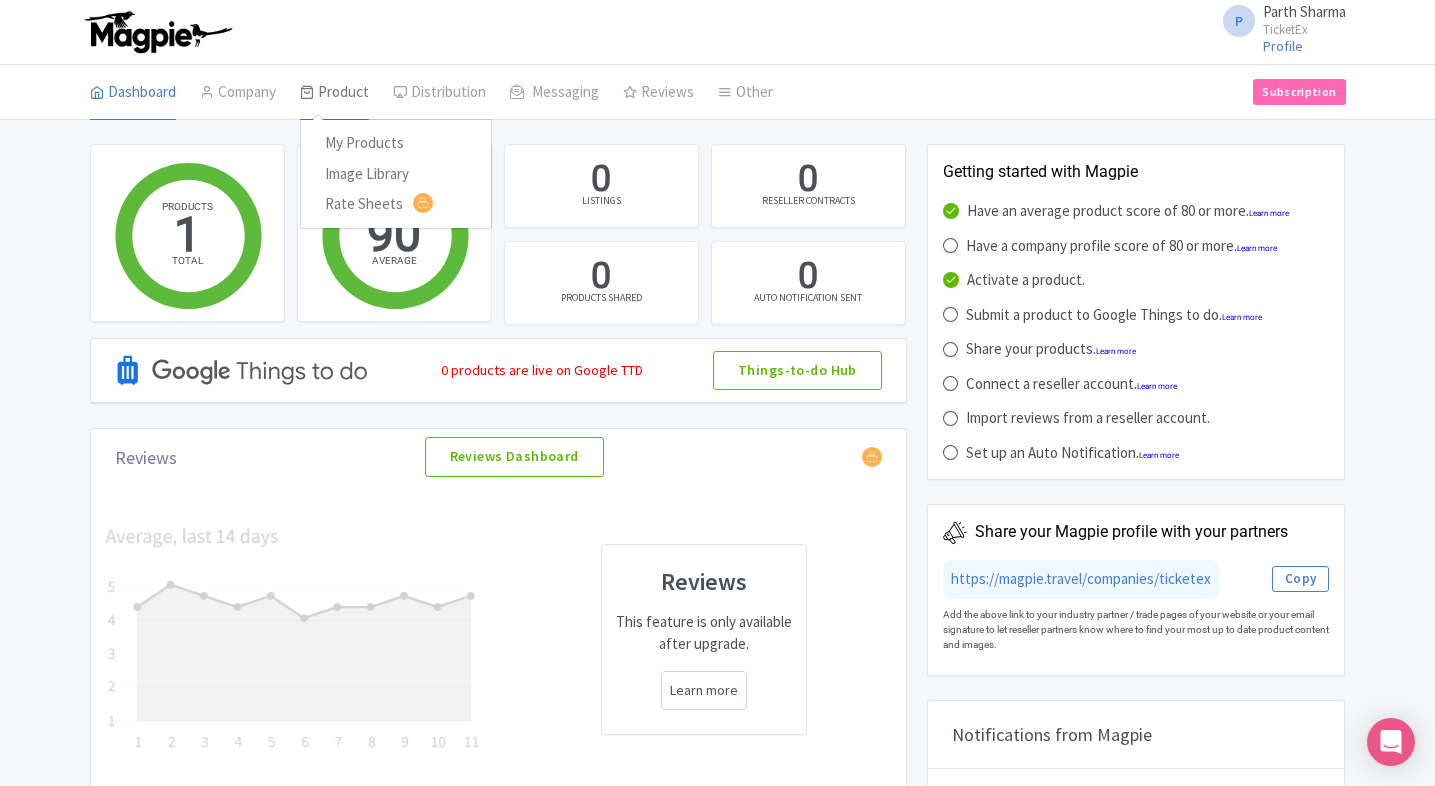 scroll, scrollTop: 0, scrollLeft: 0, axis: both 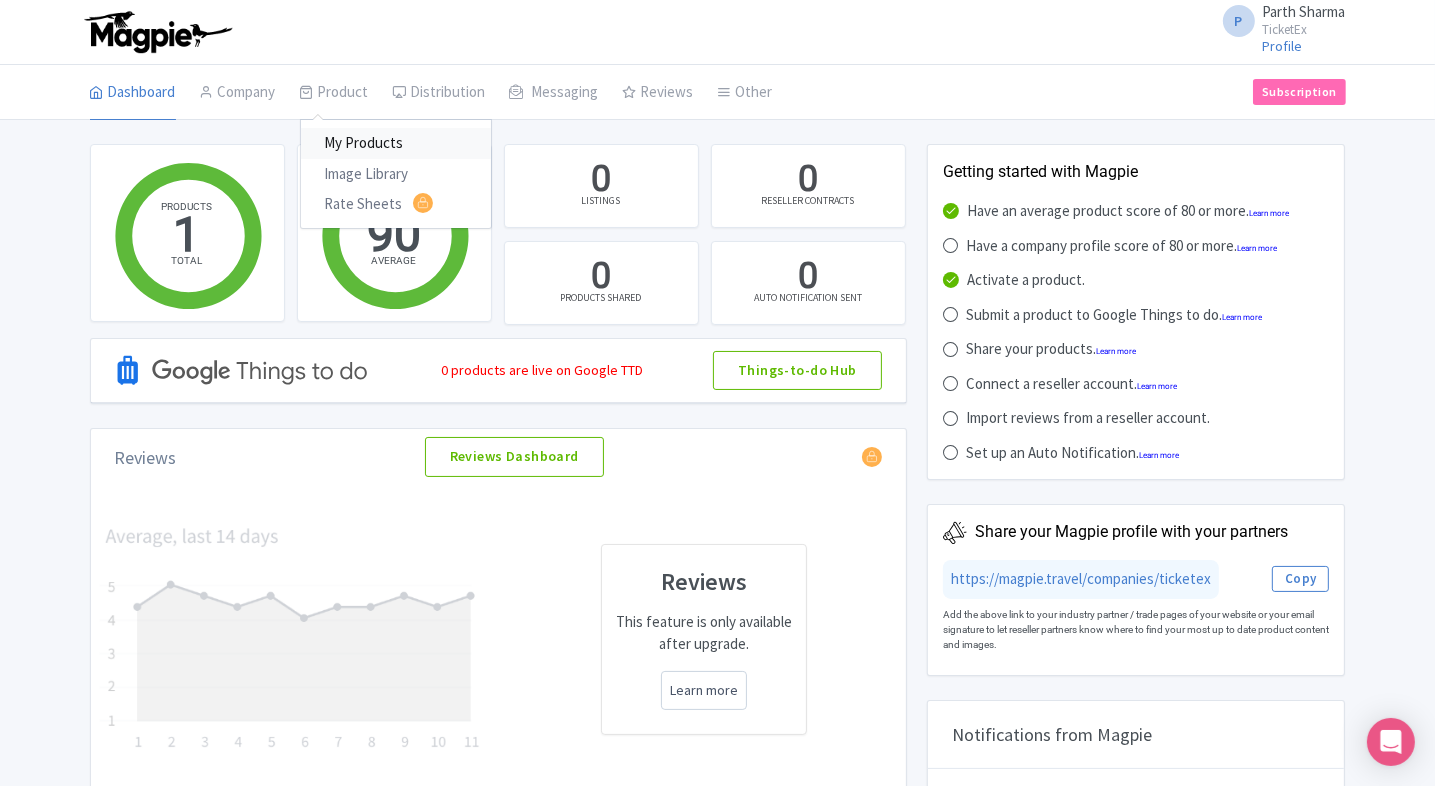 click on "My Products" at bounding box center [396, 143] 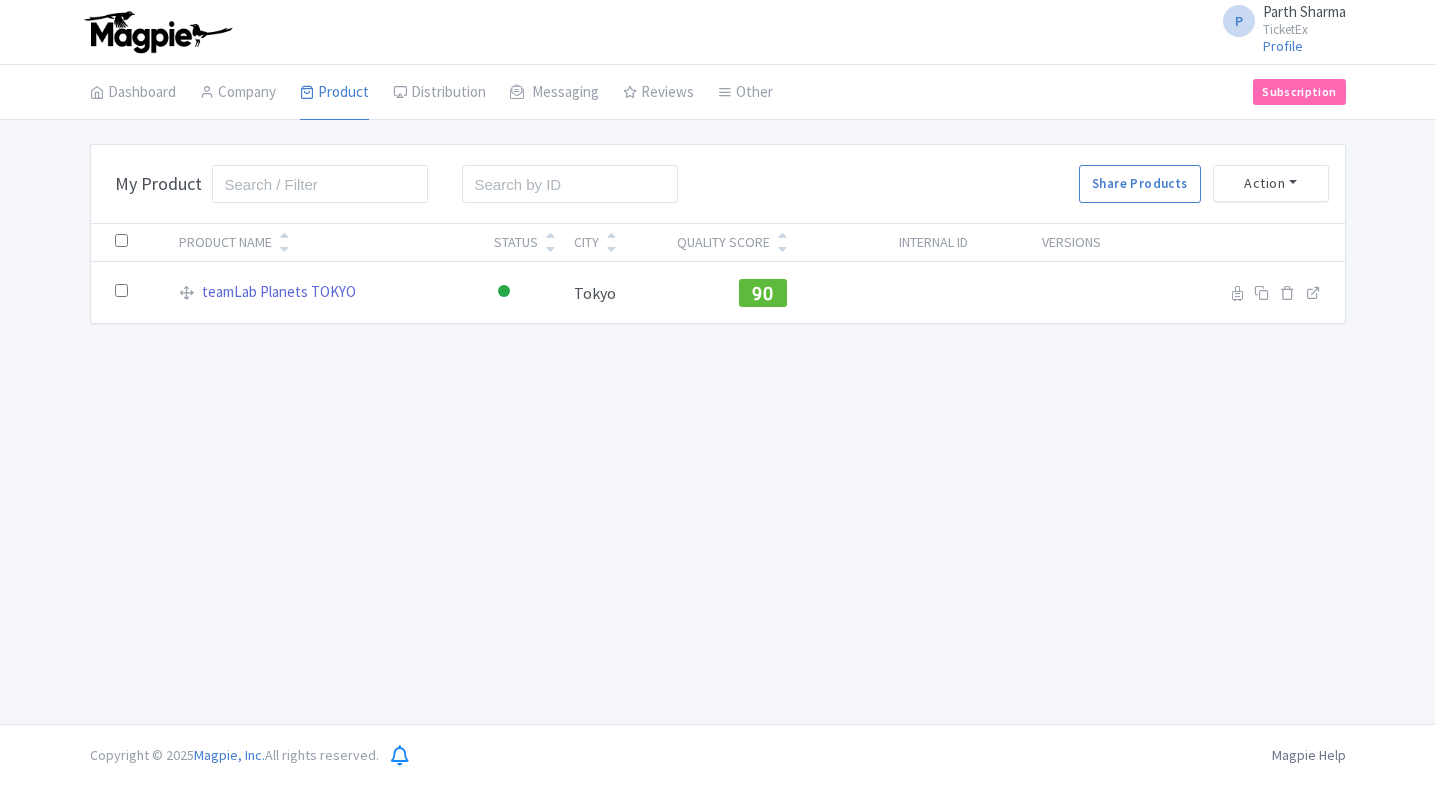 scroll, scrollTop: 0, scrollLeft: 0, axis: both 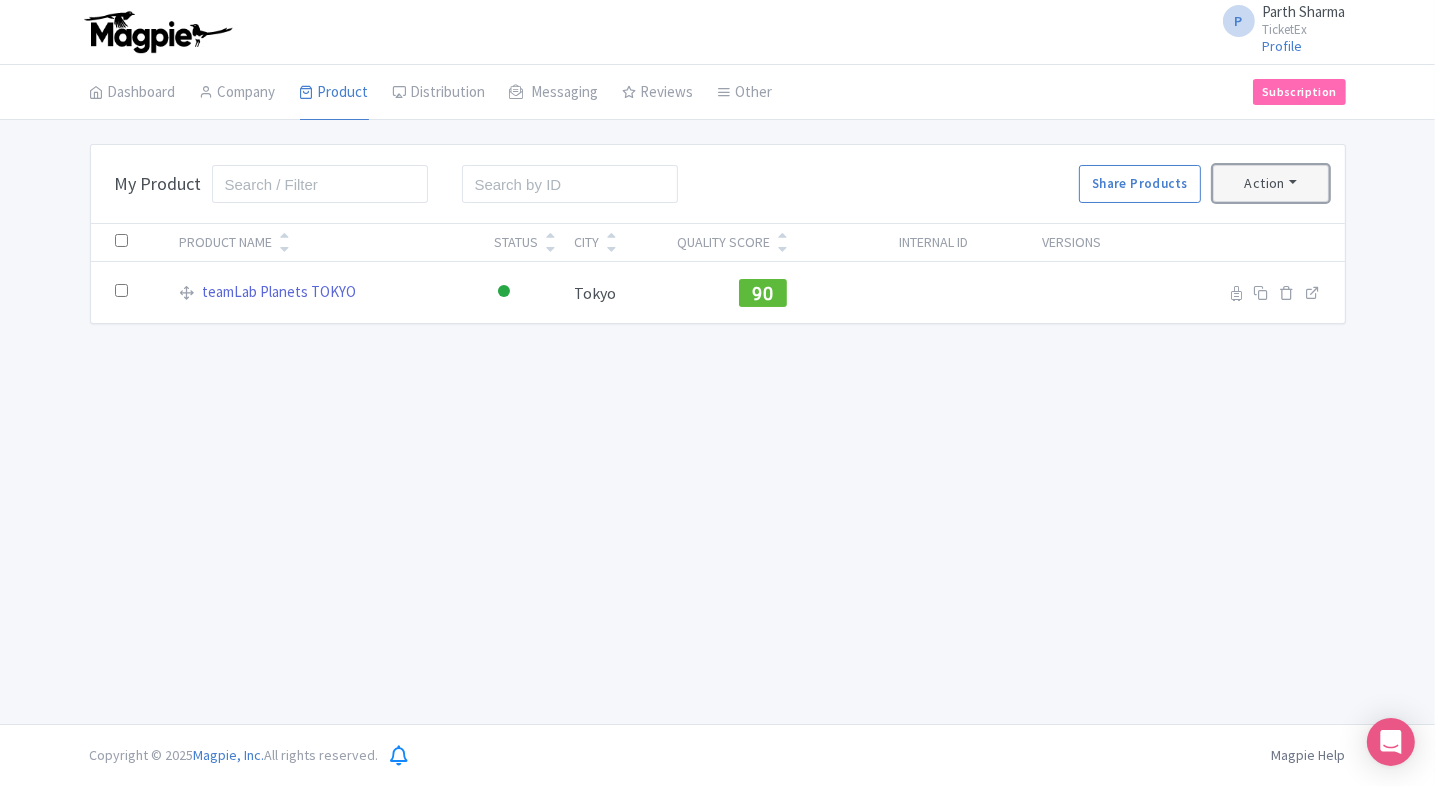 click on "Action" at bounding box center (1271, 183) 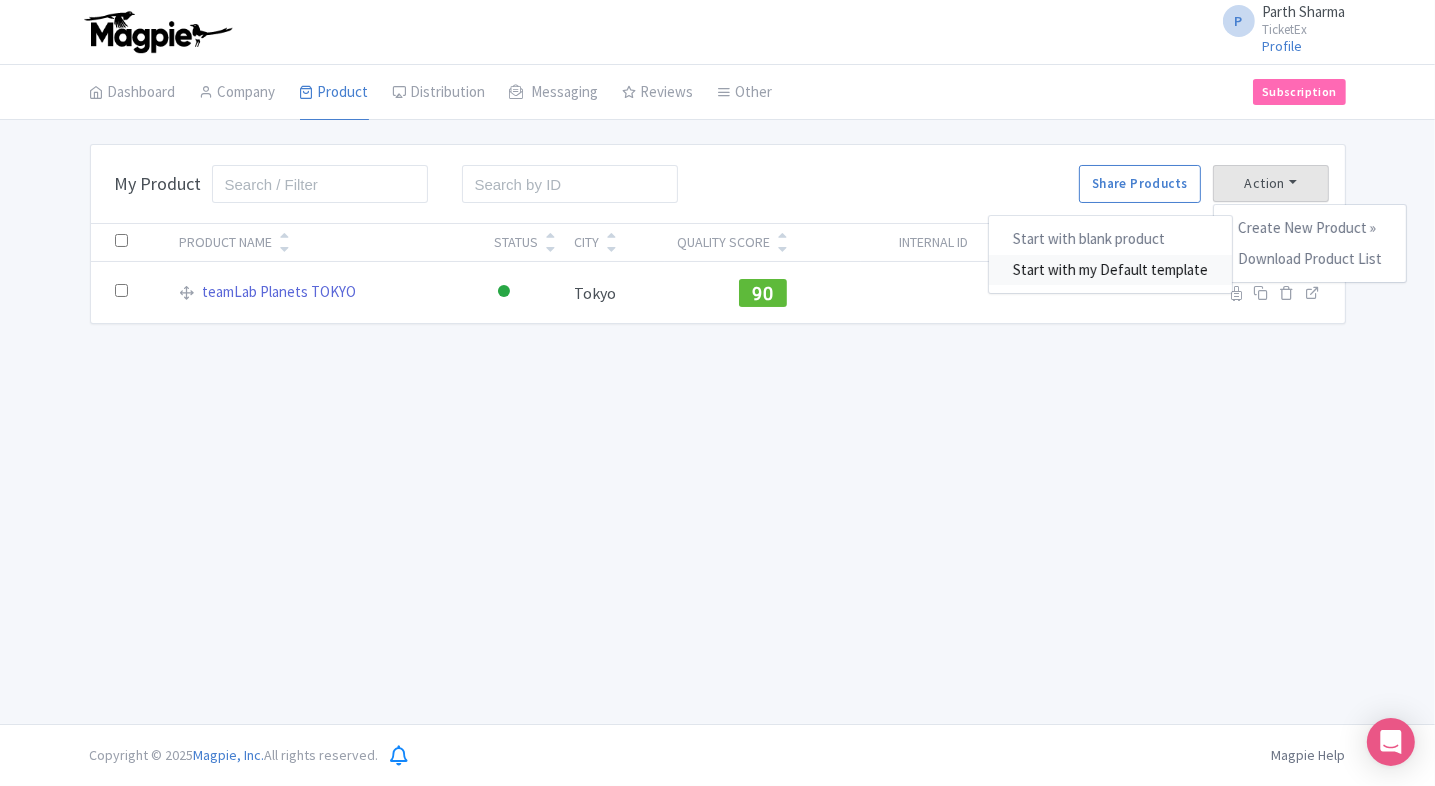 click on "Start with my Default template" at bounding box center (1110, 270) 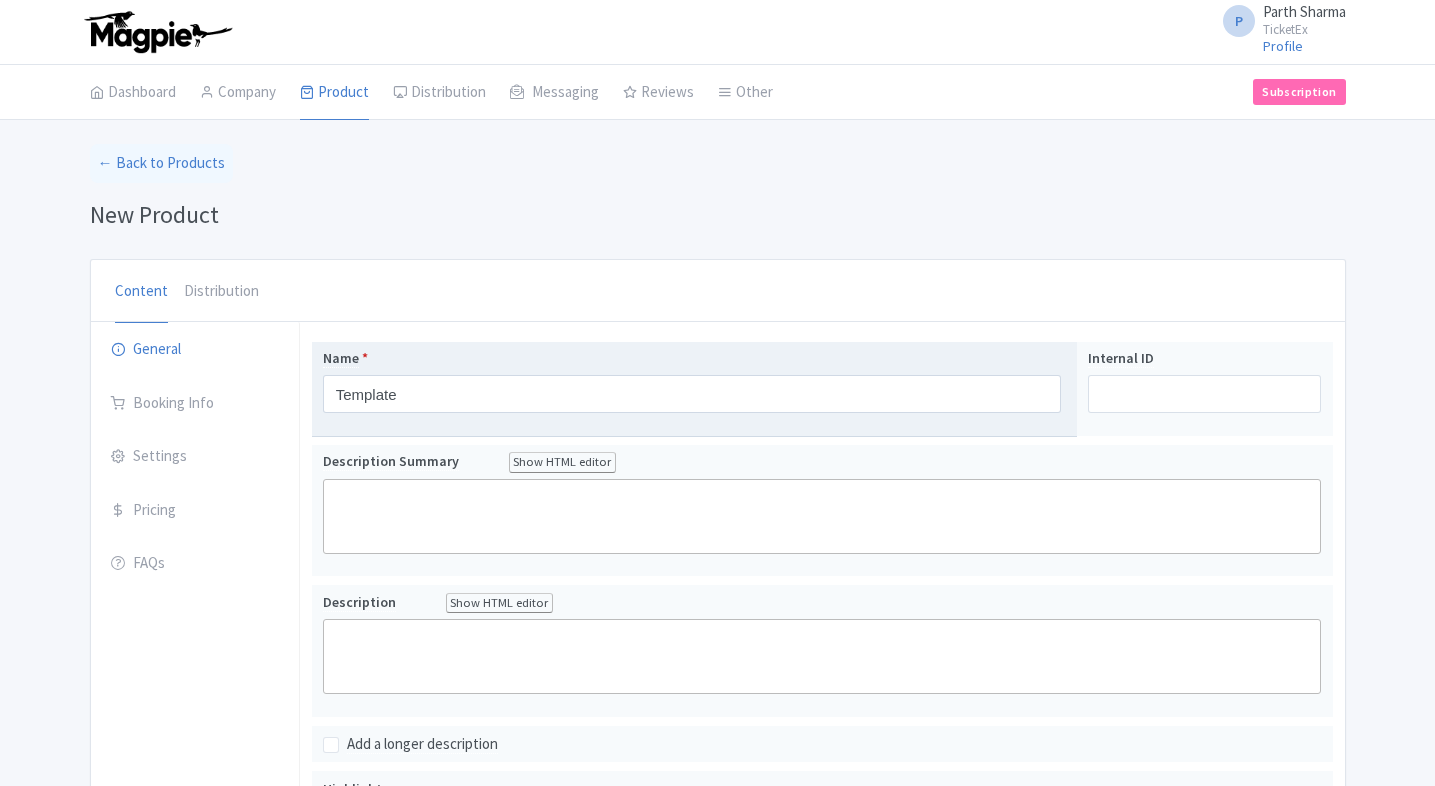 scroll, scrollTop: 0, scrollLeft: 0, axis: both 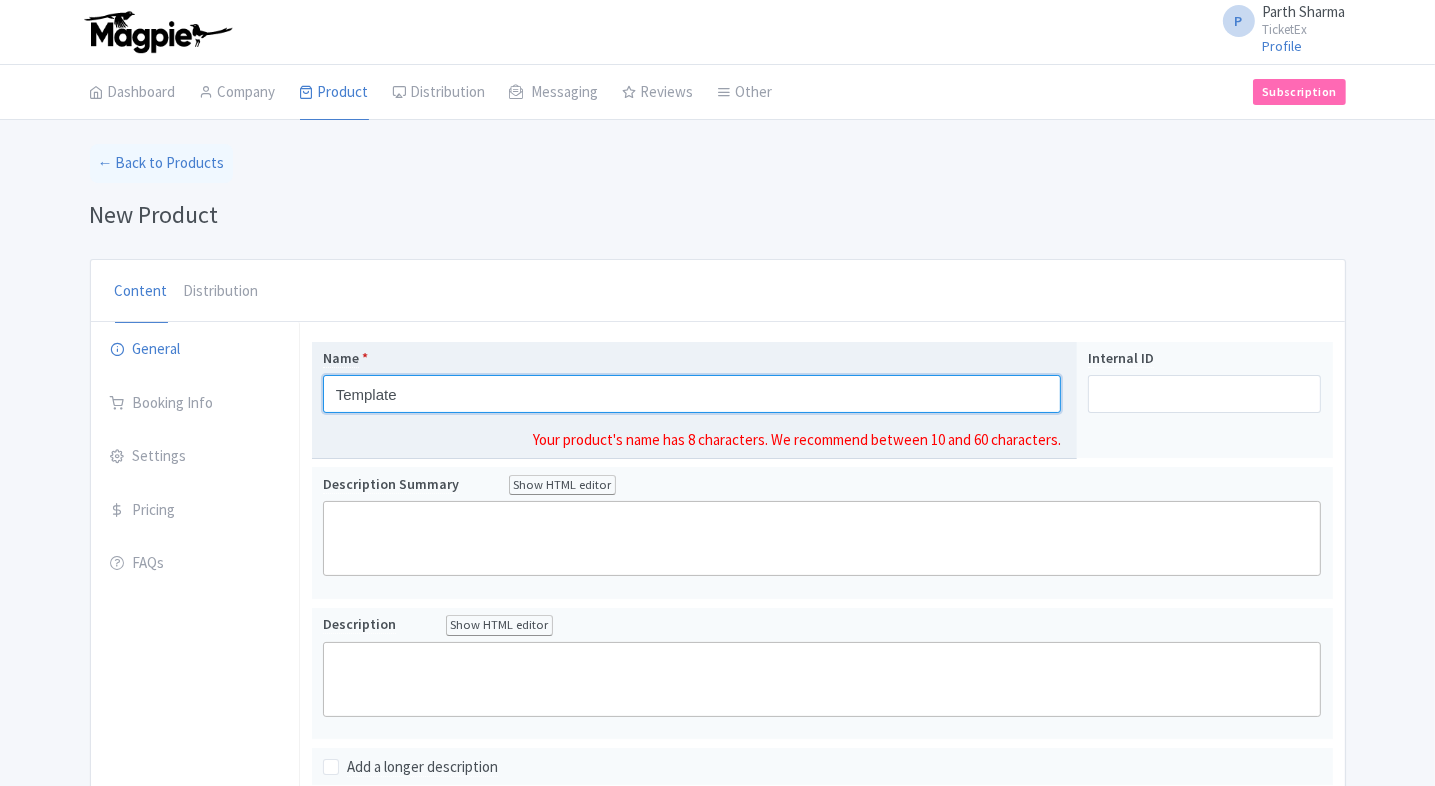 click on "Template" at bounding box center (692, 394) 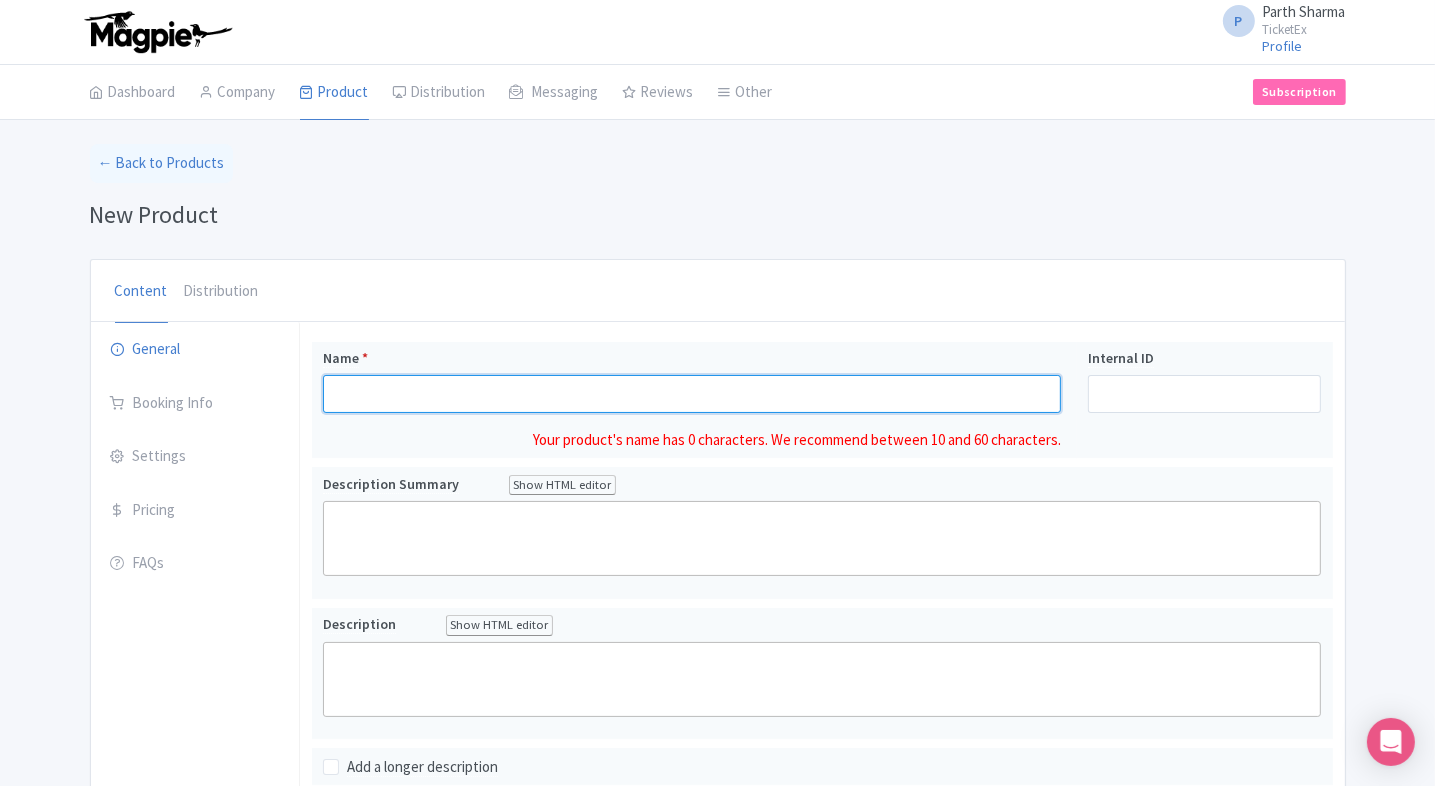 paste on "Sunway Lagoon Malaysia" 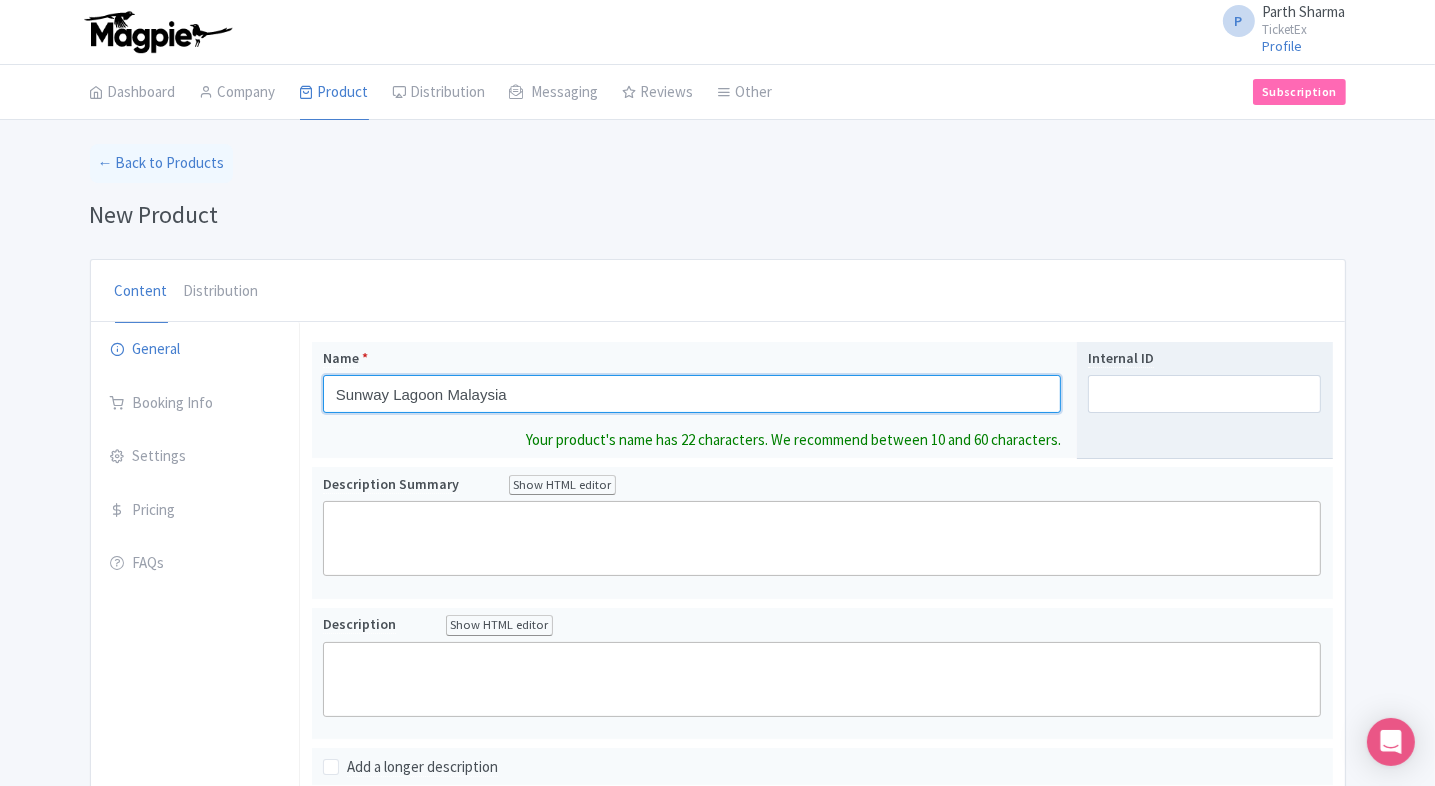 type on "Sunway Lagoon Malaysia" 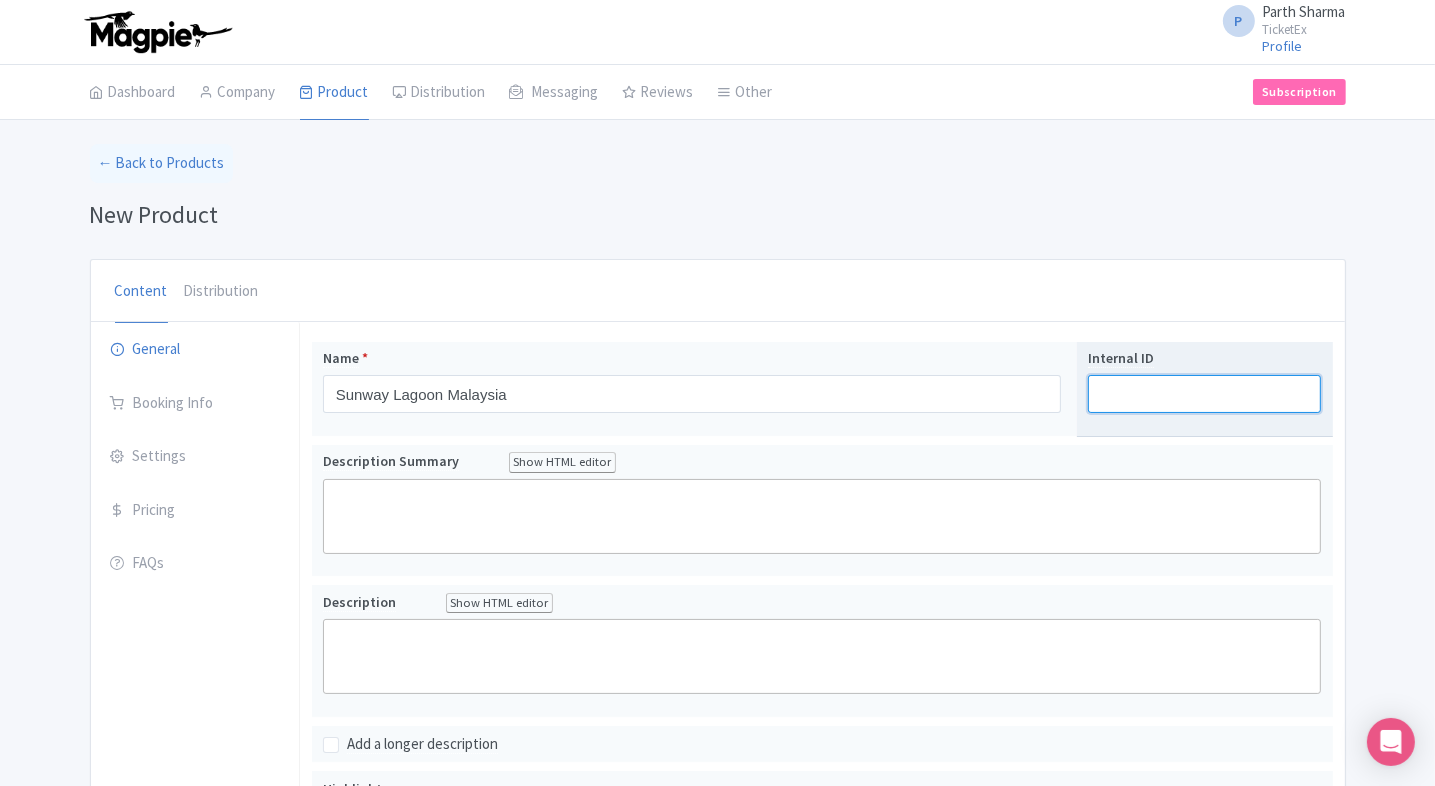 click on "Internal ID" at bounding box center (1204, 394) 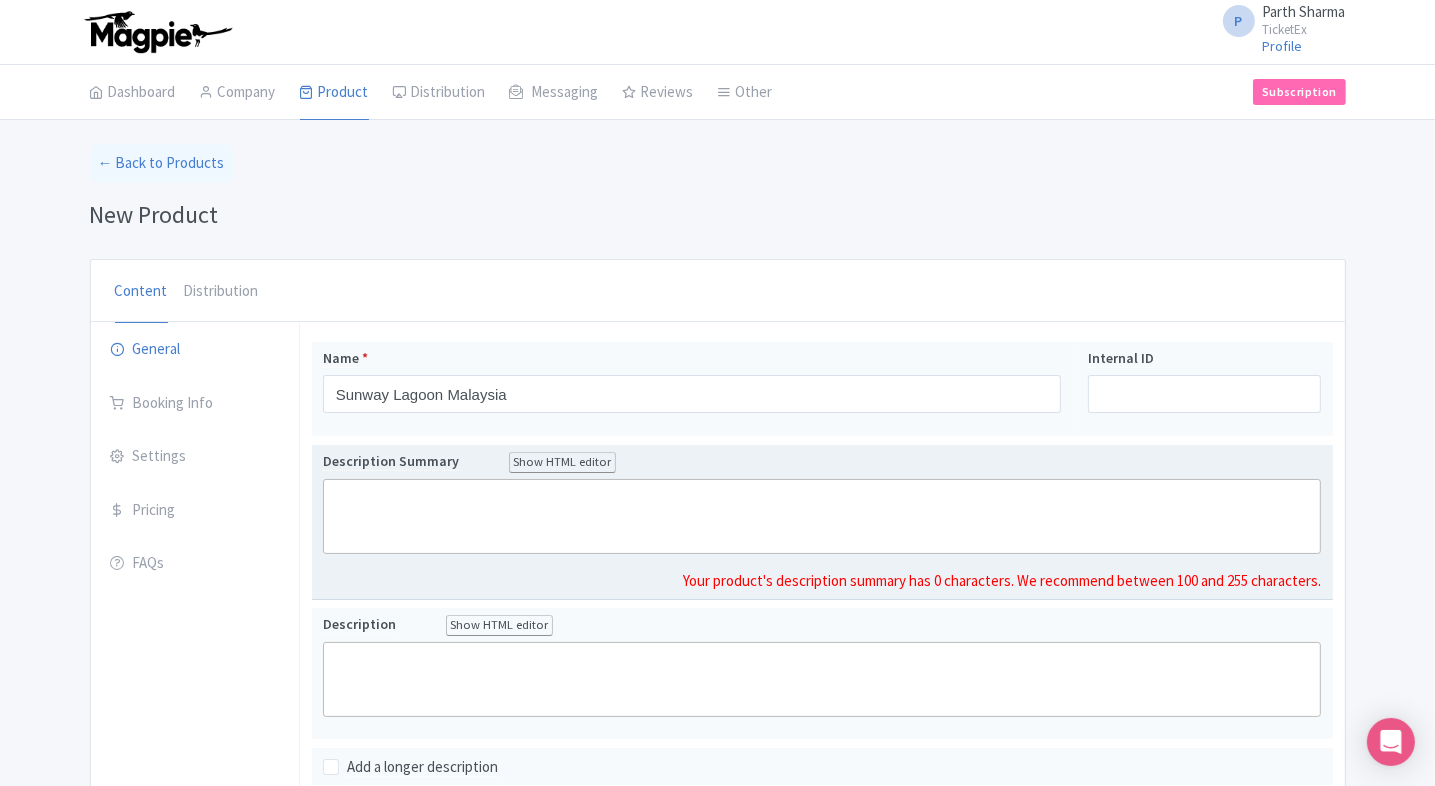 click 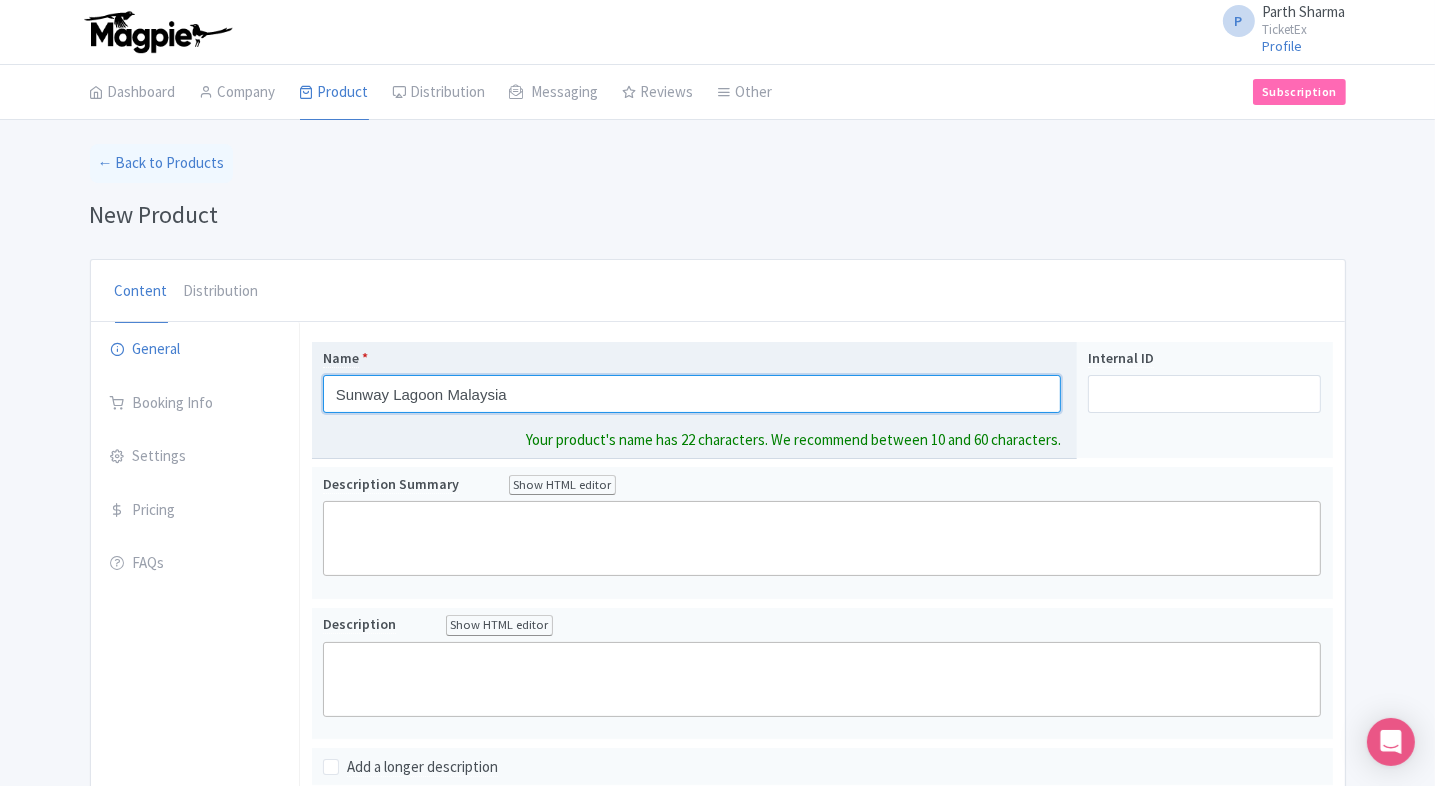 click on "Sunway Lagoon Malaysia" at bounding box center (692, 394) 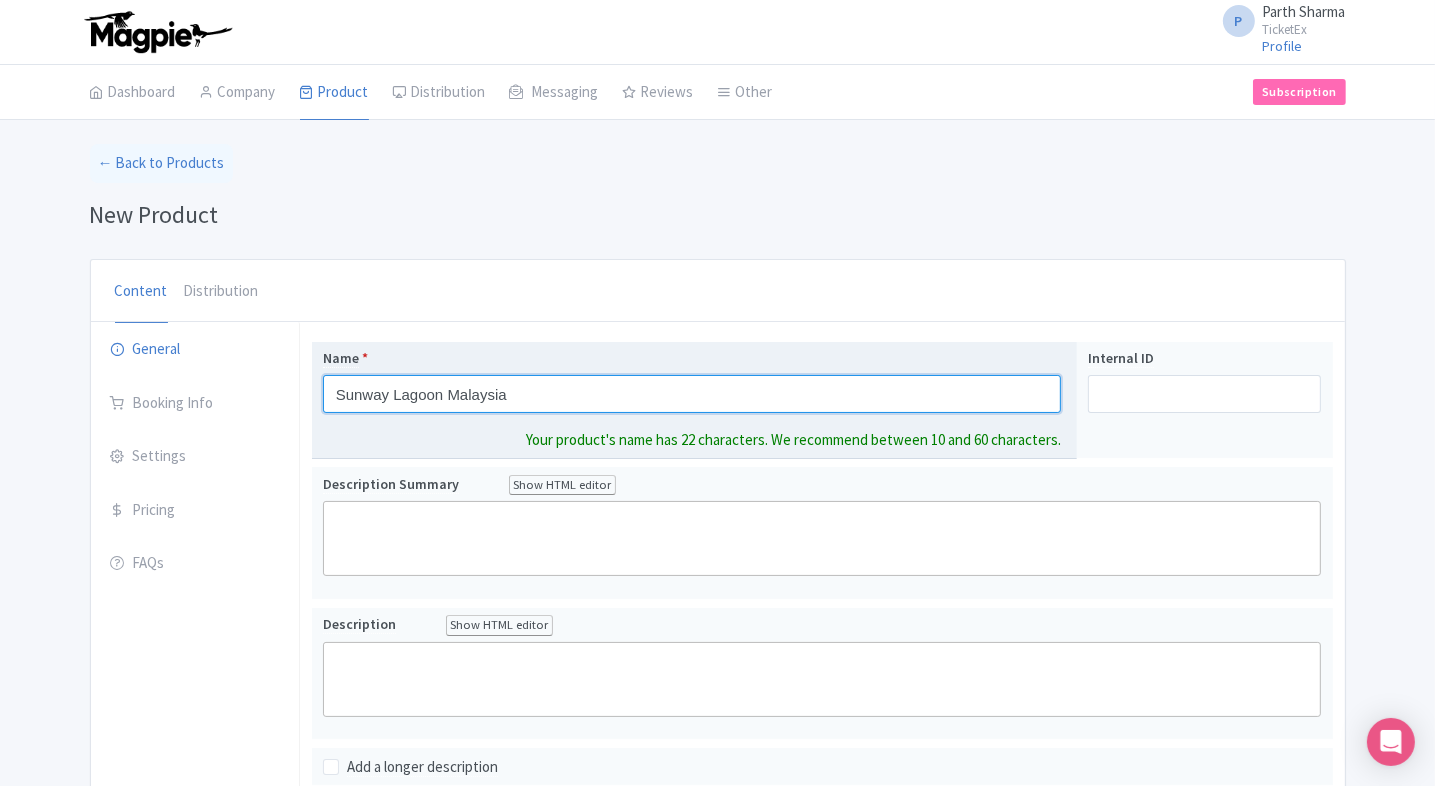 paste on "– 6-in-1 Theme Park Experience in Kuala Lumpur" 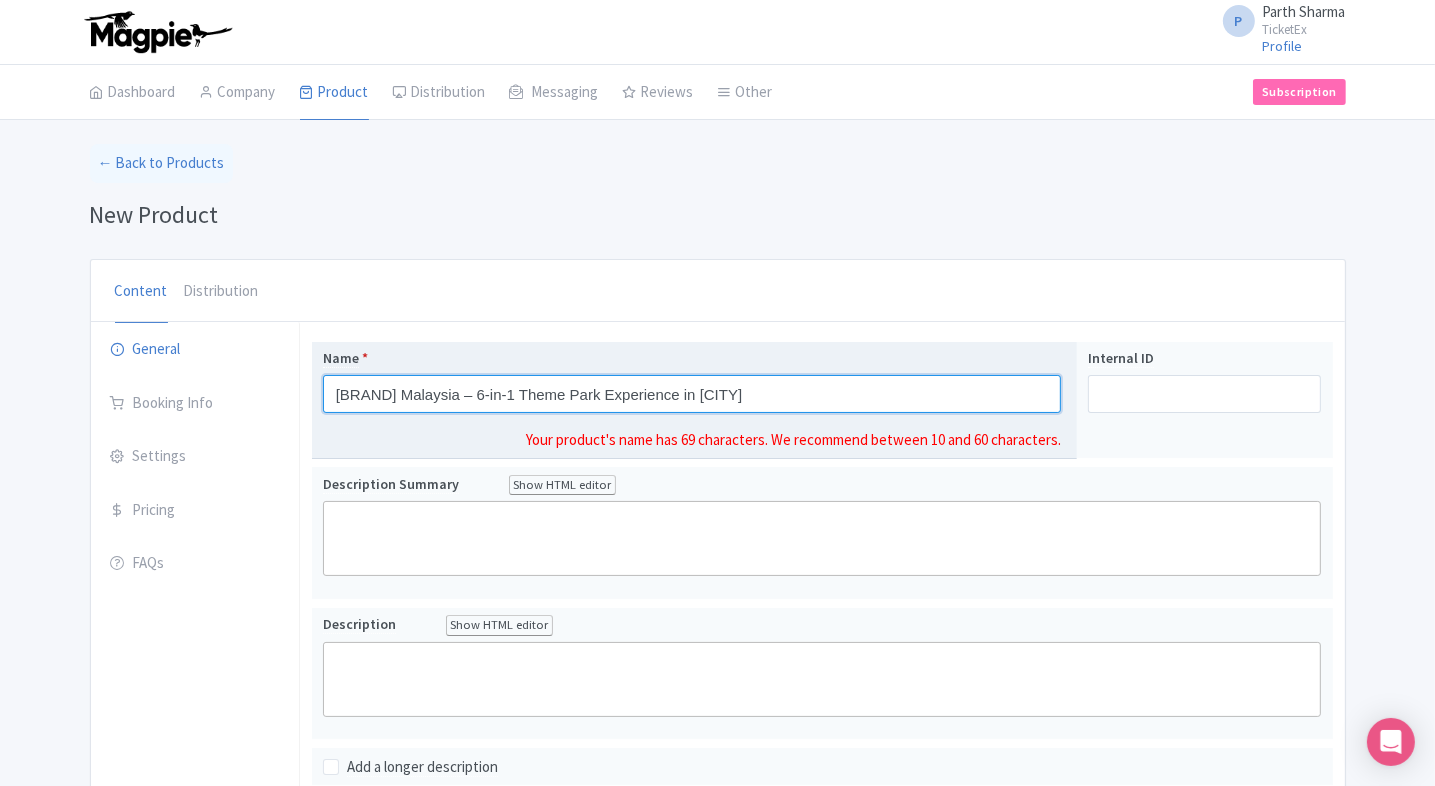 drag, startPoint x: 507, startPoint y: 395, endPoint x: 855, endPoint y: 393, distance: 348.00574 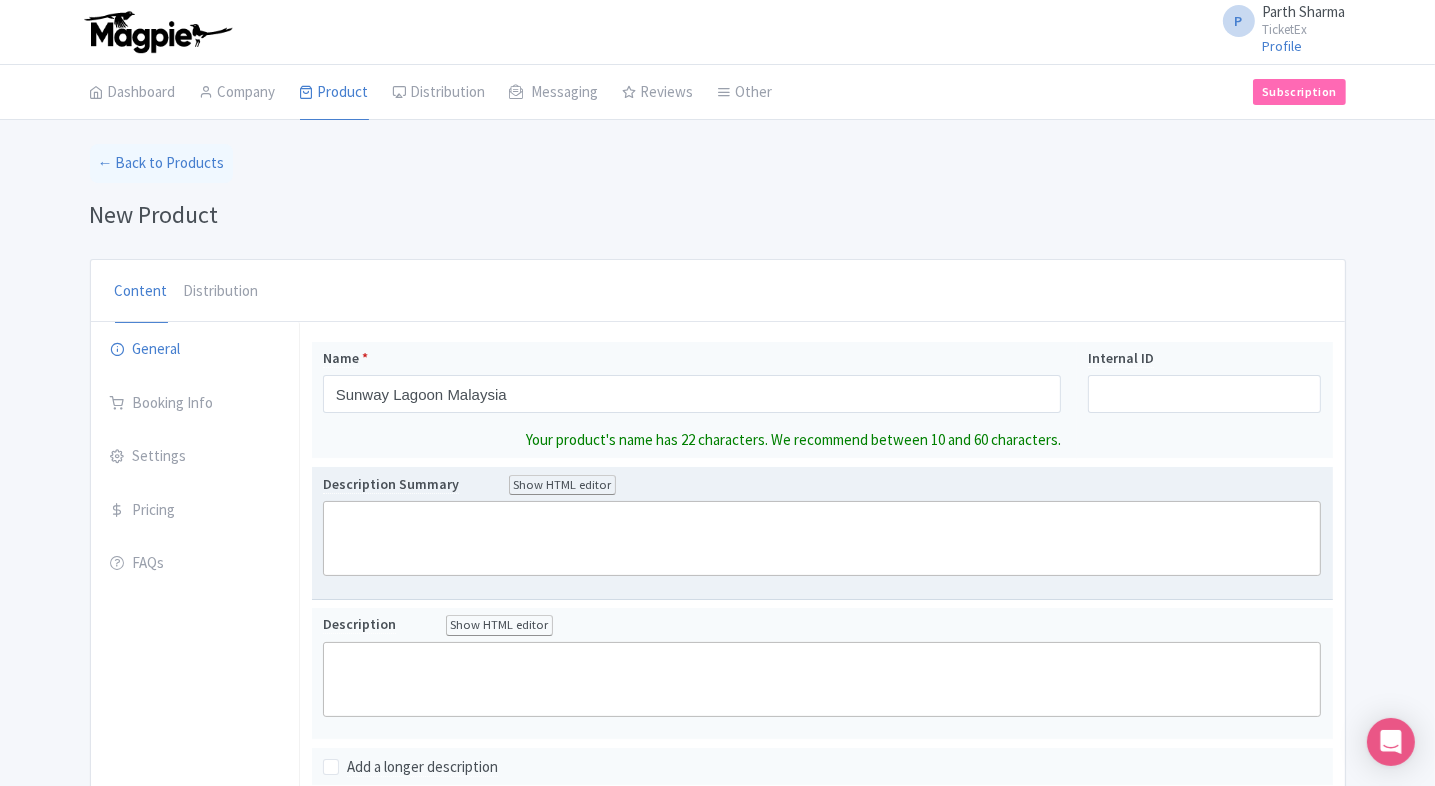 click 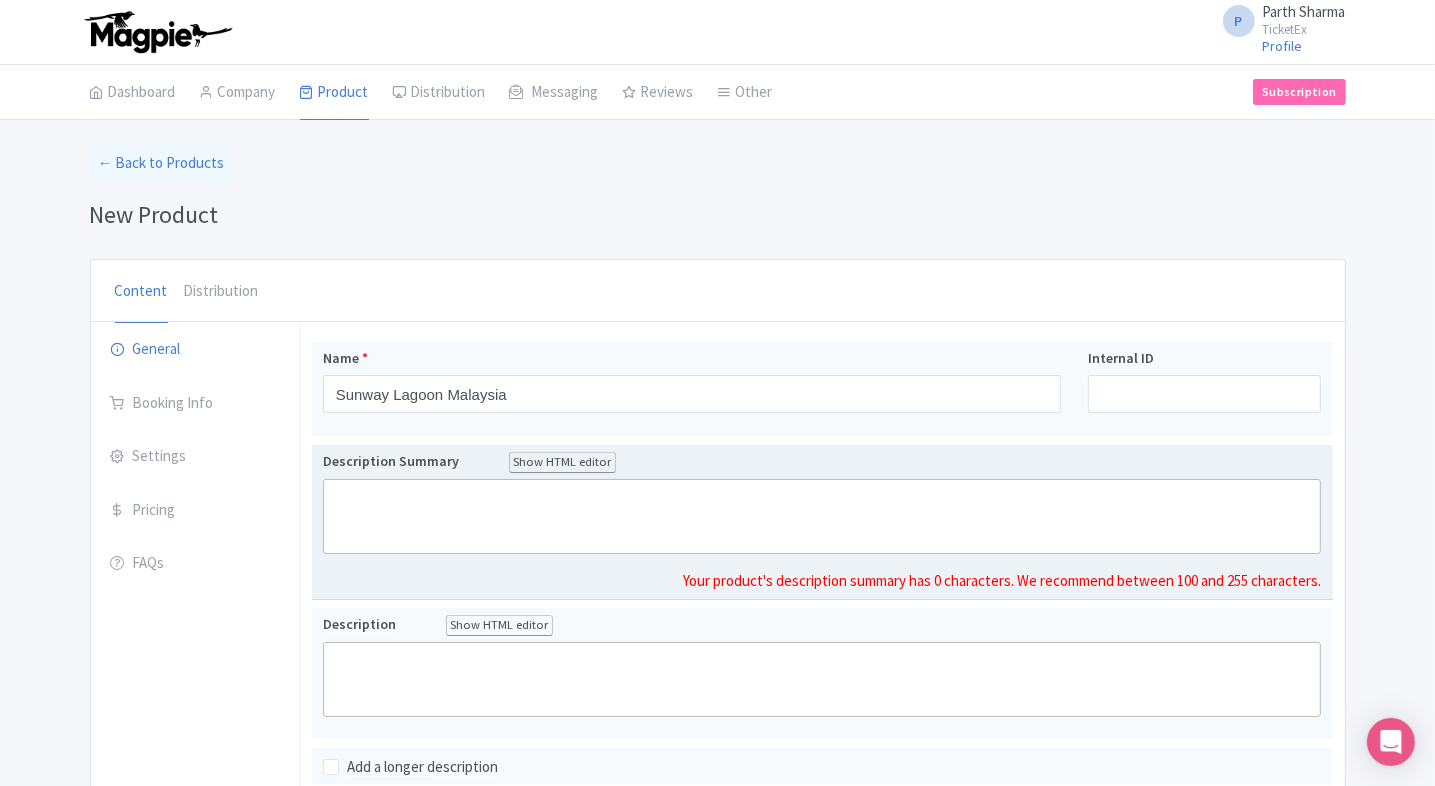 paste on "<div>Located just outside Kuala Lumpur, Sunway Lagoon offers six parks in one, including a Water Park, Amusement Park, Wildlife Park, and Nickelodeon-themed attractions. It’s a top-rated all-in-one destination for fun, adventure, and family entertainment.</div>" 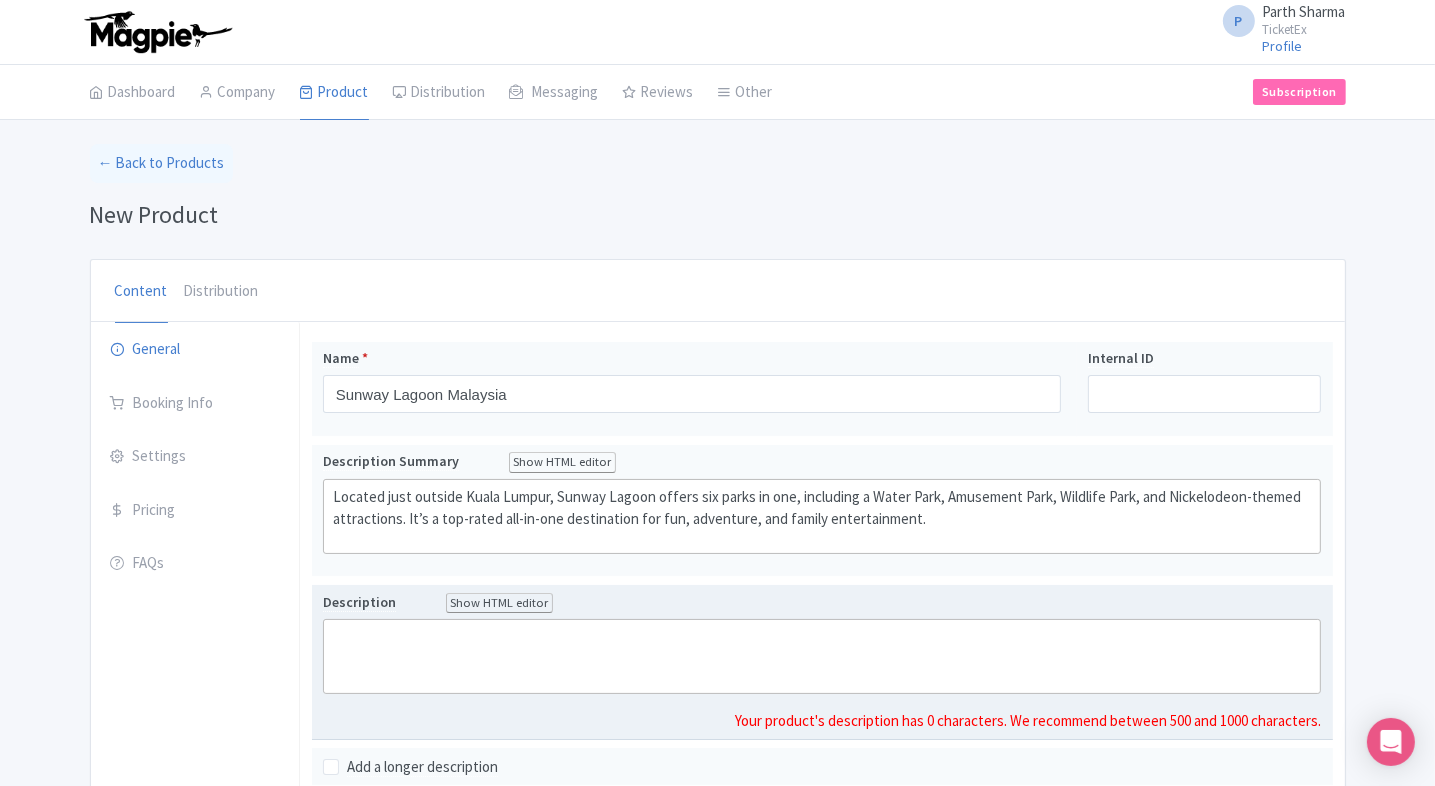 click 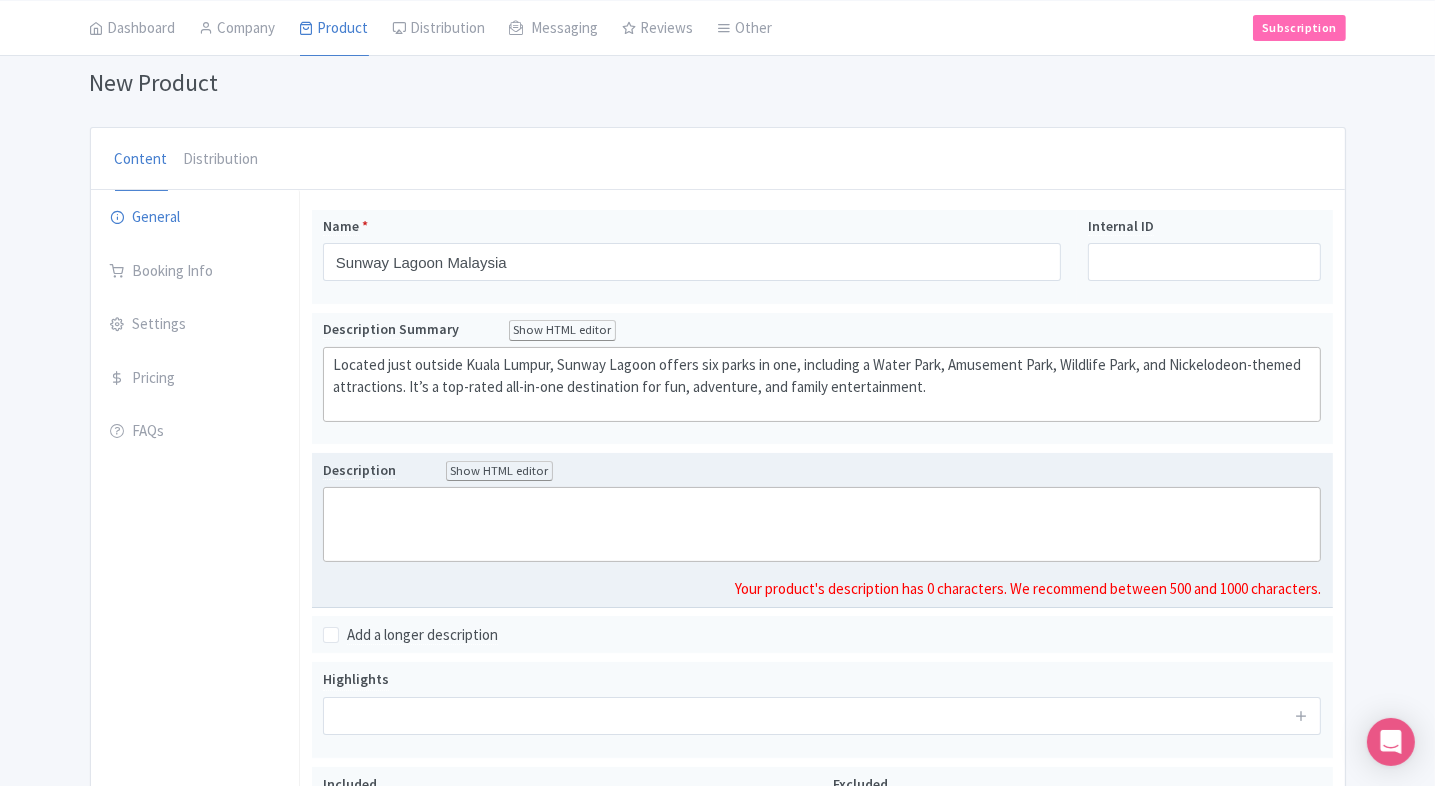 scroll, scrollTop: 220, scrollLeft: 0, axis: vertical 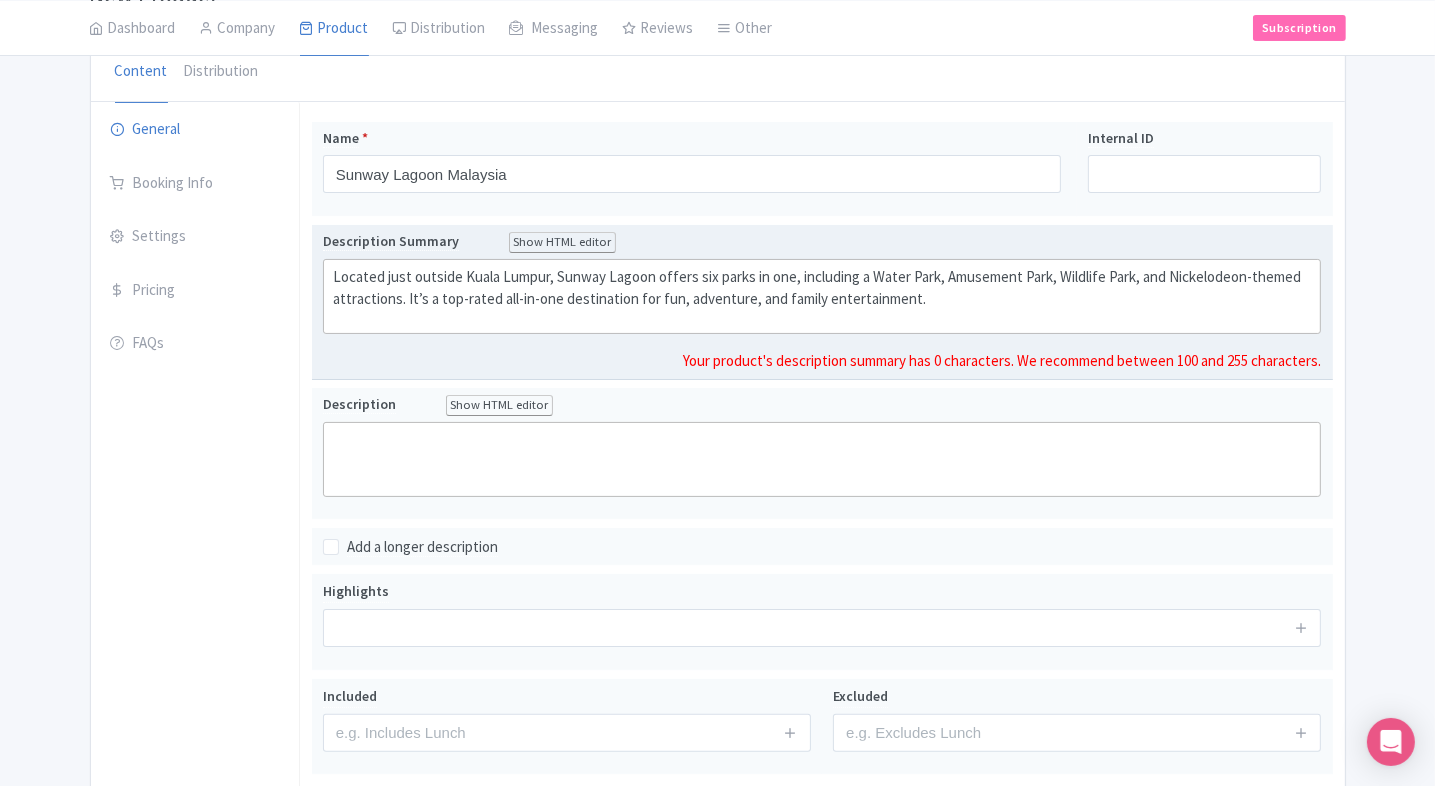 click on "Located just outside Kuala Lumpur, Sunway Lagoon offers six parks in one, including a Water Park, Amusement Park, Wildlife Park, and Nickelodeon-themed attractions. It’s a top-rated all-in-one destination for fun, adventure, and family entertainment." 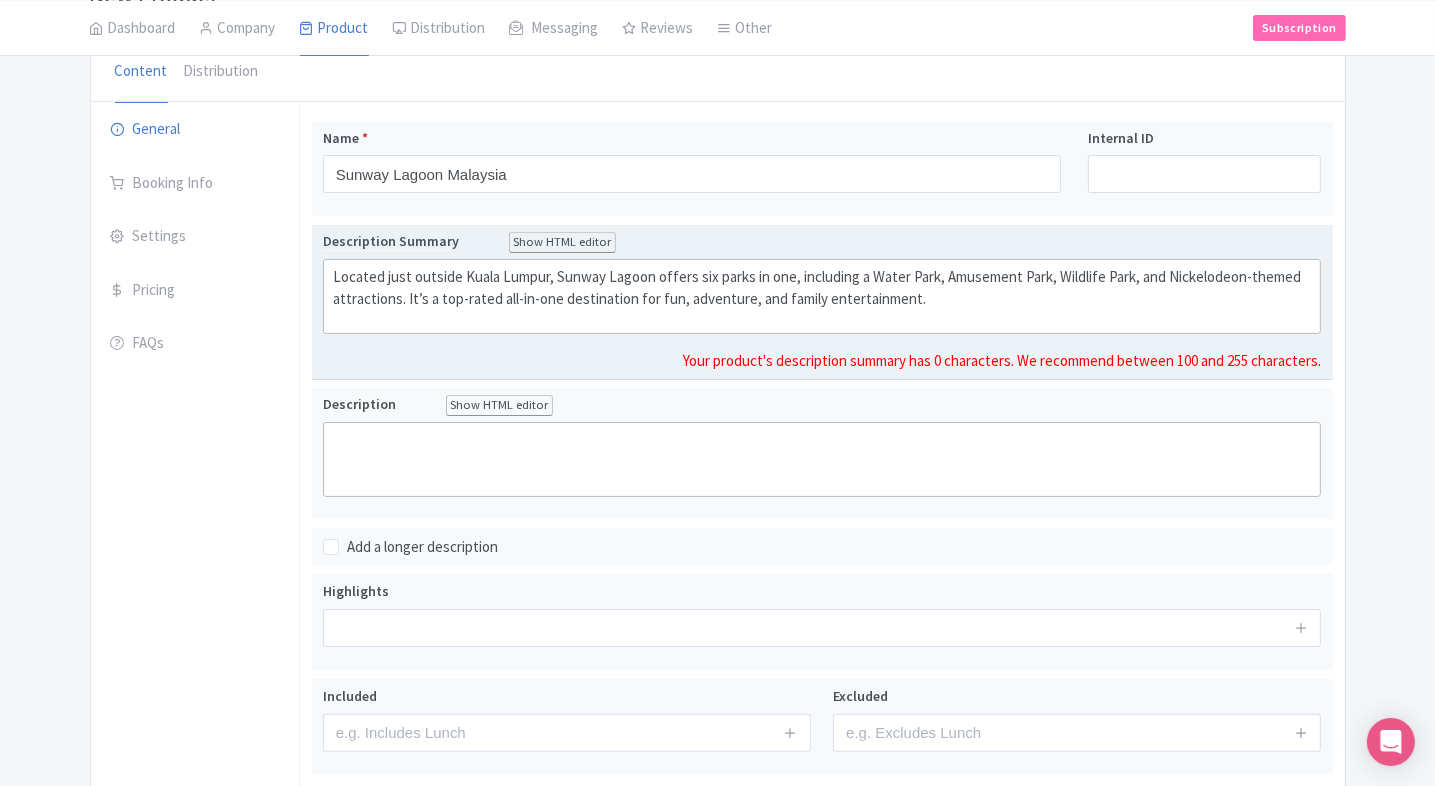 click on "Located just outside Kuala Lumpur, Sunway Lagoon offers six parks in one, including a Water Park, Amusement Park, Wildlife Park, and Nickelodeon-themed attractions. It’s a top-rated all-in-one destination for fun, adventure, and family entertainment." 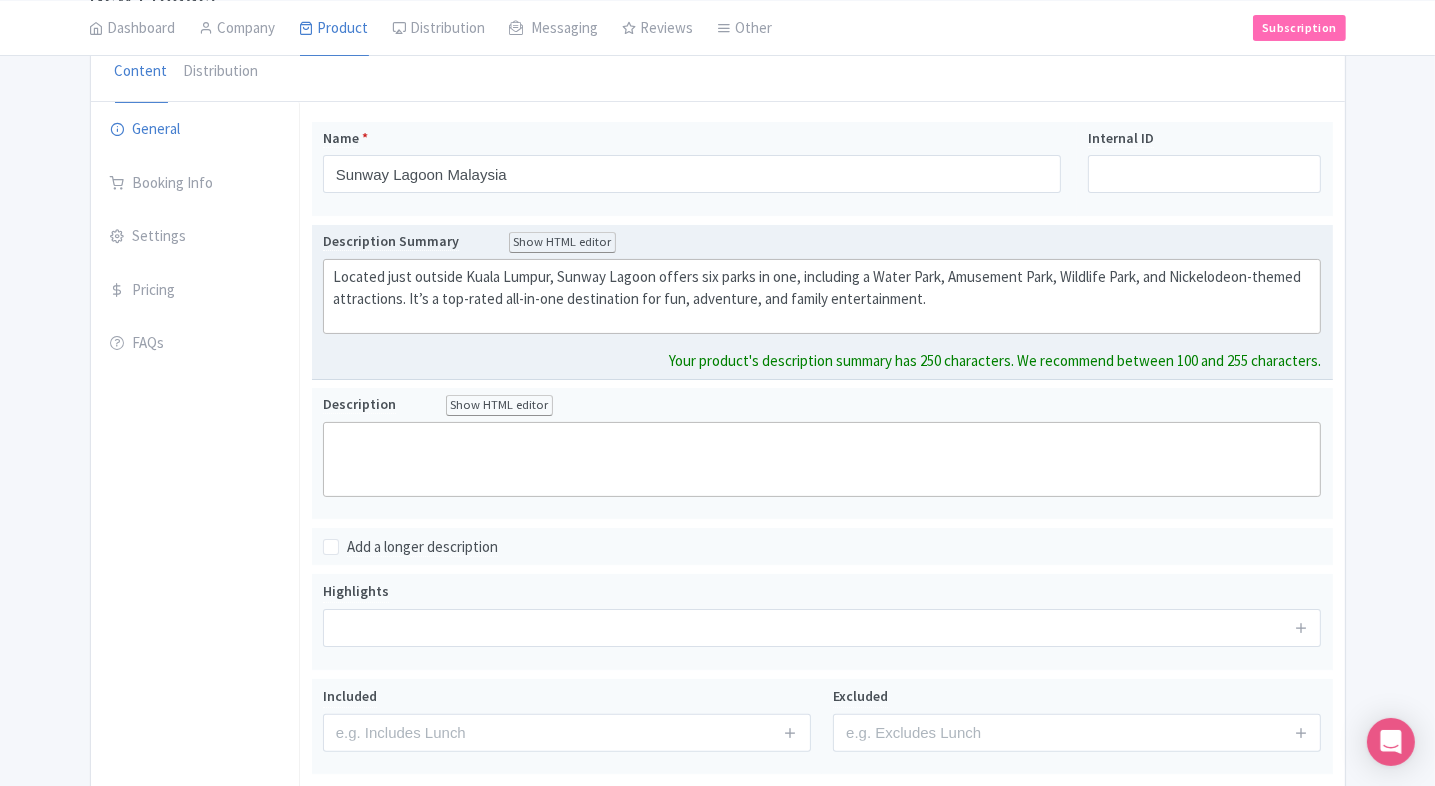 type on "<div>Located just outside Kuala Lumpur, Sunway Lagoon offers six parks in one, including a Water Park, Amusement Park, Wildlife Park, and Nickelodeon-themed attractions. It’s a top-rated all-in-one destination for fun, adventure, and family entertainment.</div>" 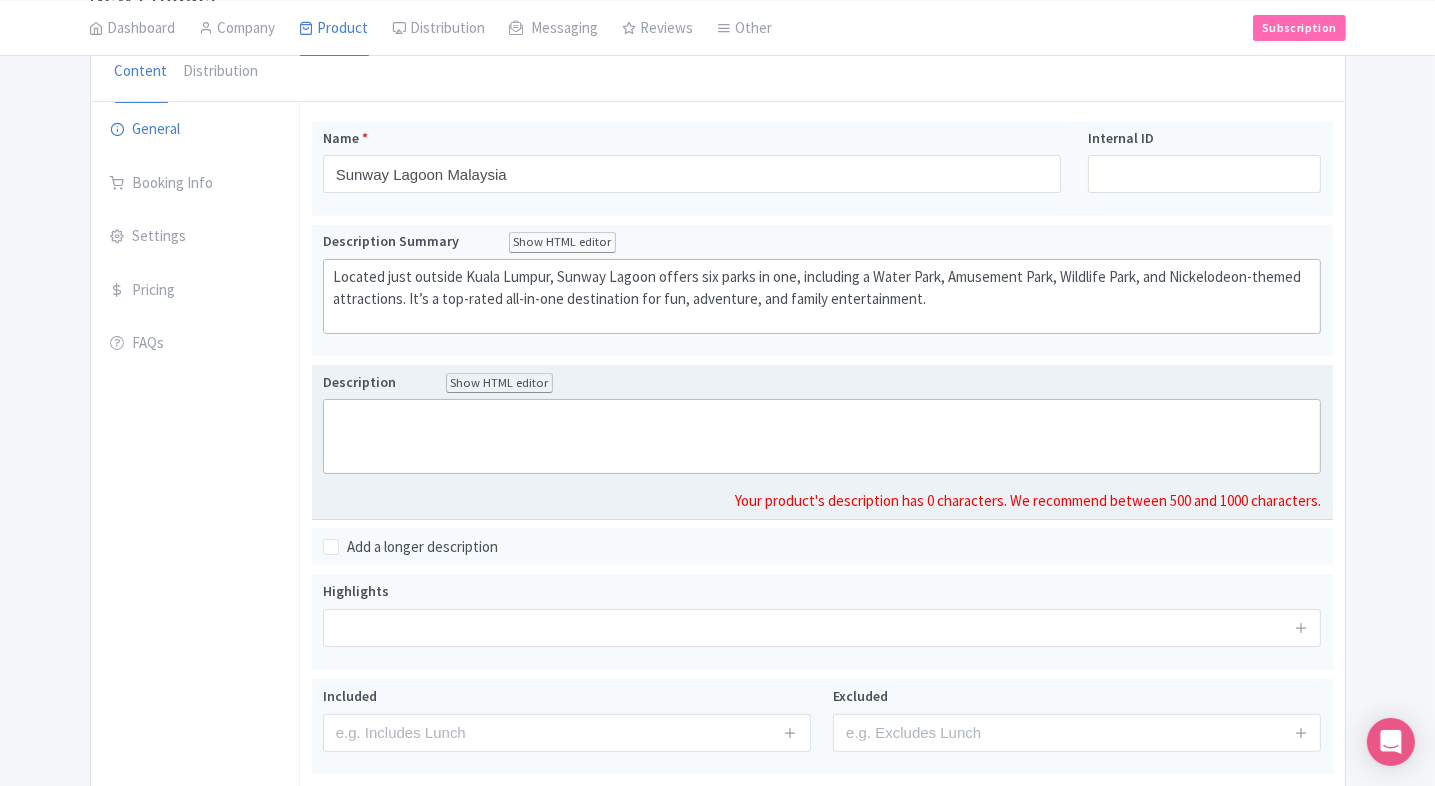 click on "Description Show HTML editor
Bold
Italic
Strikethrough
Link
Heading
Quote
Code
Bullets
Numbers
Decrease Level
Increase Level
Attach Files
Undo
Redo
Link
Unlink
Your product's description has 0 characters. We recommend between 500 and 1000 characters." at bounding box center [822, 442] 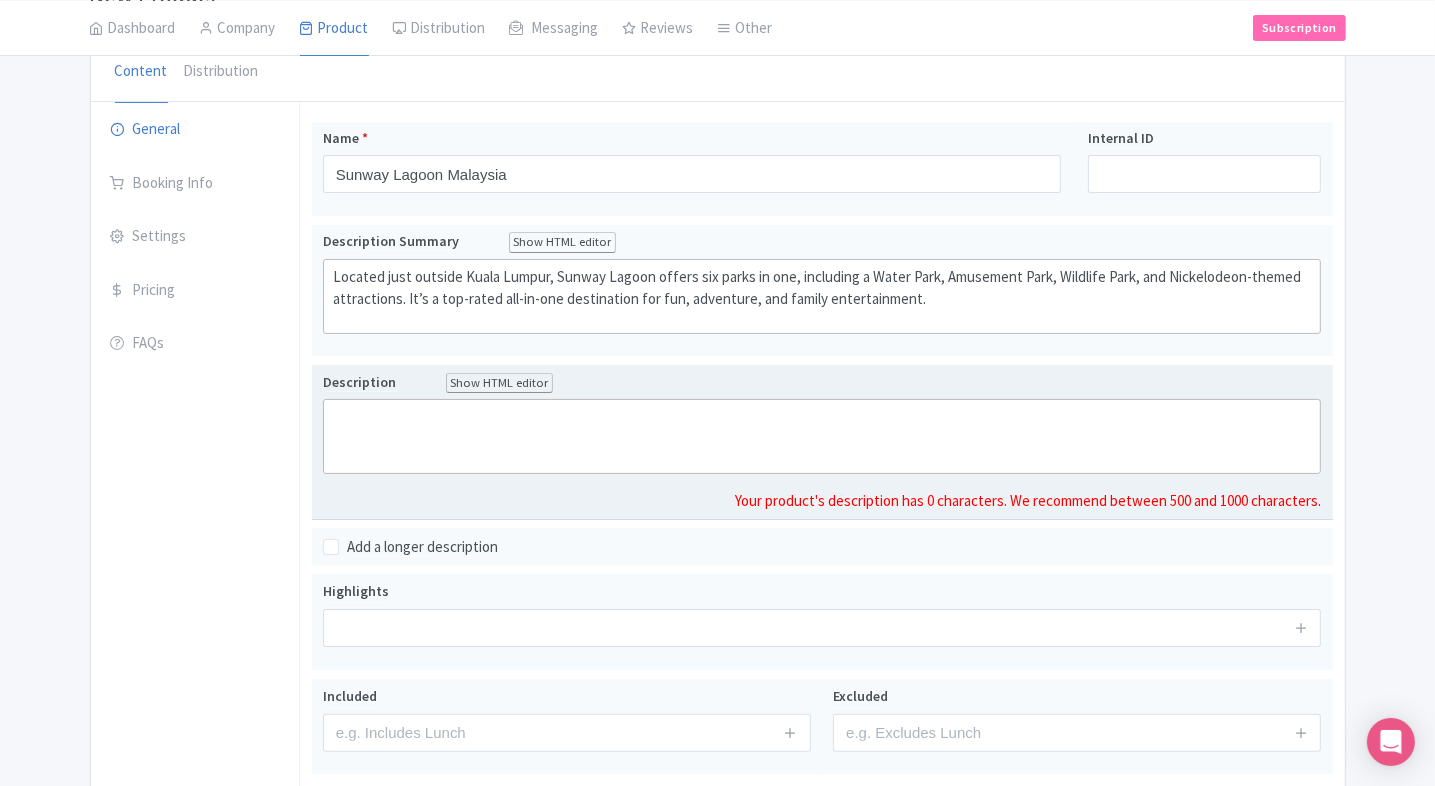 paste on "<div>Enjoy non-stop thrills at Sunway Lagoon, Malaysia’s ultimate theme park destination. With water rides, wildlife encounters, and adventure zones, it’s perfect for family fun under one roof.</div>" 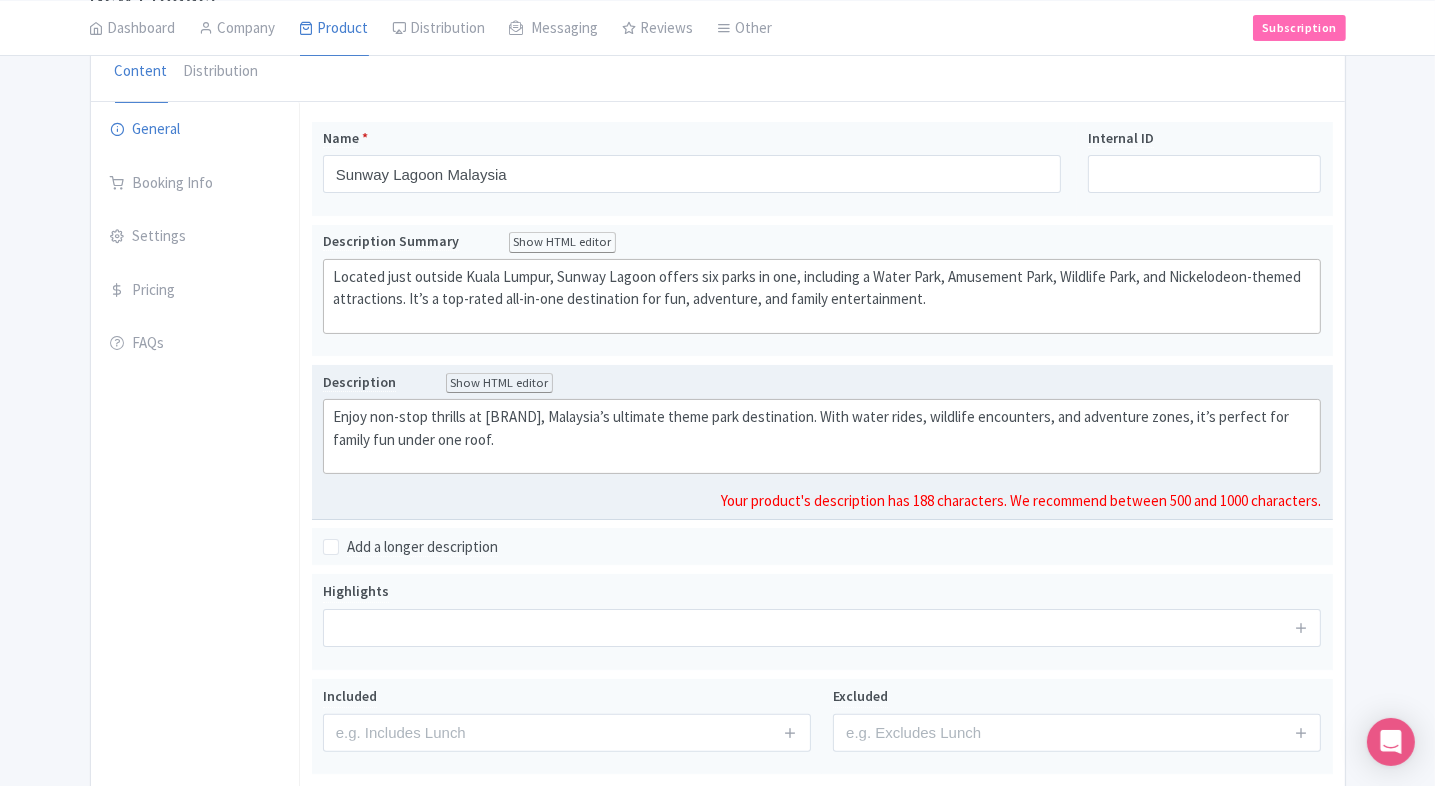 click on "Enjoy non-stop thrills at Sunway Lagoon, Malaysia’s ultimate theme park destination. With water rides, wildlife encounters, and adventure zones, it’s perfect for family fun under one roof." 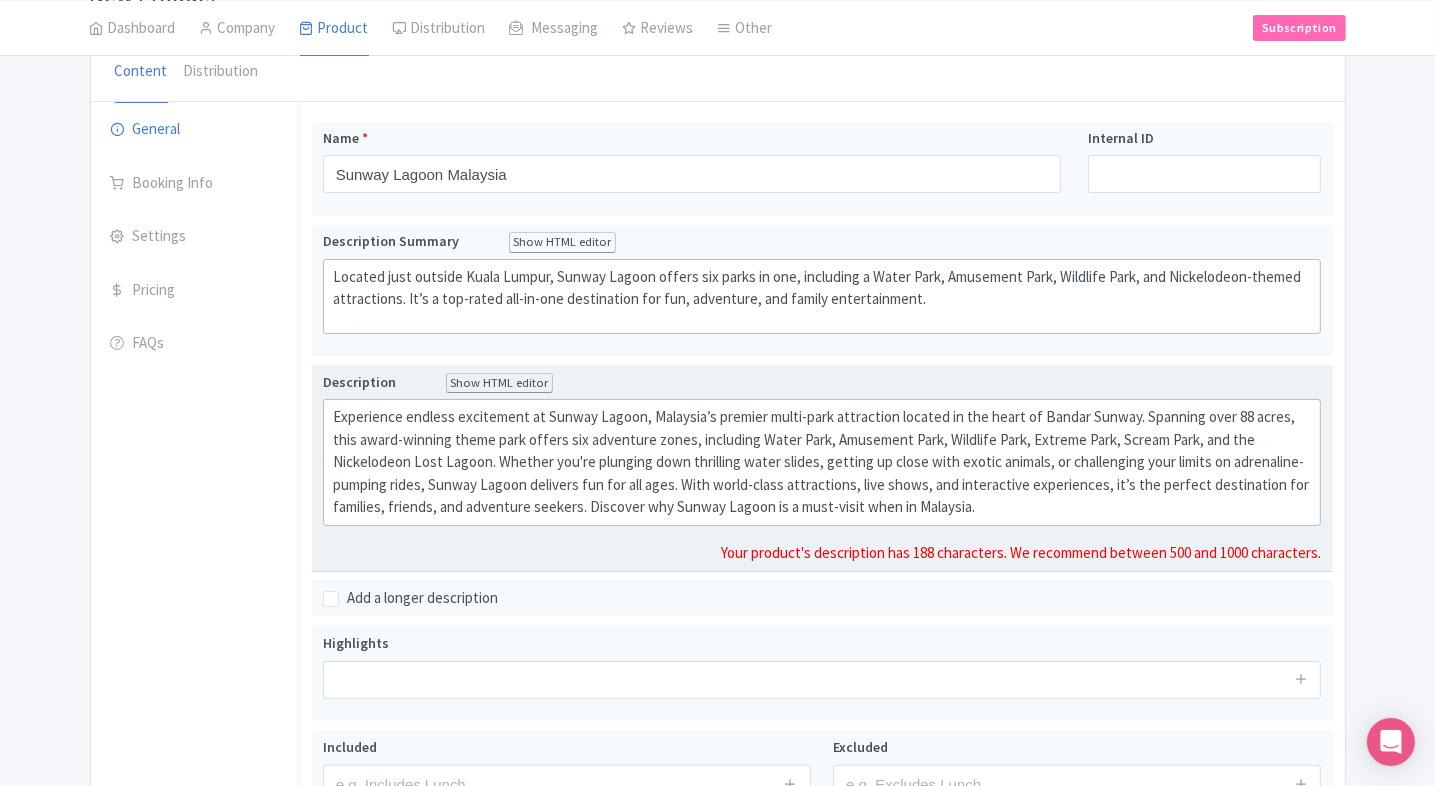 type on "<div>&nbsp;Experience endless excitement at Sunway Lagoon, Malaysia’s premier multi-park attraction located in the heart of Bandar Sunway. Spanning over 88 acres, this award-winning theme park offers six adventure zones, including Water Park, Amusement Park, Wildlife Park, Extreme Park, Scream Park, and the Nickelodeon Lost Lagoon. Whether you're plunging down thrilling water slides, getting up close with exotic animals, or challenging your limits on adrenaline-pumping rides, Sunway Lagoon delivers fun for all ages. With world-class attractions, live shows, and interactive experiences, it’s the perfect destination for families, friends, and adventure seekers. Discover why Sunway Lagoon is a must-visit when in Malaysia.</div>" 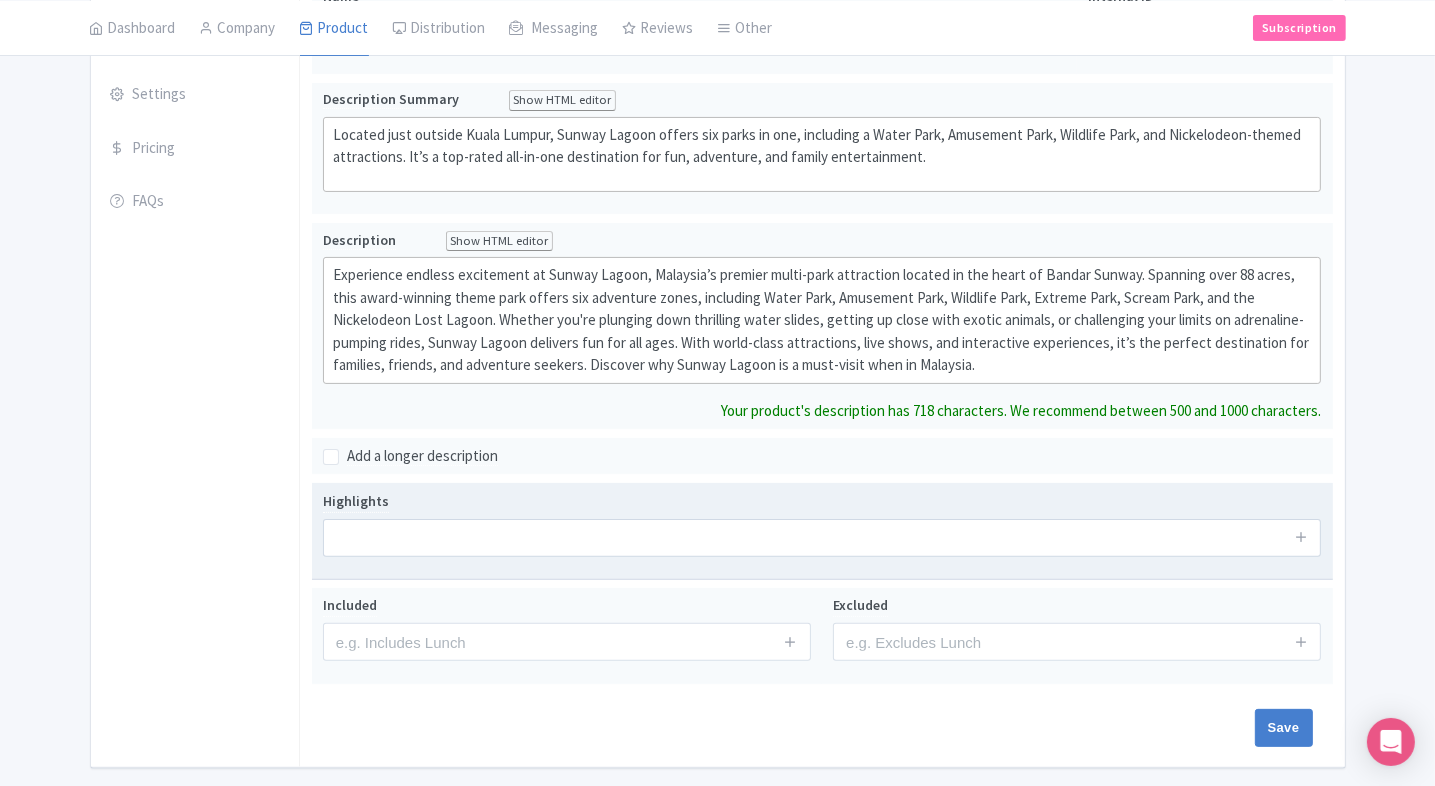 scroll, scrollTop: 363, scrollLeft: 0, axis: vertical 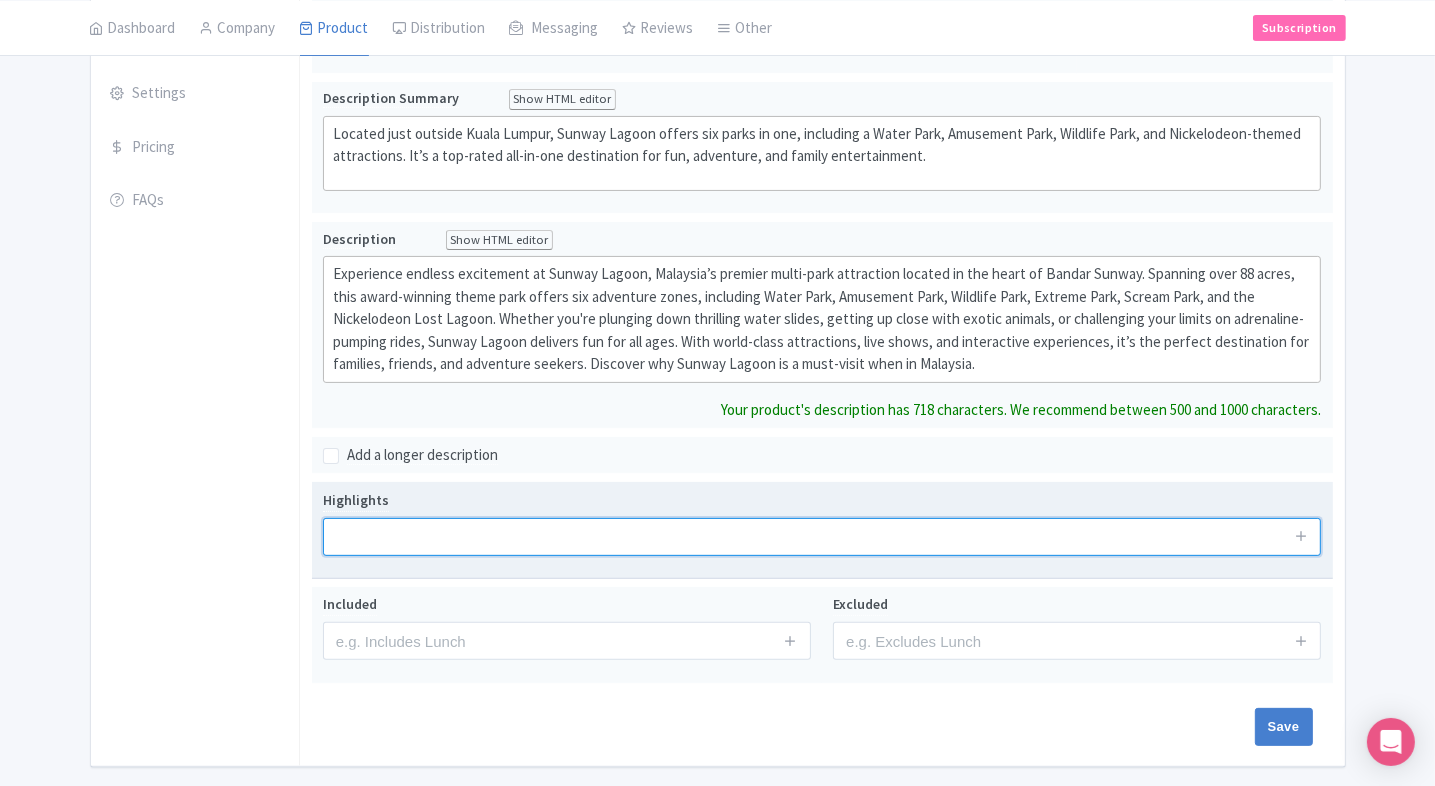 click on "Highlights" at bounding box center [822, 530] 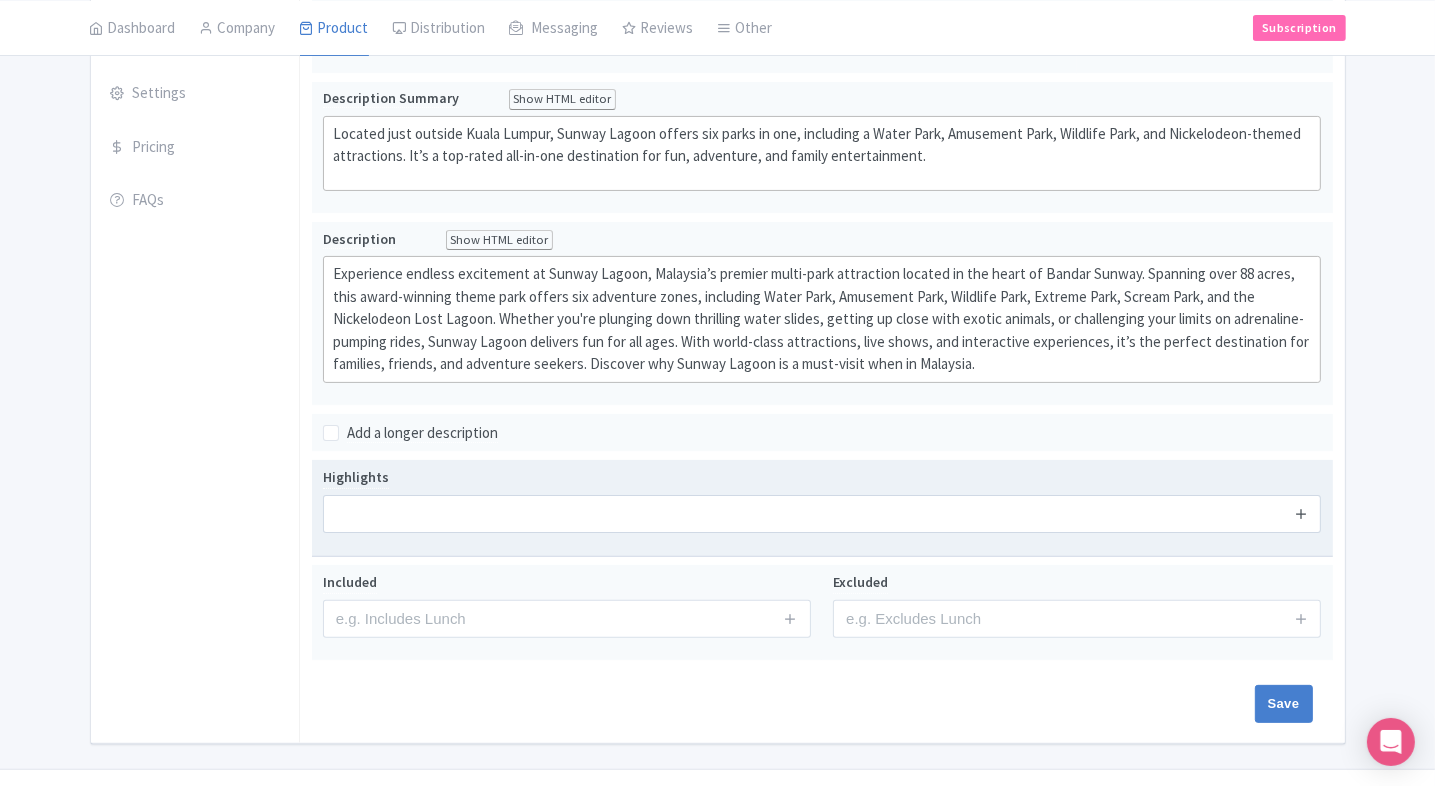 click at bounding box center [1301, 514] 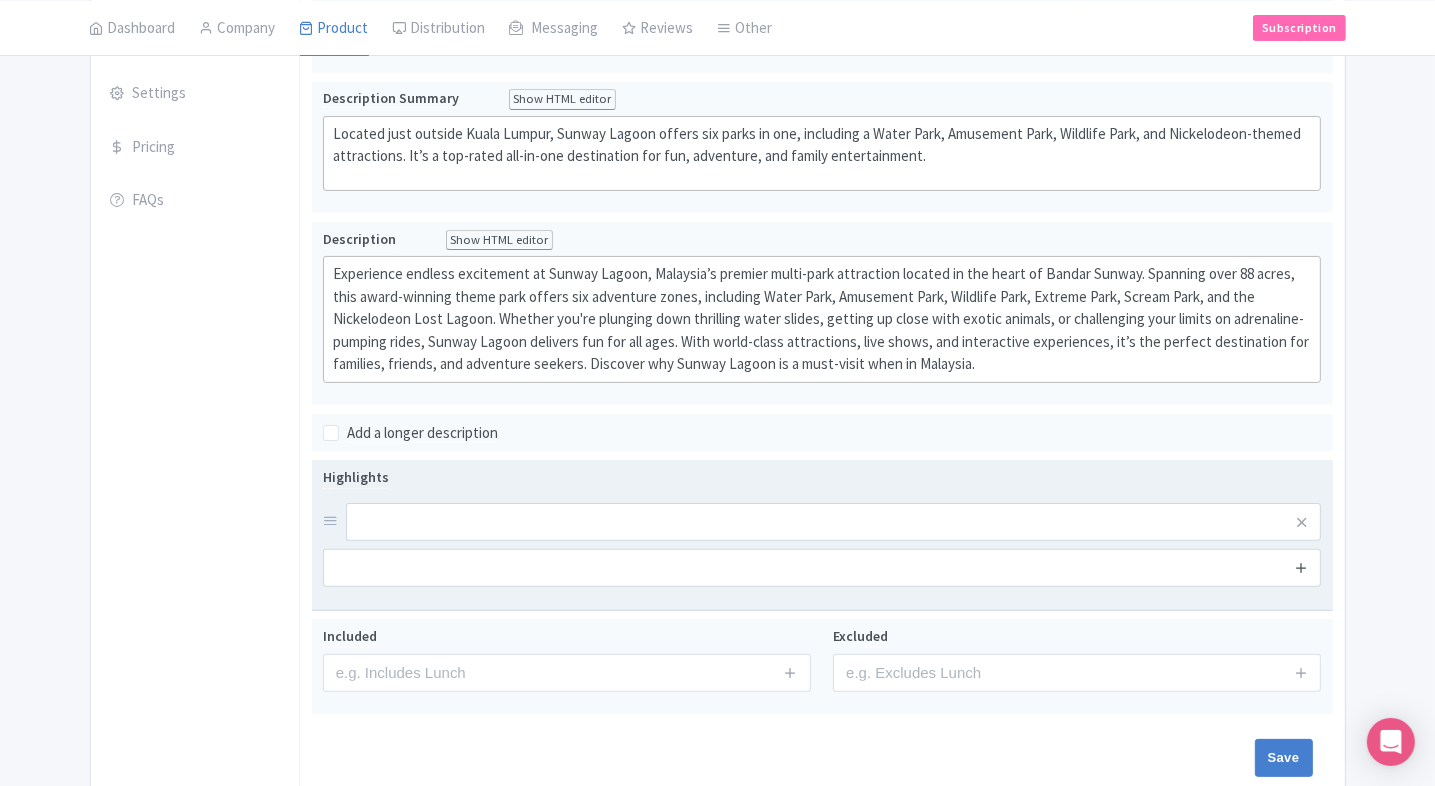 click at bounding box center [1301, 567] 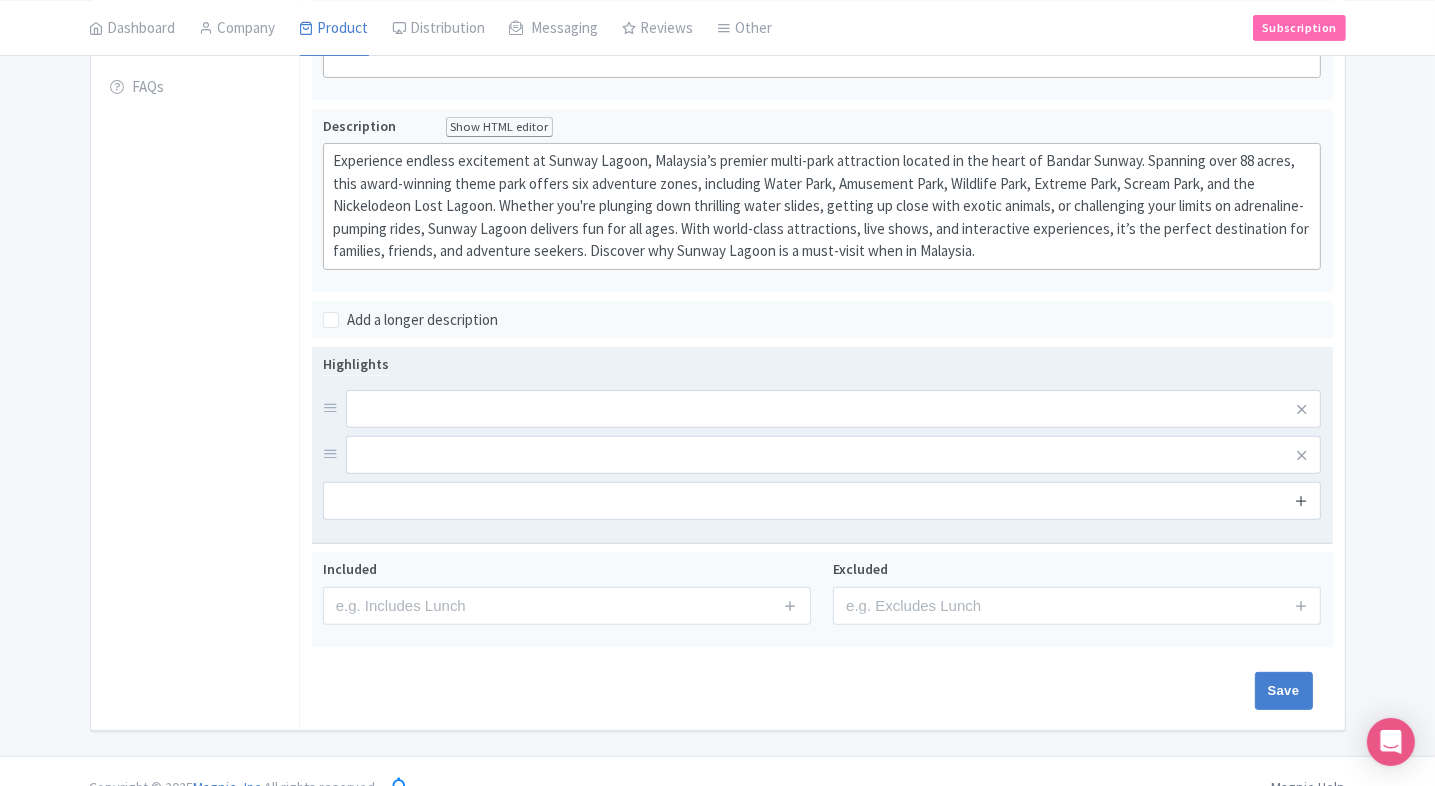 scroll, scrollTop: 480, scrollLeft: 0, axis: vertical 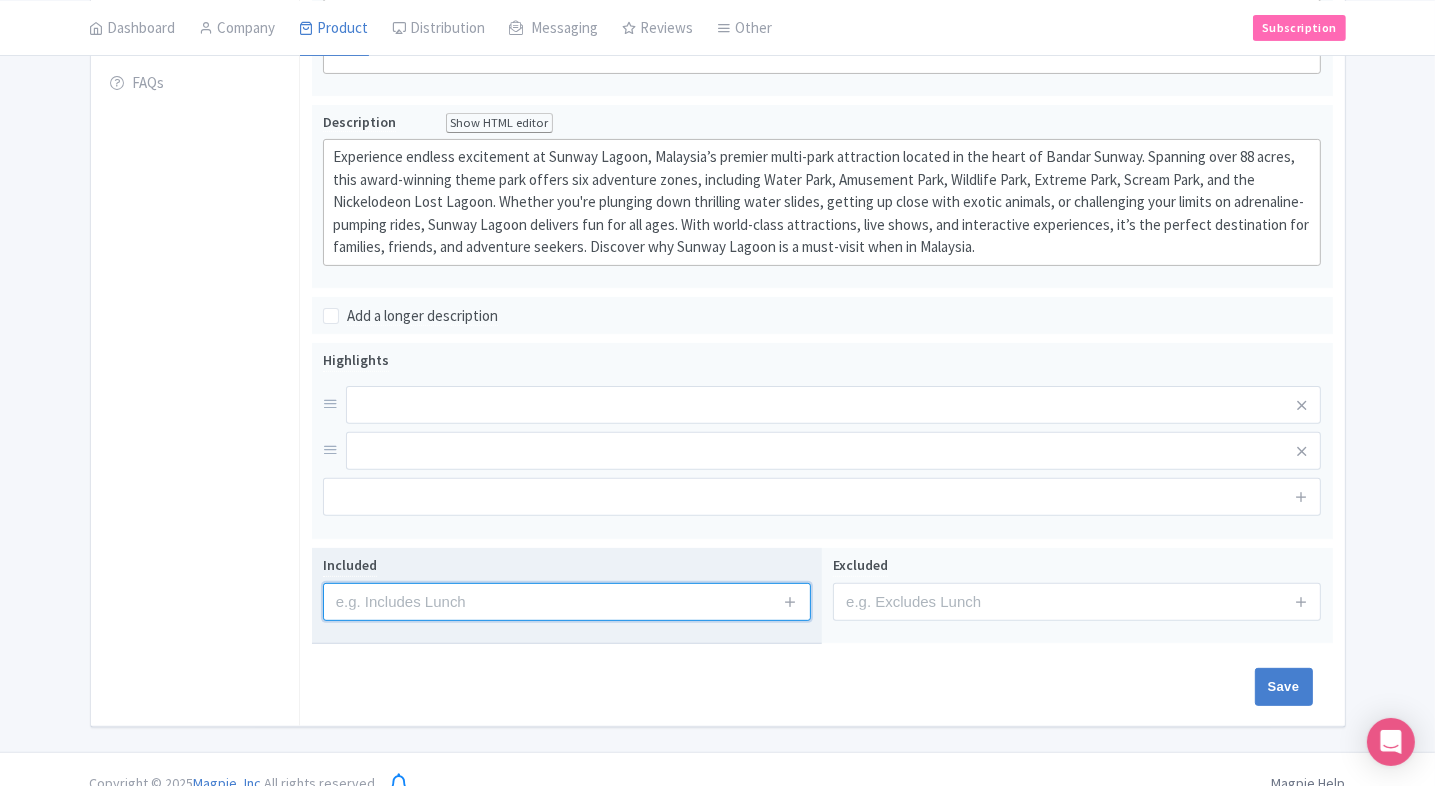 click at bounding box center [567, 602] 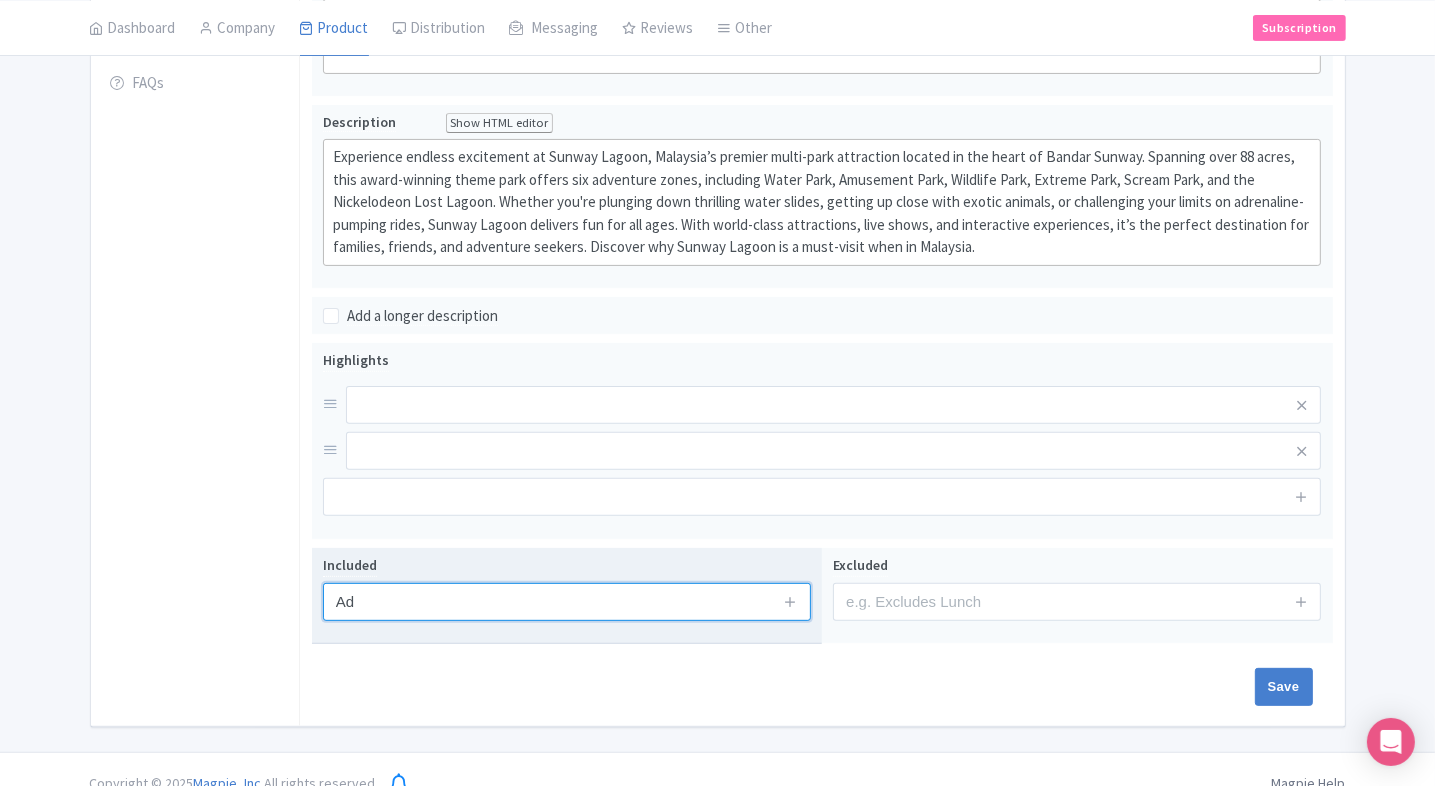 type on "A" 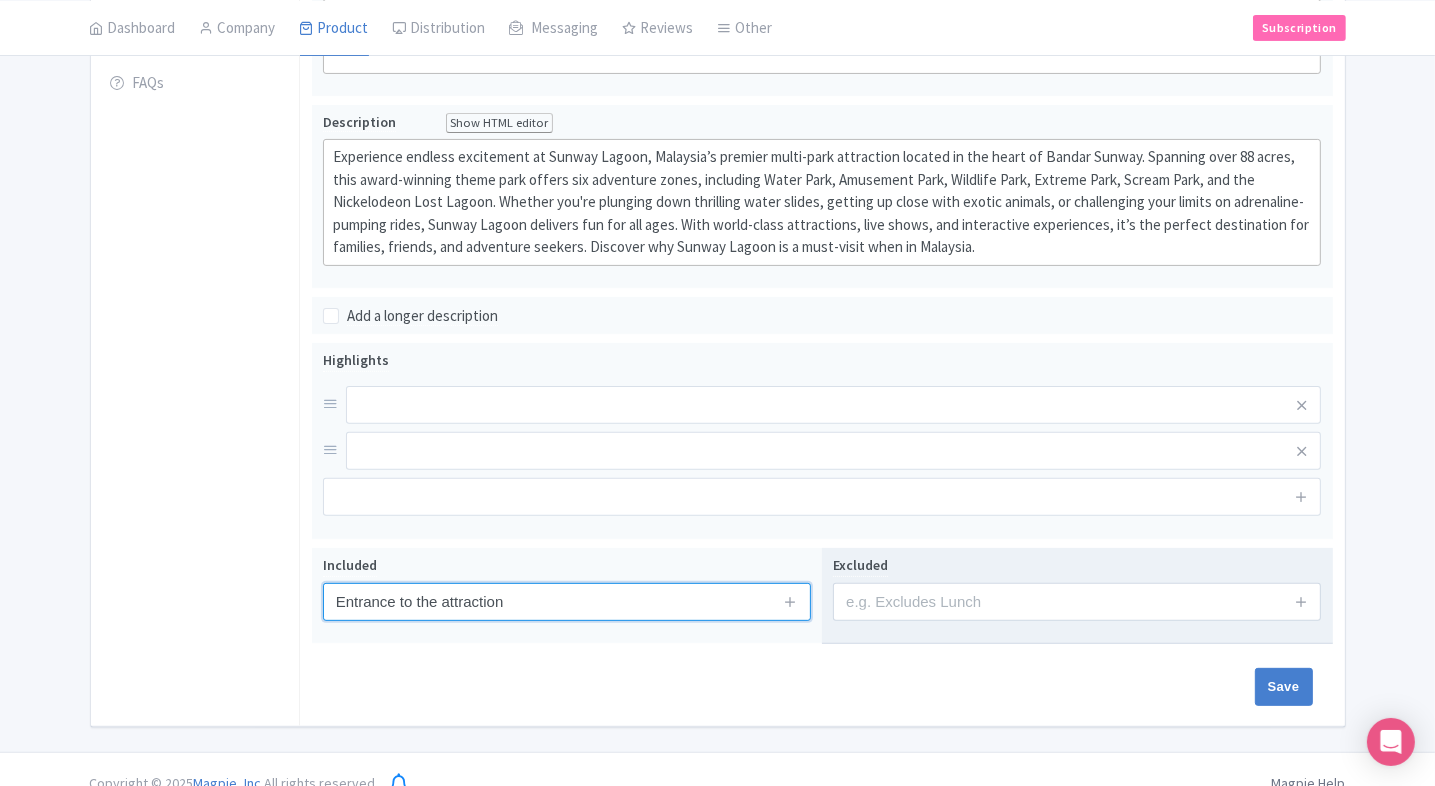type on "Entrance to the attraction" 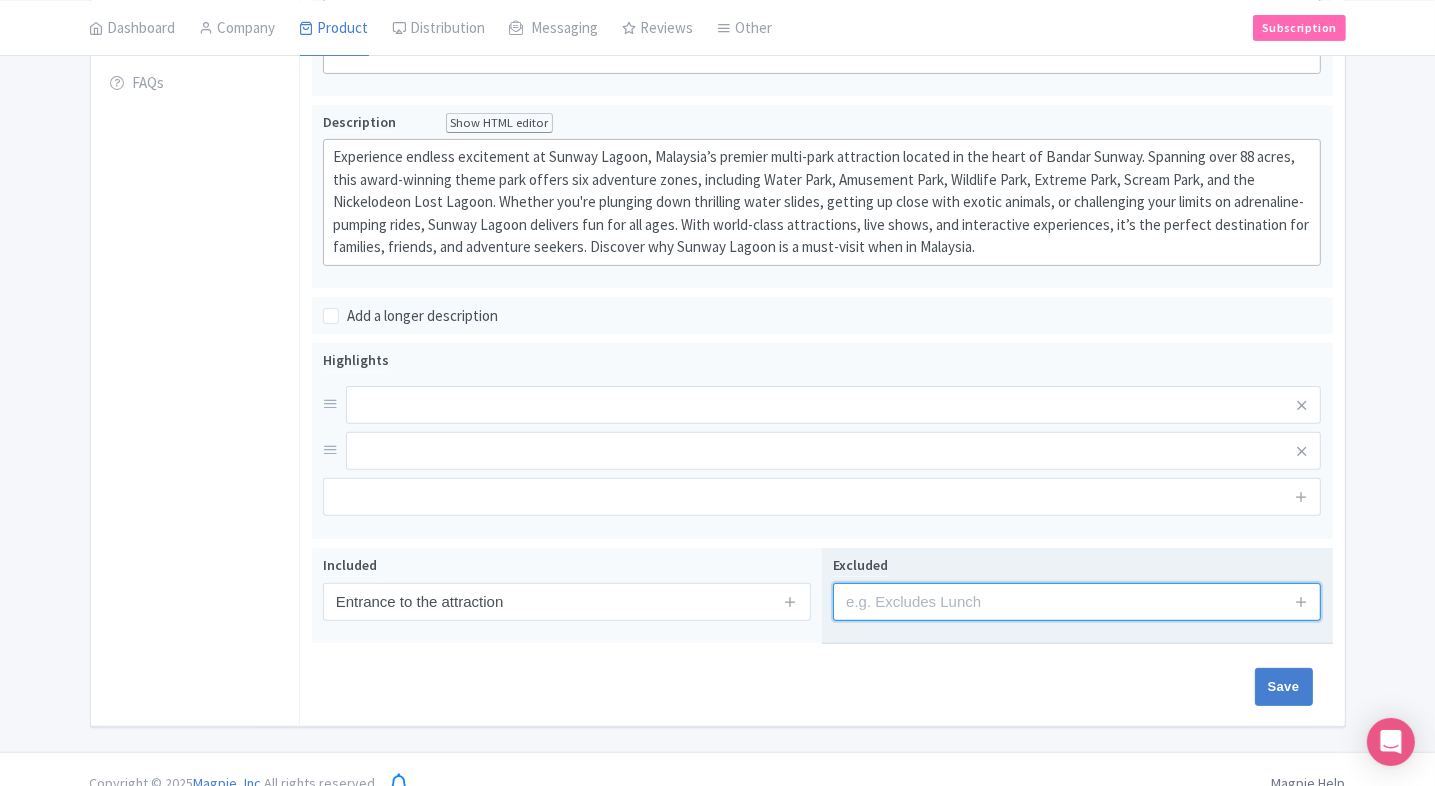 click at bounding box center (1077, 602) 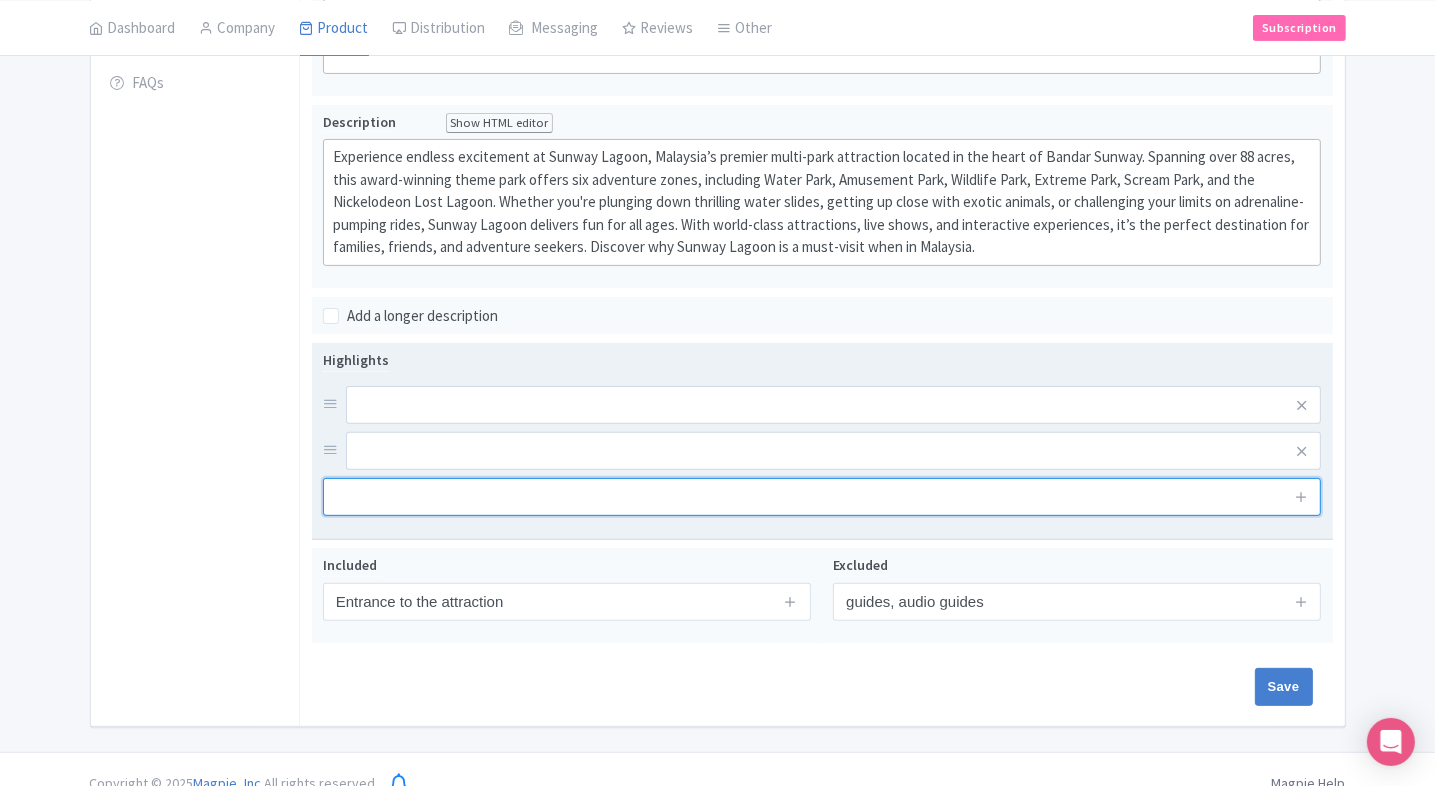 click at bounding box center (822, 497) 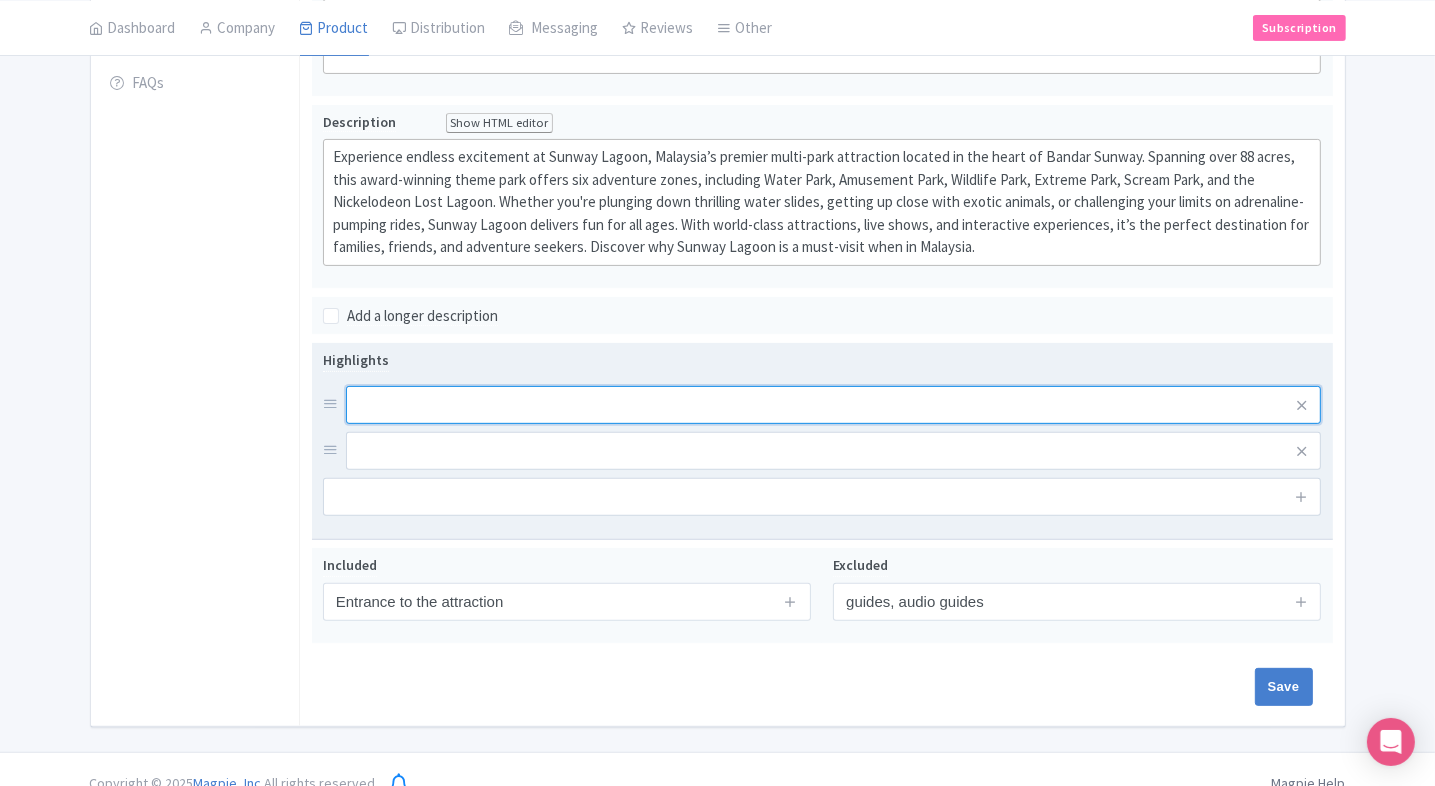 click at bounding box center [834, 405] 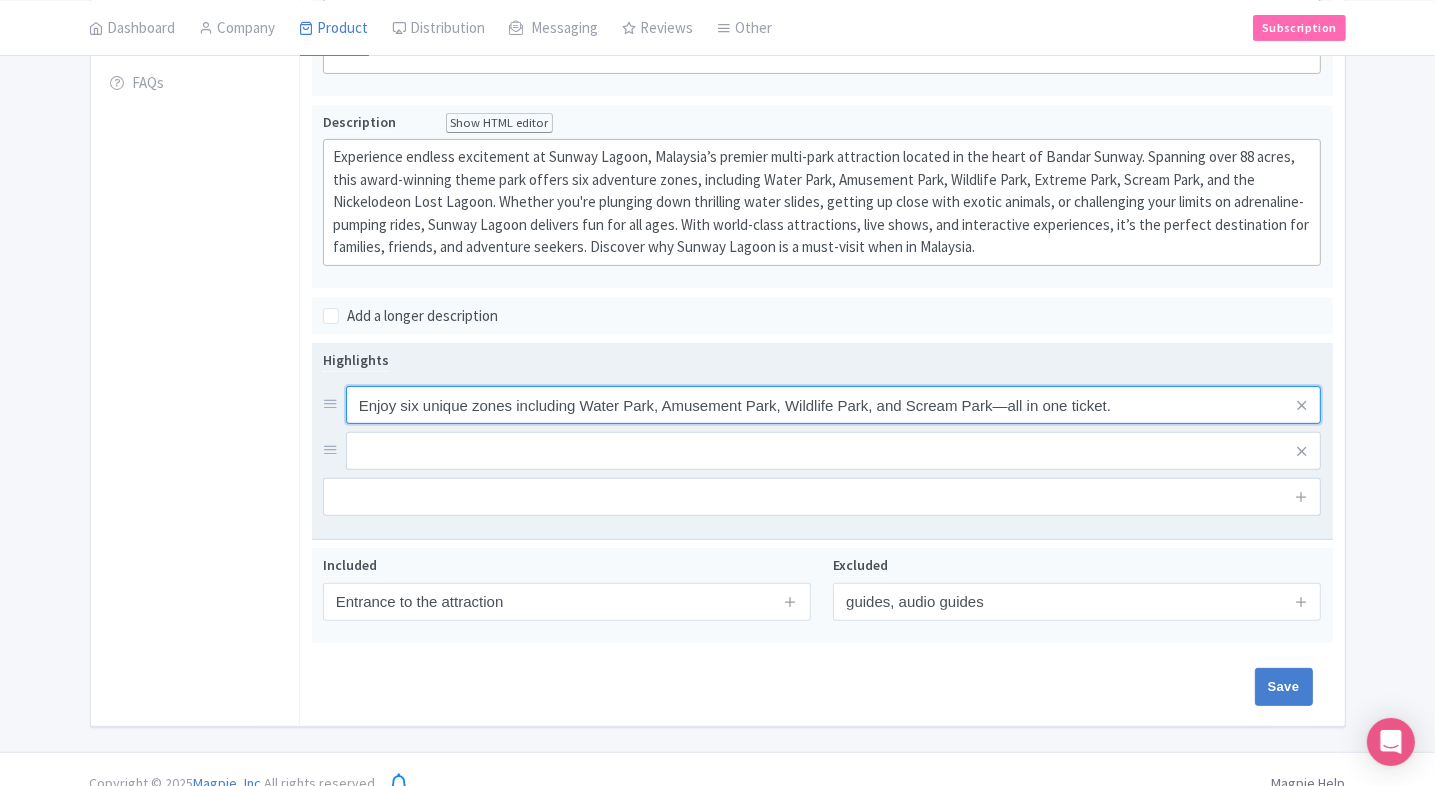 type on "Enjoy six unique zones including Water Park, Amusement Park, Wildlife Park, and Scream Park—all in one ticket." 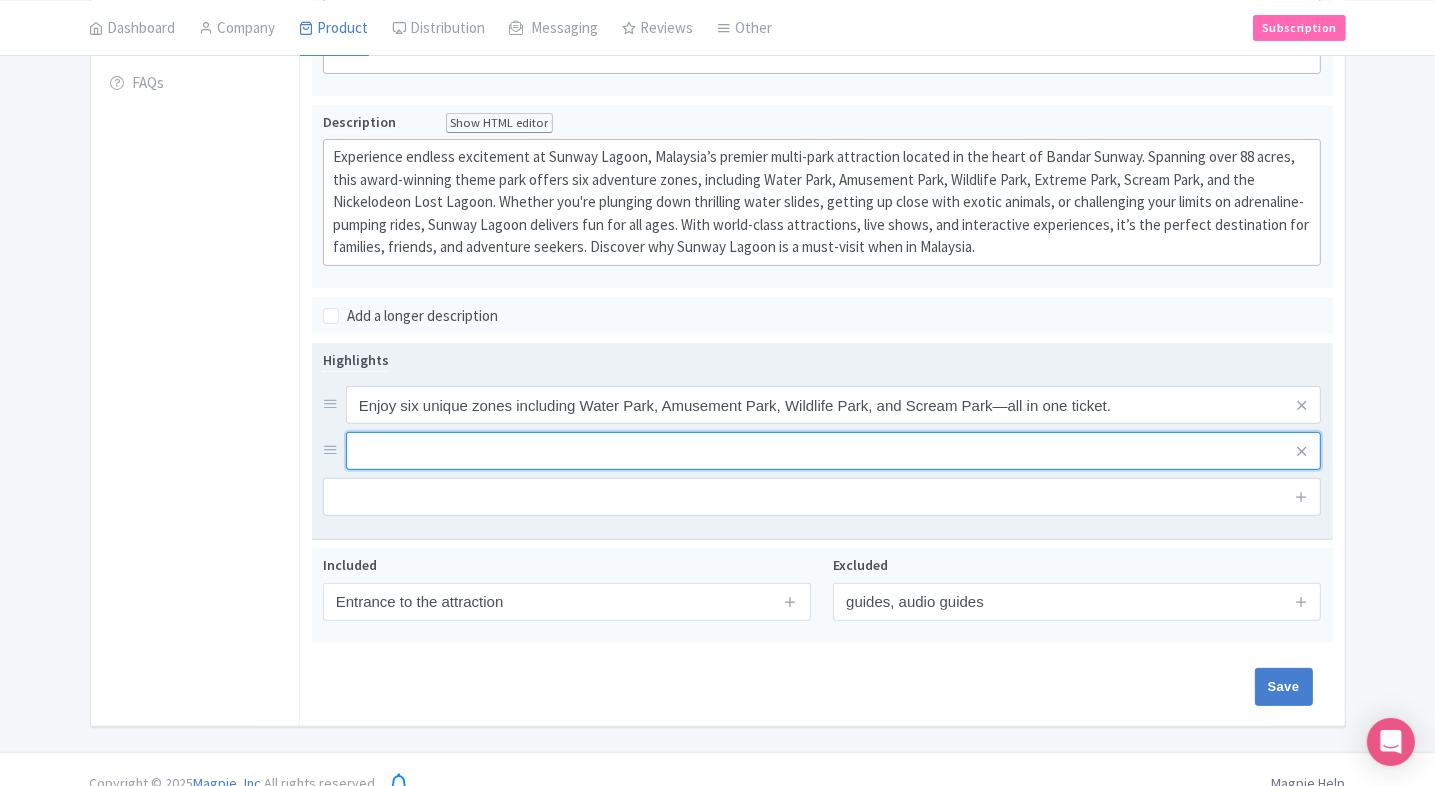 click at bounding box center [834, 405] 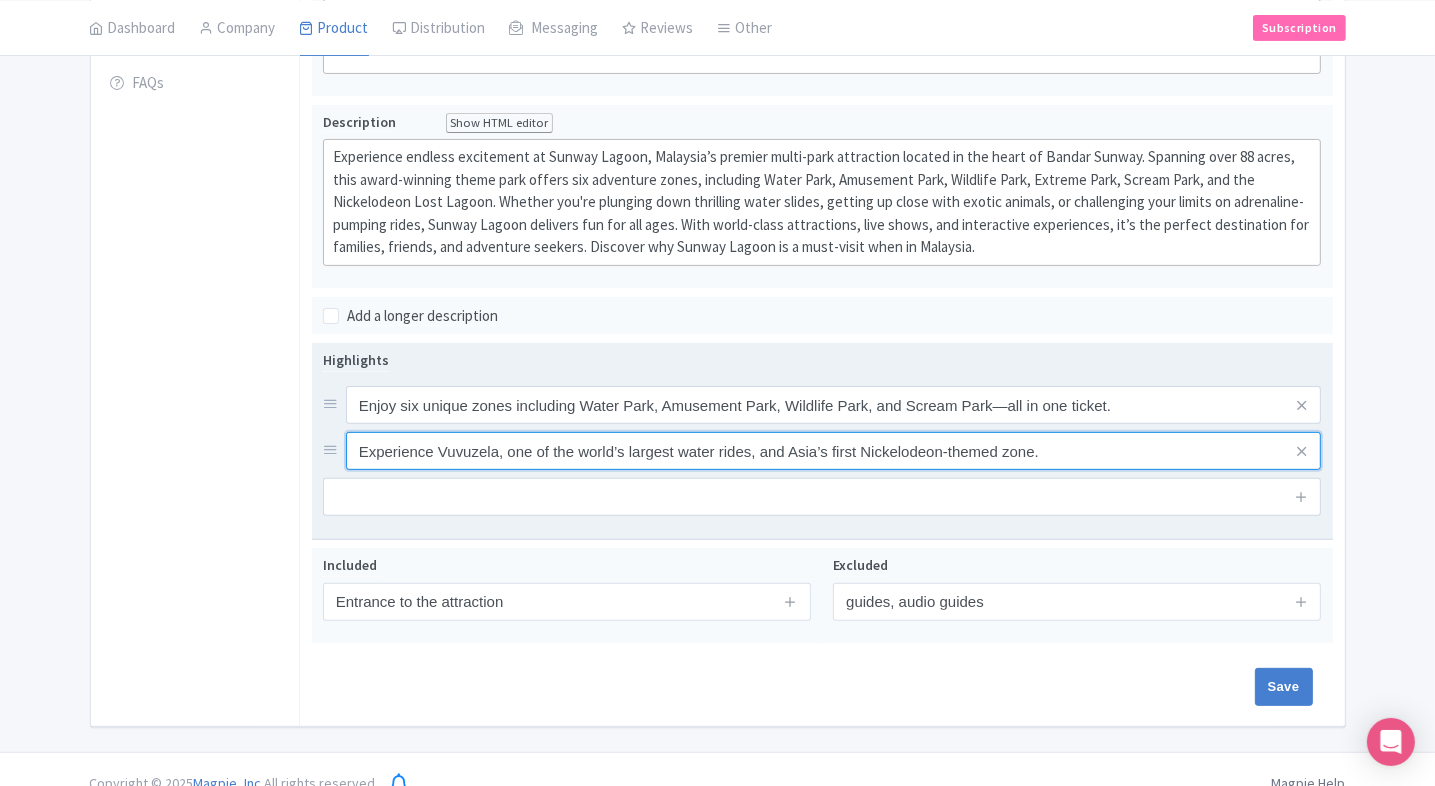 type on "Experience Vuvuzela, one of the world’s largest water rides, and Asia’s first Nickelodeon-themed zone." 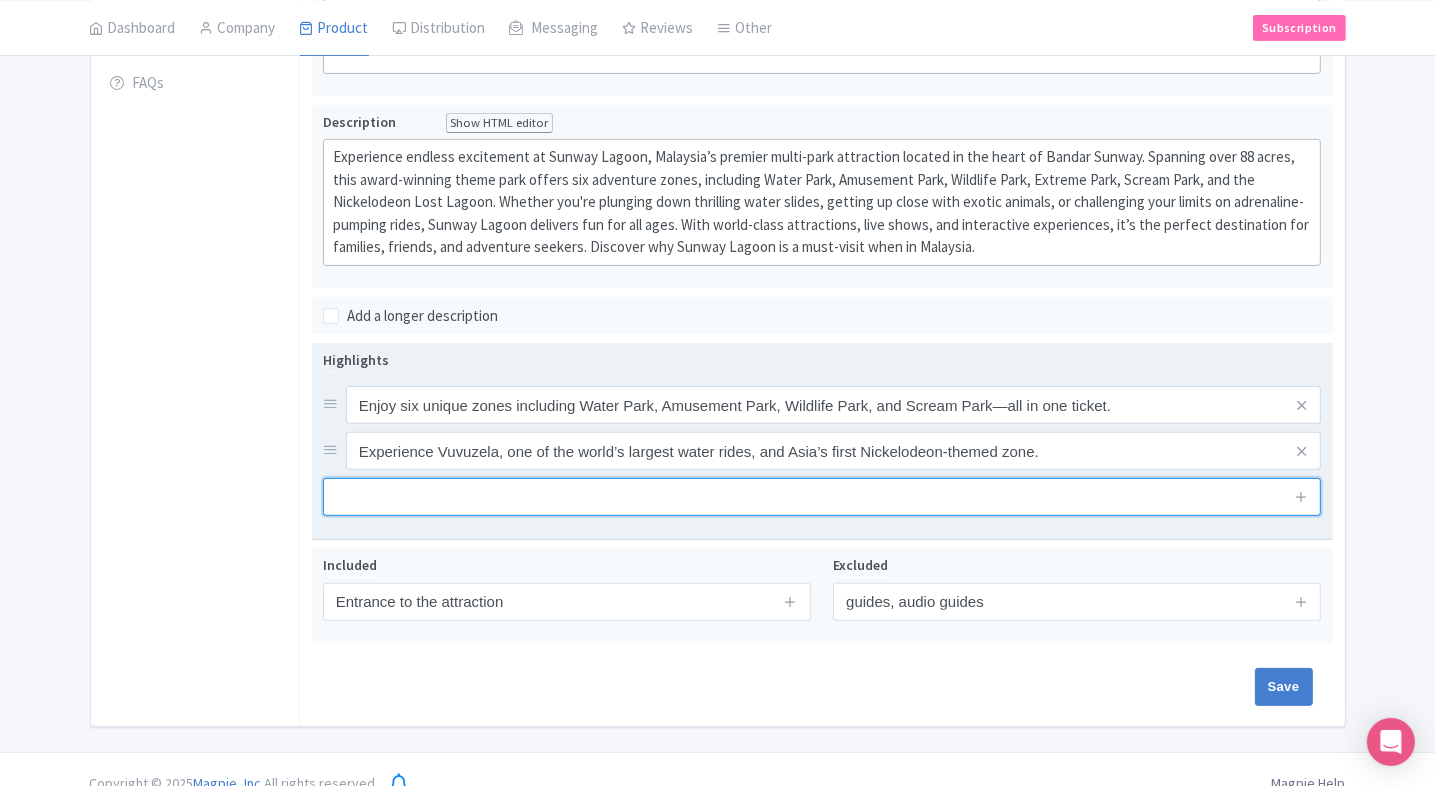 click at bounding box center [822, 497] 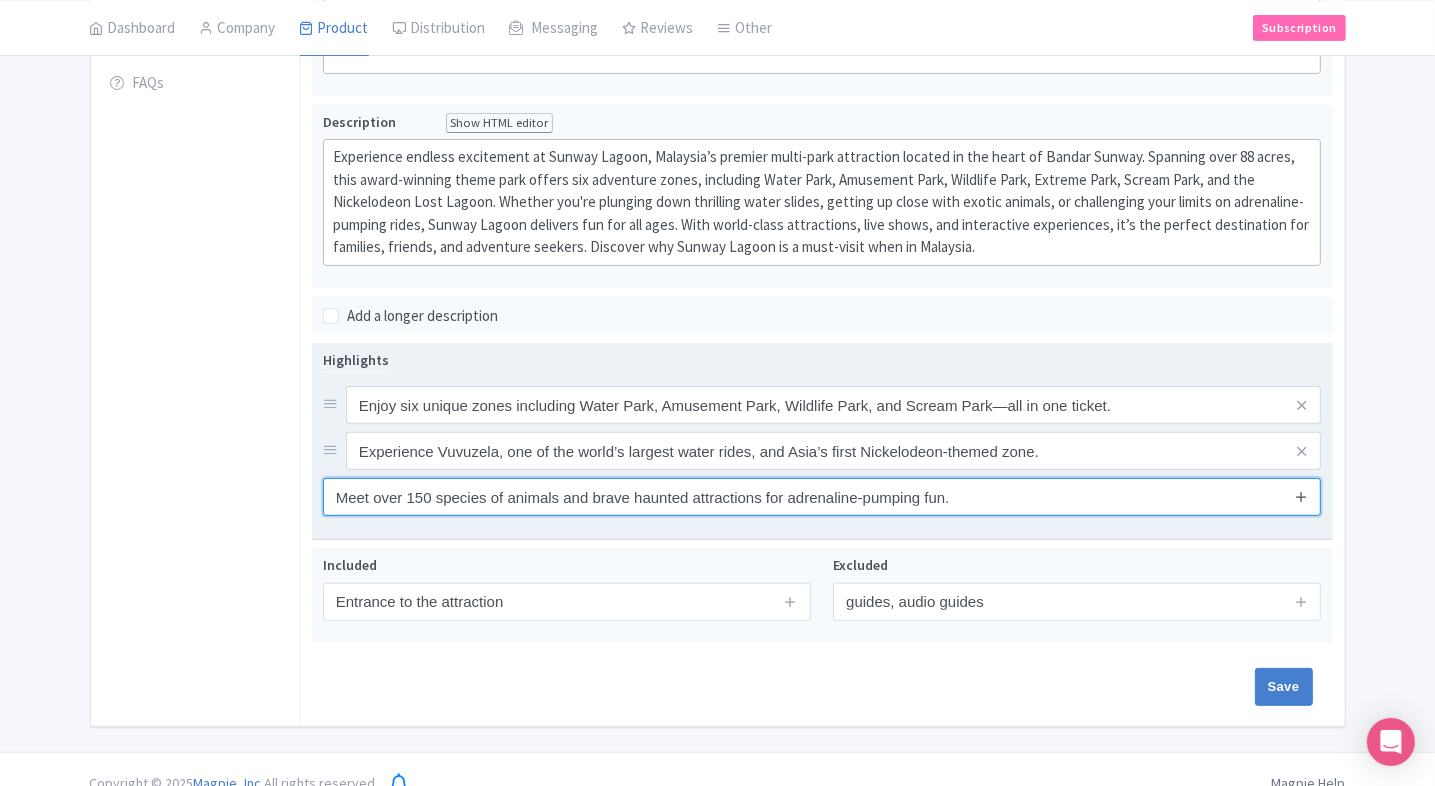 type on "Meet over 150 species of animals and brave haunted attractions for adrenaline-pumping fun." 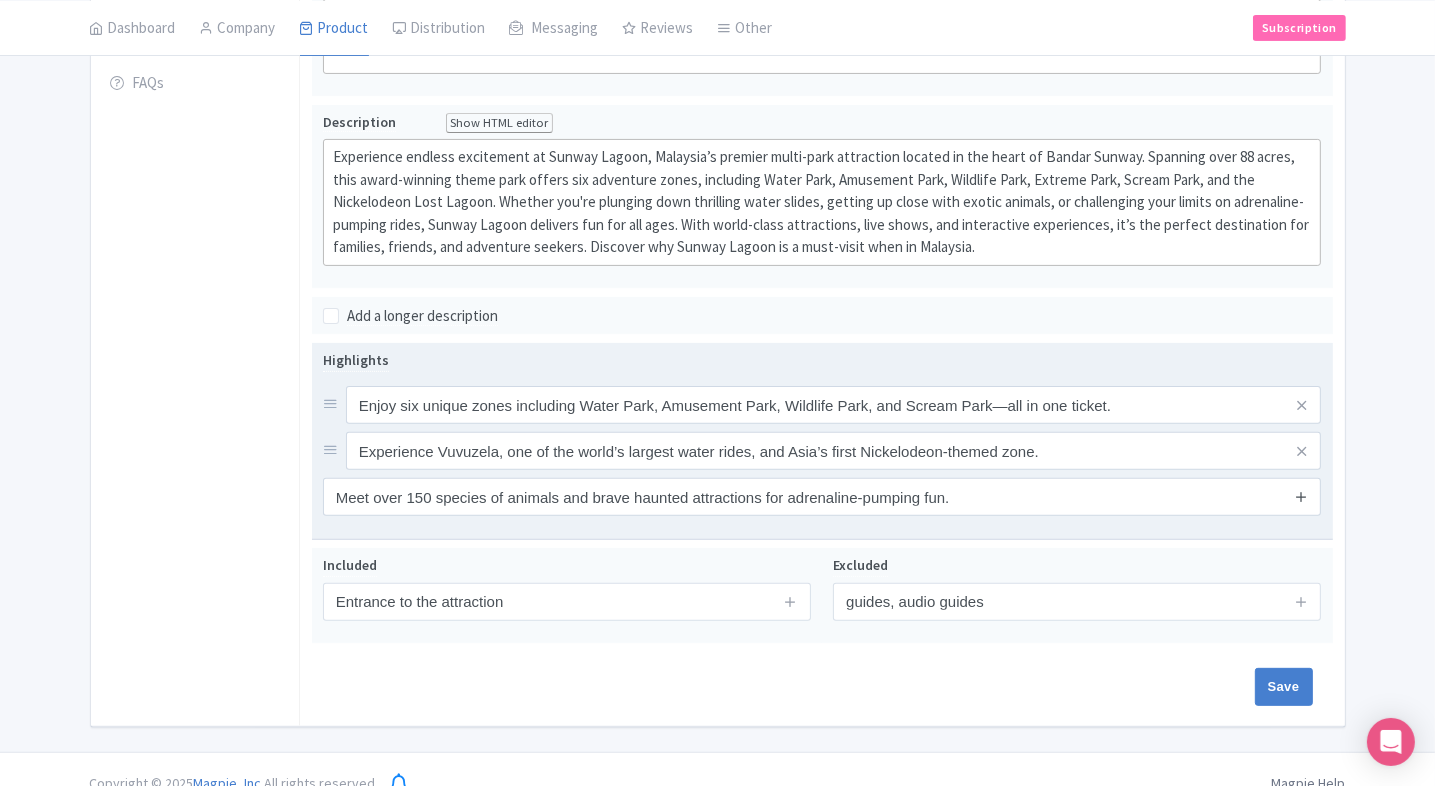 click at bounding box center (1301, 496) 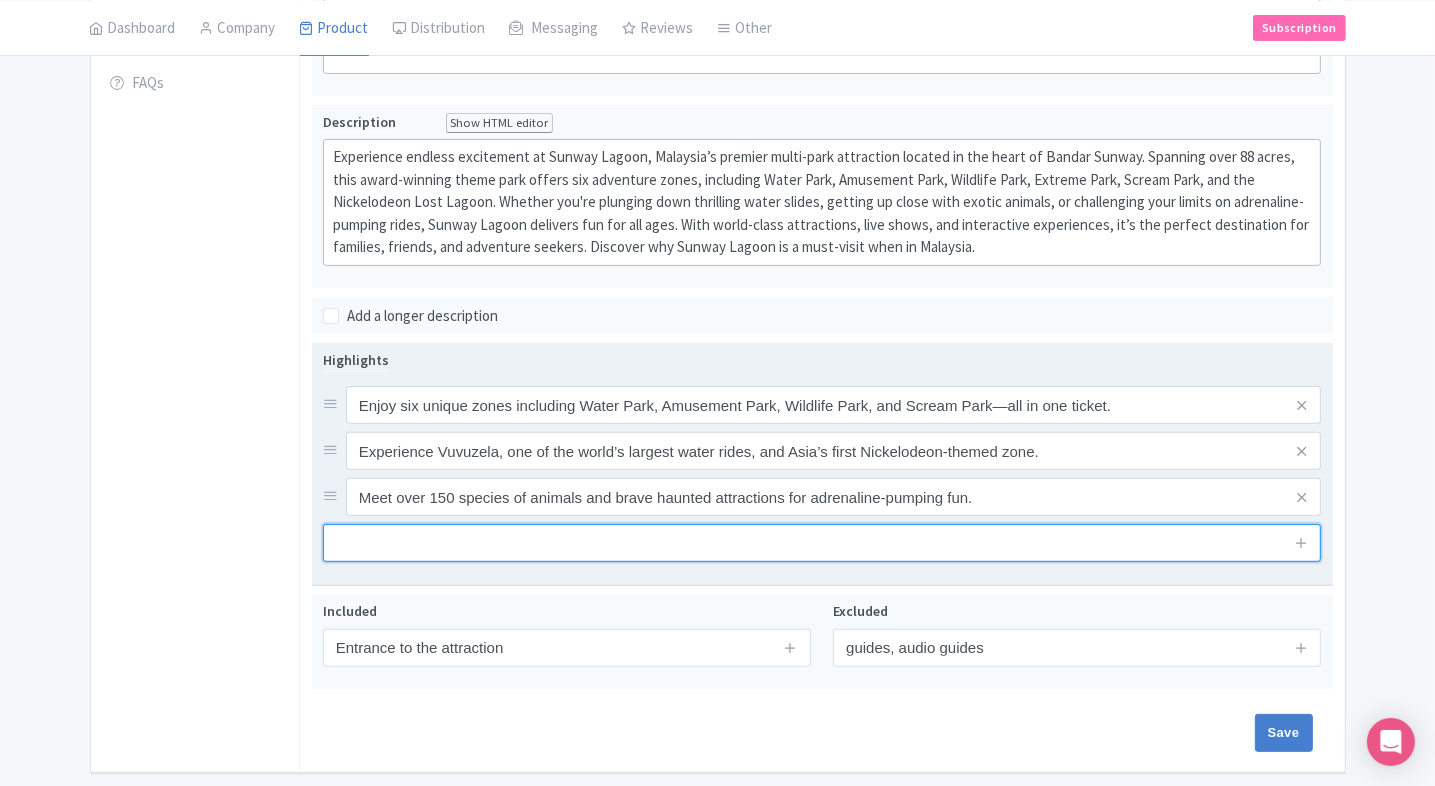 click at bounding box center (822, 543) 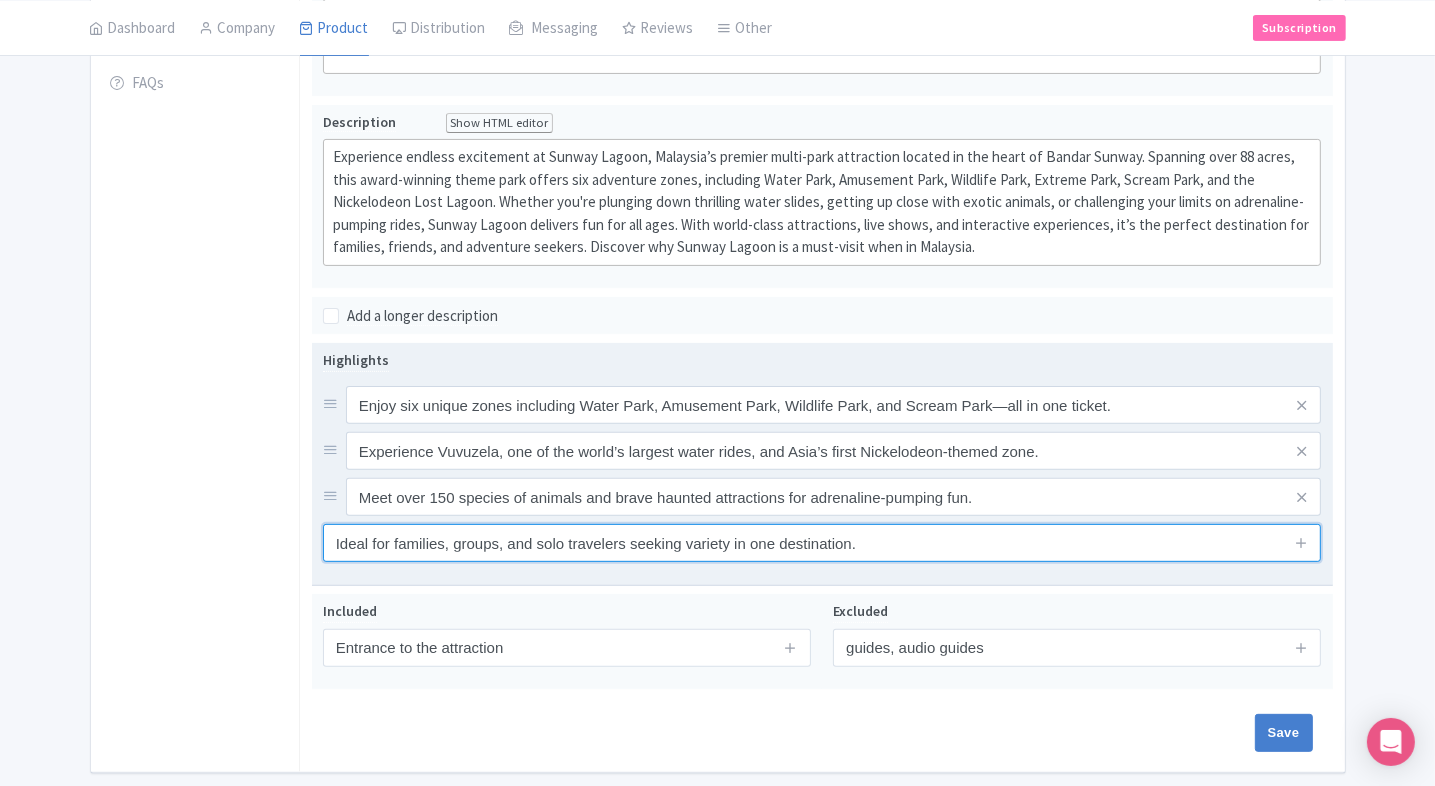 type on "Ideal for families, groups, and solo travelers seeking variety in one destination." 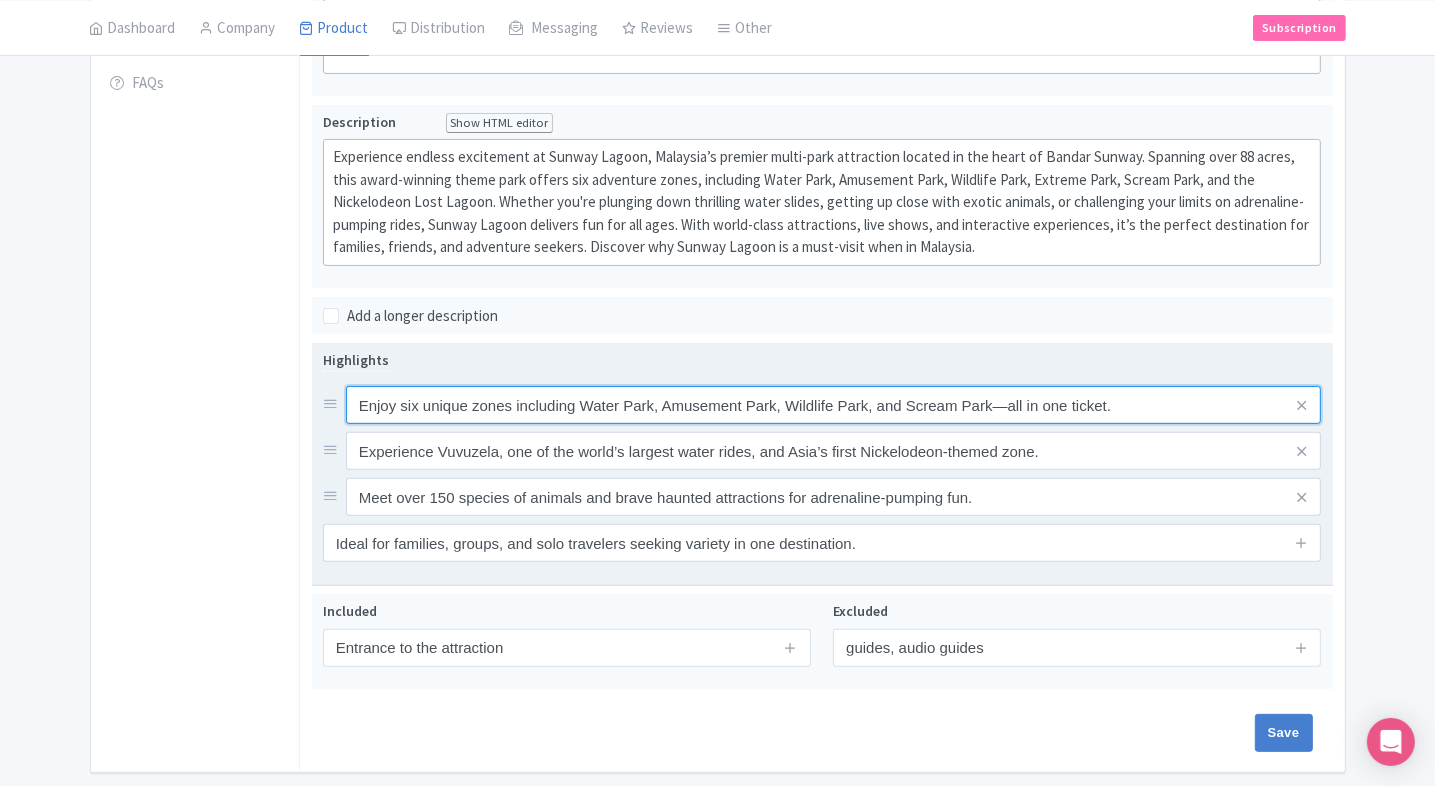 click on "Enjoy six unique zones including Water Park, Amusement Park, Wildlife Park, and Scream Park—all in one ticket." at bounding box center (834, 405) 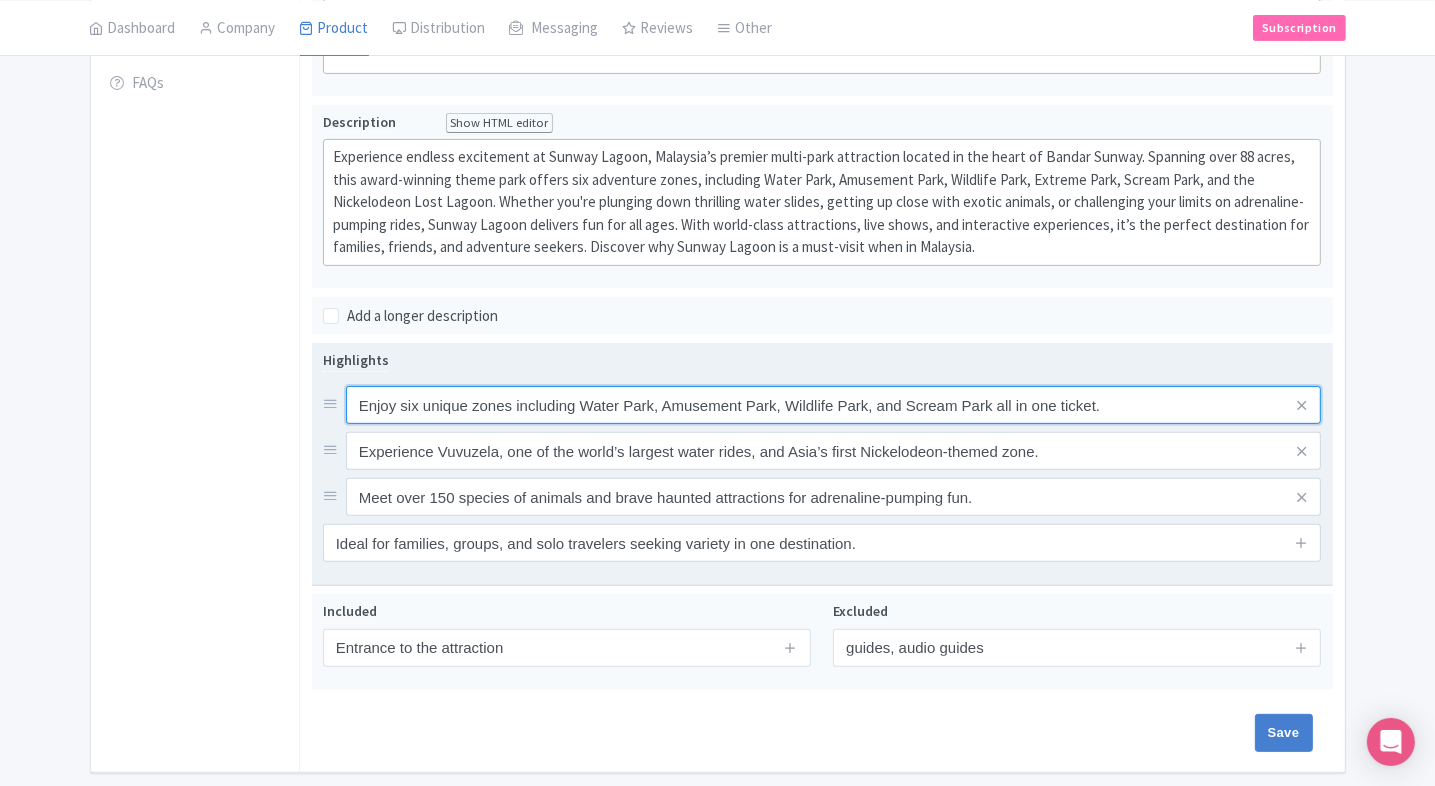 scroll, scrollTop: 548, scrollLeft: 0, axis: vertical 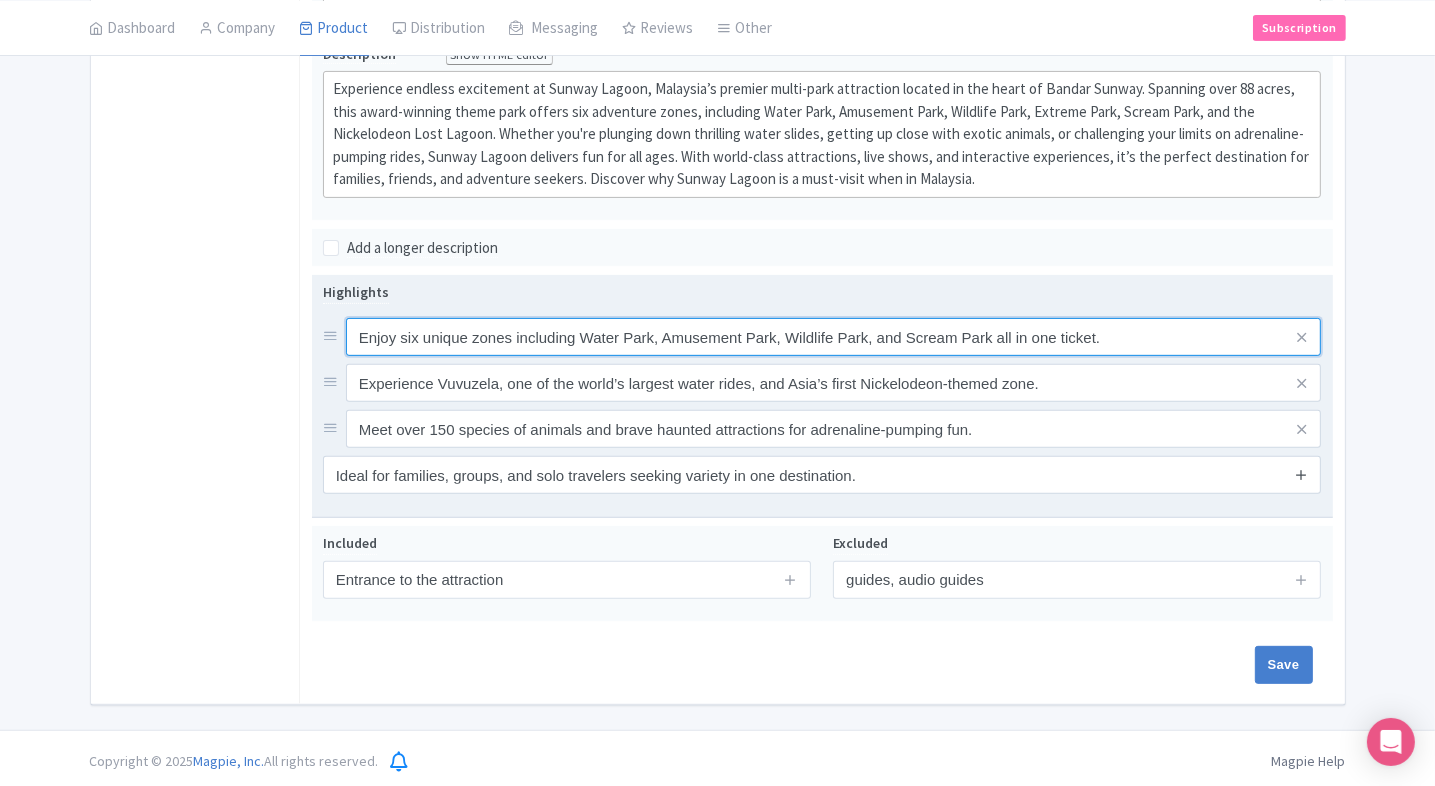 type on "Enjoy six unique zones including Water Park, Amusement Park, Wildlife Park, and Scream Park all in one ticket." 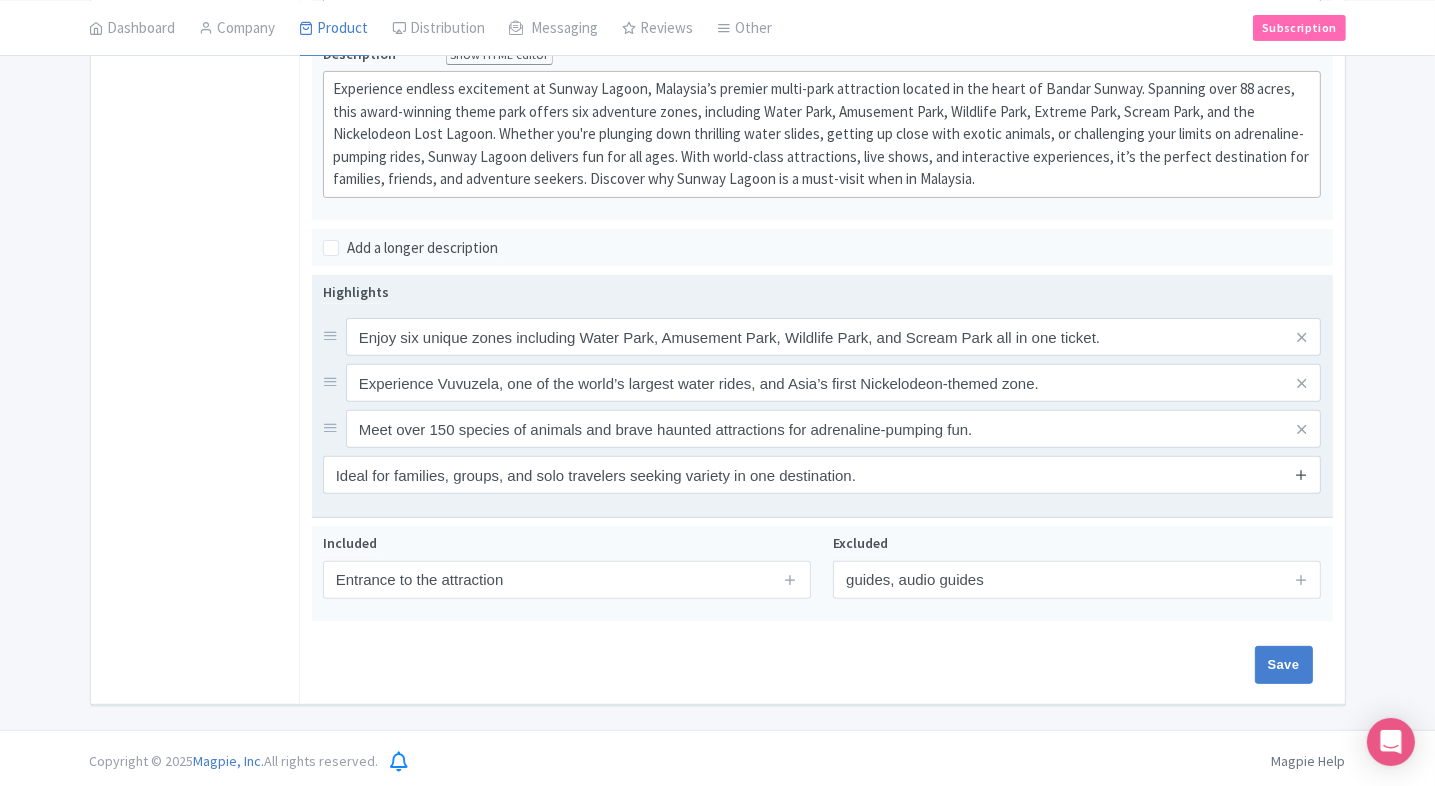 click at bounding box center [1301, 474] 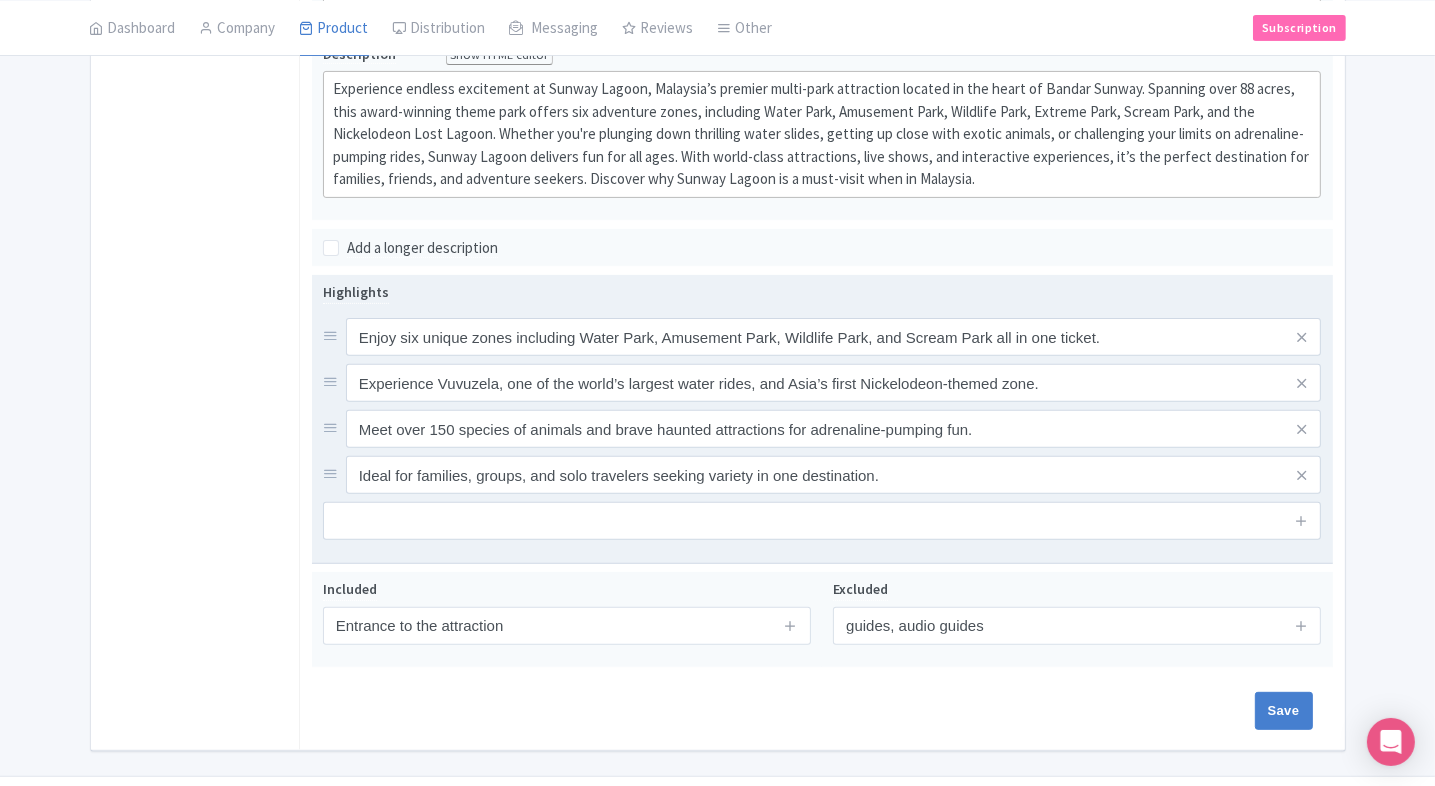 click at bounding box center (822, 521) 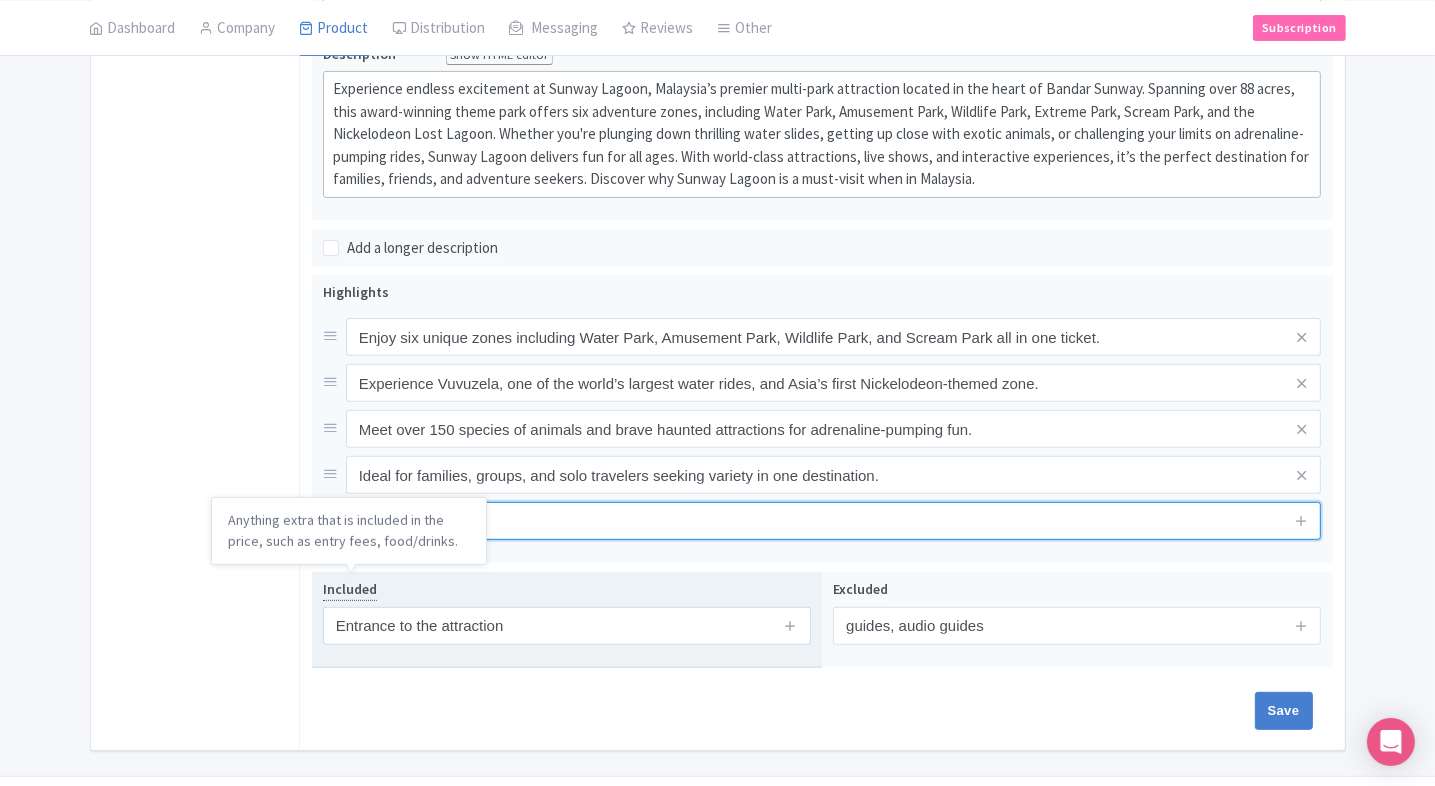 paste on "Located just 30 minutes from Kuala Lumpur city center—advance booking recommended." 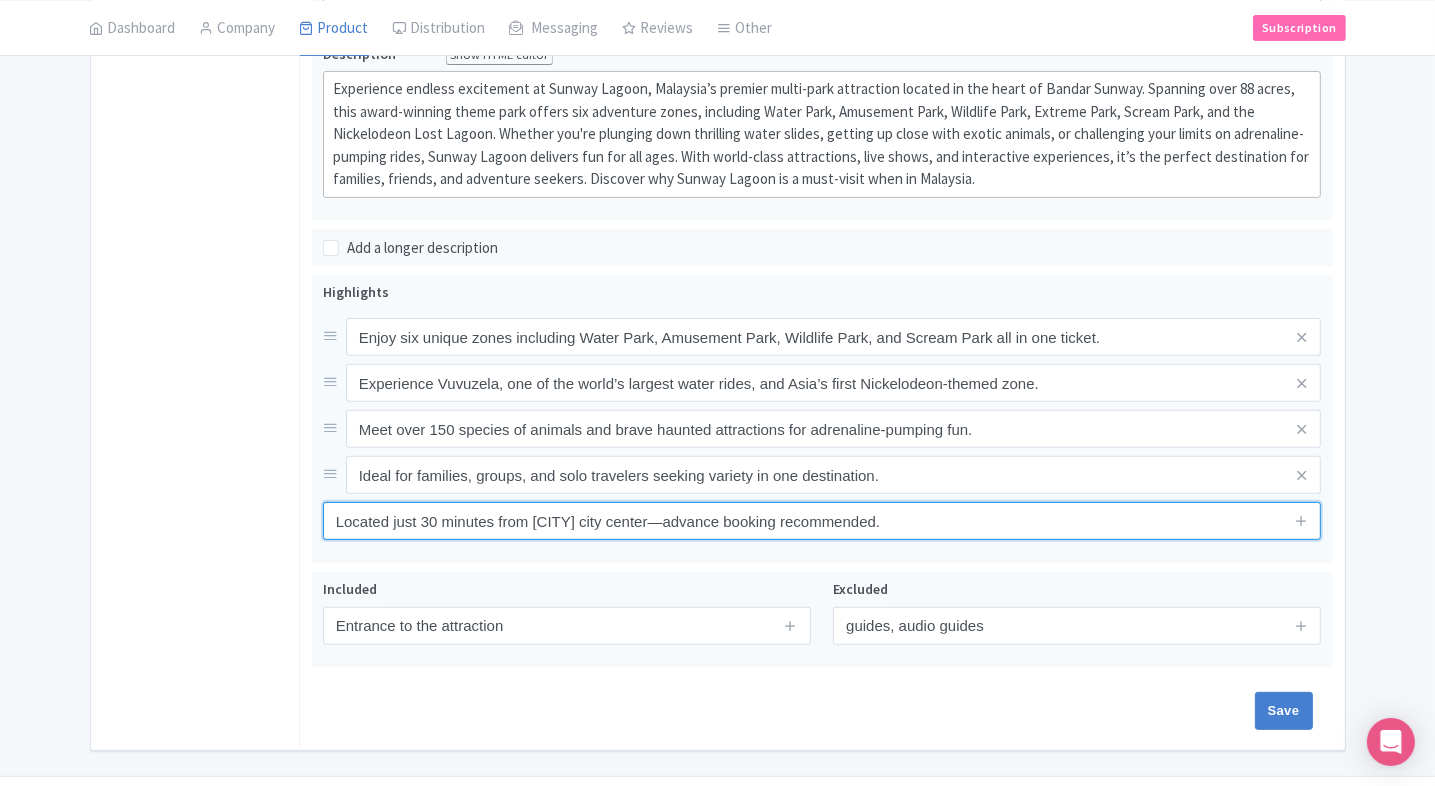 type on "Located just 30 minutes from Kuala Lumpur city center—advance booking recommended." 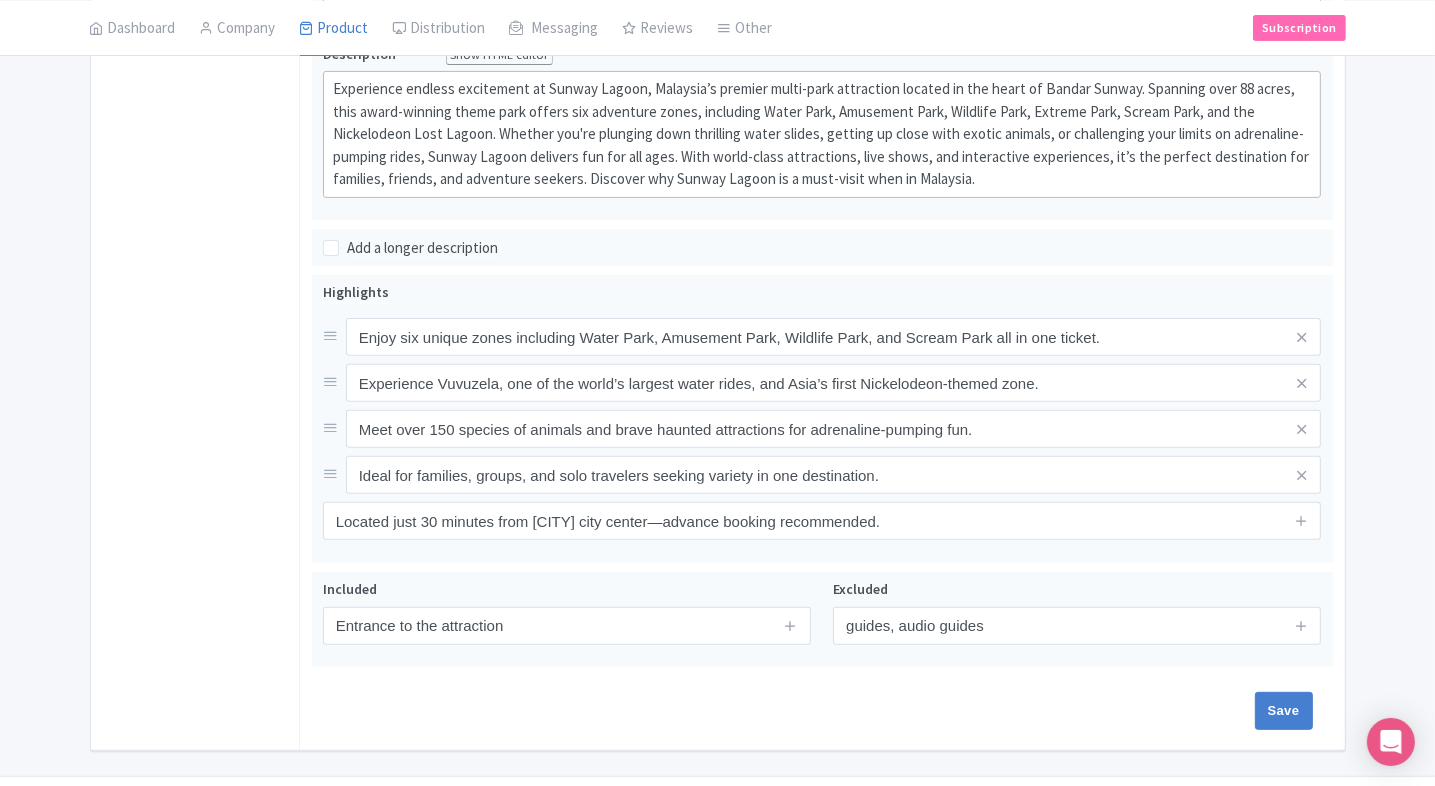 click on "General
Booking Info
Settings
Pricing
FAQs" at bounding box center (195, 262) 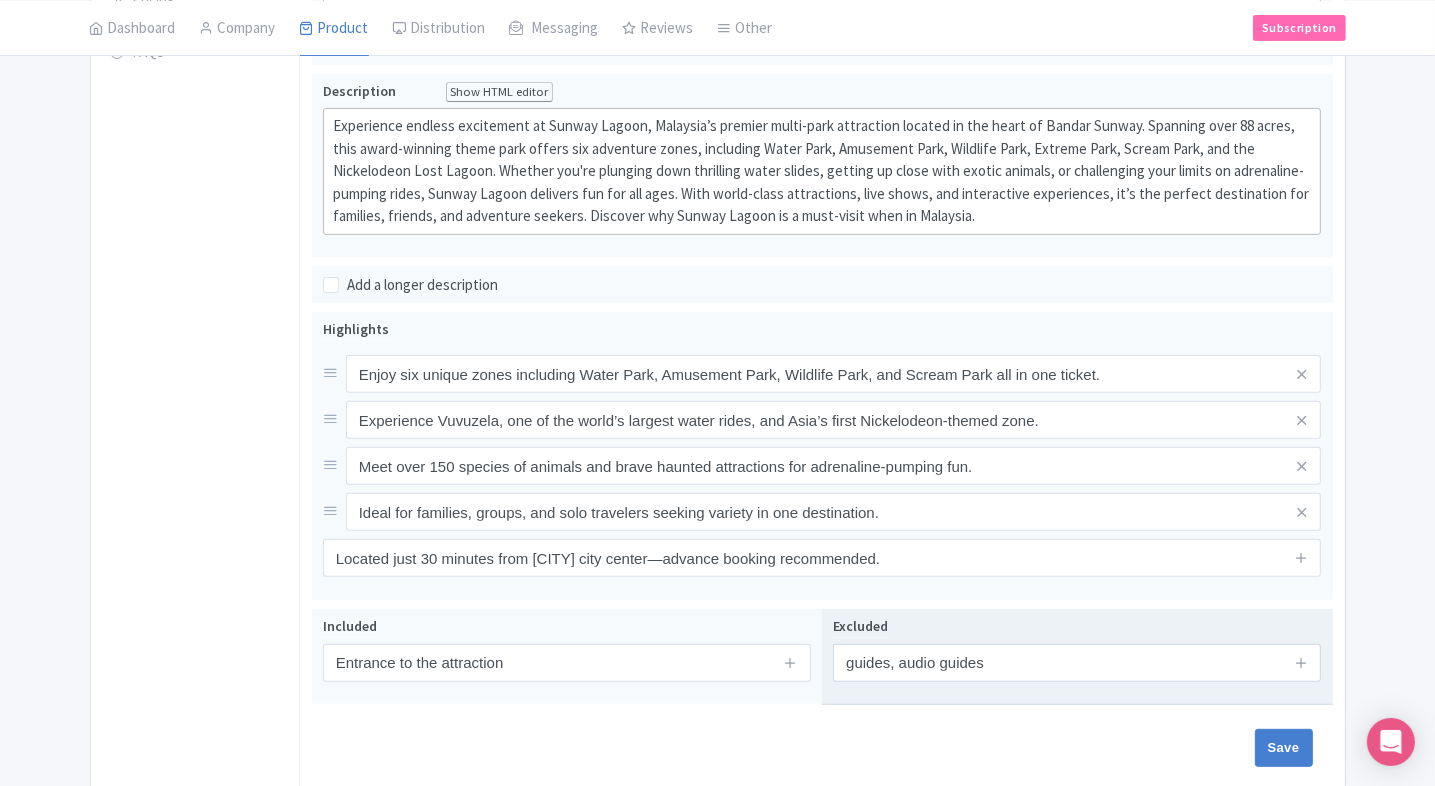 scroll, scrollTop: 524, scrollLeft: 0, axis: vertical 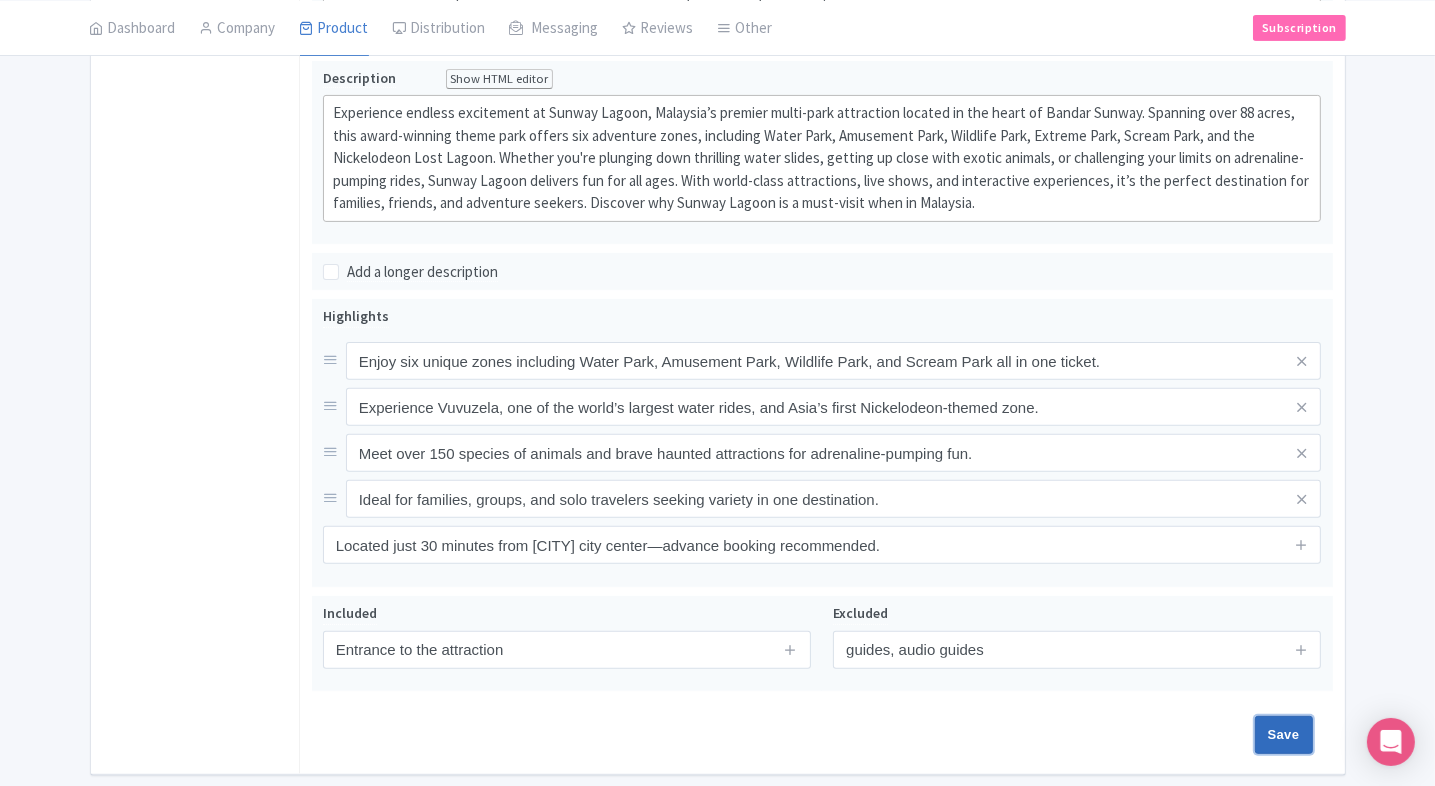 click on "Save" at bounding box center [1284, 735] 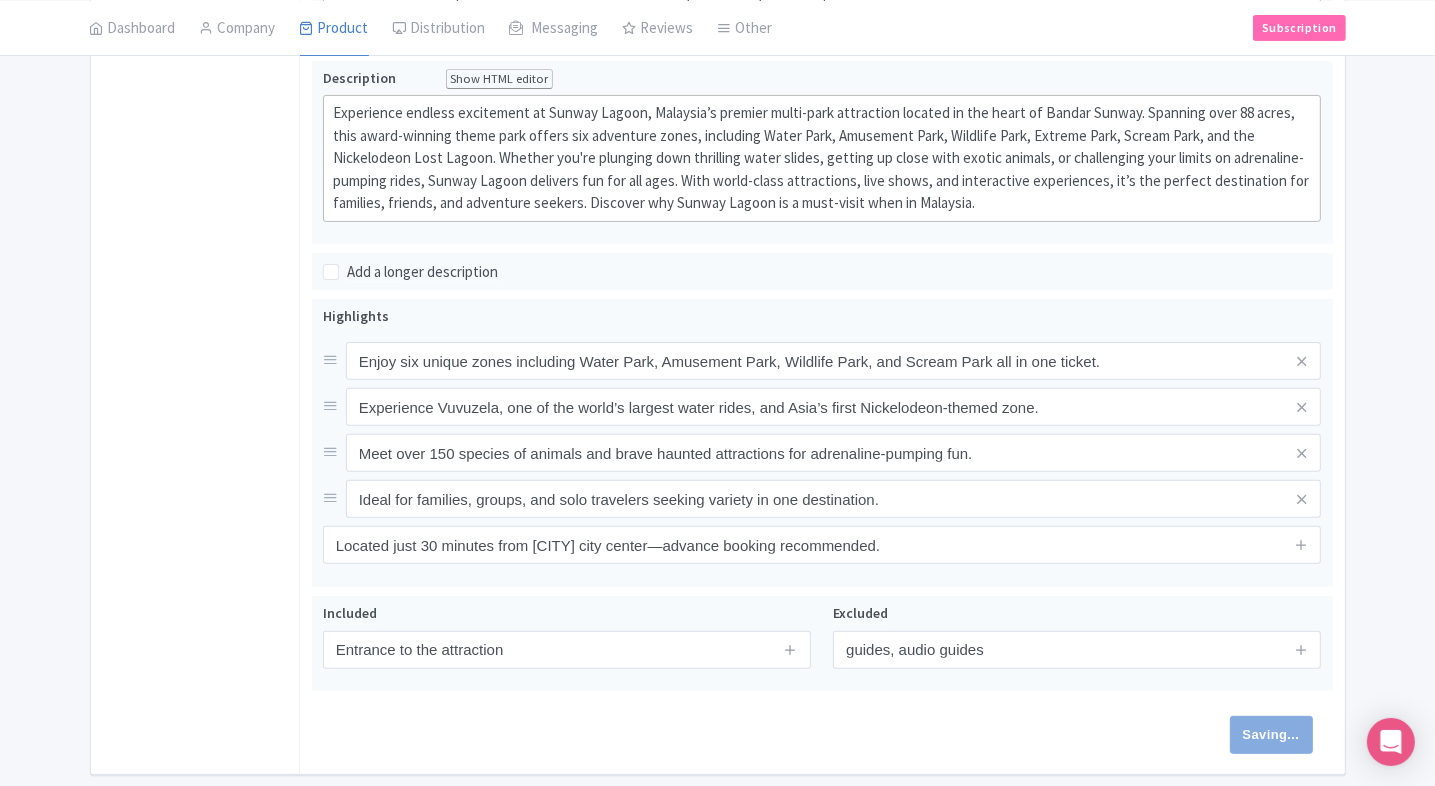type on "Saving..." 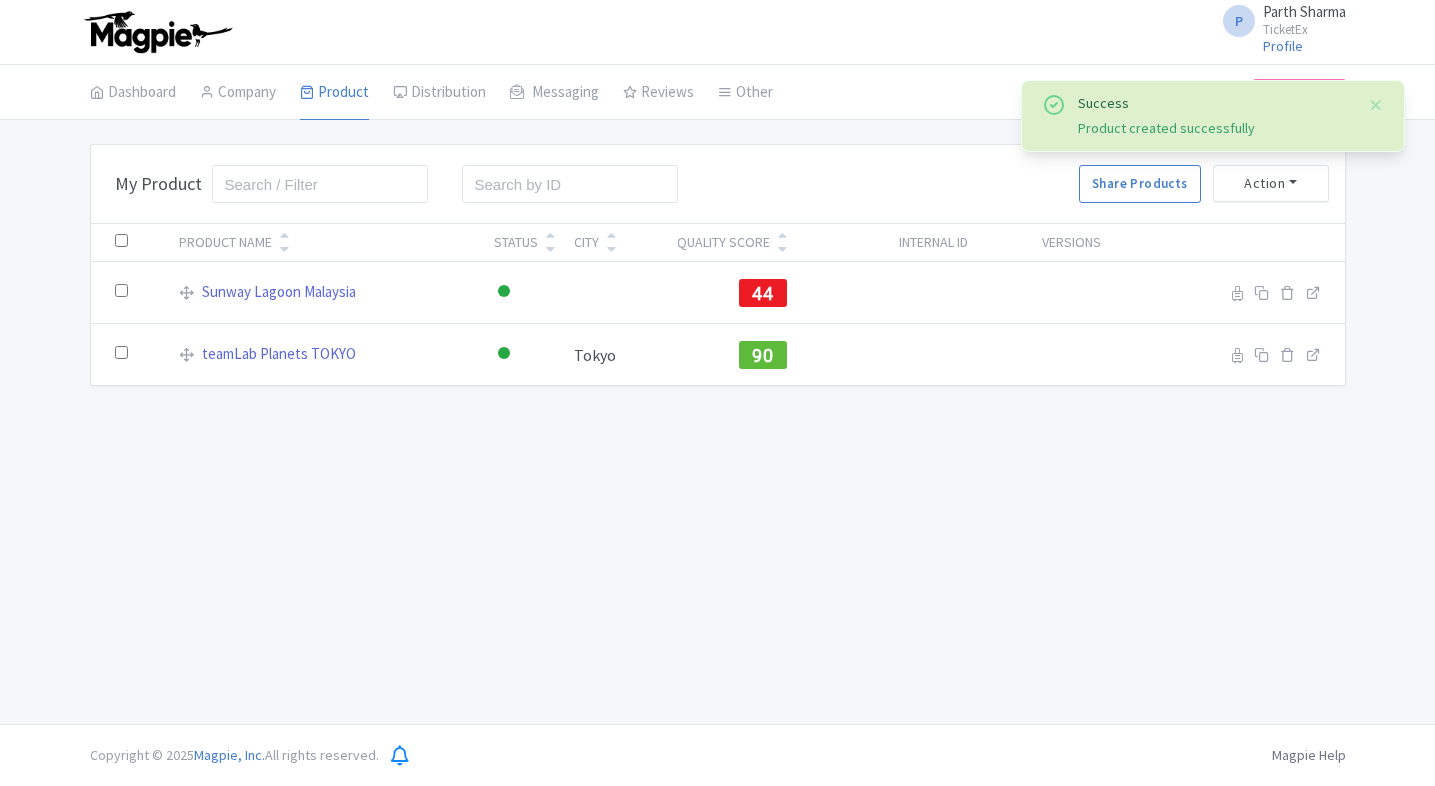 scroll, scrollTop: 0, scrollLeft: 0, axis: both 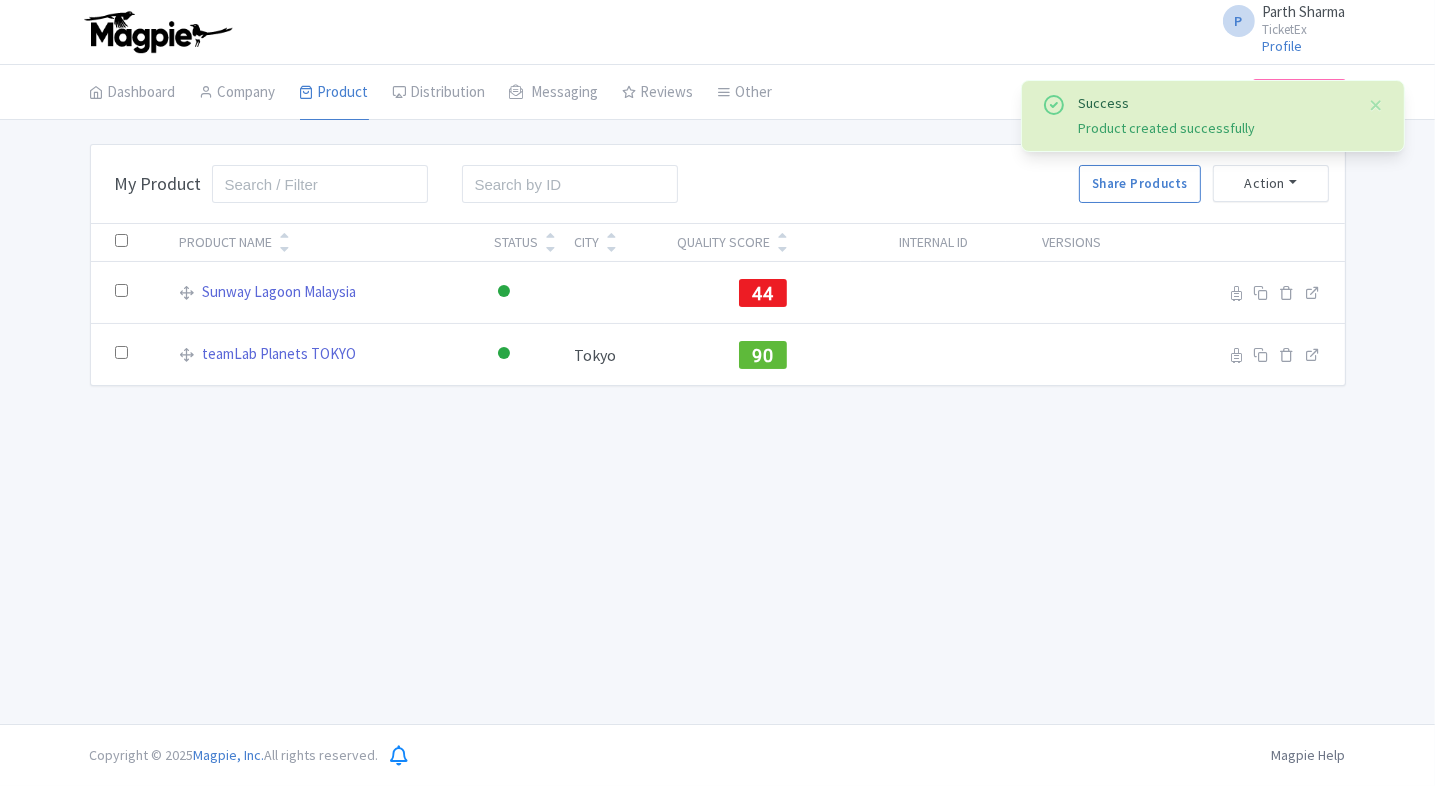 click on "P
[FIRST] [LAST]
TicketEx
Profile
Users
Settings
Sign out
Dashboard
Company
Product
My Products
Image Library
Rate Sheets
Distribution
Manage Resellers
Manage Contacts
Product Listings
Listings Optimizer
Affiliate
Promotions
Messaging
Outbox
New Announcement
Manage Message Templates
Reviews
Review Dashboard
Manage
Analytics
Tools
Other
Help Documents
Connections
View All Magpie Products
Magpie Pricing
Subscription
Enterprise Information
Email
Contact Support
Upgrade
Premium
Up to 10 Products
$69
Premium Plus
Up to 50 Products
$119
Enterprise
Request a quote
Success
Product created successfully
Bulk Actions
Delete
Add to Collection" at bounding box center [717, 362] 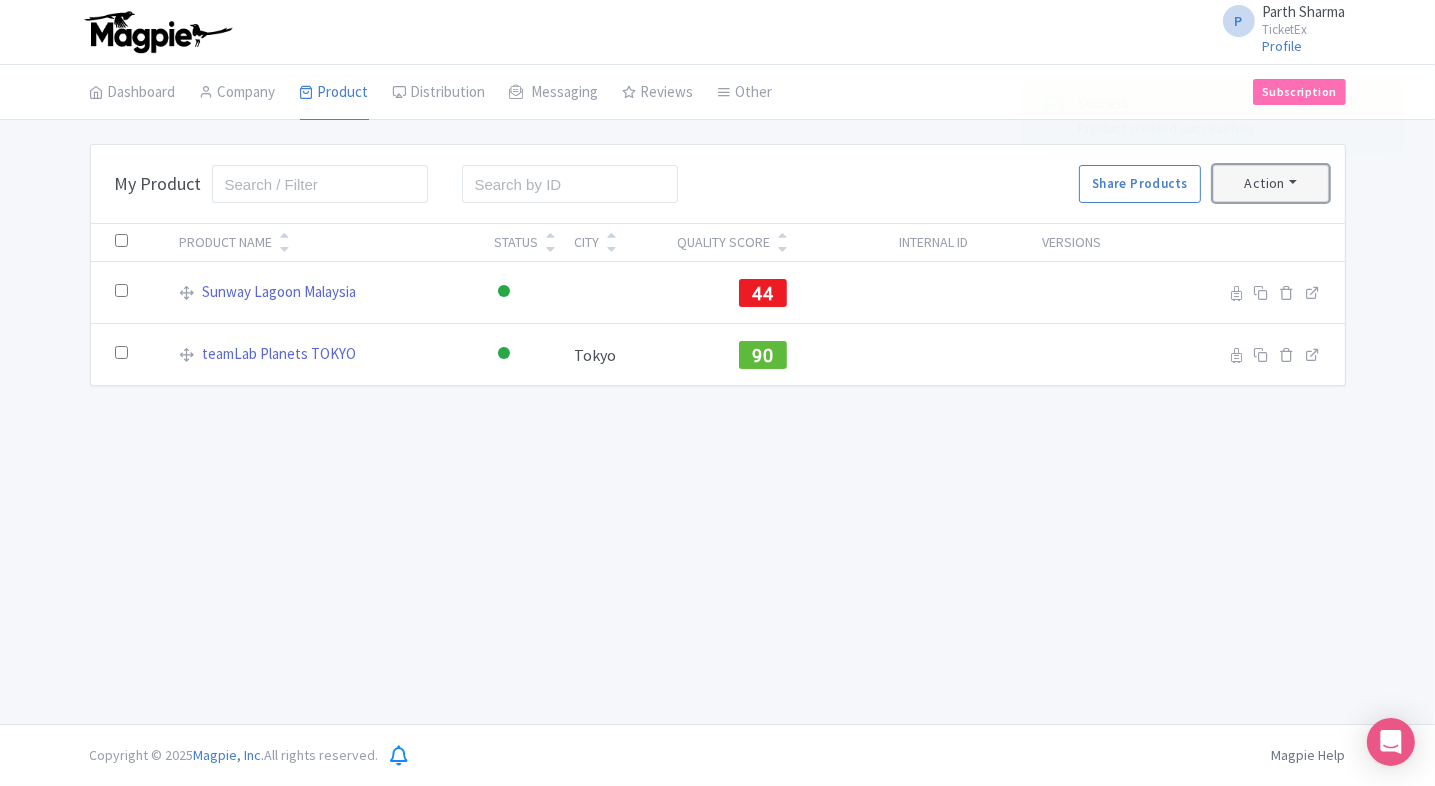 click on "Action" at bounding box center (1271, 183) 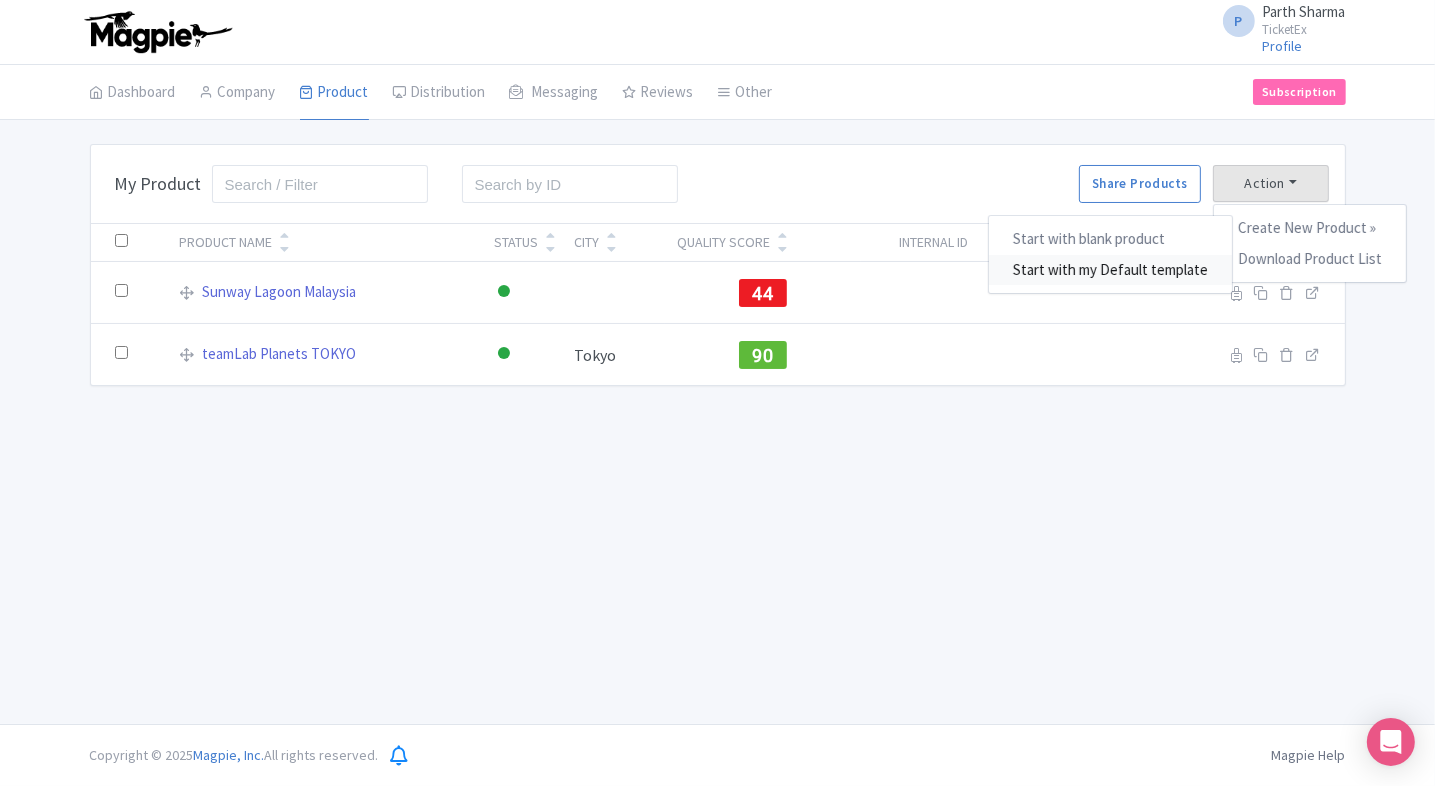 click on "Start with my Default template" at bounding box center [1110, 270] 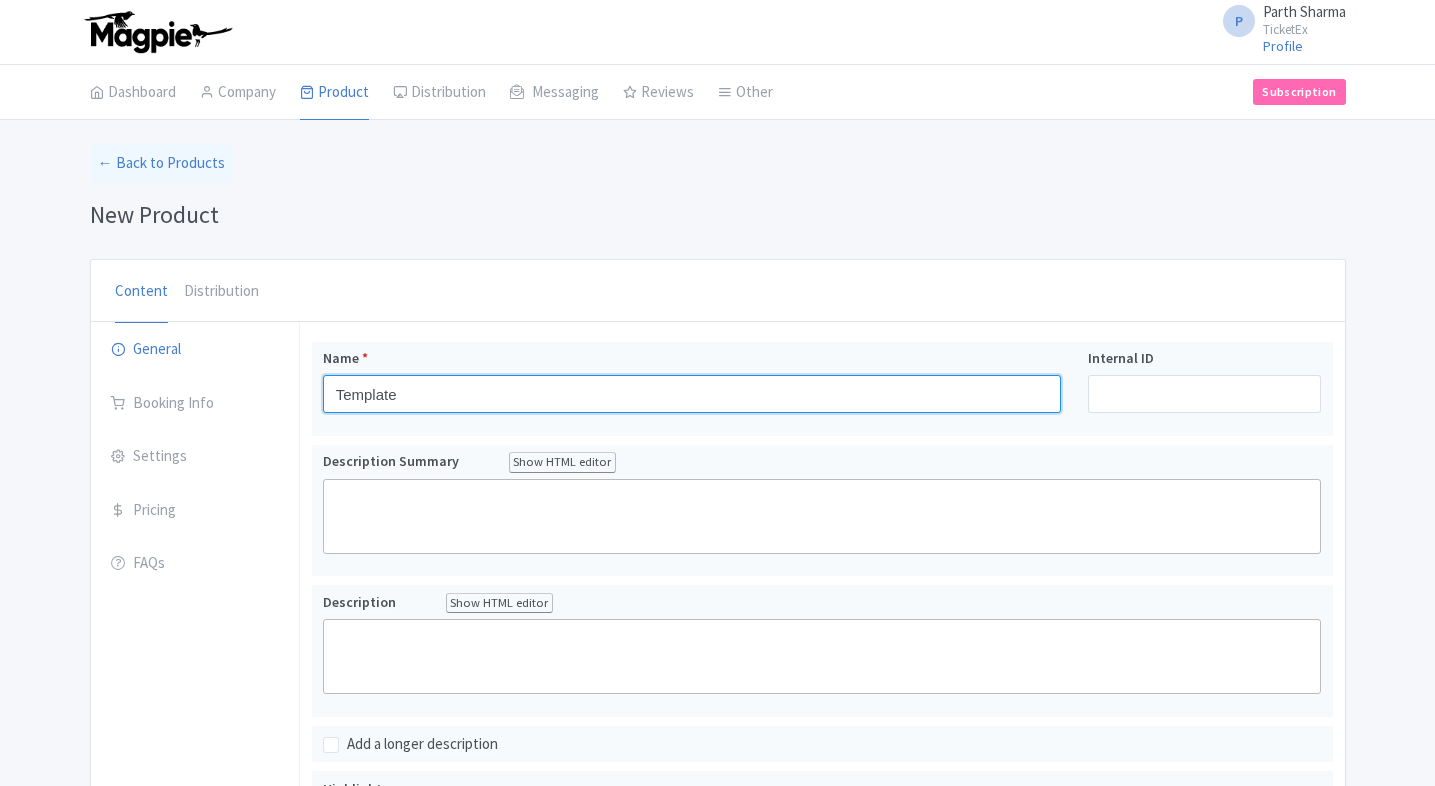 click on "Template" at bounding box center (692, 394) 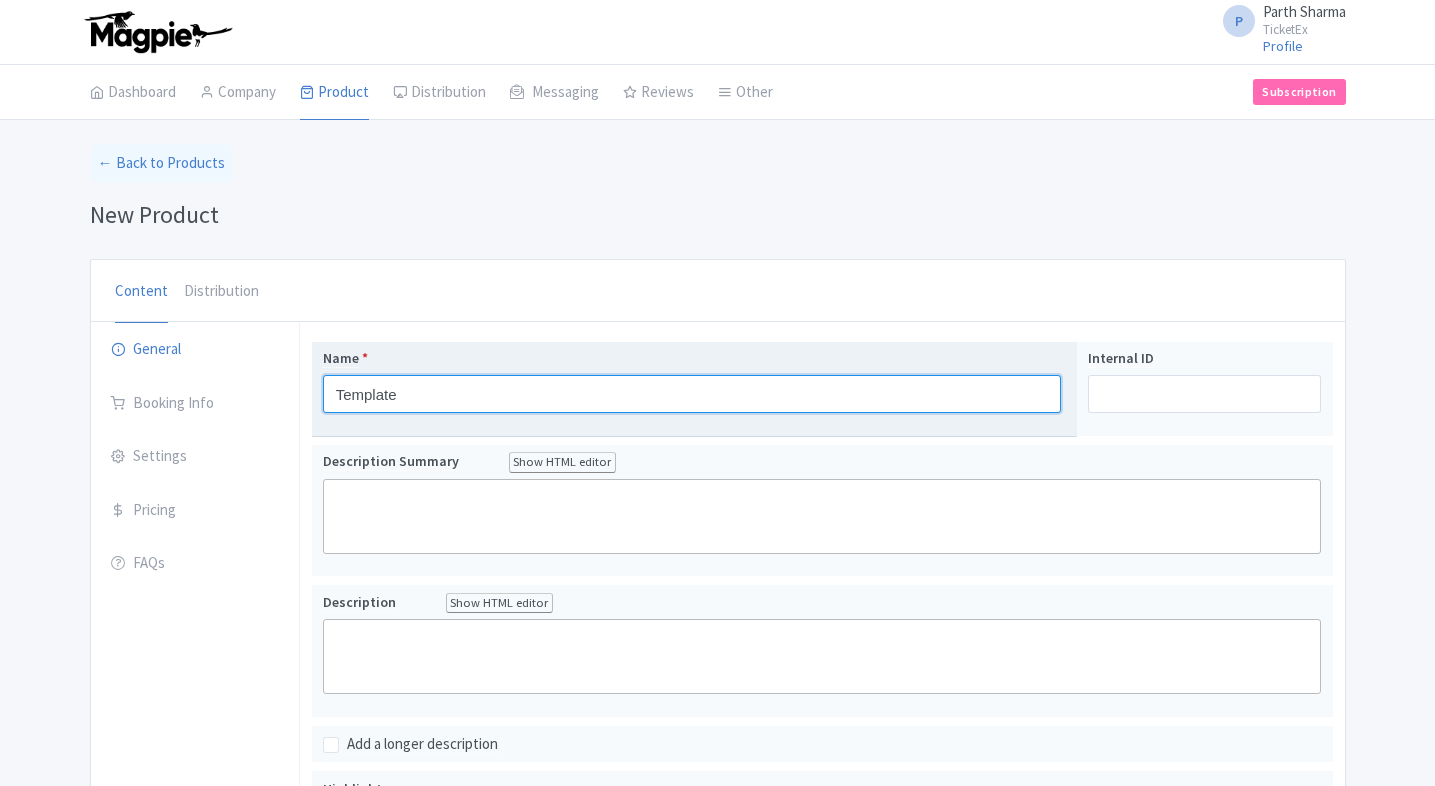 scroll, scrollTop: 0, scrollLeft: 0, axis: both 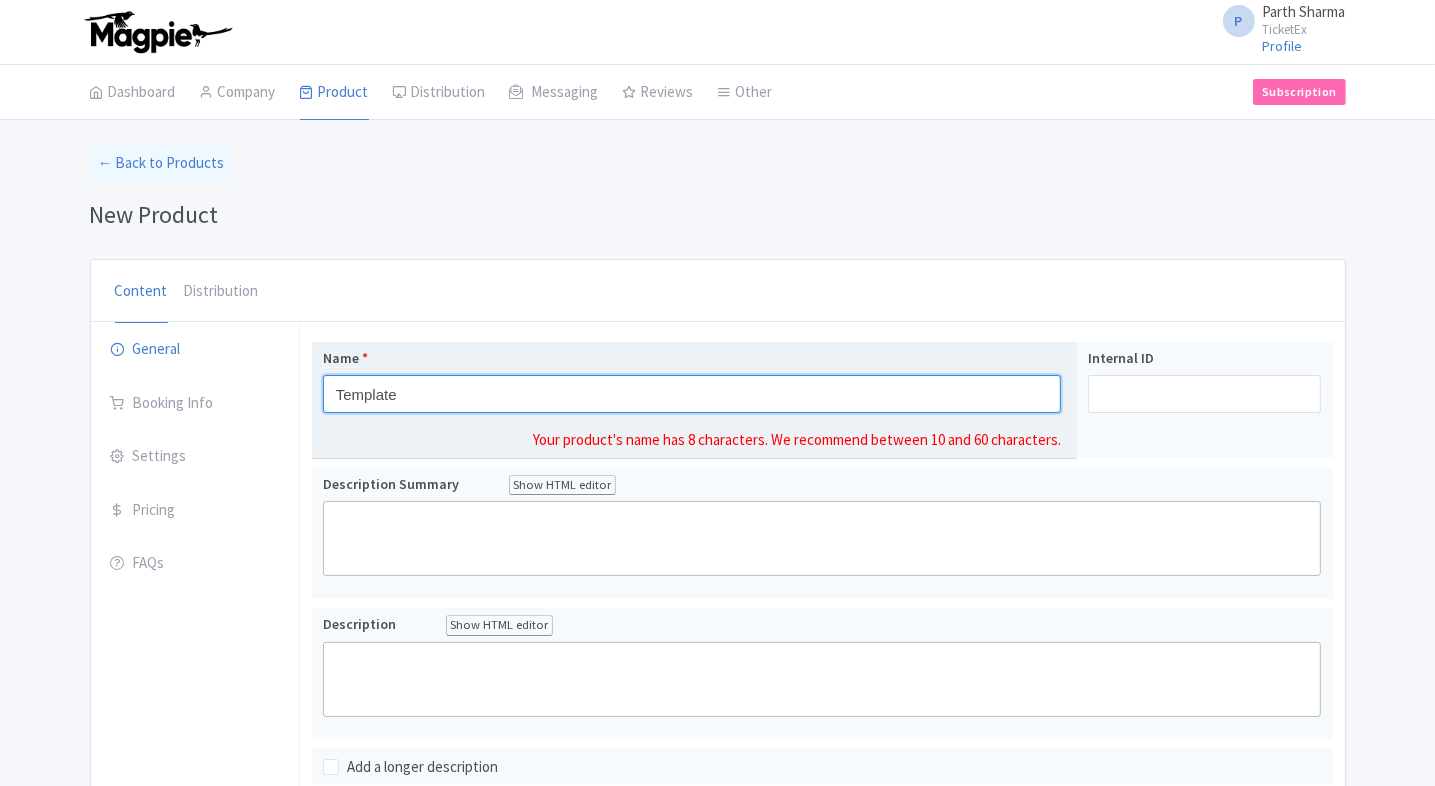 drag, startPoint x: 0, startPoint y: 0, endPoint x: 423, endPoint y: 402, distance: 583.55206 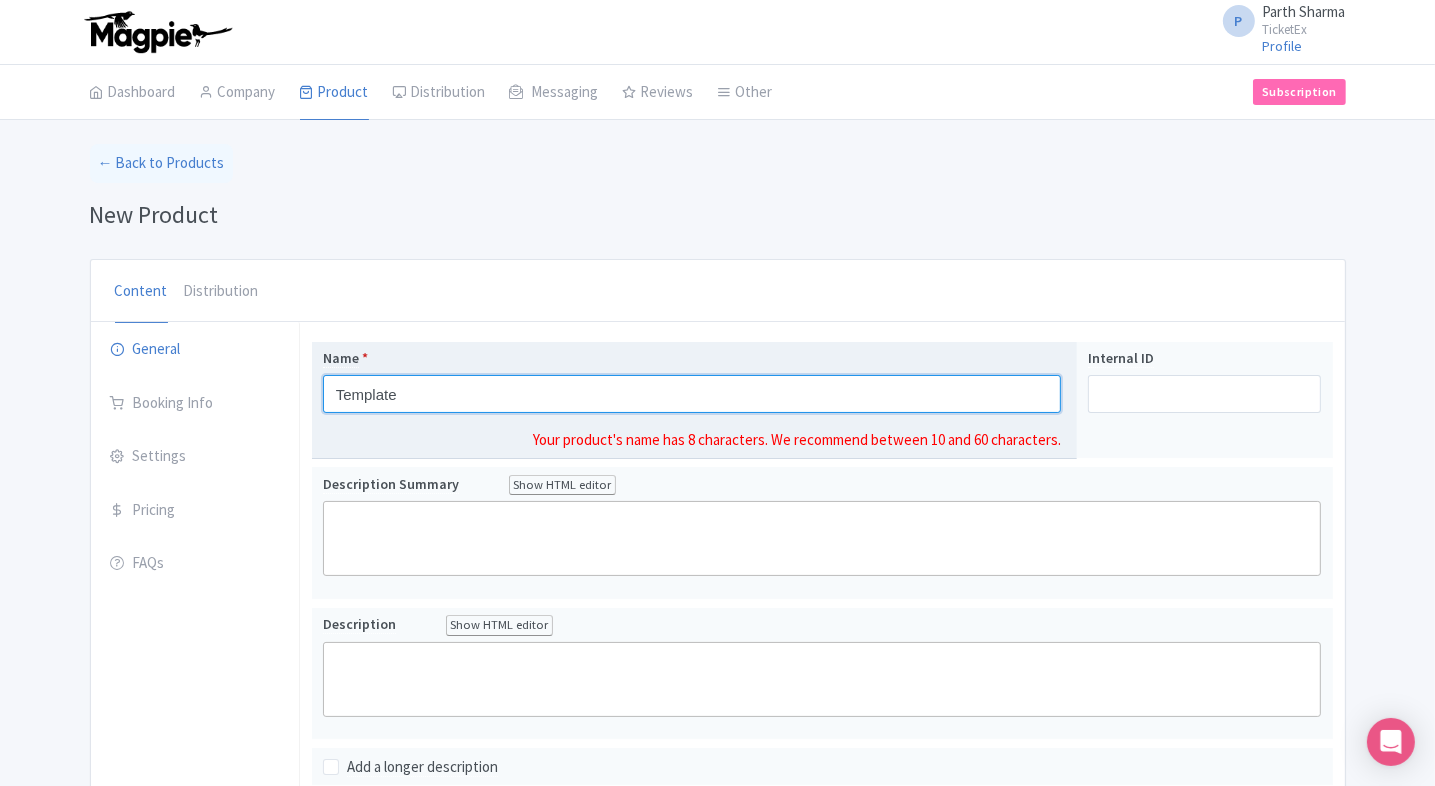 click on "Template" at bounding box center [692, 394] 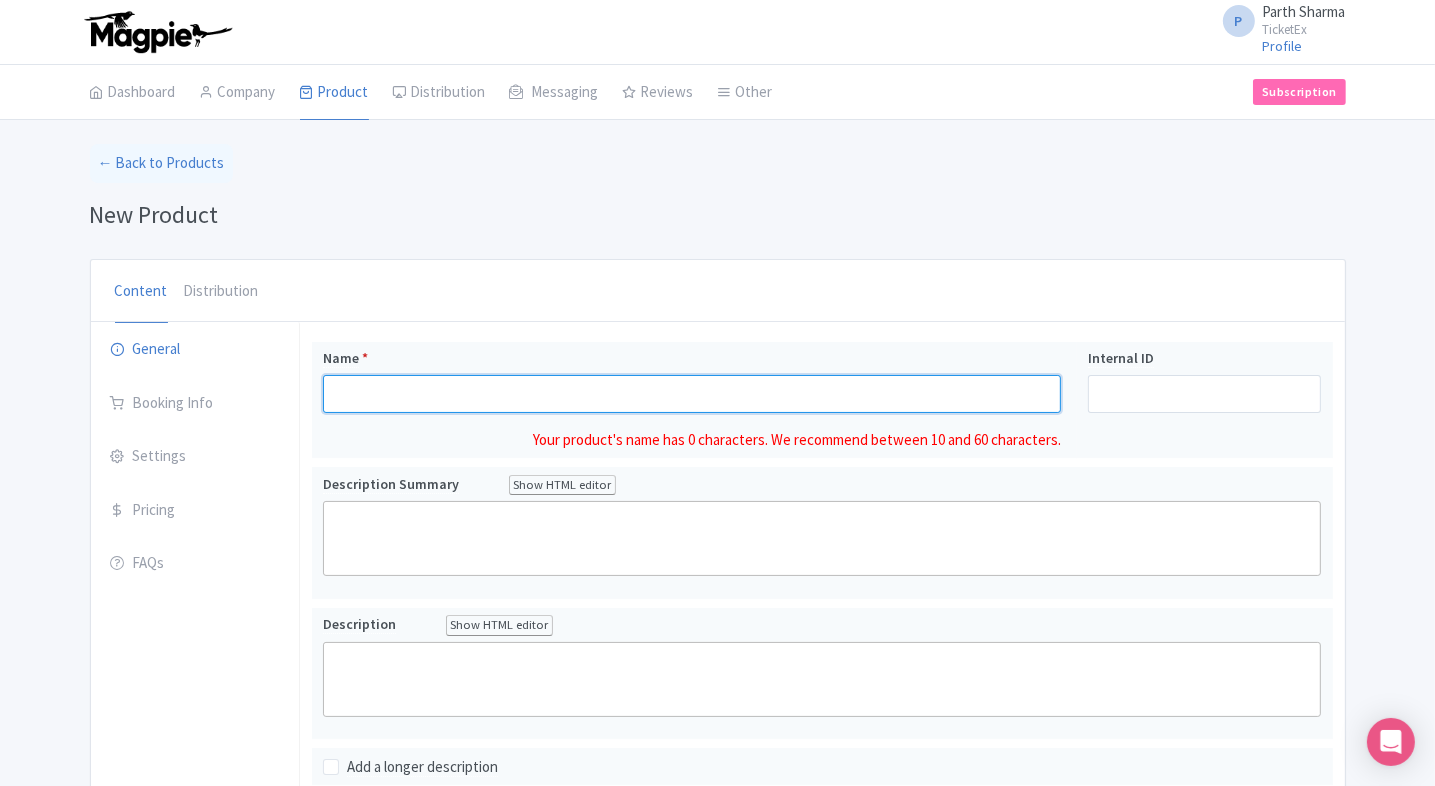 paste on "Menara Kuala Lumpur" 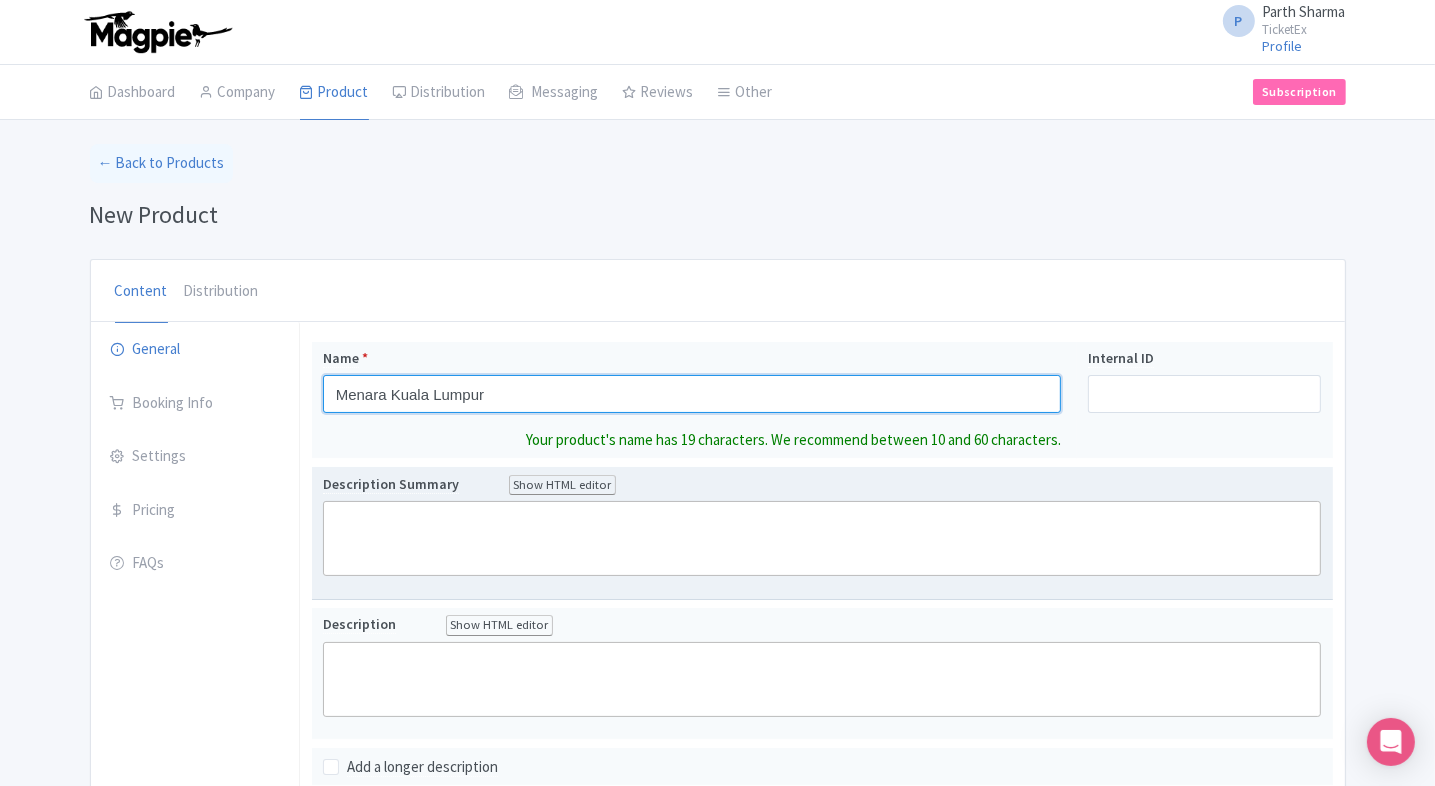 type on "Menara Kuala Lumpur" 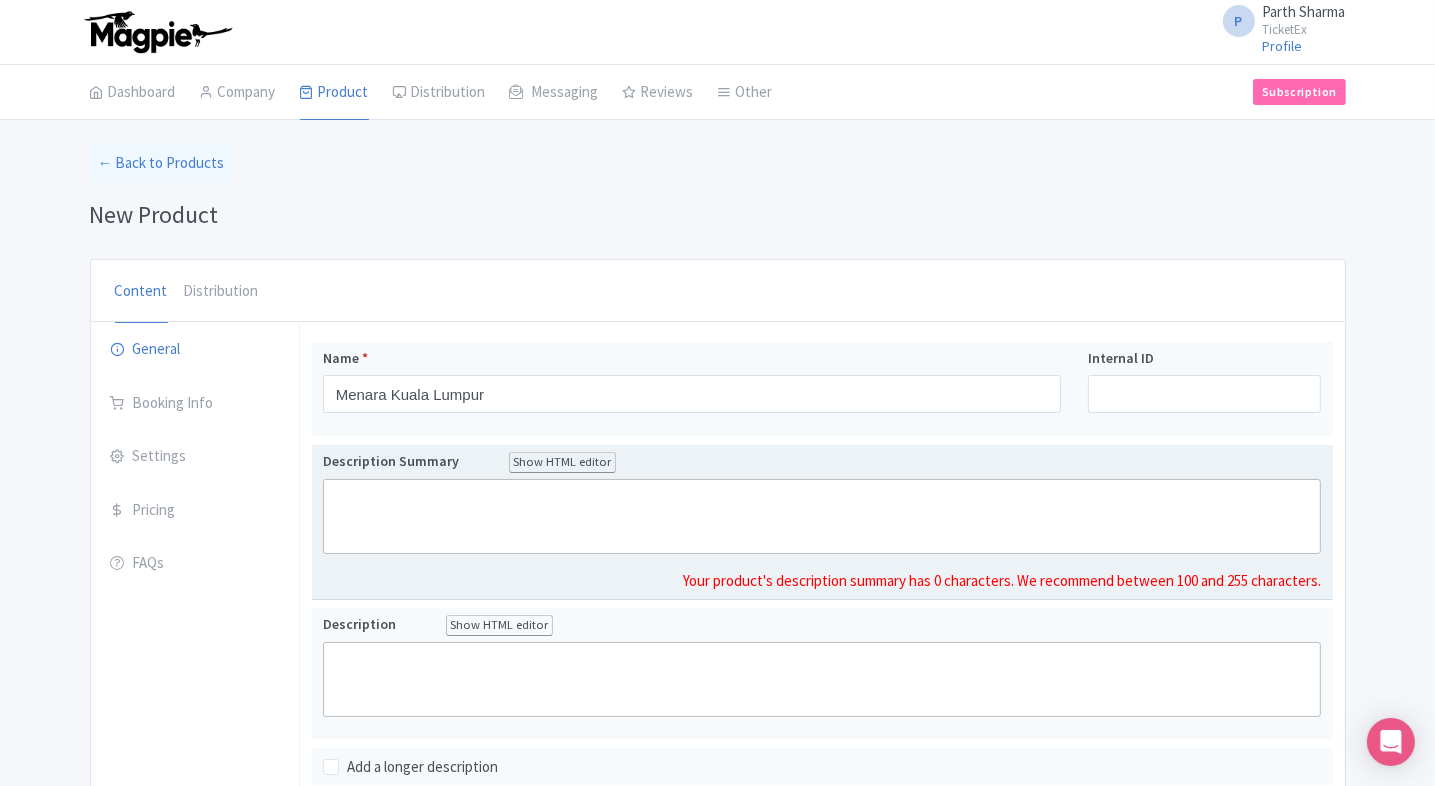 click 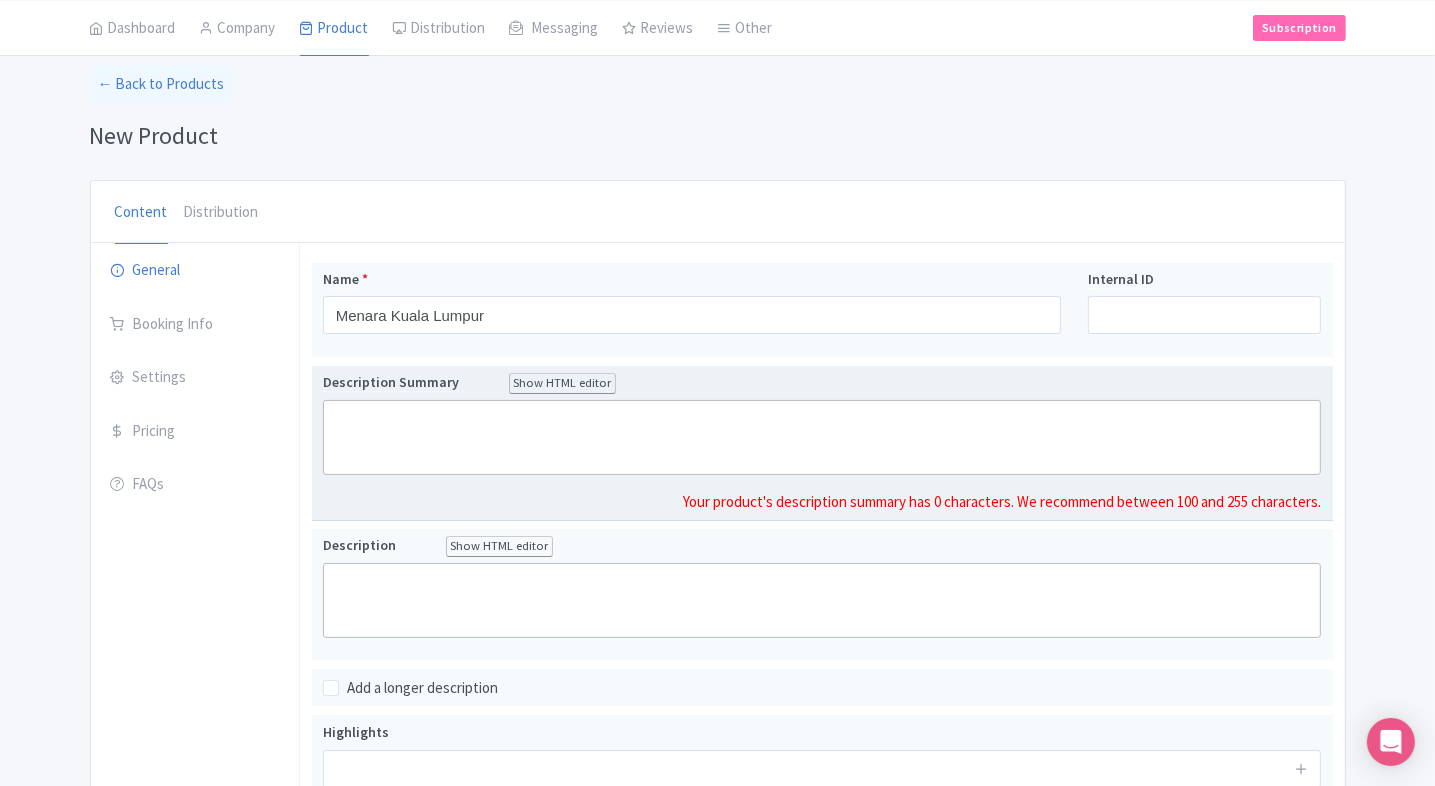 type 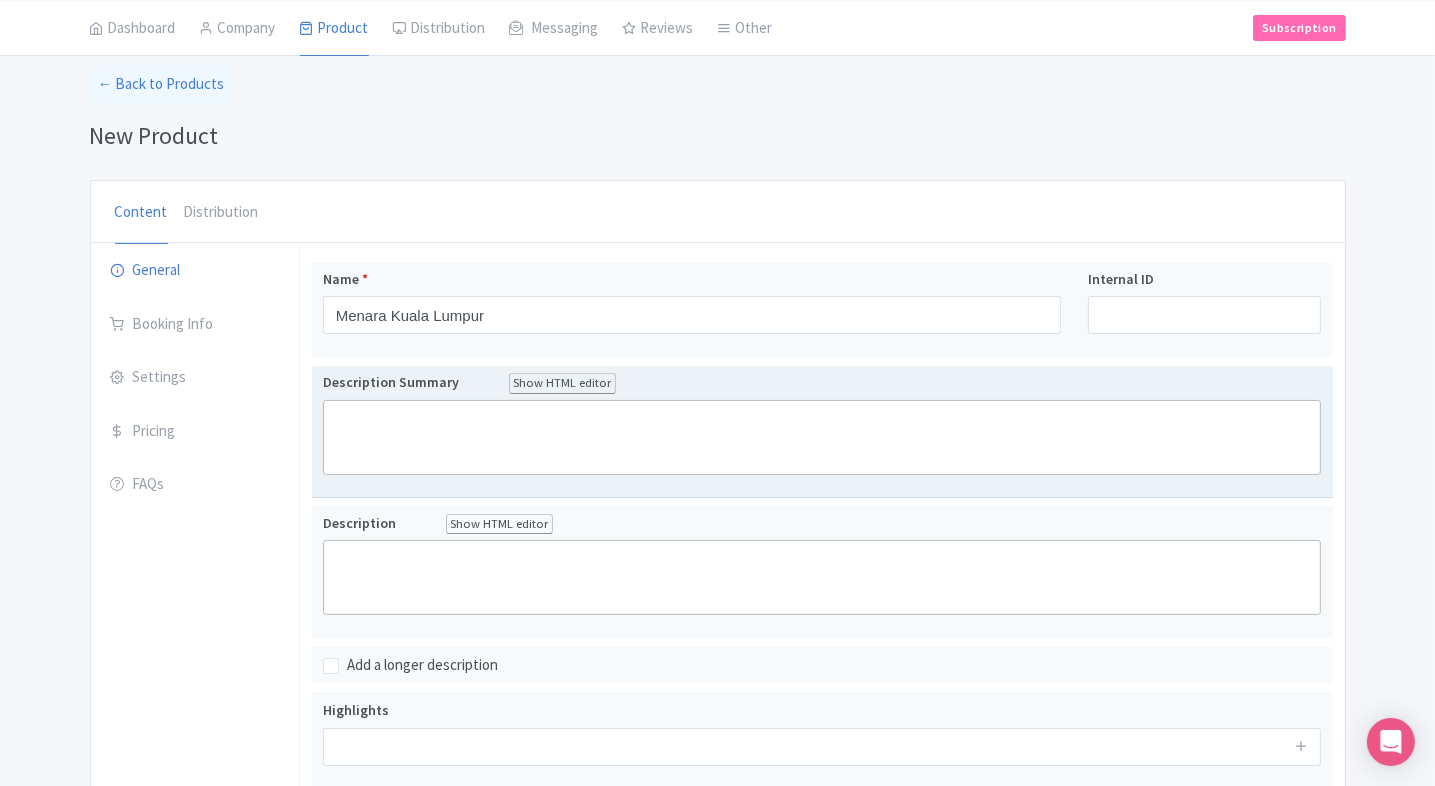 scroll, scrollTop: 80, scrollLeft: 0, axis: vertical 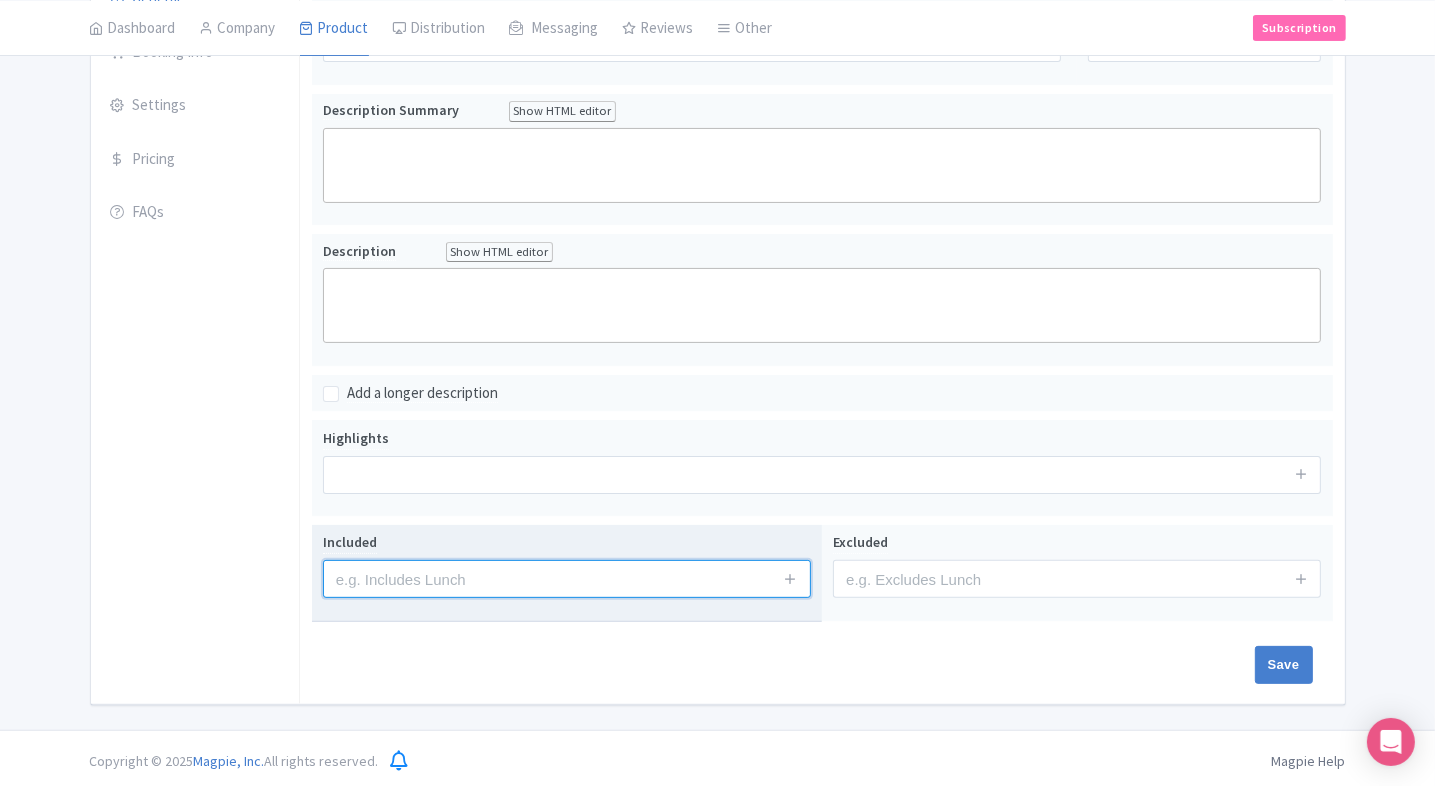 click at bounding box center [567, 579] 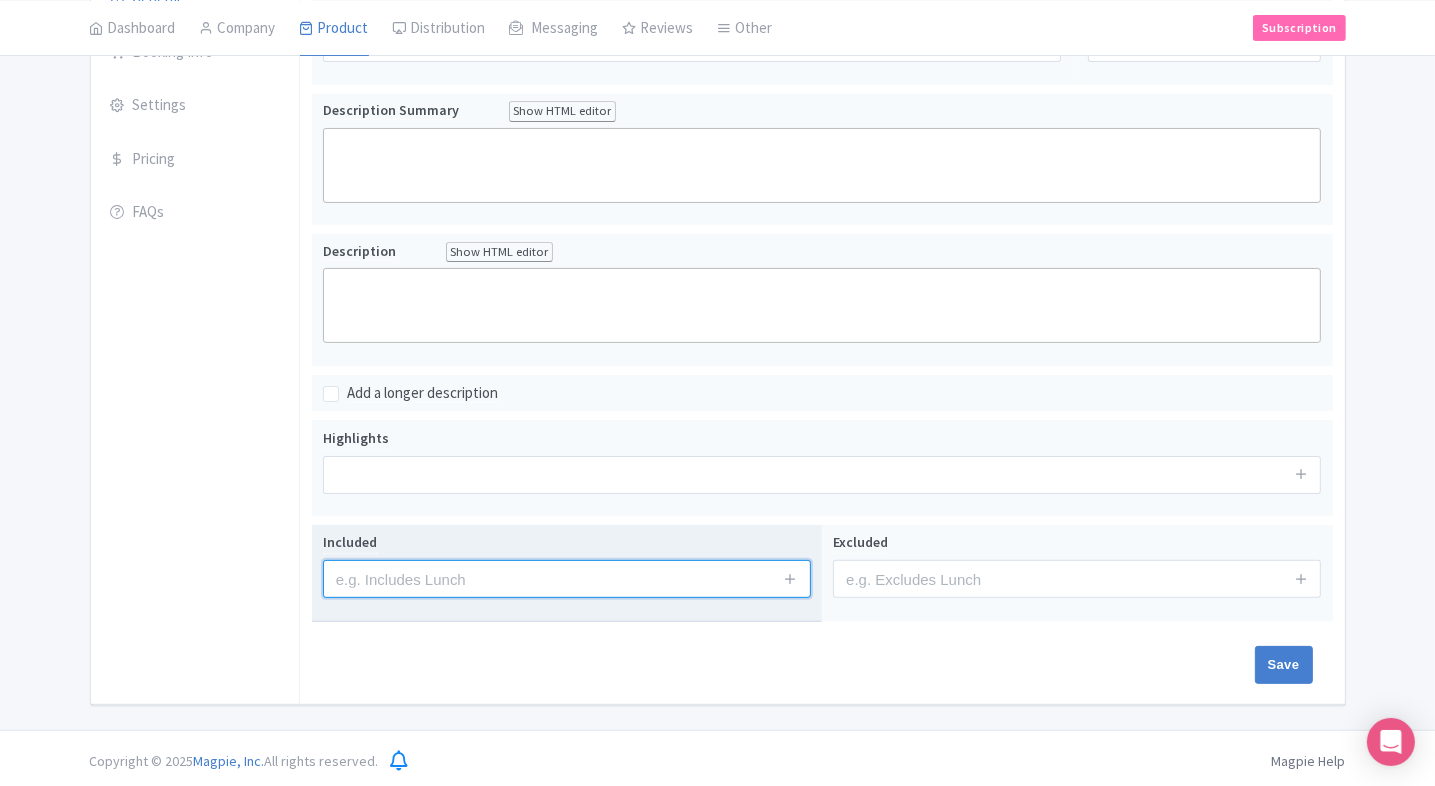 type on "Entrance to the attraction" 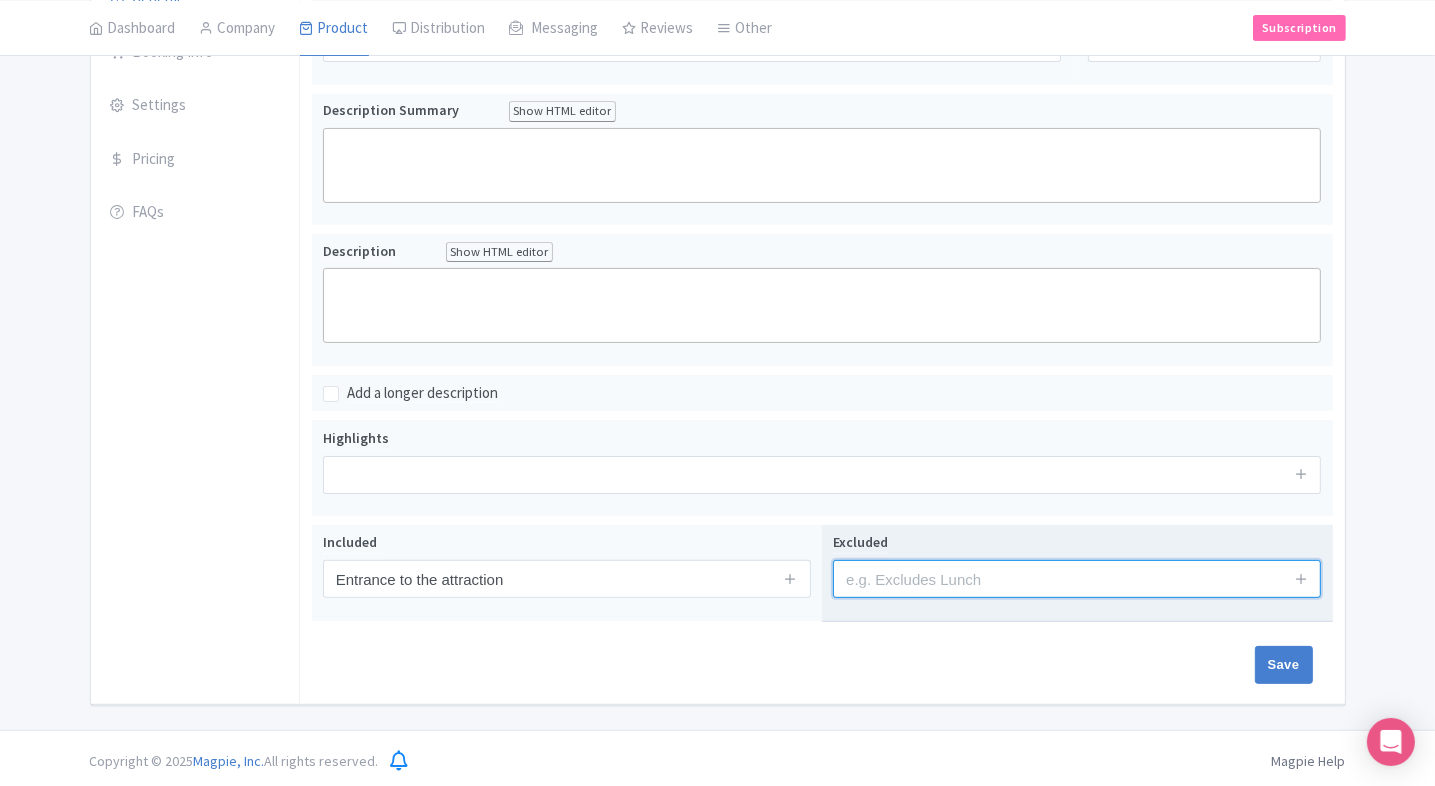 click at bounding box center (1077, 579) 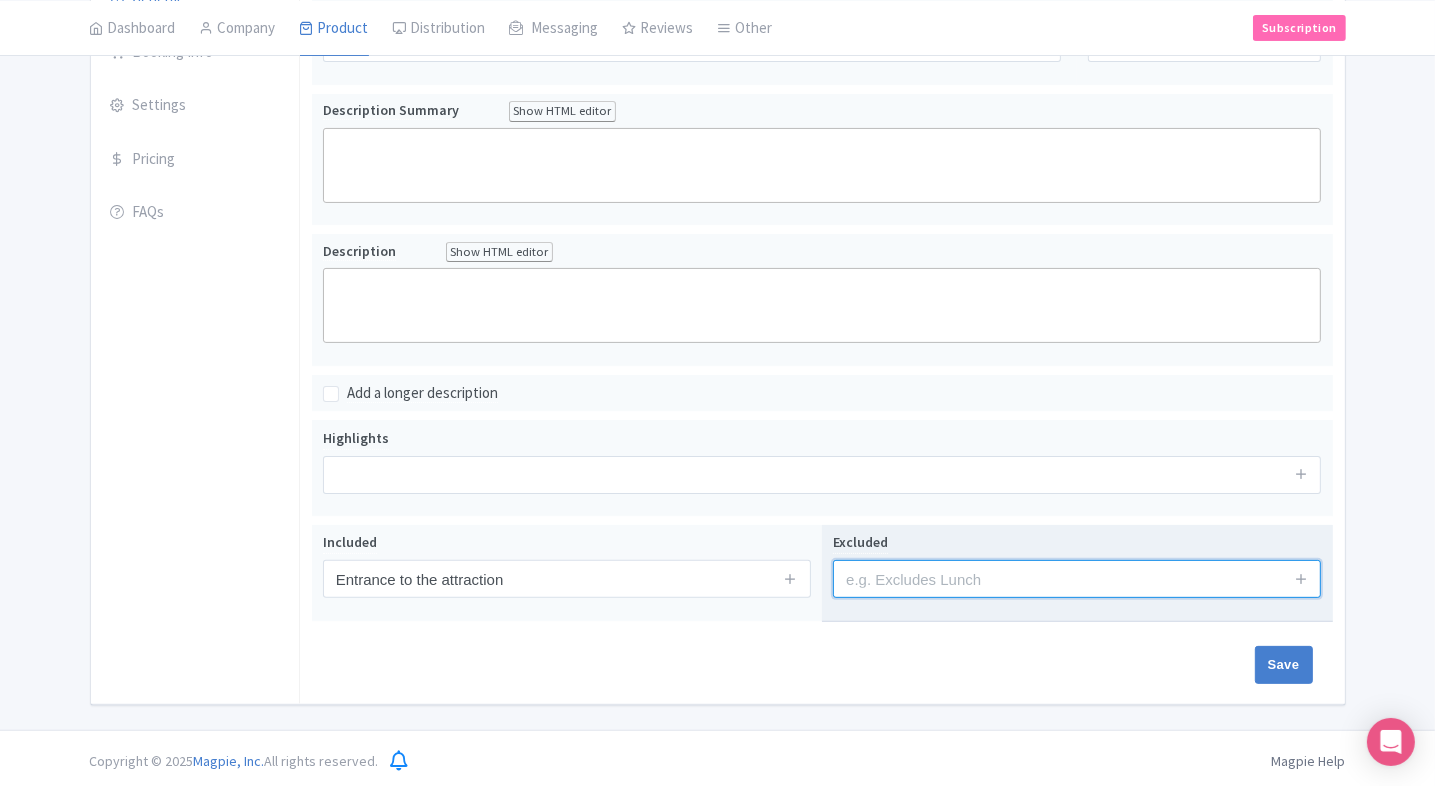 type on "guides, audio guides" 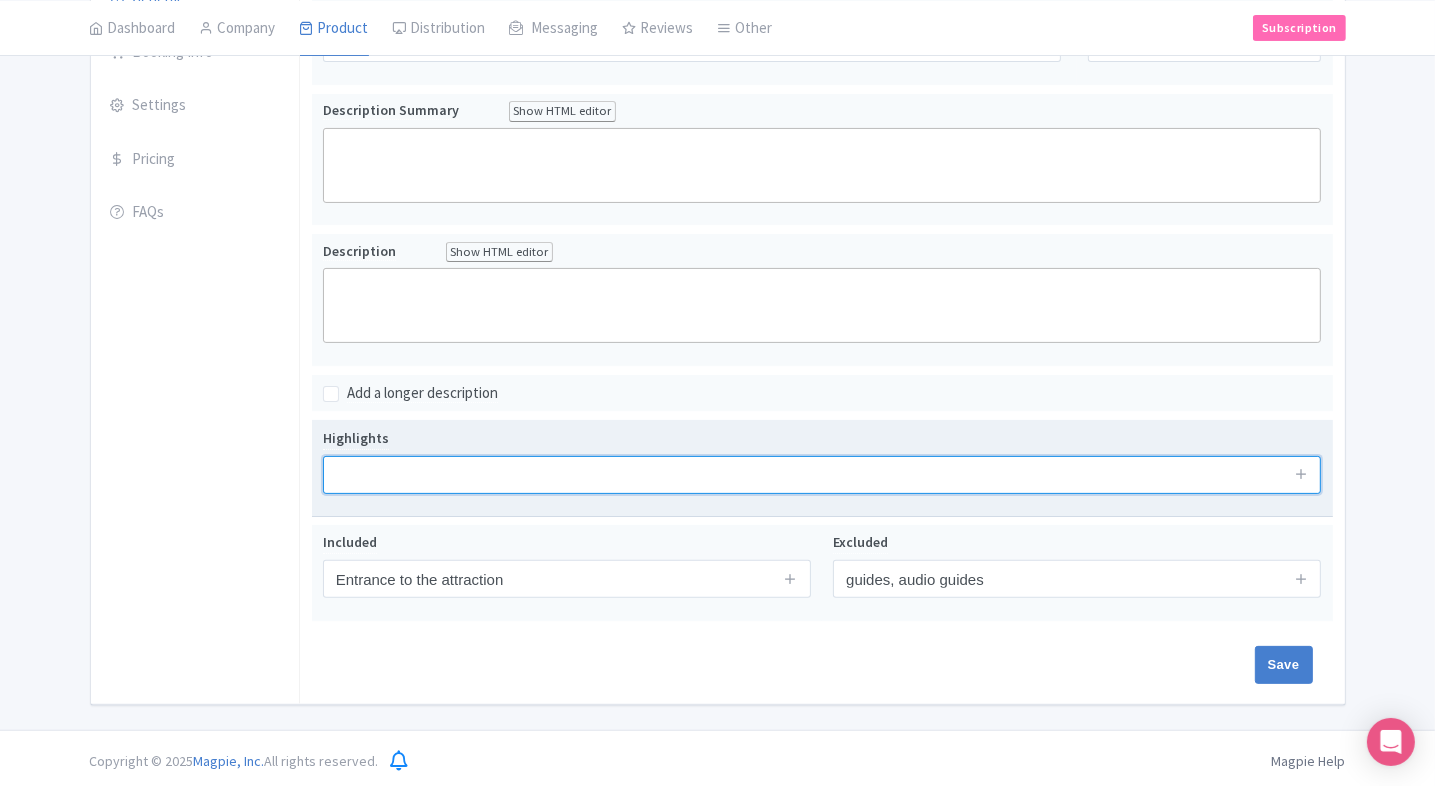 click at bounding box center (822, 475) 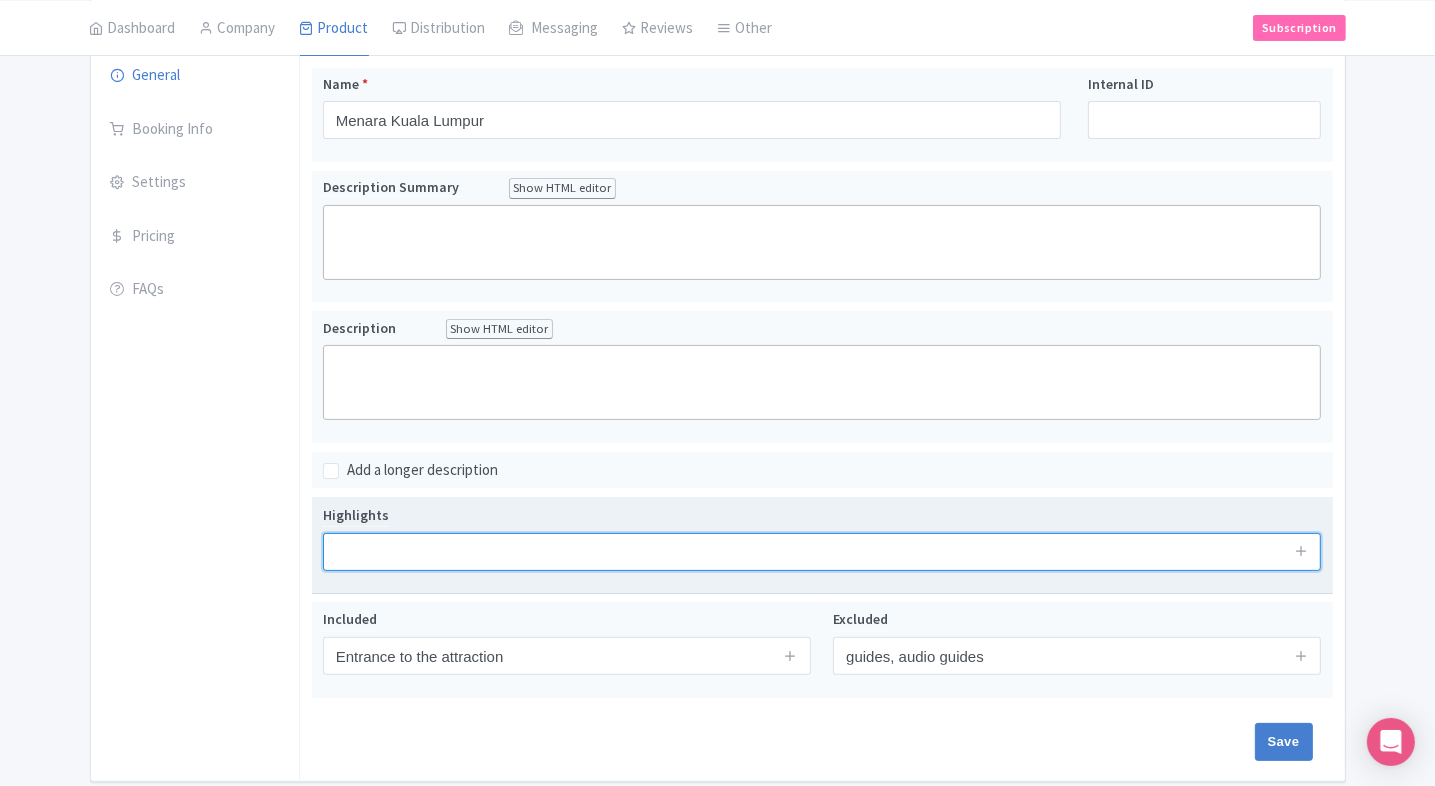 scroll, scrollTop: 346, scrollLeft: 0, axis: vertical 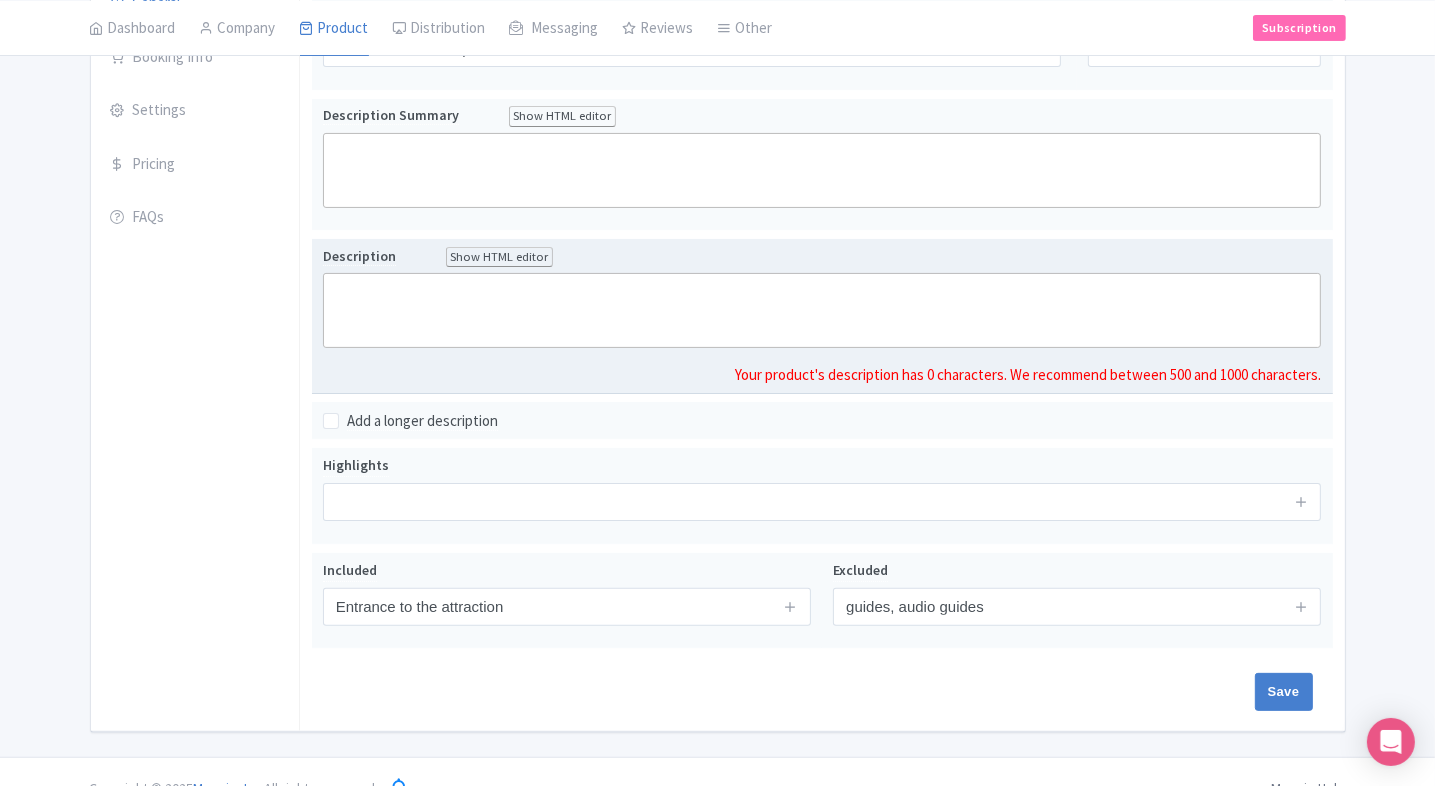 type 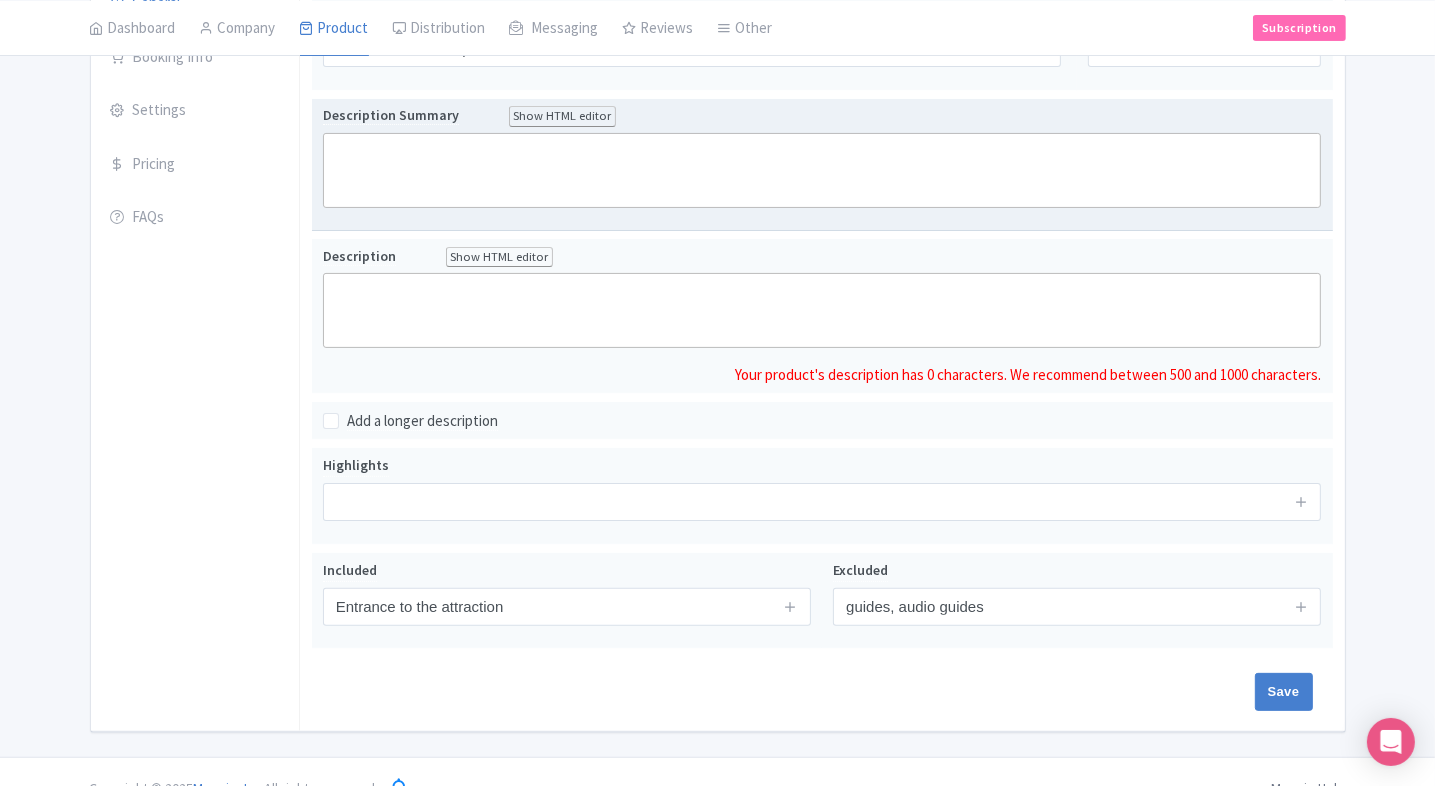 scroll, scrollTop: 368, scrollLeft: 0, axis: vertical 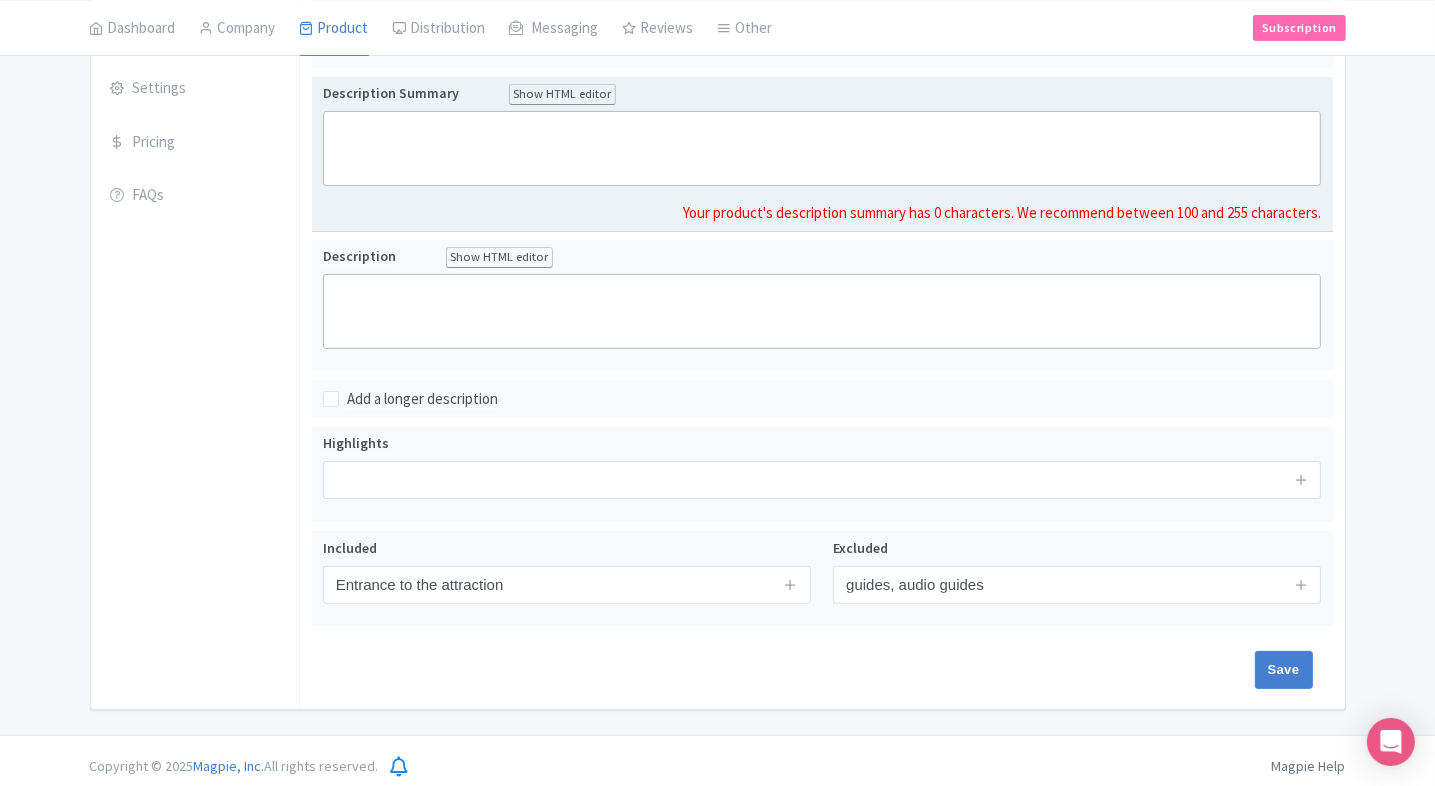click 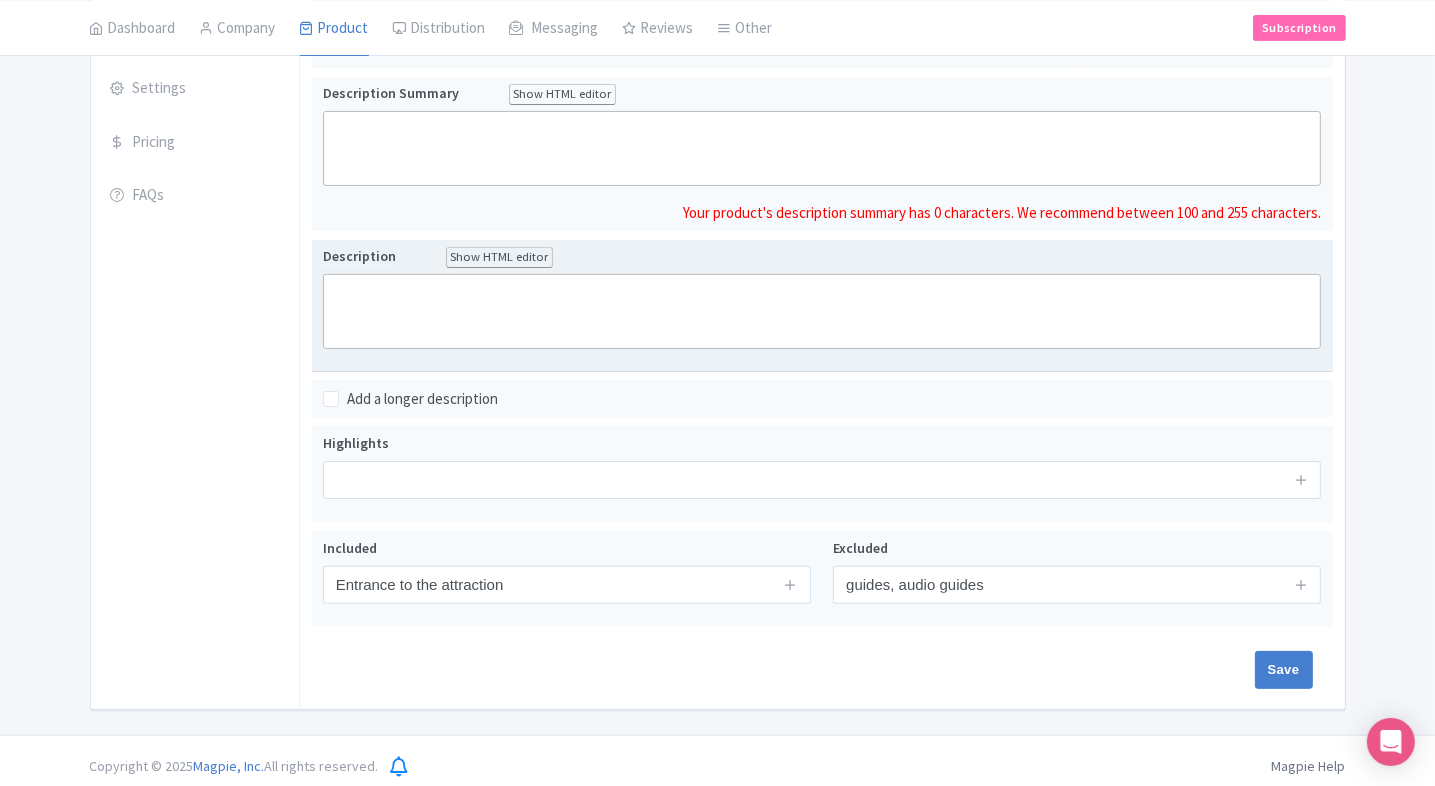 scroll, scrollTop: 346, scrollLeft: 0, axis: vertical 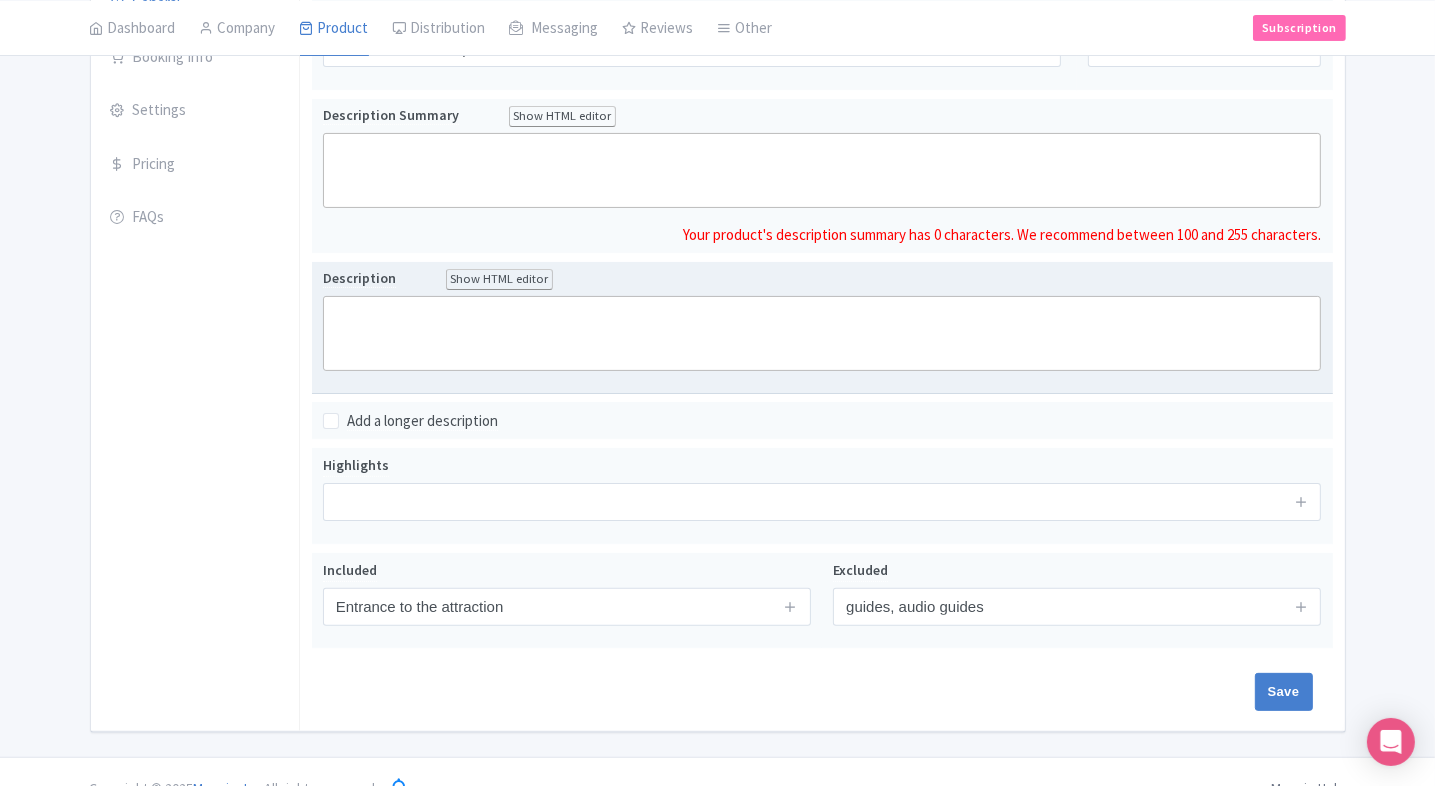 click 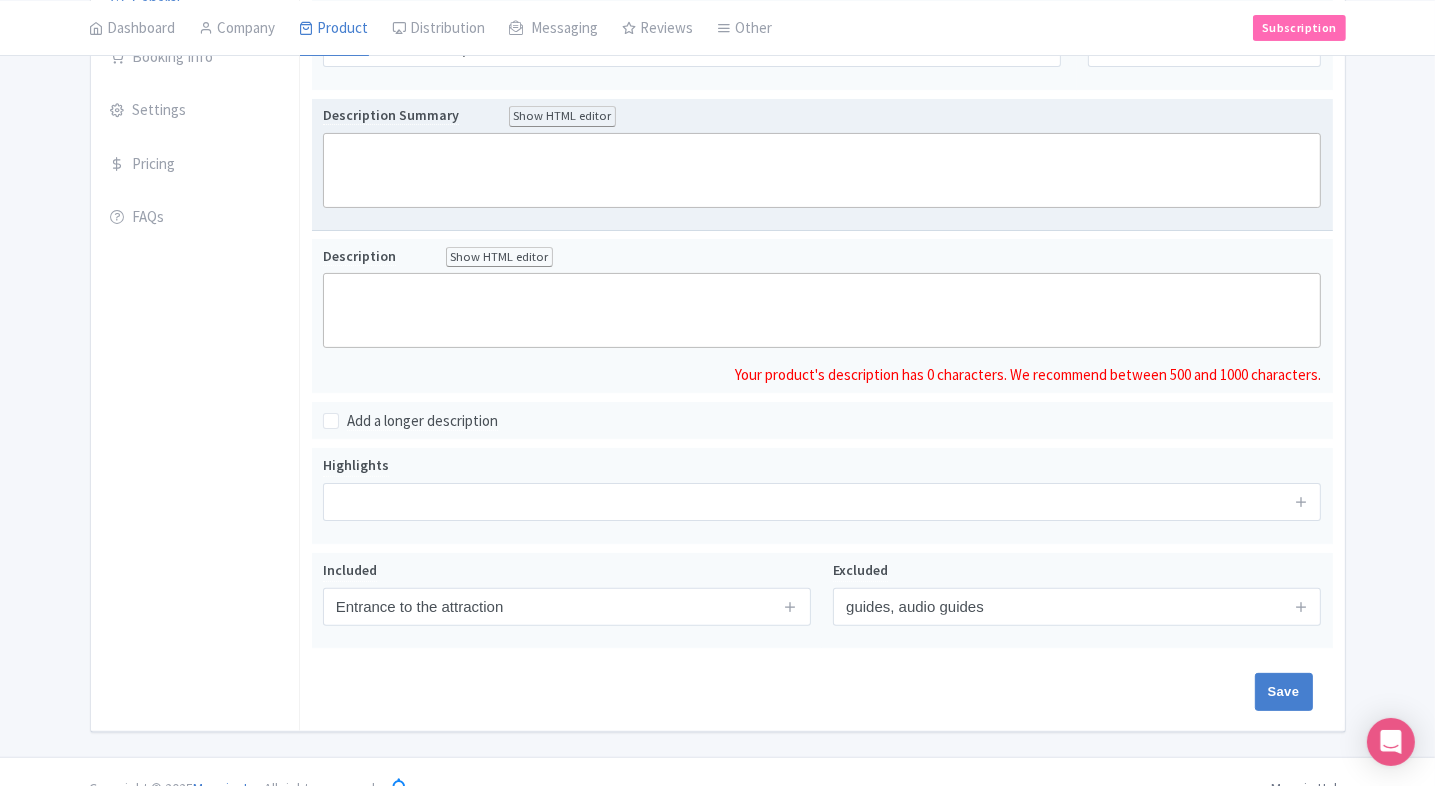 click 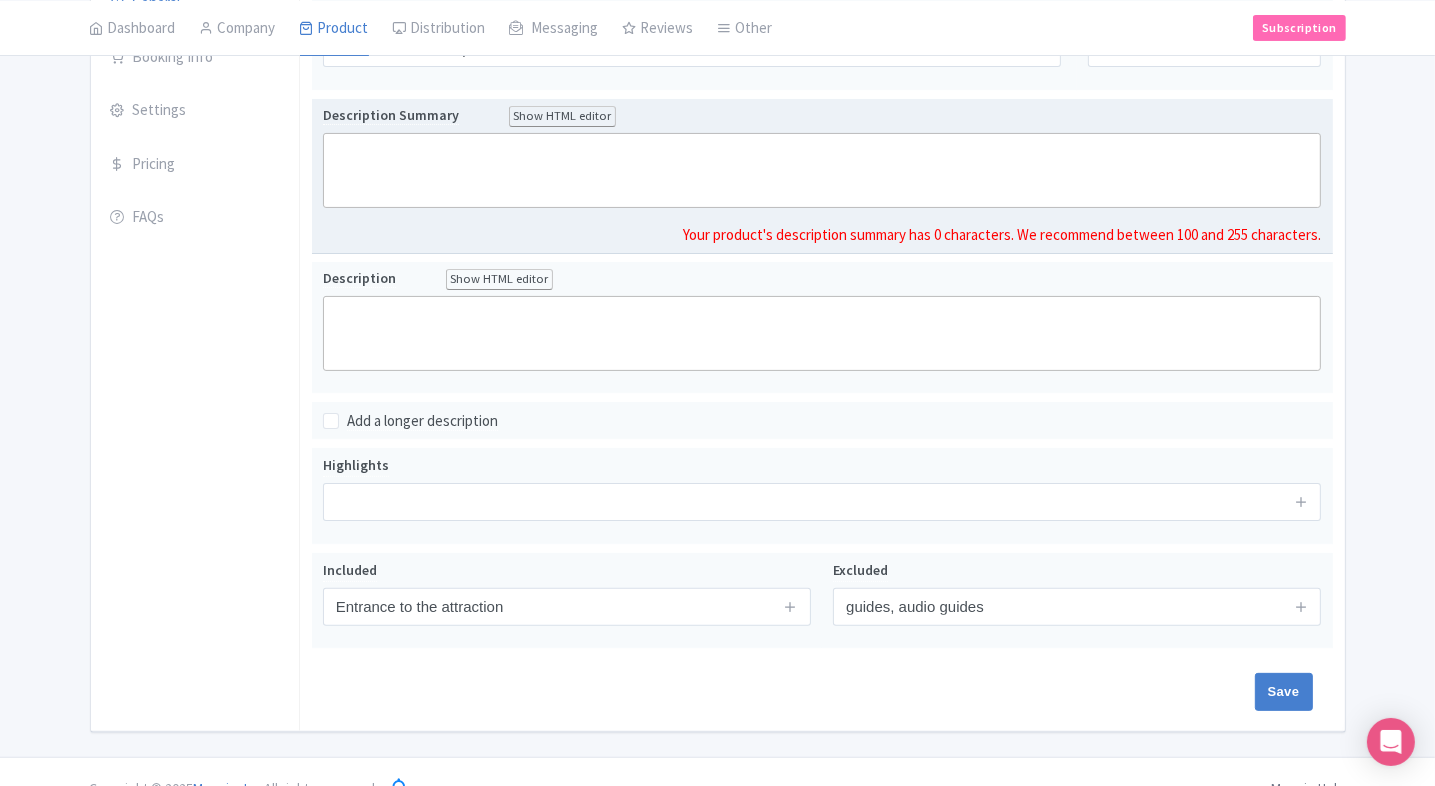paste on "<div>KL Tower is a must-visit landmark offering panoramic views of the Kuala Lumpur skyline from its Sky Deck and glass Sky Box. Located in the heart of the city, it also features a mini zoo, cultural village, and dining options for a well-rounded visit.</div>" 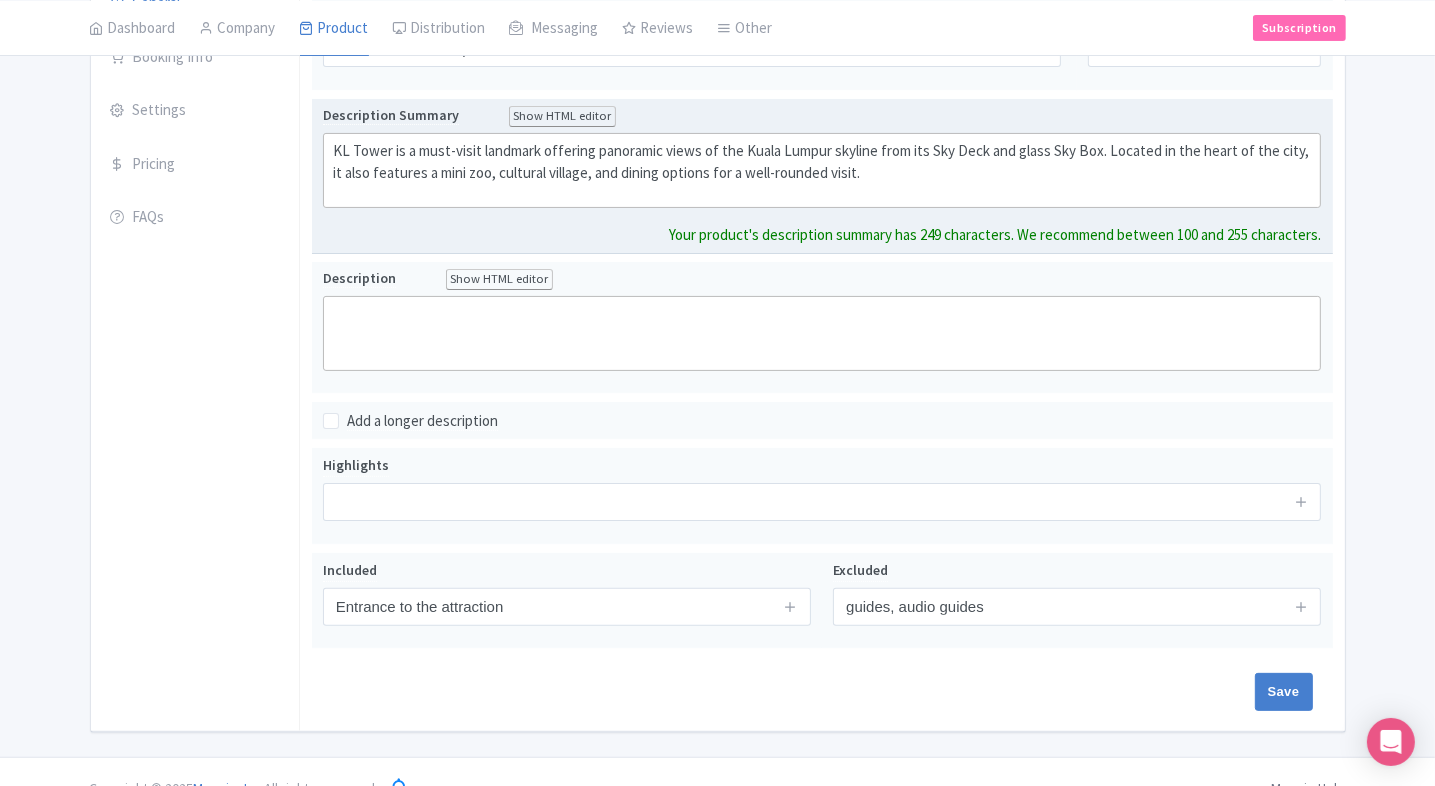 type on "<div>KL Tower is a must-visit landmark offering panoramic views of the Kuala Lumpur skyline from its Sky Deck and glass Sky Box. Located in the heart of the city, it also features a mini zoo, cultural village, and dining options for a well-rounded visit.</div>" 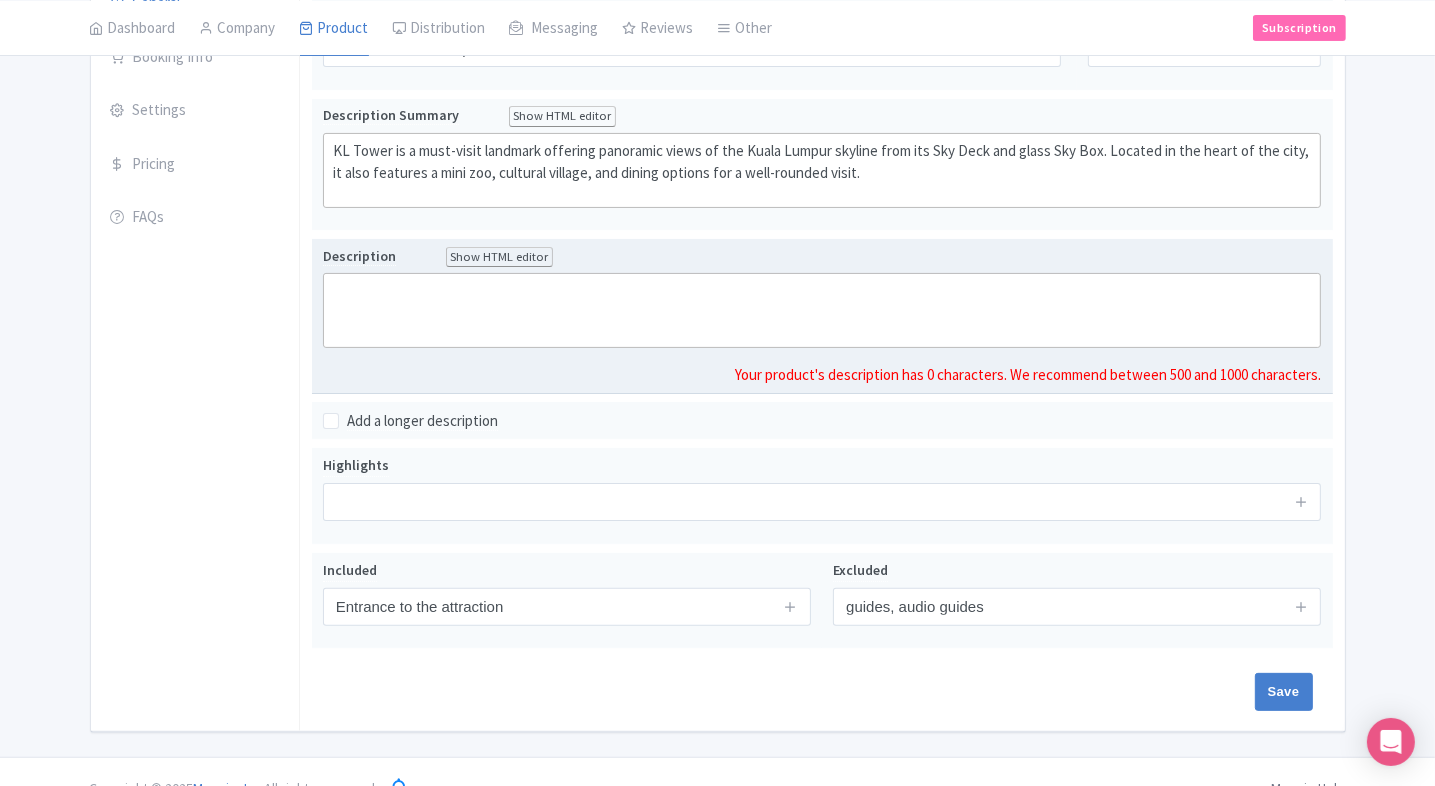 click 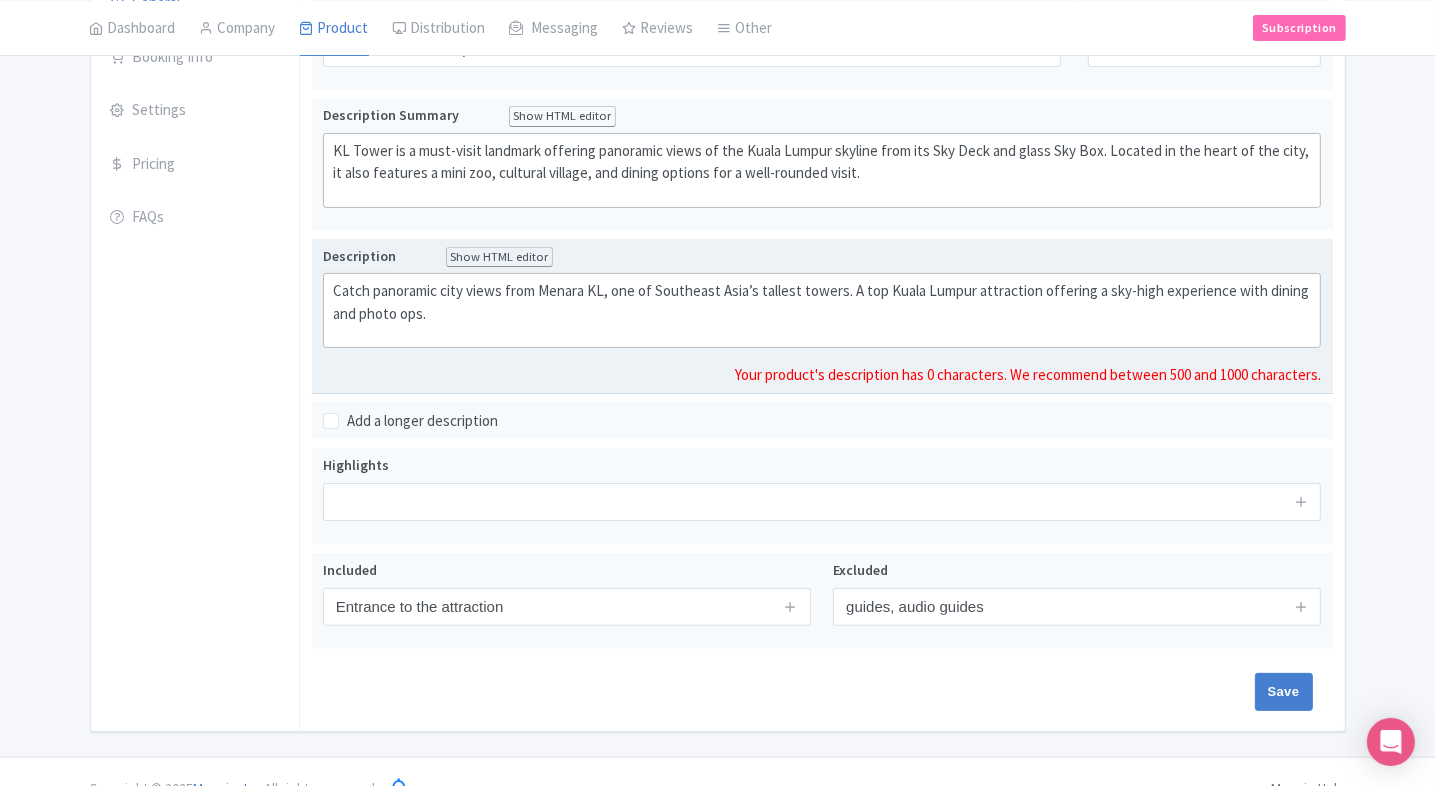type on "<div>Catch panoramic city views from Menara KL, one of Southeast Asia’s tallest towers. A top Kuala Lumpur attraction offering a sky-high experience with dining and photo ops.</div>" 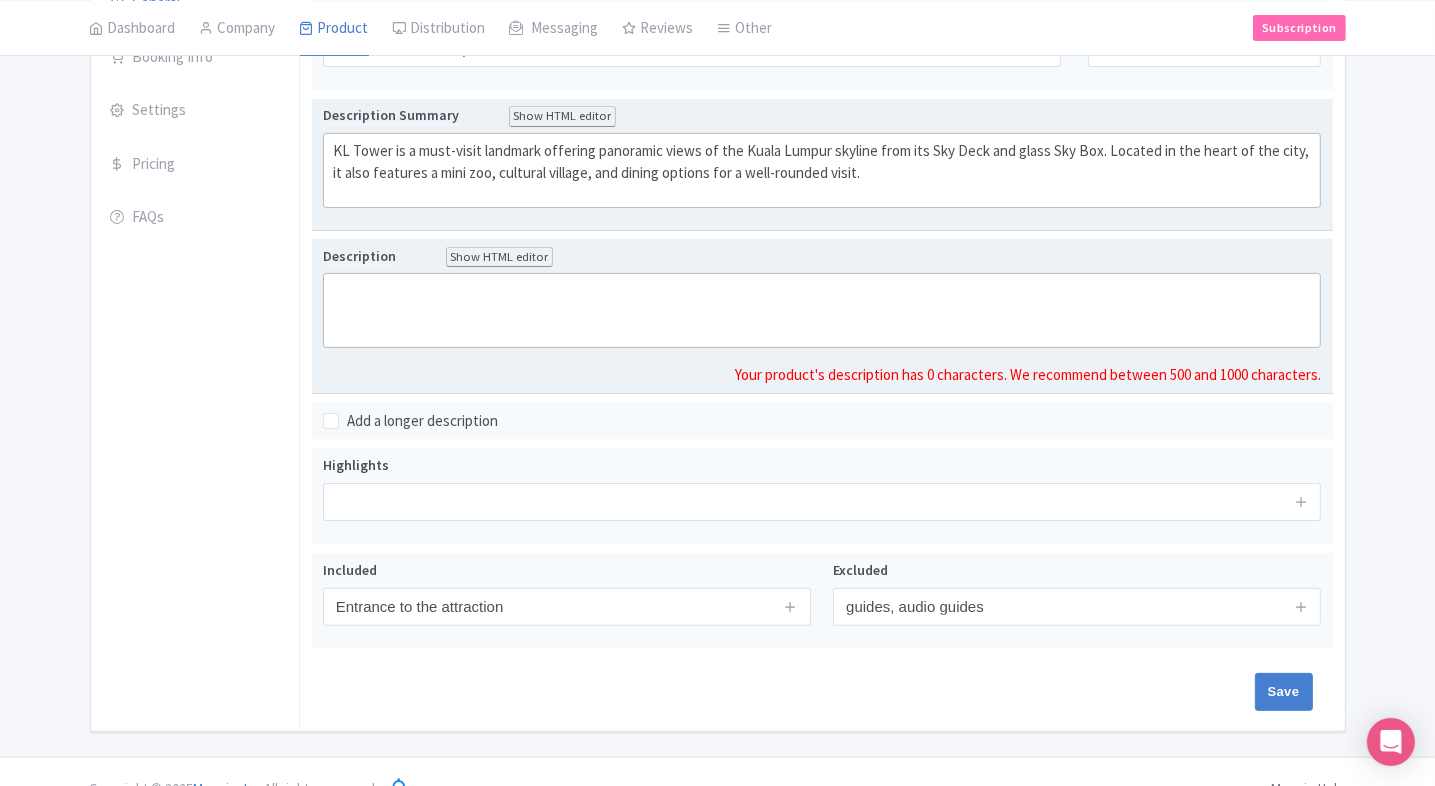 scroll, scrollTop: 368, scrollLeft: 0, axis: vertical 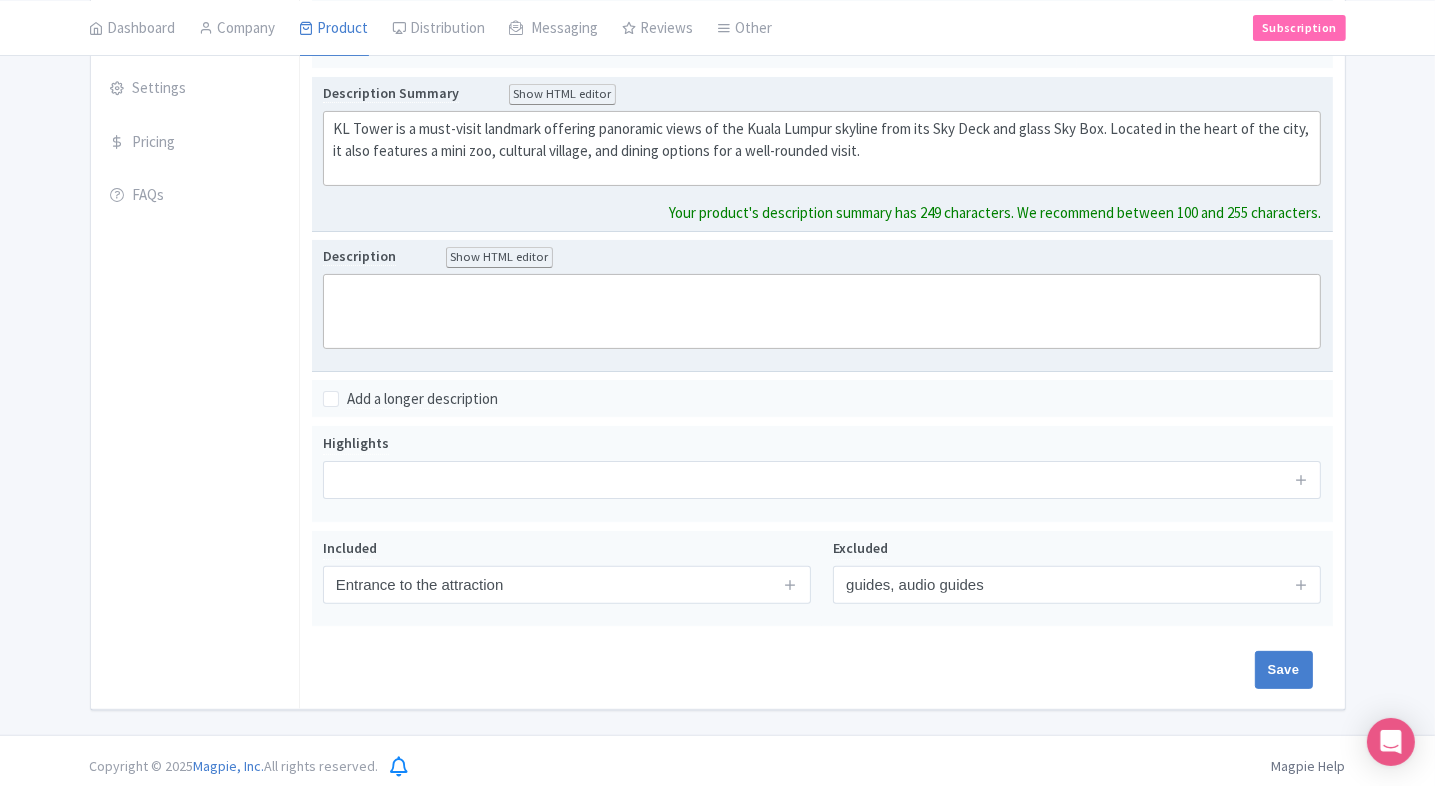 click on "KL Tower is a must-visit landmark offering panoramic views of the Kuala Lumpur skyline from its Sky Deck and glass Sky Box. Located in the heart of the city, it also features a mini zoo, cultural village, and dining options for a well-rounded visit." 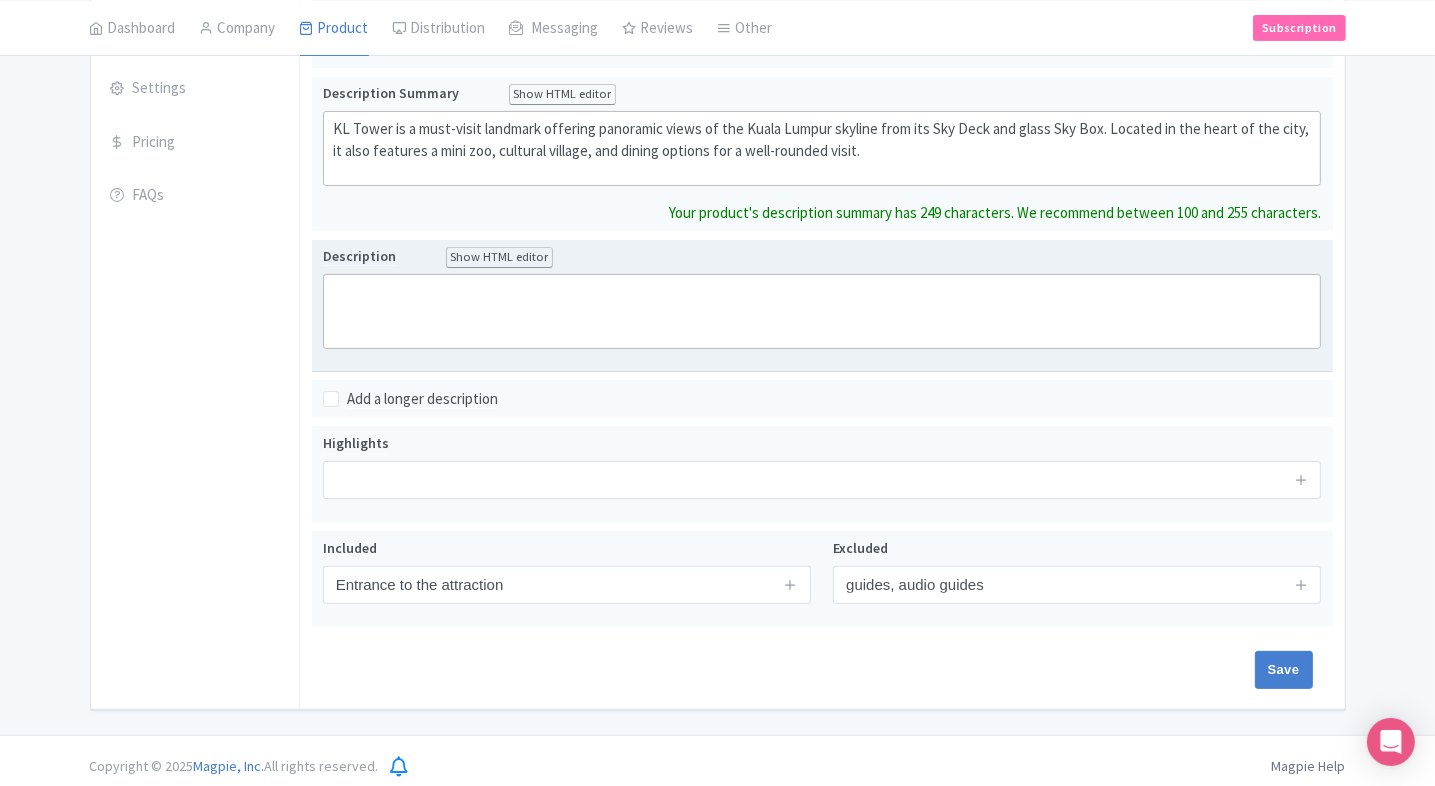 scroll, scrollTop: 346, scrollLeft: 0, axis: vertical 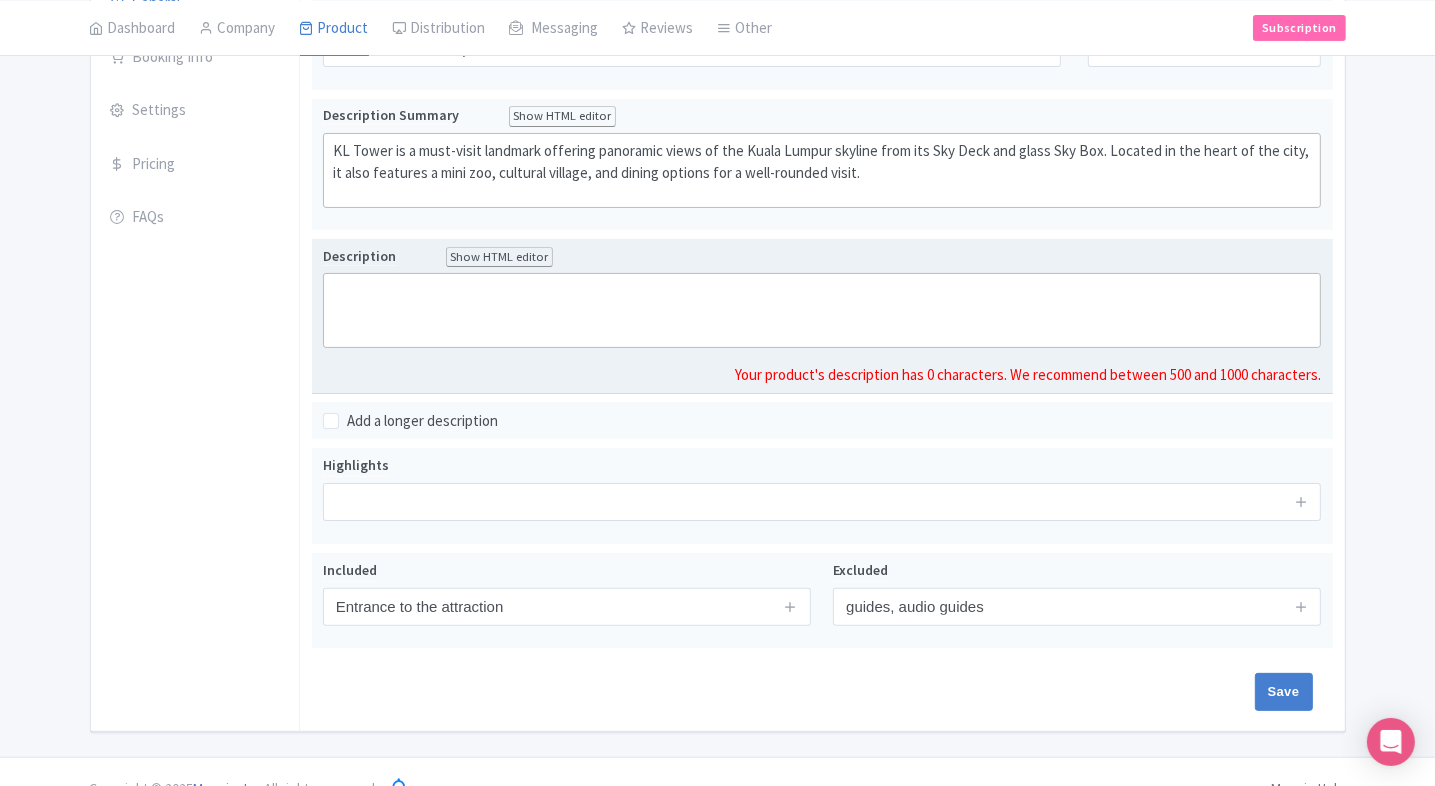click 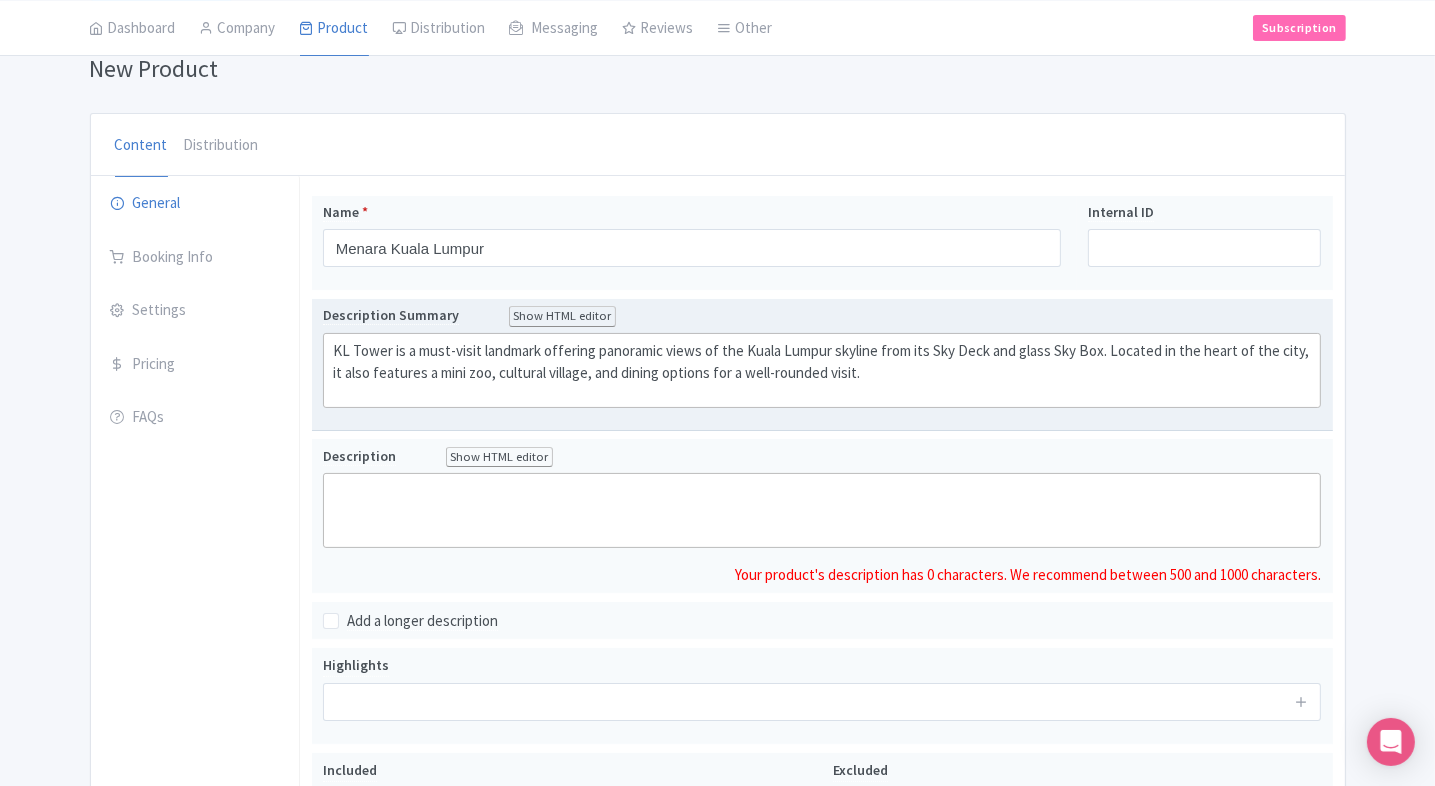 scroll, scrollTop: 144, scrollLeft: 0, axis: vertical 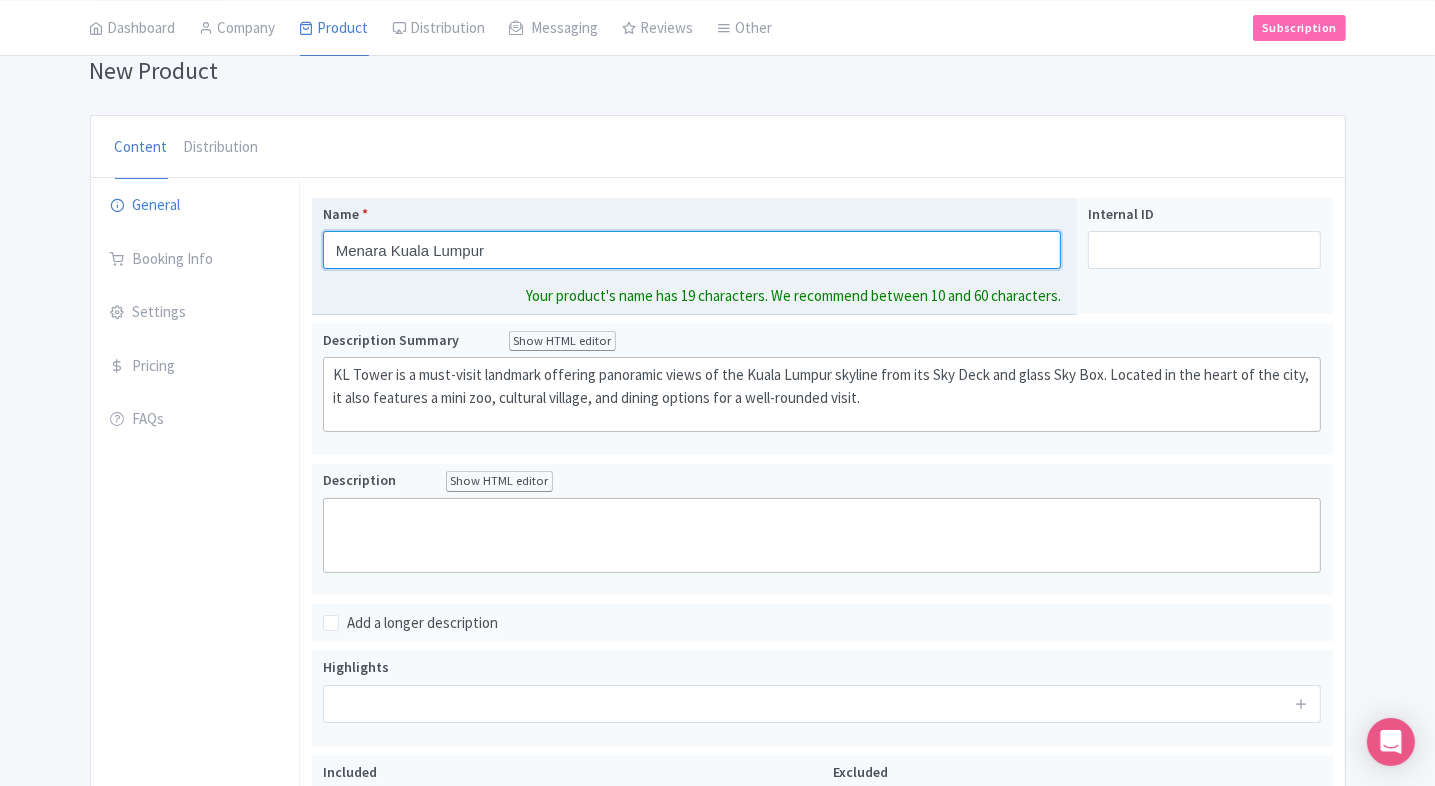 click on "Menara Kuala Lumpur" at bounding box center [692, 250] 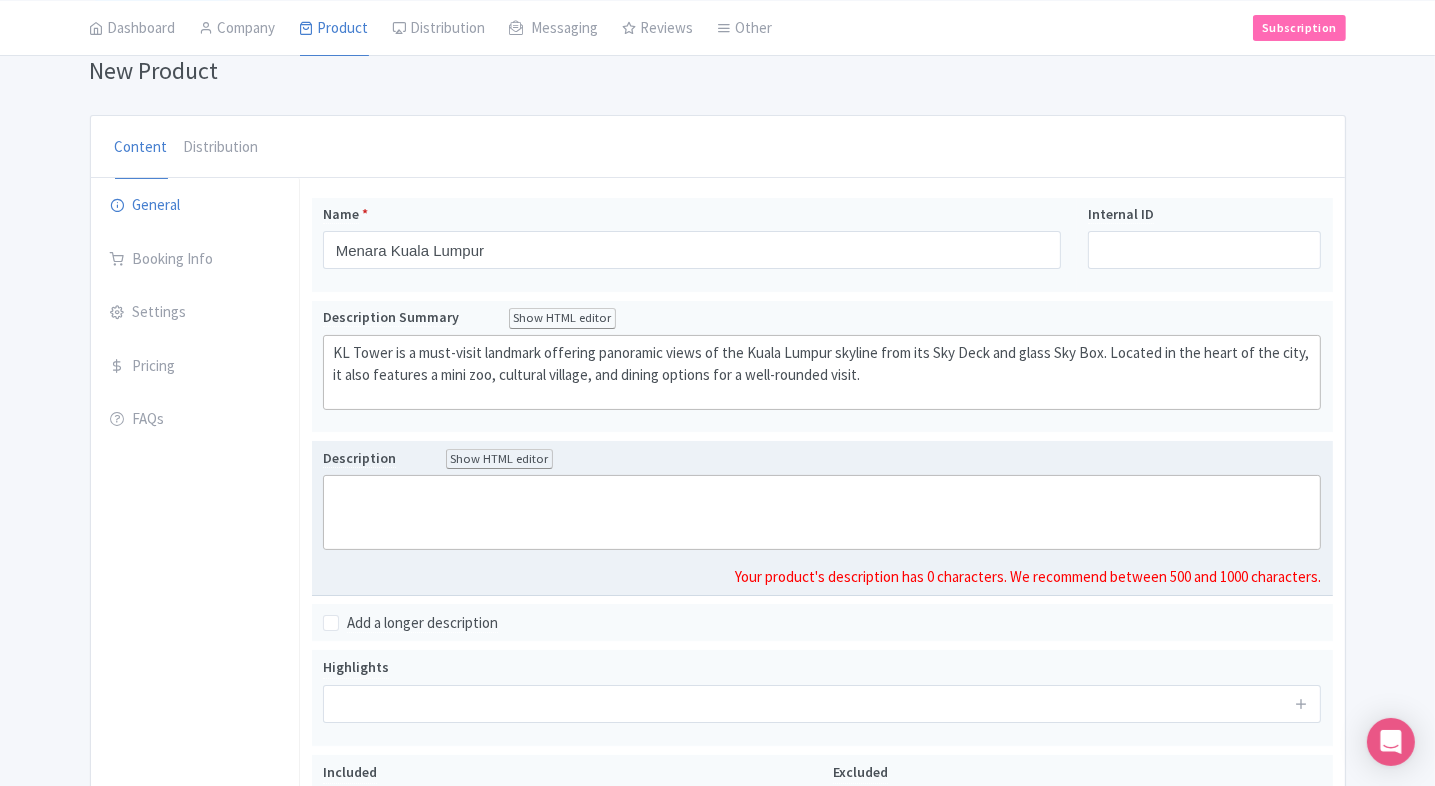 click 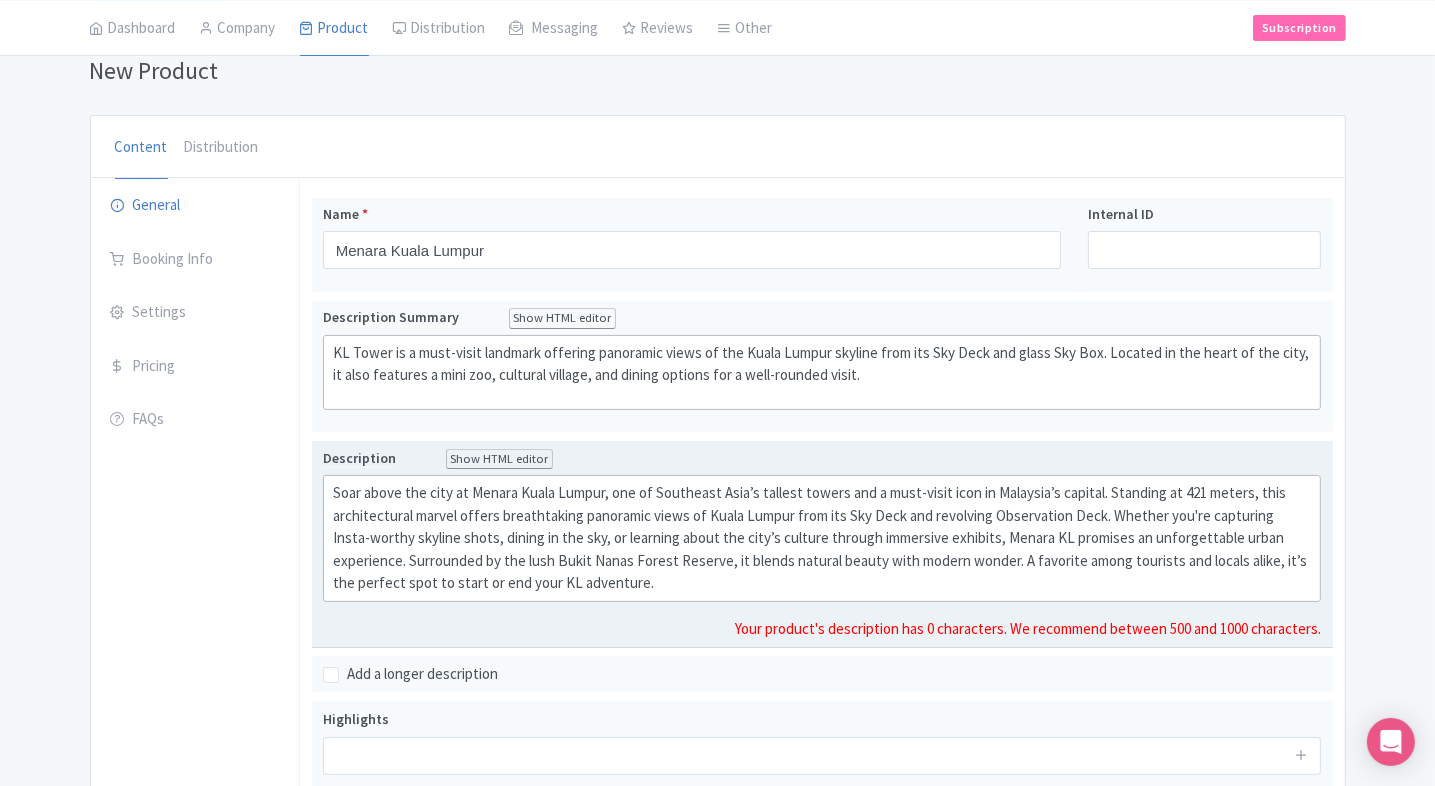 type on "<div>&nbsp;Soar above the city at Menara Kuala Lumpur, one of Southeast Asia’s tallest towers and a must-visit icon in Malaysia’s capital. Standing at 421 meters, this architectural marvel offers breathtaking panoramic views of Kuala Lumpur from its Sky Deck and revolving Observation Deck. Whether you're capturing Insta-worthy skyline shots, dining in the sky, or learning about the city’s culture through immersive exhibits, Menara KL promises an unforgettable urban experience. Surrounded by the lush Bukit Nanas Forest Reserve, it blends natural beauty with modern wonder. A favorite among tourists and locals alike, it’s the perfect spot to start or end your KL adventure.</div>" 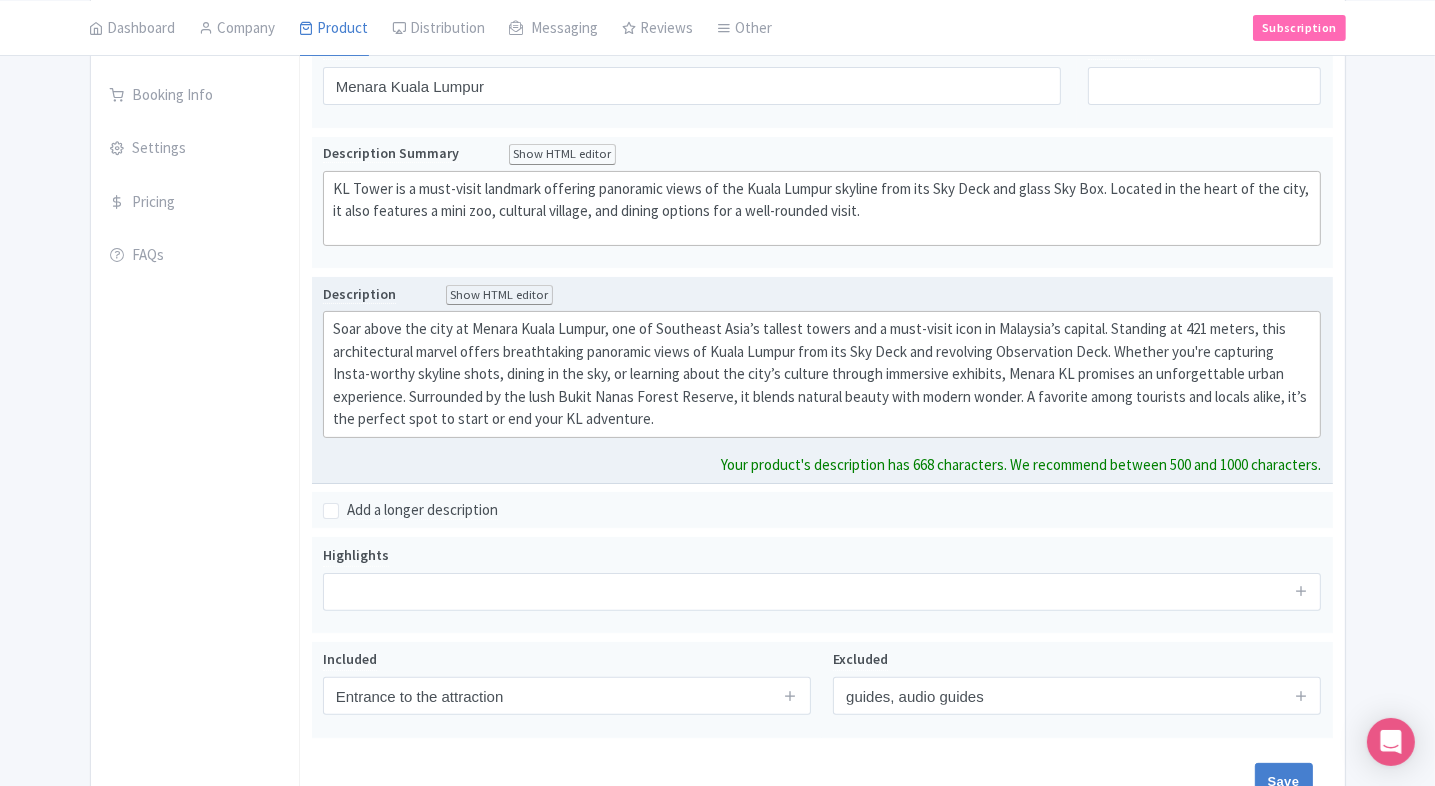 scroll, scrollTop: 316, scrollLeft: 0, axis: vertical 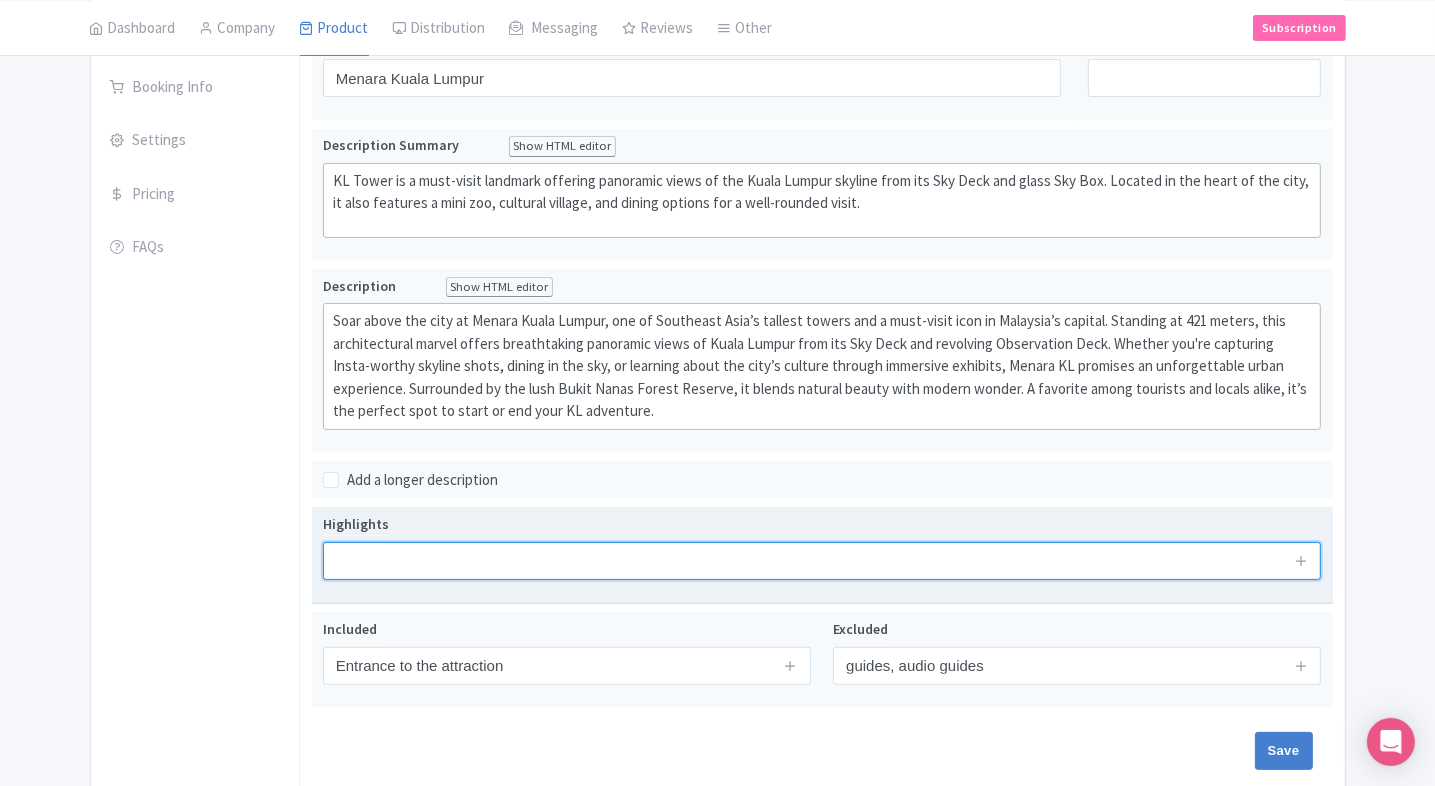 click at bounding box center (822, 561) 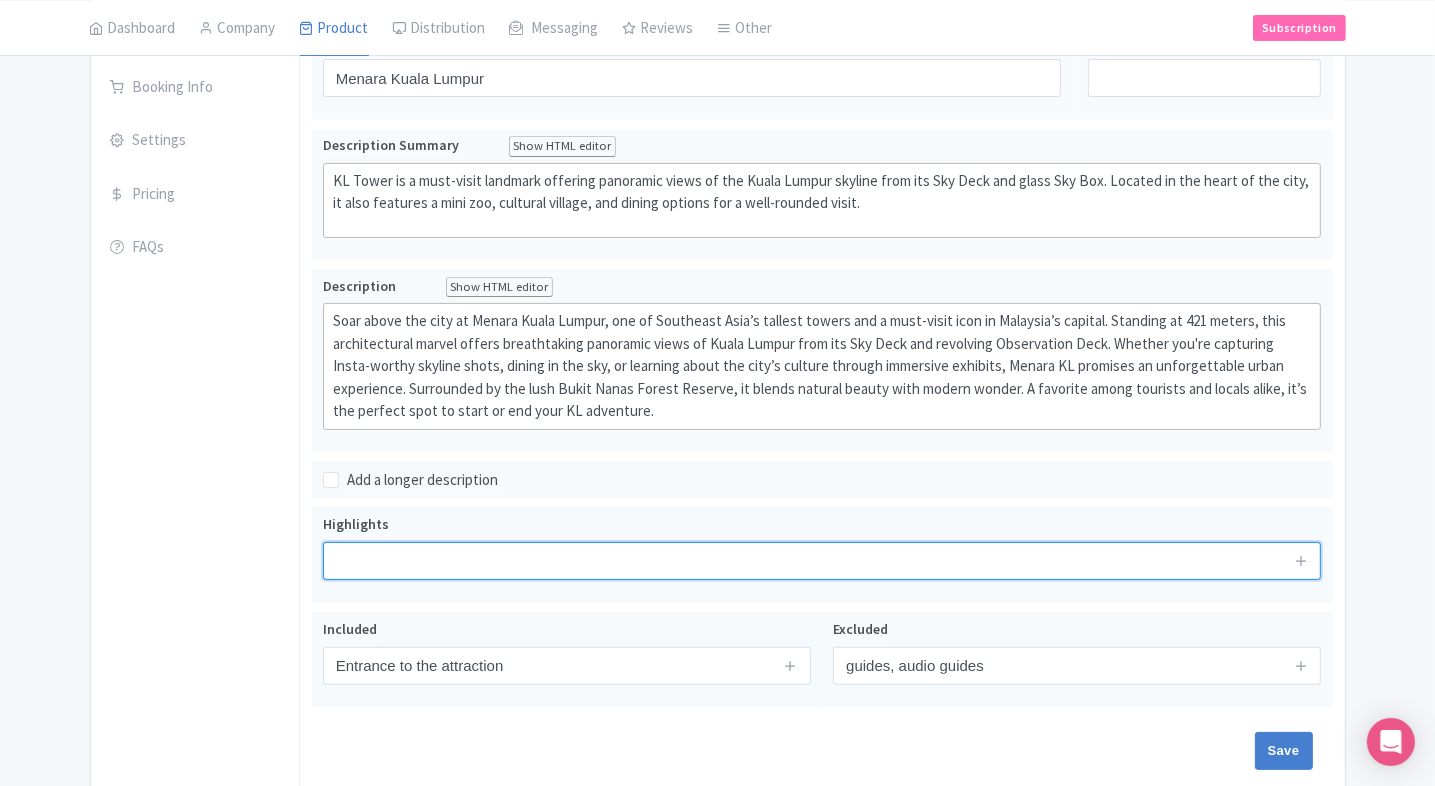 paste on "Visit Malaysia’s iconic KL Tower and enjoy panoramic views from the open-air Sky Deck at 276 meters." 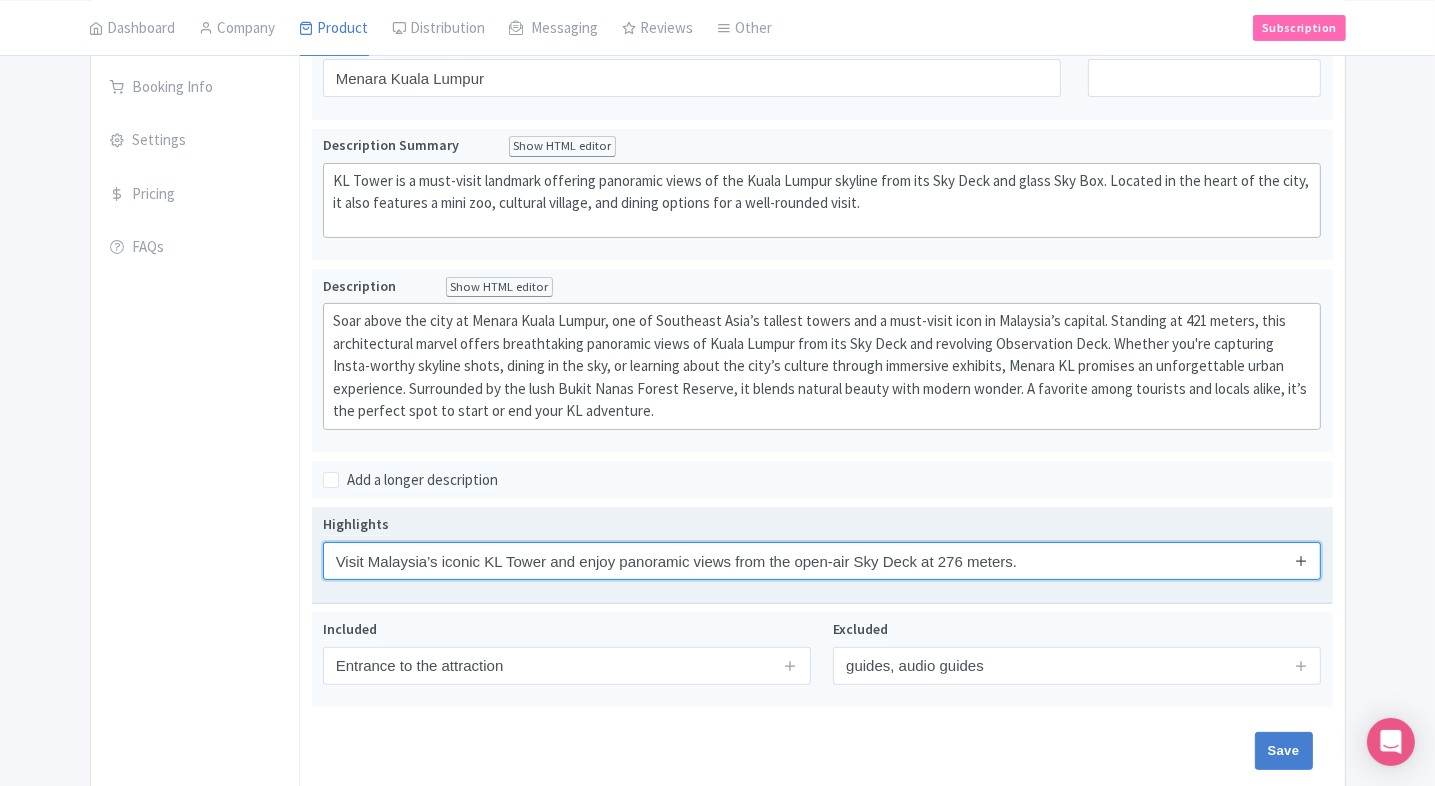 type on "Visit Malaysia’s iconic KL Tower and enjoy panoramic views from the open-air Sky Deck at 276 meters." 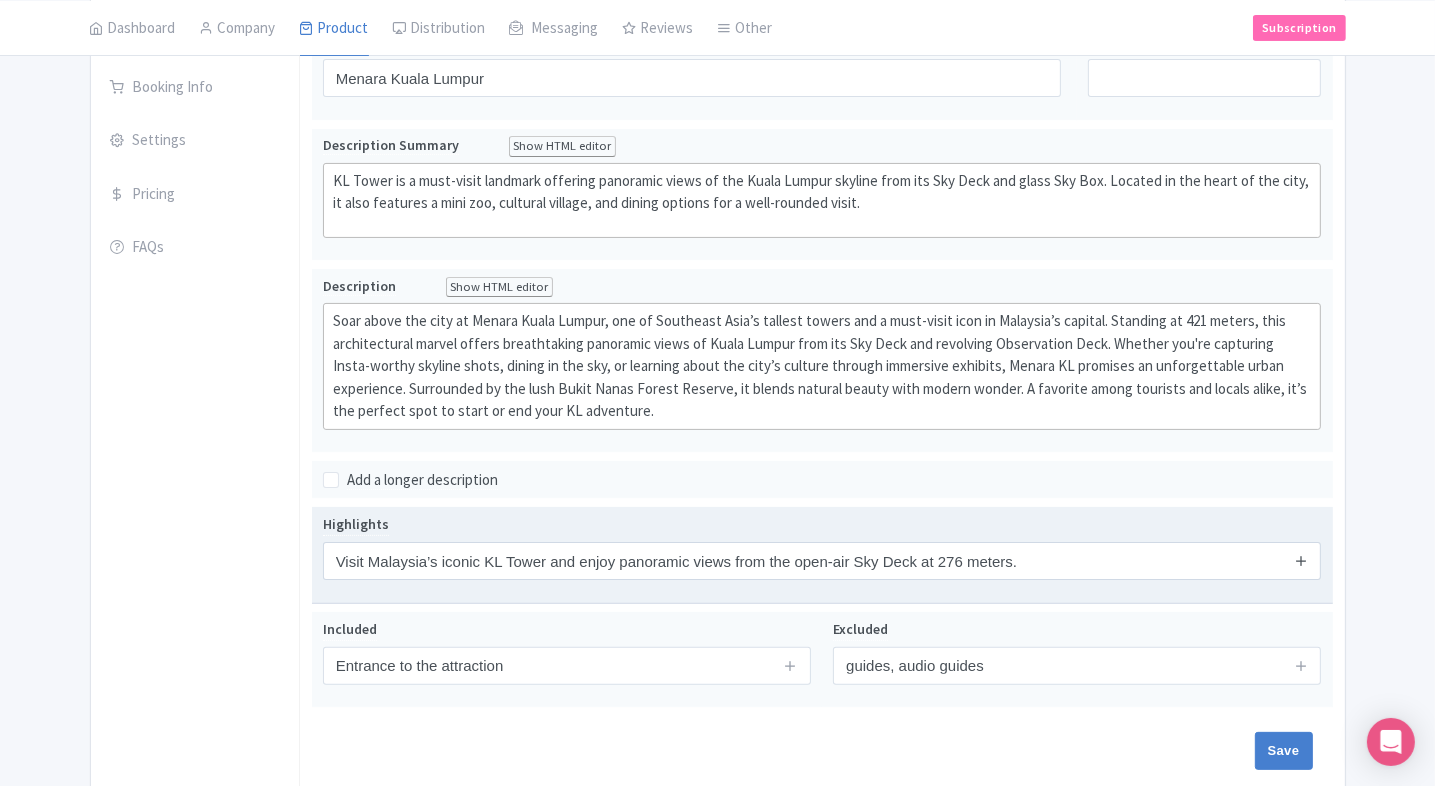 click at bounding box center [1301, 560] 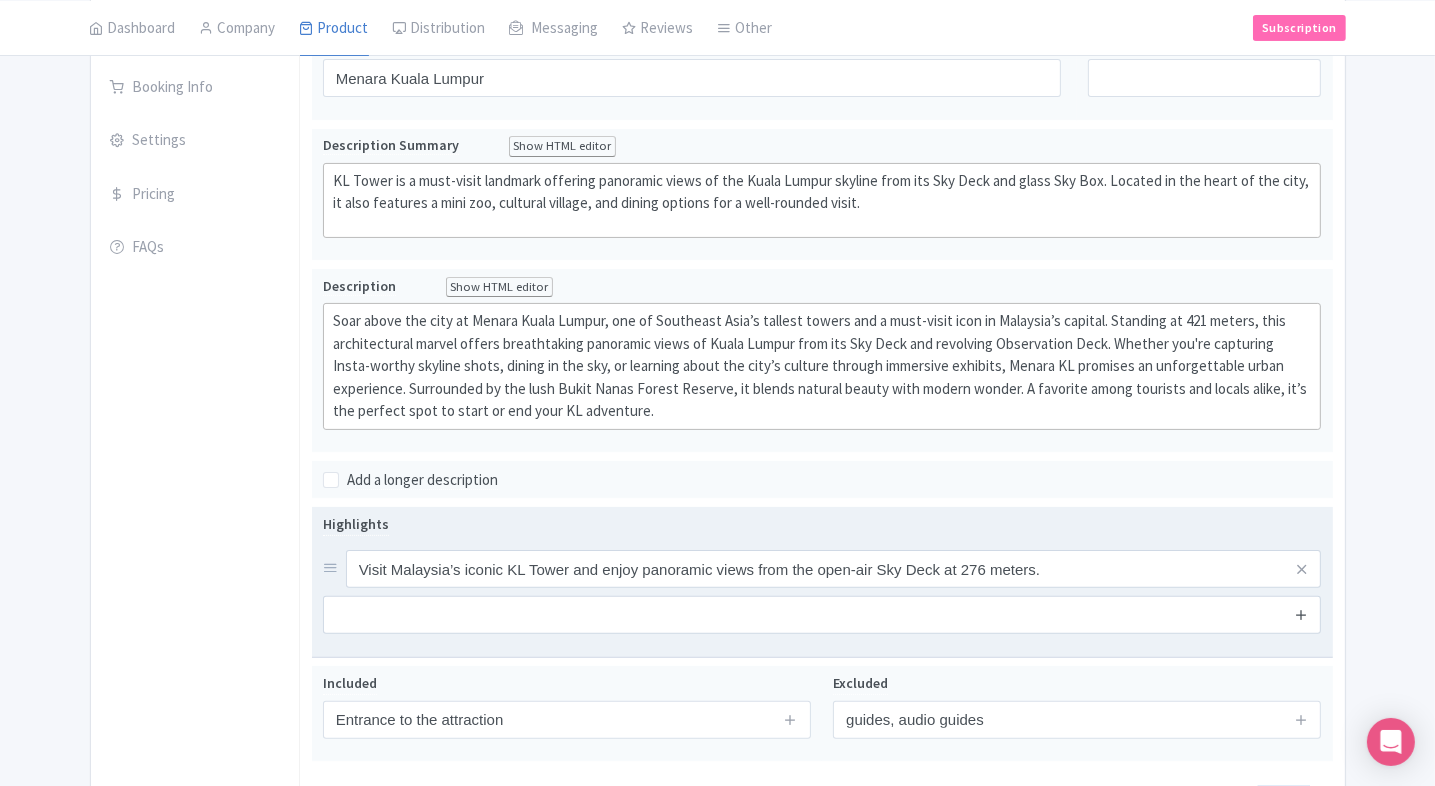 click at bounding box center [1301, 615] 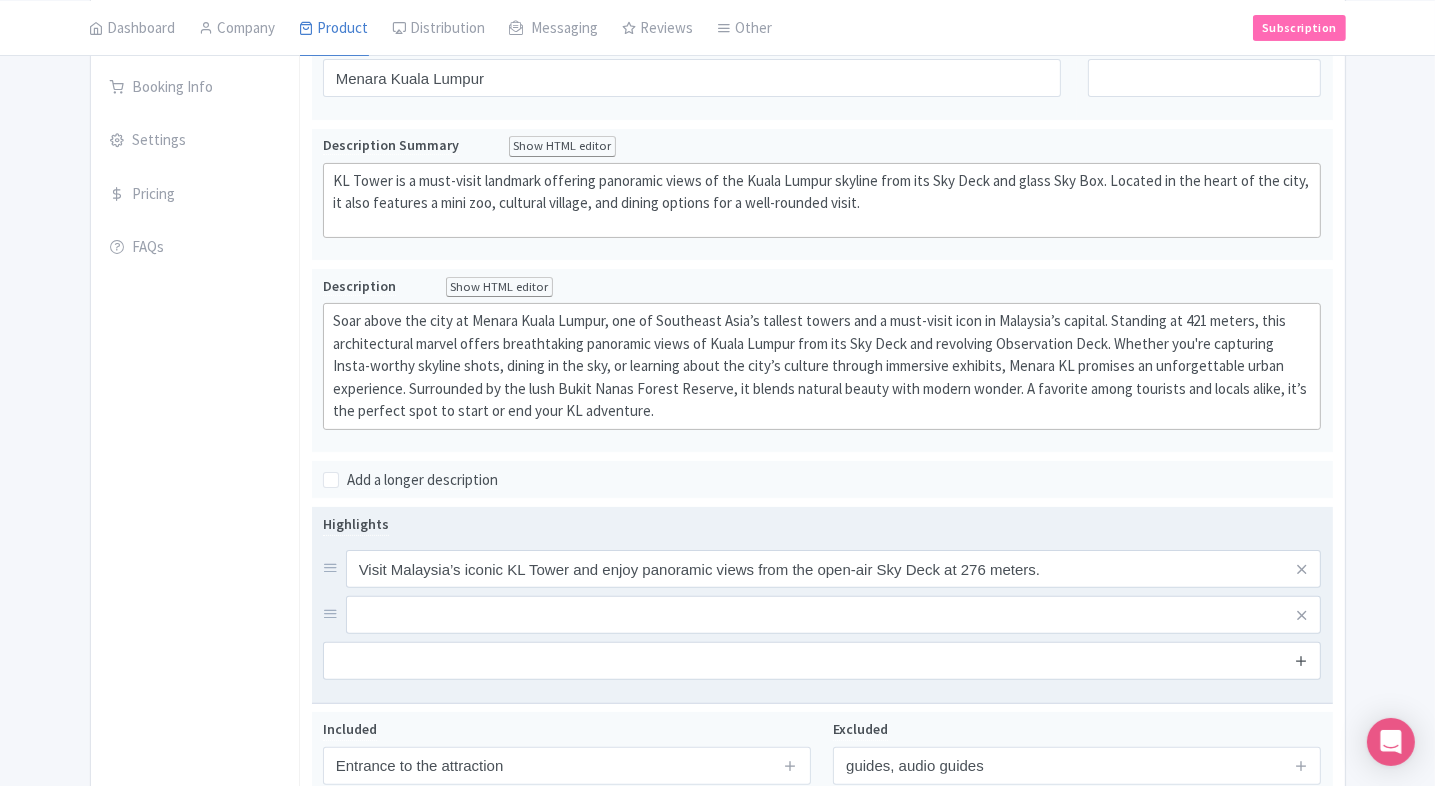 click at bounding box center (1301, 660) 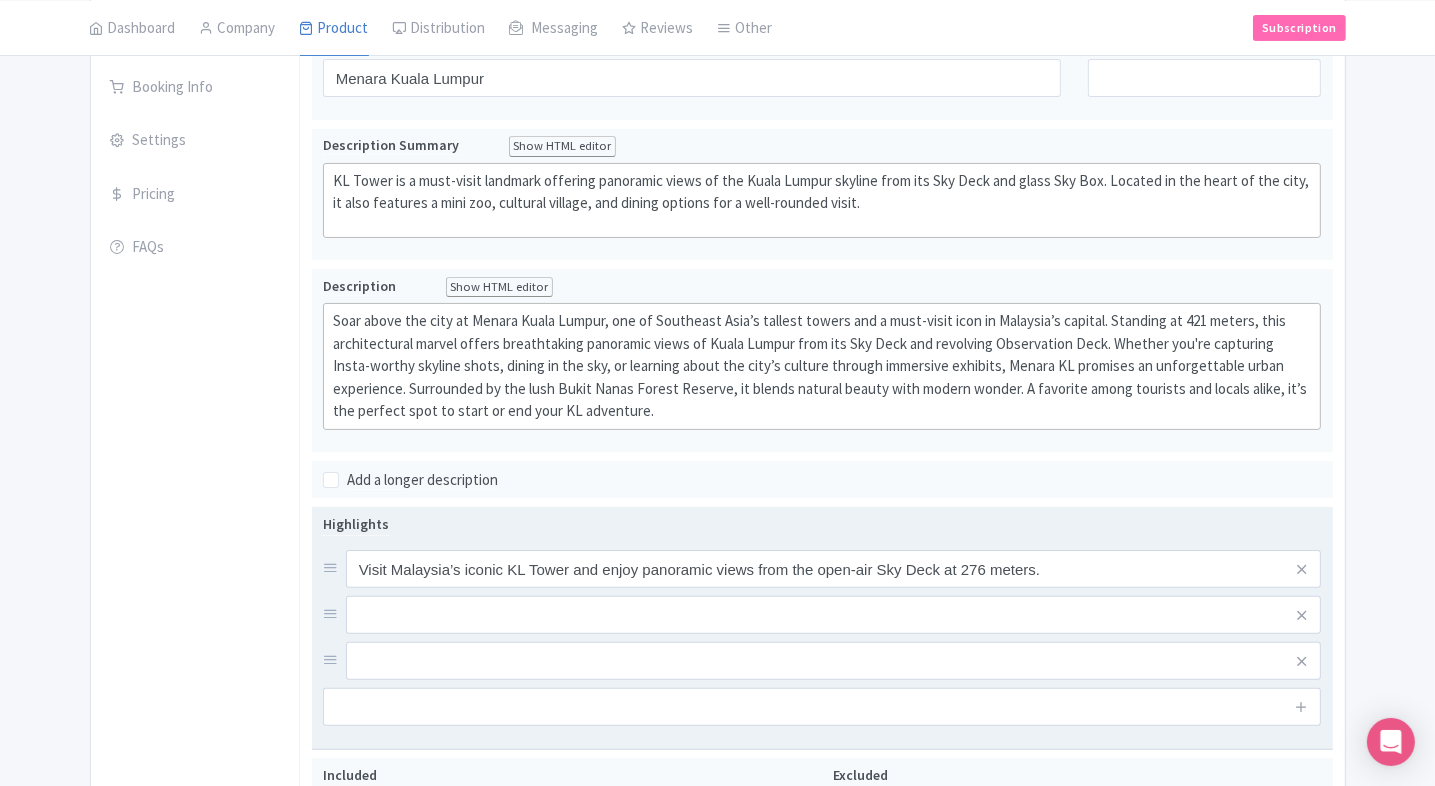 click at bounding box center [834, 569] 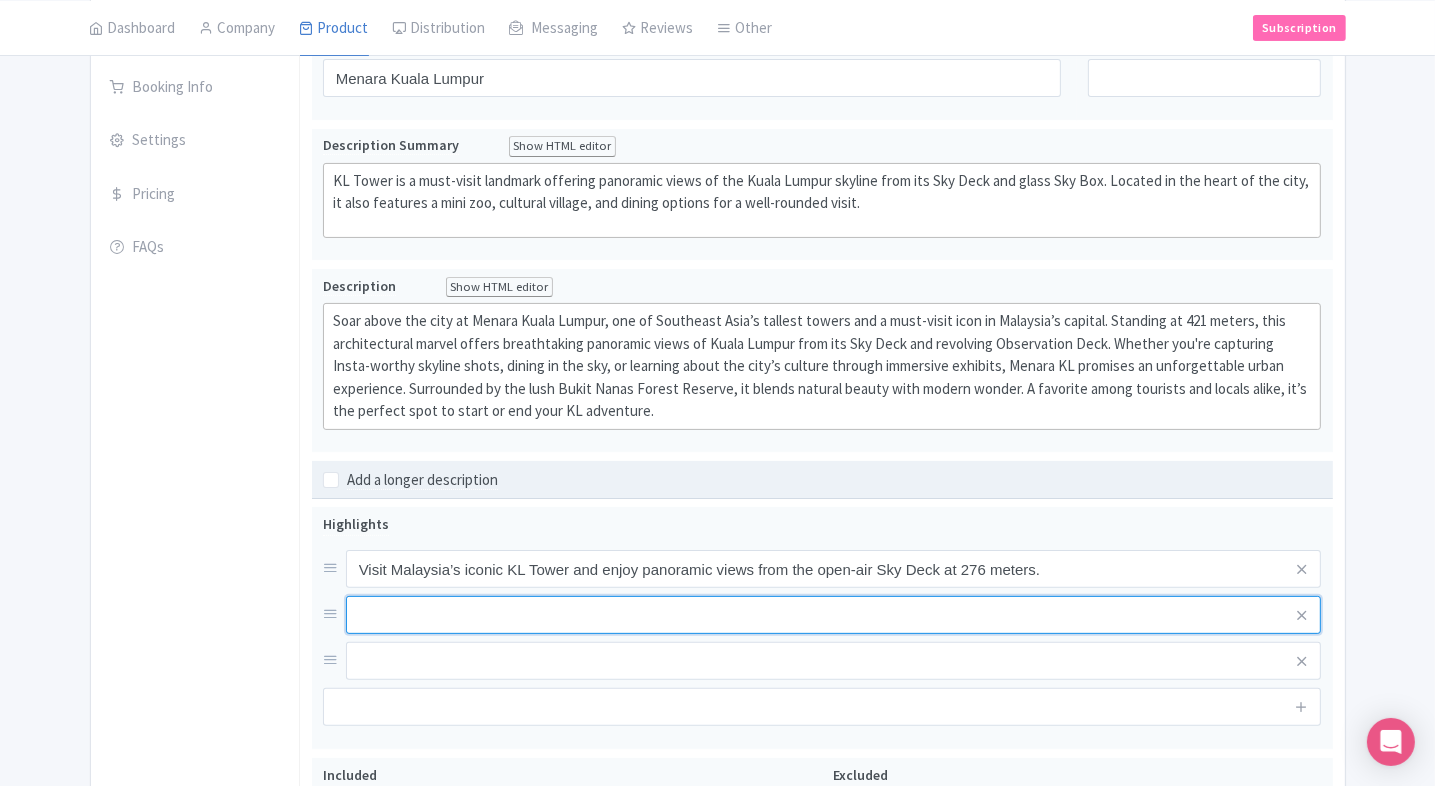 paste on "Capture photos on the thrilling Sky Box—transparent glass cubes suspended over the city skyline." 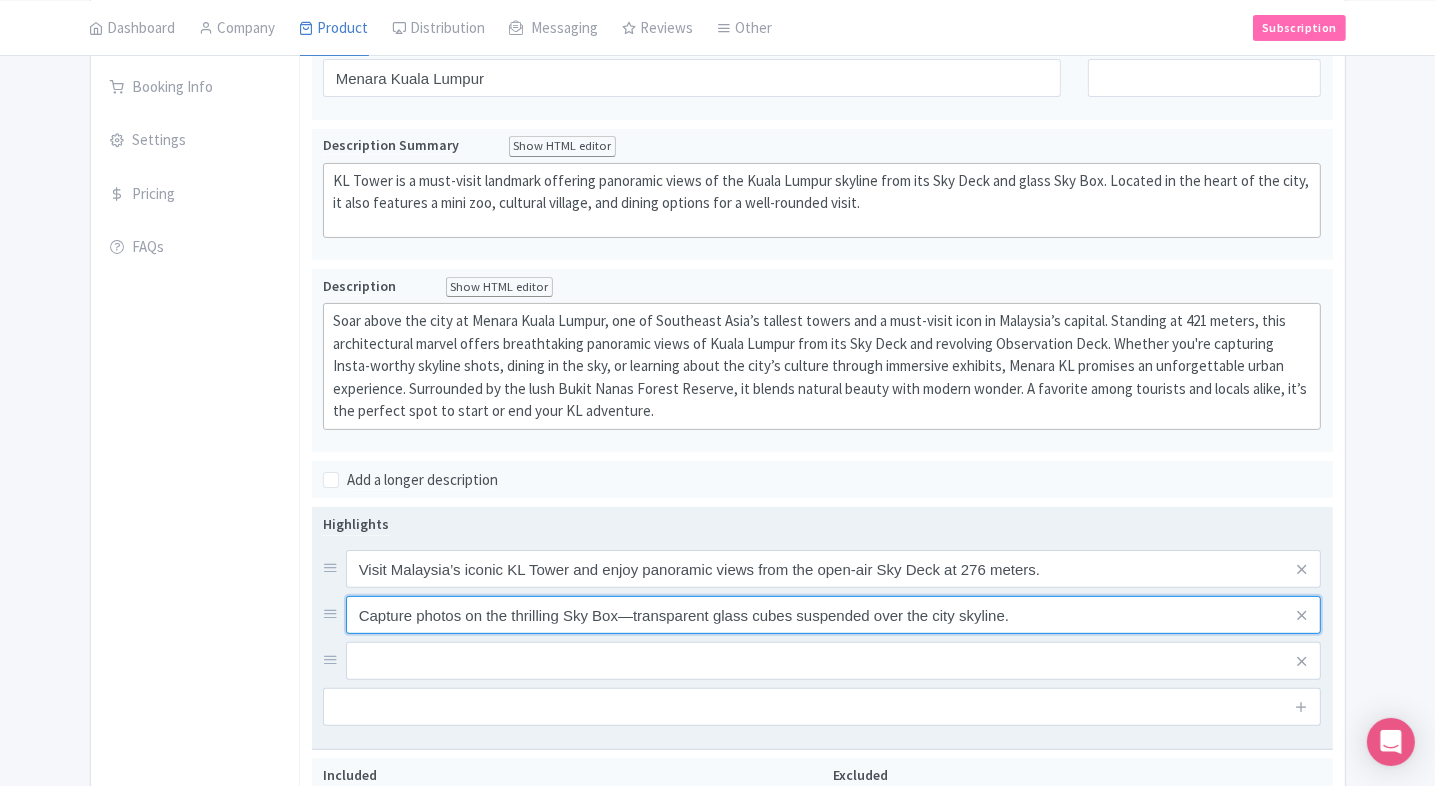 type on "Capture photos on the thrilling Sky Box—transparent glass cubes suspended over the city skyline." 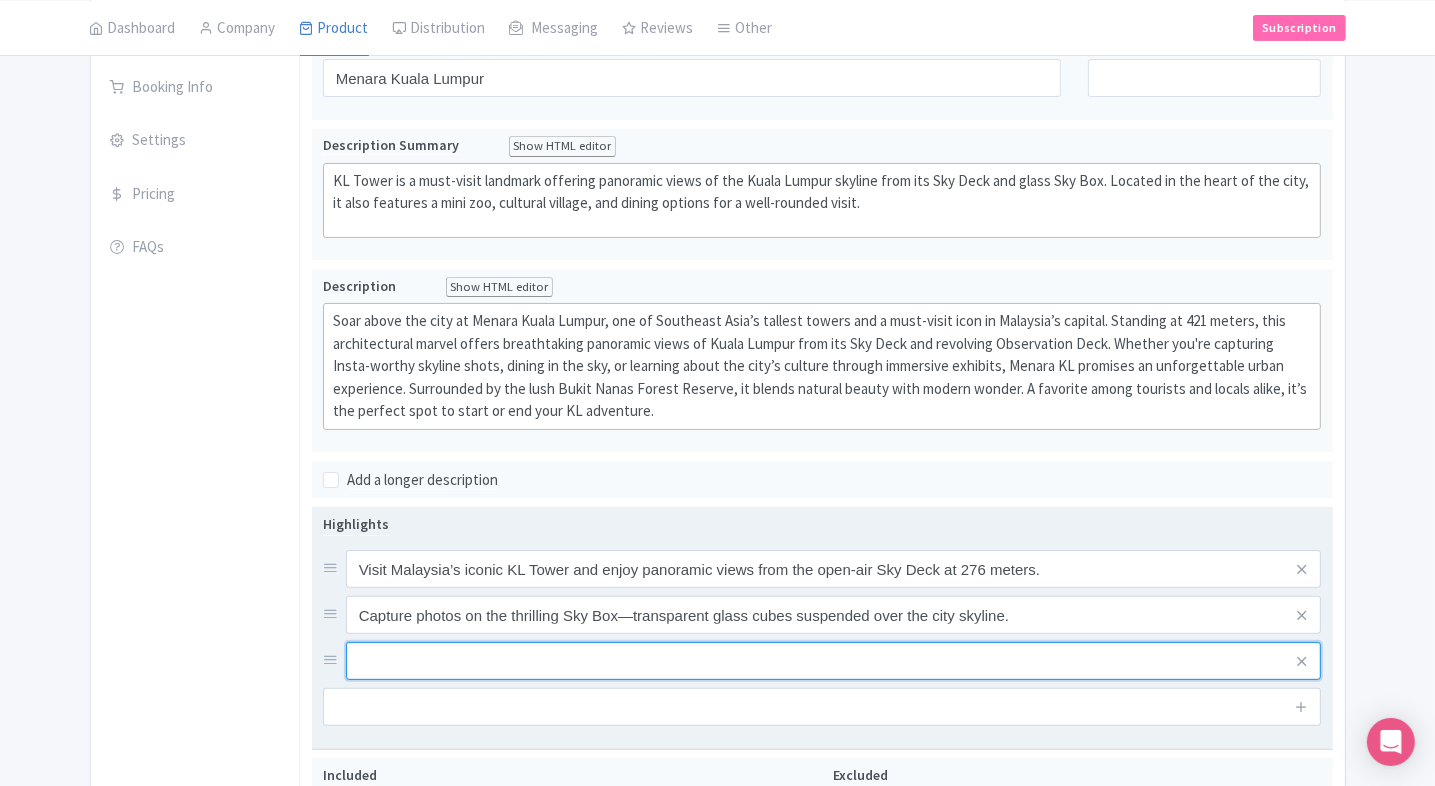 click at bounding box center (834, 569) 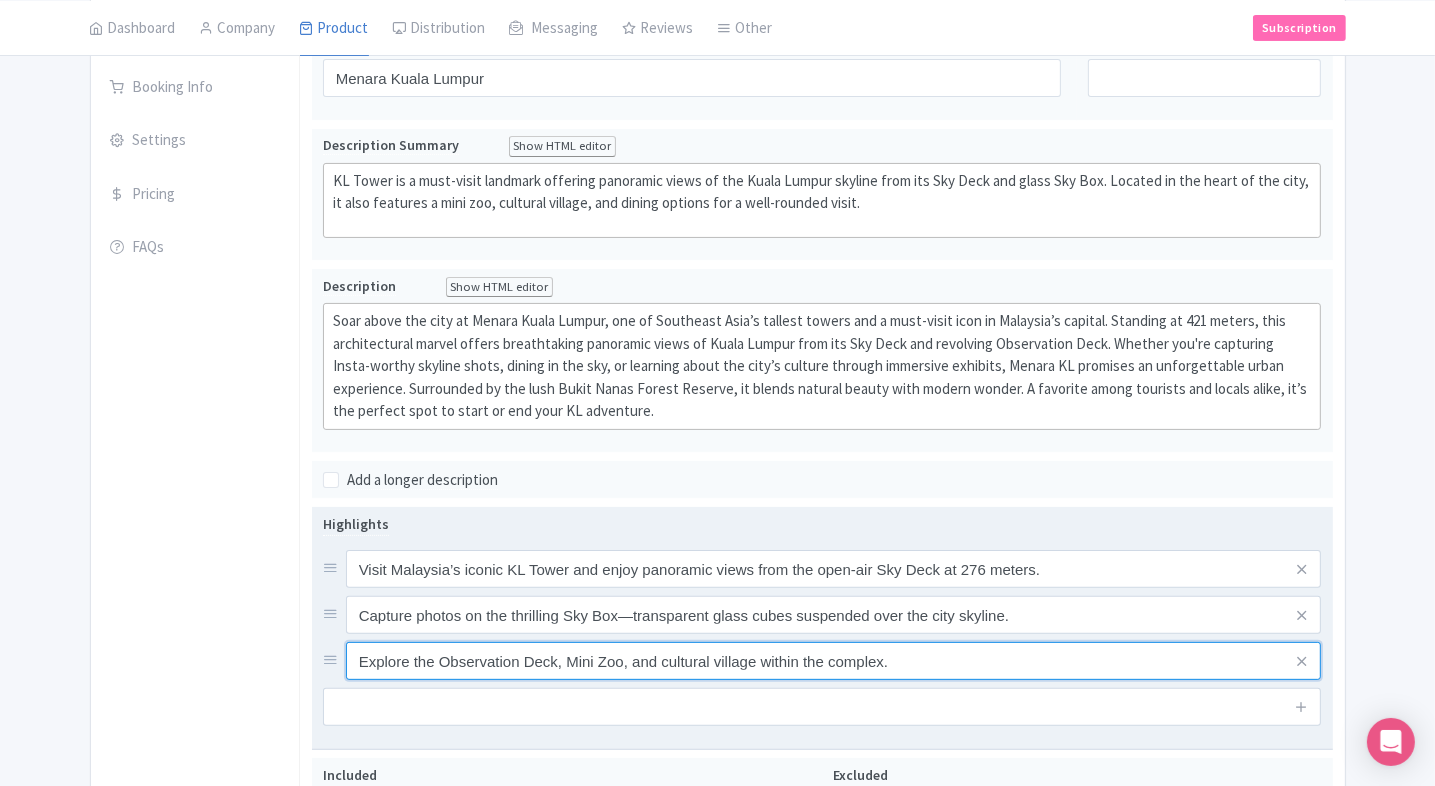 type on "Explore the Observation Deck, Mini Zoo, and cultural village within the complex." 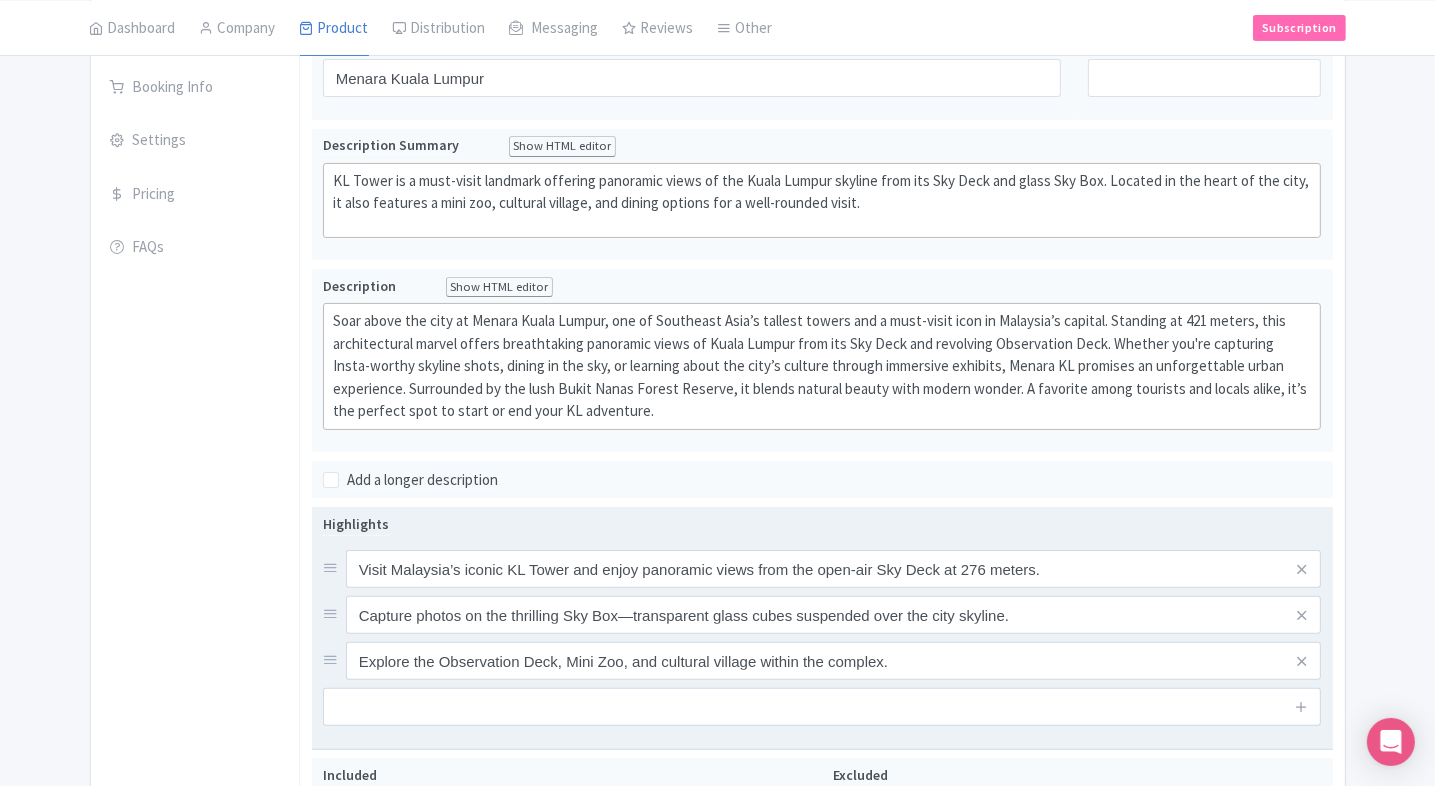 click at bounding box center (822, 707) 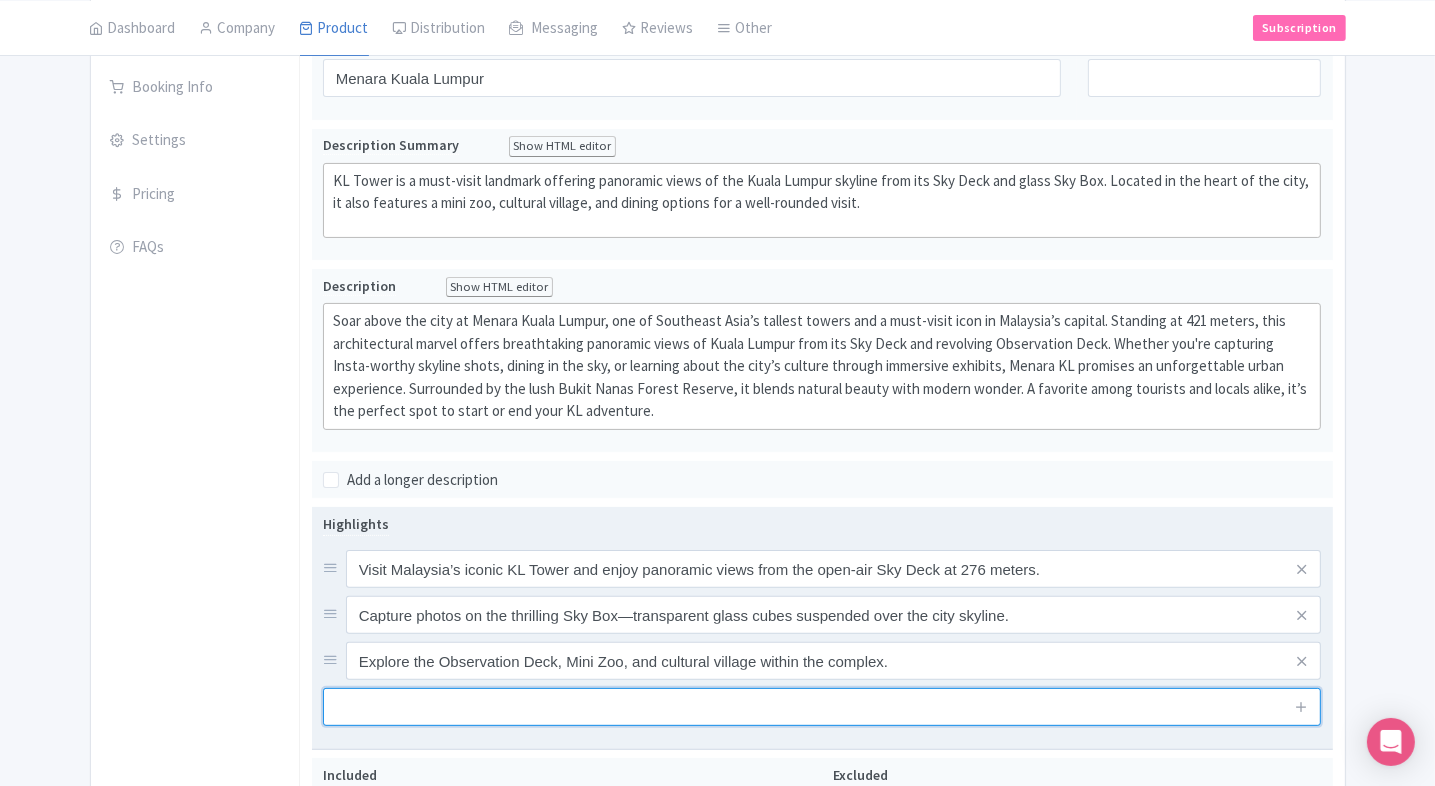 paste on "A must-visit for photographers, couples, and city explorers, especially at sunset." 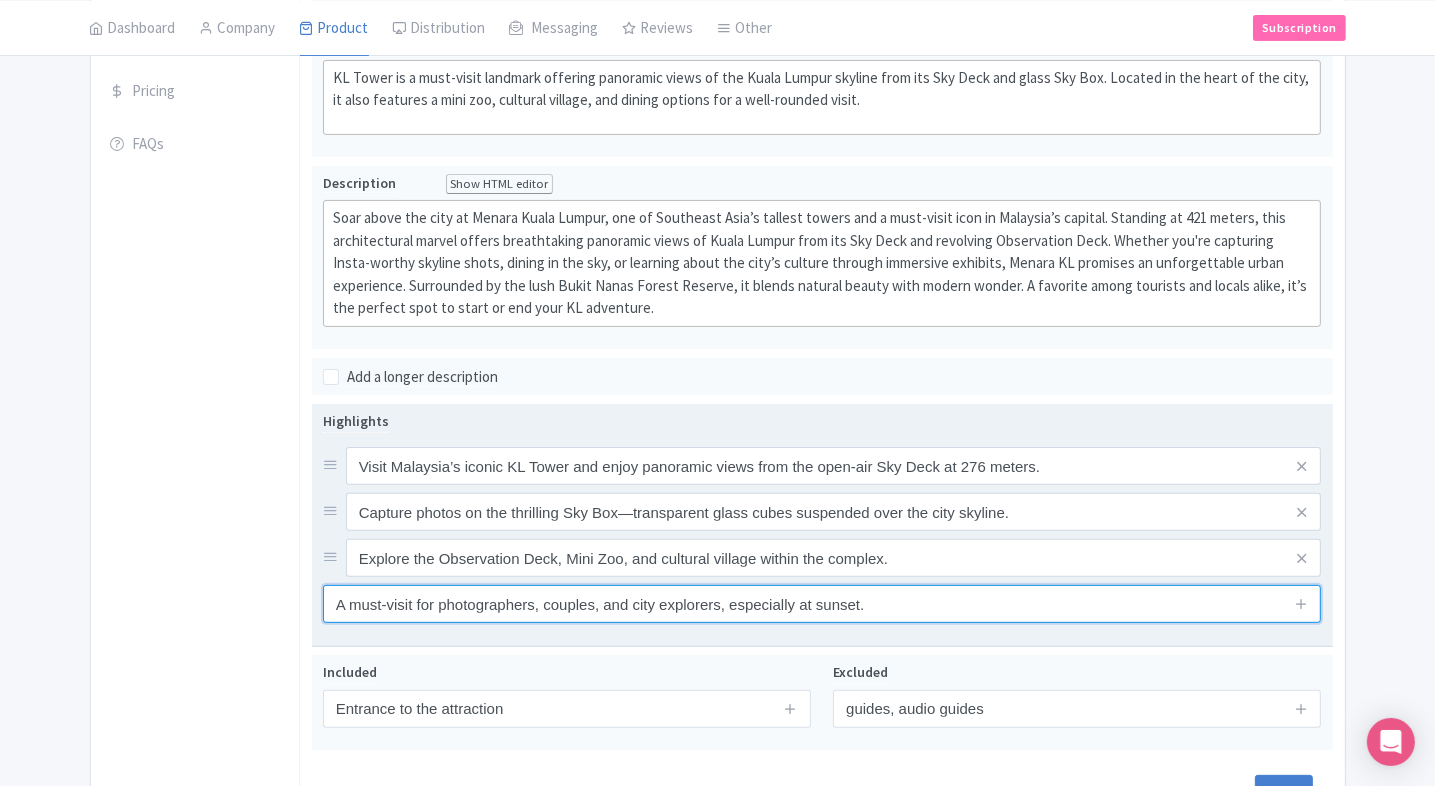 scroll, scrollTop: 421, scrollLeft: 0, axis: vertical 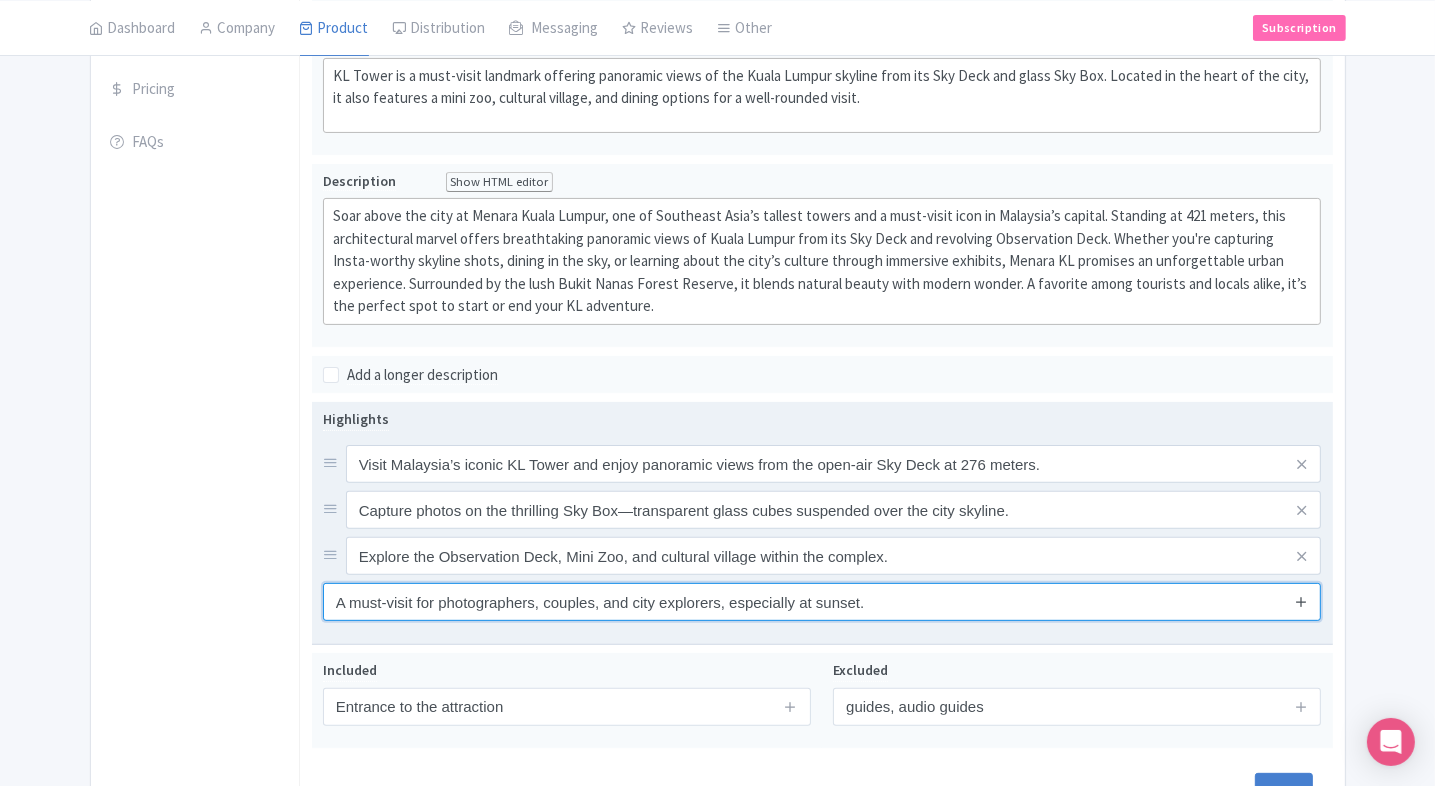 type on "A must-visit for photographers, couples, and city explorers, especially at sunset." 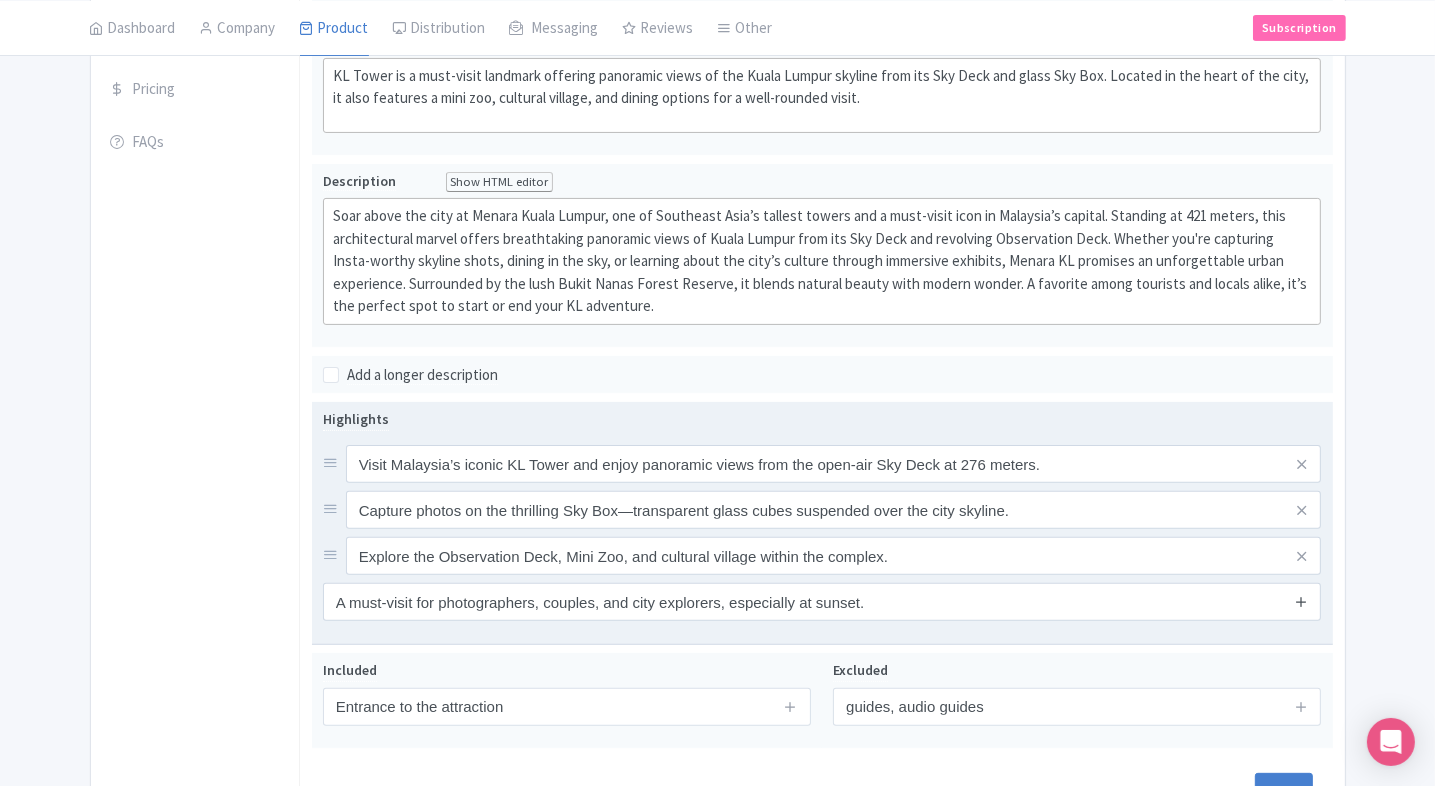click at bounding box center (1301, 601) 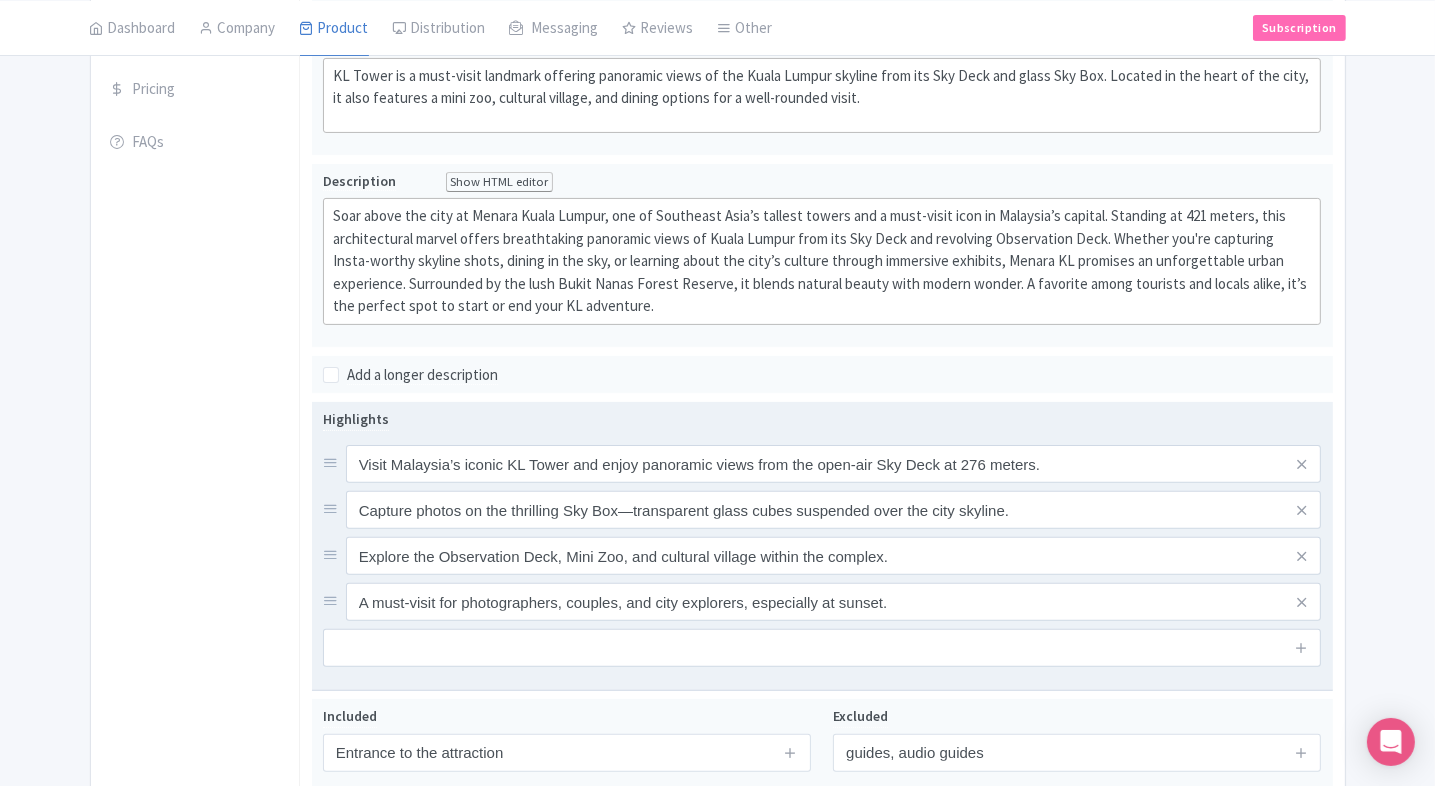 click at bounding box center [822, 648] 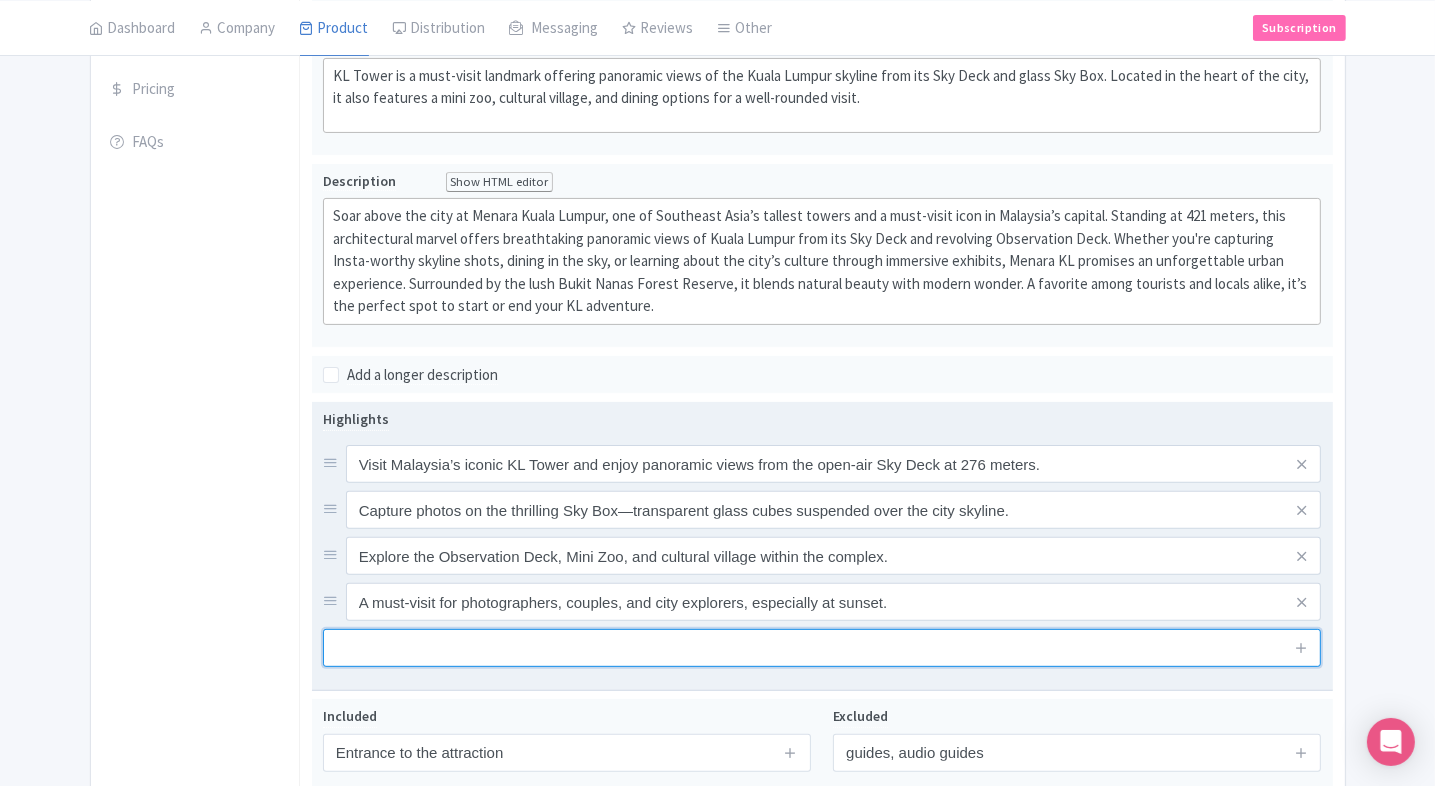 paste on "Book KL Tower tickets in advance for priority access and bundled attraction passes." 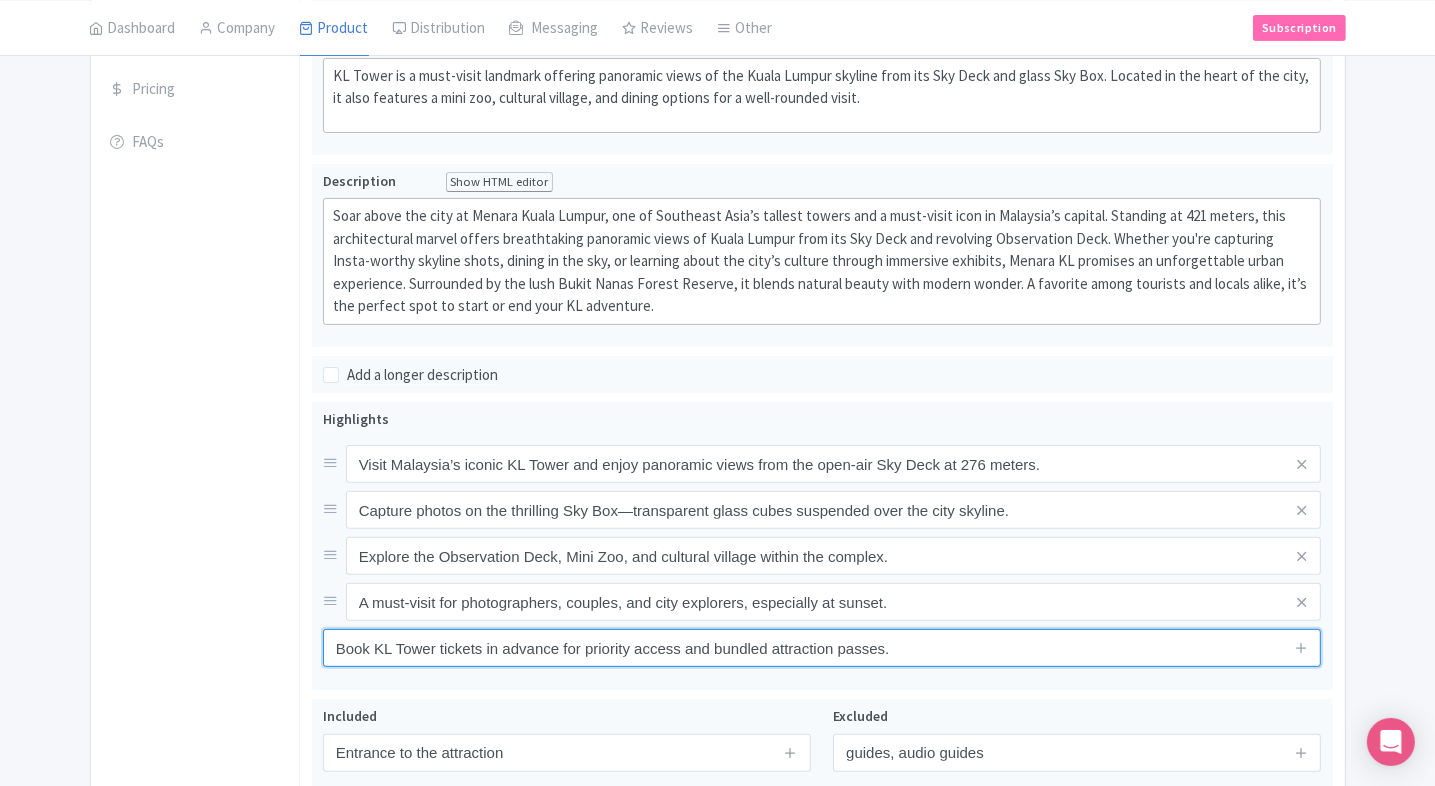 type on "Book KL Tower tickets in advance for priority access and bundled attraction passes." 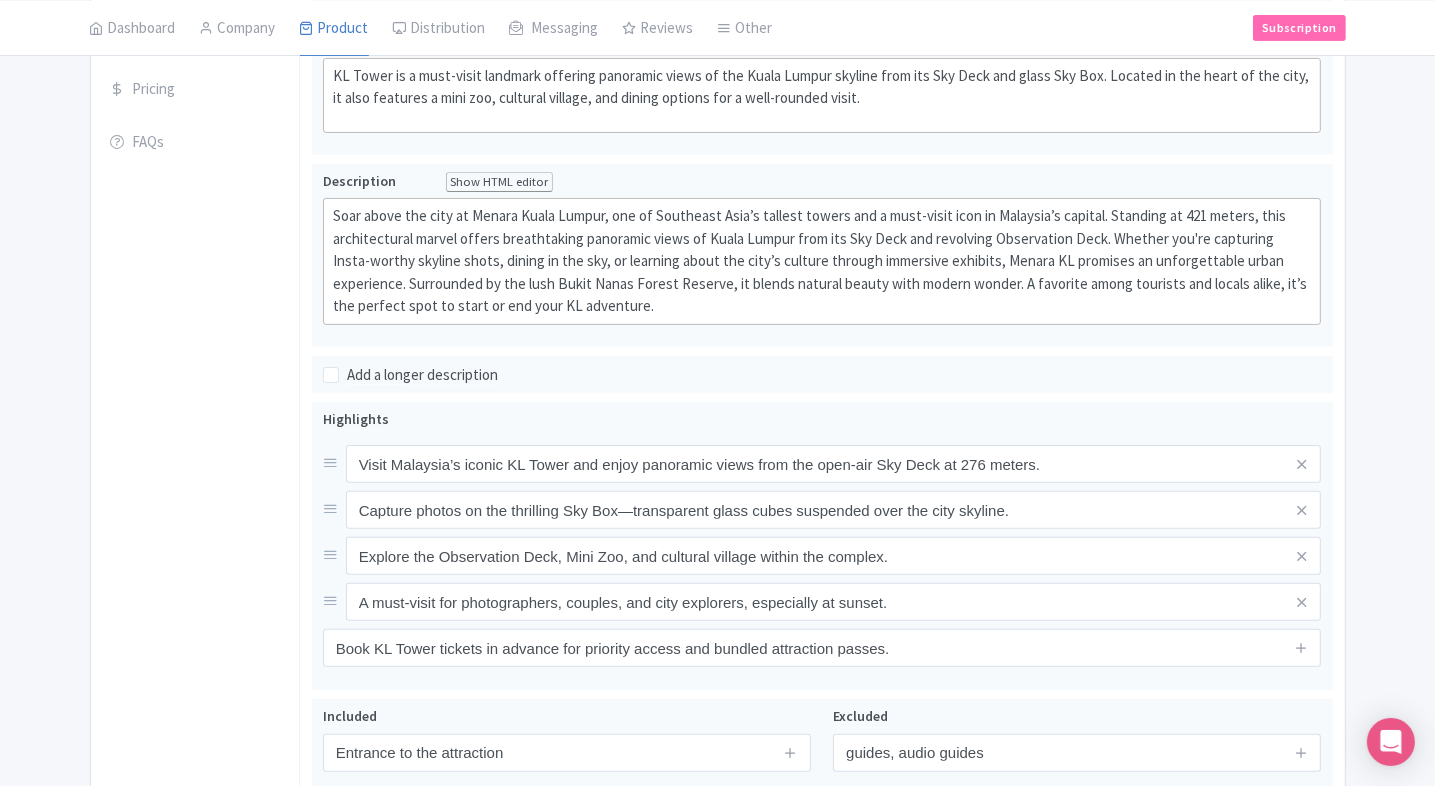 click on "General
Booking Info
Settings
Pricing
FAQs" at bounding box center (195, 389) 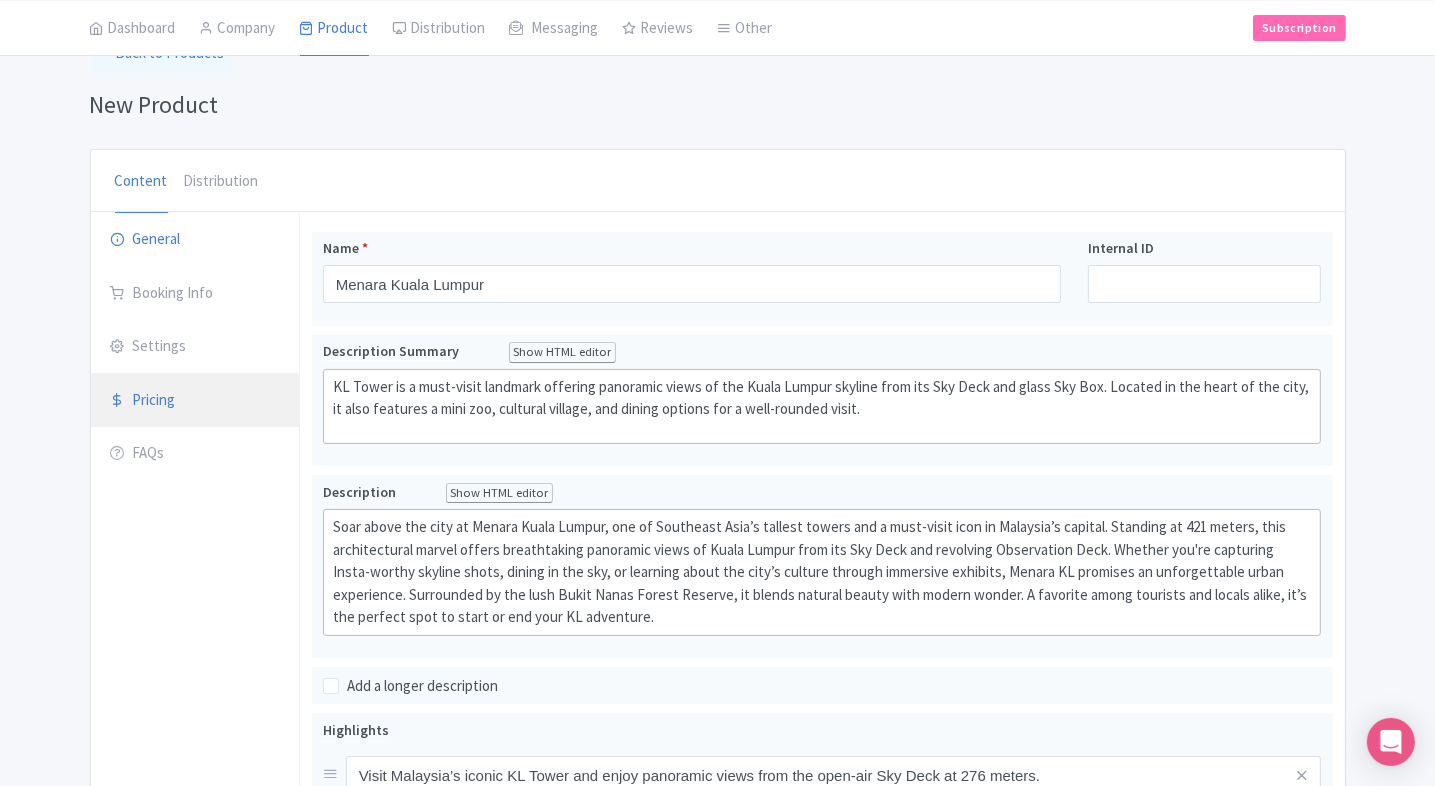 scroll, scrollTop: 109, scrollLeft: 0, axis: vertical 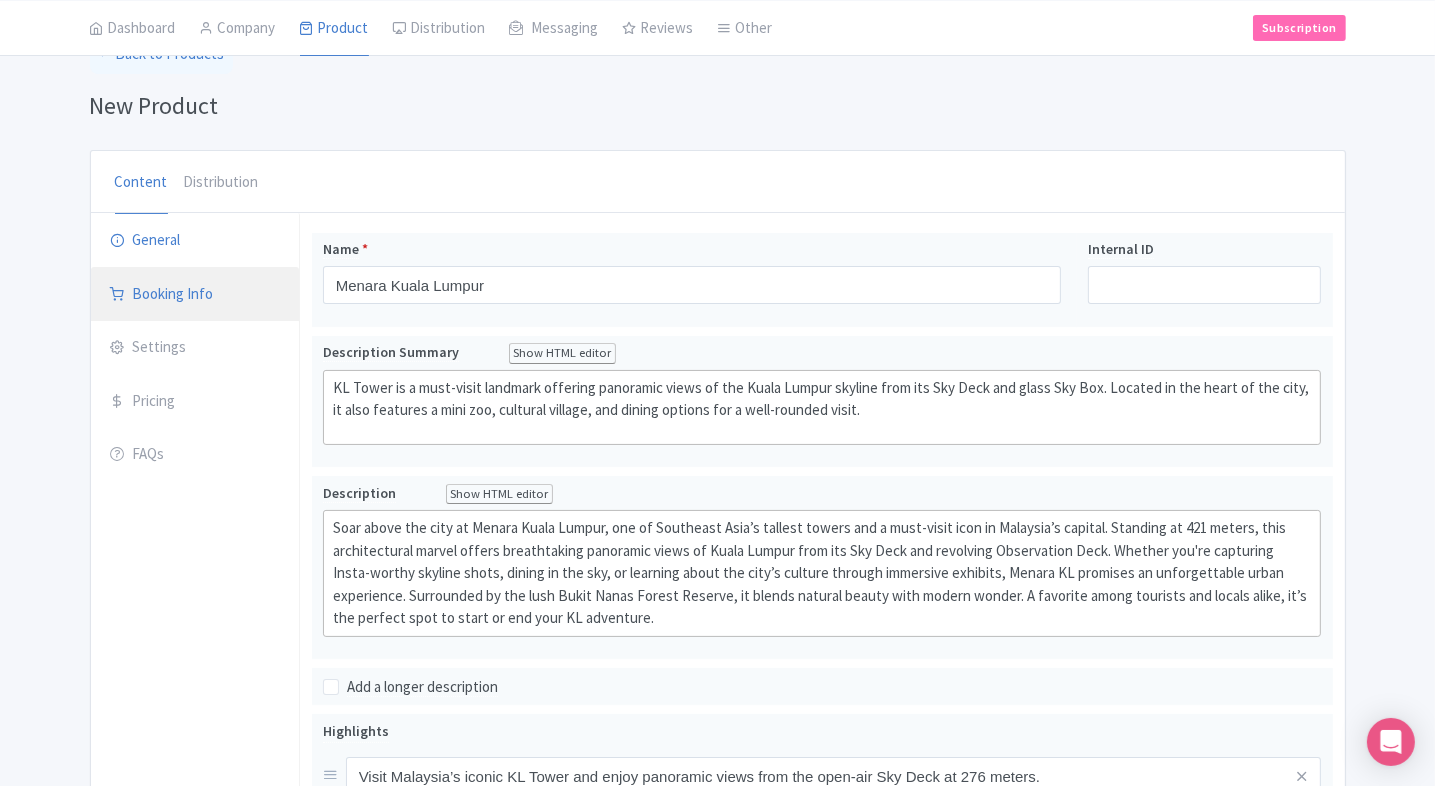 click on "Booking Info" at bounding box center (195, 295) 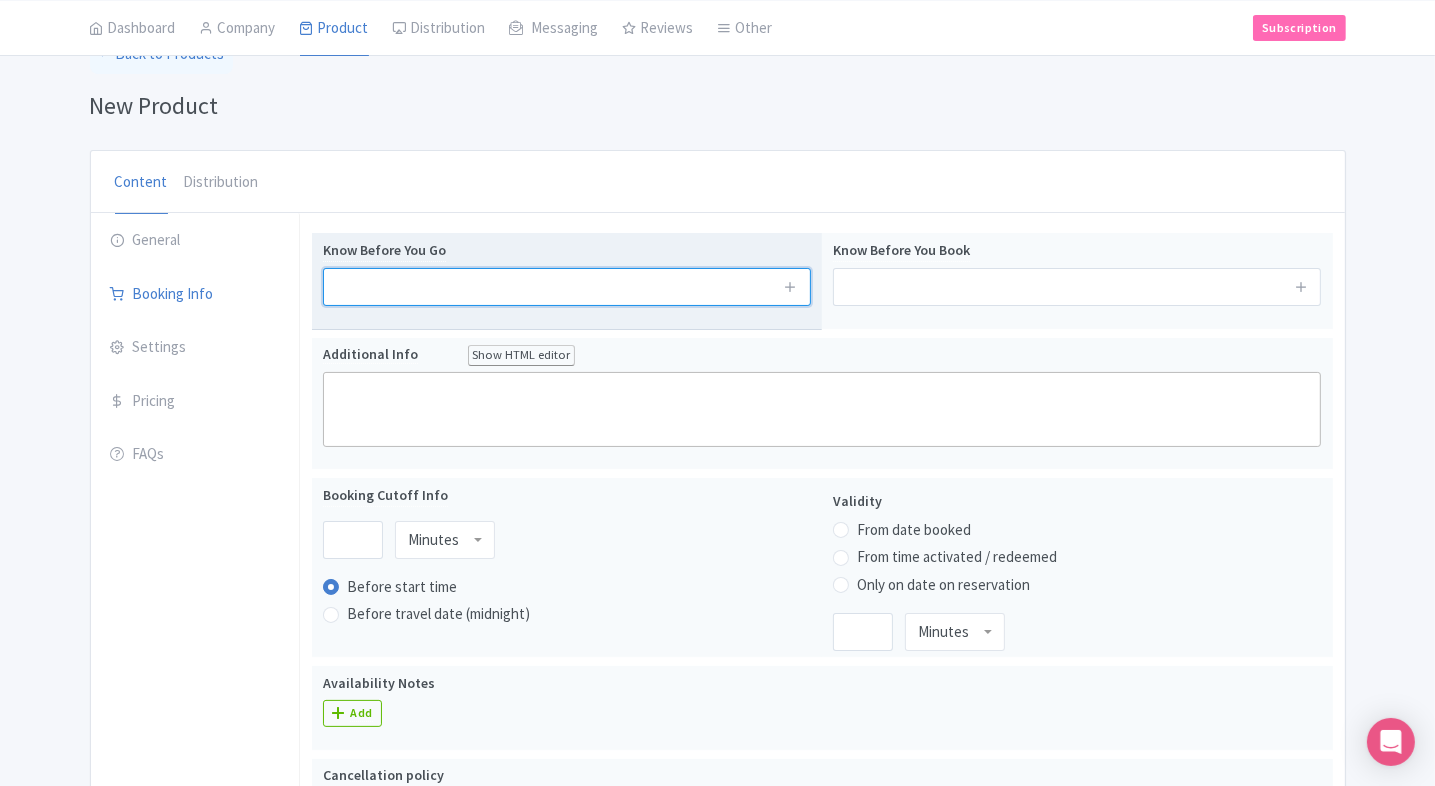 click at bounding box center (567, 287) 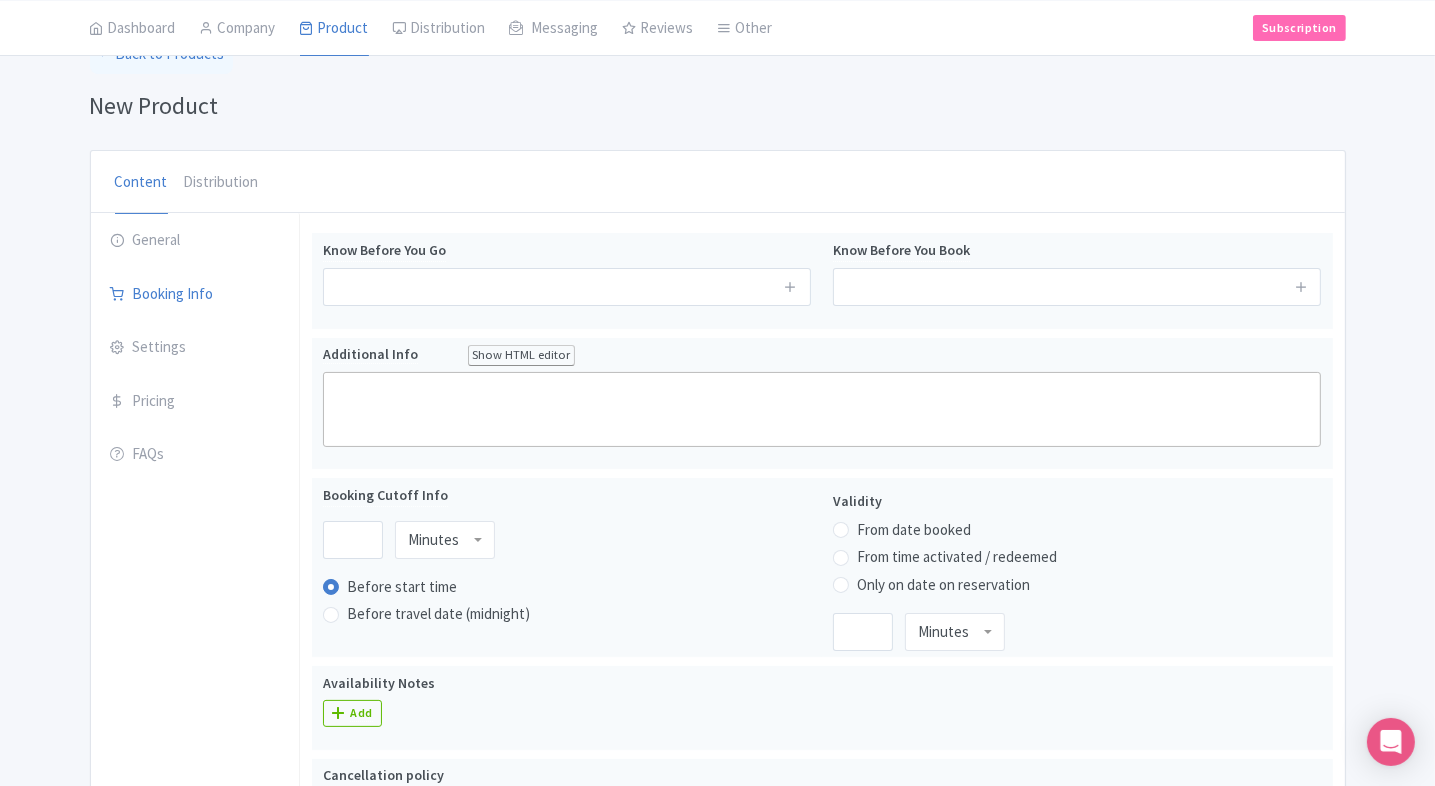 click on "General
Booking Info
Settings
Pricing
FAQs" at bounding box center (195, 845) 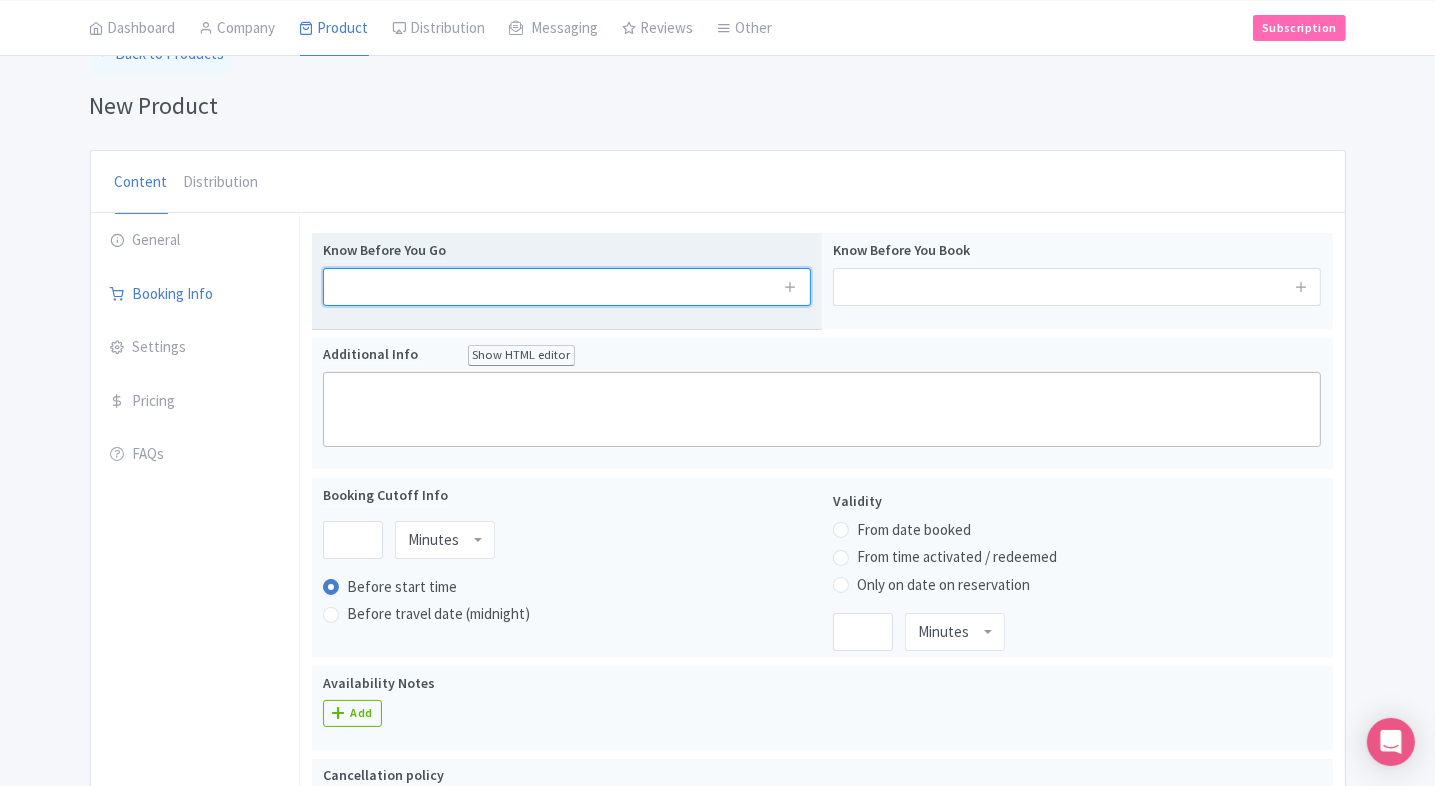click at bounding box center [567, 287] 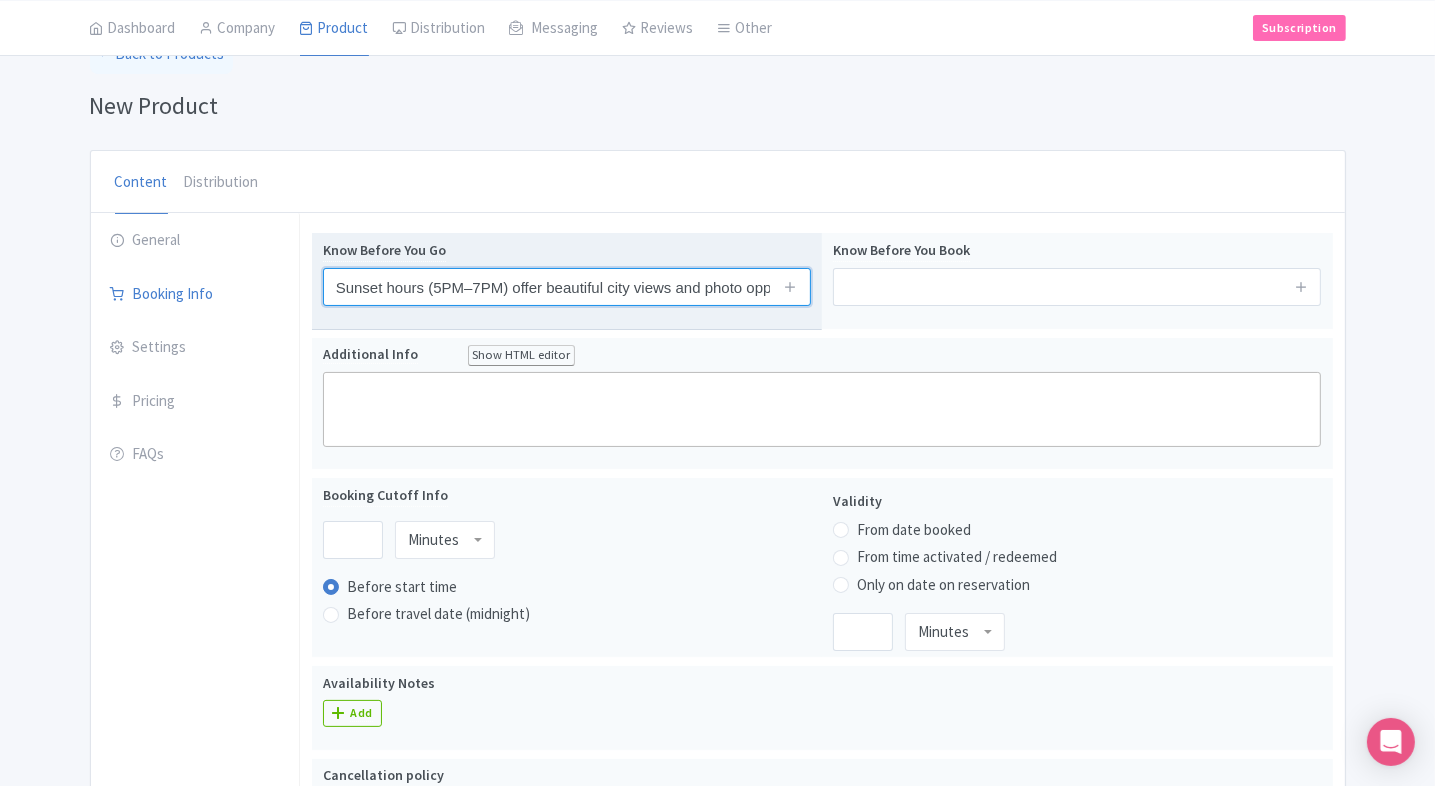 scroll, scrollTop: 0, scrollLeft: 301, axis: horizontal 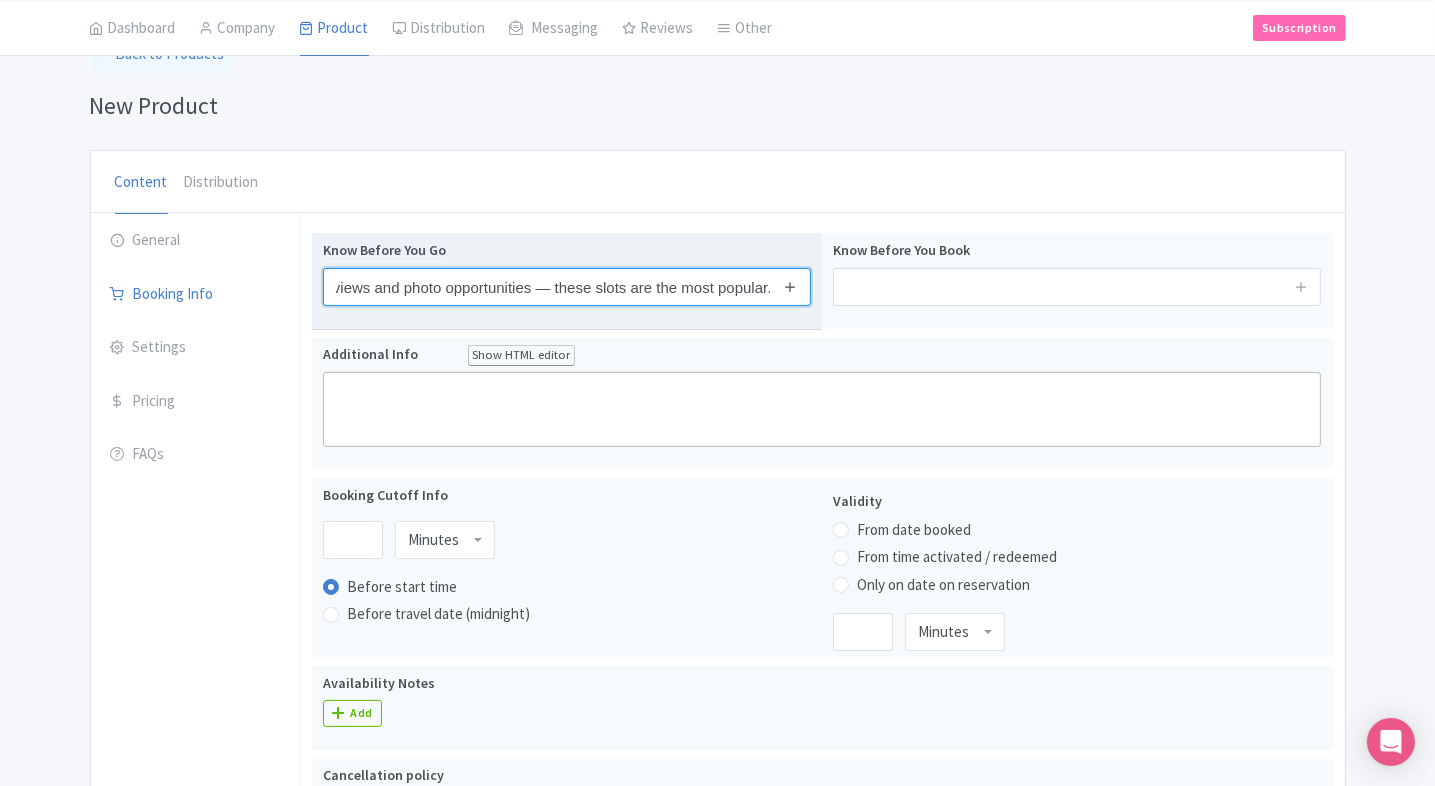 type on "Sunset hours (5PM–7PM) offer beautiful city views and photo opportunities — these slots are the most popular." 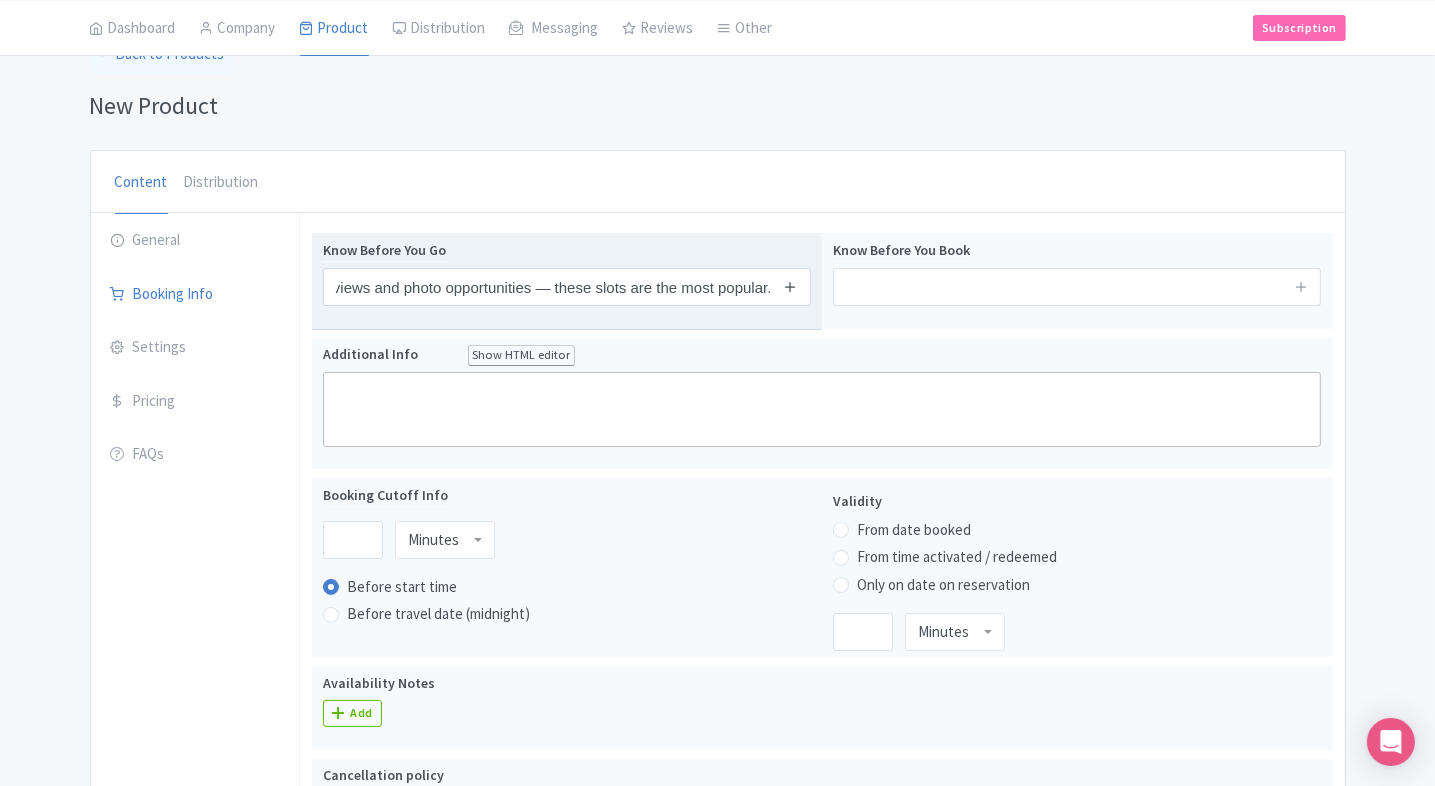 scroll, scrollTop: 0, scrollLeft: 0, axis: both 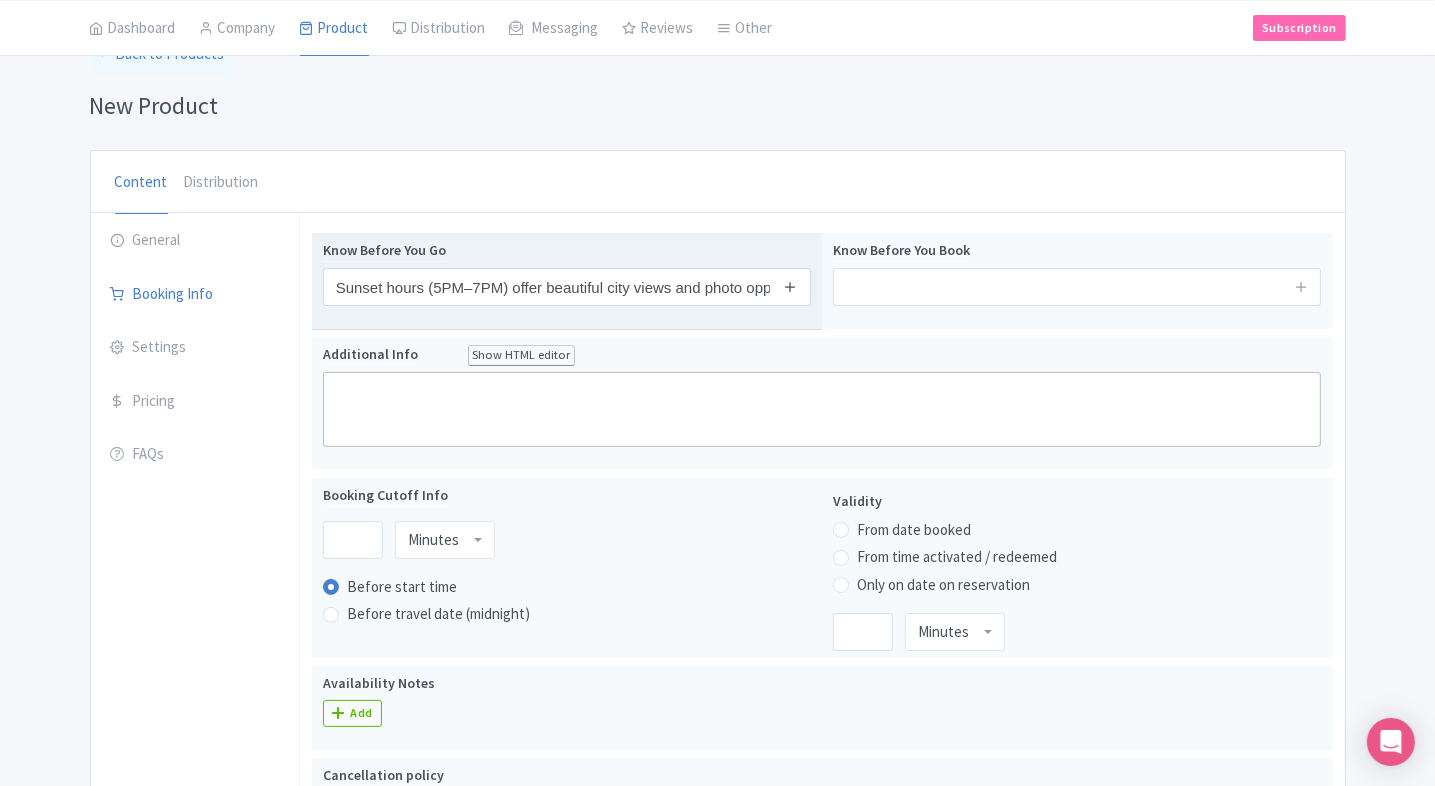 click at bounding box center [790, 286] 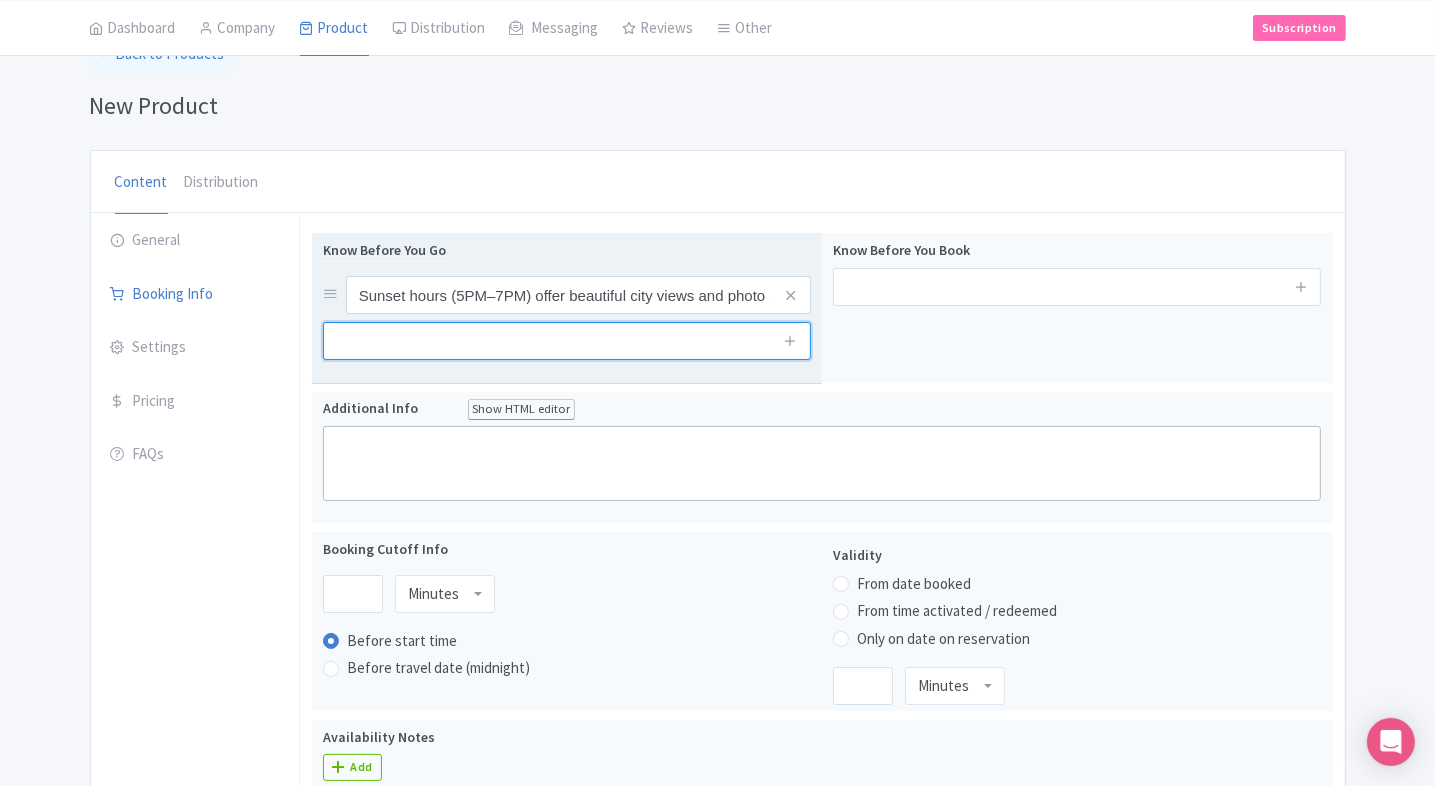 click at bounding box center (567, 341) 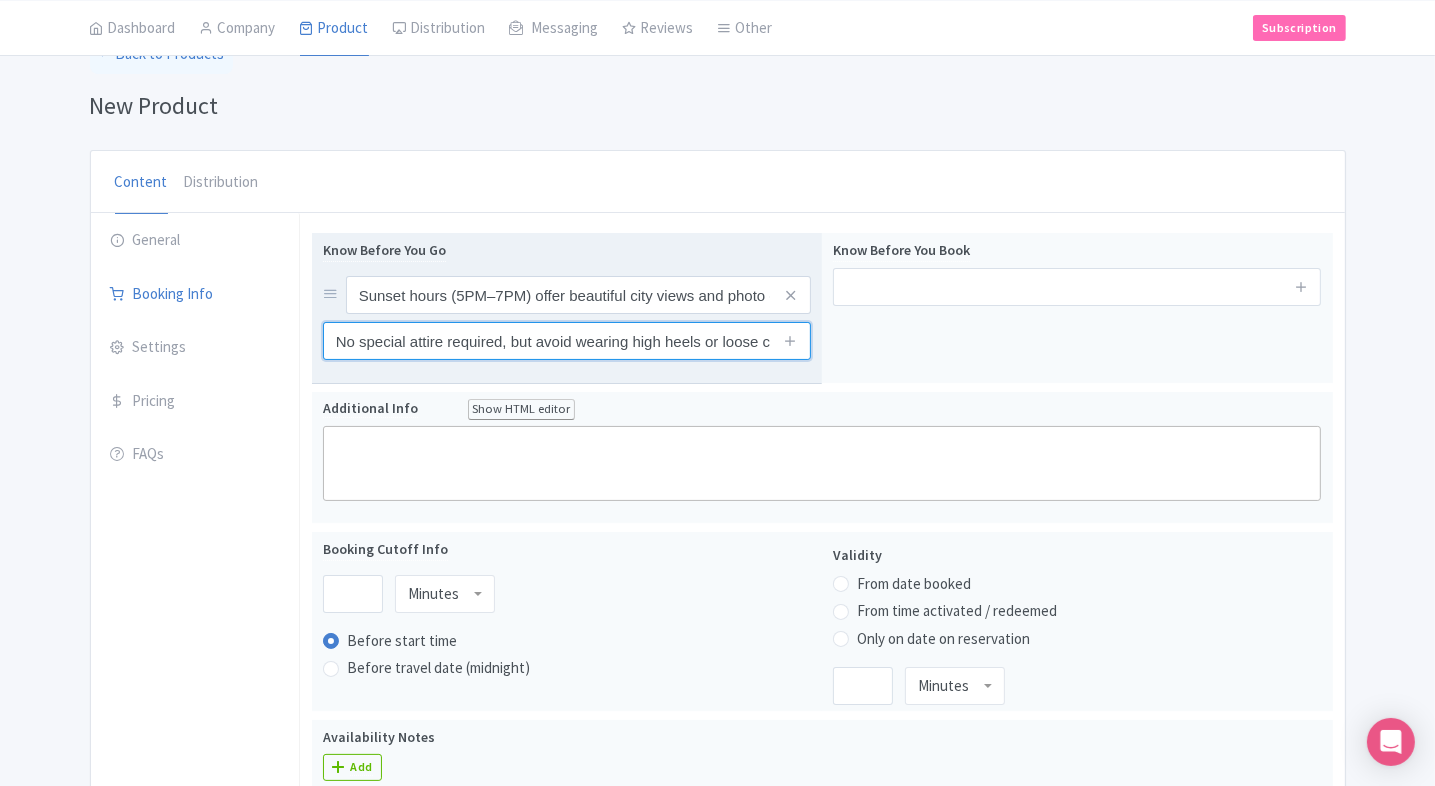 scroll, scrollTop: 0, scrollLeft: 217, axis: horizontal 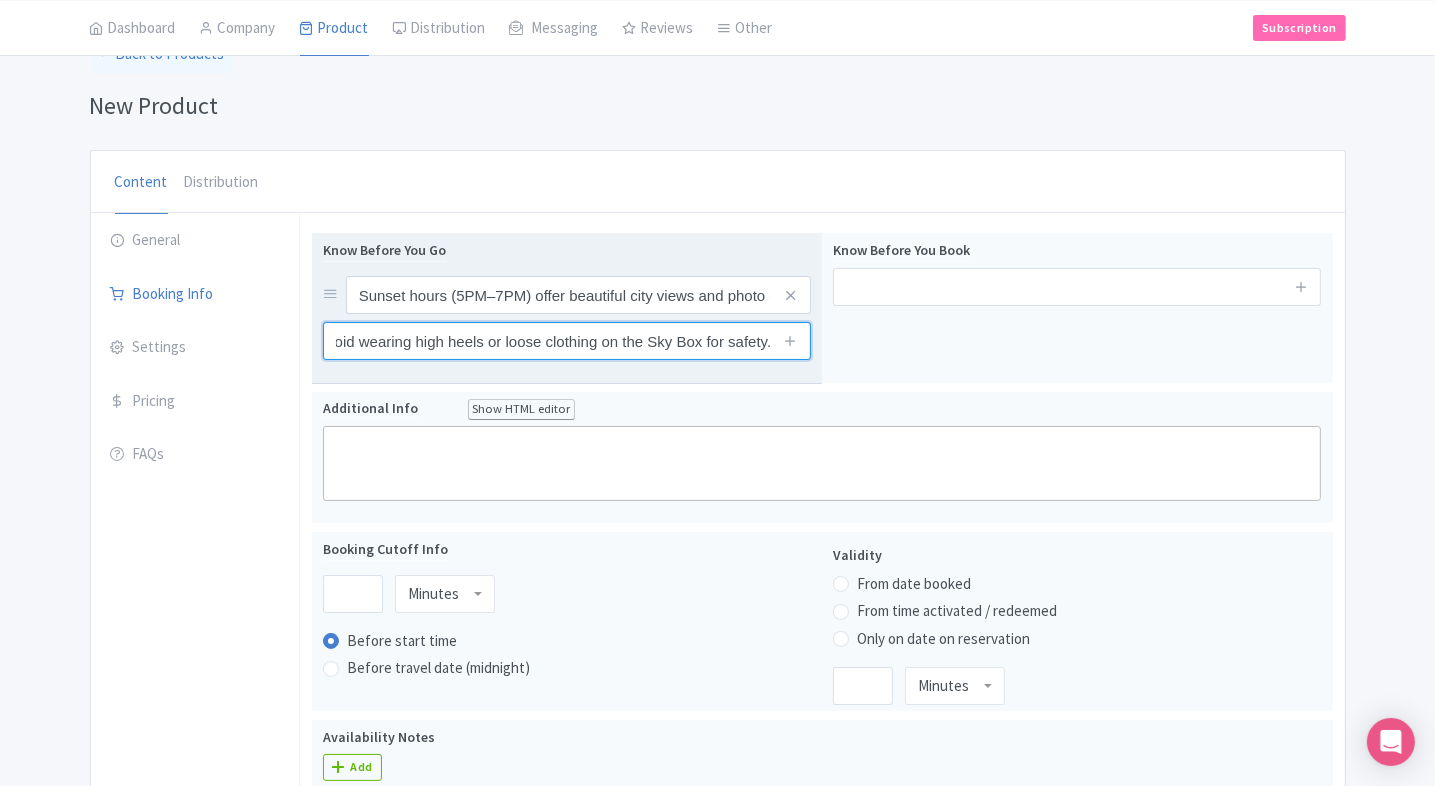 type on "No special attire required, but avoid wearing high heels or loose clothing on the Sky Box for safety." 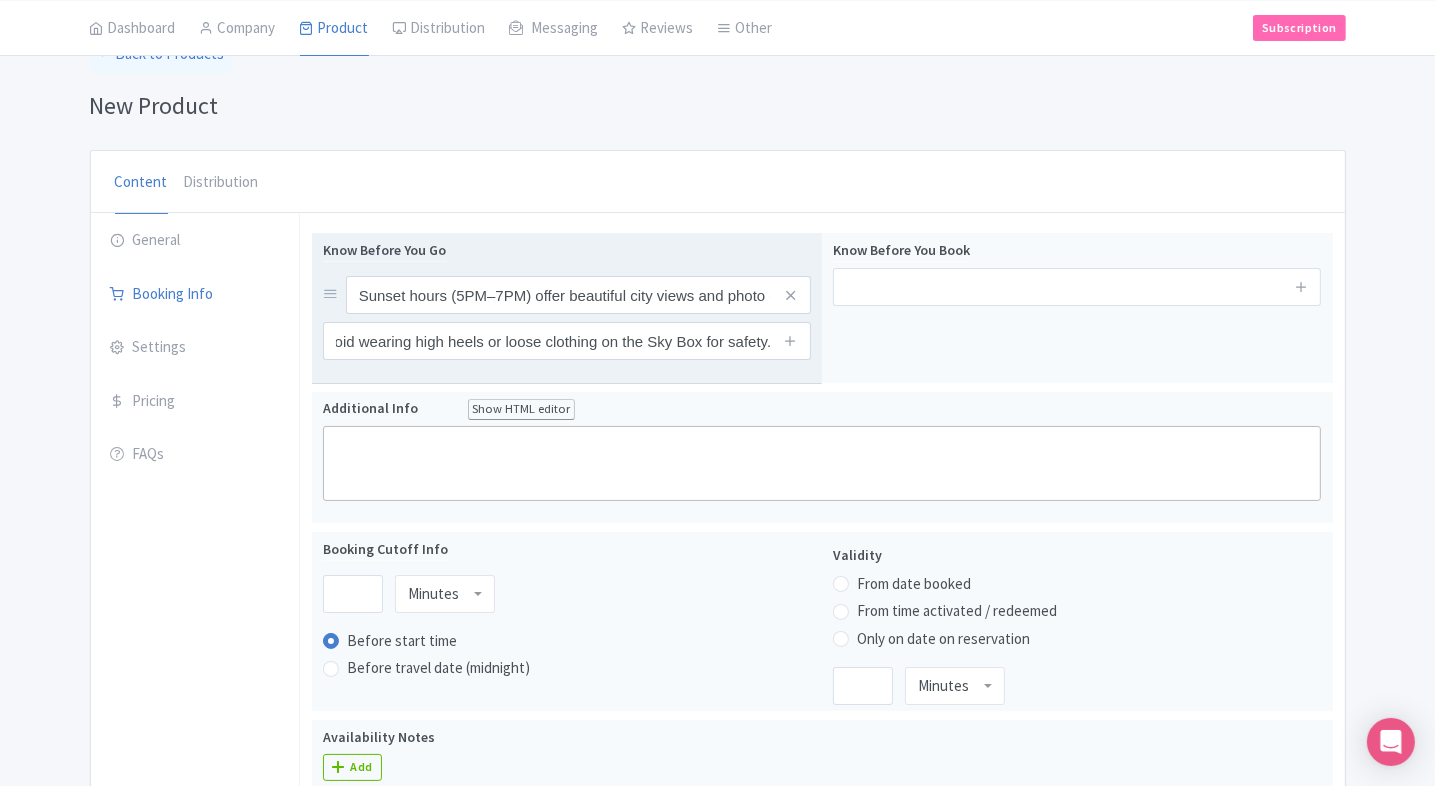 scroll, scrollTop: 0, scrollLeft: 0, axis: both 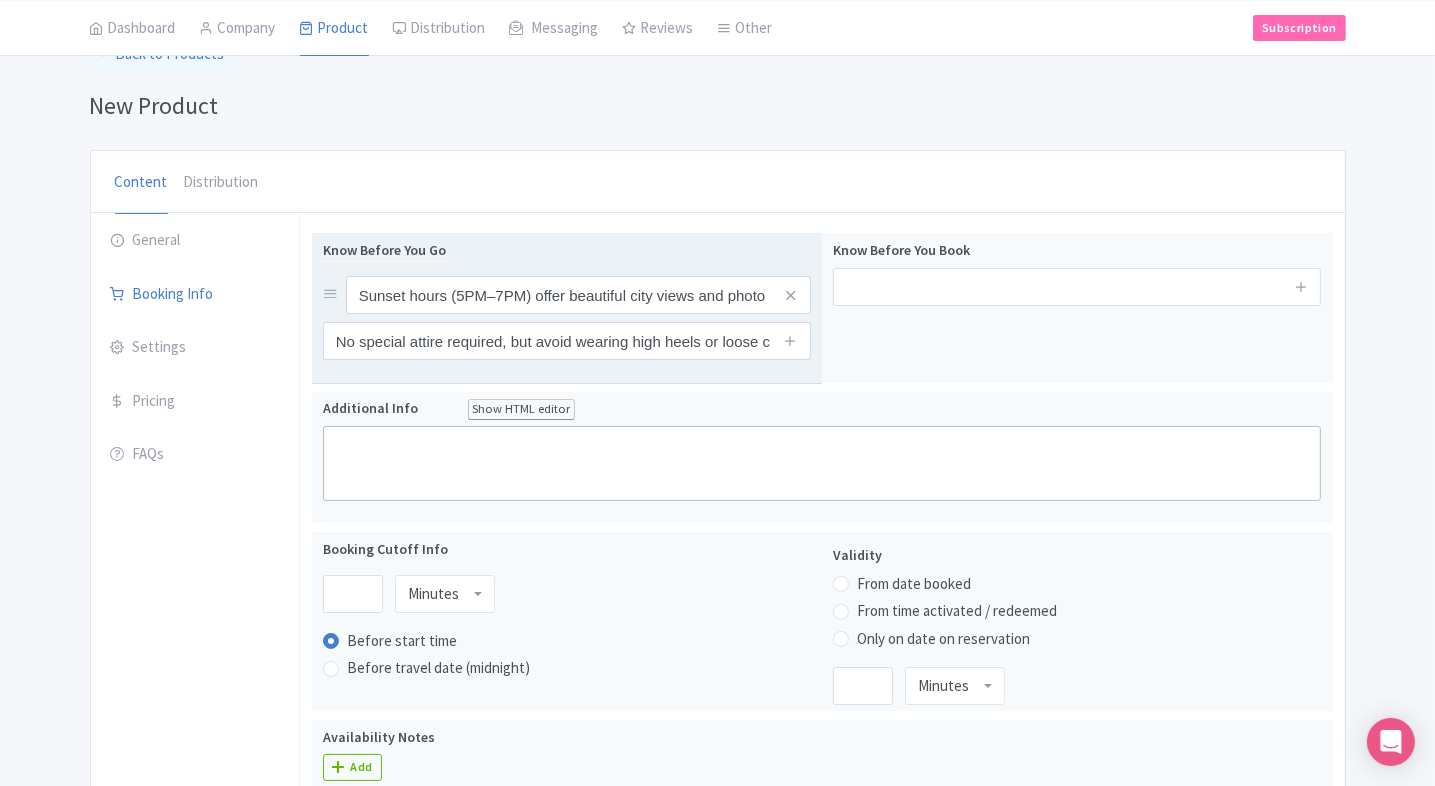 click at bounding box center (791, 341) 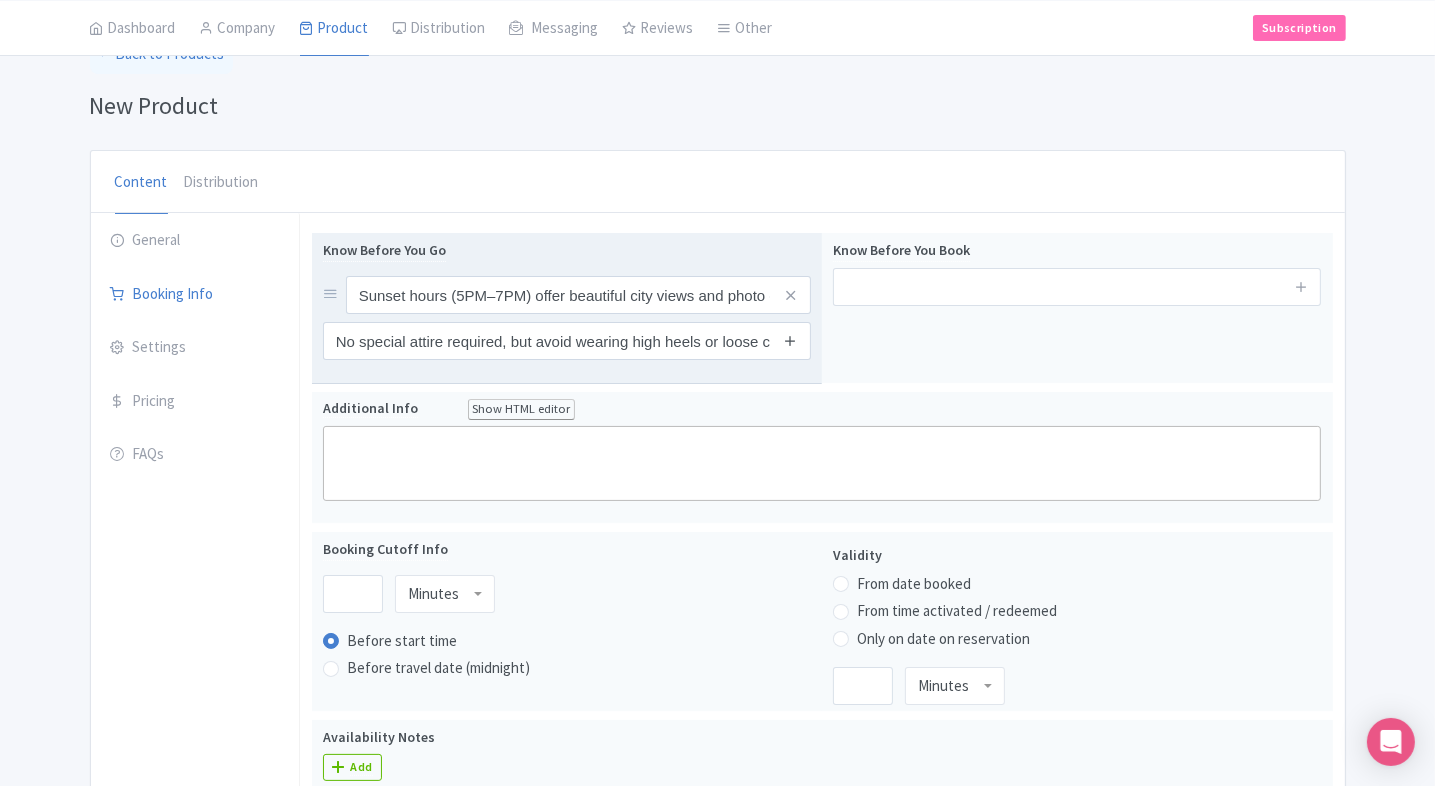 click at bounding box center (790, 340) 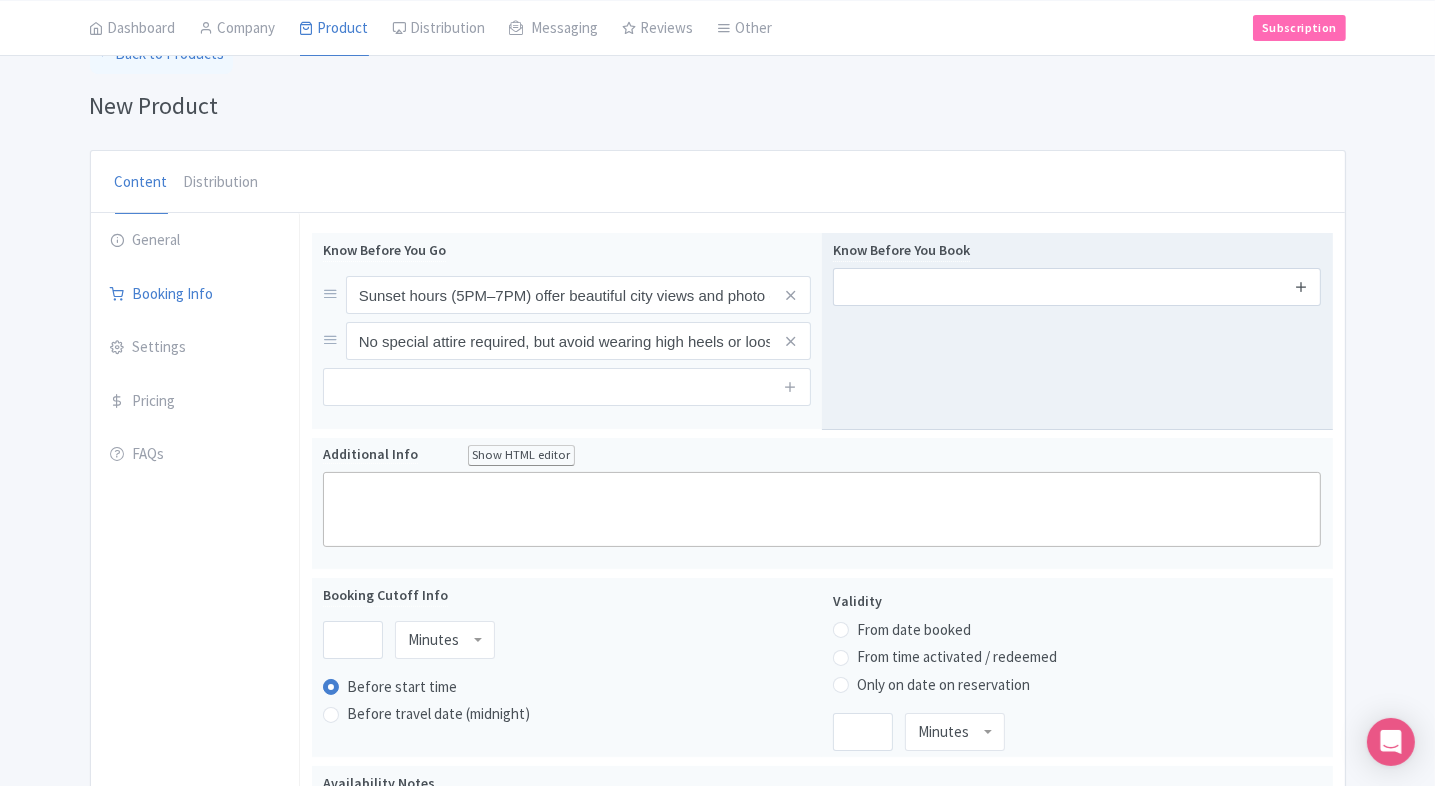 click at bounding box center [1301, 286] 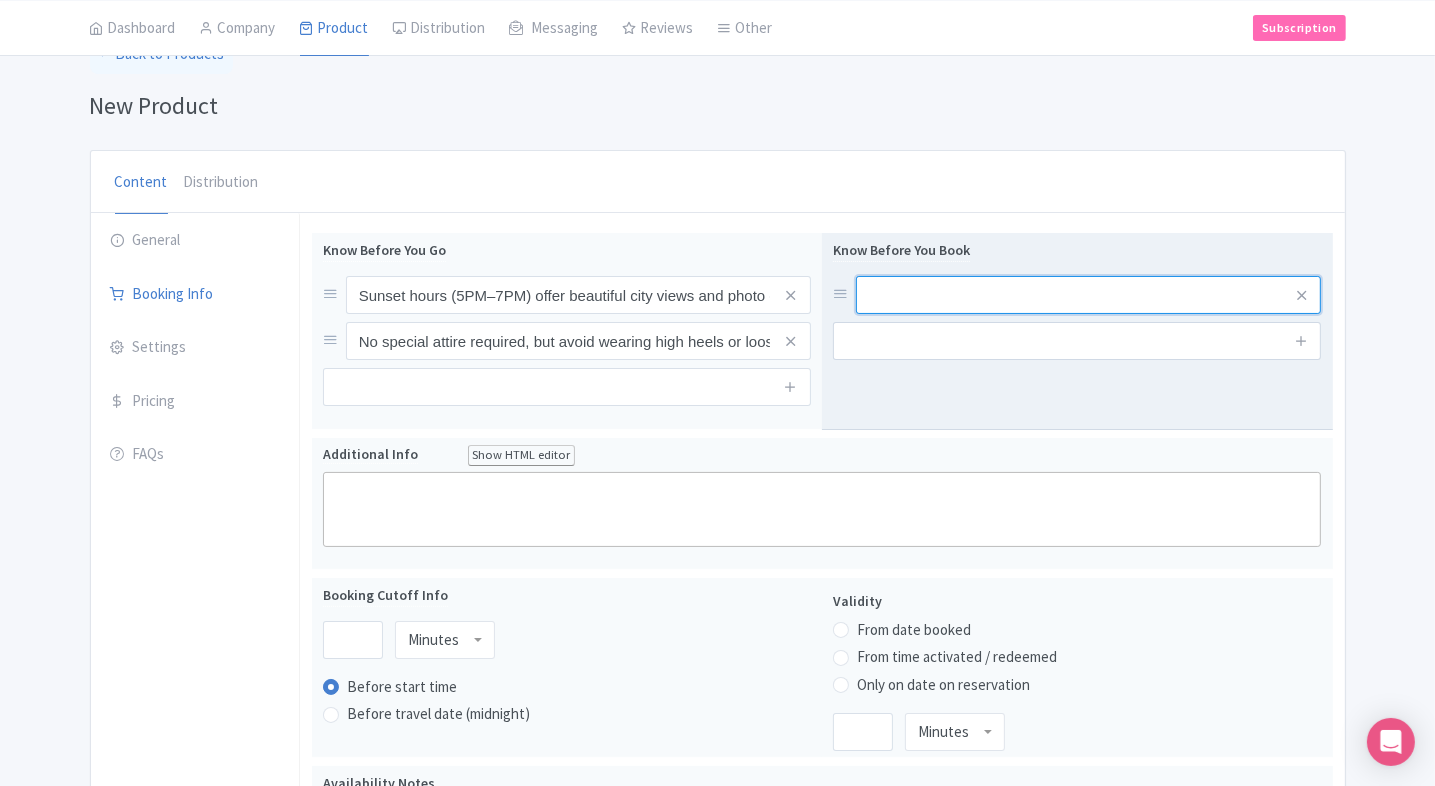 click at bounding box center (1088, 295) 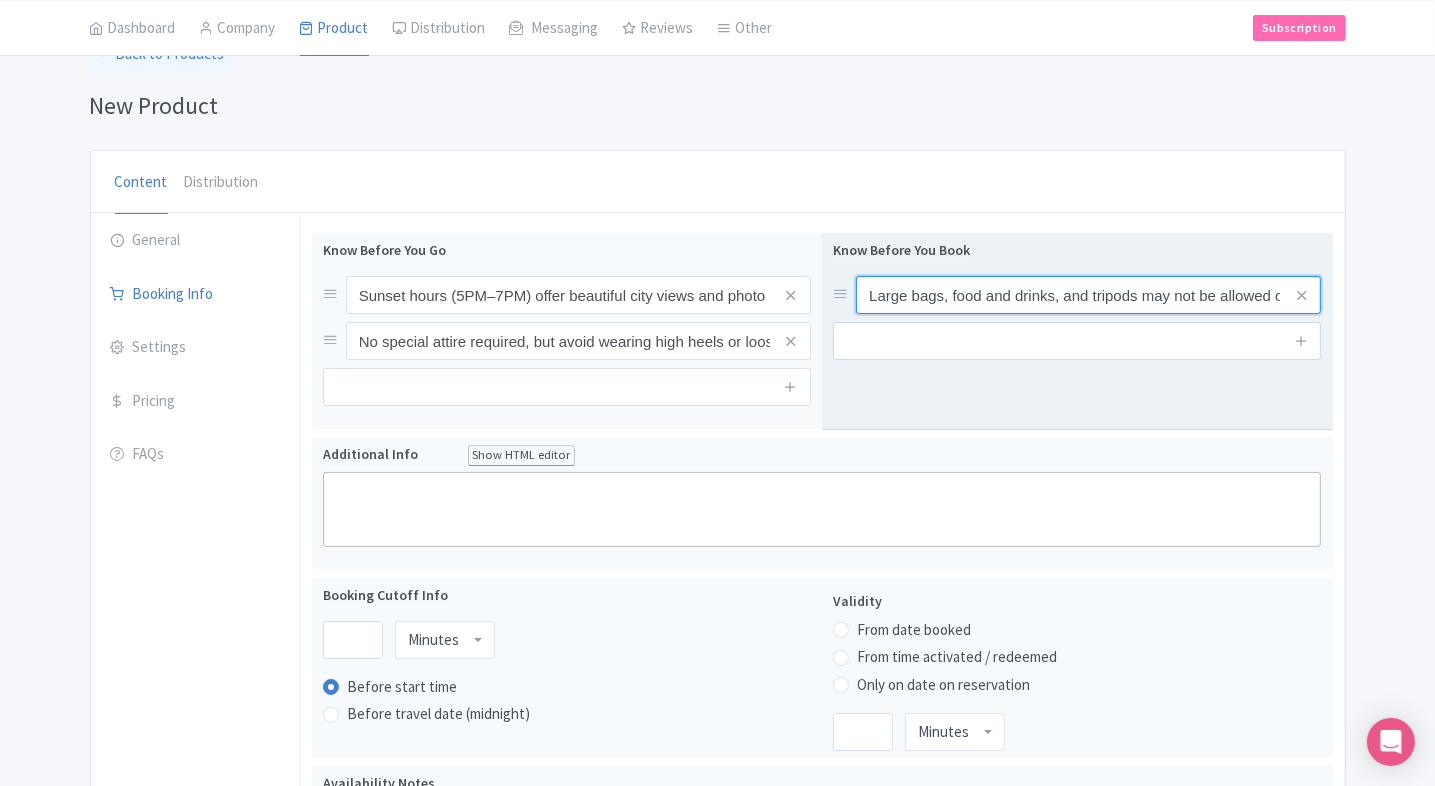 scroll, scrollTop: 0, scrollLeft: 231, axis: horizontal 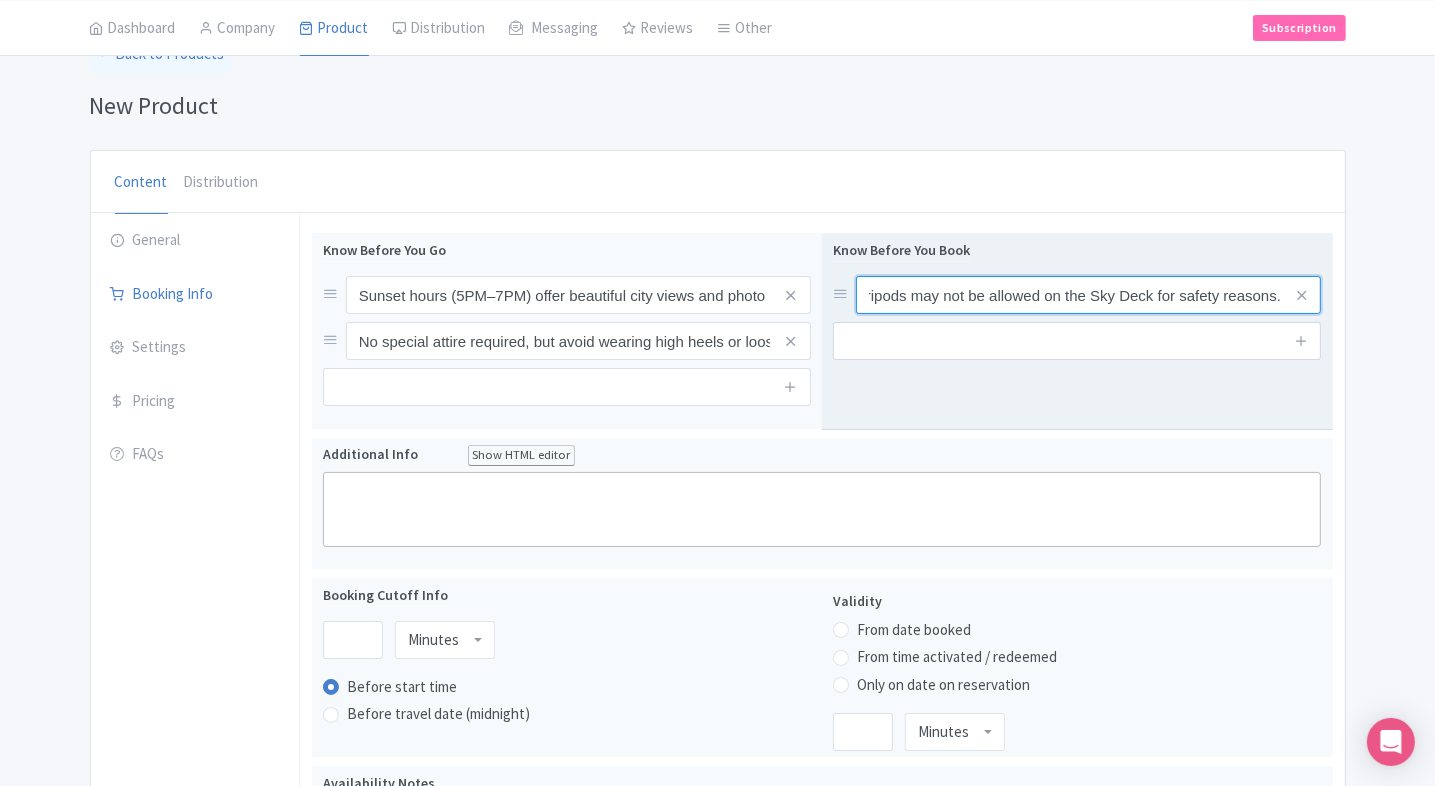type on "Large bags, food and drinks, and tripods may not be allowed on the Sky Deck for safety reasons." 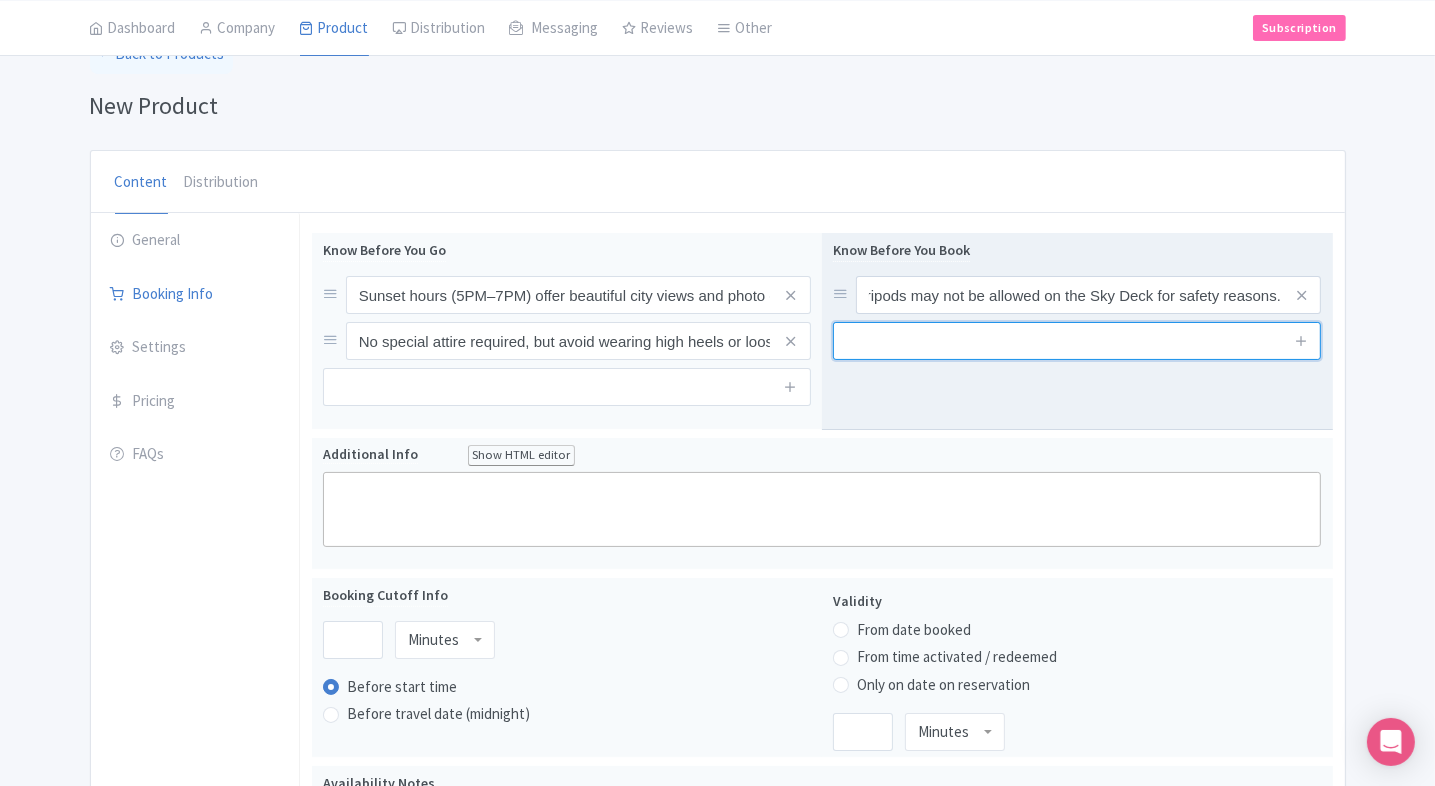 scroll, scrollTop: 0, scrollLeft: 0, axis: both 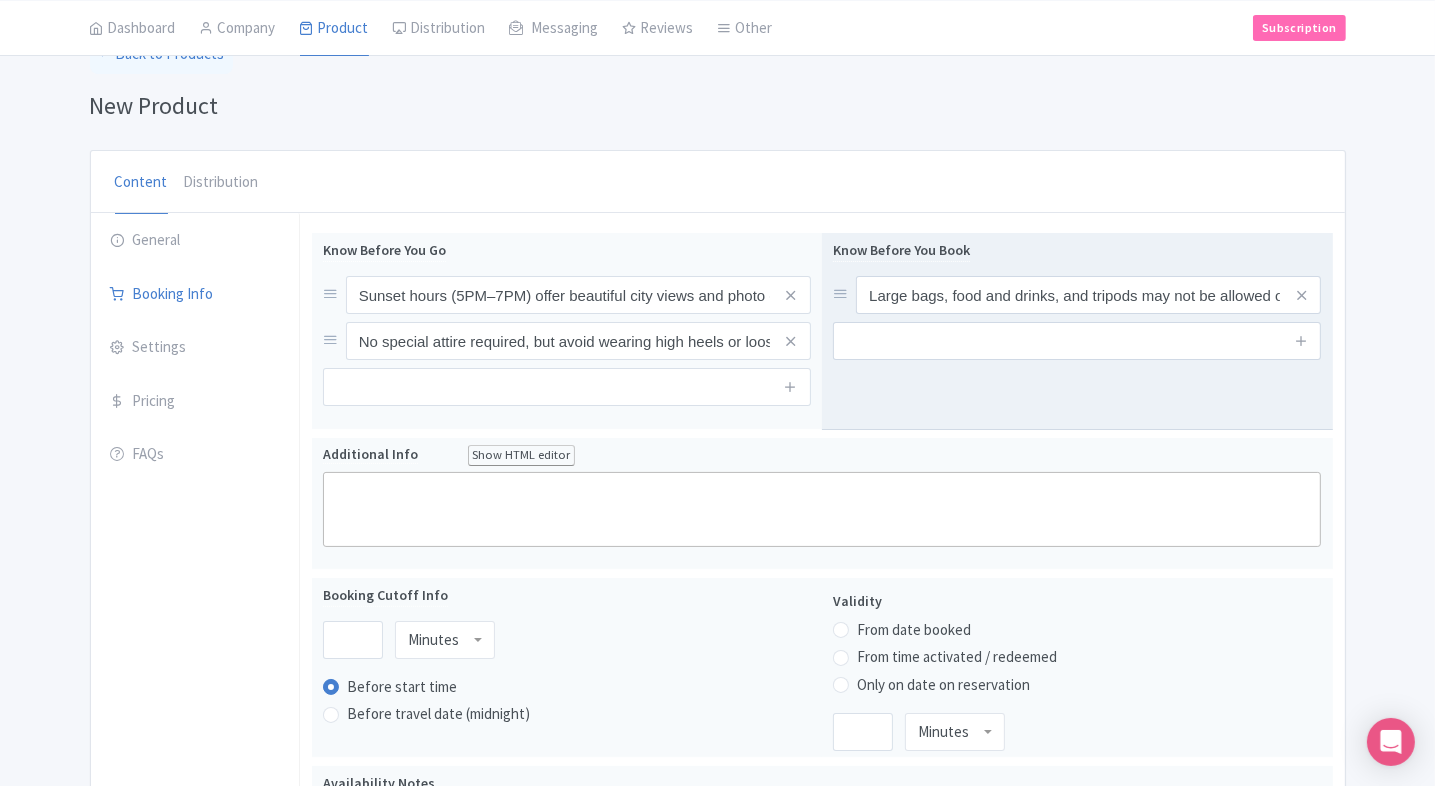 click at bounding box center (1077, 341) 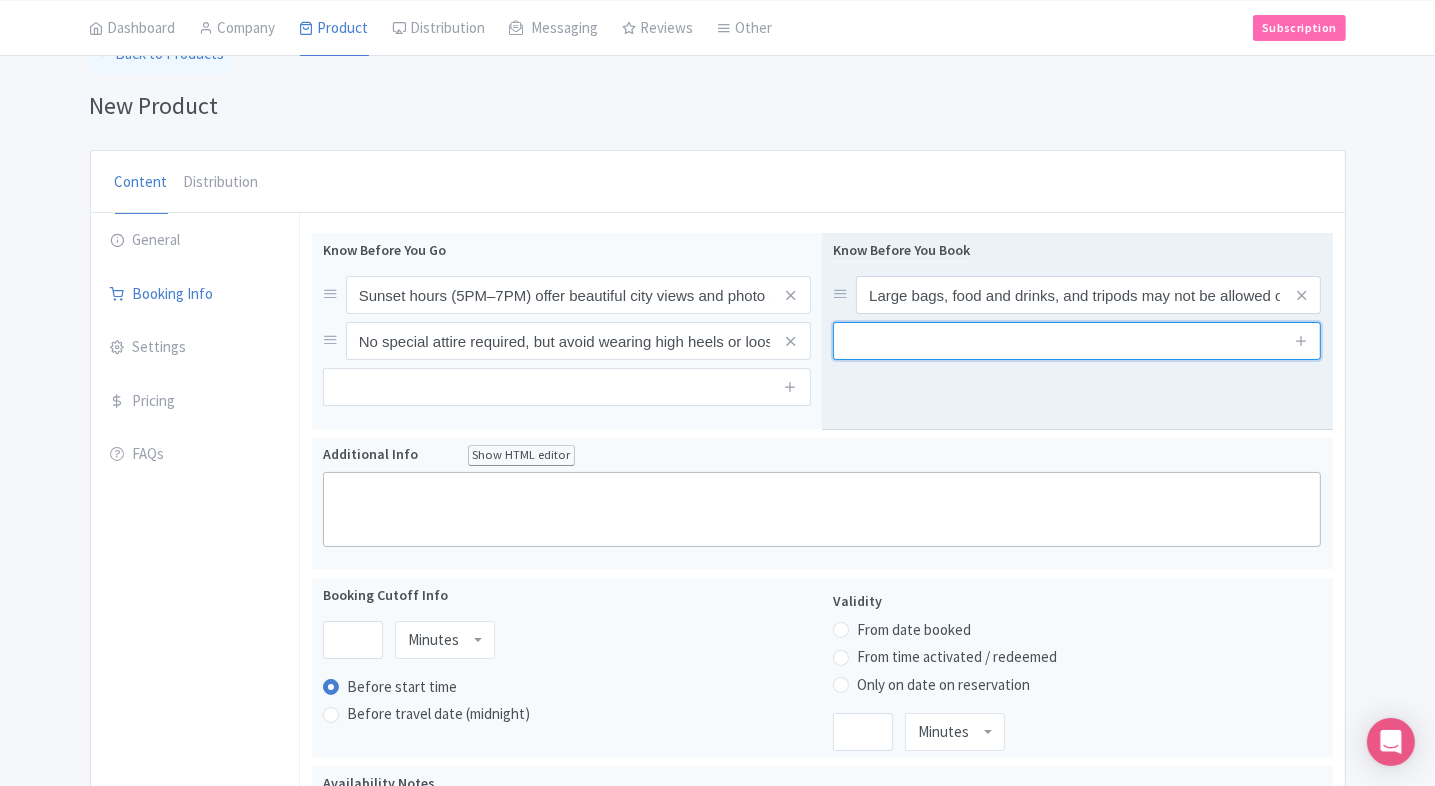 paste on "Elevators are available; the tower is suitable for families, seniors, and international visitors." 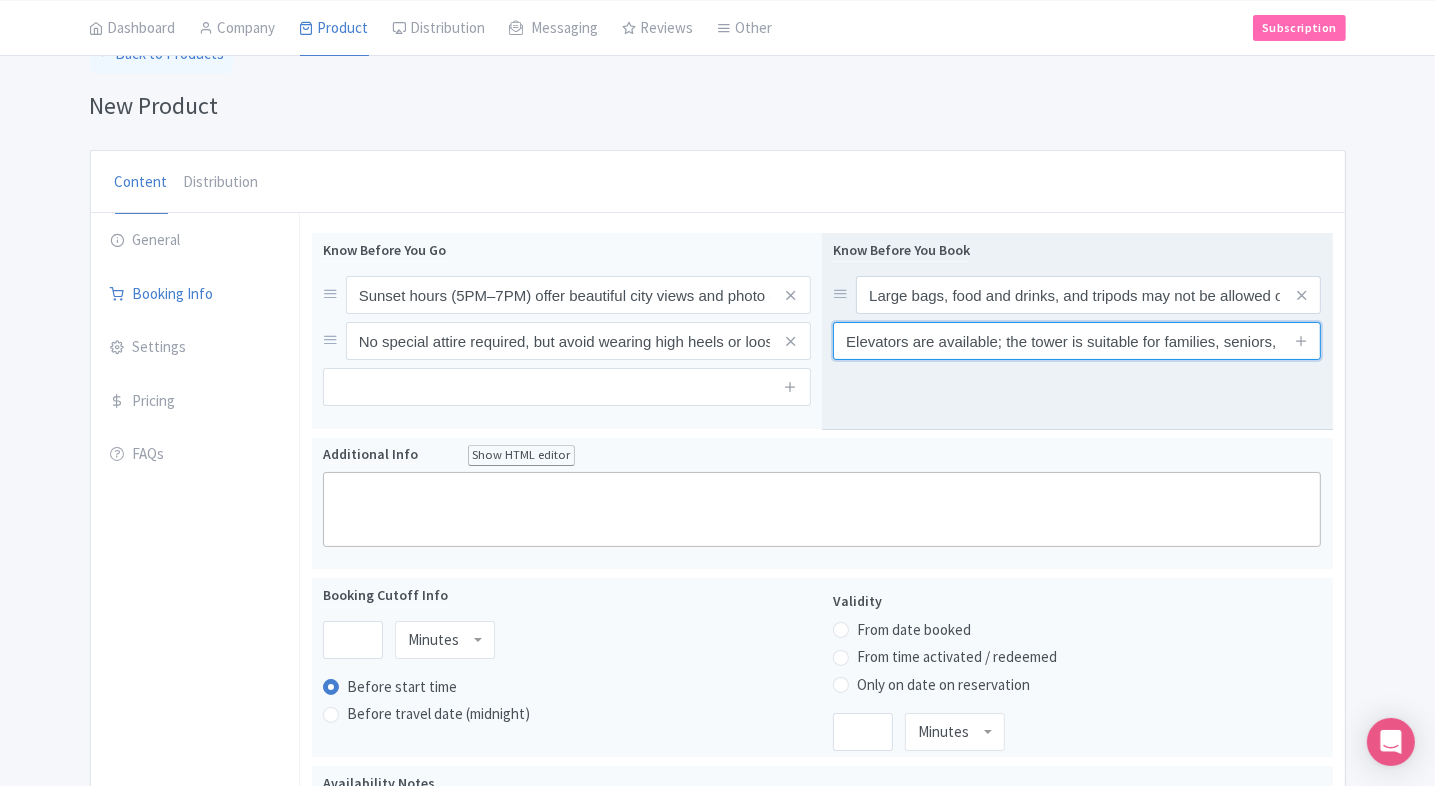 scroll, scrollTop: 0, scrollLeft: 165, axis: horizontal 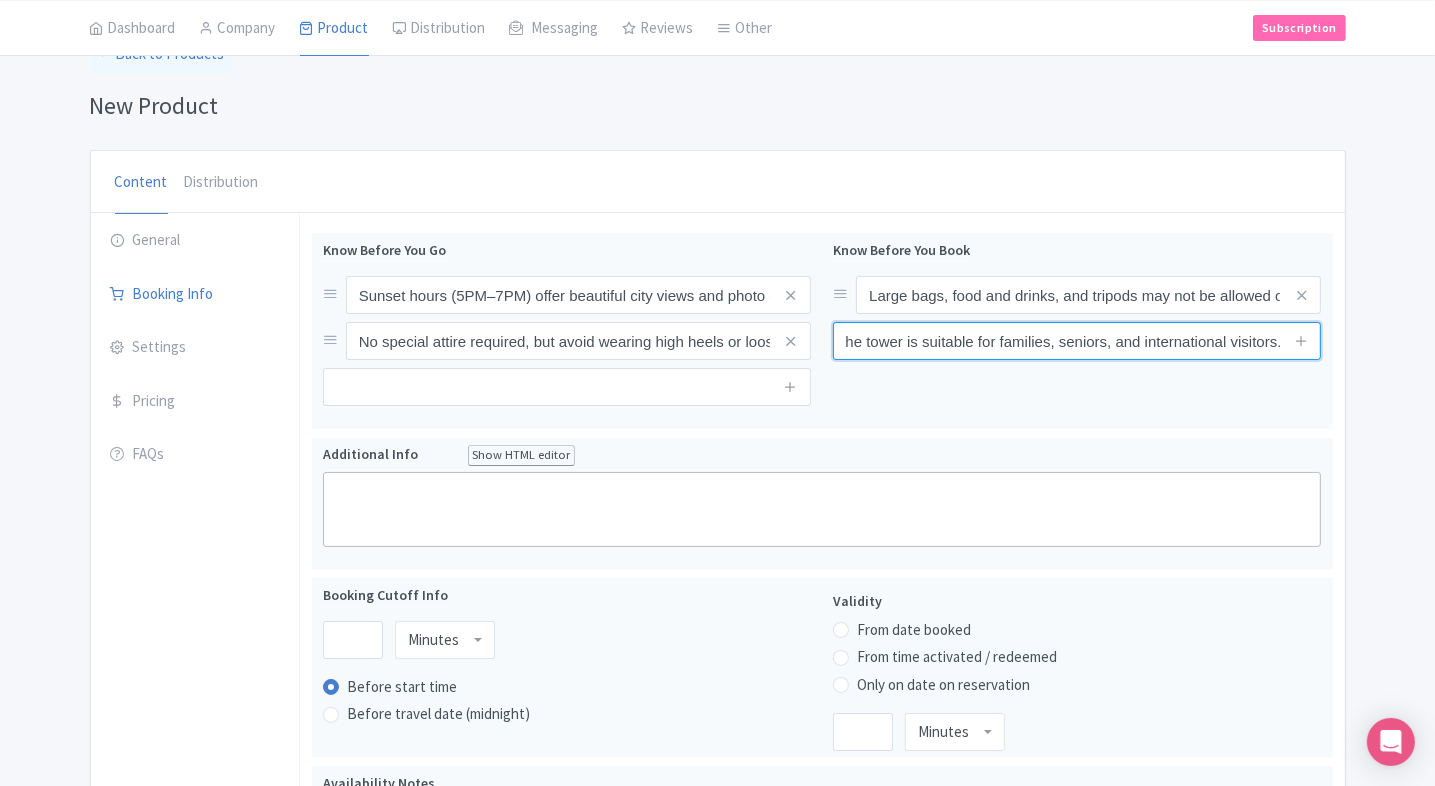 type on "Elevators are available; the tower is suitable for families, seniors, and international visitors." 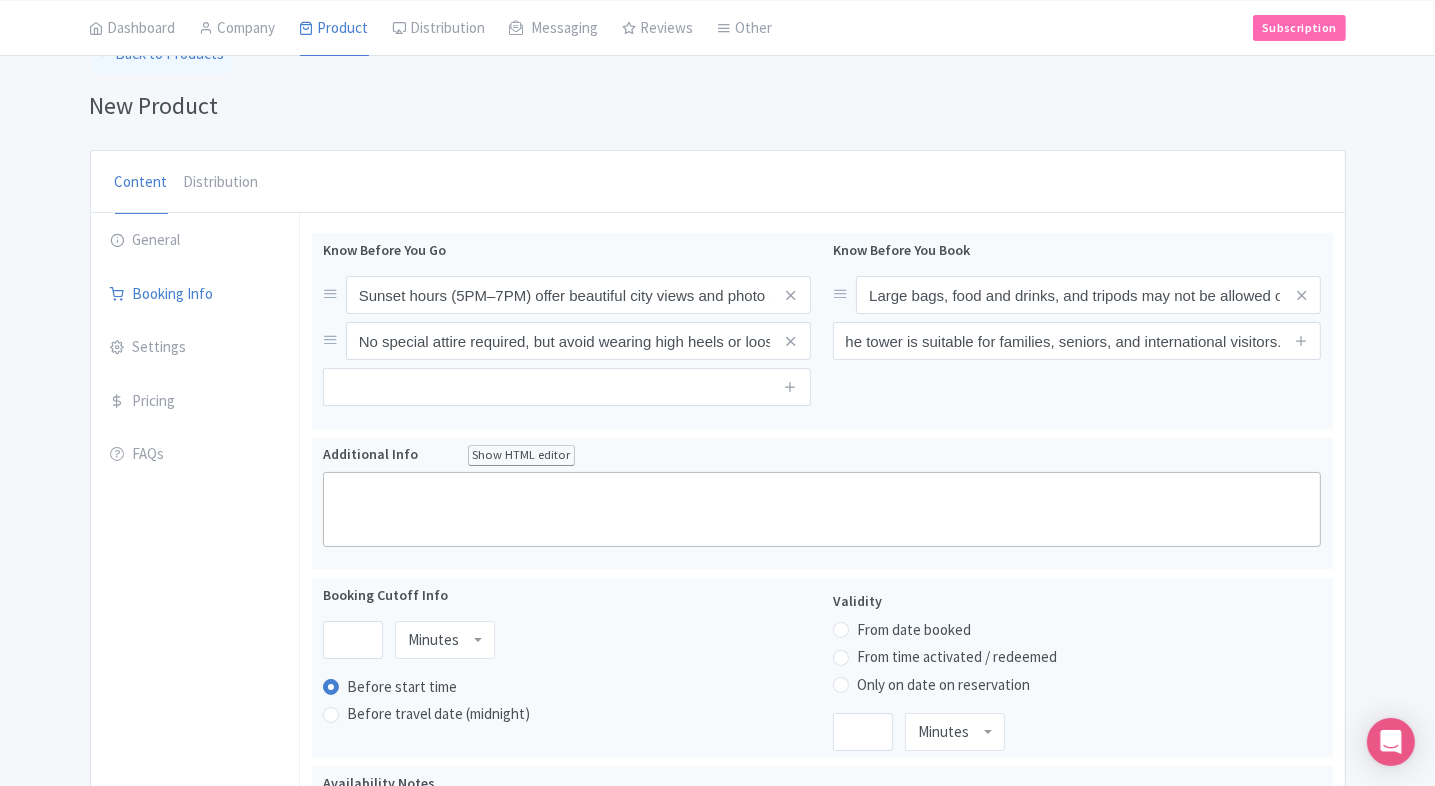 scroll, scrollTop: 0, scrollLeft: 0, axis: both 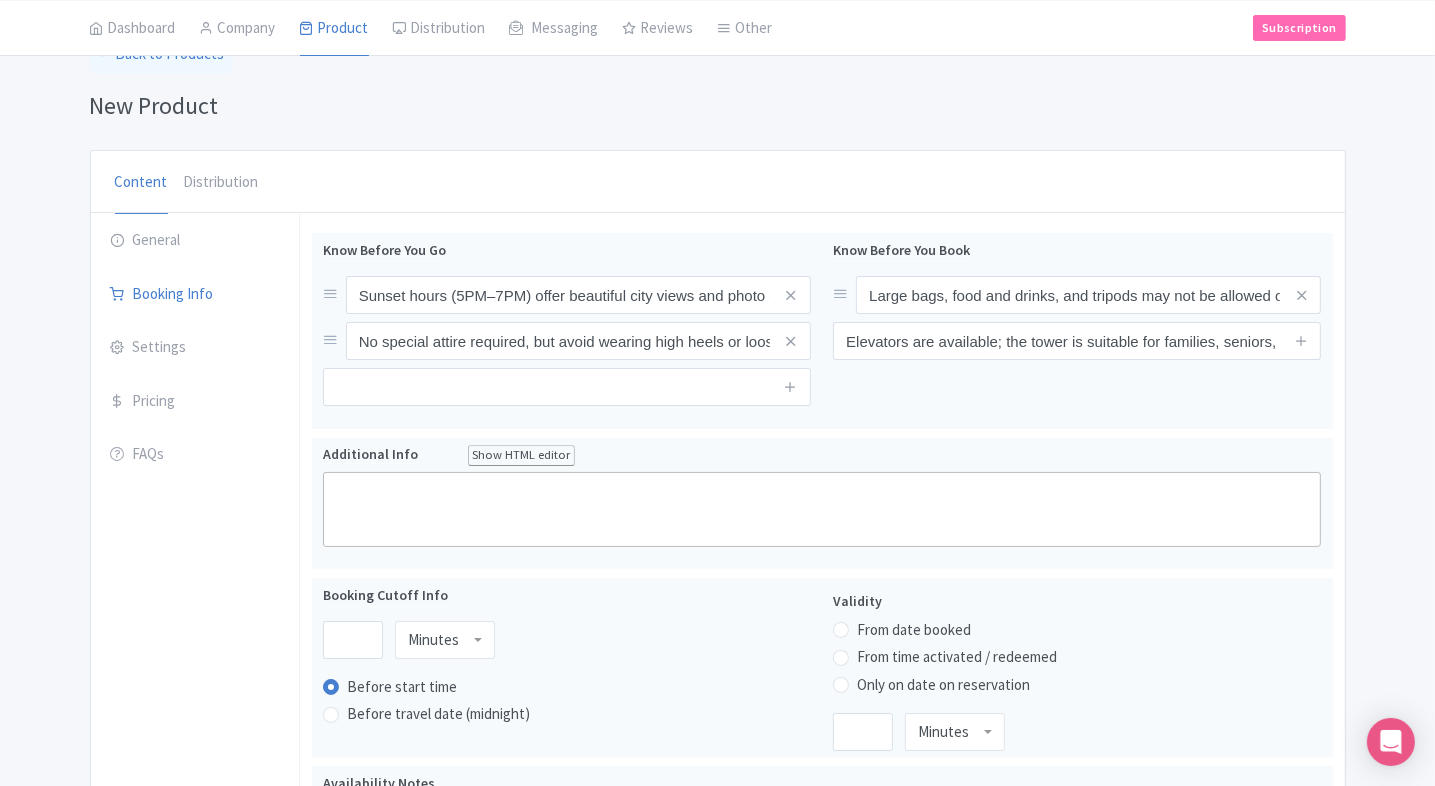 click on "← Back to Products
New Product
Content
Distribution
Confirm Copy Operation
Yes, Copy
Cancel
You are currently editing a version of this product: Primary Product
General
Booking Info
Settings
Pricing
FAQs
Template
Name   * Menara Kuala Lumpur
Your product's name has 19 characters. We recommend between 10 and 60 characters.
Internal ID
Description Summary Show HTML editor
Bold
Italic
Strikethrough
Link
Heading
Quote
Code
Bullets
Numbers
Decrease Level
Increase Level
Attach Files
Undo
Redo
Link
Unlink
Your product's description summary has 249 characters. We recommend between 100 and 255 characters." at bounding box center (717, 807) 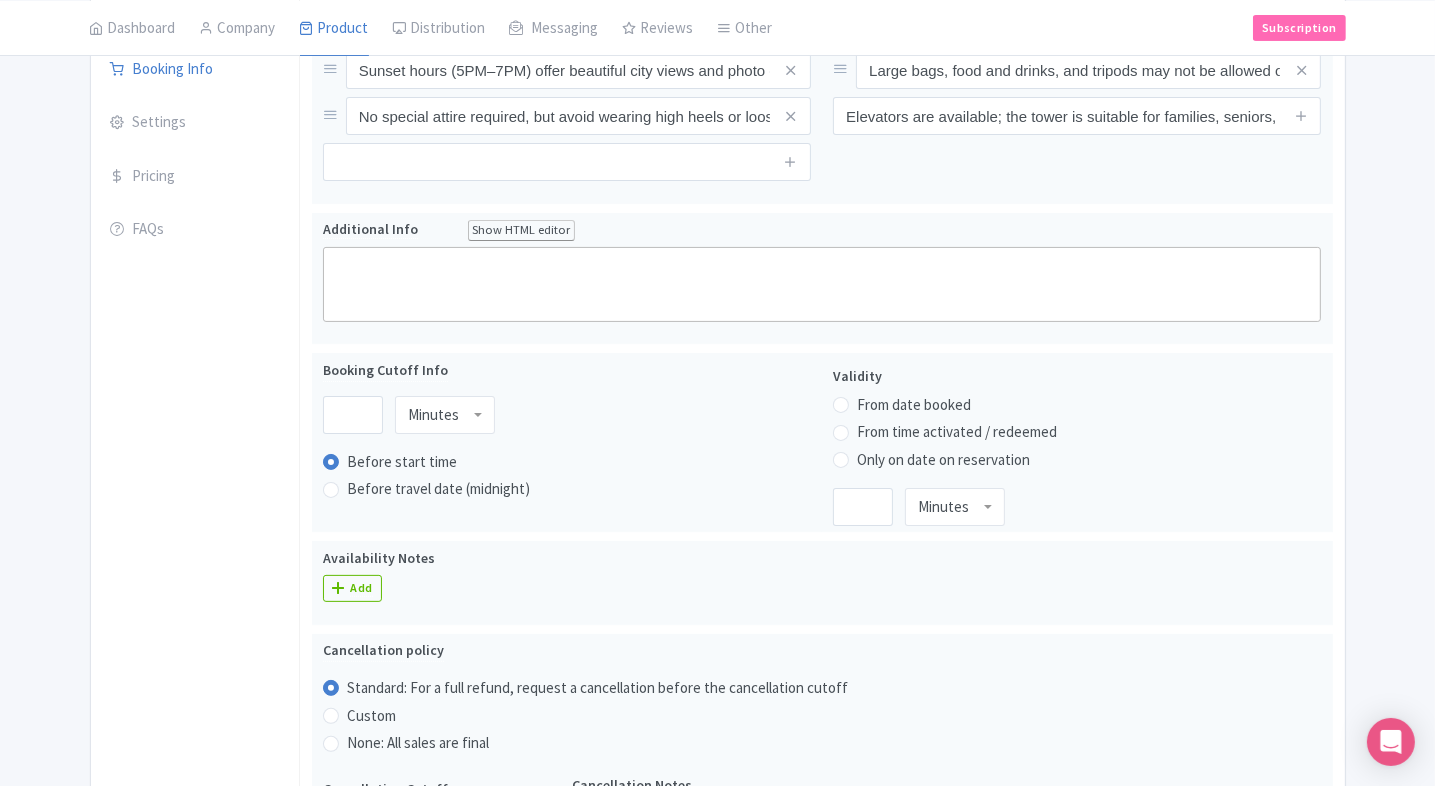 scroll, scrollTop: 340, scrollLeft: 0, axis: vertical 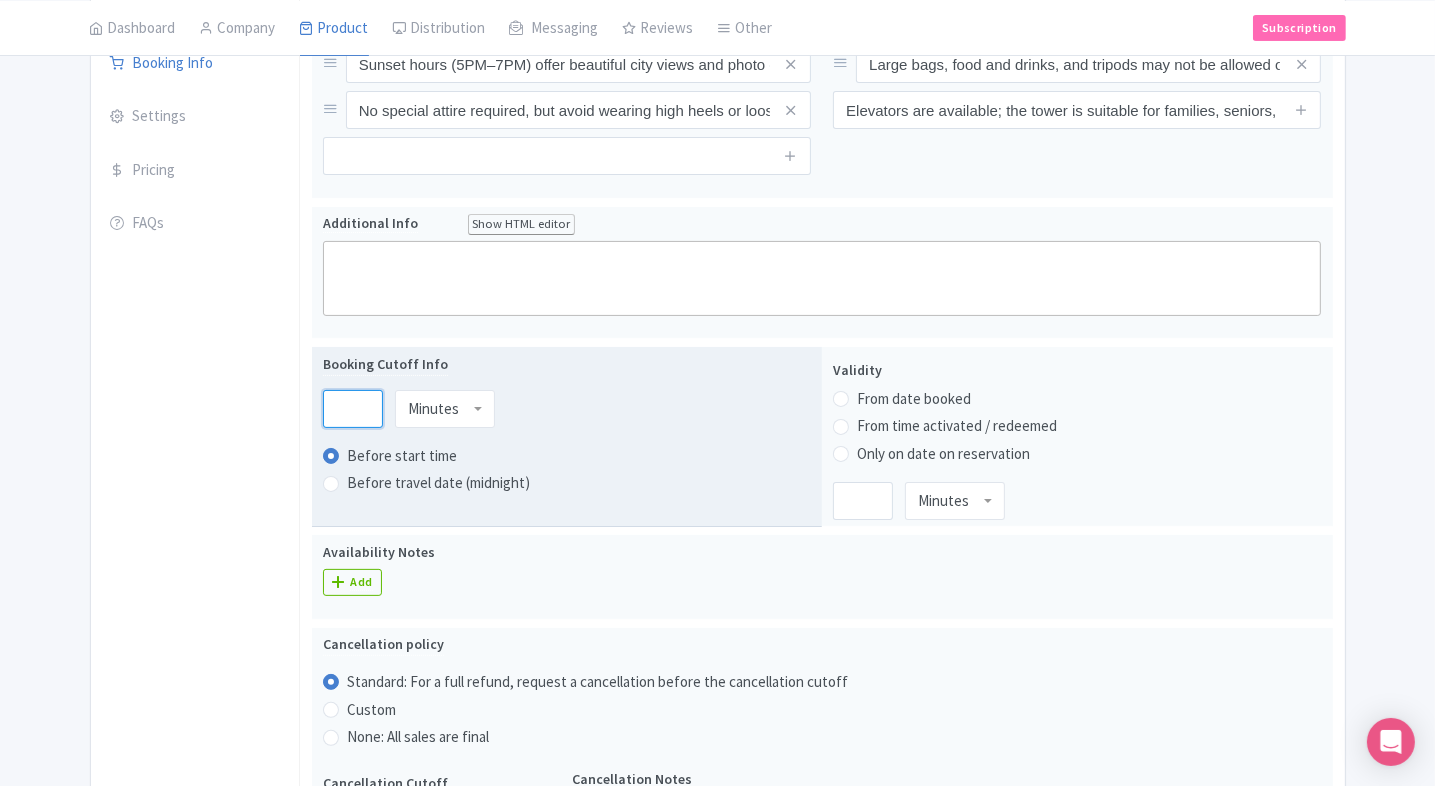 click at bounding box center (353, 409) 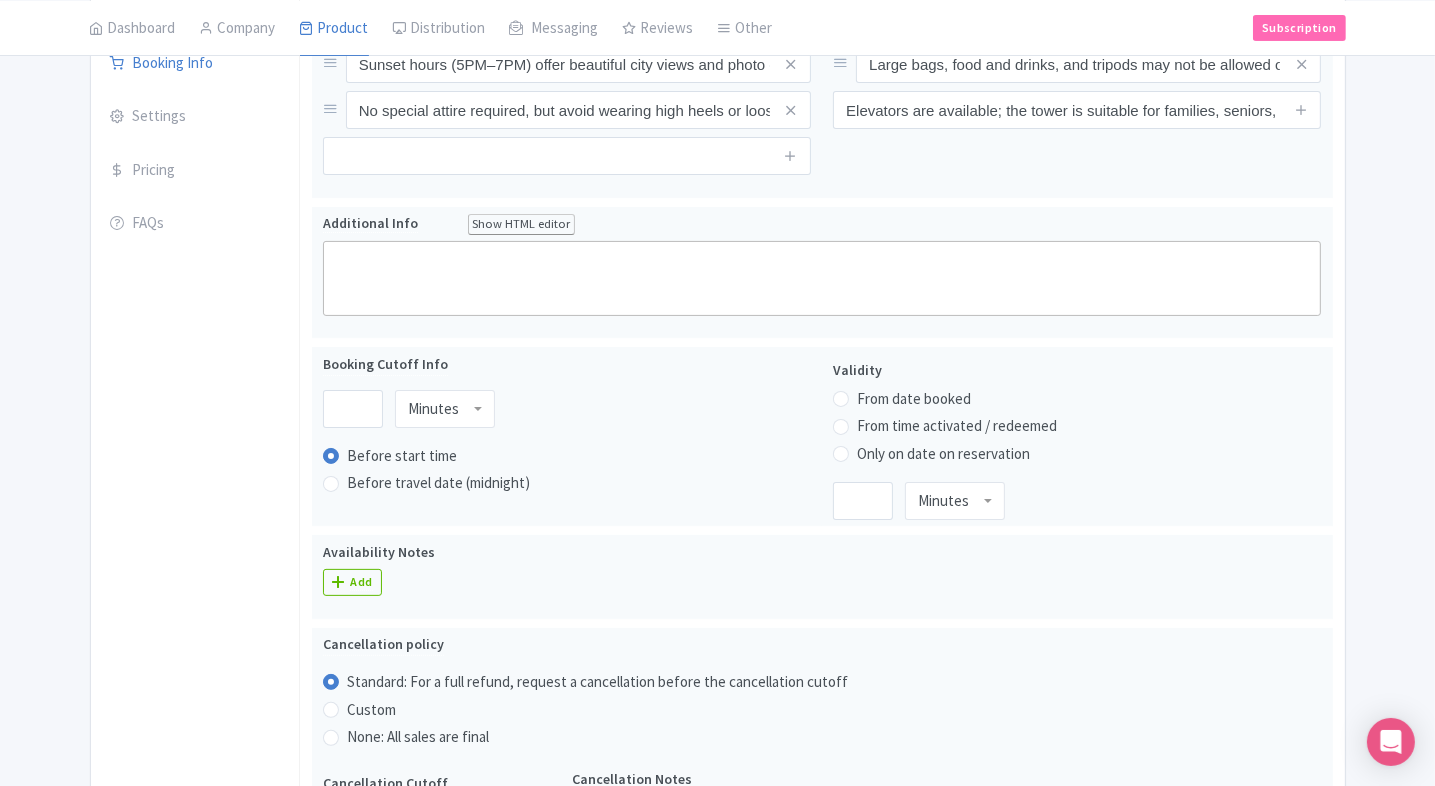 click on "General
Booking Info
Settings
Pricing
FAQs" at bounding box center [195, 664] 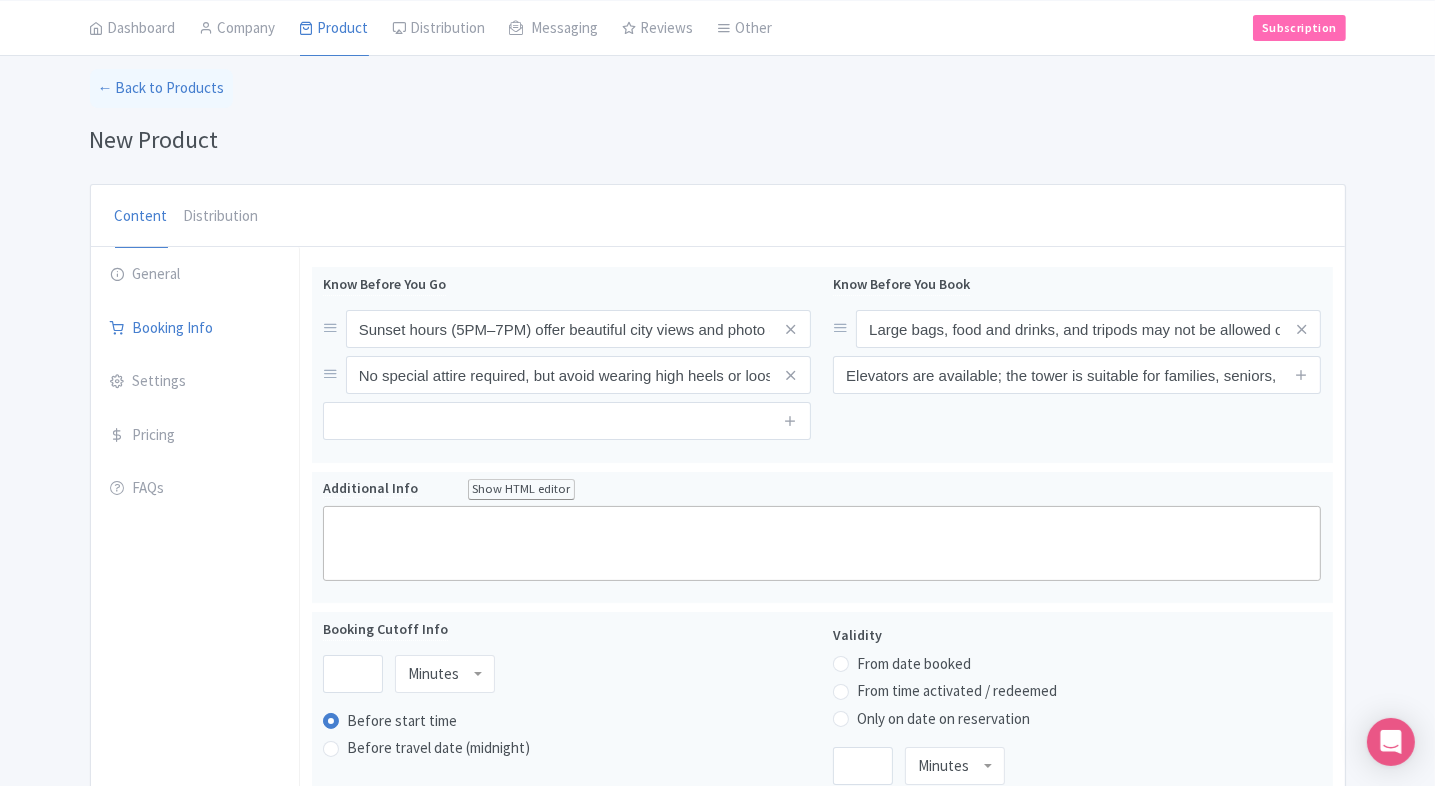 scroll, scrollTop: 74, scrollLeft: 0, axis: vertical 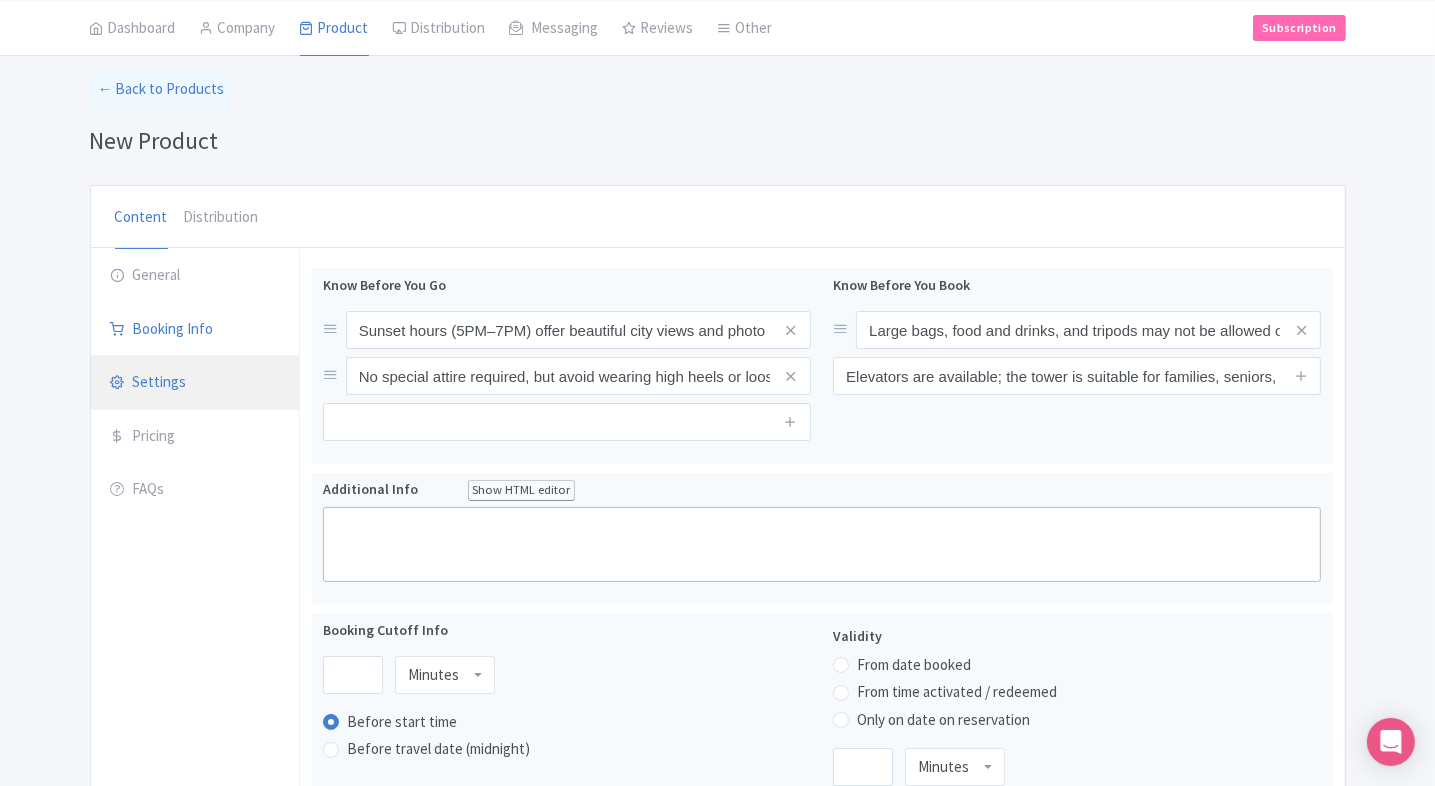 click on "Settings" at bounding box center [195, 383] 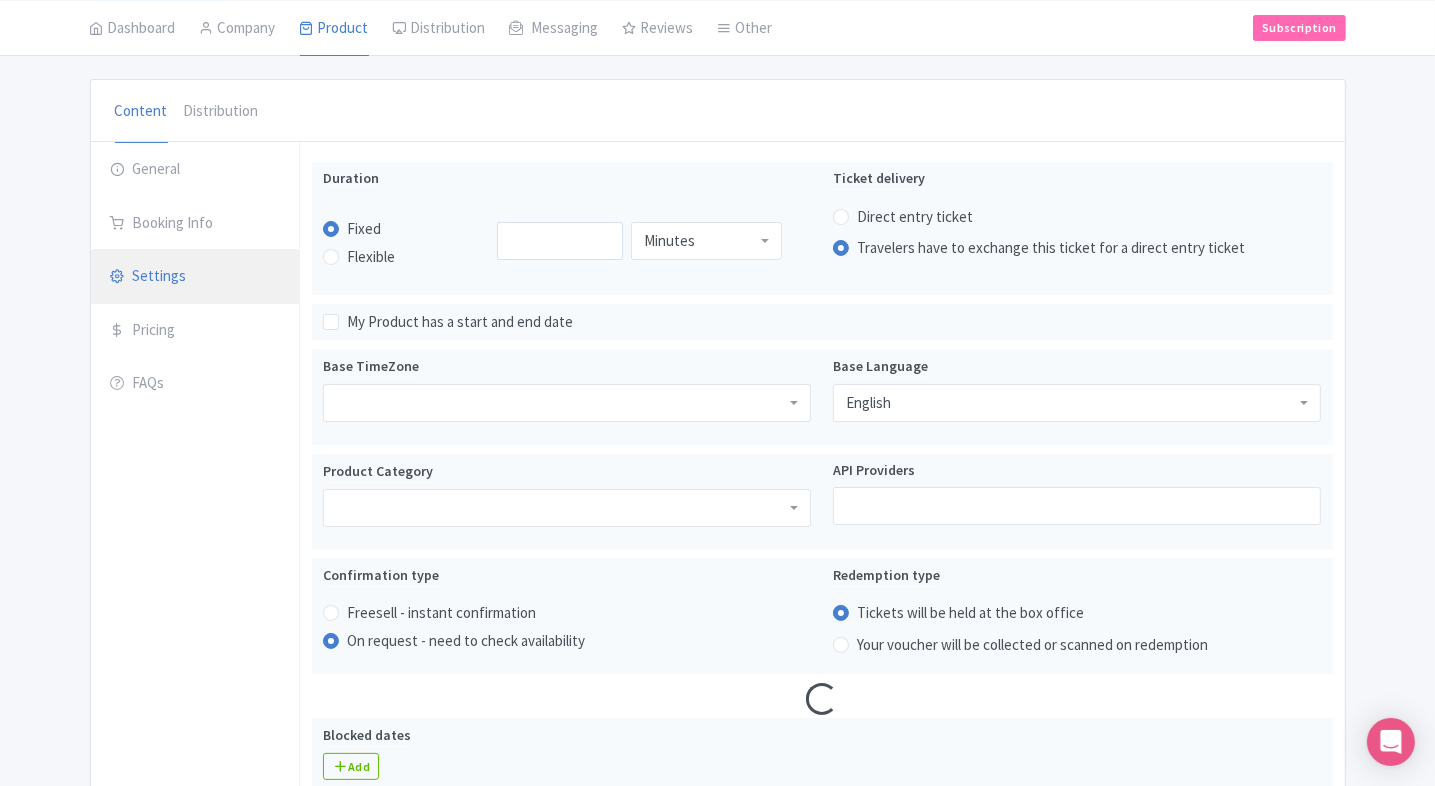 scroll, scrollTop: 182, scrollLeft: 0, axis: vertical 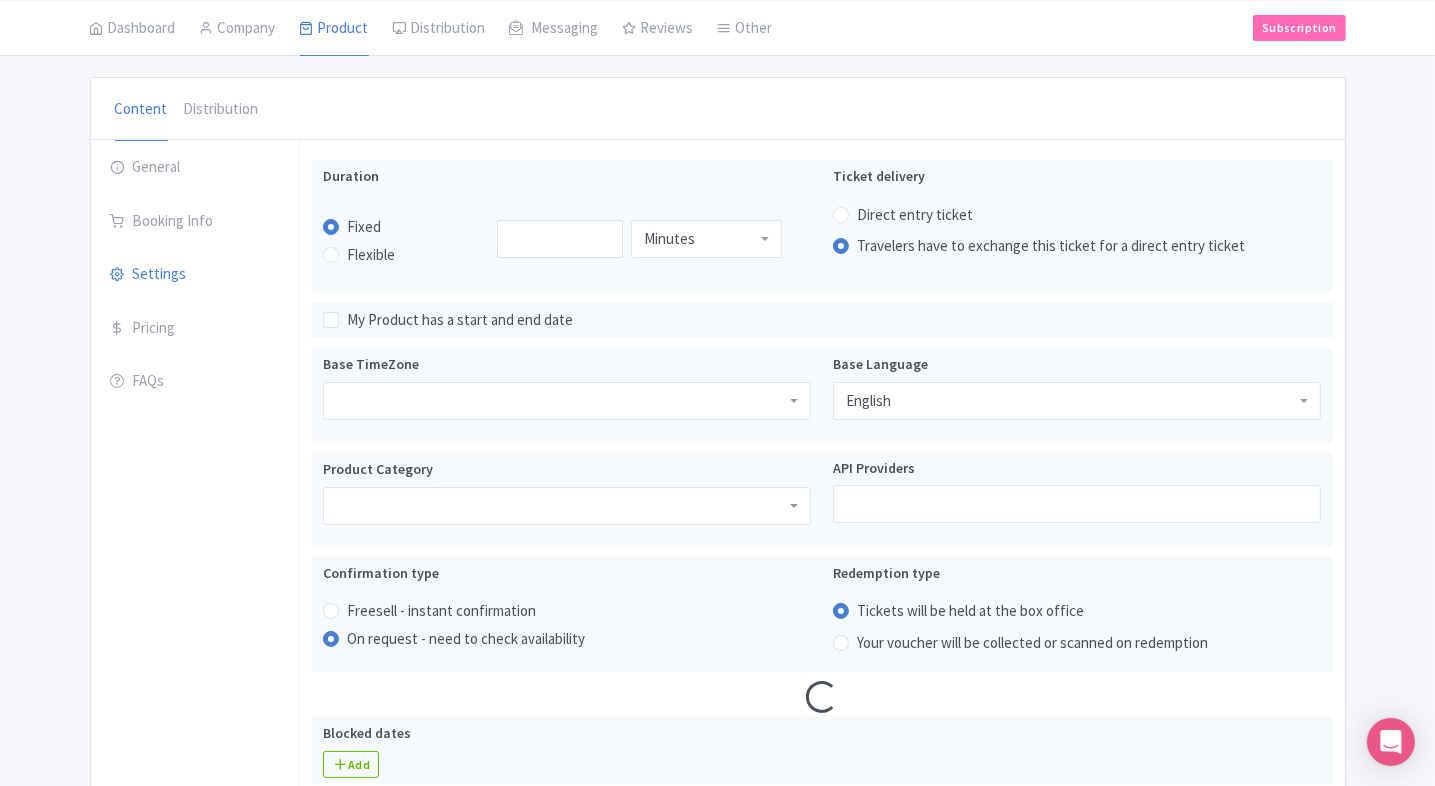 click on "Error
Something went wrong!
← Back to Products
New Product
Content
Distribution
Confirm Copy Operation
Yes, Copy
Cancel
You are currently editing a version of this product: Primary Product
General
Booking Info
Settings
Pricing
FAQs
Template
Name   * Menara Kuala Lumpur
Your product's name has 19 characters. We recommend between 10 and 60 characters.
Internal ID
Description Summary Show HTML editor
Bold
Italic
Strikethrough
Link
Heading
Quote
Code
Bullets
Numbers
Decrease Level
Increase Level
Attach Files" at bounding box center (717, 1022) 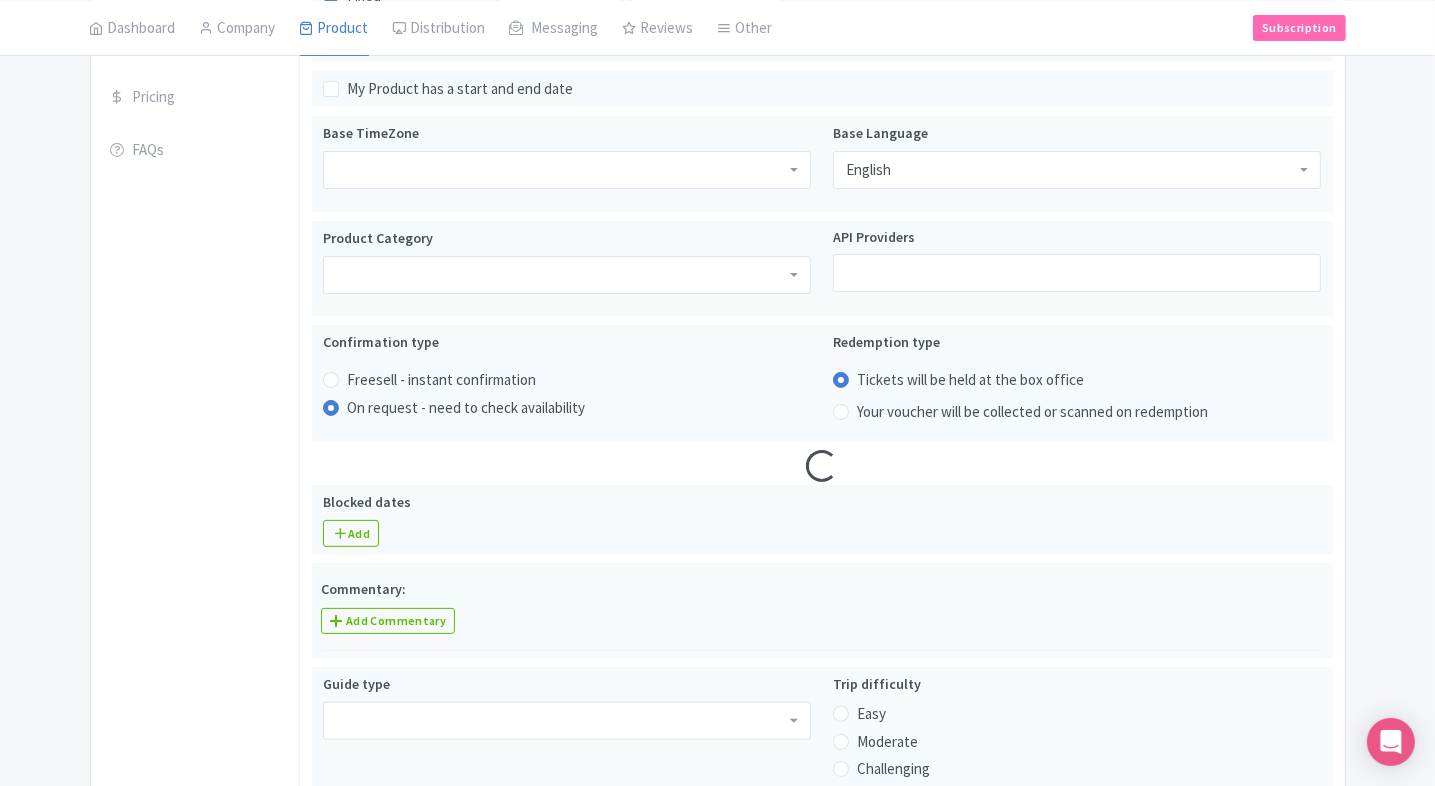 scroll, scrollTop: 409, scrollLeft: 0, axis: vertical 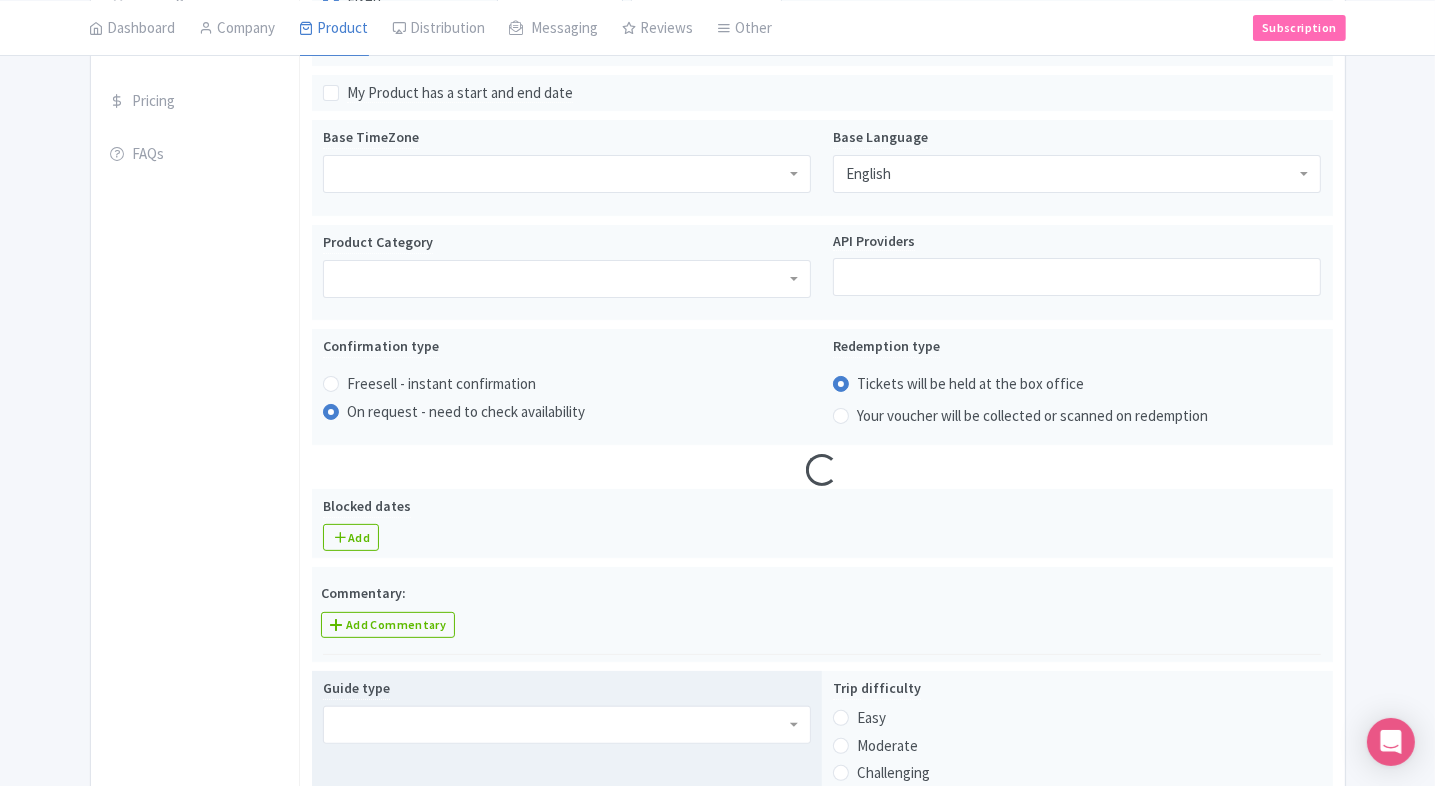 click at bounding box center (567, 725) 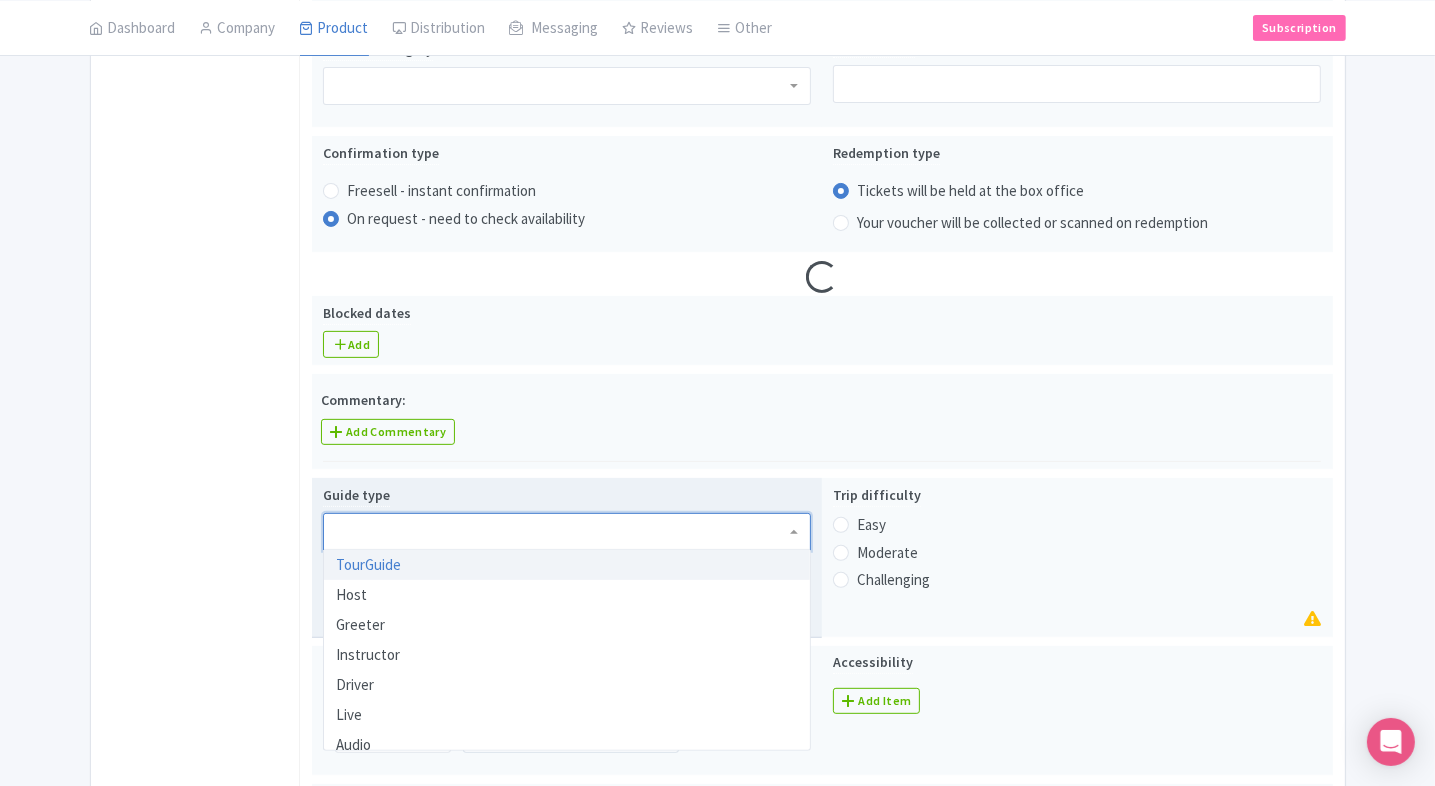 scroll, scrollTop: 603, scrollLeft: 0, axis: vertical 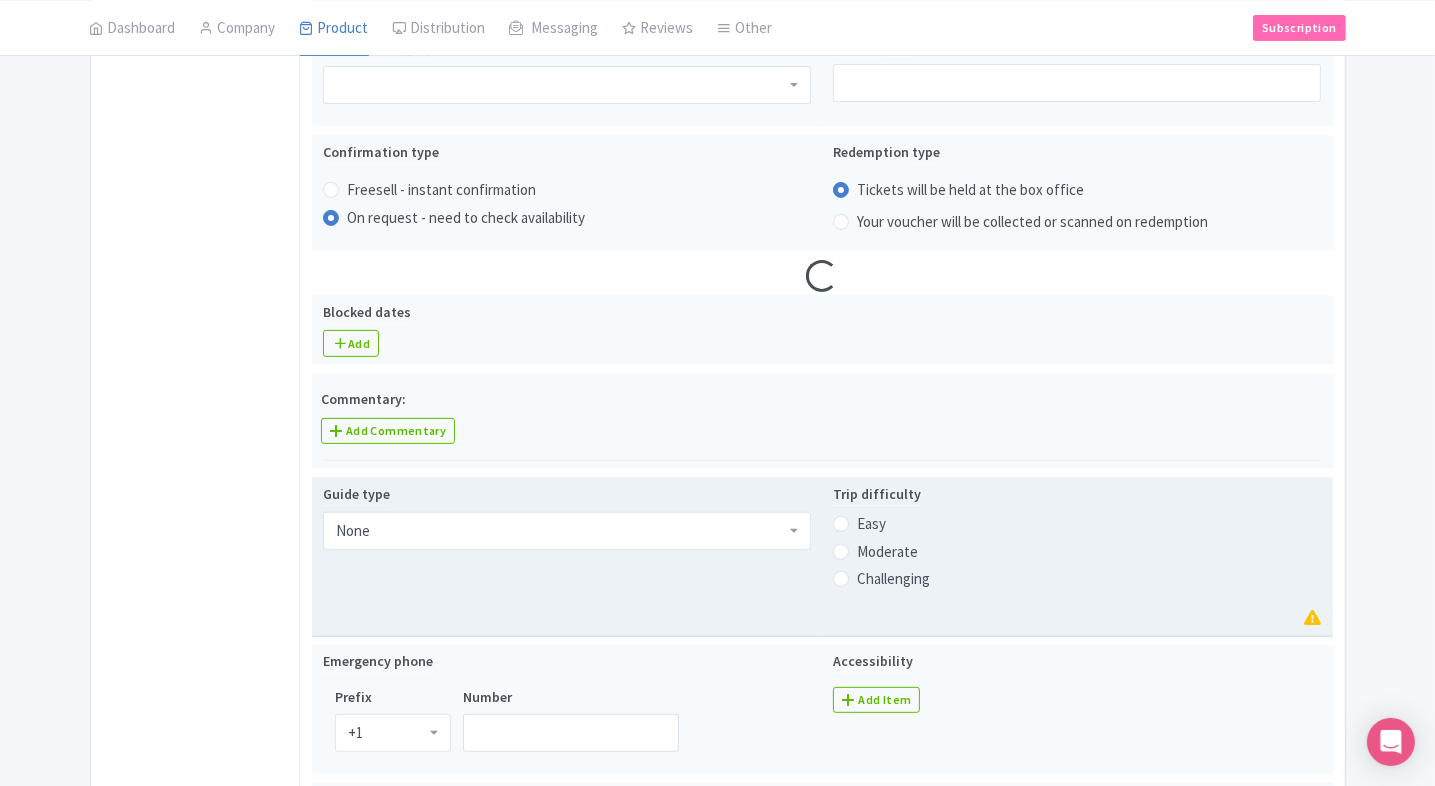 click on "Easy" at bounding box center (871, 524) 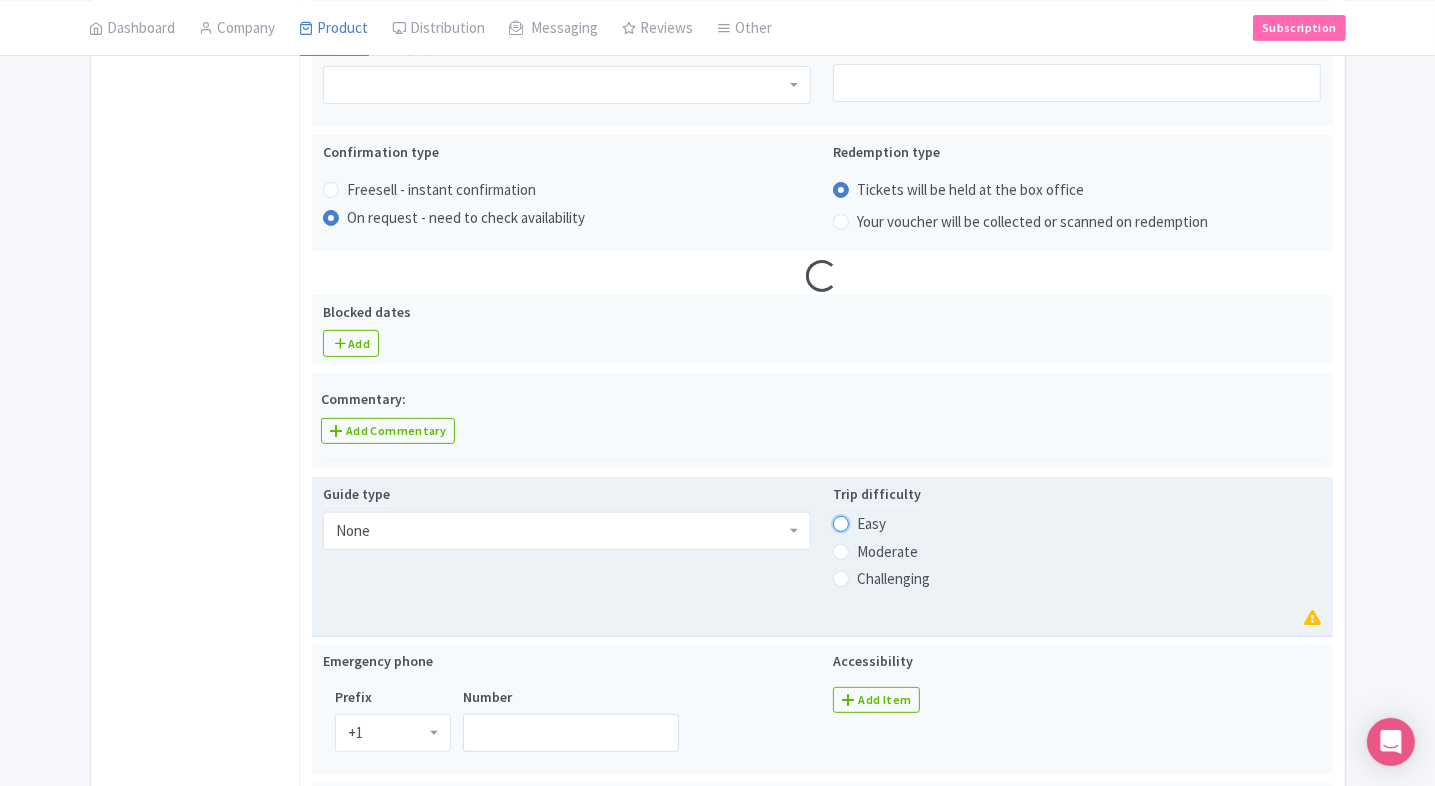 click on "Easy" at bounding box center (867, 522) 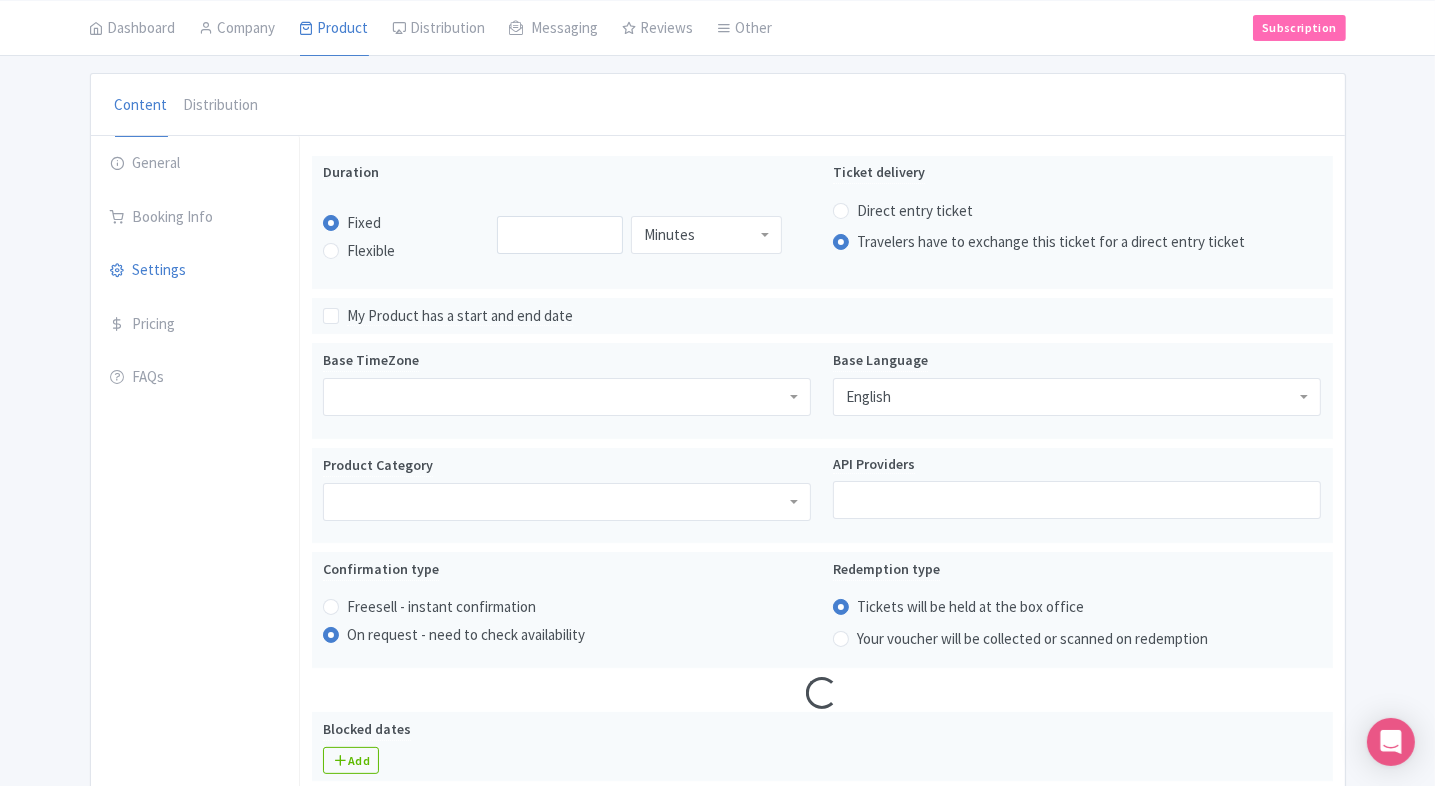 scroll, scrollTop: 182, scrollLeft: 0, axis: vertical 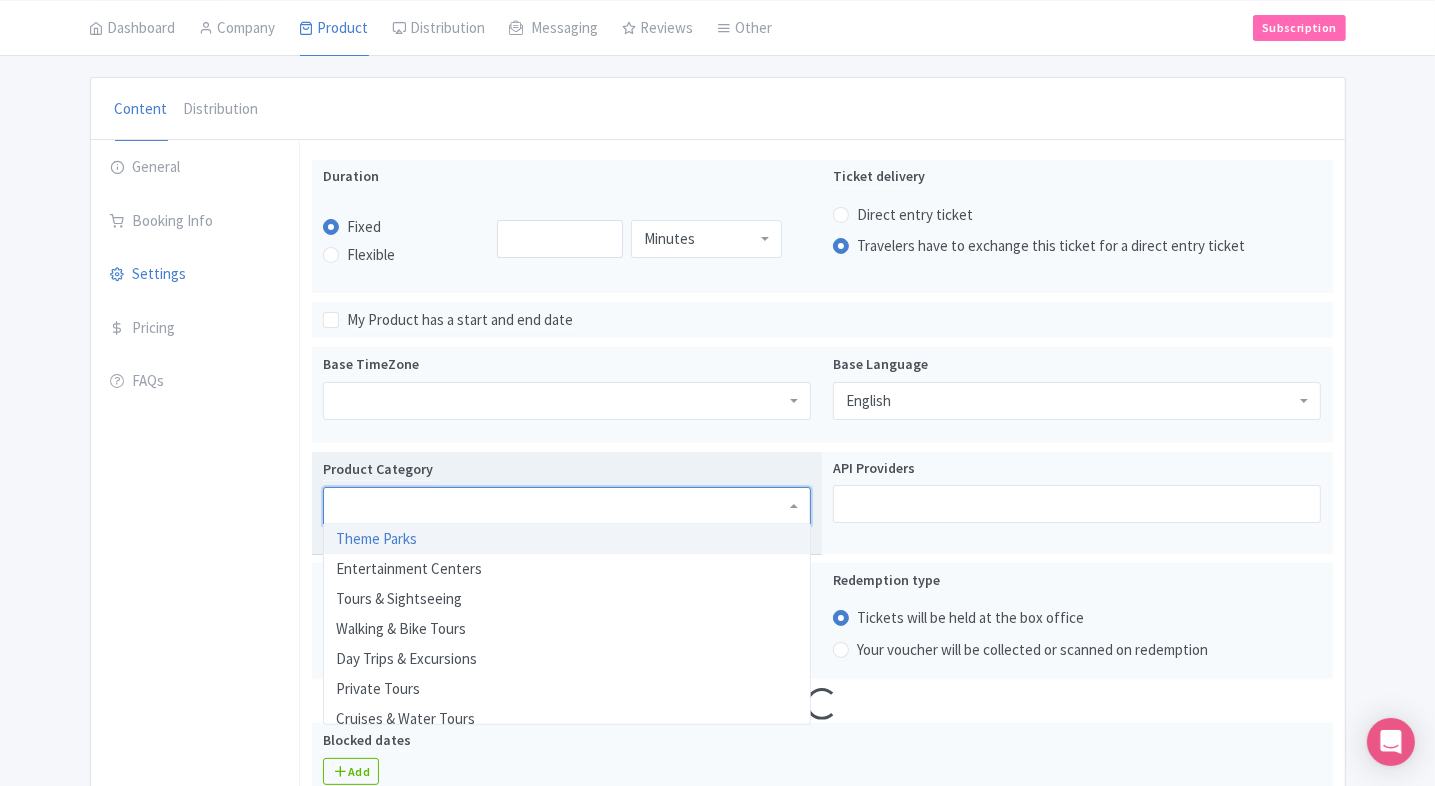 click at bounding box center (567, 506) 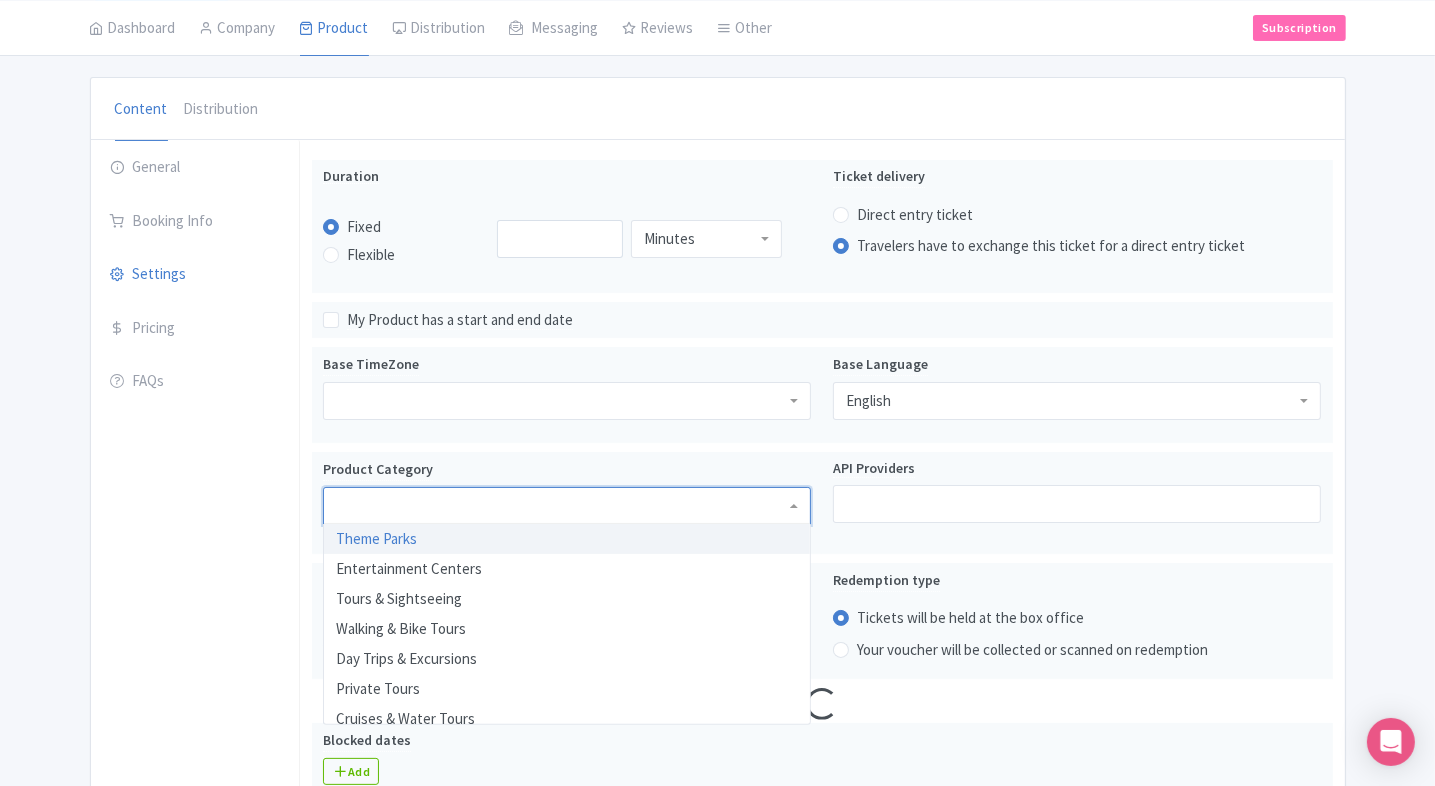 click at bounding box center (567, 401) 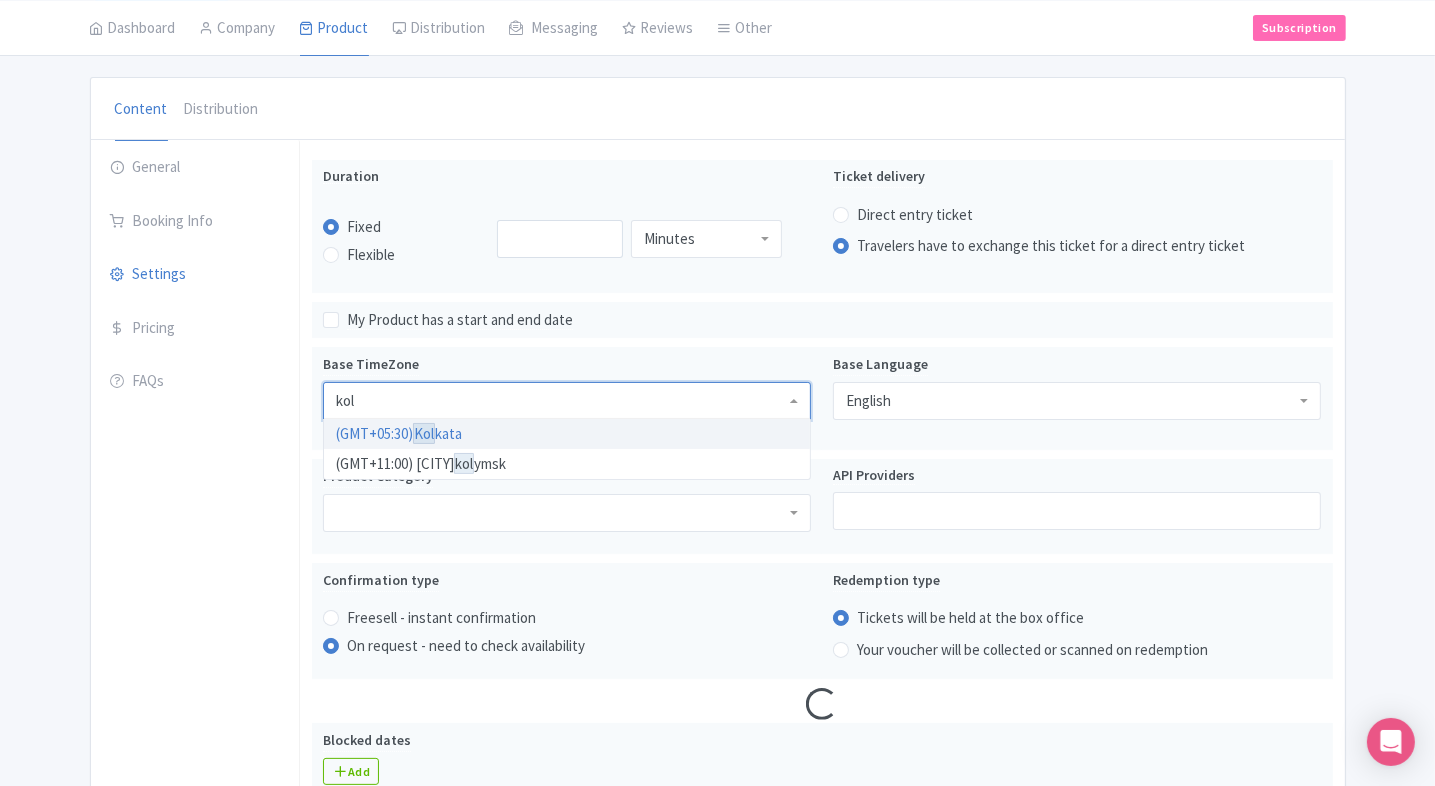 type on "kolk" 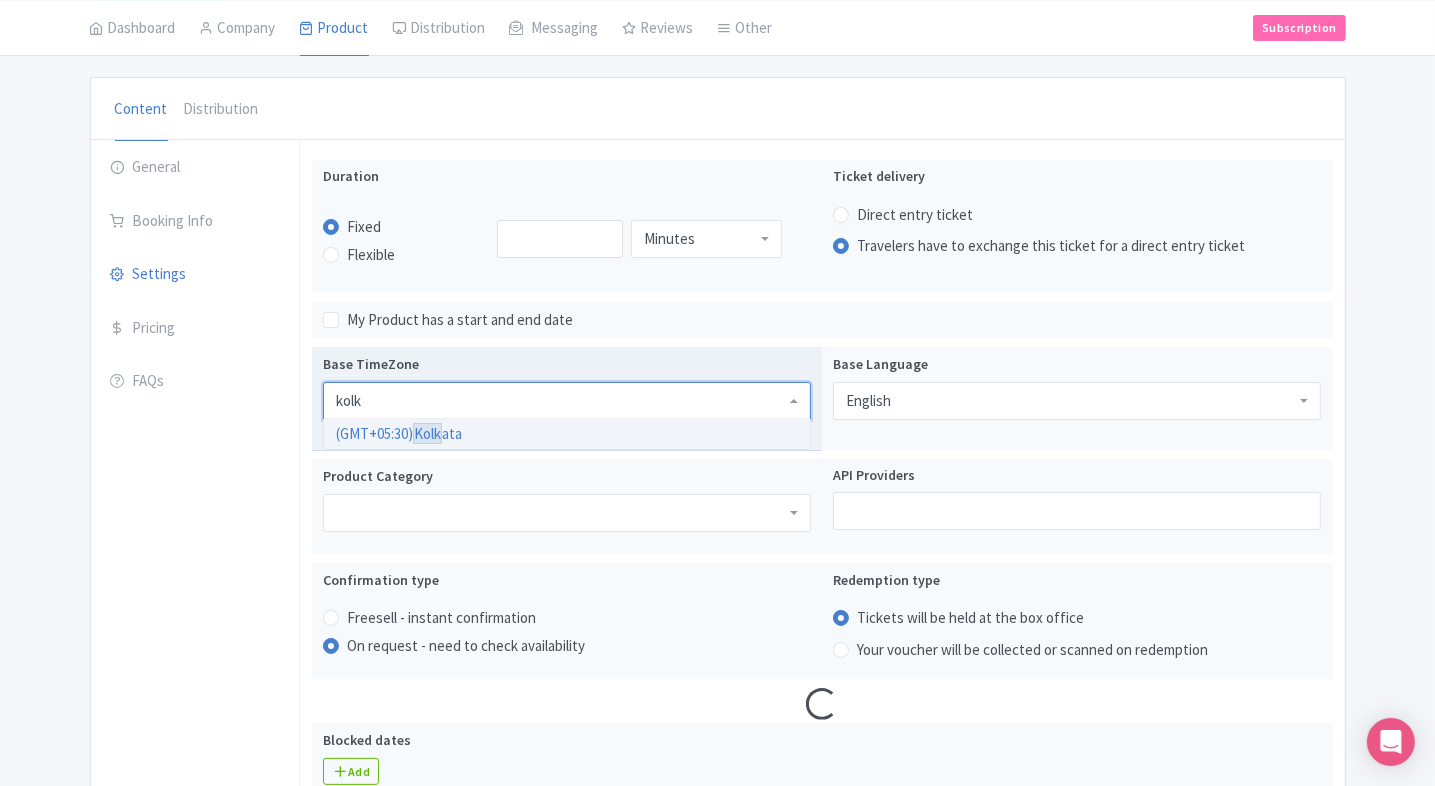 type 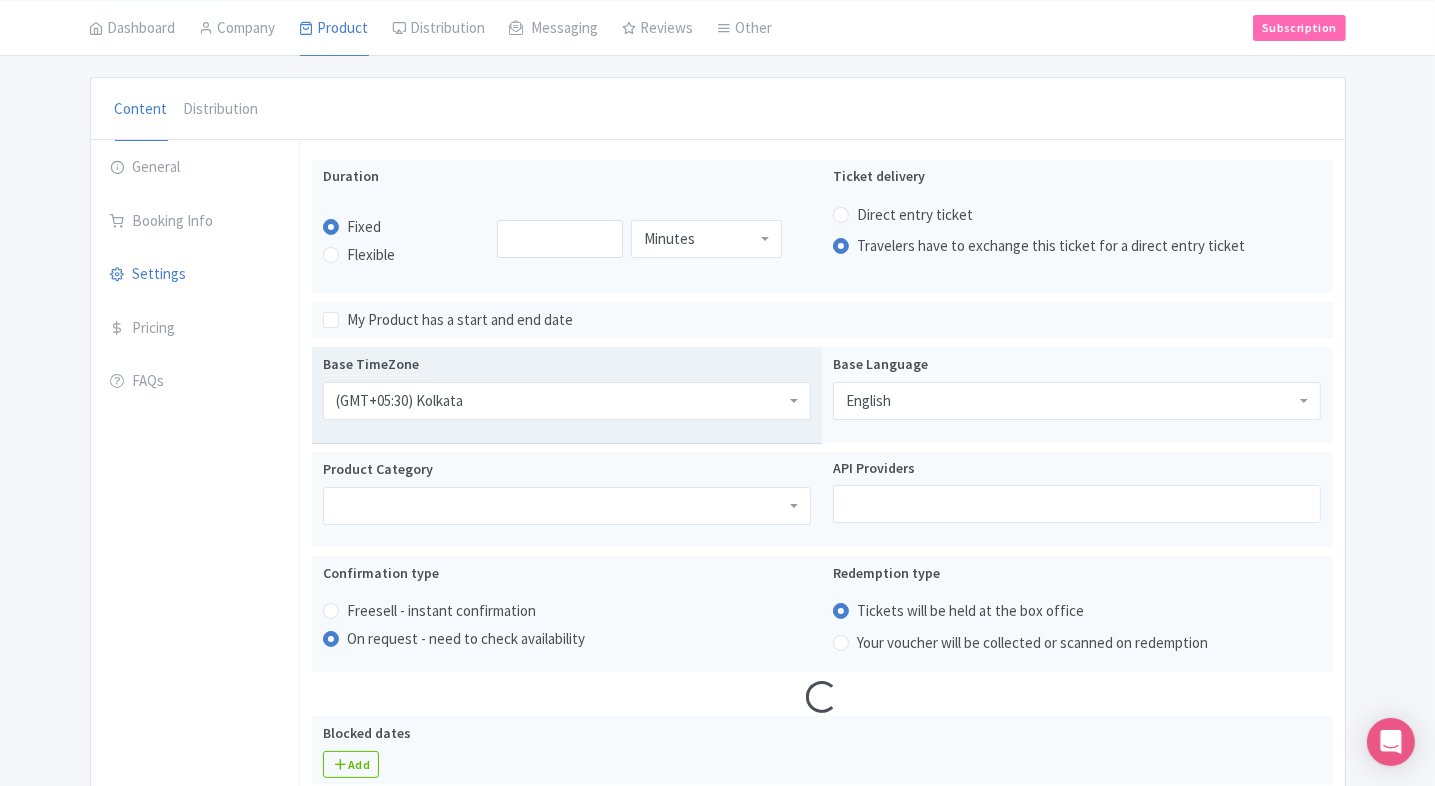 scroll, scrollTop: 0, scrollLeft: 0, axis: both 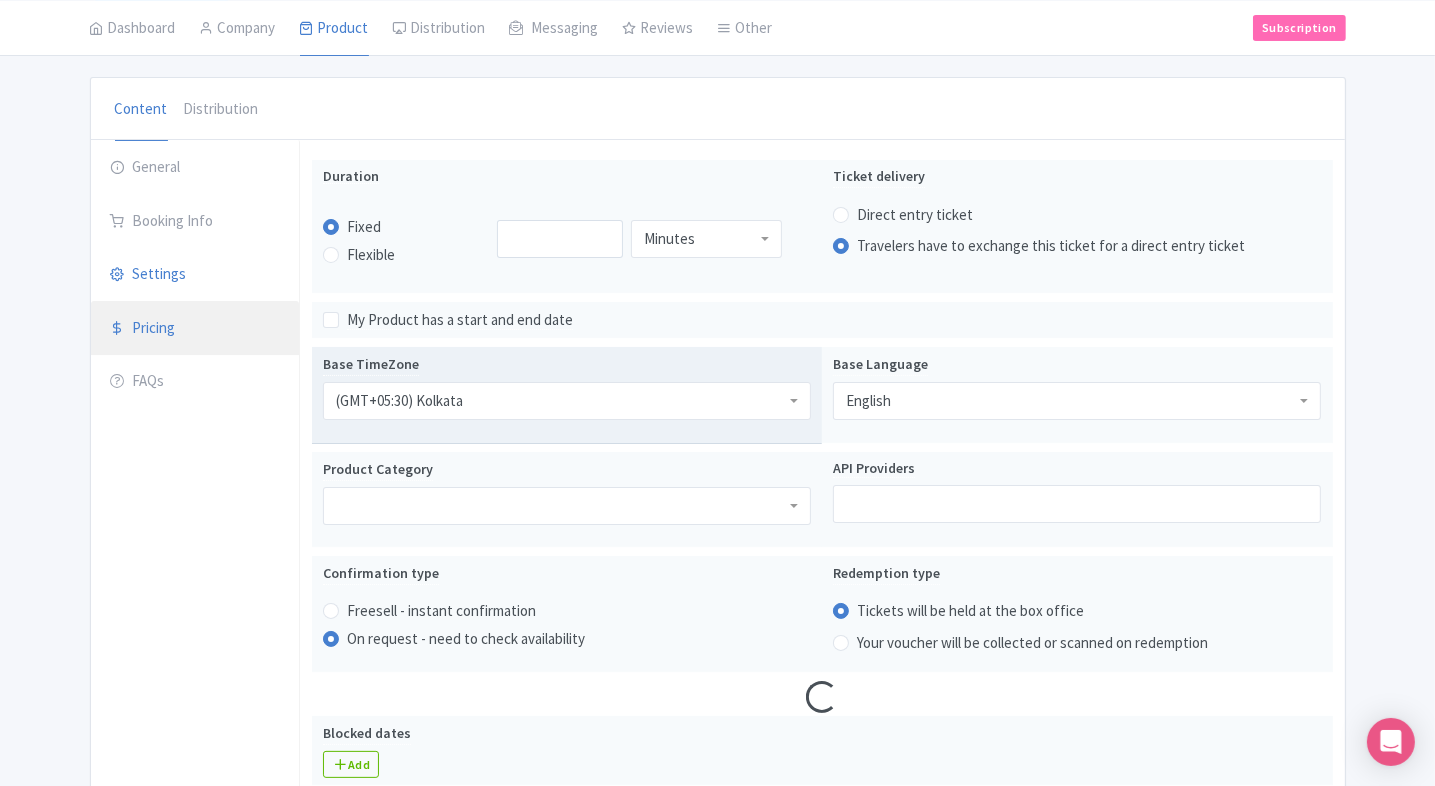 click on "Pricing" at bounding box center [195, 329] 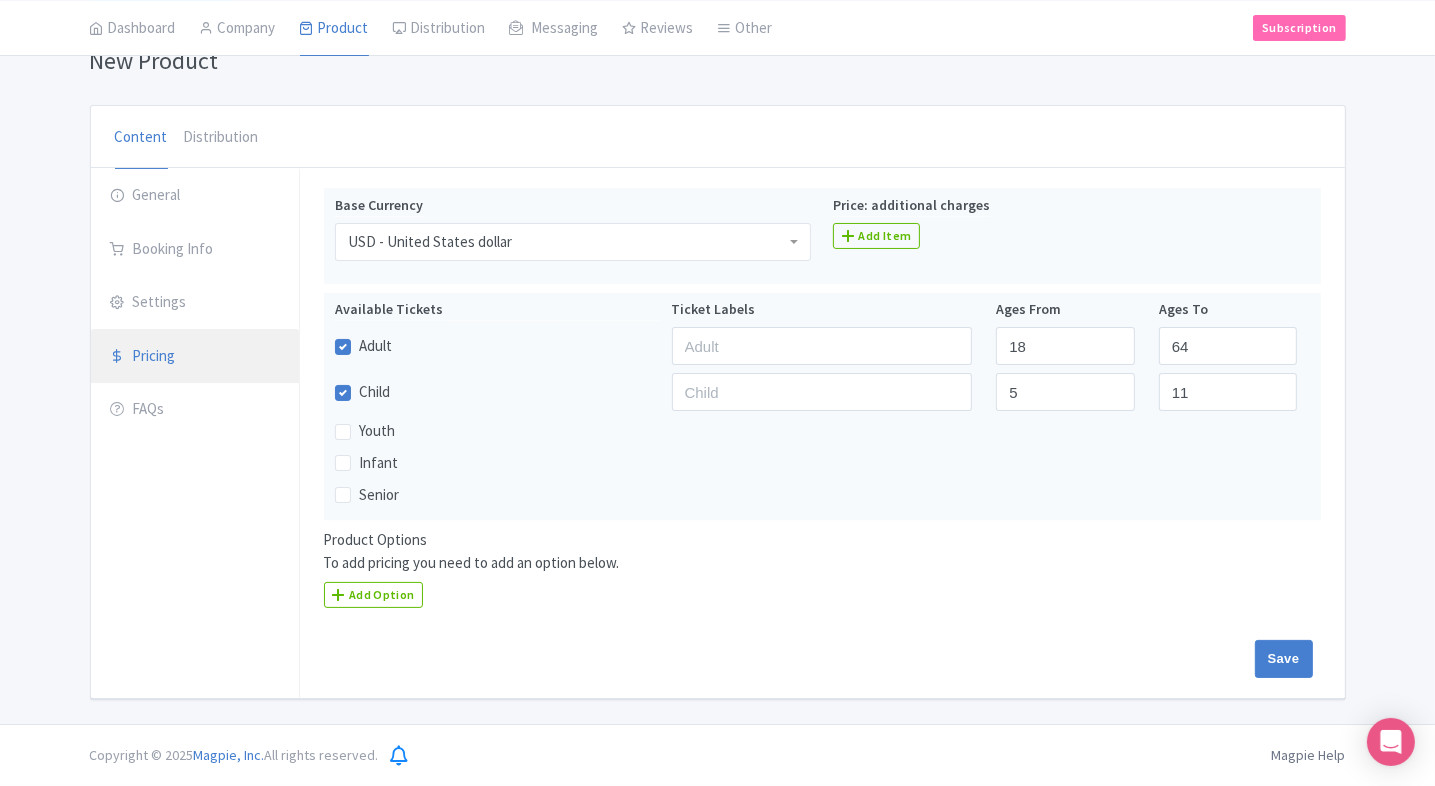scroll, scrollTop: 150, scrollLeft: 0, axis: vertical 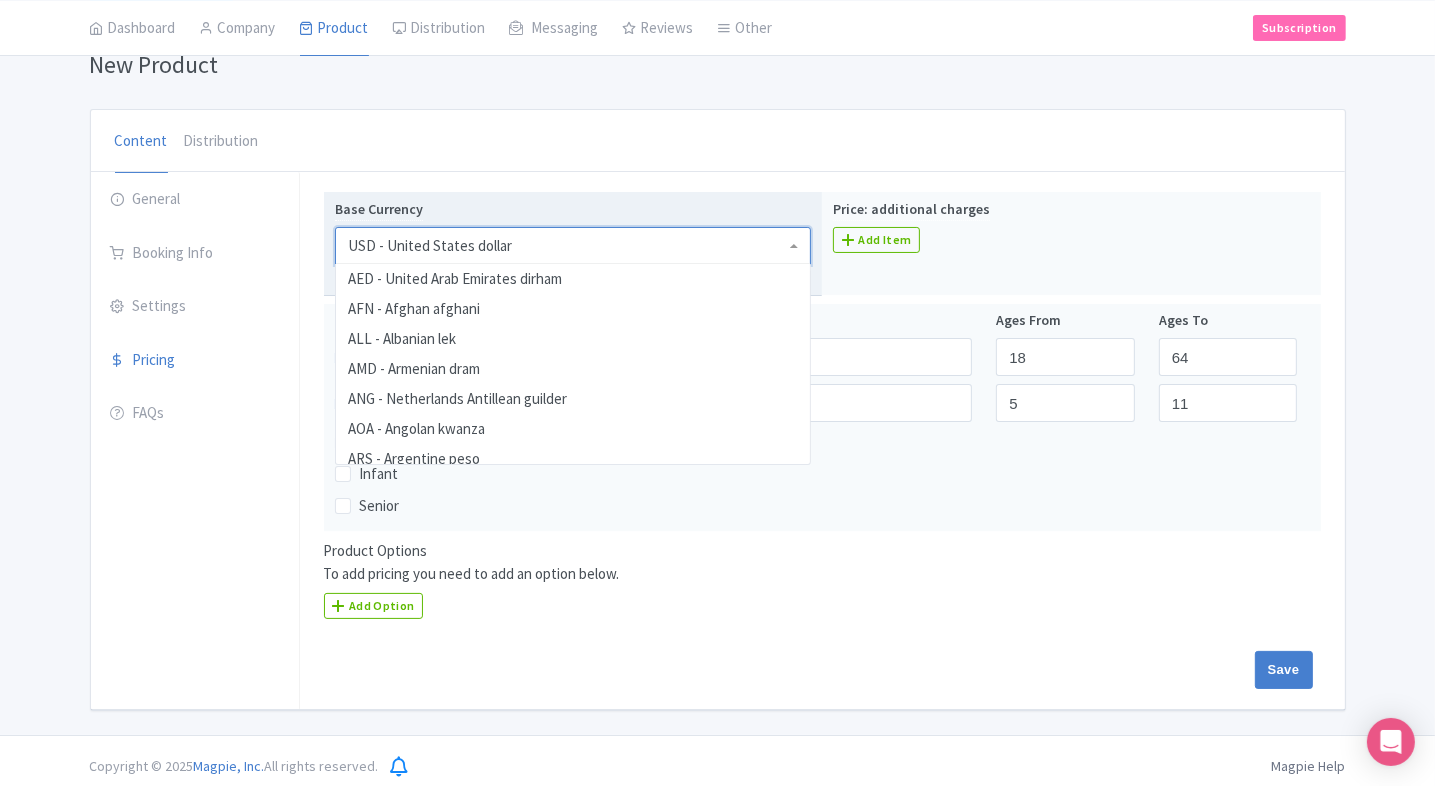click on "USD - United States dollar" at bounding box center (430, 246) 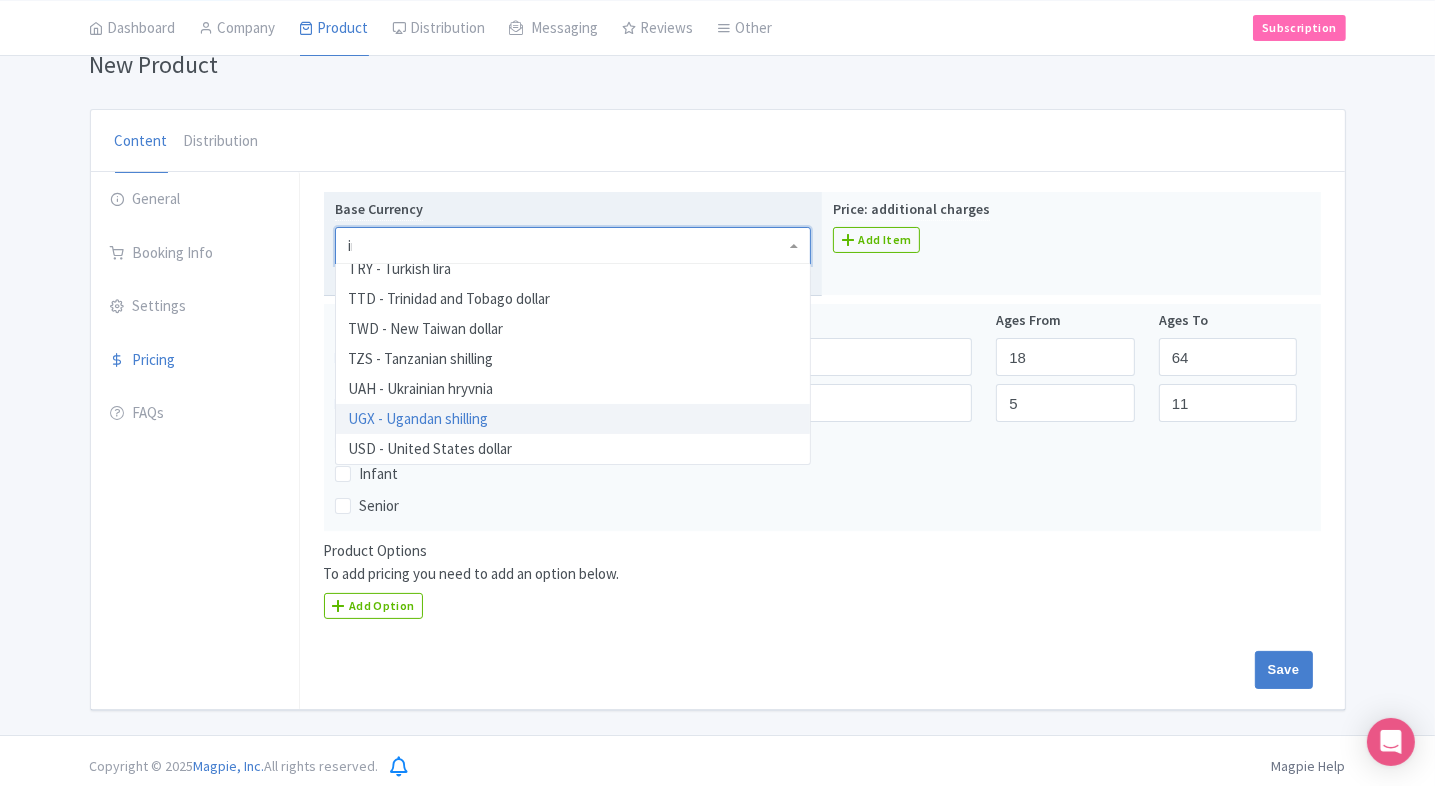 type on "inr" 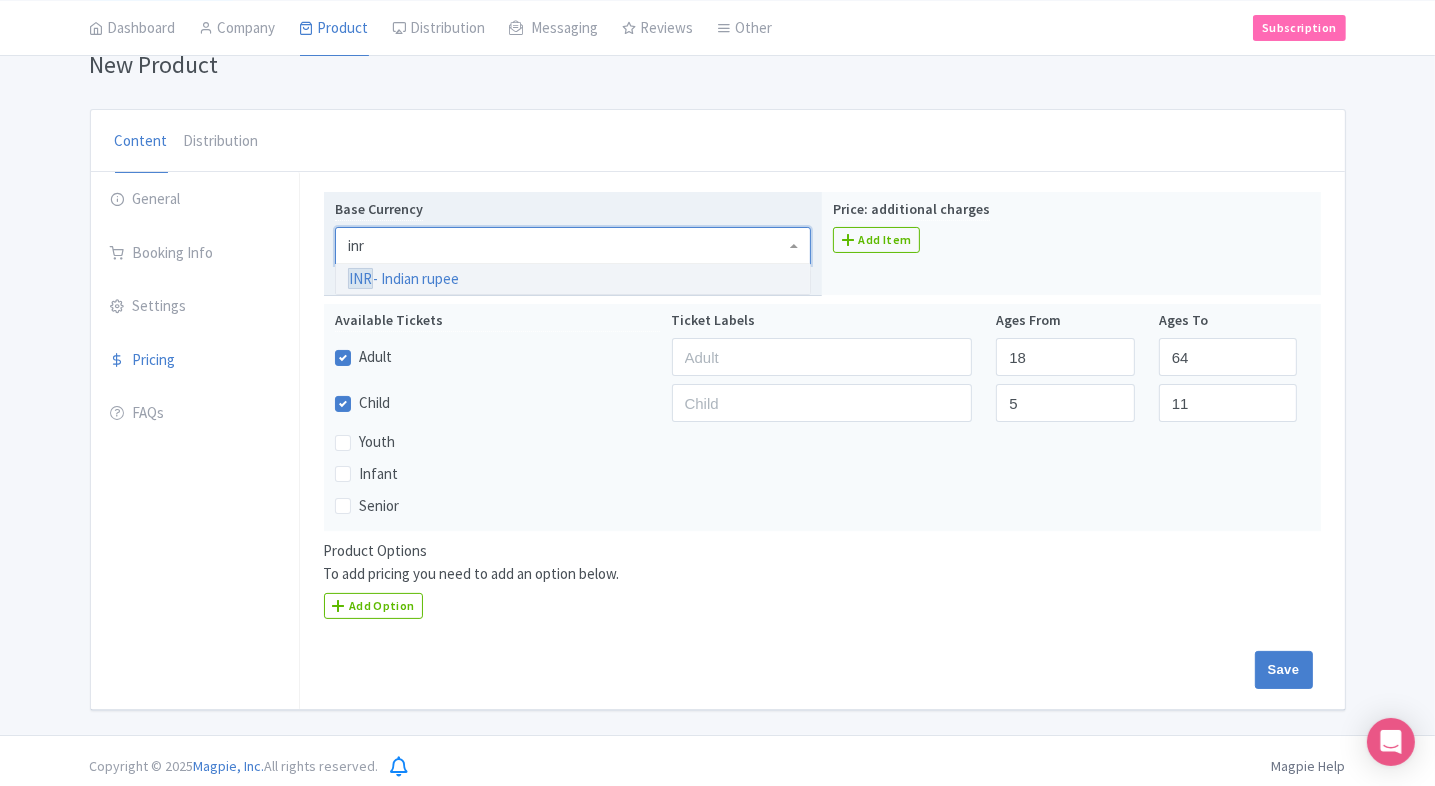 scroll, scrollTop: 0, scrollLeft: 0, axis: both 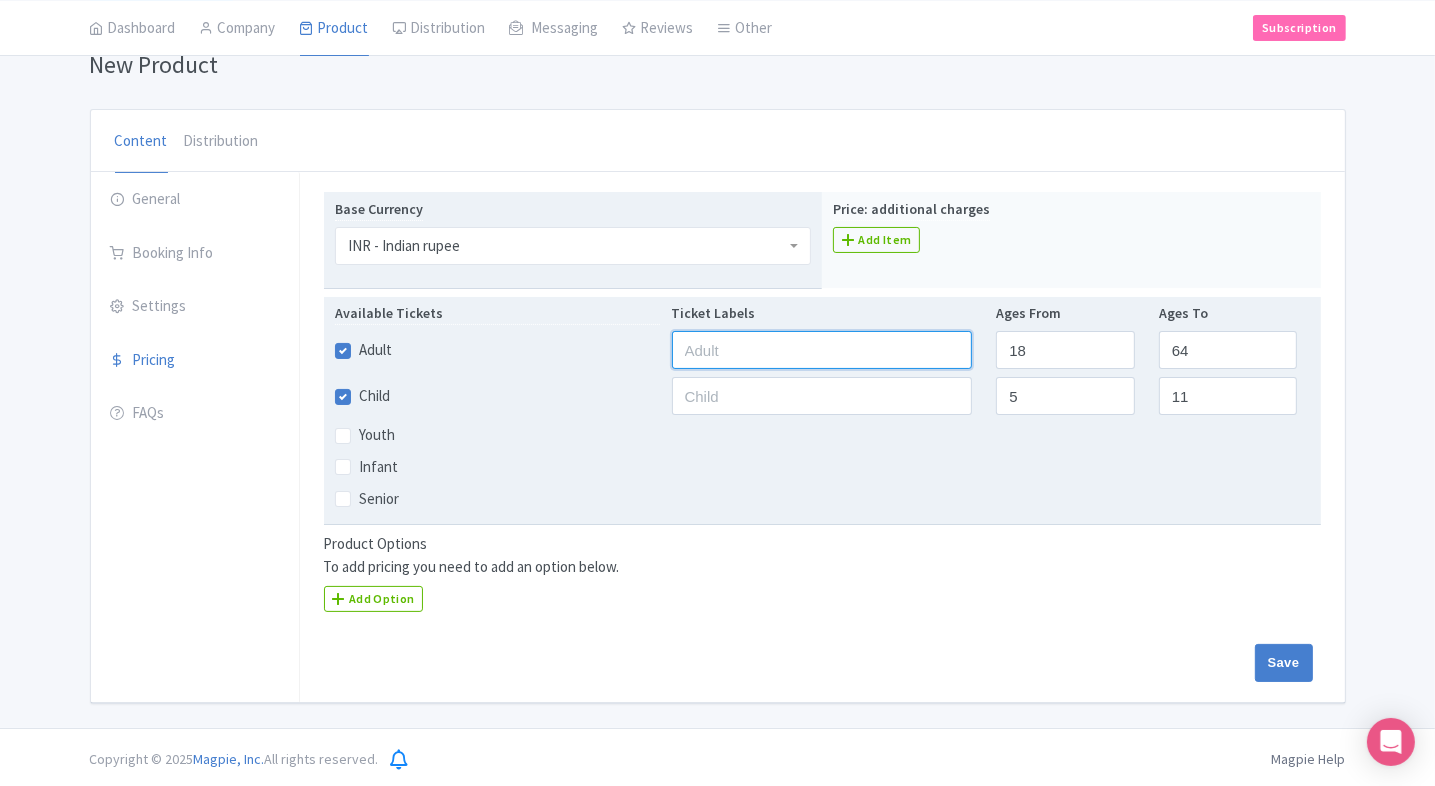 click at bounding box center (822, 350) 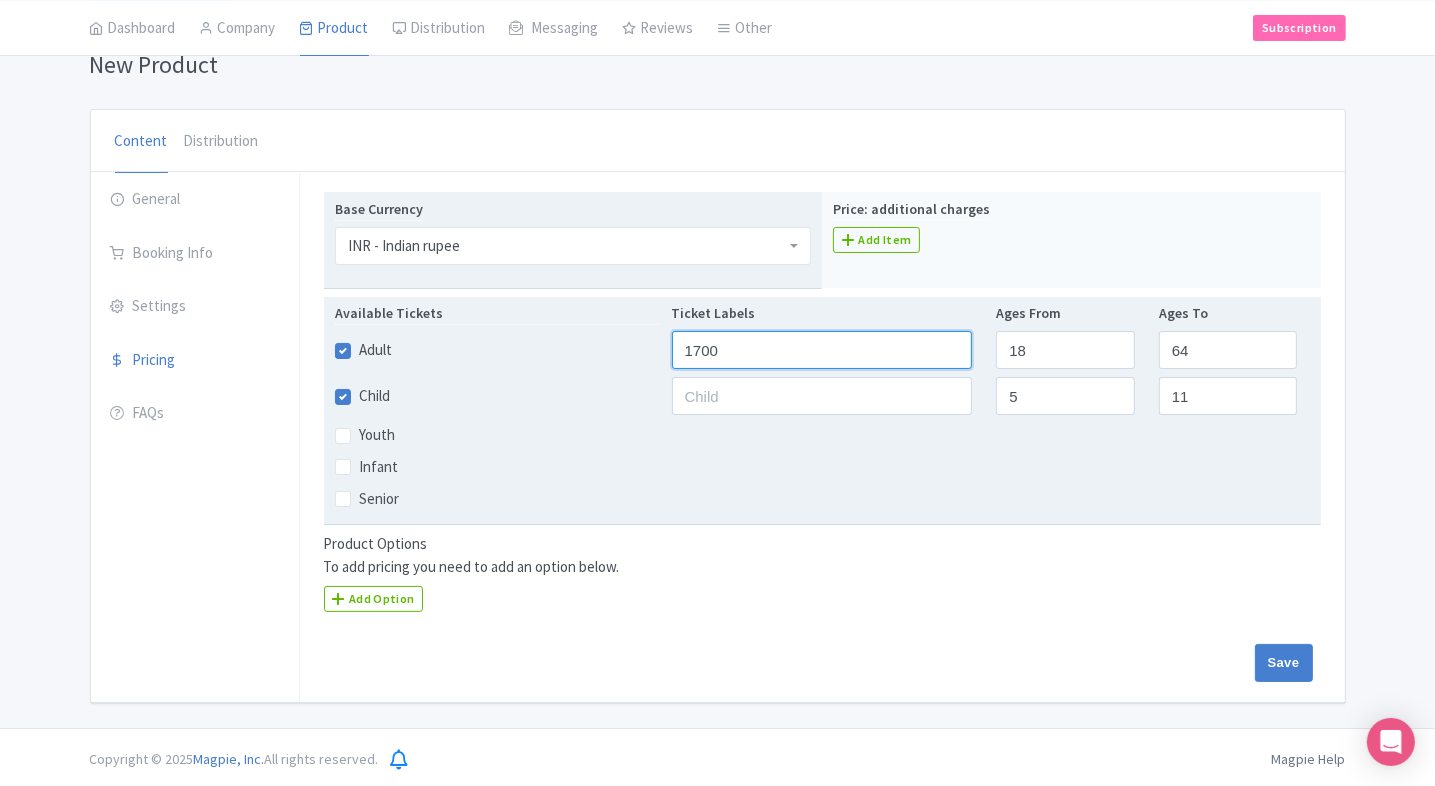 type on "1700" 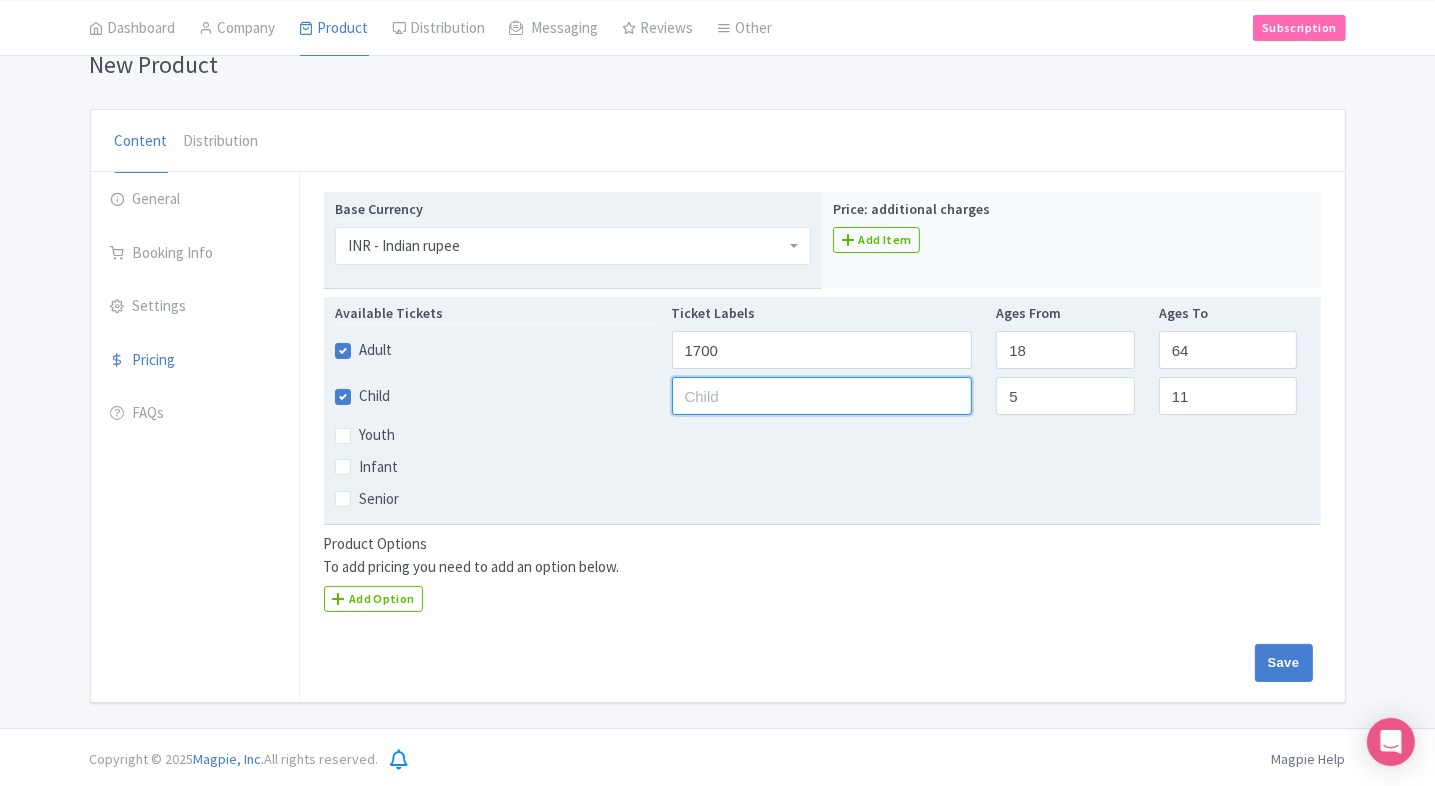click at bounding box center (822, 396) 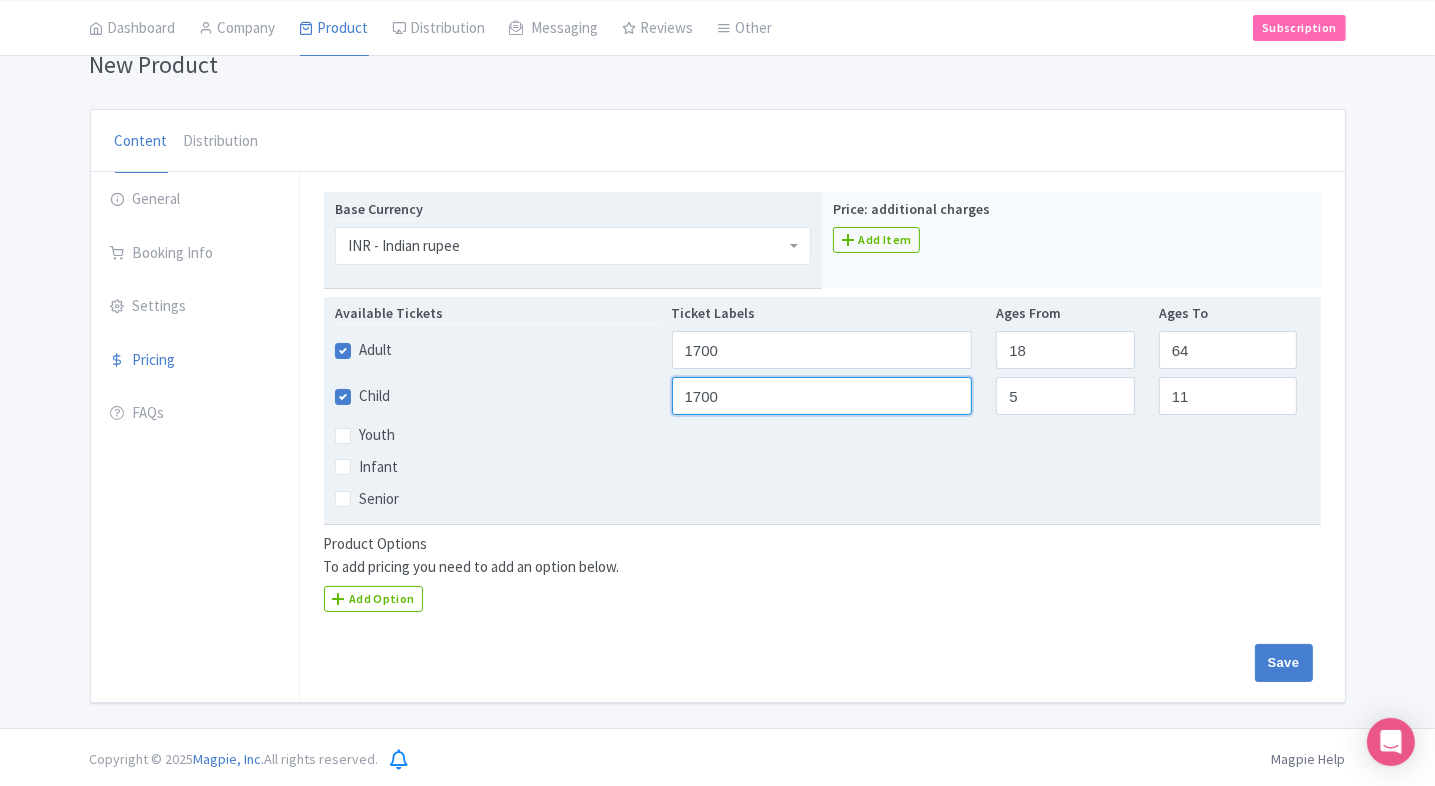 scroll, scrollTop: 0, scrollLeft: 0, axis: both 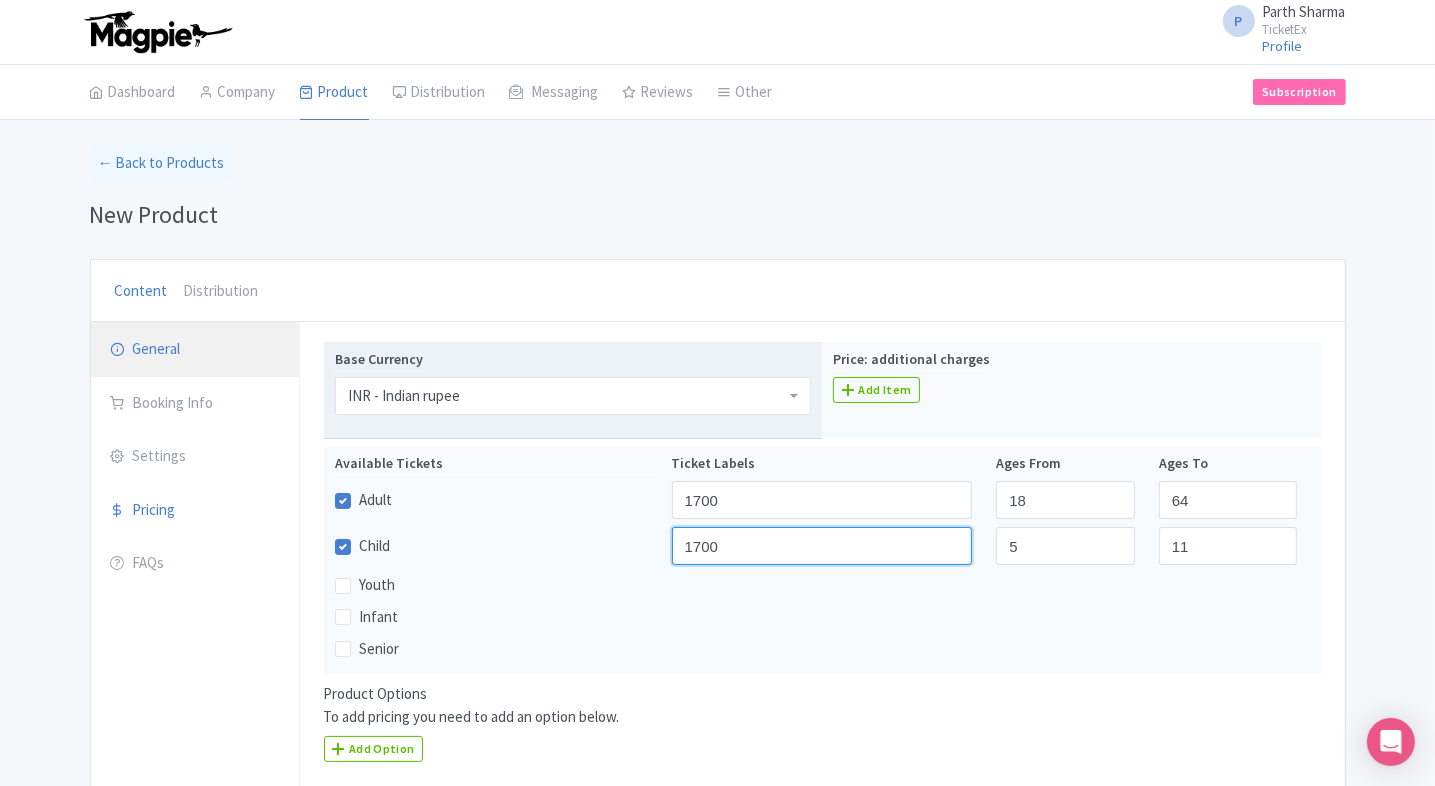 type on "1700" 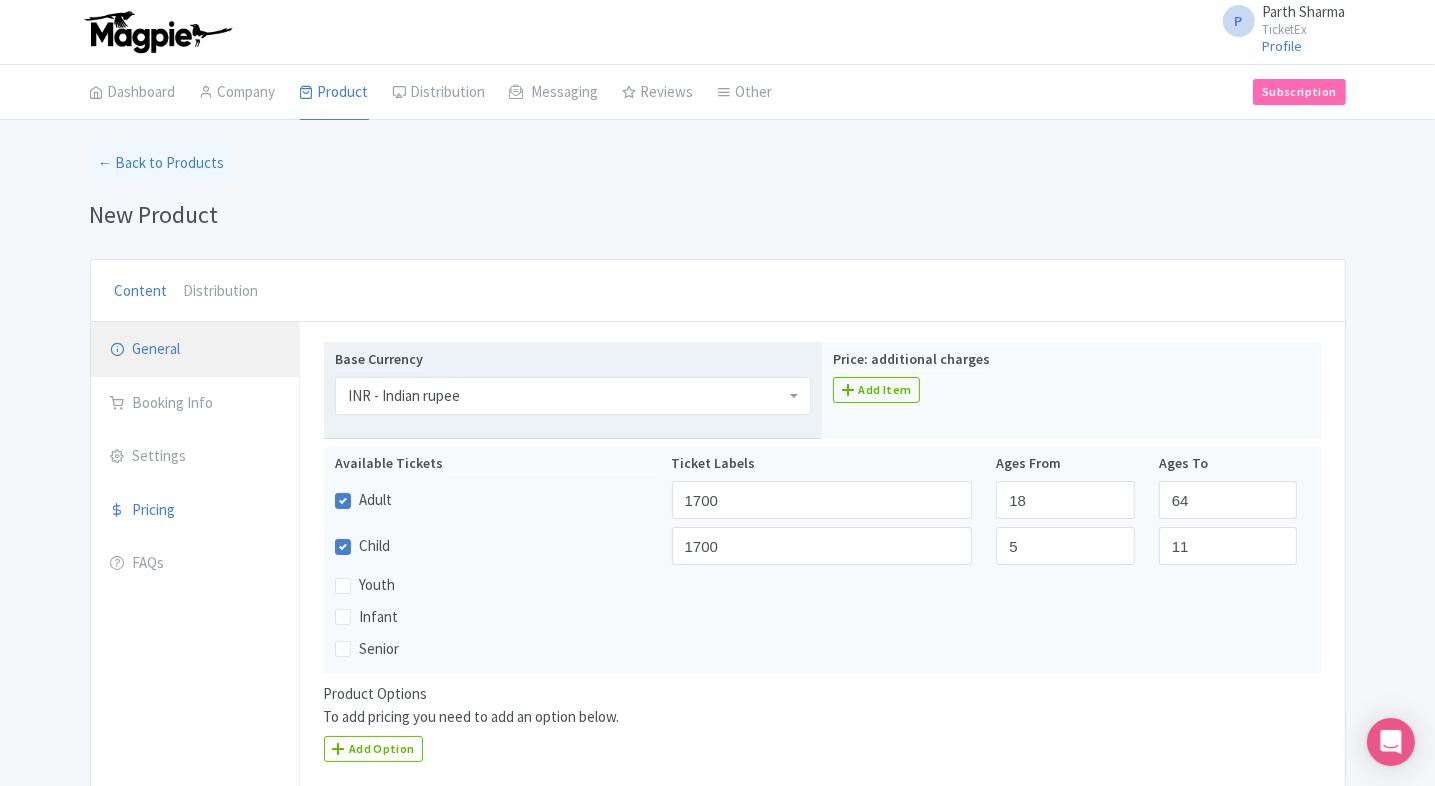 click on "General" at bounding box center (195, 350) 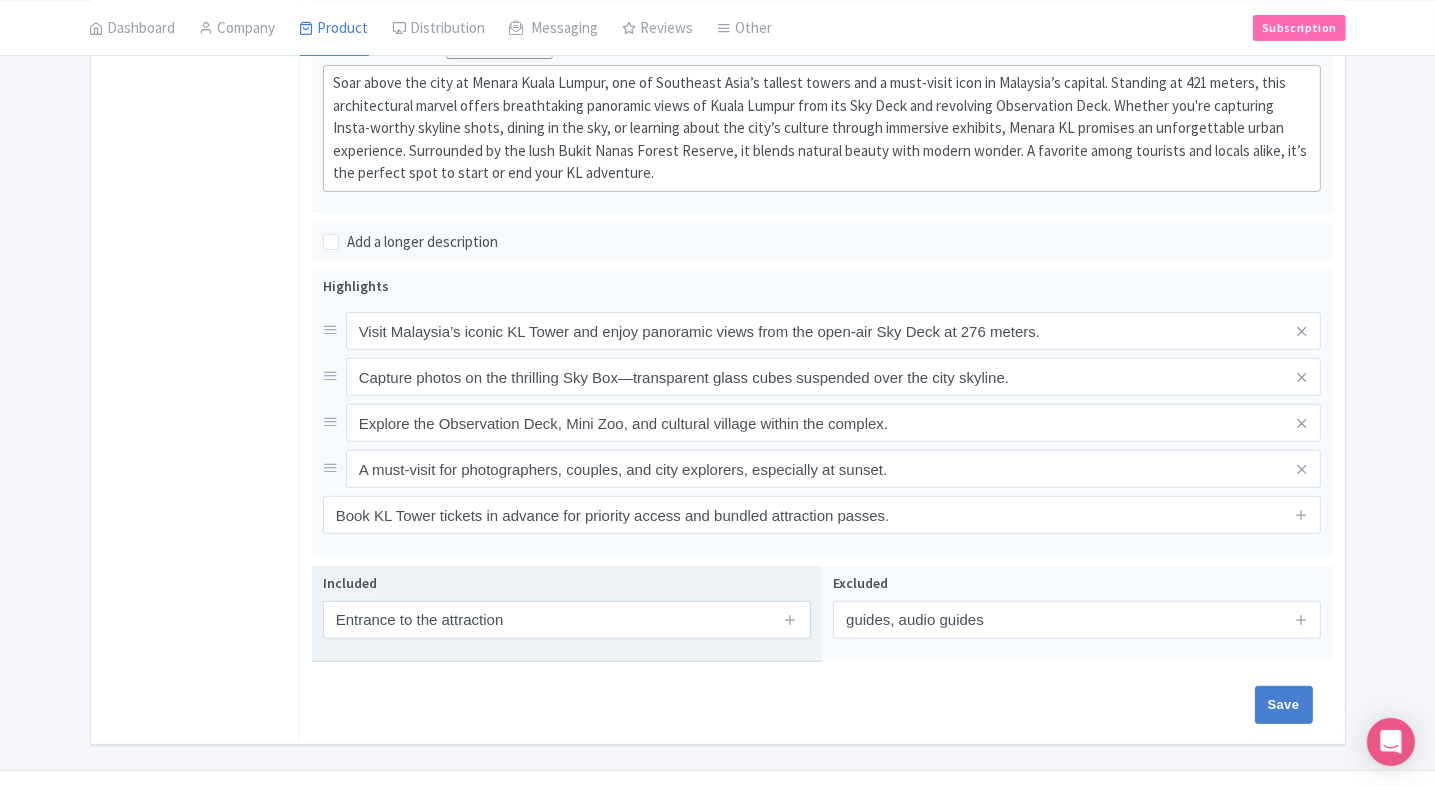 scroll, scrollTop: 594, scrollLeft: 0, axis: vertical 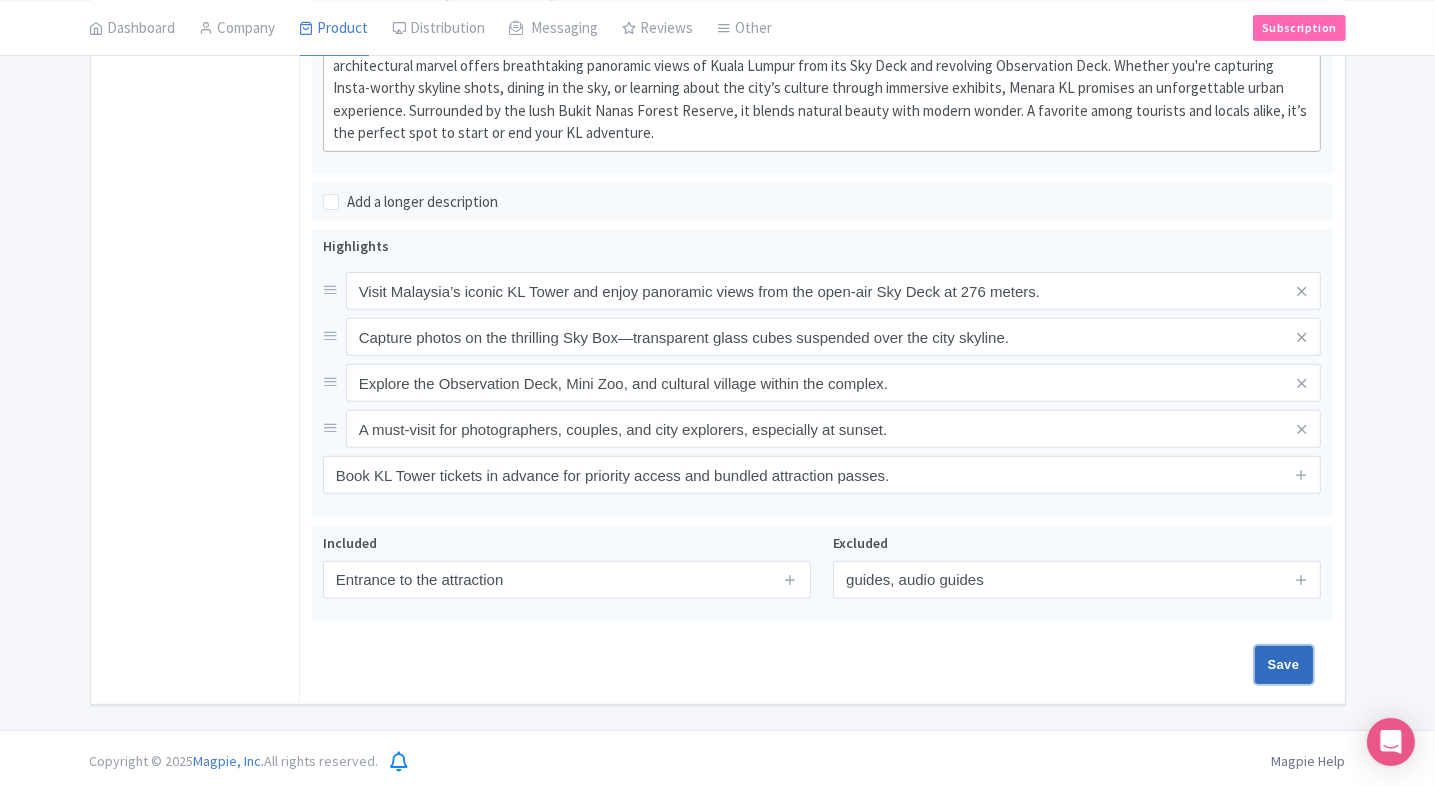 click on "Save" at bounding box center [1284, 665] 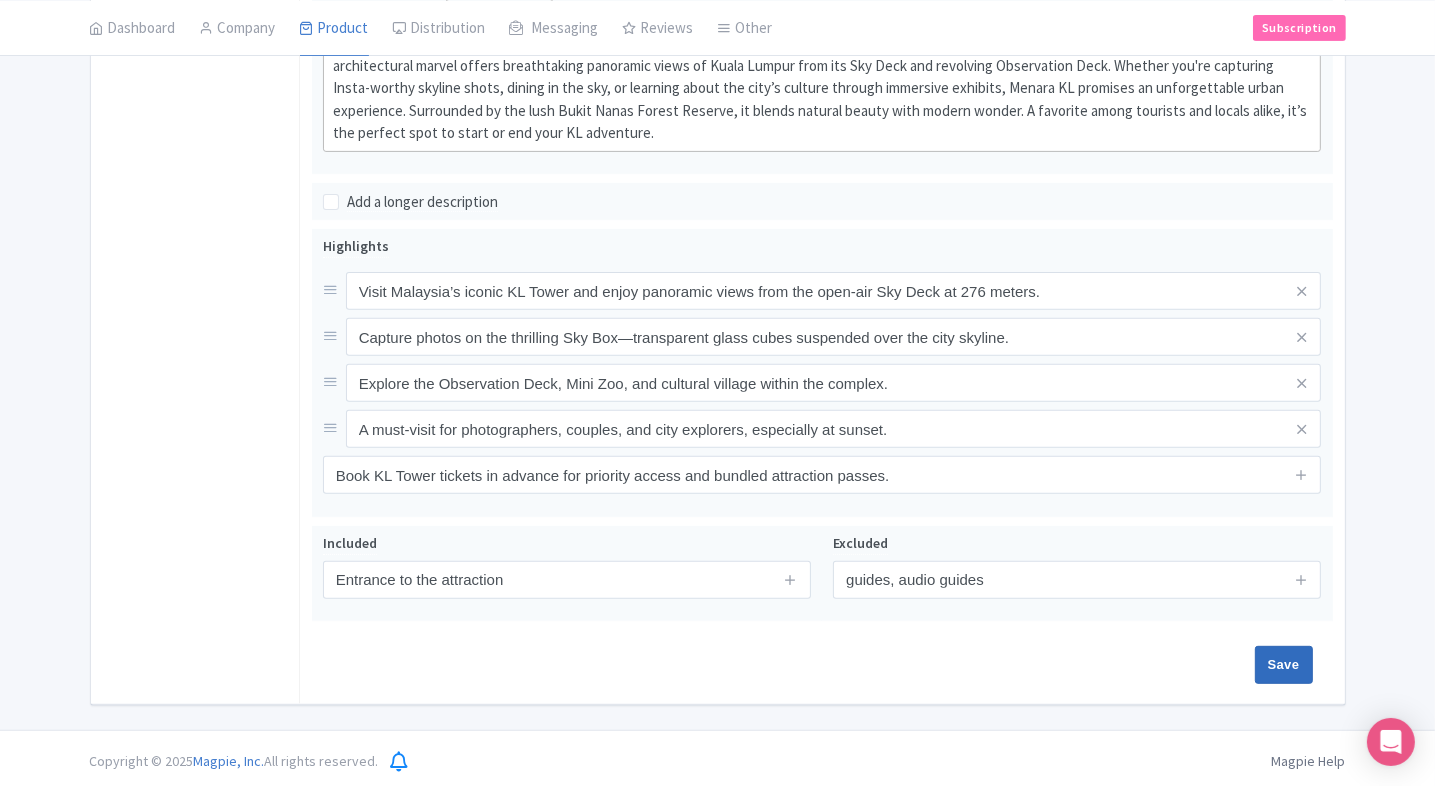 type on "Saving..." 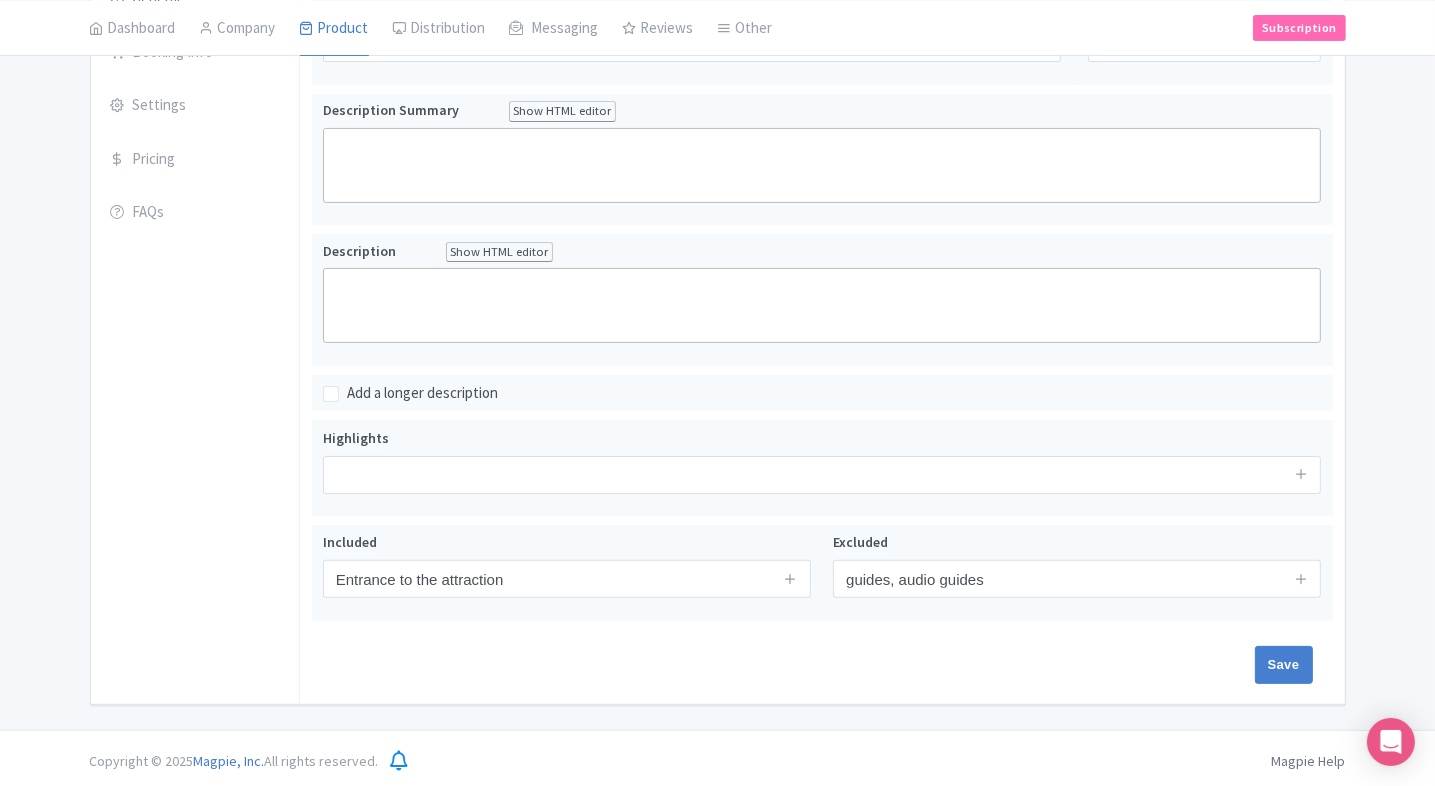 scroll, scrollTop: 0, scrollLeft: 0, axis: both 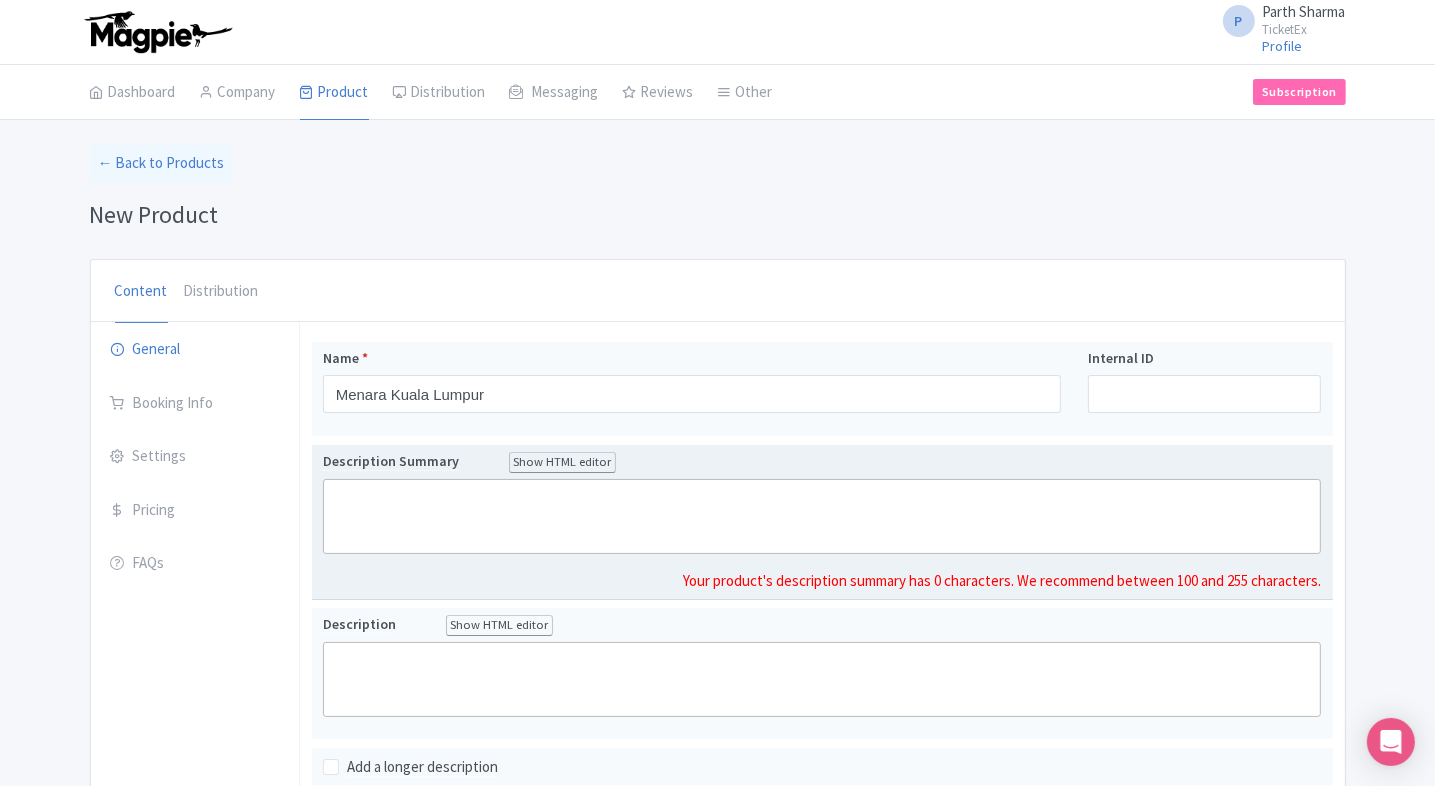 click 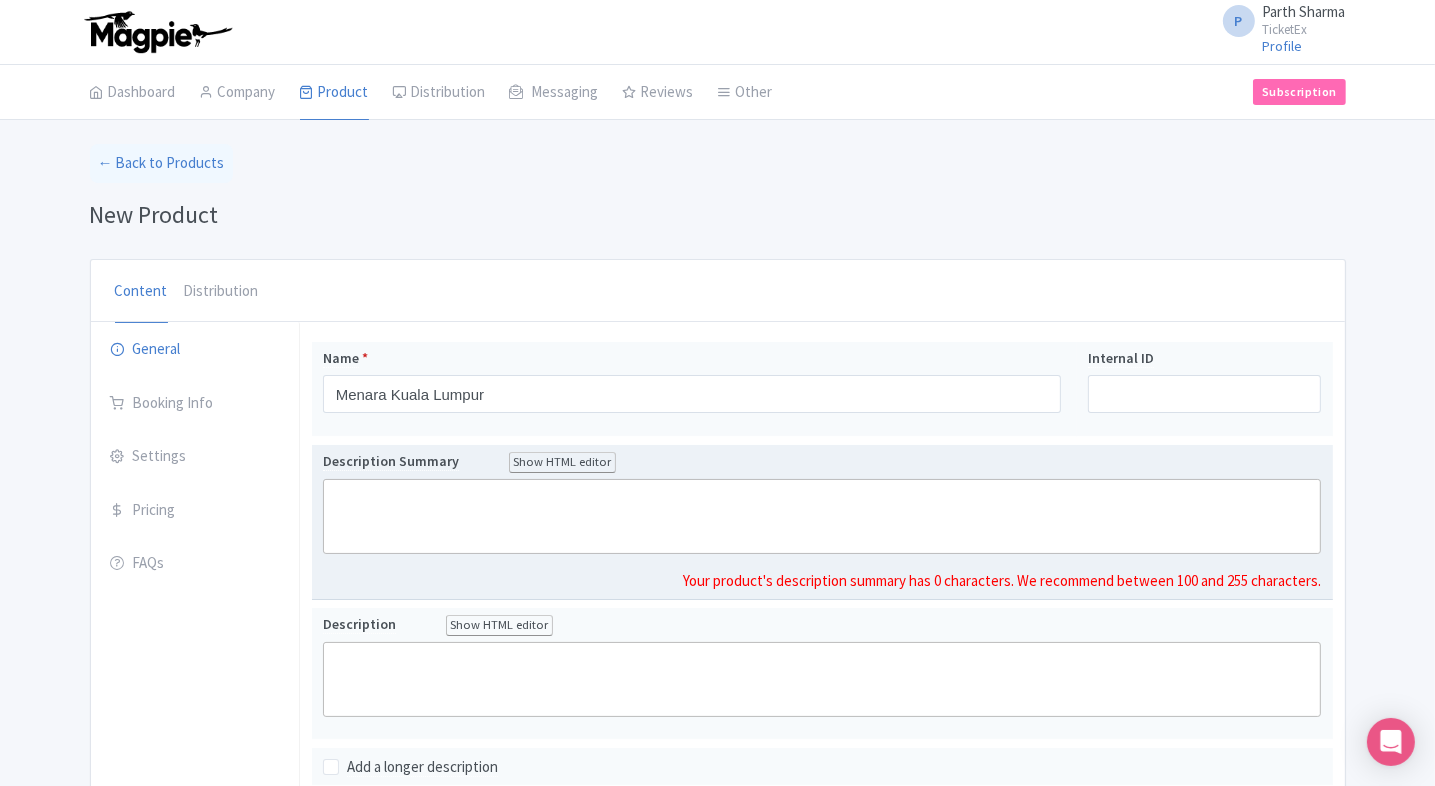 paste on "<div>KL Tower is a must-visit landmark offering panoramic views of the Kuala Lumpur skyline from its Sky Deck and glass Sky Box. Located in the heart of the city, it also features a mini zoo, cultural village, and dining options for a well-rounded visit.</div>" 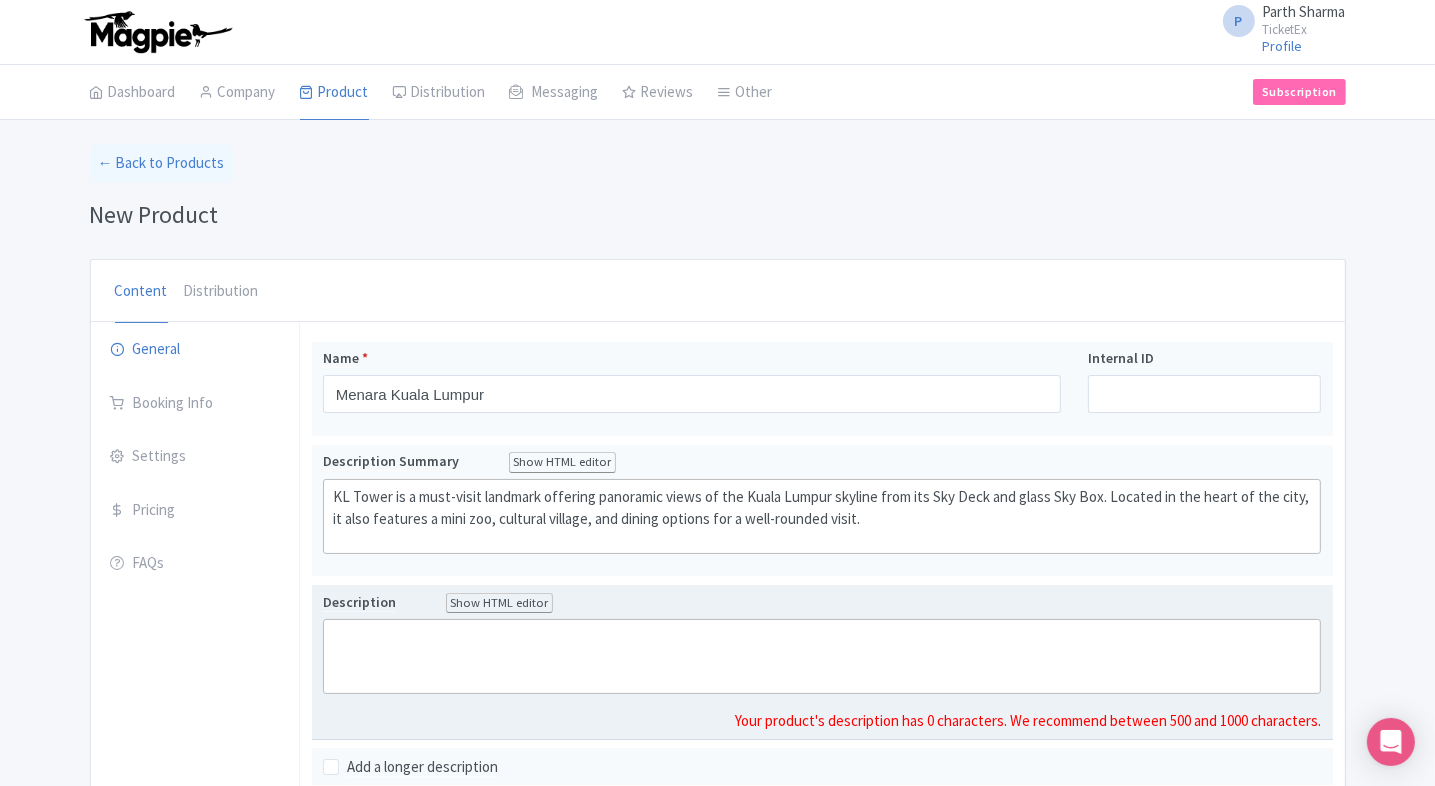 click 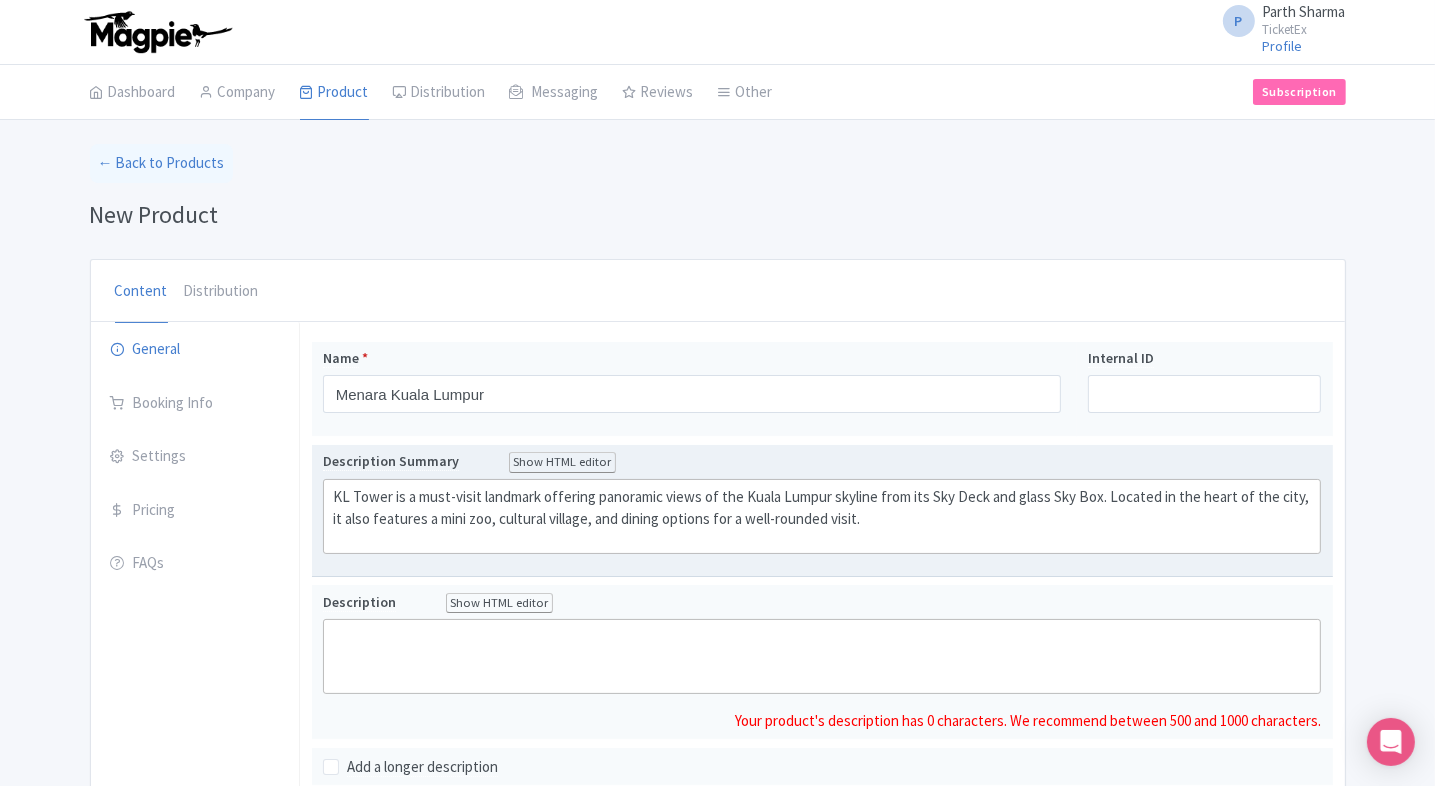 paste on "<div>&nbsp;Soar above the city at Menara Kuala Lumpur, one of Southeast Asia’s tallest towers and a must-visit icon in Malaysia’s capital. Standing at 421 meters, this architectural marvel offers breathtaking panoramic views of Kuala Lumpur from its Sky Deck and revolving Observation Deck. Whether you're capturing Insta-worthy skyline shots, dining in the sky, or learning about the city’s culture through immersive exhibits, Menara KL promises an unforgettable urban experience. Surrounded by the lush Bukit Nanas Forest Reserve, it blends natural beauty with modern wonder. A favorite among tourists and locals alike, it’s the perfect spot to start or end your KL adventure&nbsp;</div>" 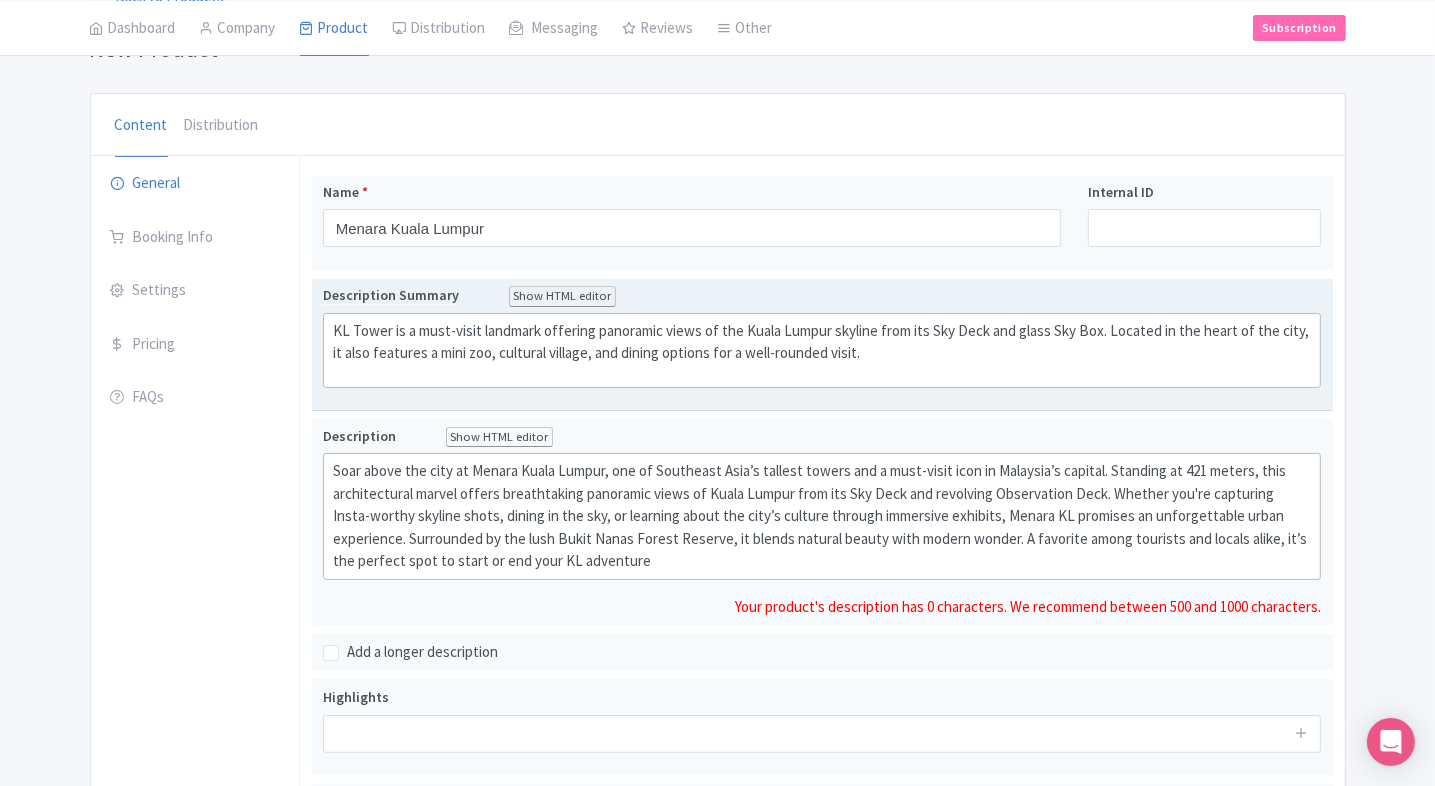 scroll, scrollTop: 172, scrollLeft: 0, axis: vertical 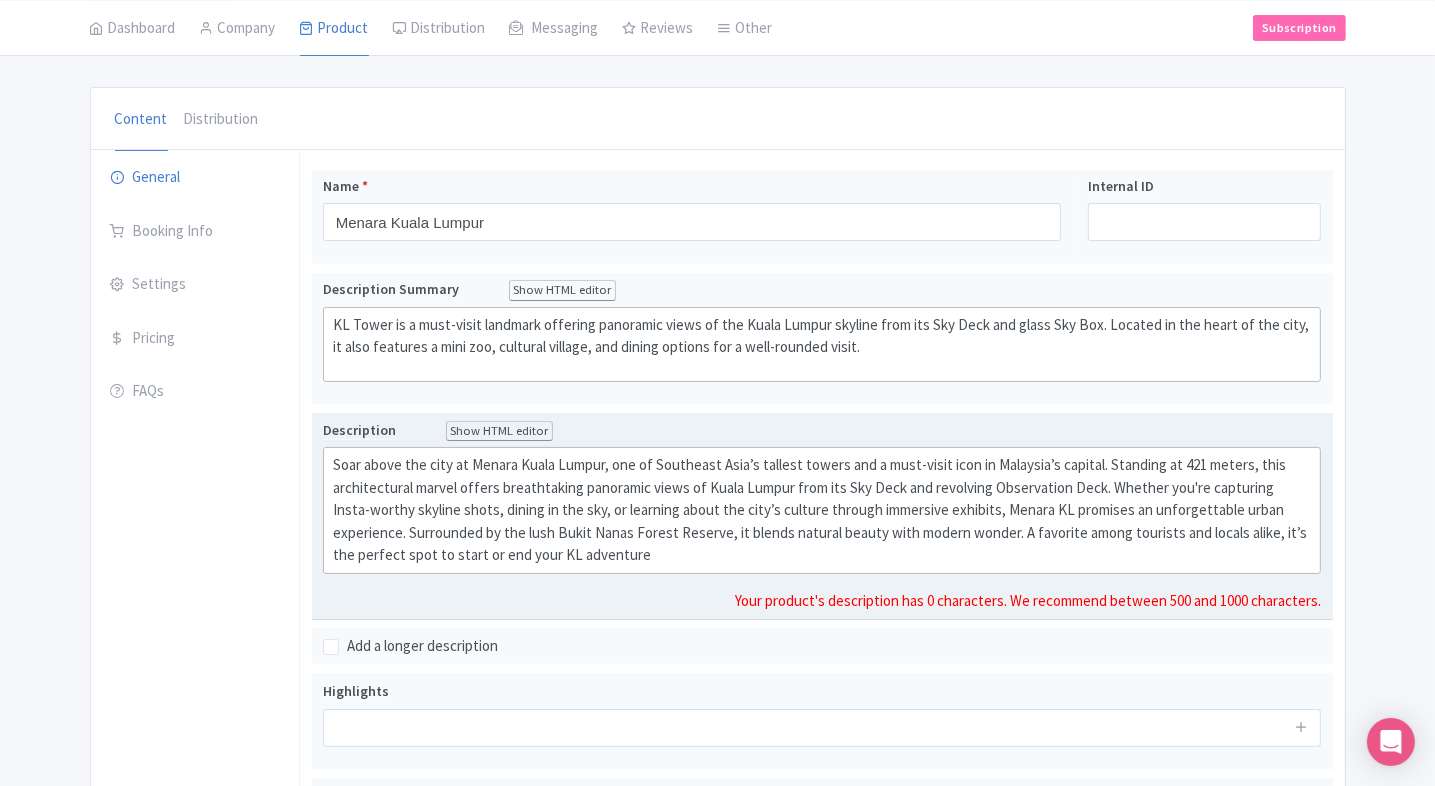 click on "Soar above the city at Menara Kuala Lumpur, one of Southeast Asia’s tallest towers and a must-visit icon in Malaysia’s capital. Standing at 421 meters, this architectural marvel offers breathtaking panoramic views of Kuala Lumpur from its Sky Deck and revolving Observation Deck. Whether you're capturing Insta-worthy skyline shots, dining in the sky, or learning about the city’s culture through immersive exhibits, Menara KL promises an unforgettable urban experience. Surrounded by the lush Bukit Nanas Forest Reserve, it blends natural beauty with modern wonder. A favorite among tourists and locals alike, it’s the perfect spot to start or end your KL adventure" 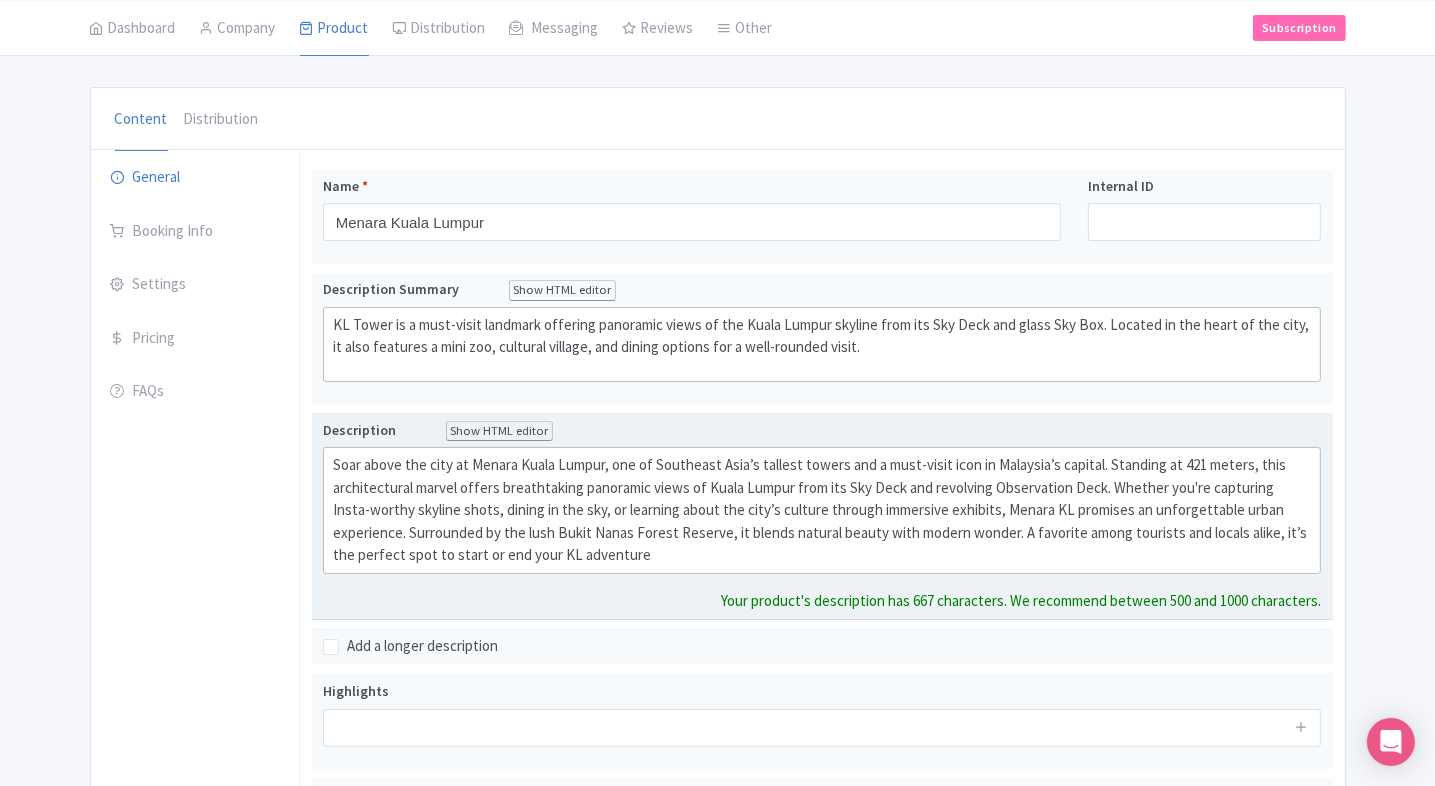 type on "<div>Soar above the city at Menara Kuala Lumpur, one of Southeast Asia’s tallest towers and a must-visit icon in Malaysia’s capital. Standing at 421 meters, this architectural marvel offers breathtaking panoramic views of Kuala Lumpur from its Sky Deck and revolving Observation Deck. Whether you're capturing Insta-worthy skyline shots, dining in the sky, or learning about the city’s culture through immersive exhibits, Menara KL promises an unforgettable urban experience. Surrounded by the lush Bukit Nanas Forest Reserve, it blends natural beauty with modern wonder. A favorite among tourists and locals alike, it’s the perfect spot to start or end your KL adventure&nbsp;</div>" 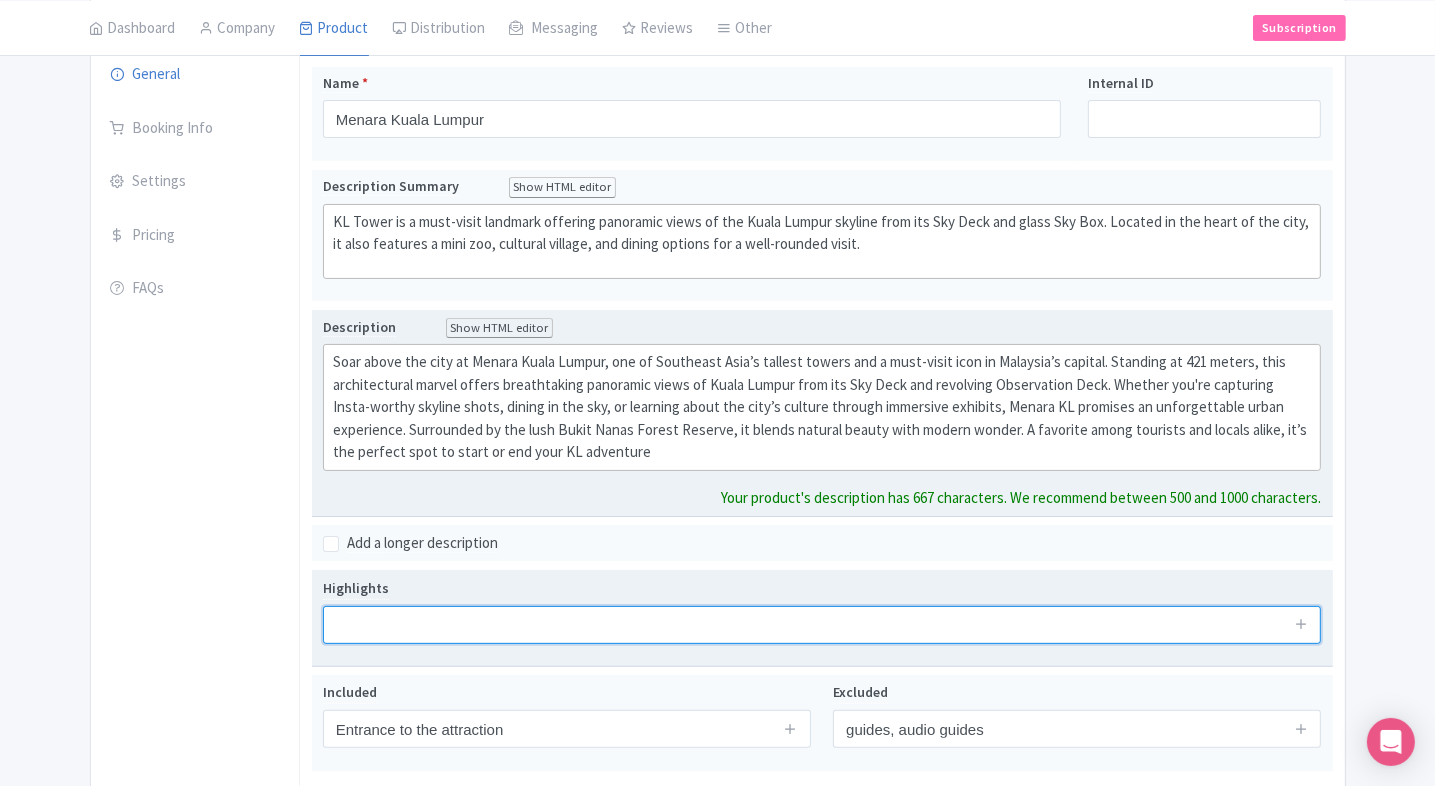 click on "Highlights" at bounding box center [822, 618] 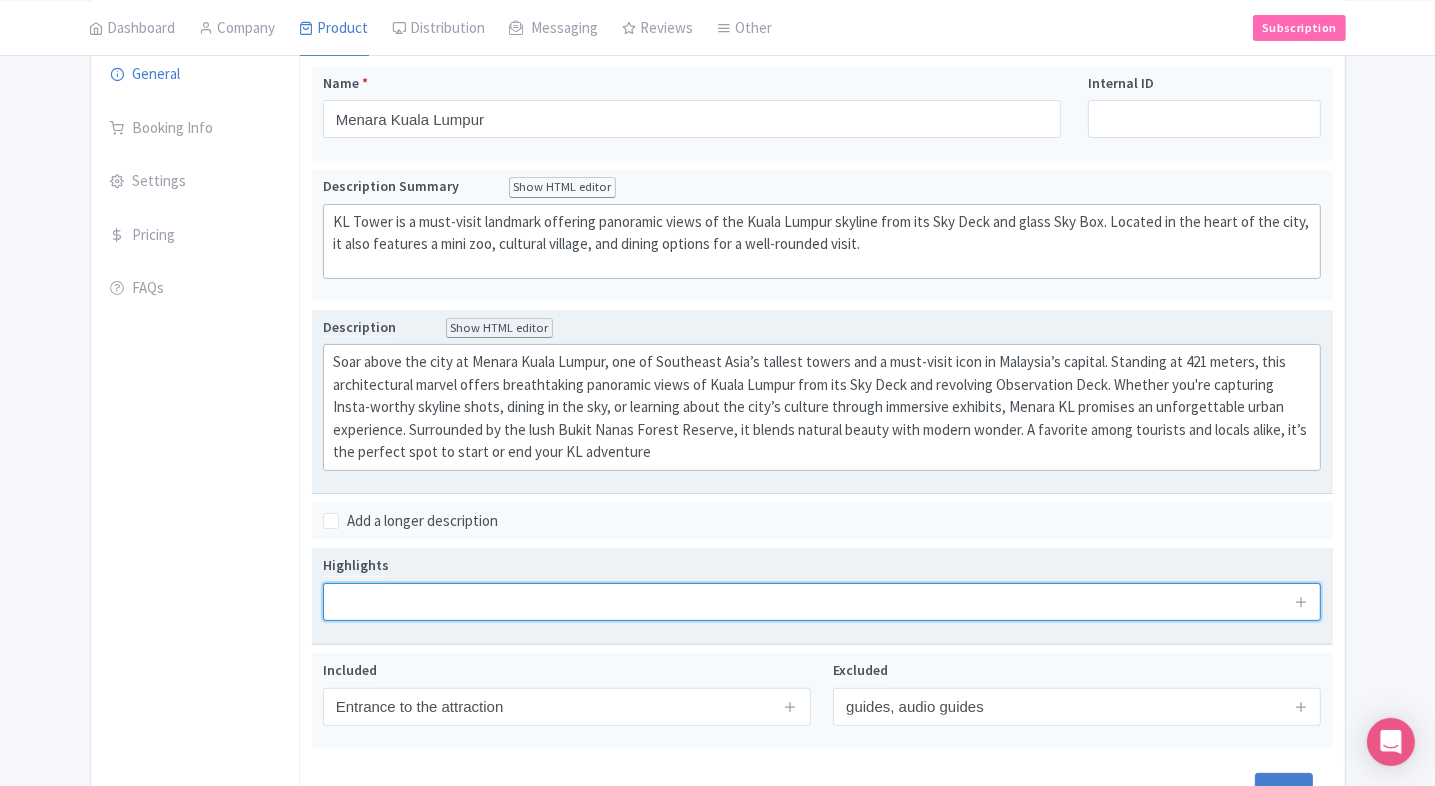 scroll, scrollTop: 402, scrollLeft: 0, axis: vertical 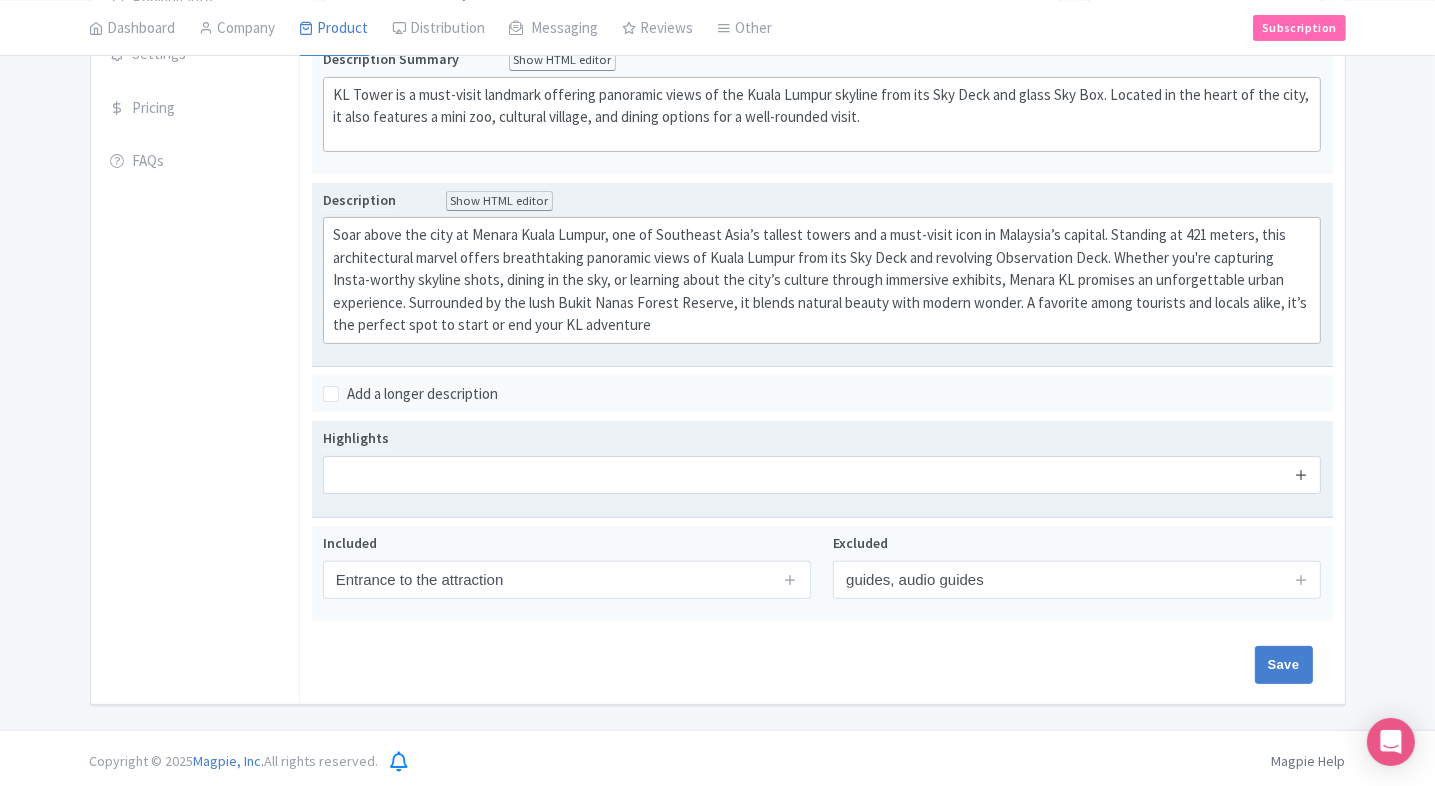 click at bounding box center (1301, 474) 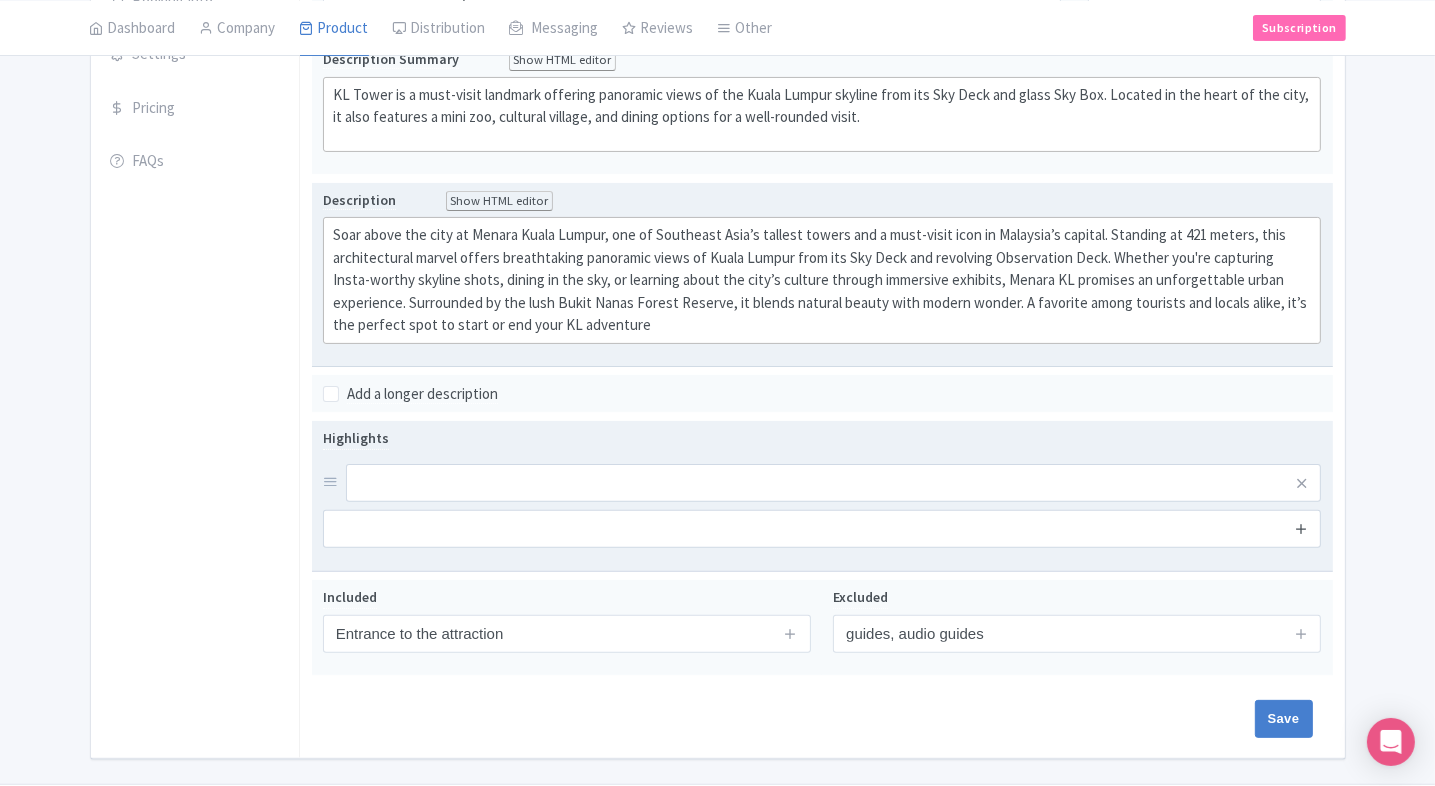 click at bounding box center (1301, 528) 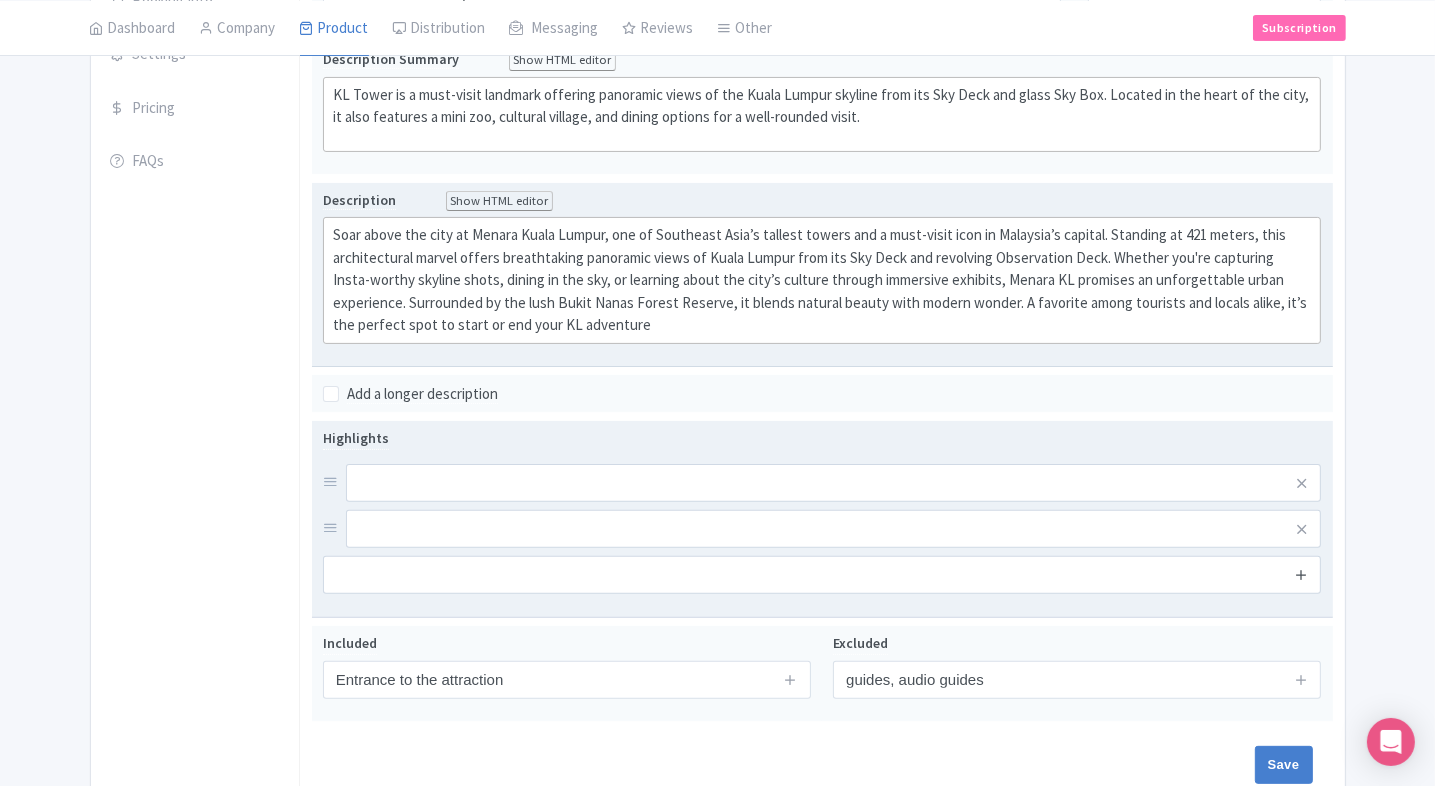 click at bounding box center (1301, 574) 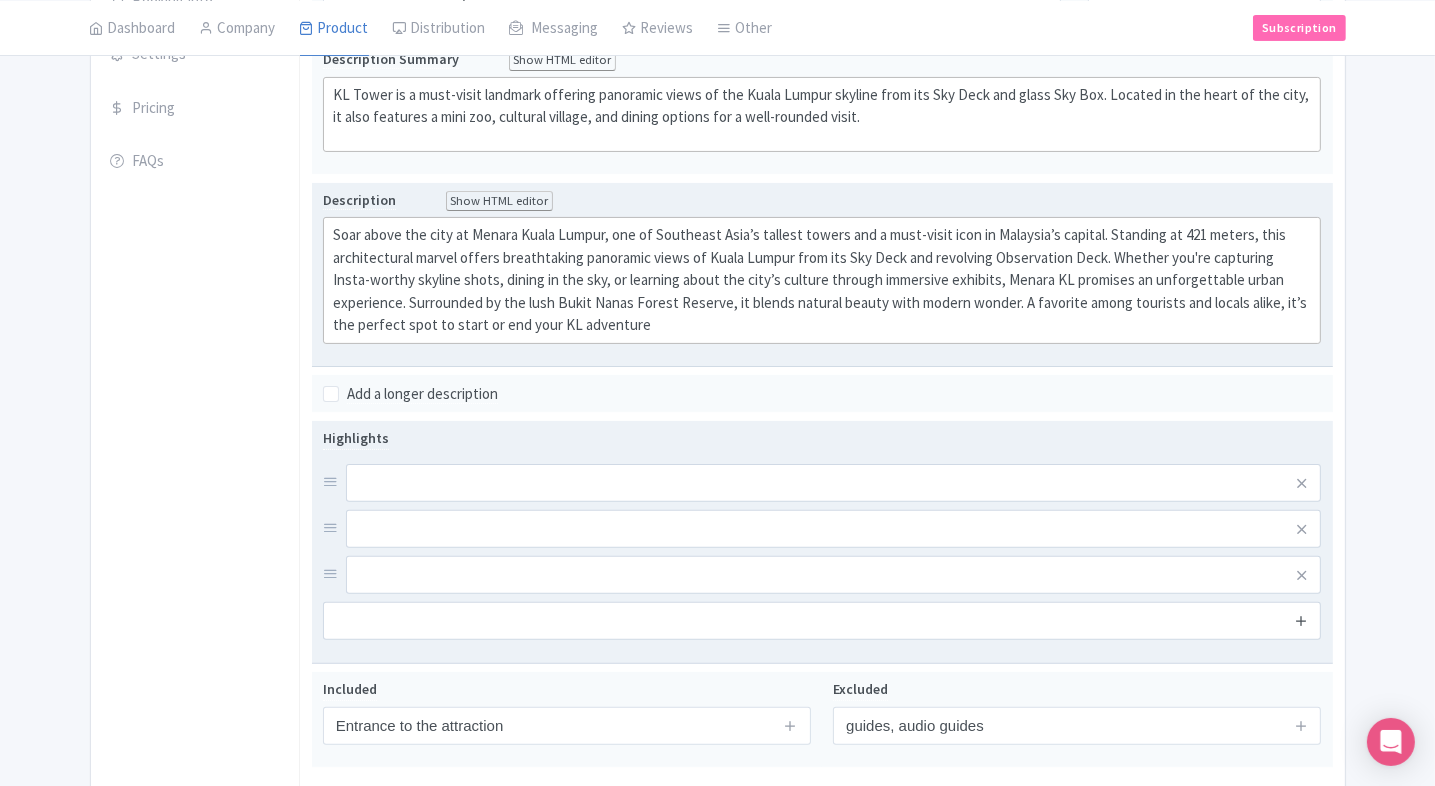 click at bounding box center (1301, 620) 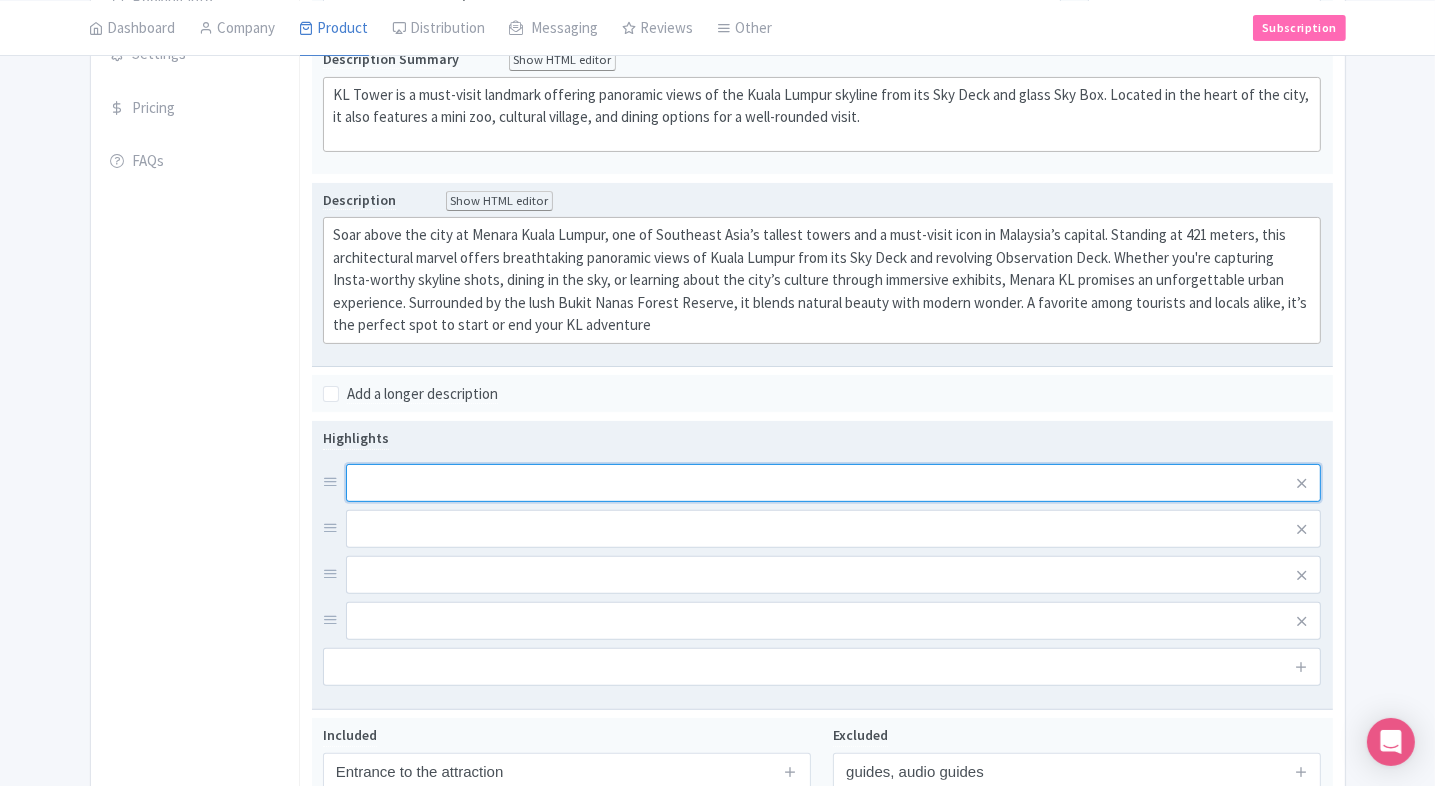click at bounding box center (834, 483) 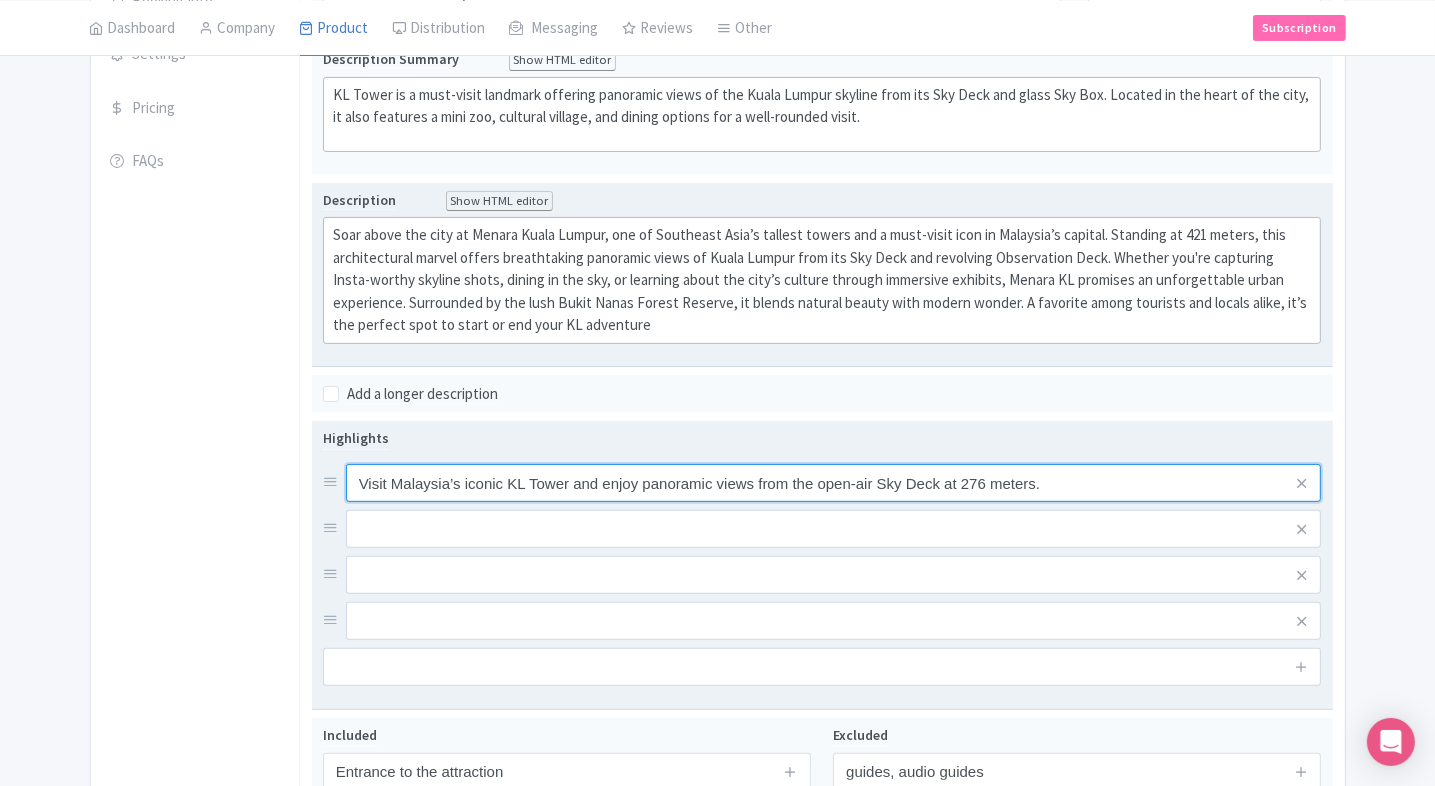 type on "Visit Malaysia’s iconic KL Tower and enjoy panoramic views from the open-air Sky Deck at 276 meters." 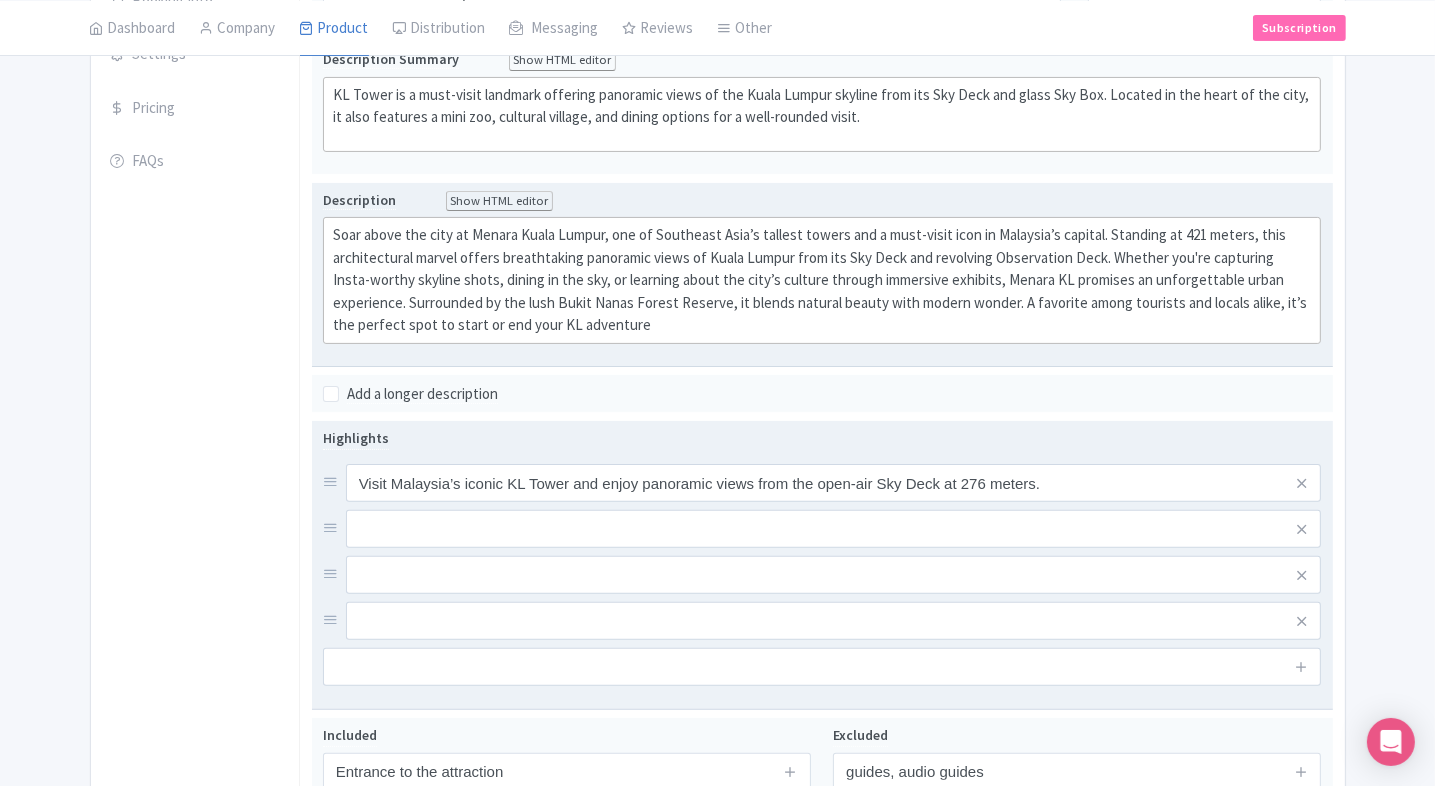 click at bounding box center [834, 483] 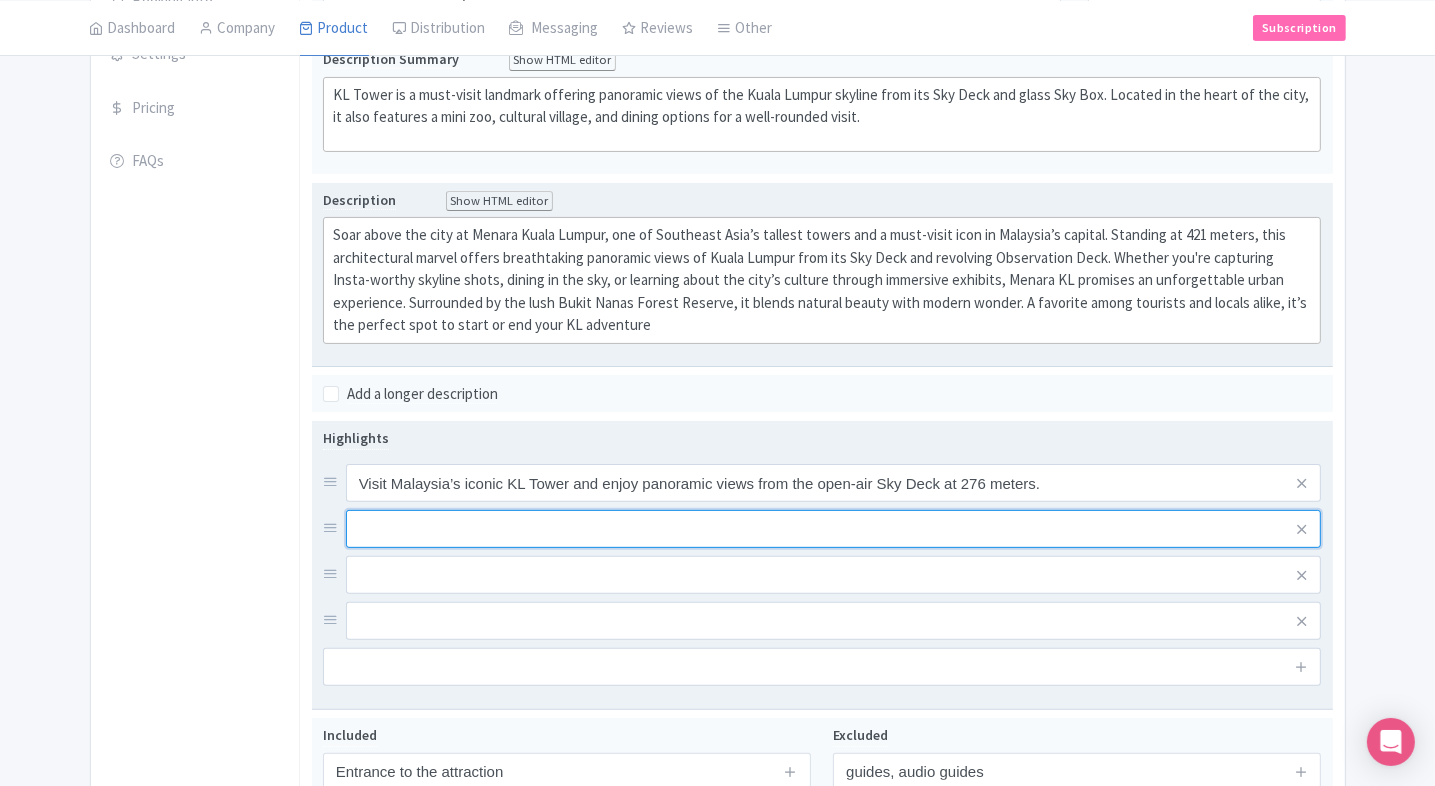 paste on "Capture photos on the thrilling Sky Box—transparent glass cubes suspended over the city skyline." 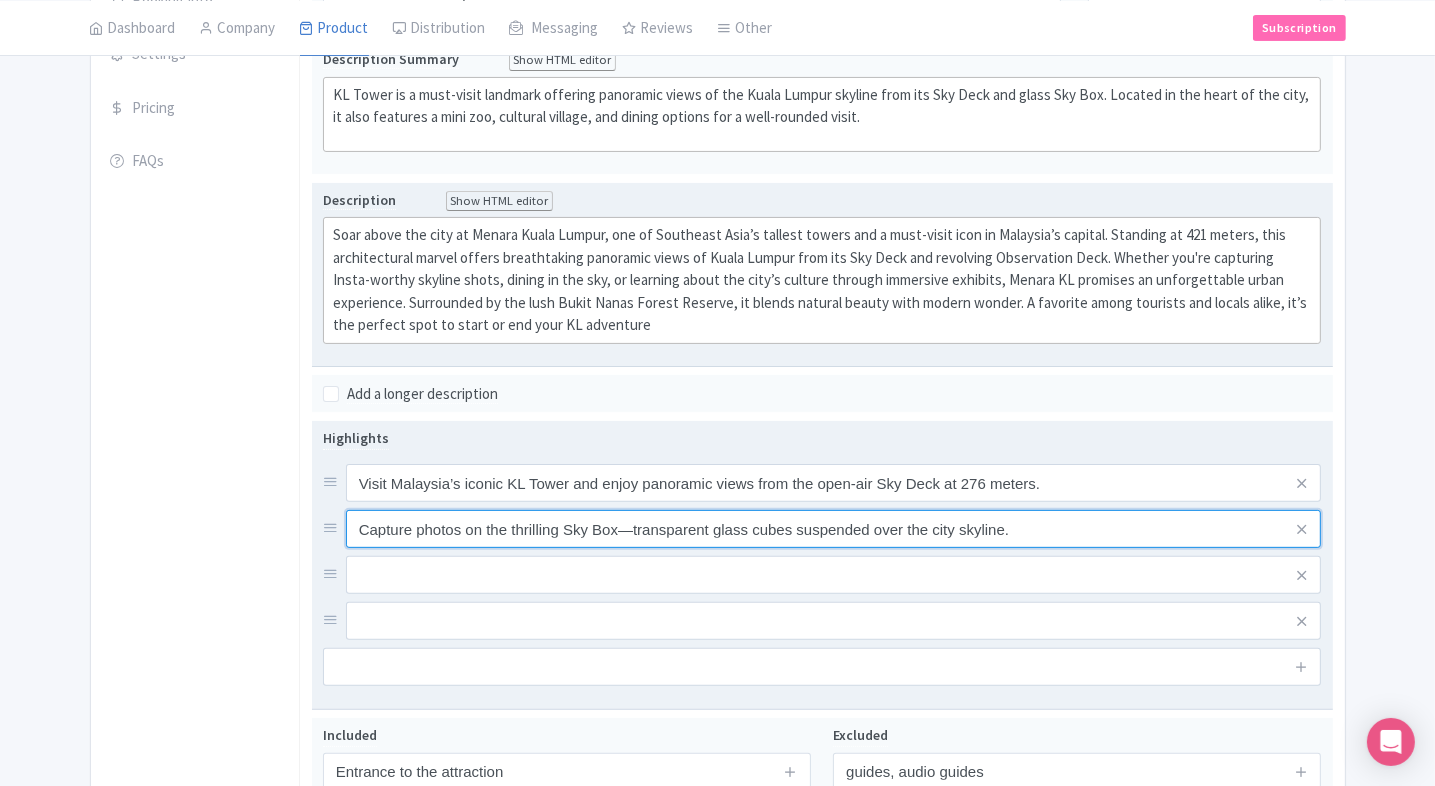 type on "Capture photos on the thrilling Sky Box—transparent glass cubes suspended over the city skyline." 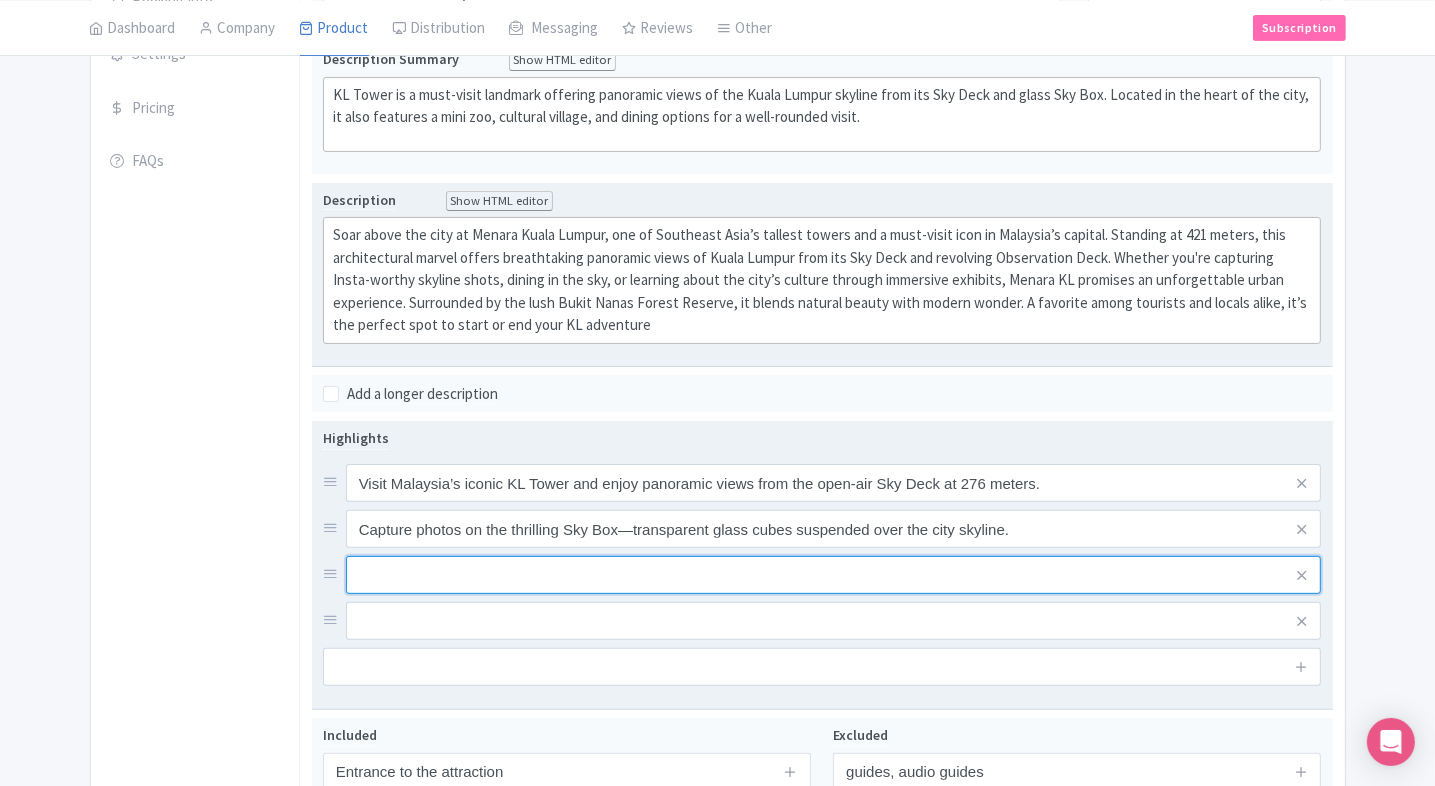 click at bounding box center (834, 483) 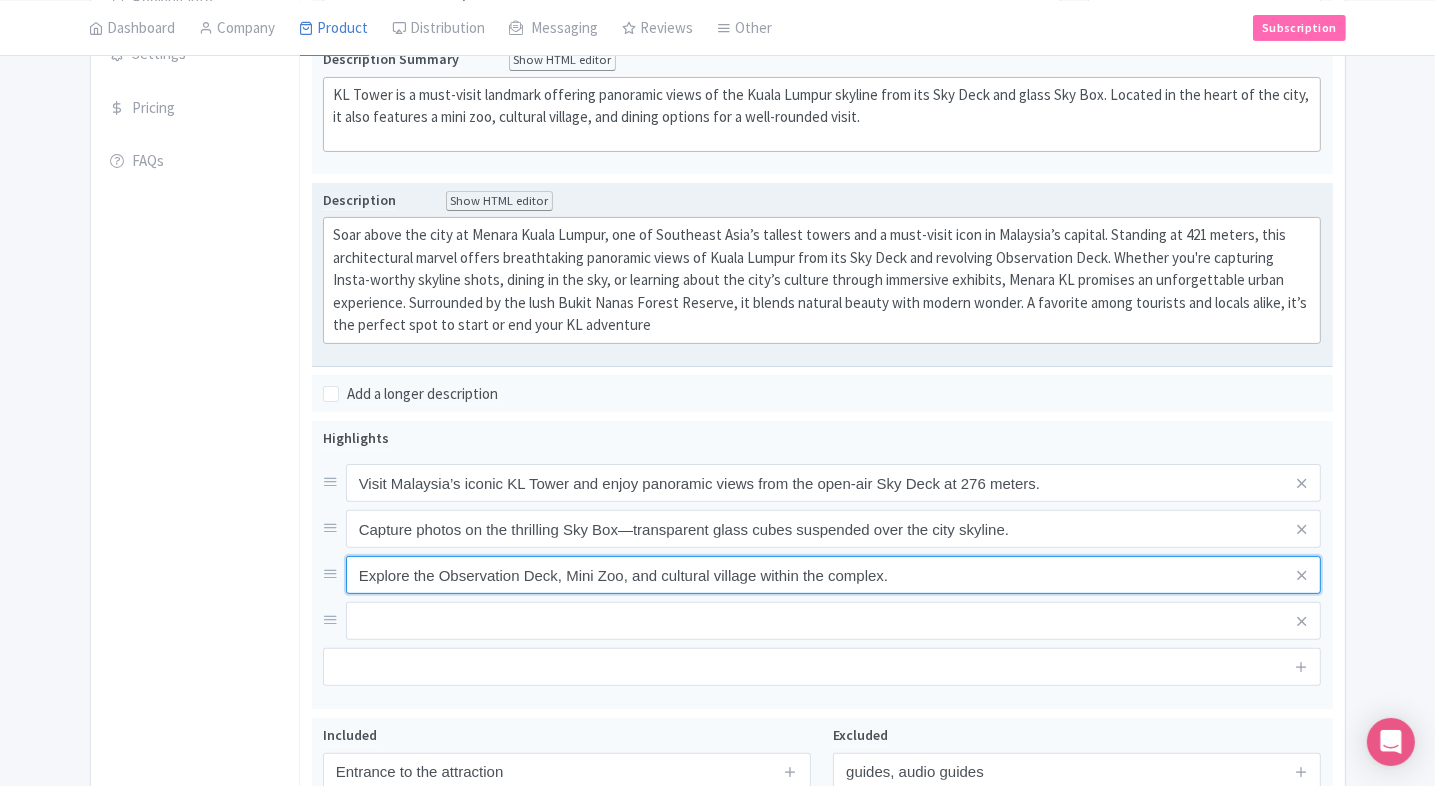 type on "Explore the Observation Deck, Mini Zoo, and cultural village within the complex." 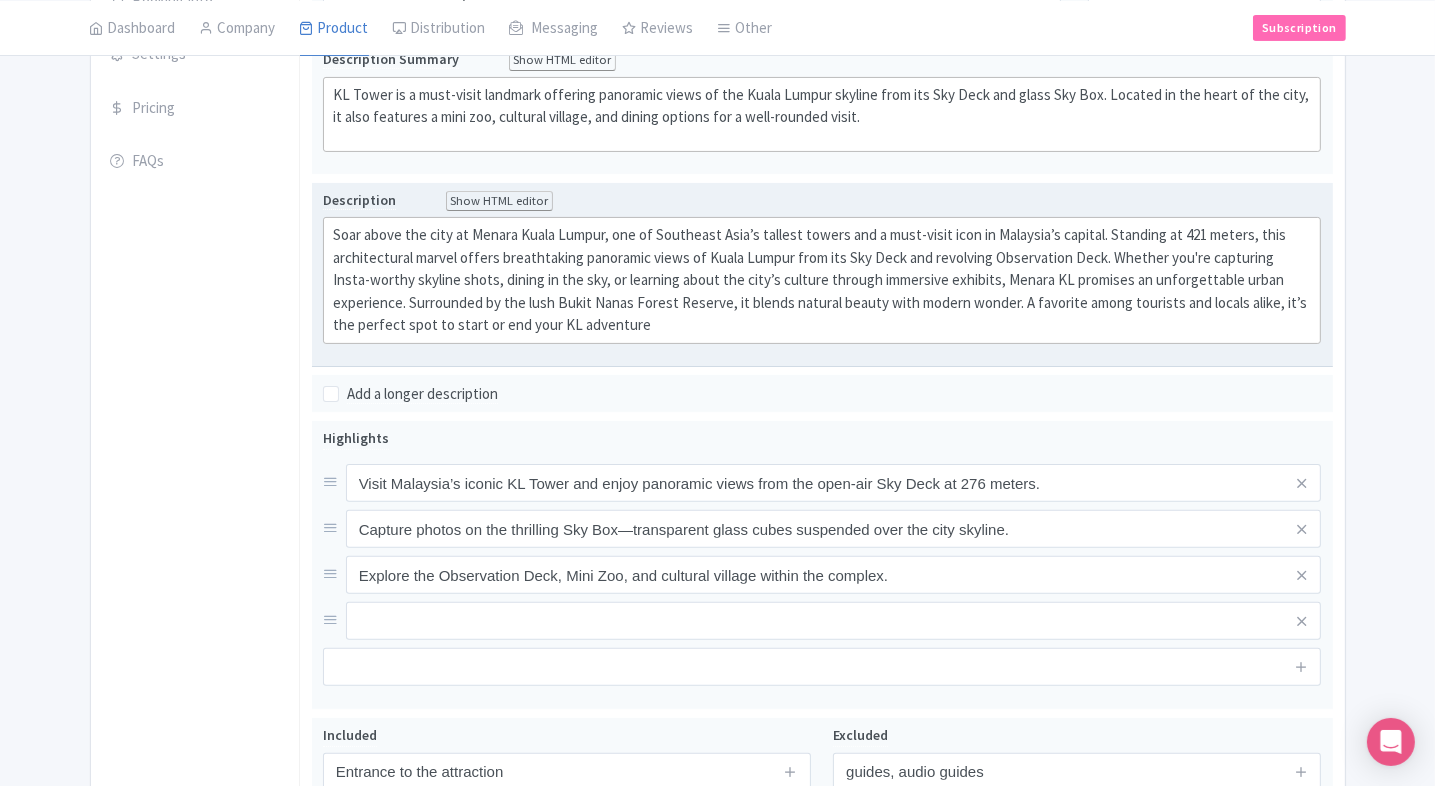 click on "General
Booking Info
Settings
Pricing
FAQs" at bounding box center [195, 408] 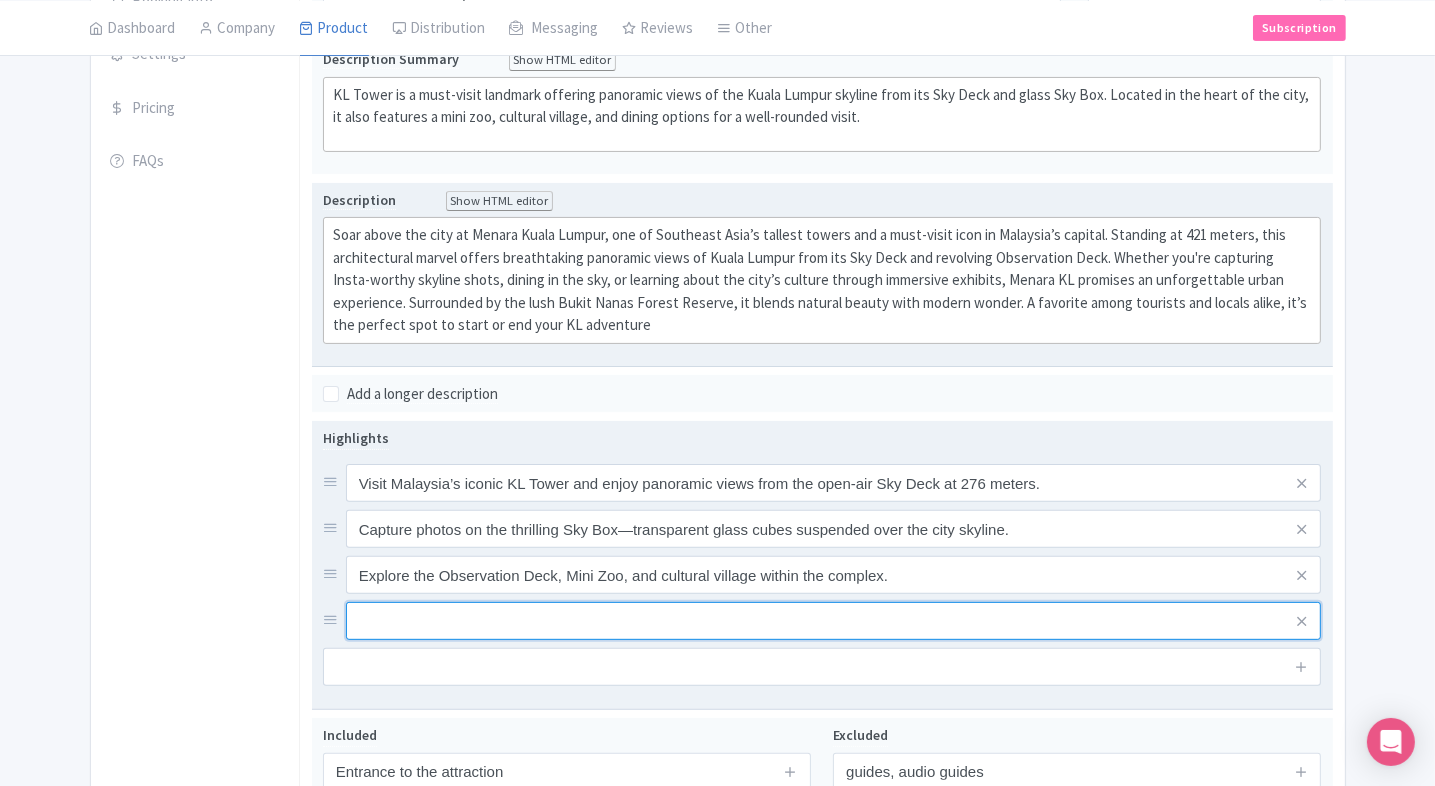click at bounding box center (834, 483) 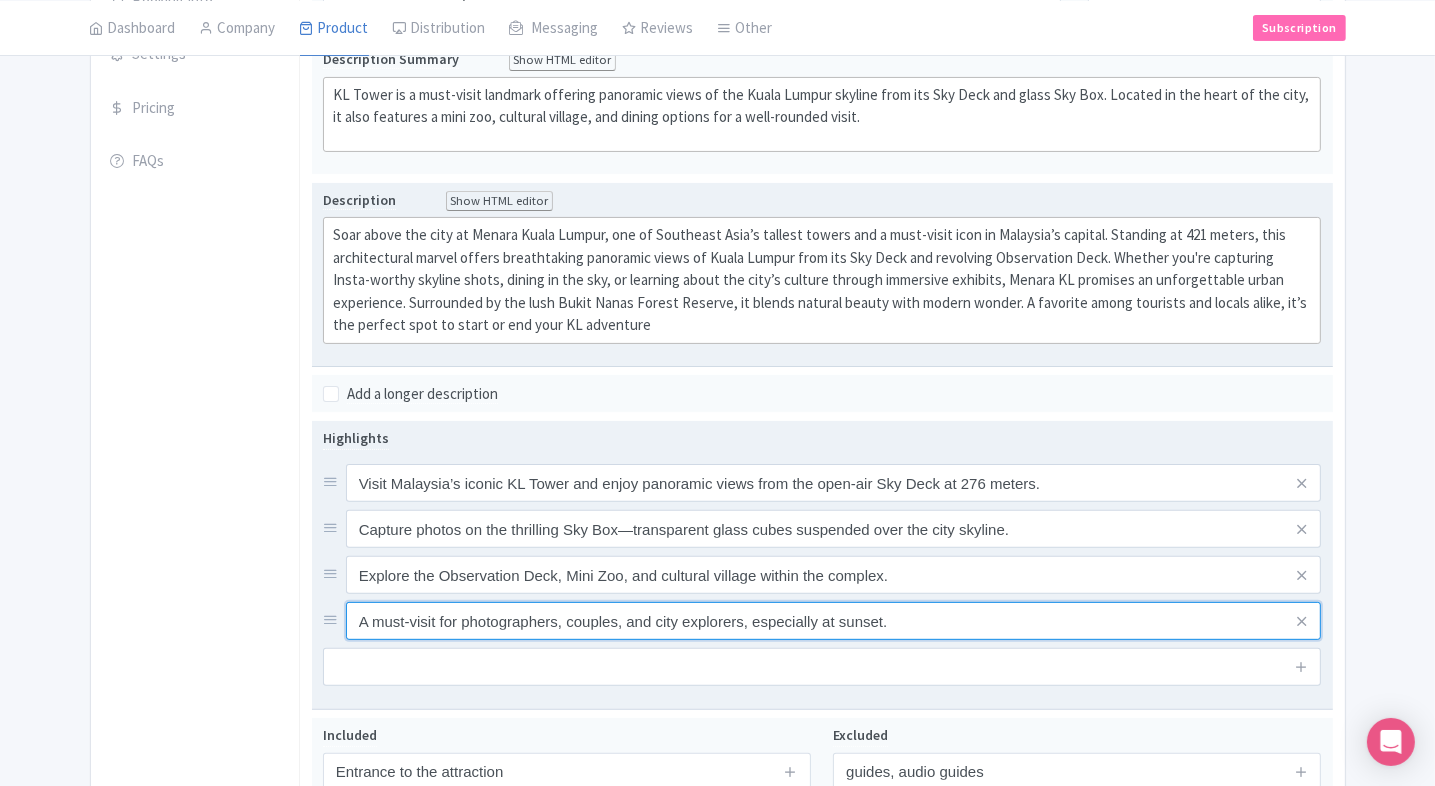 type on "A must-visit for photographers, couples, and city explorers, especially at sunset." 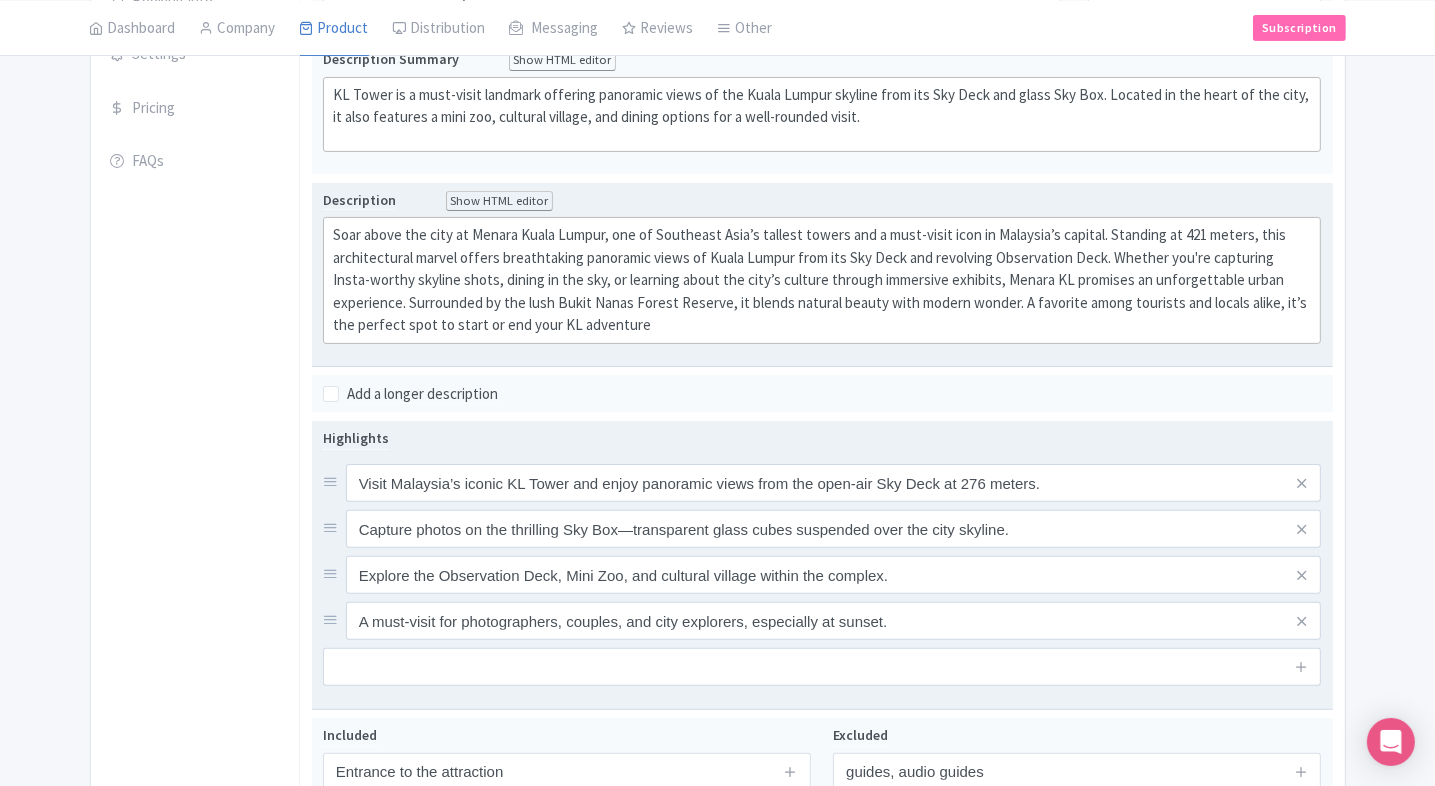click at bounding box center (822, 667) 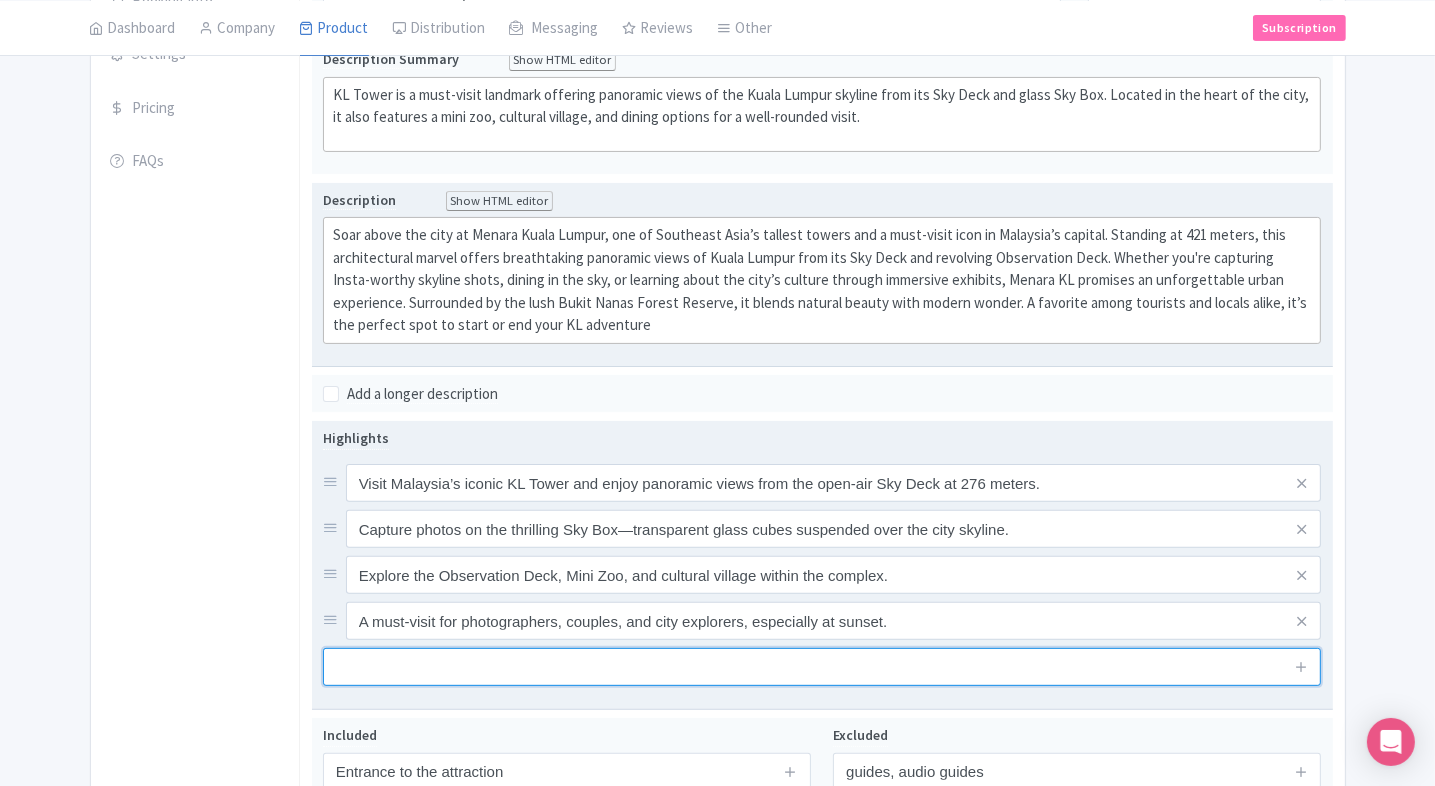 paste on "Book KL Tower tickets in advance for priority access and bundled attraction passes." 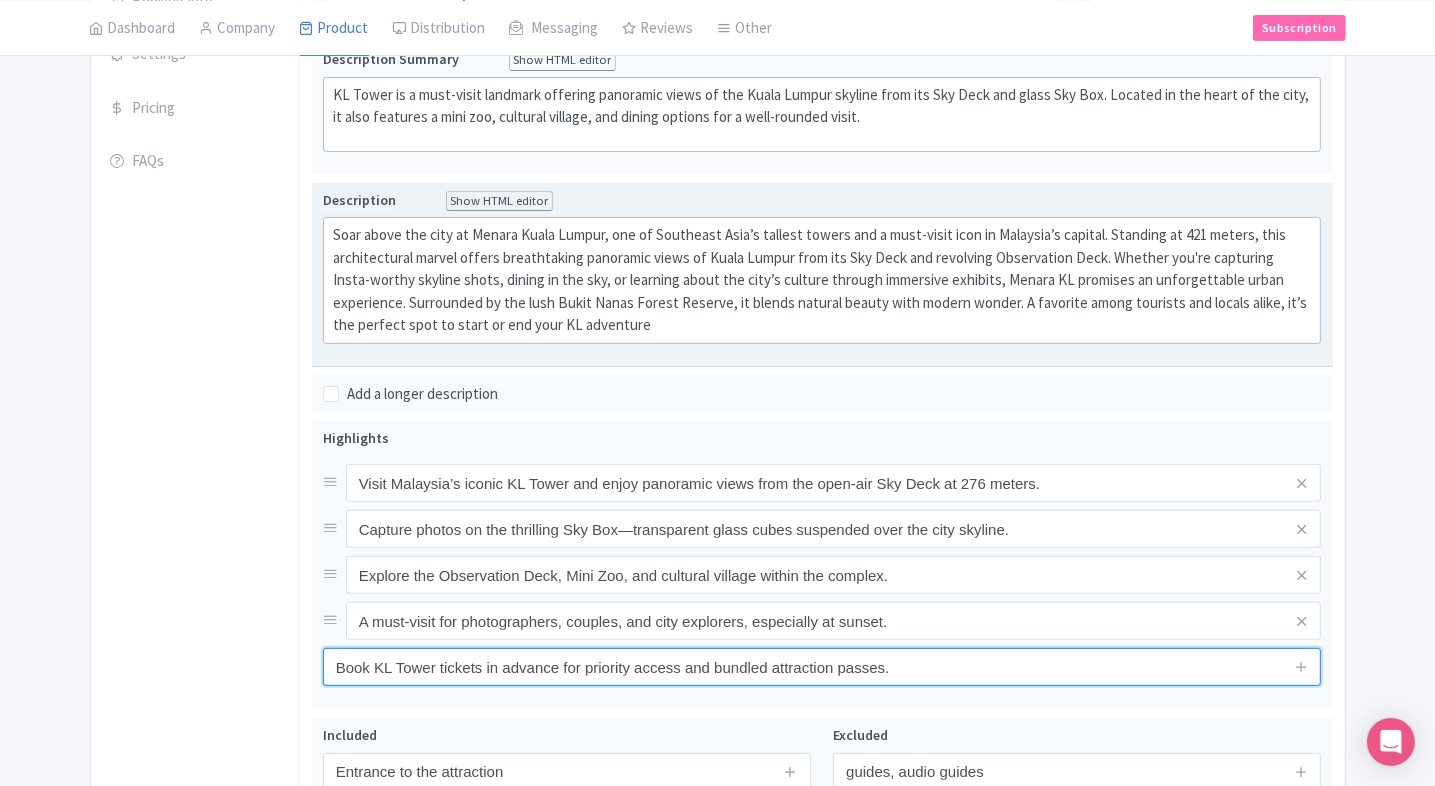 type on "Book KL Tower tickets in advance for priority access and bundled attraction passes." 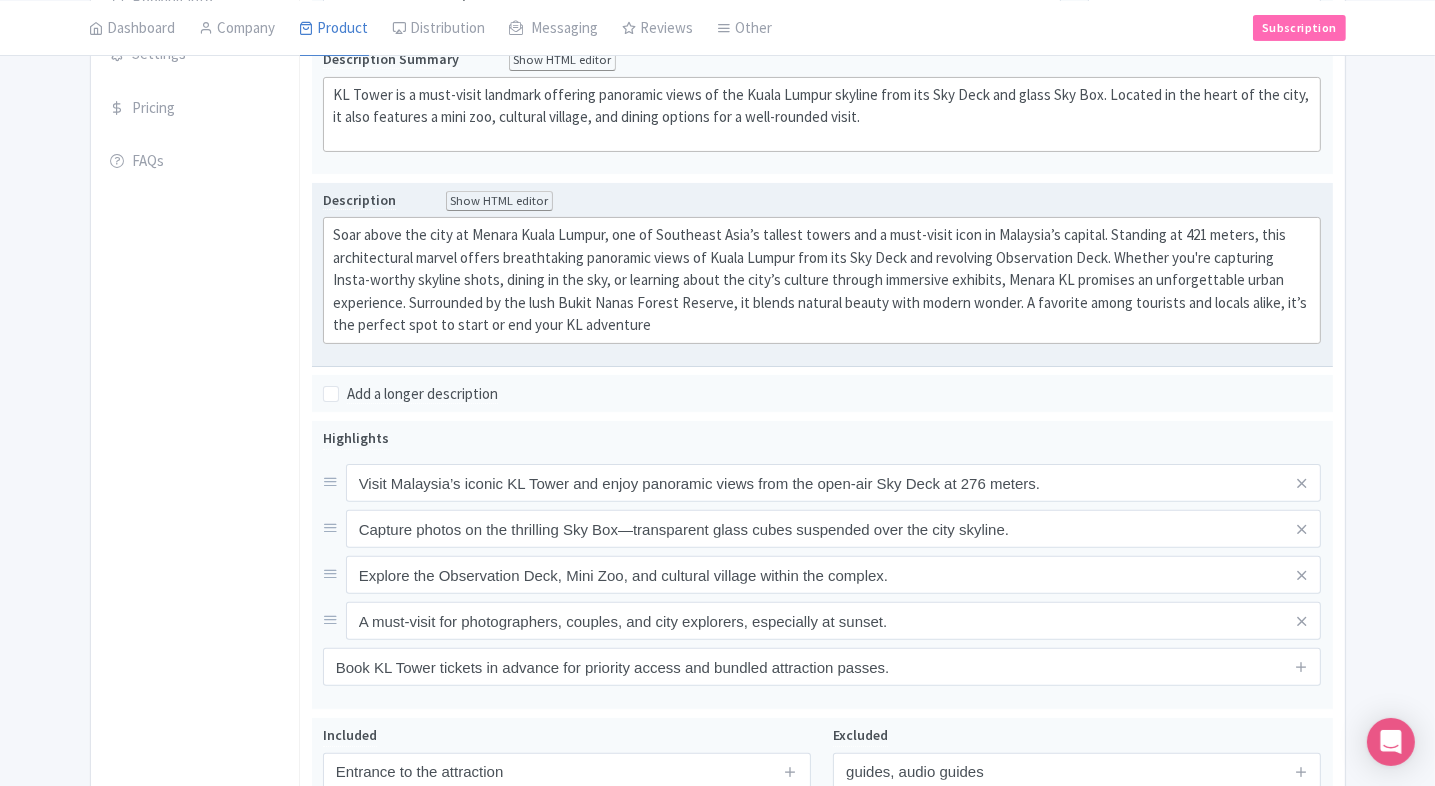 click on "General
Booking Info
Settings
Pricing
FAQs" at bounding box center [195, 408] 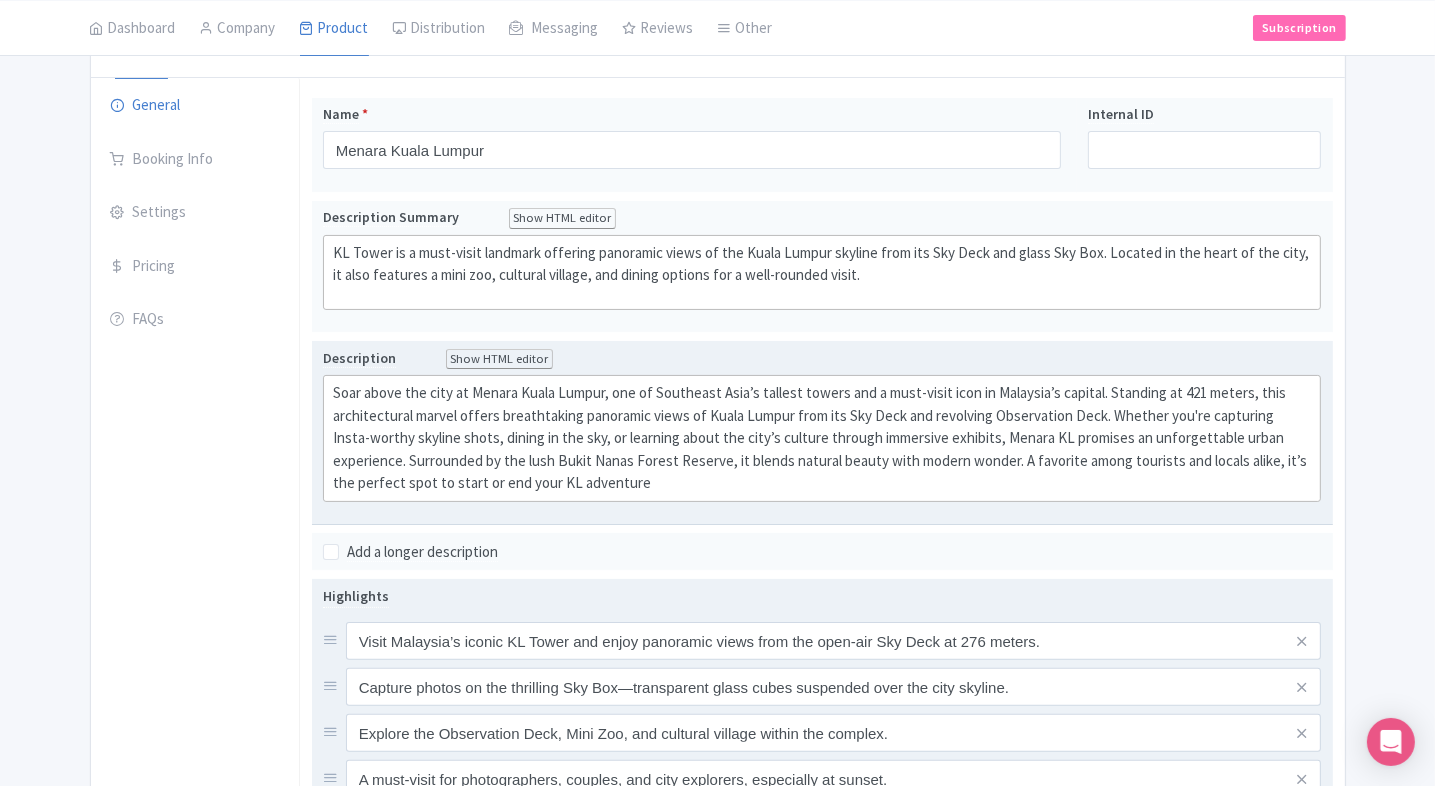 scroll, scrollTop: 137, scrollLeft: 0, axis: vertical 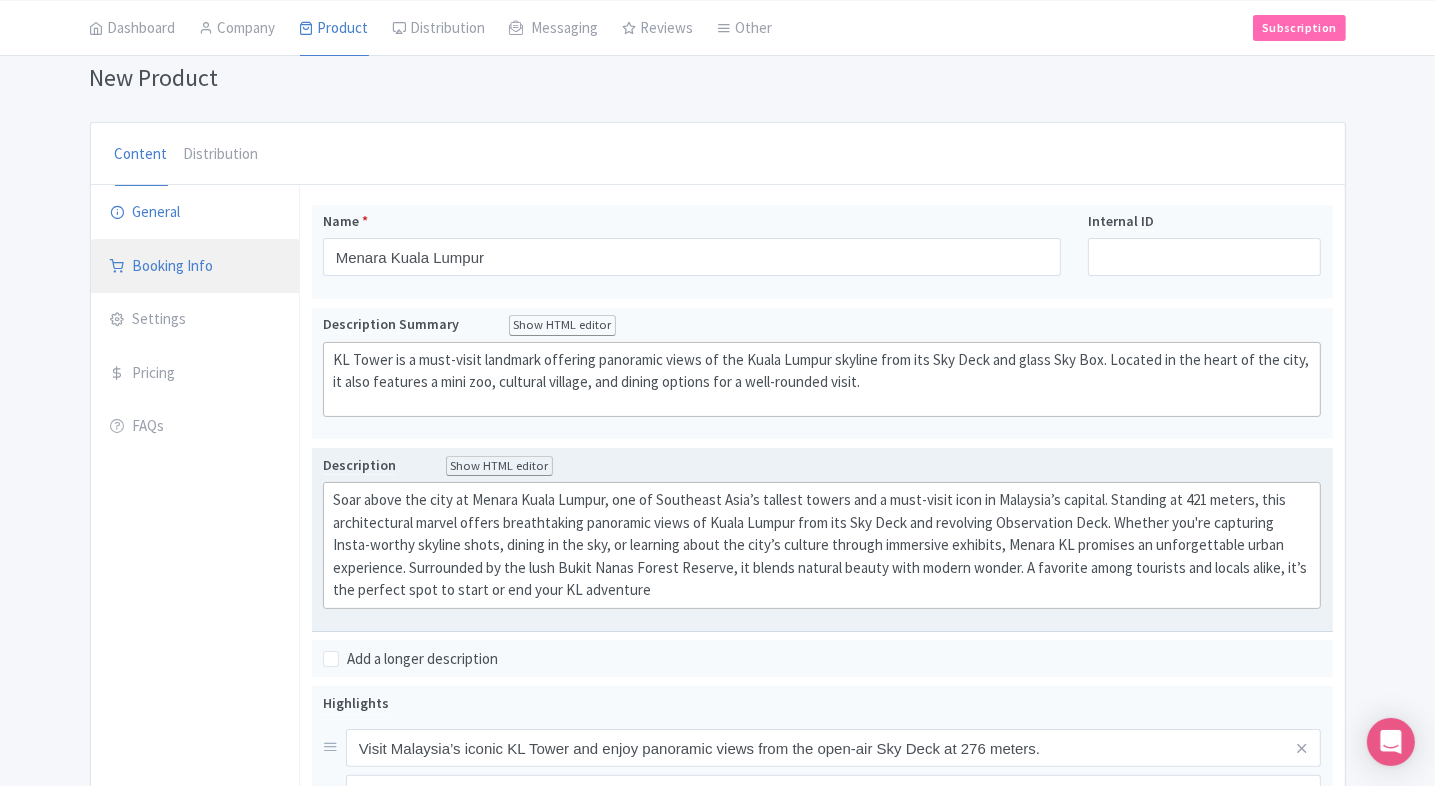 click on "Booking Info" at bounding box center (195, 267) 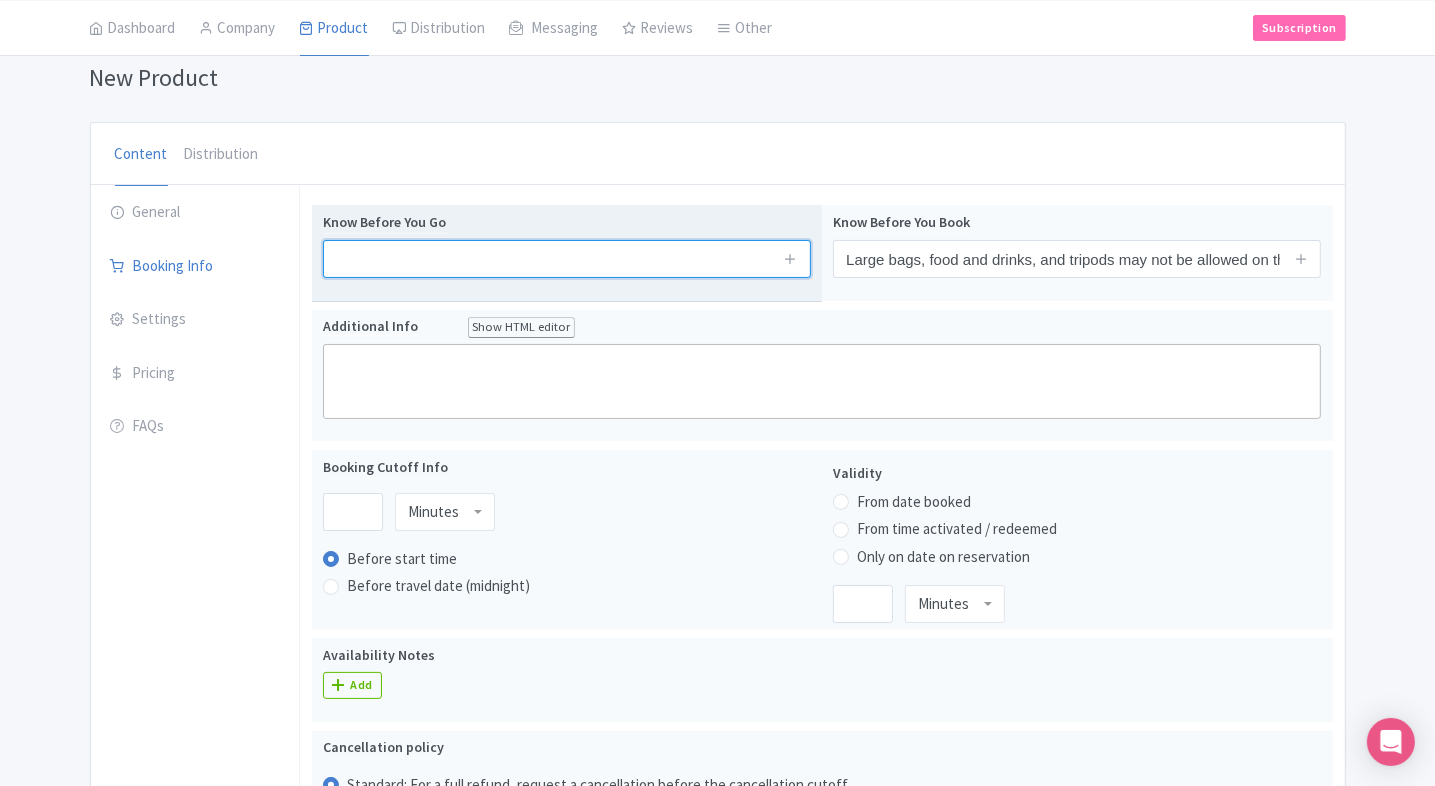 click at bounding box center (567, 259) 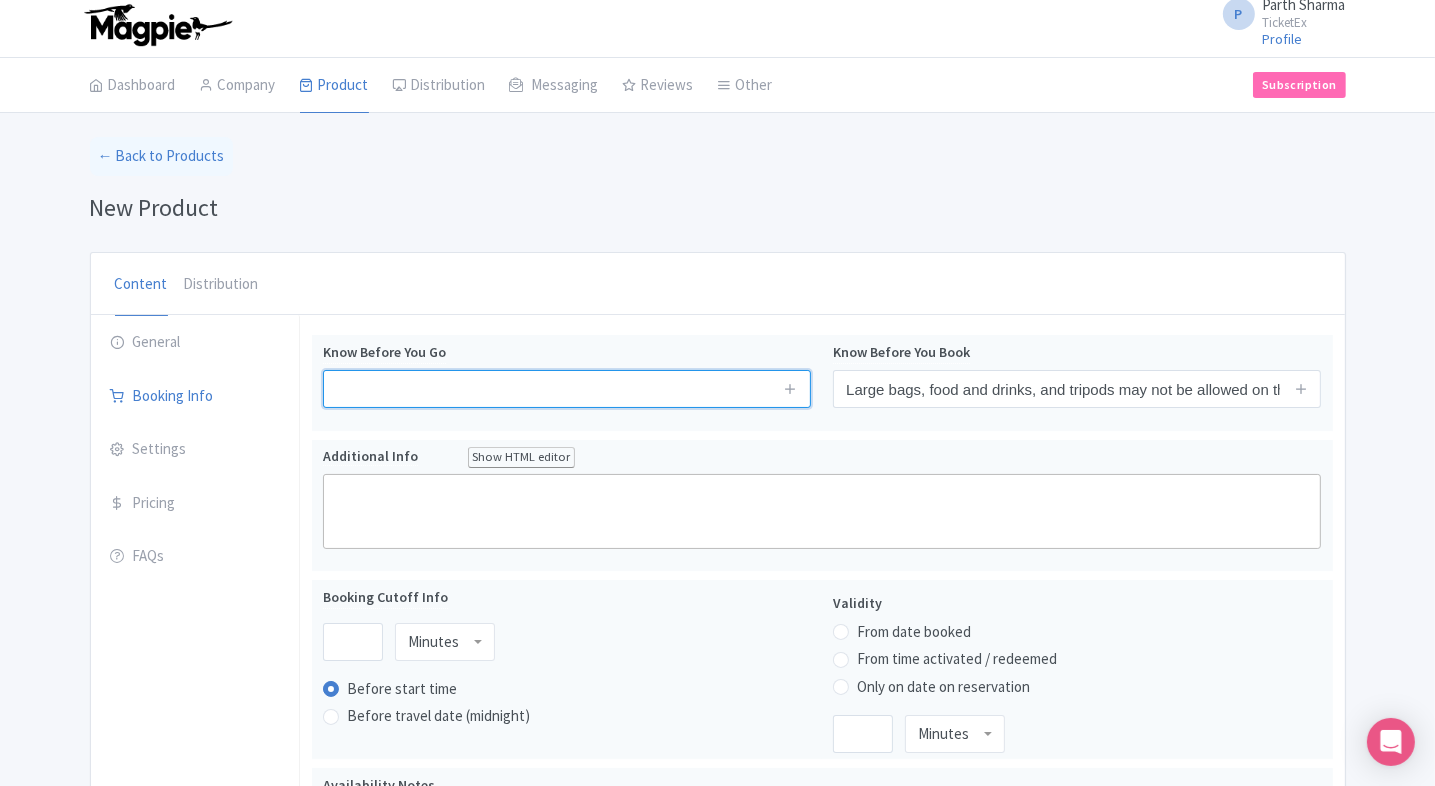 scroll, scrollTop: 0, scrollLeft: 0, axis: both 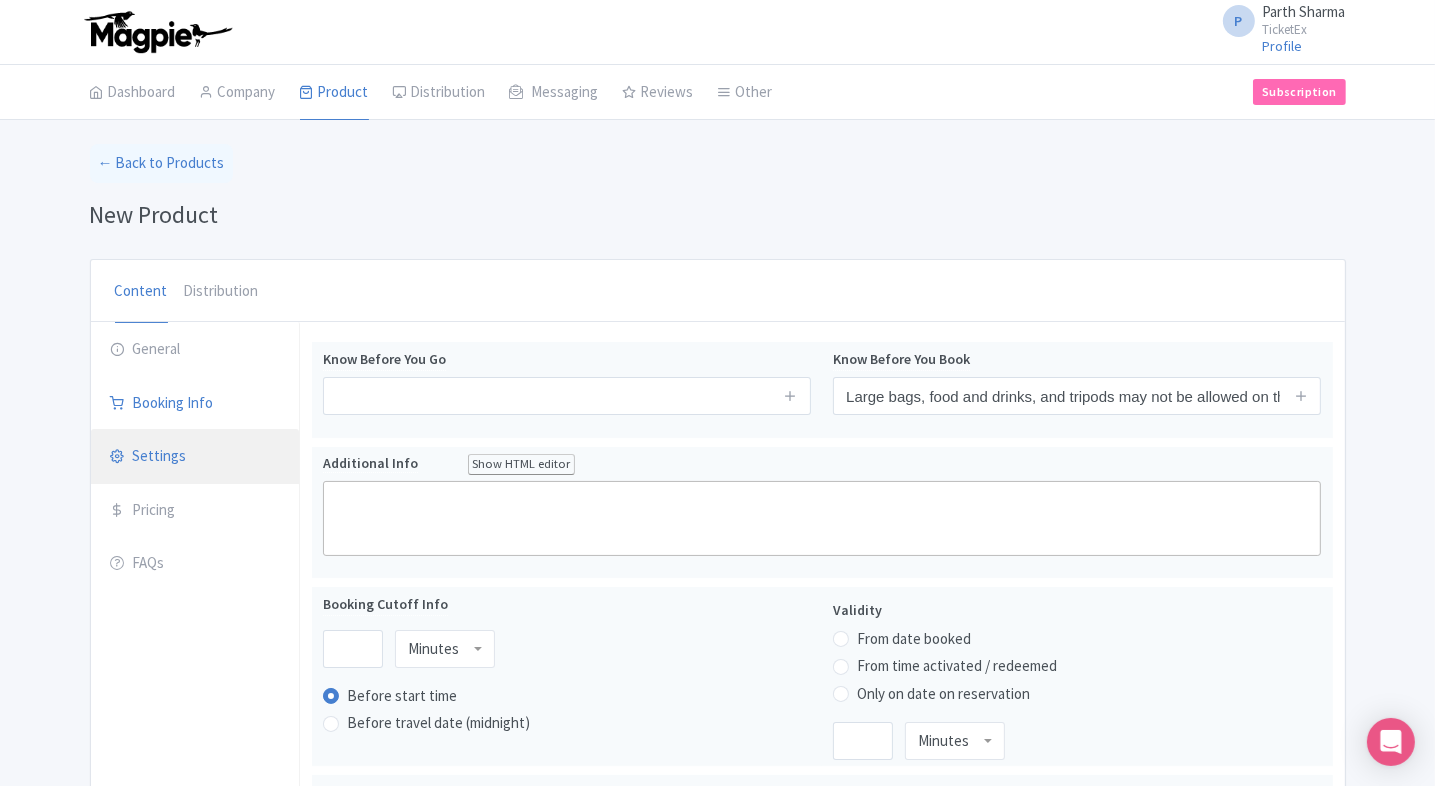 click on "Settings" at bounding box center [195, 457] 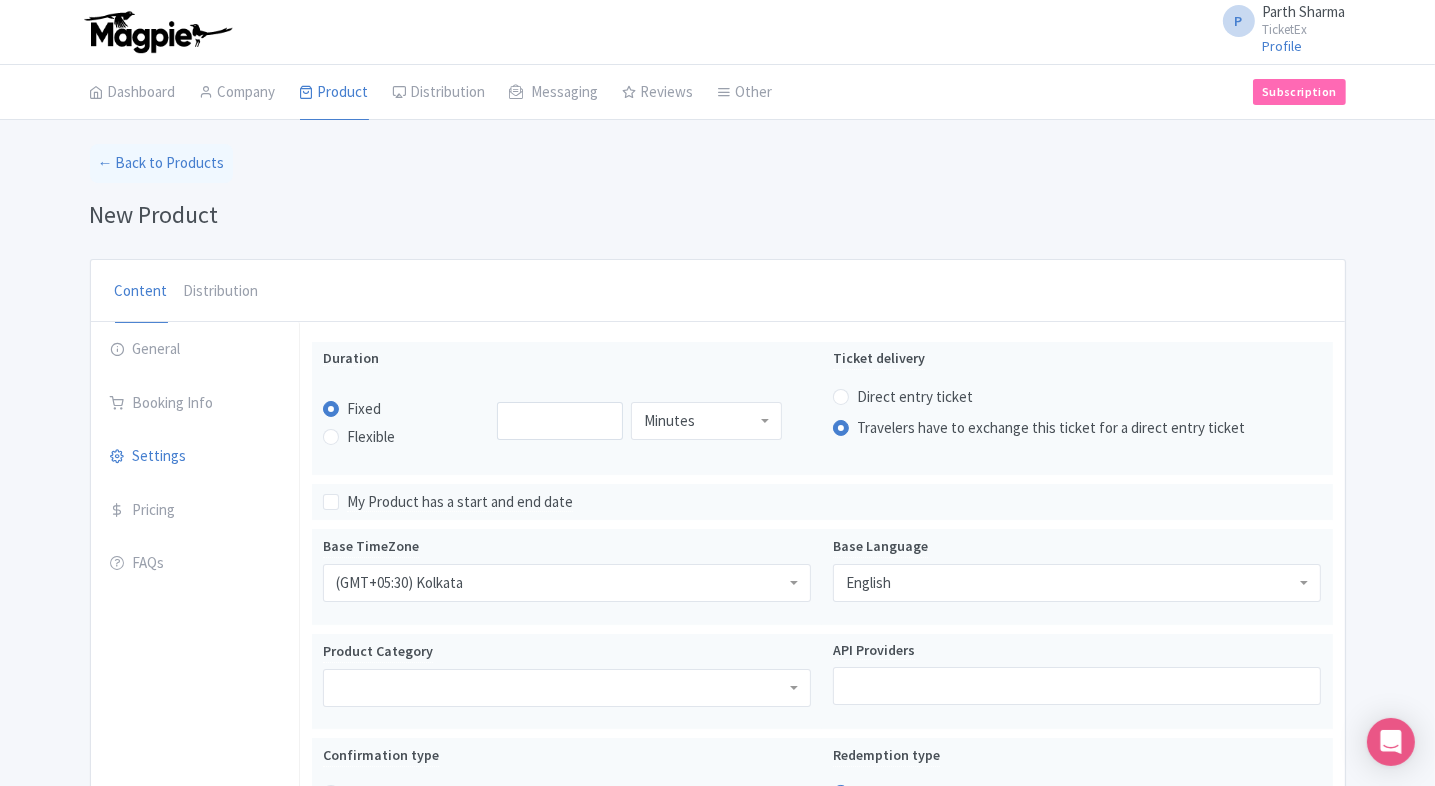 click on "New Product" at bounding box center [718, 215] 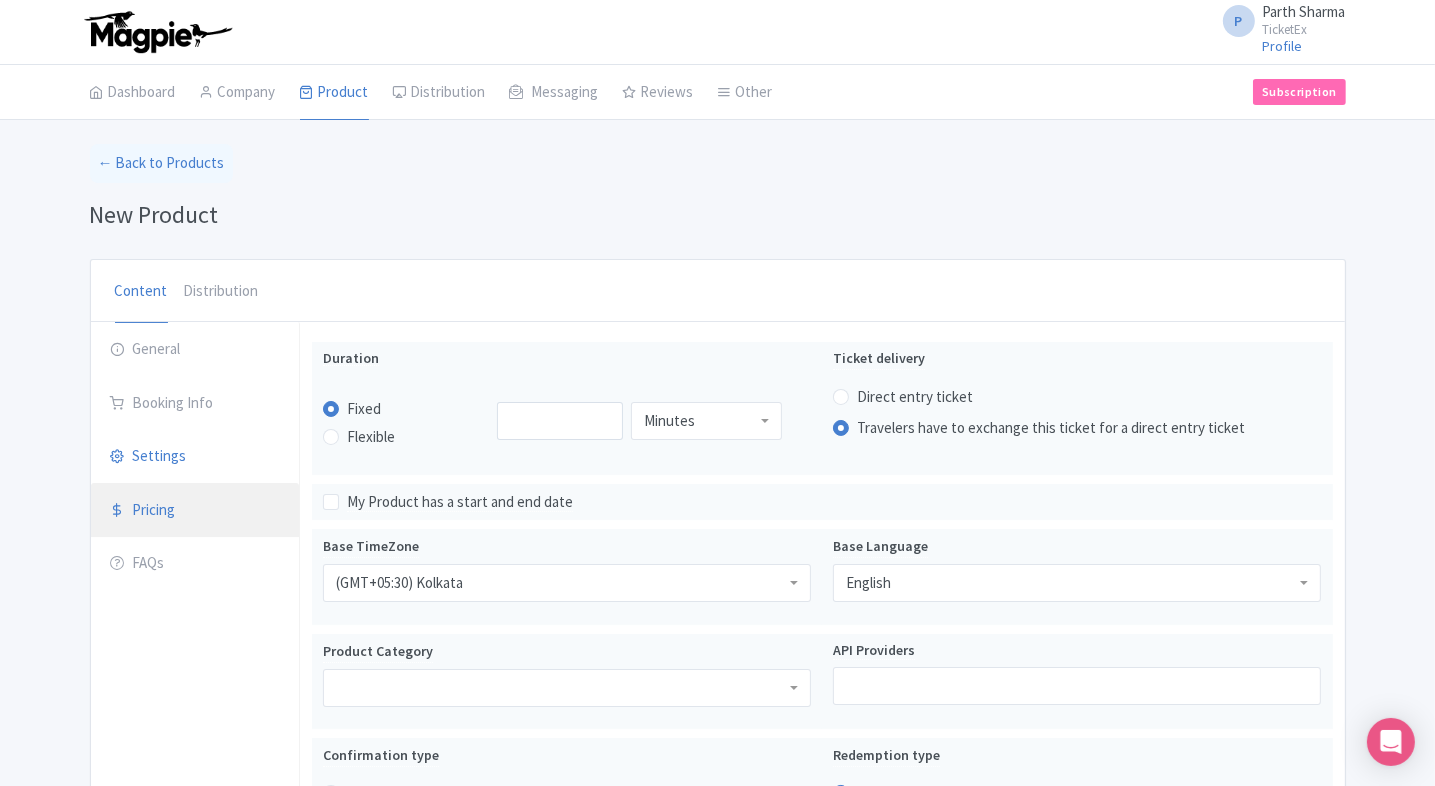 click on "Pricing" at bounding box center (195, 511) 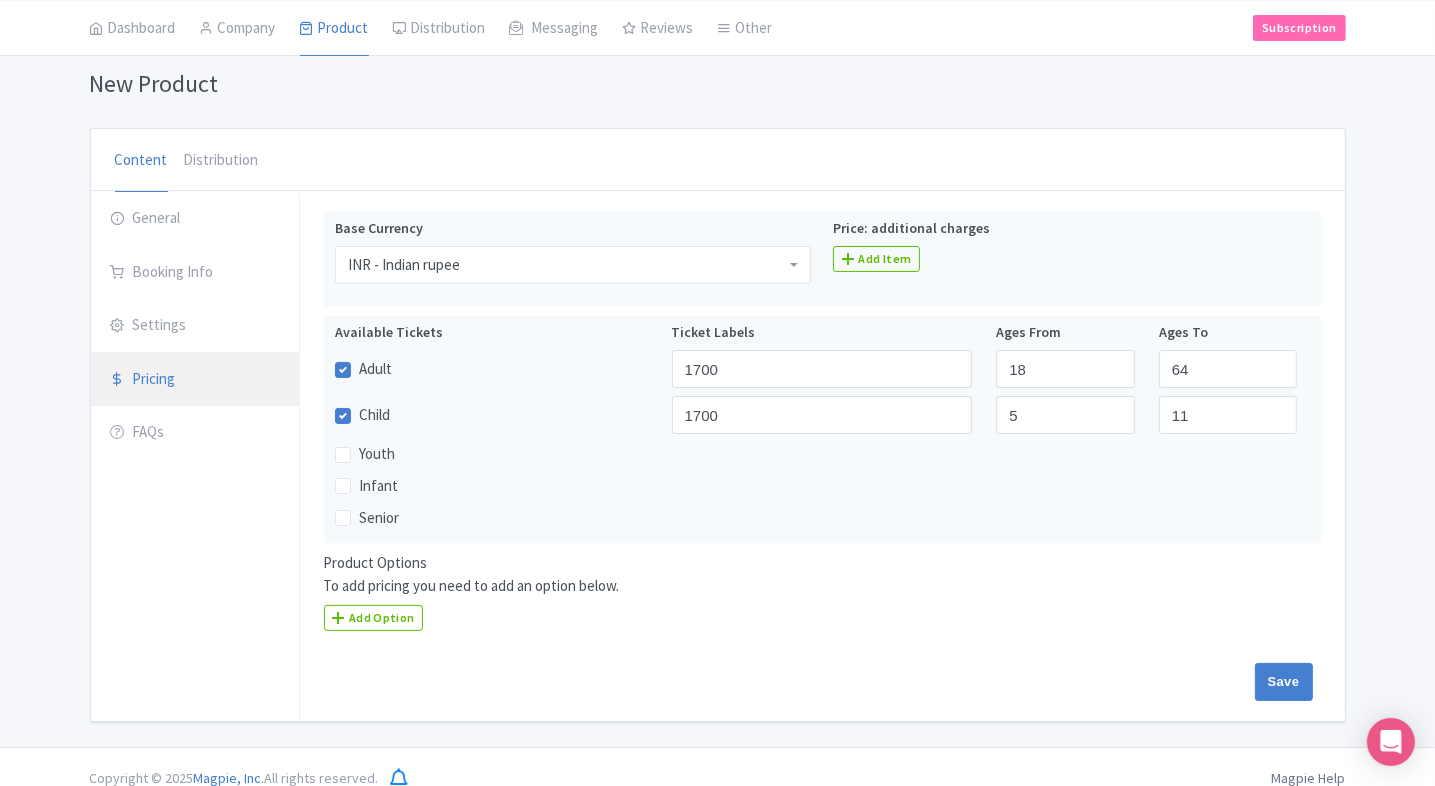 scroll, scrollTop: 130, scrollLeft: 0, axis: vertical 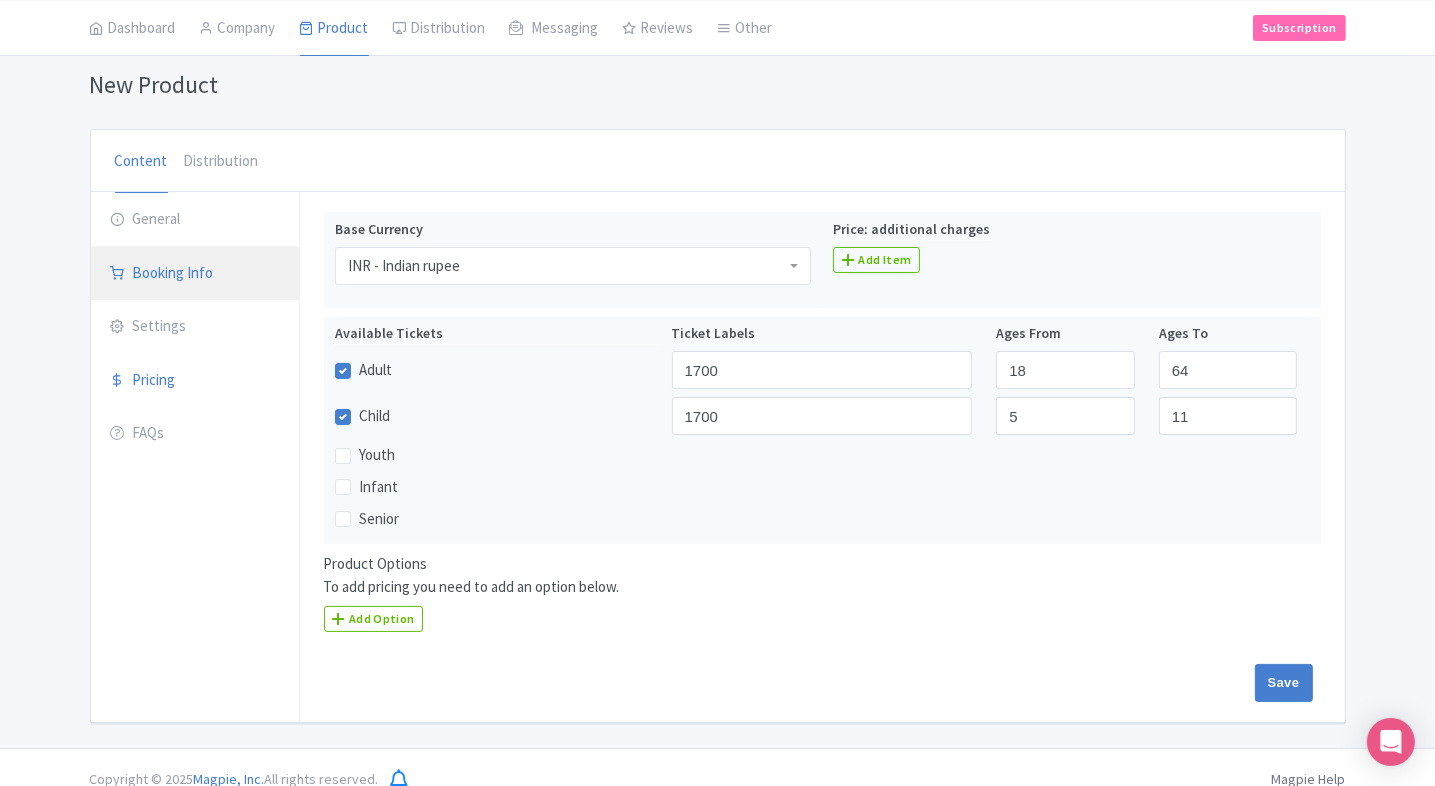 click on "Booking Info" at bounding box center (195, 274) 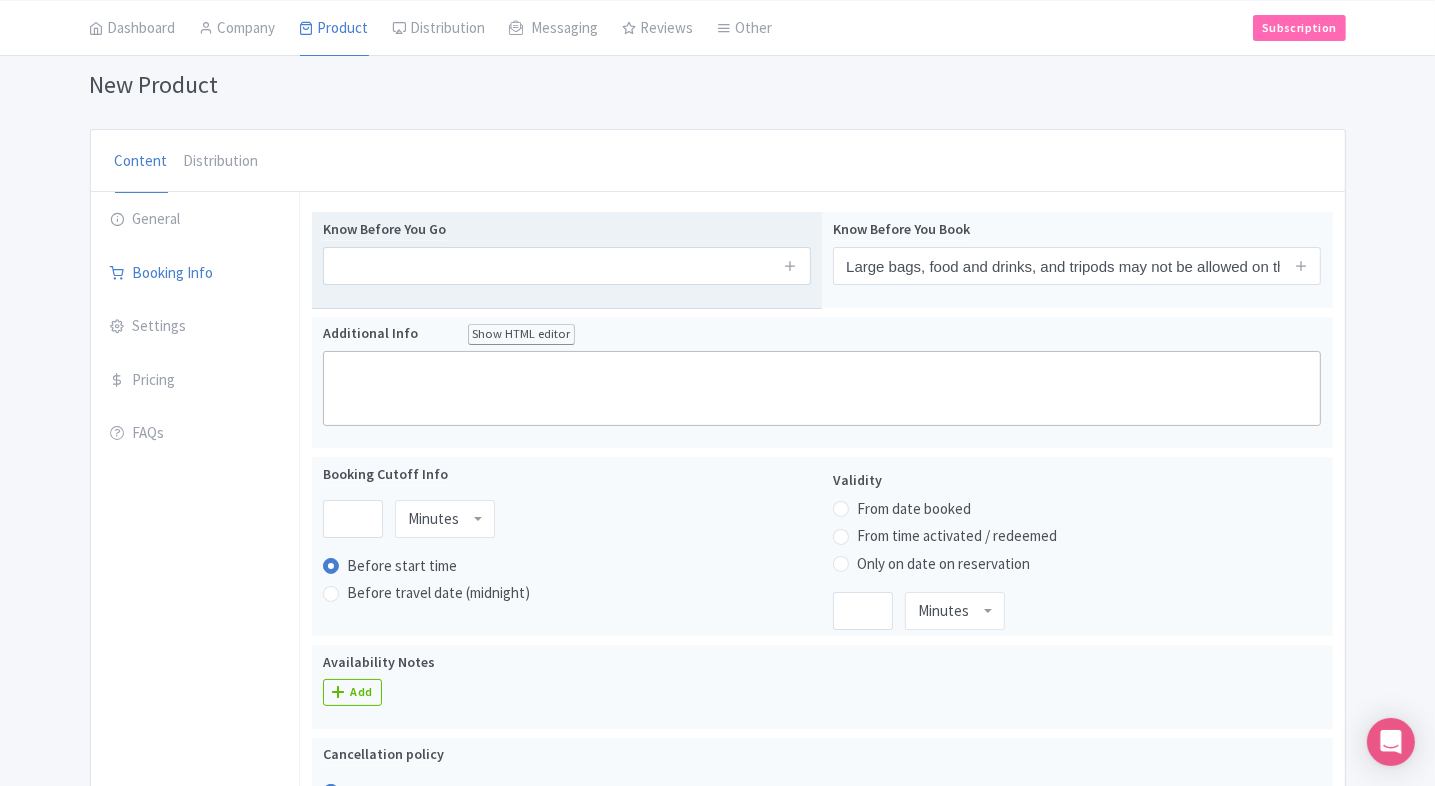click on "Know Before You Go" at bounding box center (567, 251) 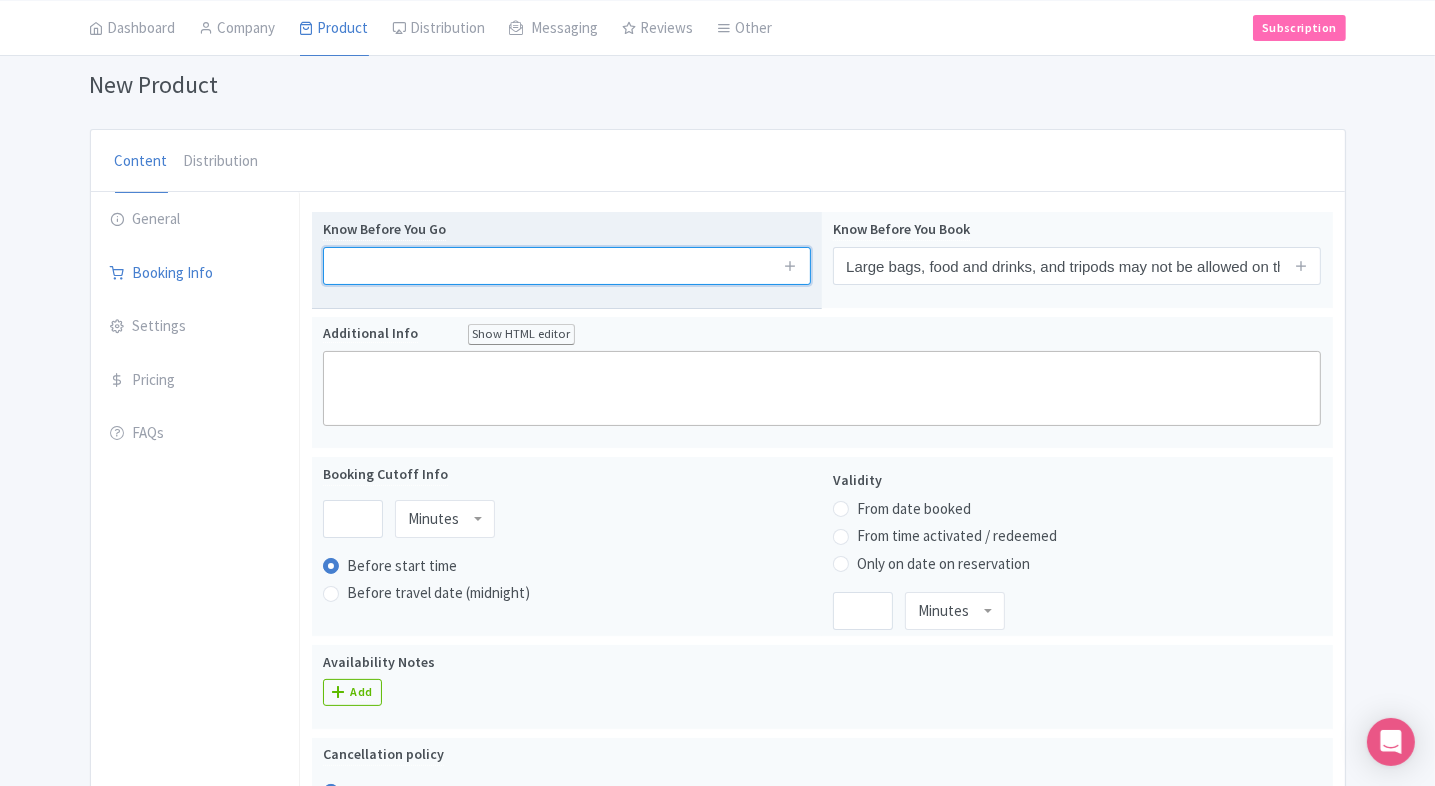 click at bounding box center (567, 266) 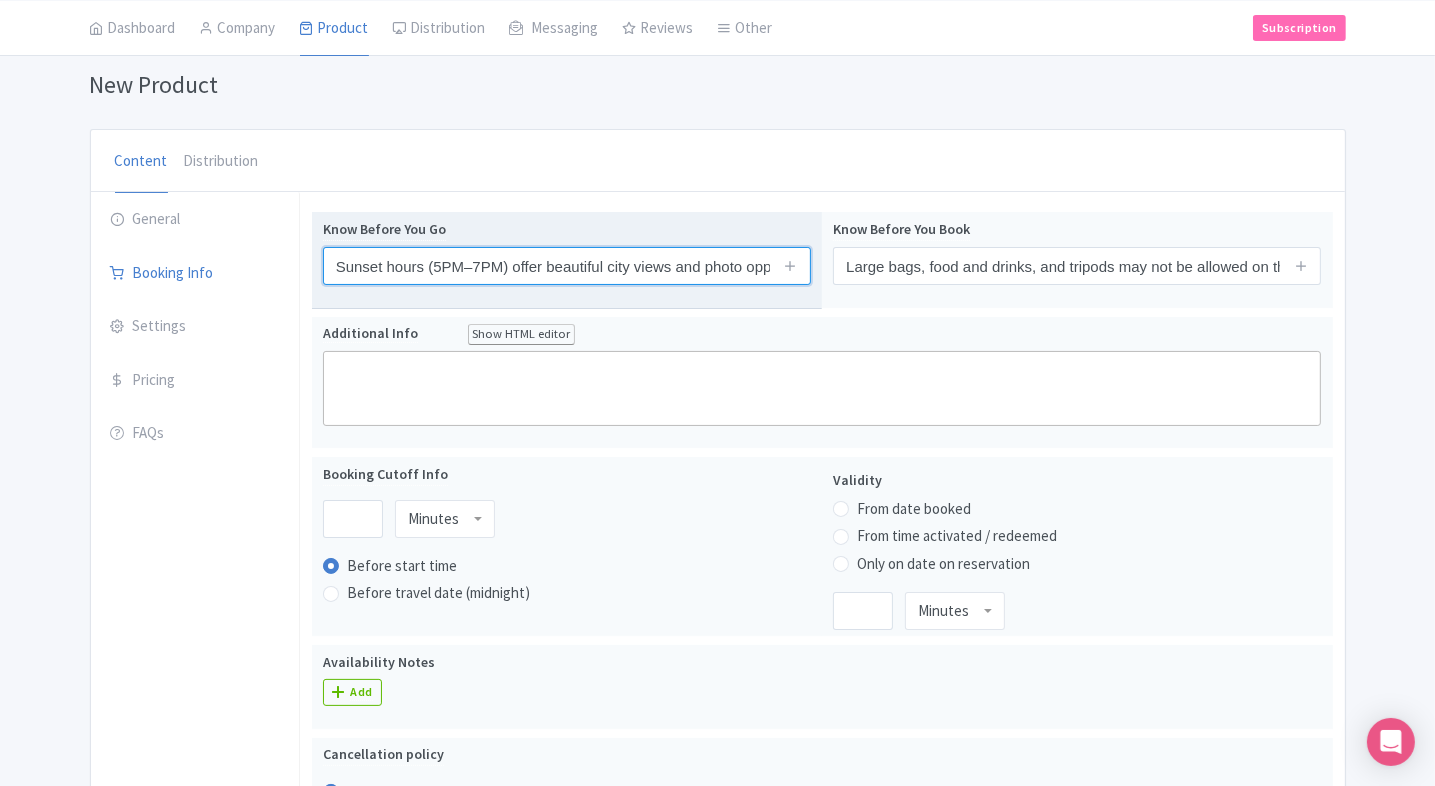 scroll, scrollTop: 0, scrollLeft: 301, axis: horizontal 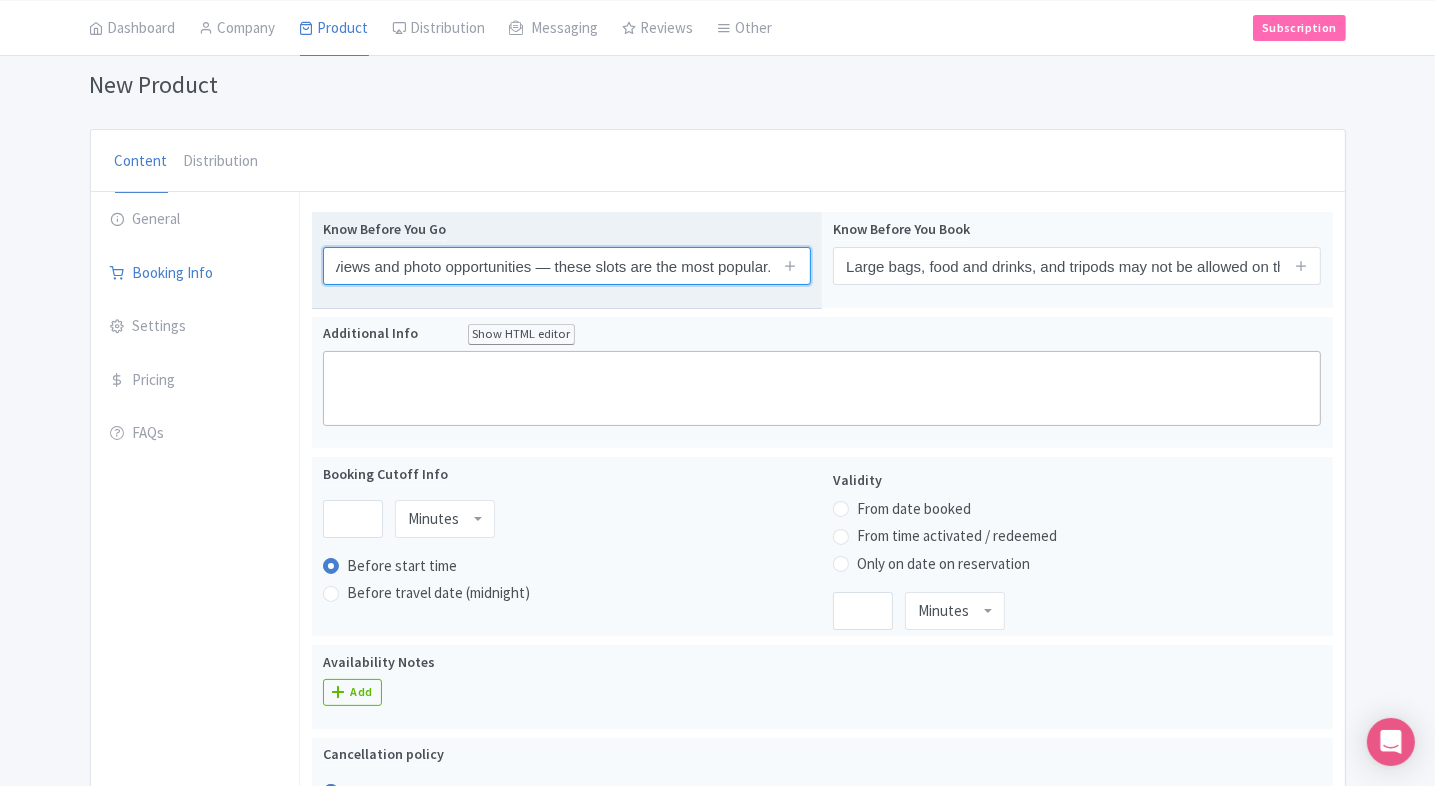 type on "Sunset hours (5PM–7PM) offer beautiful city views and photo opportunities — these slots are the most popular." 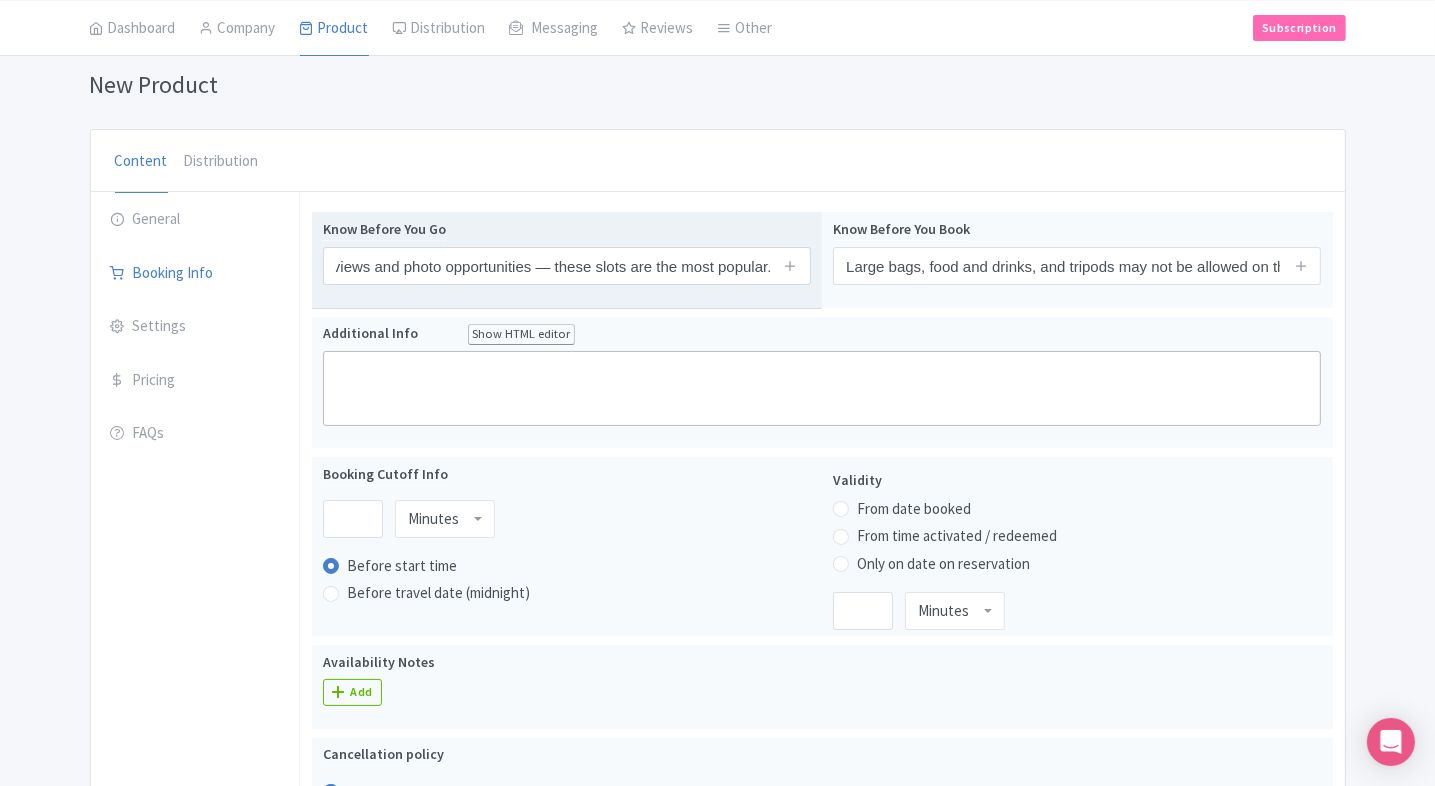 scroll, scrollTop: 0, scrollLeft: 0, axis: both 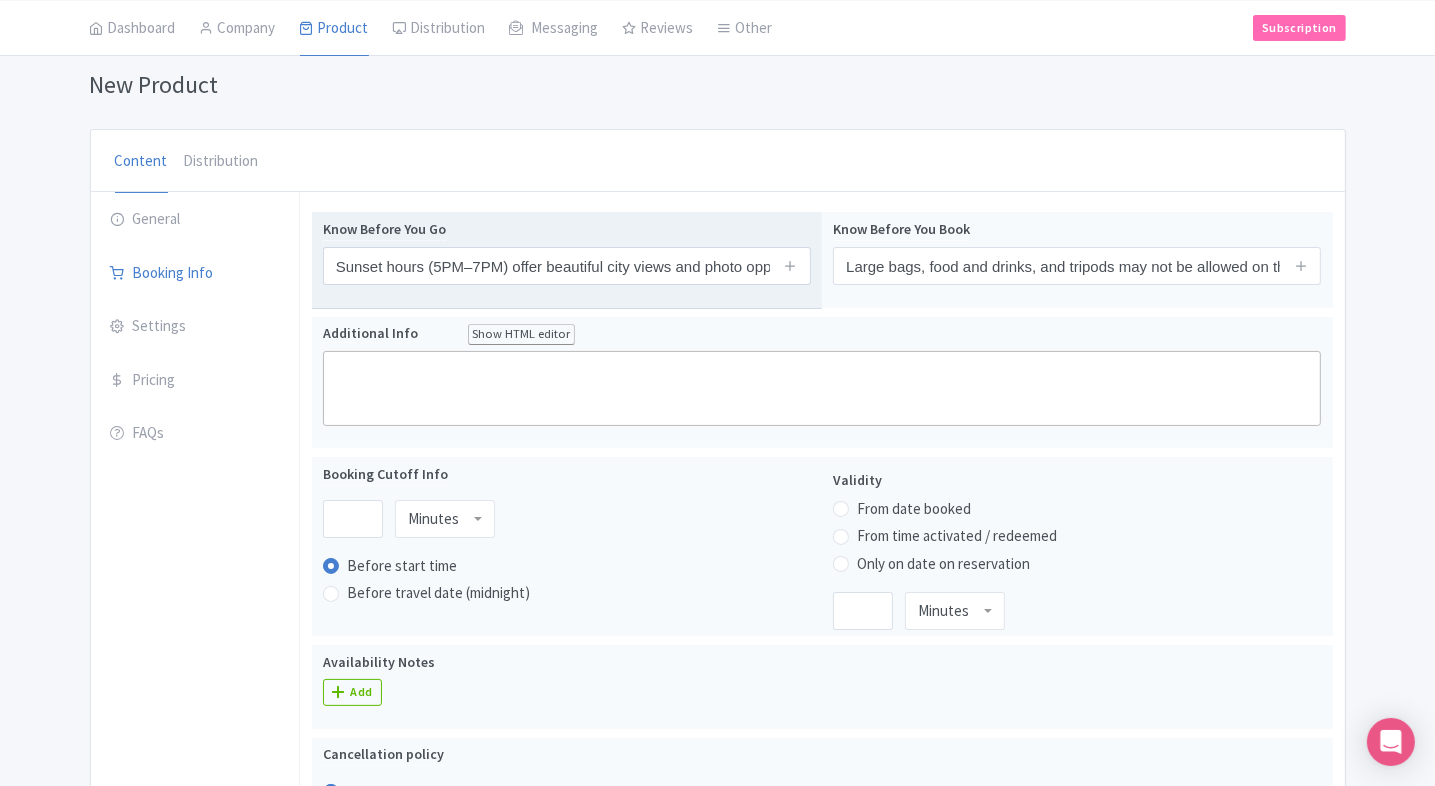 click at bounding box center [791, 266] 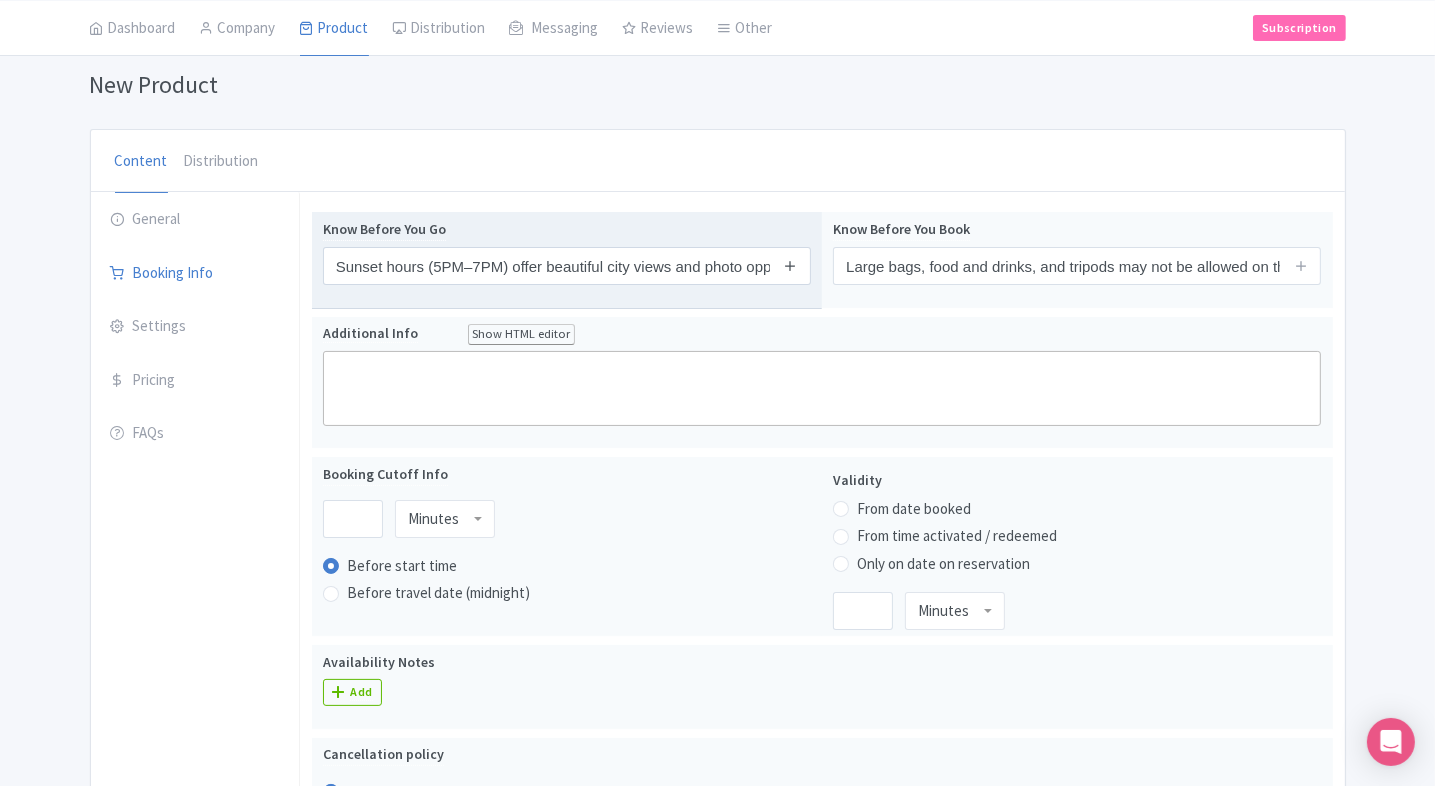 click at bounding box center (790, 265) 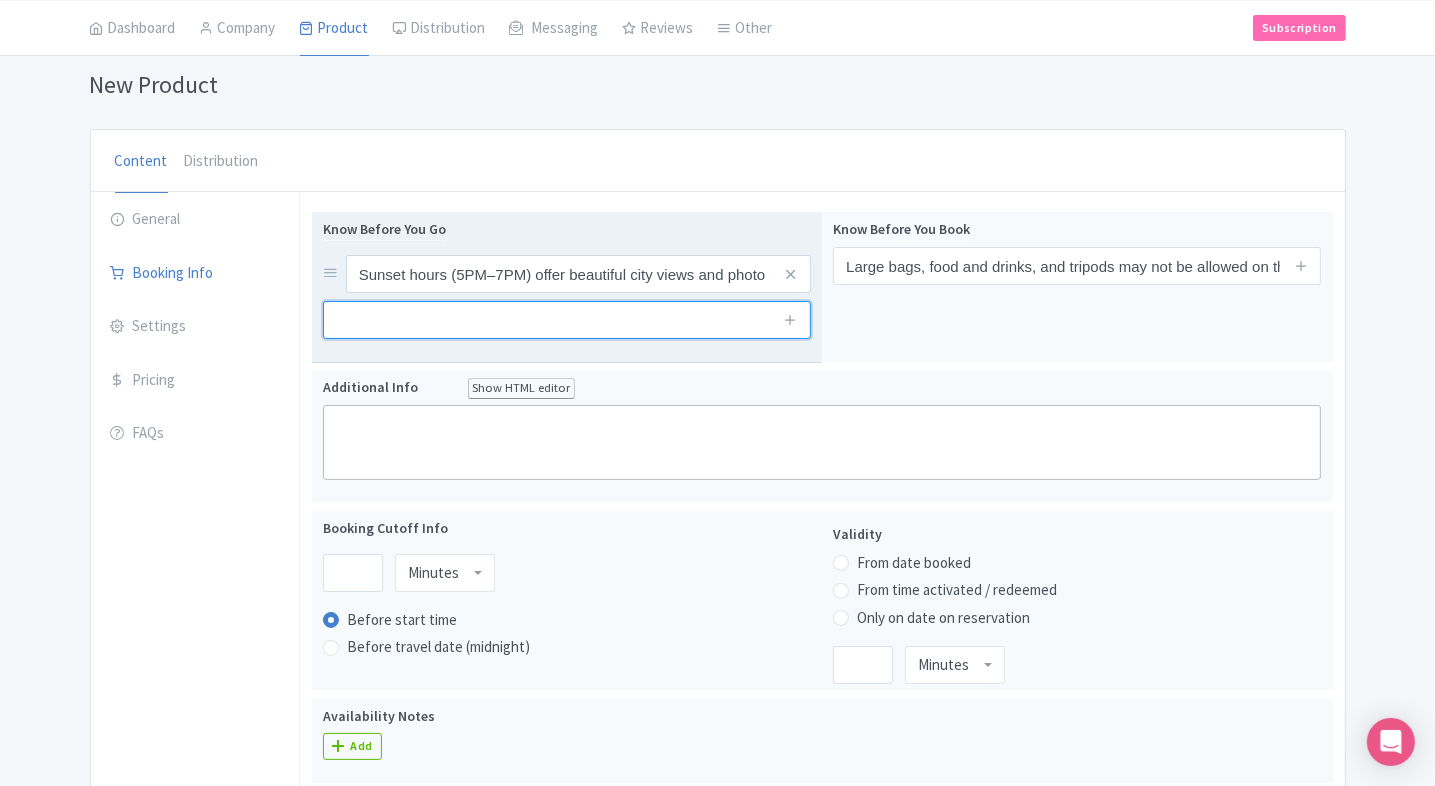 click at bounding box center [567, 320] 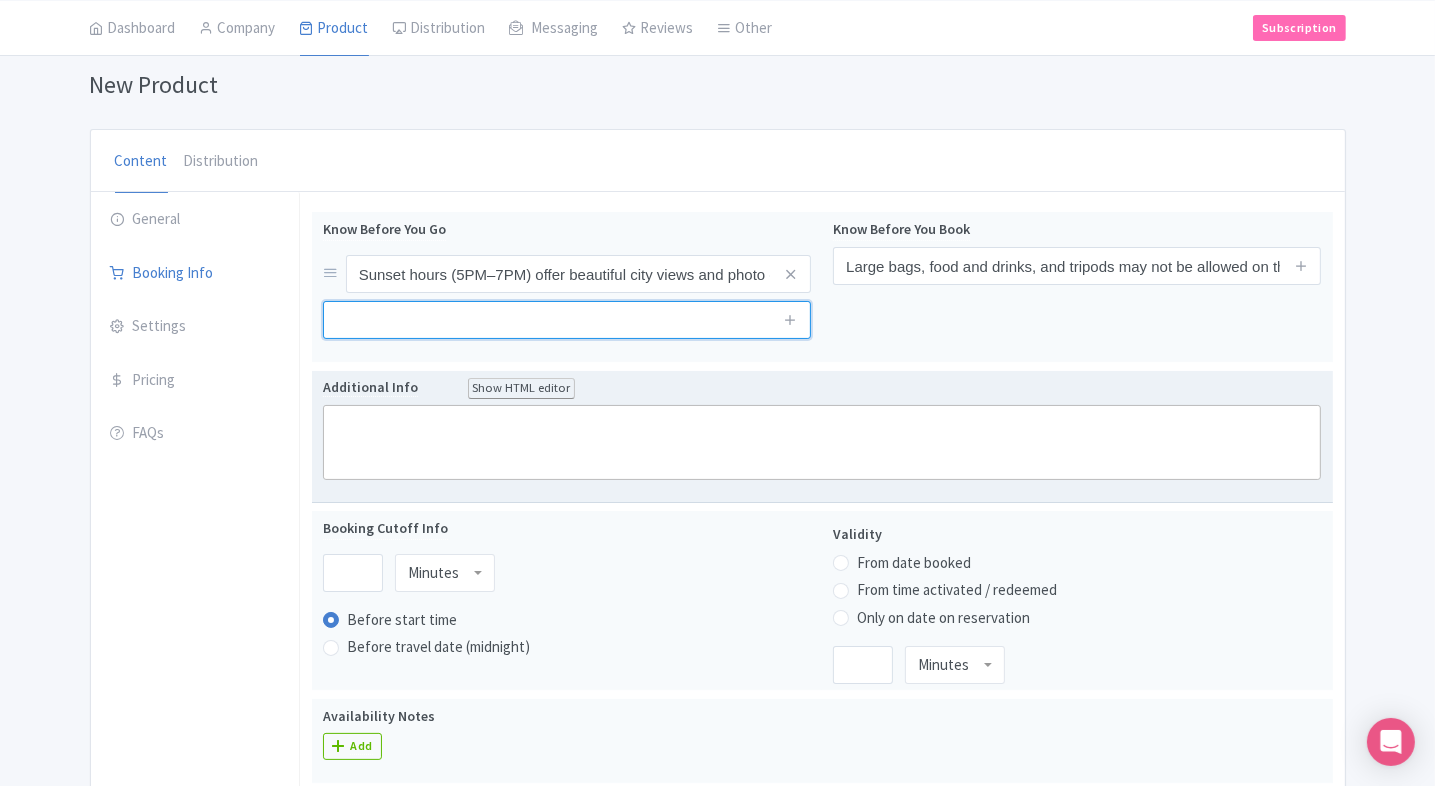paste on "No special attire required, but avoid wearing high heels or loose clothing on the Sky Box for safety." 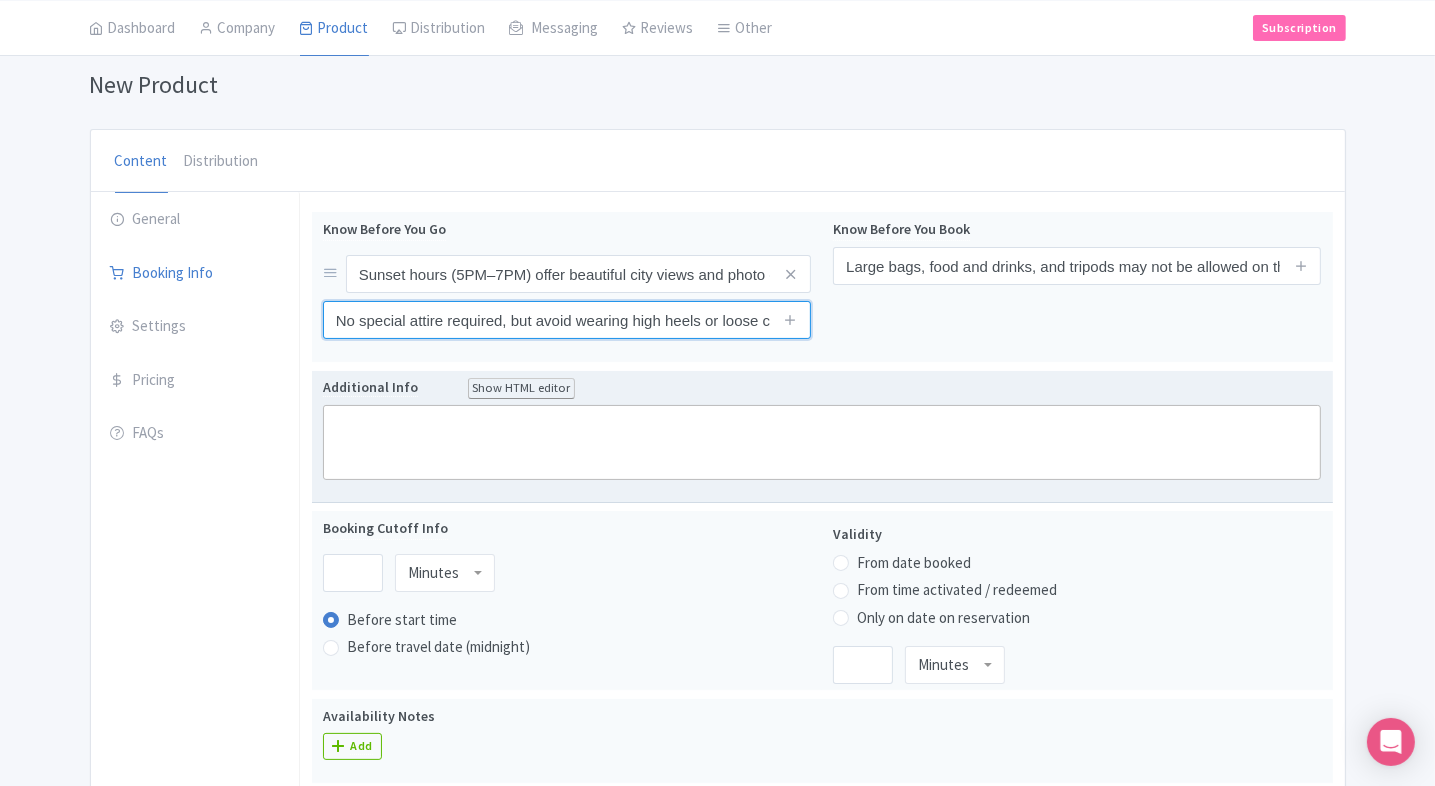 scroll, scrollTop: 0, scrollLeft: 217, axis: horizontal 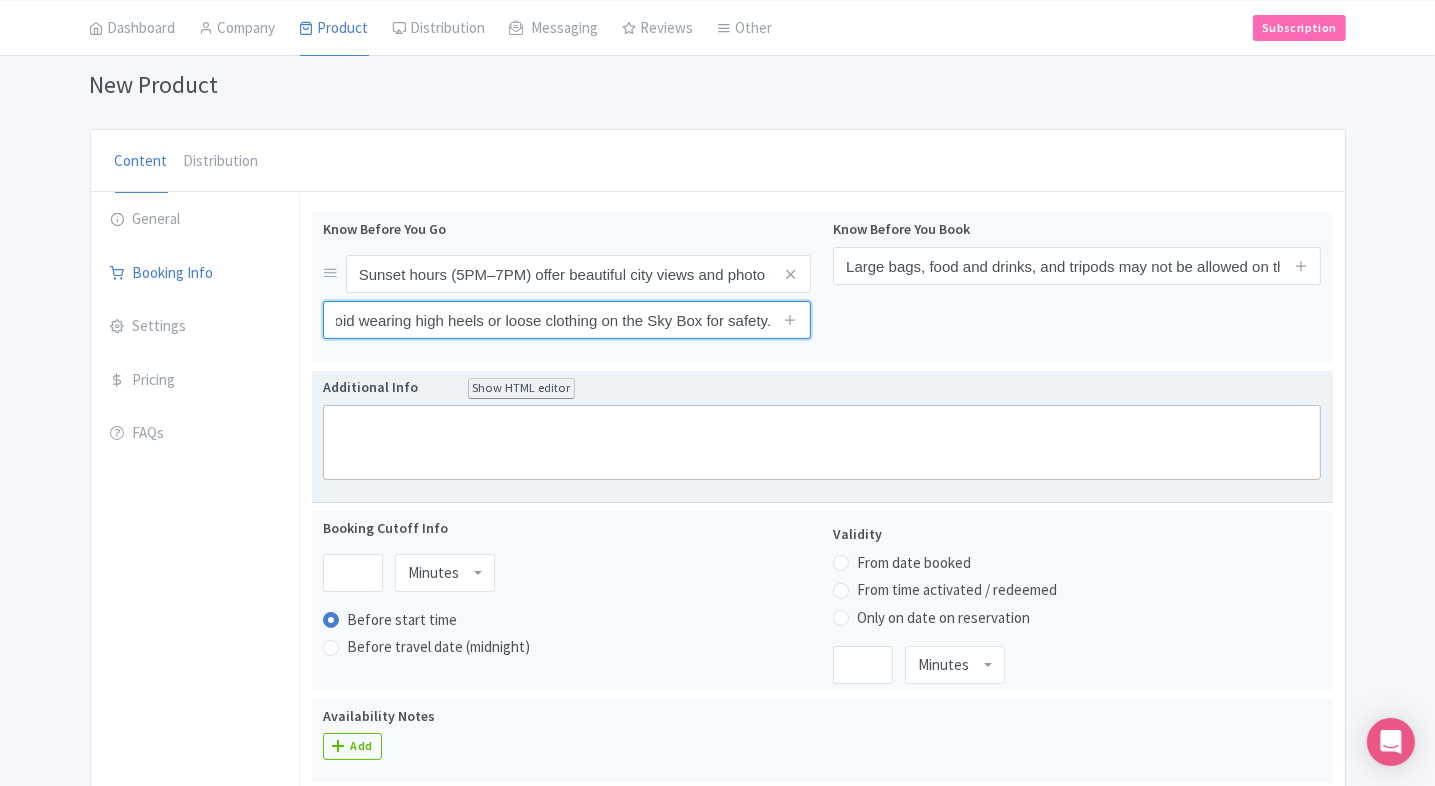 type on "No special attire required, but avoid wearing high heels or loose clothing on the Sky Box for safety." 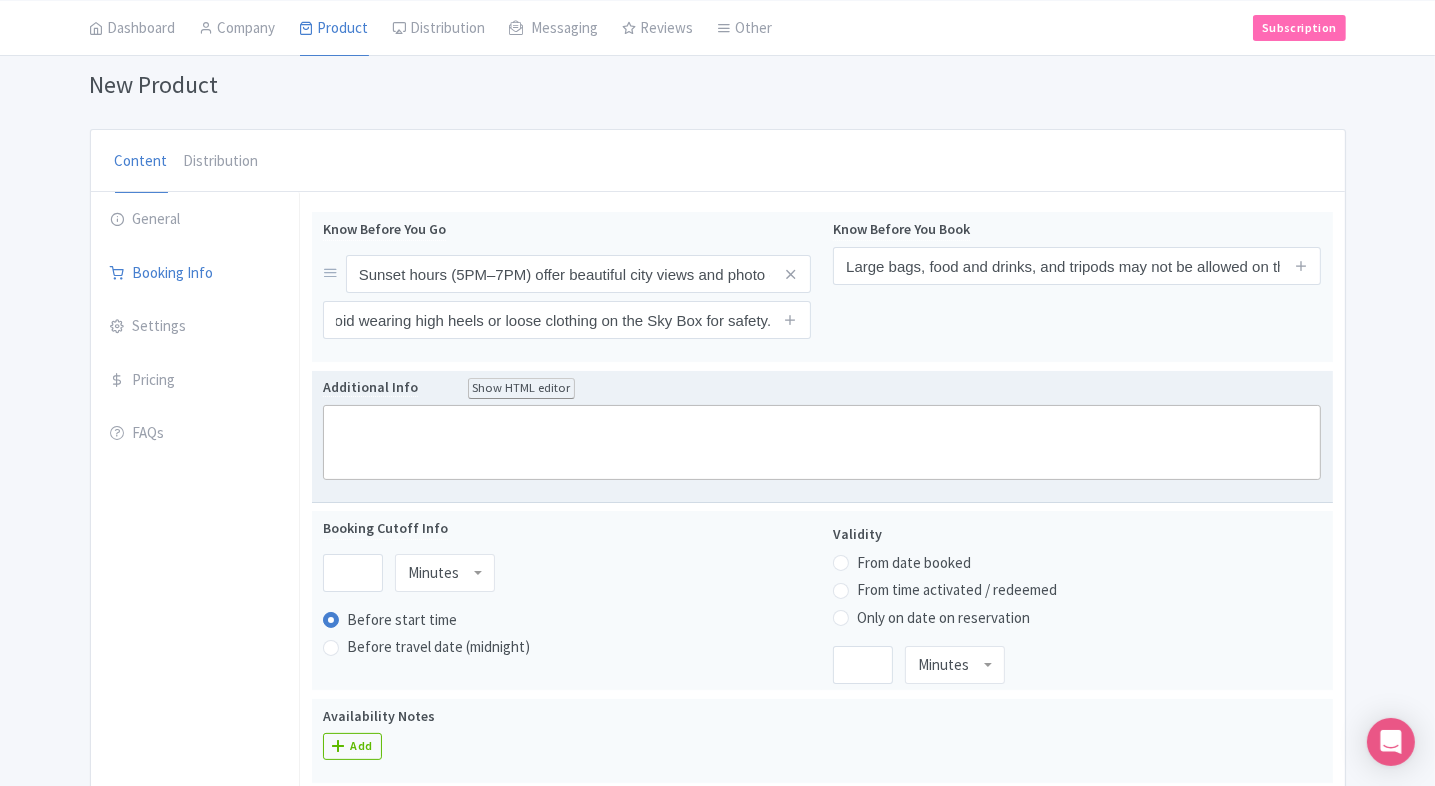 scroll, scrollTop: 0, scrollLeft: 0, axis: both 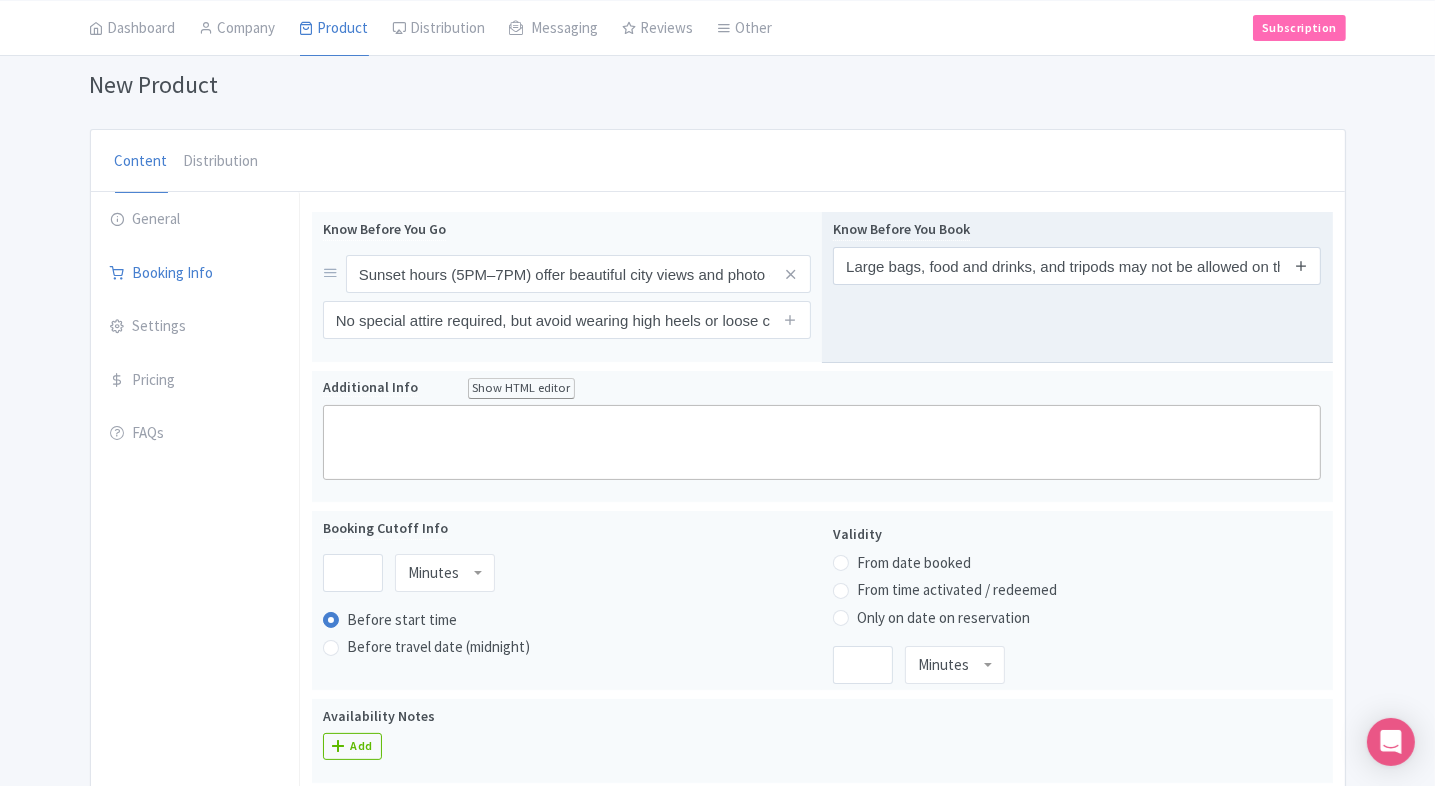 click at bounding box center (1301, 266) 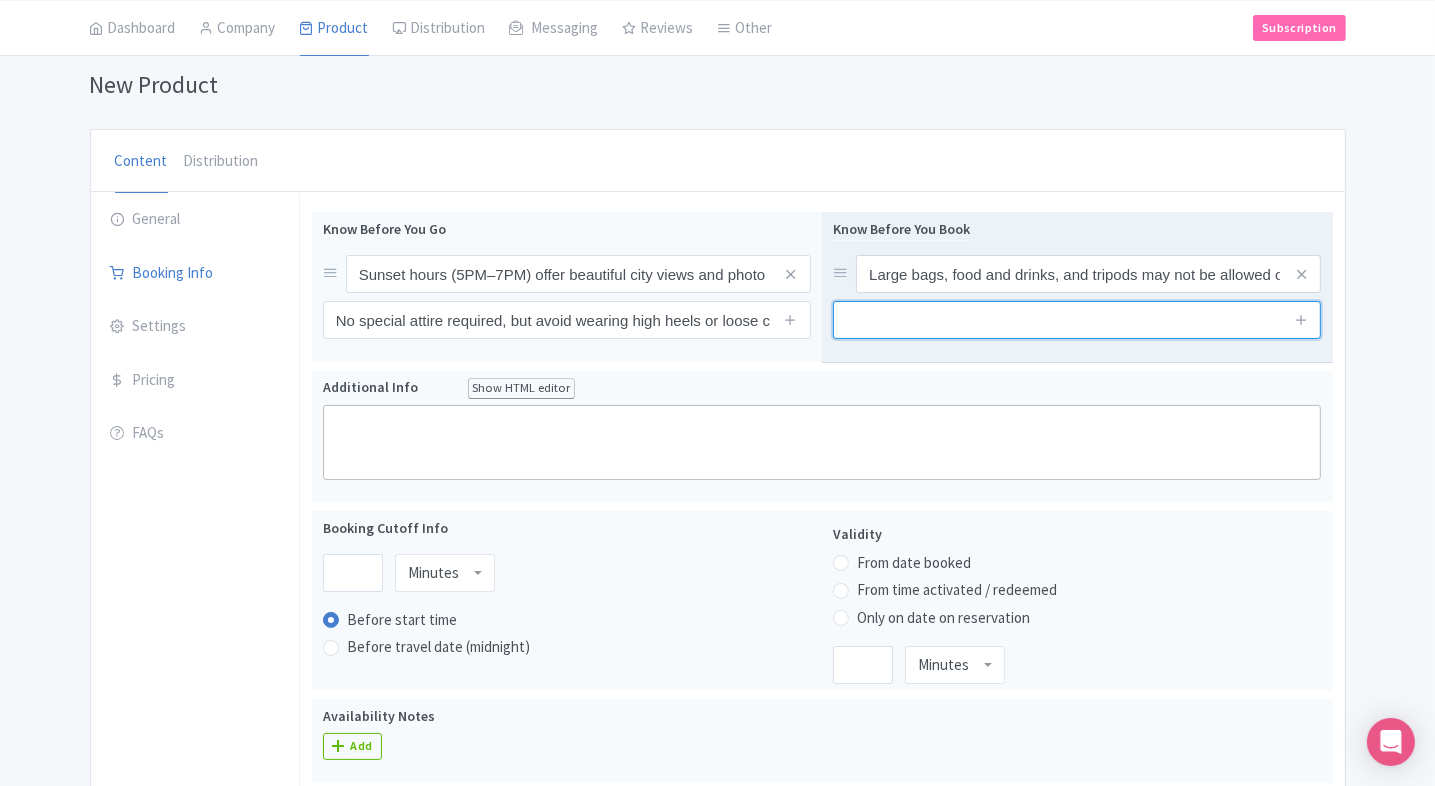 click at bounding box center [1077, 320] 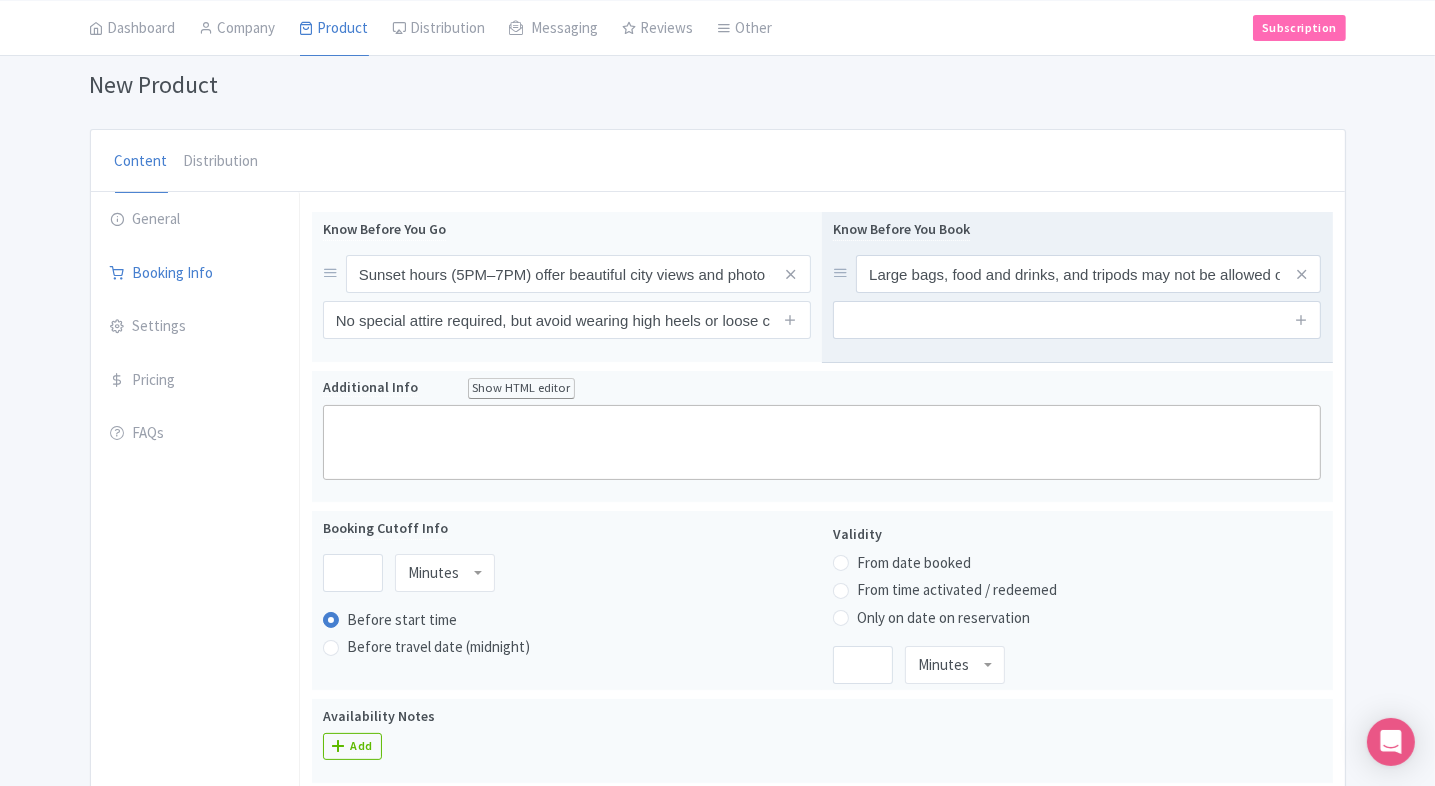 click on "Know Before You Book Large bags, food and drinks, and tripods may not be allowed on the Sky Deck for safety reasons." at bounding box center [1077, 287] 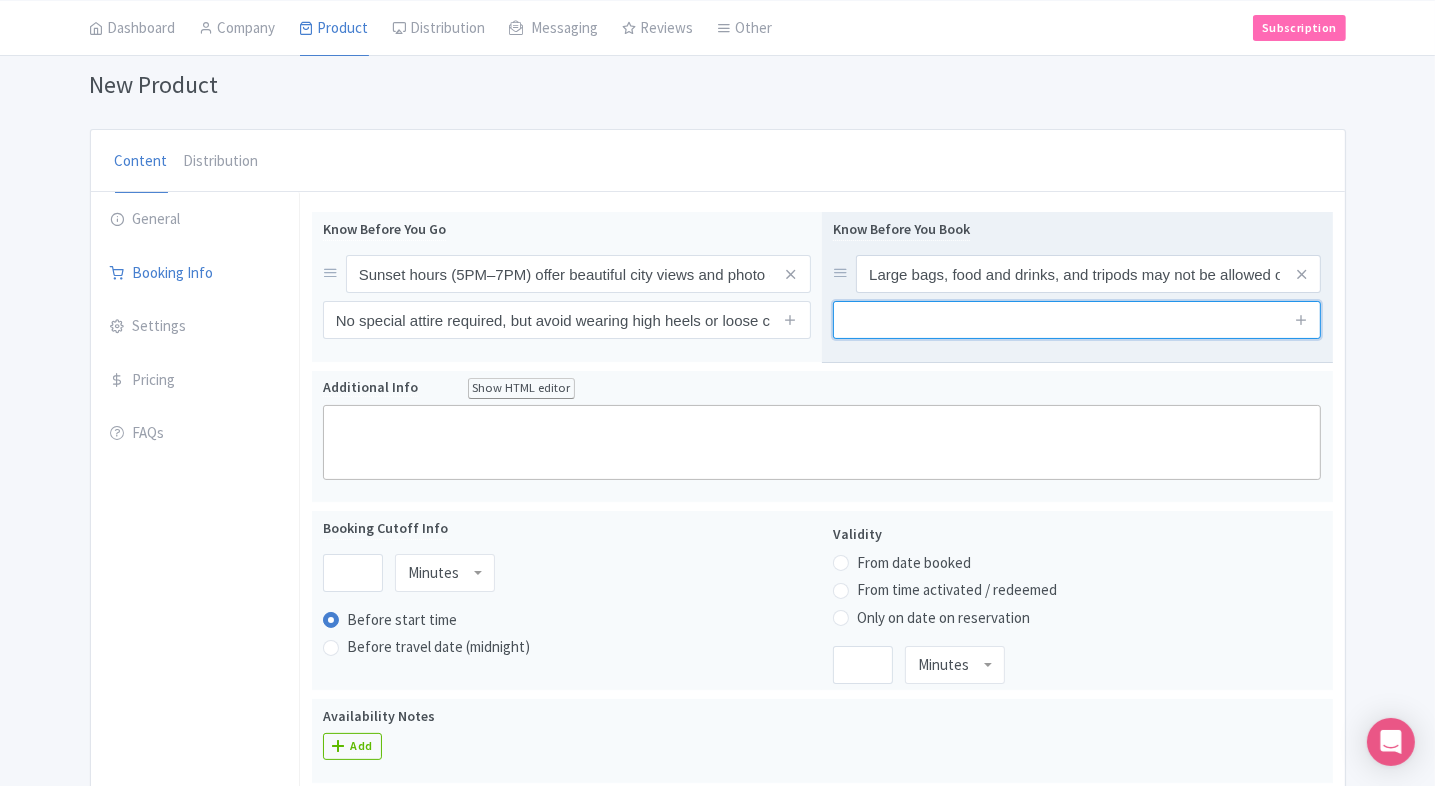 click at bounding box center [1077, 320] 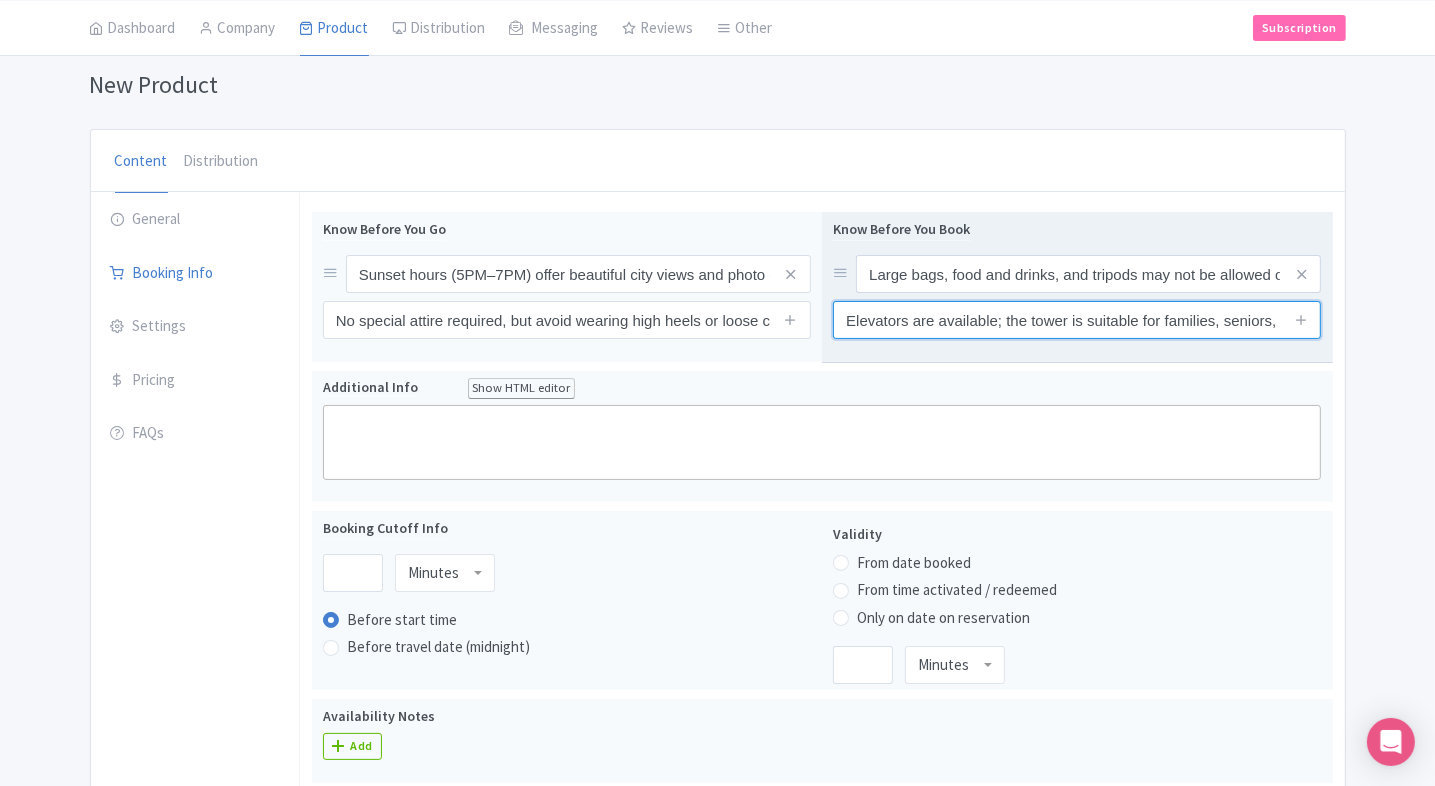 scroll, scrollTop: 0, scrollLeft: 165, axis: horizontal 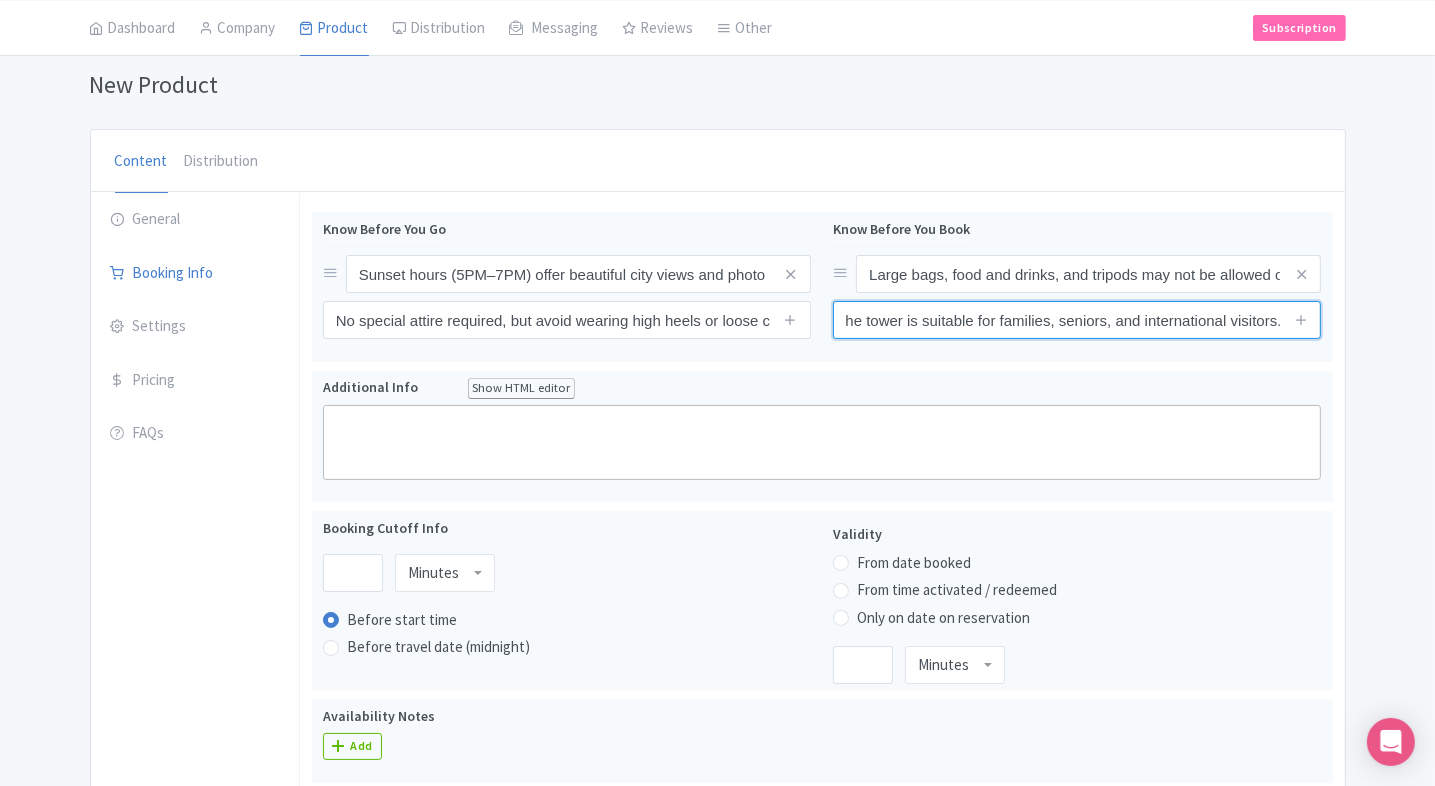 type on "Elevators are available; the tower is suitable for families, seniors, and international visitors." 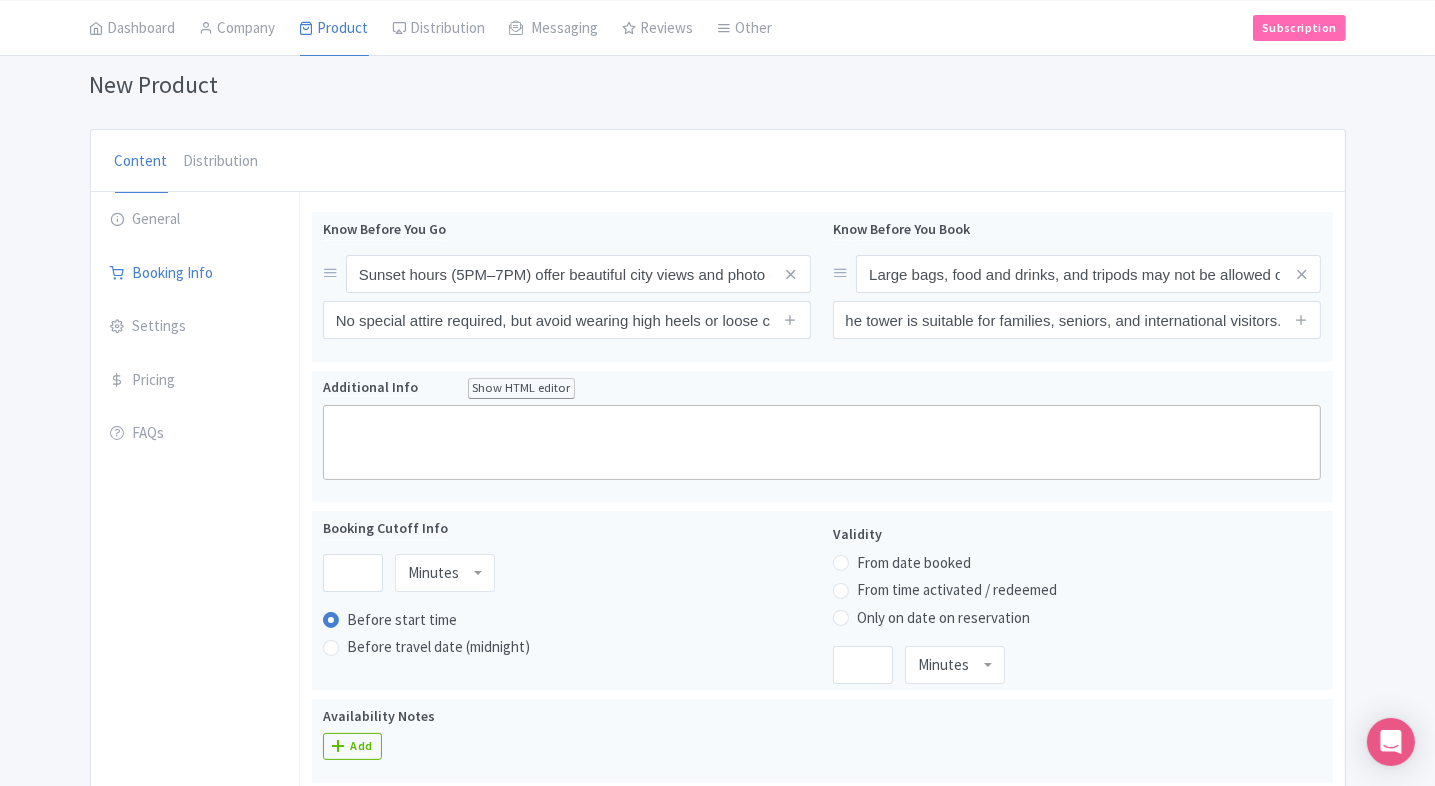 scroll, scrollTop: 0, scrollLeft: 0, axis: both 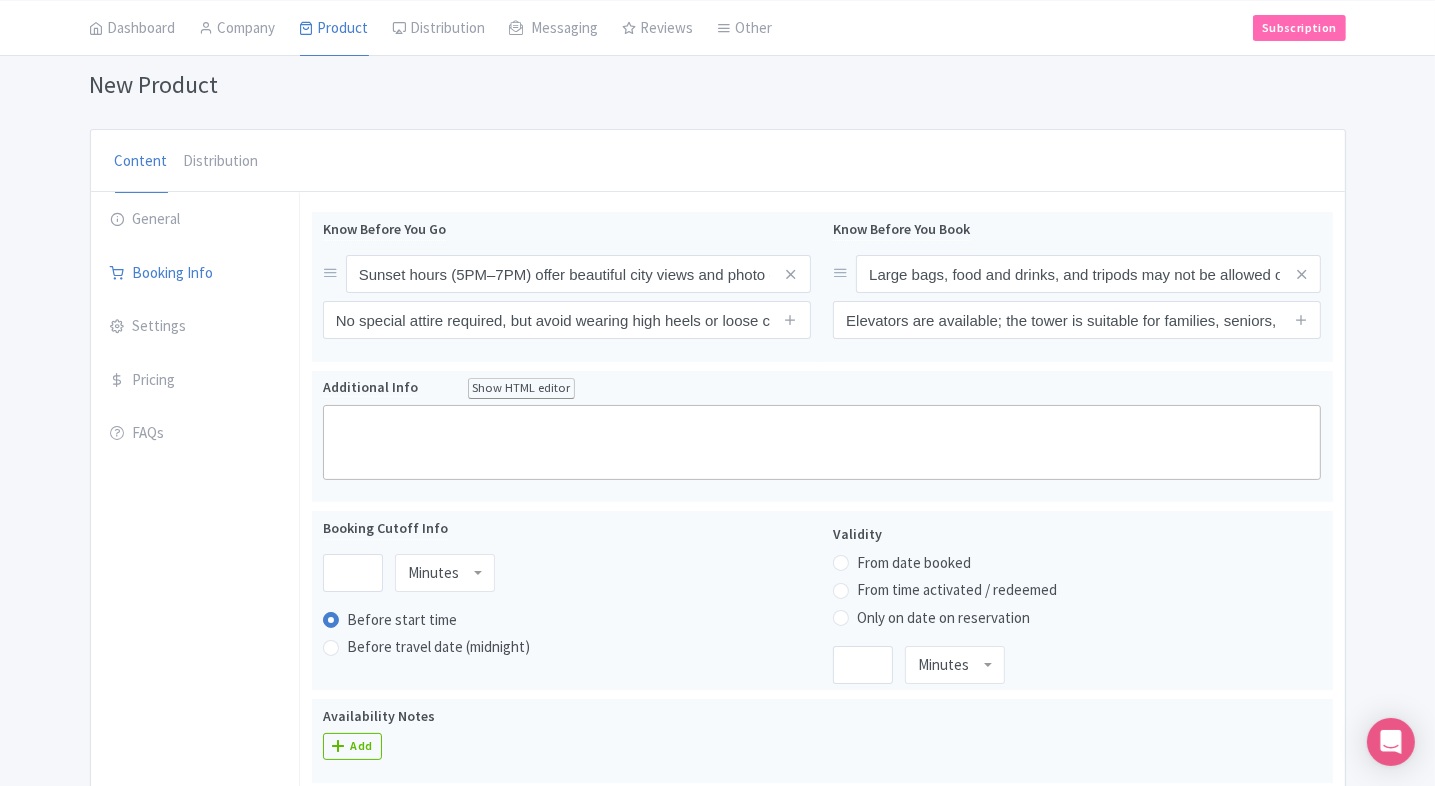 click on "General
Booking Info
Settings
Pricing
FAQs" at bounding box center [195, 851] 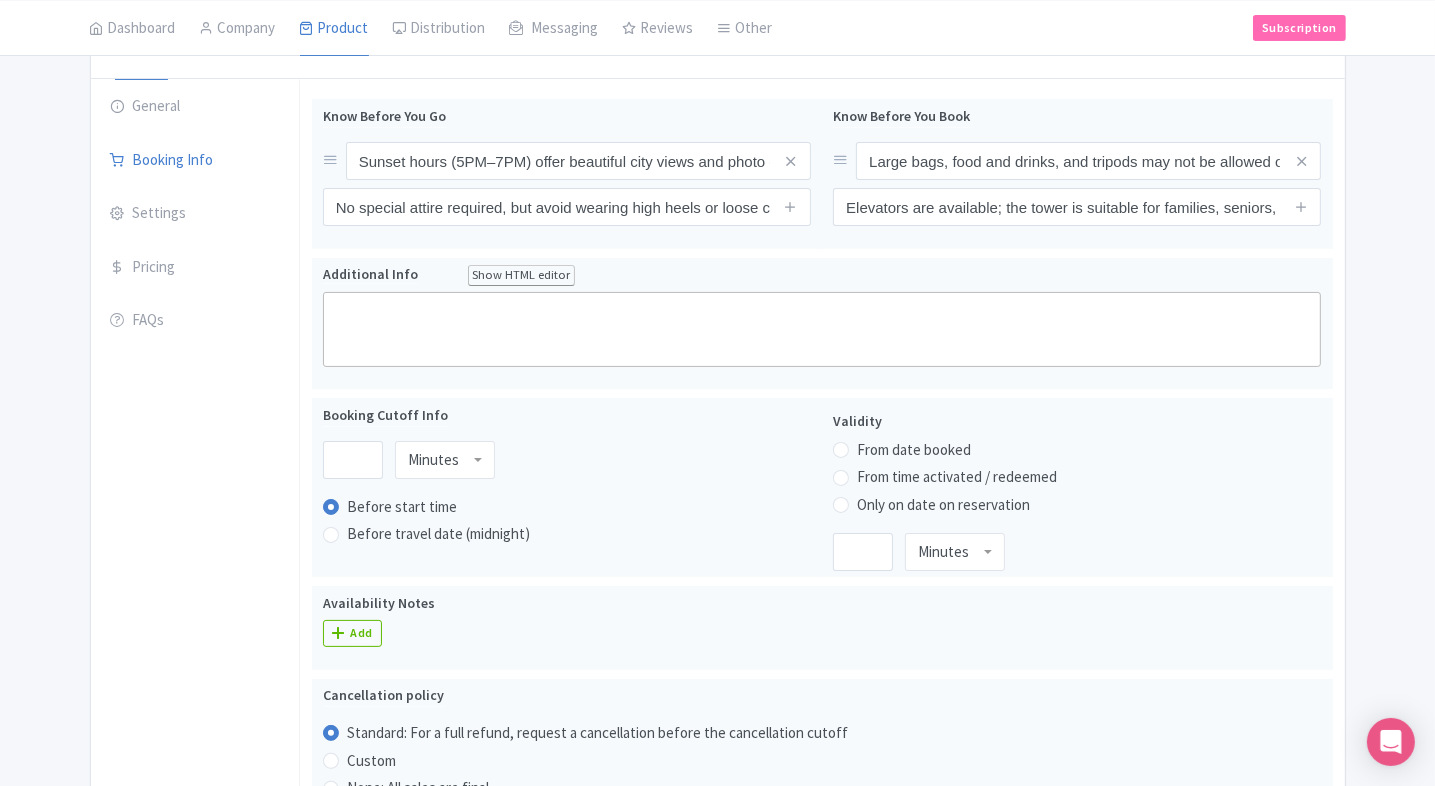 scroll, scrollTop: 936, scrollLeft: 0, axis: vertical 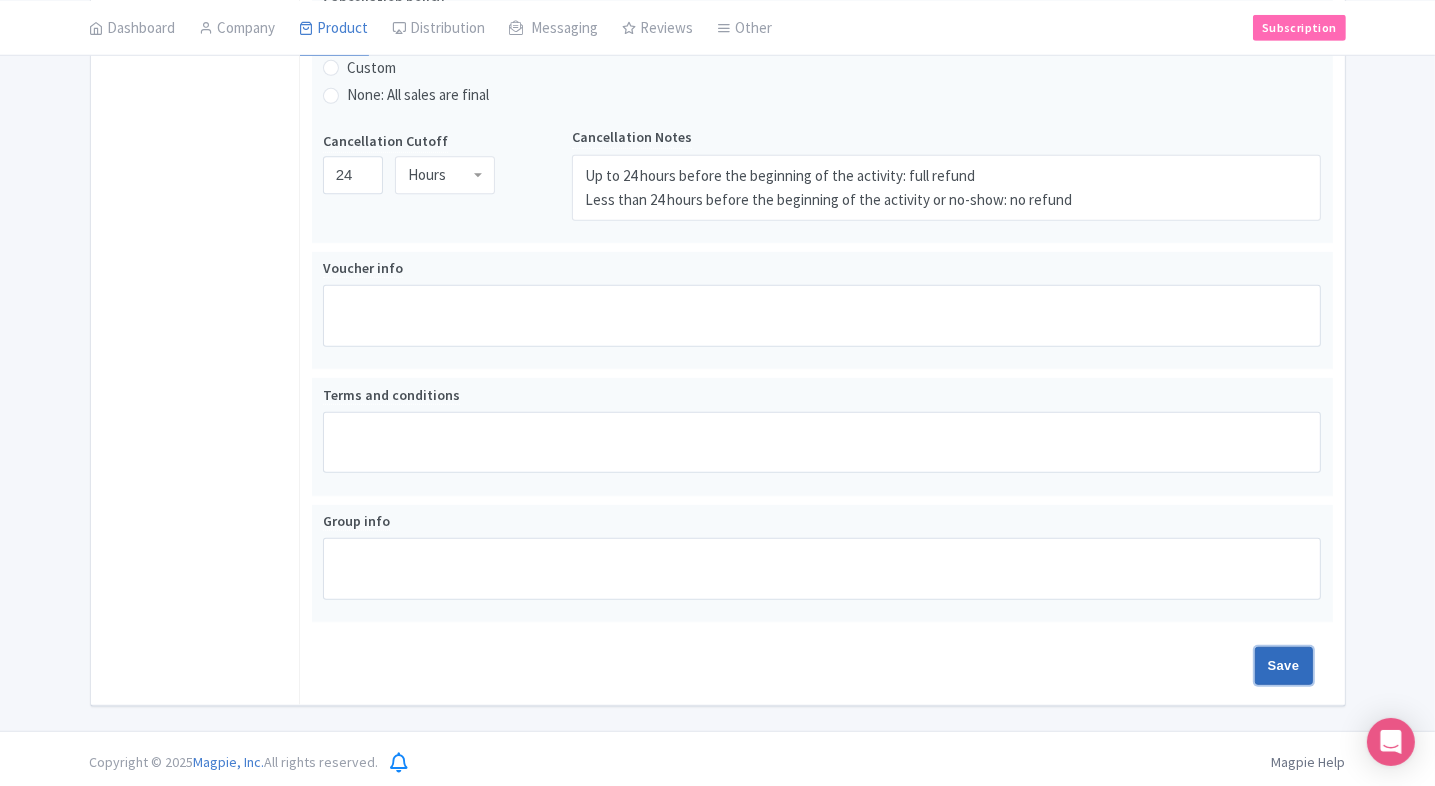 click on "Save" at bounding box center (1284, 666) 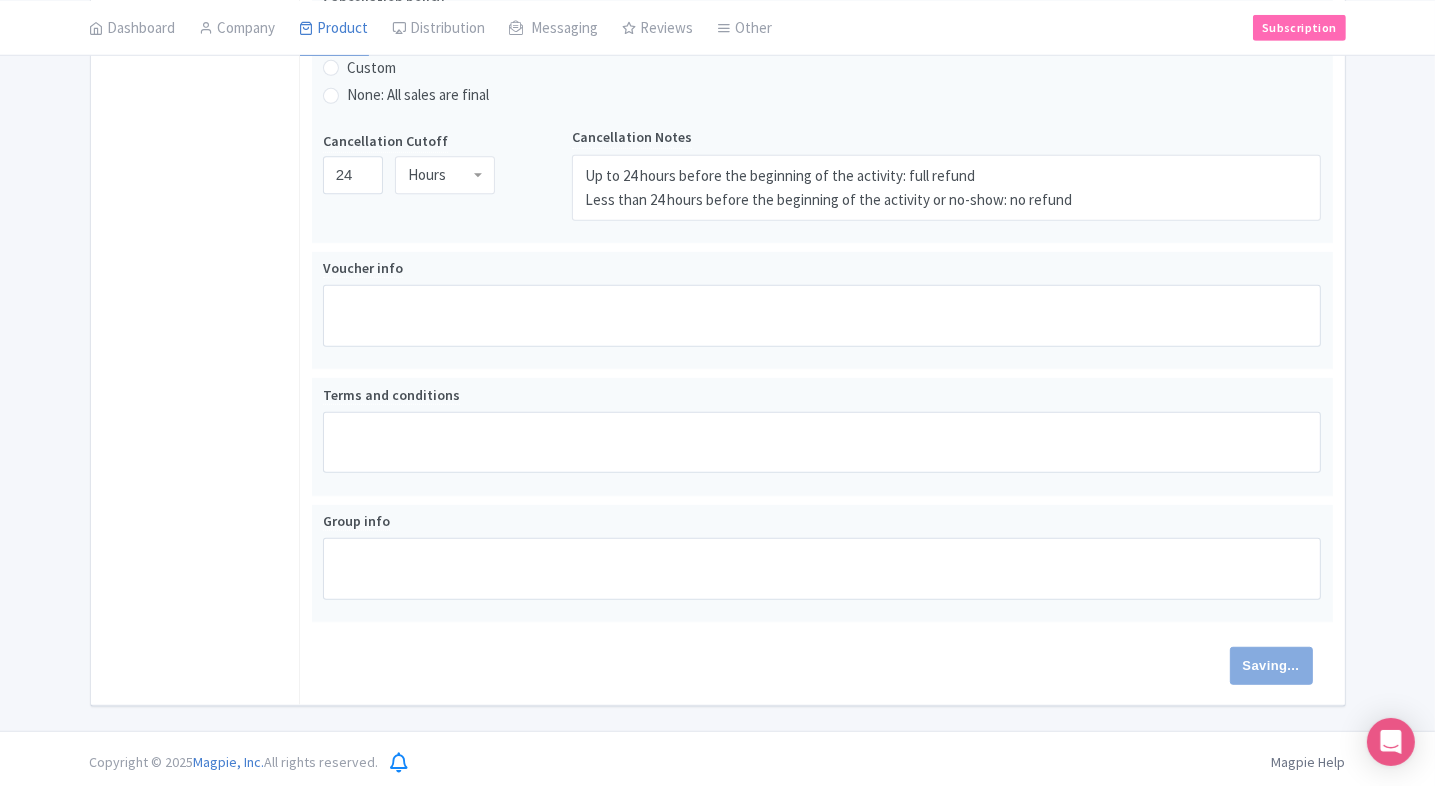 type on "Saving..." 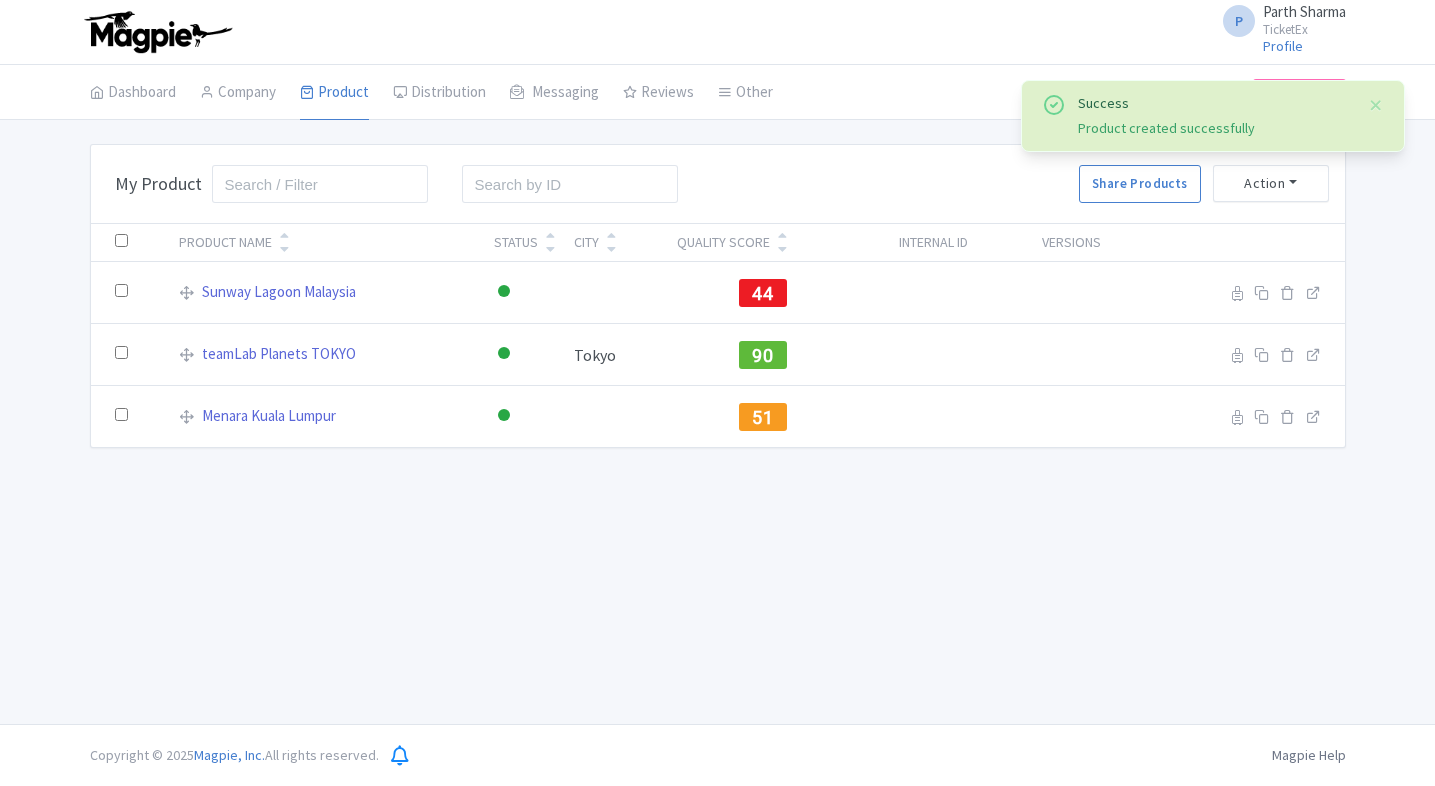 scroll, scrollTop: 0, scrollLeft: 0, axis: both 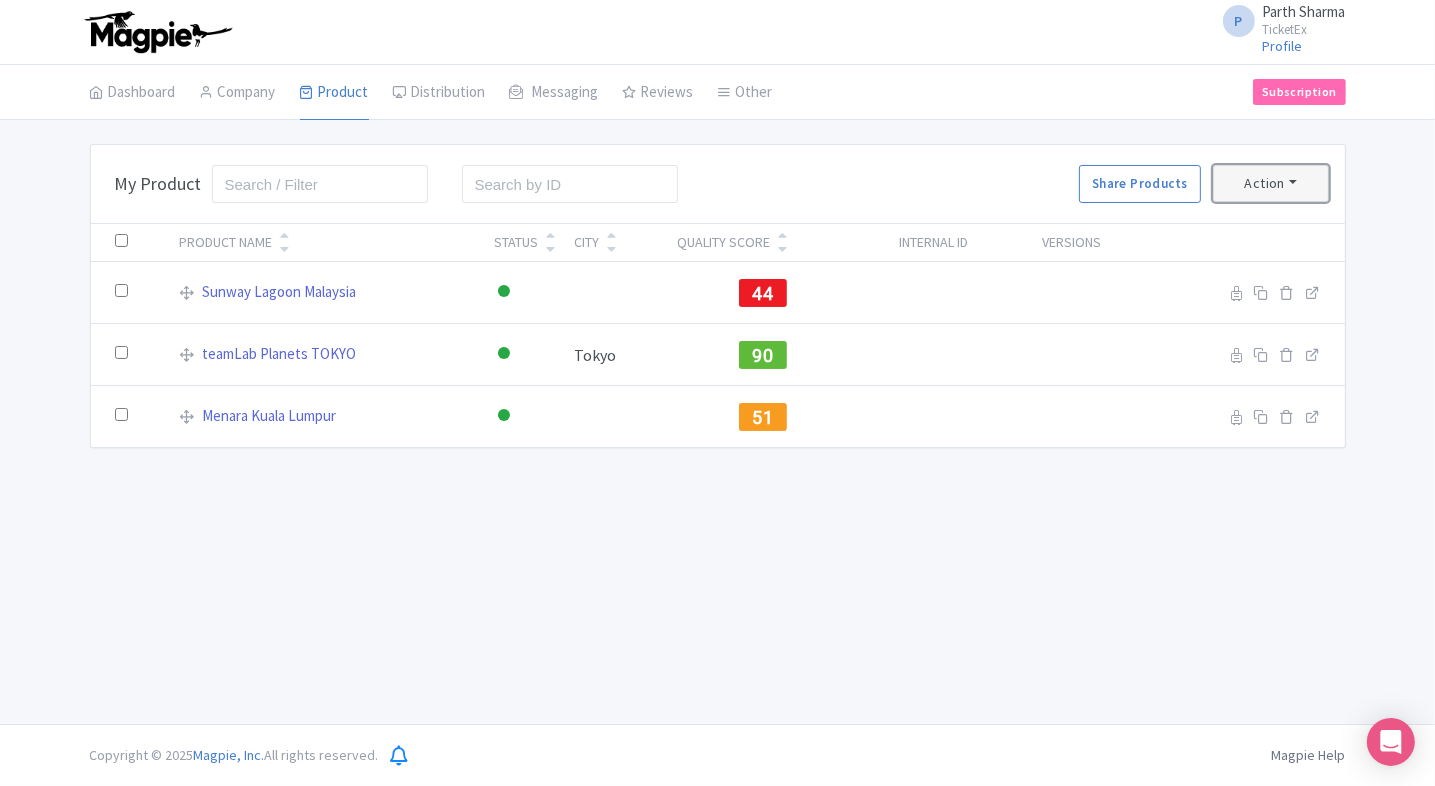 click on "Action" at bounding box center [1271, 183] 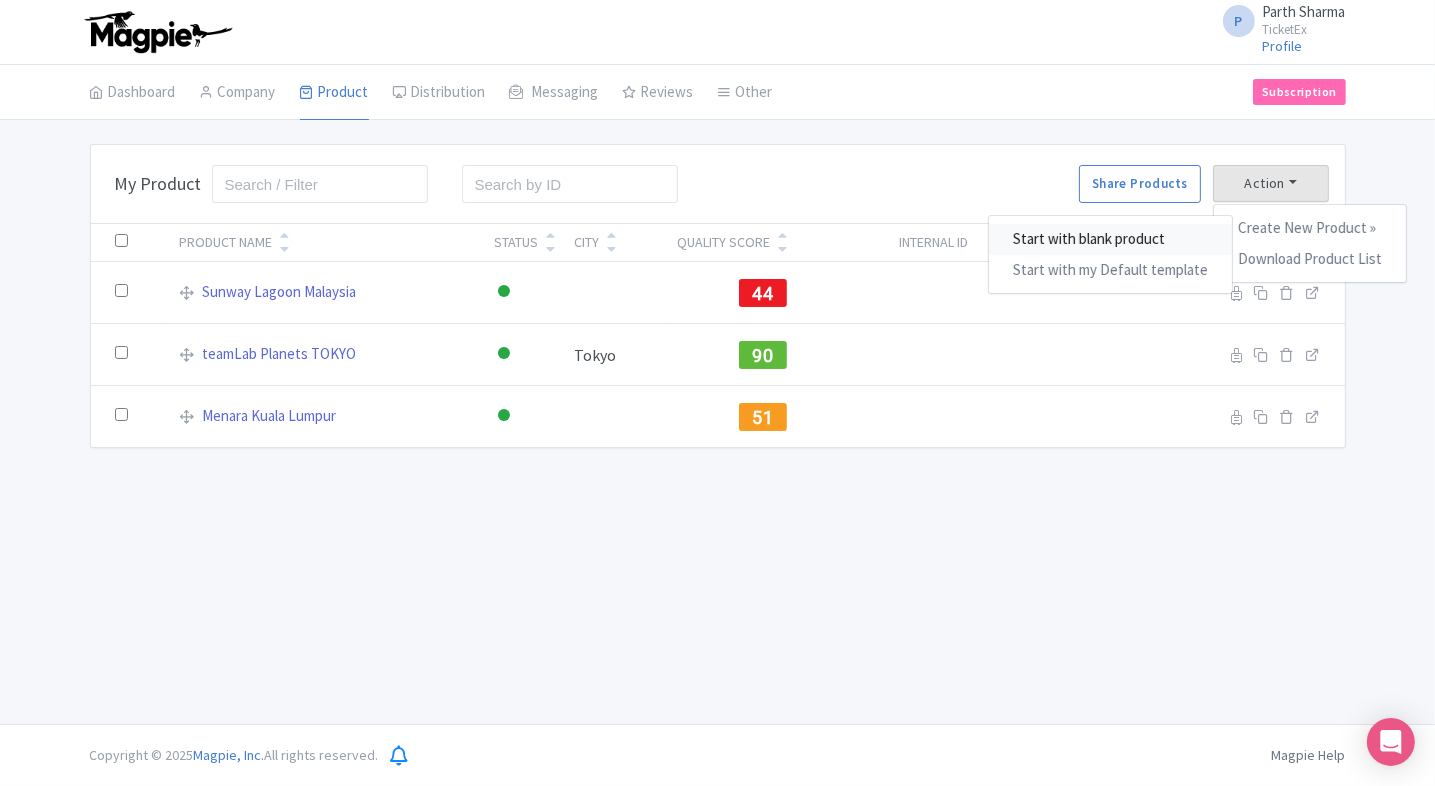 click on "Start with blank product" at bounding box center [1110, 239] 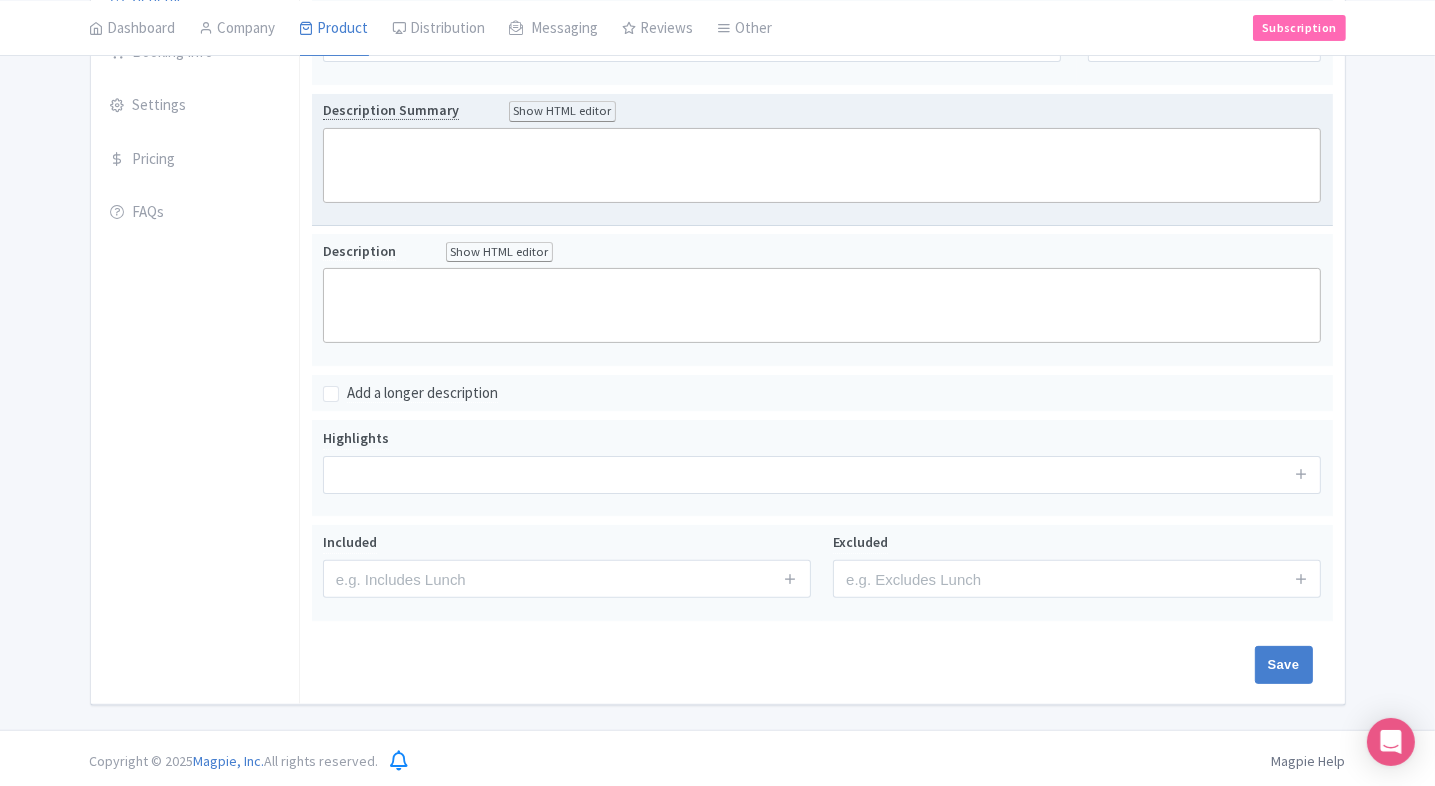 scroll, scrollTop: 0, scrollLeft: 0, axis: both 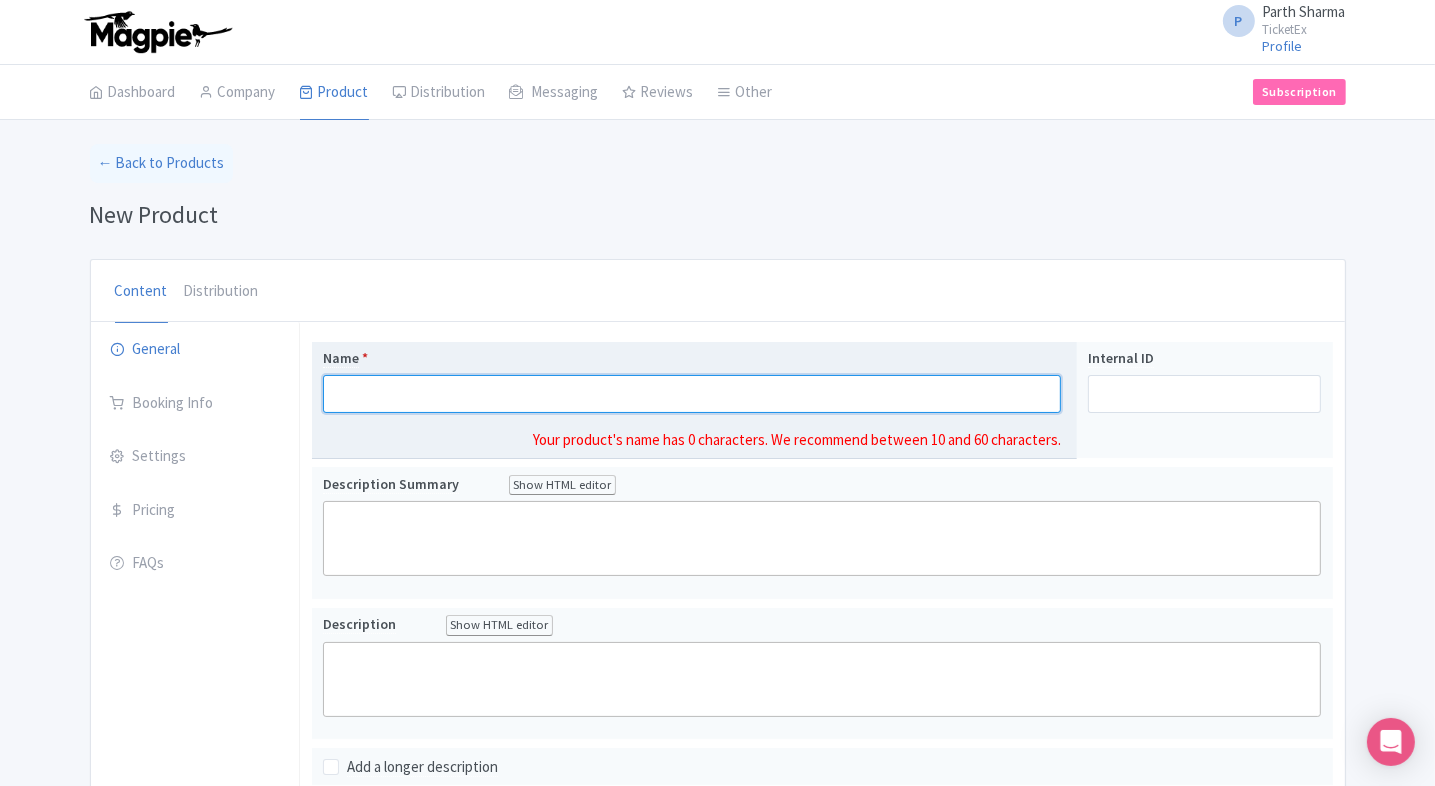 click on "Name   *" at bounding box center [692, 394] 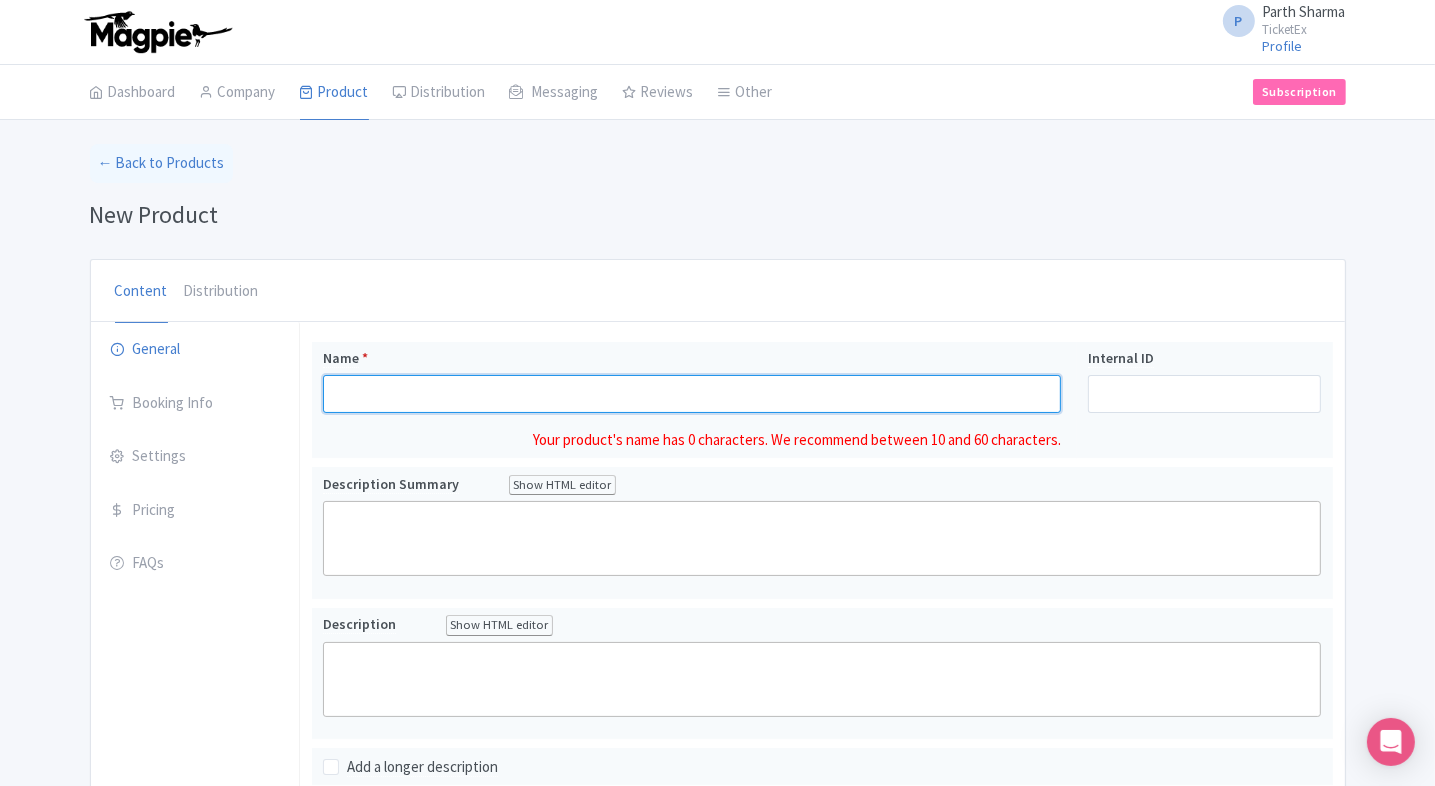 paste on "SplashMania Waterpark" 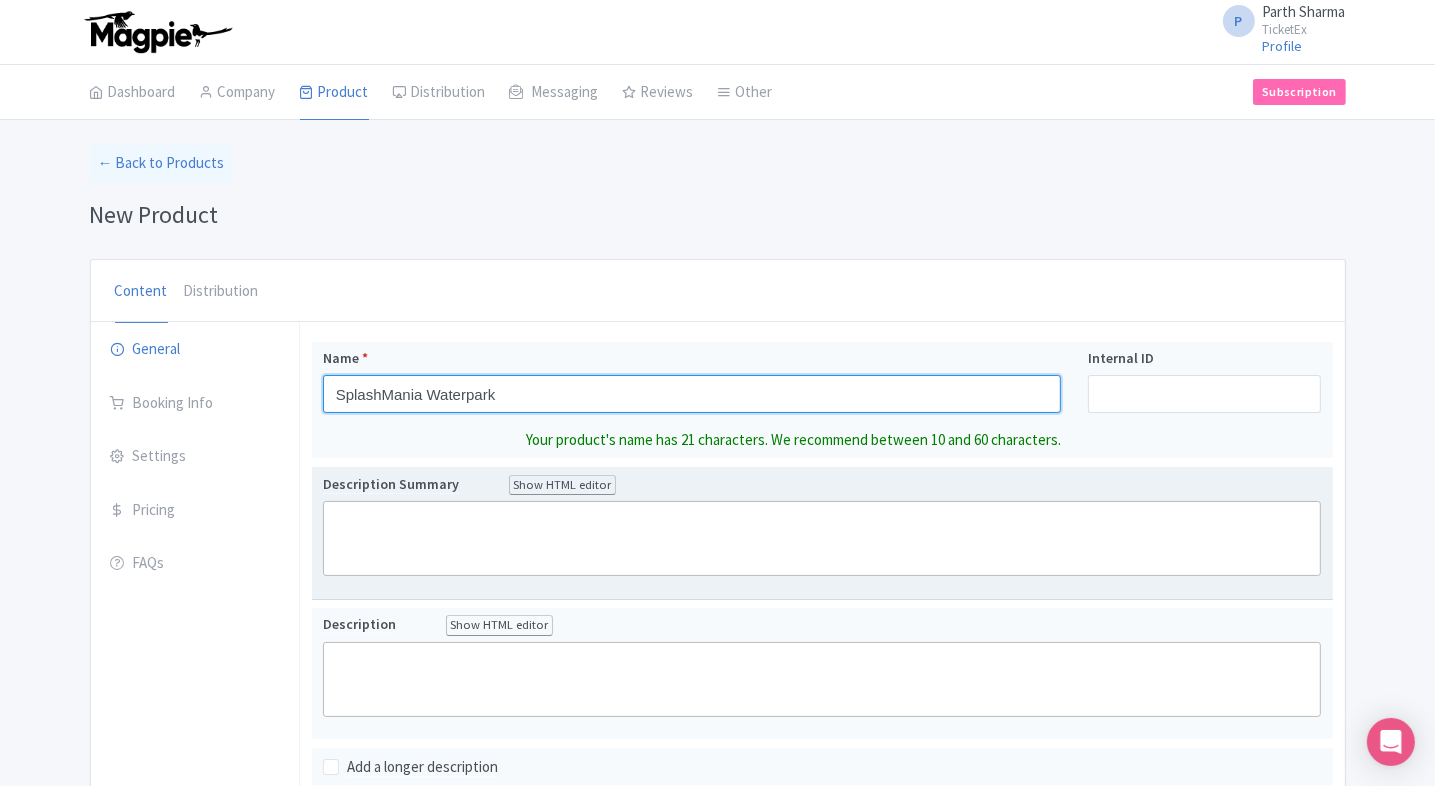 type on "SplashMania Waterpark" 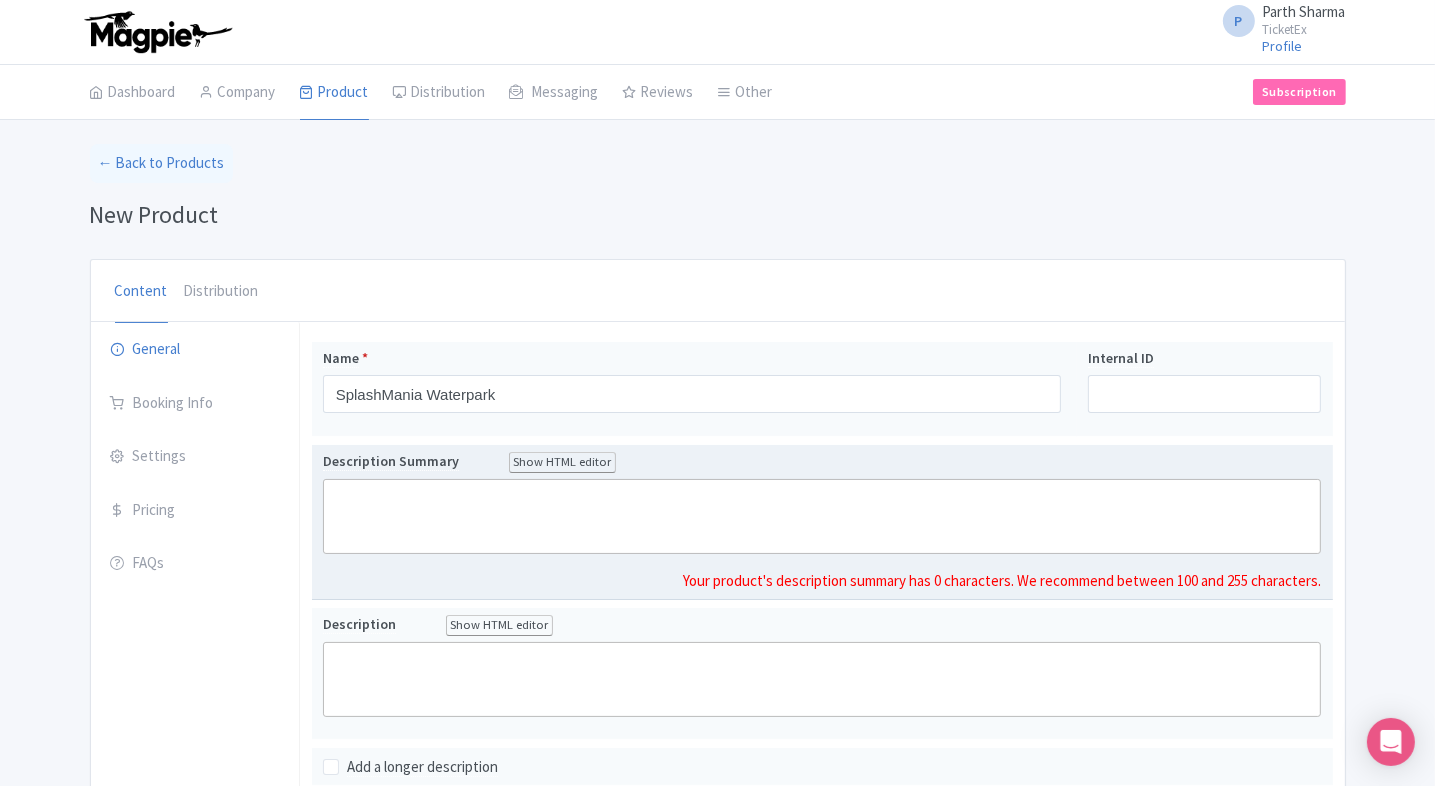 click 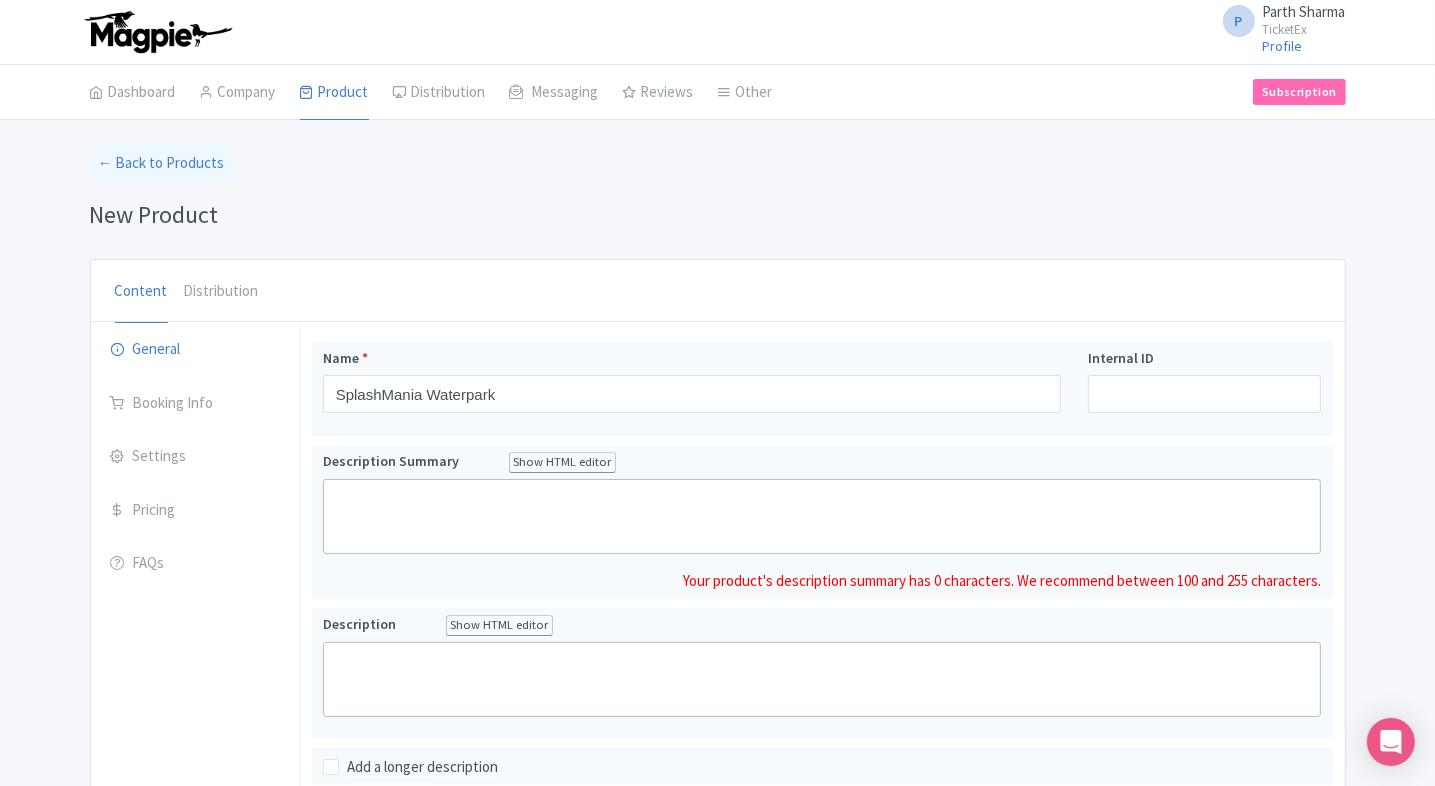 paste on "SplashMania is one of Malaysia’s newest and largest waterparks, located in Gamuda Cove near [CITY]. It features over 35 thrilling water slides and attractions across themed zones like Treasure Lagoon and Omba’King Cove—perfect for families, kids, and thrill-seekers." 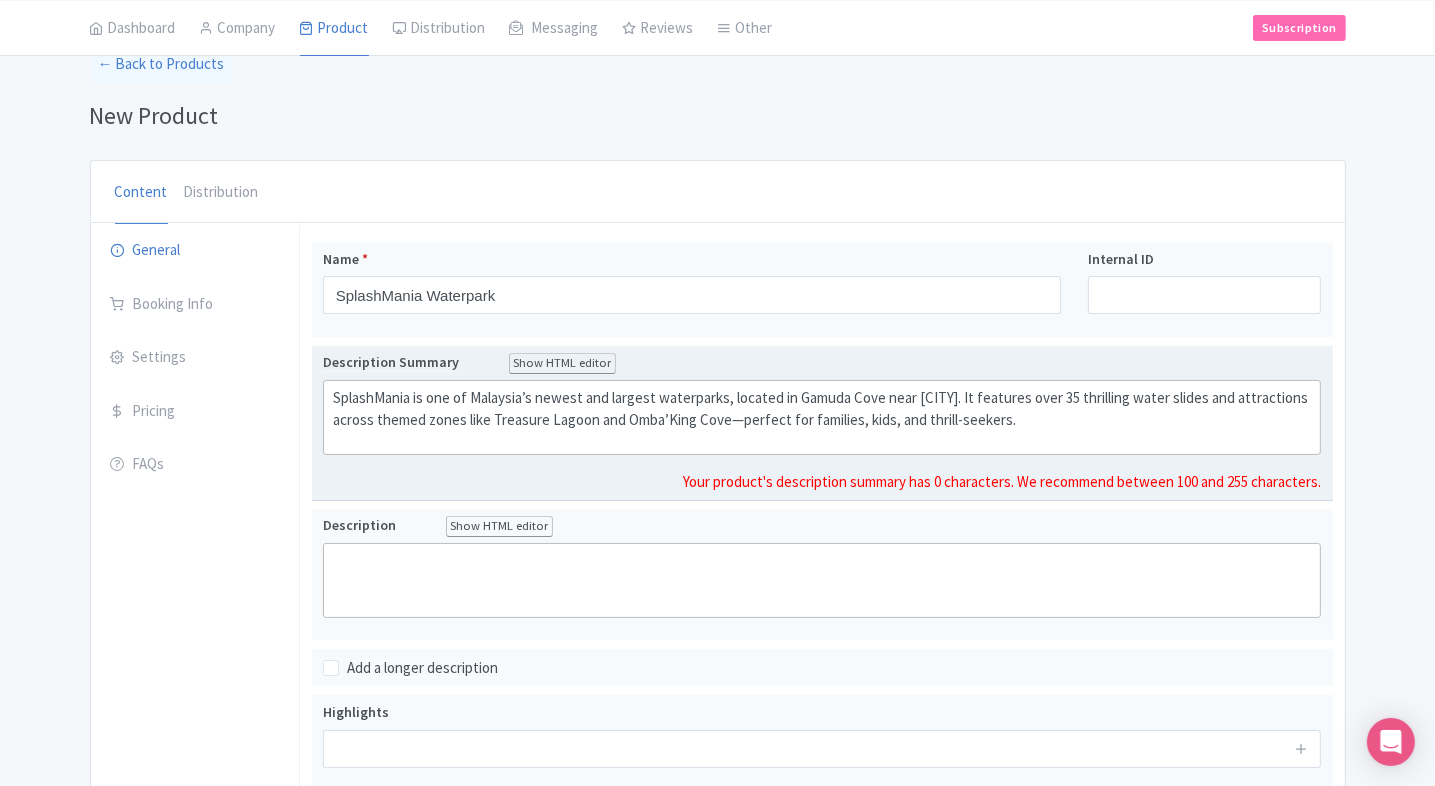 scroll, scrollTop: 140, scrollLeft: 0, axis: vertical 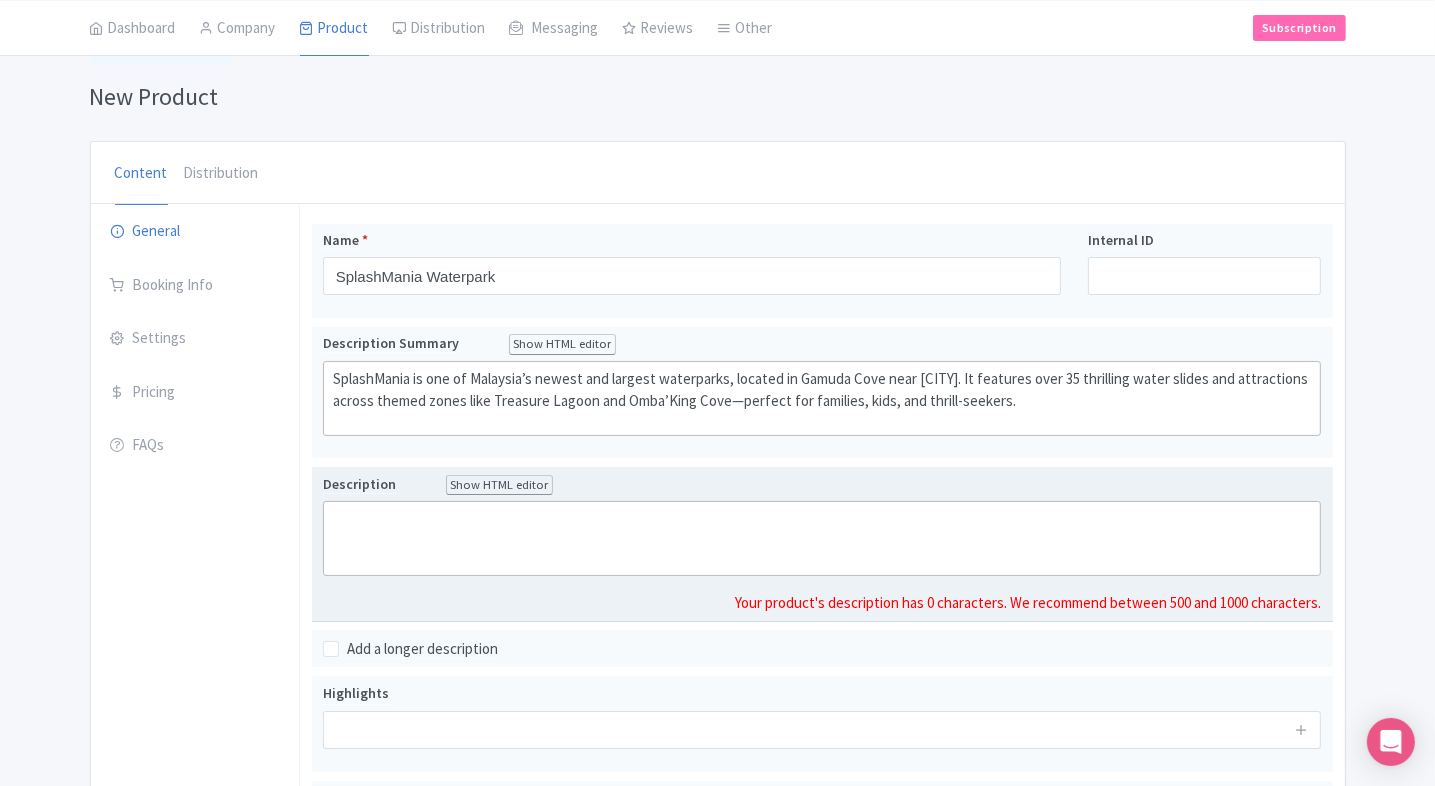click 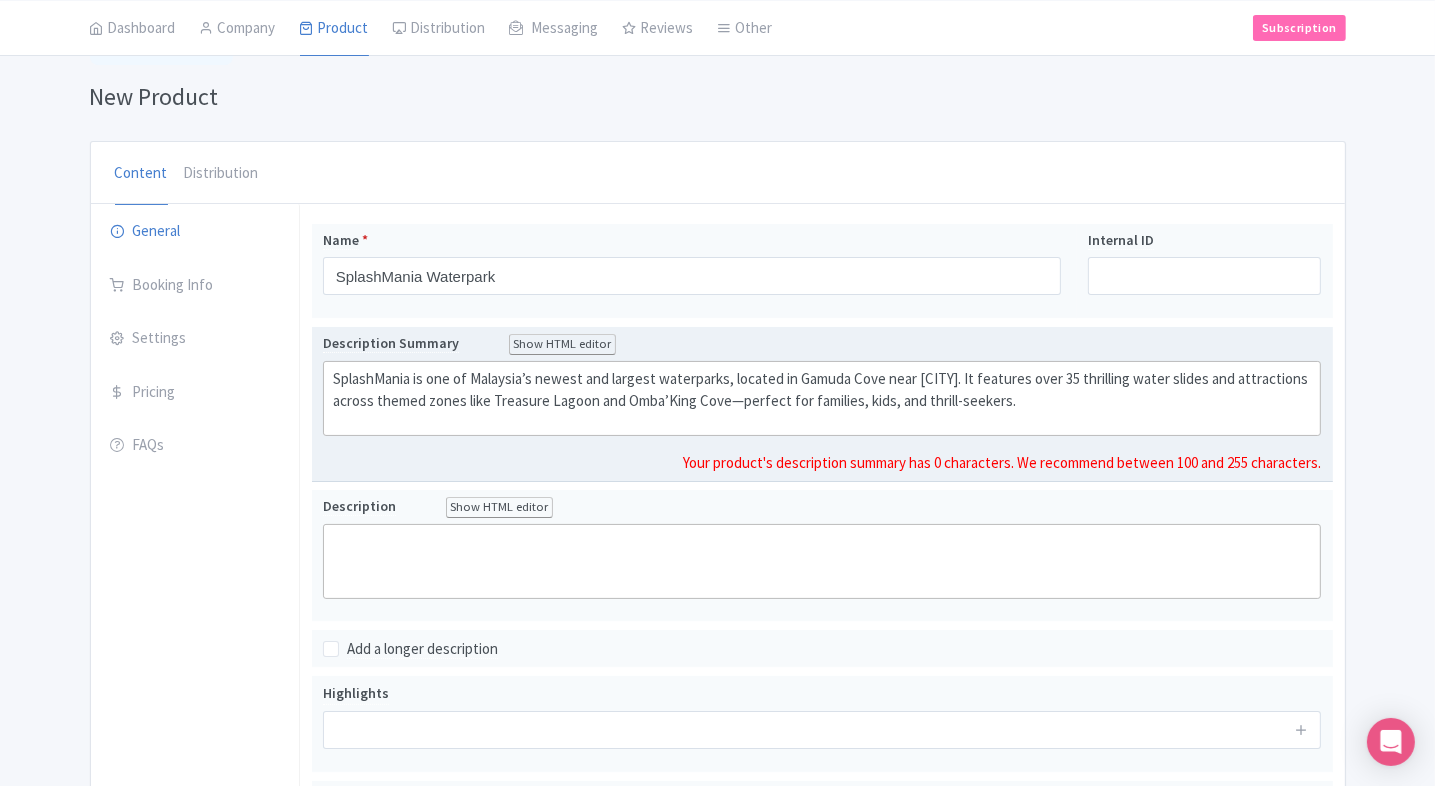 click on "SplashMania is one of Malaysia’s newest and largest waterparks, located in Gamuda Cove near [CITY]. It features over 35 thrilling water slides and attractions across themed zones like Treasure Lagoon and Omba’King Cove—perfect for families, kids, and thrill-seekers." 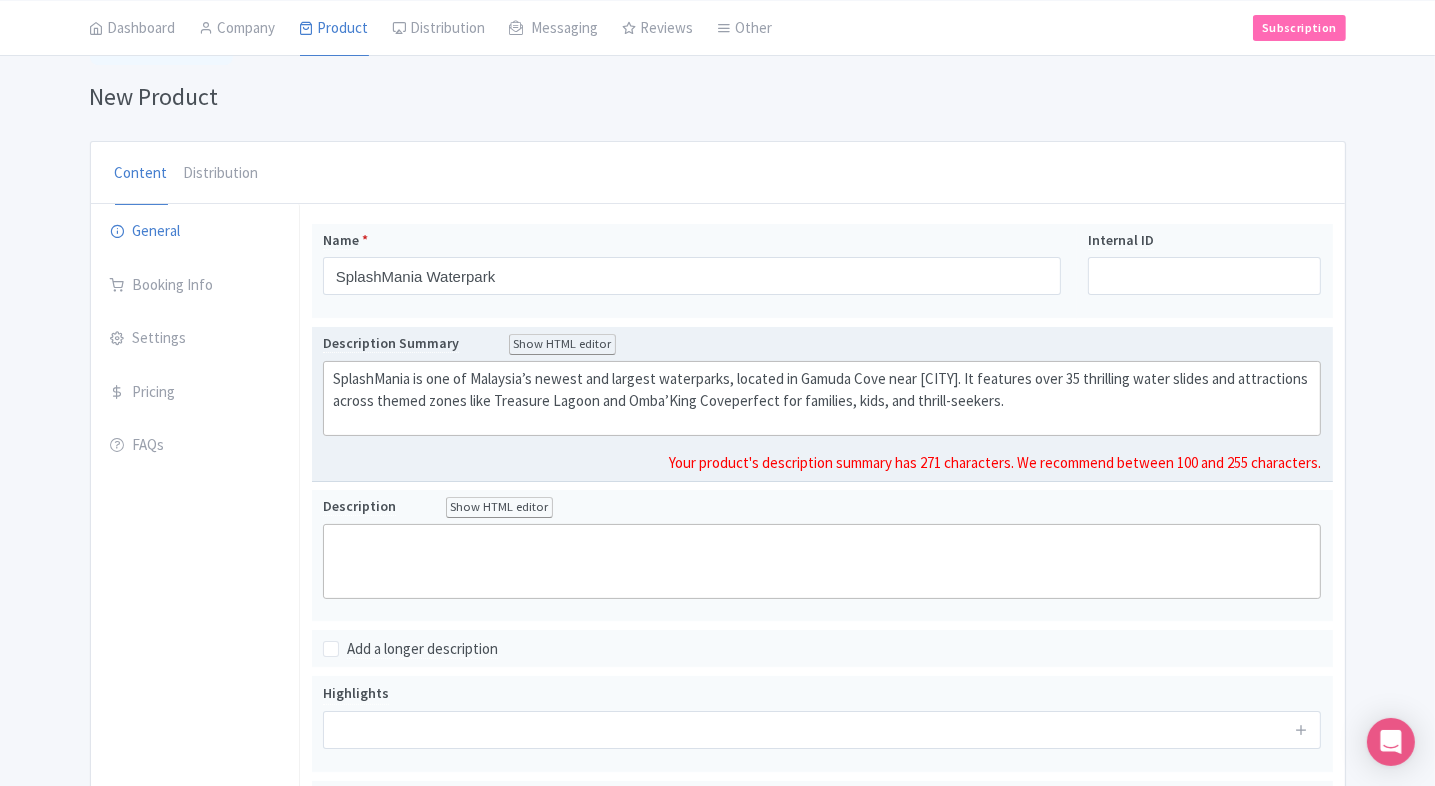type on "<div>SplashMania is one of Malaysia’s newest and largest waterparks, located in Gamuda Cove near [CITY]. It features over 35 thrilling water slides and attractions across themed zones like Treasure Lagoon and Omba’King Cove perfect for families, kids, and thrill-seekers.</div>" 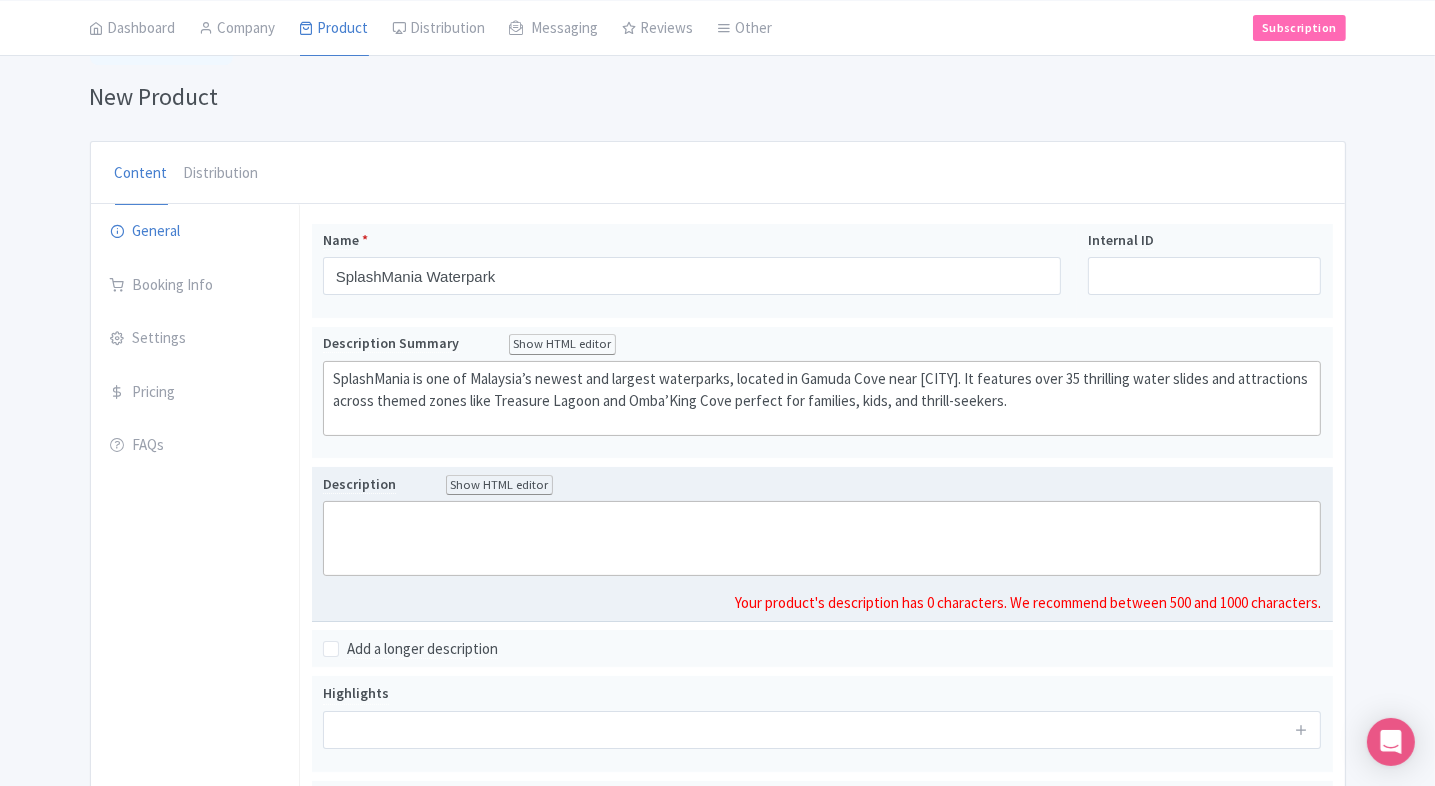 type 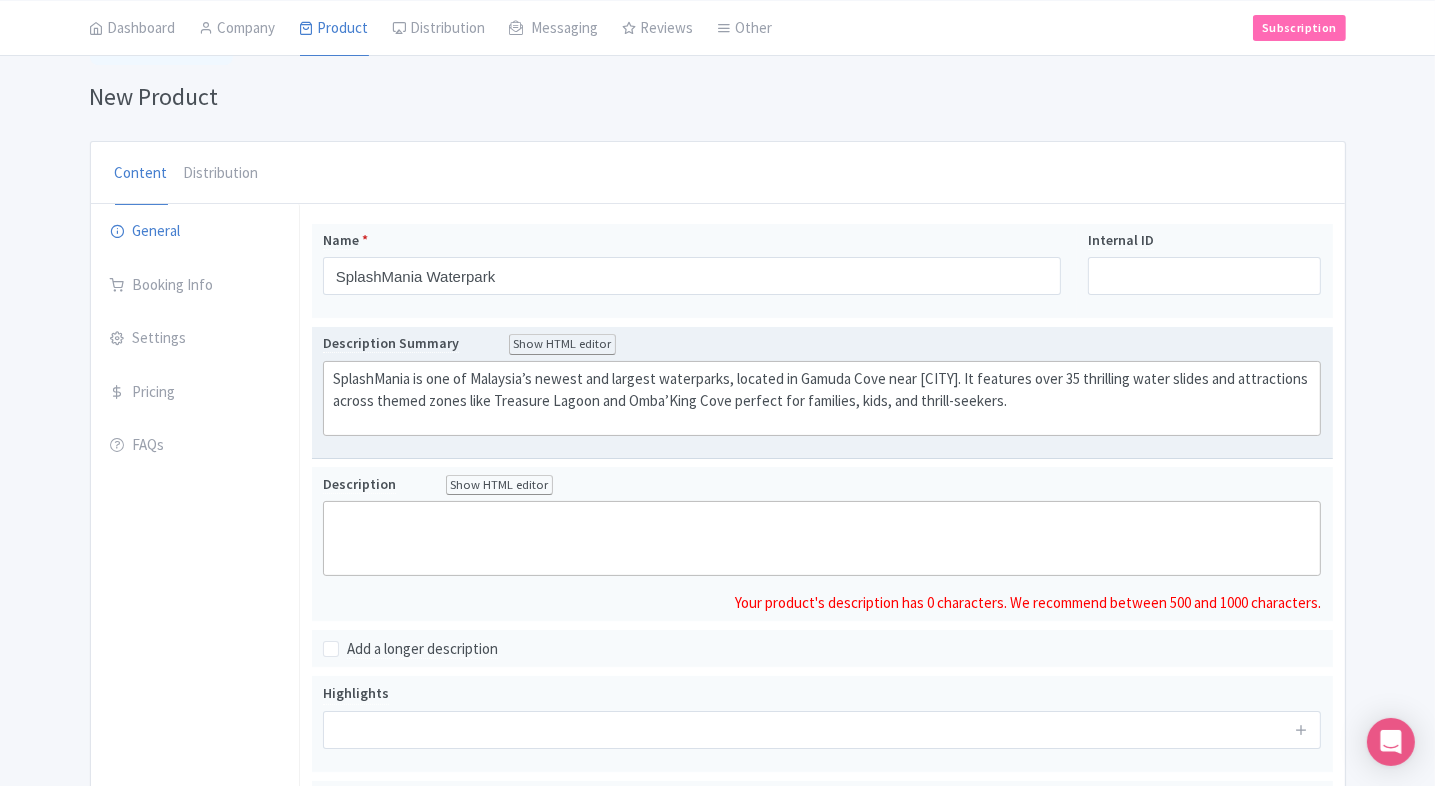 scroll, scrollTop: 140, scrollLeft: 0, axis: vertical 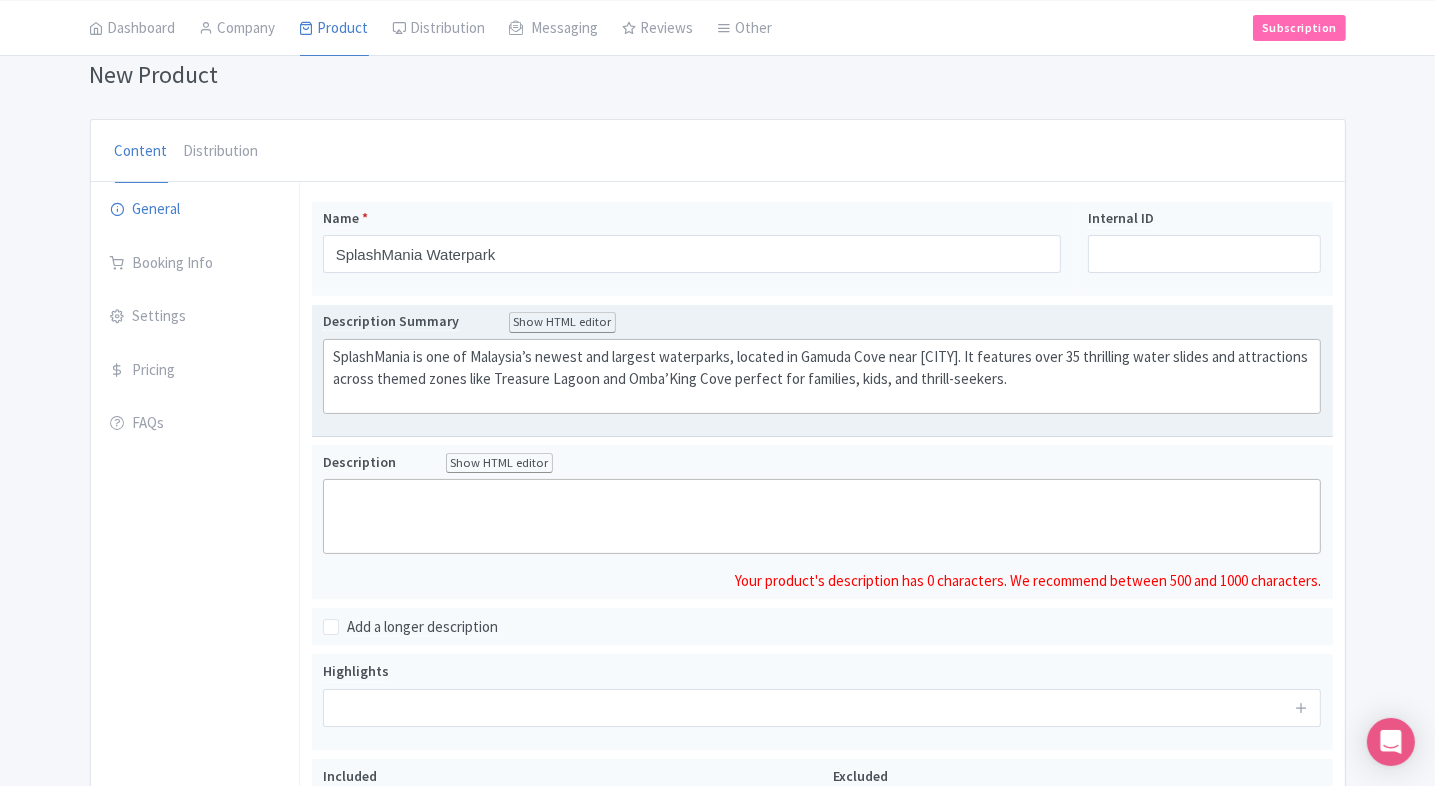 click on "Description Summary Show HTML editor
Bold
Italic
Strikethrough
Link
Heading
Quote
Code
Bullets
Numbers
Decrease Level
Increase Level
Attach Files
Undo
Redo
Link
Unlink
SplashMania is one of [STATE]’s newest and largest waterparks, located in [CITY] near [CITY]. It features over 35 thrilling water slides and attractions across themed zones like Treasure Lagoon and Omba’King Cove perfect for families, kids, and thrill-seekers.
Your product's description summary has 272 characters. We recommend between 100 and 255 characters." at bounding box center [822, 370] 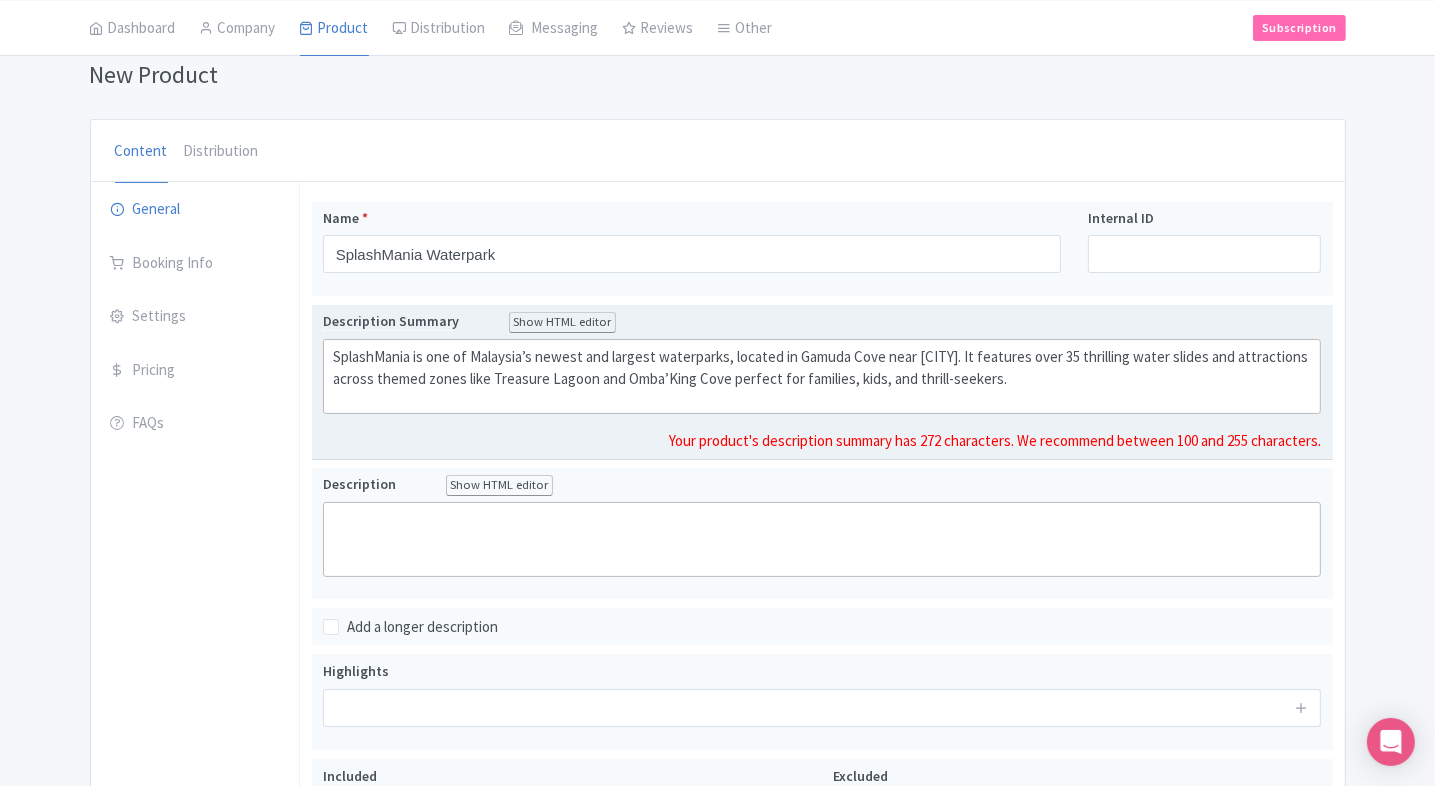 drag, startPoint x: 1096, startPoint y: 383, endPoint x: 956, endPoint y: 384, distance: 140.00357 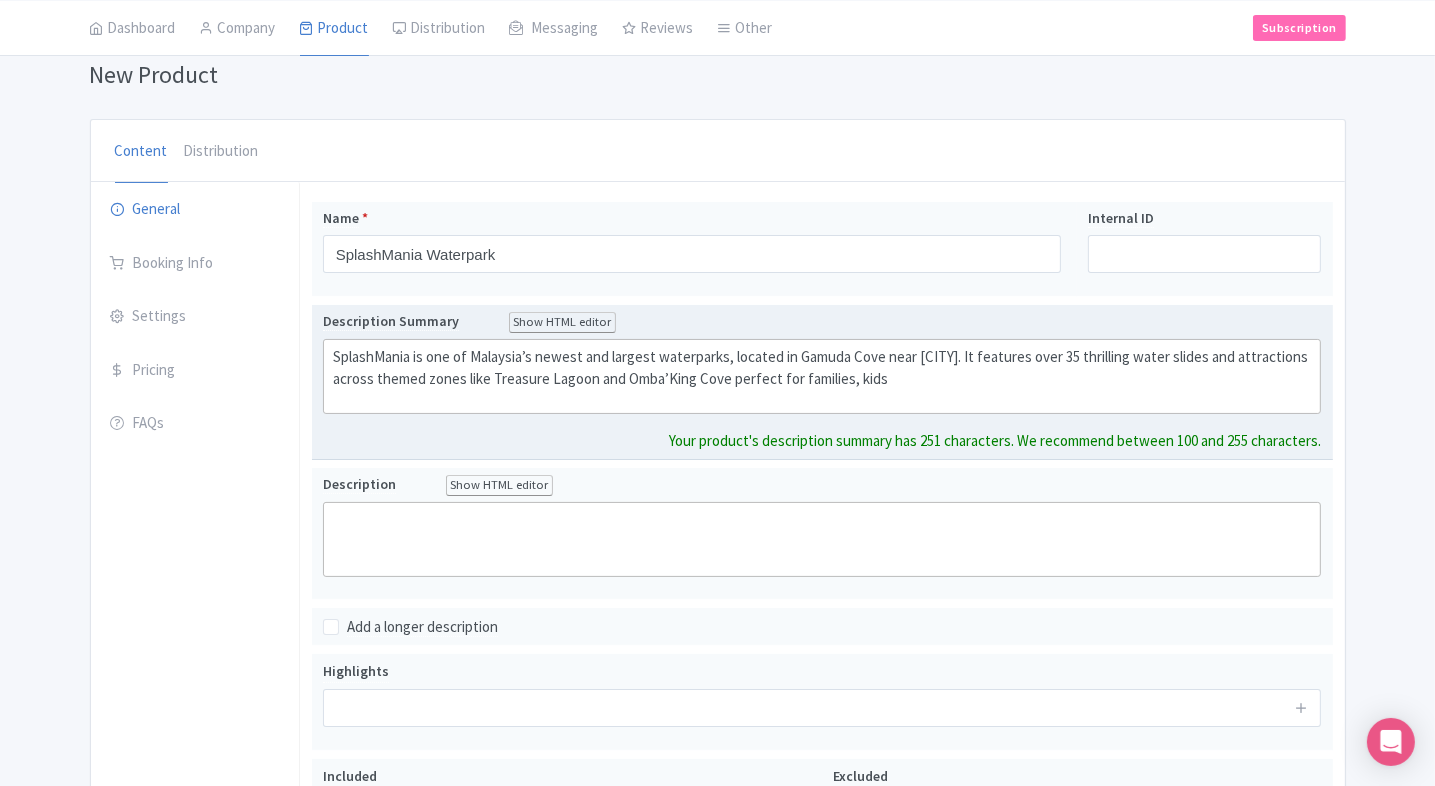 type on "<div>SplashMania is one of Malaysia’s newest and largest waterparks, located in Gamuda Cove near [CITY]. It features over 35 thrilling water slides and attractions across themed zones like Treasure Lagoon and Omba’King Cove perfect for families, kids.</div>" 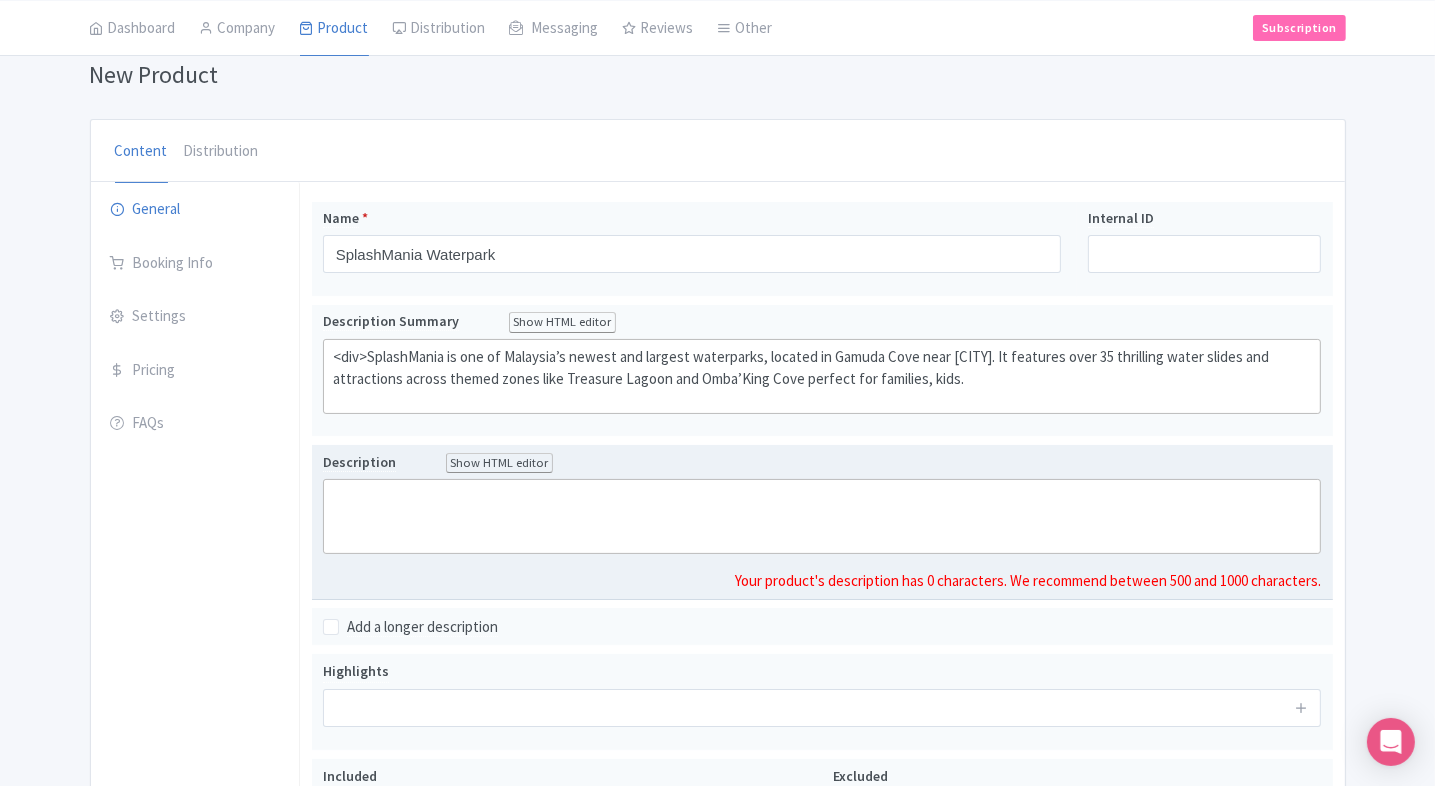 click 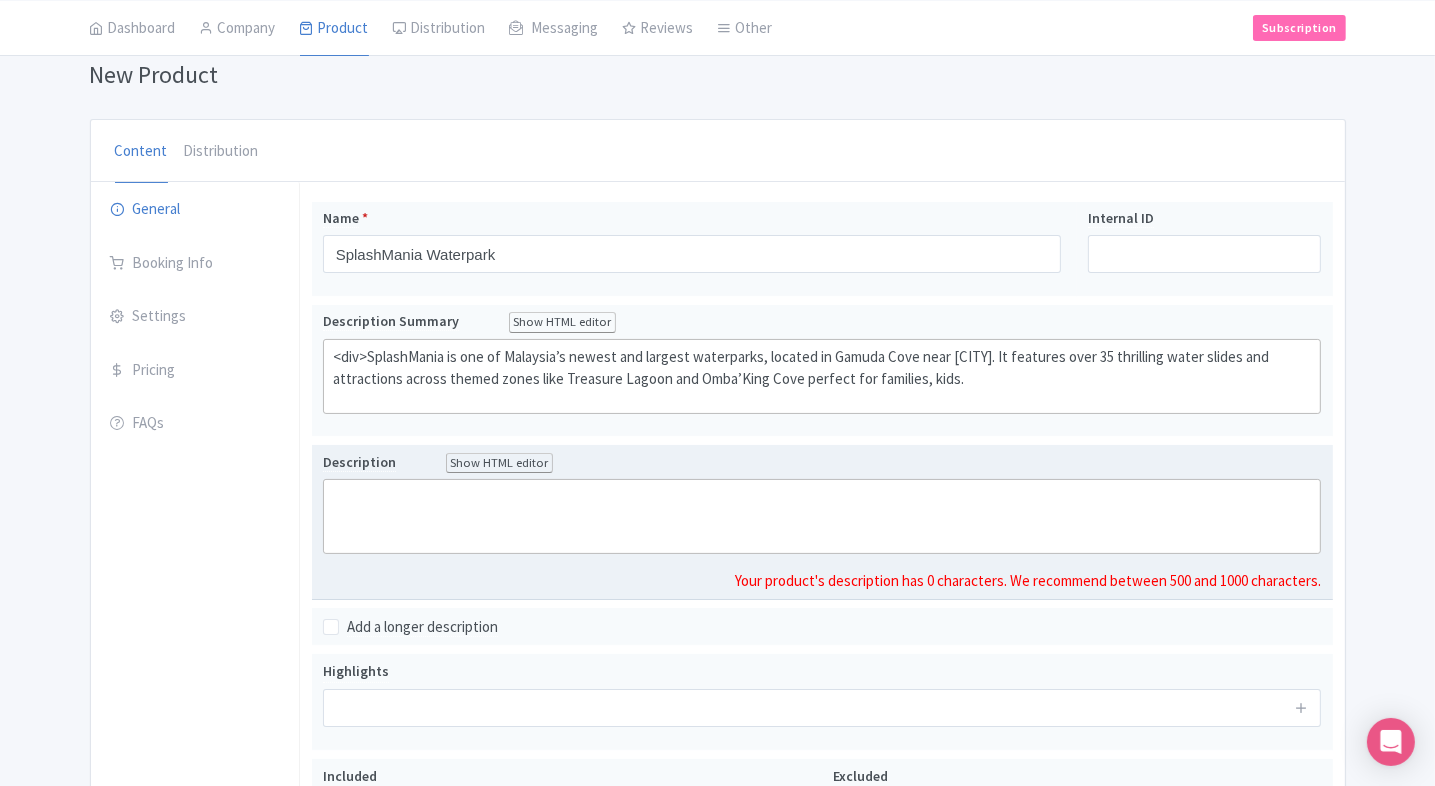 paste on "<div>Dive into excitement at SplashMania, Malaysia’s vibrant waterpark filled with high-speed slides, wave pools, and tropical vibes. Ideal for thrill-seekers and families alike.</div>" 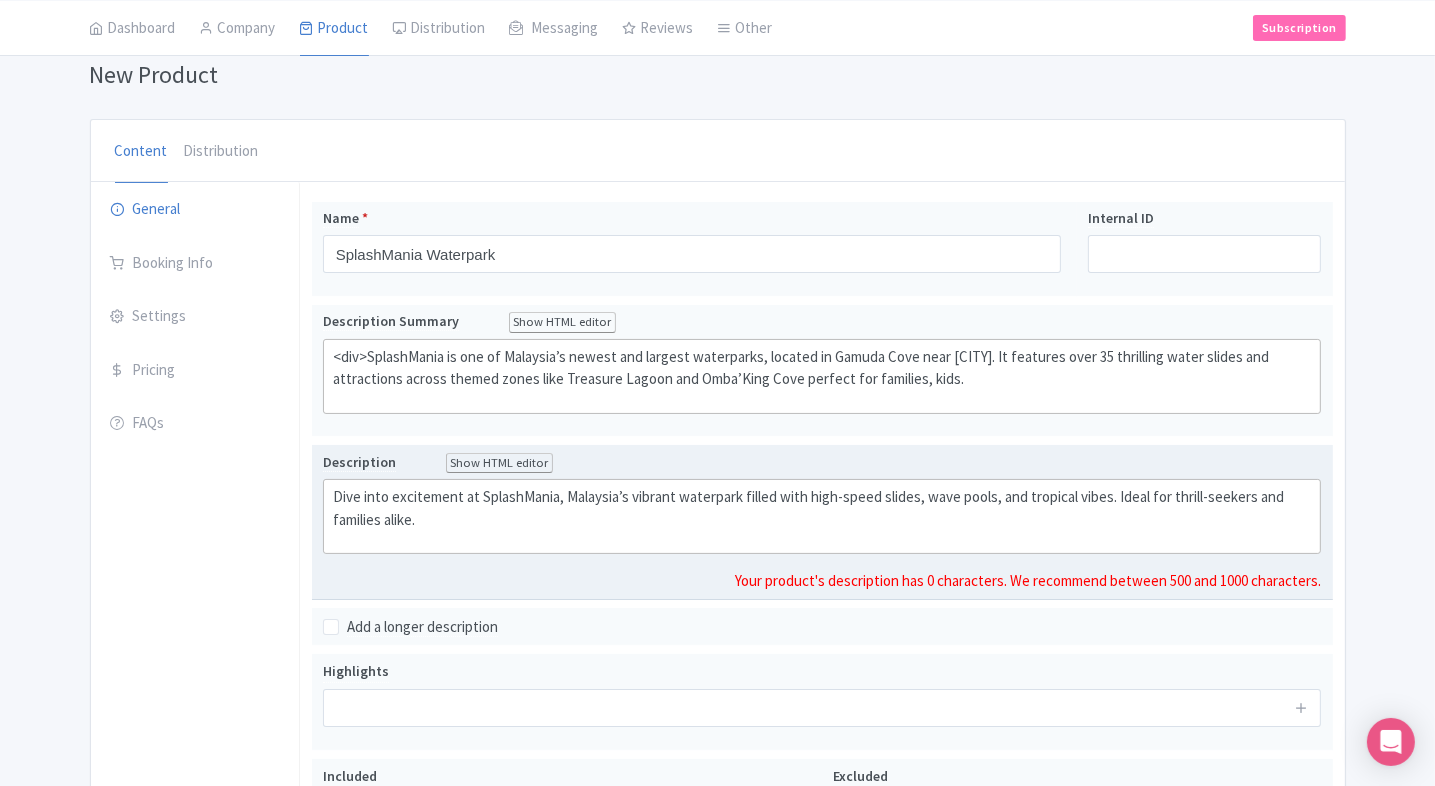 type on "<div>Dive into excitement at SplashMania, Malaysia’s vibrant waterpark filled with high-speed slides, wave pools, and tropical vibes. Ideal for thrill-seekers and families alike.</div>" 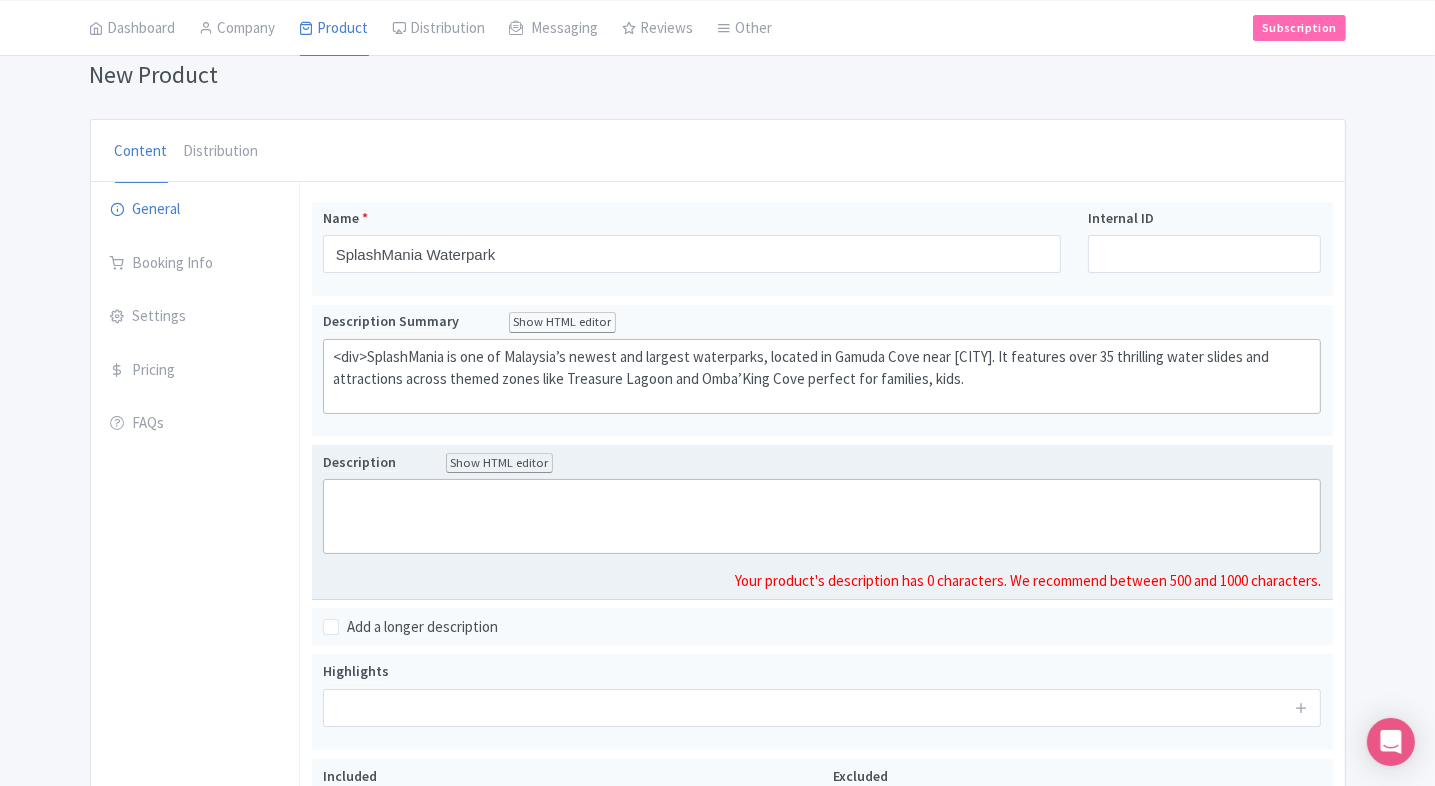 type 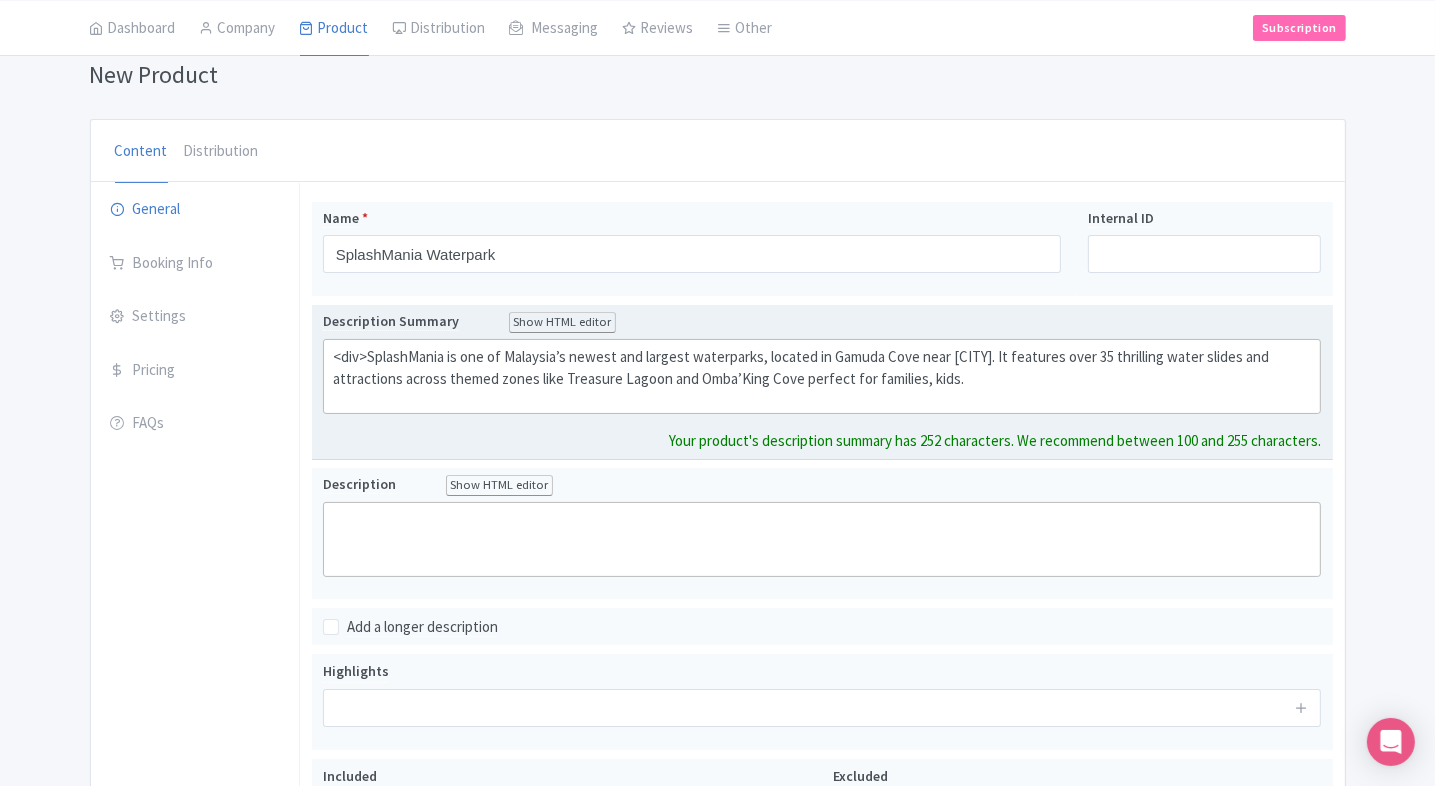 scroll, scrollTop: 163, scrollLeft: 0, axis: vertical 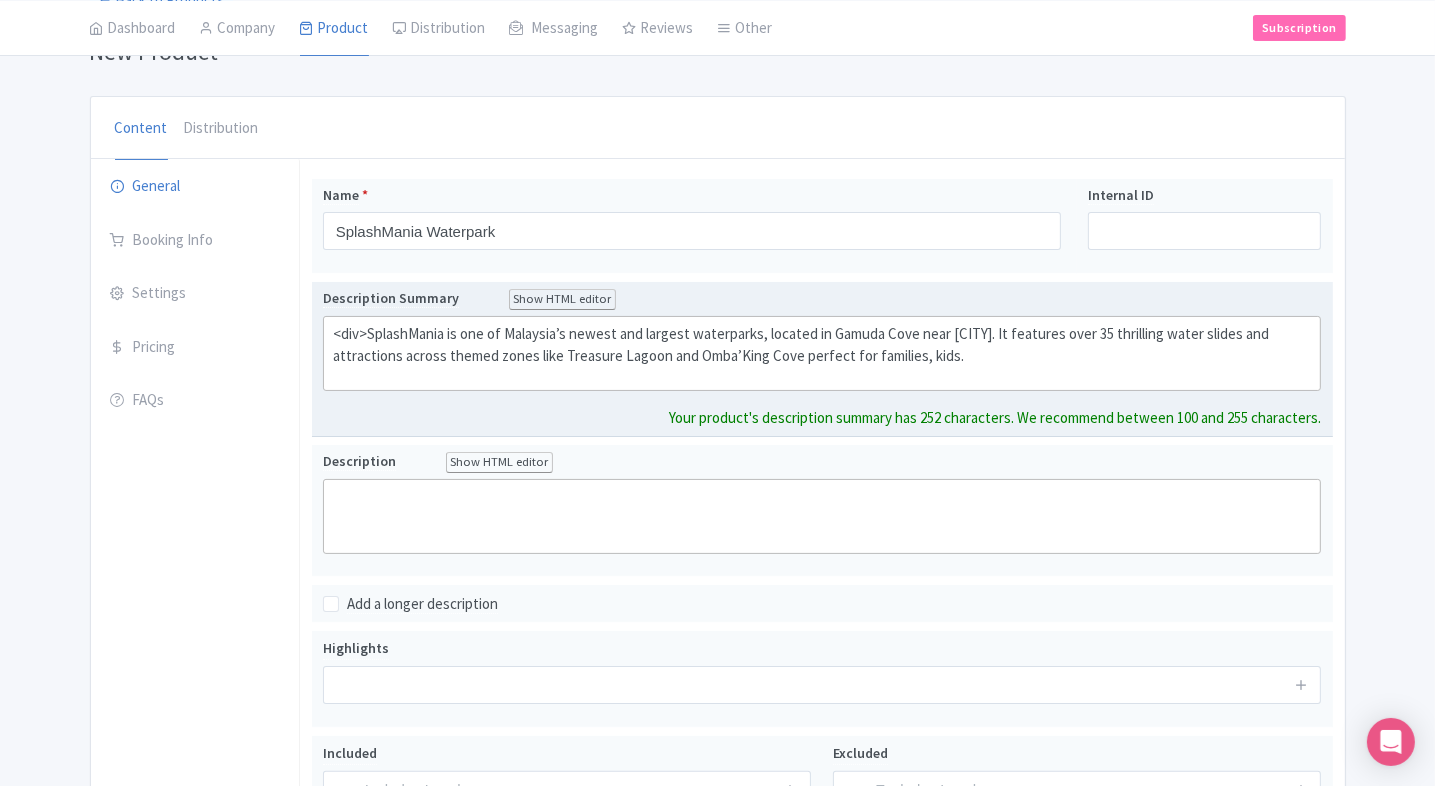 click on "<div>SplashMania is one of Malaysia’s newest and largest waterparks, located in Gamuda Cove near [CITY]. It features over 35 thrilling water slides and attractions across themed zones like Treasure Lagoon and Omba’King Cove perfect for families, kids." 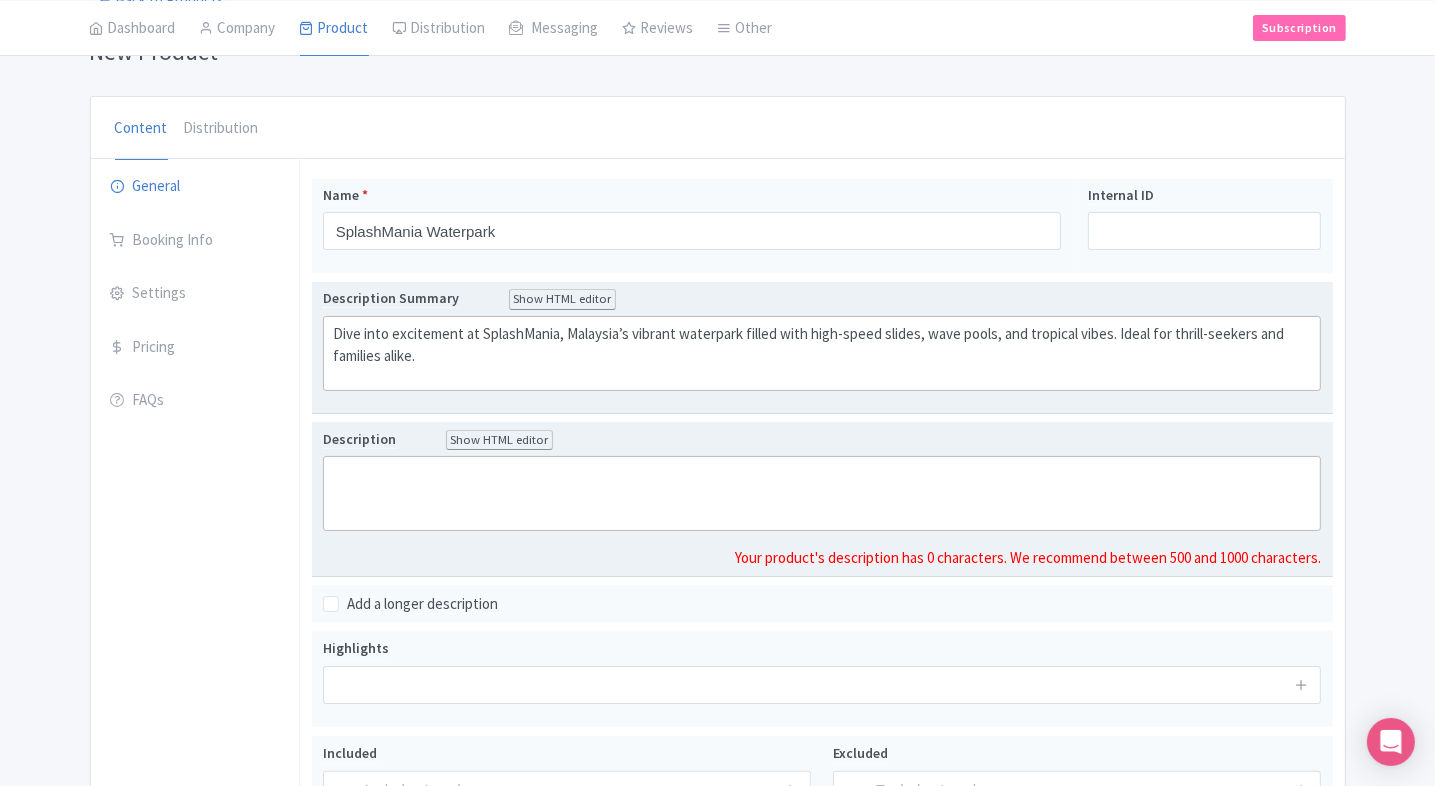 click 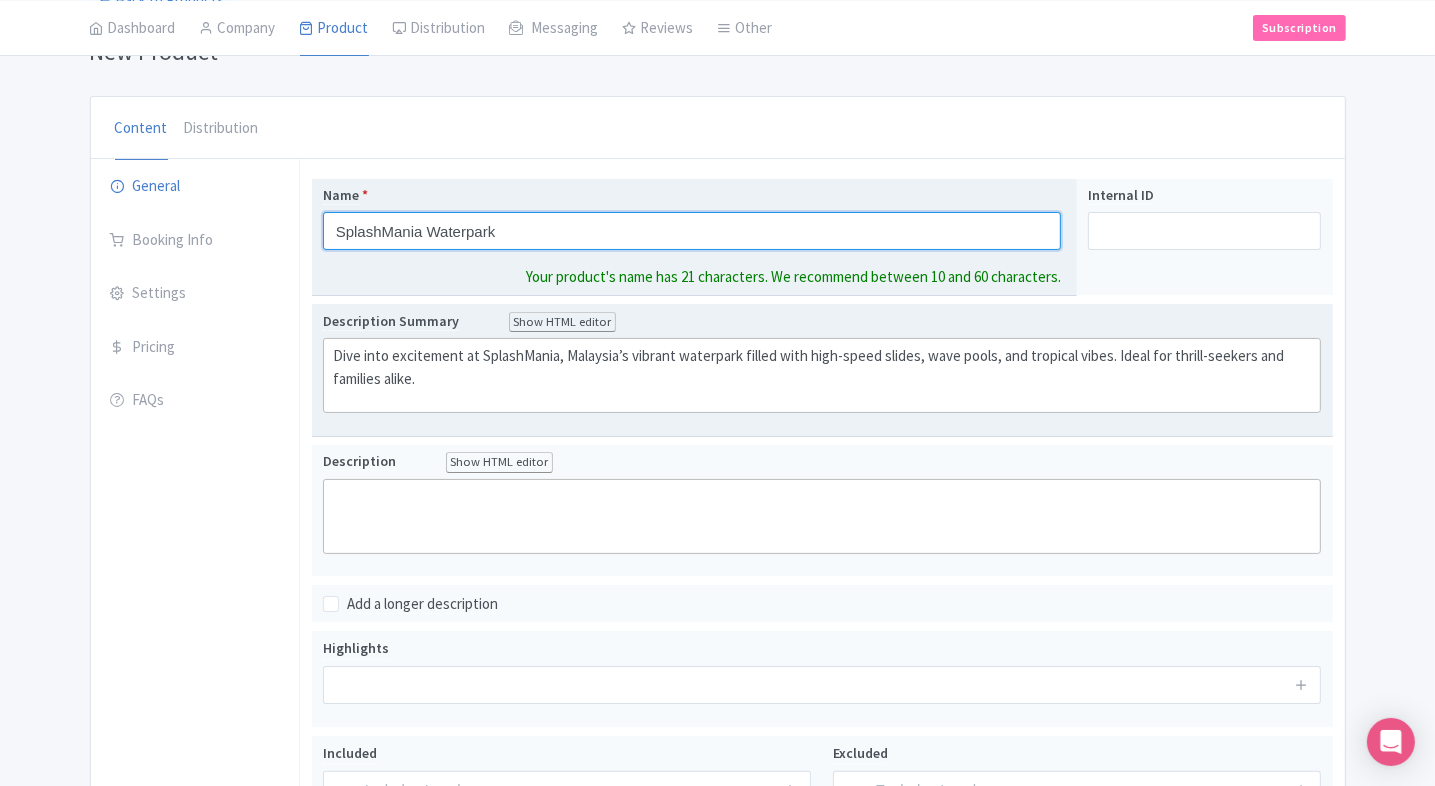 scroll, scrollTop: 185, scrollLeft: 0, axis: vertical 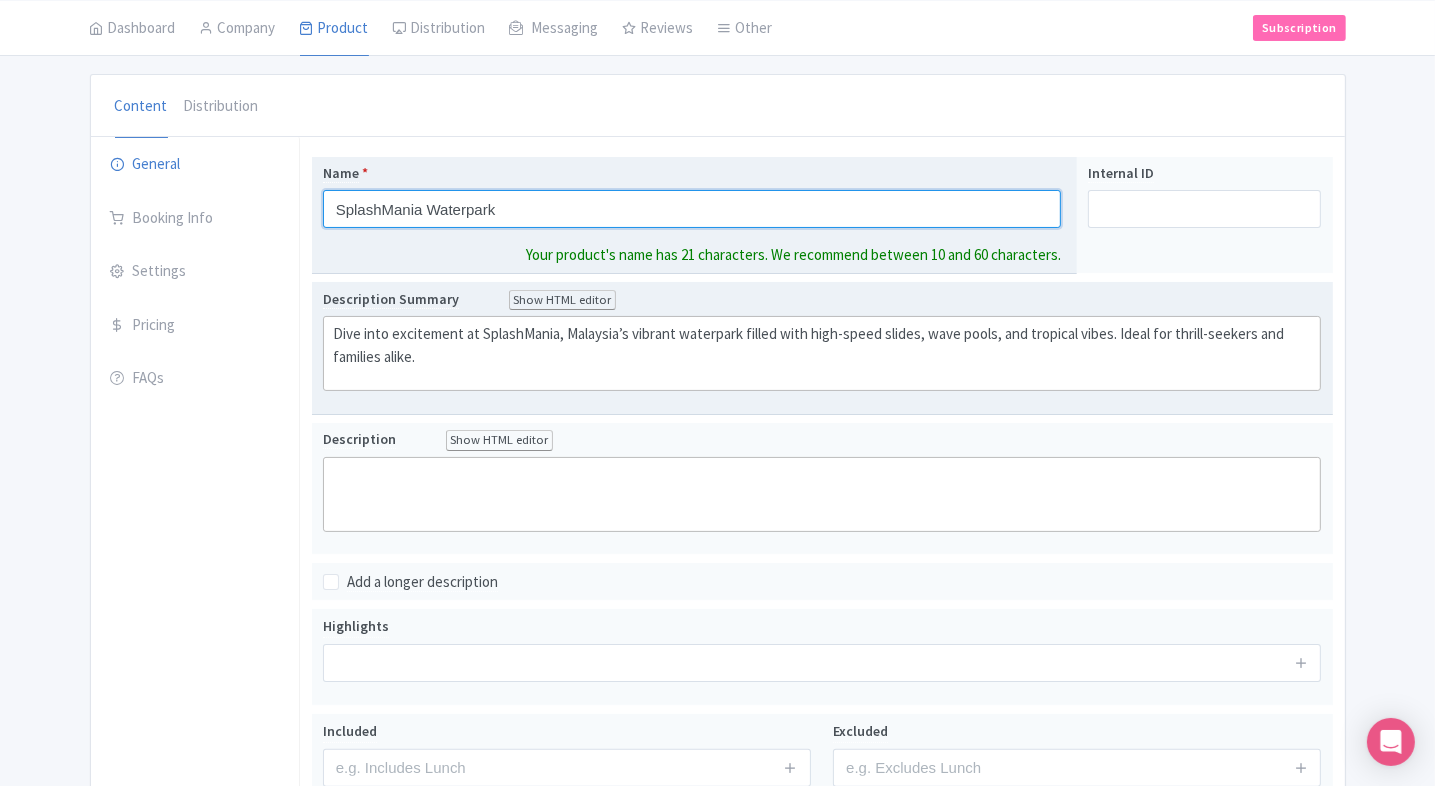 drag, startPoint x: 500, startPoint y: 236, endPoint x: 329, endPoint y: 219, distance: 171.84296 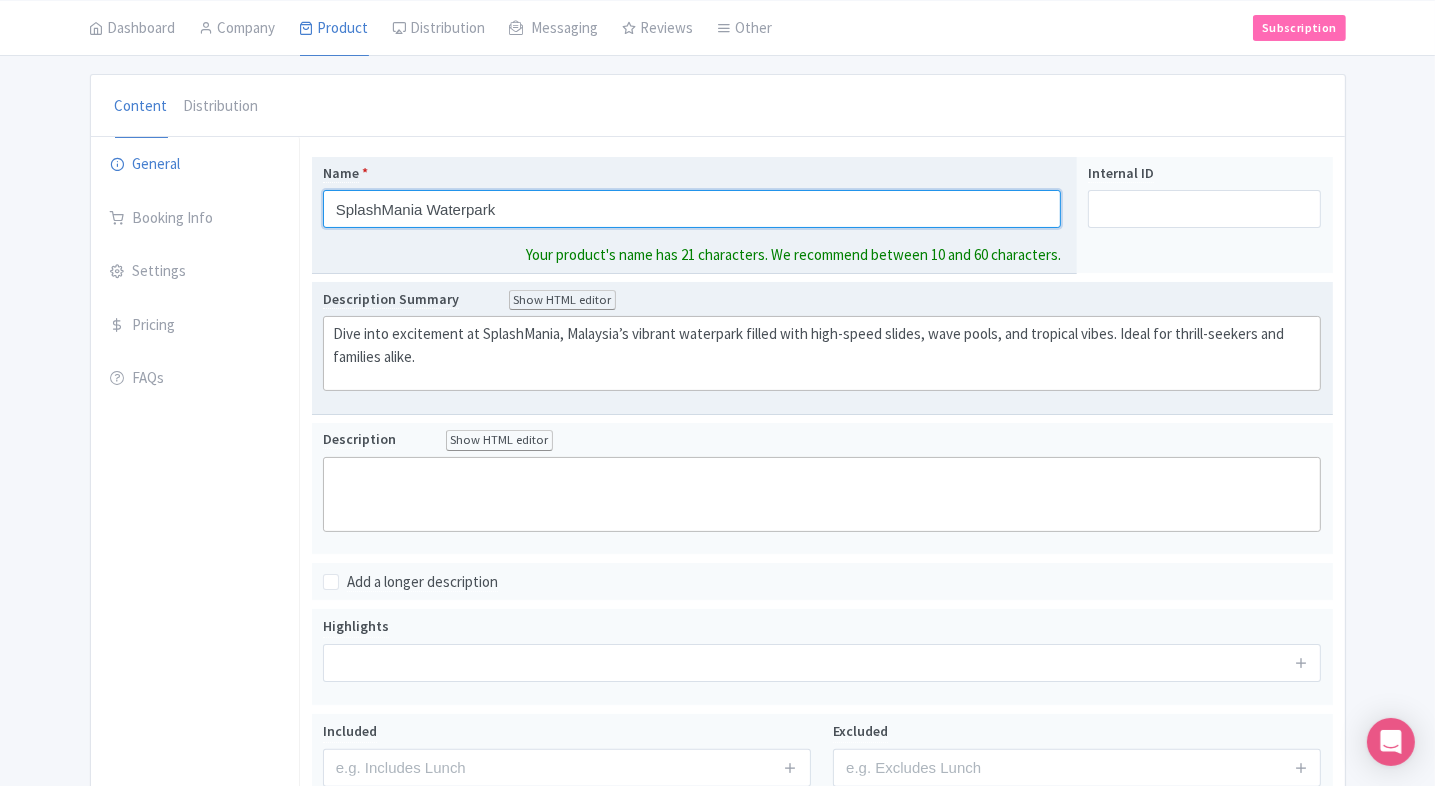 click on "SplashMania Waterpark" at bounding box center (692, 209) 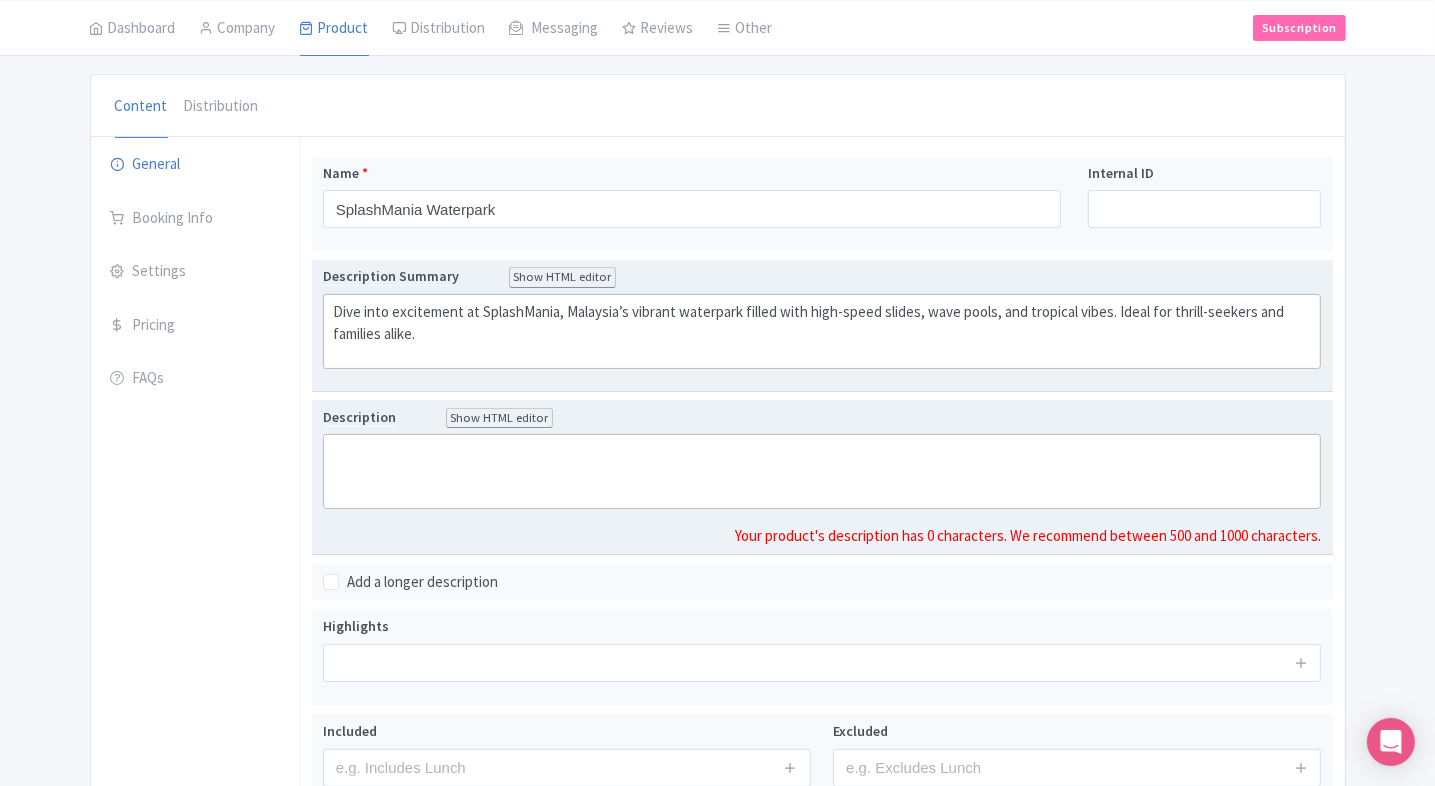 click on "Description Show HTML editor
Bold
Italic
Strikethrough
Link
Heading
Quote
Code
Bullets
Numbers
Decrease Level
Increase Level
Attach Files
Undo
Redo
Link
Unlink
Your product's description has 0 characters. We recommend between 500 and 1000 characters." at bounding box center (822, 477) 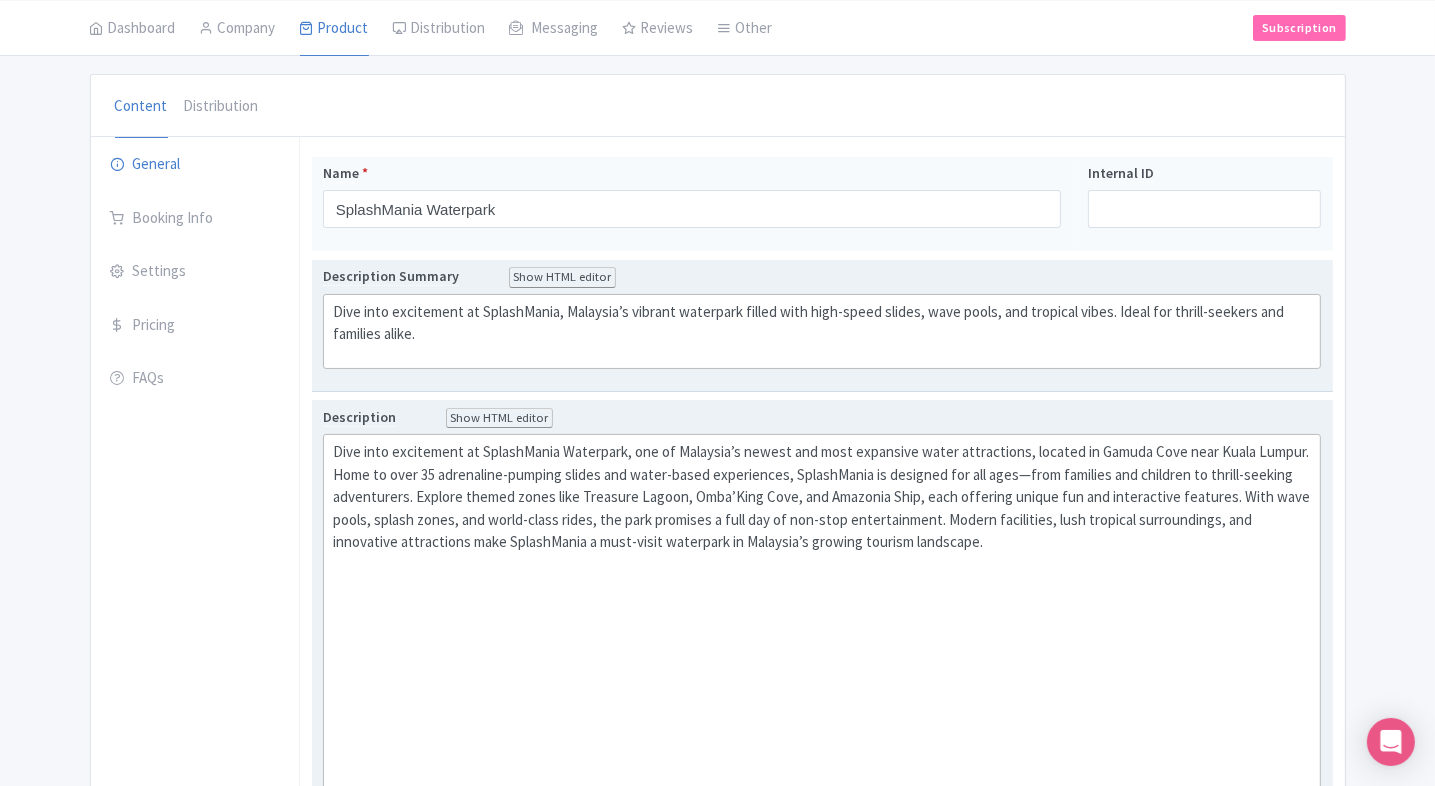 click 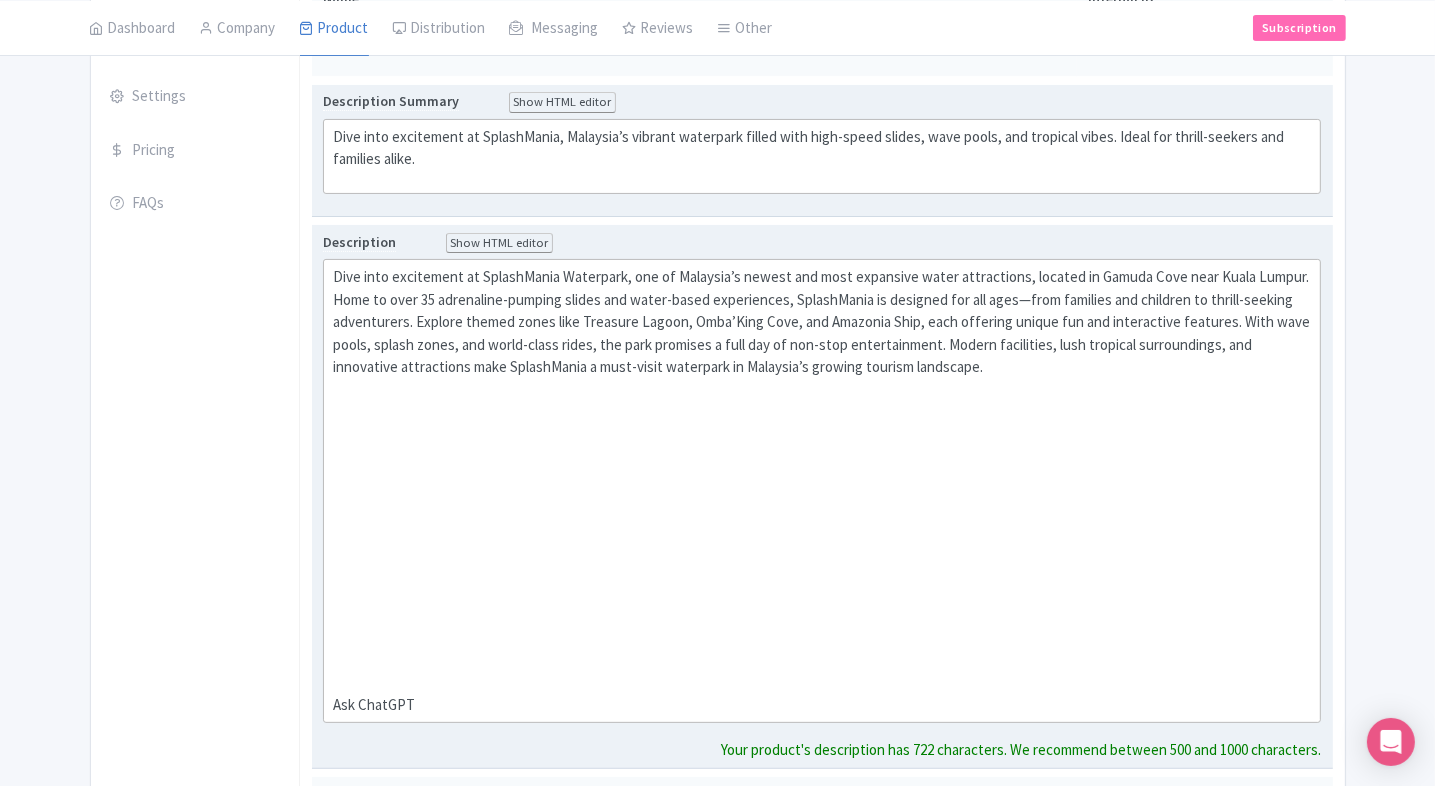 scroll, scrollTop: 385, scrollLeft: 0, axis: vertical 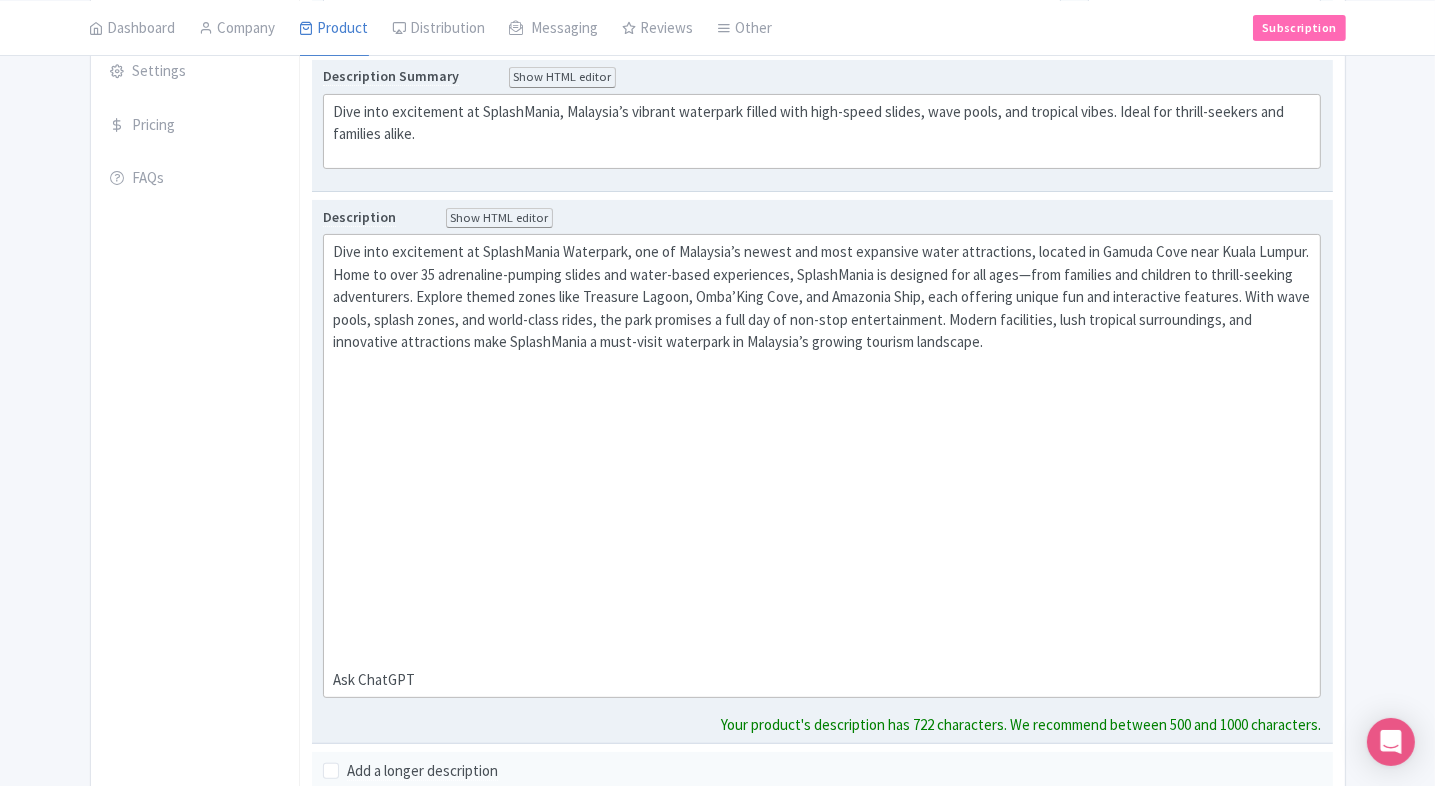 click on "Ask ChatGPT" 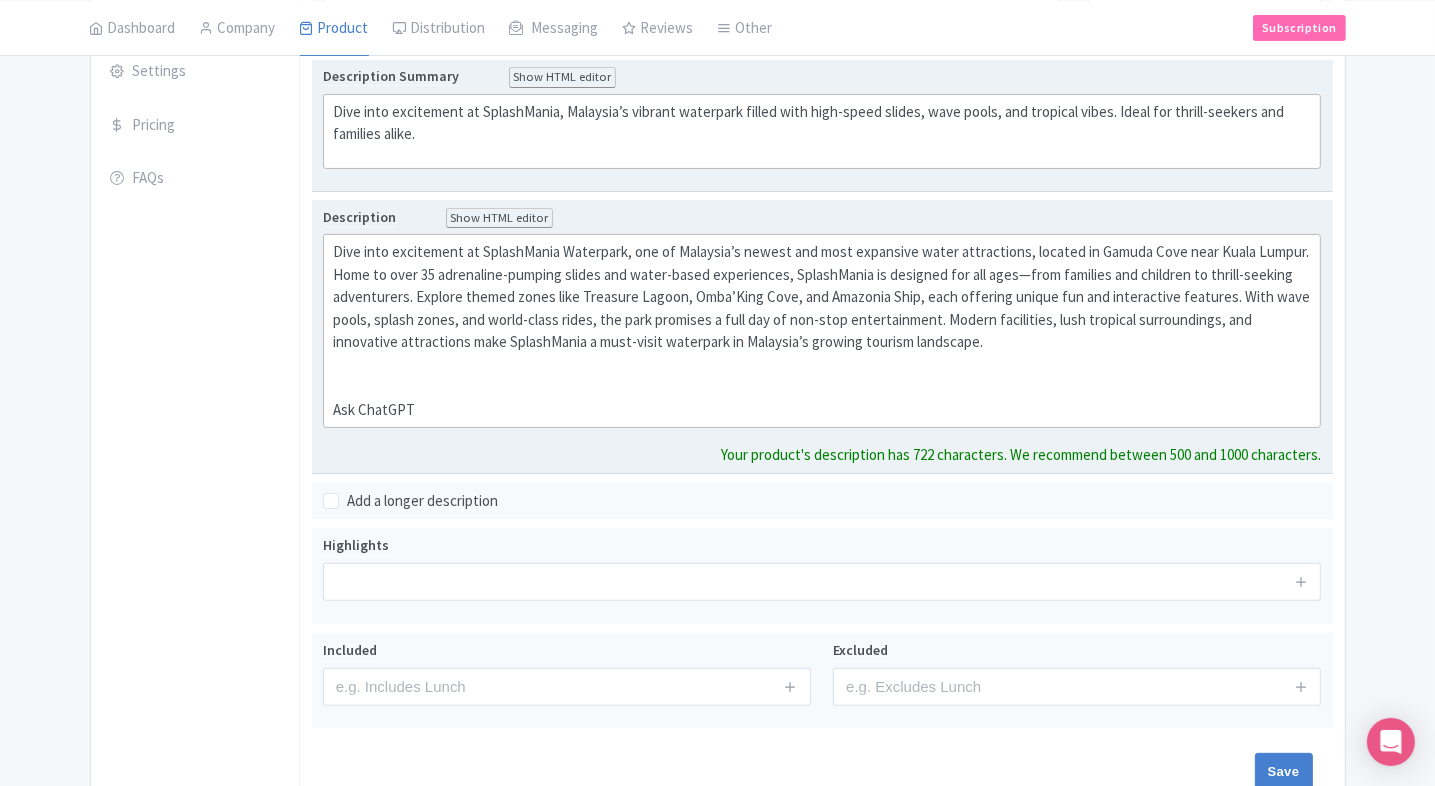 click on "Ask ChatGPT" 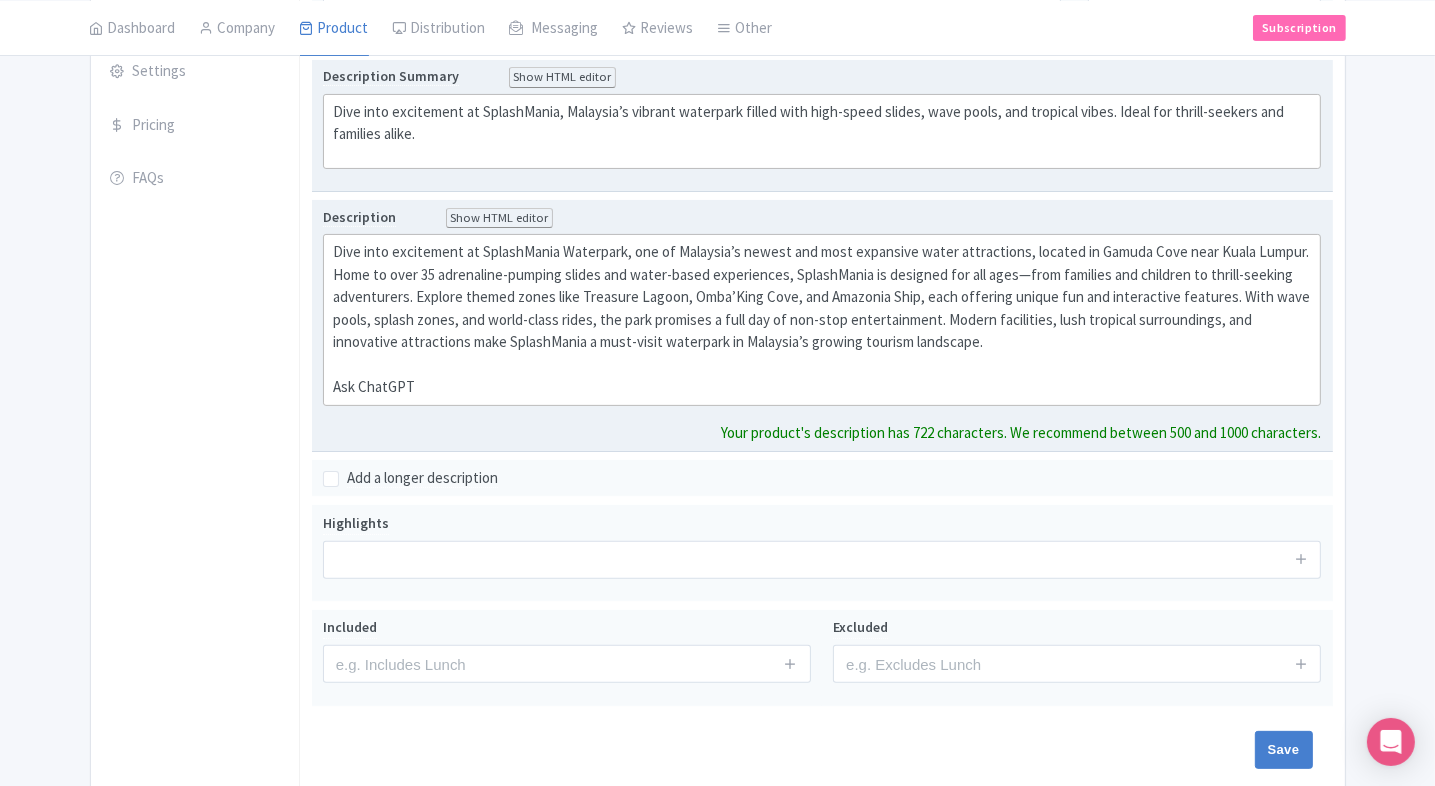 type on "<div>Dive into excitement at SplashMania Waterpark, one of Malaysia’s newest and most expansive water attractions, located in Gamuda Cove near Kuala Lumpur. Home to over 35 adrenaline-pumping slides and water-based experiences, SplashMania is designed for all ages—from families and children to thrill-seeking adventurers. Explore themed zones like Treasure Lagoon, Omba’King Cove, and Amazonia Ship, each offering unique fun and interactive features. With wave pools, splash zones, and world-class rides, the park promises a full day of non-stop entertainment. Modern facilities, lush tropical surroundings, and innovative attractions make SplashMania a must-visit waterpark in Malaysia’s growing tourism landscape.</div><div><br>Ask ChatGPT</div>" 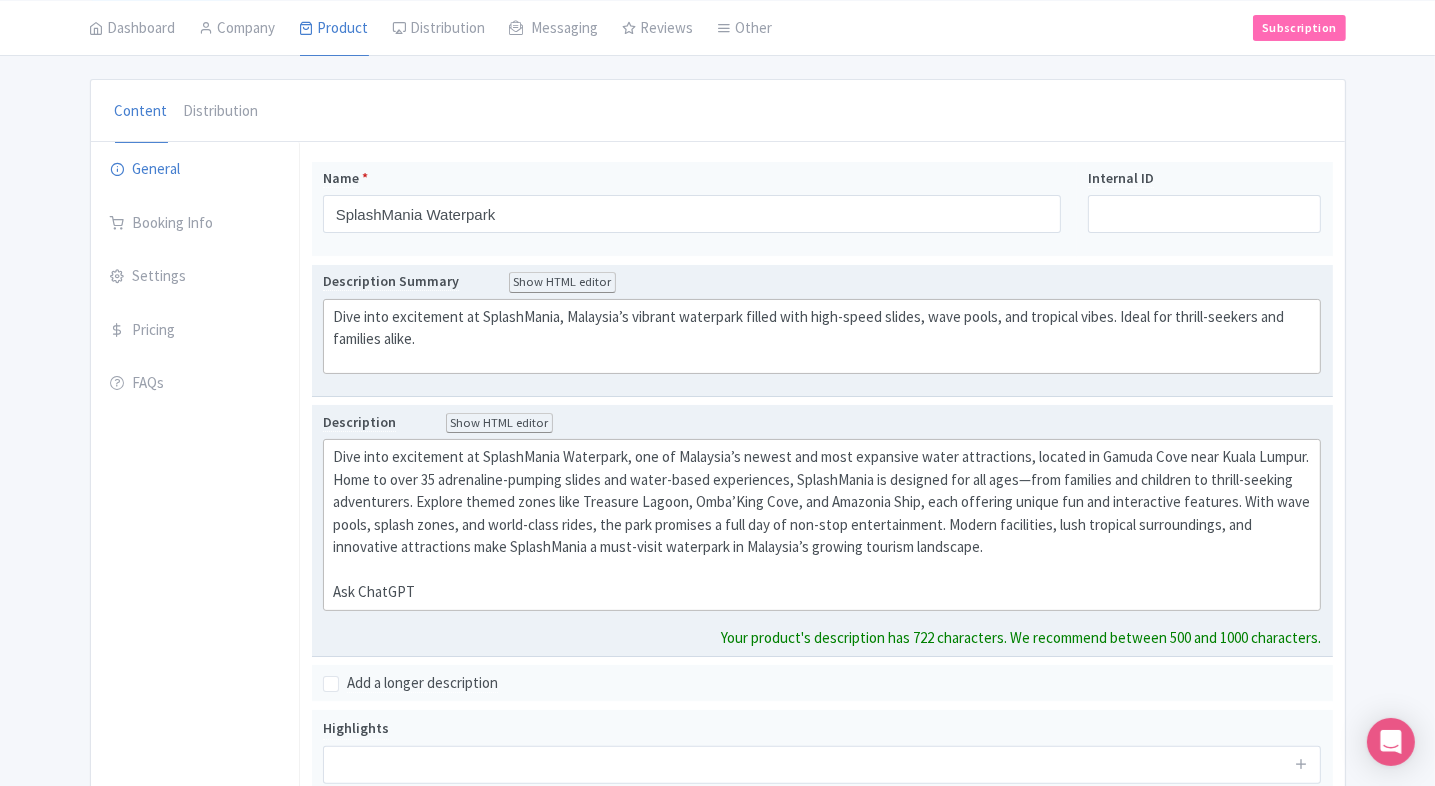 scroll, scrollTop: 176, scrollLeft: 0, axis: vertical 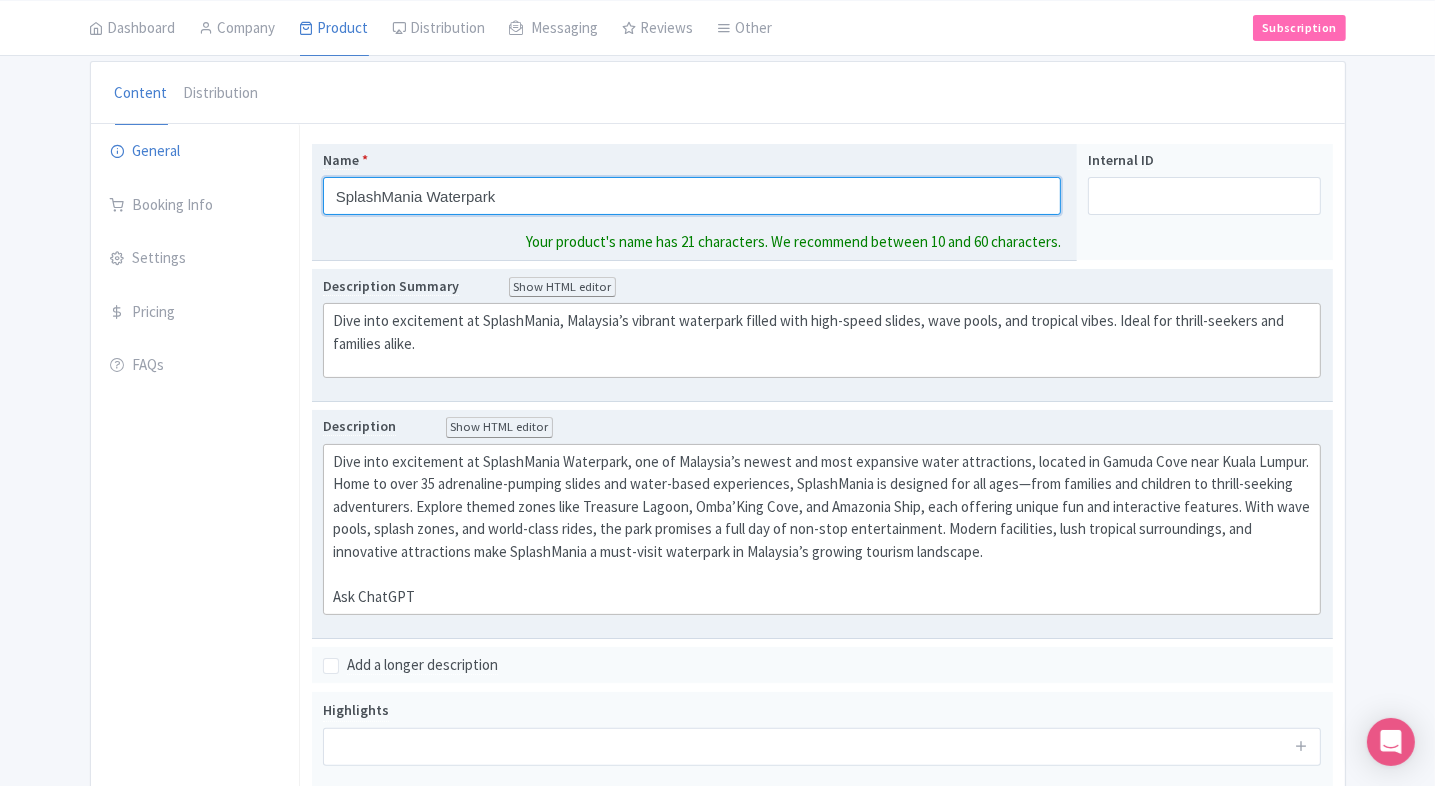 click on "Name   * SplashMania Waterpark
Your product's name has 21 characters. We recommend between 10 and 60 characters." at bounding box center (695, 202) 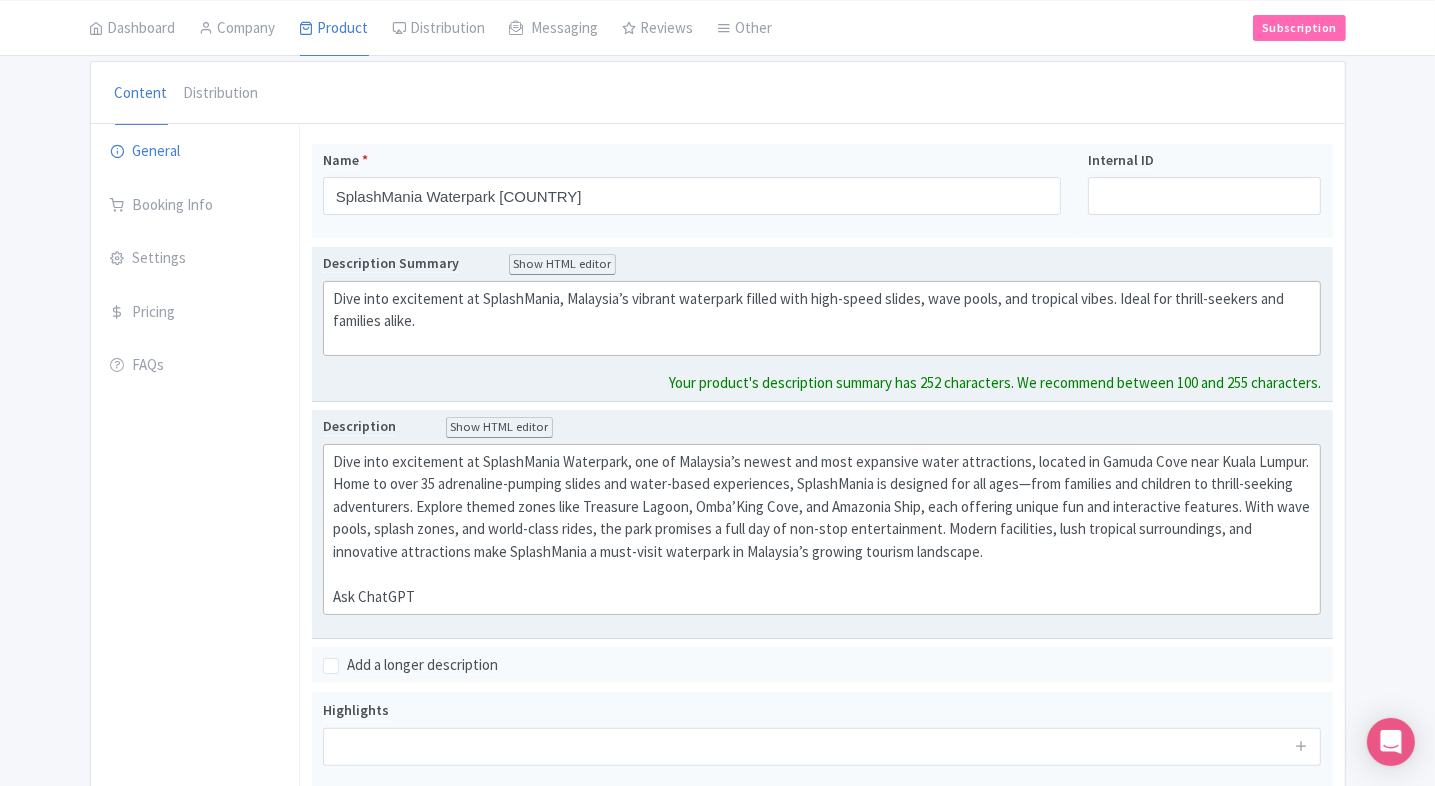 click on "Dive into excitement at SplashMania, Malaysia’s vibrant waterpark filled with high-speed slides, wave pools, and tropical vibes. Ideal for thrill-seekers and families alike." 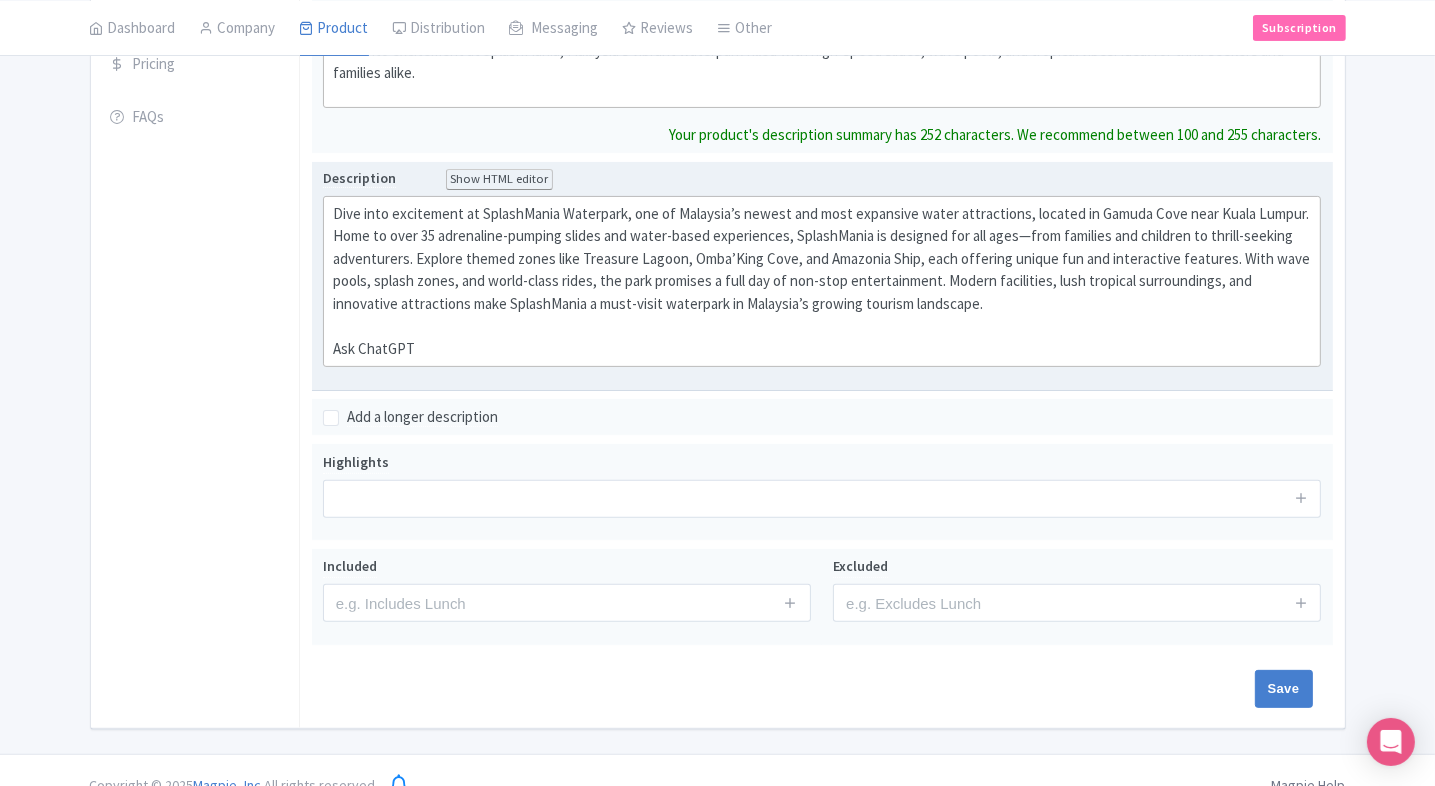 scroll, scrollTop: 469, scrollLeft: 0, axis: vertical 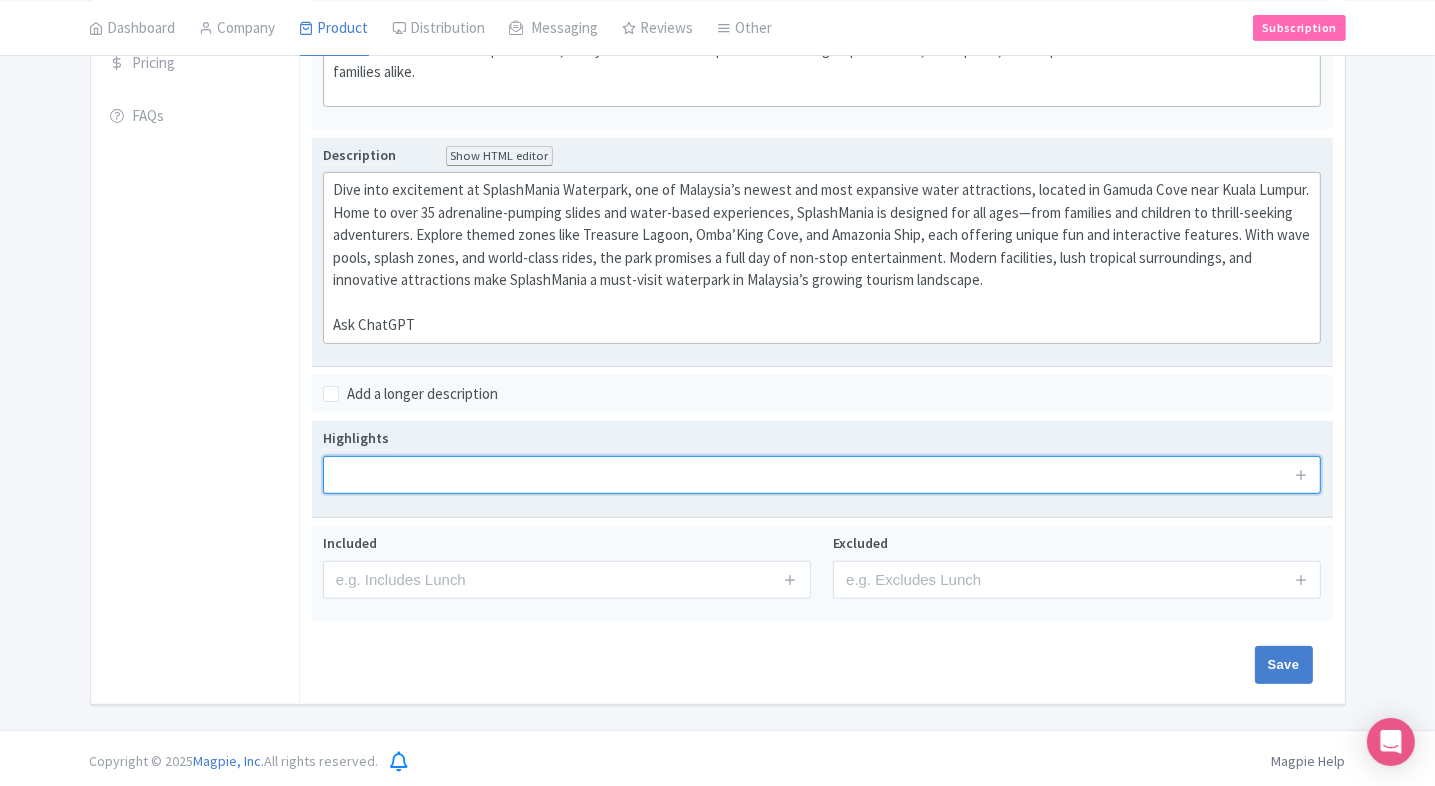 click at bounding box center [822, 475] 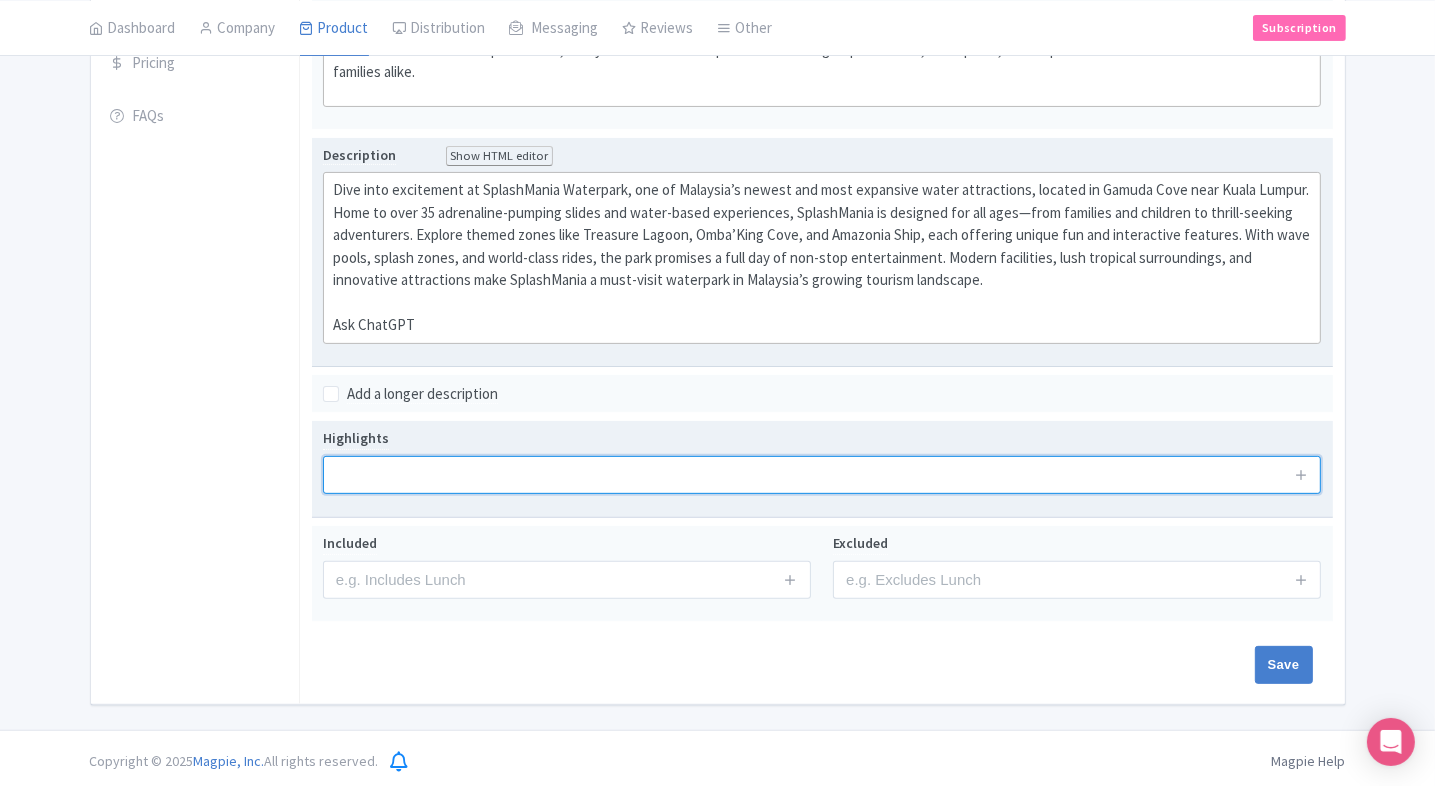 scroll, scrollTop: 239, scrollLeft: 0, axis: vertical 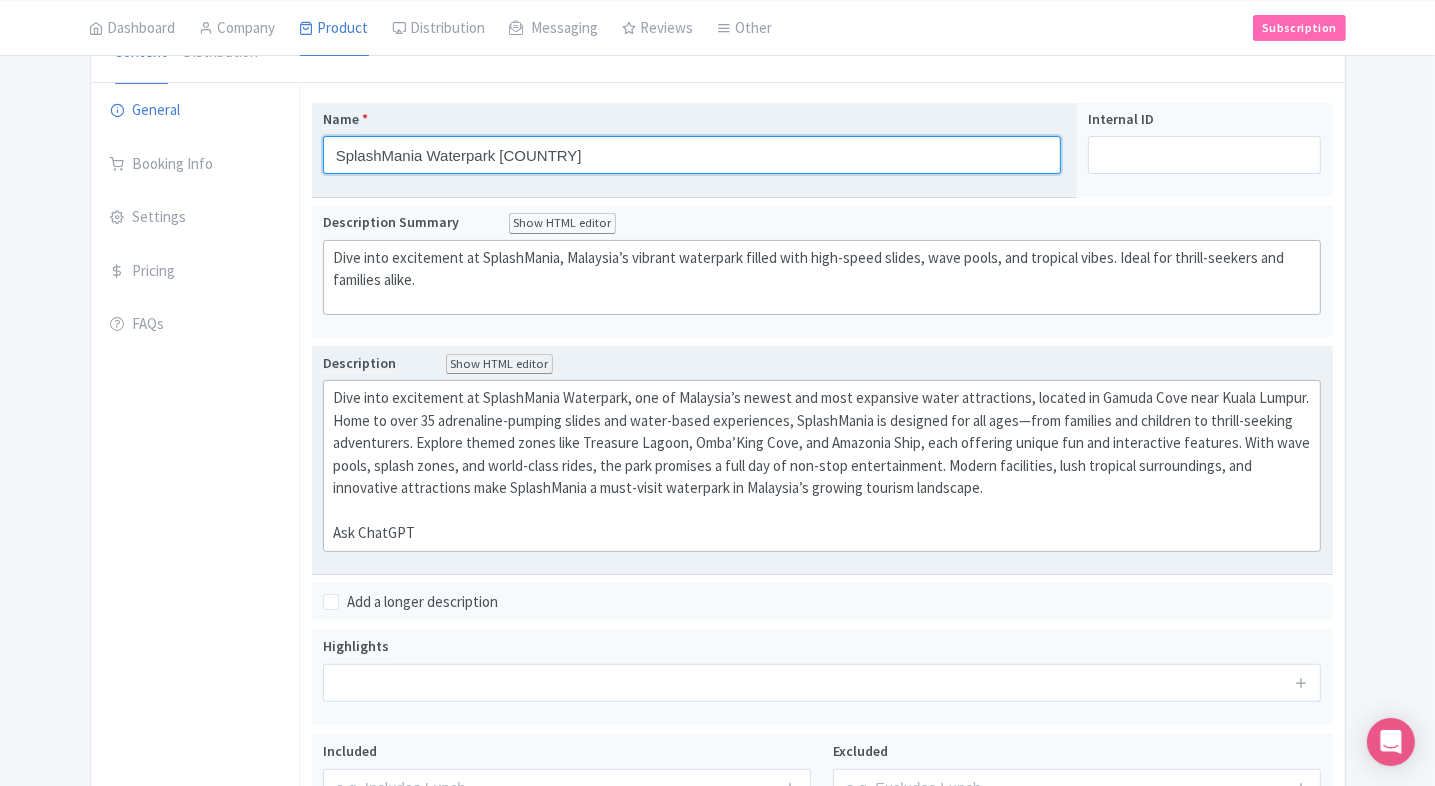 click on "SplashMania Waterpark Malaysia" at bounding box center (692, 155) 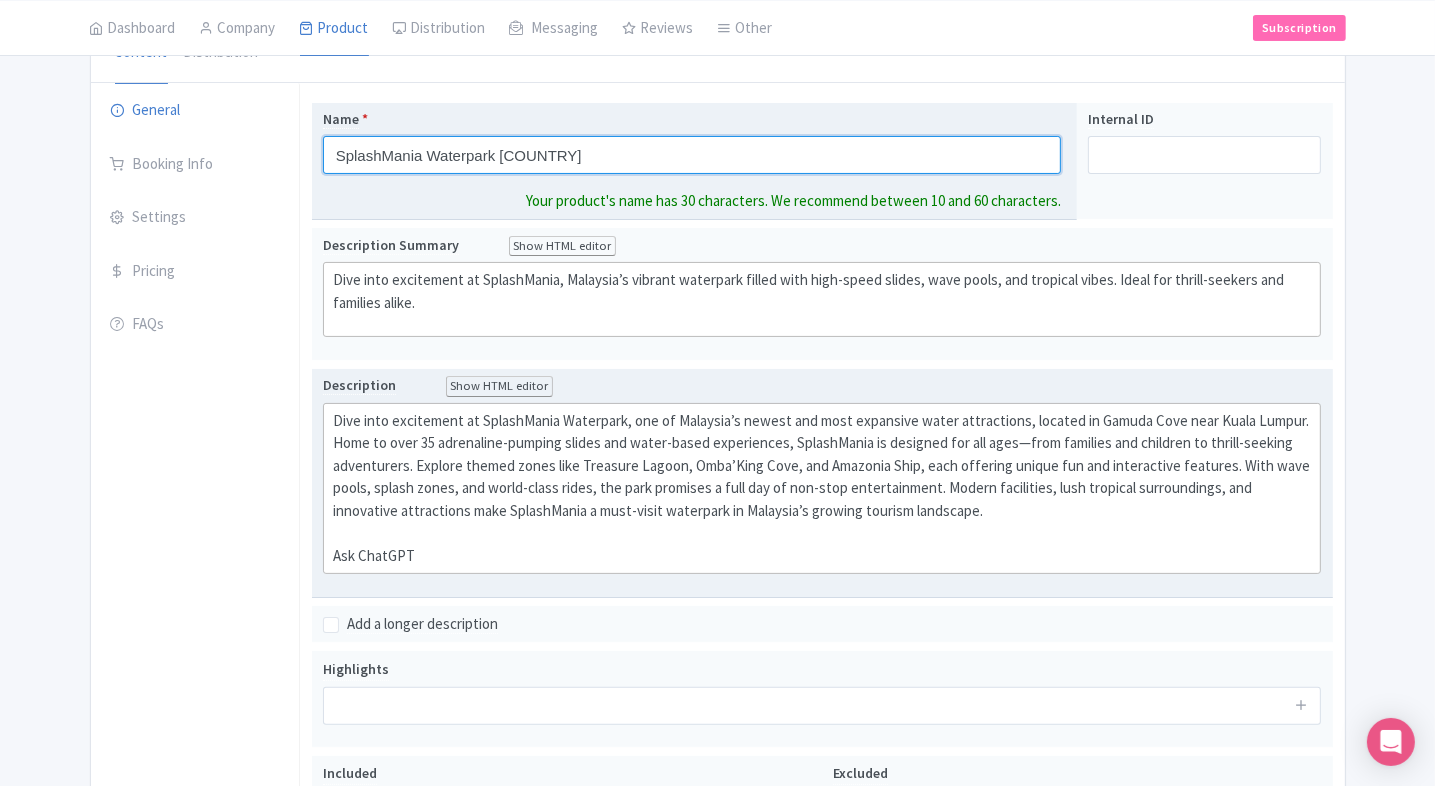 click on "SplashMania Waterpark Malaysia" at bounding box center [692, 155] 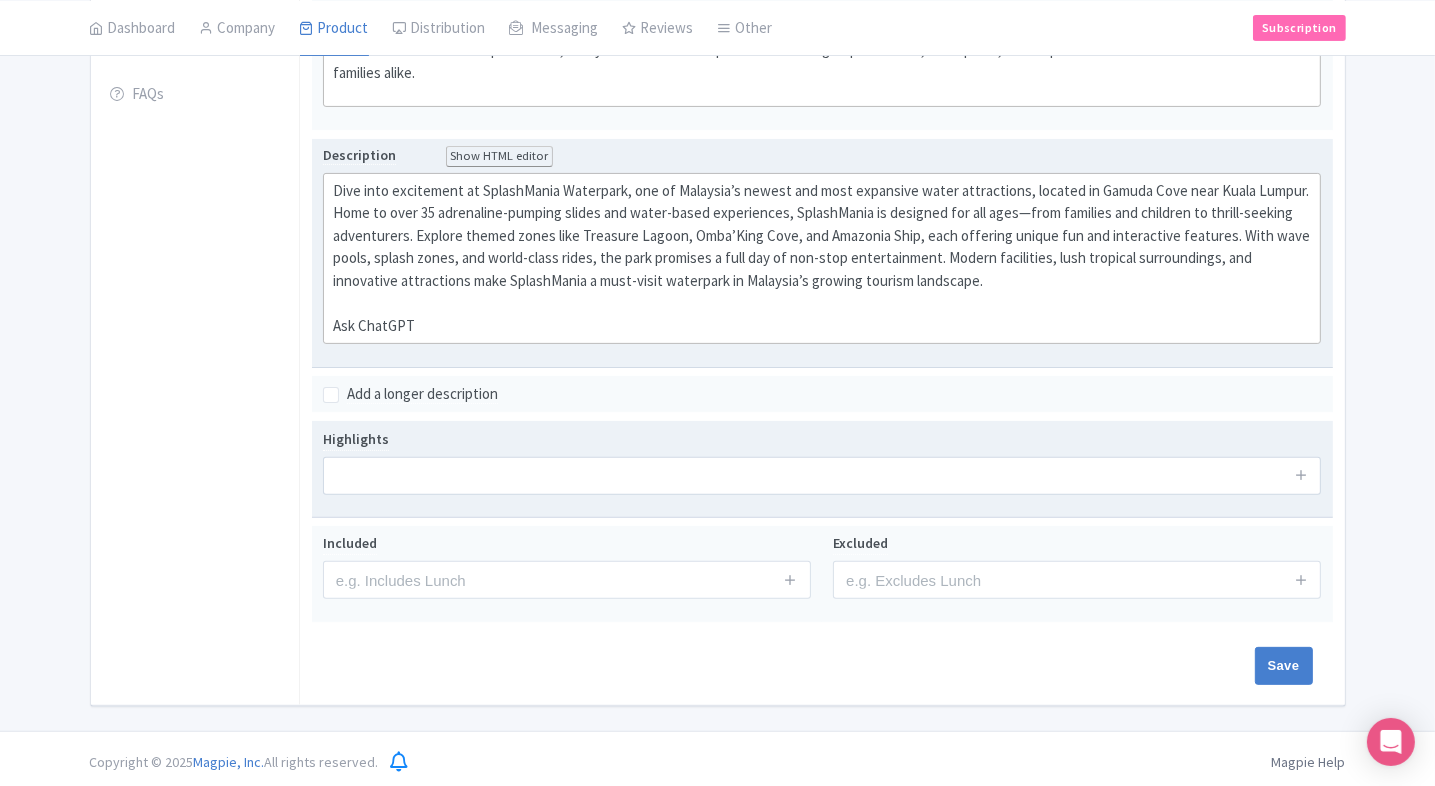 type on "SplashMania Waterpark" 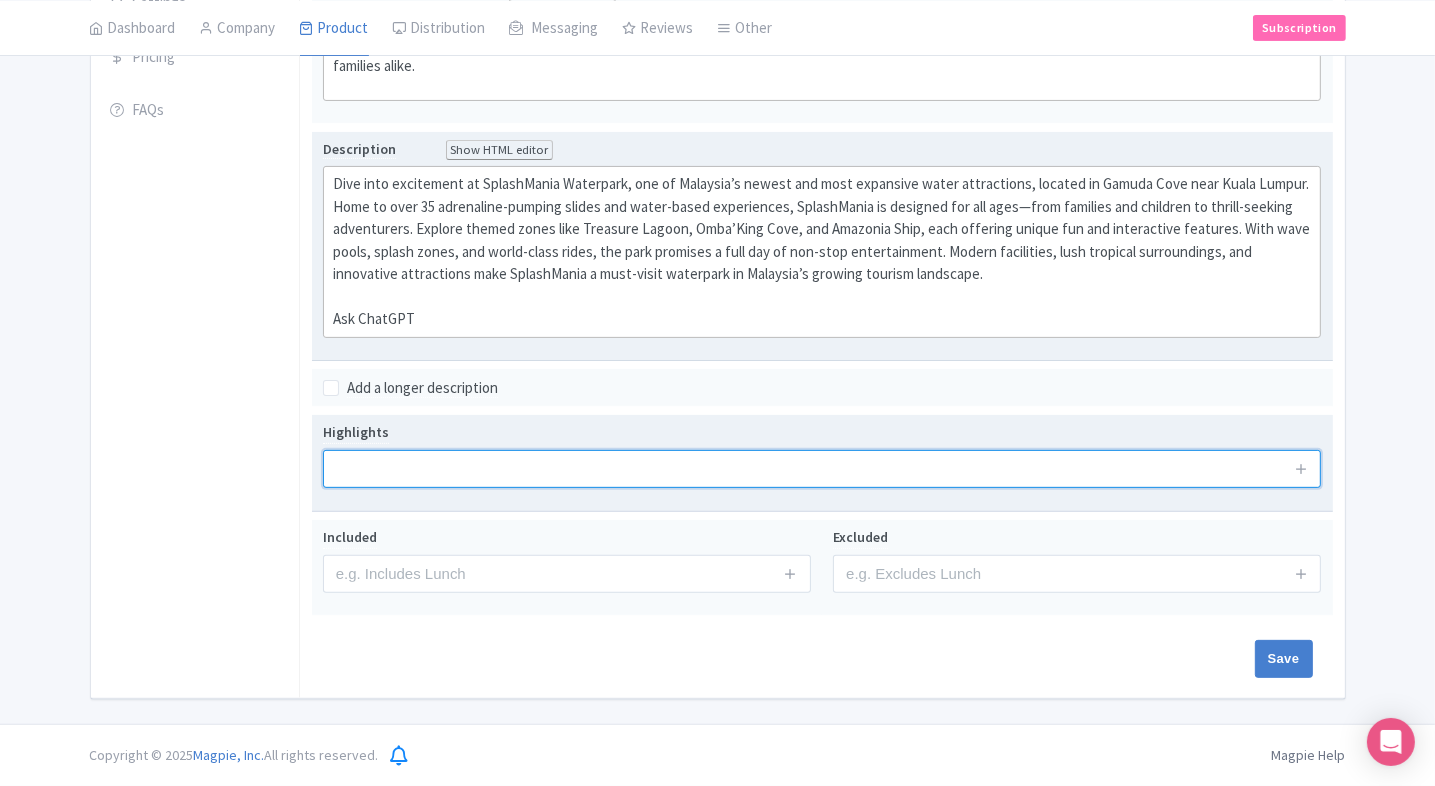 scroll, scrollTop: 447, scrollLeft: 0, axis: vertical 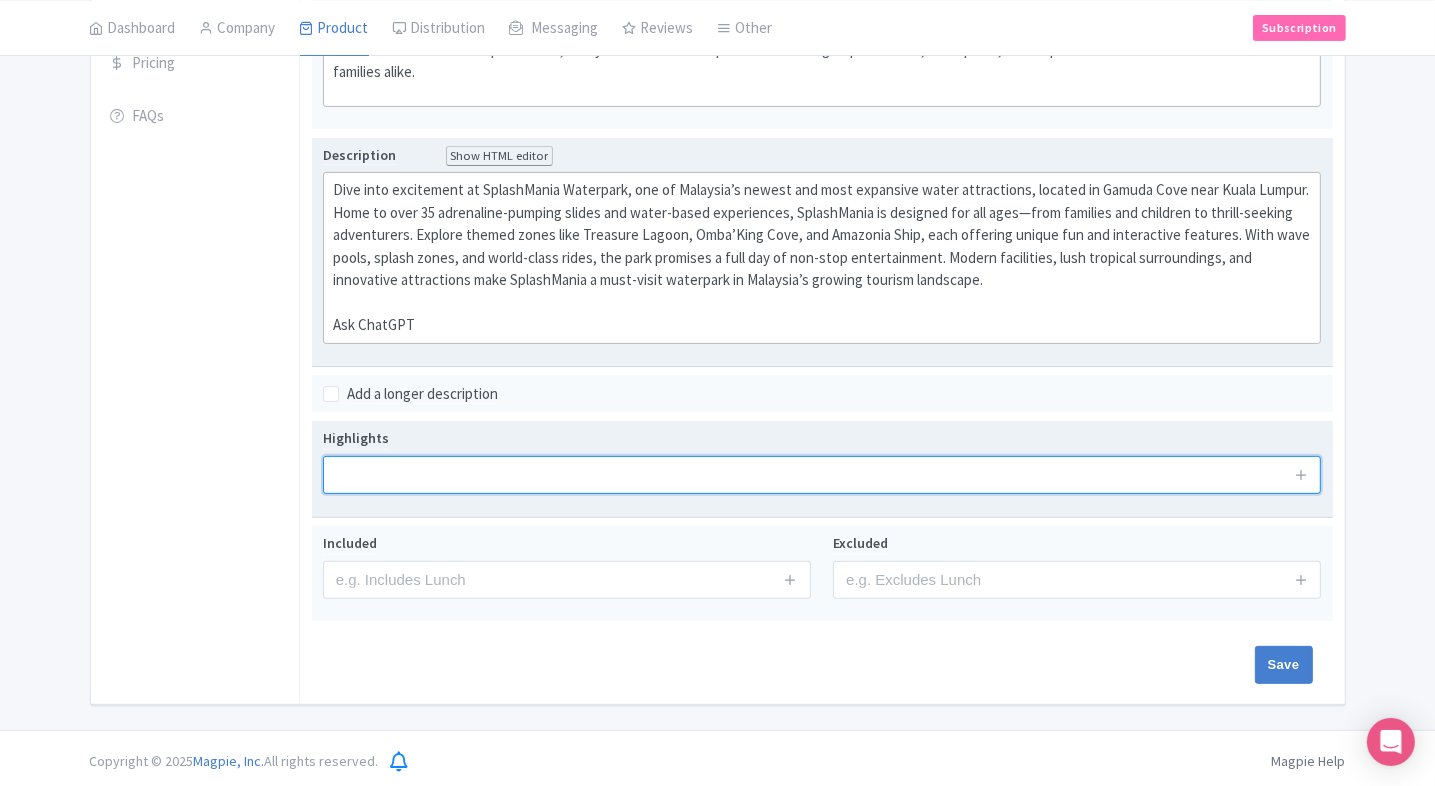 click at bounding box center (822, 475) 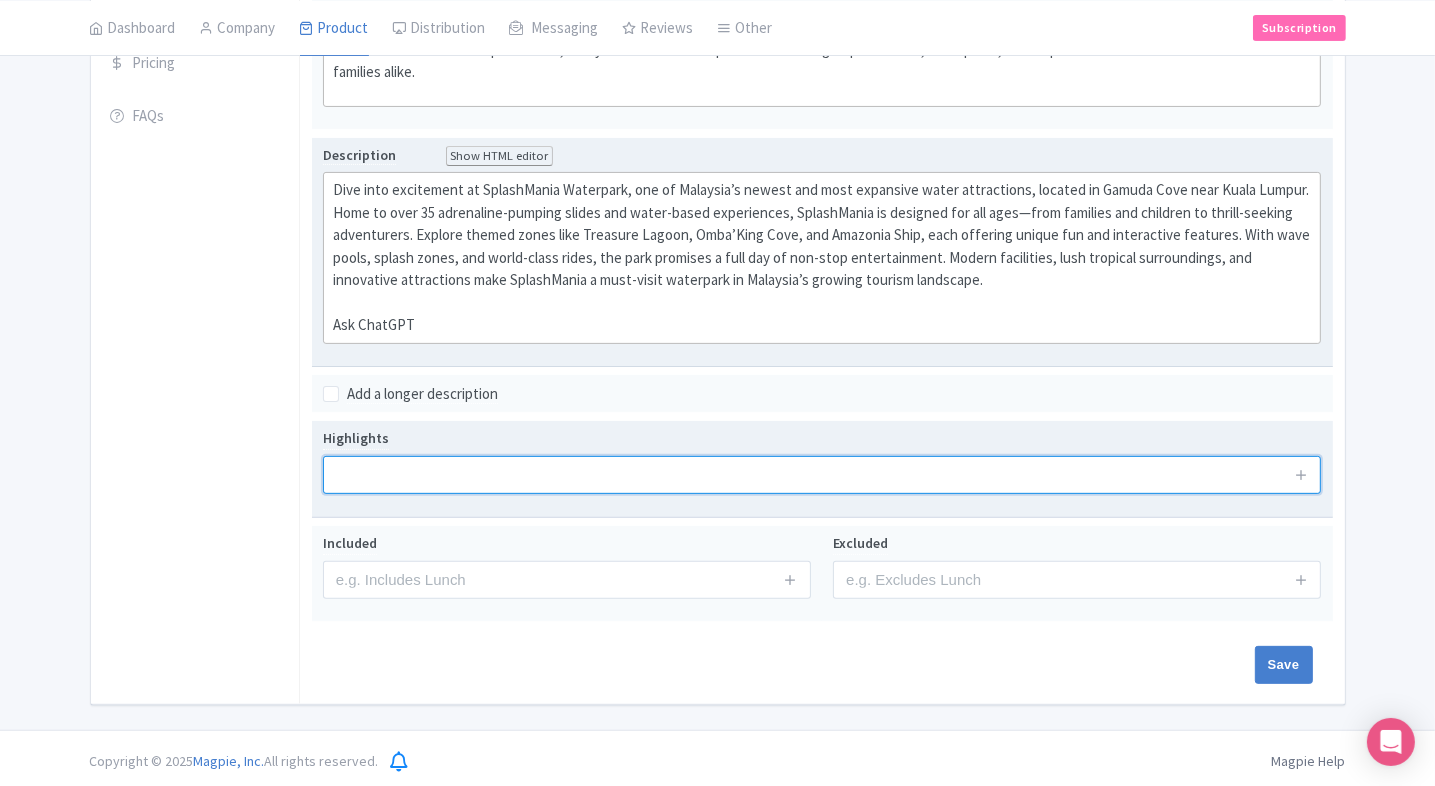 paste on "Dive into 39 exhilarating water slides and attractions, including world-class rides like Shaka Waka and Amazonia." 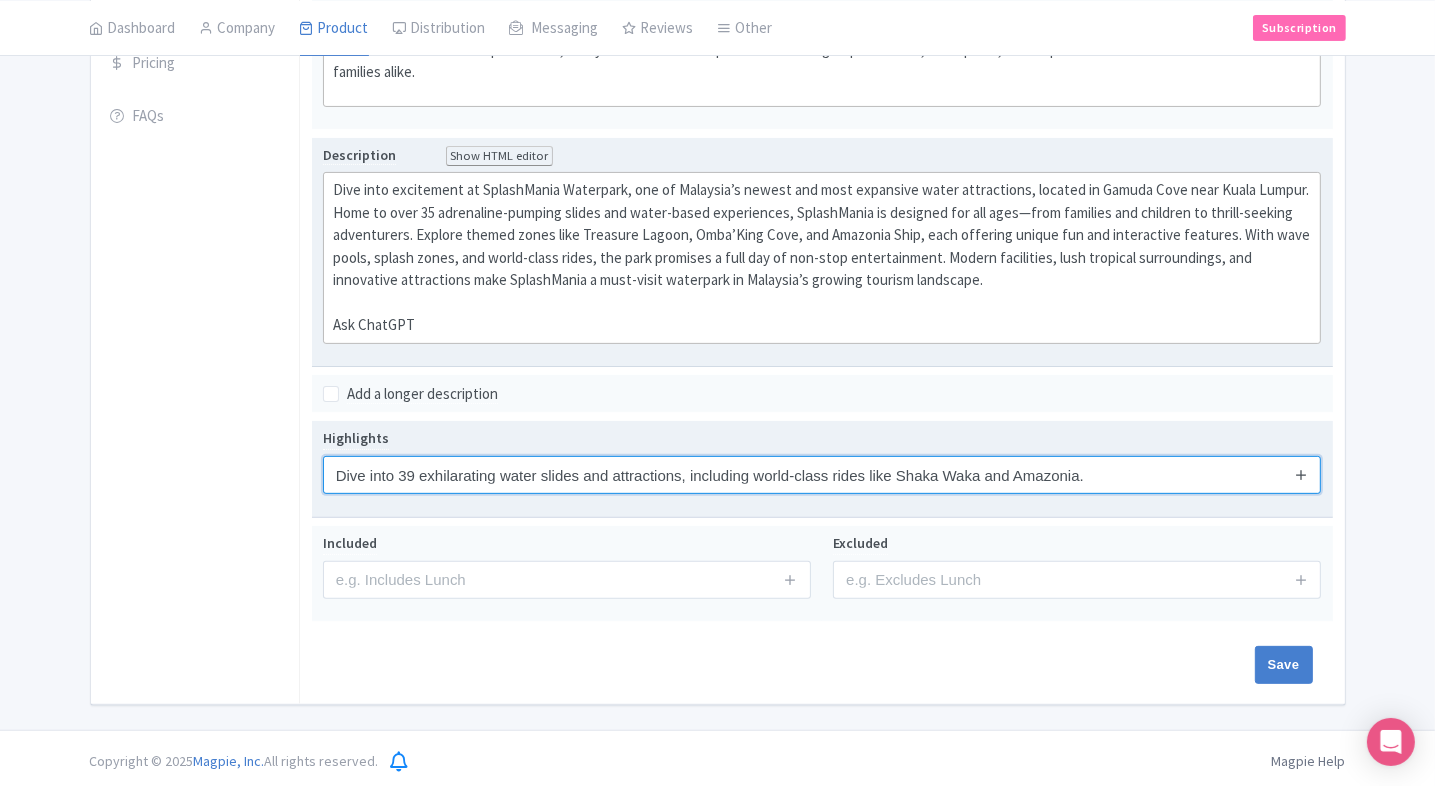 type on "Dive into 39 exhilarating water slides and attractions, including world-class rides like Shaka Waka and Amazonia." 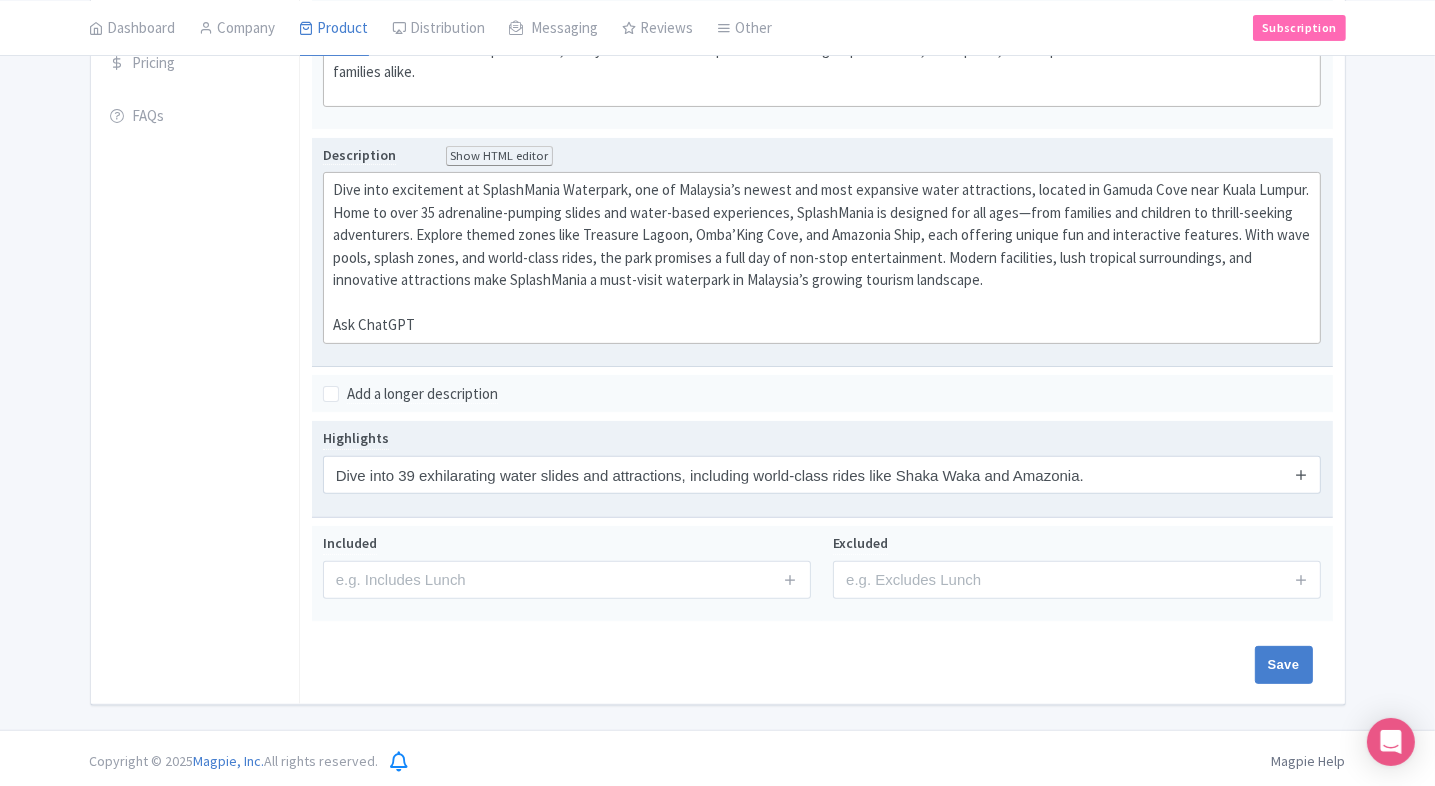 click at bounding box center (1301, 474) 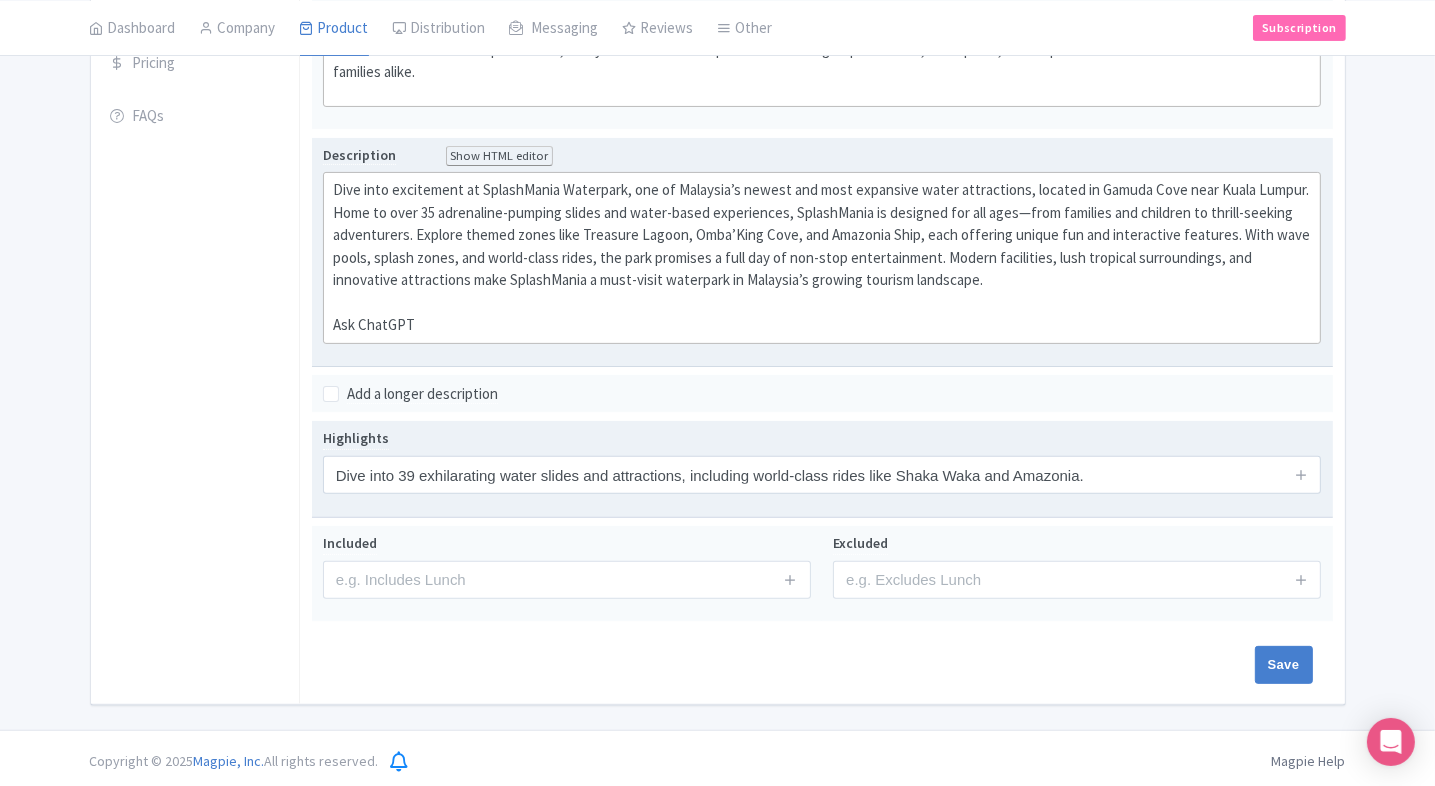 type 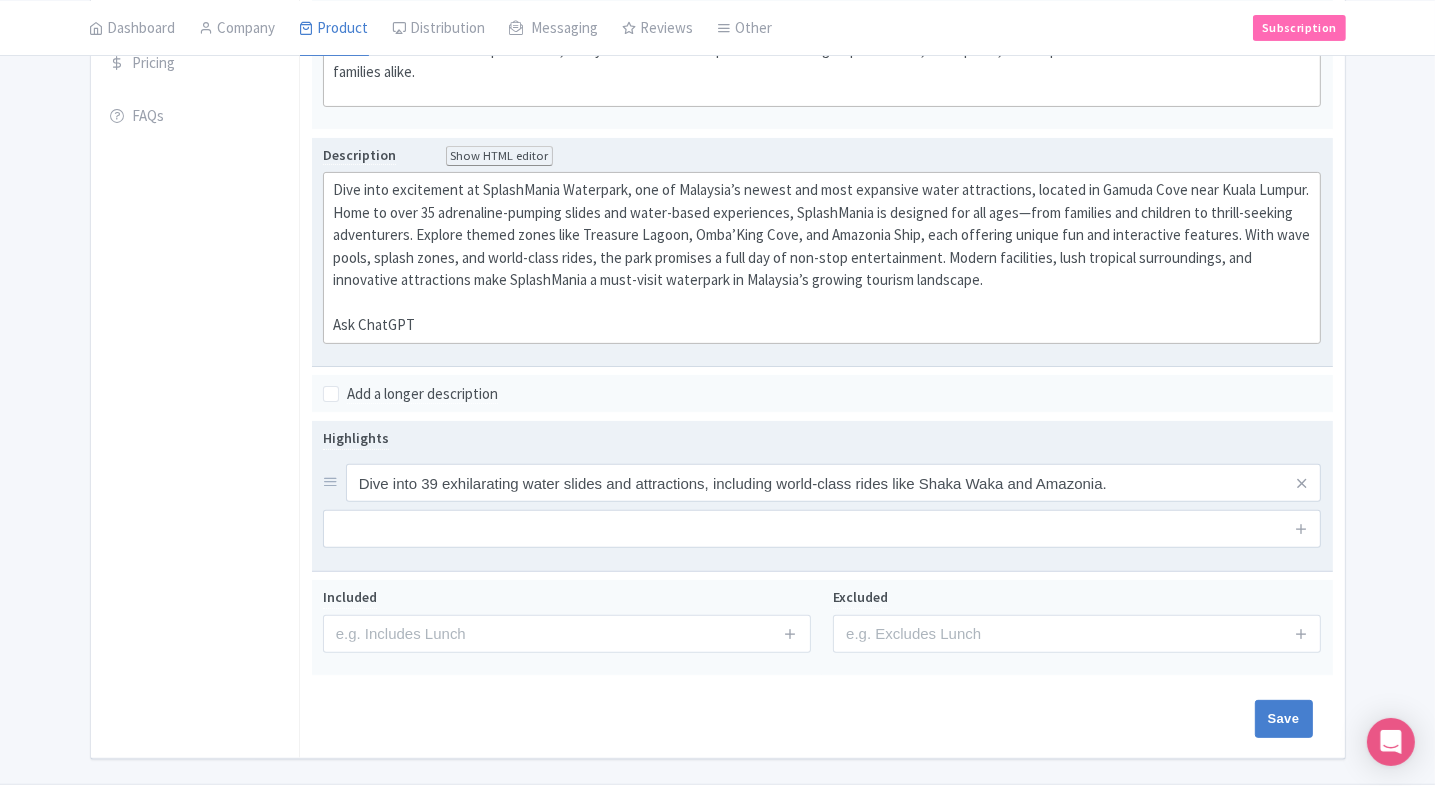 click at bounding box center (1301, 529) 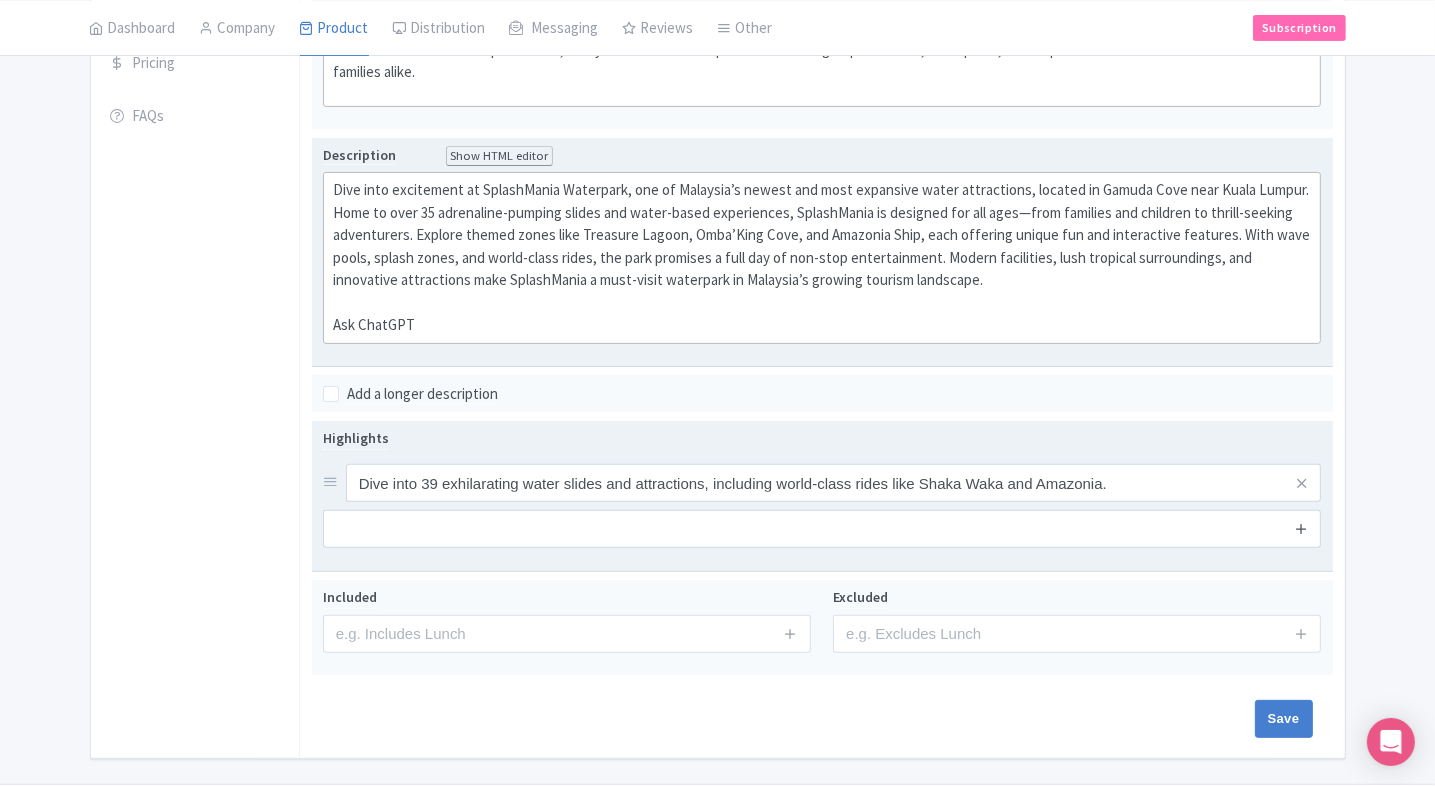 click at bounding box center [1301, 528] 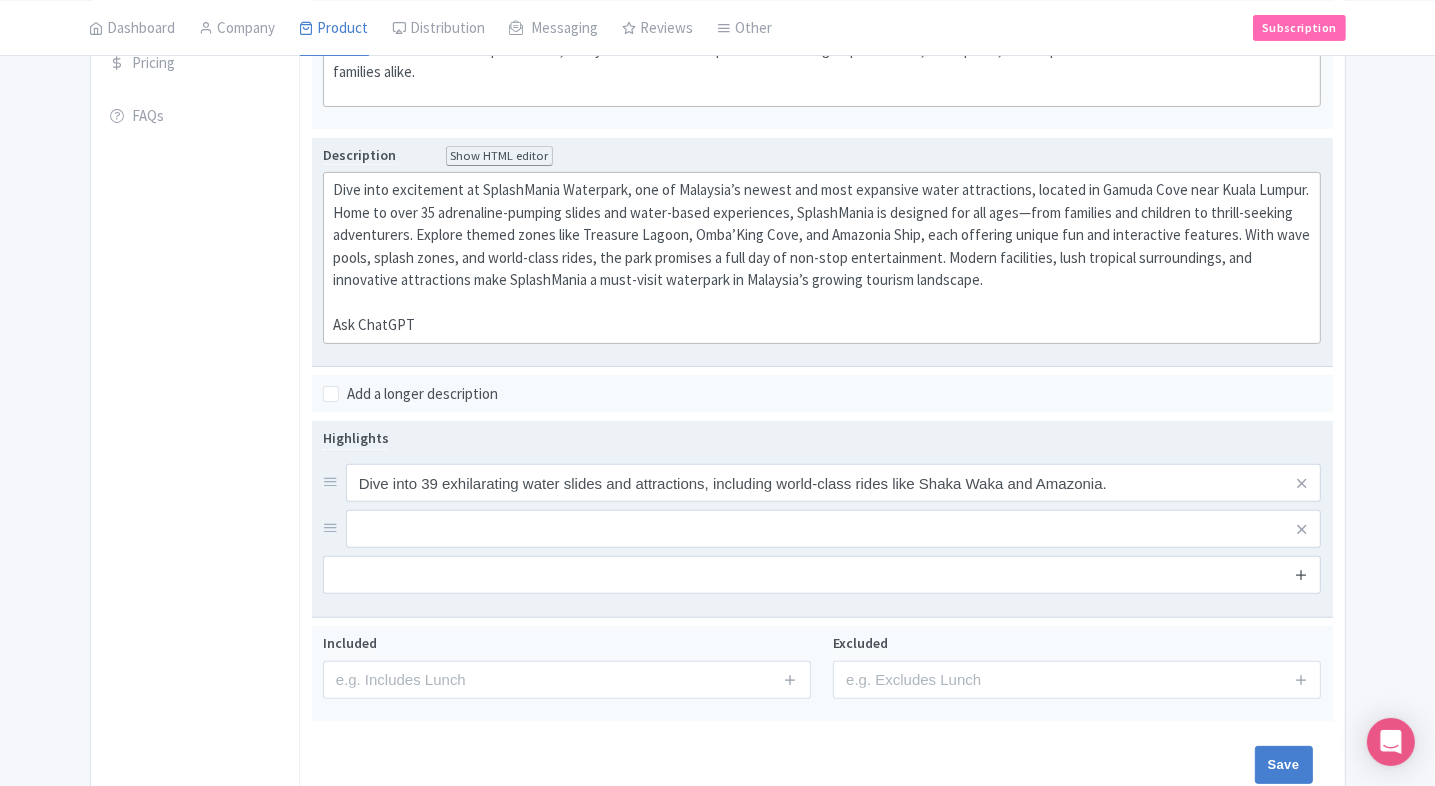 click at bounding box center (1301, 574) 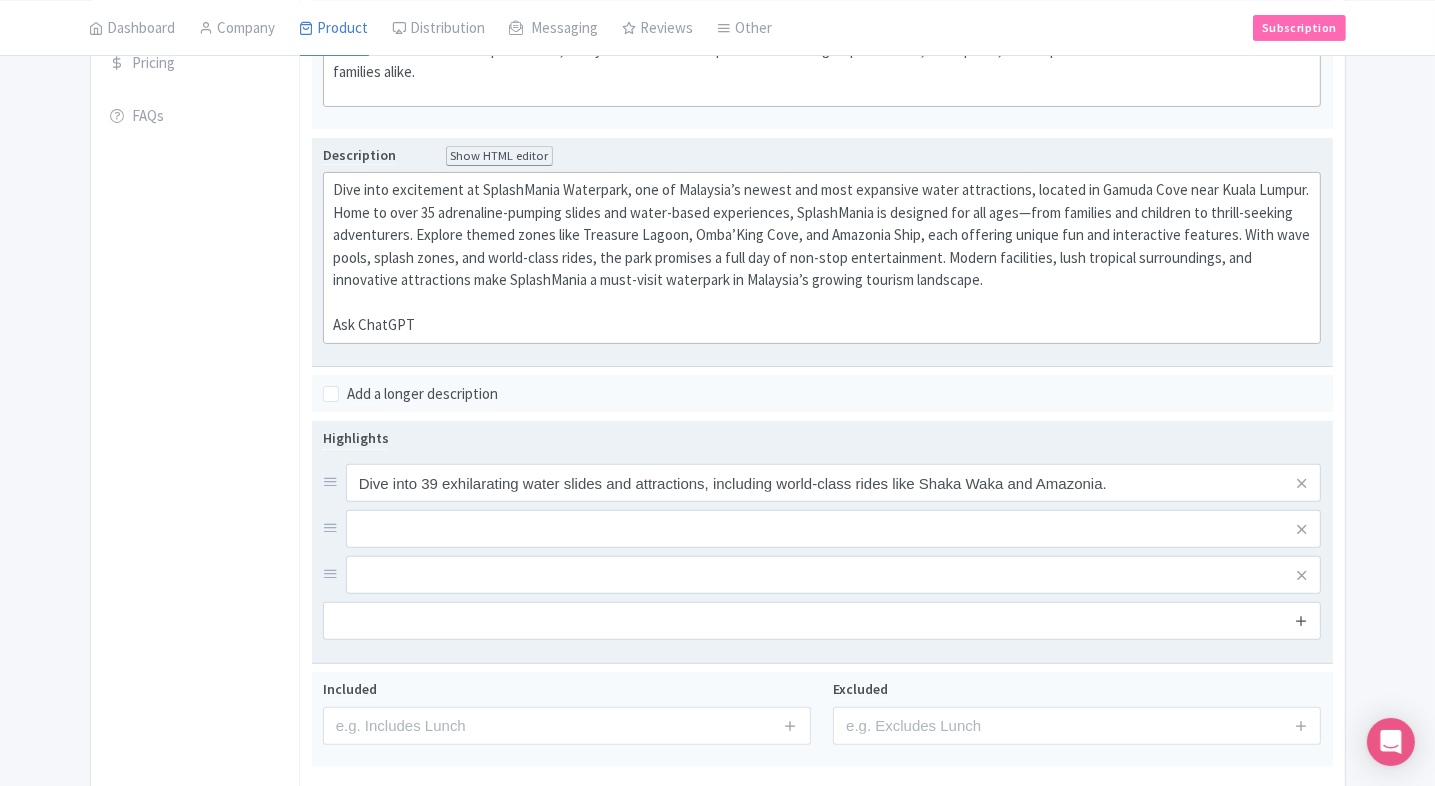 click at bounding box center (1301, 620) 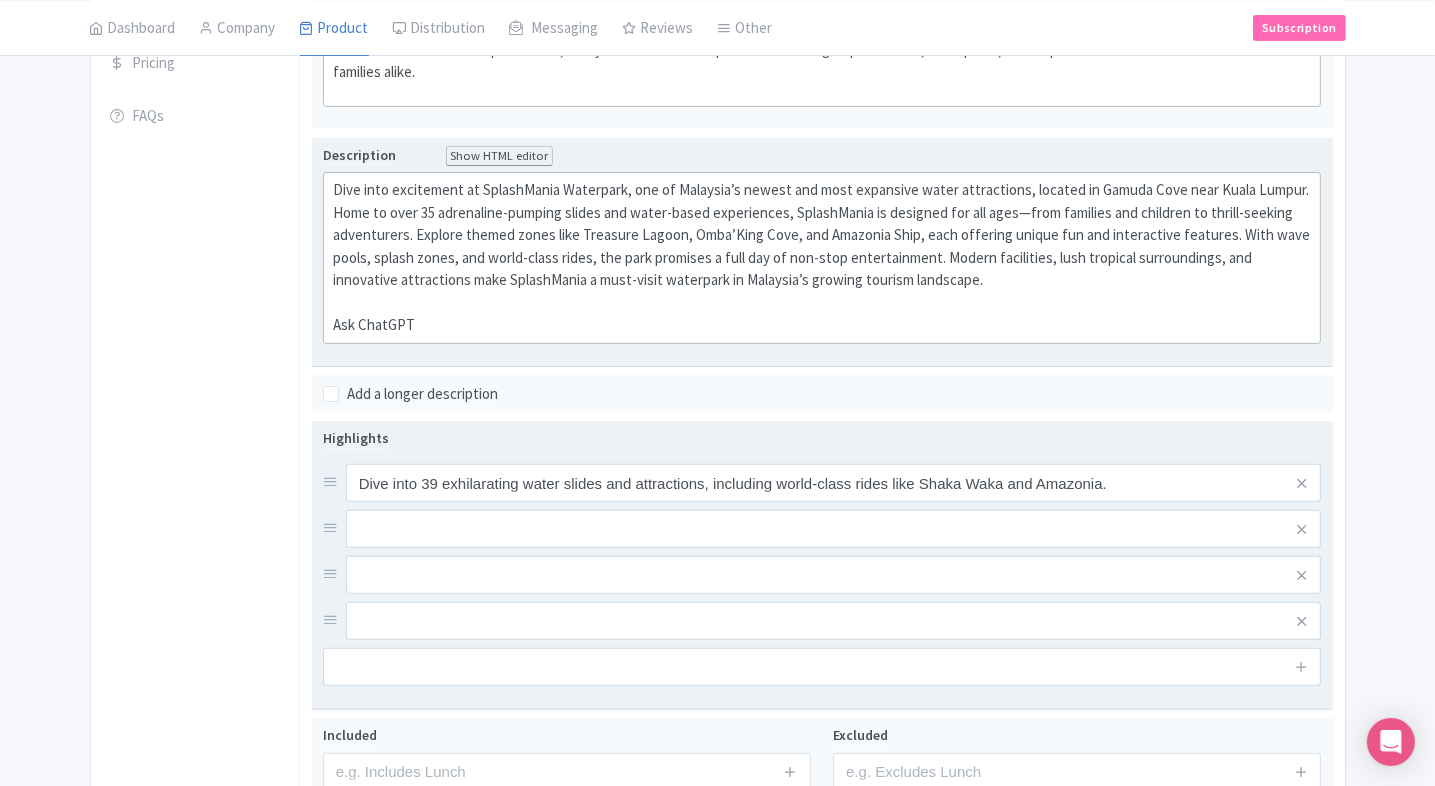 click at bounding box center (834, 483) 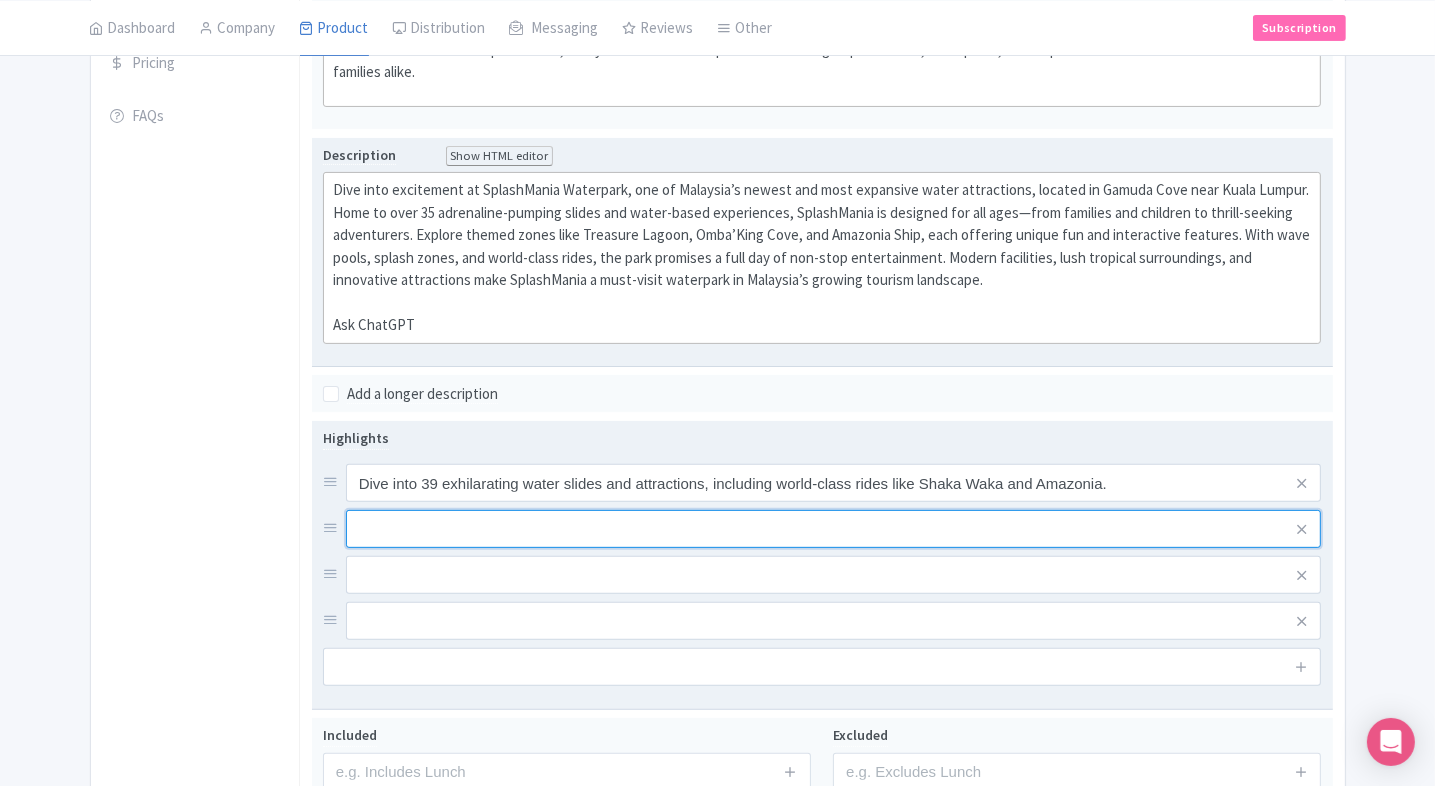 paste on "Explore themed zones such as Treasure Lagoon and Omba’King Cove, perfect for families and thrill-seekers." 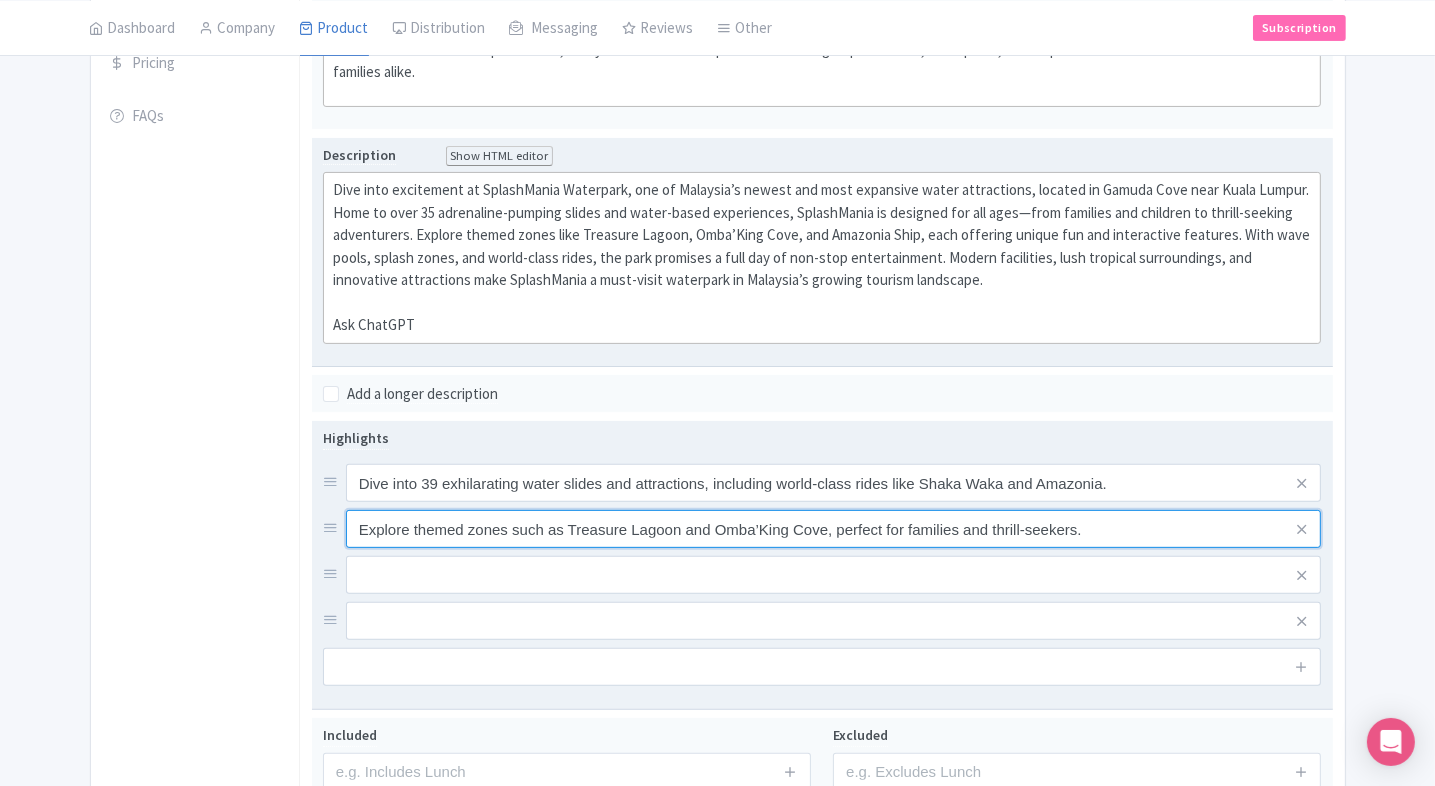 type on "Explore themed zones such as Treasure Lagoon and Omba’King Cove, perfect for families and thrill-seekers." 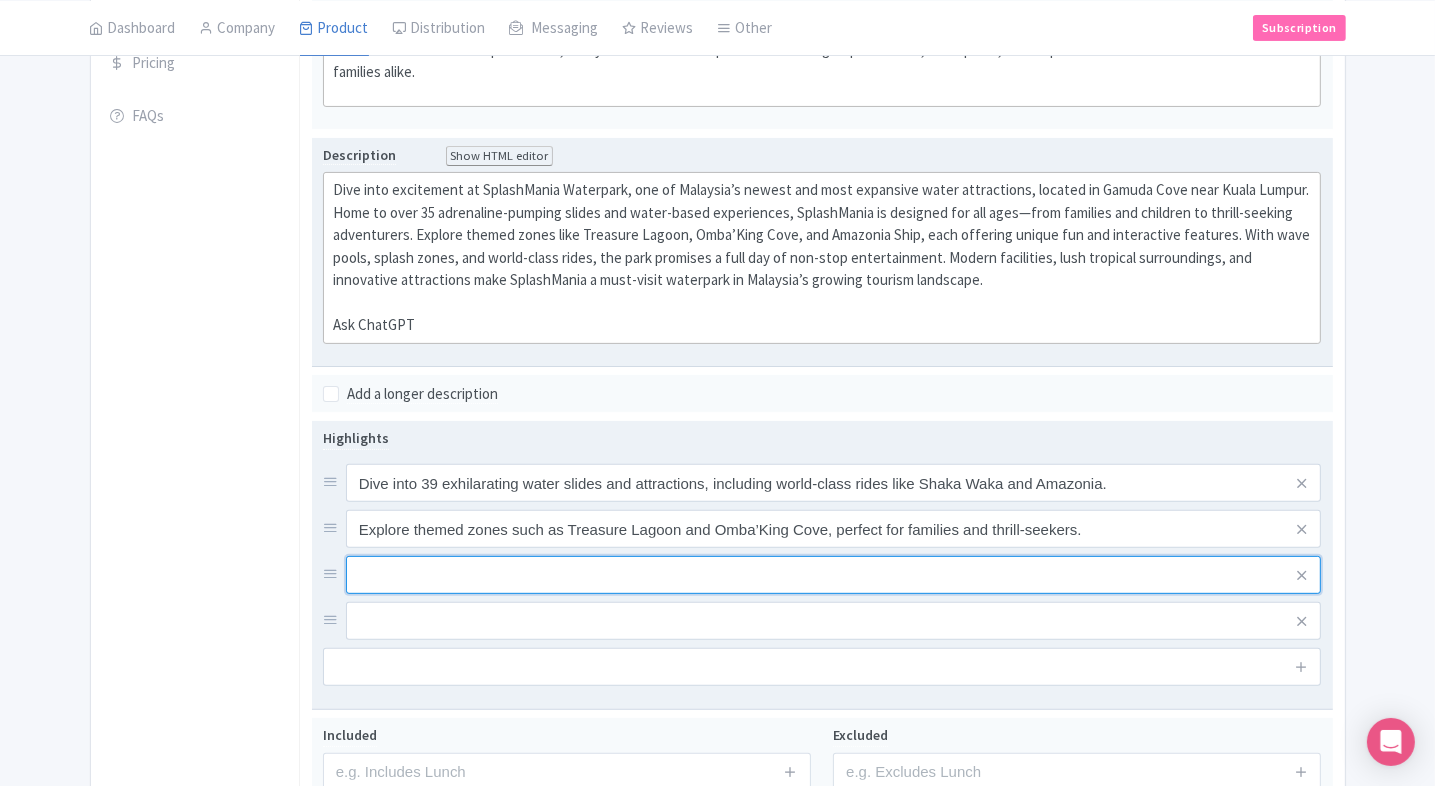 click at bounding box center (834, 483) 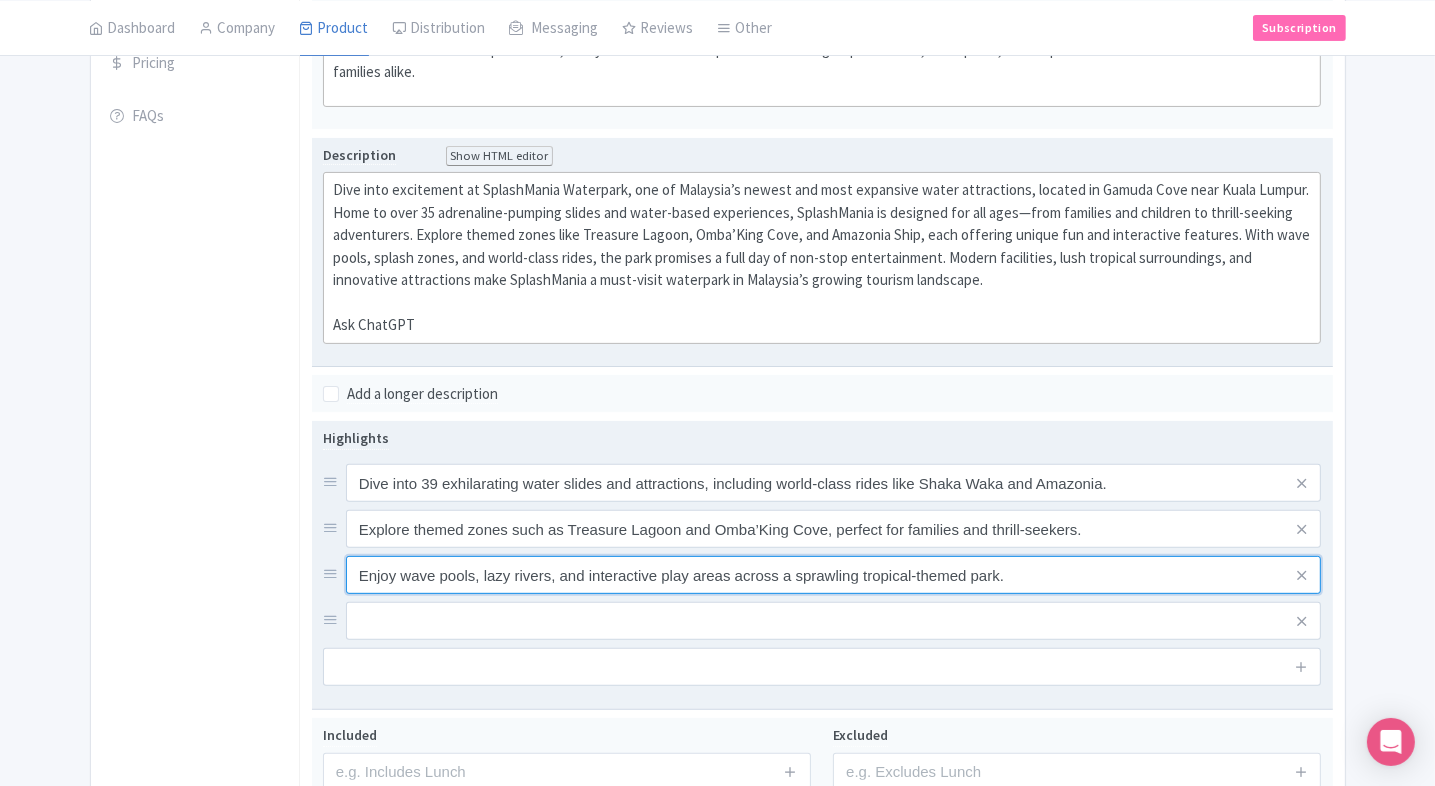 type on "Enjoy wave pools, lazy rivers, and interactive play areas across a sprawling tropical-themed park." 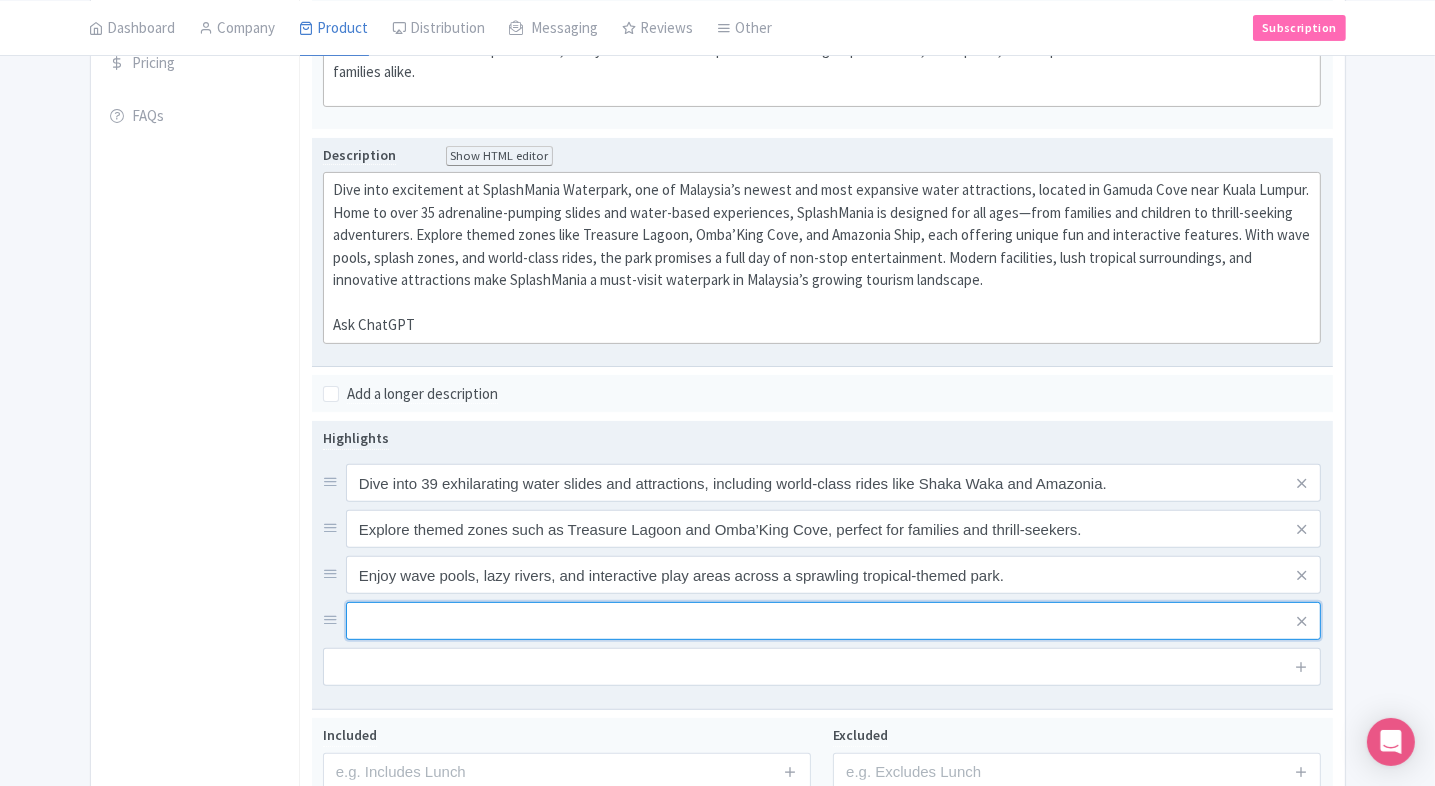 click at bounding box center (834, 483) 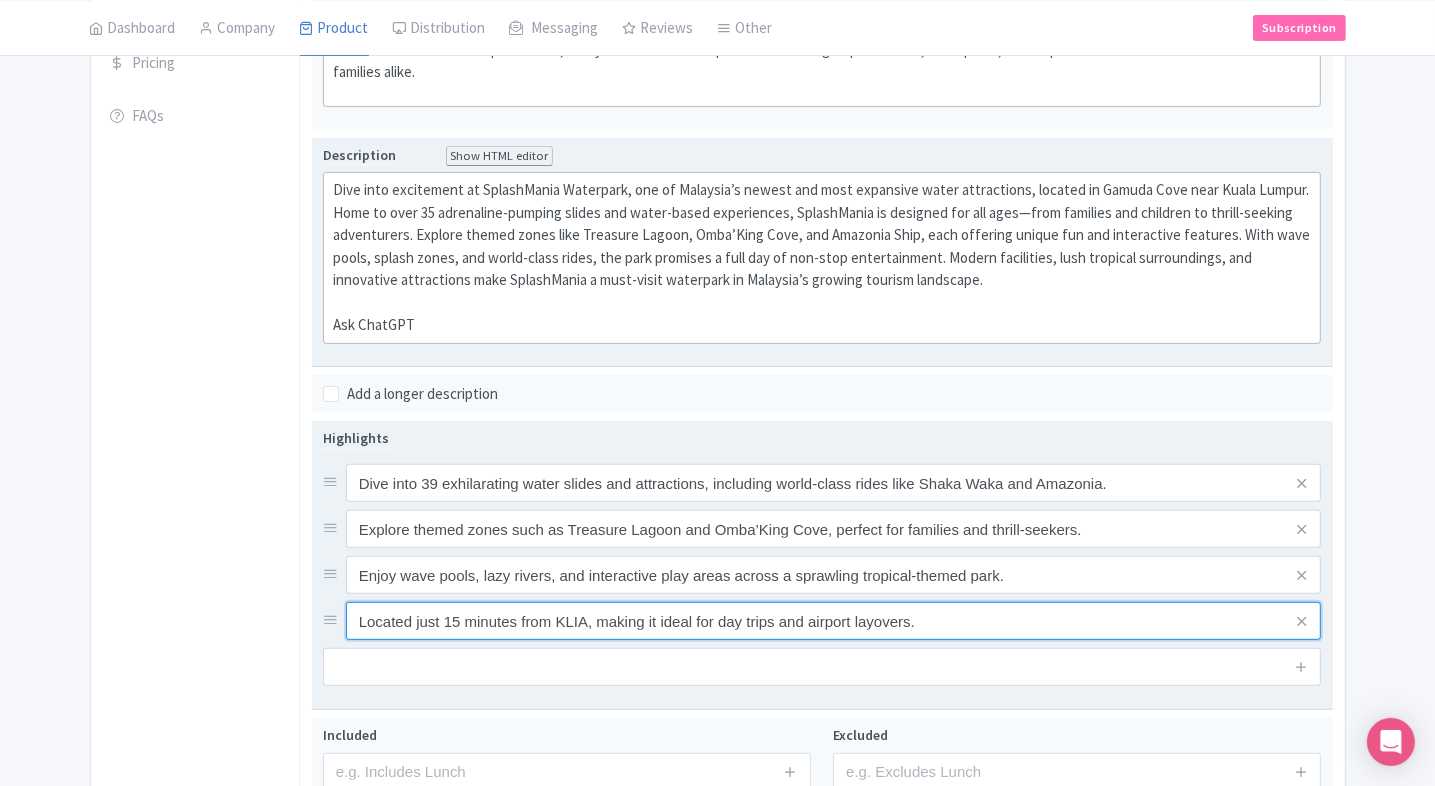 type on "Located just 15 minutes from KLIA, making it ideal for day trips and airport layovers." 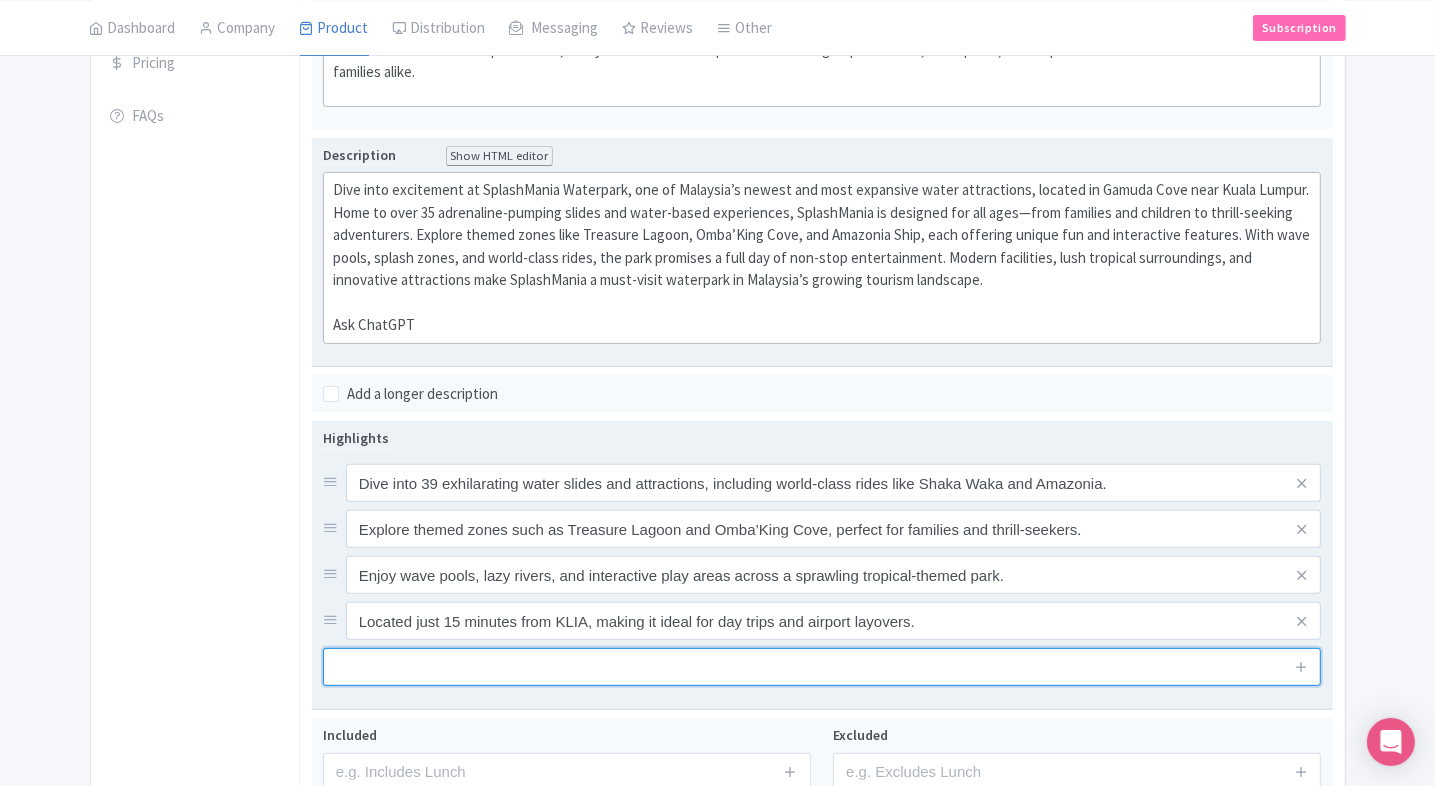 click at bounding box center (822, 667) 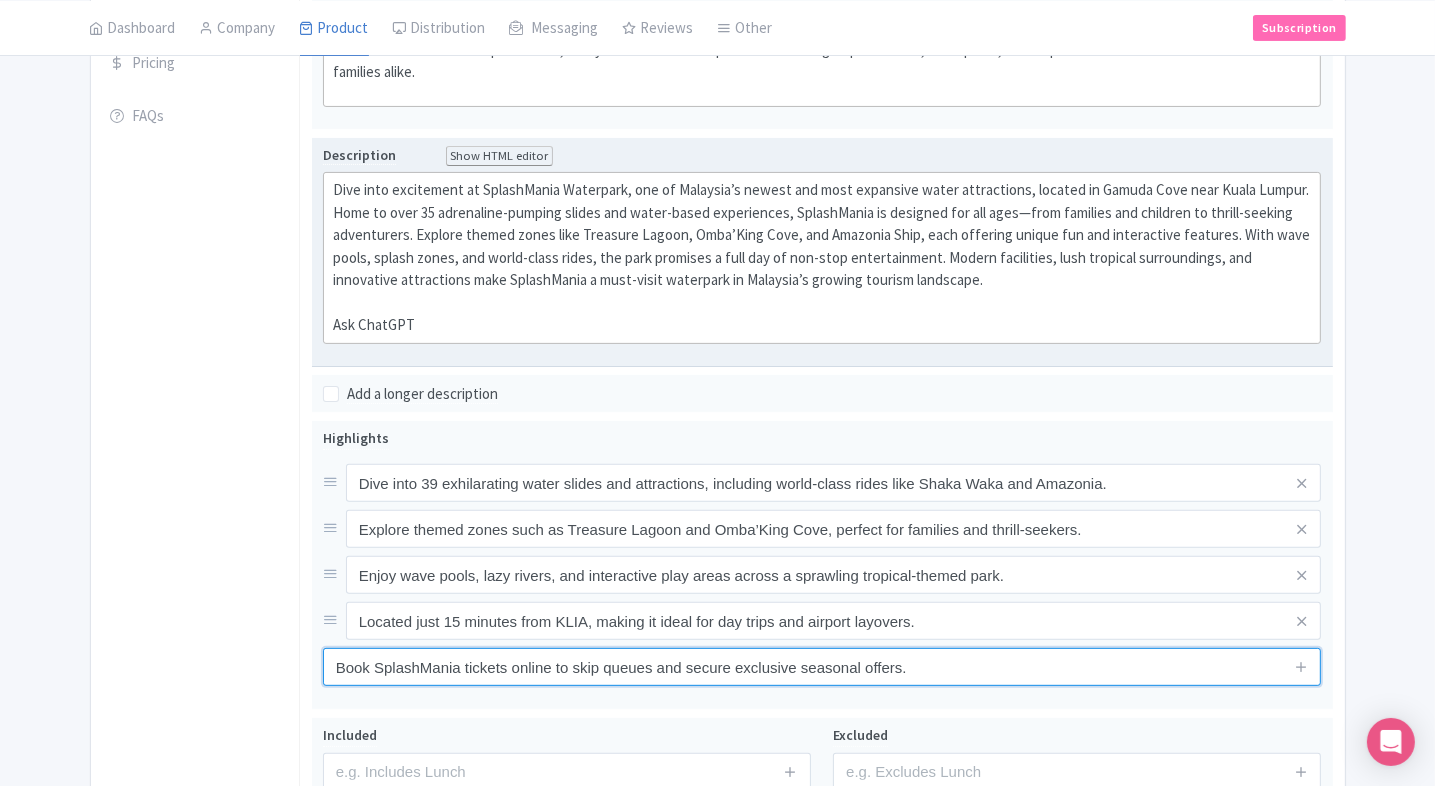 type on "Book SplashMania tickets online to skip queues and secure exclusive seasonal offers." 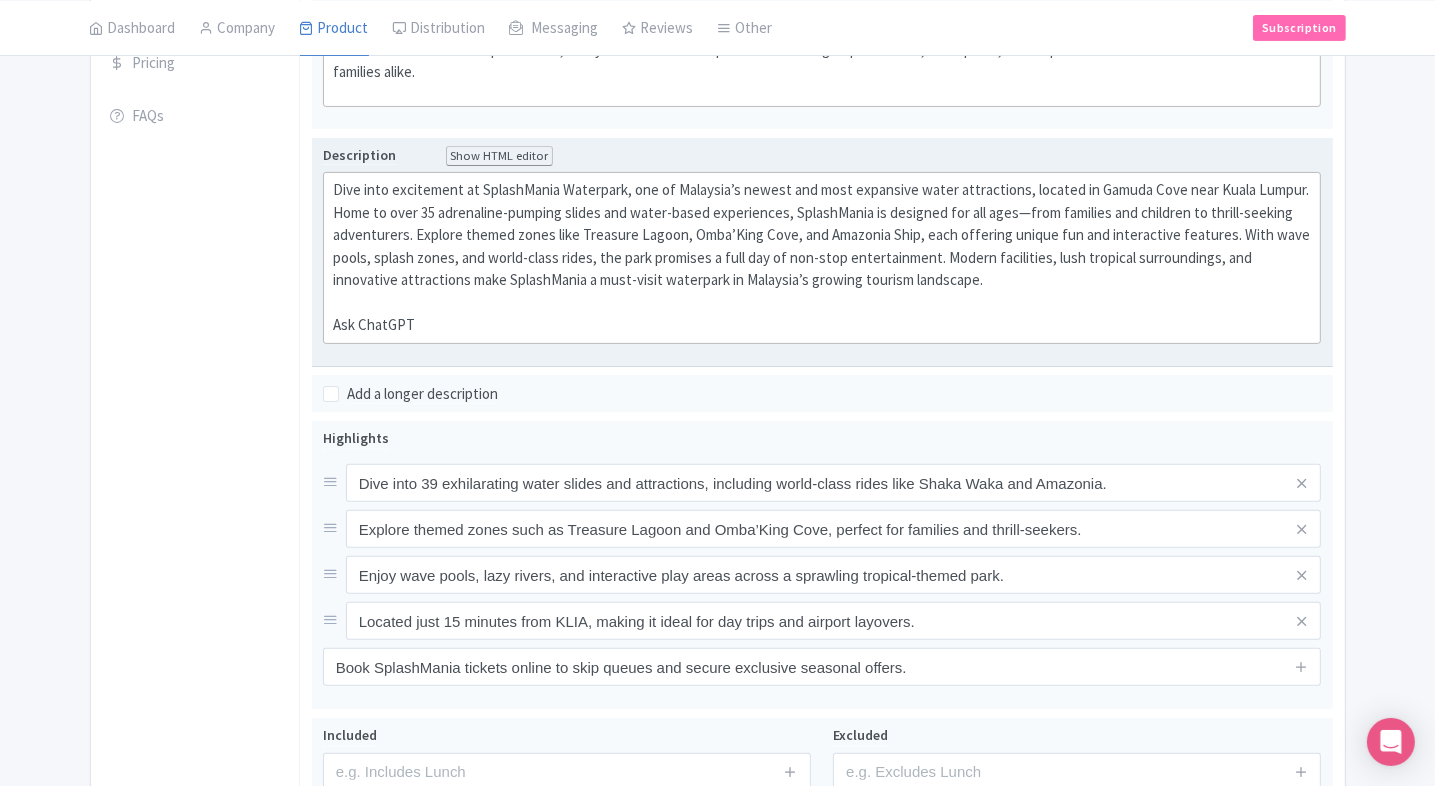 click on "General
Booking Info
Settings
Pricing
FAQs" at bounding box center (195, 385) 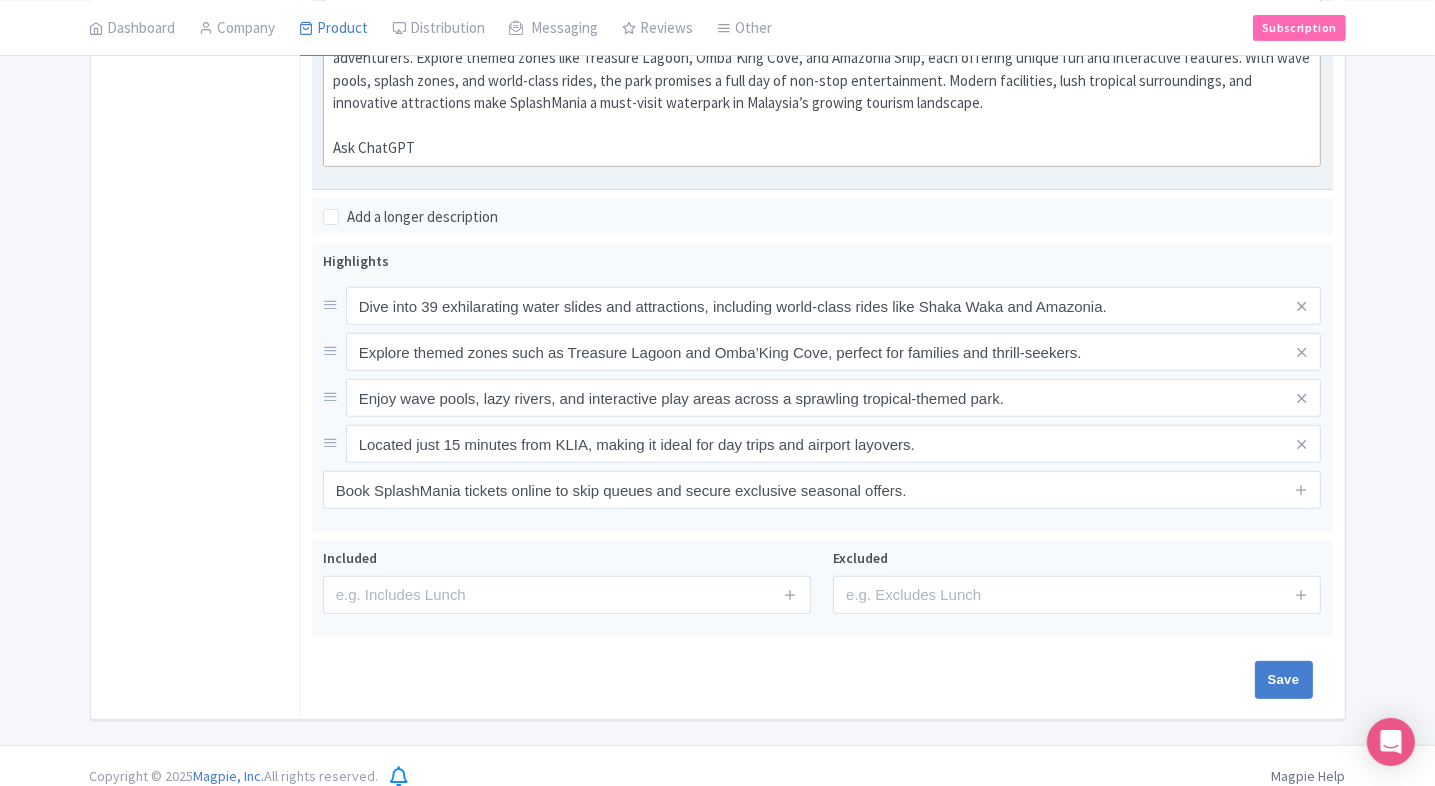 scroll, scrollTop: 639, scrollLeft: 0, axis: vertical 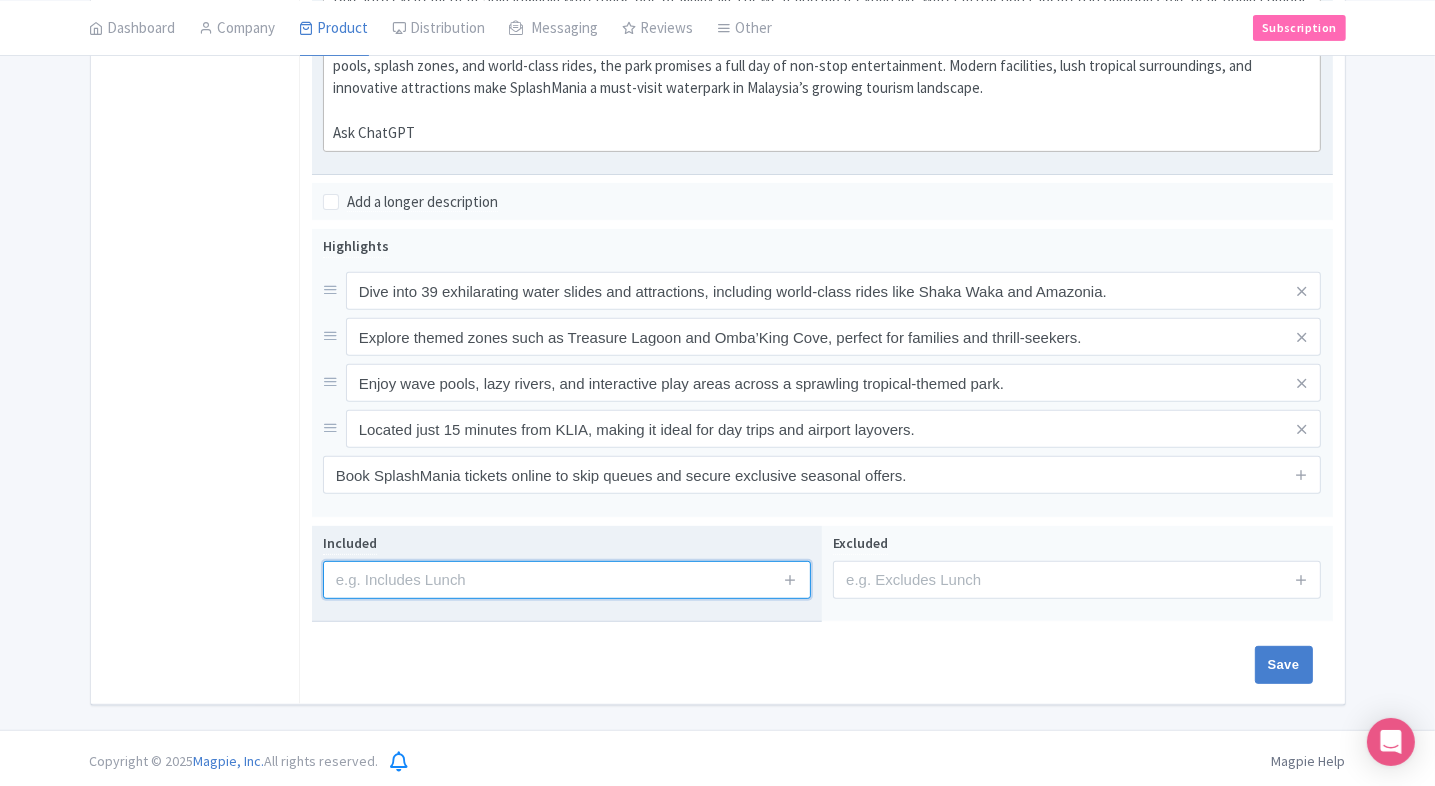 click at bounding box center (567, 580) 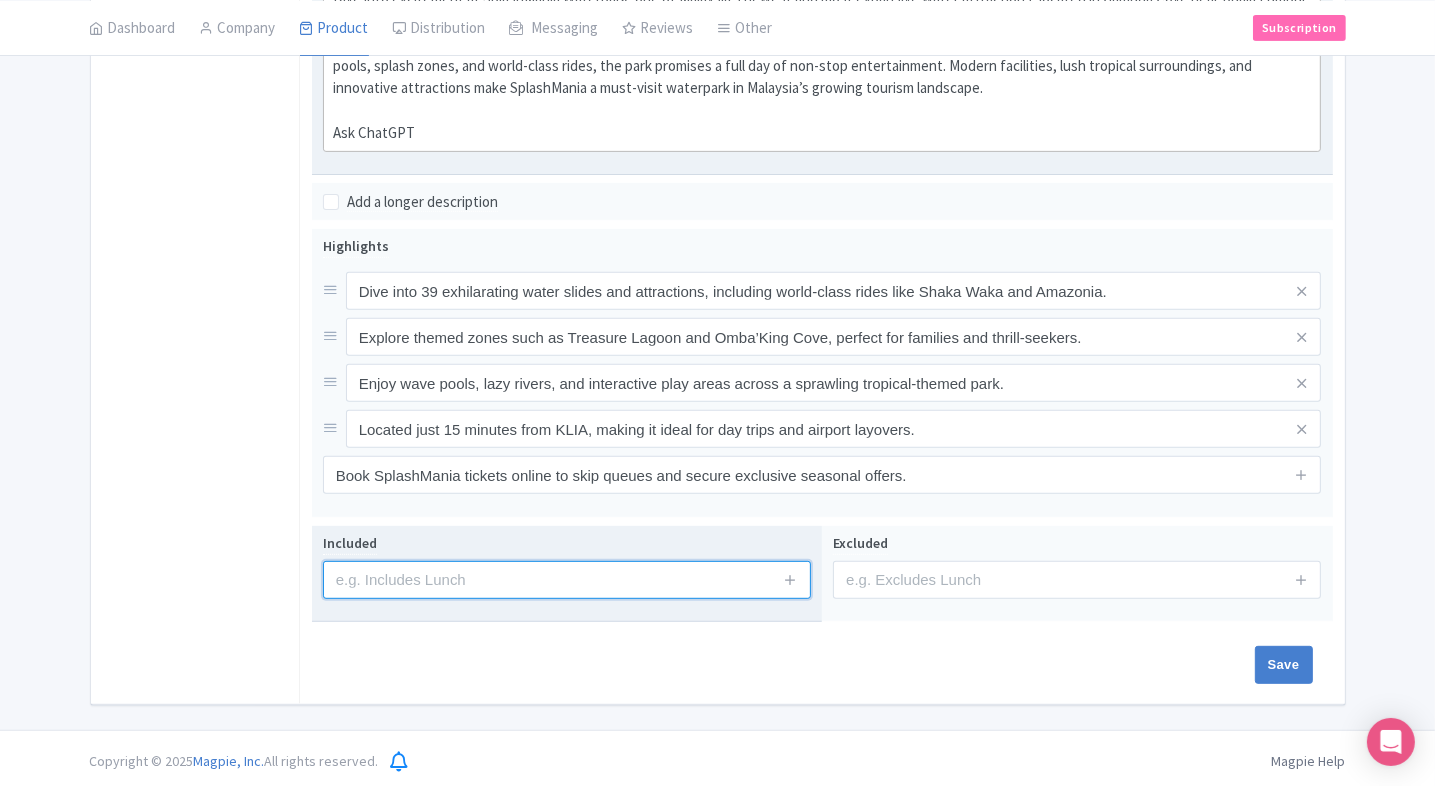 type on "Entrance to the attraction" 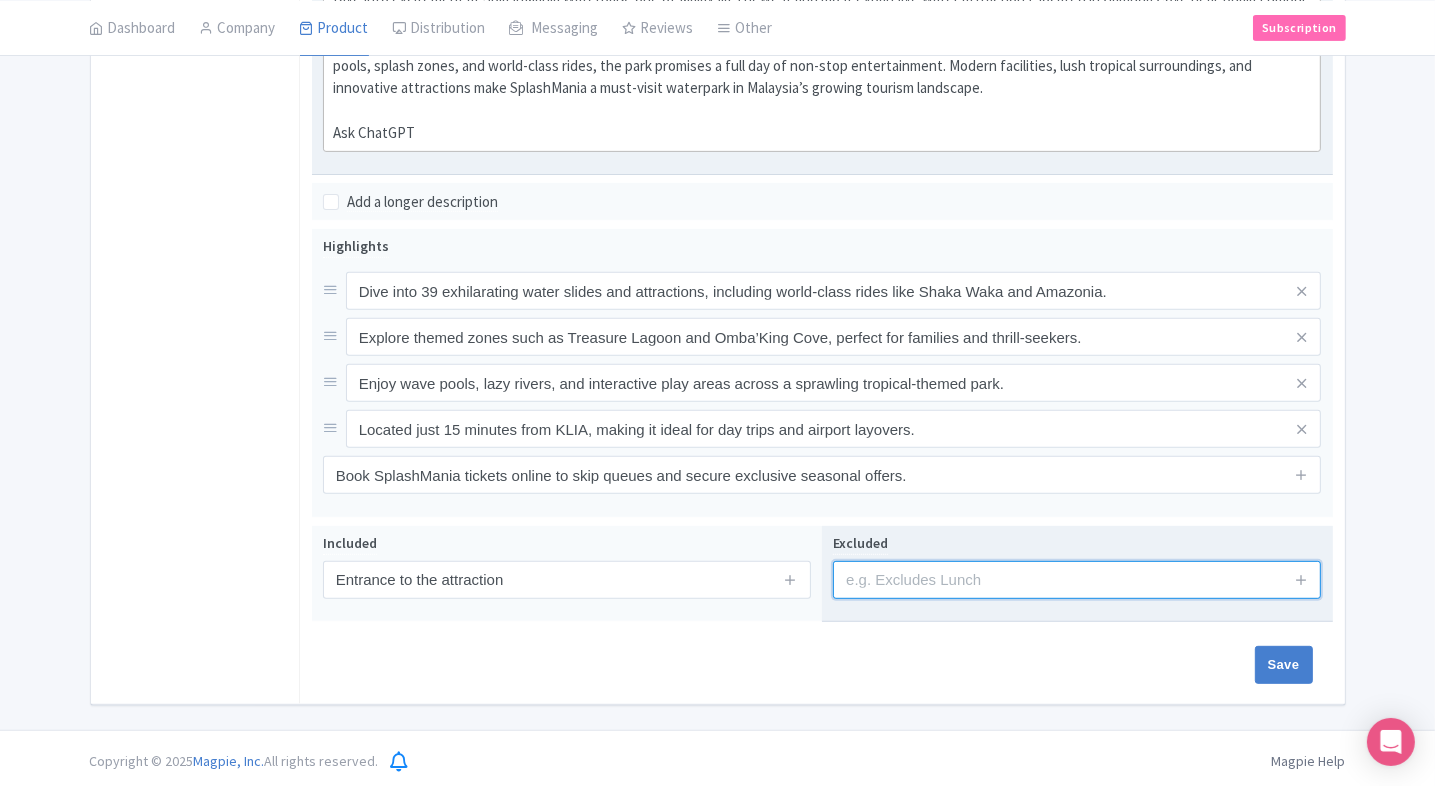 click at bounding box center [1077, 580] 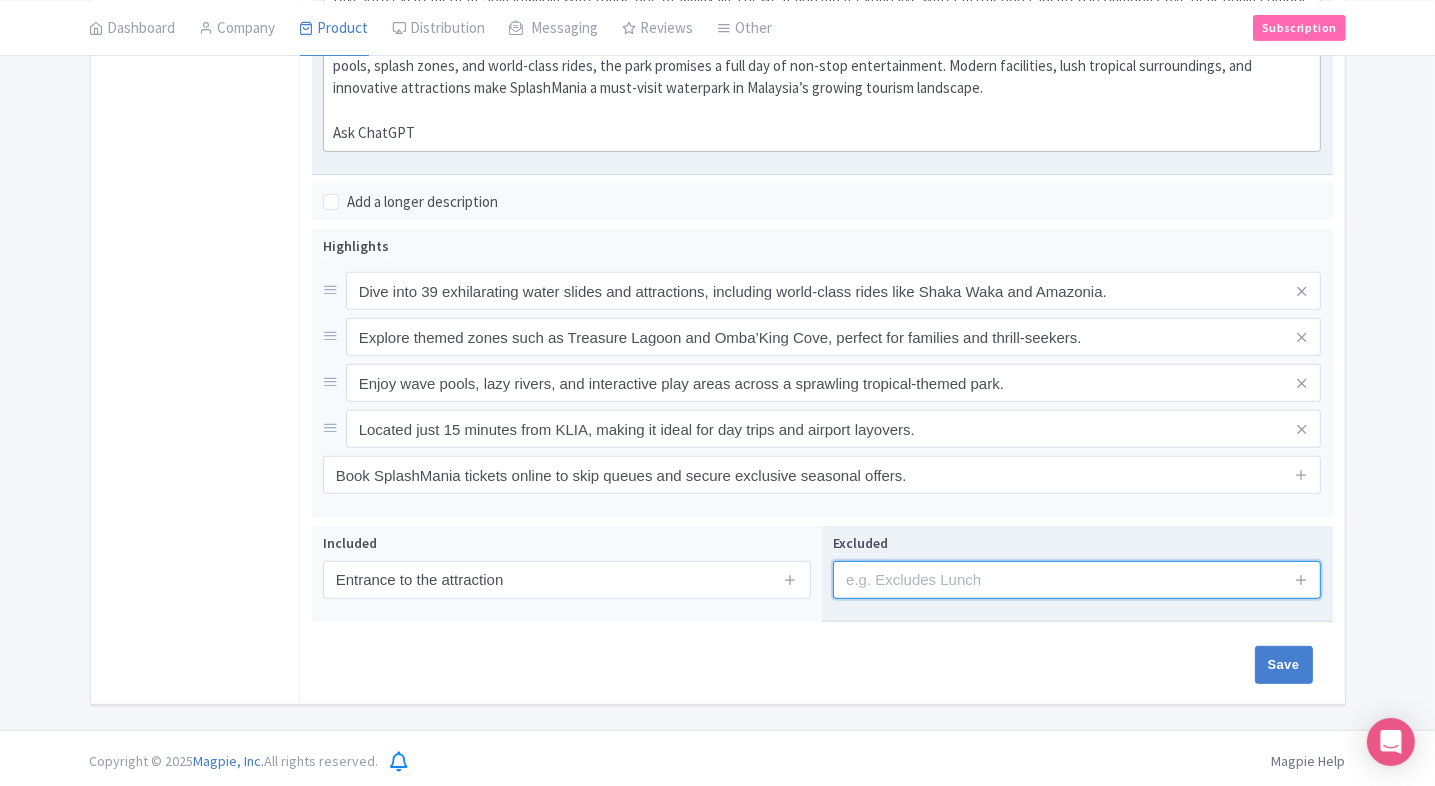 type on "guides, audio guides" 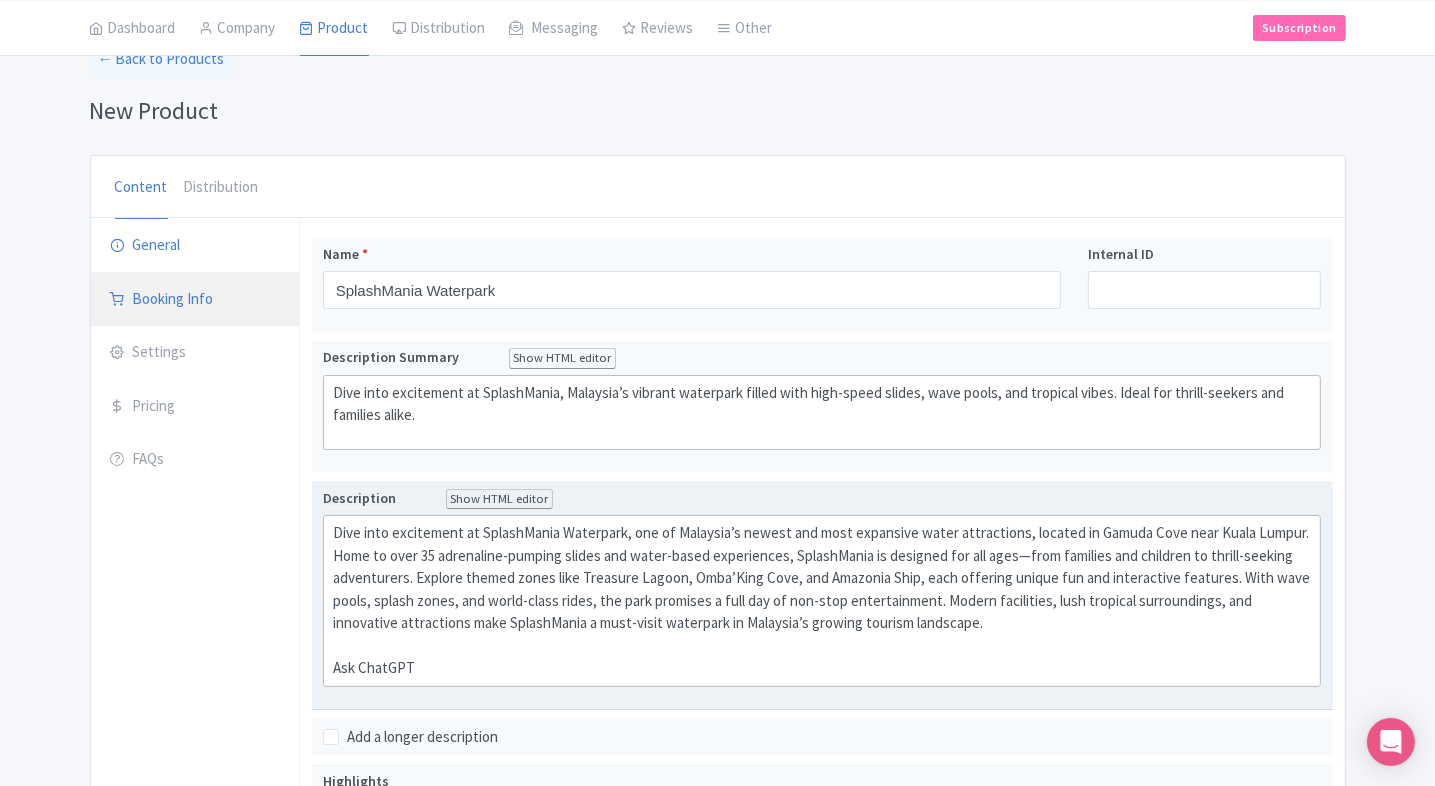 scroll, scrollTop: 103, scrollLeft: 0, axis: vertical 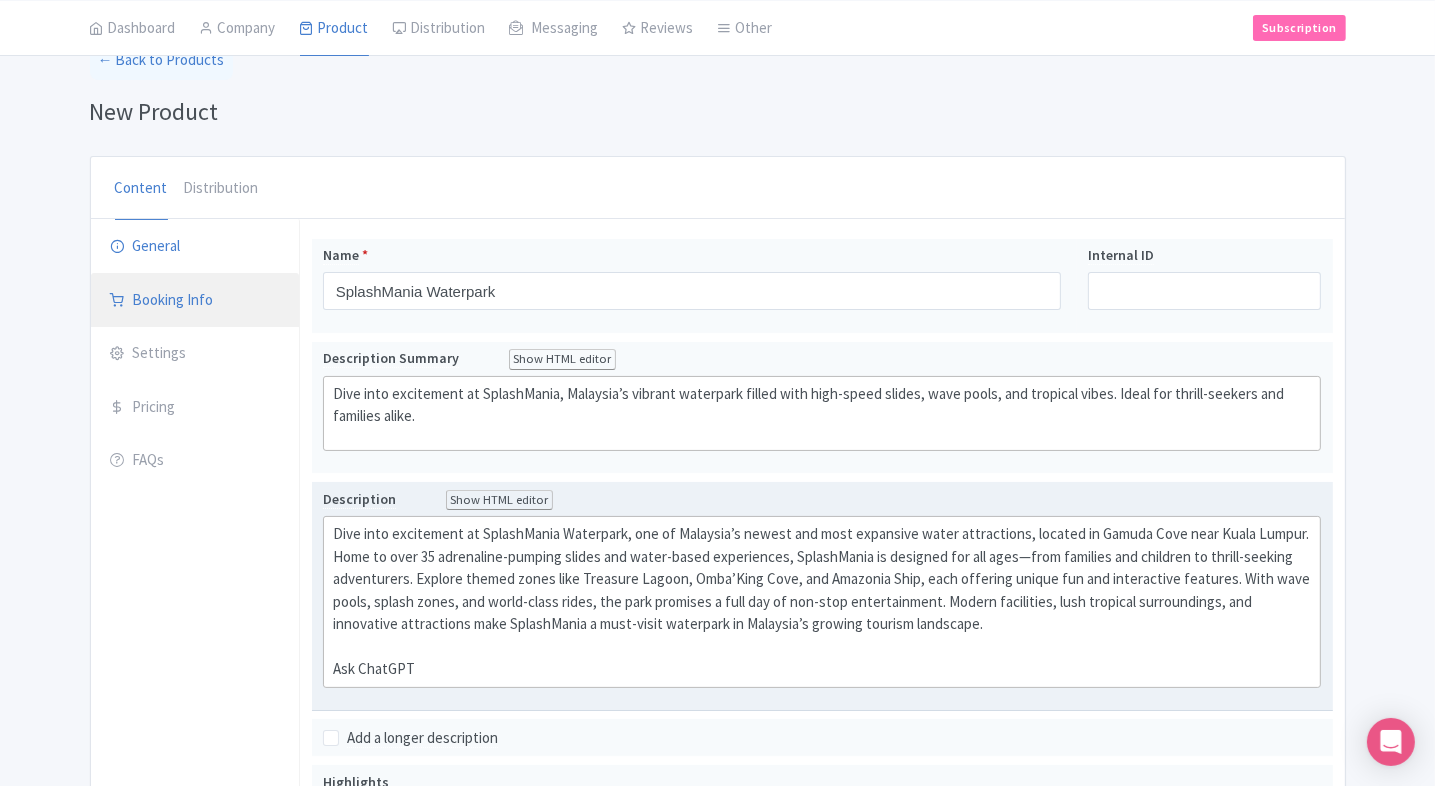 click on "Booking Info" at bounding box center (195, 301) 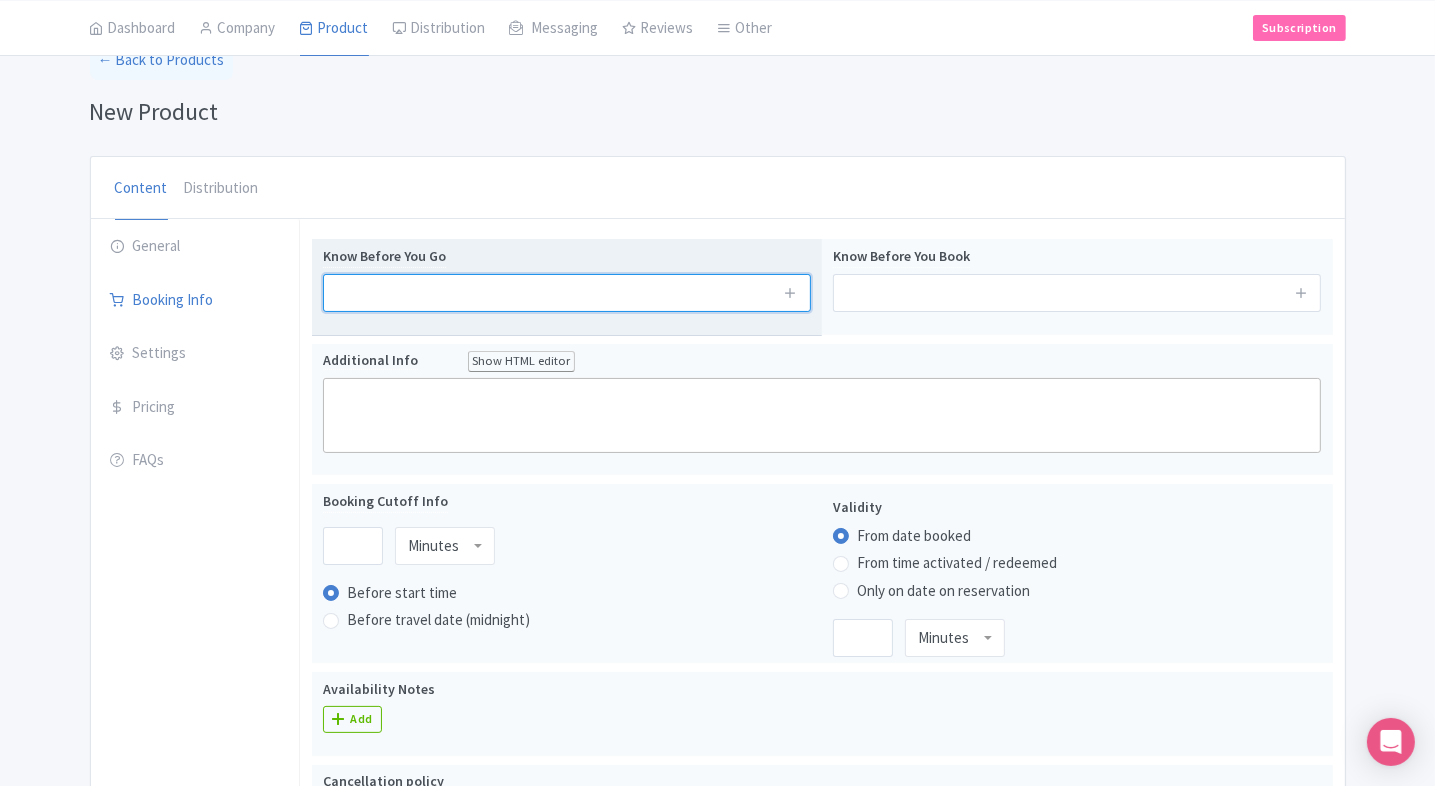 click at bounding box center [567, 293] 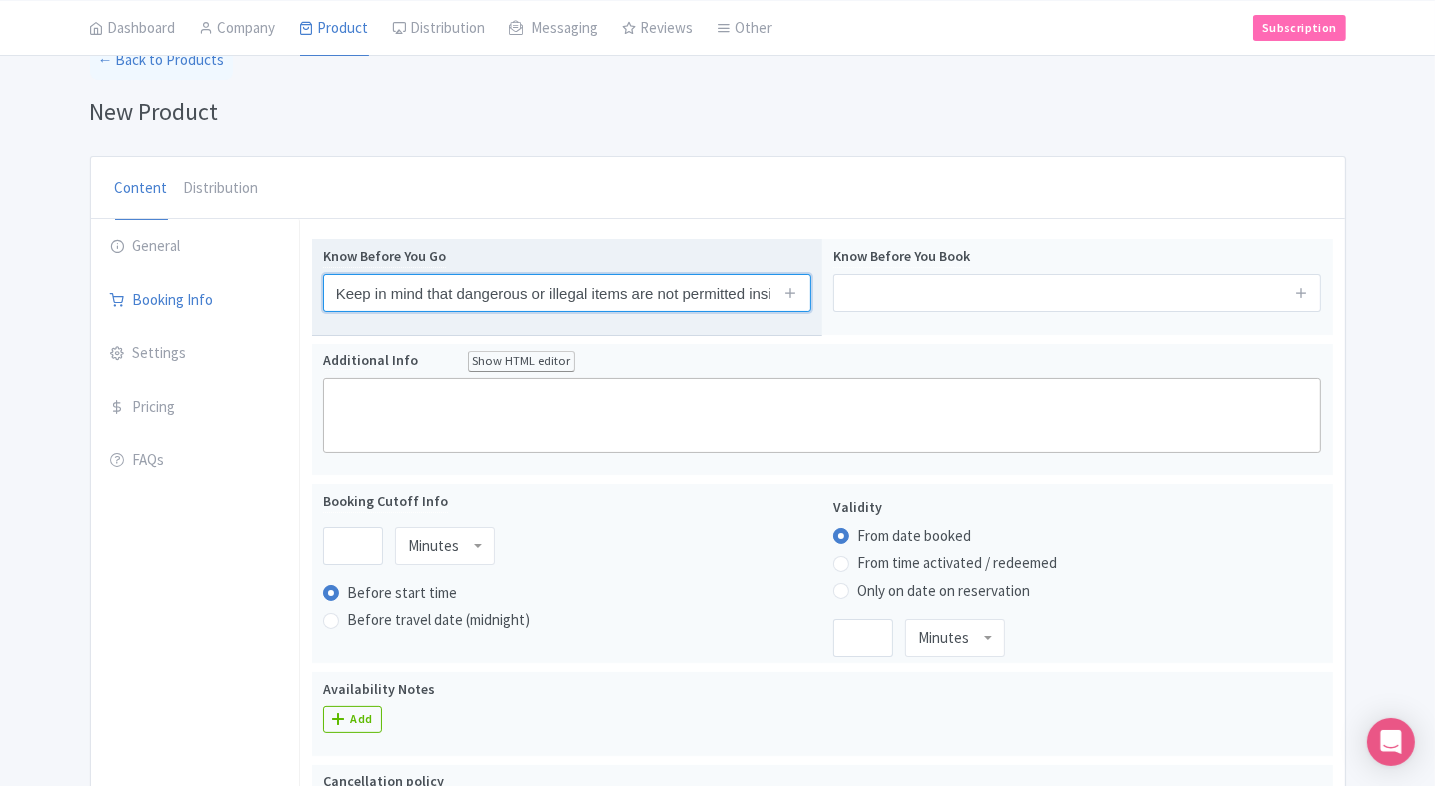 scroll, scrollTop: 0, scrollLeft: 88, axis: horizontal 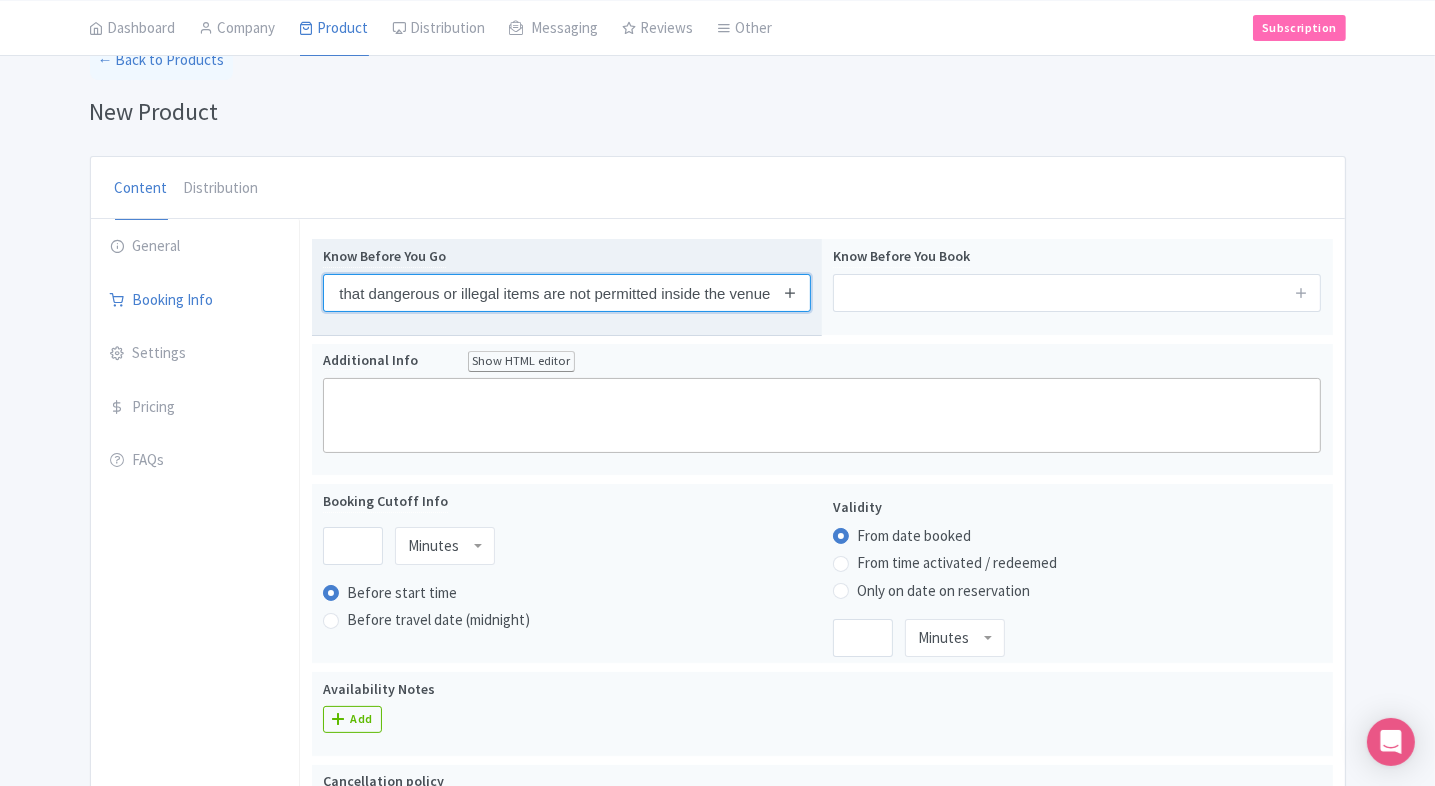 type on "Keep in mind that dangerous or illegal items are not permitted inside the venue" 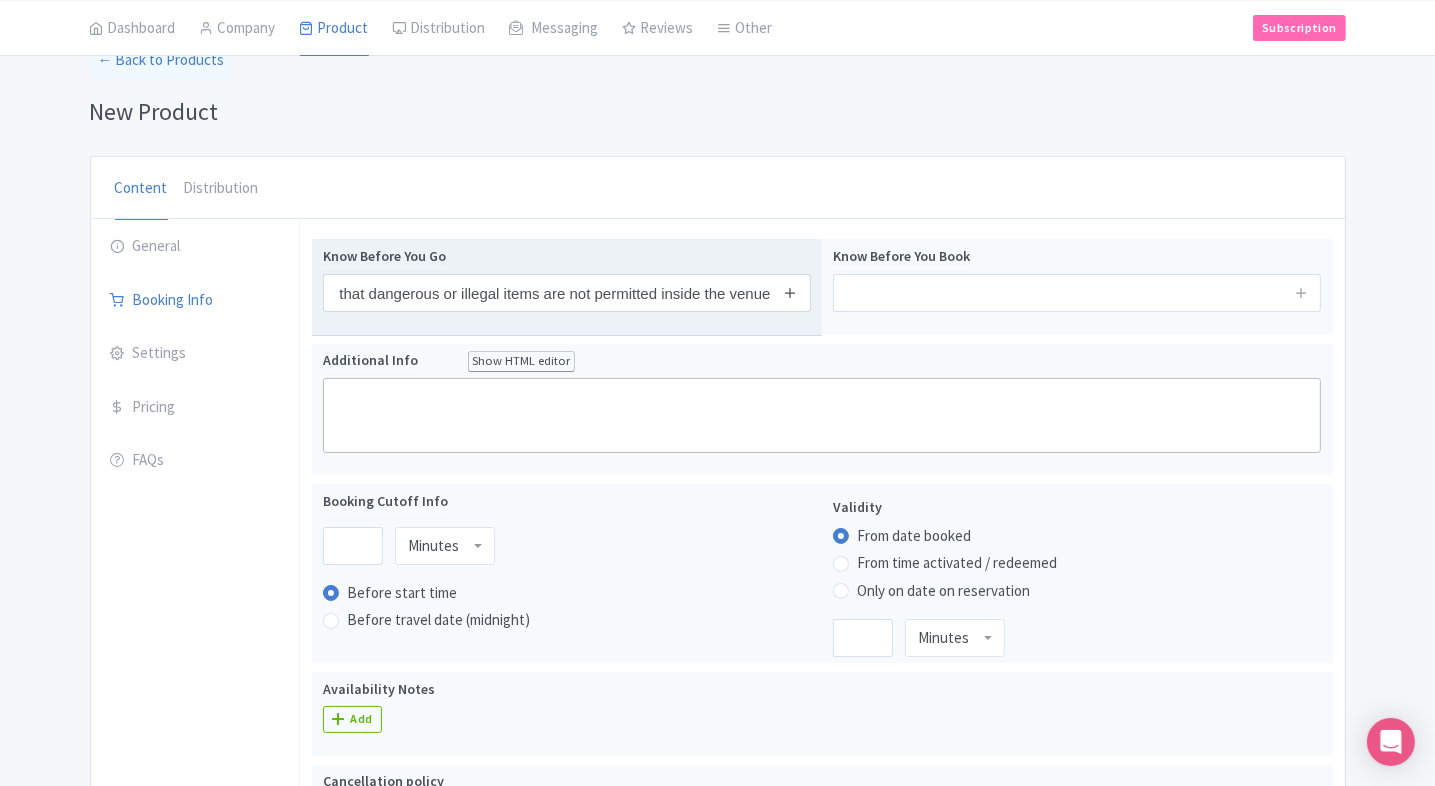 scroll, scrollTop: 0, scrollLeft: 0, axis: both 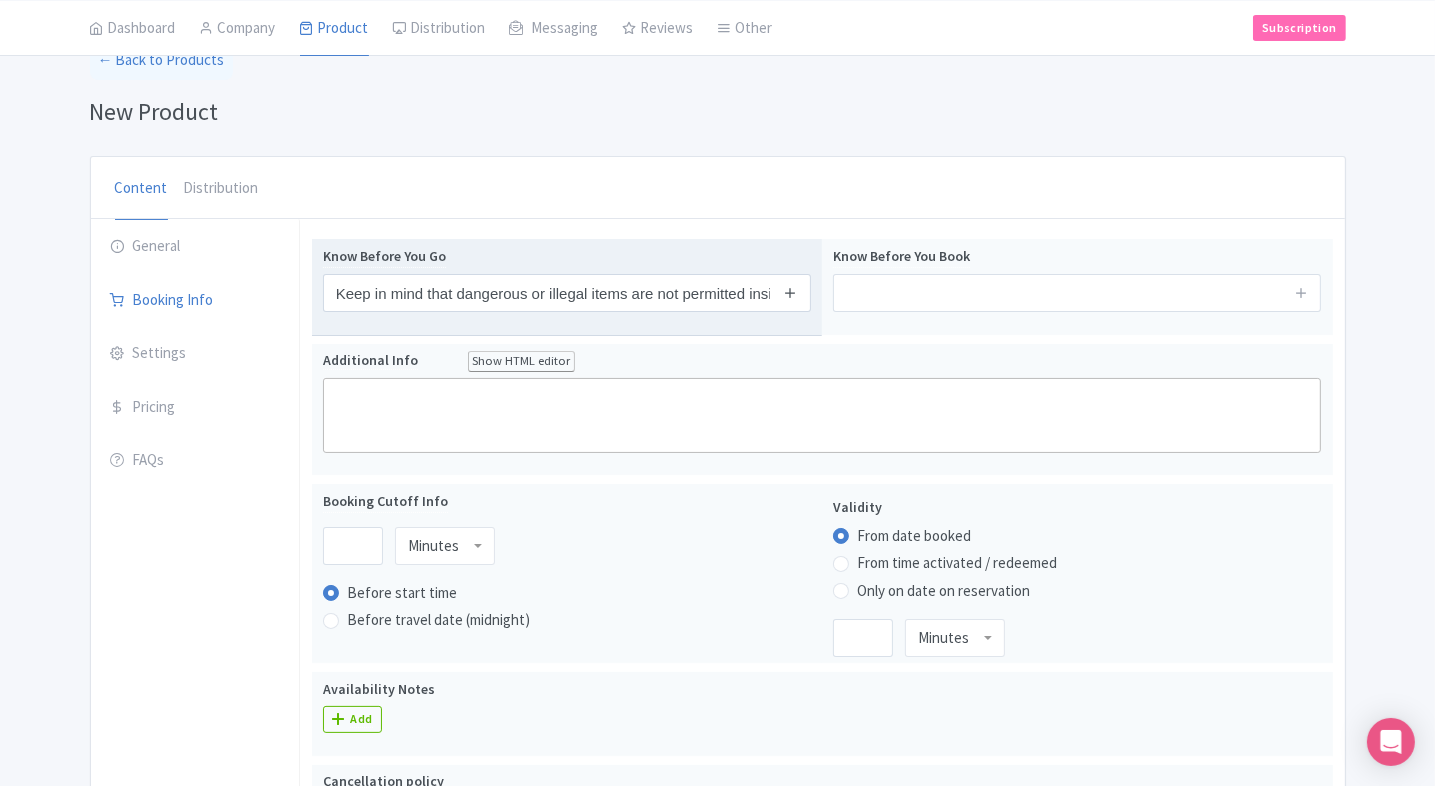 click at bounding box center (790, 292) 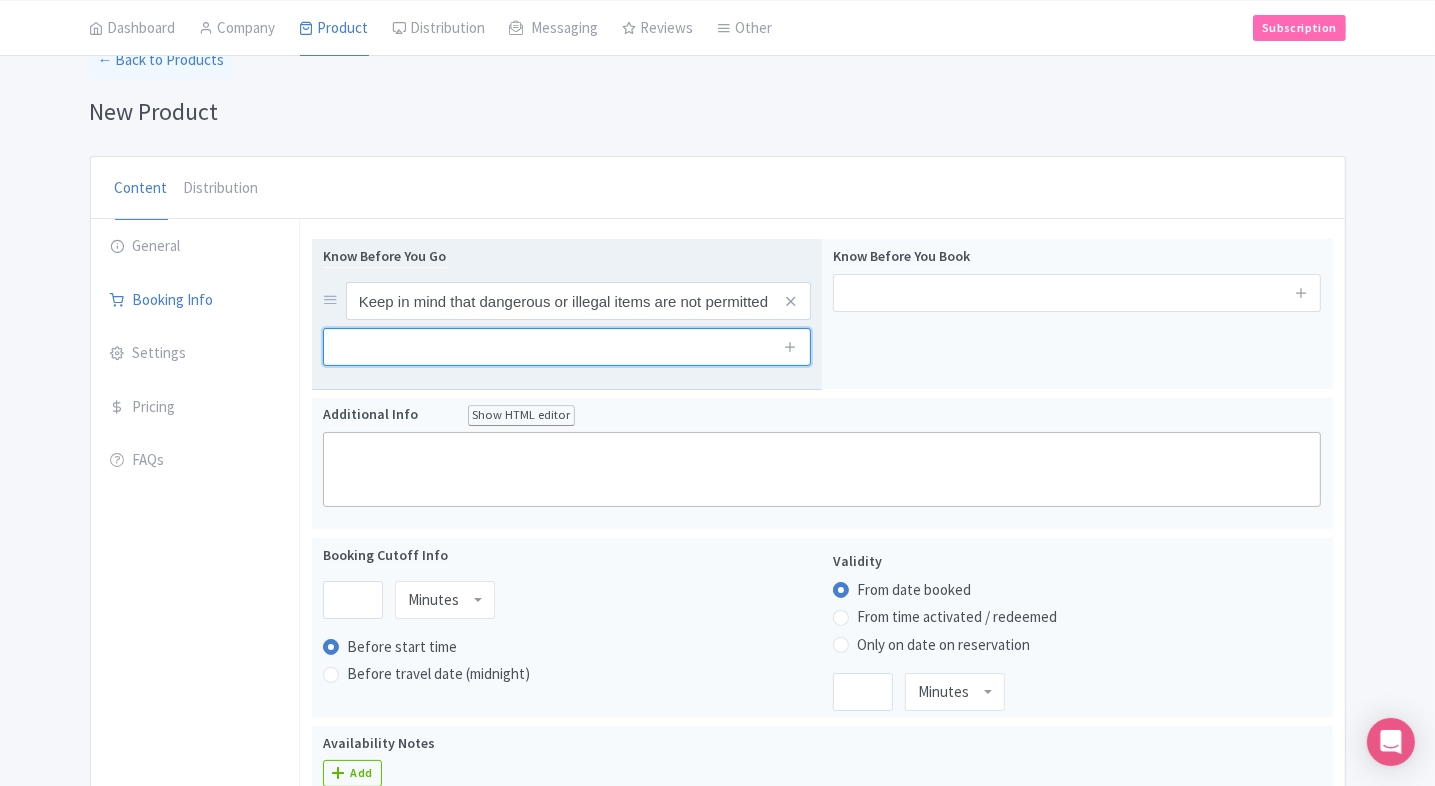 click at bounding box center (567, 347) 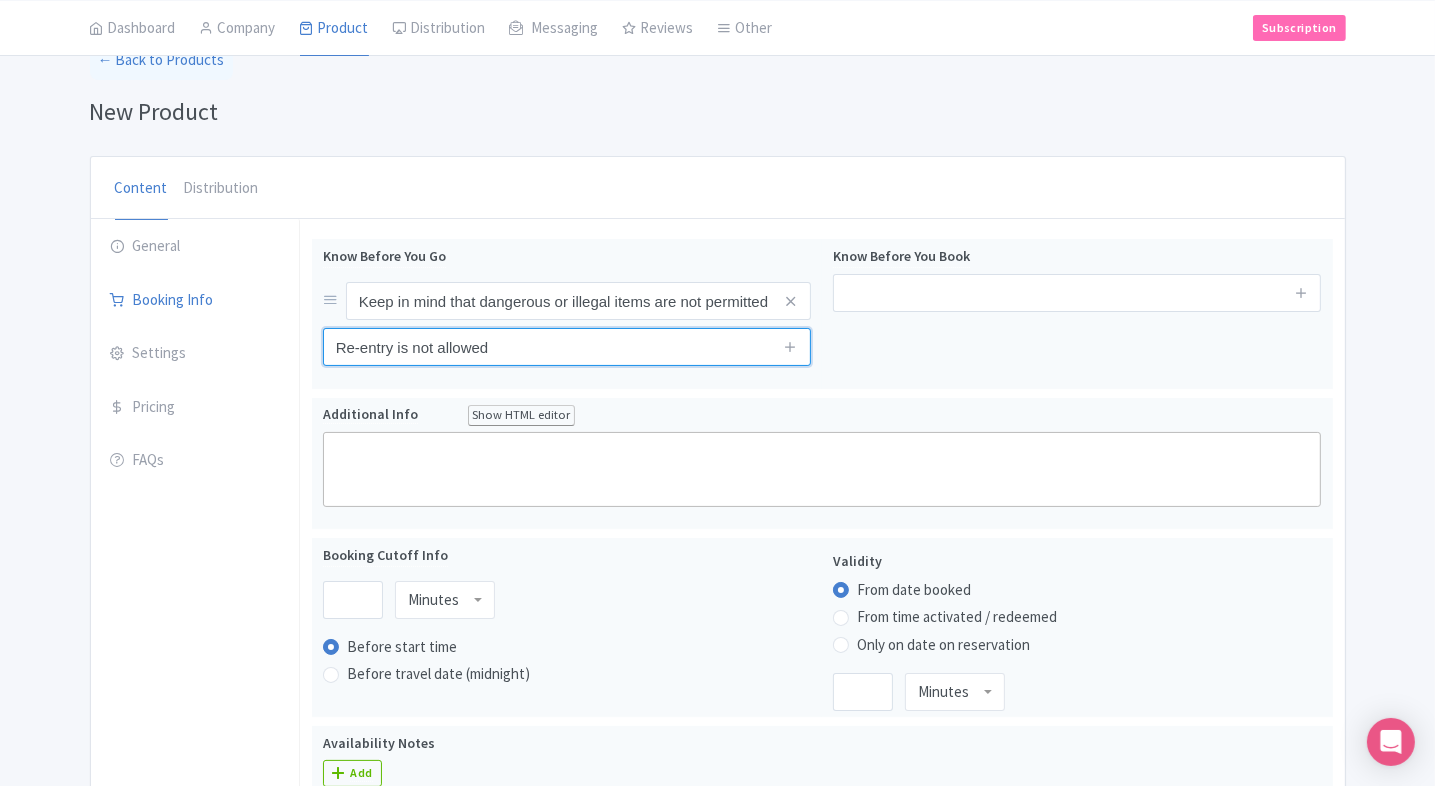 type on "Re-entry is not allowed" 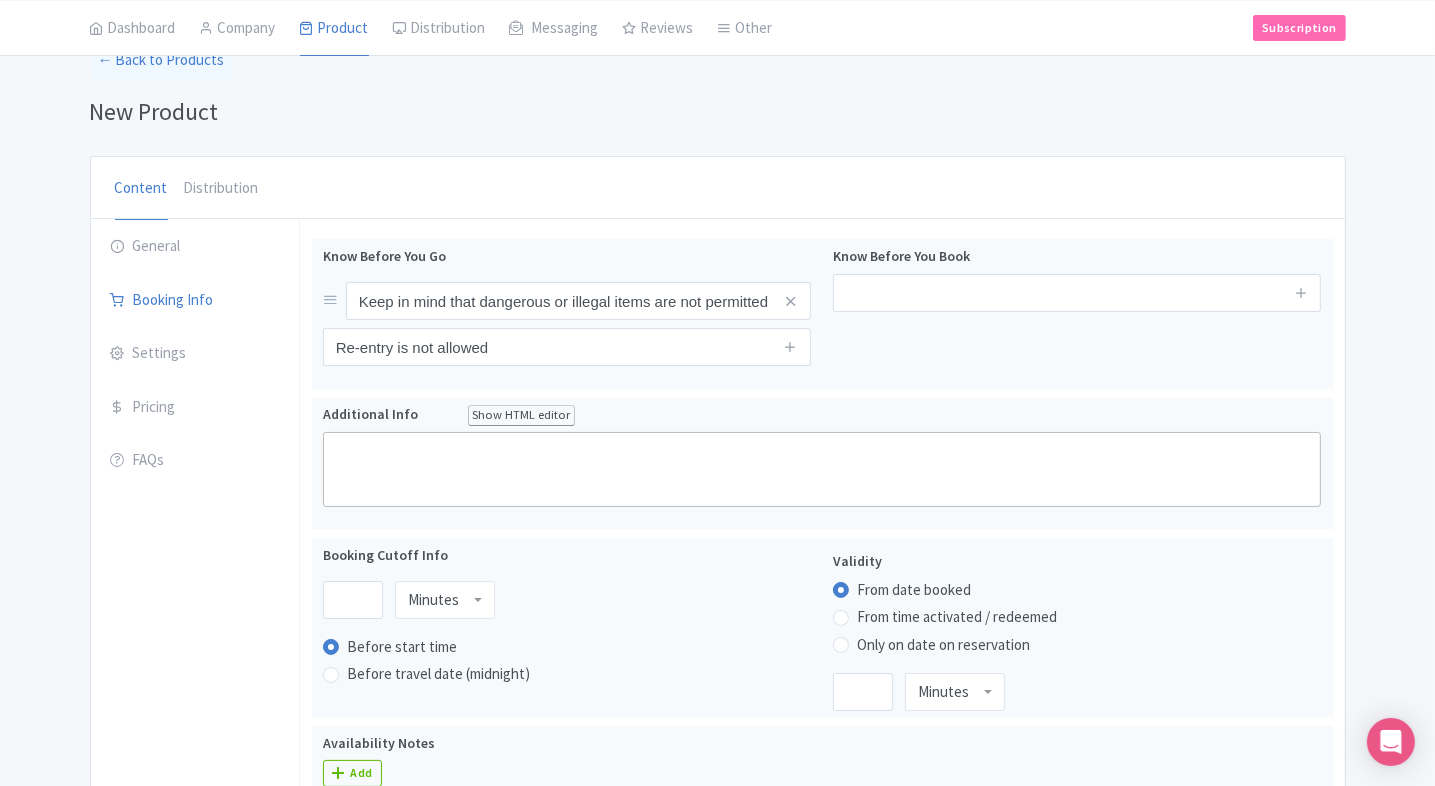 click on "General
Booking Info
Settings
Pricing
FAQs" at bounding box center [195, 878] 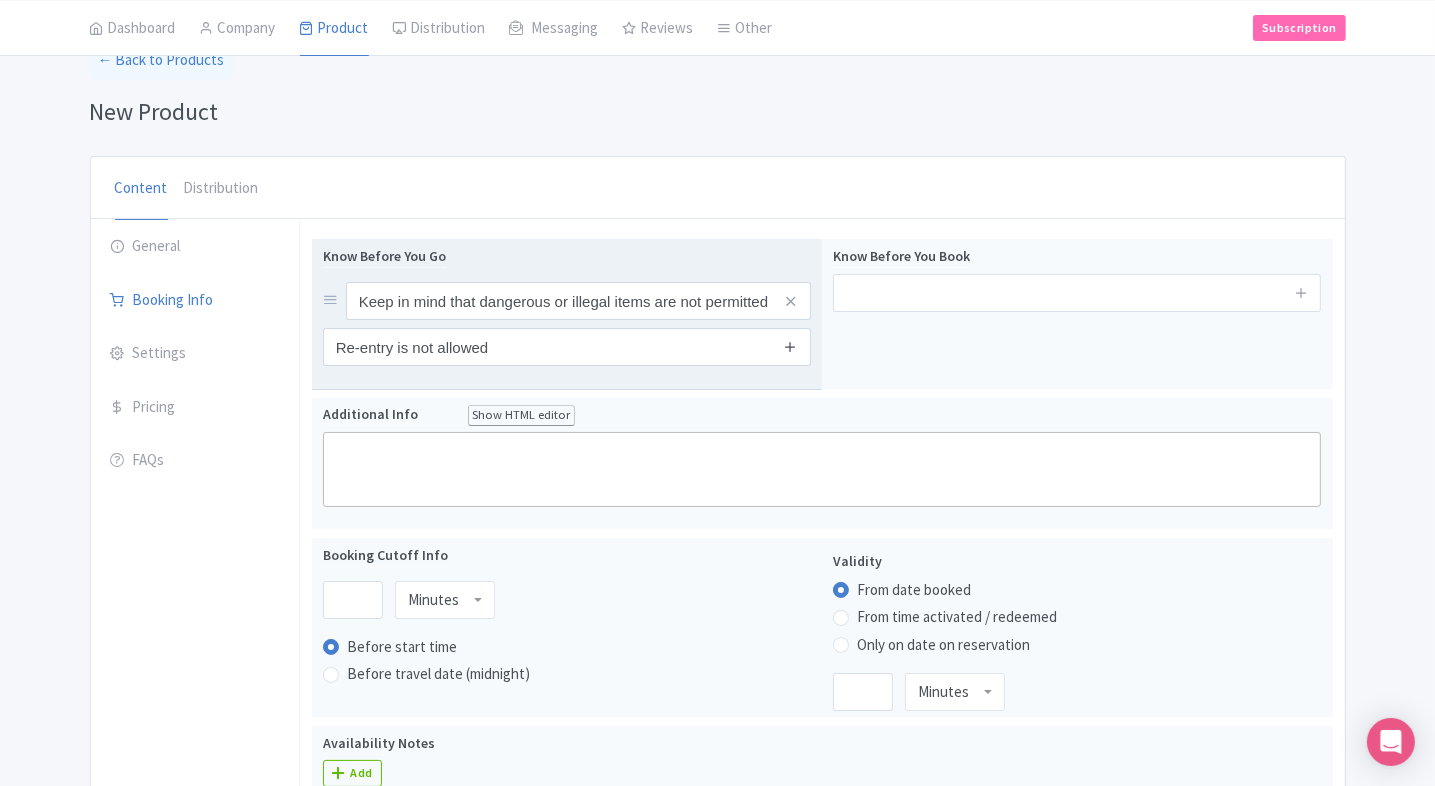 click at bounding box center [790, 347] 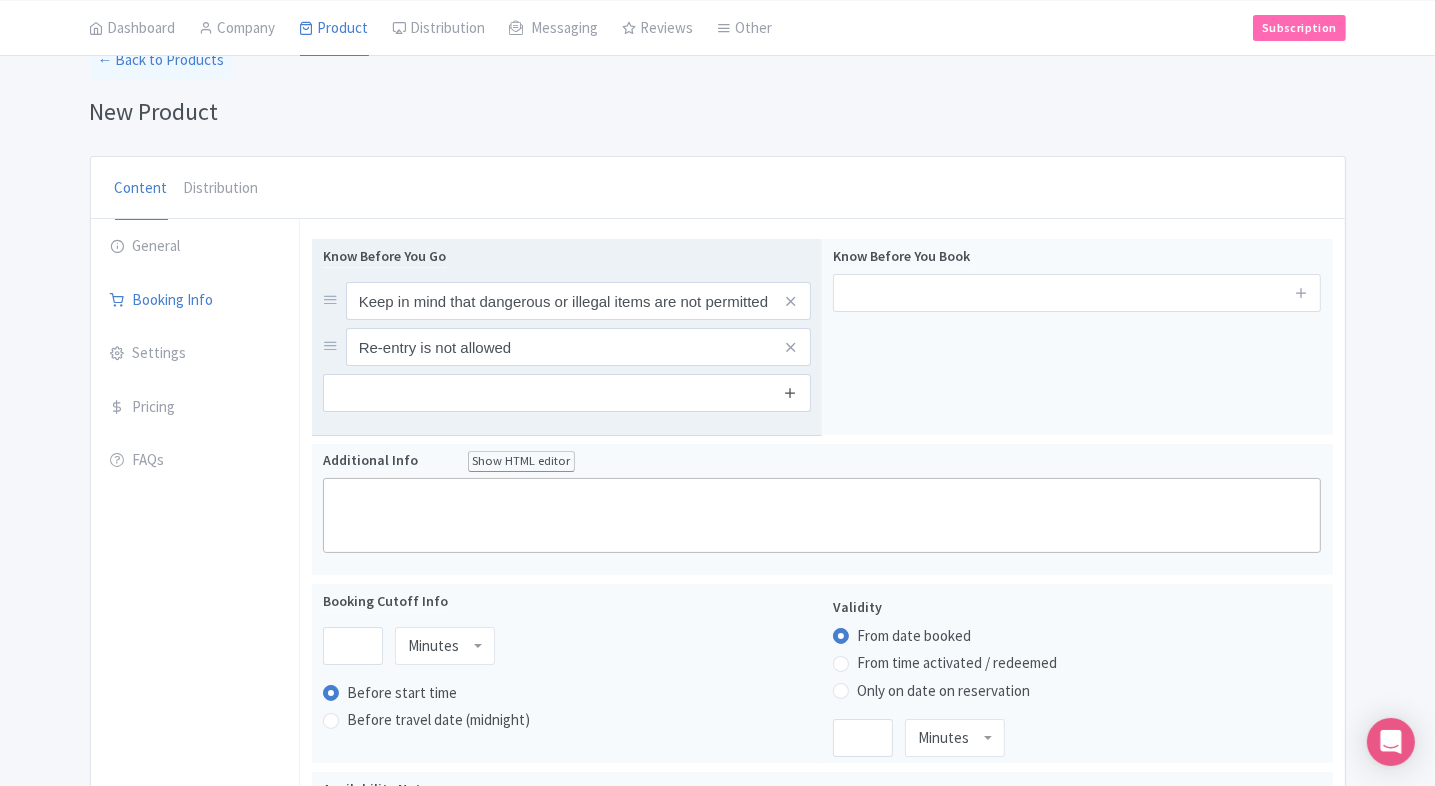 click at bounding box center (790, 392) 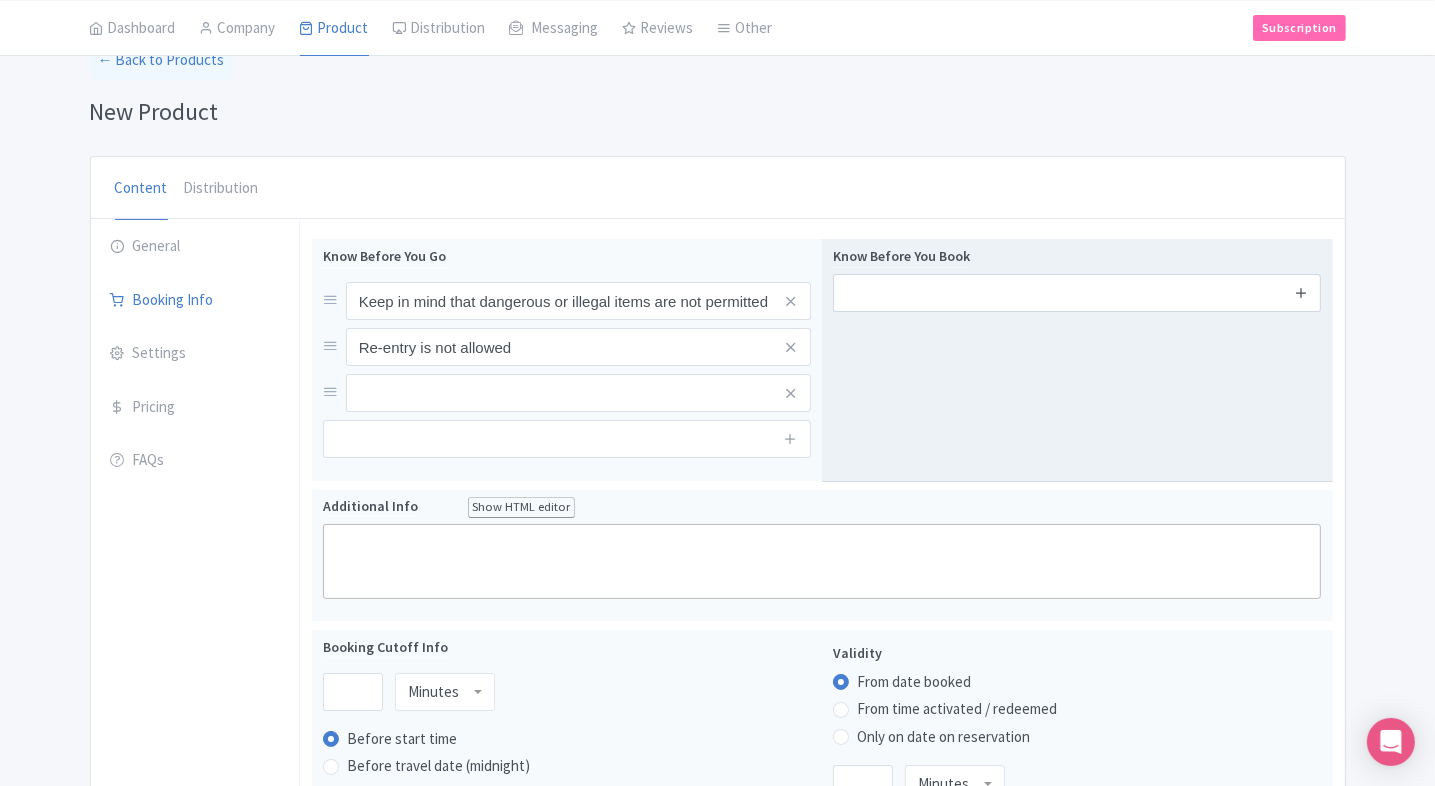click at bounding box center [1301, 293] 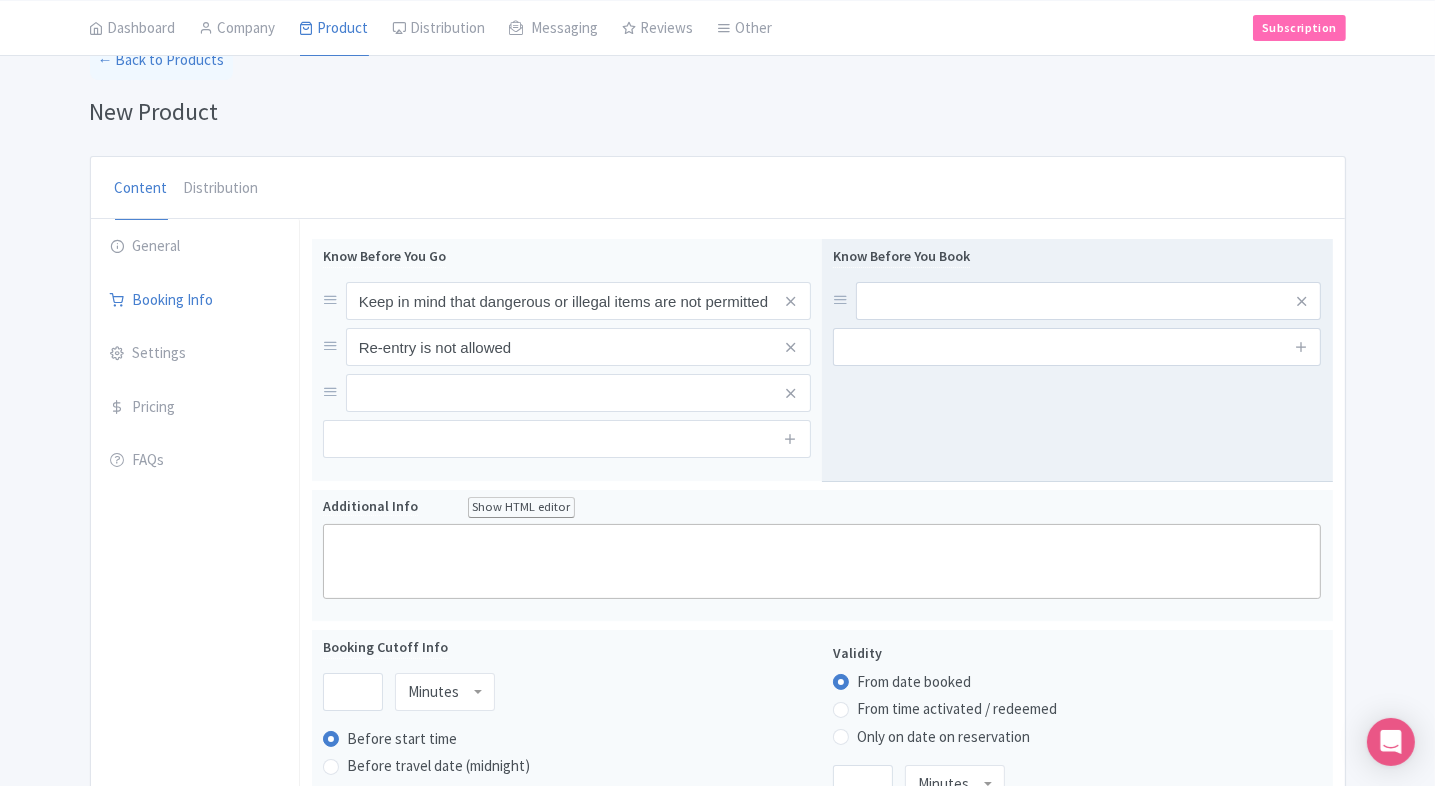 click at bounding box center [1301, 347] 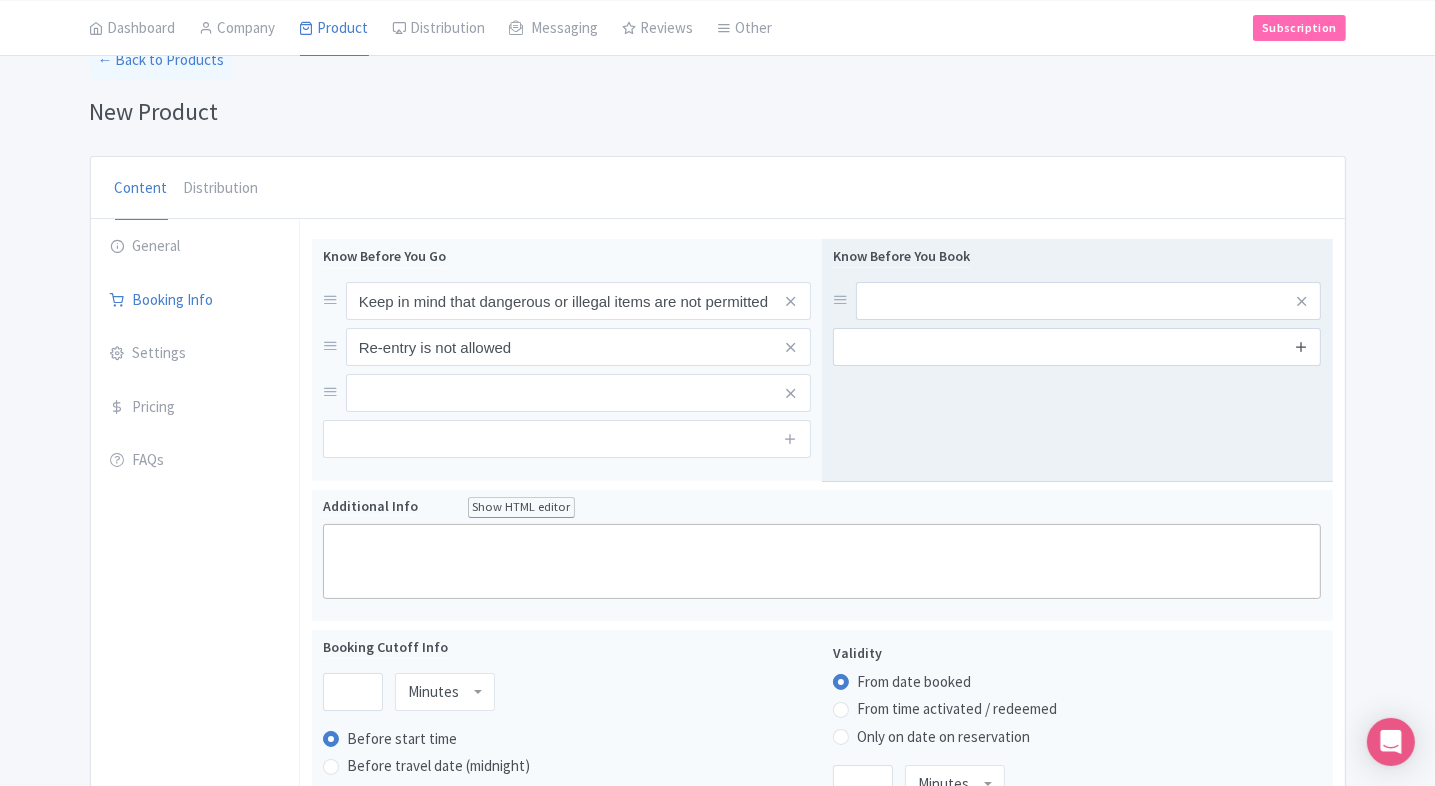 click at bounding box center [1301, 346] 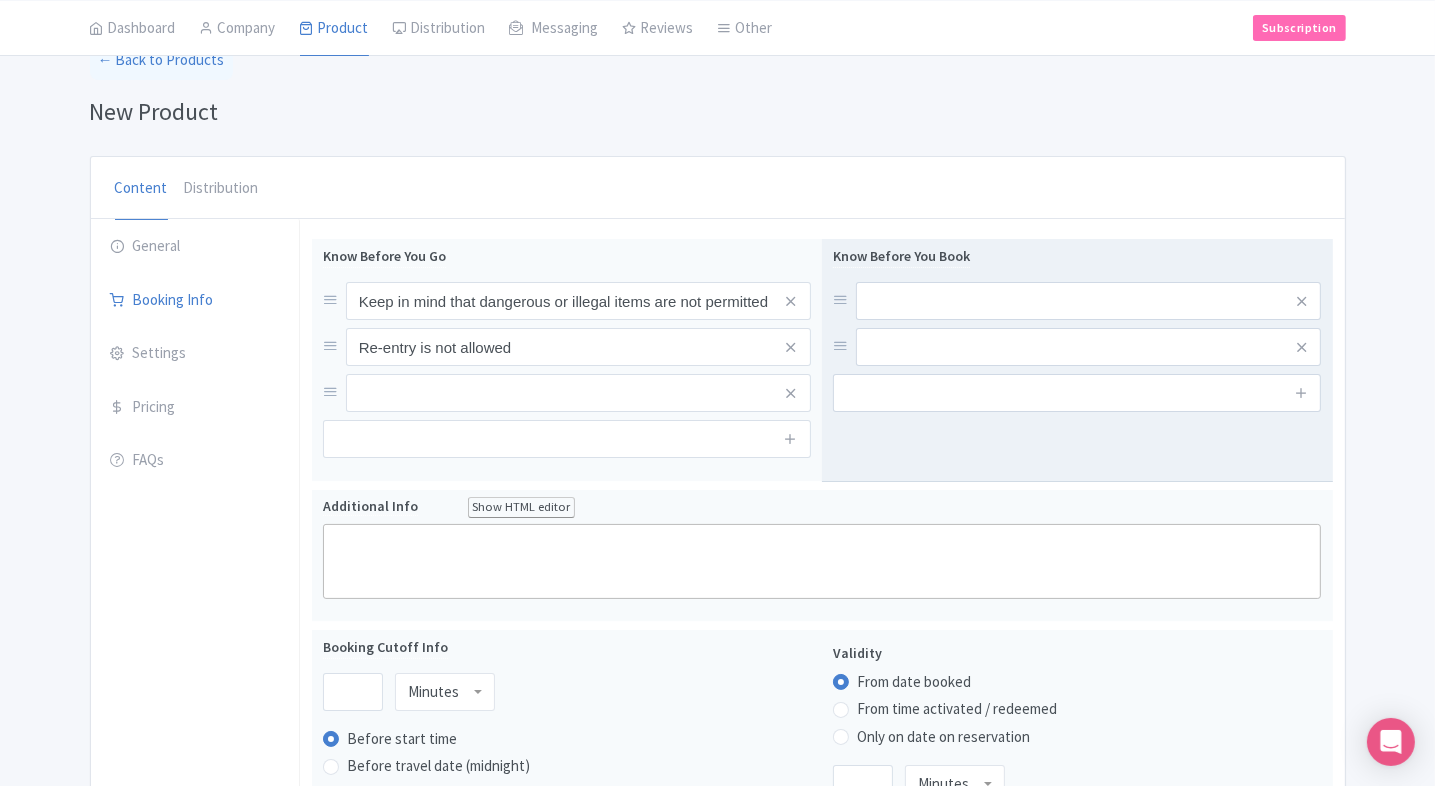 click at bounding box center [1301, 393] 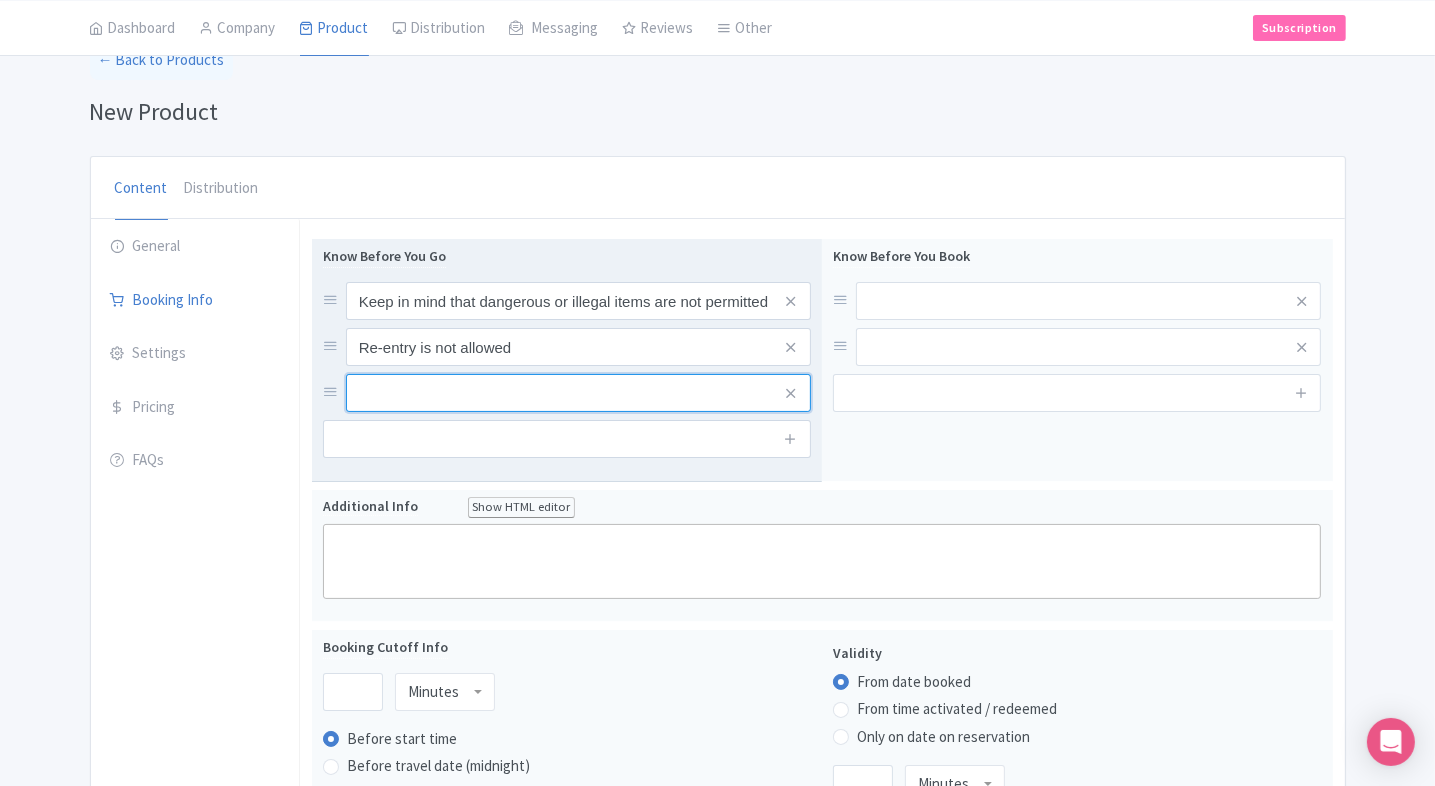click at bounding box center (578, 301) 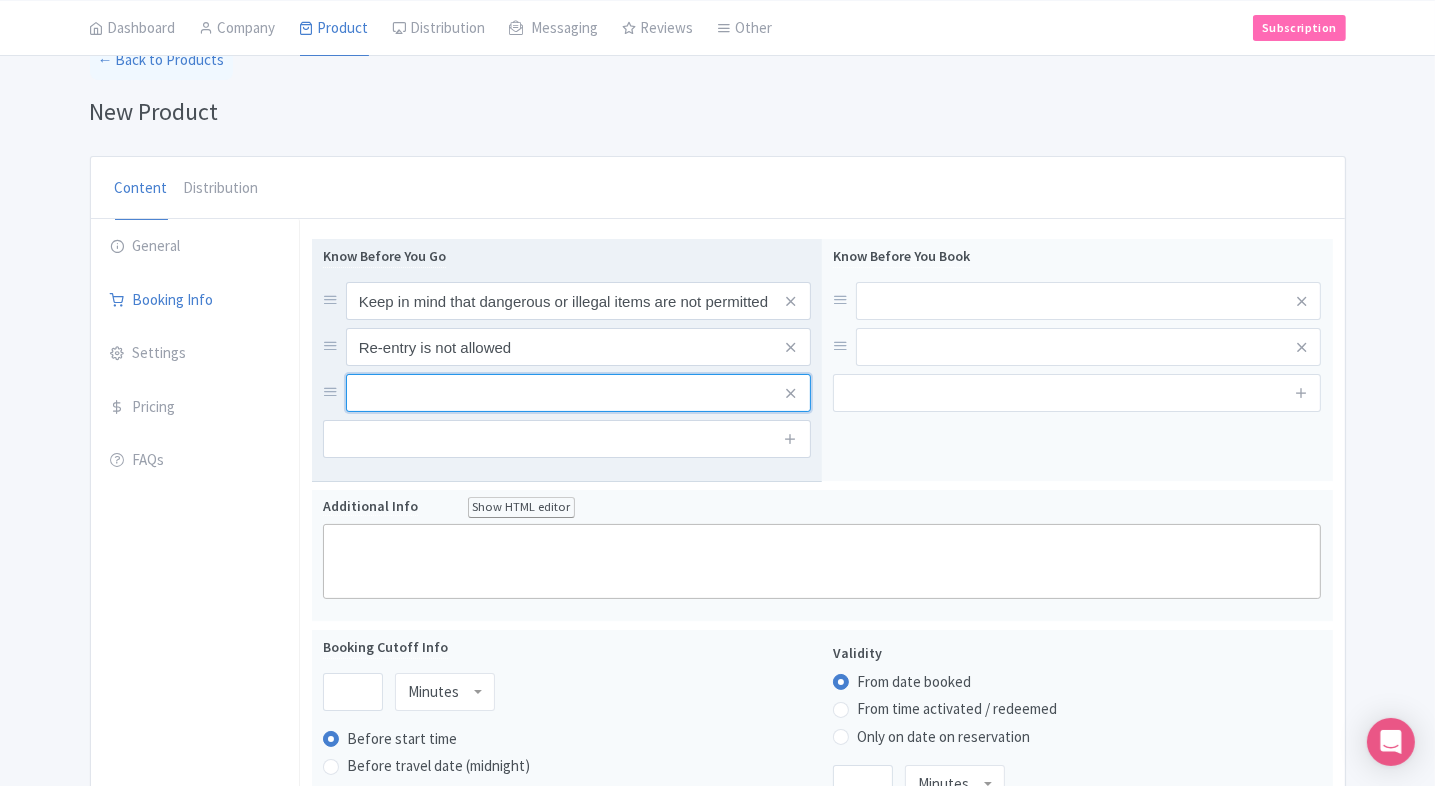 paste on "SplashMania welcomes guests daily from 10:00 AM to 6:00 PM, with the exception of Wednesdays when the park is closed for maintenance." 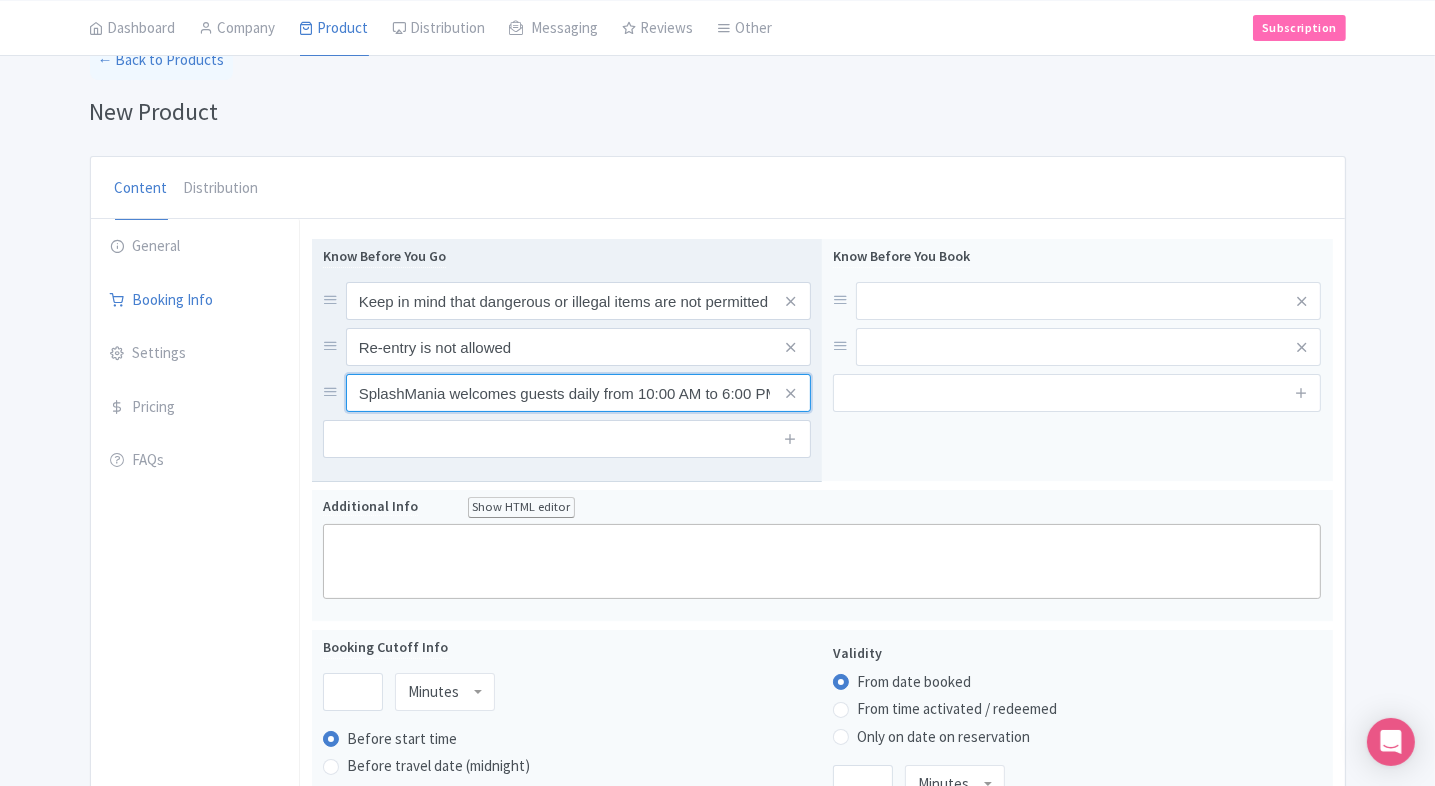 scroll, scrollTop: 0, scrollLeft: 520, axis: horizontal 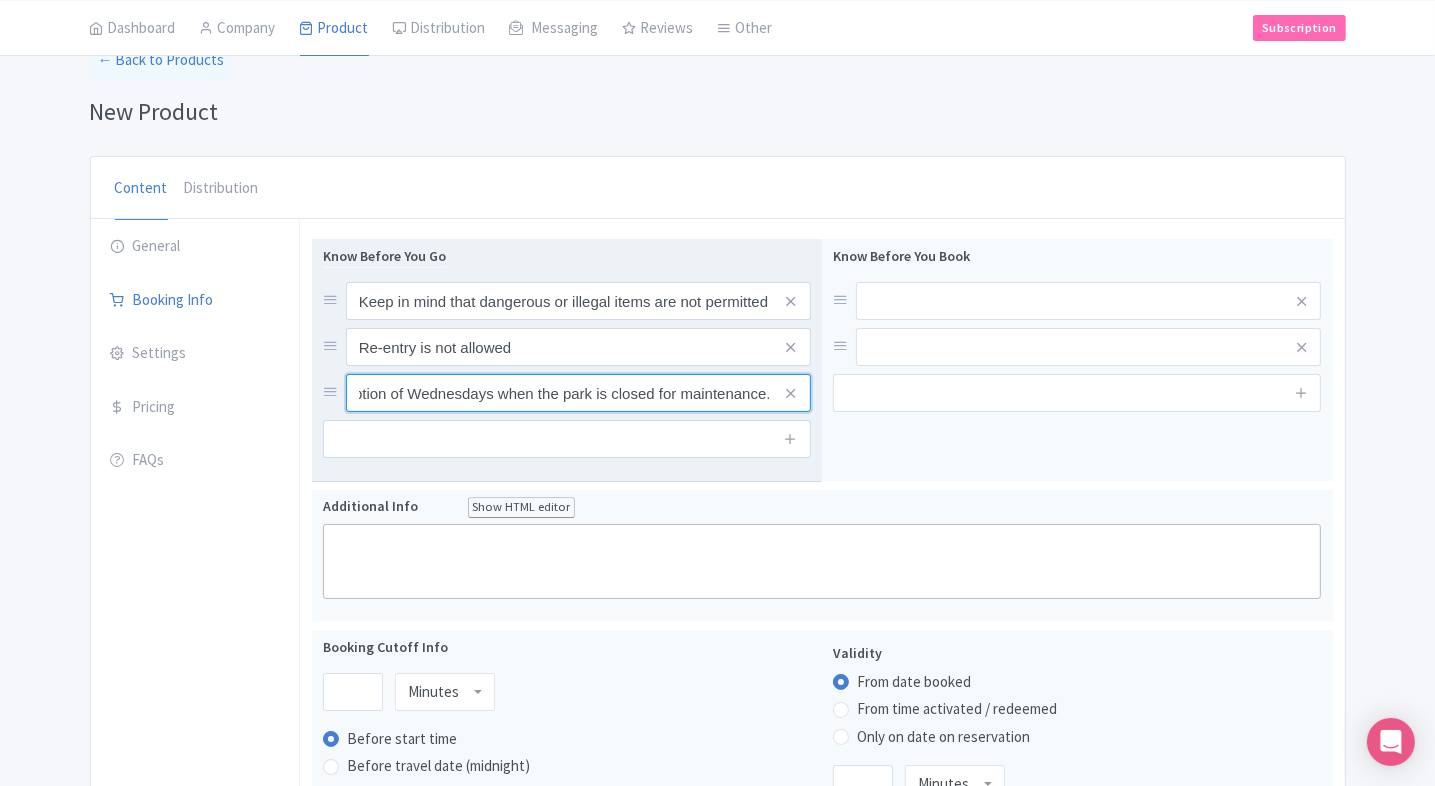 type on "SplashMania welcomes guests daily from 10:00 AM to 6:00 PM, with the exception of Wednesdays when the park is closed for maintenance." 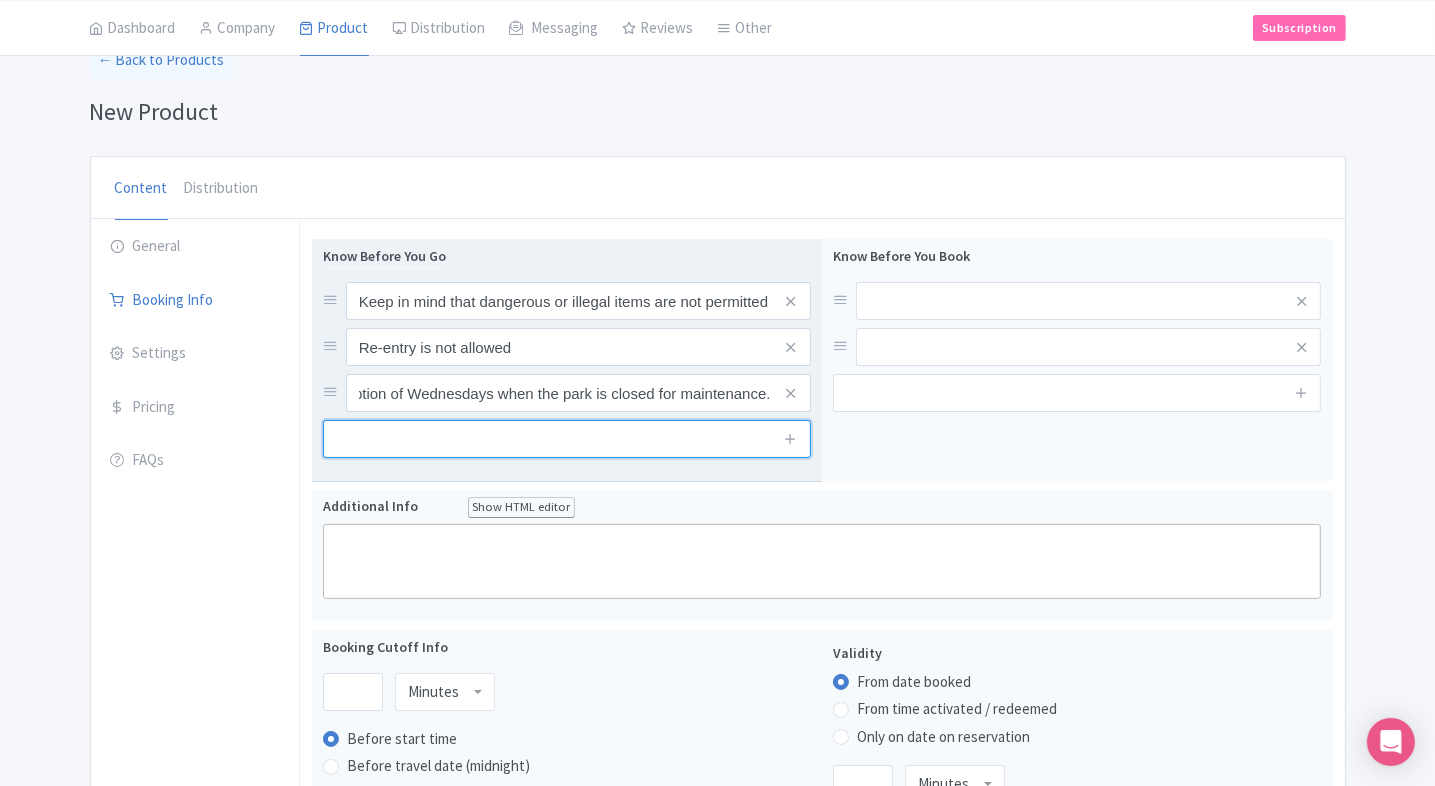 scroll, scrollTop: 0, scrollLeft: 0, axis: both 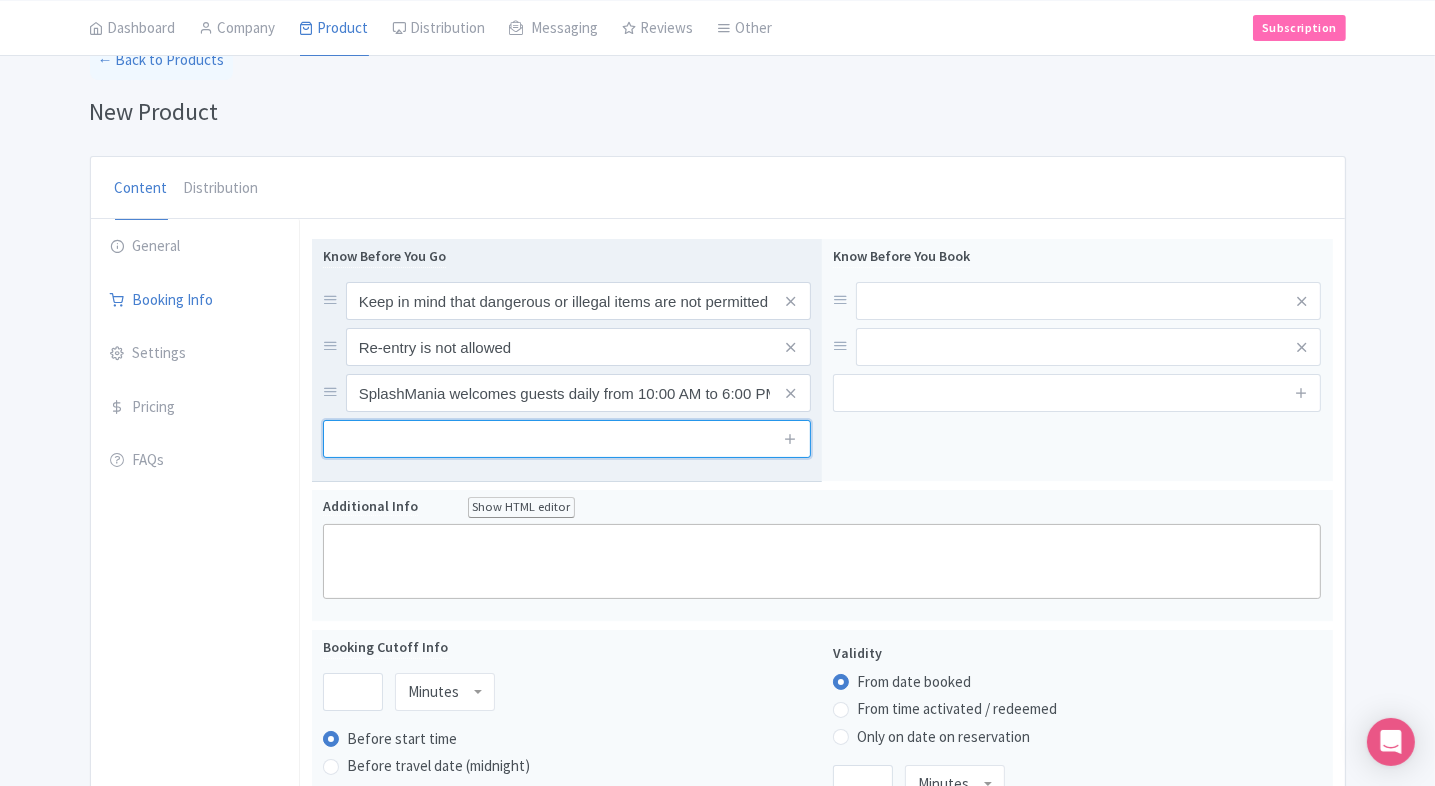 click at bounding box center [567, 439] 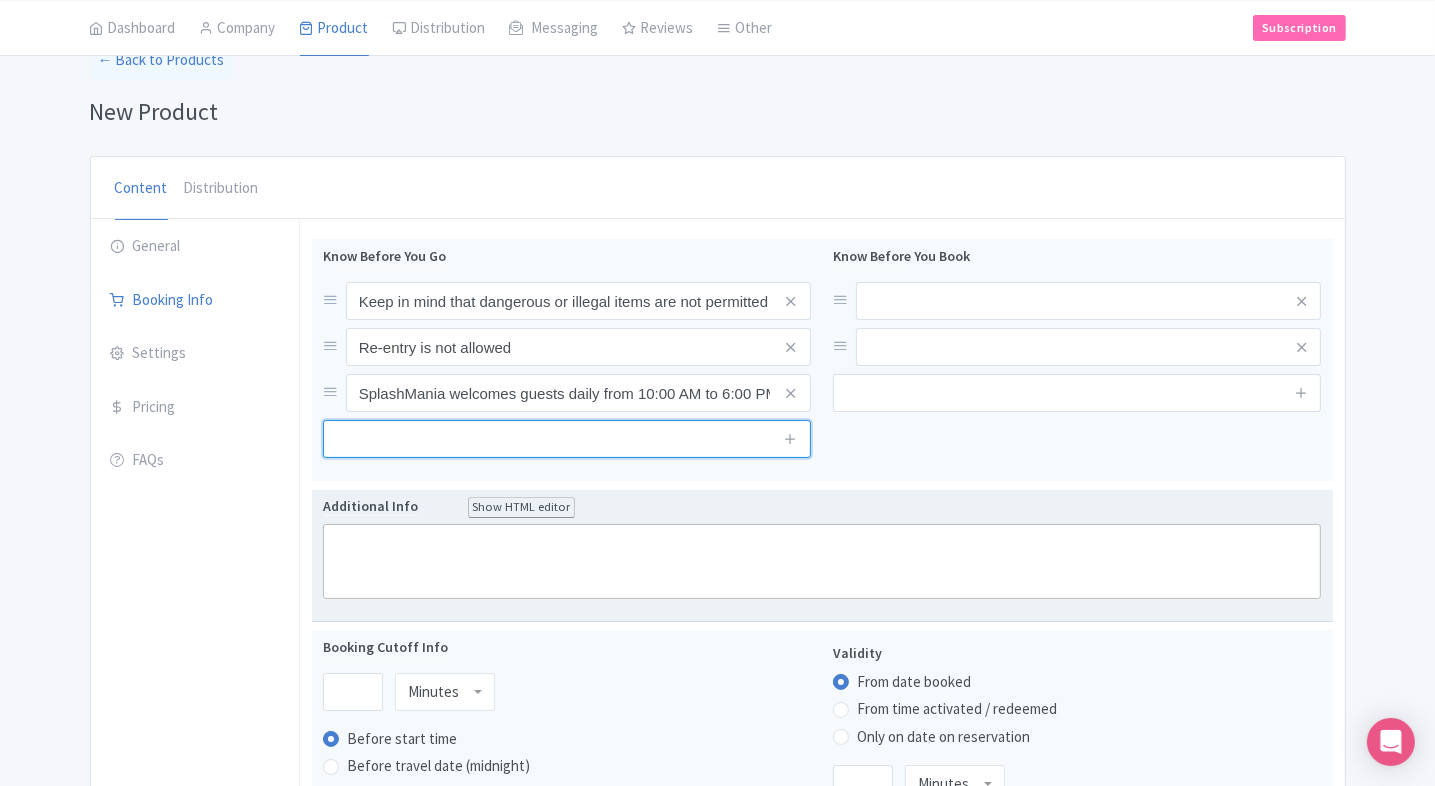 paste on "Proper swimwear is required for all water attractions. Some rides may have specific clothing guidelines. Don’t worry—suitable swimwear is available at the park’s Maniacs Closet store." 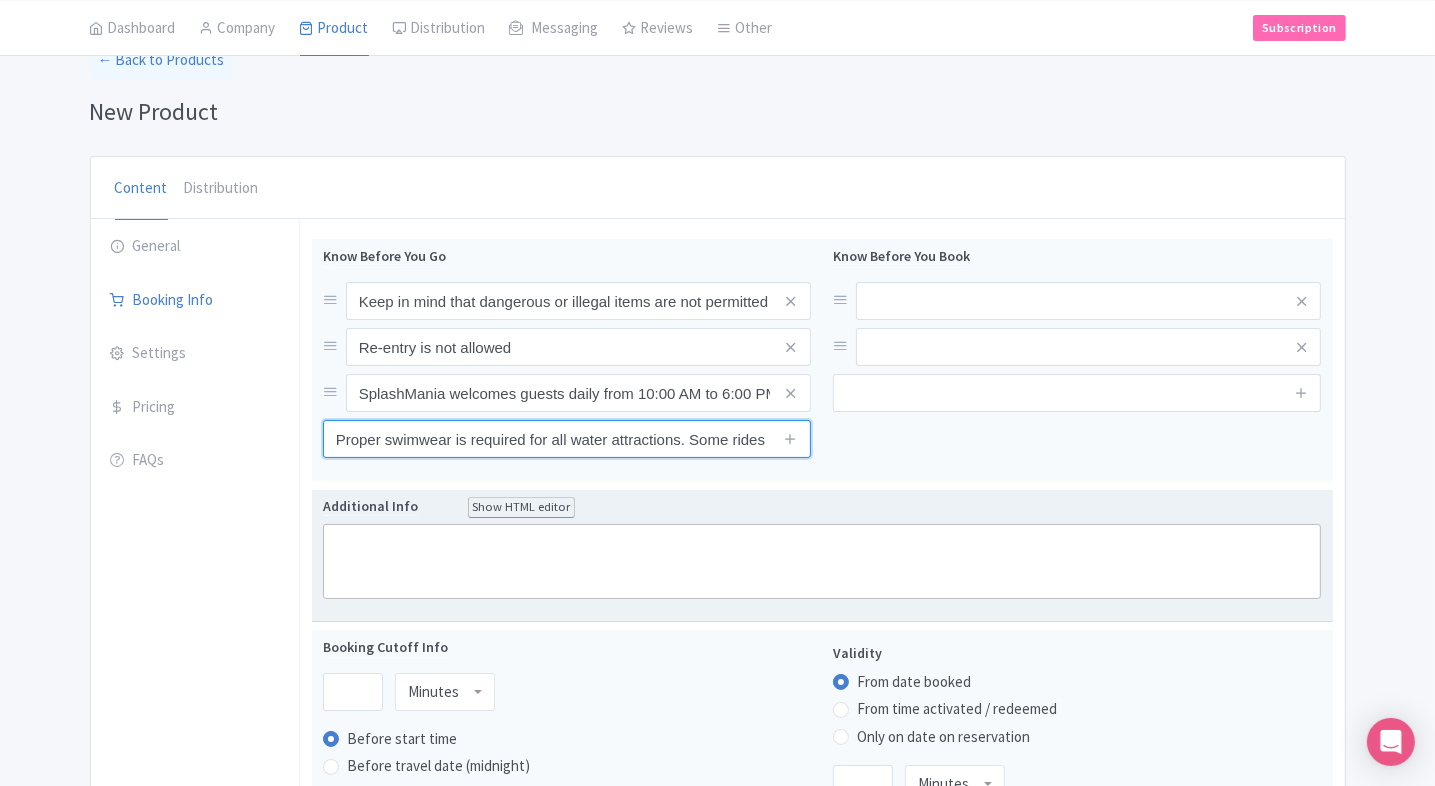 scroll, scrollTop: 0, scrollLeft: 779, axis: horizontal 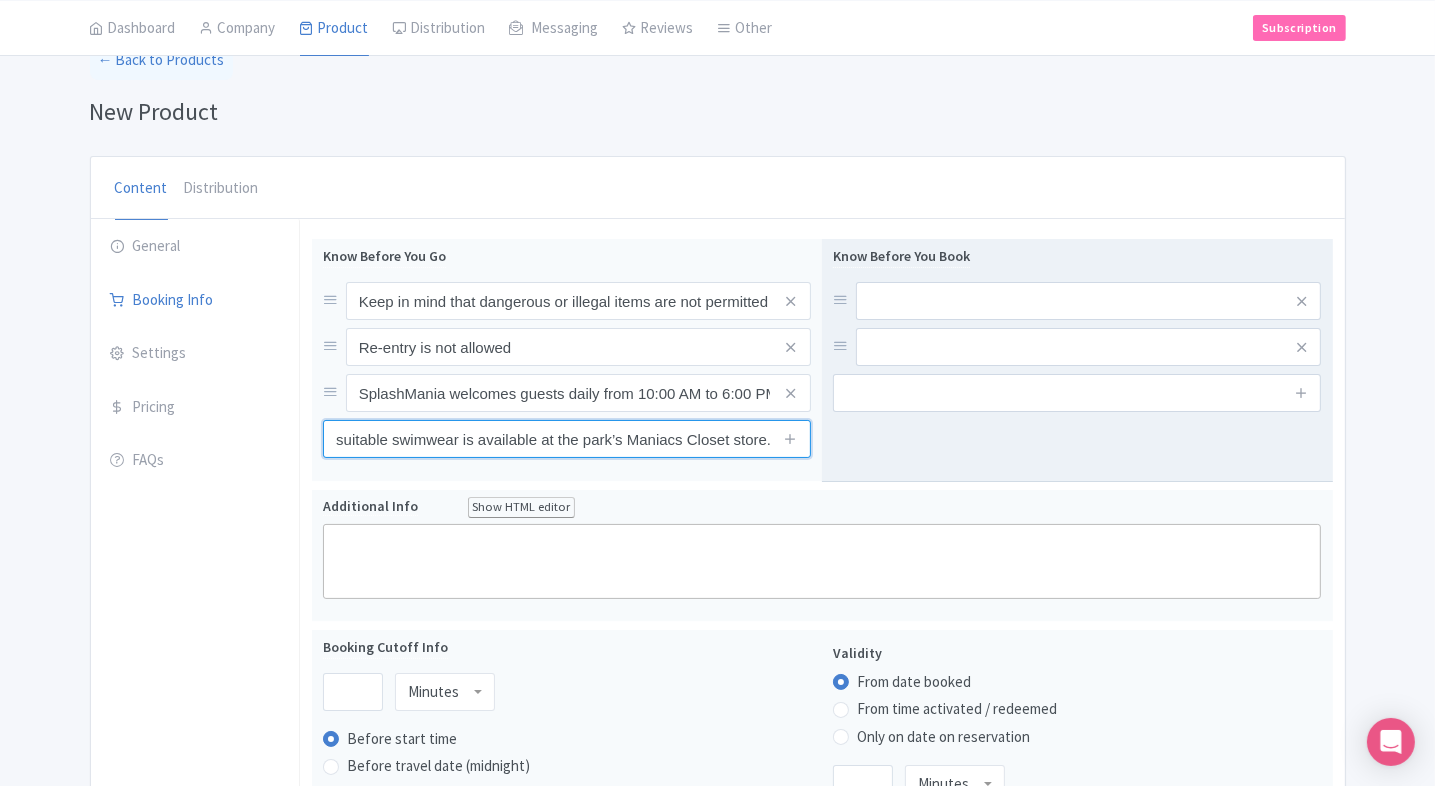 type on "Proper swimwear is required for all water attractions. Some rides may have specific clothing guidelines. Don’t worry—suitable swimwear is available at the park’s Maniacs Closet store." 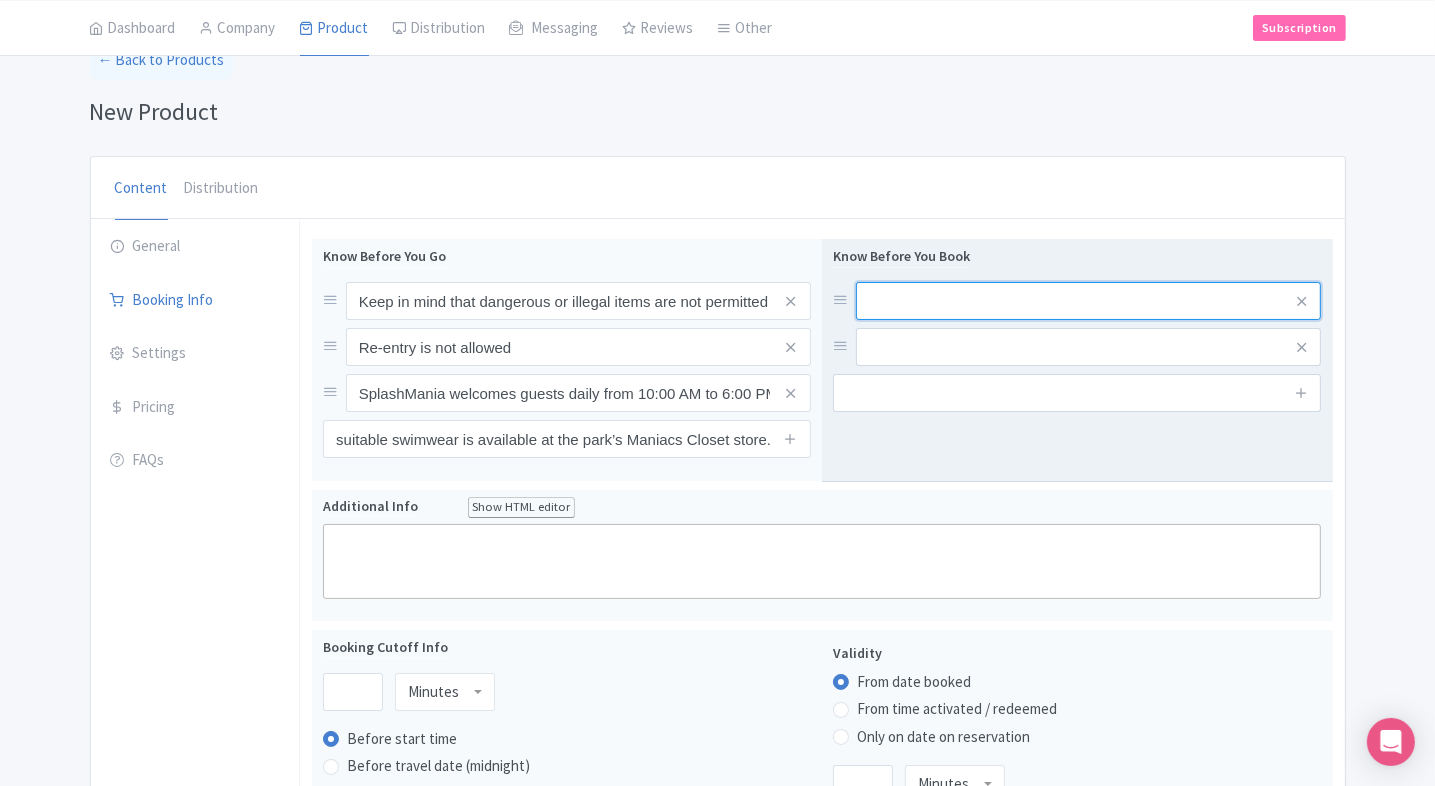 scroll, scrollTop: 0, scrollLeft: 0, axis: both 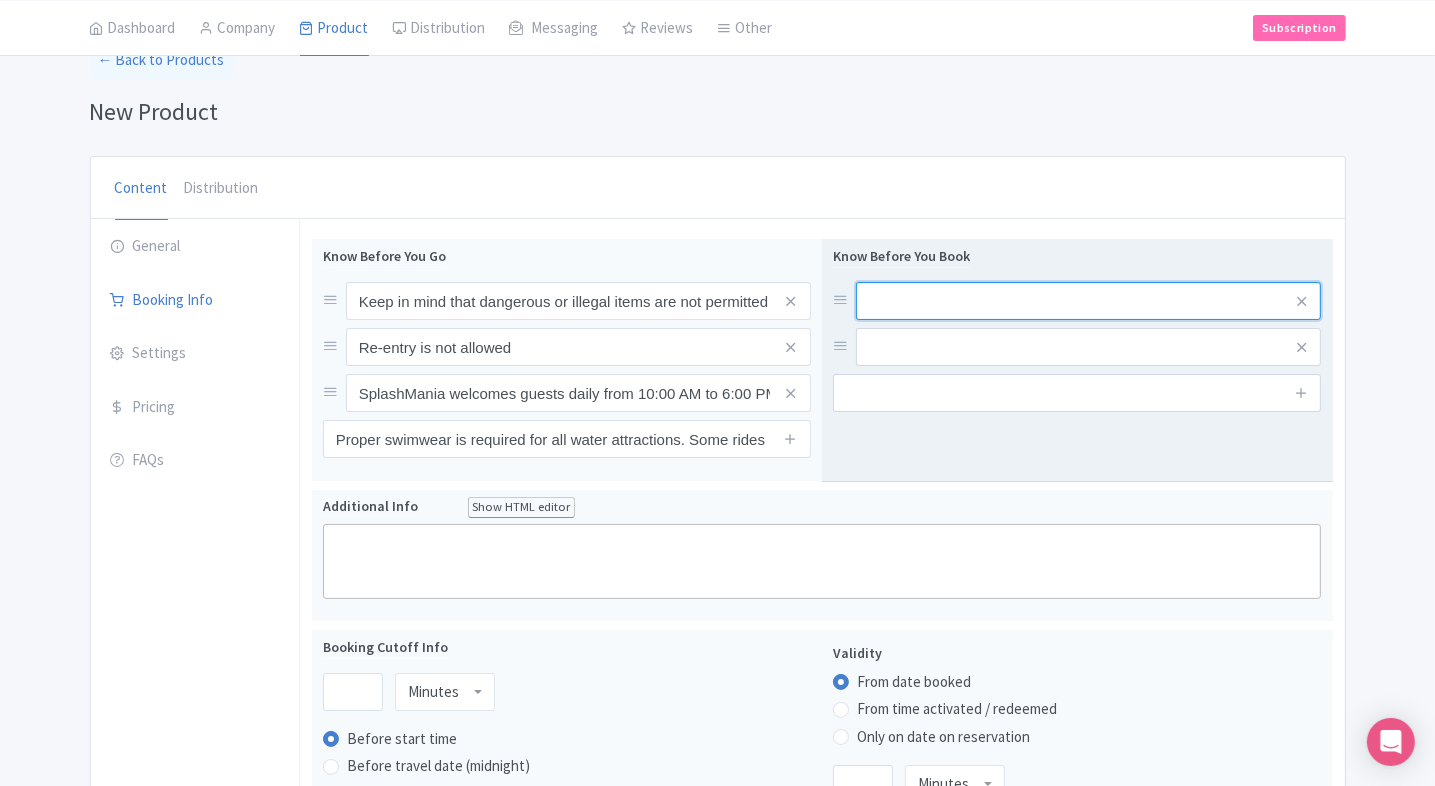 click at bounding box center [1088, 301] 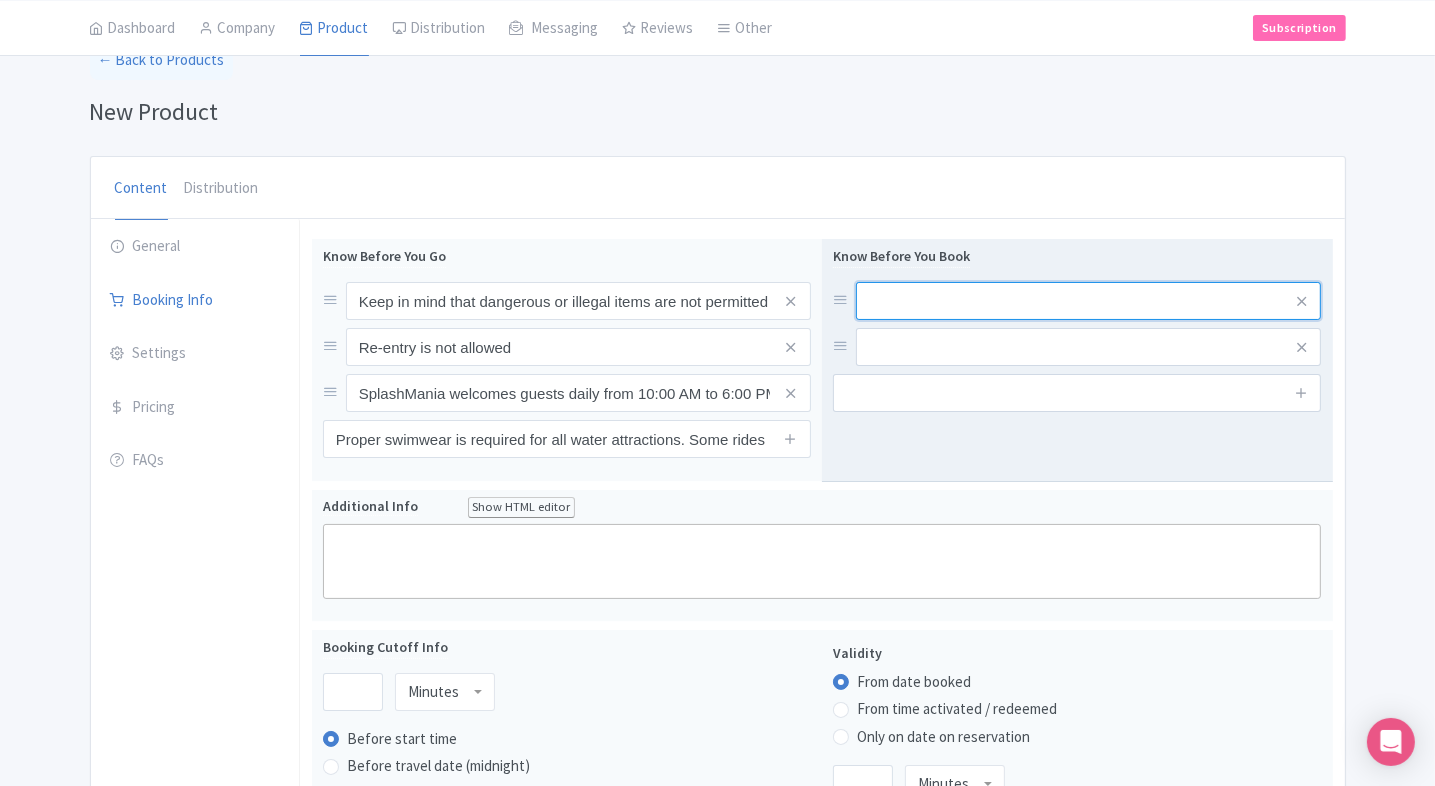 paste on "Children under 12 years old must be accompanied by an adult throughout their visit." 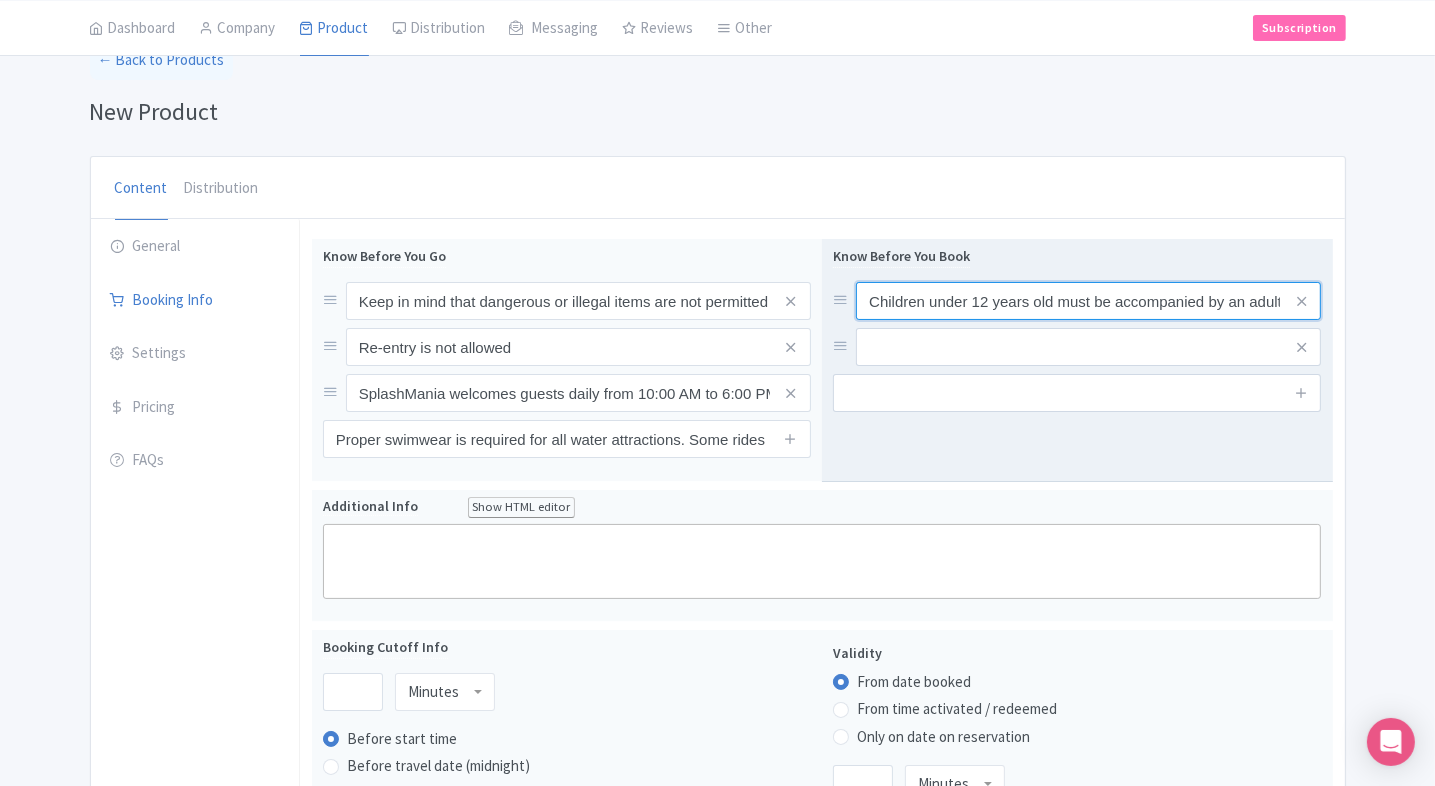 scroll, scrollTop: 0, scrollLeft: 144, axis: horizontal 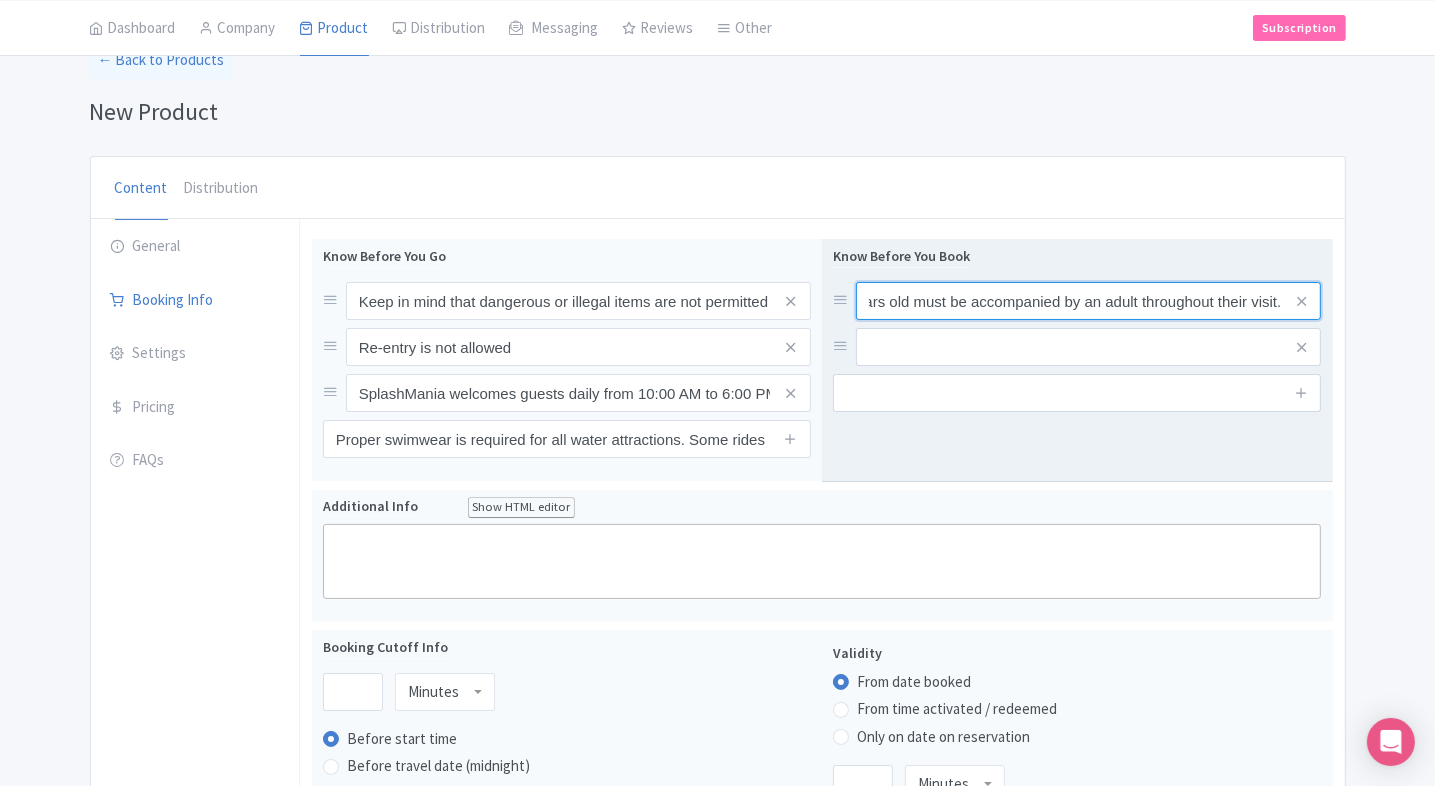 type on "Children under 12 years old must be accompanied by an adult throughout their visit." 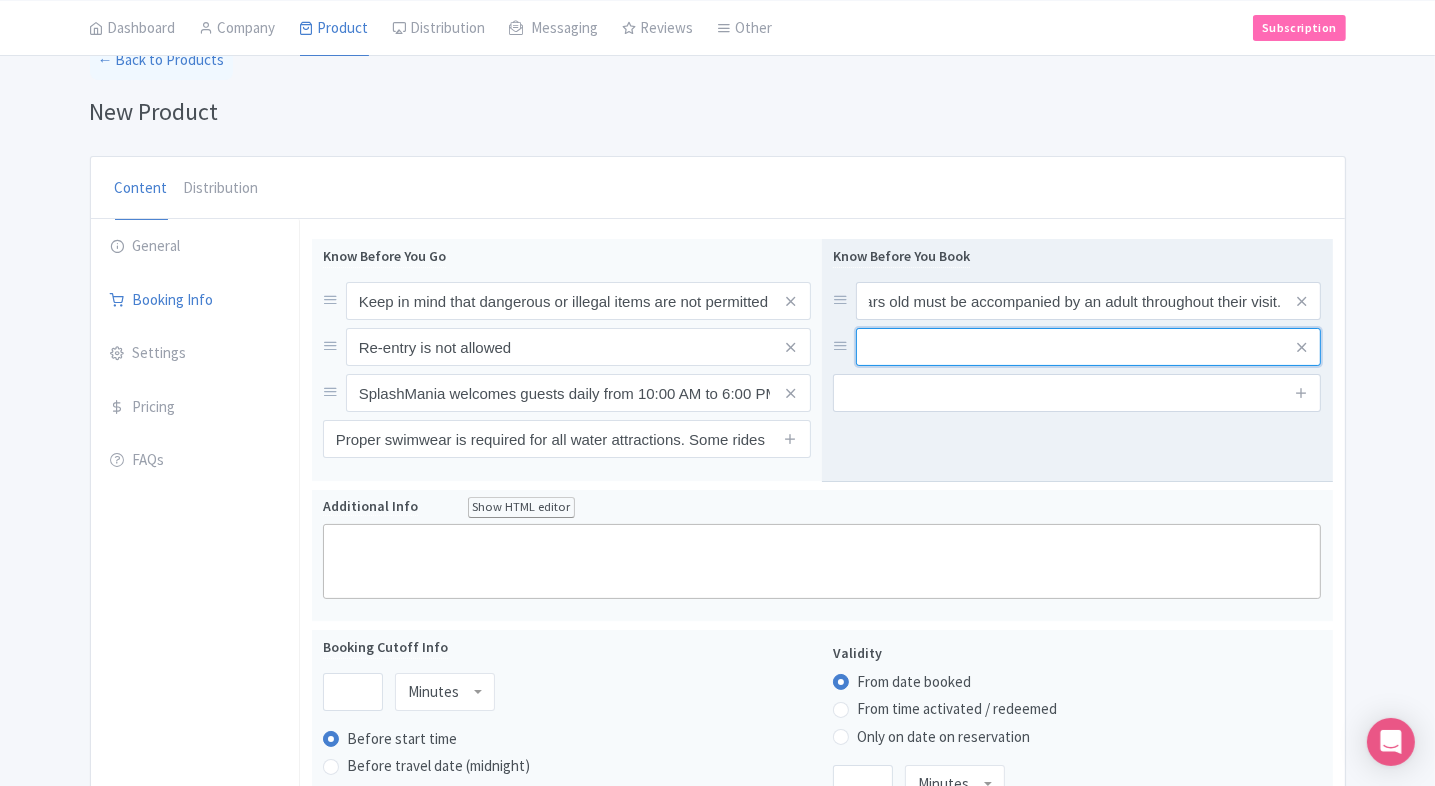 scroll, scrollTop: 0, scrollLeft: 0, axis: both 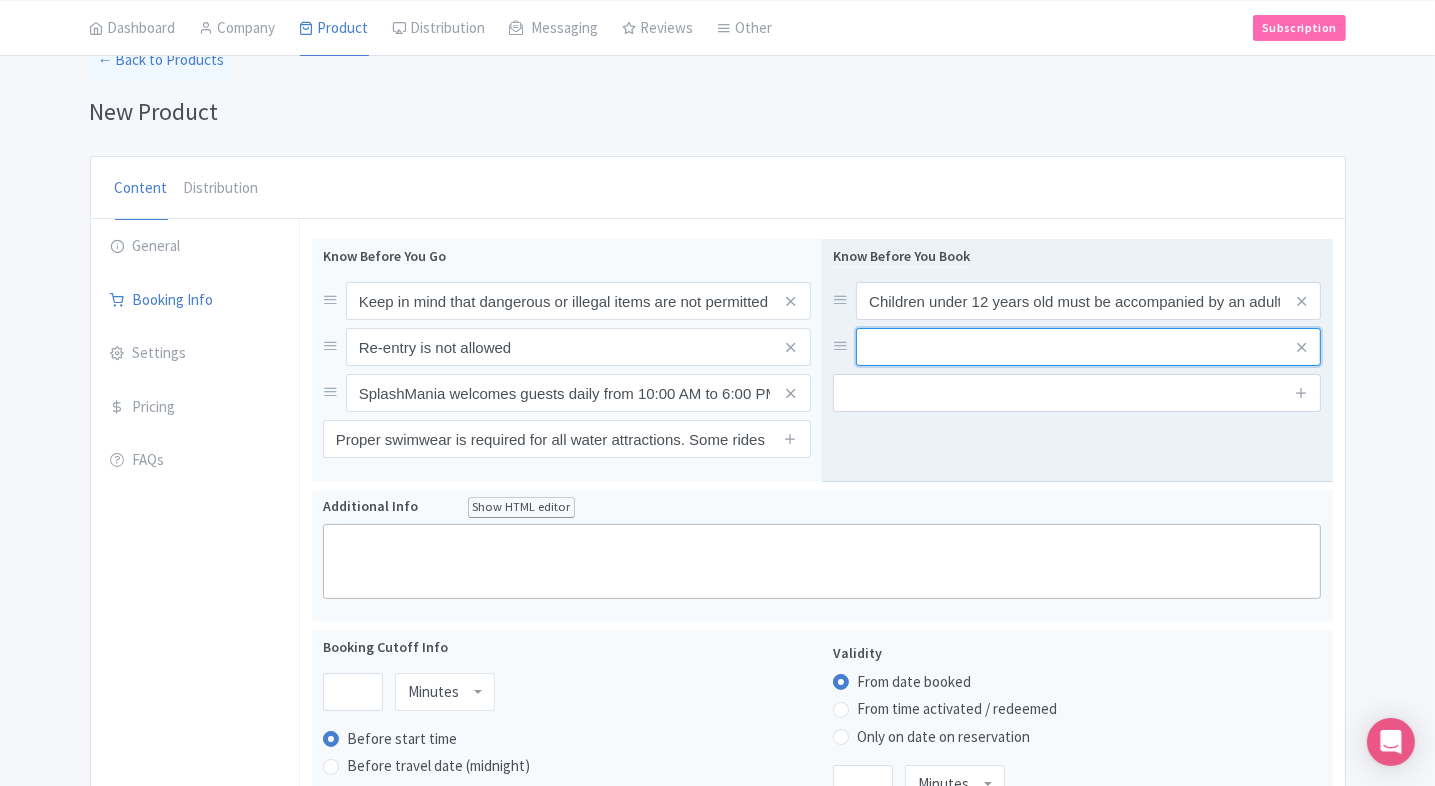 click at bounding box center (1088, 301) 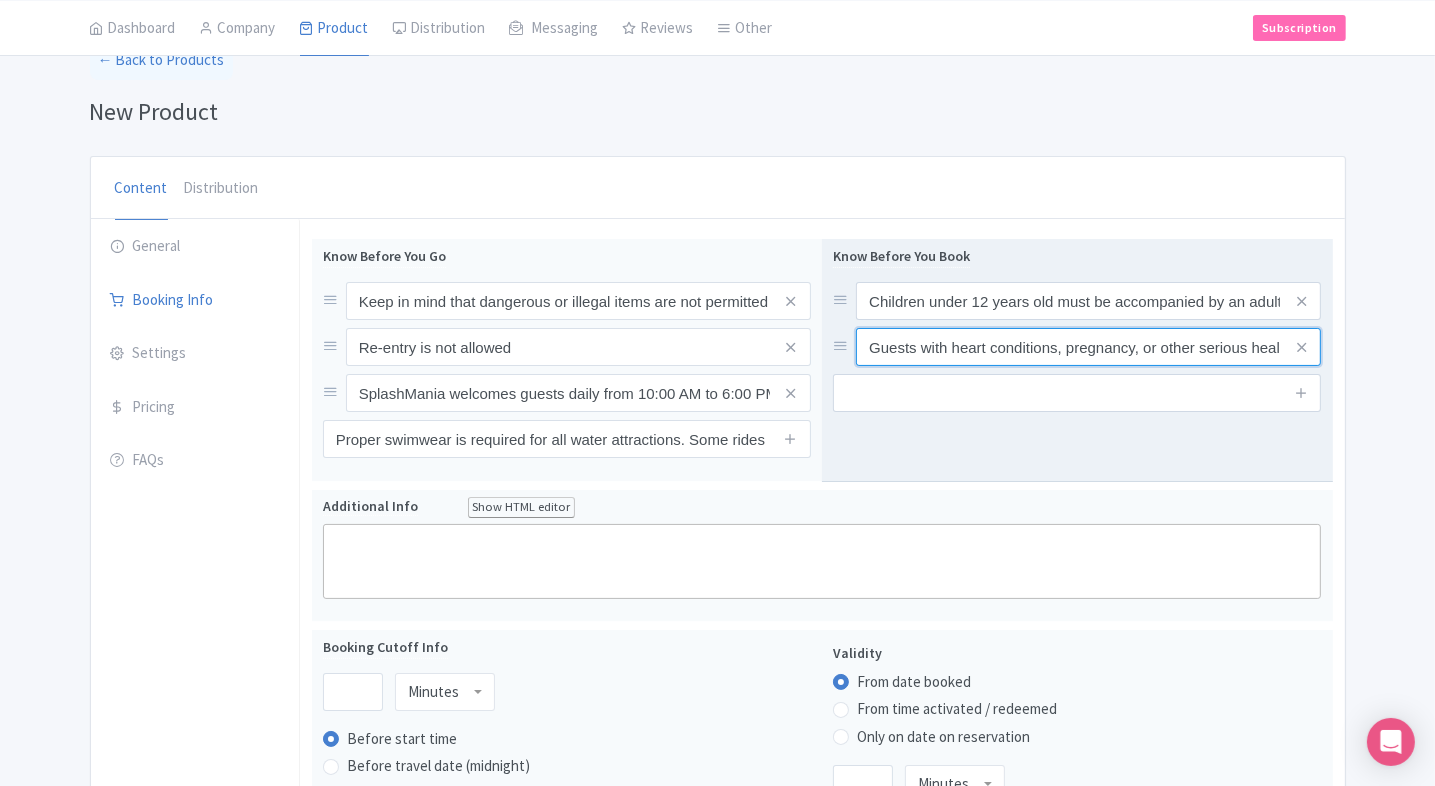 scroll, scrollTop: 0, scrollLeft: 404, axis: horizontal 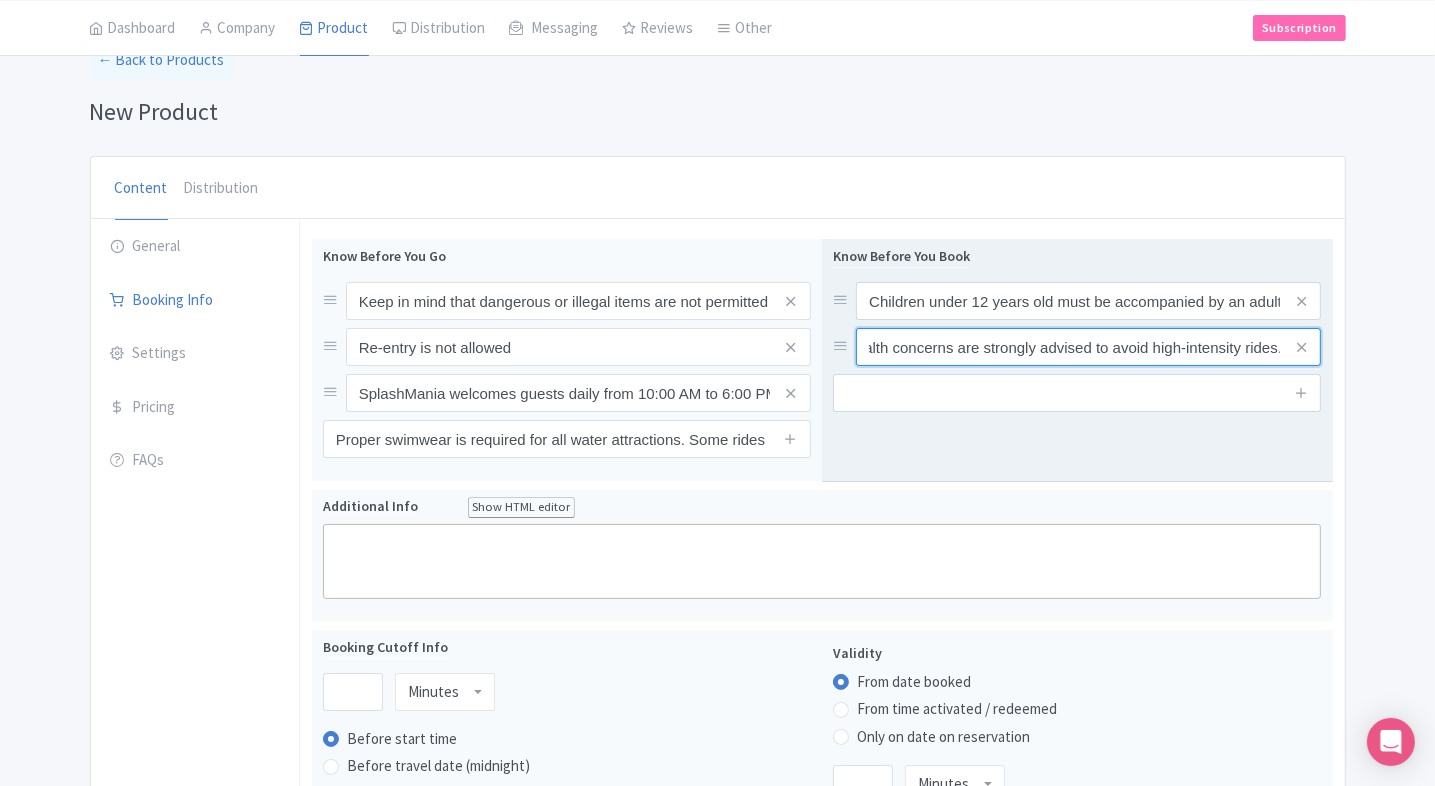 type on "Guests with heart conditions, pregnancy, or other serious health concerns are strongly advised to avoid high-intensity rides." 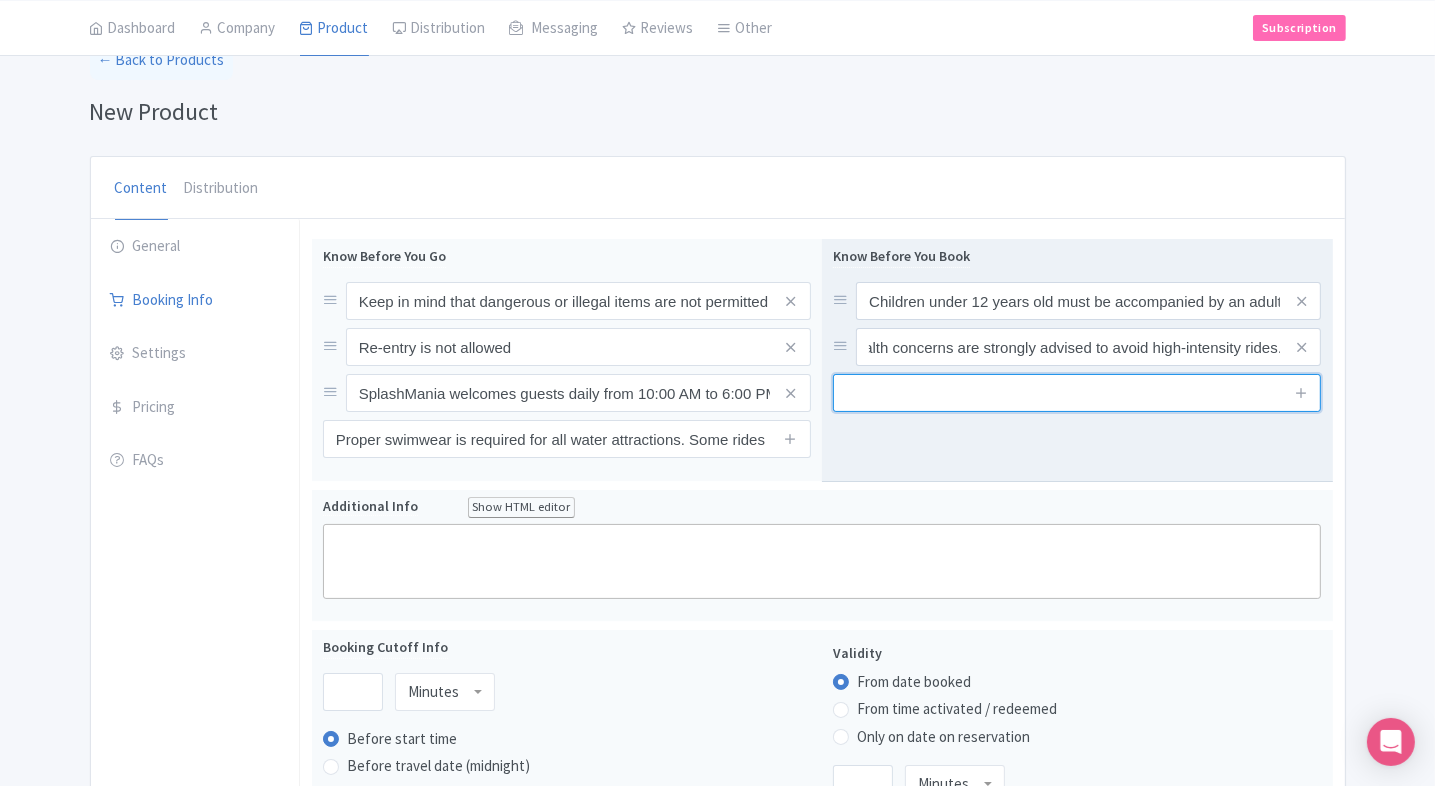 scroll, scrollTop: 0, scrollLeft: 0, axis: both 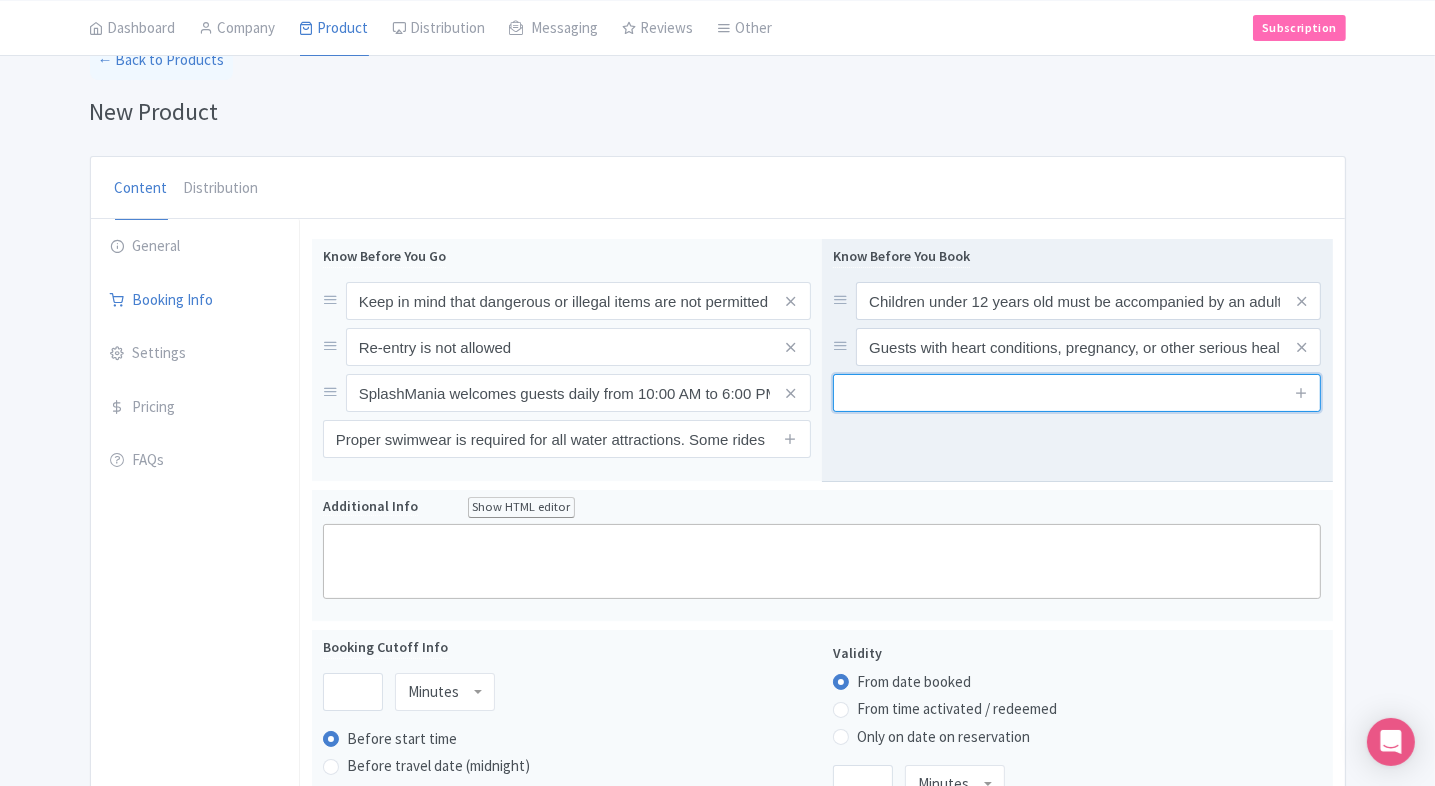 click at bounding box center (1077, 393) 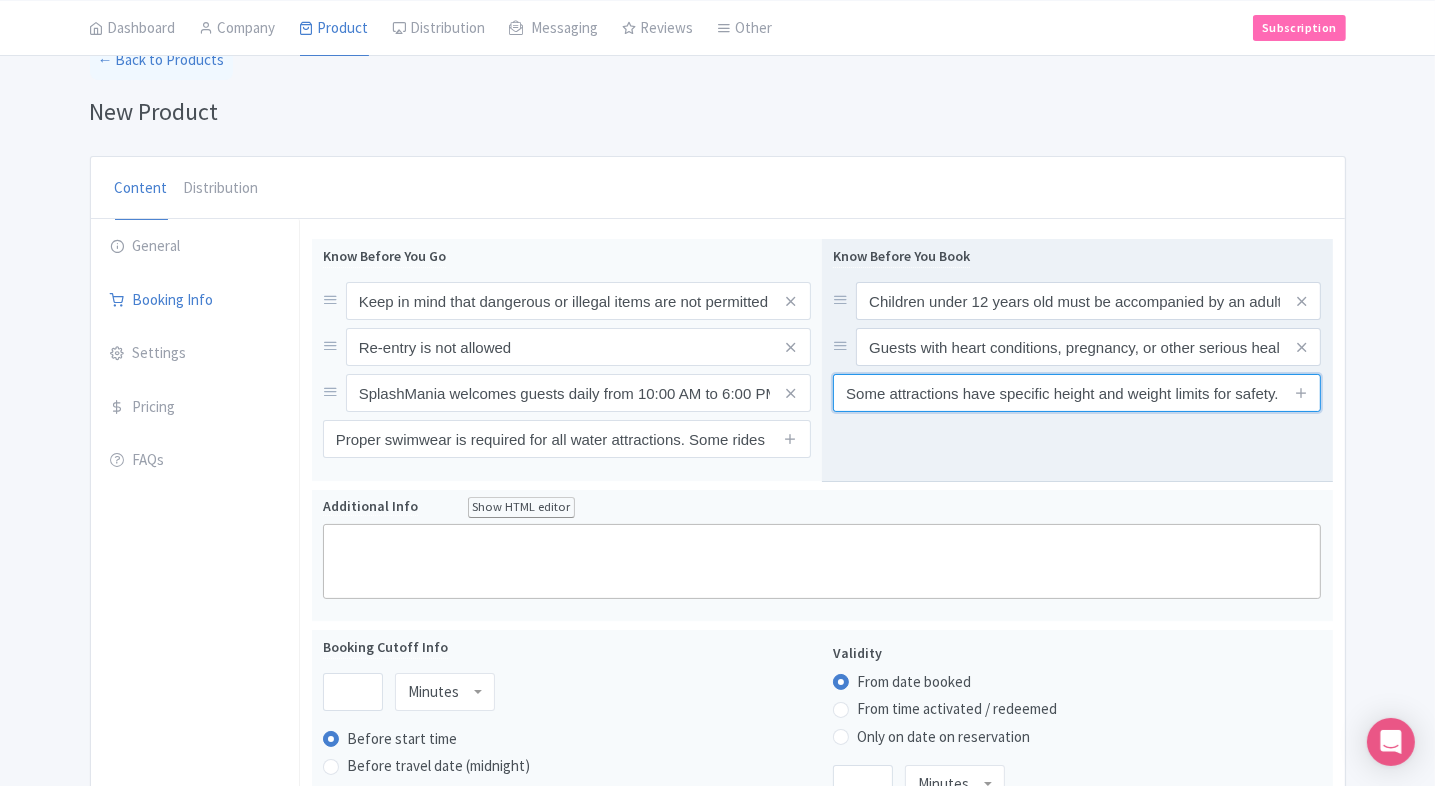 scroll, scrollTop: 0, scrollLeft: 336, axis: horizontal 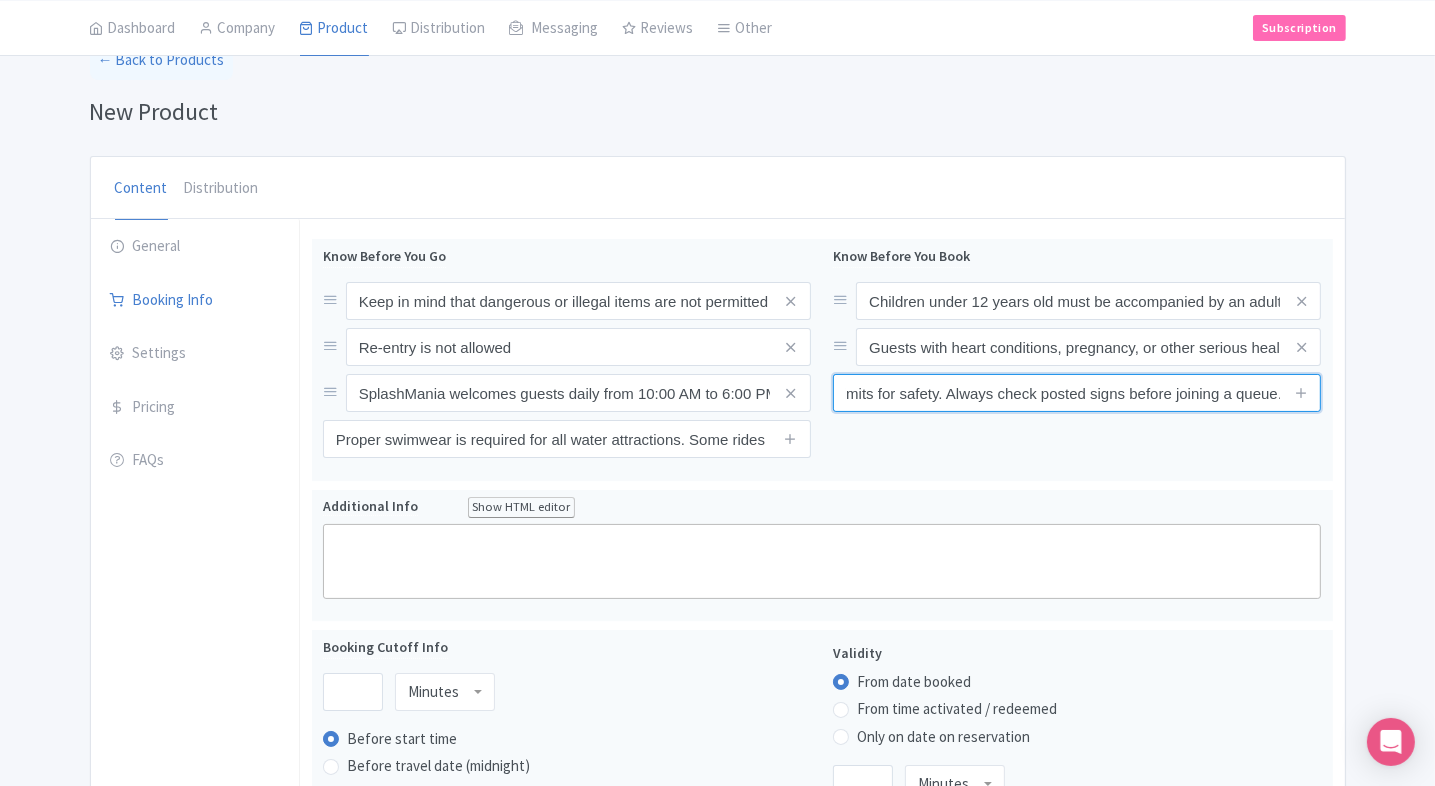 type on "Some attractions have specific height and weight limits for safety. Always check posted signs before joining a queue." 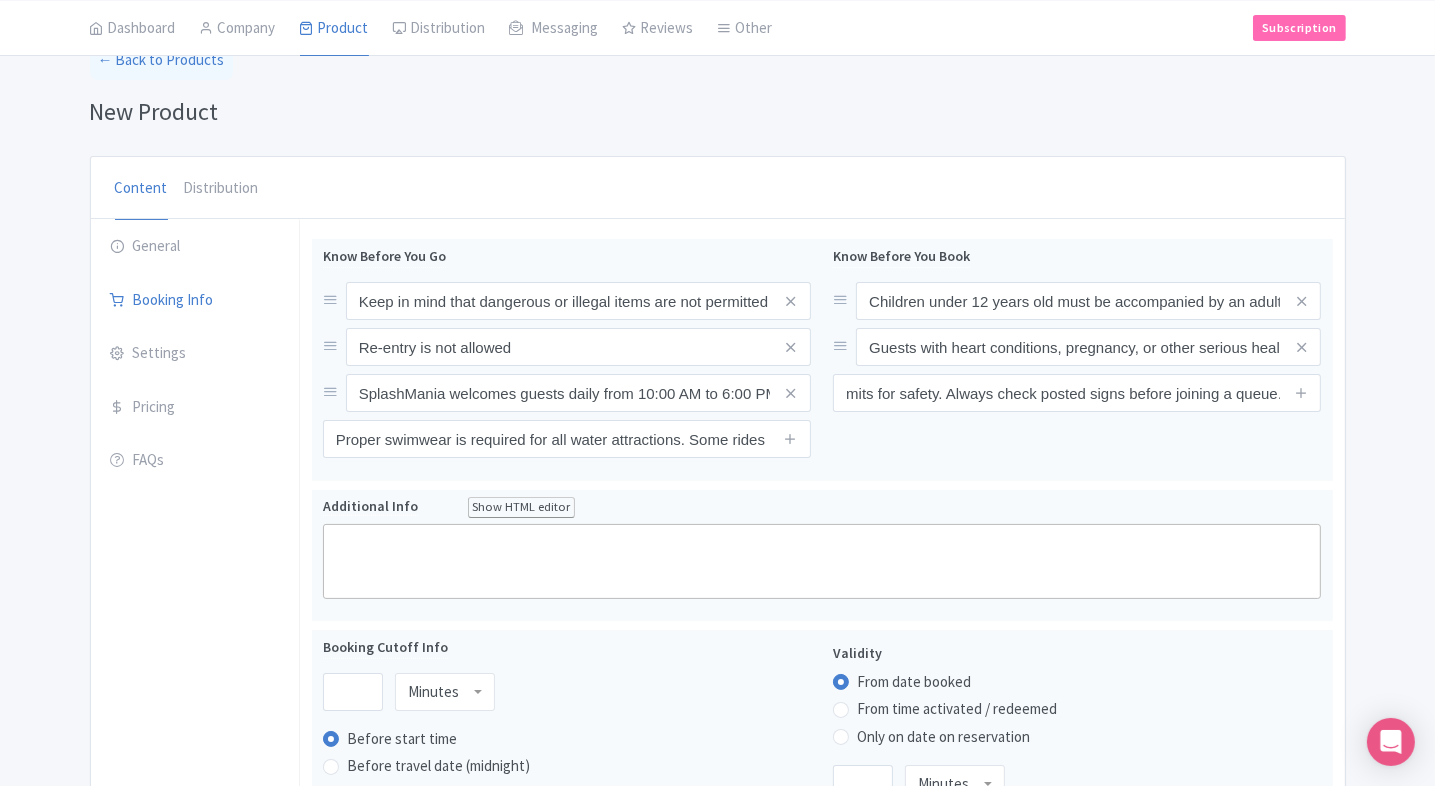 scroll, scrollTop: 0, scrollLeft: 0, axis: both 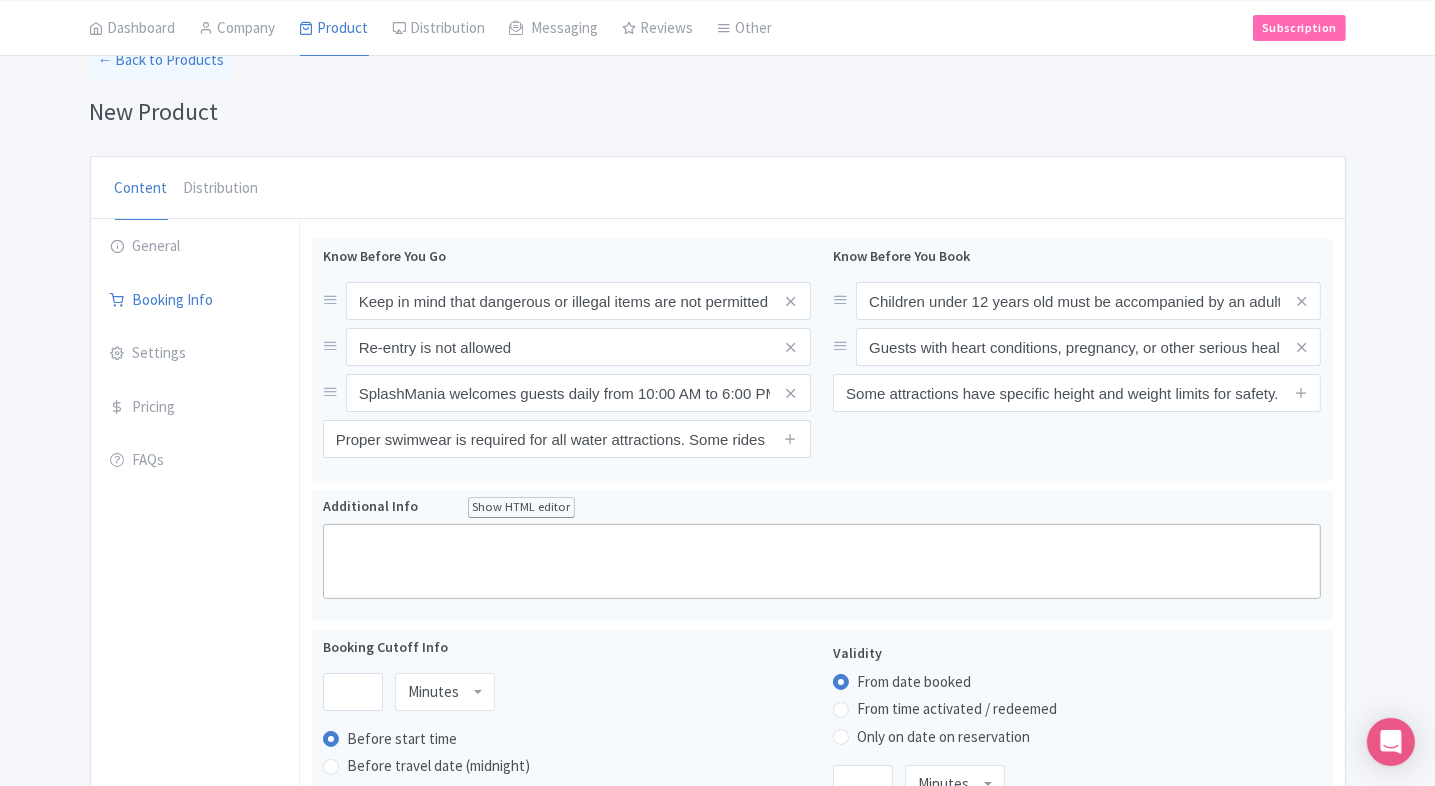 click on "← Back to Products
New Product
Content
Distribution
Confirm Copy Operation
Yes, Copy
Cancel
You are currently editing a version of this product: Primary Product
General
Booking Info
Settings
Pricing
FAQs
Name   * SplashMania Waterpark
Your product's name has 21 characters. We recommend between 10 and 60 characters.
Internal ID
Description Summary Show HTML editor
Bold
Italic
Strikethrough
Link
Heading
Quote
Code
Bullets
Numbers
Decrease Level
Increase Level
Attach Files
Undo
Redo
Link
Unlink
Your product's description summary has 252 characters. We recommend between 100 and 255 characters." at bounding box center (717, 836) 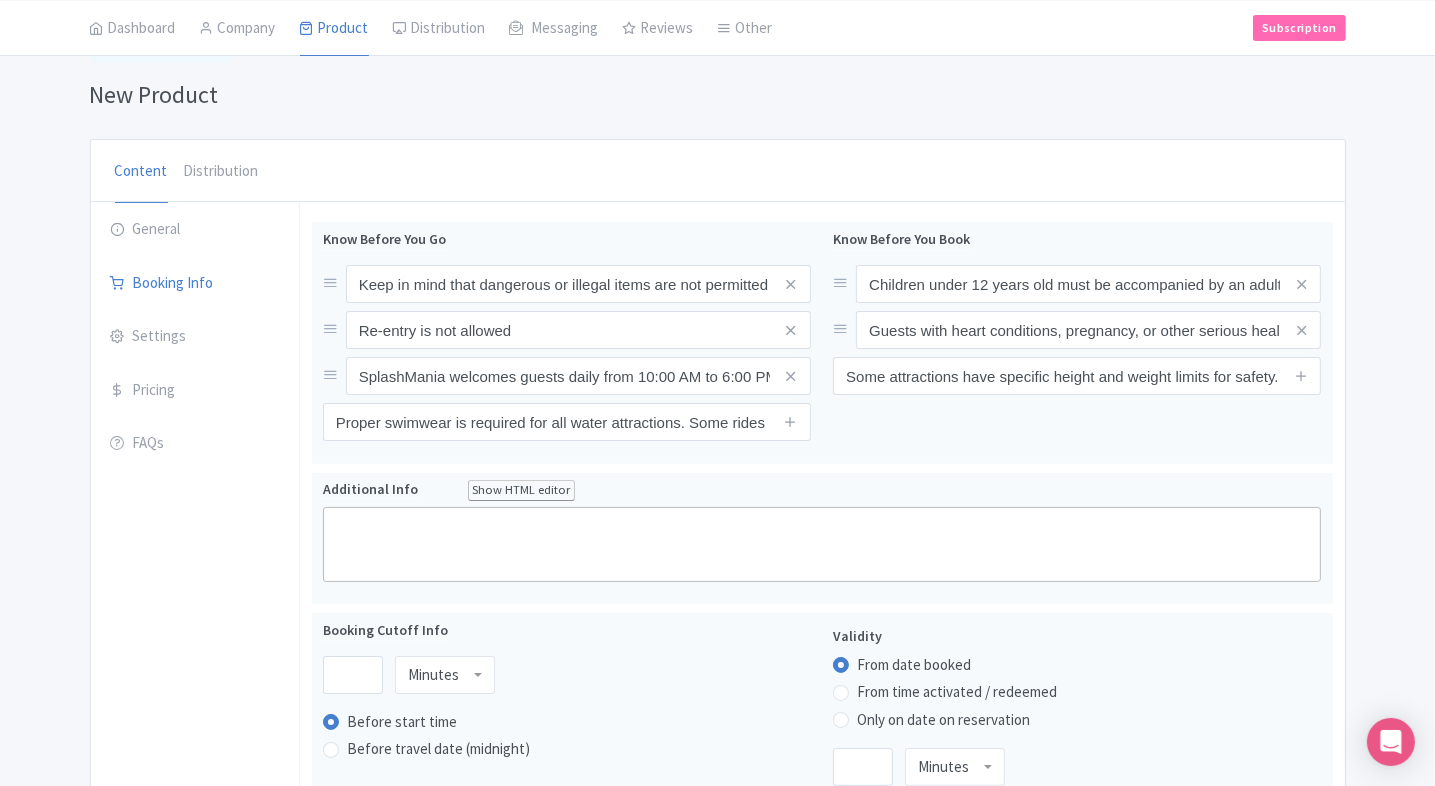 scroll, scrollTop: 102, scrollLeft: 0, axis: vertical 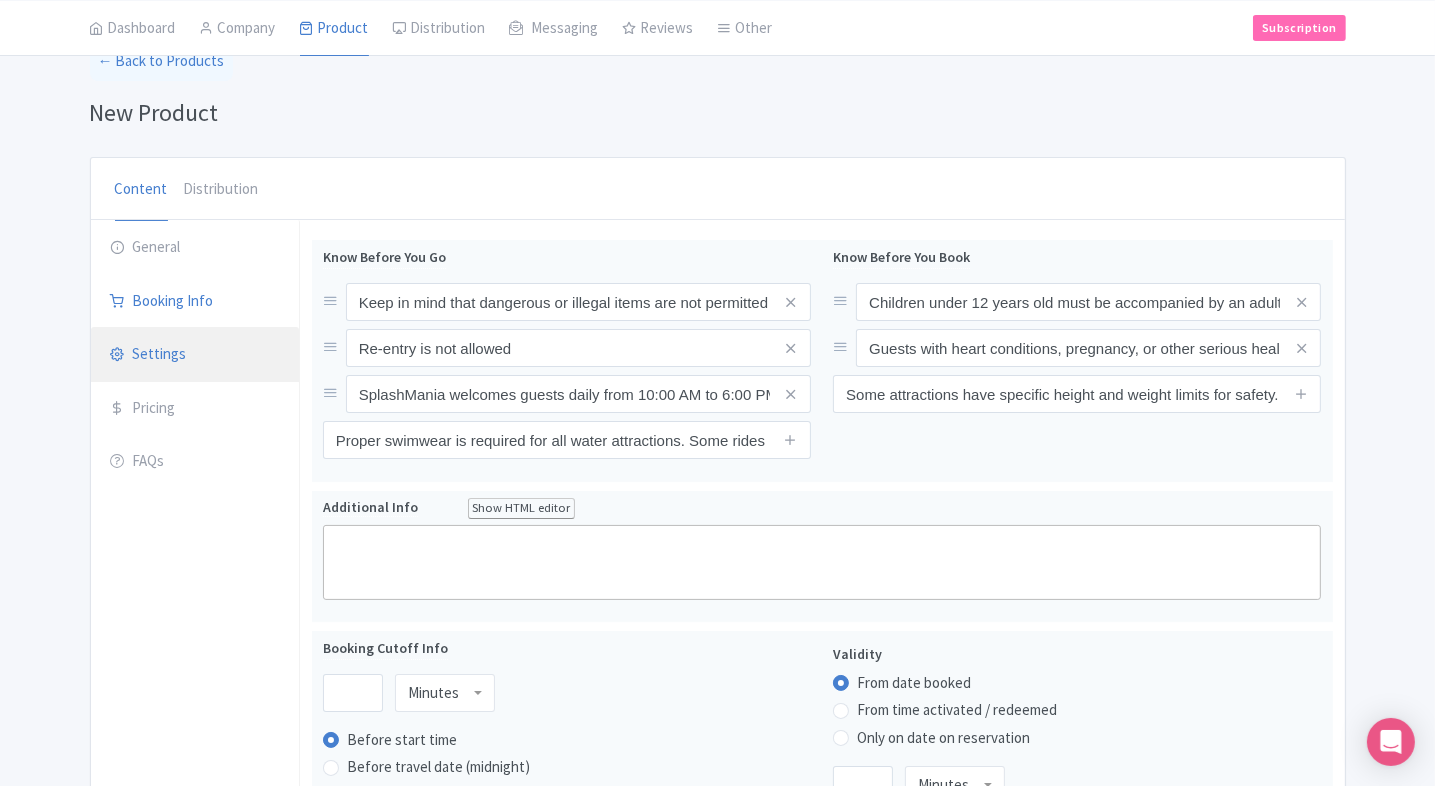 click on "Settings" at bounding box center [195, 355] 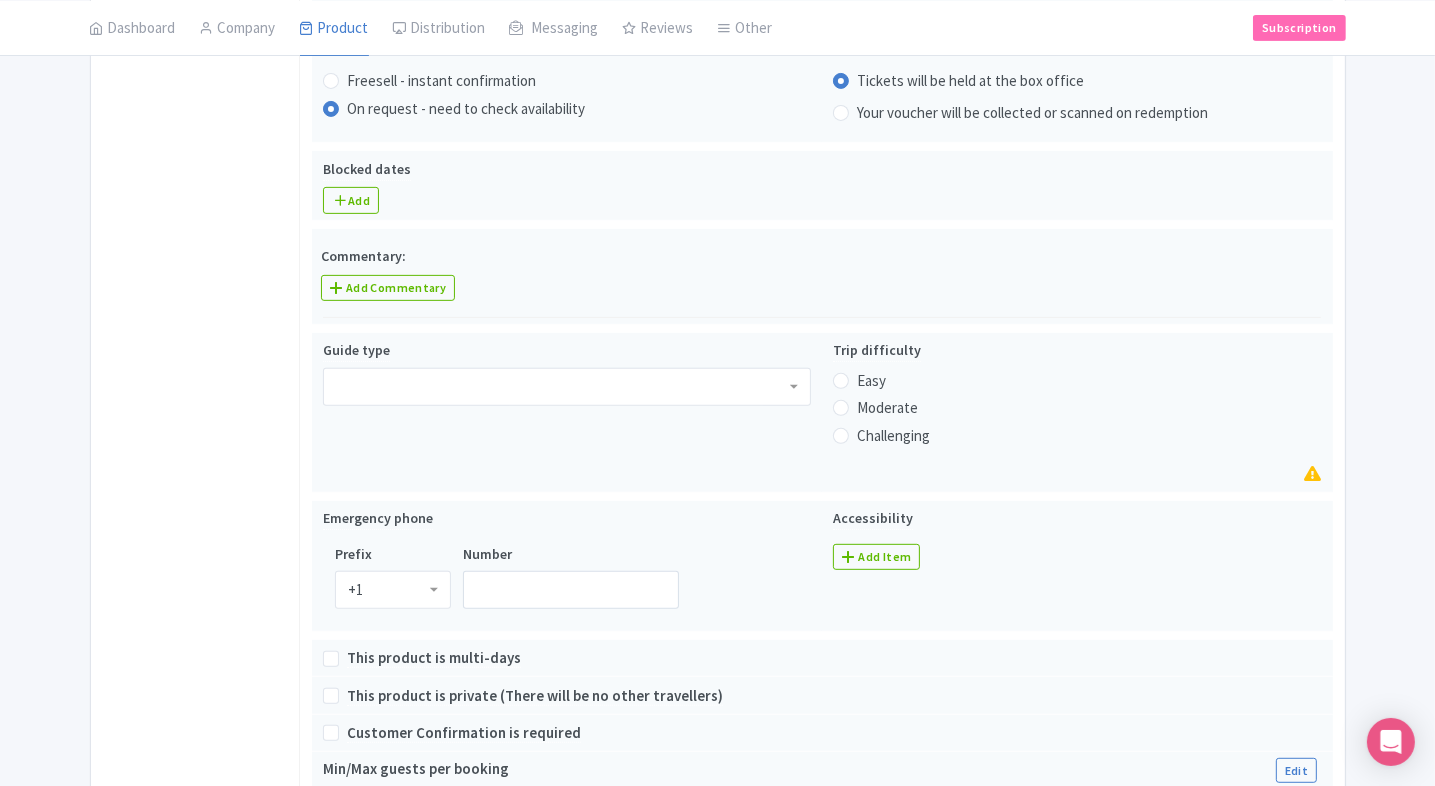 scroll, scrollTop: 780, scrollLeft: 0, axis: vertical 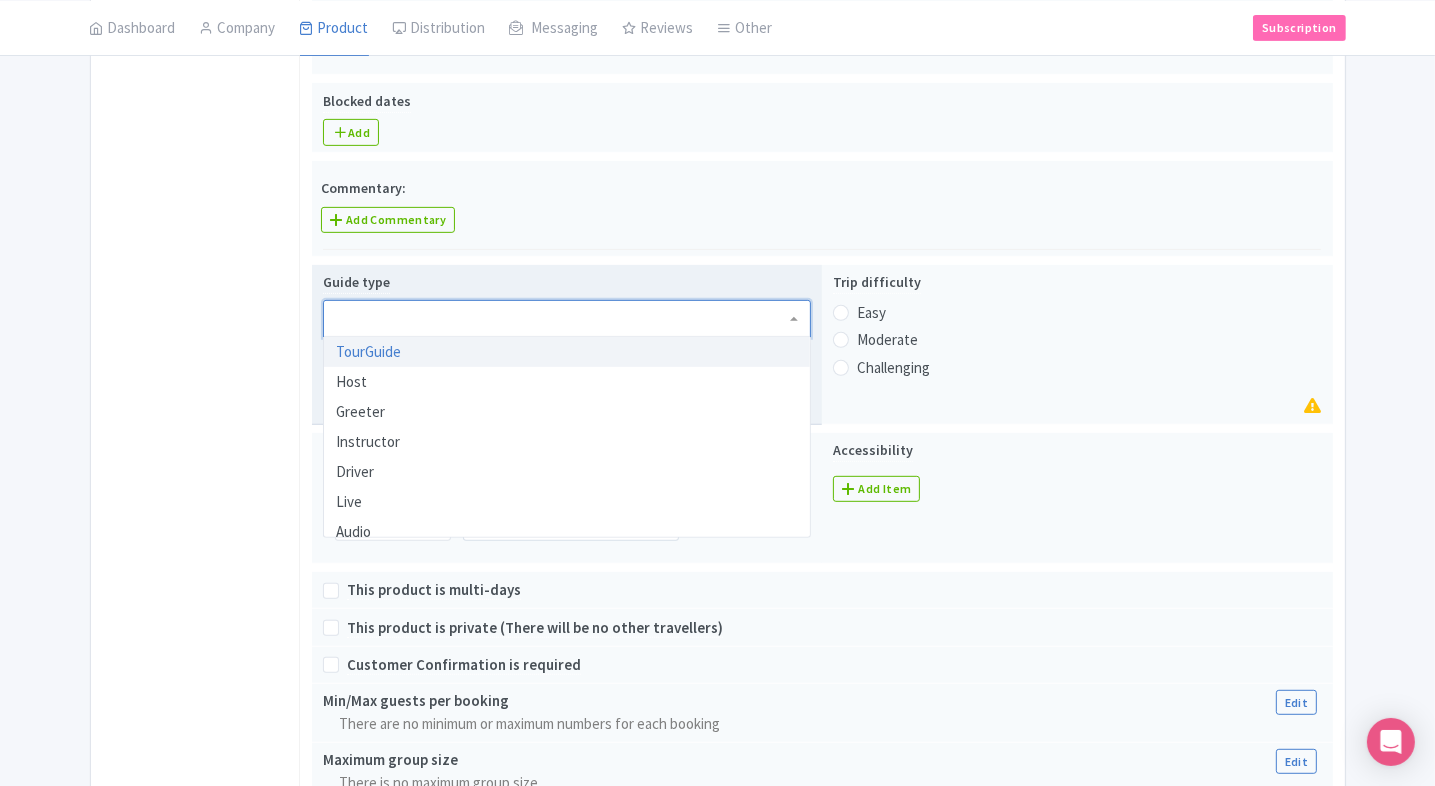 click at bounding box center [567, 319] 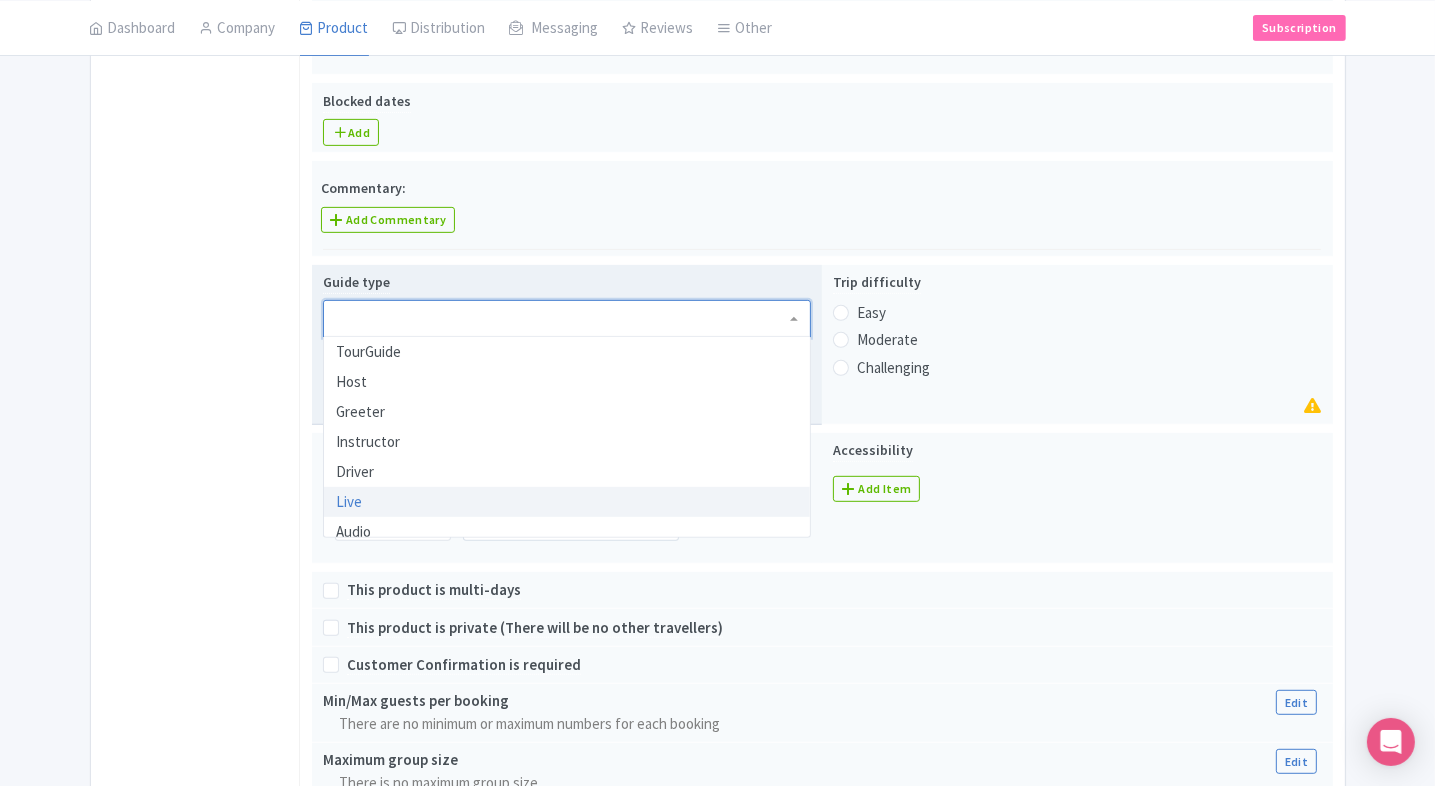 scroll, scrollTop: 40, scrollLeft: 0, axis: vertical 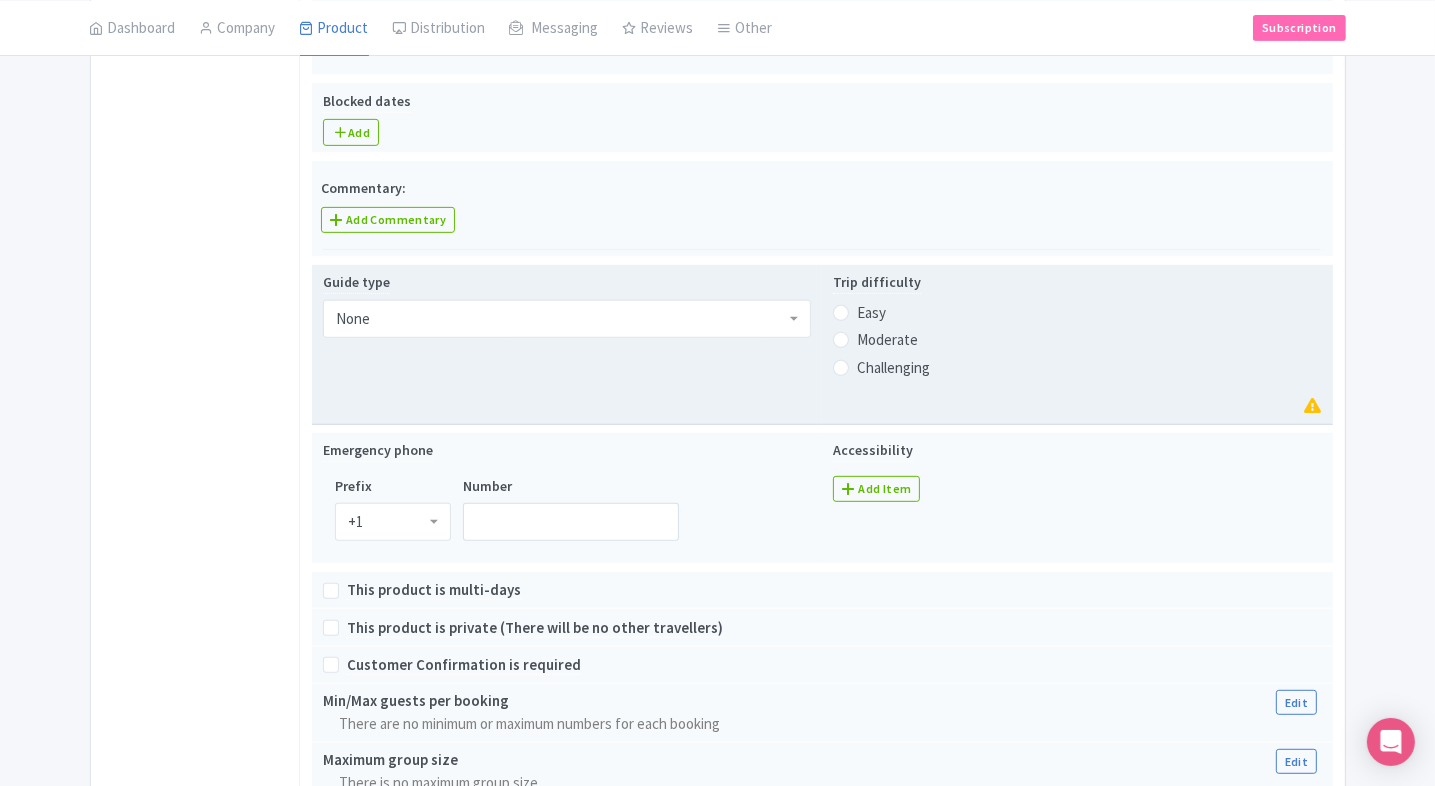click on "Easy" at bounding box center [871, 313] 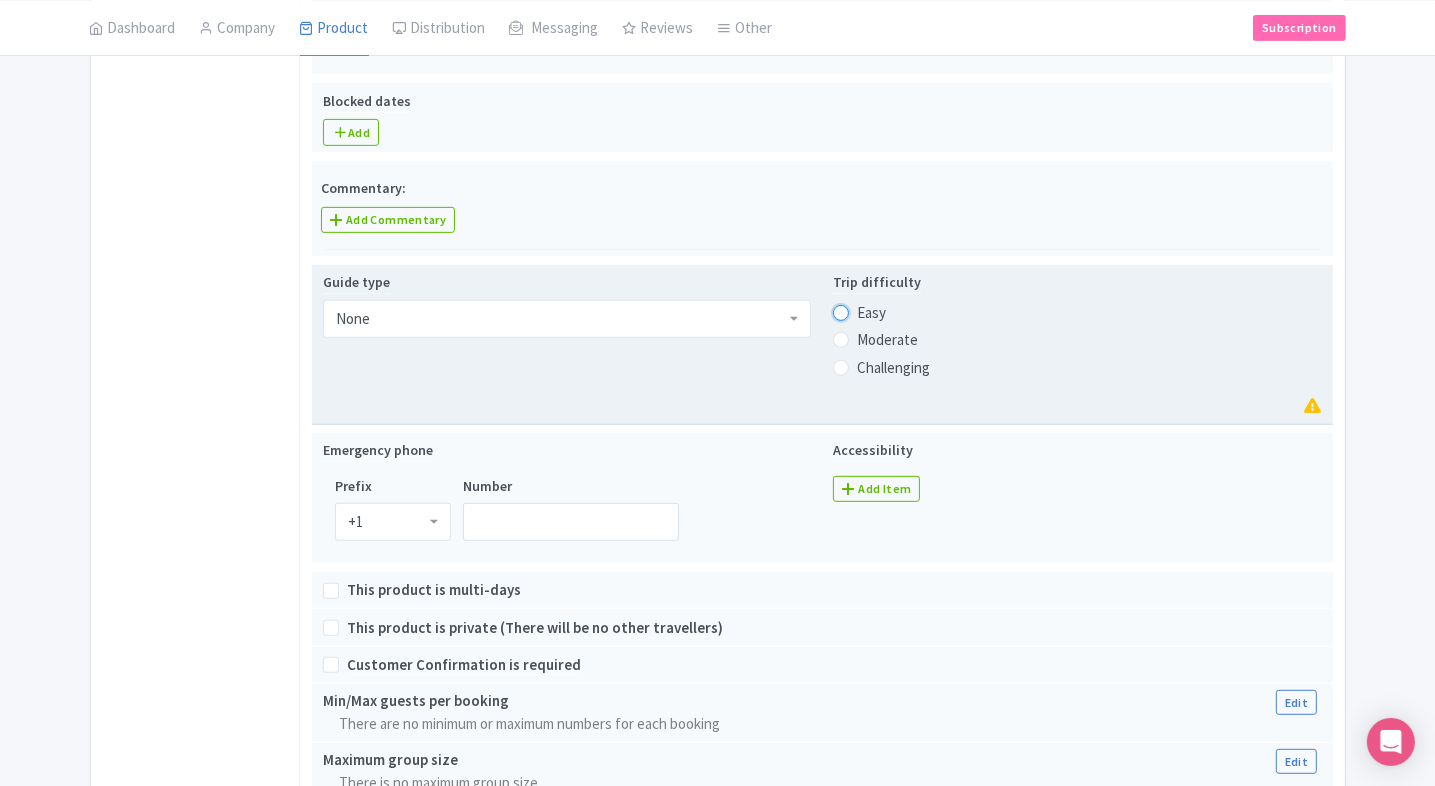 click on "Easy" at bounding box center (867, 310) 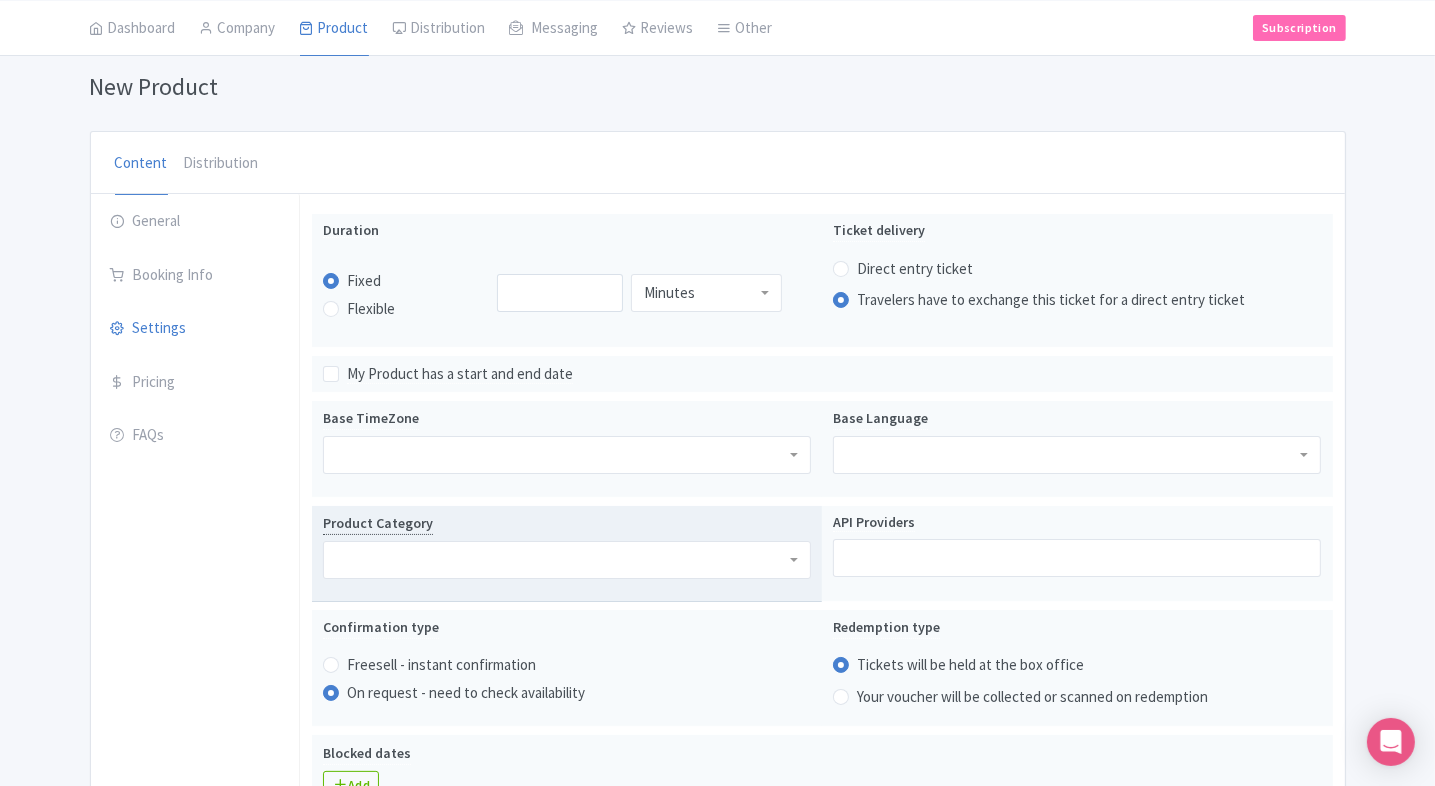 scroll, scrollTop: 126, scrollLeft: 0, axis: vertical 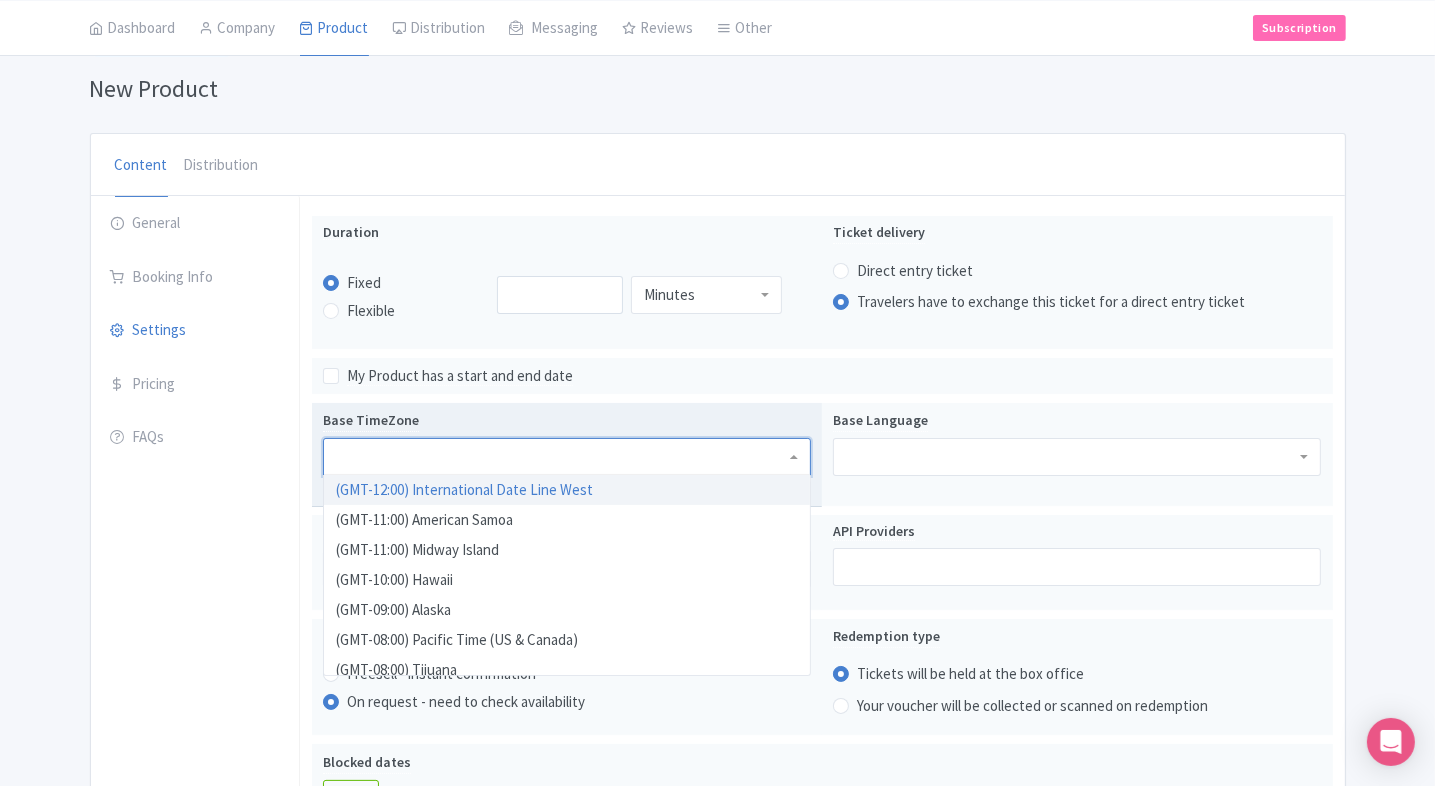 click at bounding box center [567, 457] 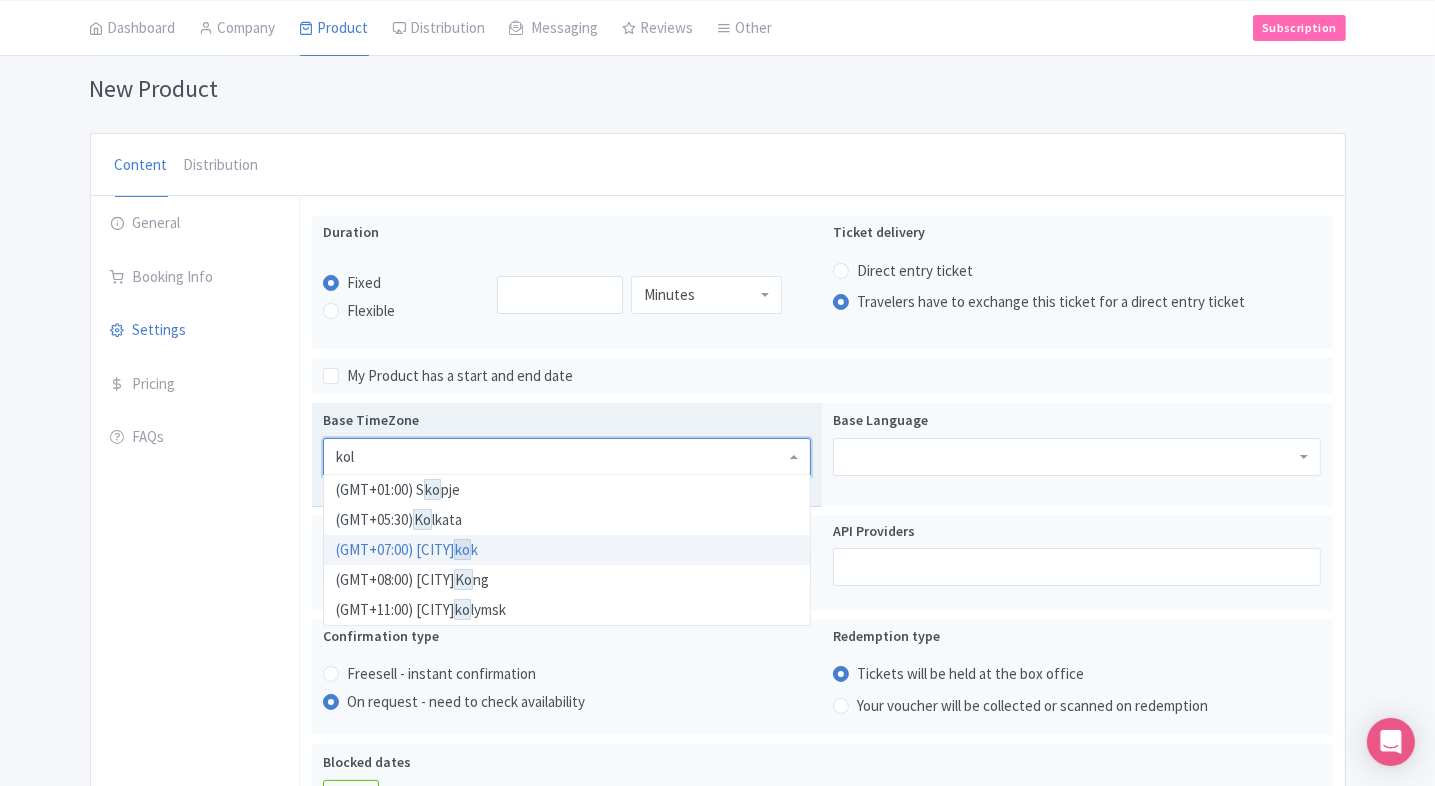 type on "kolk" 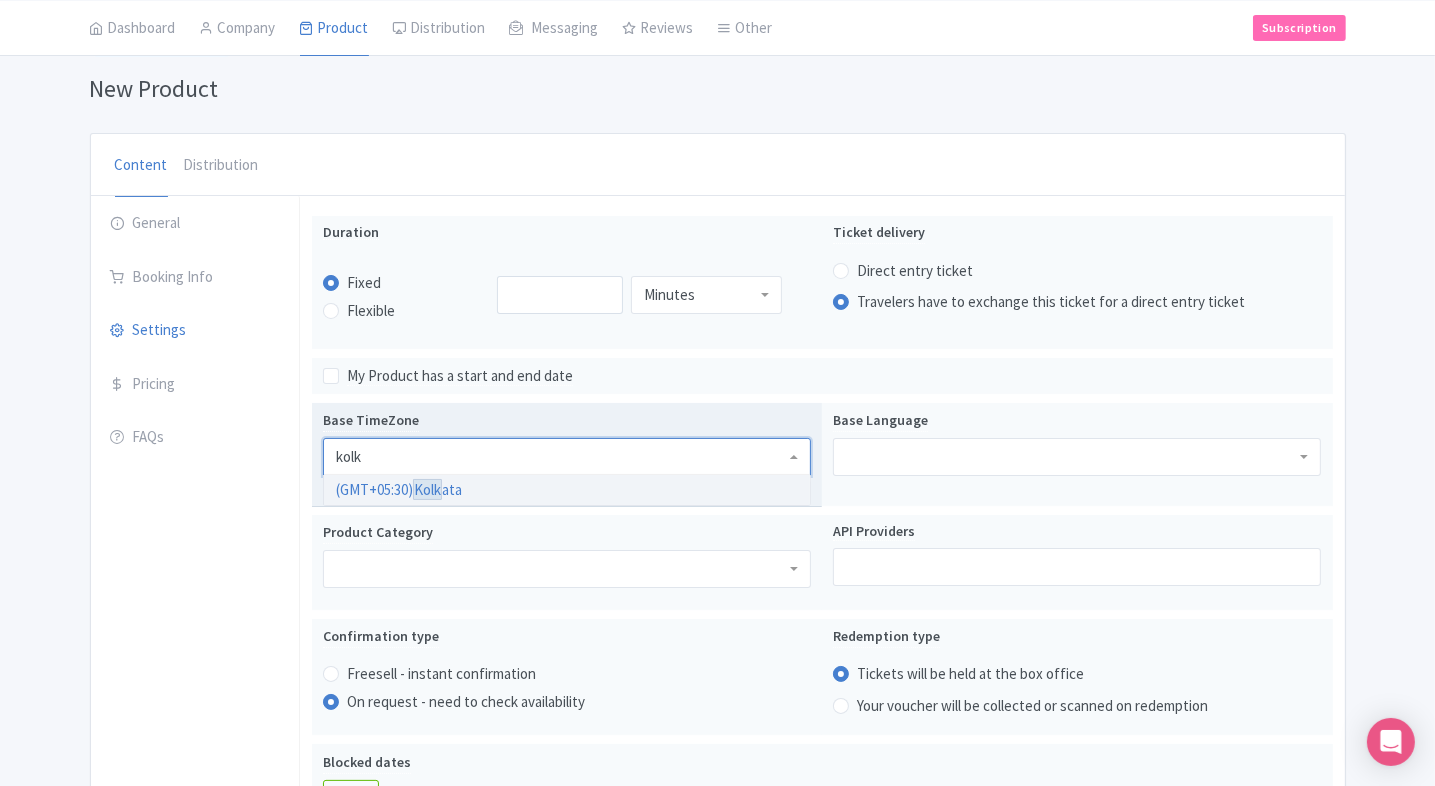 type 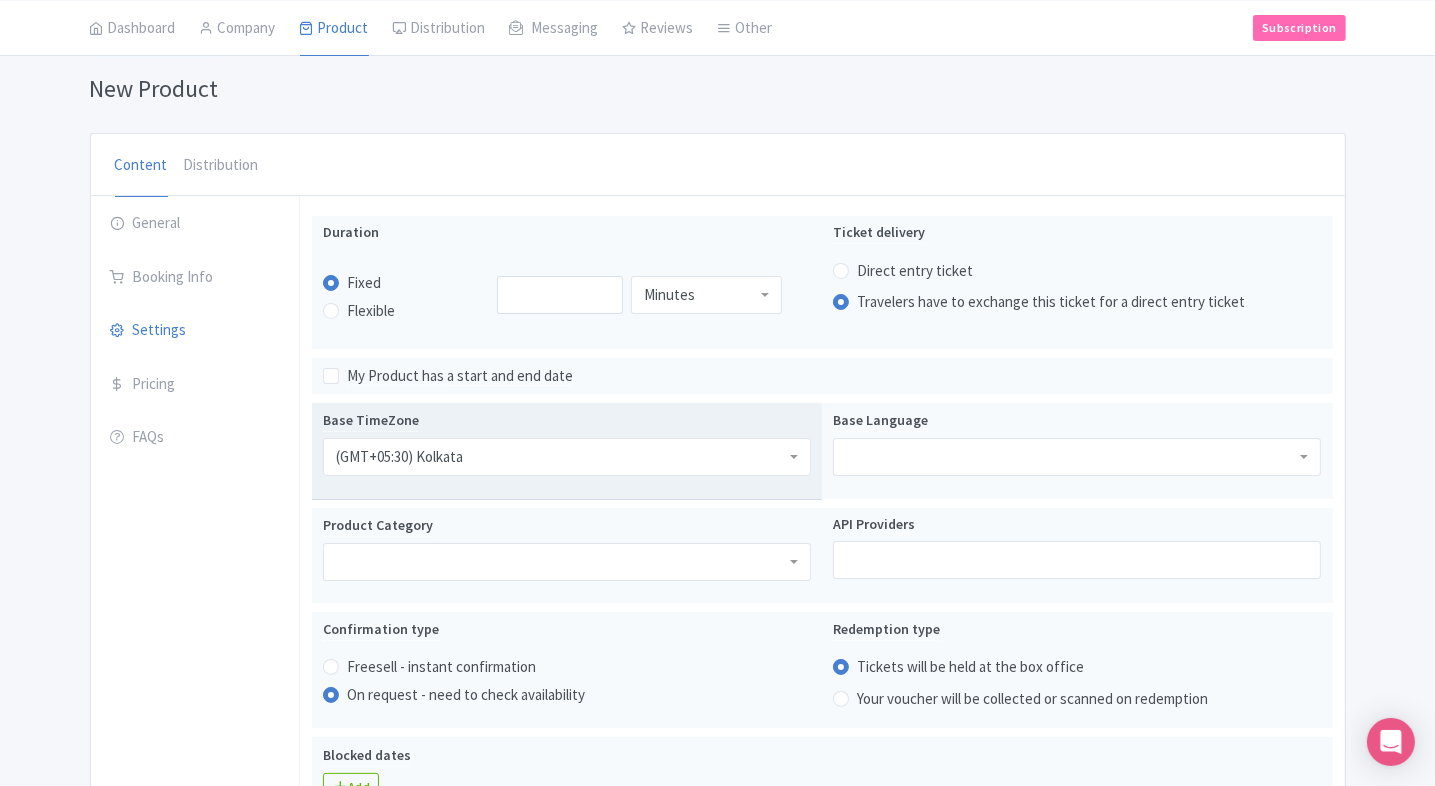 scroll, scrollTop: 0, scrollLeft: 0, axis: both 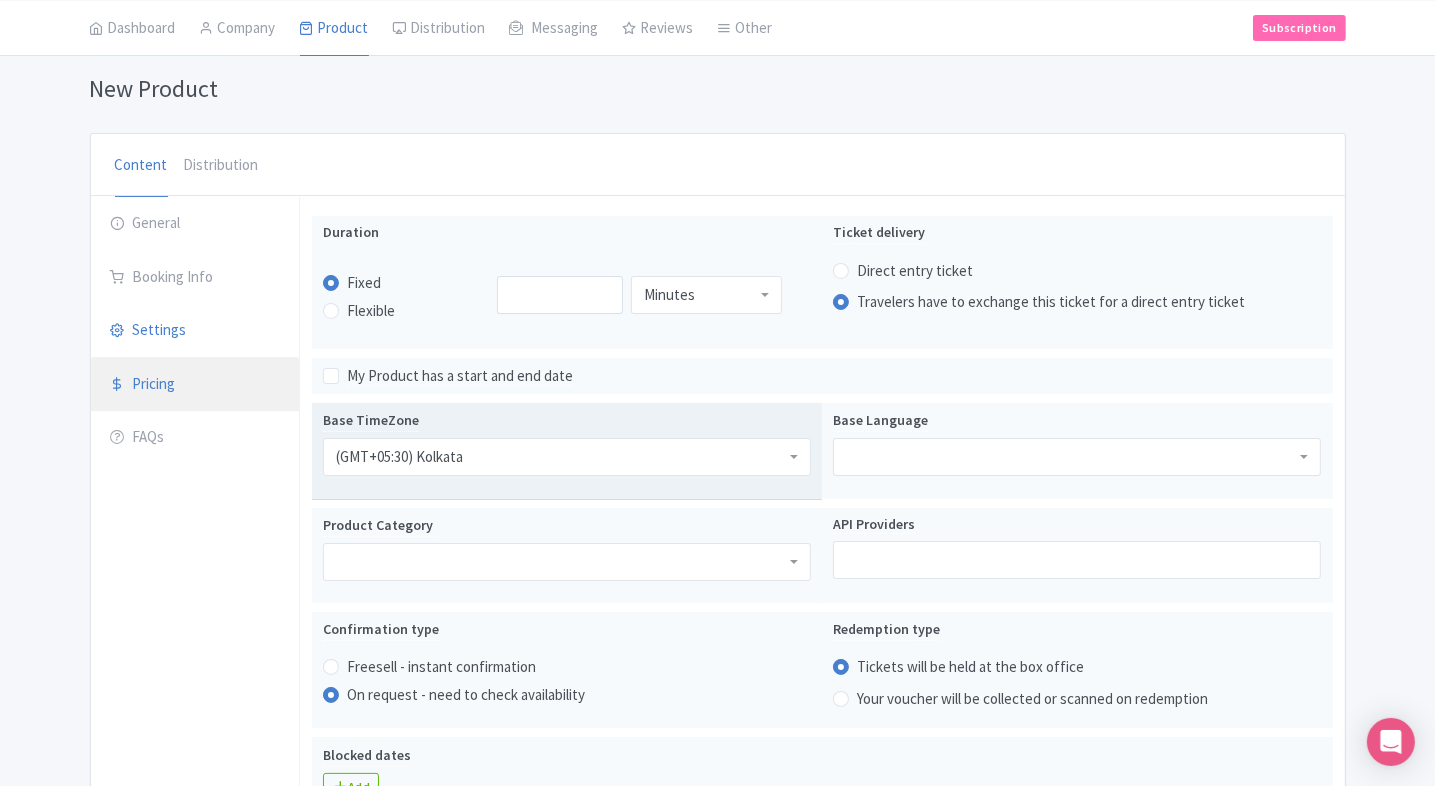 click on "Pricing" at bounding box center (195, 385) 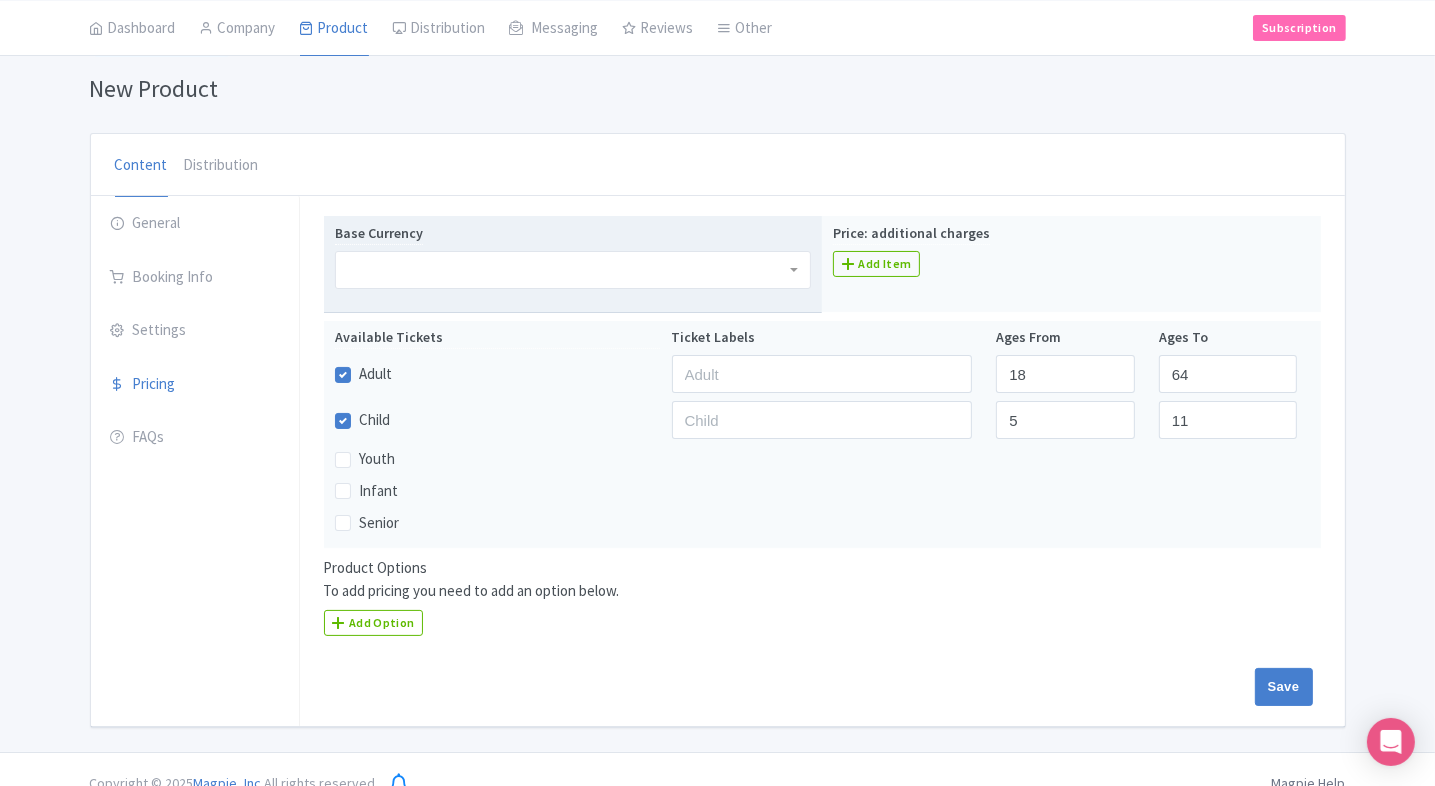click at bounding box center [573, 270] 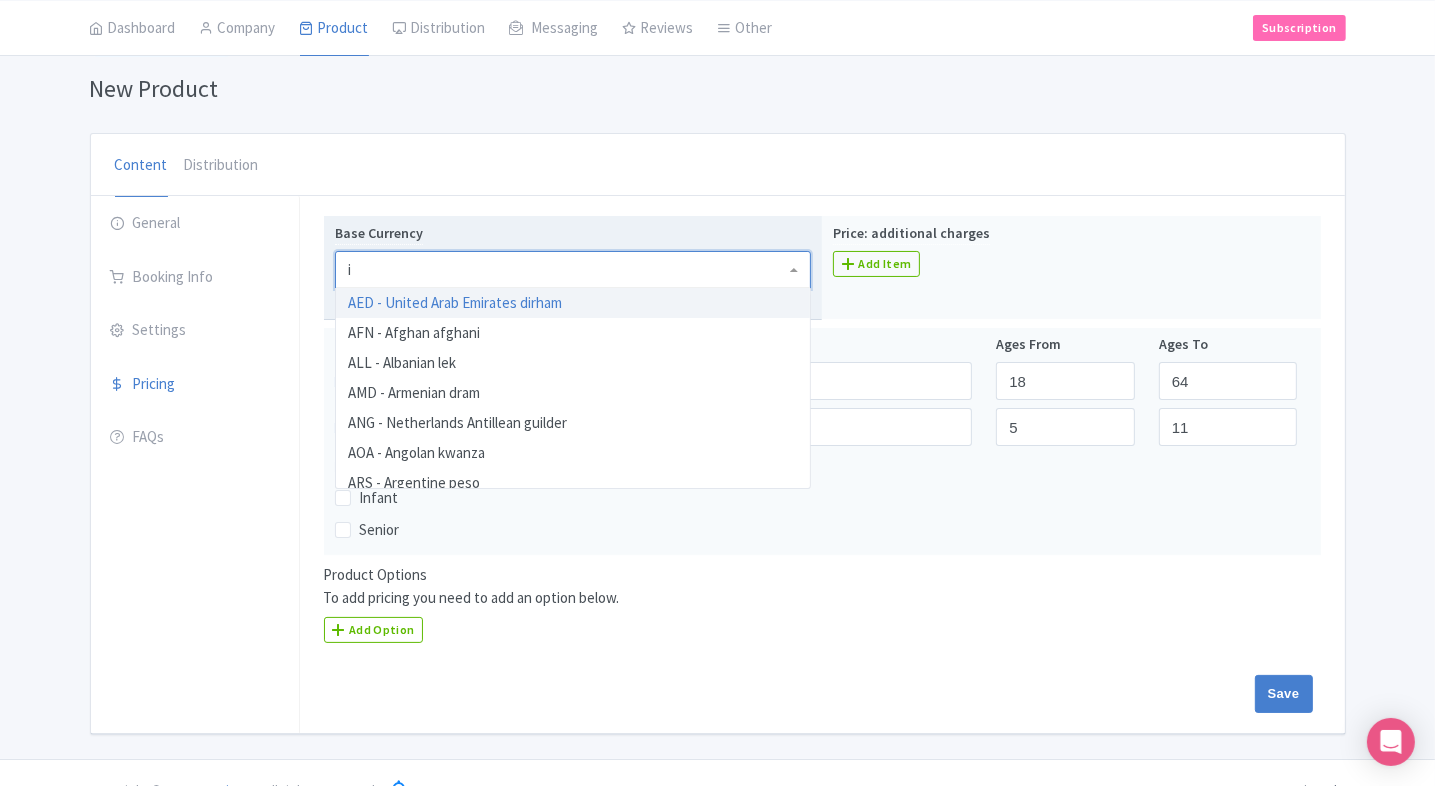 type on "in" 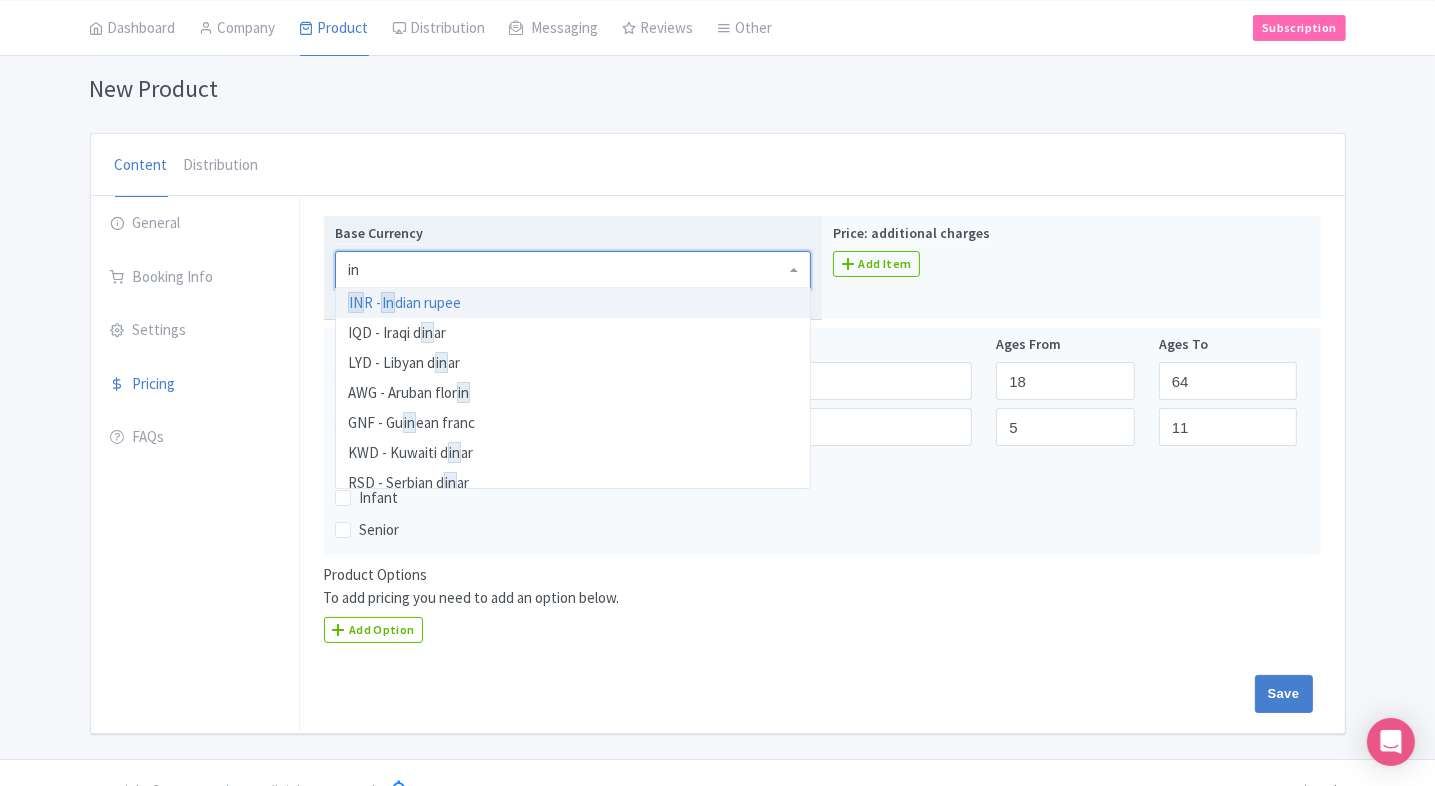 type 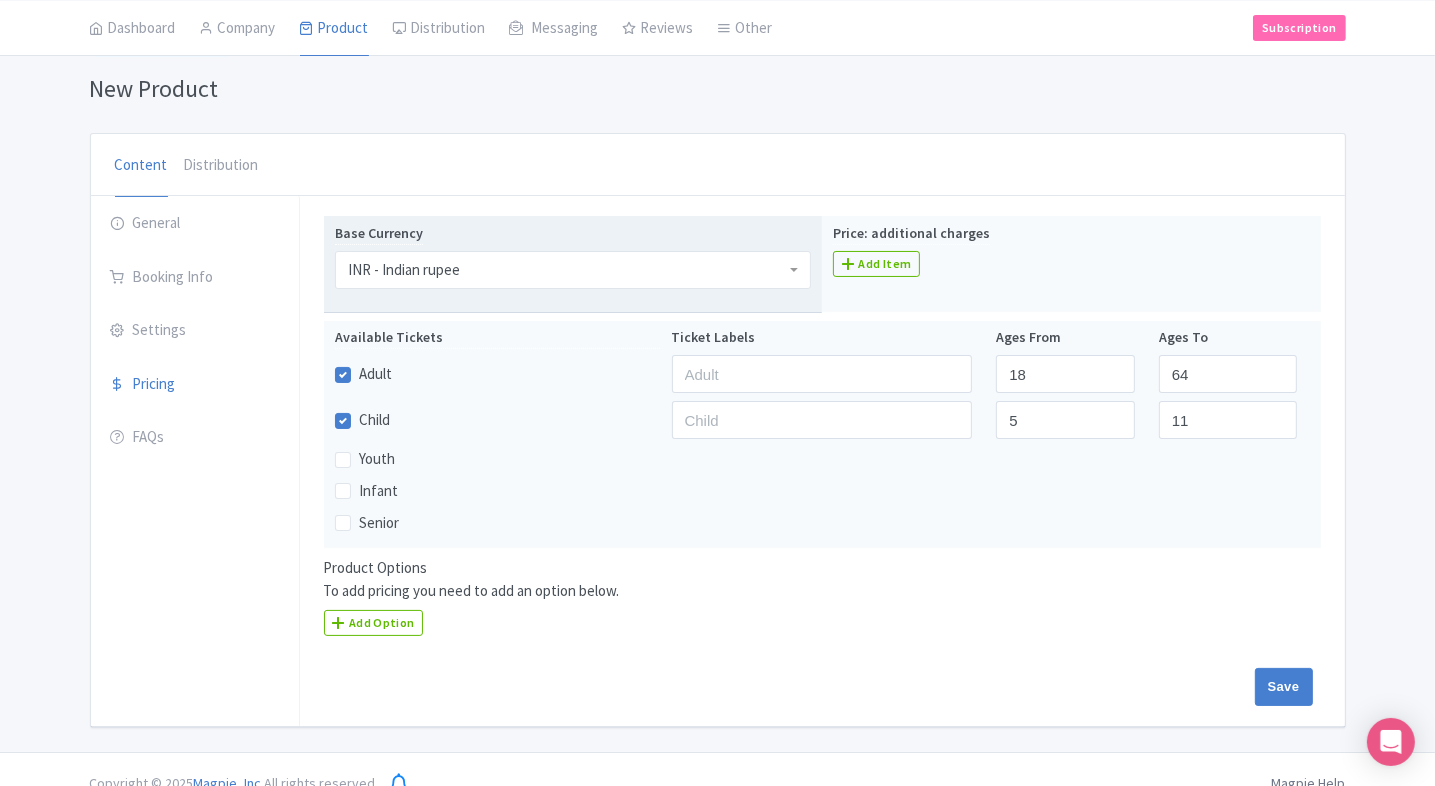 scroll, scrollTop: 0, scrollLeft: 0, axis: both 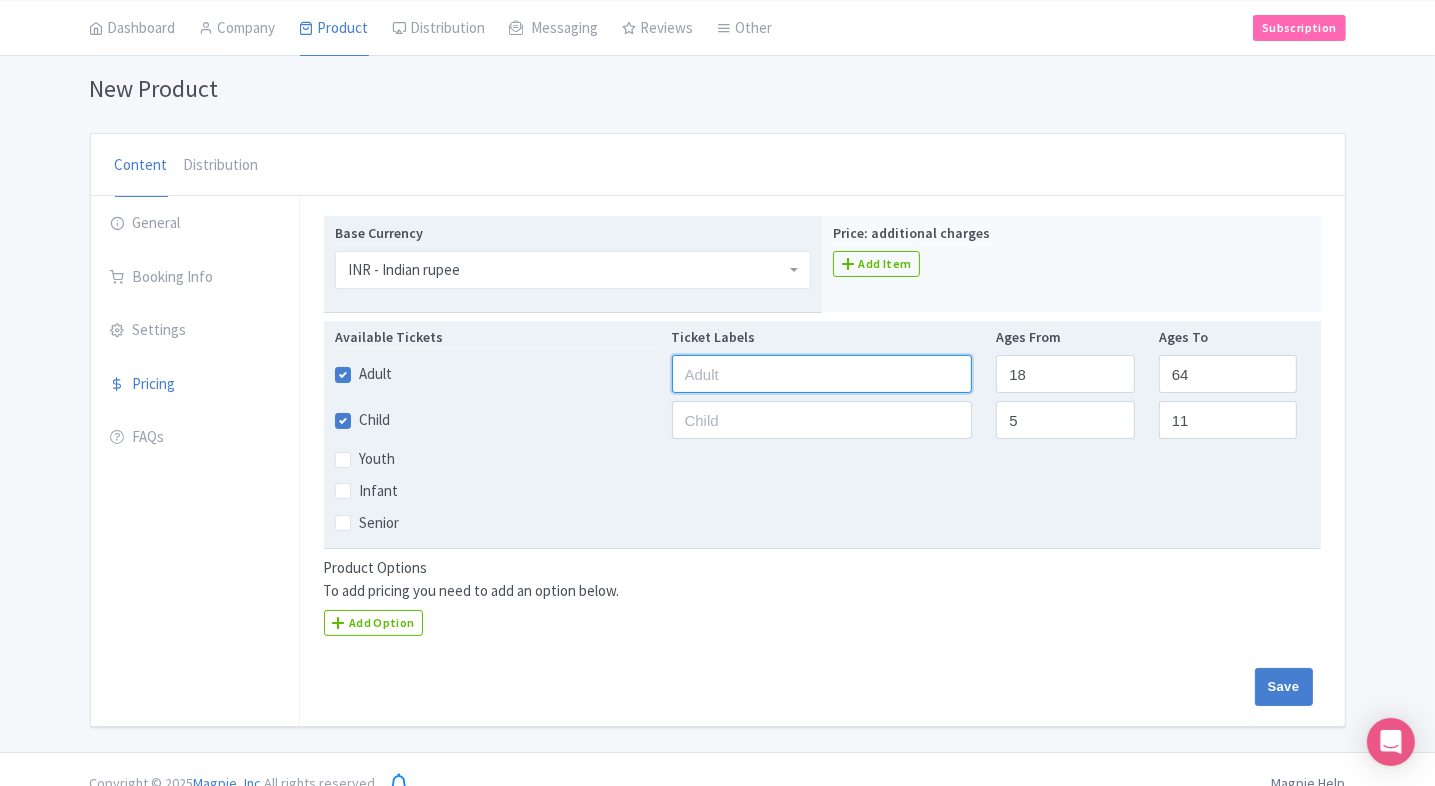click at bounding box center (822, 374) 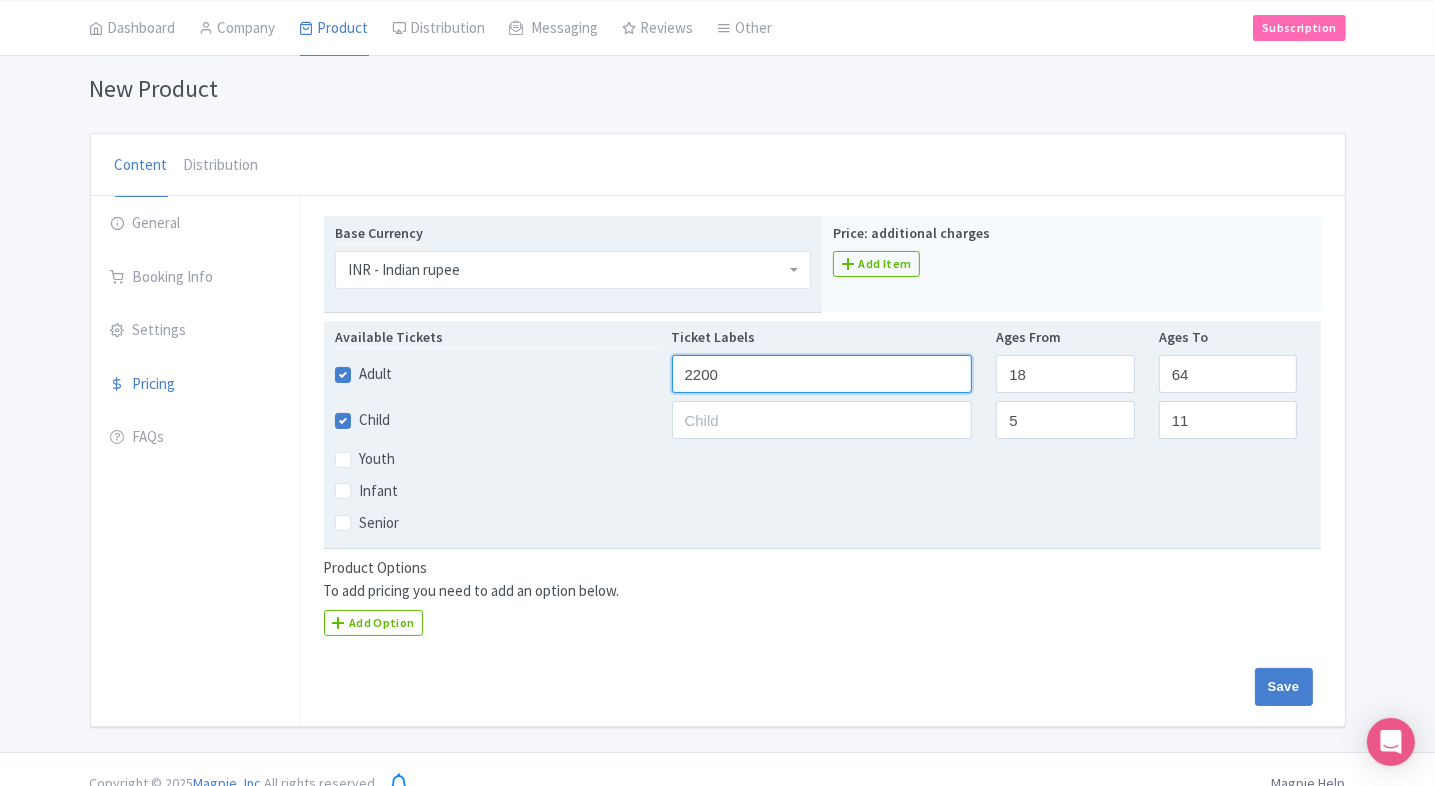 type on "2200" 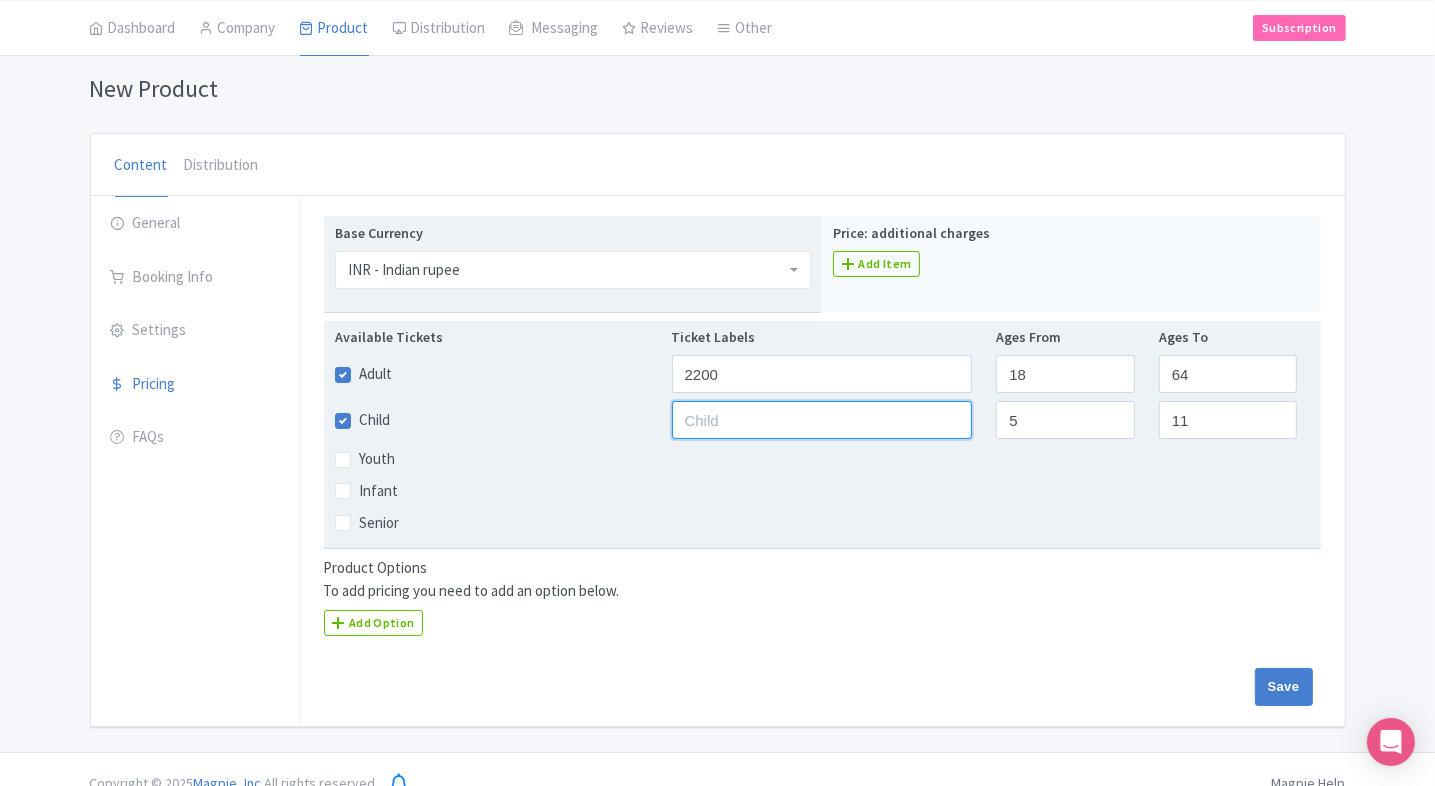 click at bounding box center (822, 420) 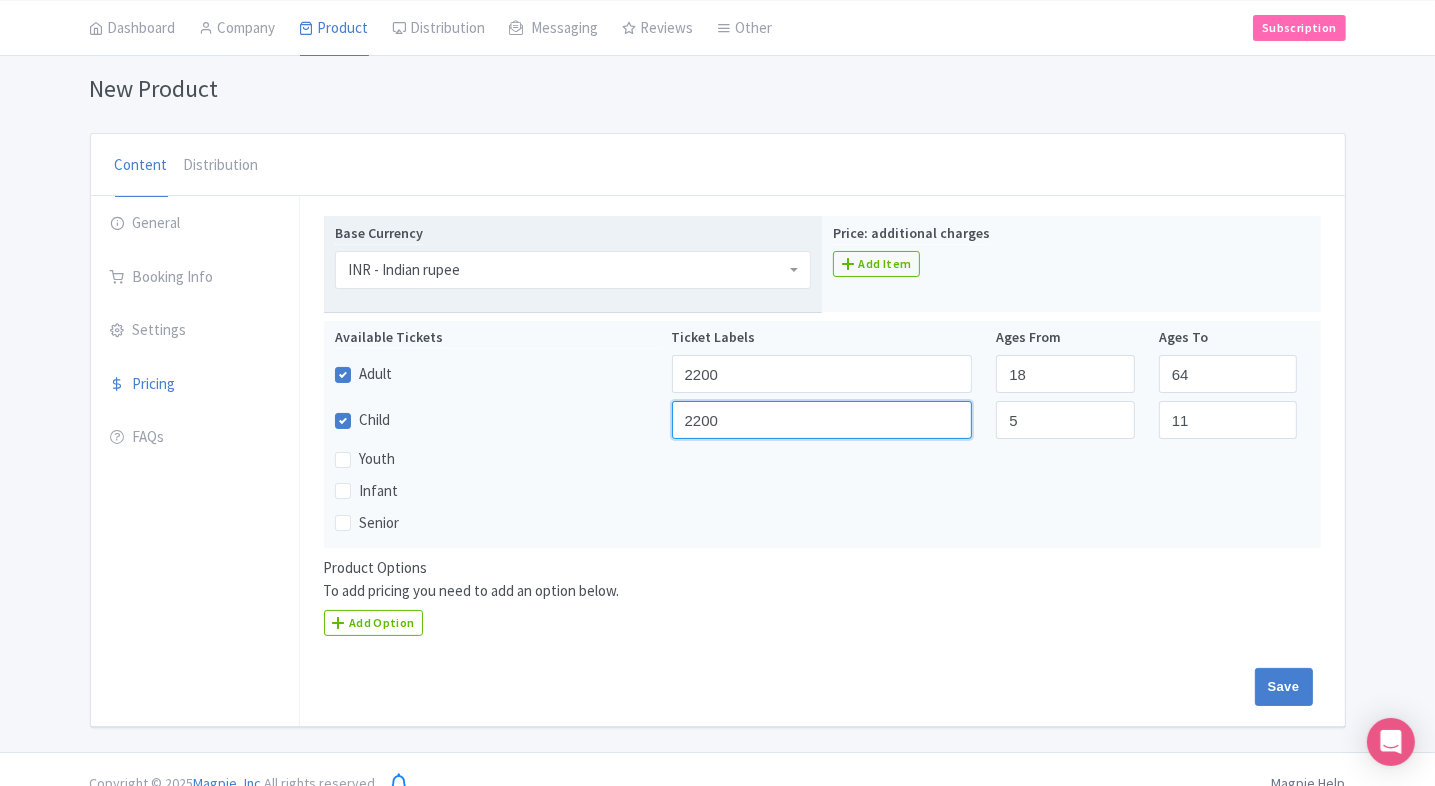 scroll, scrollTop: 150, scrollLeft: 0, axis: vertical 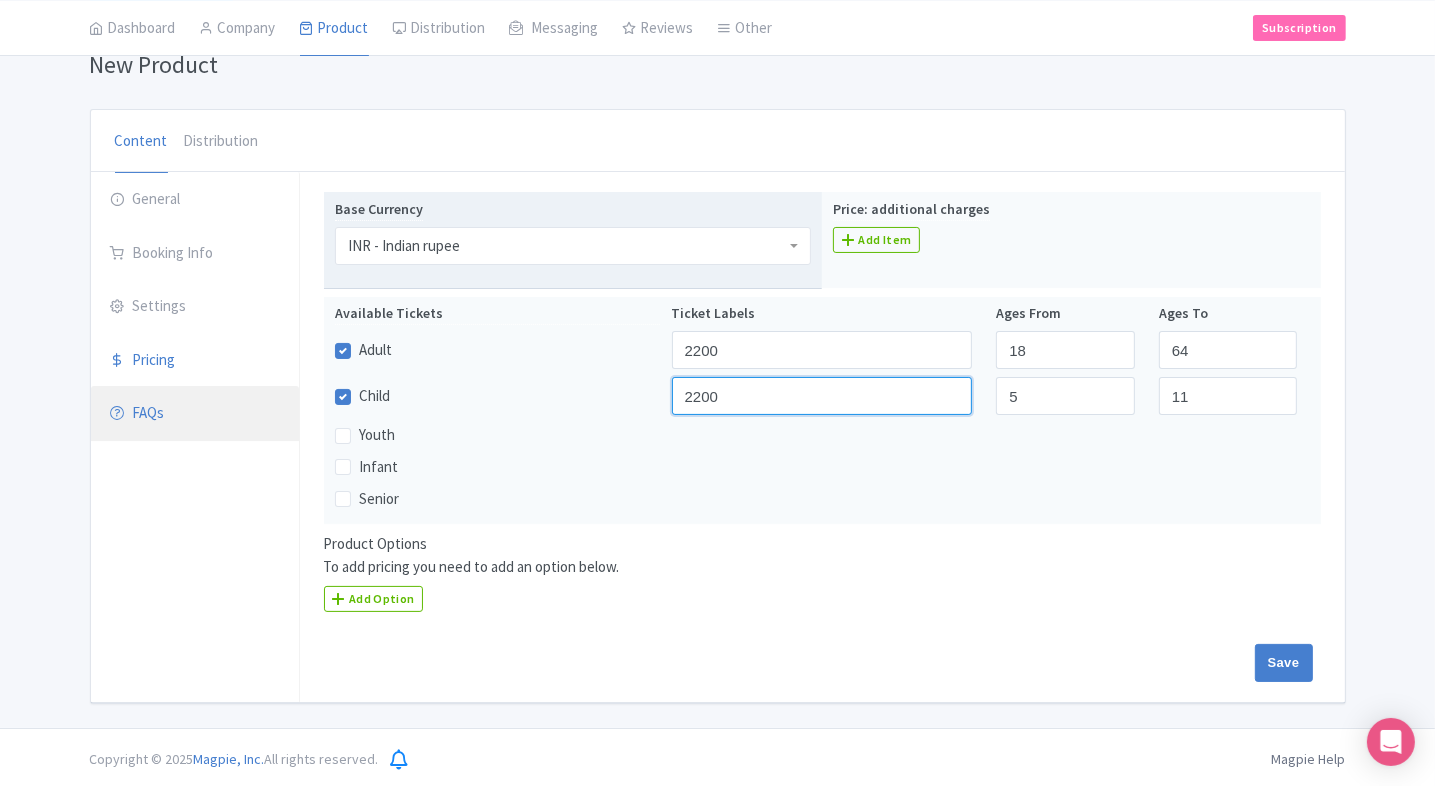 type on "2200" 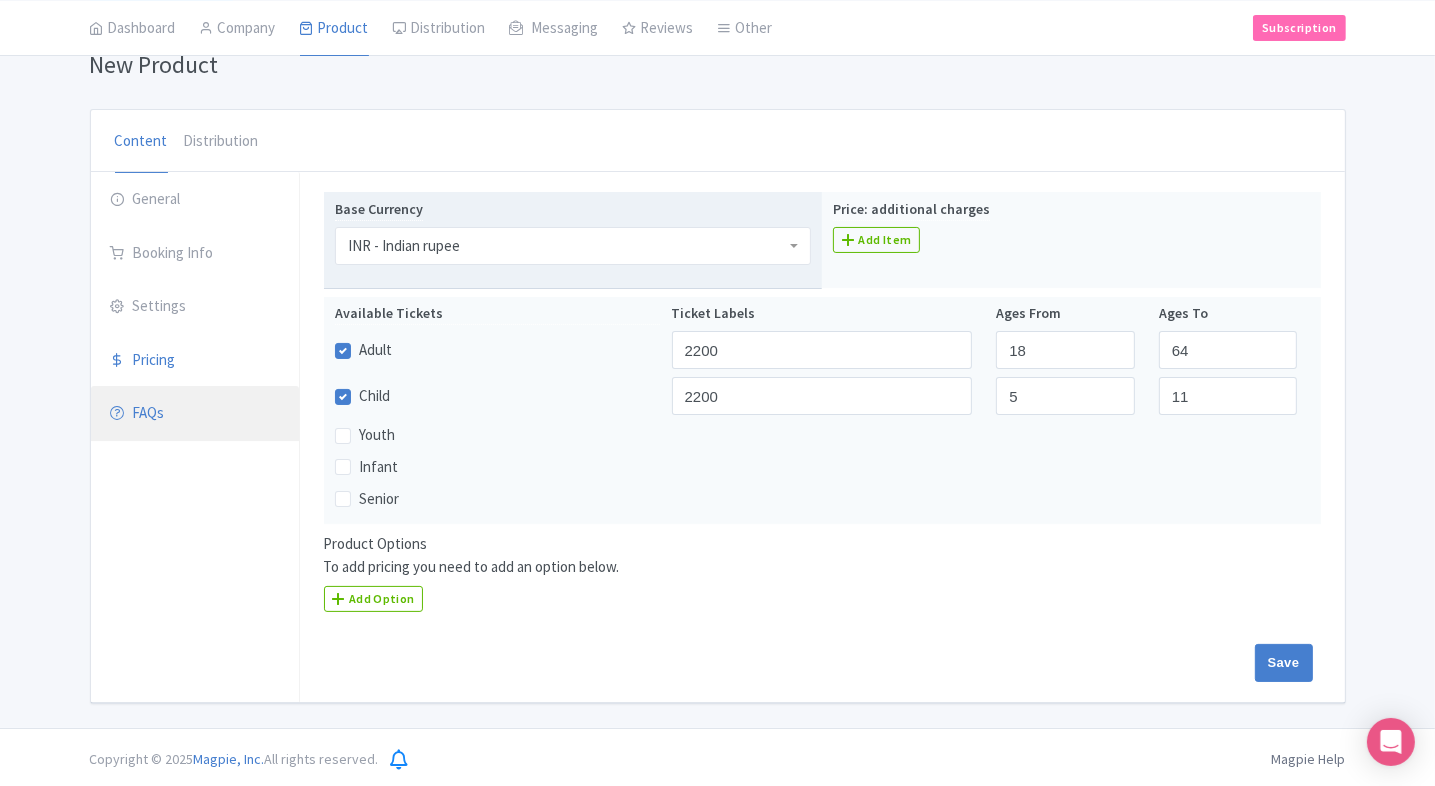 click on "FAQs" at bounding box center [195, 414] 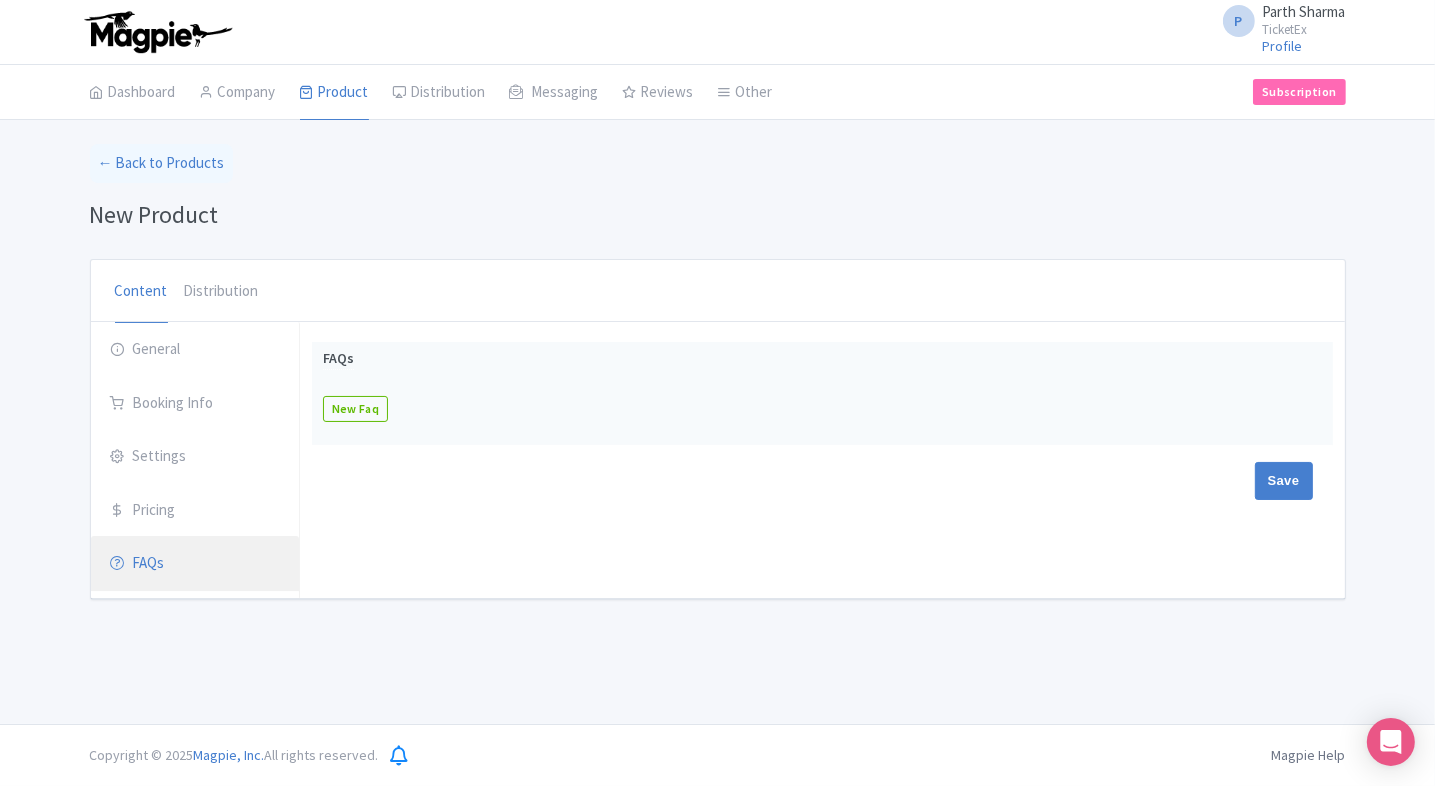 scroll, scrollTop: 0, scrollLeft: 0, axis: both 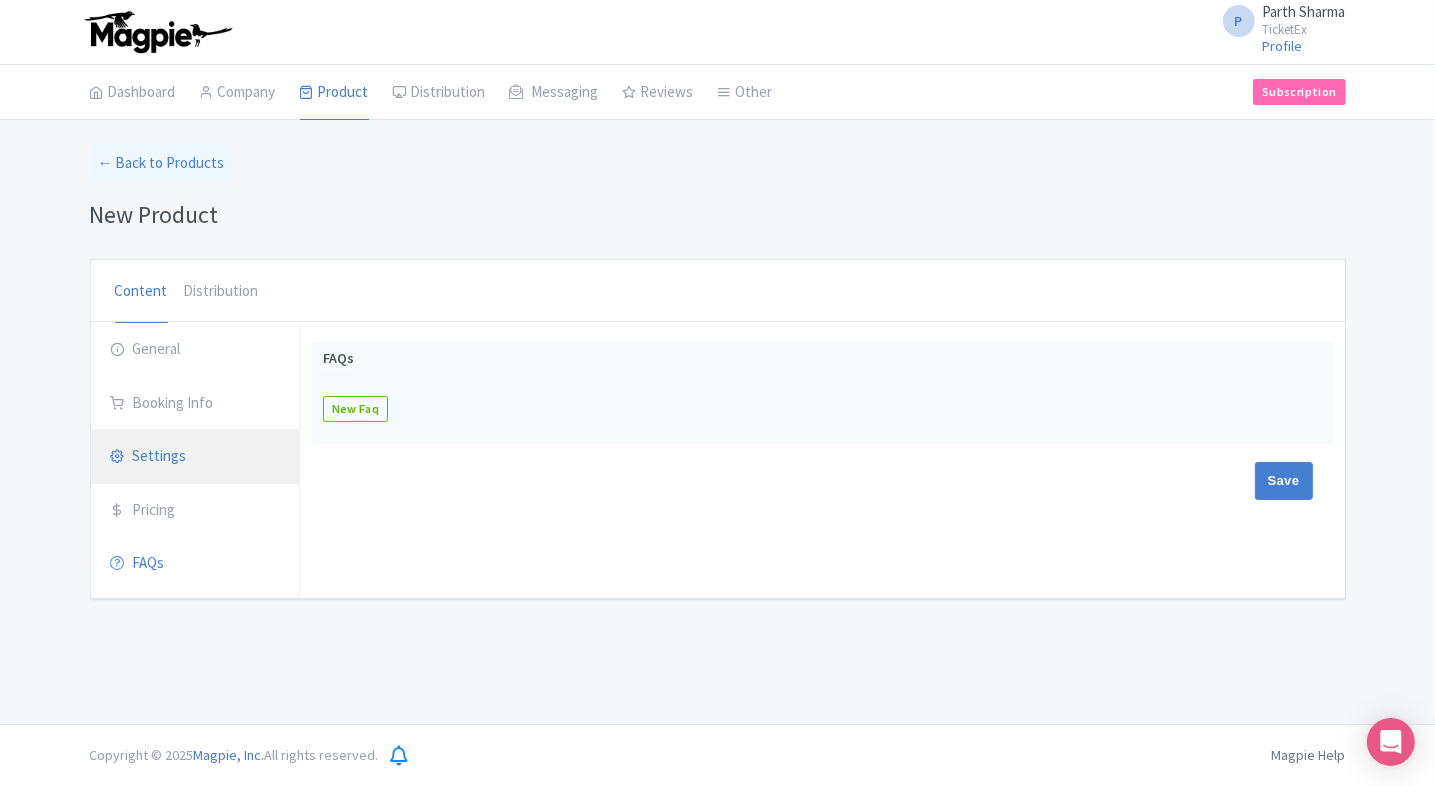 click on "Settings" at bounding box center [195, 457] 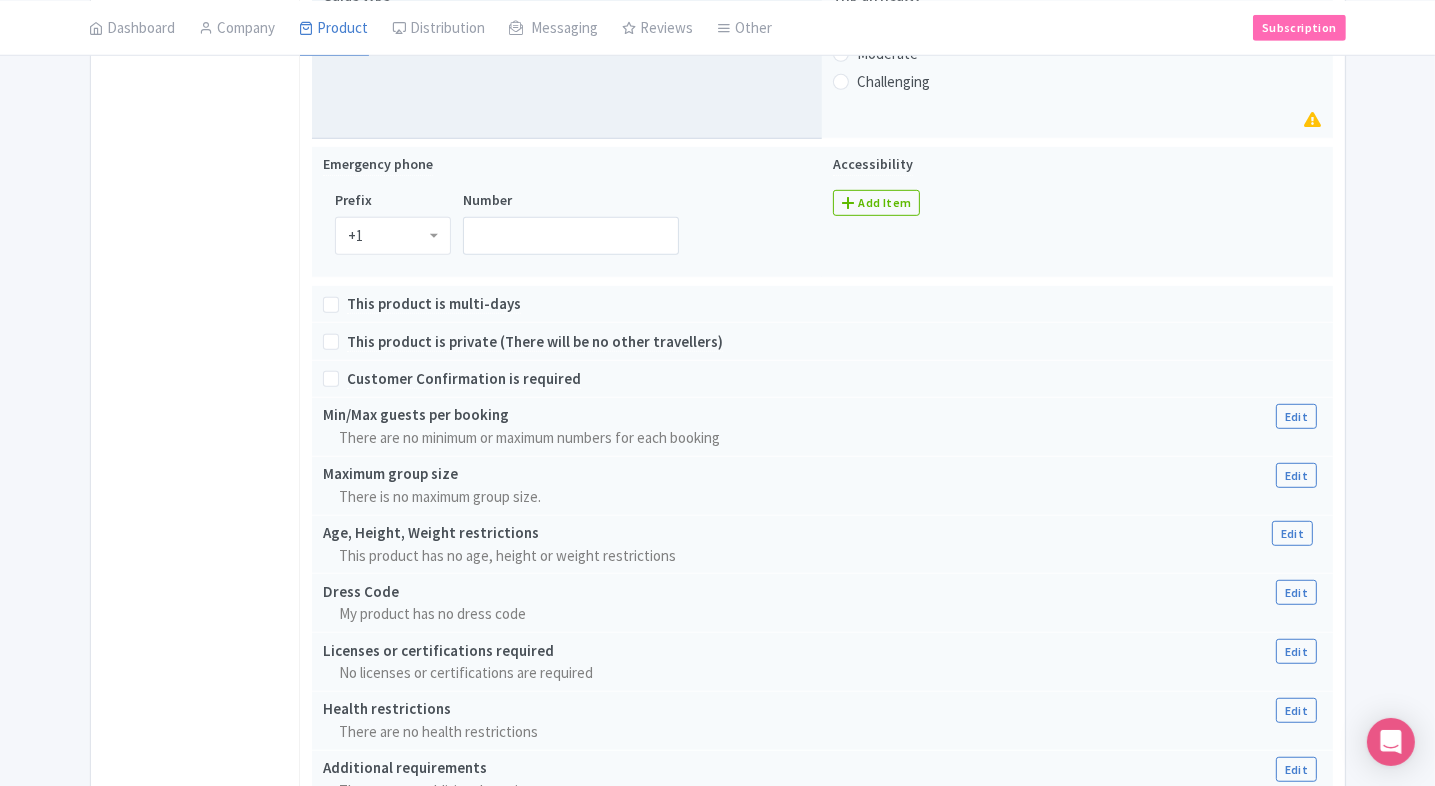 scroll, scrollTop: 1520, scrollLeft: 0, axis: vertical 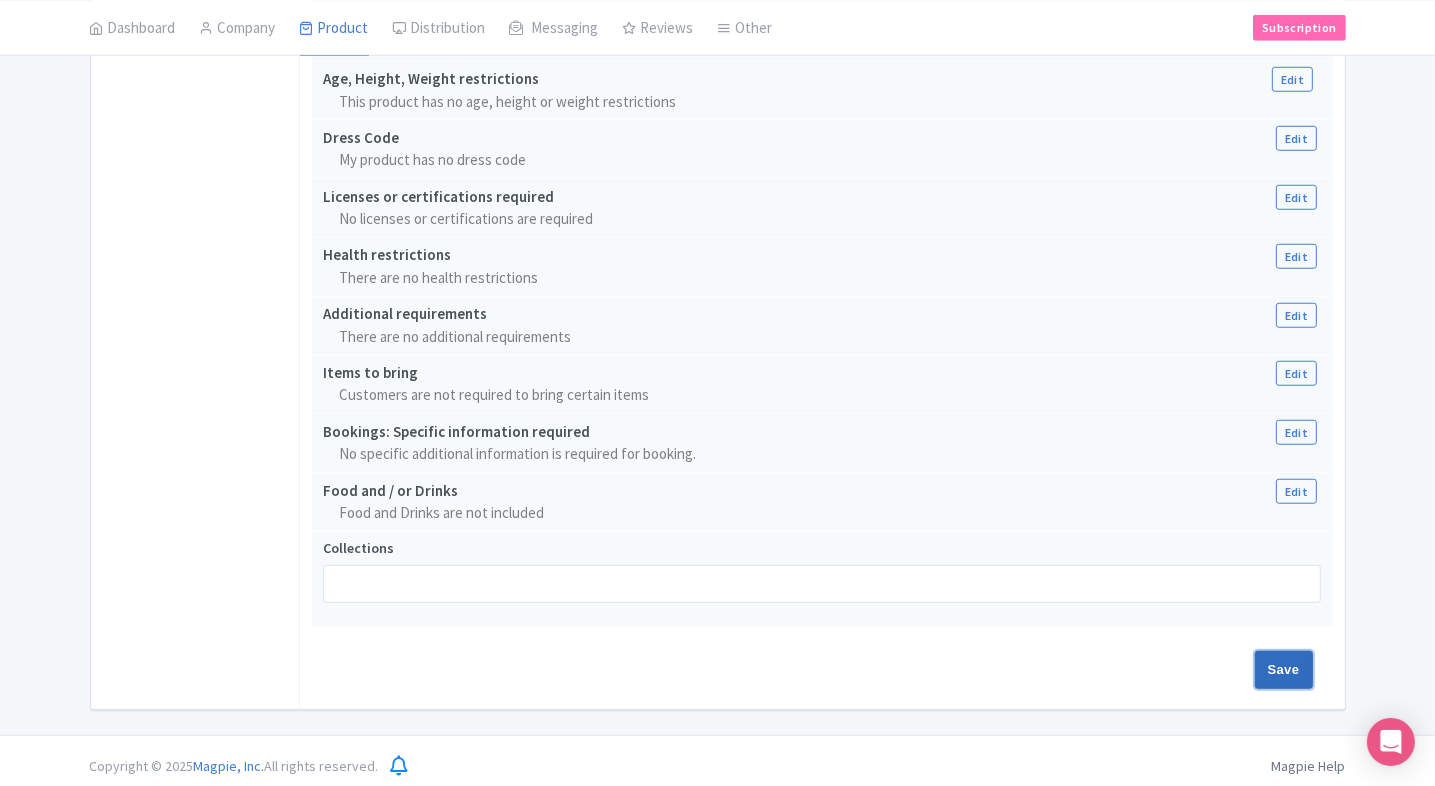 click on "Save" at bounding box center [1284, 670] 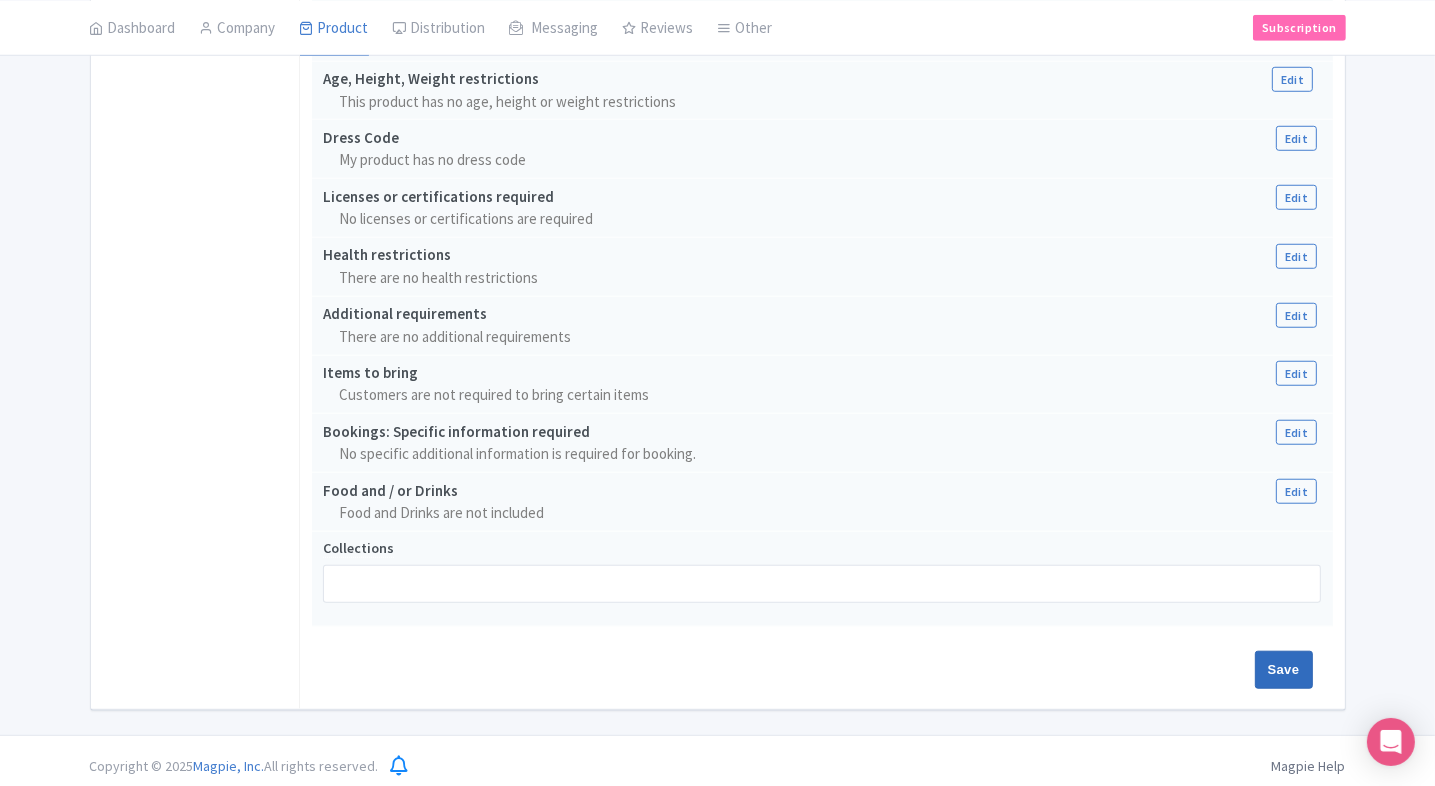 type on "Saving..." 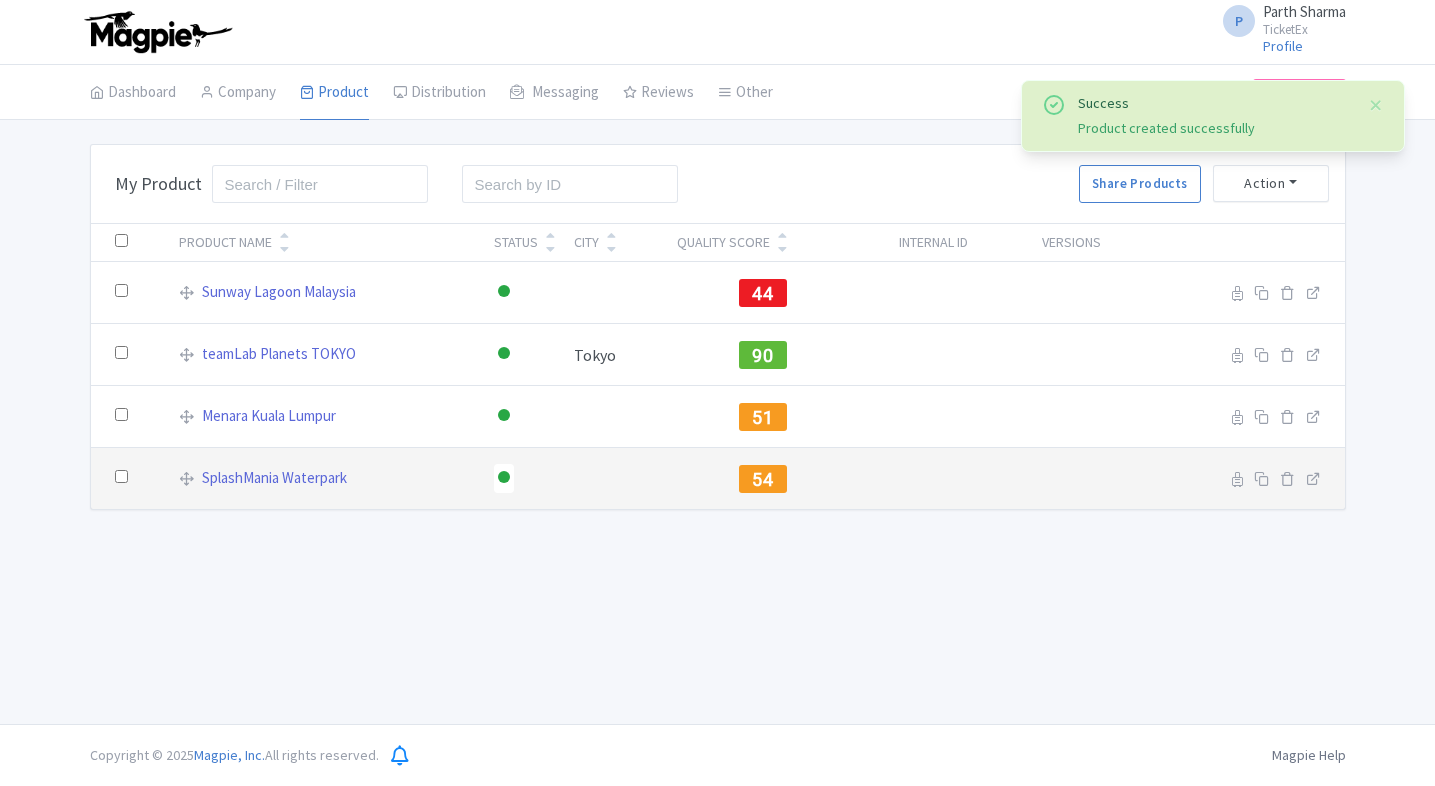 scroll, scrollTop: 0, scrollLeft: 0, axis: both 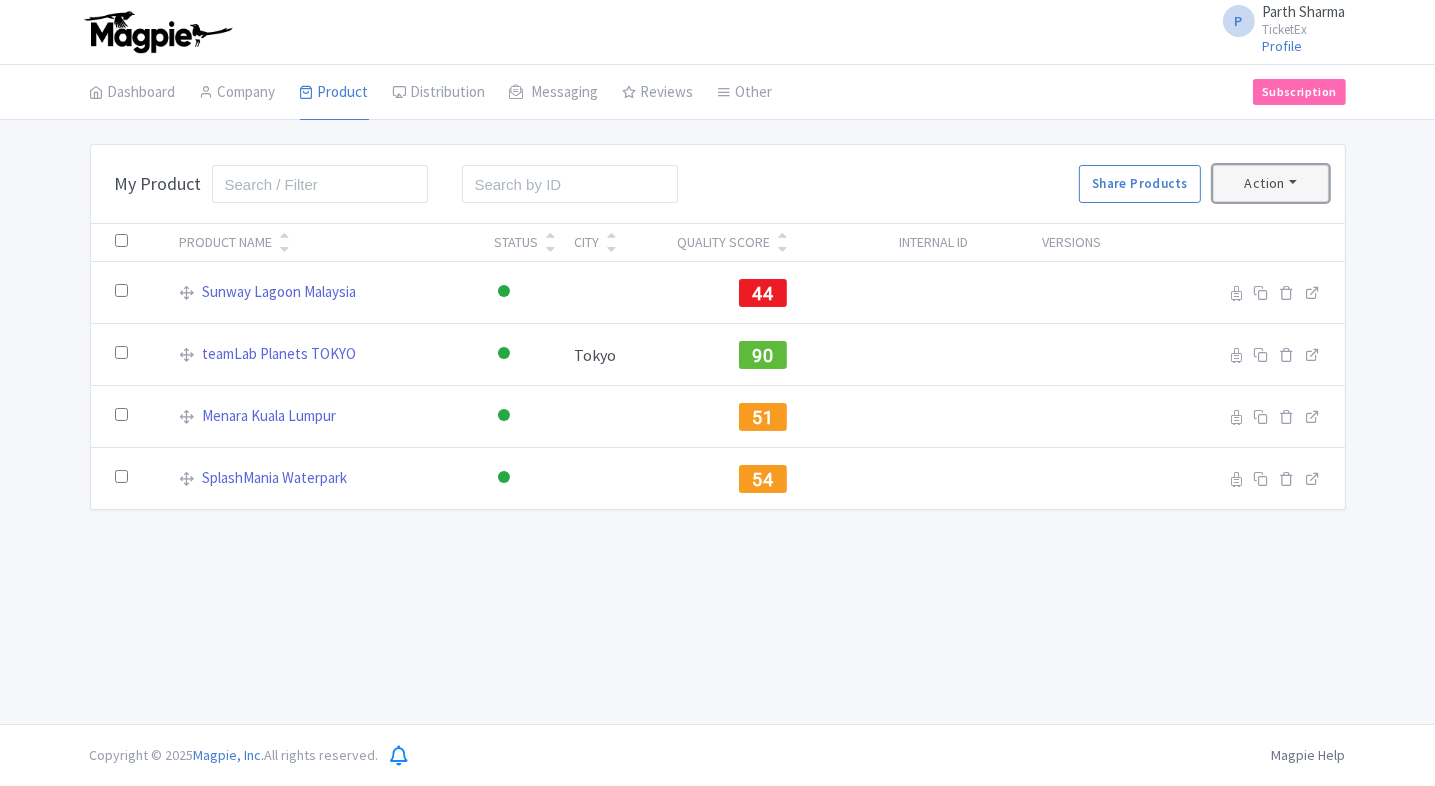 click on "Action" at bounding box center [1271, 183] 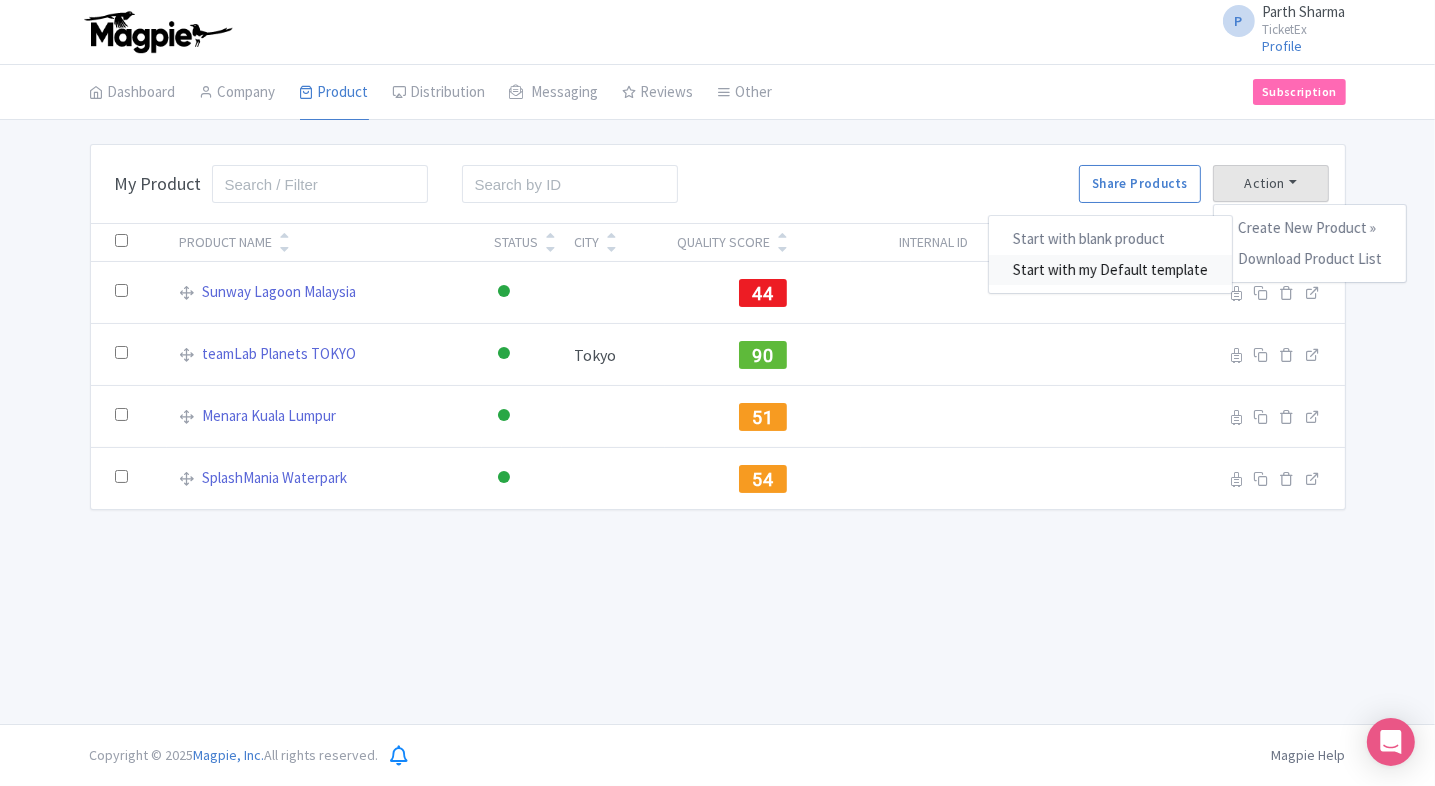 click on "Start with my Default template" at bounding box center [1110, 270] 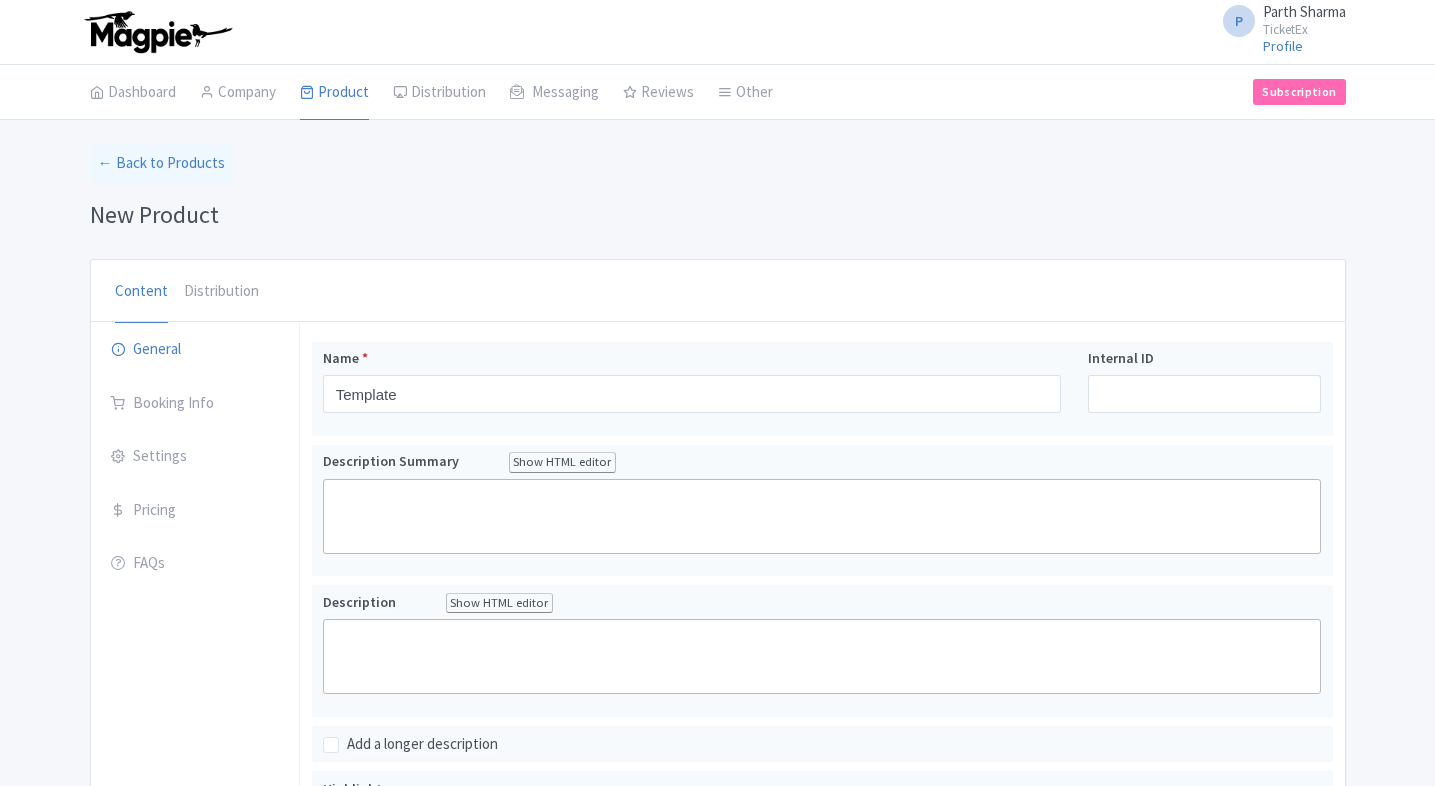 scroll, scrollTop: 0, scrollLeft: 0, axis: both 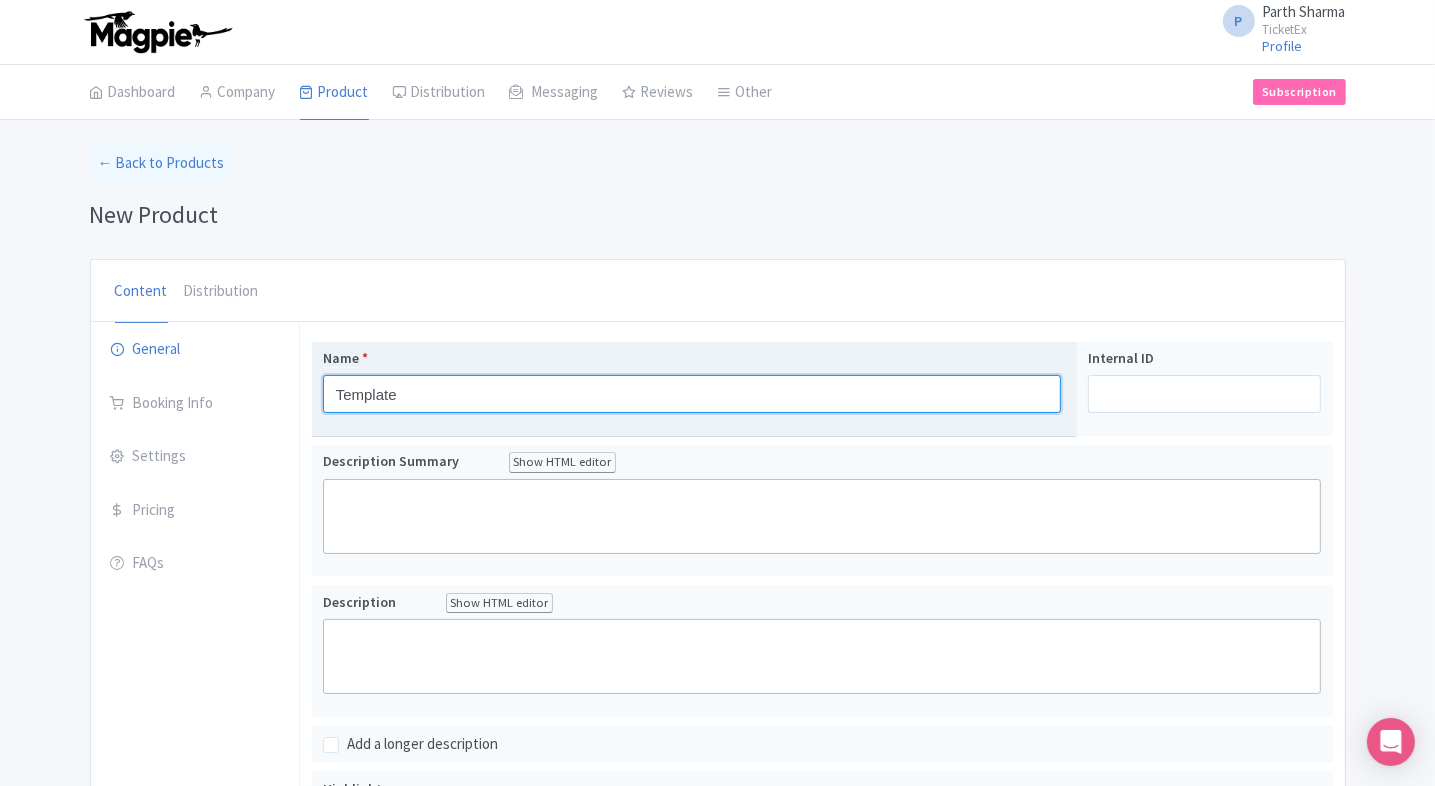 click on "Template" at bounding box center (692, 394) 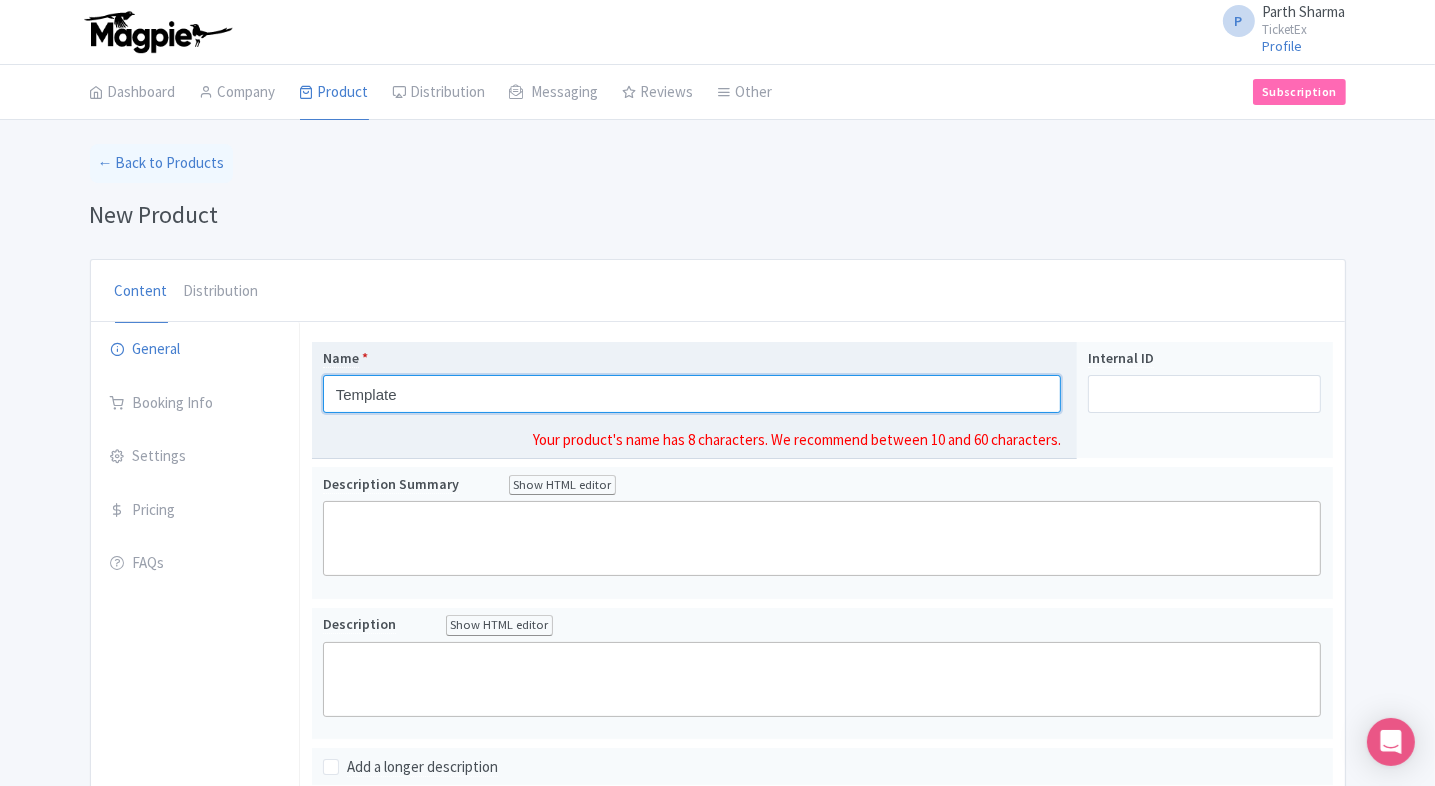click on "Template" at bounding box center [692, 394] 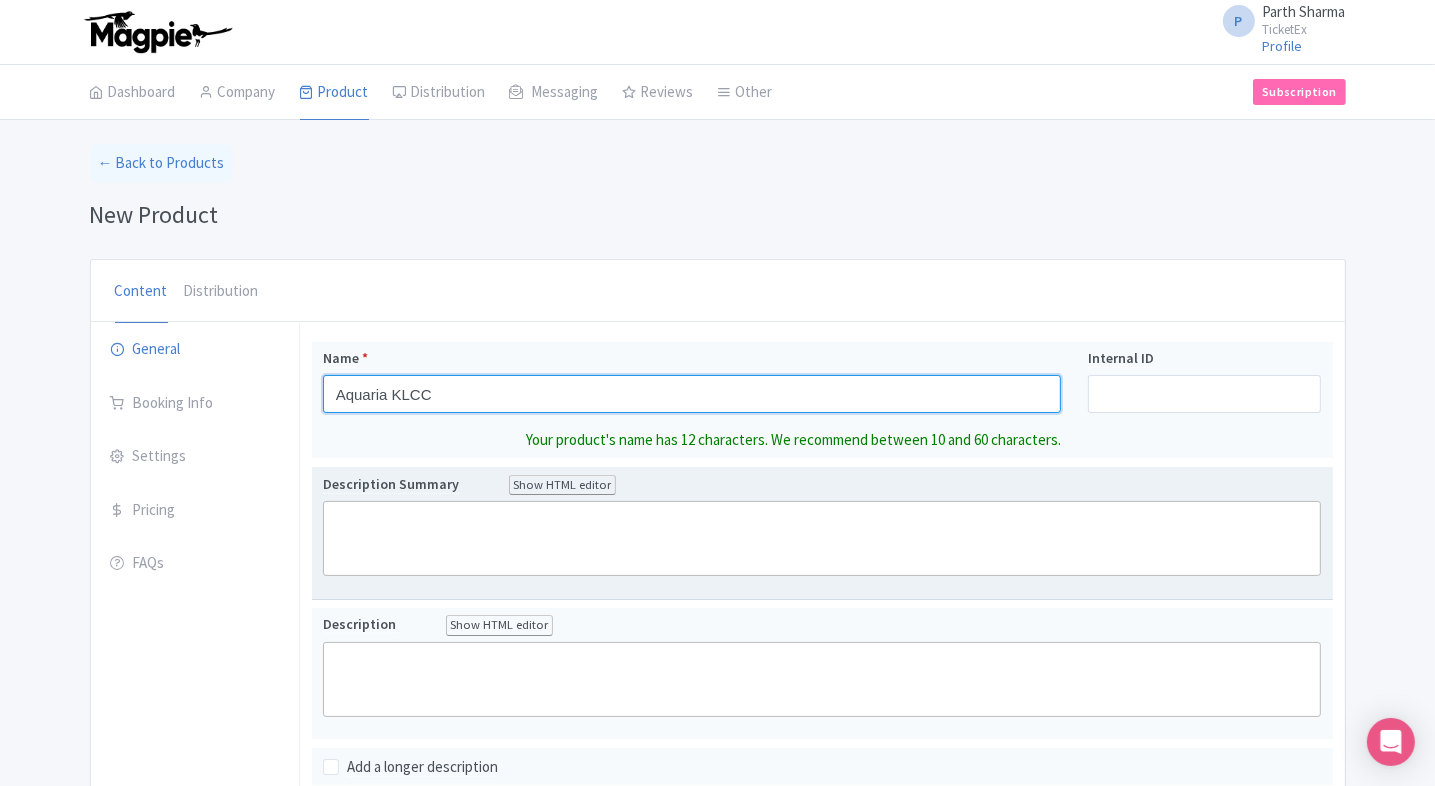 type on "Aquaria KLCC" 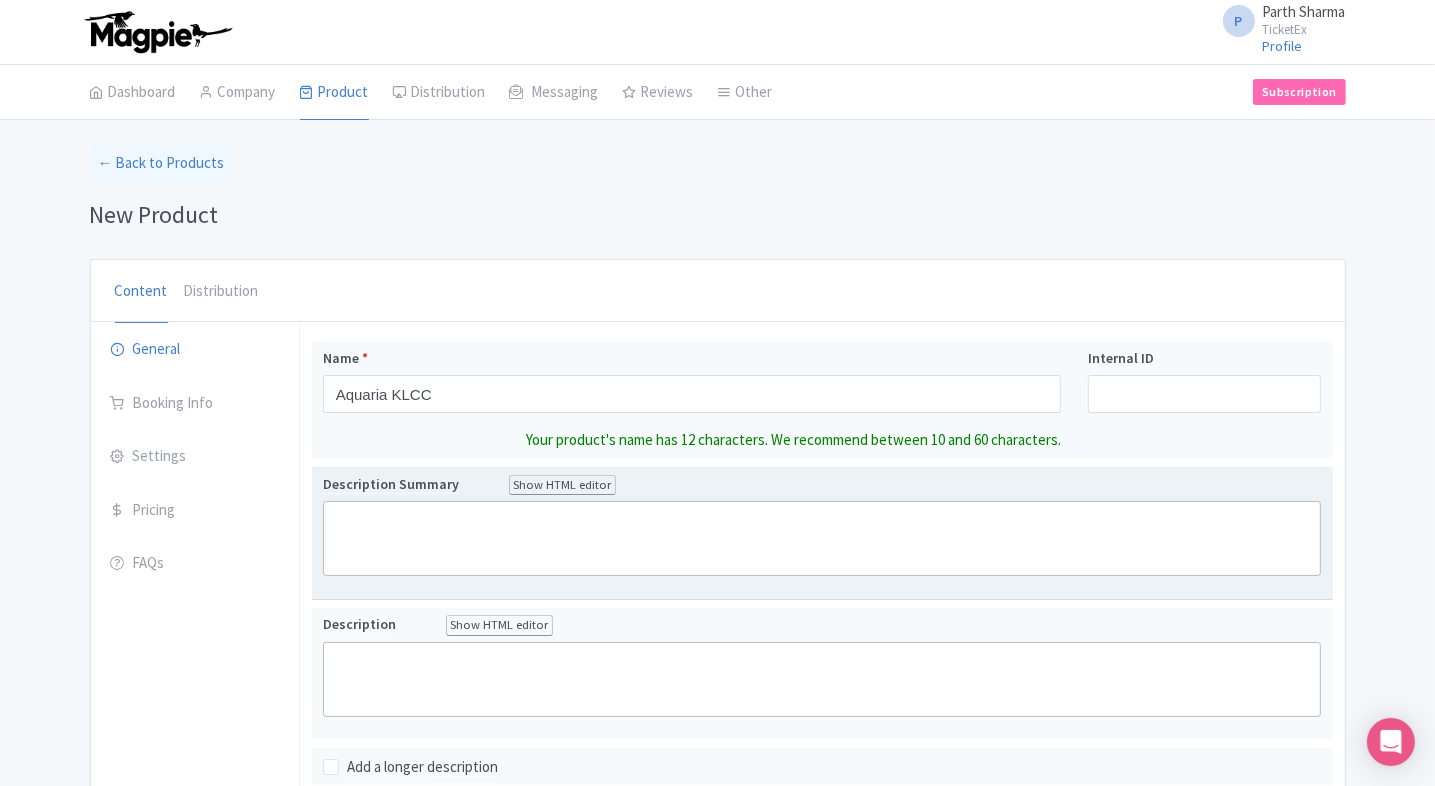 click 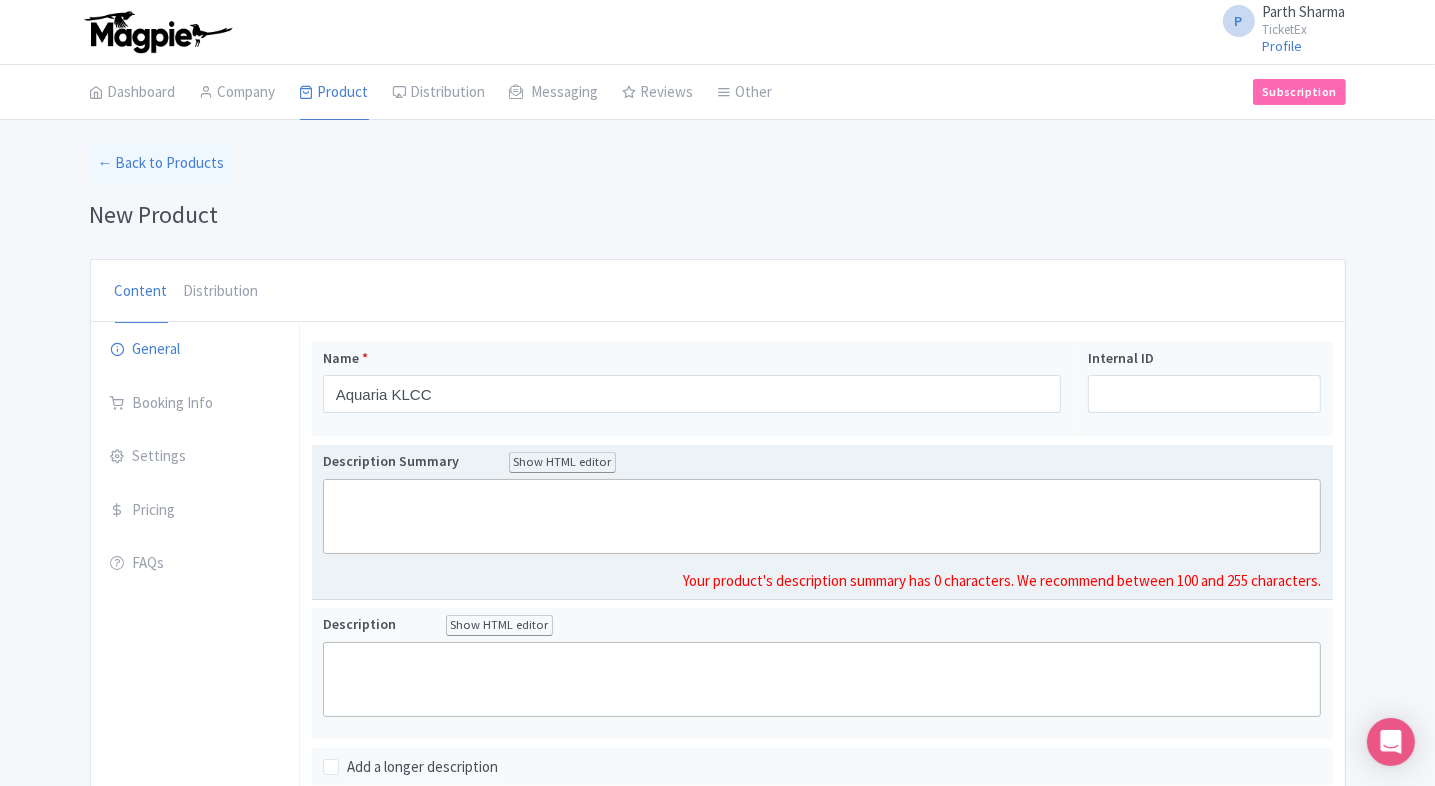 paste on "Explore Malaysia’s premier oceanarium at Aquaria KLCC. From sharks to coral reefs, it’s an underwater journey perfect for all ages, right in the heart of Kuala Lumpur." 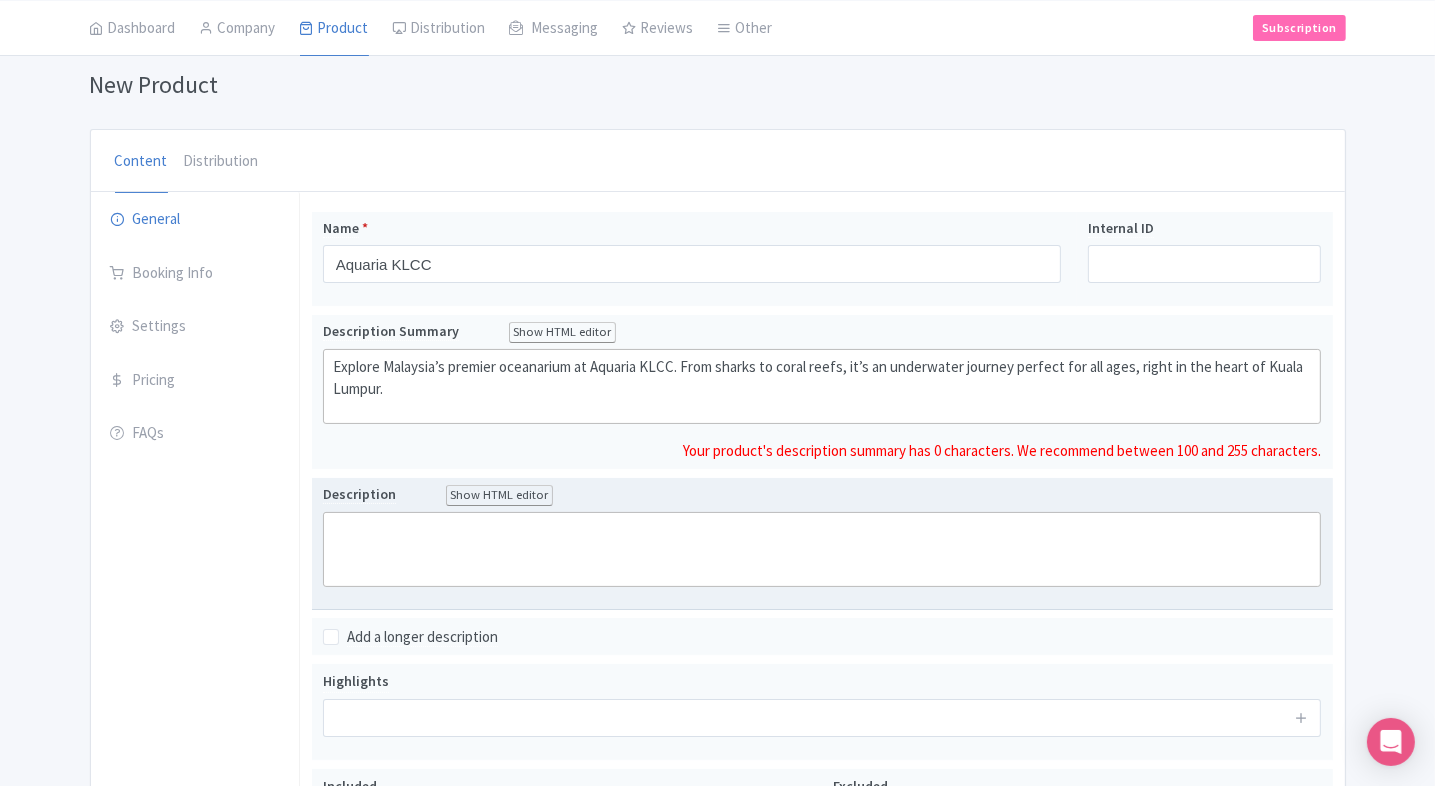 scroll, scrollTop: 108, scrollLeft: 0, axis: vertical 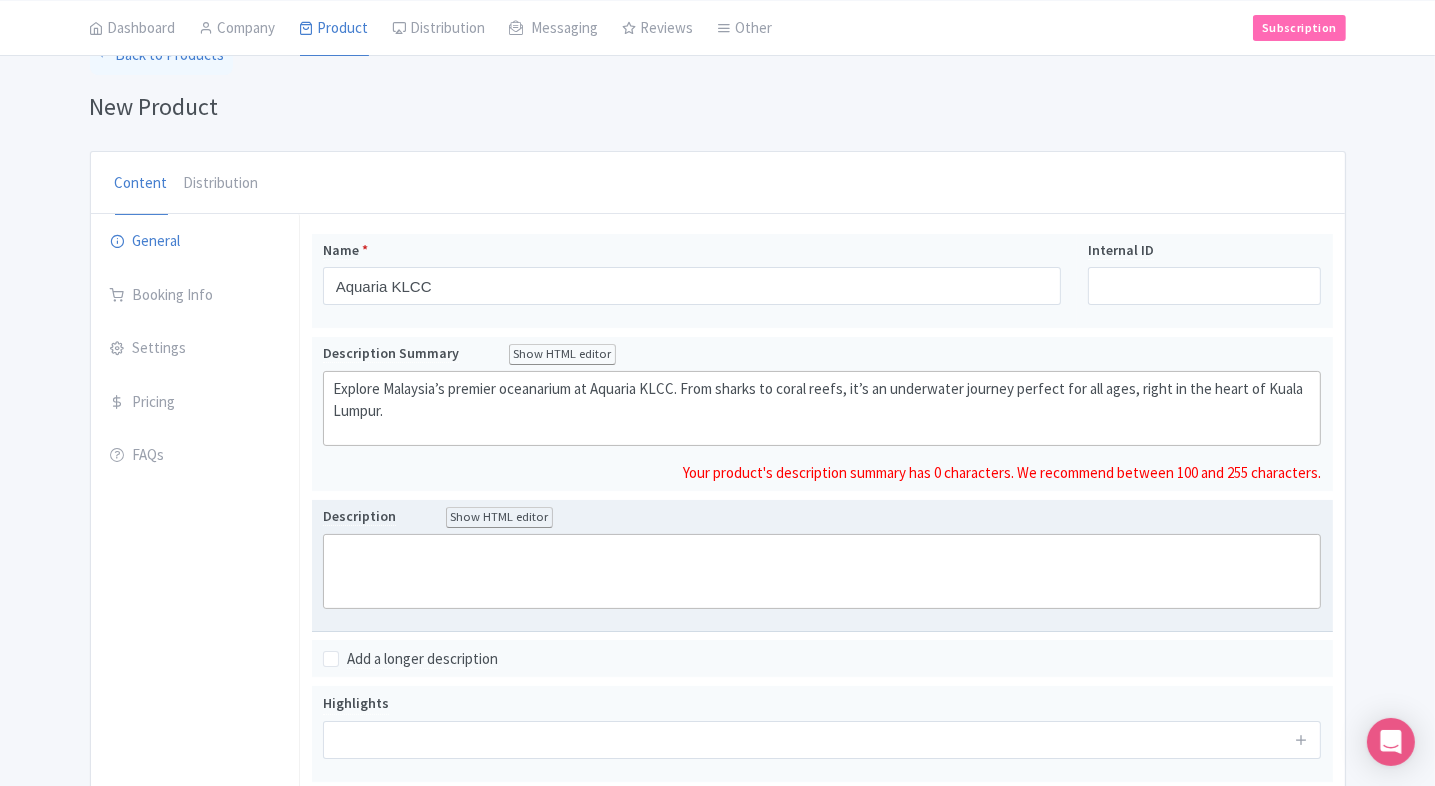 click 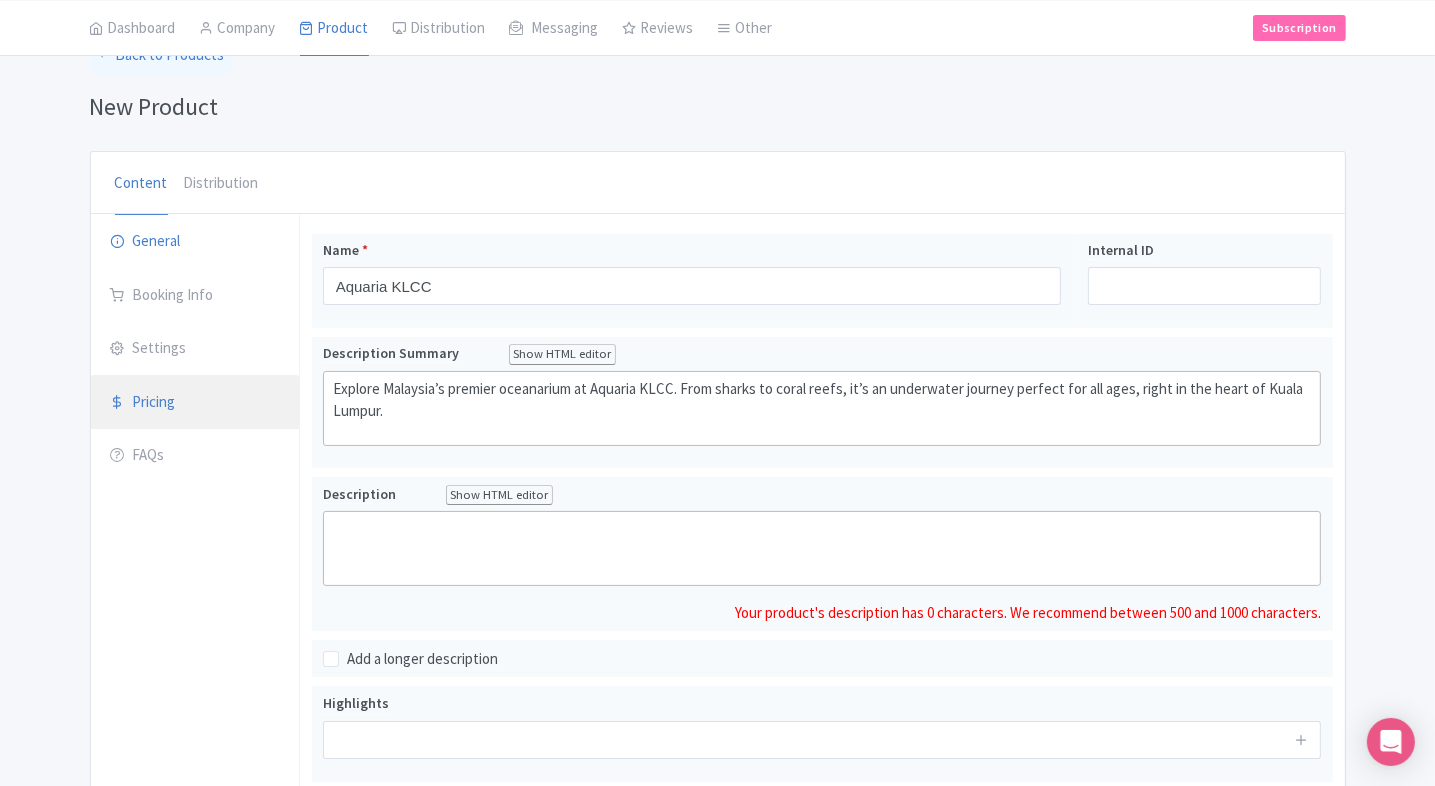 paste on "Aquaria KLCC is a state of the art oceanarium nestled beneath the Kuala Lumpur Convention Centre, right in the heart of the city—just steps away from the iconic Petronas Twin Towers . Spanning 60,000sq ft across two levels, it brings the underwater world to life with over 5,000 aquatic and land creatures, including more than 250 species" 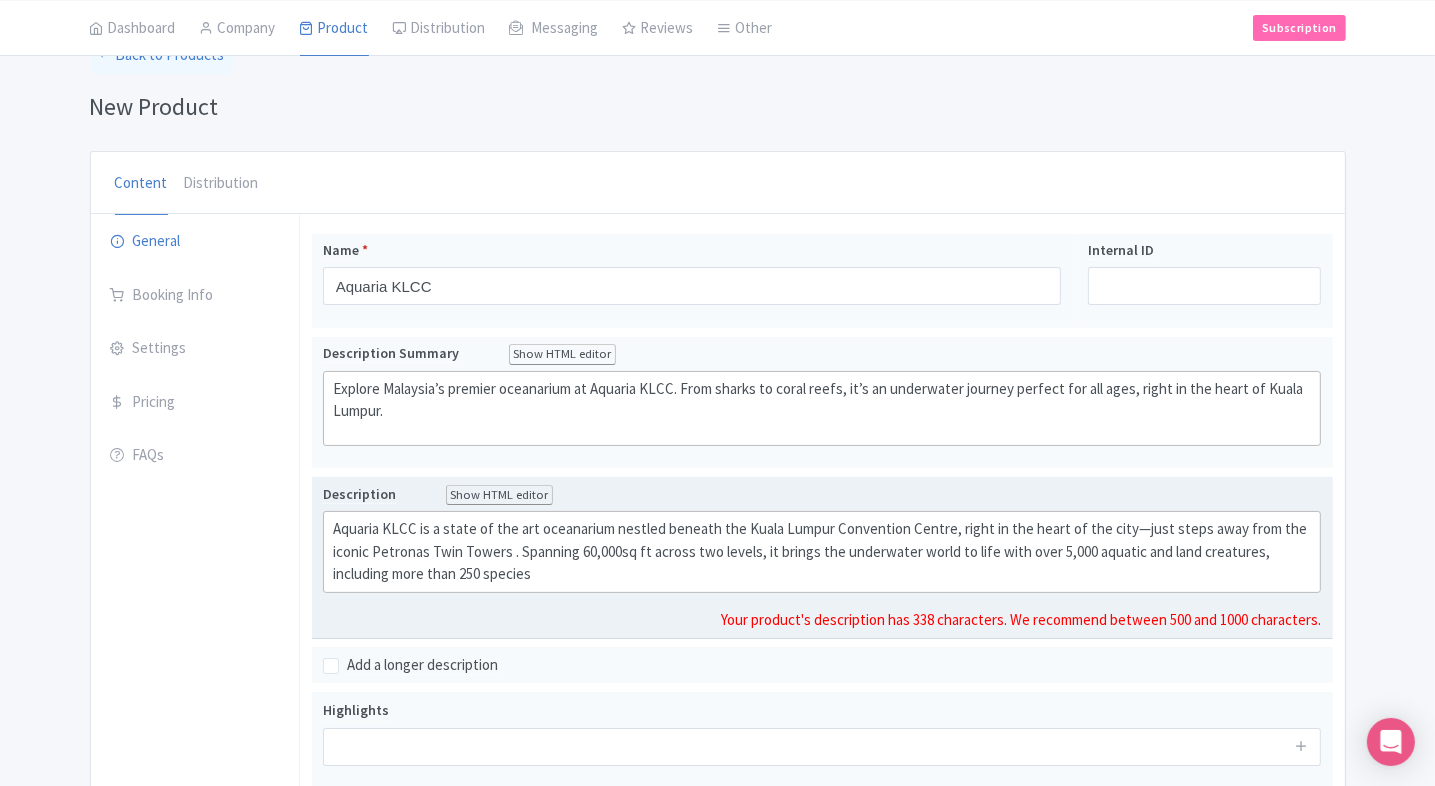 type on "Aquaria KLCC is a state of the art oceanarium nestled beneath the Kuala Lumpur Convention Centre, right in the heart of the city—just steps away from the iconic Petronas Twin Towers . Spanning 60,000sq ft across two levels, it brings the underwater world to life with over 5,000 aquatic and land creatures, including more than 250 species" 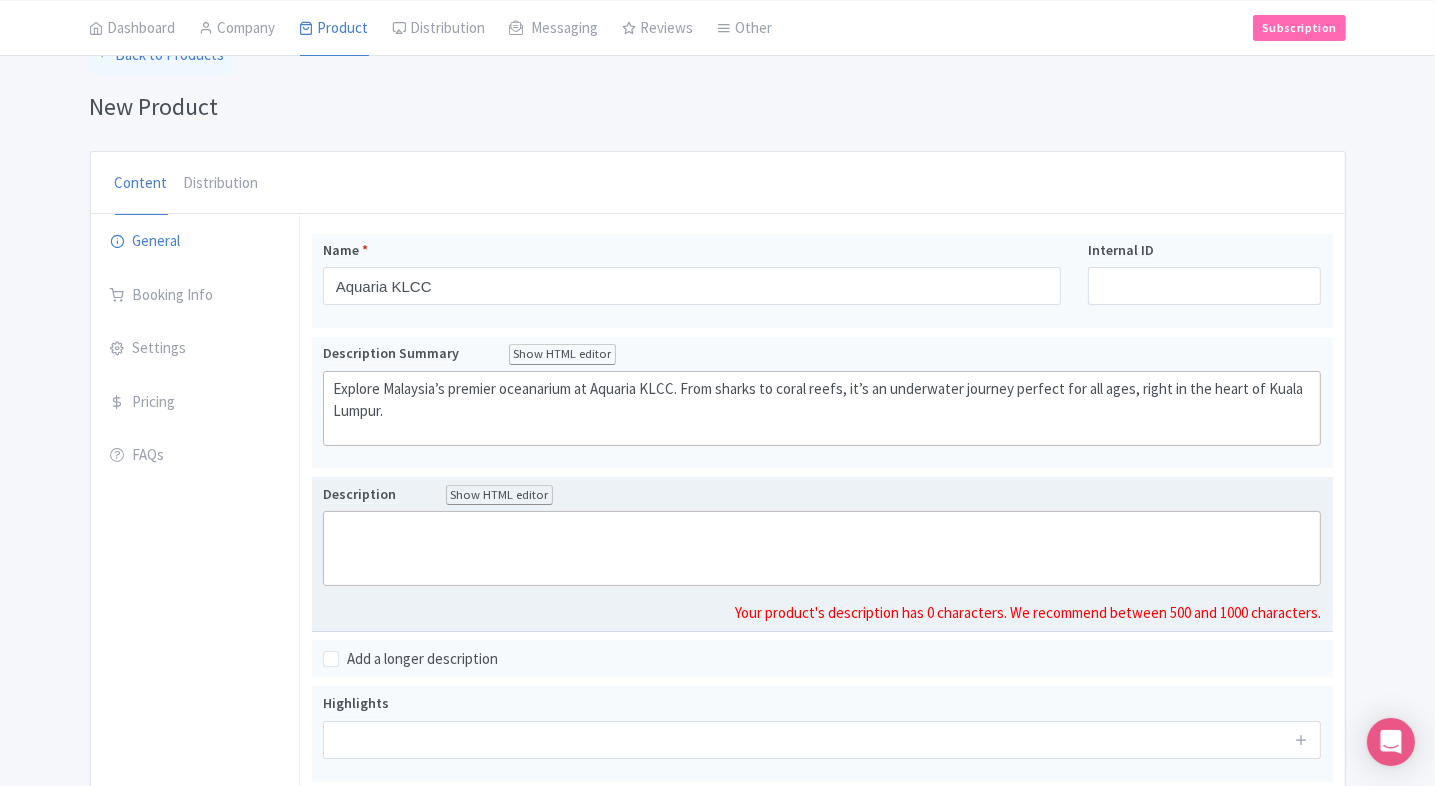 paste on "Discover the wonders of the deep at Aquaria KLCC, a world-class oceanarium located beneath the Kuala Lumpur Convention Centre, just minutes from the iconic Petronas Twin Towers. Spanning over 60,000 square feet across two levels, Aquaria KLCC showcases more than 5,000 aquatic and land animals from over 250 species. Walk through the 90-meter transparent tunnel surrounded by sharks, rays, and vibrant marine life, offering an immersive underwater experience. From coral reefs and rainforest zones to touch pools and feeding shows, it’s an educational and entertaining journey for all ages. Whether you're a family, student, or curious traveler, Aquaria KLCC is a must-visit attraction in the heart of Malaysia’s capital." 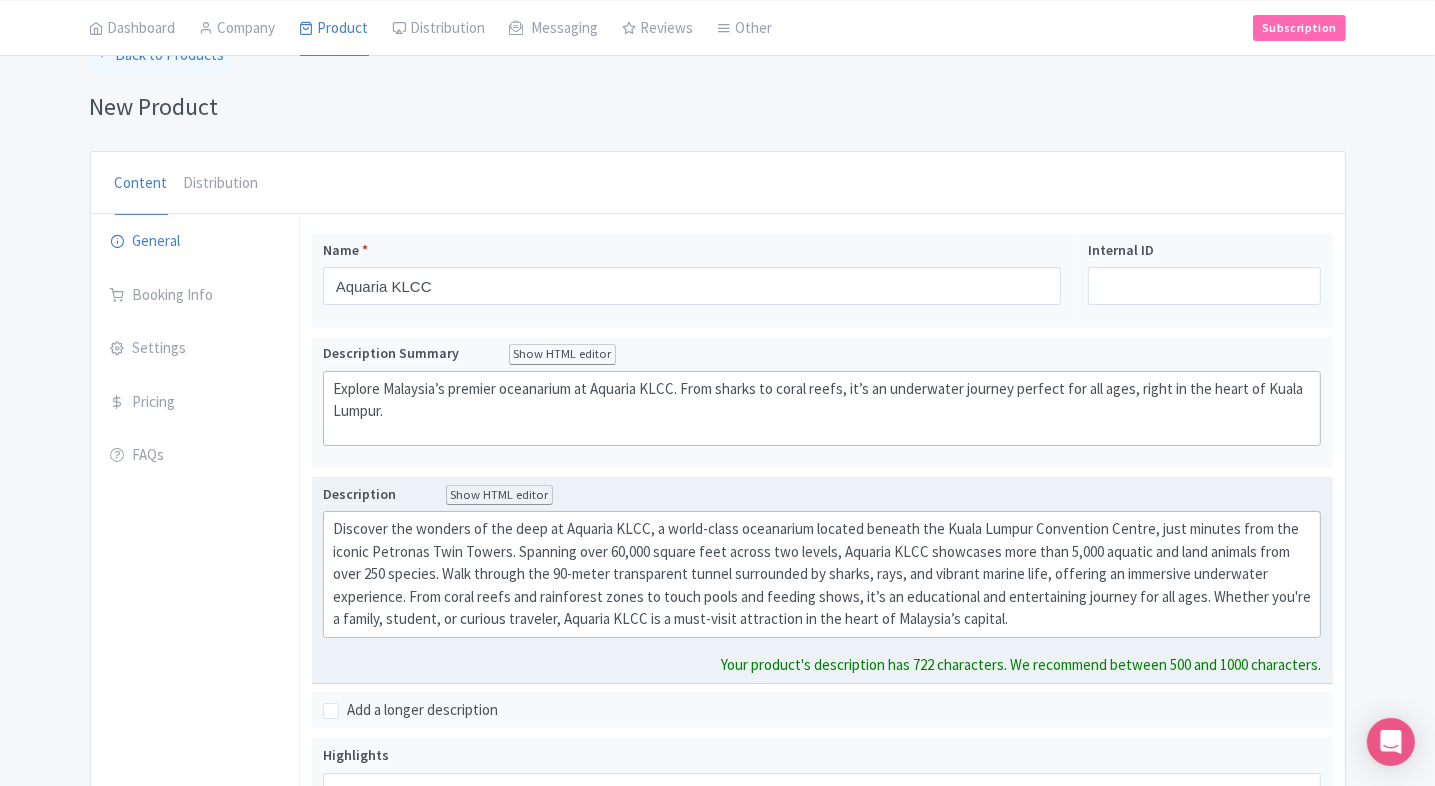 type on "Discover the wonders of the deep at Aquaria KLCC, a world-class oceanarium located beneath the Kuala Lumpur Convention Centre, just minutes from the iconic Petronas Twin Towers. Spanning over 60,000 square feet across two levels, Aquaria KLCC showcases more than 5,000 aquatic and land animals from over 250 species. Walk through the 90-meter transparent tunnel surrounded by sharks, rays, and vibrant marine life, offering an immersive underwater experience. From coral reefs and rainforest zones to touch pools and feeding shows, it’s an educational and entertaining journey for all ages. Whether you're a family, student, or curious traveler, Aquaria KLCC is a must-visit attraction in the heart of Malaysia’s capital." 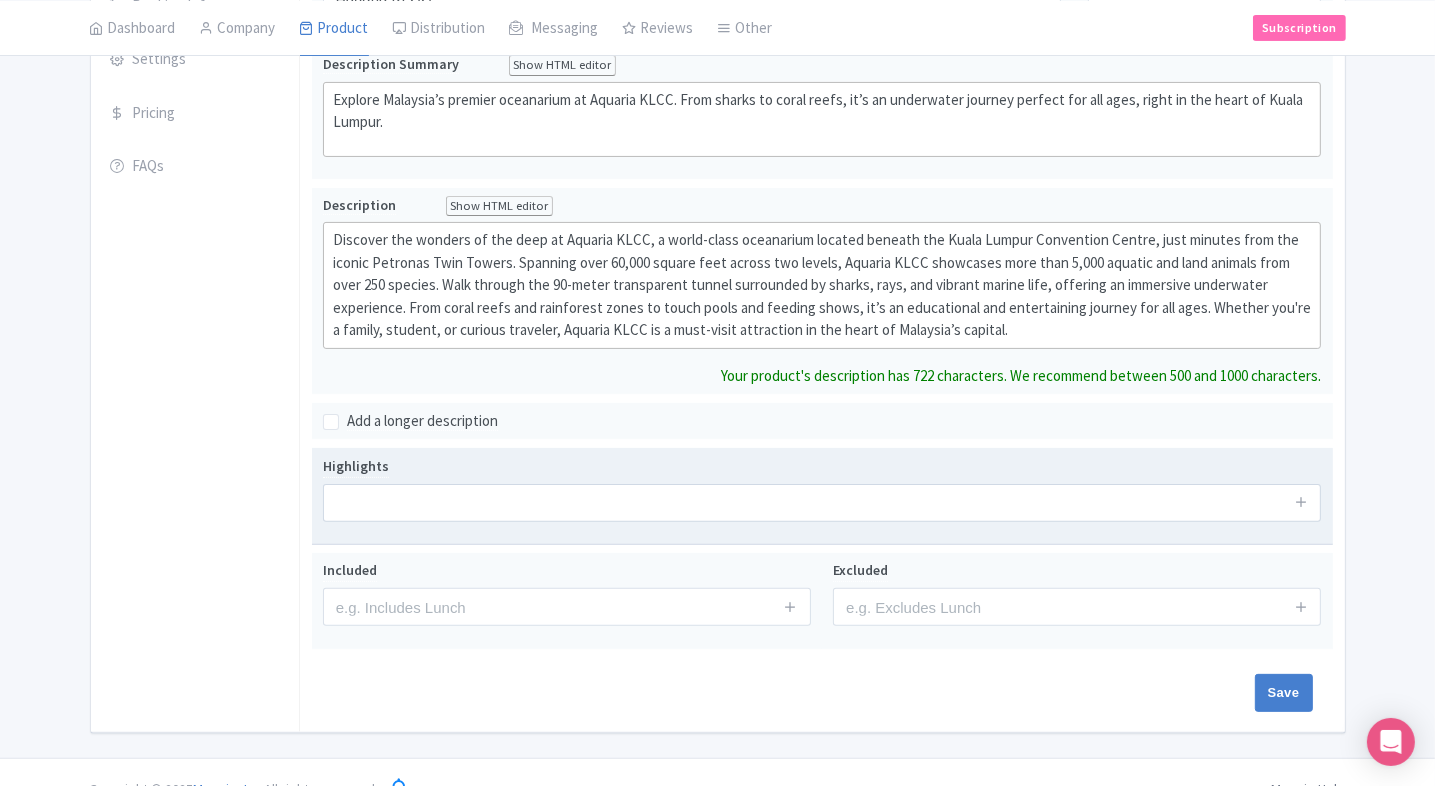 scroll, scrollTop: 402, scrollLeft: 0, axis: vertical 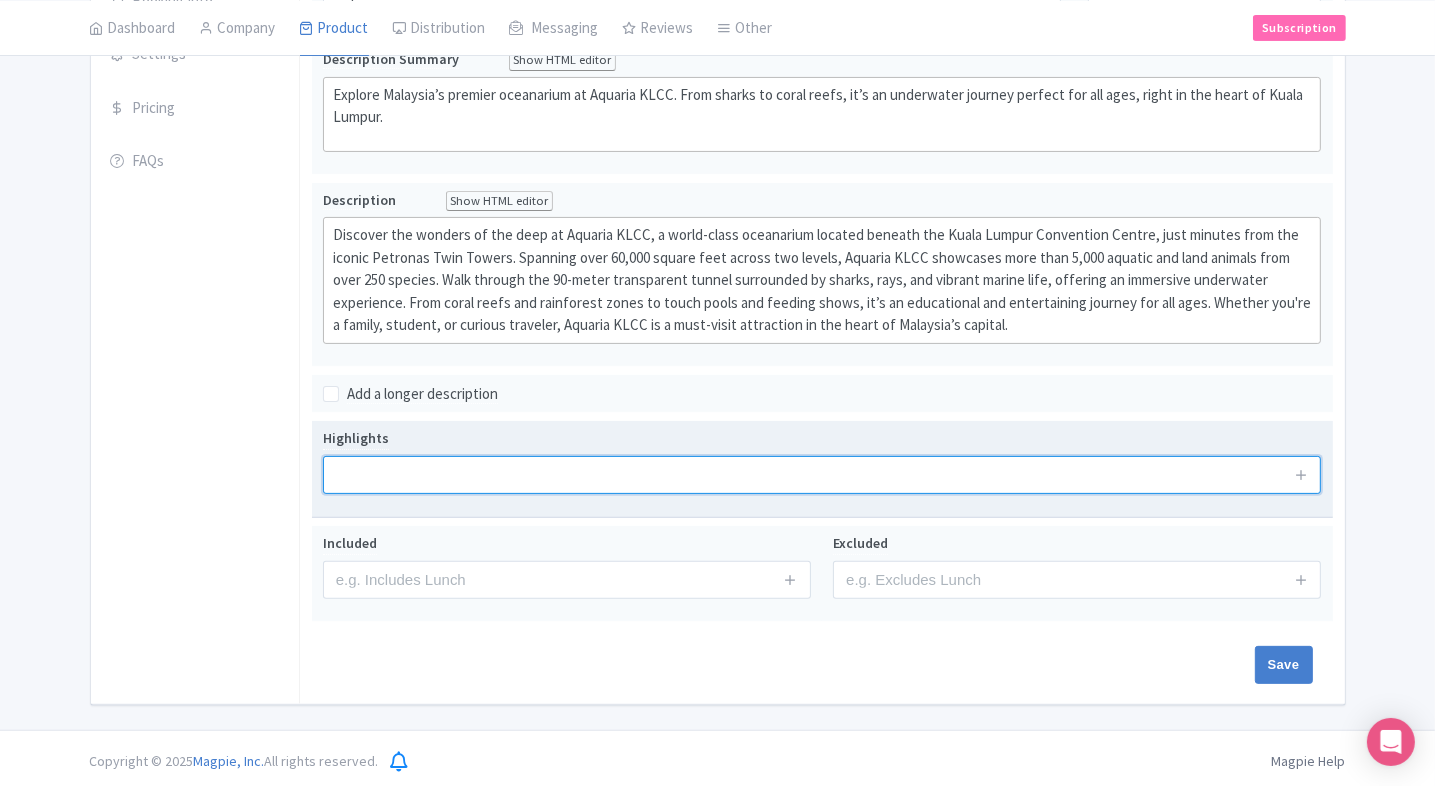 click on "Highlights" at bounding box center (822, 468) 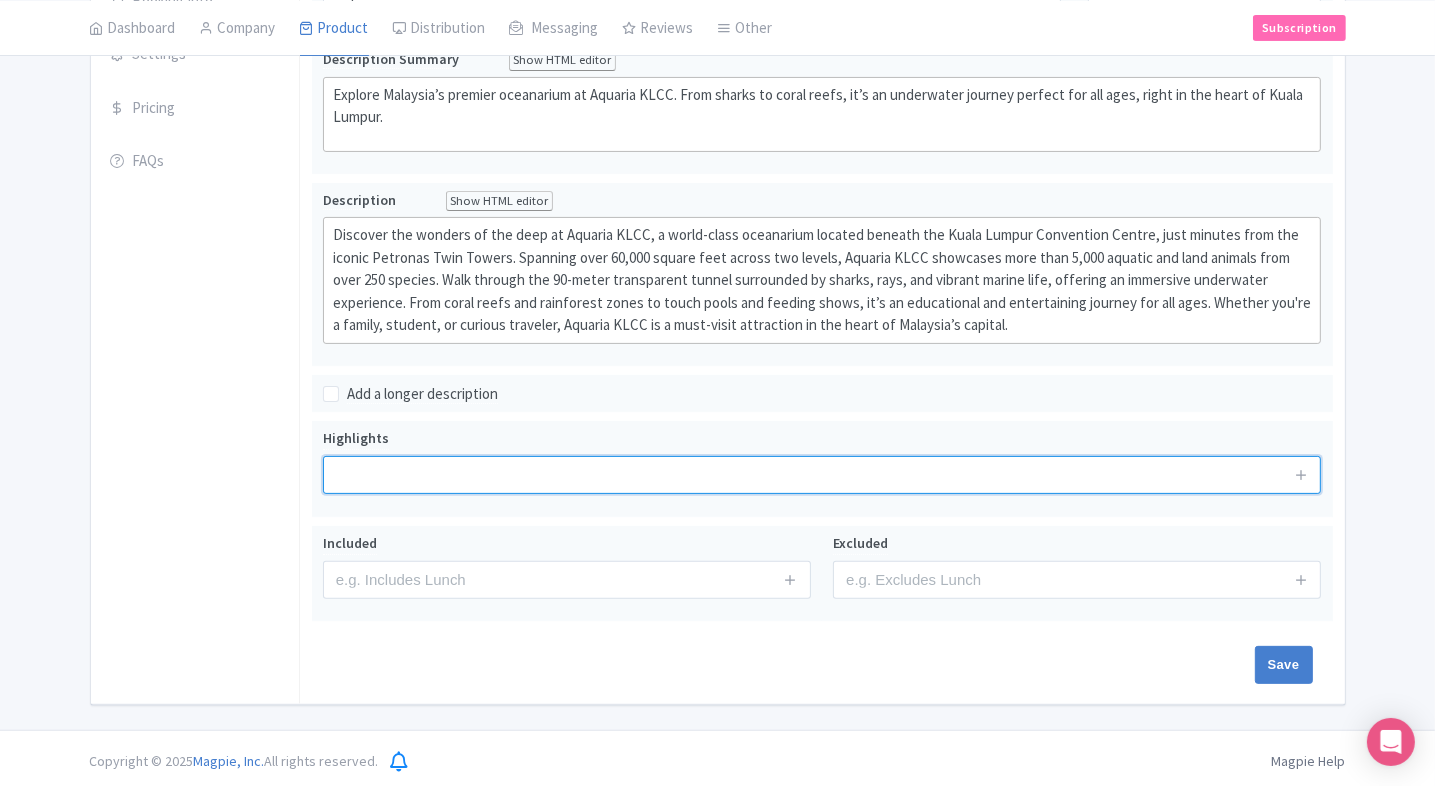 paste on "Stroll the 90-meter long underwater walkway at Aquaria KLCC." 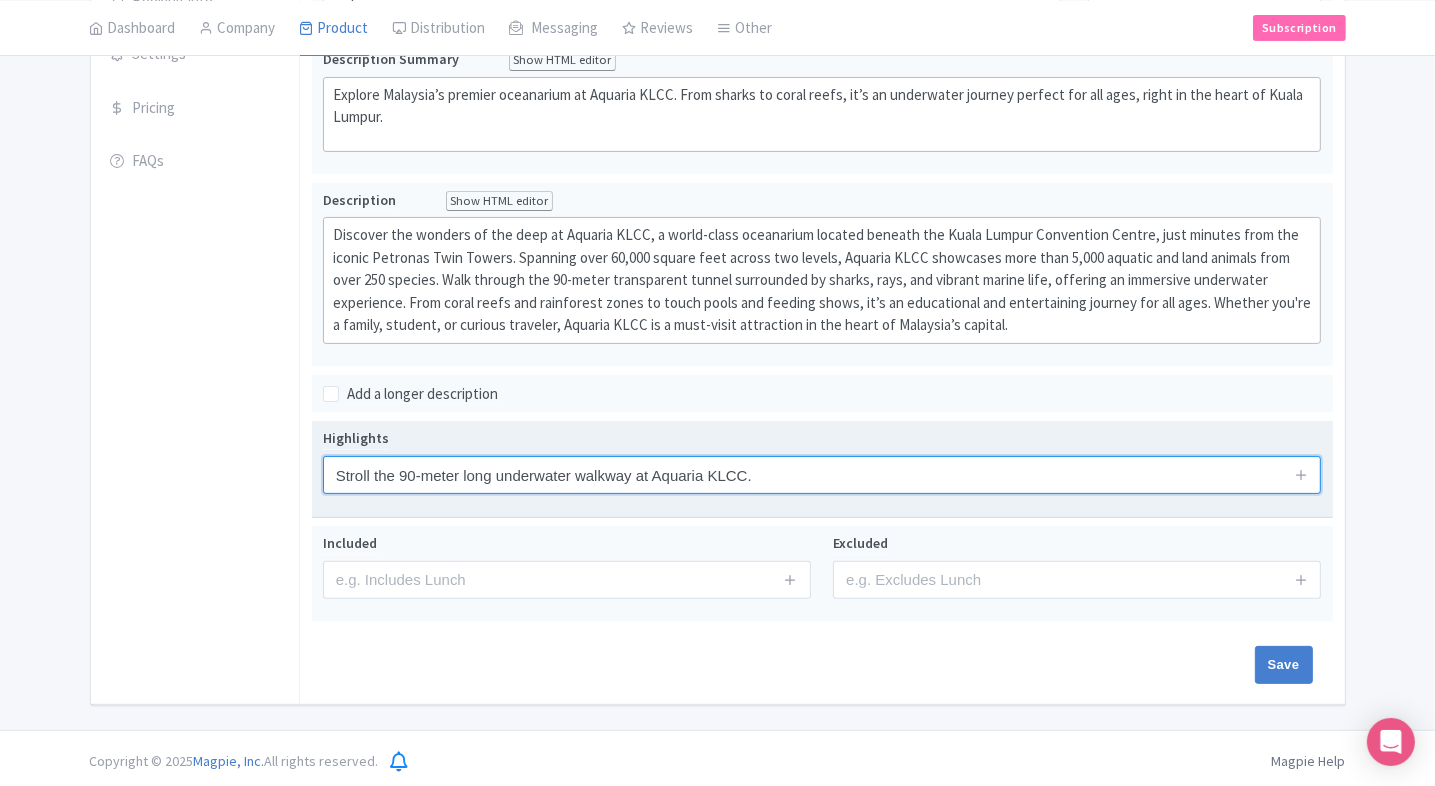 type on "Stroll the 90-meter long underwater walkway at Aquaria KLCC." 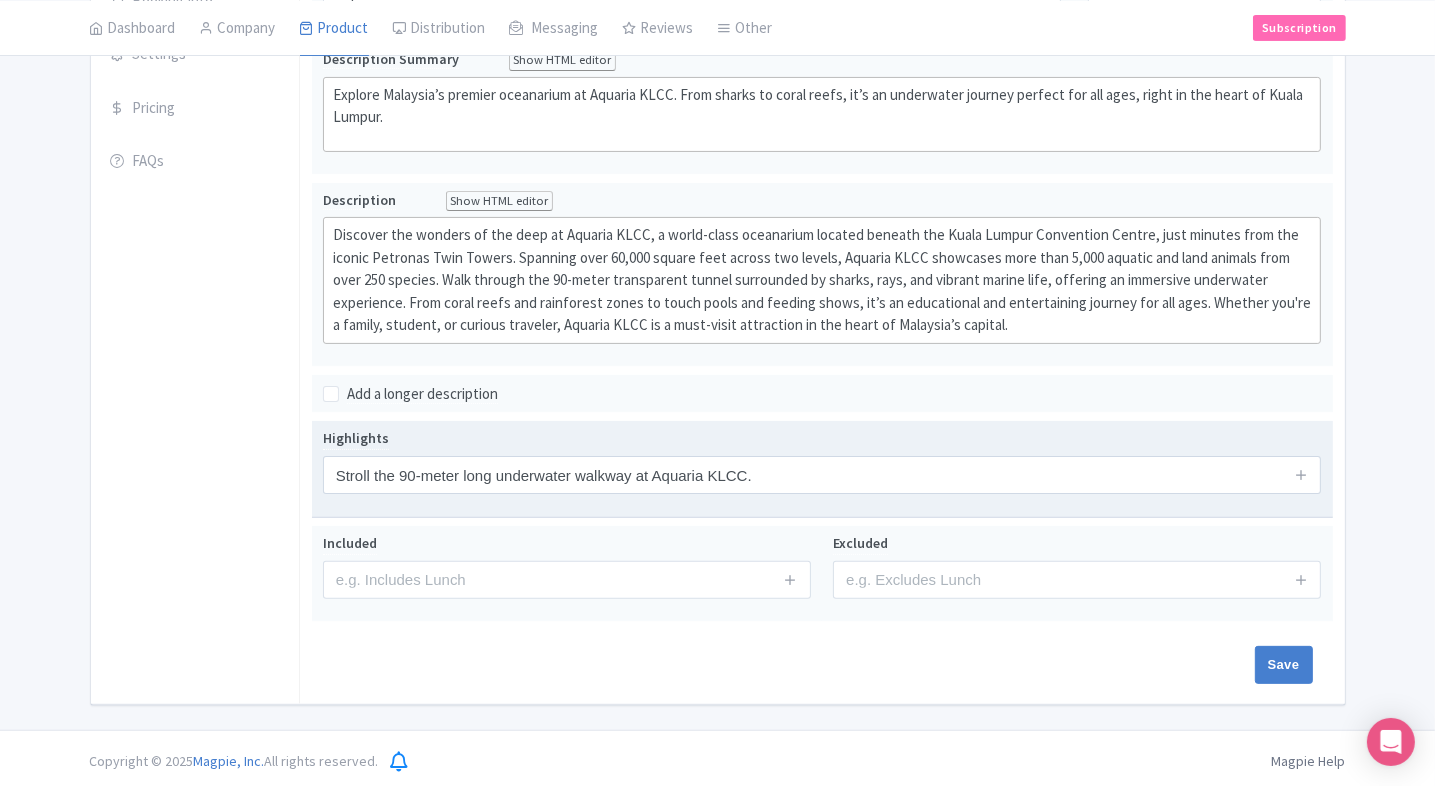 click at bounding box center (1301, 475) 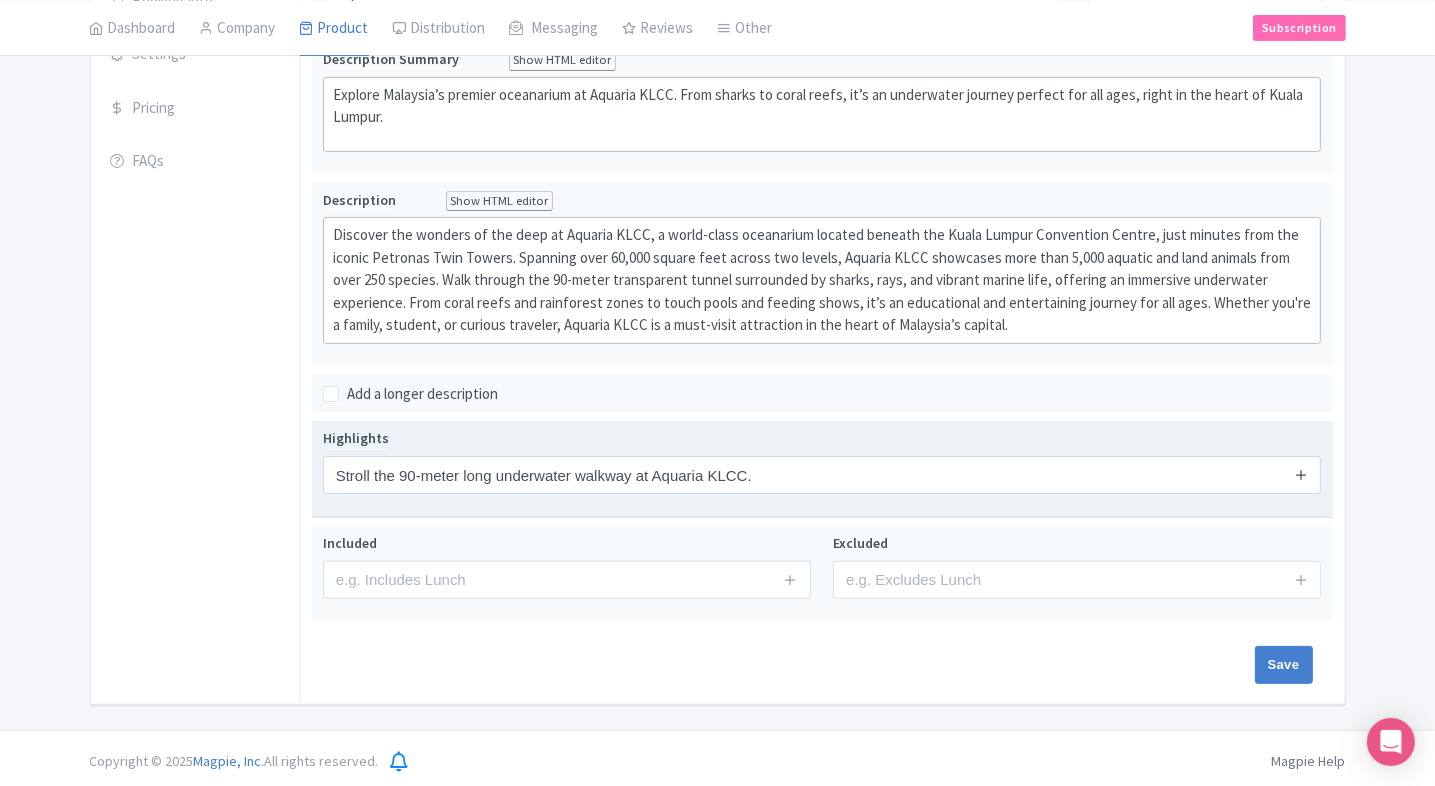 click at bounding box center (1301, 474) 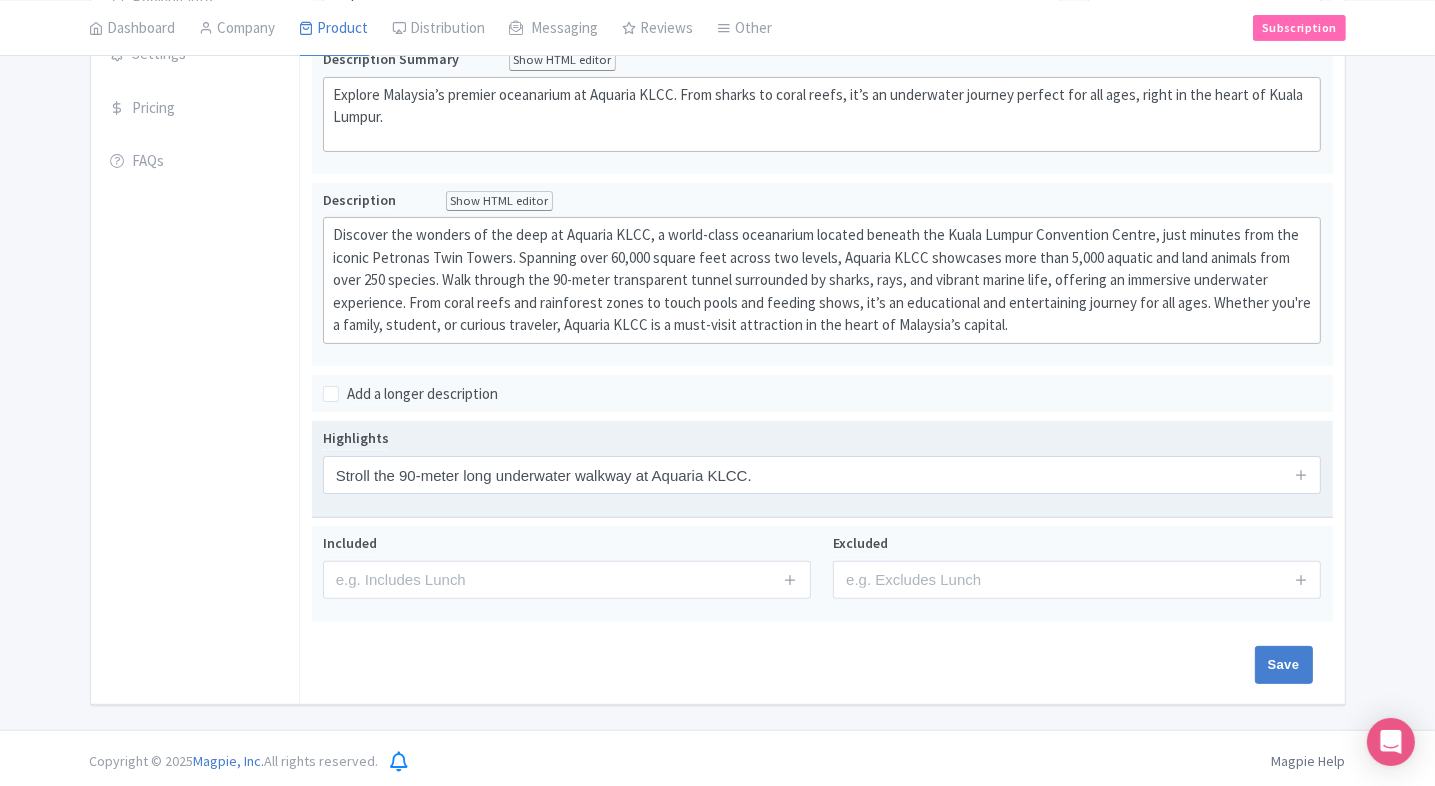 type 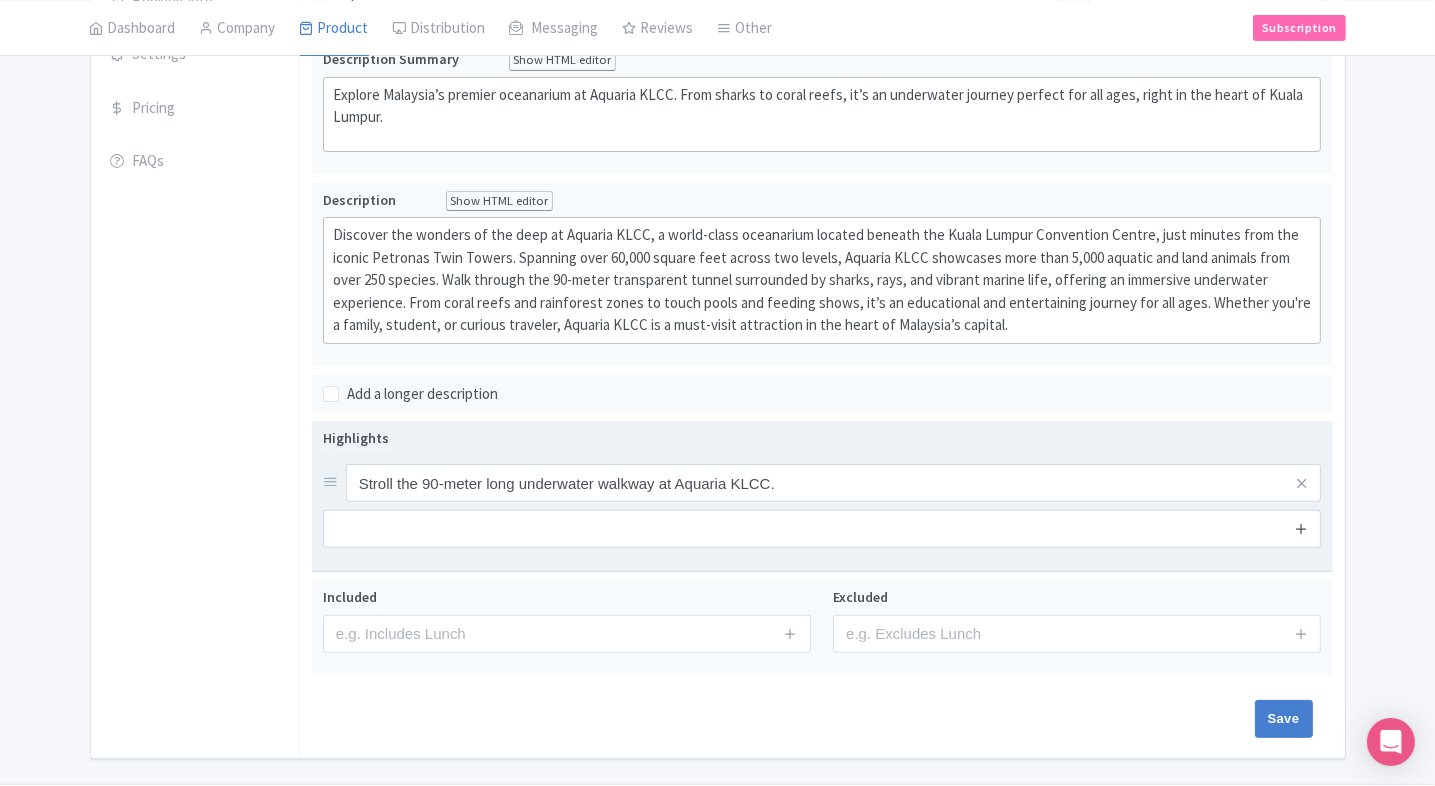 click at bounding box center [1301, 528] 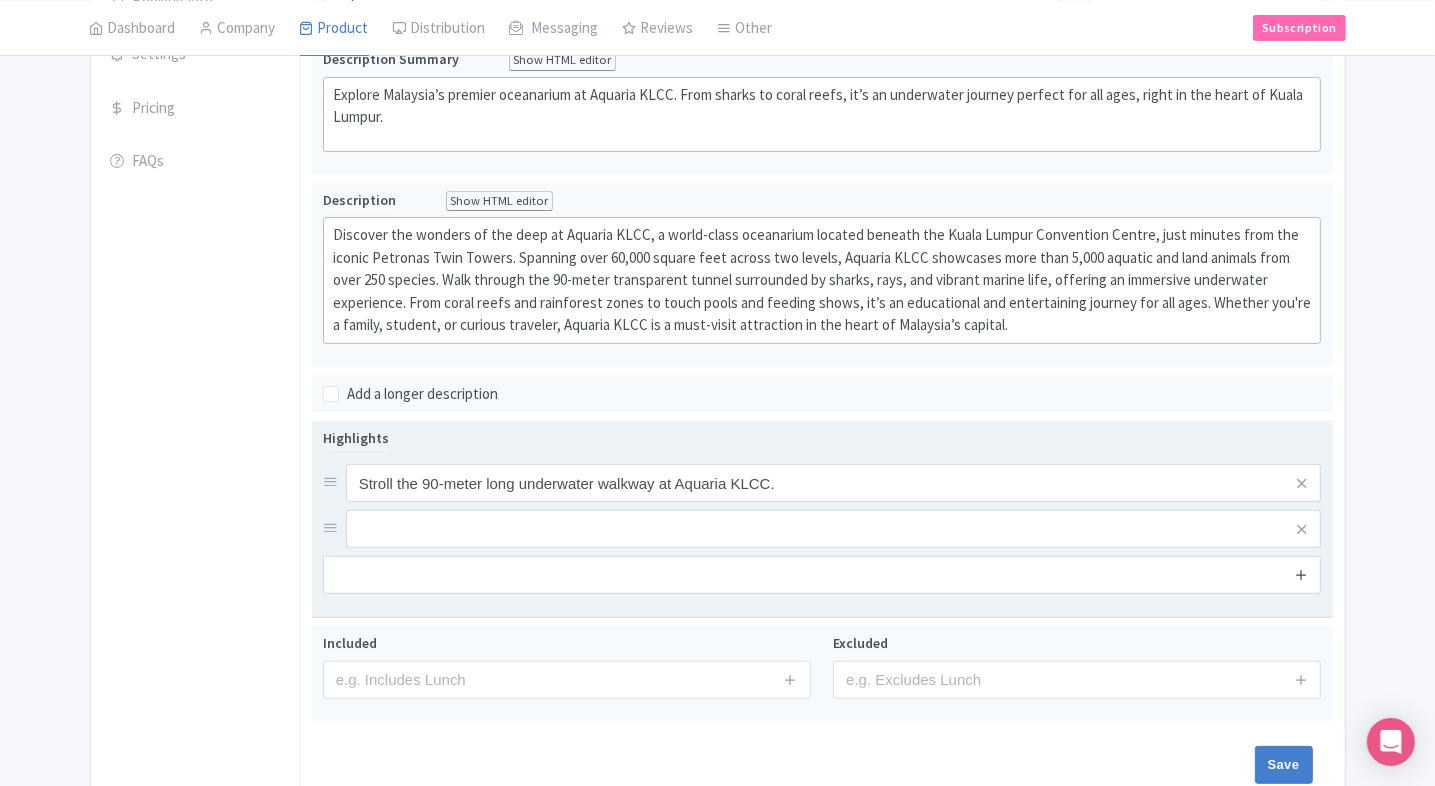 click at bounding box center (1301, 574) 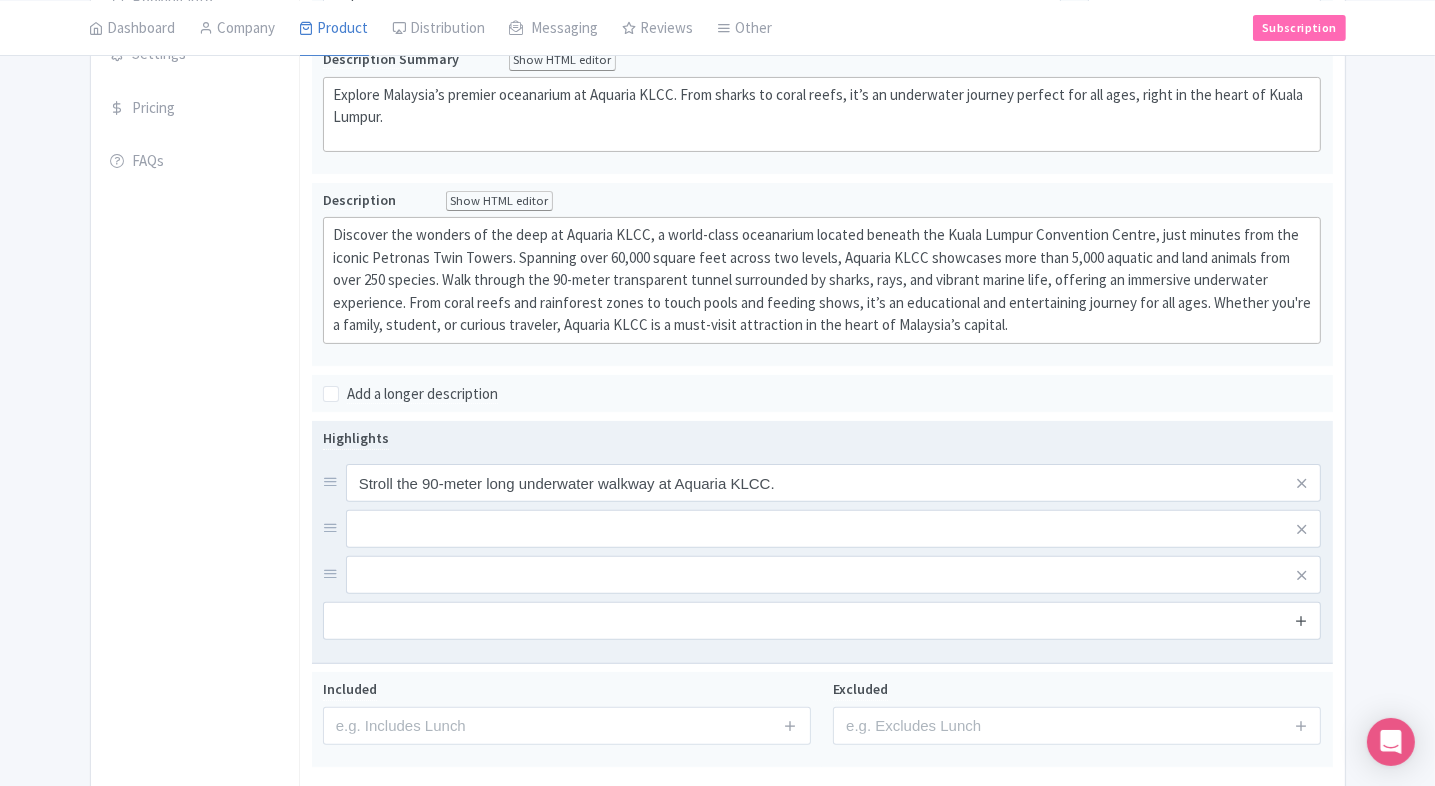 click at bounding box center [1301, 621] 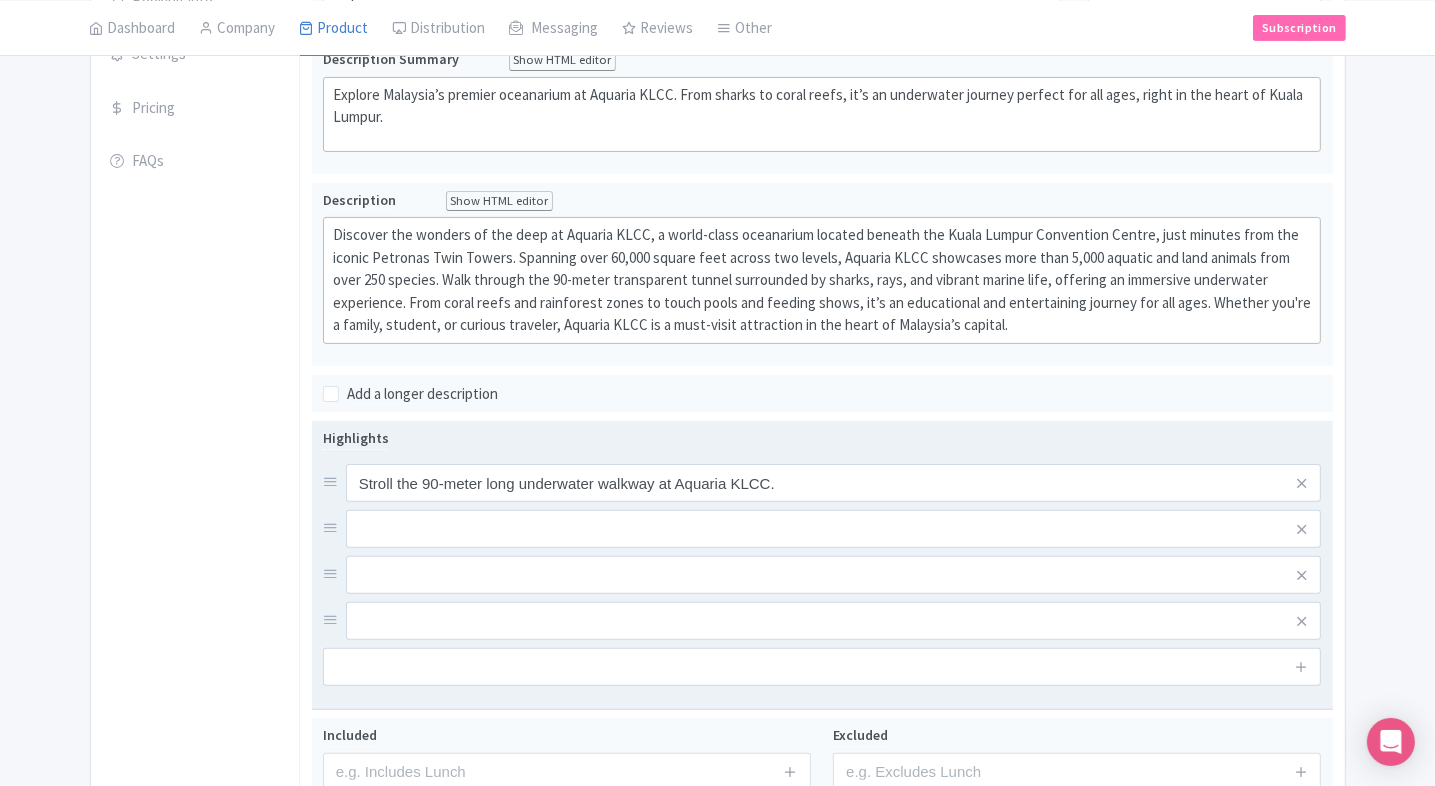 click at bounding box center [834, 483] 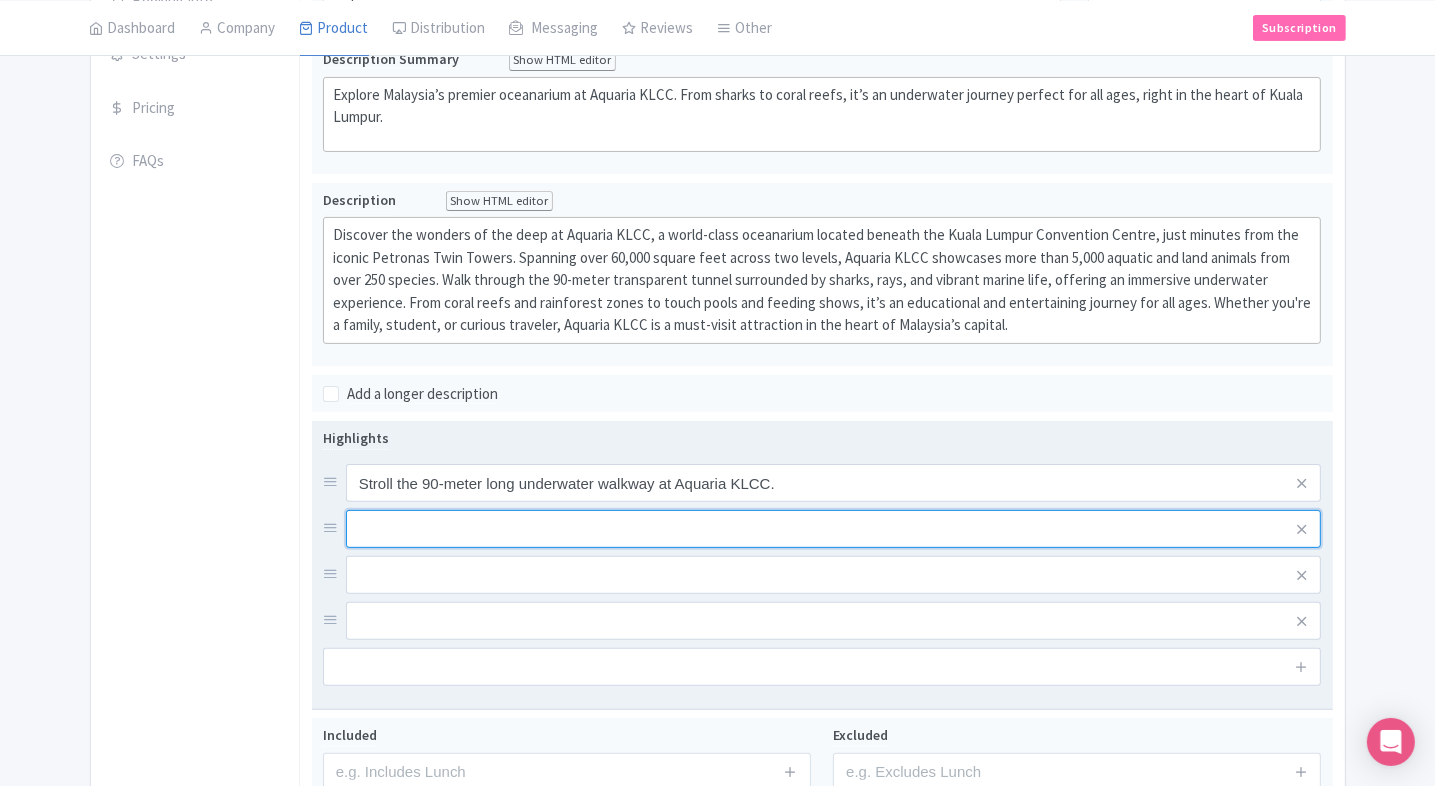 paste on "Themed zones: Journey through habitats ranging from highland streams, rainforests, mangroves, coastal reefs, to the depths of the open ocean" 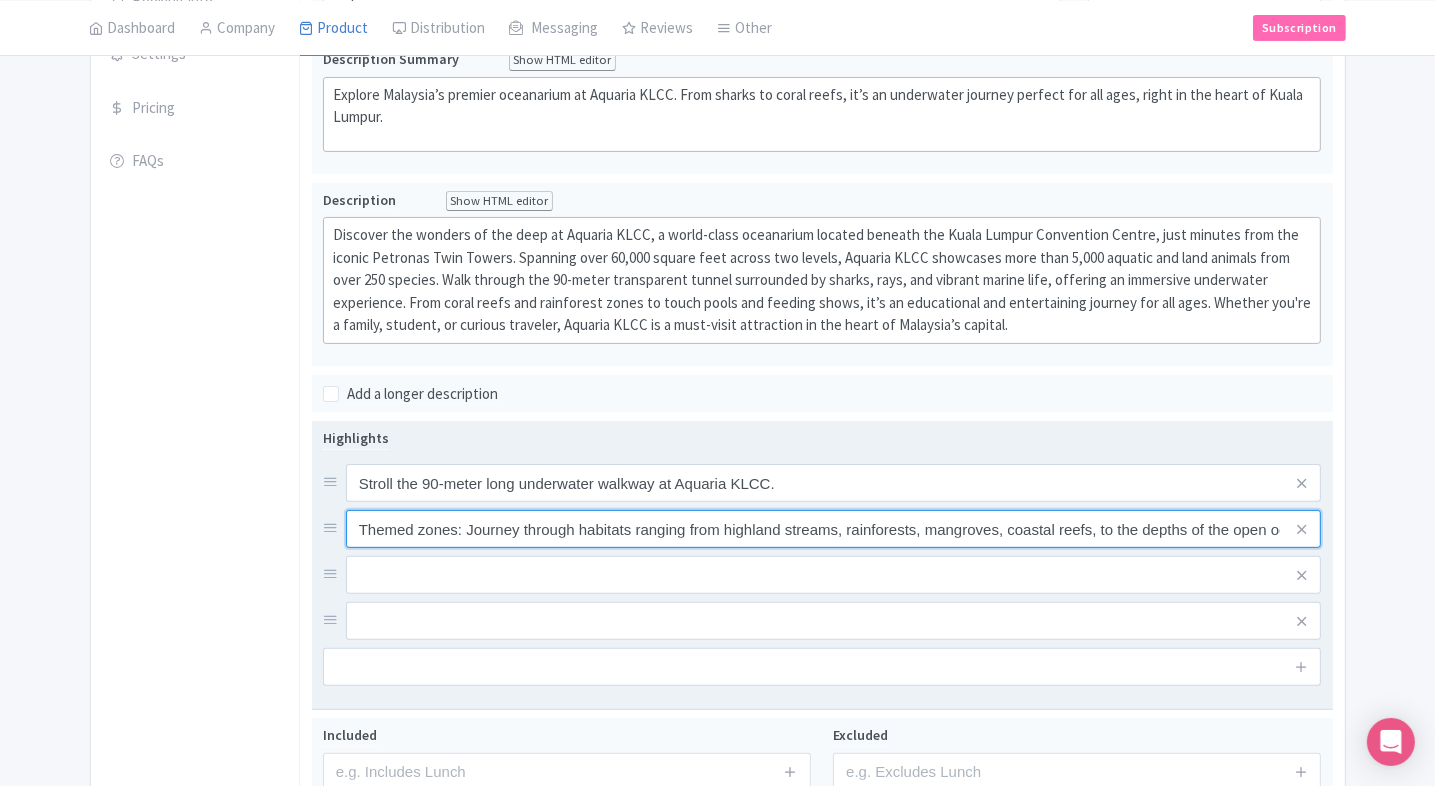 scroll, scrollTop: 0, scrollLeft: 35, axis: horizontal 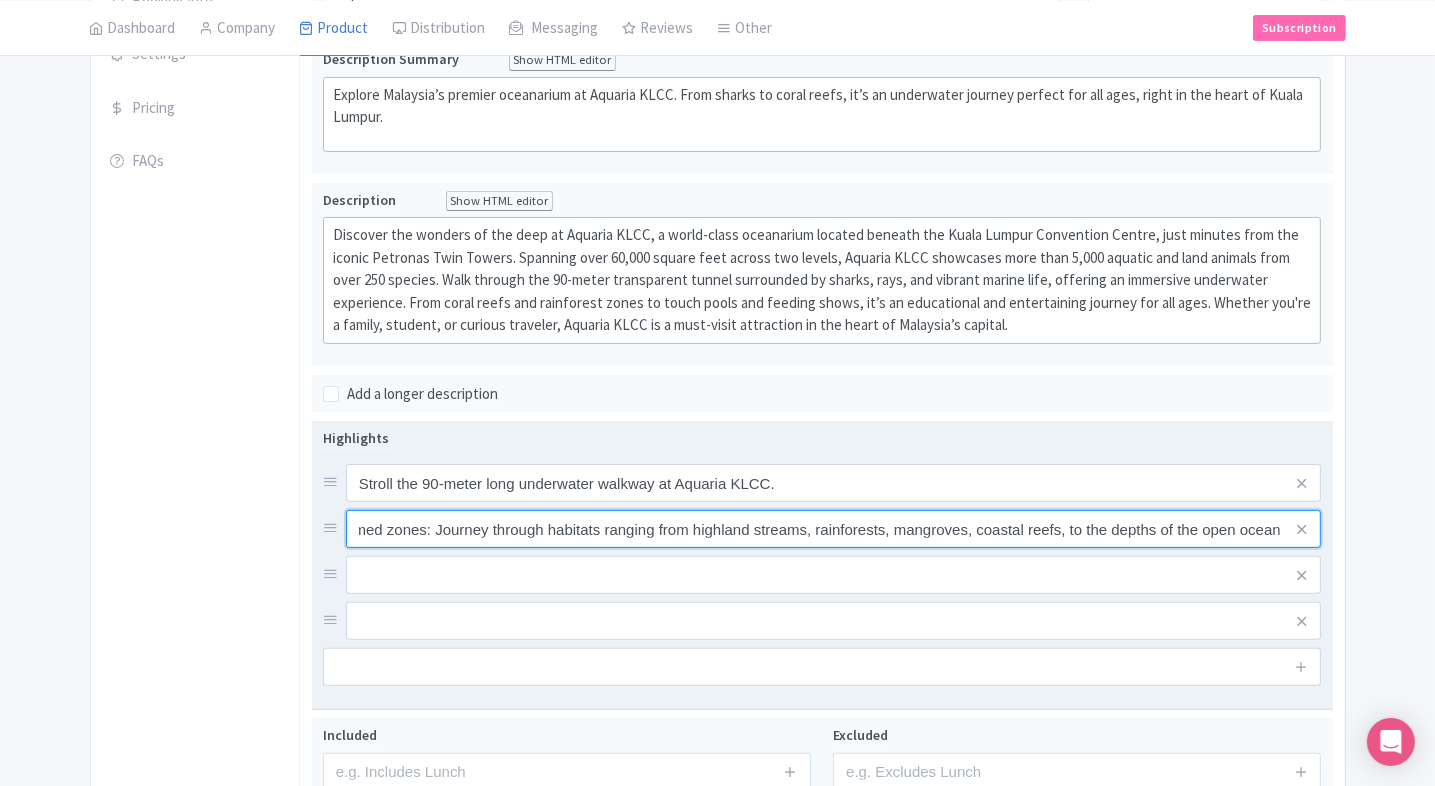 type on "Themed zones: Journey through habitats ranging from highland streams, rainforests, mangroves, coastal reefs, to the depths of the open ocean" 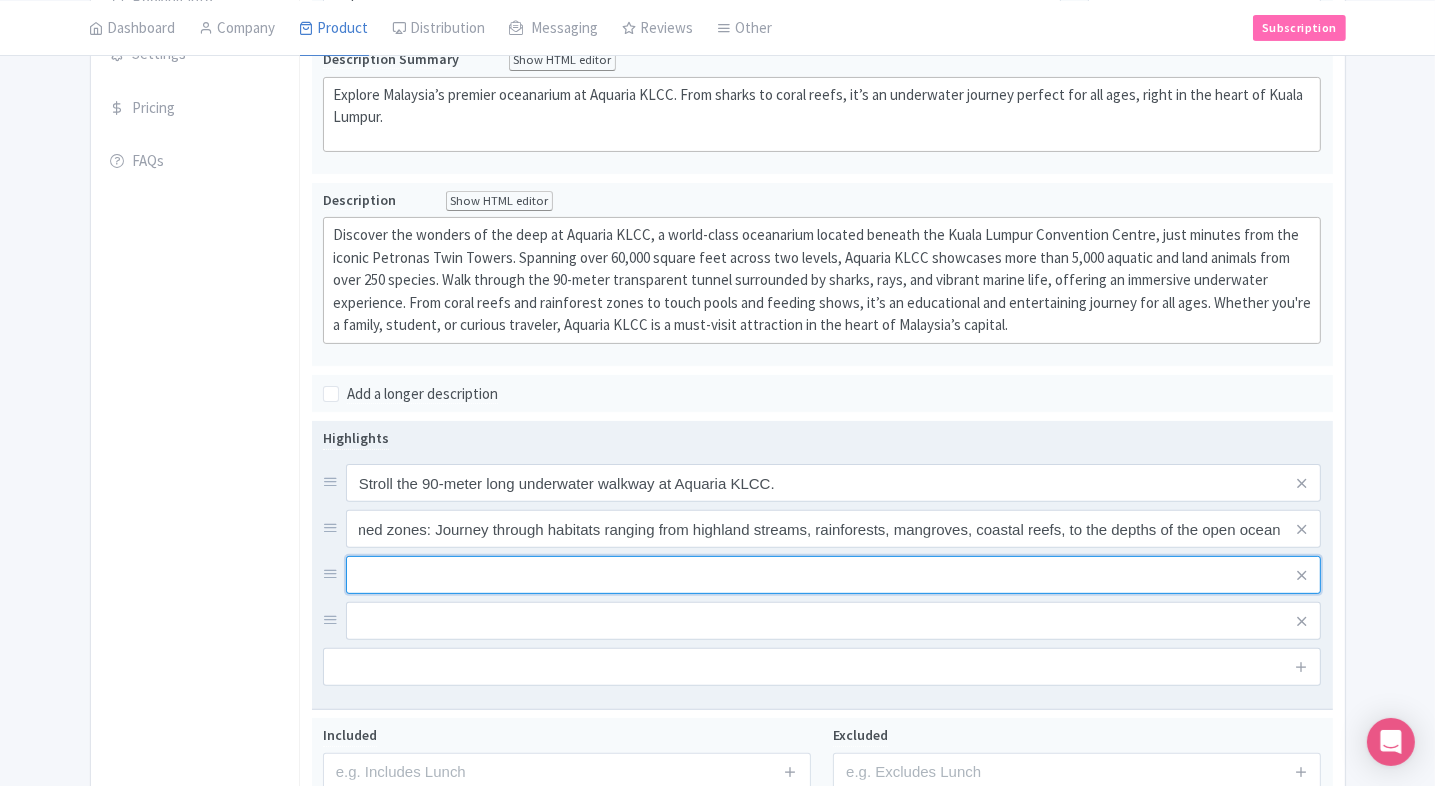 scroll, scrollTop: 0, scrollLeft: 0, axis: both 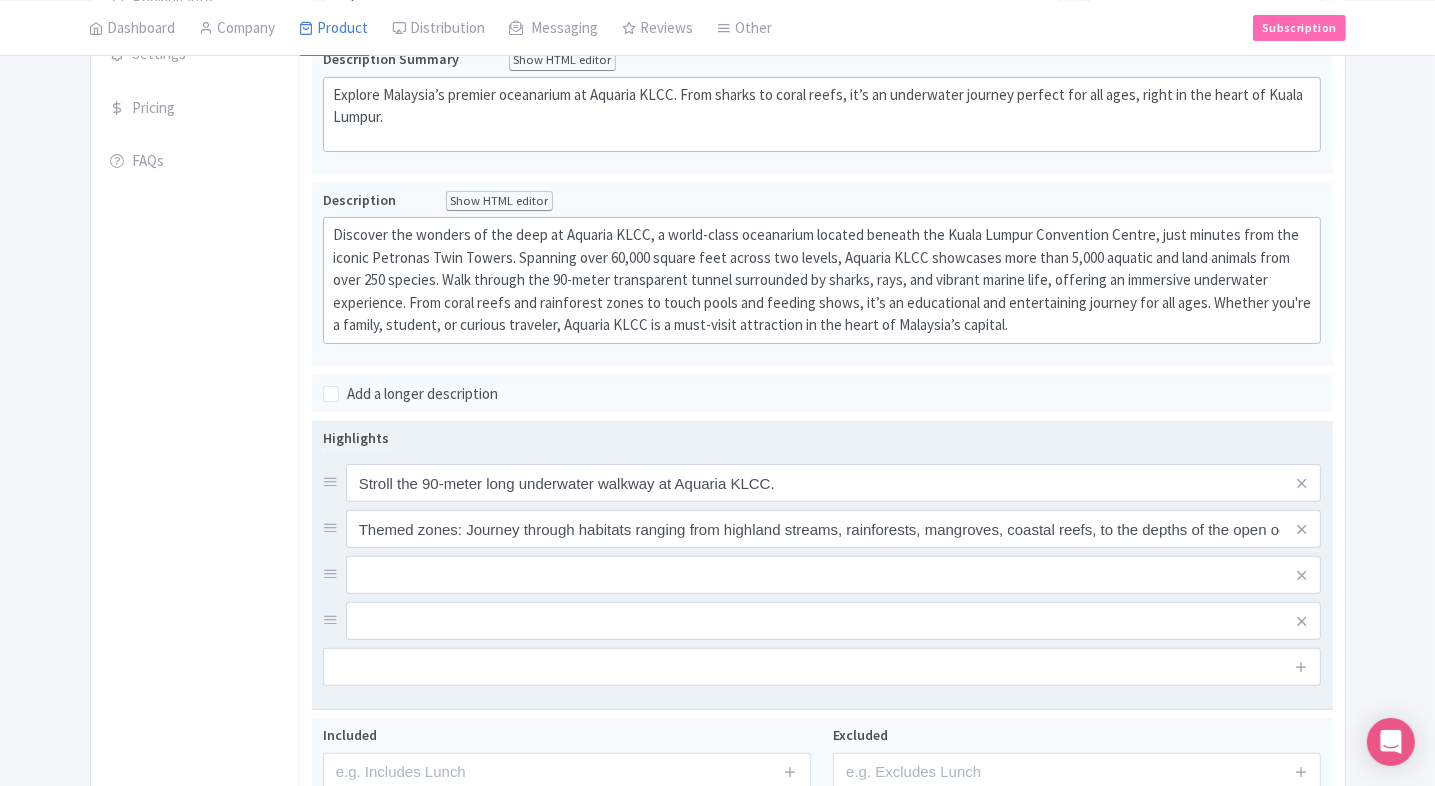 click at bounding box center [834, 483] 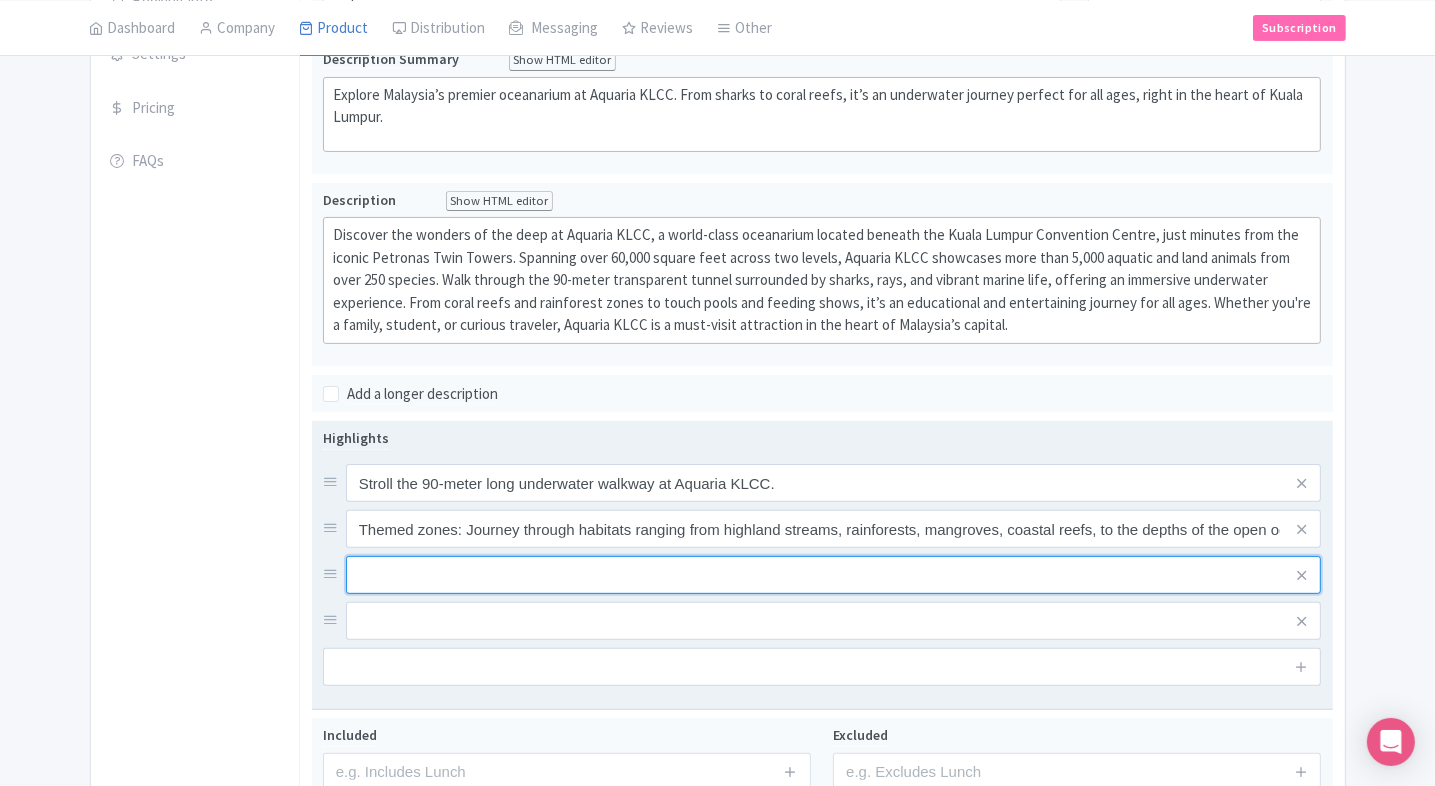 paste on "Observe the live feeding session of sea creatures." 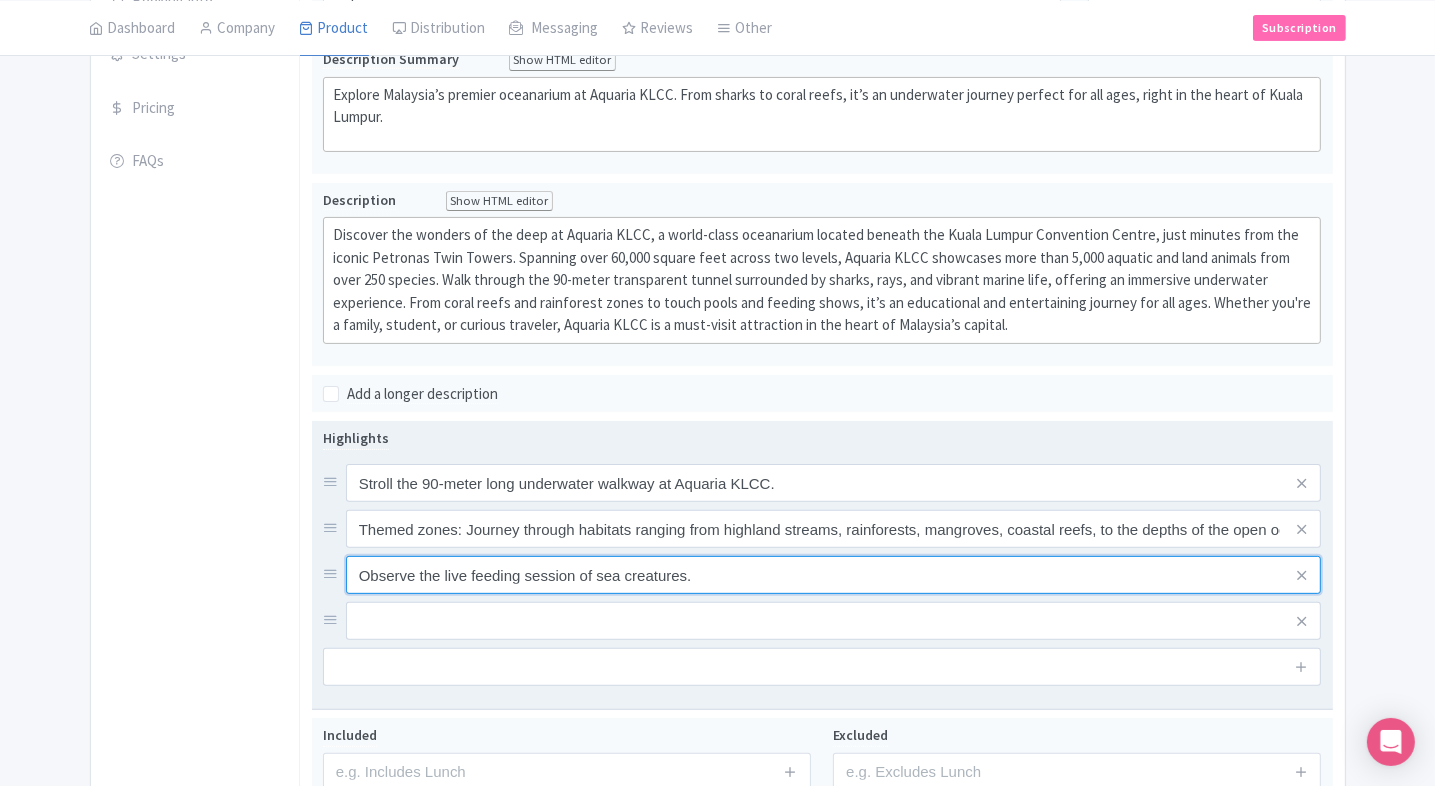 type on "Observe the live feeding session of sea creatures." 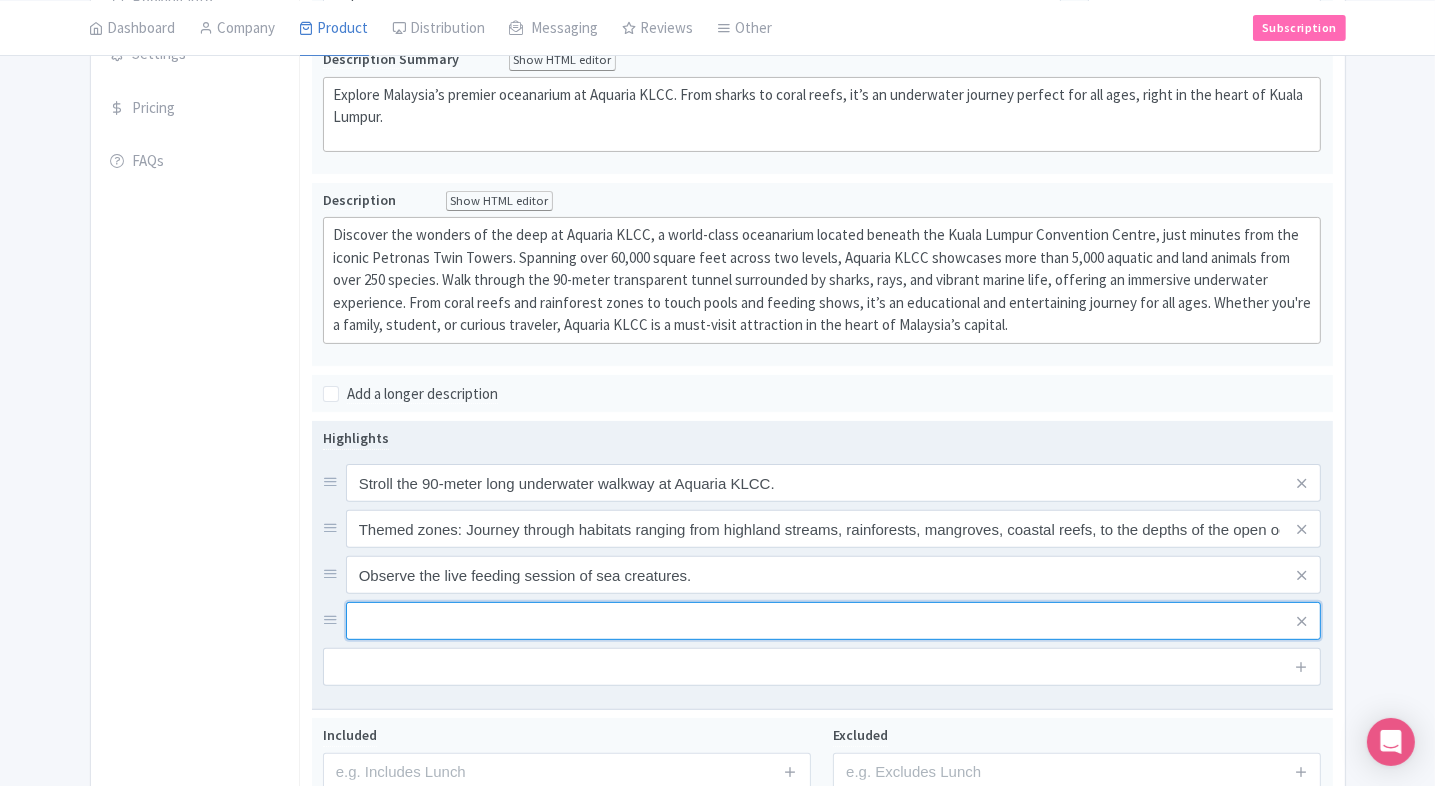 click at bounding box center [834, 483] 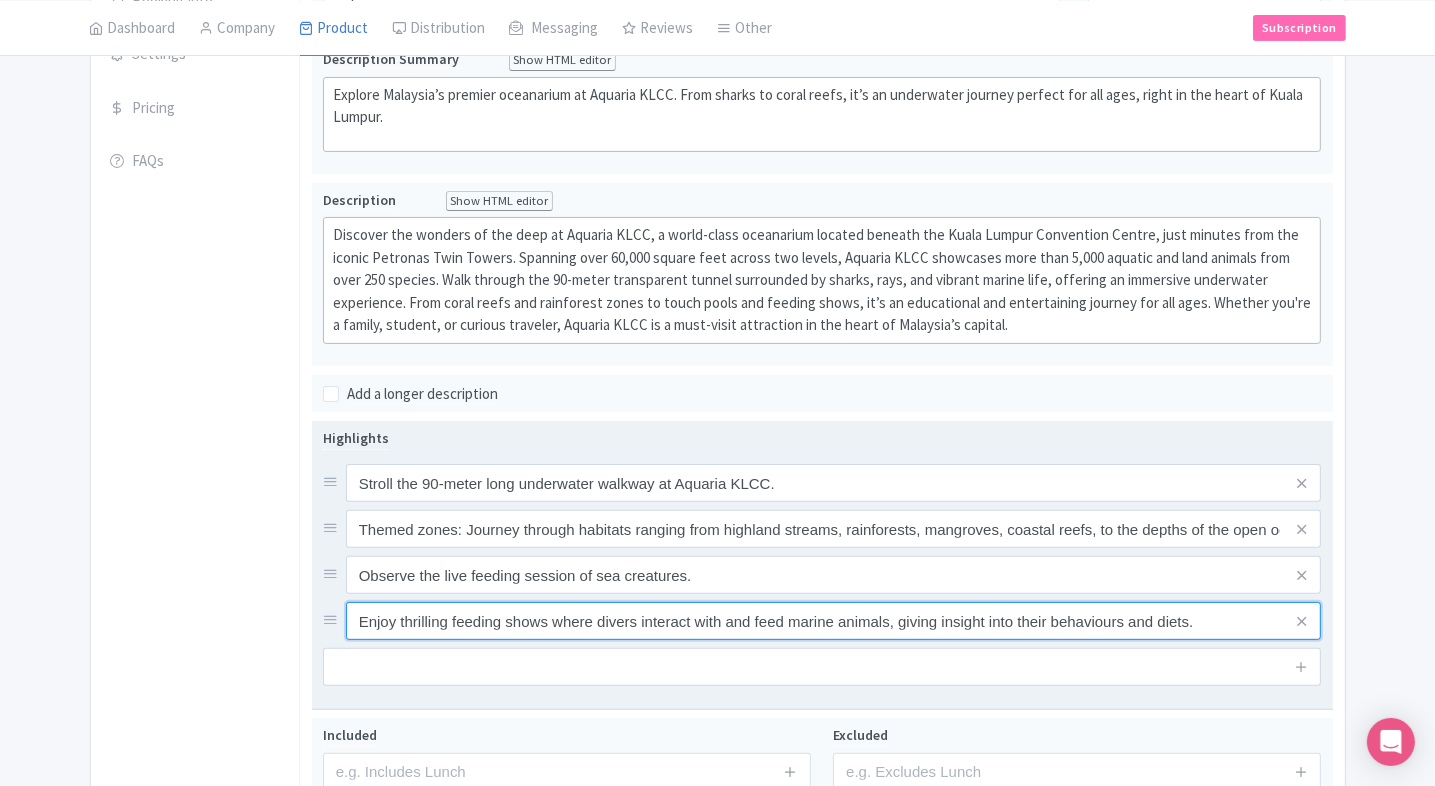 type on "Enjoy thrilling feeding shows where divers interact with and feed marine animals, giving insight into their behaviours and diets." 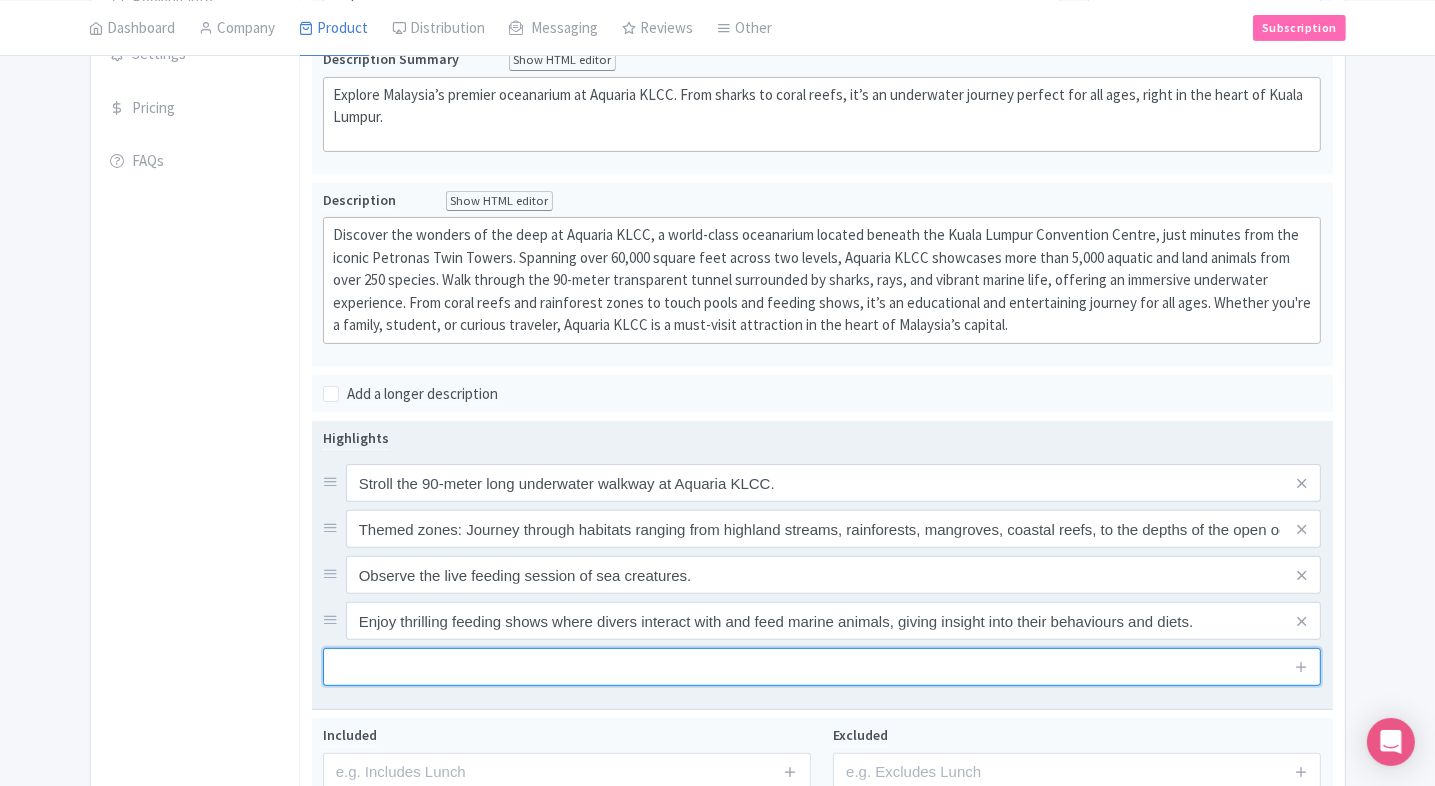 click at bounding box center (822, 667) 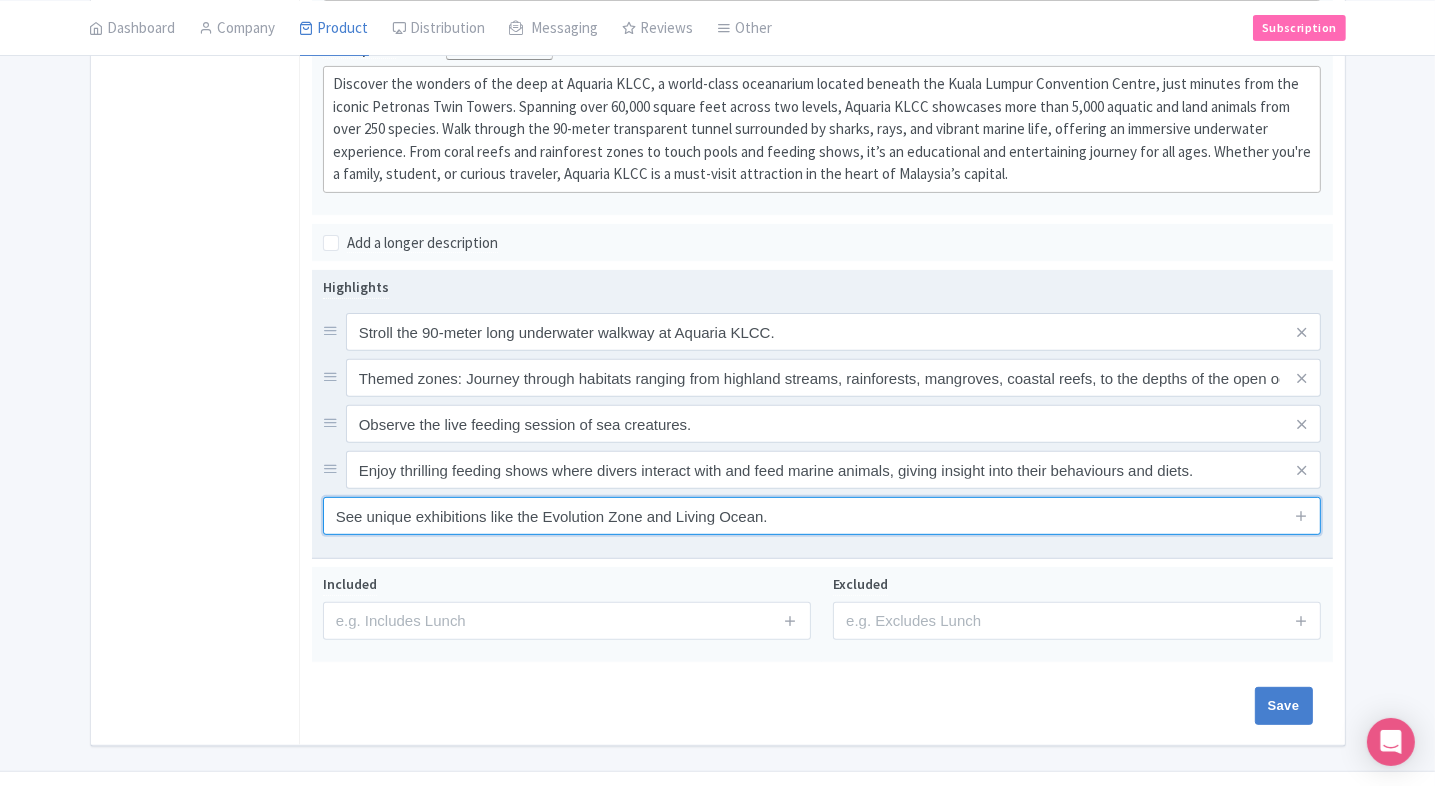 scroll, scrollTop: 565, scrollLeft: 0, axis: vertical 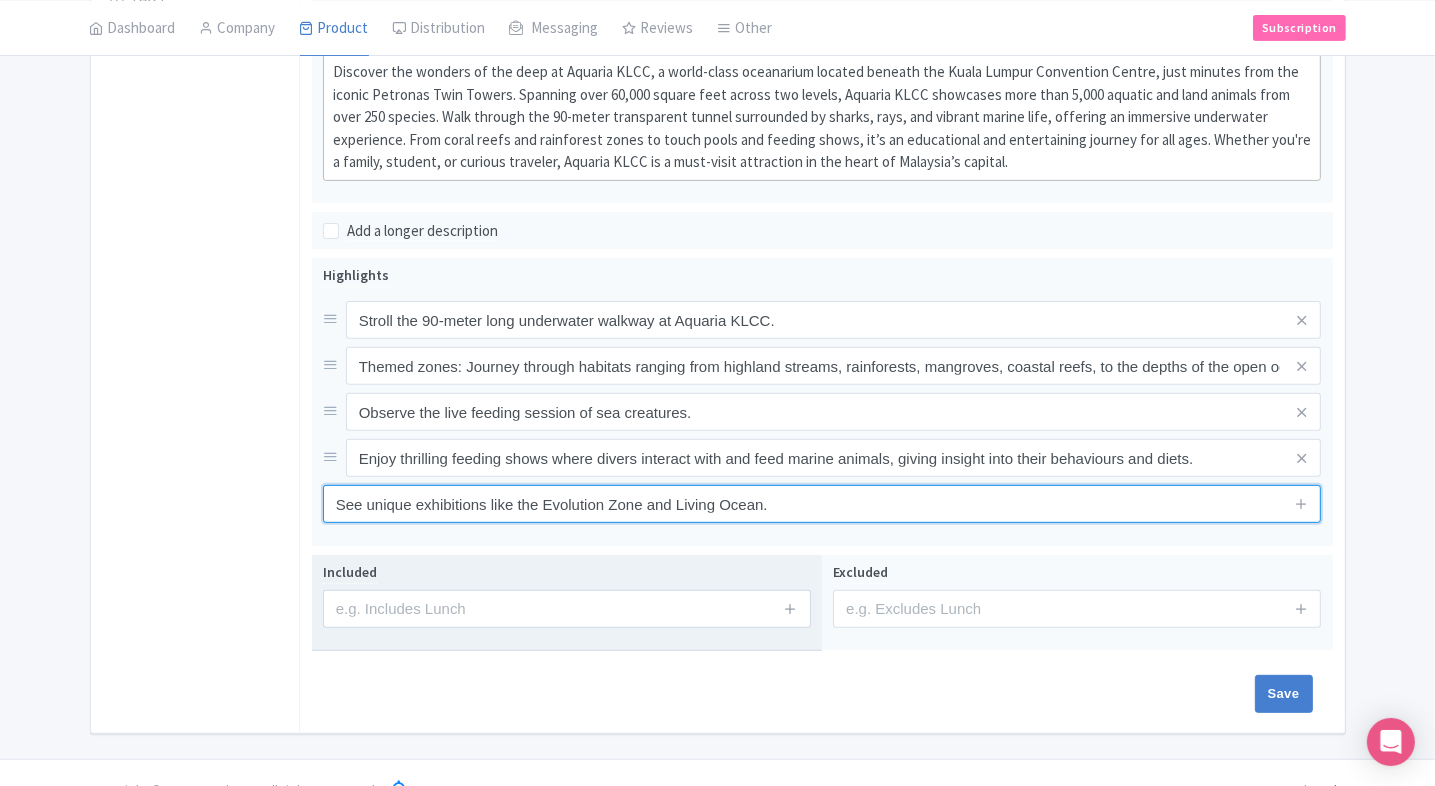 type on "See unique exhibitions like the Evolution Zone and Living Ocean." 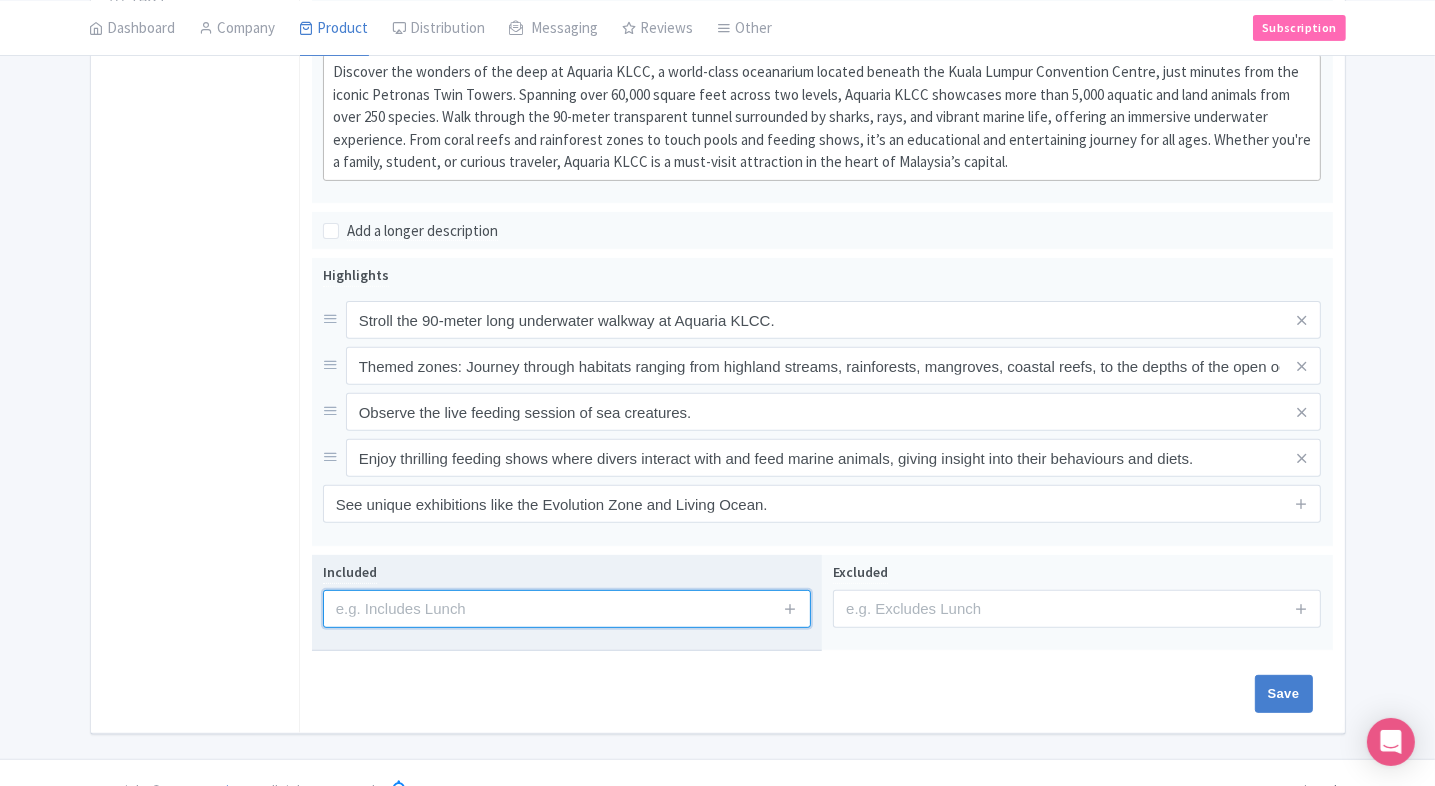 click at bounding box center (567, 609) 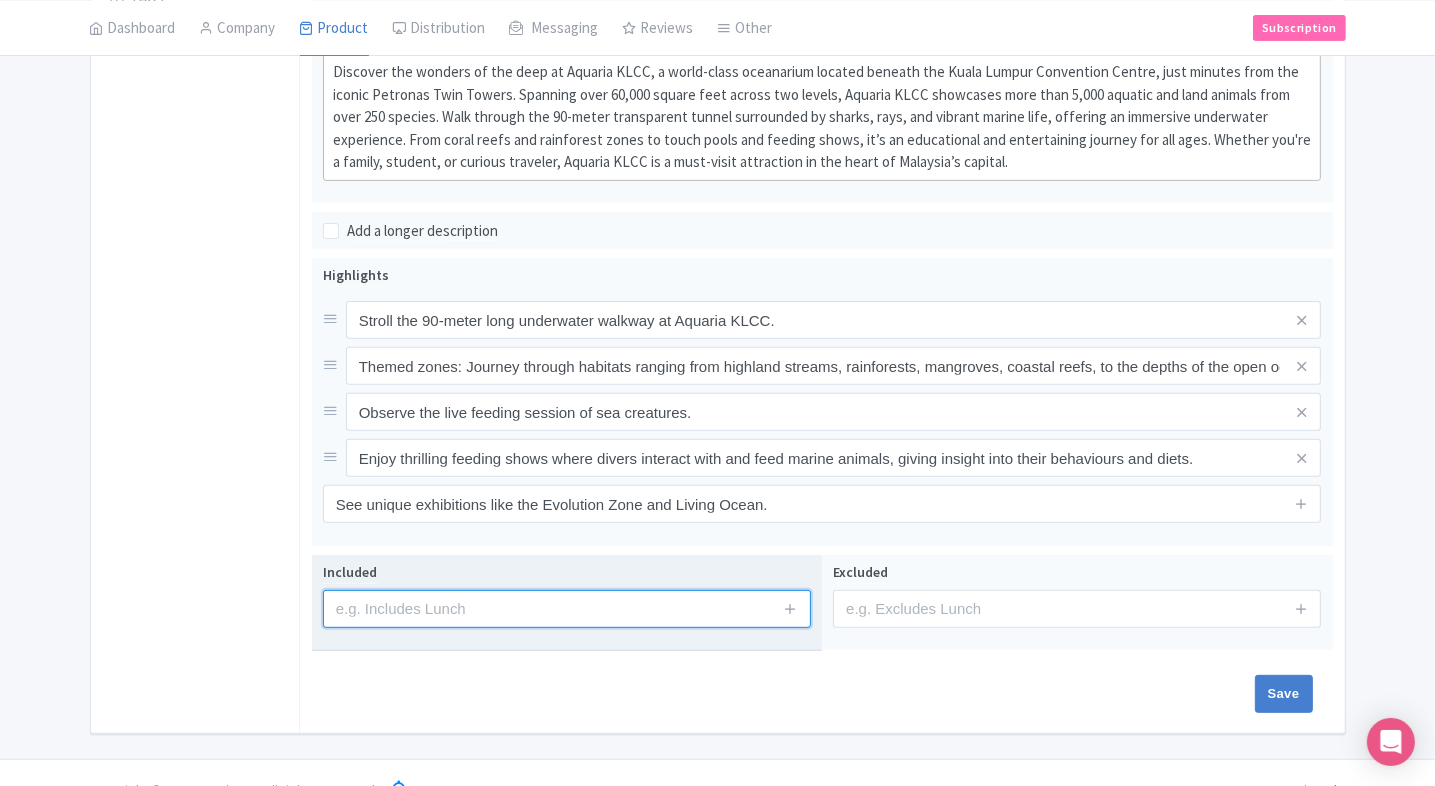 type on "Entrance to the attraction" 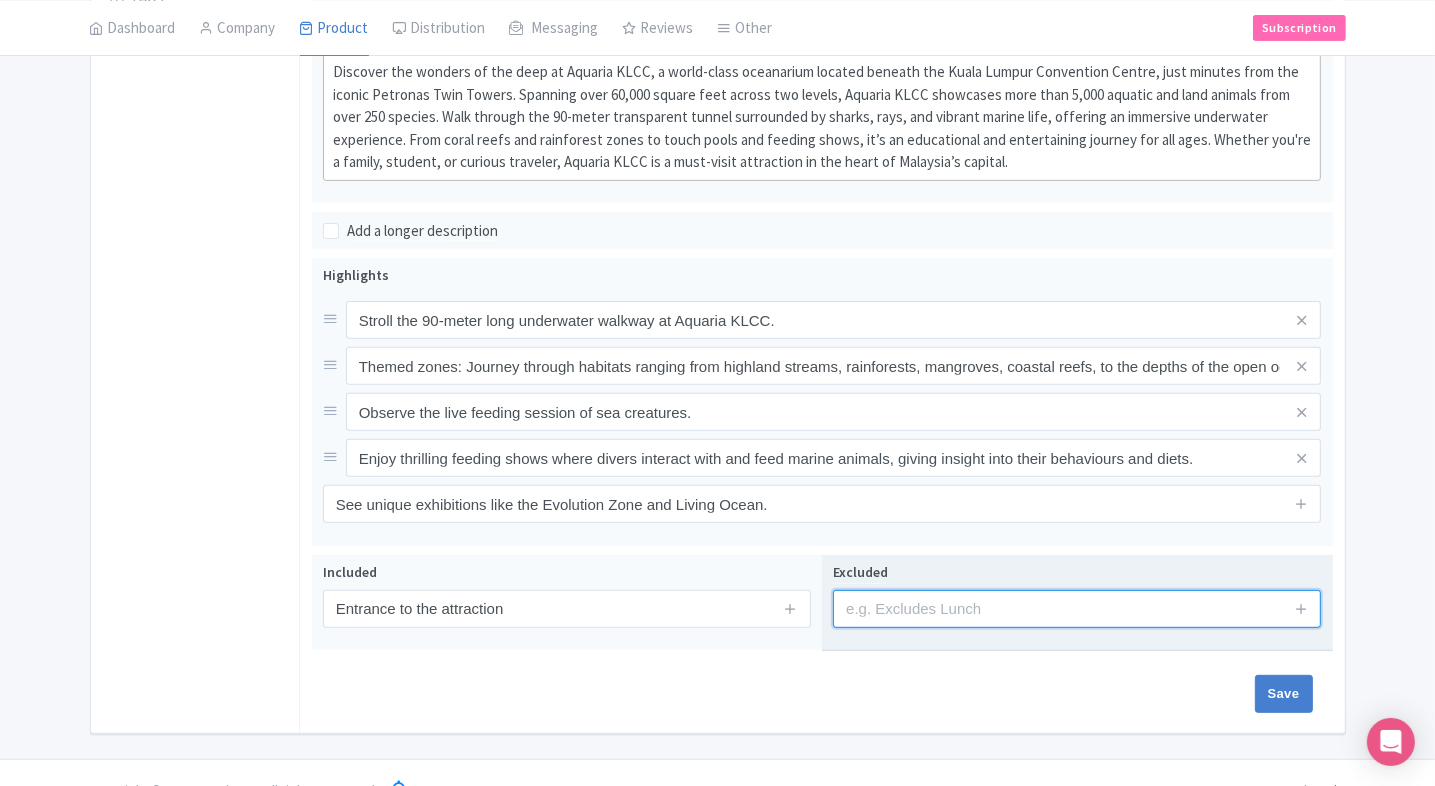 click at bounding box center (1077, 609) 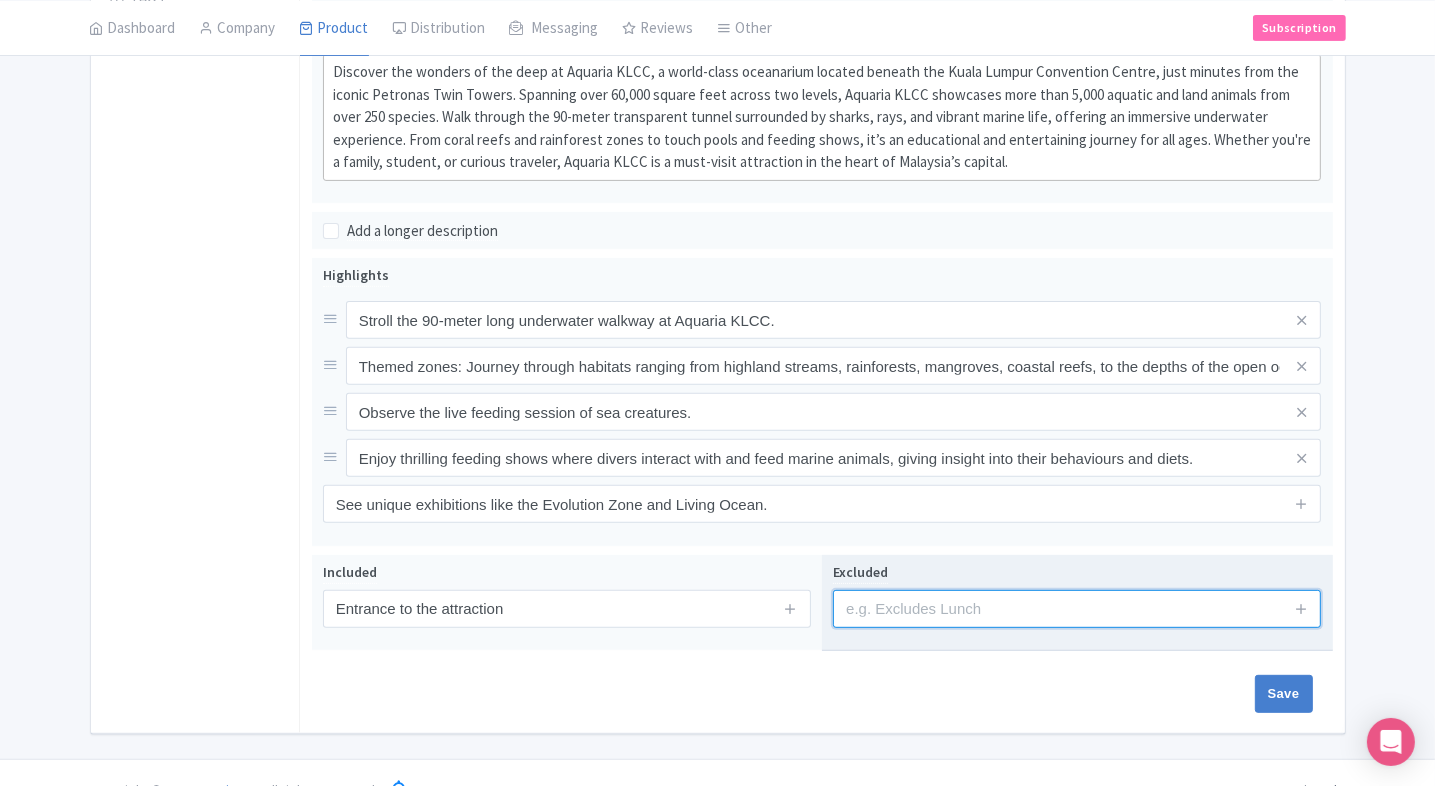 type on "guides, audio guides" 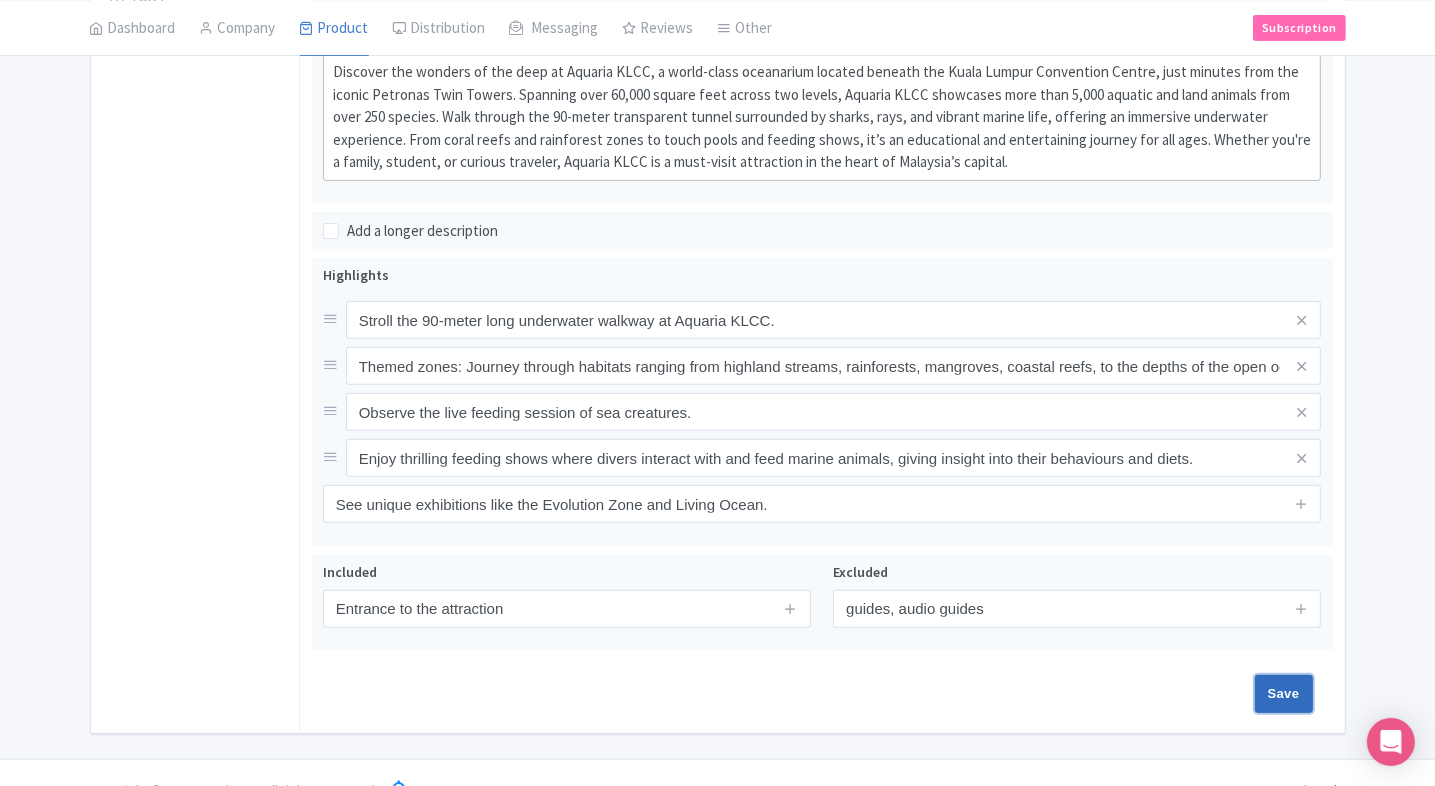 click on "Save" at bounding box center (1284, 694) 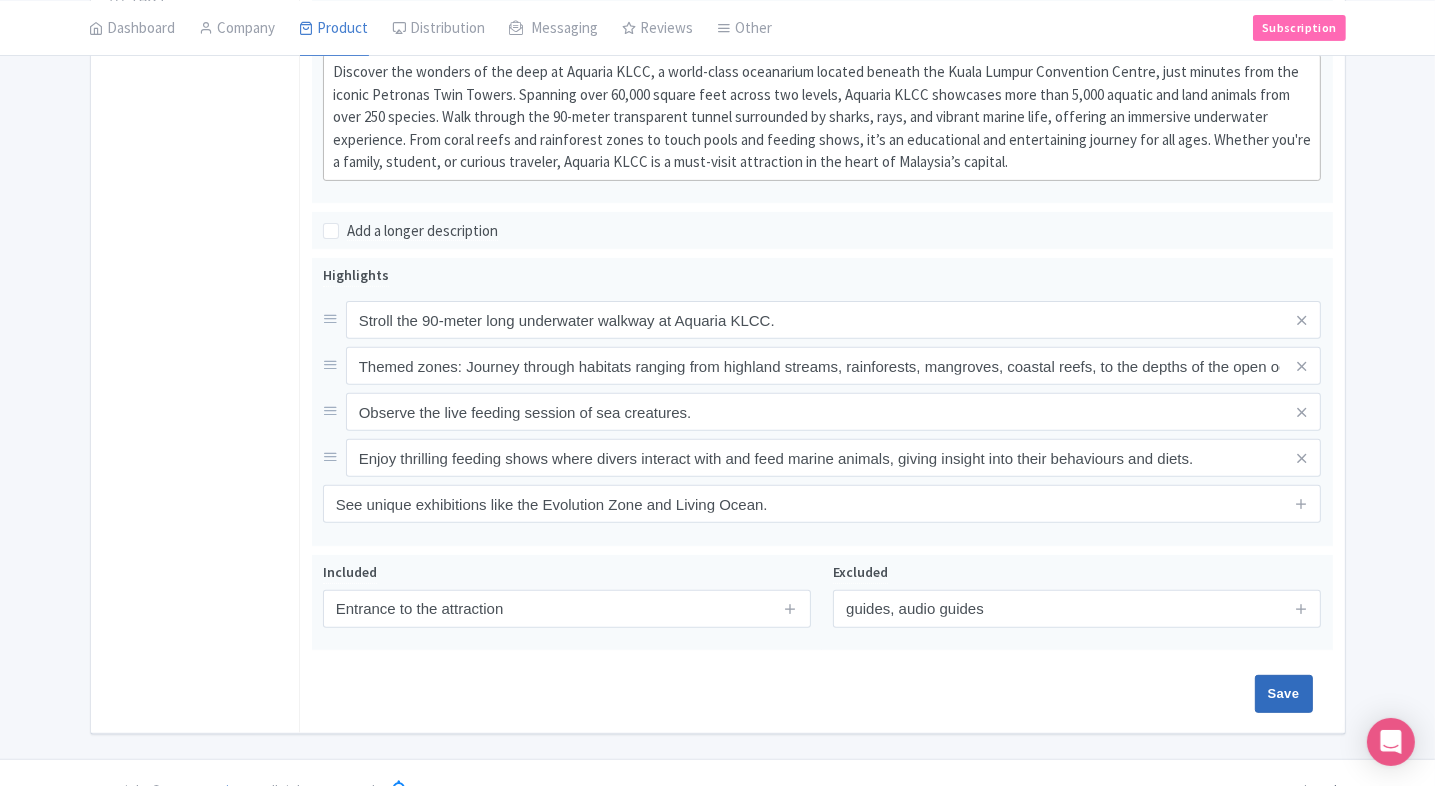 type on "Saving..." 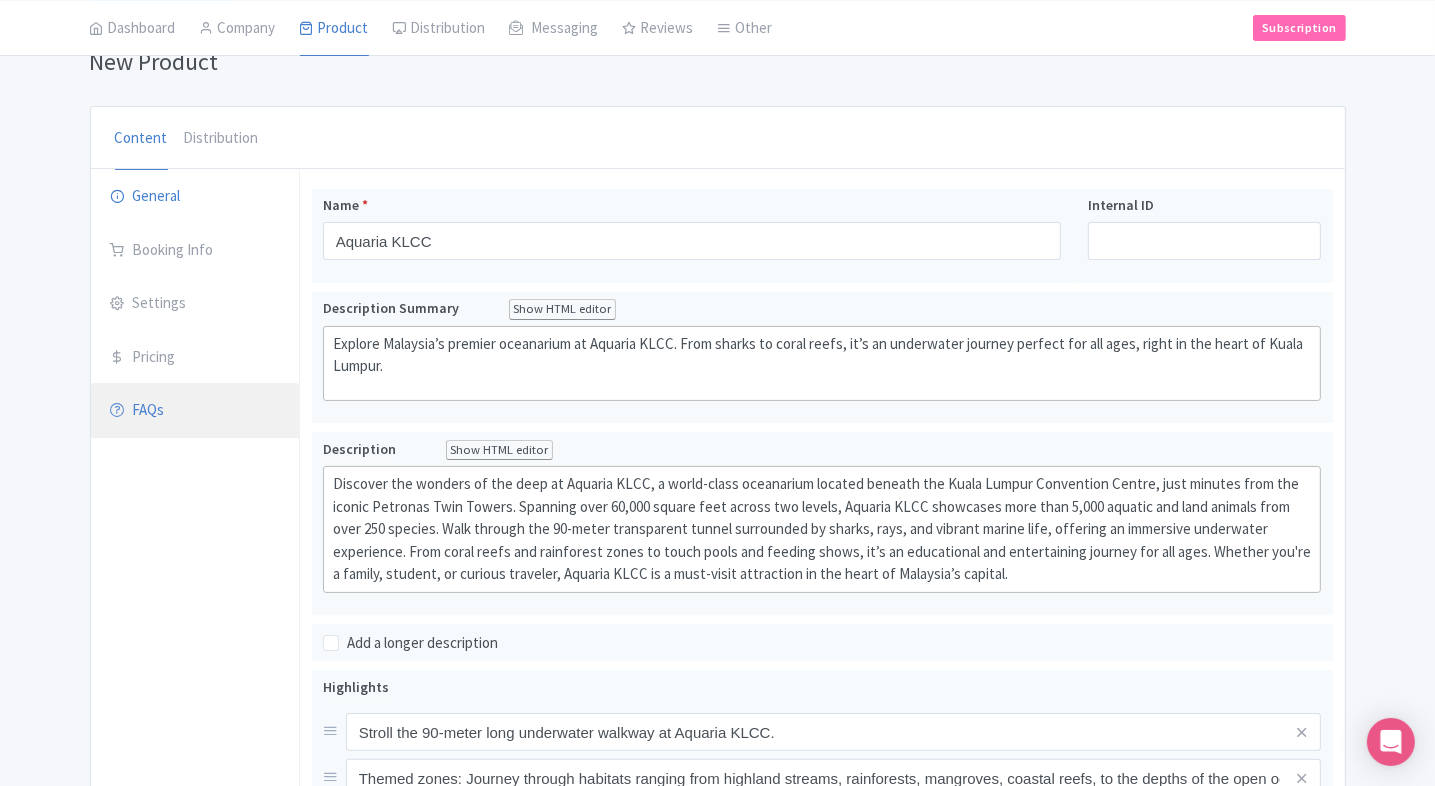 scroll, scrollTop: 152, scrollLeft: 0, axis: vertical 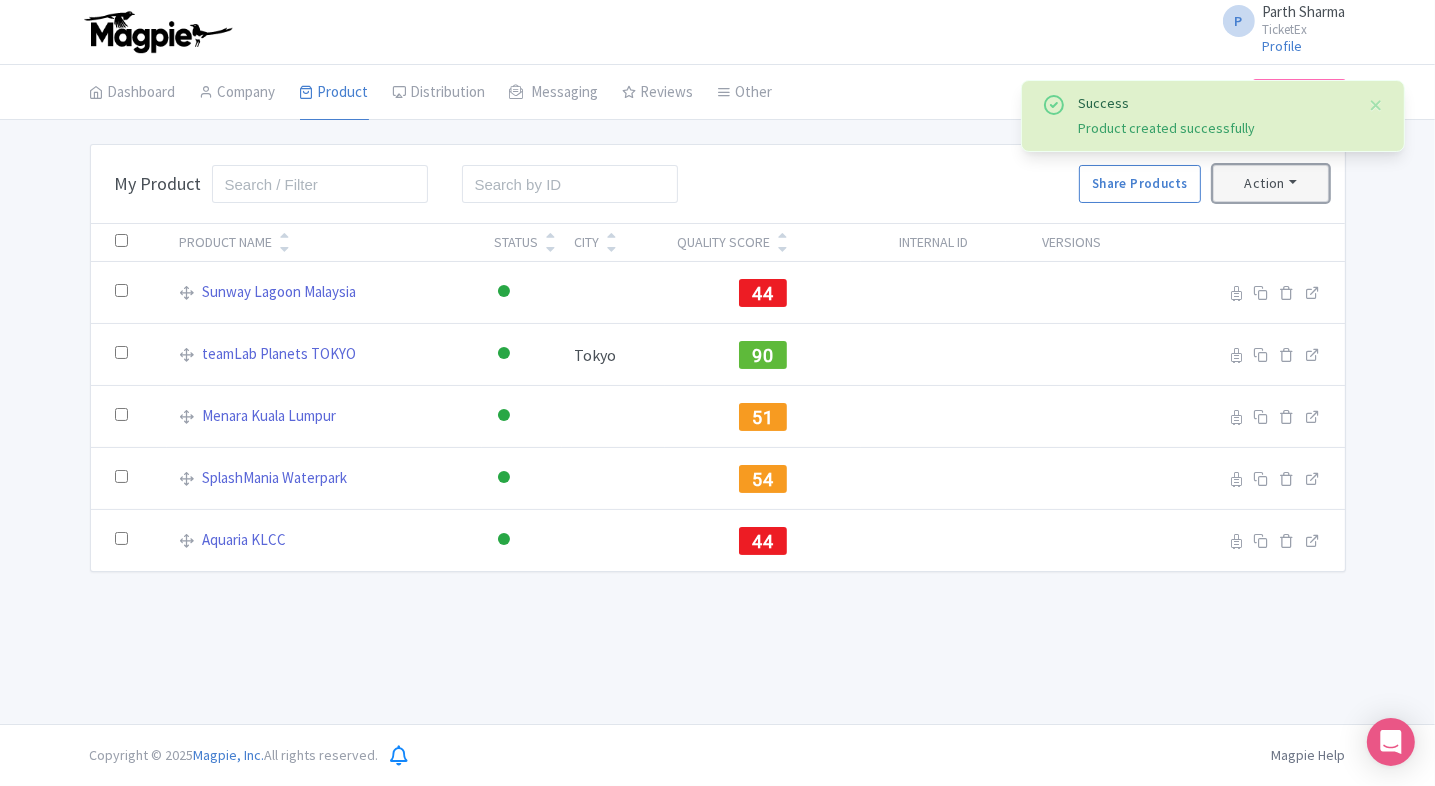 click on "Action" at bounding box center (1271, 183) 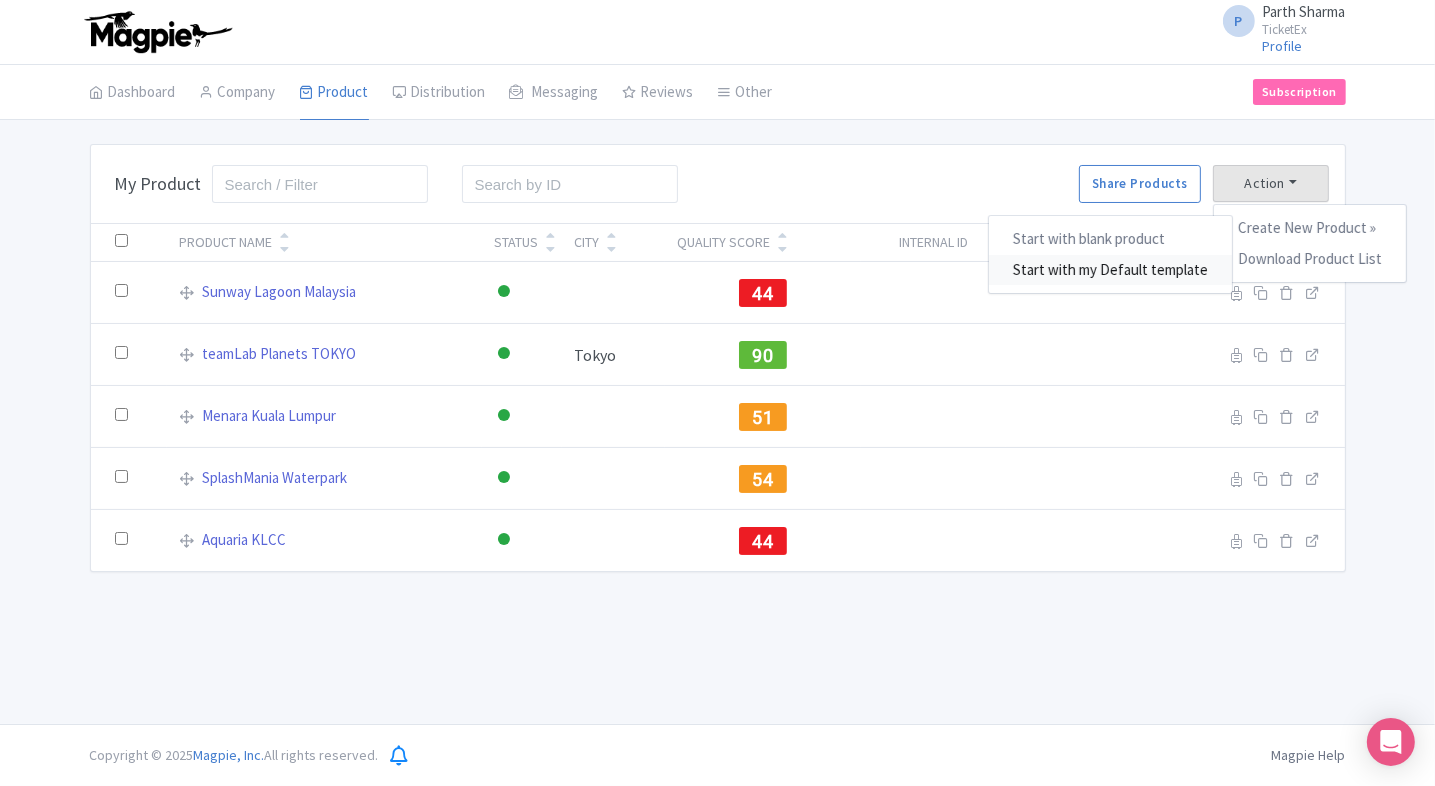 click on "Start with my Default template" at bounding box center [1110, 270] 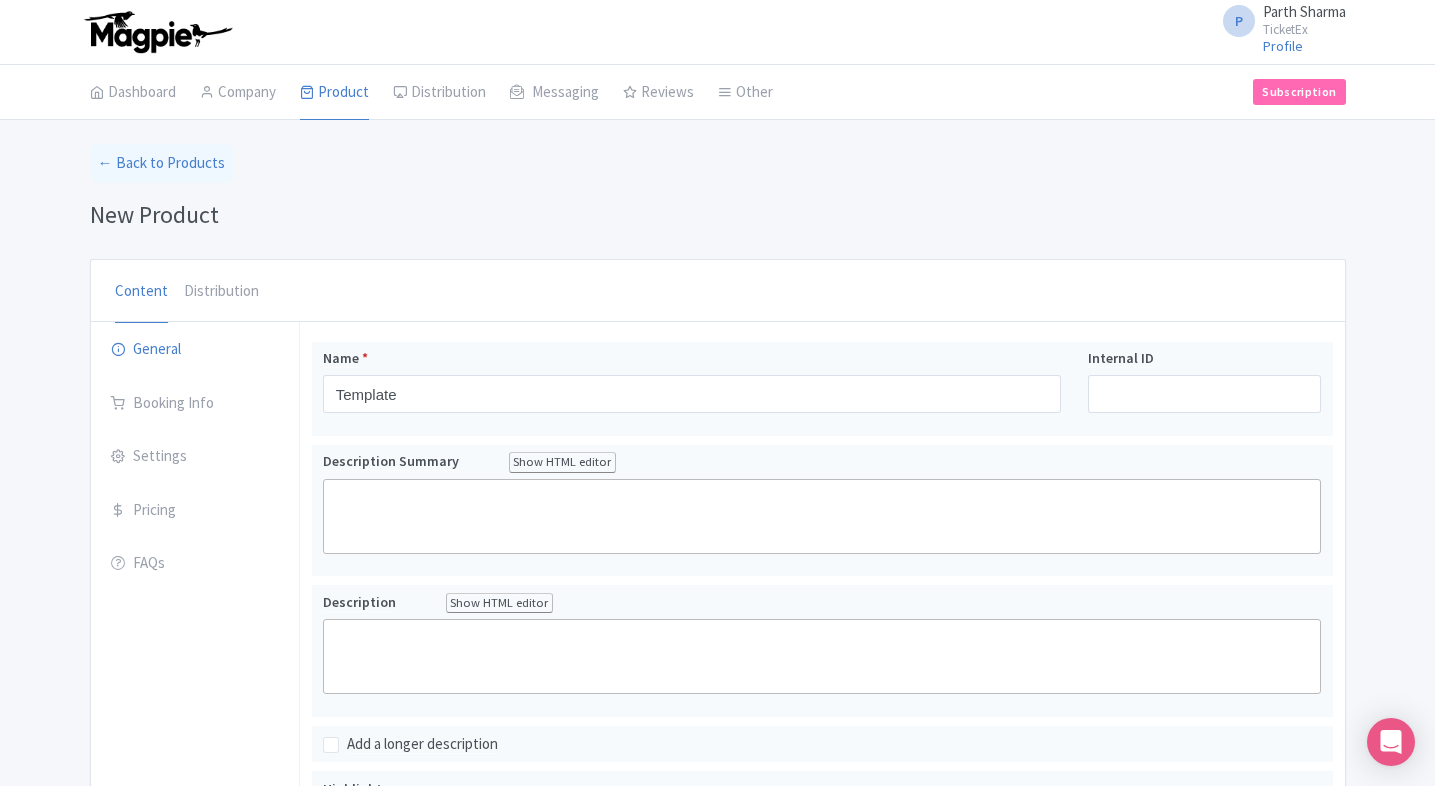 scroll, scrollTop: 0, scrollLeft: 0, axis: both 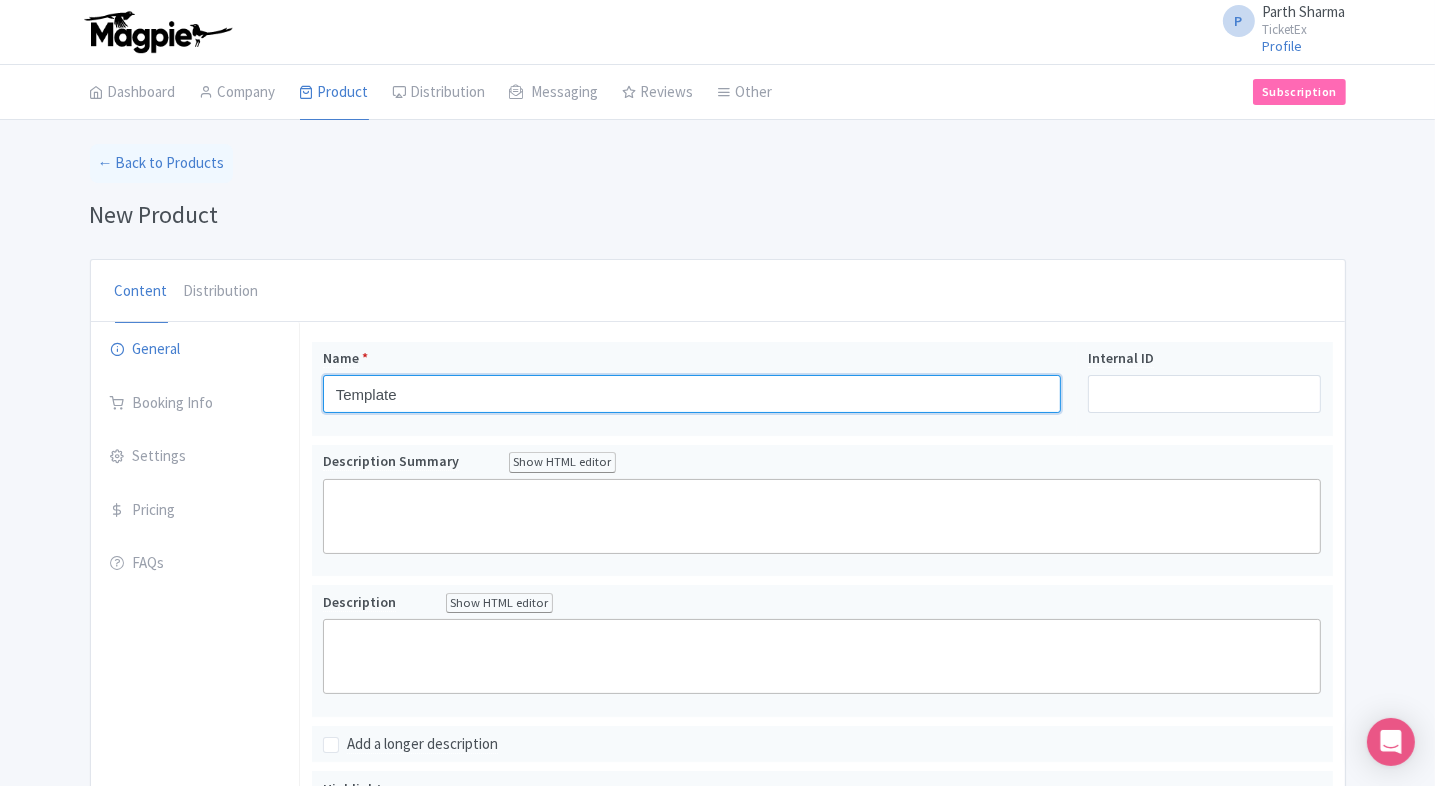 click on "Template" at bounding box center [692, 394] 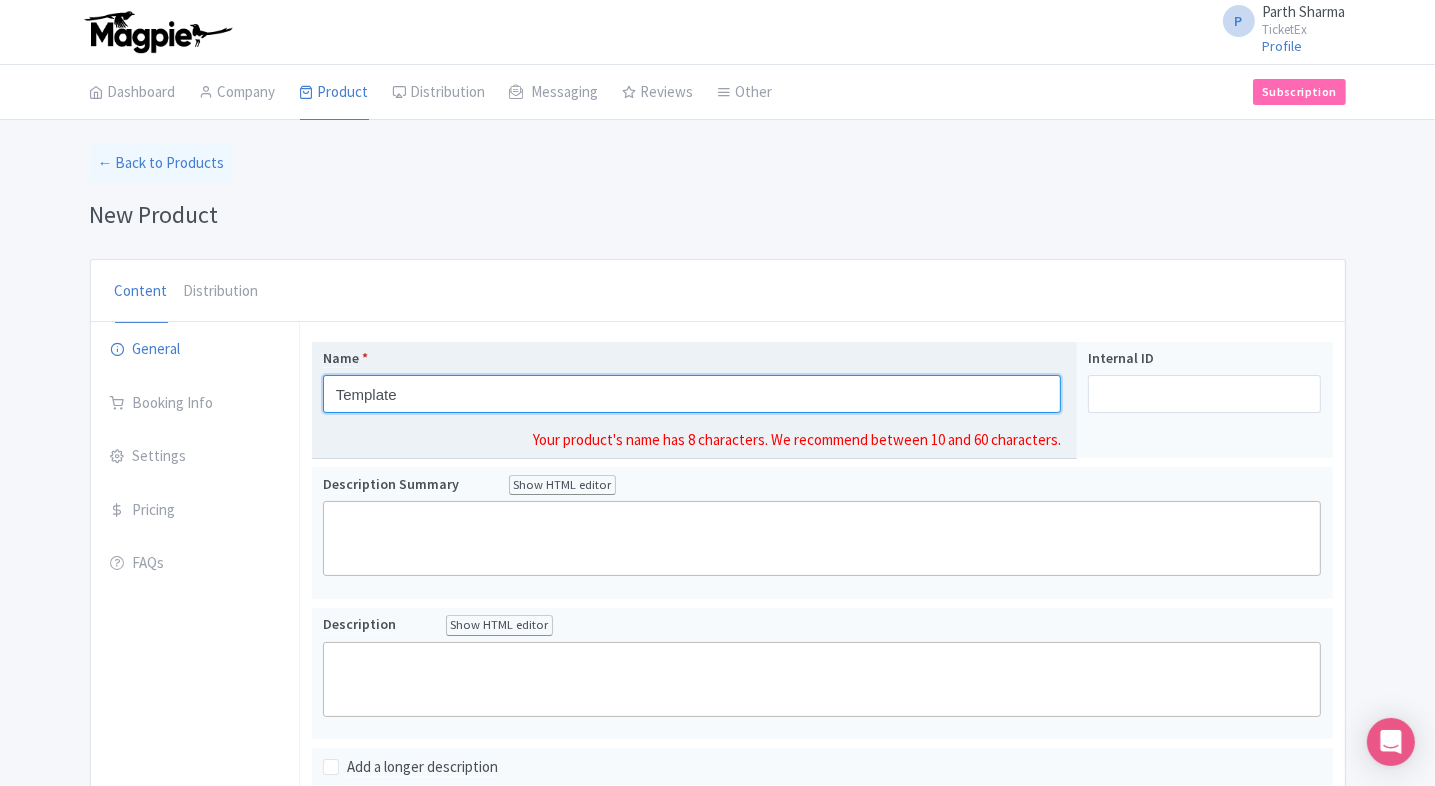 drag, startPoint x: 0, startPoint y: 0, endPoint x: 383, endPoint y: 386, distance: 543.7692 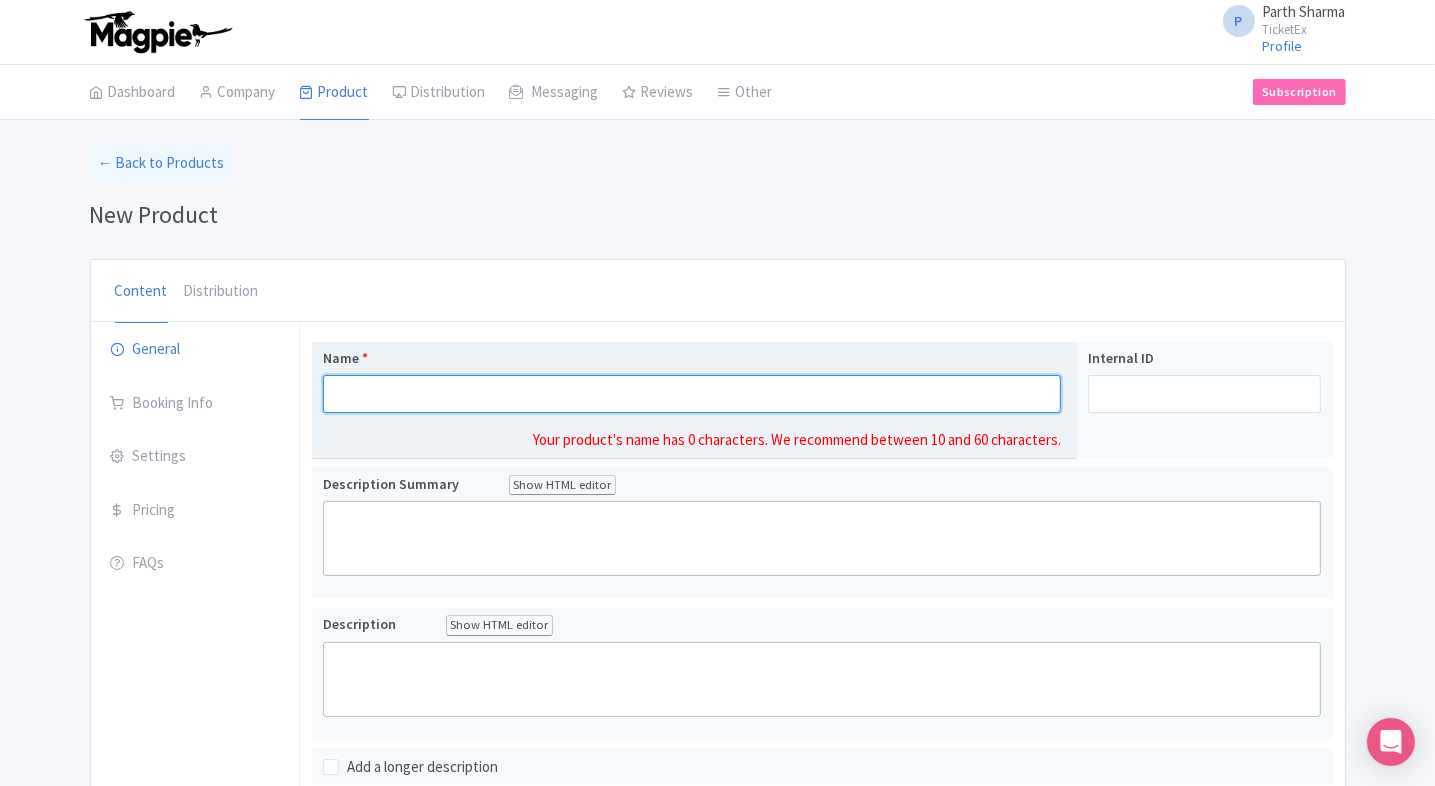 paste on "SUMMIT One Vanderbilt" 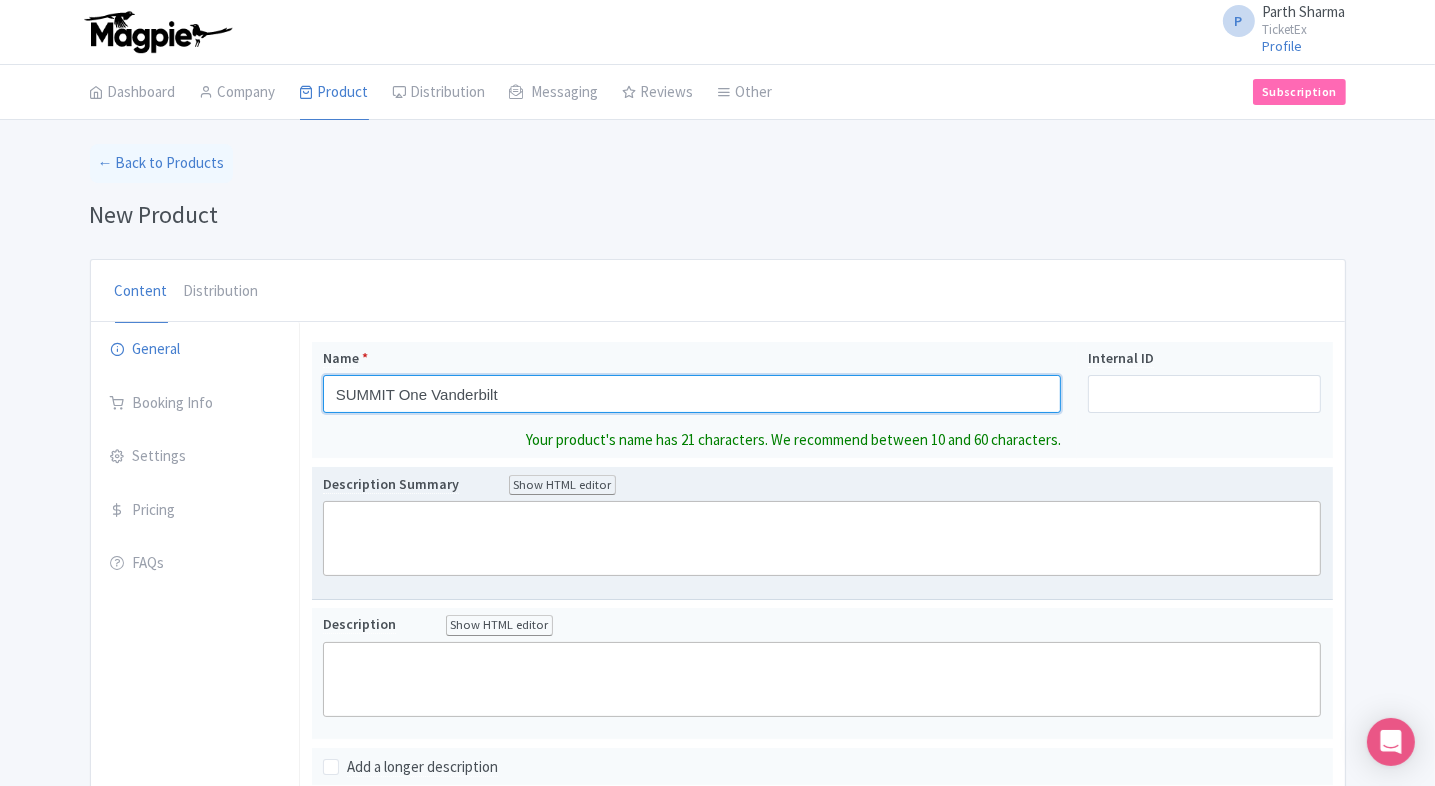 type on "SUMMIT One Vanderbilt" 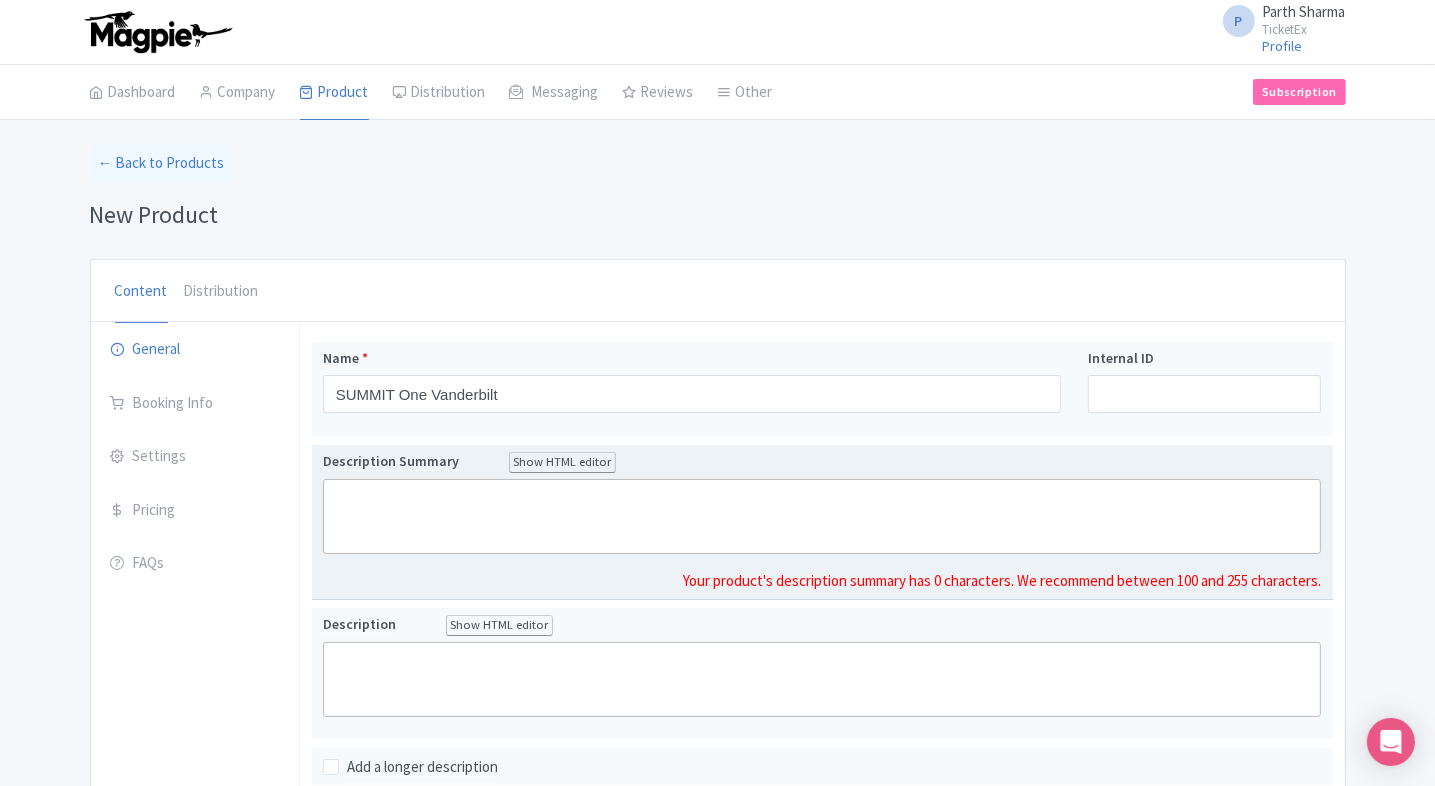 click 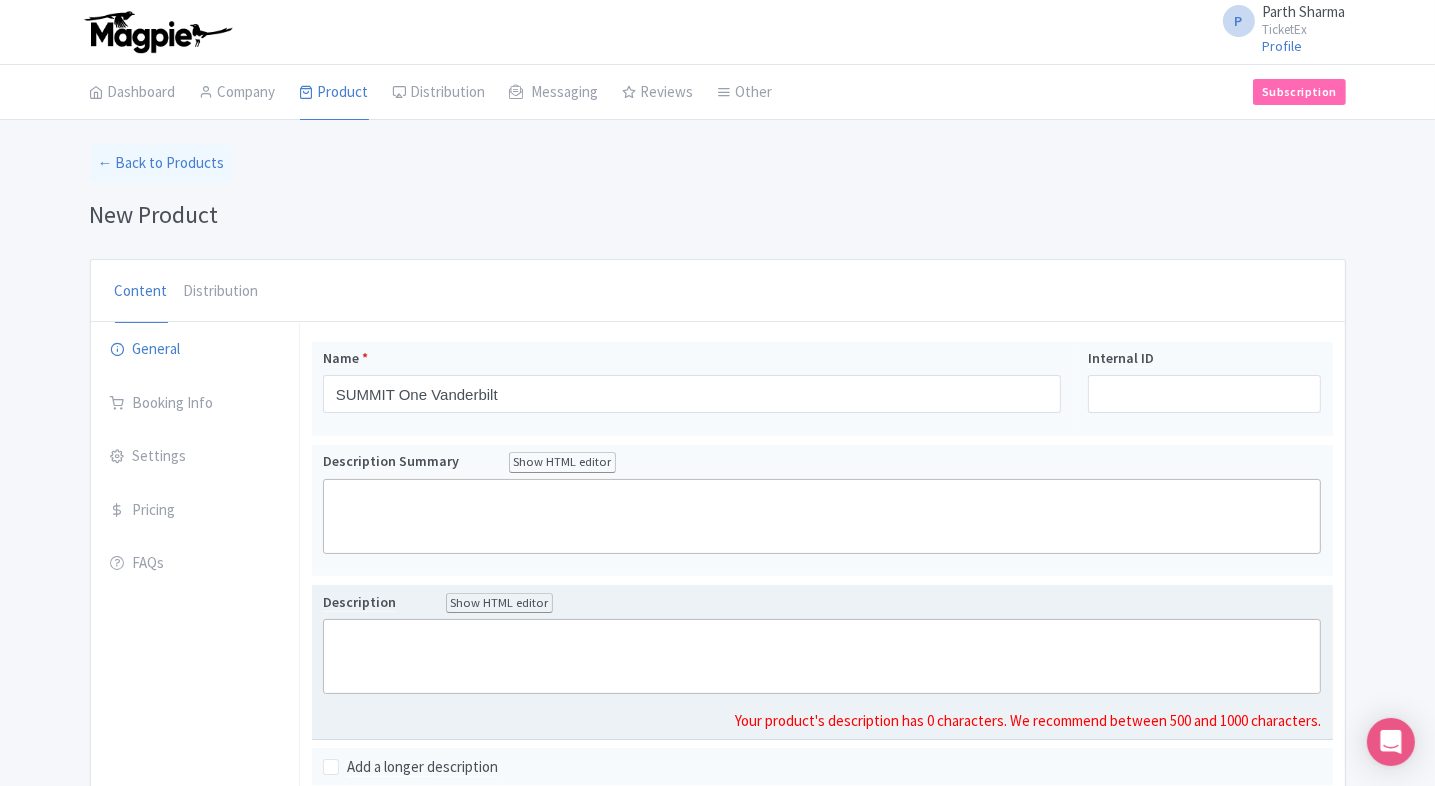 click 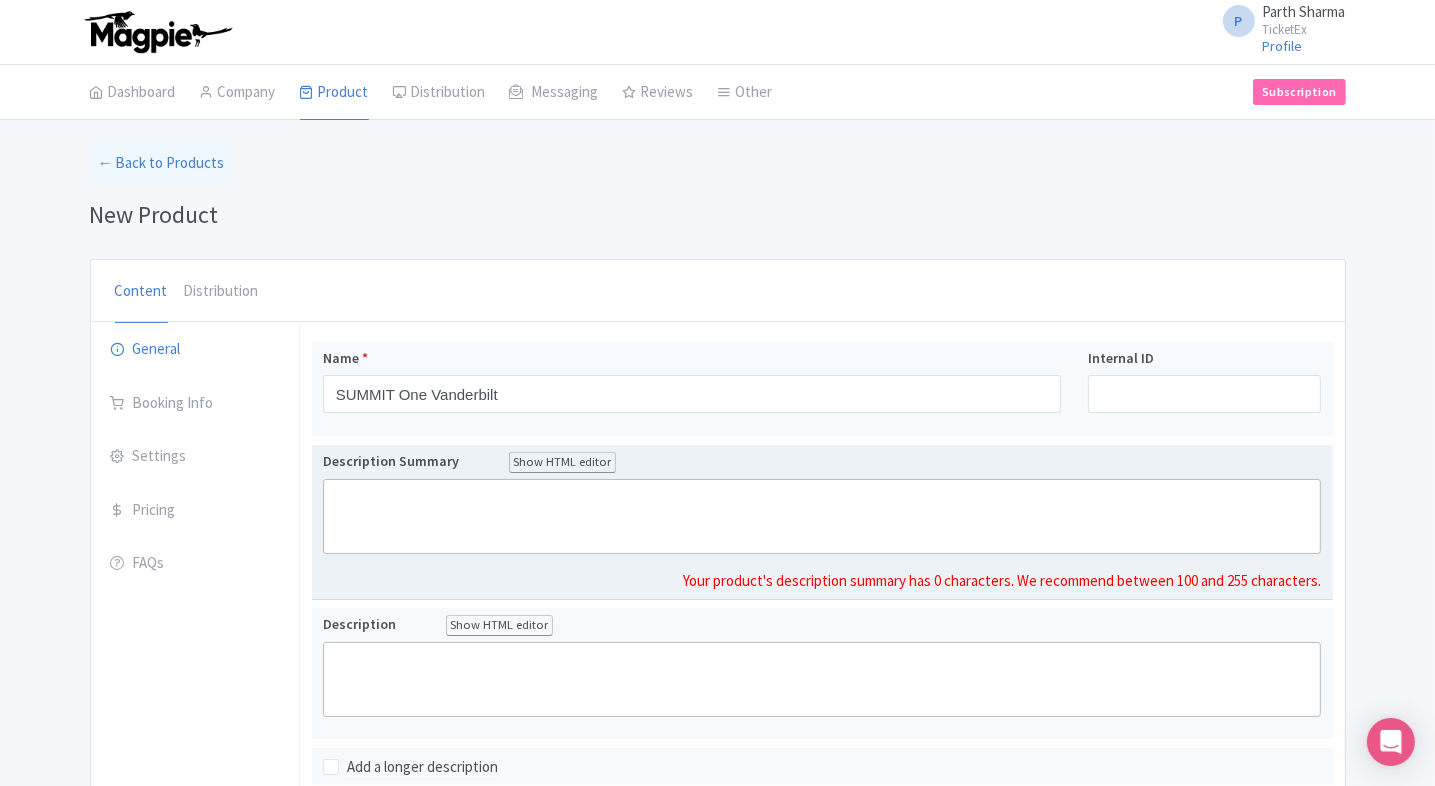 click 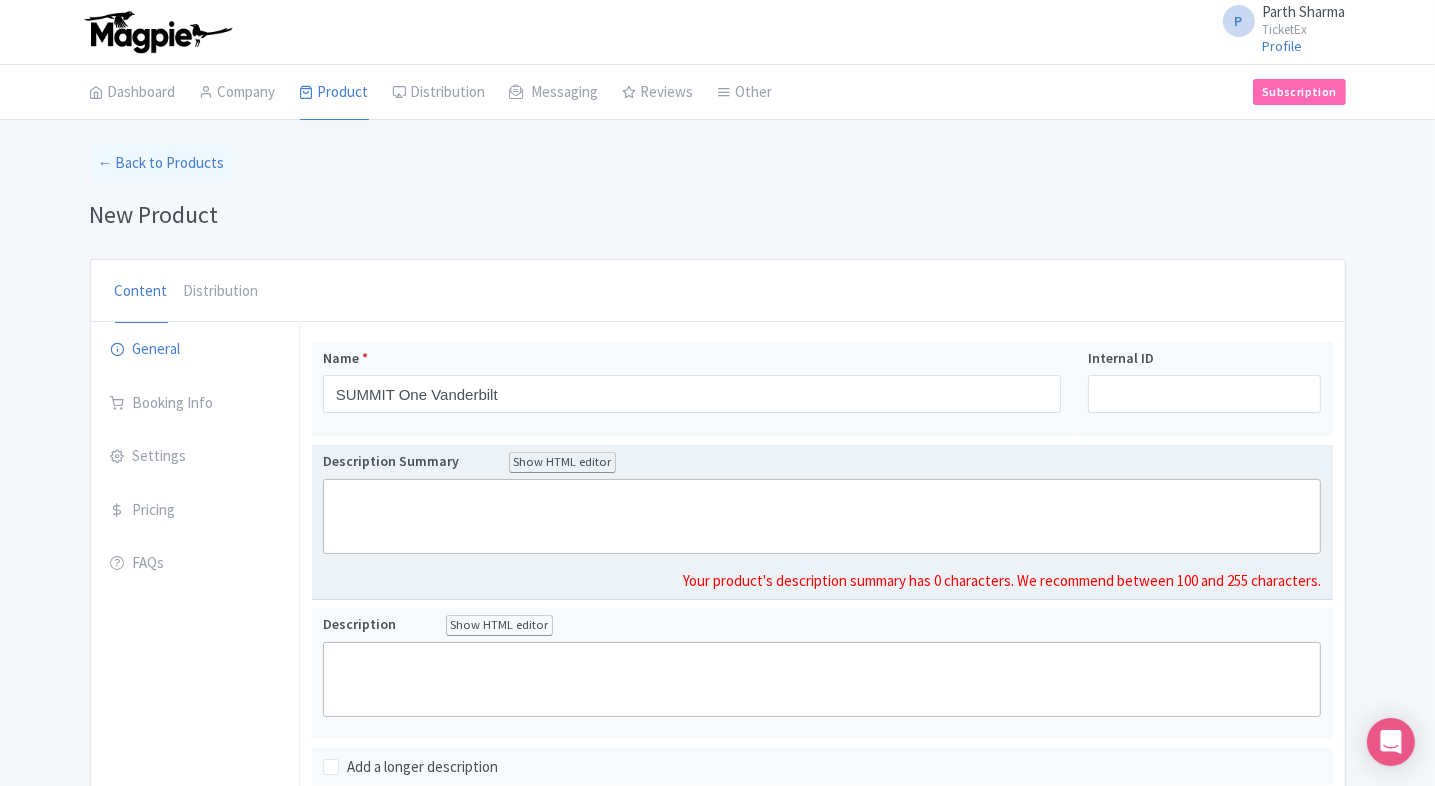 paste on "<div>Elevate your NYC visit at SUMMIT One Vanderbilt — a next-gen observatory blending skyline views, immersive art, and thrilling glass-floor moments. A must-see in Midtown Manhattan.</div>" 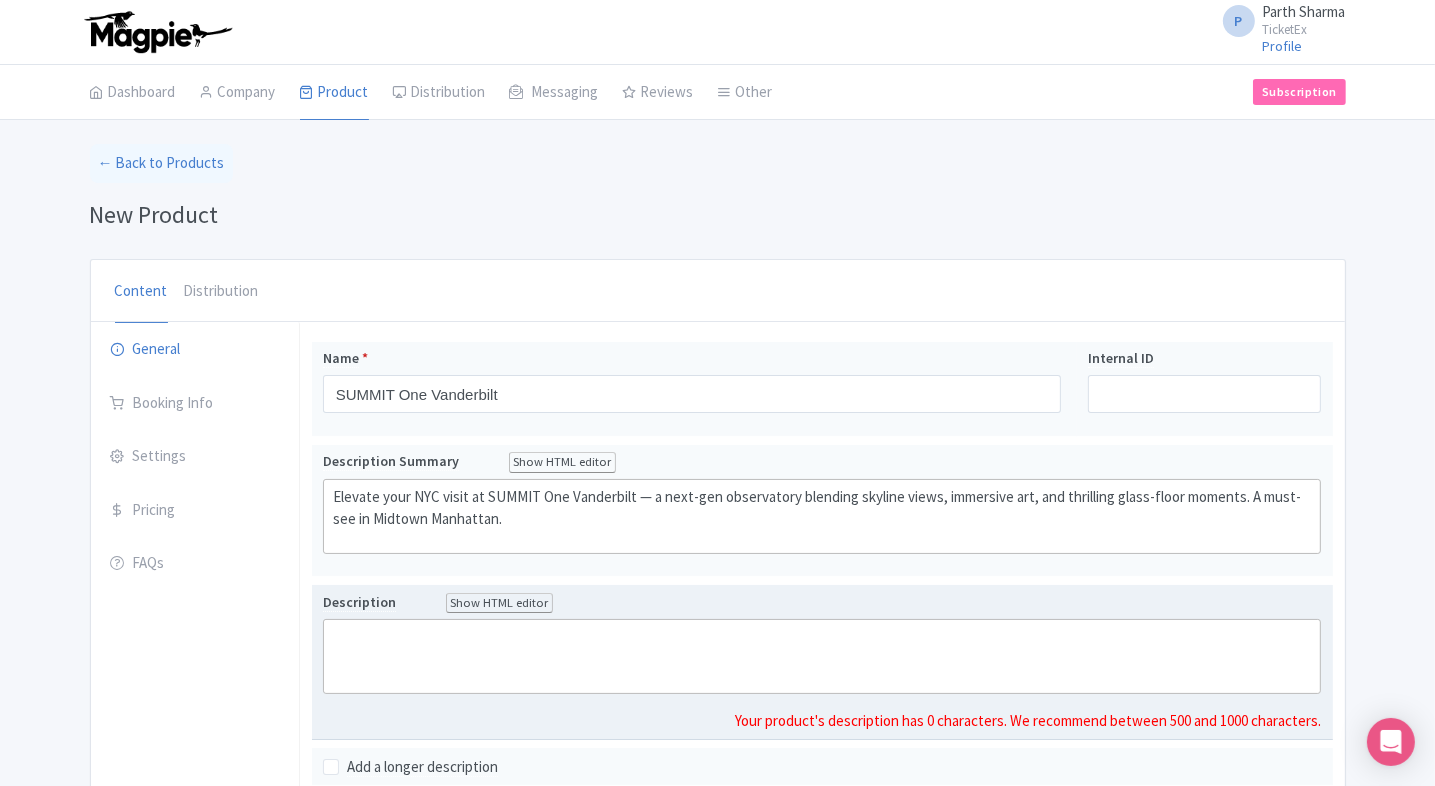 click 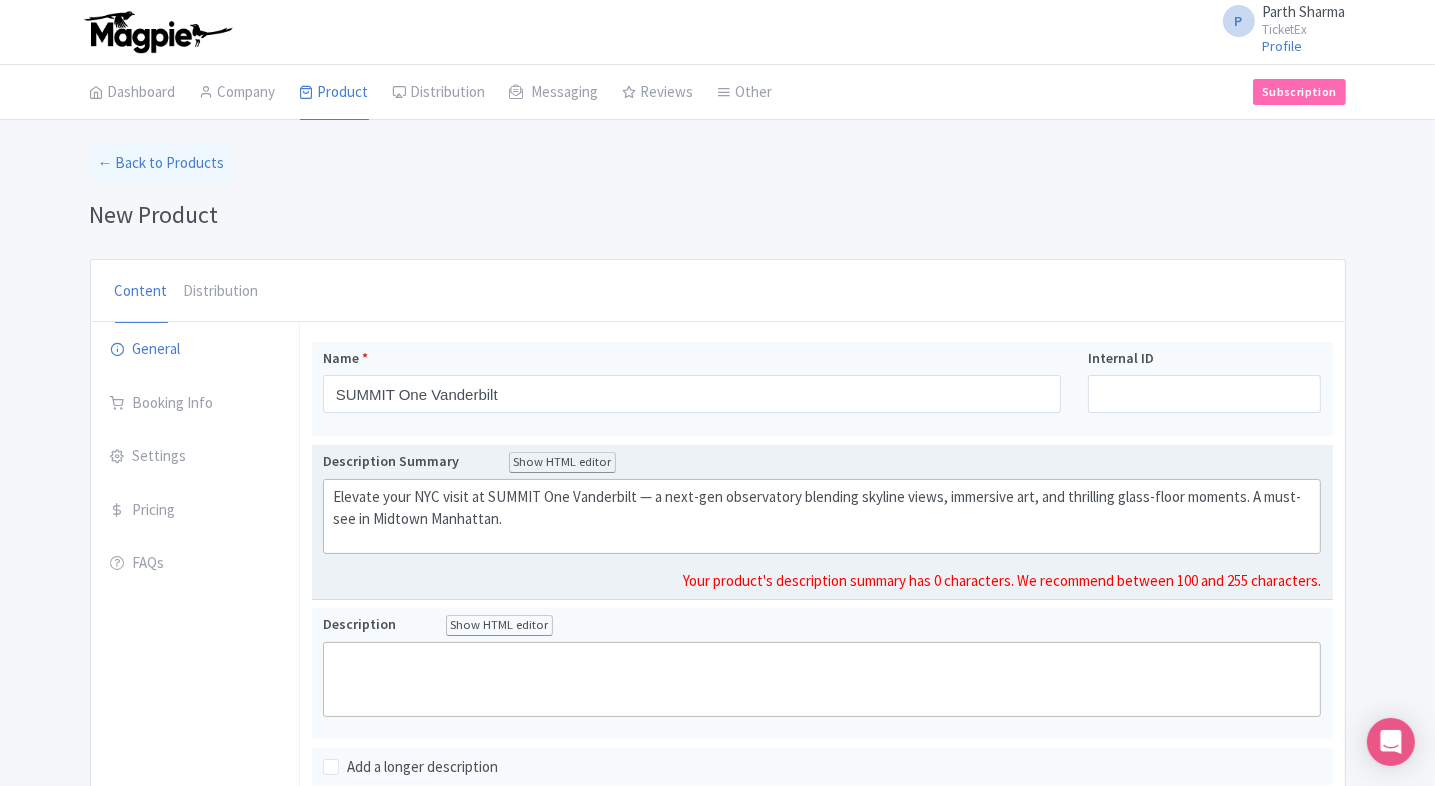 click on "Elevate your NYC visit at SUMMIT One Vanderbilt — a next-gen observatory blending skyline views, immersive art, and thrilling glass-floor moments. A must-see in Midtown Manhattan." 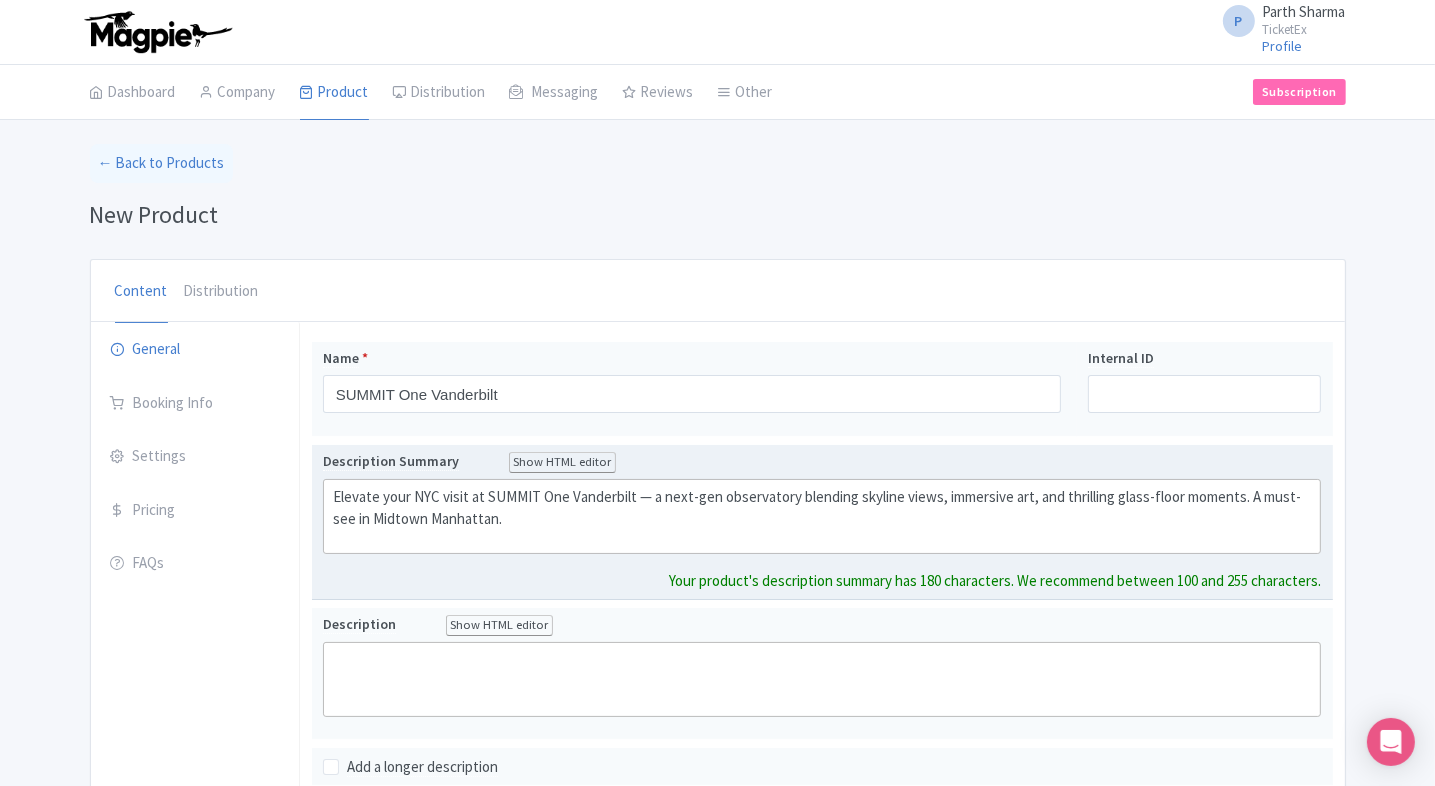 type on "<div>Elevate your NYC visit at SUMMIT One Vanderbilt — a next-gen observatory blending skyline views, immersive art, and thrilling glass-floor moments. A must-see in Midtown Manhattan.</div>" 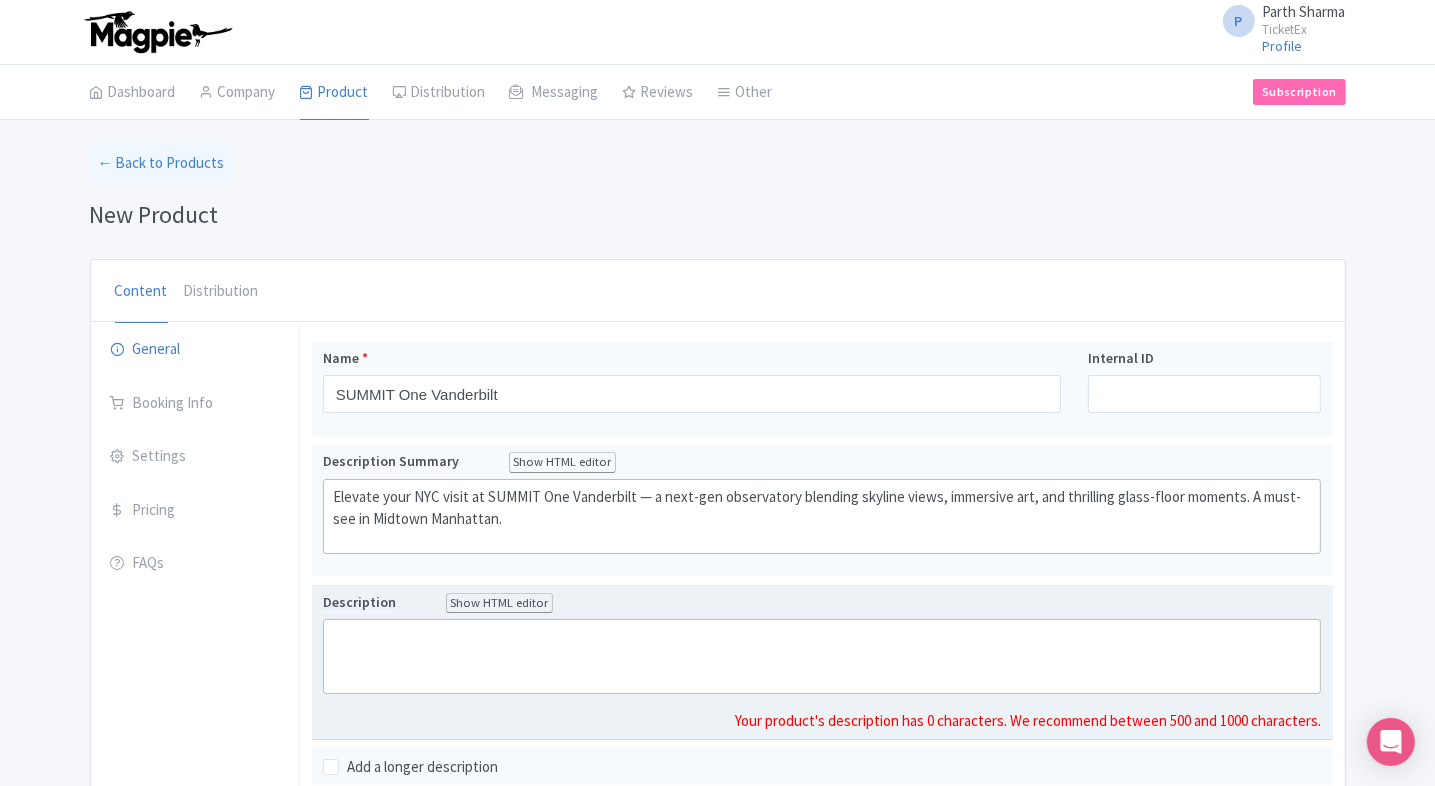 click 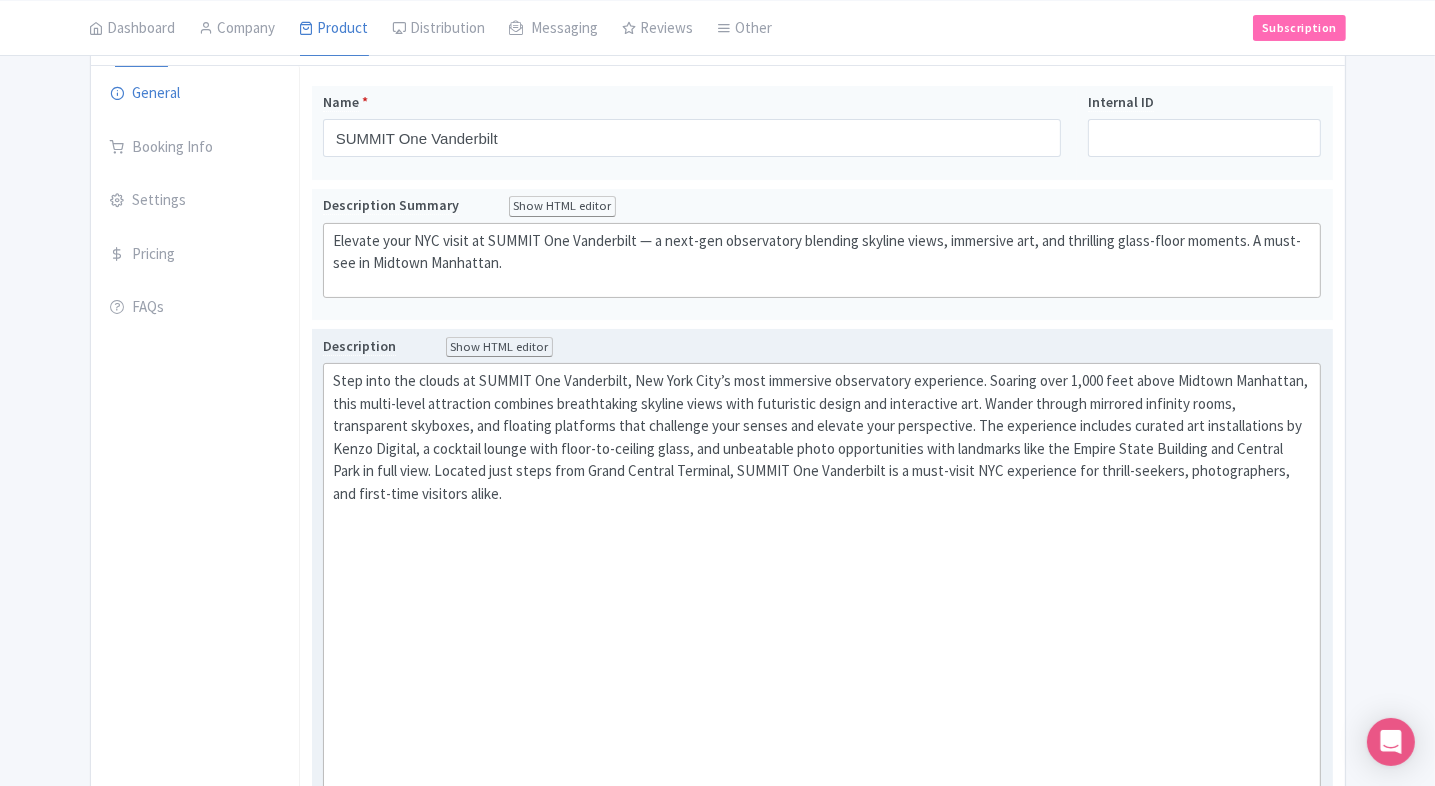 scroll, scrollTop: 262, scrollLeft: 0, axis: vertical 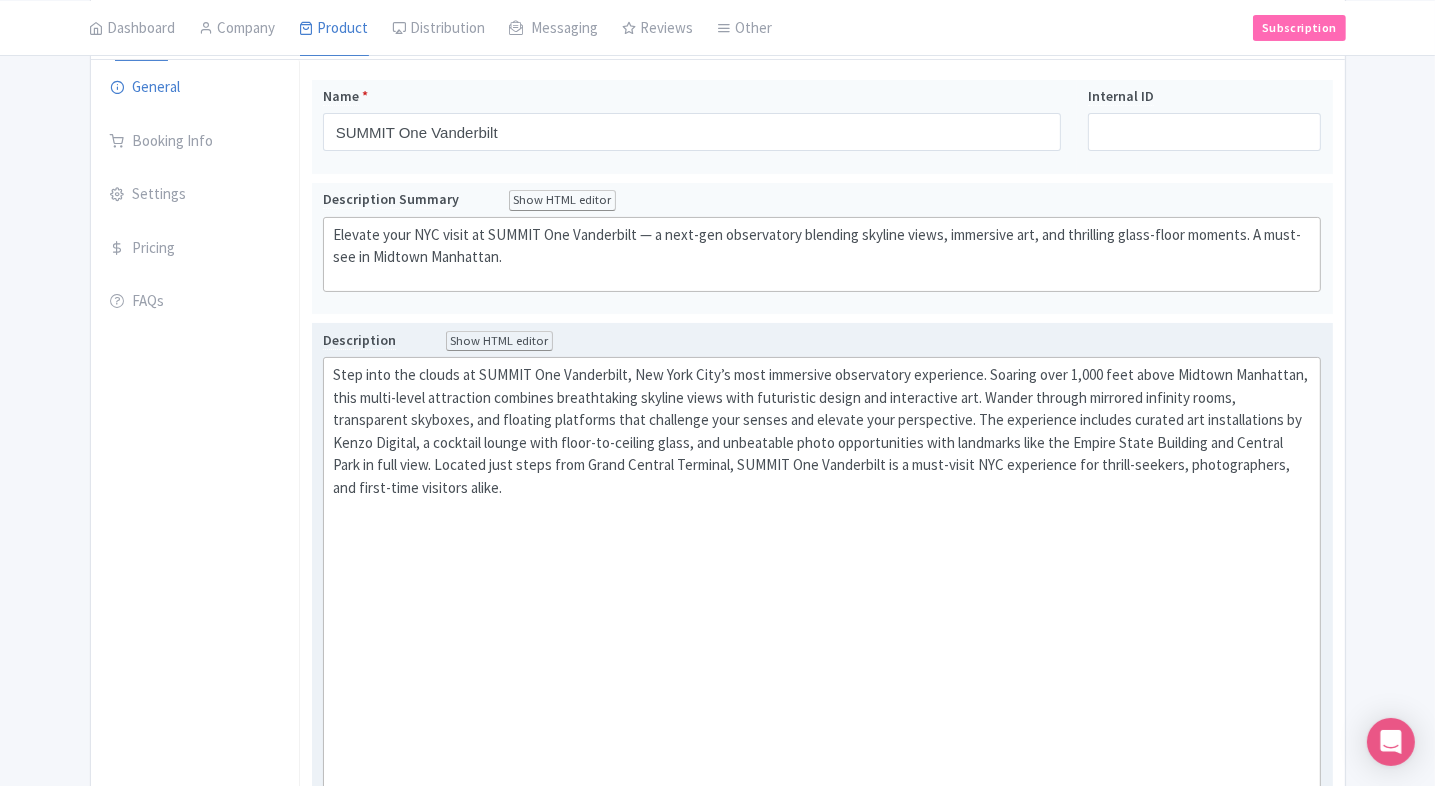 click 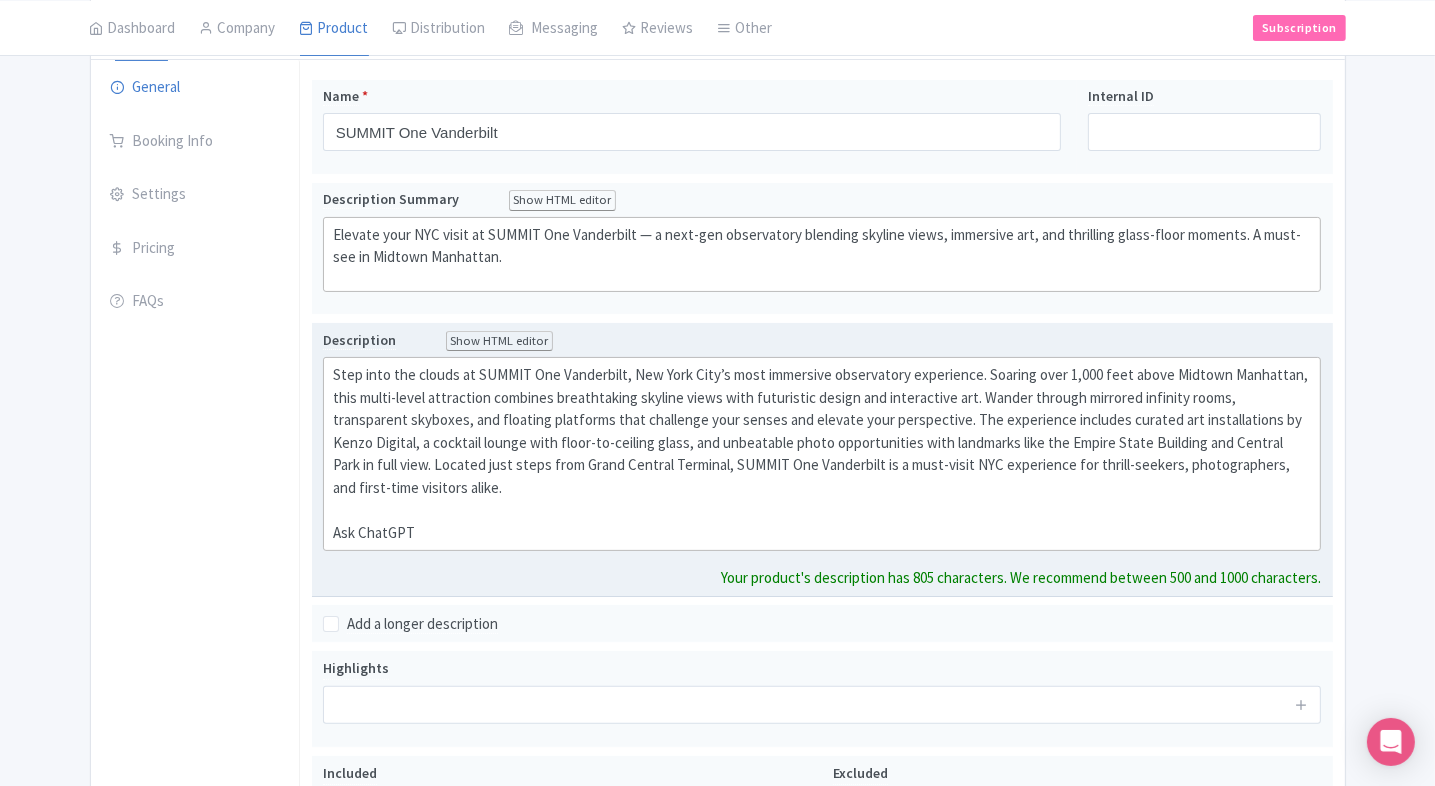type on "<div>Step into the clouds at SUMMIT One Vanderbilt, New York City’s most immersive observatory experience. Soaring over 1,000 feet above Midtown Manhattan, this multi-level attraction combines breathtaking skyline views with futuristic design and interactive art. Wander through mirrored infinity rooms, transparent skyboxes, and floating platforms that challenge your senses and elevate your perspective. The experience includes curated art installations by Kenzo Digital, a cocktail lounge with floor-to-ceiling glass, and unbeatable photo opportunities with landmarks like the Empire State Building and Central Park in full view. Located just steps from Grand Central Terminal, SUMMIT One Vanderbilt is a must-visit NYC experience for thrill-seekers, photographers, and first-time visitors alike.<br>Ask ChatGPT</div>" 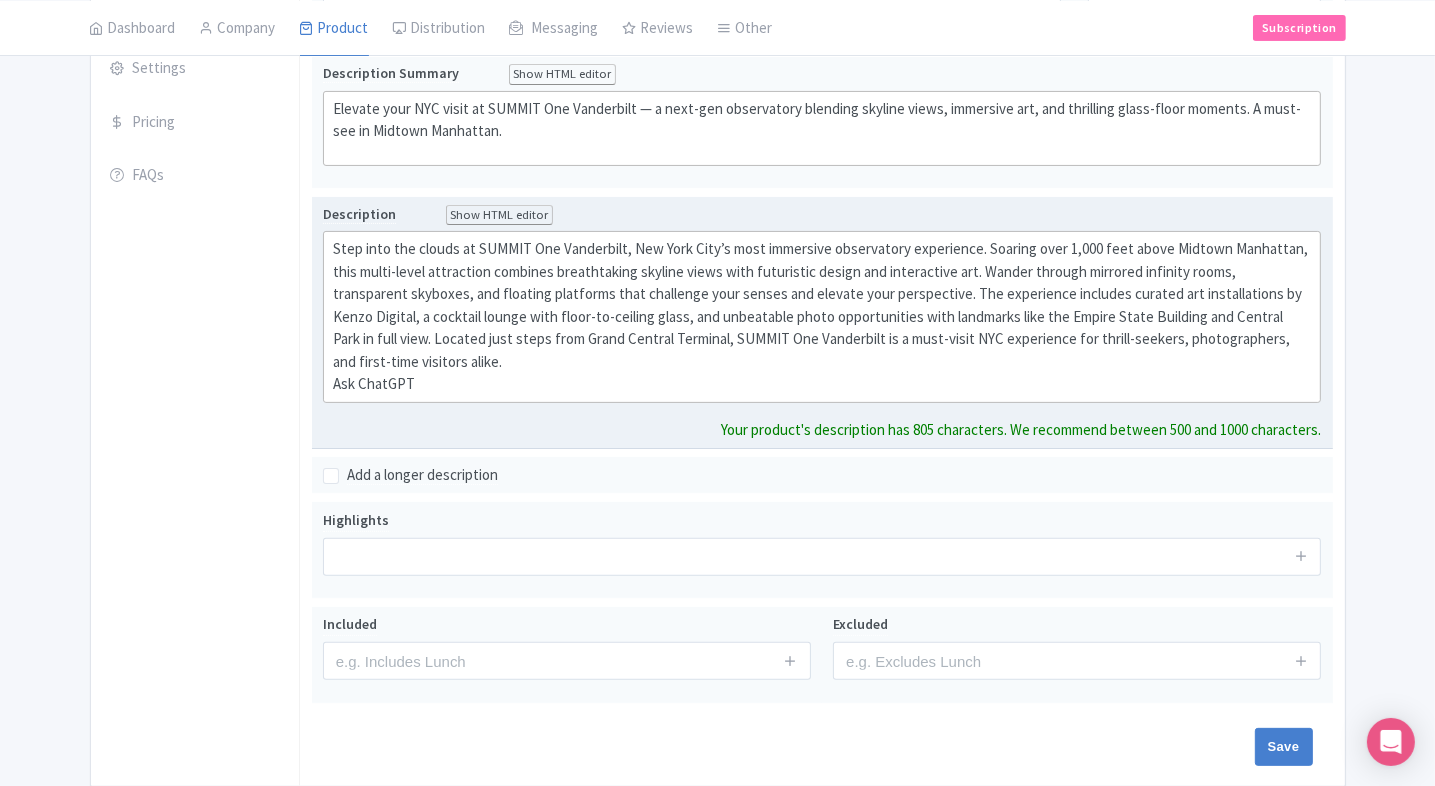 scroll, scrollTop: 388, scrollLeft: 0, axis: vertical 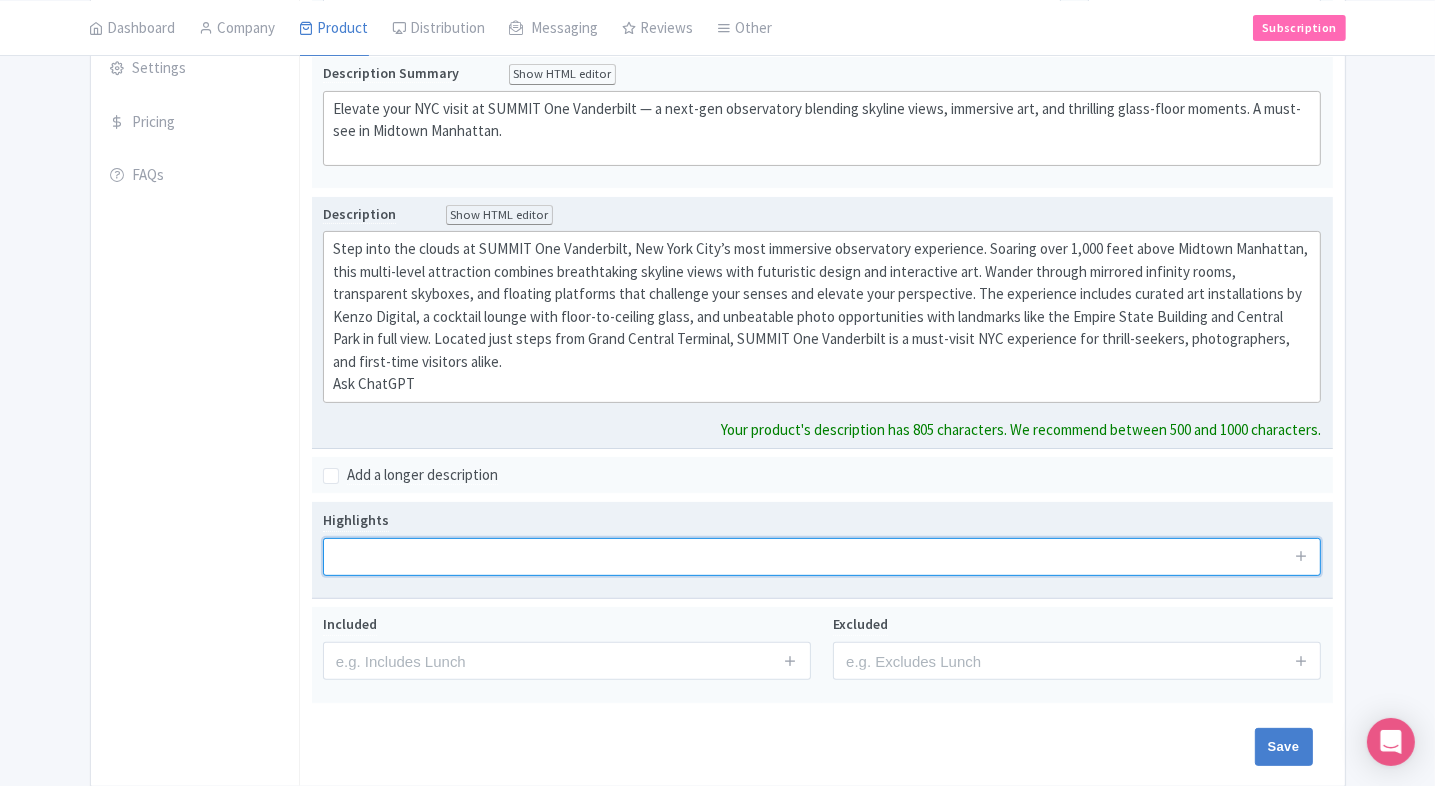 click on "Highlights" at bounding box center (822, 550) 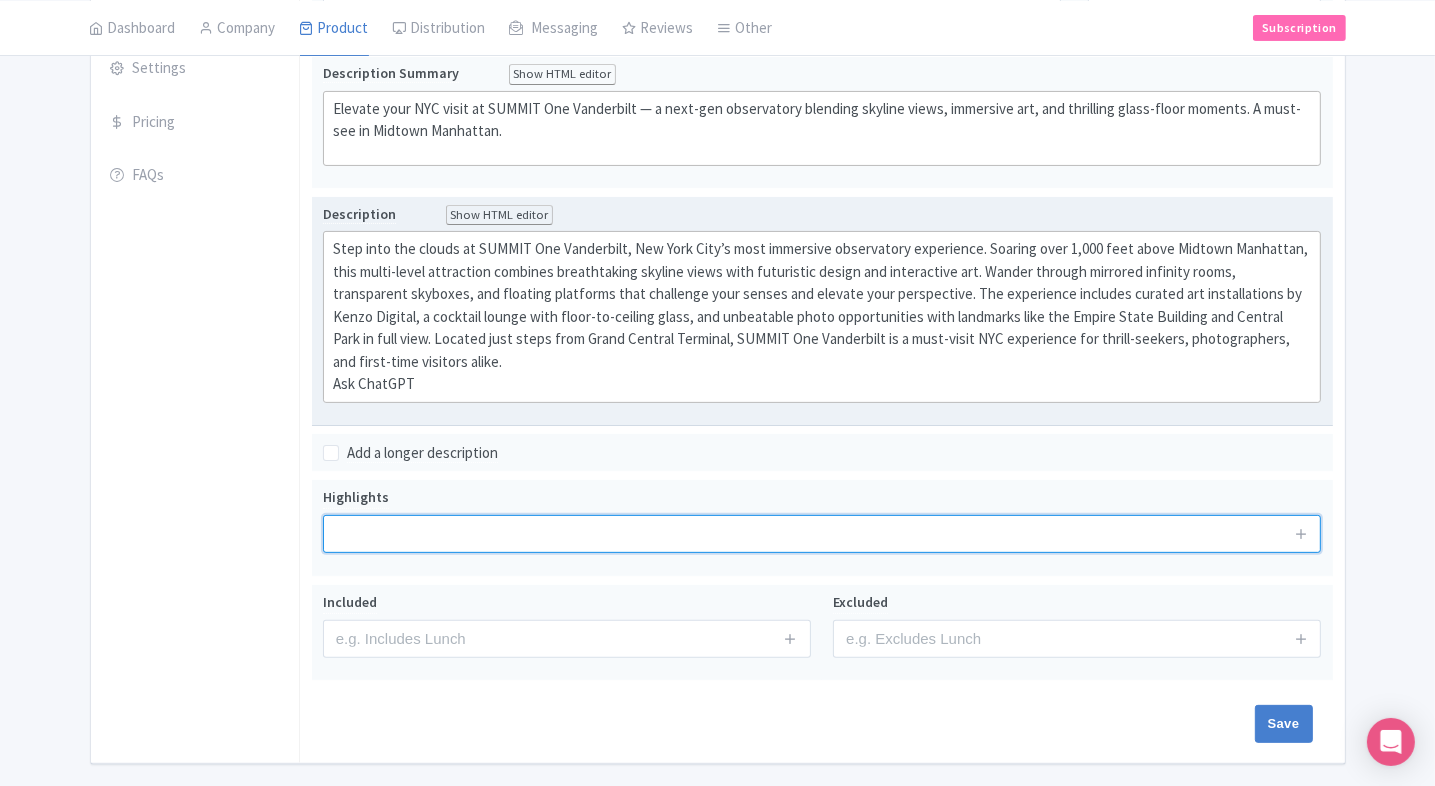 scroll, scrollTop: 447, scrollLeft: 0, axis: vertical 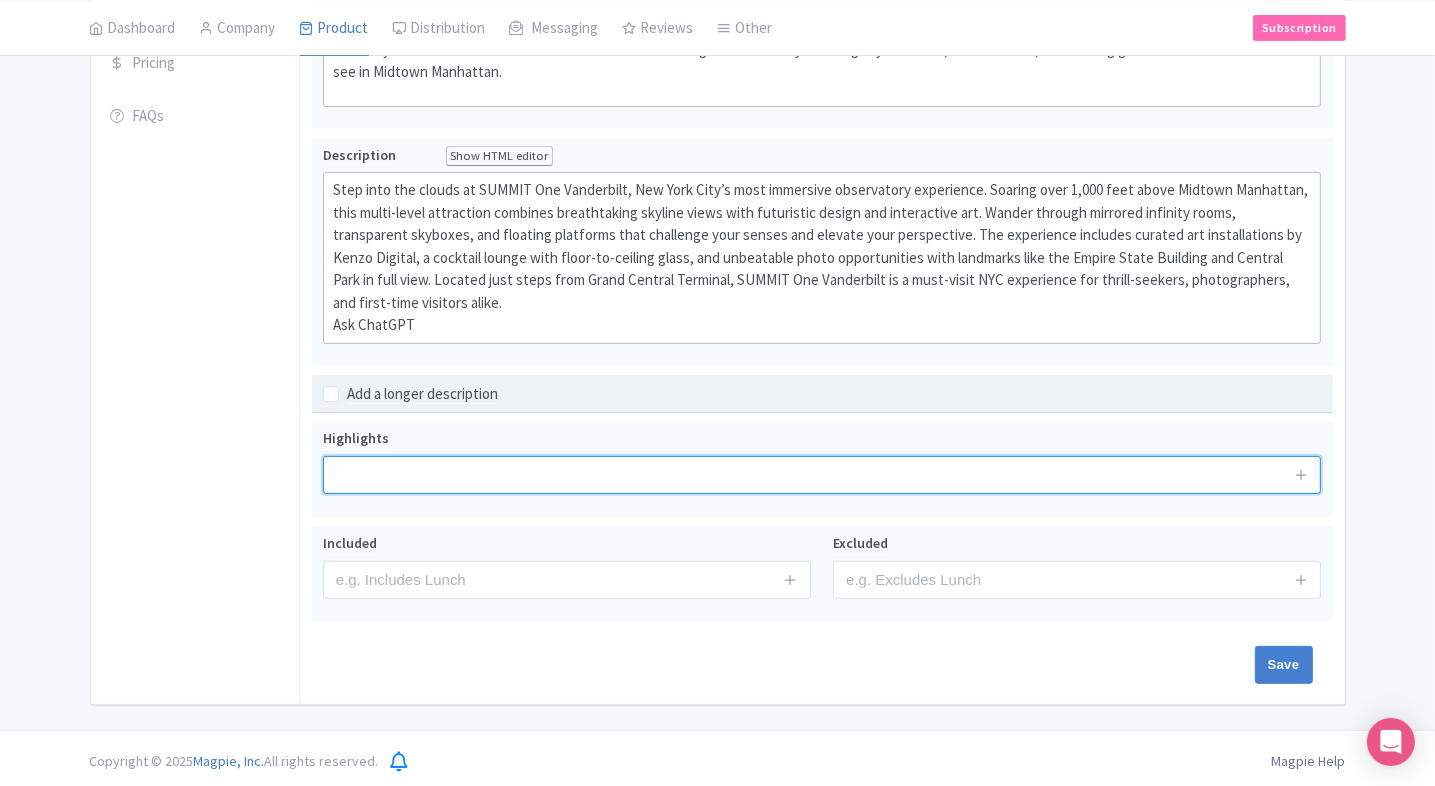 paste on "Experience immersive art, mirrored rooms, and thrilling skyboxes at SUMMIT One Vanderbilt in Midtown Manhattan." 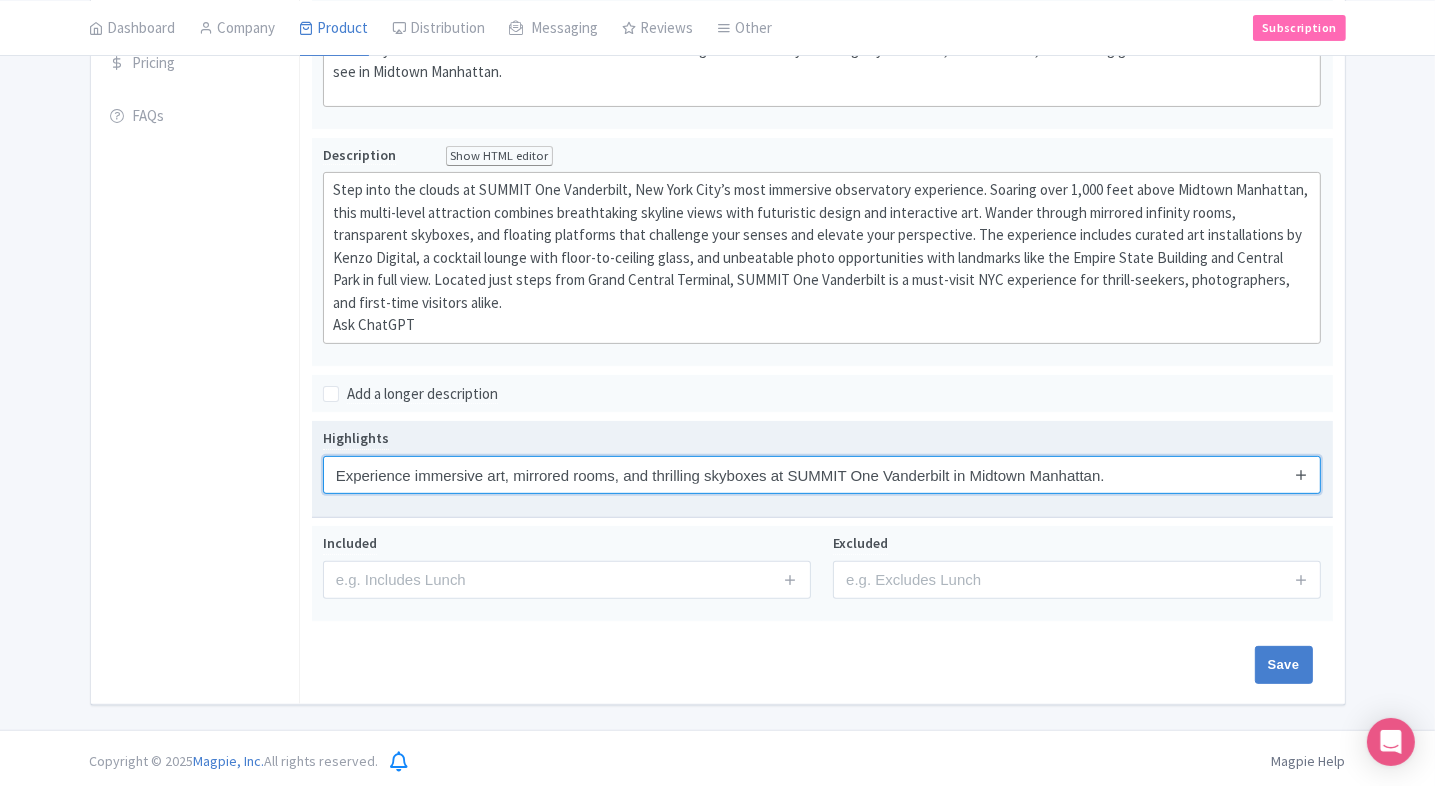 type on "Experience immersive art, mirrored rooms, and thrilling skyboxes at SUMMIT One Vanderbilt in Midtown Manhattan." 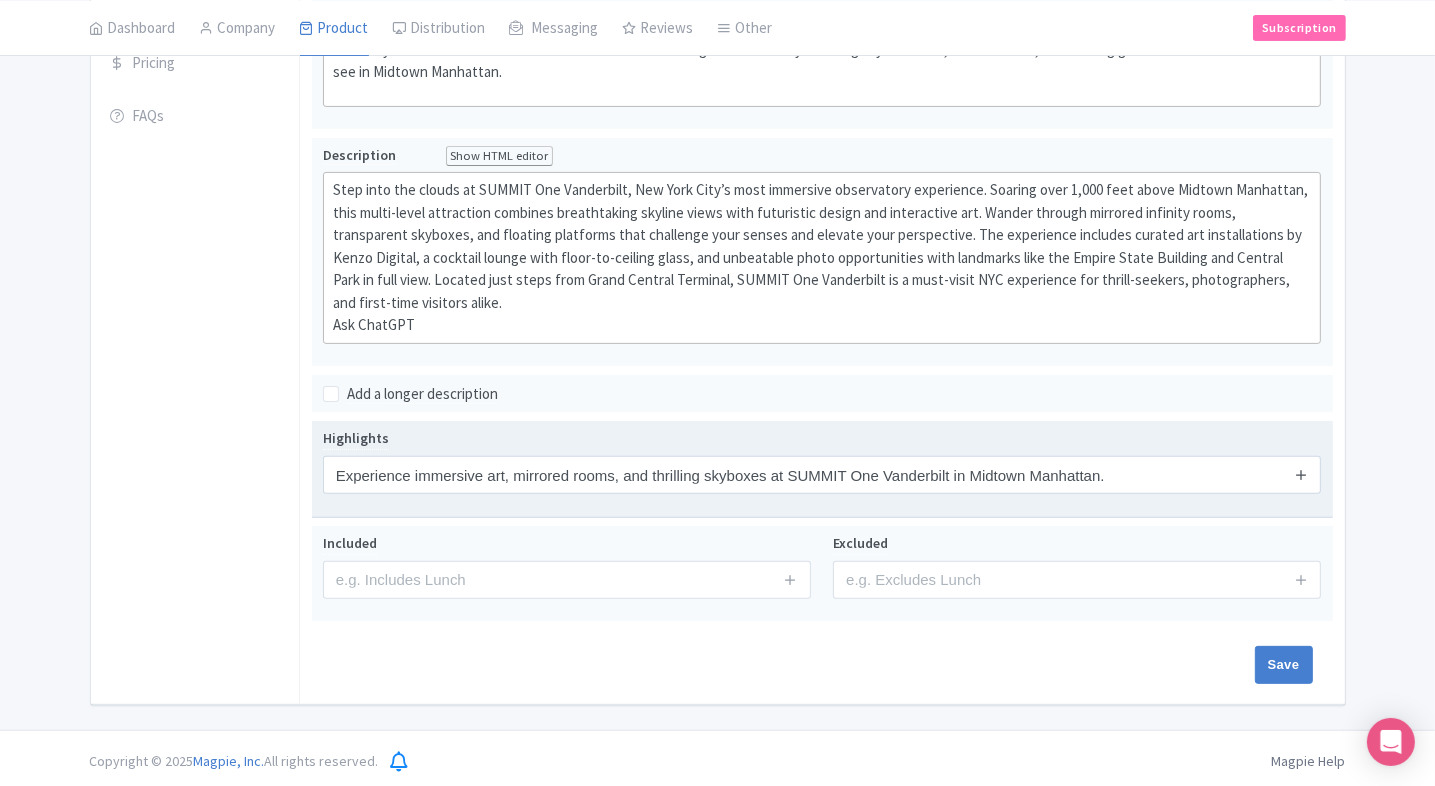 click at bounding box center [1301, 474] 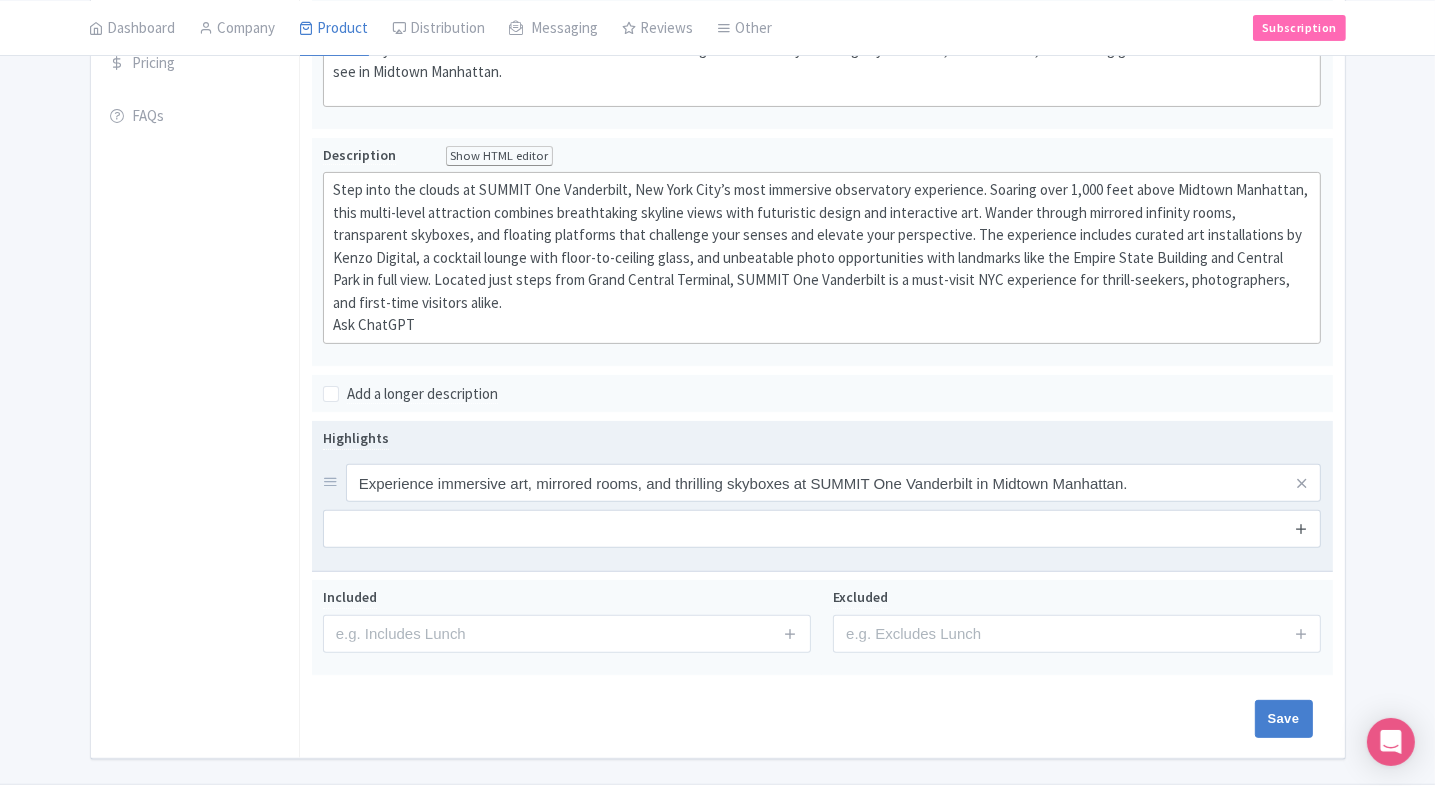 click at bounding box center [1301, 529] 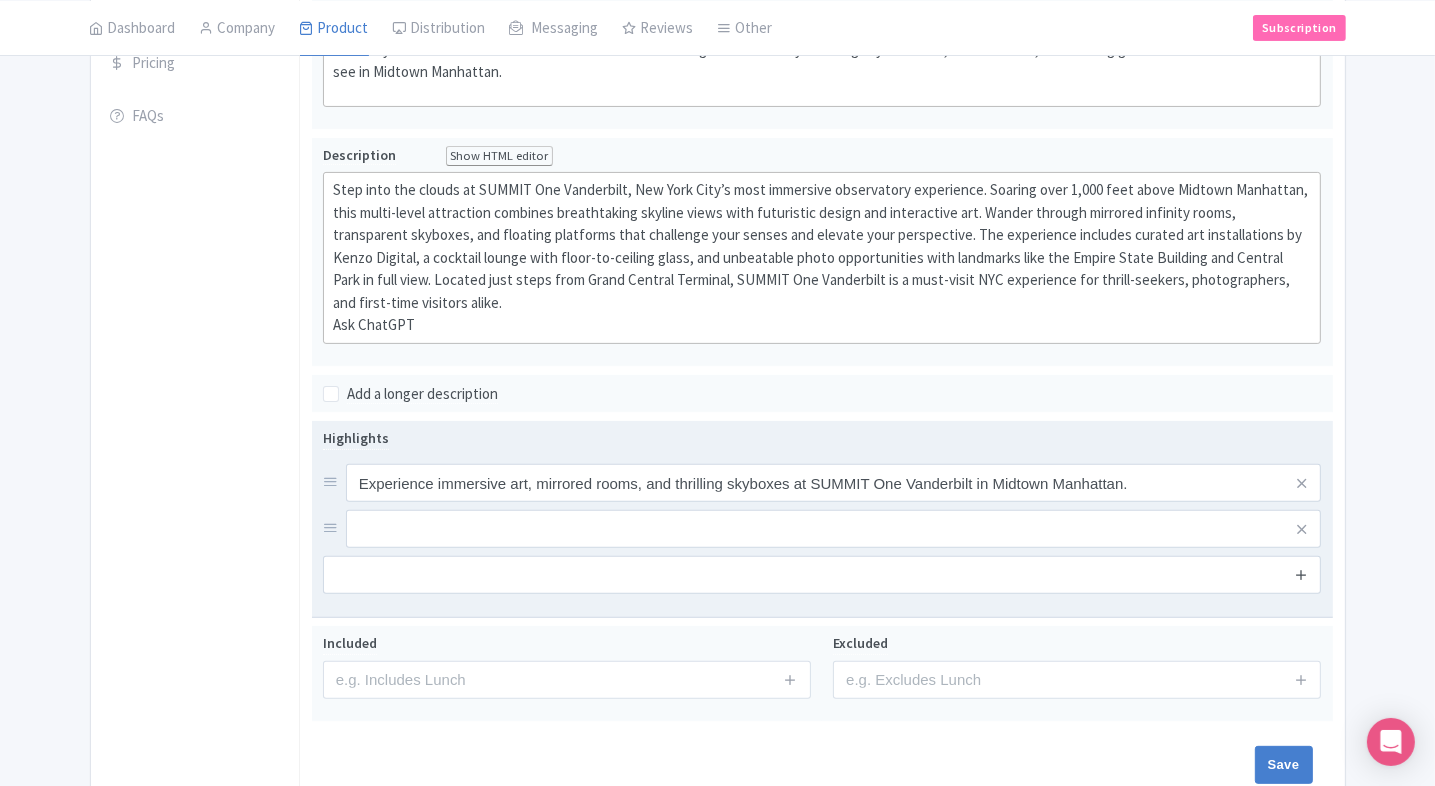 click at bounding box center [1301, 574] 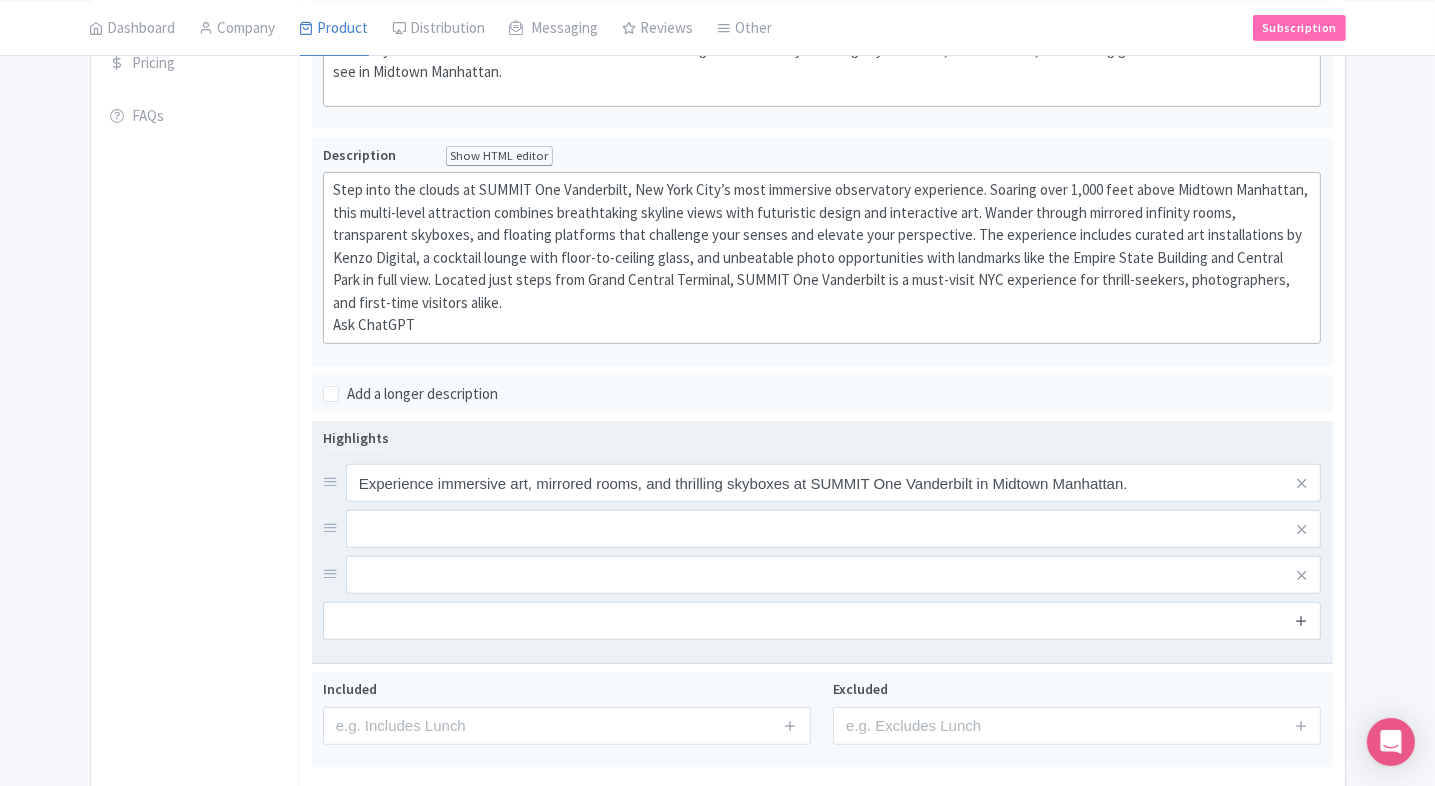 click at bounding box center (1301, 620) 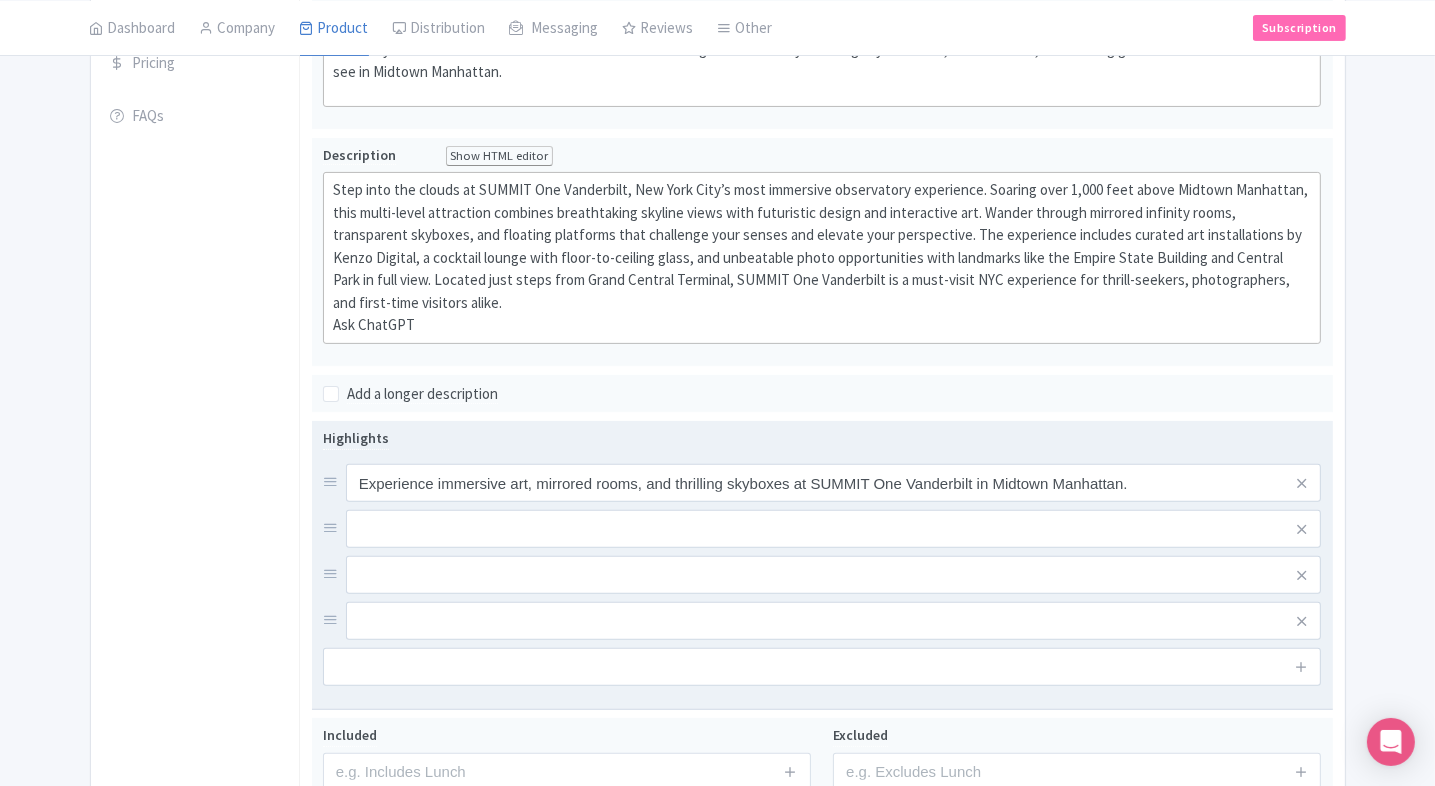 click at bounding box center (834, 483) 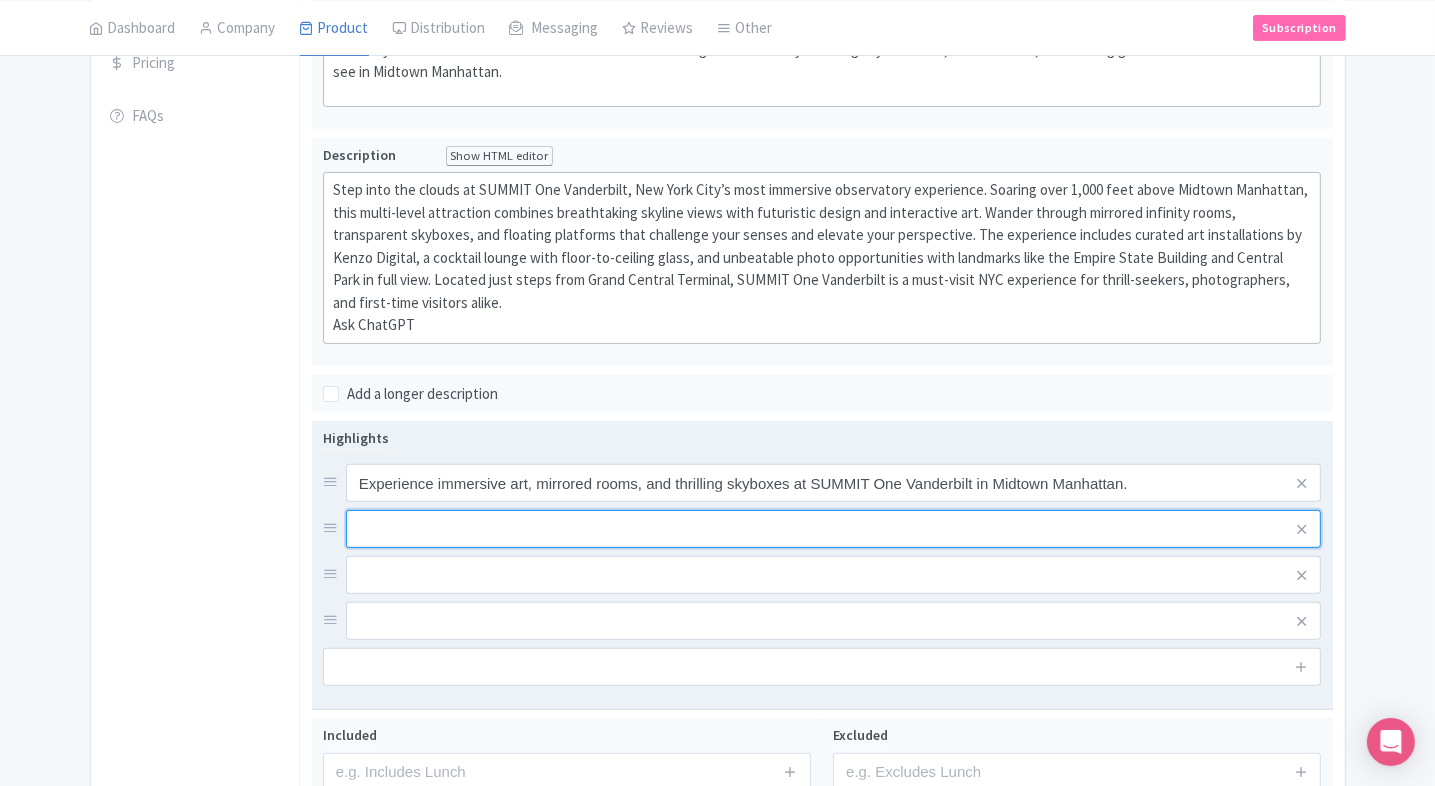 paste on "Soar to 1,070 feet and enjoy 360° skyline views of NYC’s landmarks including the Empire State Building and Central Park." 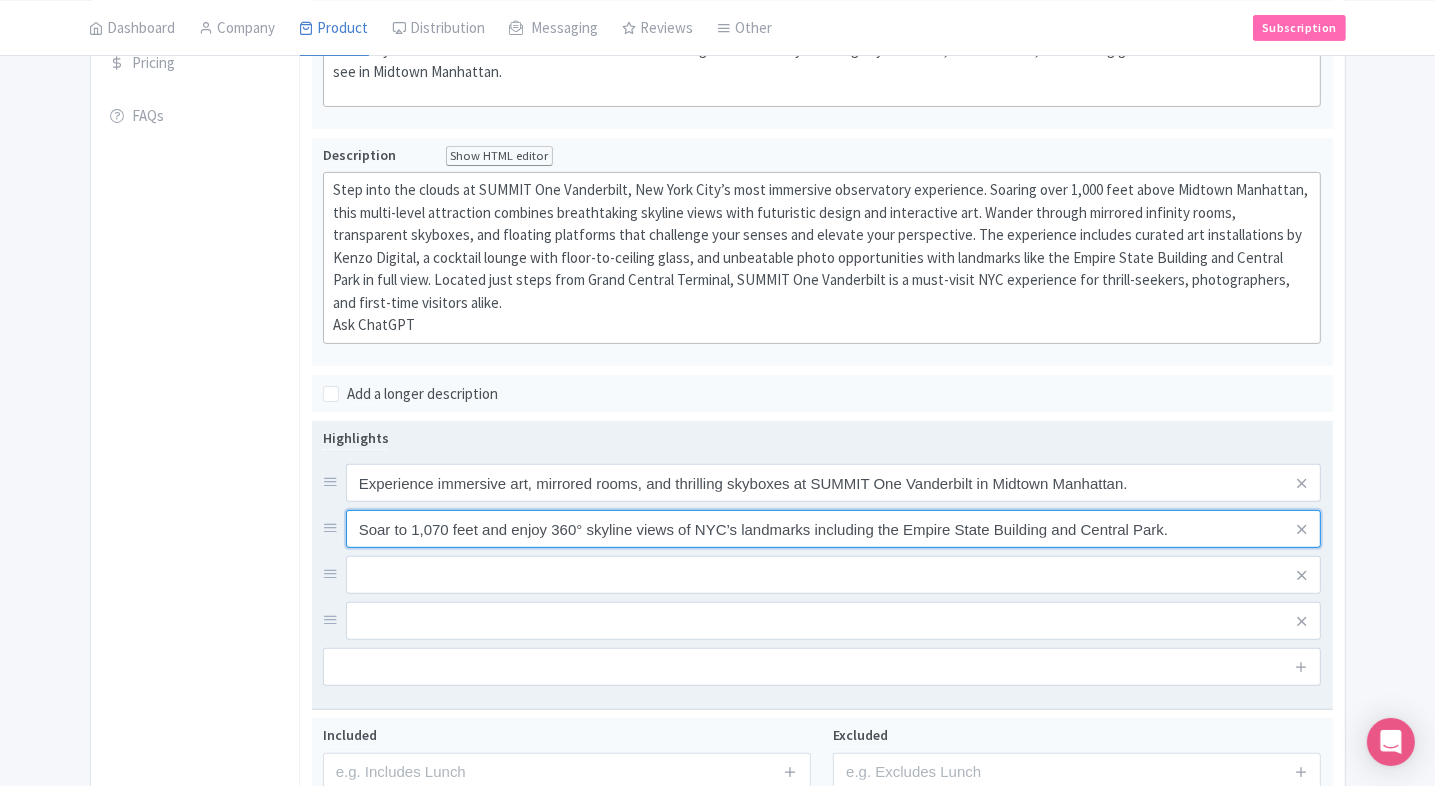type on "Soar to 1,070 feet and enjoy 360° skyline views of NYC’s landmarks including the Empire State Building and Central Park." 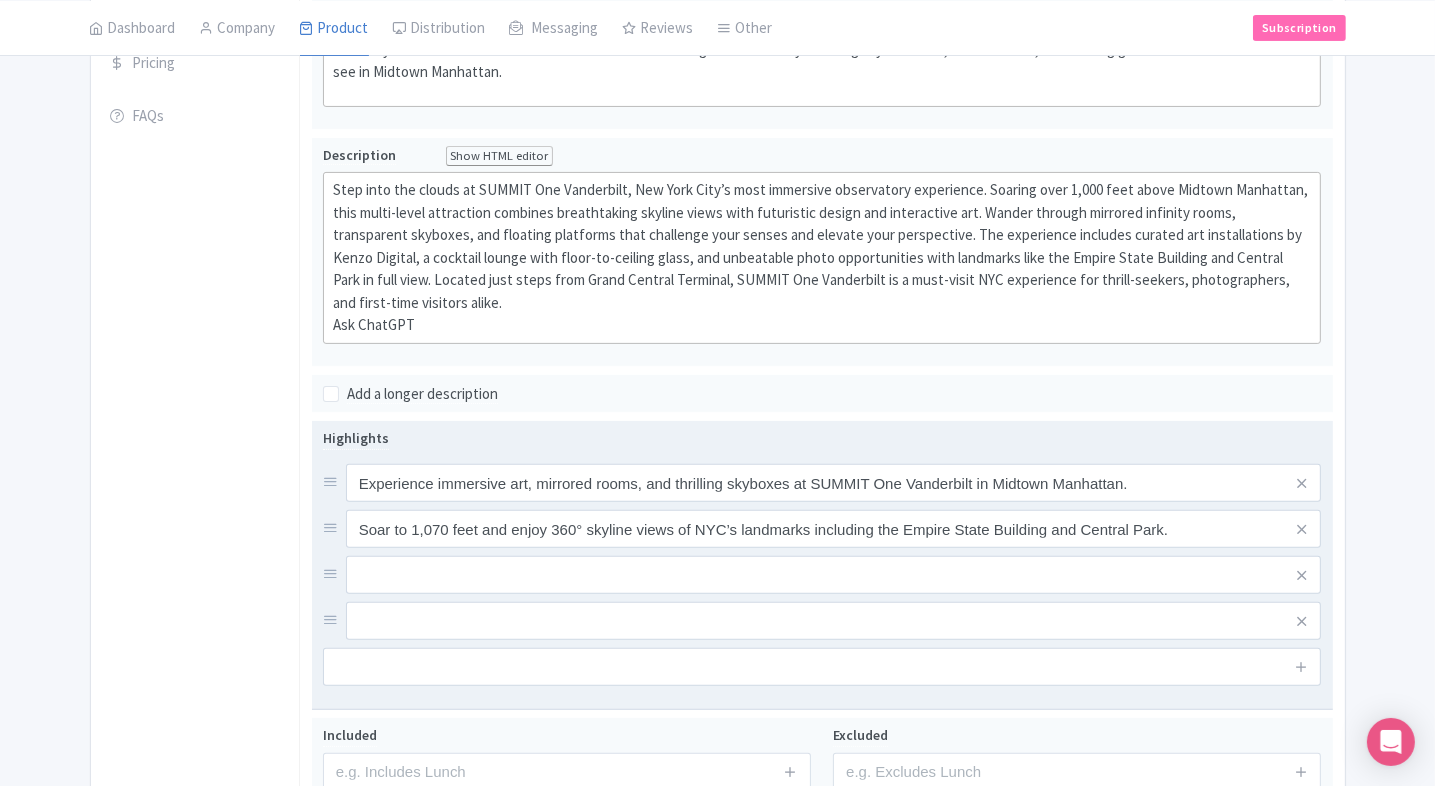 click at bounding box center (834, 483) 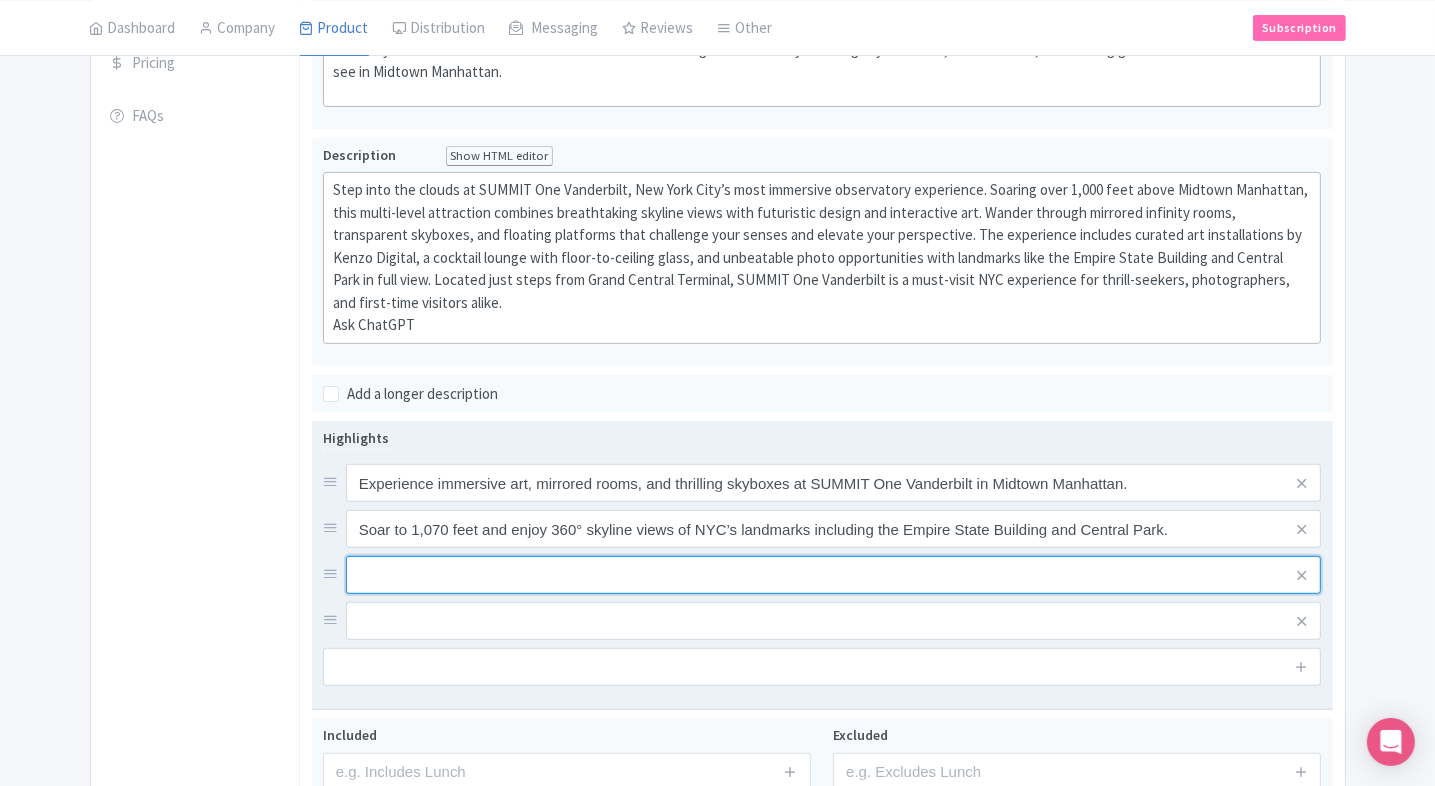 paste on "Step into Levitation, a glass skybox extending beyond the edge of the building for heart-racing photo ops." 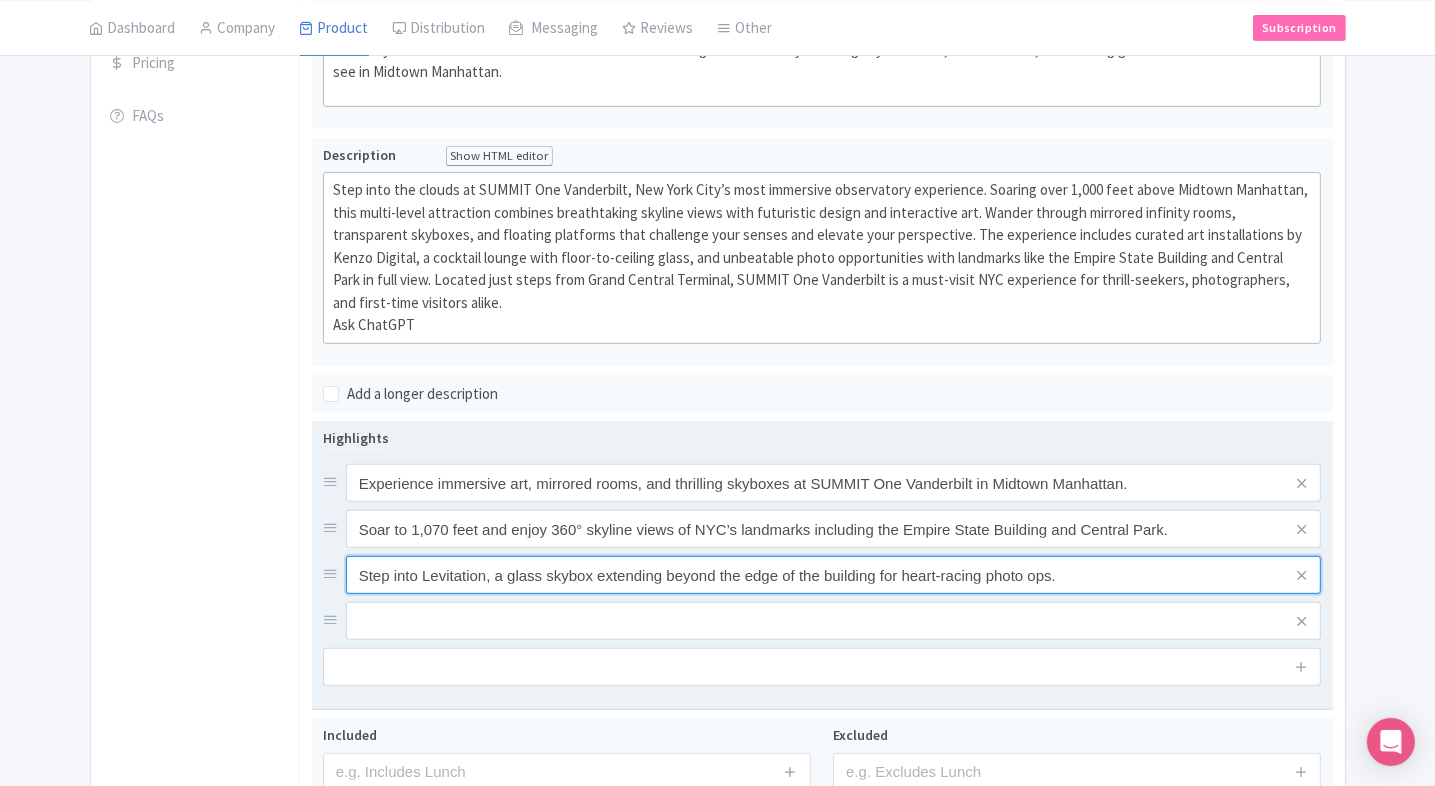 type on "Step into Levitation, a glass skybox extending beyond the edge of the building for heart-racing photo ops." 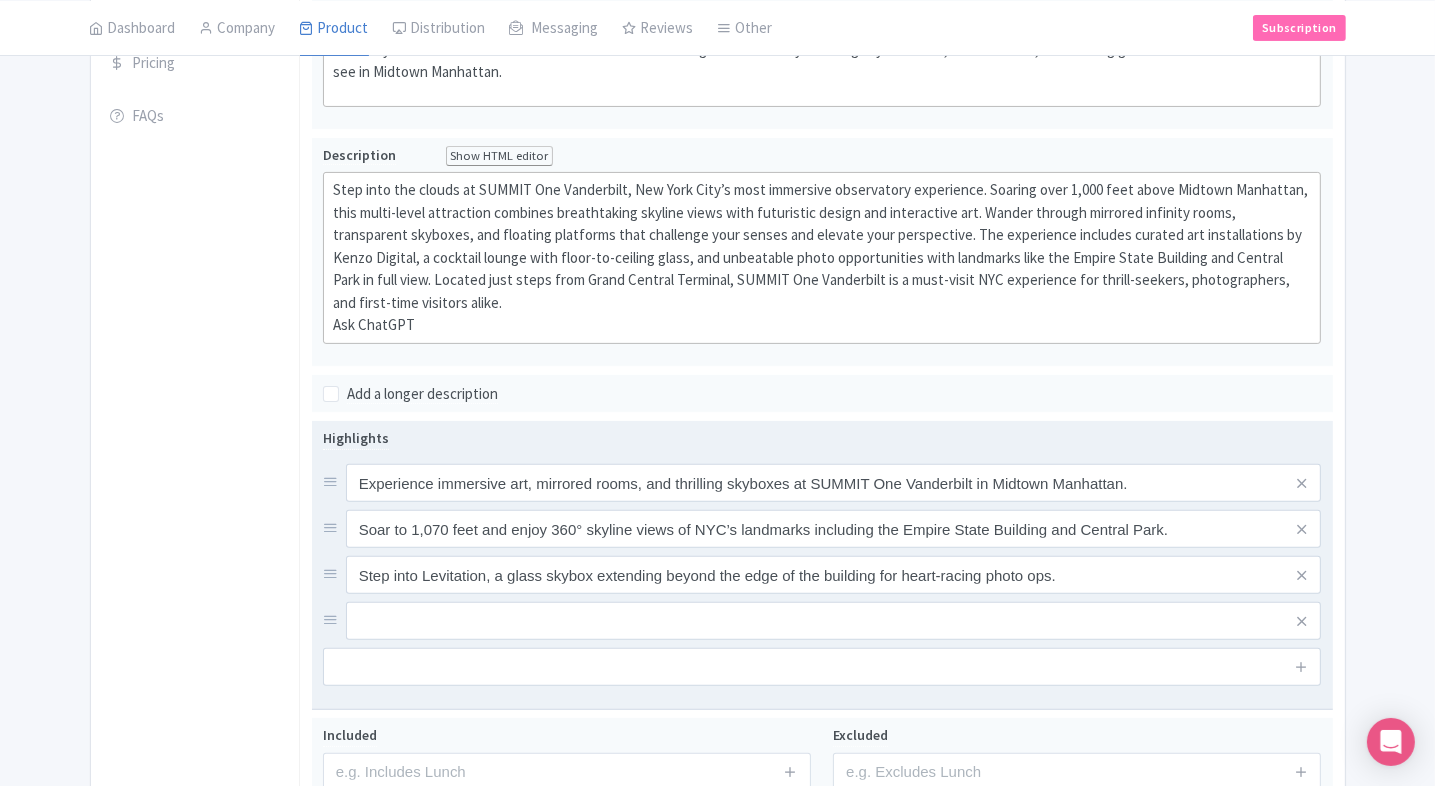 click at bounding box center (834, 483) 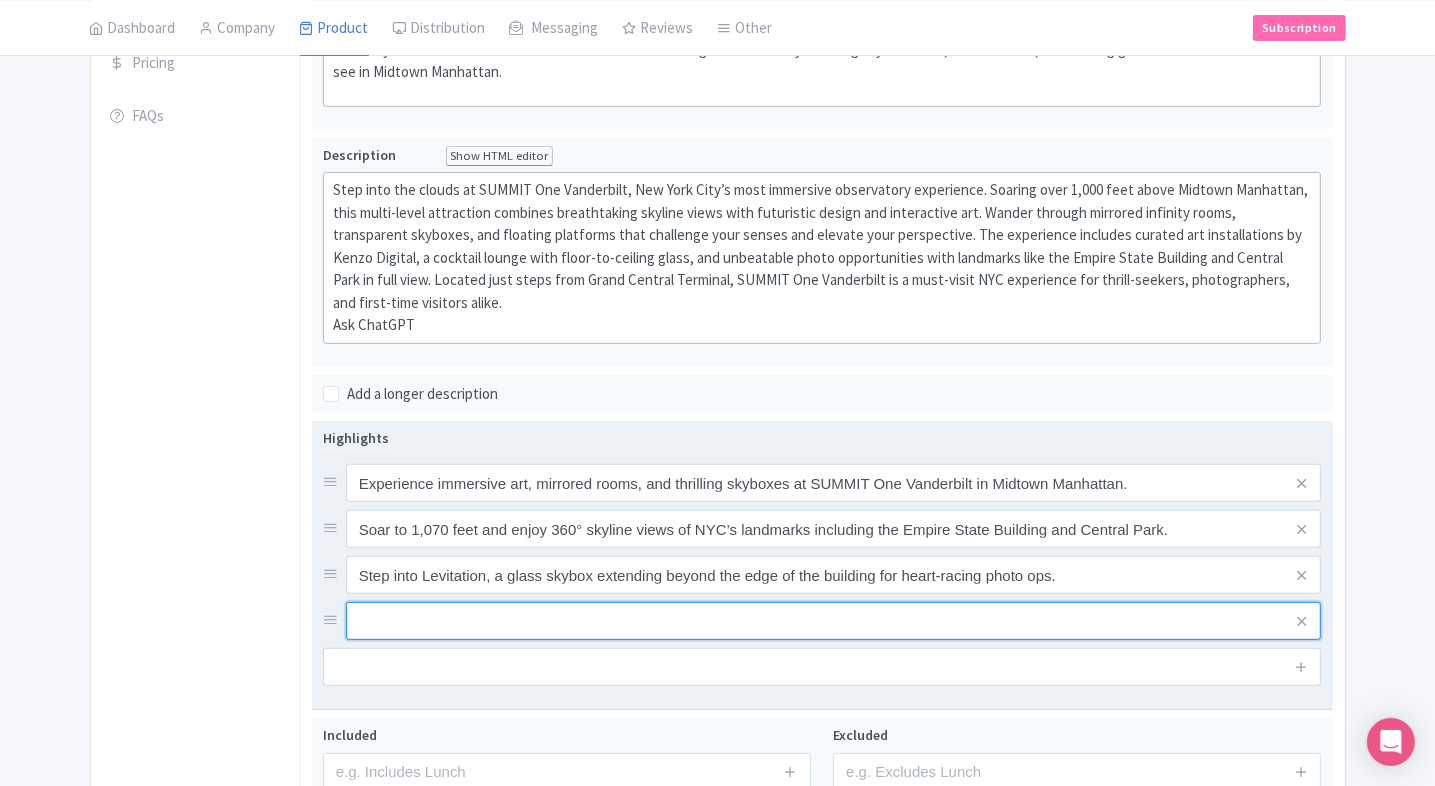 paste on "Relax with cocktails at APRÈS Lounge or enjoy curated art installations by Yayoi Kusama across three floors." 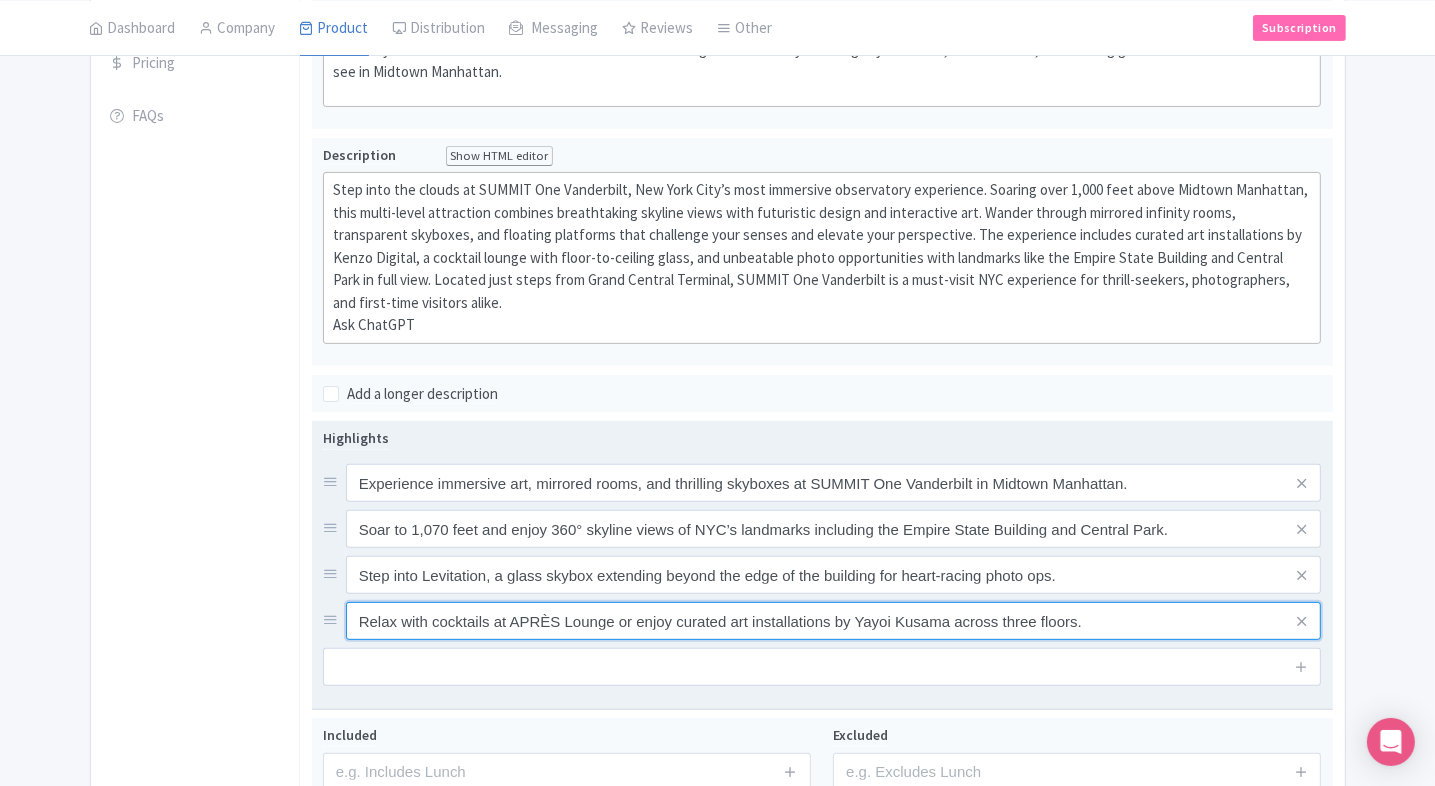 type on "Relax with cocktails at APRÈS Lounge or enjoy curated art installations by Yayoi Kusama across three floors." 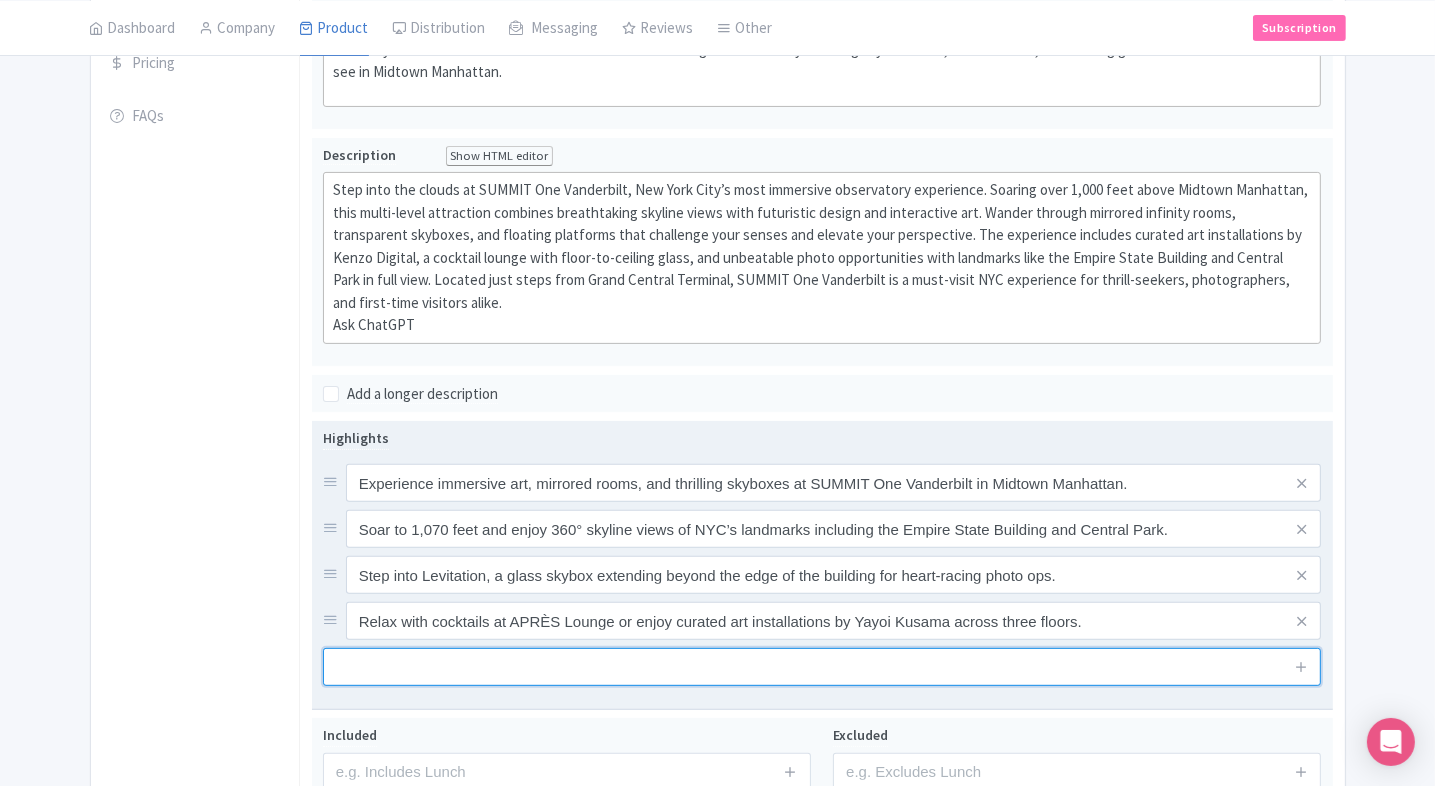 click at bounding box center [822, 667] 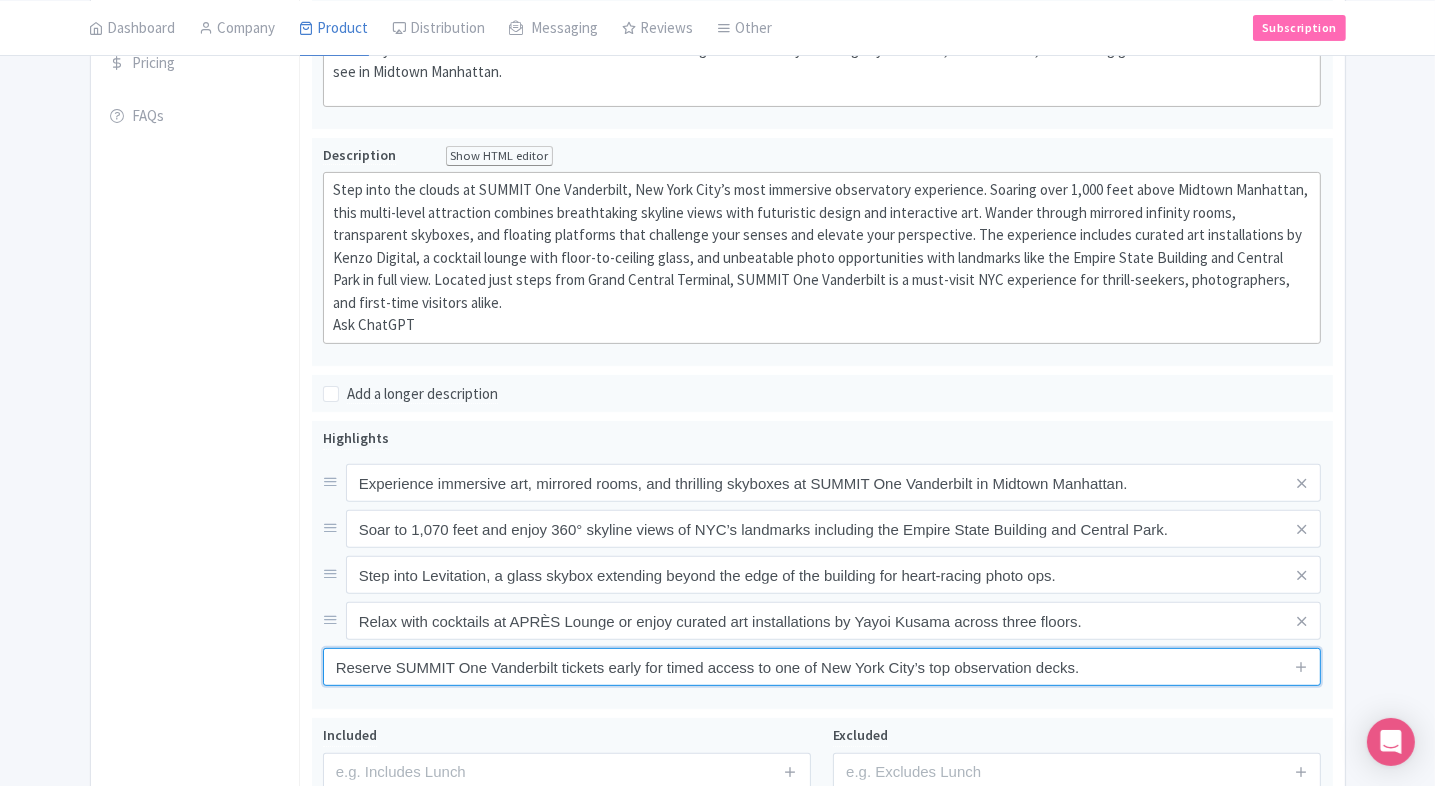 type on "Reserve SUMMIT One Vanderbilt tickets early for timed access to one of New York City’s top observation decks." 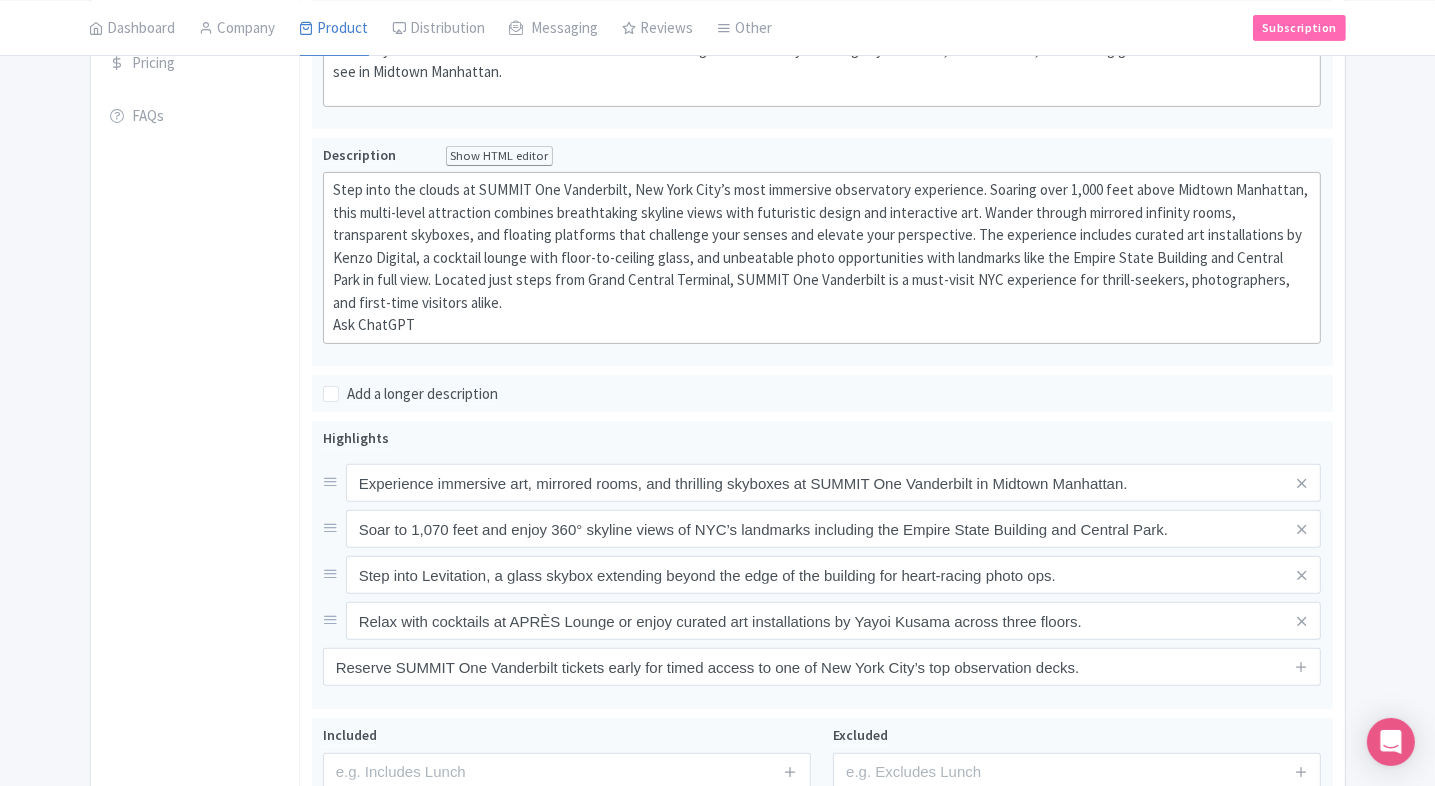 click on "General
Booking Info
Settings
Pricing
FAQs" at bounding box center (195, 385) 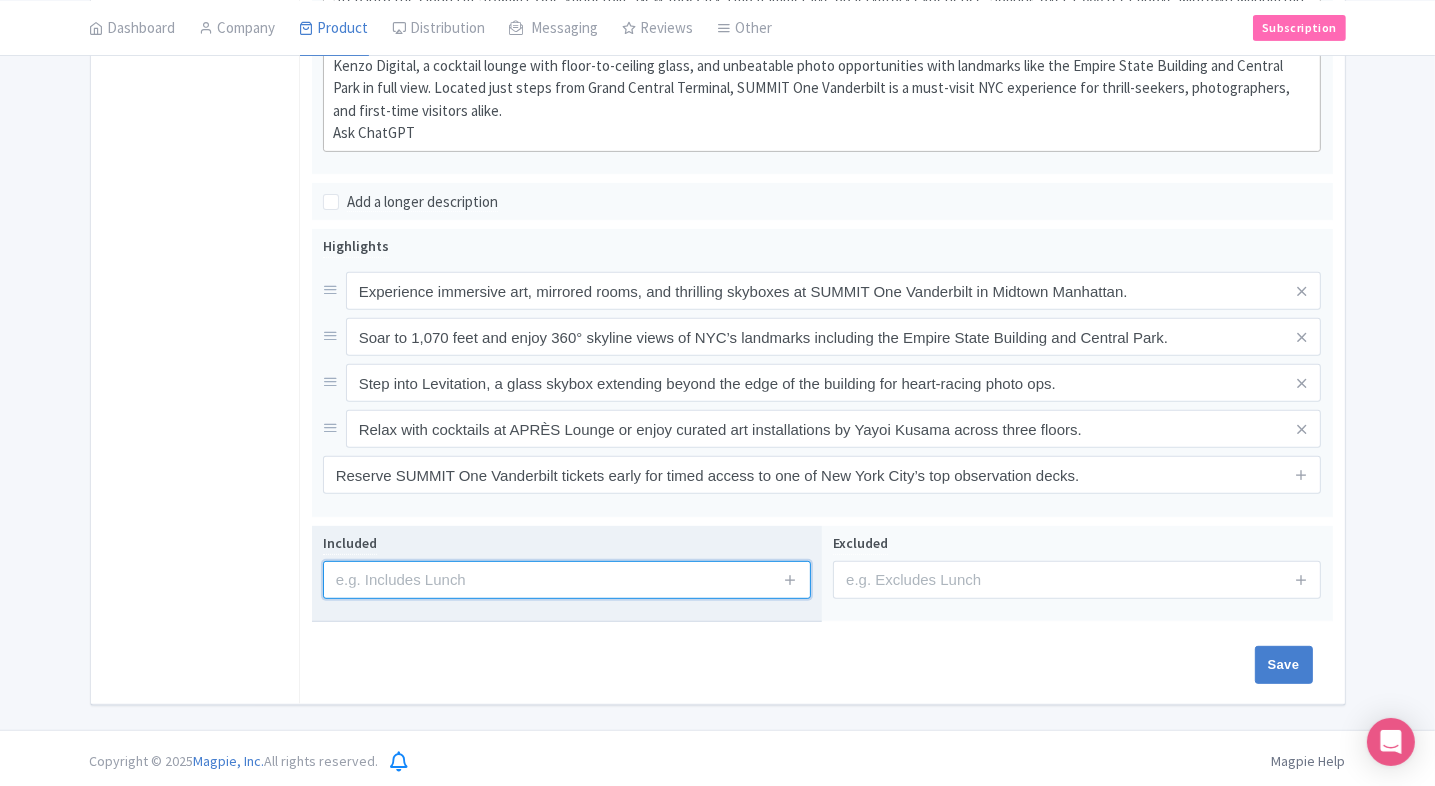 click at bounding box center [567, 580] 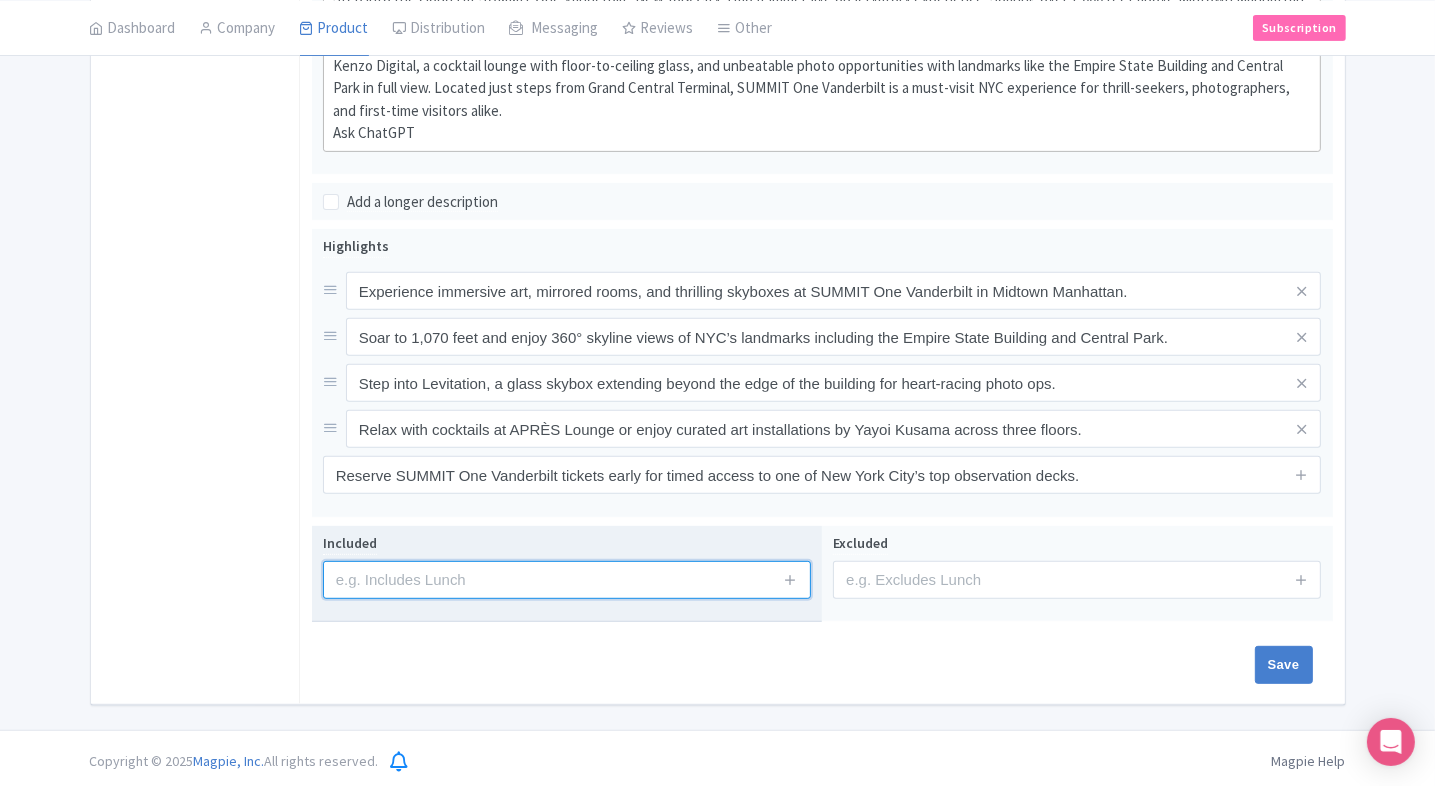 type on "Entrance to the attraction" 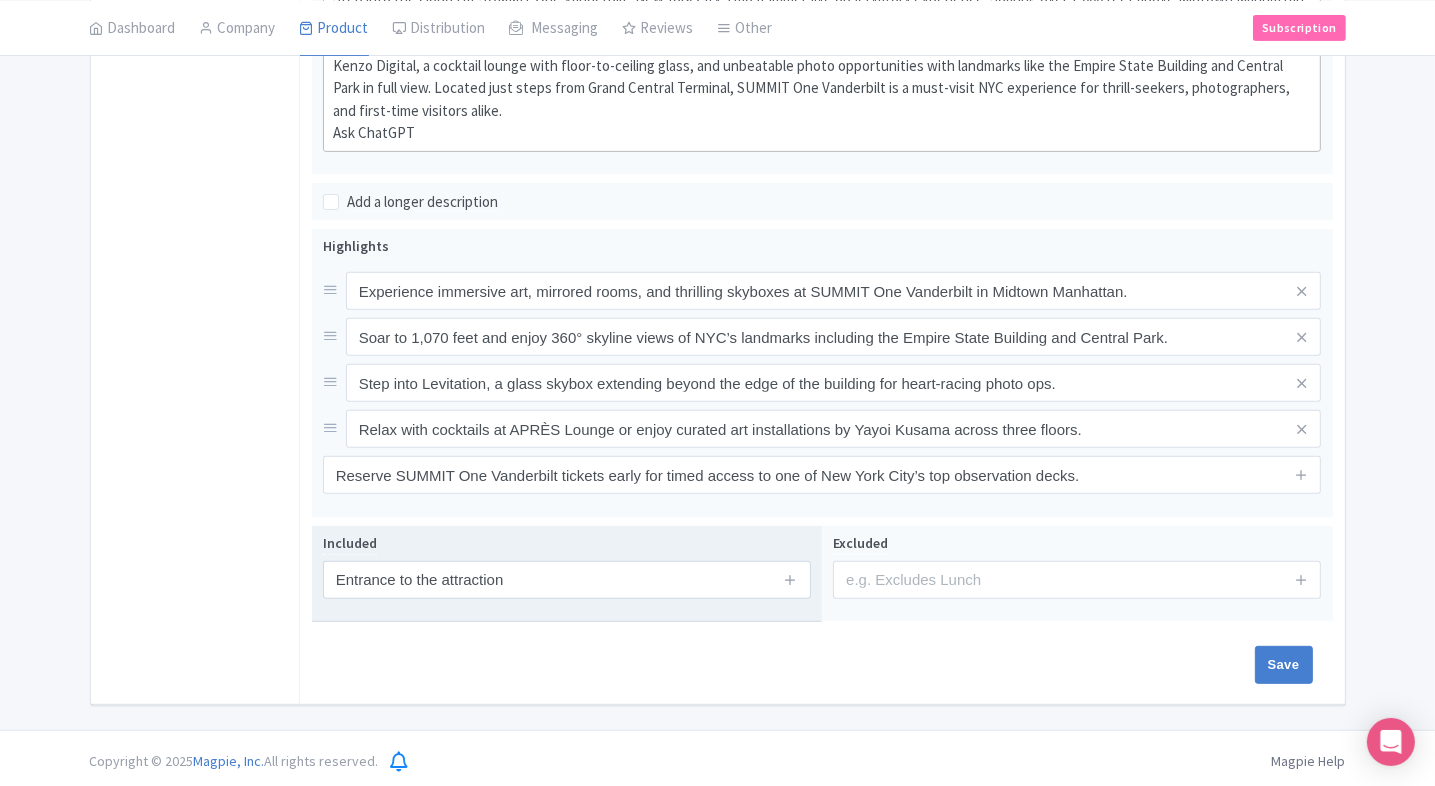 click on "Included Entrance to the attraction" at bounding box center (567, 574) 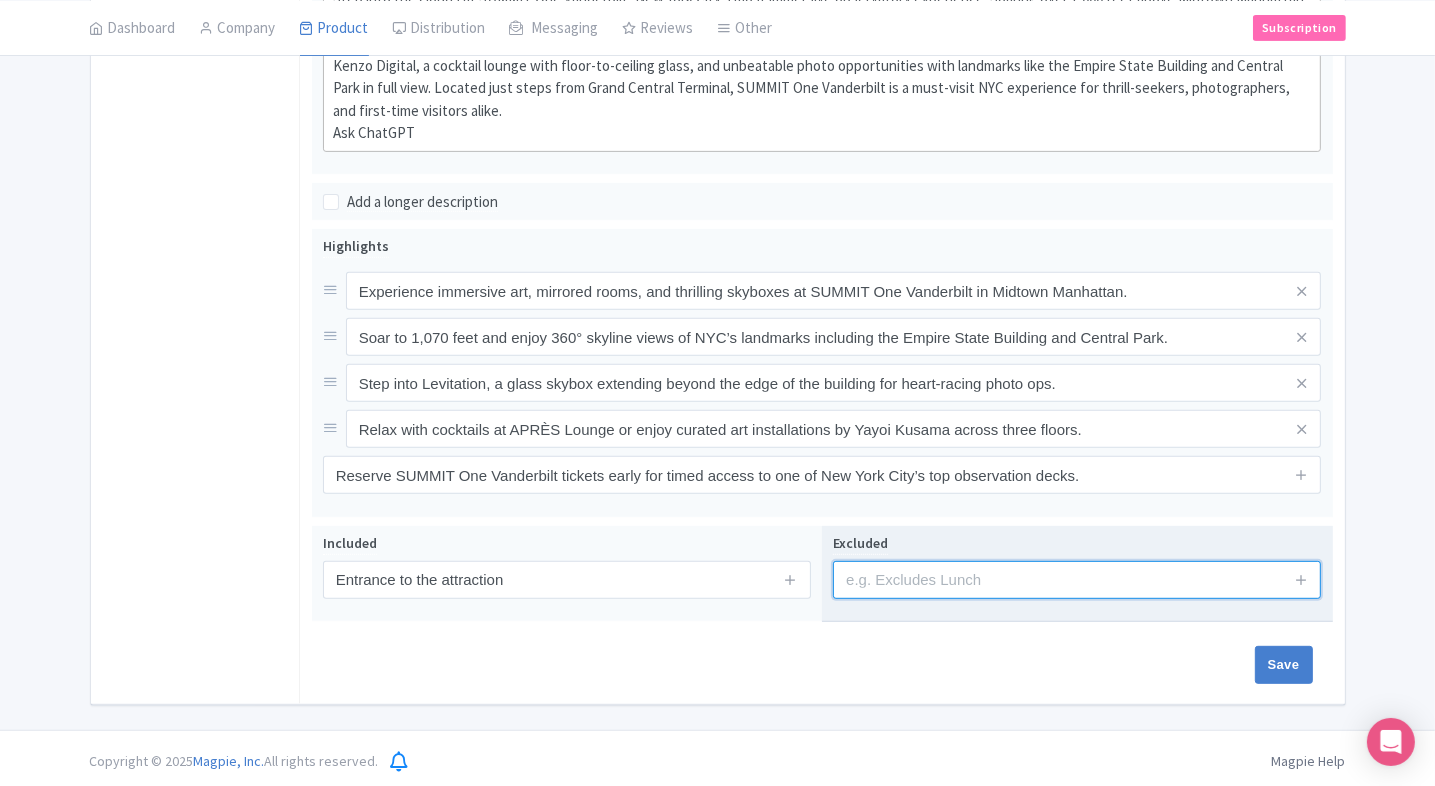 click at bounding box center [1077, 580] 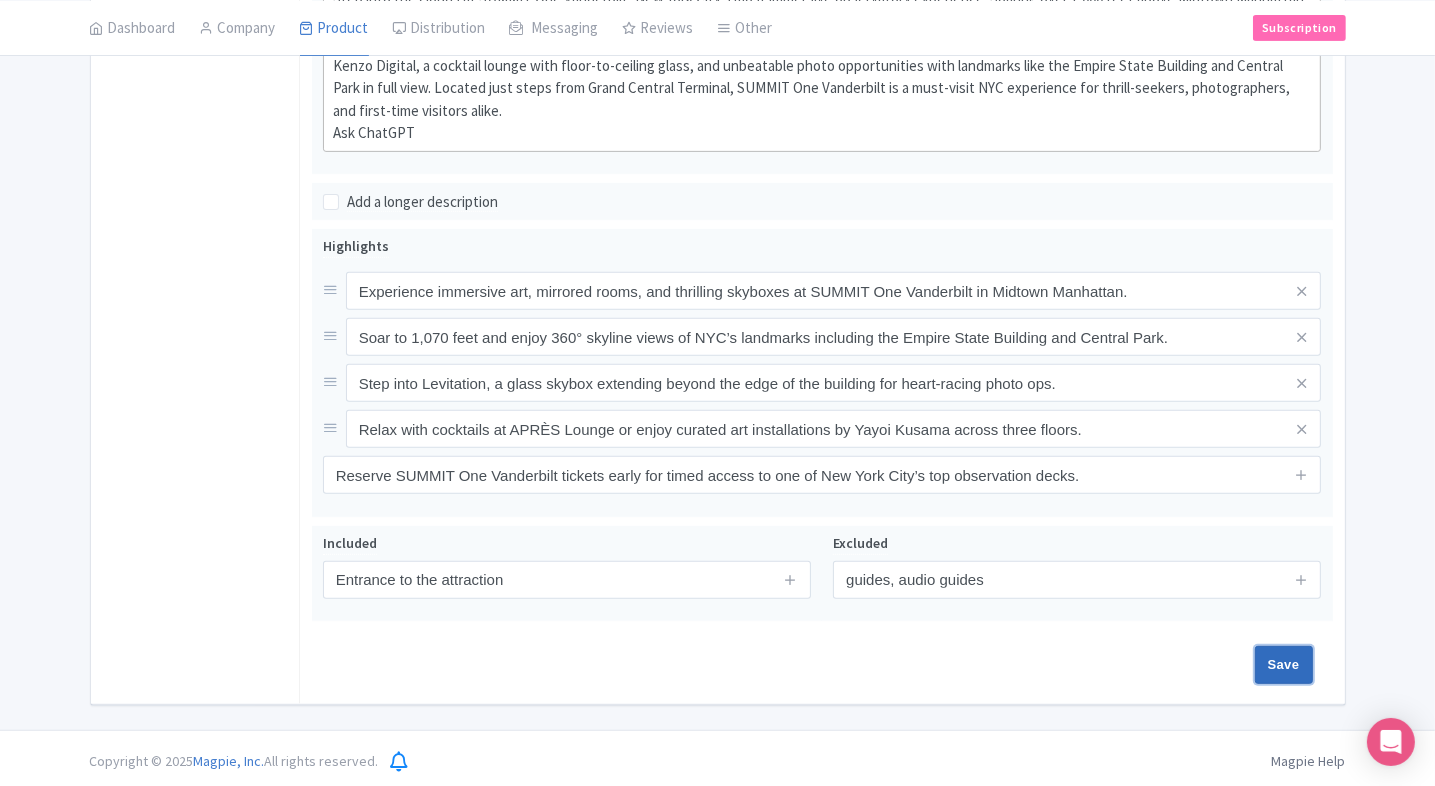 click on "Save" at bounding box center [1284, 665] 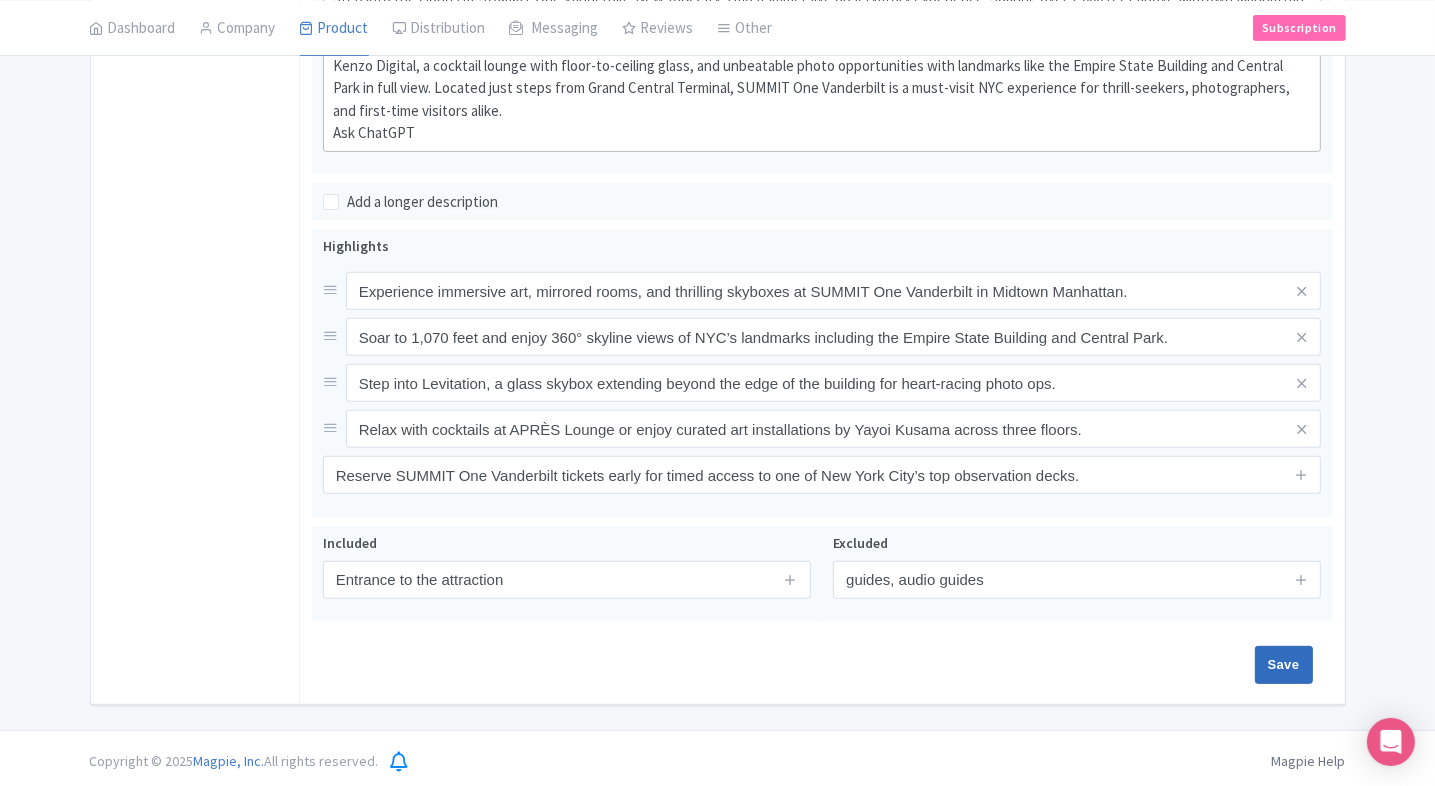 type on "Saving..." 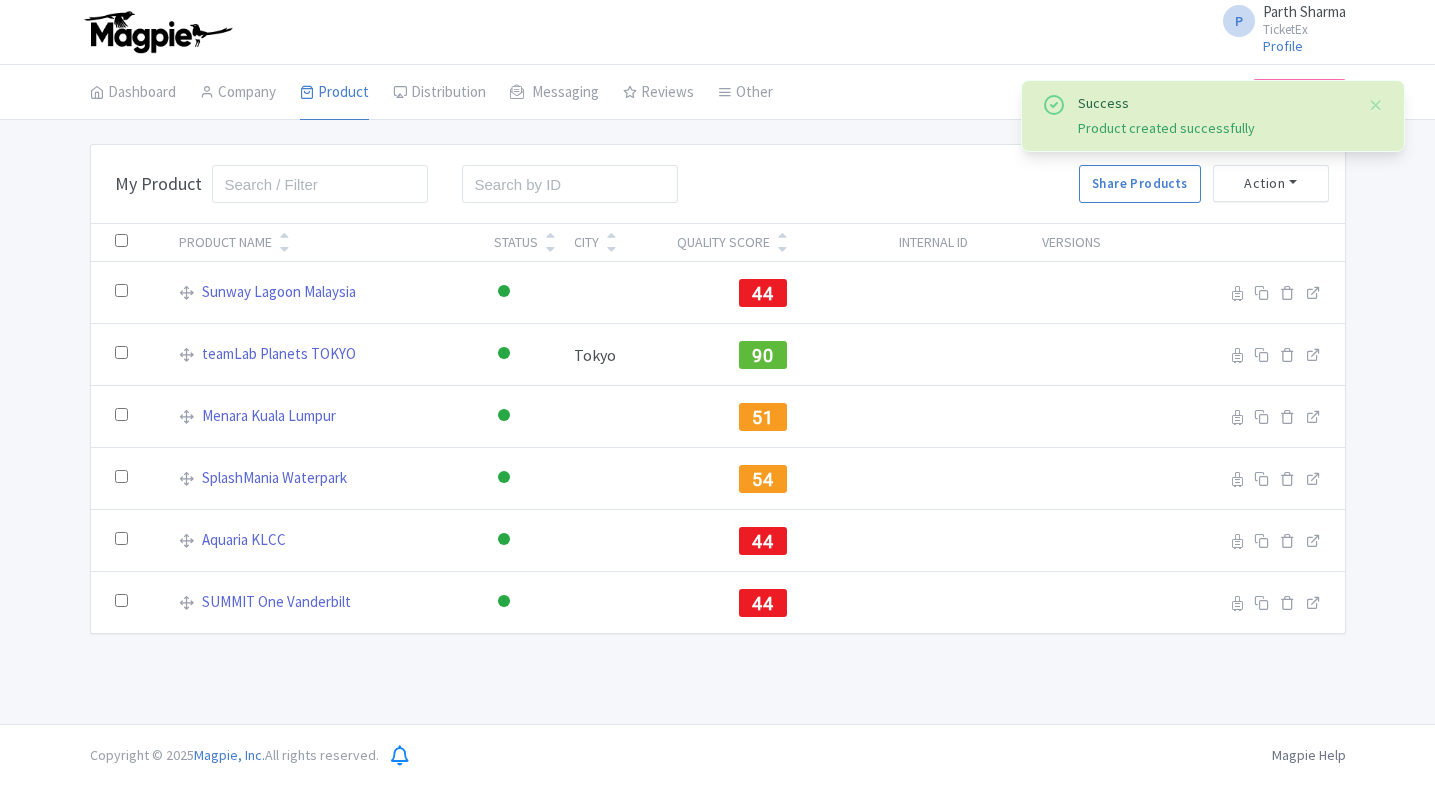 scroll, scrollTop: 0, scrollLeft: 0, axis: both 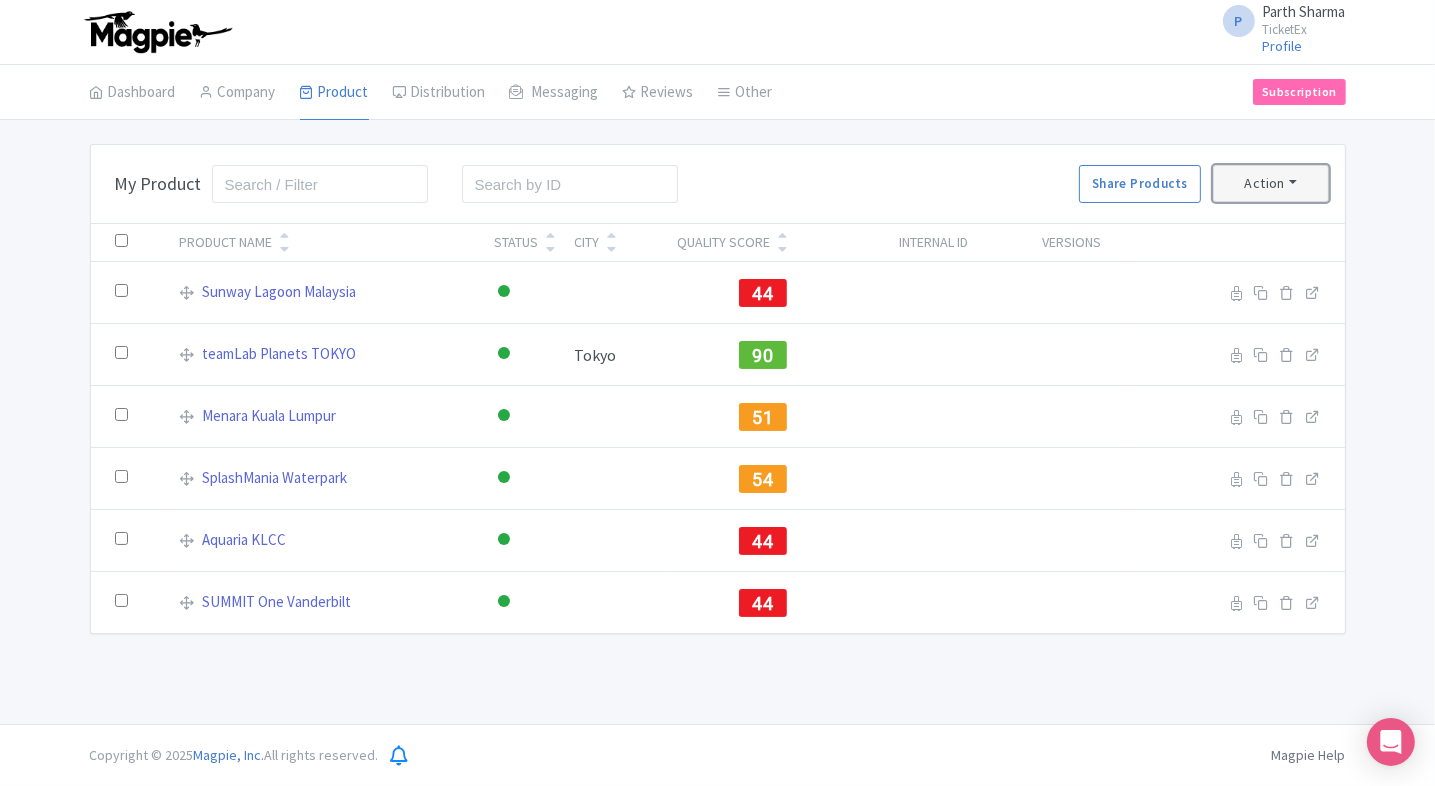 click on "Action" at bounding box center [1271, 183] 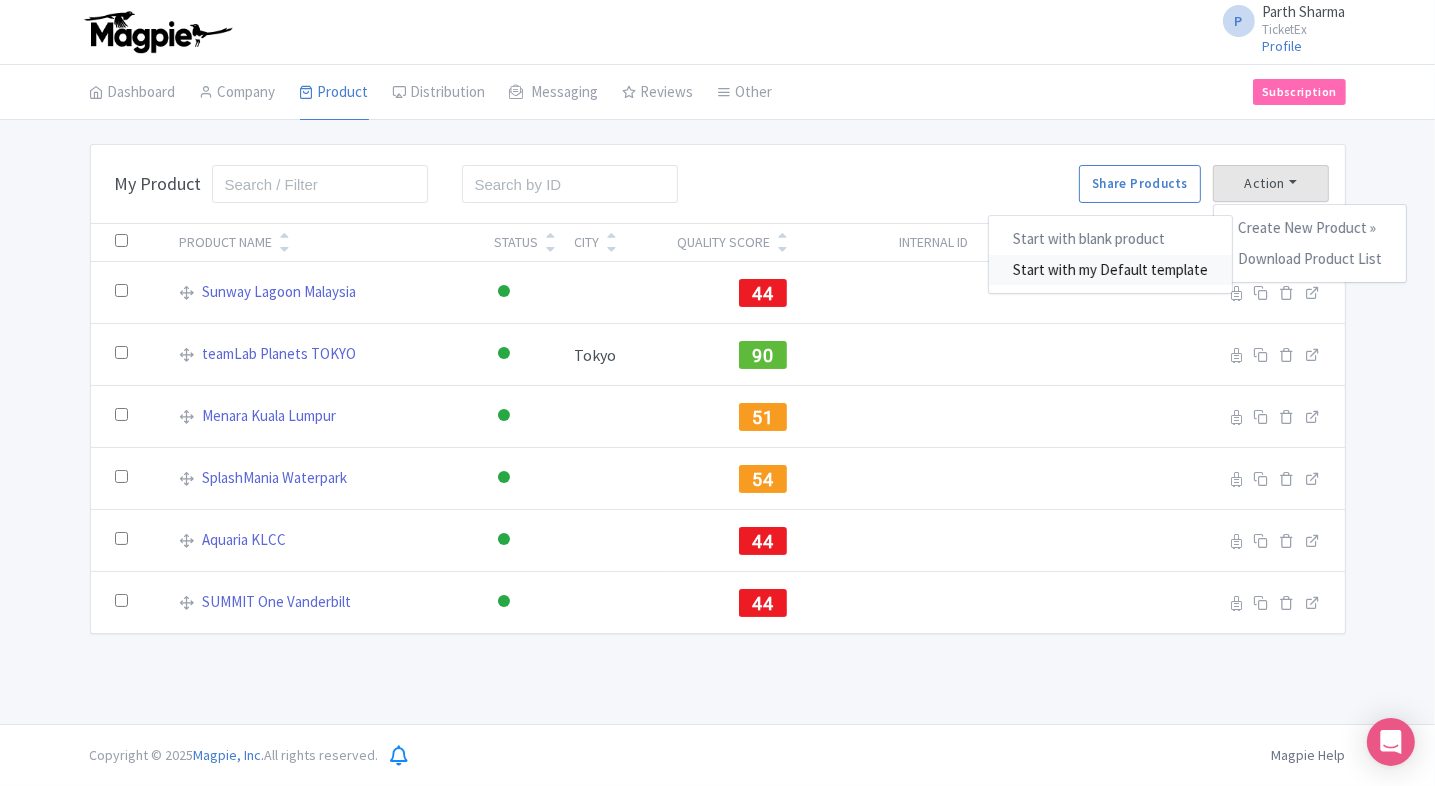 click on "Start with my Default template" at bounding box center (1110, 270) 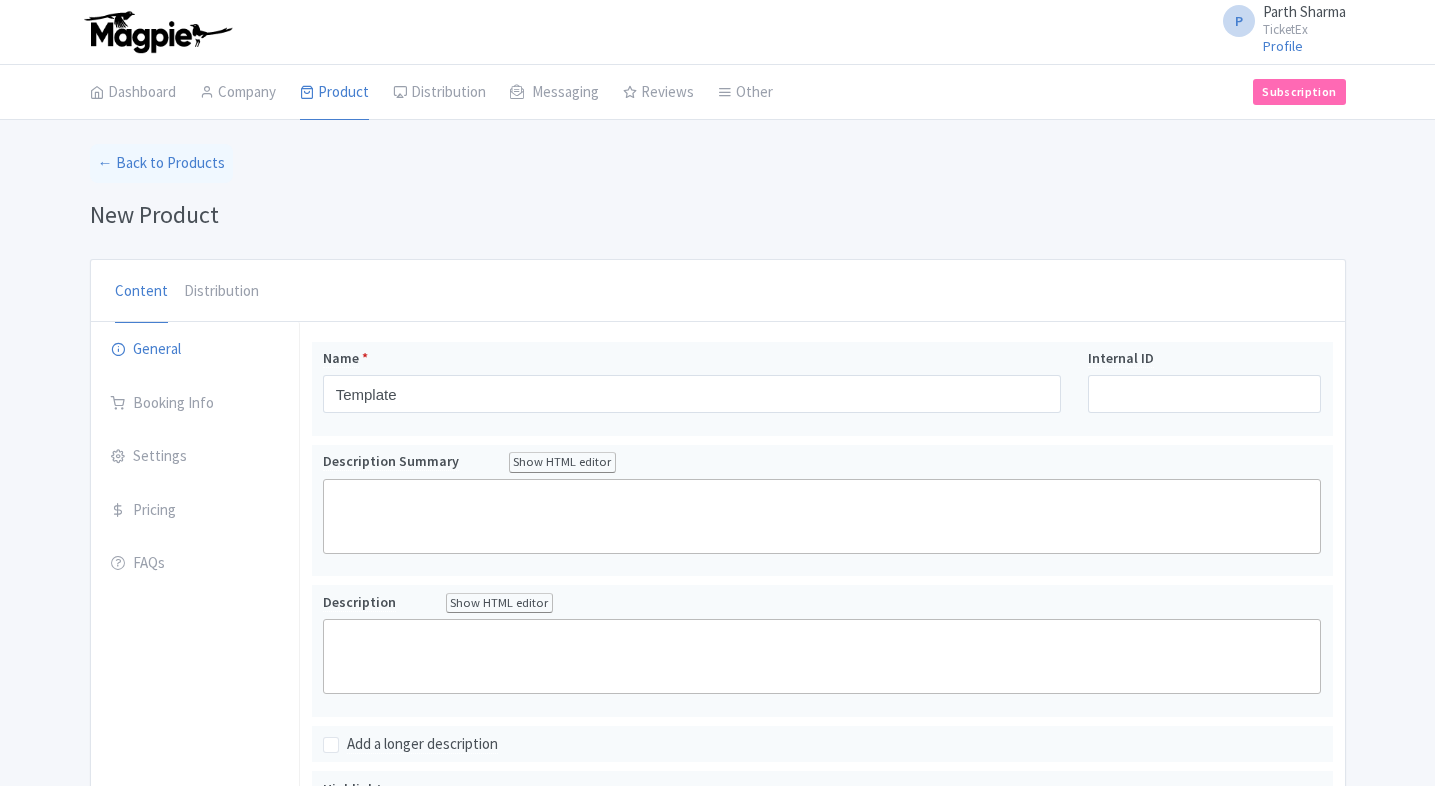 scroll, scrollTop: 0, scrollLeft: 0, axis: both 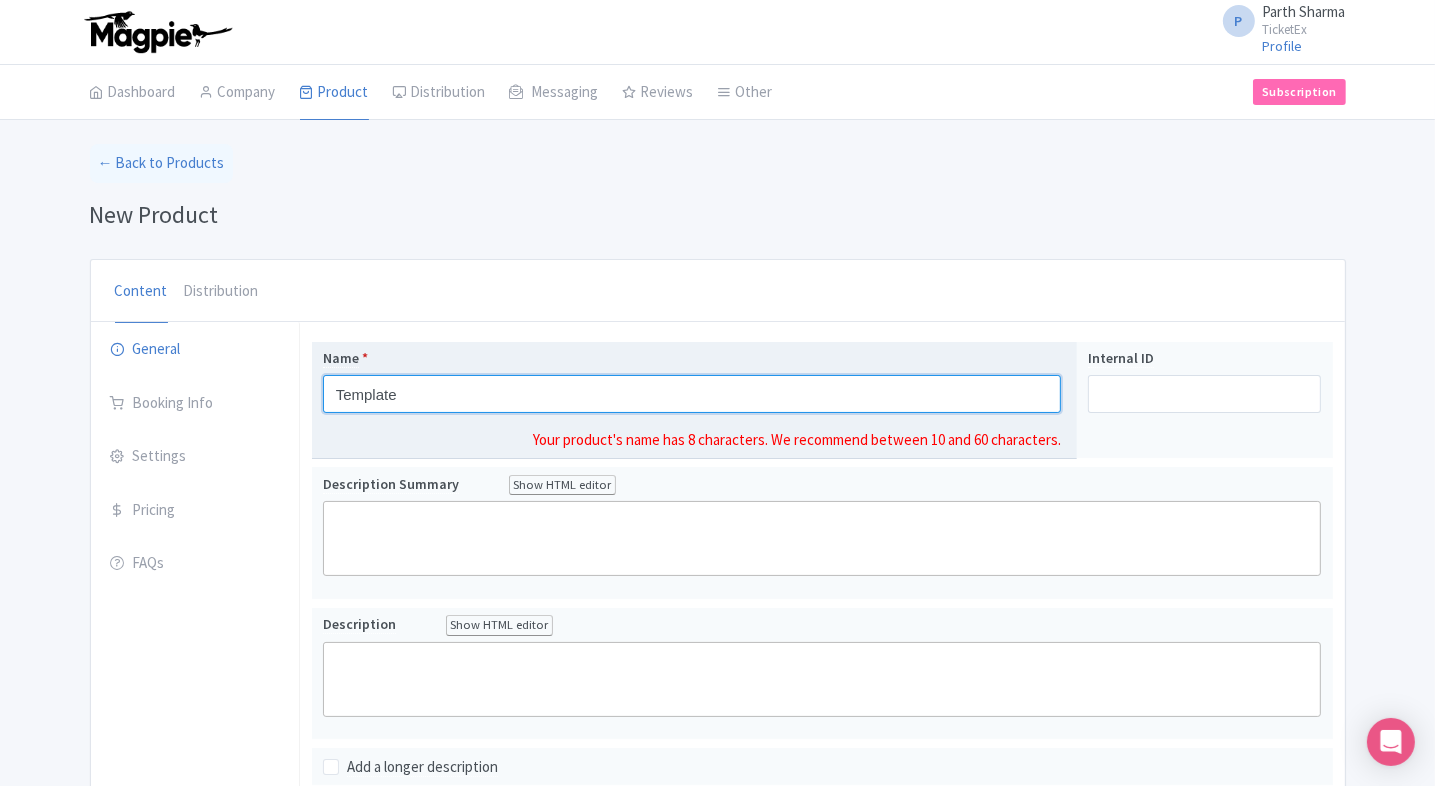 click on "Template" at bounding box center (692, 394) 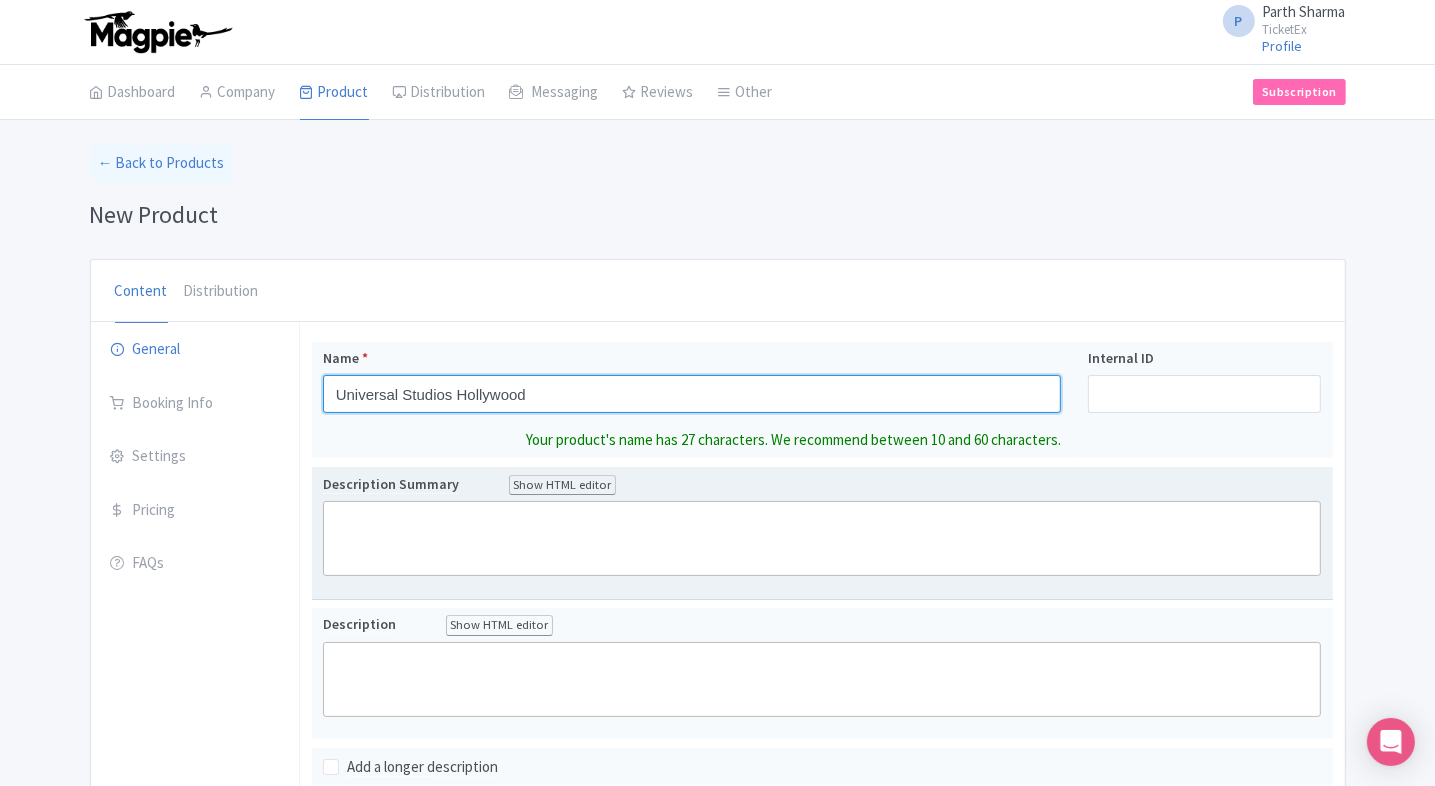 type on "Universal Studios Hollywood" 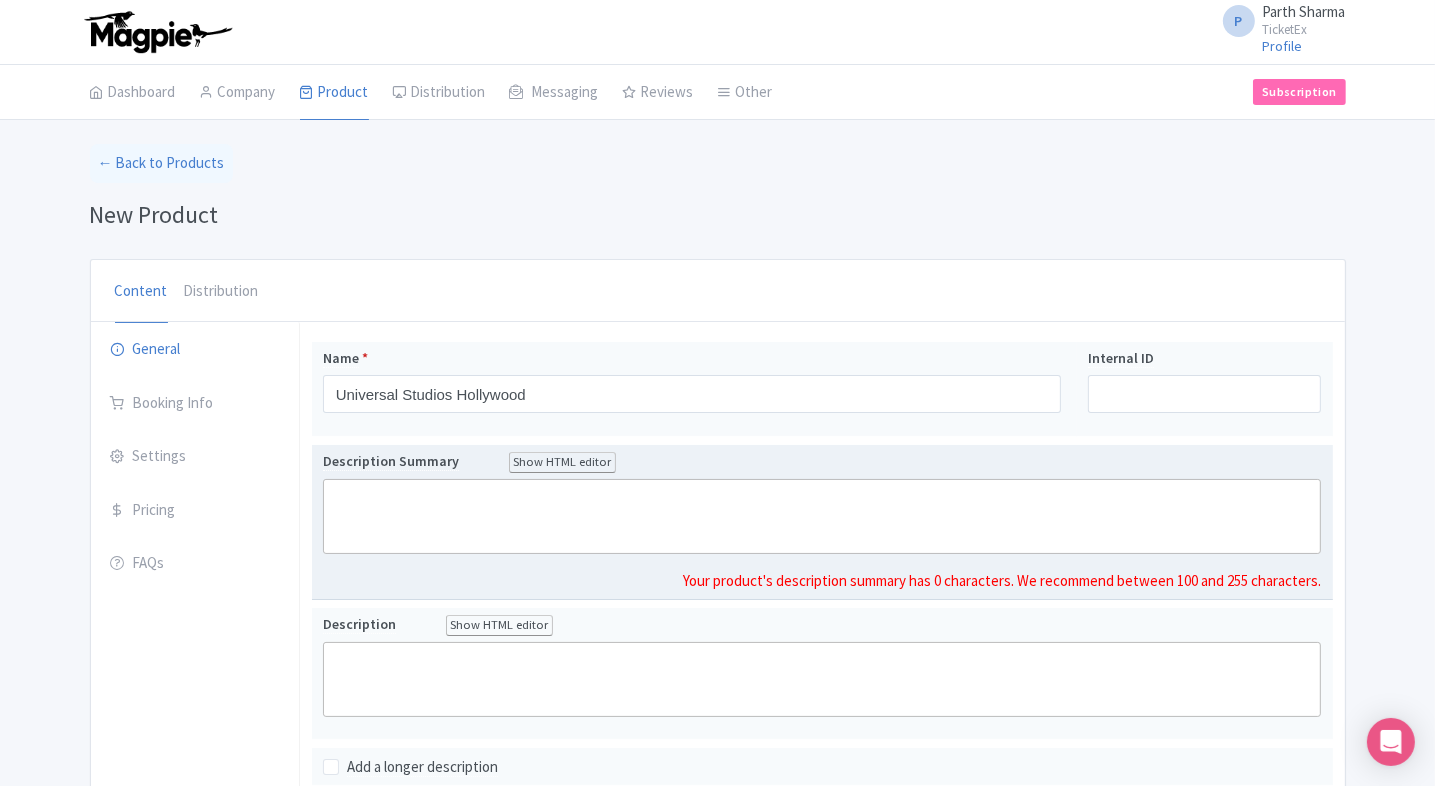 click 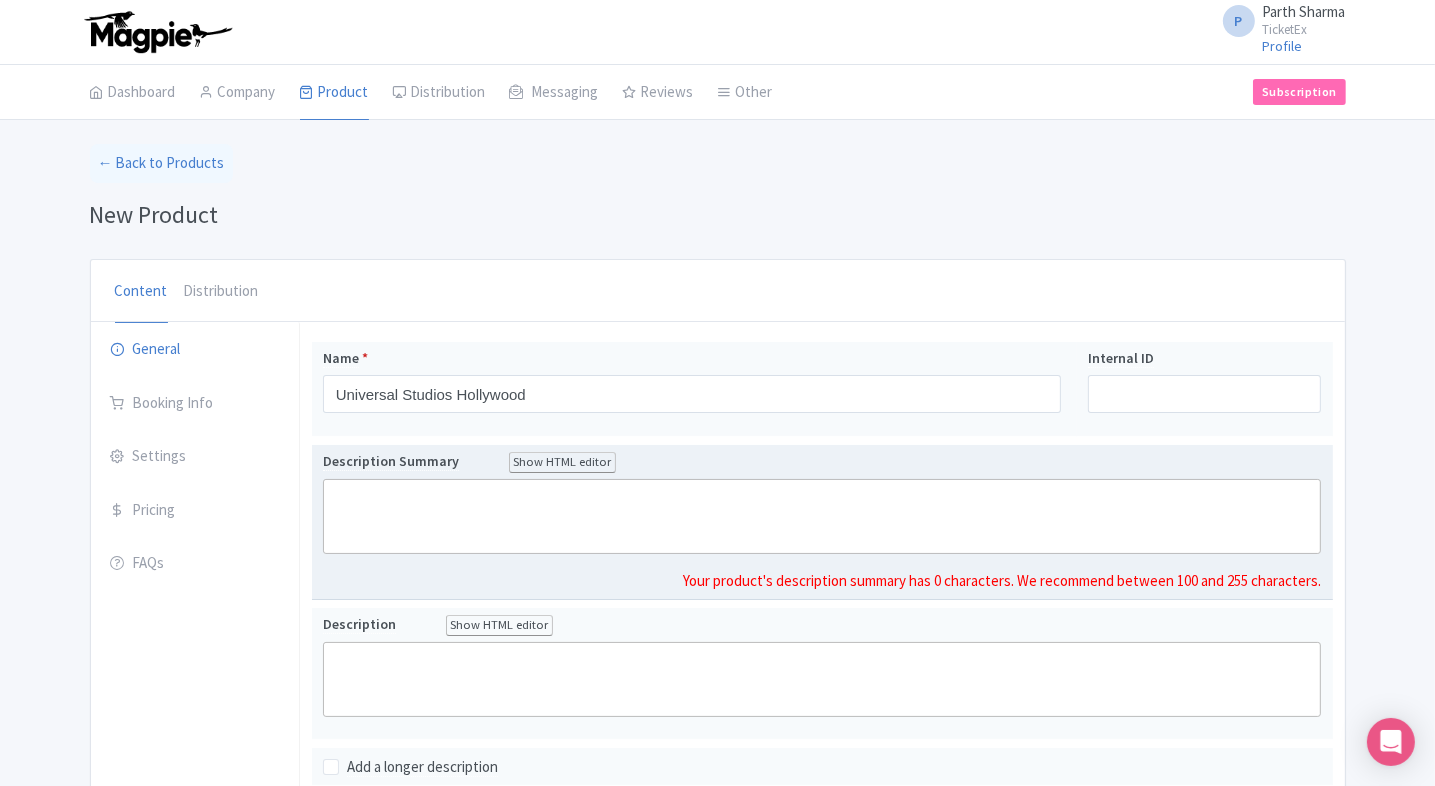 paste on "<div>Get the best of movies and theme park action at Universal Studios Hollywood. With studio tours and blockbuster rides, it’s a top [STATE] attraction for families and film fans.</div>" 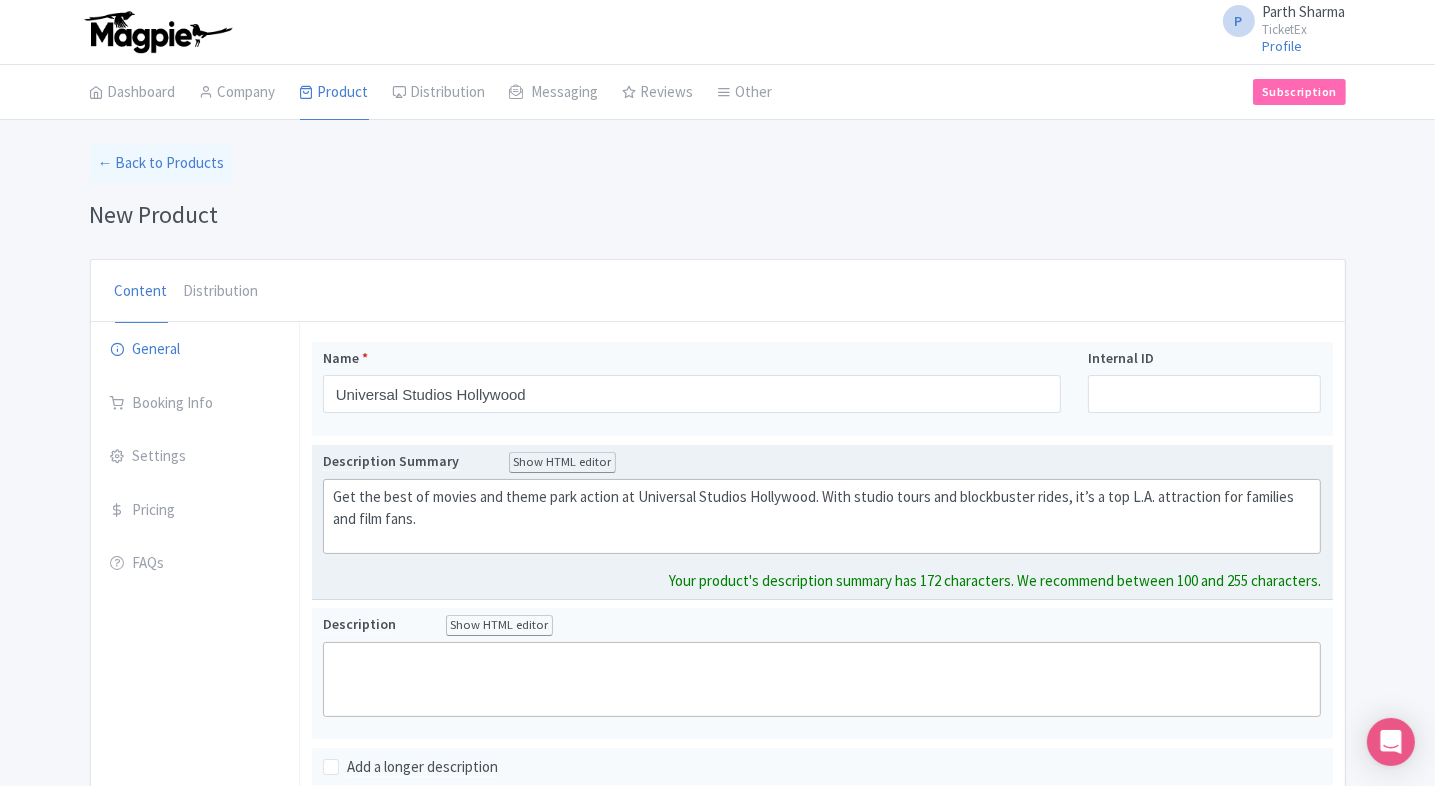type on "<div>Get the best of movies and theme park action at Universal Studios Hollywood. With studio tours and blockbuster rides, it’s a top [STATE] attraction for families and film fans.</div>" 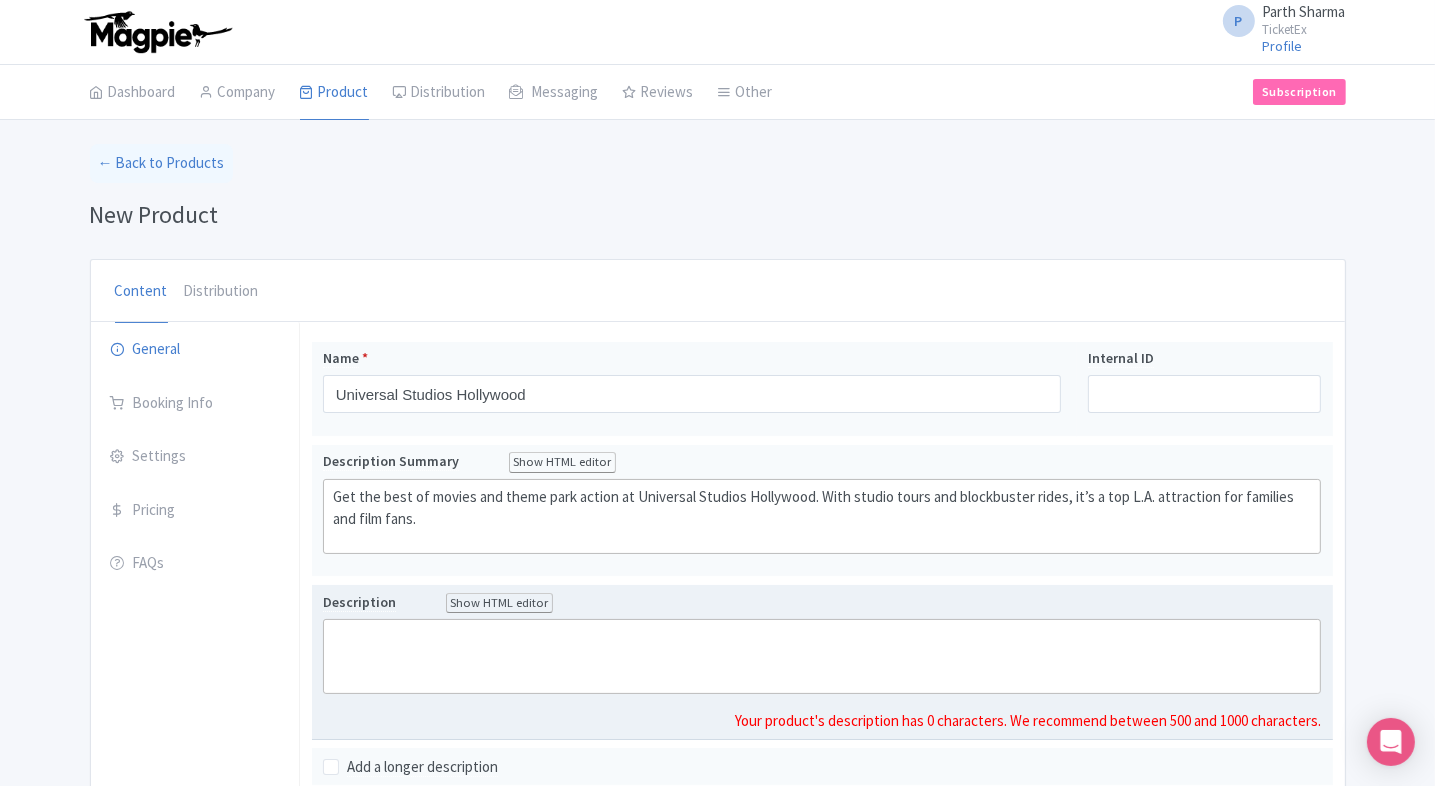 click 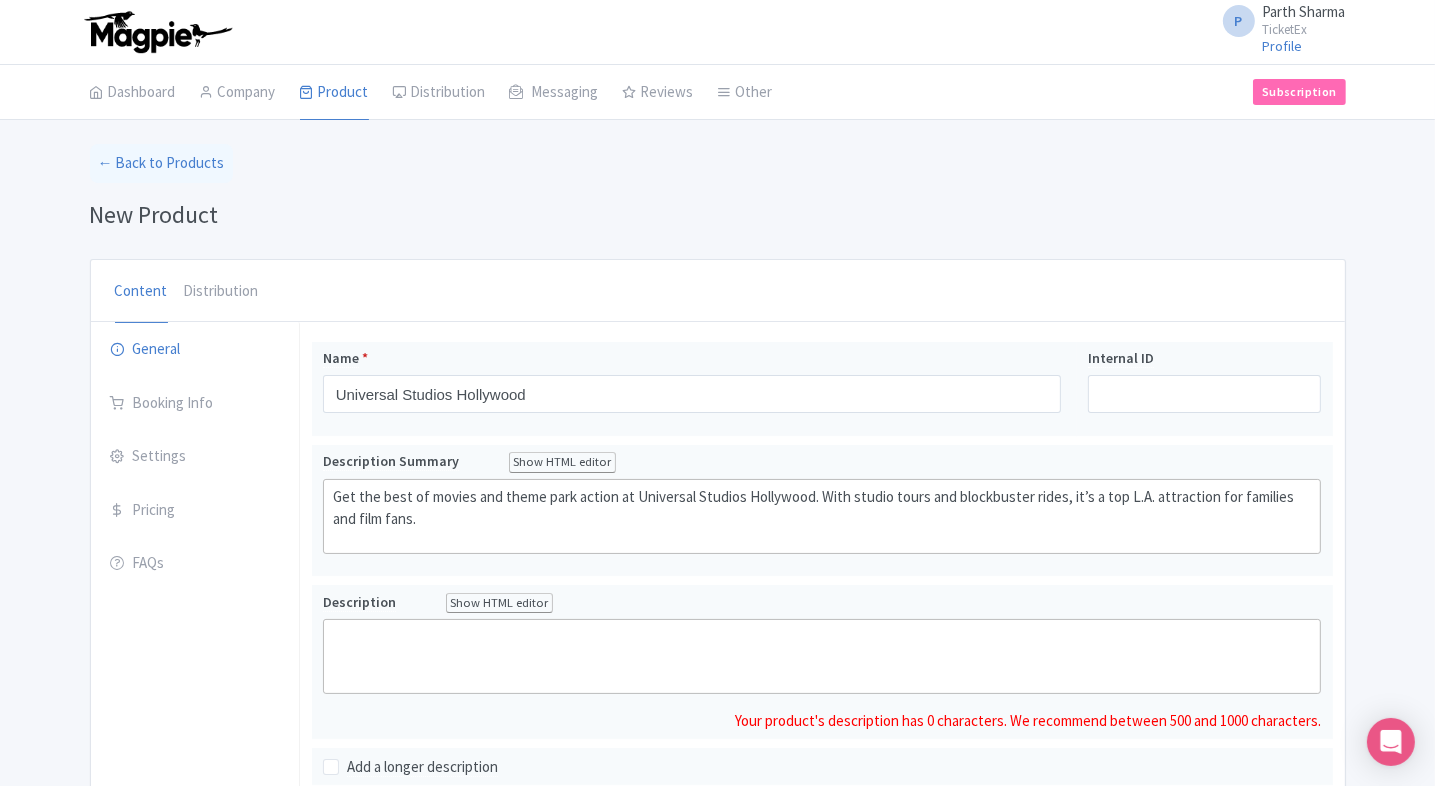paste on "<div>&nbsp;Discover the magic of movies at Universal Studios Hollywood, where thrilling rides and behind-the-scenes tours bring blockbuster films to life. Explore iconic attractions like The Wizarding World of Harry Potter™, Jurassic World—The Ride, and the adrenaline-pumping Fast &amp; Furious – Supercharged. Don’t miss the world-famous Studio Tour, offering an exclusive look at real sets and soundstages from Hollywood’s biggest productions. With immersive 3D experiences, live shows, and themed zones, it’s a must-visit destination for film fans, families, and adventure seekers alike. Located in [CITY], this premier theme park delivers nonstop entertainment and unforgettable memories in the heart of movie-making magic.&nbsp;</div>" 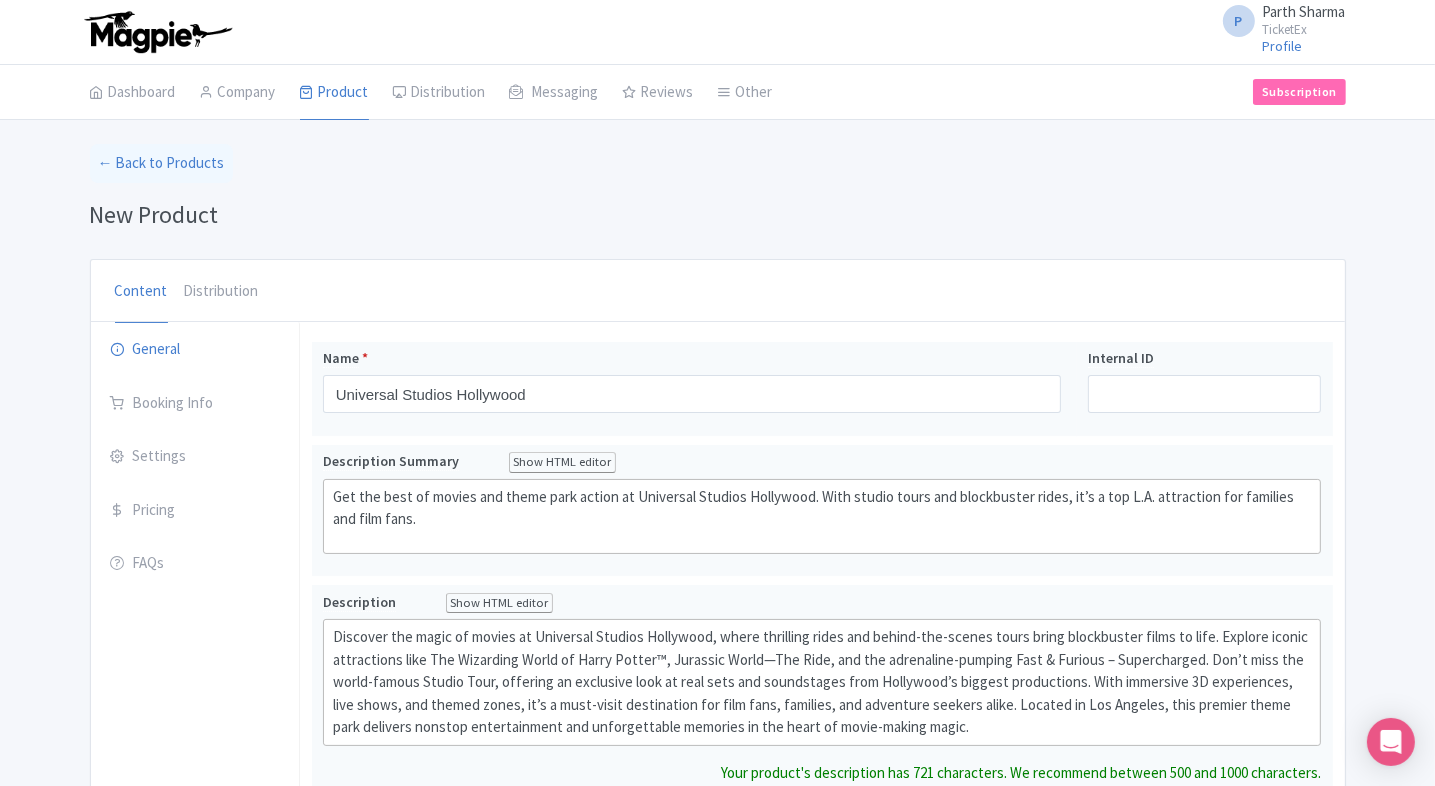 type on "<div>&nbsp;Discover the magic of movies at Universal Studios Hollywood, where thrilling rides and behind-the-scenes tours bring blockbuster films to life. Explore iconic attractions like The Wizarding World of Harry Potter™, Jurassic World—The Ride, and the adrenaline-pumping Fast &amp; Furious – Supercharged. Don’t miss the world-famous Studio Tour, offering an exclusive look at real sets and soundstages from Hollywood’s biggest productions. With immersive 3D experiences, live shows, and themed zones, it’s a must-visit destination for film fans, families, and adventure seekers alike. Located in [CITY], this premier theme park delivers nonstop entertainment and unforgettable memories in the heart of movie-making magic.&nbsp;</div>" 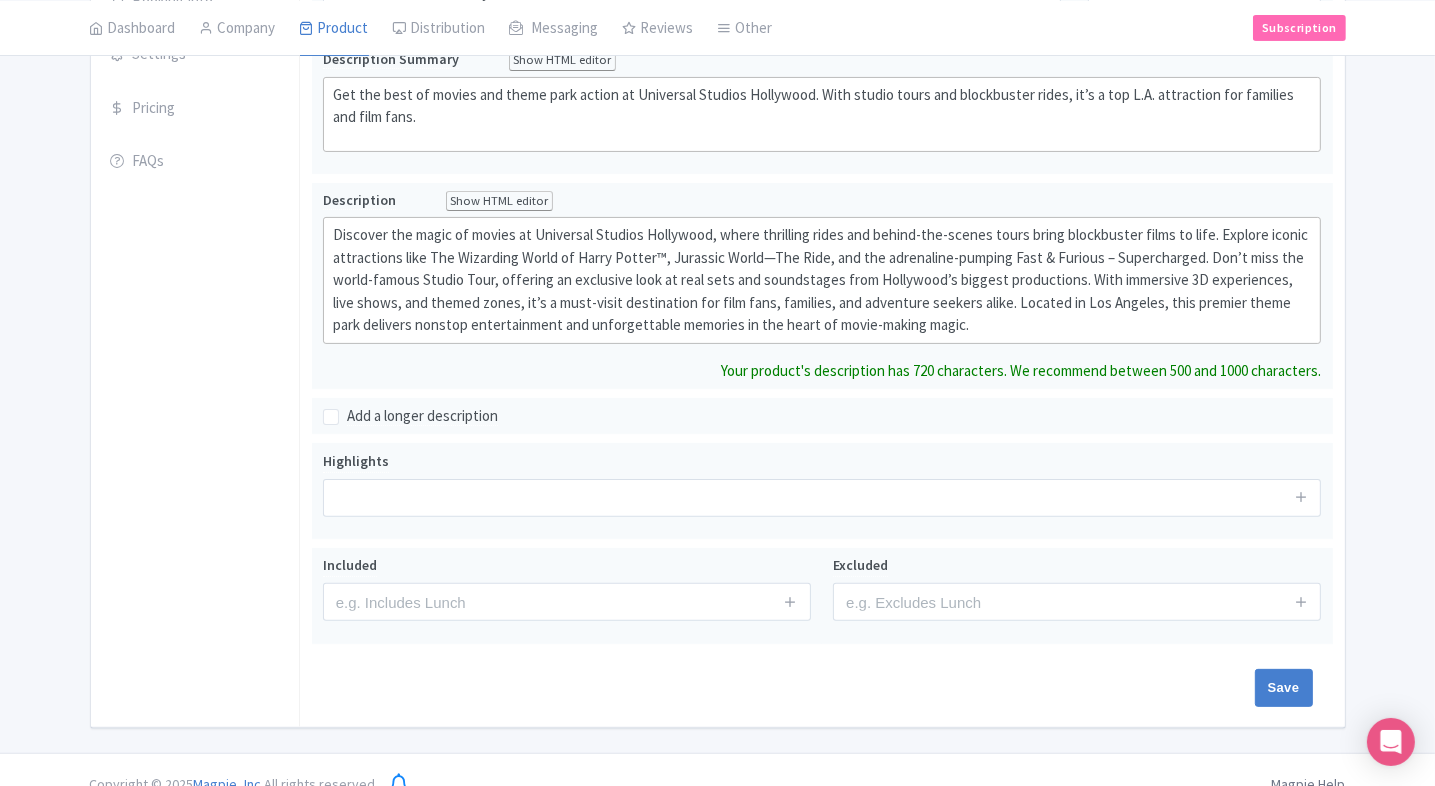 scroll, scrollTop: 424, scrollLeft: 0, axis: vertical 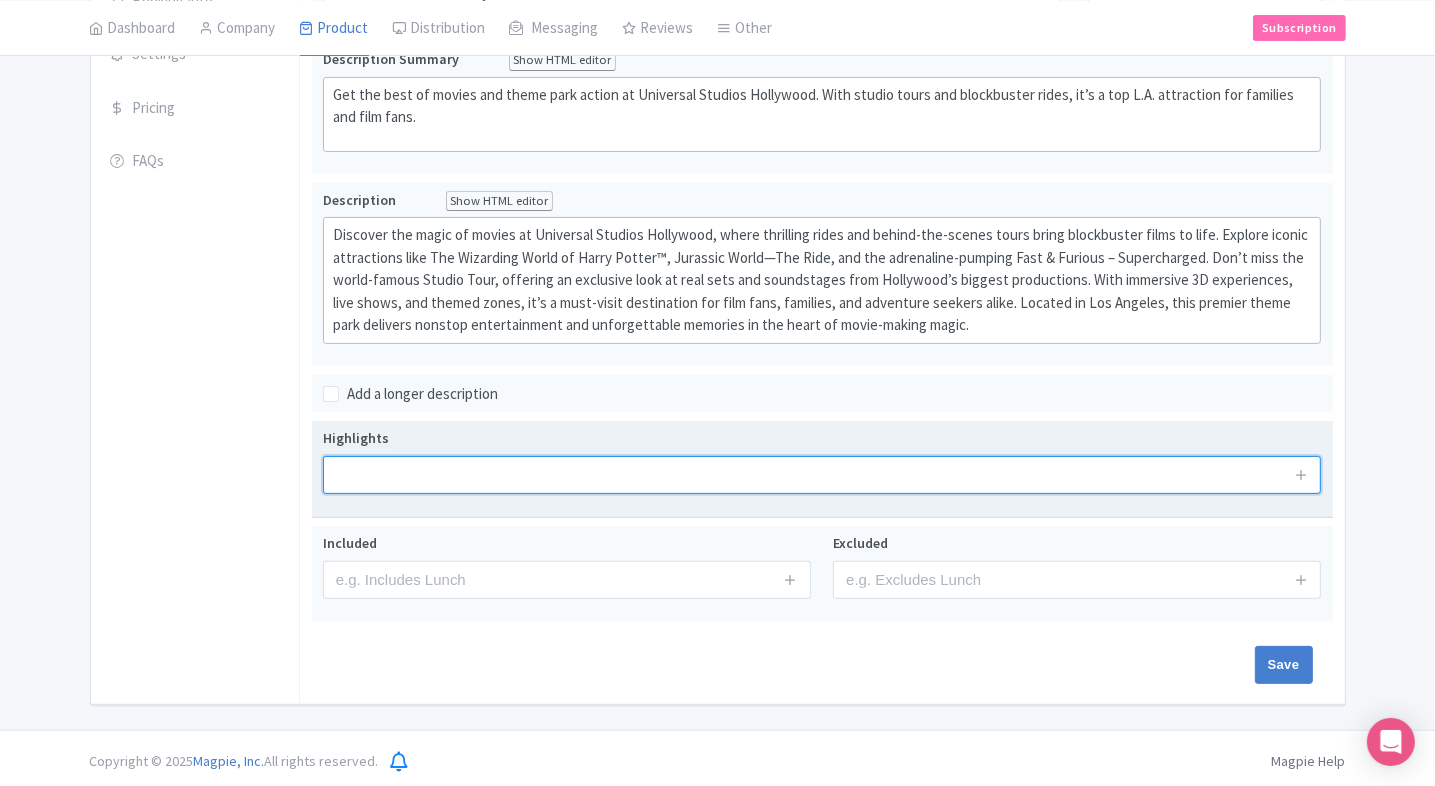 click at bounding box center (822, 475) 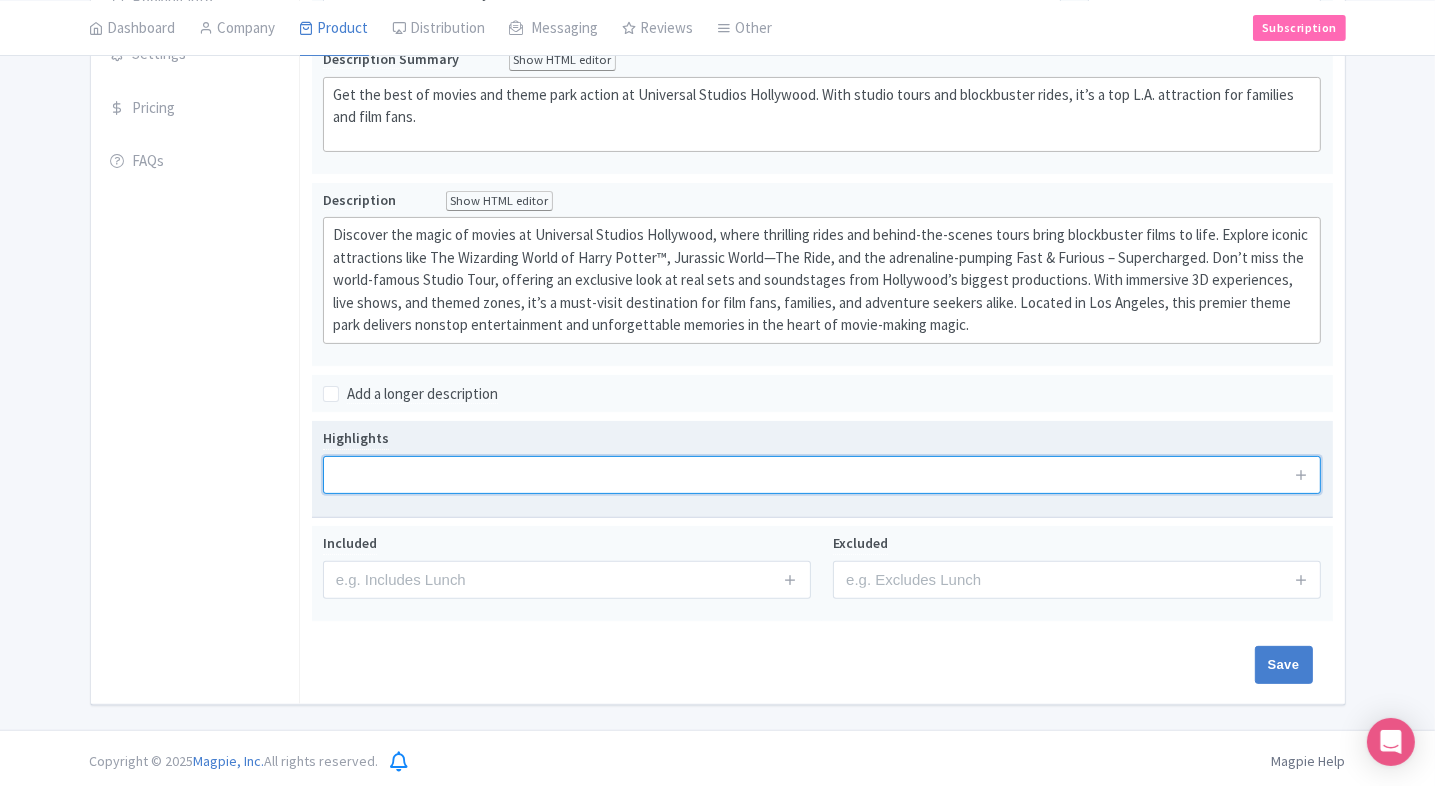 paste on "Go behind the scenes with the legendary Studio Tour and explore real film sets, sound stages, and special effects." 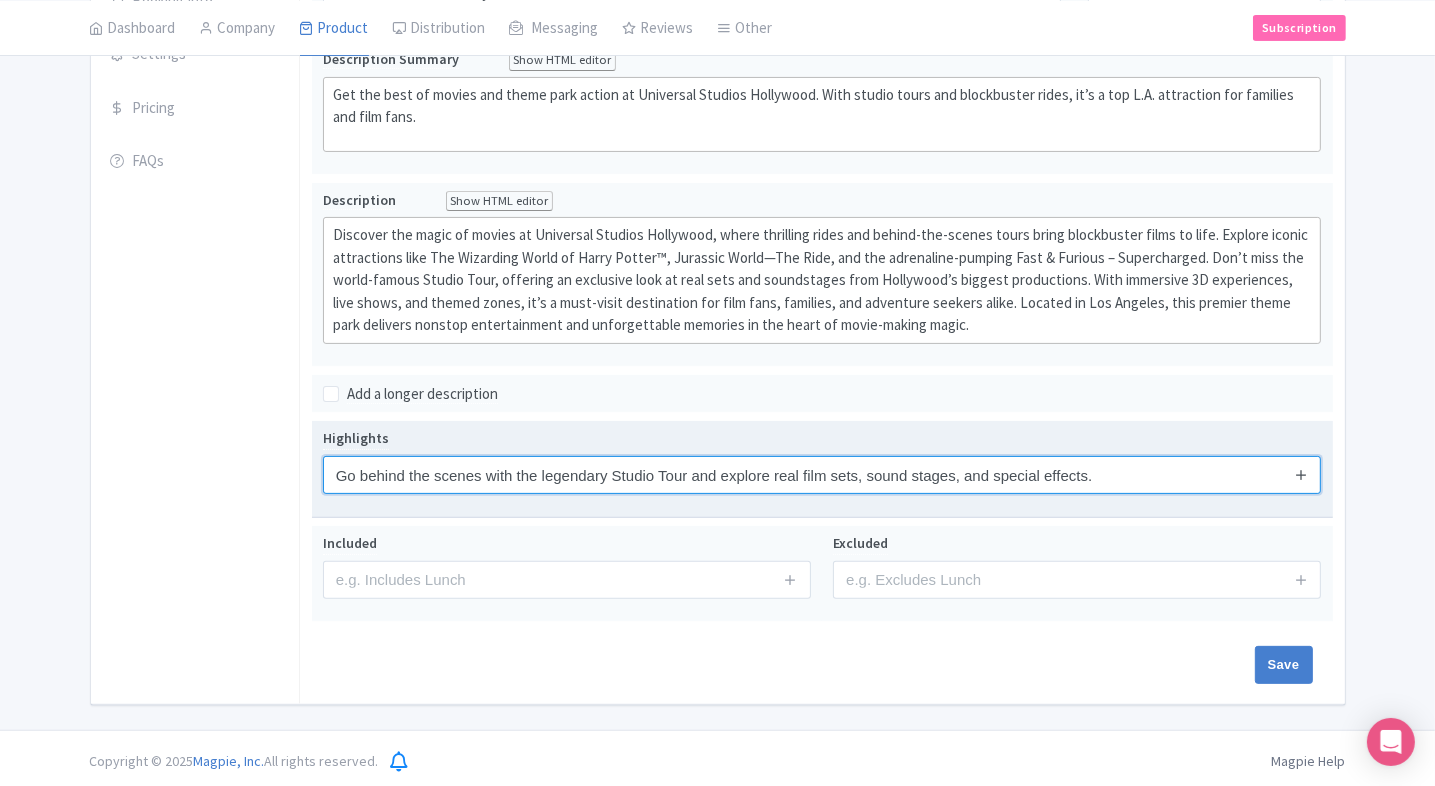 type on "Go behind the scenes with the legendary Studio Tour and explore real film sets, sound stages, and special effects." 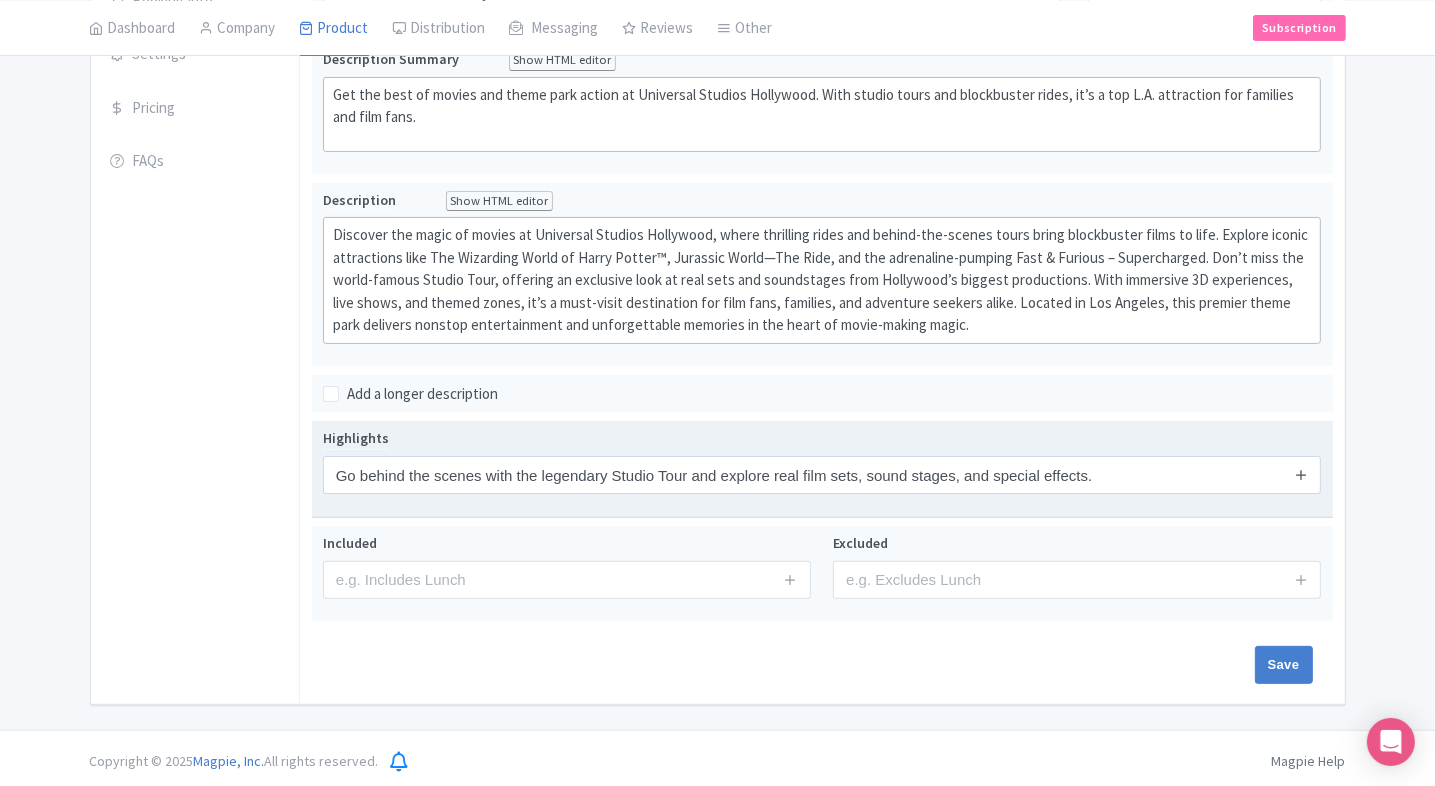 click at bounding box center (1301, 474) 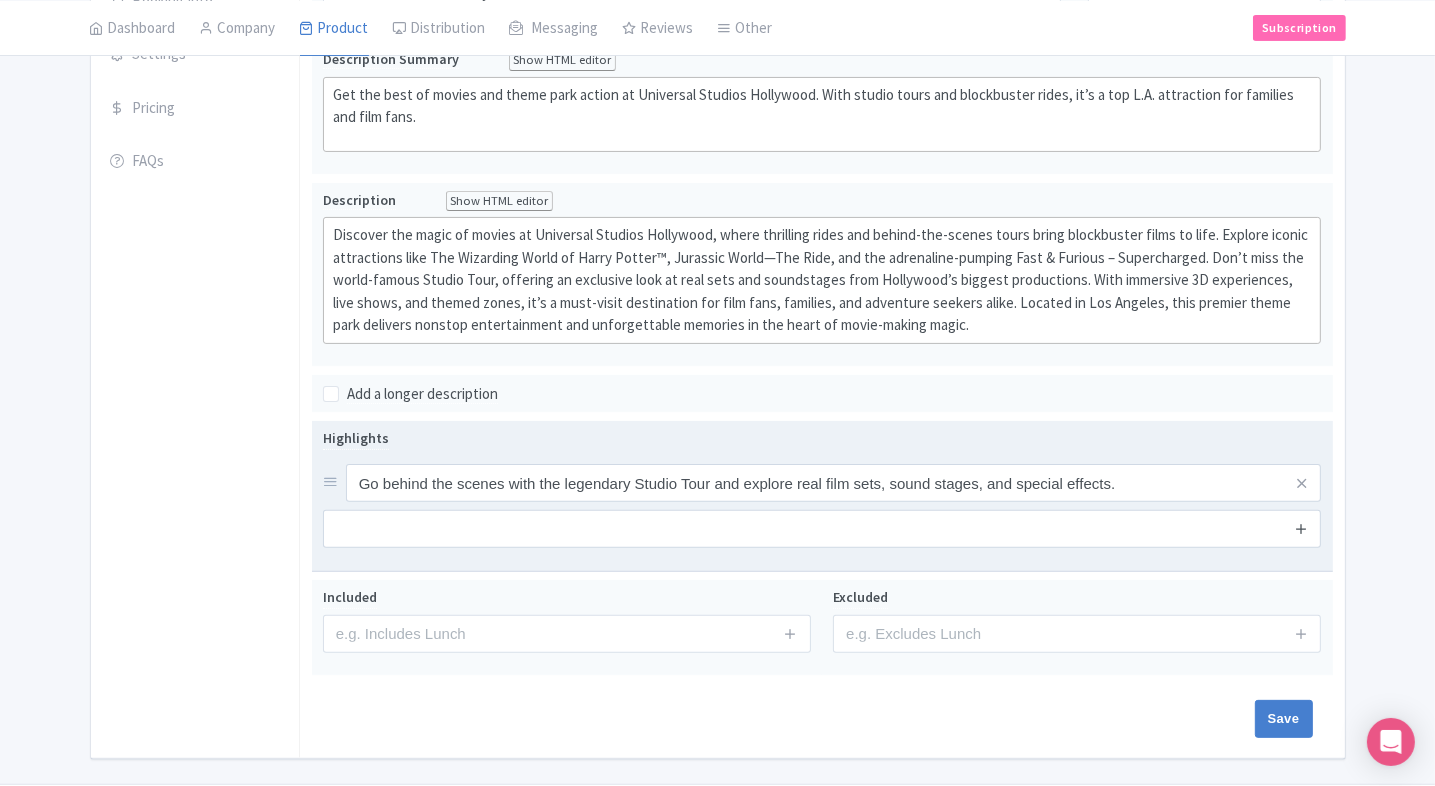 drag, startPoint x: 1300, startPoint y: 508, endPoint x: 1300, endPoint y: 529, distance: 21 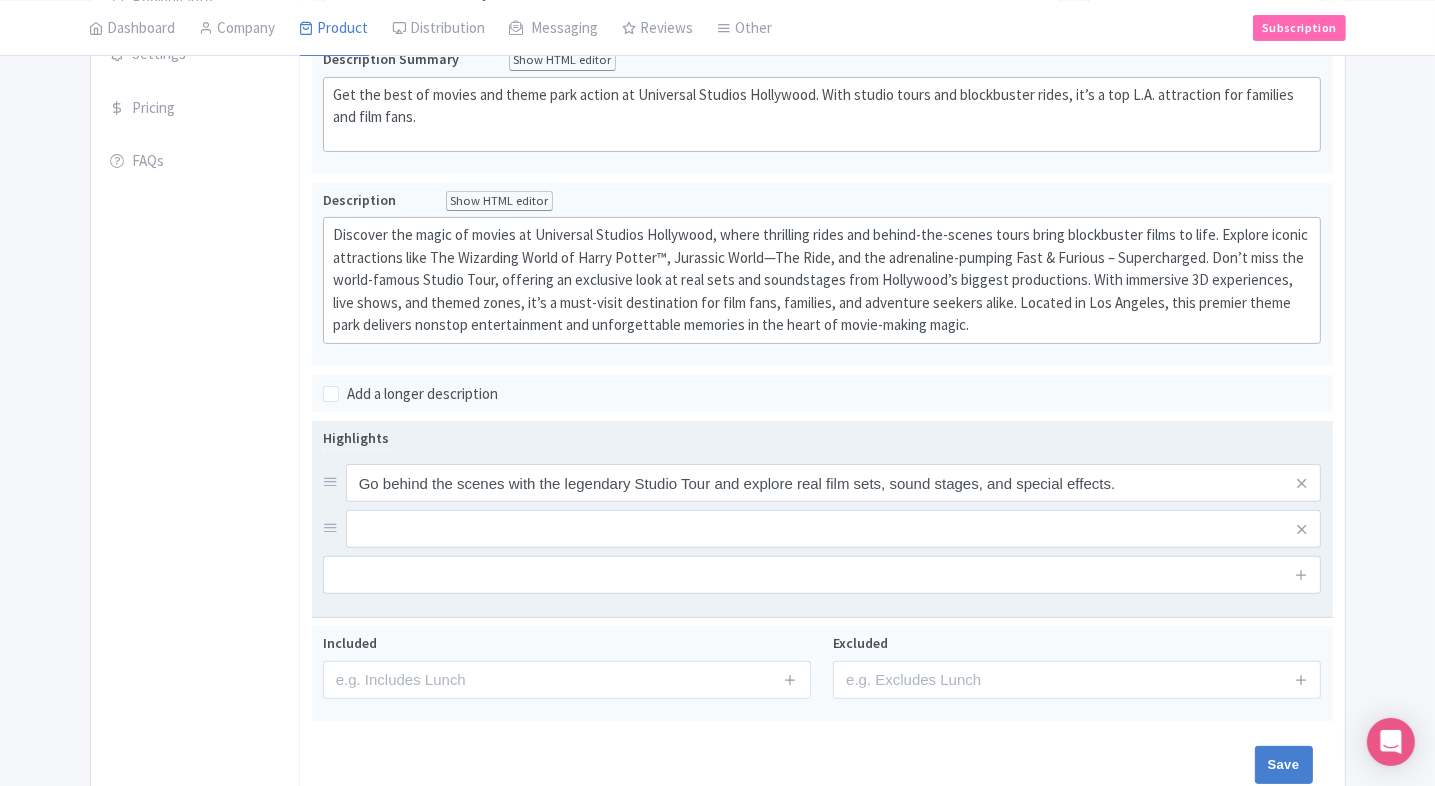 click on "Highlights Go behind the scenes with the legendary Studio Tour and explore real film sets, sound stages, and special effects." at bounding box center (822, 518) 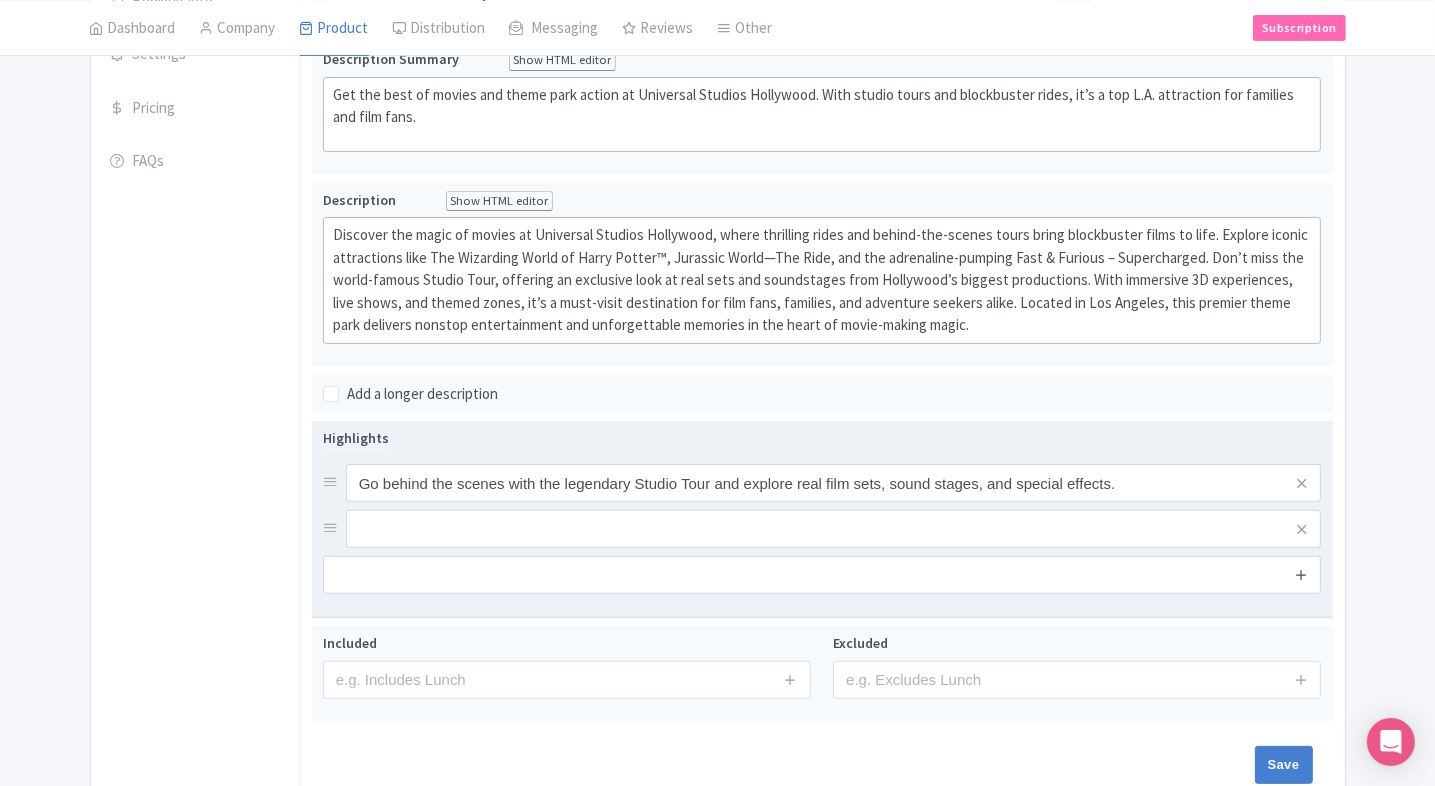 click at bounding box center (1301, 575) 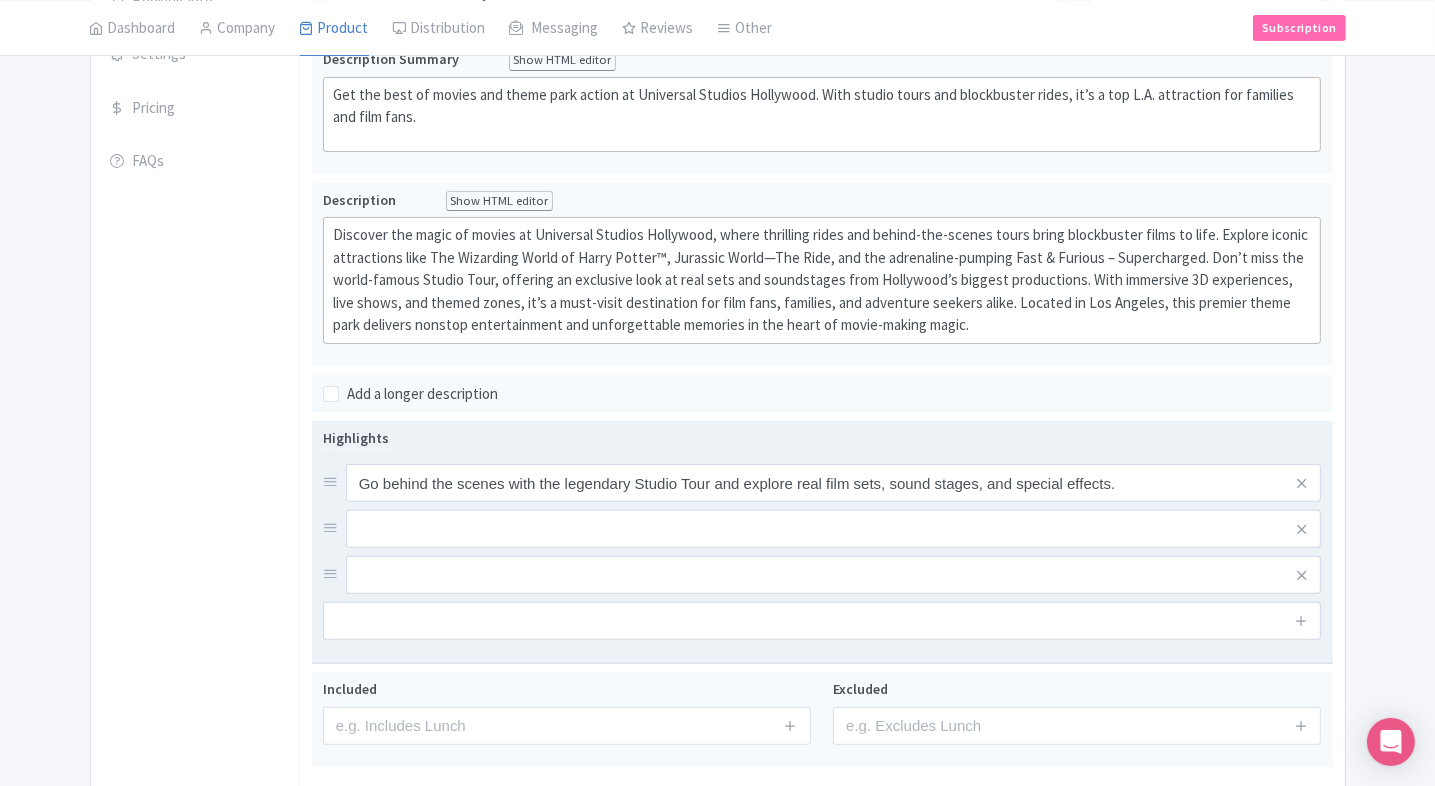 click at bounding box center (1301, 621) 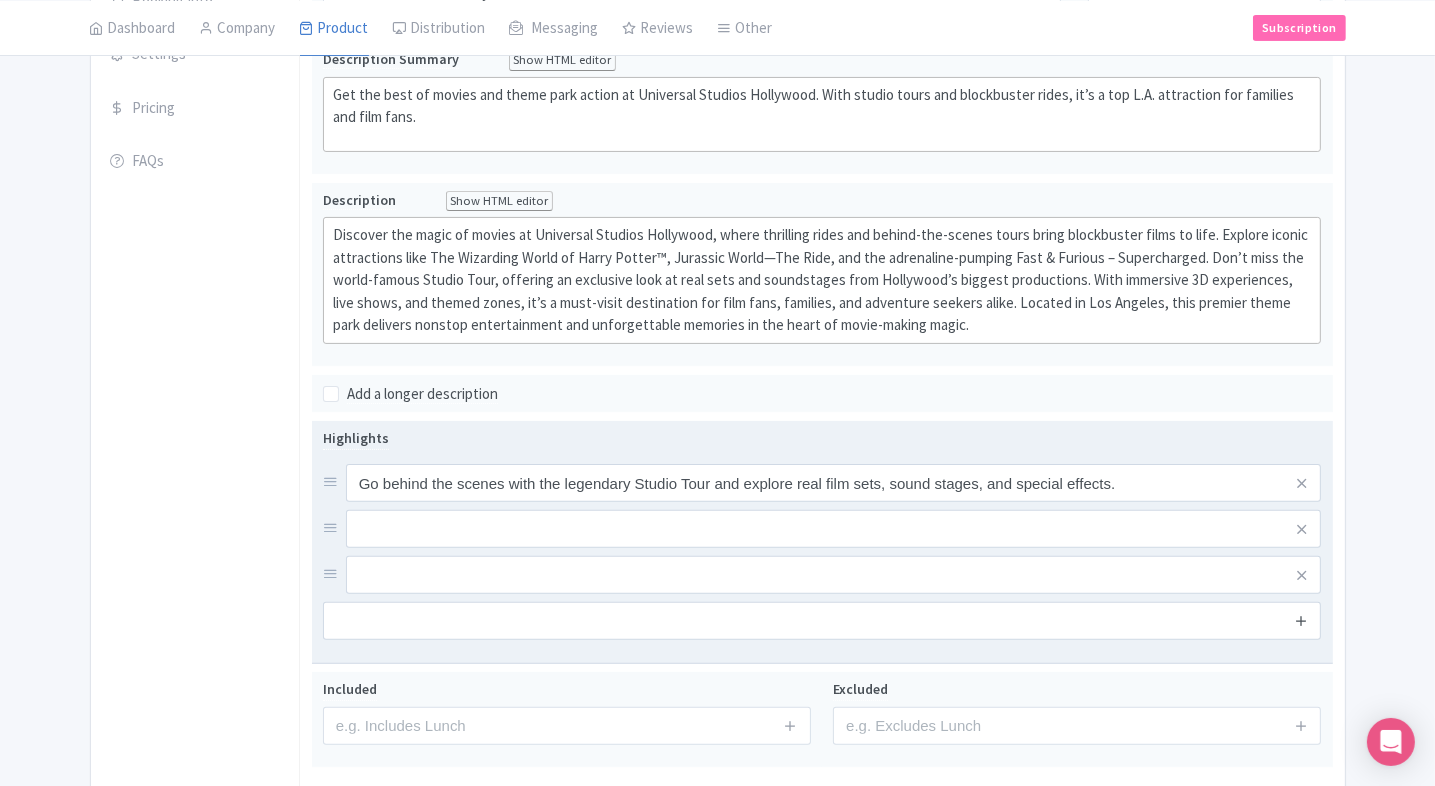 click at bounding box center (1301, 620) 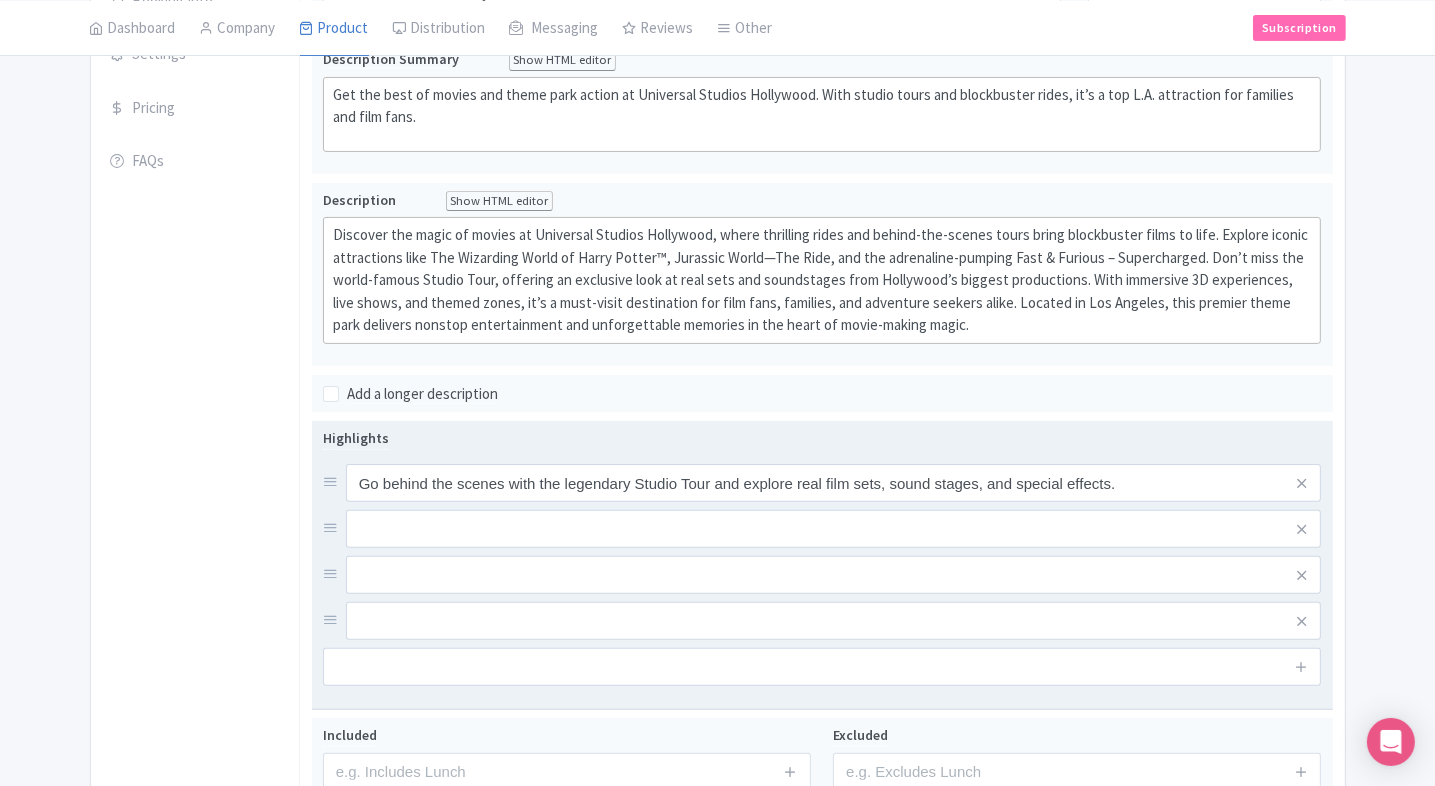 click at bounding box center (834, 483) 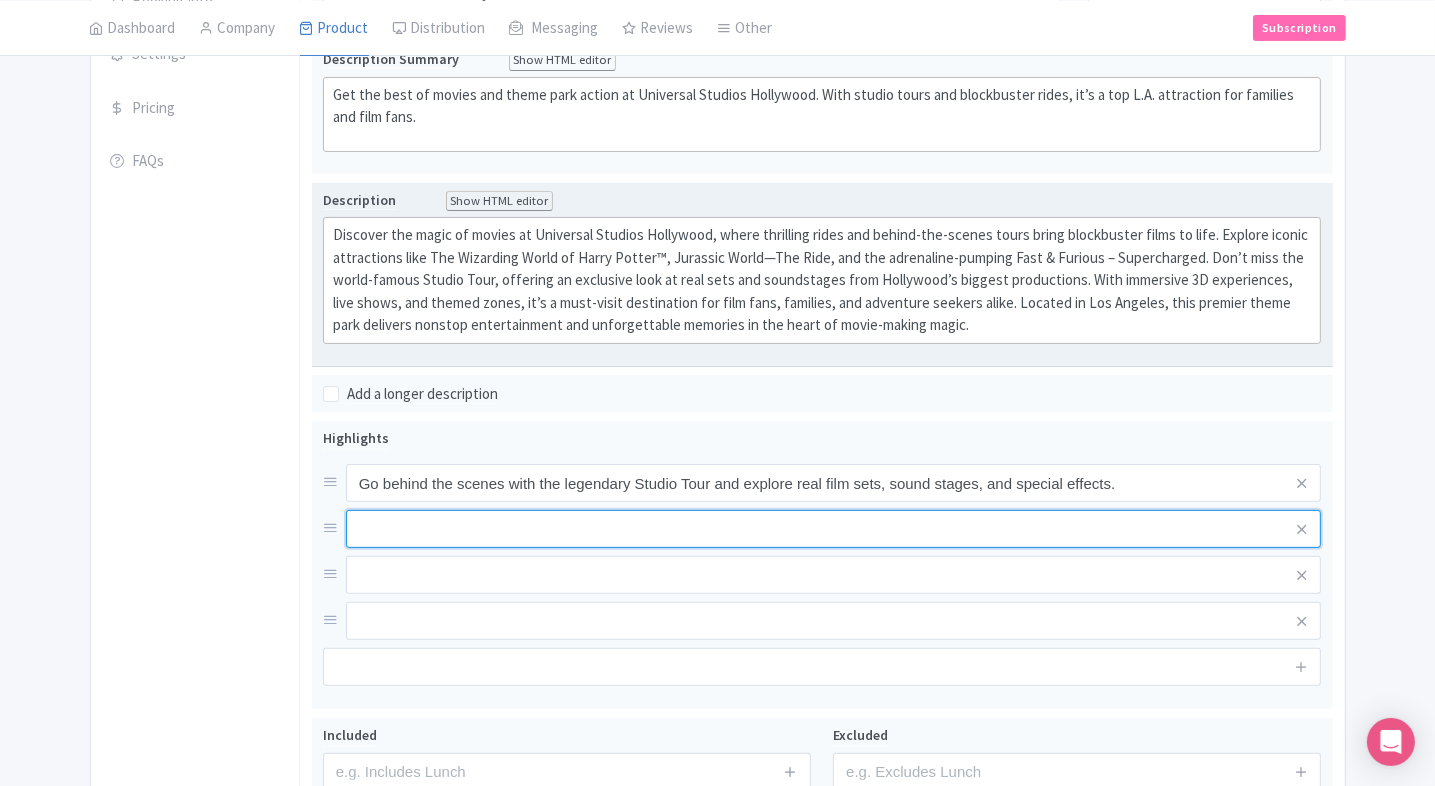 paste on "Step into The Wizarding World of Harry Potter™ — ride the Forbidden Journey, sip Butterbeer™, and explore Hogwarts." 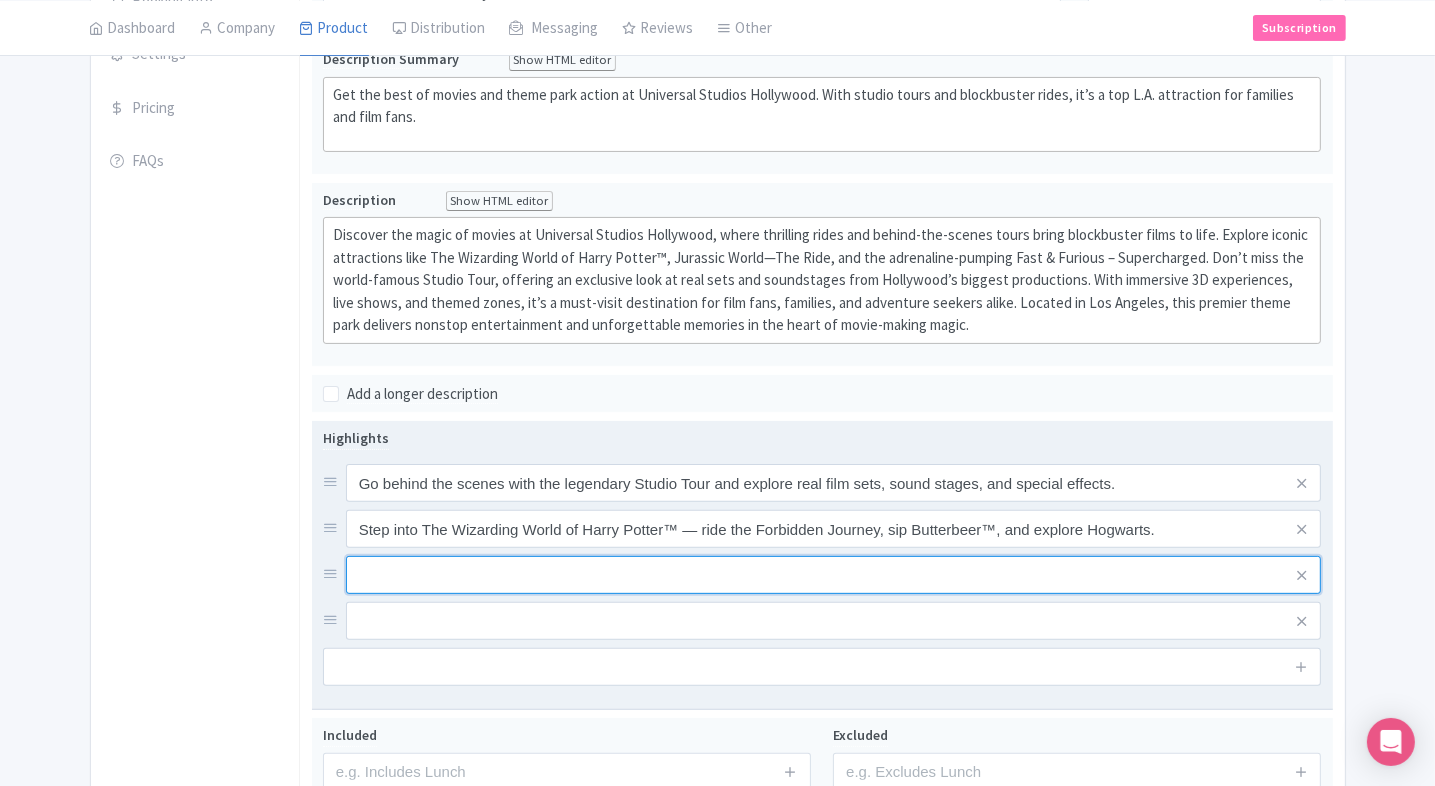 click at bounding box center (834, 483) 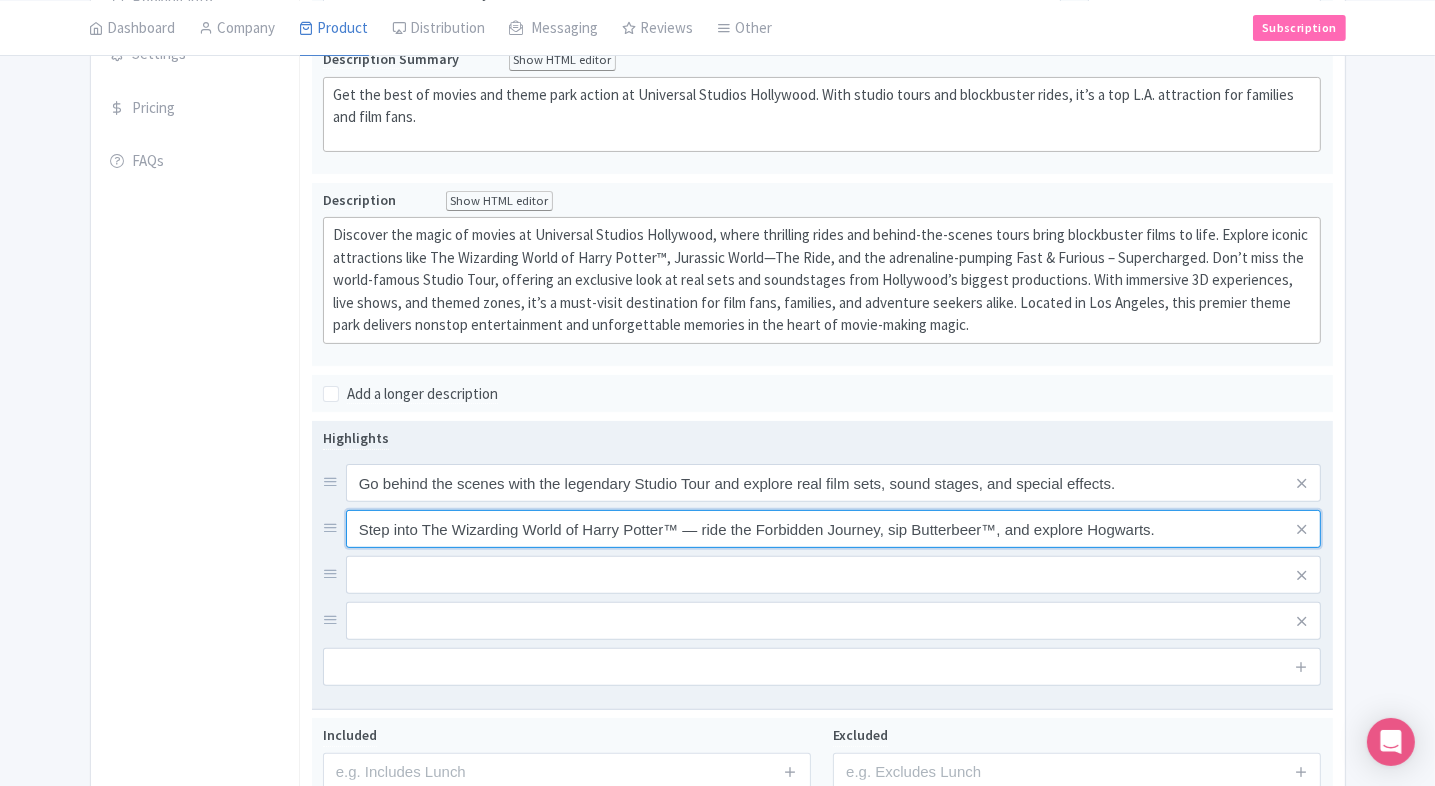 click on "Step into The Wizarding World of Harry Potter™ — ride the Forbidden Journey, sip Butterbeer™, and explore Hogwarts." at bounding box center (834, 483) 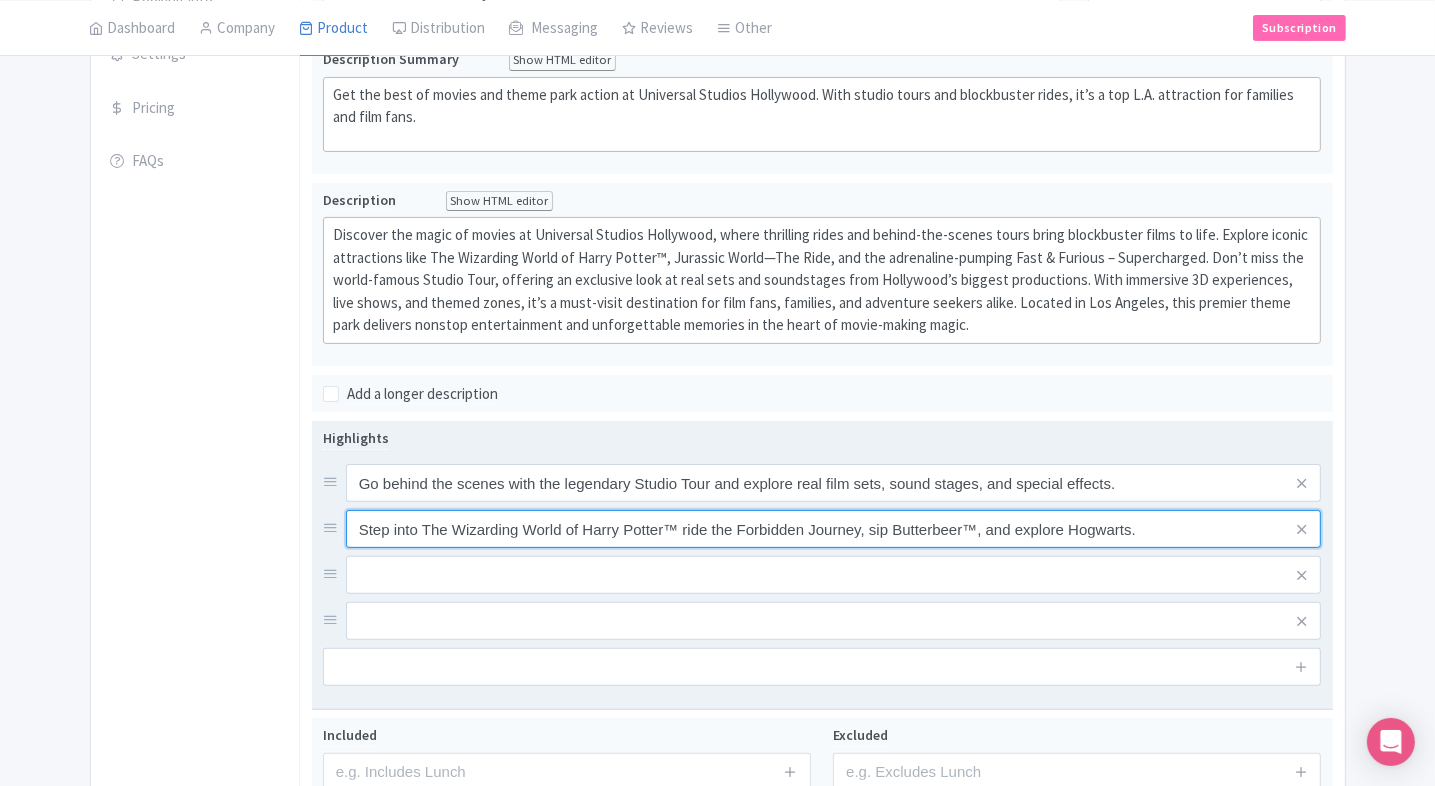 type on "Step into The Wizarding World of Harry Potter™ ride the Forbidden Journey, sip Butterbeer™, and explore Hogwarts." 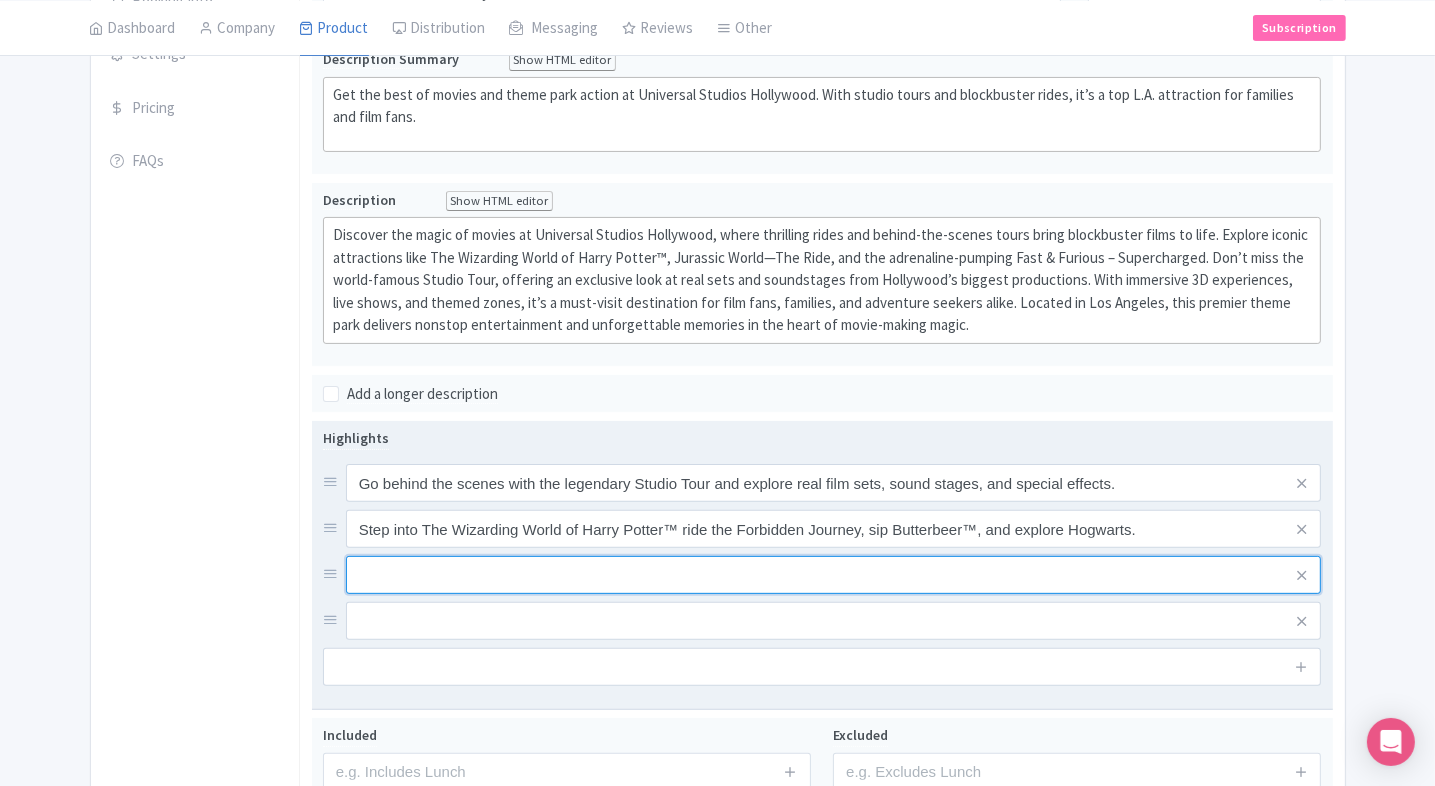 click at bounding box center [834, 483] 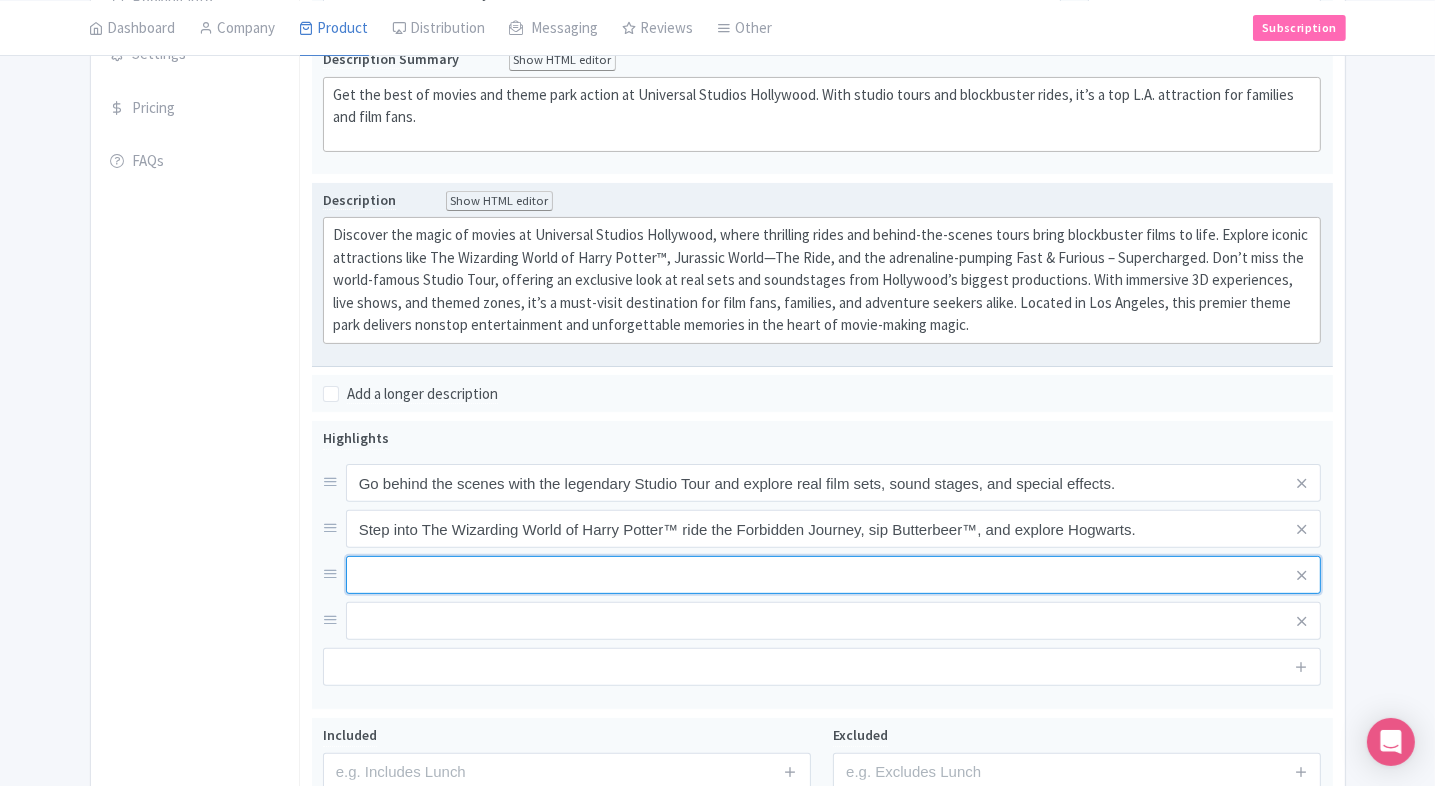 paste on "Enjoy adrenaline-pumping attractions like Jurassic World™, Transformers™, and The Simpsons™ Ride." 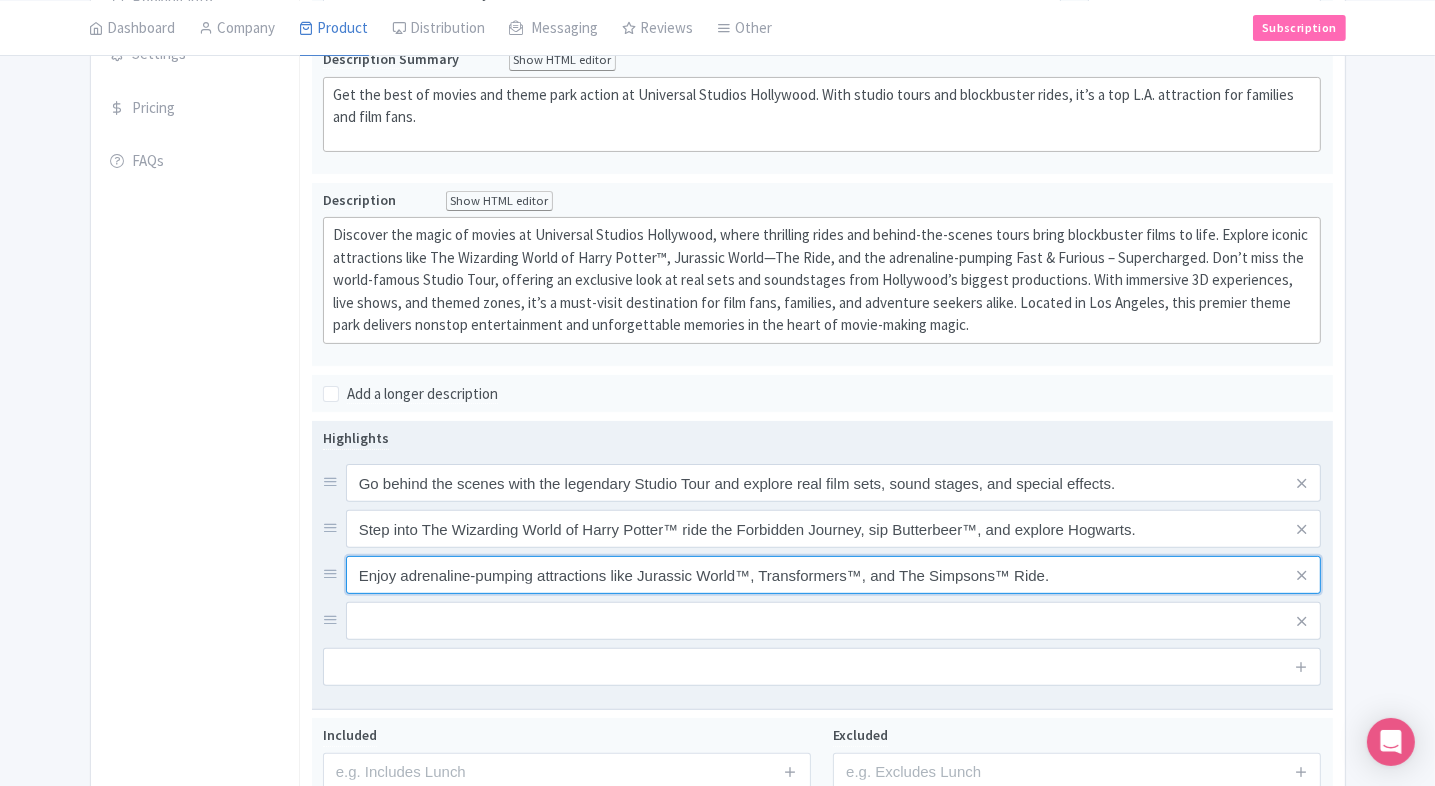 type on "Enjoy adrenaline-pumping attractions like Jurassic World™, Transformers™, and The Simpsons™ Ride." 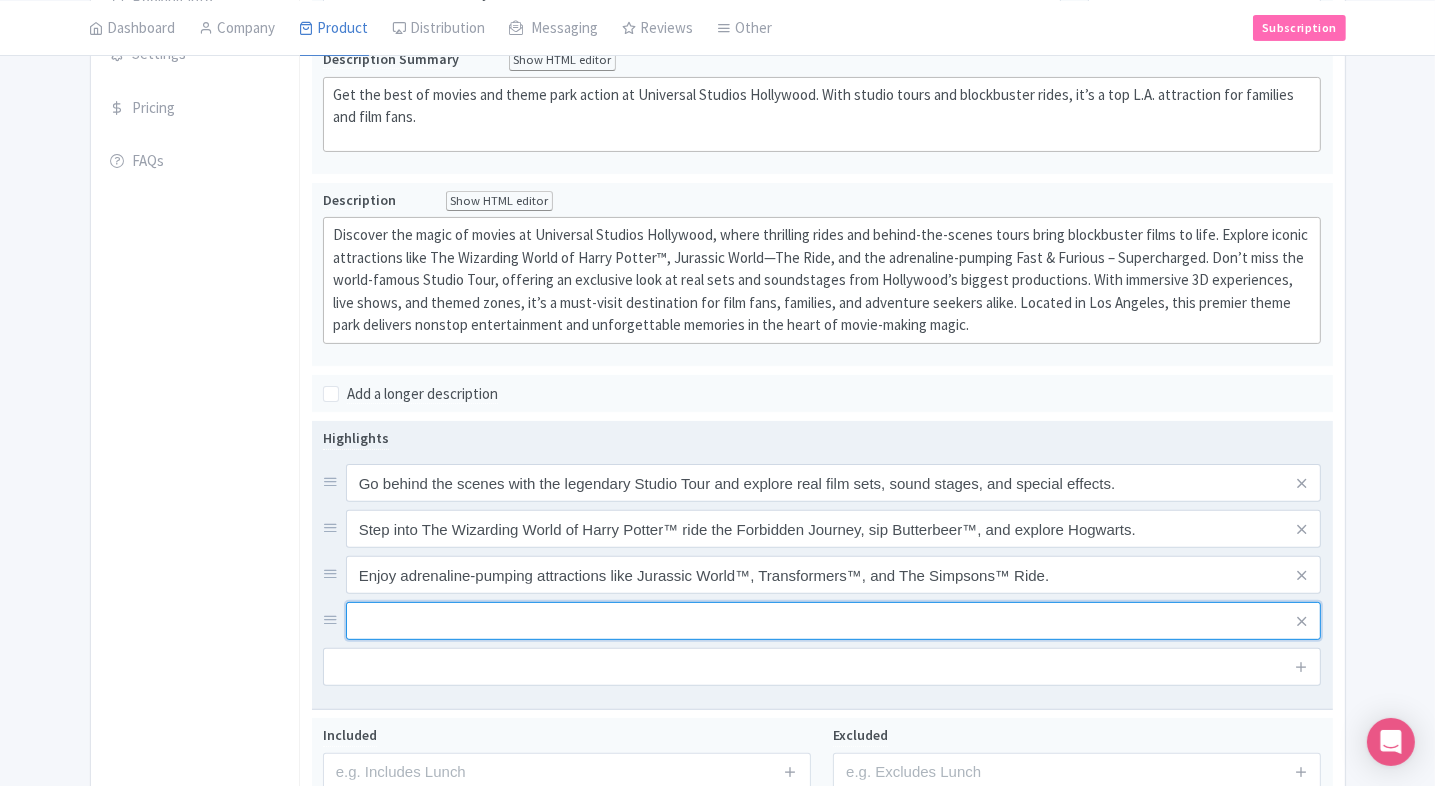 click at bounding box center [834, 483] 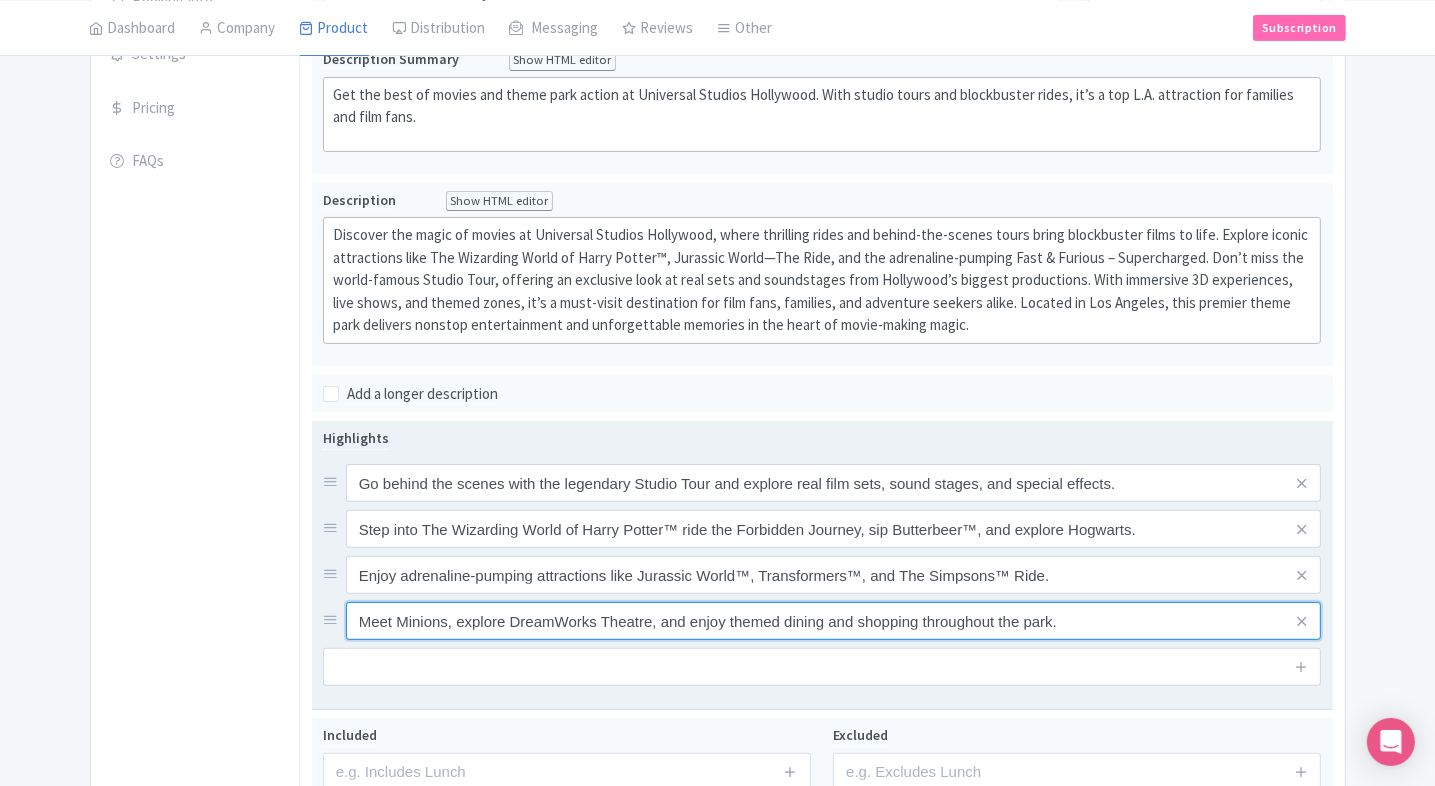 type on "Meet Minions, explore DreamWorks Theatre, and enjoy themed dining and shopping throughout the park." 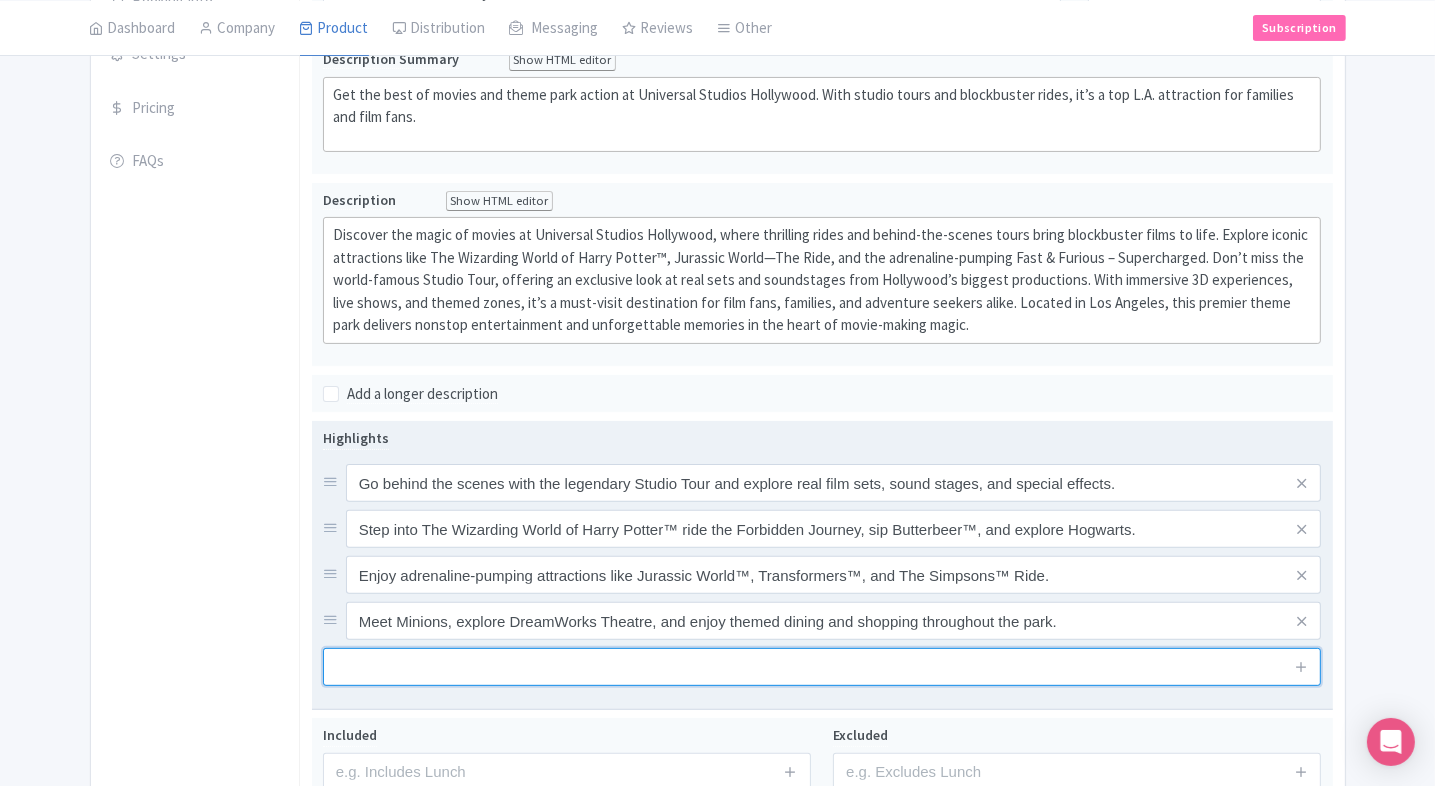 click at bounding box center (822, 667) 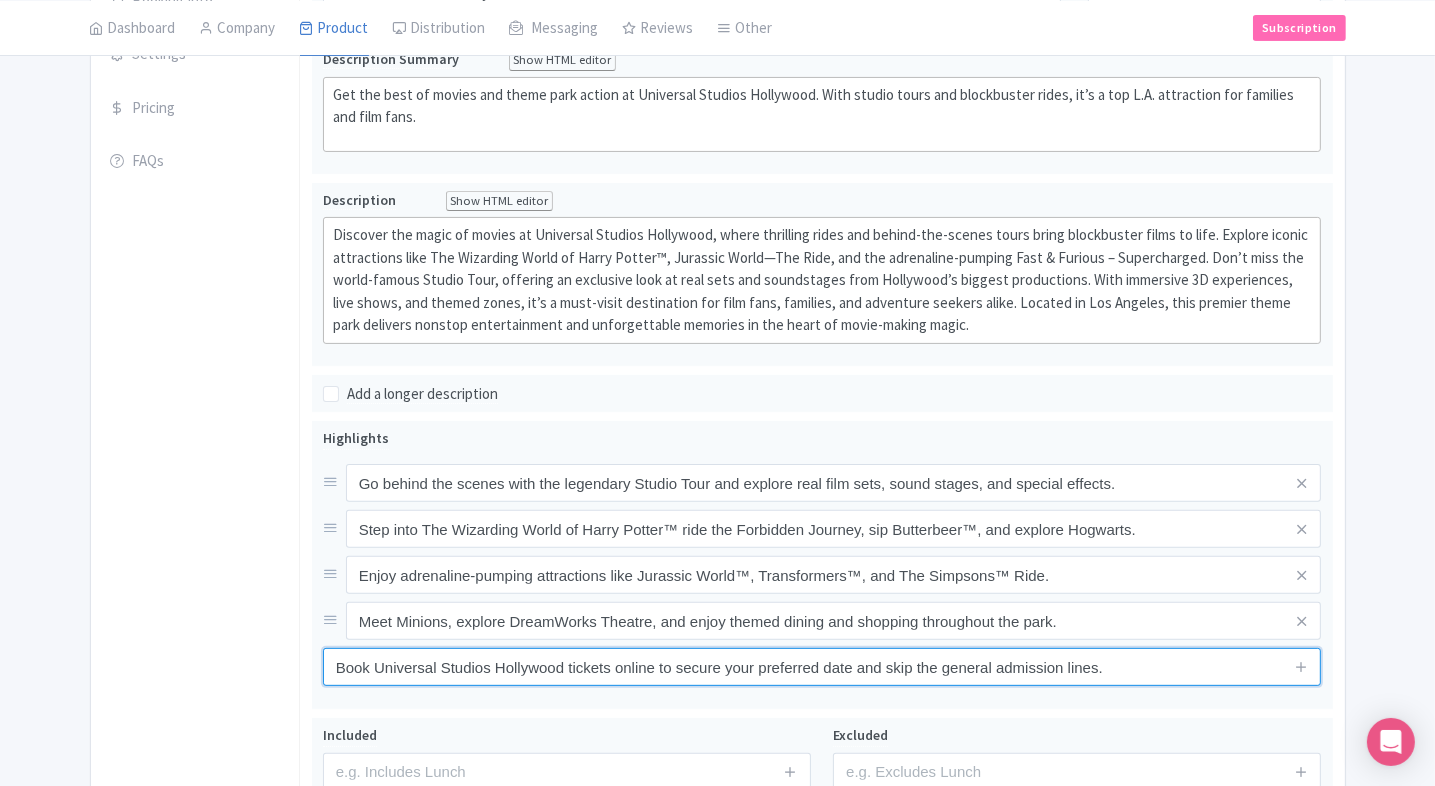 type on "Book Universal Studios Hollywood tickets online to secure your preferred date and skip the general admission lines." 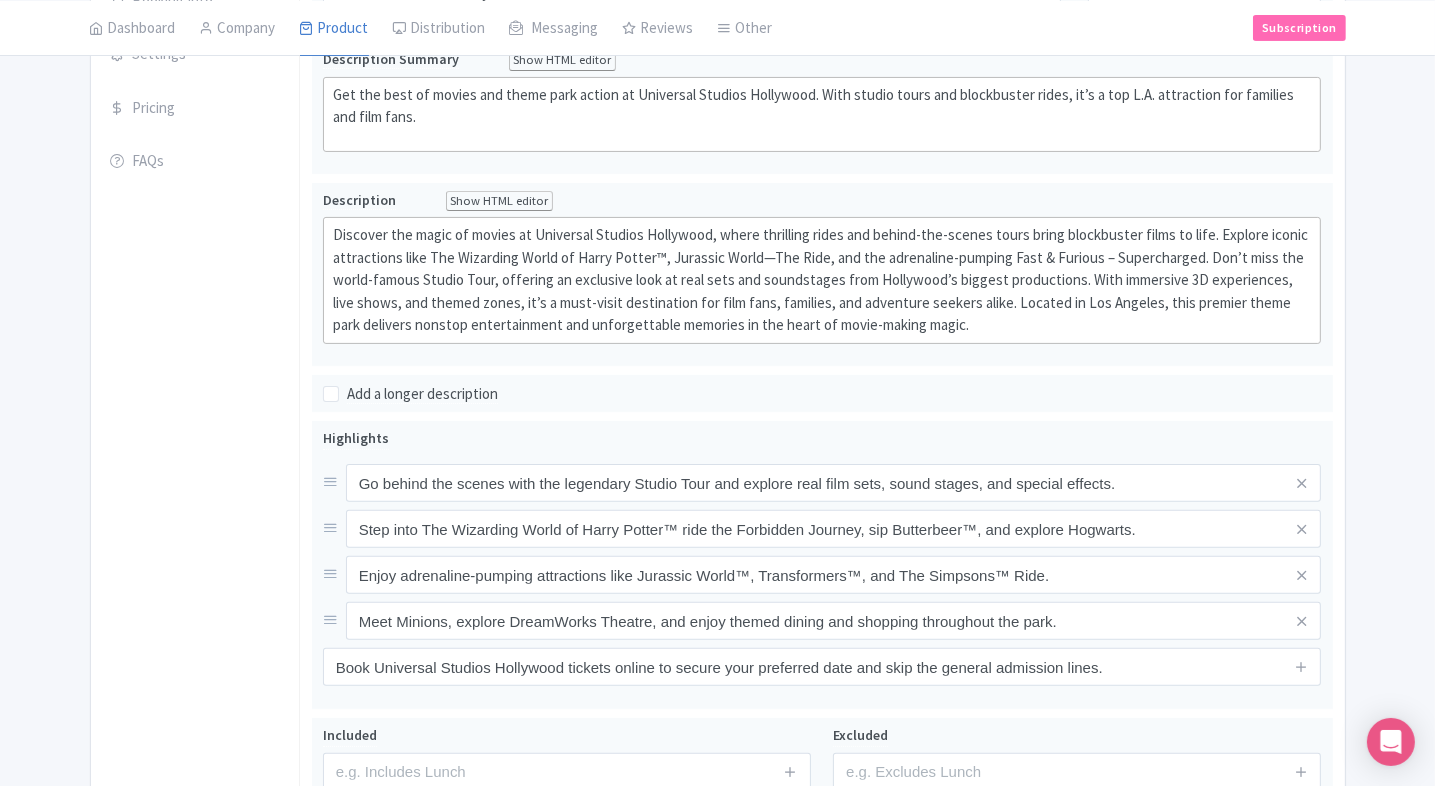 click on "General
Booking Info
Settings
Pricing
FAQs" at bounding box center (195, 408) 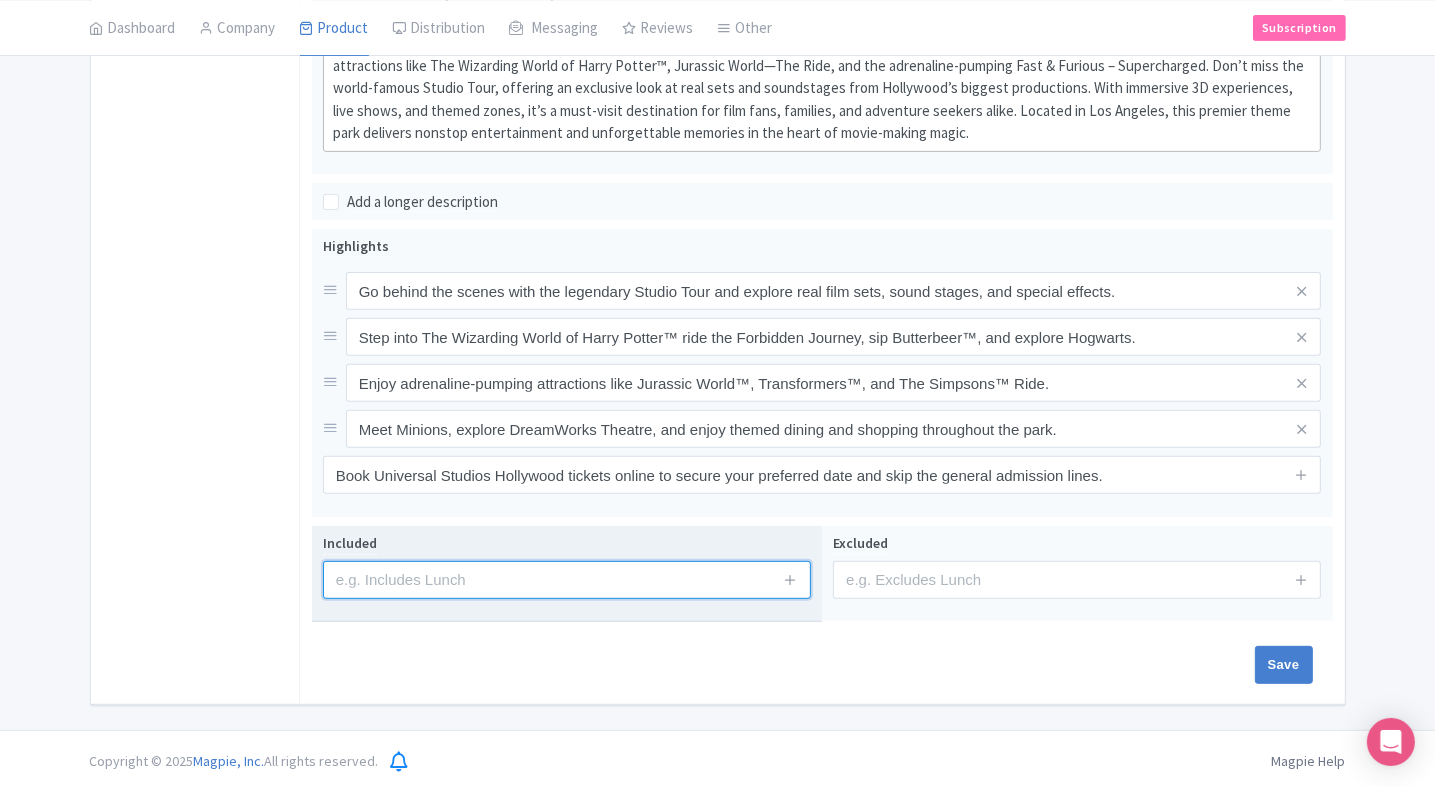 click at bounding box center (567, 580) 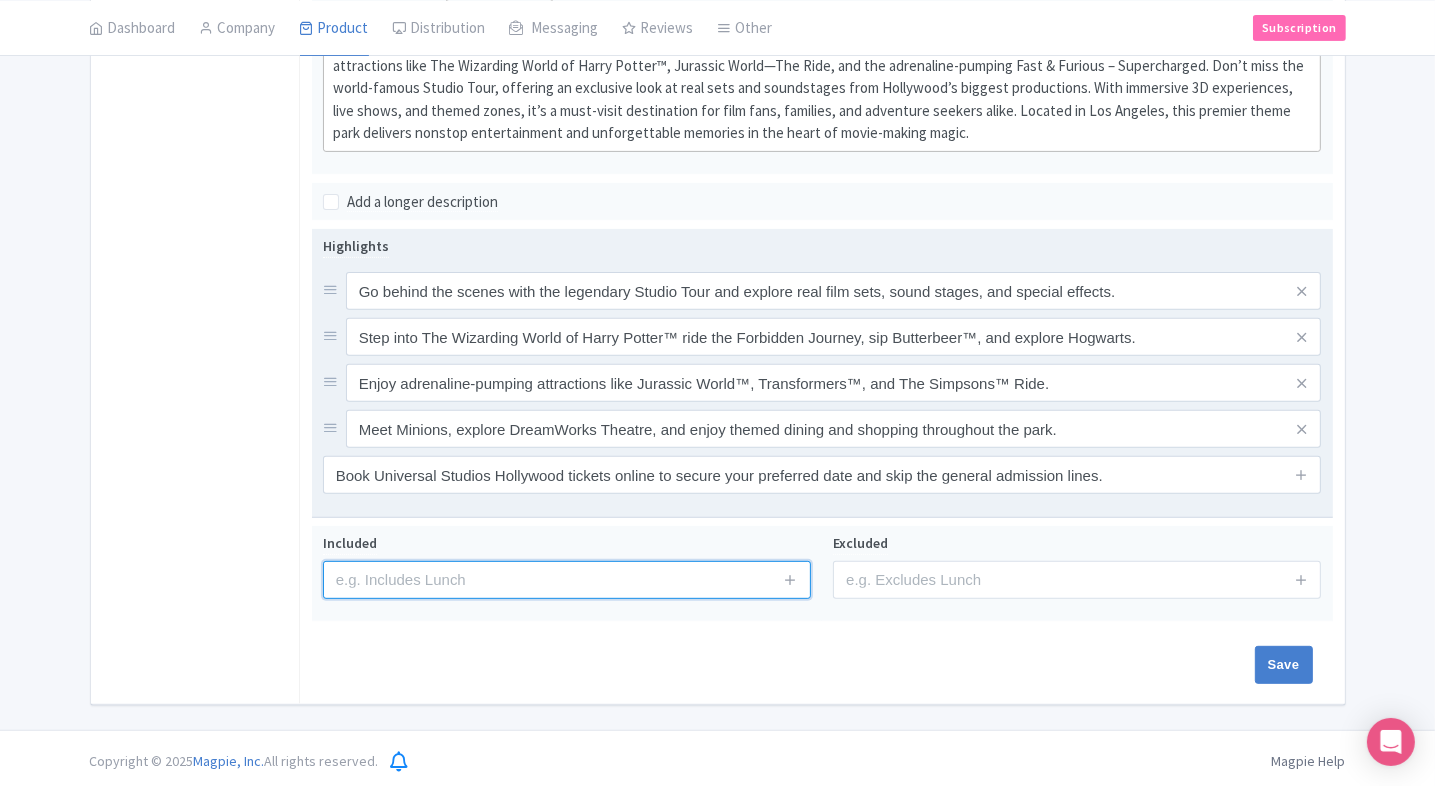 type on "Entrance to the attraction" 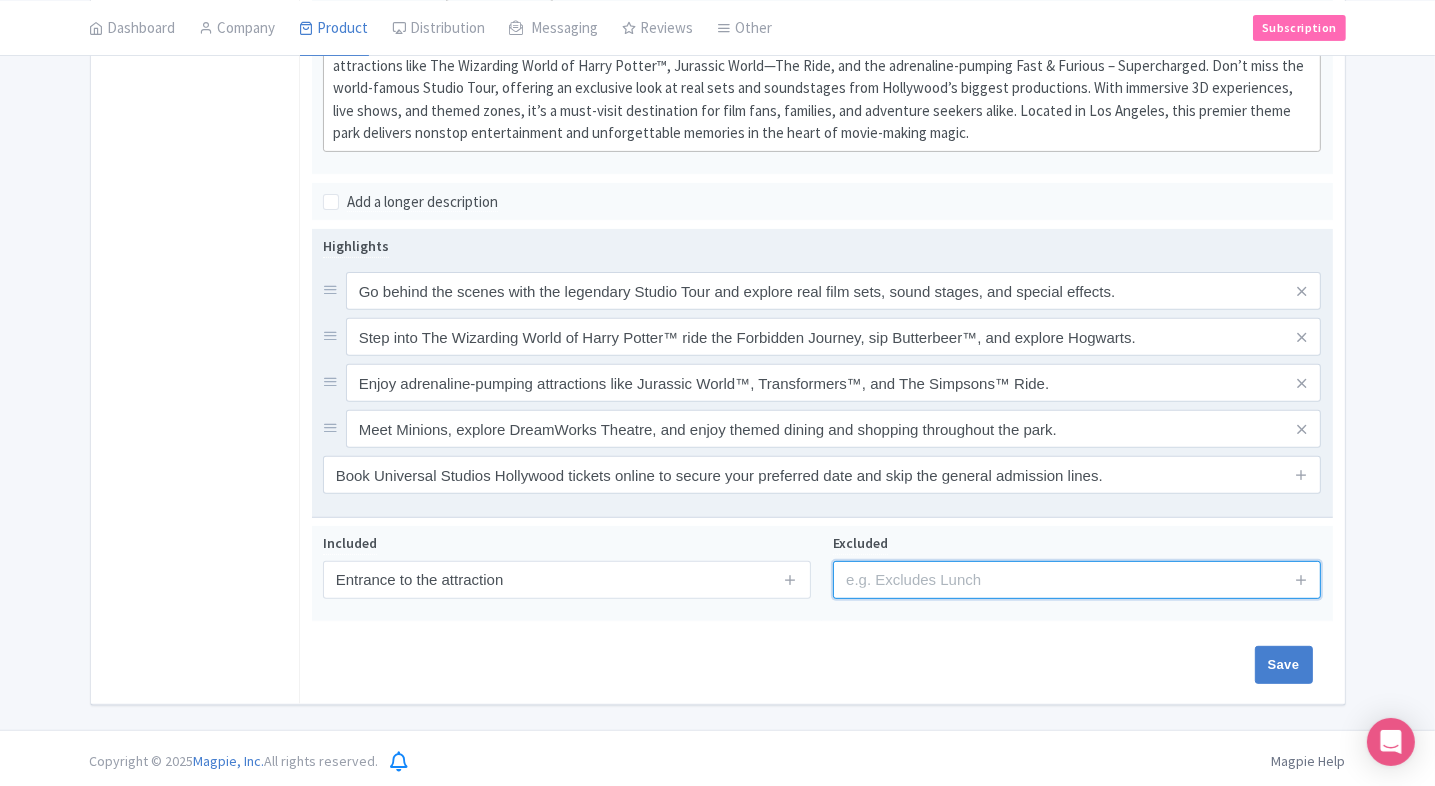 type on "guides, audio guides" 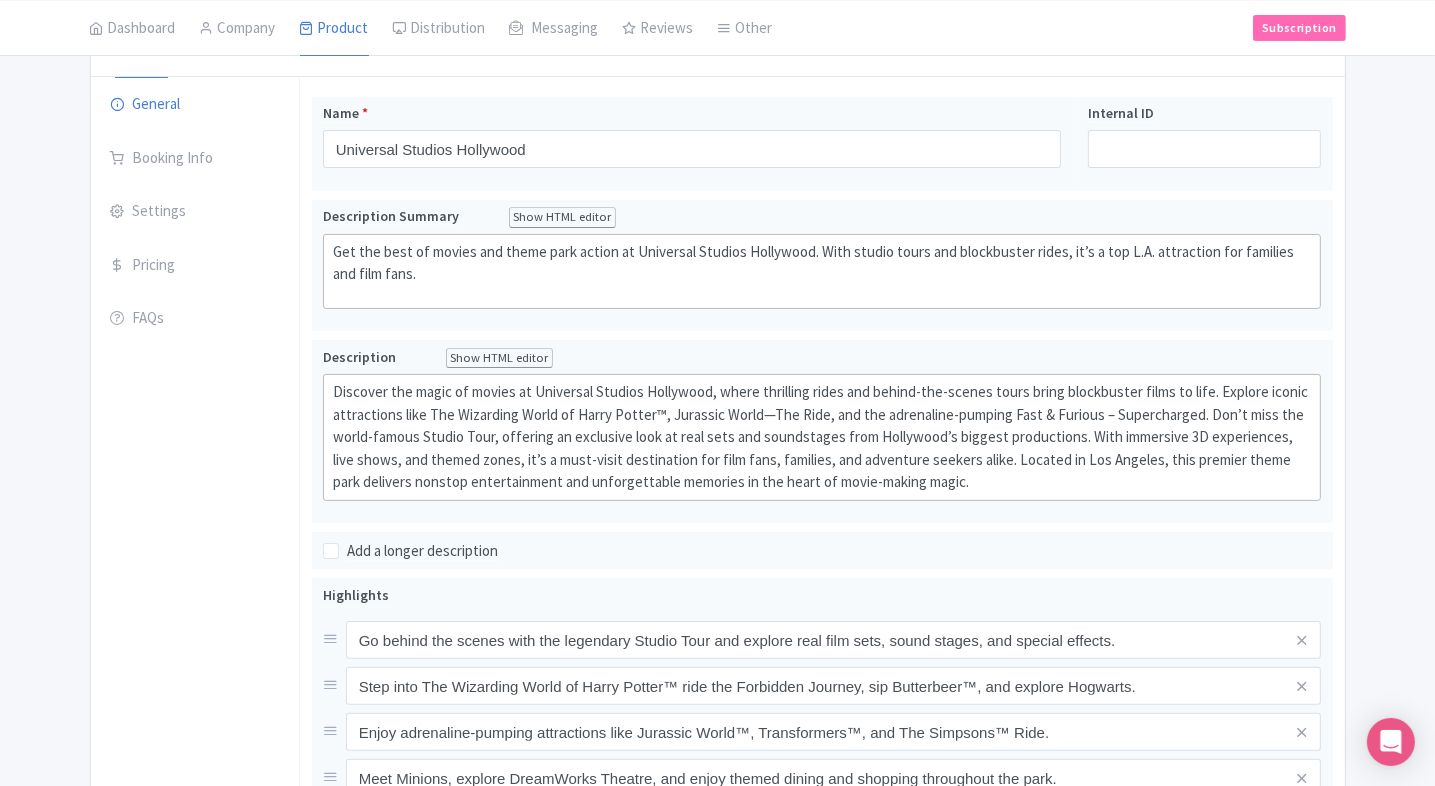 scroll, scrollTop: 0, scrollLeft: 0, axis: both 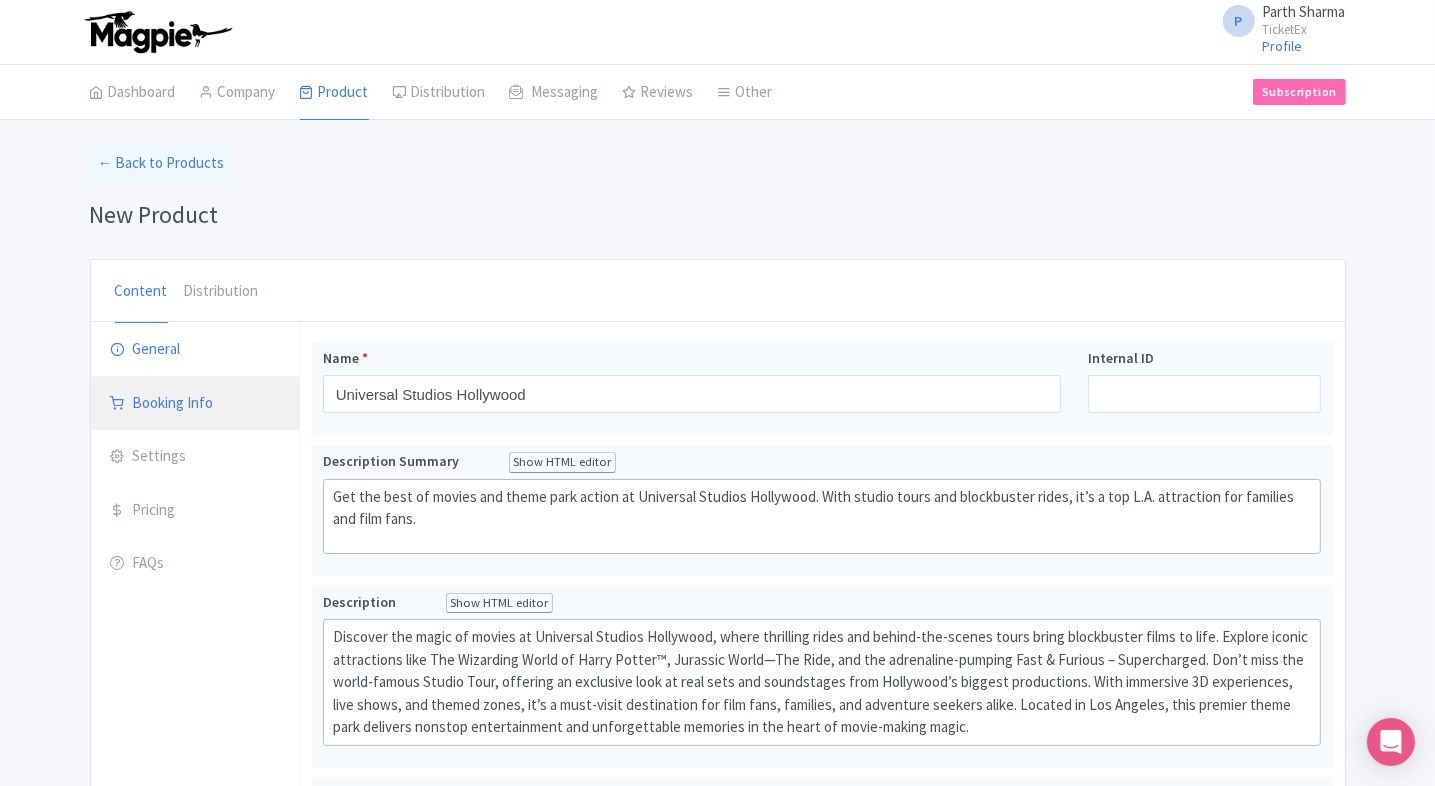 click on "Booking Info" at bounding box center [195, 404] 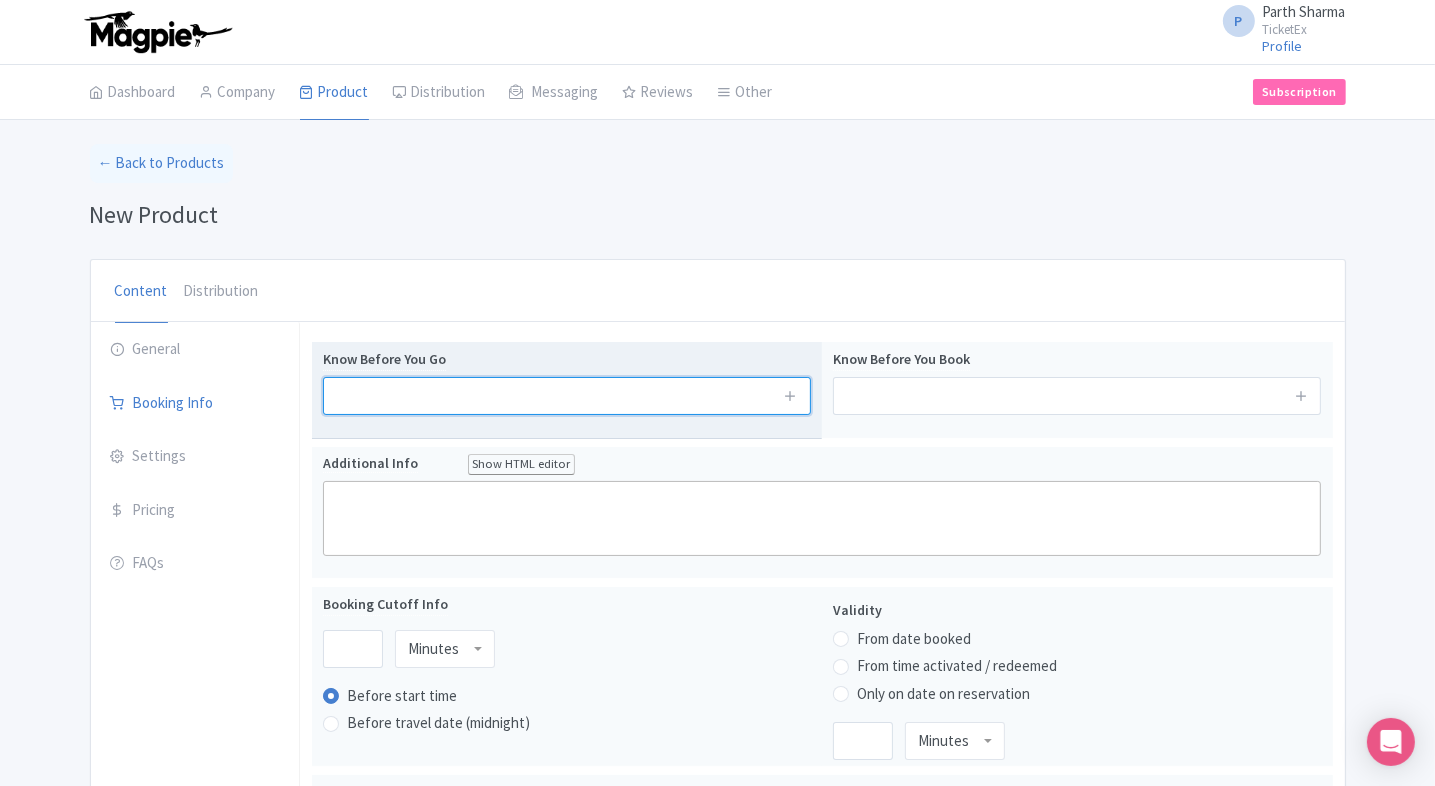 click at bounding box center [567, 396] 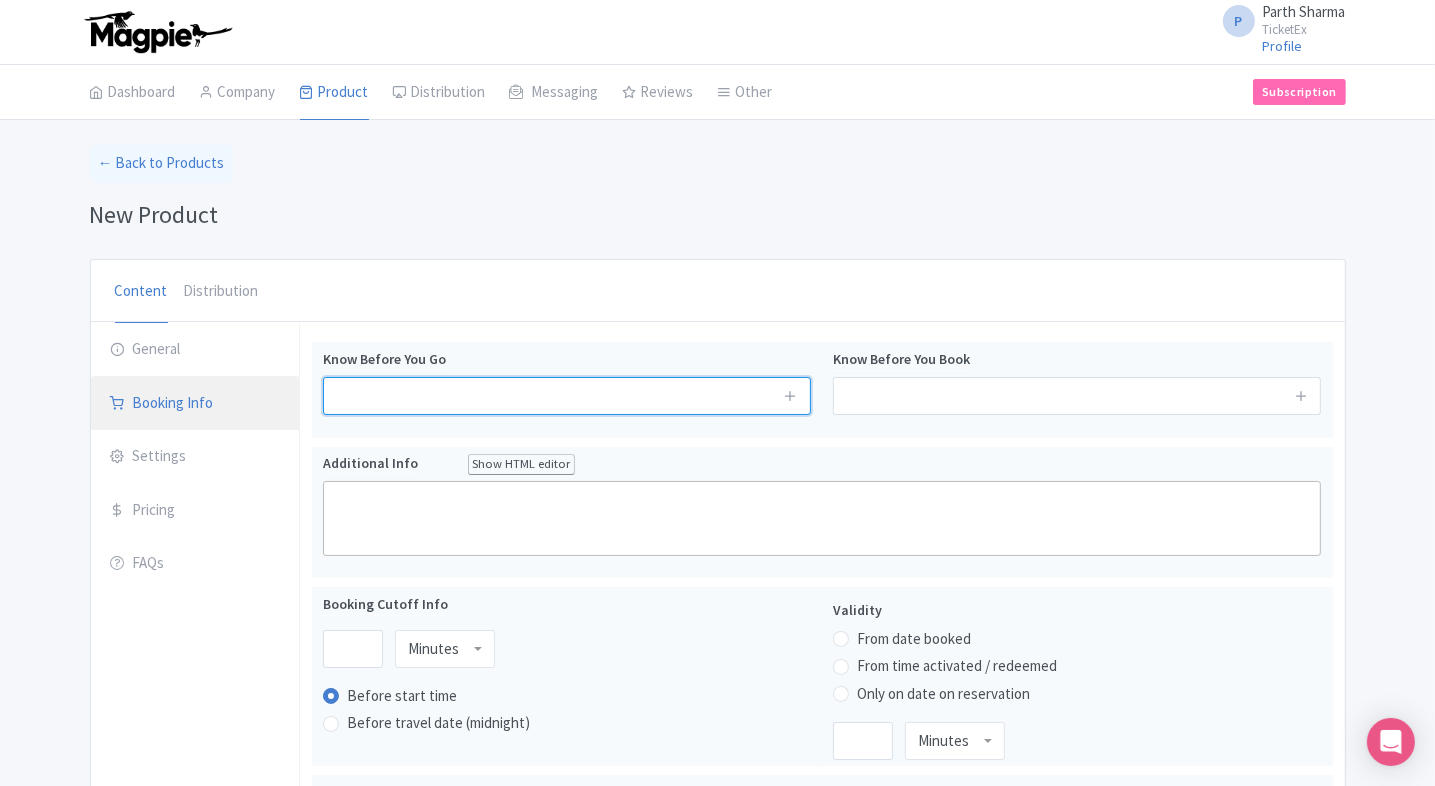 paste on "All foreign nationals are required to share their passport and visa details at the time of entry." 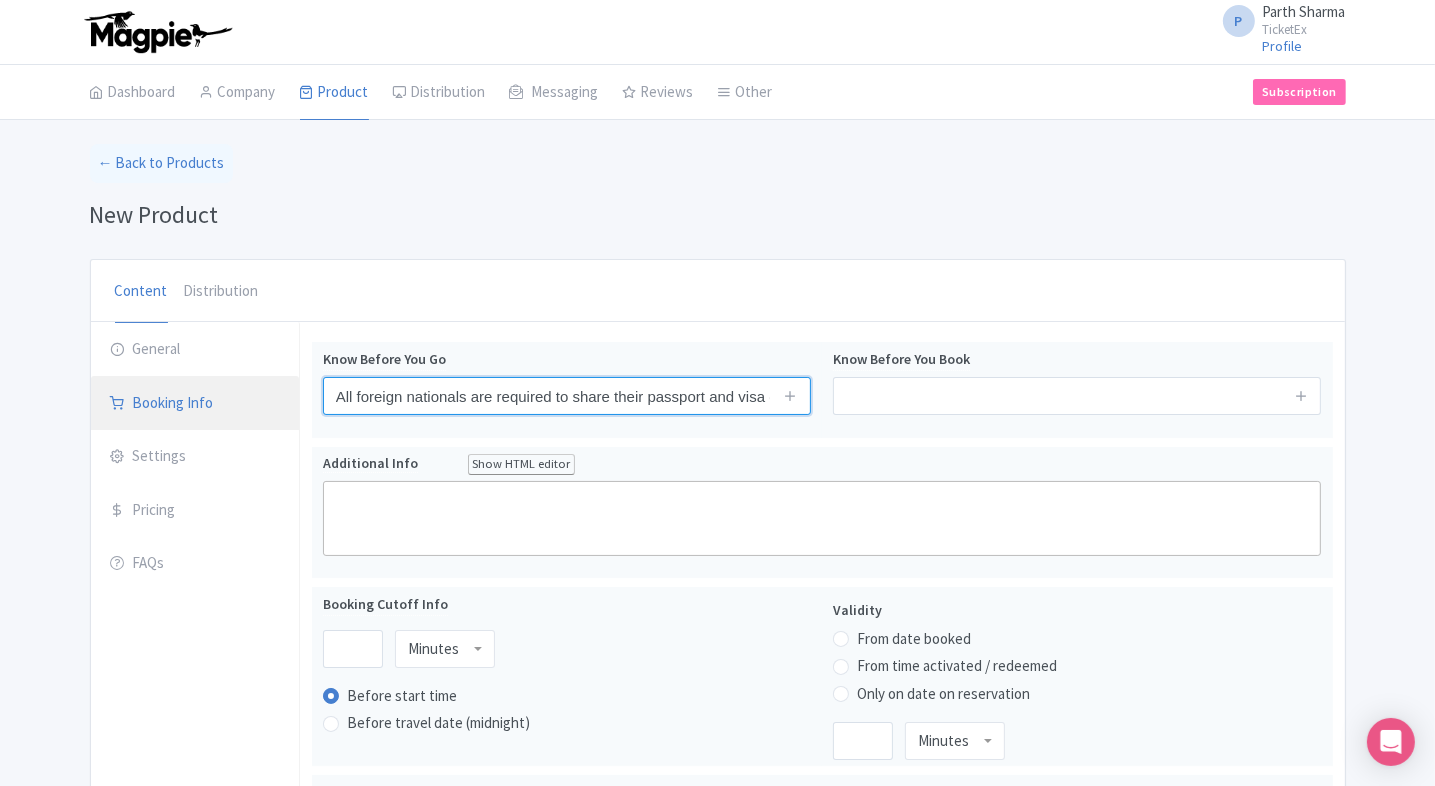 scroll, scrollTop: 0, scrollLeft: 173, axis: horizontal 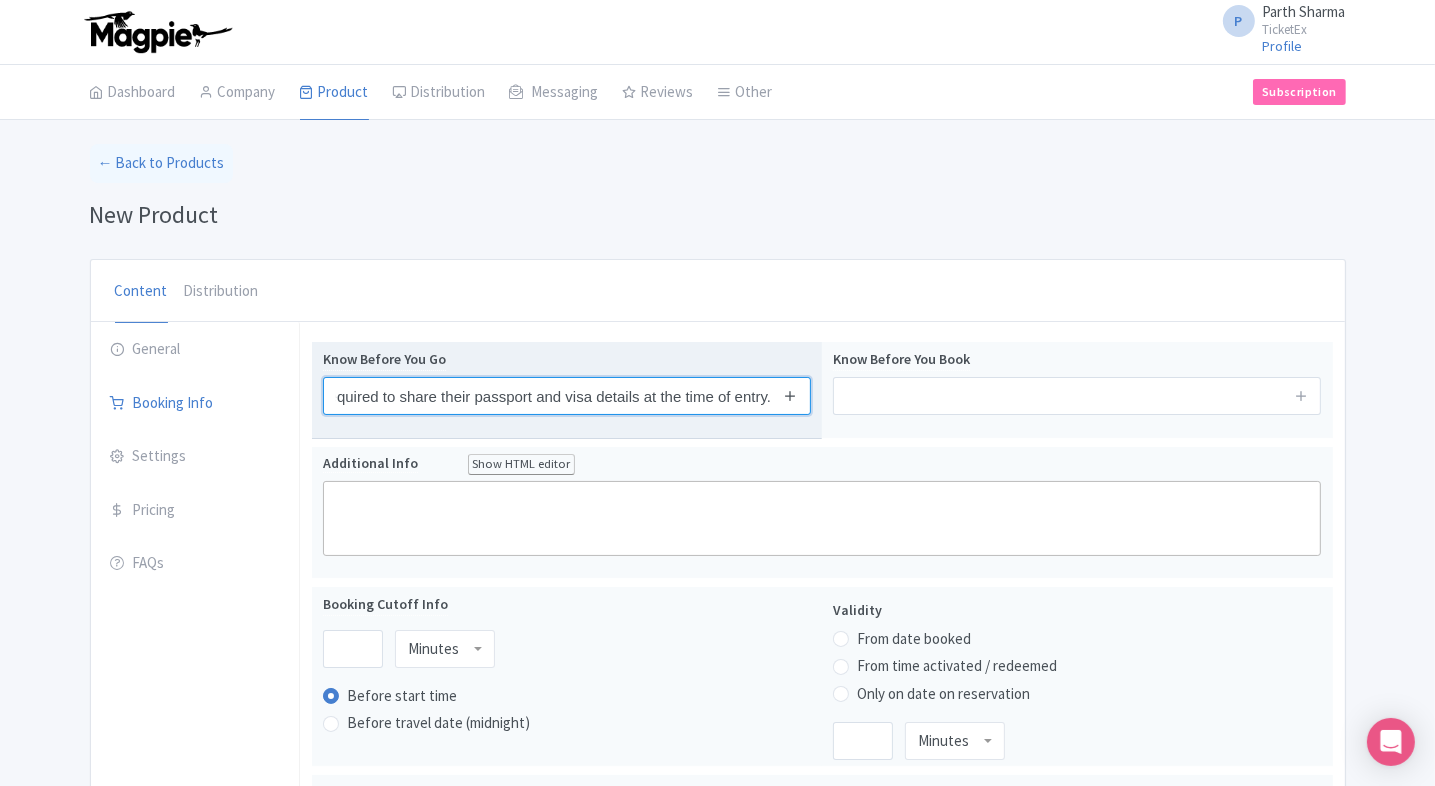 type on "All foreign nationals are required to share their passport and visa details at the time of entry." 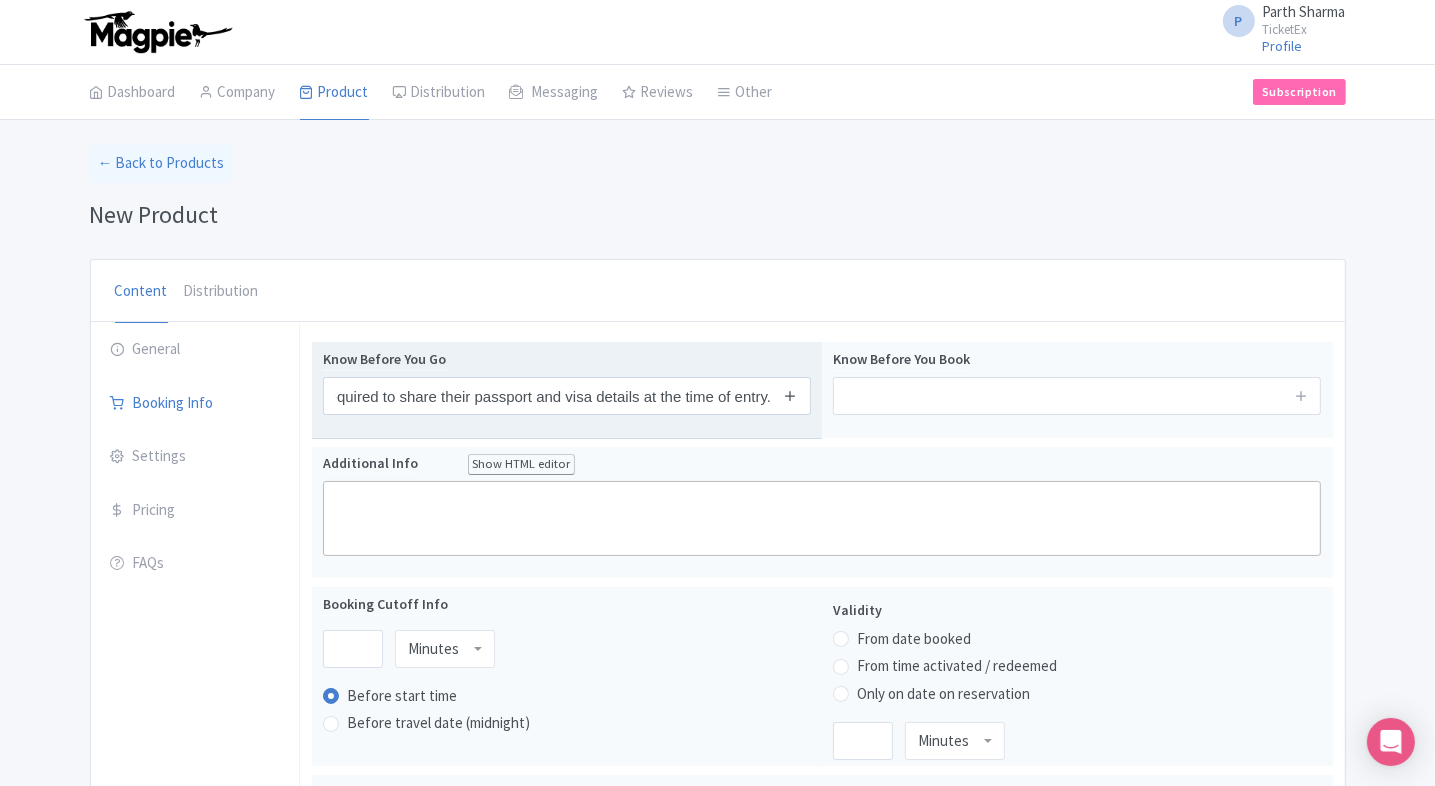 scroll, scrollTop: 0, scrollLeft: 0, axis: both 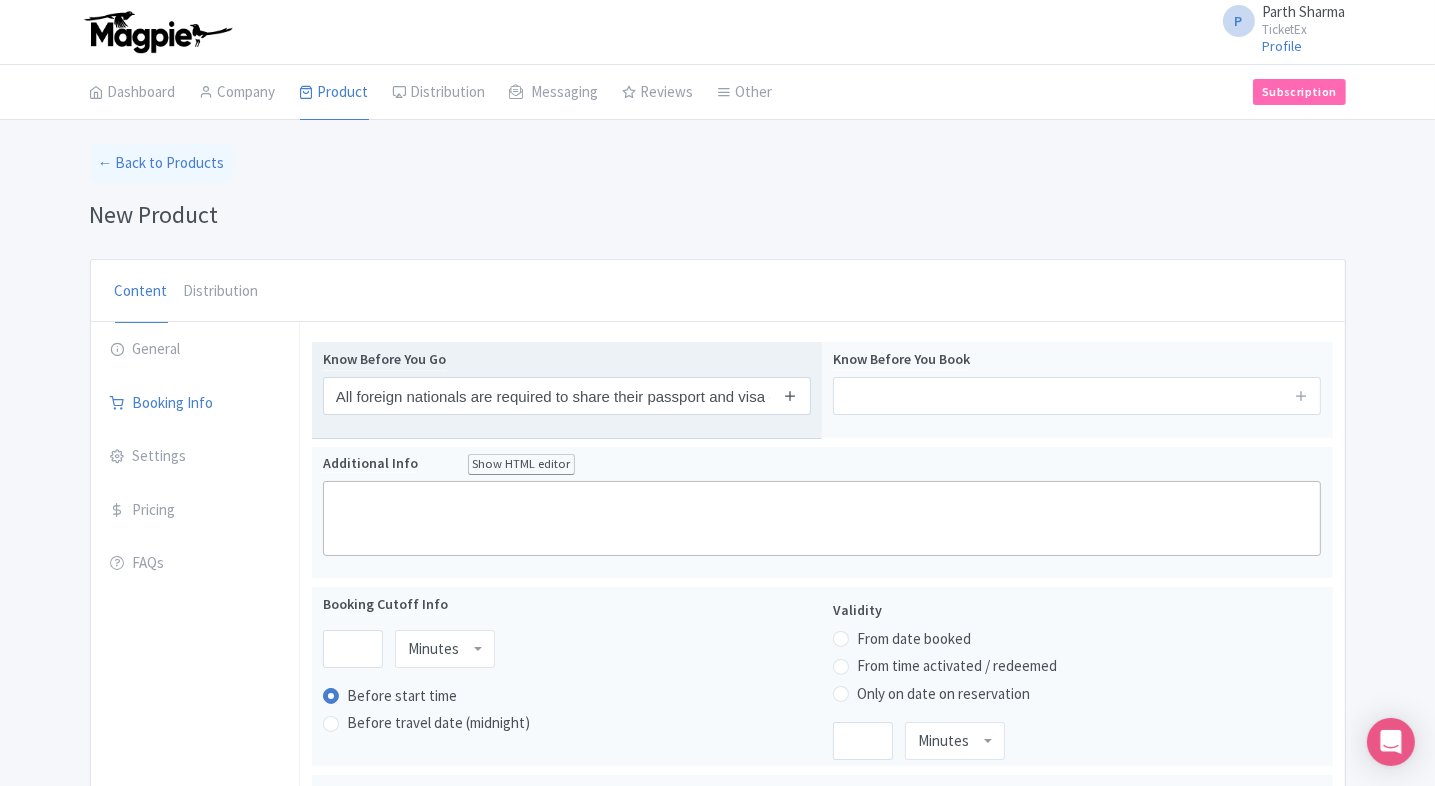 click at bounding box center [790, 395] 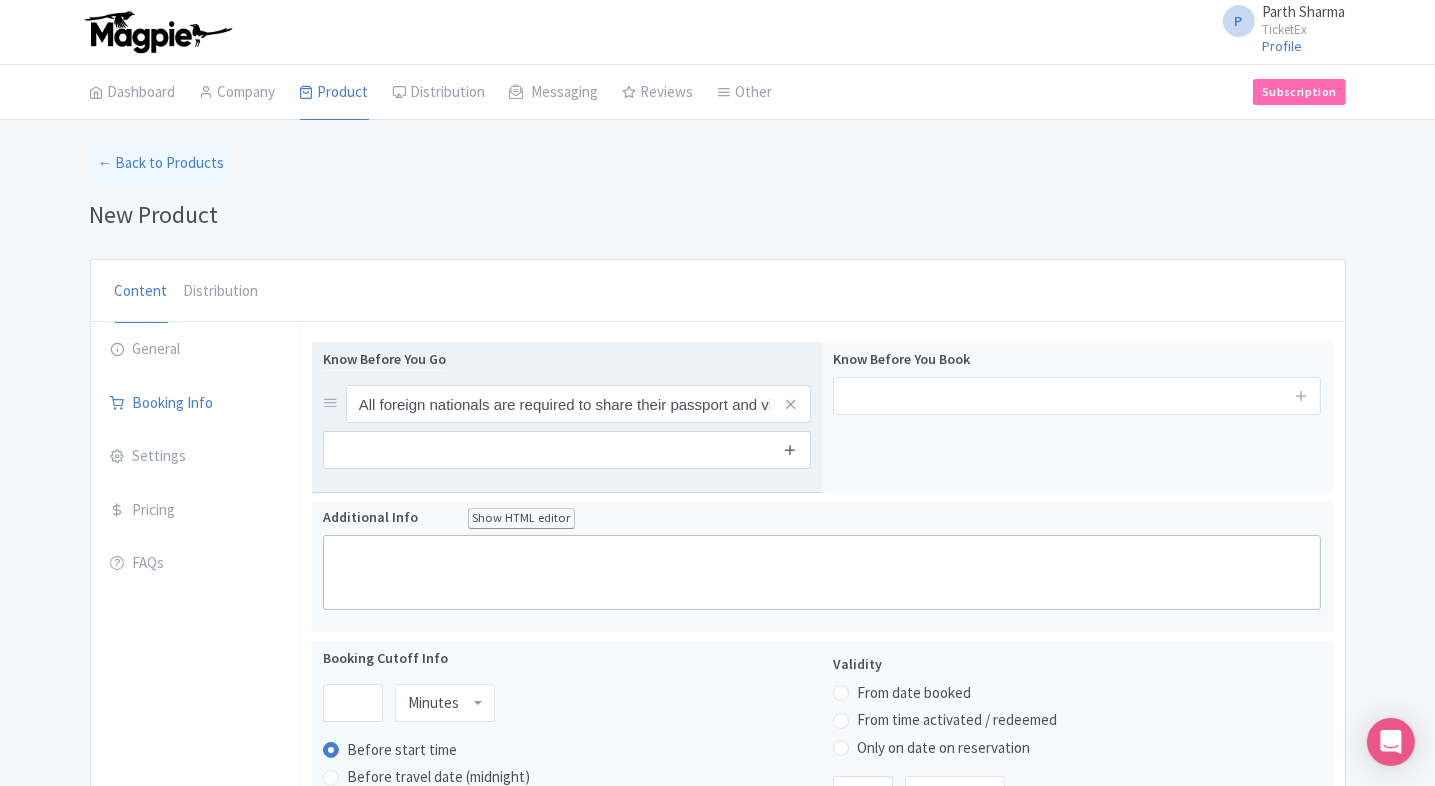 click at bounding box center (790, 450) 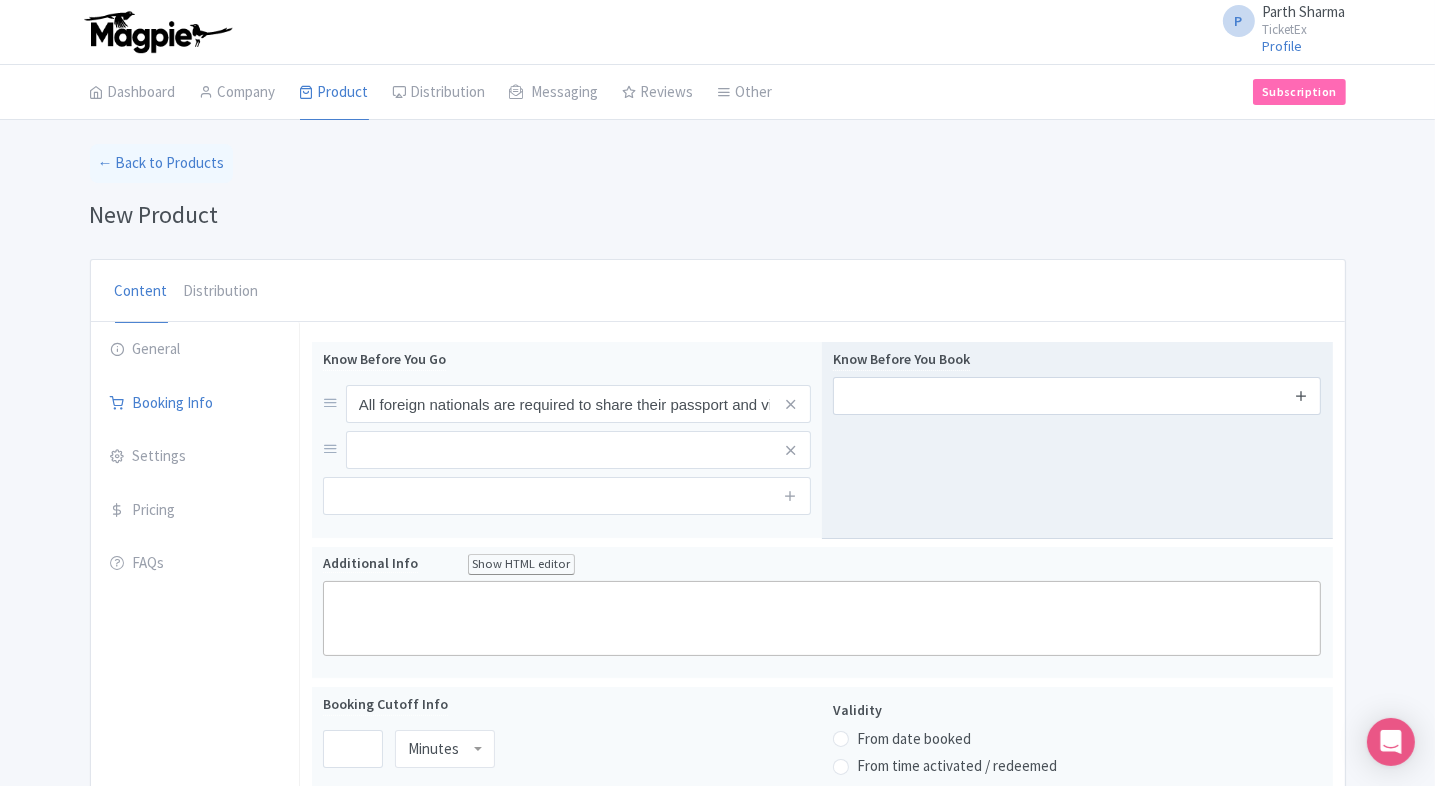 drag, startPoint x: 1291, startPoint y: 401, endPoint x: 1308, endPoint y: 392, distance: 19.235384 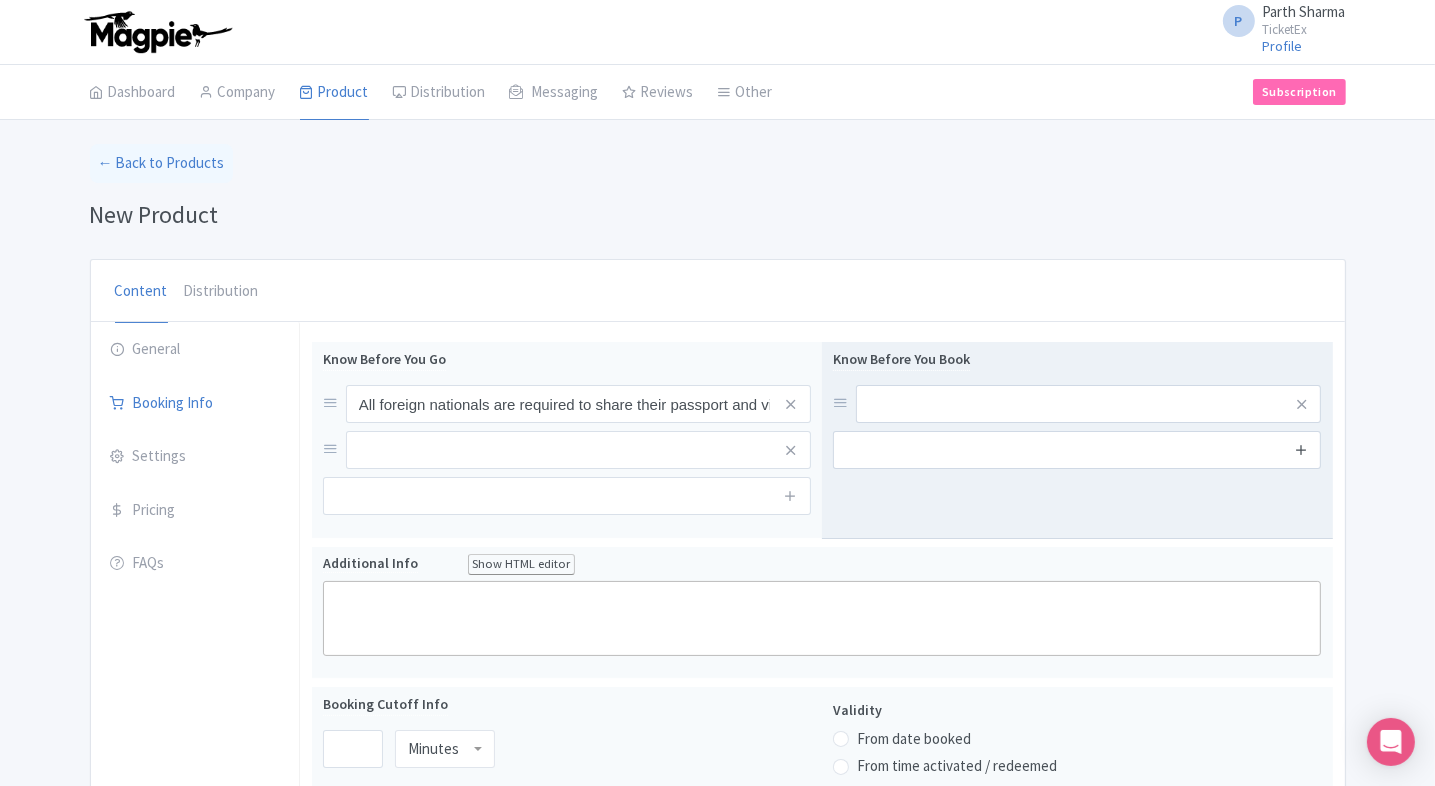 click at bounding box center [1301, 450] 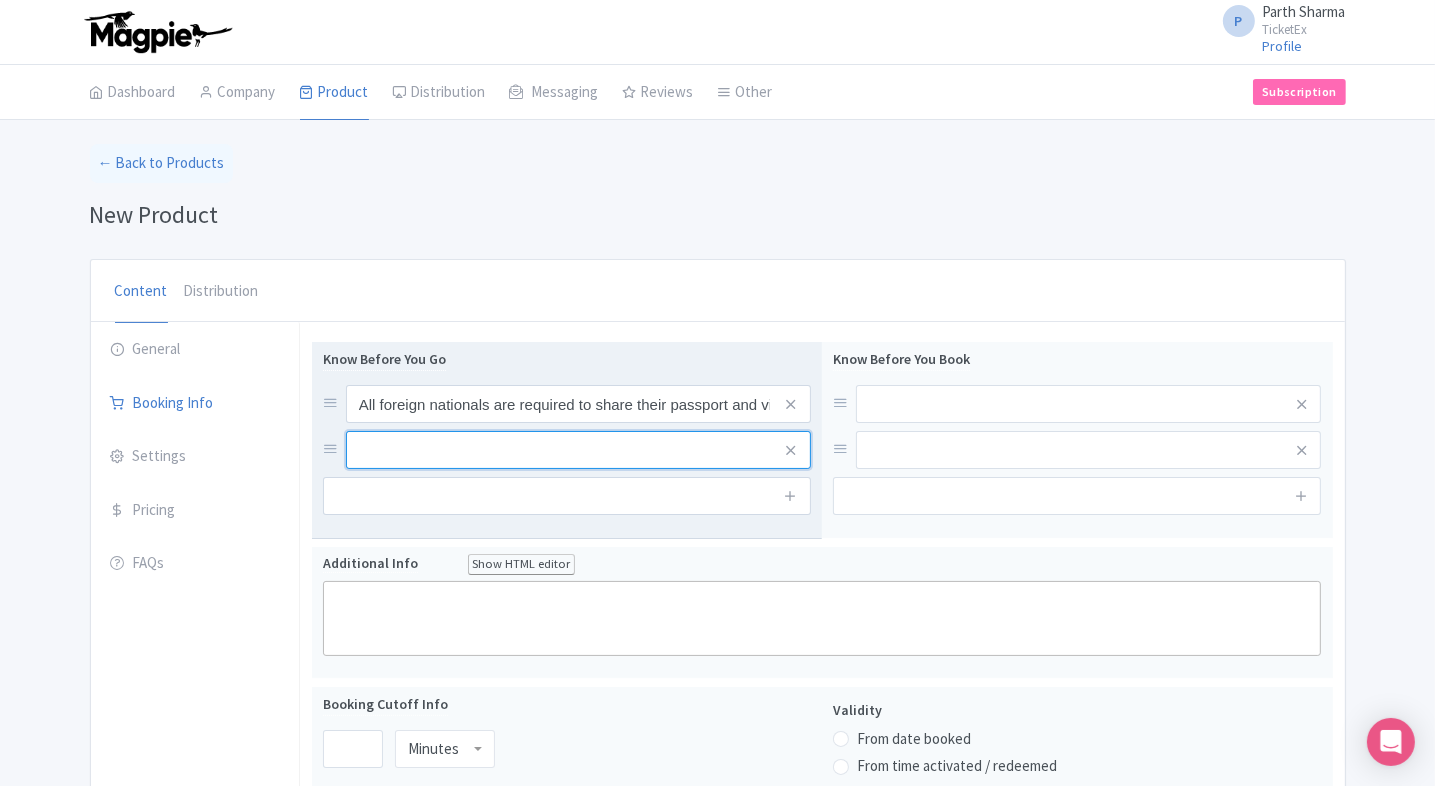 click at bounding box center (578, 404) 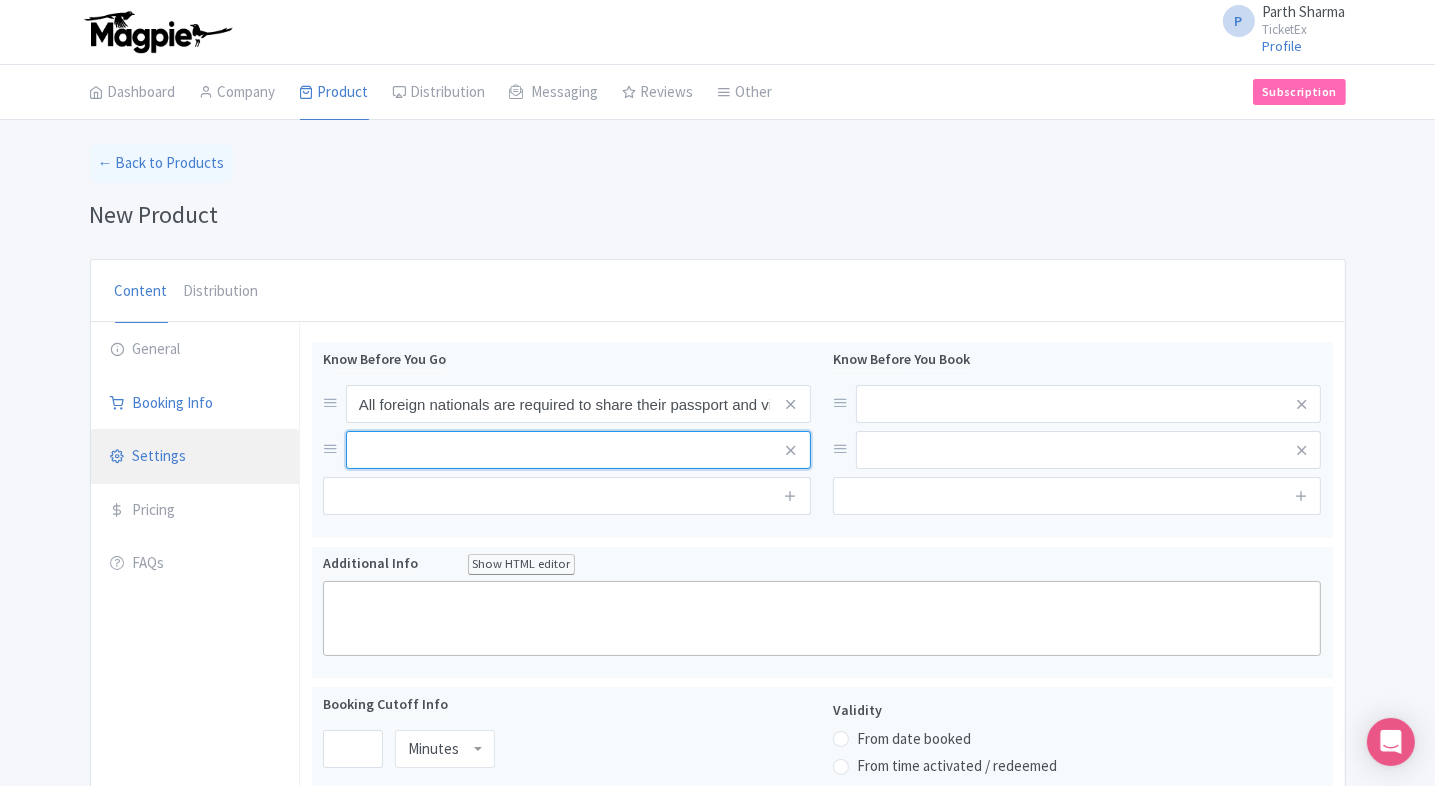 paste on "This is a fixed-day ticket and is valid only for the booked date. It cannot be carried forward to any other day." 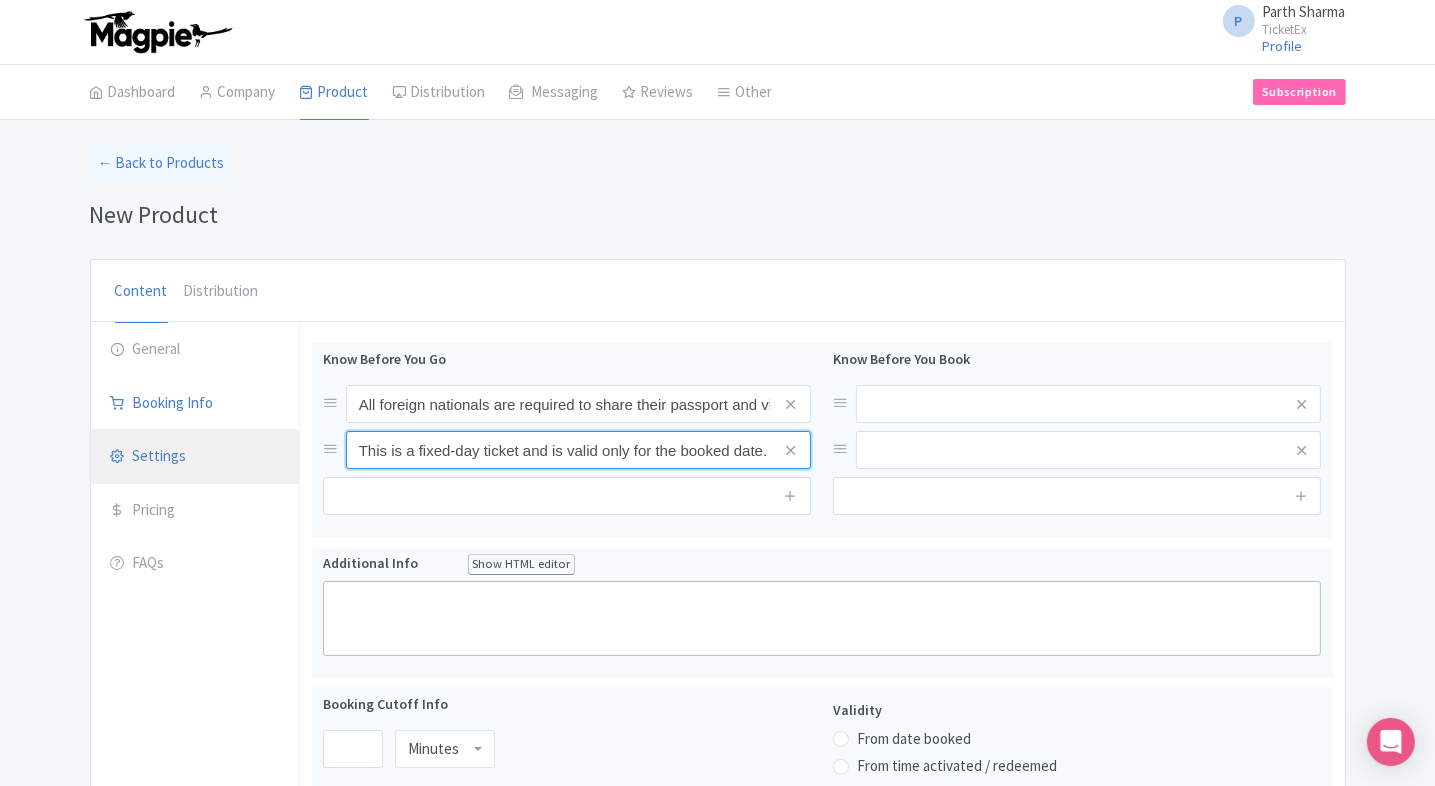 scroll, scrollTop: 0, scrollLeft: 298, axis: horizontal 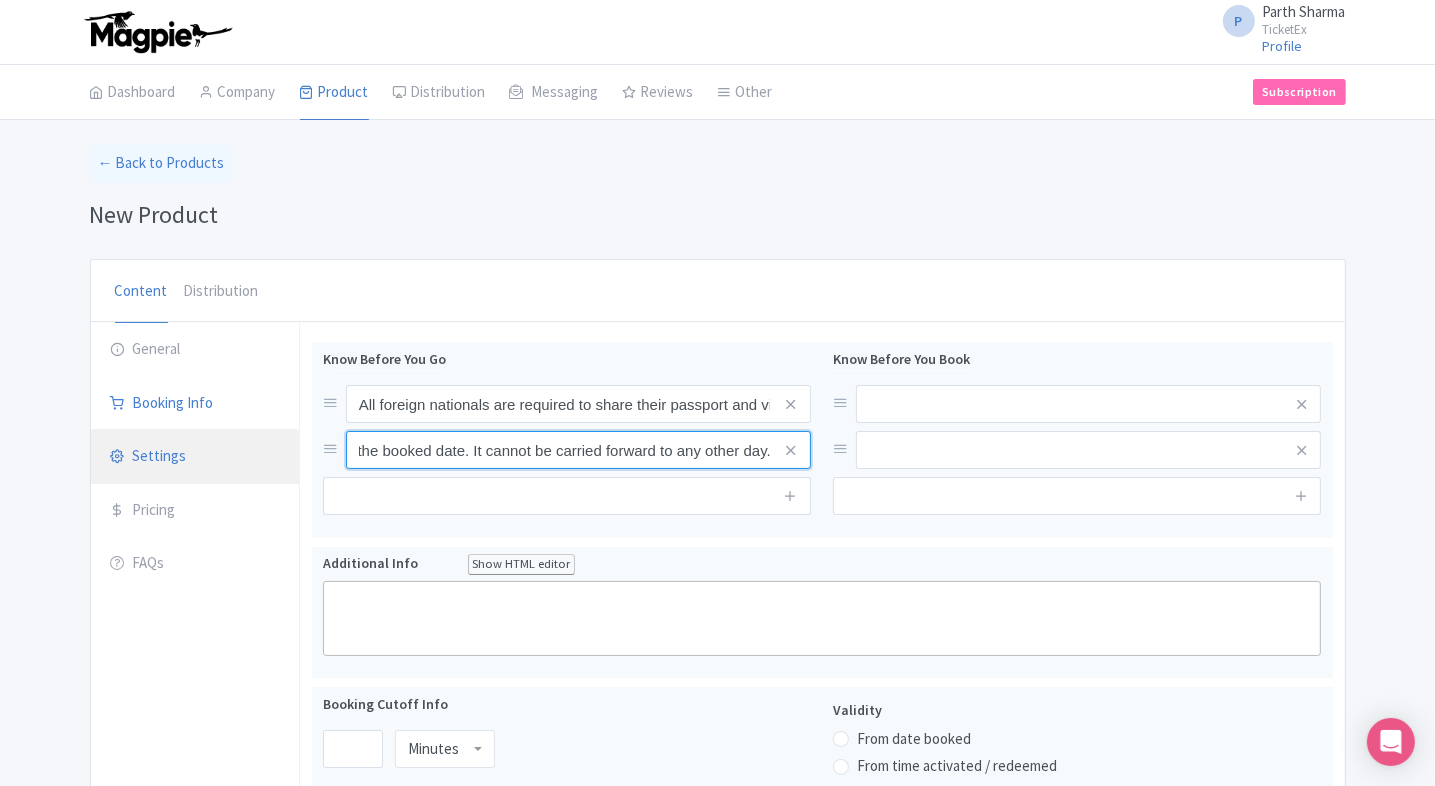 type on "This is a fixed-day ticket and is valid only for the booked date. It cannot be carried forward to any other day." 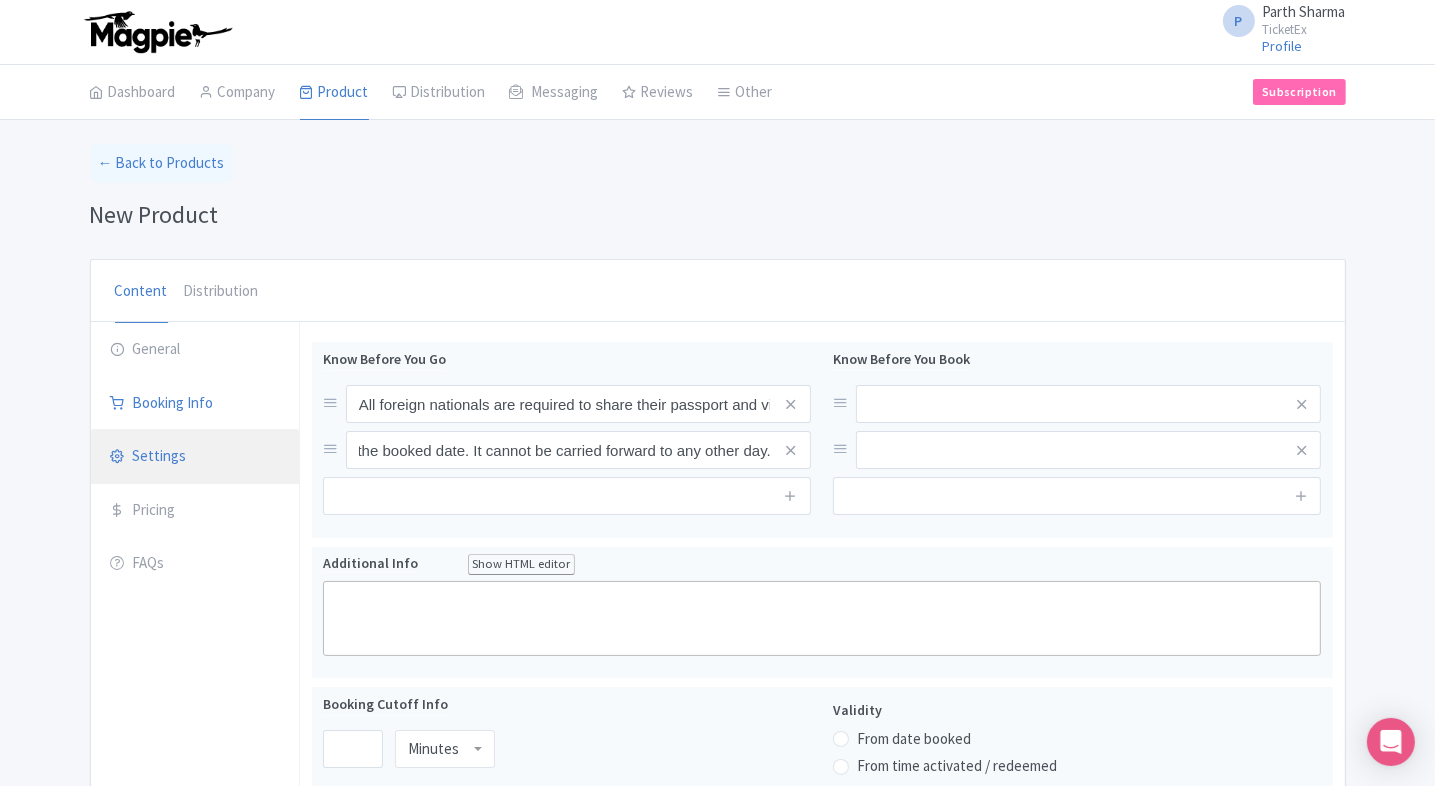 scroll, scrollTop: 0, scrollLeft: 0, axis: both 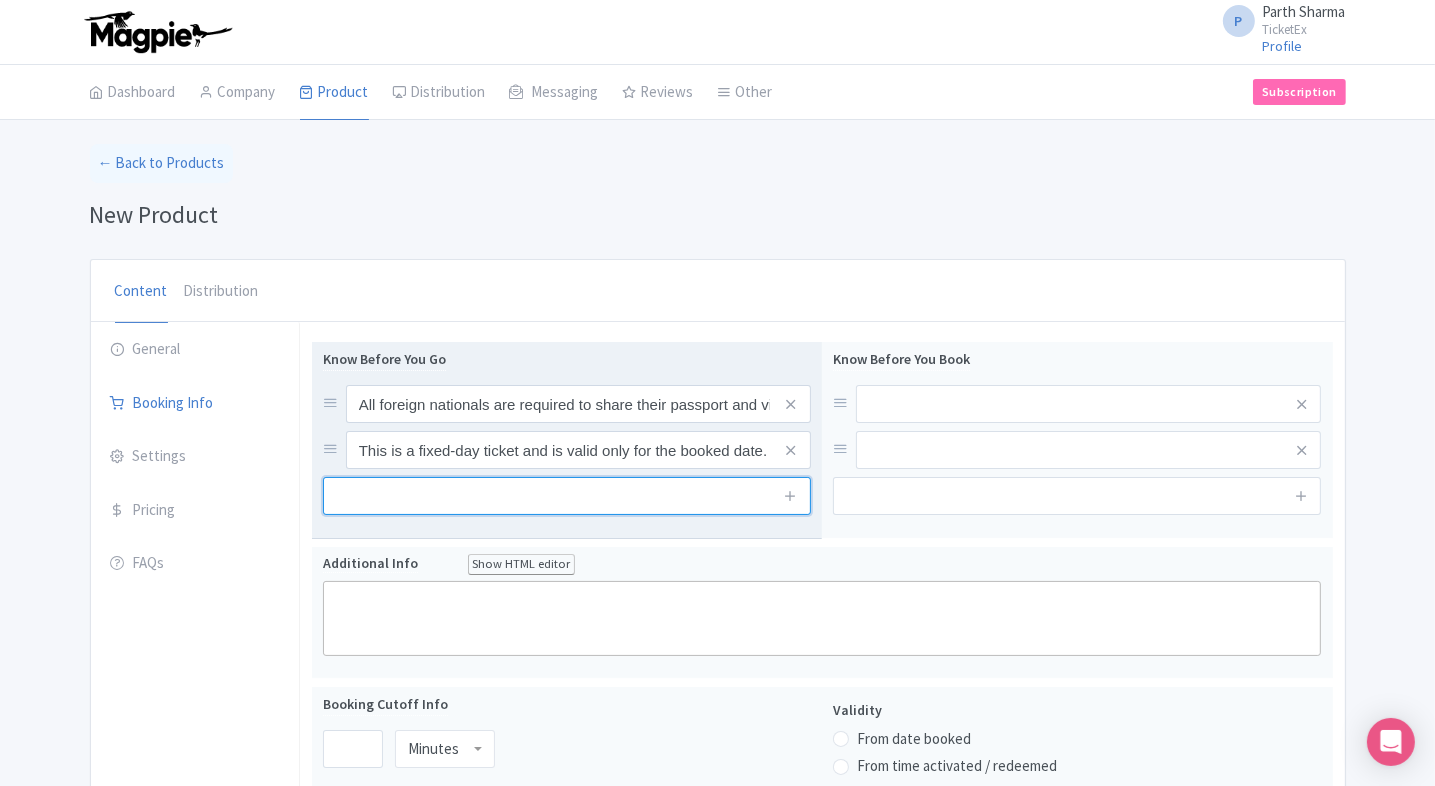 click at bounding box center [567, 496] 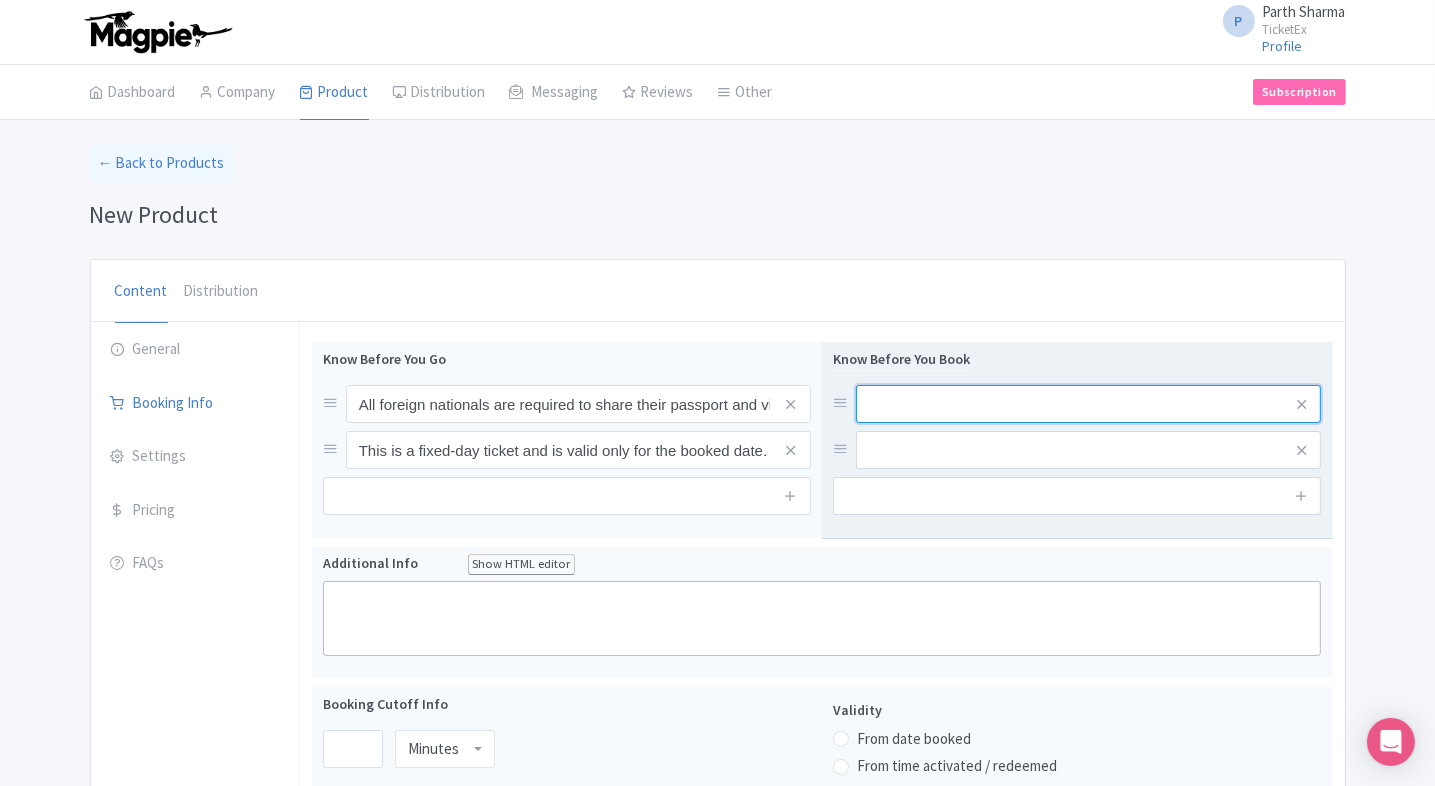 click at bounding box center [1088, 404] 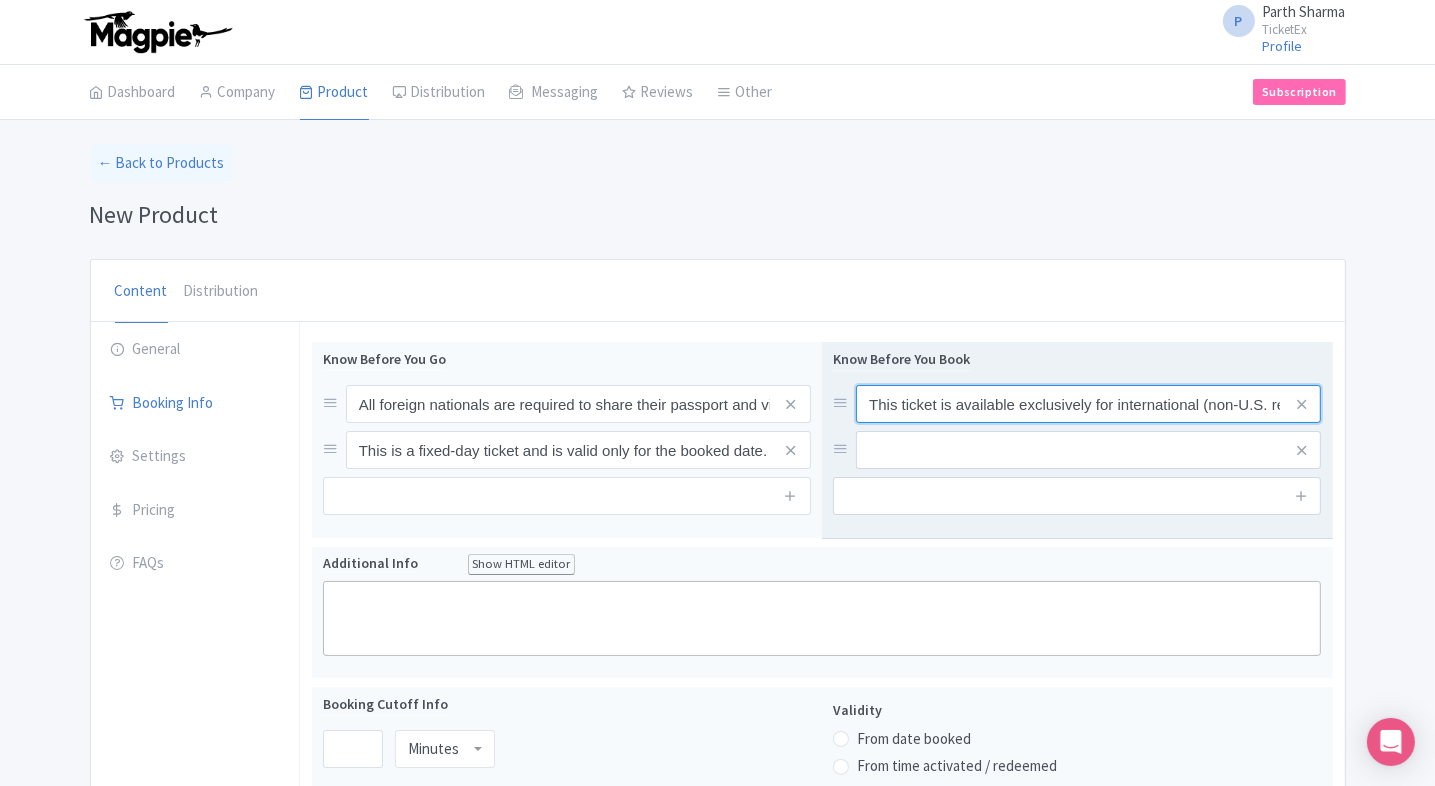 scroll, scrollTop: 0, scrollLeft: 115, axis: horizontal 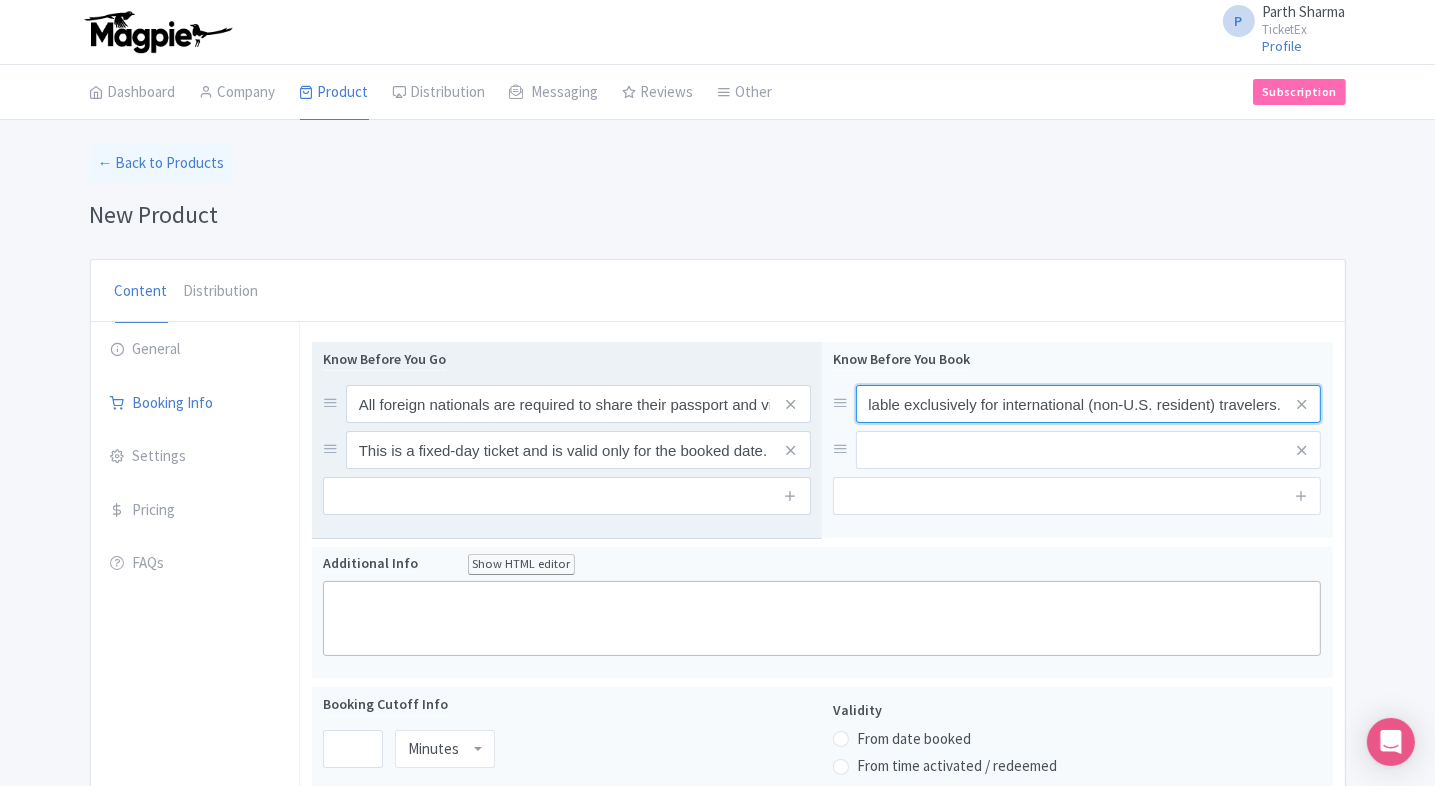 type on "This ticket is available exclusively for international (non-U.S. resident) travelers." 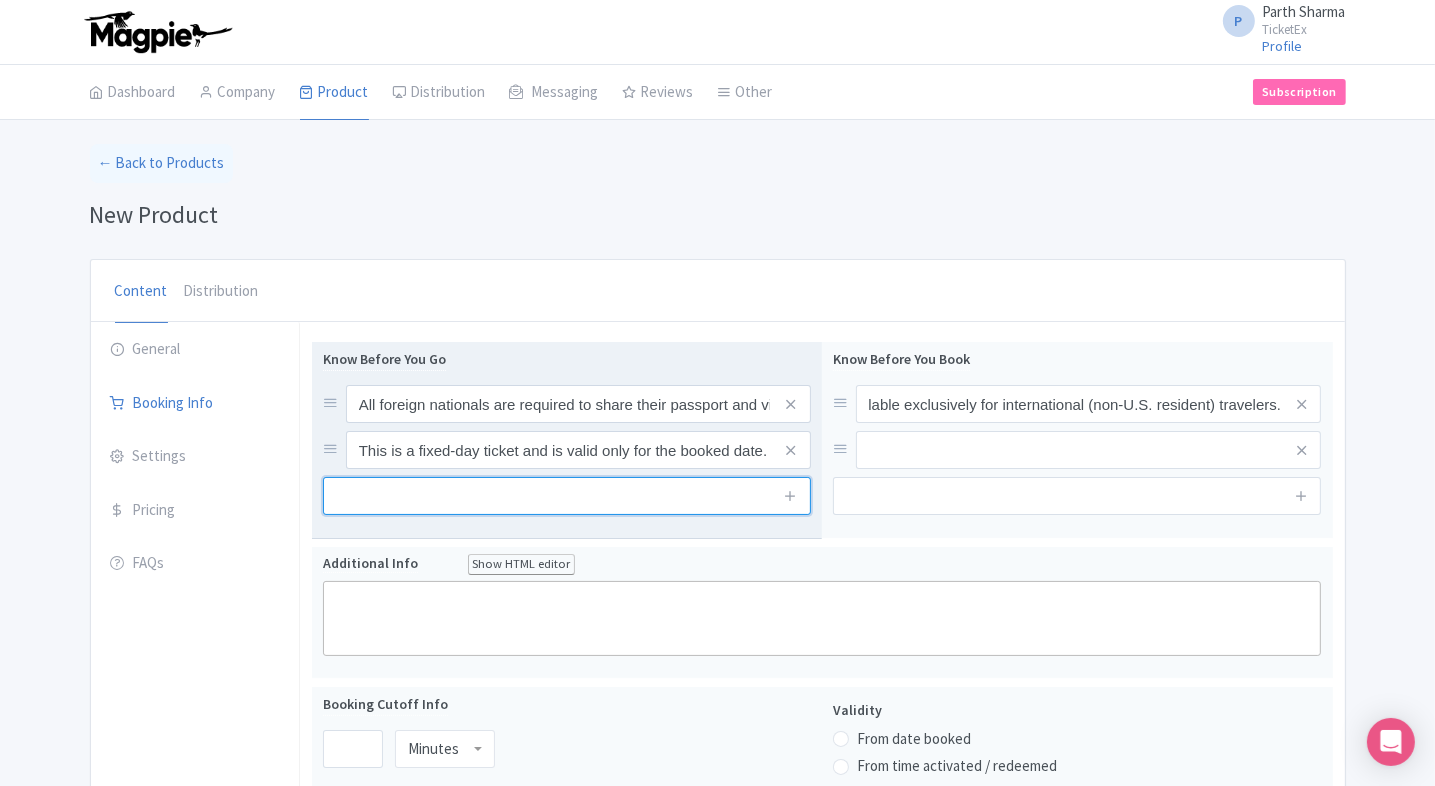 scroll, scrollTop: 0, scrollLeft: 0, axis: both 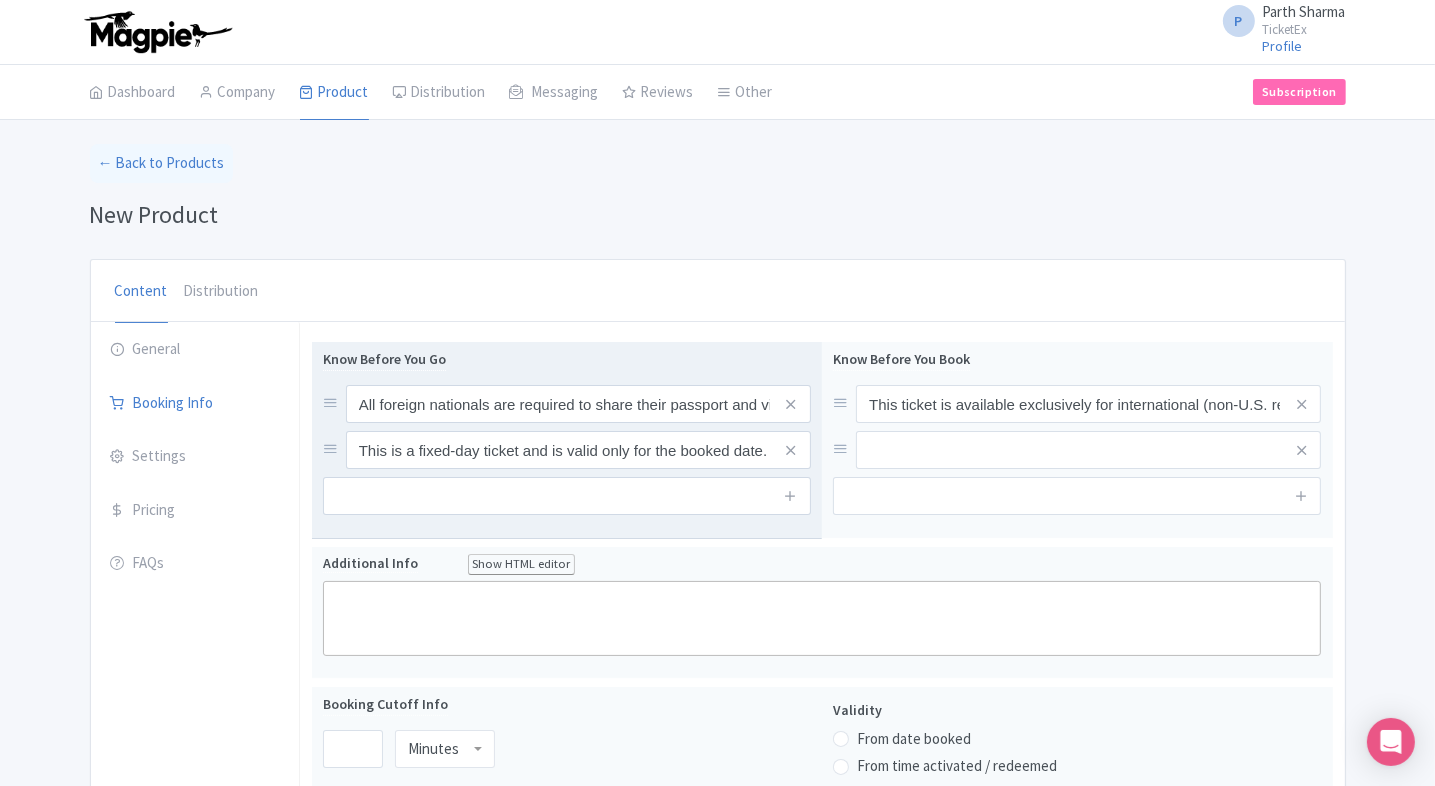 click at bounding box center (567, 496) 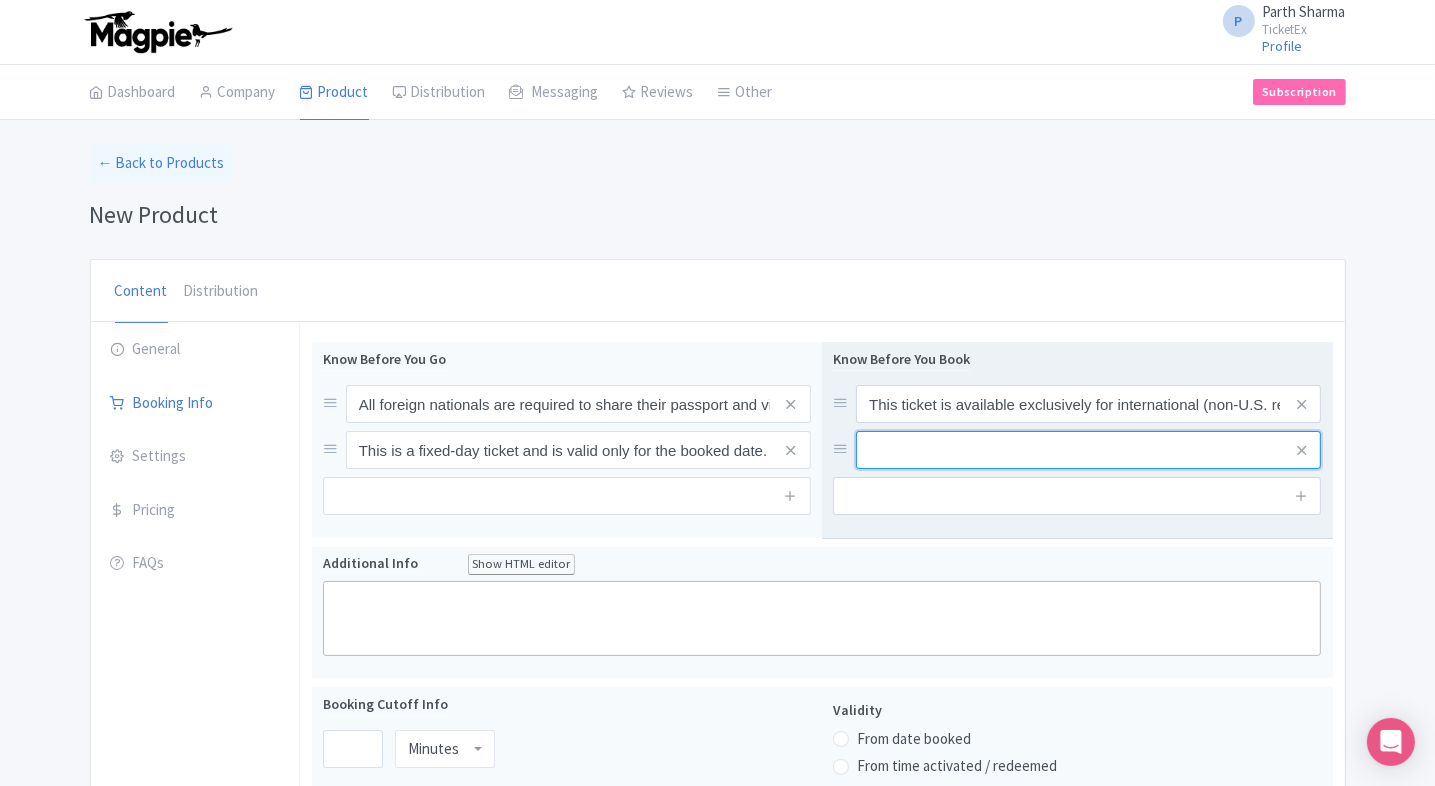 click at bounding box center [1088, 404] 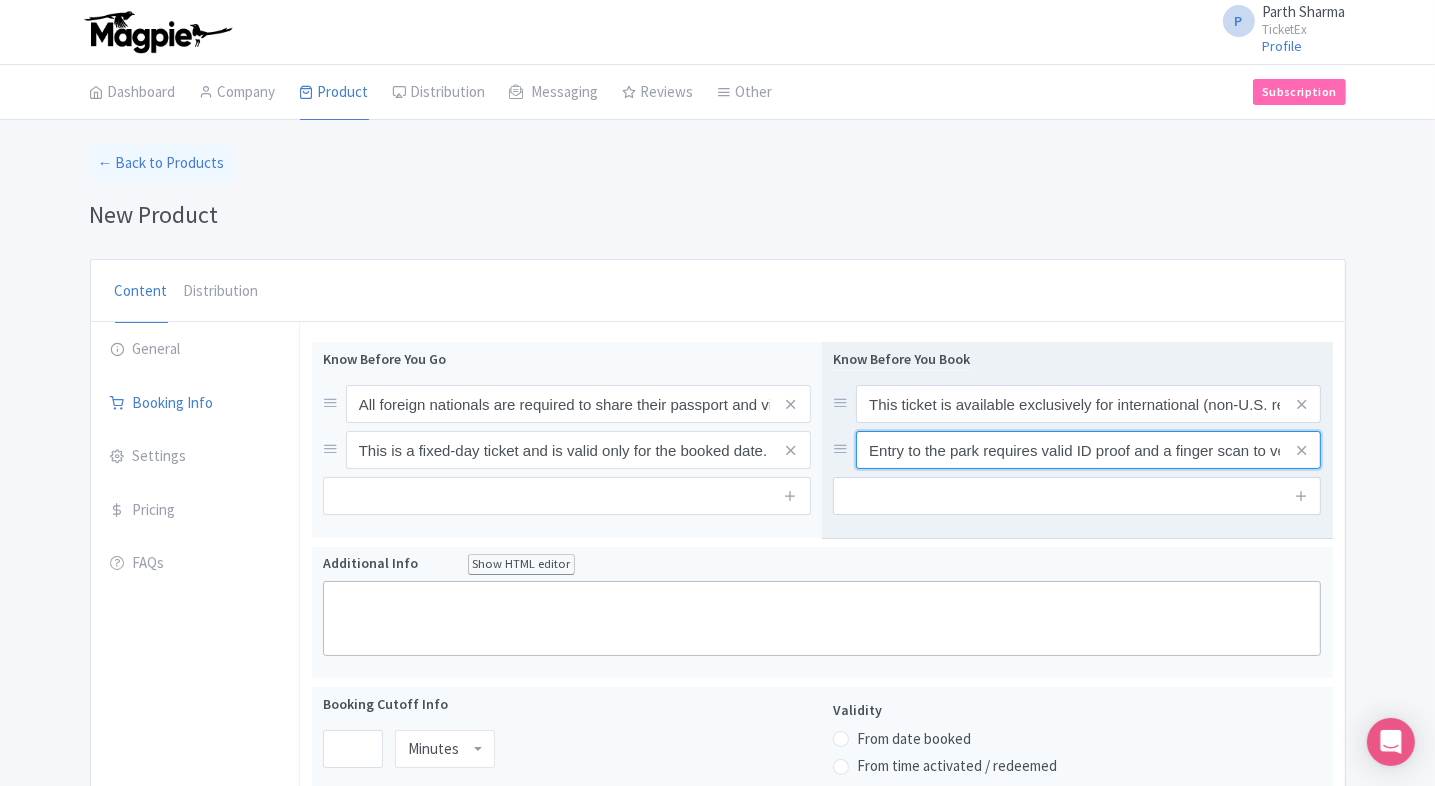 scroll, scrollTop: 0, scrollLeft: 116, axis: horizontal 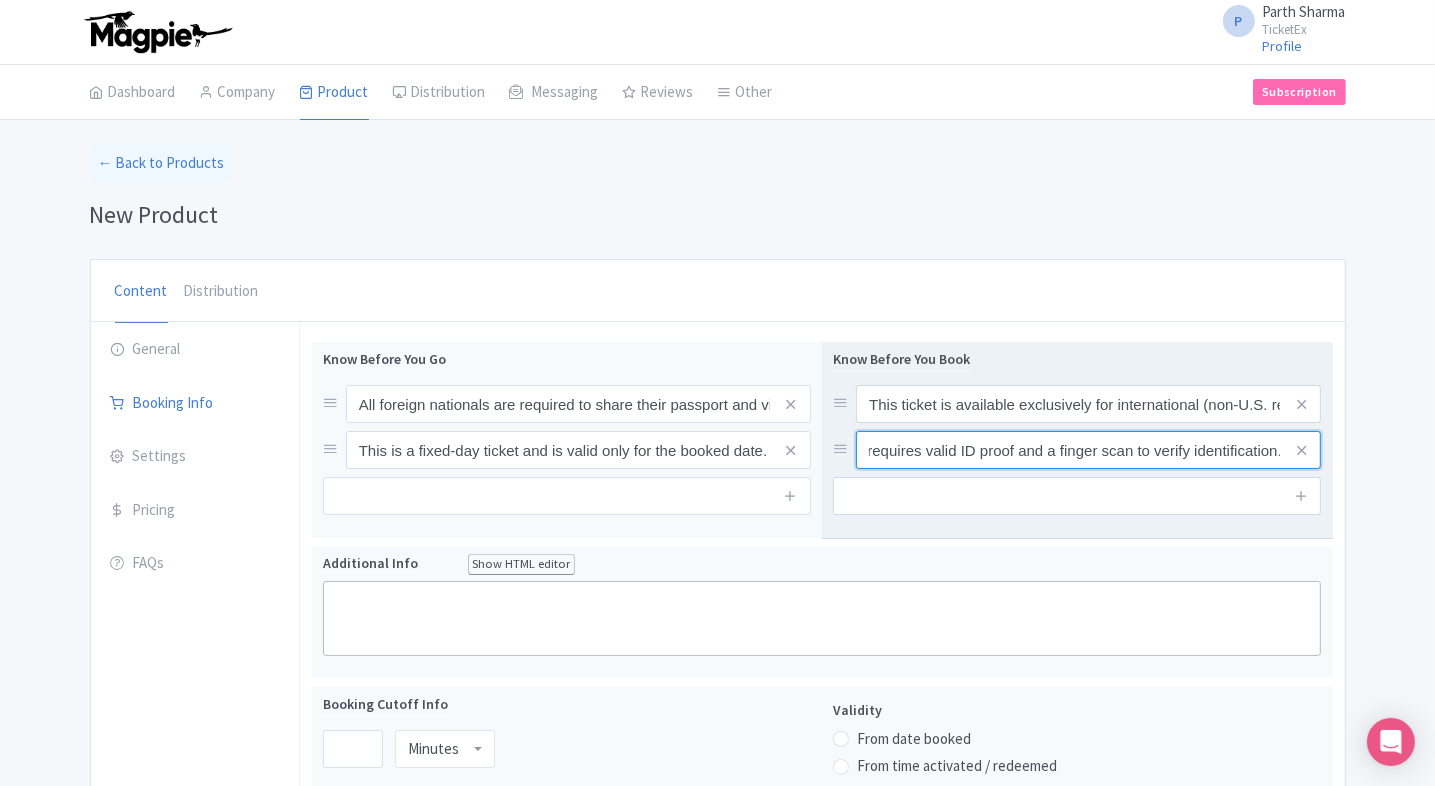 click on "Entry to the park requires valid ID proof and a finger scan to verify identification." at bounding box center (1088, 404) 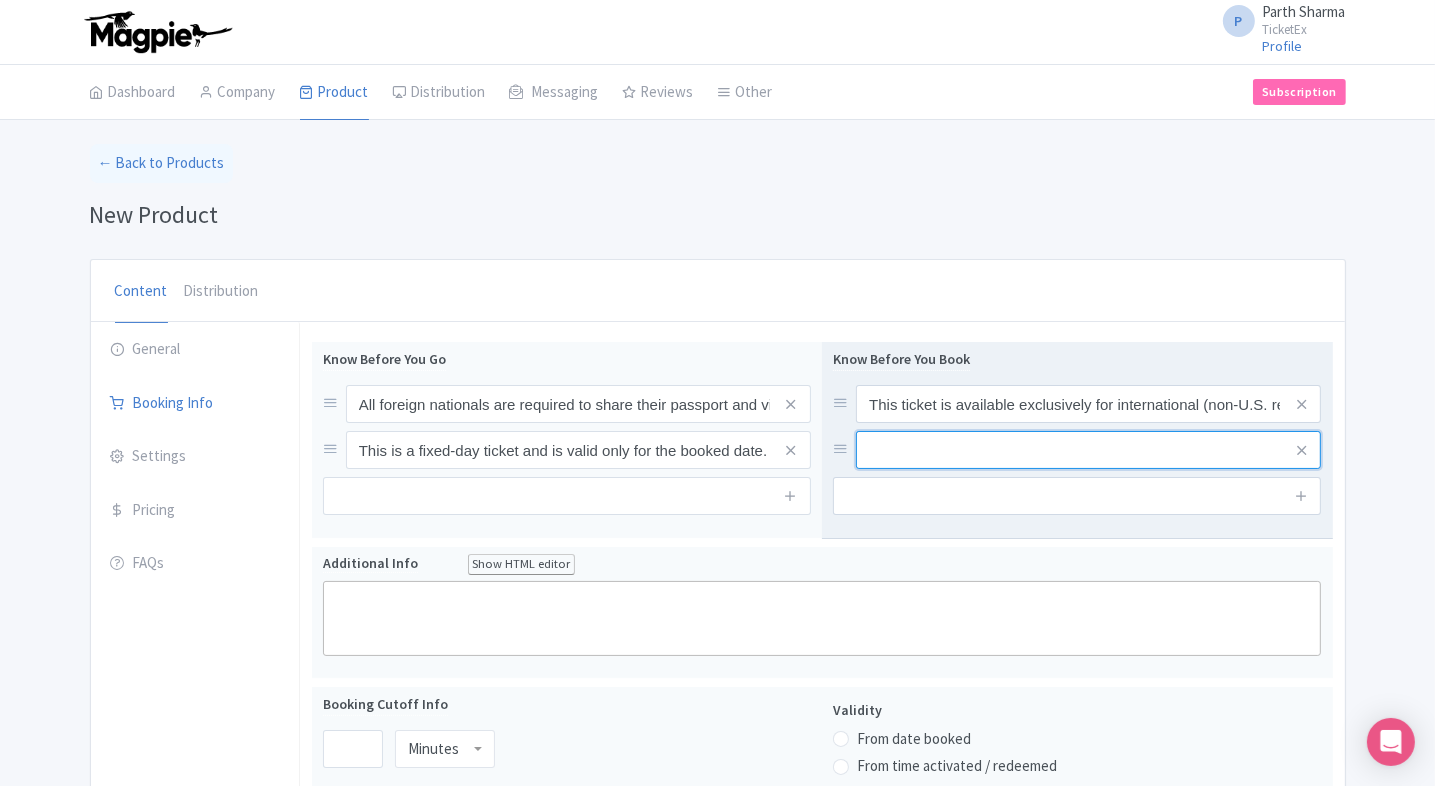 scroll, scrollTop: 0, scrollLeft: 0, axis: both 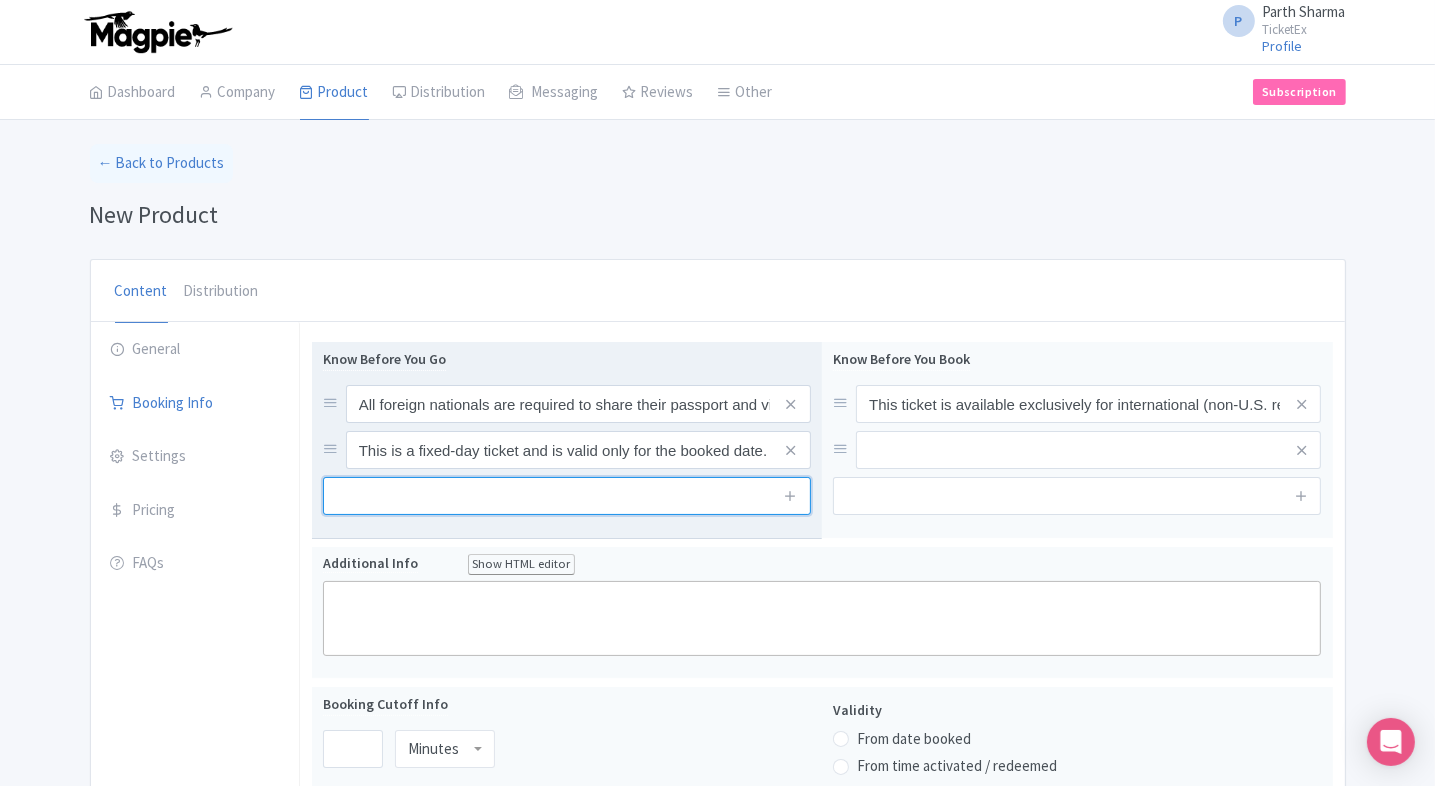 click at bounding box center (567, 496) 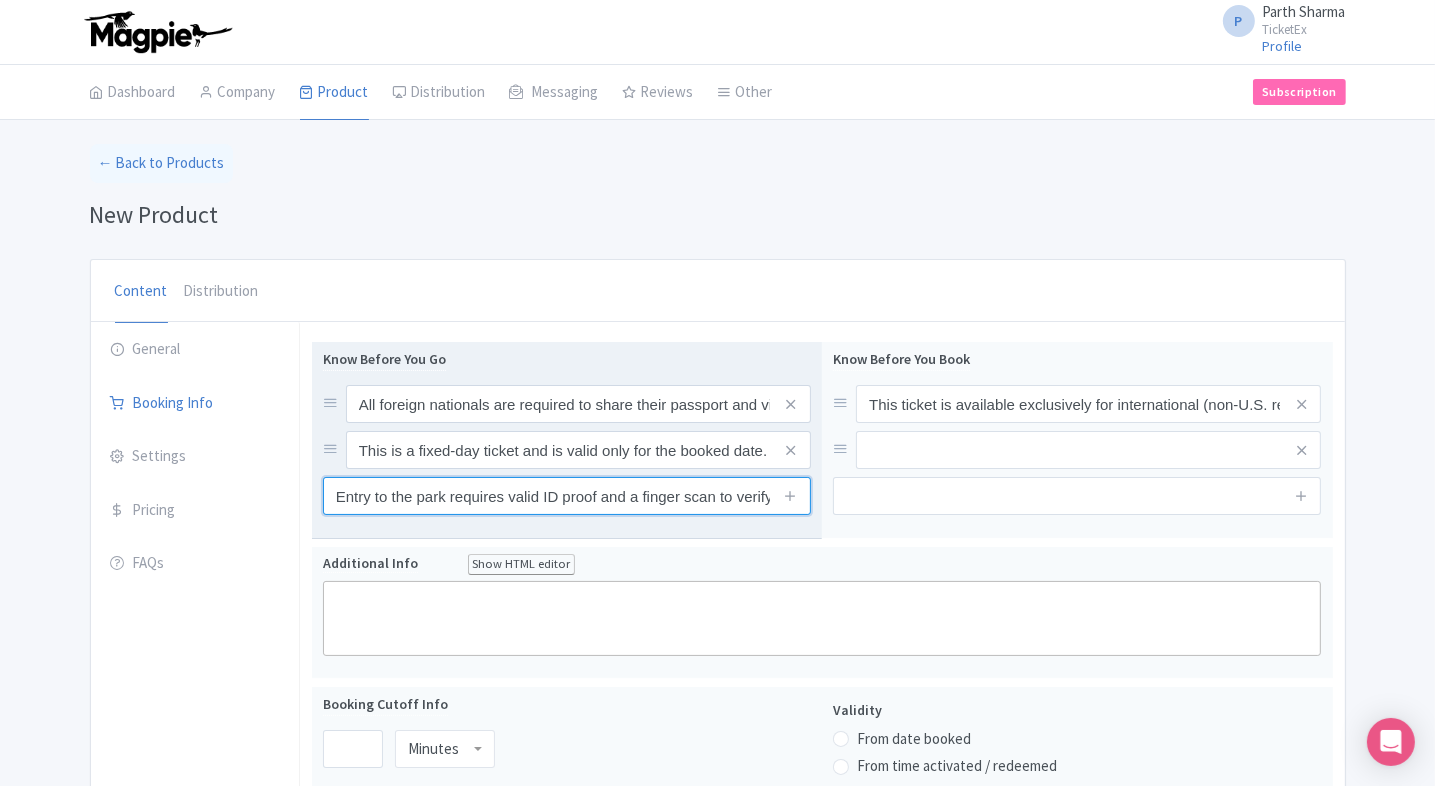scroll, scrollTop: 0, scrollLeft: 93, axis: horizontal 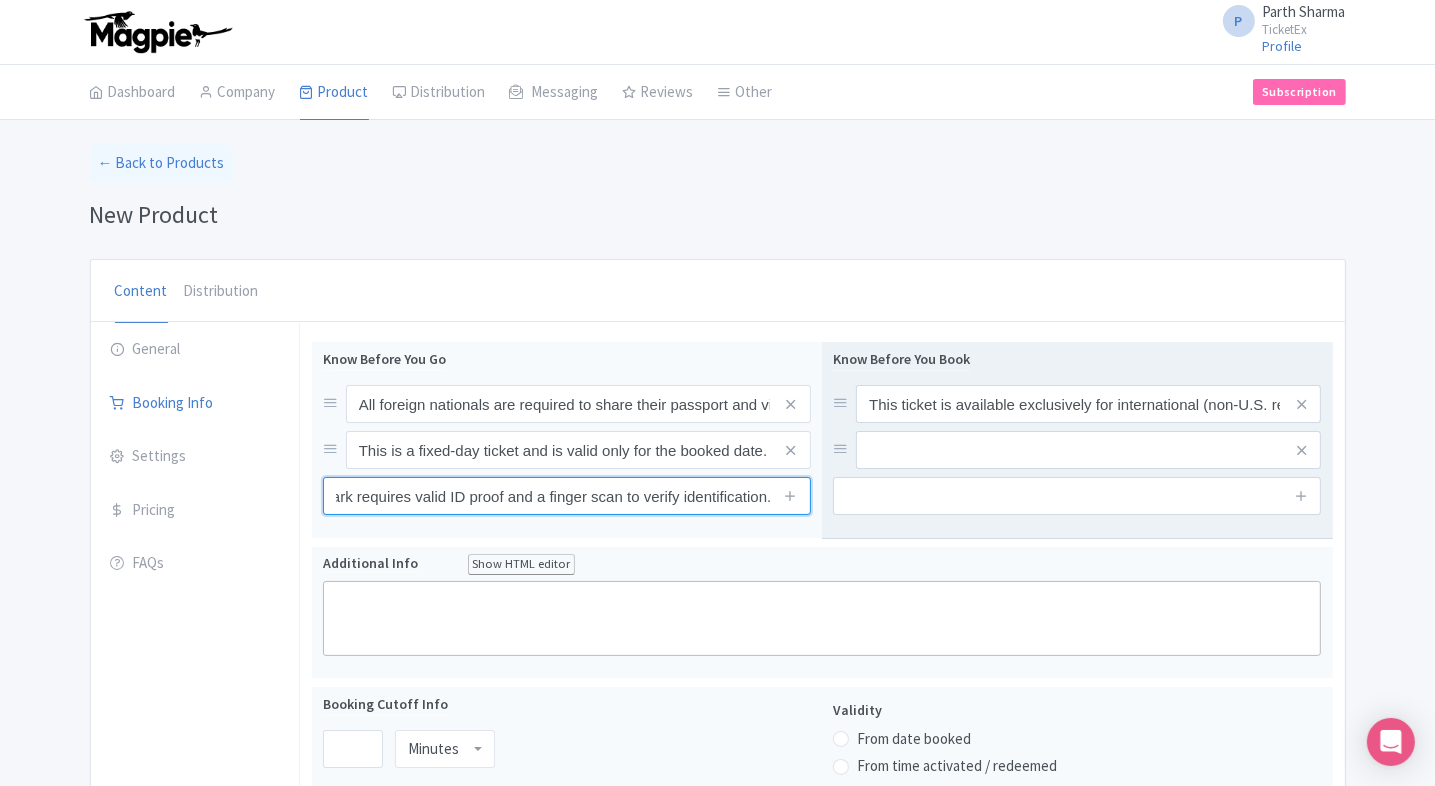 type on "Entry to the park requires valid ID proof and a finger scan to verify identification." 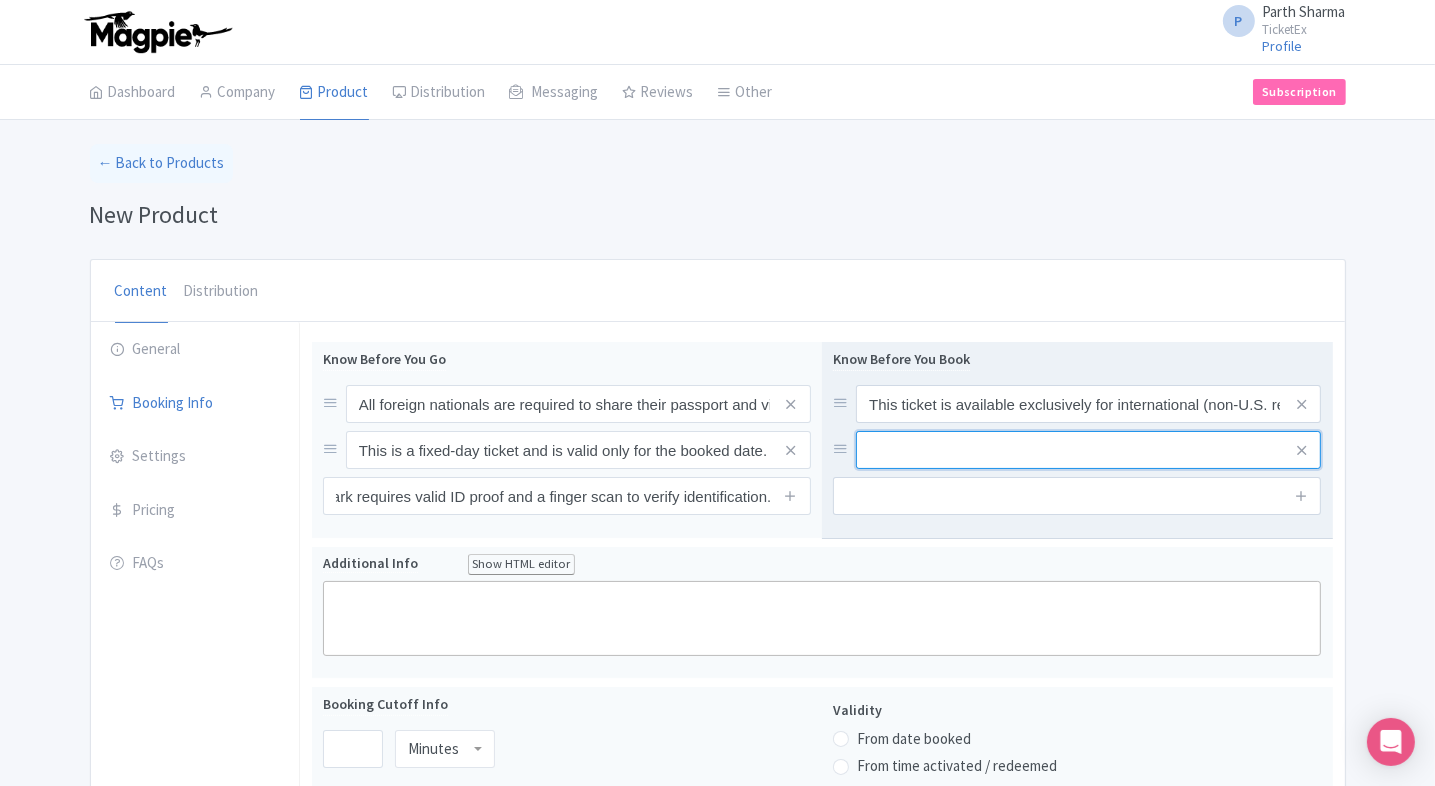 scroll, scrollTop: 0, scrollLeft: 0, axis: both 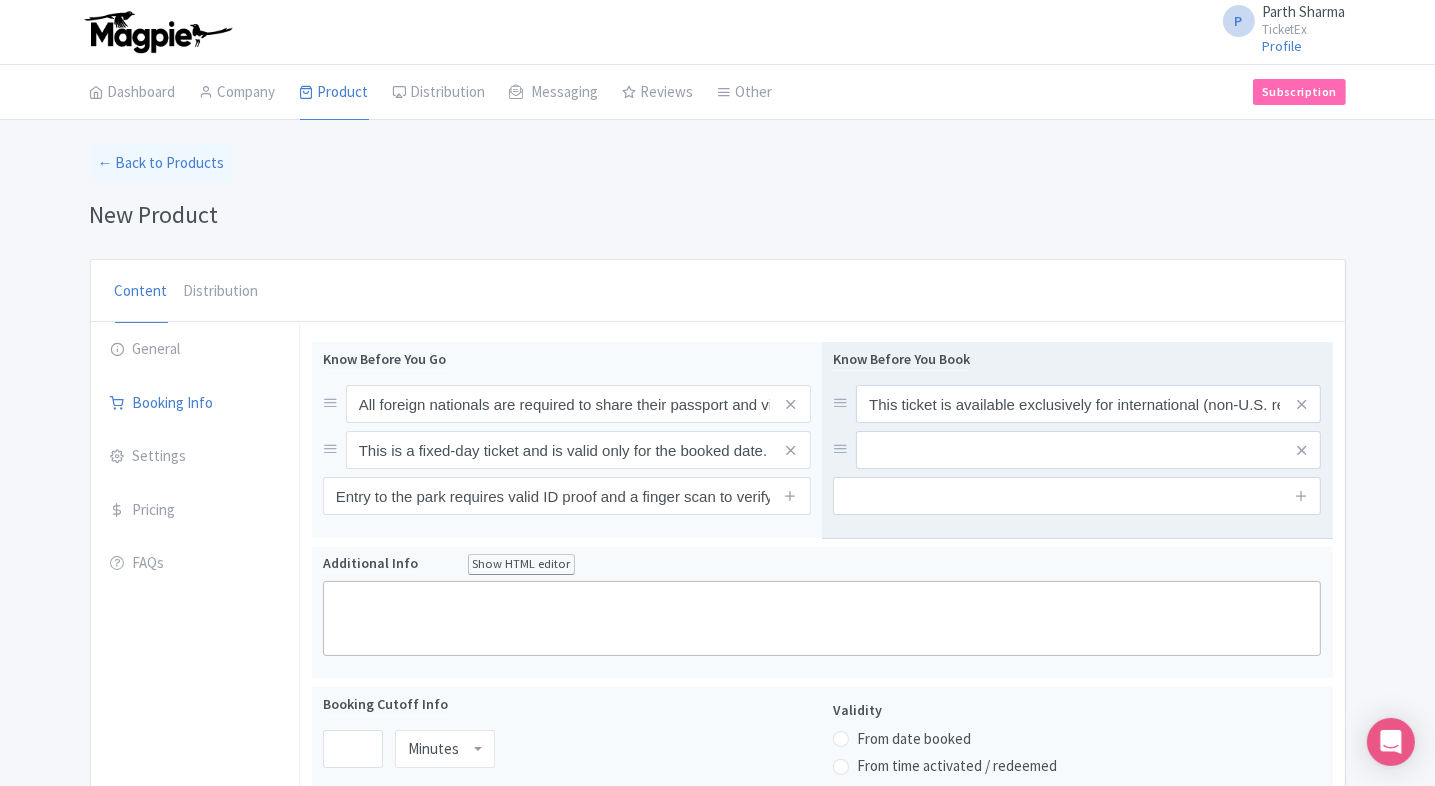 click at bounding box center [1088, 404] 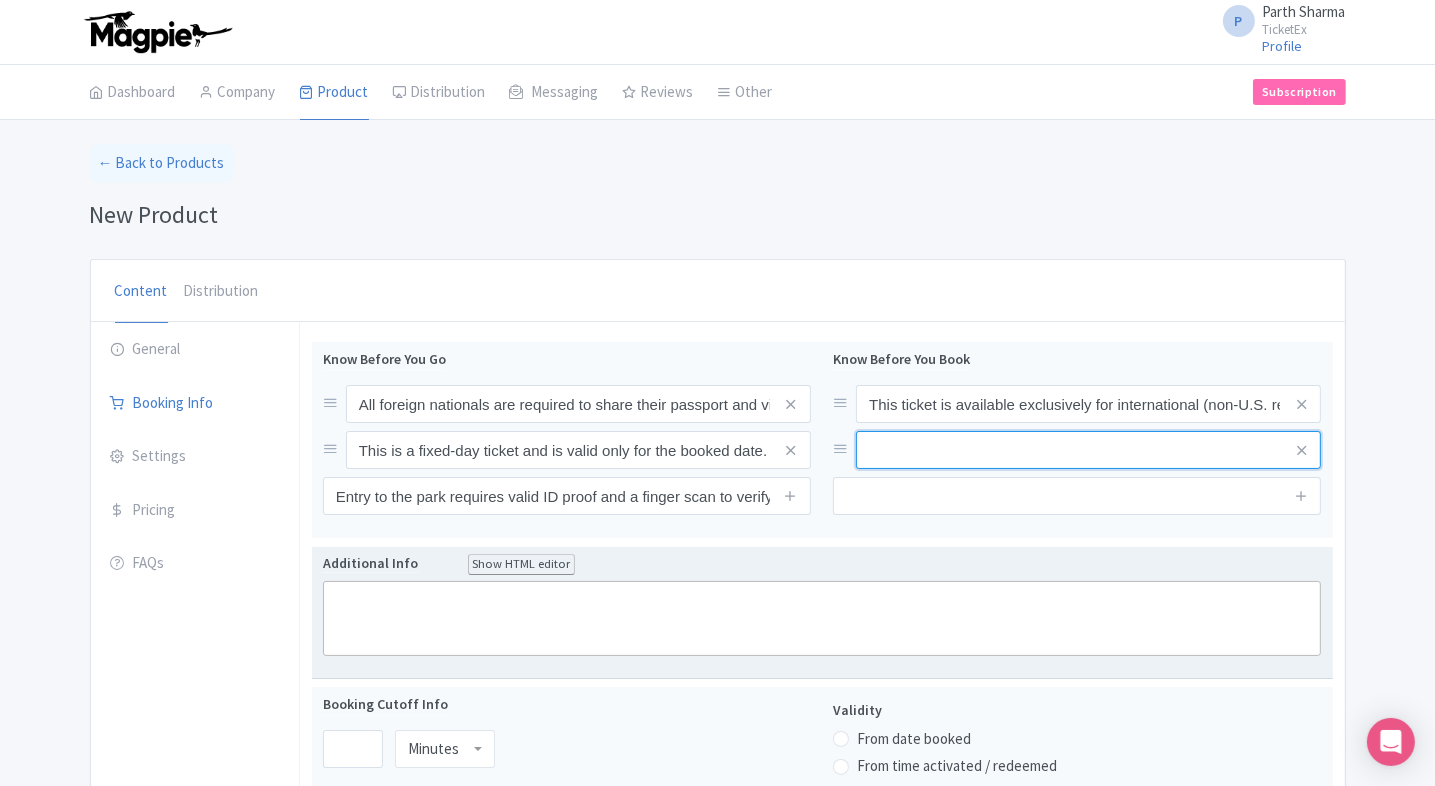 paste on "Ensure you keep your ticket safe and follow all identification requirements to avoid inconvenience." 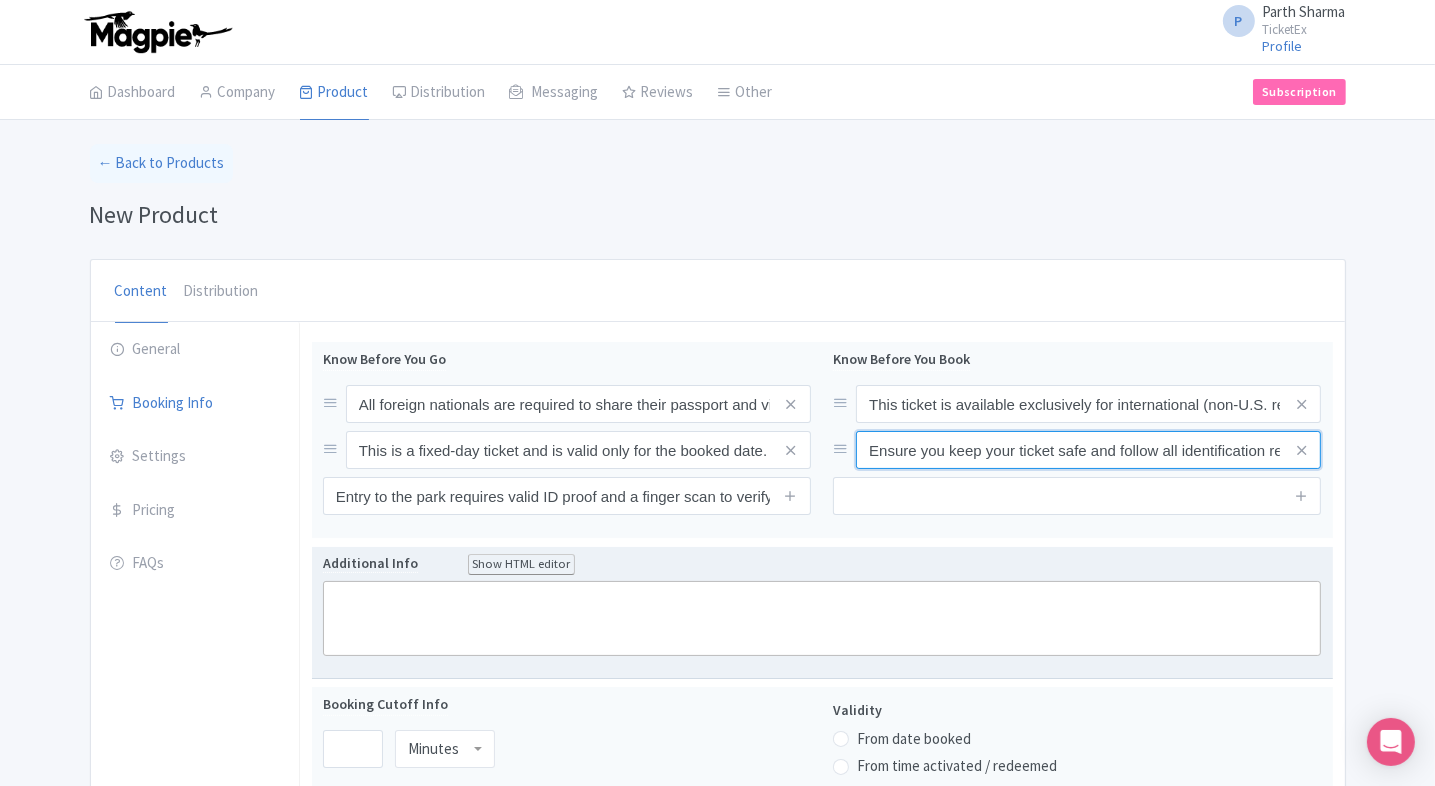 scroll, scrollTop: 0, scrollLeft: 236, axis: horizontal 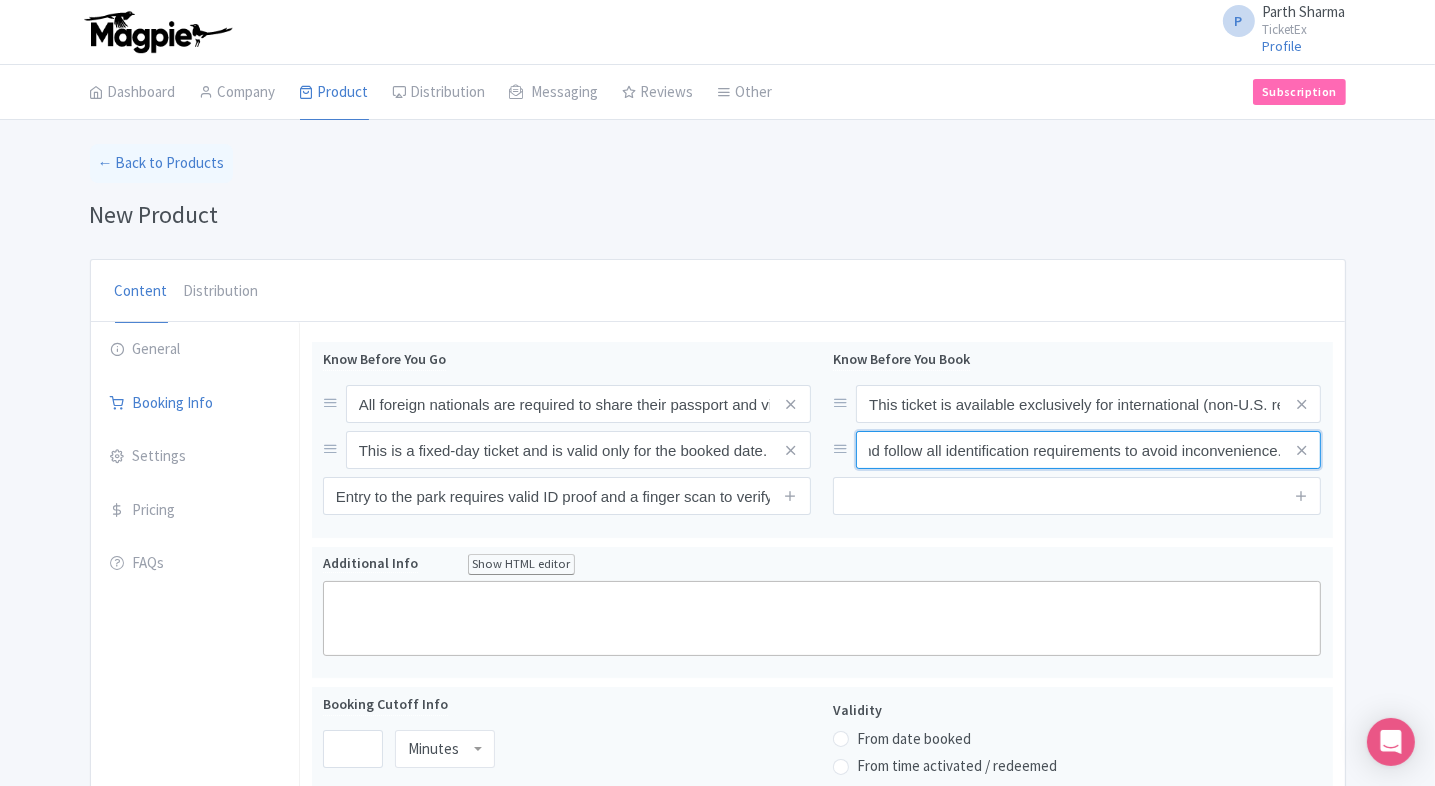 type on "Ensure you keep your ticket safe and follow all identification requirements to avoid inconvenience." 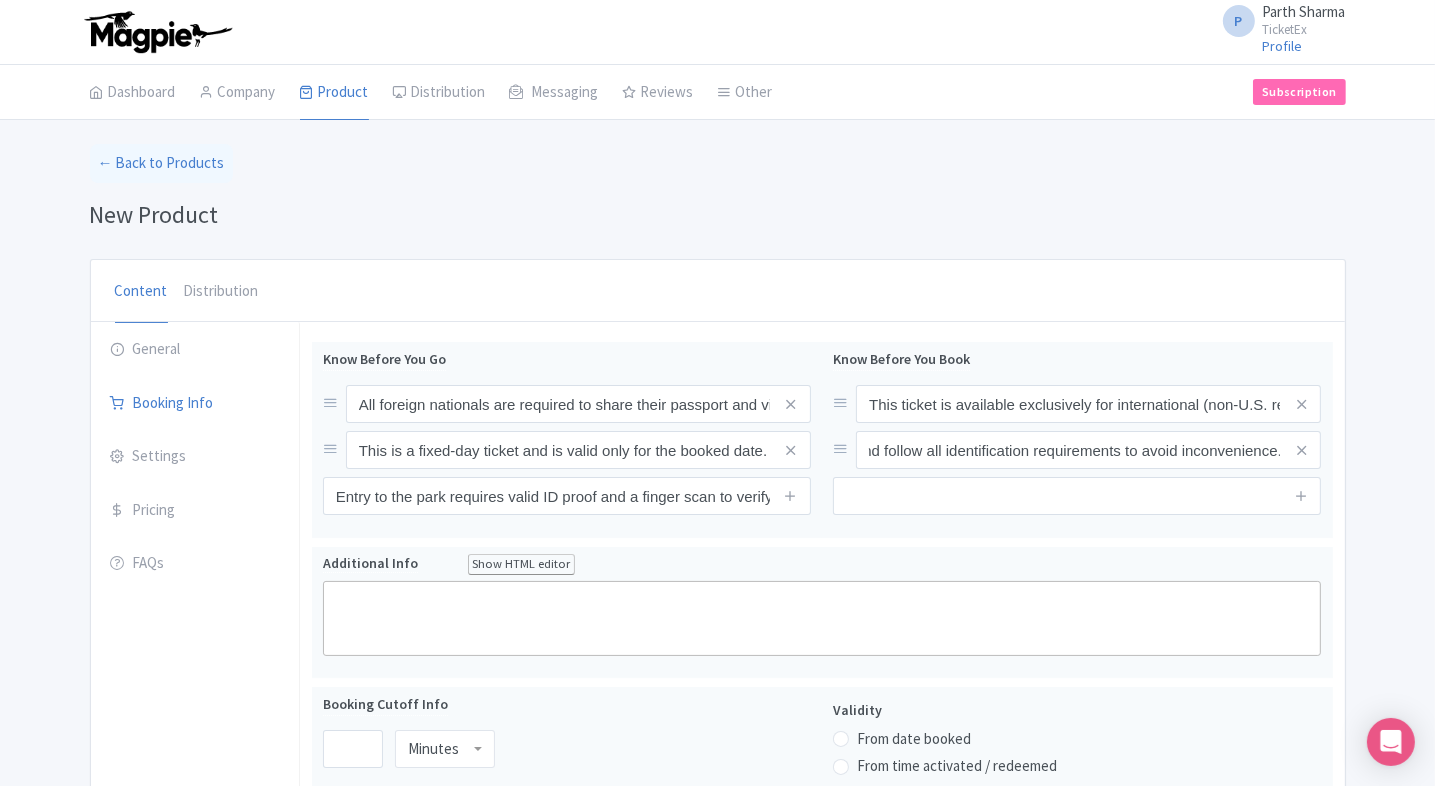 scroll, scrollTop: 0, scrollLeft: 0, axis: both 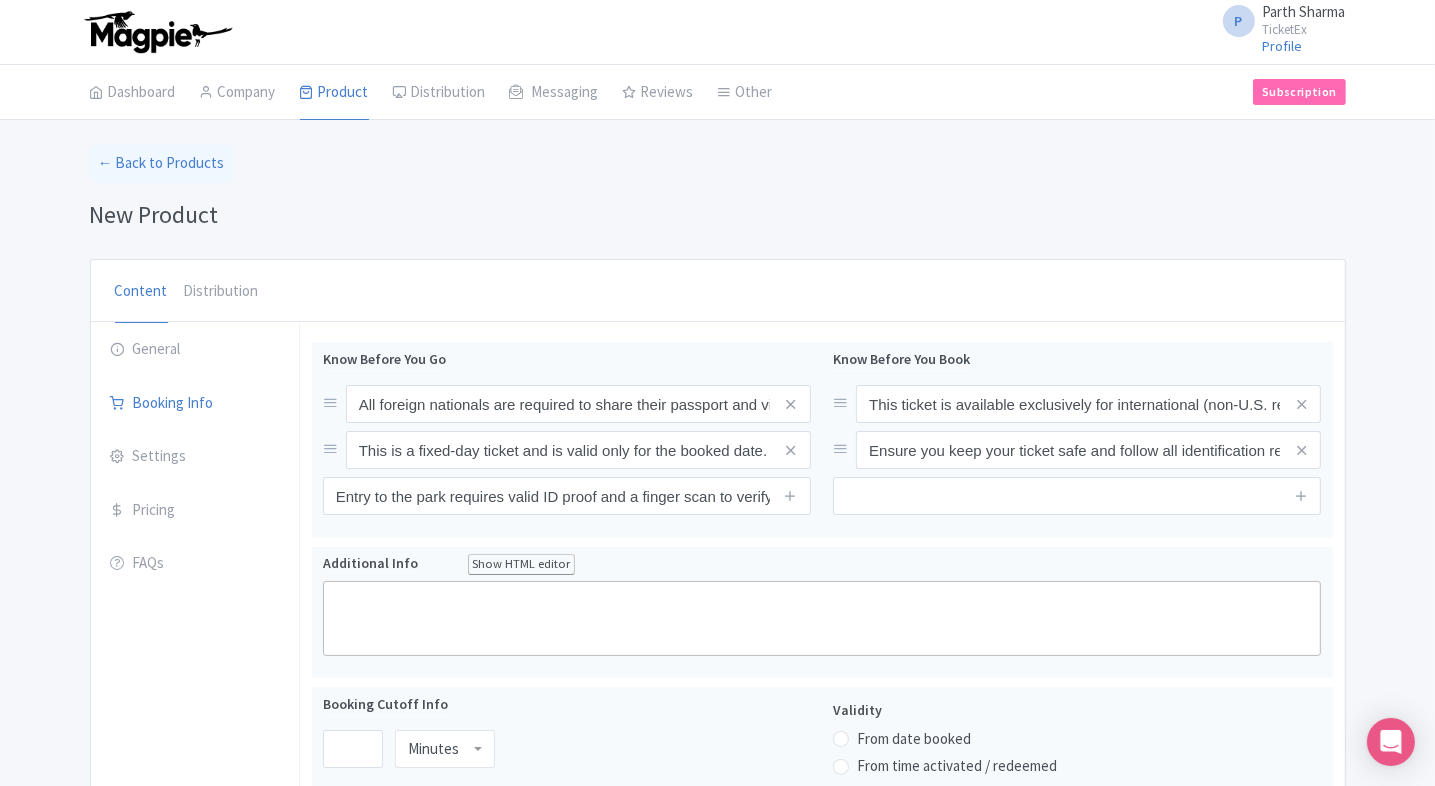 click on "← Back to Products
New Product
Content
Distribution
Confirm Copy Operation
Yes, Copy
Cancel
You are currently editing a version of this product: Primary Product
General
Booking Info
Settings
Pricing
FAQs
Template
Name   * Universal Studios Hollywood
Your product's name has 27 characters. We recommend between 10 and 60 characters.
Internal ID
Description Summary Show HTML editor
Bold
Italic
Strikethrough
Link
Heading
Quote
Code
Bullets
Numbers
Decrease Level
Increase Level
Attach Files
Undo
Redo
Link
Unlink
Your product's description summary has 172 characters. We recommend between 100 and 255 characters." at bounding box center [717, 916] 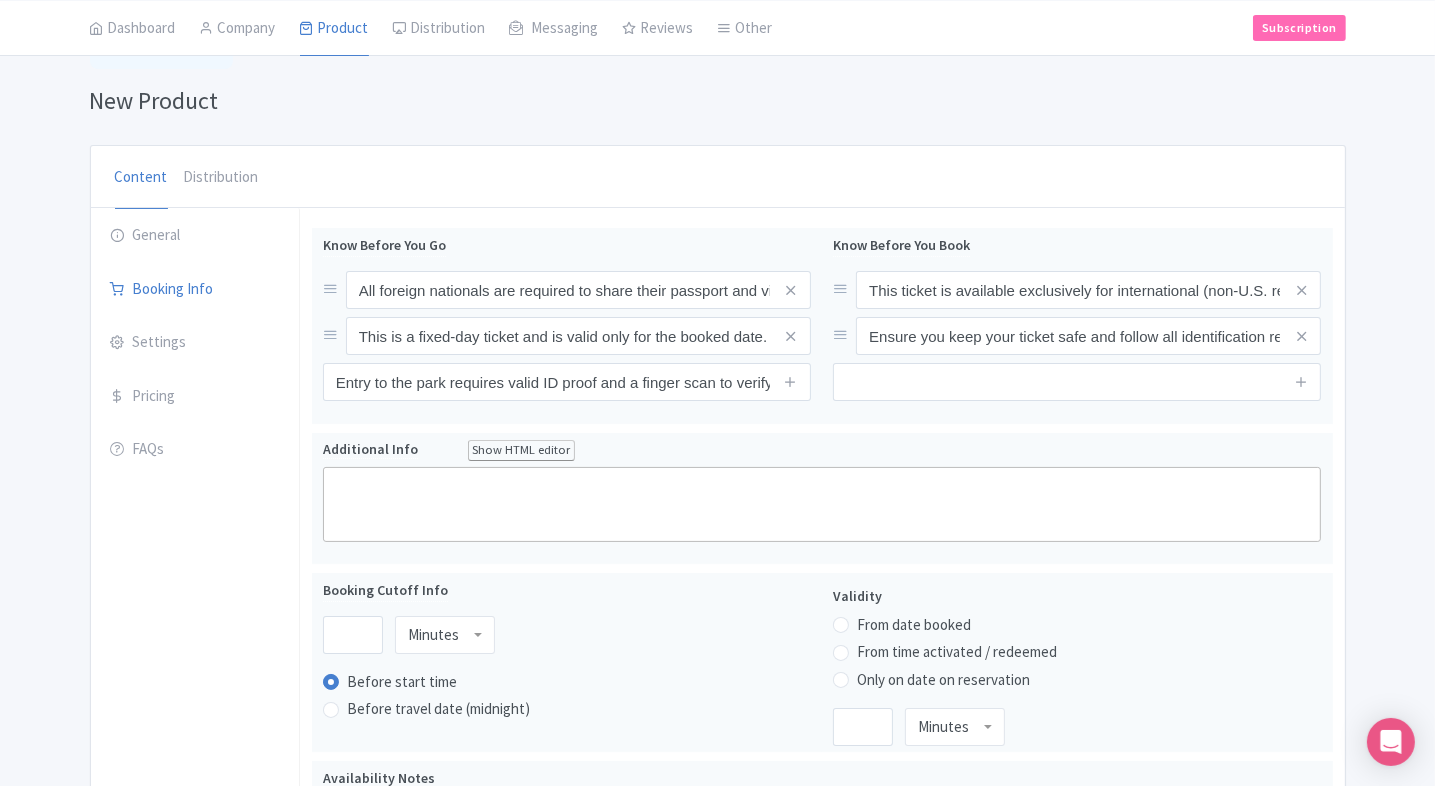scroll, scrollTop: 109, scrollLeft: 0, axis: vertical 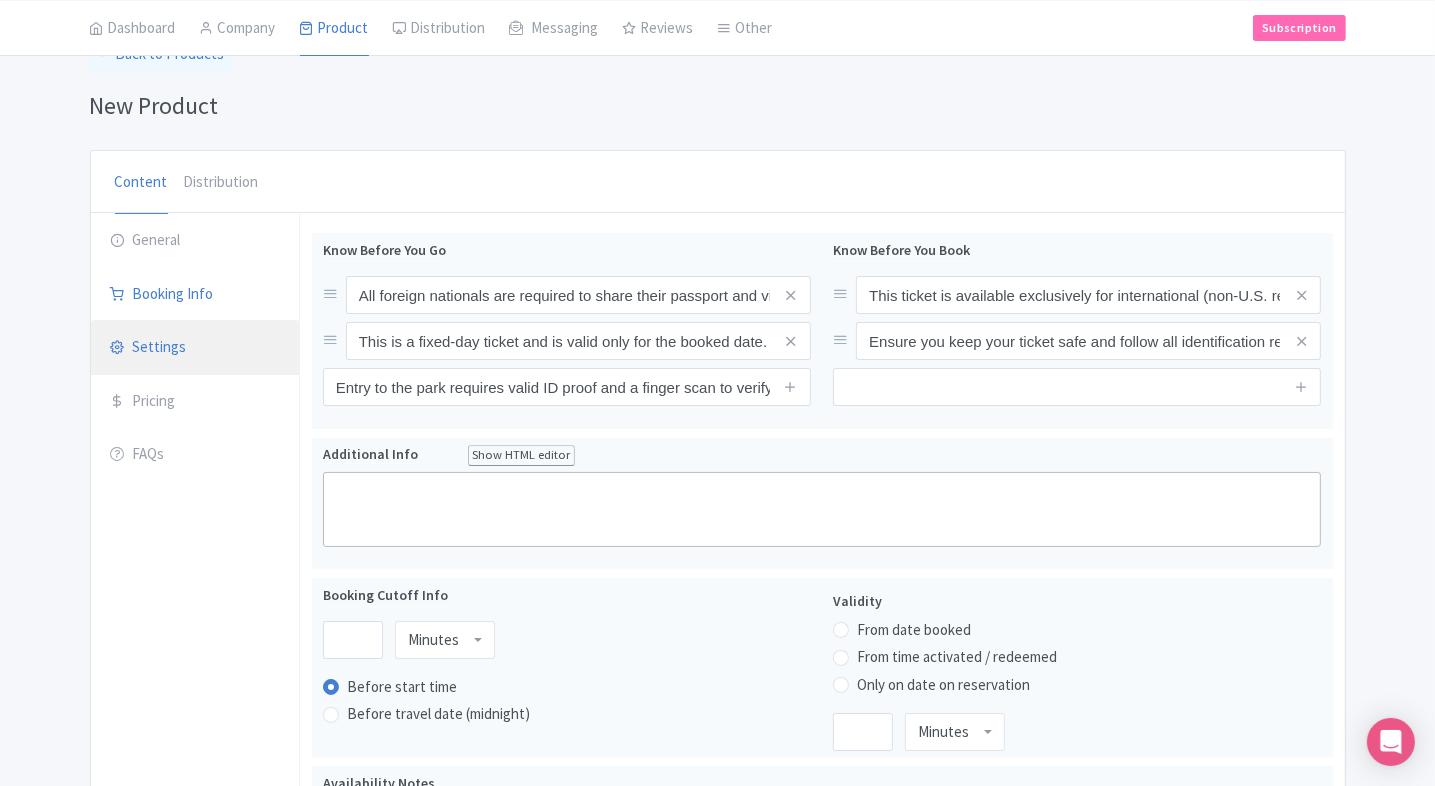 click on "Settings" at bounding box center [195, 348] 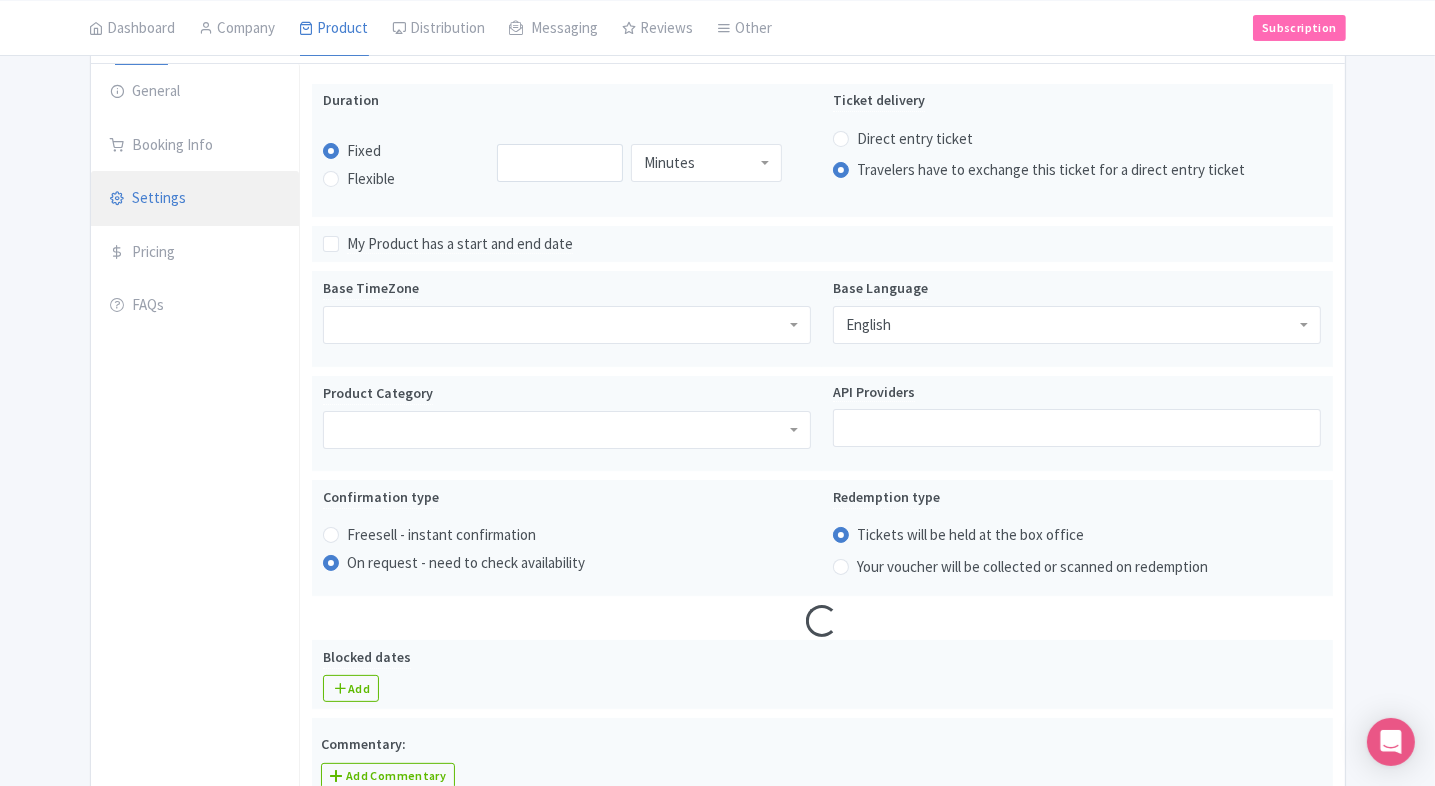 scroll, scrollTop: 261, scrollLeft: 0, axis: vertical 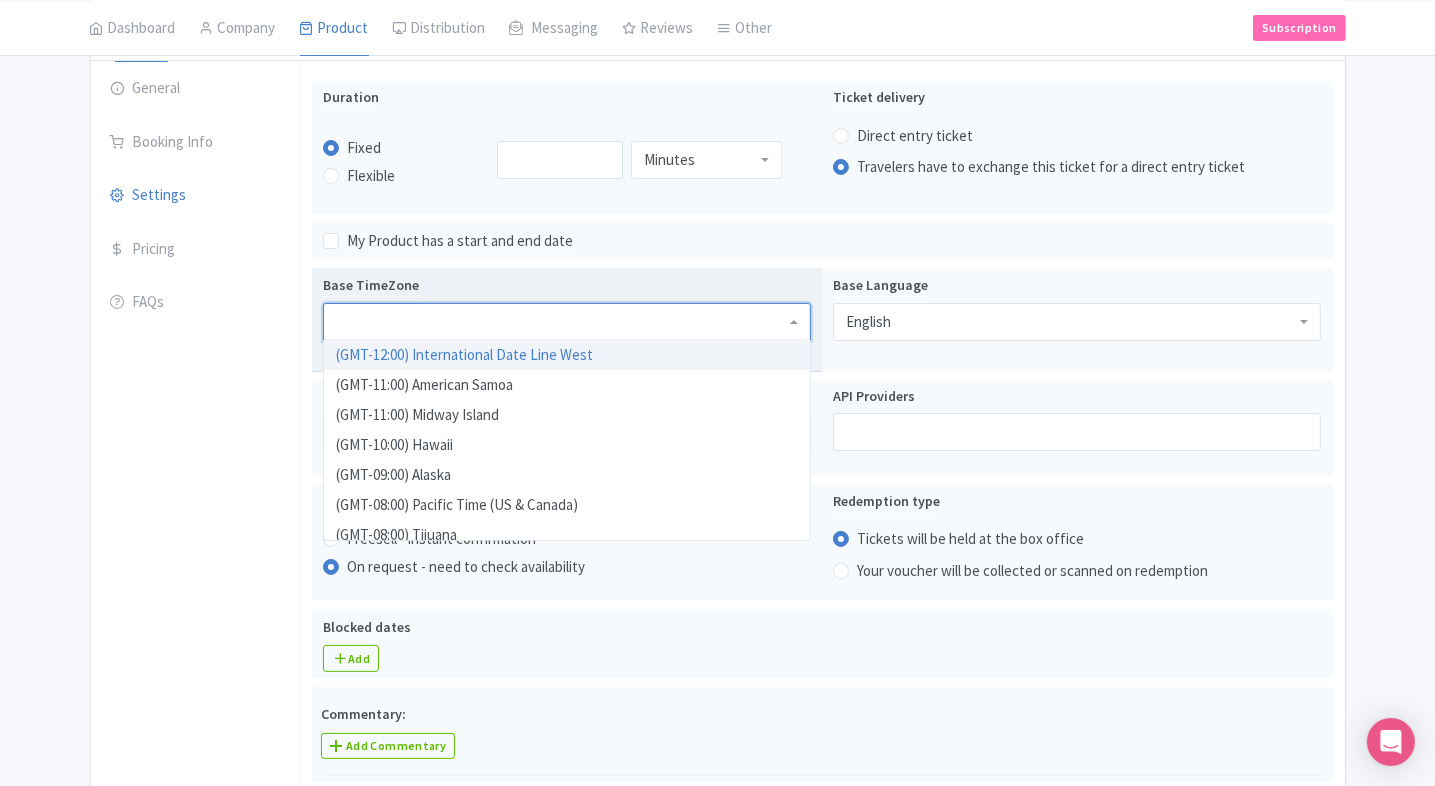 click at bounding box center [567, 322] 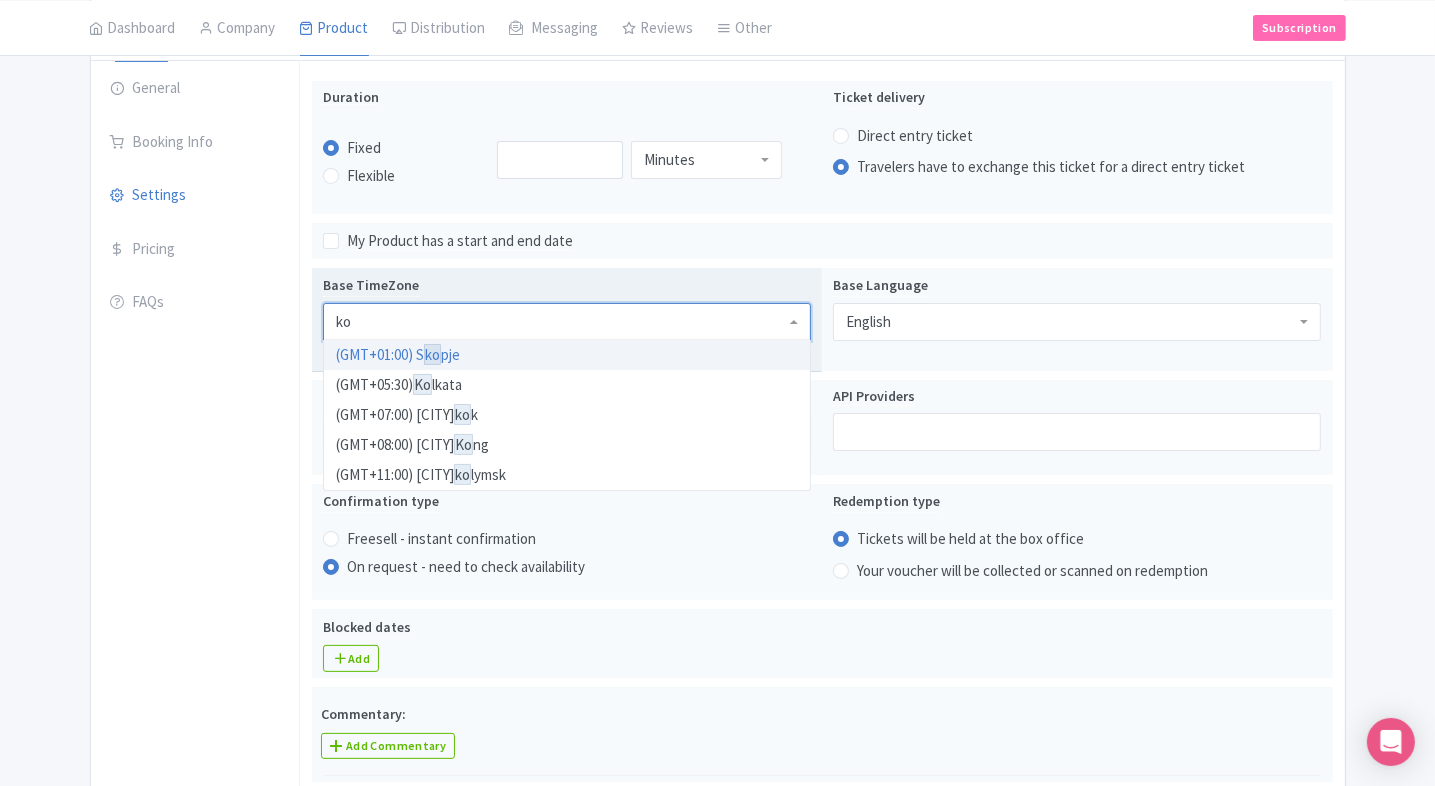 type on "kol" 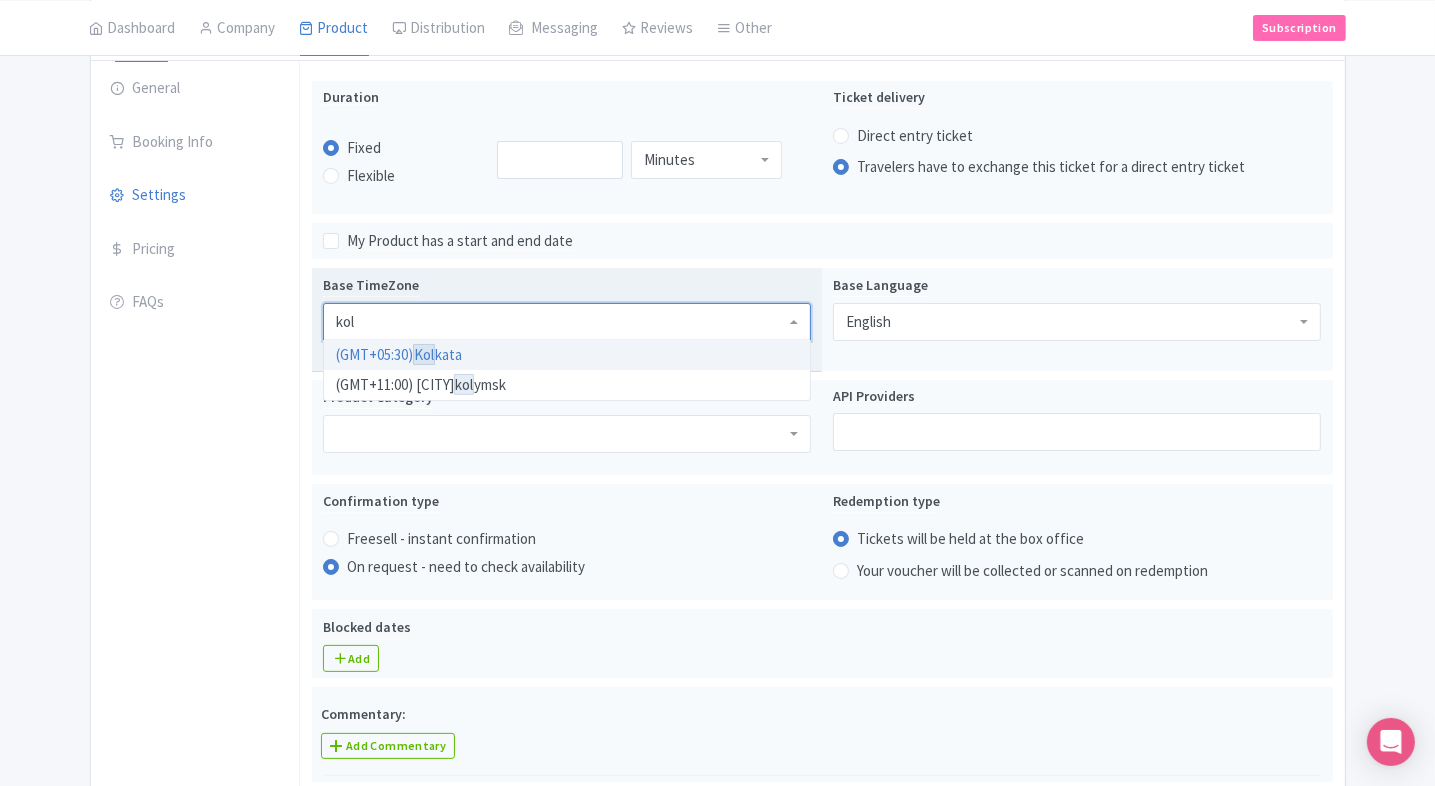 type 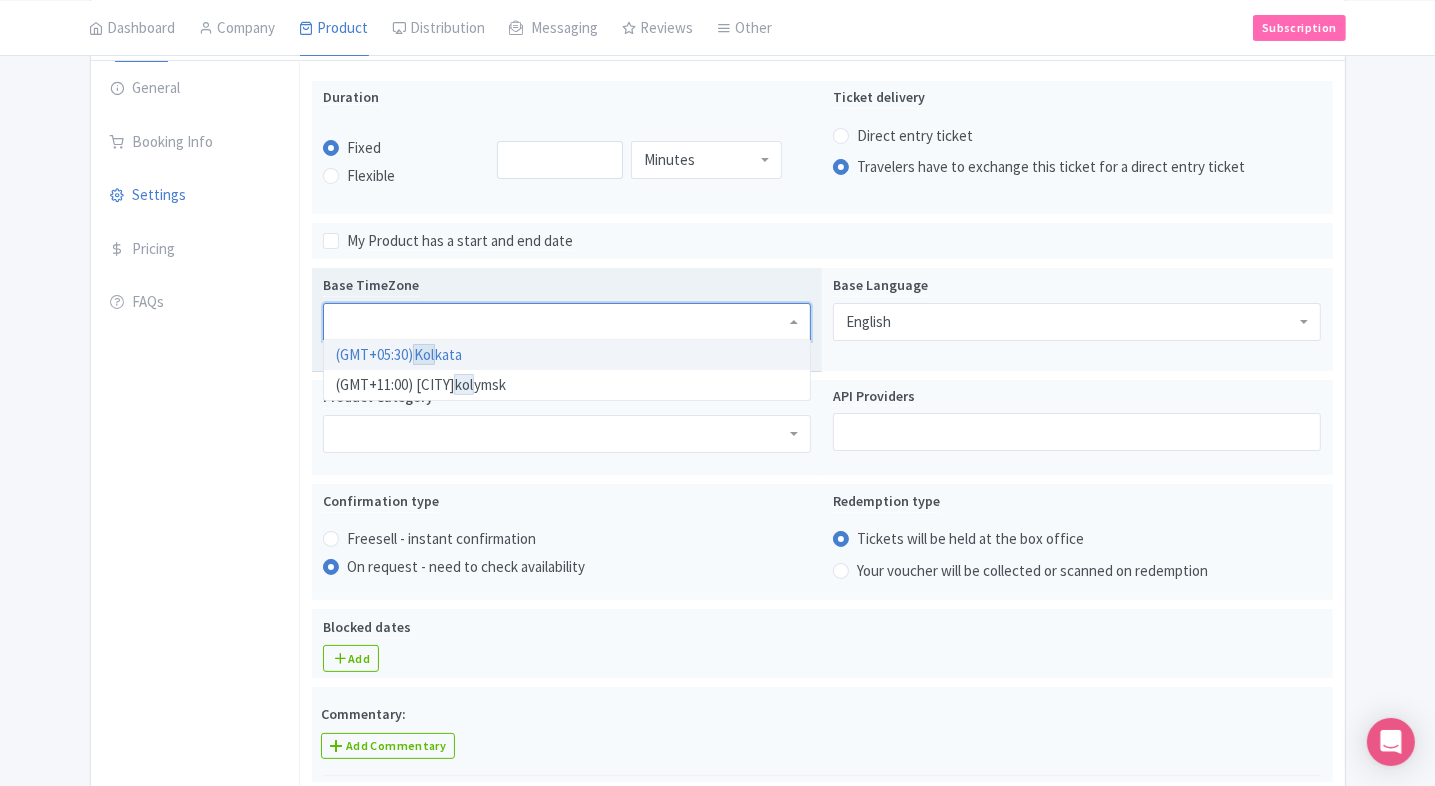 scroll, scrollTop: 0, scrollLeft: 0, axis: both 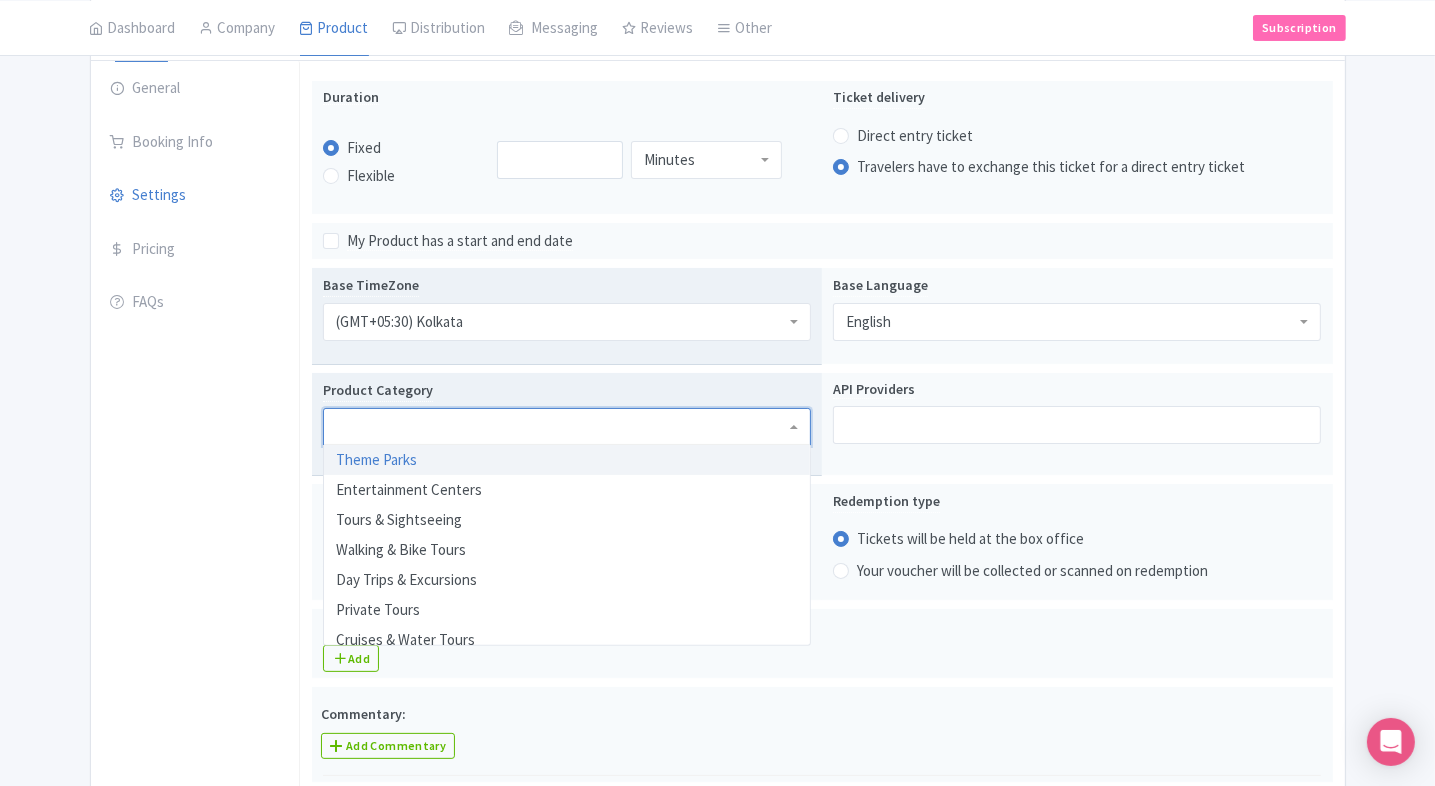 click at bounding box center [567, 427] 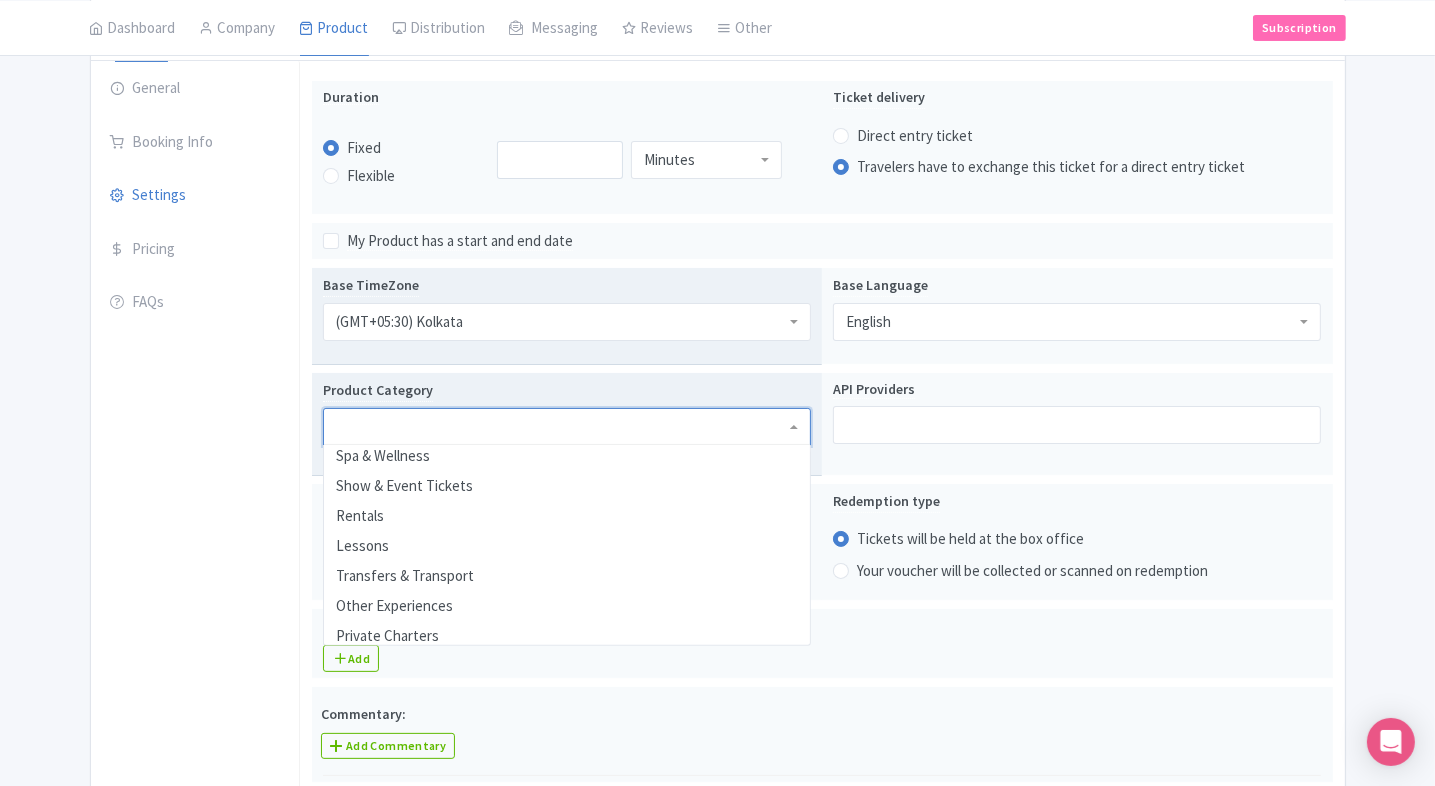 scroll, scrollTop: 460, scrollLeft: 0, axis: vertical 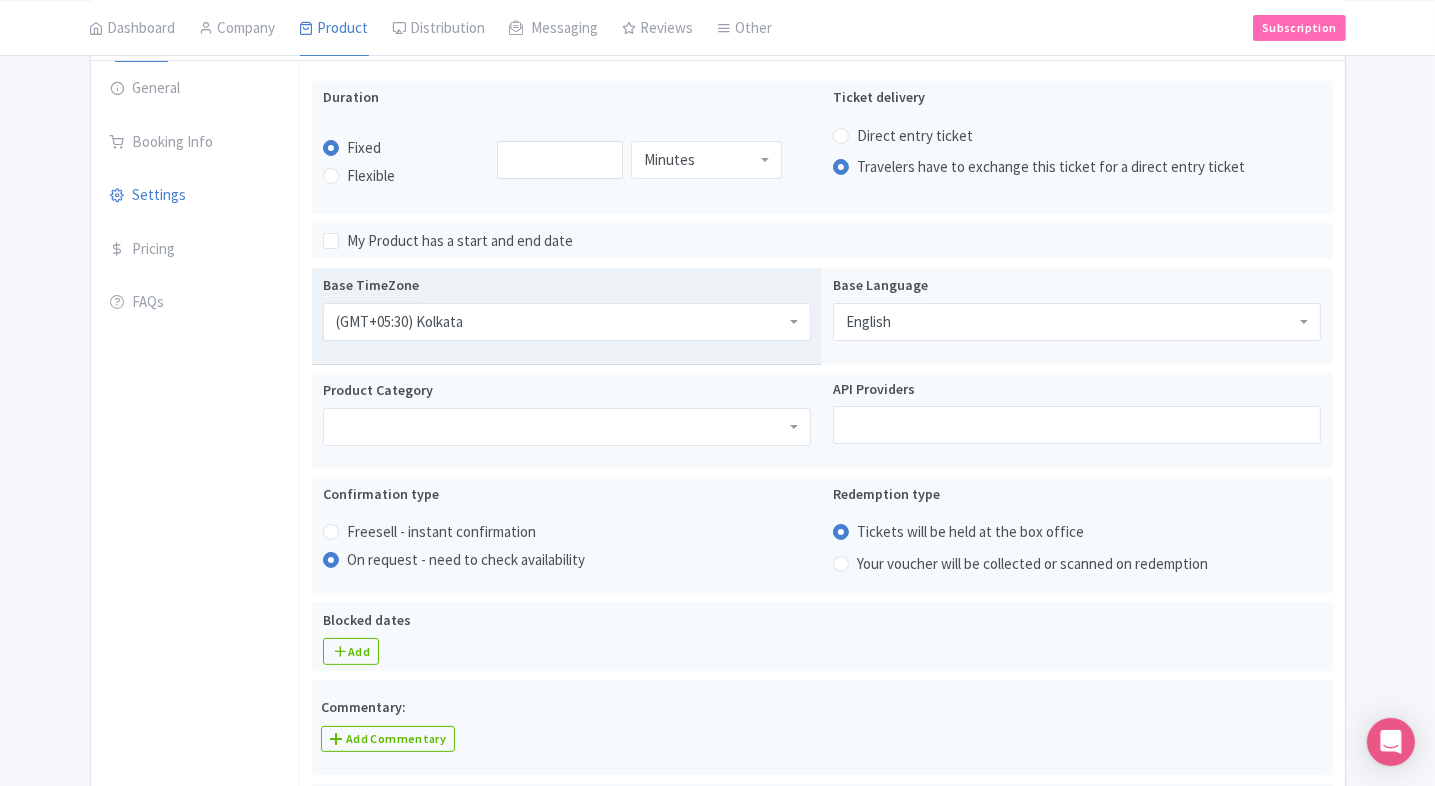click on "General
Booking Info
Settings
Pricing
FAQs" at bounding box center (195, 1014) 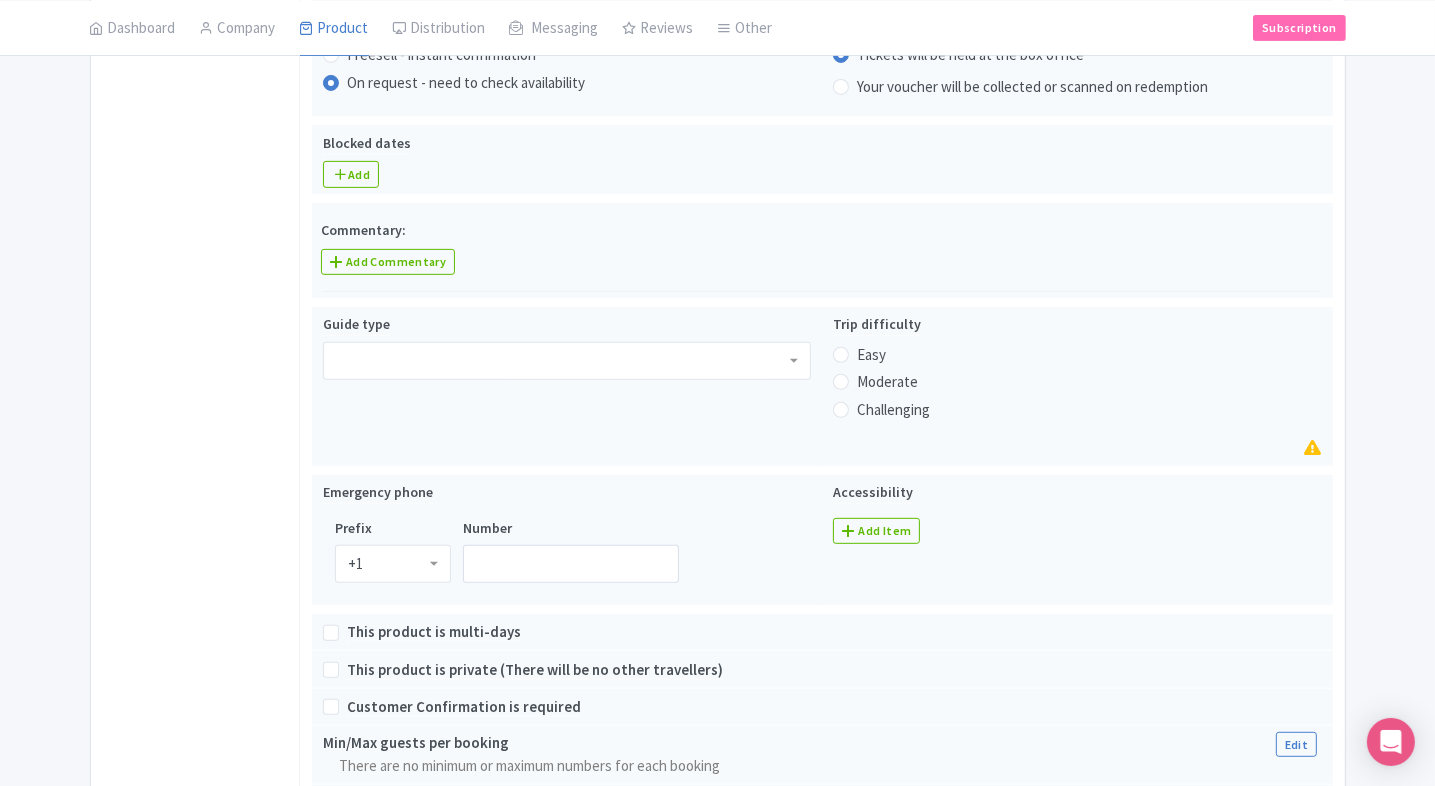 scroll, scrollTop: 744, scrollLeft: 0, axis: vertical 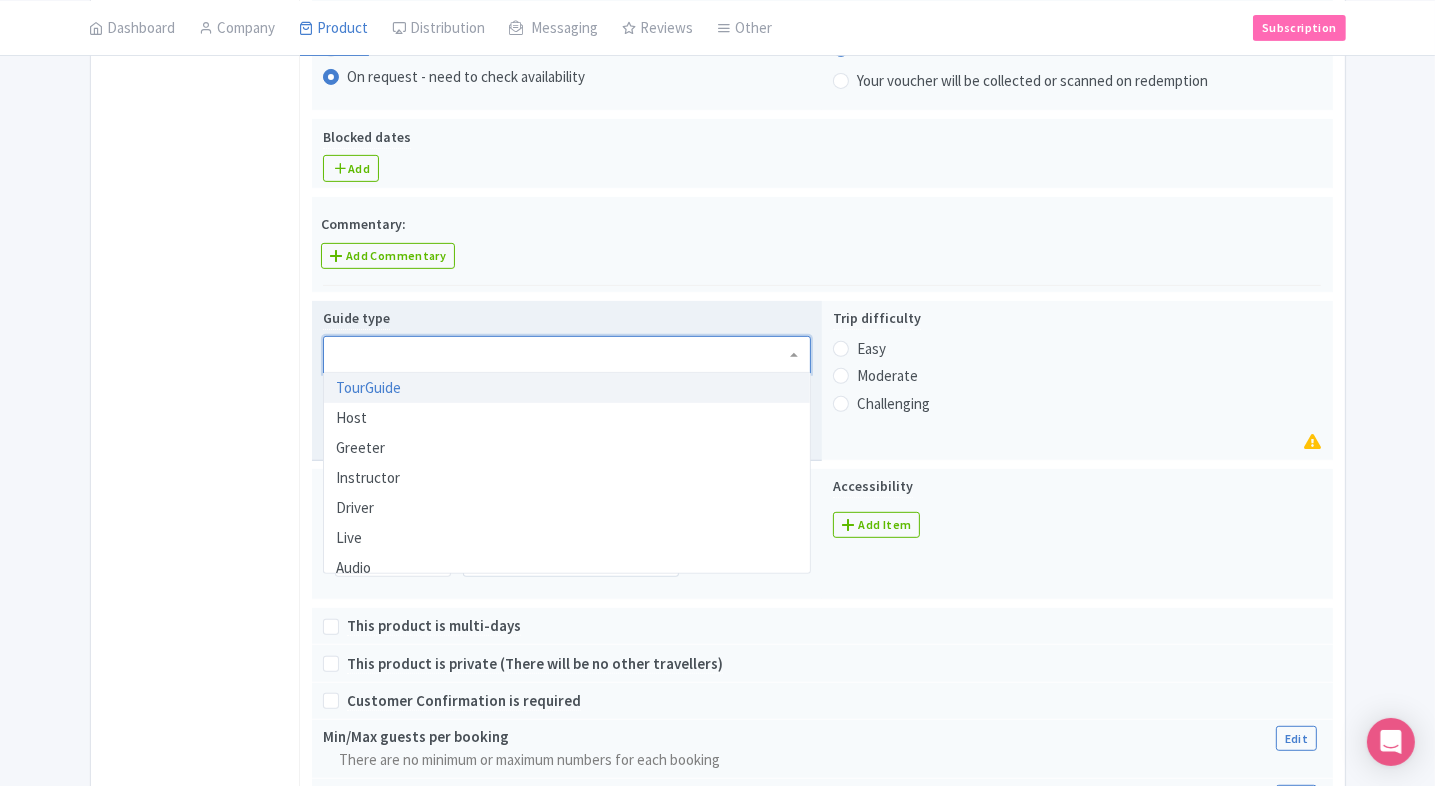 click at bounding box center [567, 355] 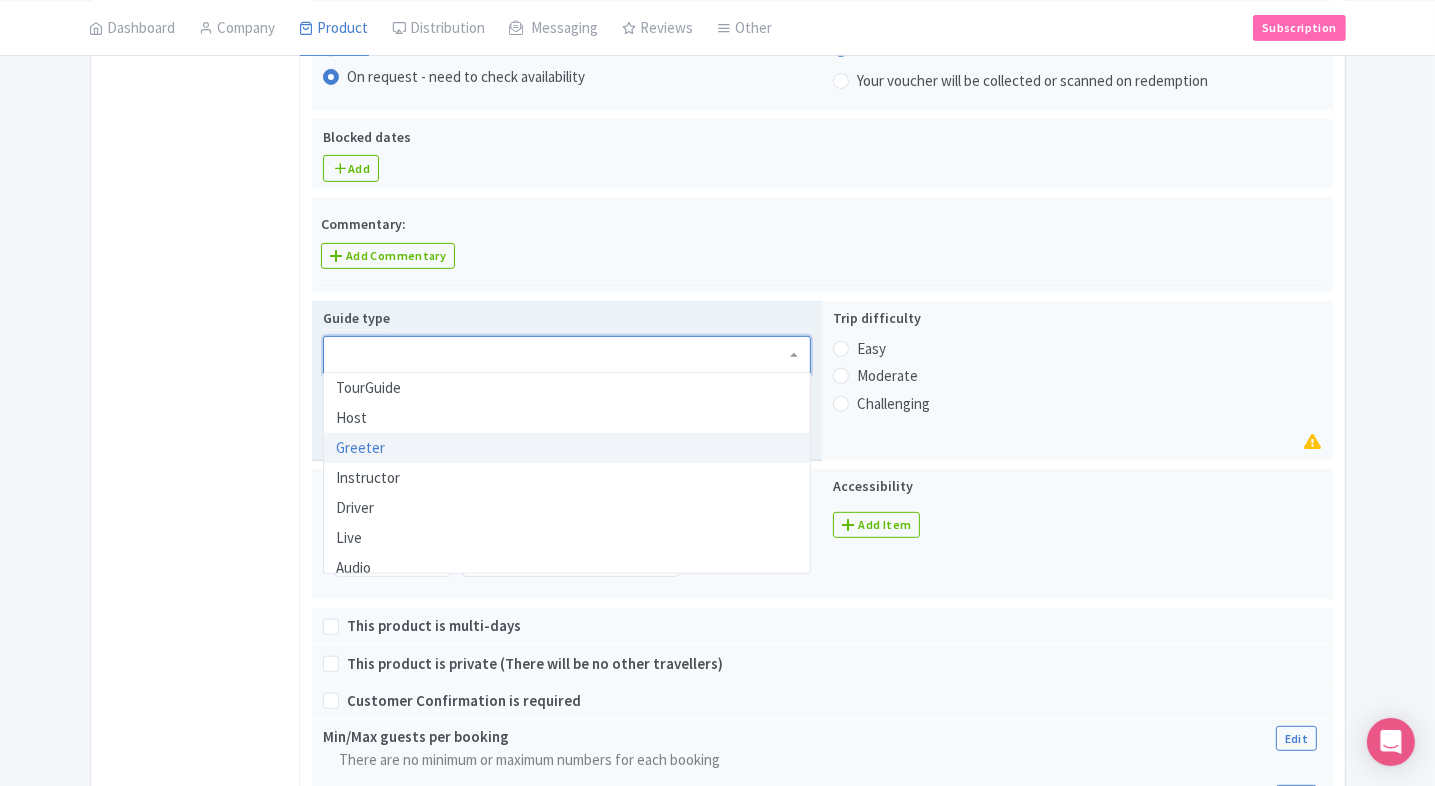 scroll, scrollTop: 40, scrollLeft: 0, axis: vertical 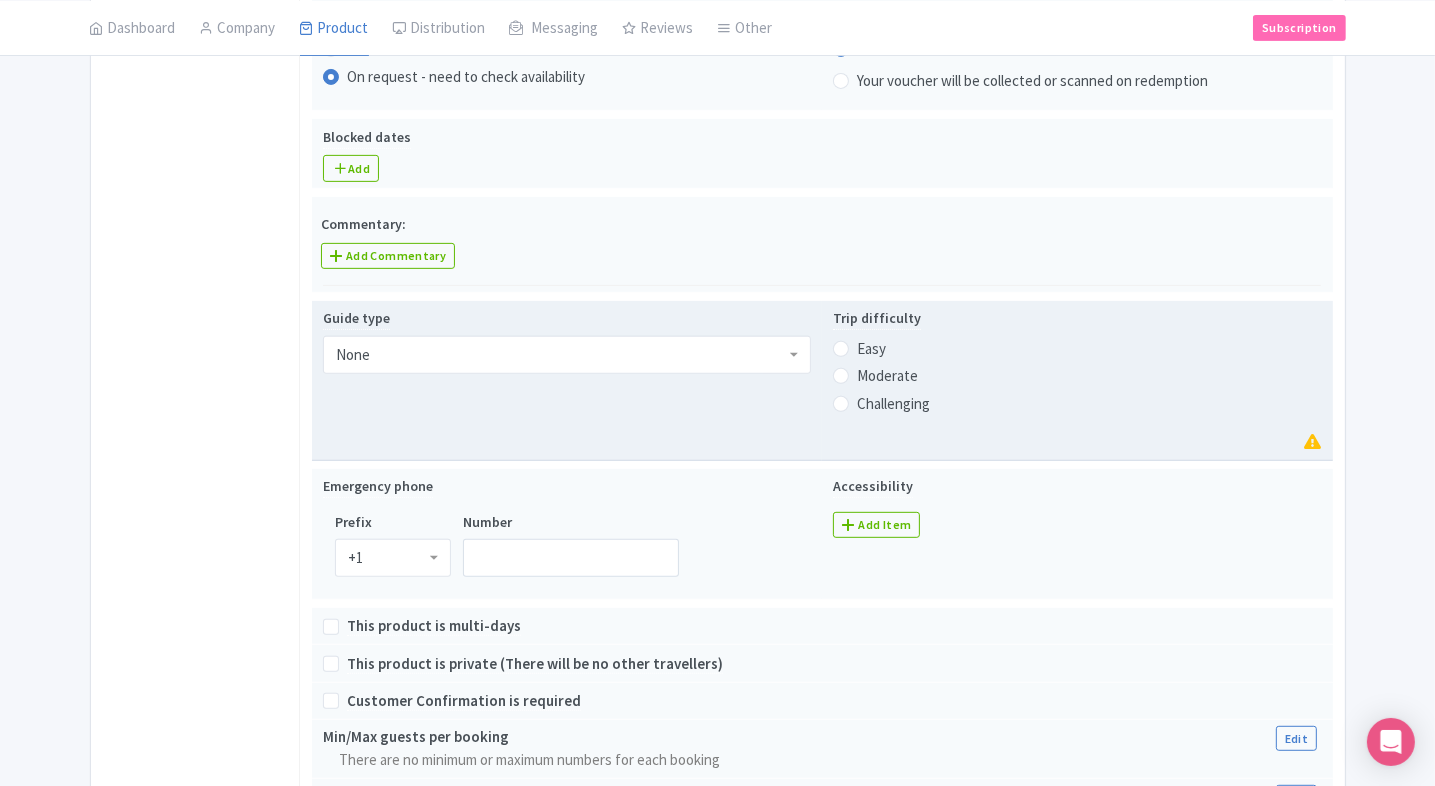 click on "Easy" at bounding box center (871, 349) 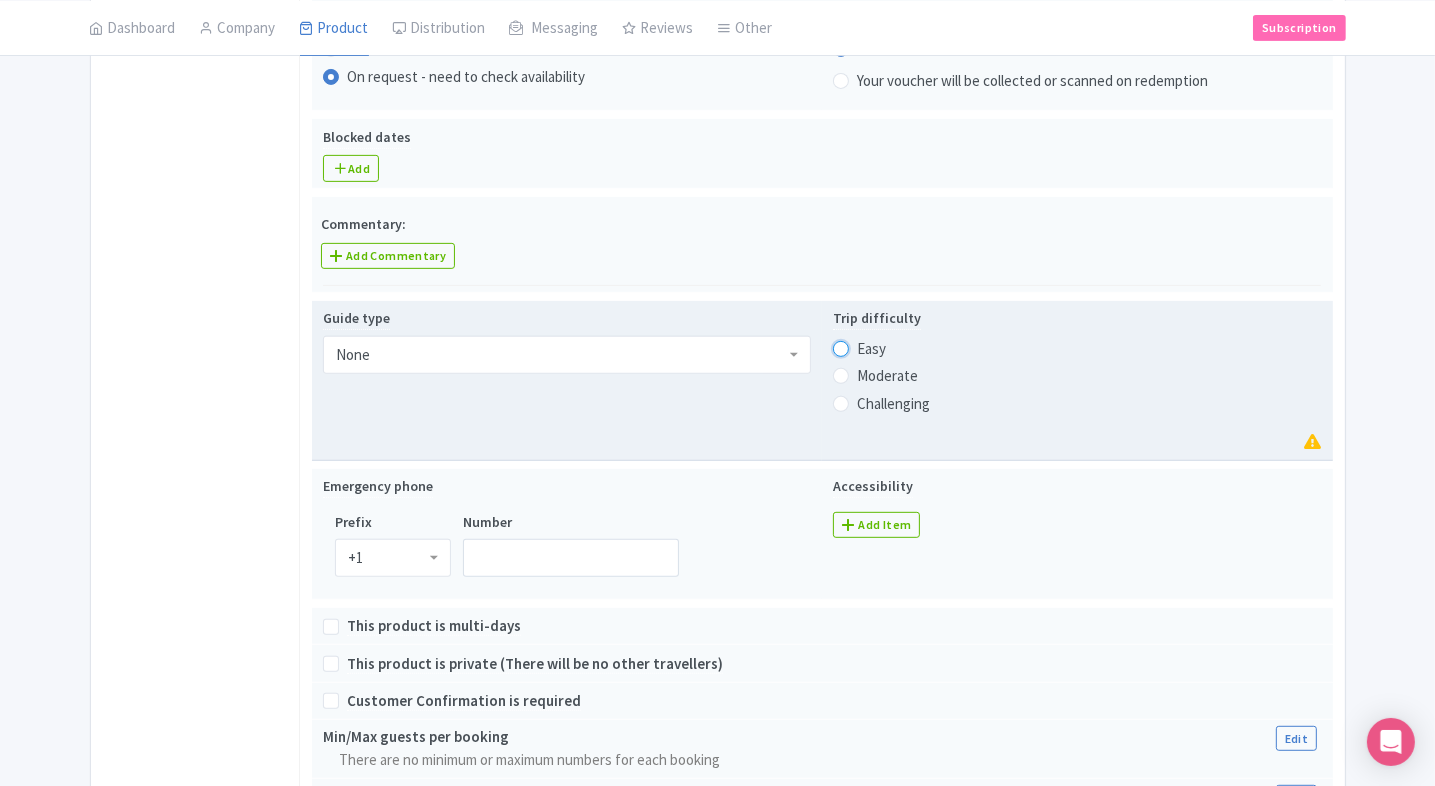 click on "Easy" at bounding box center (867, 346) 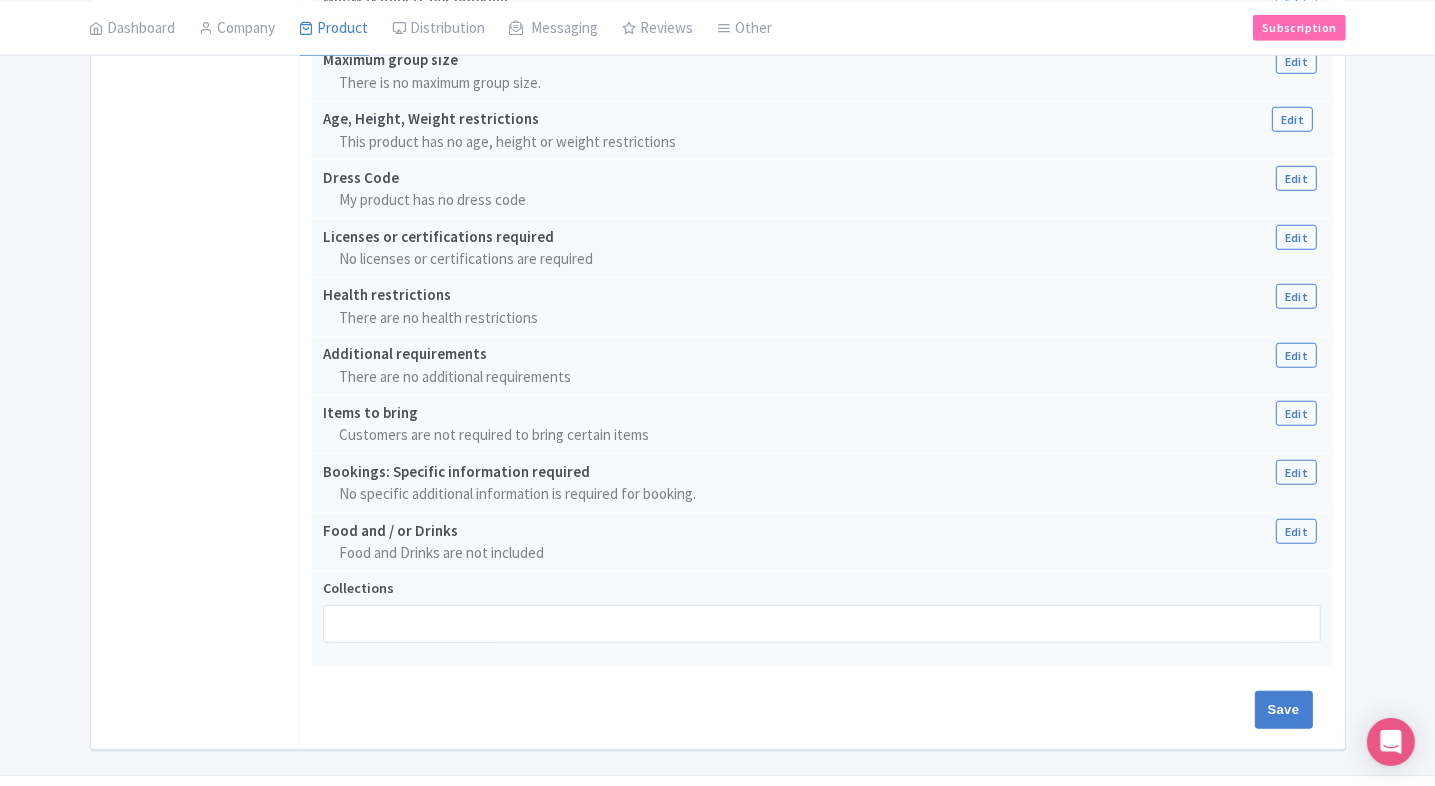 scroll, scrollTop: 1520, scrollLeft: 0, axis: vertical 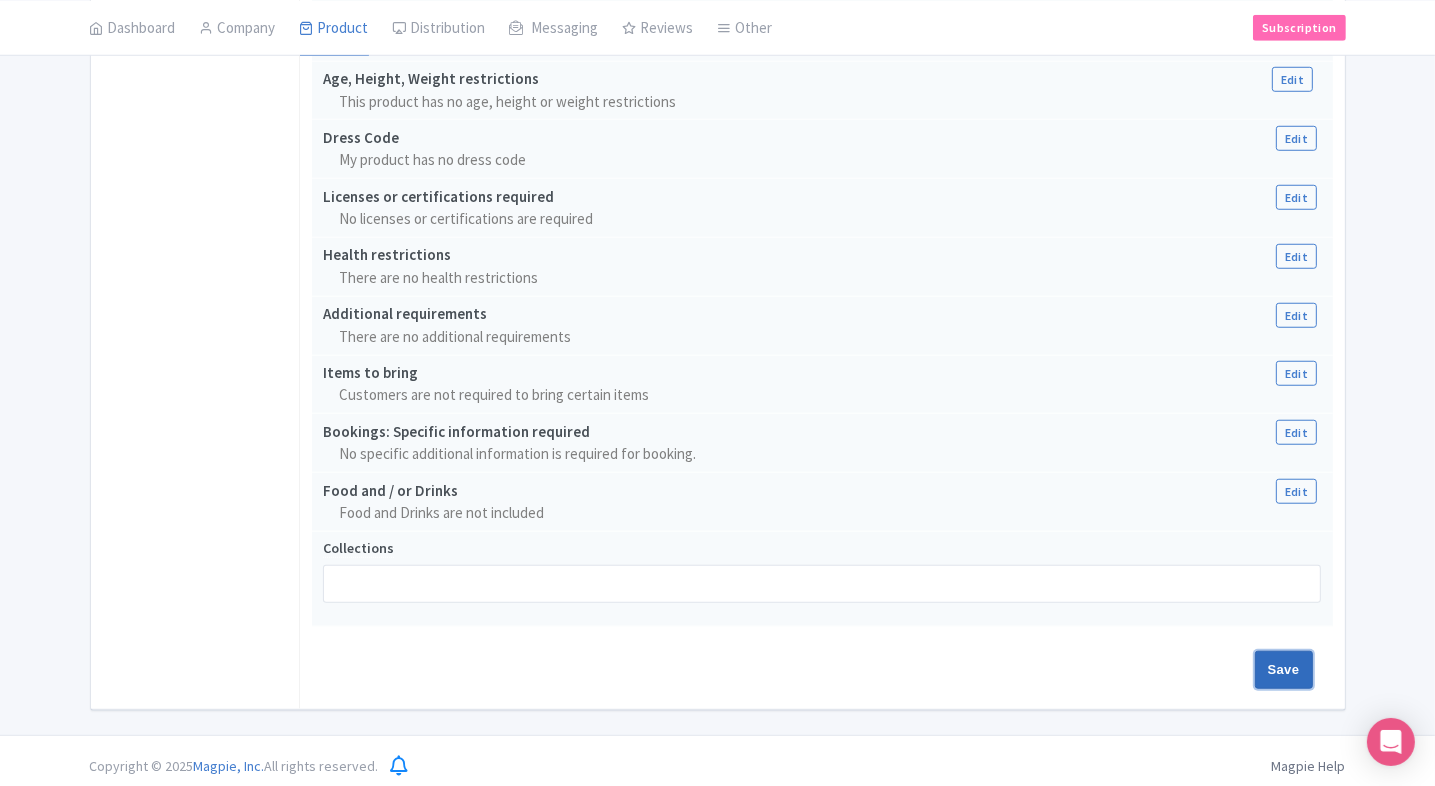 click on "Save" at bounding box center [1284, 670] 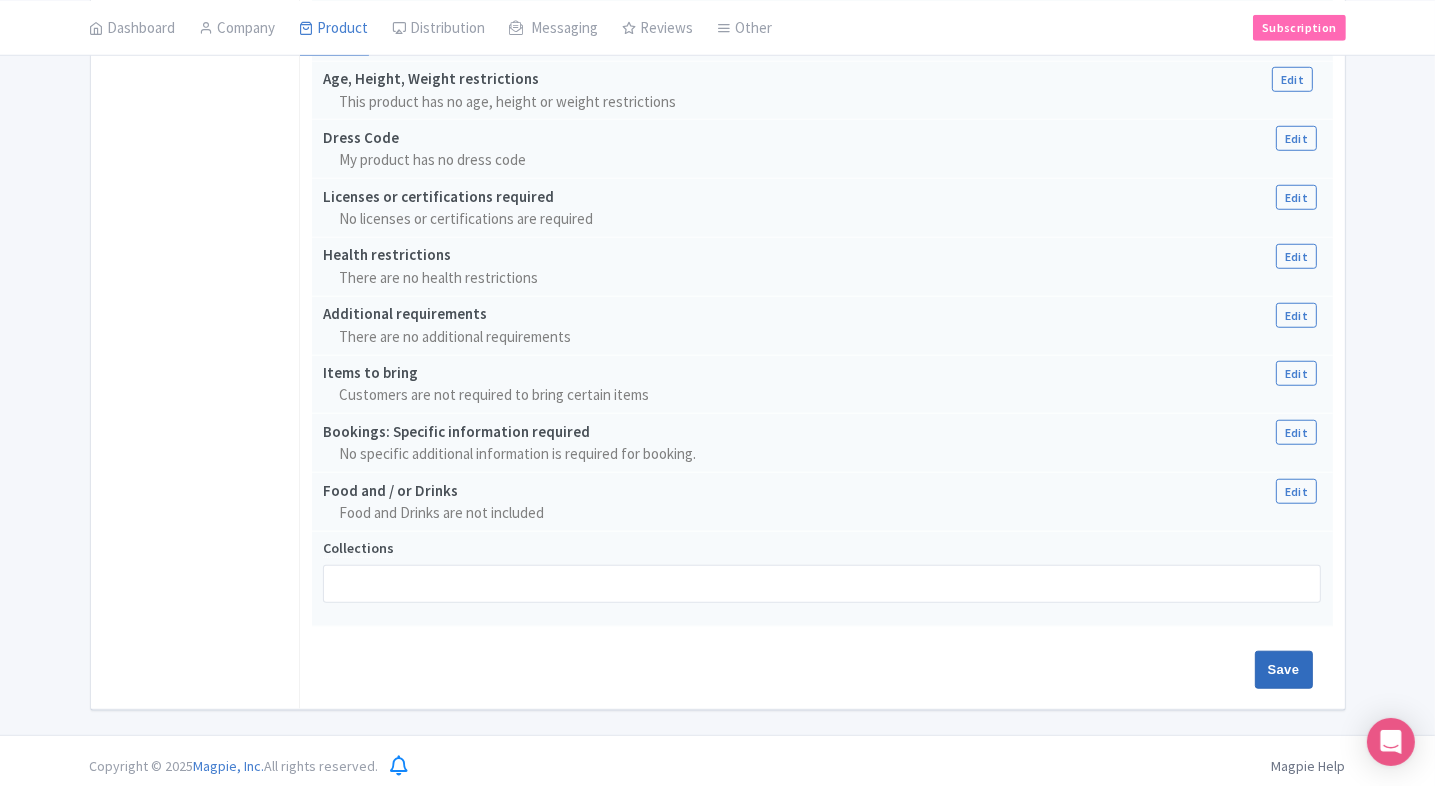 type on "Saving..." 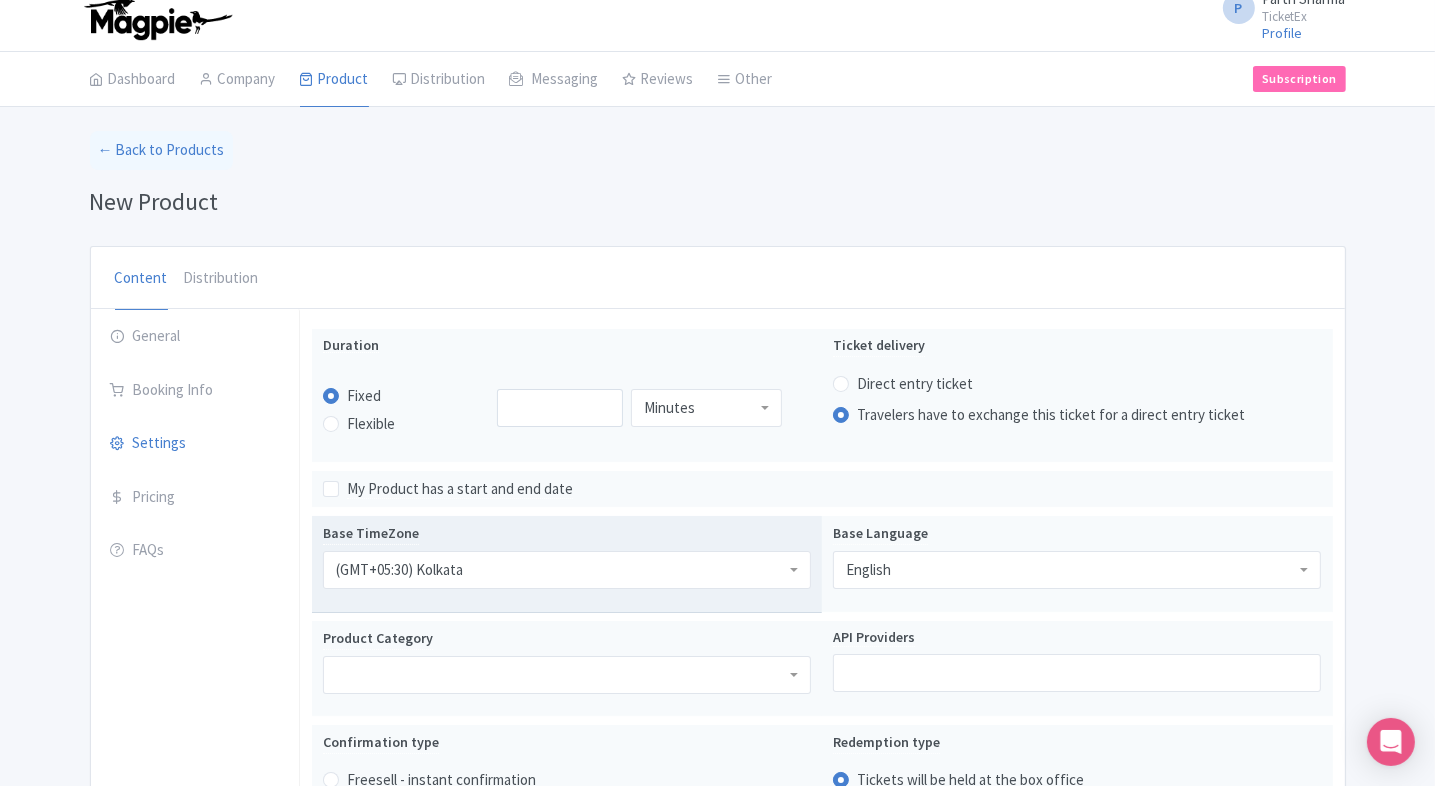 scroll, scrollTop: 0, scrollLeft: 0, axis: both 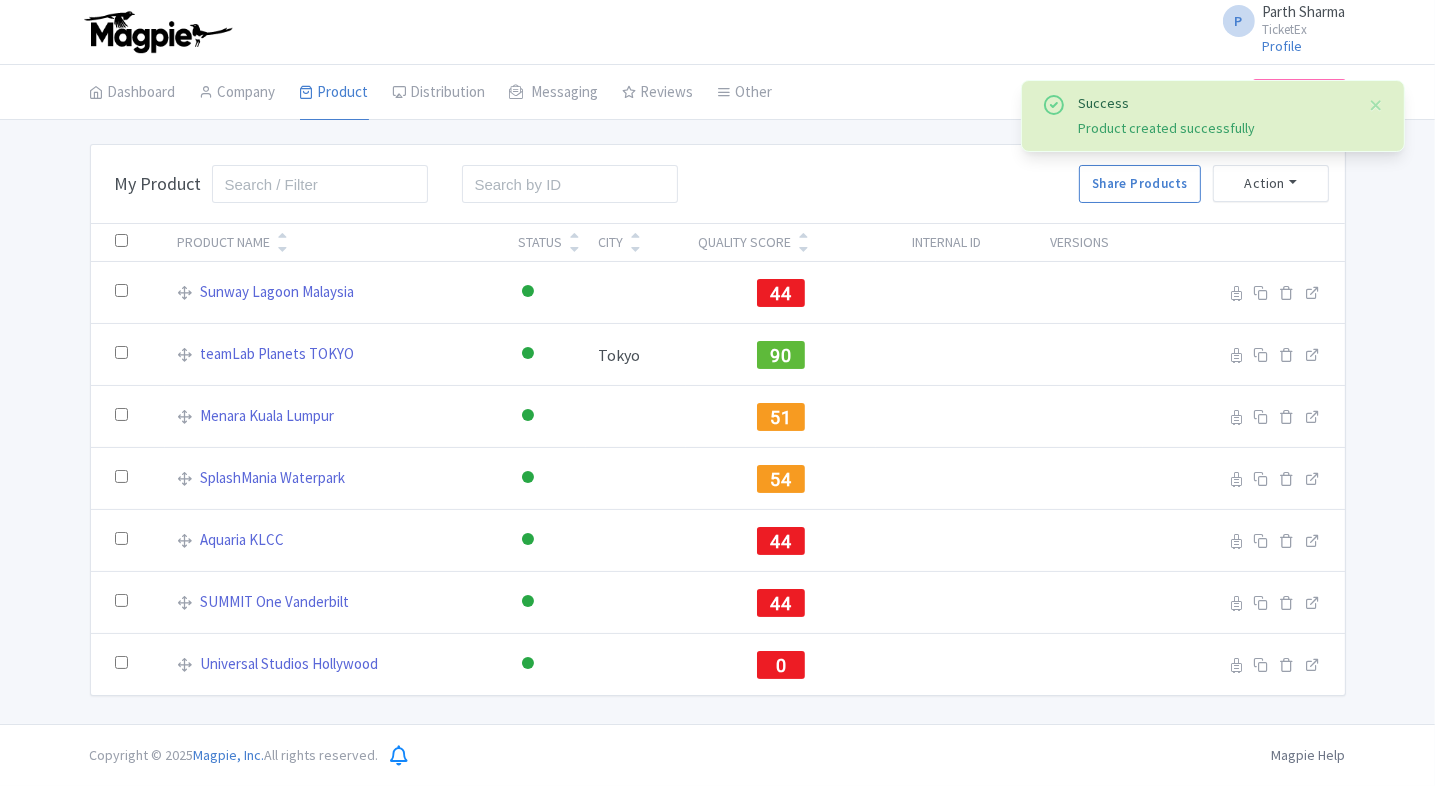 click at bounding box center [128, 243] 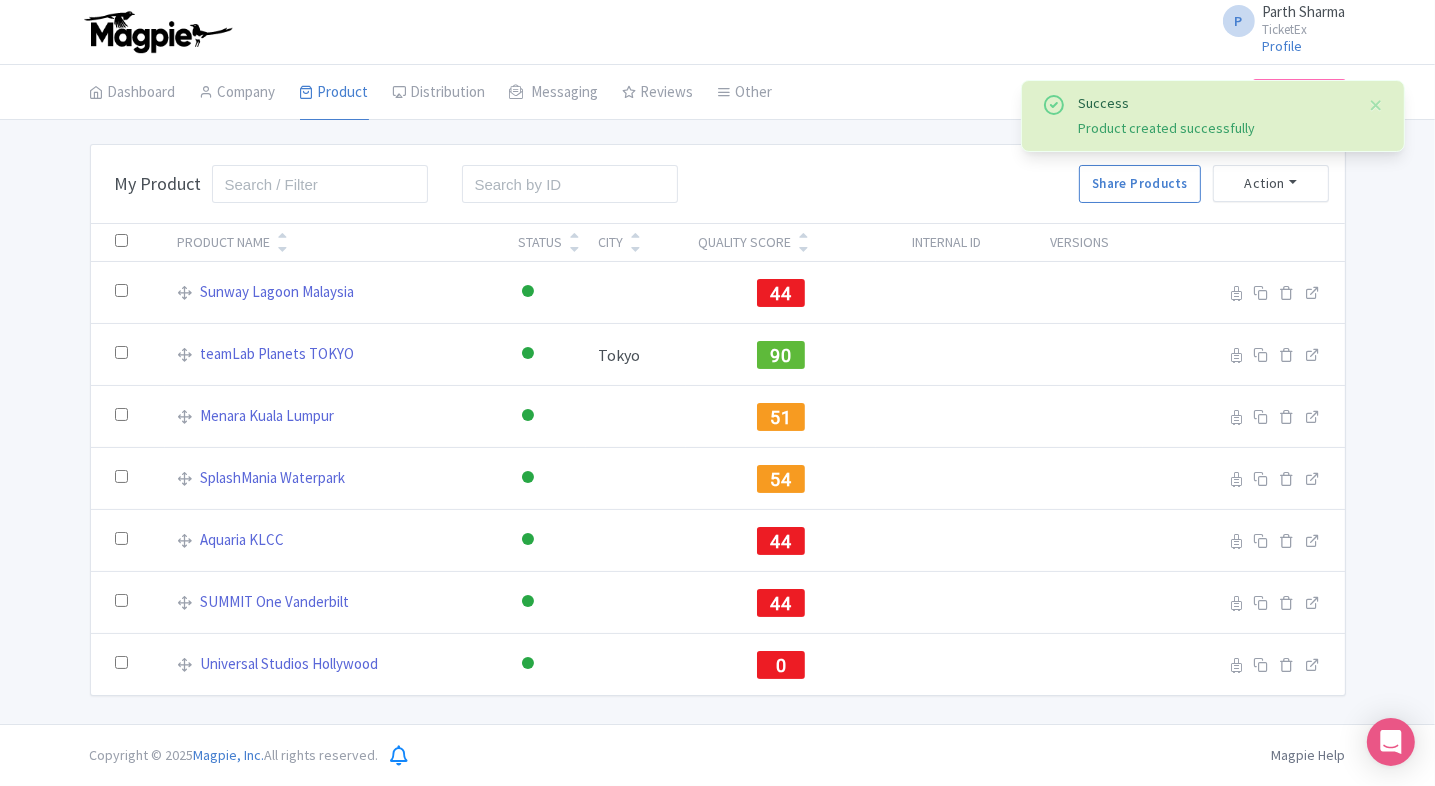 click at bounding box center [121, 240] 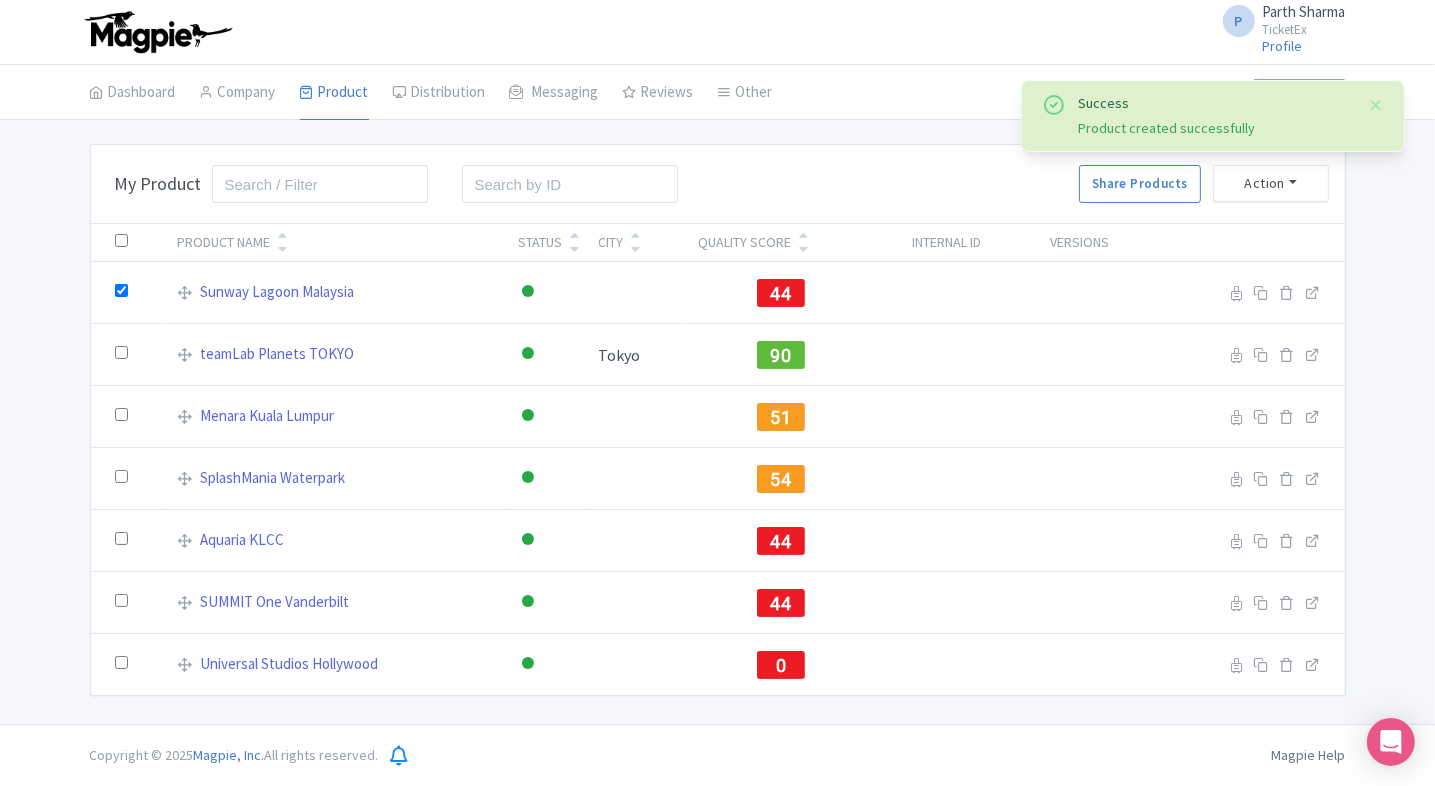 checkbox on "true" 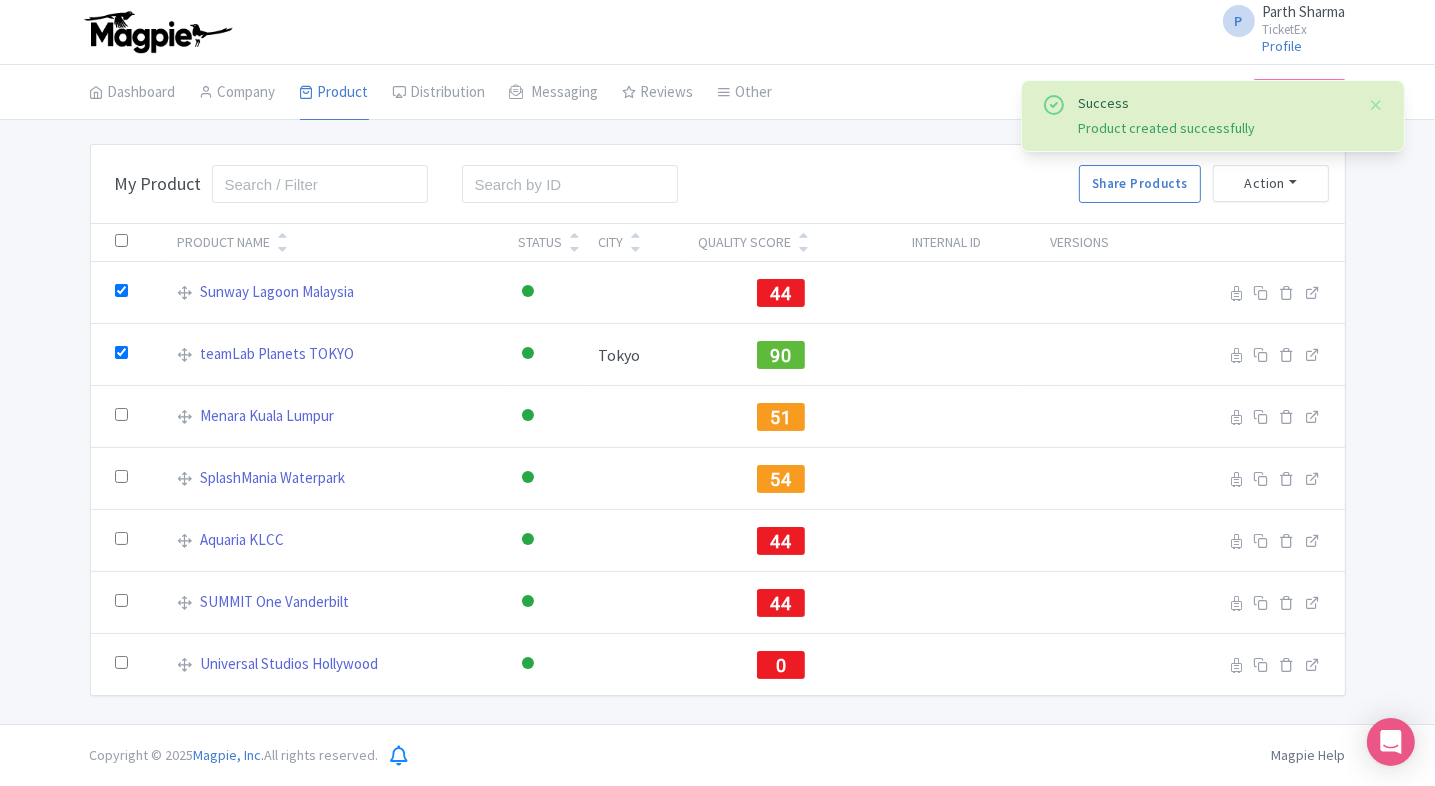 checkbox on "true" 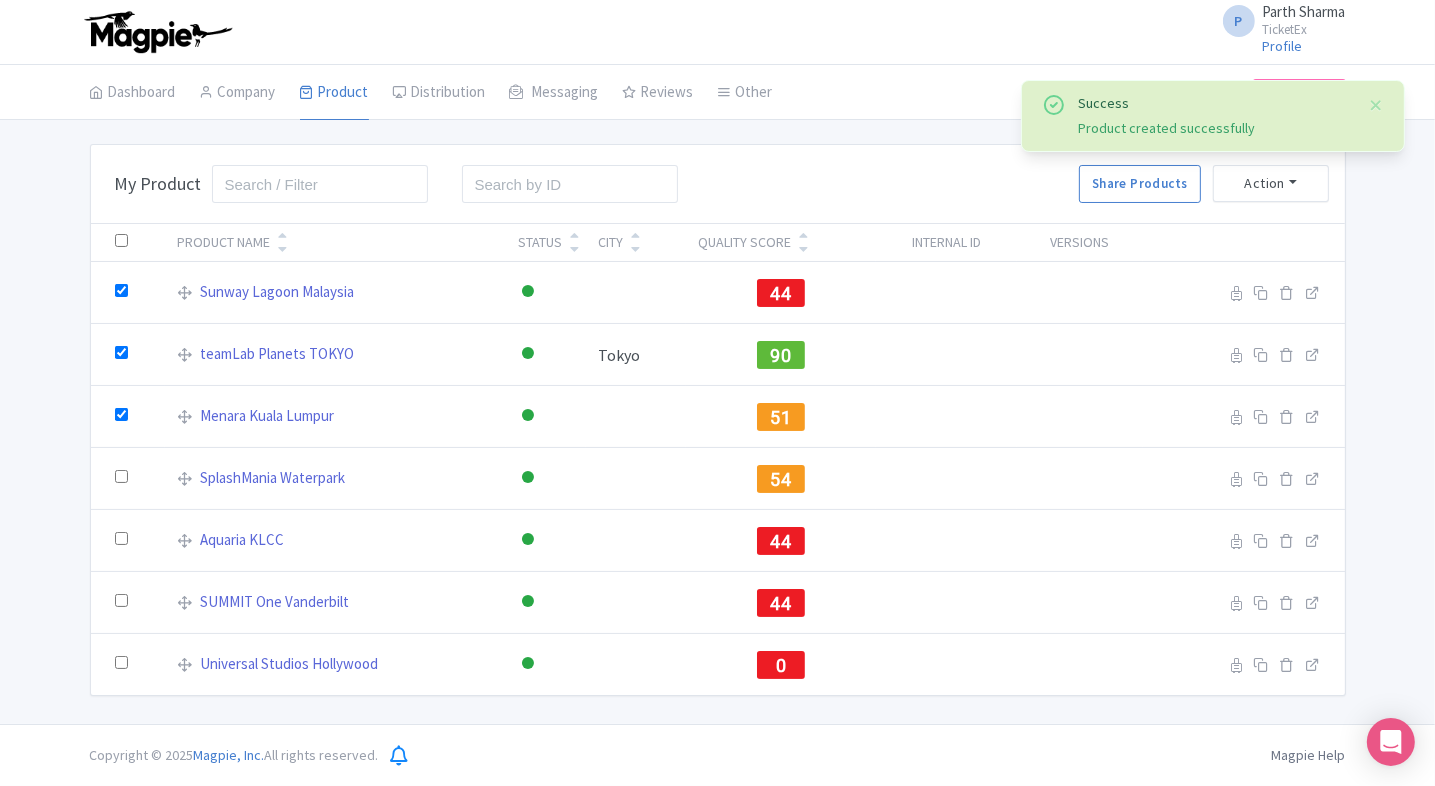 checkbox on "true" 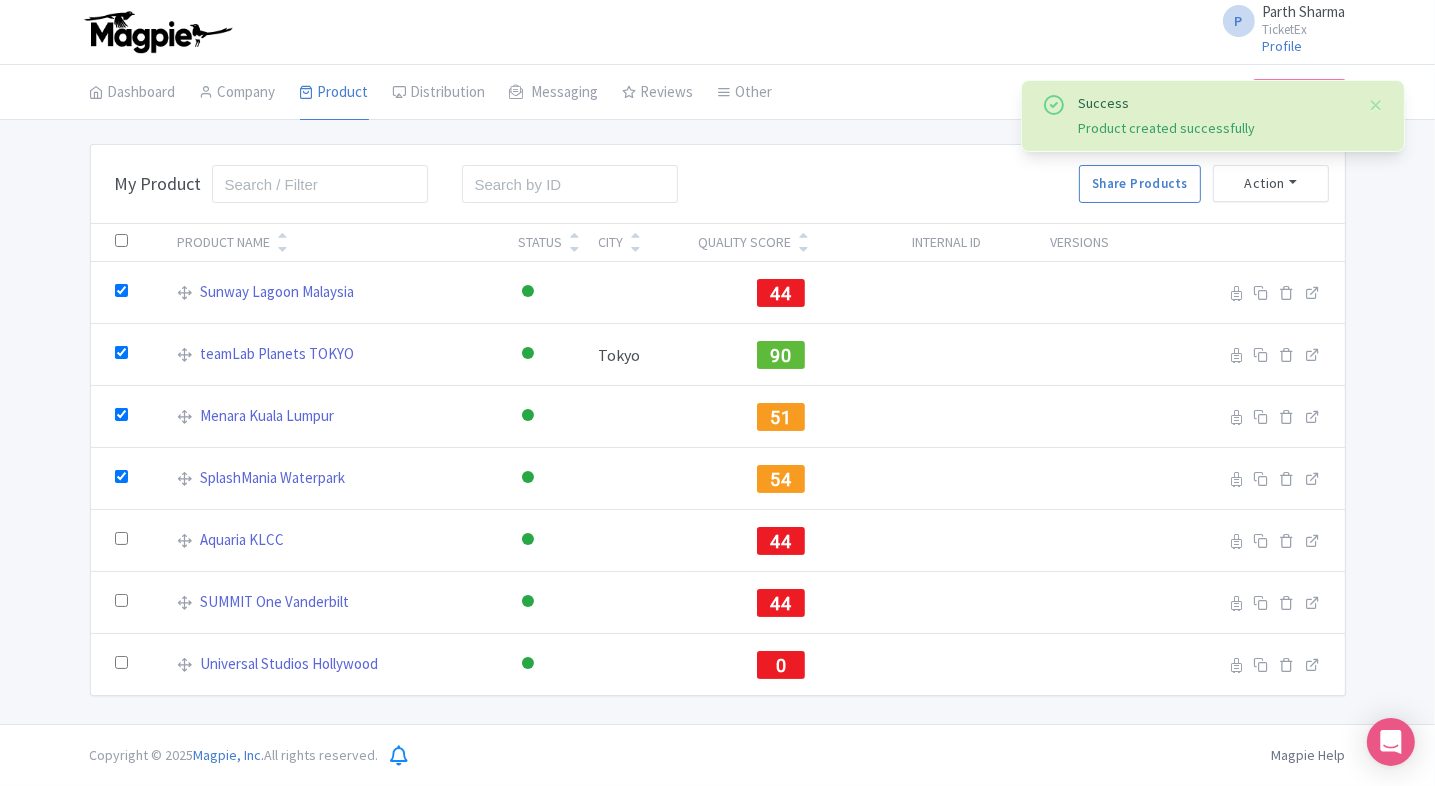 checkbox on "true" 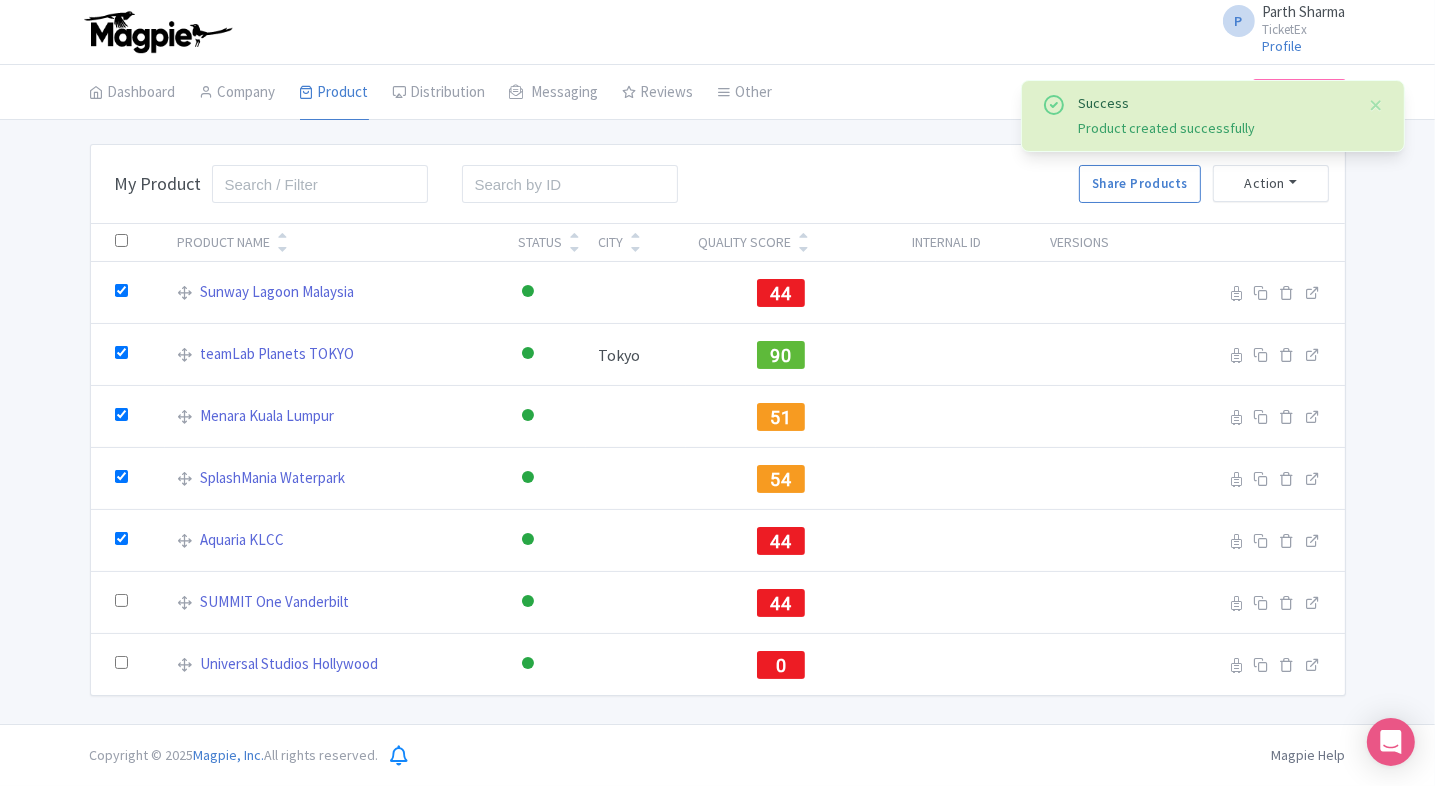 checkbox on "true" 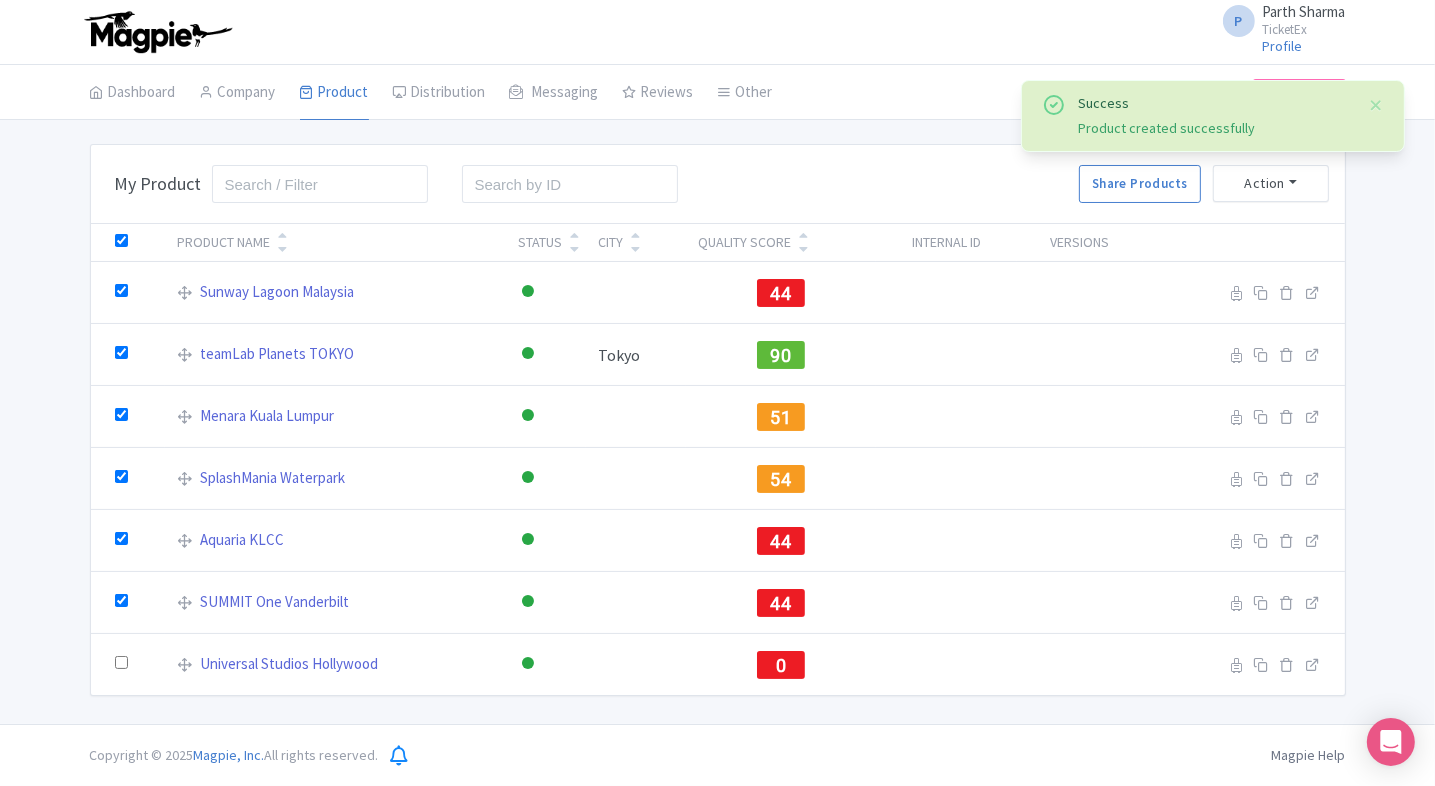 checkbox on "true" 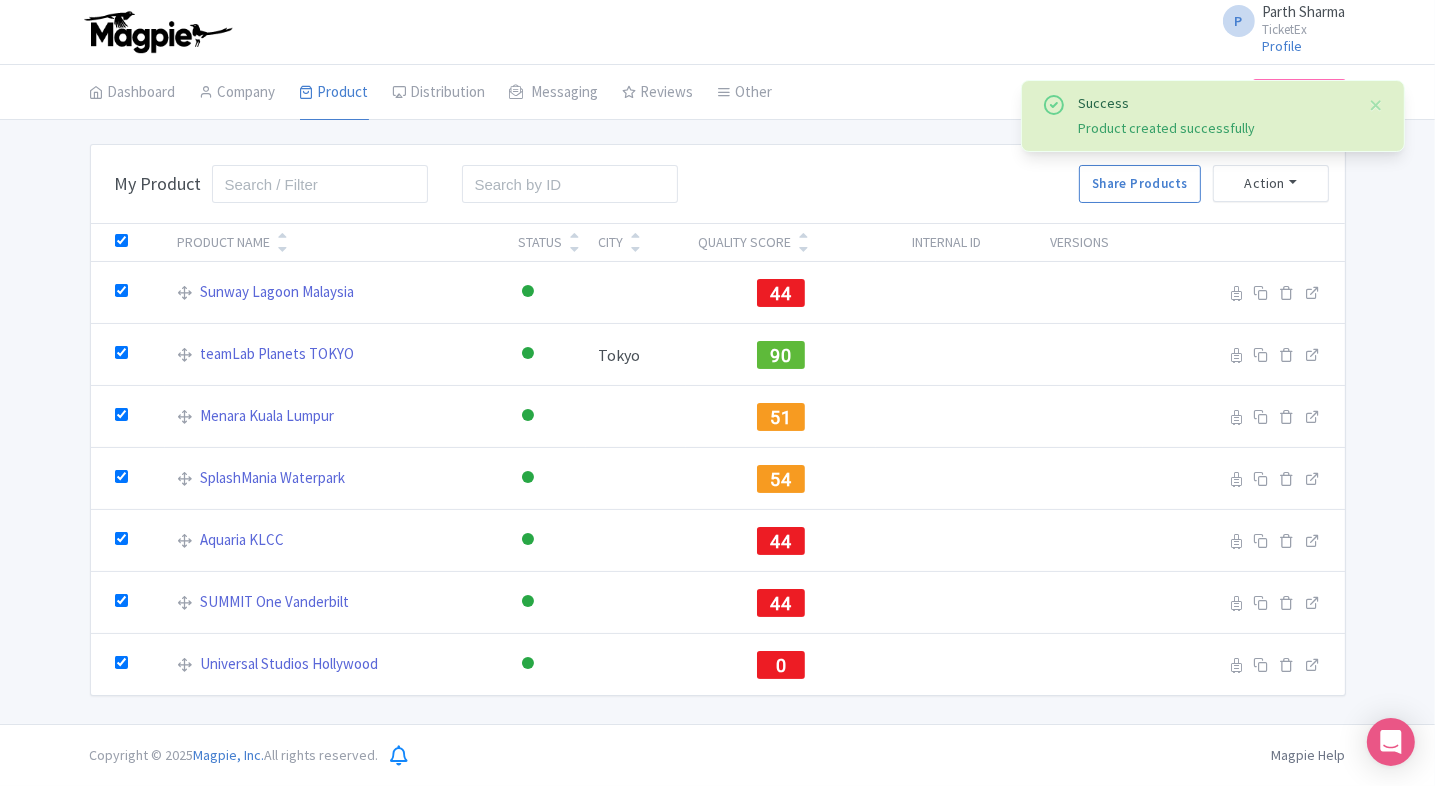 checkbox on "true" 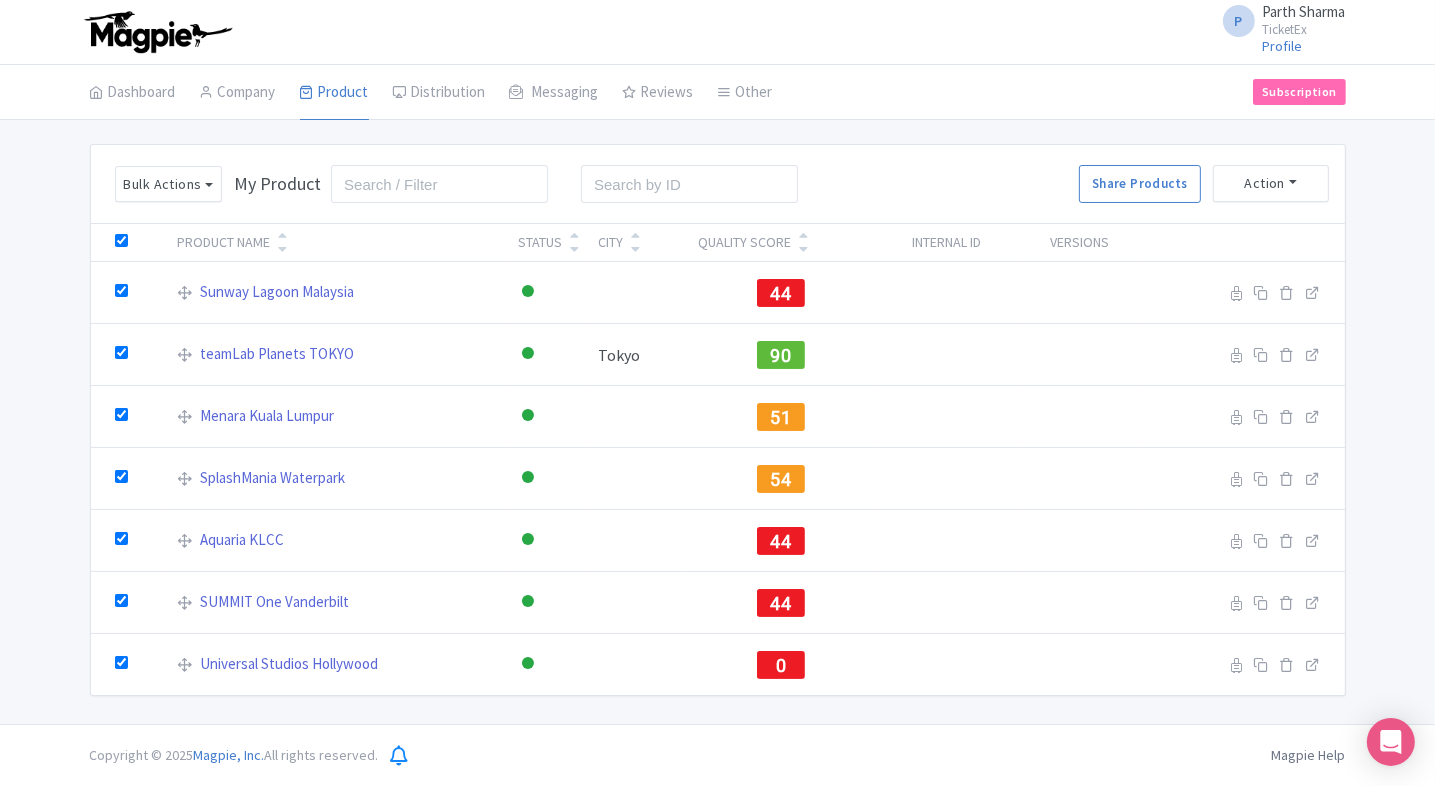 click at bounding box center [121, 240] 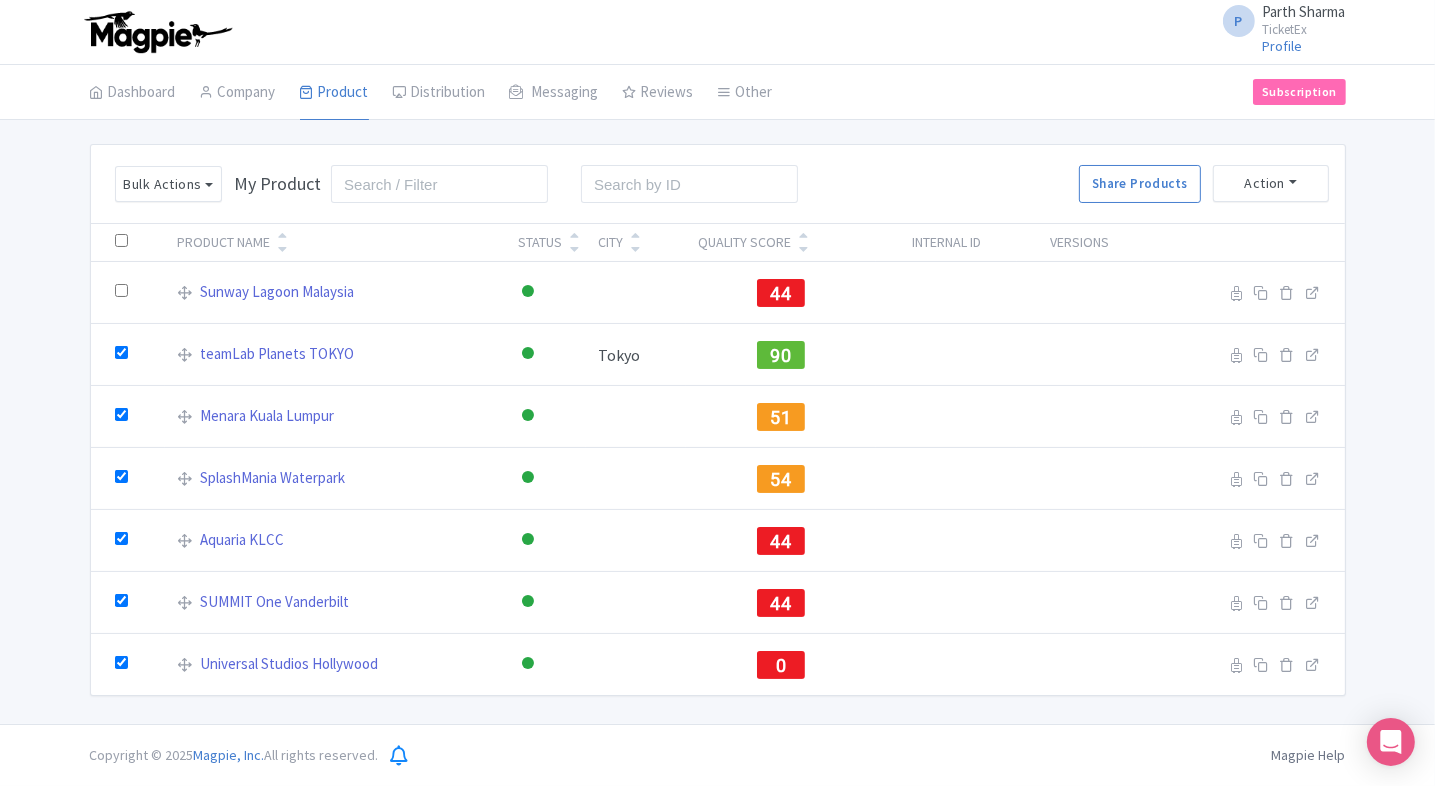 checkbox on "false" 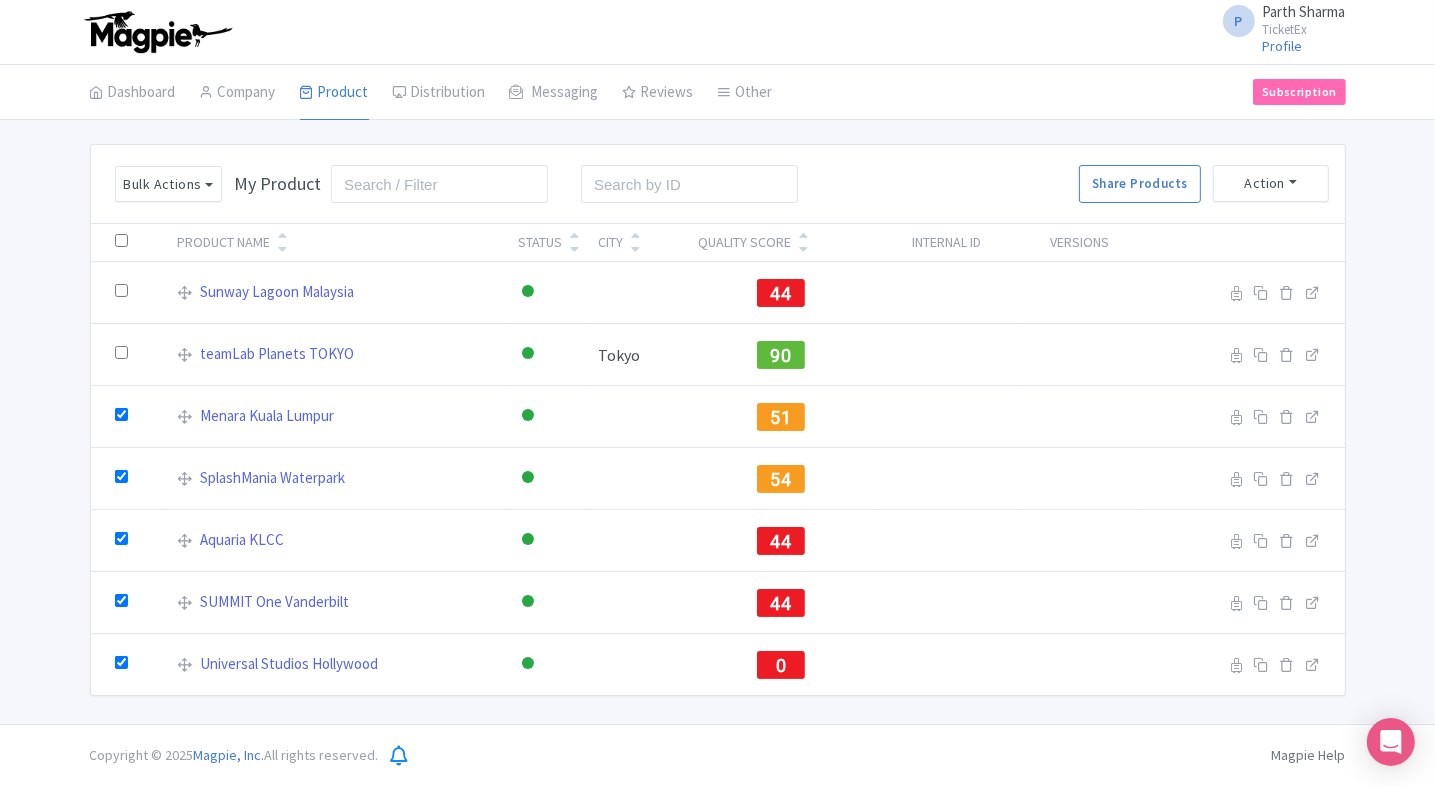 checkbox on "false" 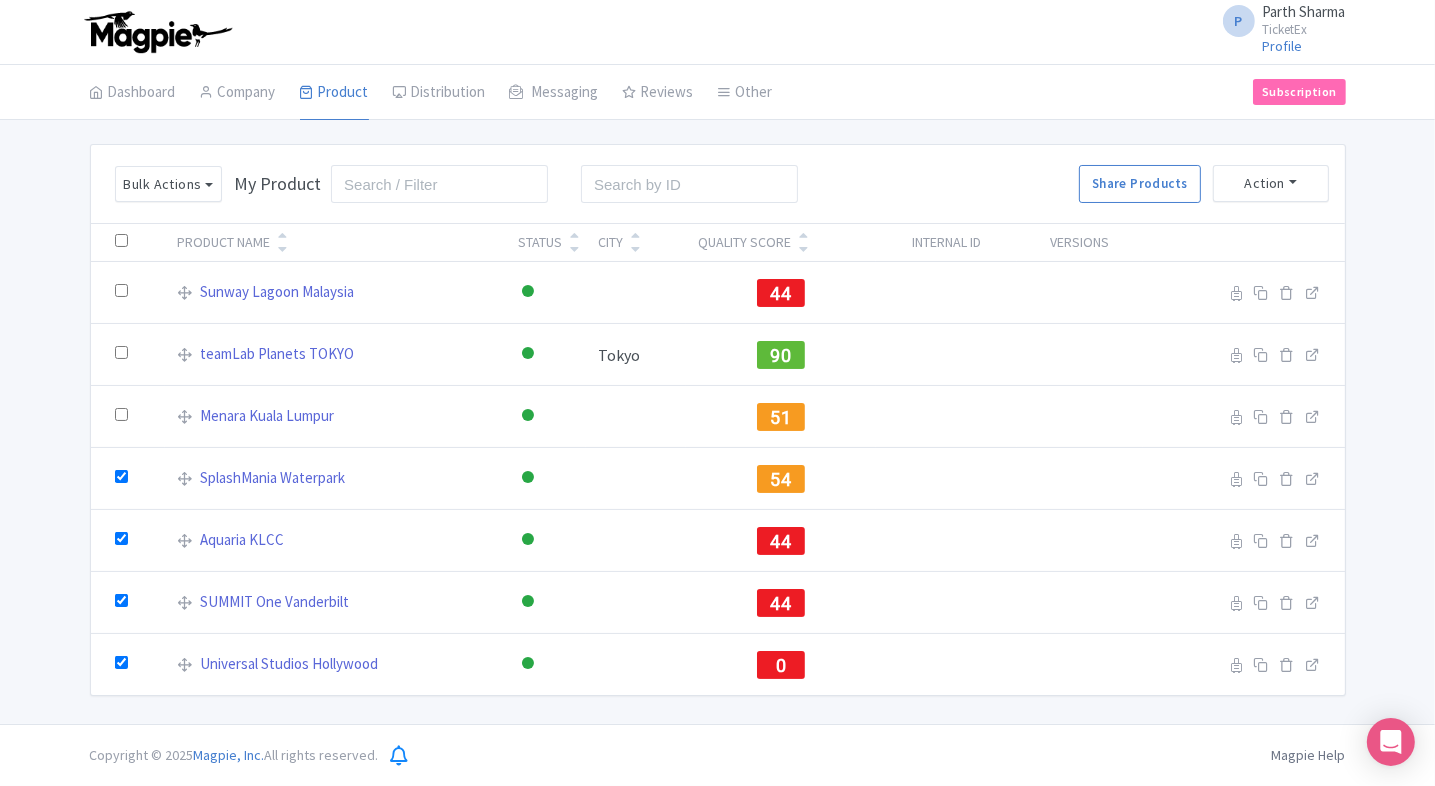 checkbox on "false" 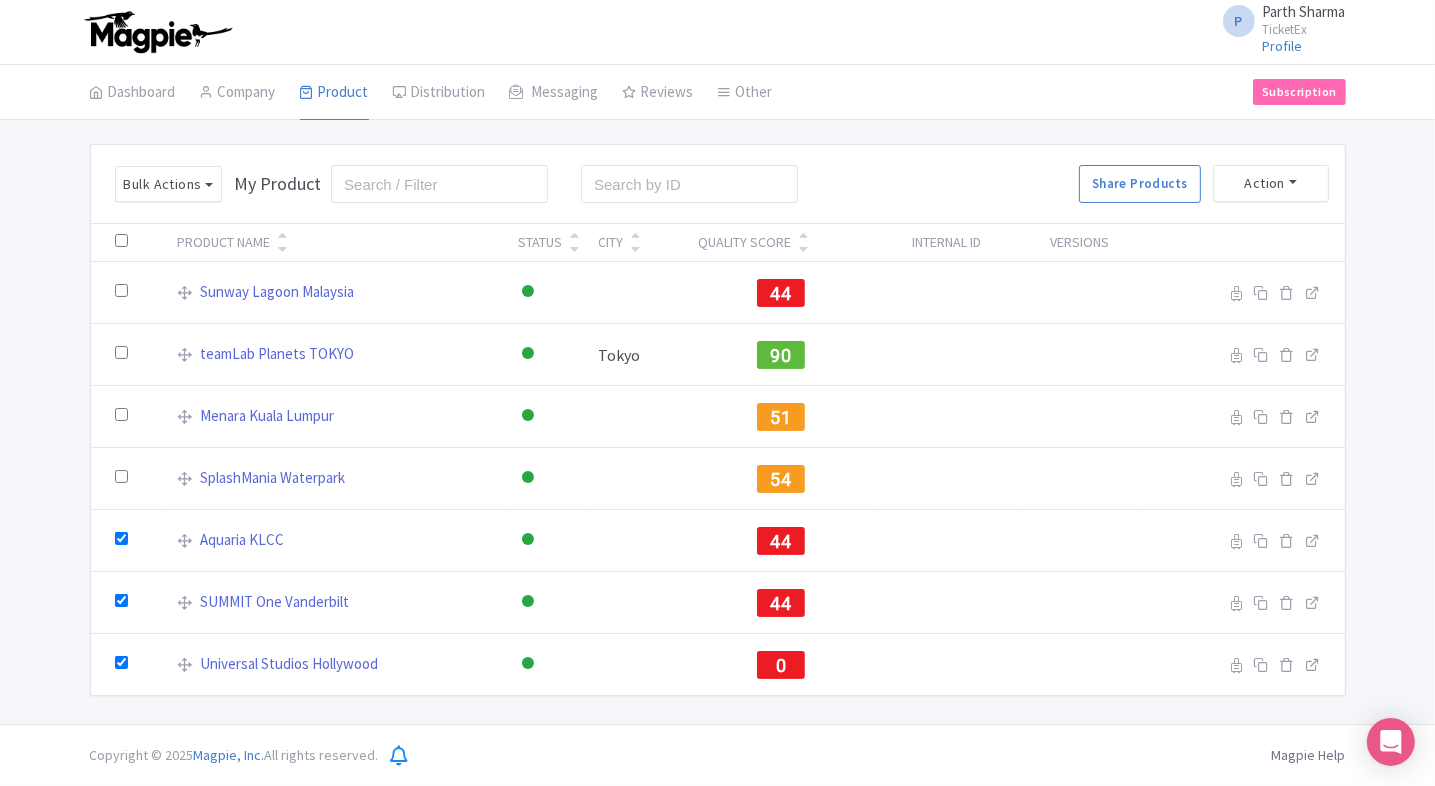 checkbox on "false" 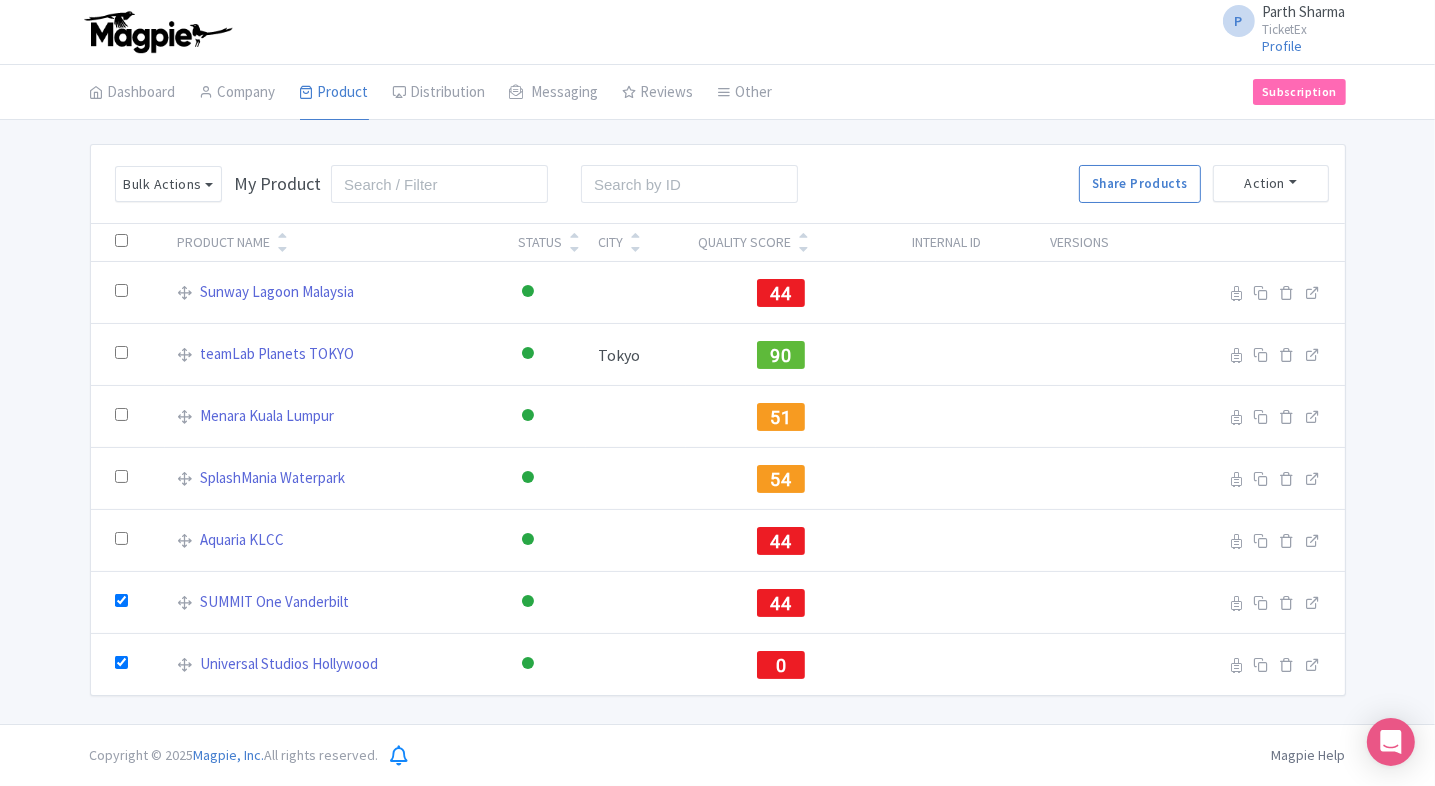 checkbox on "false" 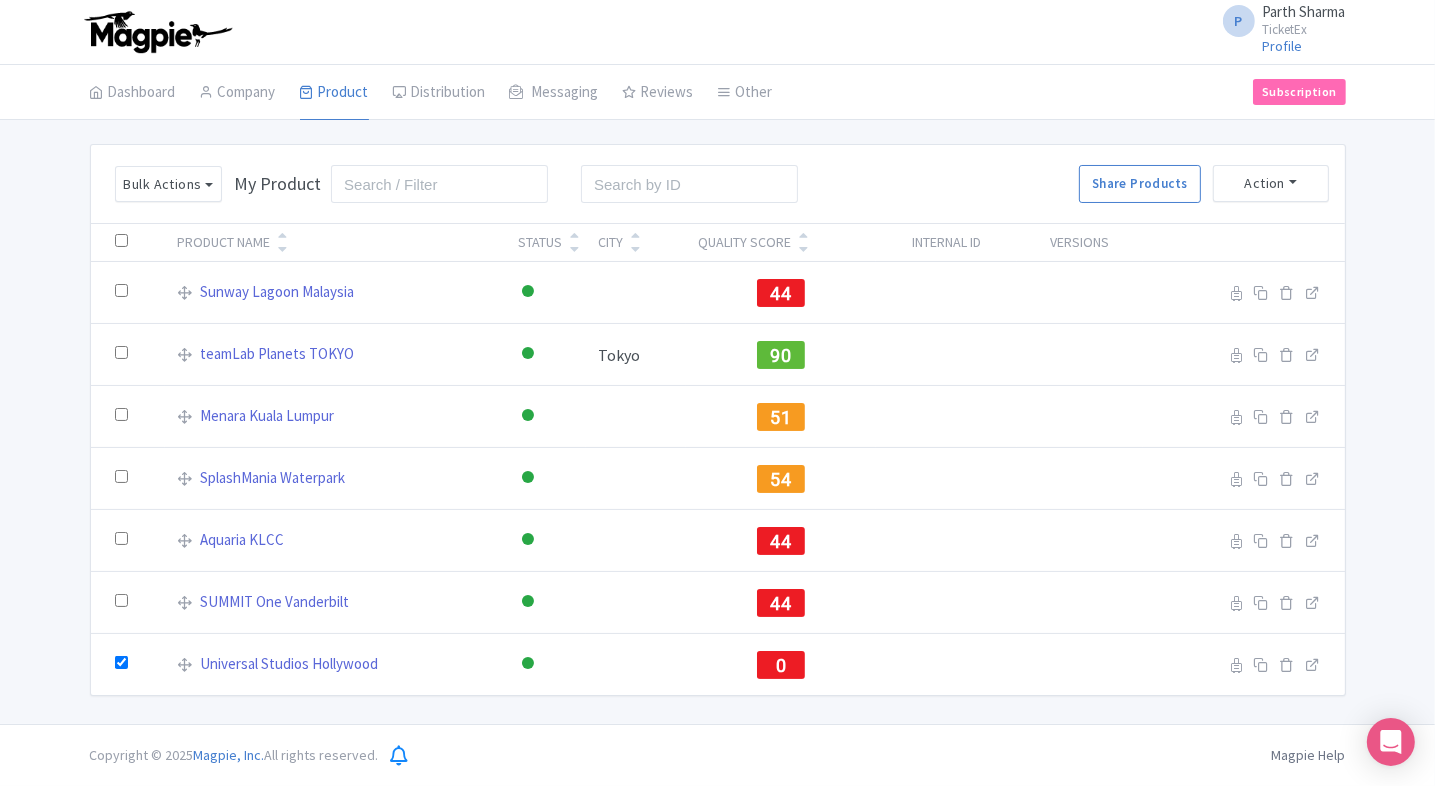 checkbox on "false" 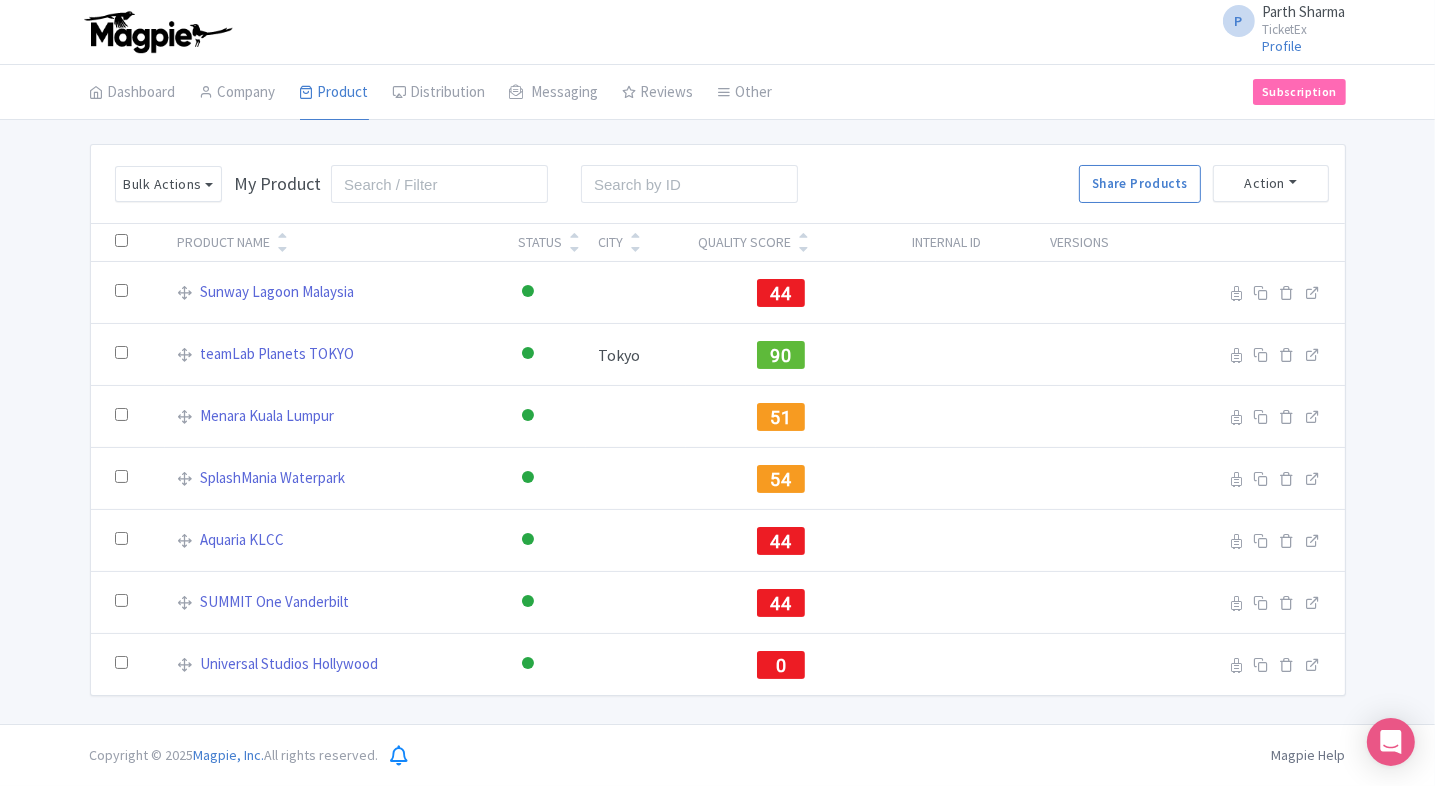 checkbox on "false" 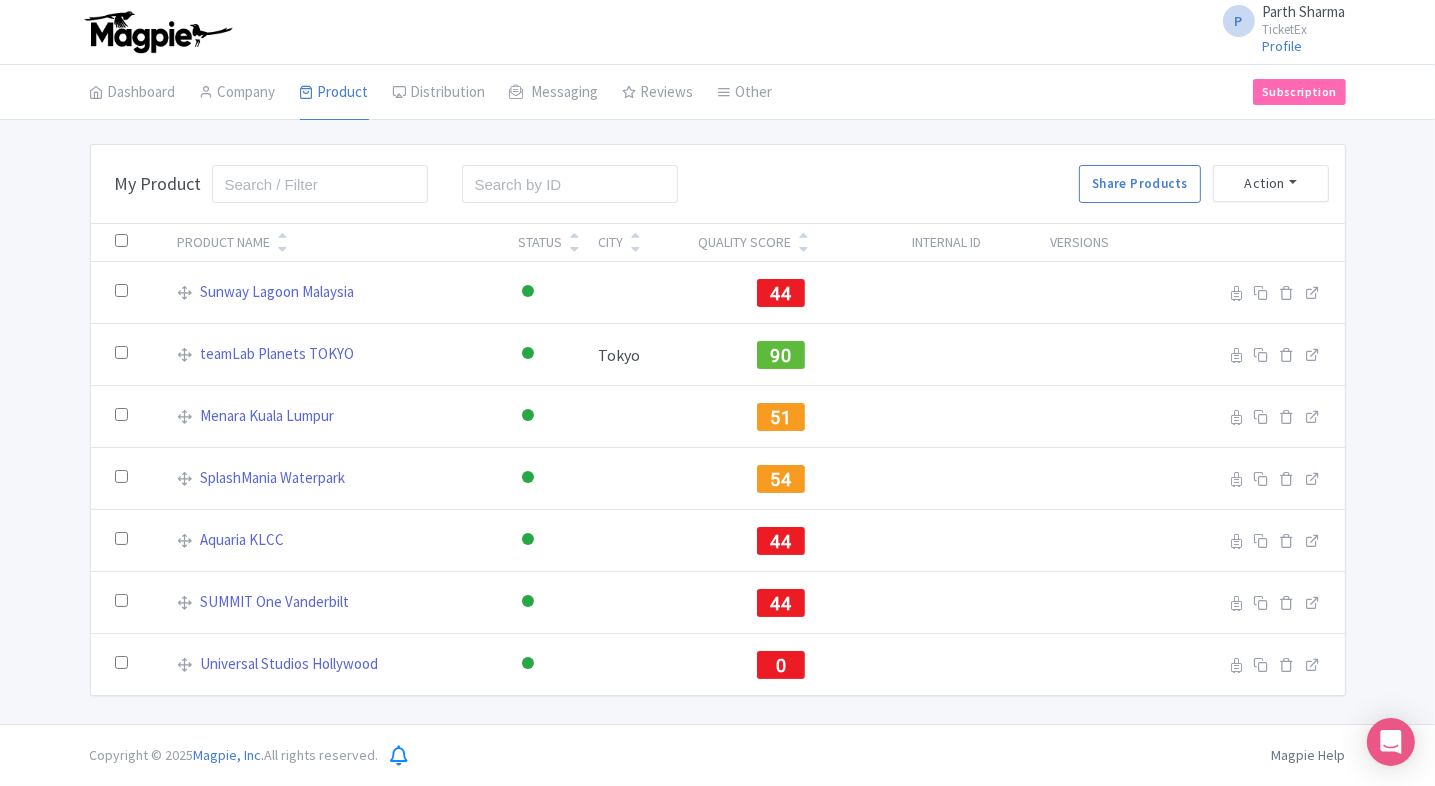 click at bounding box center [121, 240] 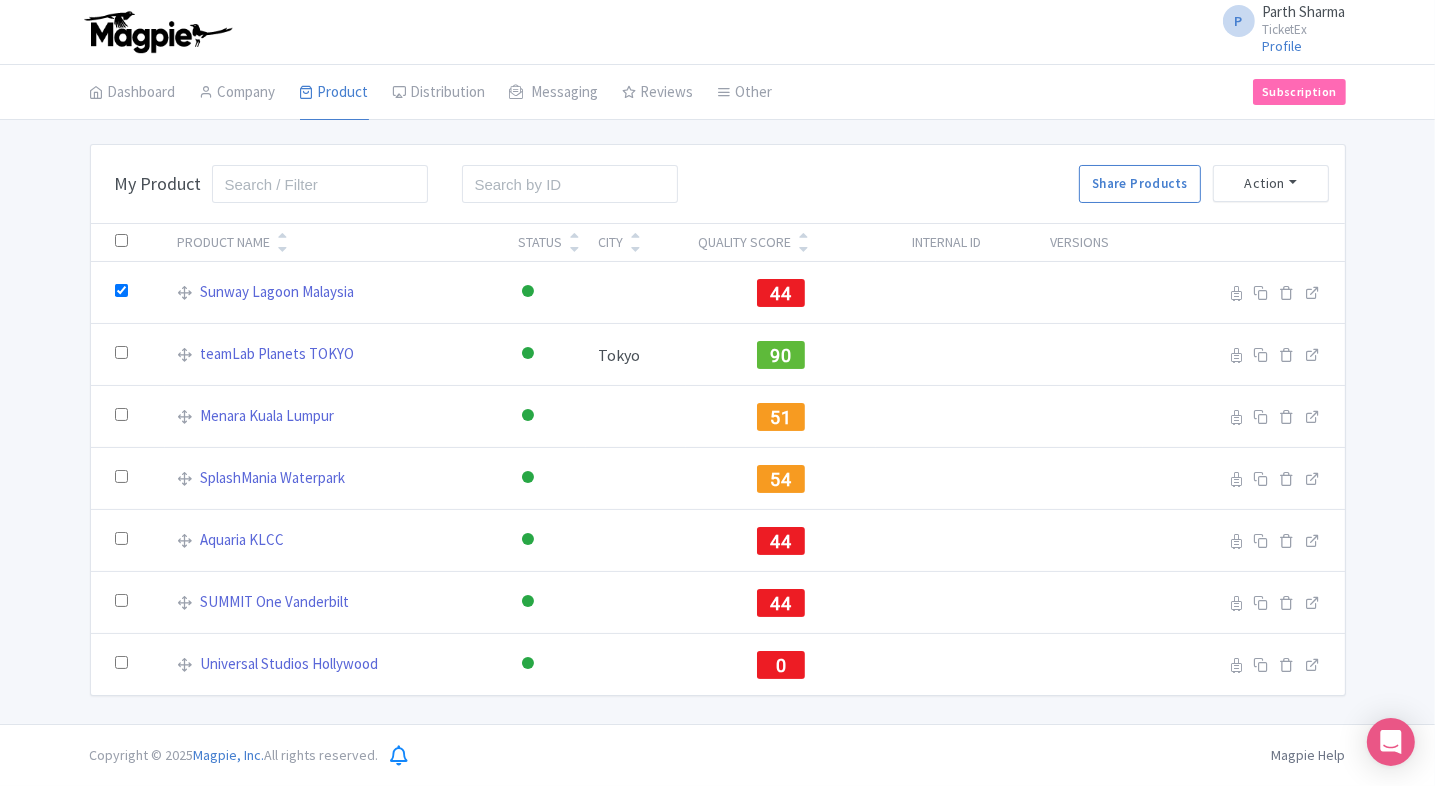checkbox on "true" 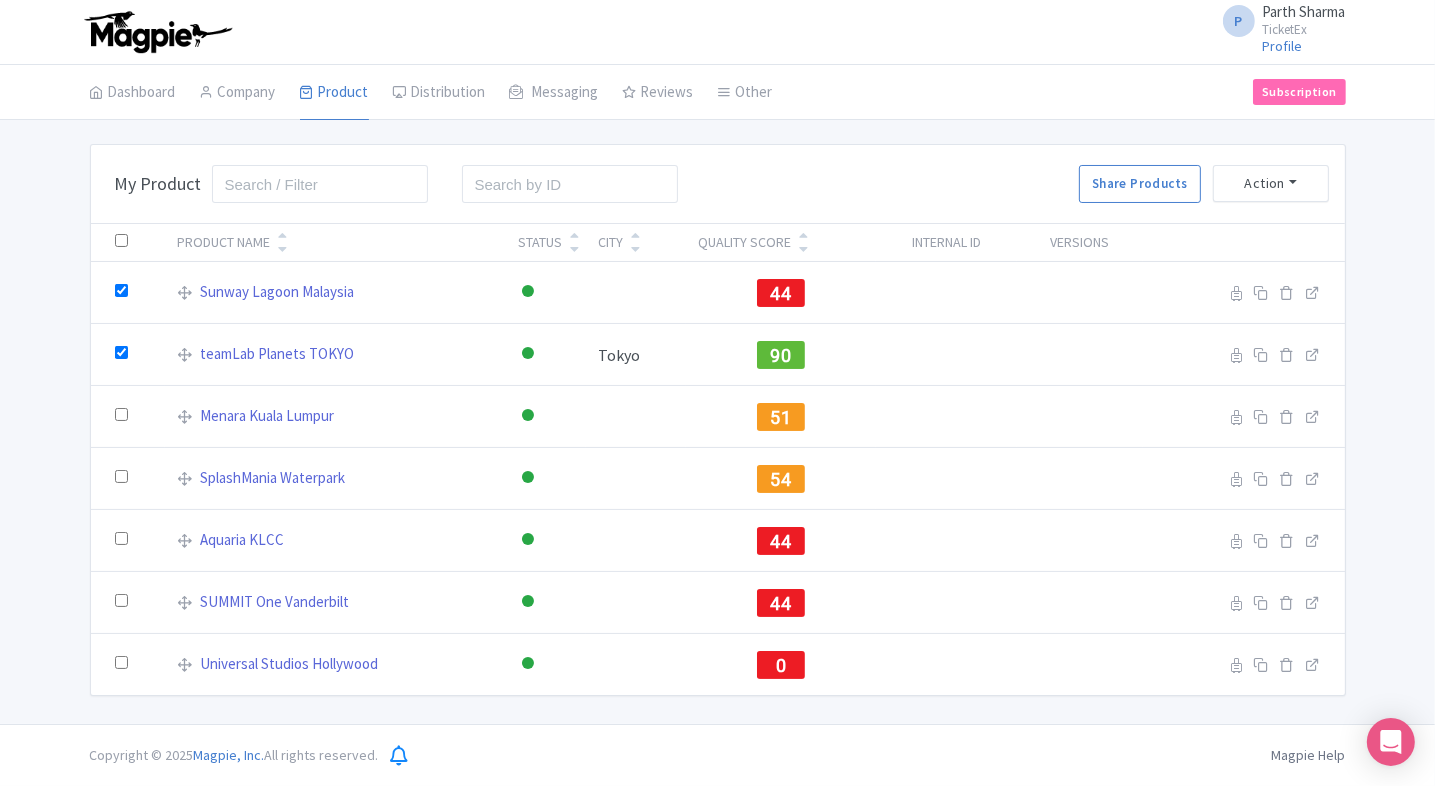 checkbox on "true" 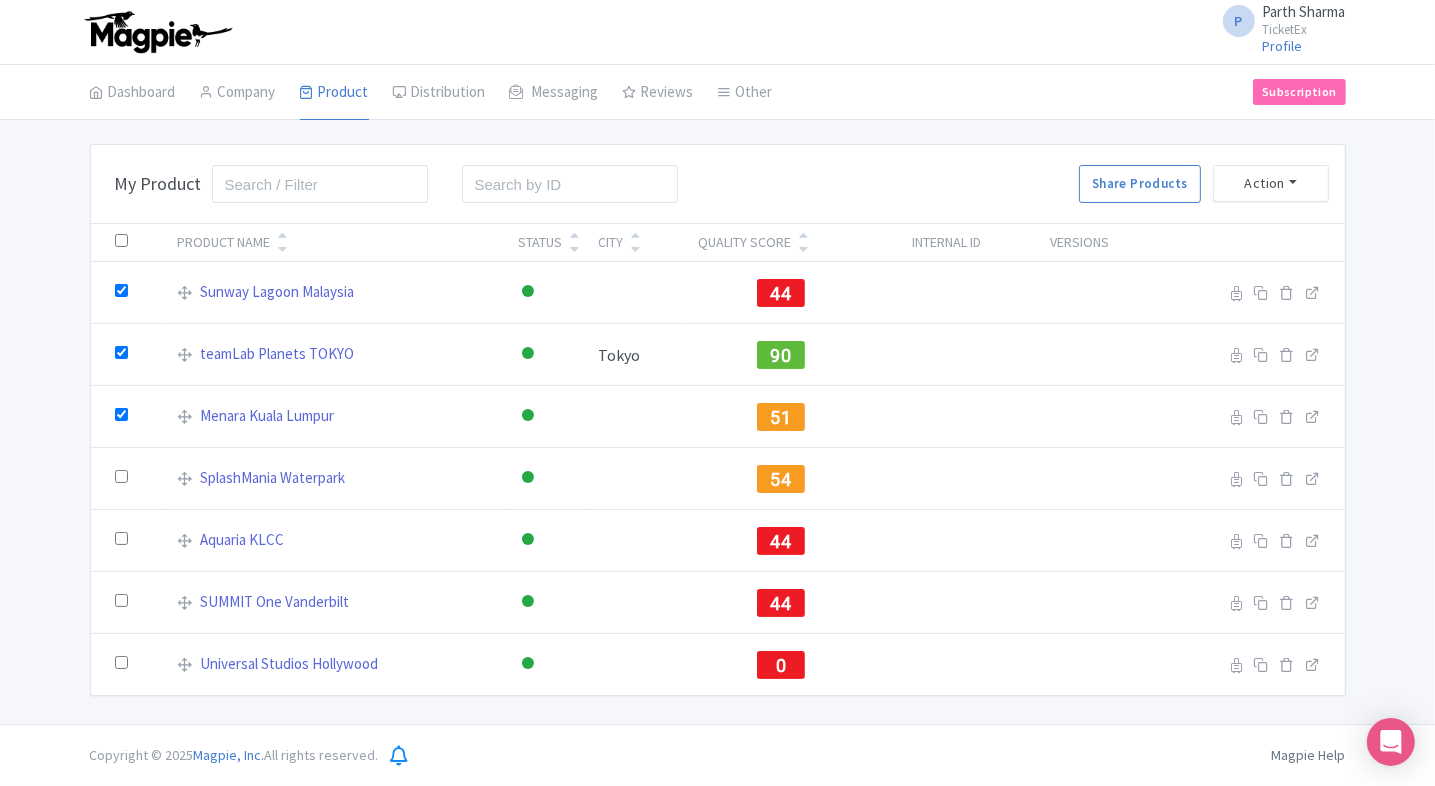 checkbox on "true" 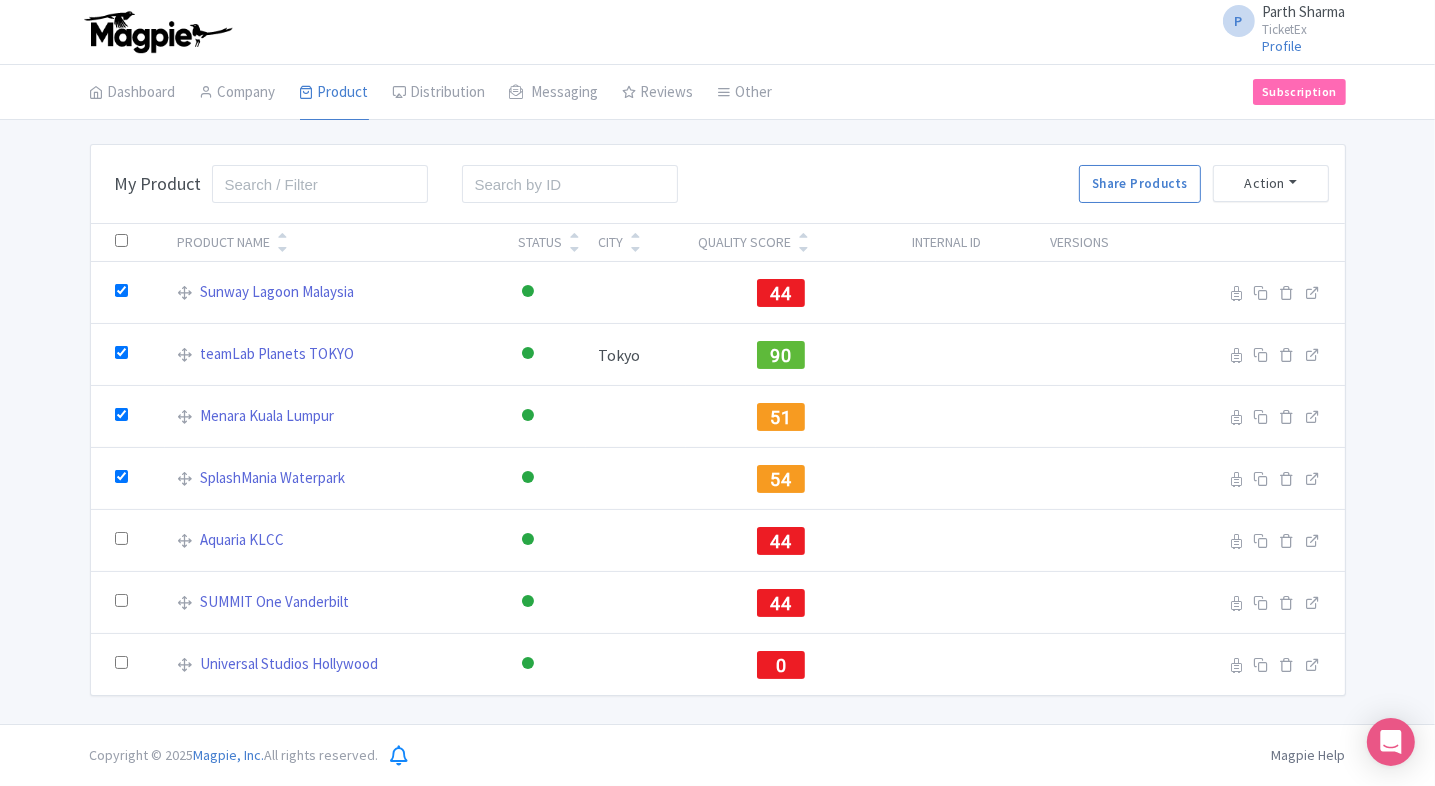 checkbox on "true" 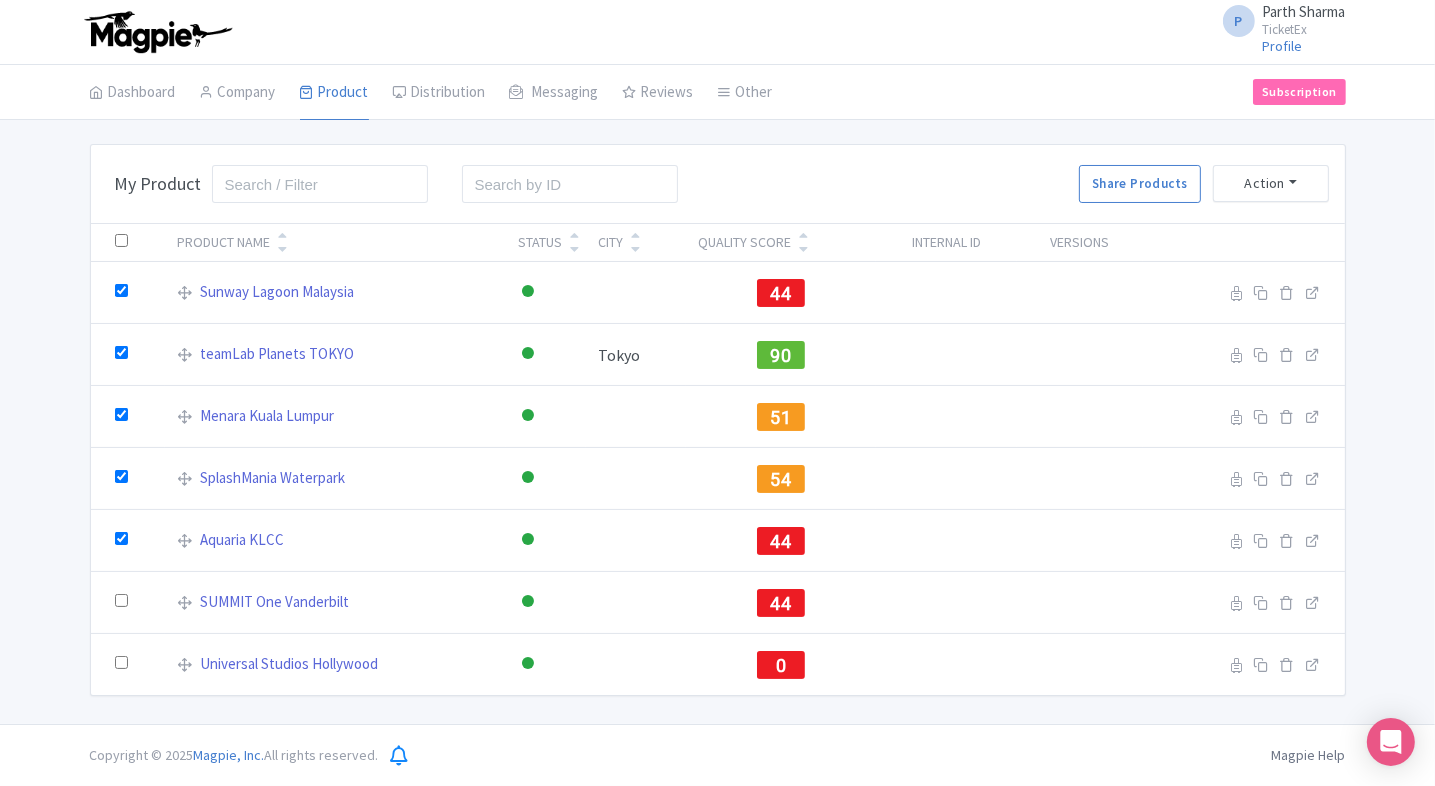 checkbox on "true" 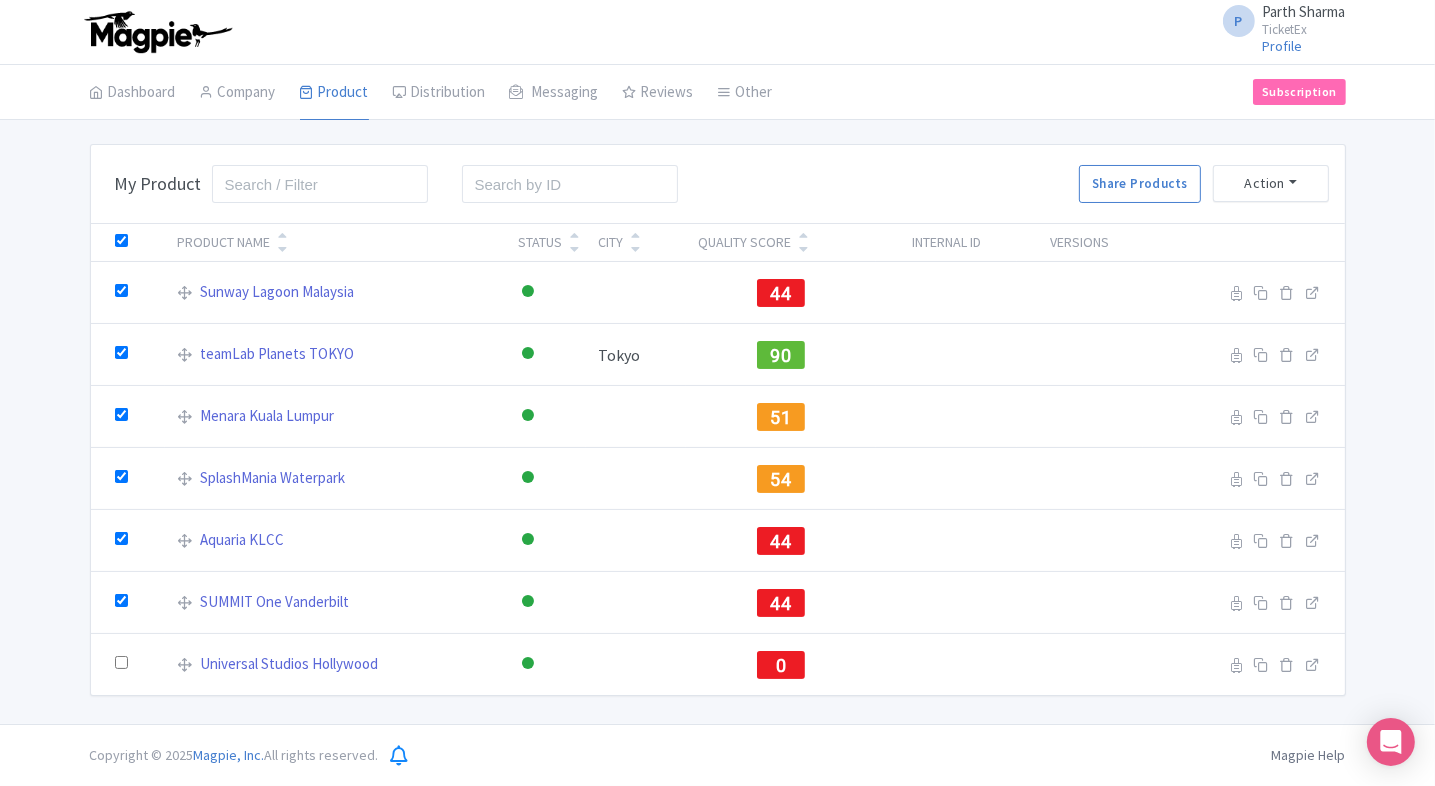 checkbox on "true" 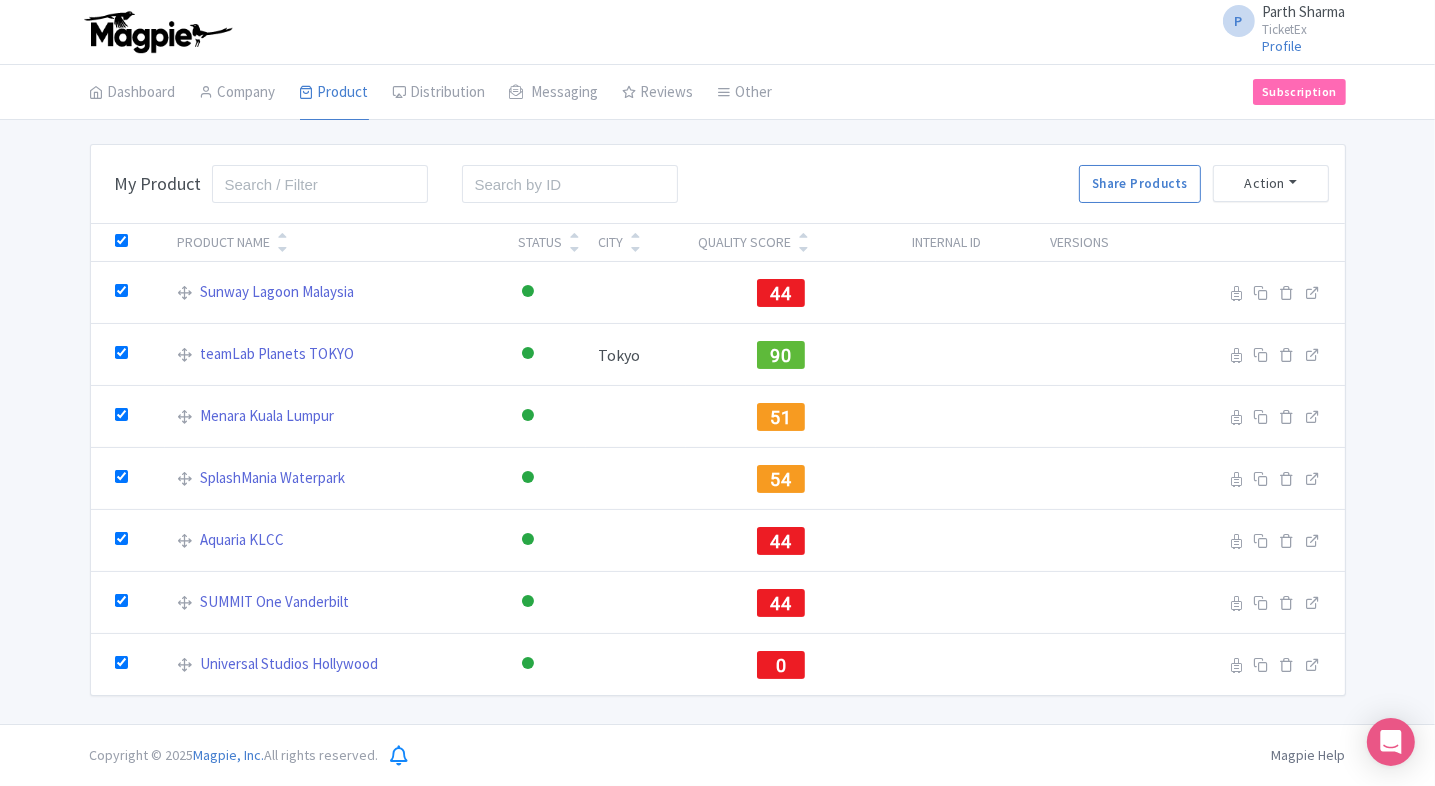 checkbox on "true" 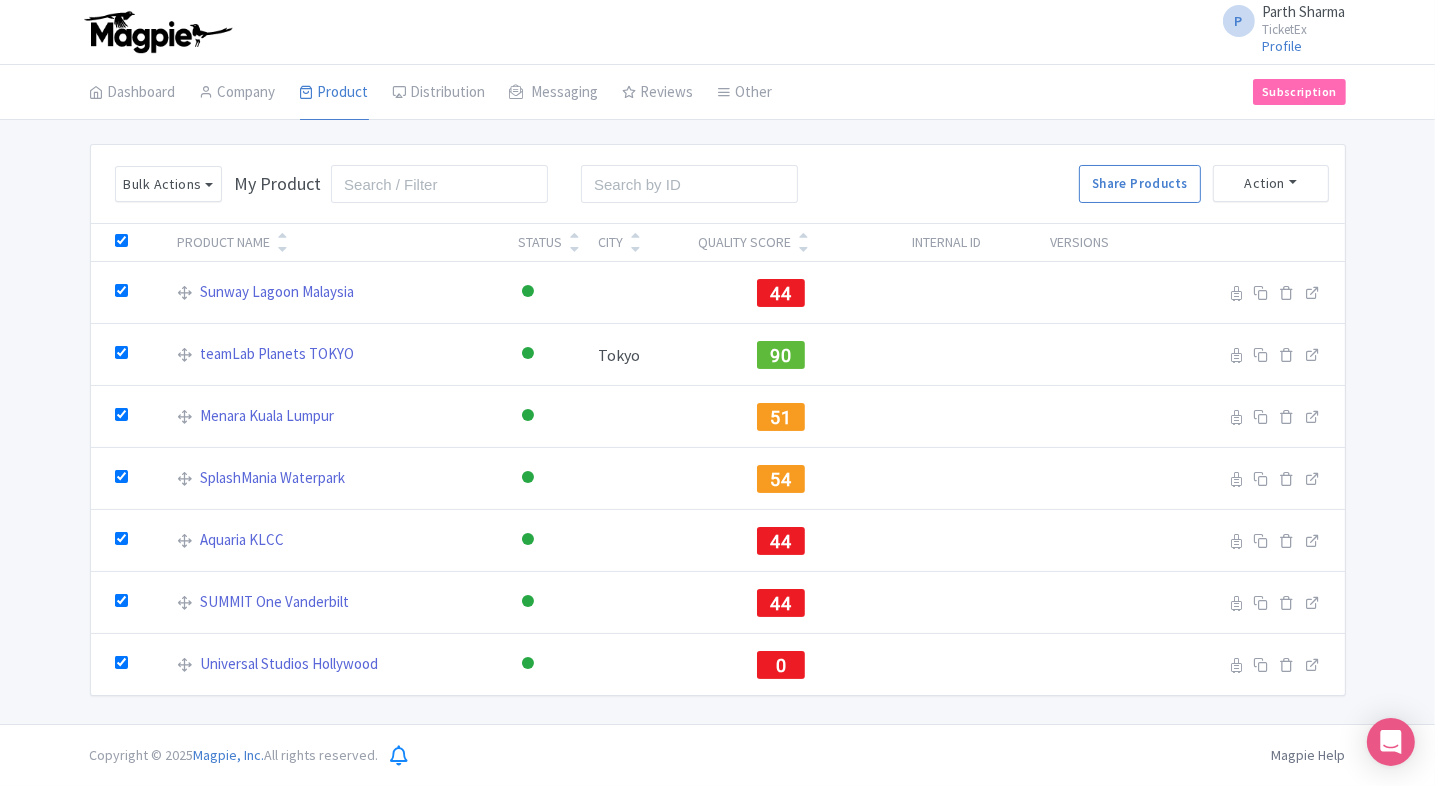 click at bounding box center (121, 240) 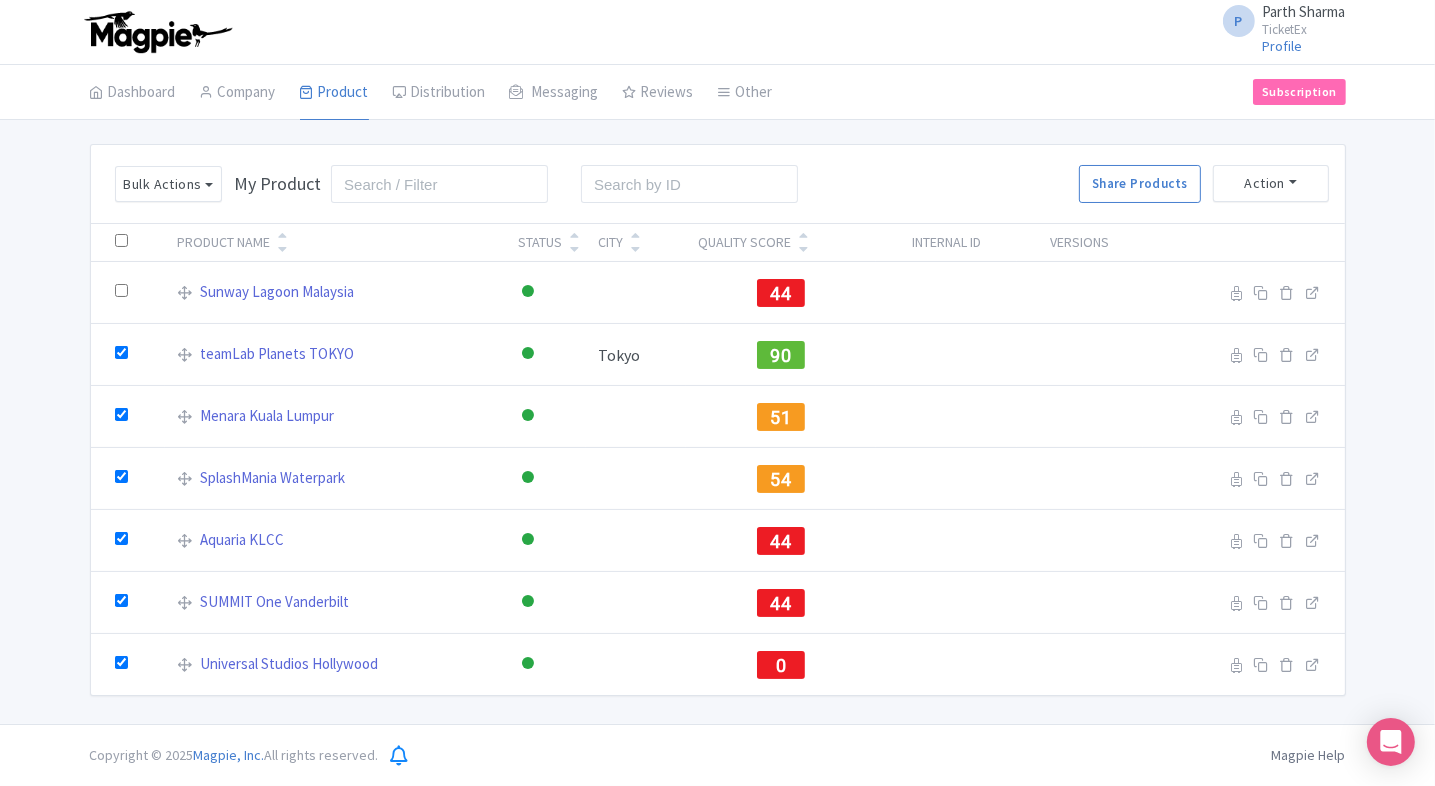 checkbox on "false" 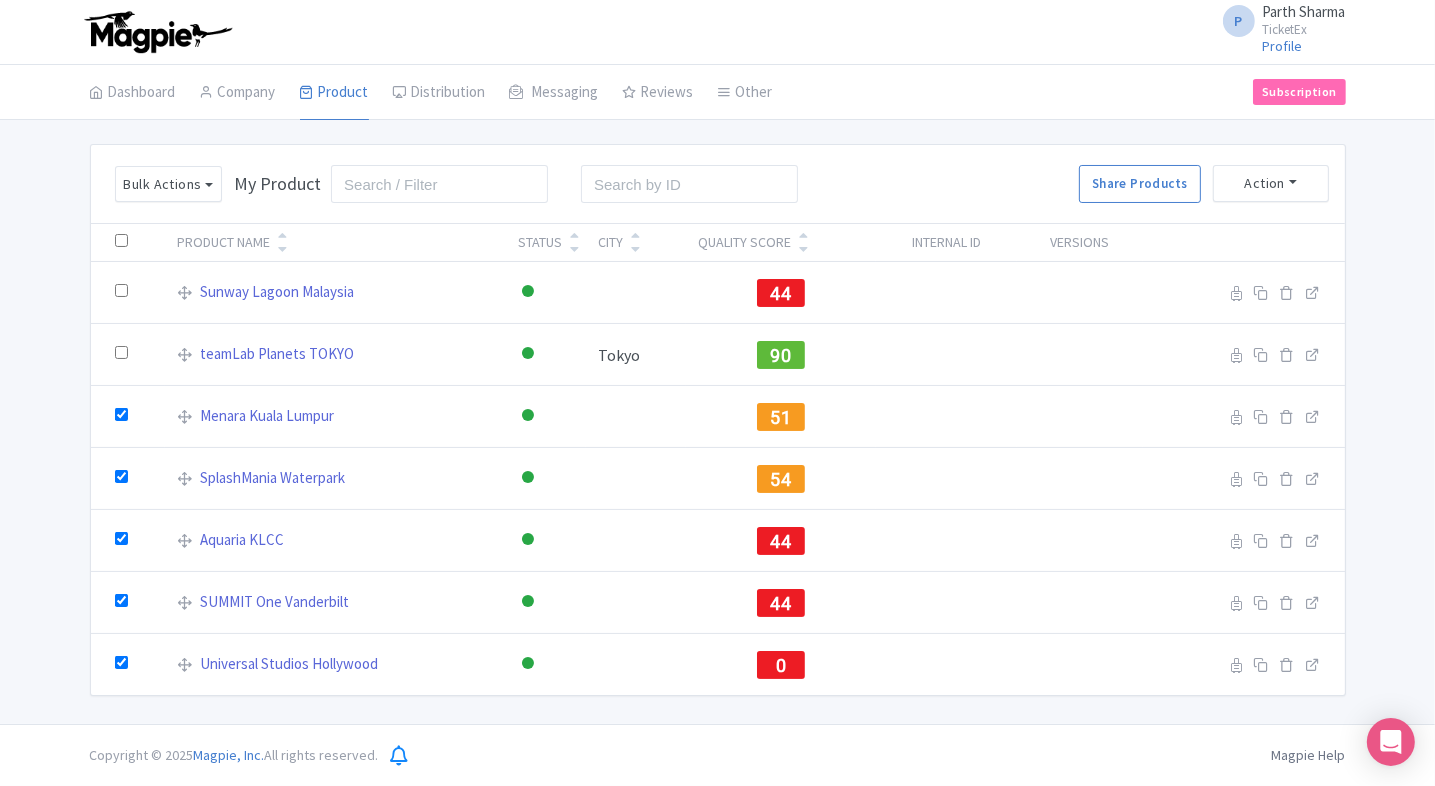 checkbox on "false" 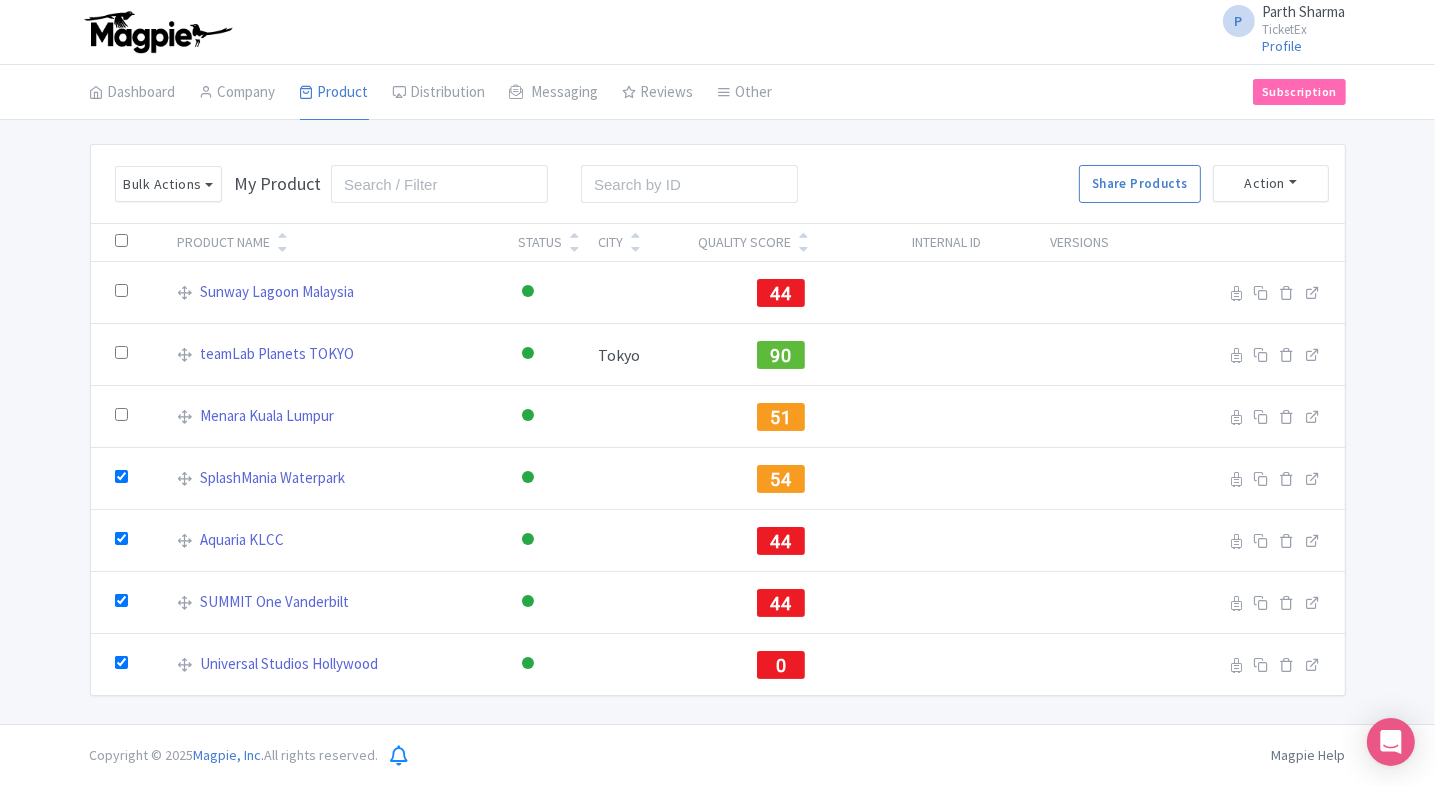 checkbox on "false" 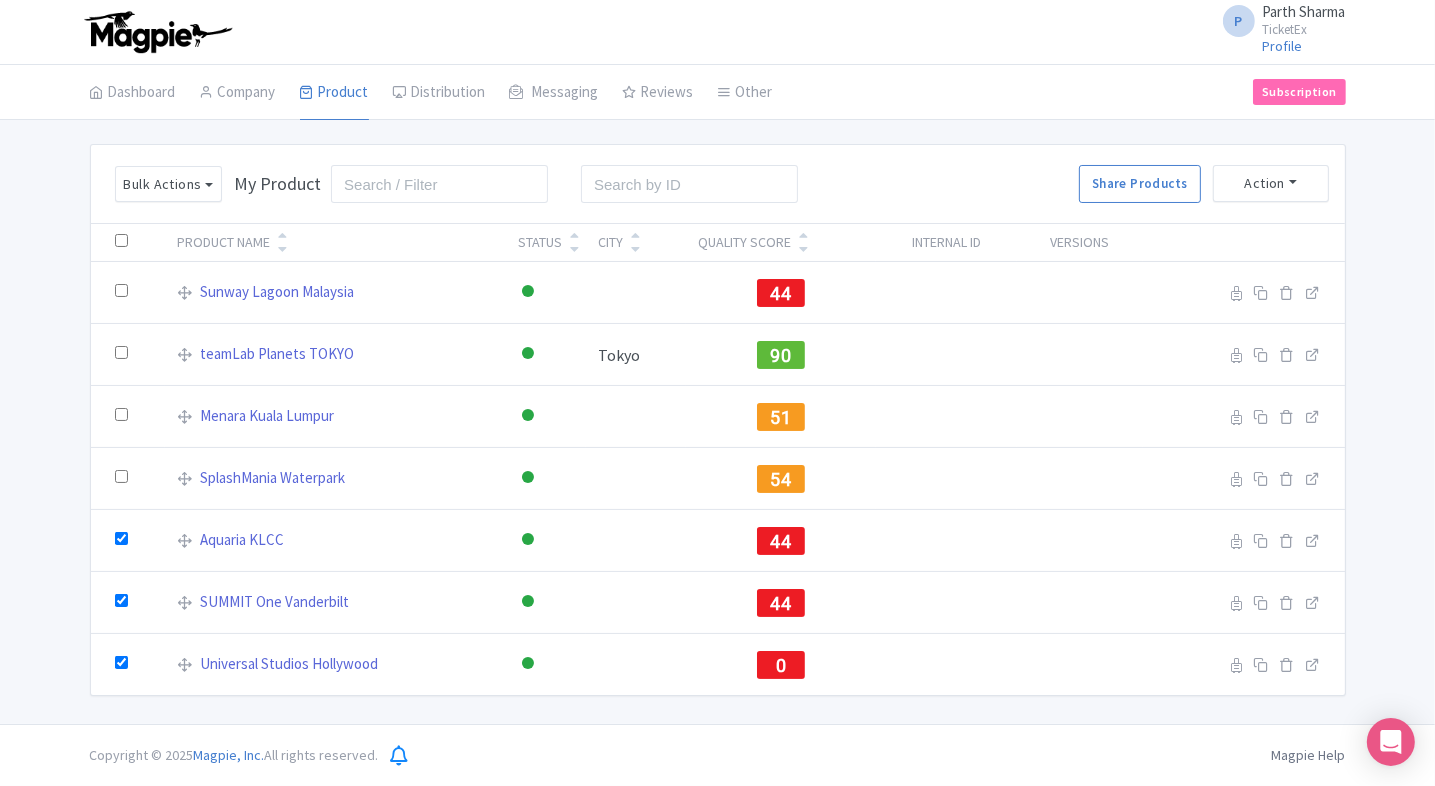 checkbox on "false" 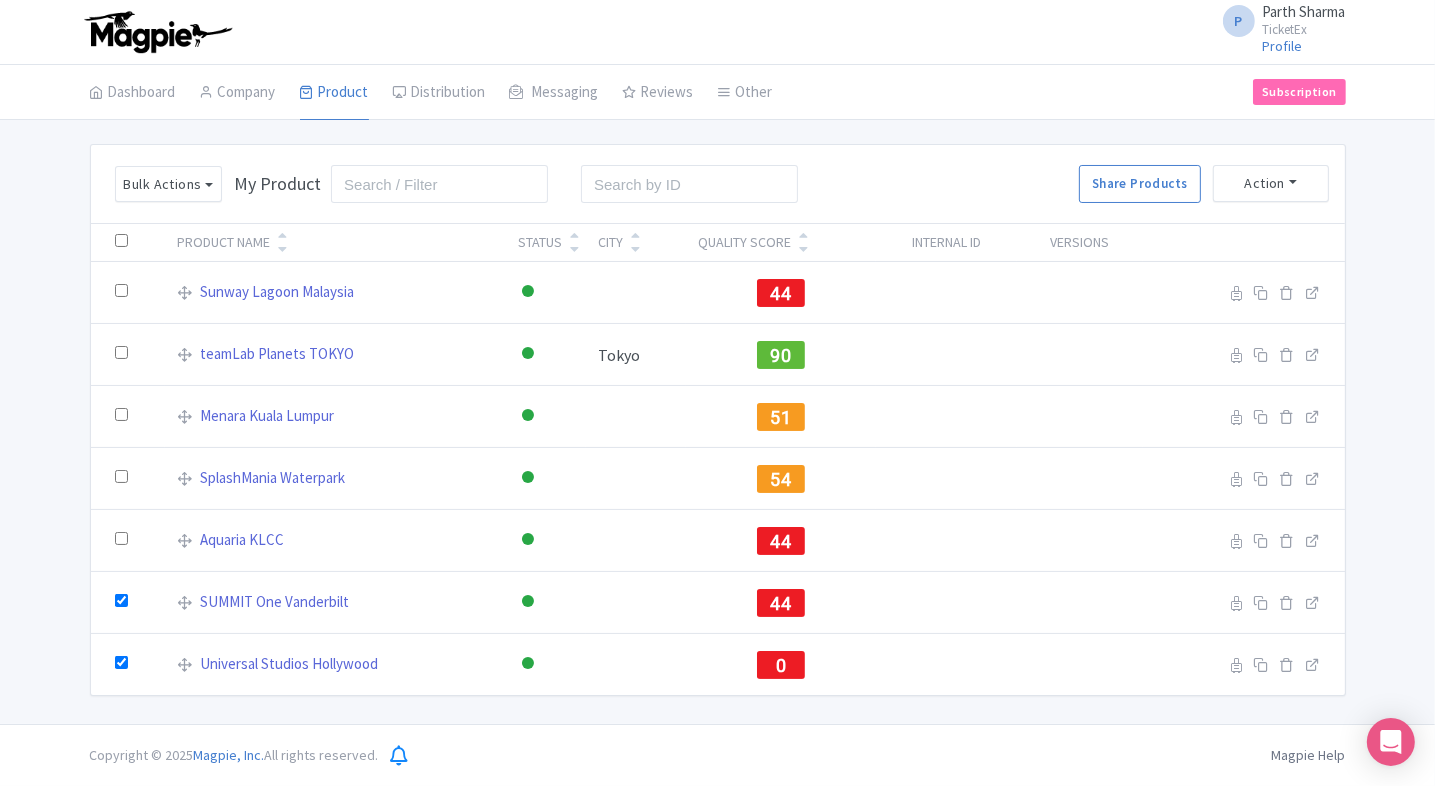 checkbox on "false" 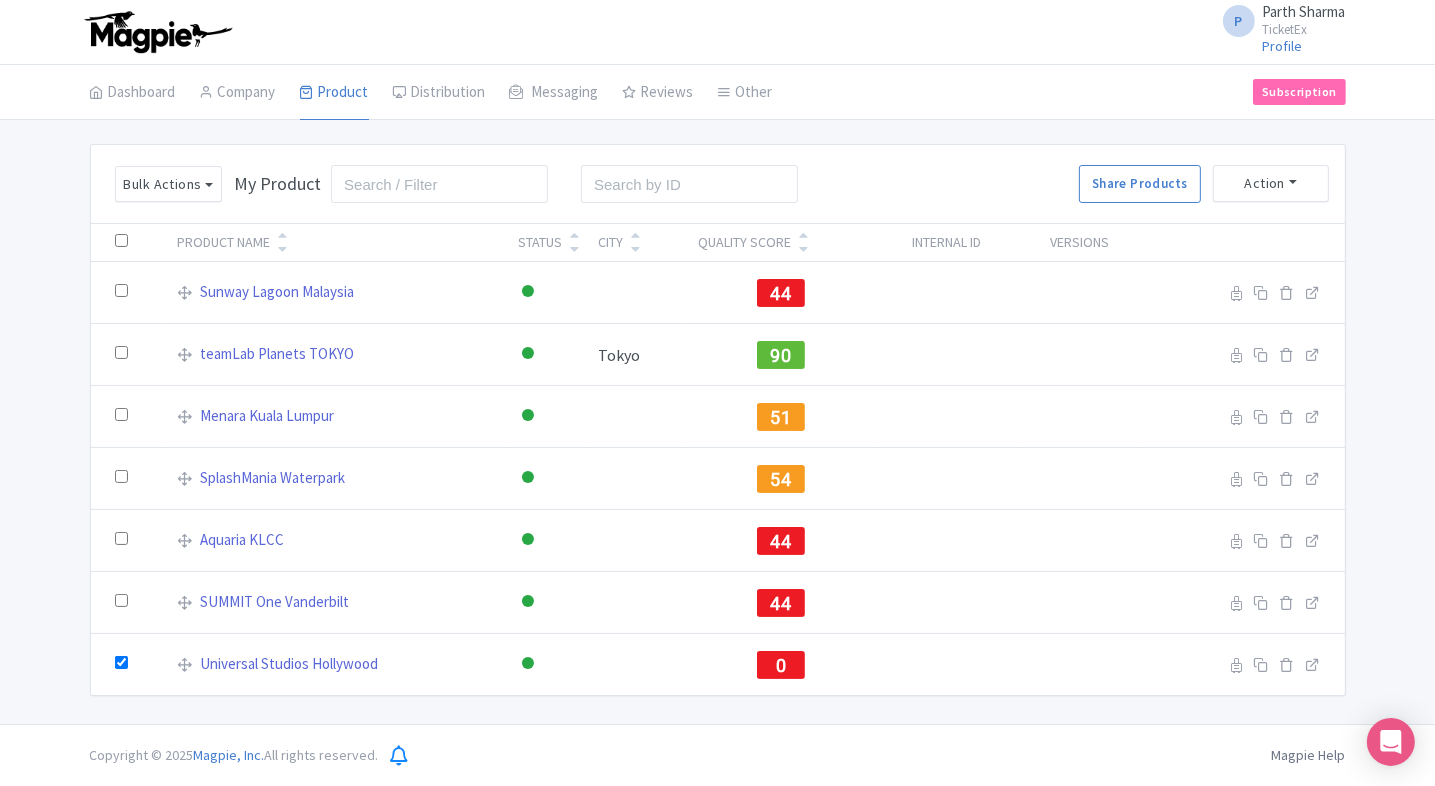 checkbox on "false" 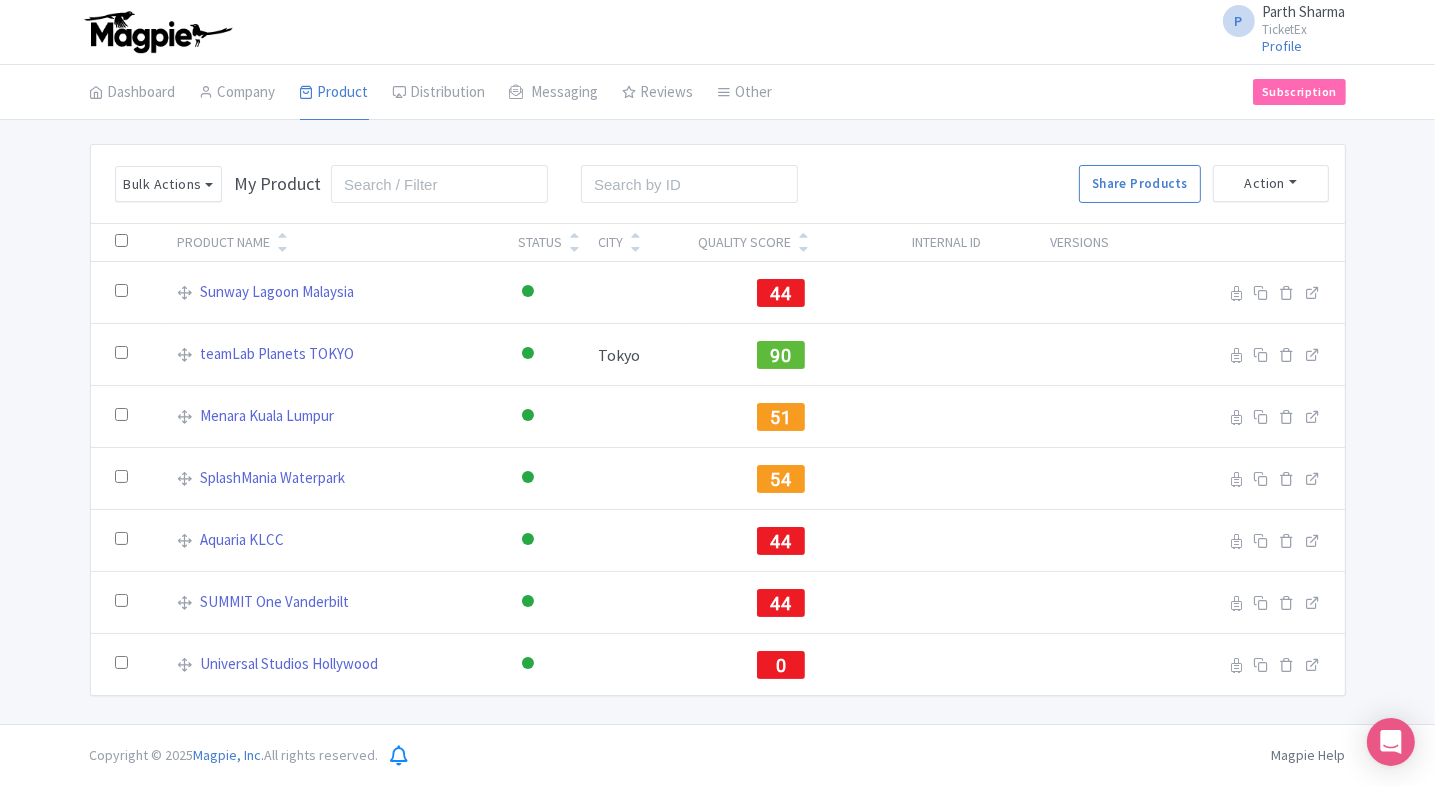 checkbox on "false" 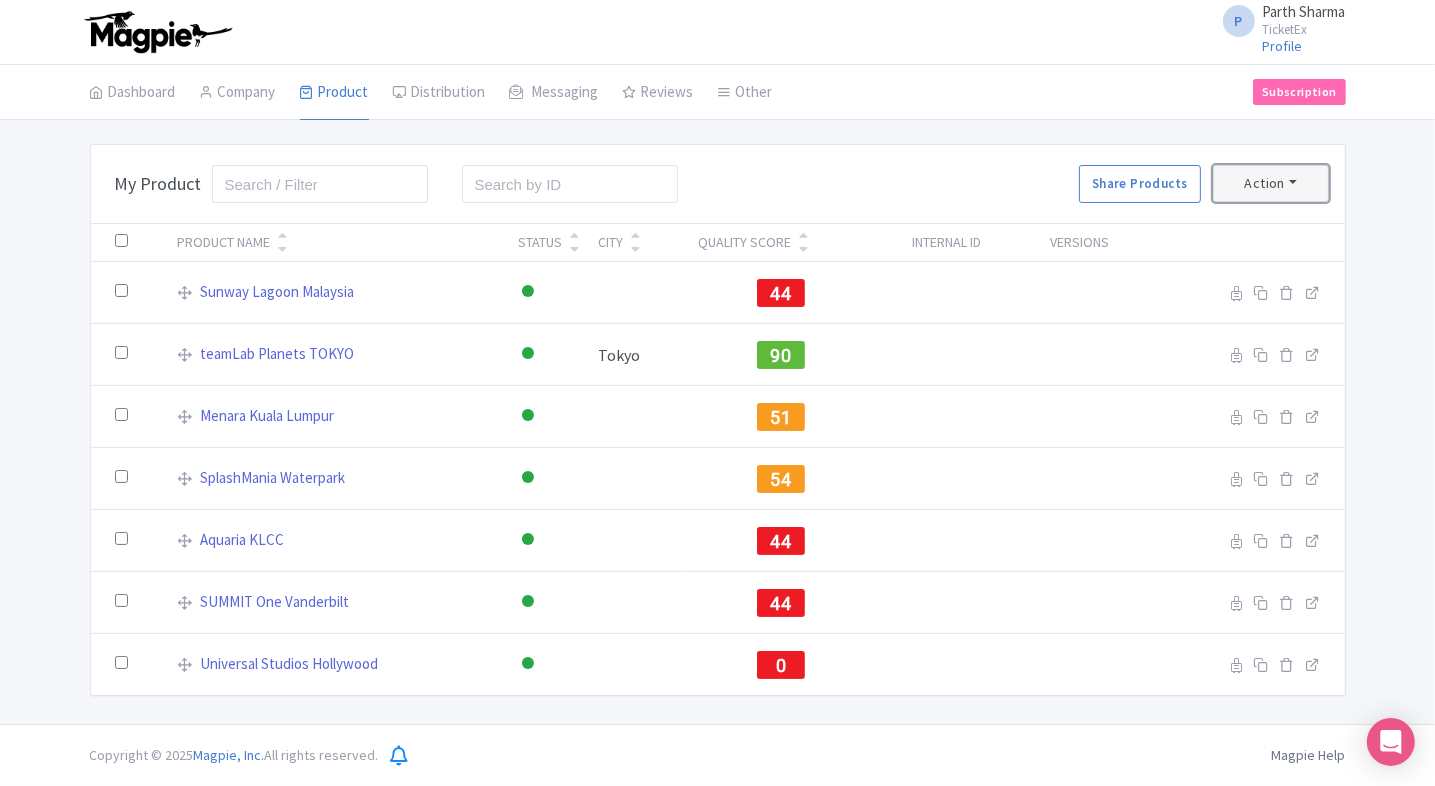 click on "Action" at bounding box center (1271, 183) 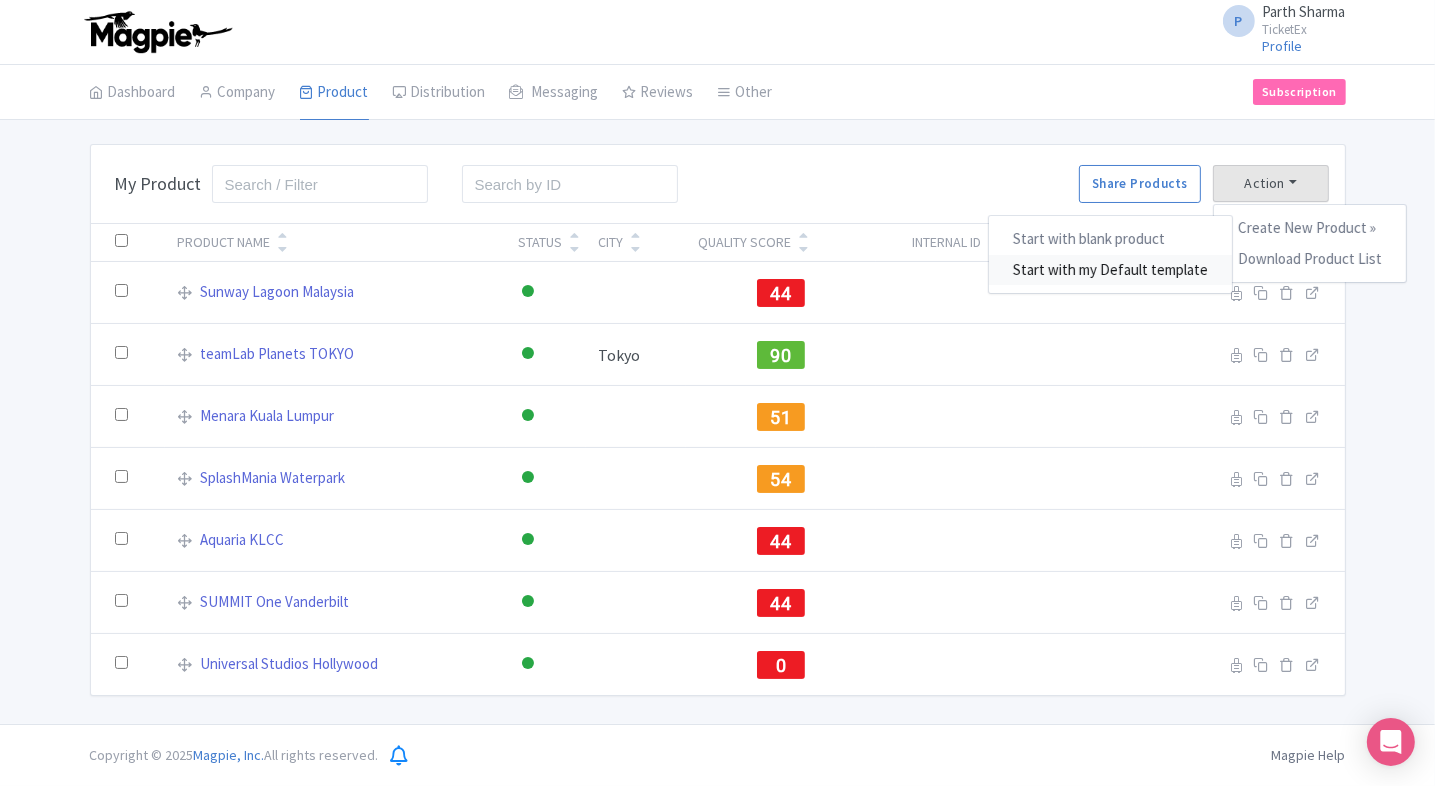 click on "Start with my Default template" at bounding box center (1110, 270) 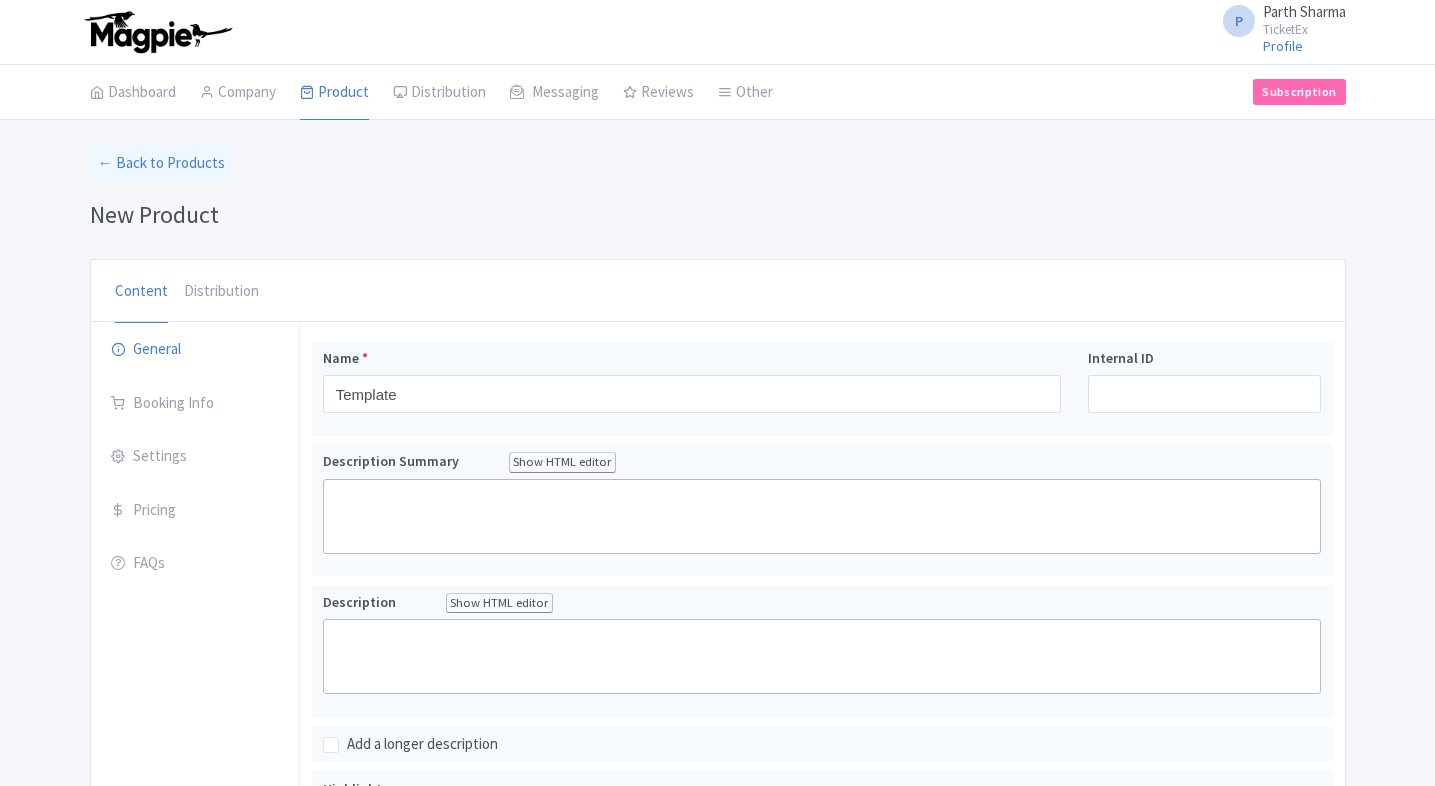 scroll, scrollTop: 0, scrollLeft: 0, axis: both 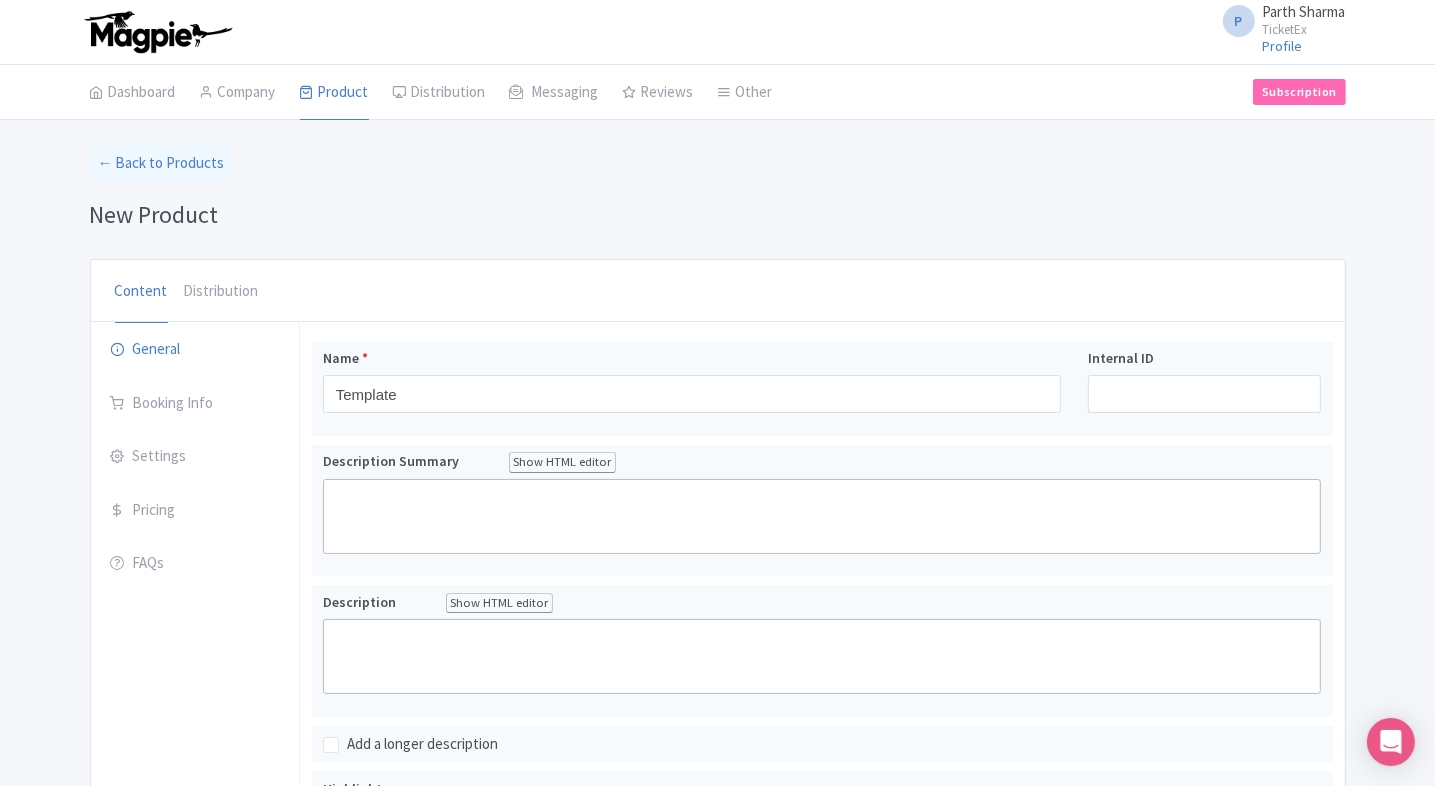 click on "Dashboard" at bounding box center [133, 92] 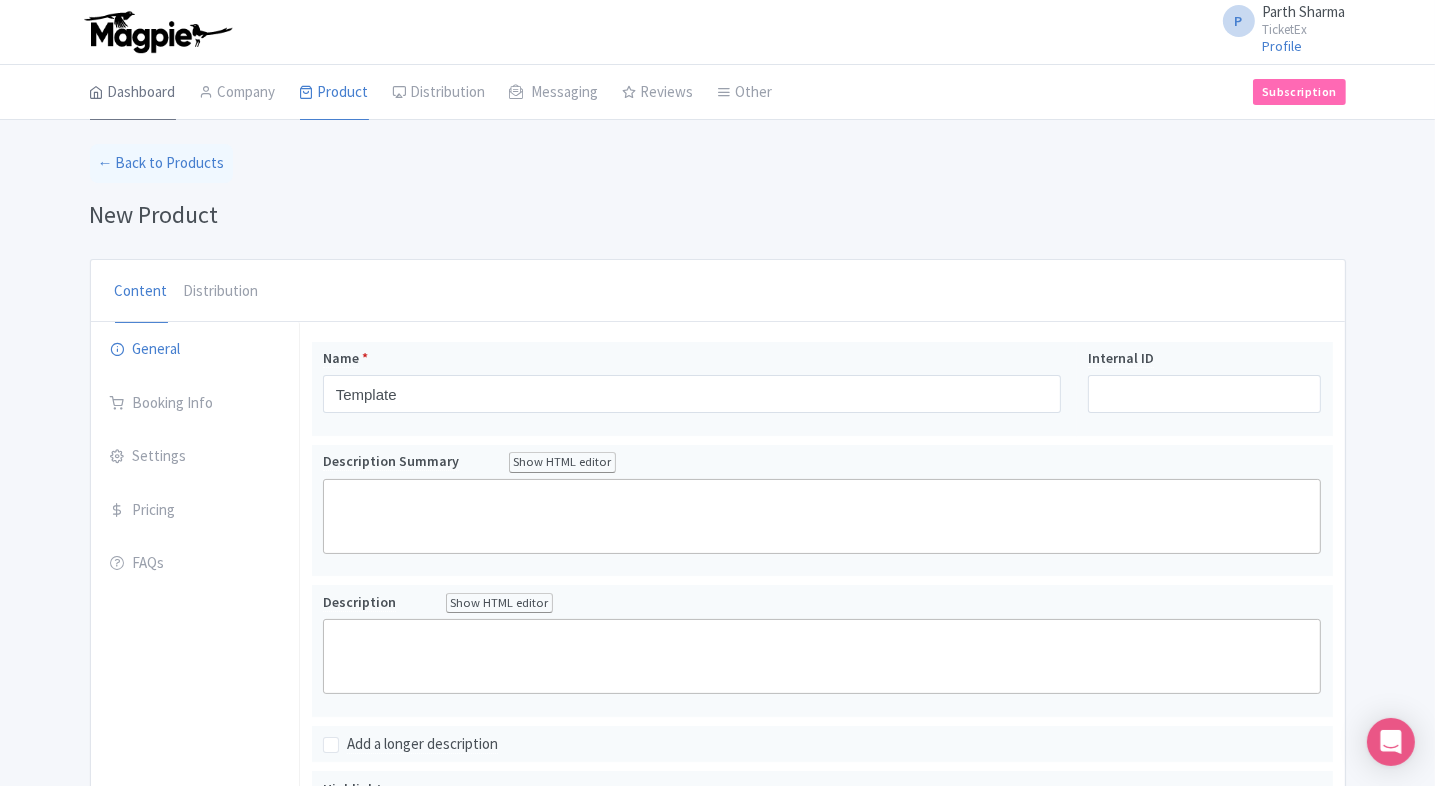 click on "Dashboard" at bounding box center (133, 93) 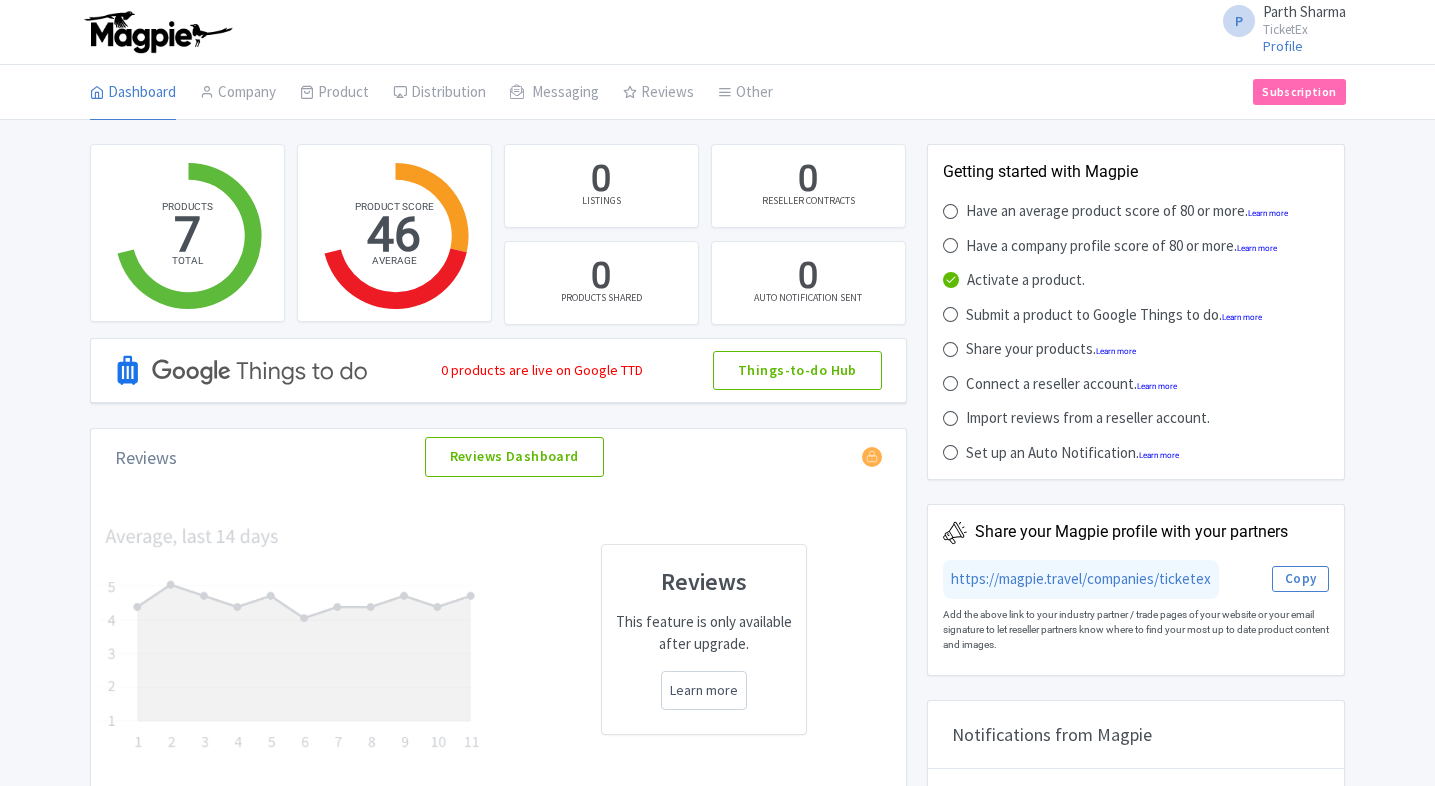 scroll, scrollTop: 0, scrollLeft: 0, axis: both 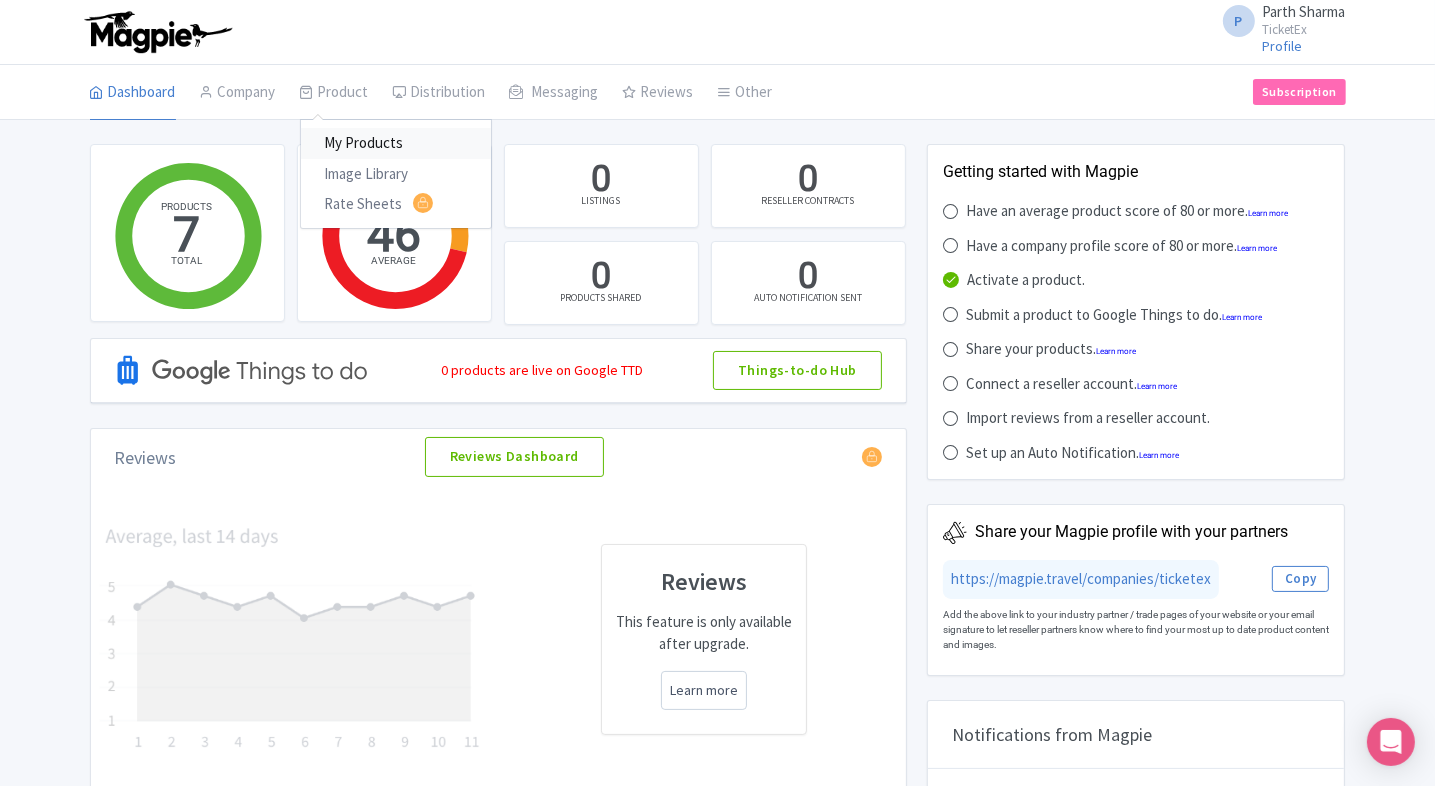 click on "My Products" at bounding box center (396, 143) 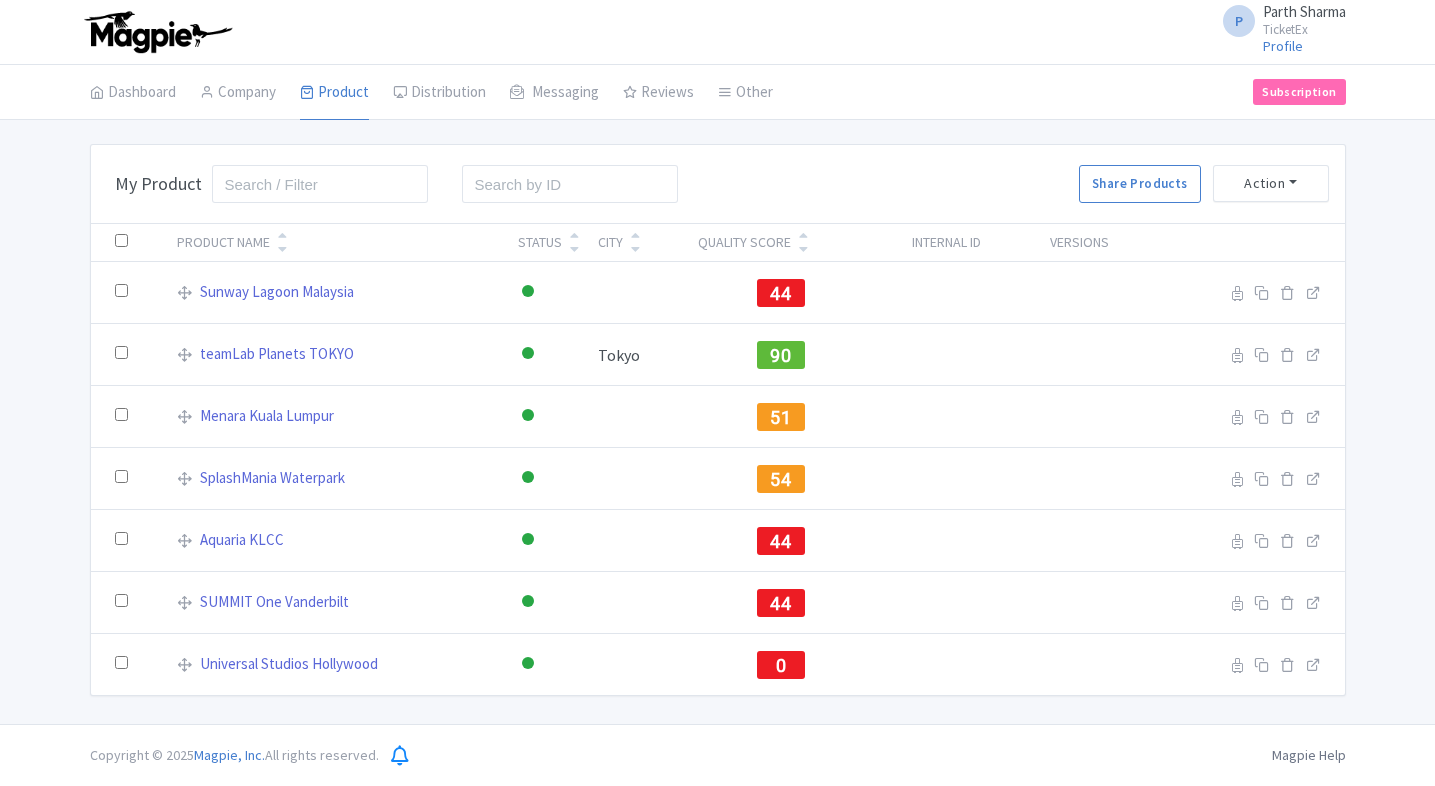 scroll, scrollTop: 0, scrollLeft: 0, axis: both 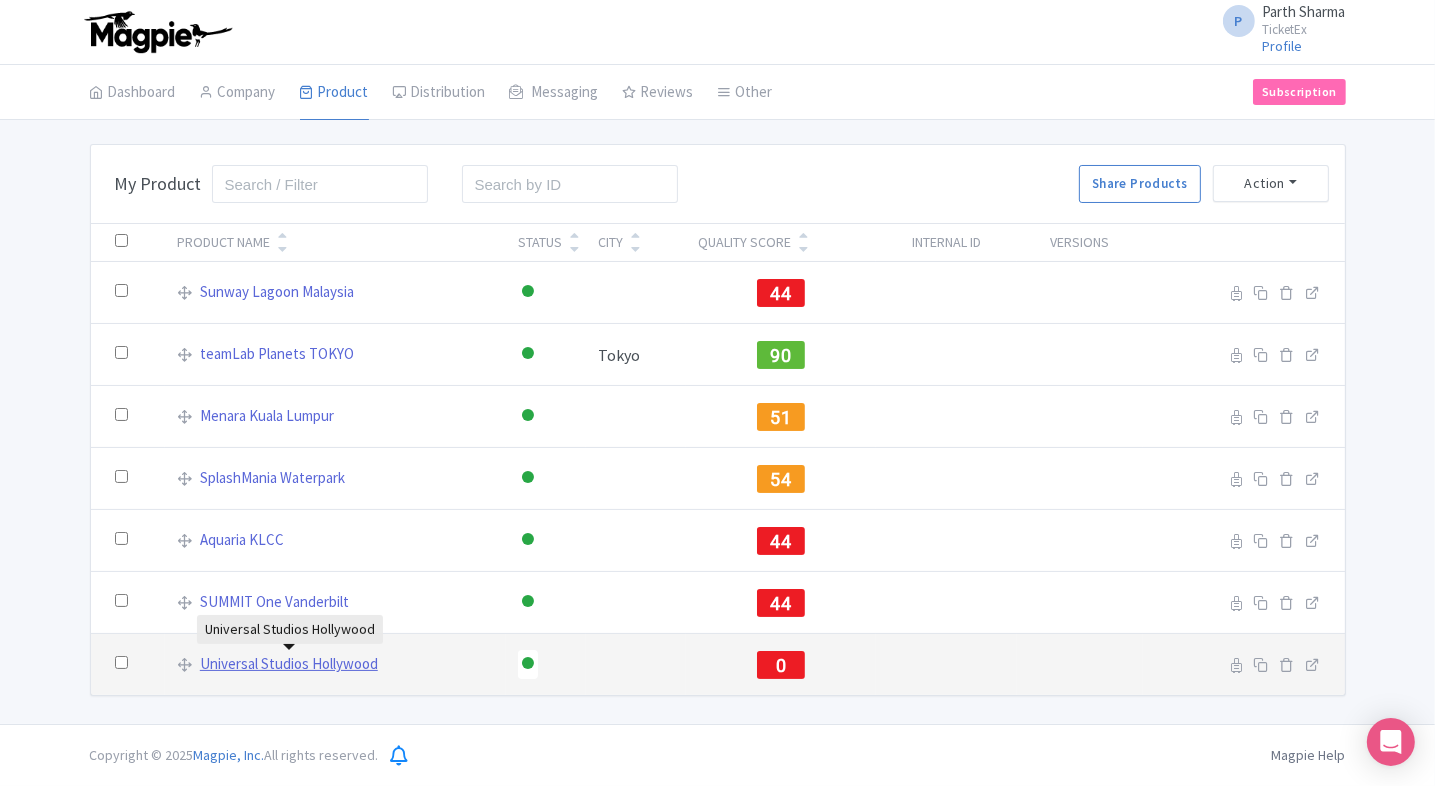 click on "Universal Studios Hollywood" at bounding box center [289, 664] 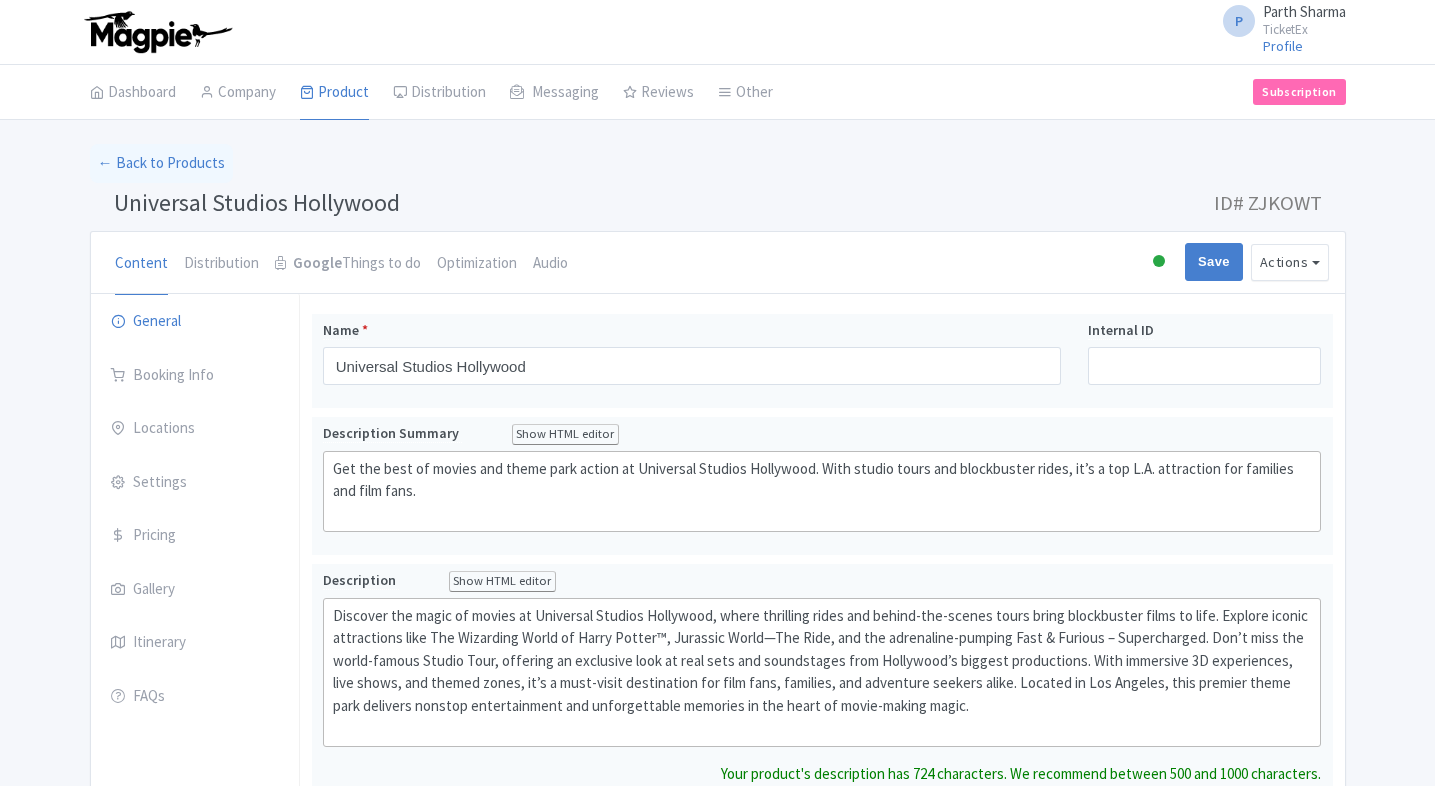 scroll, scrollTop: 0, scrollLeft: 0, axis: both 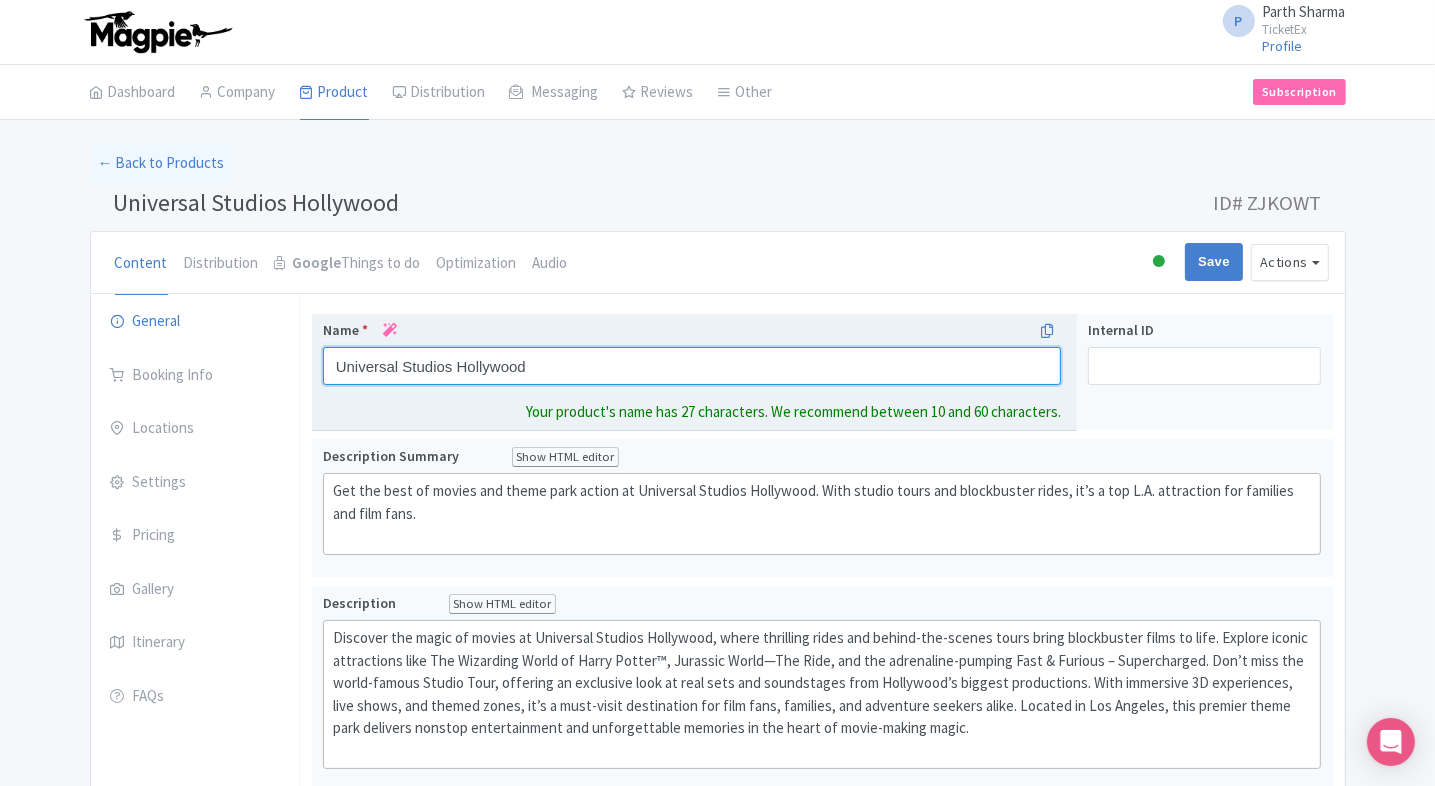 click on "Universal Studios Hollywood" at bounding box center [692, 366] 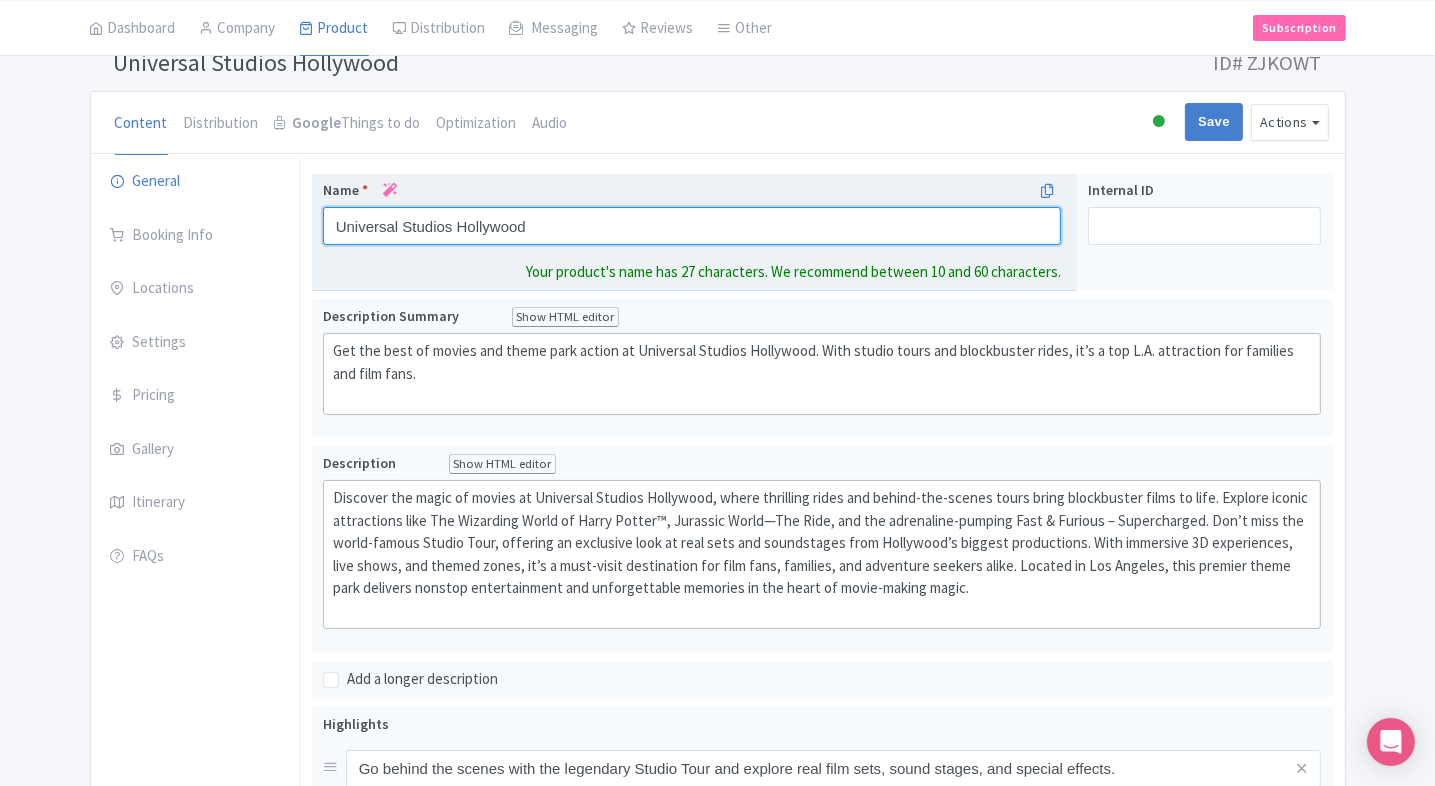 scroll, scrollTop: 151, scrollLeft: 0, axis: vertical 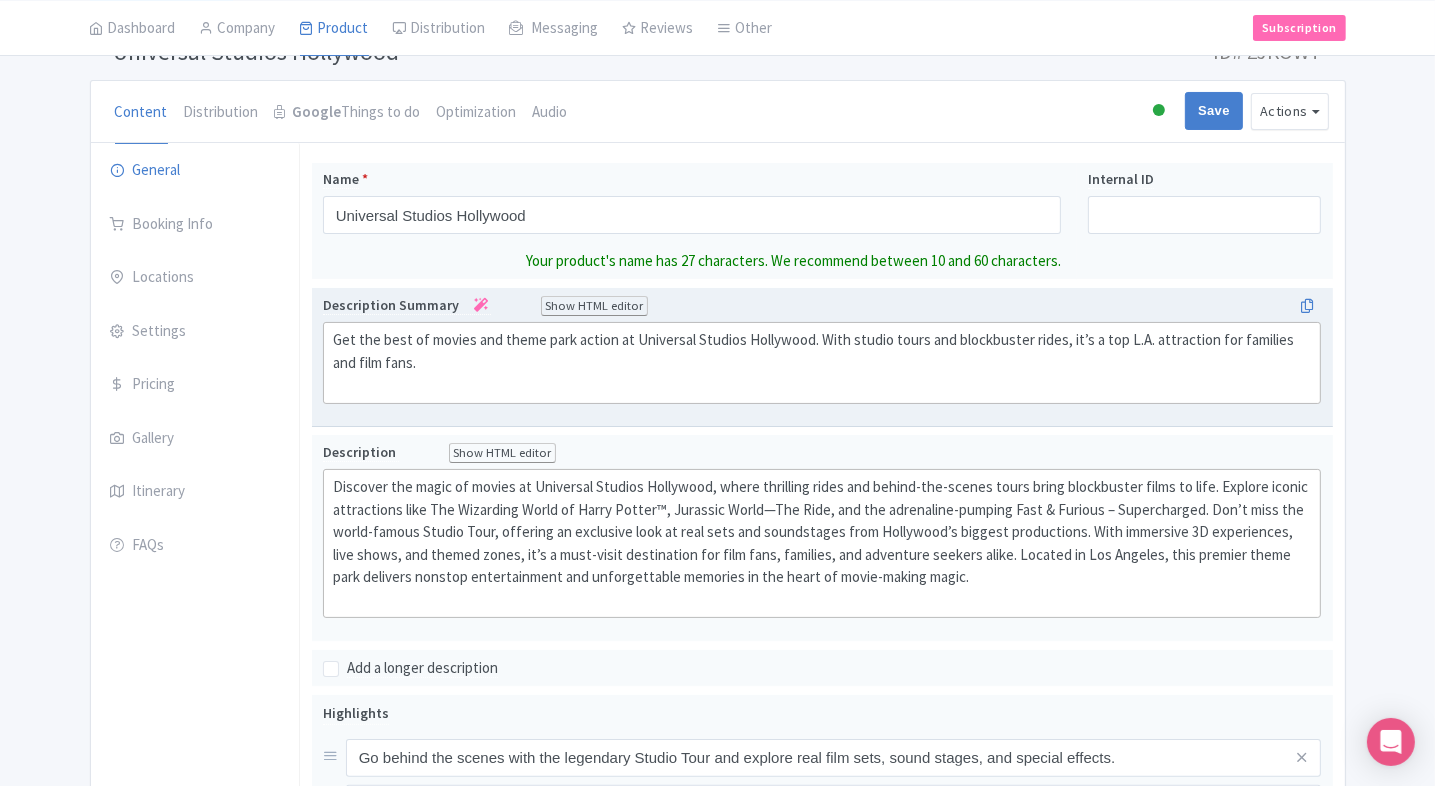 click on "Get the best of movies and theme park action at Universal Studios Hollywood. With studio tours and blockbuster rides, it’s a top L.A. attraction for families and film fans." 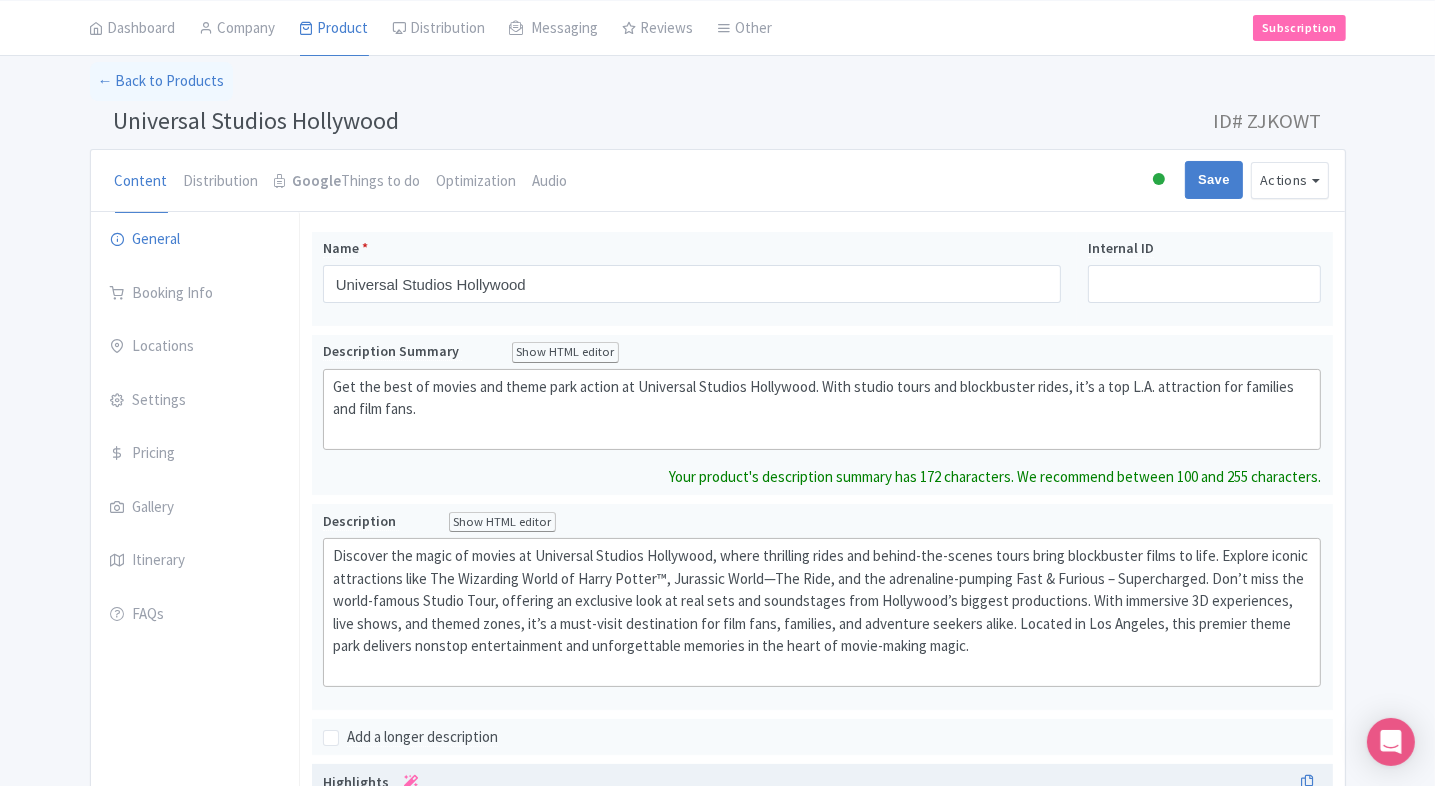 scroll, scrollTop: 0, scrollLeft: 0, axis: both 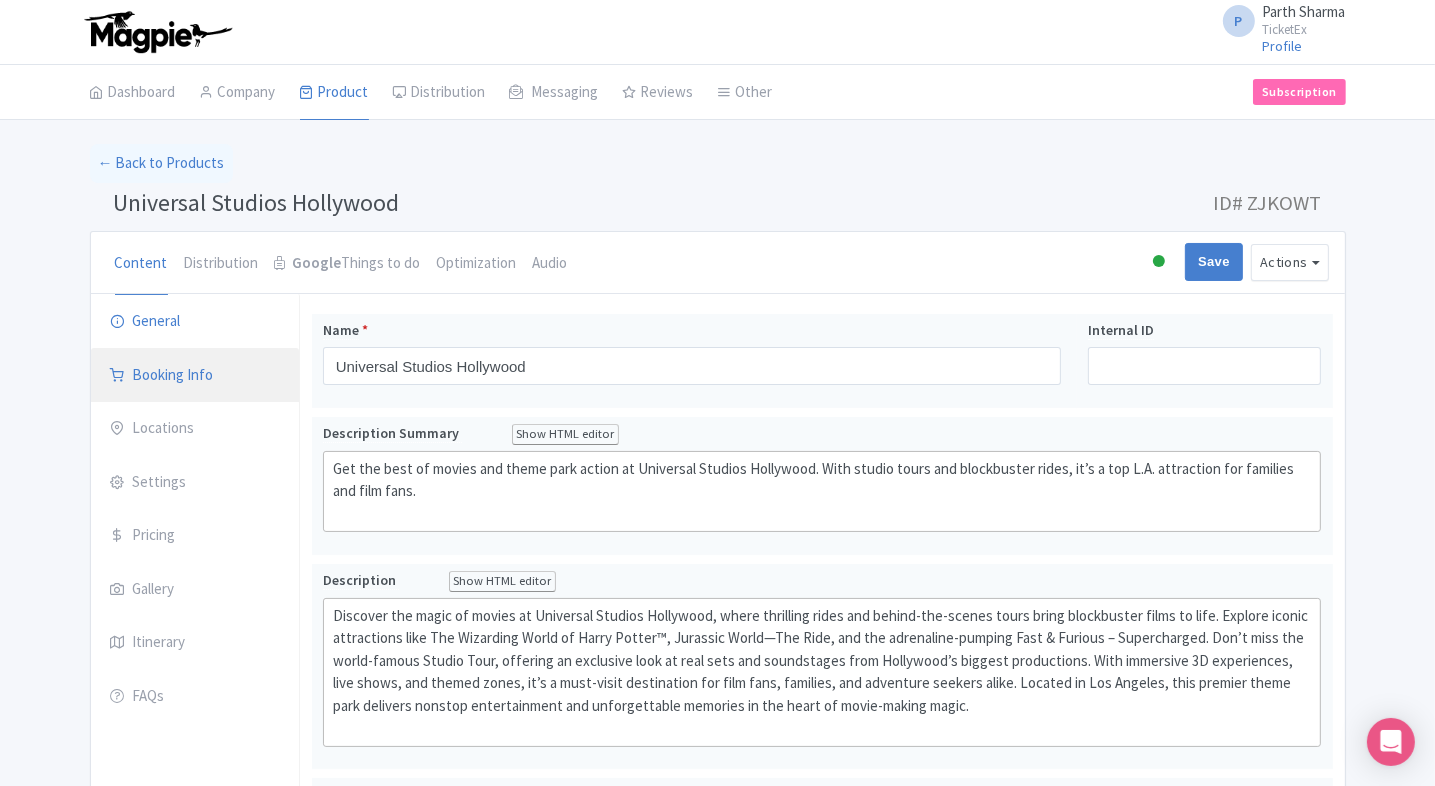 click on "Booking Info" at bounding box center [195, 376] 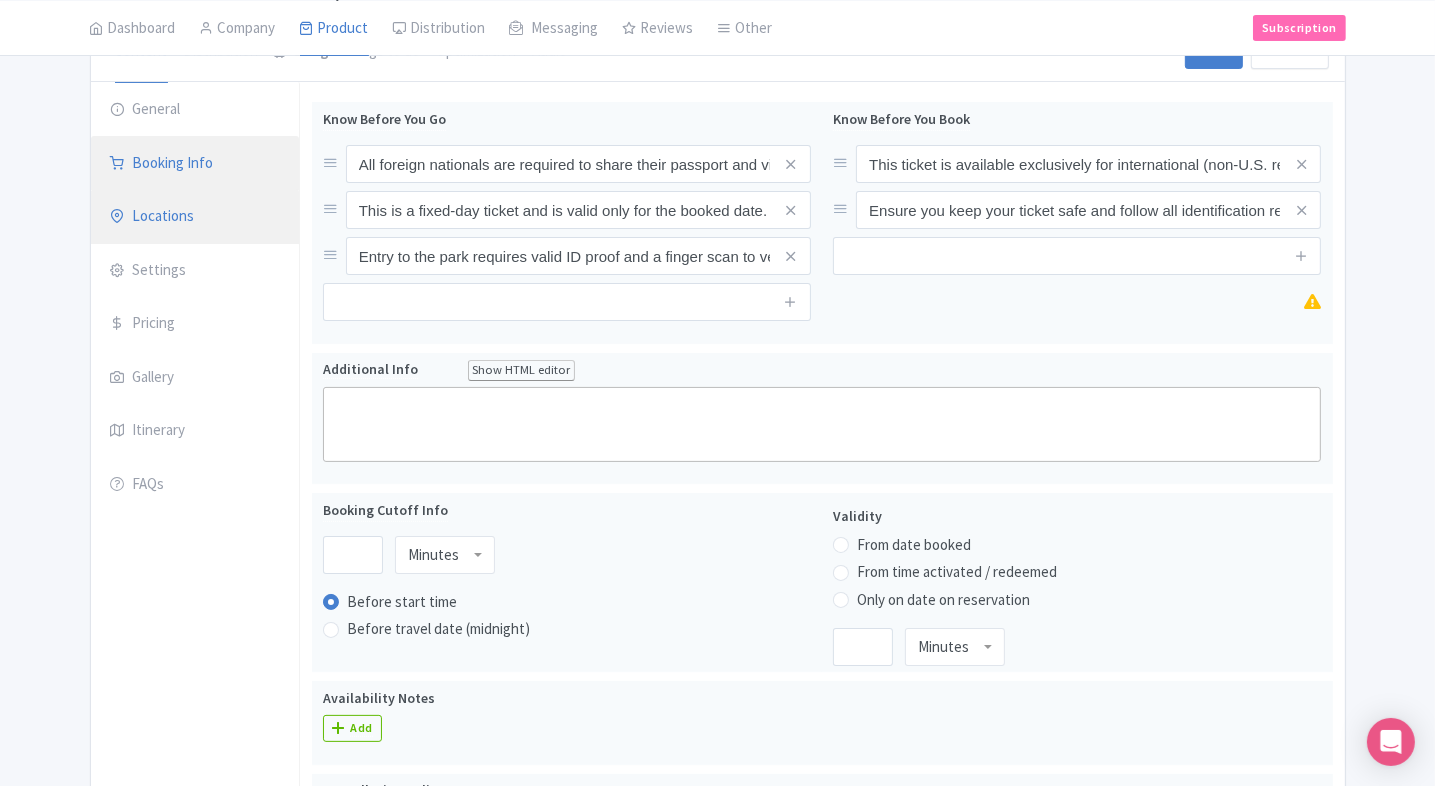 scroll, scrollTop: 160, scrollLeft: 0, axis: vertical 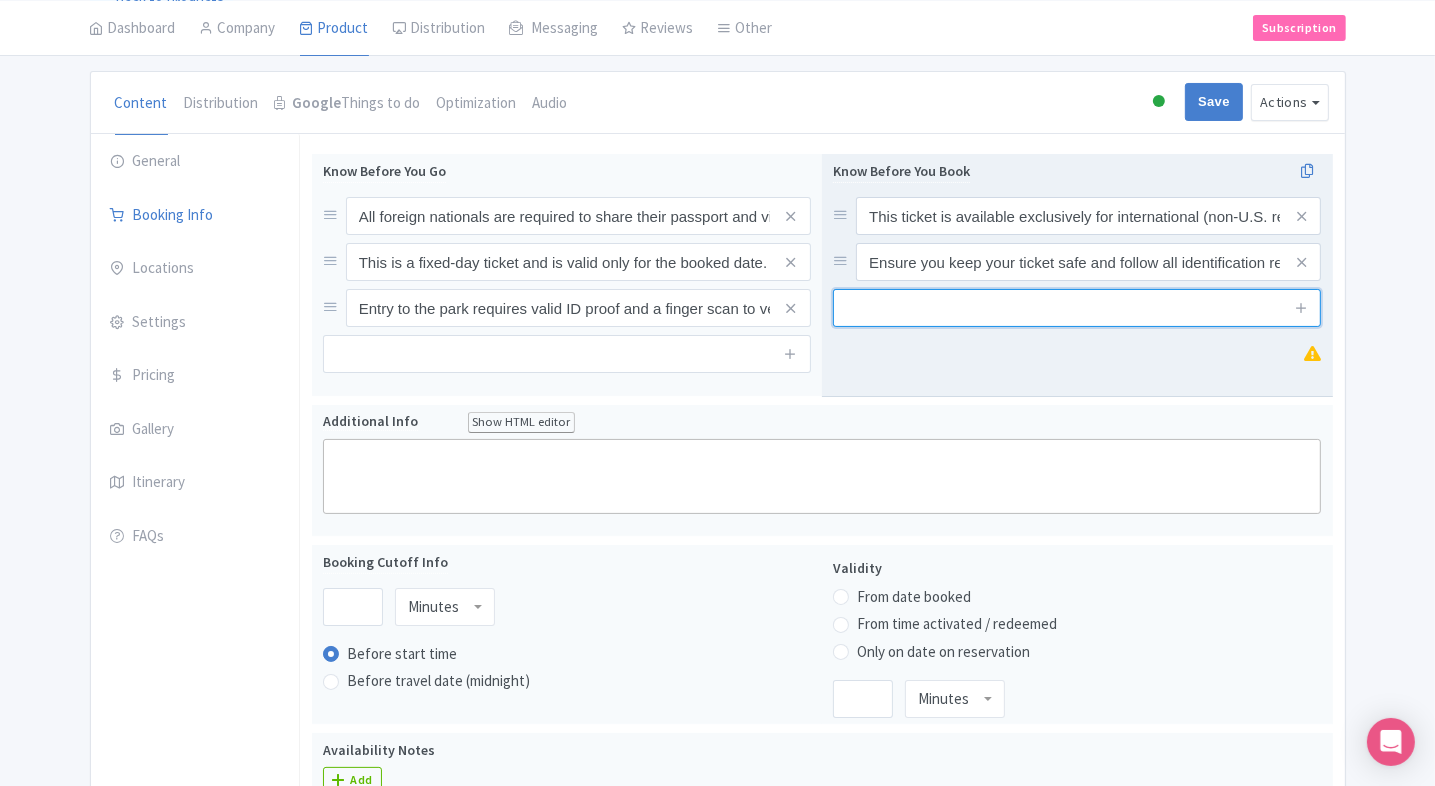 click at bounding box center [1077, 308] 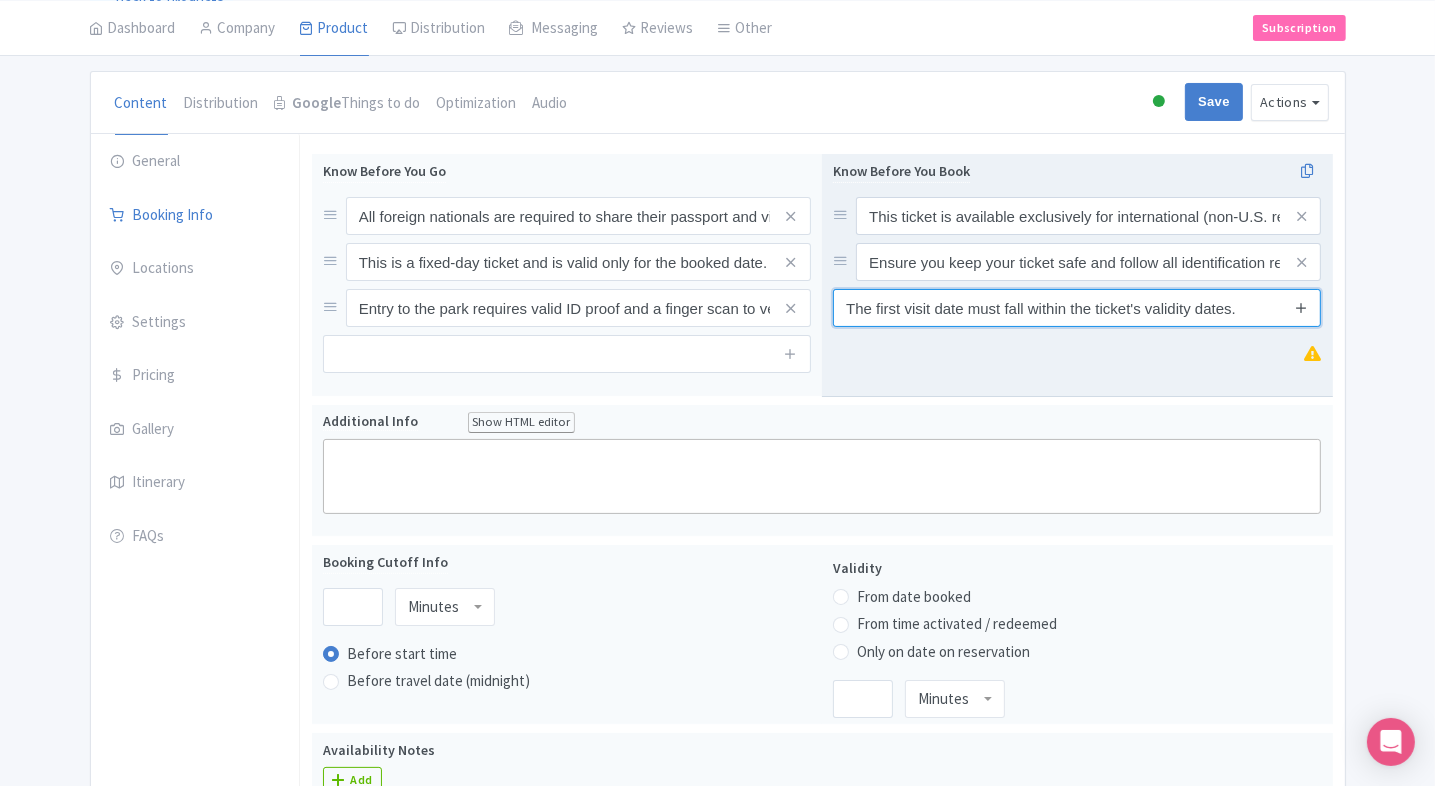 type on "The first visit date must fall within the ticket's validity dates." 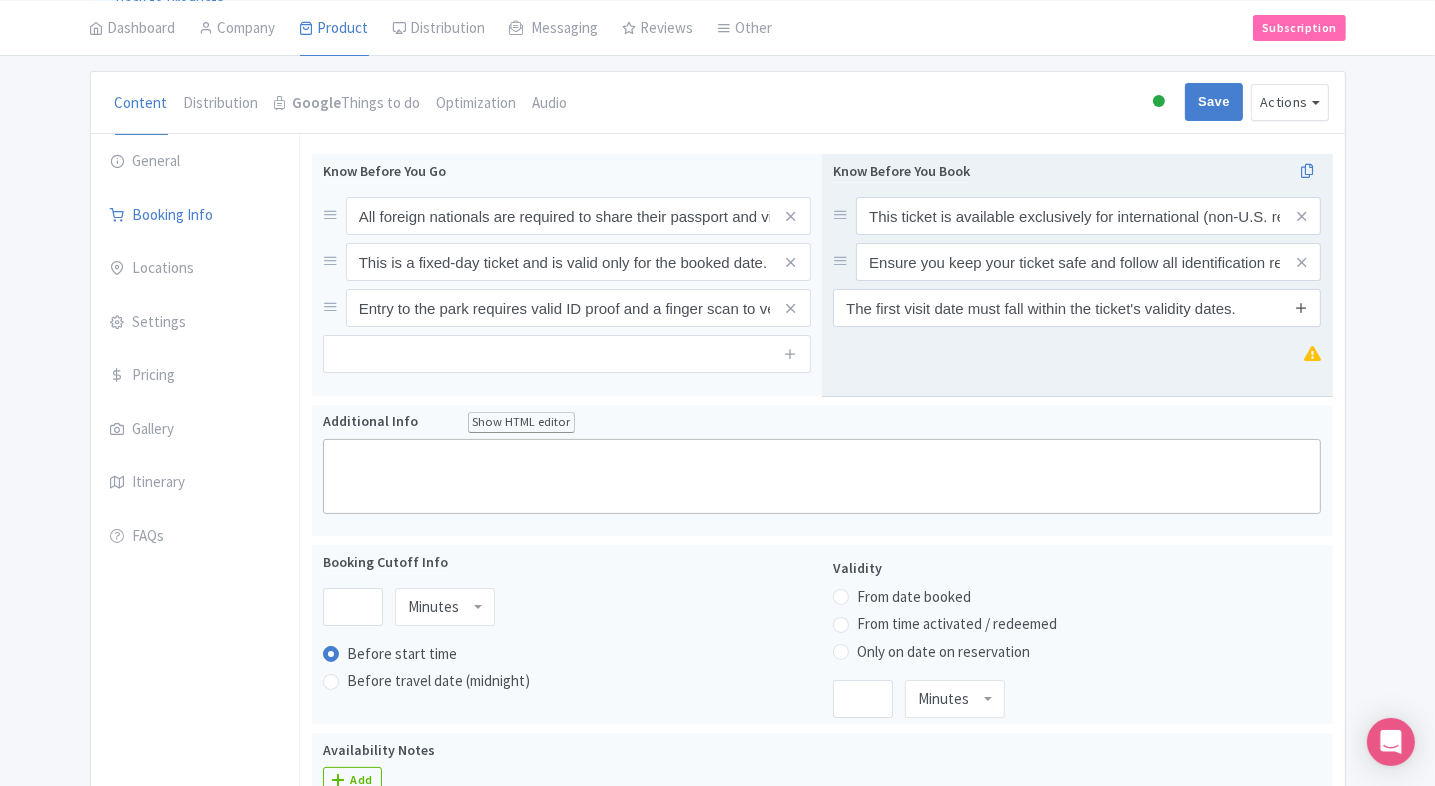 click at bounding box center [1301, 307] 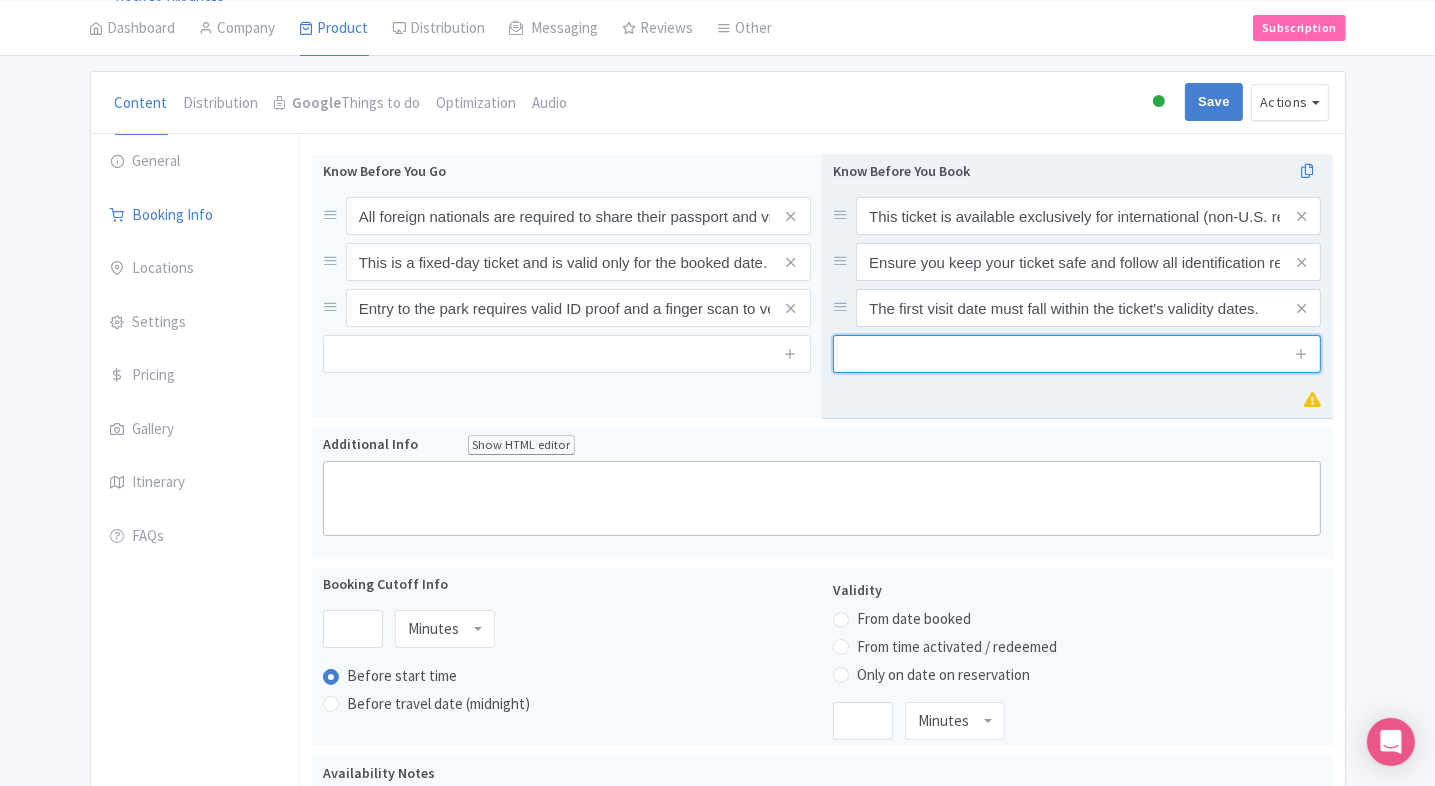 paste on "The second visit date (if applicable) must occur within 7 days of the first visit." 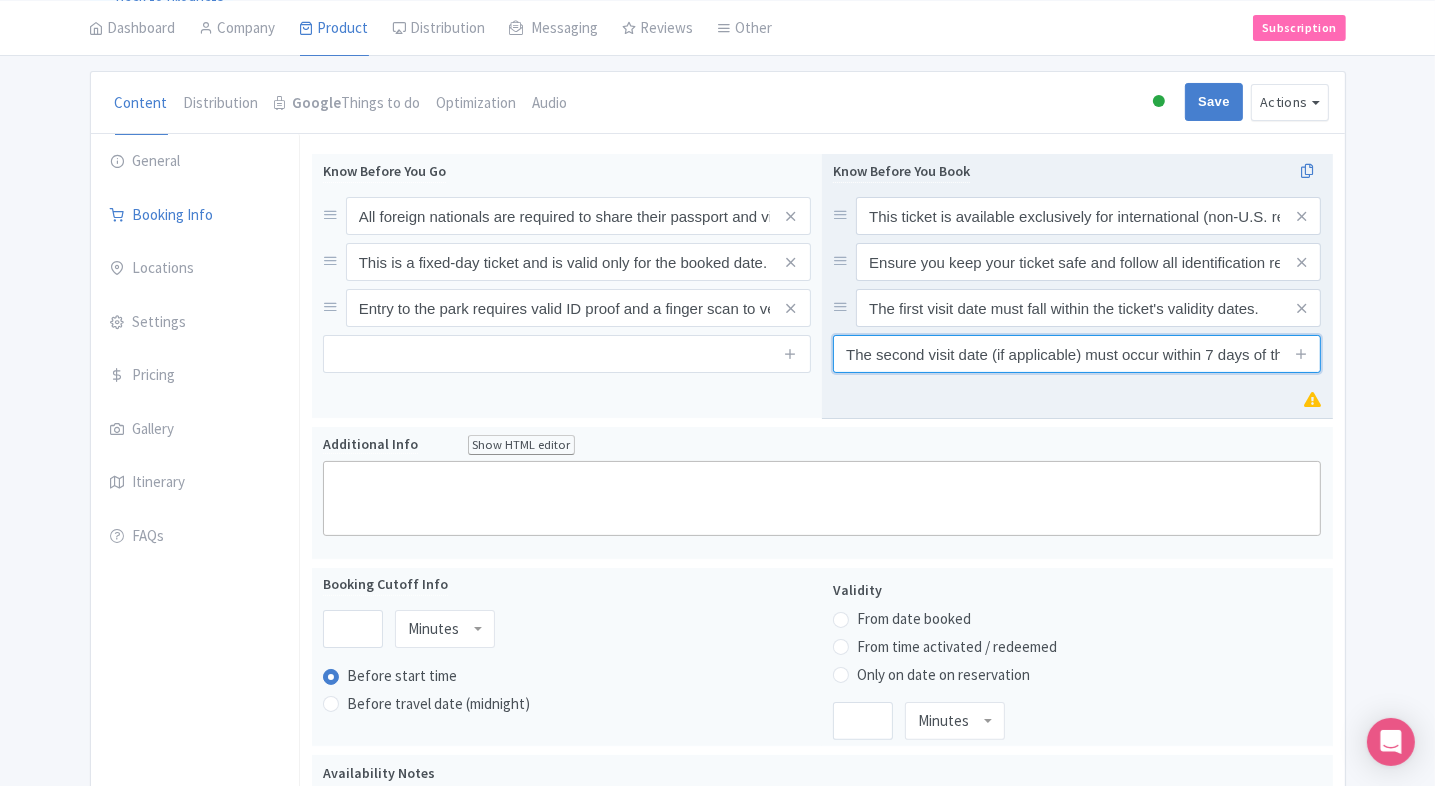 scroll, scrollTop: 0, scrollLeft: 72, axis: horizontal 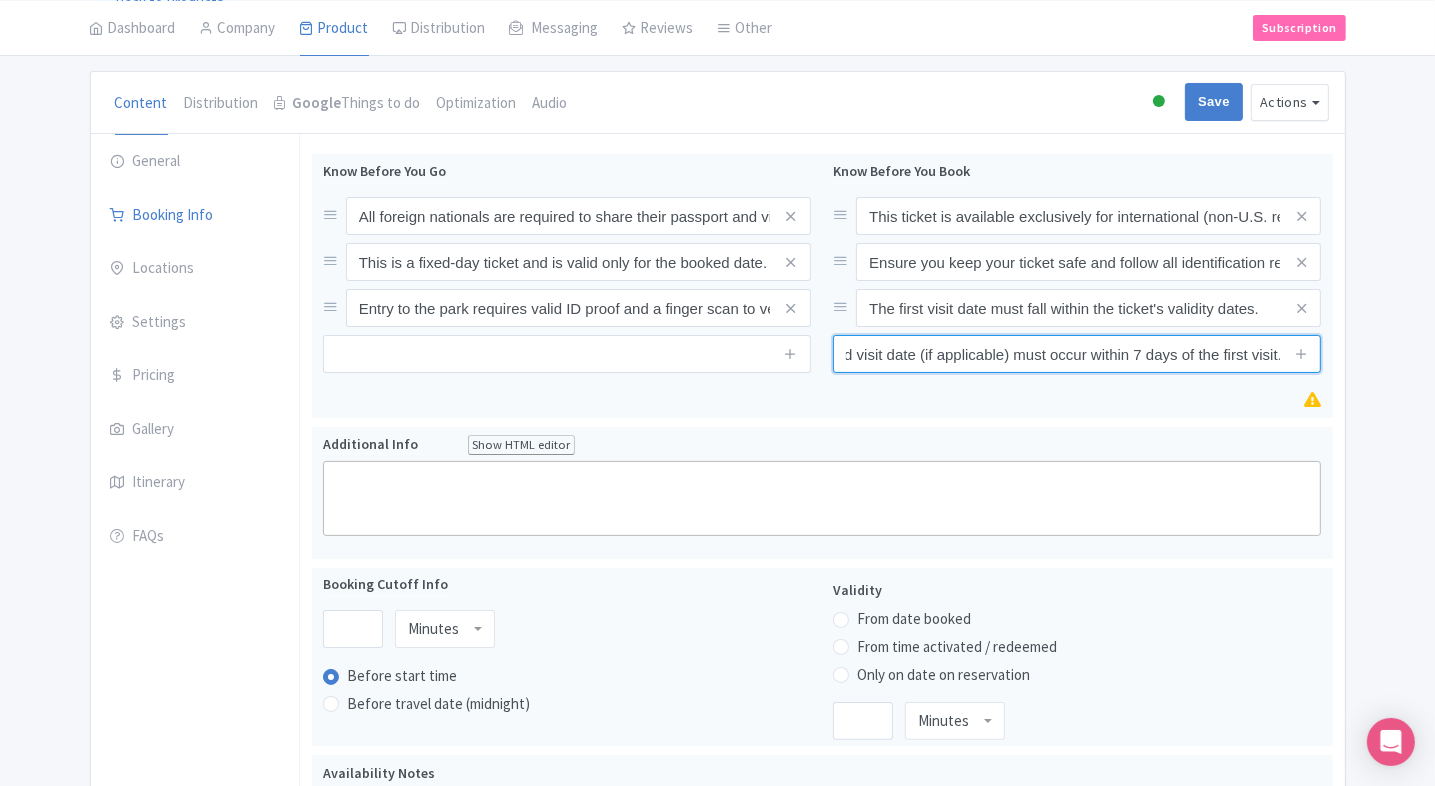 type on "The second visit date (if applicable) must occur within 7 days of the first visit." 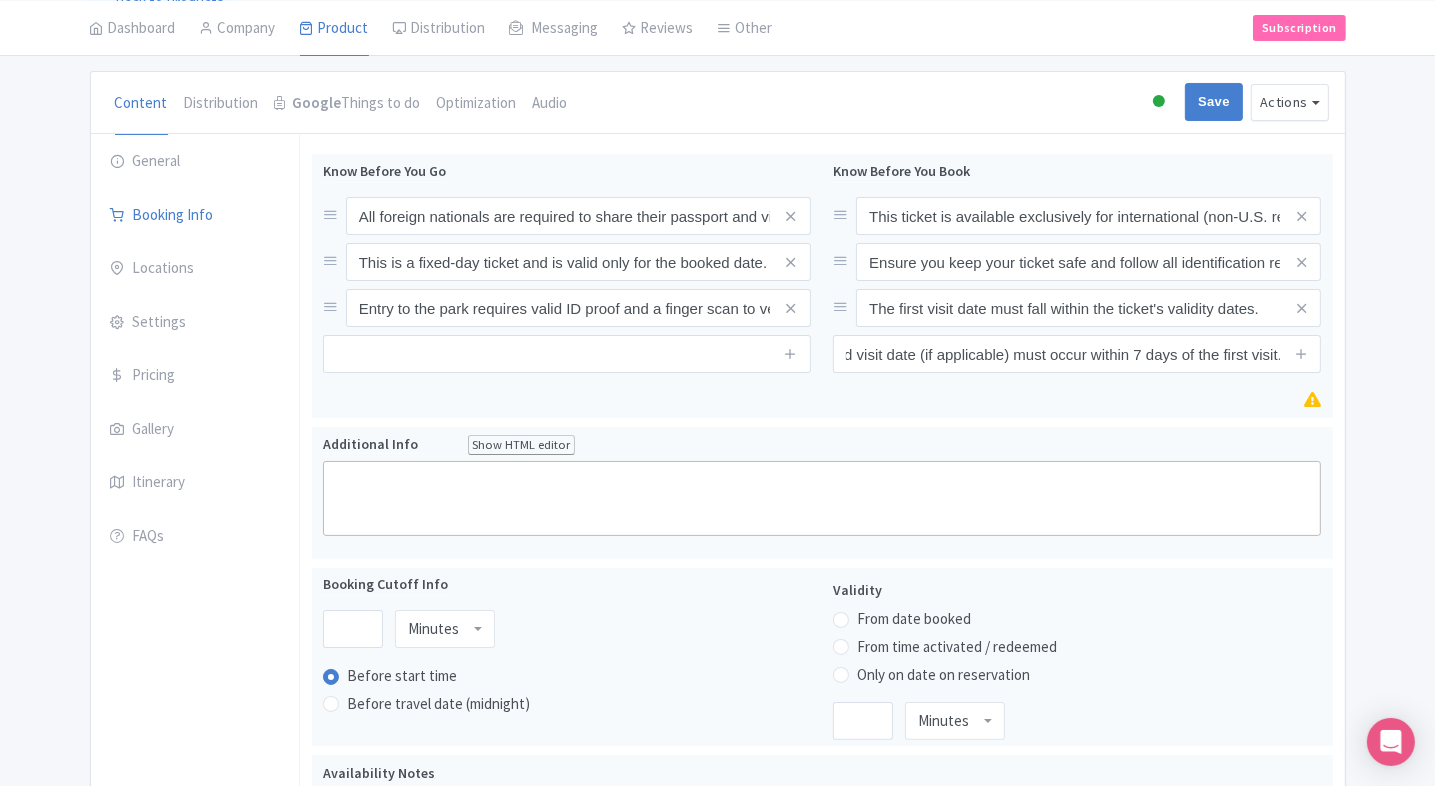 scroll, scrollTop: 0, scrollLeft: 0, axis: both 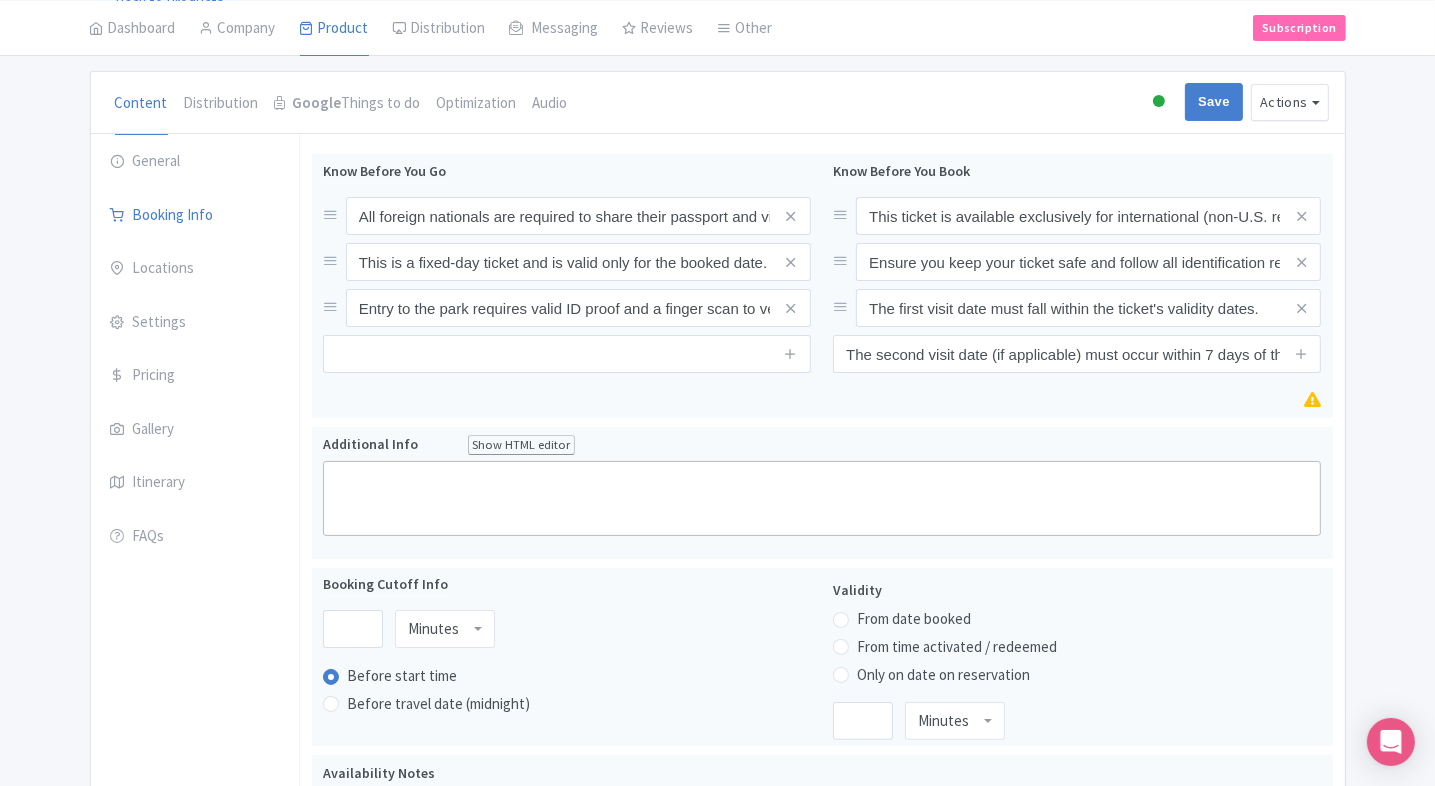 click on "← Back to Products
Universal Studios Hollywood
ID# ZJKOWT
Content
Distribution
Google  Things to do
Optimization
Audio
Active
Inactive
Building
Archived
Save
Actions
View on Magpie
Customer View
Industry Partner View
Download
Excel
Word
All Images ZIP
Share Products
Delete Product
Create new version
Confirm Copy Operation
Yes, Copy
Cancel
You are currently editing a version of this product: Primary Product
General
Booking Info
Locations
Settings
Pricing
Gallery
Itinerary
FAQs
Universal Studios Hollywood
Name   *
Universal Studios Hollywood
Internal ID
Description Summary" at bounding box center [717, 777] 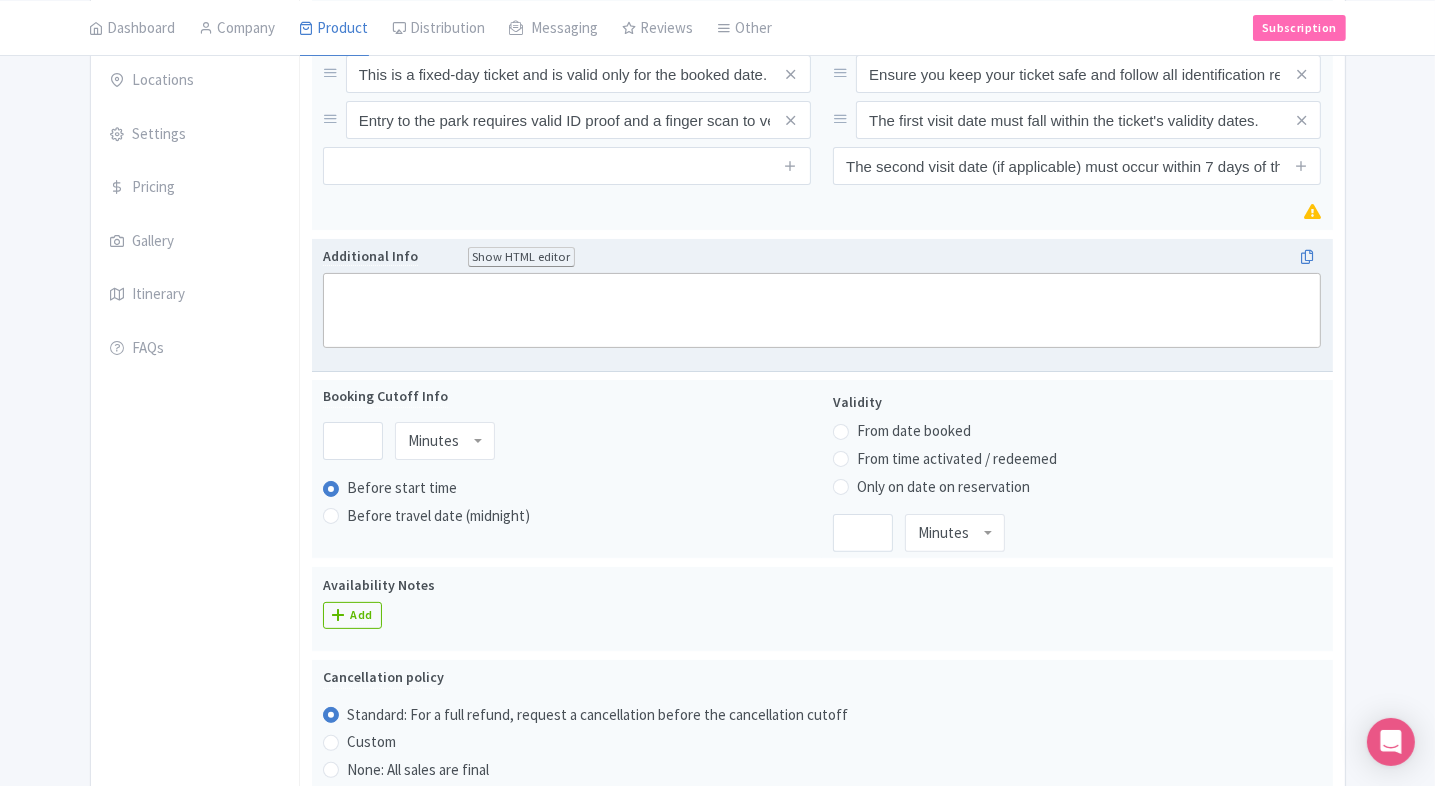 scroll, scrollTop: 262, scrollLeft: 0, axis: vertical 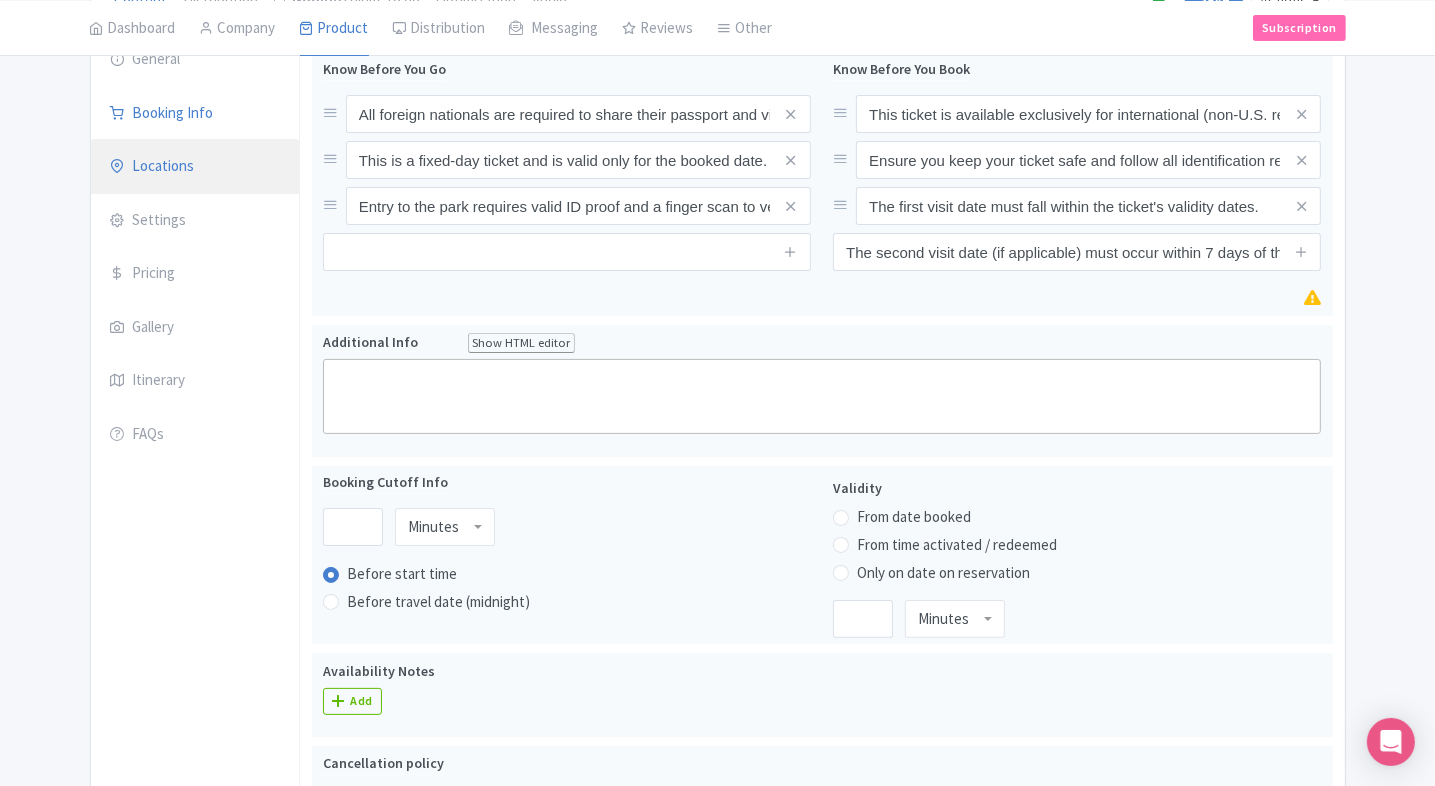 click on "Locations" at bounding box center [195, 167] 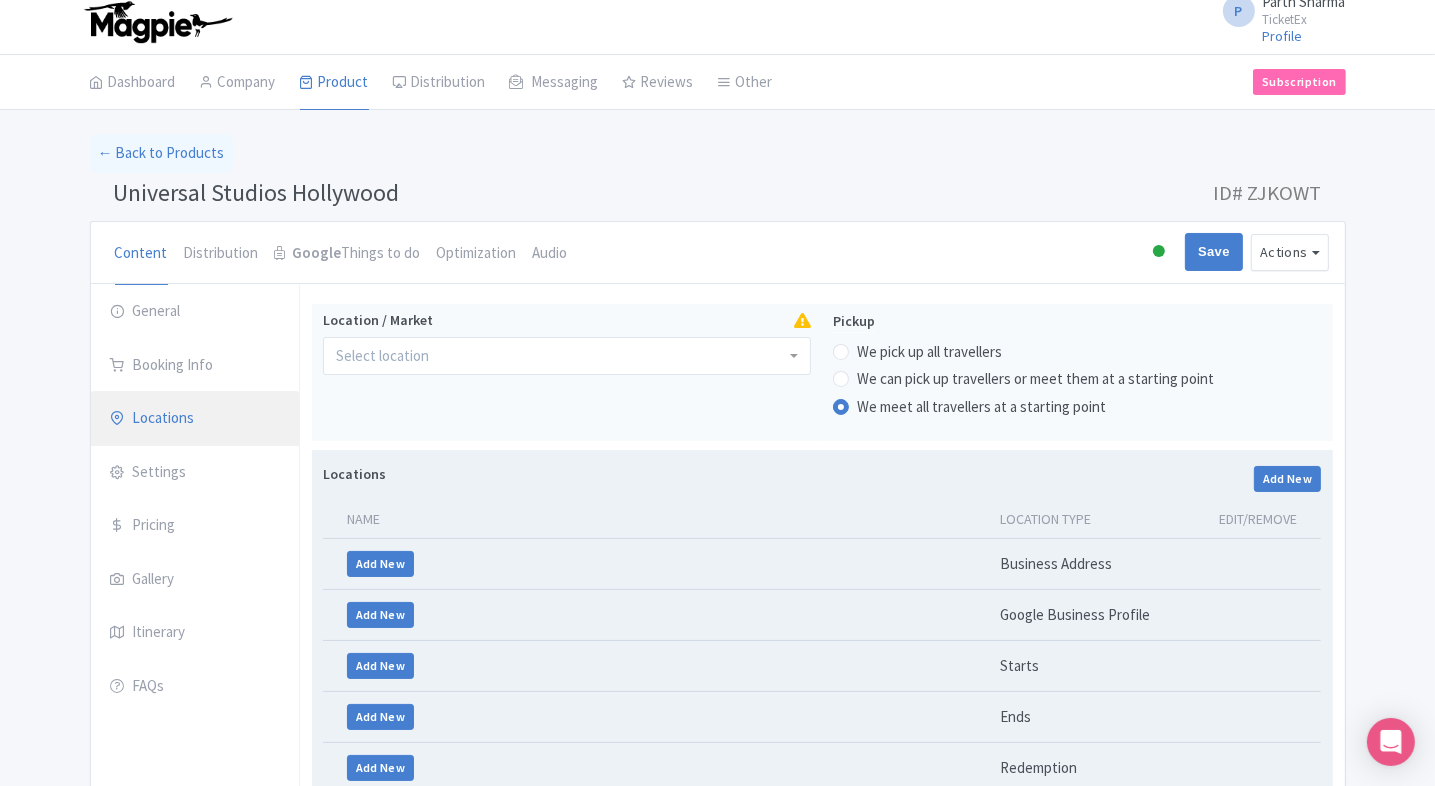 scroll, scrollTop: 0, scrollLeft: 0, axis: both 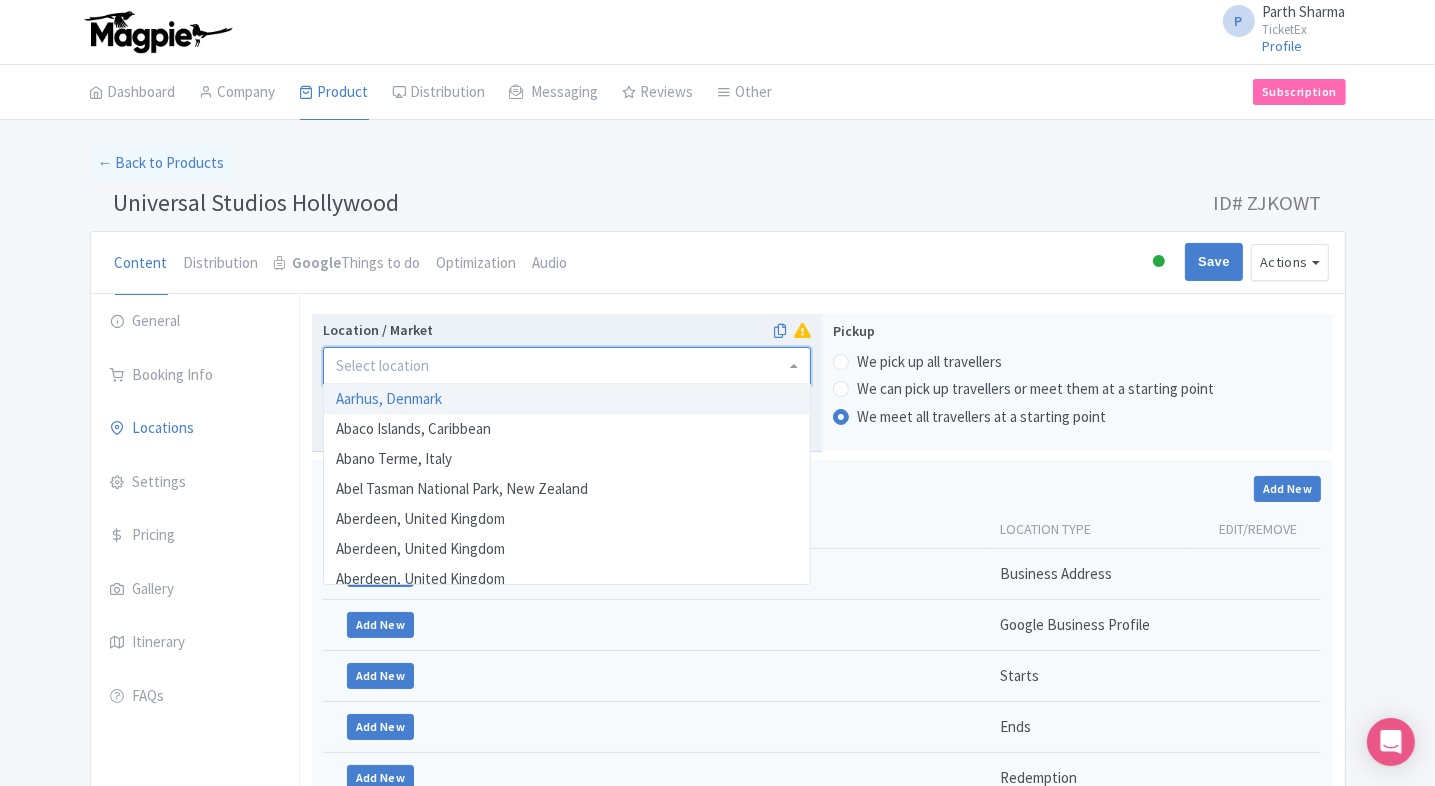 click at bounding box center (567, 366) 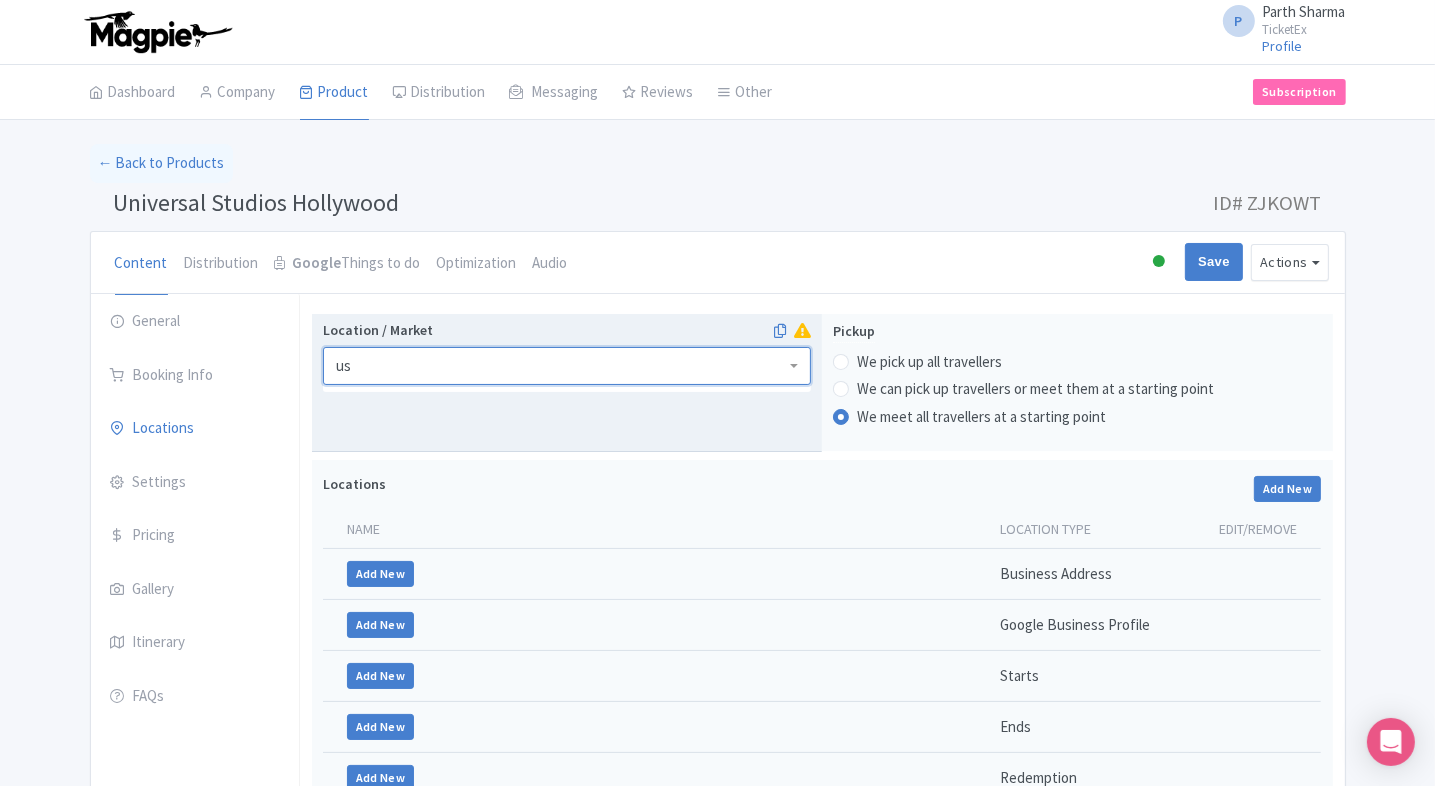 type on "u" 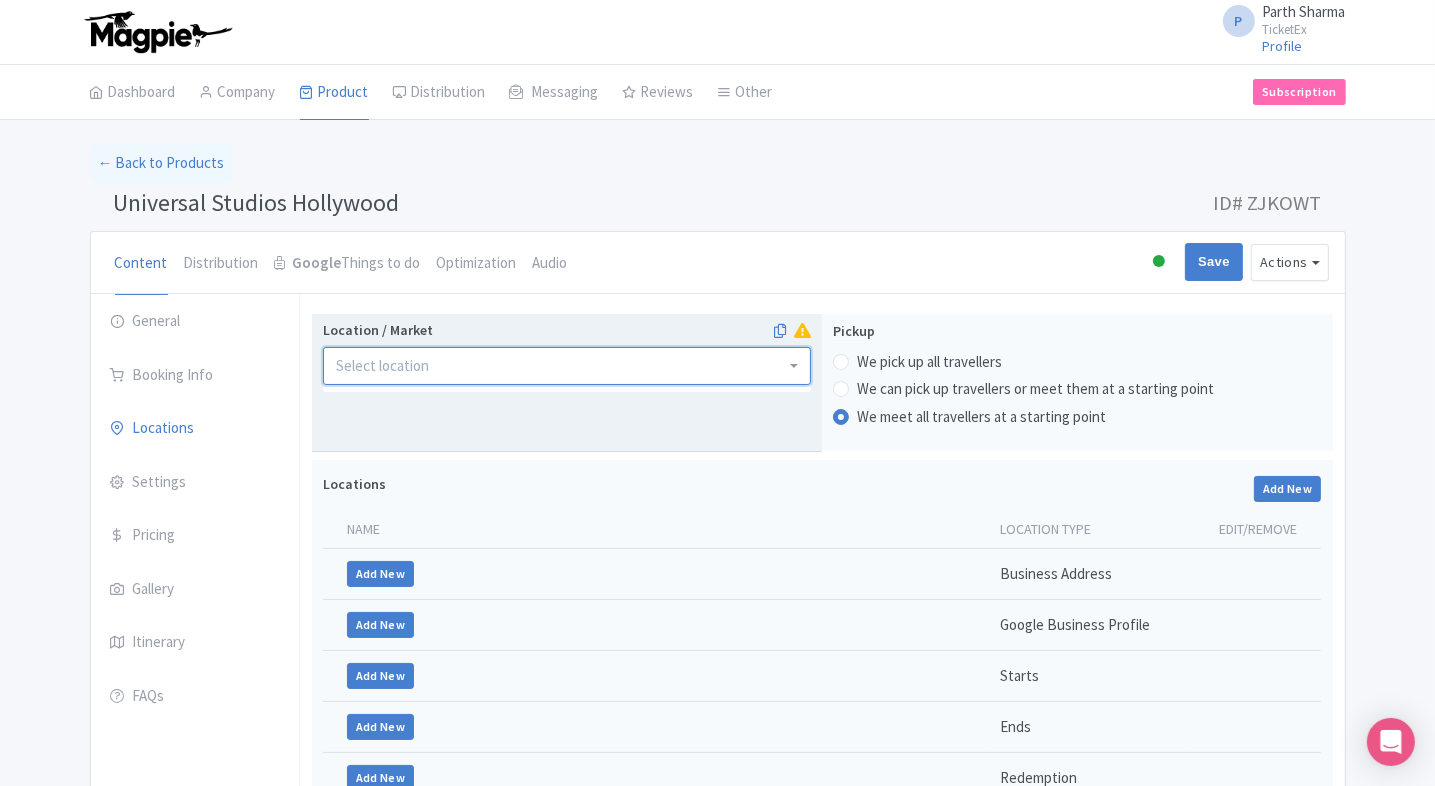 scroll, scrollTop: 0, scrollLeft: 0, axis: both 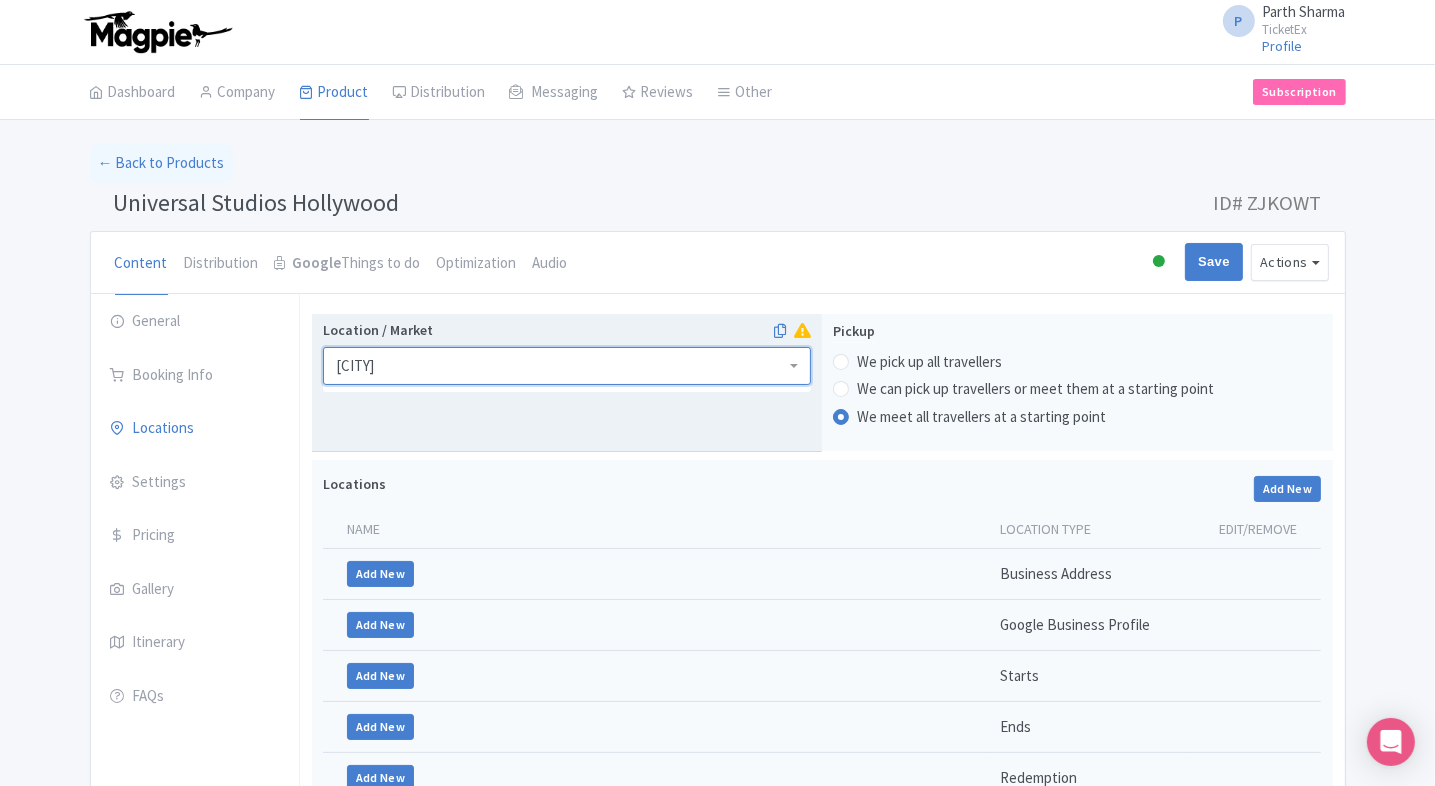 type on "los angl" 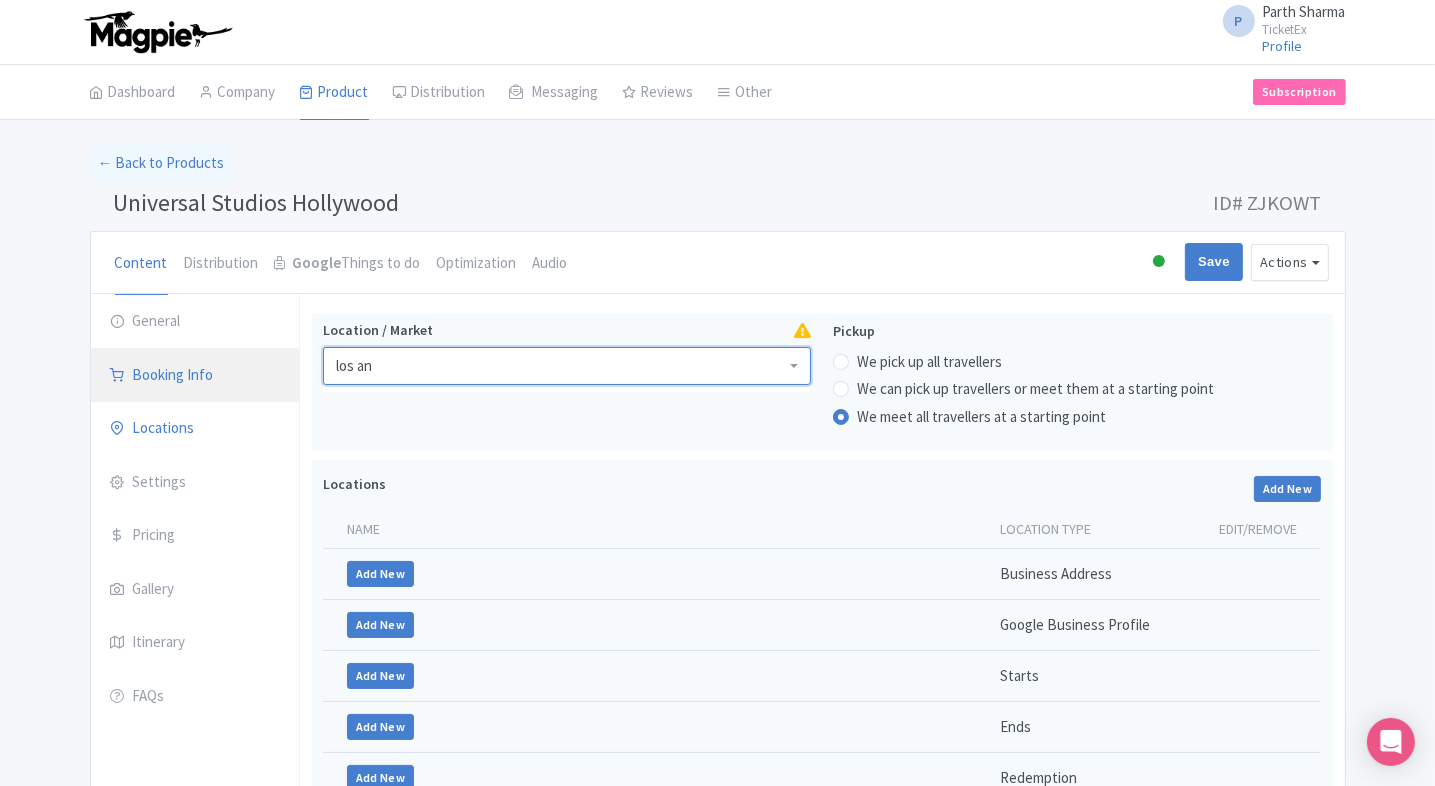 scroll, scrollTop: 0, scrollLeft: 0, axis: both 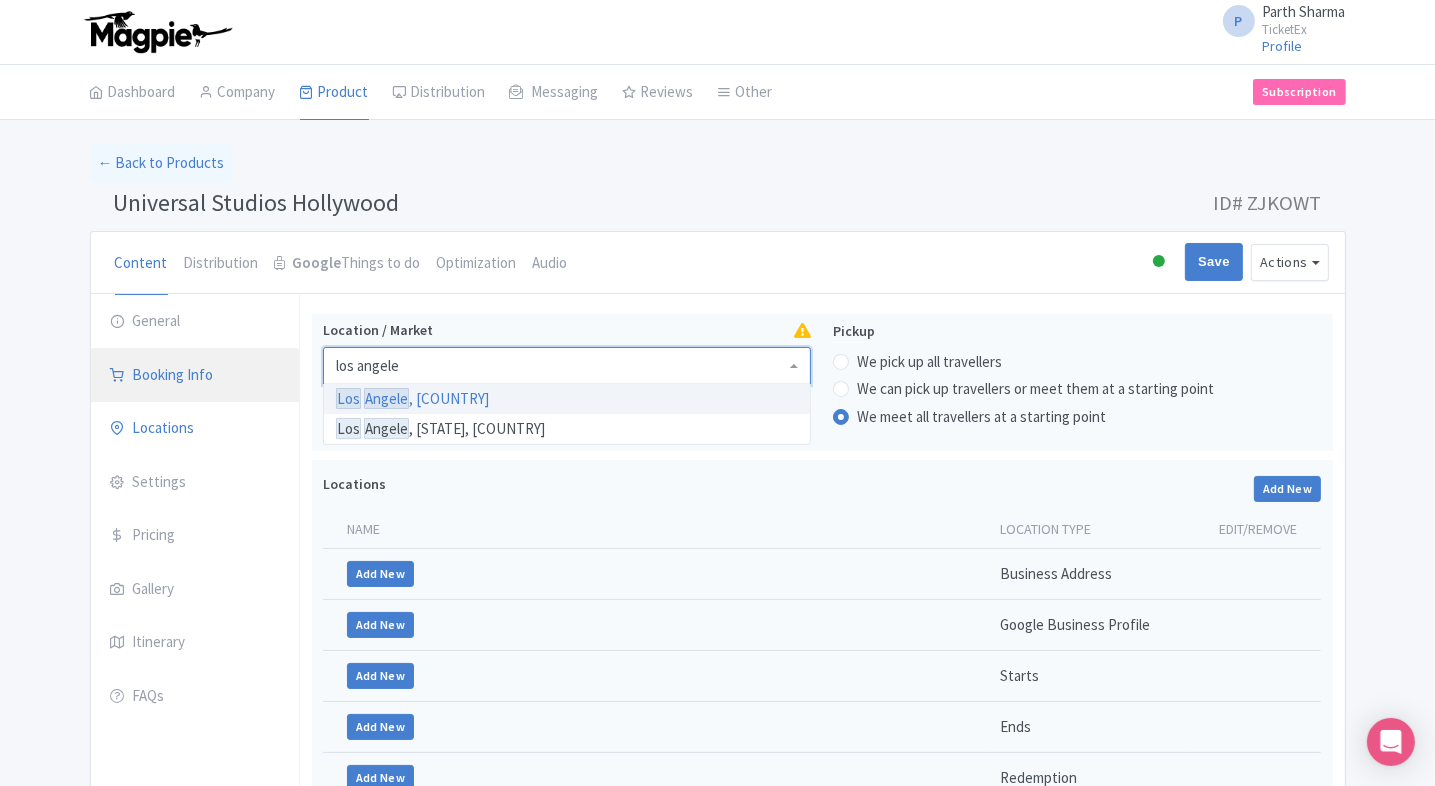 type on "los angeles" 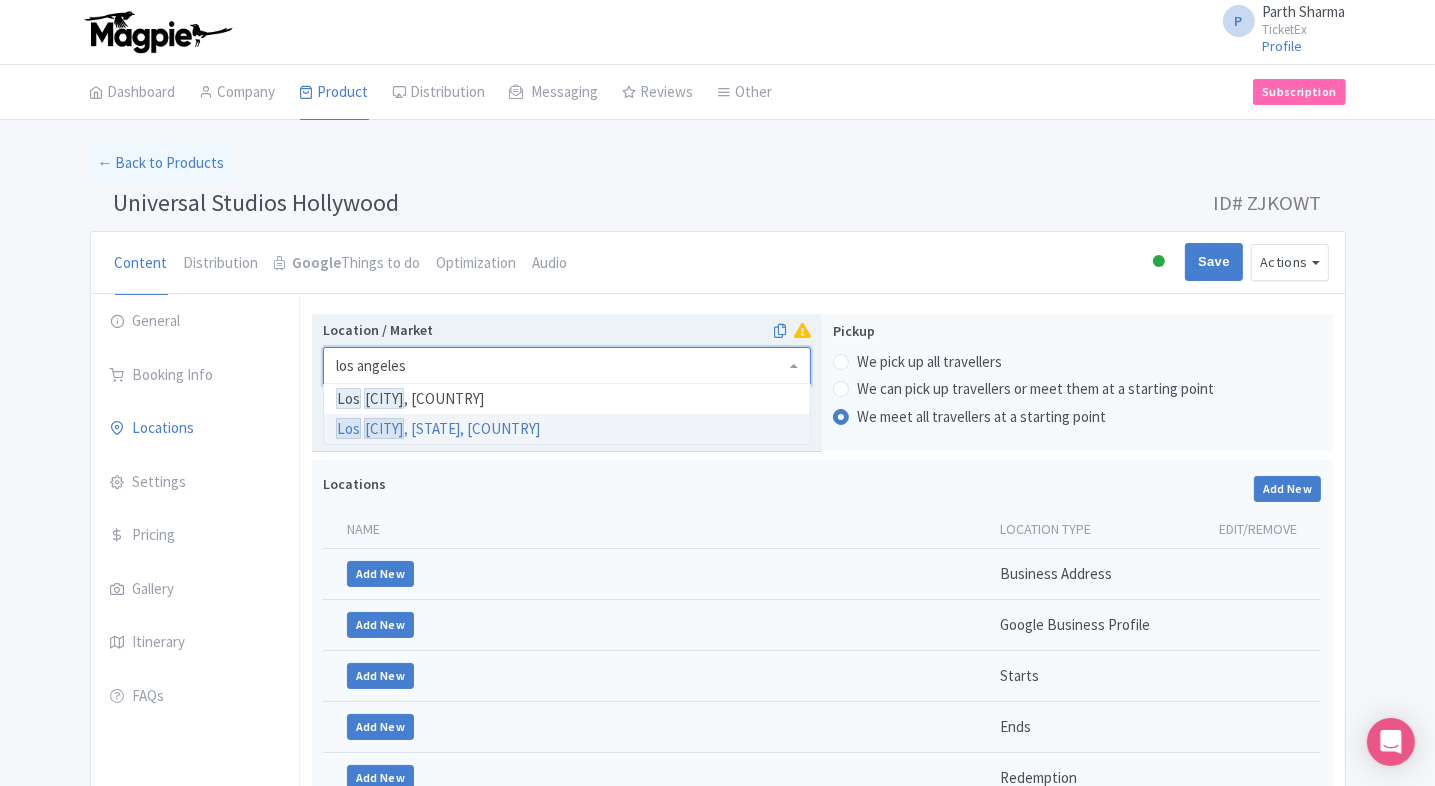 type 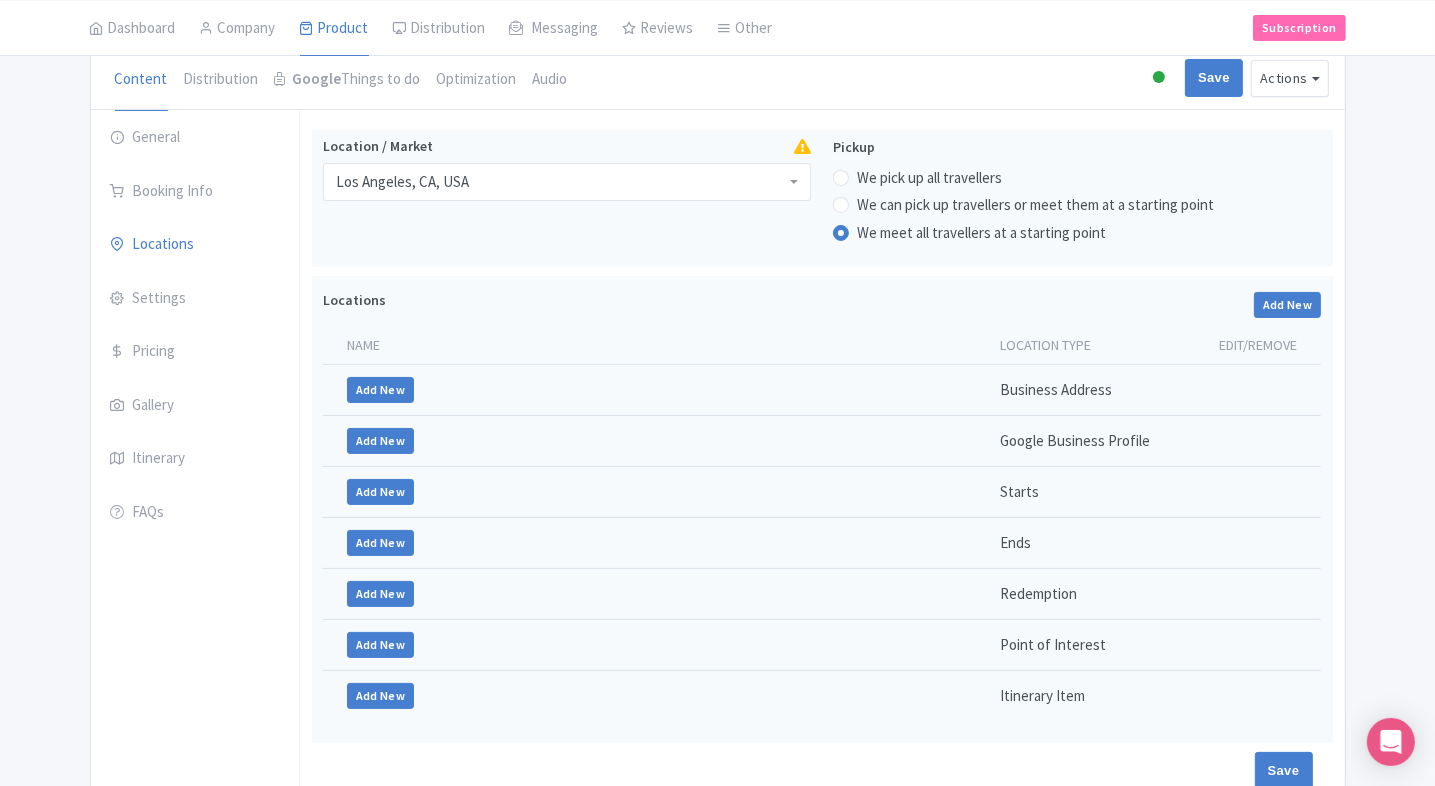 scroll, scrollTop: 190, scrollLeft: 0, axis: vertical 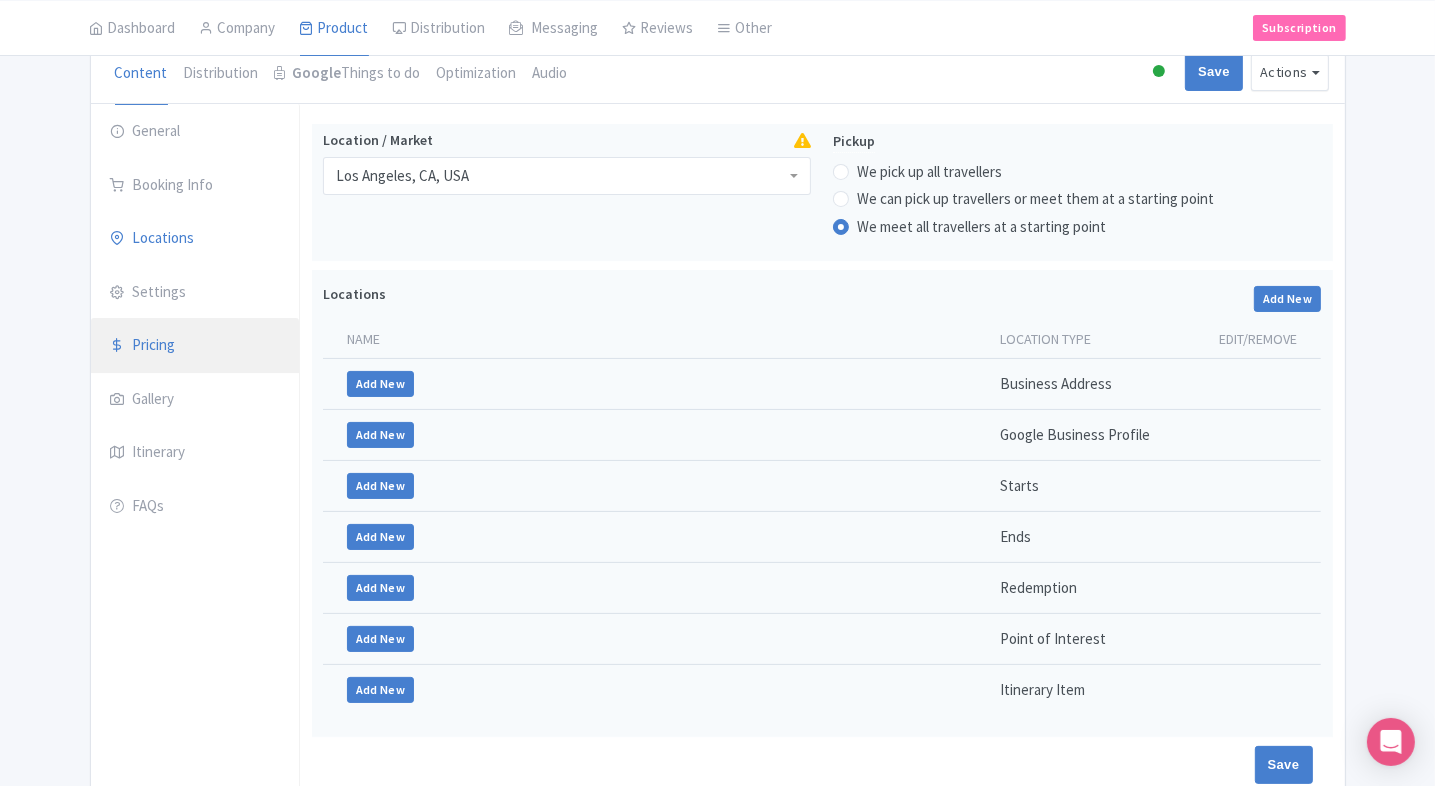 click on "Pricing" at bounding box center [195, 346] 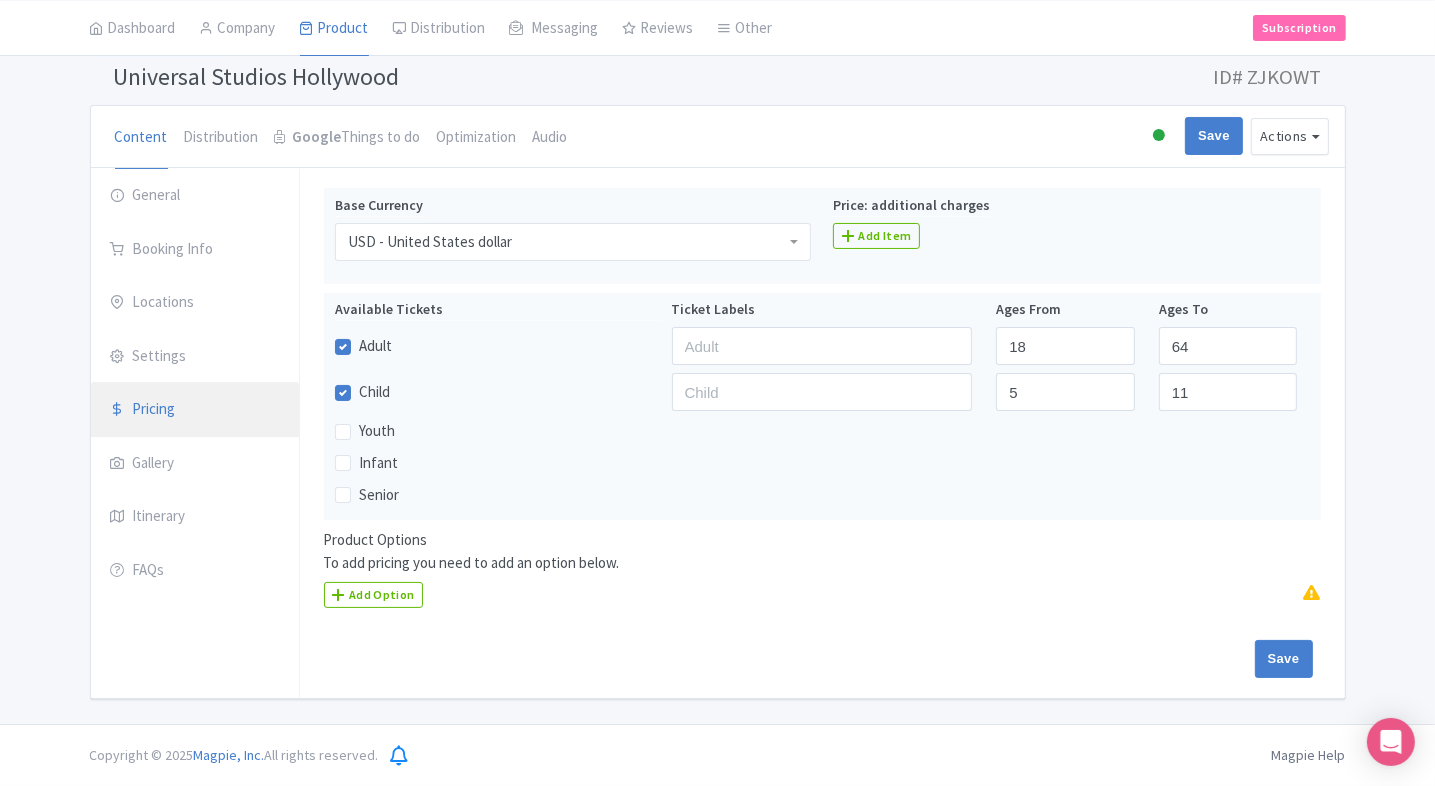 scroll, scrollTop: 122, scrollLeft: 0, axis: vertical 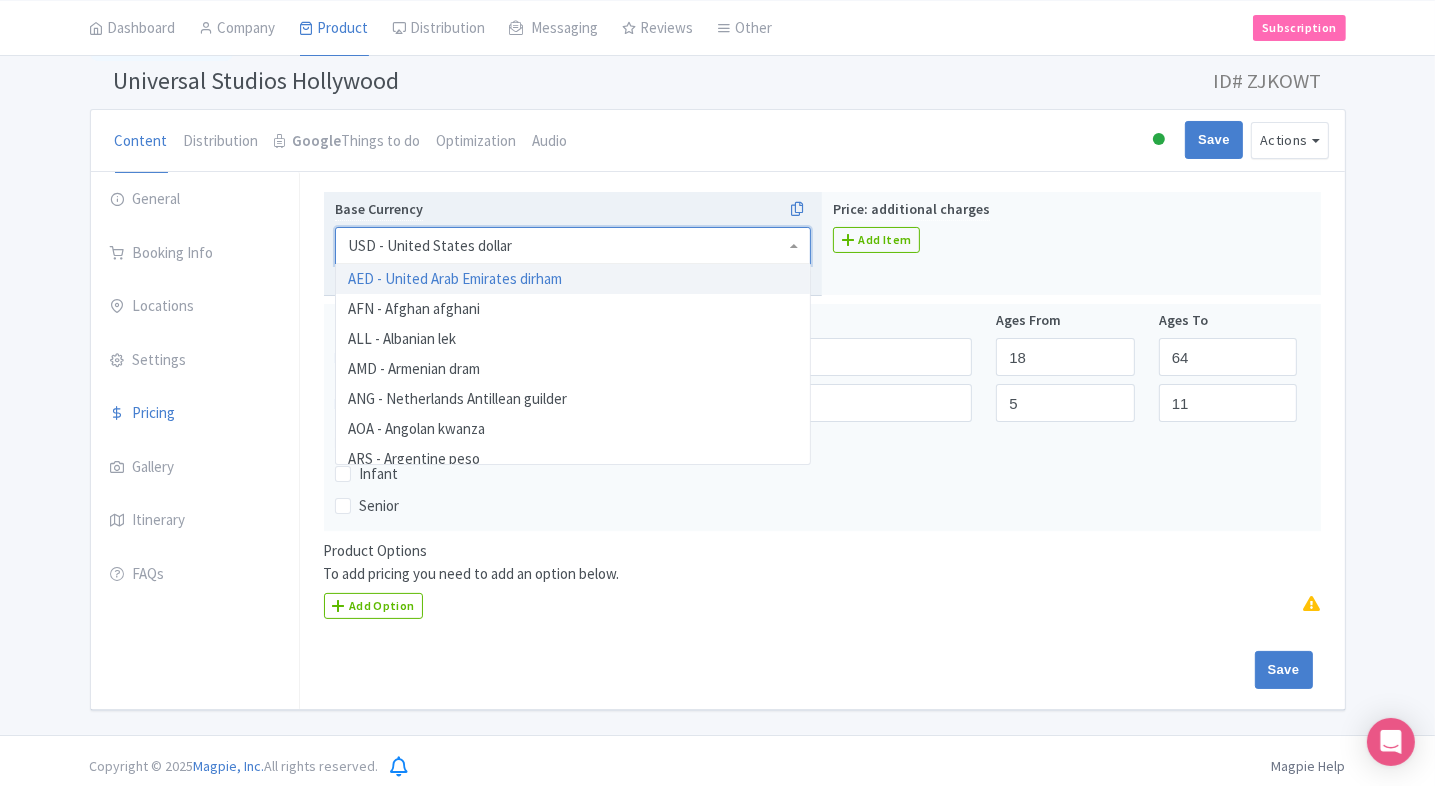 click on "USD - United States dollar AED - United Arab Emirates dirham AFN - Afghan afghani ALL - Albanian lek AMD - Armenian dram ANG - Netherlands Antillean guilder AOA - Angolan kwanza ARS - Argentine peso AUD - Australian dollar AWG - Aruban florin AZN - Azerbaijani manat BAM - Bosnia and Herzegovina convertible mark BBD - Barbados dollar BDT - Bangladeshi taka BGN - Bulgarian lev BHD - Bahraini dinar BIF - Burundian franc BMD - Bermudian dollar BND - Brunei dollar BOB - Boliviano BRL - Brazilian real BSD - Bahamian dollar BTN - Bhutanese ngultrum BWP - Botswana pula BYN - New Belarusian ruble BYR - Belarusian ruble BZD - Belize dollar CAD - Canadian dollar CDF - Congolese franc CHF - Swiss franc CLF - Unidad de Fomento CLP - Chilean peso CNY - Renminbi|Chinese yuan COP - Colombian peso CRC - Costa Rican colon CUC - Cuban convertible peso CUP - Cuban peso CVE - Cape Verde escudo CZK - Czech koruna DJF - Djiboutian franc DKK - Danish krone DOP - Dominican peso DZD - Algerian dinar EGP - Egyptian pound EUR - Euro" at bounding box center (573, 249) 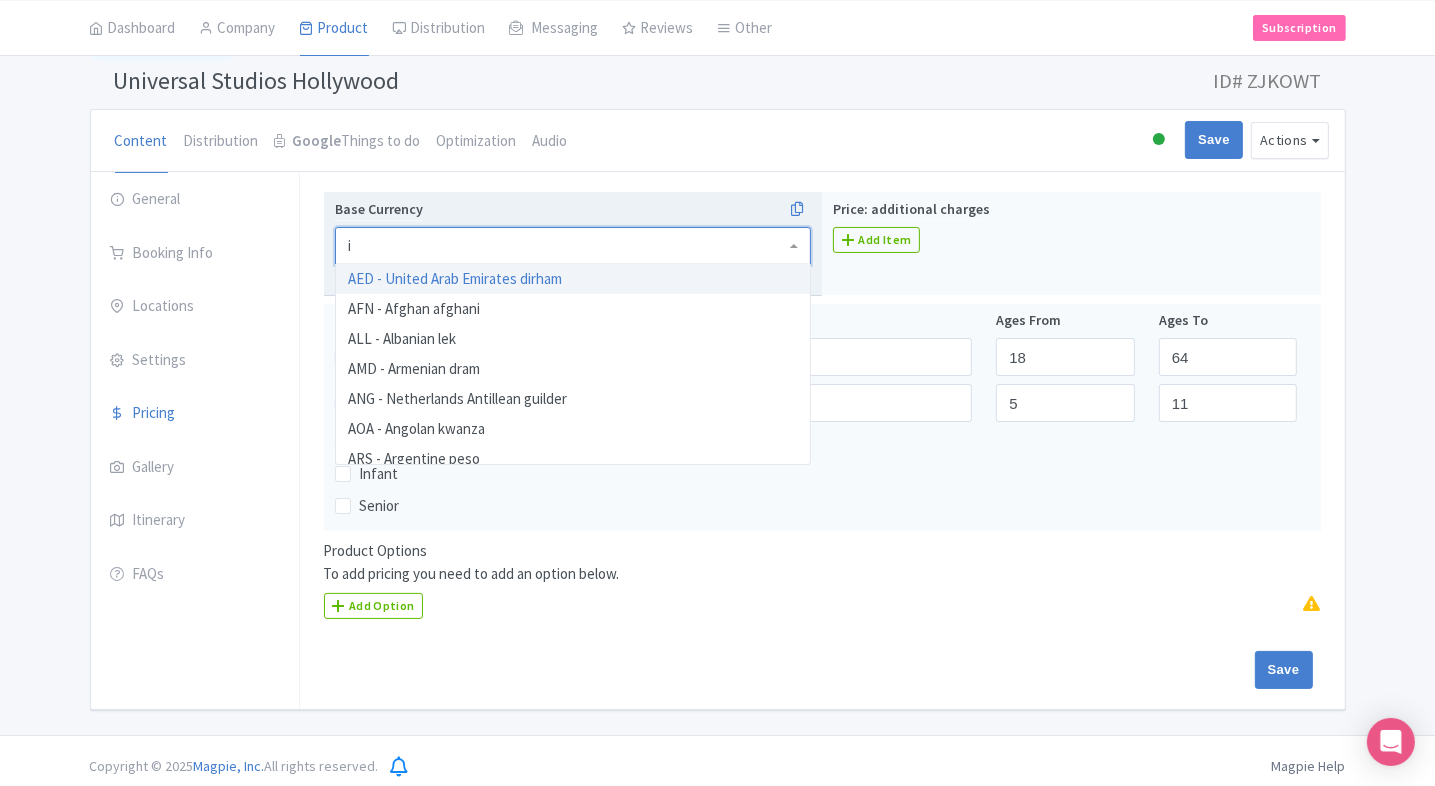 type on "in" 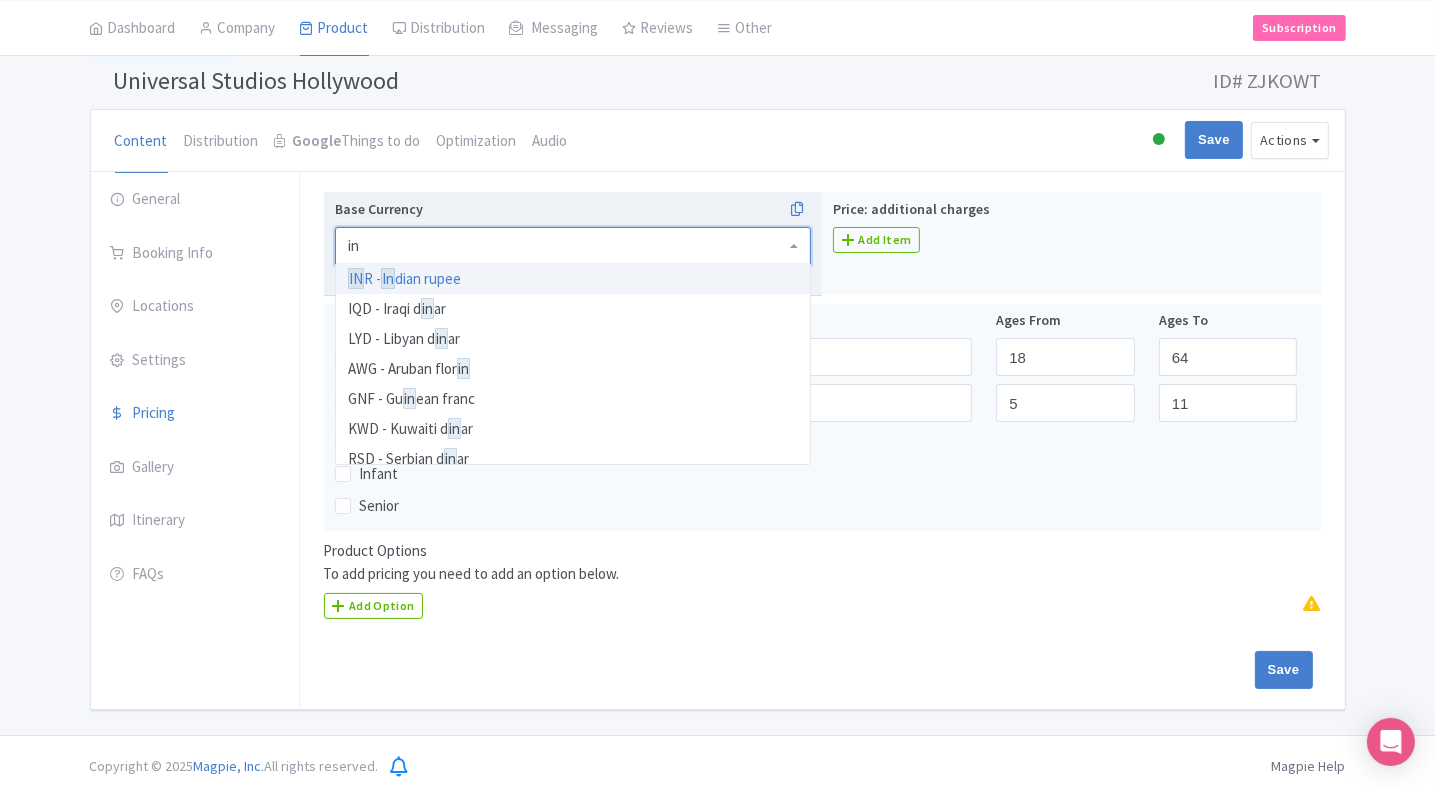 type 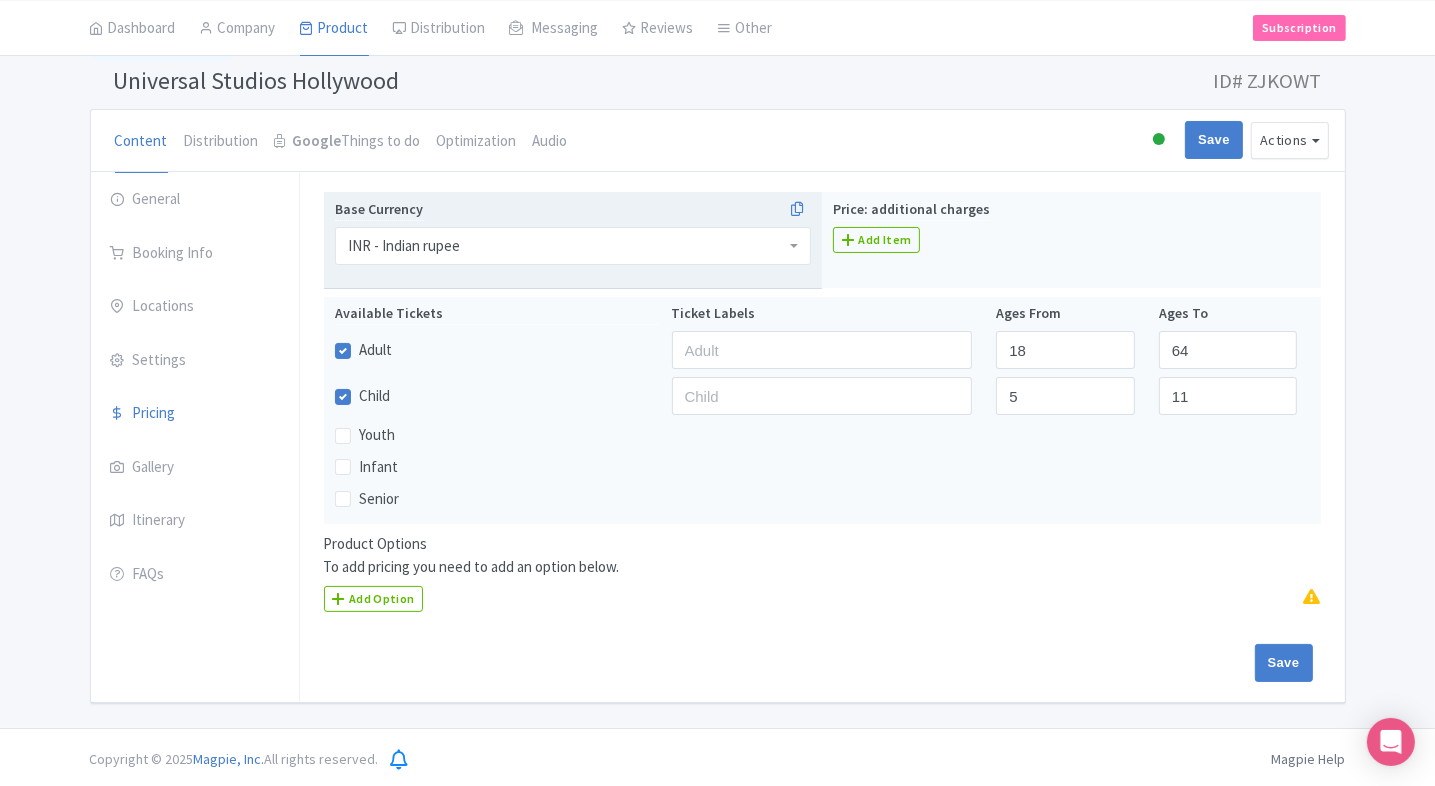 scroll, scrollTop: 0, scrollLeft: 0, axis: both 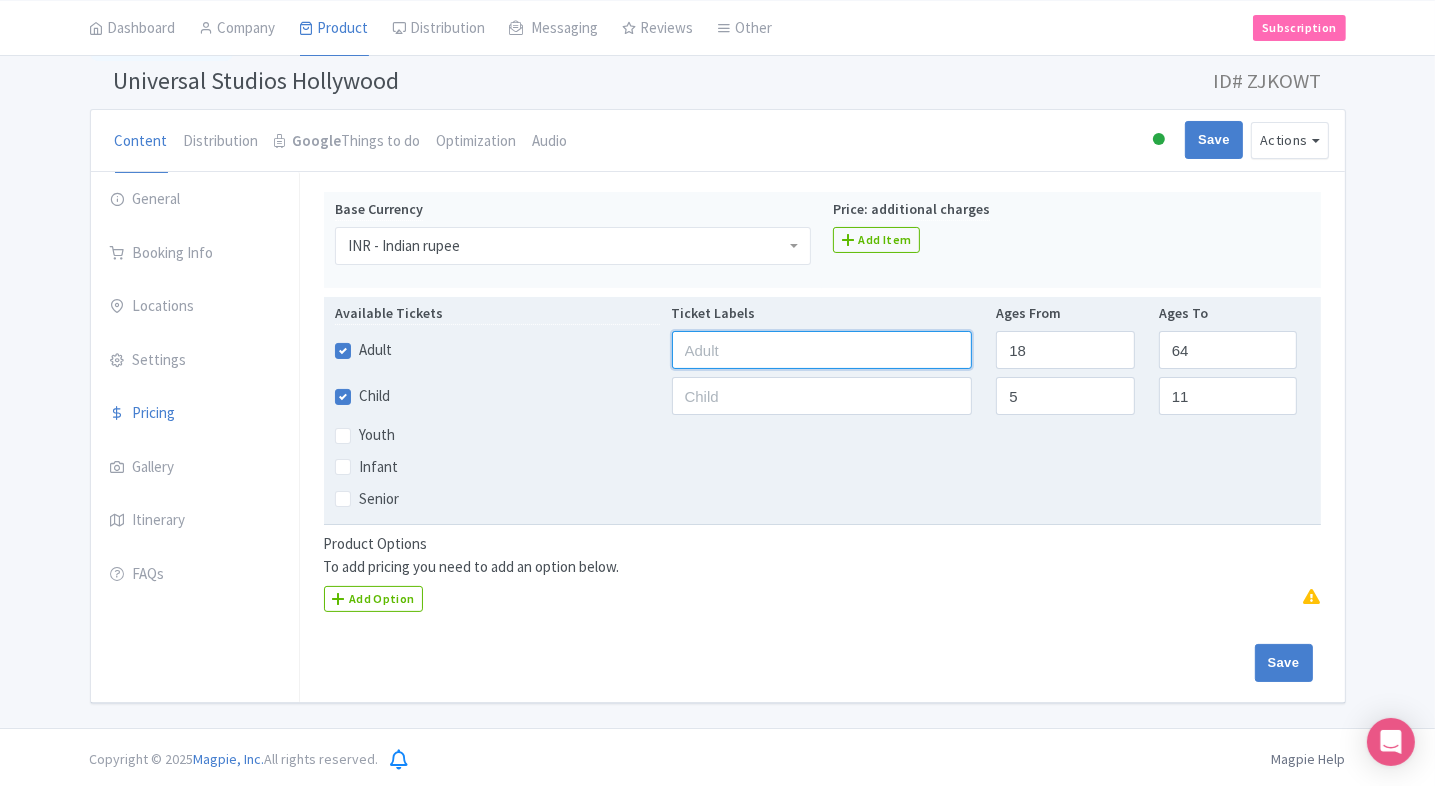 click at bounding box center [822, 350] 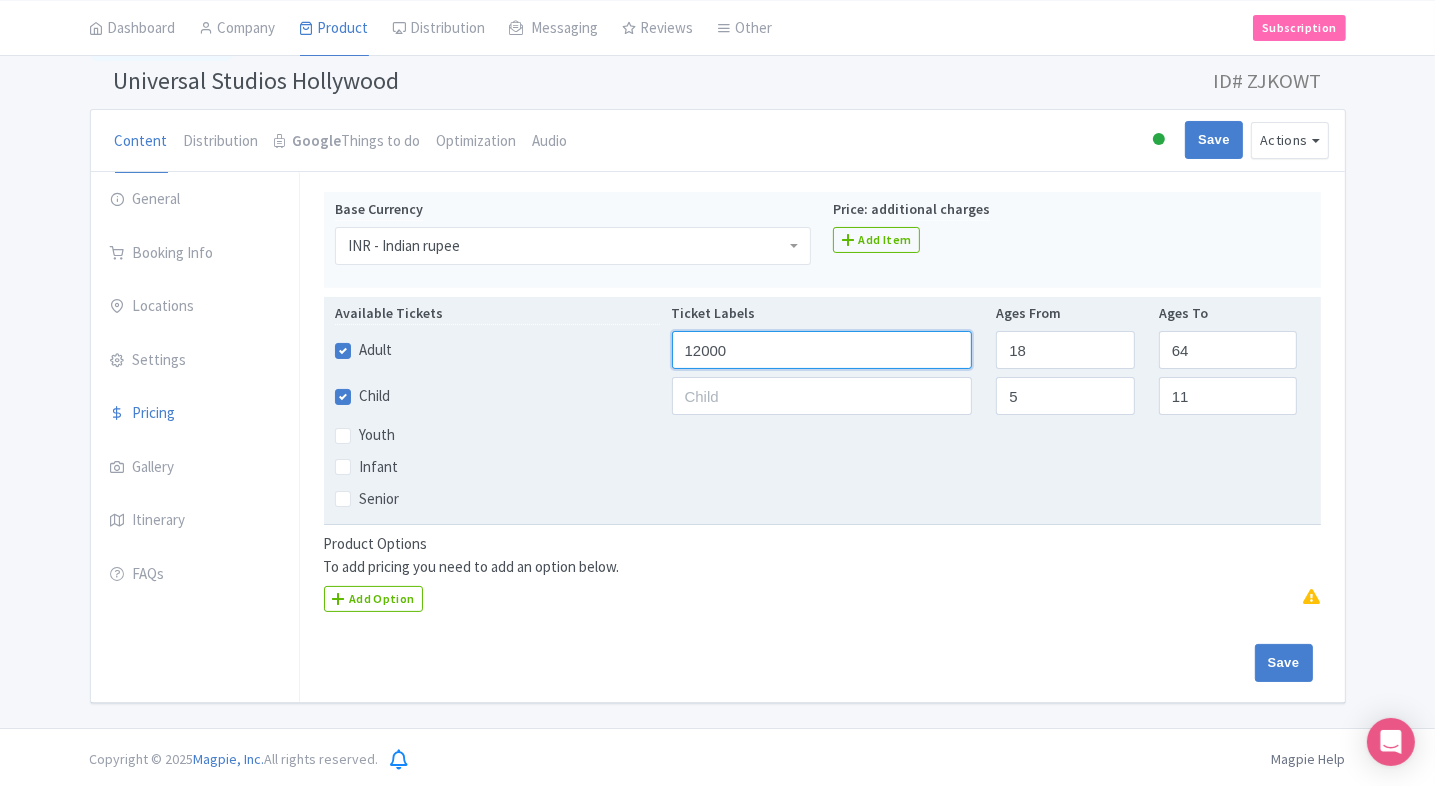 type on "12000" 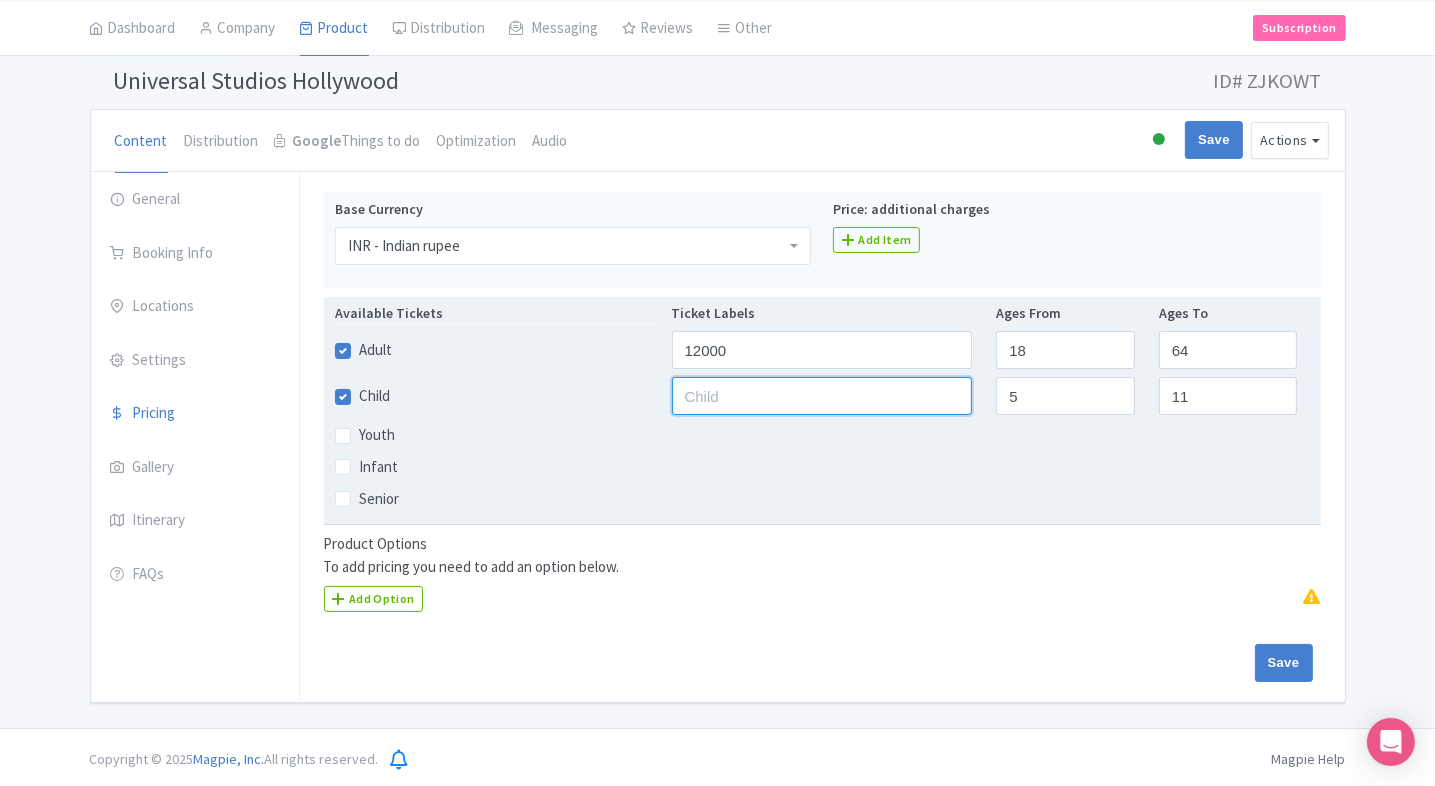 click at bounding box center (822, 396) 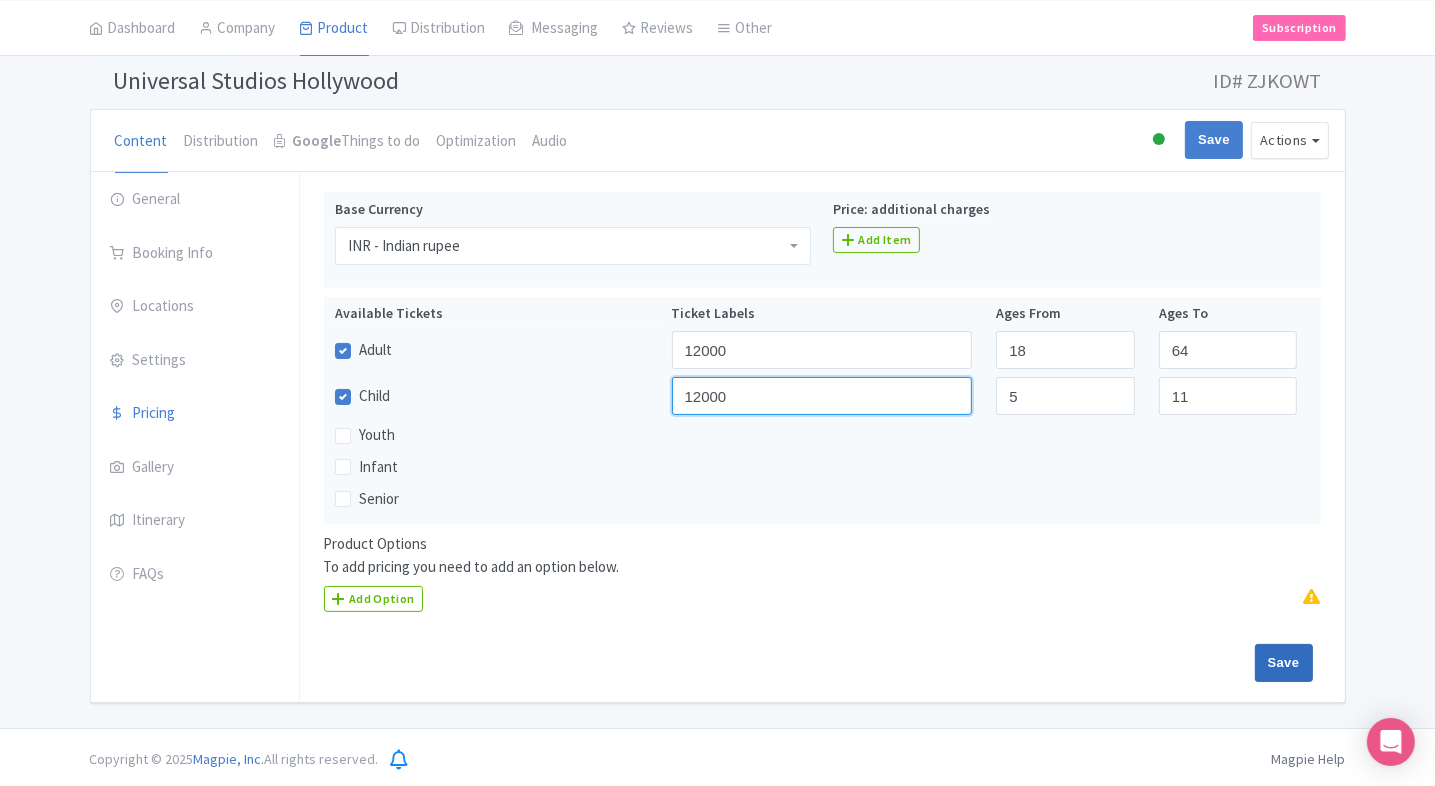 type on "12000" 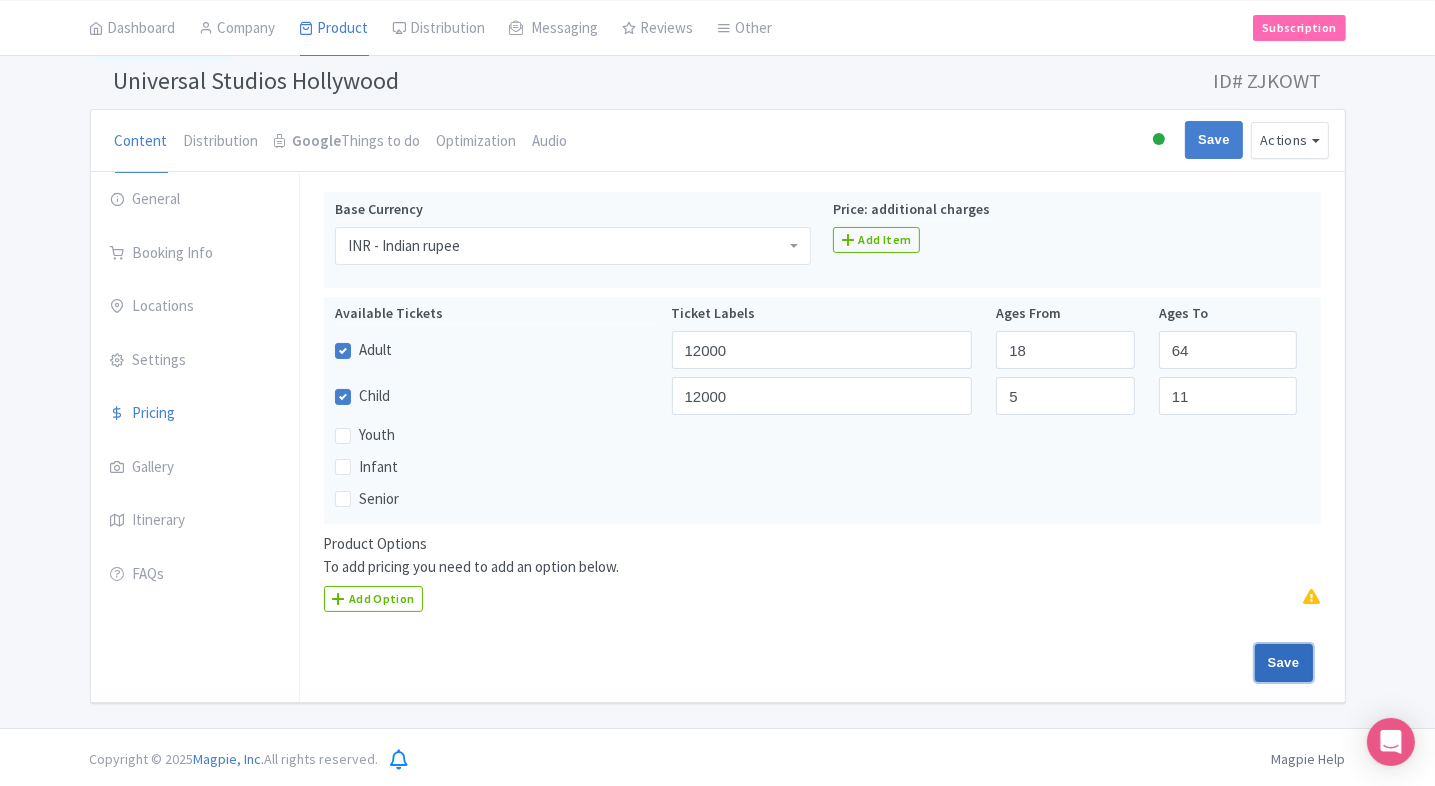 click on "Save" at bounding box center [1284, 663] 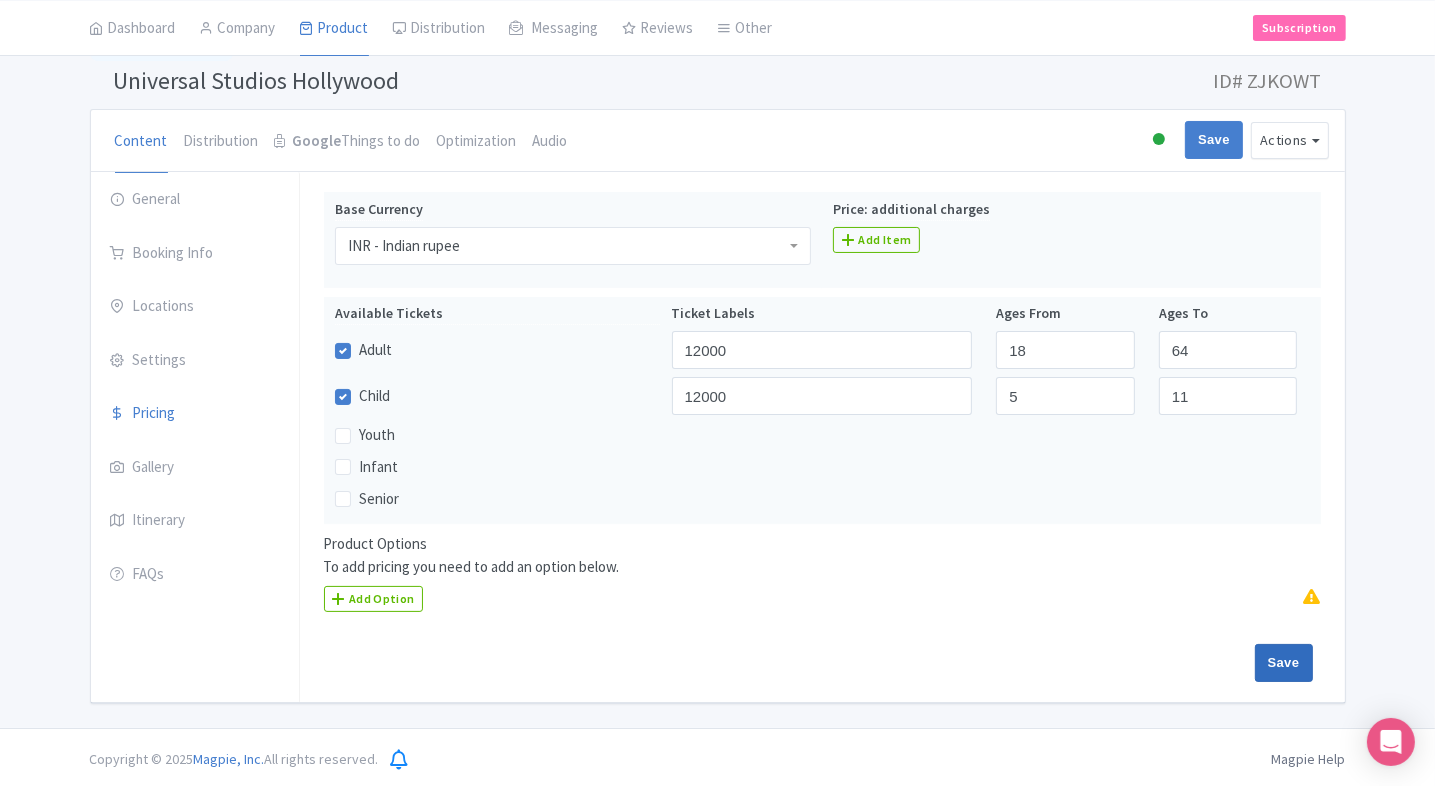 type on "Saving..." 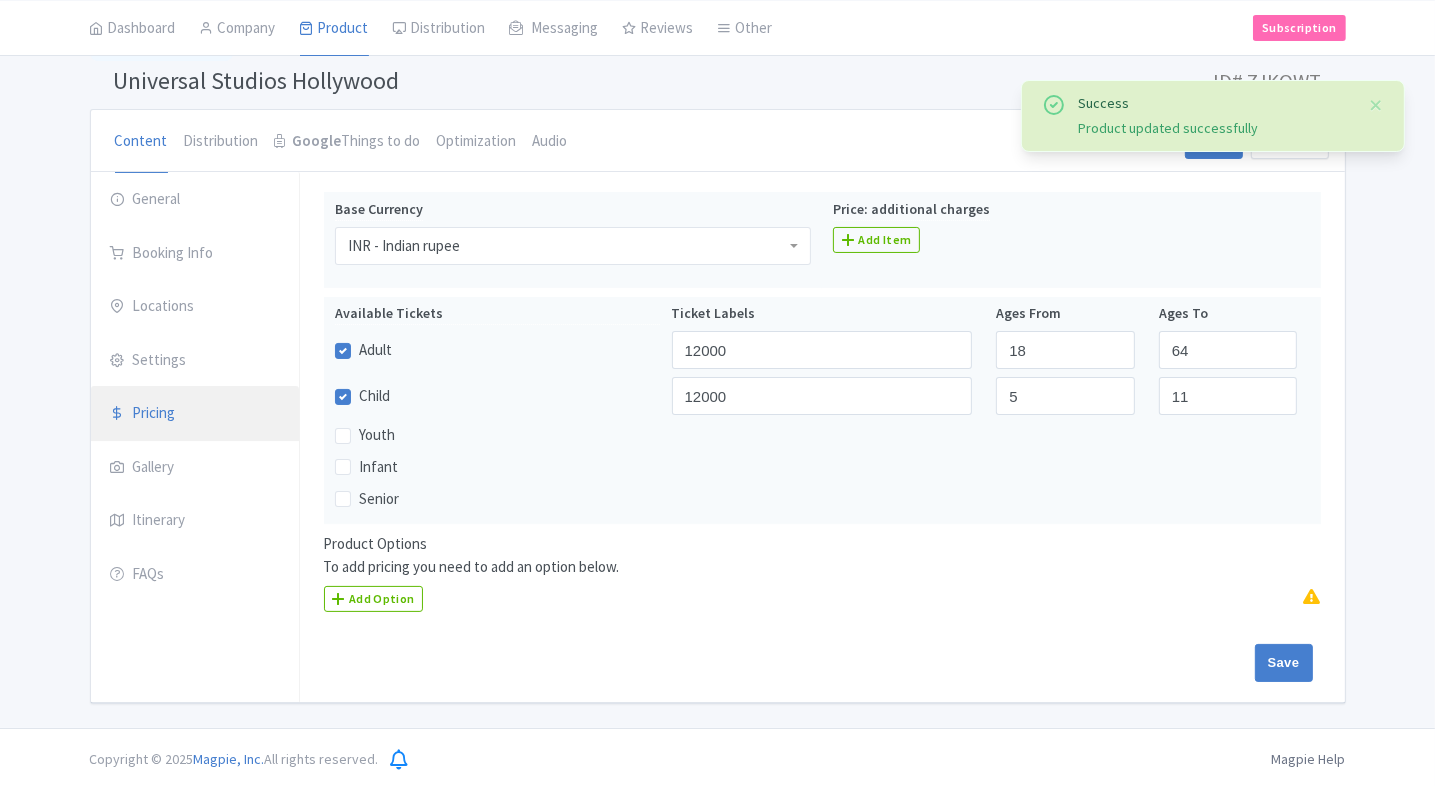 scroll, scrollTop: 0, scrollLeft: 0, axis: both 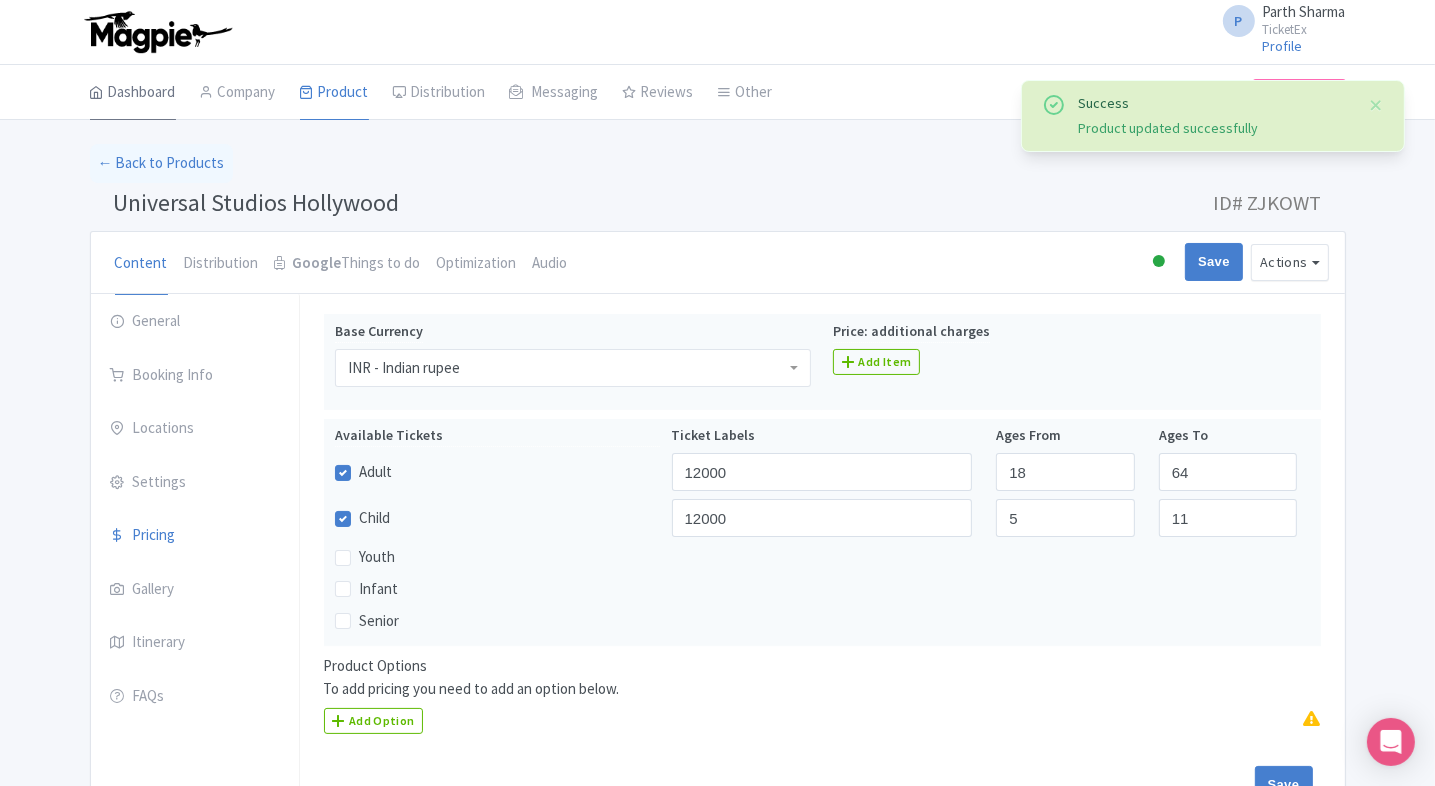 click on "Dashboard" at bounding box center [133, 93] 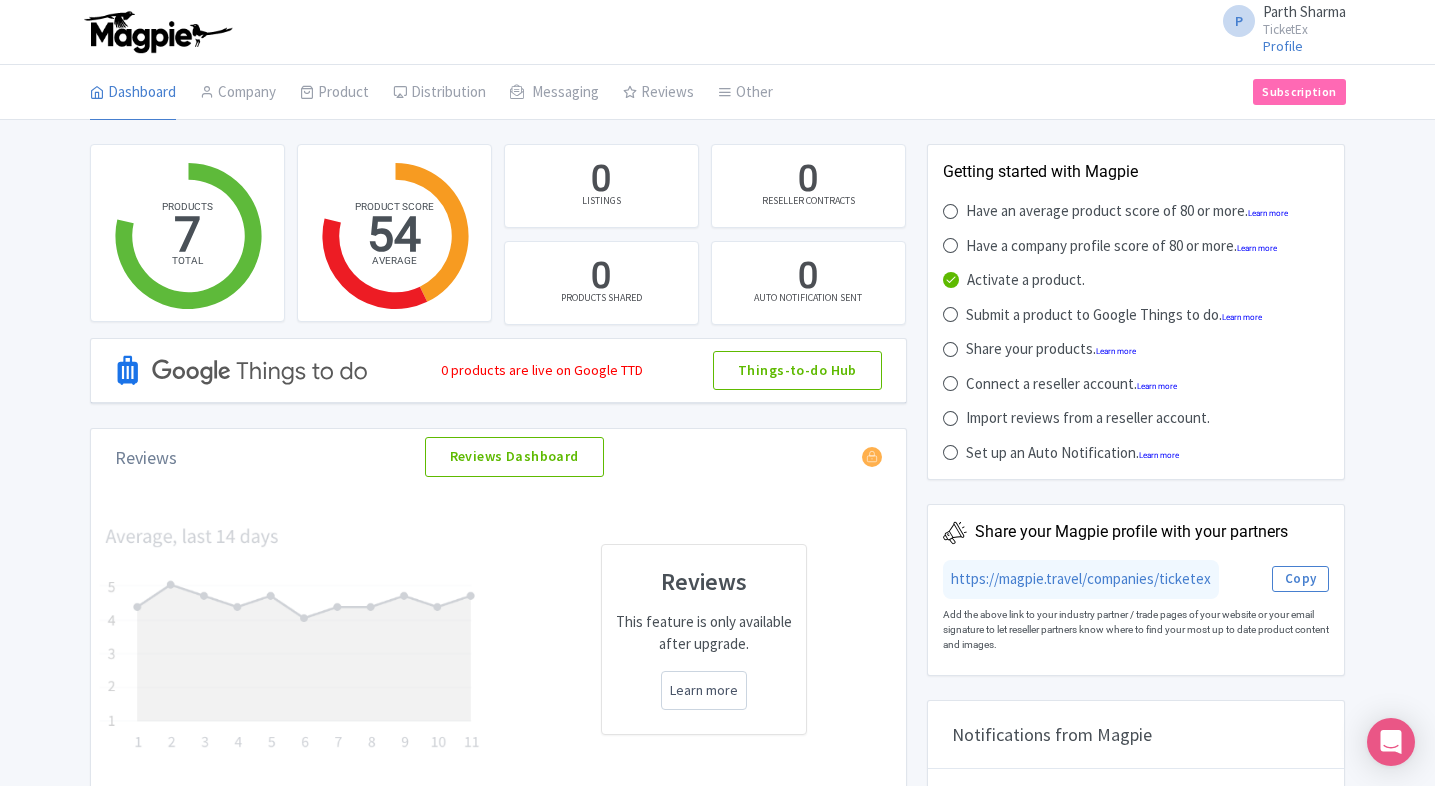 scroll, scrollTop: 0, scrollLeft: 0, axis: both 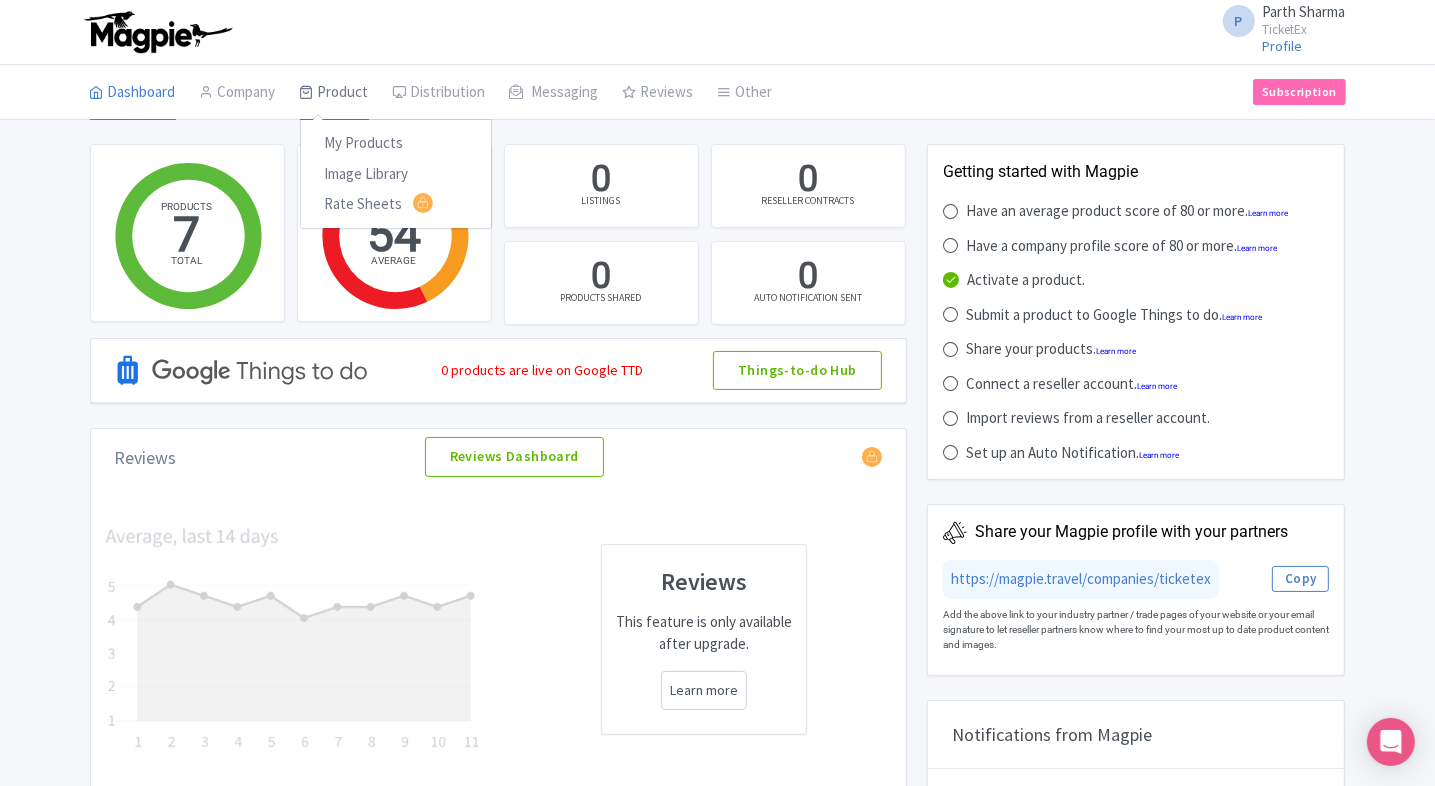 click on "Product" at bounding box center (334, 93) 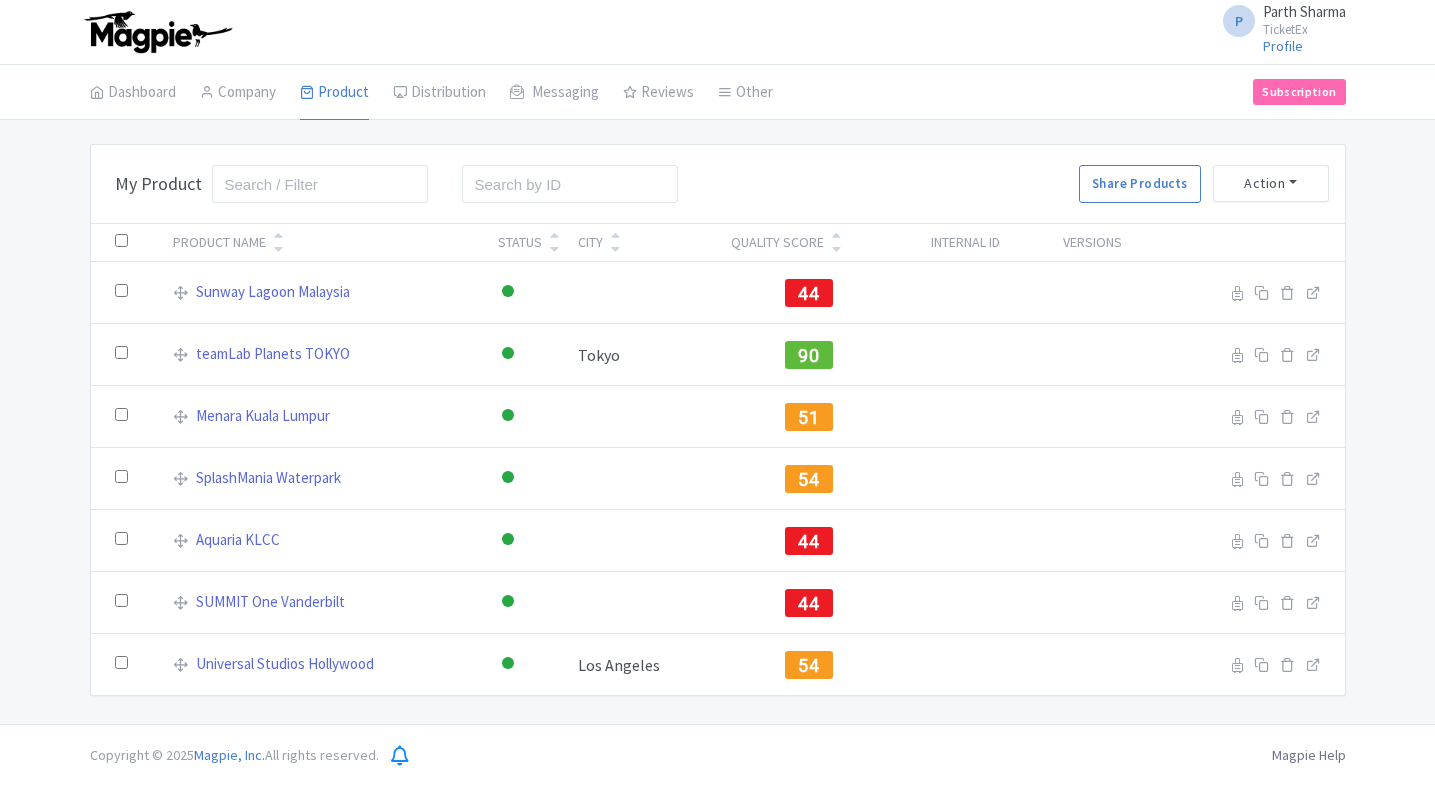 scroll, scrollTop: 0, scrollLeft: 0, axis: both 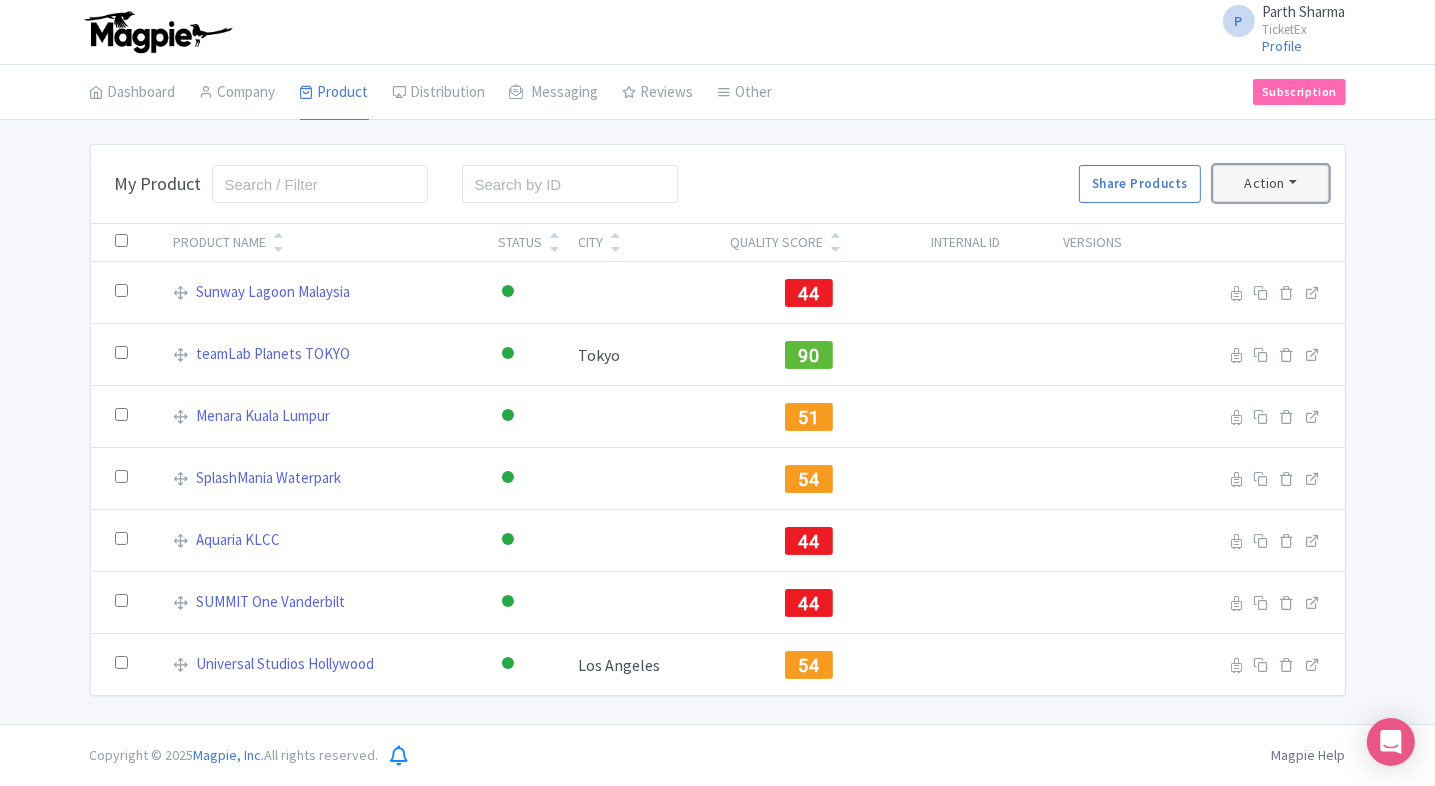click on "Action" at bounding box center [1271, 183] 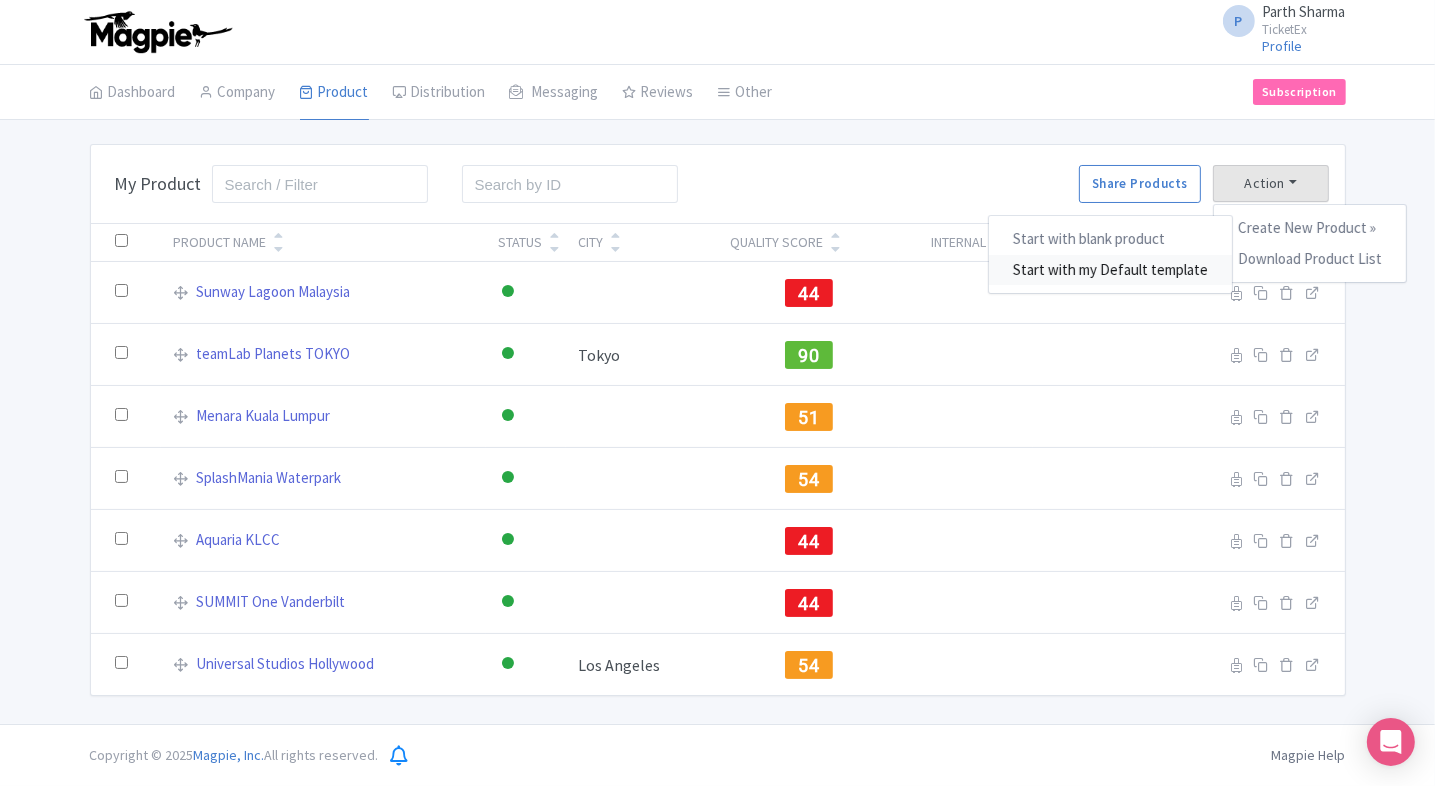 click on "Start with my Default template" at bounding box center (1110, 270) 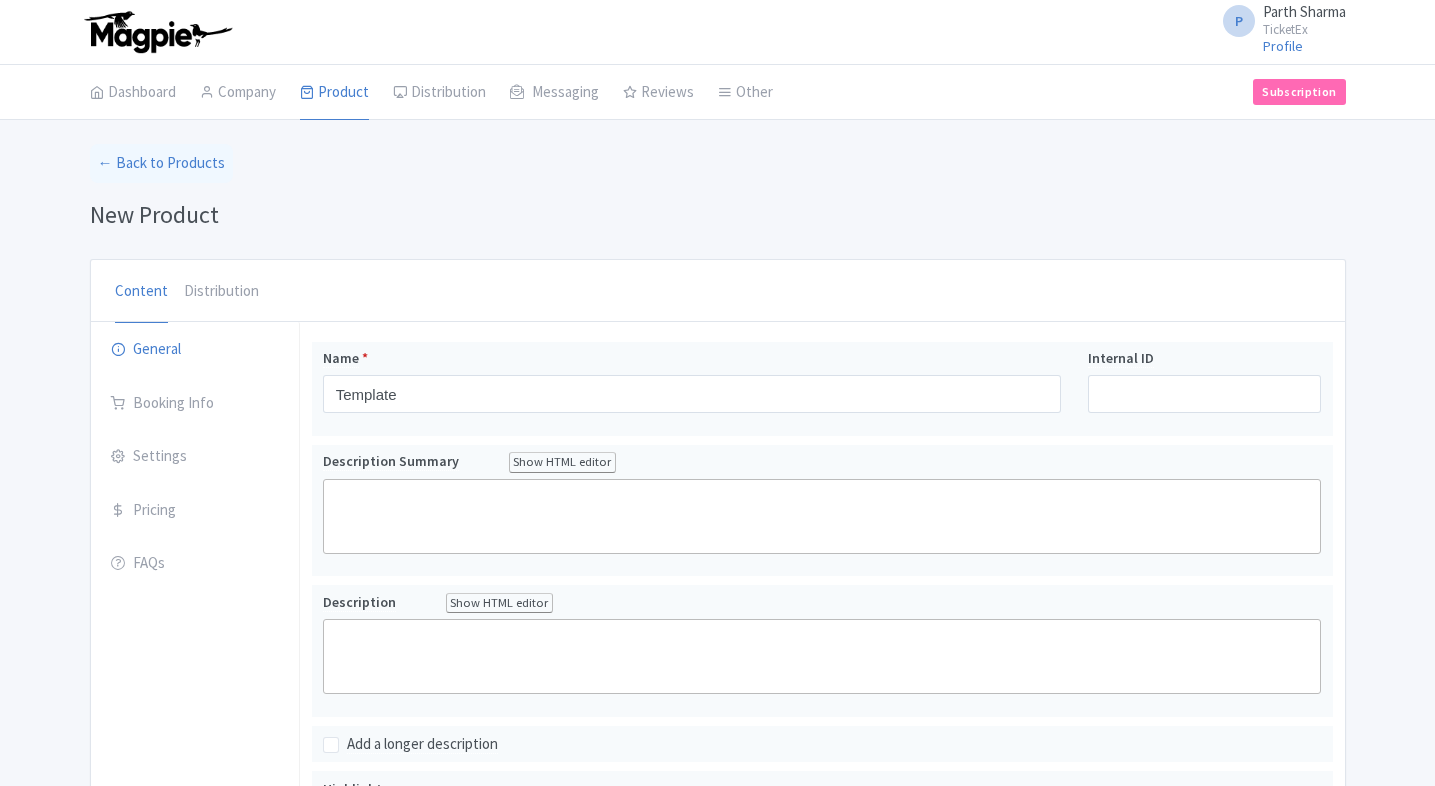 scroll, scrollTop: 0, scrollLeft: 0, axis: both 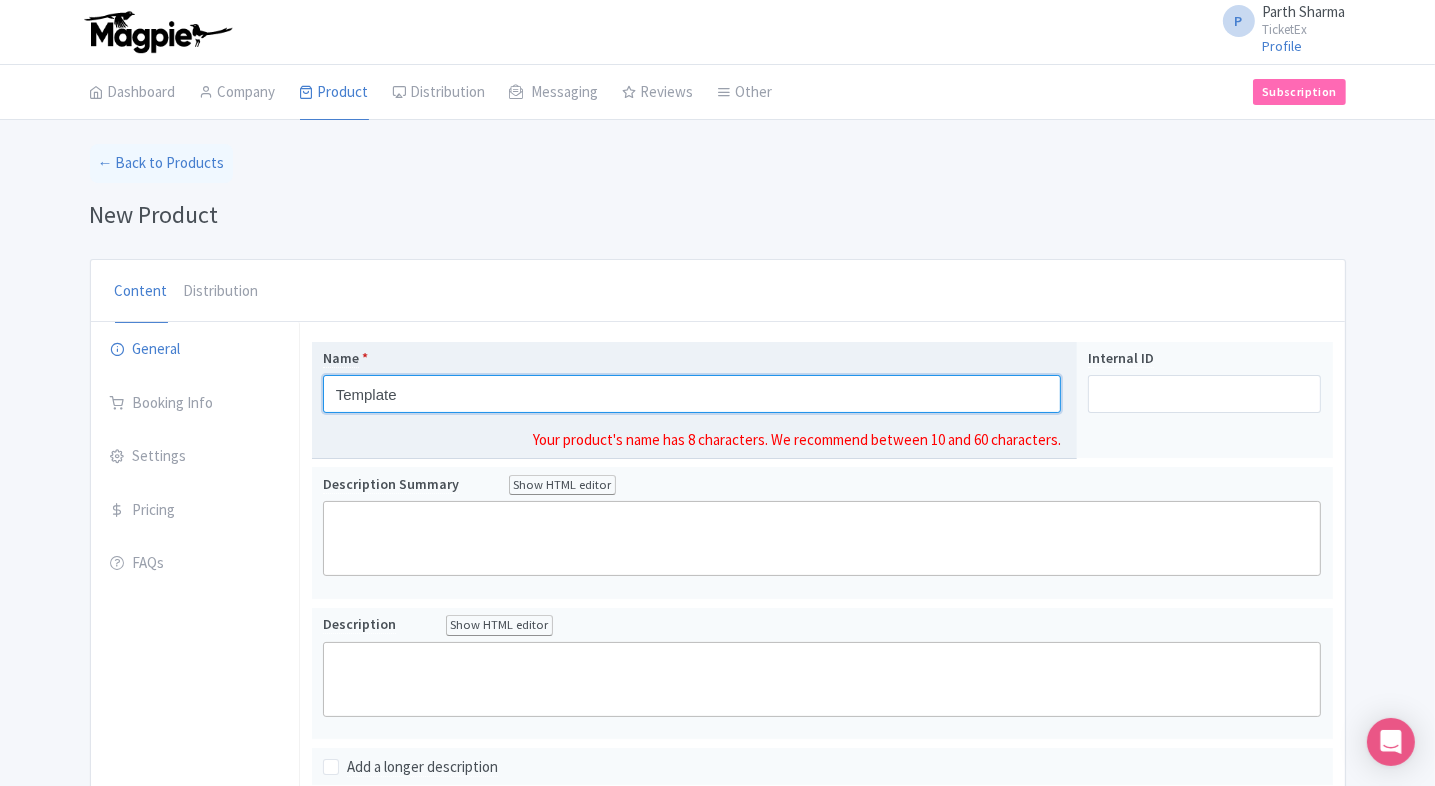 click on "Template" at bounding box center (692, 394) 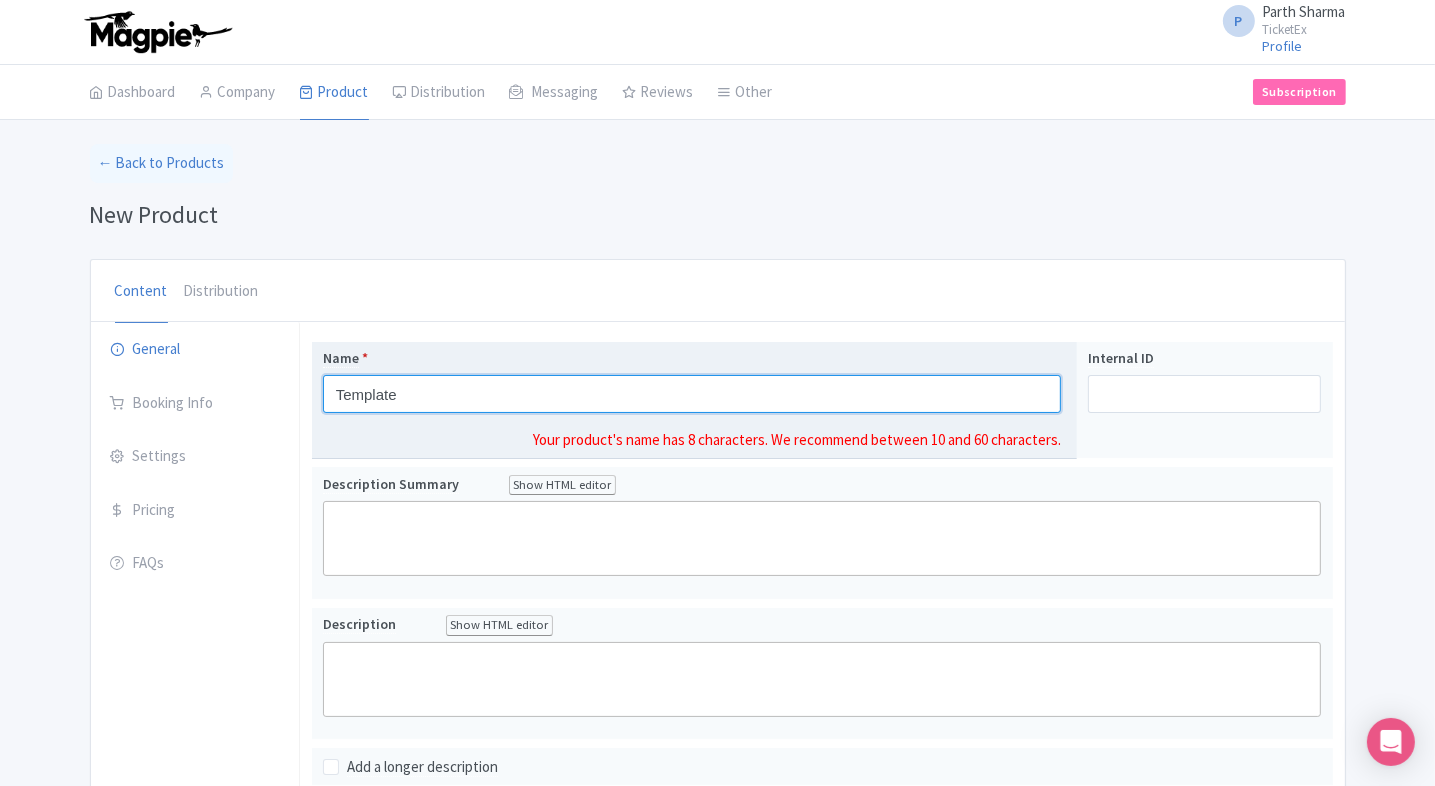 paste on "Museum of Modern Art NYC" 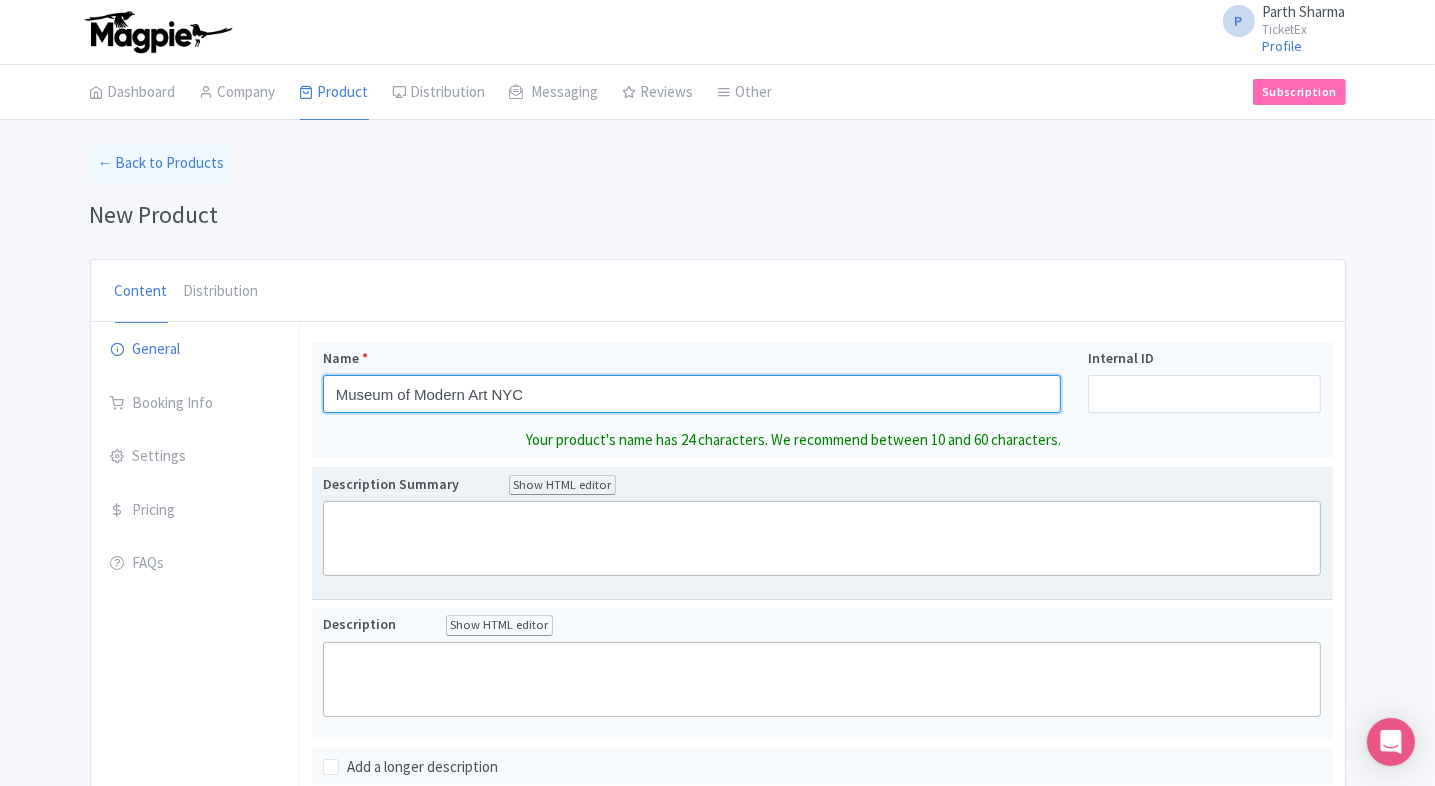 type on "Museum of Modern Art NYC" 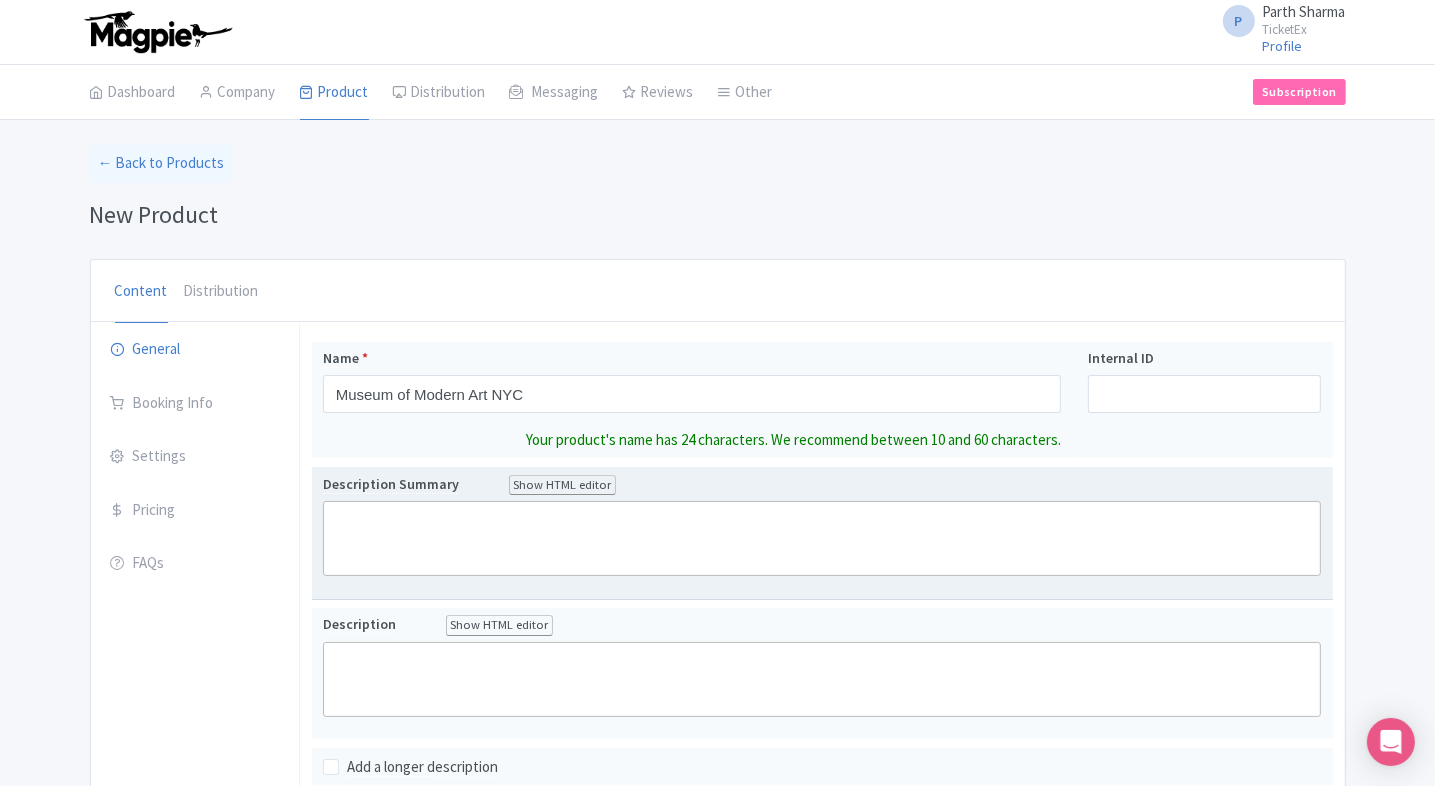 click 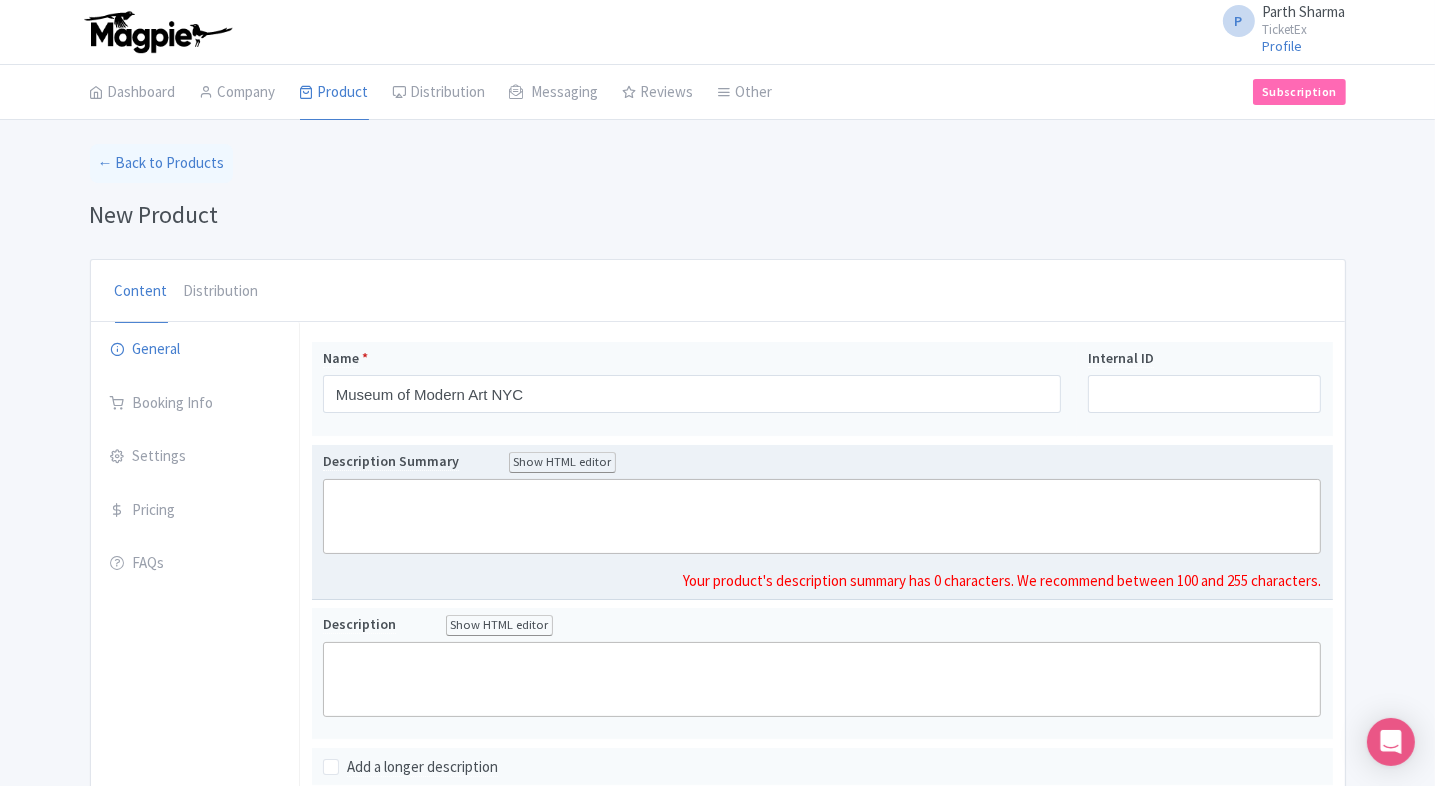 paste on "<div>Discover groundbreaking art at MoMA NYC, home to Van Gogh, Picasso, Warhol, and more. A cultural must for travelers seeking inspiration in the heart of Manhattan.</div>" 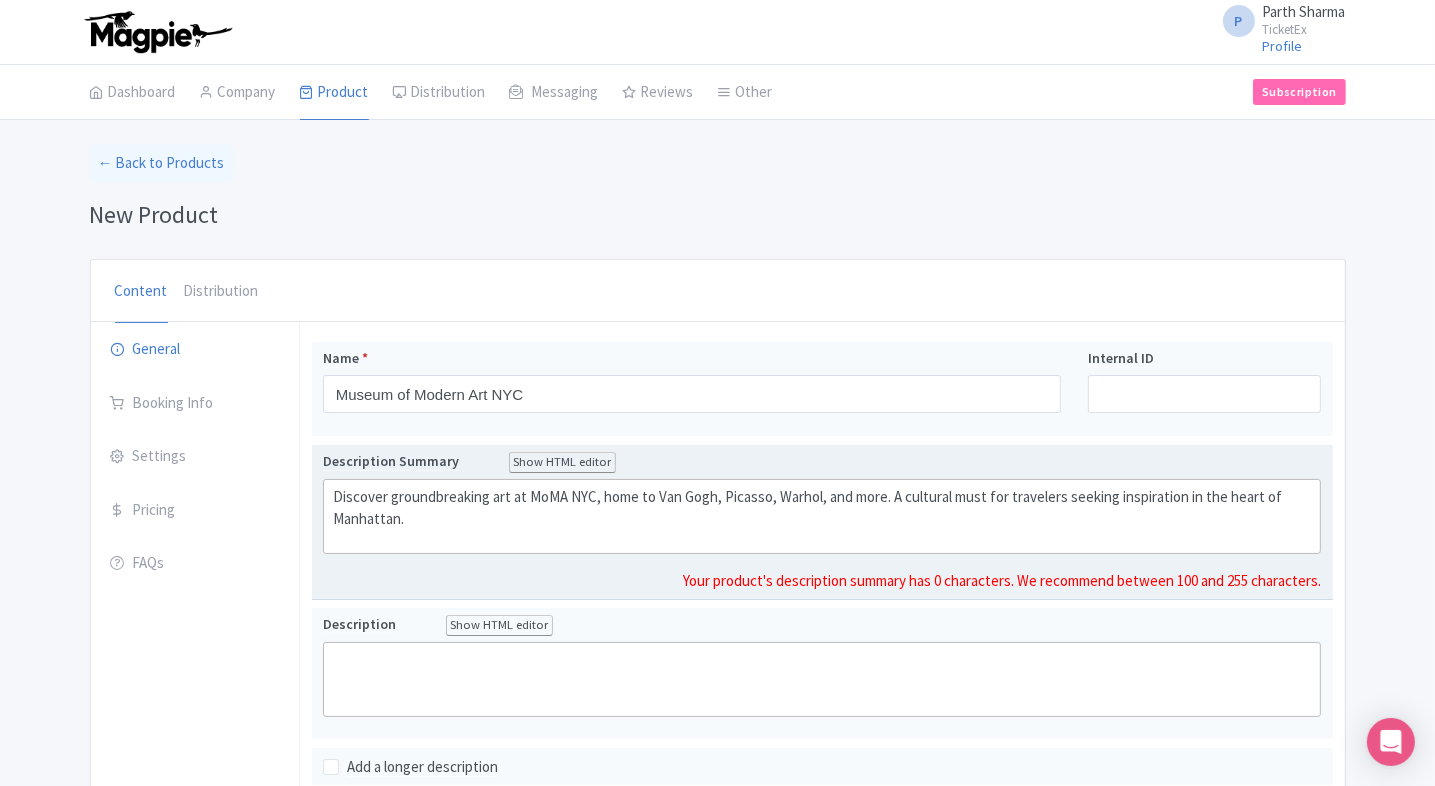 click on "Discover groundbreaking art at MoMA NYC, home to Van Gogh, Picasso, Warhol, and more. A cultural must for travelers seeking inspiration in the heart of Manhattan." 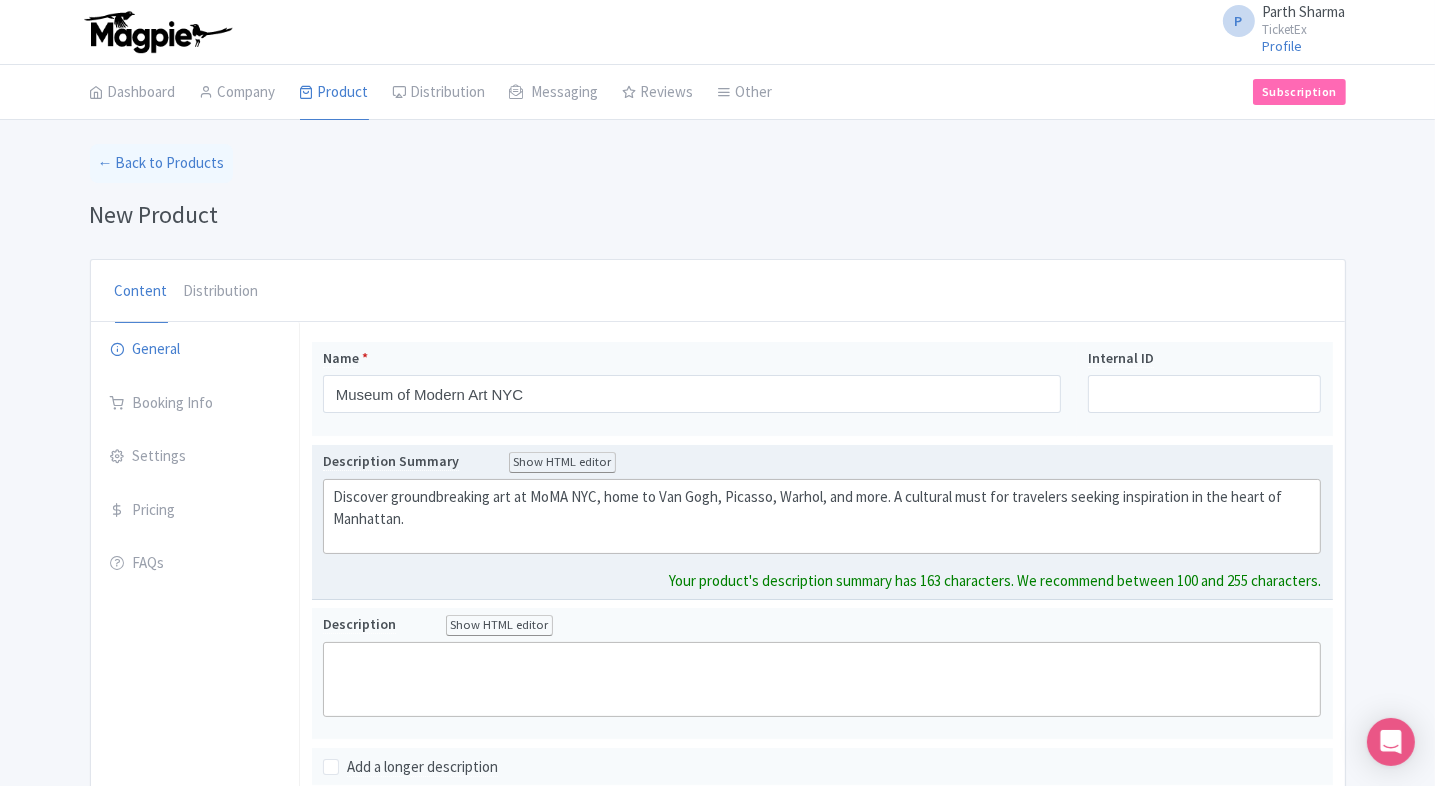 type on "<div>Discover groundbreaking art at MoMA NYC, home to Van Gogh, Picasso, Warhol, and more. A cultural must for travelers seeking inspiration in the heart of Manhattan.</div>" 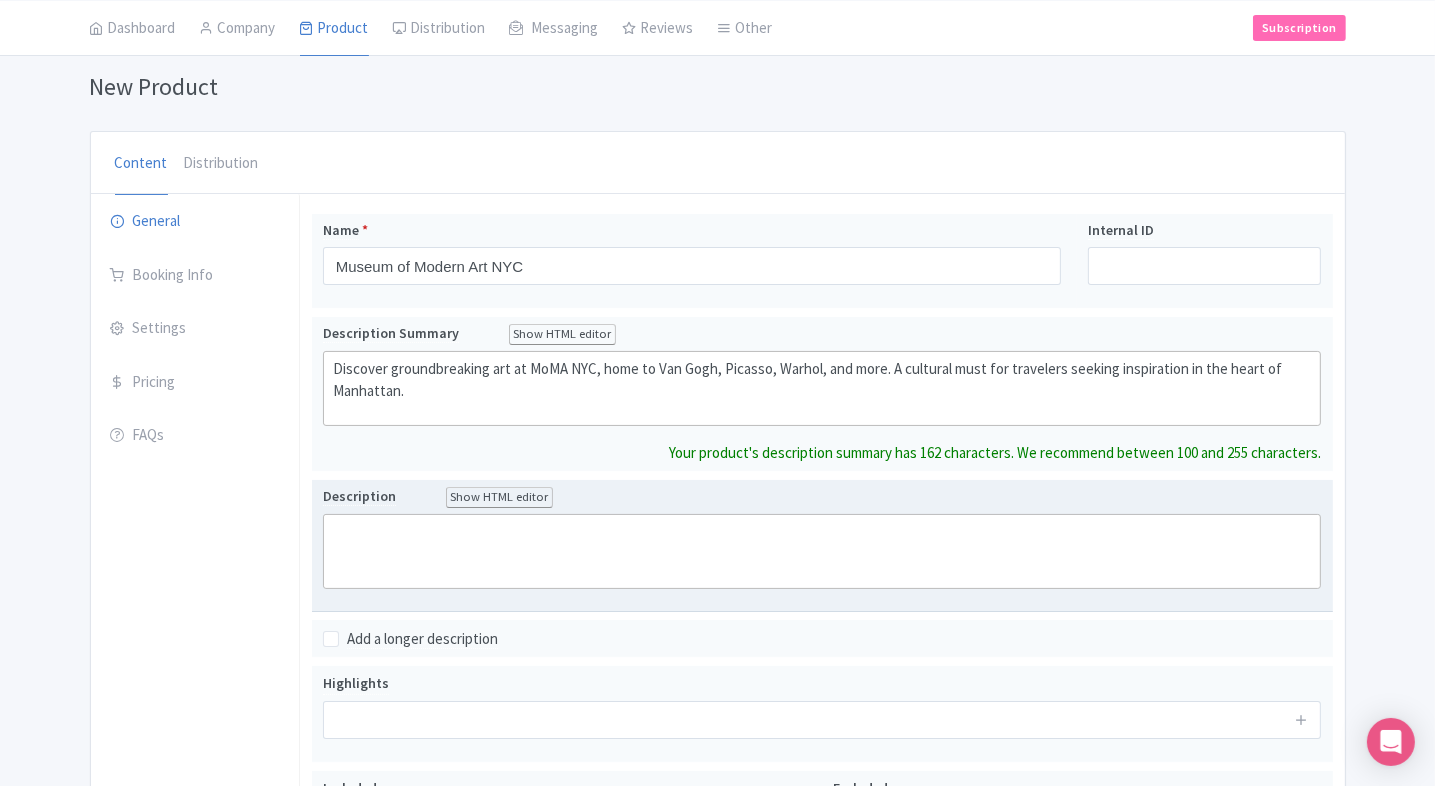 scroll, scrollTop: 106, scrollLeft: 0, axis: vertical 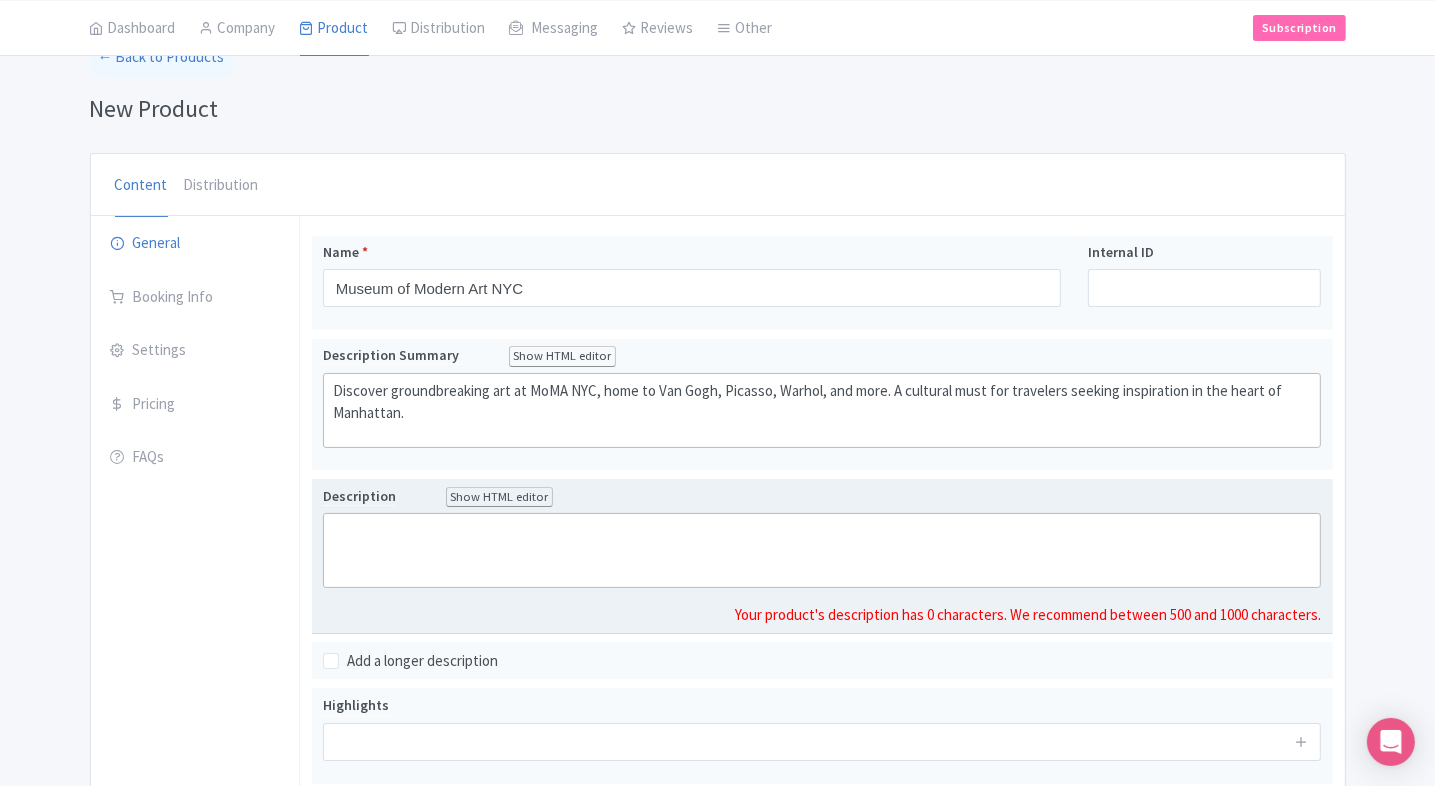 click 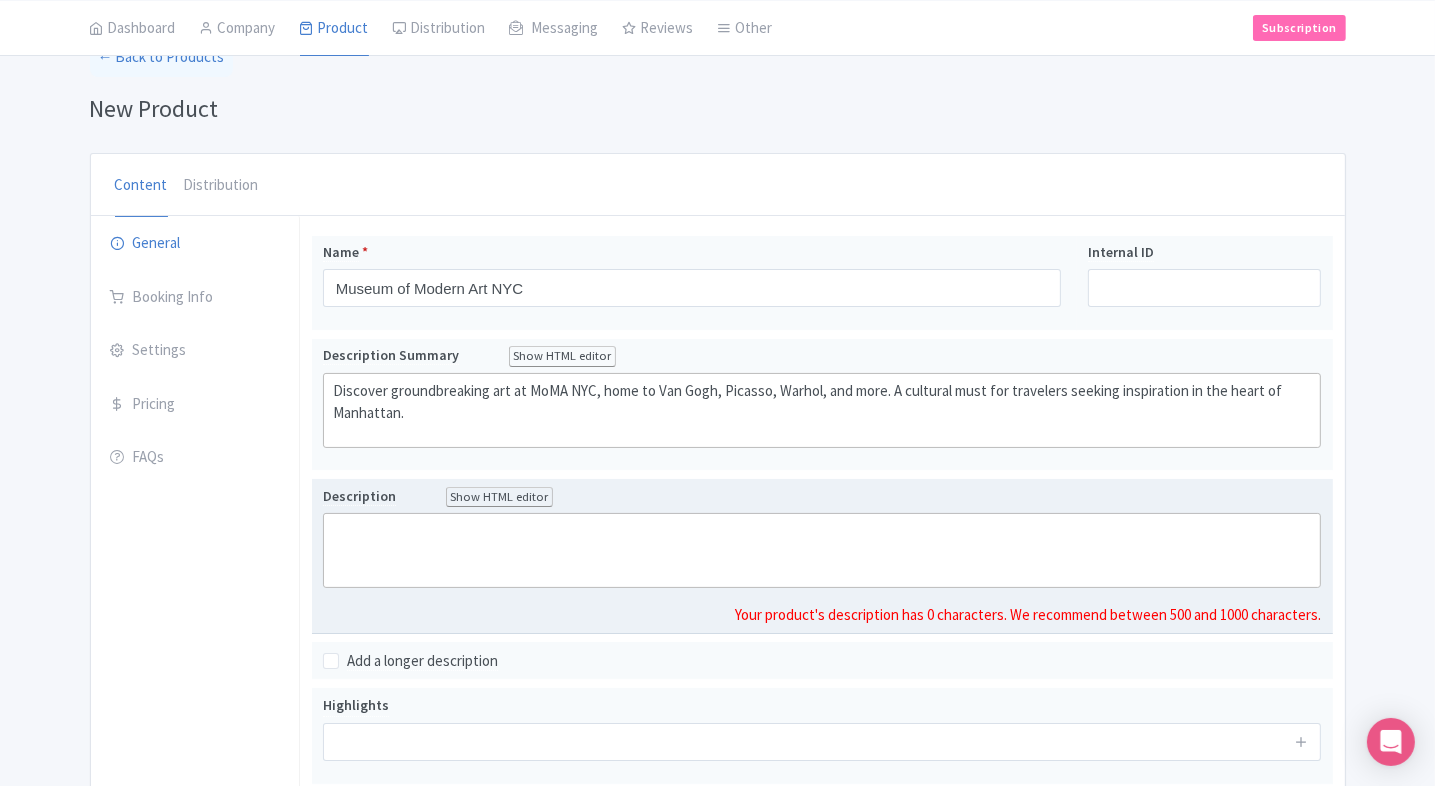 paste on "<div>Explore iconic modern art at the Museum of Modern Art (MoMA) in [CITY], home to an unparalleled collection of contemporary masterpieces. From Van Gogh’s “The Starry Night” to works by Picasso, Warhol, and Frida Kahlo, MoMA offers a journey through the evolution of modern creativity. Spanning six expansive floors, the museum features painting, sculpture, photography, design, film, and new media exhibits. Interactive installations and rotating exhibitions keep the experience fresh and inspiring for every visit. Located in Midtown [CITY], MoMA is more than just a museum—it’s a vibrant cultural destination that continues to shape global art conversations.<br><br></div><div><br><br></div><div><br><br></div><div><br><br></div><div><br><br></div><div><br><br></div><div><br><br></div><div><br></div><div><br></div><div><br><br><br>Ask ChatGPT</div>" 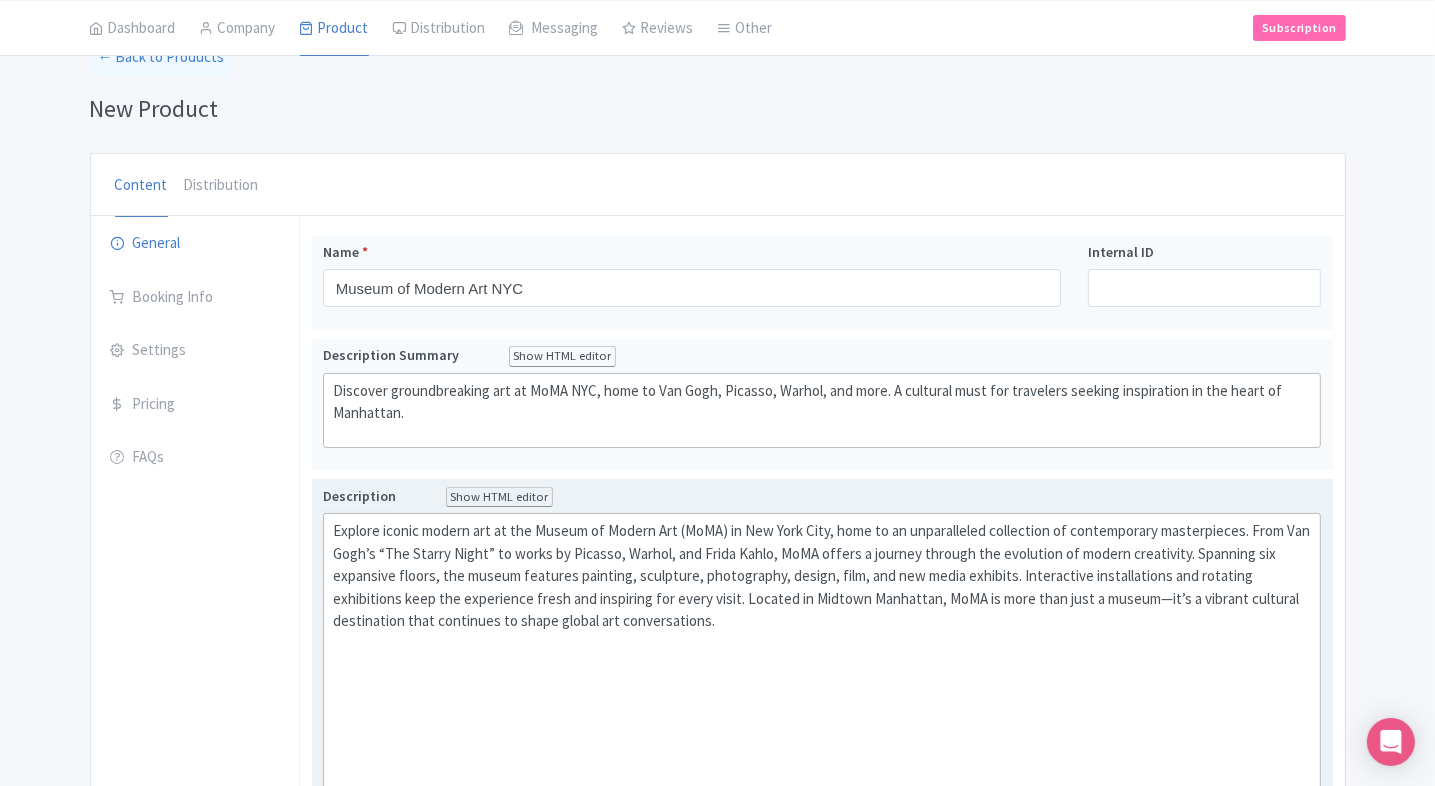 click 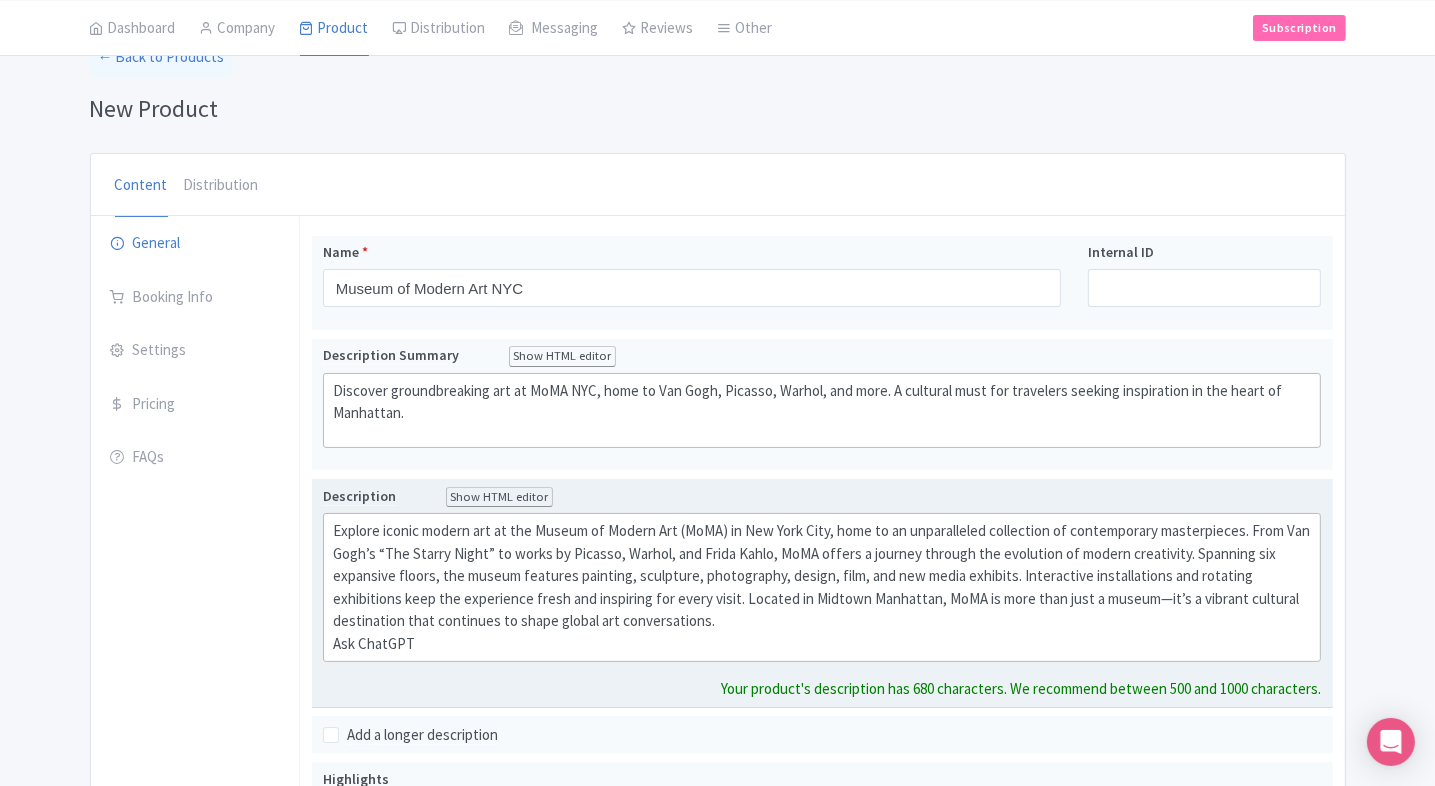 type on "<div>Explore iconic modern art at the Museum of Modern Art (MoMA) in [CITY], home to an unparalleled collection of contemporary masterpieces. From Van Gogh’s “The Starry Night” to works by Picasso, Warhol, and Frida Kahlo, MoMA offers a journey through the evolution of modern creativity. Spanning six expansive floors, the museum features painting, sculpture, photography, design, film, and new media exhibits. Interactive installations and rotating exhibitions keep the experience fresh and inspiring for every visit. Located in Midtown [CITY], MoMA is more than just a museum—it’s a vibrant cultural destination that continues to shape global art conversations.<br>Ask ChatGPT</div>" 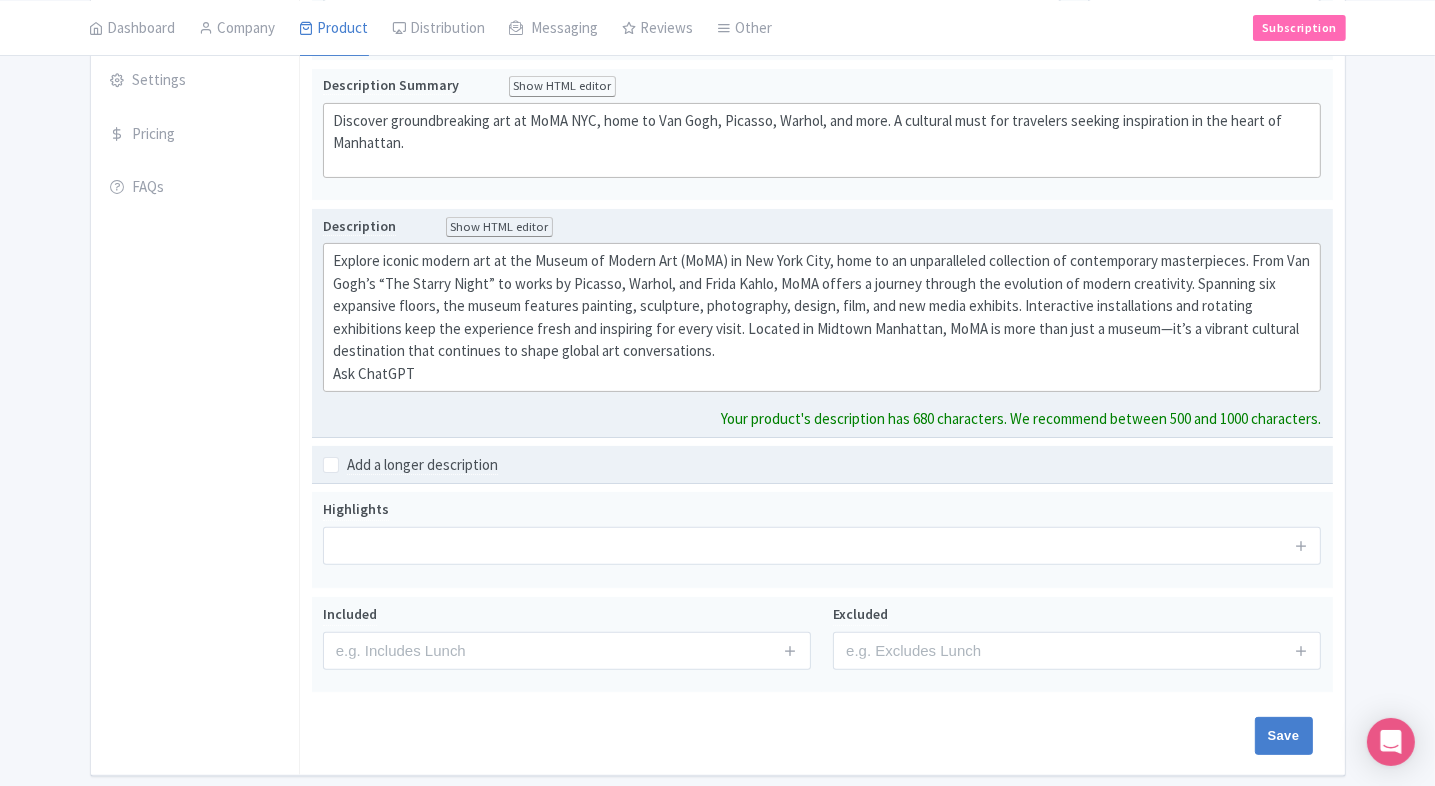 scroll, scrollTop: 410, scrollLeft: 0, axis: vertical 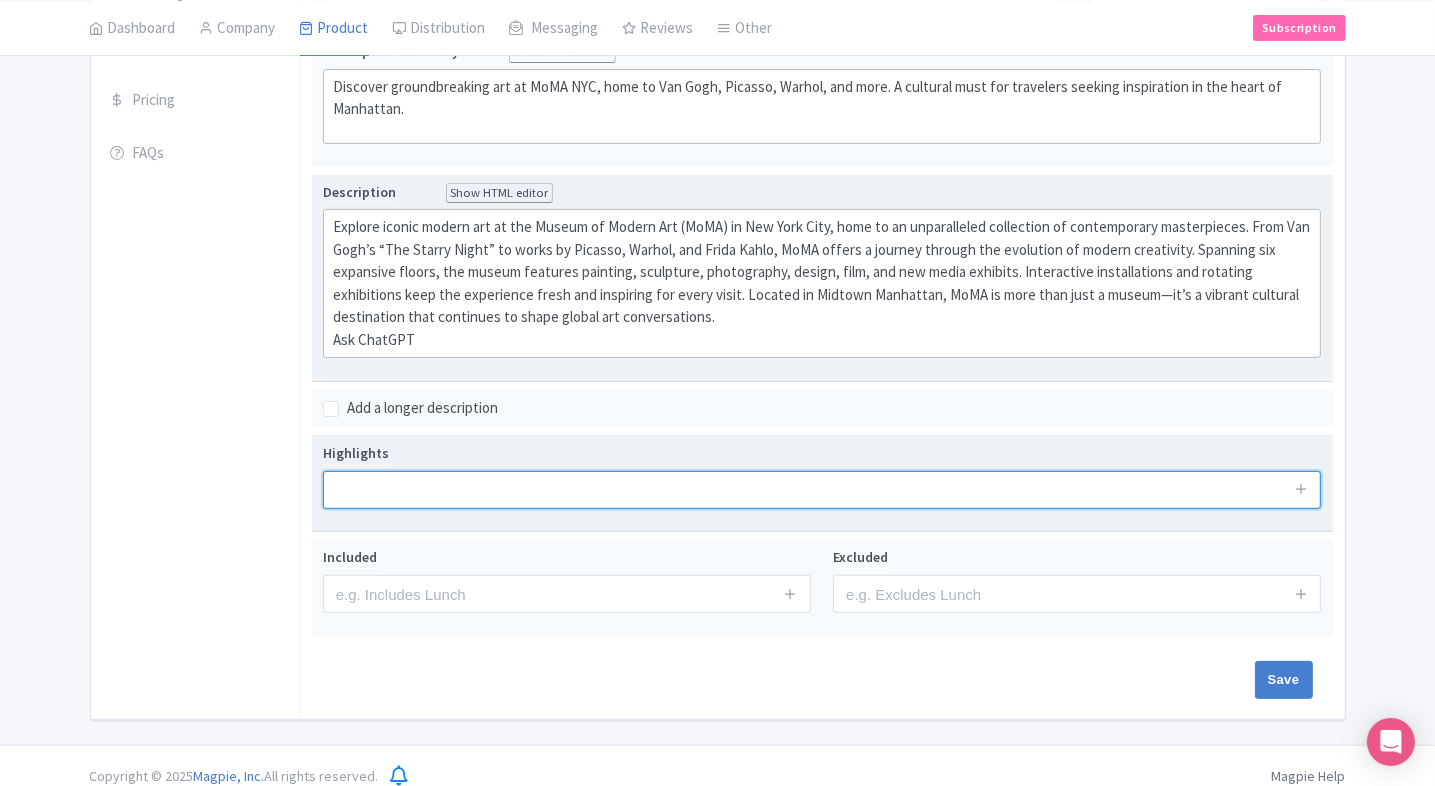 click on "Highlights" at bounding box center (822, 483) 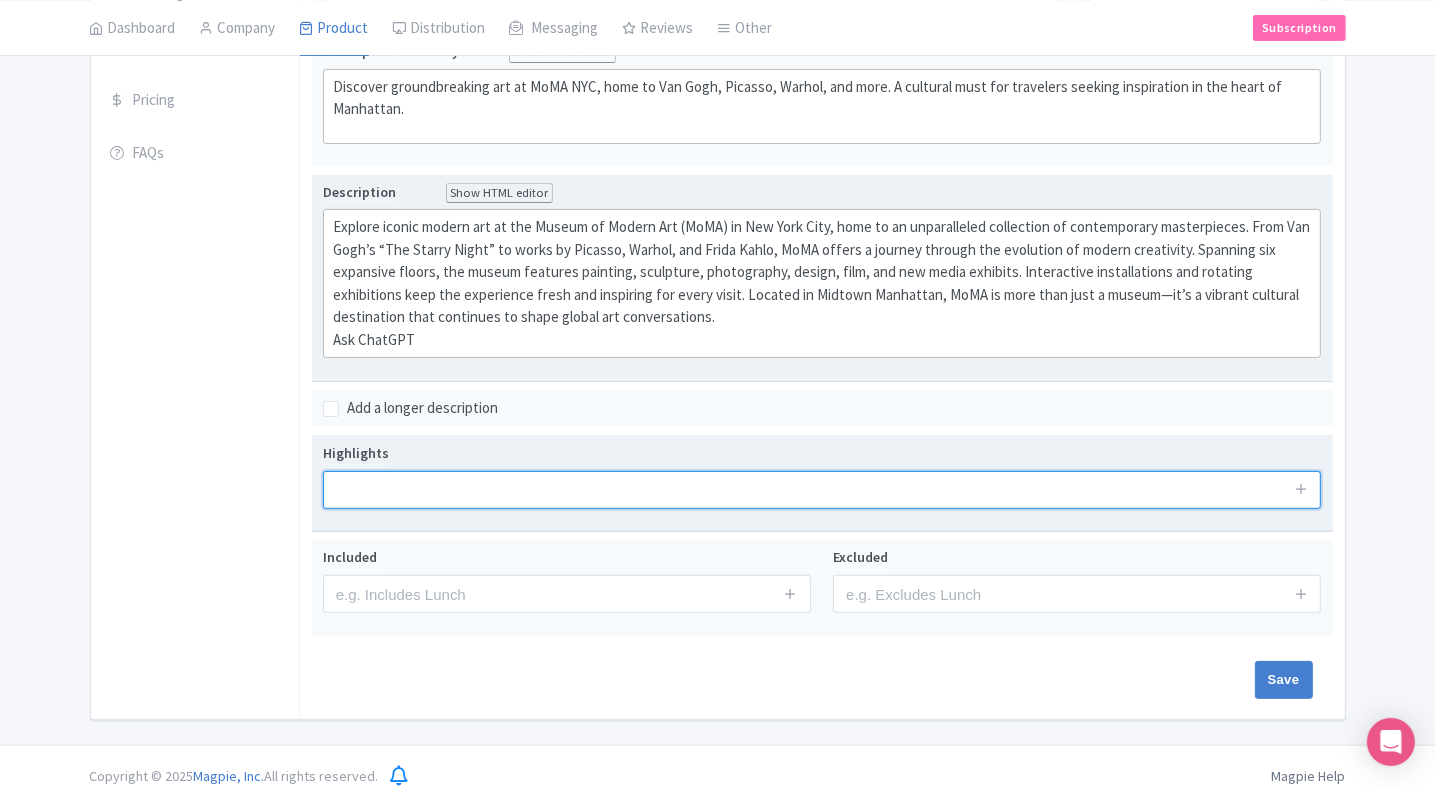 click at bounding box center [822, 490] 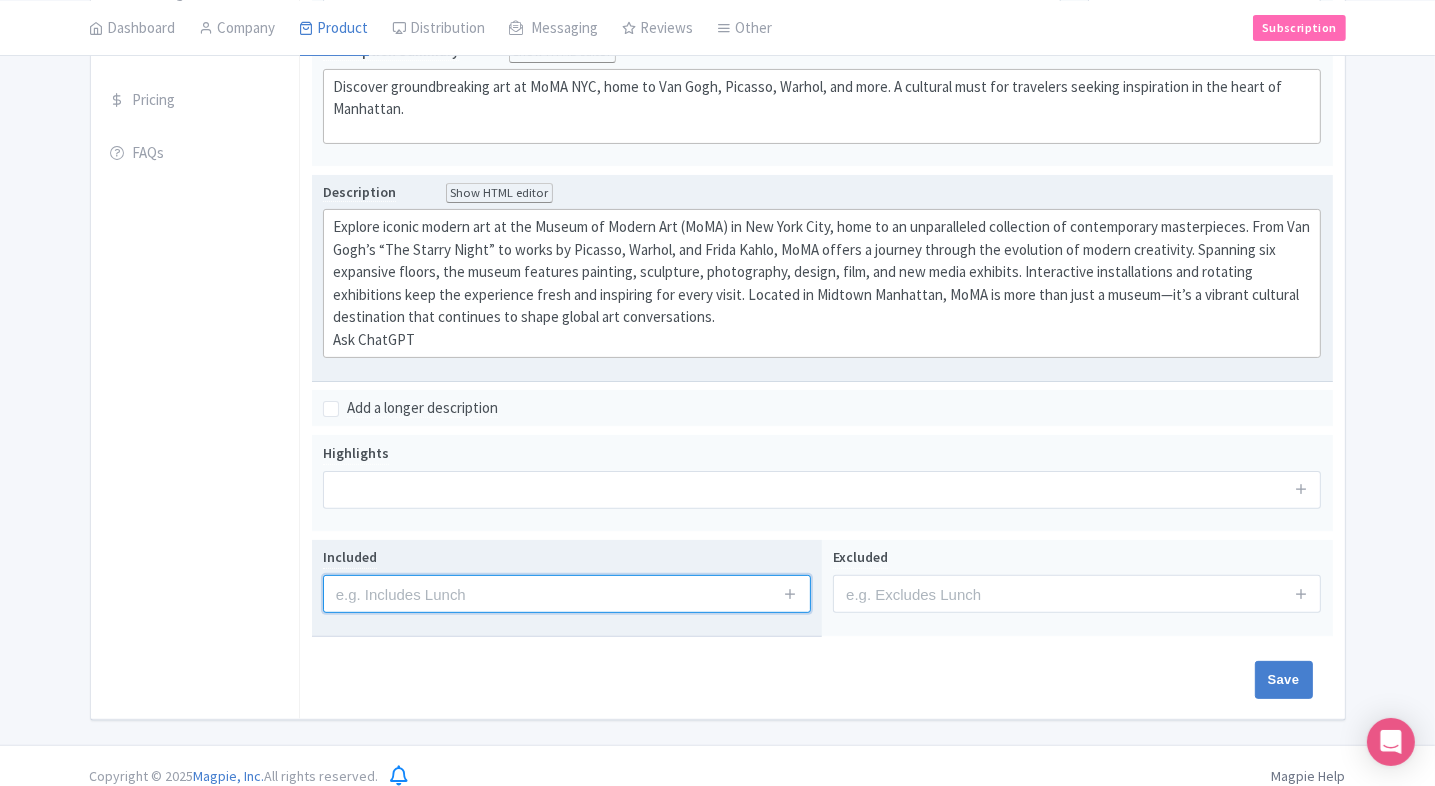 click at bounding box center (567, 594) 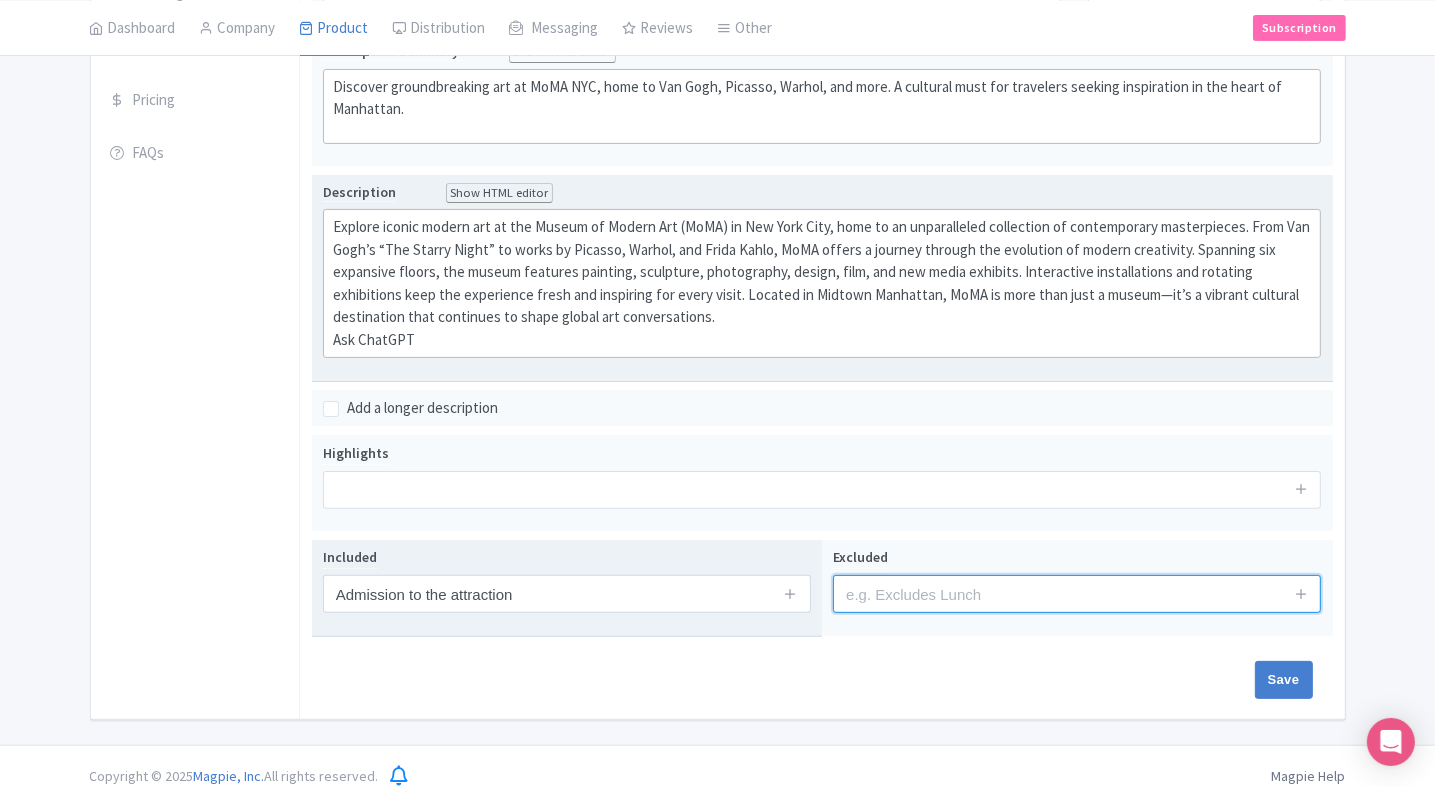 type on "guides, audio guides" 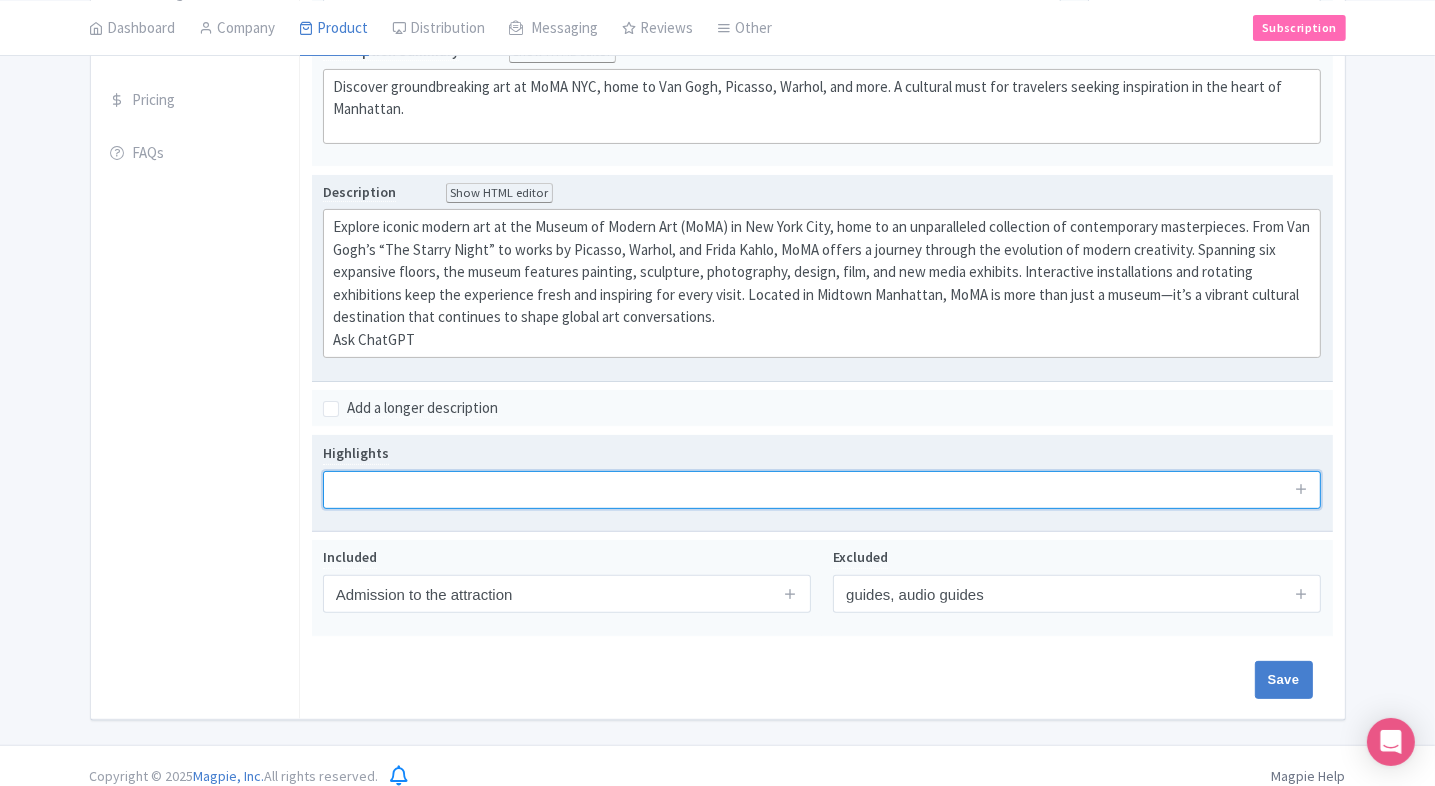 click at bounding box center [822, 490] 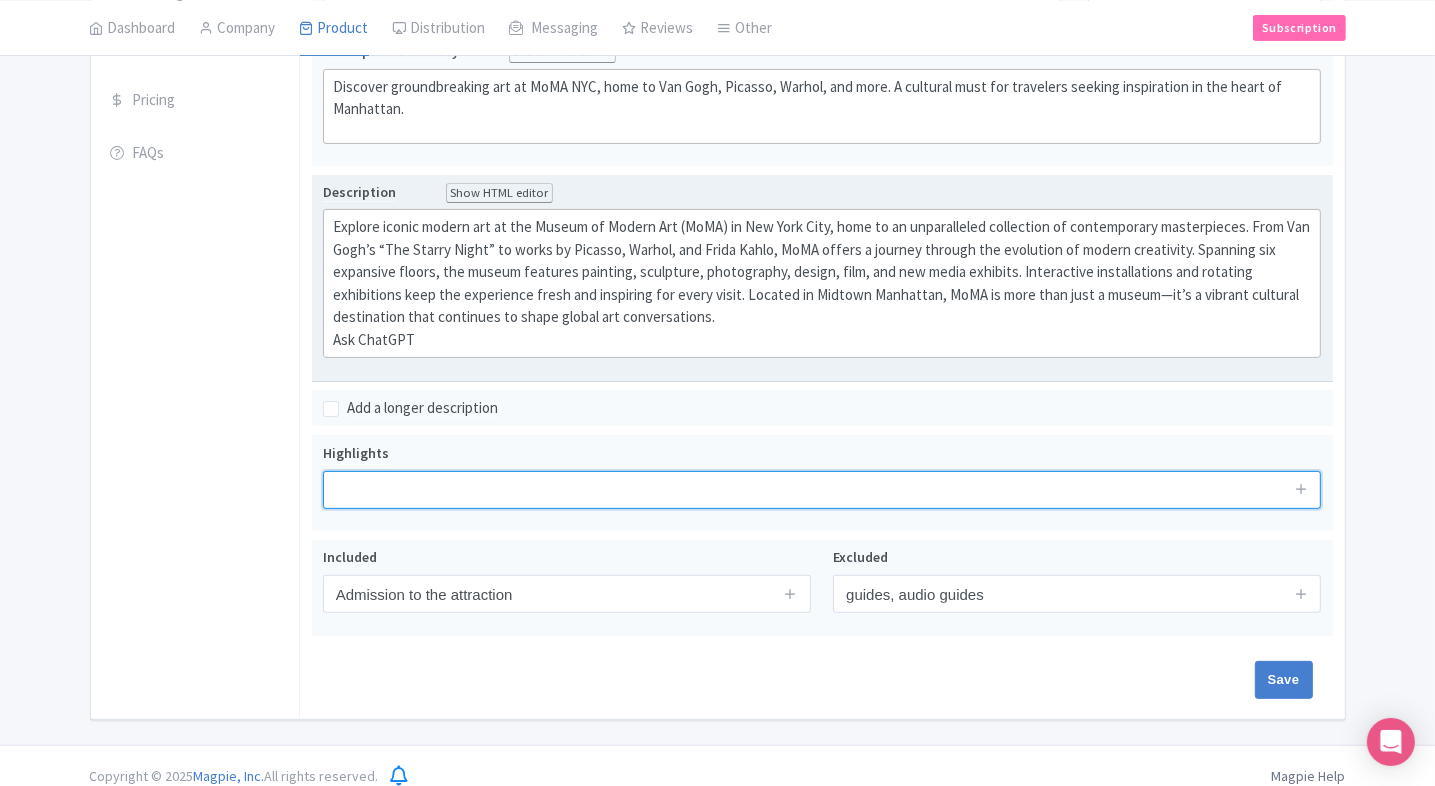 paste on "Explore over 200,000 artworks at MoMA, including iconic masterpieces by Picasso, Warhol, Van Gogh, and Monet." 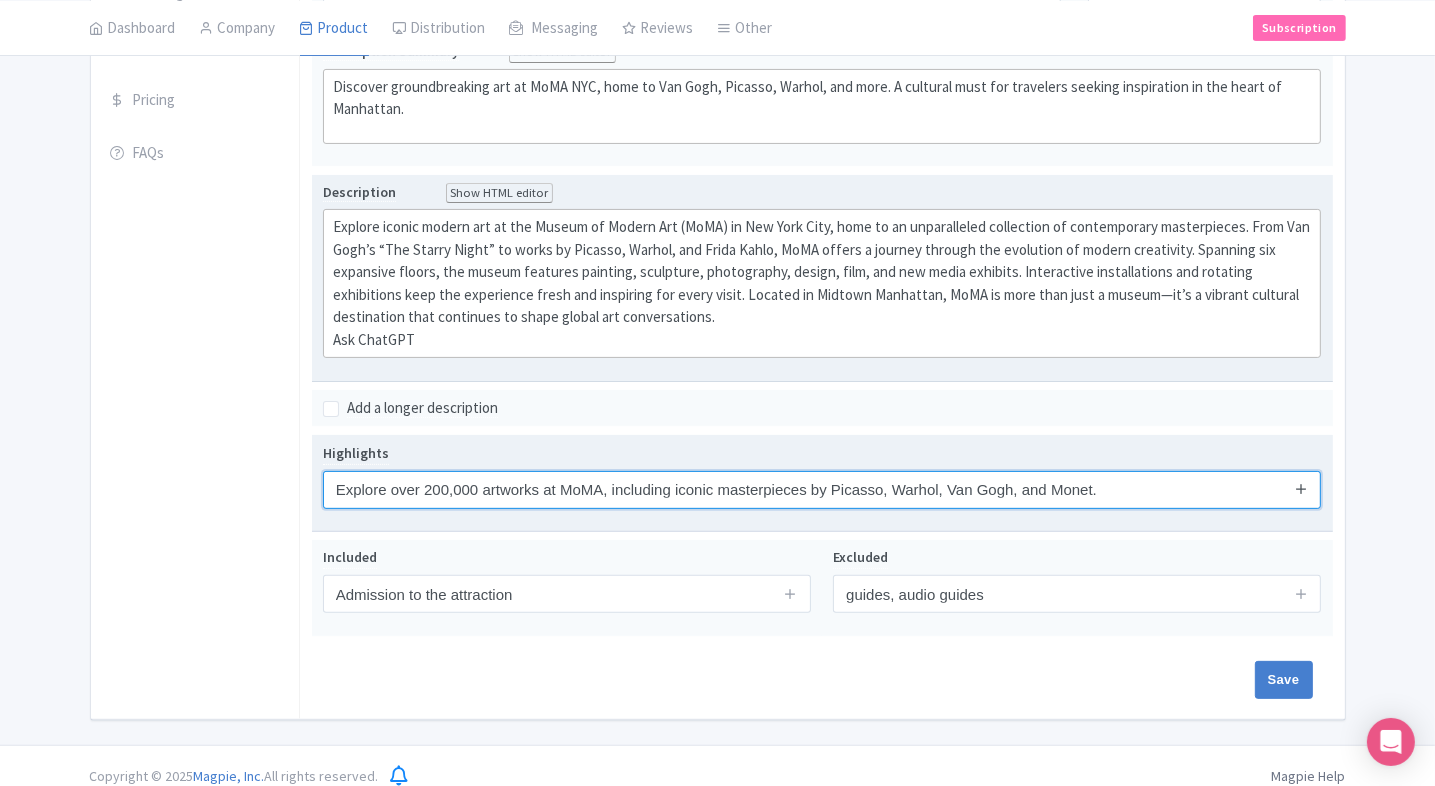 type on "Explore over 200,000 artworks at MoMA, including iconic masterpieces by Picasso, Warhol, Van Gogh, and Monet." 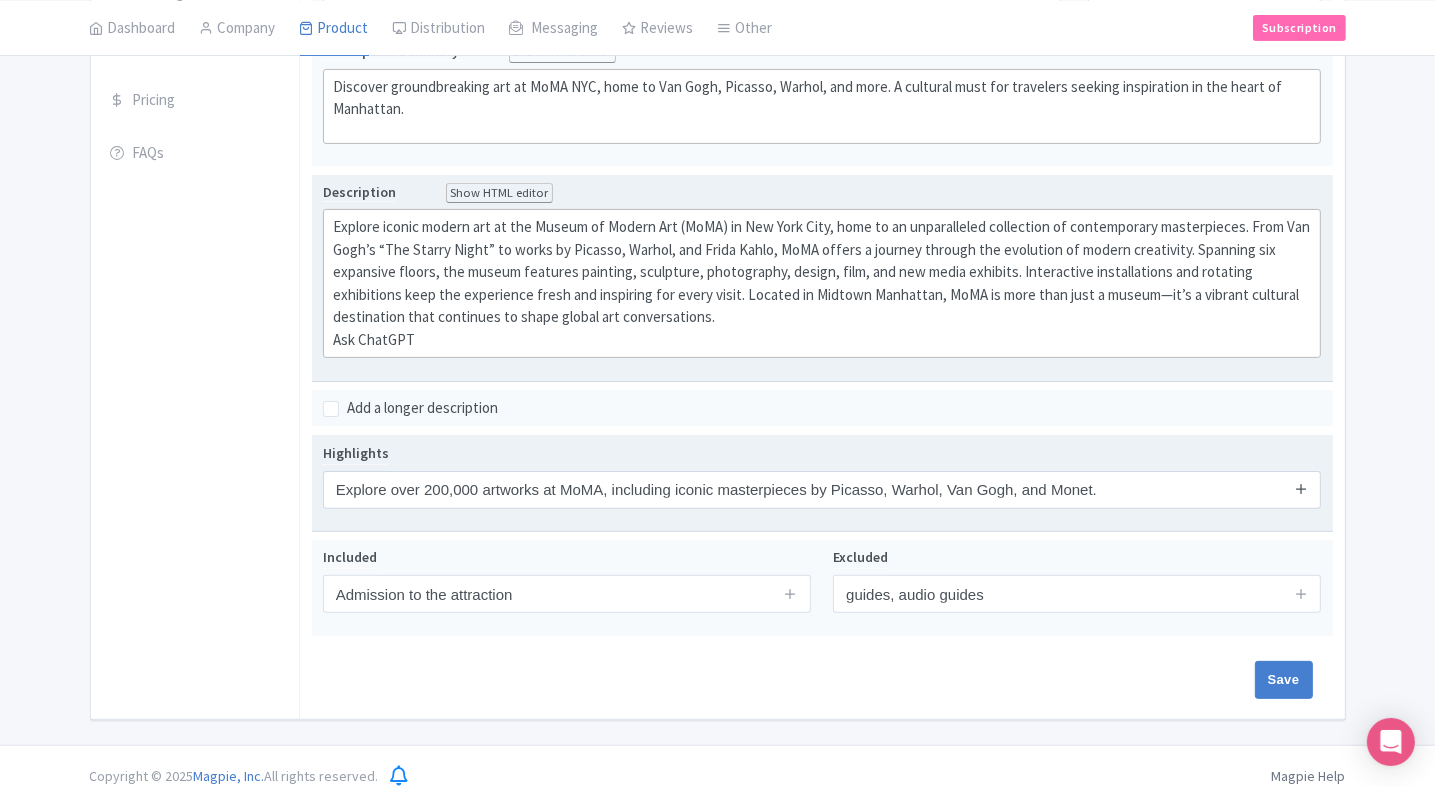 click at bounding box center (1301, 488) 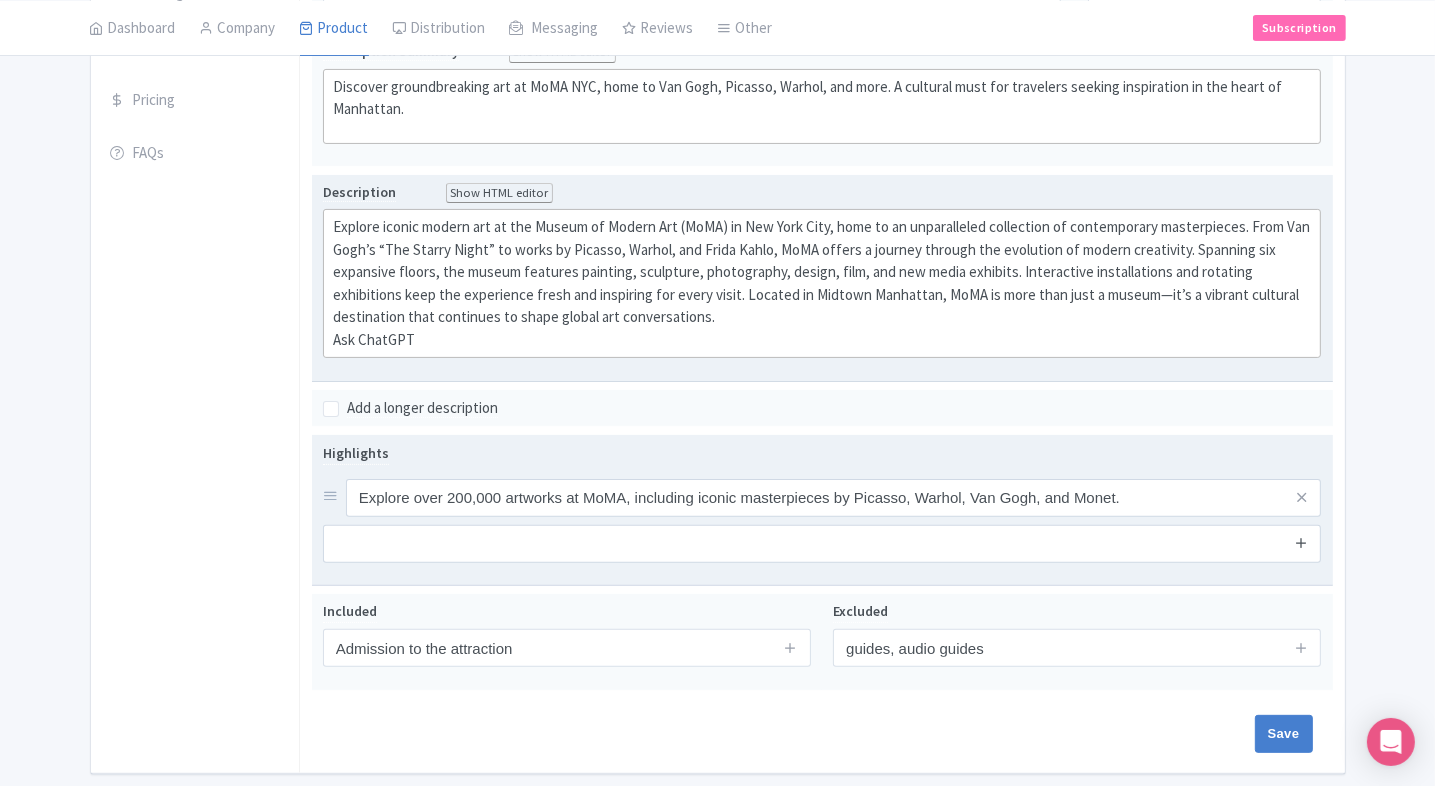 click at bounding box center [1301, 498] 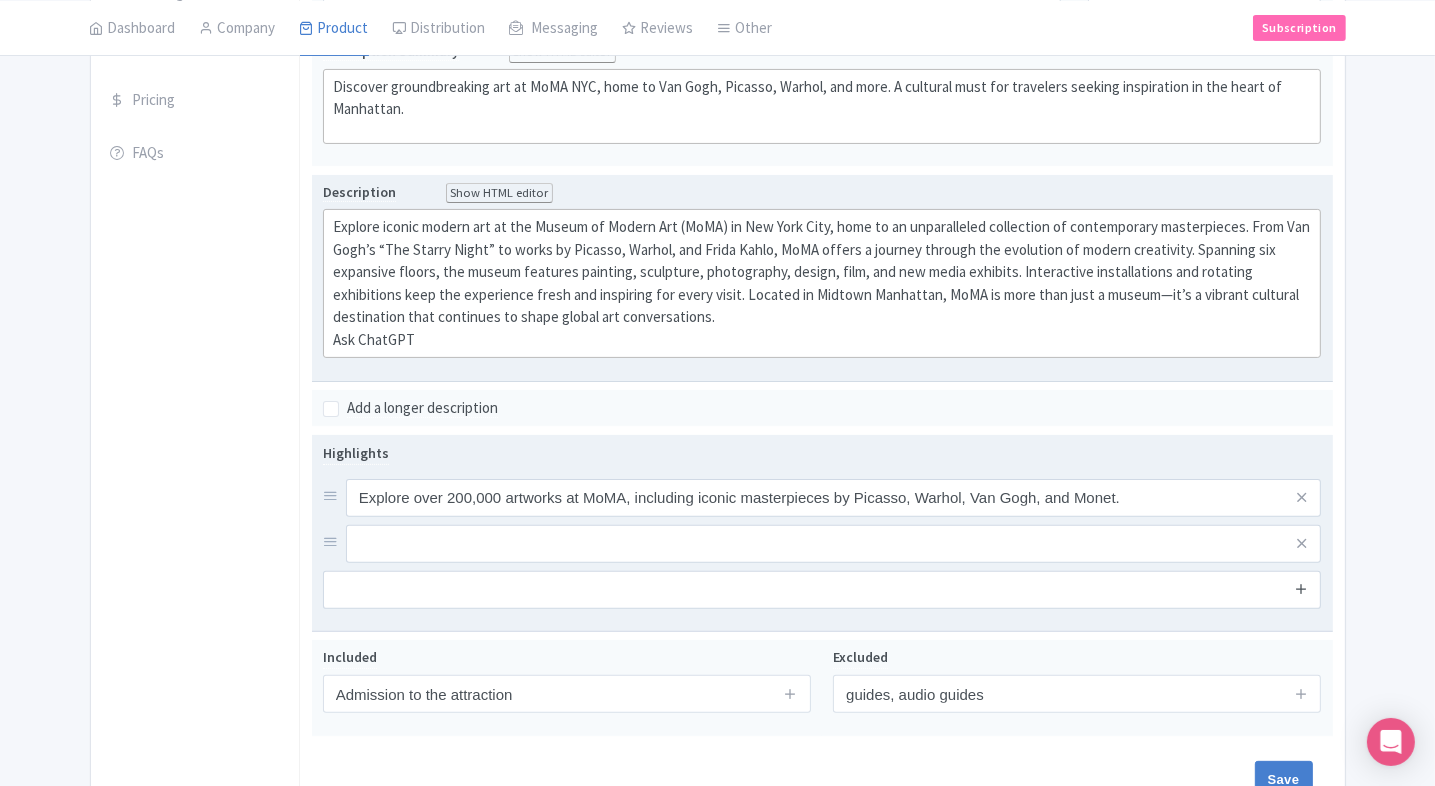 click at bounding box center (1301, 588) 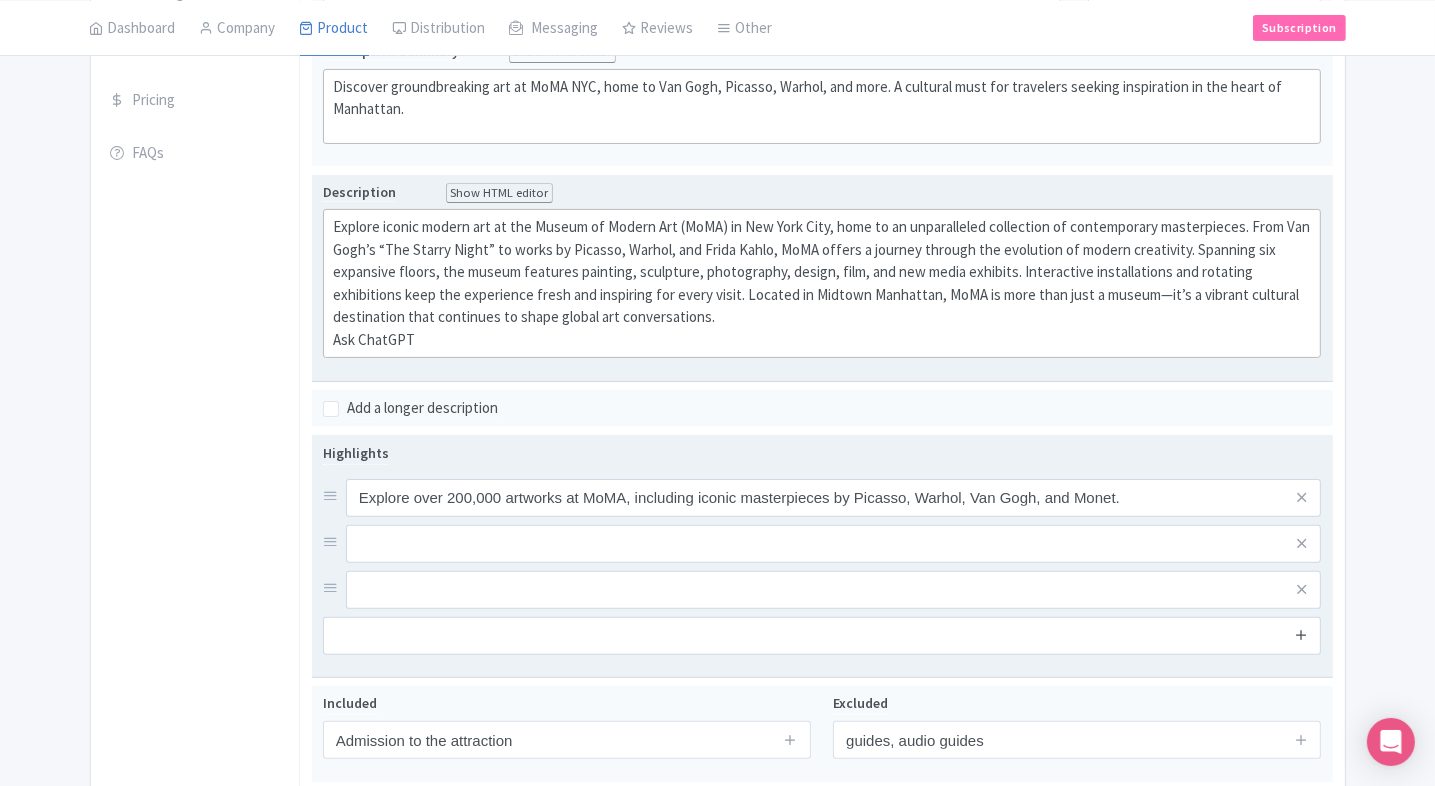 click at bounding box center [1301, 635] 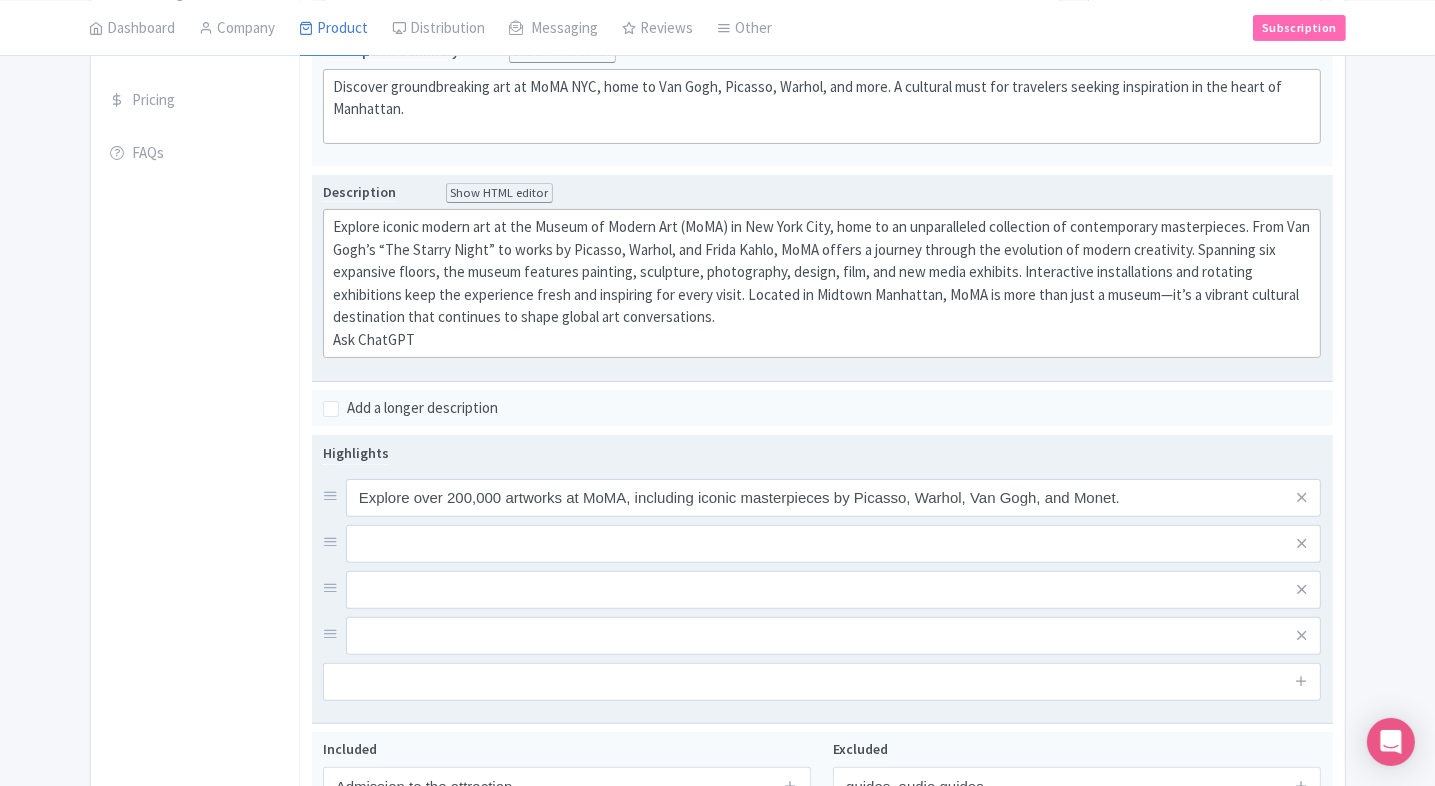 click at bounding box center (834, 498) 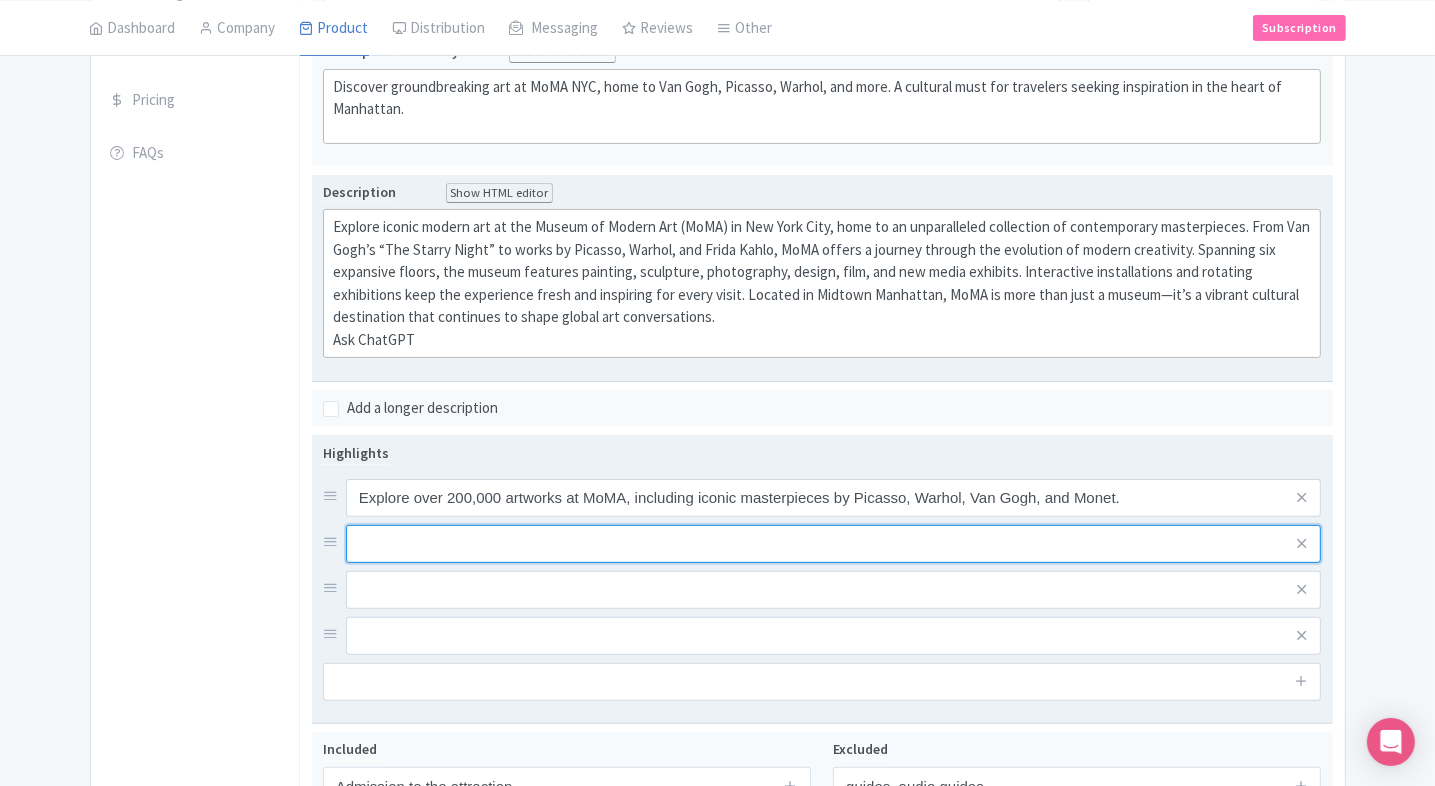 paste on "Discover major 20th and 21st-century movements like Cubism, Surrealism, Pop Art, and Abstract Expressionism." 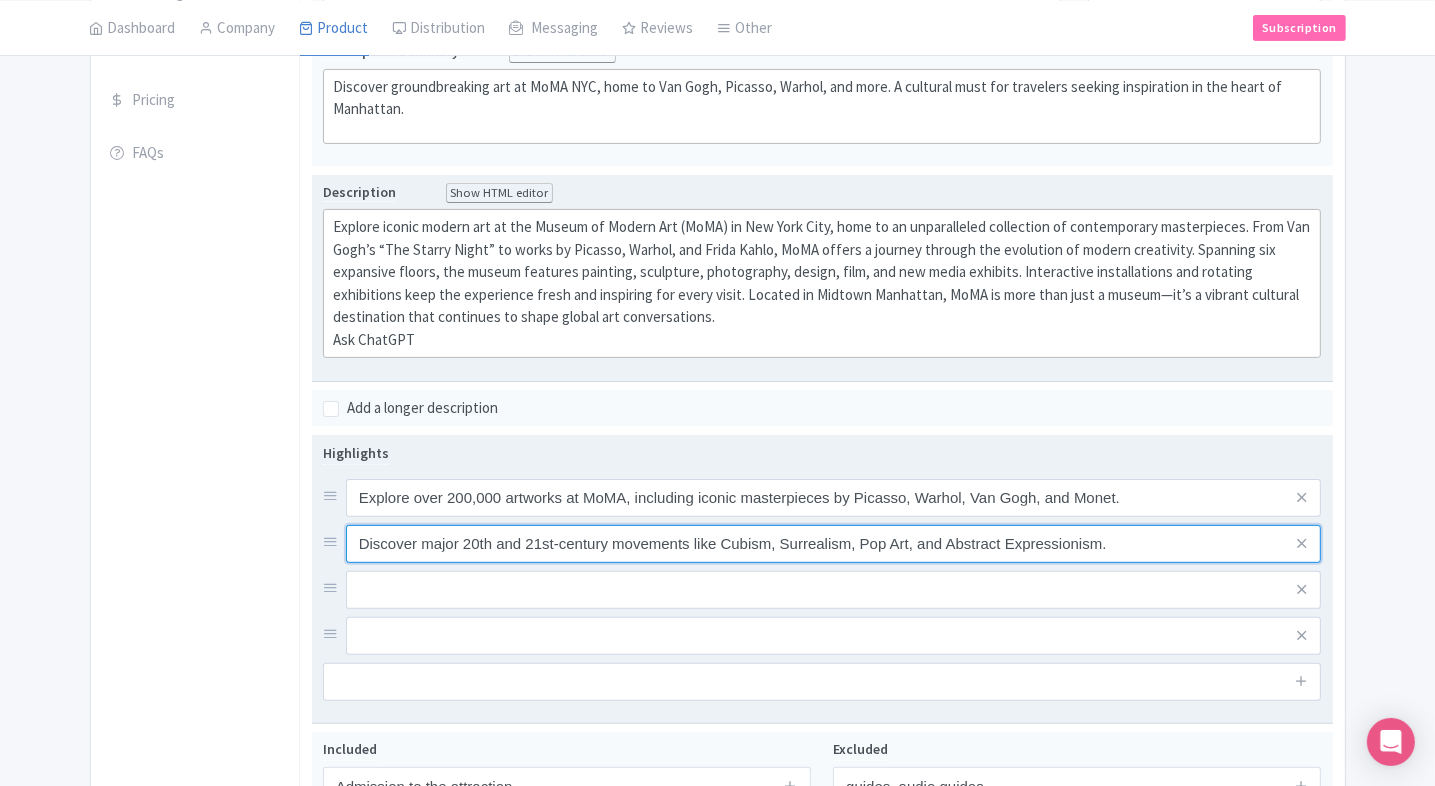 type on "Discover major 20th and 21st-century movements like Cubism, Surrealism, Pop Art, and Abstract Expressionism." 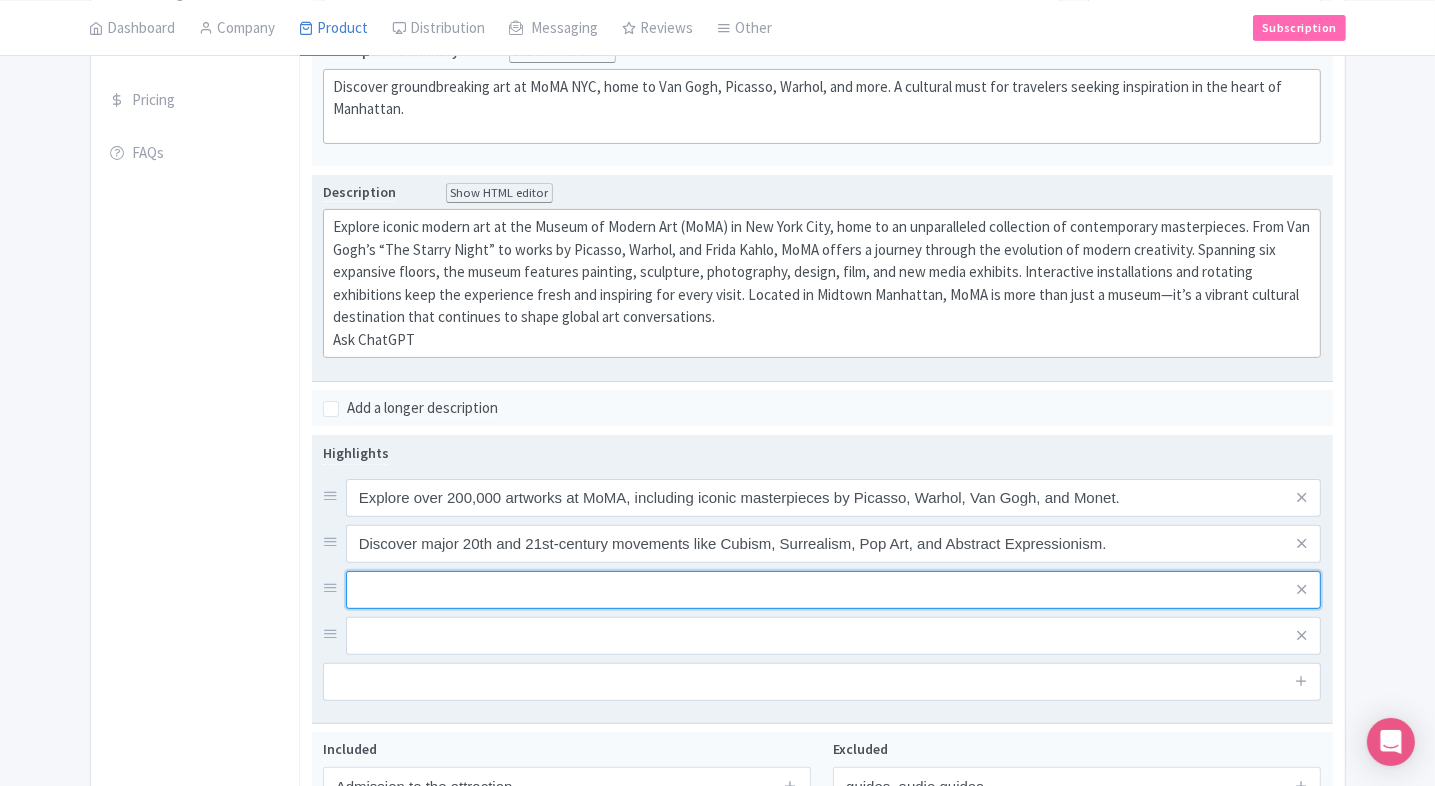 click at bounding box center [834, 498] 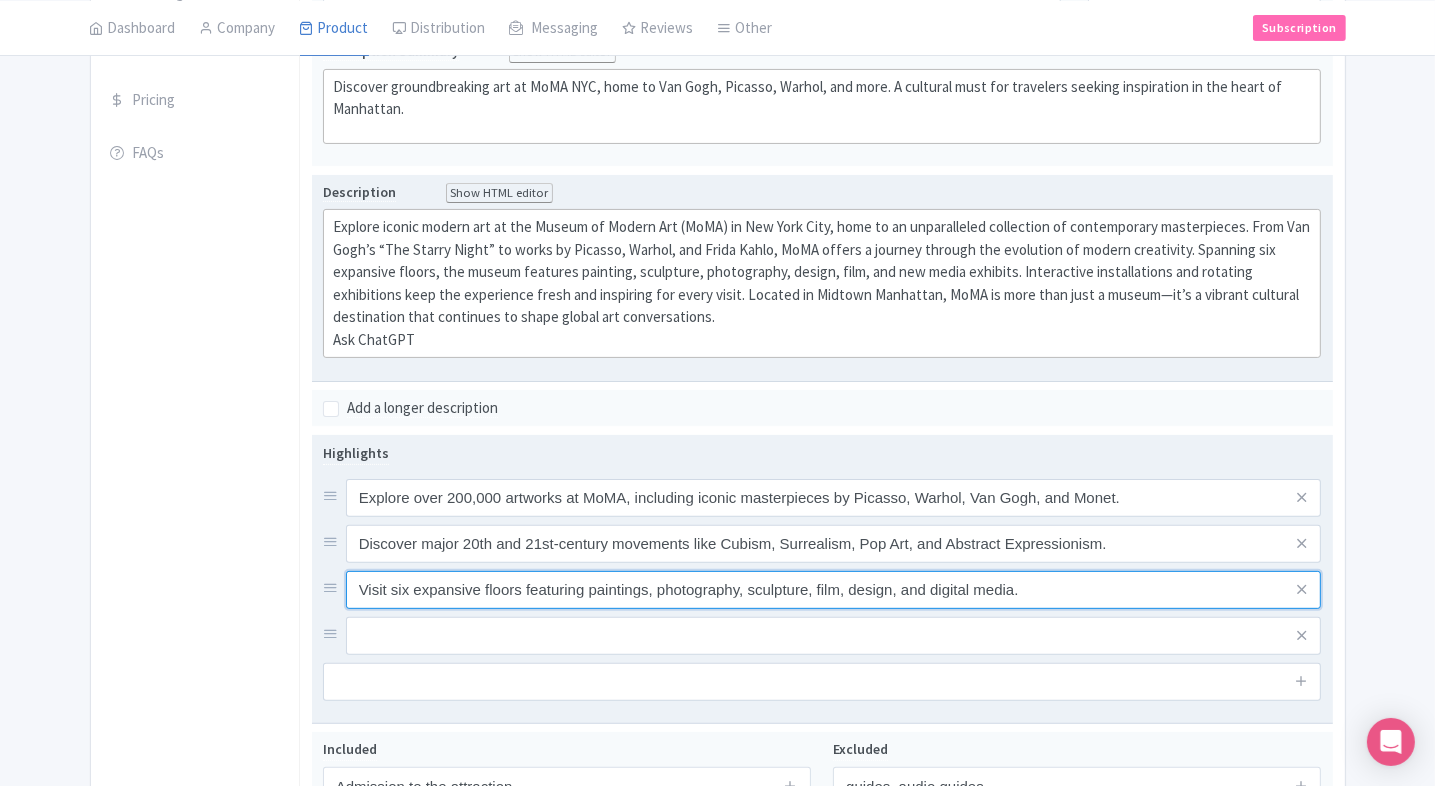 type on "Visit six expansive floors featuring paintings, photography, sculpture, film, design, and digital media." 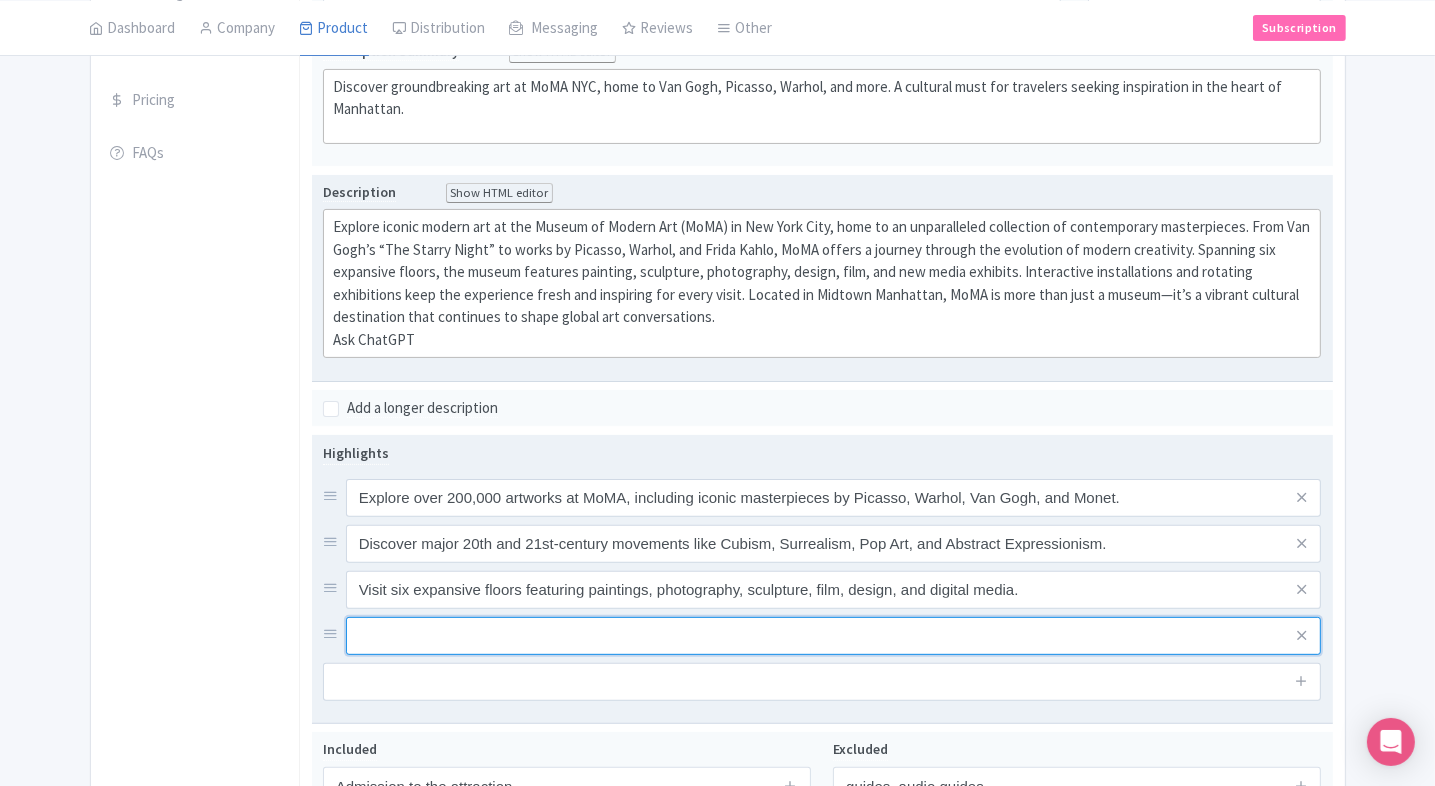 click at bounding box center (834, 498) 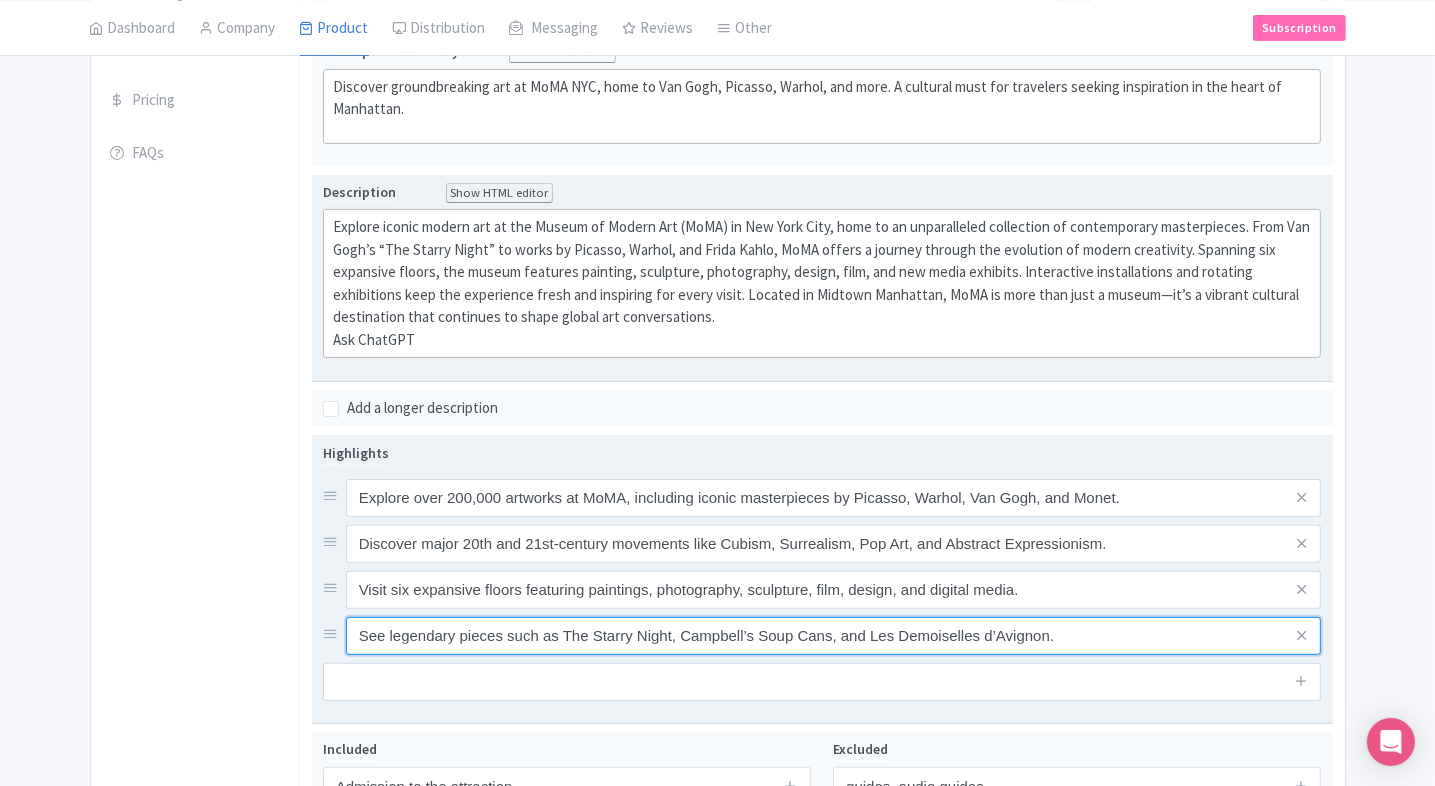 type on "See legendary pieces such as The Starry Night, Campbell’s Soup Cans, and Les Demoiselles d’Avignon." 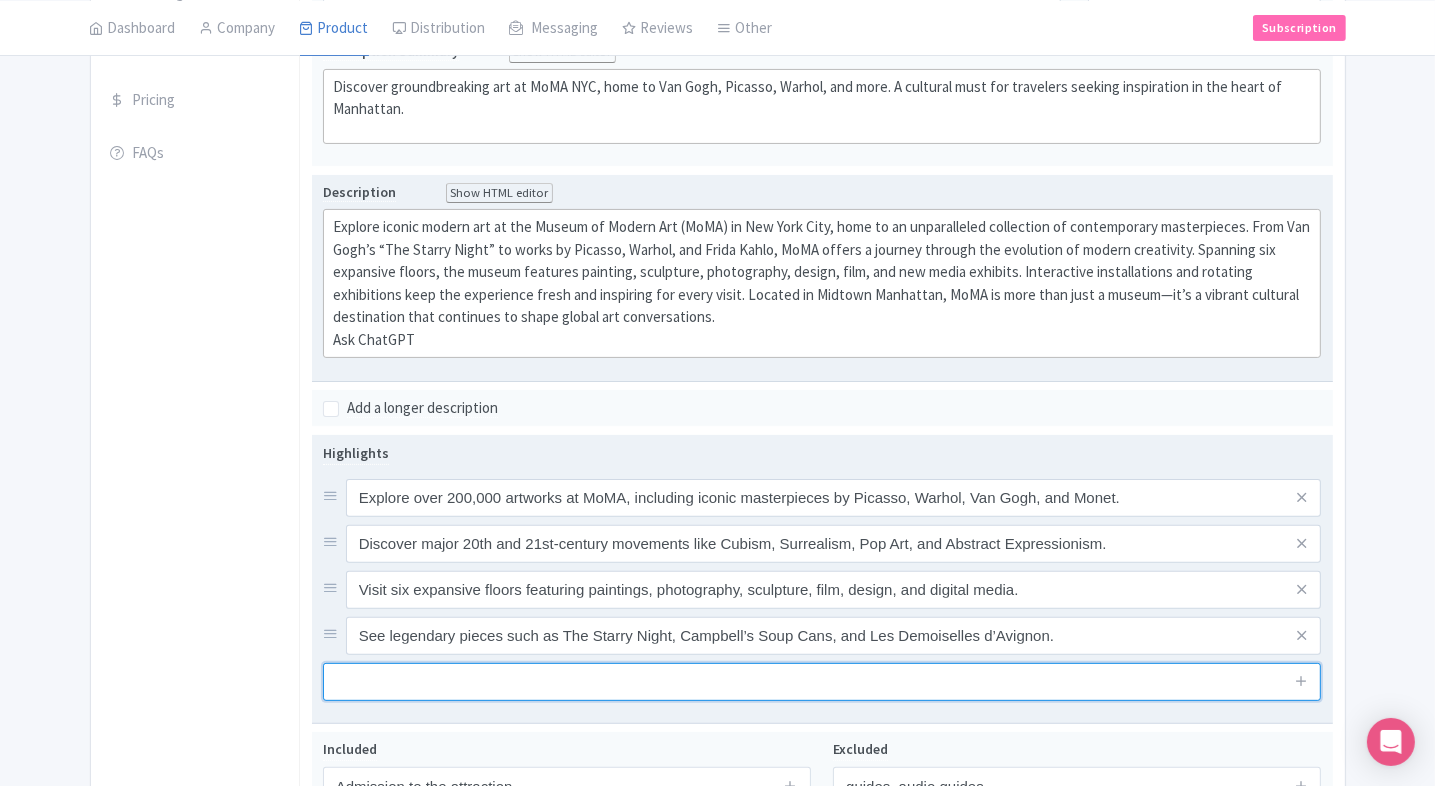 click at bounding box center (822, 682) 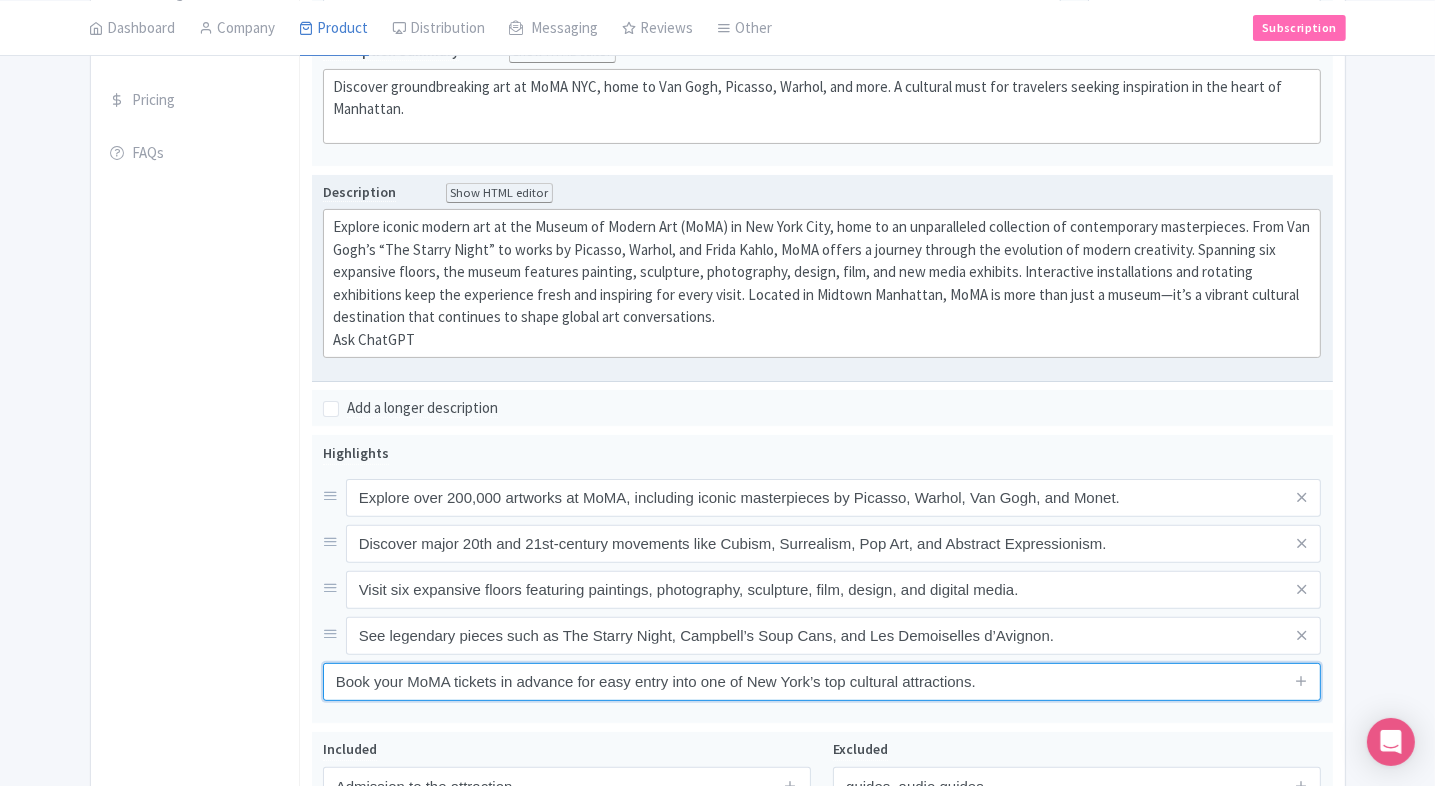 type on "Book your MoMA tickets in advance for easy entry into one of New York’s top cultural attractions." 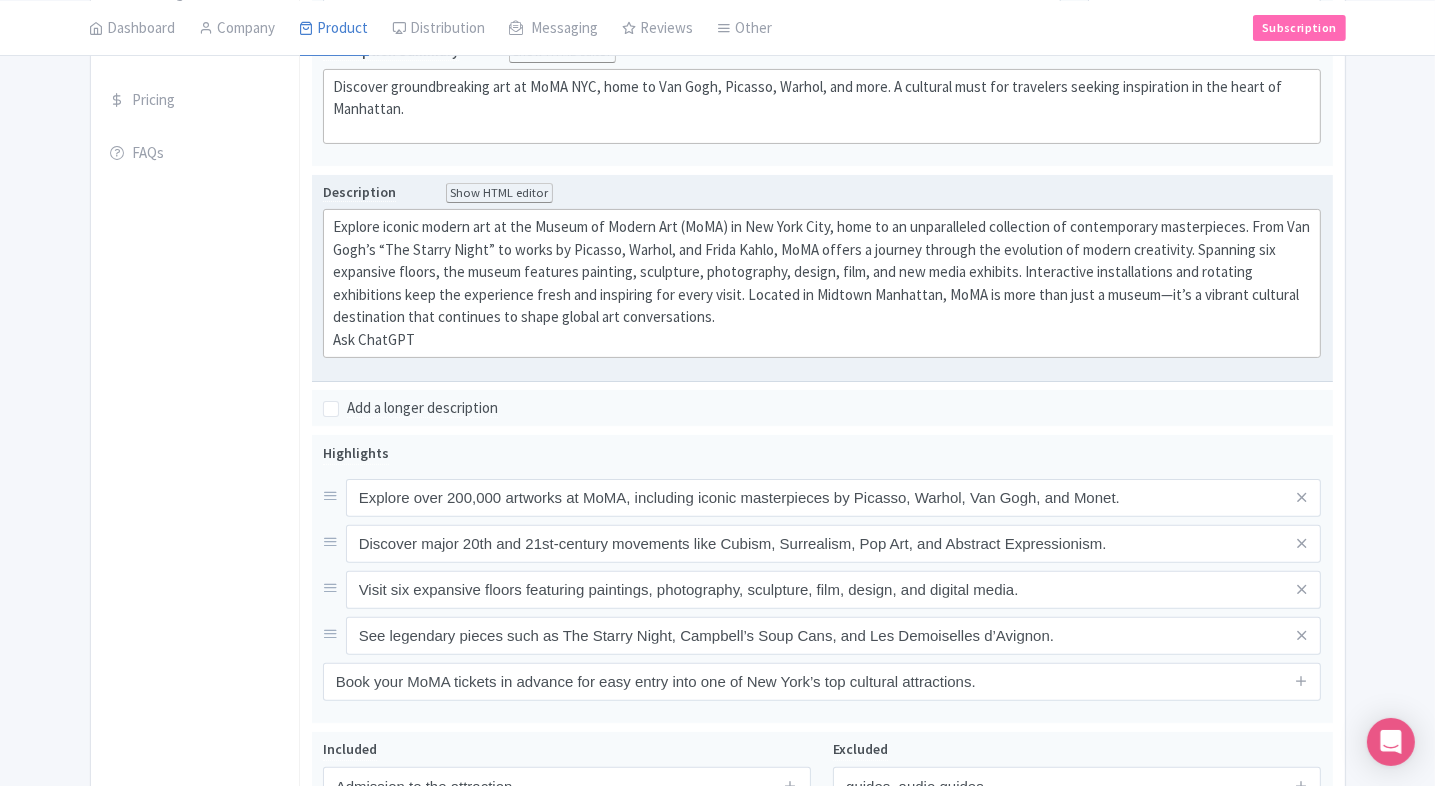 click on "General
Booking Info
Settings
Pricing
FAQs" at bounding box center [195, 411] 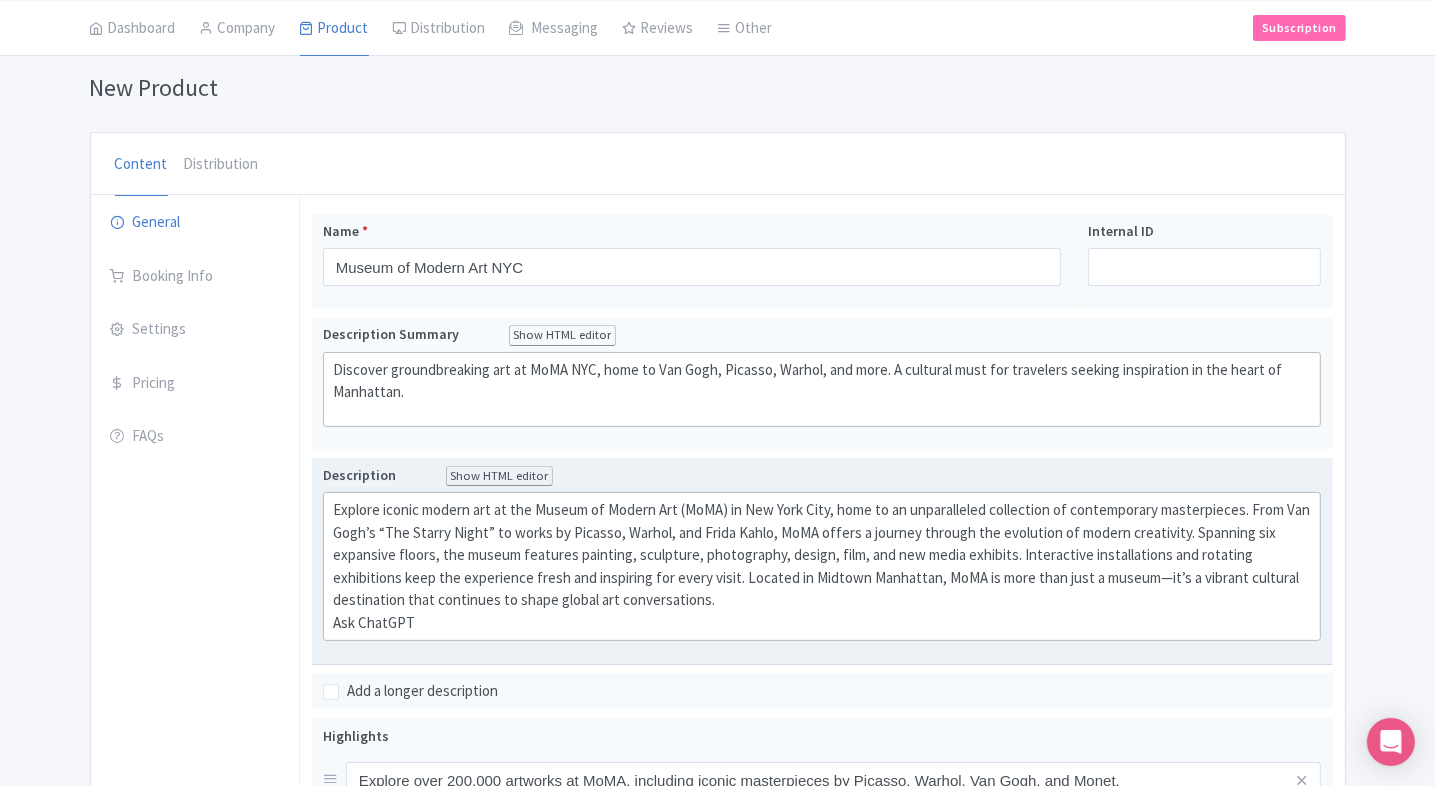 scroll, scrollTop: 0, scrollLeft: 0, axis: both 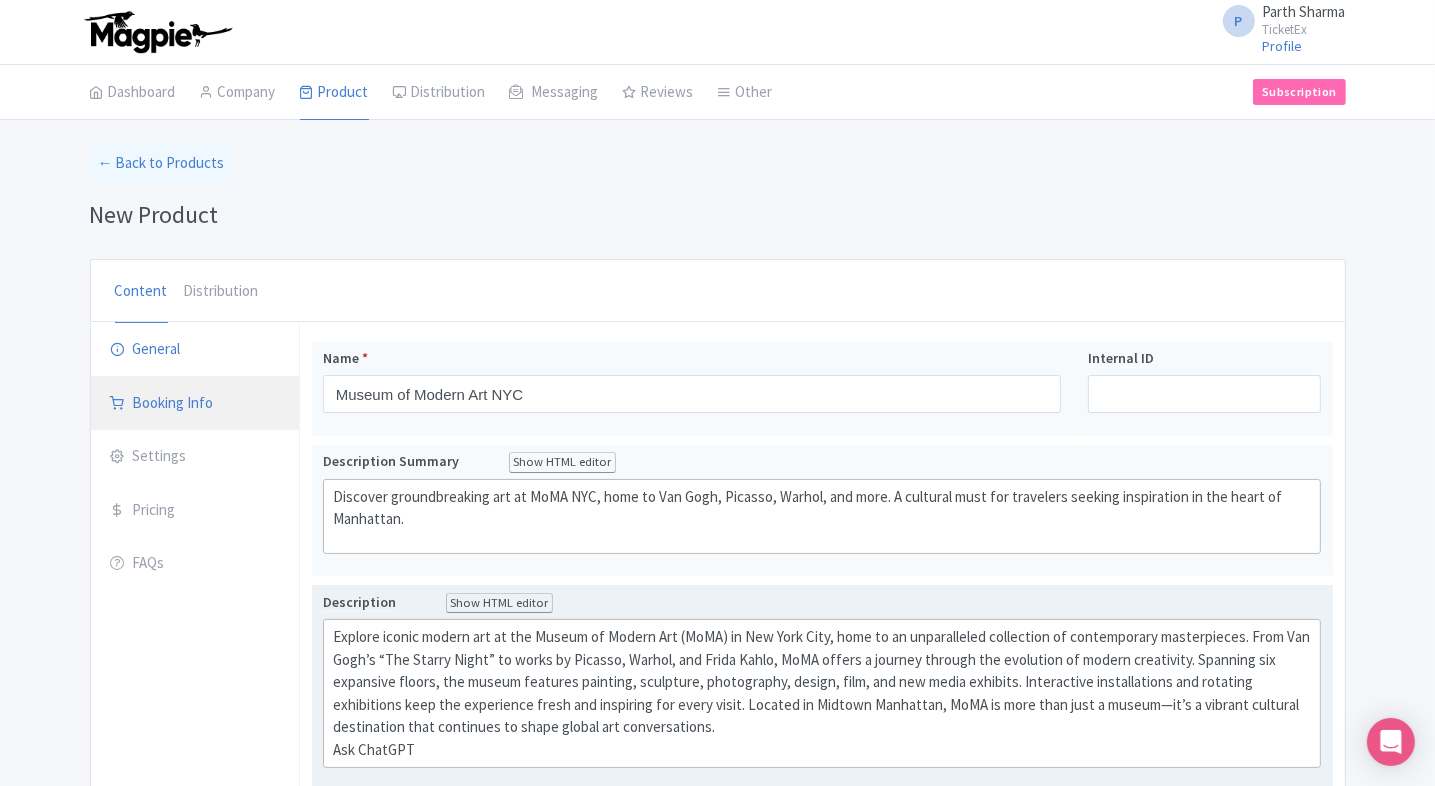 click on "Booking Info" at bounding box center [195, 404] 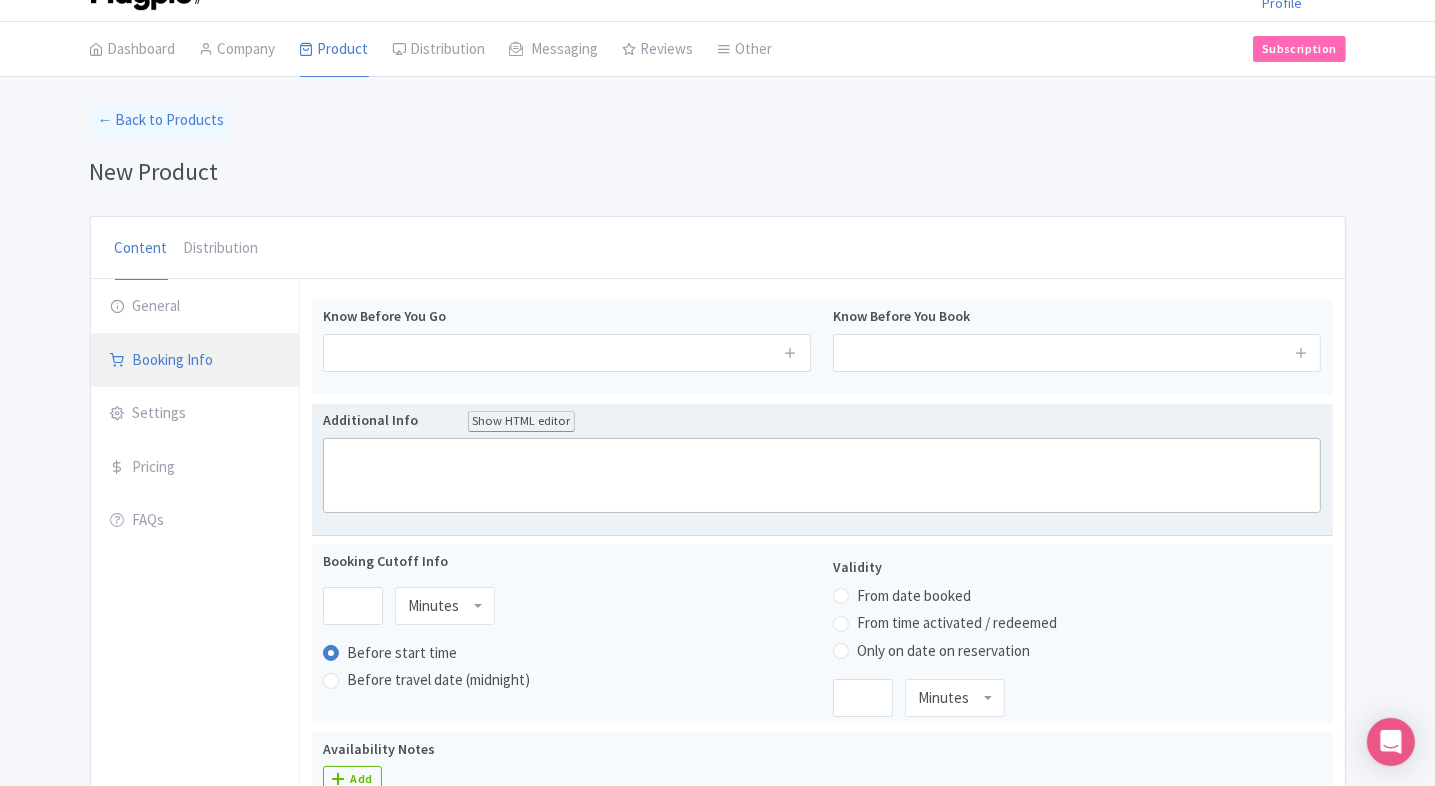 scroll, scrollTop: 52, scrollLeft: 0, axis: vertical 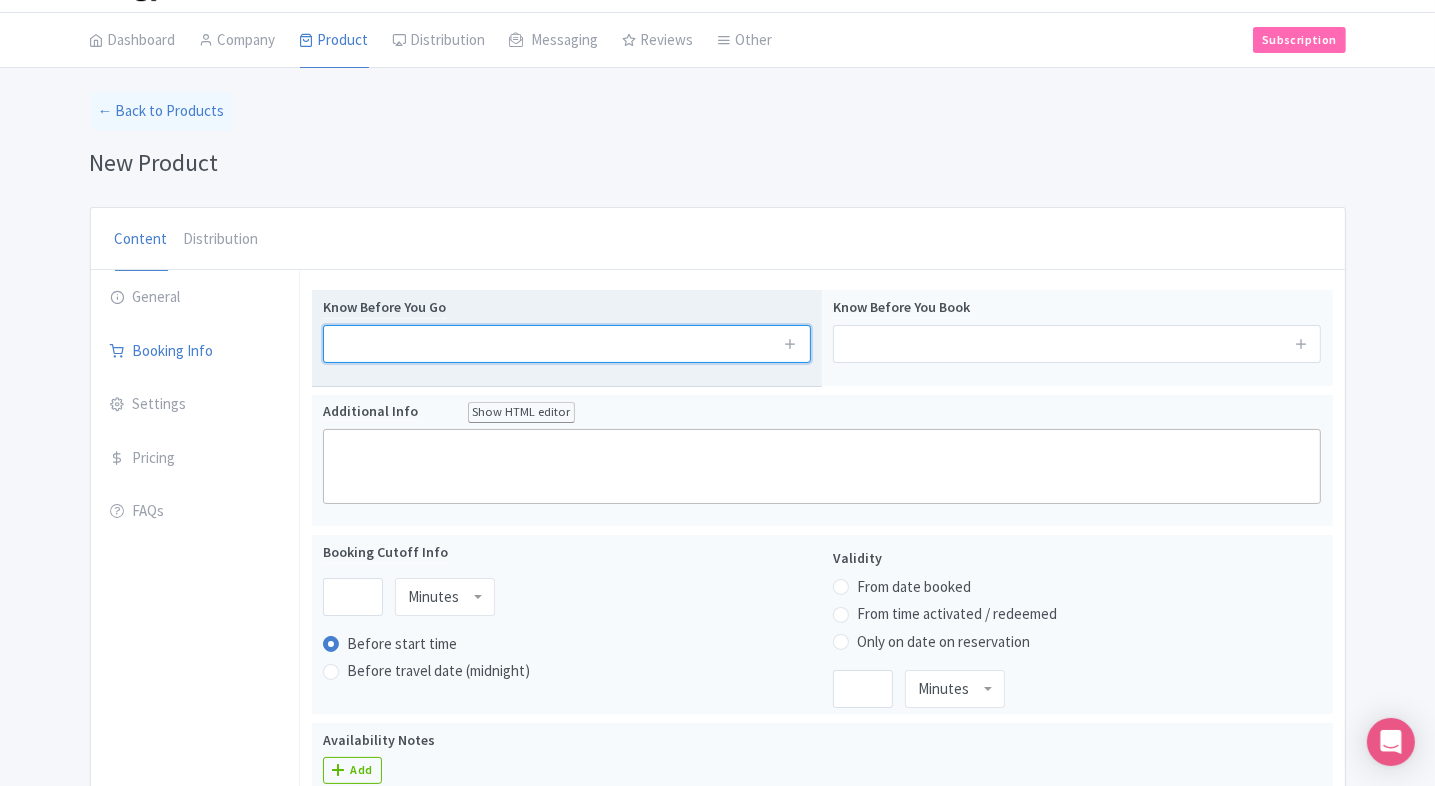 drag, startPoint x: 459, startPoint y: 362, endPoint x: 480, endPoint y: 345, distance: 27.018513 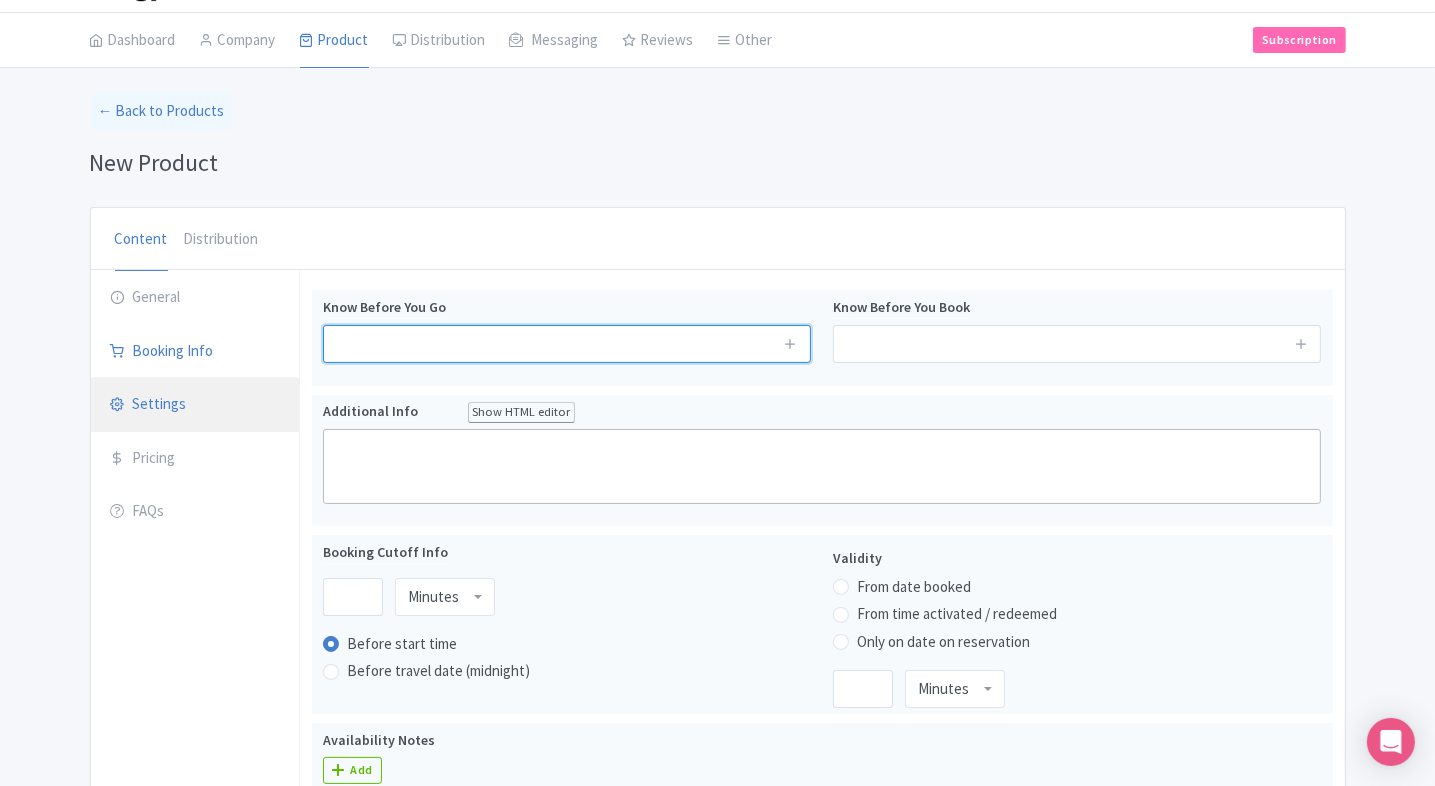 paste on "Carry a valid photo ID; foreign nationals must present a passport as proof of identity." 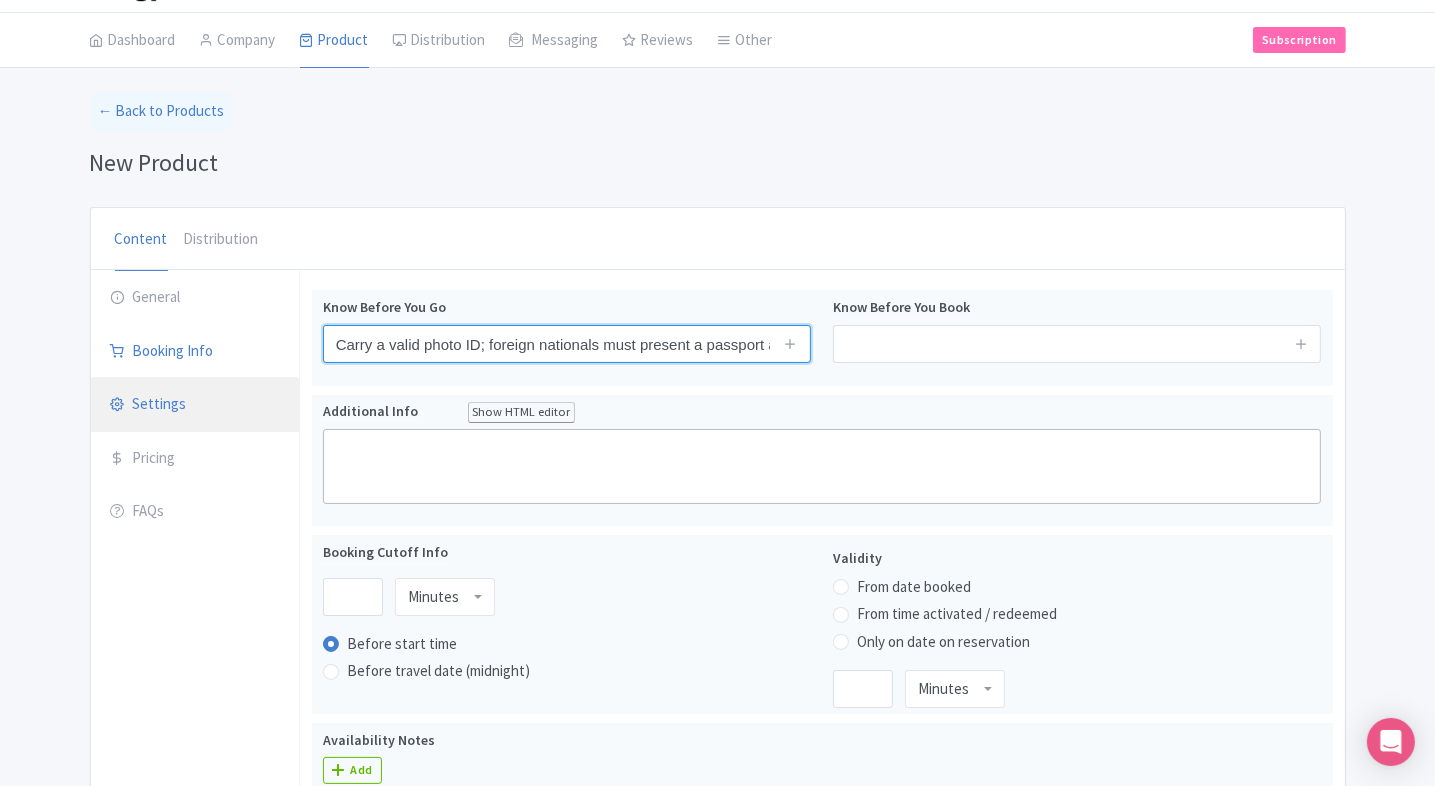 scroll, scrollTop: 0, scrollLeft: 123, axis: horizontal 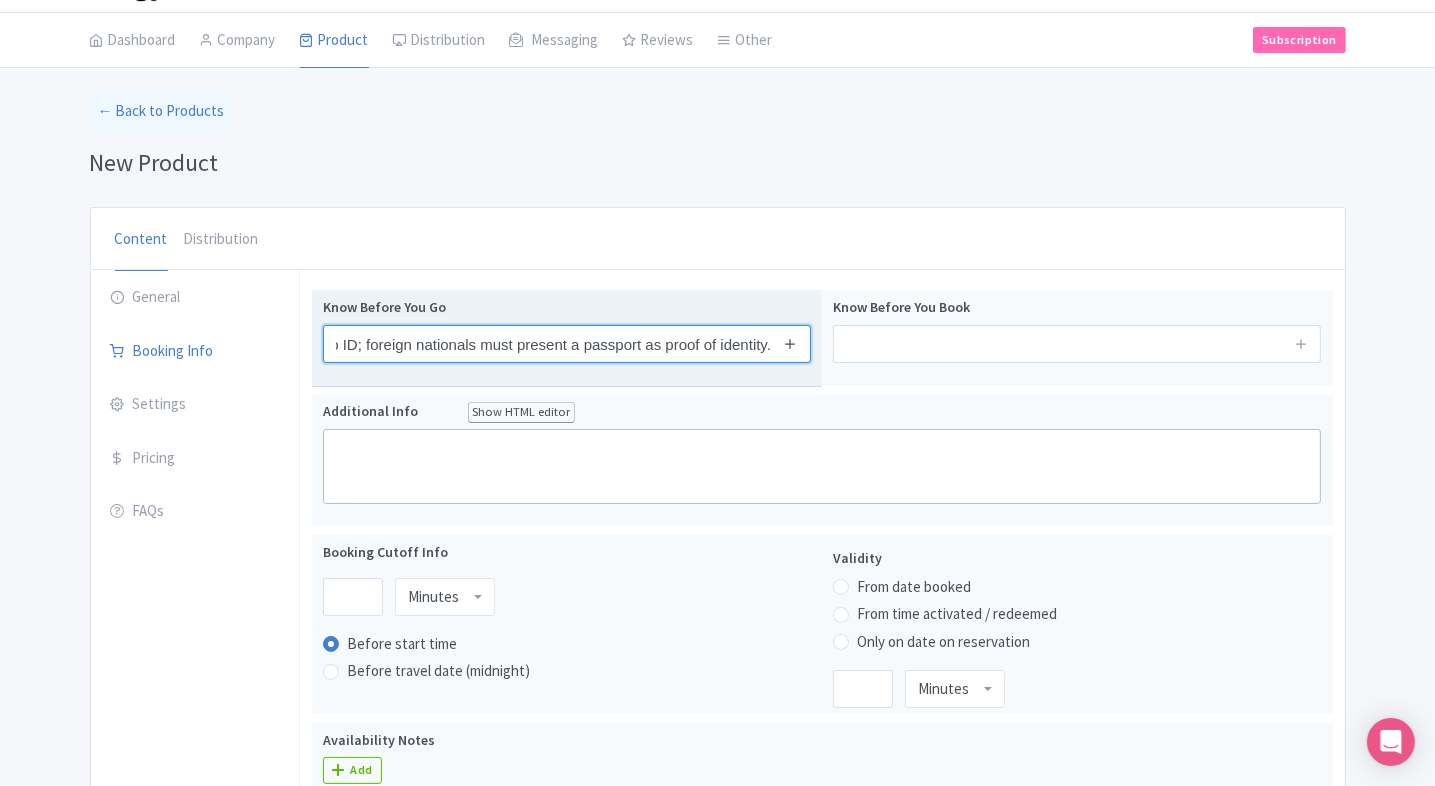 type on "Carry a valid photo ID; foreign nationals must present a passport as proof of identity." 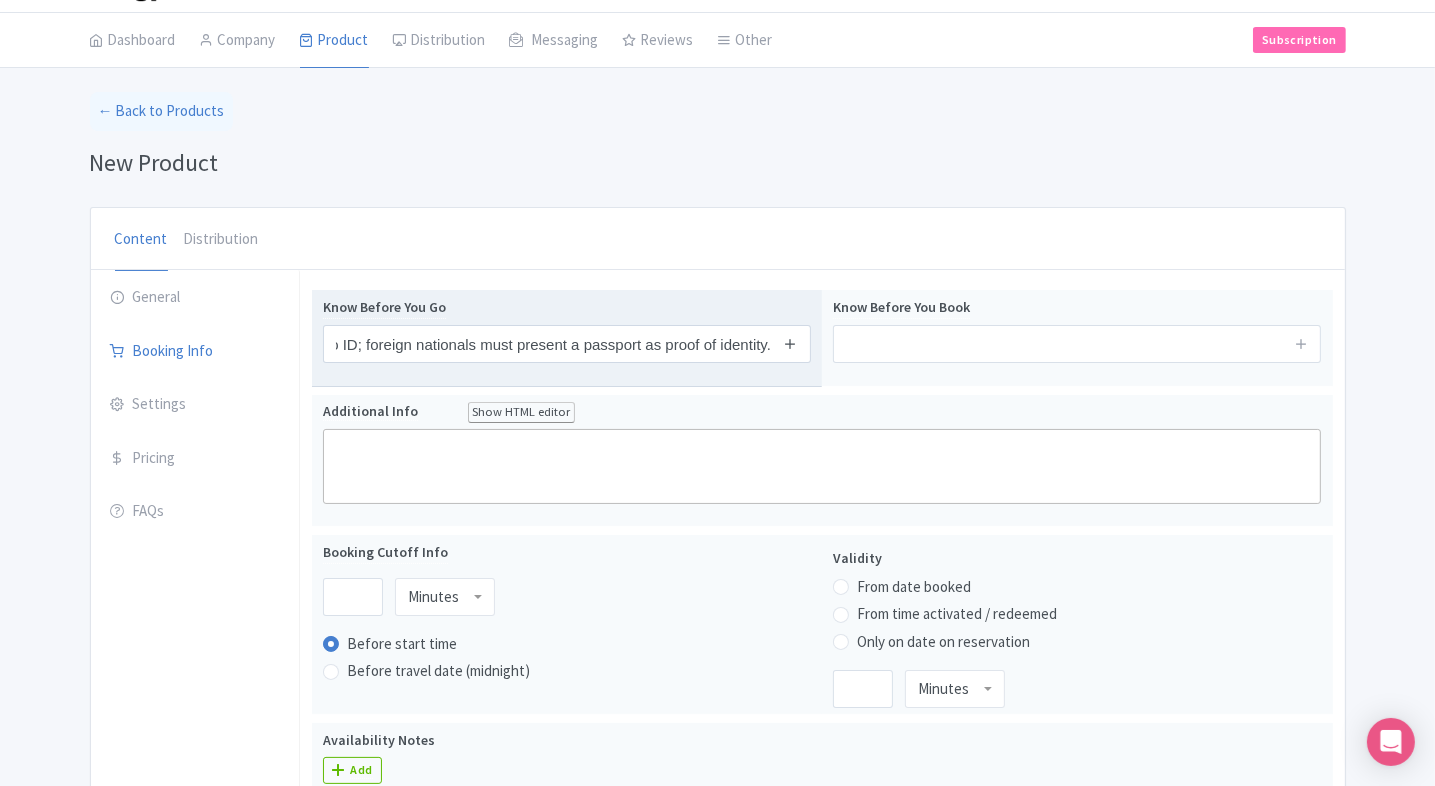 scroll, scrollTop: 0, scrollLeft: 0, axis: both 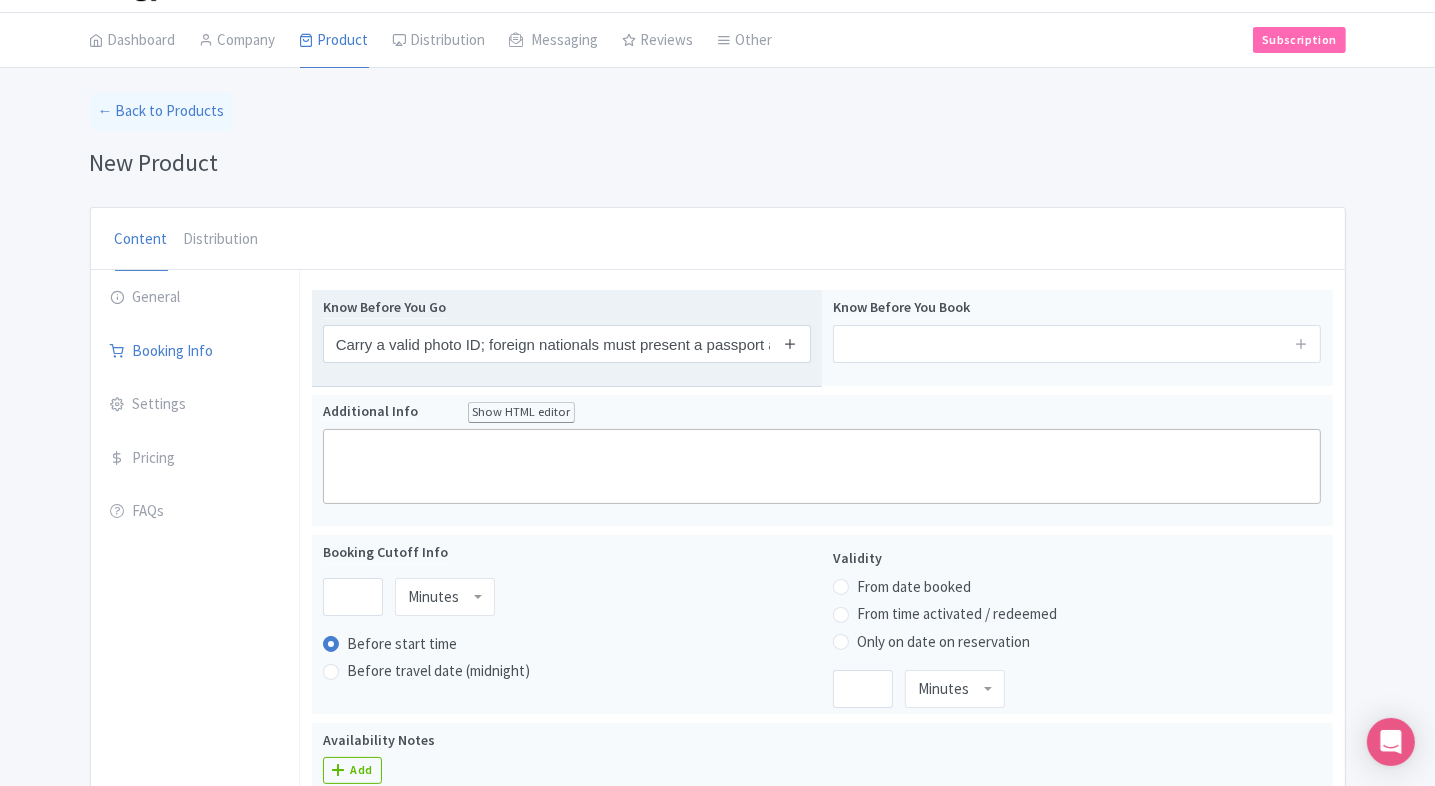 click at bounding box center [790, 344] 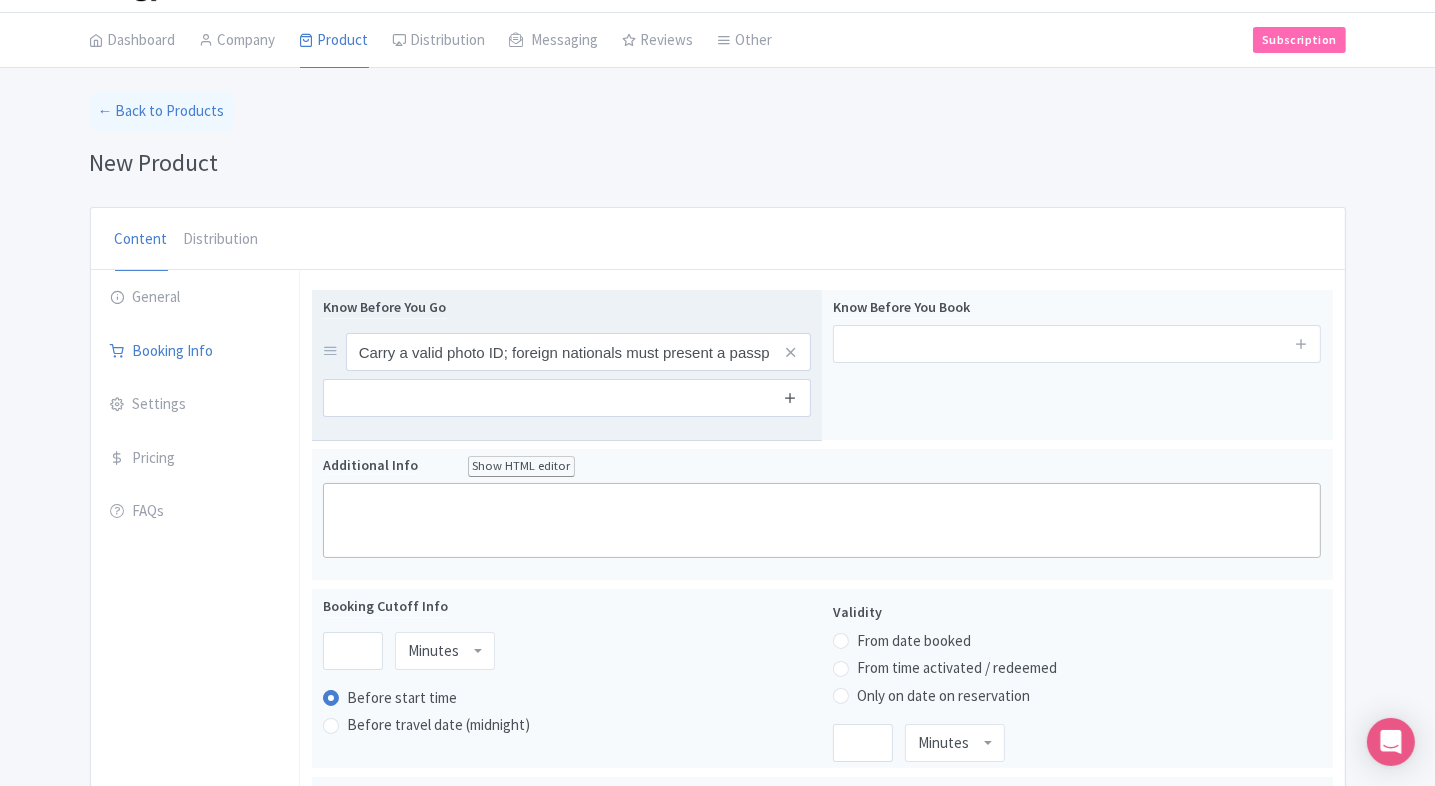 click at bounding box center [790, 397] 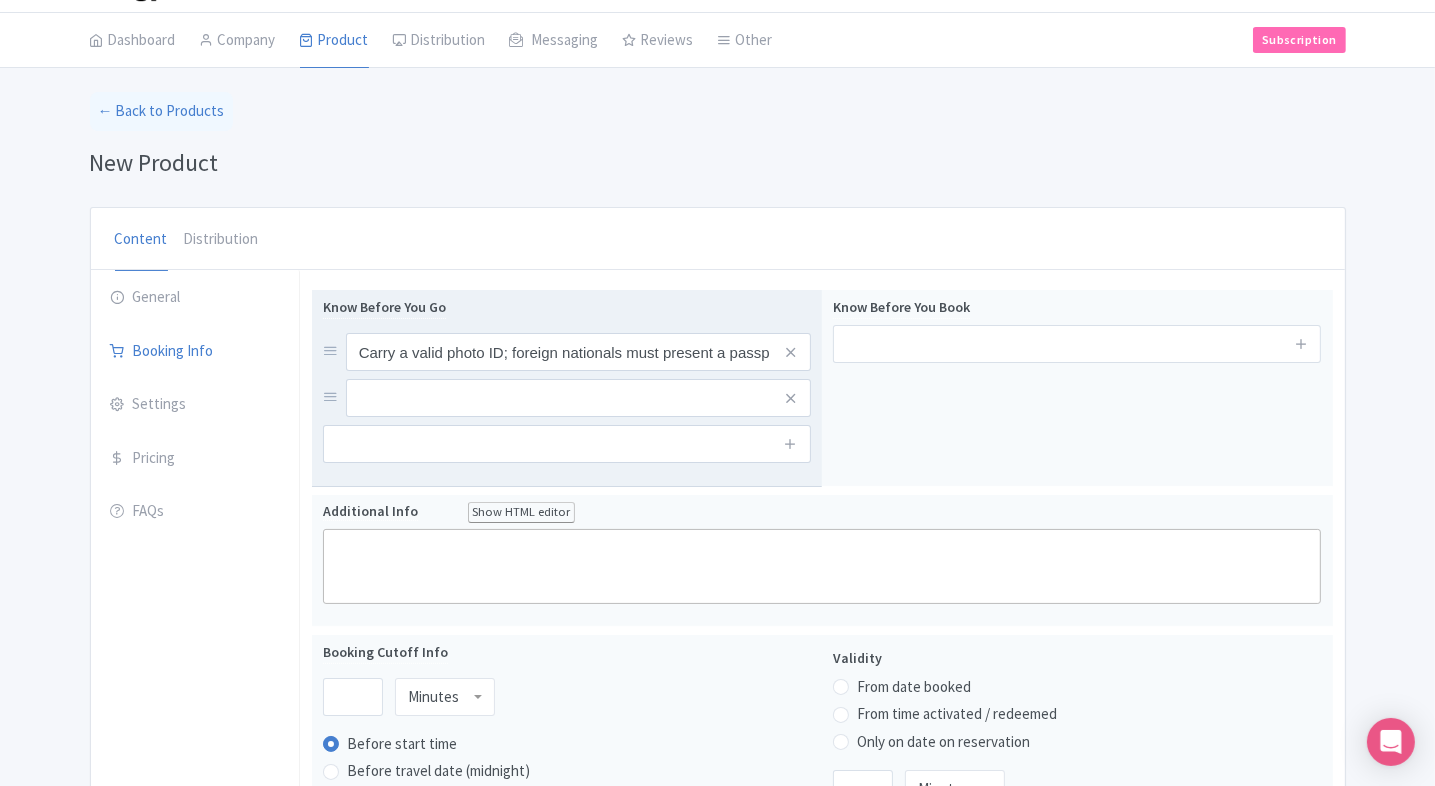 click at bounding box center [578, 352] 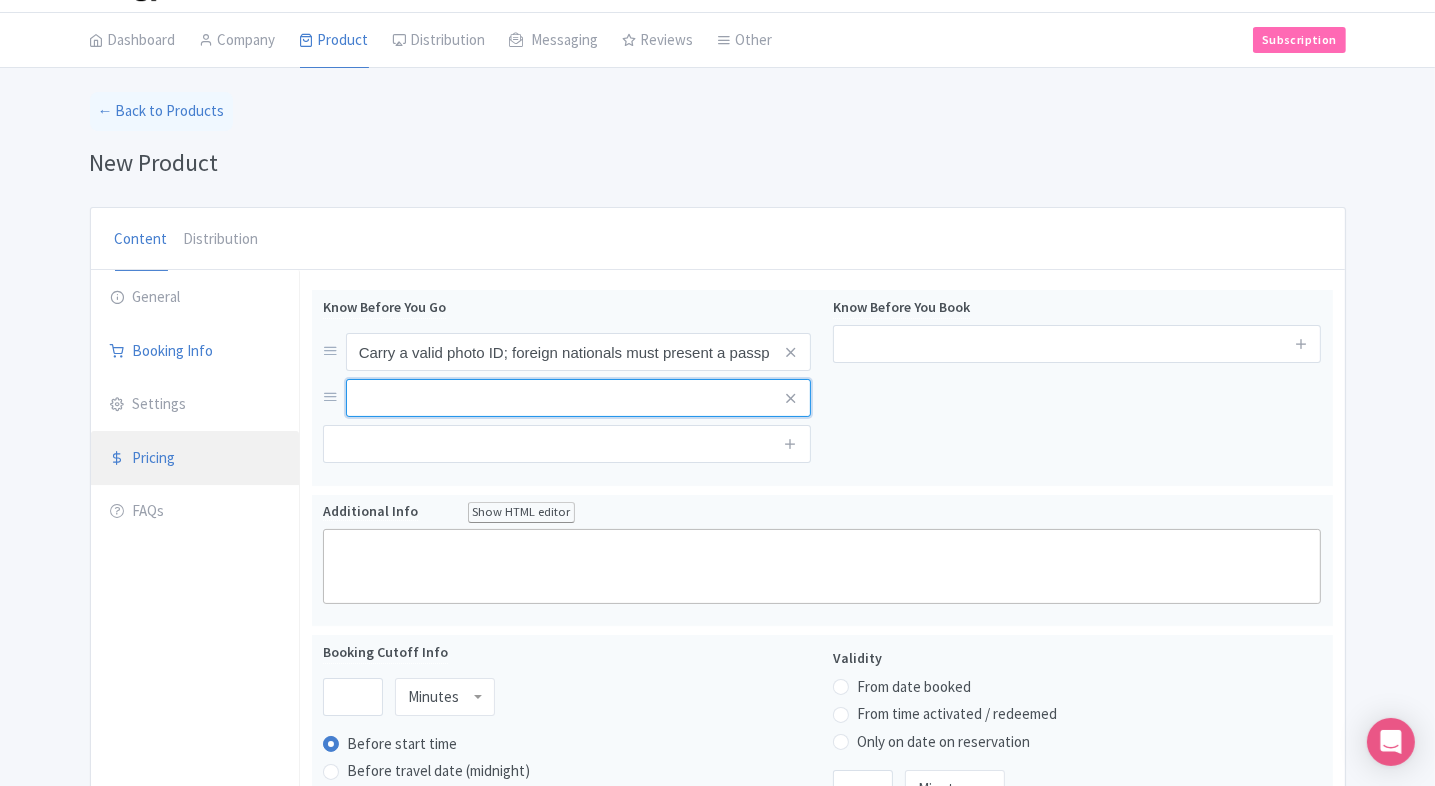 paste on "No pets/animals allowed, except for service animals, which must be leashed and attended at all times." 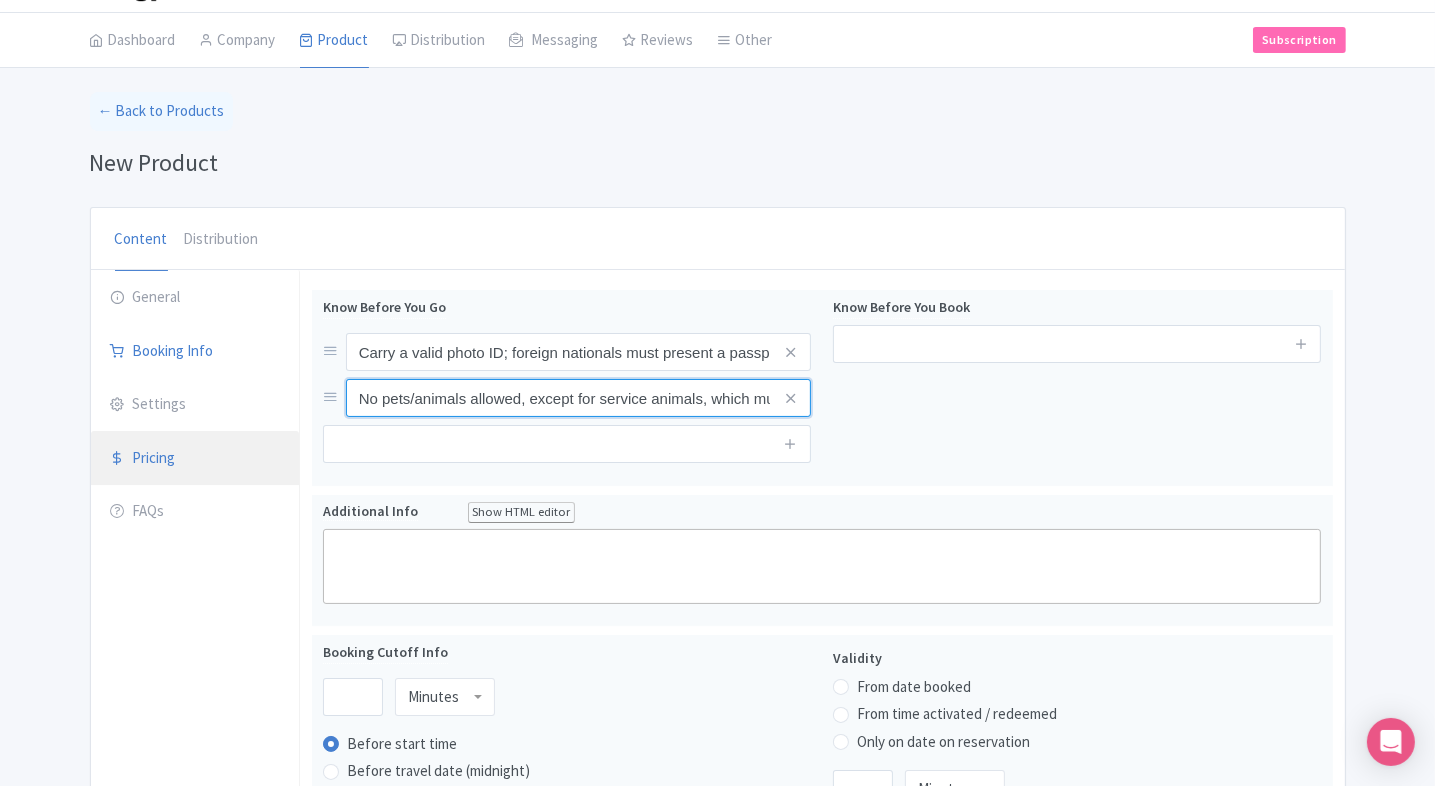 scroll, scrollTop: 0, scrollLeft: 264, axis: horizontal 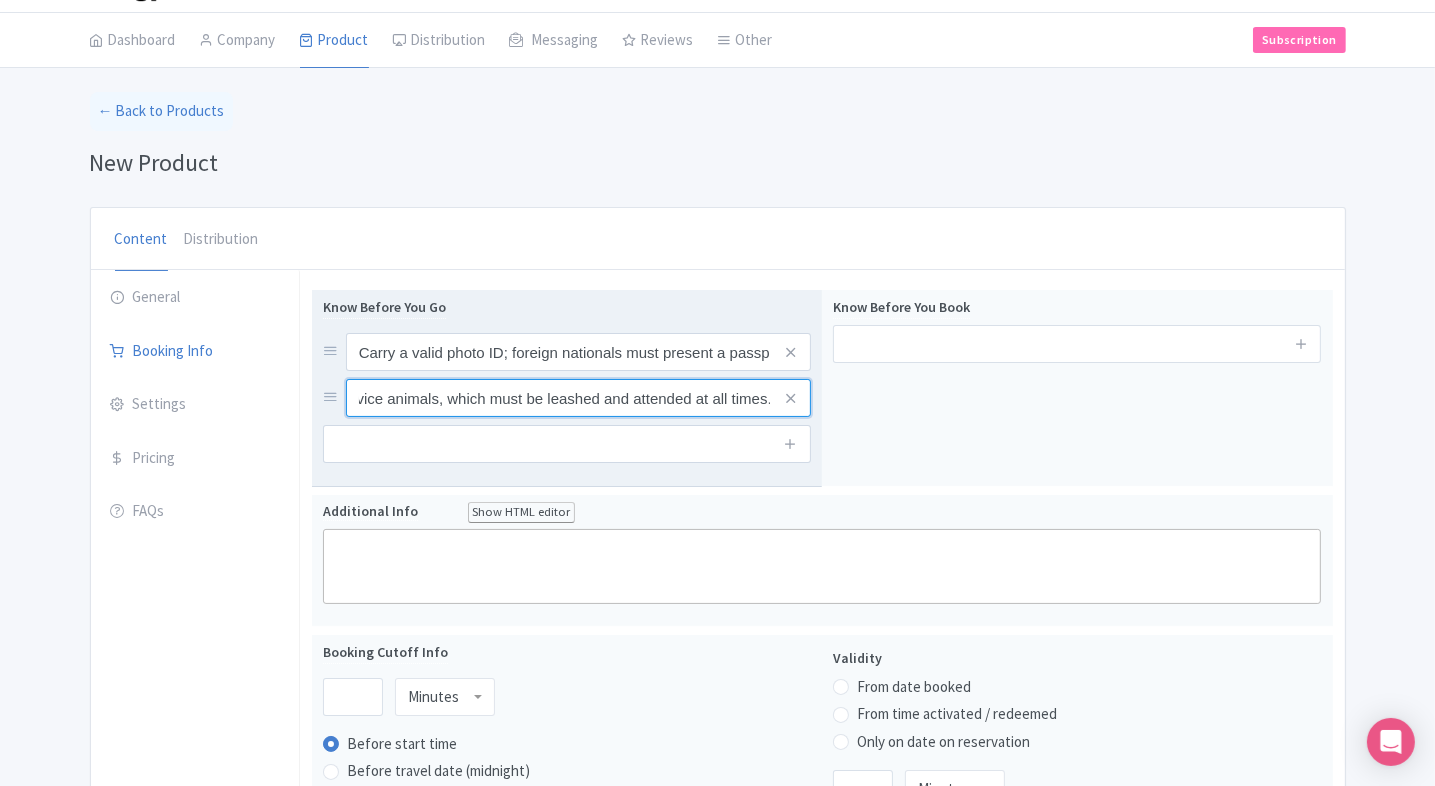 type on "No pets/animals allowed, except for service animals, which must be leashed and attended at all times." 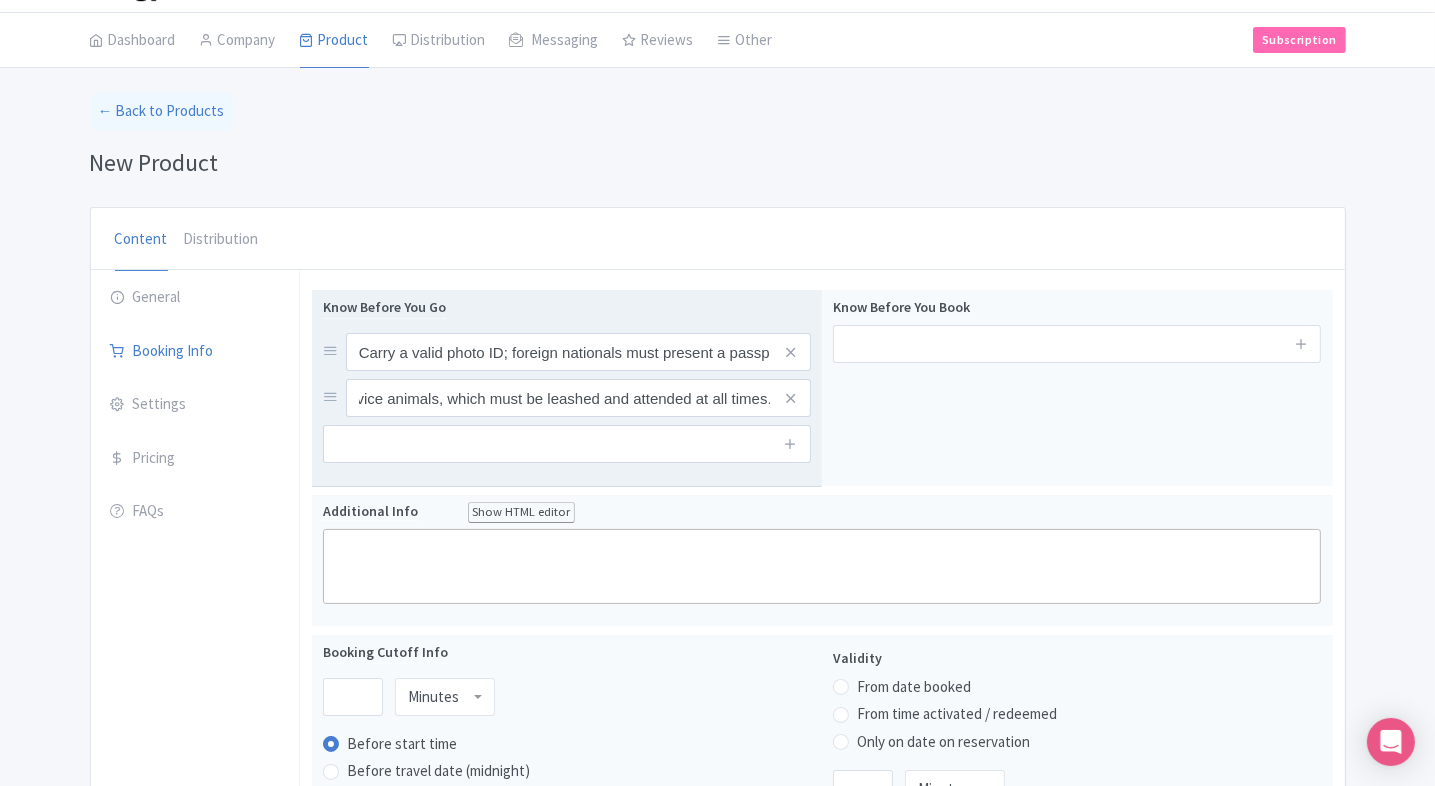 scroll, scrollTop: 0, scrollLeft: 0, axis: both 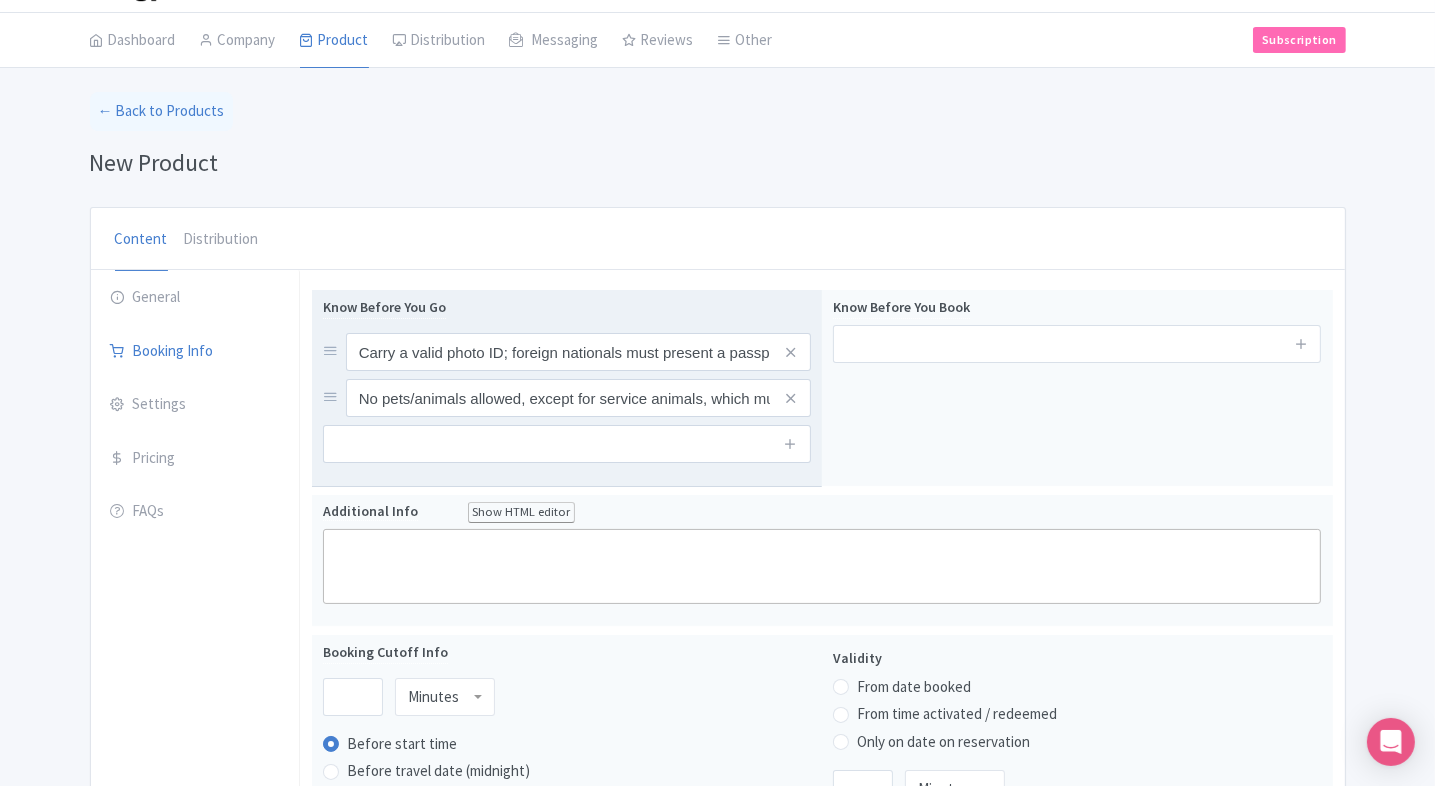 click on "Know Before You Go Carry a valid photo ID; foreign nationals must present a passport as proof of identity. No pets/animals allowed, except for service animals, which must be leashed and attended at all times." at bounding box center (567, 388) 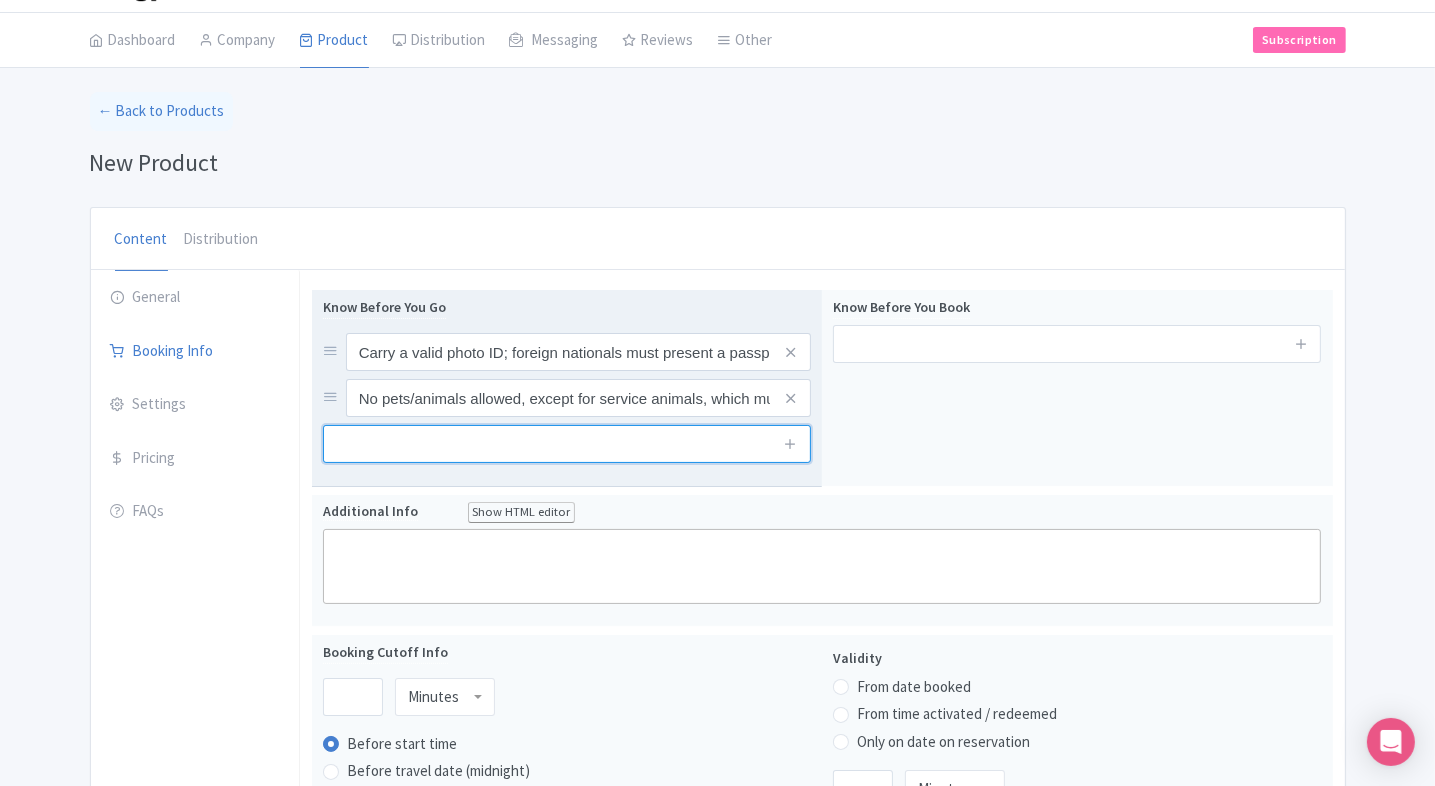 click at bounding box center (567, 444) 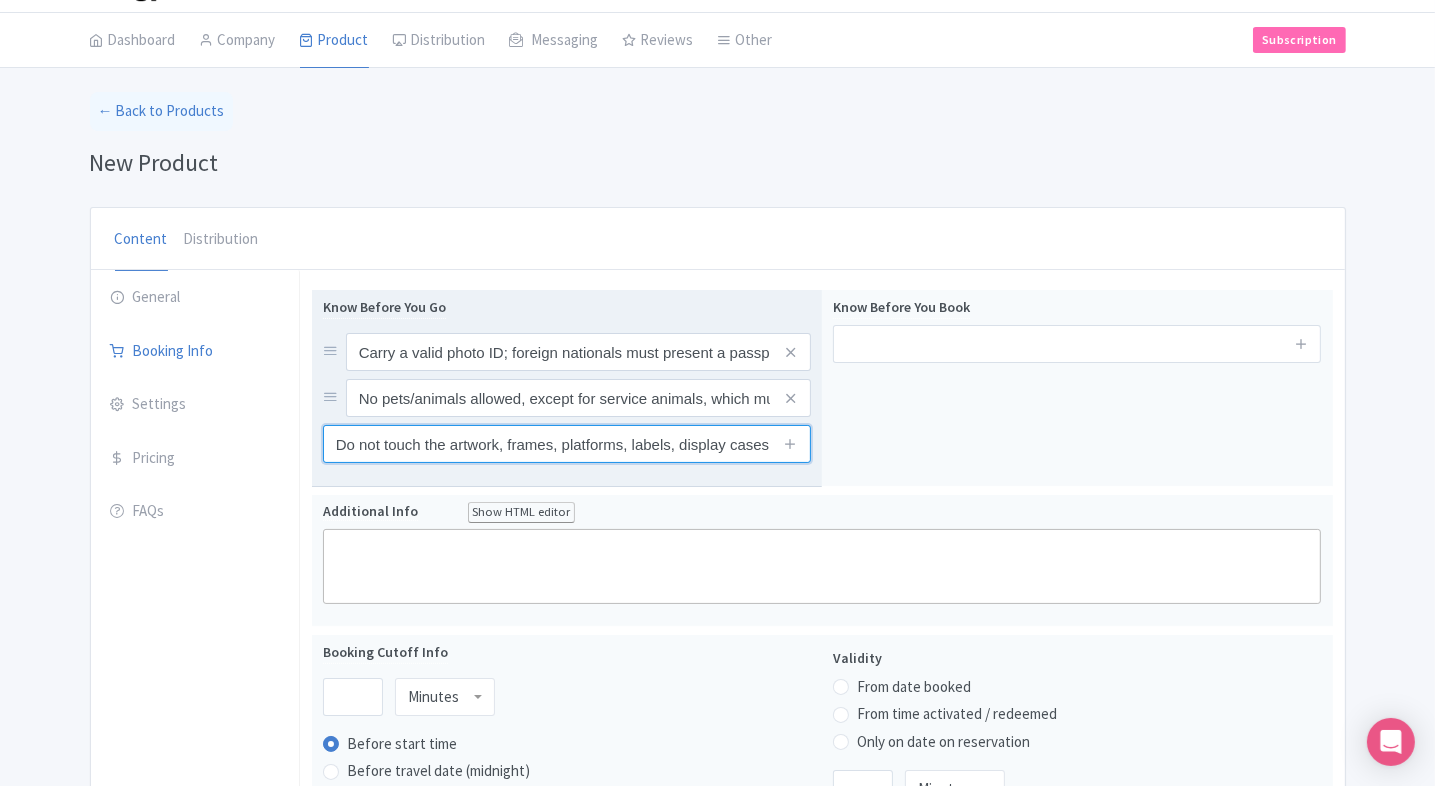 scroll, scrollTop: 0, scrollLeft: 151, axis: horizontal 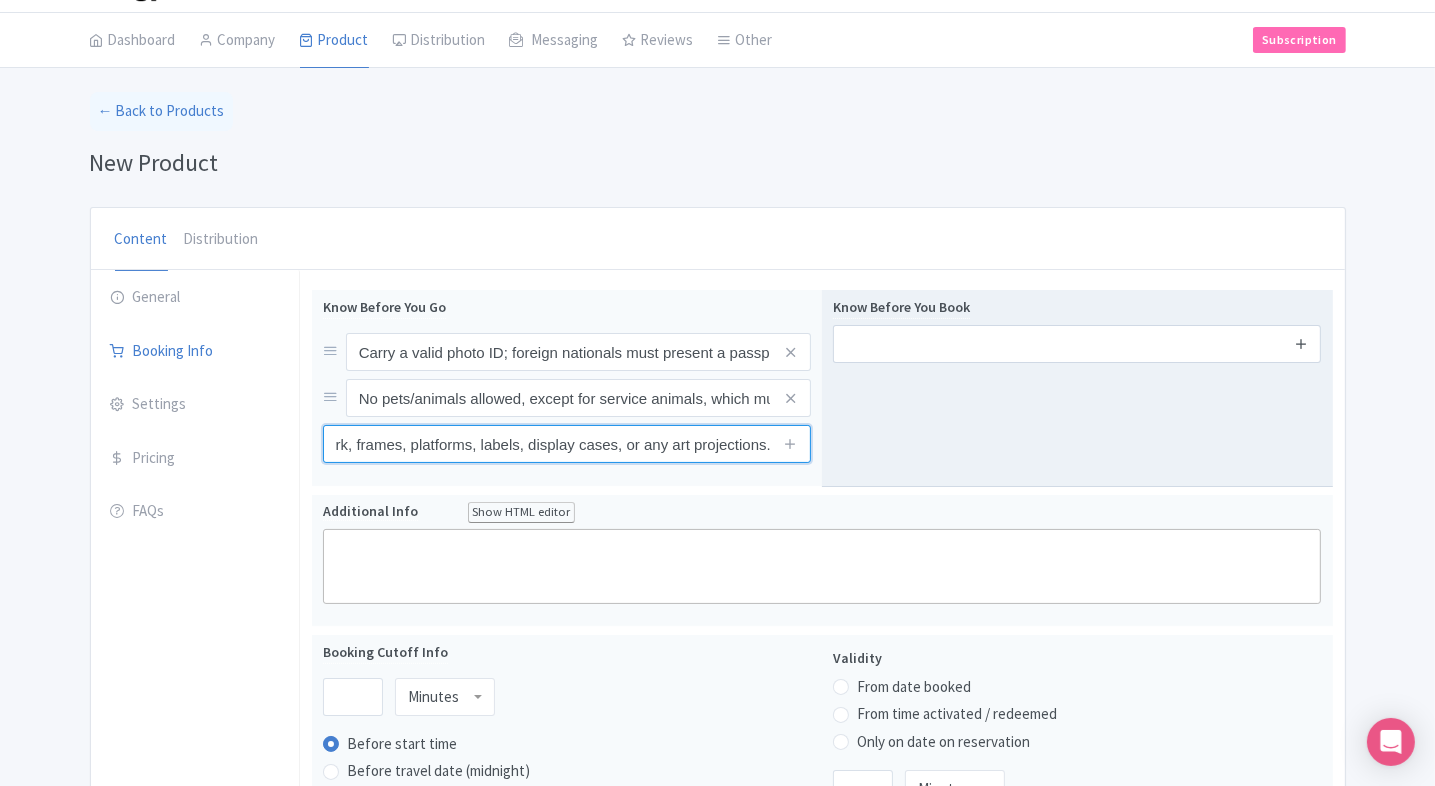 type on "Do not touch the artwork, frames, platforms, labels, display cases, or any art projections." 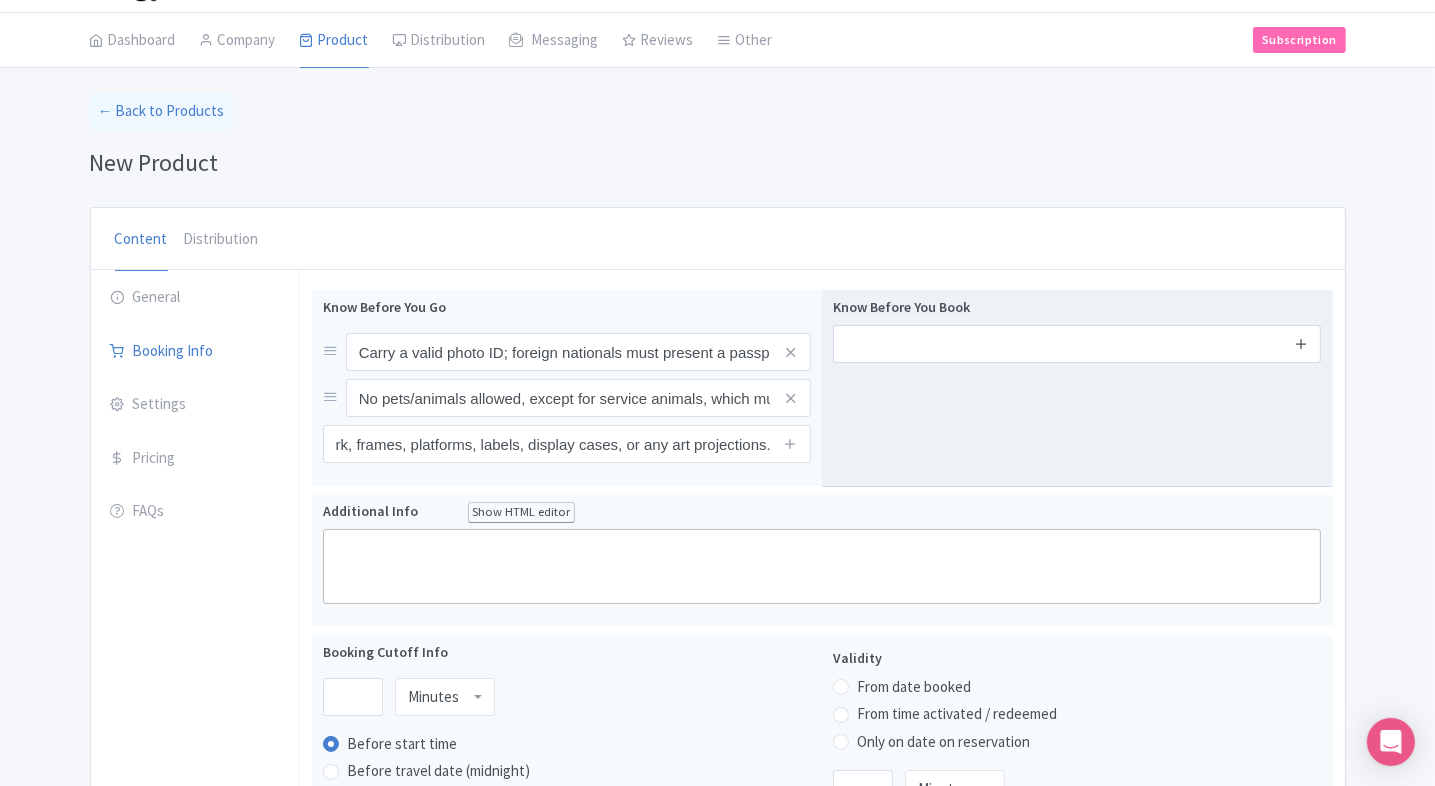 scroll, scrollTop: 0, scrollLeft: 0, axis: both 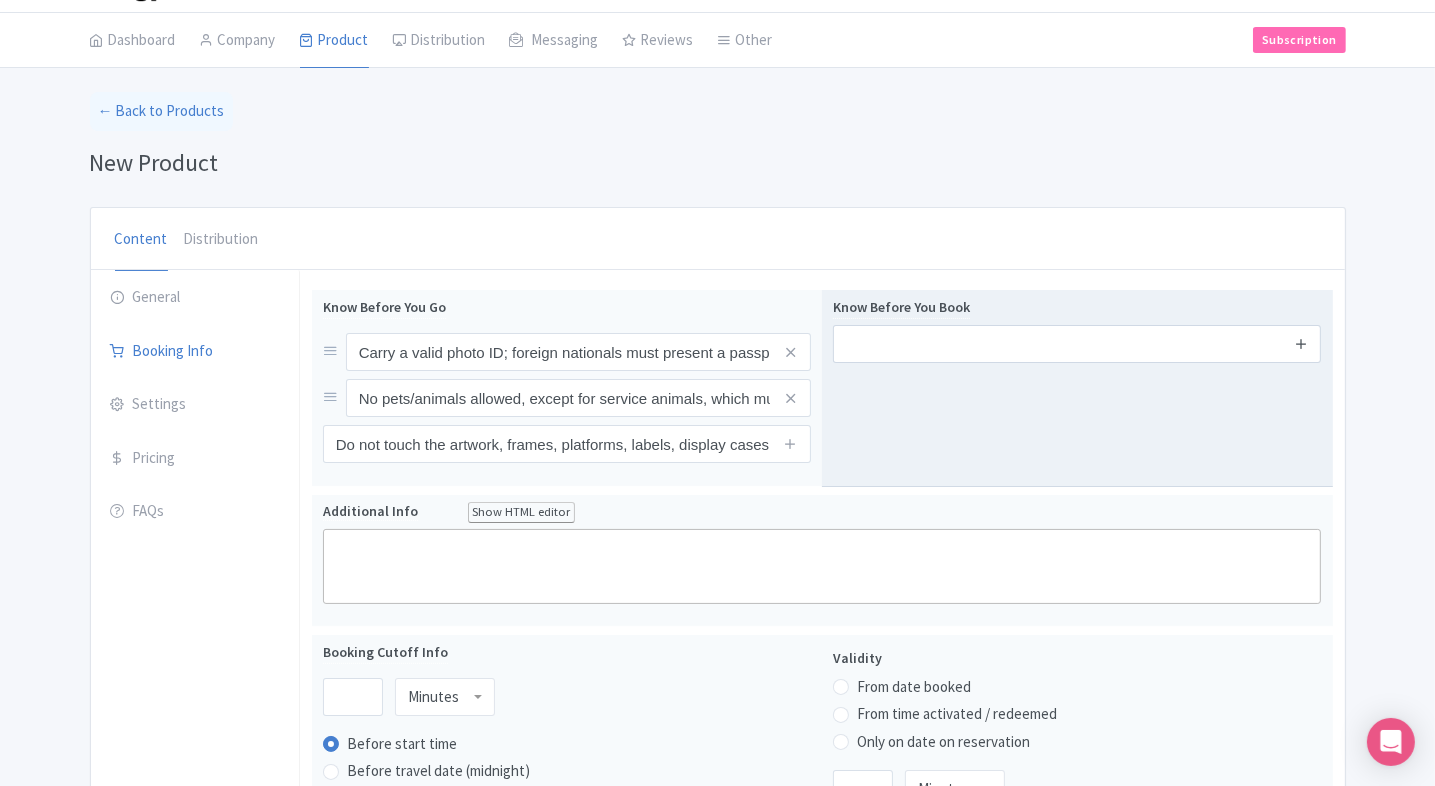 click at bounding box center (1301, 343) 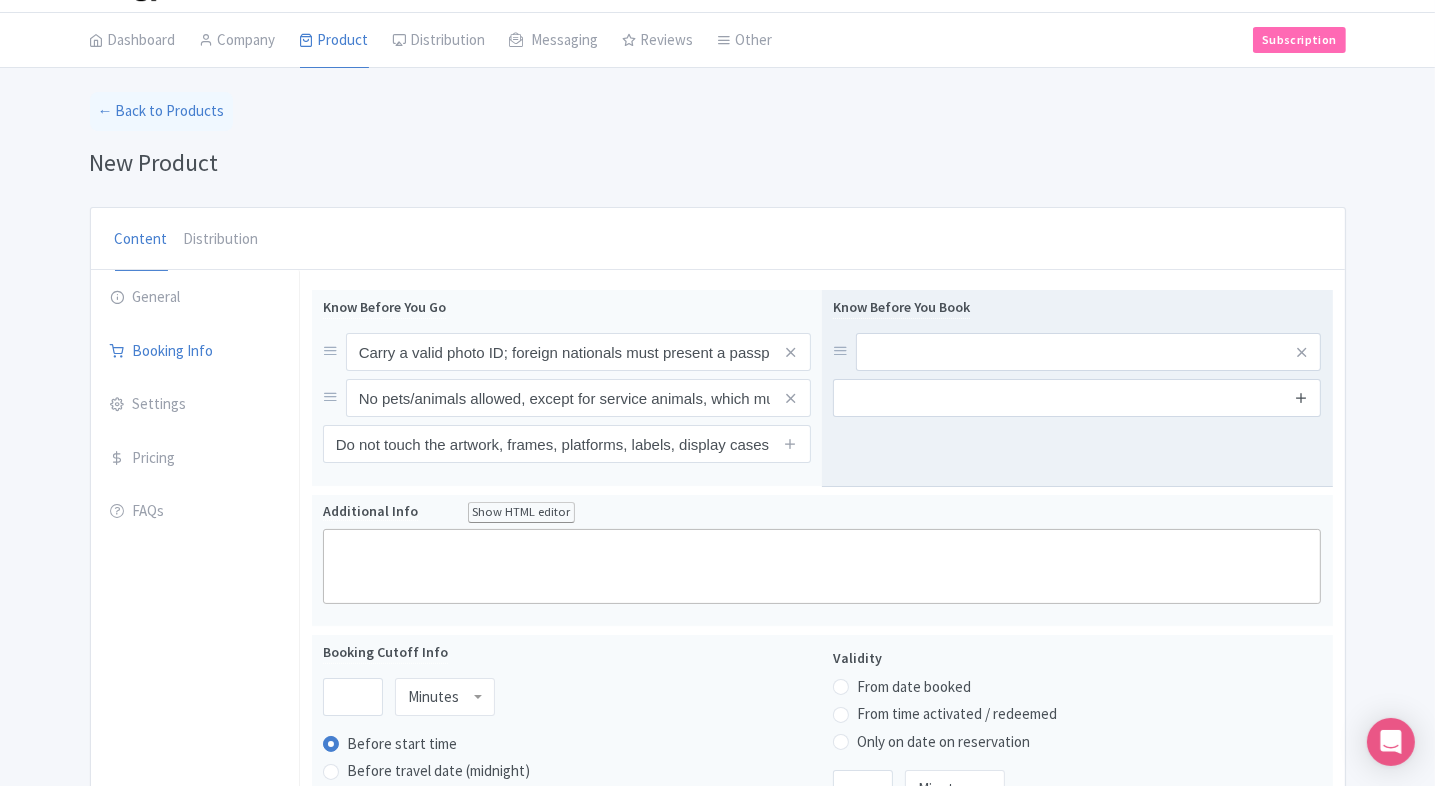 click at bounding box center (1301, 397) 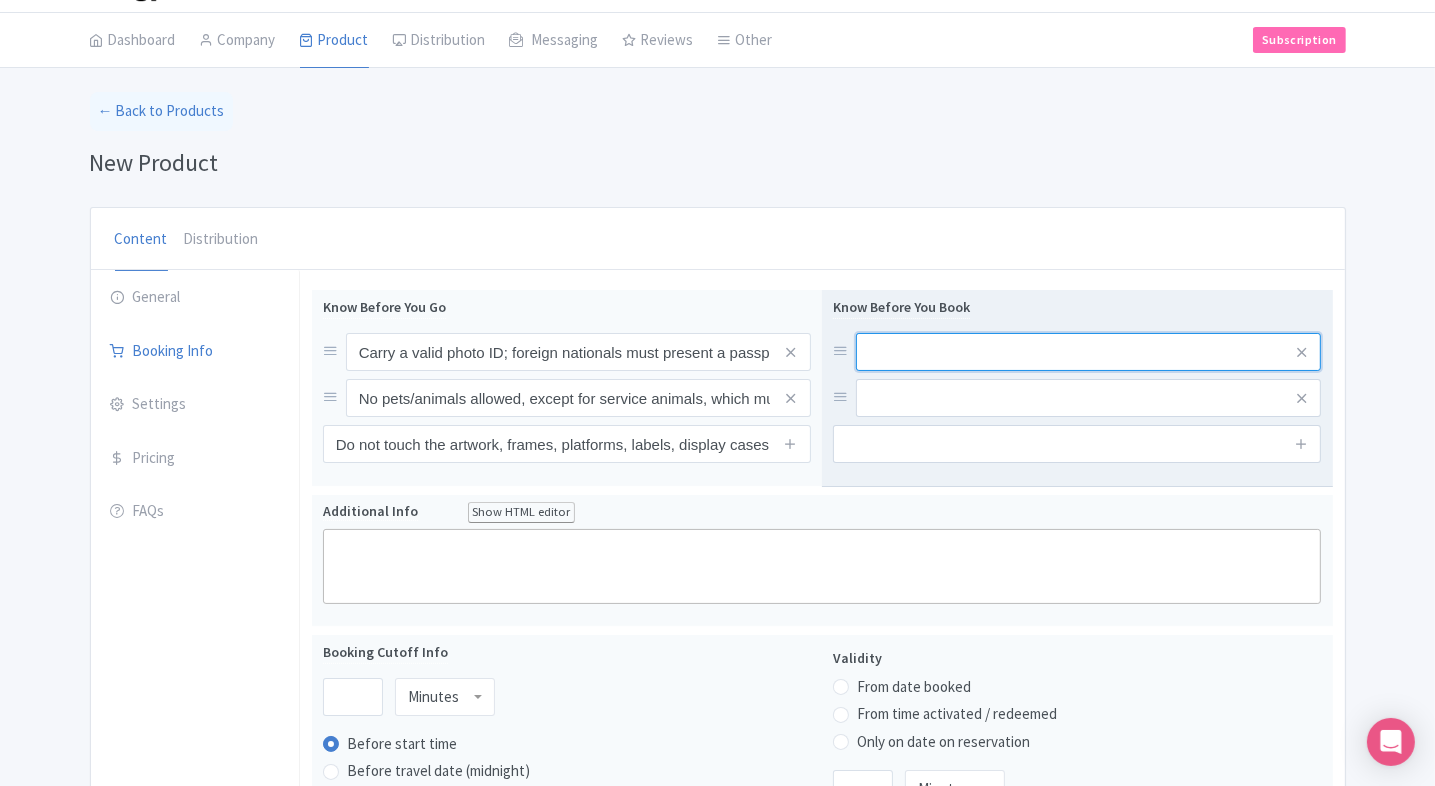 click at bounding box center (1088, 352) 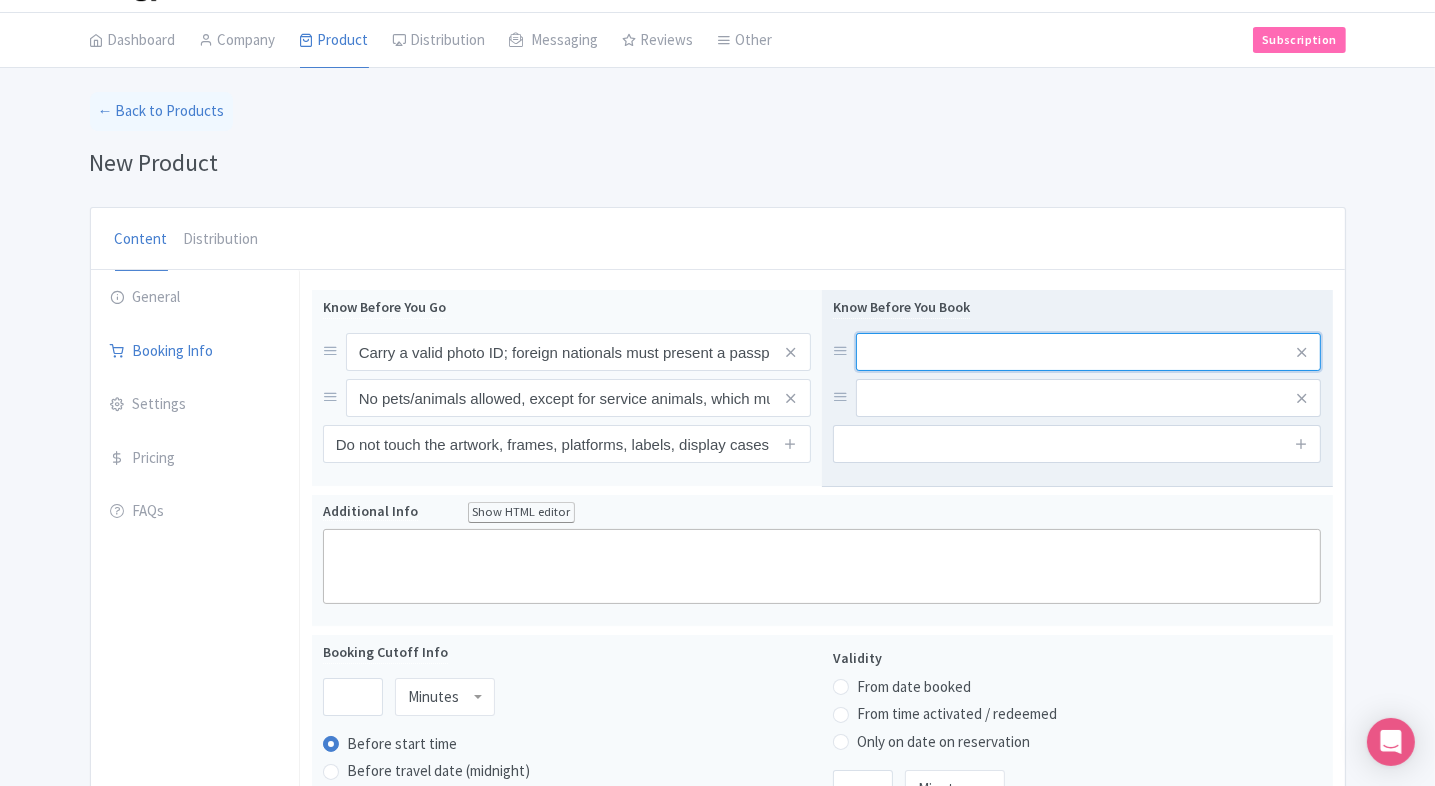 paste on "Outside food and drinks are not permitted." 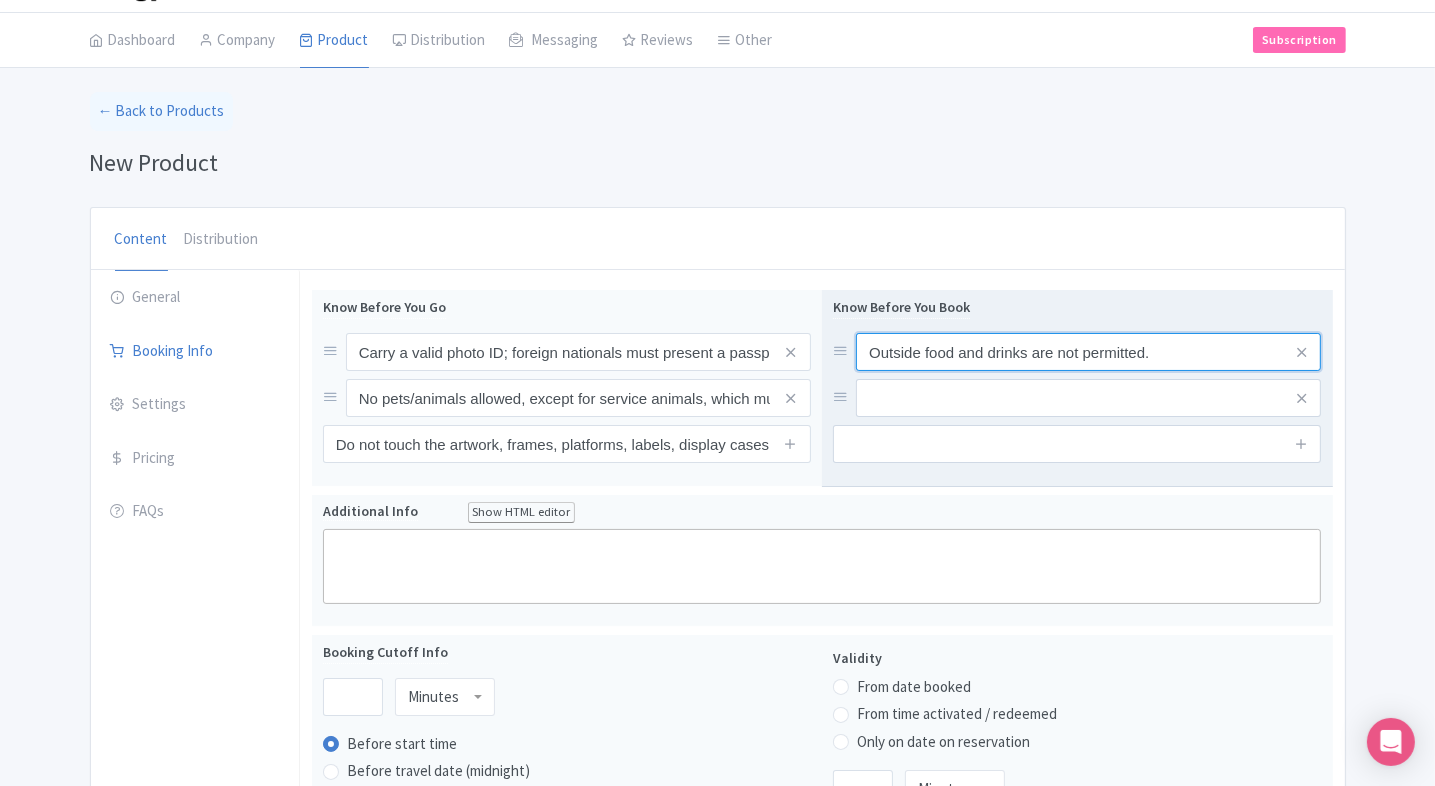 type on "Outside food and drinks are not permitted." 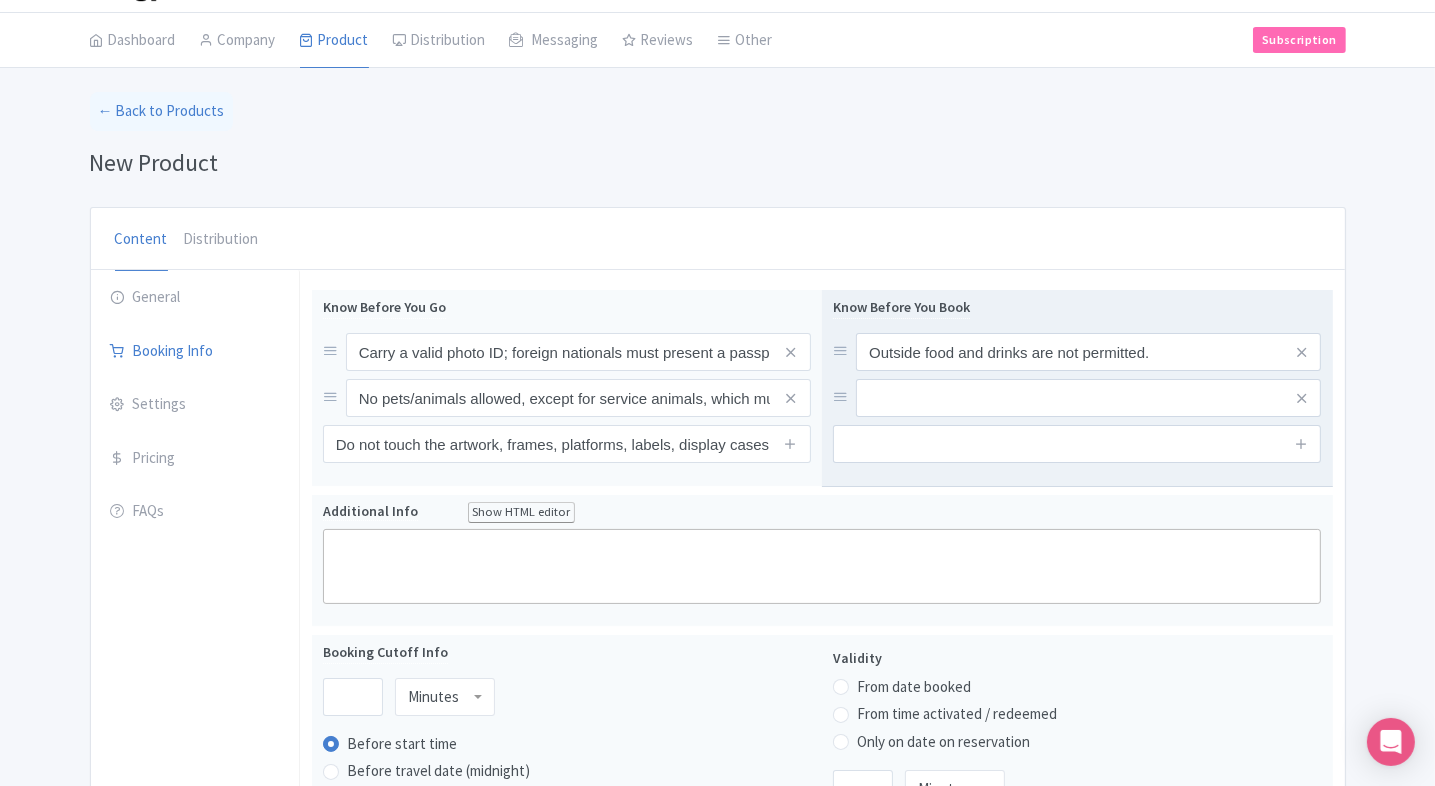 click at bounding box center (1088, 352) 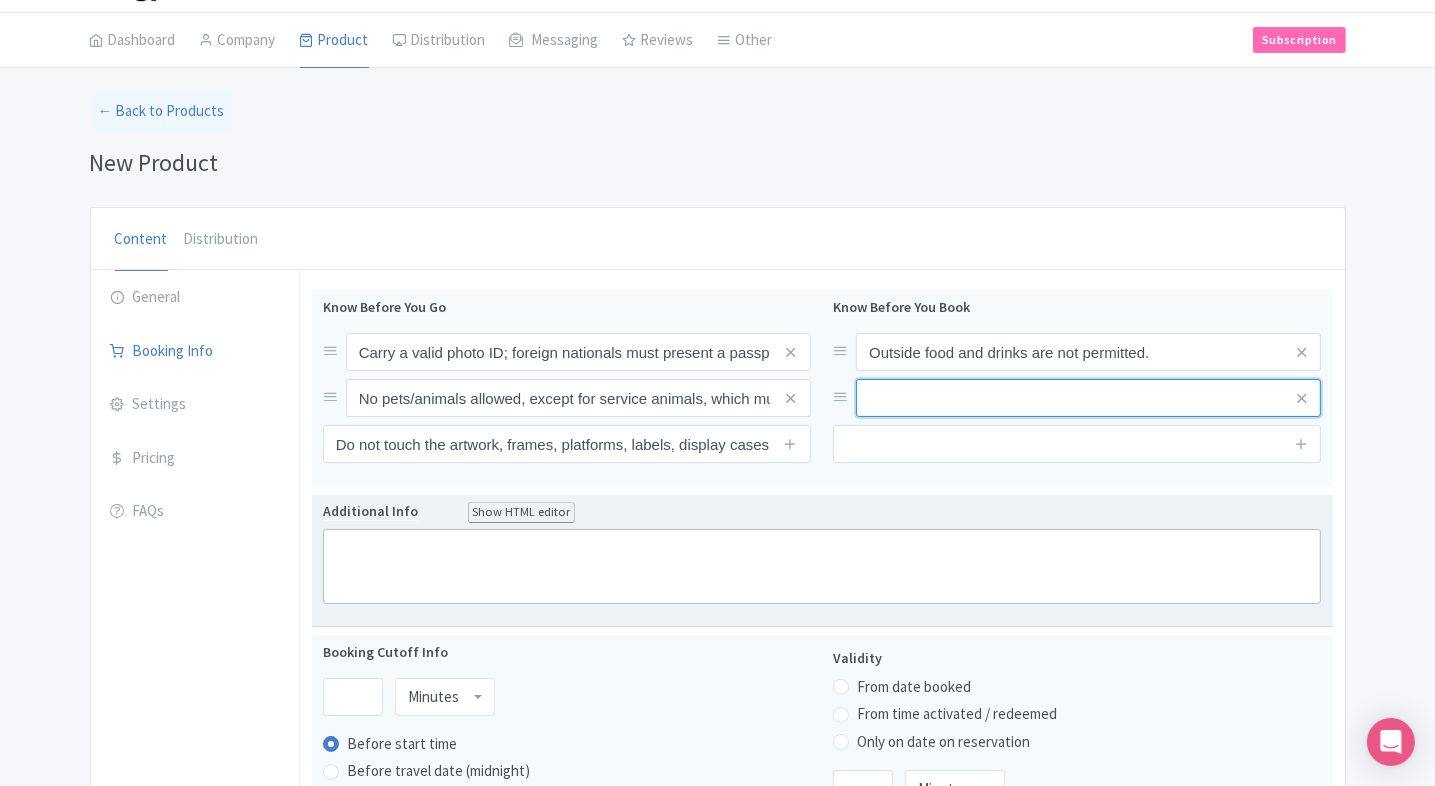 paste on "Wheelchairs are available (subject to availability)." 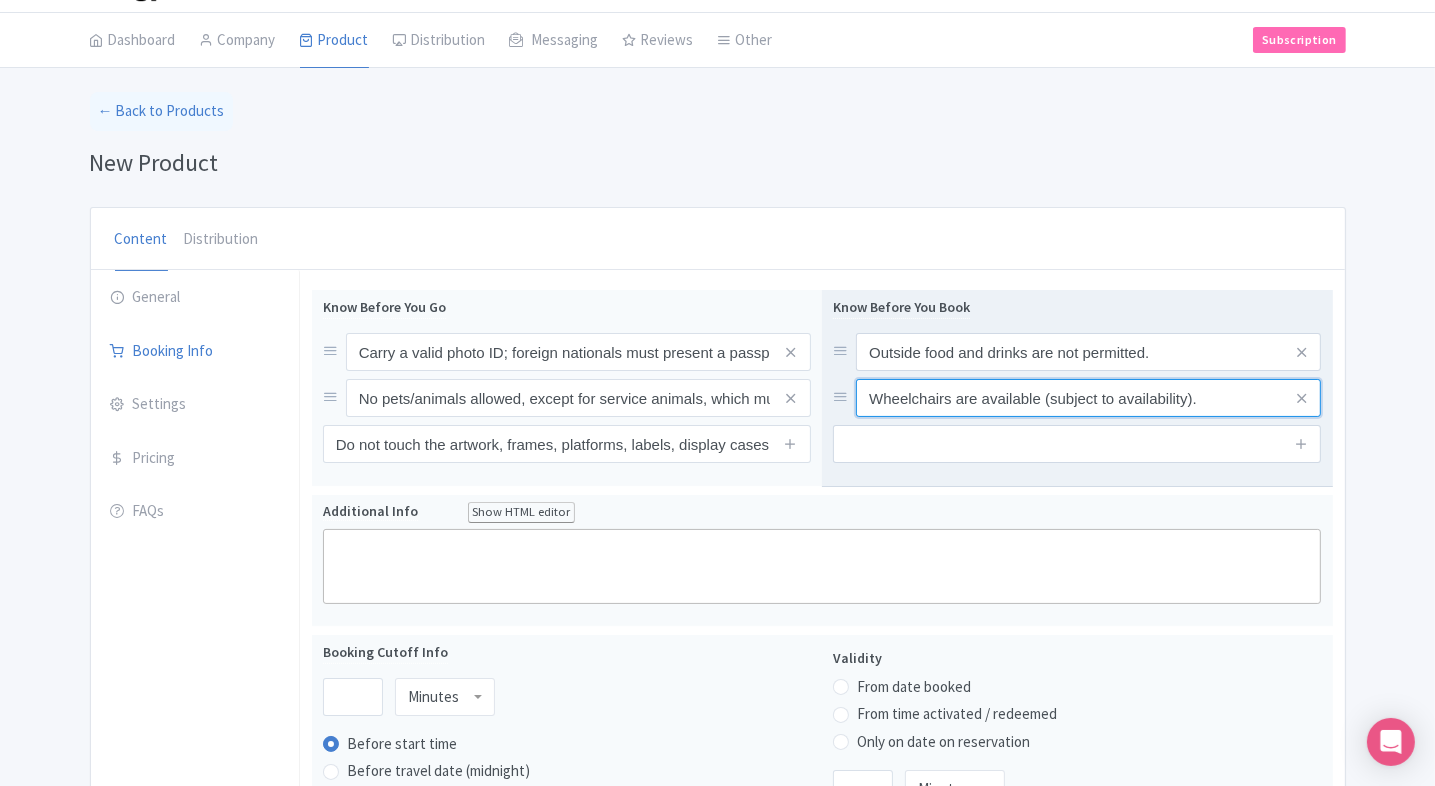 type on "Wheelchairs are available (subject to availability)." 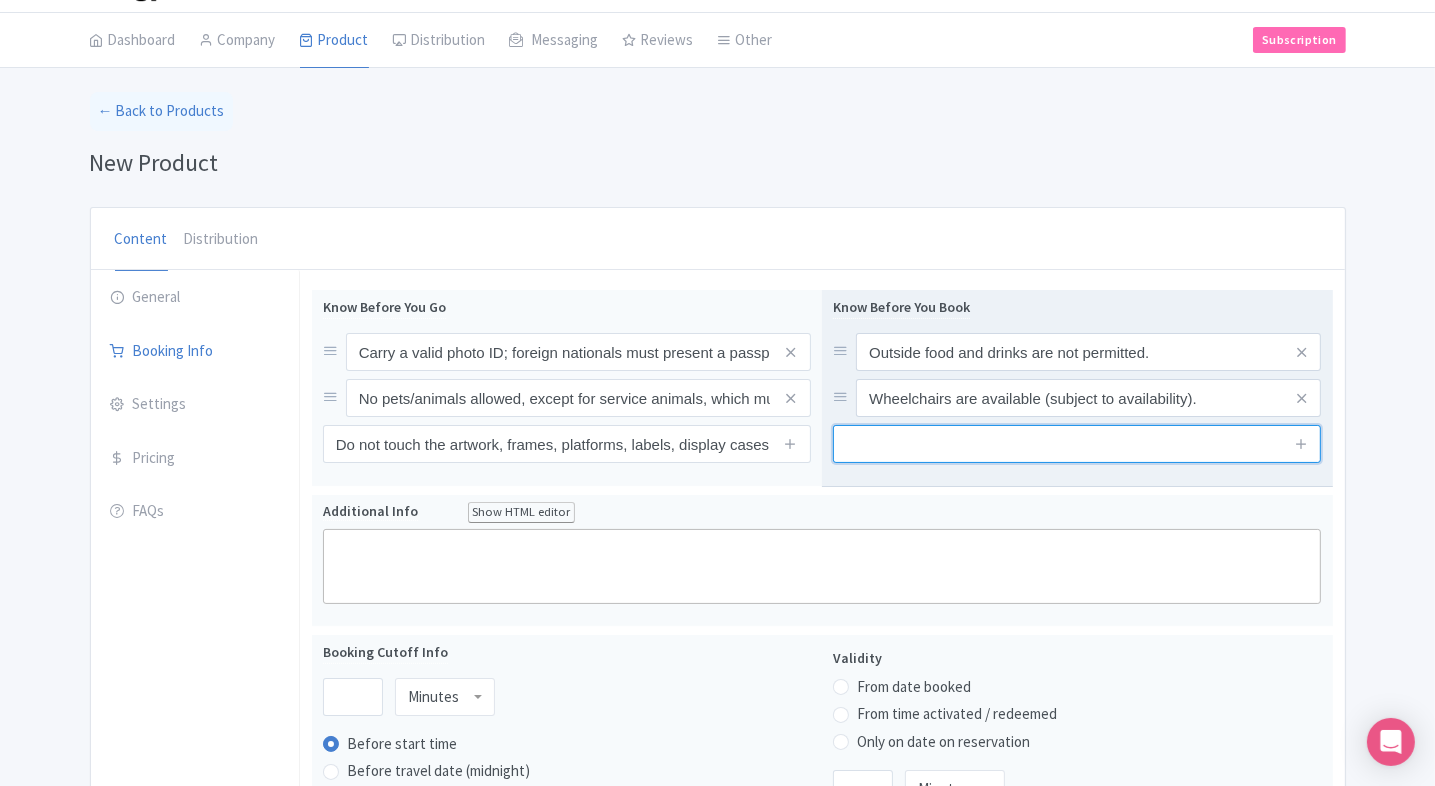 click at bounding box center (1077, 444) 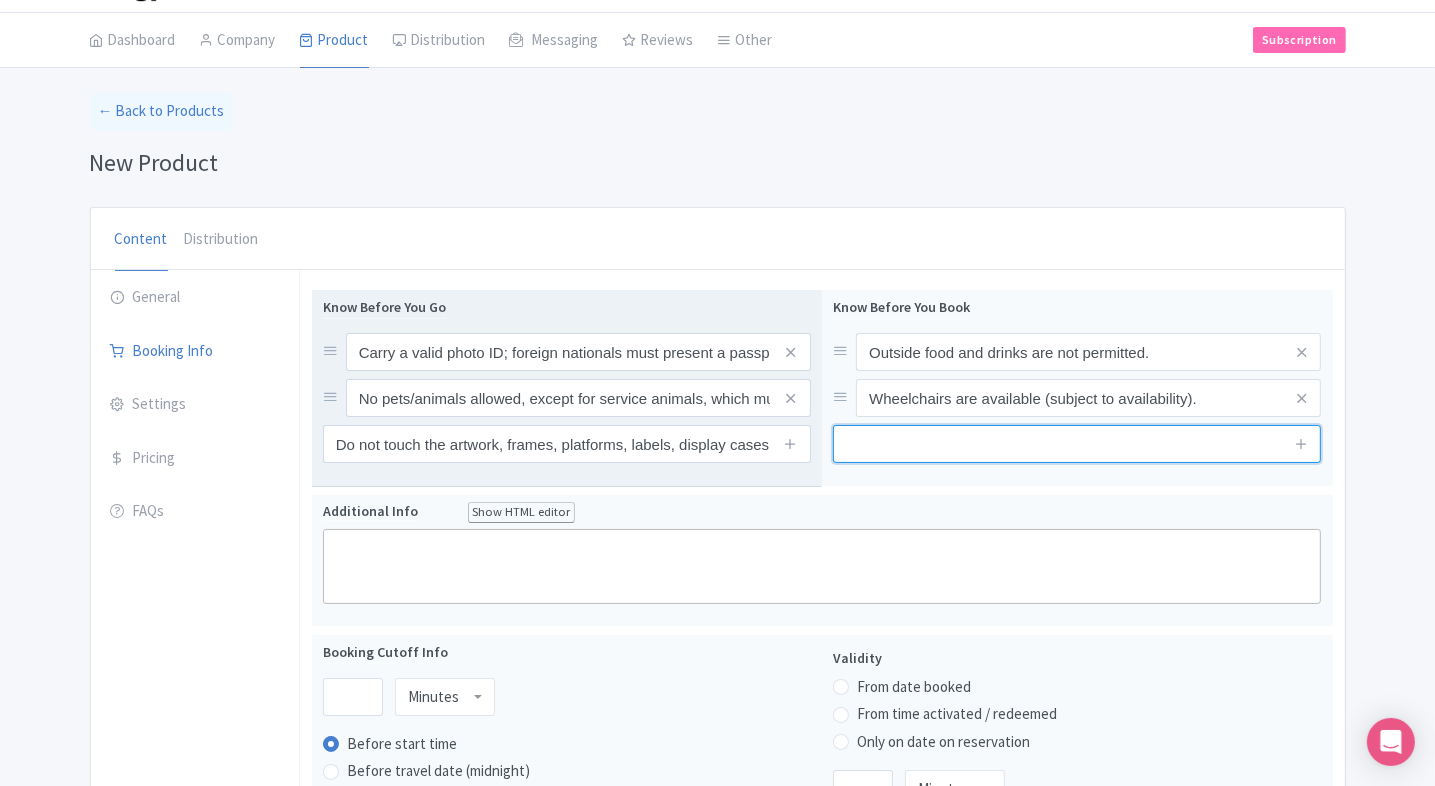 paste on "All bags will be checked upon arrival." 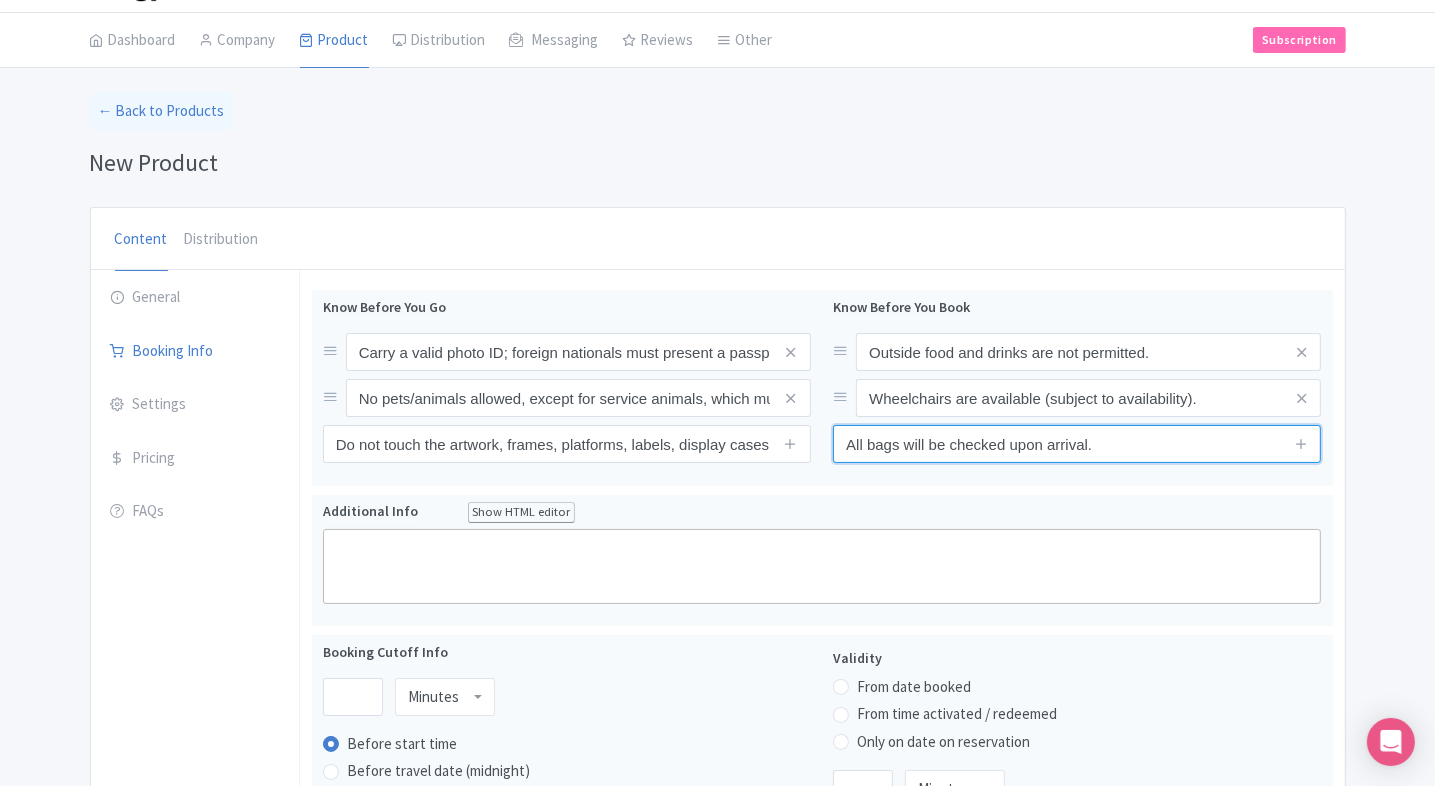 type on "All bags will be checked upon arrival." 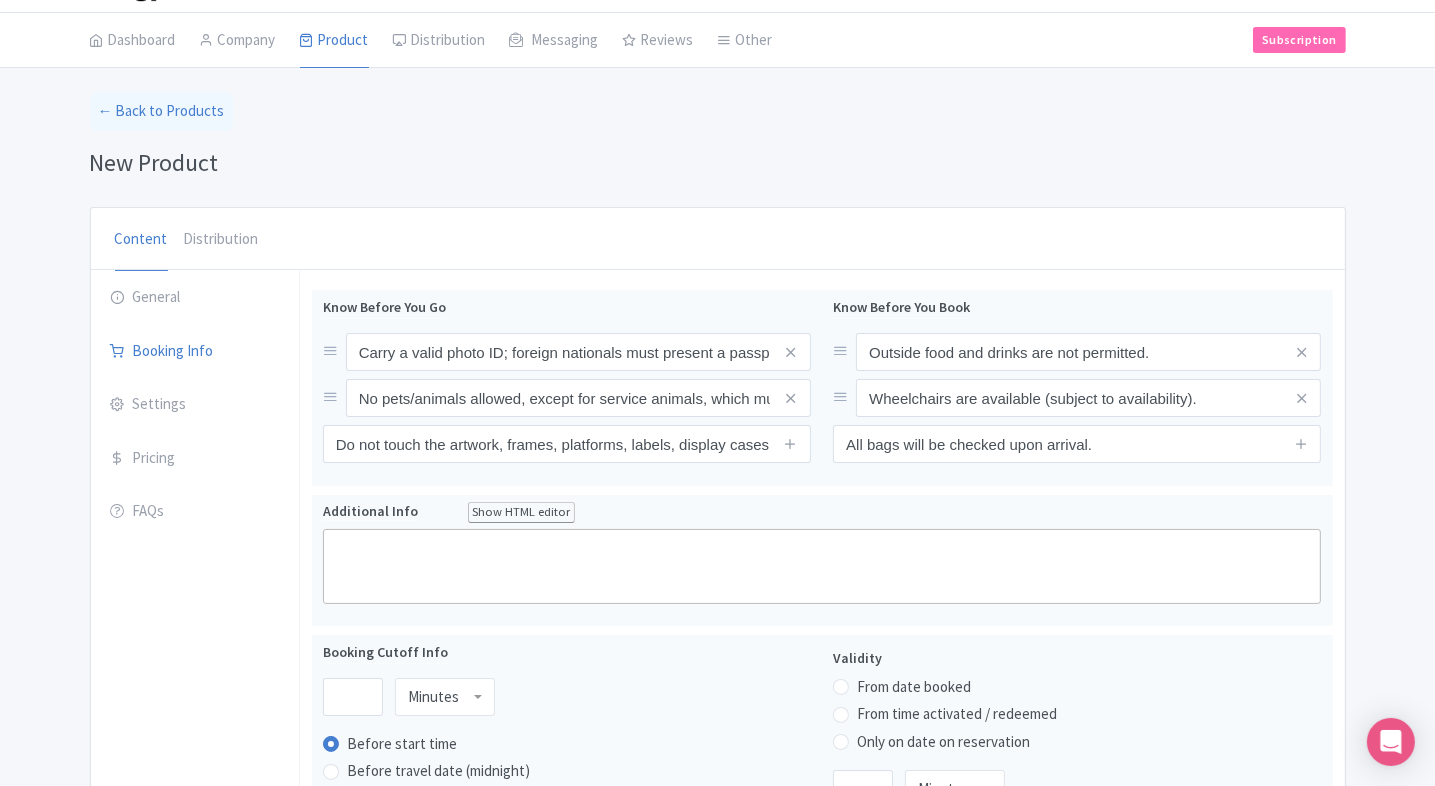 click on "General
Booking Info
Settings
Pricing
FAQs" at bounding box center [195, 952] 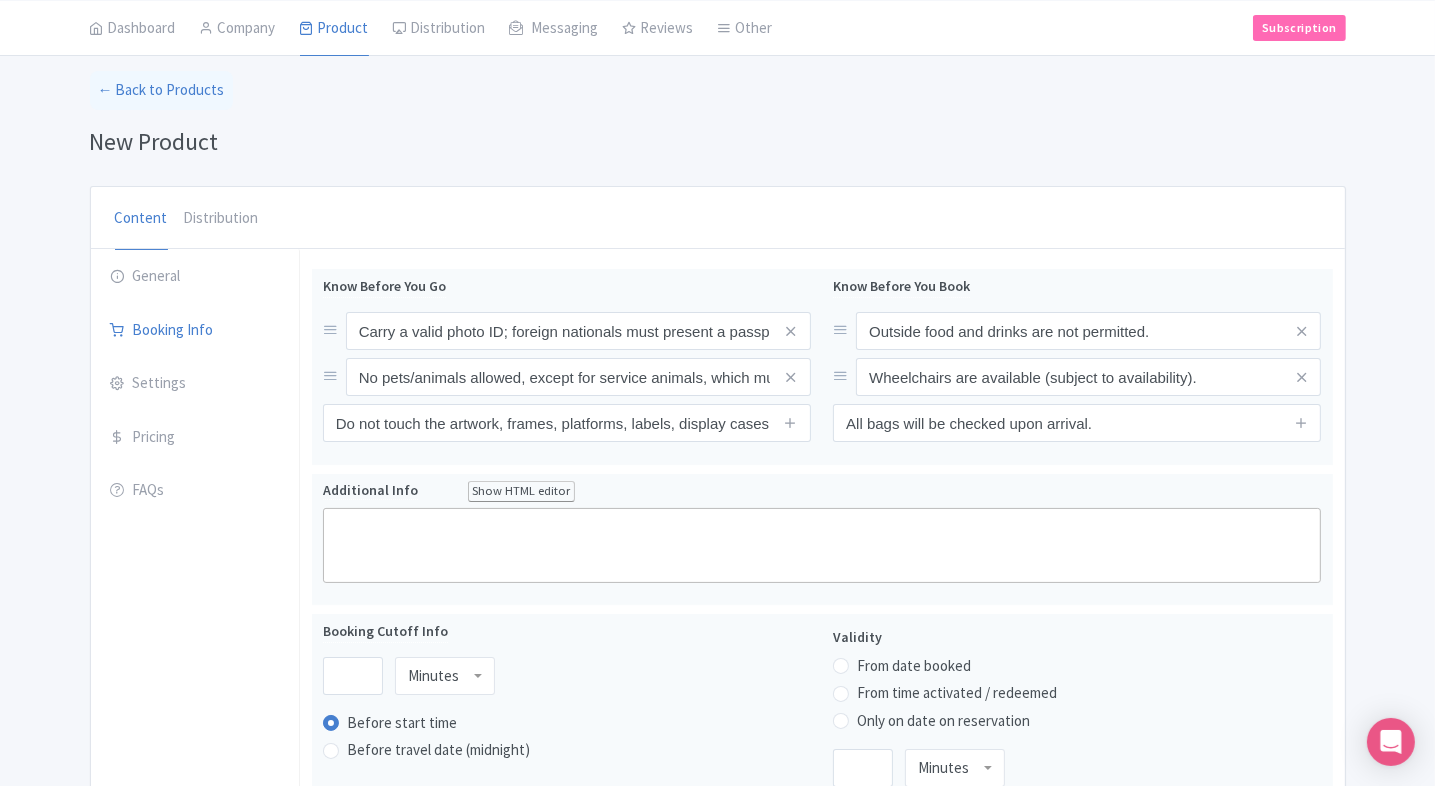 scroll, scrollTop: 0, scrollLeft: 0, axis: both 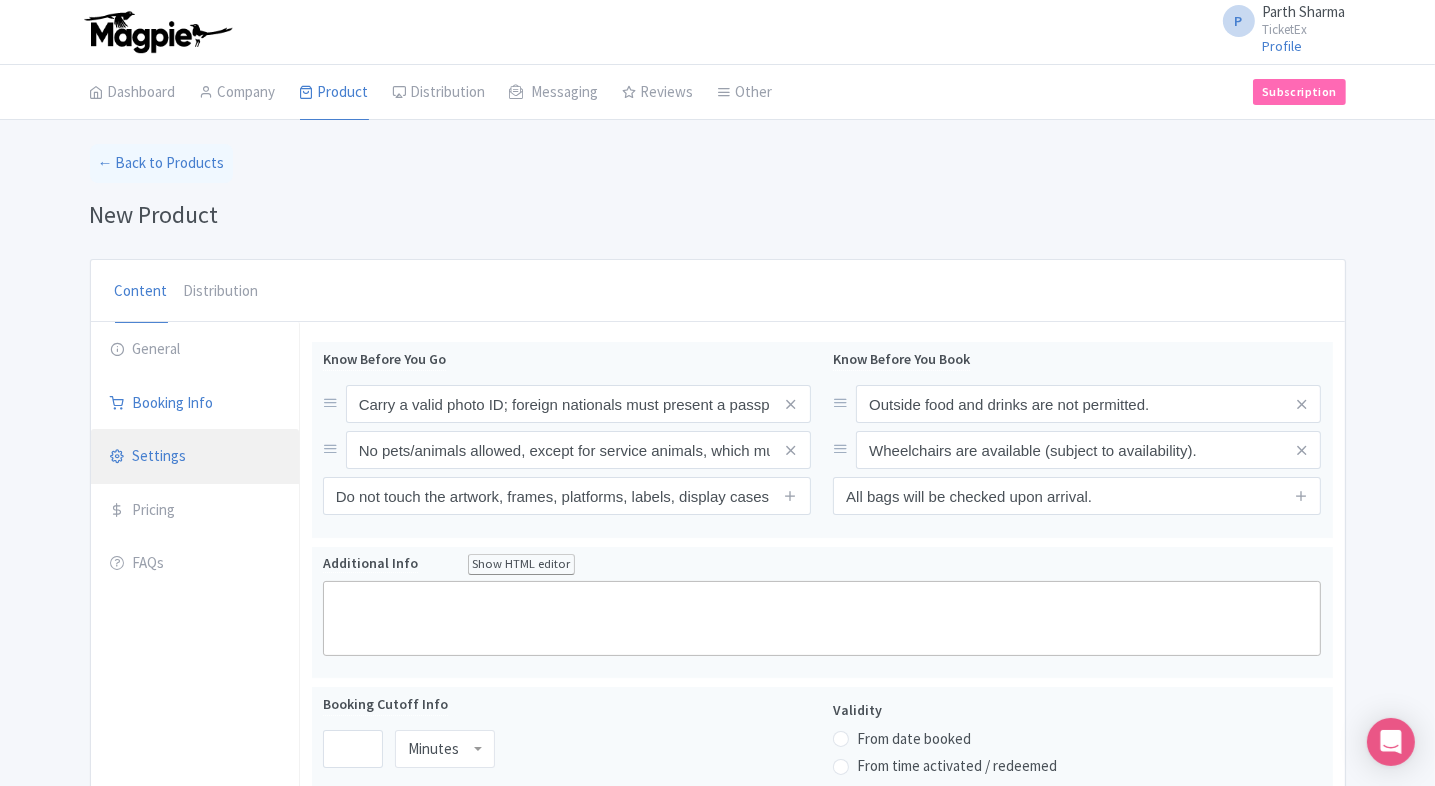 click on "Settings" at bounding box center [195, 457] 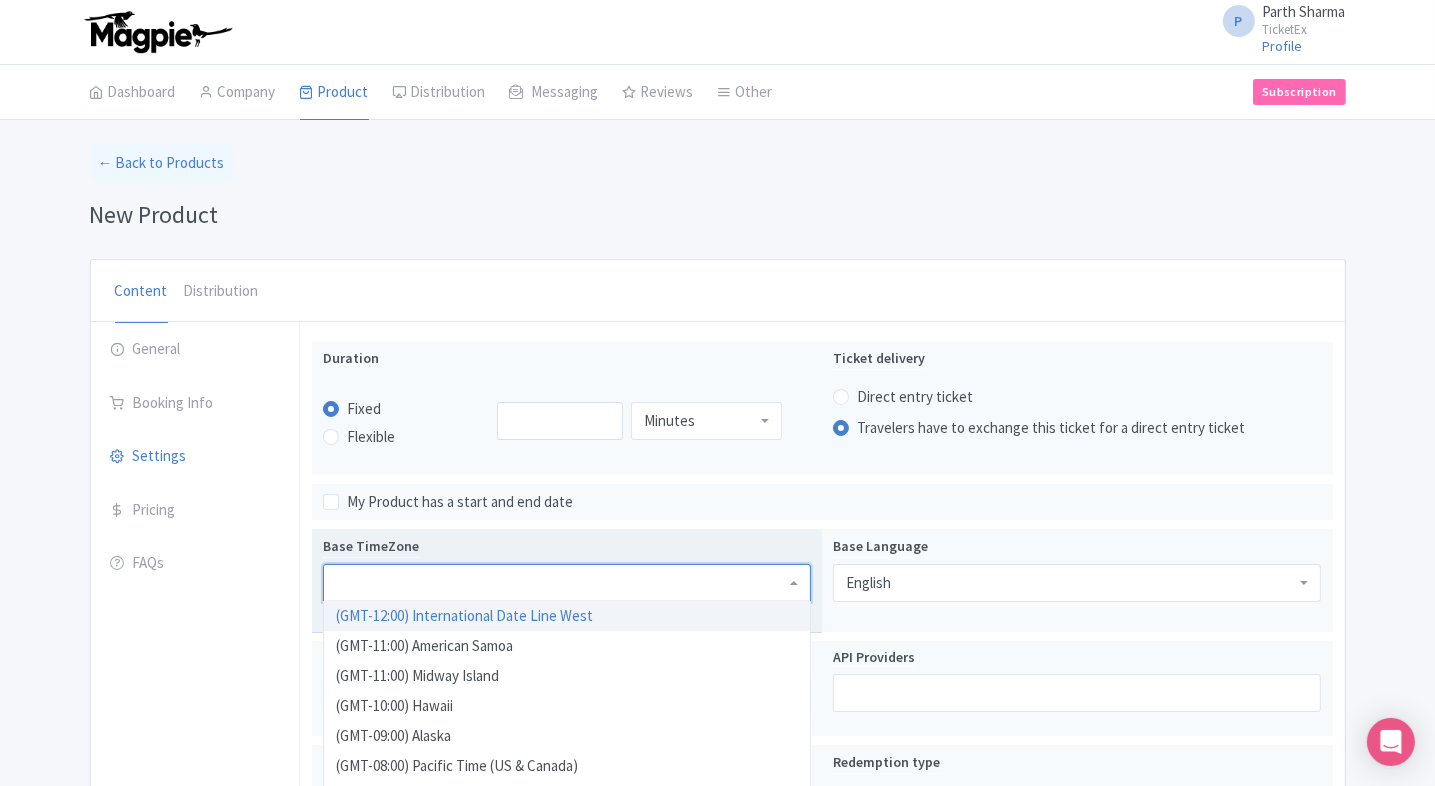 click on "Base TimeZone" at bounding box center [338, 583] 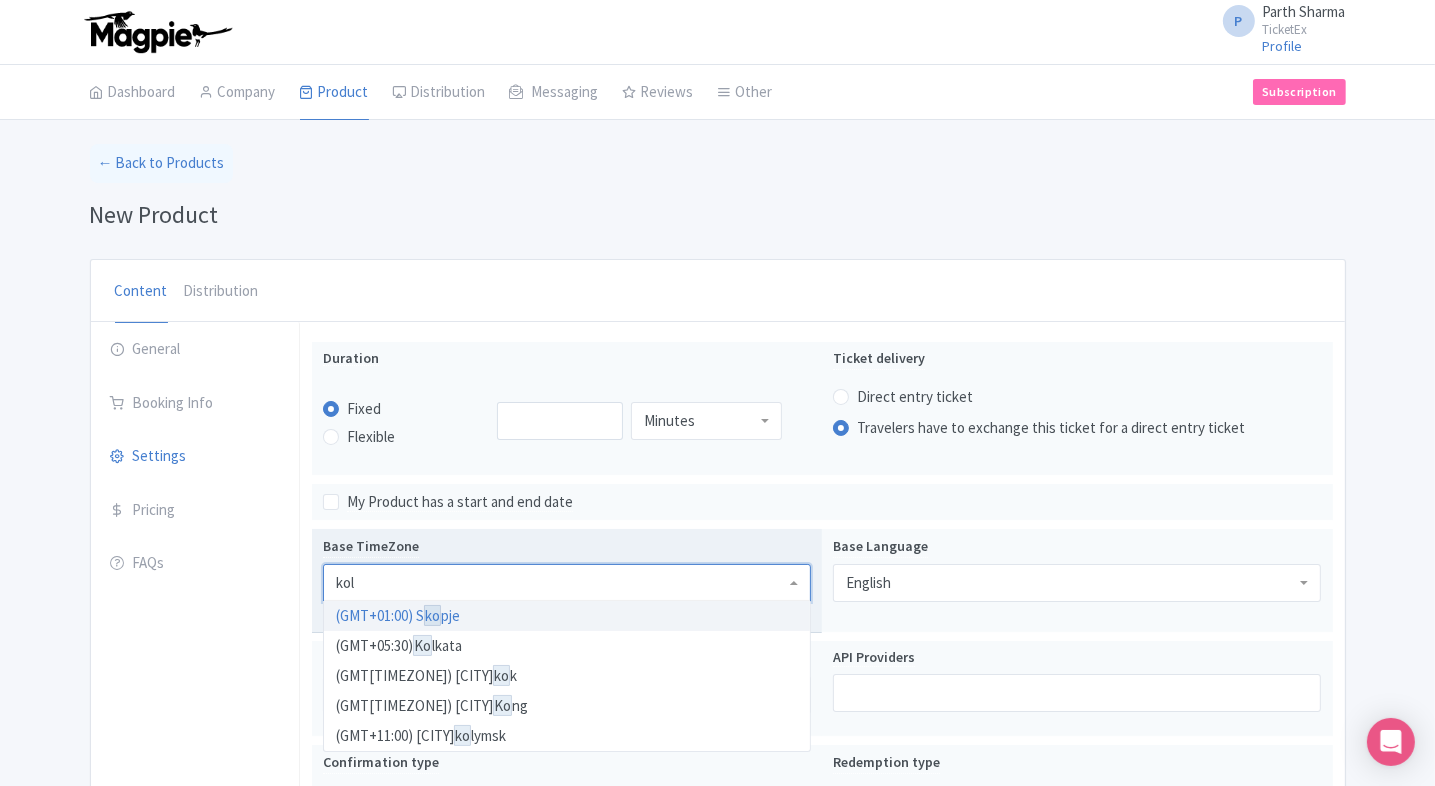 type on "kolk" 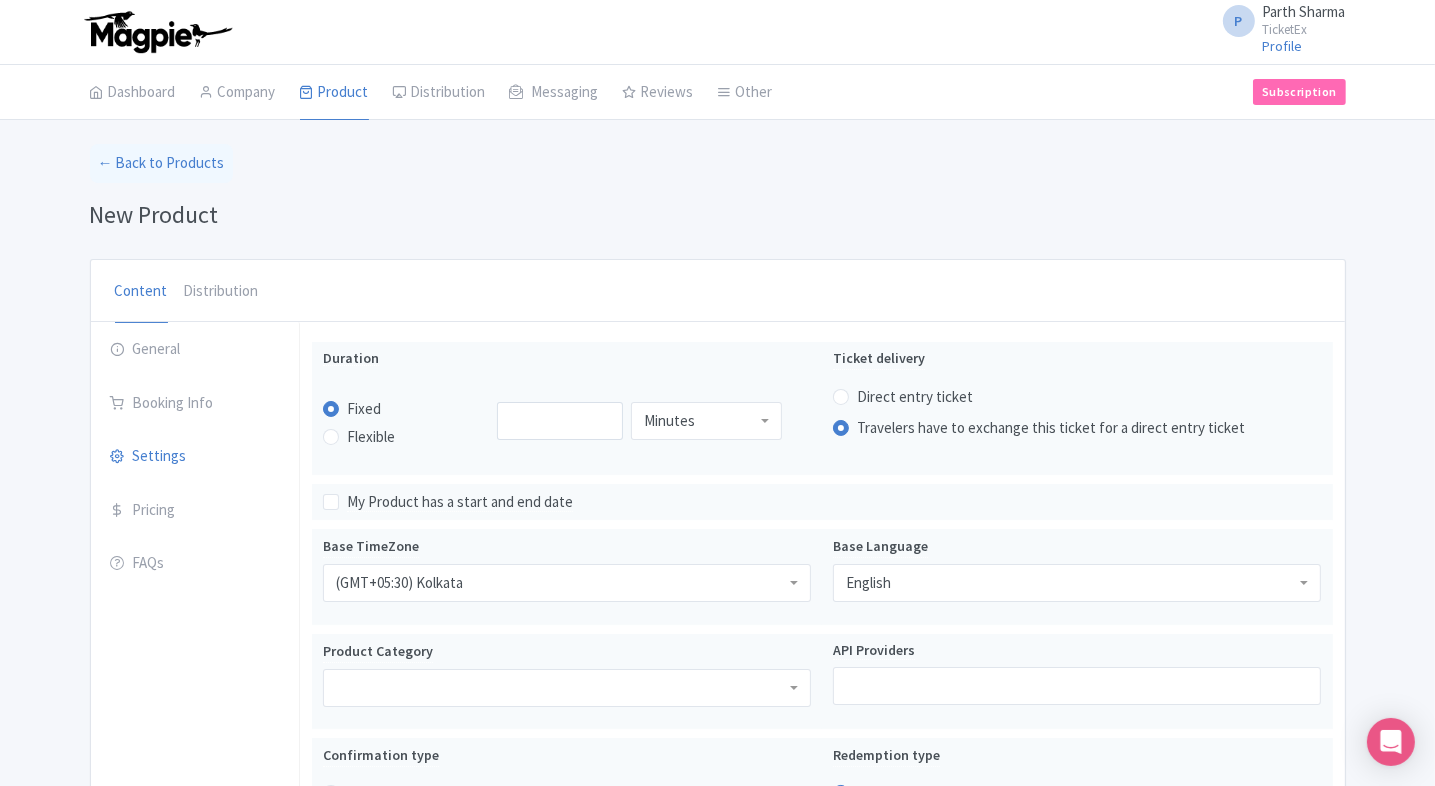 type 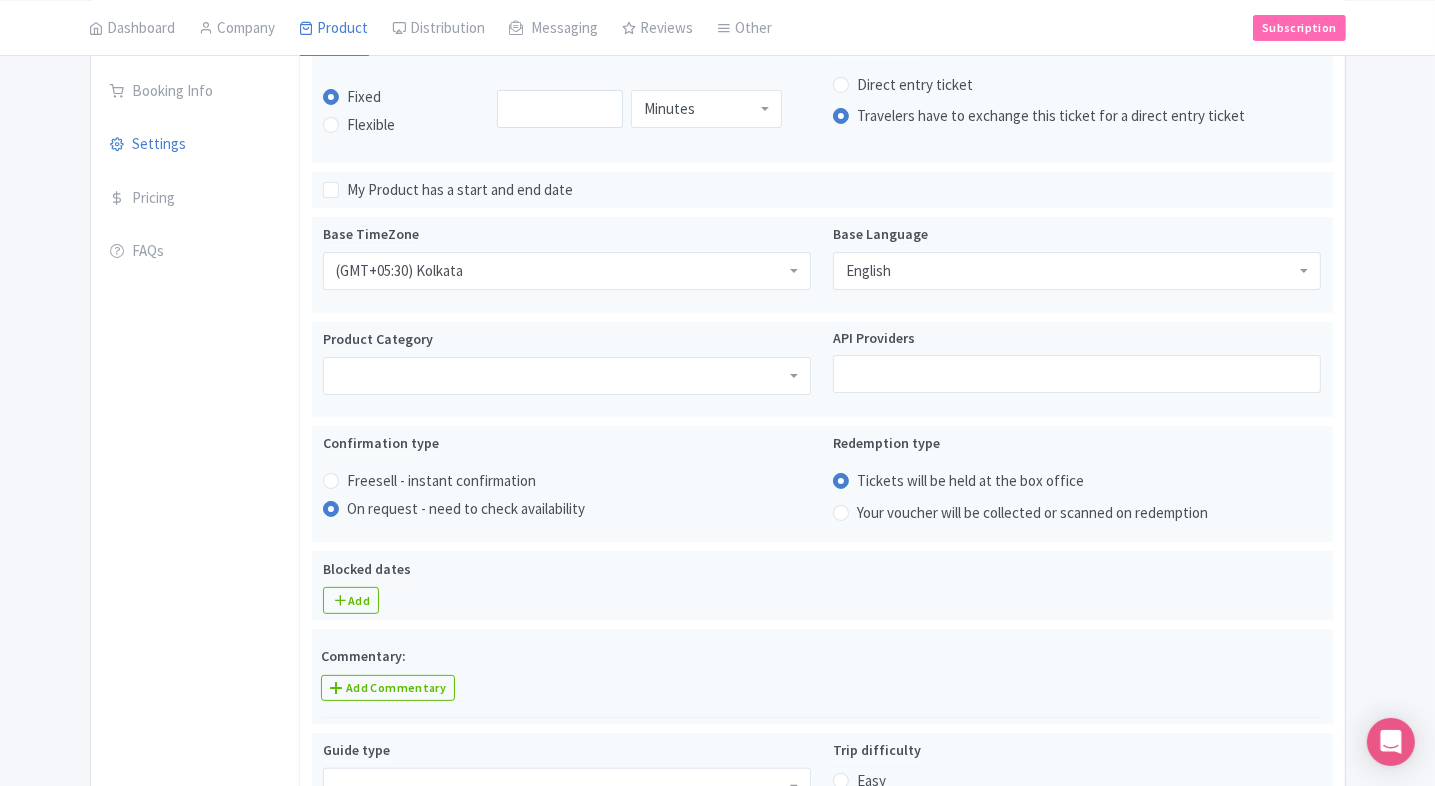 scroll, scrollTop: 328, scrollLeft: 0, axis: vertical 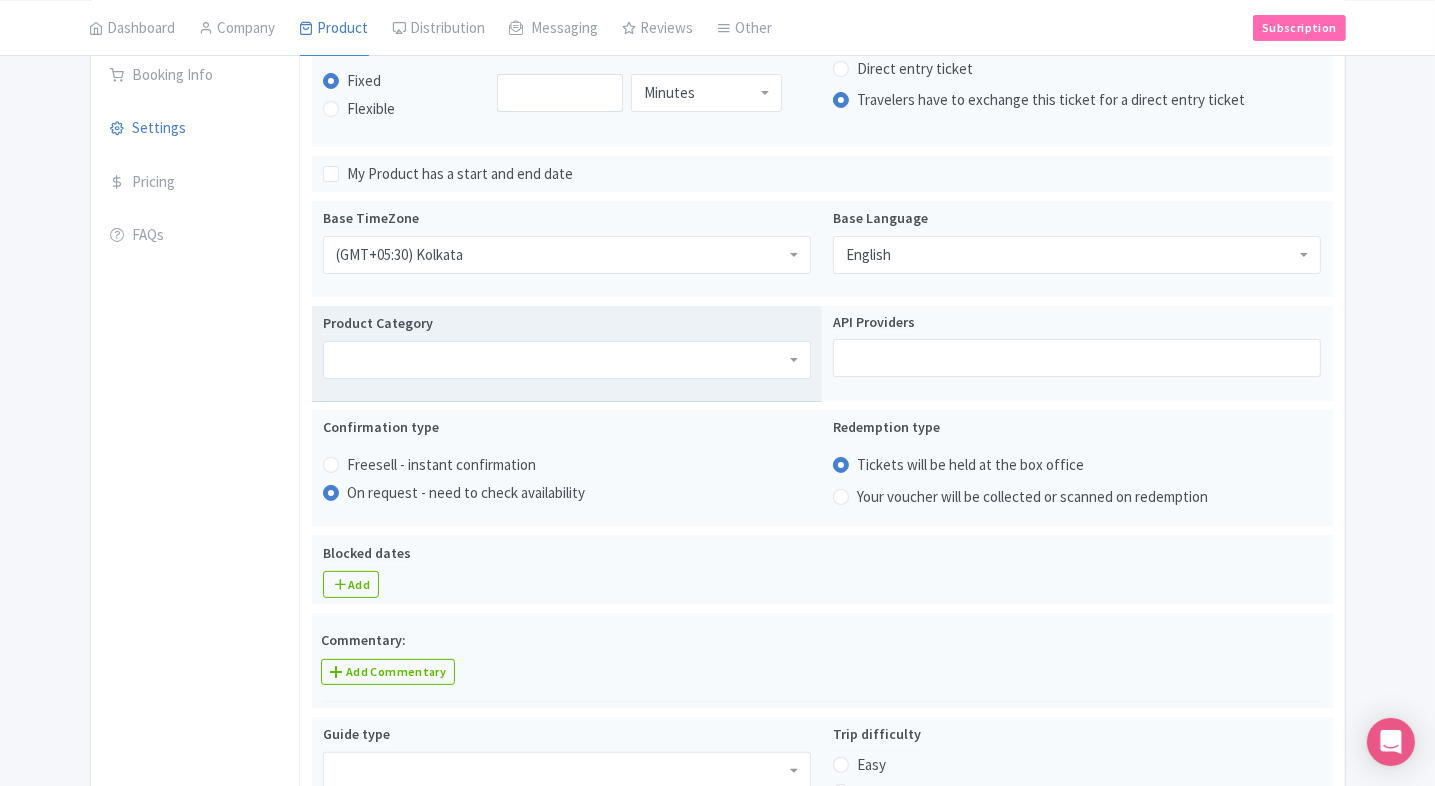 click at bounding box center [567, 360] 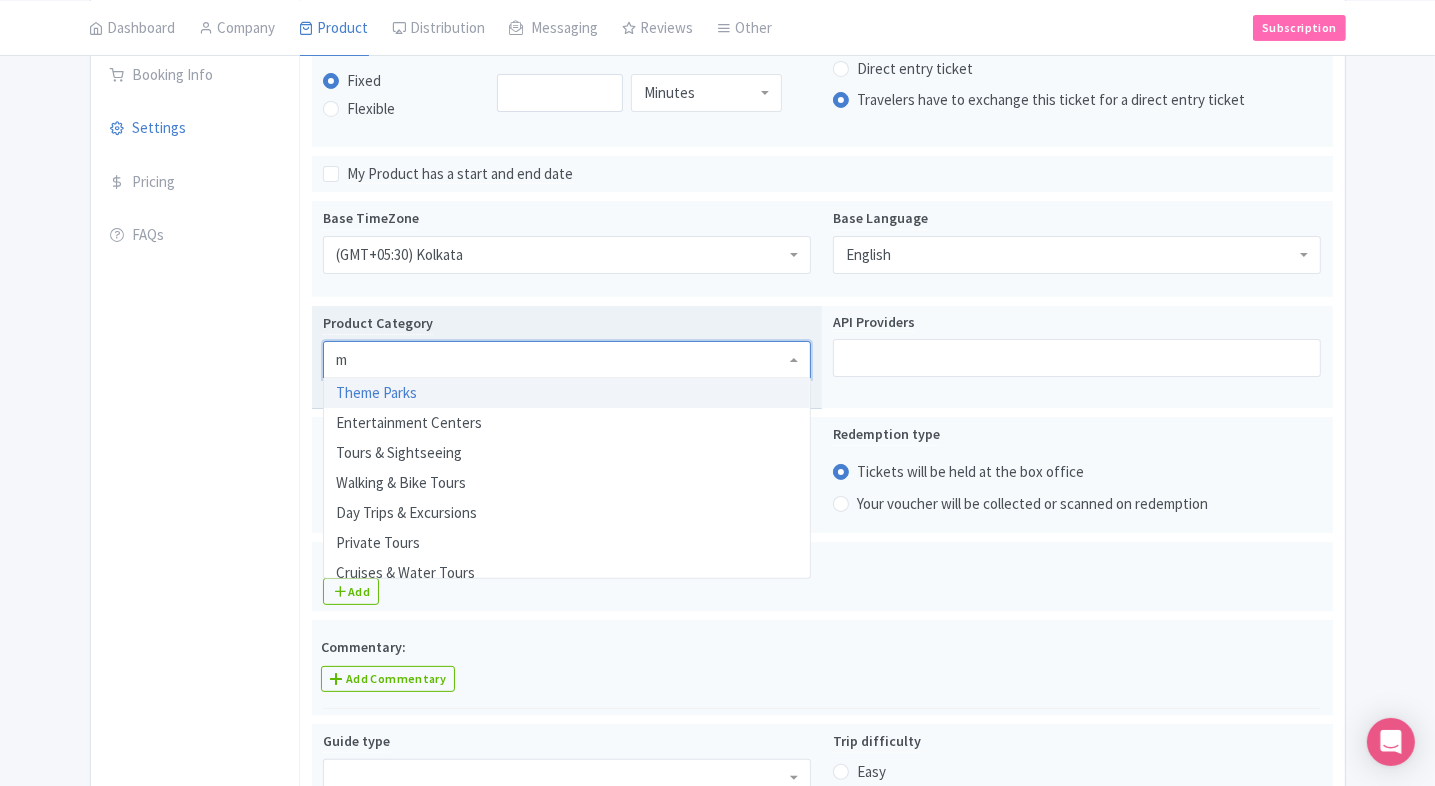 type on "mu" 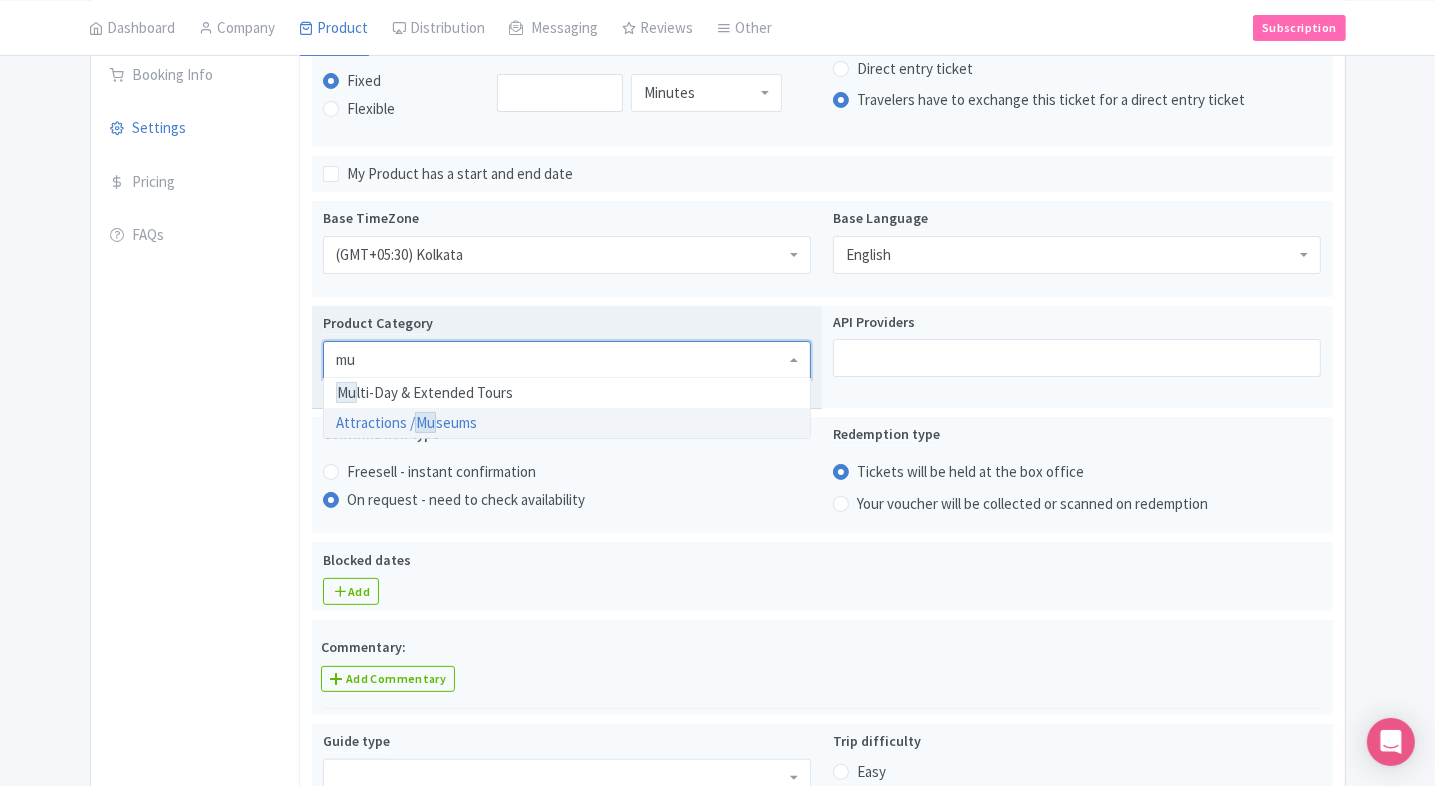 type 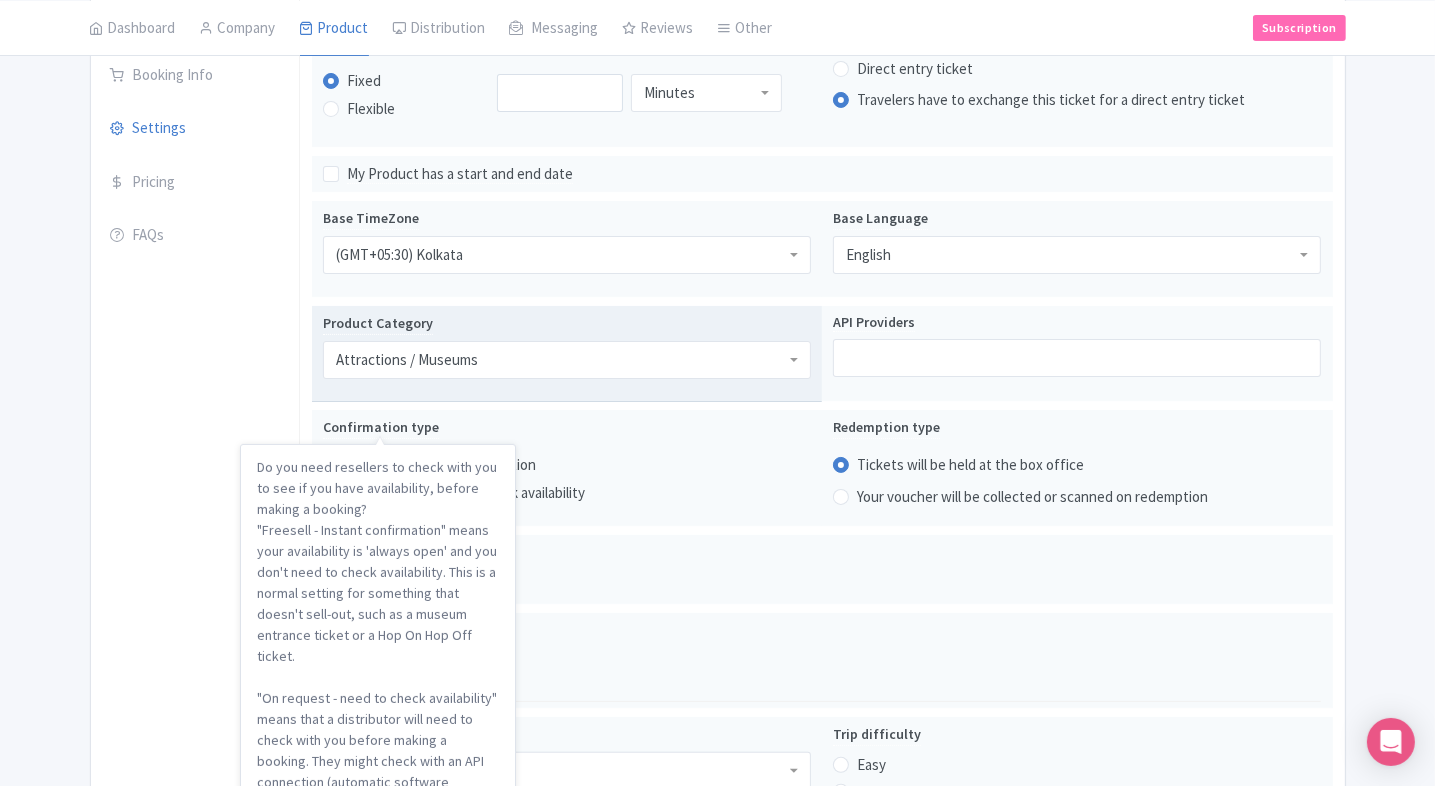 scroll, scrollTop: 0, scrollLeft: 0, axis: both 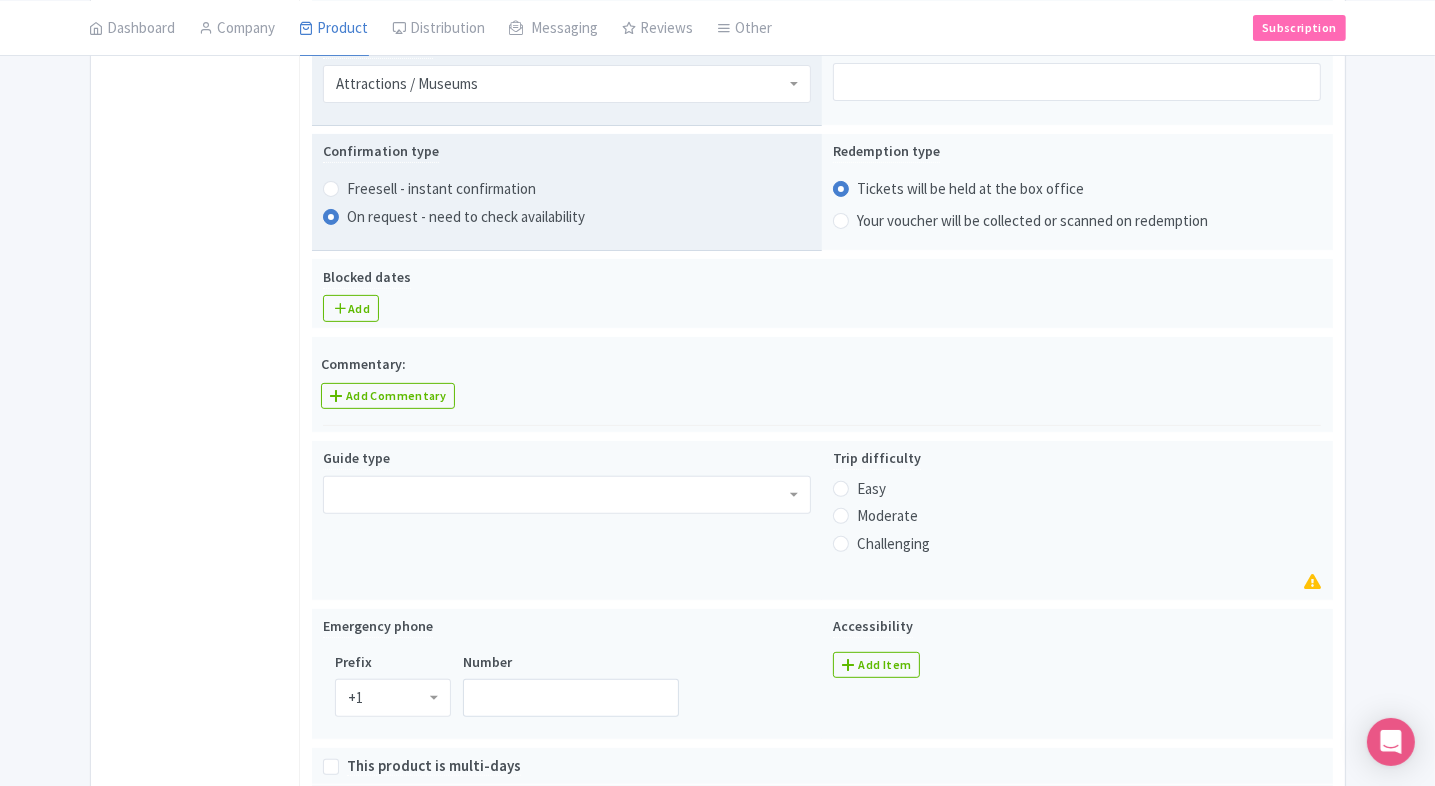 click on "Freesell - instant confirmation" at bounding box center [441, 189] 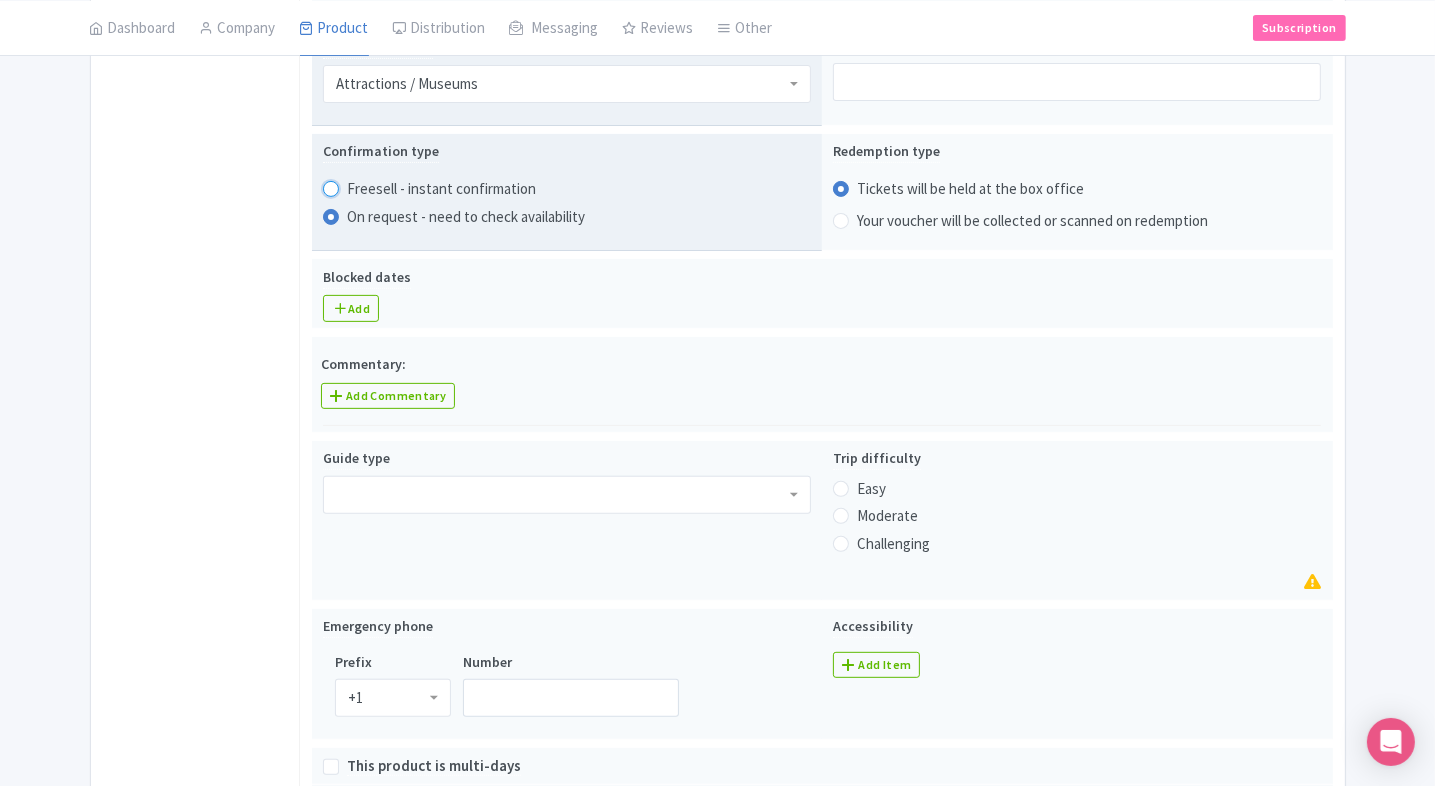 click on "Freesell - instant confirmation" at bounding box center [357, 187] 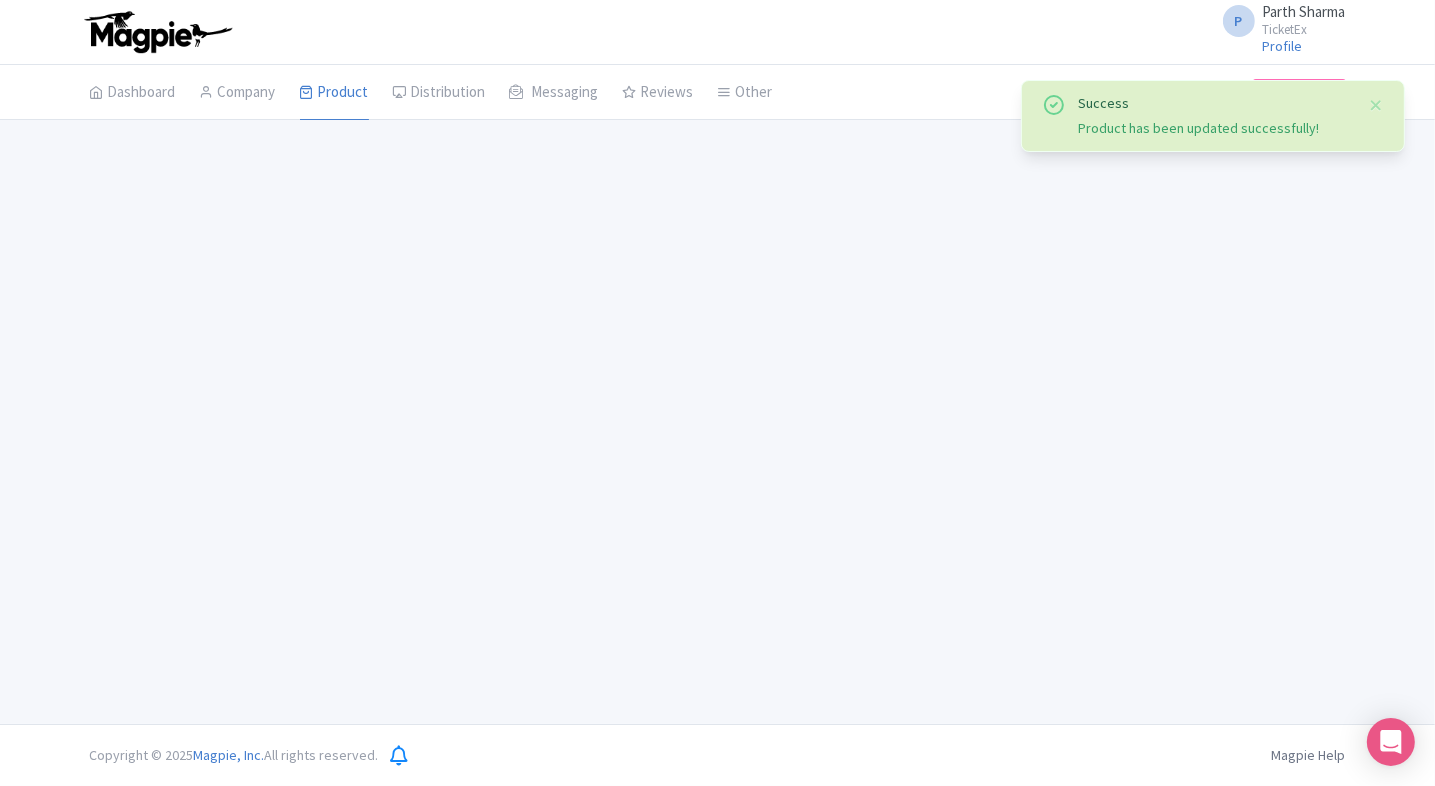 scroll, scrollTop: 0, scrollLeft: 0, axis: both 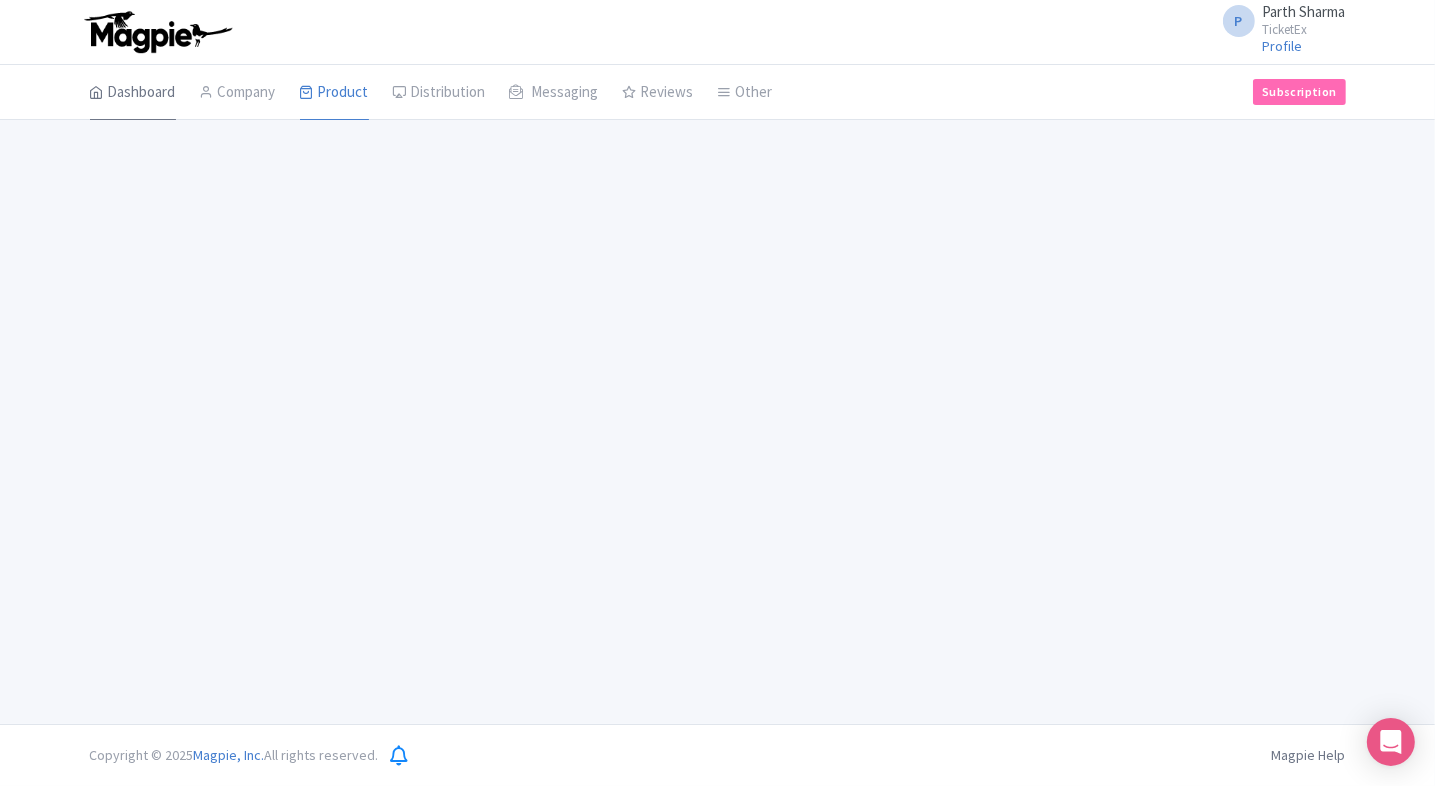 click on "Dashboard" at bounding box center [133, 93] 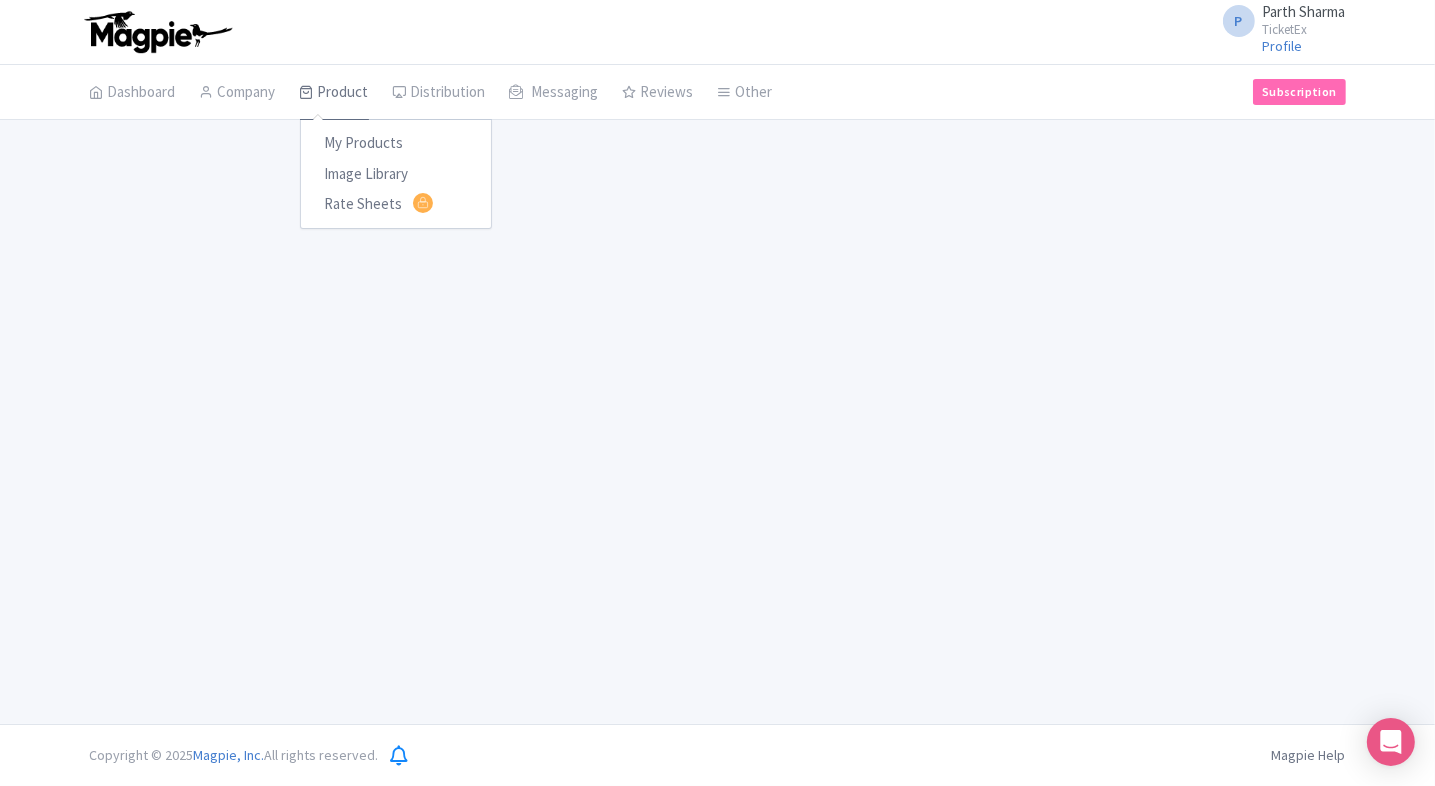 click on "Product" at bounding box center (334, 93) 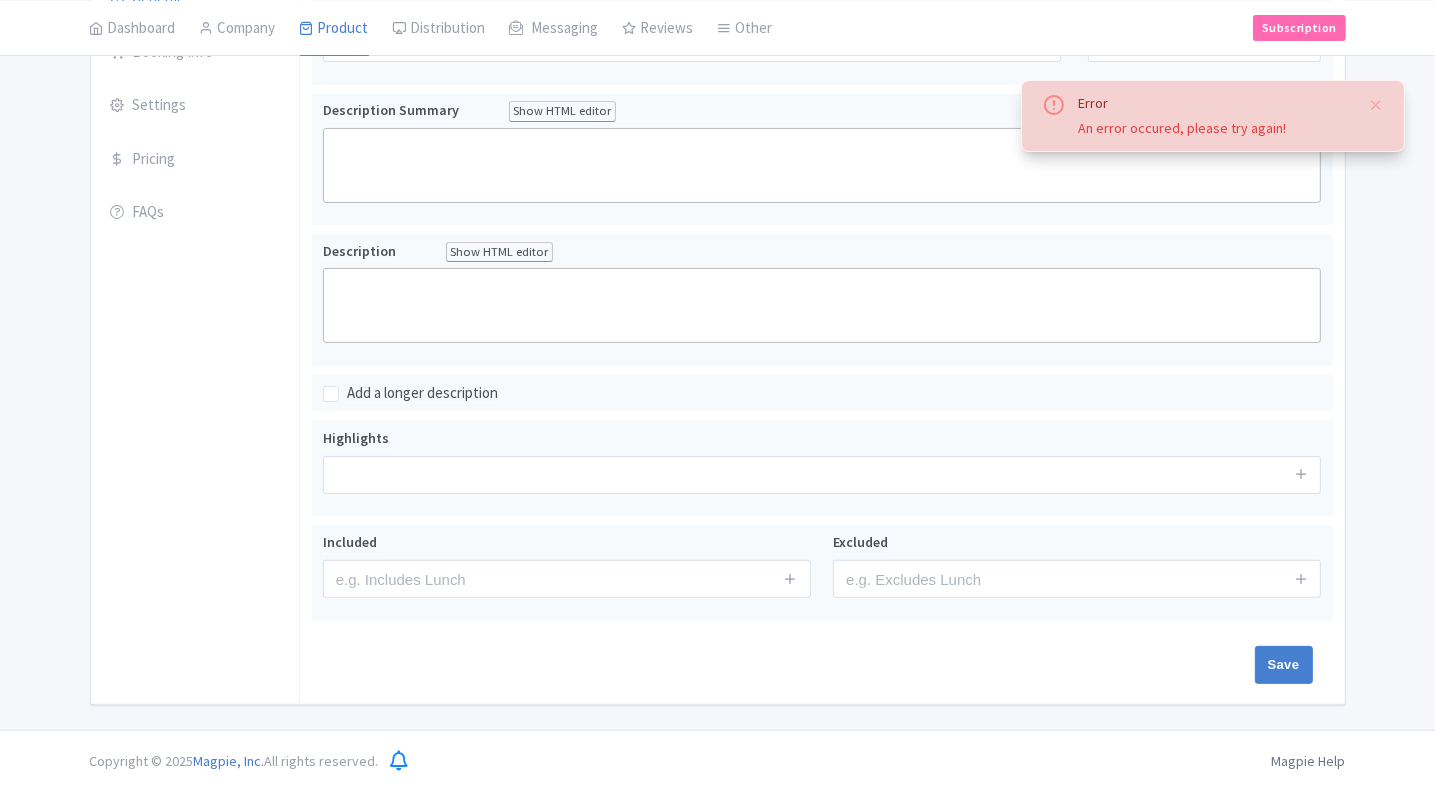 scroll, scrollTop: 0, scrollLeft: 0, axis: both 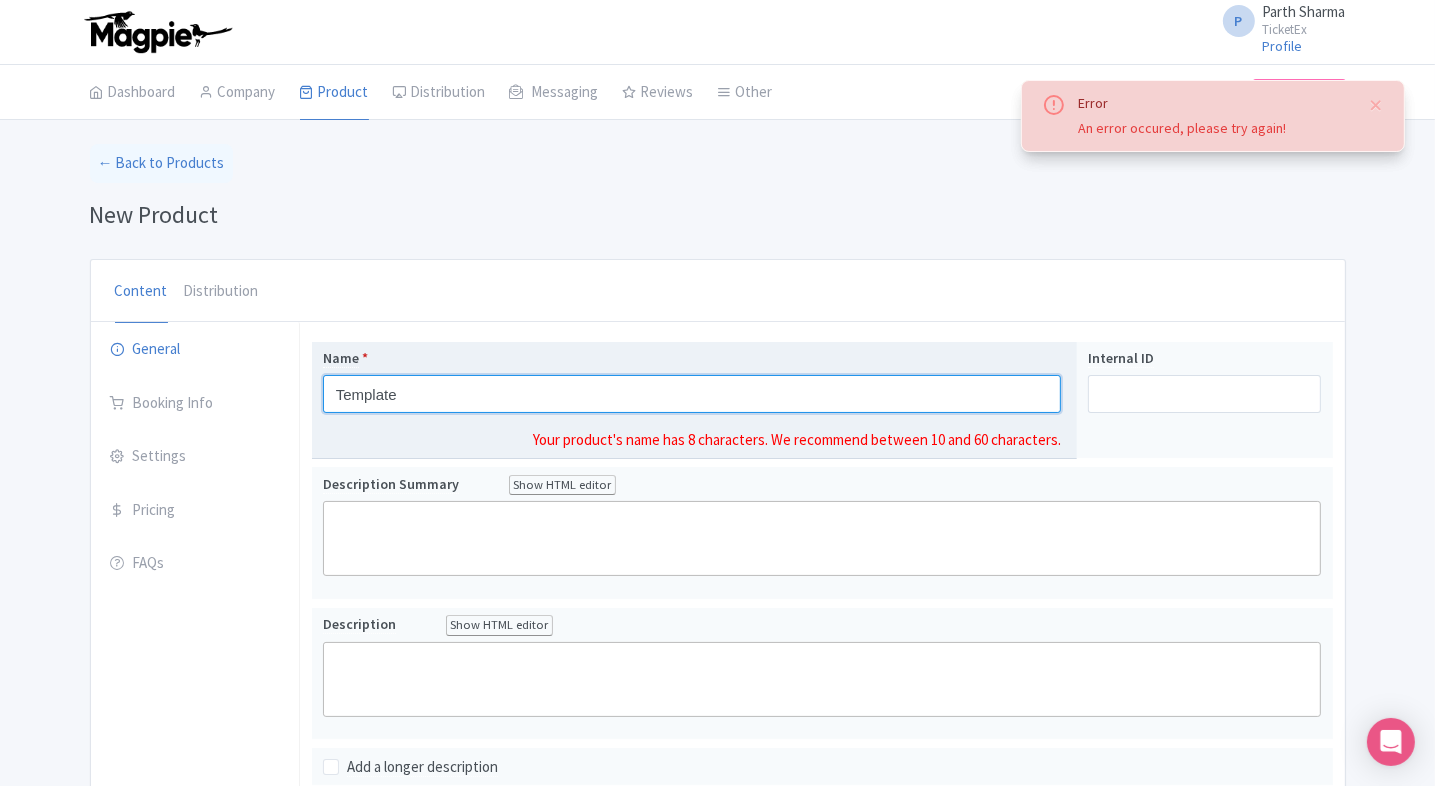 click on "Template" at bounding box center (692, 394) 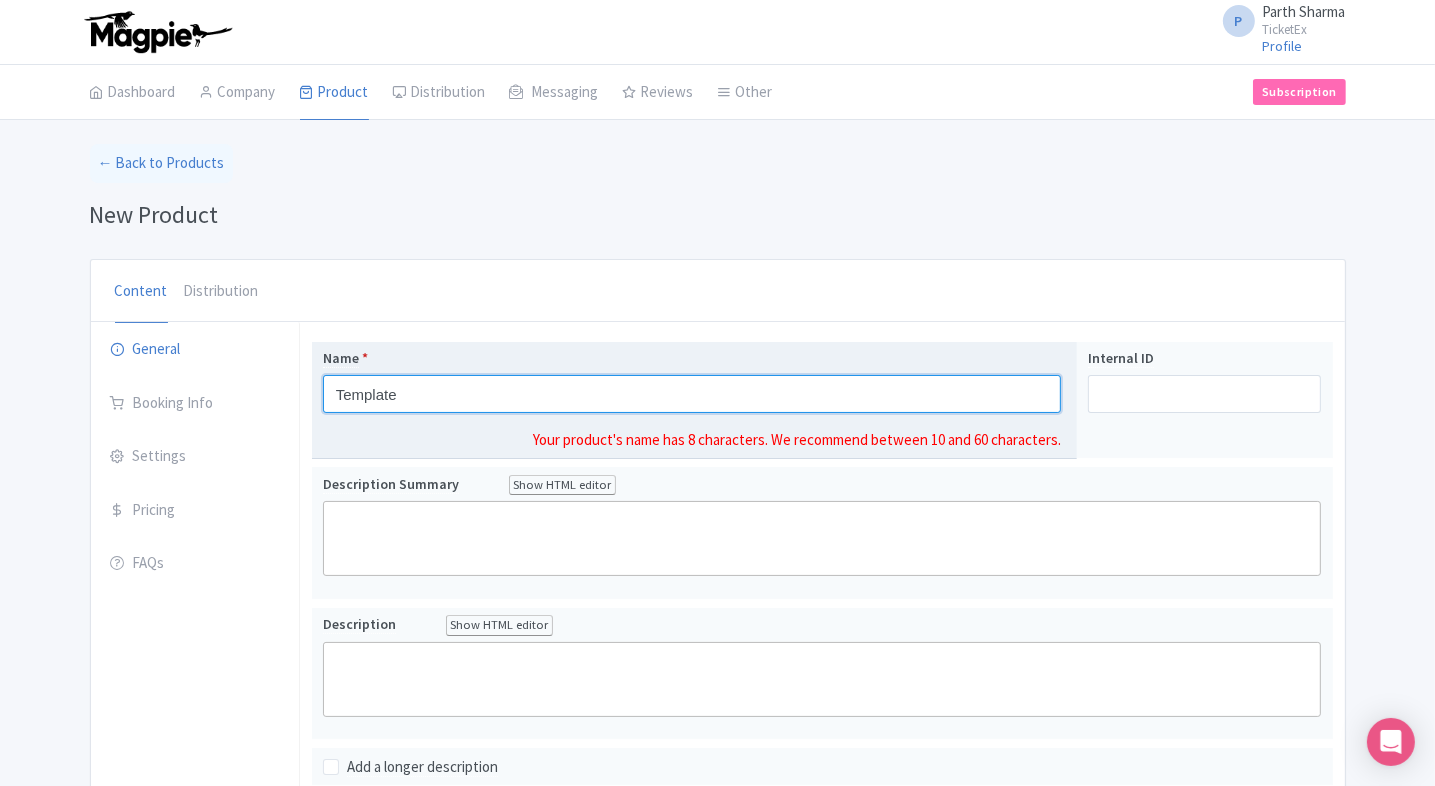 paste on "Museum of Modern Art NYC" 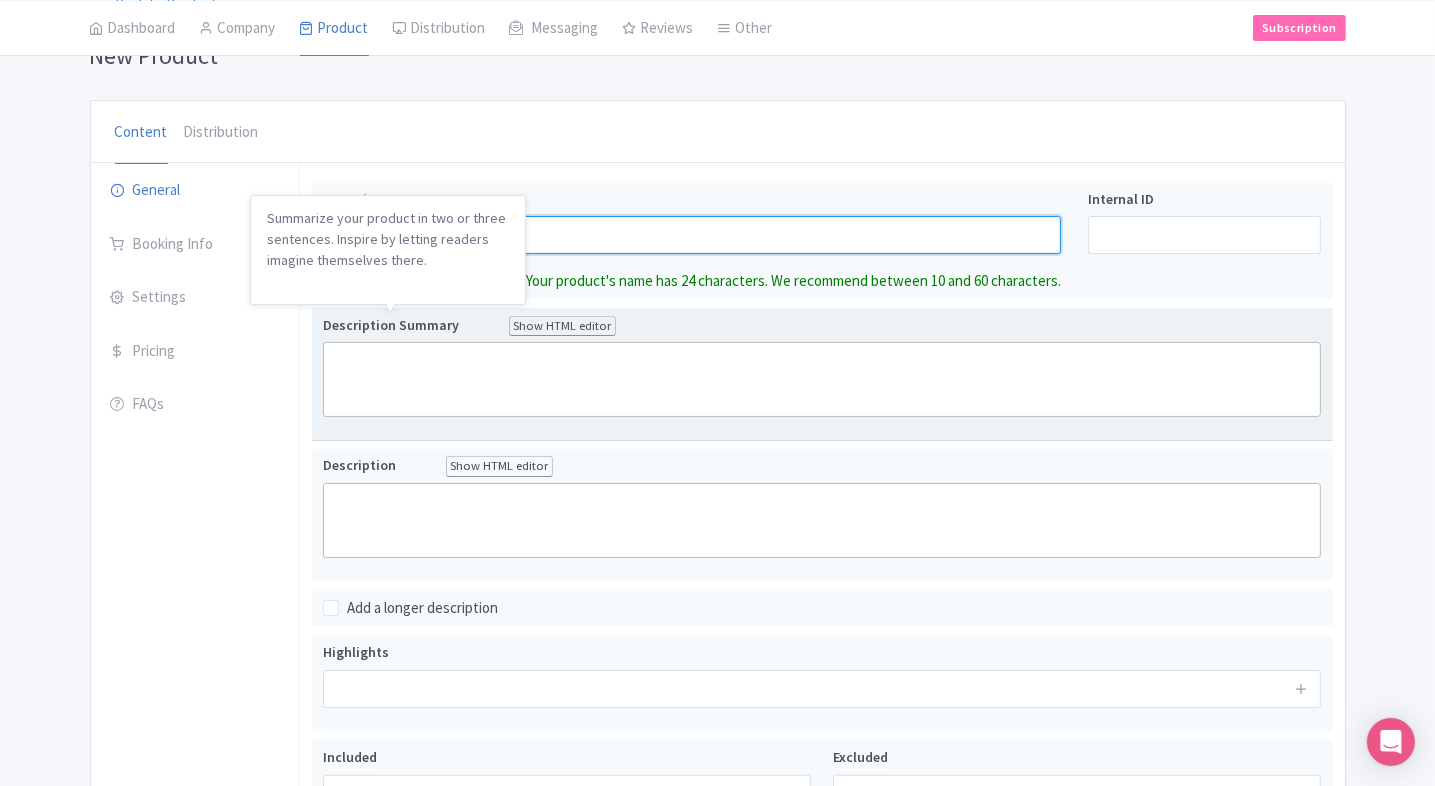 scroll, scrollTop: 160, scrollLeft: 0, axis: vertical 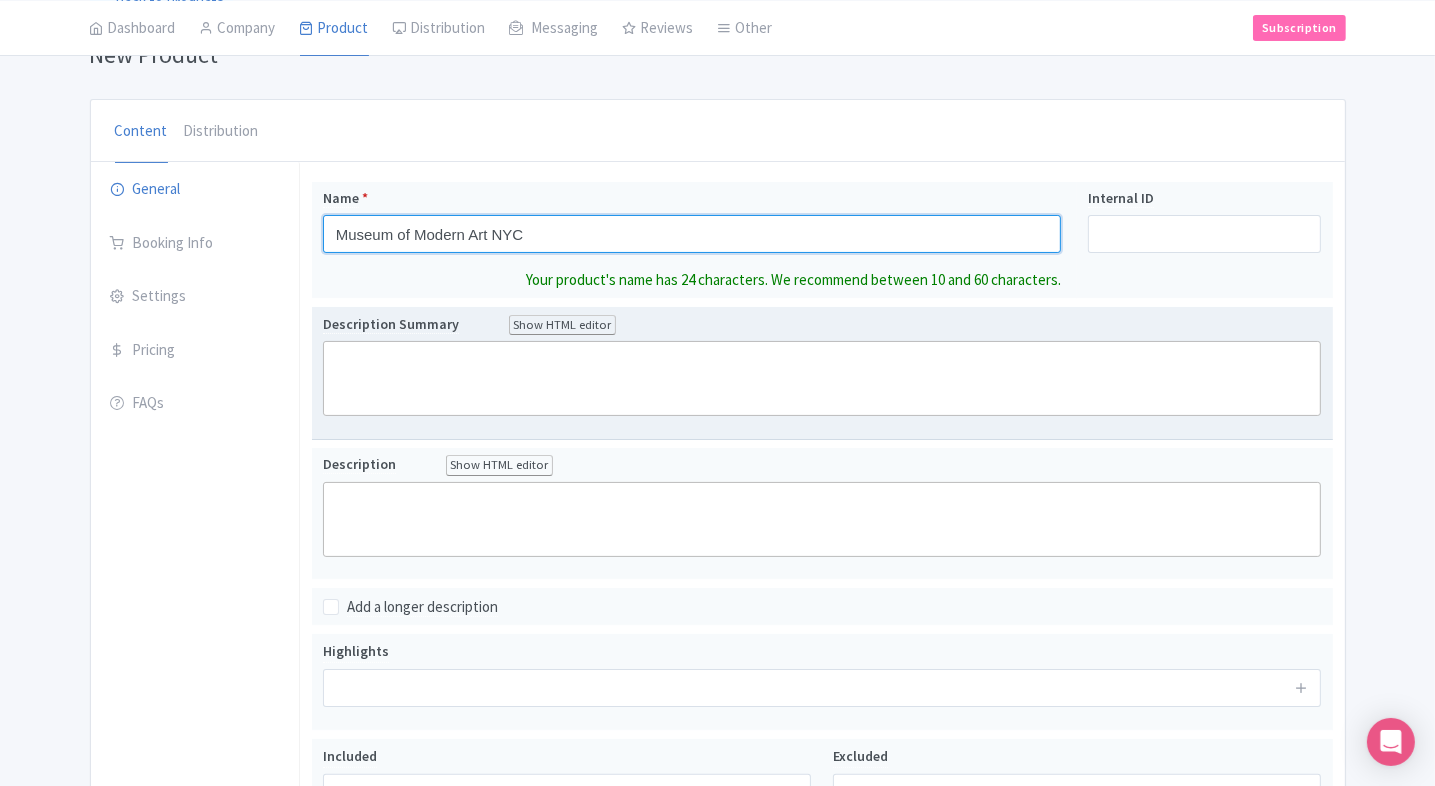 type on "Museum of Modern Art NYC" 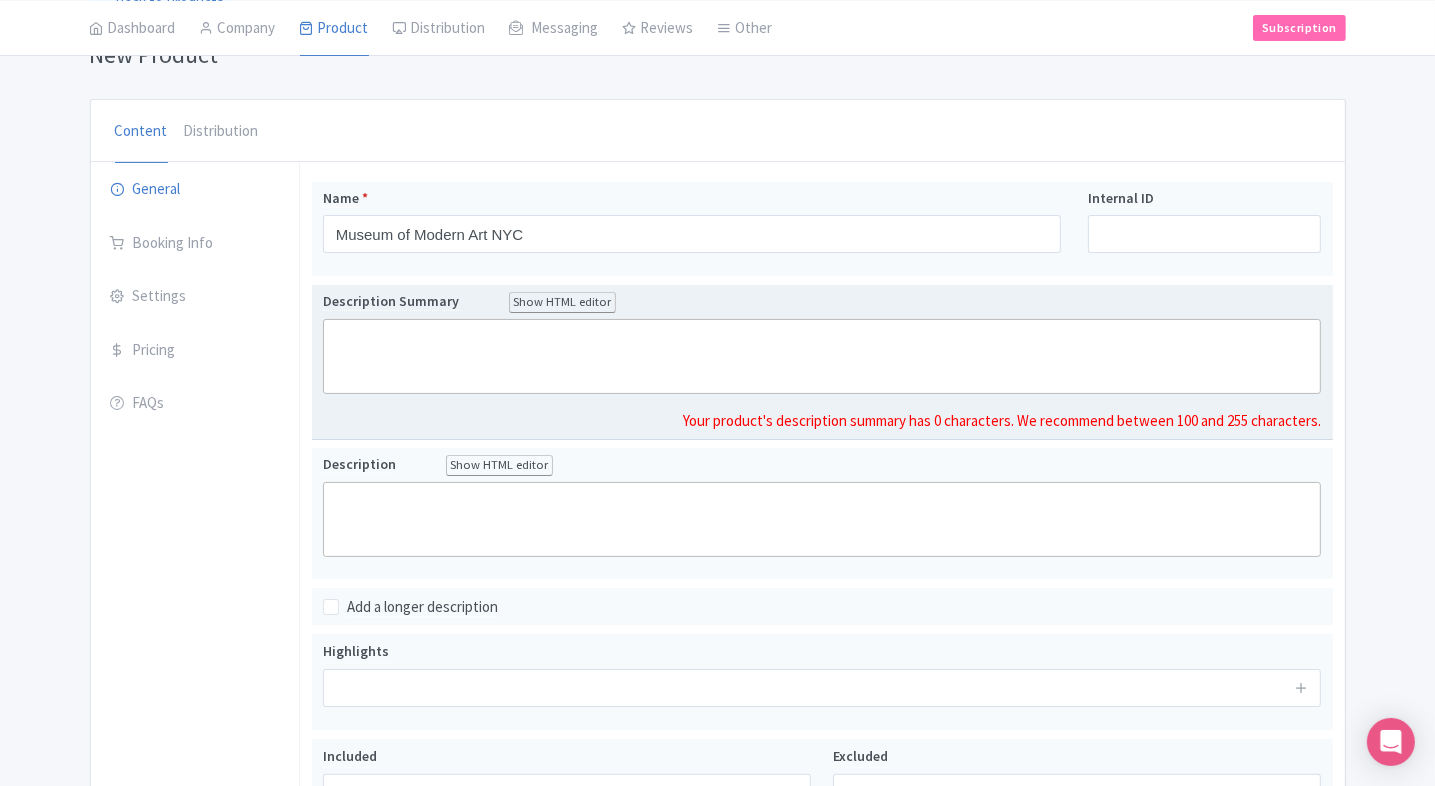 click 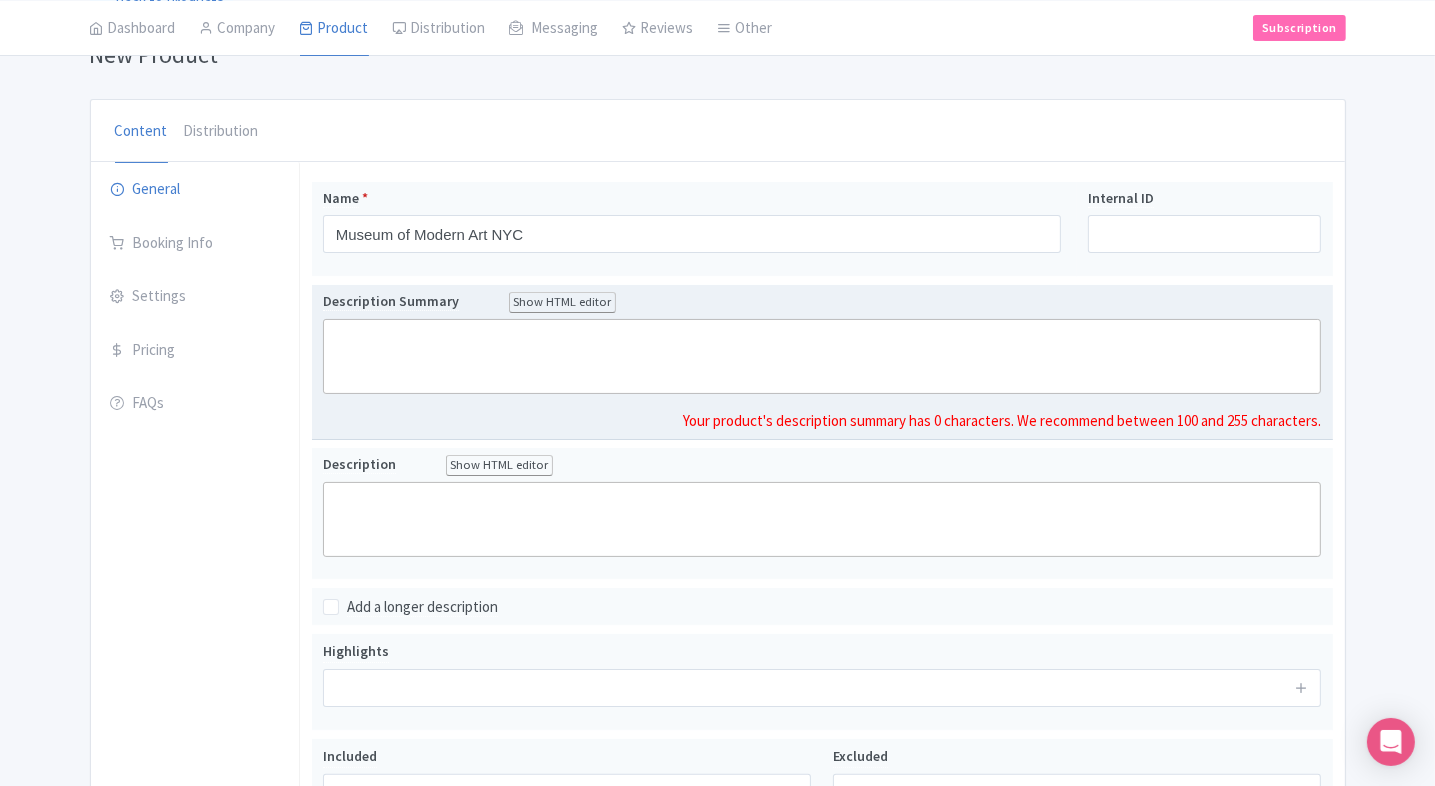 paste on "<div>Explore iconic modern art at the Museum of Modern Art (MoMA) in New York City, home to an unparalleled collection of contemporary masterpieces. From Van Gogh’s “The Starry Night” to works by Picasso, Warhol, and Frida Kahlo, MoMA offers a journey through the evolution of modern creativity. Spanning six expansive floors, the museum features painting, sculpture, photography, design, film, and new media exhibits. Interactive installations and rotating exhibitions keep the experience fresh and inspiring for every visit. Located in Midtown Manhattan, MoMA is more than just a museum—it’s a vibrant cultural destination that continues to shape global art conversations.<br><br></div><div><br><br></div><div><br><br></div><div><br><br></div><div><br><br></div><div><br><br></div><div><br><br></div><div><br></div><div><br></div><div><br><br><br>Ask ChatGPT</div>" 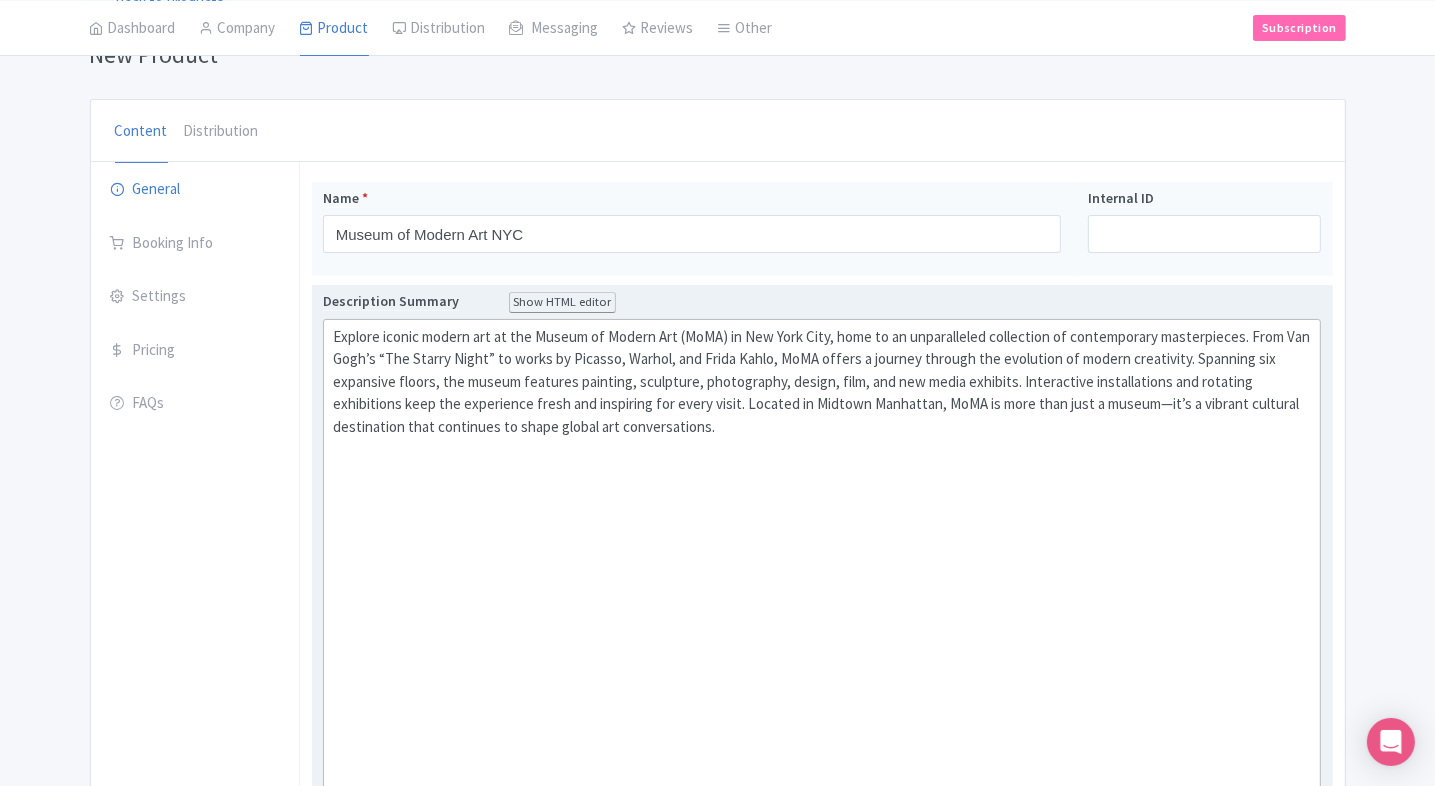 type on "<div>Explore iconic modern art at the Museum of Modern Art (MoMA) in New York City, home to an unparalleled collection of contemporary masterpieces. From Van Gogh’s “The Starry Night” to works by Picasso, Warhol, and Frida Kahlo, MoMA offers a journey through the evolution of modern creativity. Spanning six expansive floors, the museum features painting, sculpture, photography, design, film, and new media exhibits. Interactive installations and rotating exhibitions keep the experience fresh and inspiring for every visit. Located in Midtown Manhattan, MoMA is more than just a museum—it’s a vibrant cultural destination that continues to shape global art conversations.<br><br></div><div><br><br></div><div><br><br></div><div><br><br></div><div><br><br></div><div><br><br></div><div><br><br></div><div><br></div><div><br></div><div><br><br><br>Ask ChatGPT</div>" 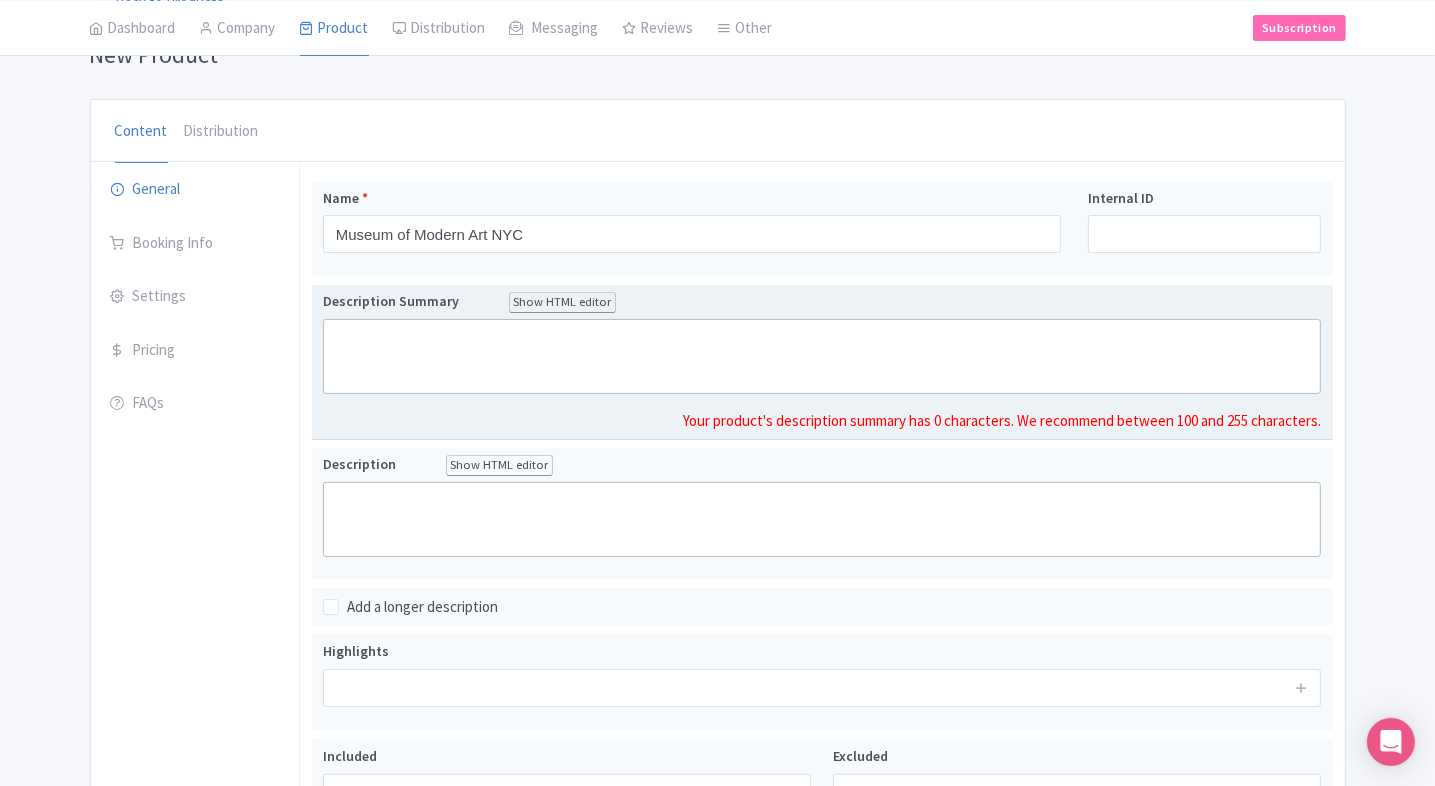 type 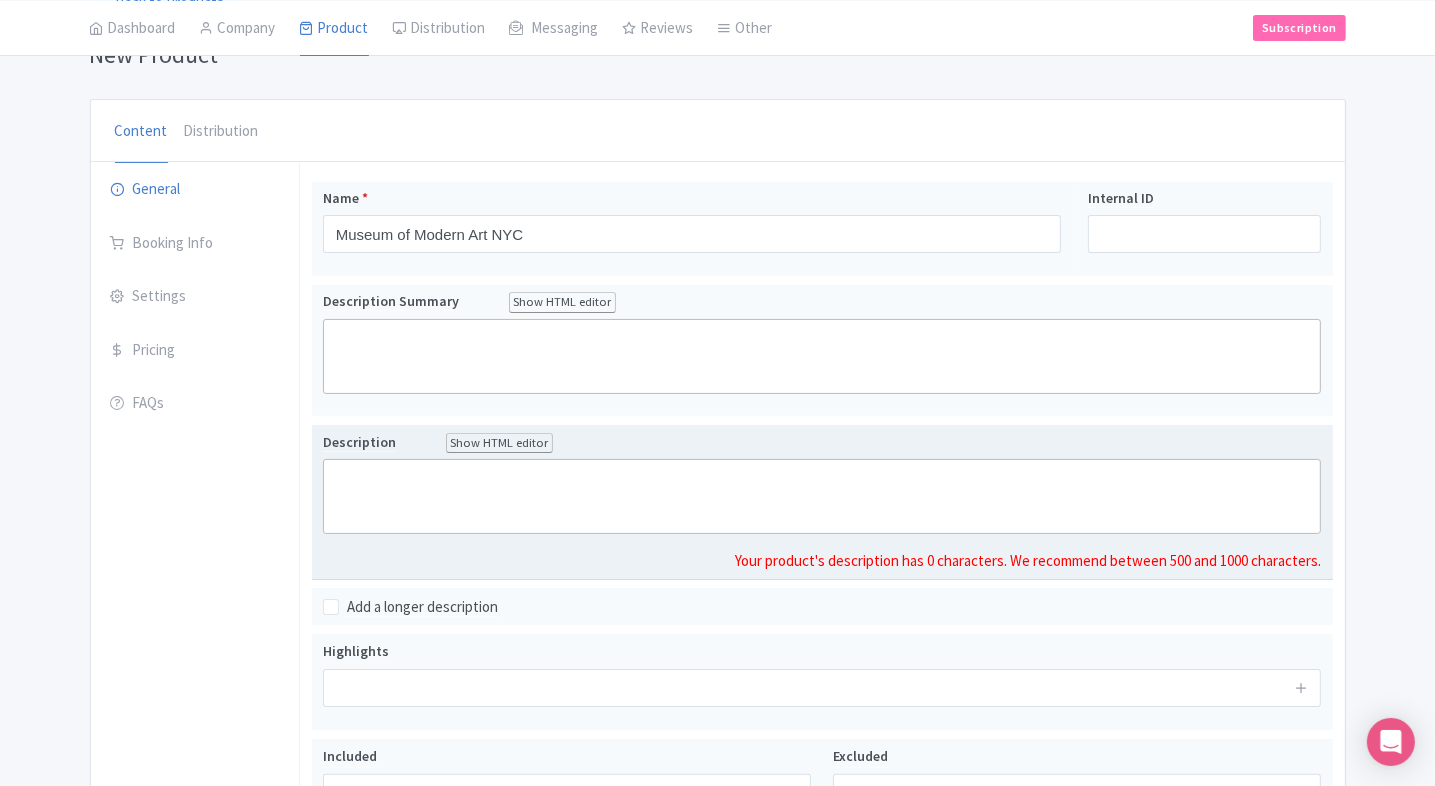 click 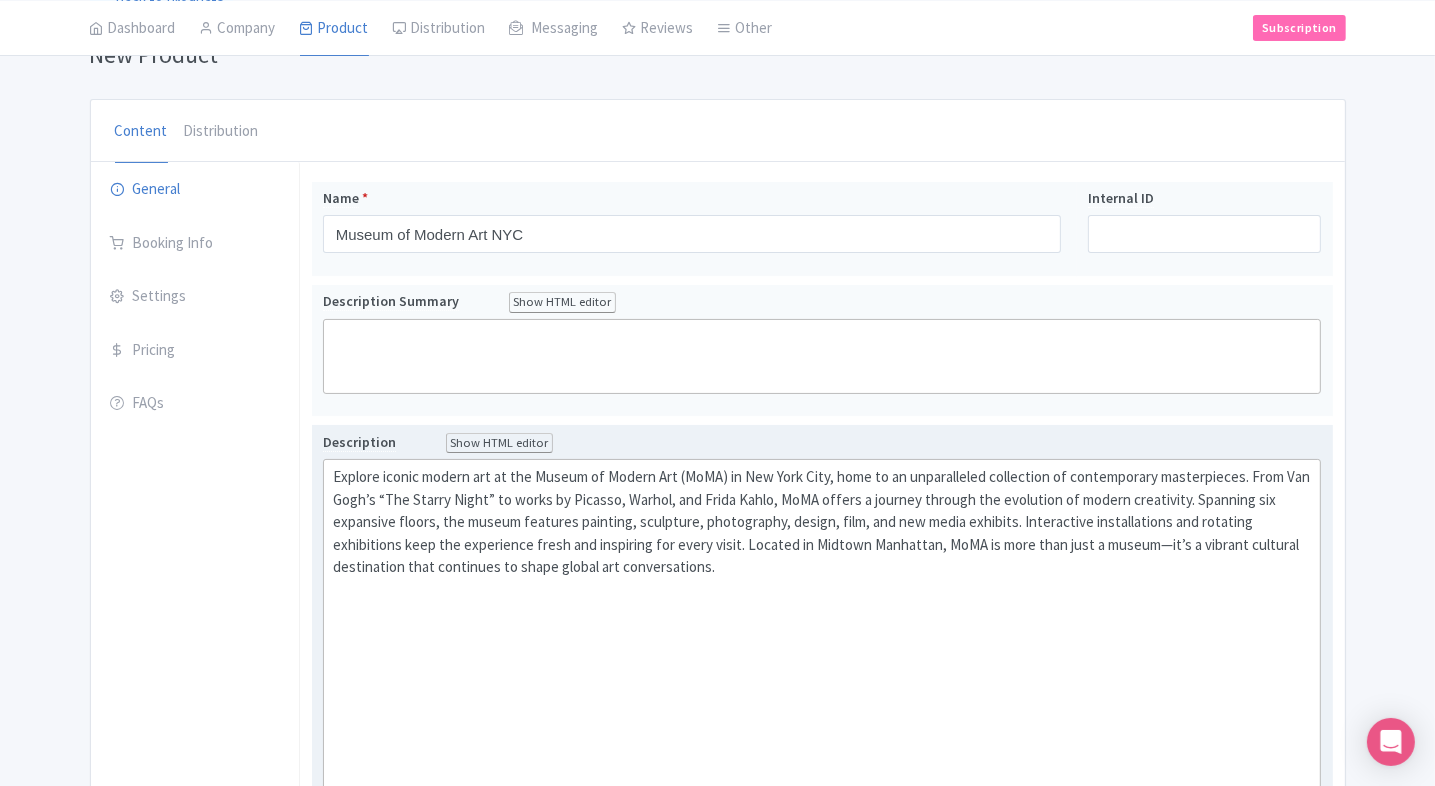 click 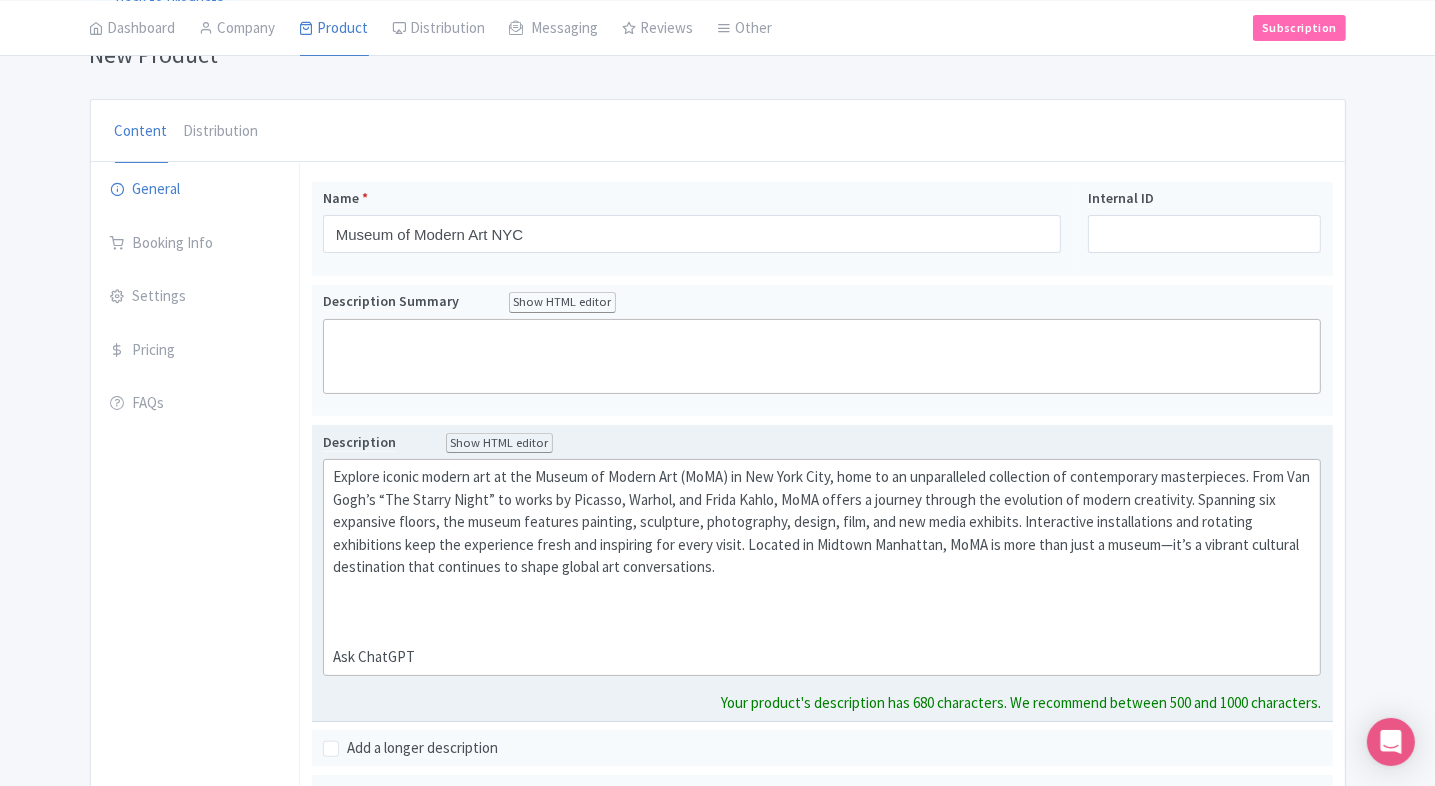 type on "<div>Explore iconic modern art at the Museum of Modern Art (MoMA) in New York City, home to an unparalleled collection of contemporary masterpieces. From Van Gogh’s “The Starry Night” to works by Picasso, Warhol, and Frida Kahlo, MoMA offers a journey through the evolution of modern creativity. Spanning six expansive floors, the museum features painting, sculpture, photography, design, film, and new media exhibits. Interactive installations and rotating exhibitions keep the experience fresh and inspiring for every visit. Located in Midtown Manhattan, MoMA is more than just a museum—it’s a vibrant cultural destination that continues to shape global art conversations.</div><div><br><br><br>Ask ChatGPT</div>" 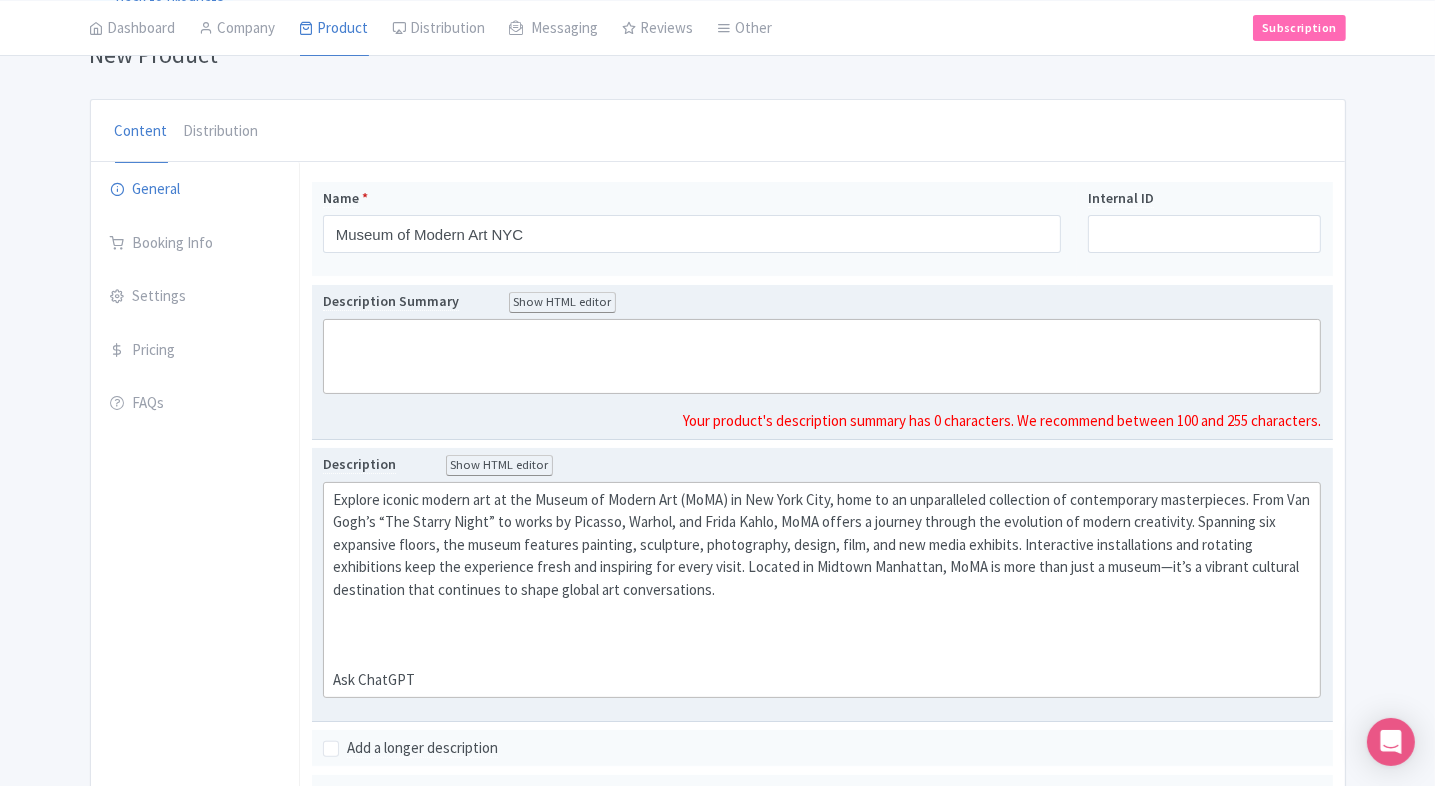 scroll, scrollTop: 182, scrollLeft: 0, axis: vertical 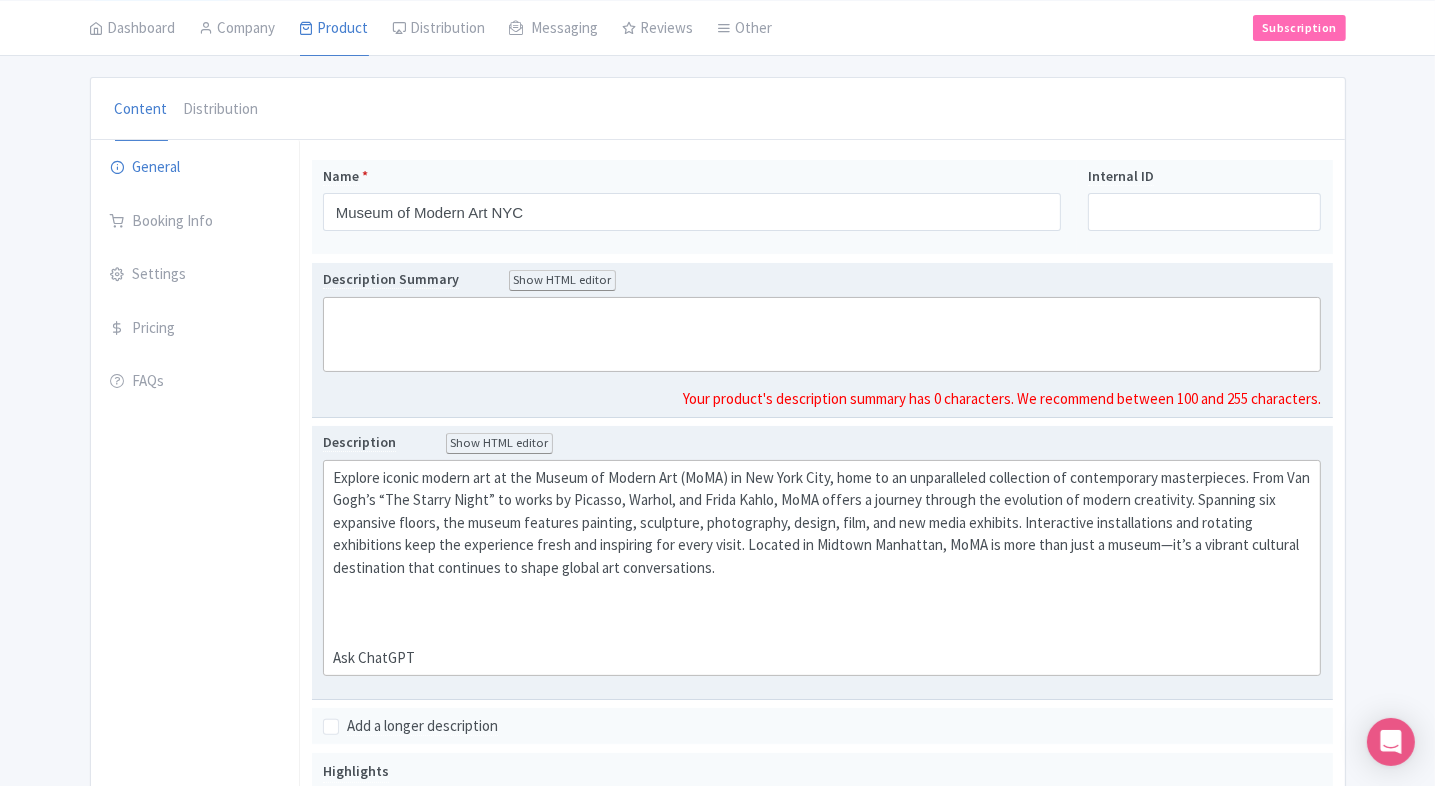 click on "Description Summary Show HTML editor
Bold
Italic
Strikethrough
Link
Heading
Quote
Code
Bullets
Numbers
Decrease Level
Increase Level
Attach Files
Undo
Redo
Link
Unlink
Your product's description summary has 0 characters. We recommend between 100 and 255 characters." at bounding box center (822, 339) 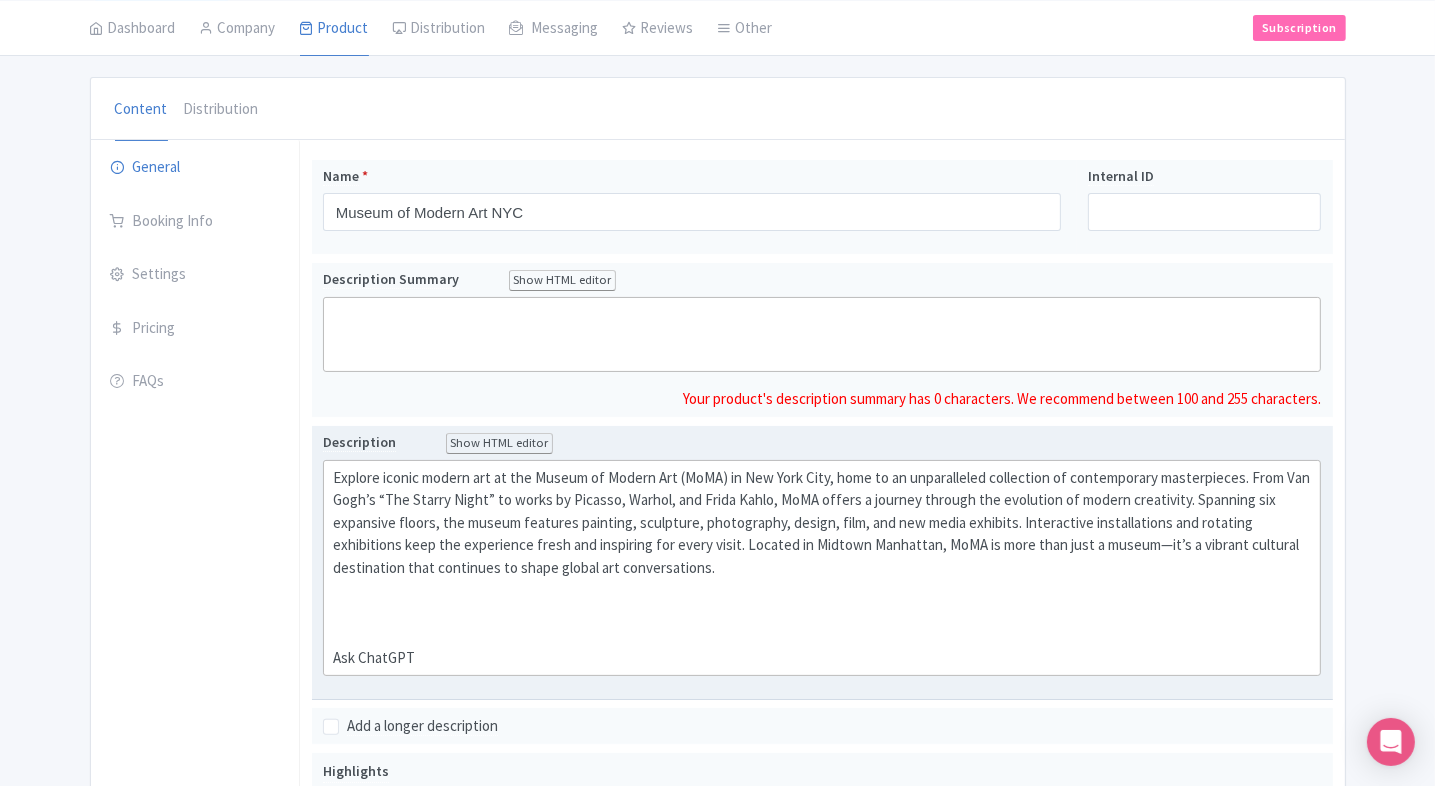 paste on "<div>Discover groundbreaking works by Picasso, Van Gogh, Warhol, and more at the Museum of Modern Art in New York City. MoMA is a must-visit cultural hub for art lovers, showcasing modern and contemporary masterpieces across six dynamic floors.</div>" 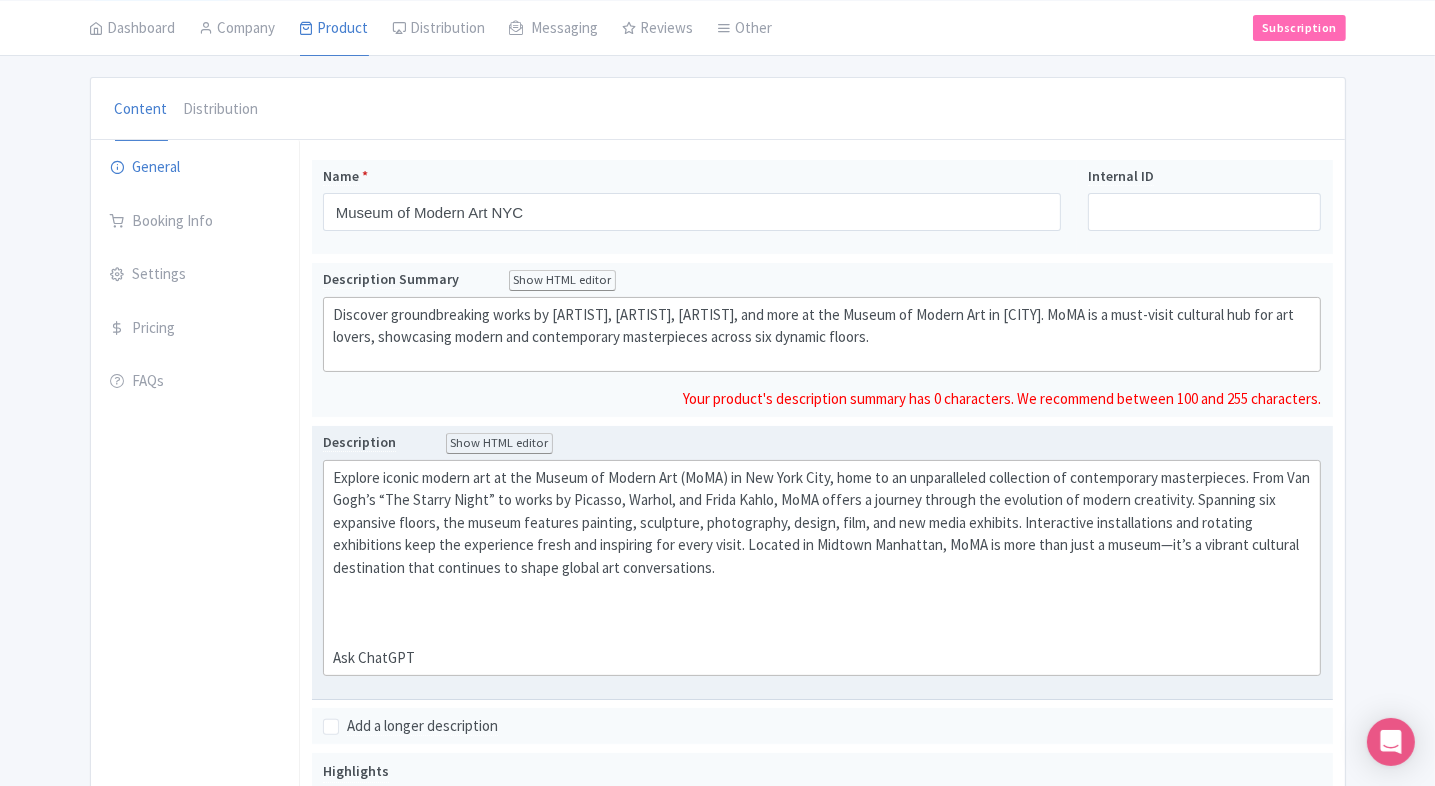 type on "<div>Discover groundbreaking works by Picasso, Van Gogh, Warhol, and more at the Museum of Modern Art in New York City. MoMA is a must-visit cultural hub for art lovers, showcasing modern and contemporary masterpieces across six dynamic floors.</div>" 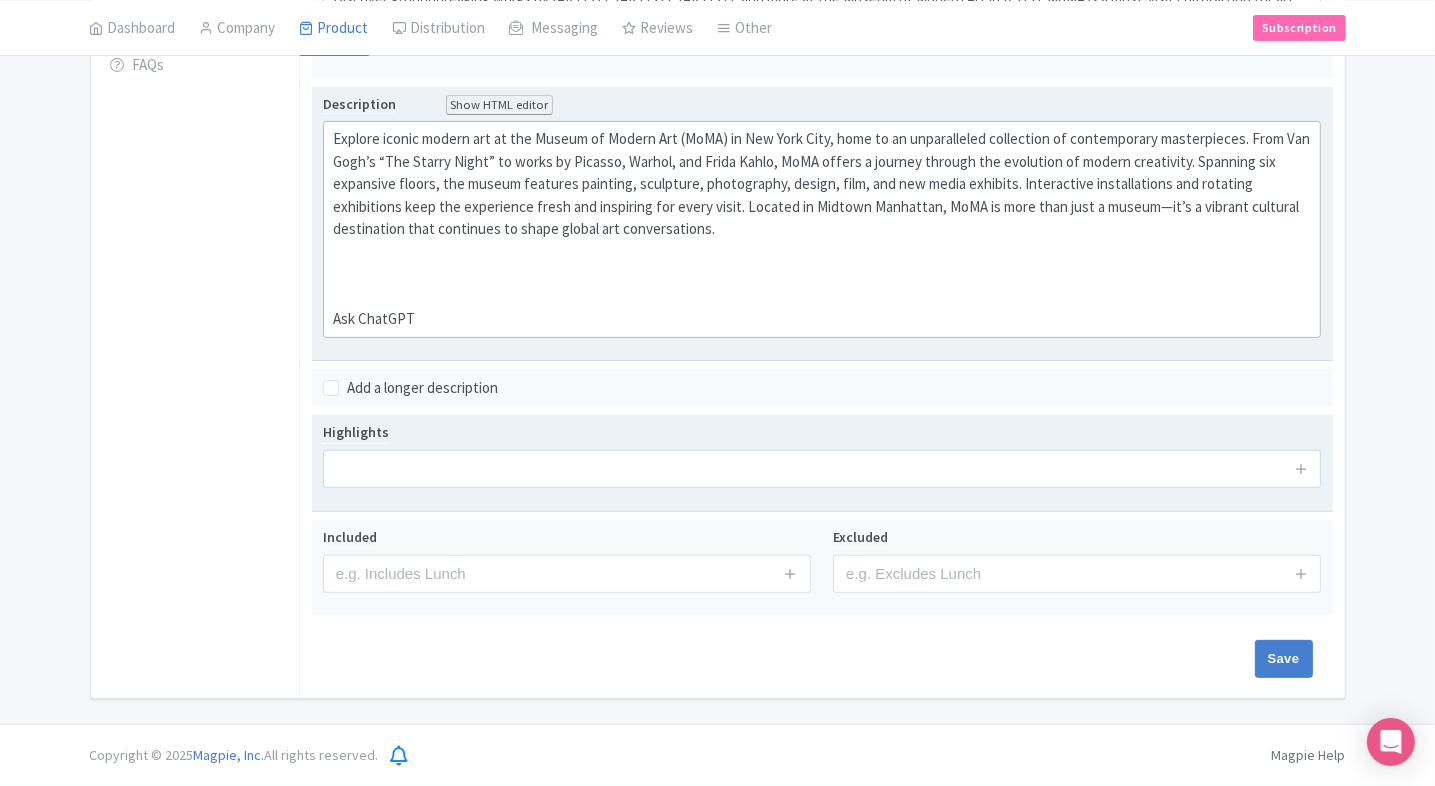 scroll, scrollTop: 492, scrollLeft: 0, axis: vertical 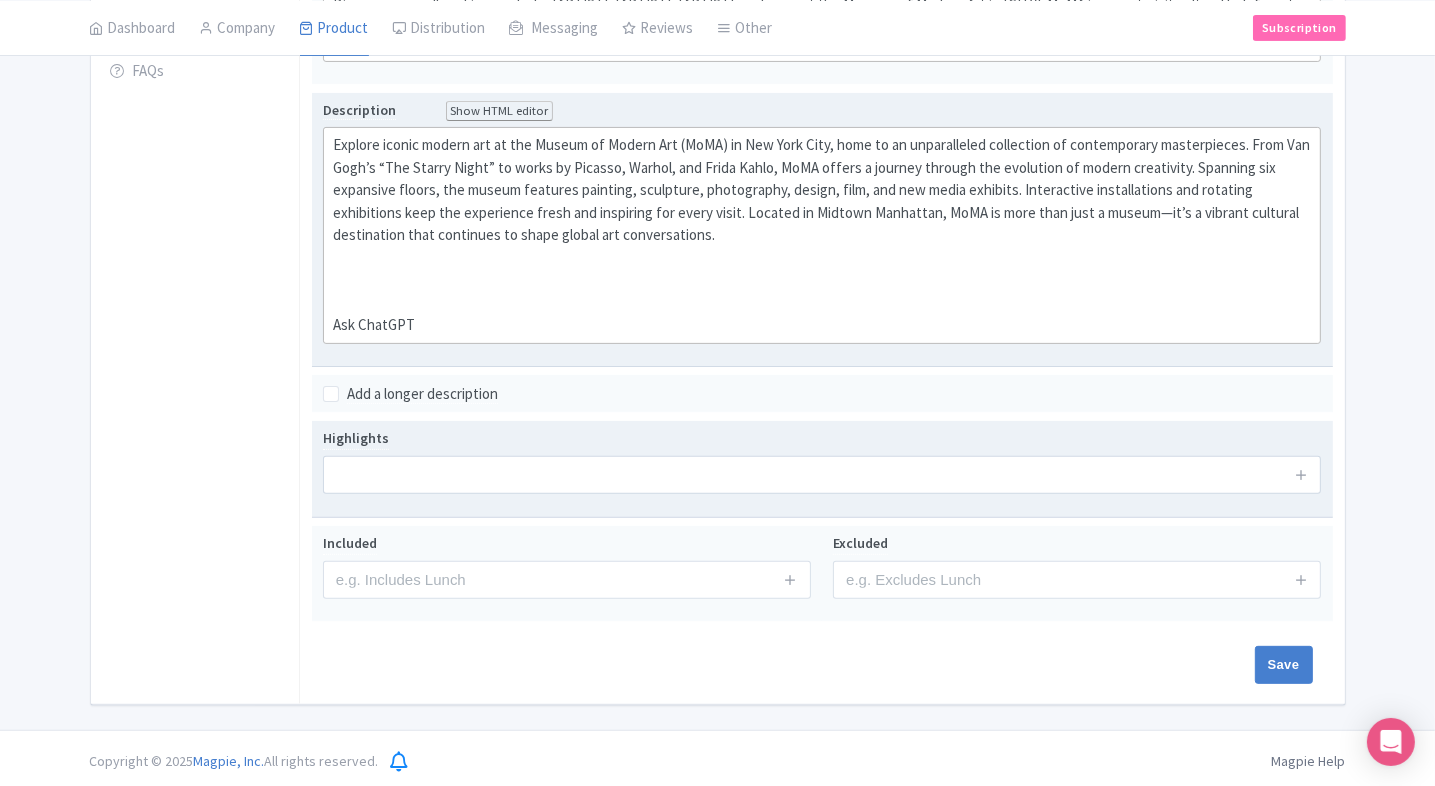 click on "Highlights" at bounding box center (822, 460) 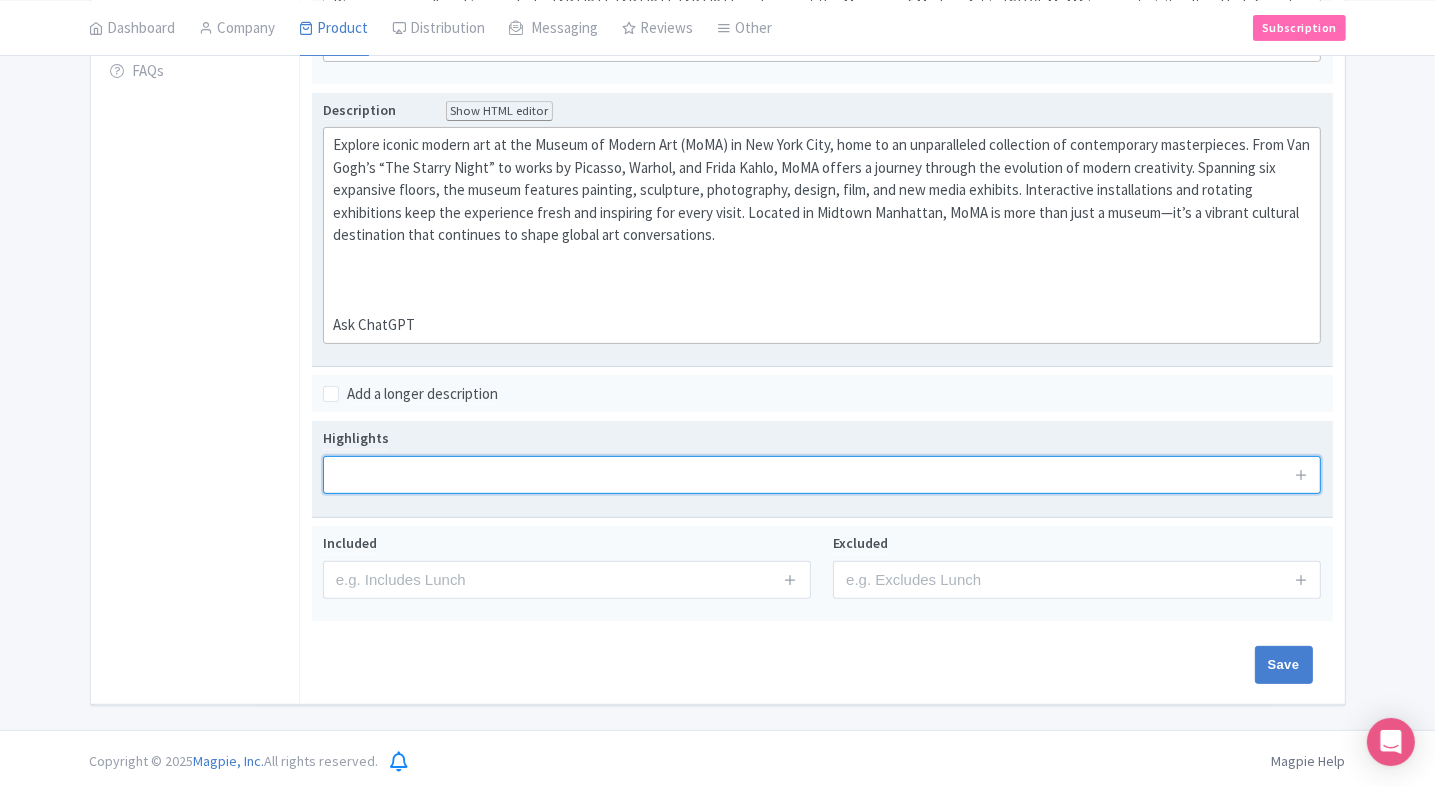 click at bounding box center [822, 475] 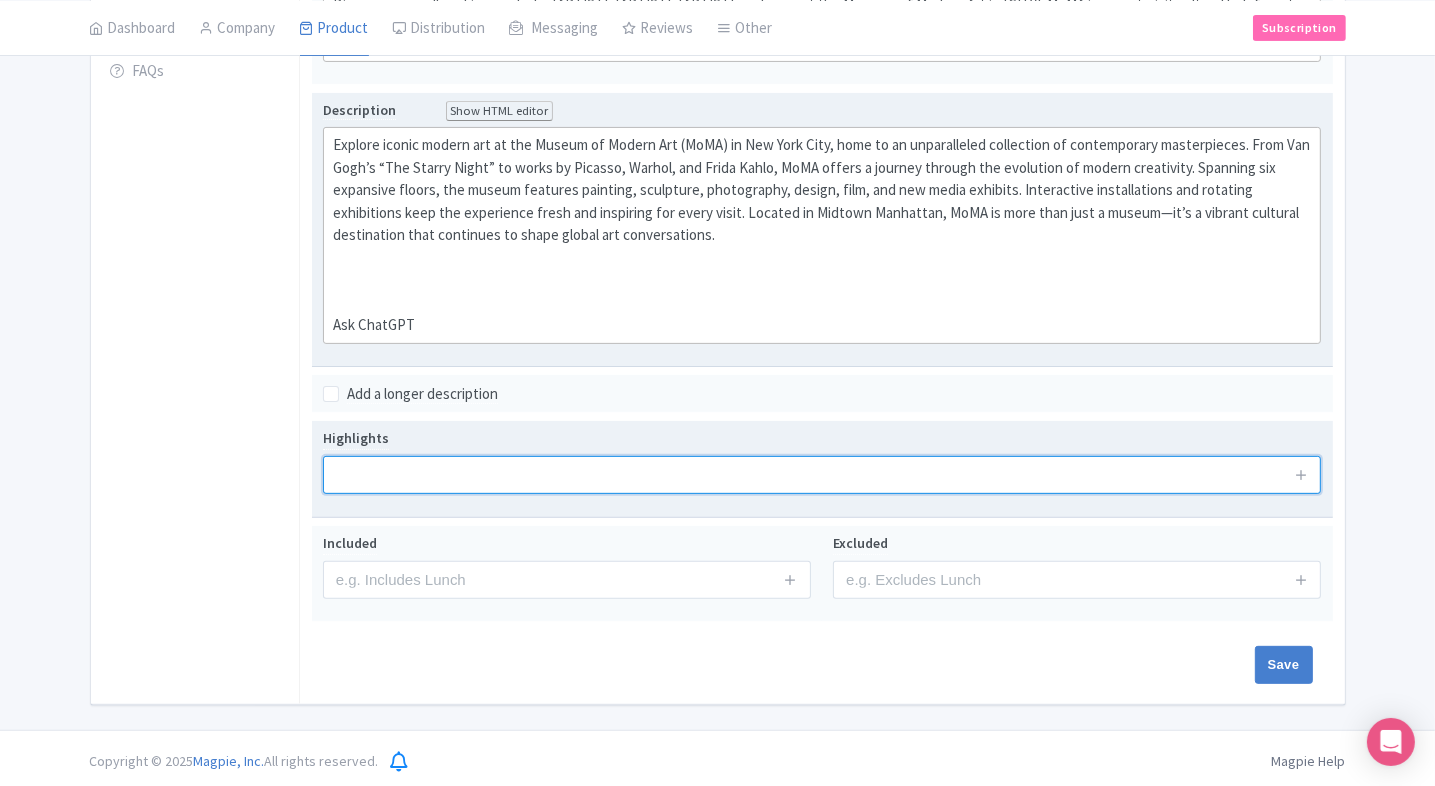 click at bounding box center [822, 475] 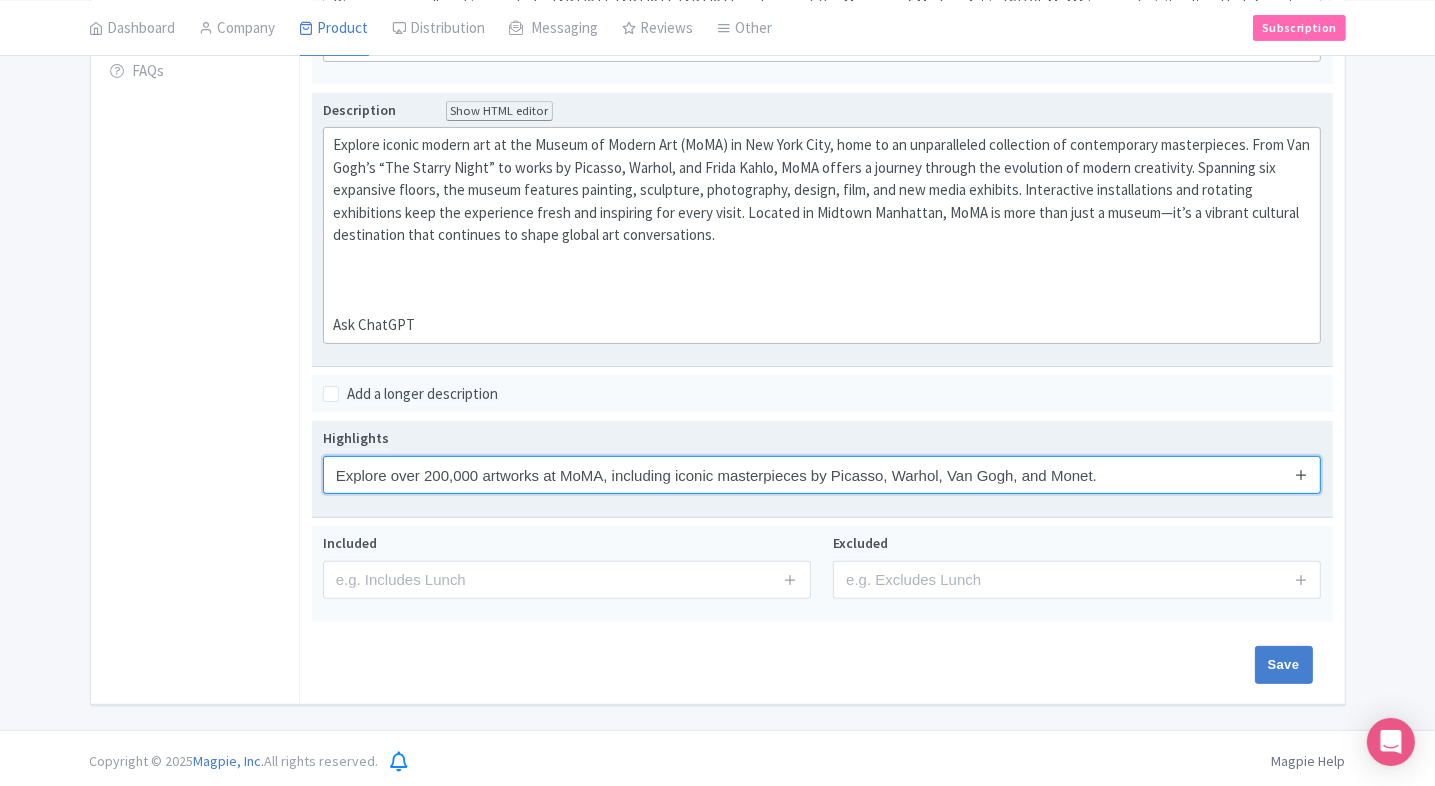 type on "Explore over 200,000 artworks at MoMA, including iconic masterpieces by Picasso, Warhol, Van Gogh, and Monet." 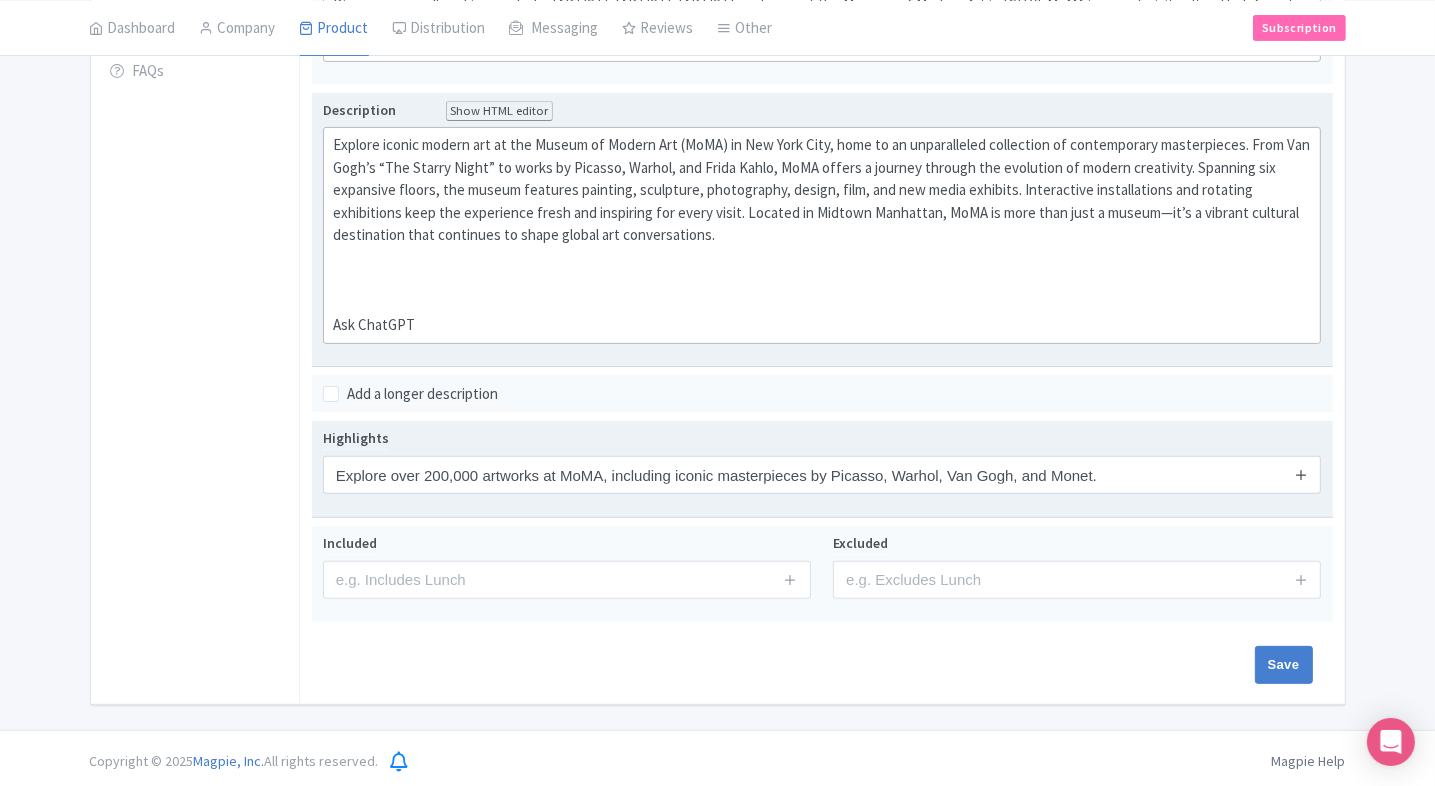 click at bounding box center [1301, 474] 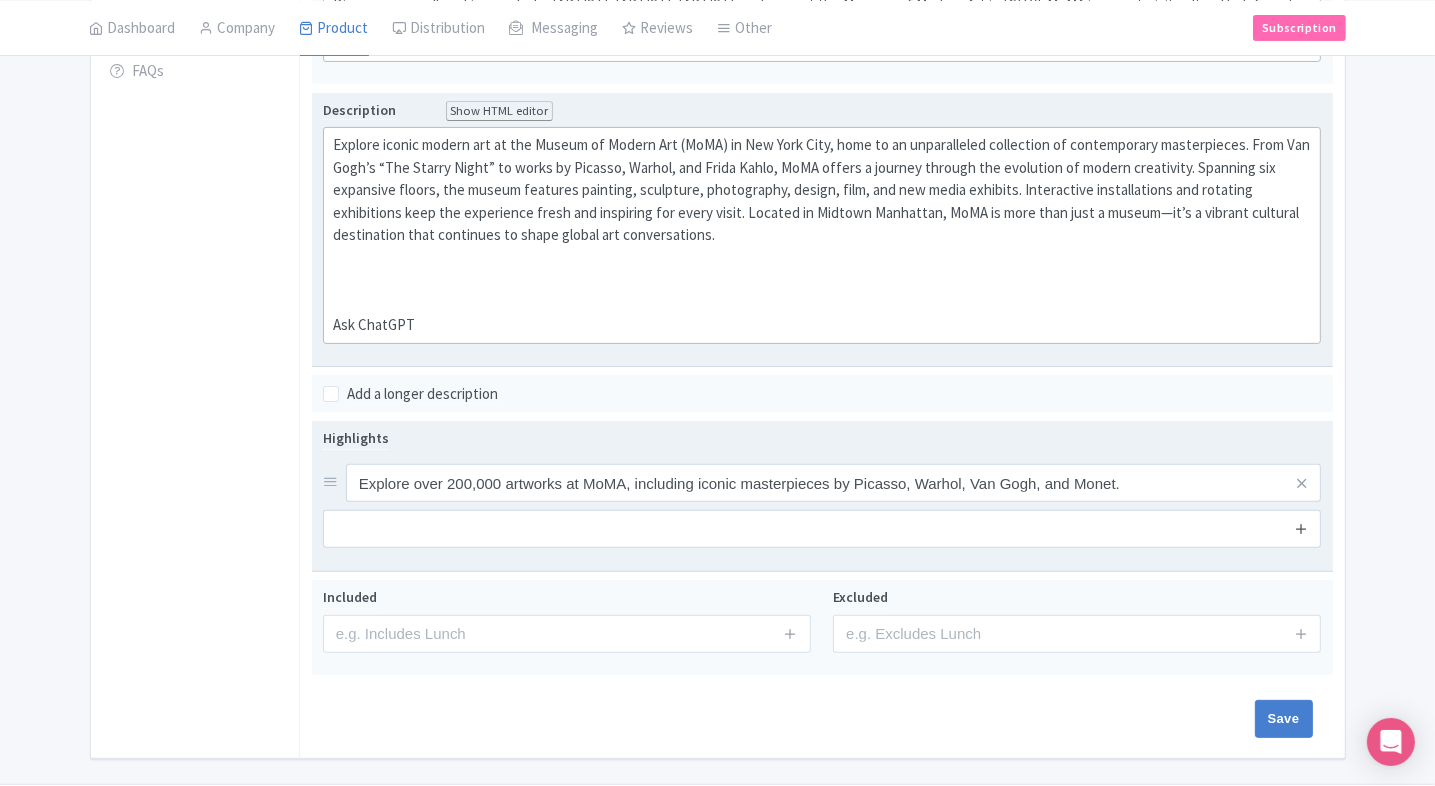 drag, startPoint x: 1303, startPoint y: 512, endPoint x: 1303, endPoint y: 524, distance: 12 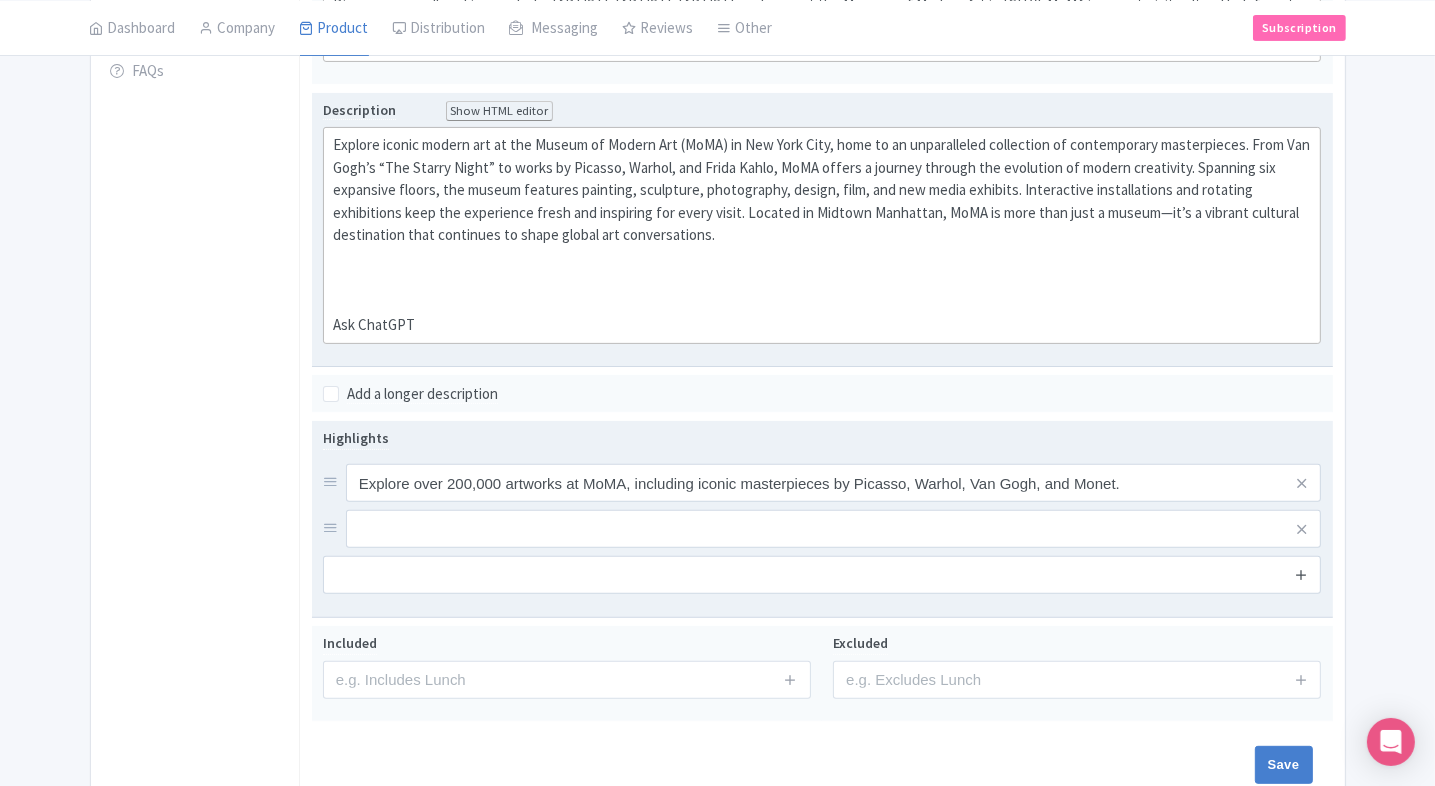 click at bounding box center (1301, 575) 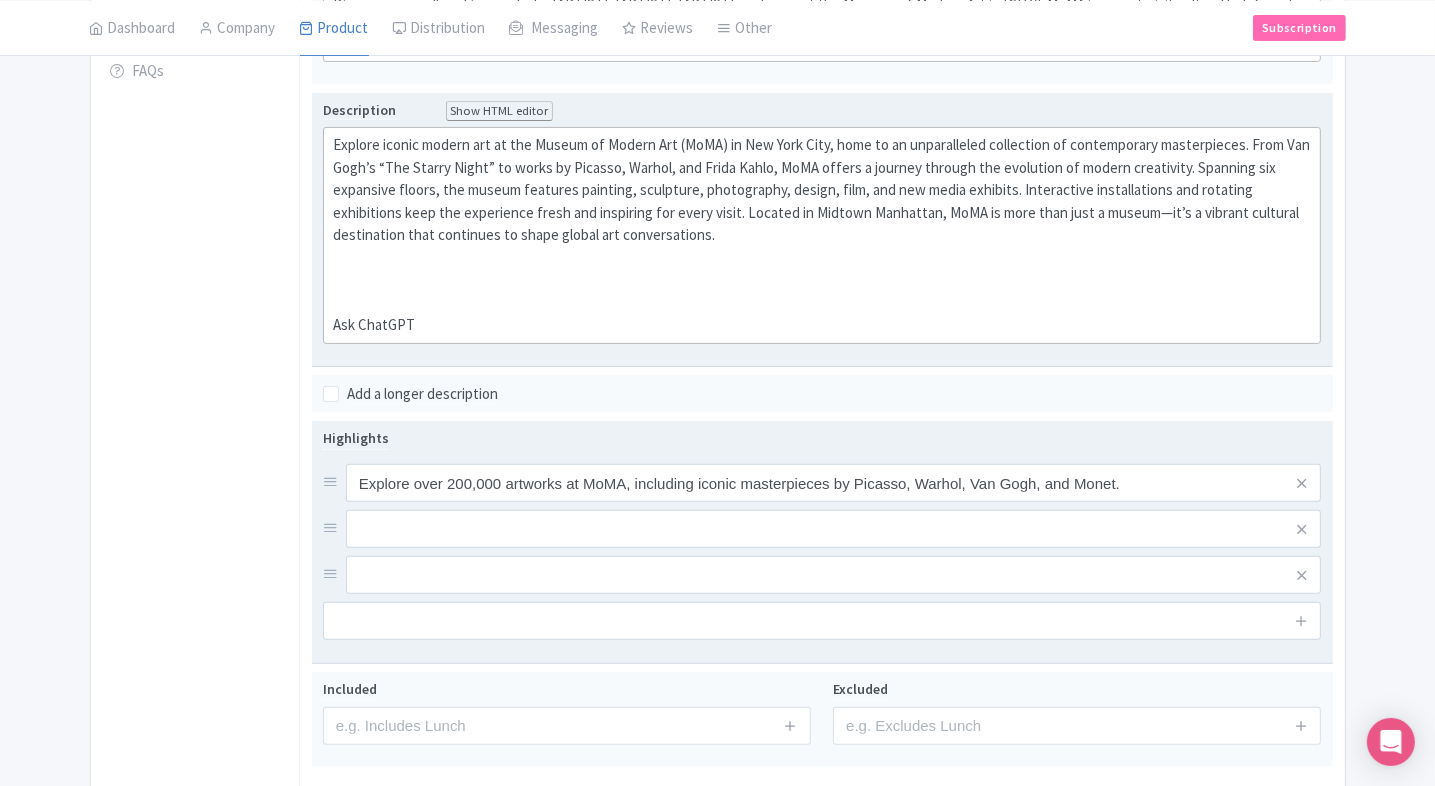 click at bounding box center (1301, 621) 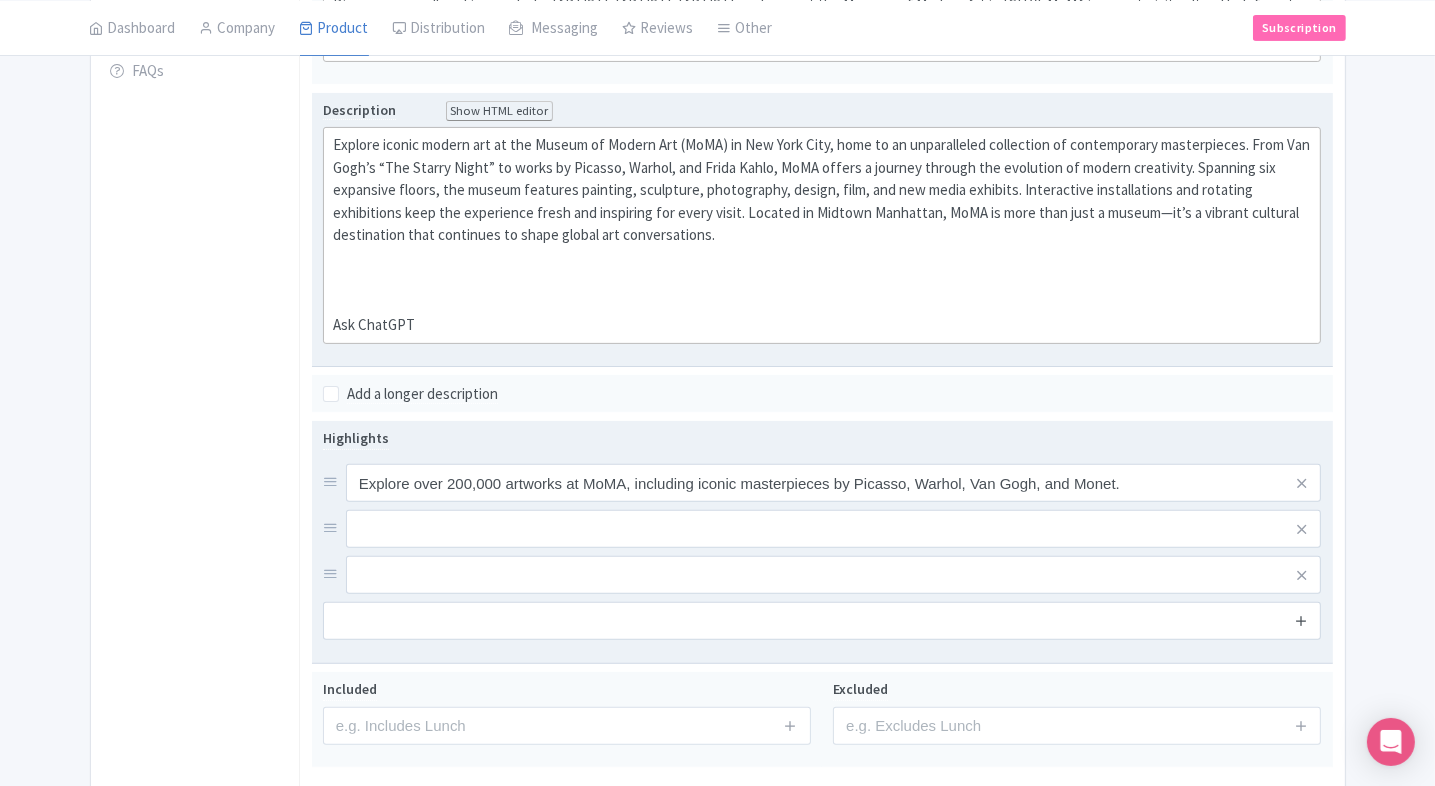 click at bounding box center [1301, 620] 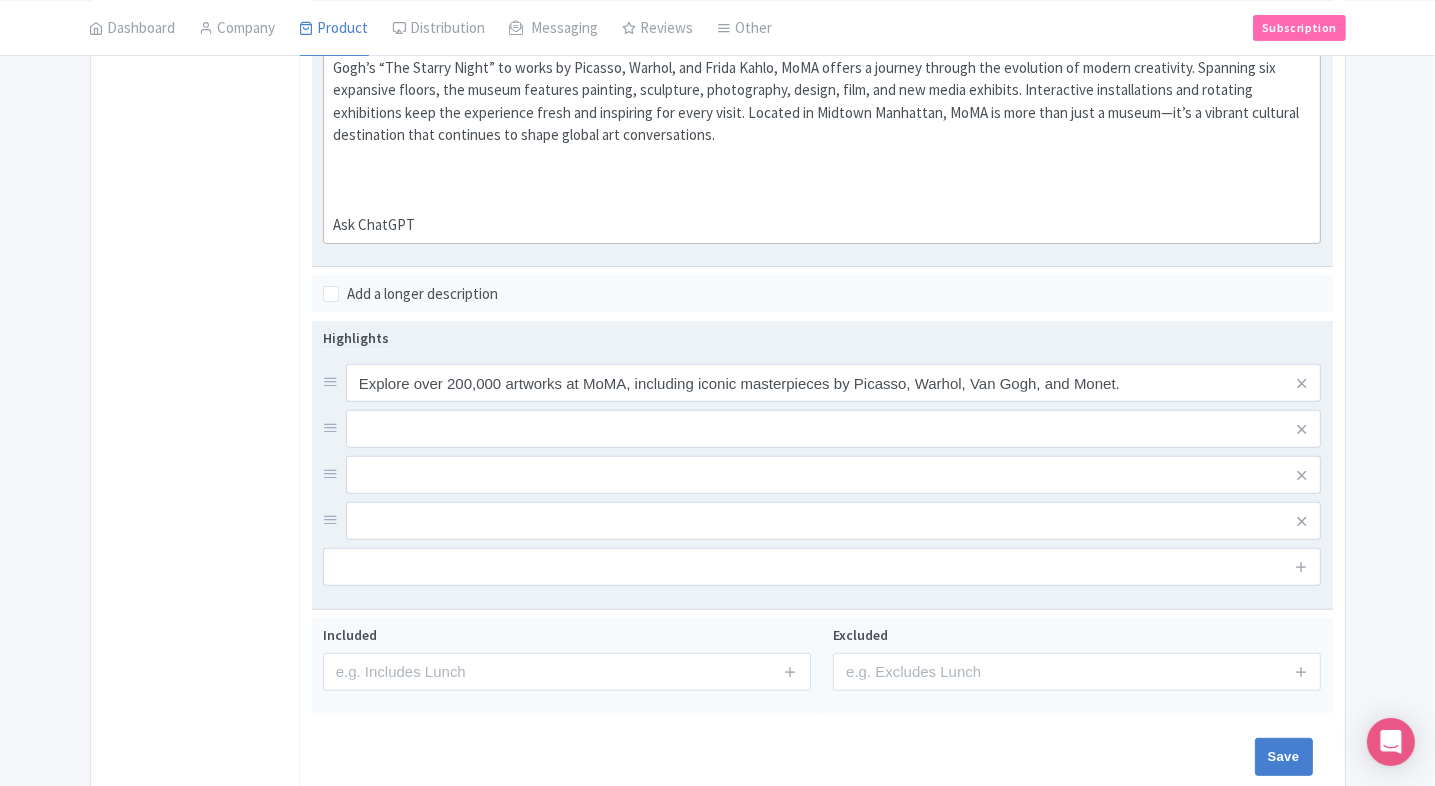 scroll, scrollTop: 598, scrollLeft: 0, axis: vertical 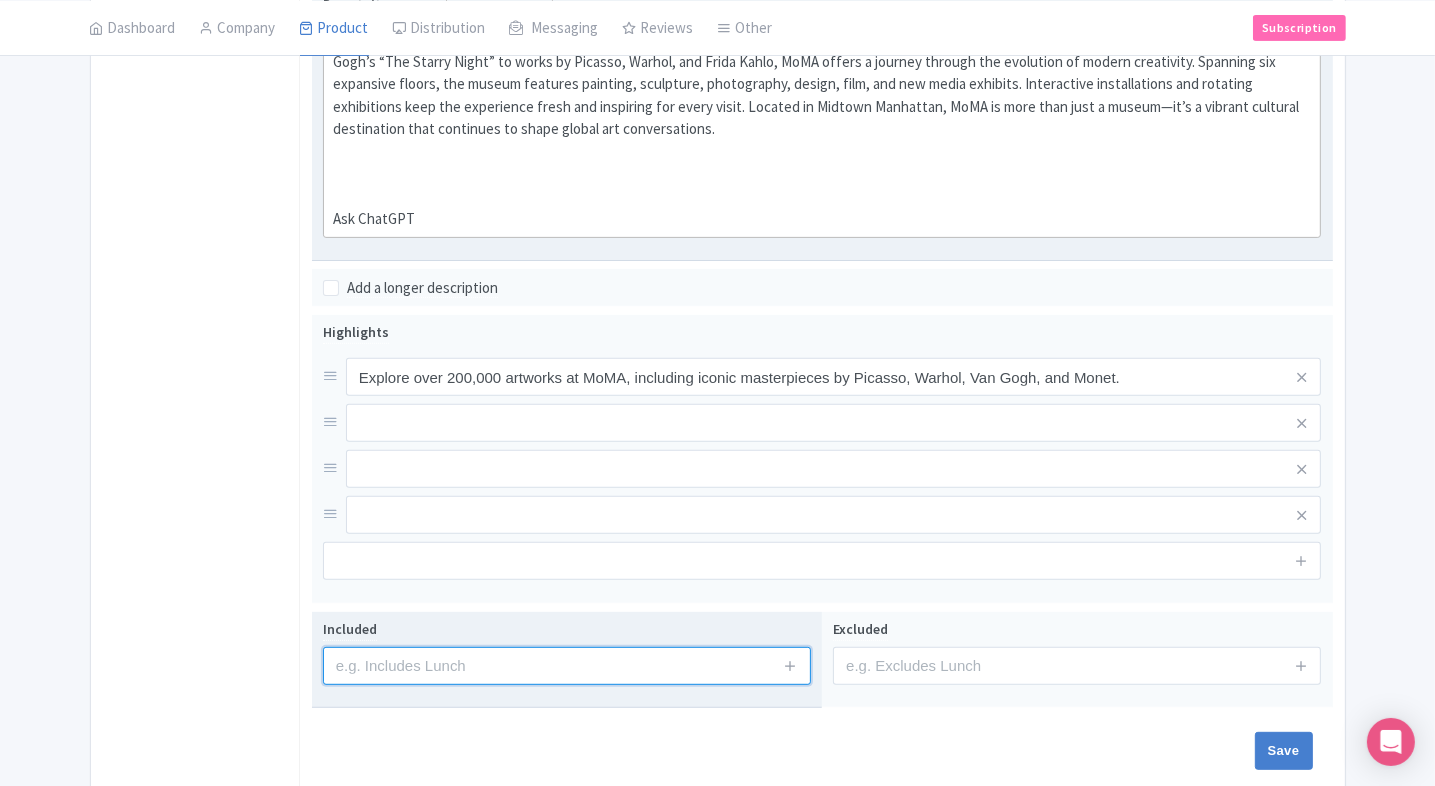 click at bounding box center [567, 666] 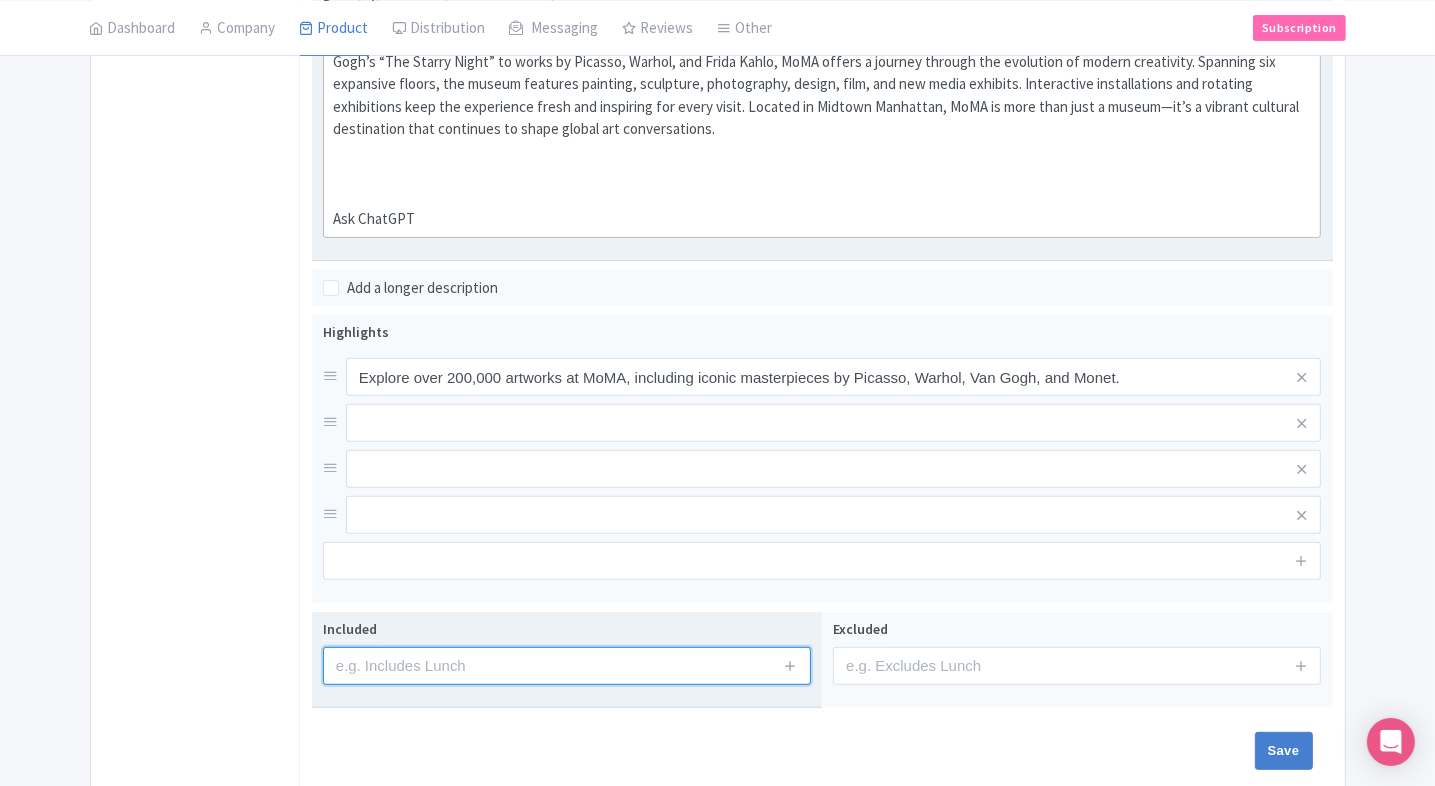 type on "Admission to the attraction" 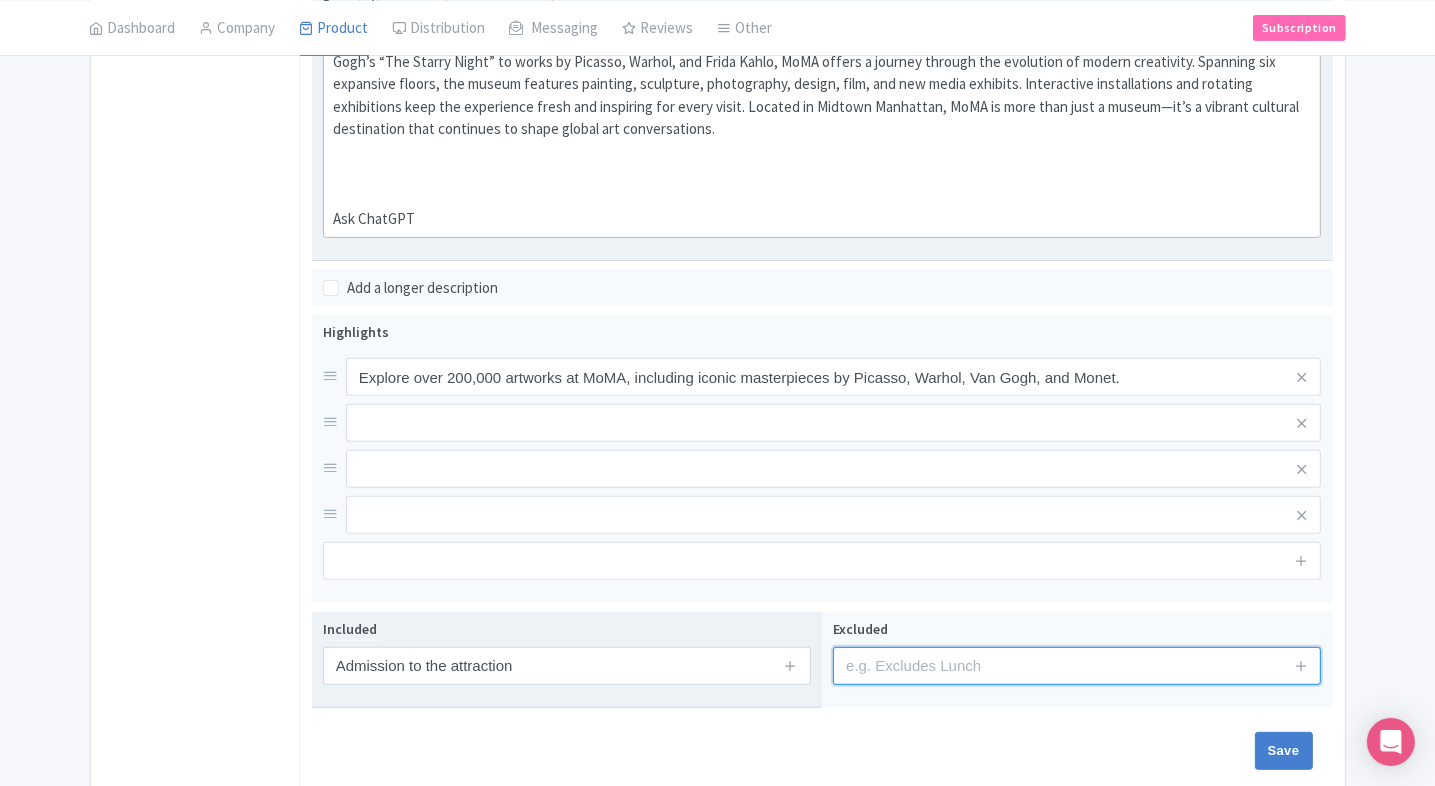 type on "guides, audio guides" 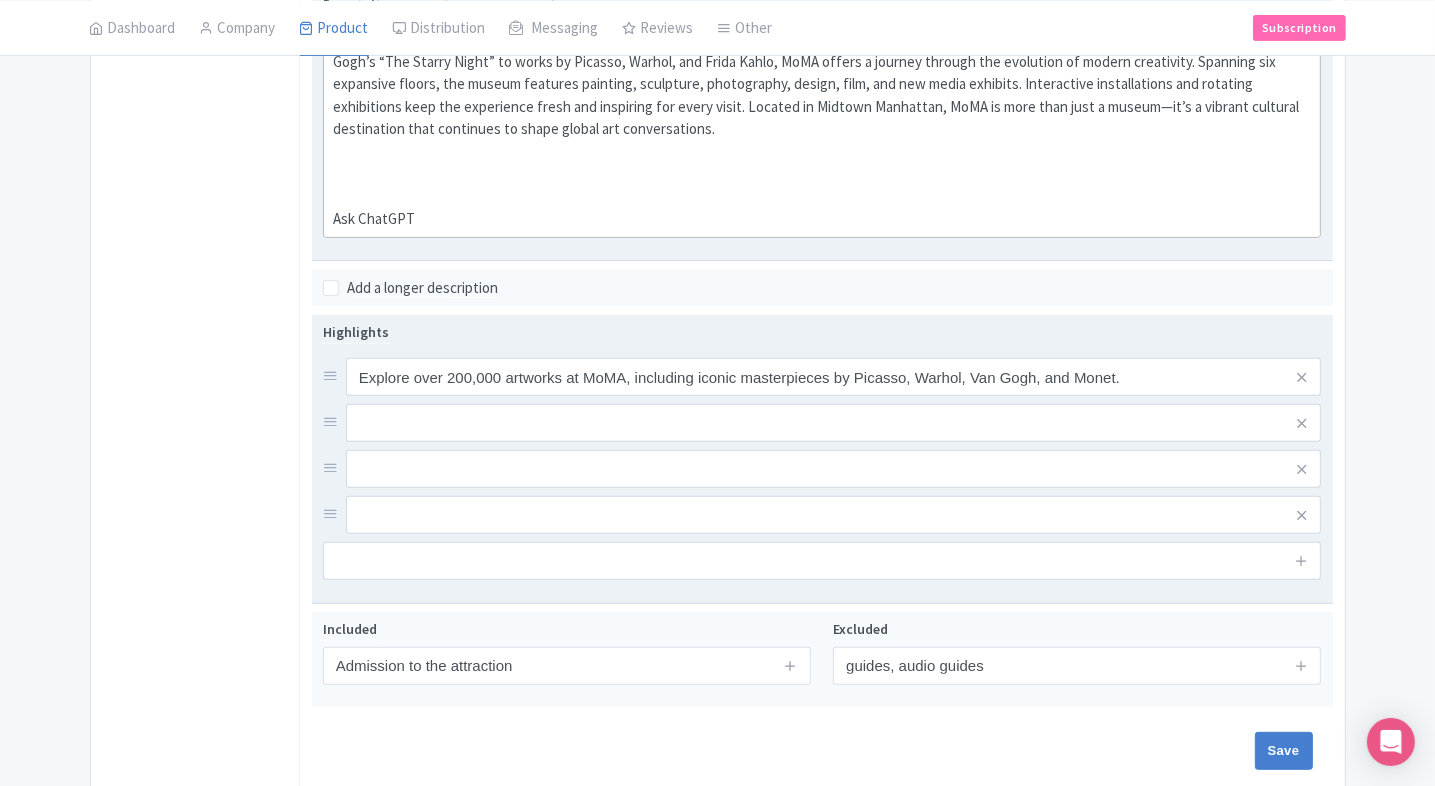 click at bounding box center (834, 377) 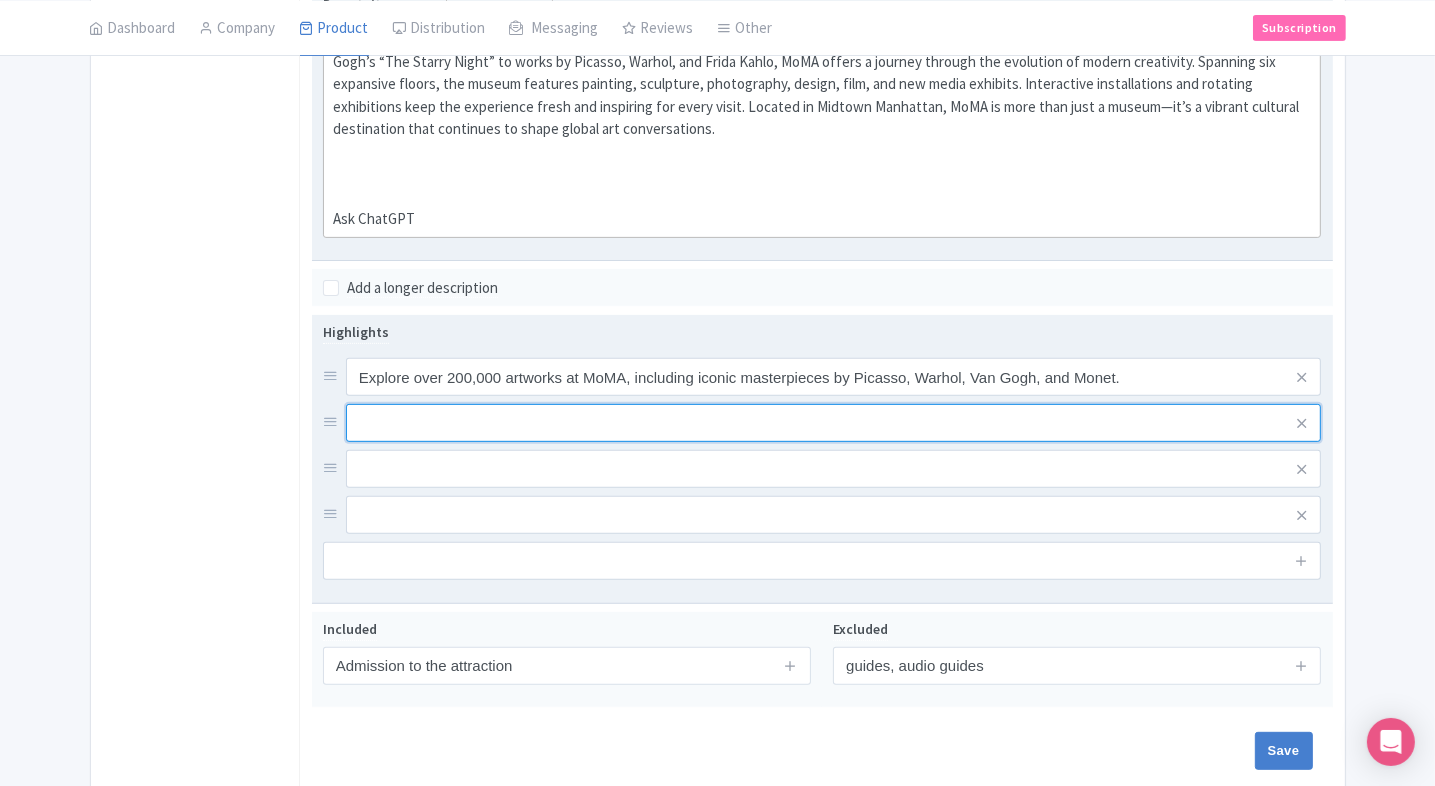 paste on "Discover major 20th and 21st-century movements like Cubism, Surrealism, Pop Art, and Abstract Expressionism." 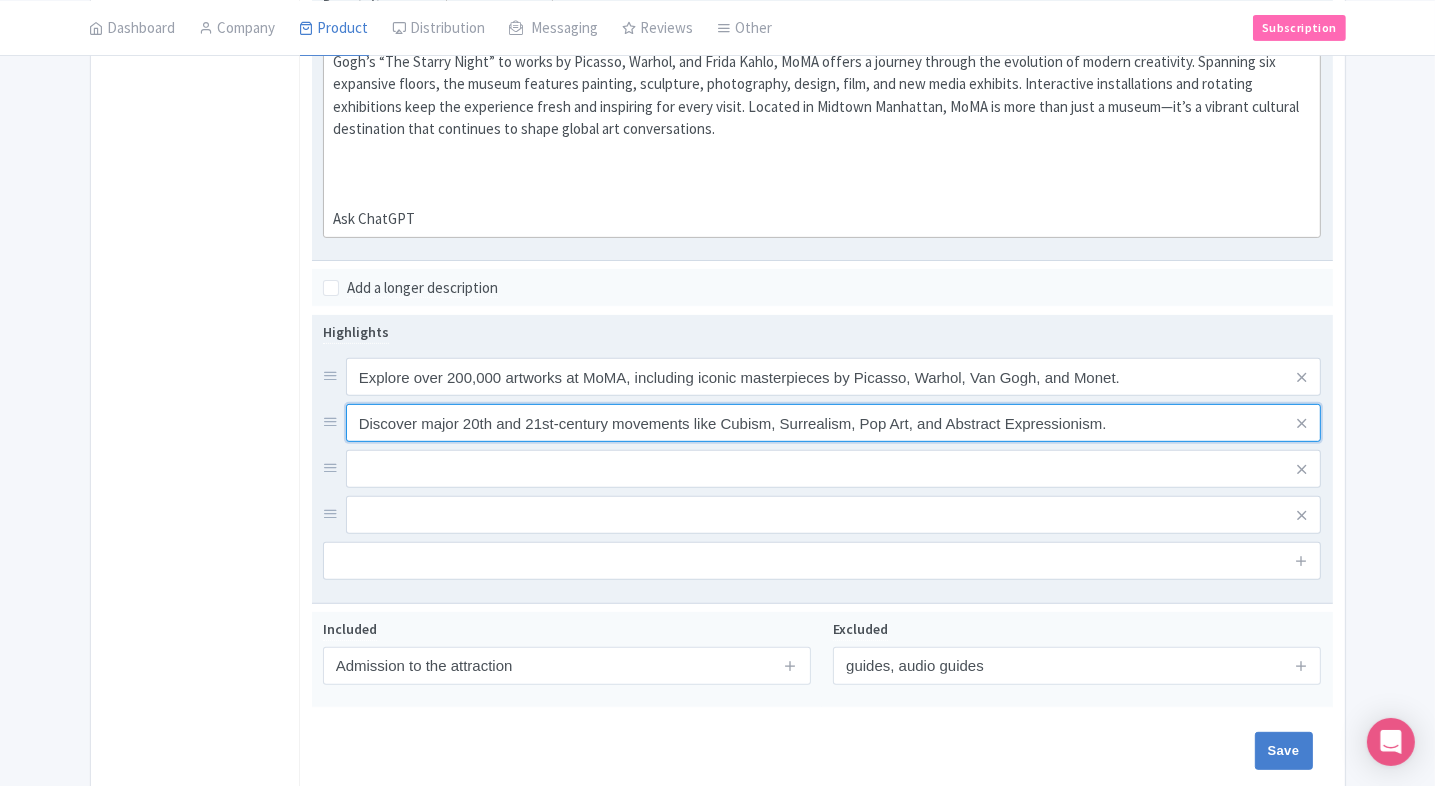 type on "Discover major 20th and 21st-century movements like Cubism, Surrealism, Pop Art, and Abstract Expressionism." 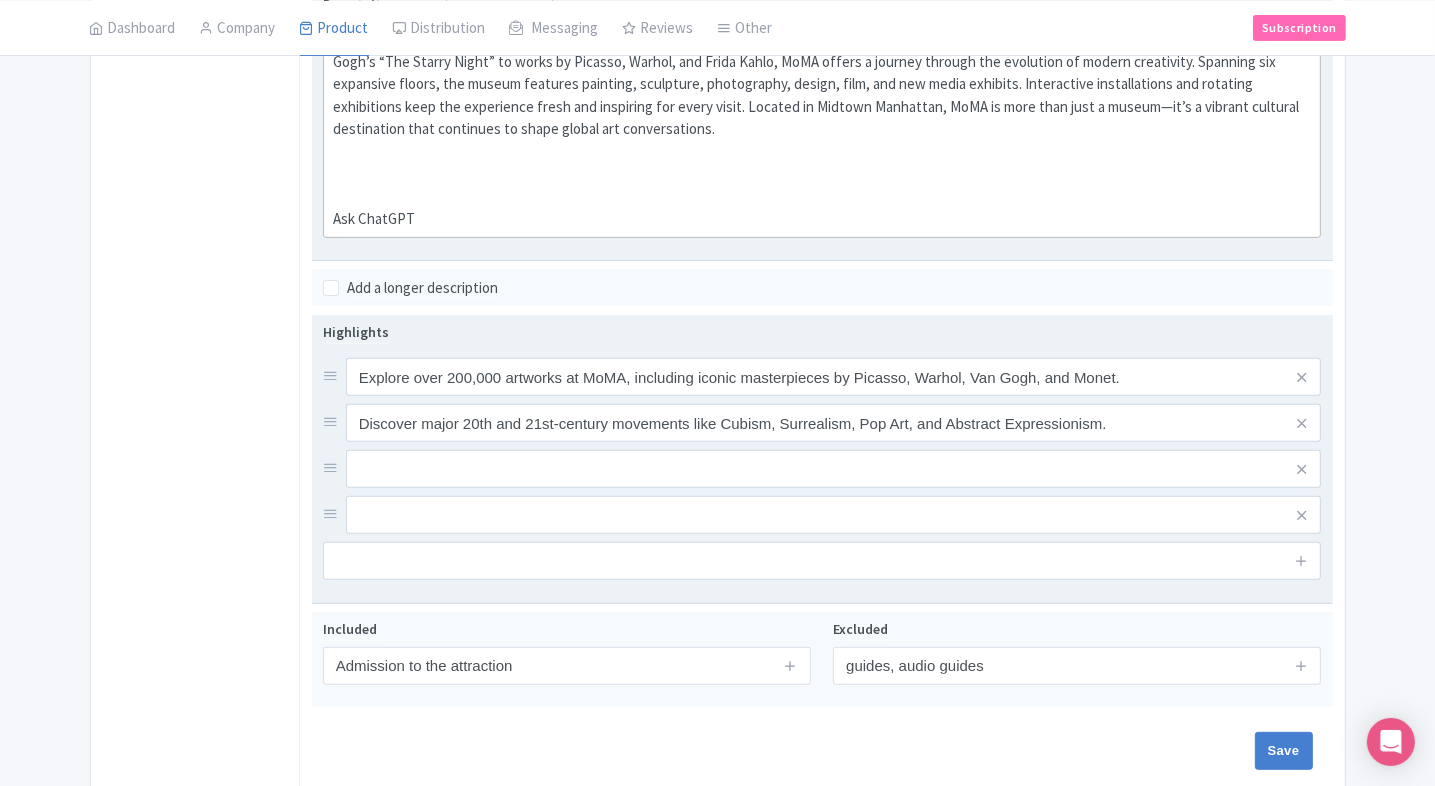 click at bounding box center (834, 377) 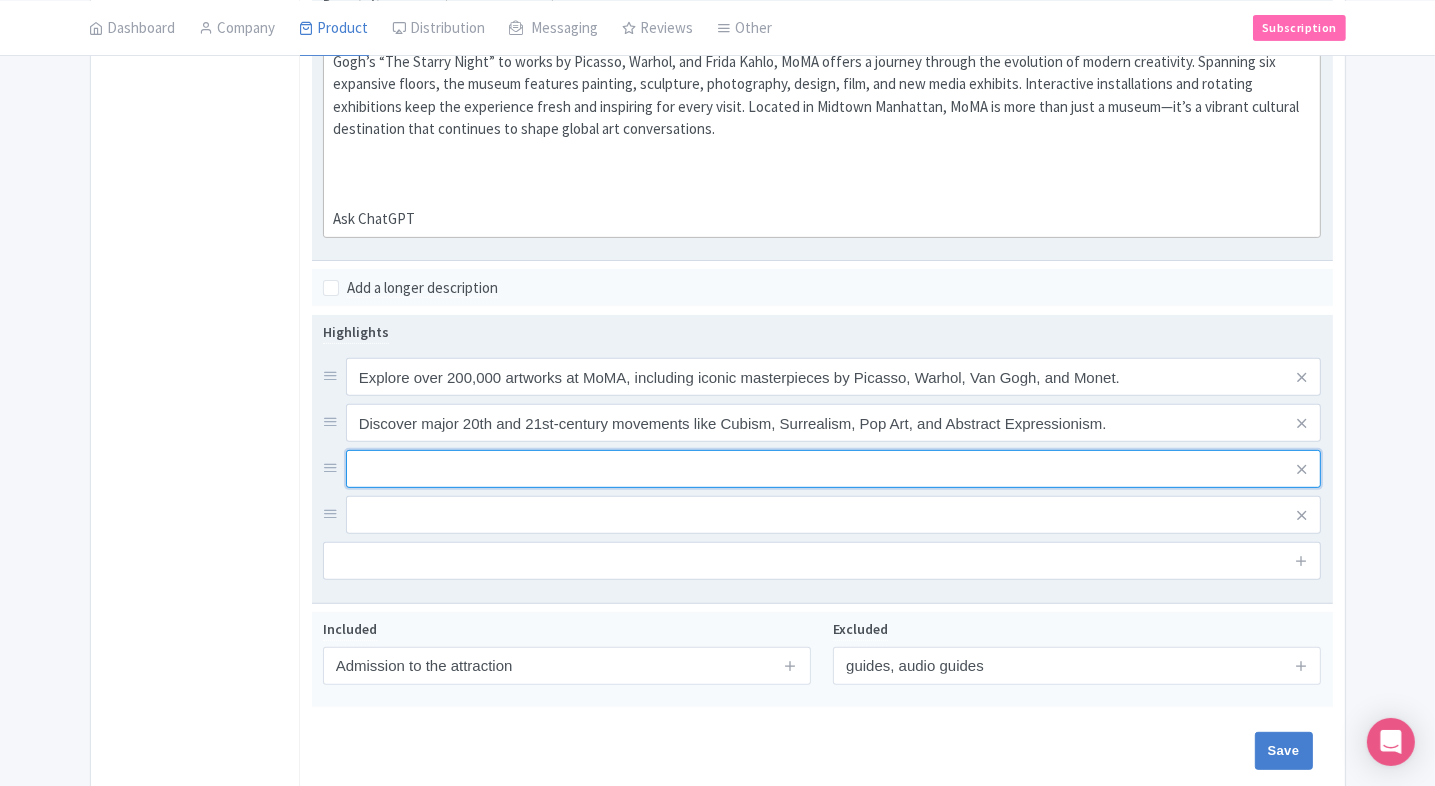 paste on "Visit six expansive floors featuring paintings, photography, sculpture, film, design, and digital media." 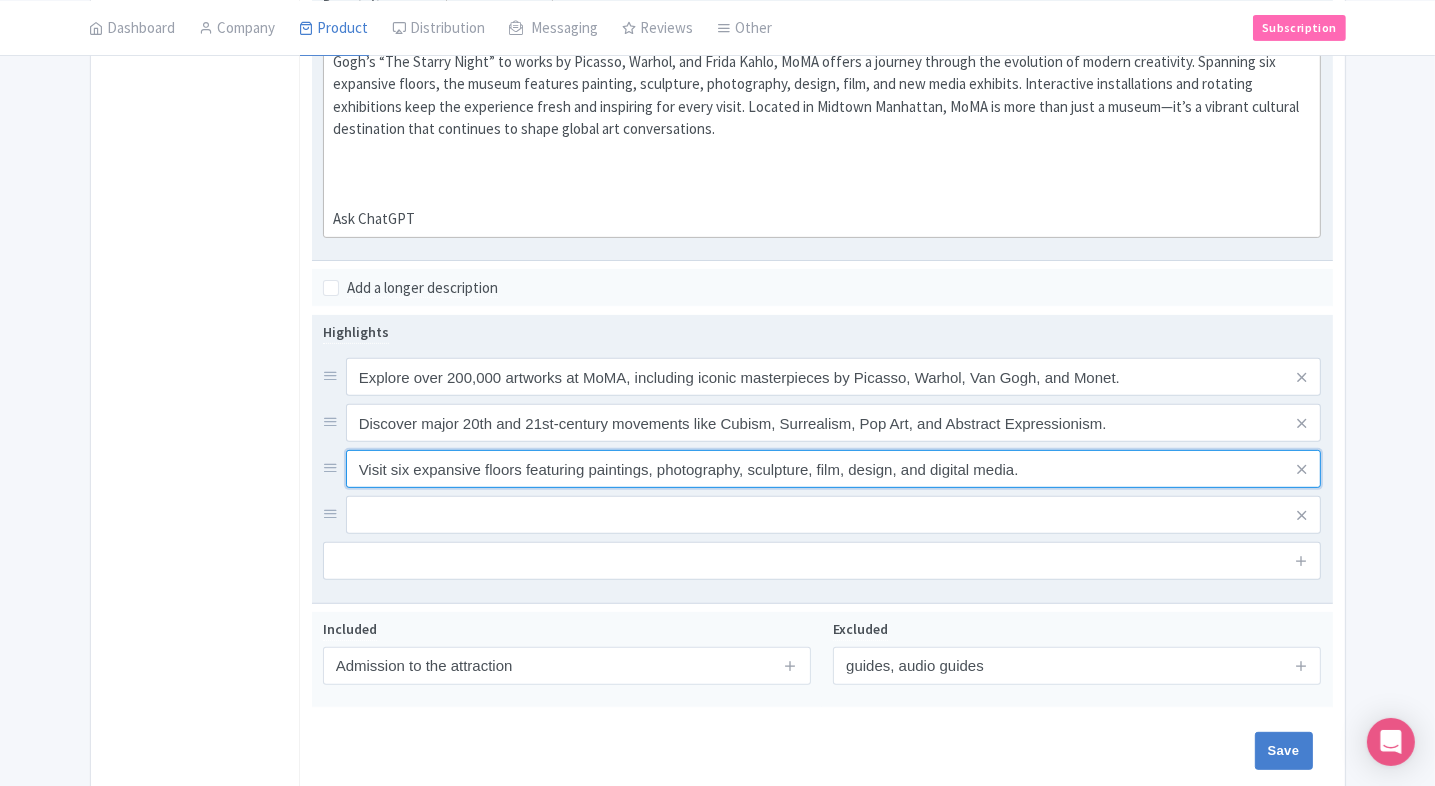 type on "Visit six expansive floors featuring paintings, photography, sculpture, film, design, and digital media." 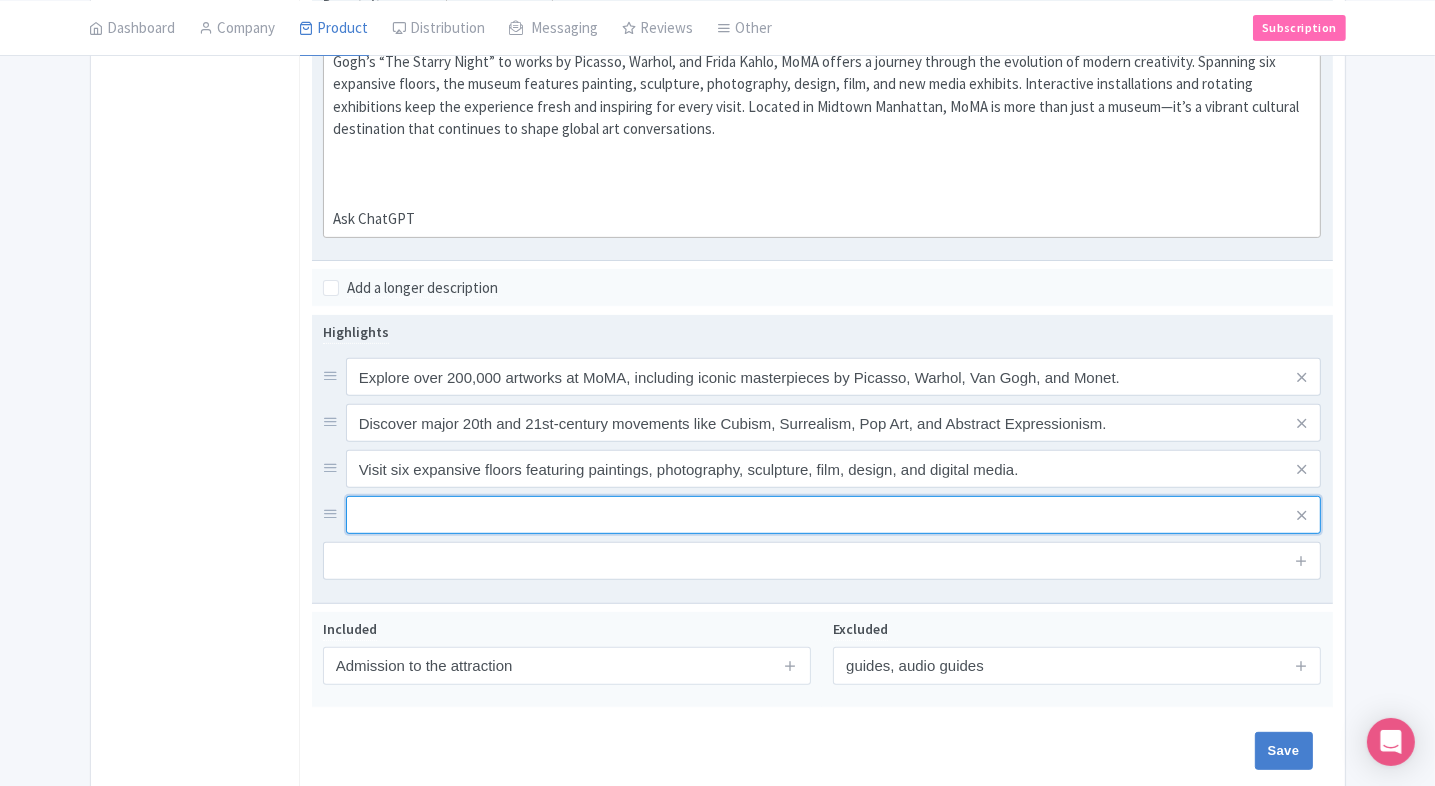 click at bounding box center (834, 377) 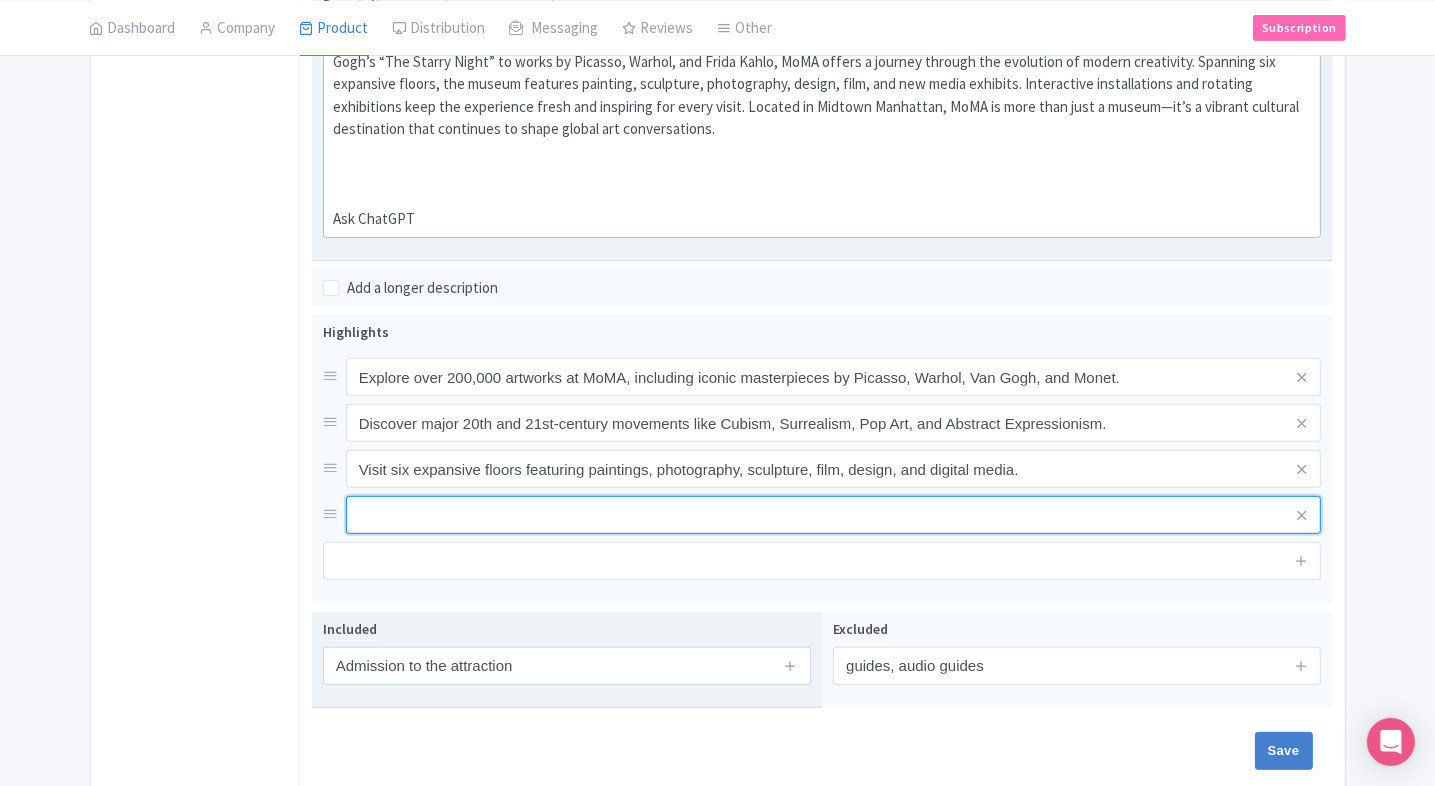 paste on "See legendary pieces such as The Starry Night, Campbell’s Soup Cans, and Les Demoiselles d’Avignon." 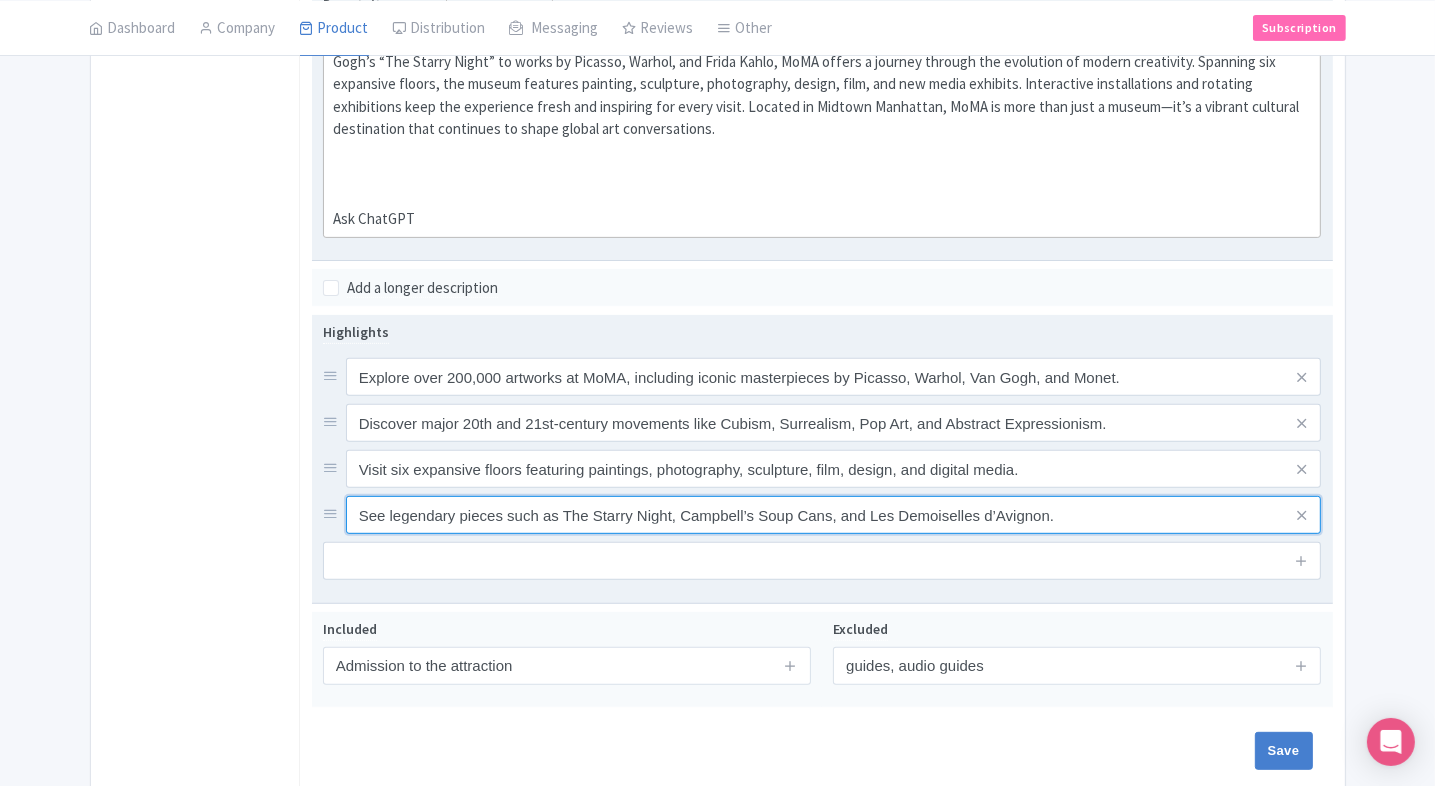 type on "See legendary pieces such as The Starry Night, Campbell’s Soup Cans, and Les Demoiselles d’Avignon." 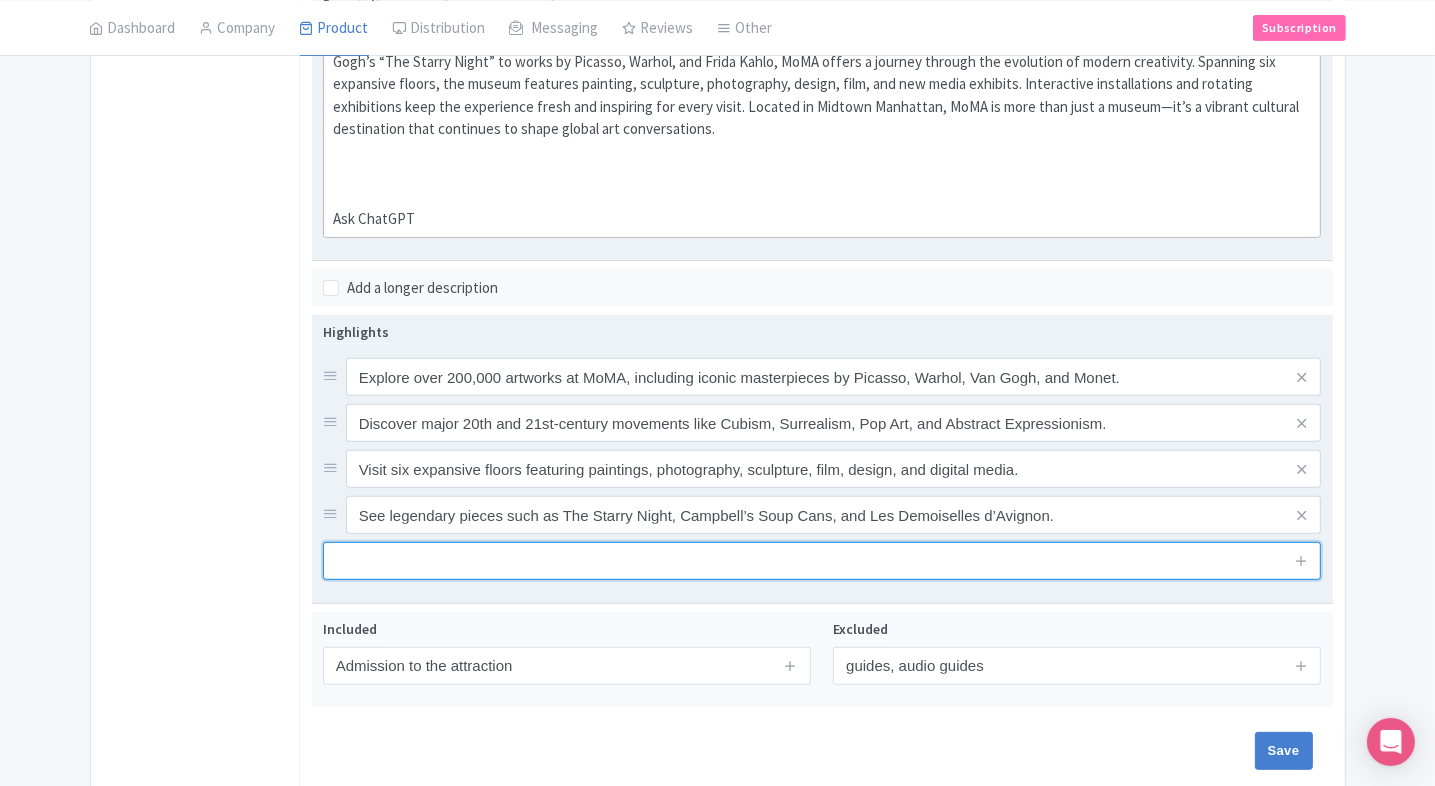 click at bounding box center (822, 561) 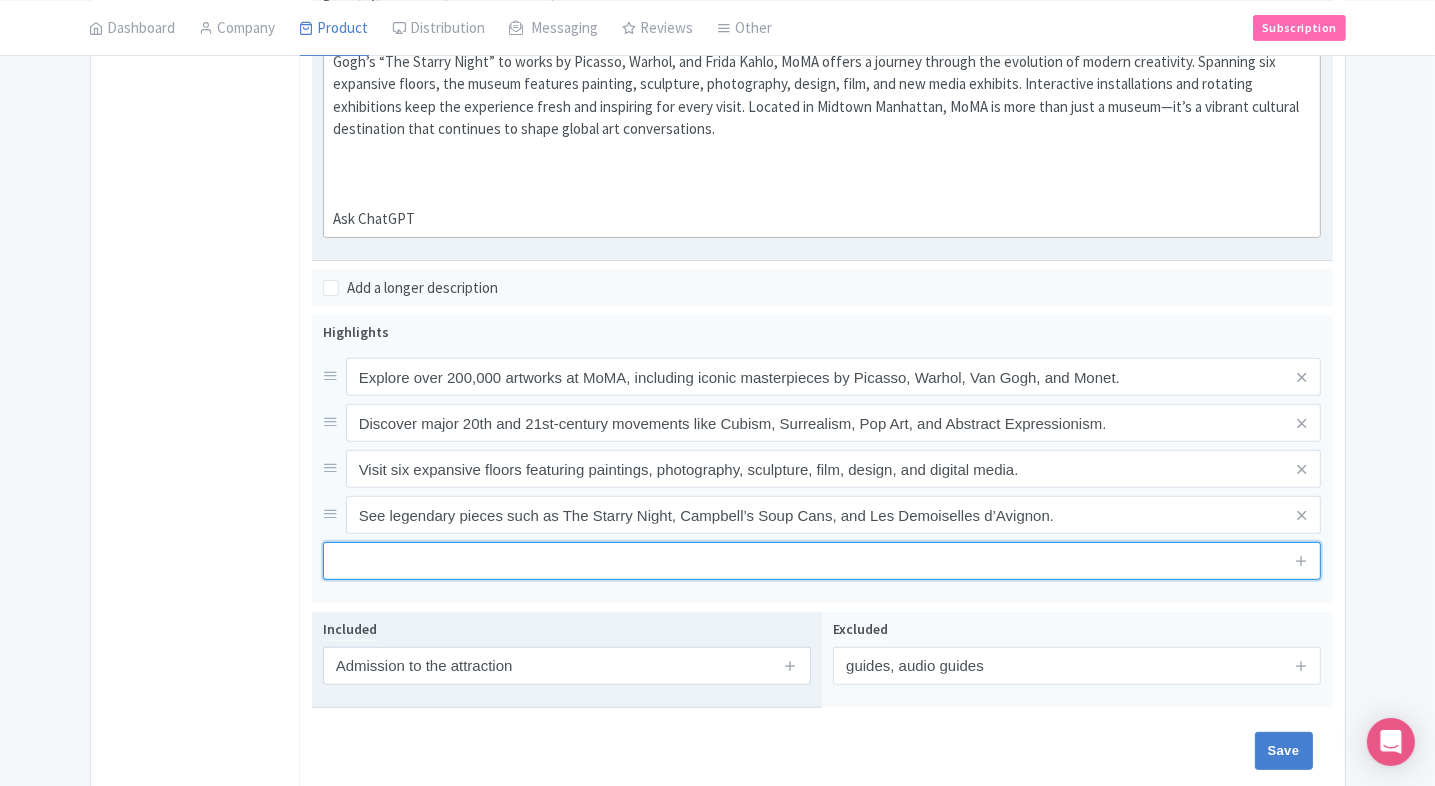 paste on "Book your MoMA tickets in advance for easy entry into one of New York’s top cultural attractions." 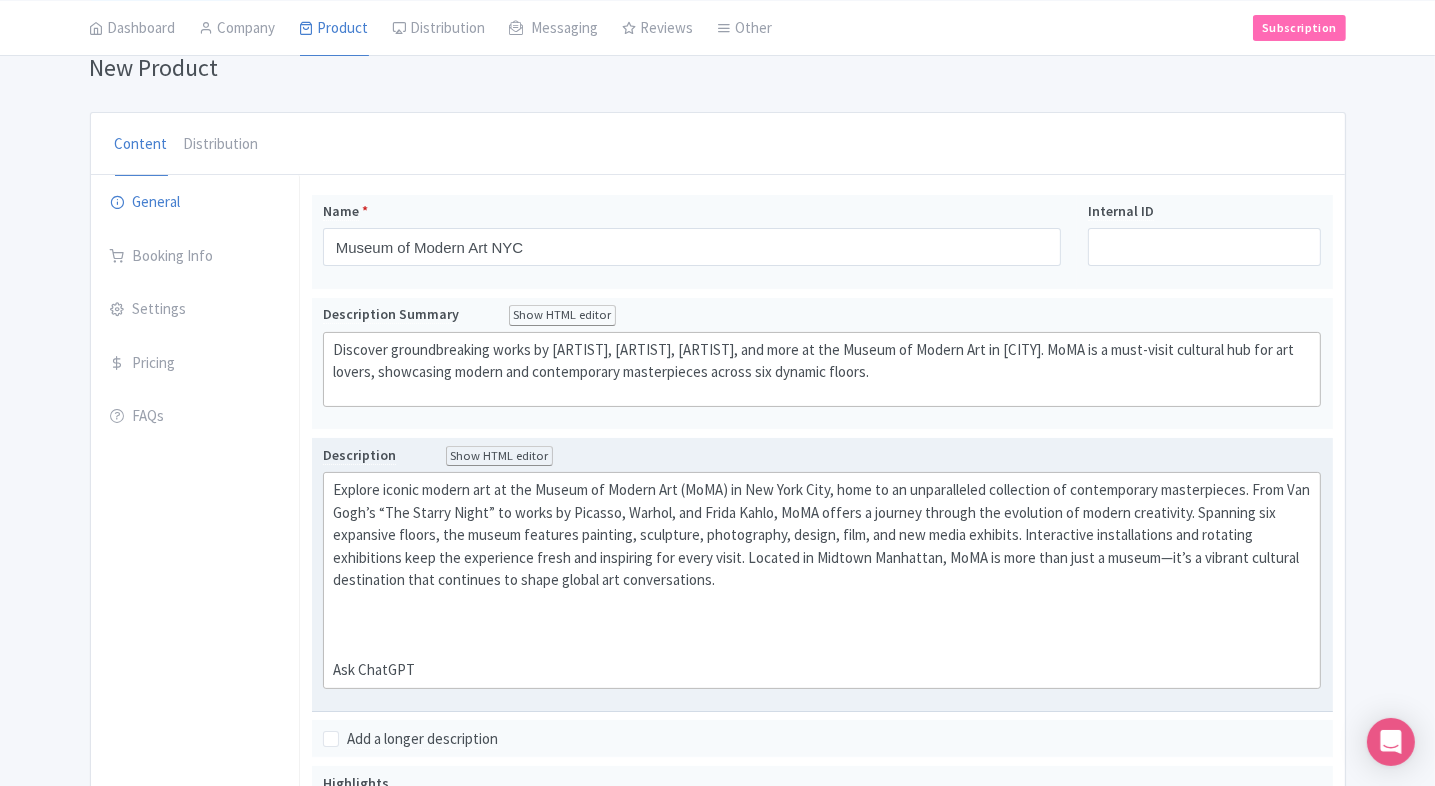 scroll, scrollTop: 44, scrollLeft: 0, axis: vertical 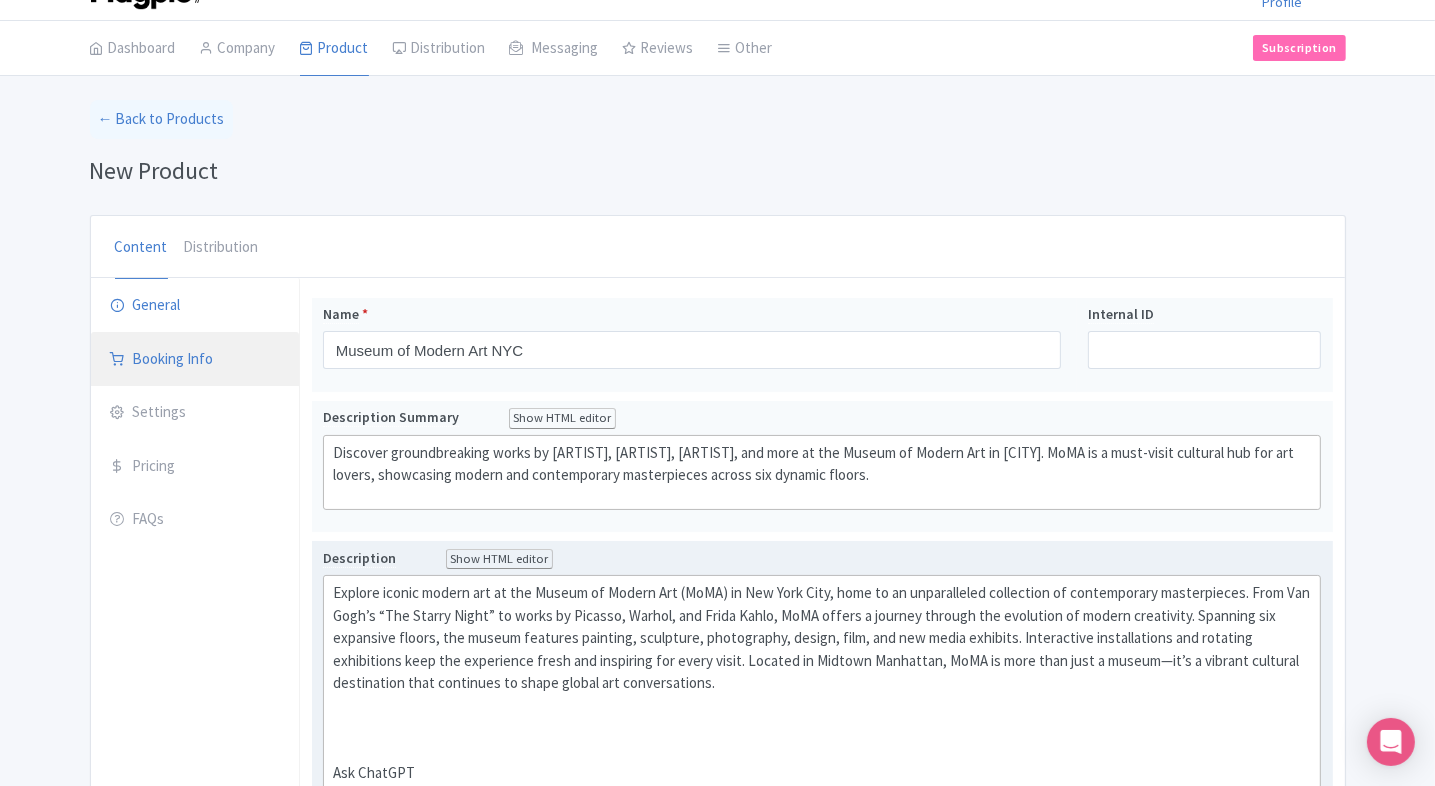 type on "Book your MoMA tickets in advance for easy entry into one of New York’s top cultural attractions." 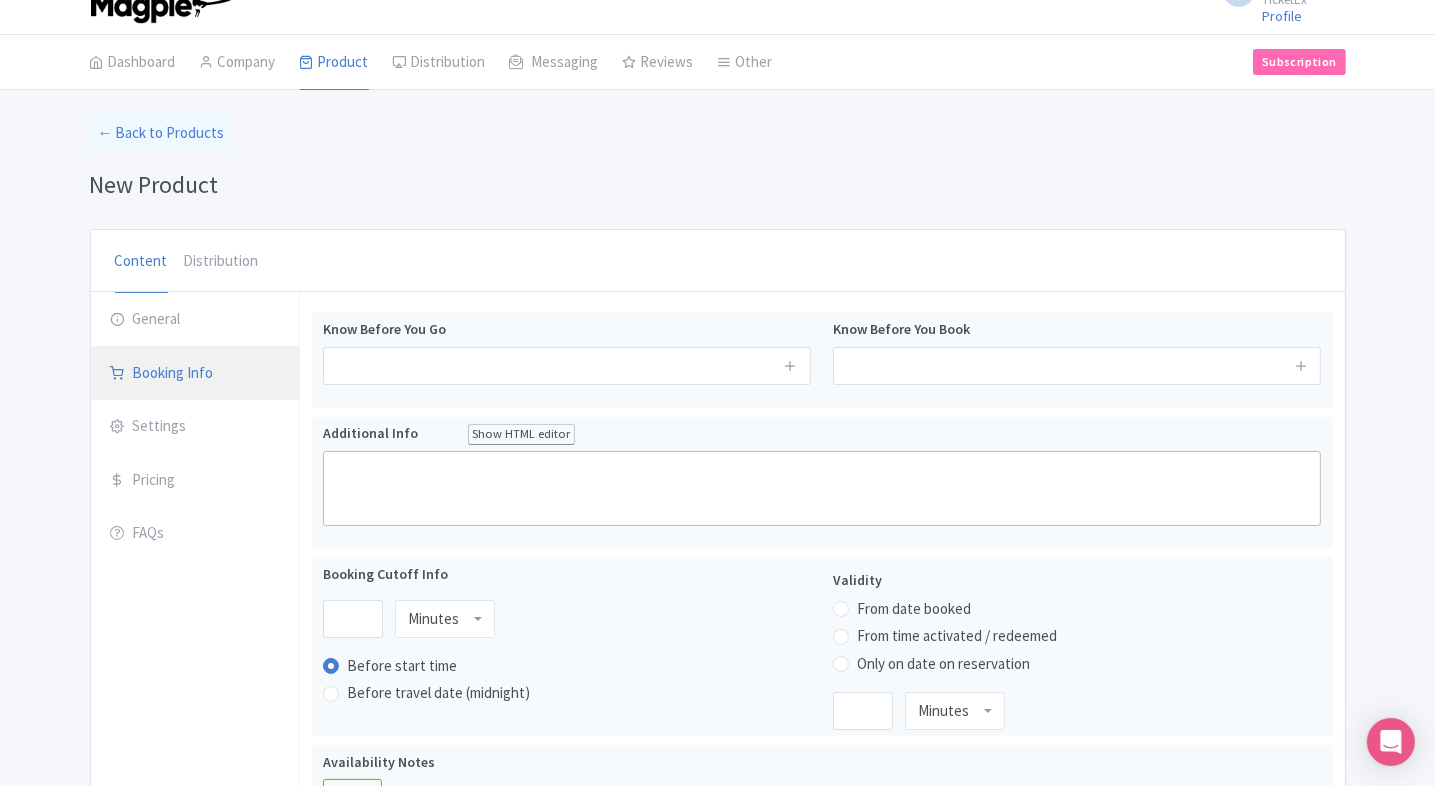scroll, scrollTop: 48, scrollLeft: 0, axis: vertical 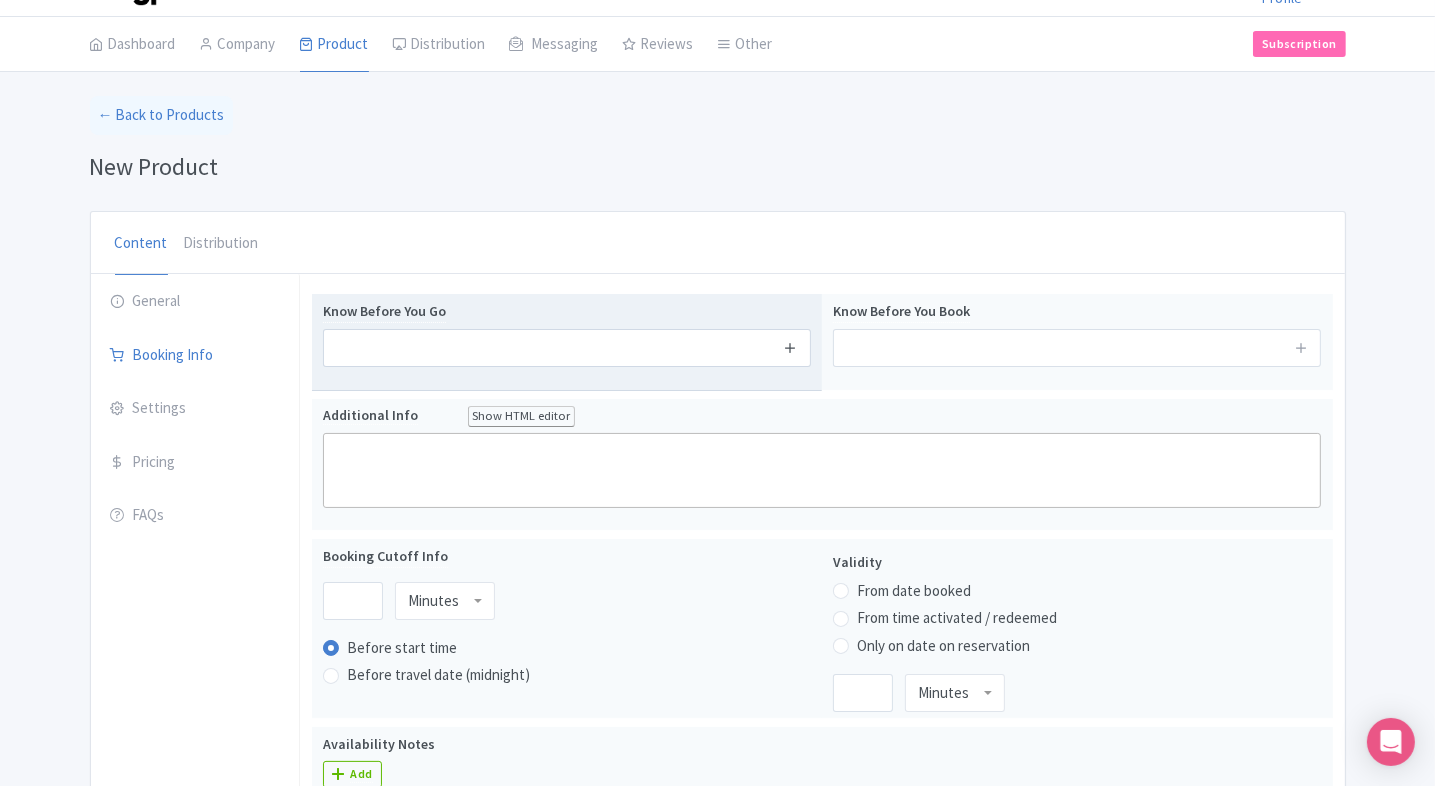 click at bounding box center [790, 347] 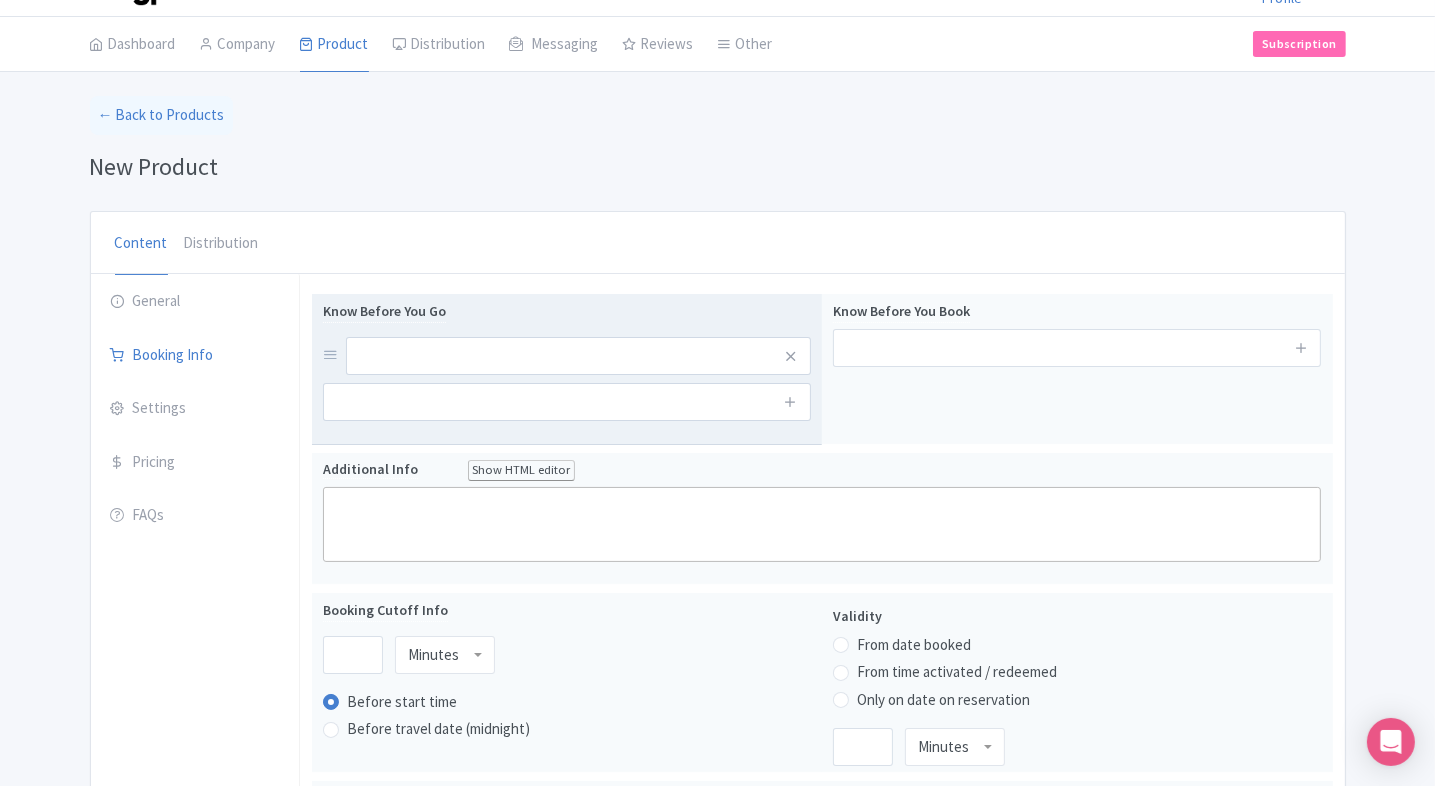 click at bounding box center [791, 402] 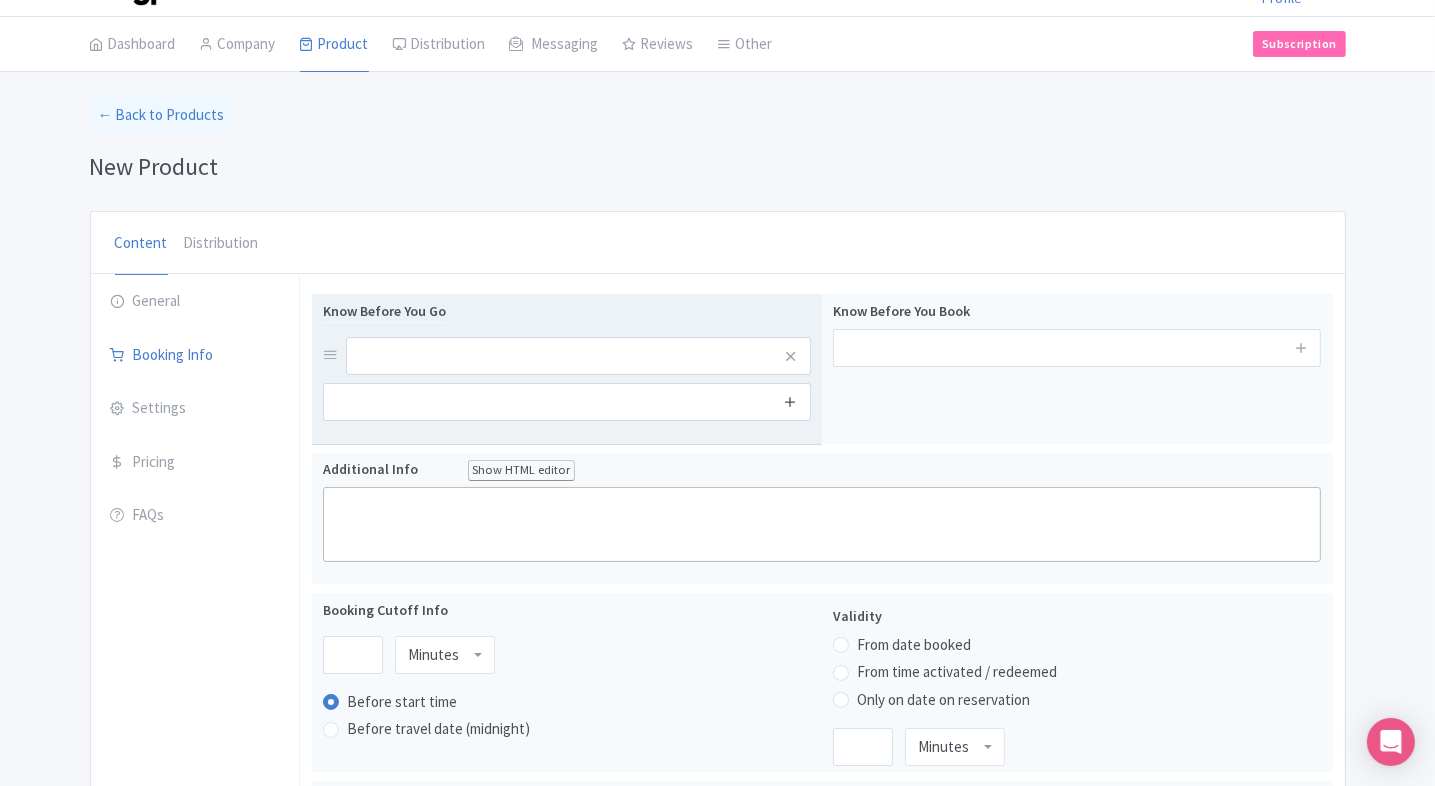 click at bounding box center [790, 401] 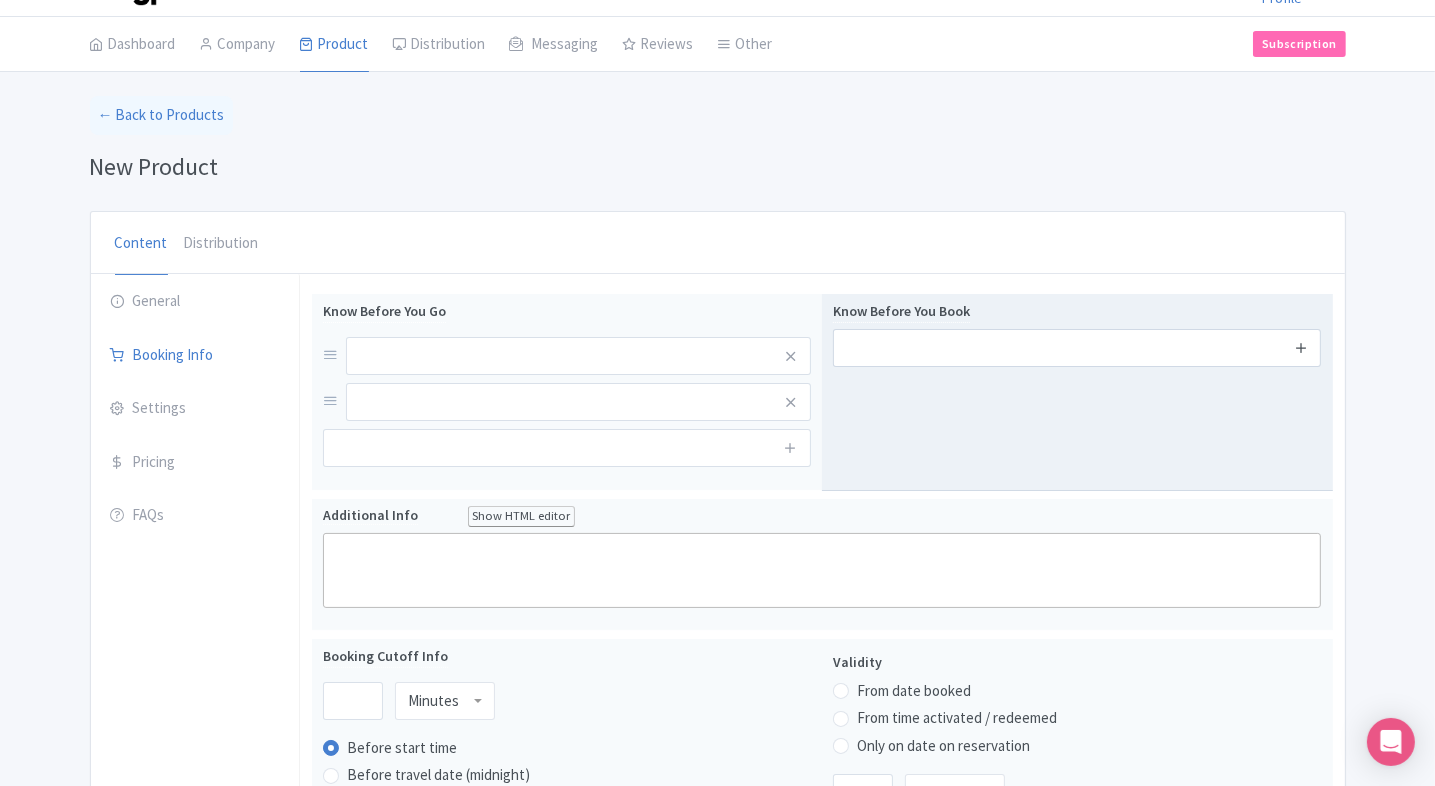 click at bounding box center [1301, 347] 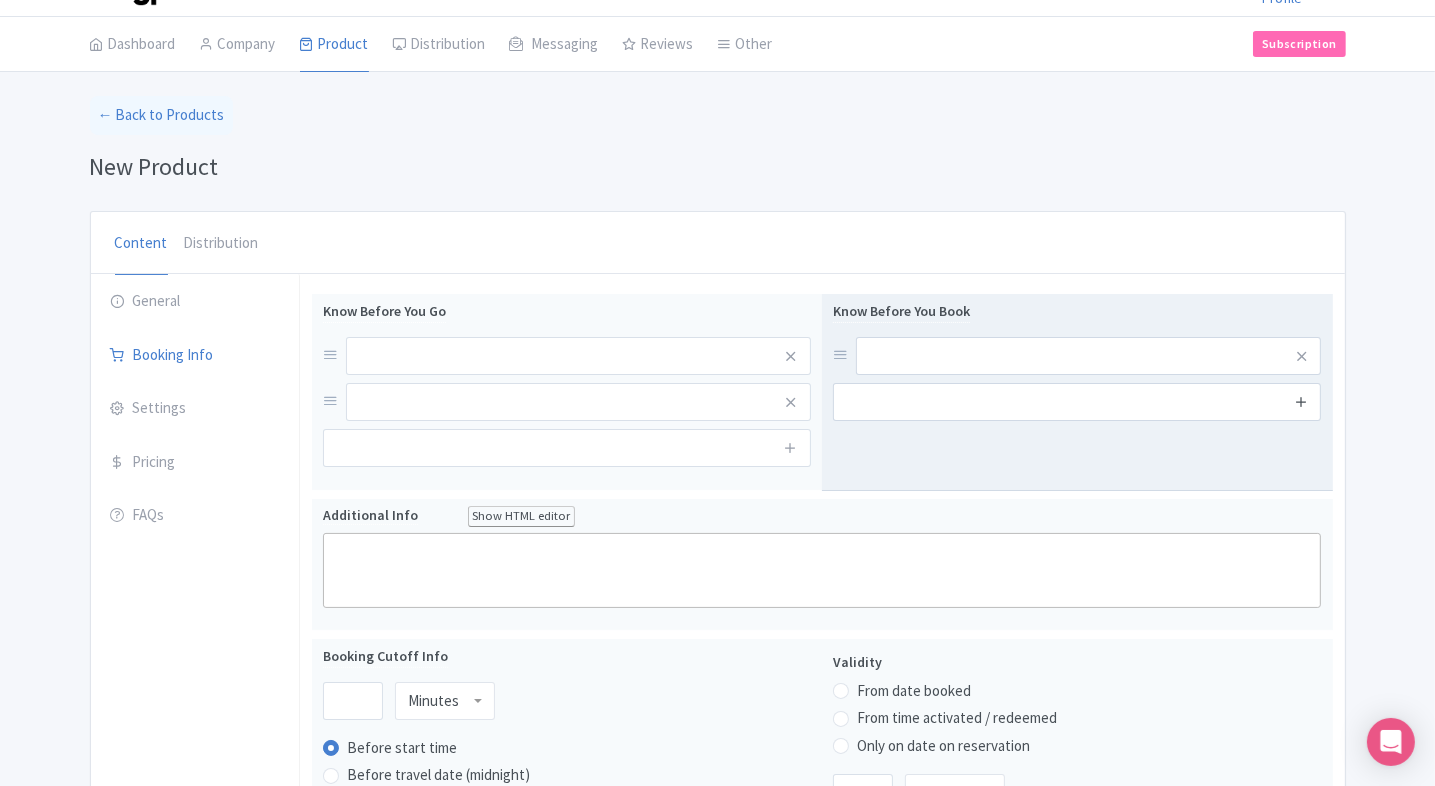click at bounding box center (1301, 402) 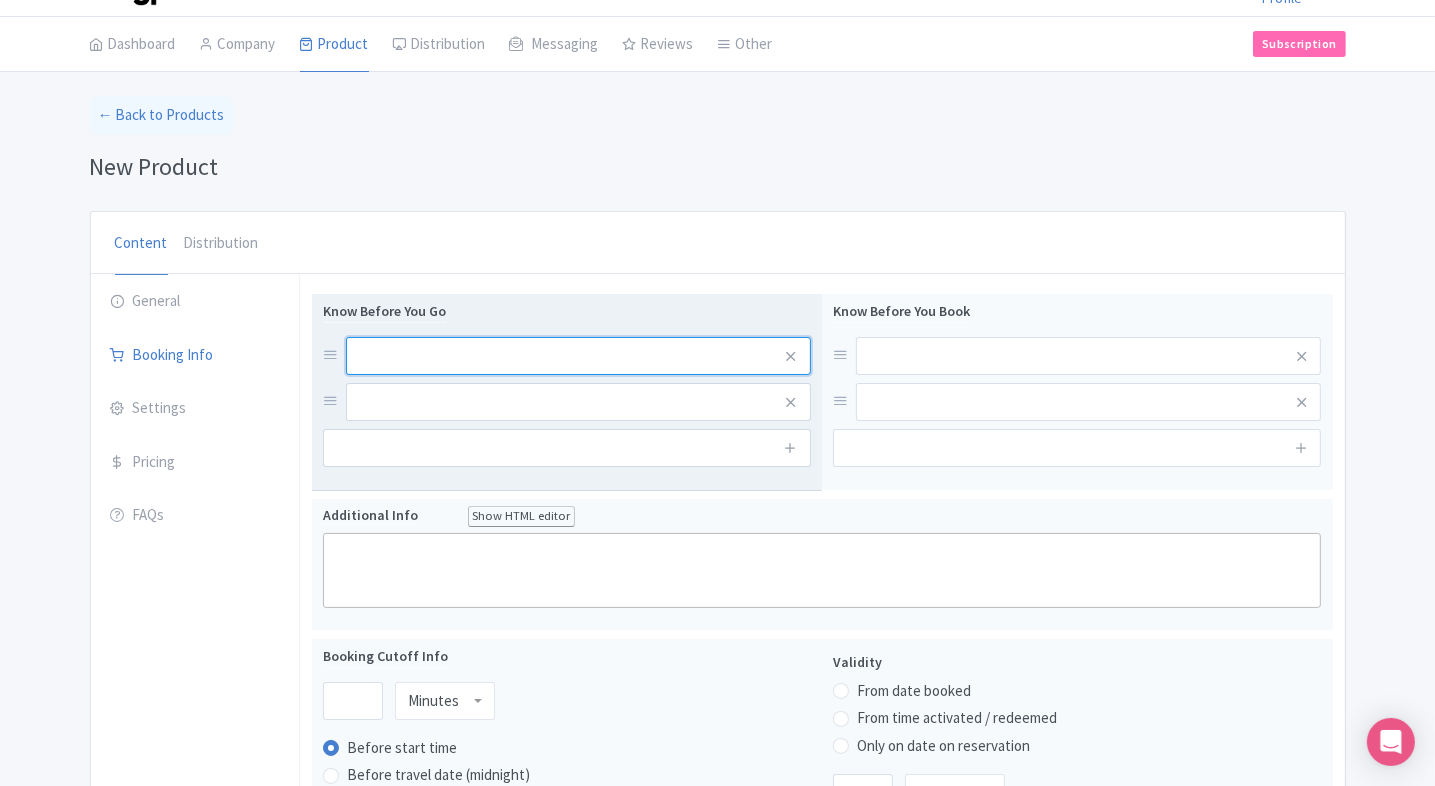 click at bounding box center [578, 356] 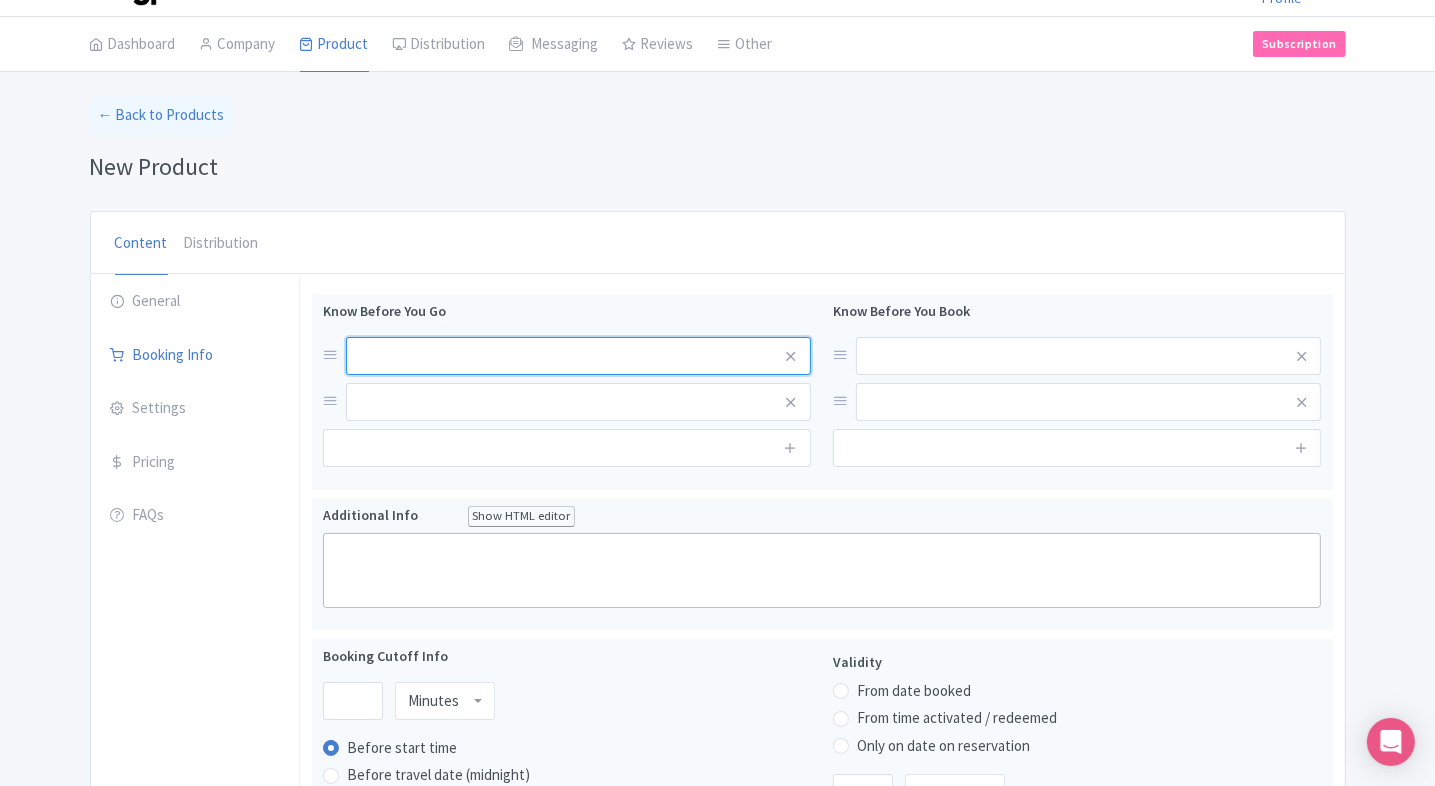 paste on "Carry a valid photo ID; foreign nationals must present a passport as proof of identity." 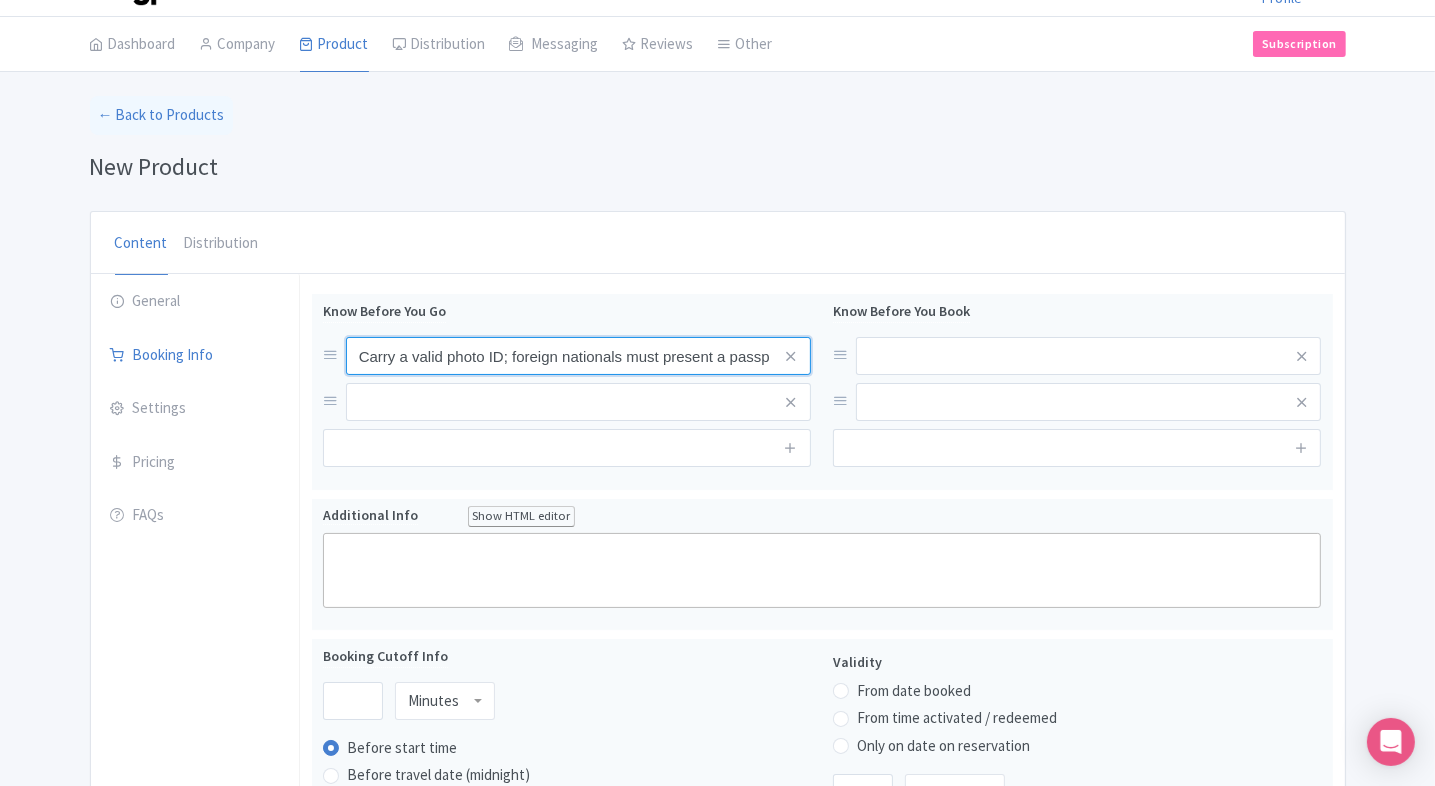 scroll, scrollTop: 0, scrollLeft: 146, axis: horizontal 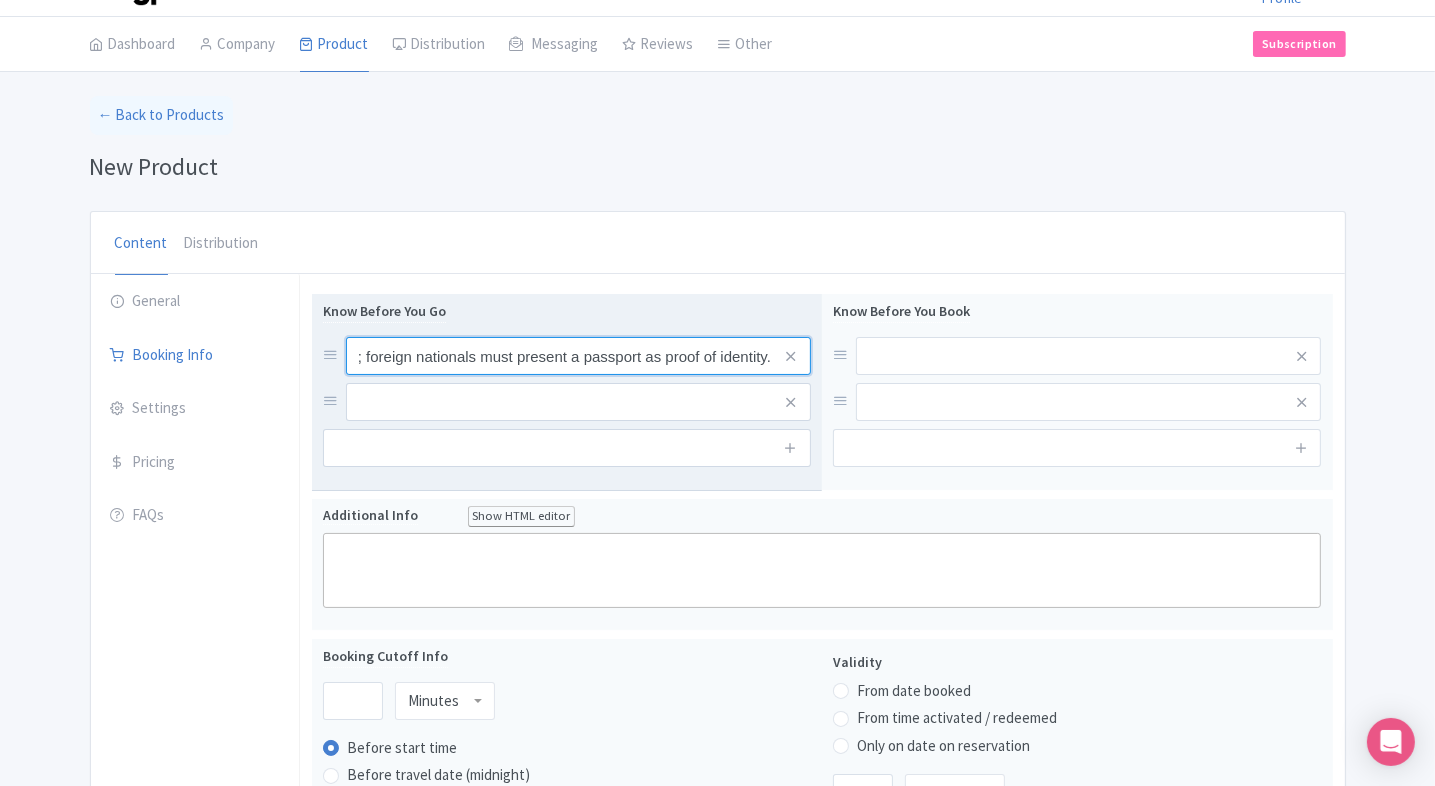 type on "Carry a valid photo ID; foreign nationals must present a passport as proof of identity." 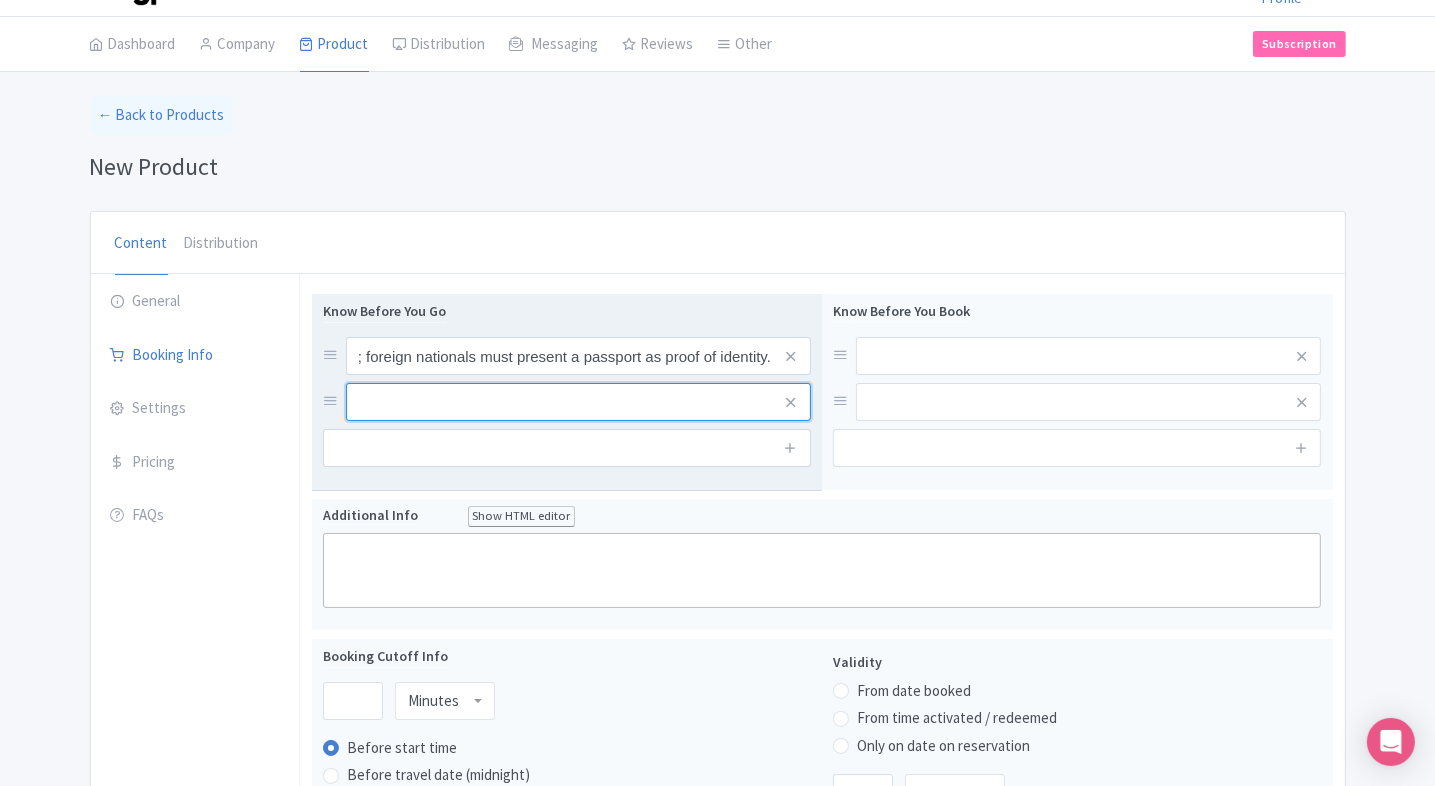scroll, scrollTop: 0, scrollLeft: 0, axis: both 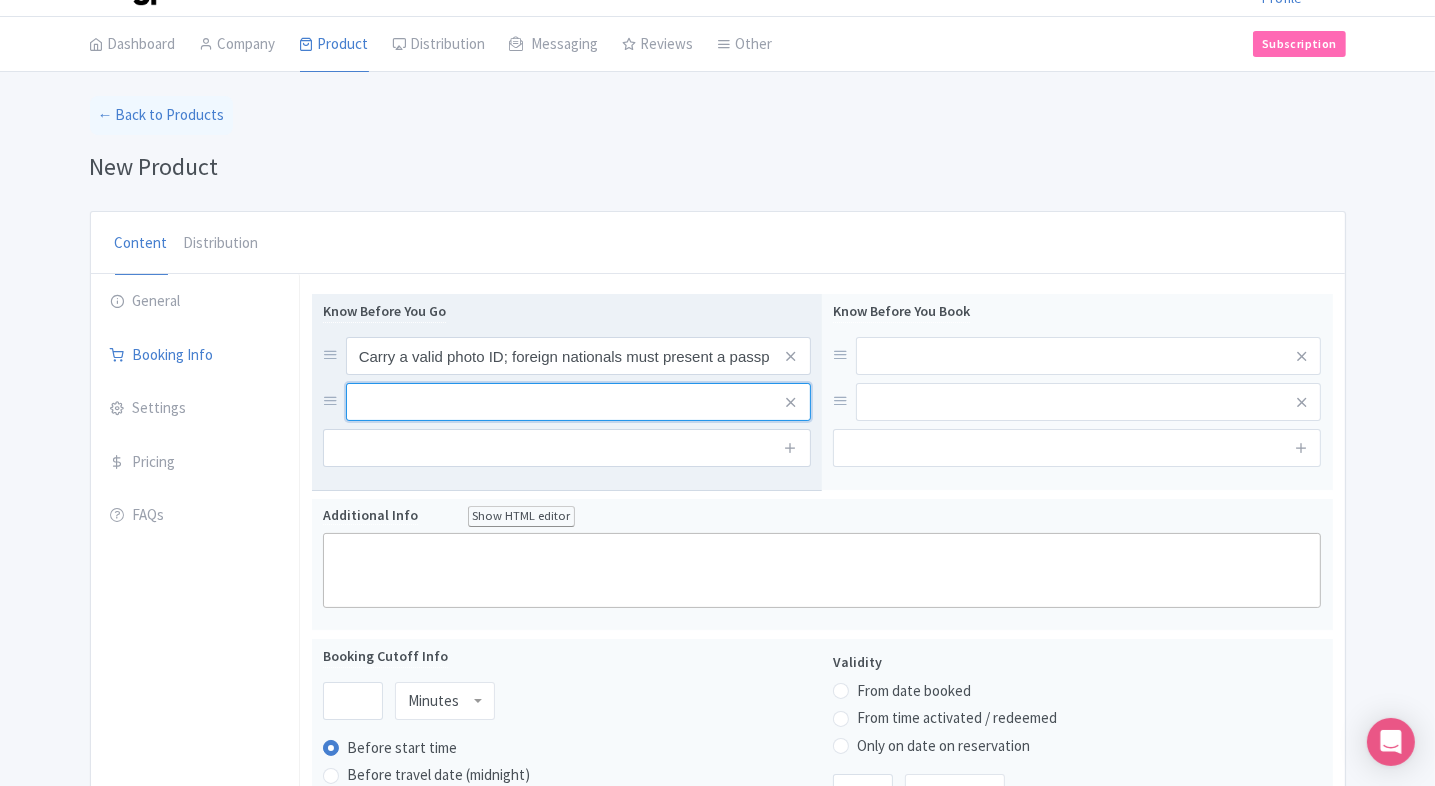 click at bounding box center [578, 356] 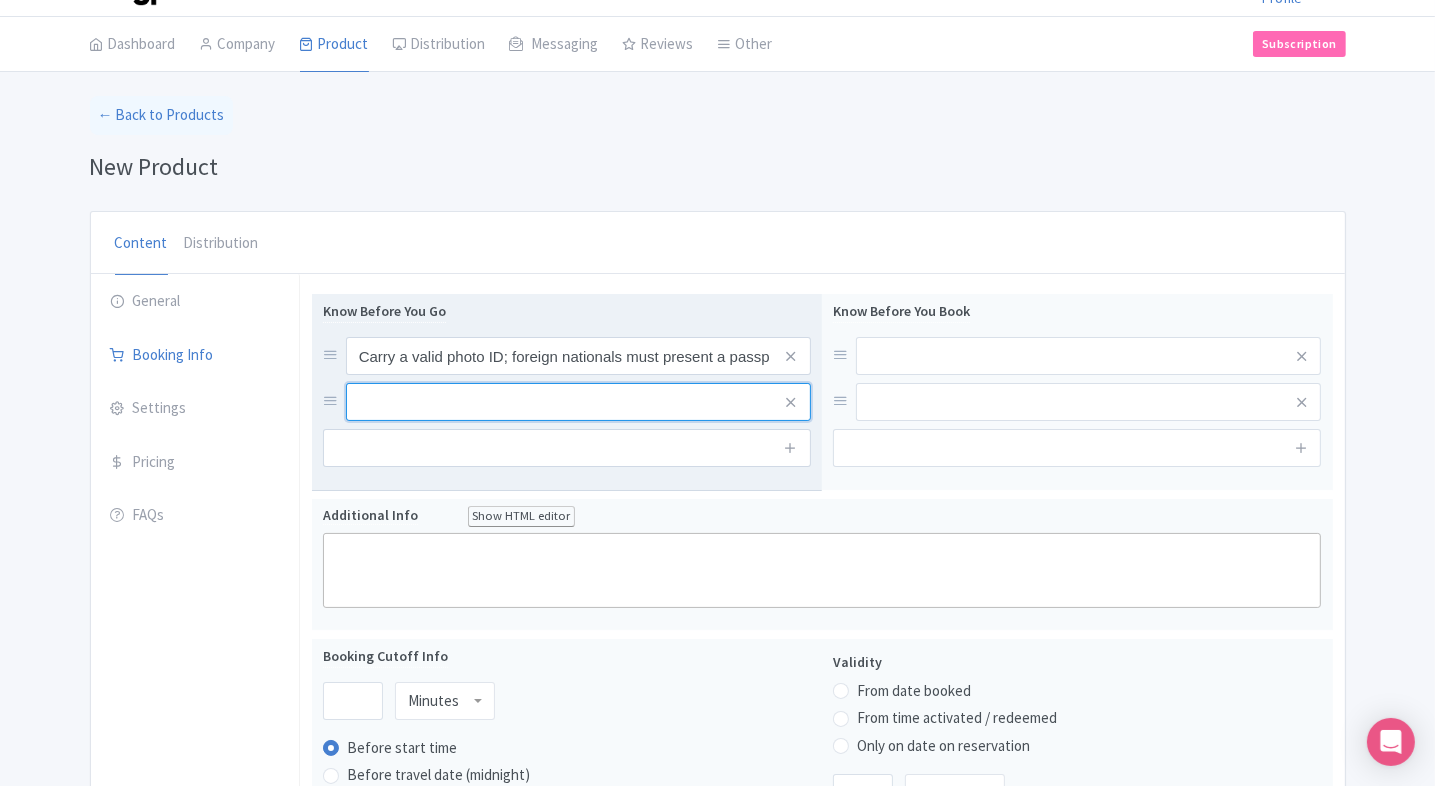 paste on "No pets/animals allowed, except for service animals, which must be leashed and attended at all times." 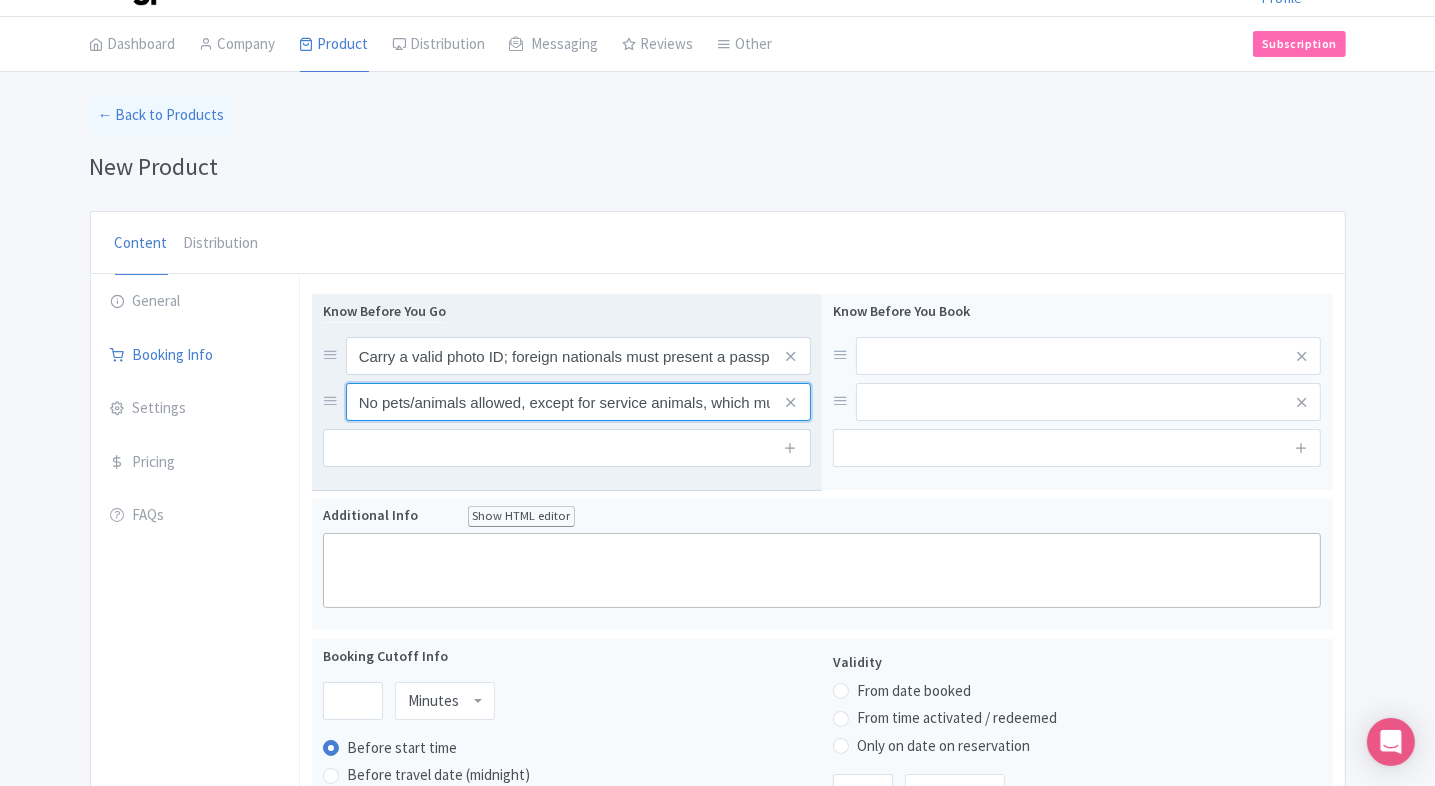 scroll, scrollTop: 0, scrollLeft: 264, axis: horizontal 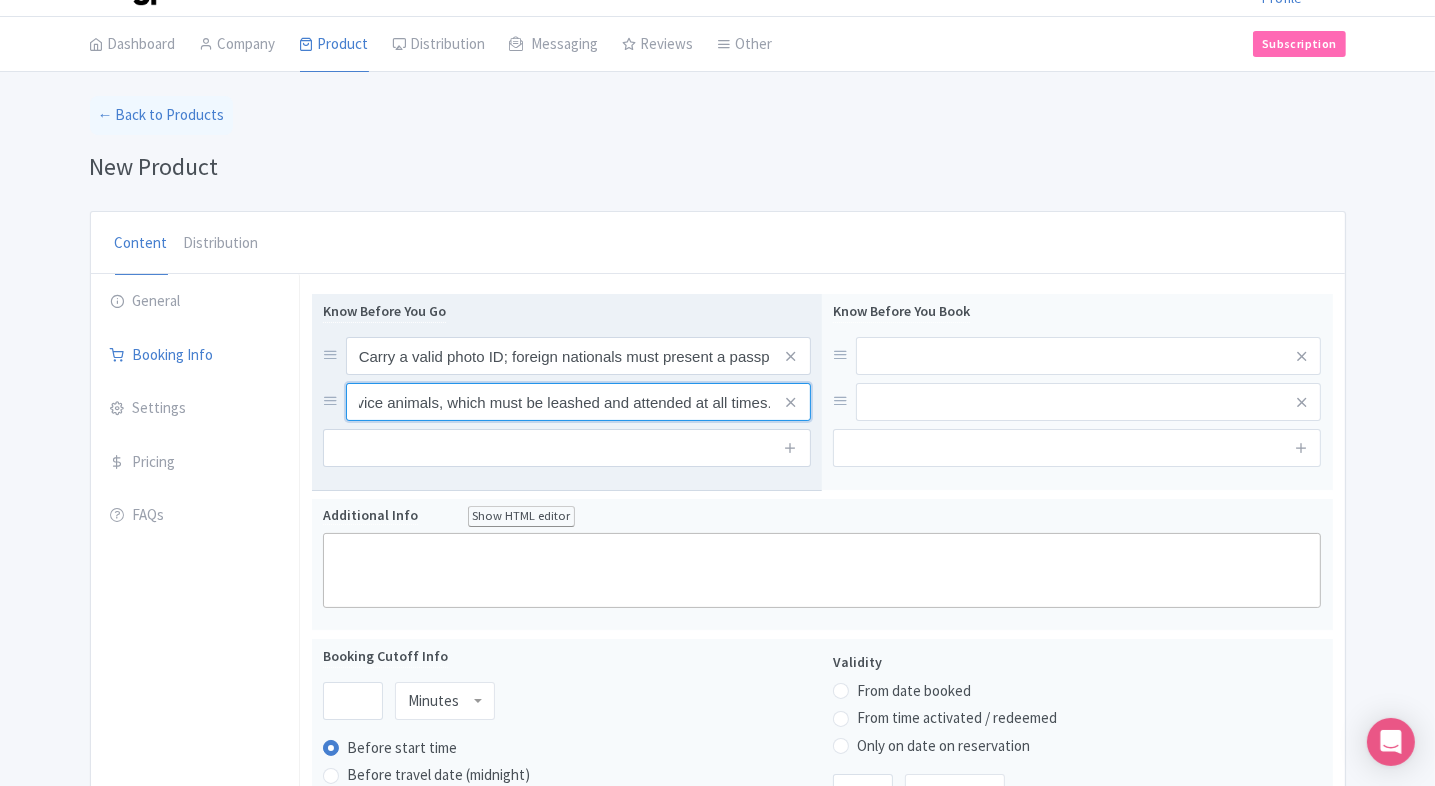 type on "No pets/animals allowed, except for service animals, which must be leashed and attended at all times." 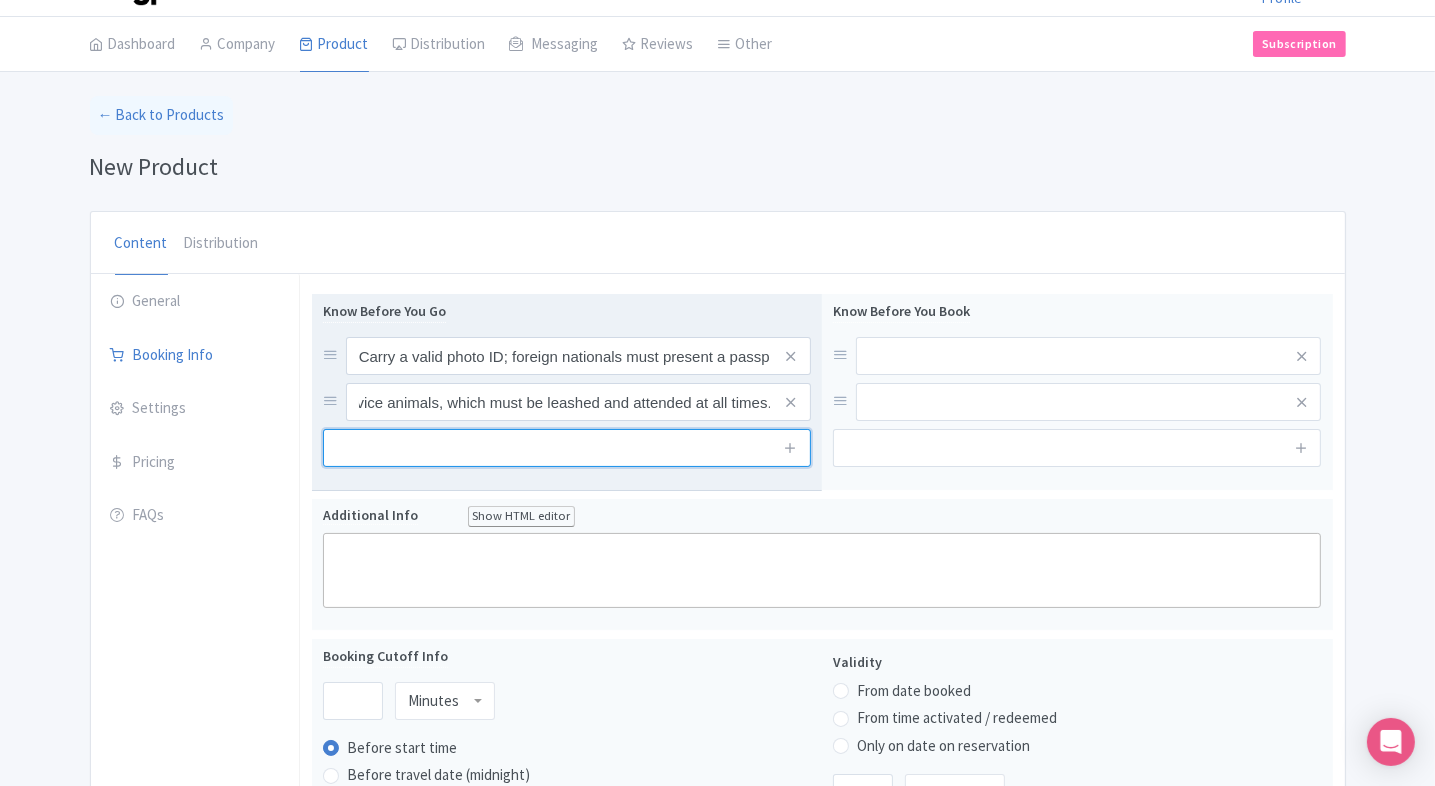 scroll, scrollTop: 0, scrollLeft: 0, axis: both 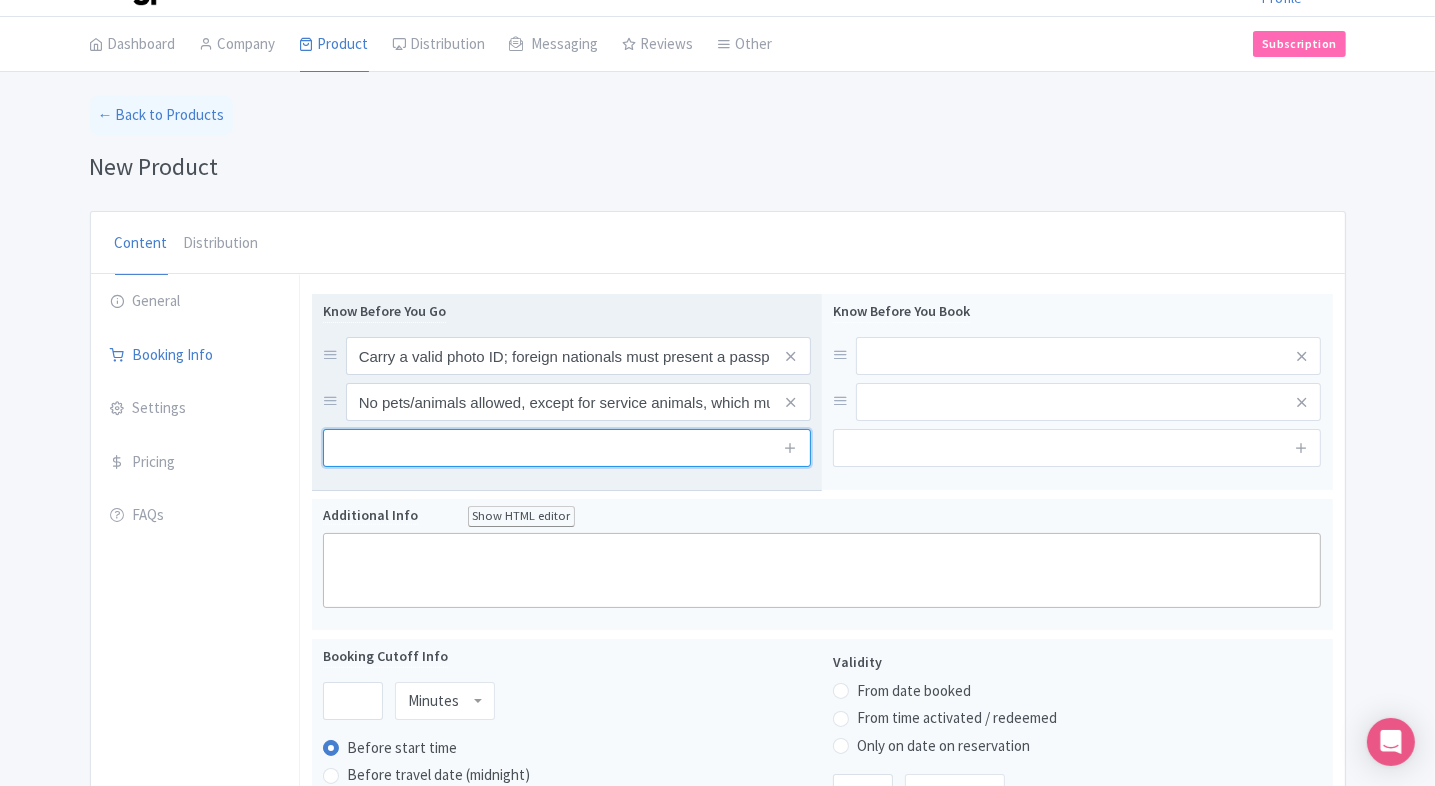 click at bounding box center [567, 448] 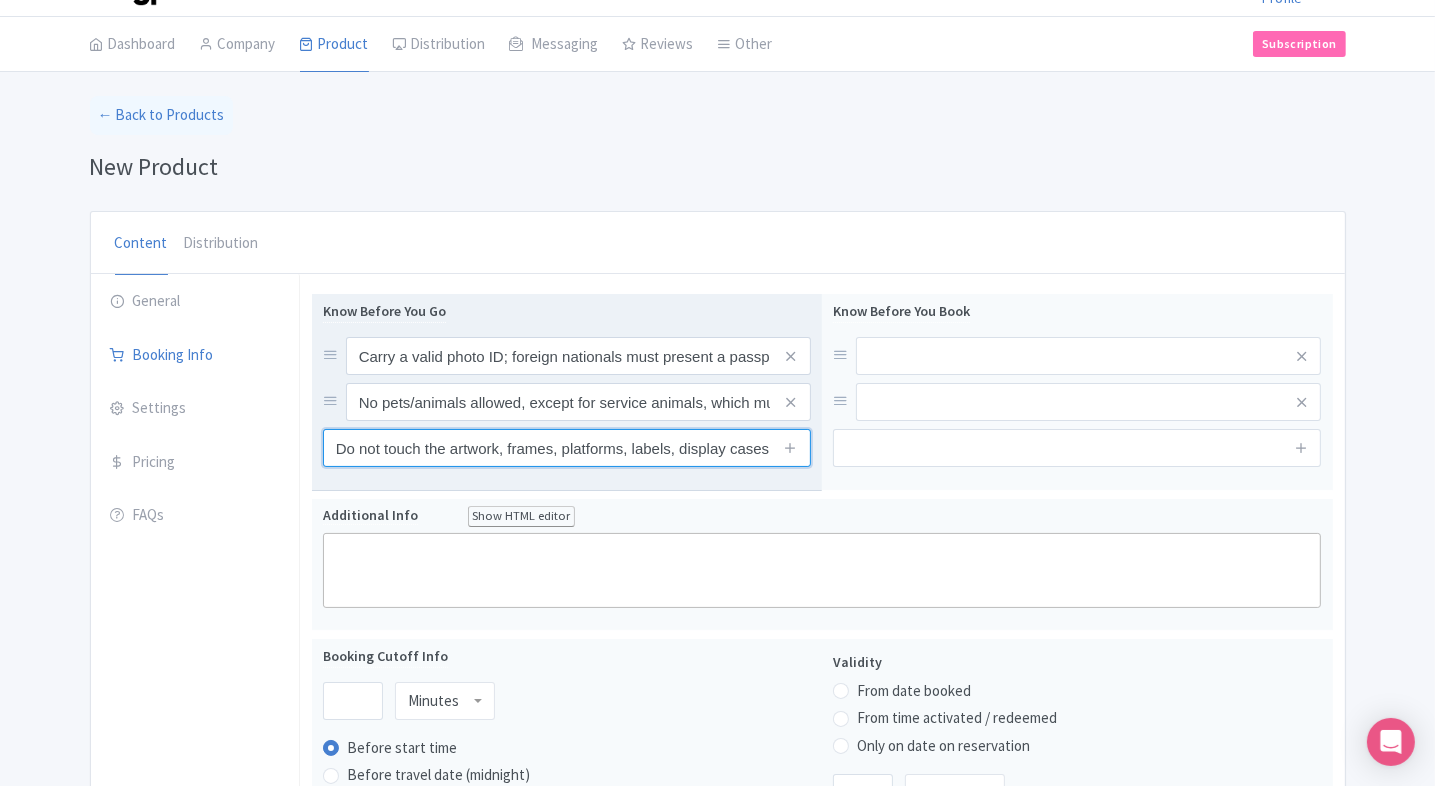 scroll, scrollTop: 0, scrollLeft: 151, axis: horizontal 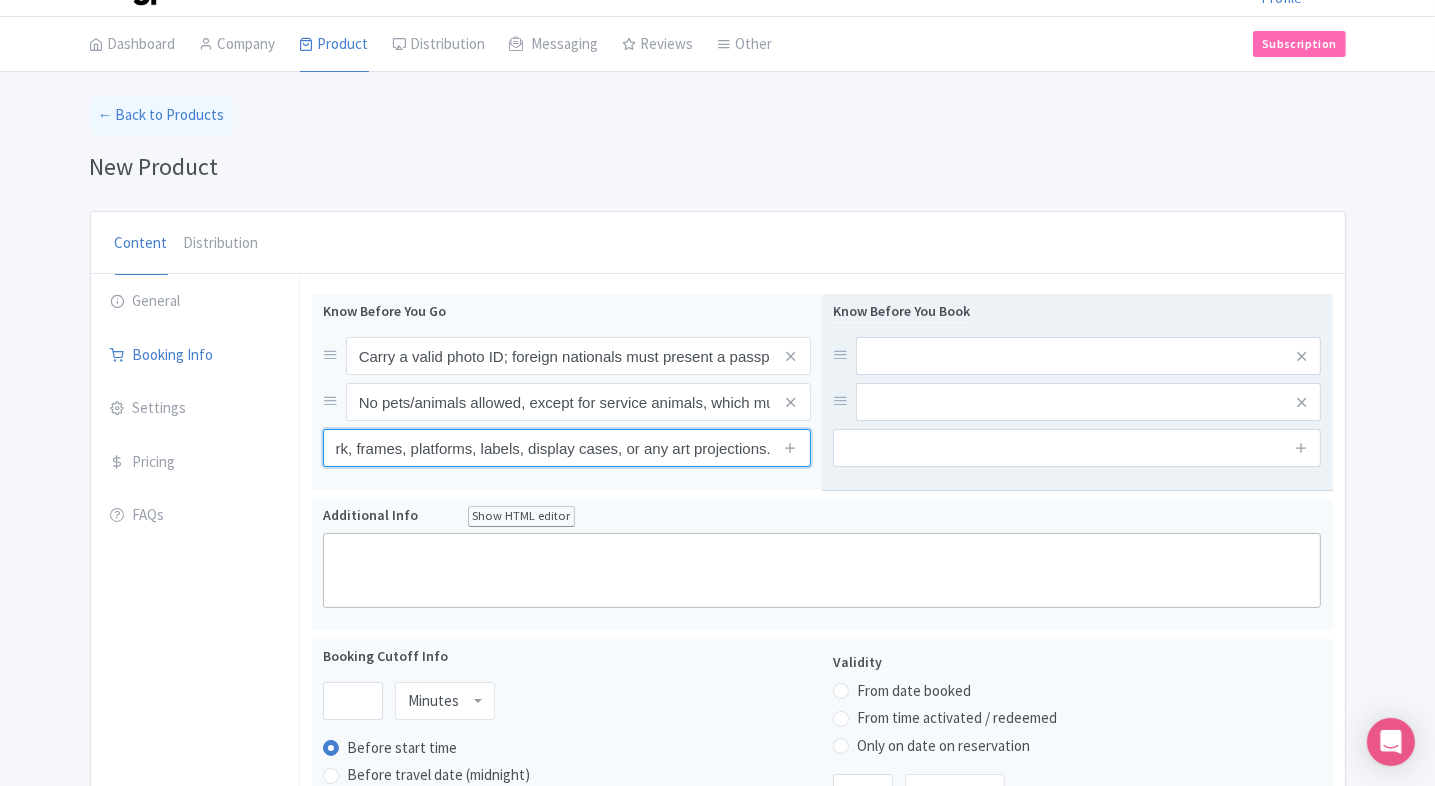 type on "Do not touch the artwork, frames, platforms, labels, display cases, or any art projections." 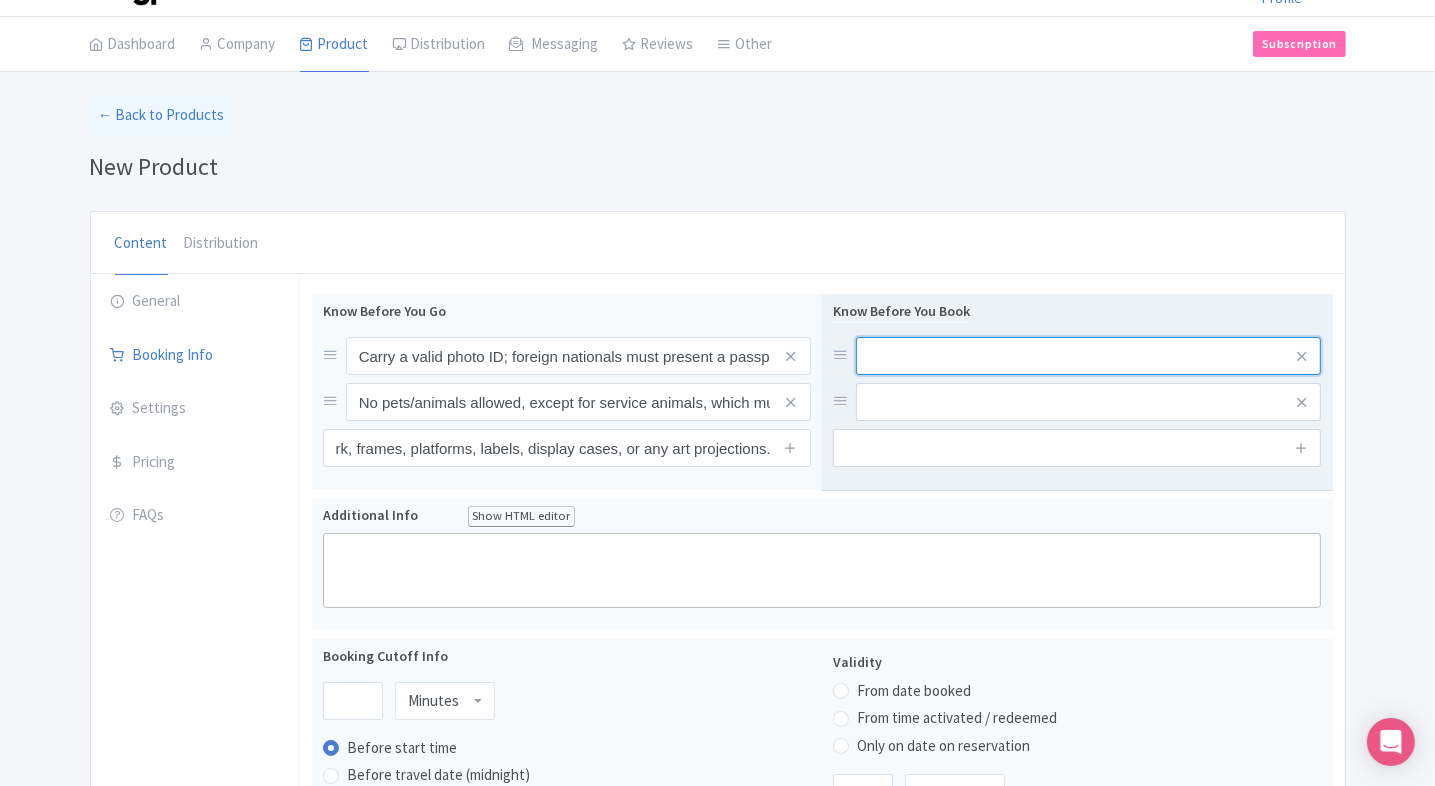 scroll, scrollTop: 0, scrollLeft: 0, axis: both 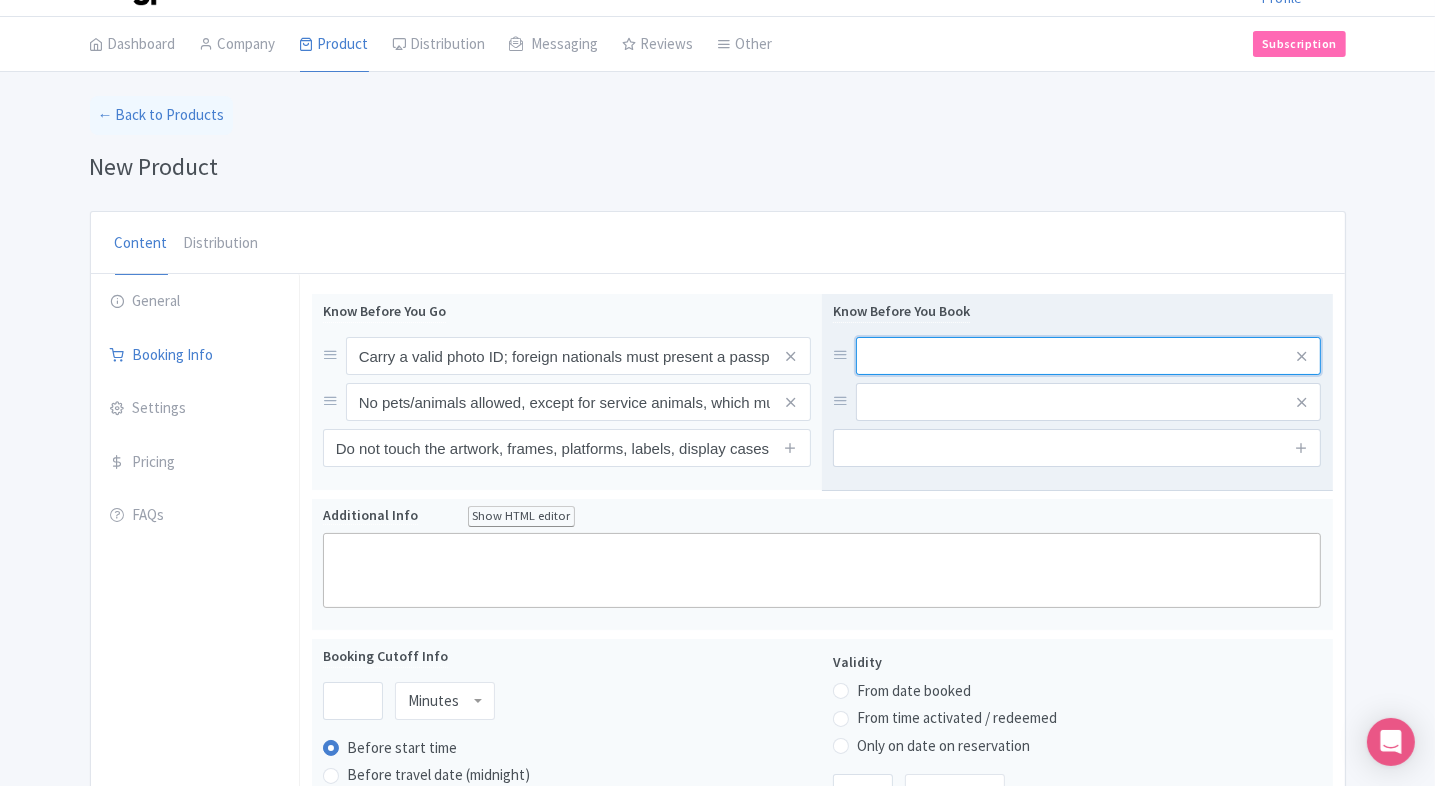 click at bounding box center (1088, 356) 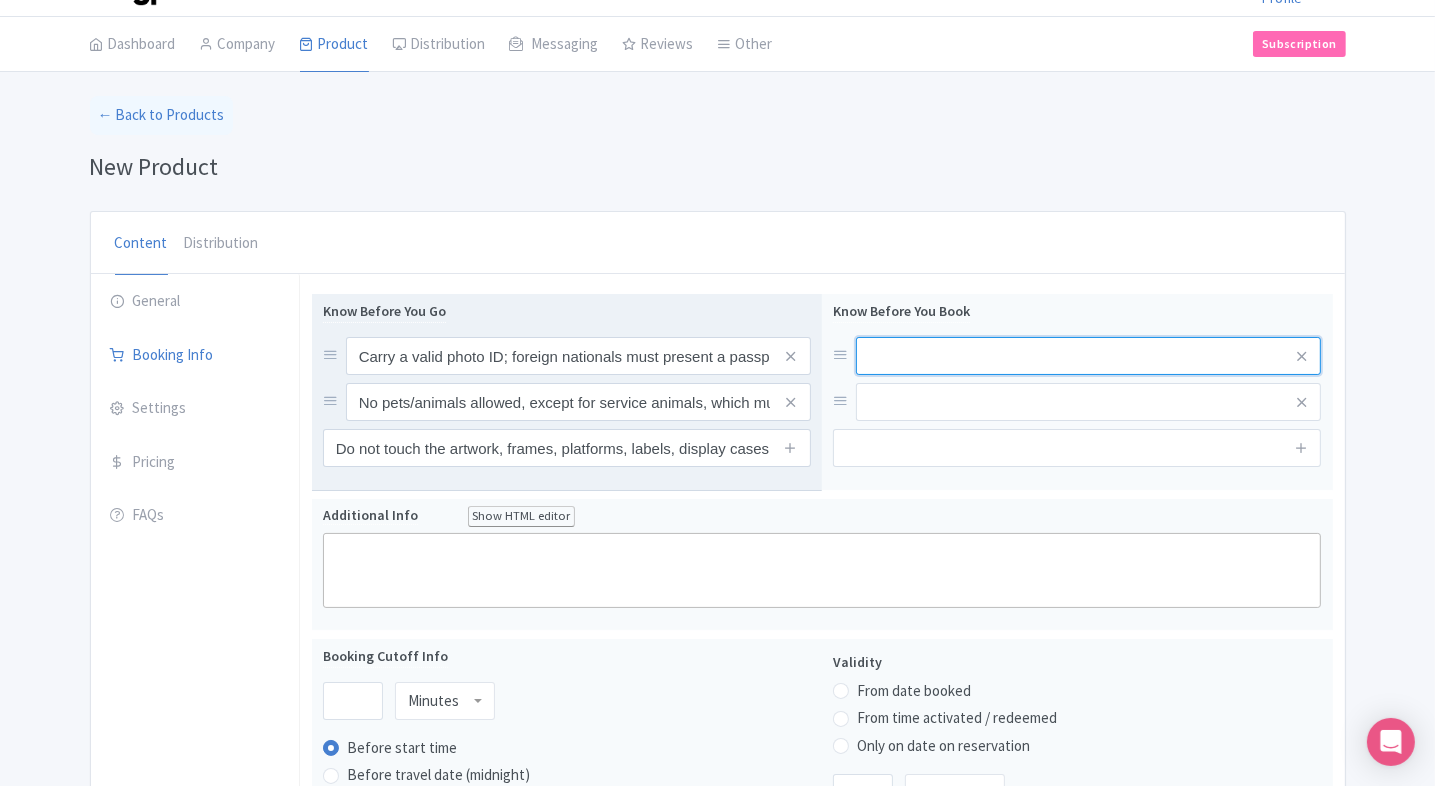 paste on "All bags will be checked upon arrival." 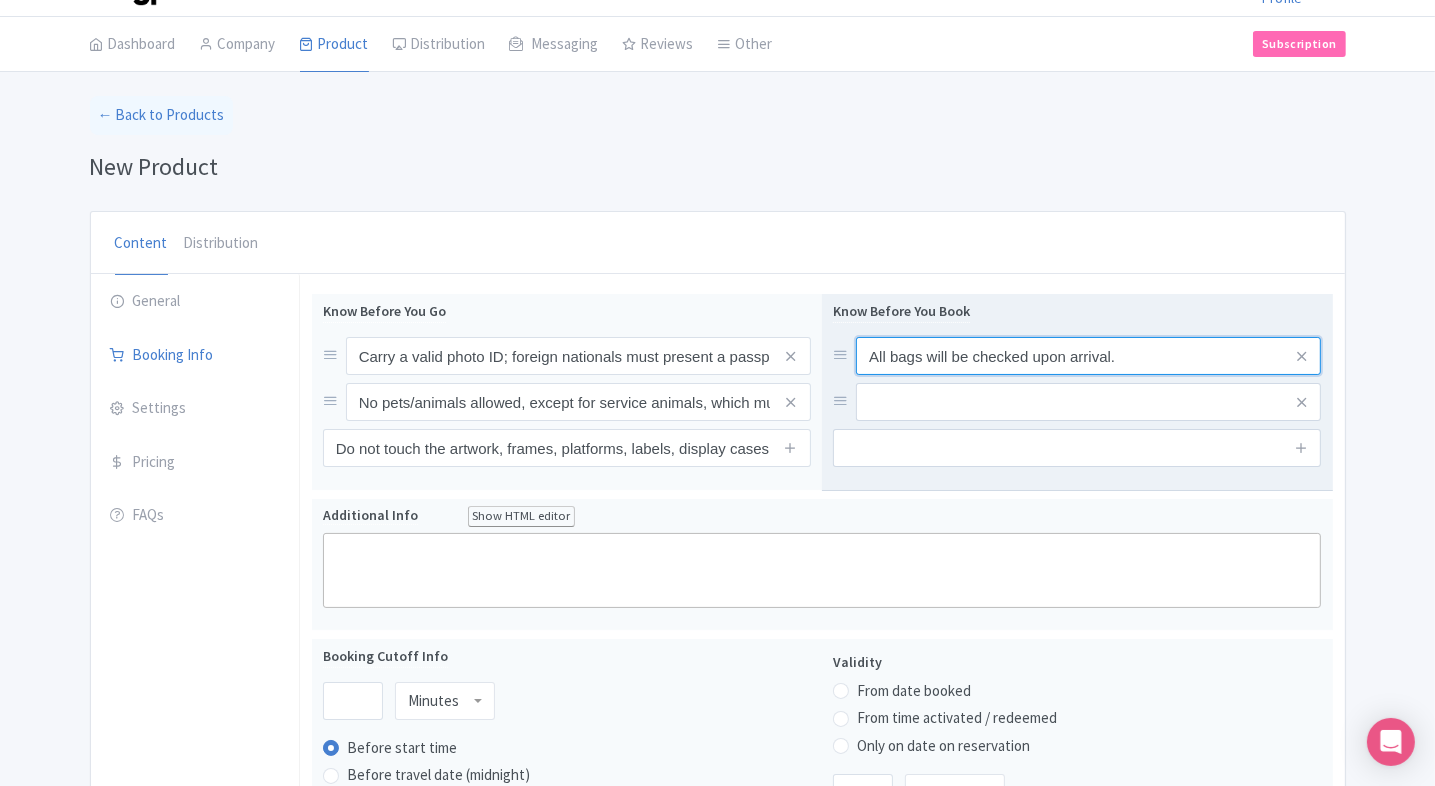 type on "All bags will be checked upon arrival." 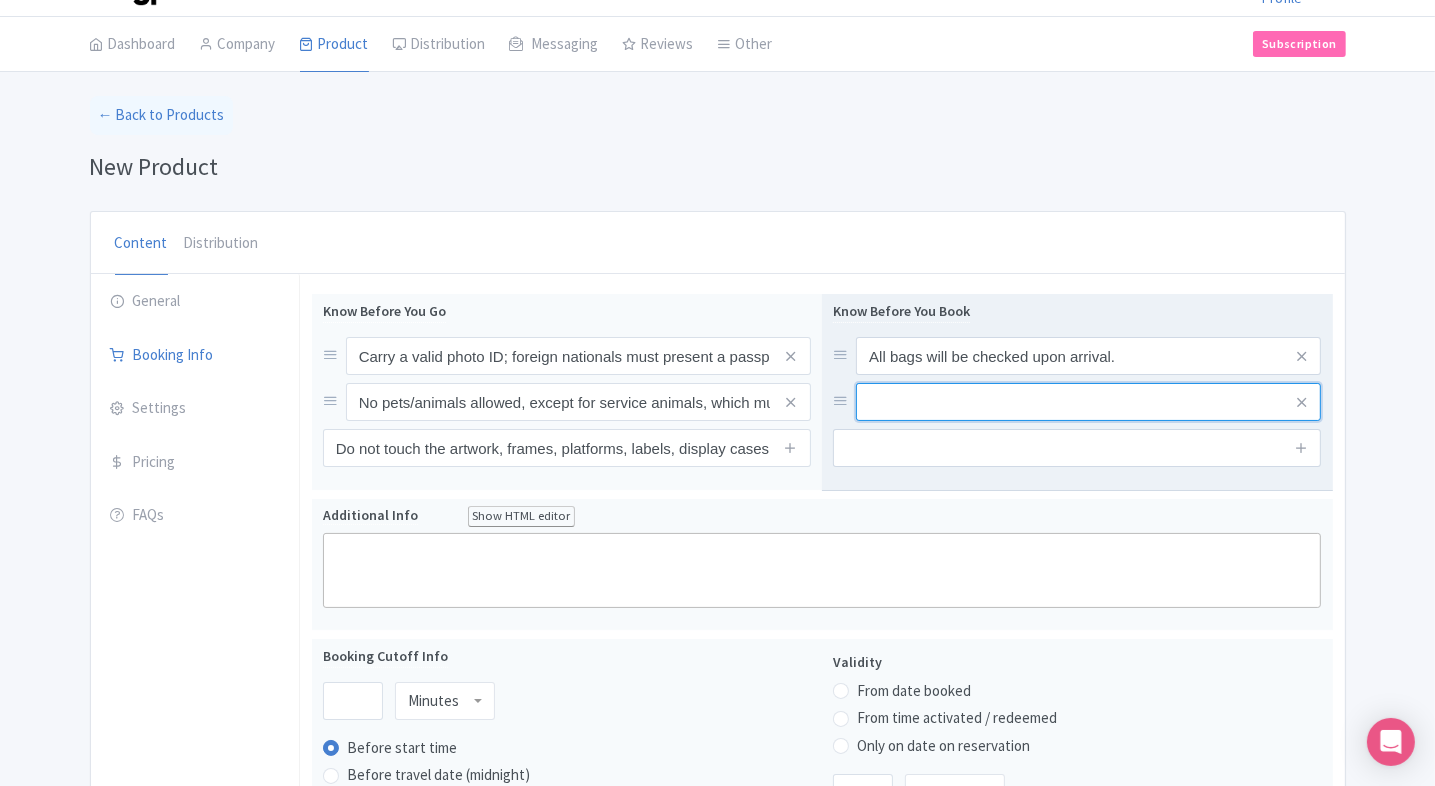 click at bounding box center (1088, 356) 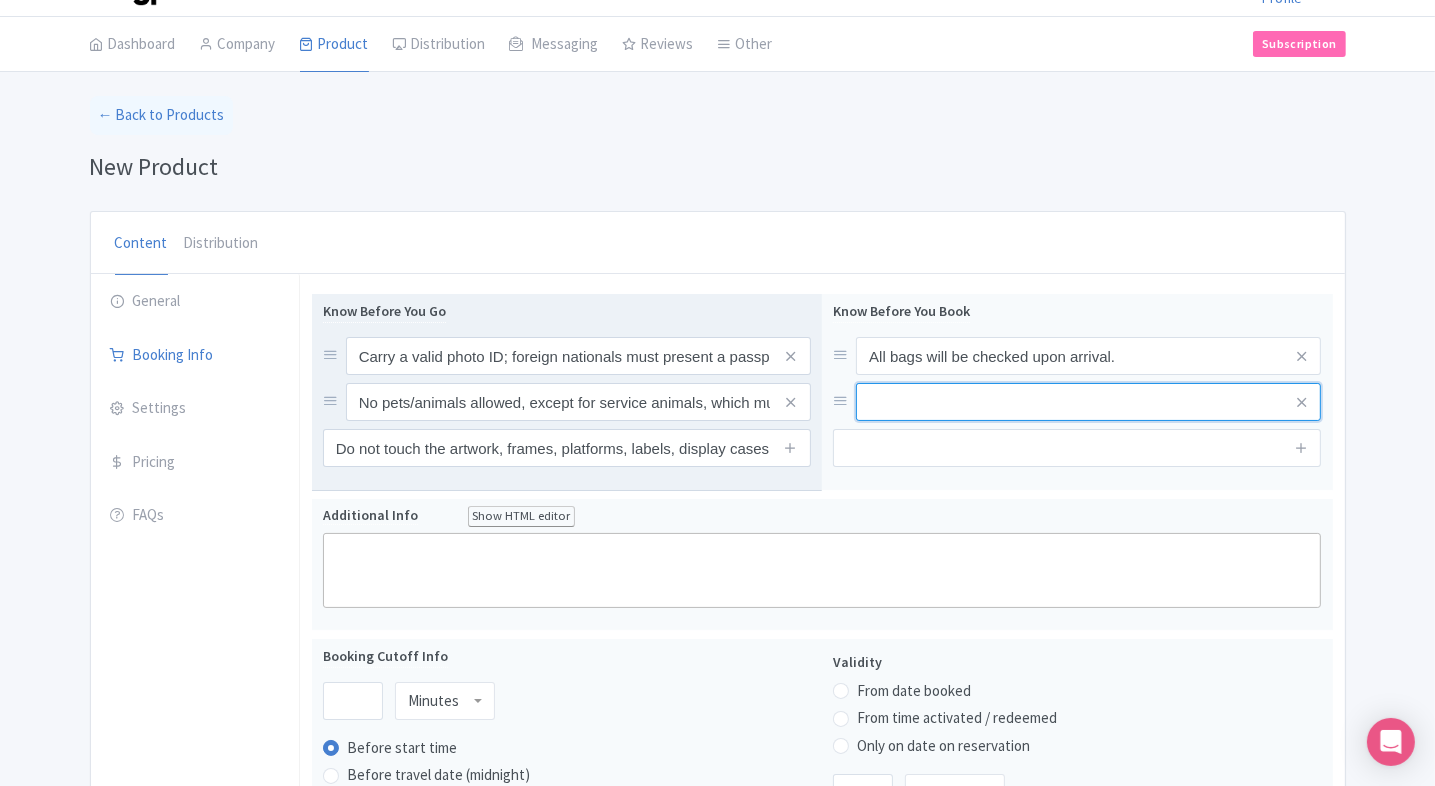 paste on "Selfie sticks, tripods, monopods, drones, and professional video equipment are not permitted." 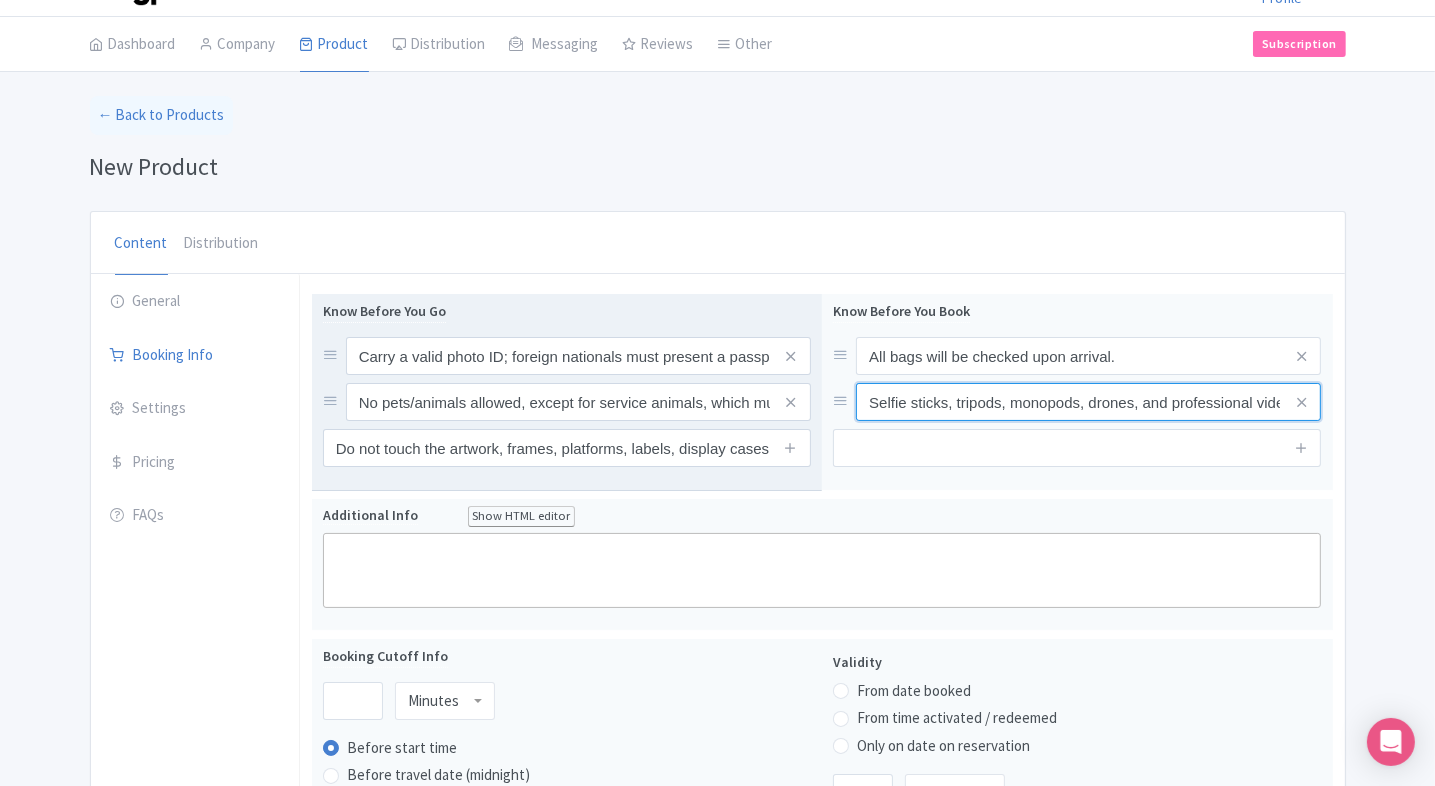 scroll, scrollTop: 0, scrollLeft: 207, axis: horizontal 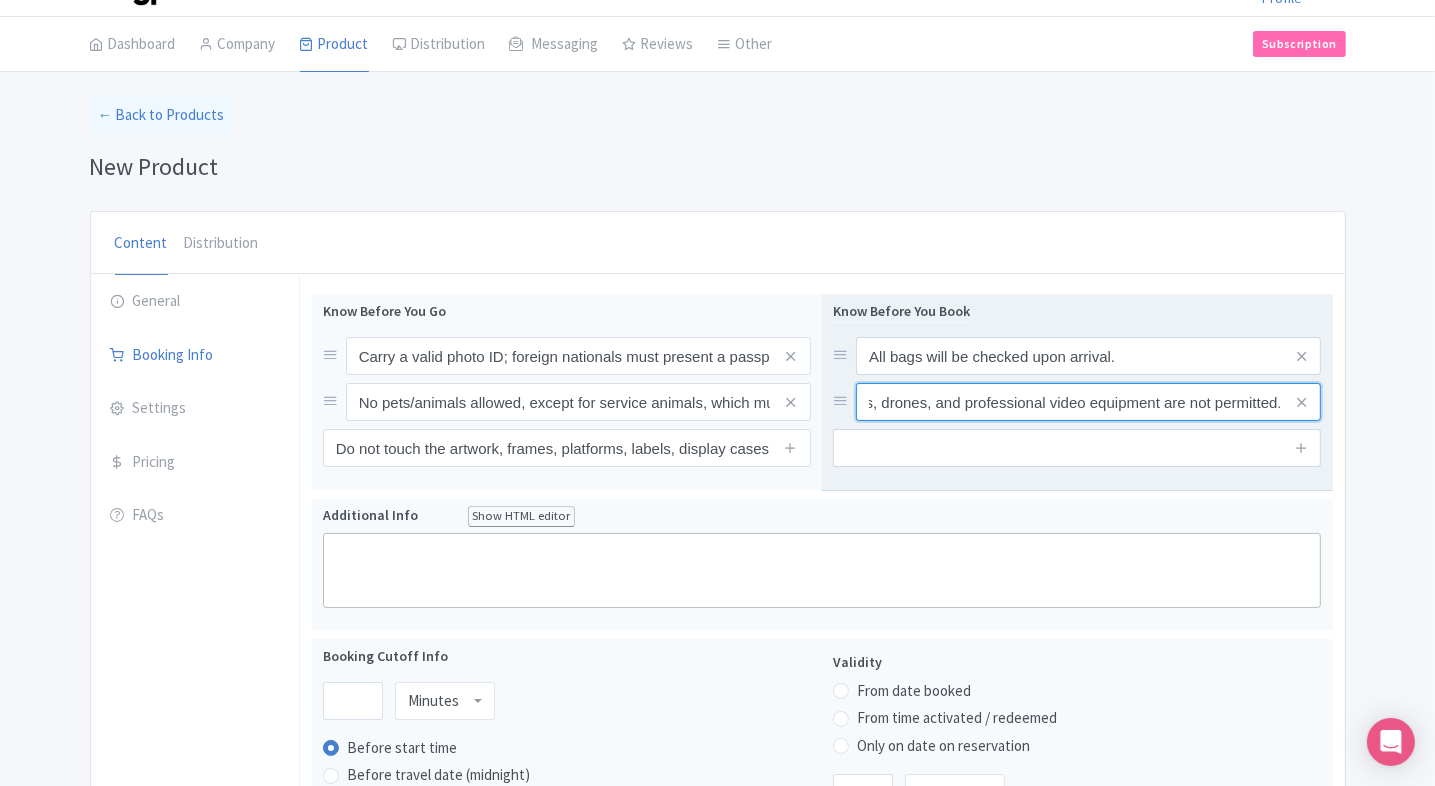 type on "Selfie sticks, tripods, monopods, drones, and professional video equipment are not permitted." 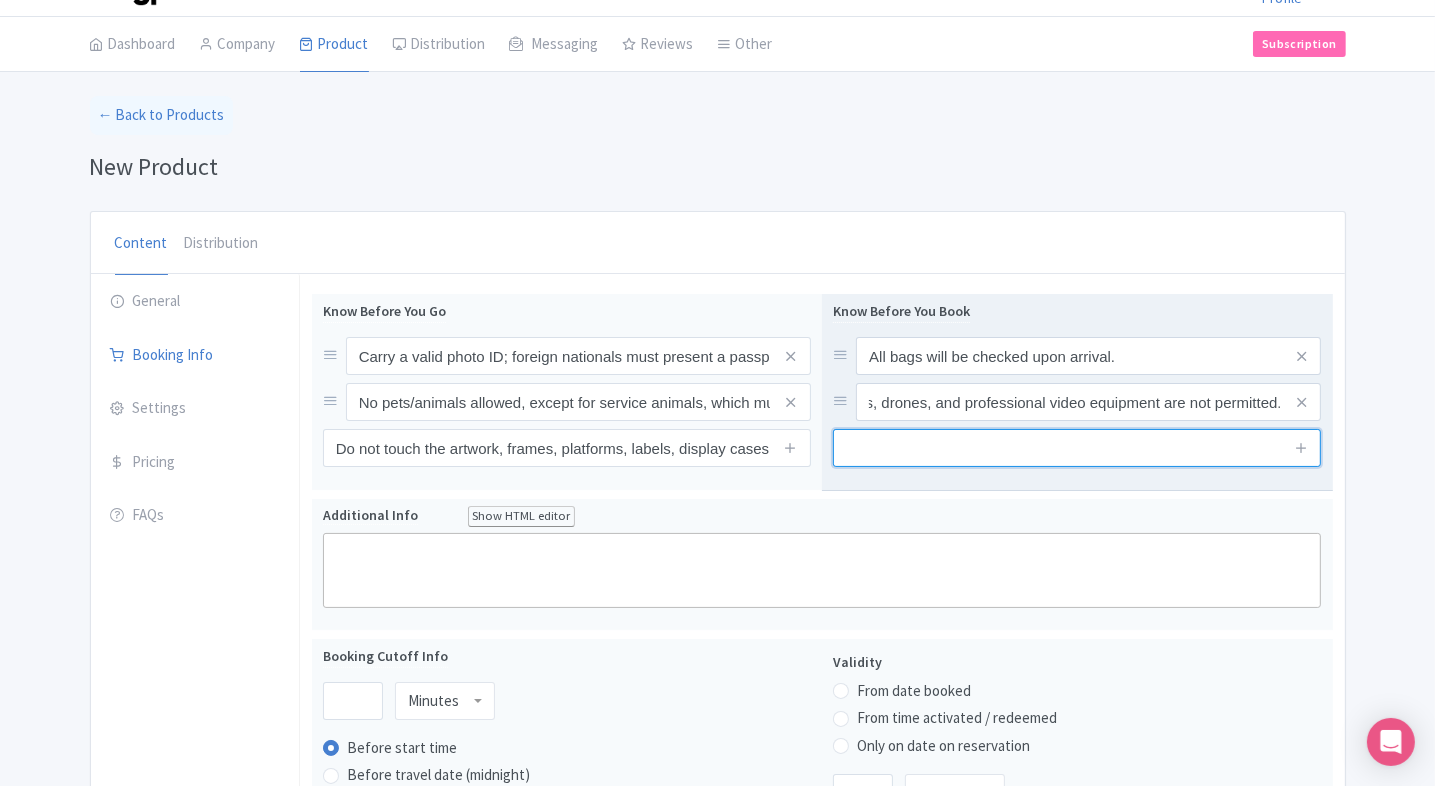 scroll, scrollTop: 0, scrollLeft: 0, axis: both 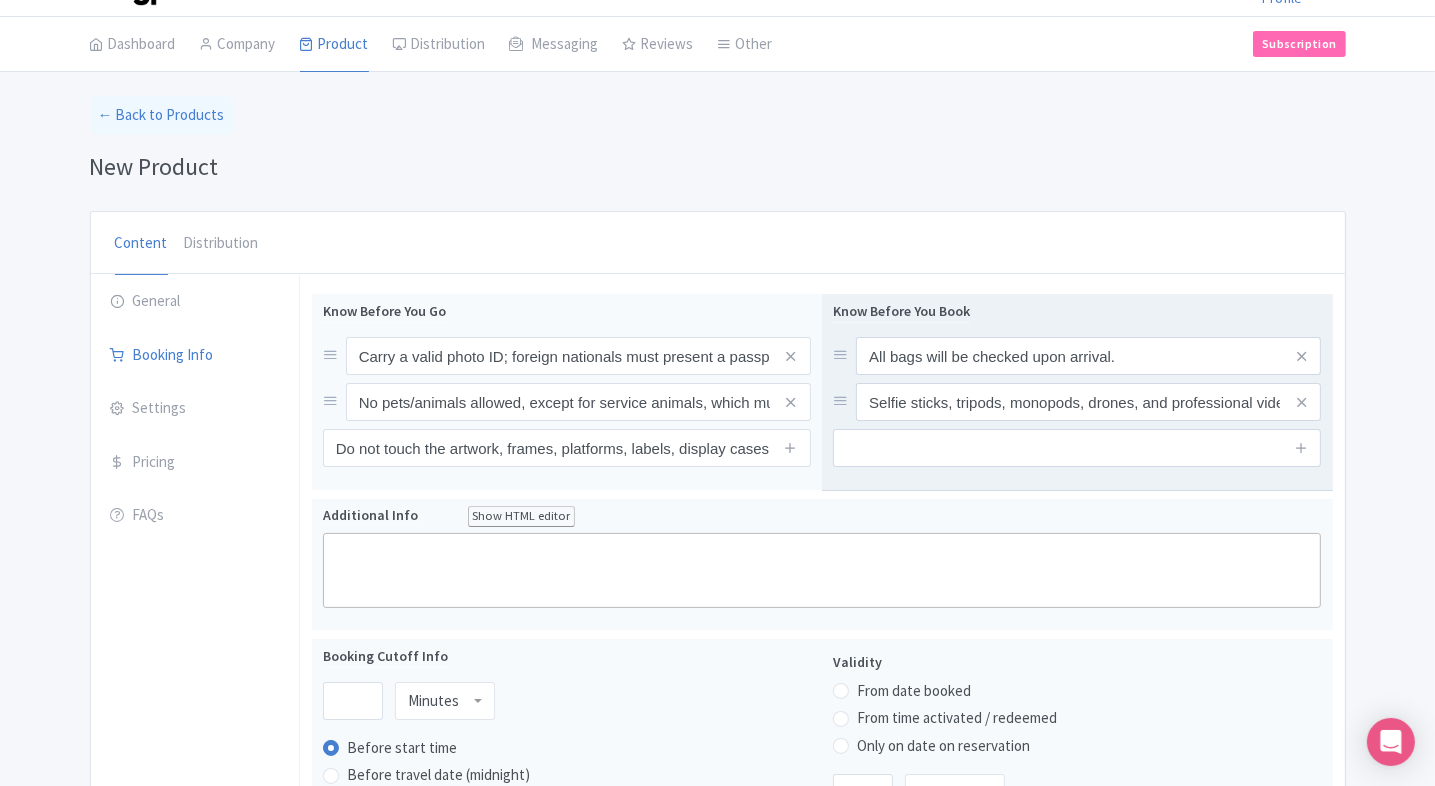 click at bounding box center (1077, 448) 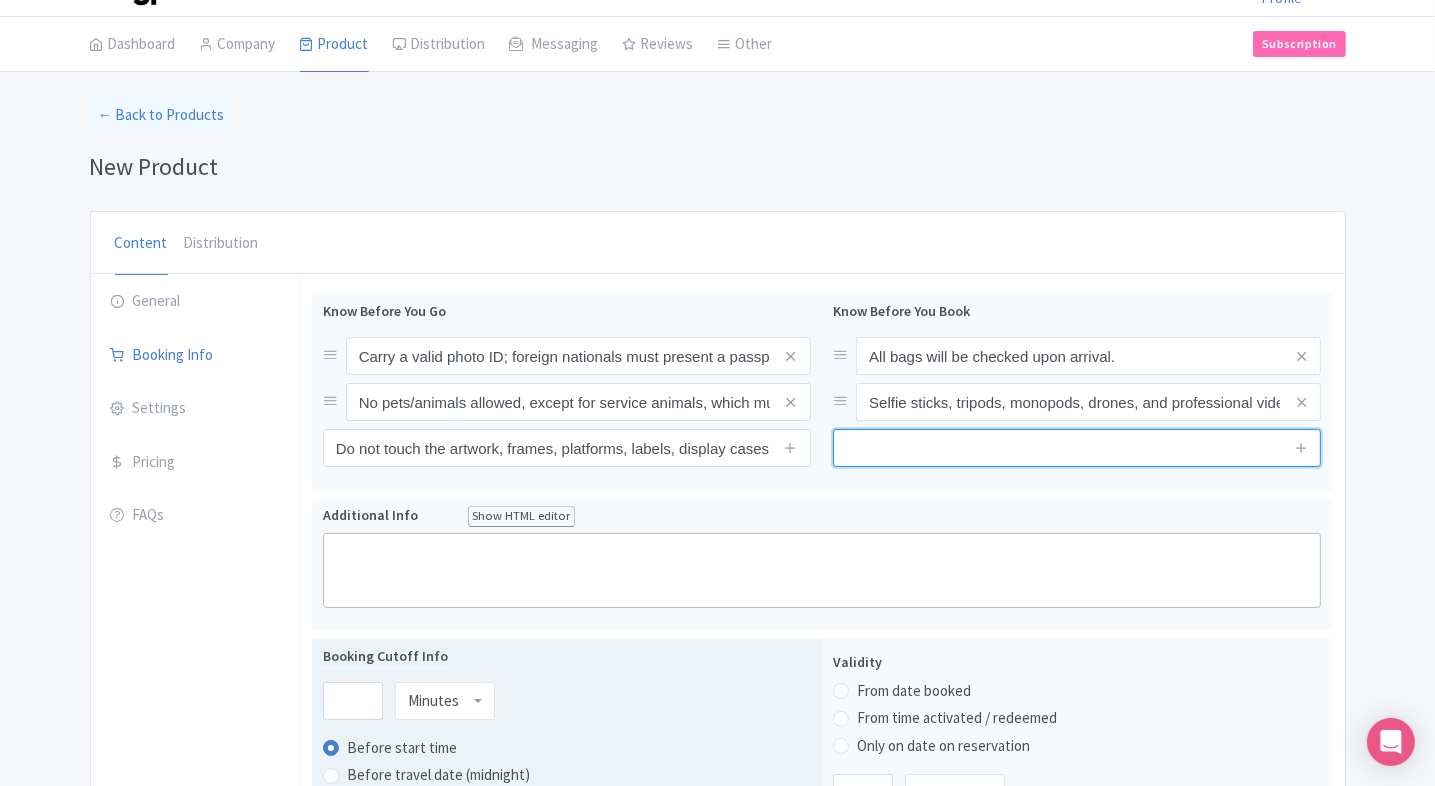 paste on "Outside food and drinks are not permitted." 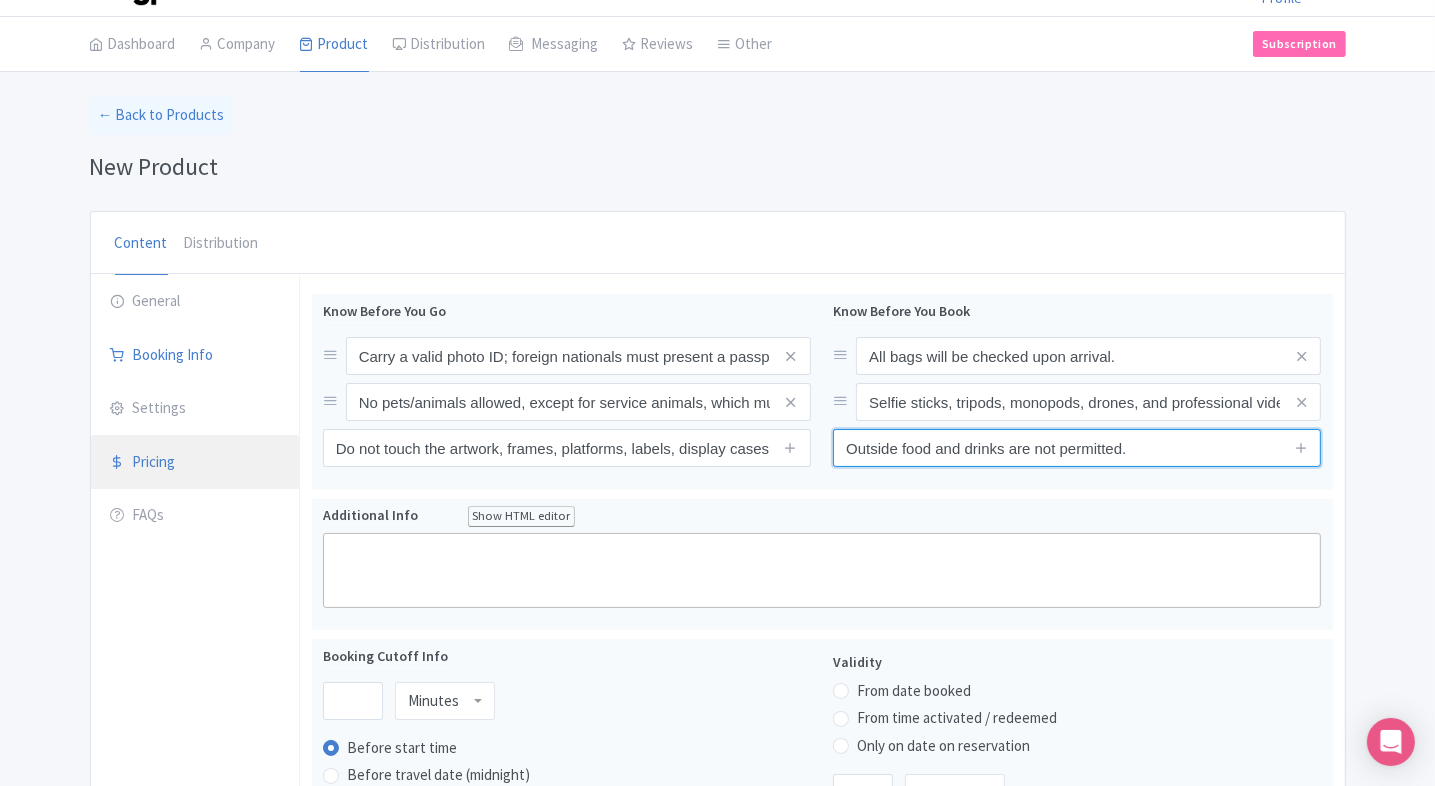 type on "Outside food and drinks are not permitted." 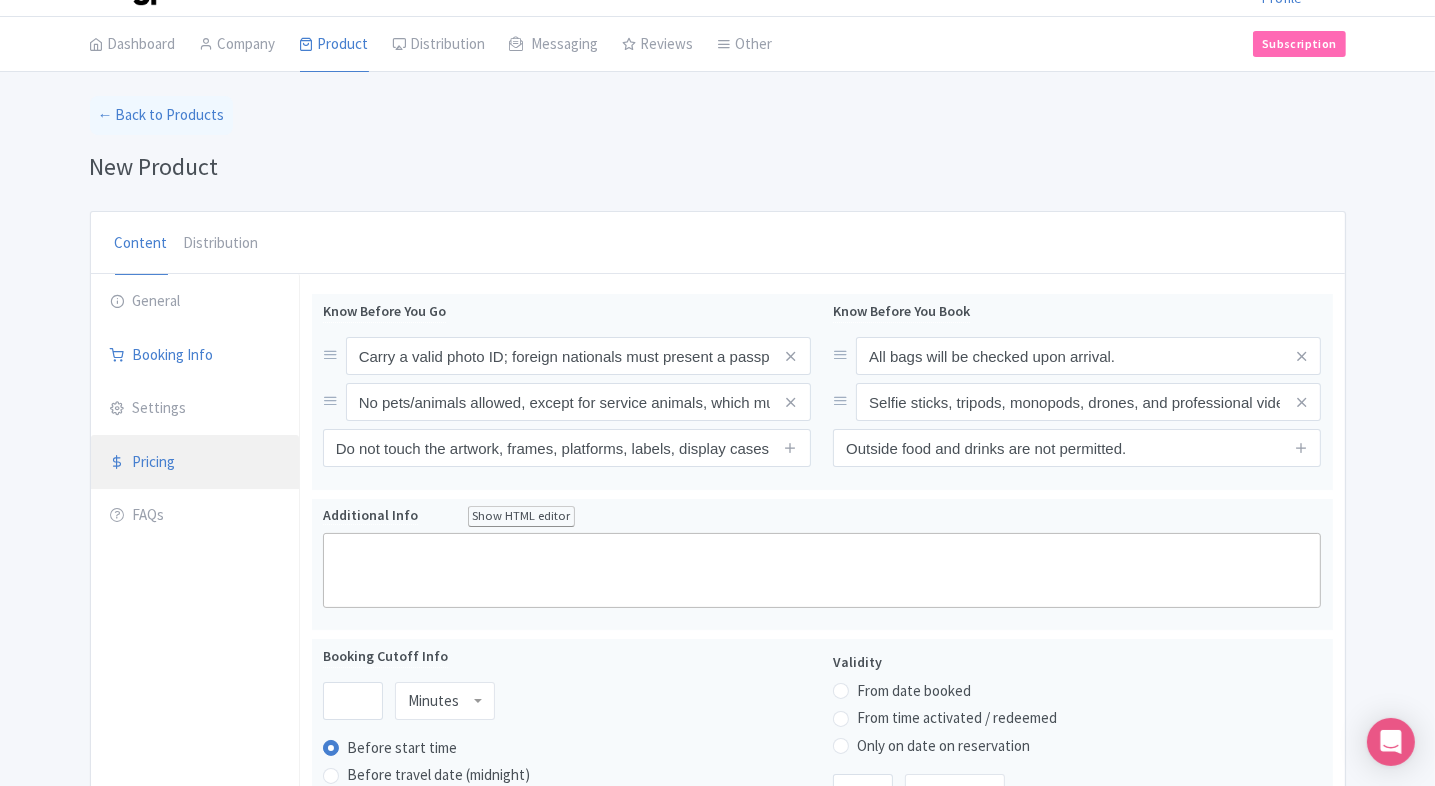 click on "Pricing" at bounding box center (195, 463) 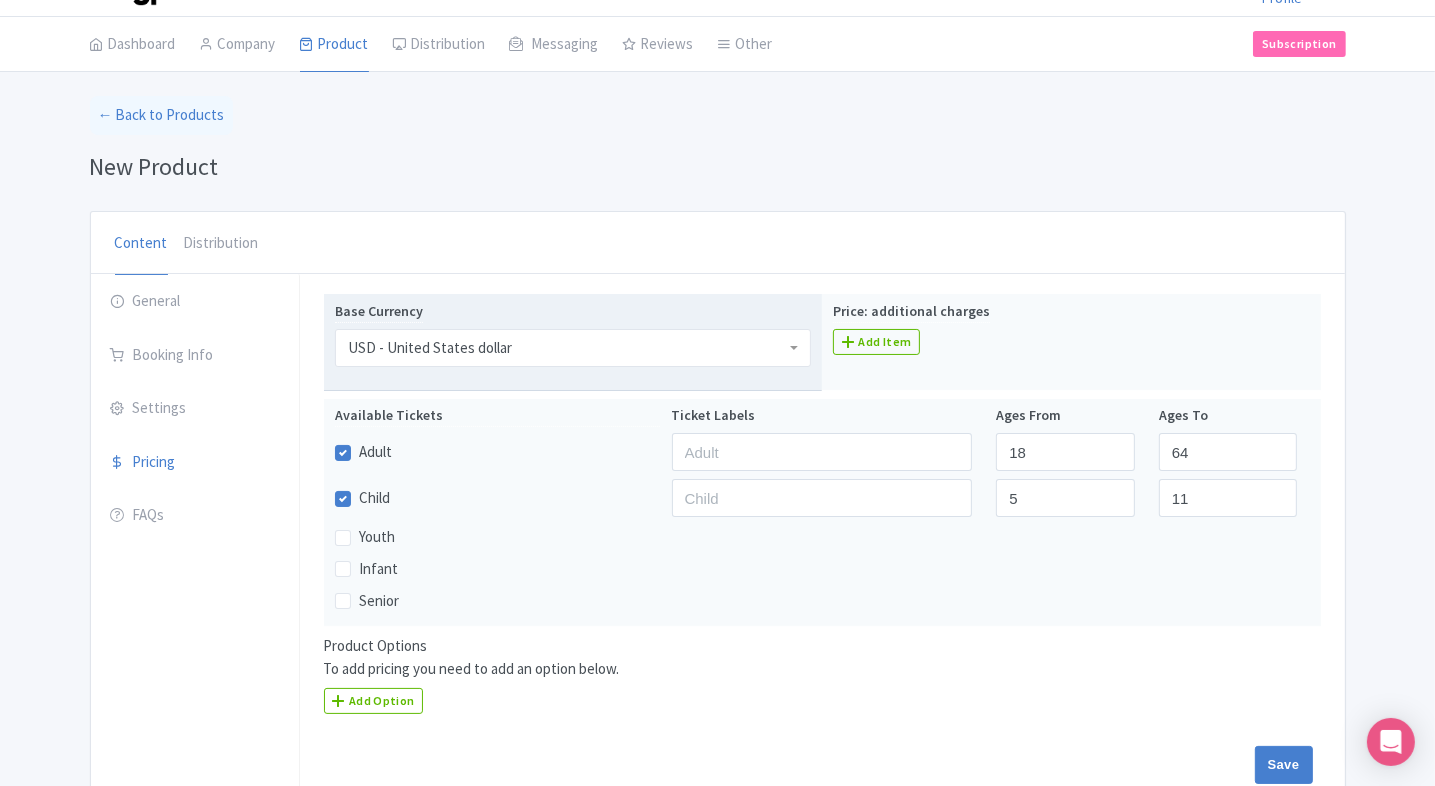 click on "USD - United States dollar" at bounding box center (573, 348) 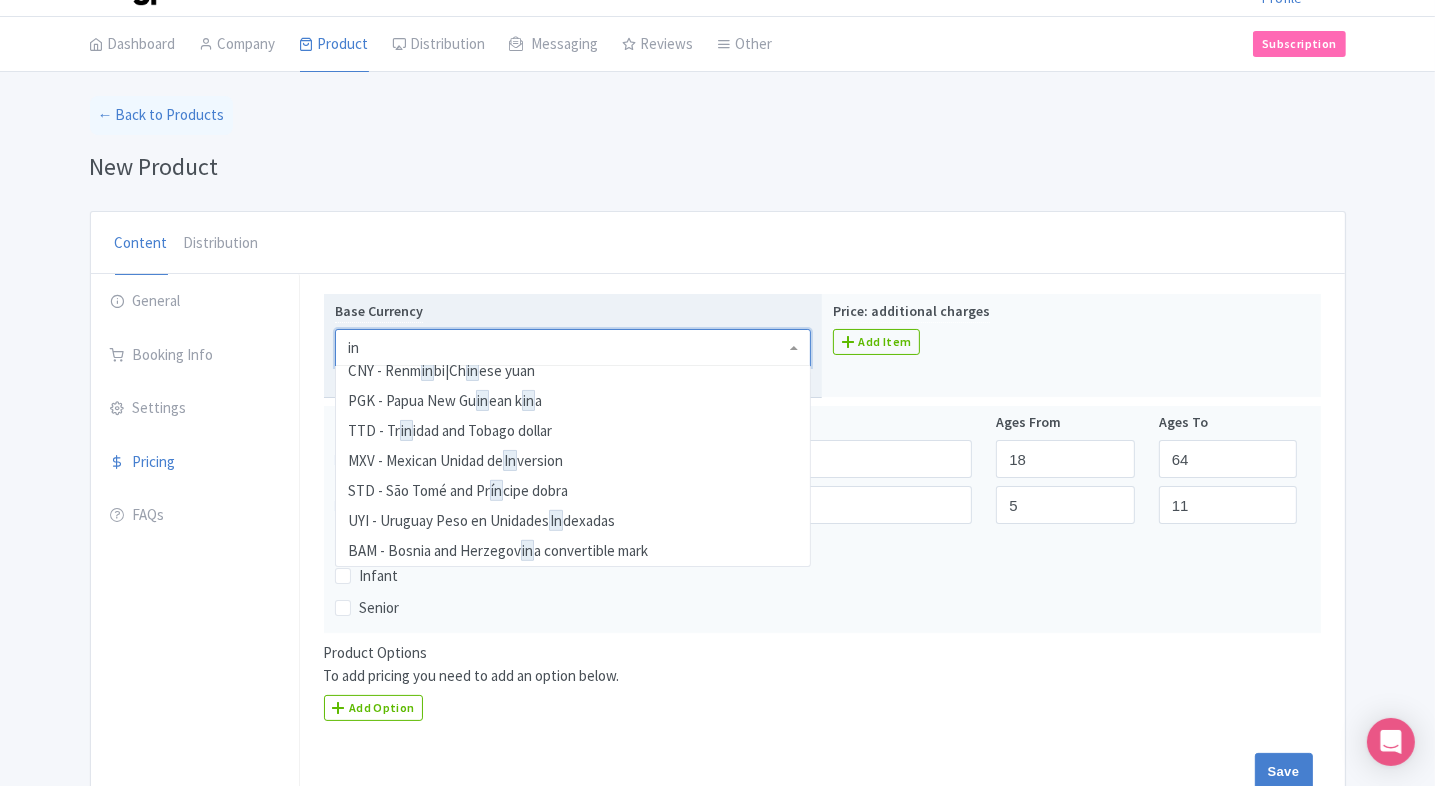 scroll, scrollTop: 570, scrollLeft: 0, axis: vertical 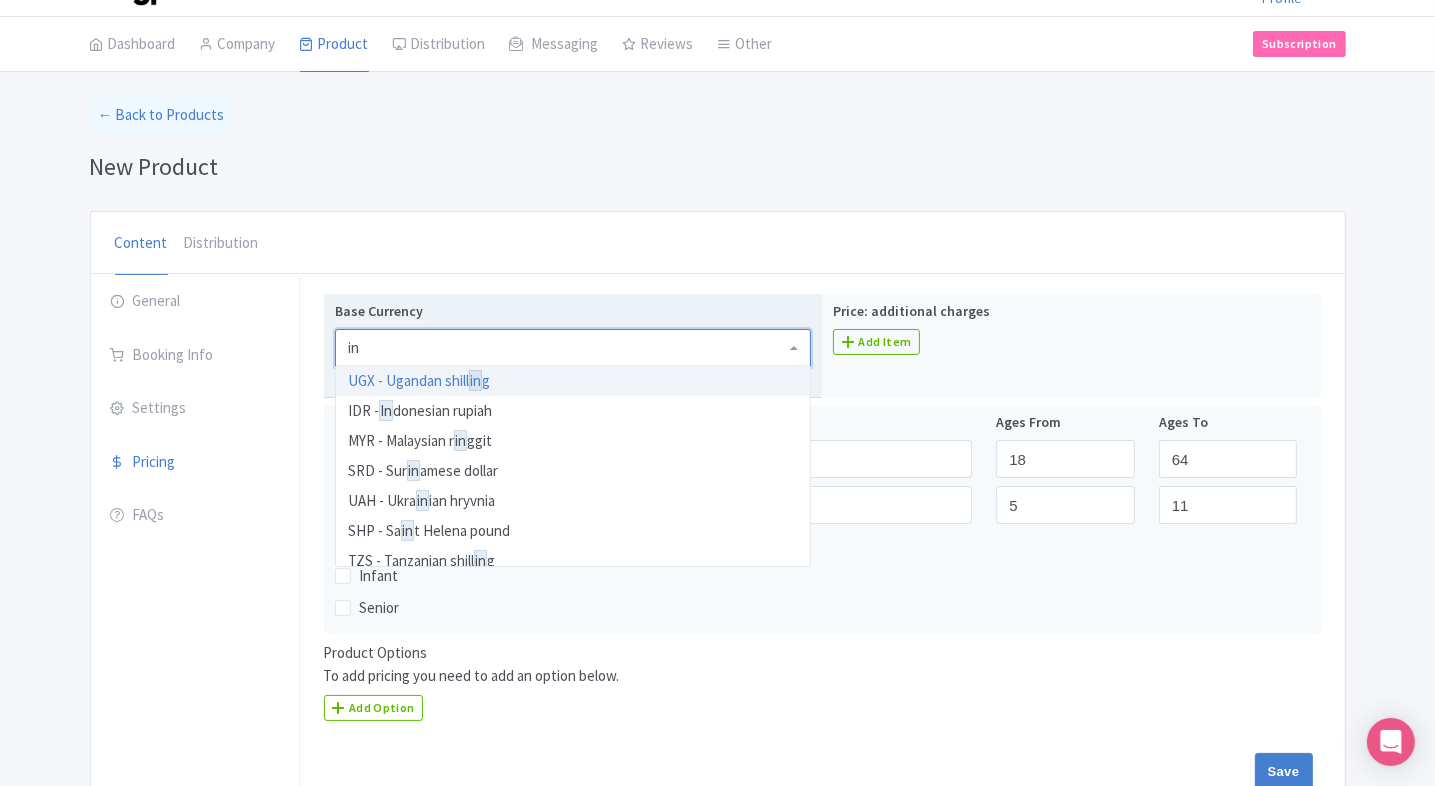 type on "inr" 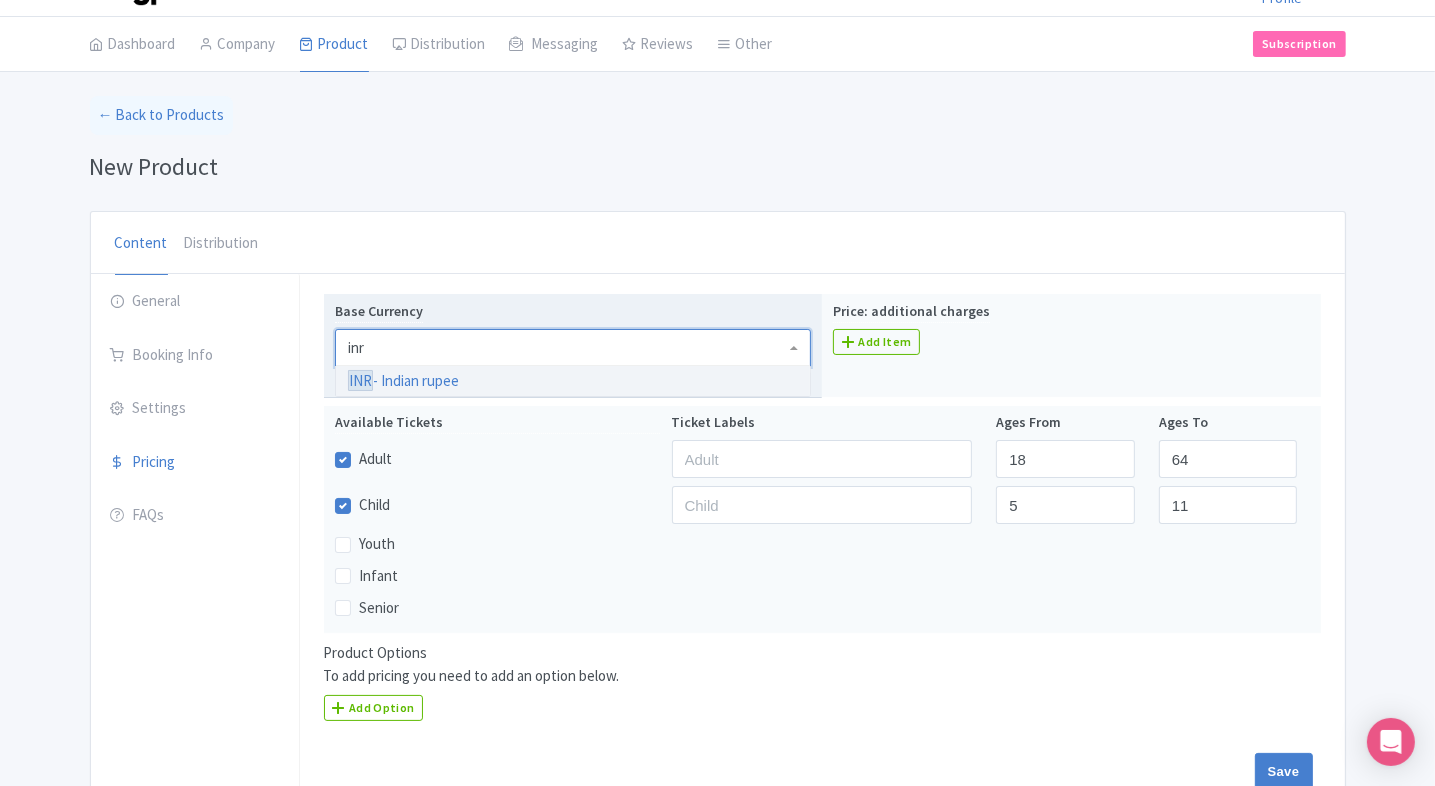 scroll, scrollTop: 0, scrollLeft: 0, axis: both 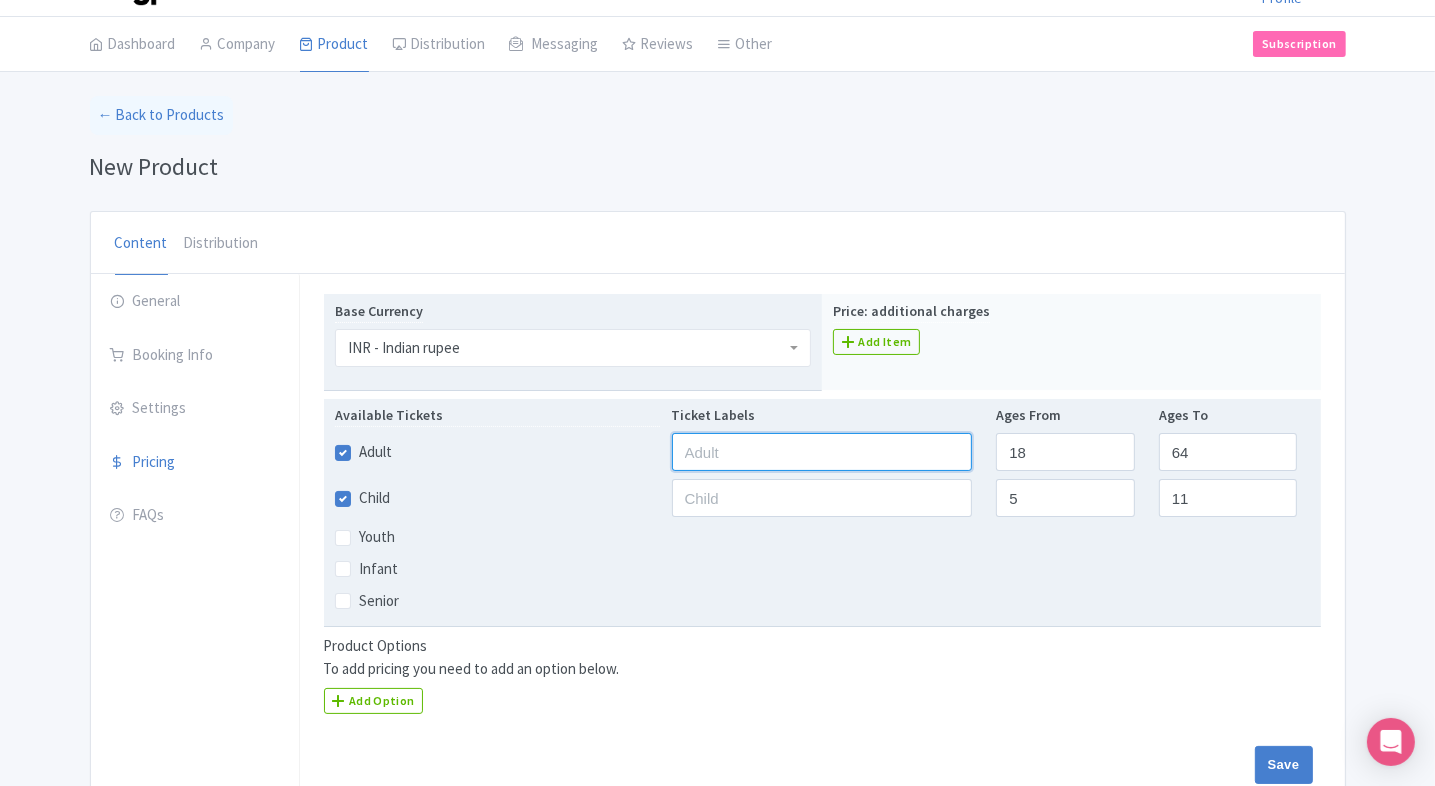 click at bounding box center [822, 452] 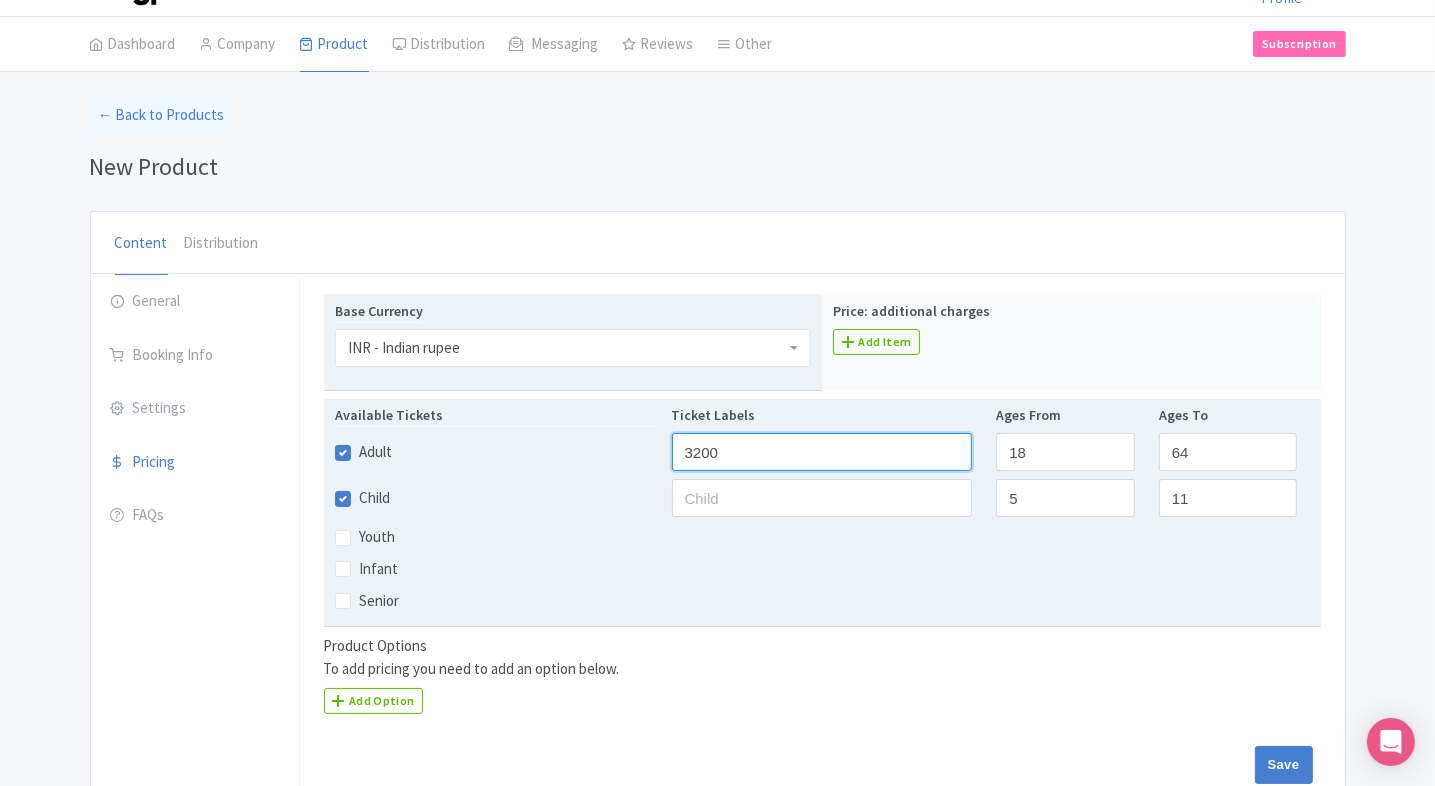 type on "3200" 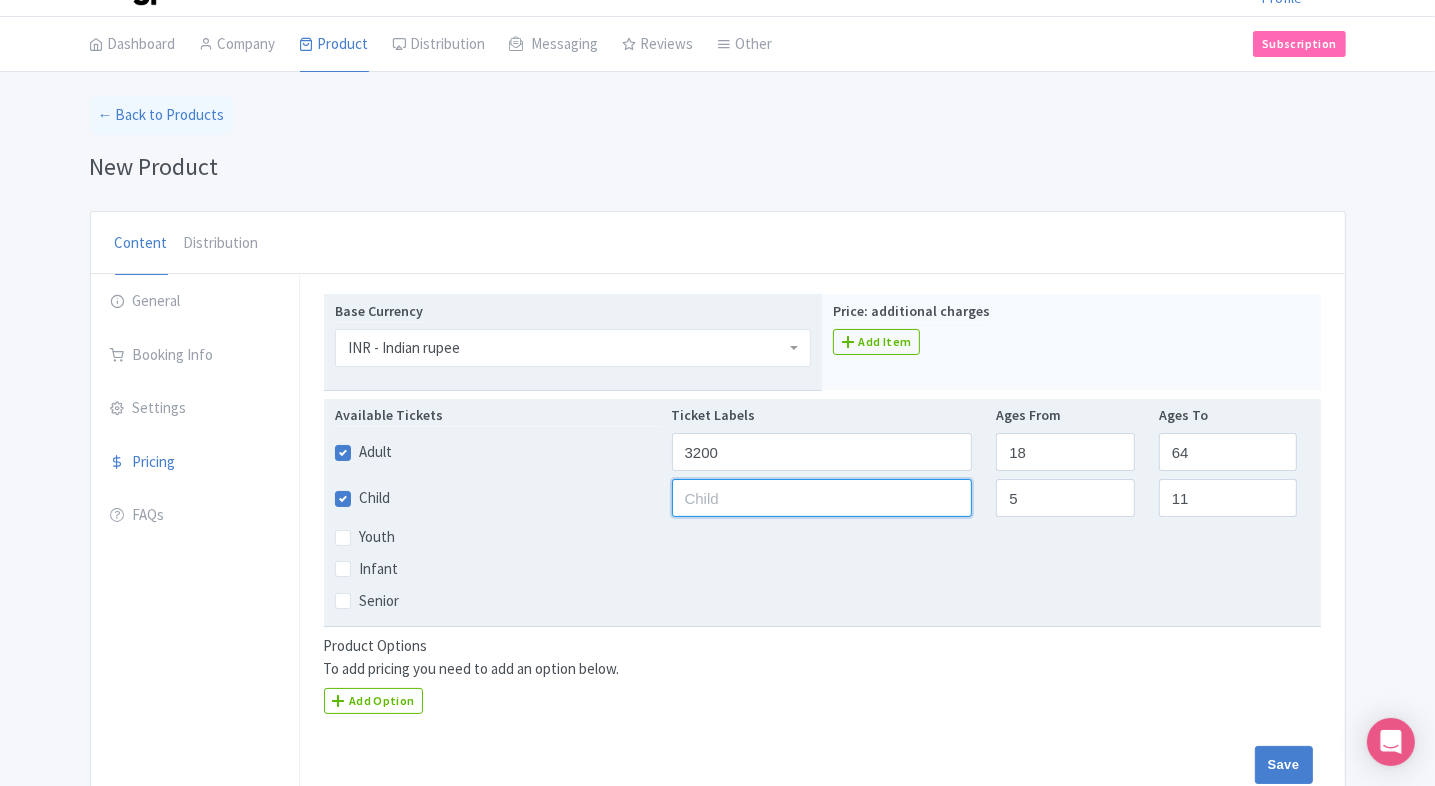 click at bounding box center [822, 498] 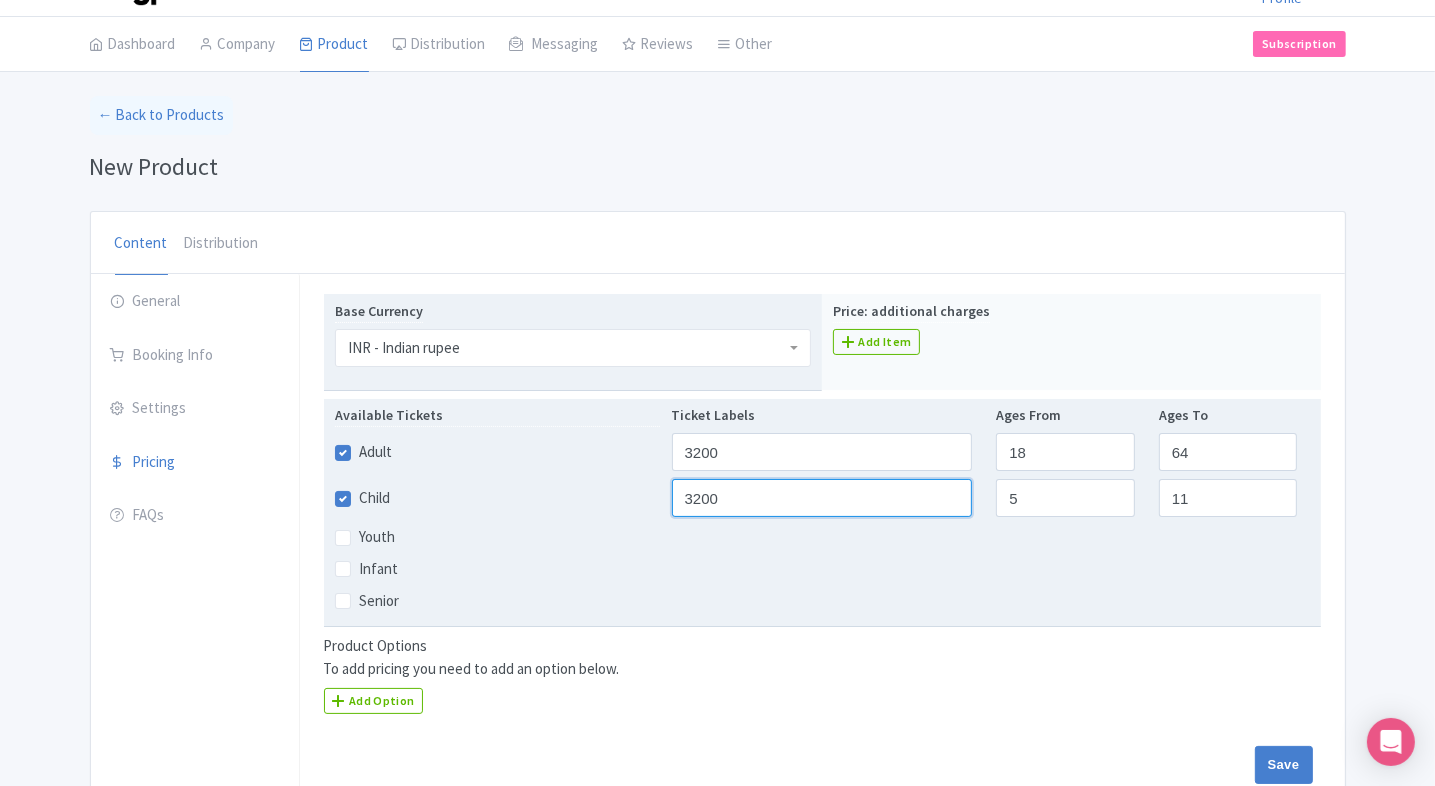 scroll, scrollTop: 150, scrollLeft: 0, axis: vertical 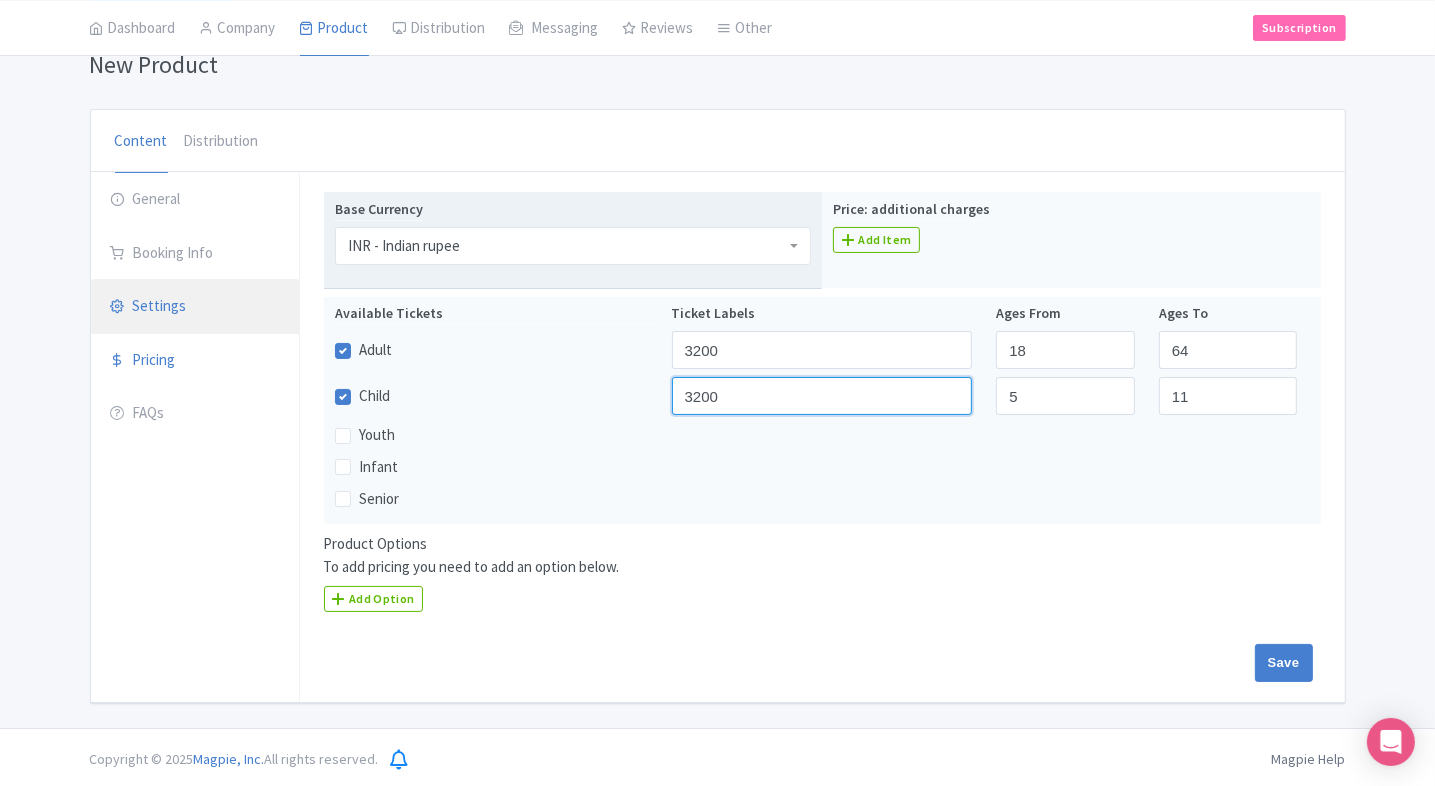 type on "3200" 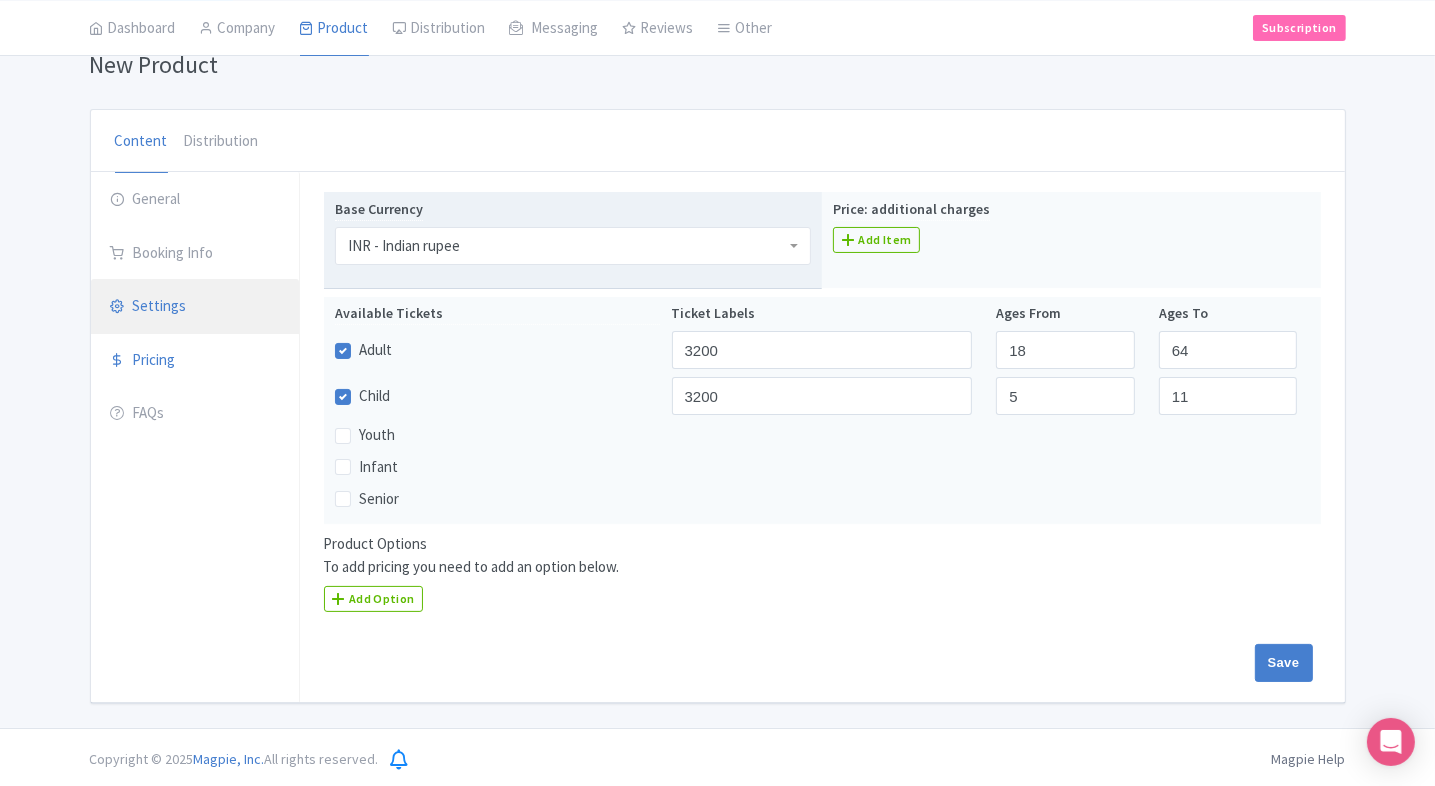 click on "Settings" at bounding box center [195, 307] 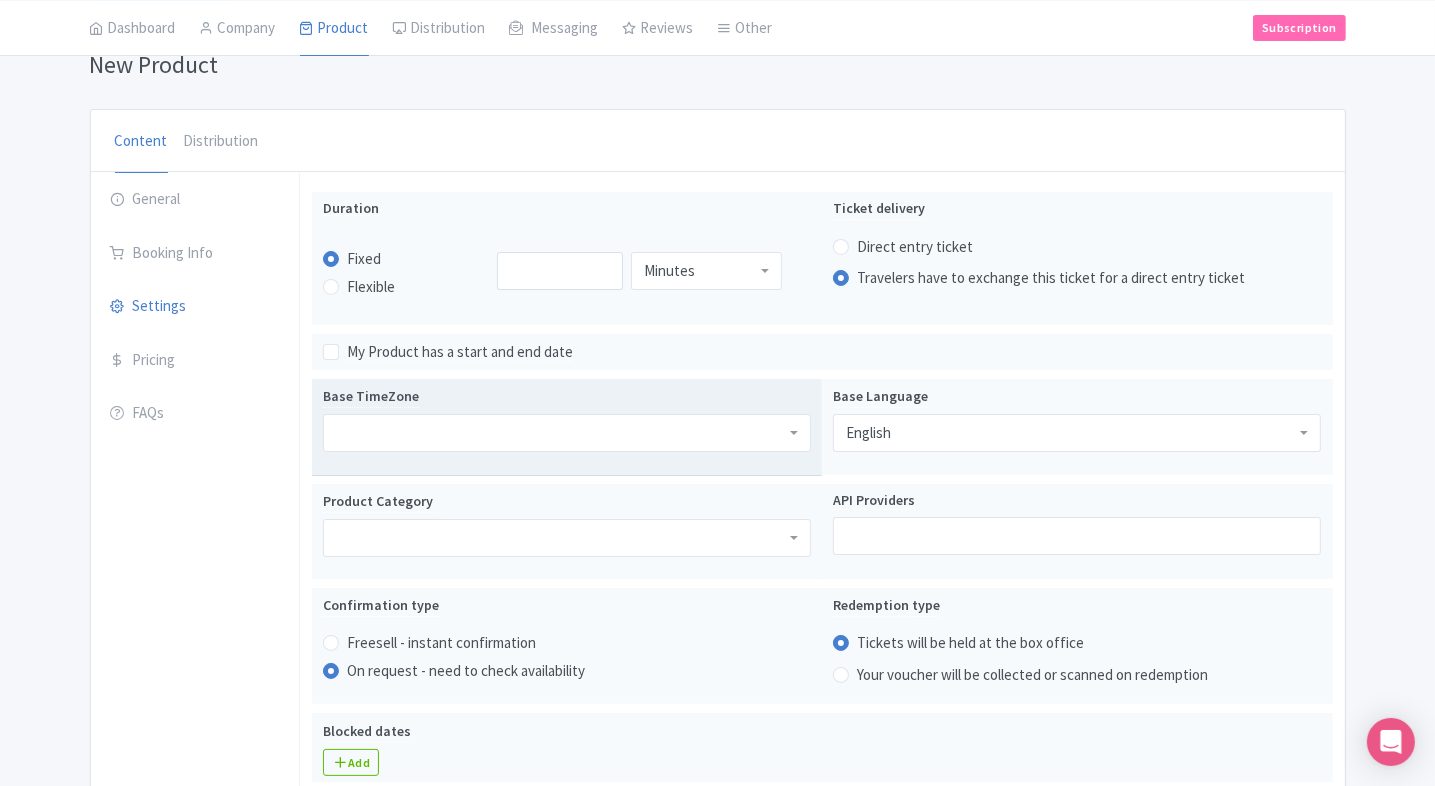 click at bounding box center [567, 433] 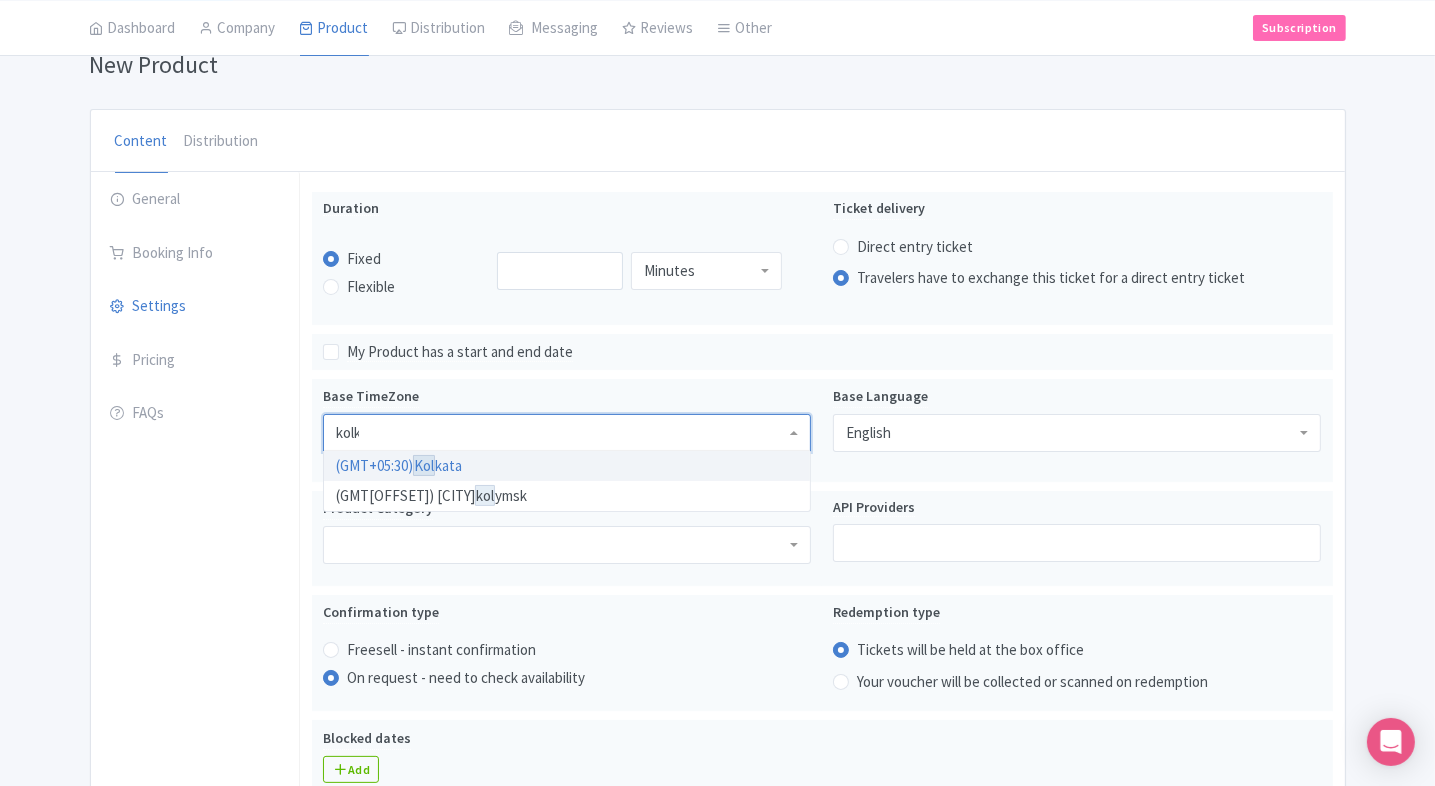 type on "kolka" 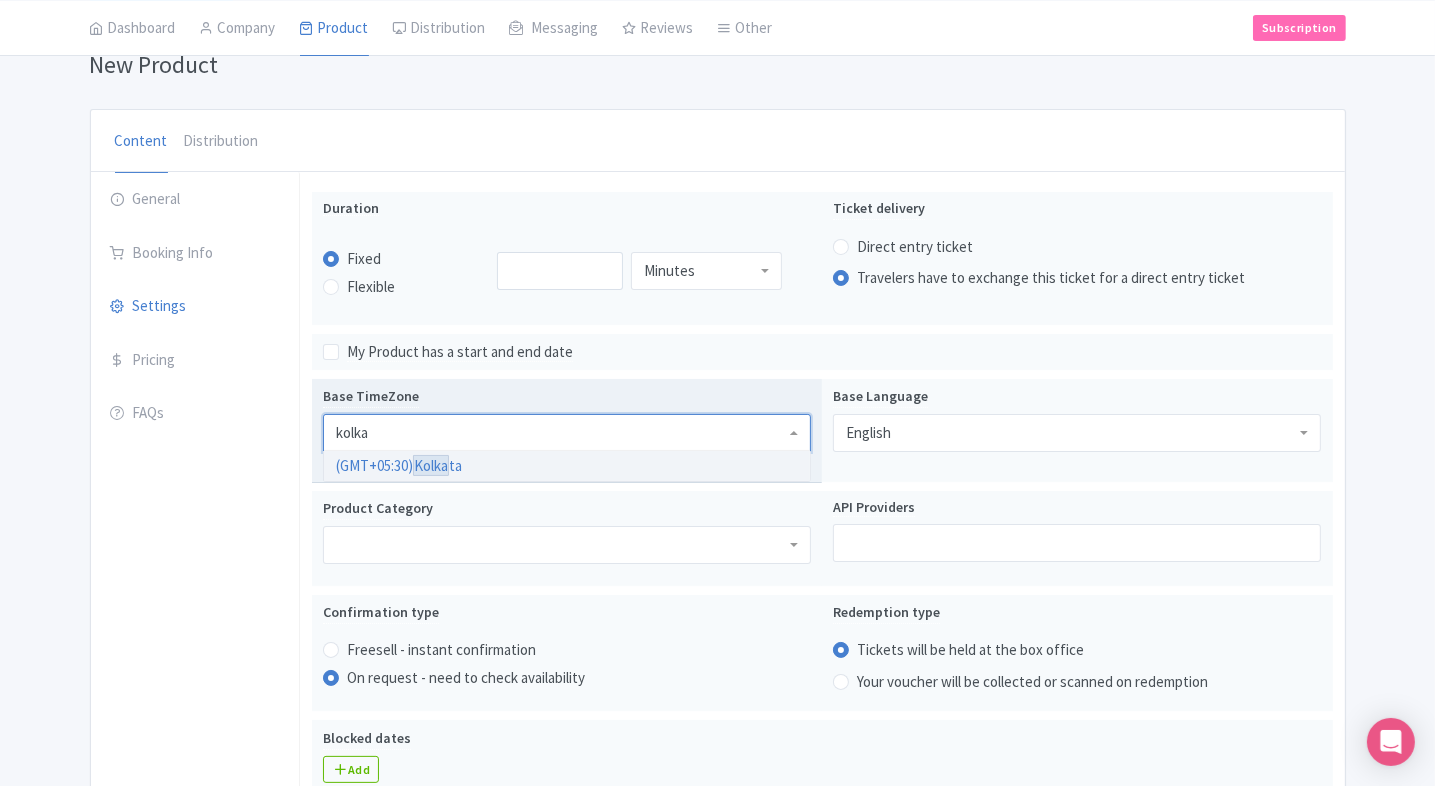 type 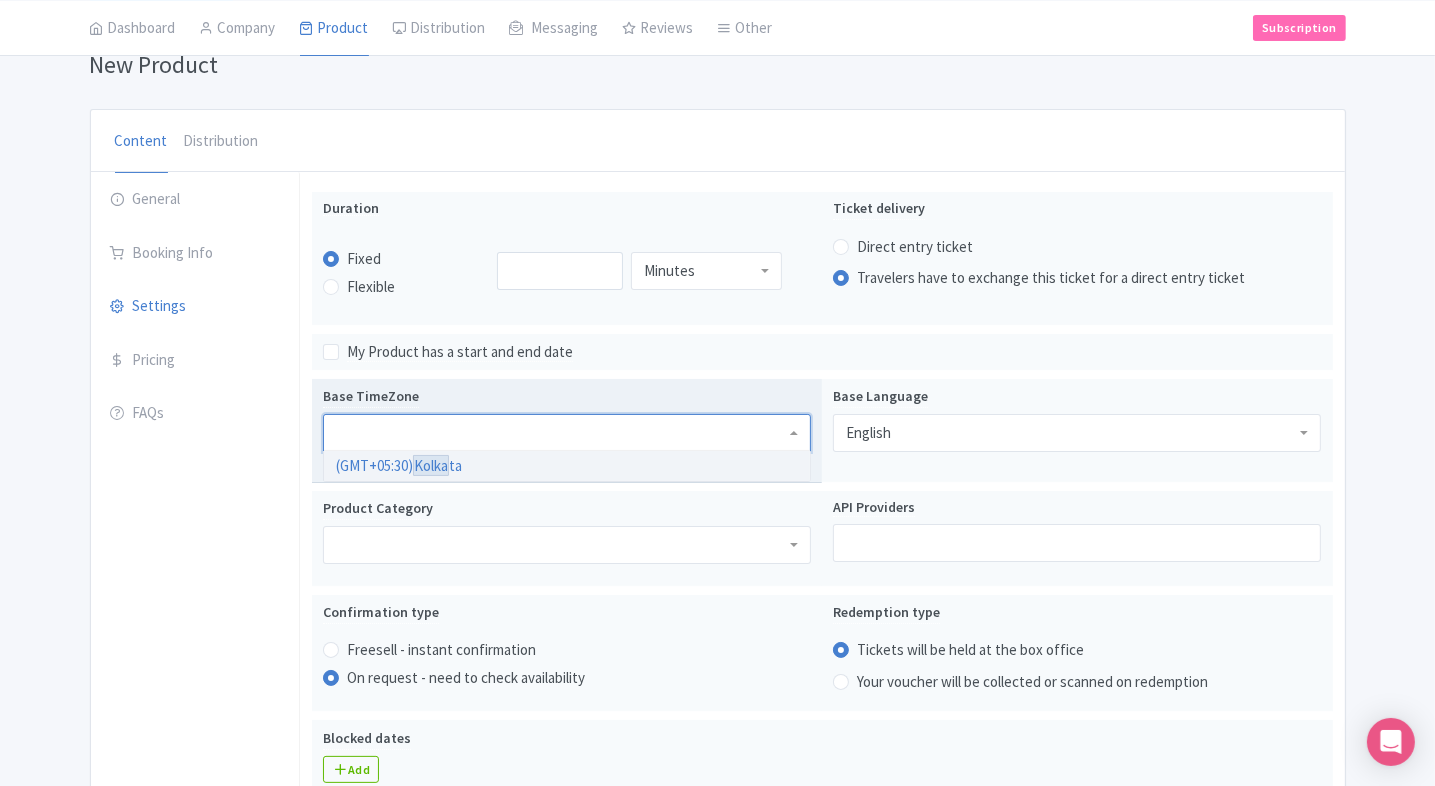 scroll, scrollTop: 0, scrollLeft: 0, axis: both 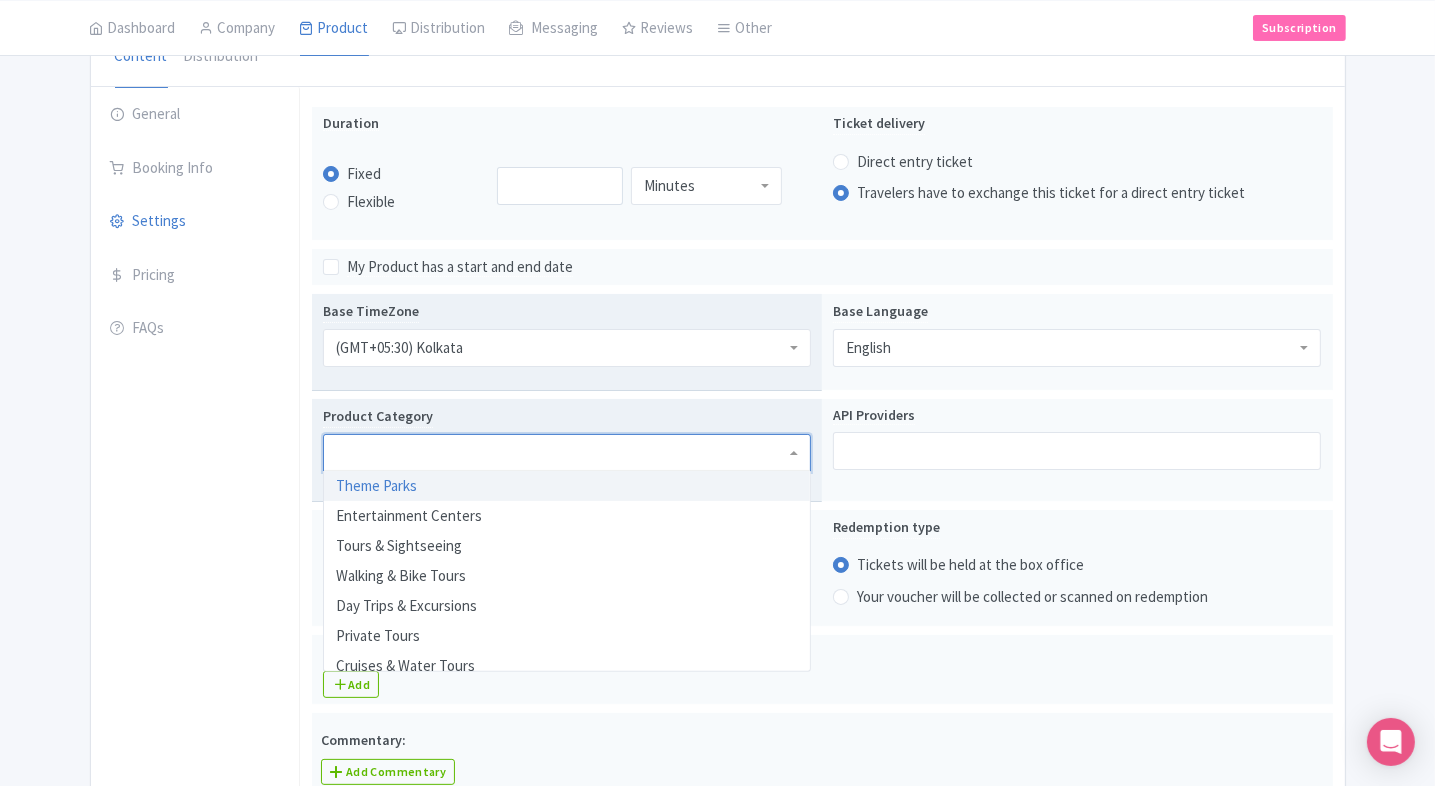 click at bounding box center (567, 453) 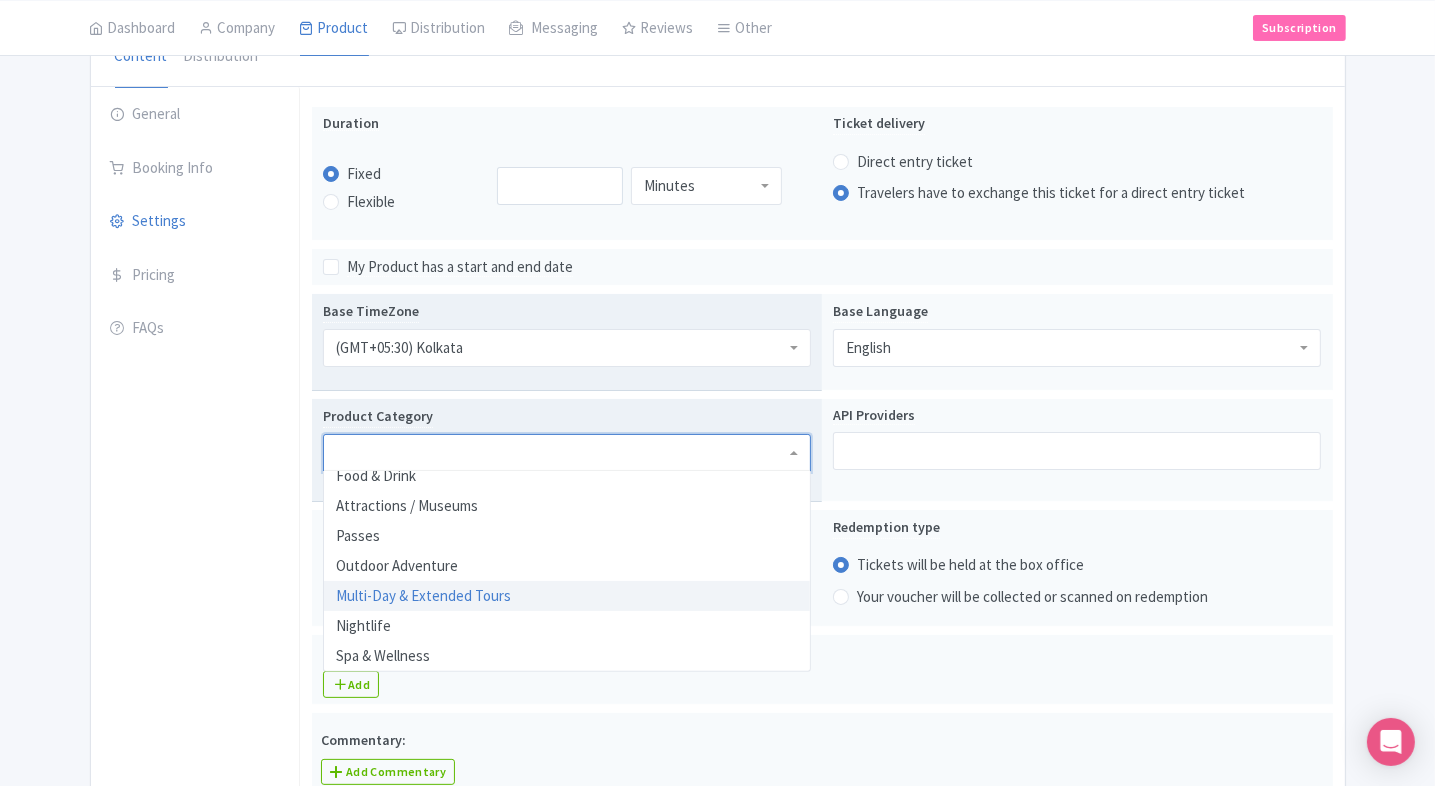 scroll, scrollTop: 251, scrollLeft: 0, axis: vertical 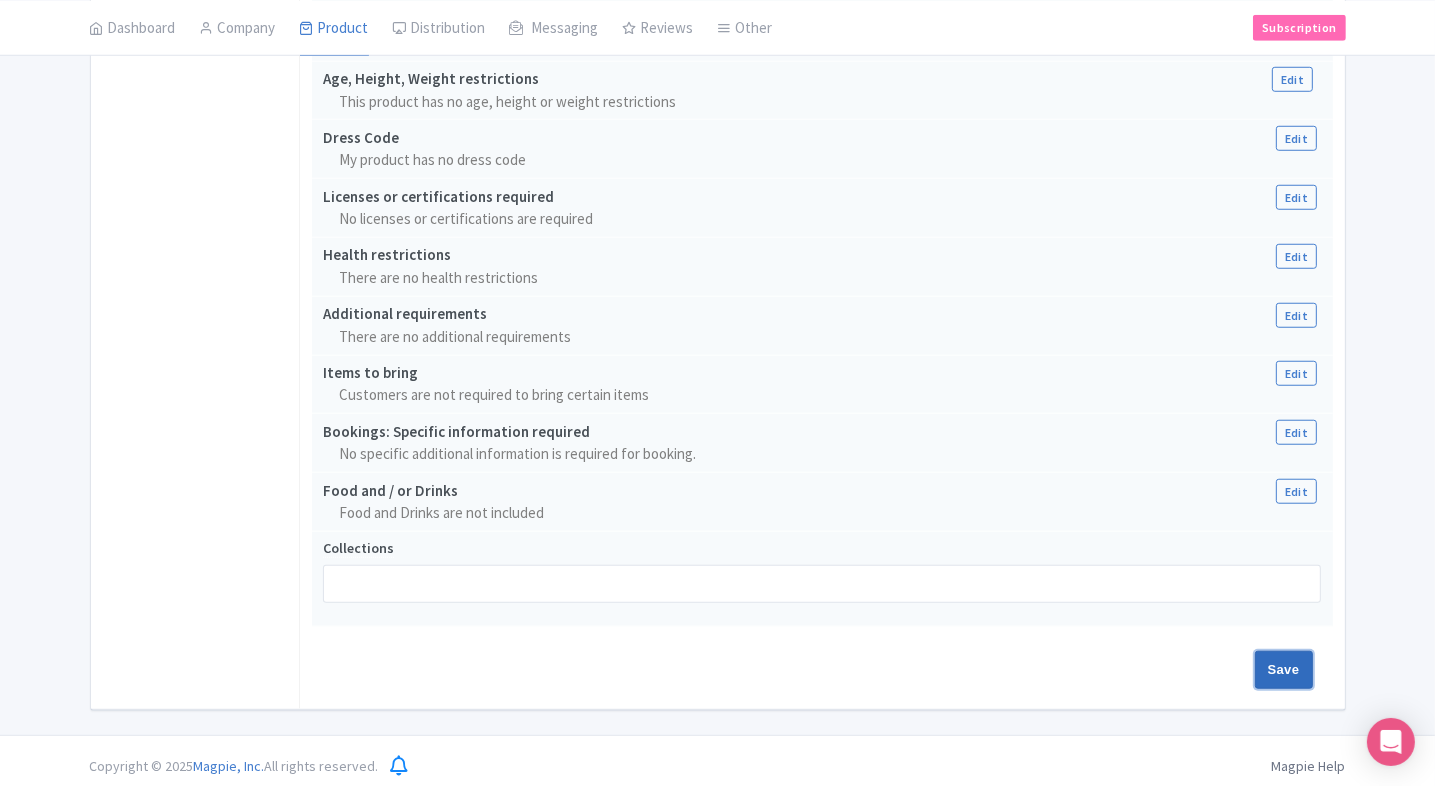 click on "Save" at bounding box center [1284, 670] 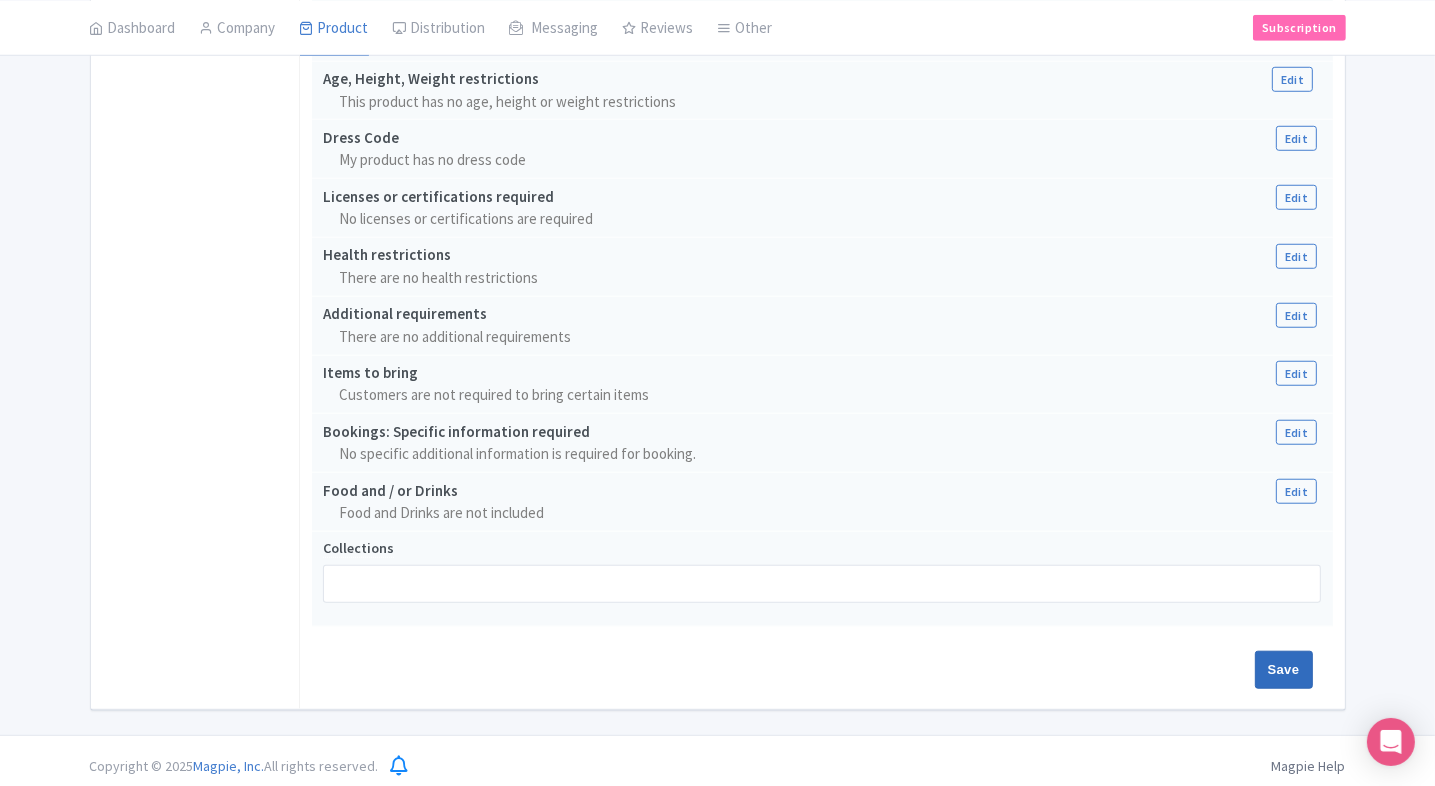 type on "Saving..." 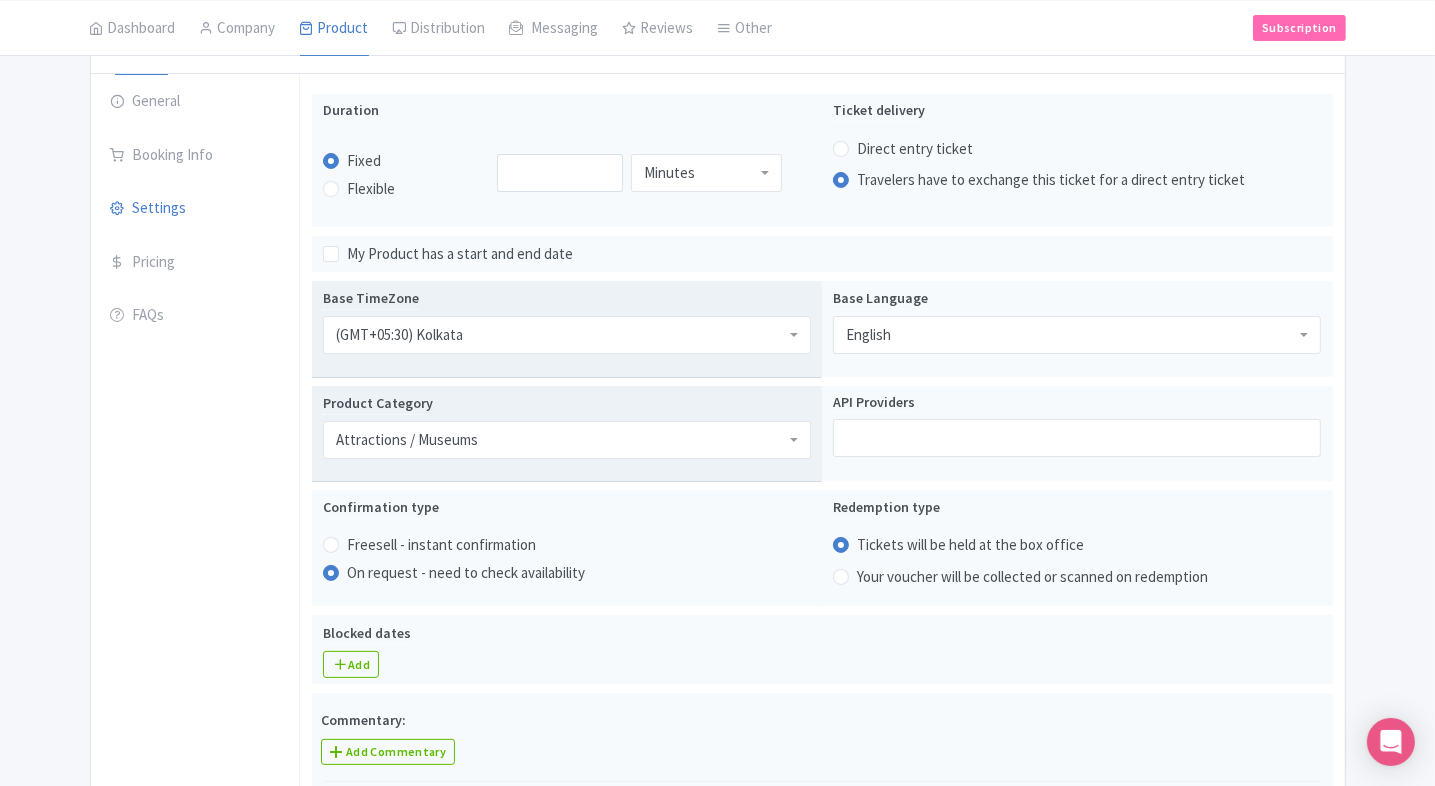 scroll, scrollTop: 0, scrollLeft: 0, axis: both 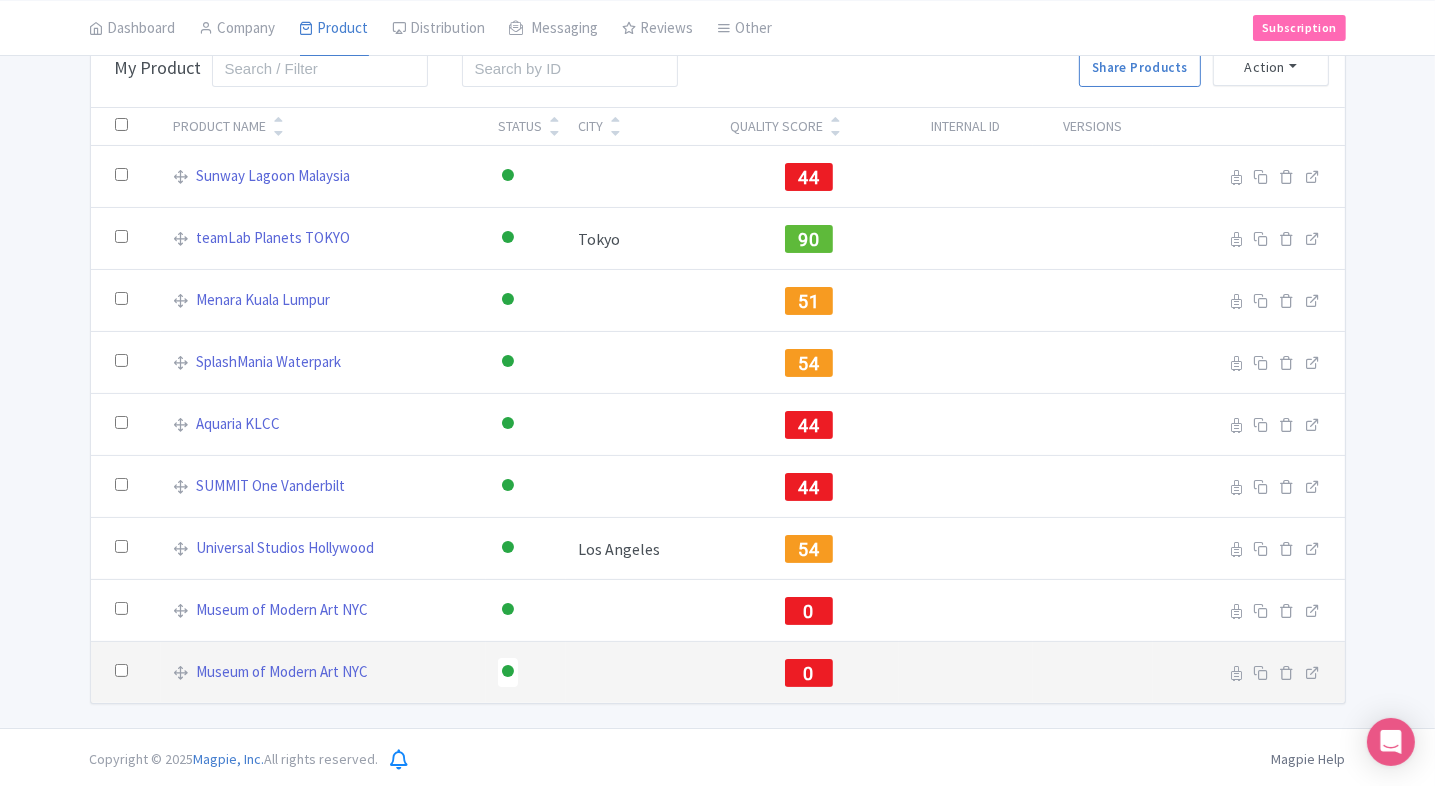 click at bounding box center (121, 670) 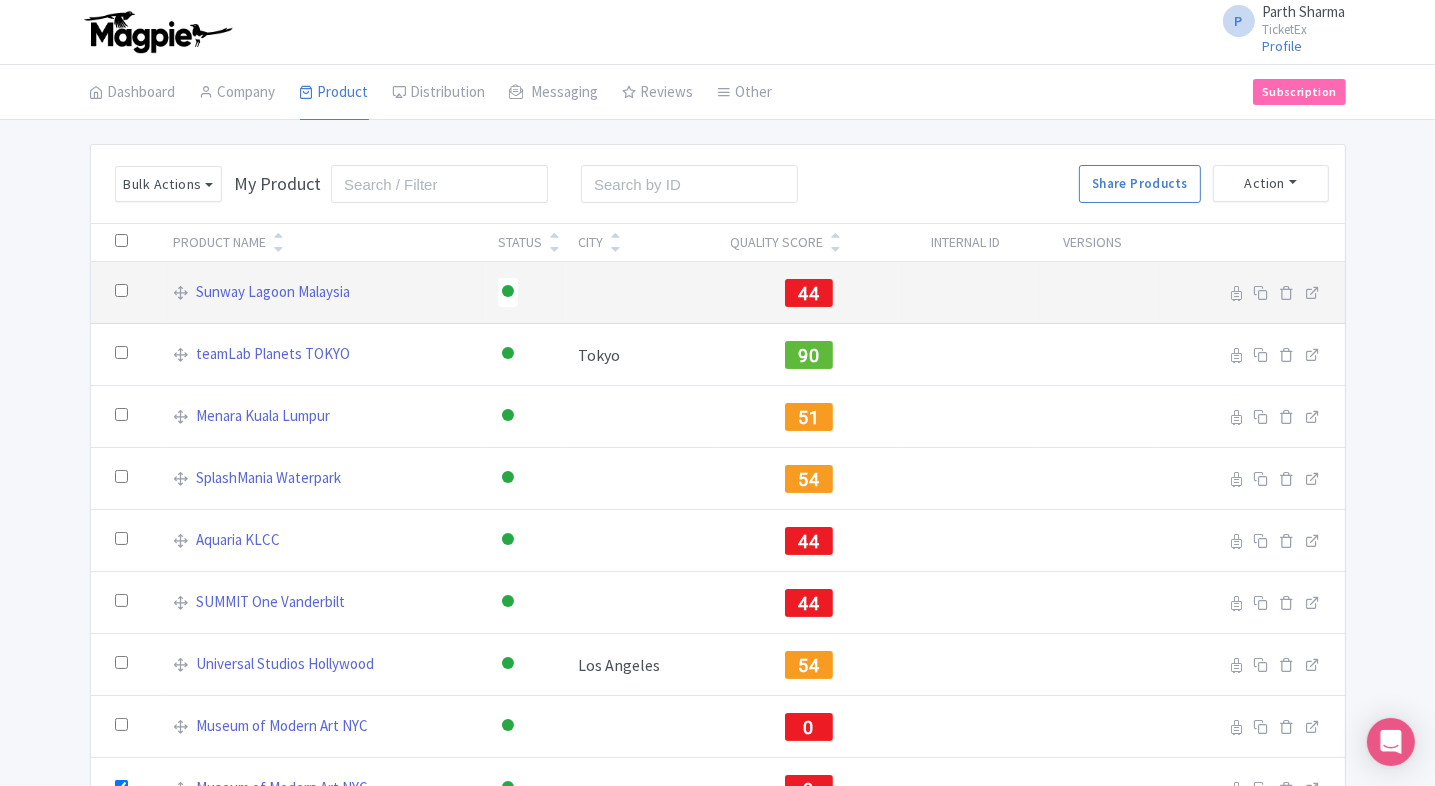 scroll, scrollTop: 116, scrollLeft: 0, axis: vertical 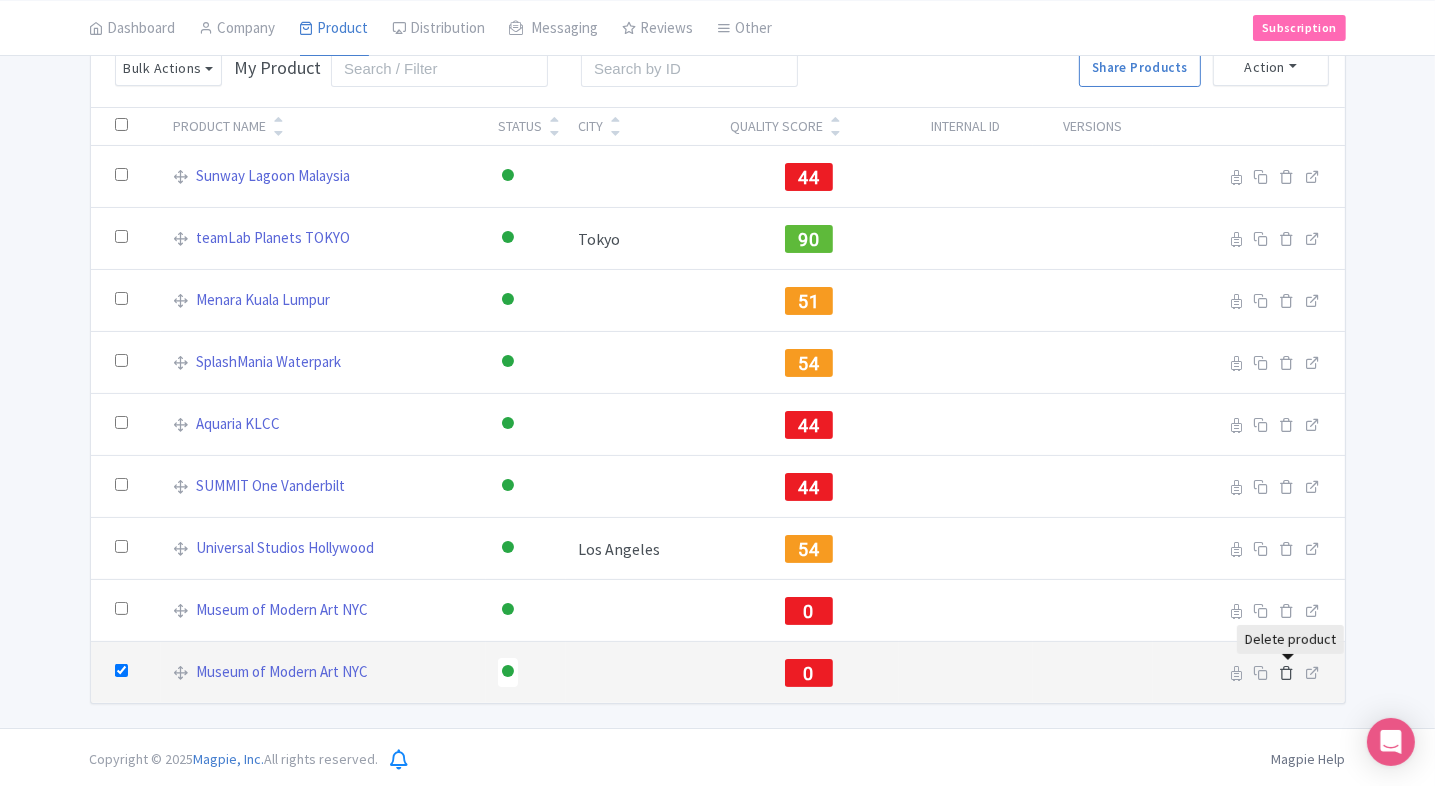 click at bounding box center [1287, 672] 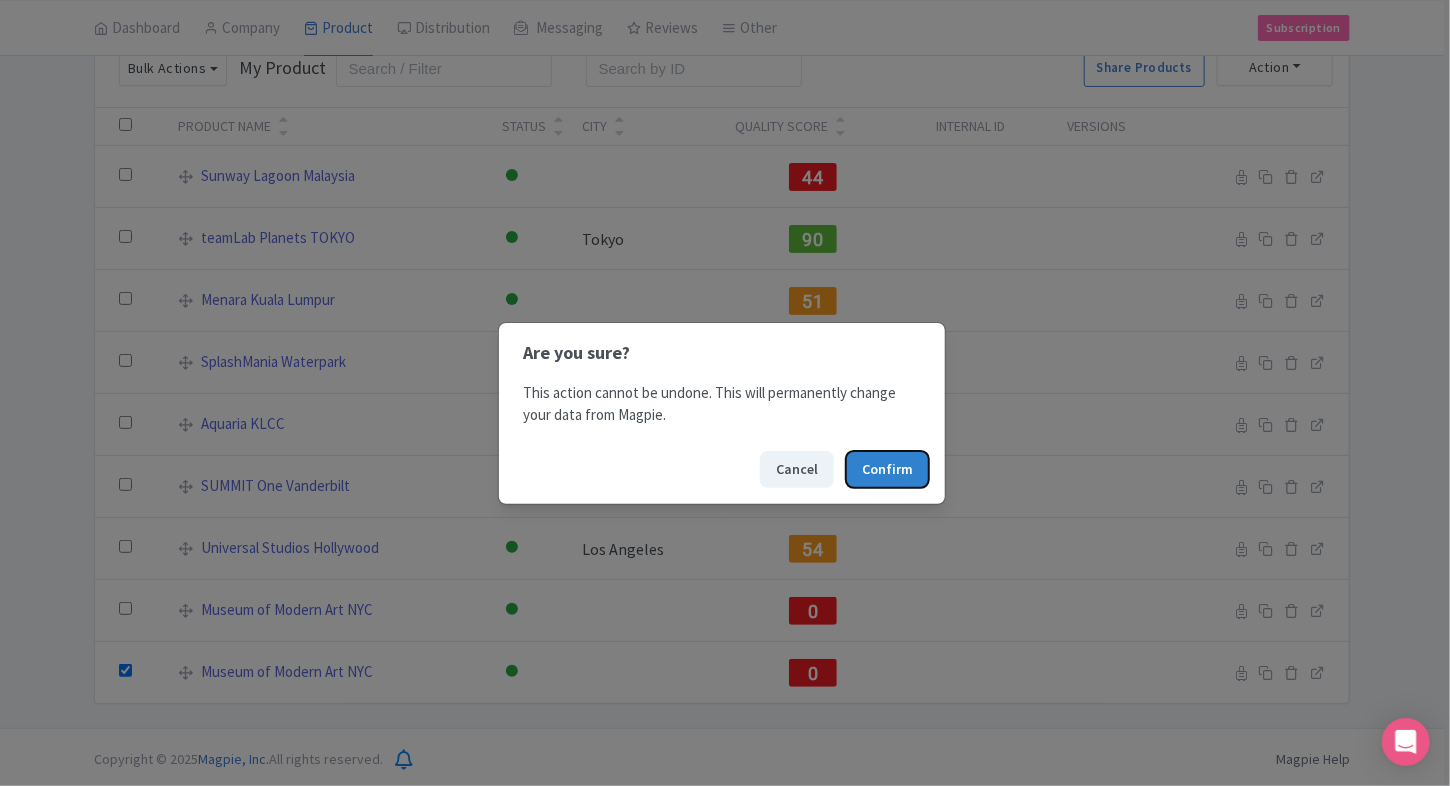 click on "Confirm" at bounding box center [887, 469] 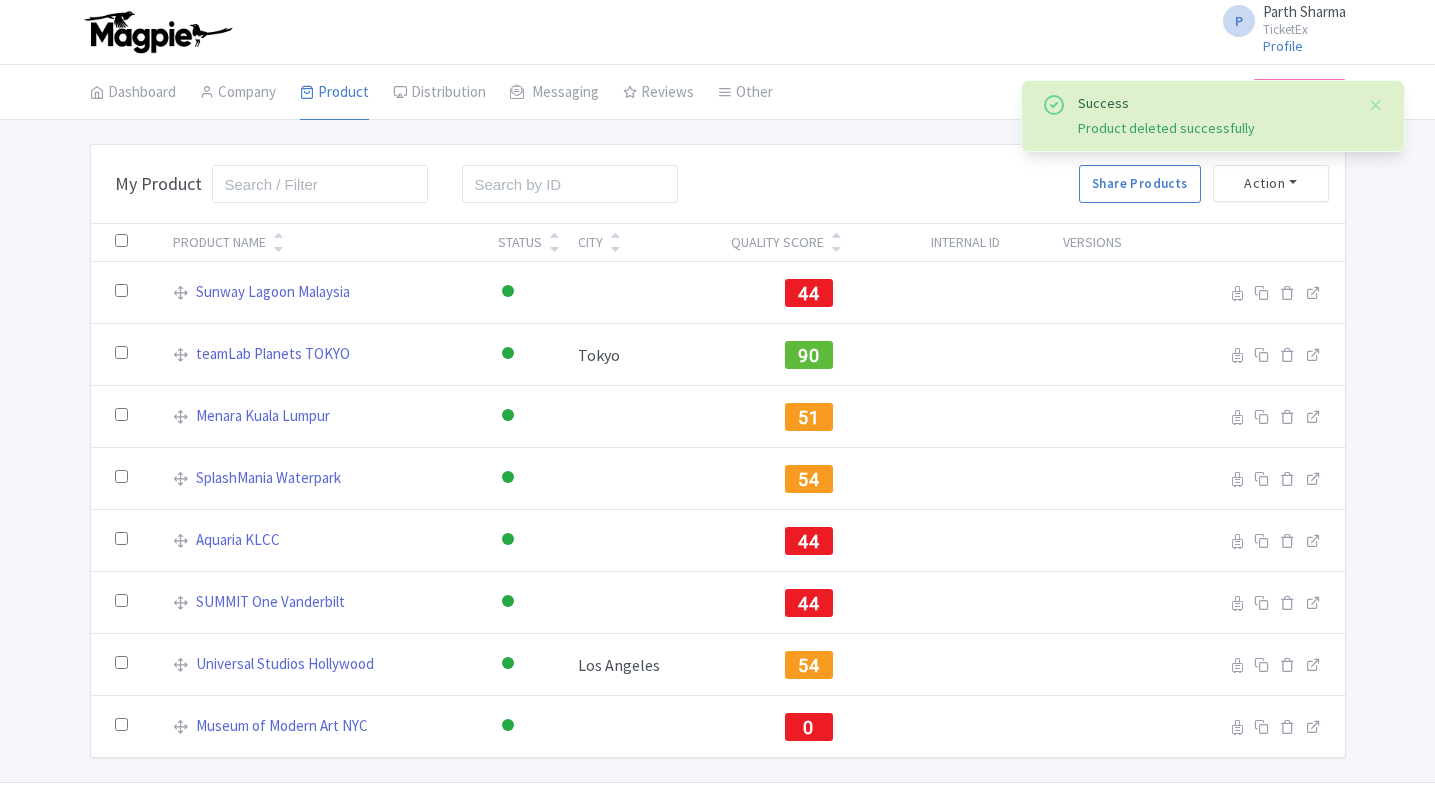 scroll, scrollTop: 0, scrollLeft: 0, axis: both 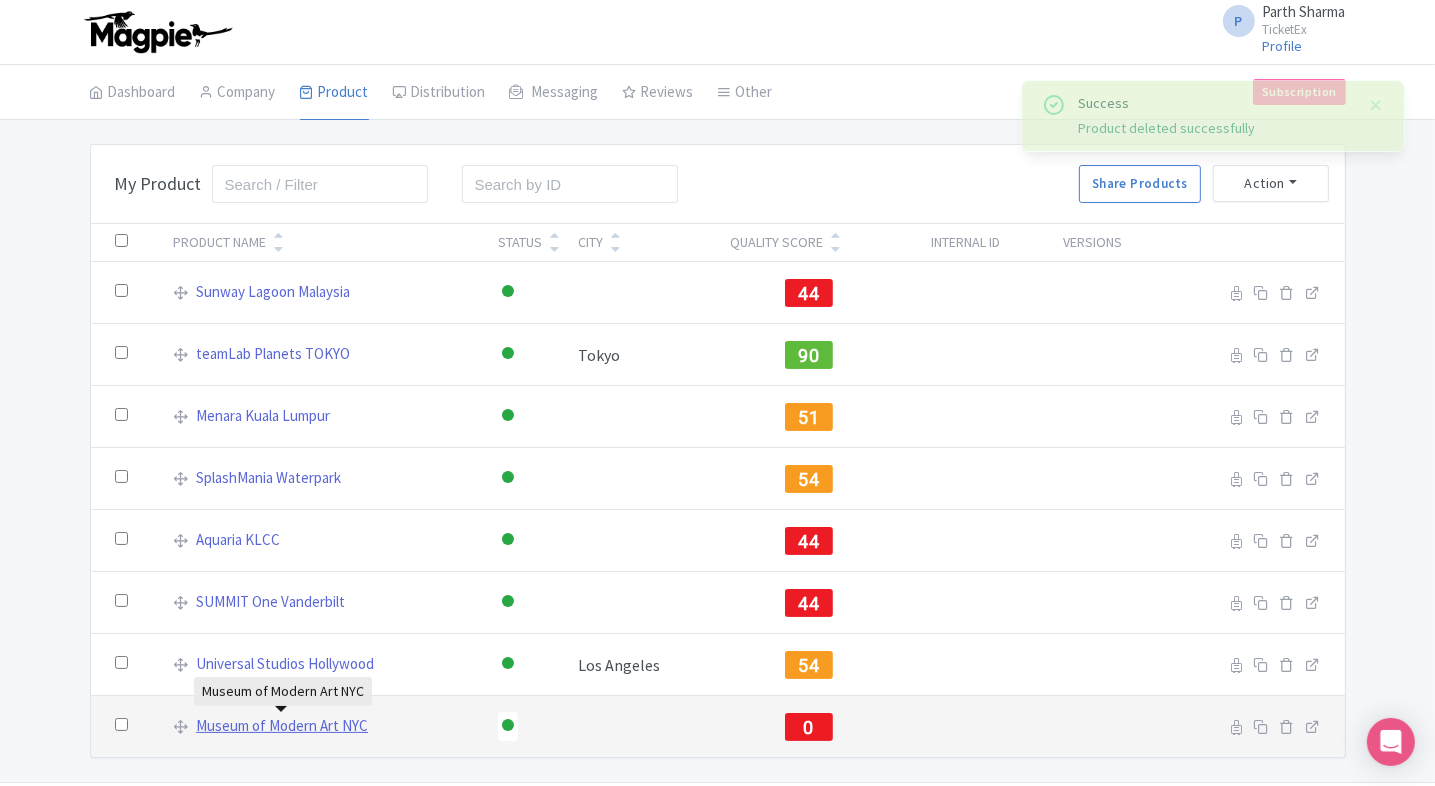 click on "Museum of Modern Art NYC" at bounding box center (282, 726) 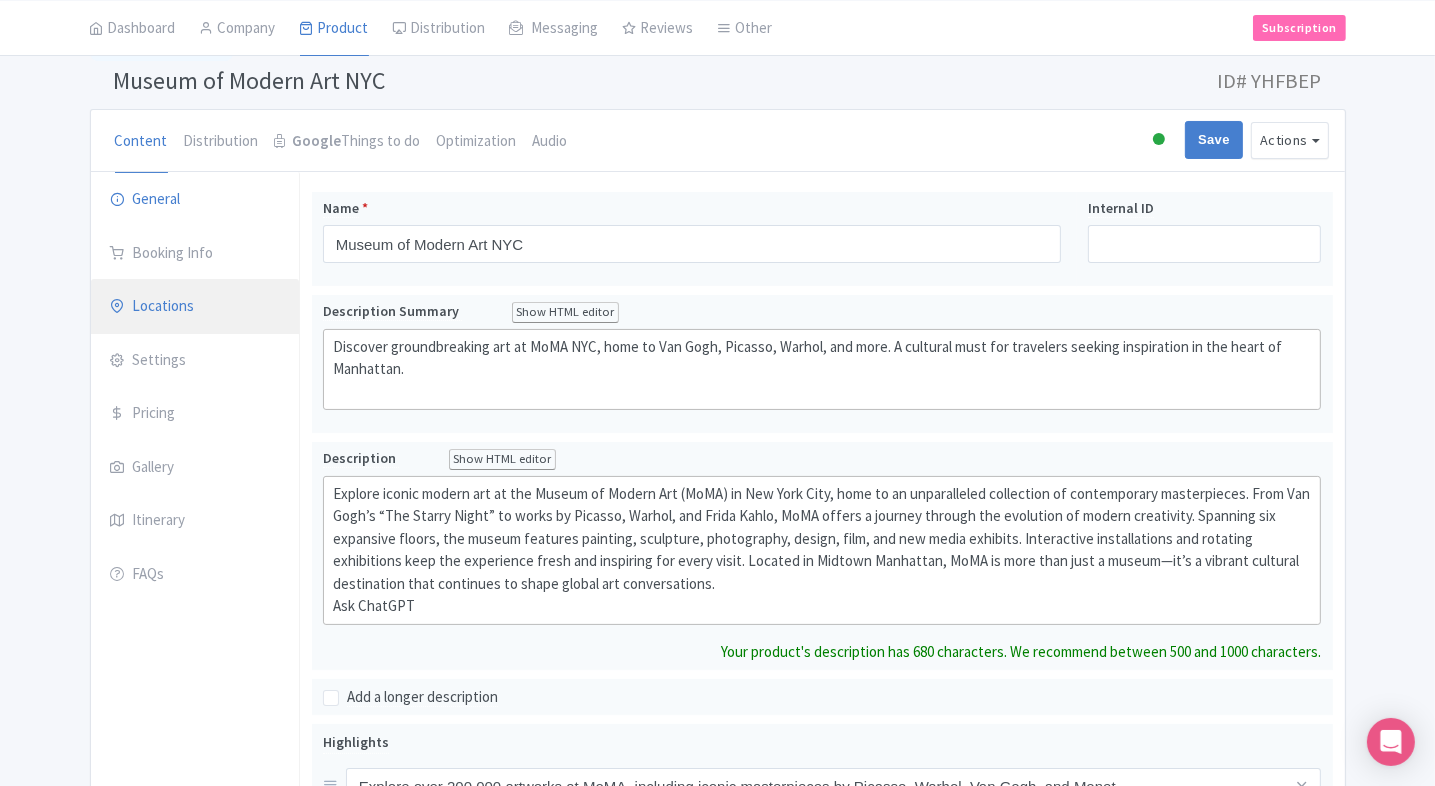 scroll, scrollTop: 111, scrollLeft: 0, axis: vertical 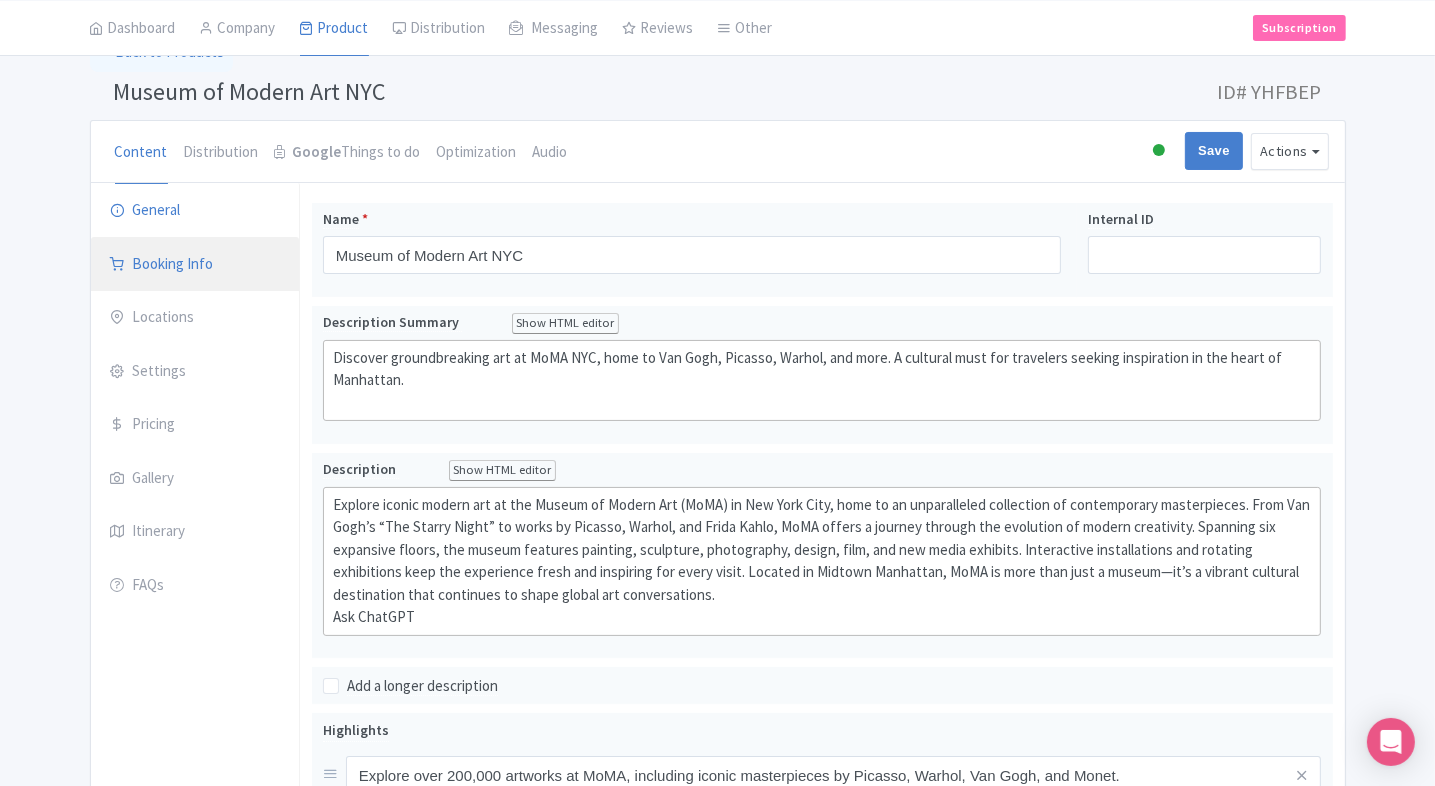 click on "Booking Info" at bounding box center [195, 265] 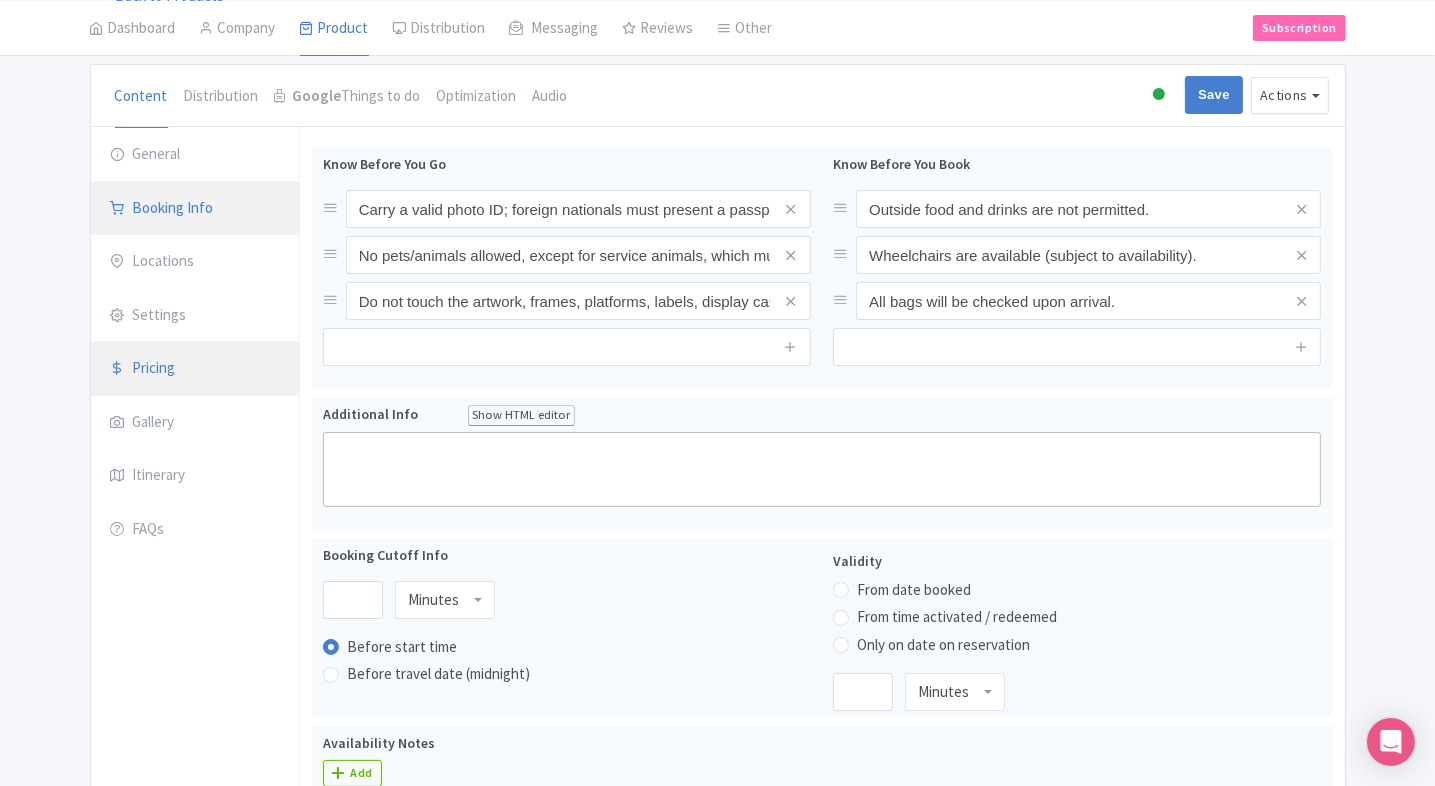 scroll, scrollTop: 163, scrollLeft: 0, axis: vertical 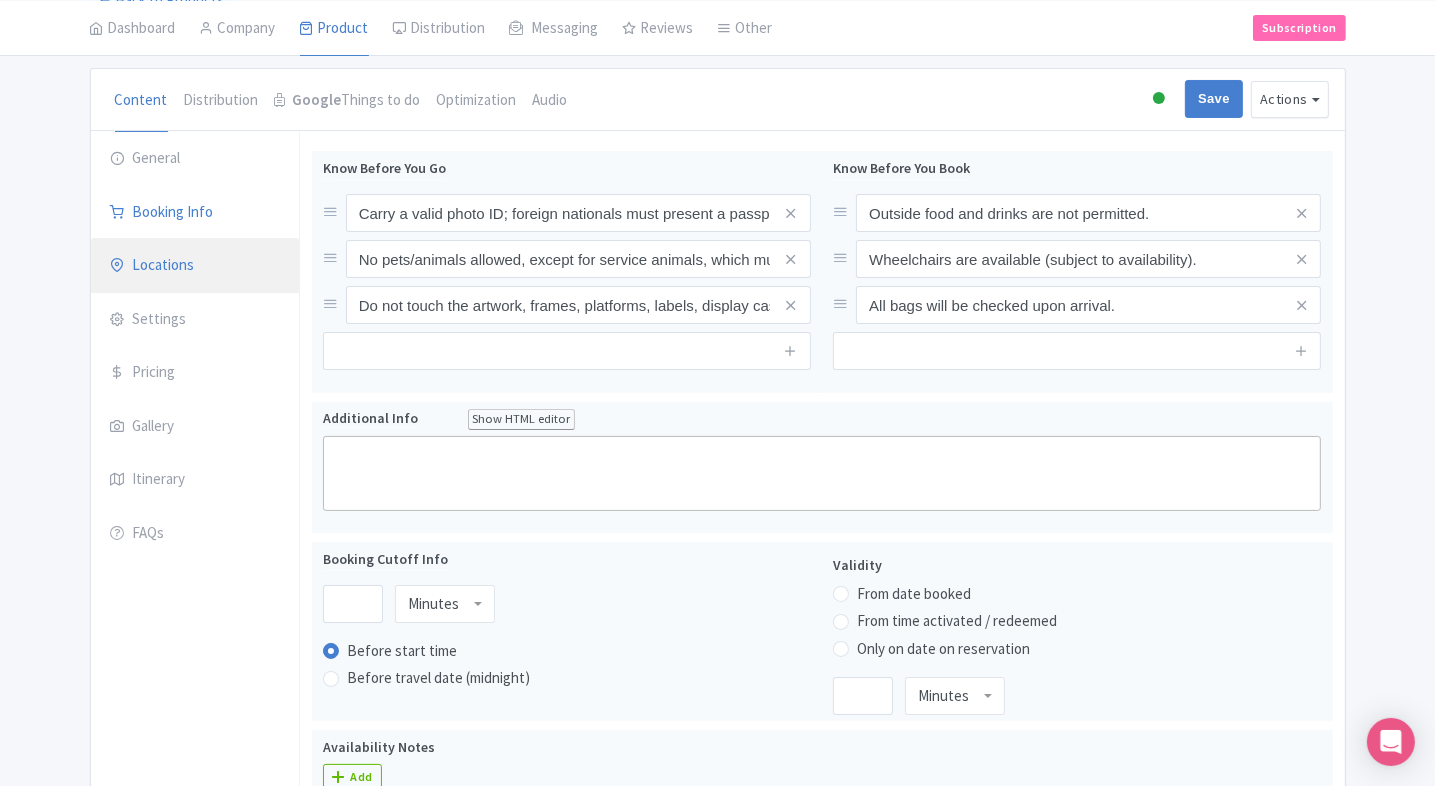 click on "Locations" at bounding box center [195, 266] 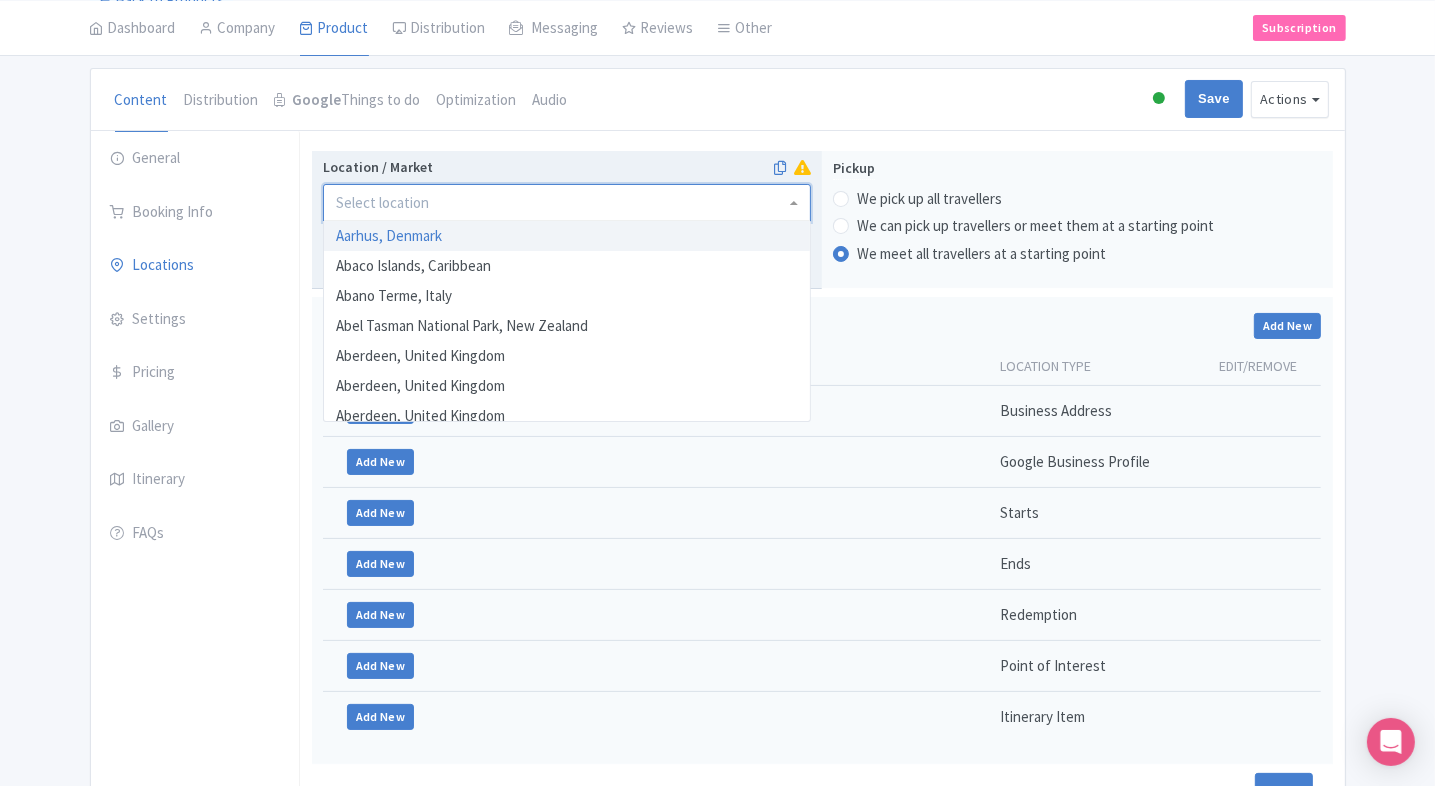 click at bounding box center (567, 203) 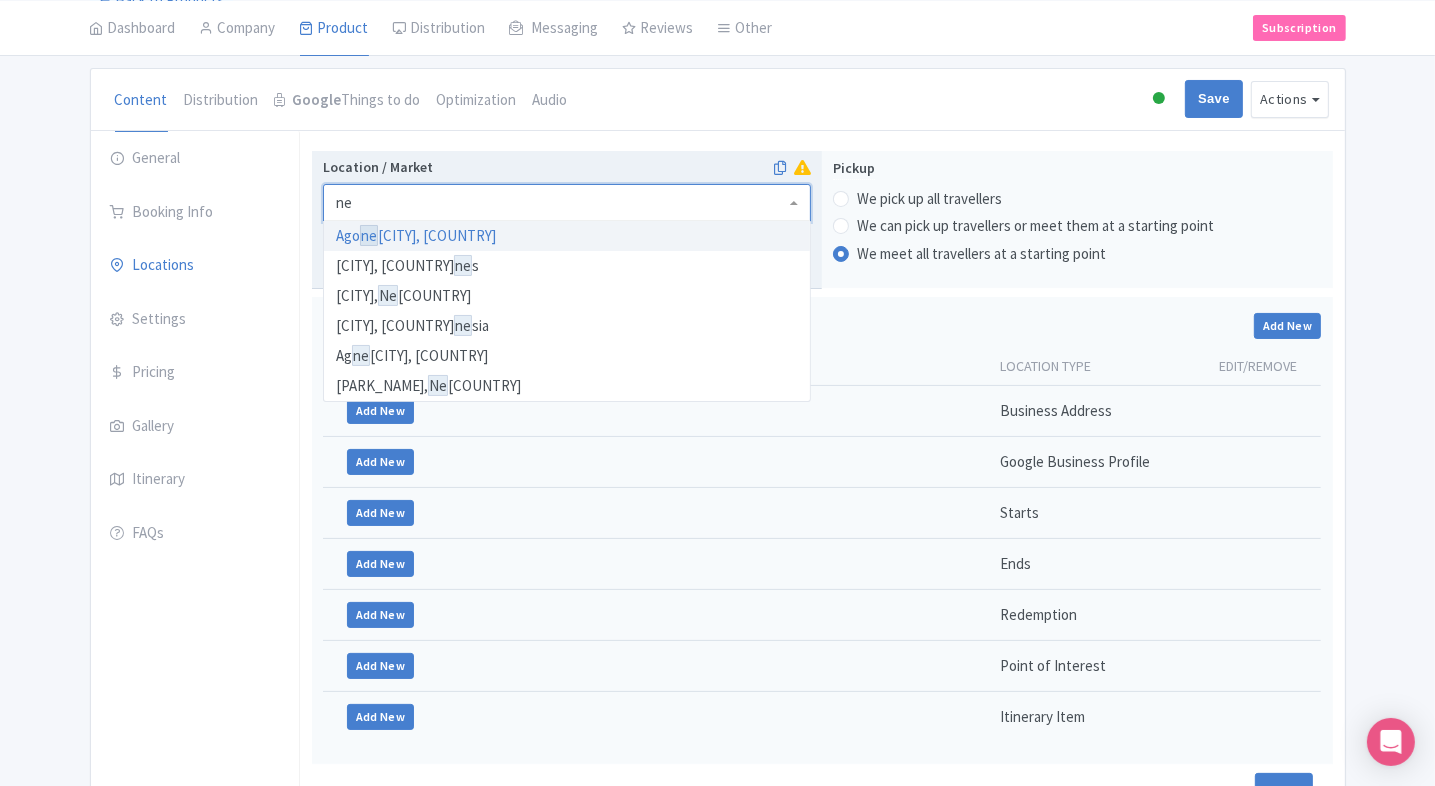 scroll, scrollTop: 0, scrollLeft: 0, axis: both 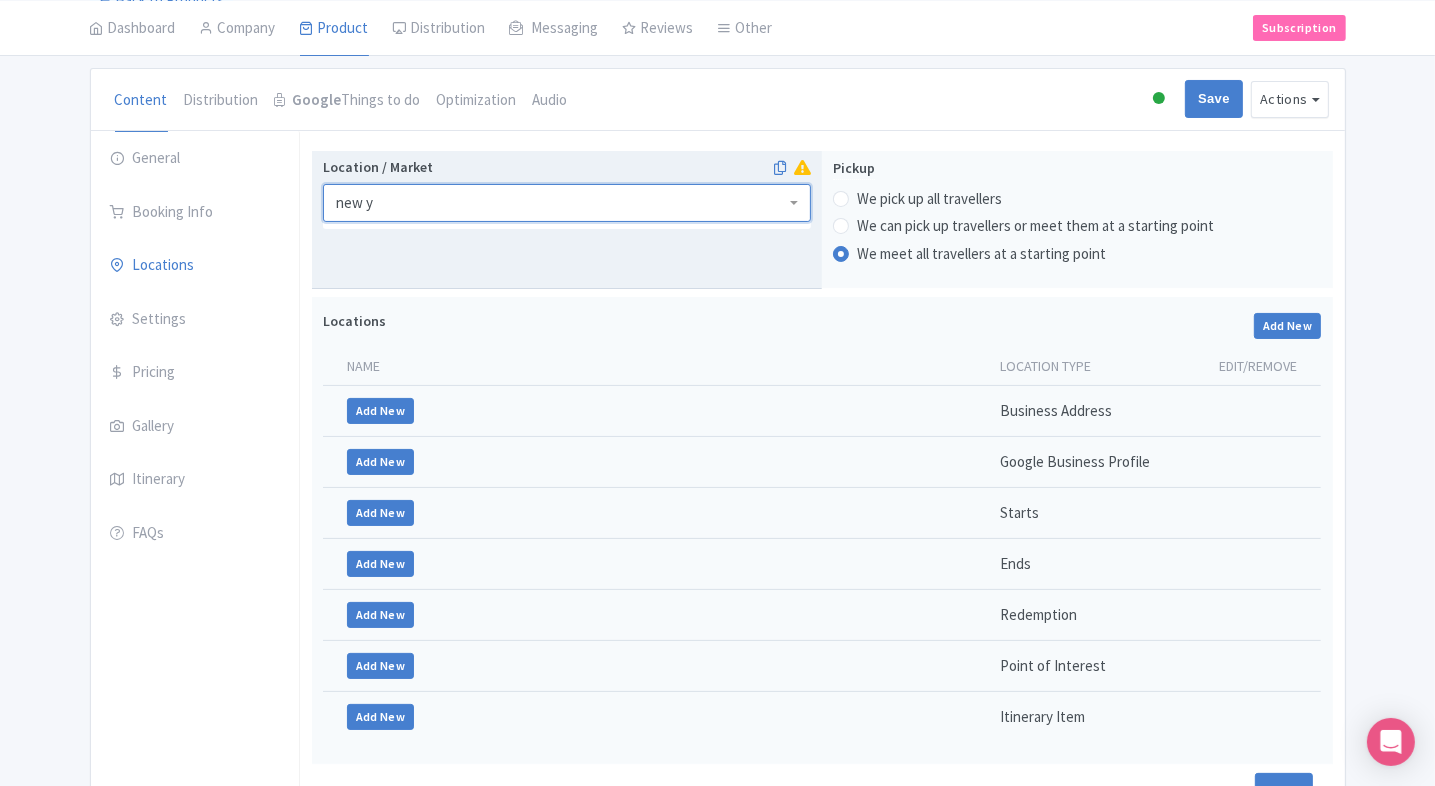 type on "new yo" 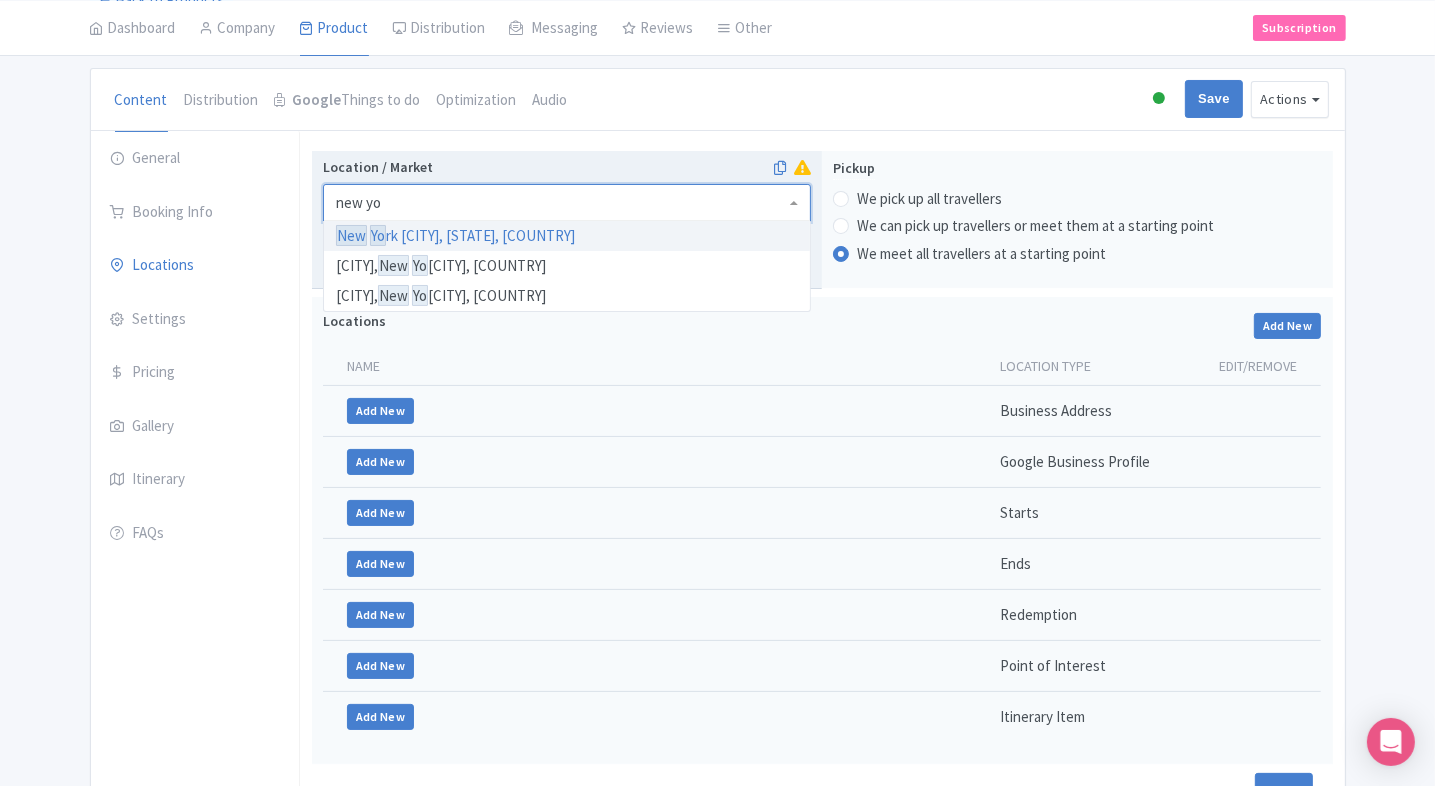 type 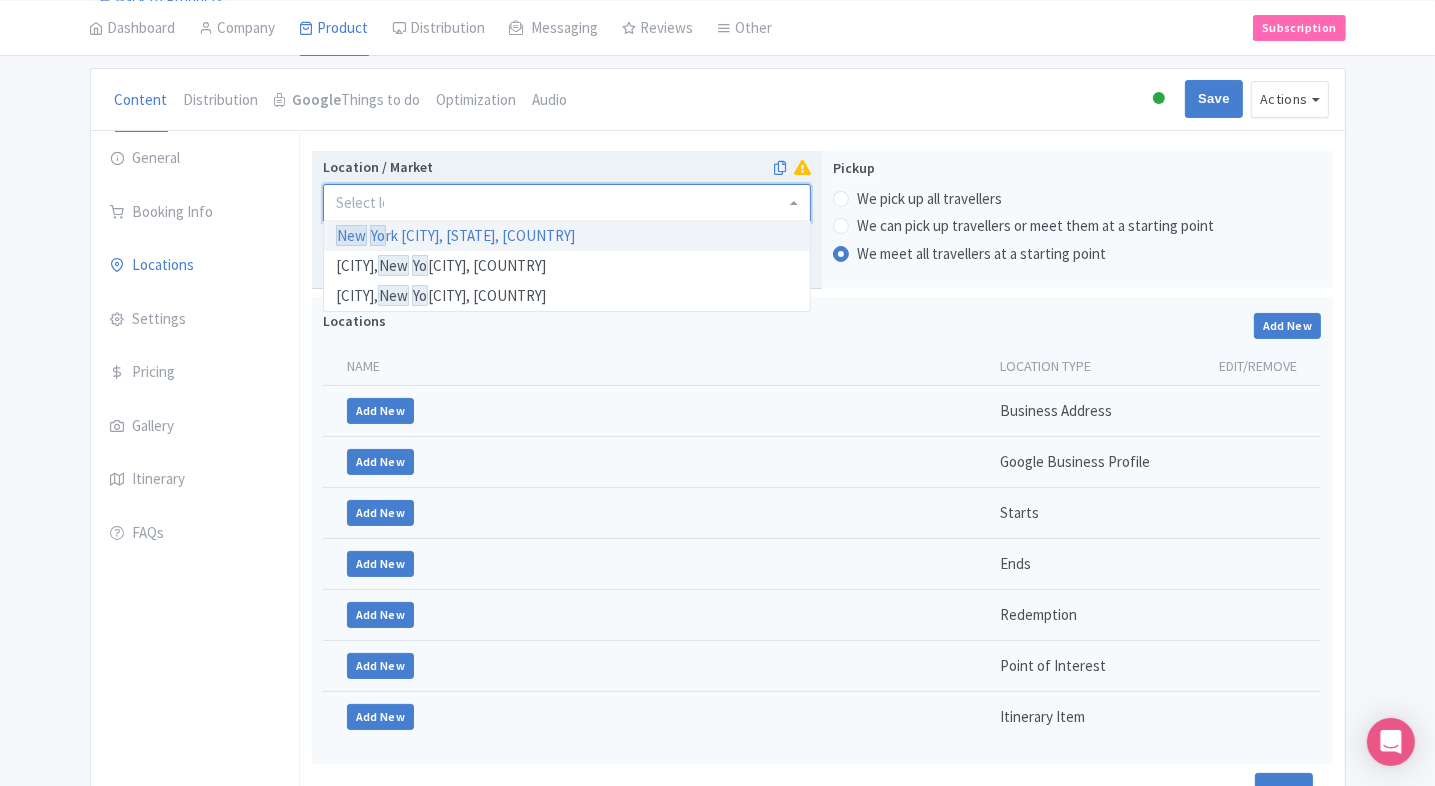 scroll, scrollTop: 0, scrollLeft: 0, axis: both 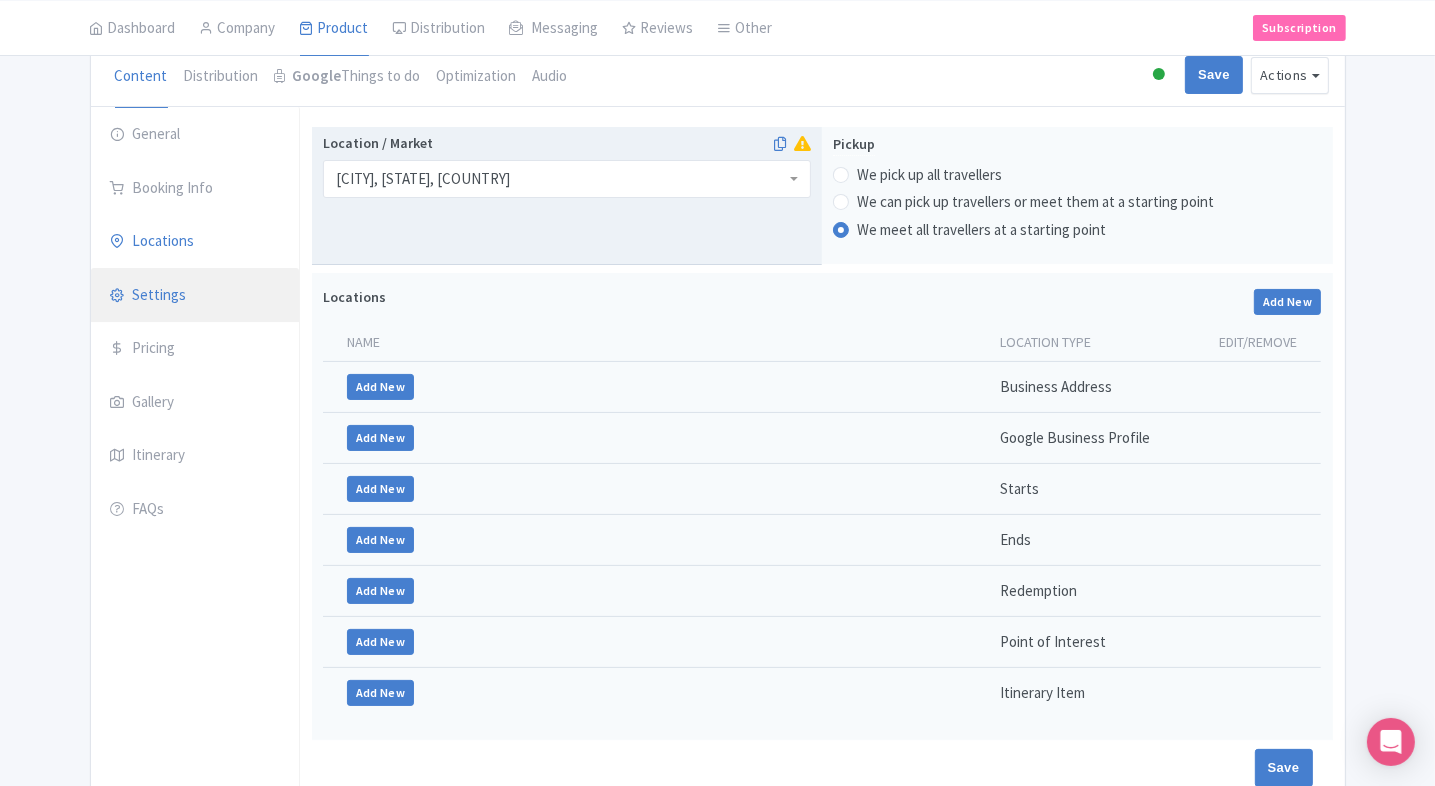 click on "Settings" at bounding box center (195, 296) 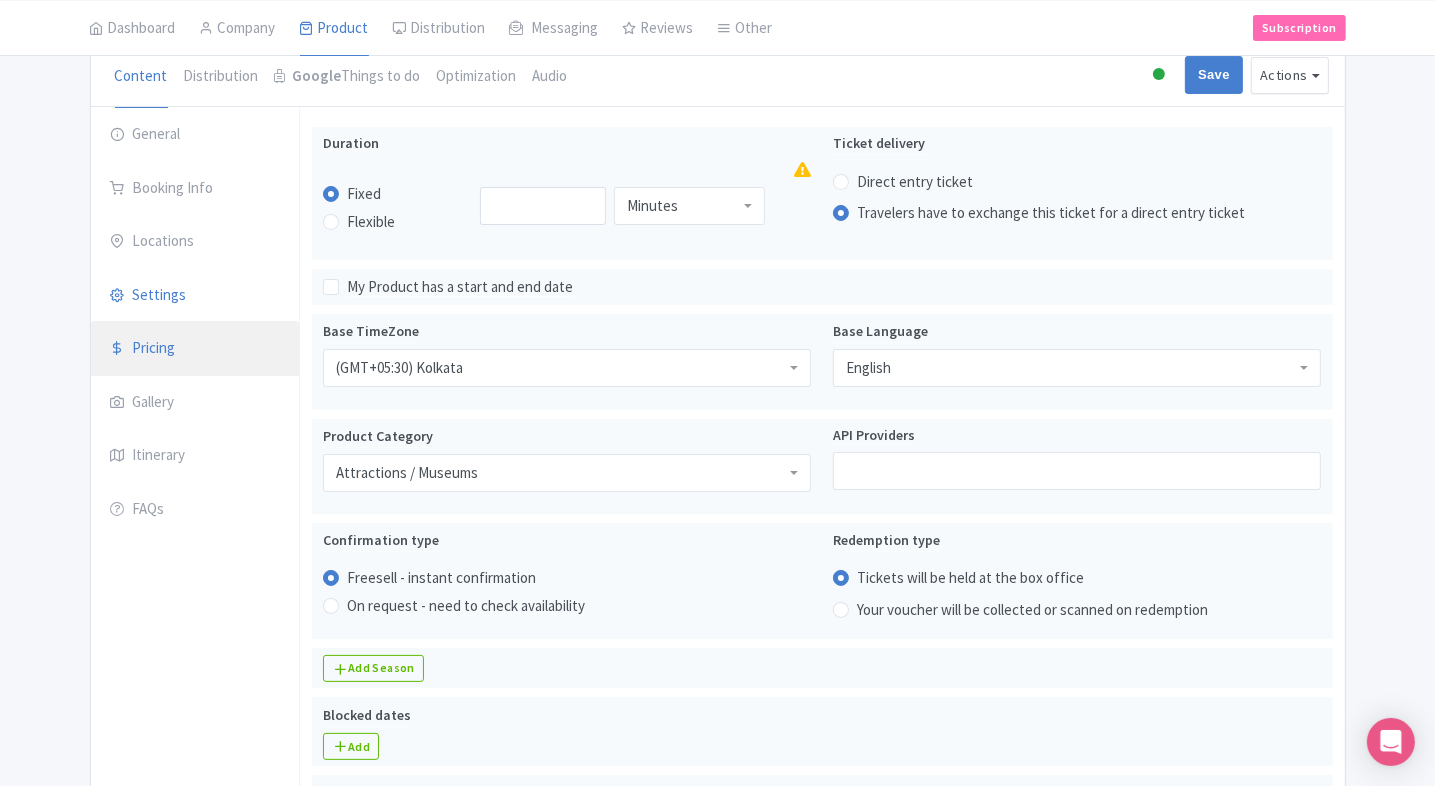 click on "Pricing" at bounding box center [195, 349] 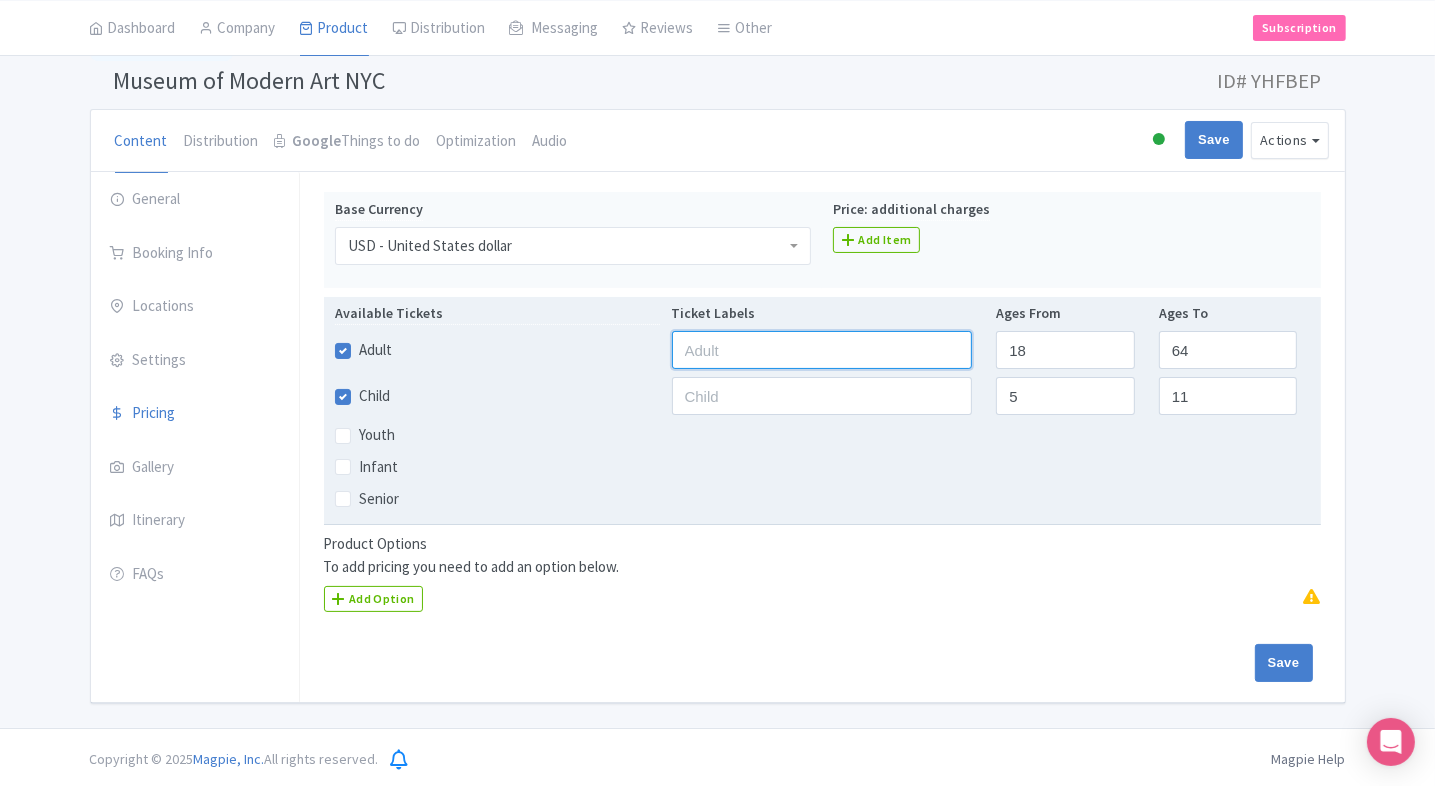 click at bounding box center (822, 350) 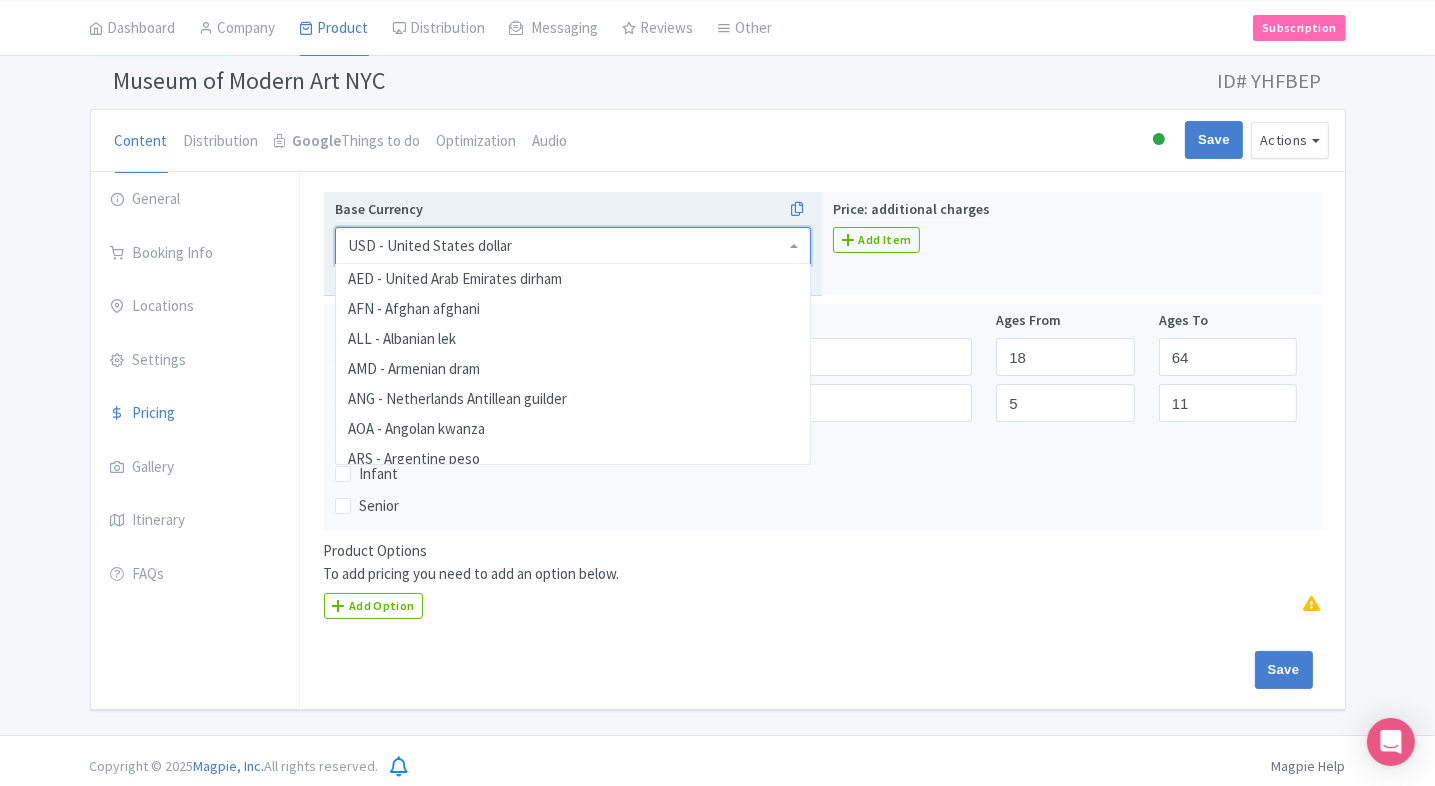 scroll, scrollTop: 4180, scrollLeft: 0, axis: vertical 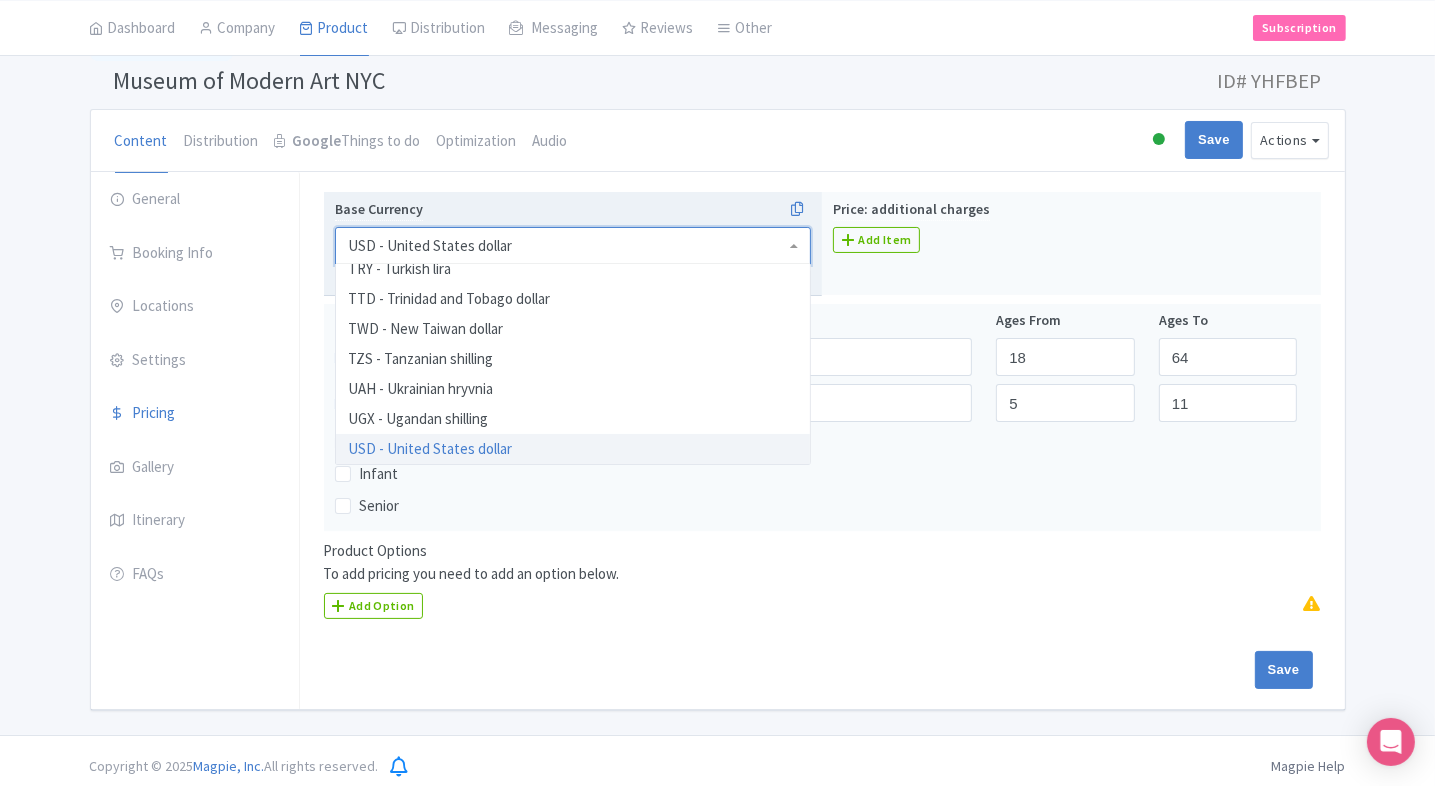 click on "USD - United States dollar" at bounding box center (573, 246) 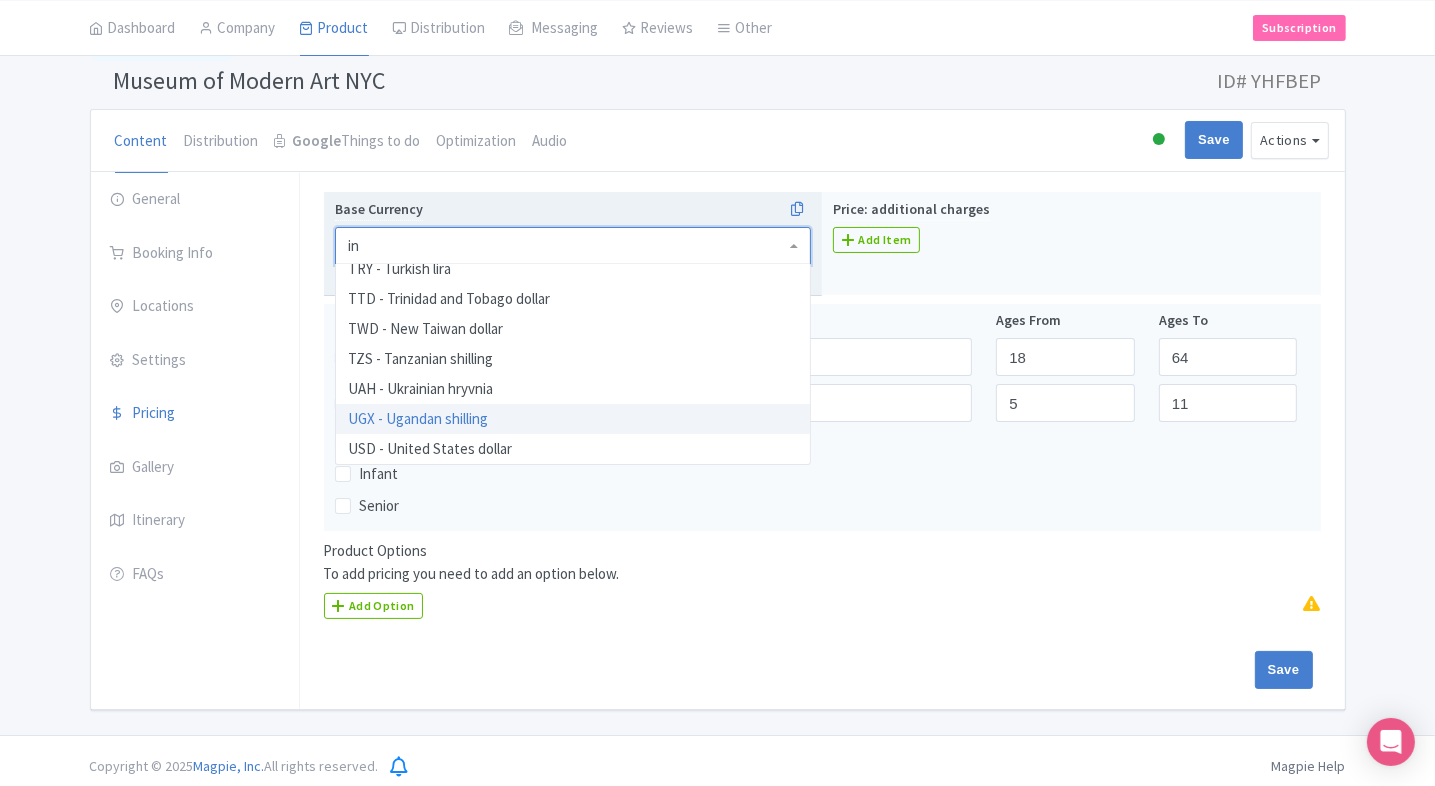 type on "inr" 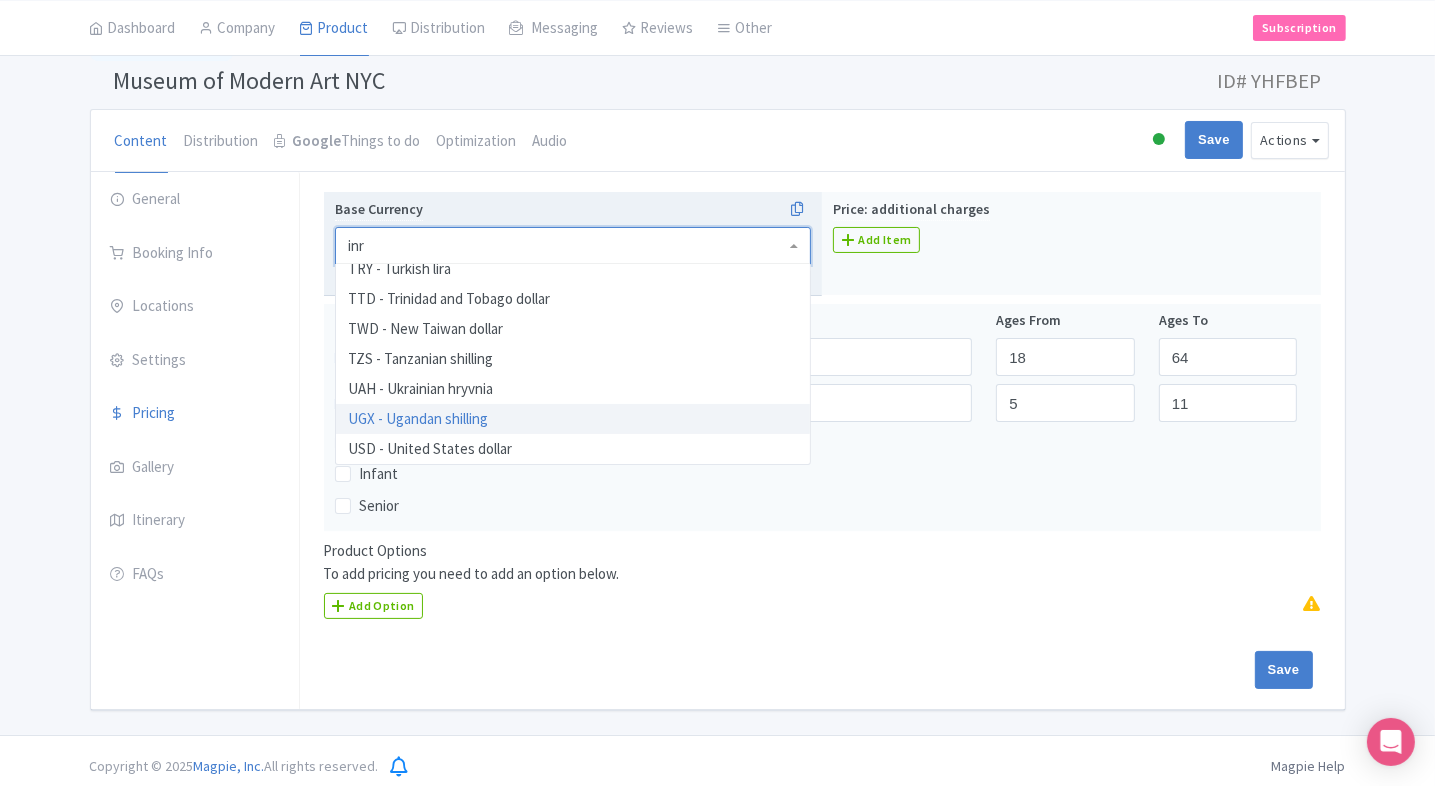 scroll, scrollTop: 0, scrollLeft: 0, axis: both 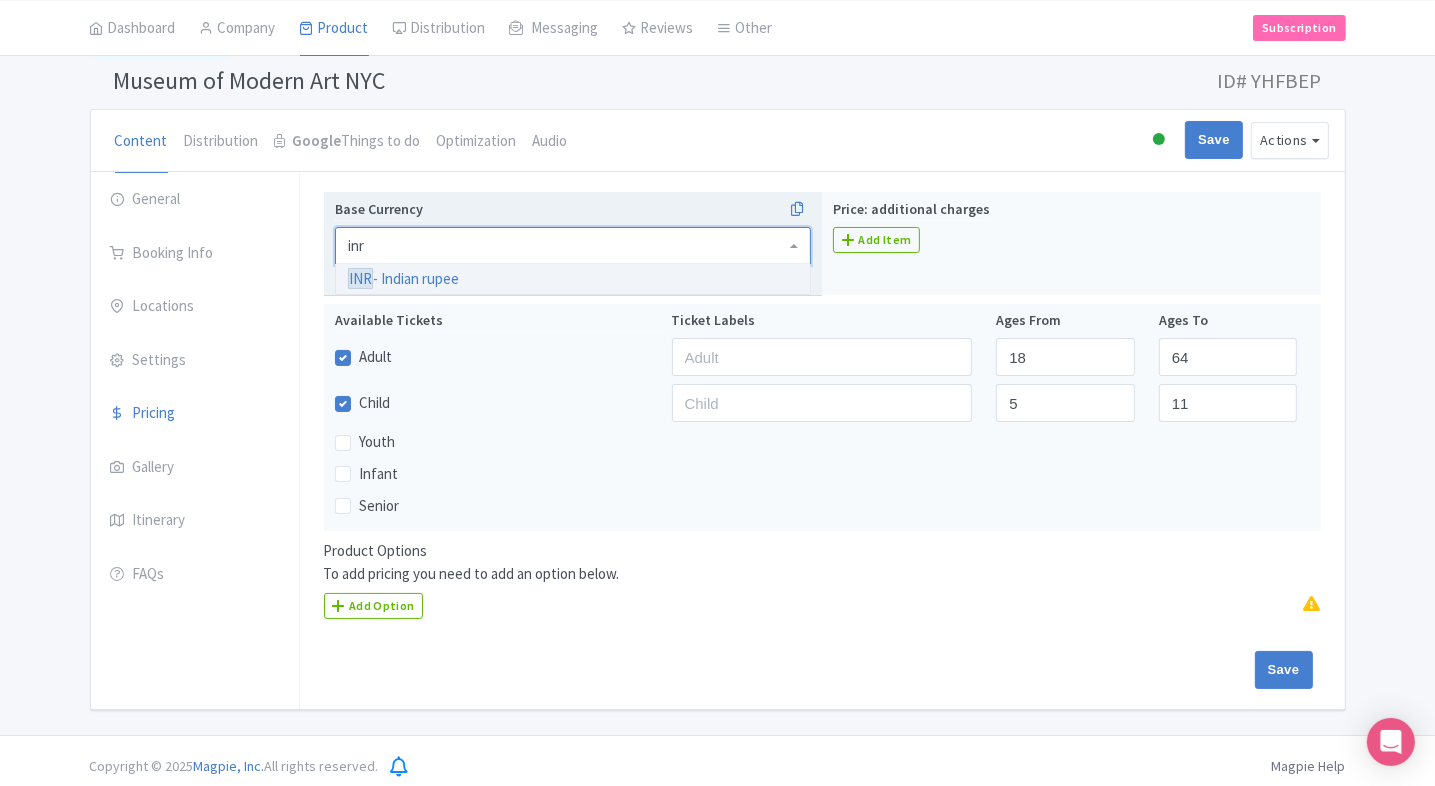 type 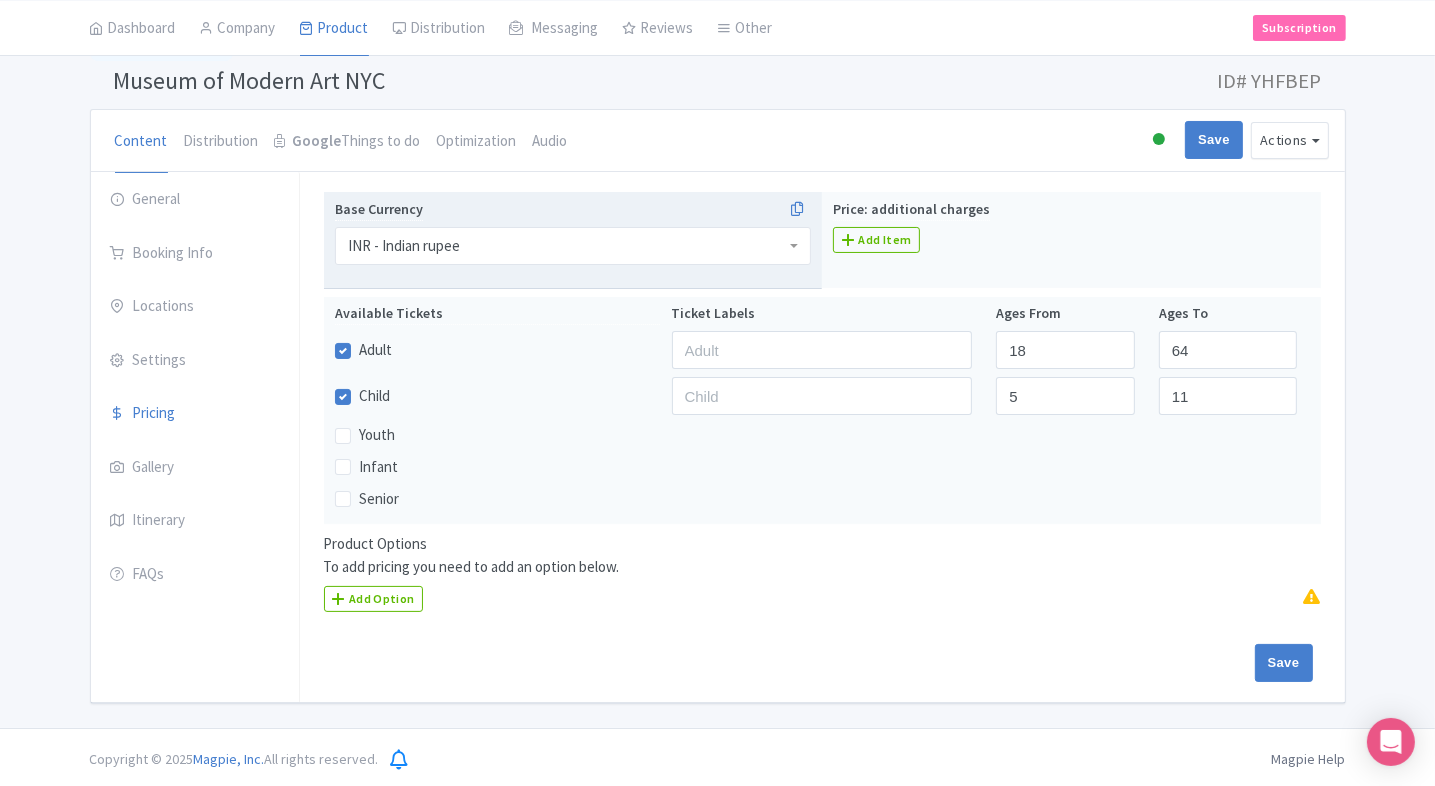scroll, scrollTop: 0, scrollLeft: 0, axis: both 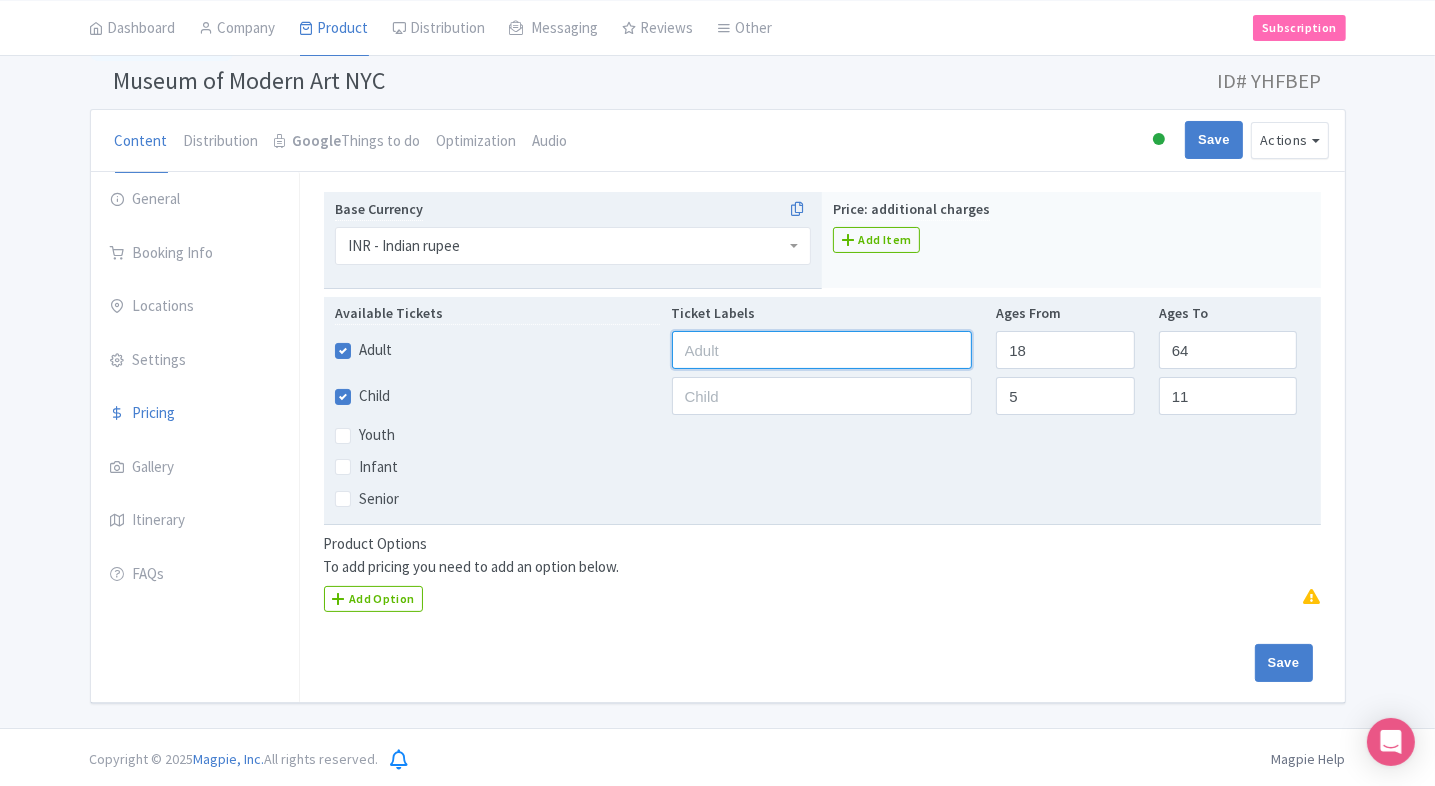 click at bounding box center [822, 350] 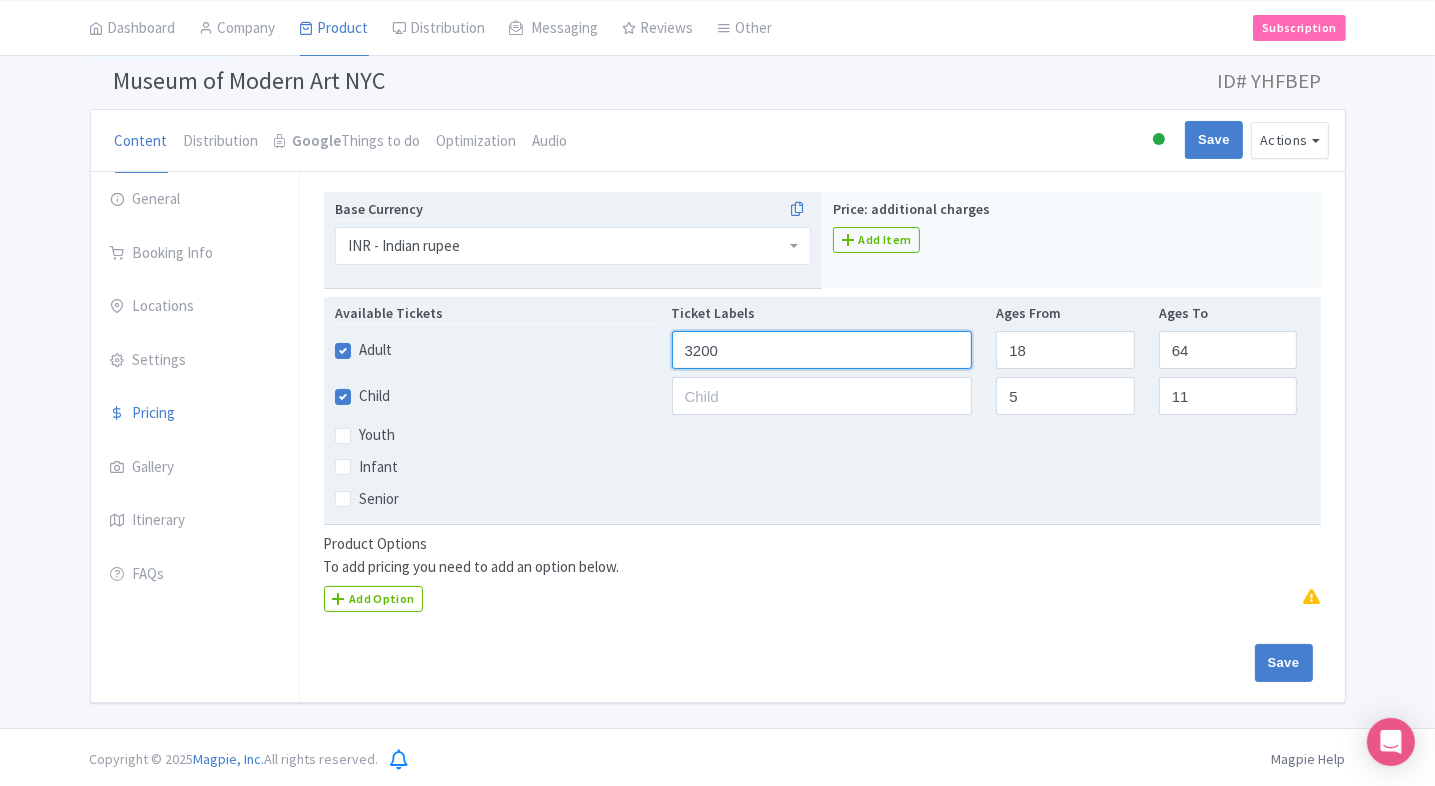 type on "3200" 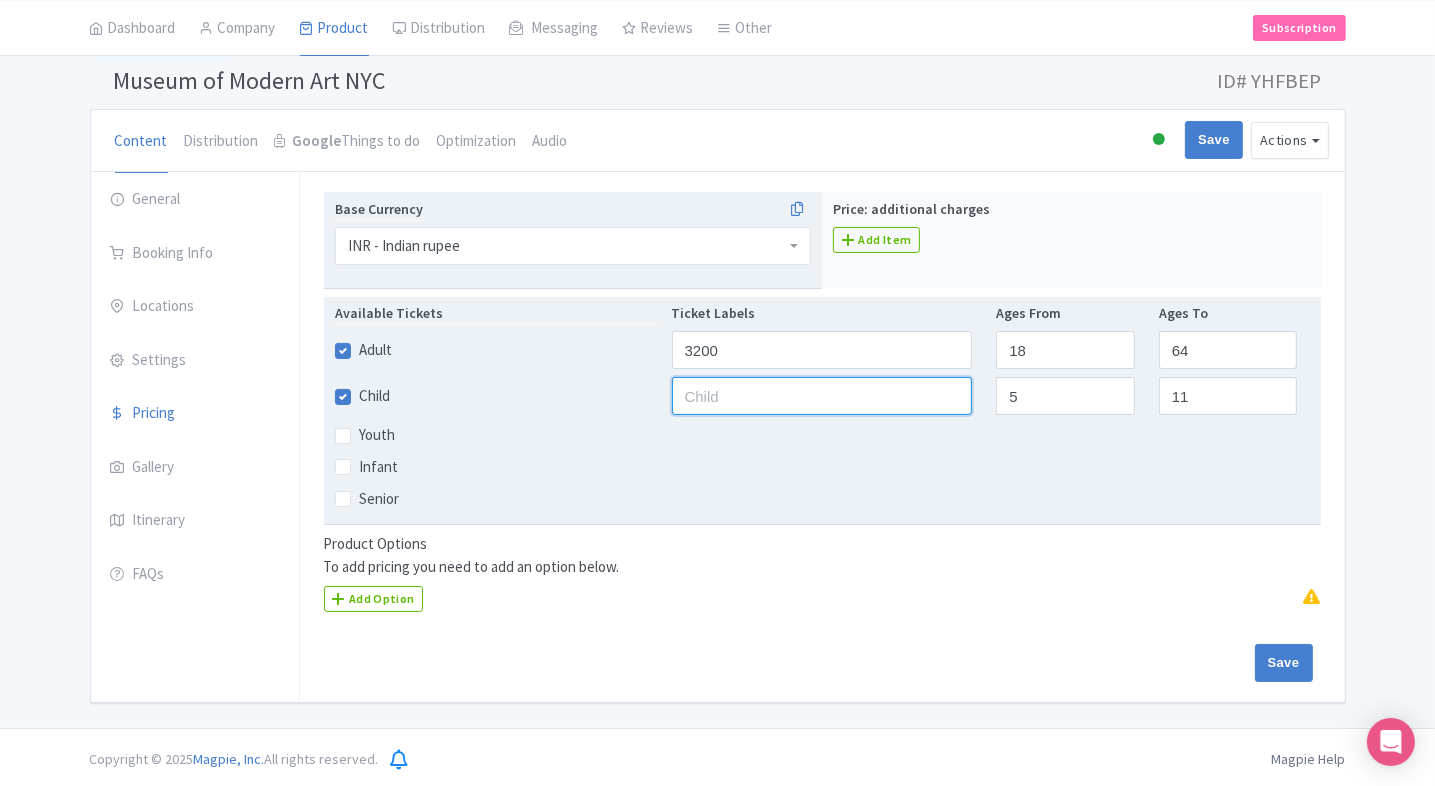 click at bounding box center [822, 396] 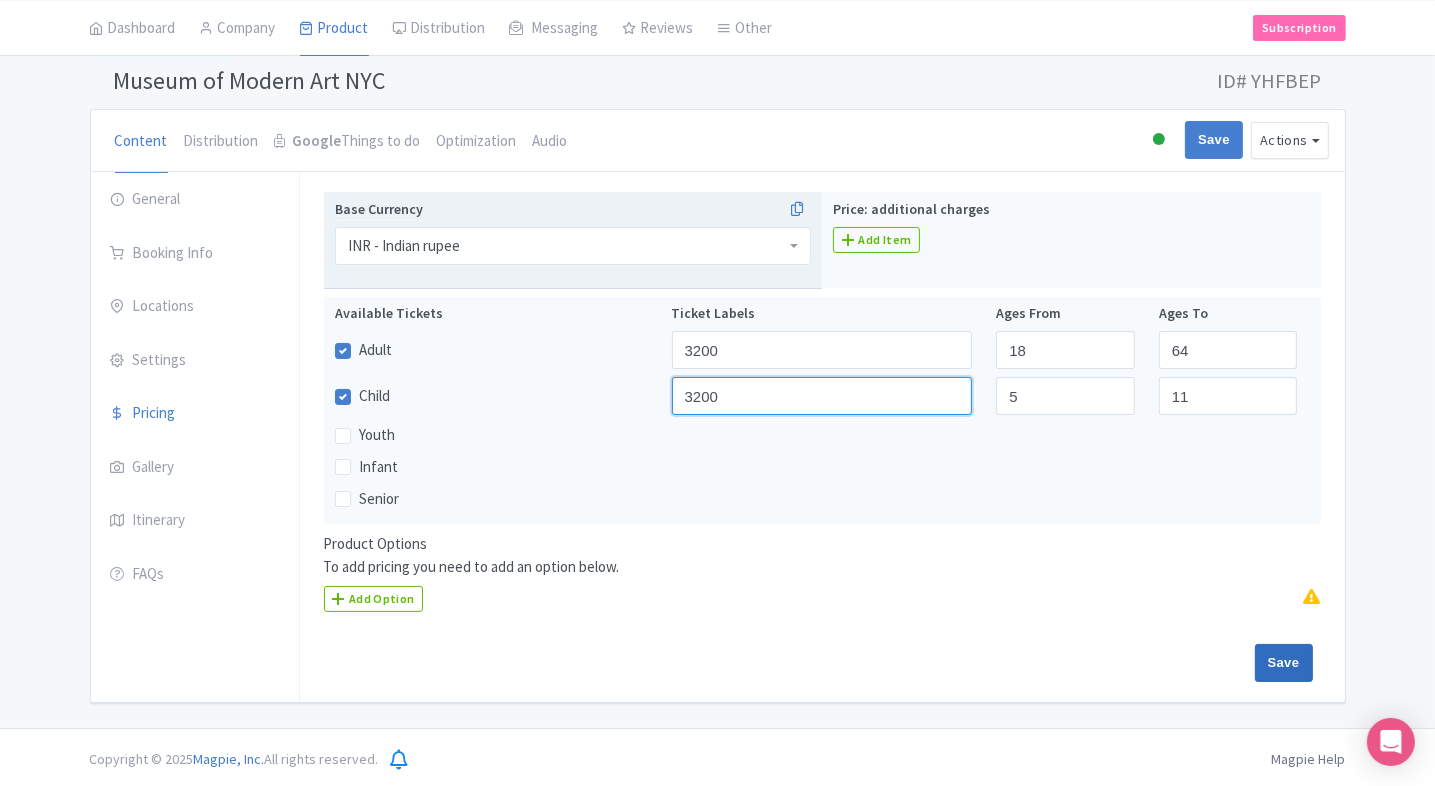 type on "3200" 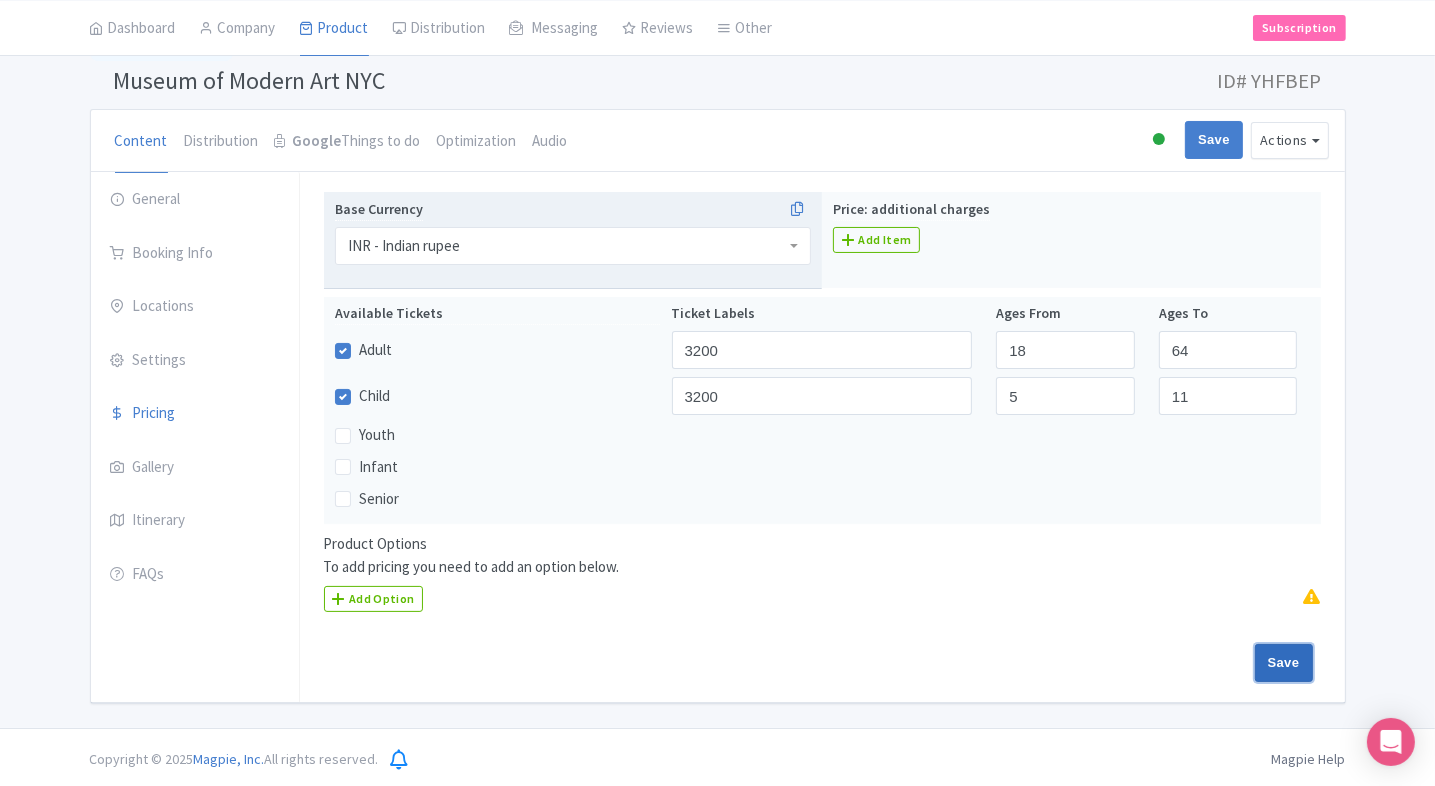 click on "Save" at bounding box center (1284, 663) 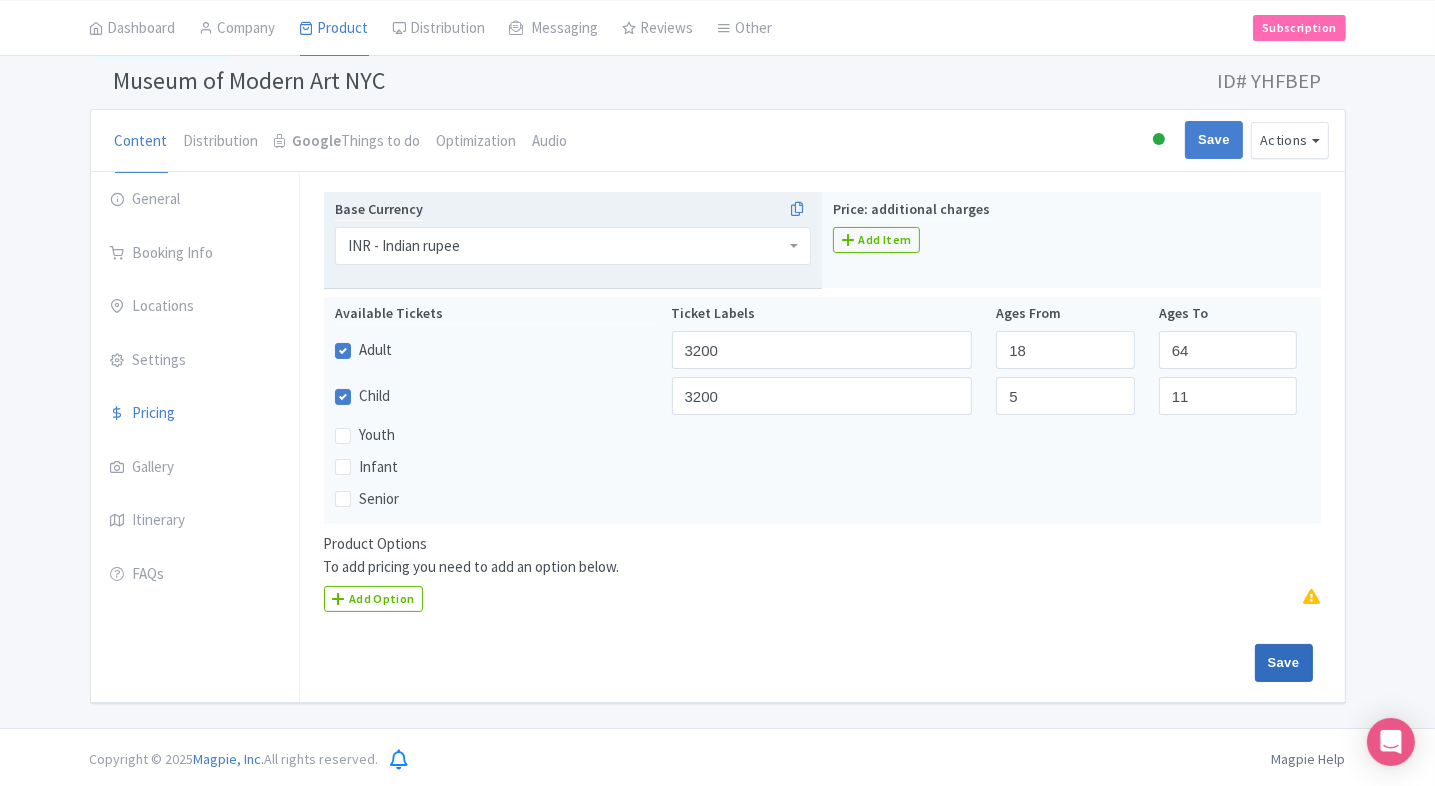 type on "Saving..." 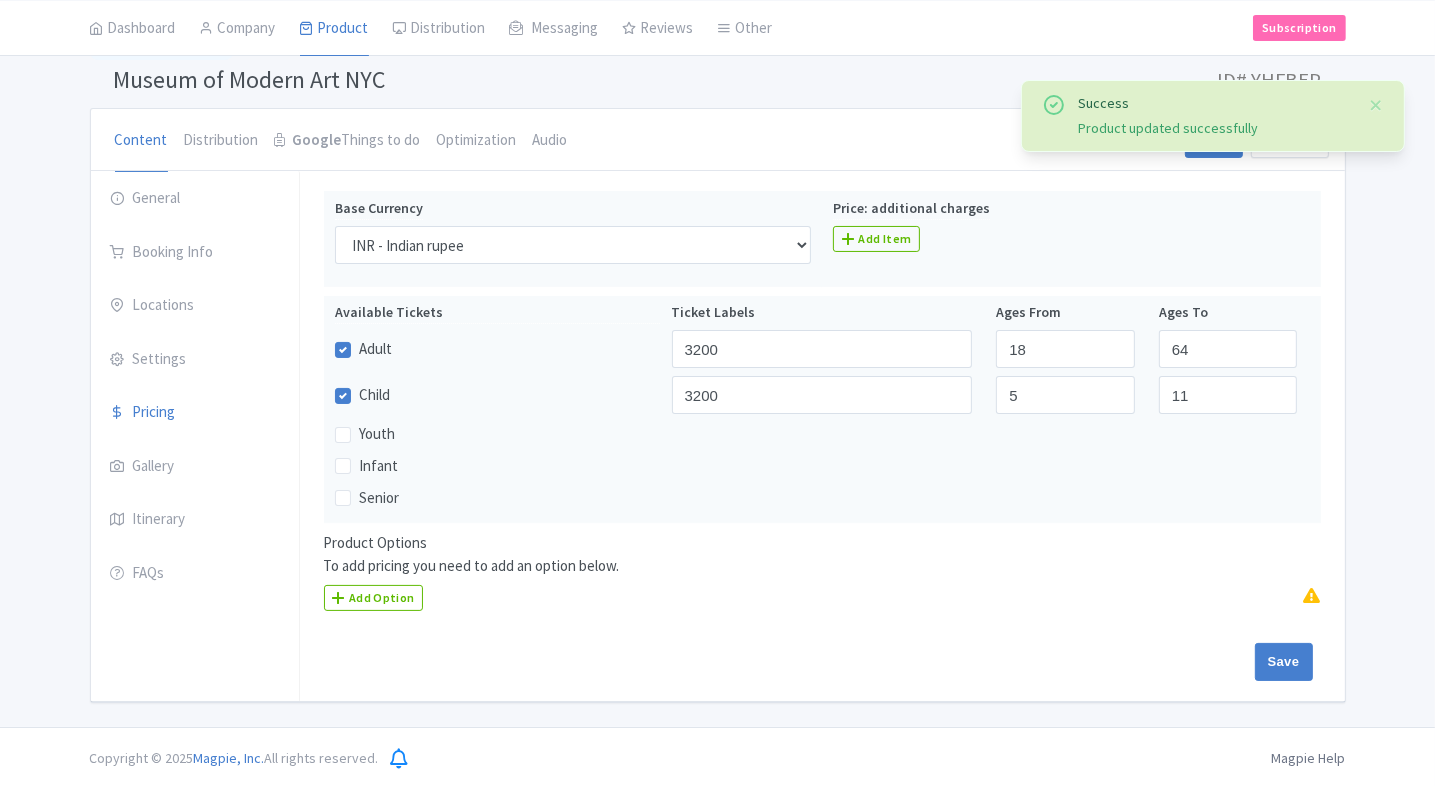 scroll, scrollTop: 122, scrollLeft: 0, axis: vertical 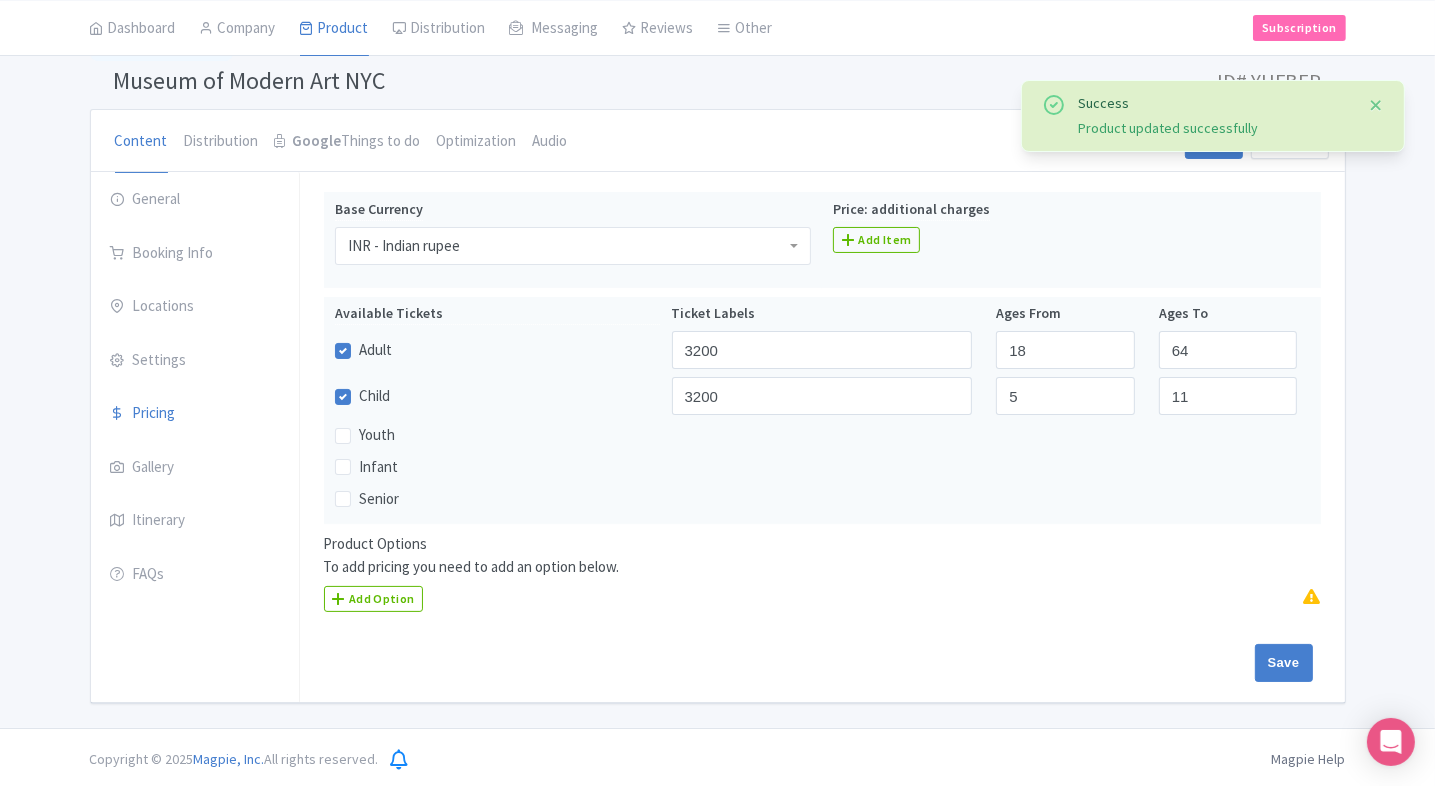 click at bounding box center [1376, 105] 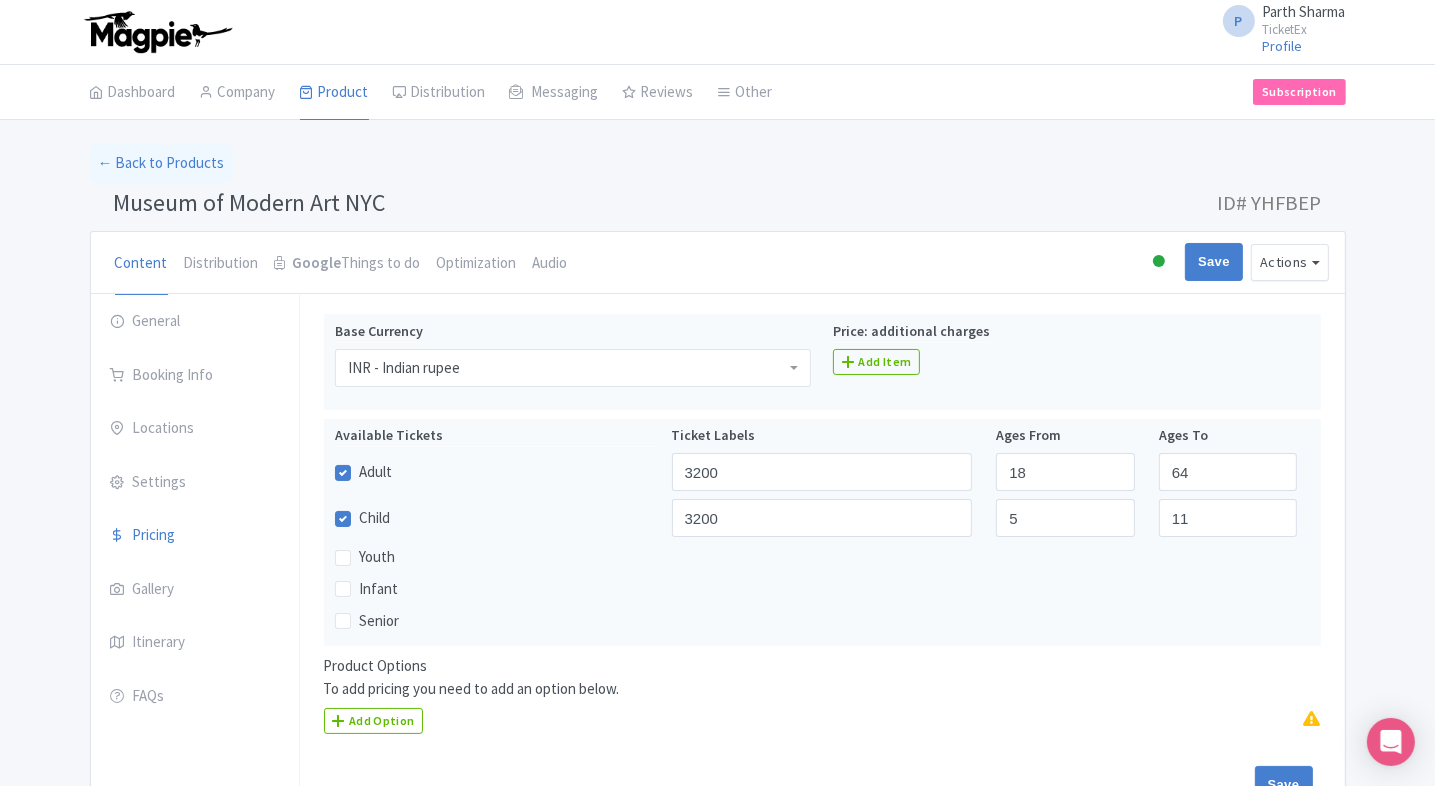 scroll, scrollTop: 122, scrollLeft: 0, axis: vertical 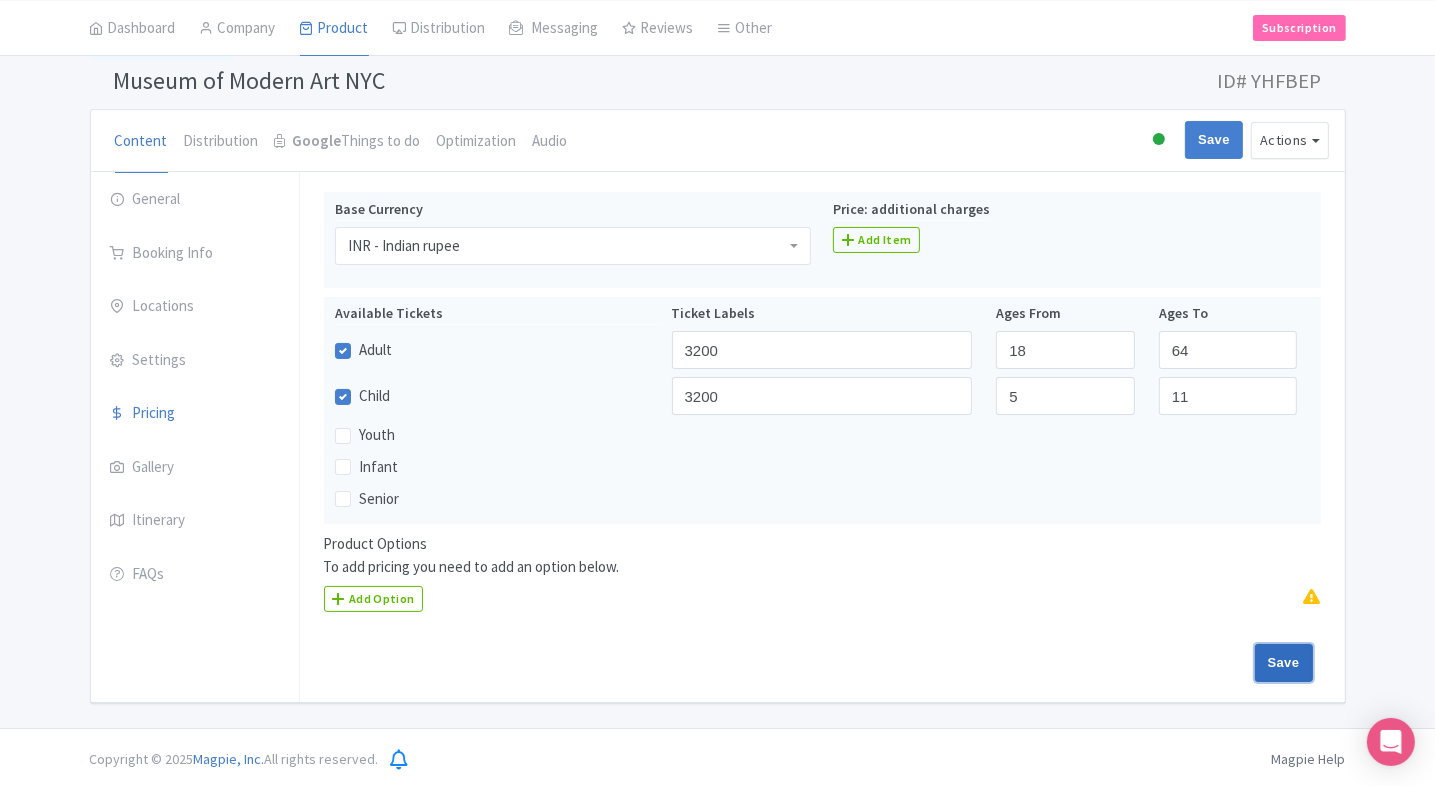 click on "Save" at bounding box center [1284, 663] 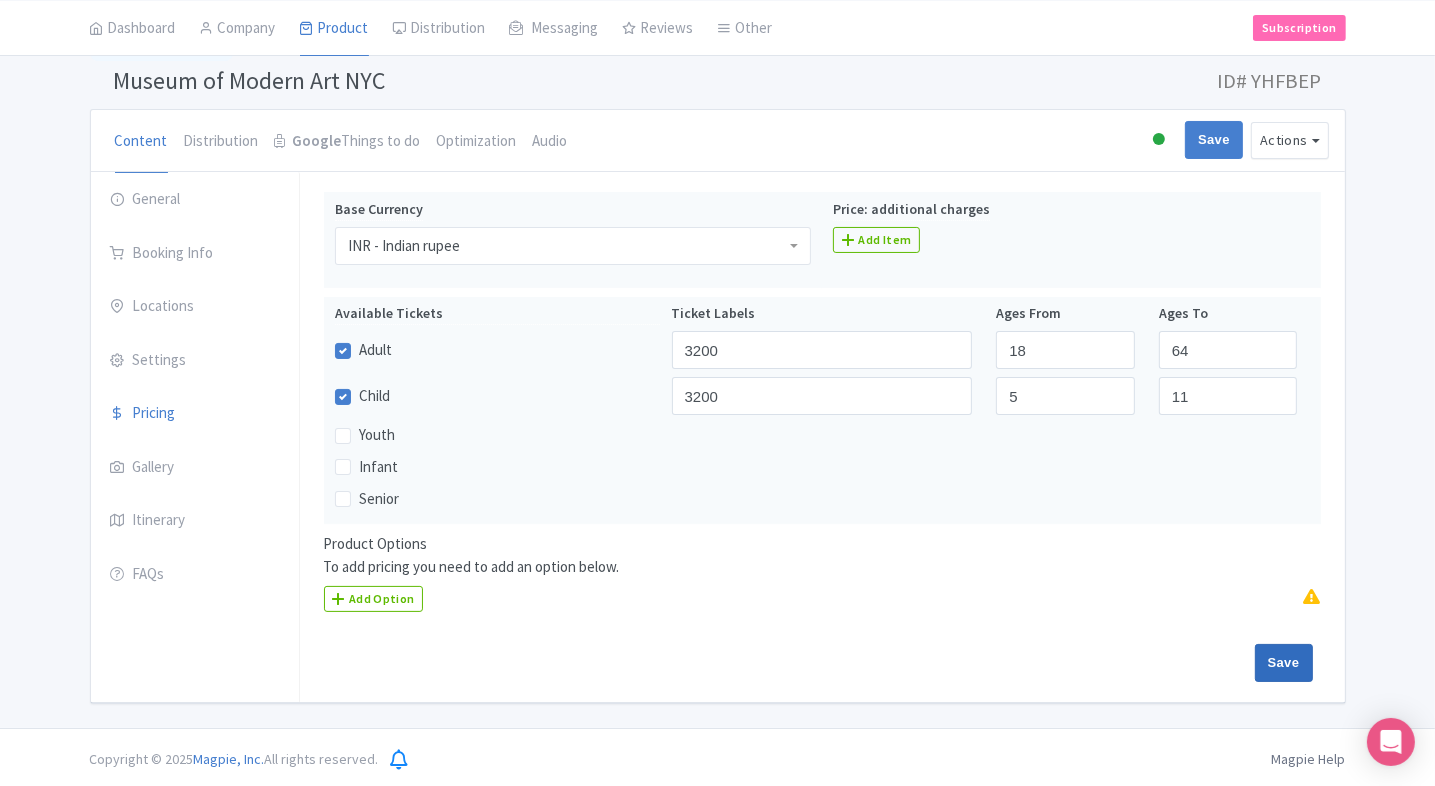type on "Saving..." 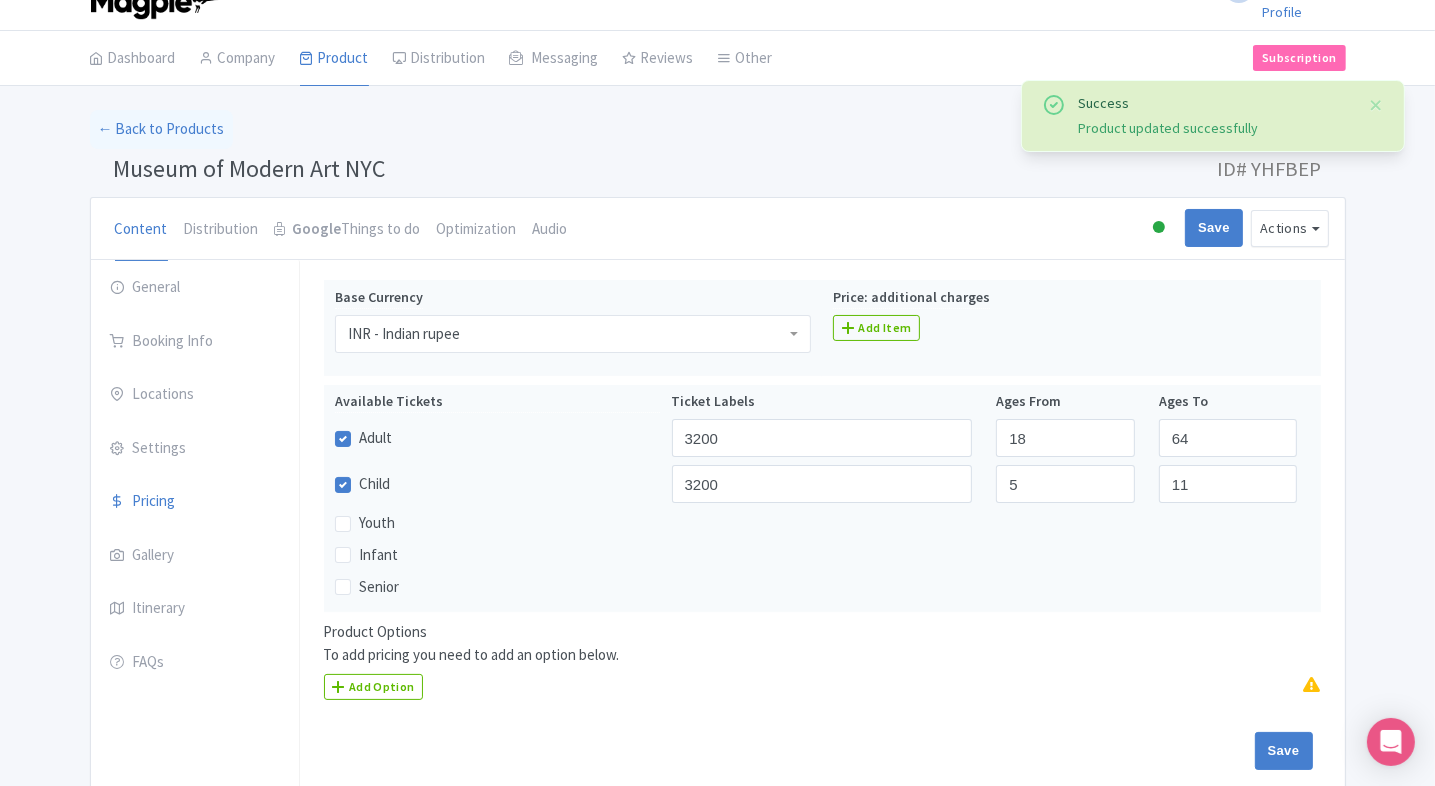 scroll, scrollTop: 32, scrollLeft: 0, axis: vertical 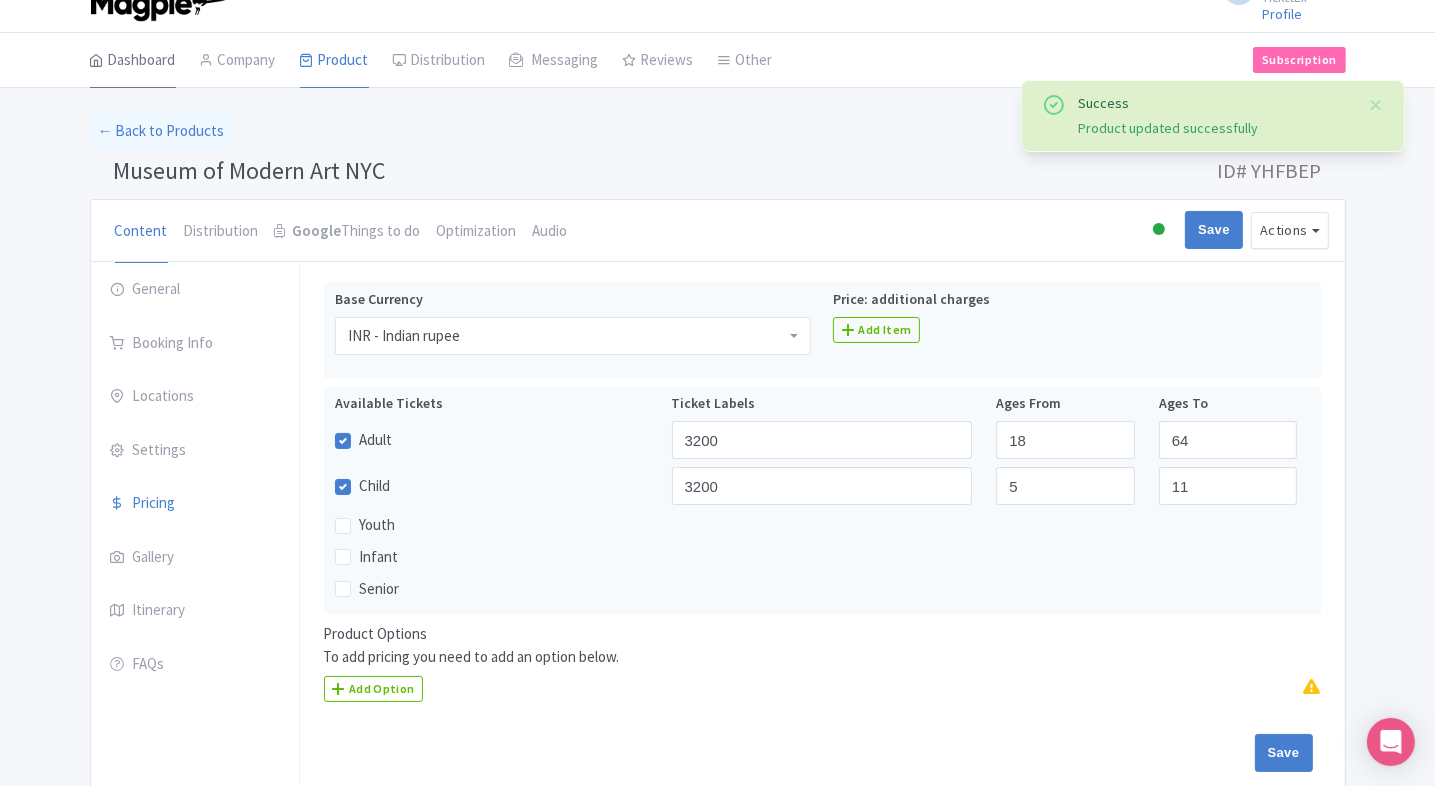 click on "Dashboard" at bounding box center (133, 61) 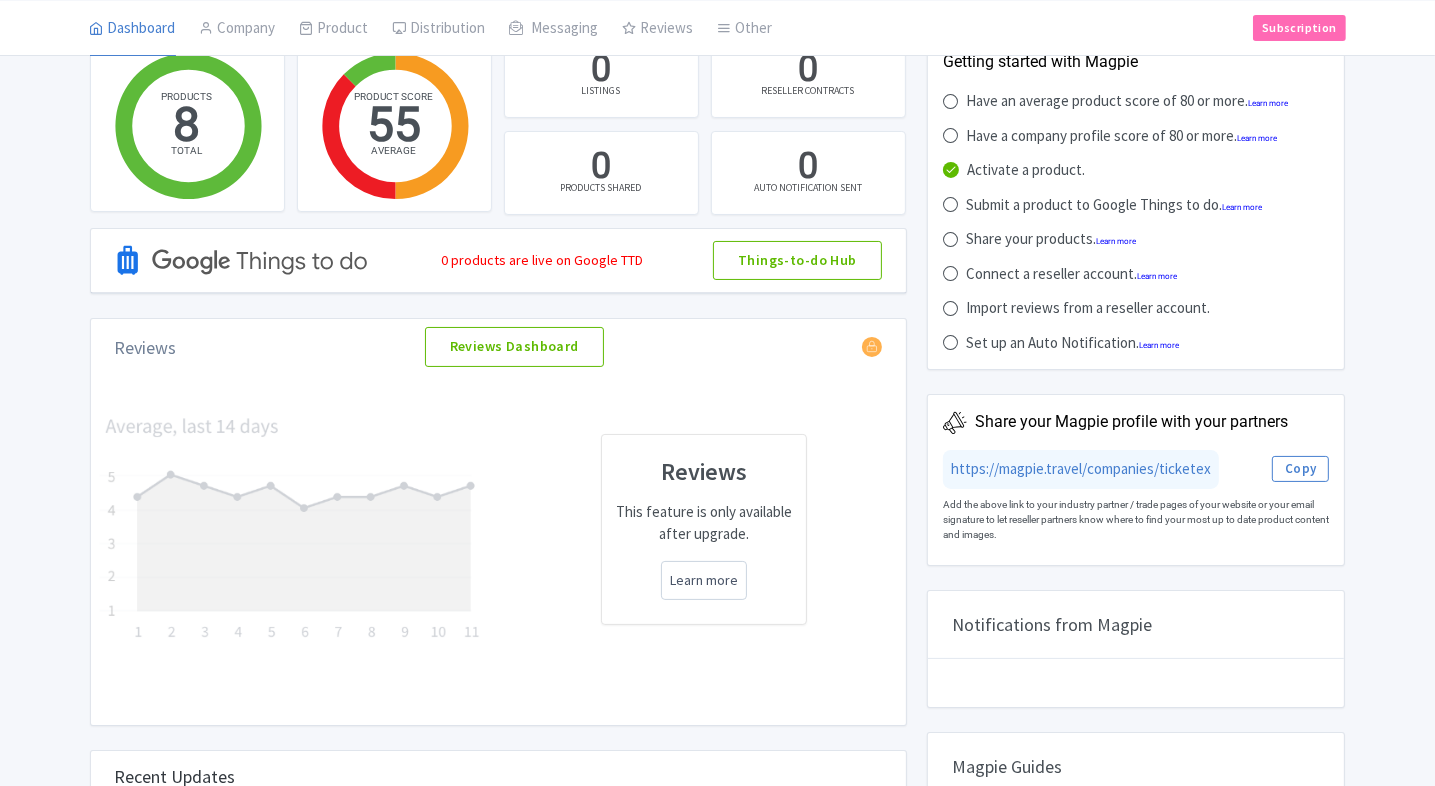 scroll, scrollTop: 0, scrollLeft: 0, axis: both 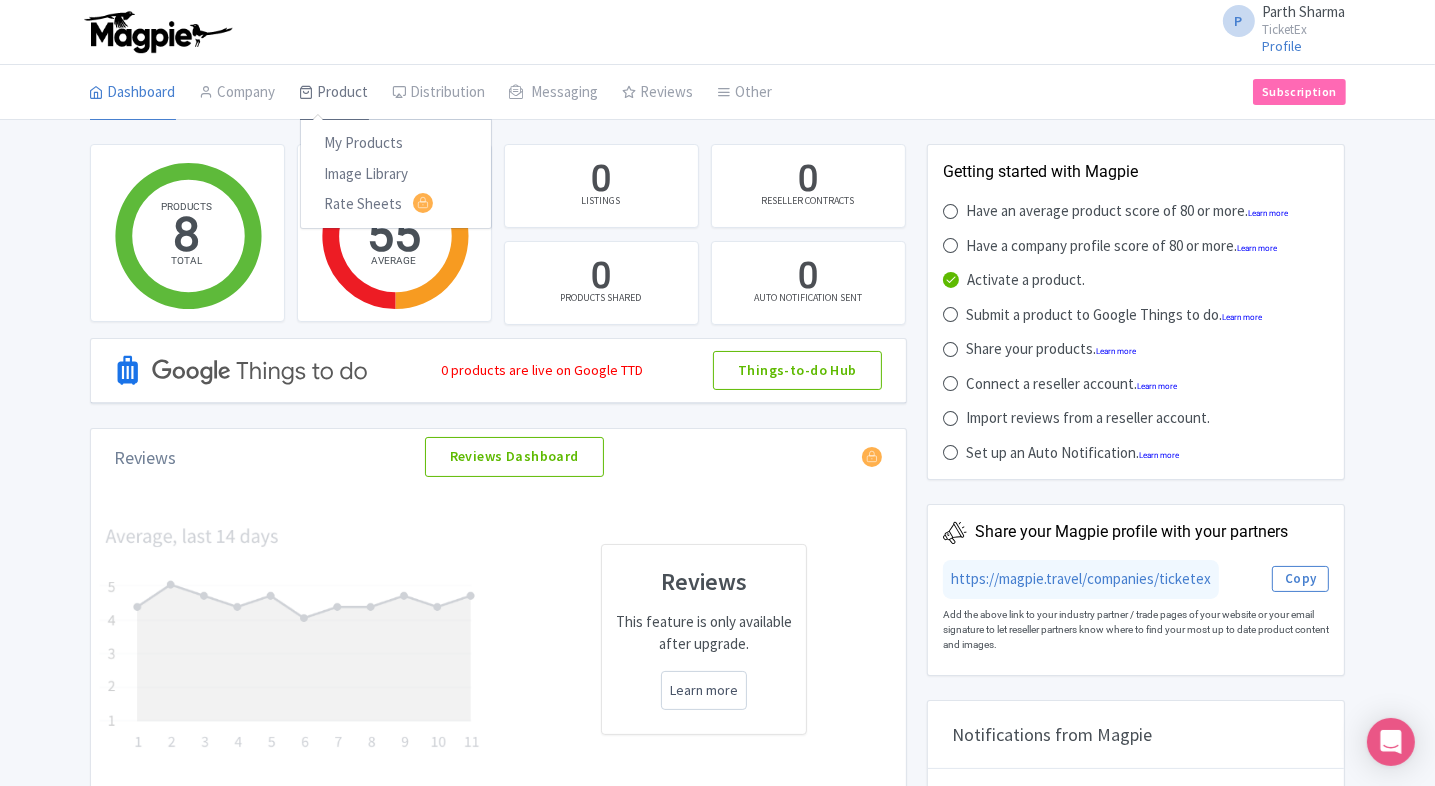 click on "Product" at bounding box center [334, 93] 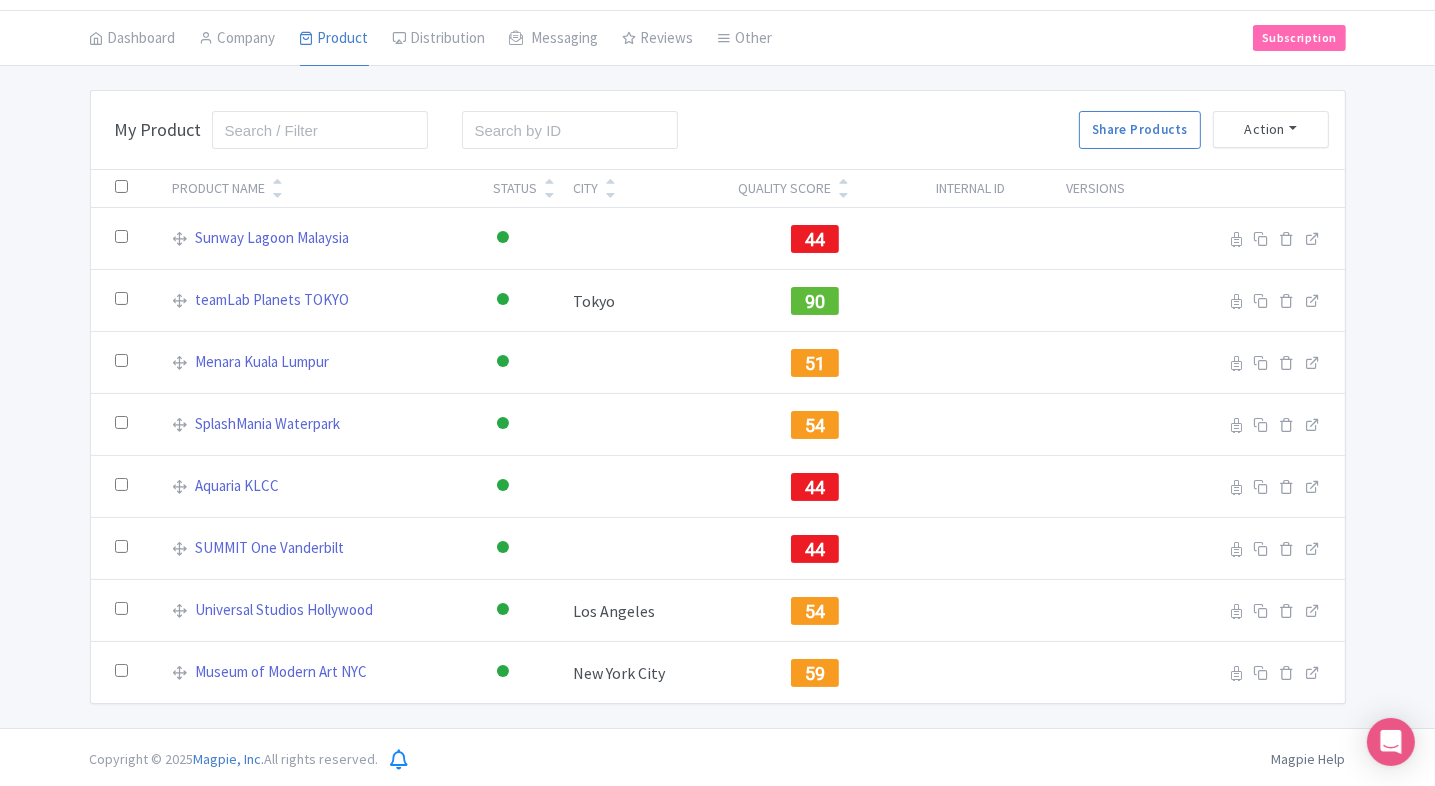 scroll, scrollTop: 0, scrollLeft: 0, axis: both 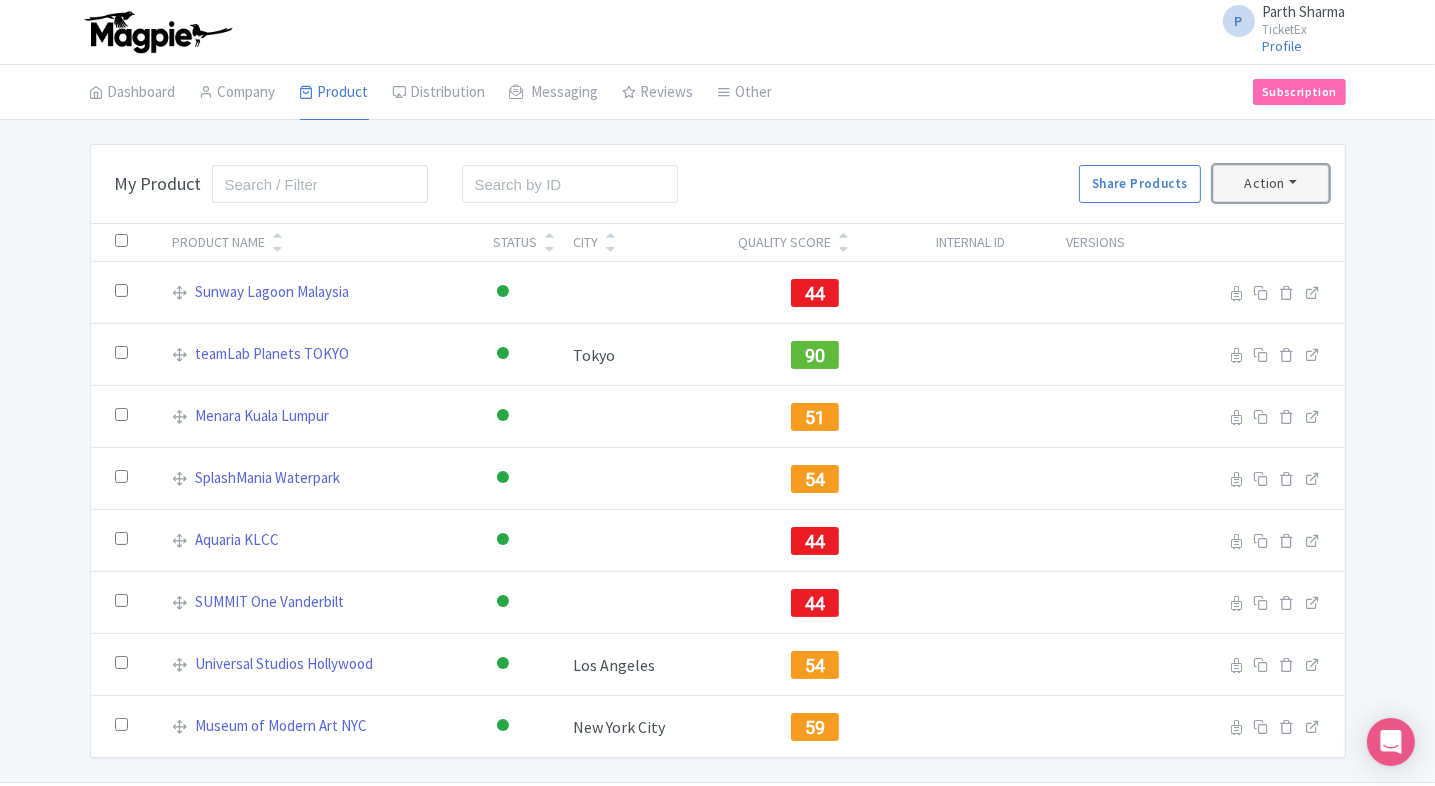 click on "Action" at bounding box center (1271, 183) 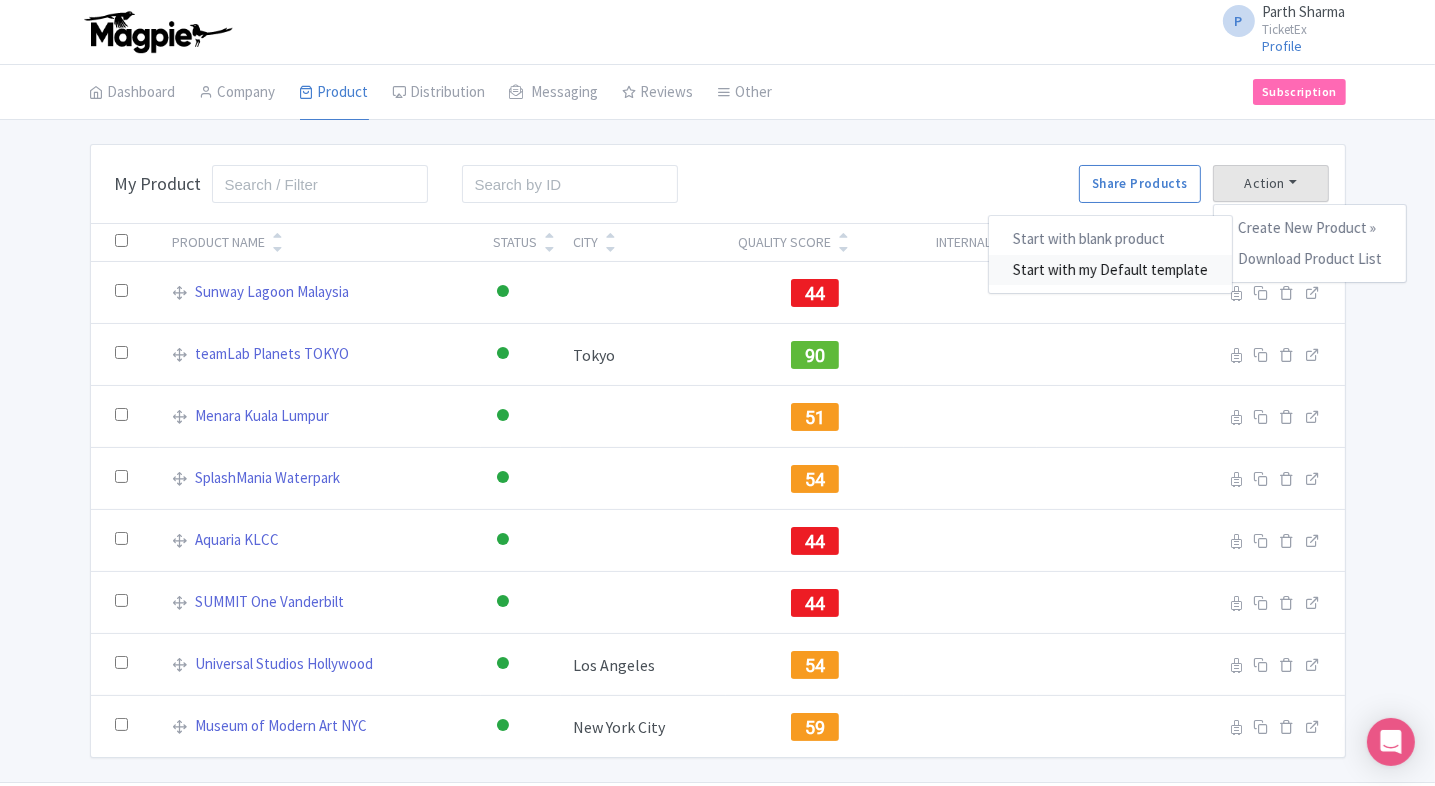 click on "Start with my Default template" at bounding box center (1110, 270) 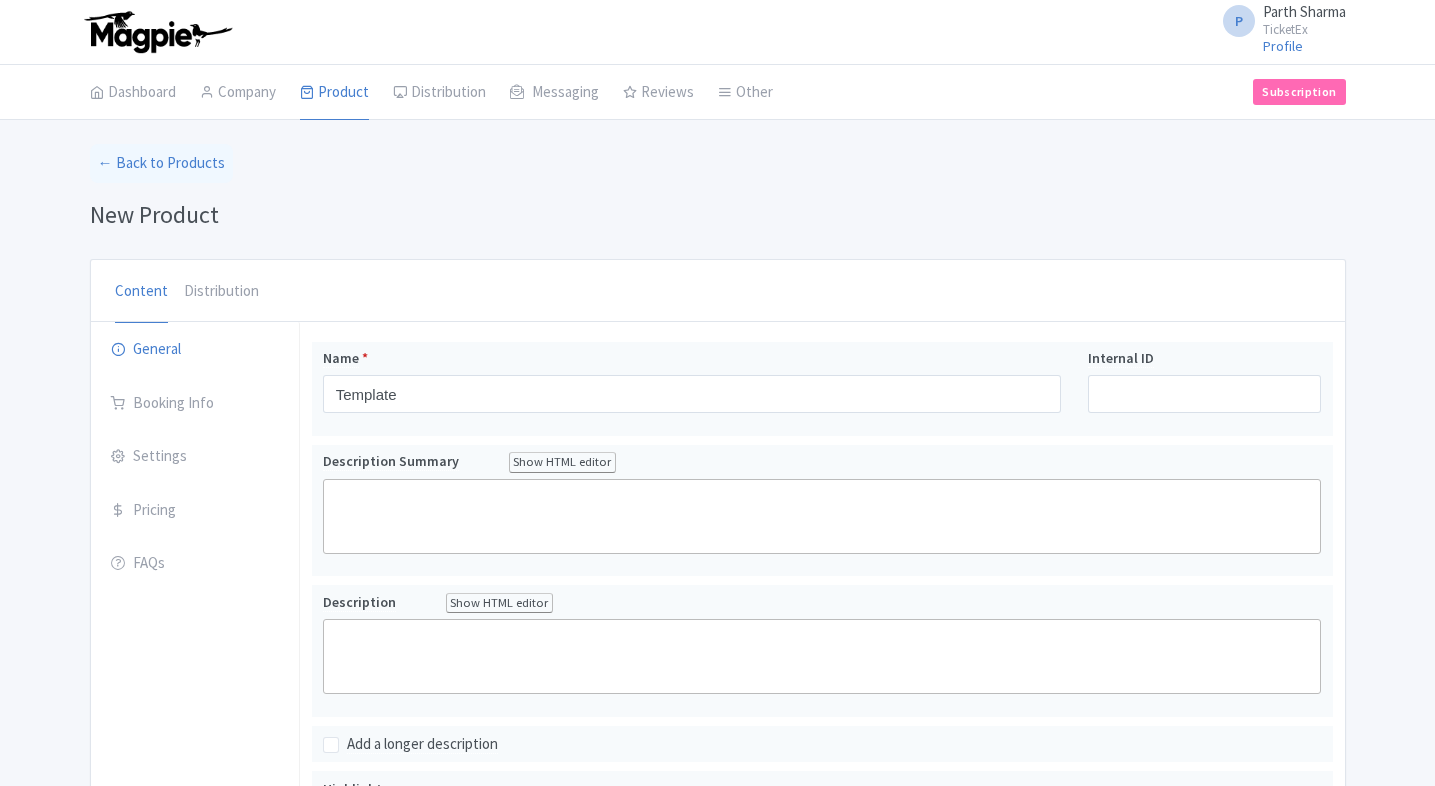 scroll, scrollTop: 0, scrollLeft: 0, axis: both 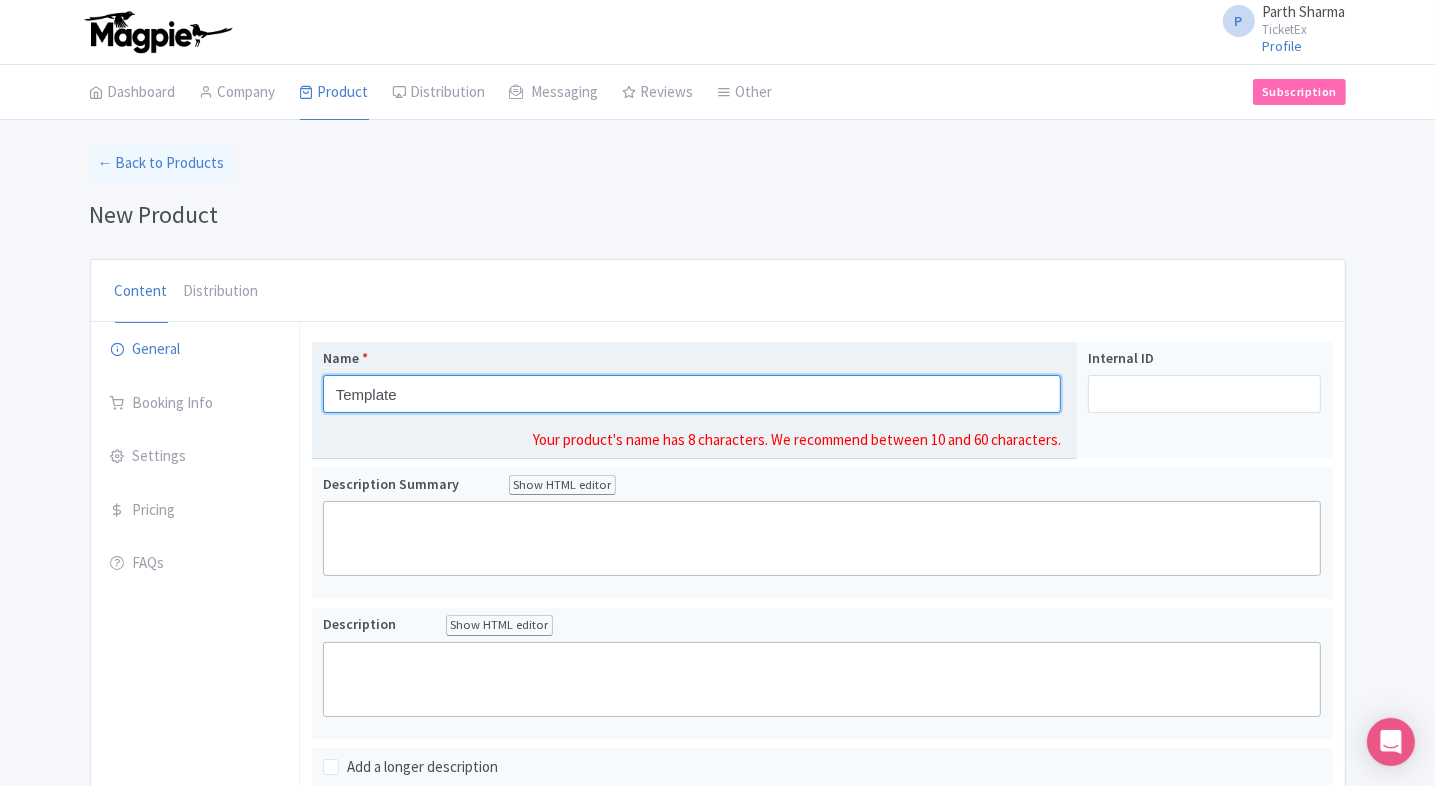 click on "Template" at bounding box center (692, 394) 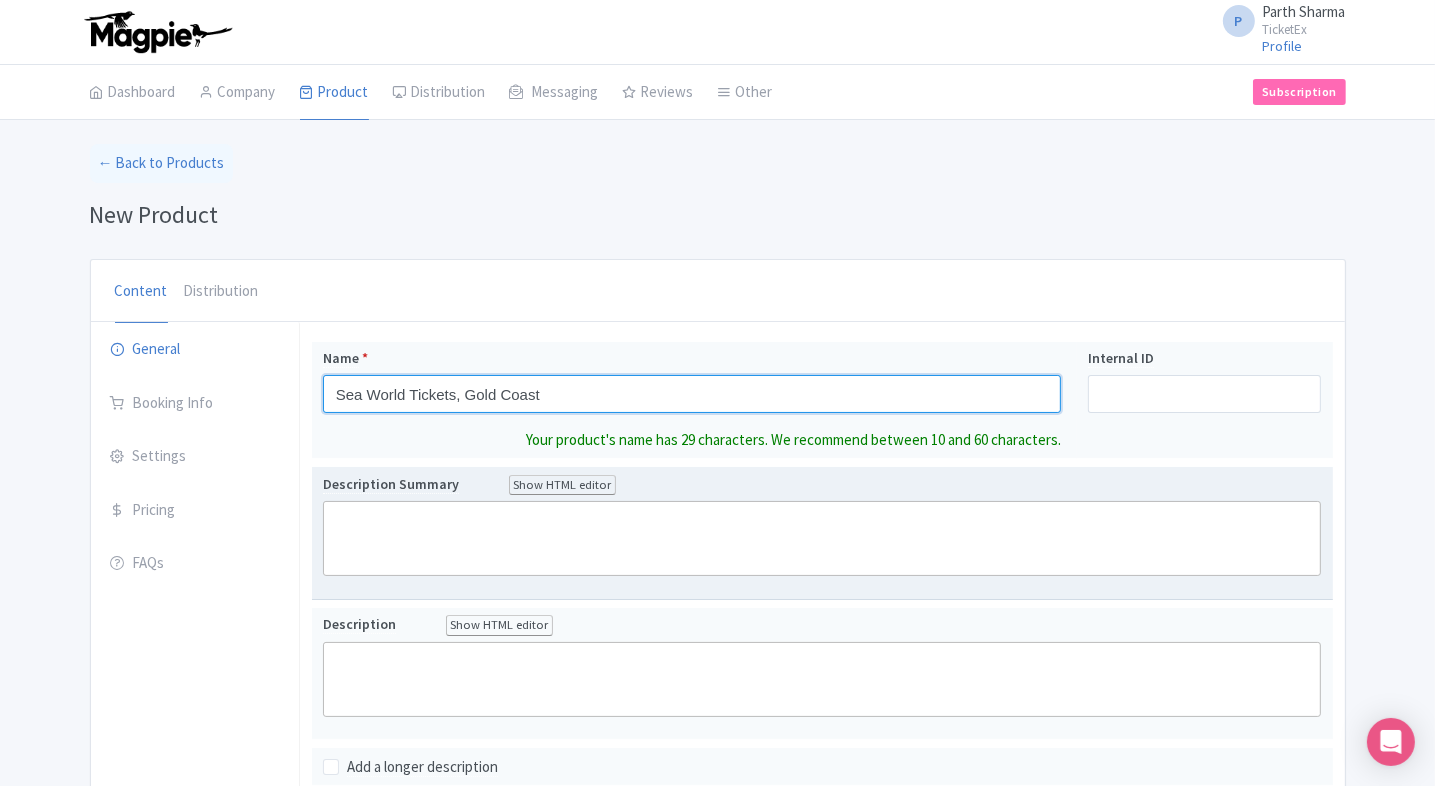 type on "Sea World Tickets, Gold Coast" 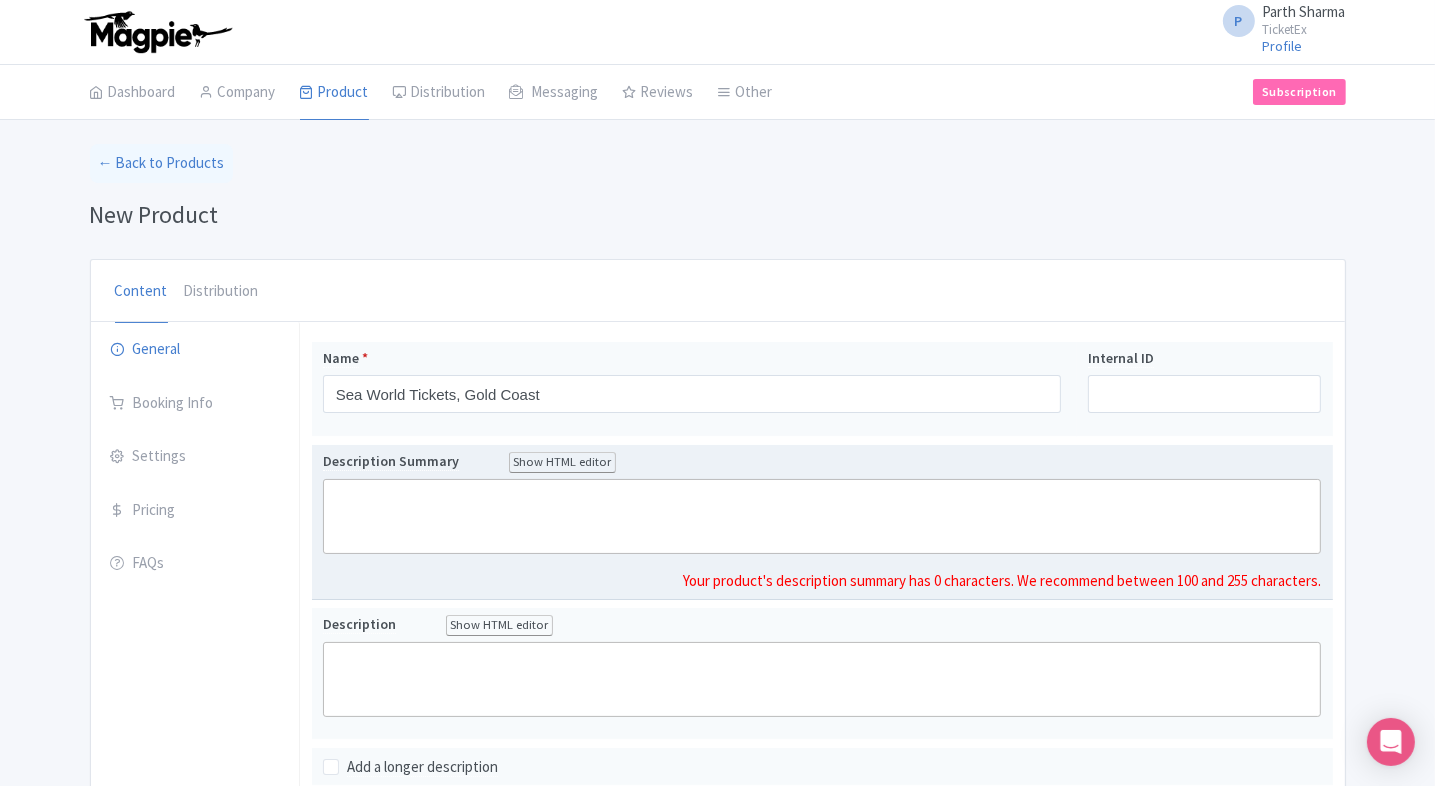 click 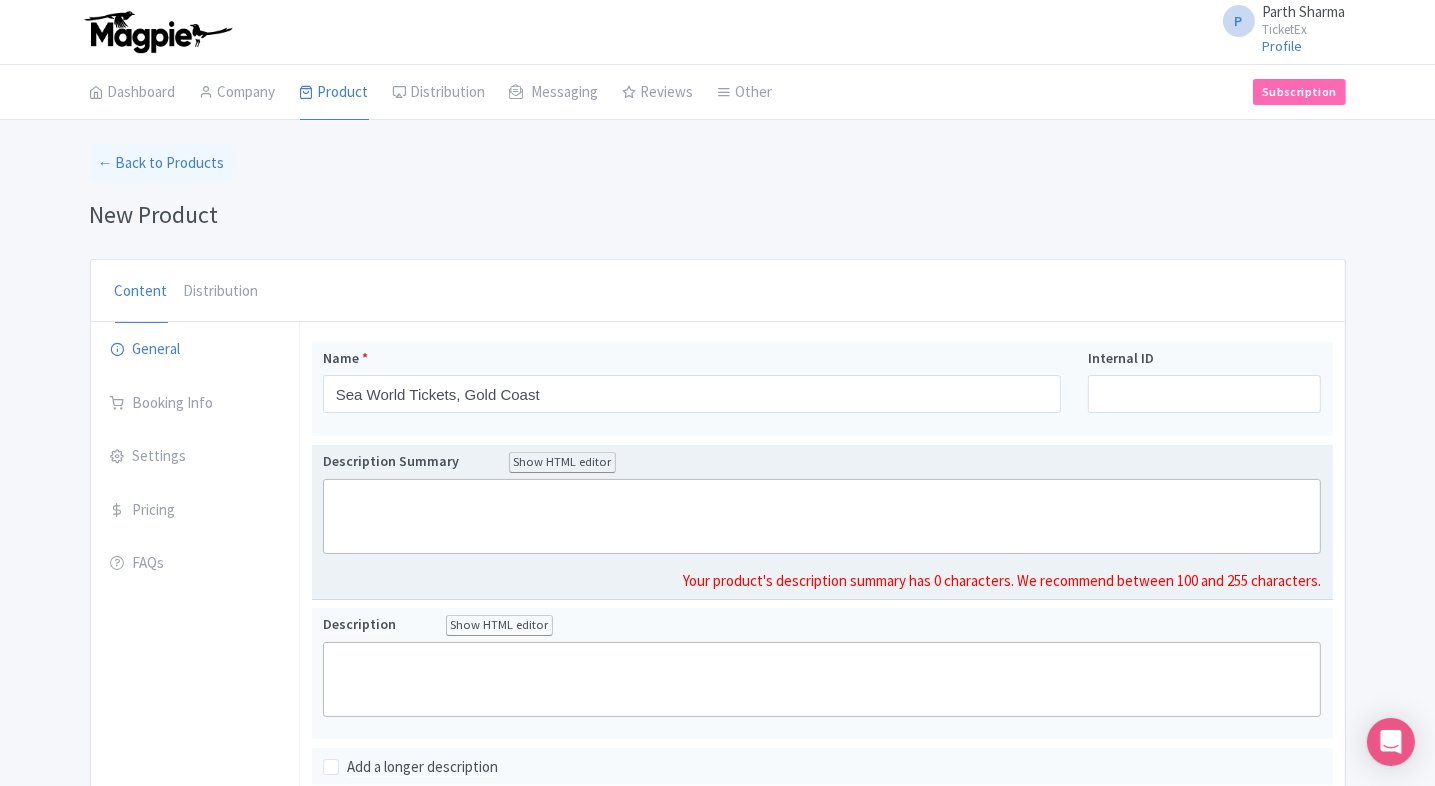 paste on "Experience marine life up close at Sea World Gold Coast with dolphin shows, ocean rides, and family fun by the sea. A top pick for wildlife lovers and kids." 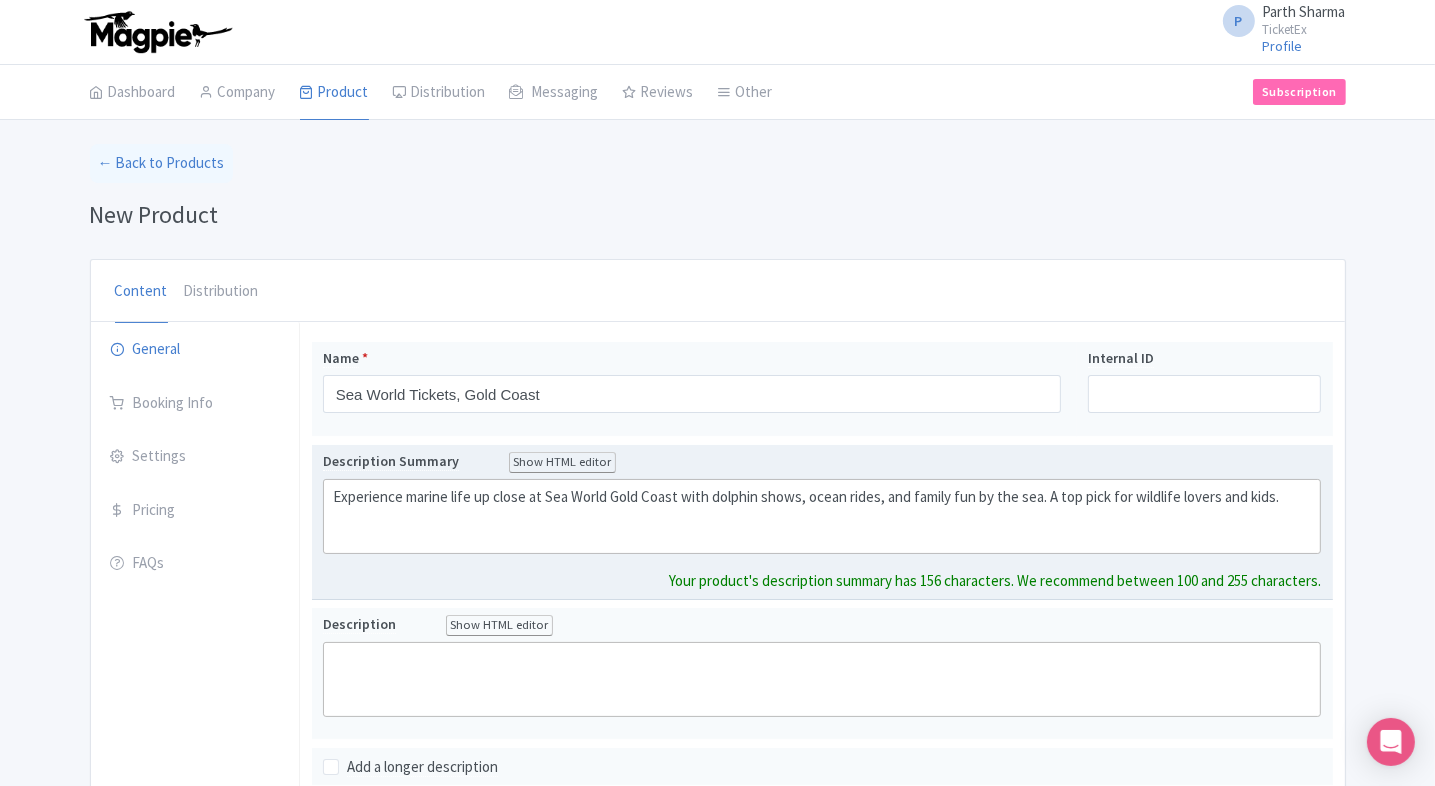 type on "Experience marine life up close at Sea World Gold Coast with dolphin shows, ocean rides, and family fun by the sea. A top pick for wildlife lovers and kids." 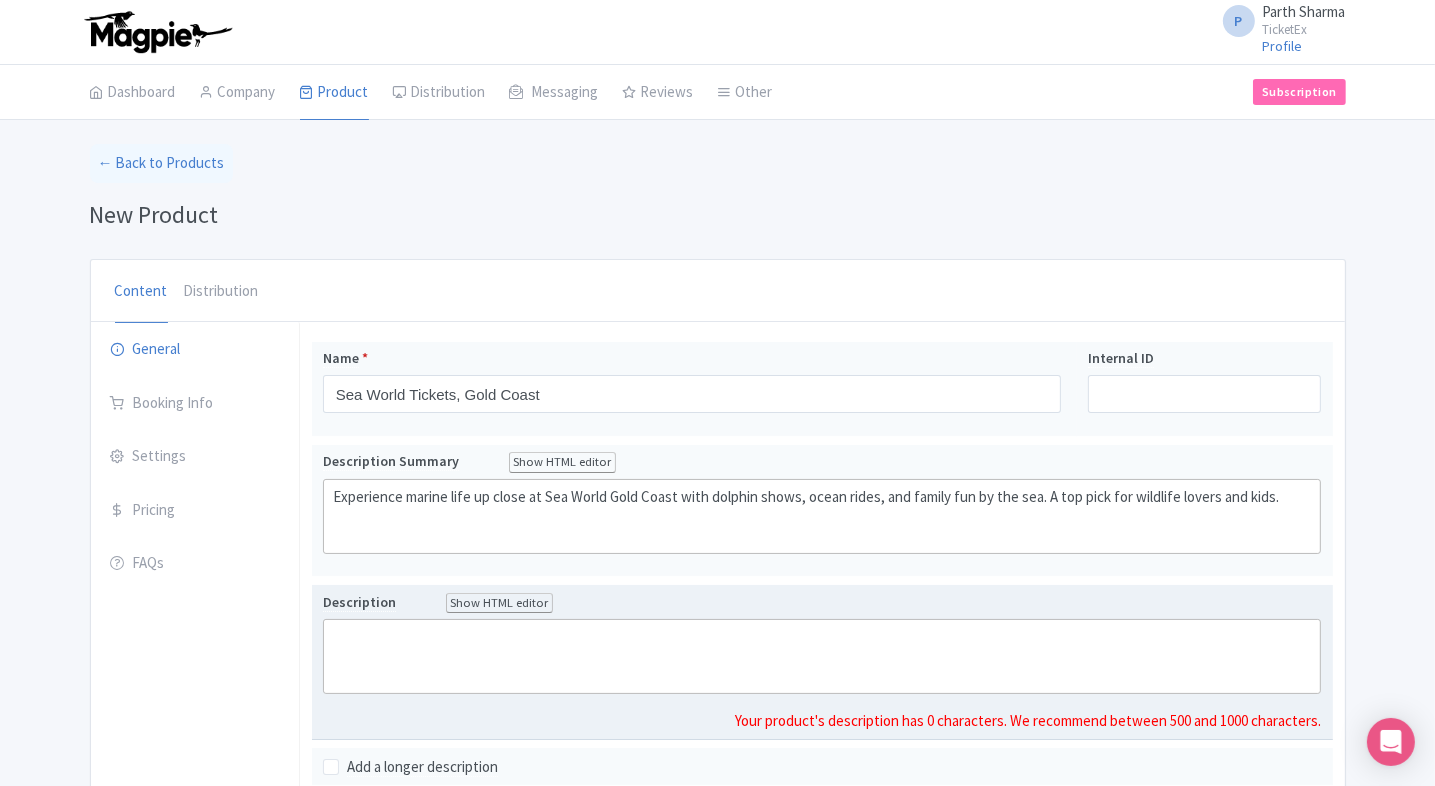 click 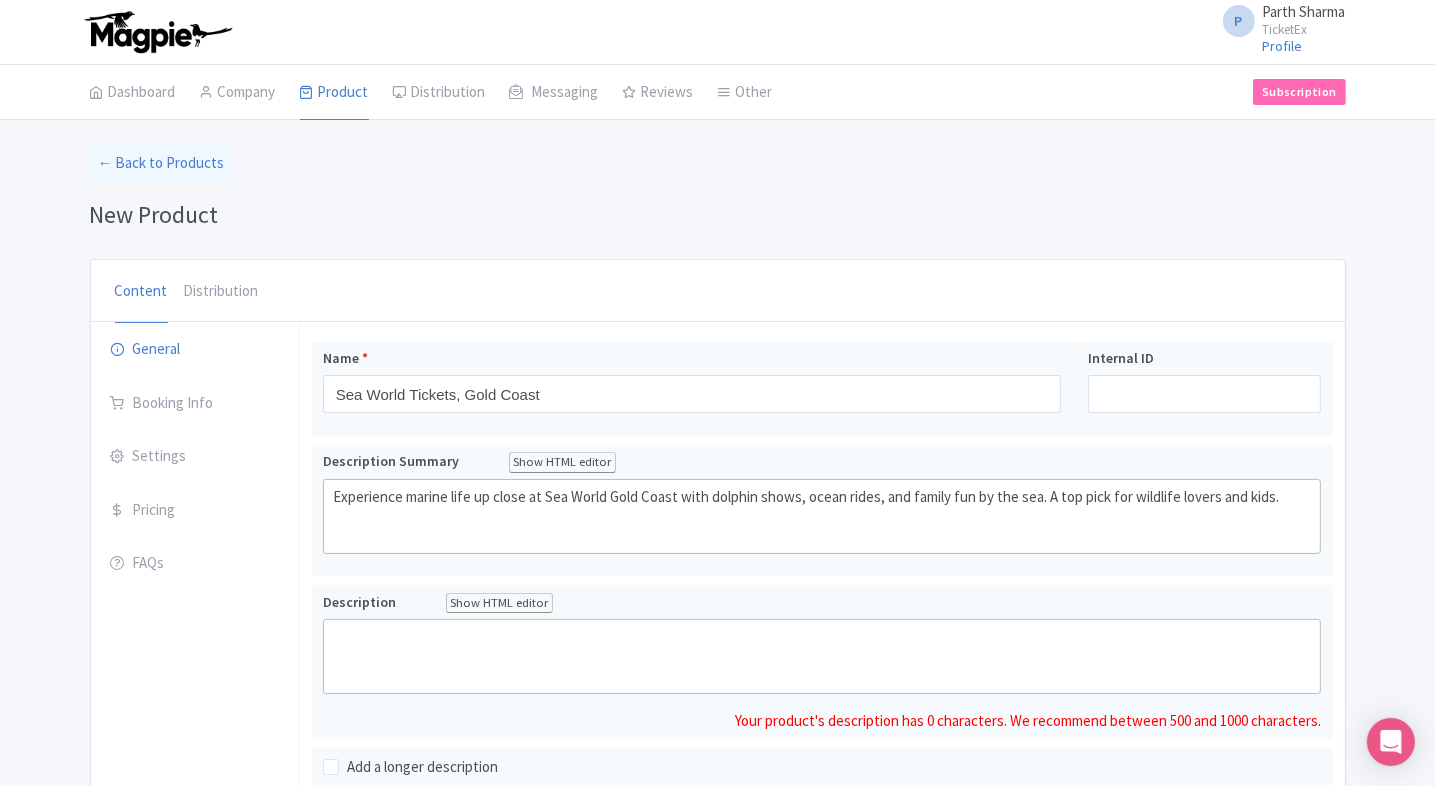 paste on "Dive into adventure at Sea World Gold Coast, Australia’s premier marine-themed park. Located on Queensland’s stunning coastline, Sea World offers a unique blend of thrilling rides, live shows, and close-up animal encounters. Watch dolphins leap in awe-inspiring performances, meet seals and penguins, or brave roller coasters like the Storm Coaster and Leviathan. Educational exhibits, such as Shark Bay and the Polar Bear Shores, offer fascinating insights into marine conservation. With family-friendly attractions and hands-on experiences, Sea World is both entertaining and enriching—perfect for visitors of all ages seeking fun and discovery in one unforgettable destination.
Ask ChatGPT" 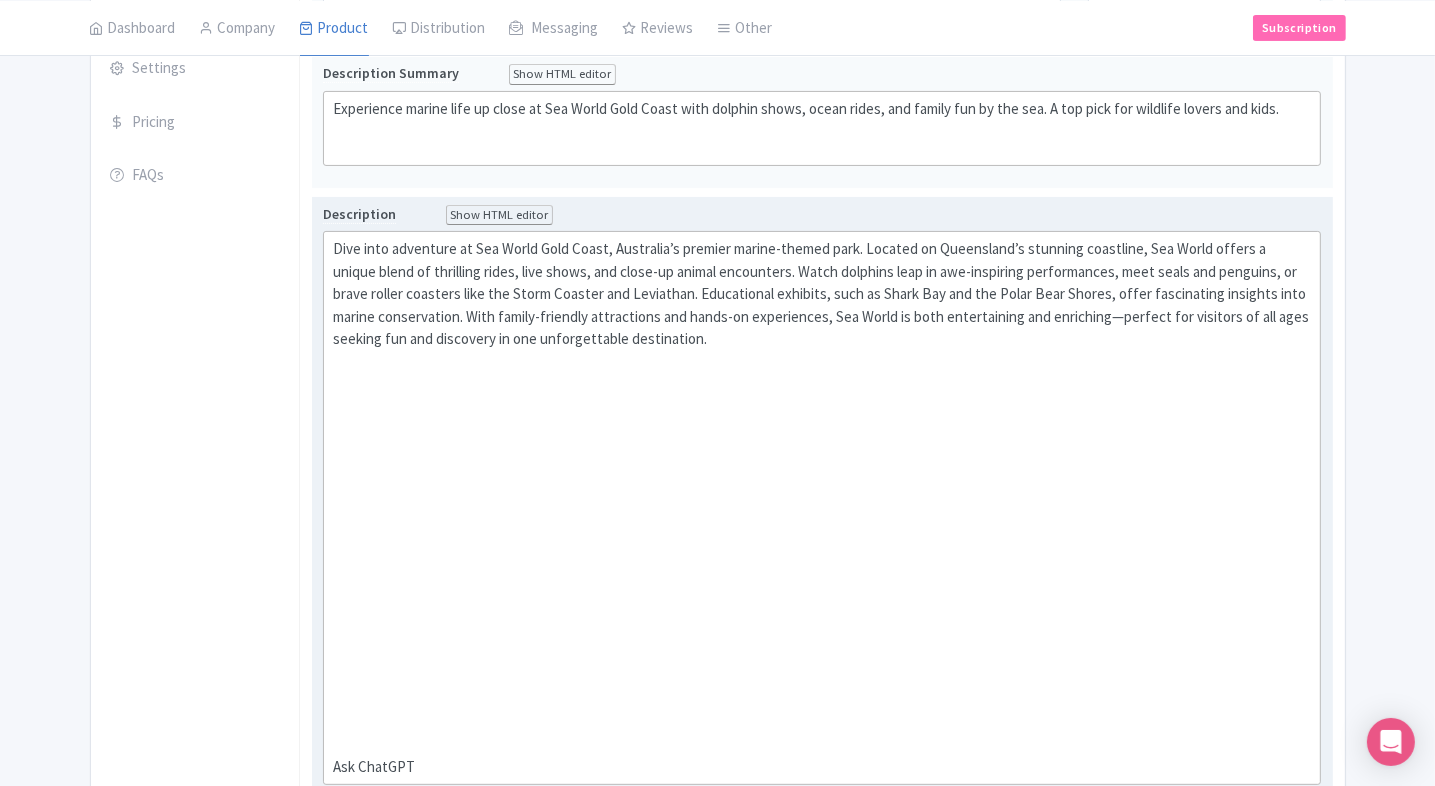 scroll, scrollTop: 400, scrollLeft: 0, axis: vertical 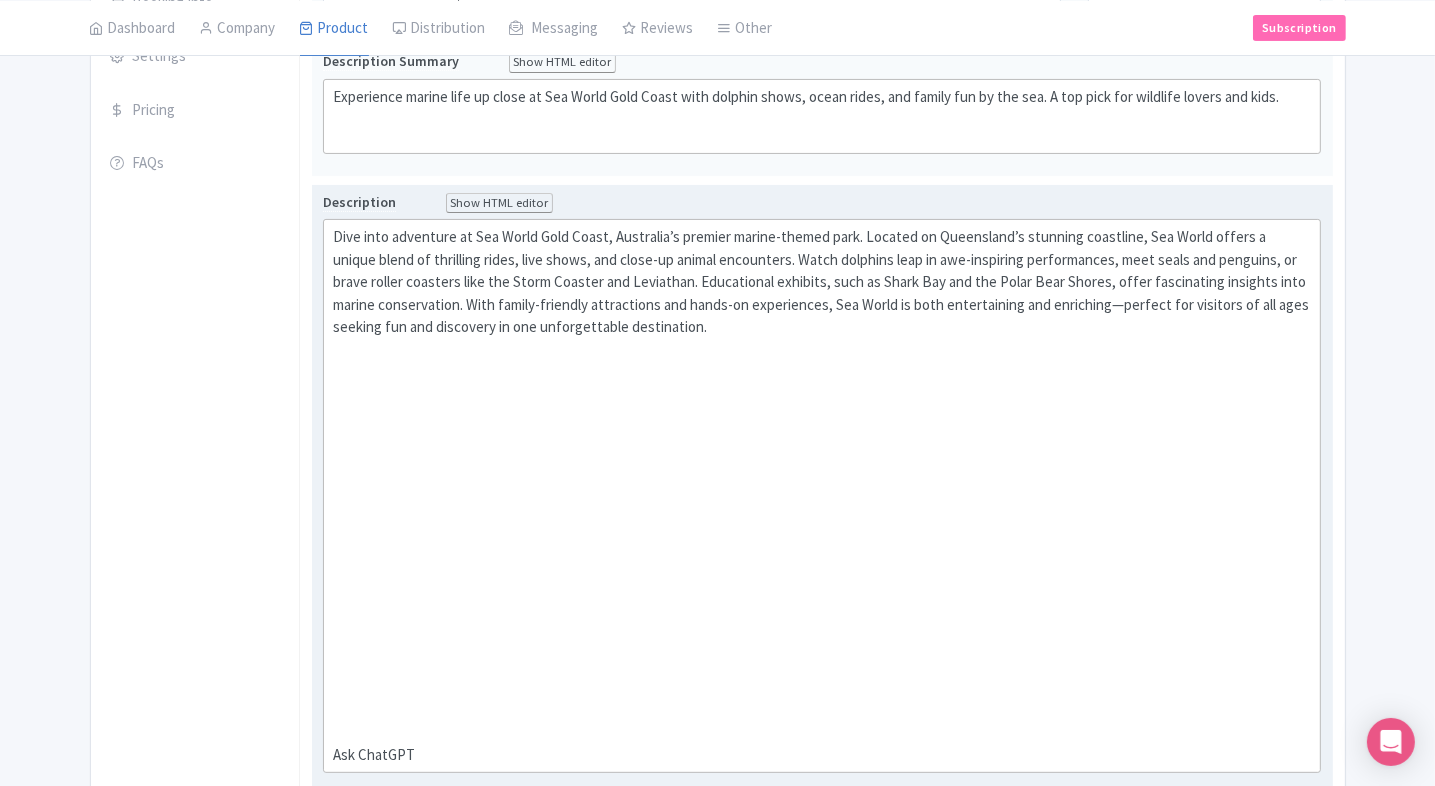 click 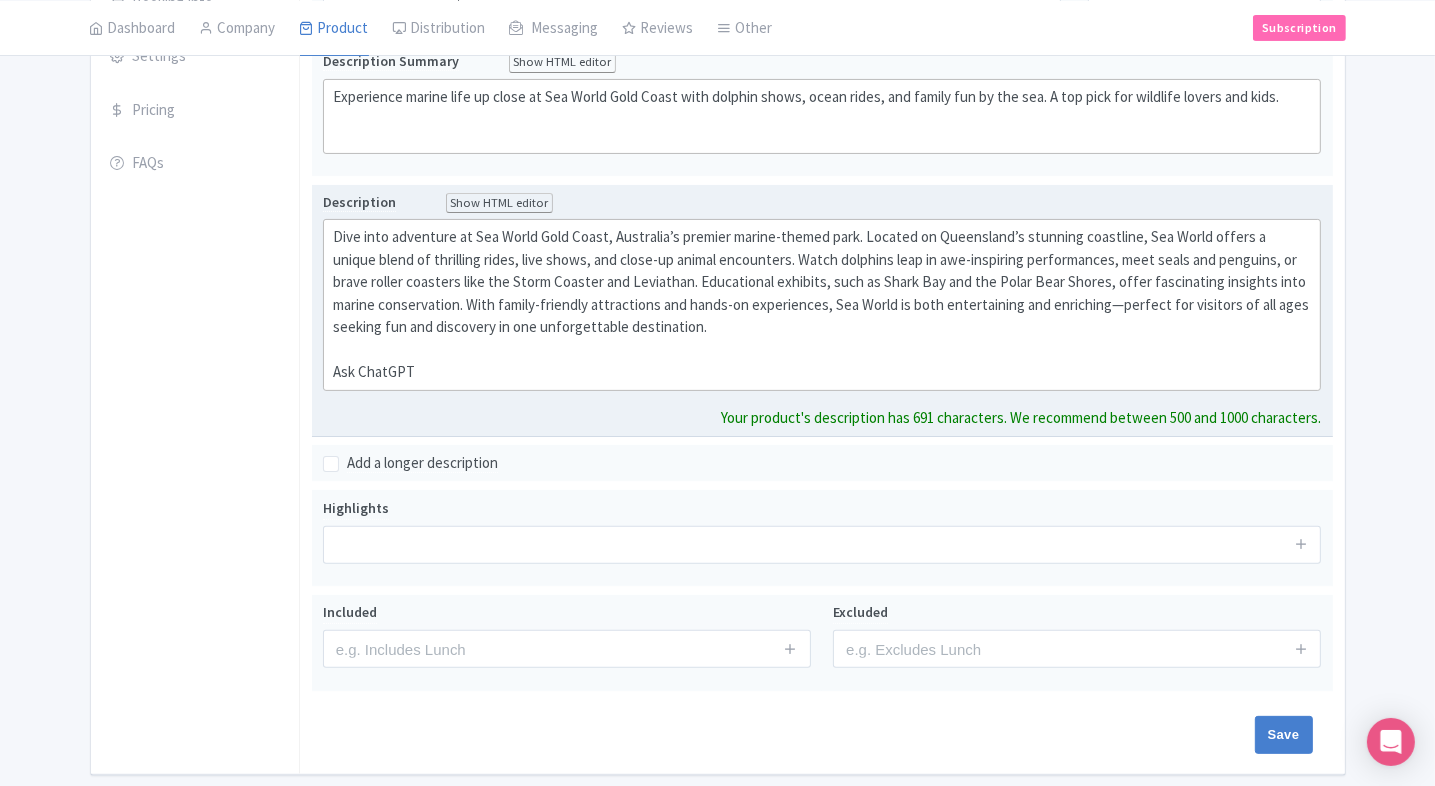 type on "Dive into adventure at Sea World Gold Coast, Australia’s premier marine-themed park. Located on Queensland’s stunning coastline, Sea World offers a unique blend of thrilling rides, live shows, and close-up animal encounters. Watch dolphins leap in awe-inspiring performances, meet seals and penguins, or brave roller coasters like the Storm Coaster and Leviathan. Educational exhibits, such as Shark Bay and the Polar Bear Shores, offer fascinating insights into marine conservation. With family-friendly attractions and hands-on experiences, Sea World is both entertaining and enriching—perfect for visitors of all ages seeking fun and discovery in one unforgettable destination.
Ask ChatGPT" 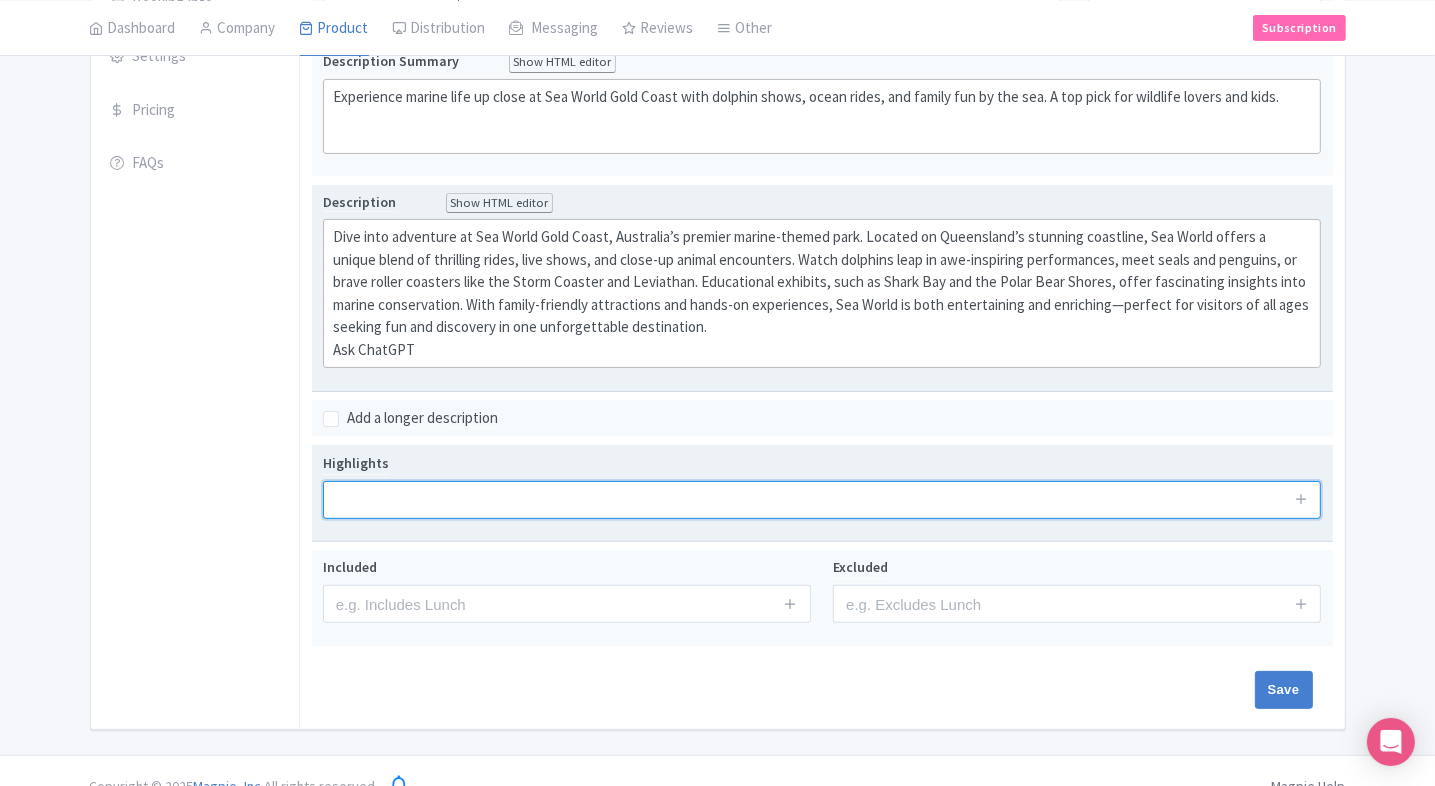 click at bounding box center (822, 500) 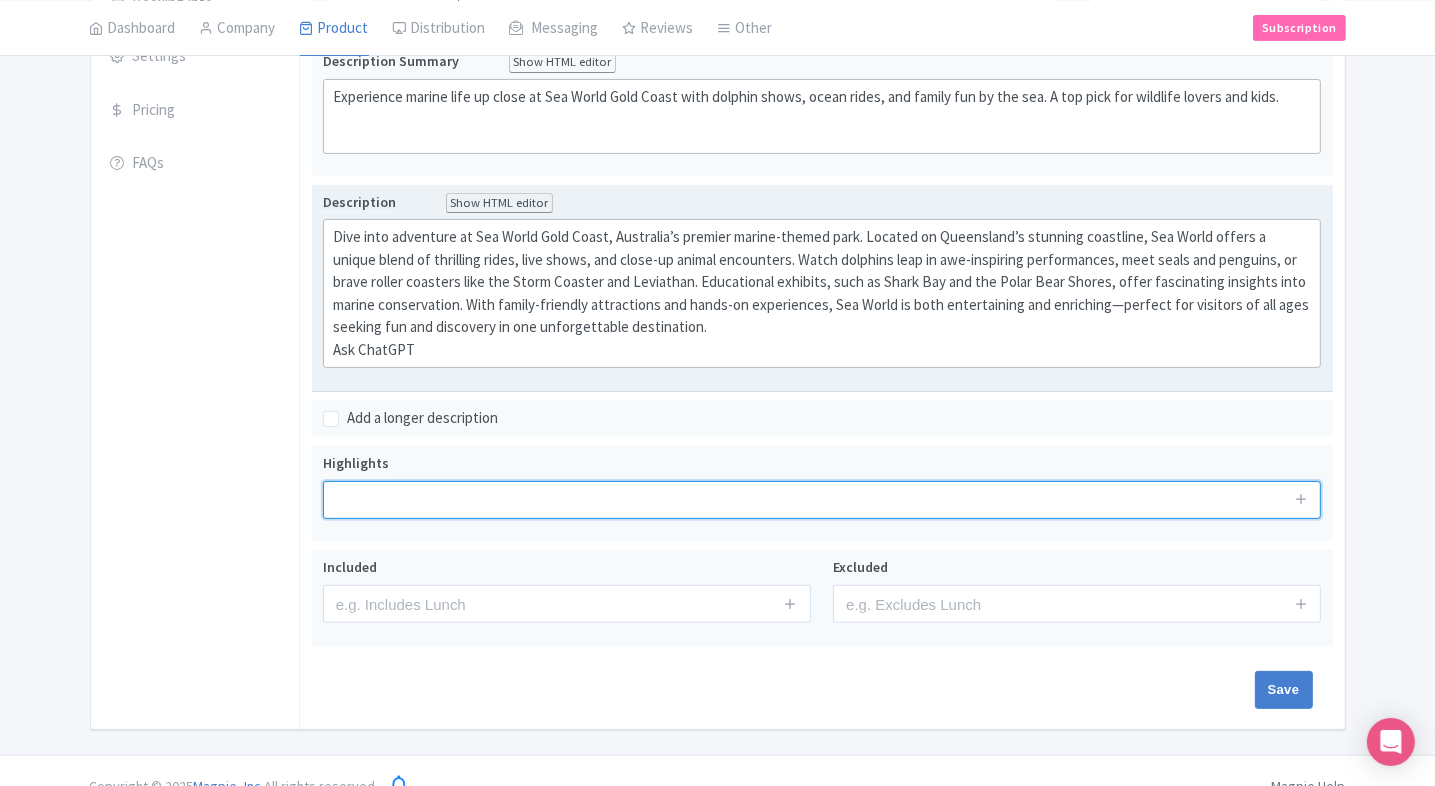 paste on "Dive into a unique theme park experience that combines thrilling rides with up-close marine animal encounters." 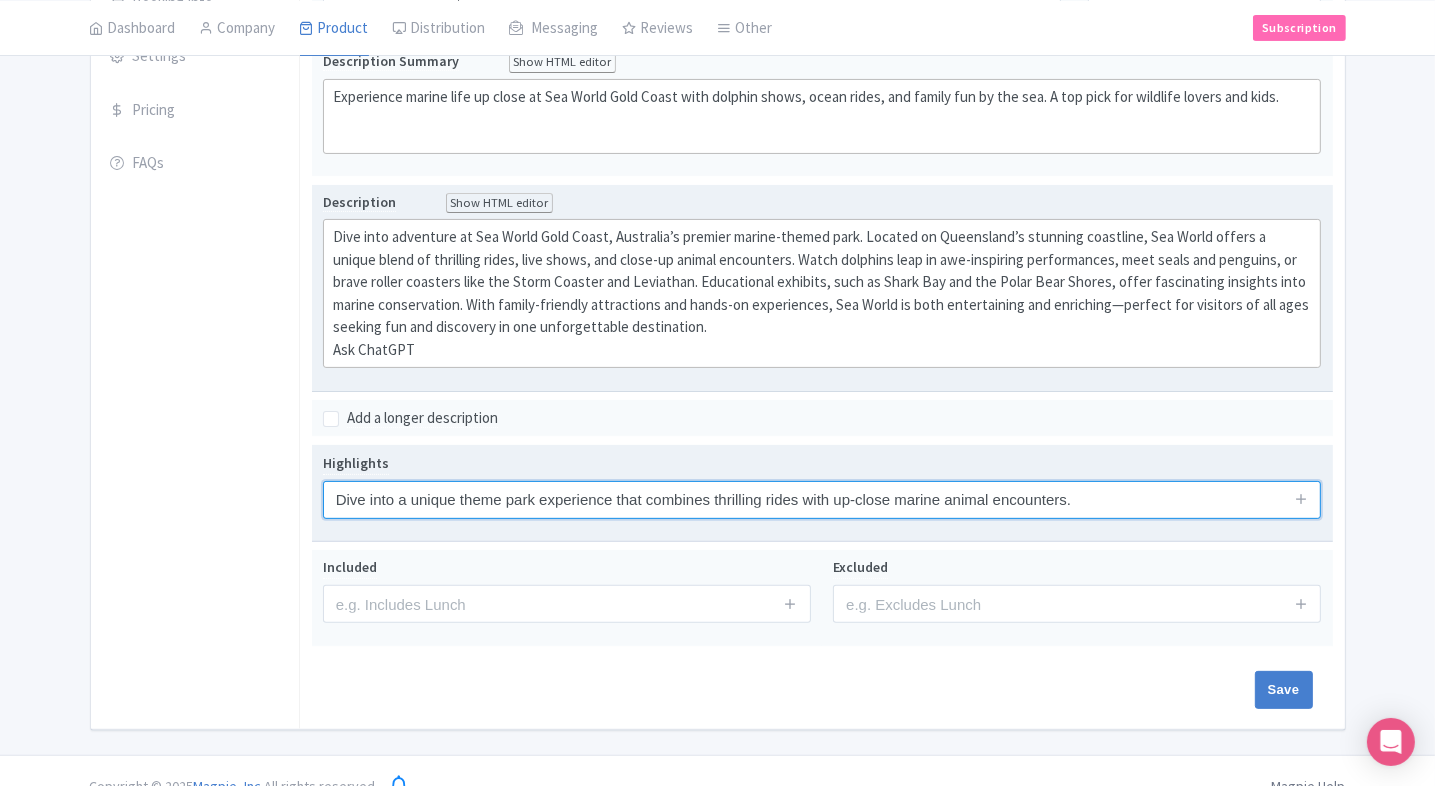type on "Dive into a unique theme park experience that combines thrilling rides with up-close marine animal encounters." 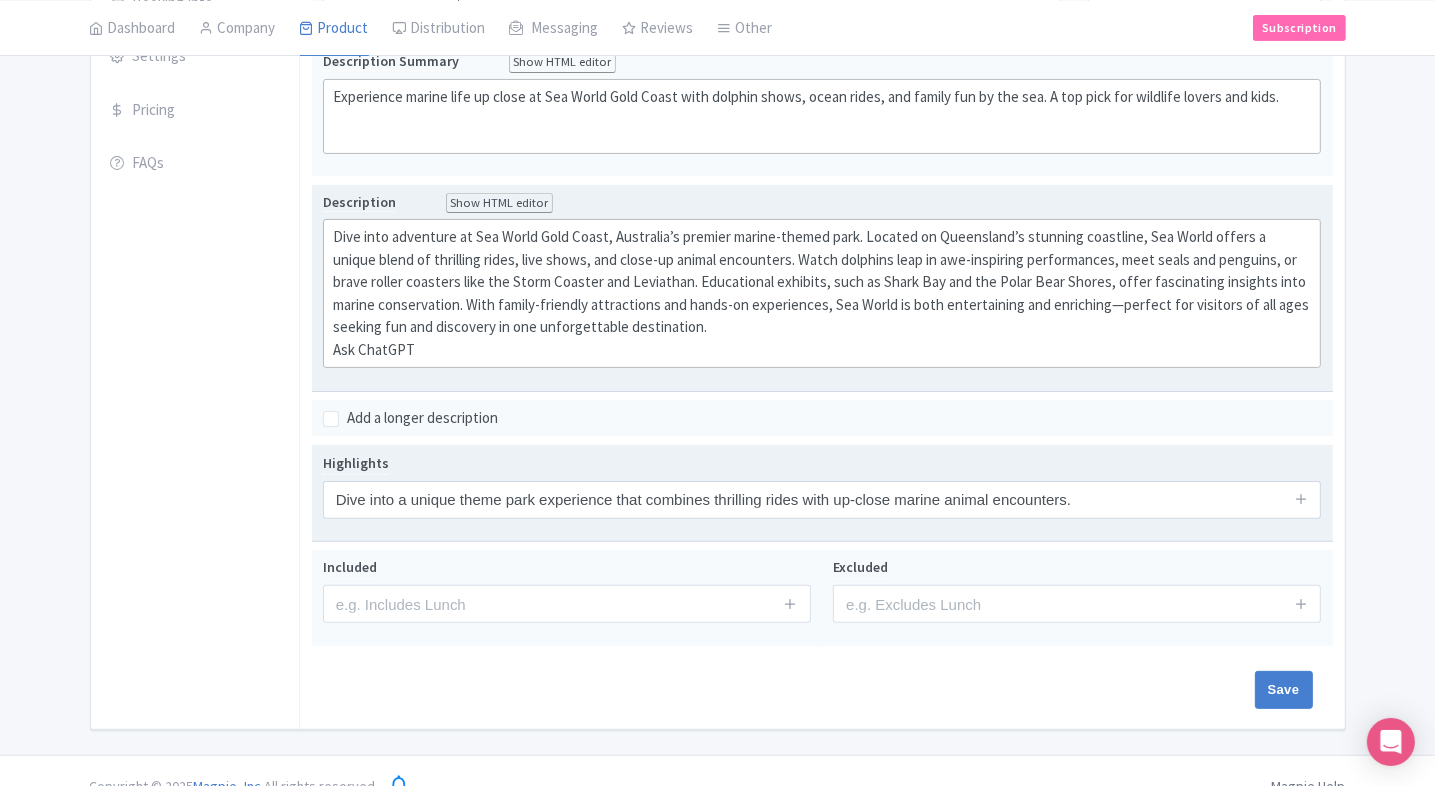click at bounding box center (1301, 500) 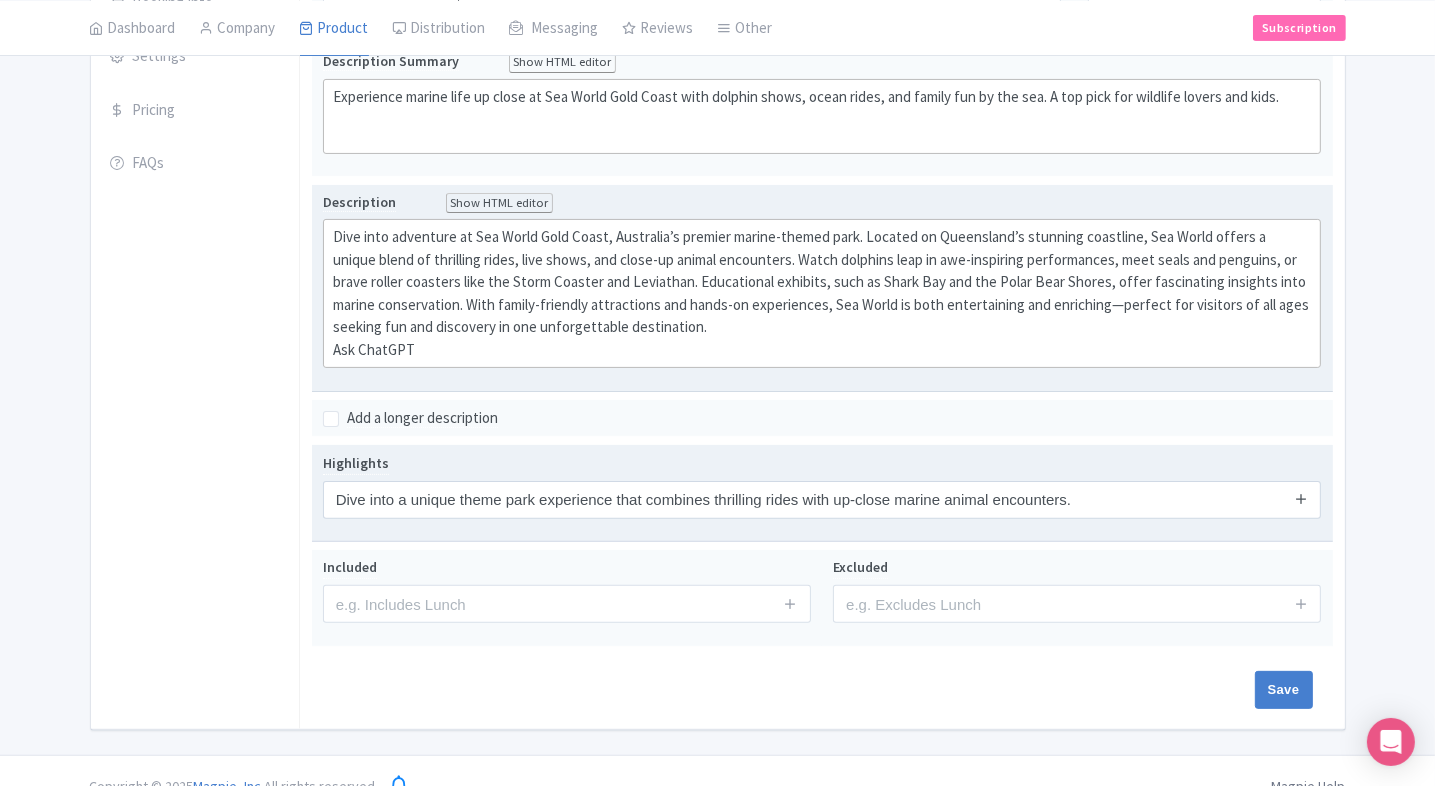 click at bounding box center [1301, 498] 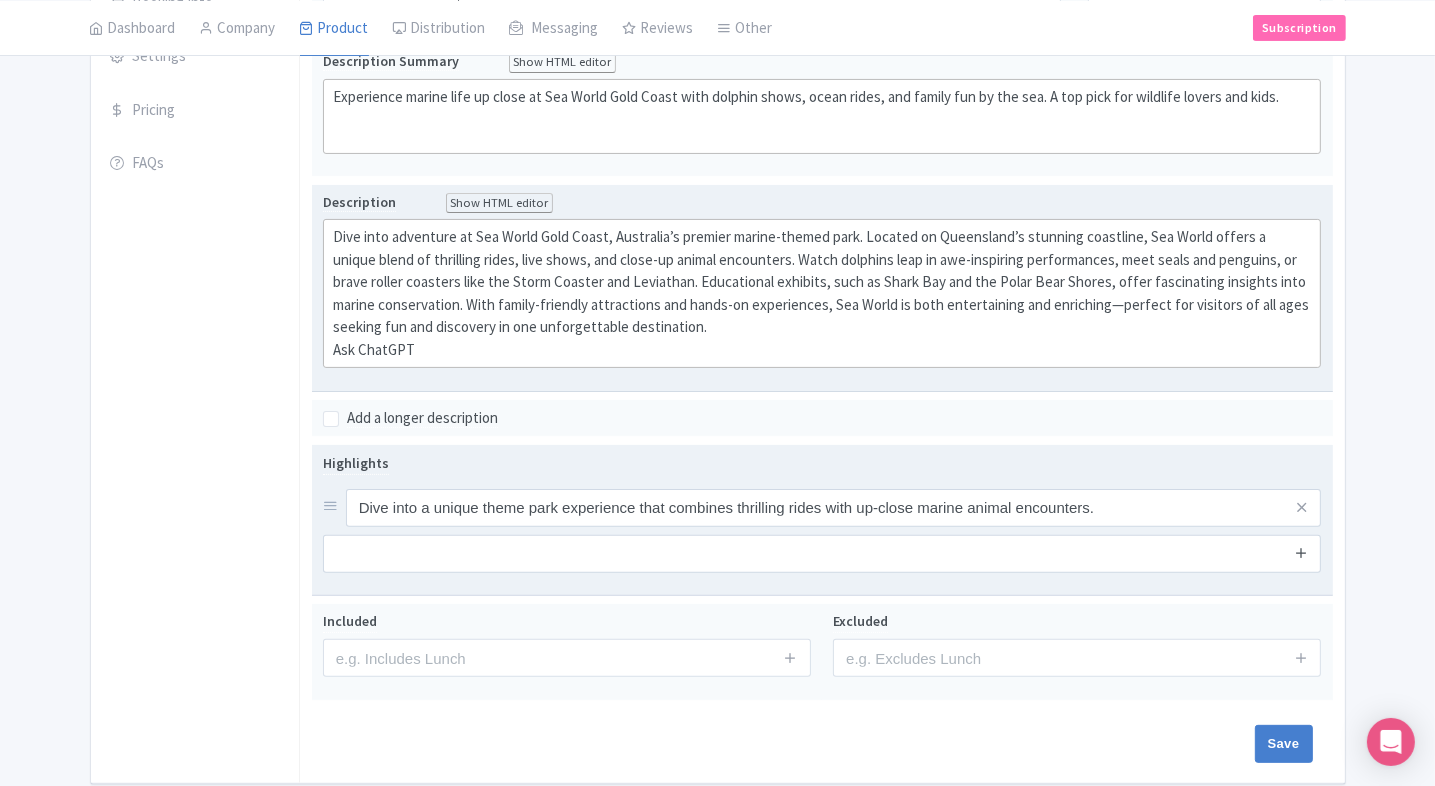 drag, startPoint x: 1300, startPoint y: 523, endPoint x: 1301, endPoint y: 547, distance: 24.020824 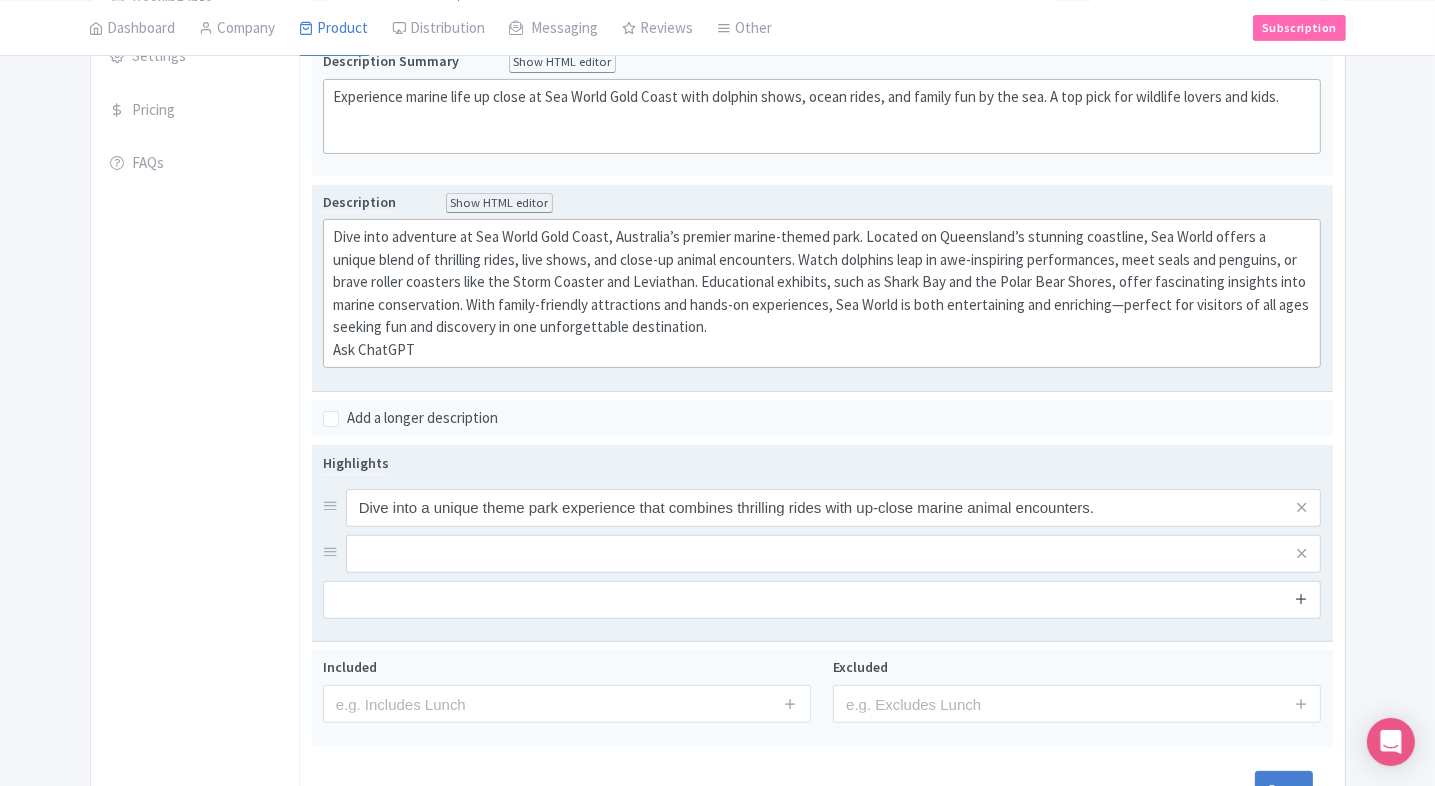 click at bounding box center [1301, 598] 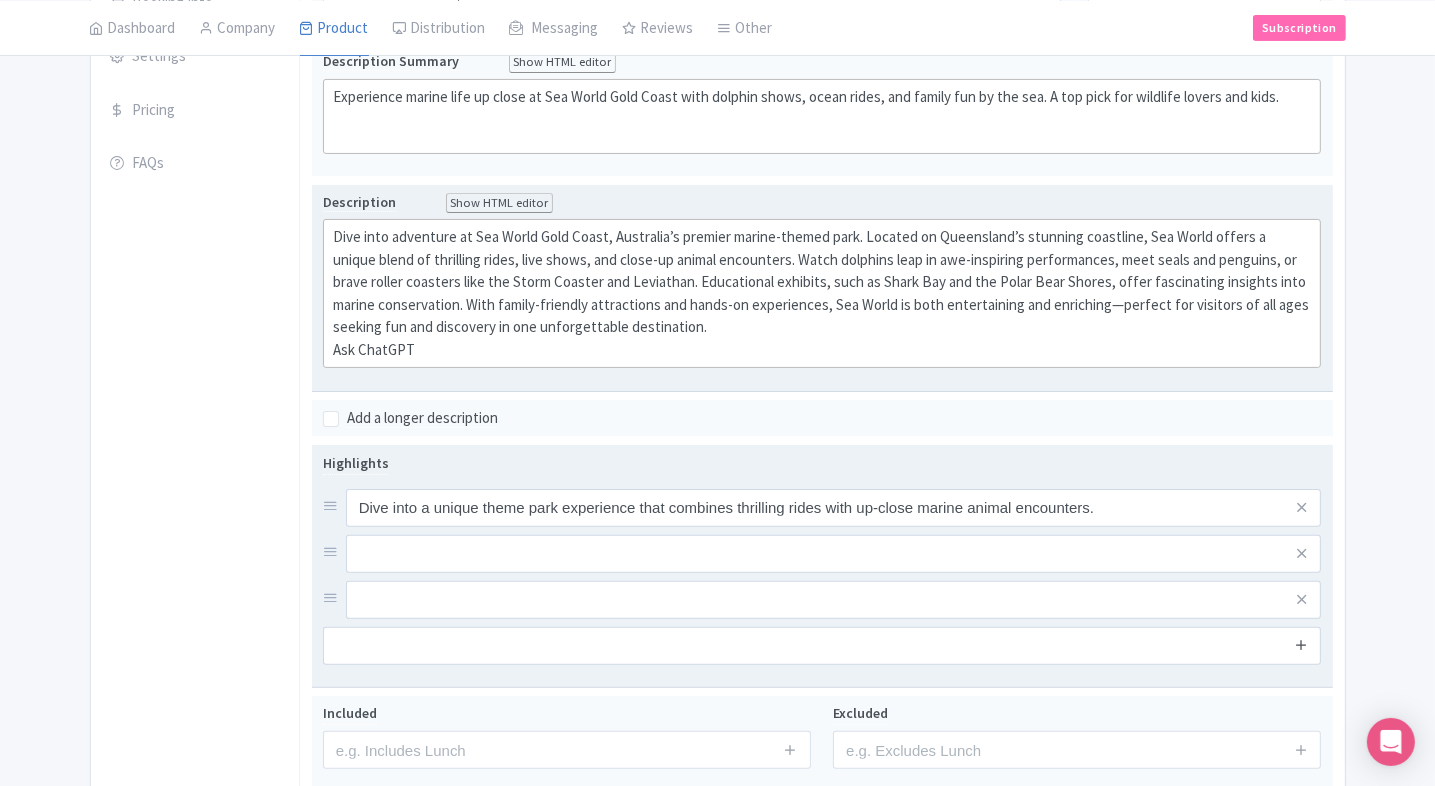 click at bounding box center (1301, 644) 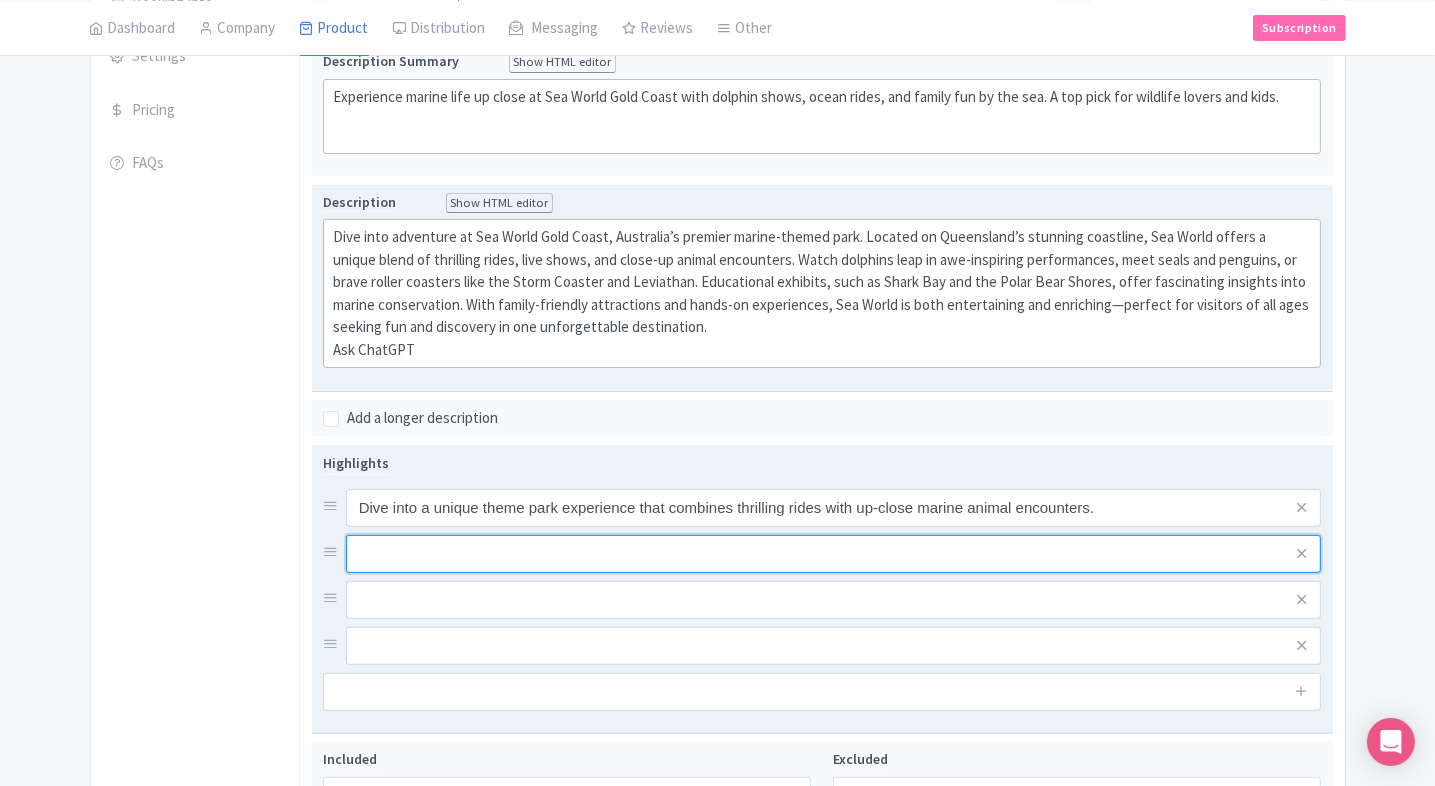 click at bounding box center [834, 508] 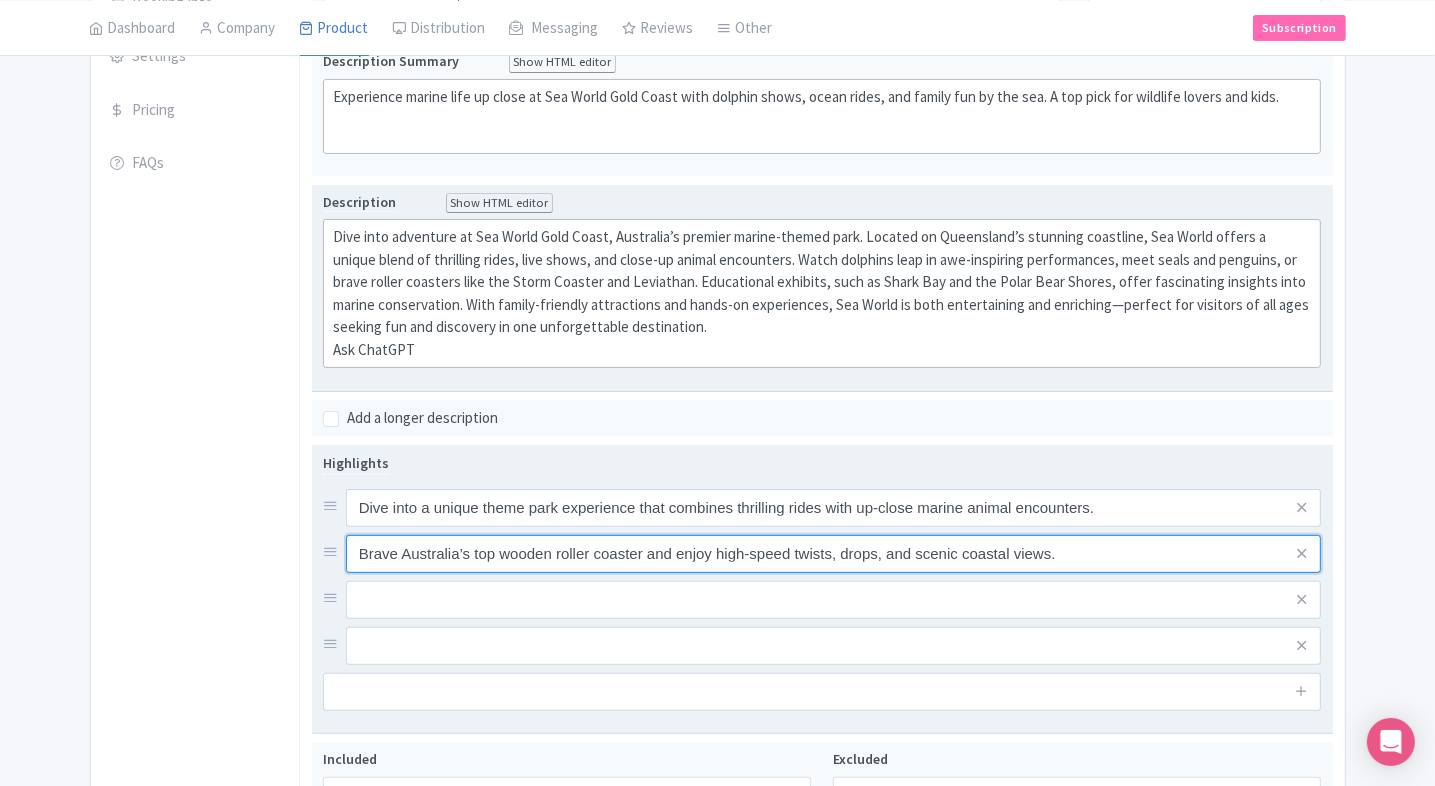 type on "Brave Australia’s top wooden roller coaster and enjoy high-speed twists, drops, and scenic coastal views." 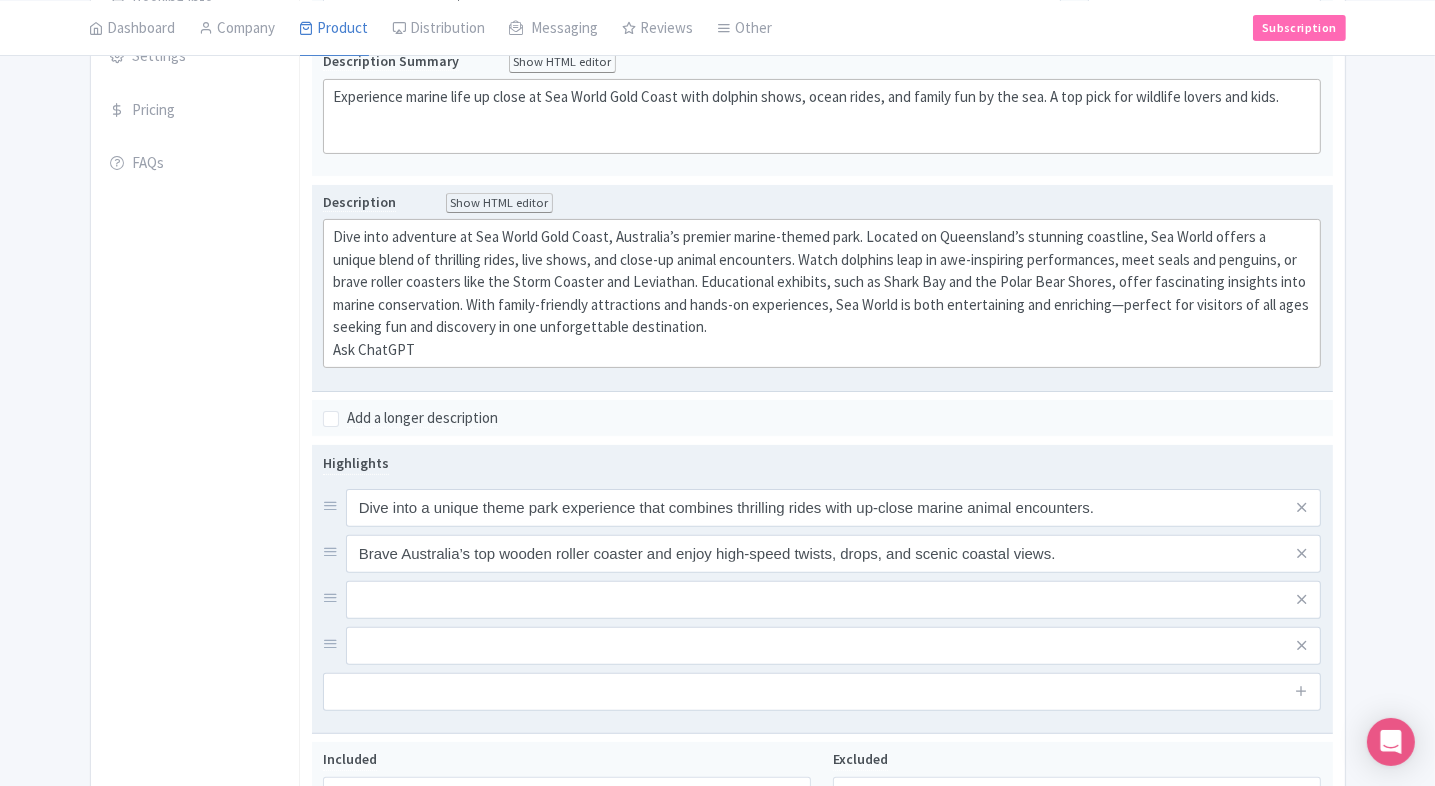 click at bounding box center (834, 508) 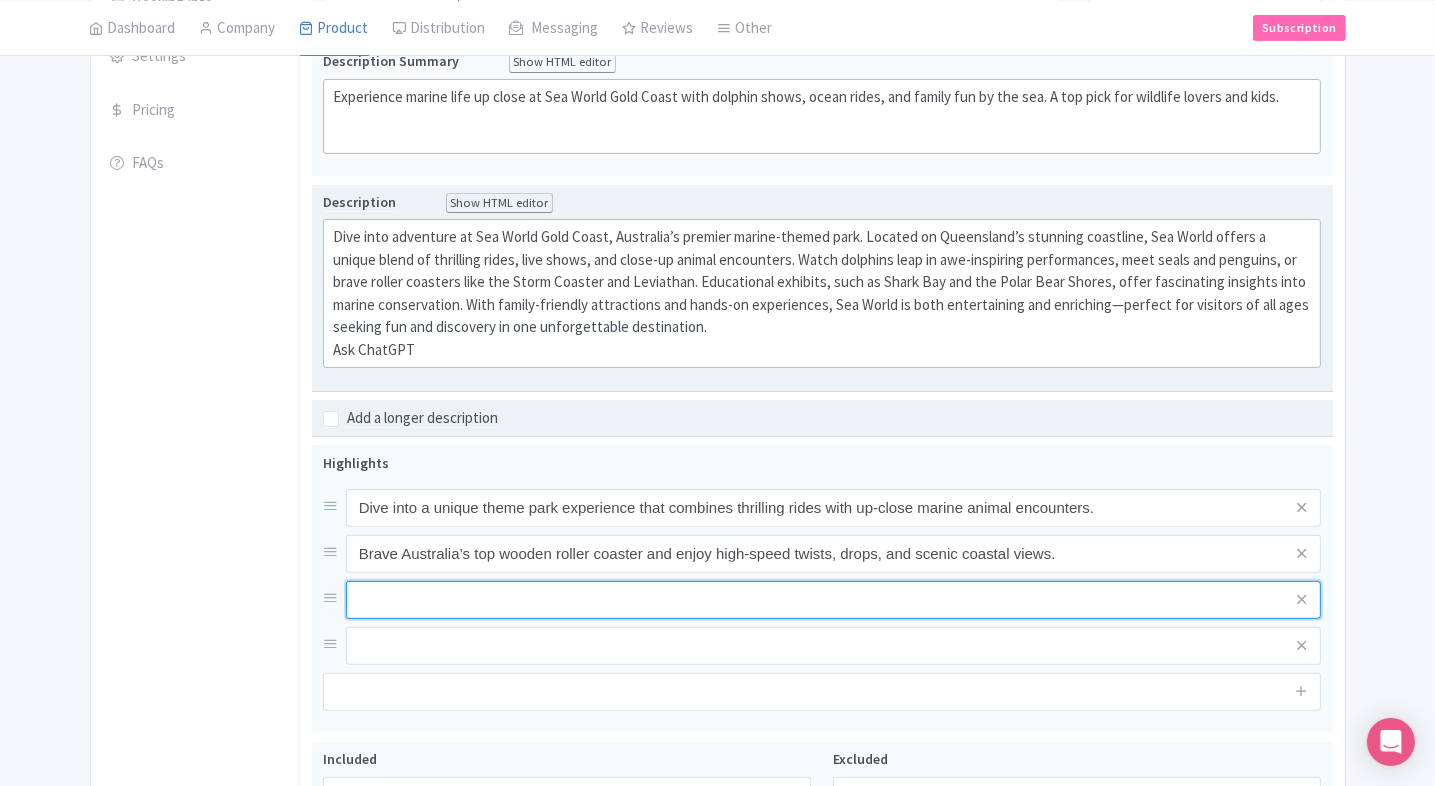 paste on "Watch spectacular live shows starring dolphins, seals, and manta rays showcasing natural behaviors and trainer interactions." 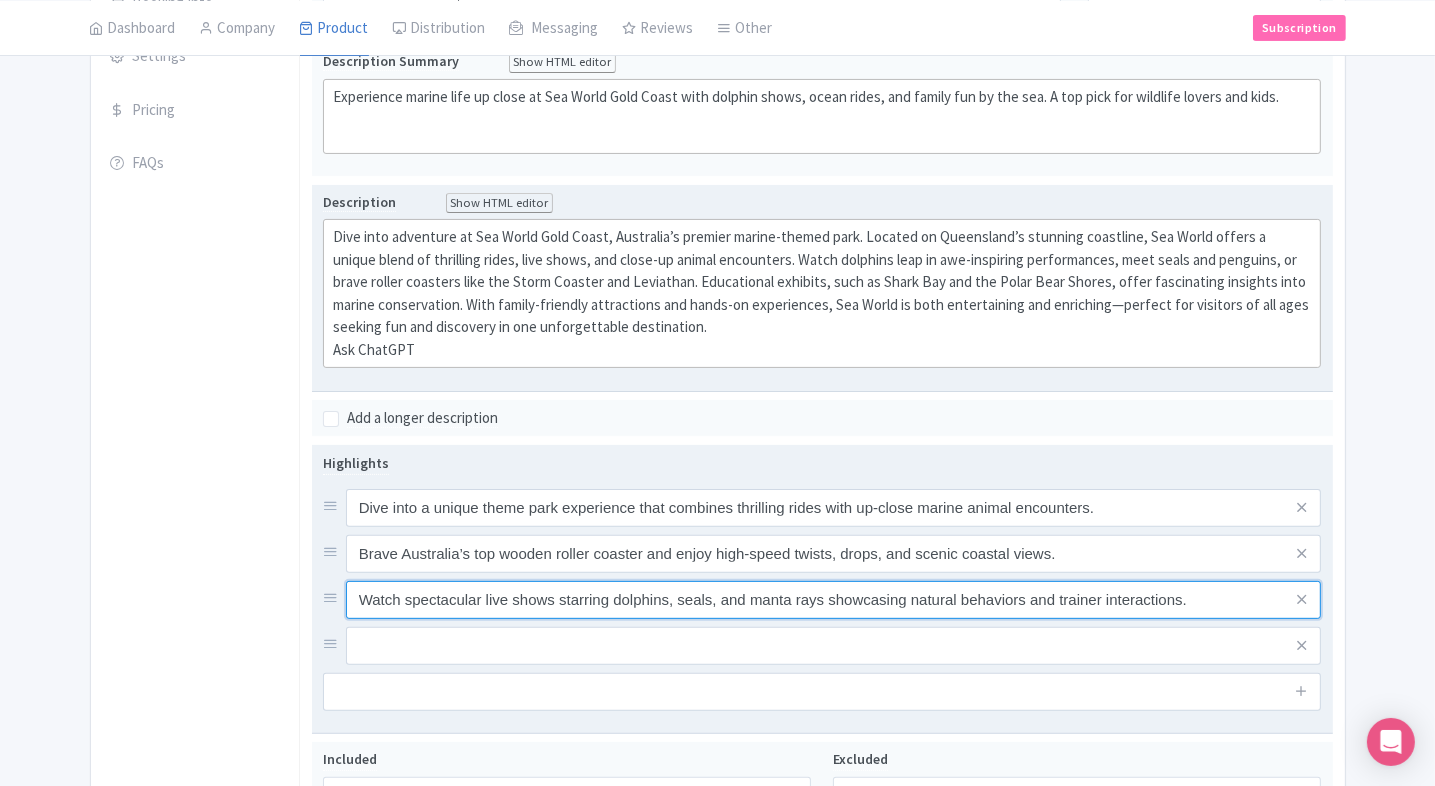type on "Watch spectacular live shows starring dolphins, seals, and manta rays showcasing natural behaviors and trainer interactions." 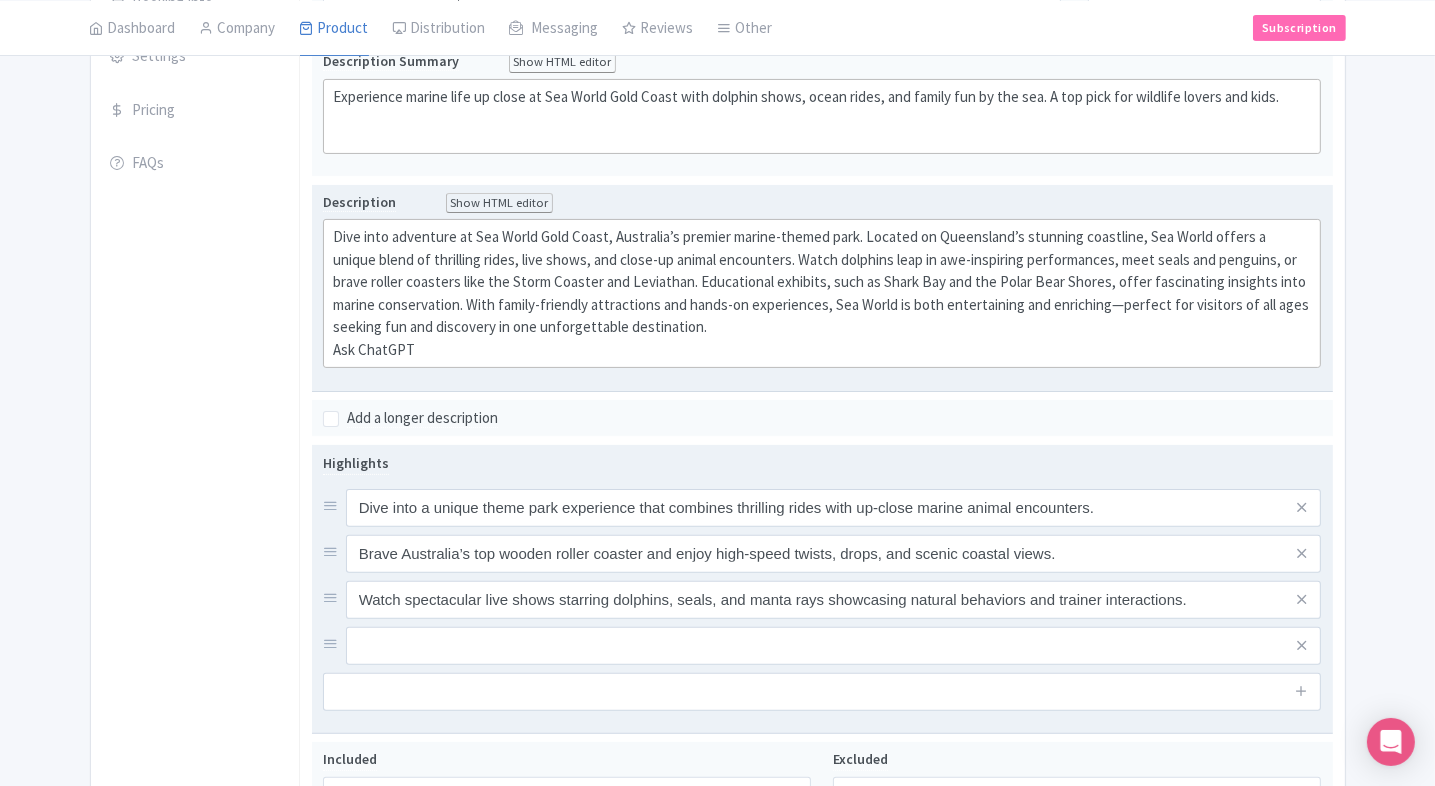 click at bounding box center [834, 508] 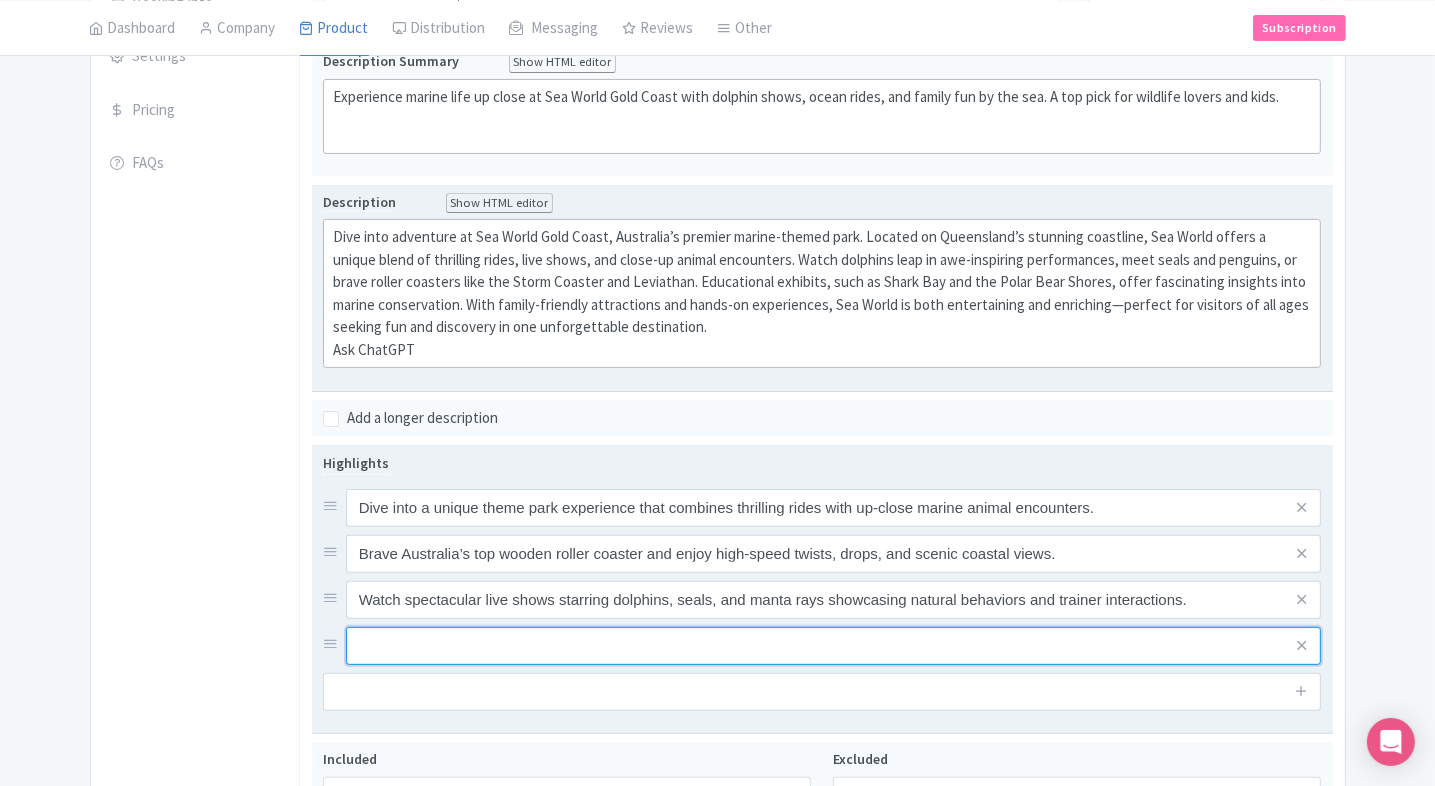 paste on "Experience heart-pounding rides like the Storm Coaster and Castaway Bay—perfect for thrill-seekers of all ages." 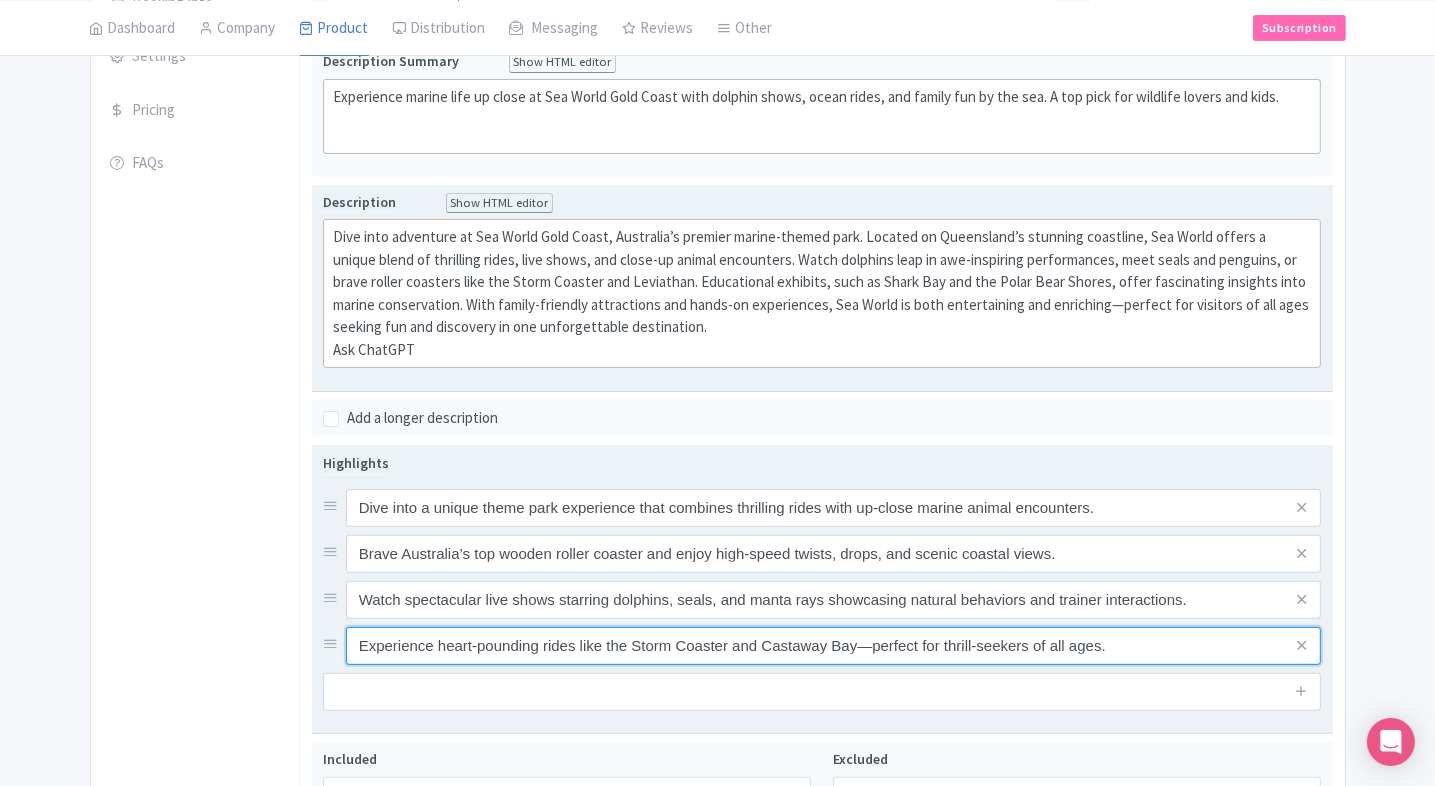 type on "Experience heart-pounding rides like the Storm Coaster and Castaway Bay—perfect for thrill-seekers of all ages." 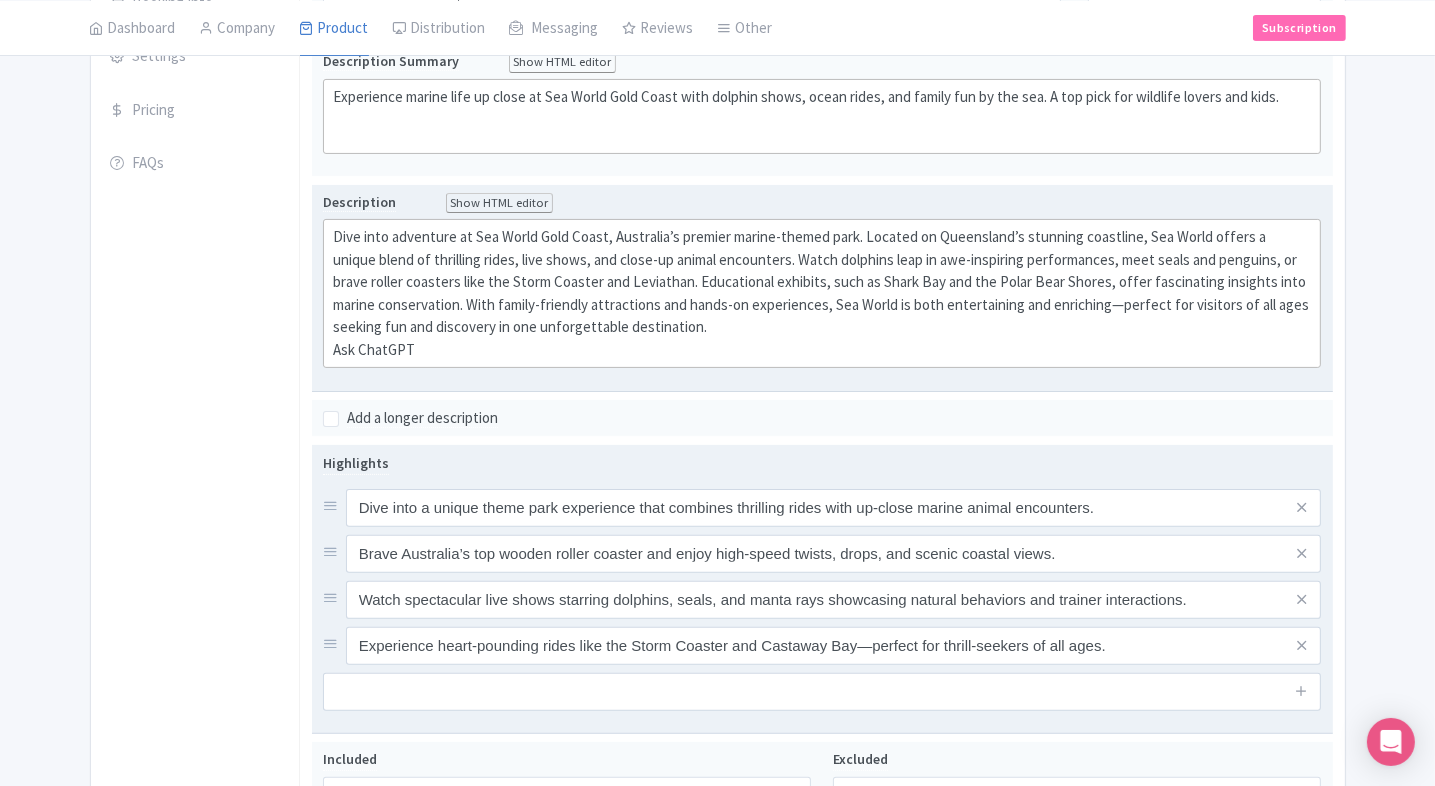 click at bounding box center [822, 692] 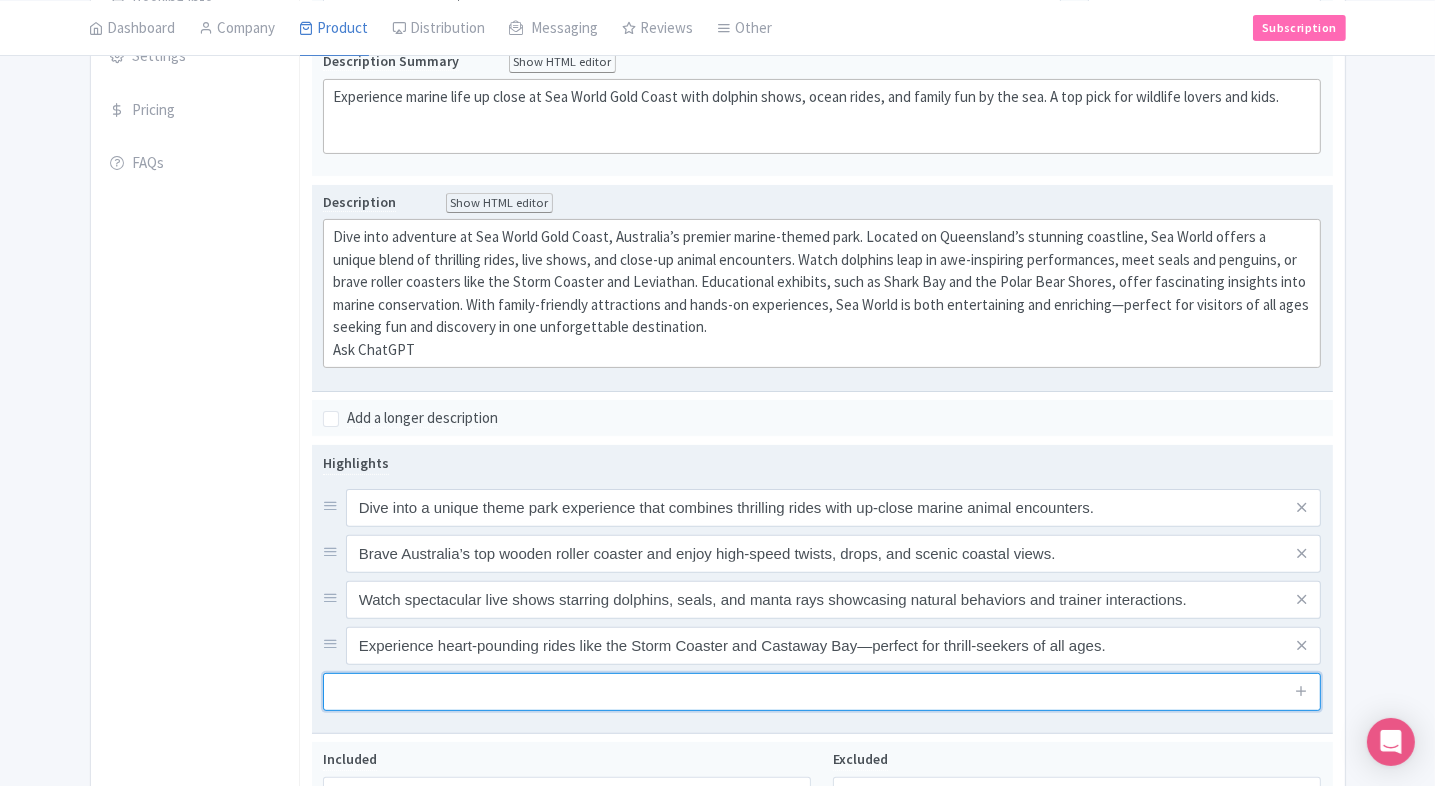 paste on "Don’t miss the world-class Jet Stunt Extreme show featuring professional riders performing daring tricks on water." 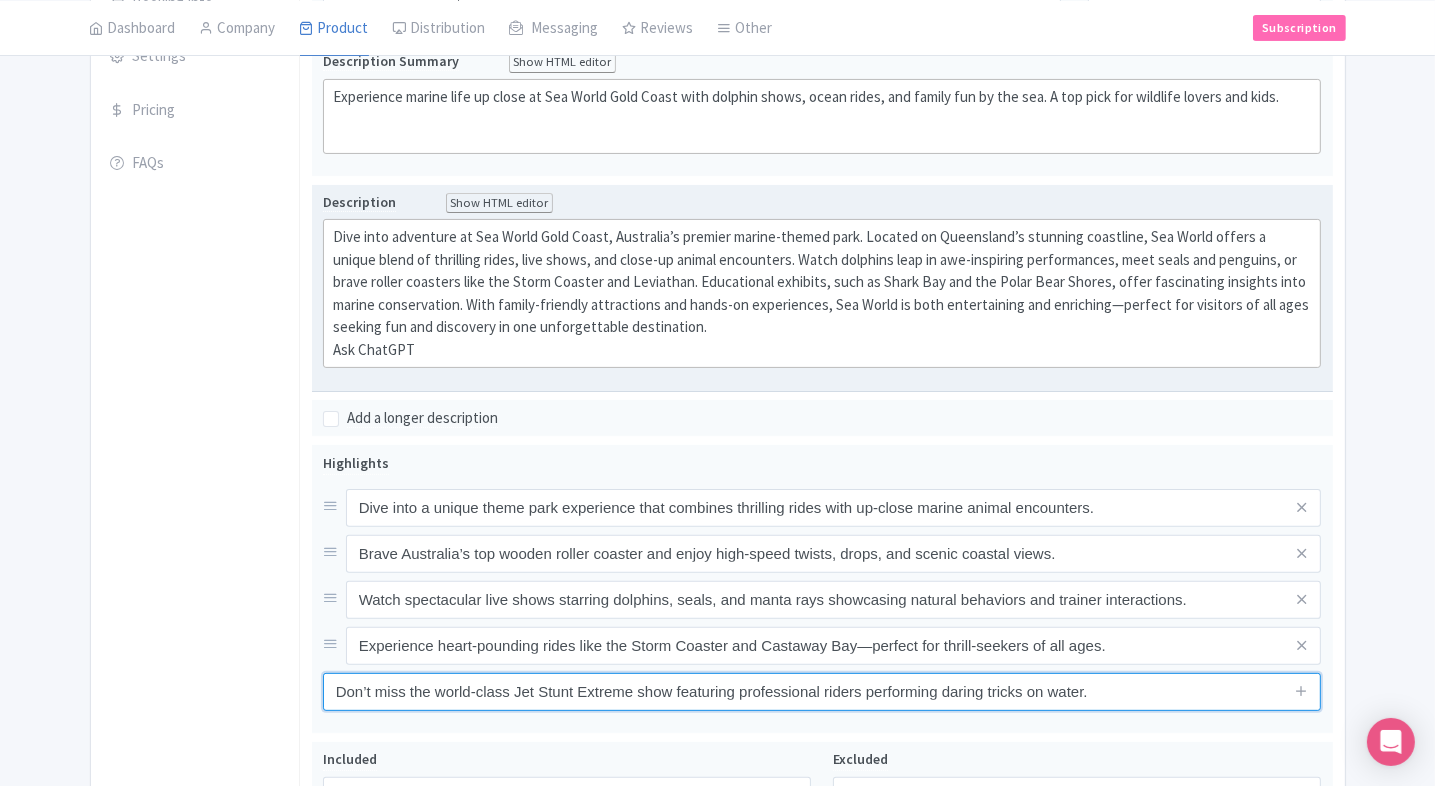 scroll, scrollTop: 616, scrollLeft: 0, axis: vertical 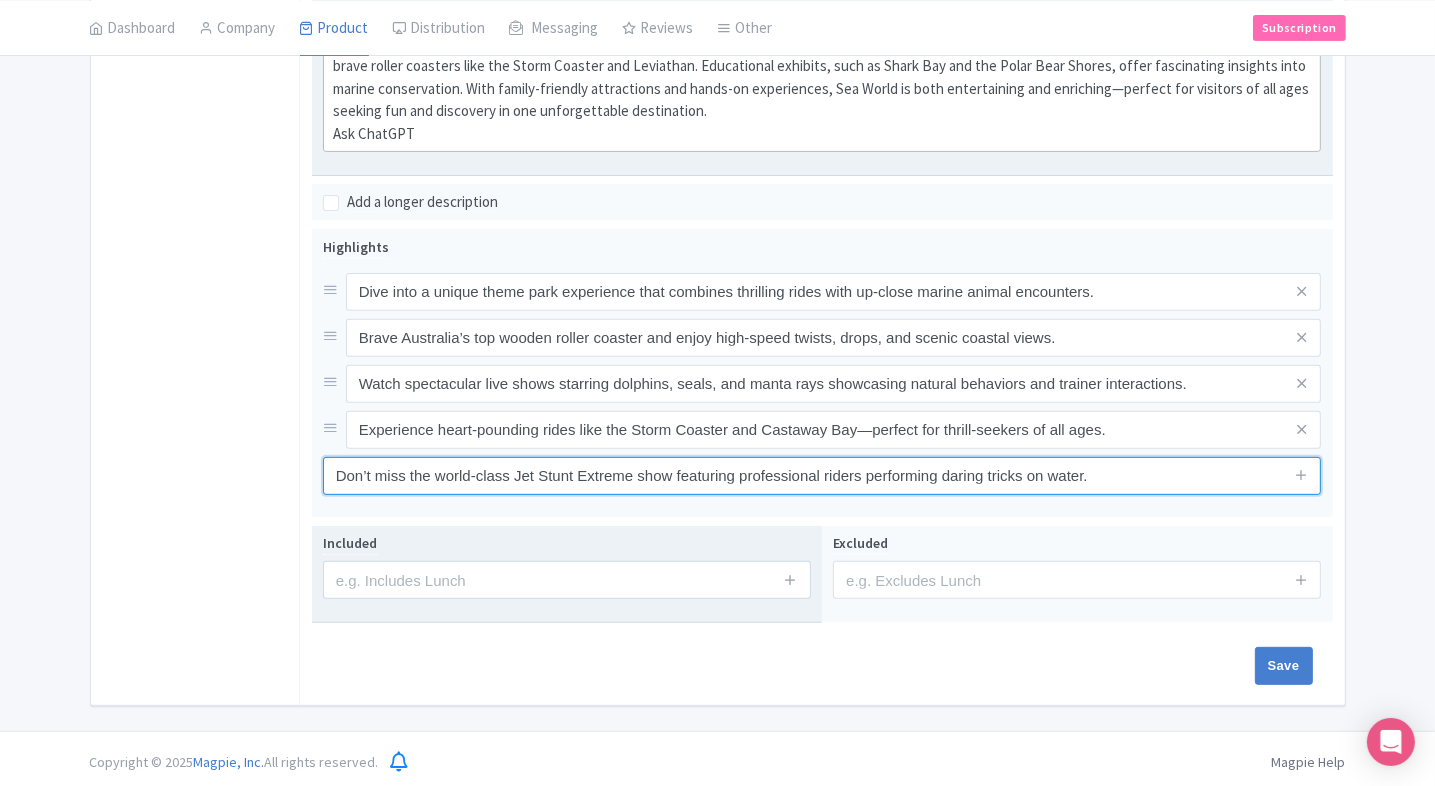 type on "Don’t miss the world-class Jet Stunt Extreme show featuring professional riders performing daring tricks on water." 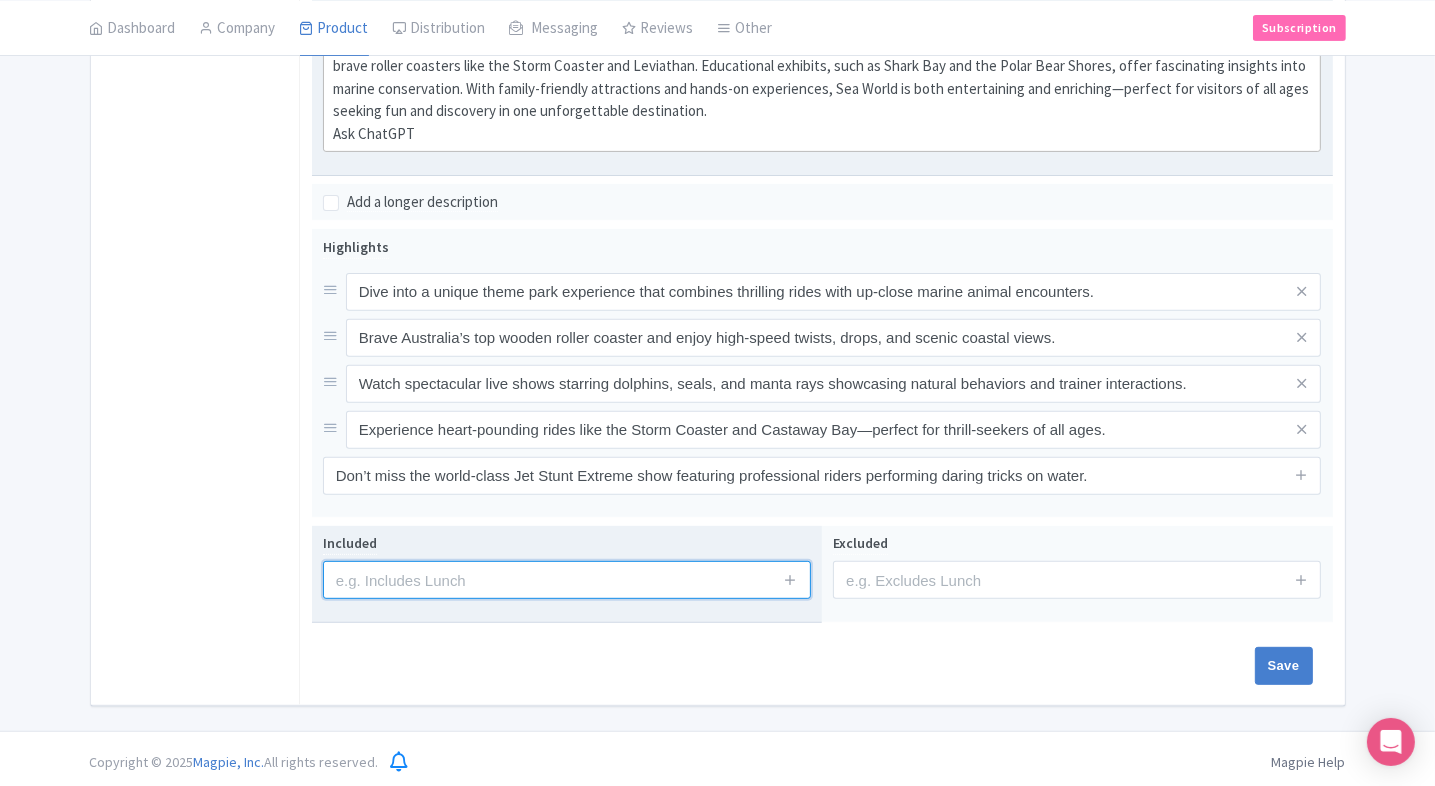 click at bounding box center [567, 580] 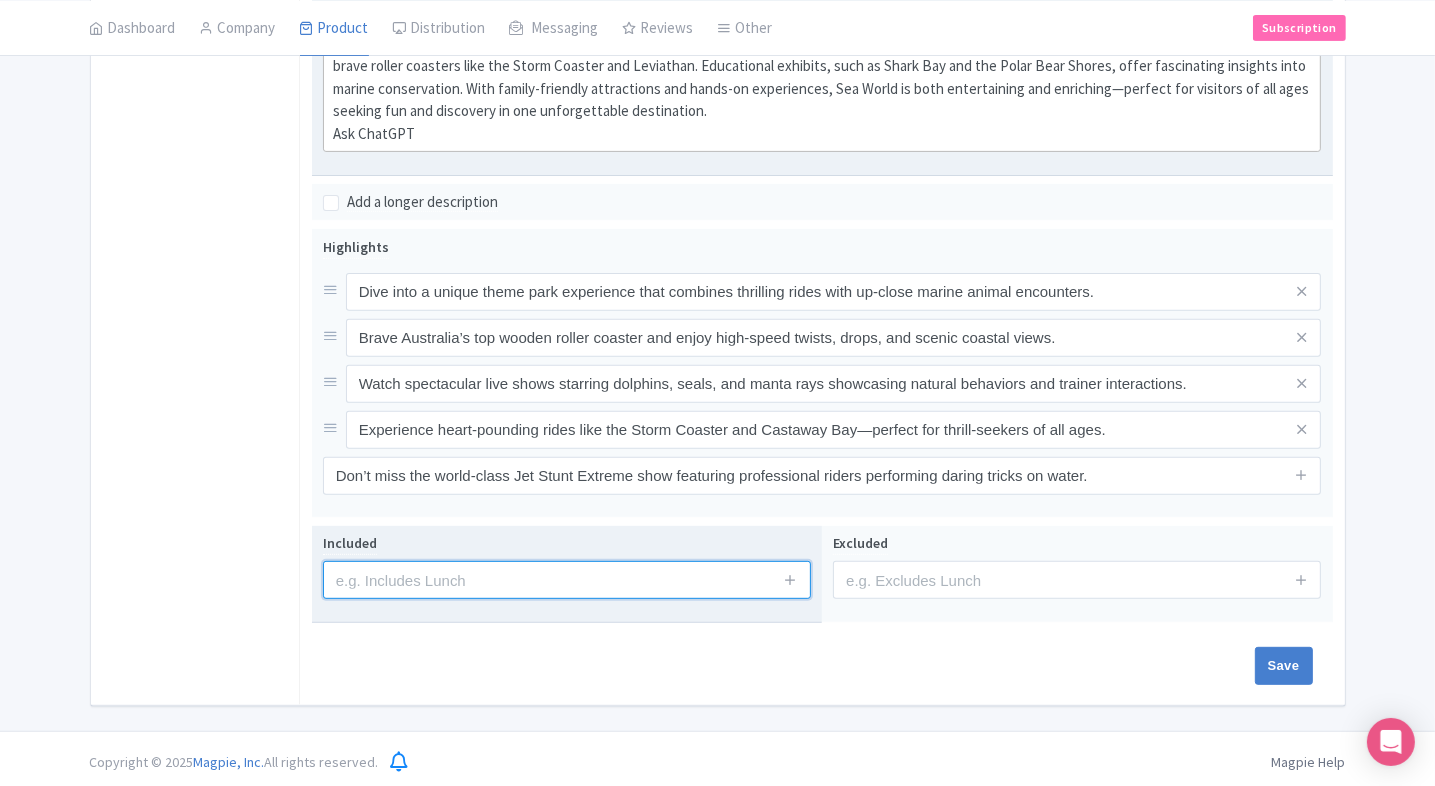 type on "Admission to the attraction" 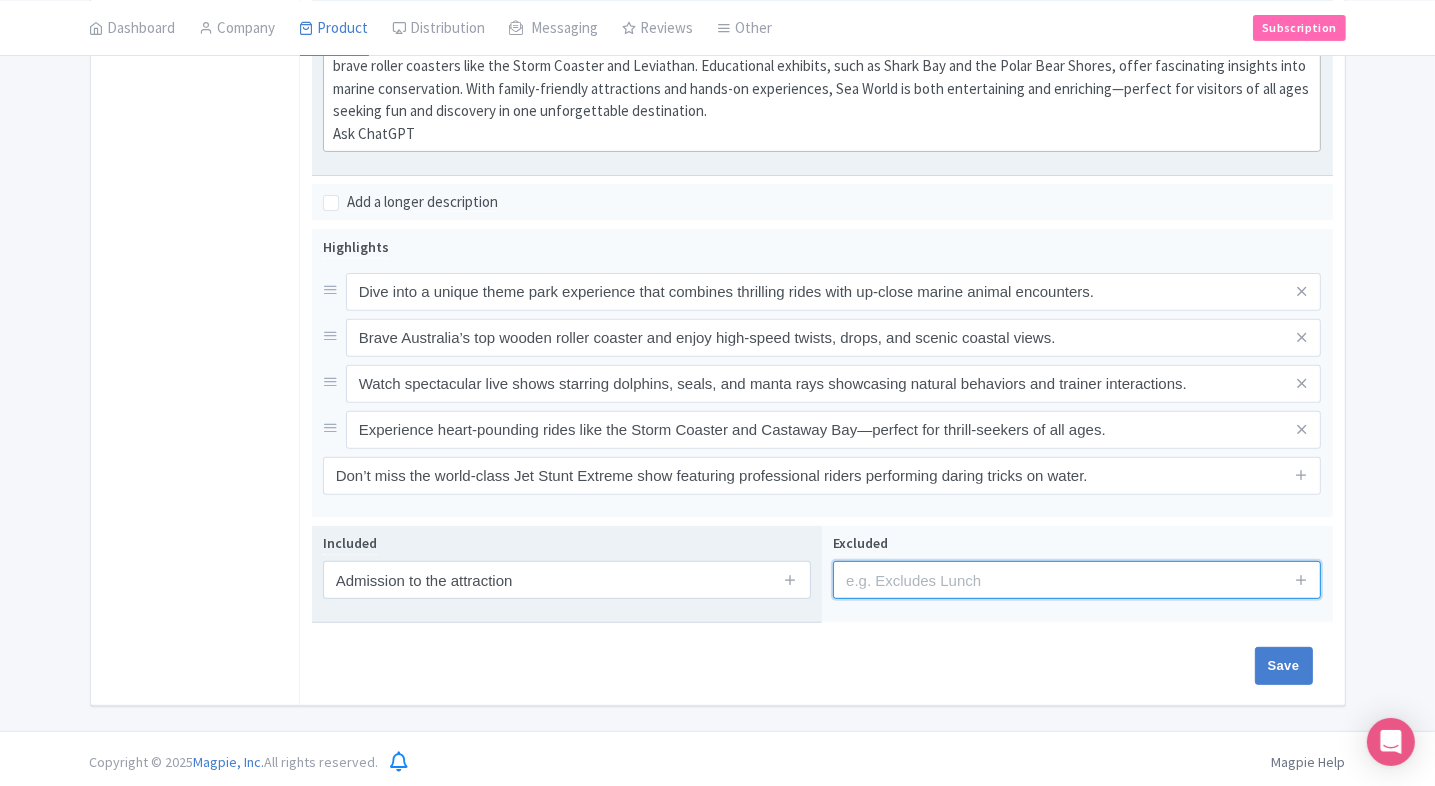type on "guides, audio guides" 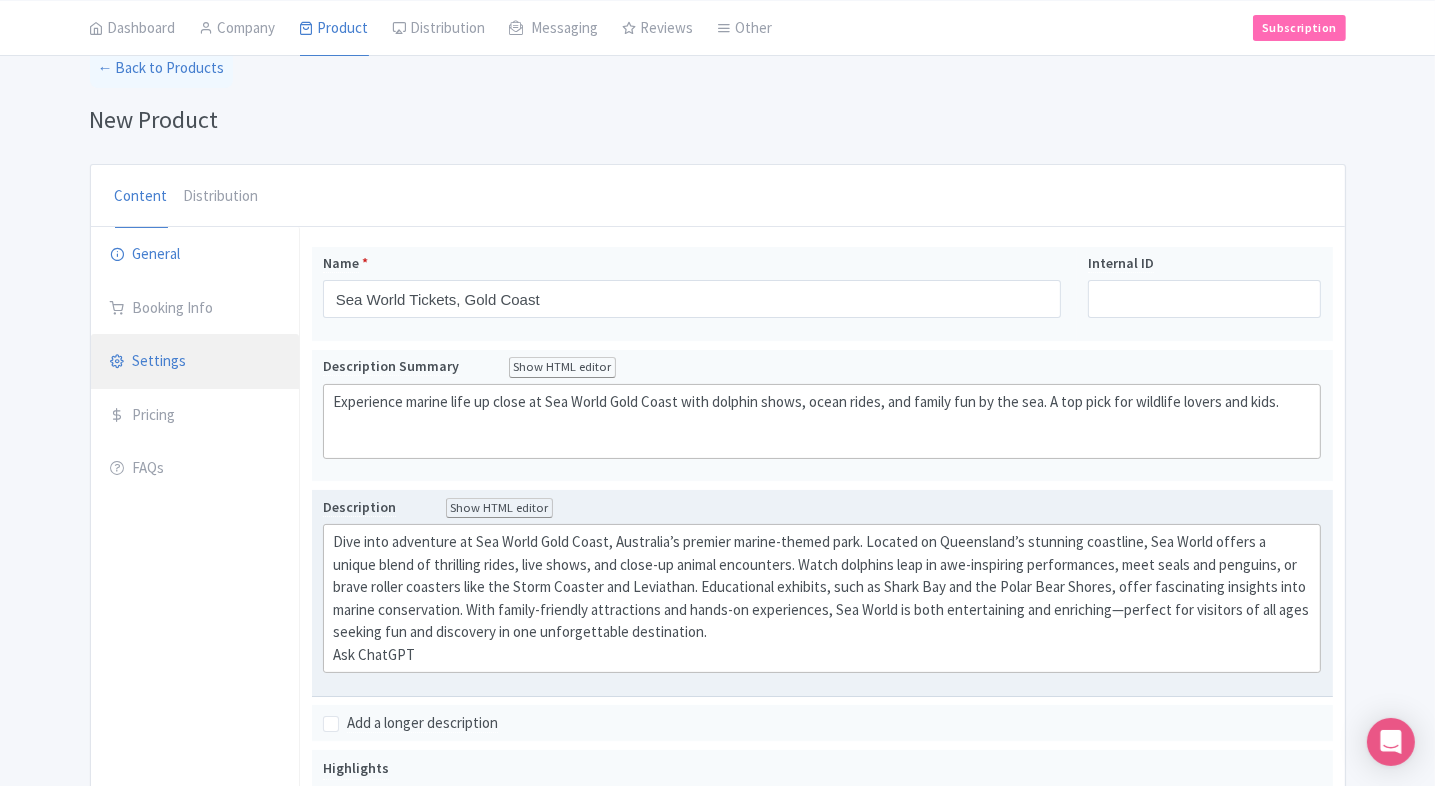 scroll, scrollTop: 92, scrollLeft: 0, axis: vertical 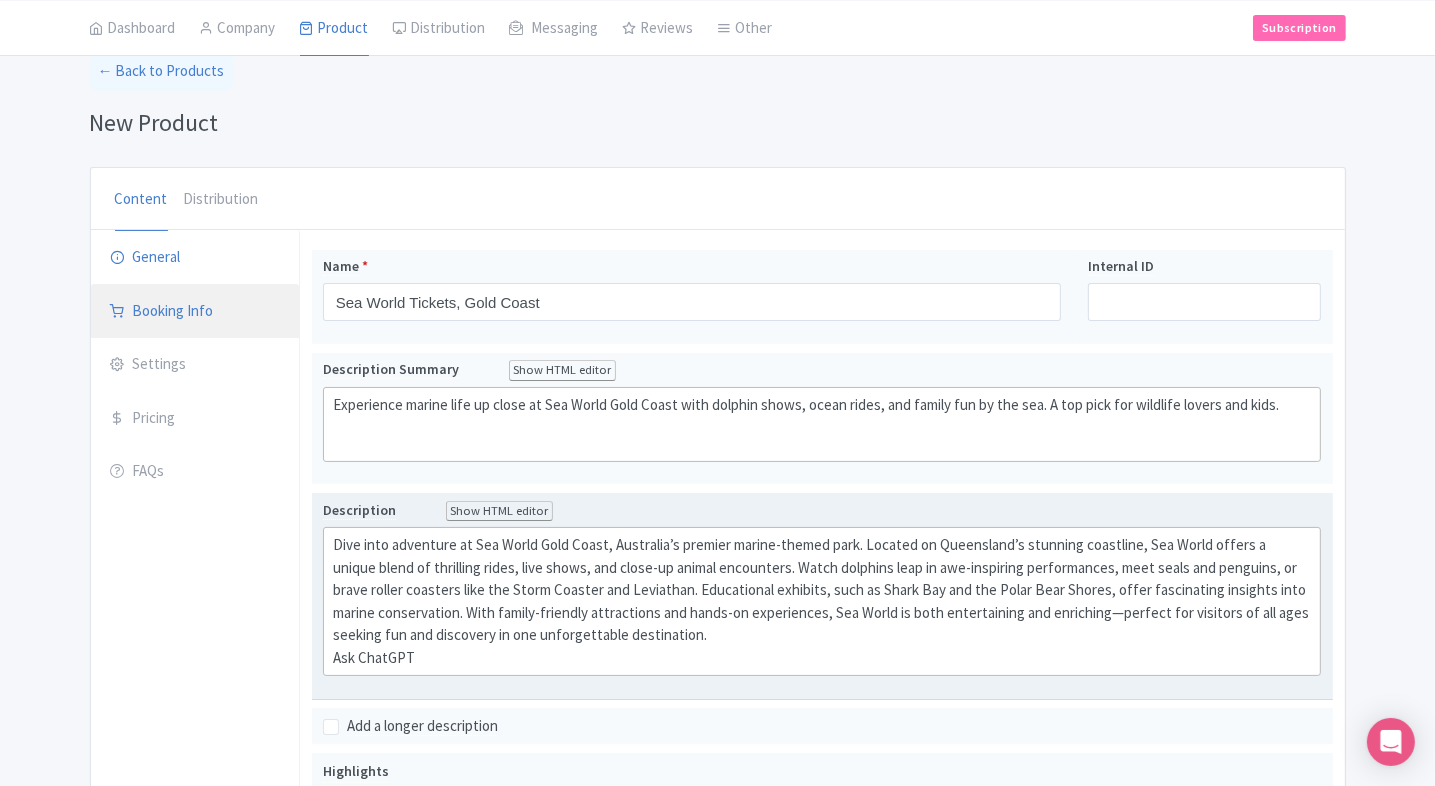 click on "Booking Info" at bounding box center (195, 312) 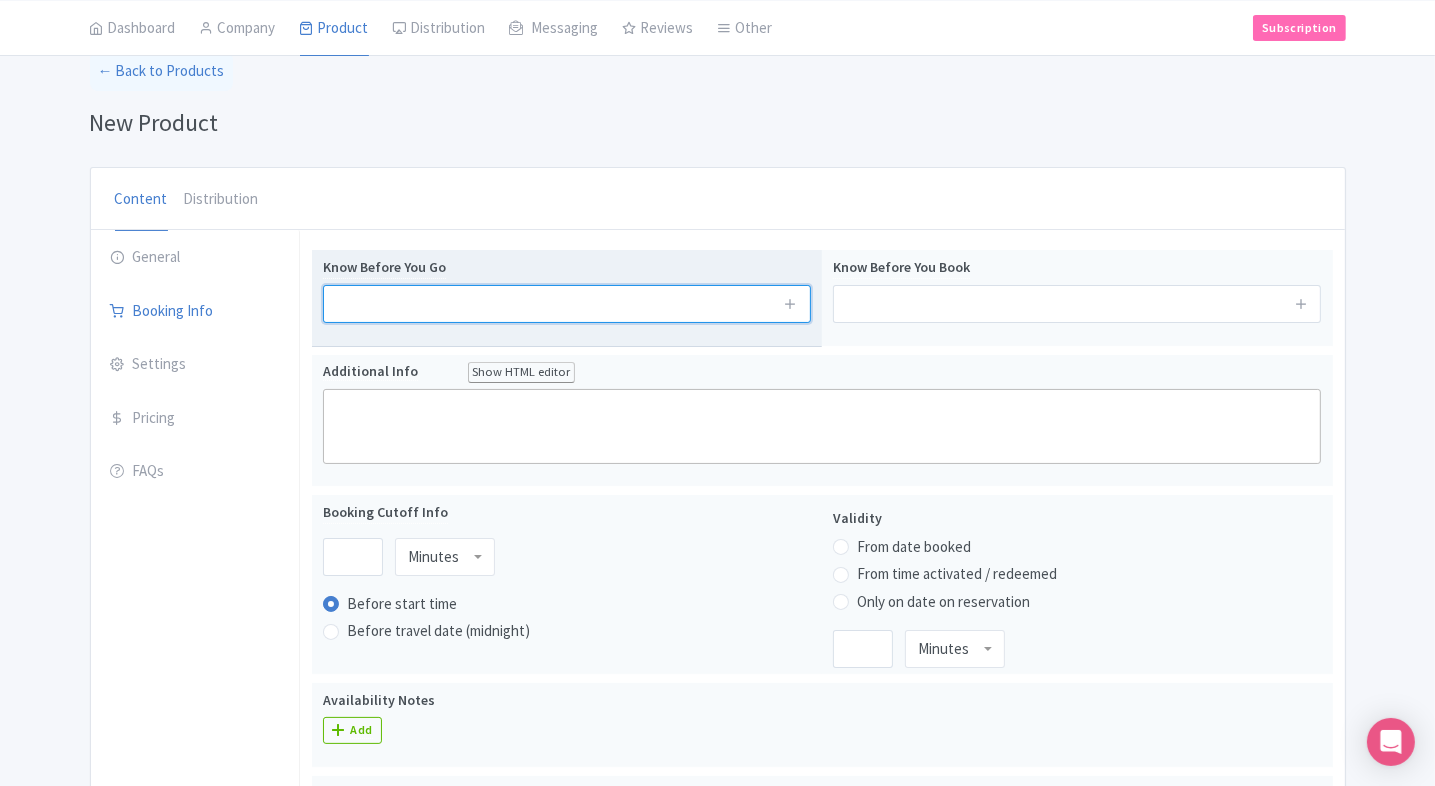click at bounding box center (567, 304) 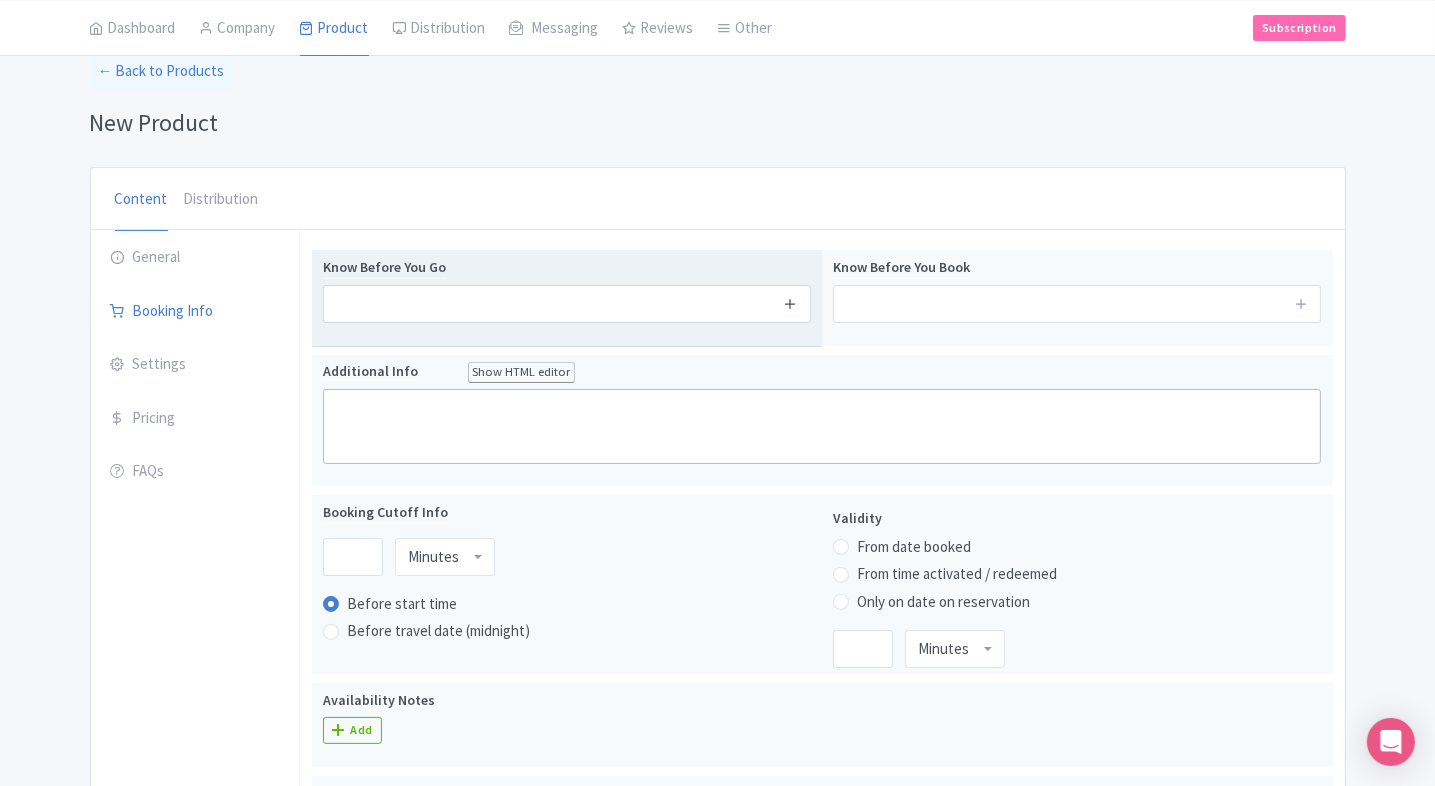 click at bounding box center [790, 303] 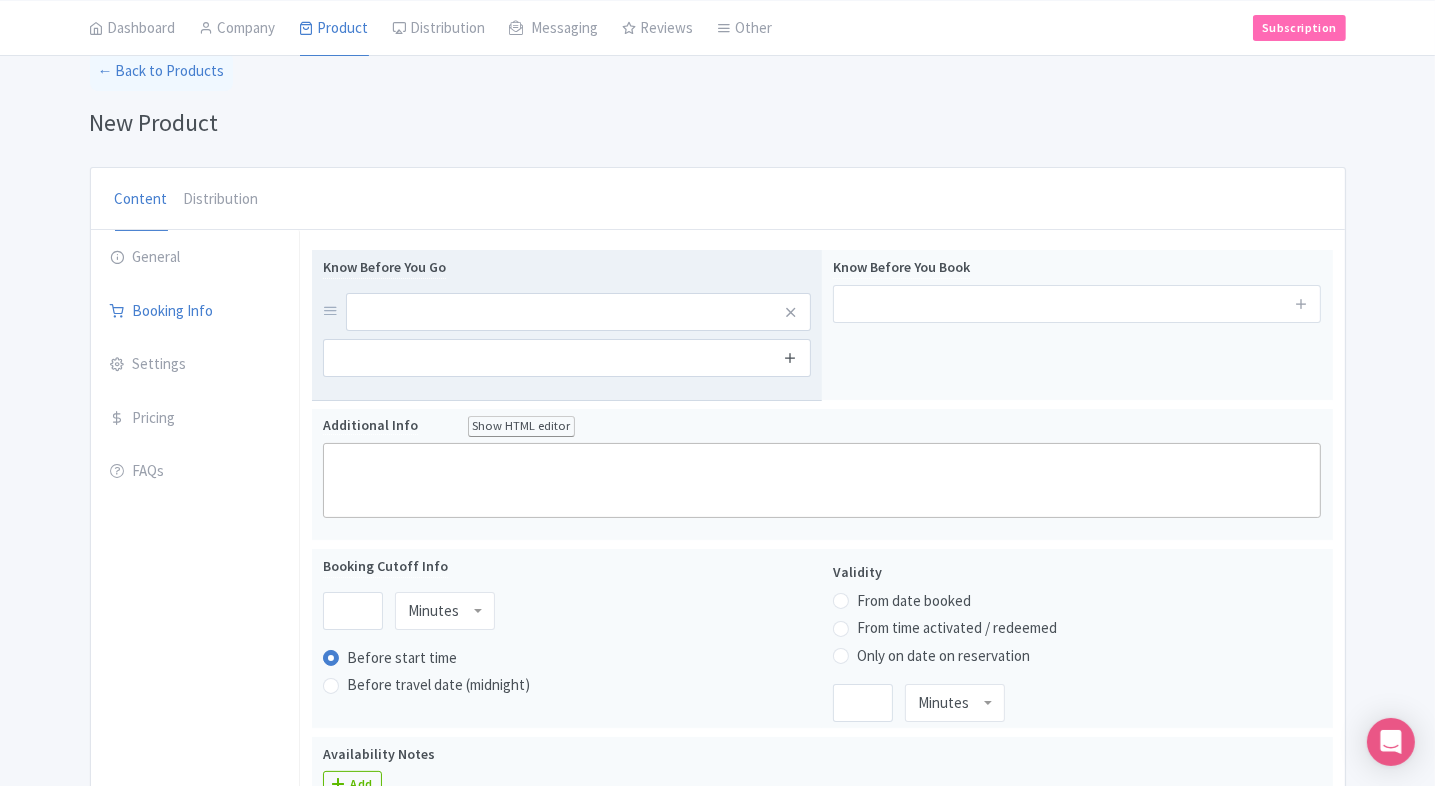drag, startPoint x: 795, startPoint y: 371, endPoint x: 788, endPoint y: 352, distance: 20.248457 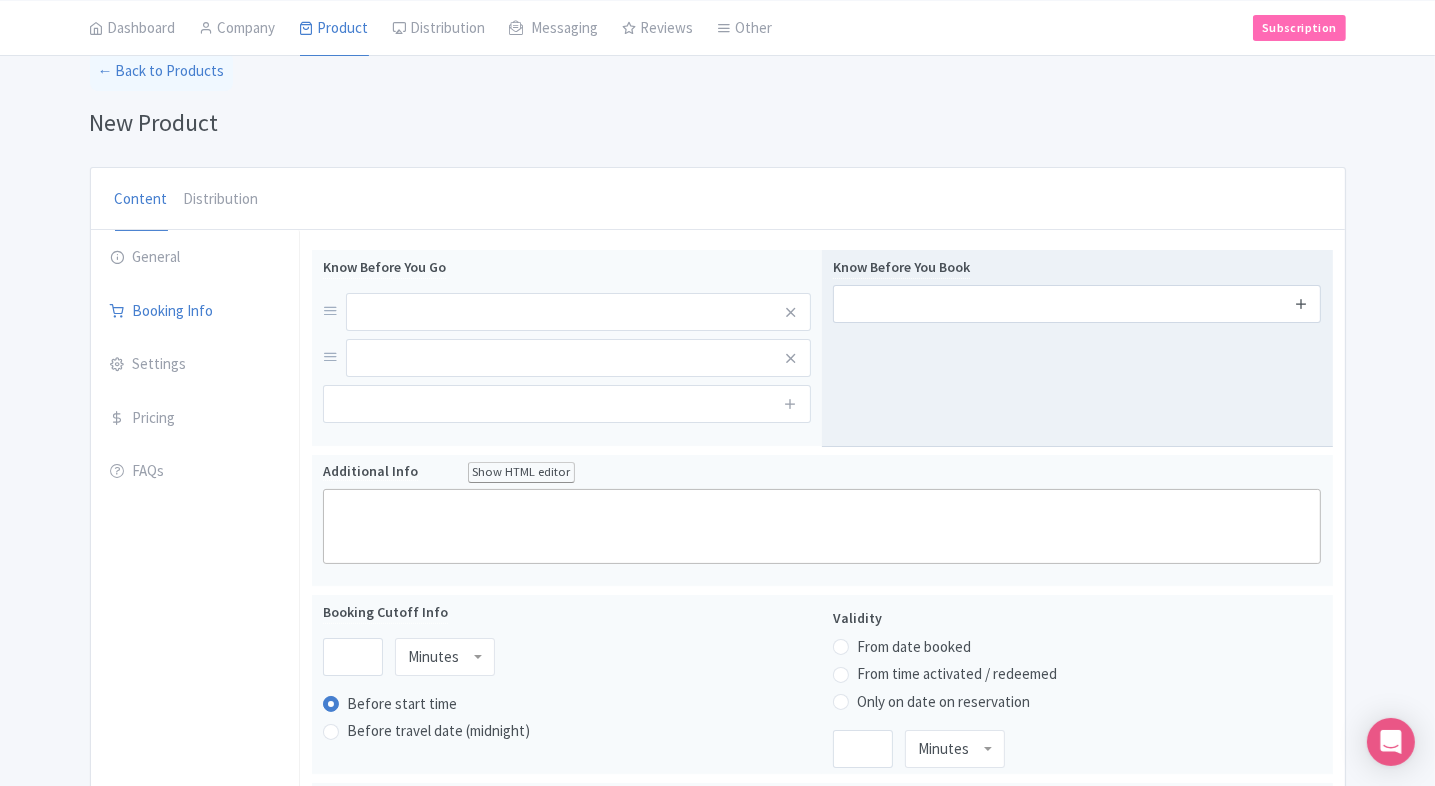 click at bounding box center [1301, 303] 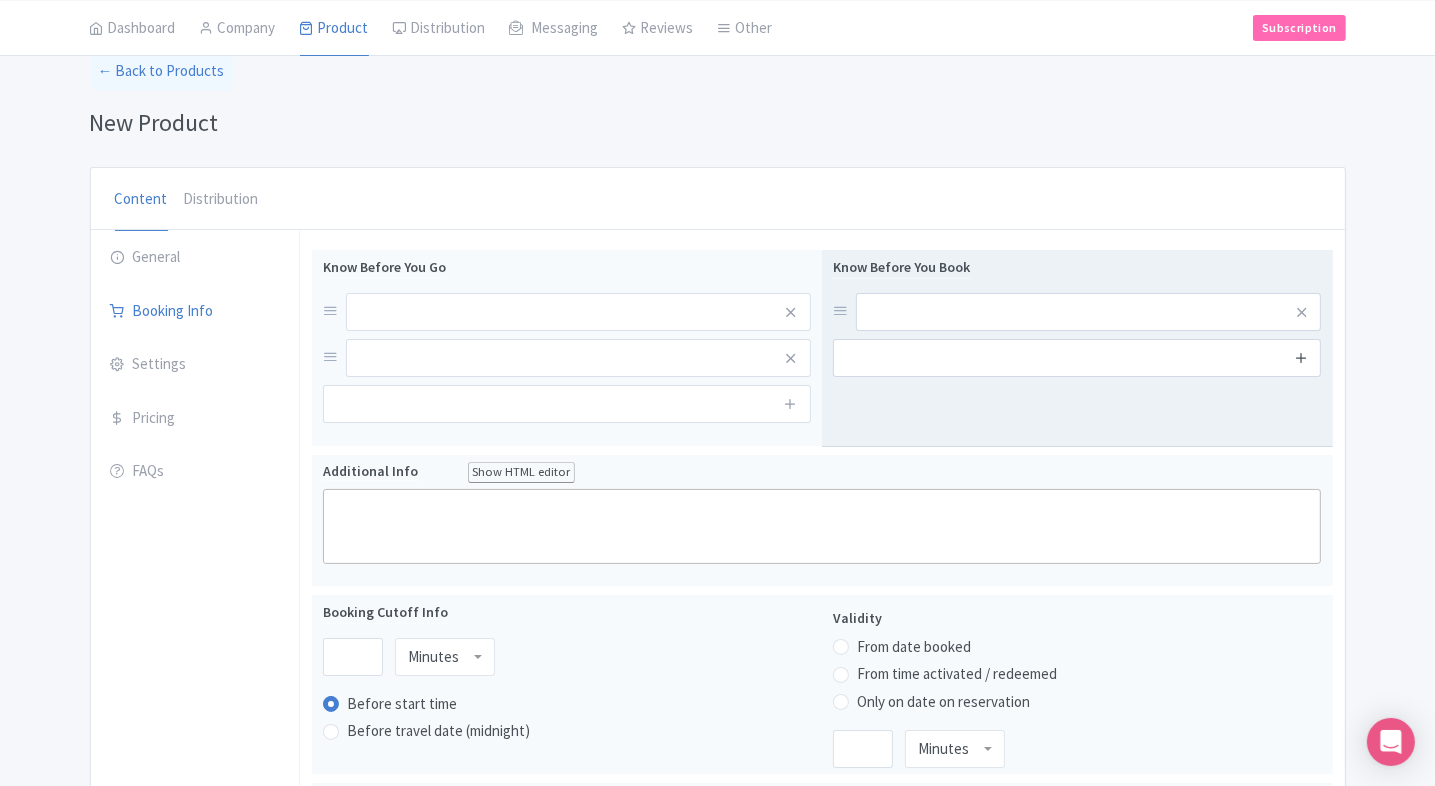 click at bounding box center [1301, 357] 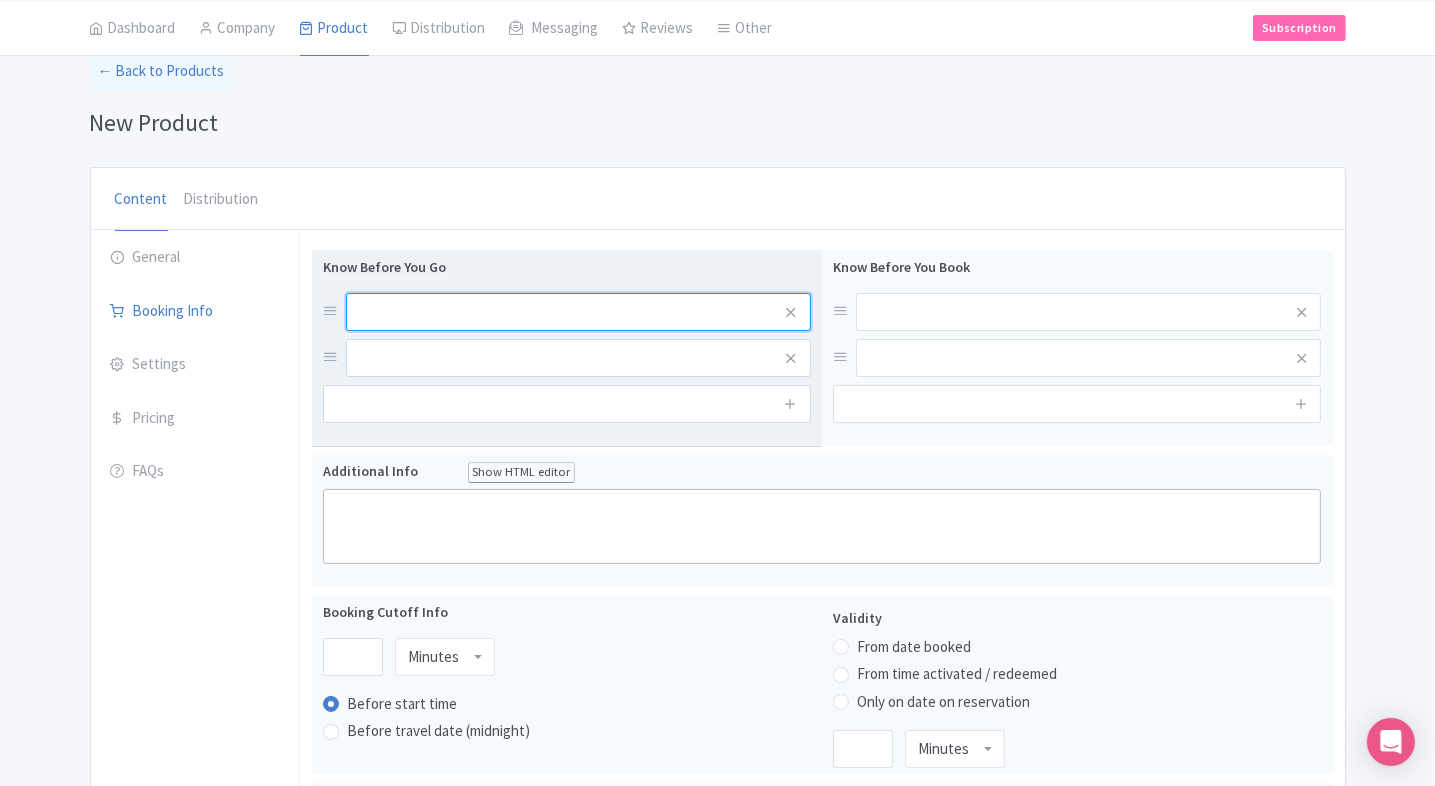 click at bounding box center (578, 312) 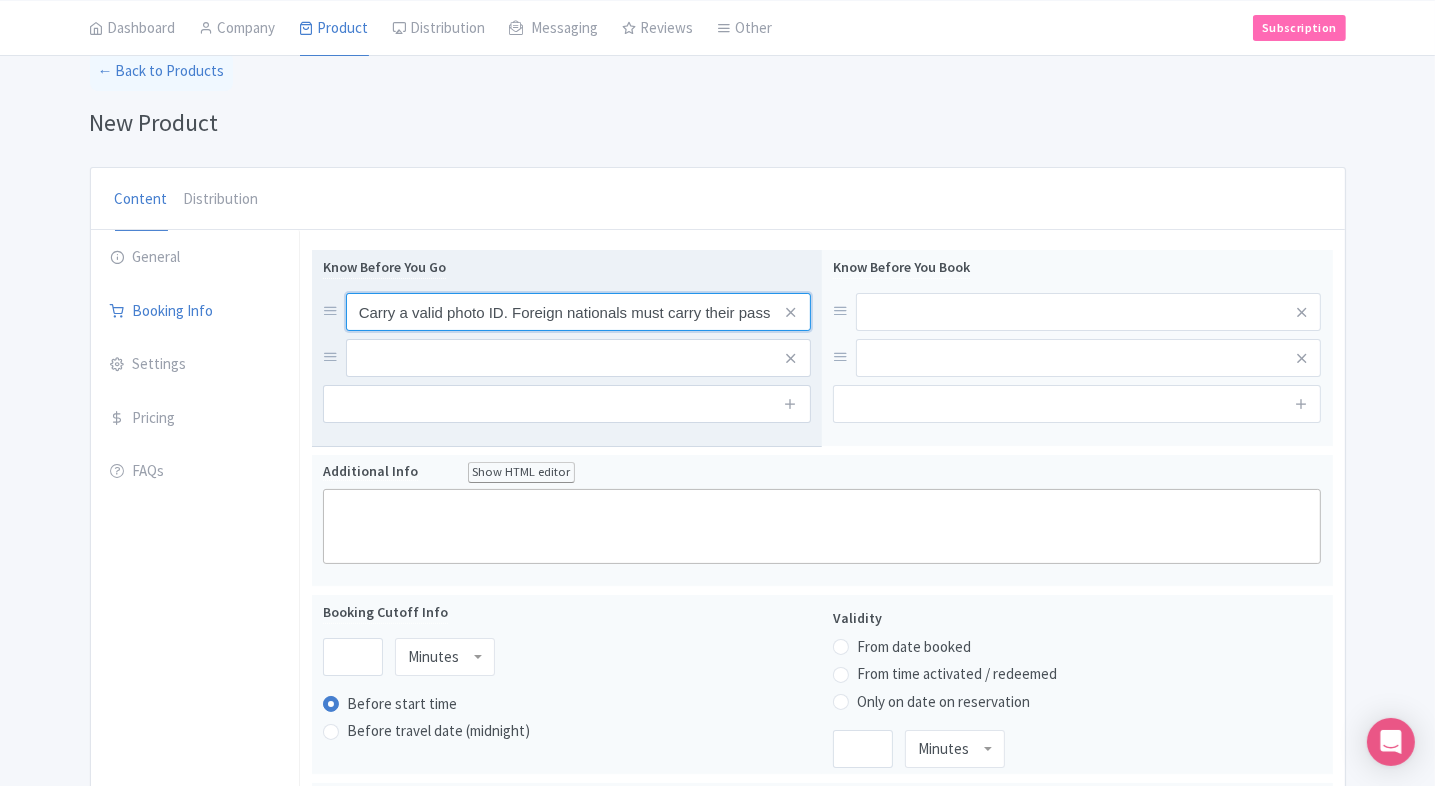 scroll, scrollTop: 0, scrollLeft: 155, axis: horizontal 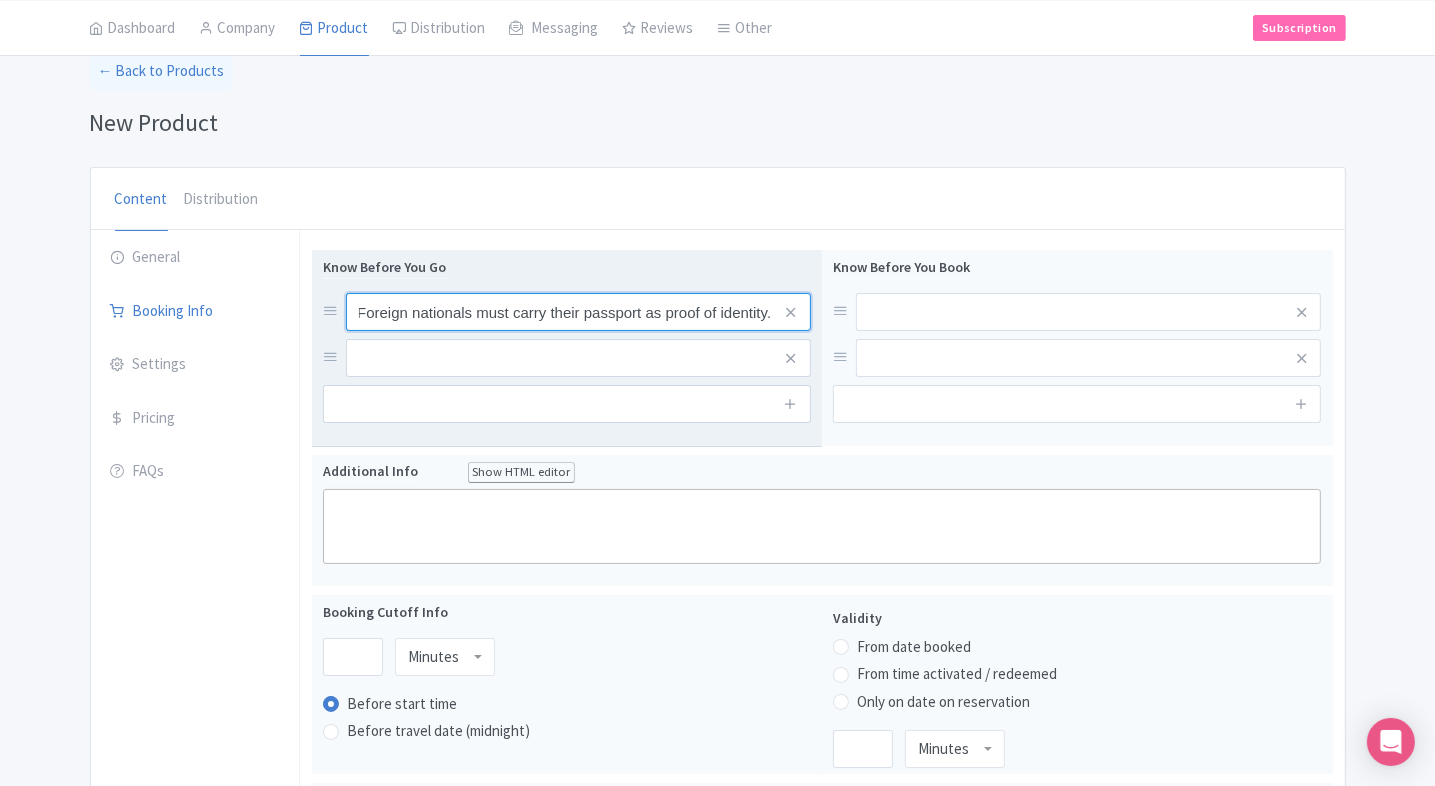 type on "Carry a valid photo ID. Foreign nationals must carry their passport as proof of identity." 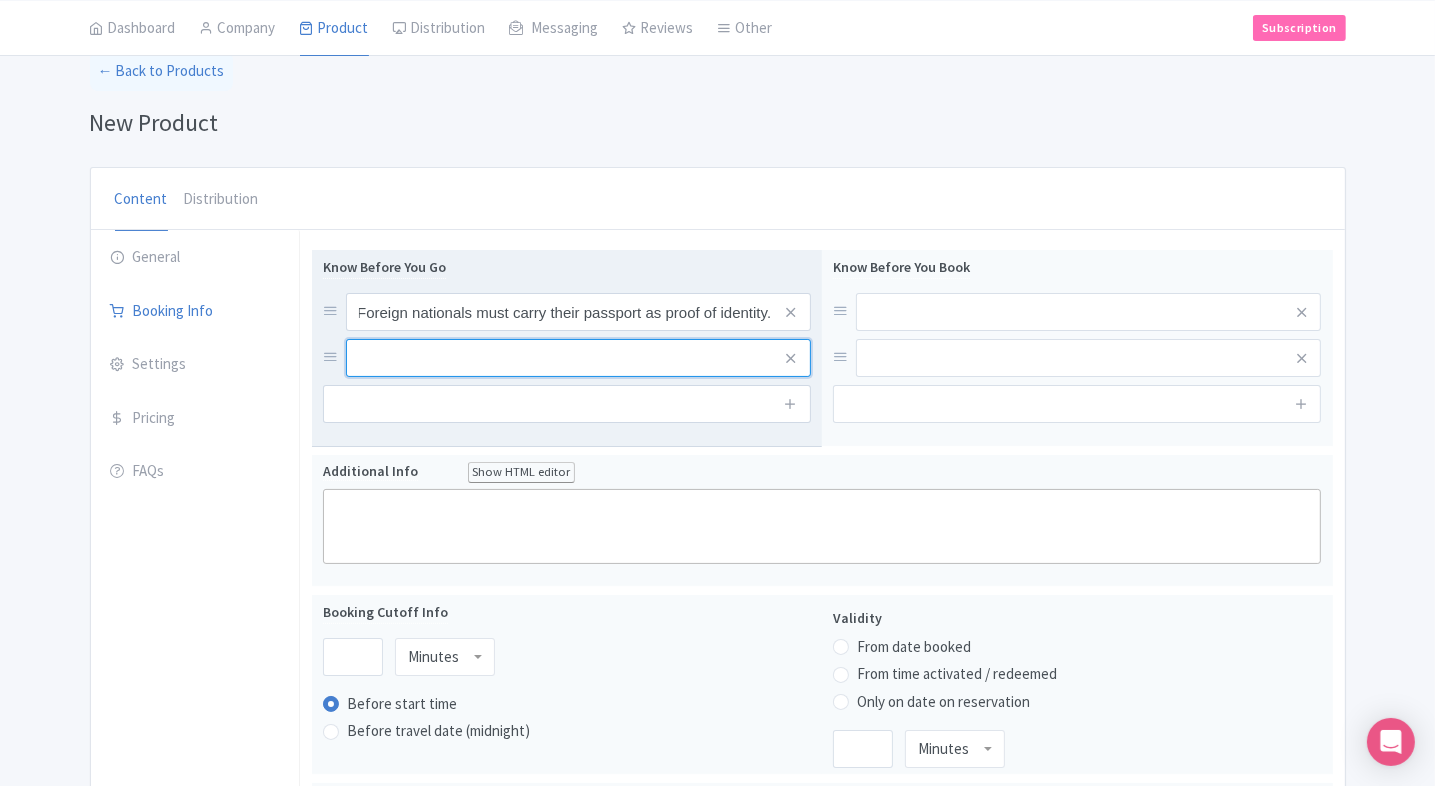 scroll, scrollTop: 0, scrollLeft: 0, axis: both 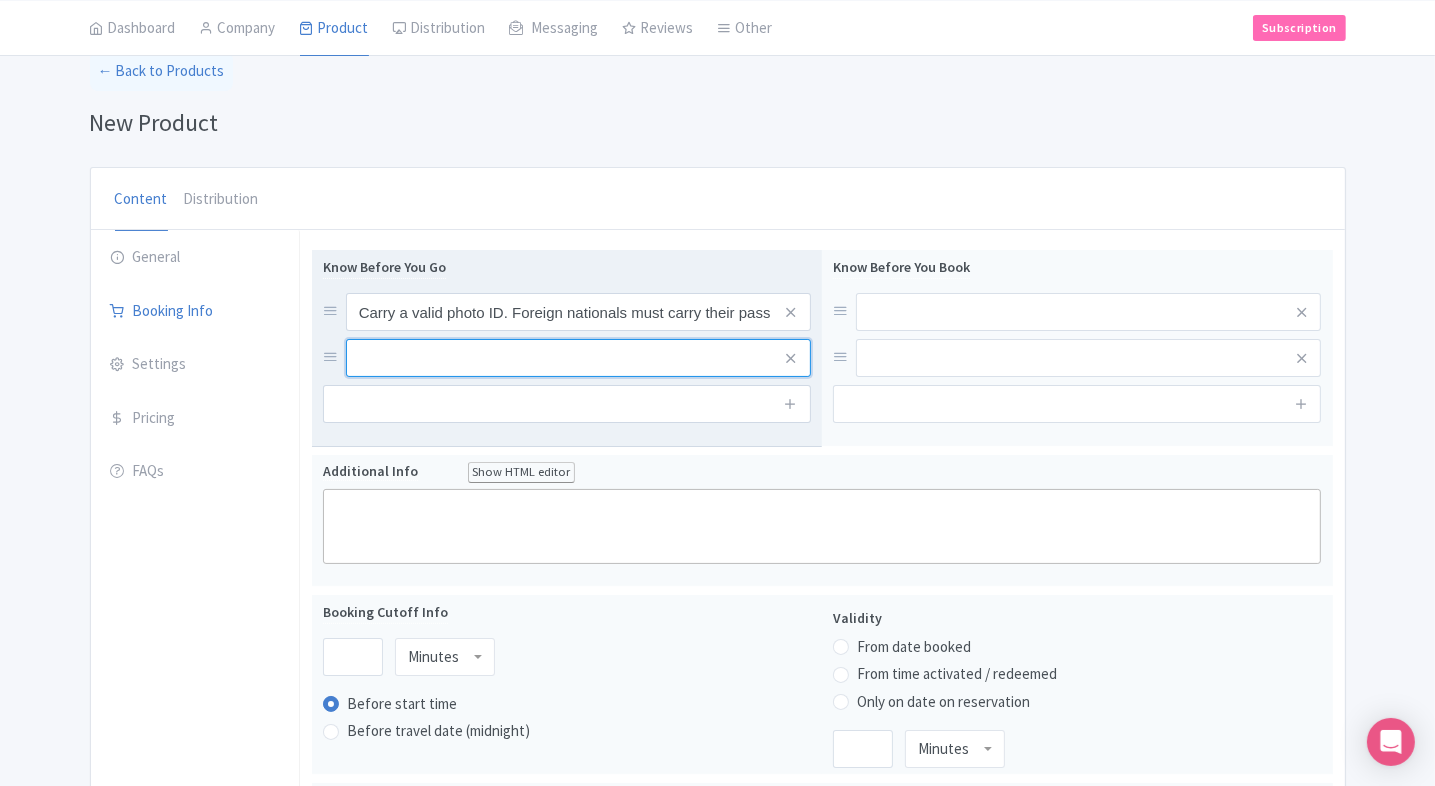 click at bounding box center [578, 312] 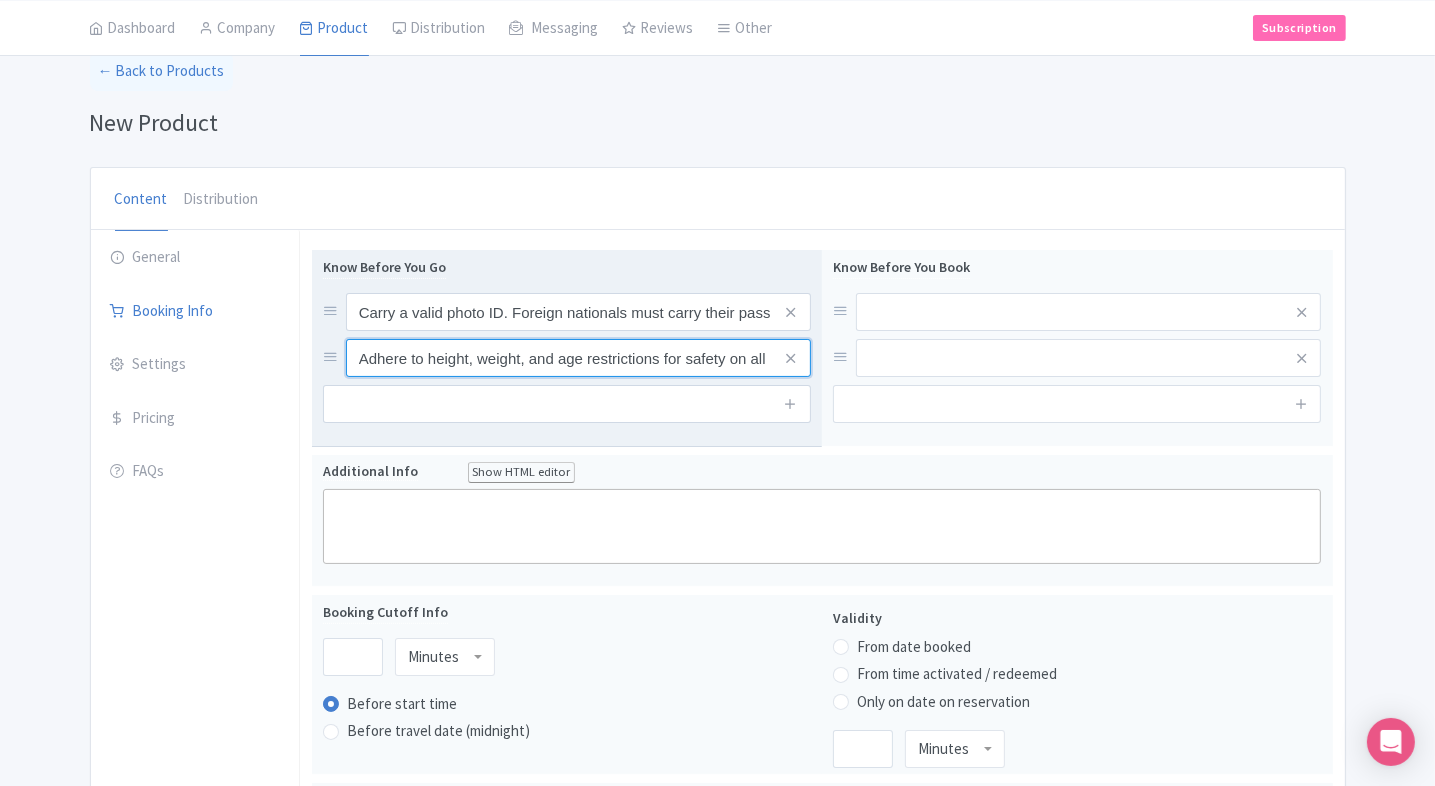 scroll, scrollTop: 0, scrollLeft: 138, axis: horizontal 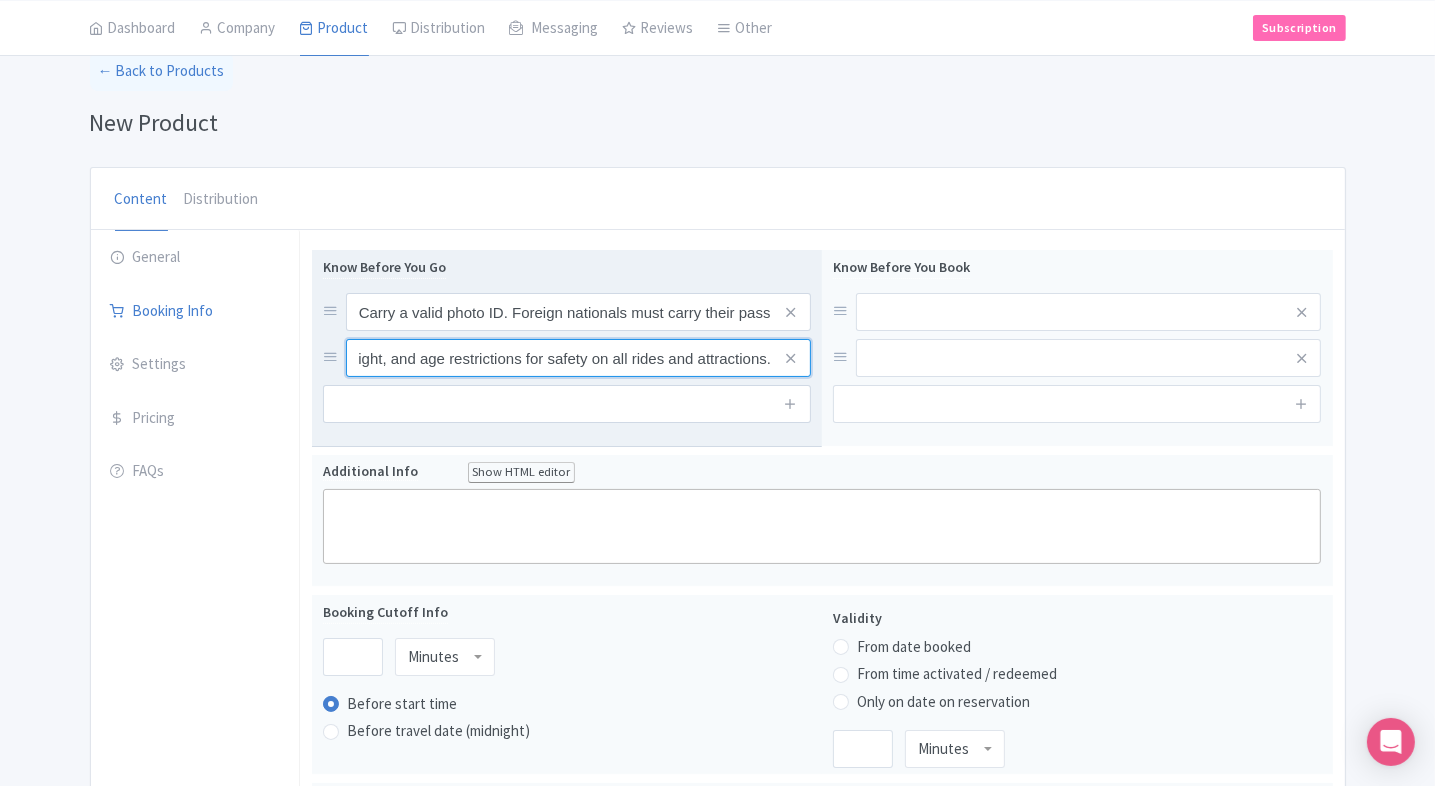 type on "Adhere to height, weight, and age restrictions for safety on all rides and attractions." 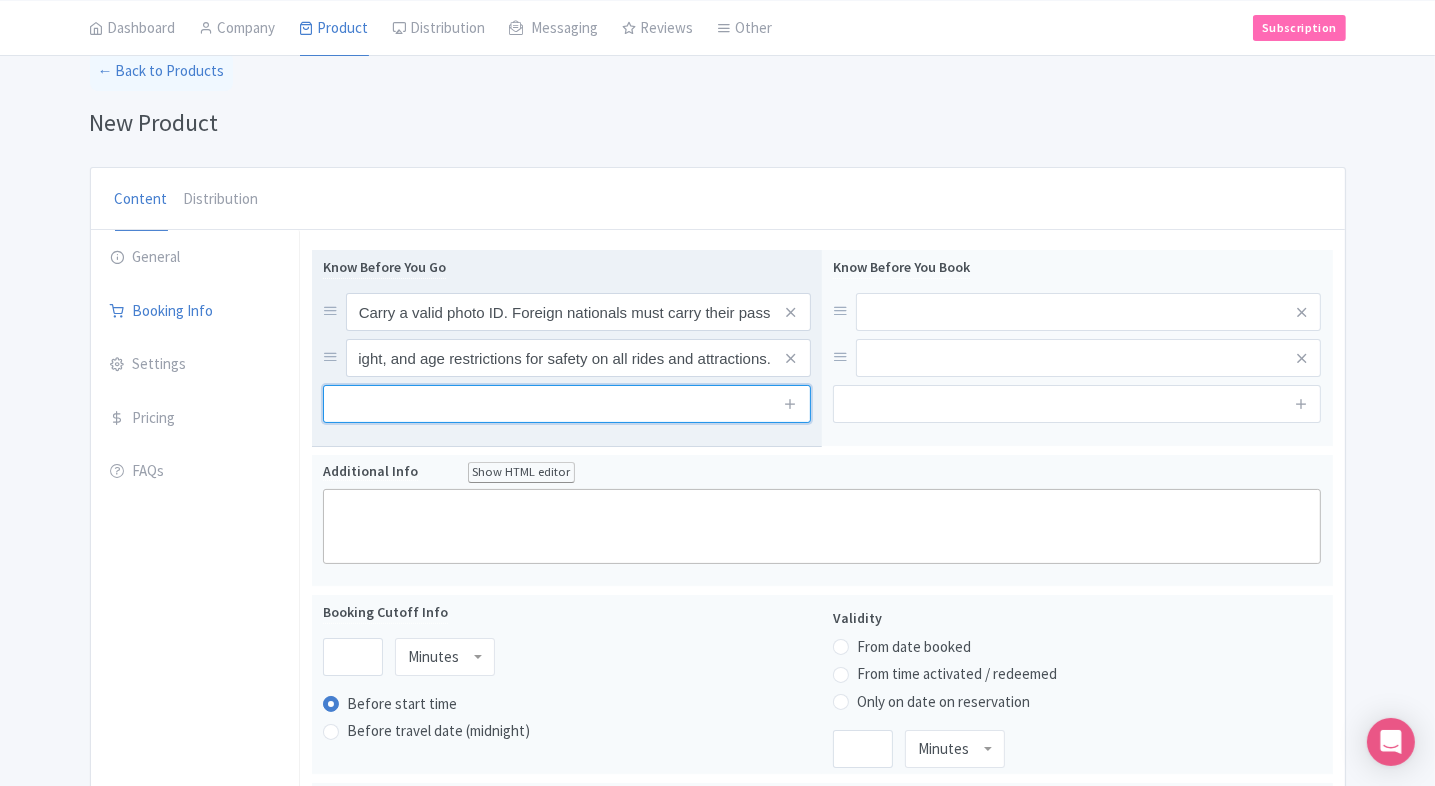 scroll, scrollTop: 0, scrollLeft: 0, axis: both 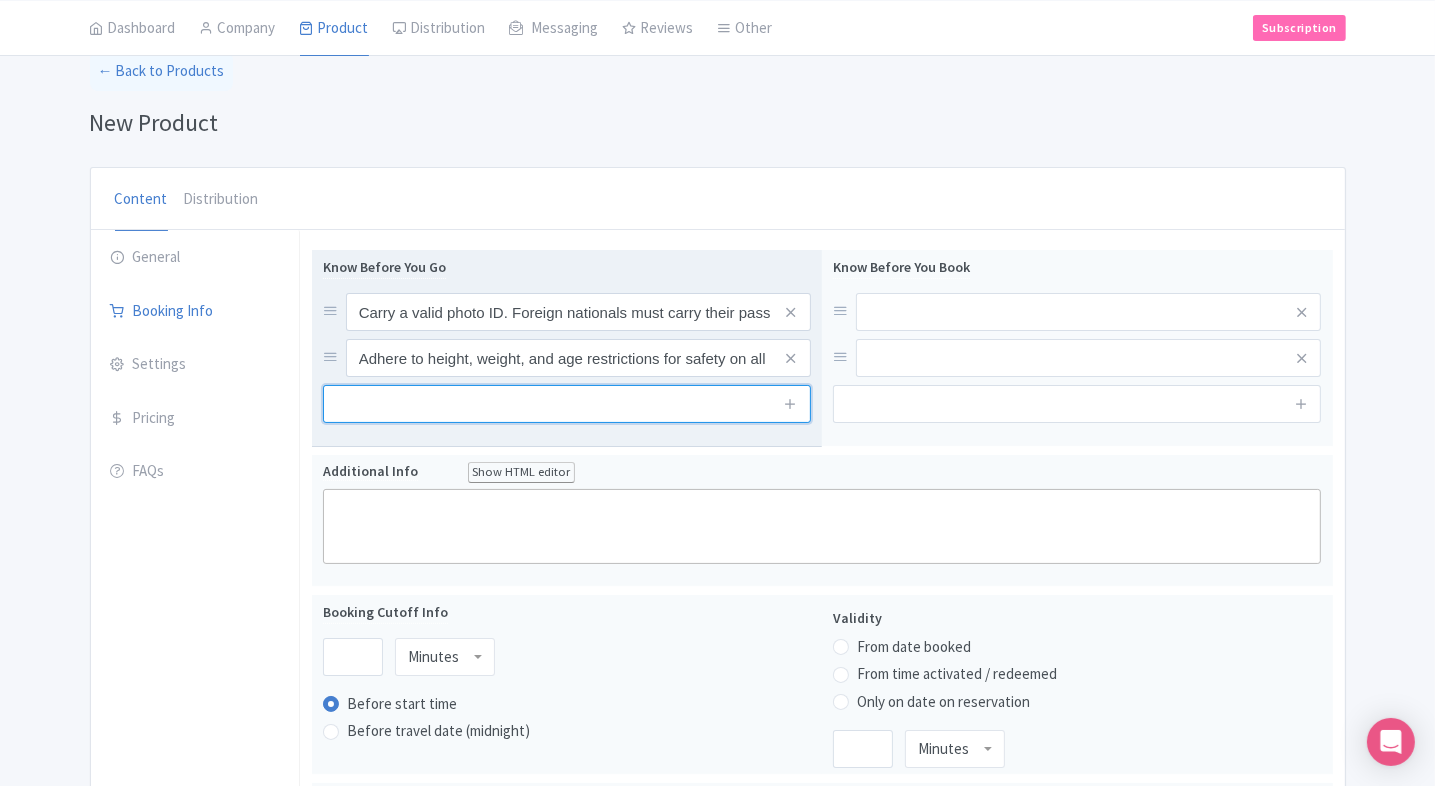 click at bounding box center (567, 404) 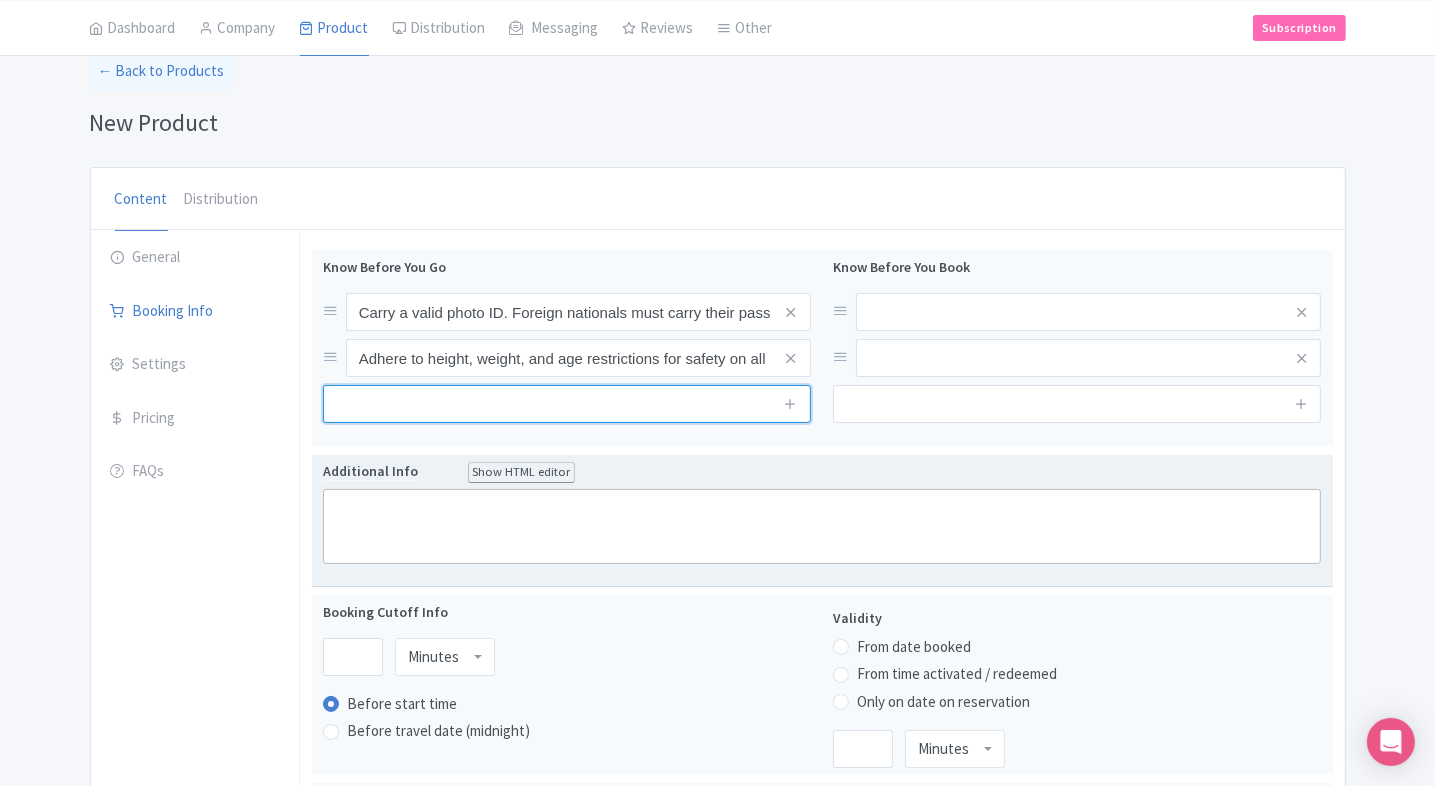 paste on "Once you leave the premises, re-entry is not permitted." 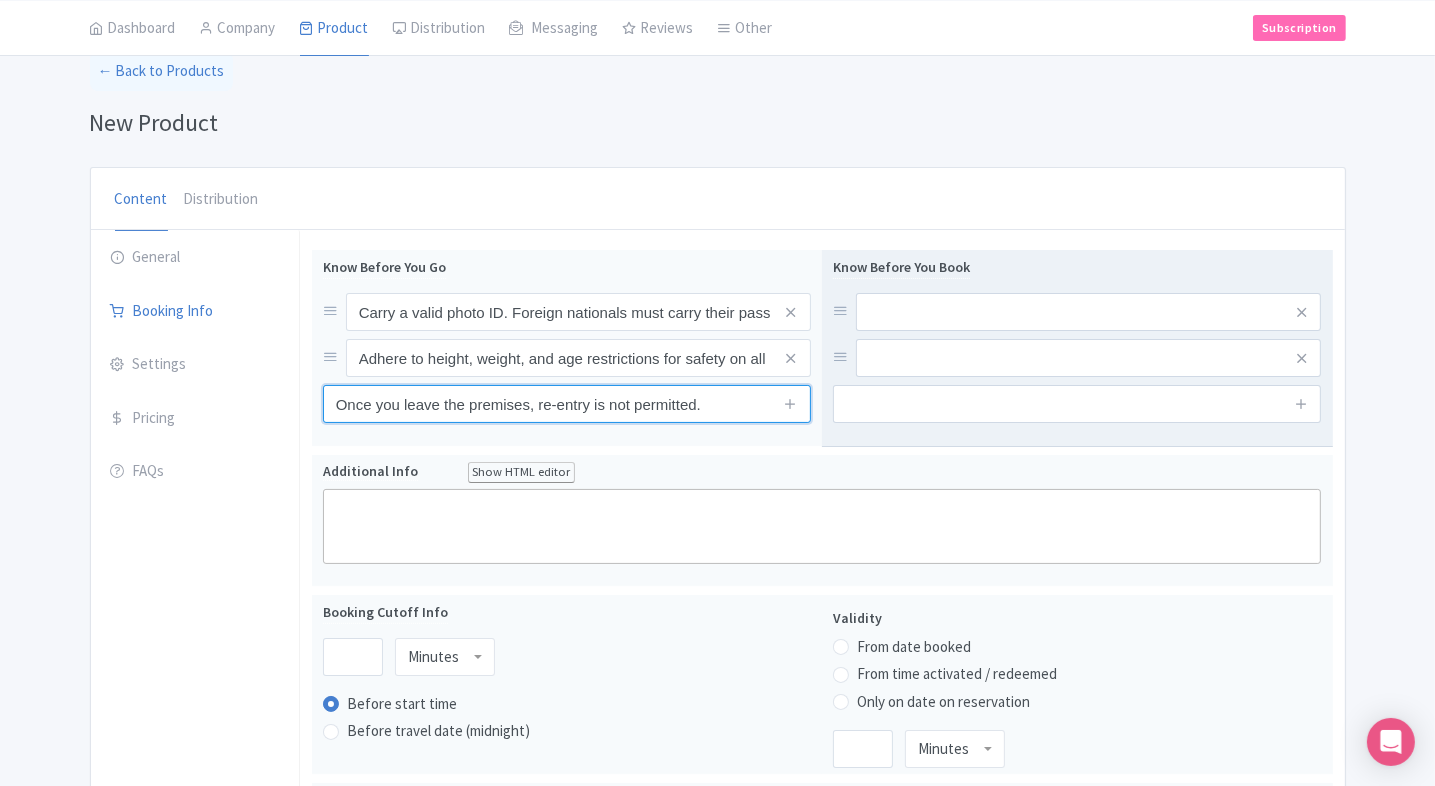 type on "Once you leave the premises, re-entry is not permitted." 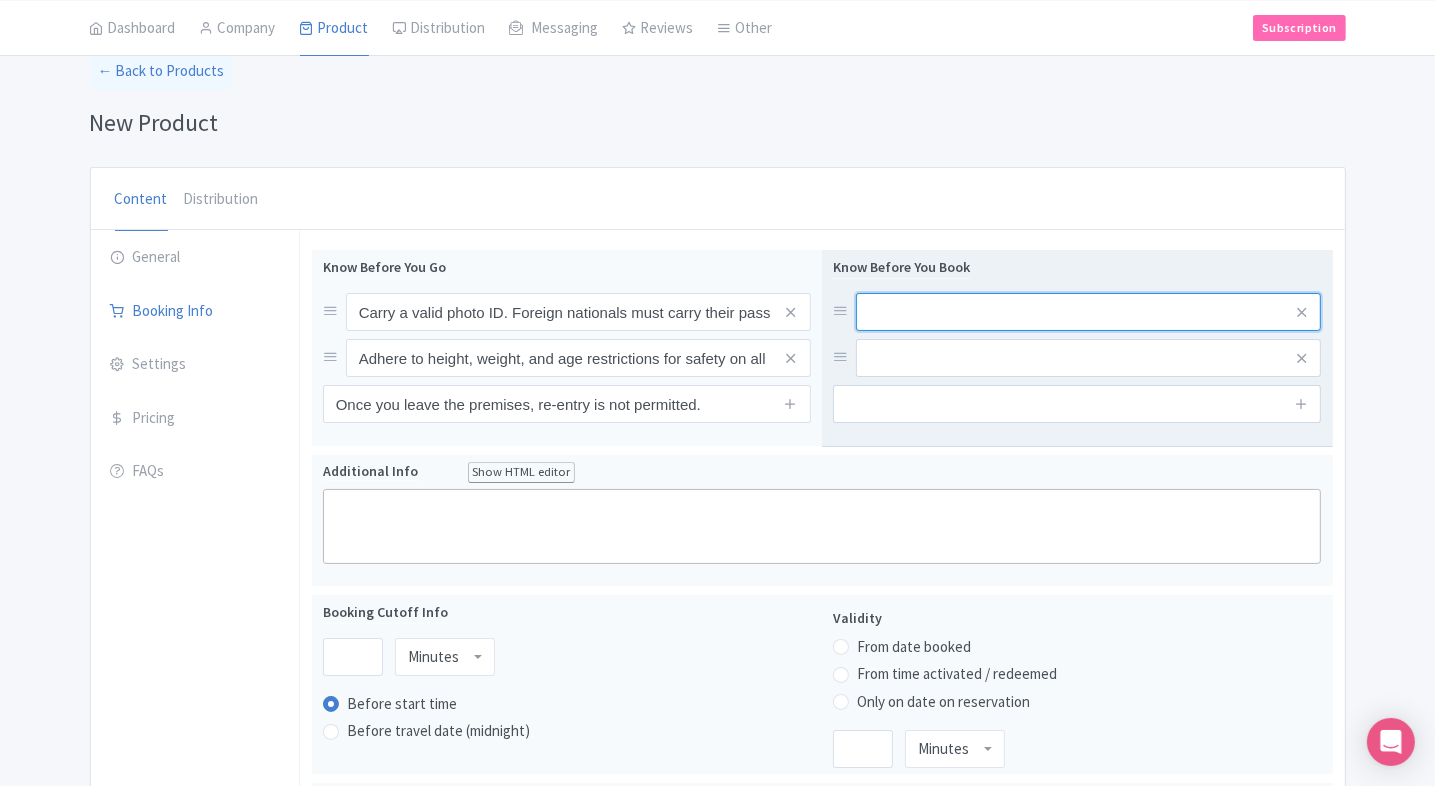 click at bounding box center (1088, 312) 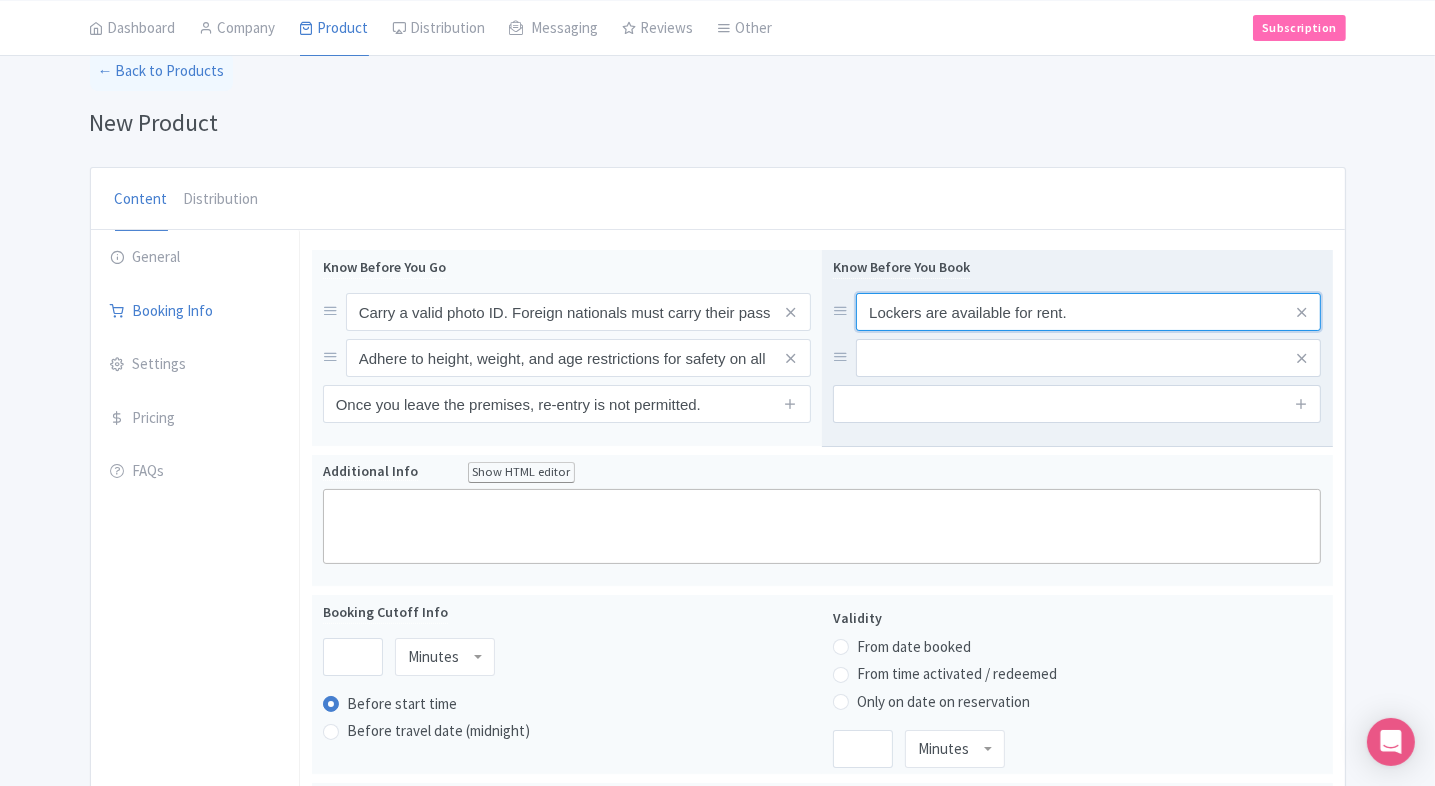 type on "Lockers are available for rent." 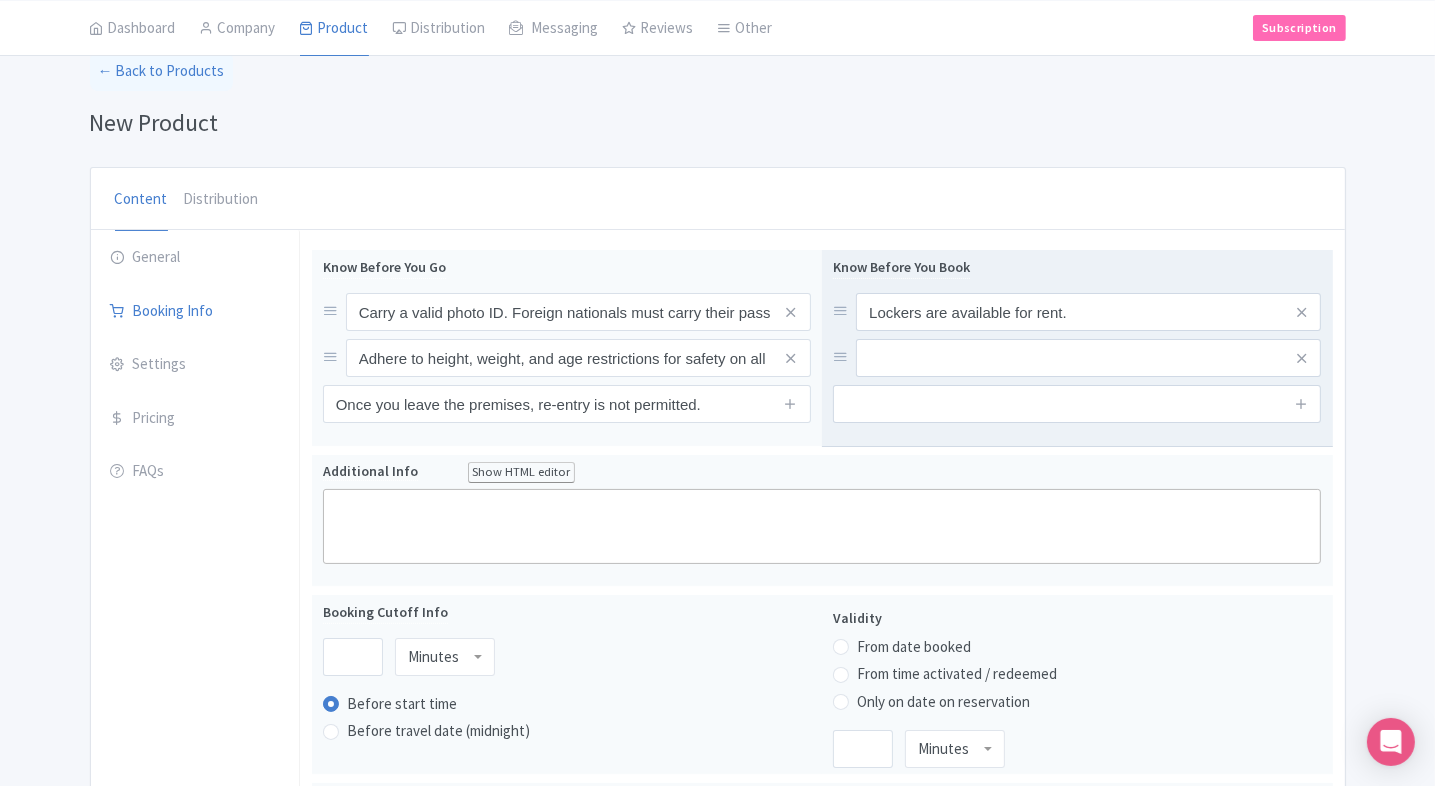 click at bounding box center (1088, 312) 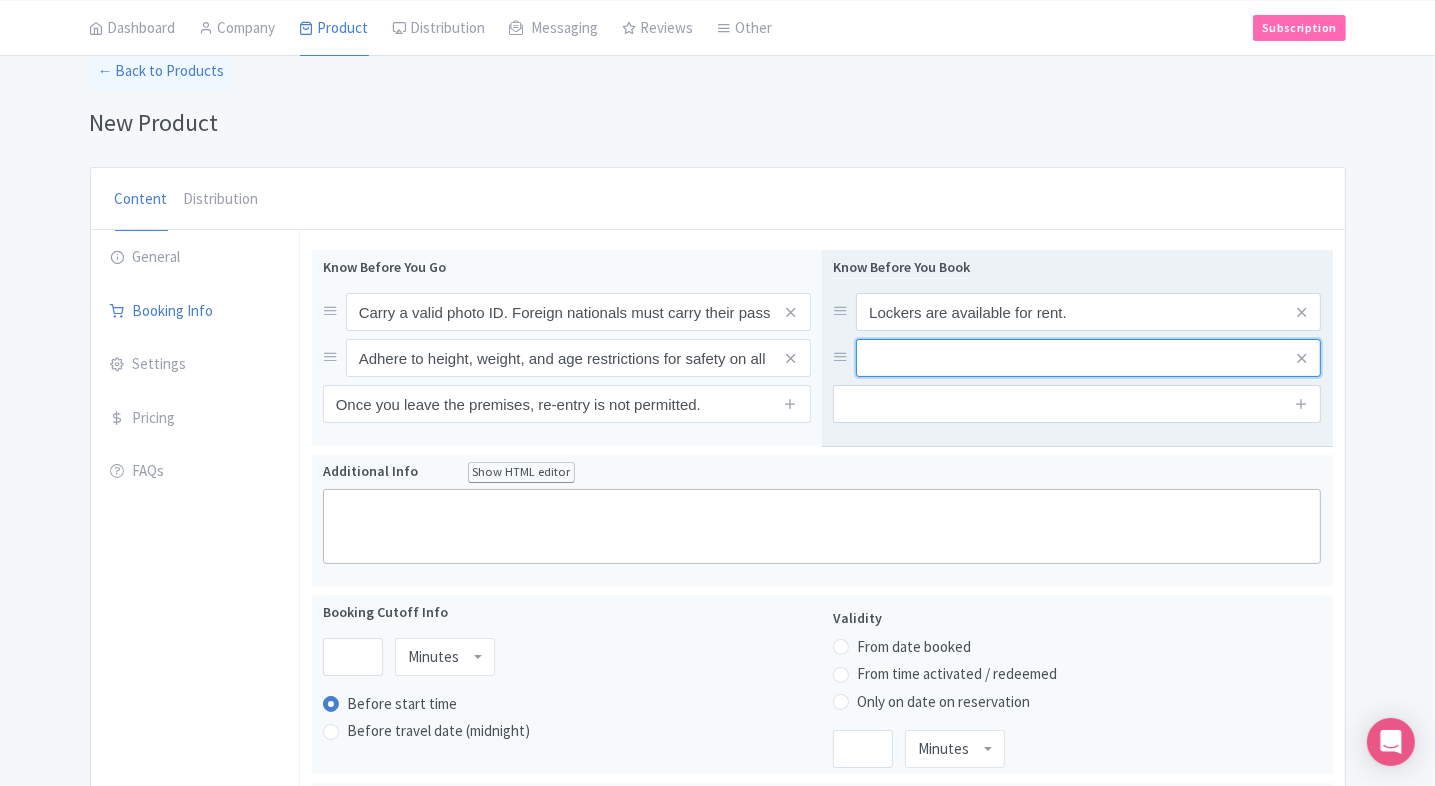 paste on "Wheelchairs are available for free, and strollers can be rented (subject to availability)." 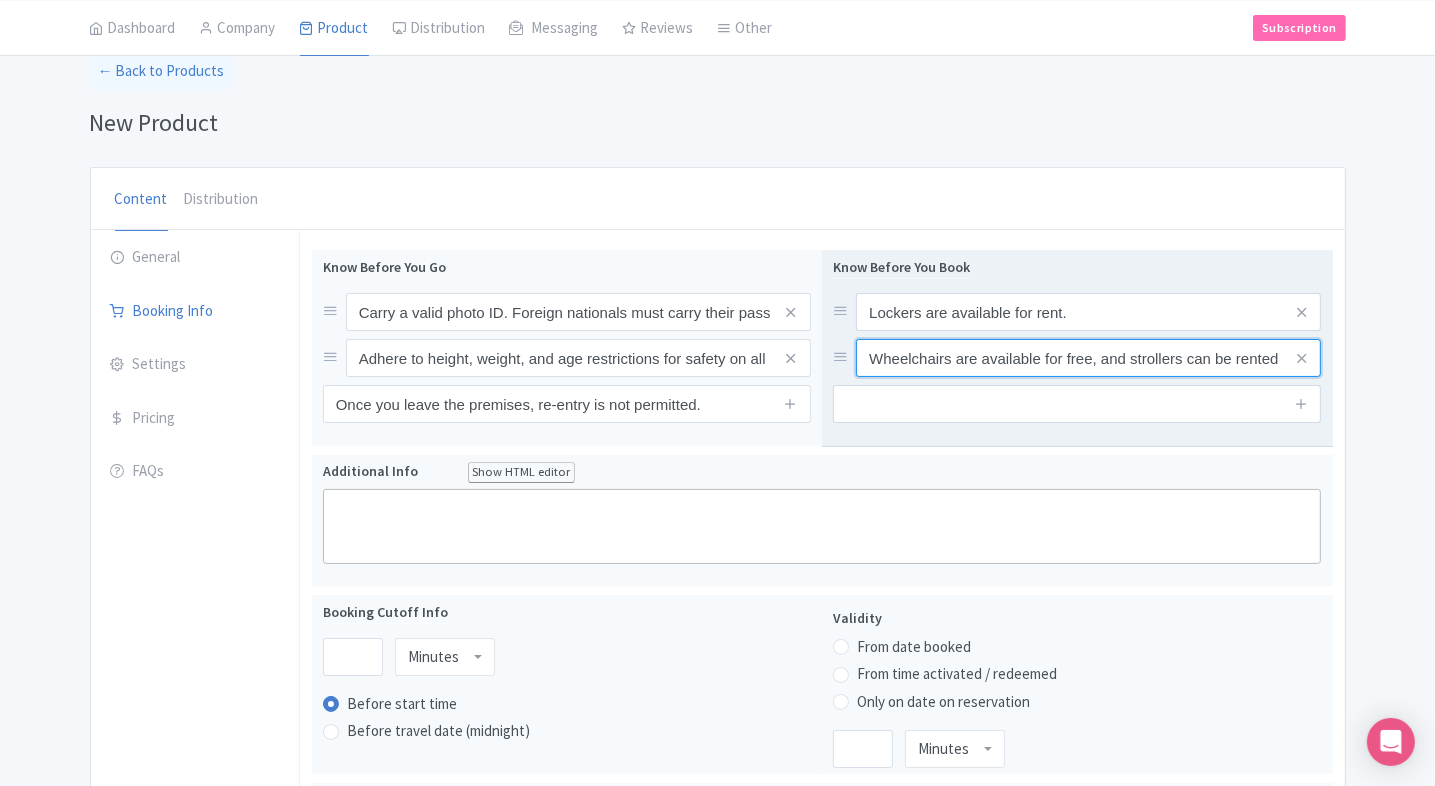 scroll, scrollTop: 0, scrollLeft: 153, axis: horizontal 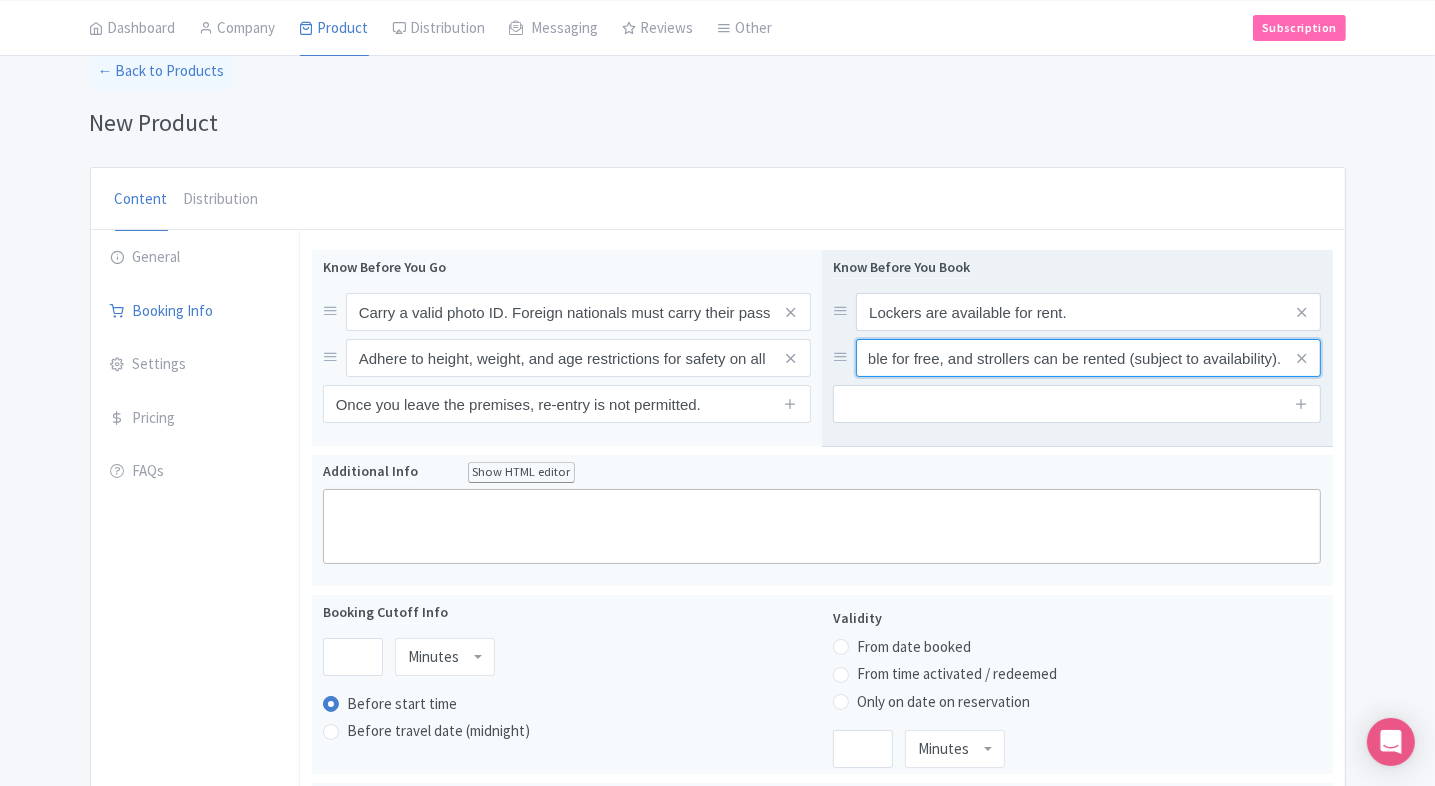 type on "Wheelchairs are available for free, and strollers can be rented (subject to availability)." 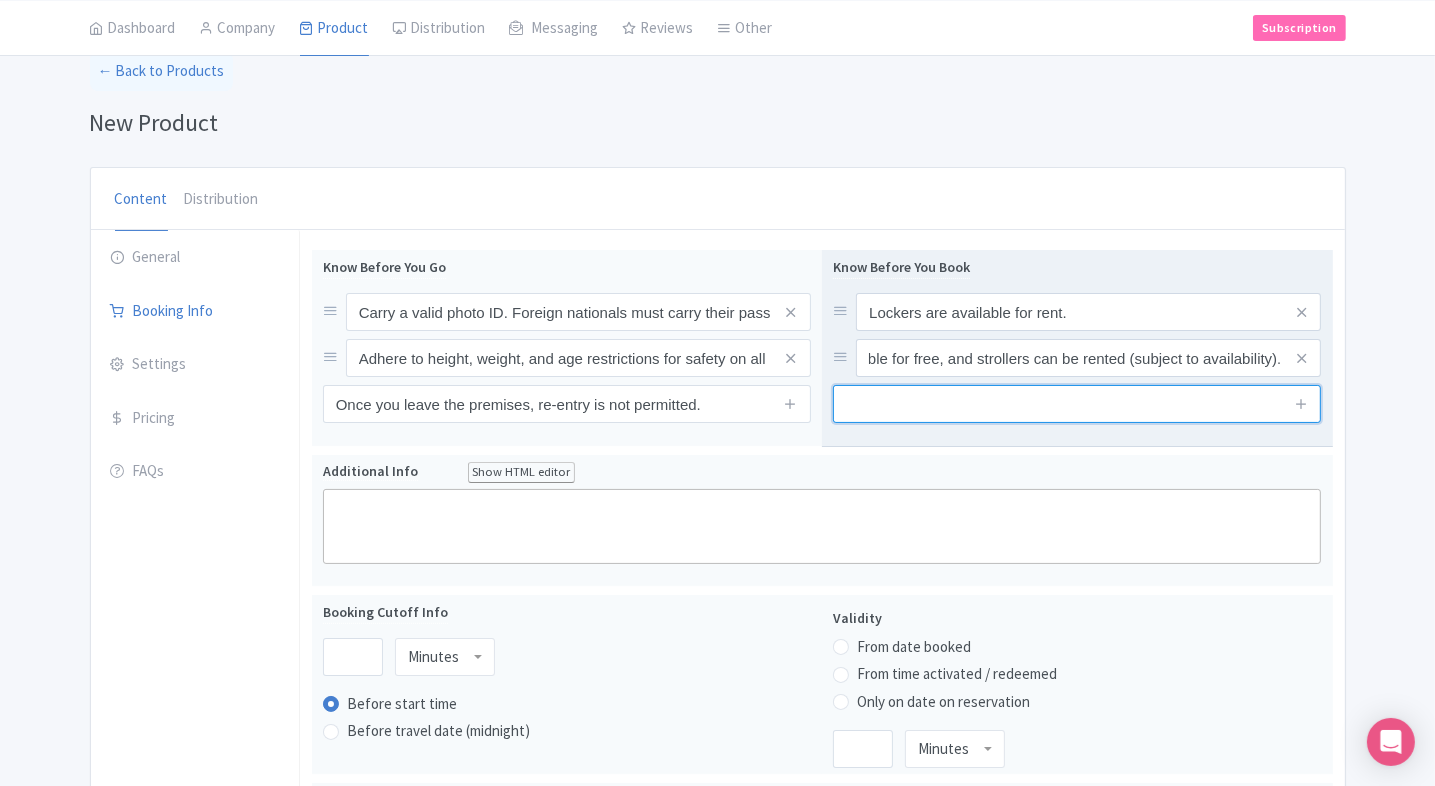 scroll, scrollTop: 0, scrollLeft: 0, axis: both 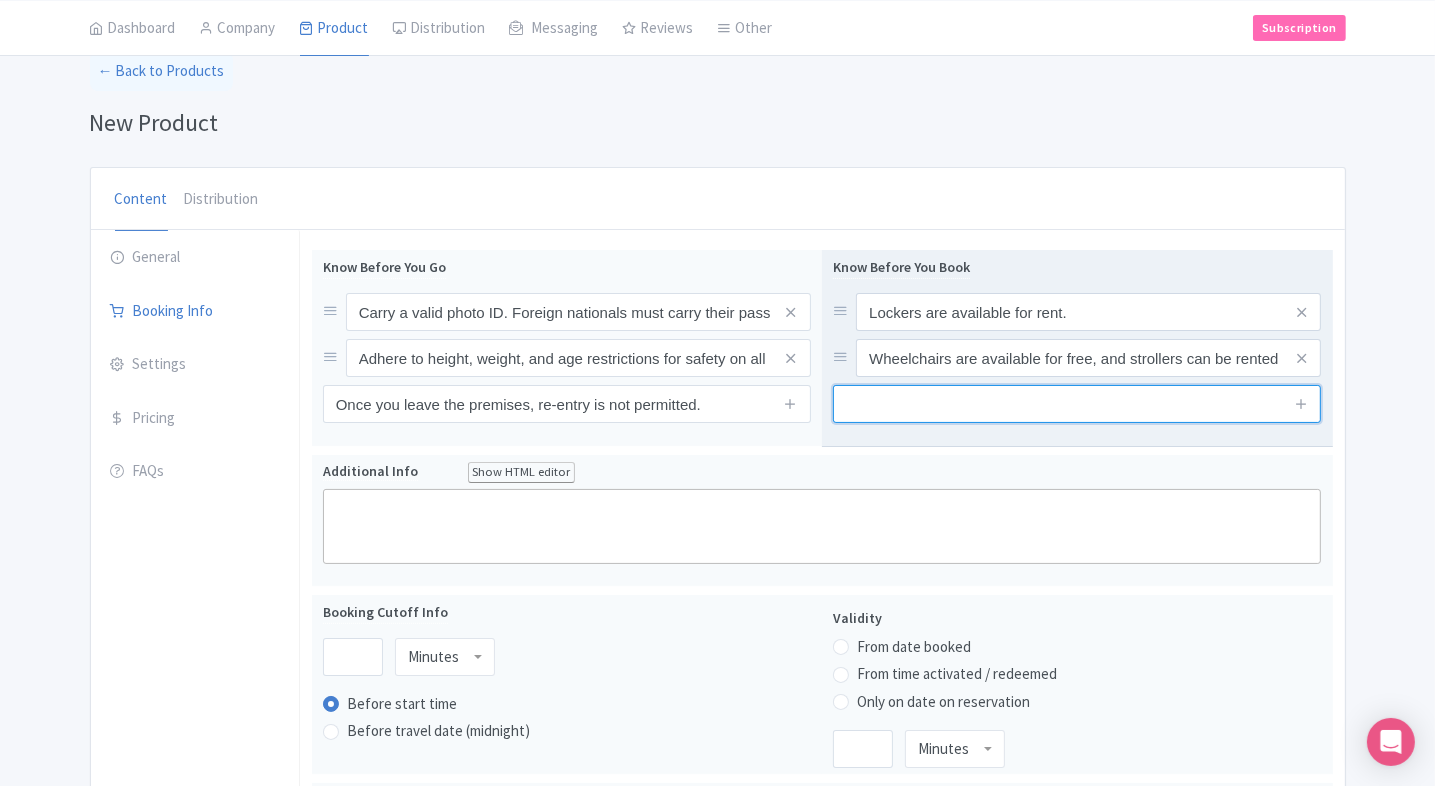 click at bounding box center [1077, 404] 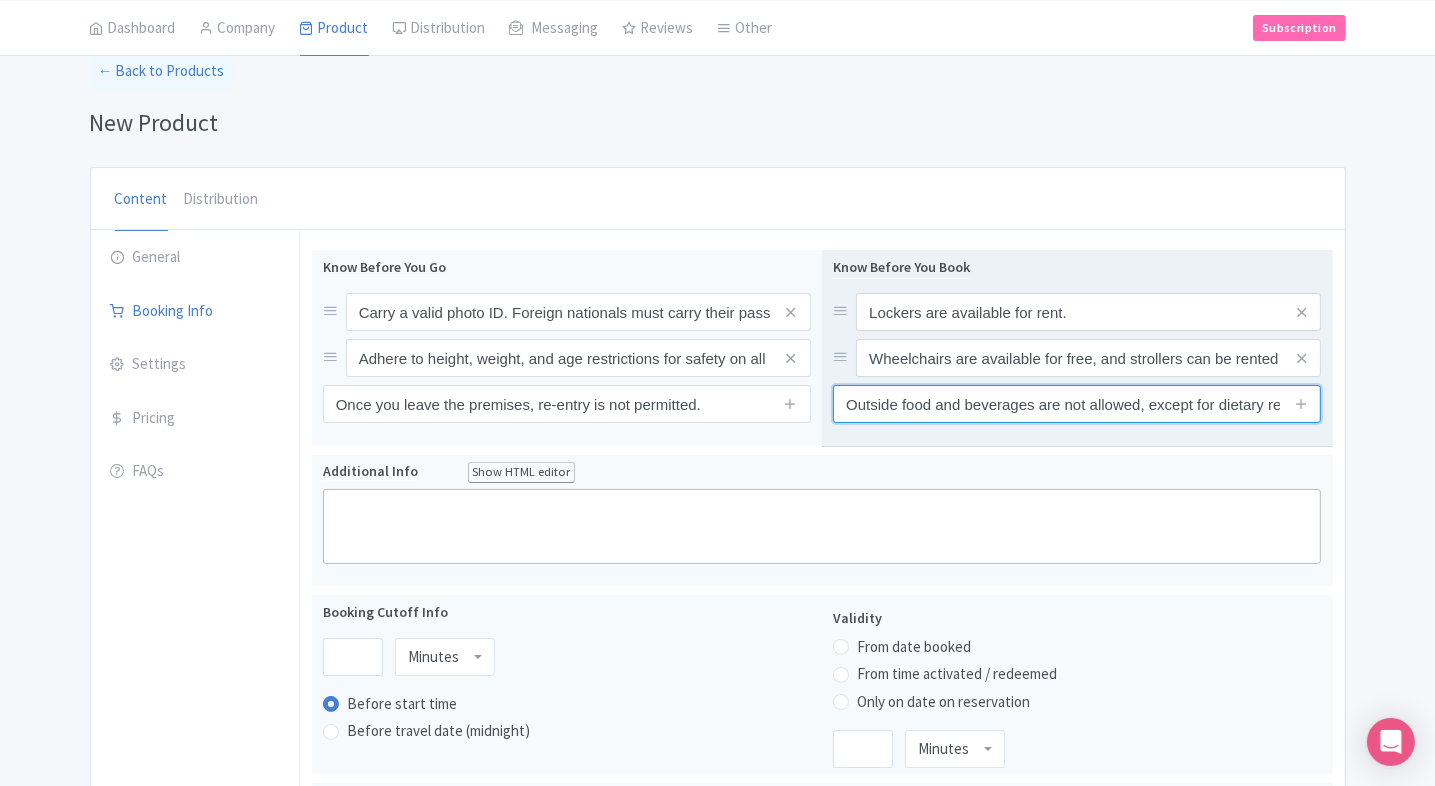 scroll, scrollTop: 0, scrollLeft: 408, axis: horizontal 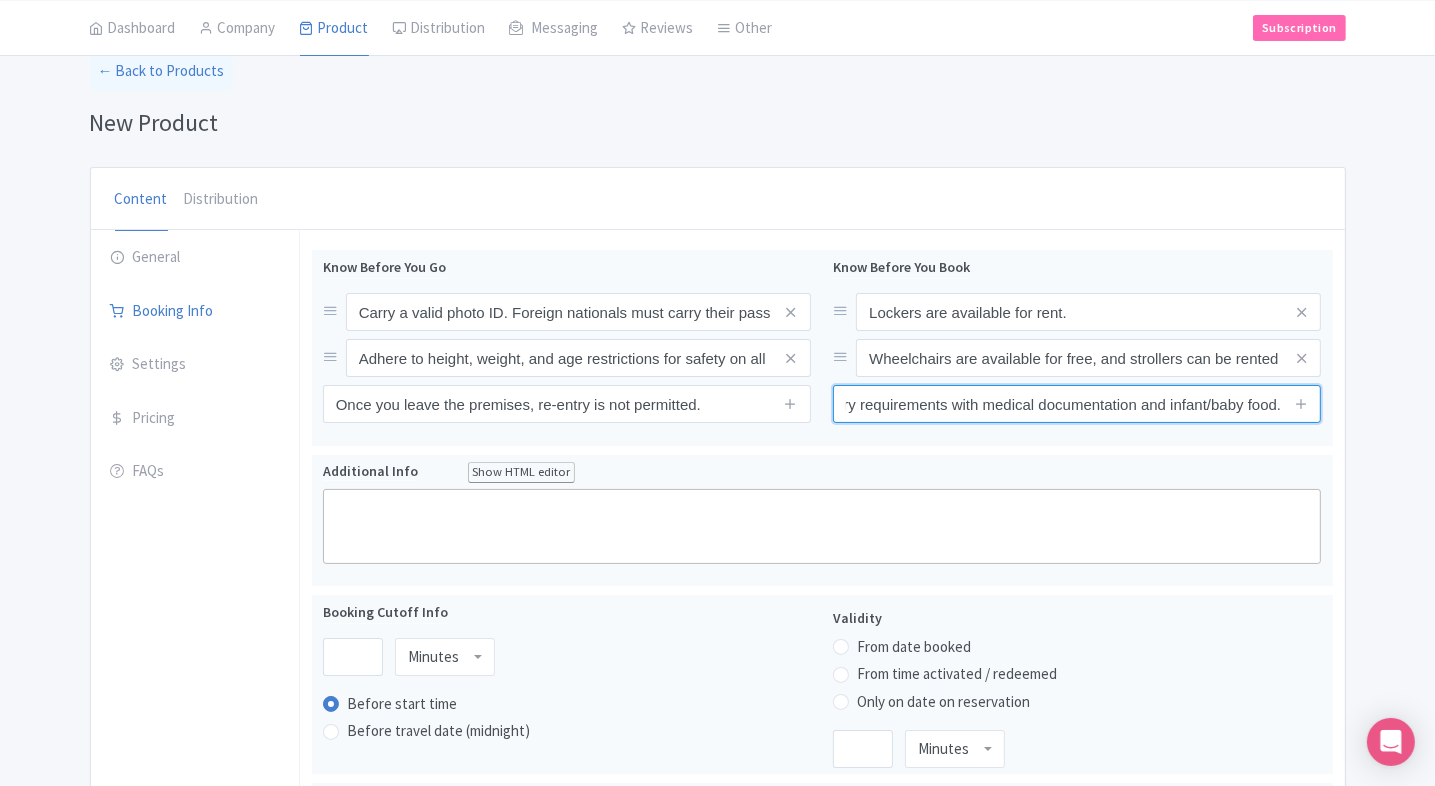 type on "Outside food and beverages are not allowed, except for dietary requirements with medical documentation and infant/baby food." 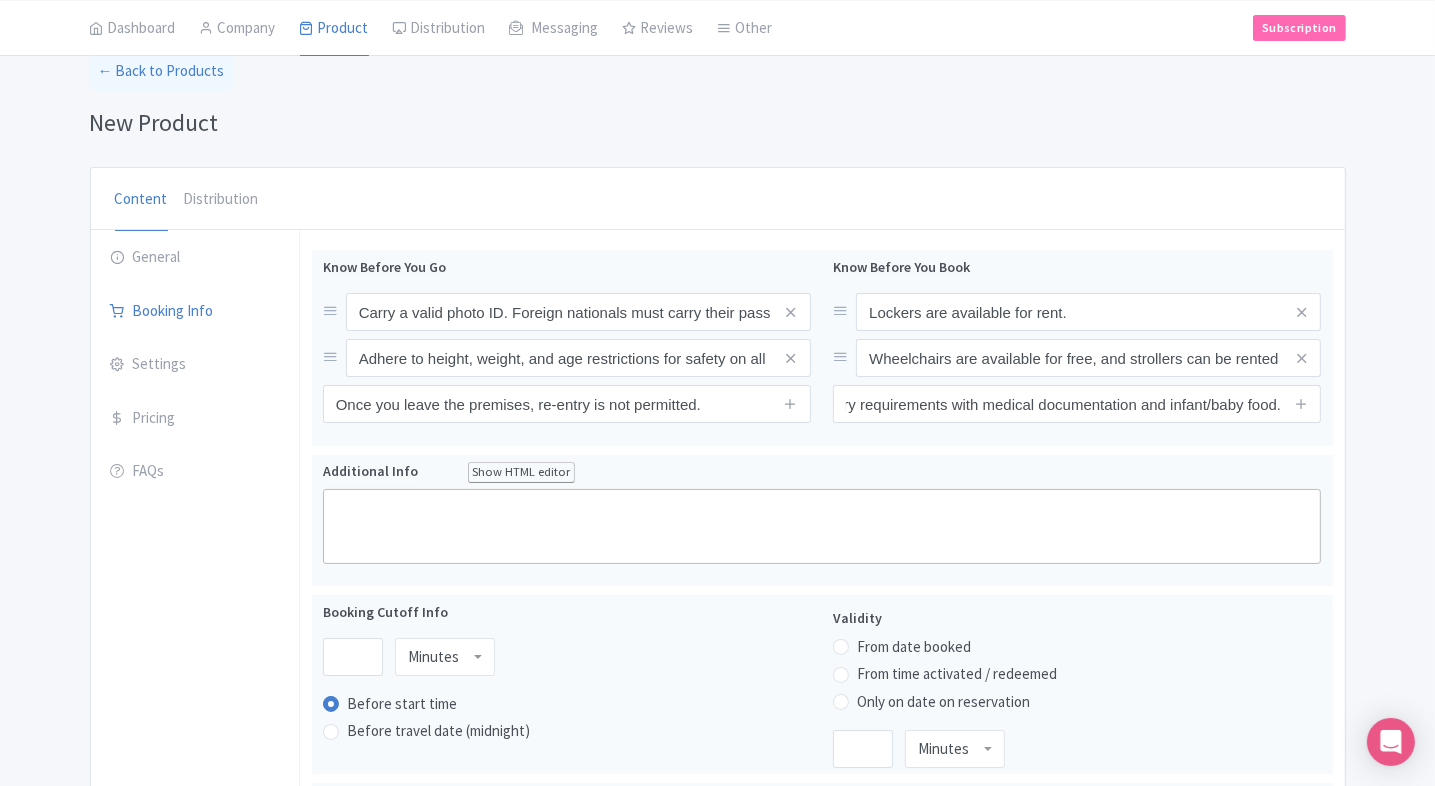 scroll, scrollTop: 0, scrollLeft: 0, axis: both 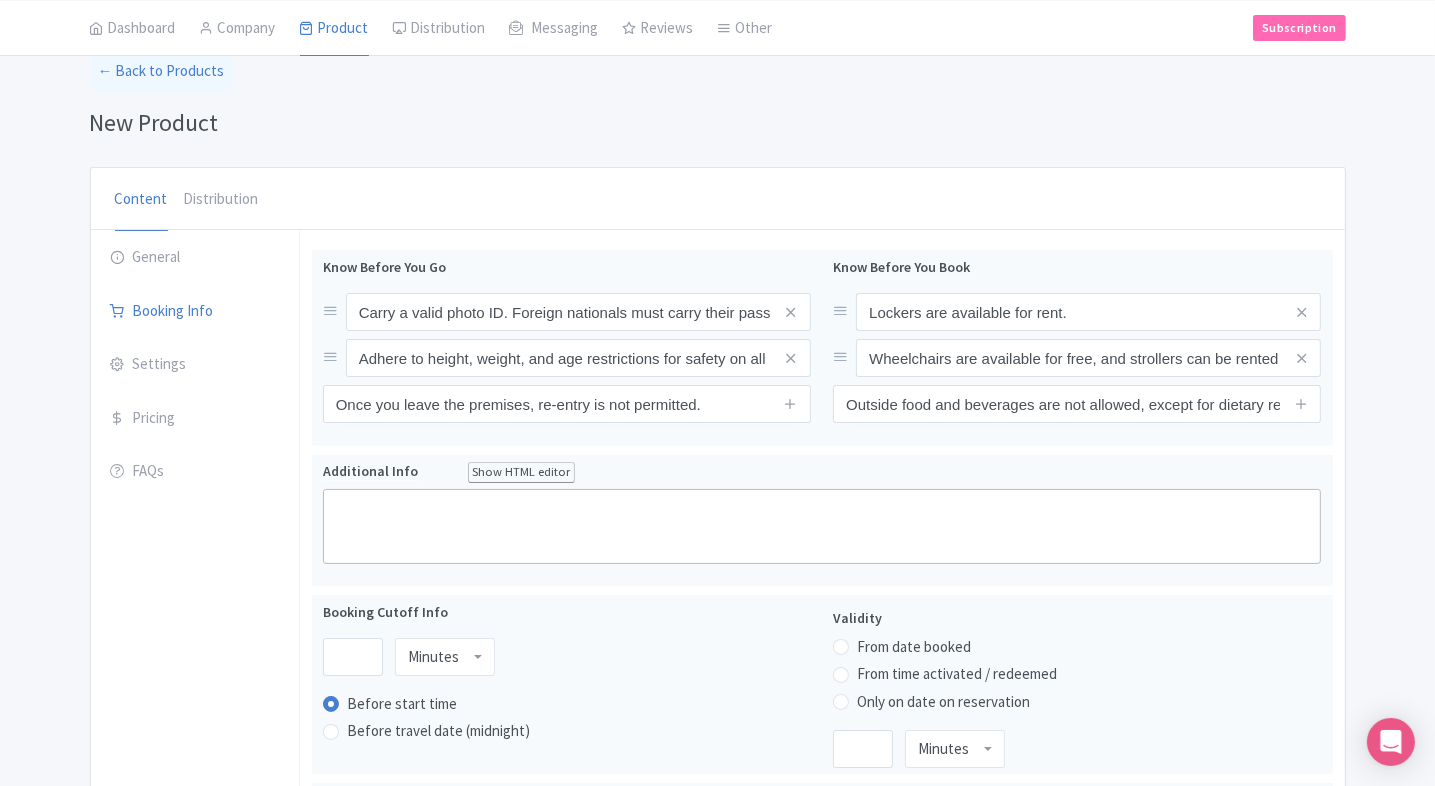 click on "← Back to Products
New Product
Content
Distribution
Confirm Copy Operation
Yes, Copy
Cancel
You are currently editing a version of this product: Primary Product
General
Booking Info
Settings
Pricing
FAQs
Template
Name   * Sea World Tickets, Gold Coast
Your product's name has 29 characters. We recommend between 10 and 60 characters.
Internal ID
Description Summary Show HTML editor
Bold
Italic
Strikethrough
Link
Heading
Quote
Code
Bullets
Numbers
Decrease Level
Increase Level
Attach Files
Undo
Redo
Link
Unlink
Your product's description summary has 156 characters. We recommend between 100 and 255 characters." at bounding box center (717, 824) 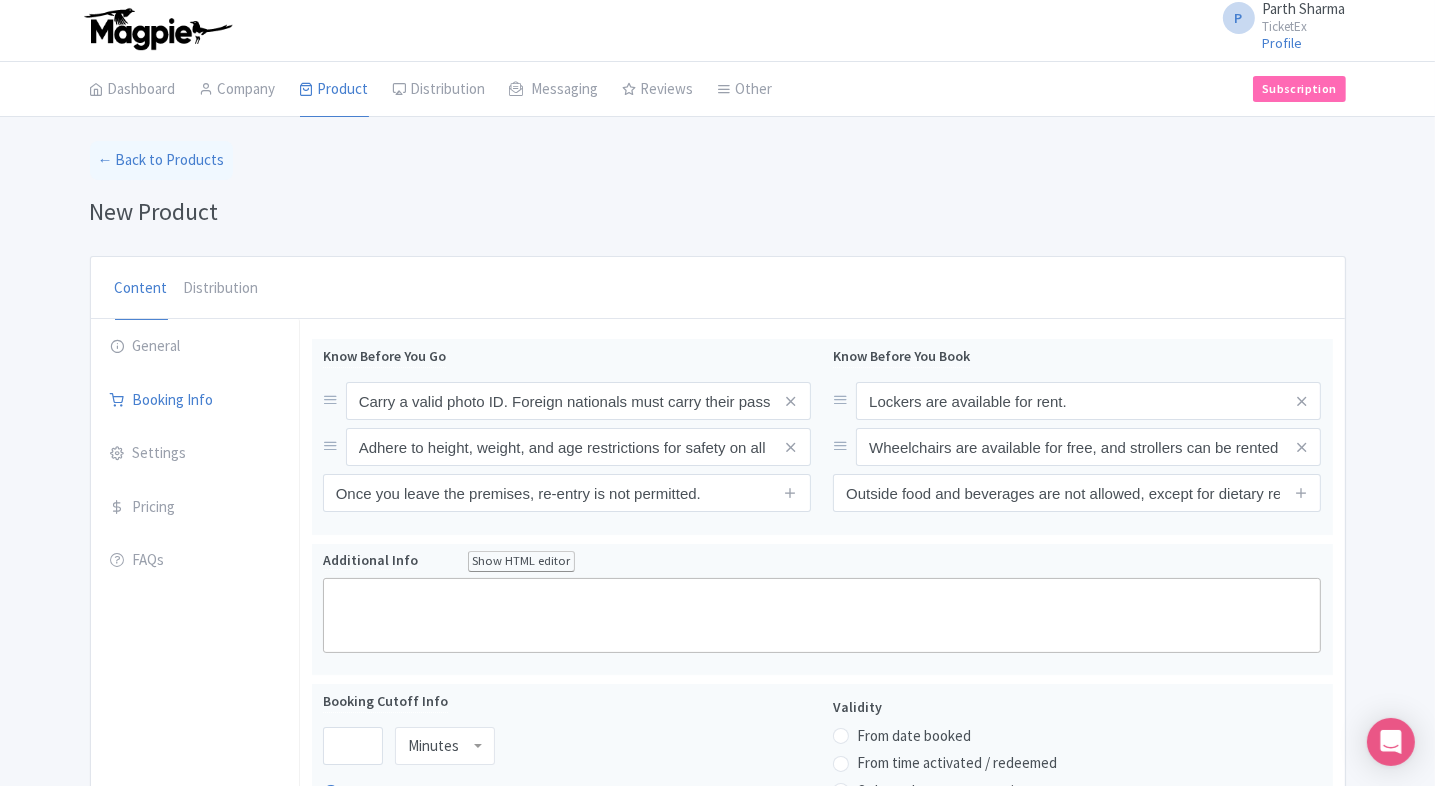 scroll, scrollTop: 0, scrollLeft: 0, axis: both 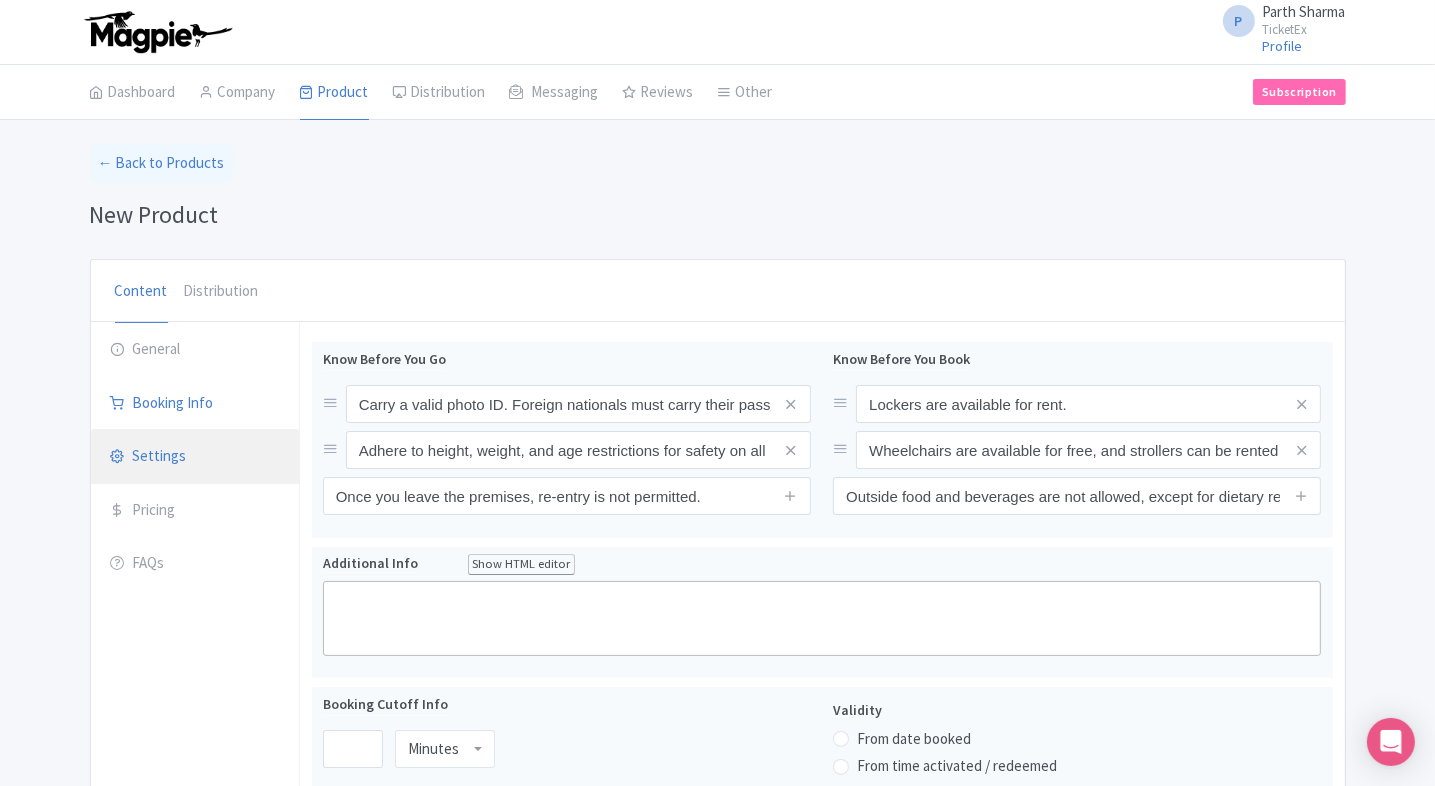 click on "Settings" at bounding box center [195, 457] 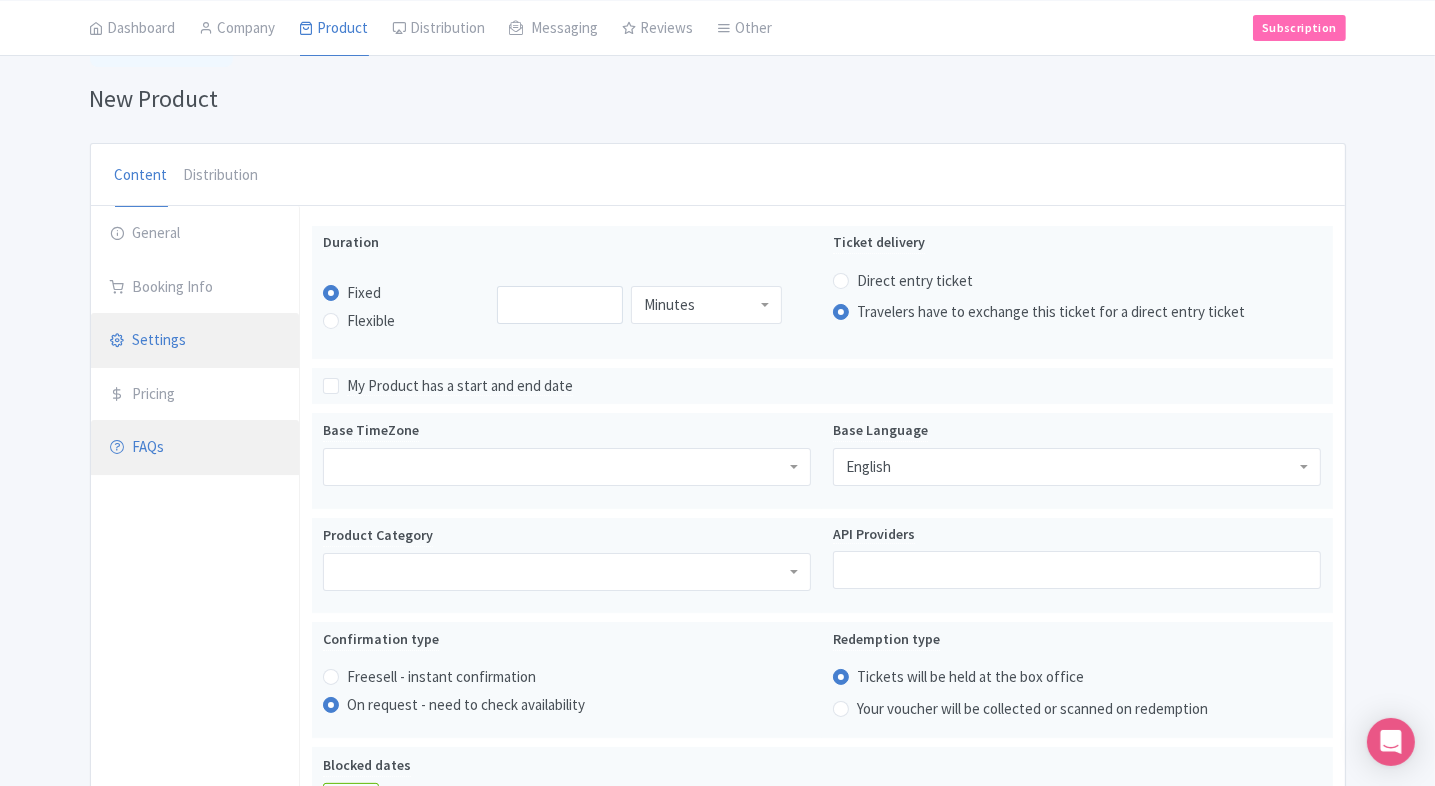 scroll, scrollTop: 116, scrollLeft: 0, axis: vertical 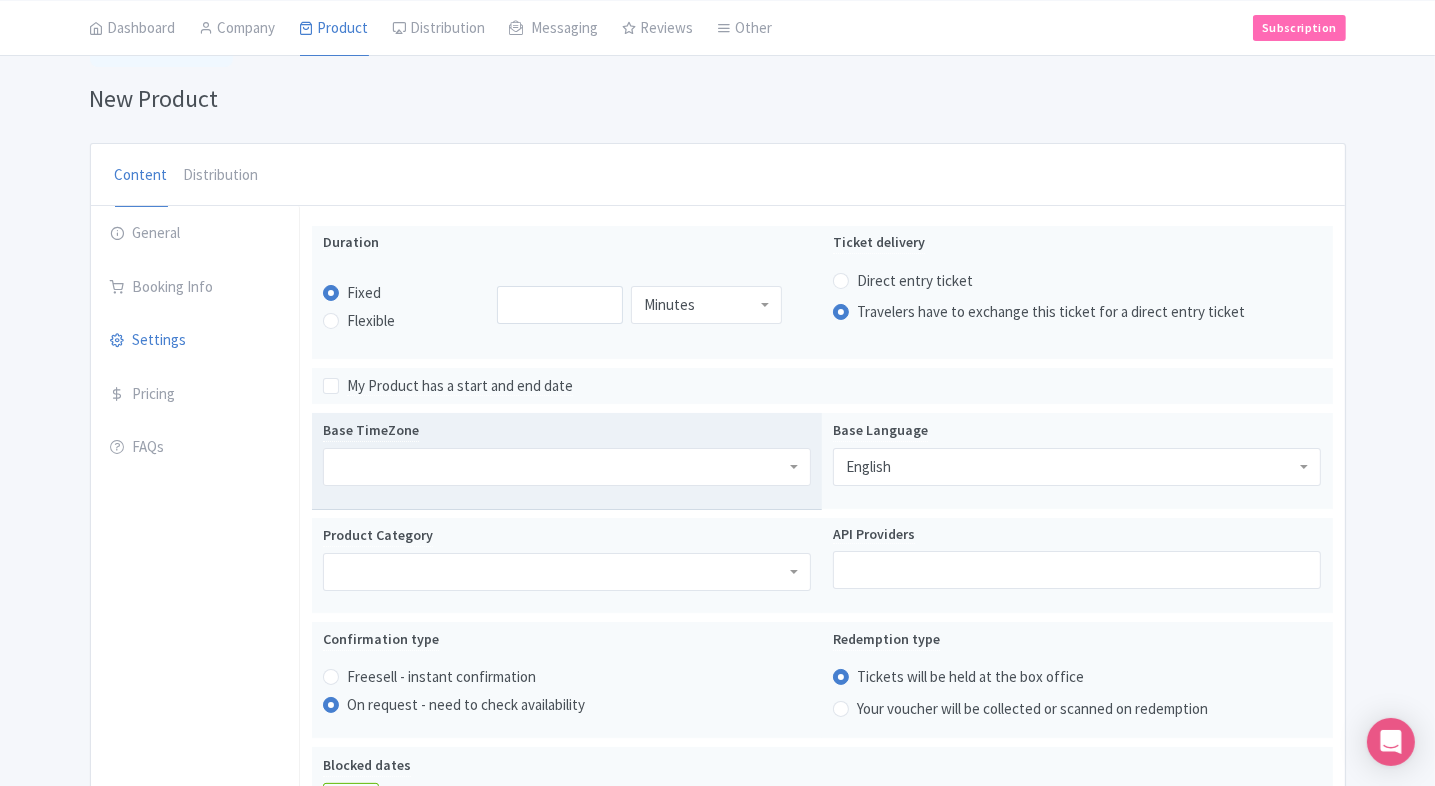 click at bounding box center (567, 467) 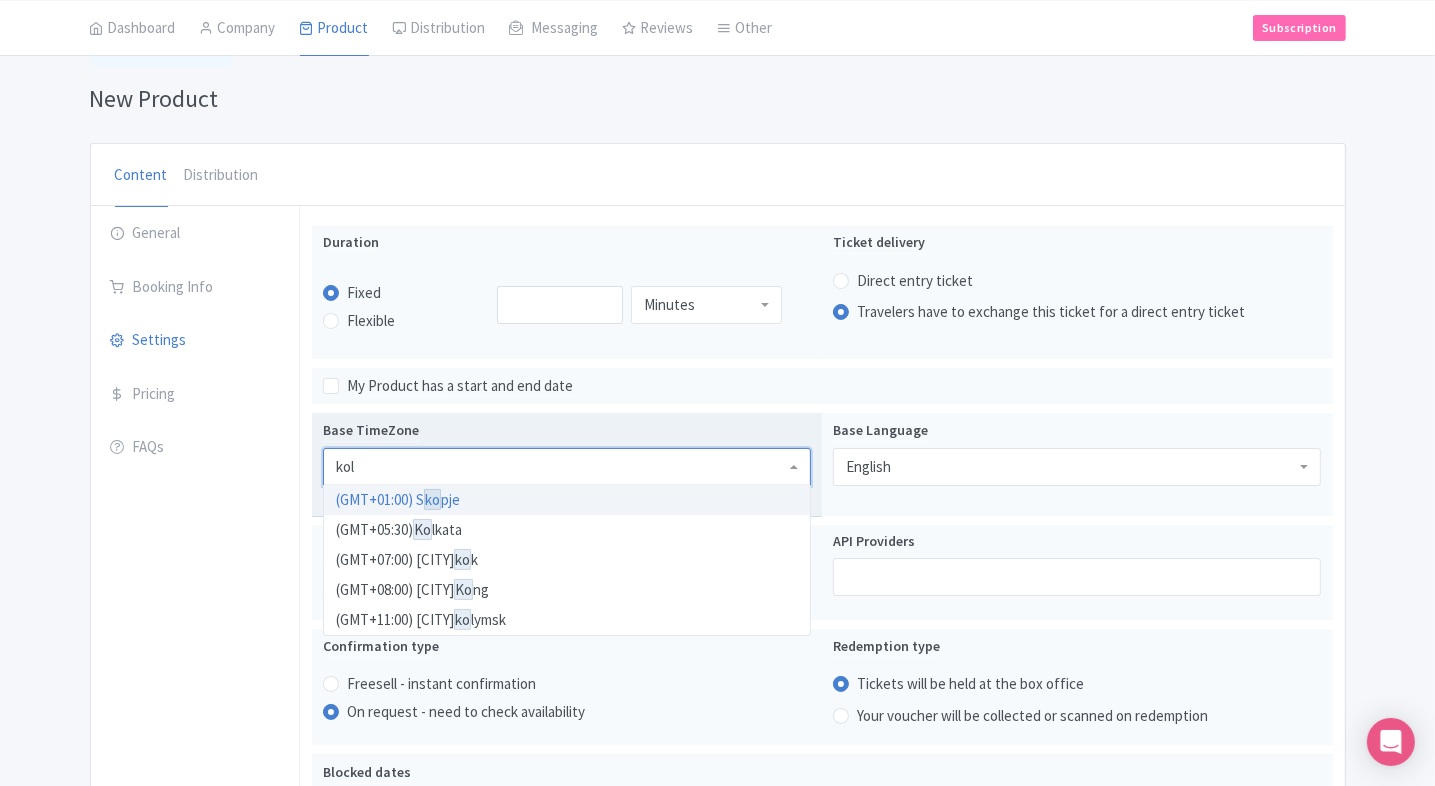 type on "kolk" 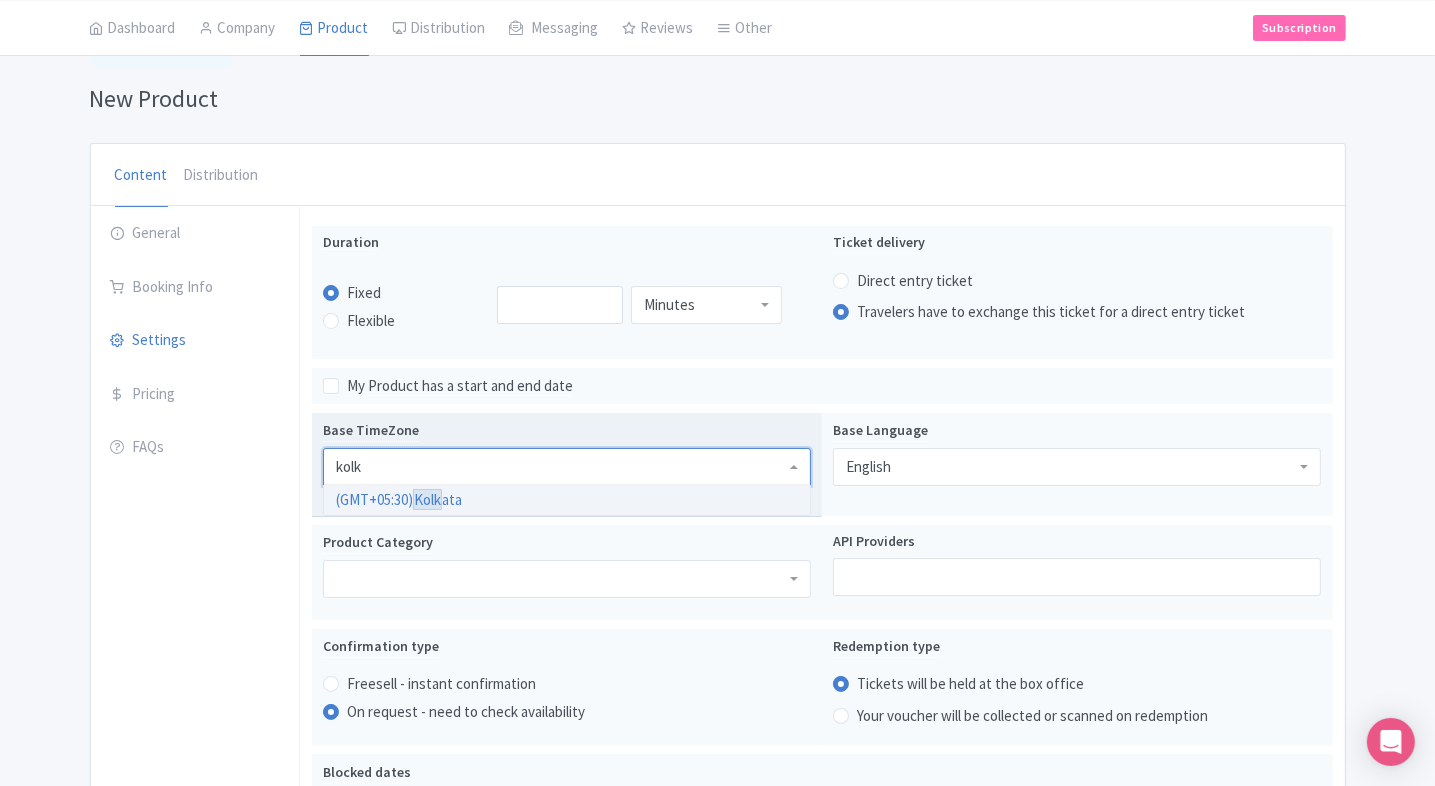 type 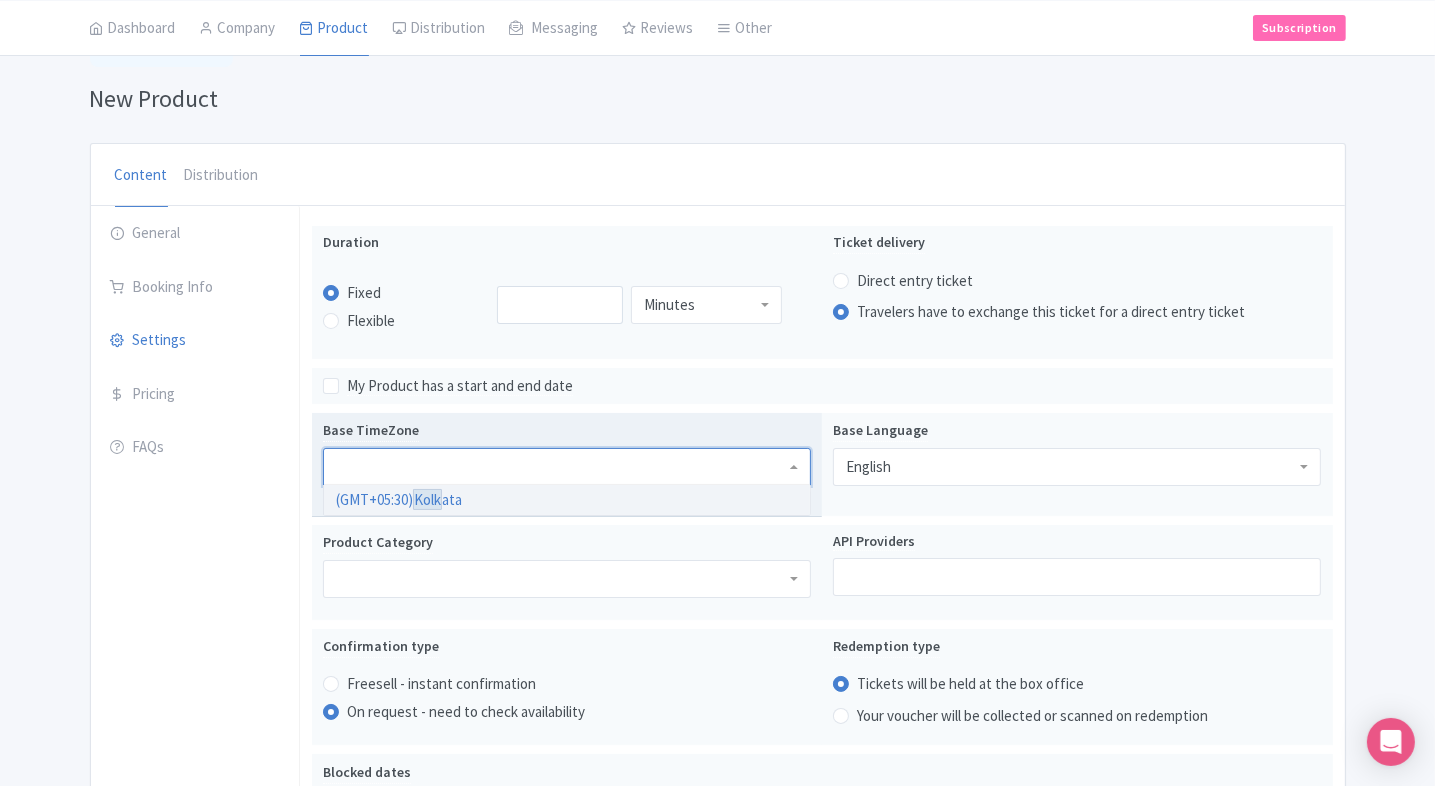 scroll, scrollTop: 0, scrollLeft: 0, axis: both 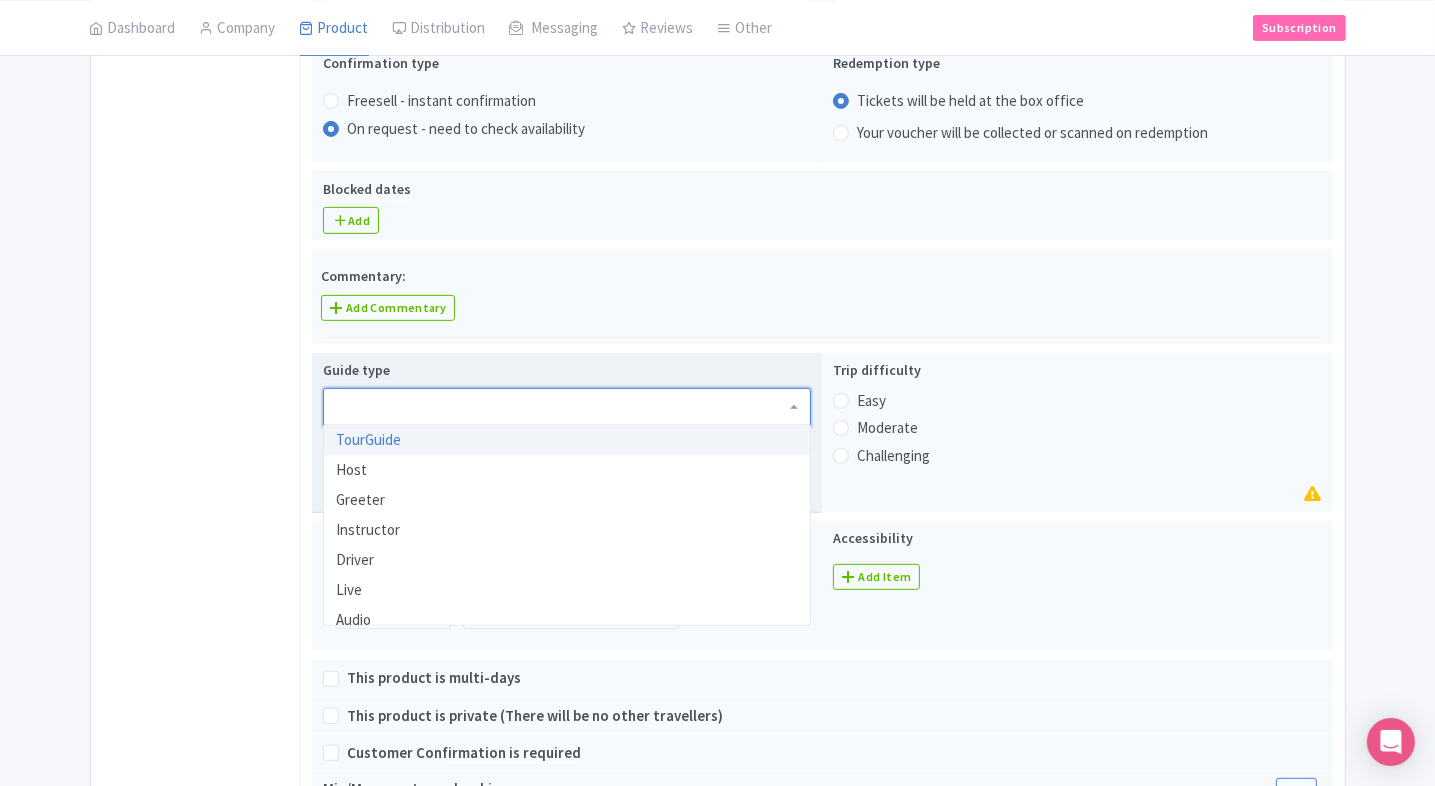 click at bounding box center [567, 407] 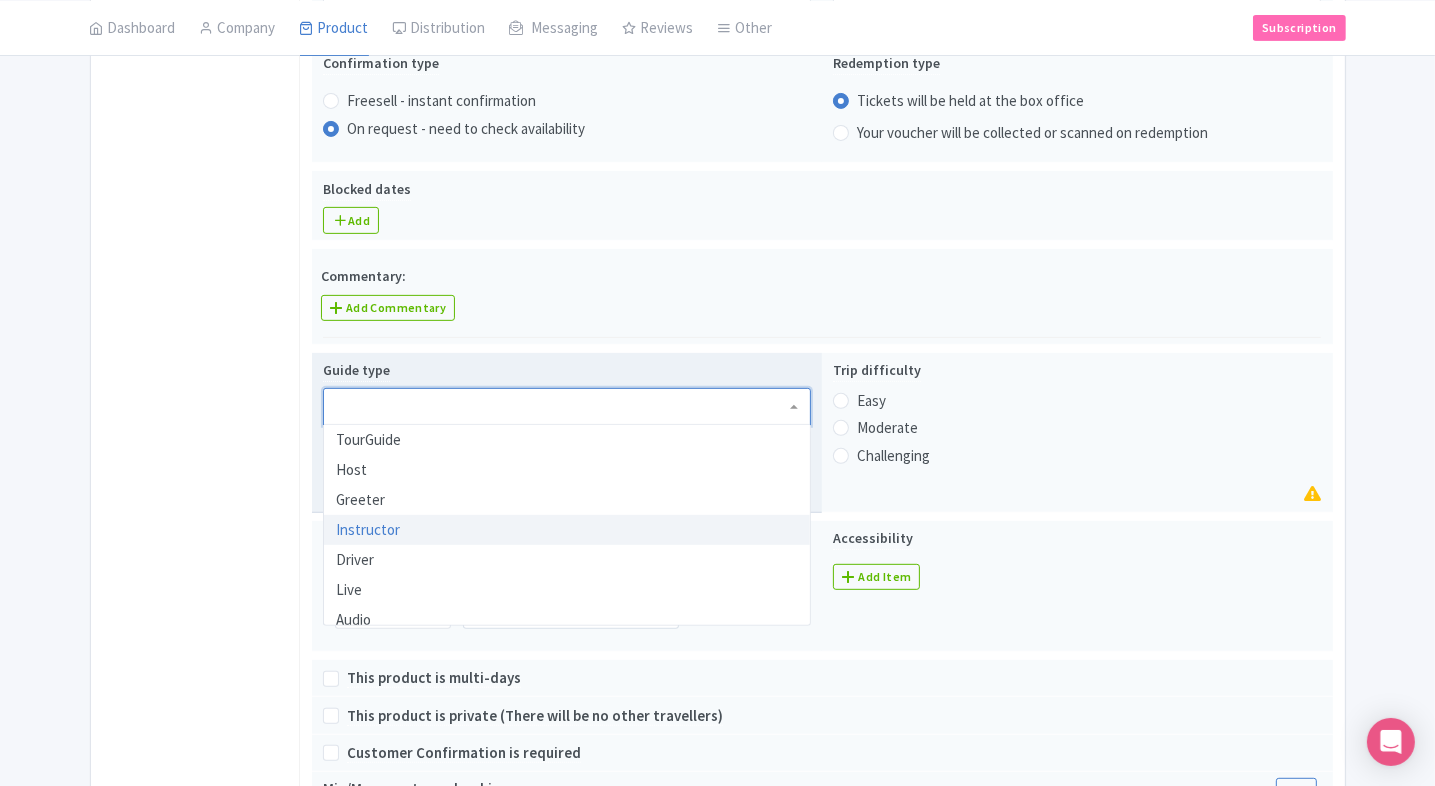 scroll, scrollTop: 40, scrollLeft: 0, axis: vertical 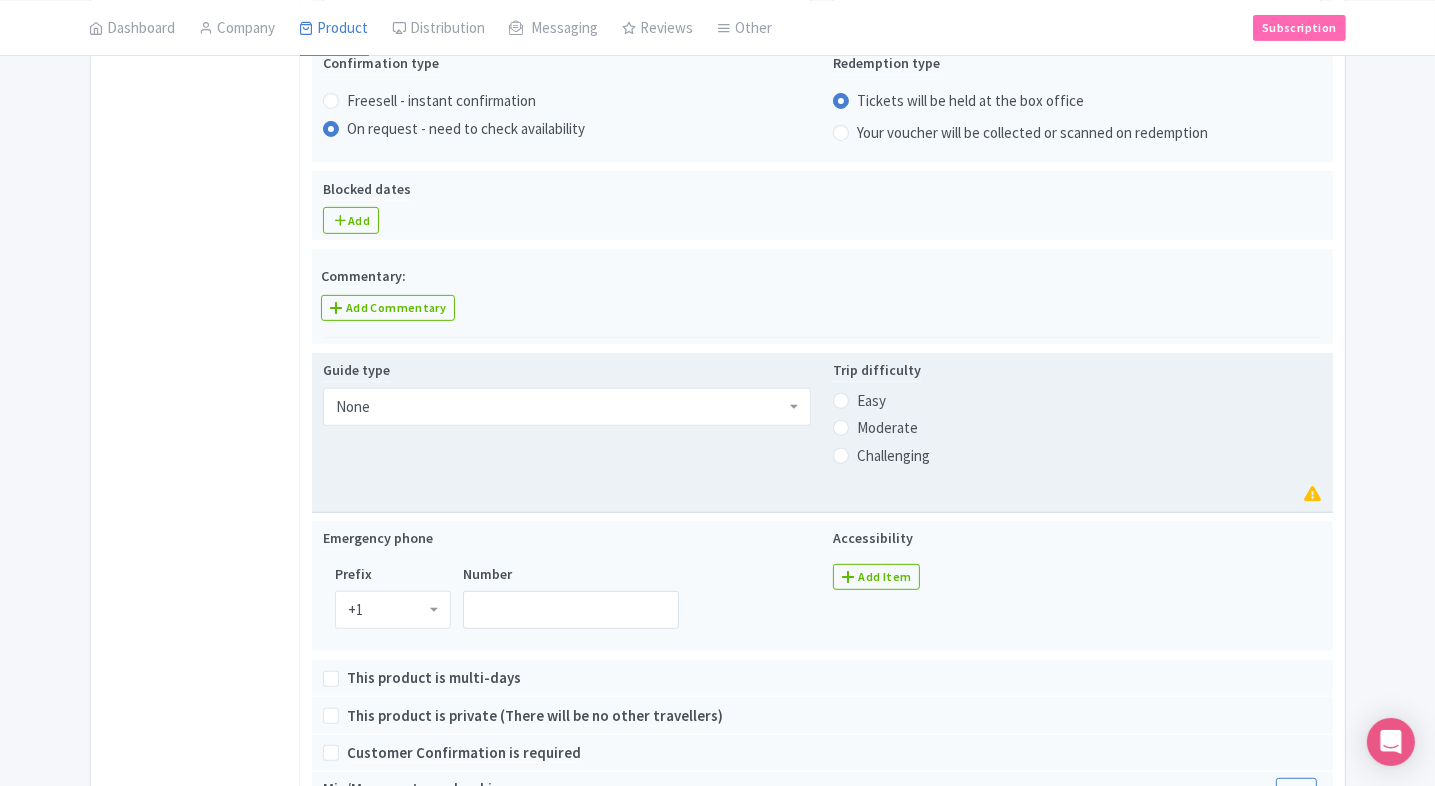 click on "Easy" at bounding box center [871, 401] 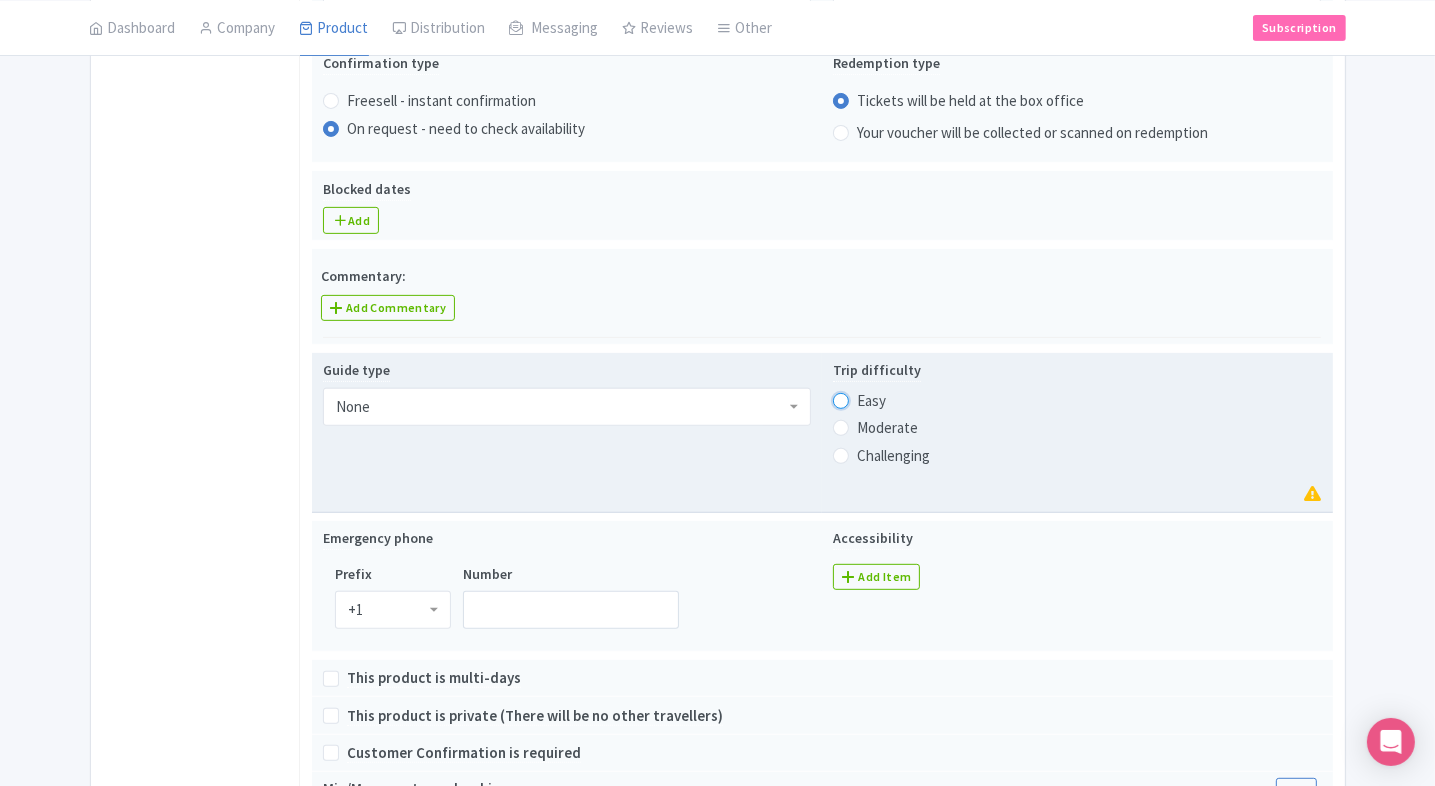 click on "Easy" at bounding box center (867, 398) 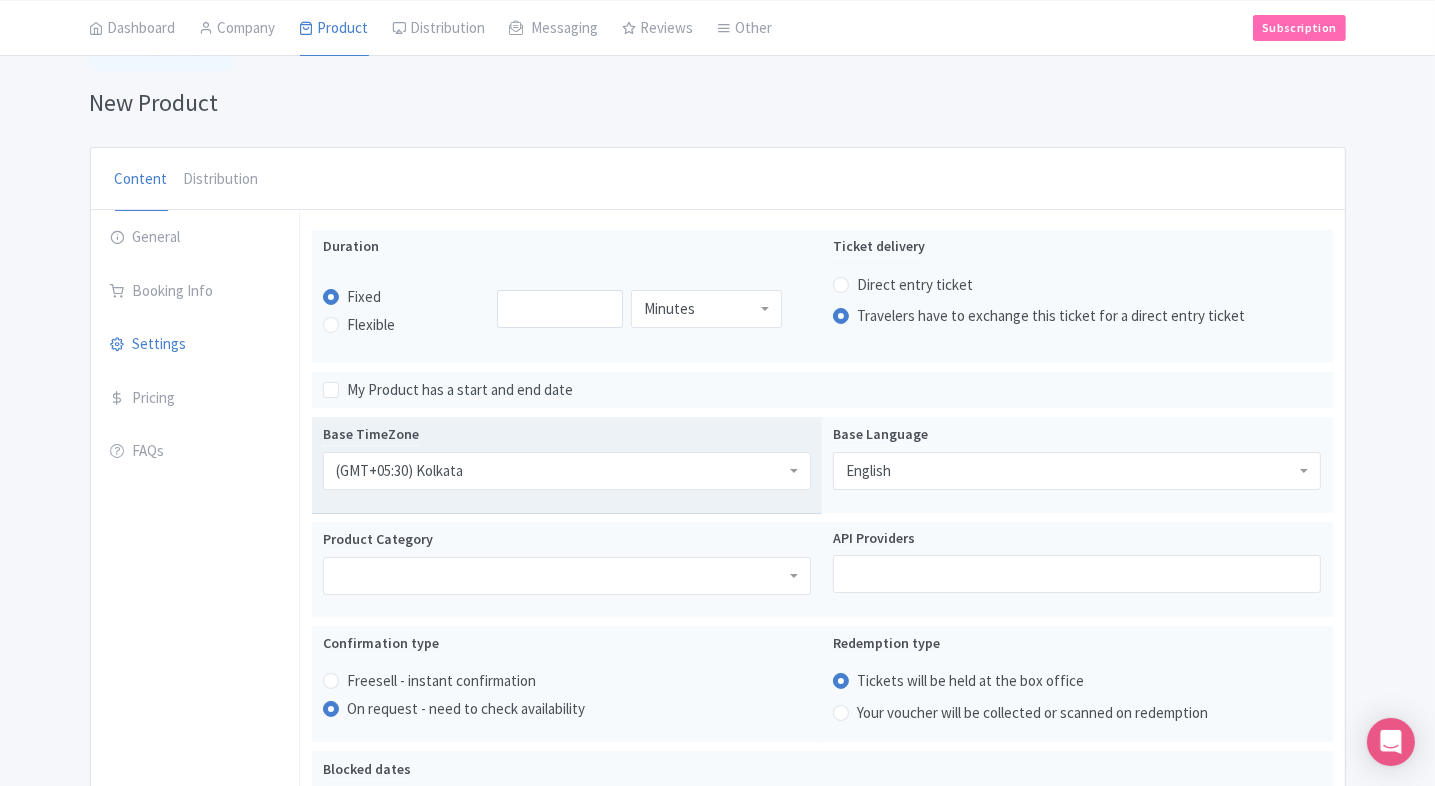 scroll, scrollTop: 0, scrollLeft: 0, axis: both 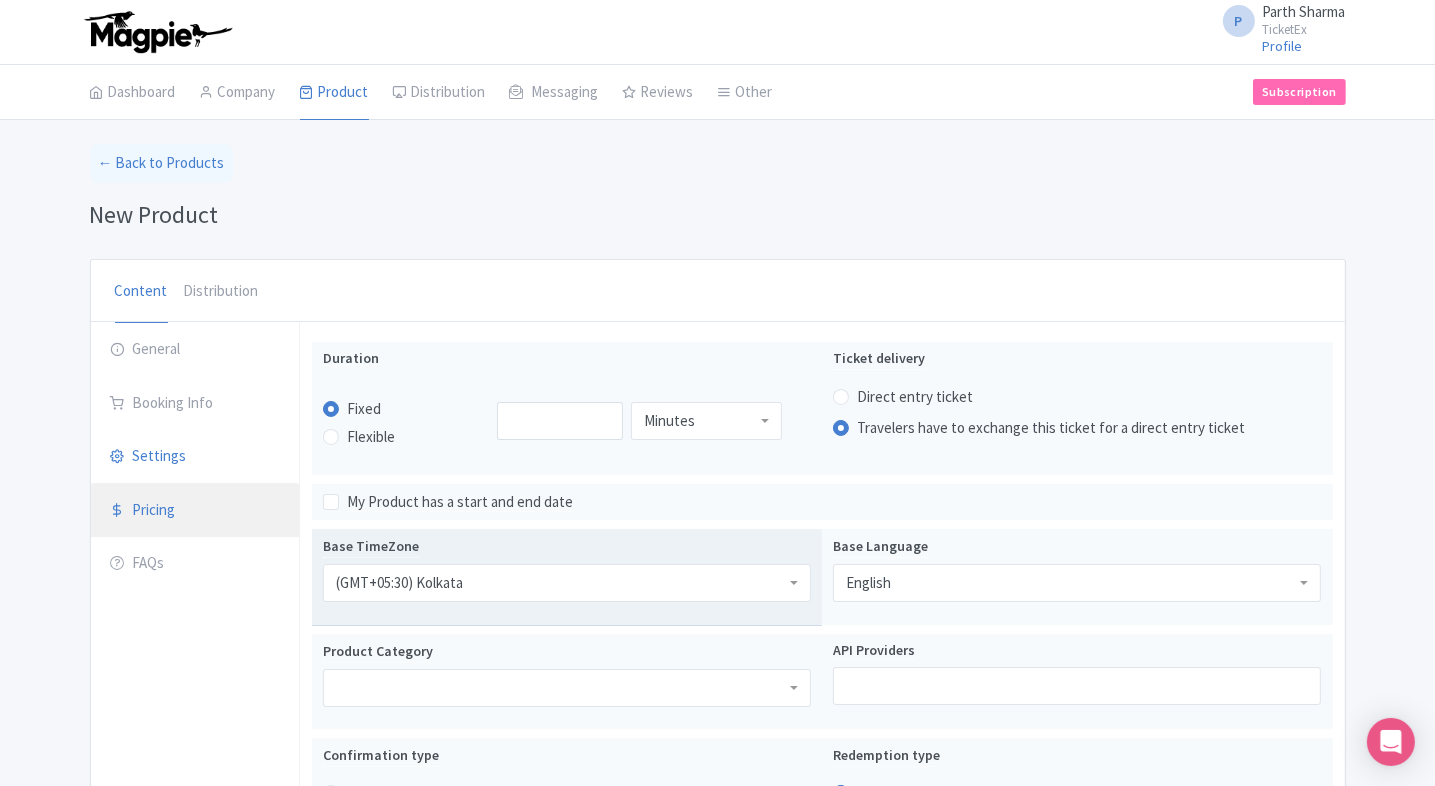 click on "Pricing" at bounding box center (195, 511) 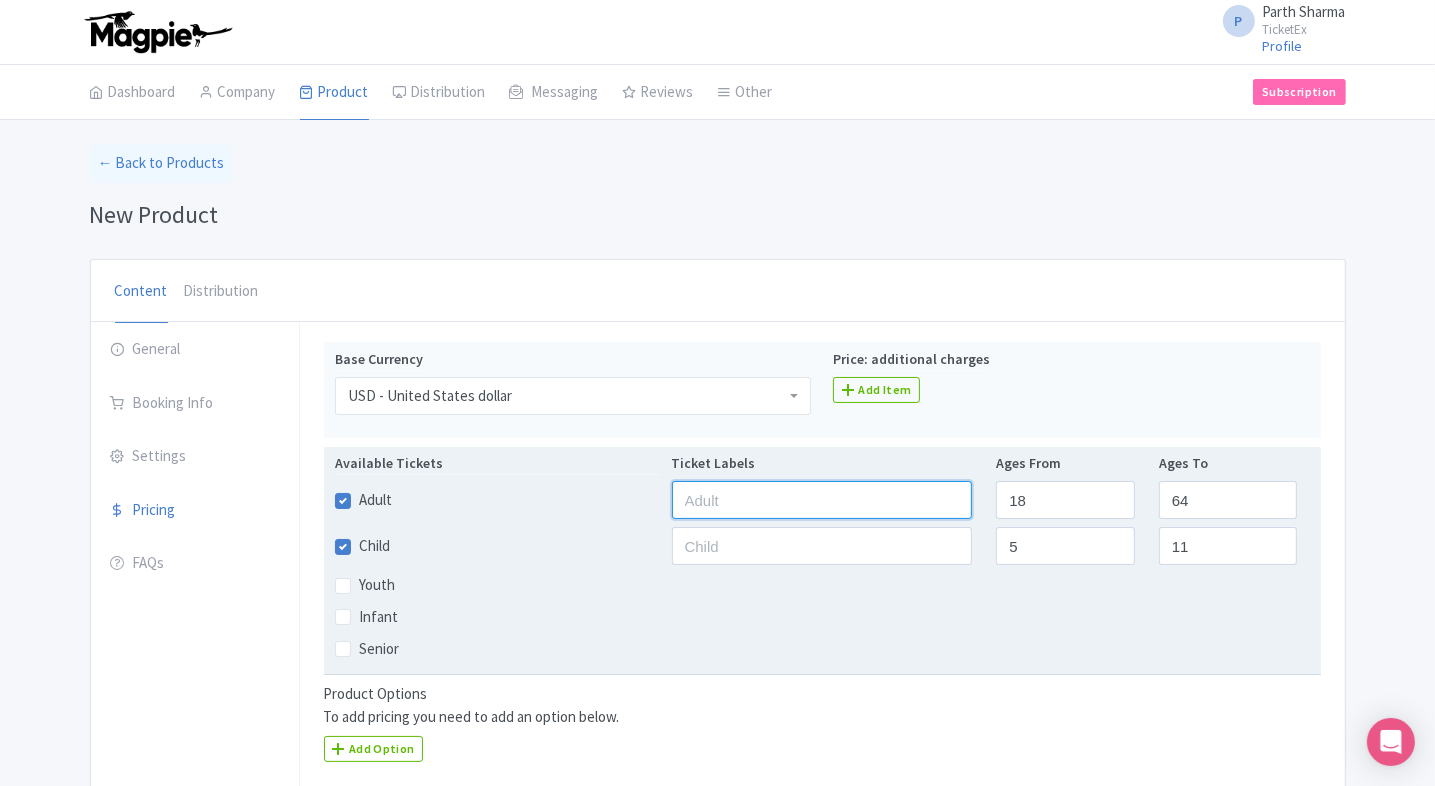 click at bounding box center [822, 500] 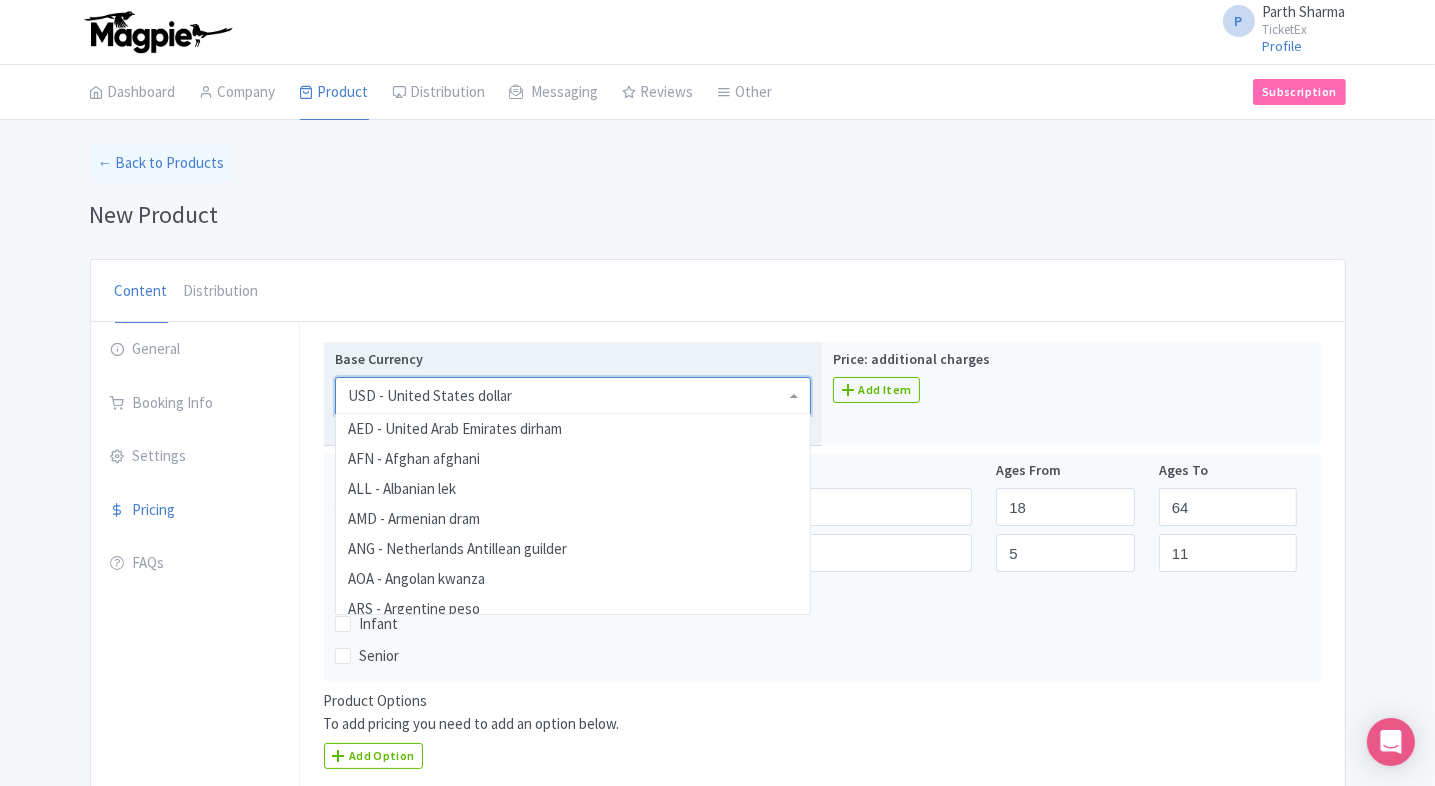 scroll, scrollTop: 4180, scrollLeft: 0, axis: vertical 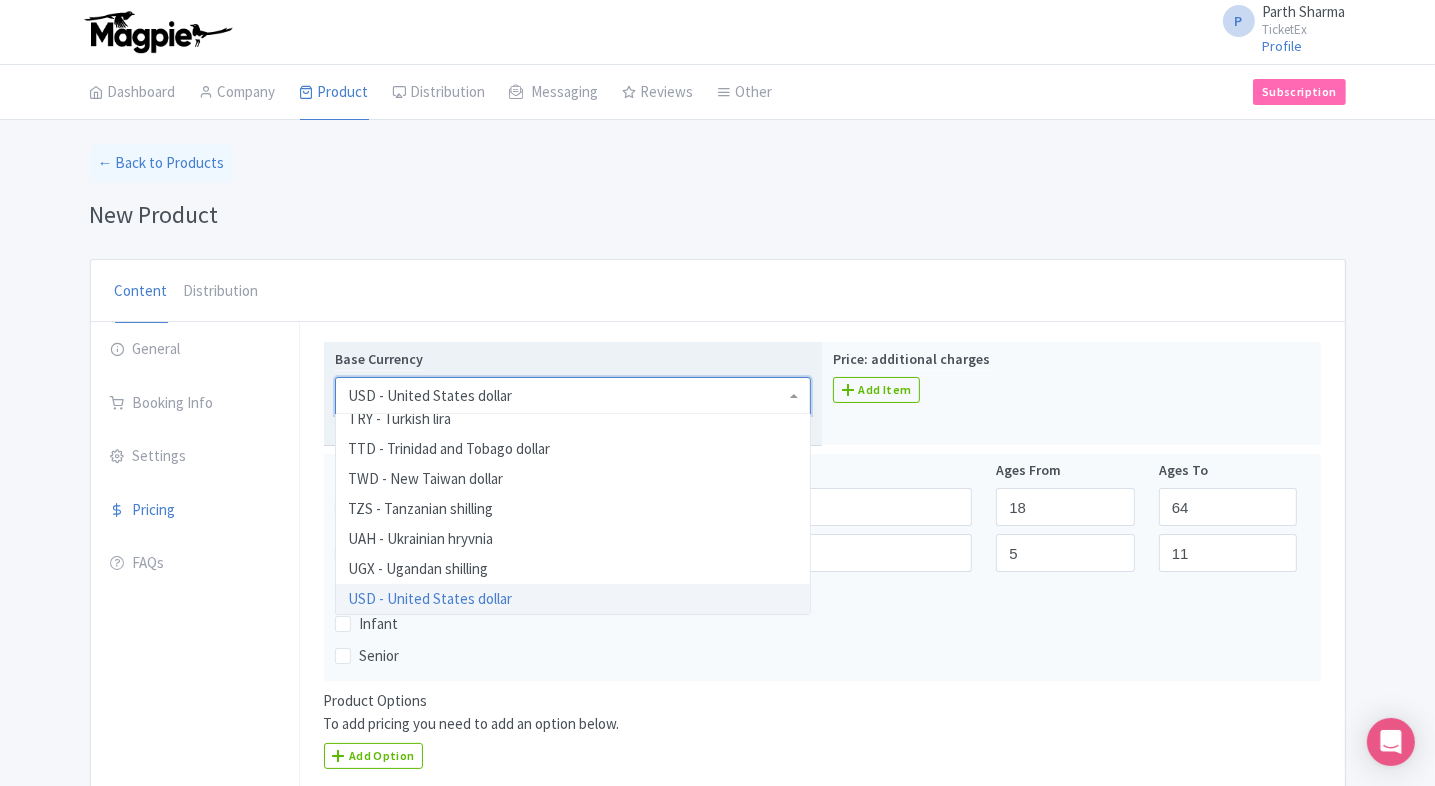 click on "USD - United States dollar" at bounding box center (430, 396) 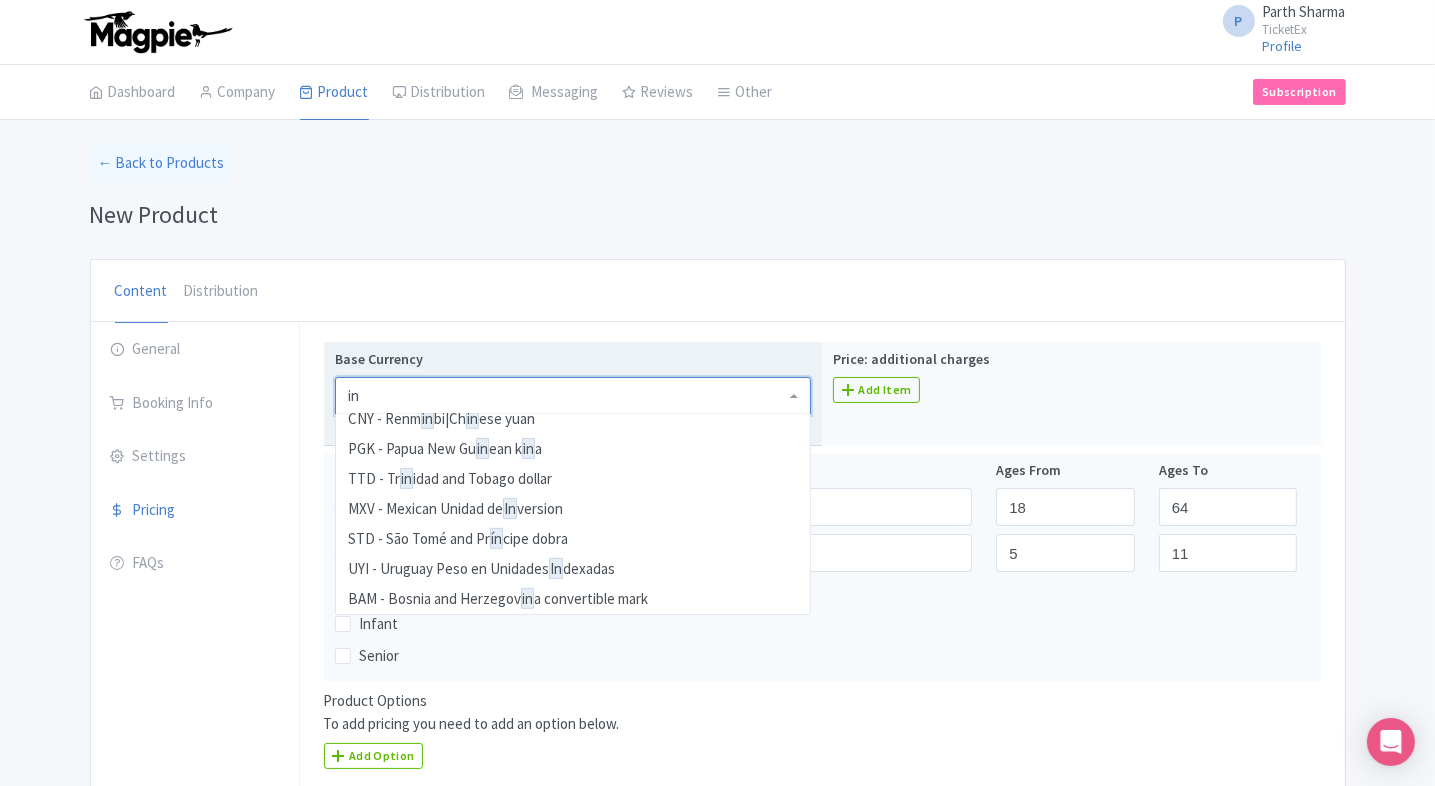 scroll, scrollTop: 570, scrollLeft: 0, axis: vertical 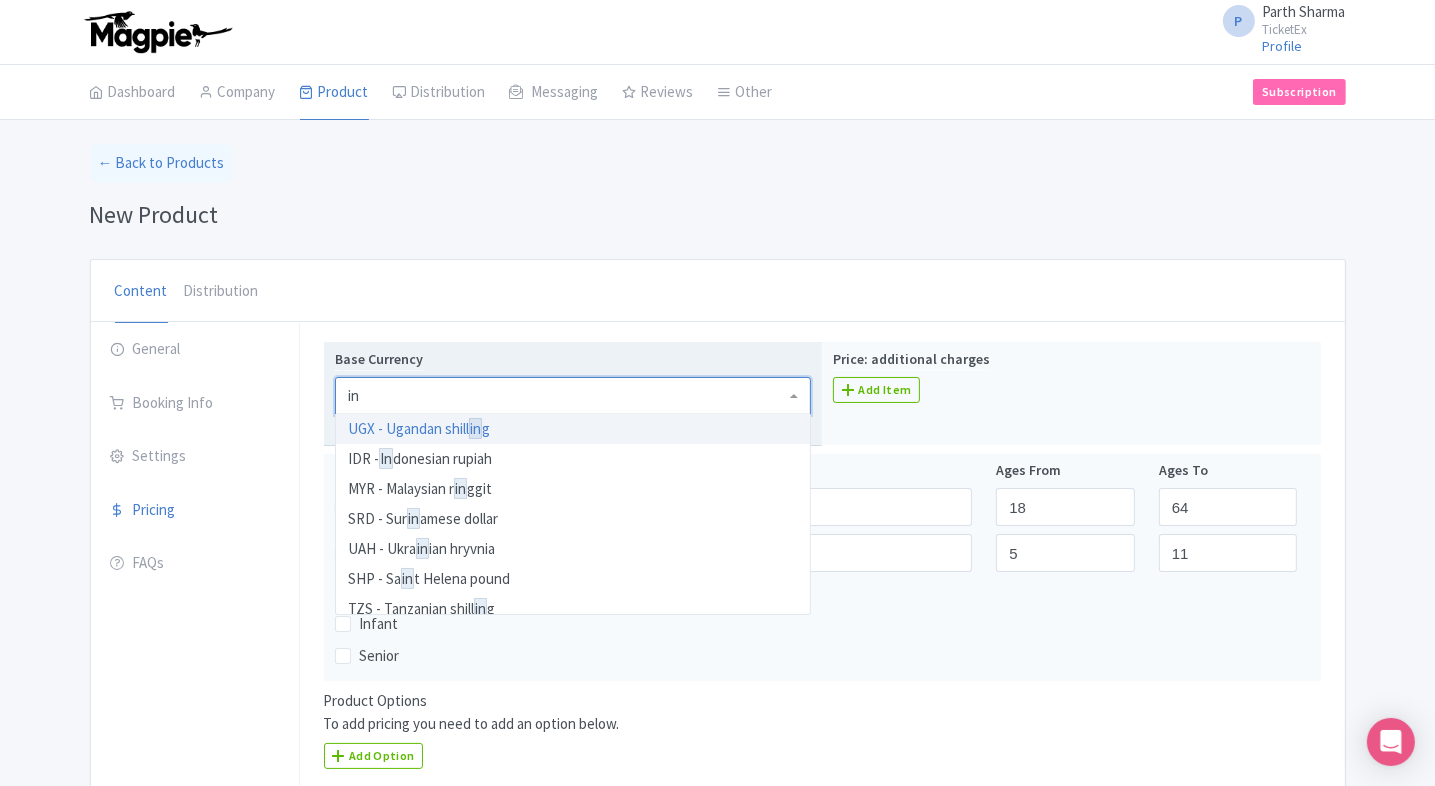 type on "inr" 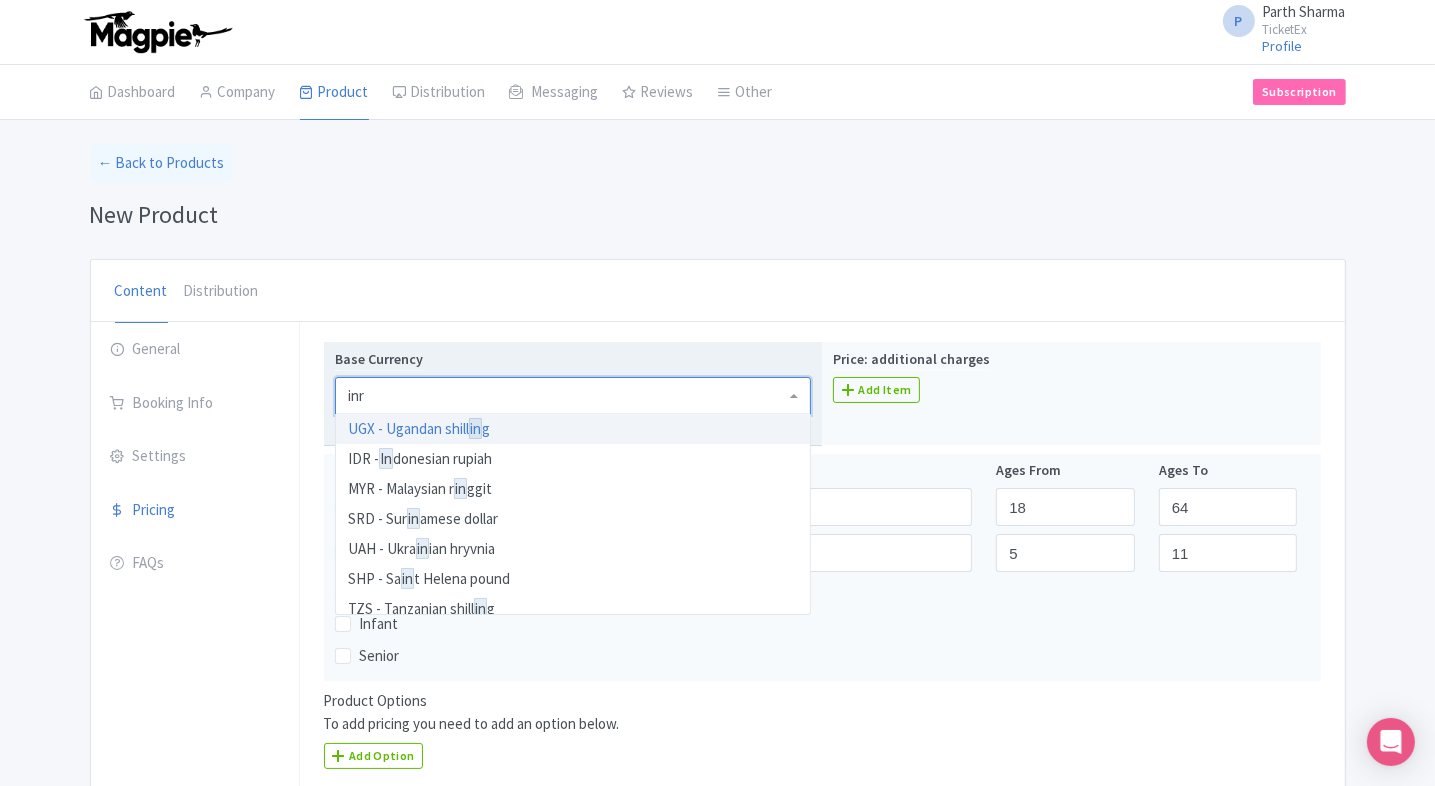 scroll, scrollTop: 0, scrollLeft: 0, axis: both 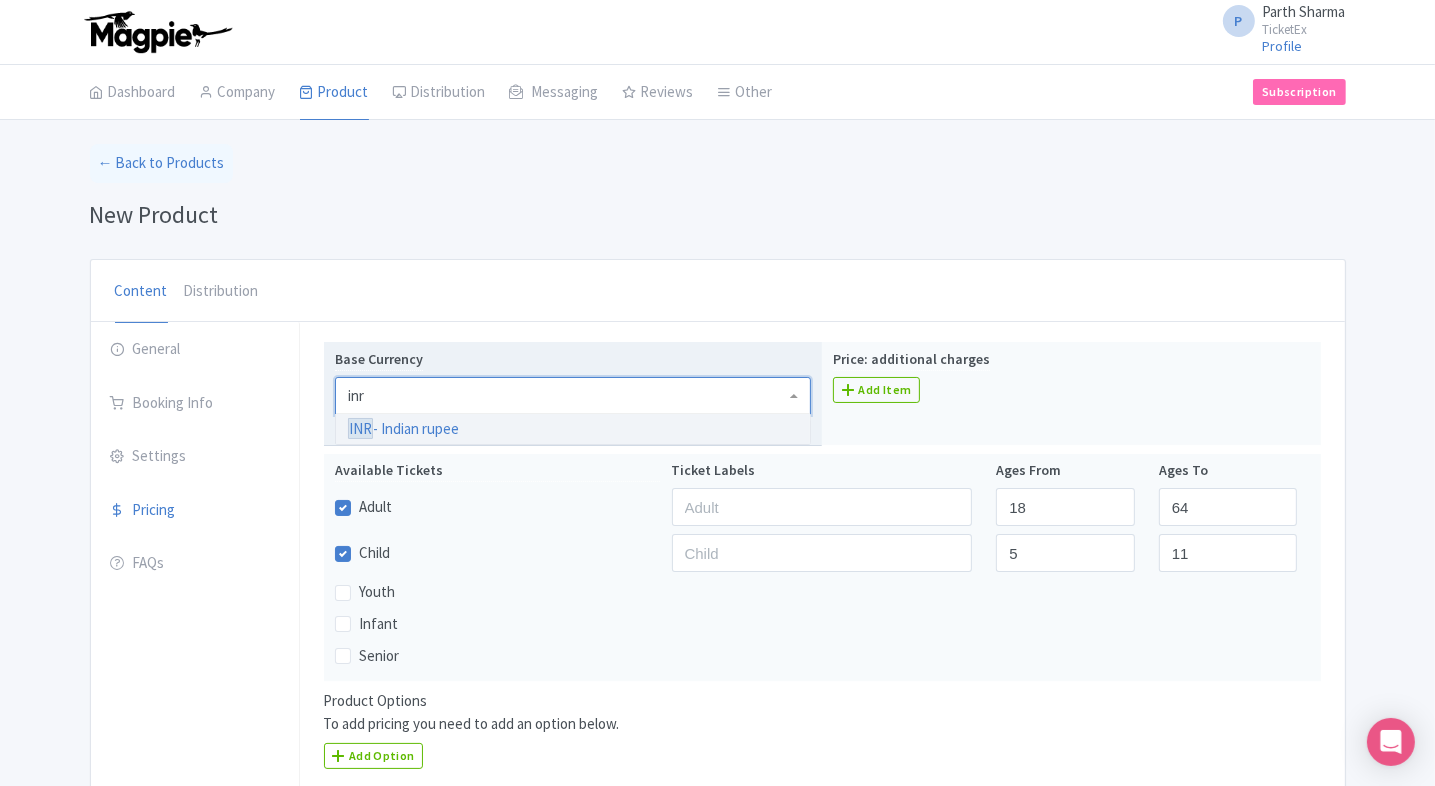 type 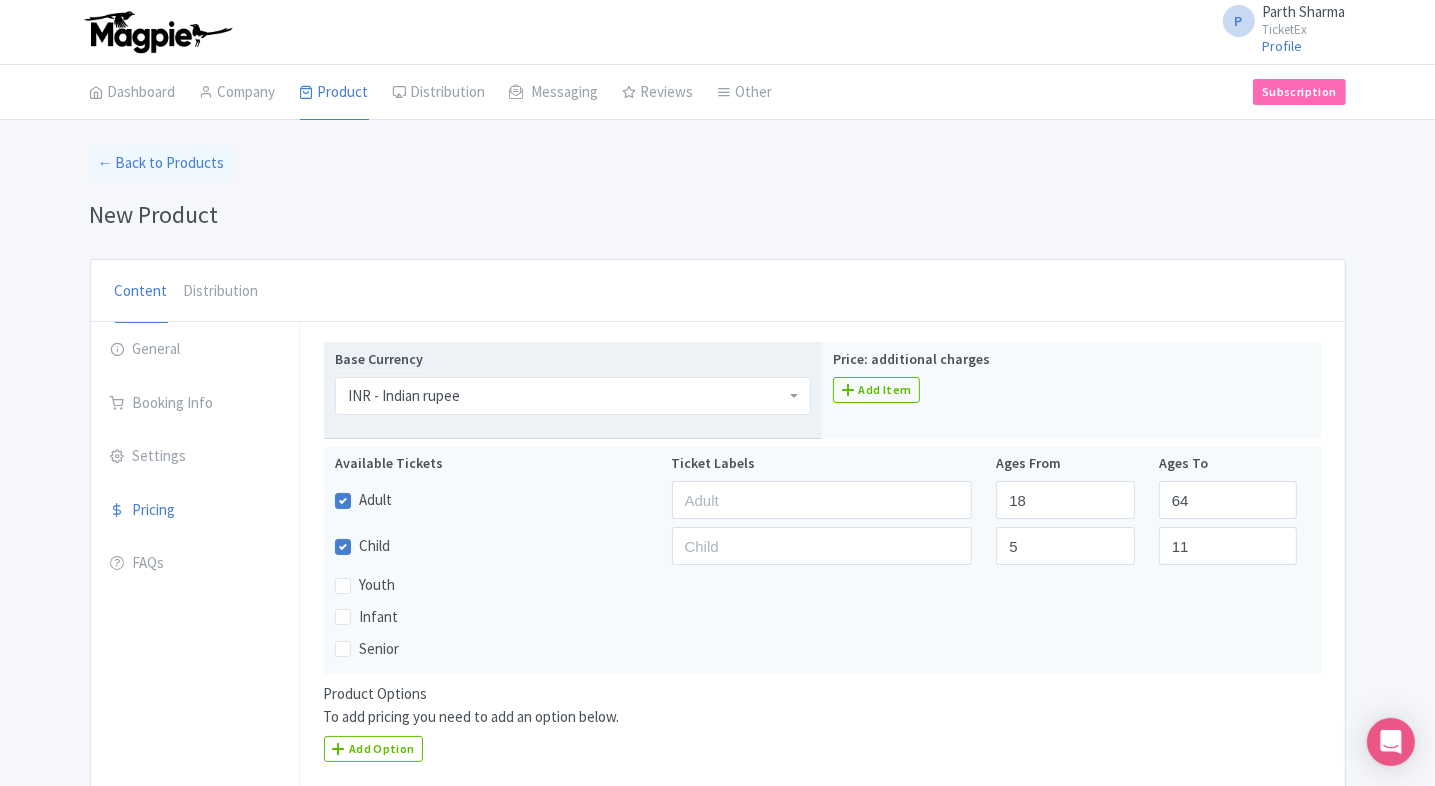 scroll, scrollTop: 0, scrollLeft: 0, axis: both 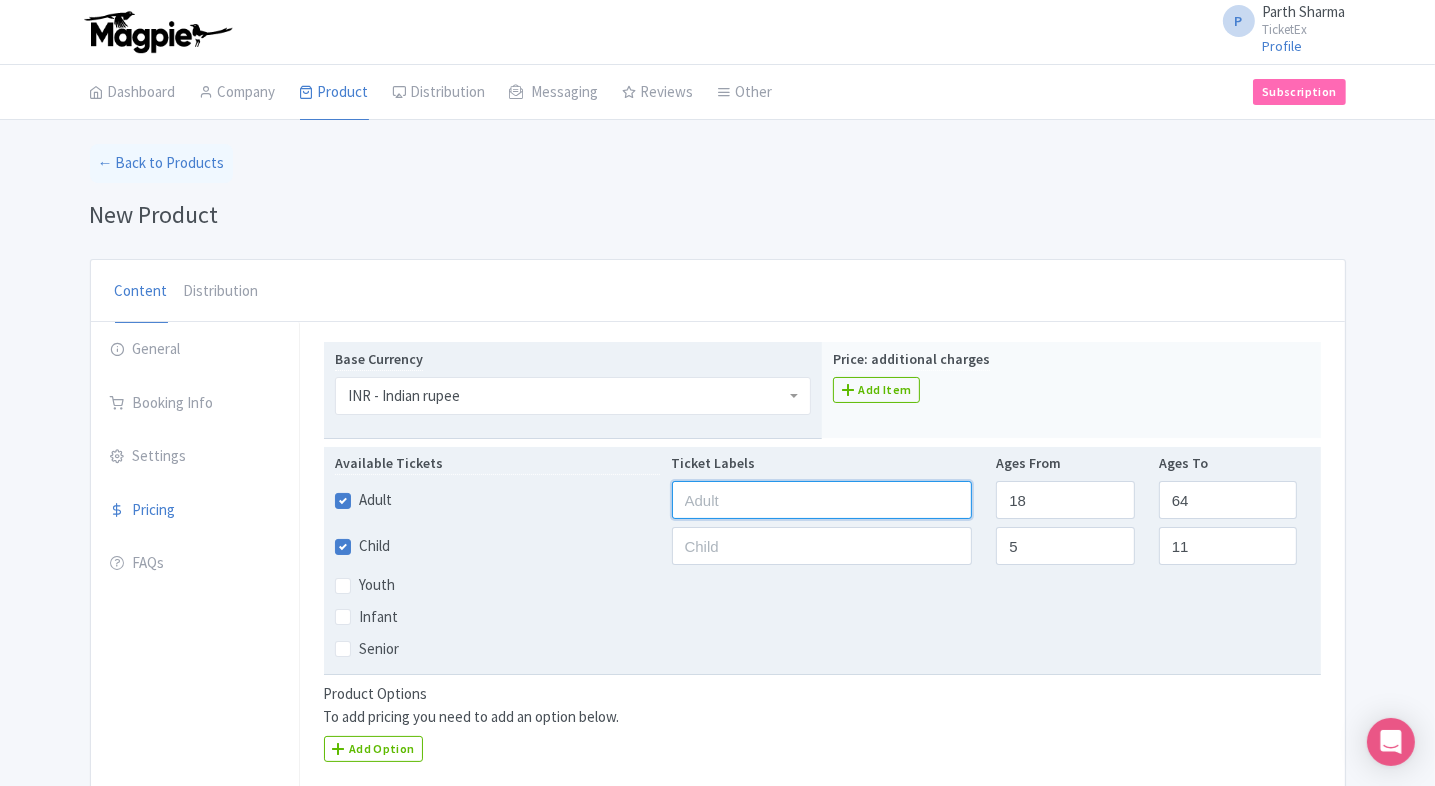 click at bounding box center (822, 500) 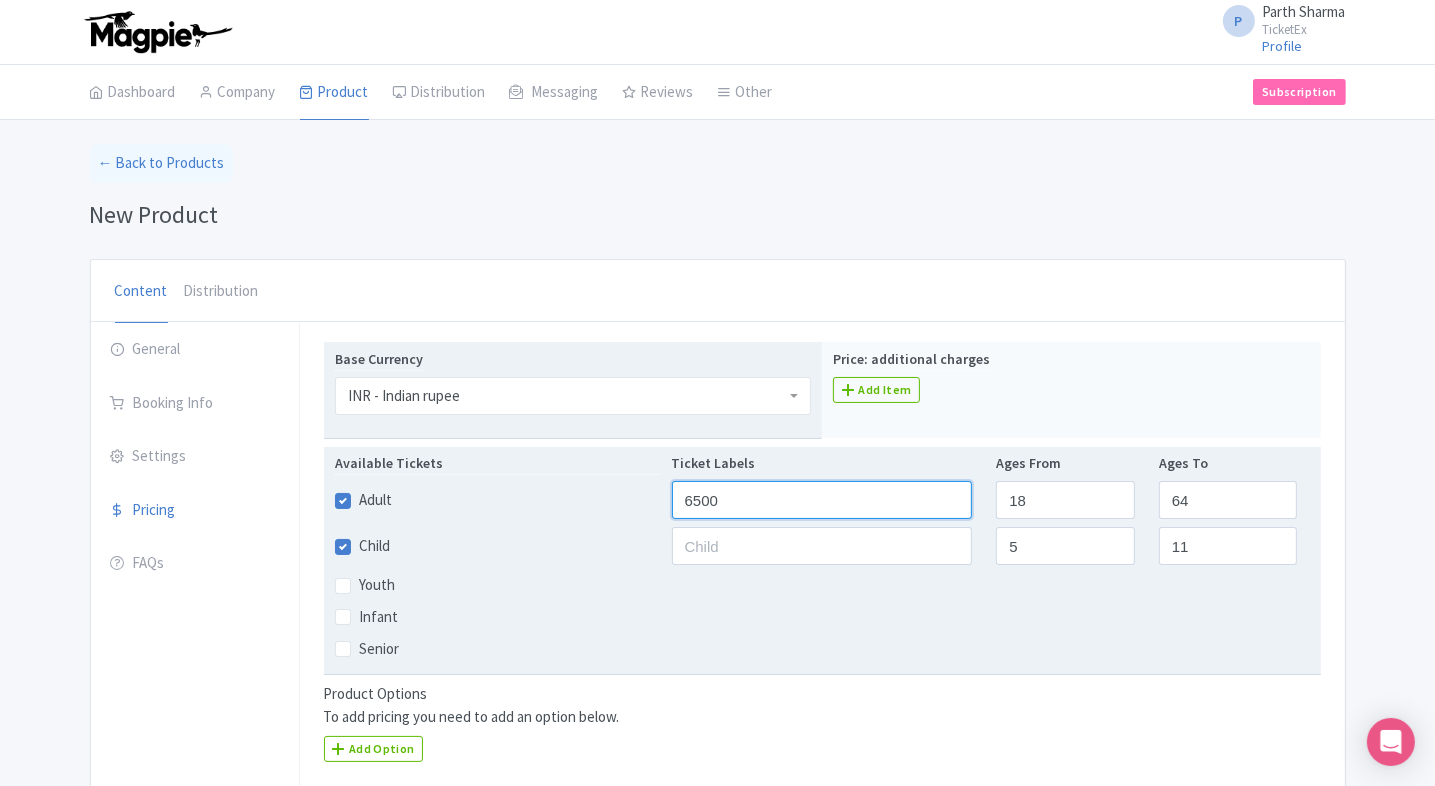 type on "6500" 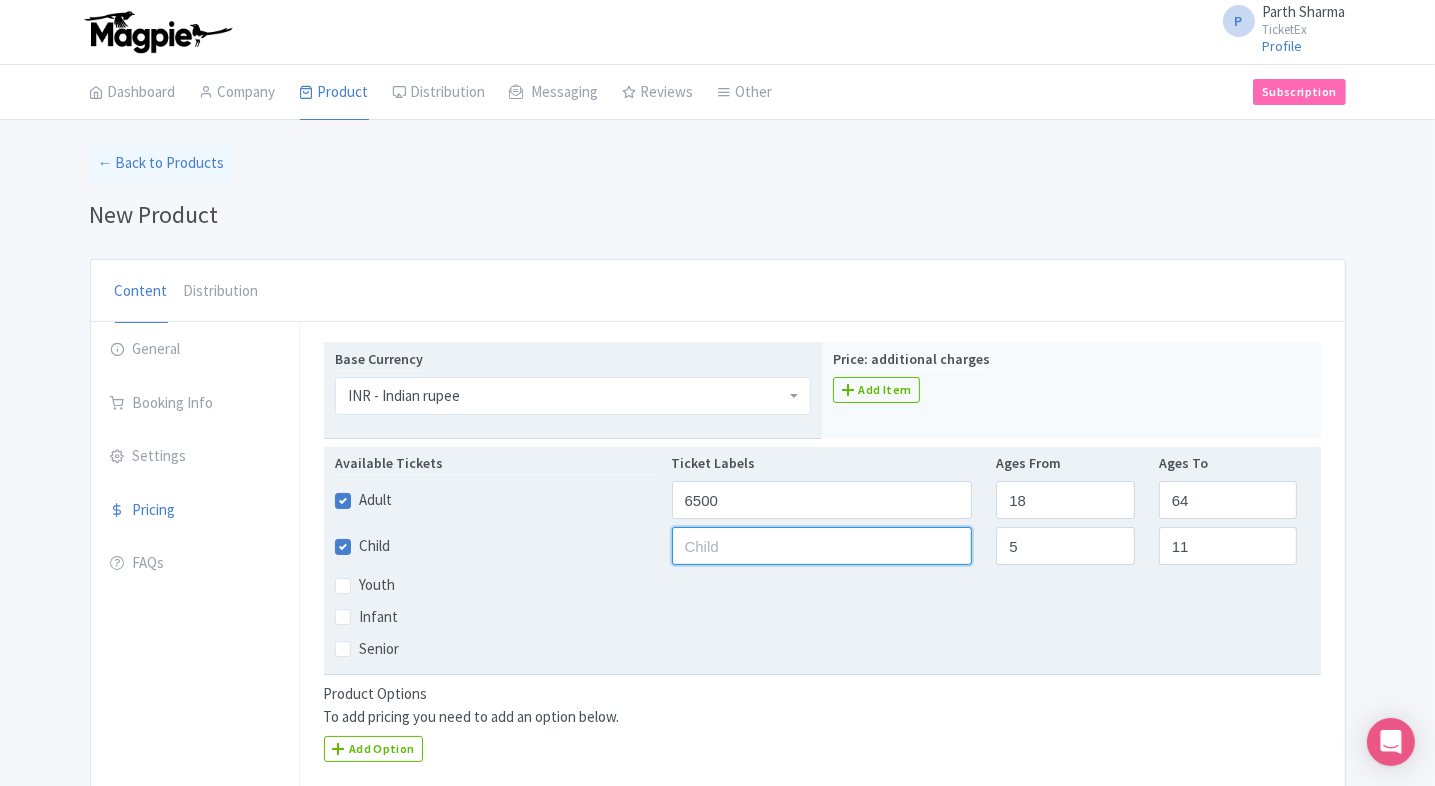 click at bounding box center (822, 546) 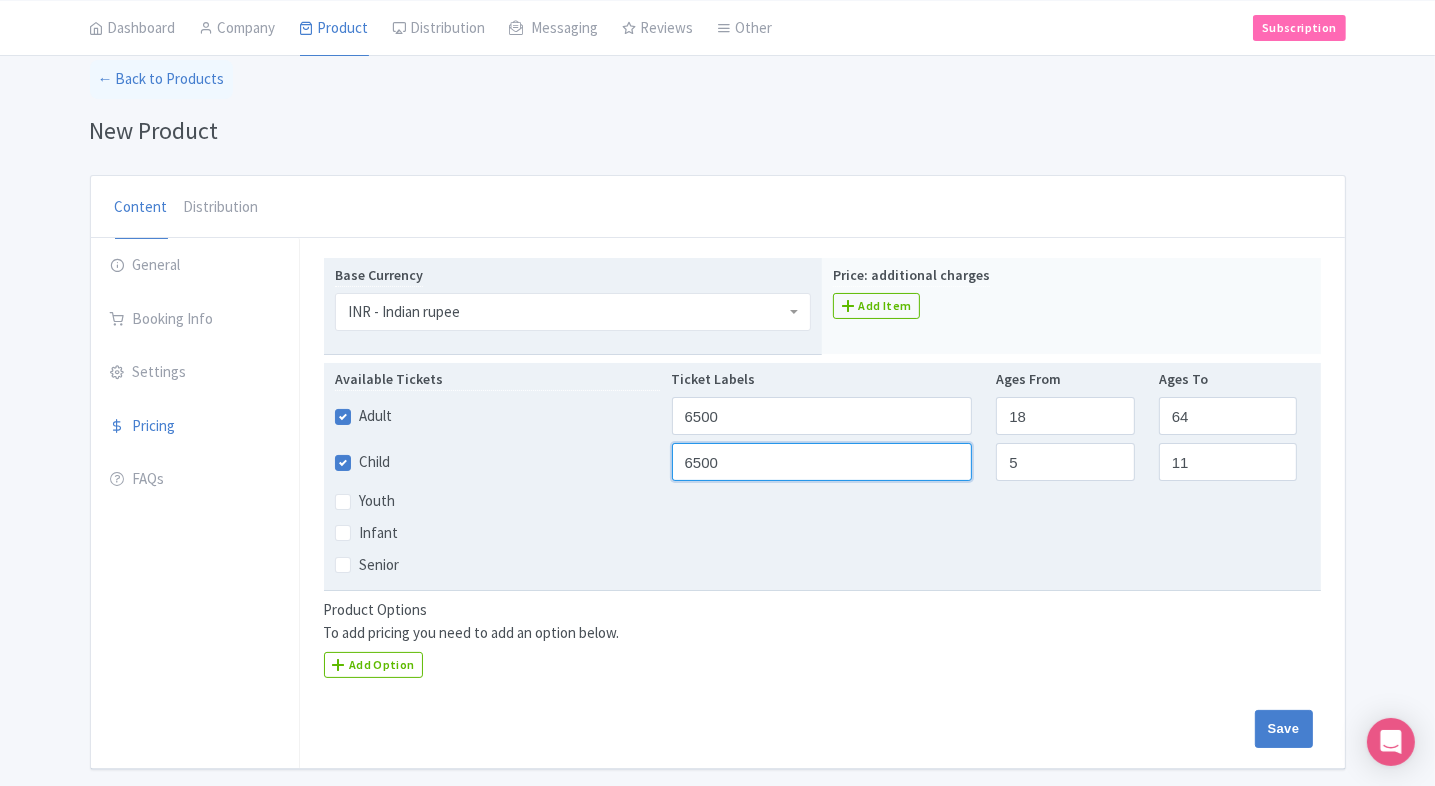 scroll, scrollTop: 86, scrollLeft: 0, axis: vertical 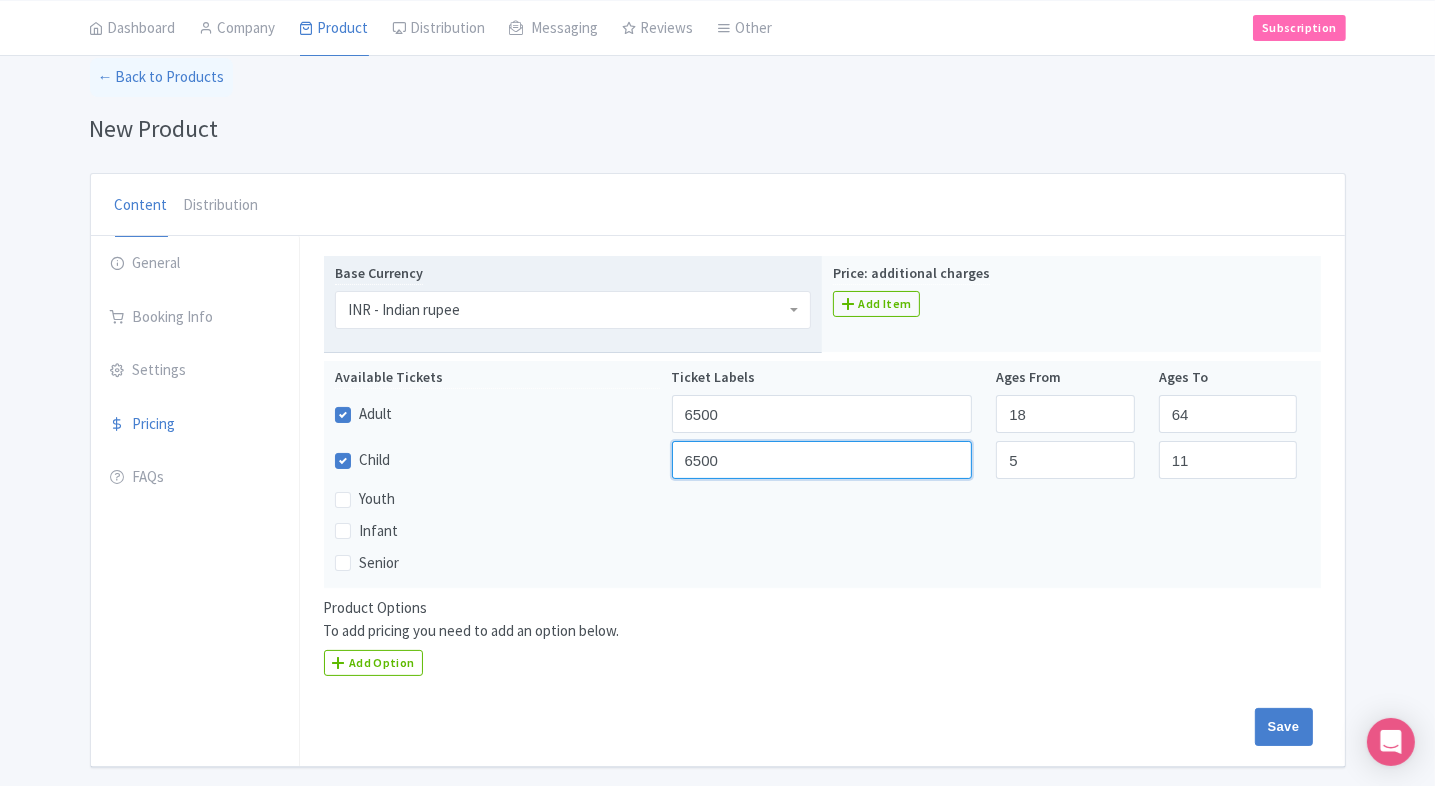 type on "6500" 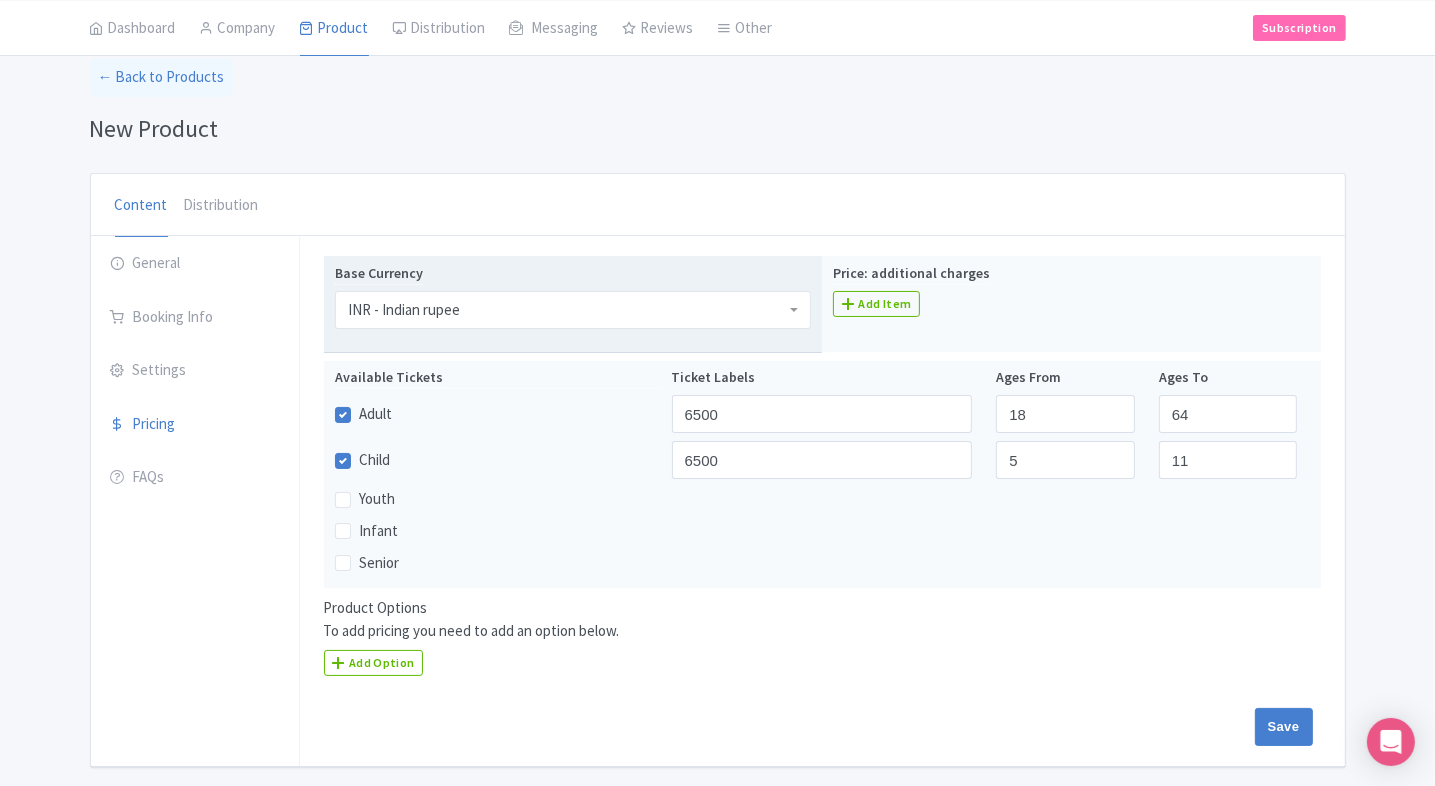 click on "General
Booking Info
Settings
Pricing
FAQs" at bounding box center [195, 501] 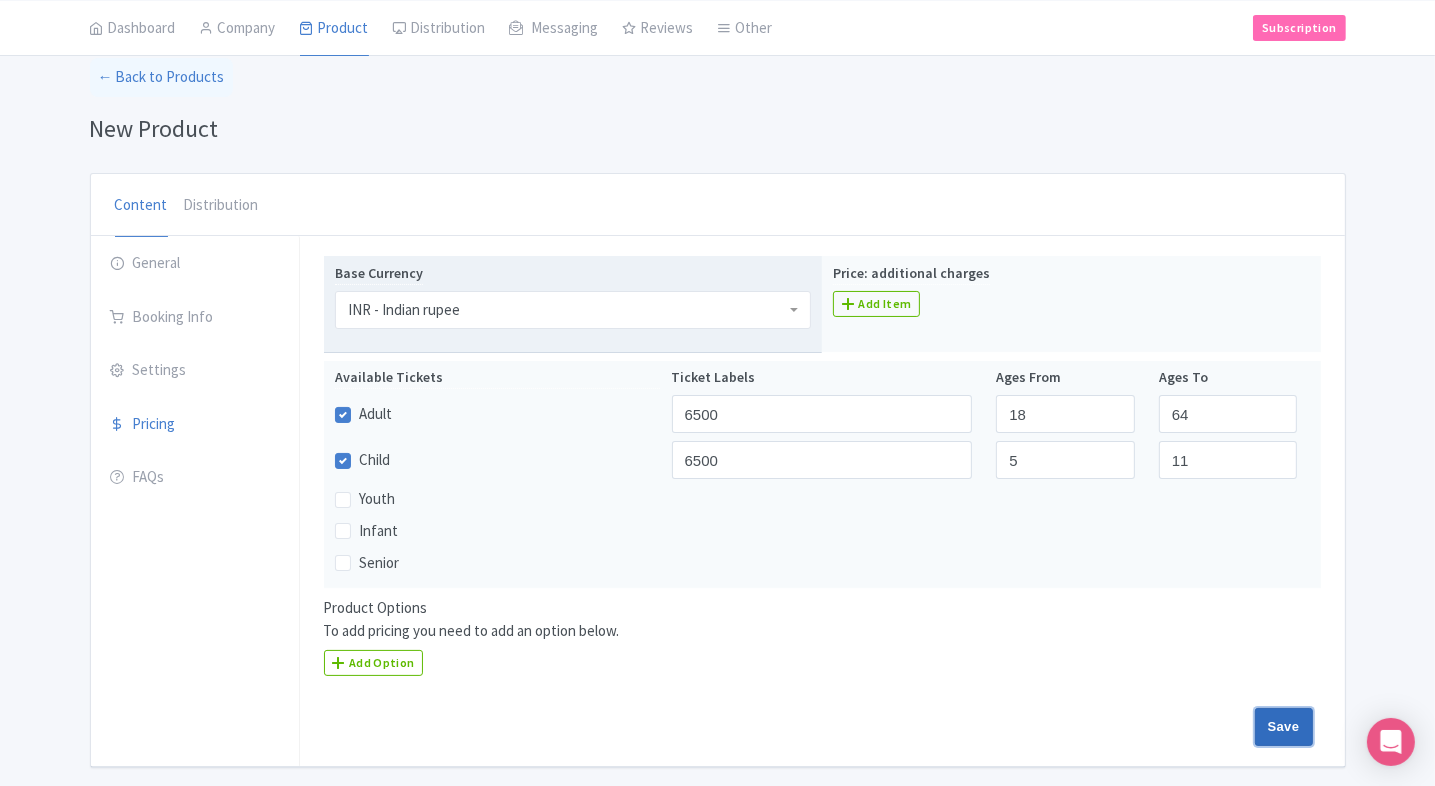 click on "Save" at bounding box center [1284, 727] 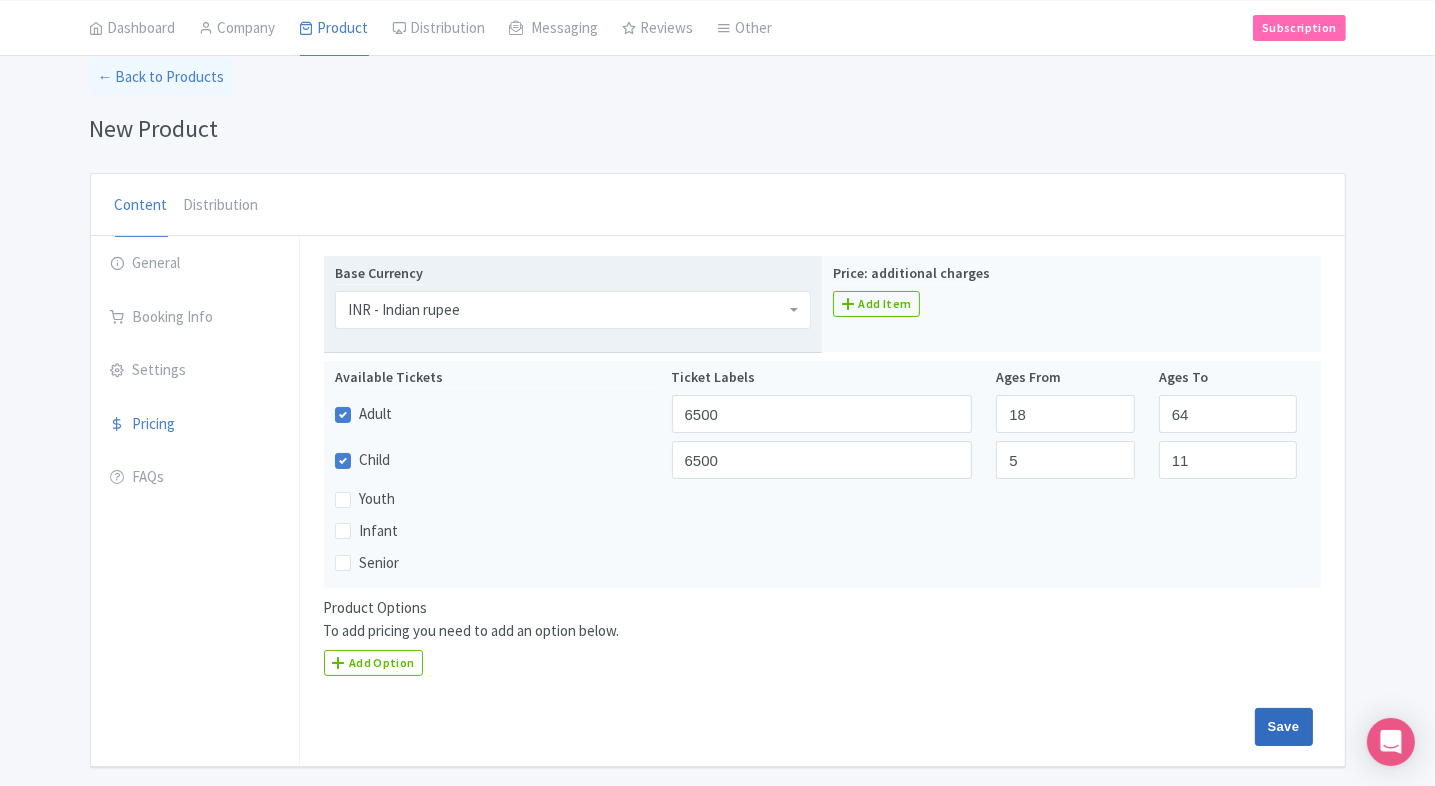 type on "Saving..." 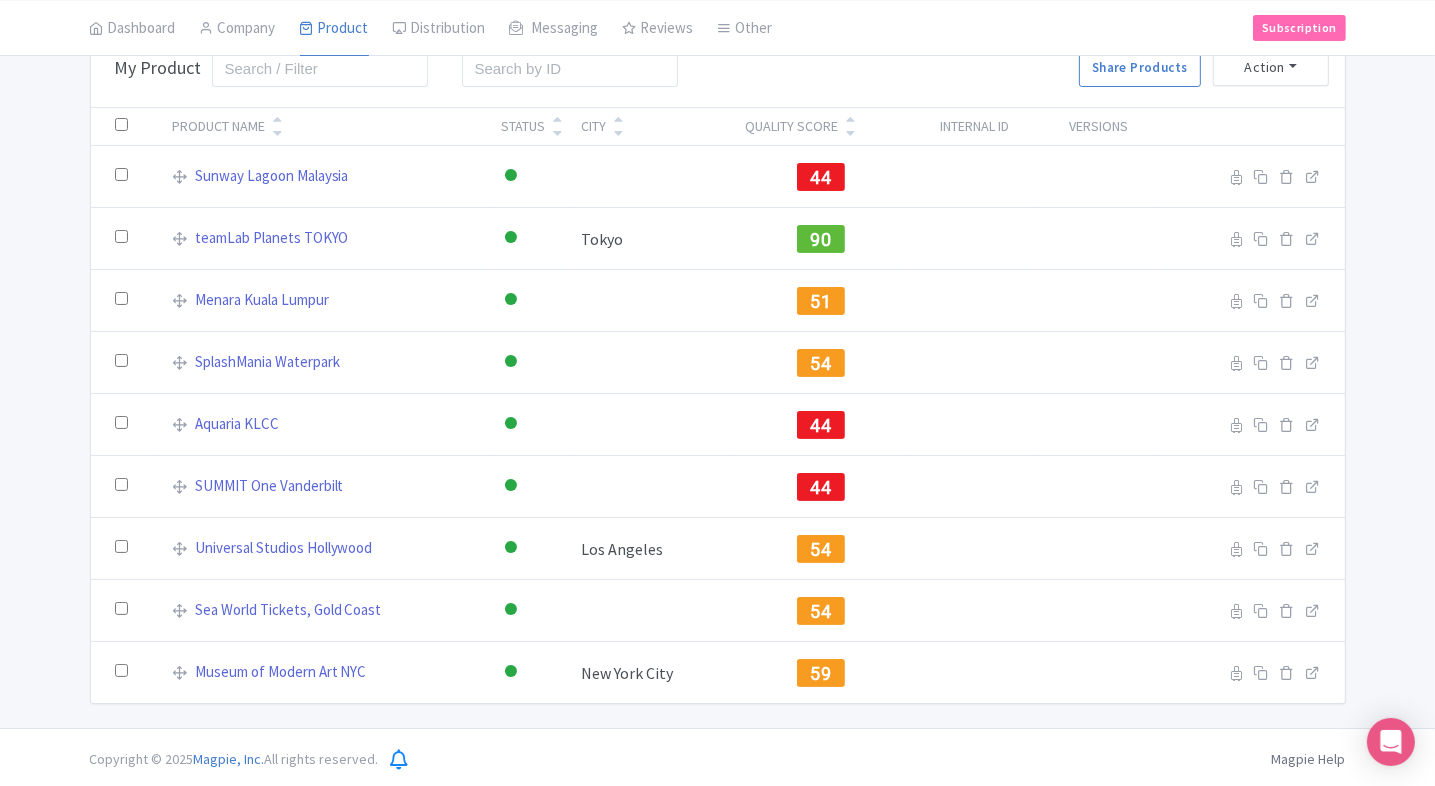 scroll, scrollTop: 0, scrollLeft: 0, axis: both 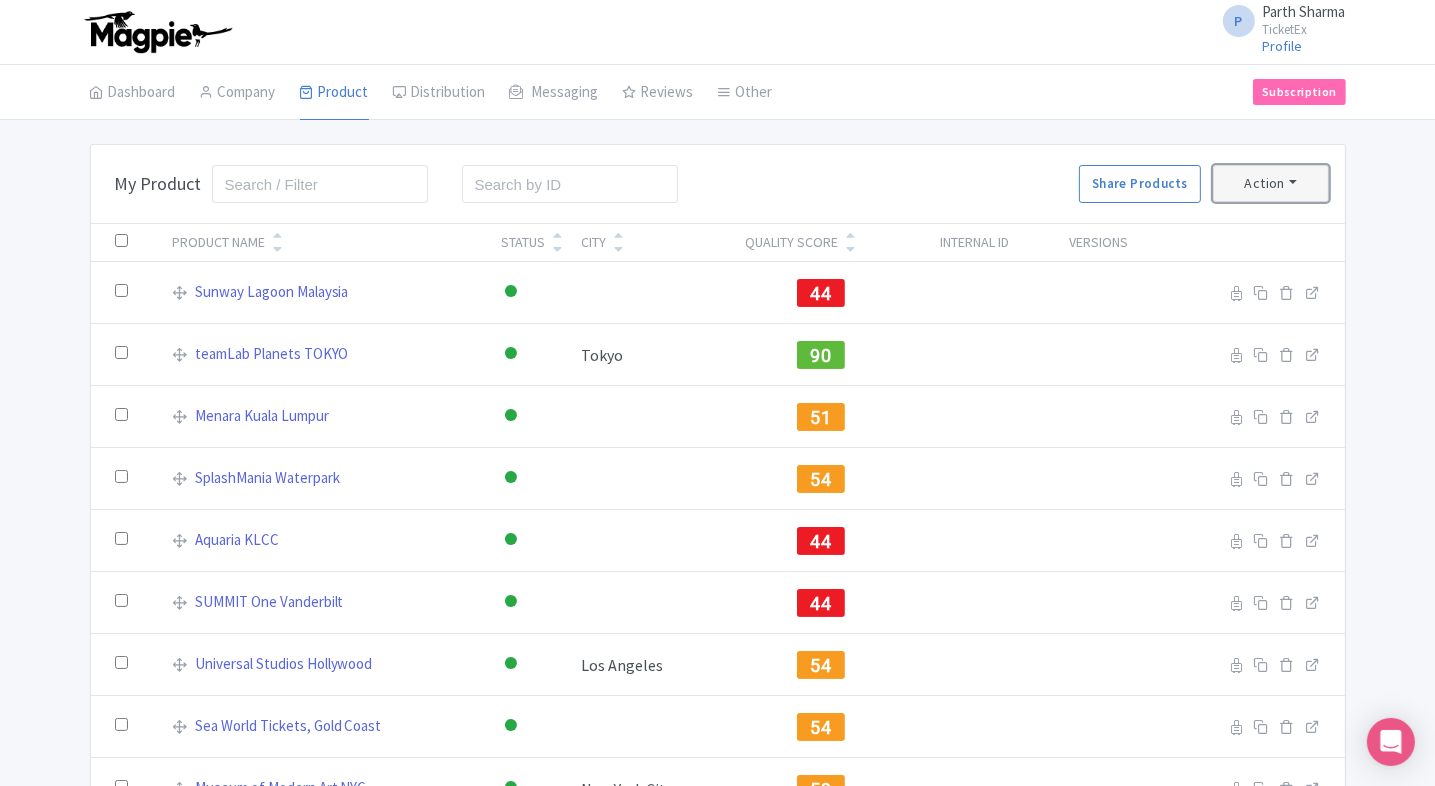 click on "Action" at bounding box center [1271, 183] 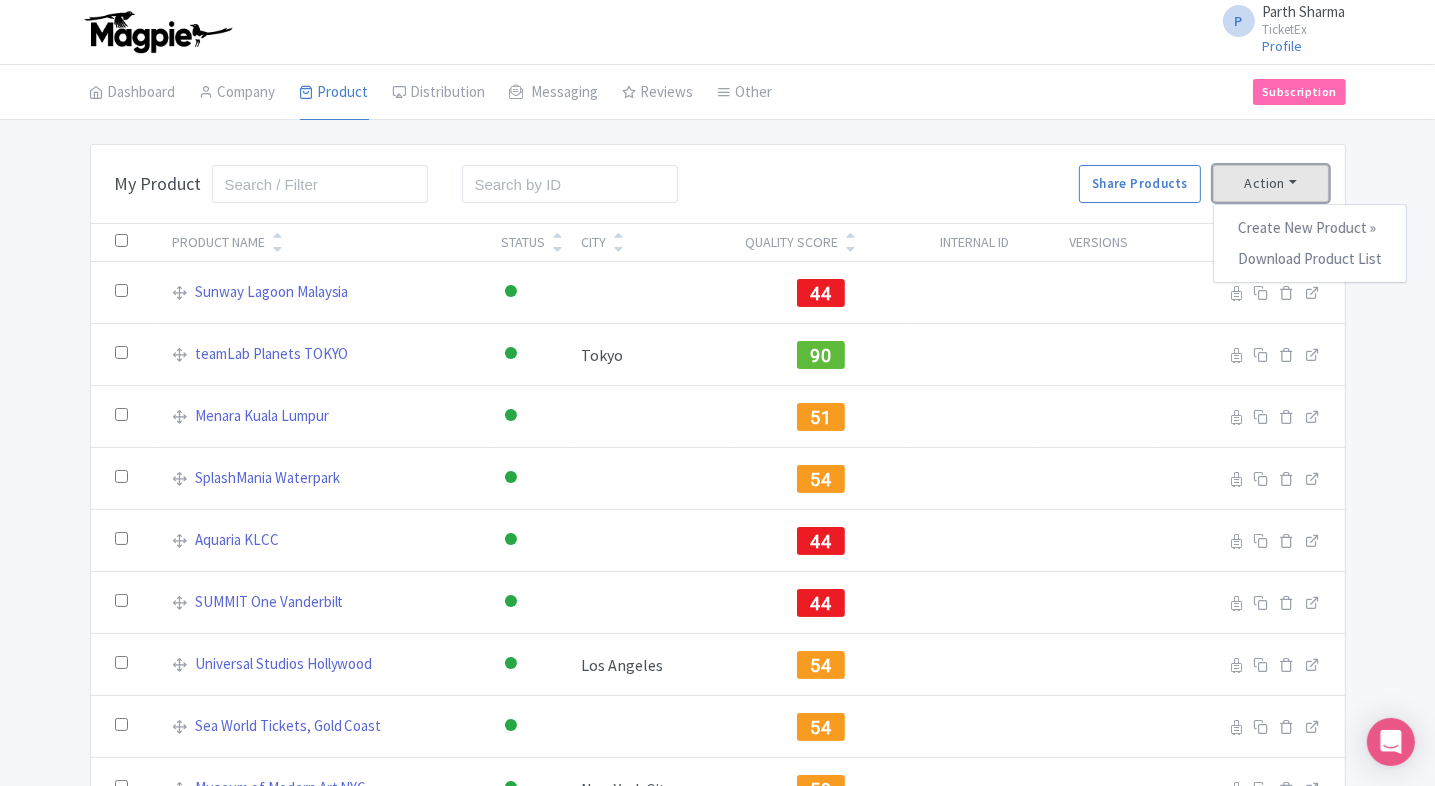 type 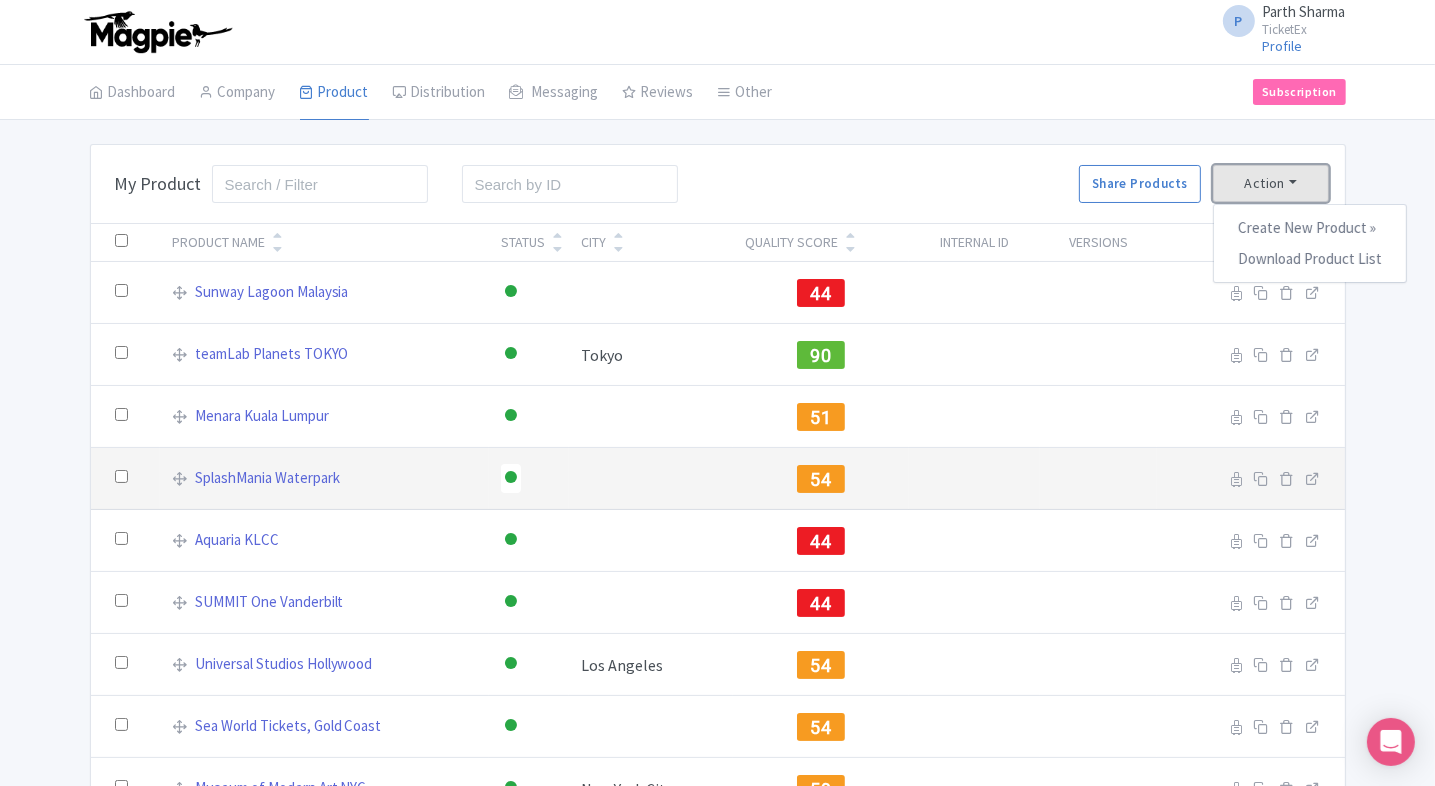 scroll, scrollTop: 116, scrollLeft: 0, axis: vertical 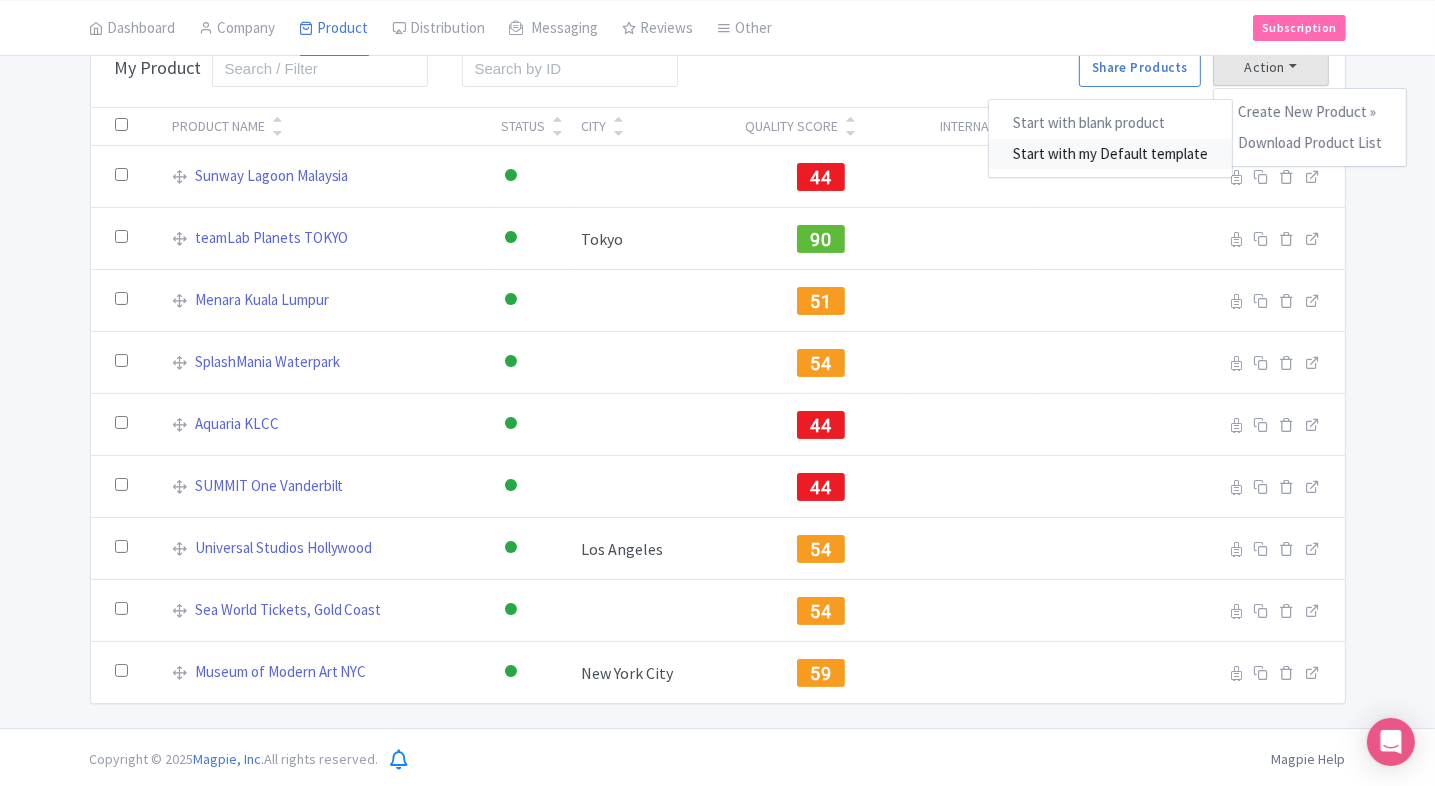 click on "Start with my Default template" at bounding box center [1110, 154] 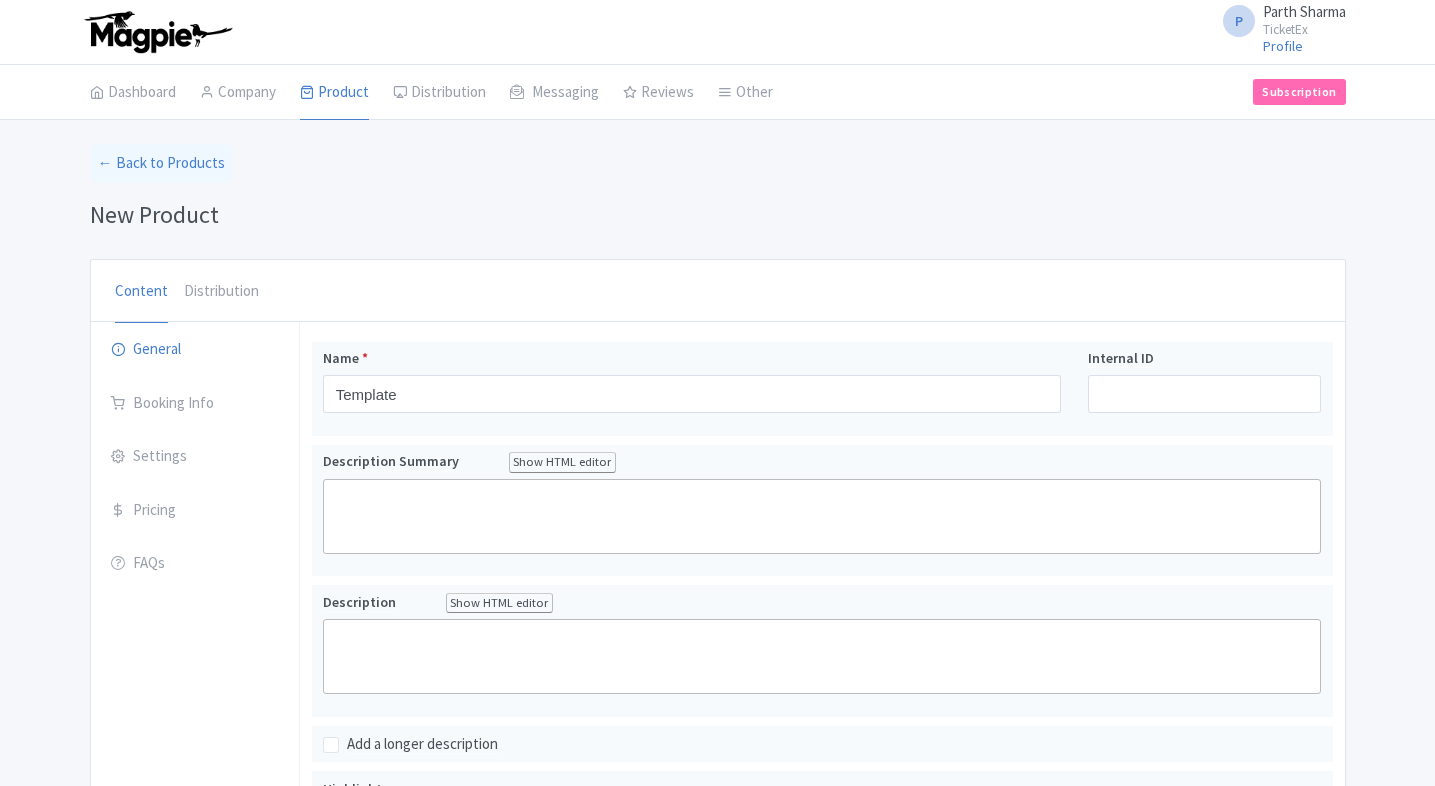 scroll, scrollTop: 0, scrollLeft: 0, axis: both 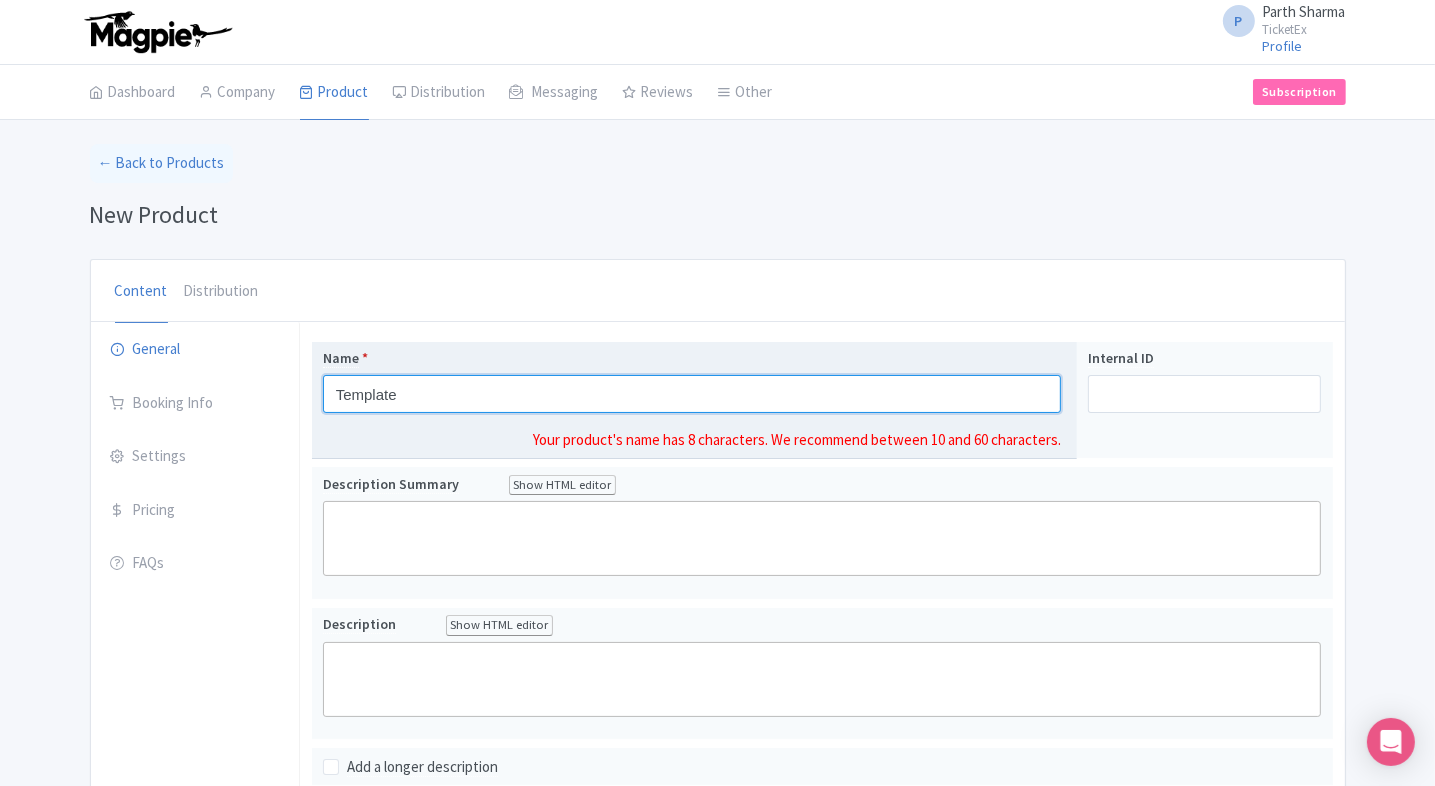 click on "Template" at bounding box center (692, 394) 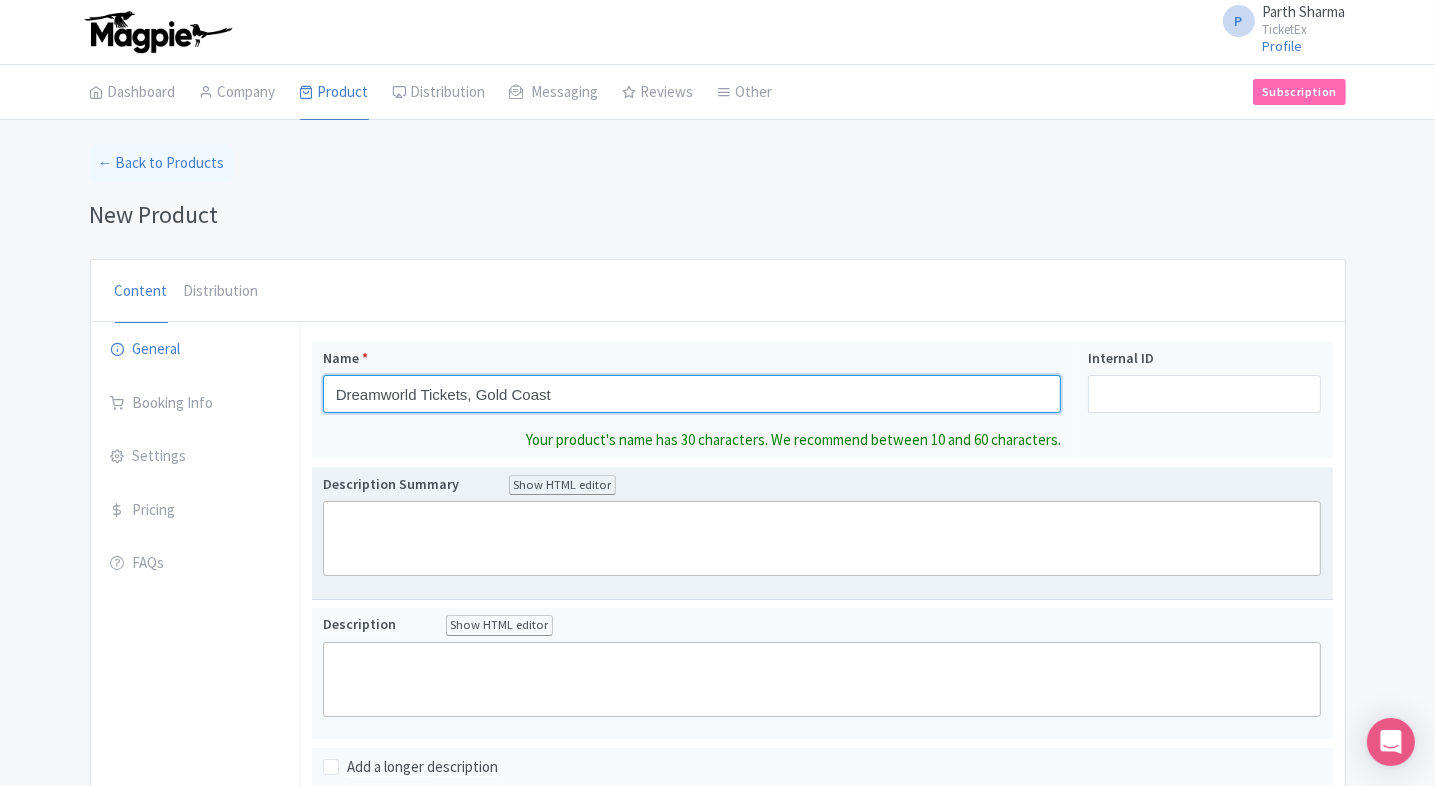 type on "Dreamworld Tickets, Gold Coast" 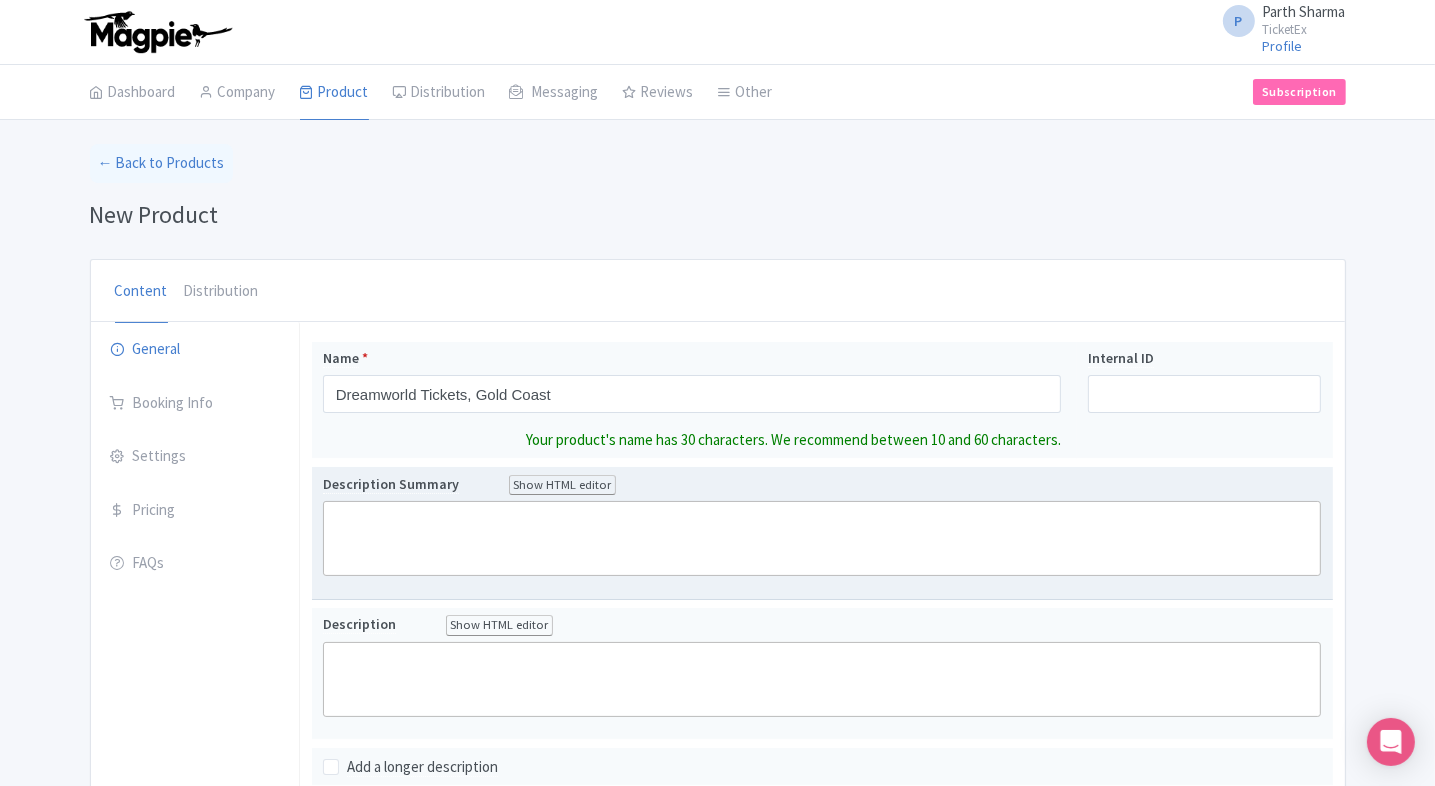 click on "Description Summary Show HTML editor
Bold
Italic
Strikethrough
Link
Heading
Quote
Code
Bullets
Numbers
Decrease Level
Increase Level
Attach Files
Undo
Redo
Link
Unlink
Your product's description summary has 0 characters. We recommend between 100 and 255 characters." at bounding box center [822, 533] 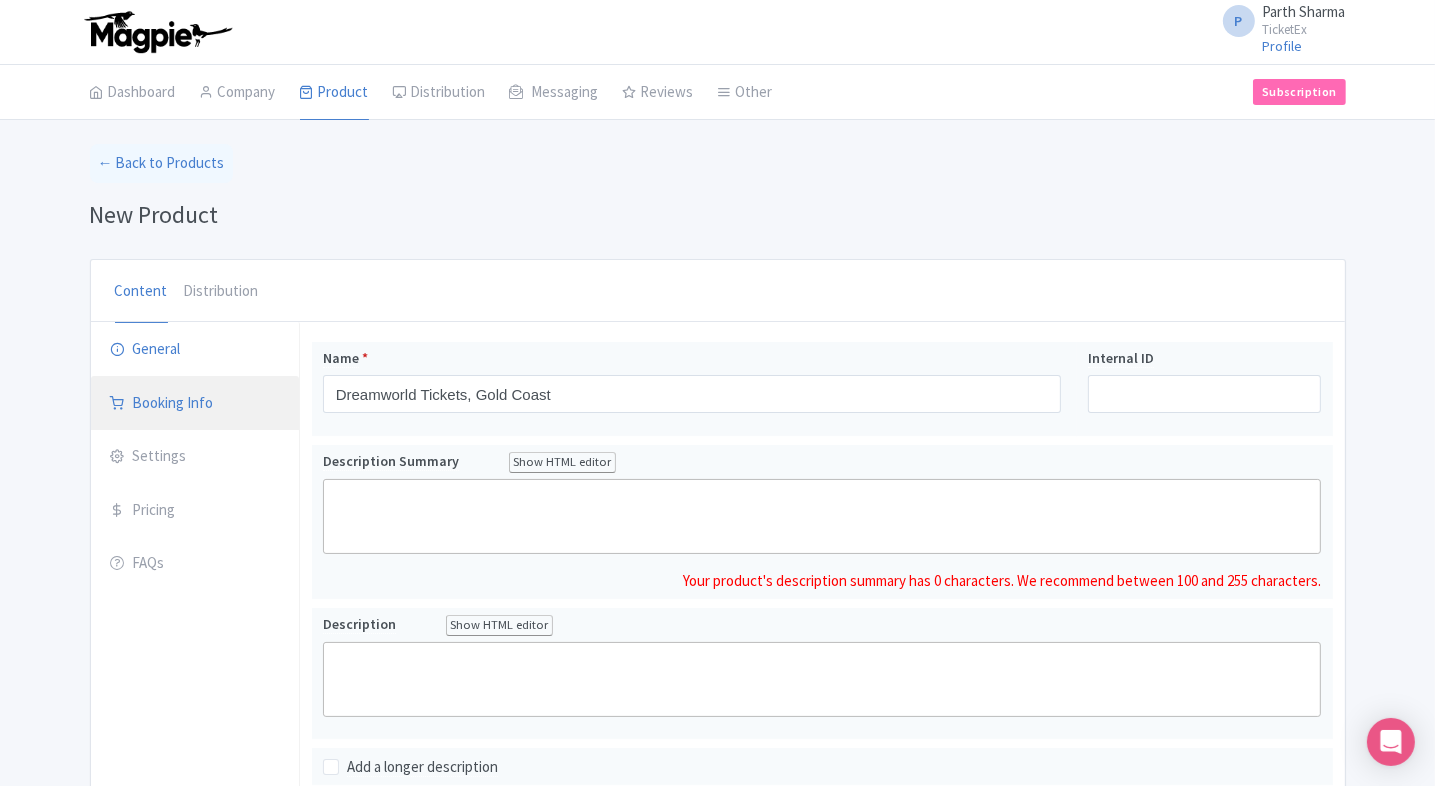 paste on "<div>More than just rides, Dreamworld delivers a full-day escape with wildlife attractions, indigenous experiences, and entertainment zones tailored for kids and thrill-seekers alike.</div>" 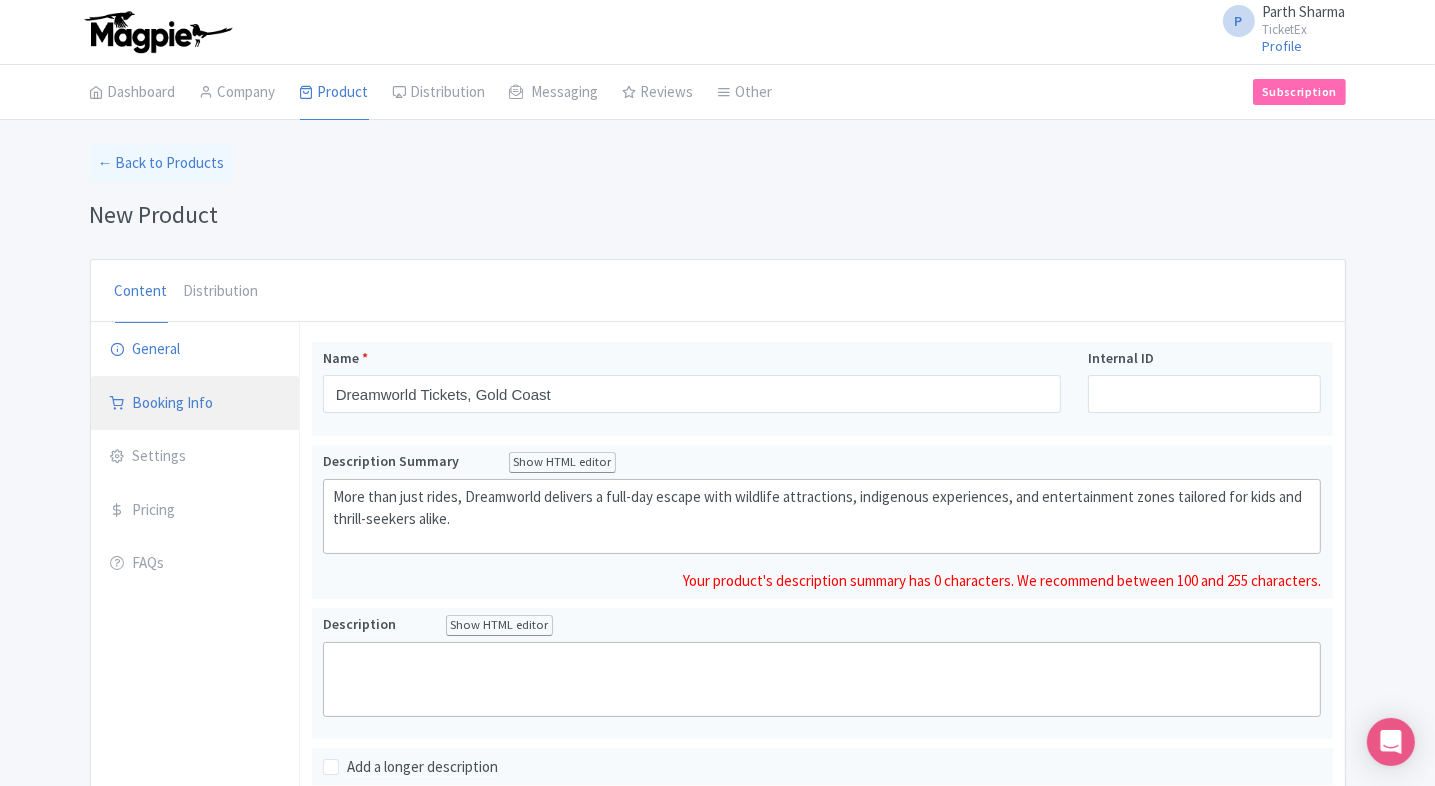 type on "<div>More than just rides, Dreamworld delivers a full-day escape with wildlife attractions, indigenous experiences, and entertainment zones tailored for kids and thrill-seekers alike.</div>" 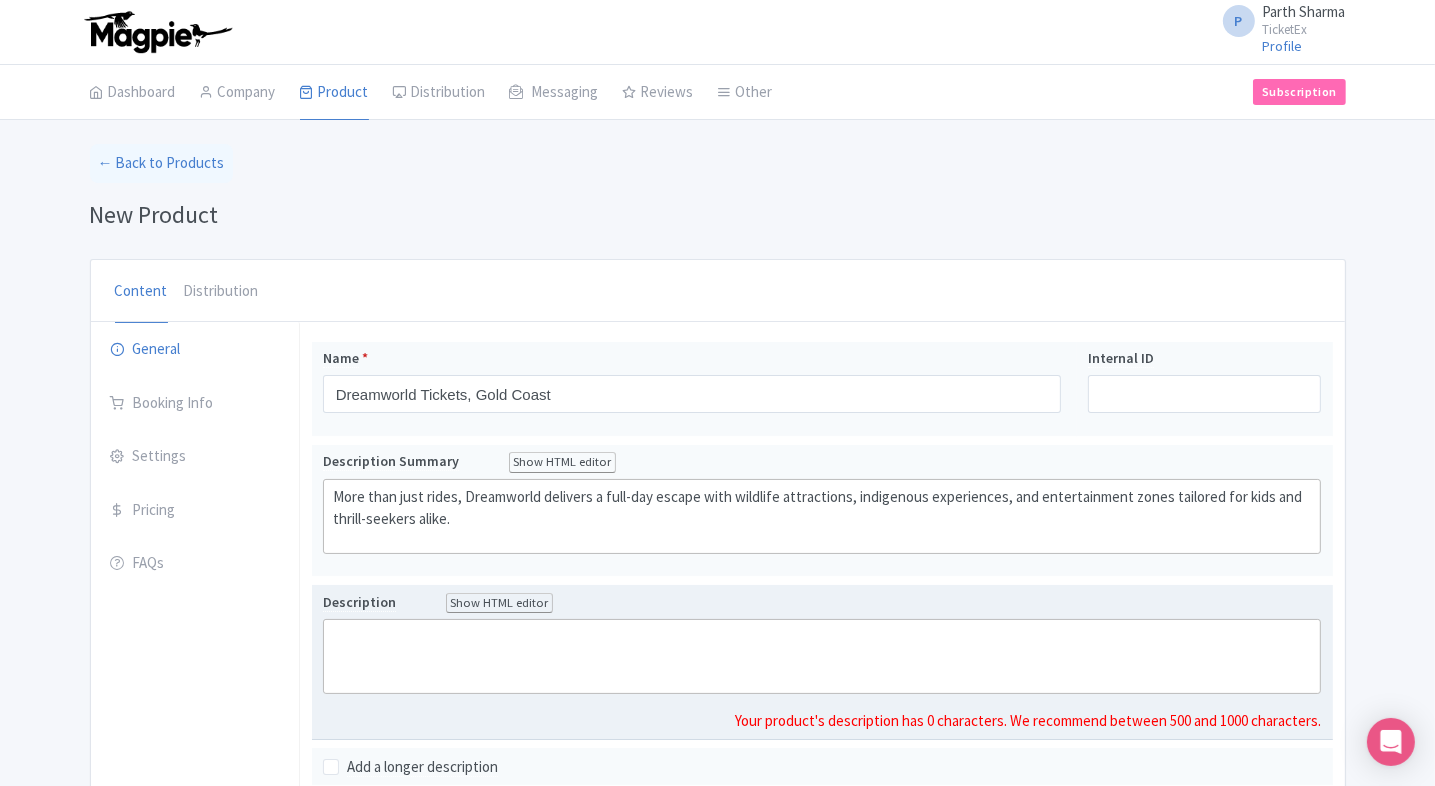 click 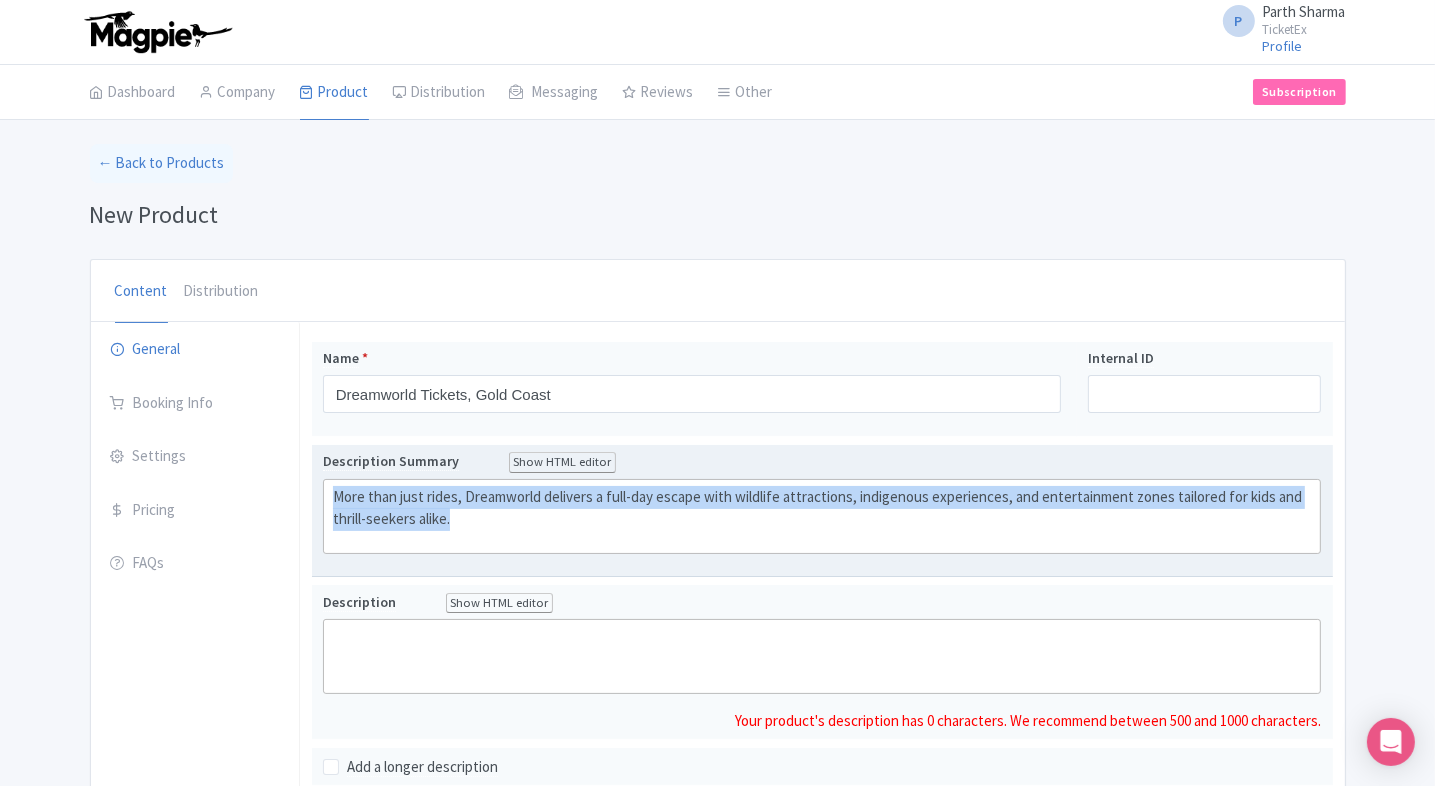 click on "More than just rides, Dreamworld delivers a full-day escape with wildlife attractions, indigenous experiences, and entertainment zones tailored for kids and thrill-seekers alike." 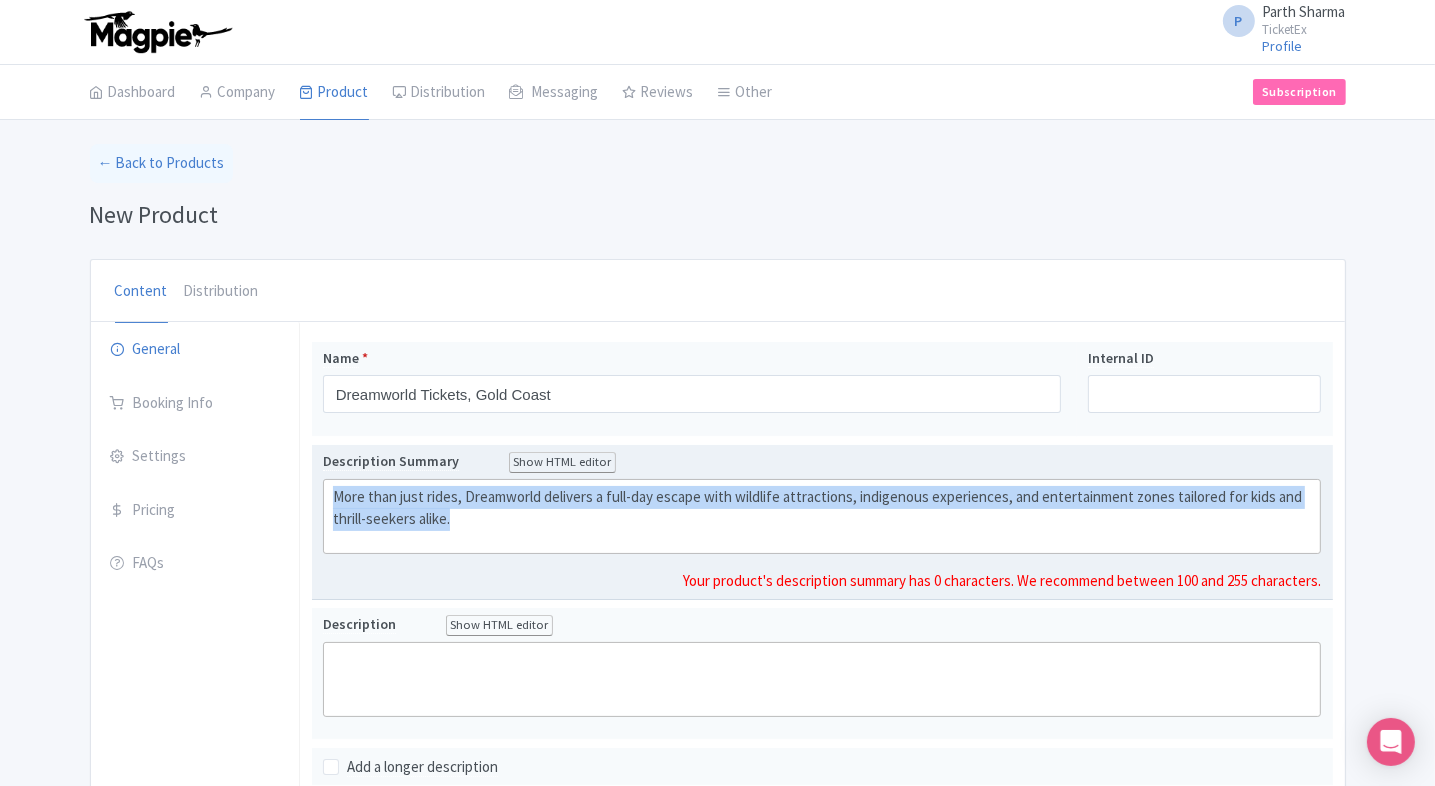 paste on "<div>From thrill rides to native wildlife, Dreamworld blends adrenaline and Aussie charm. Great for families seeking variety at one of Australia’s biggest theme parks</div>" 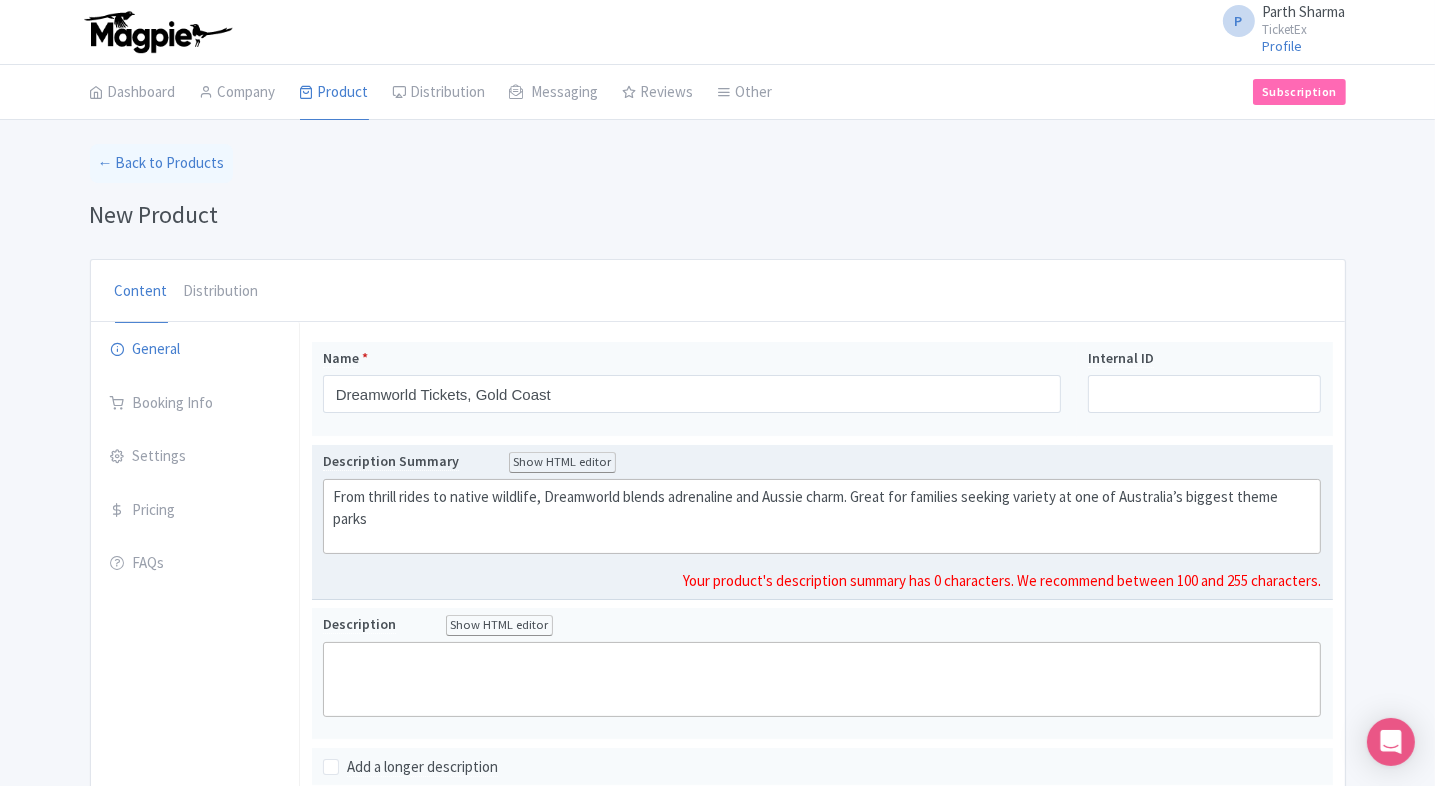 type on "<div>From thrill rides to native wildlife, Dreamworld blends adrenaline and Aussie charm. Great for families seeking variety at one of Australia’s biggest theme parks</div>" 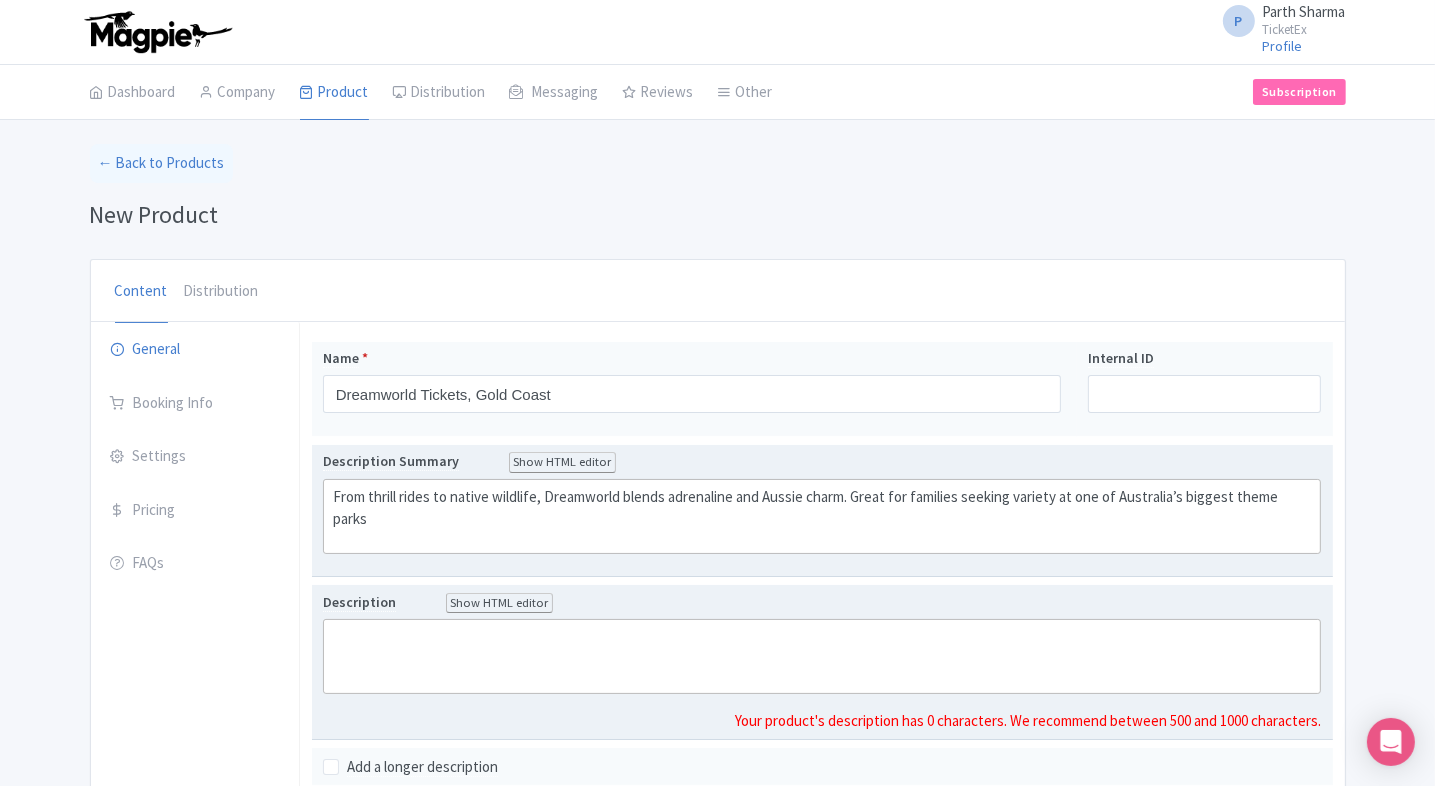 click 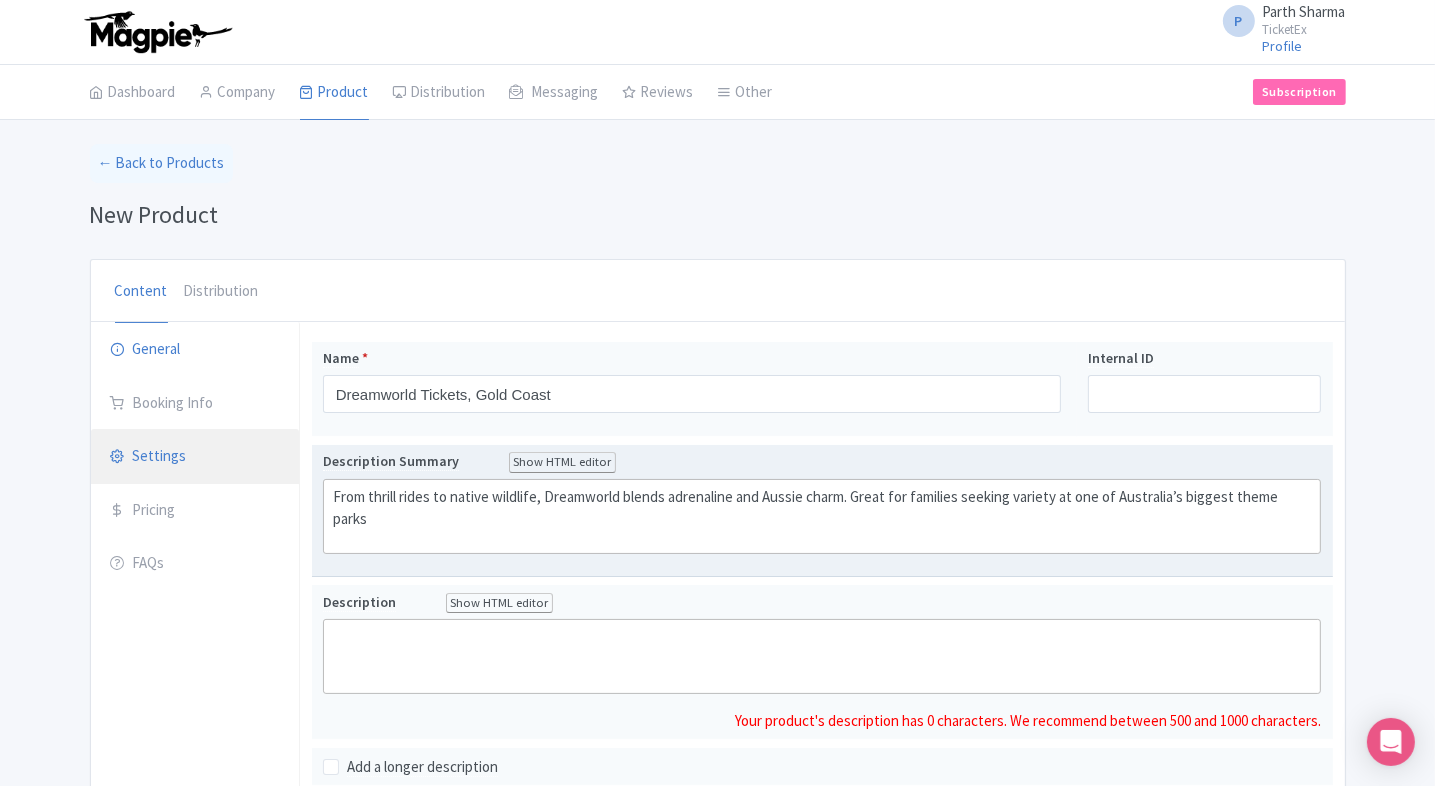 paste on "<div>&nbsp;Experience a world of adventure at Dreamworld Gold Coast, Australia’s largest theme park. Beyond its thrilling roller coasters and family rides, Dreamworld offers wildlife encounters at Tiger Island and Corroboree, where guests can explore native Australian culture and see iconic animals up close. Kids can explore themed zones like ABC Kids World, while adrenaline junkies take on high-speed coasters and giant drops. With daily shows, interactive exhibits, and immersive attractions, Dreamworld blends excitement, culture, and education into a full-day experience—making it a must-visit destination for families, adventure lovers, and curious travelers alike&nbsp;</div>" 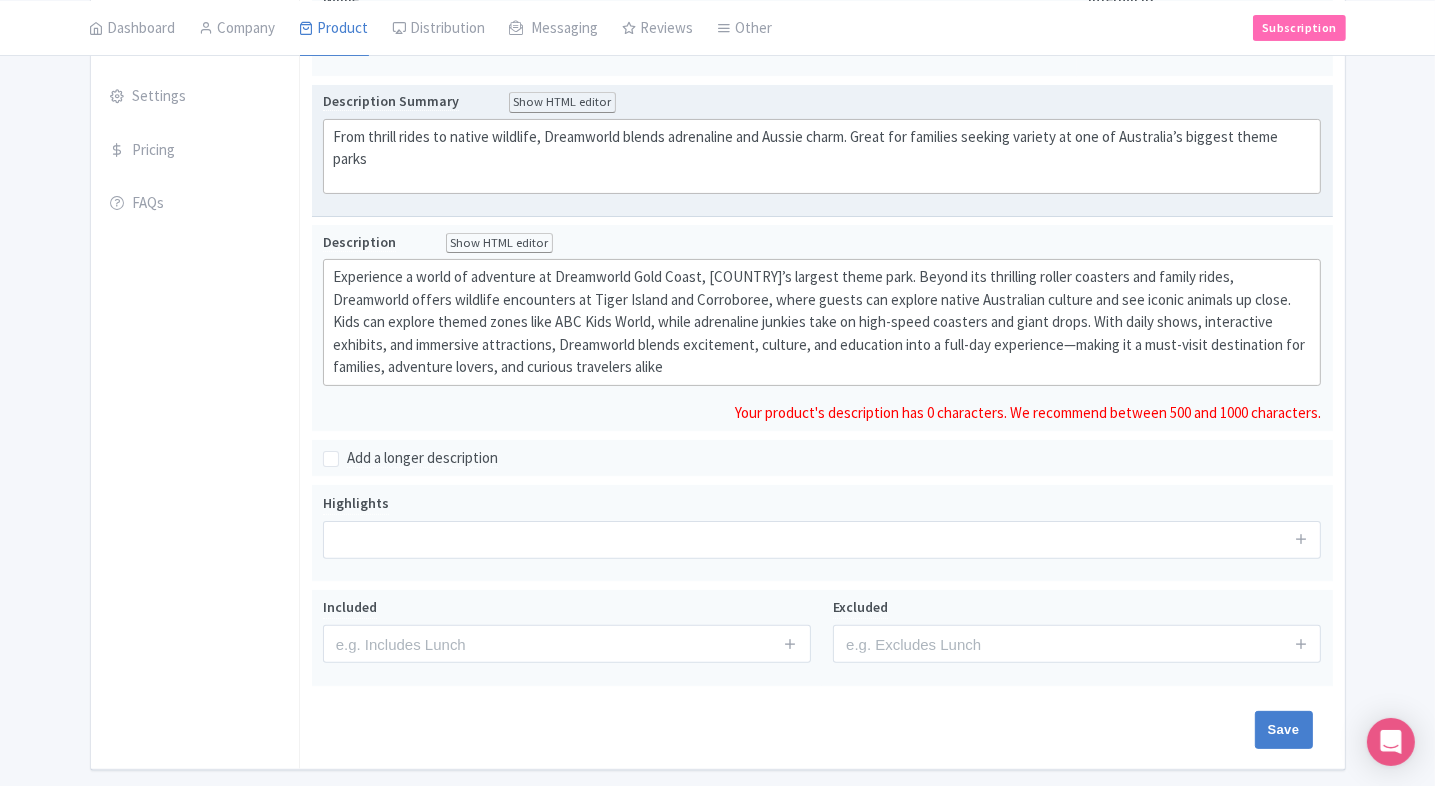 scroll, scrollTop: 362, scrollLeft: 0, axis: vertical 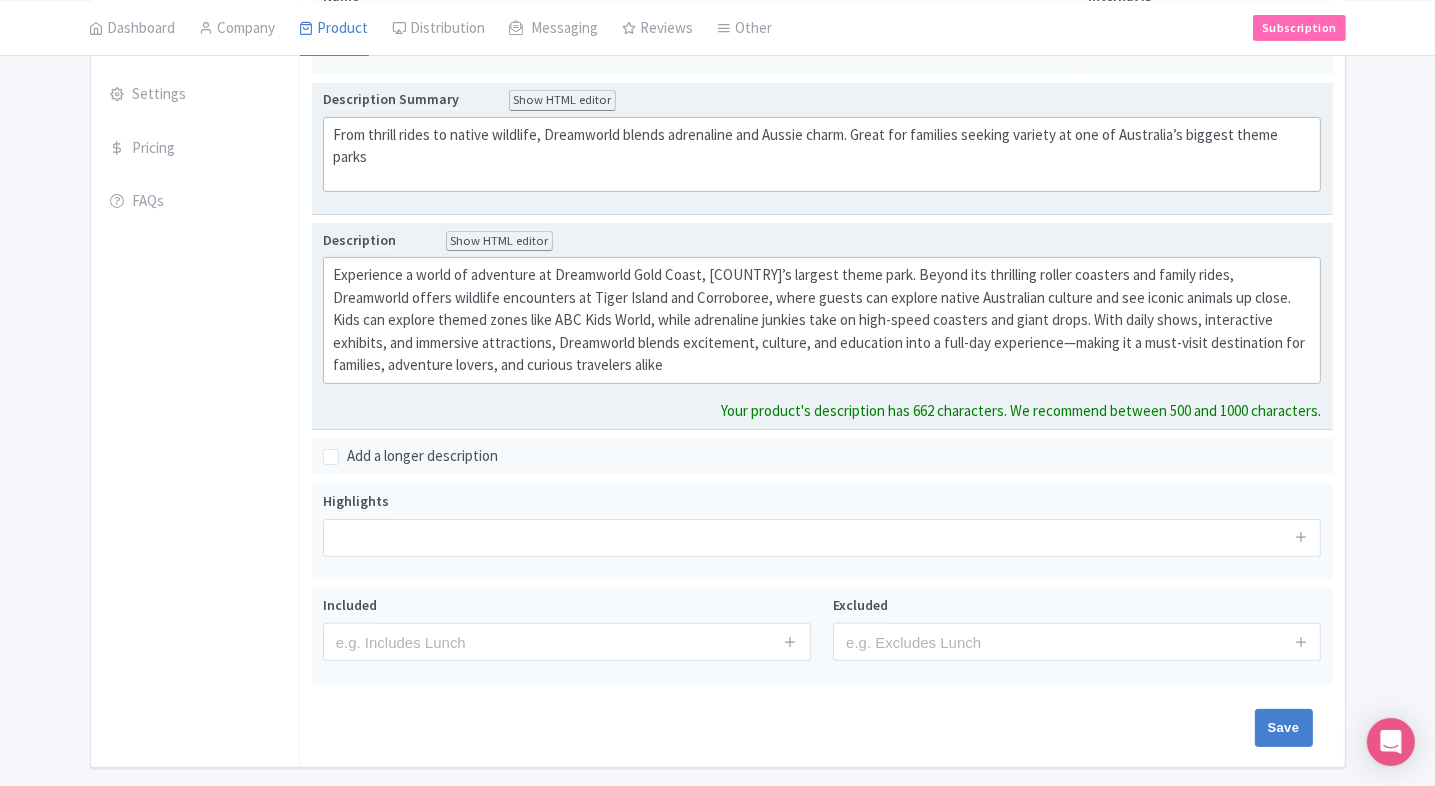 type on "<div>&nbsp;Experience a world of adventure at Dreamworld Gold Coast, Australia’s largest theme park. Beyond its thrilling roller coasters and family rides, Dreamworld offers wildlife encounters at Tiger Island and Corroboree, where guests can explore native Australian culture and see iconic animals up close. Kids can explore themed zones like ABC Kids World, while adrenaline junkies take on high-speed coasters and giant drops. With daily shows, interactive exhibits, and immersive attractions, Dreamworld blends excitement, culture, and education into a full-day experience—making it a must-visit destination for families, adventure lovers, and curious travelers alike.</div>" 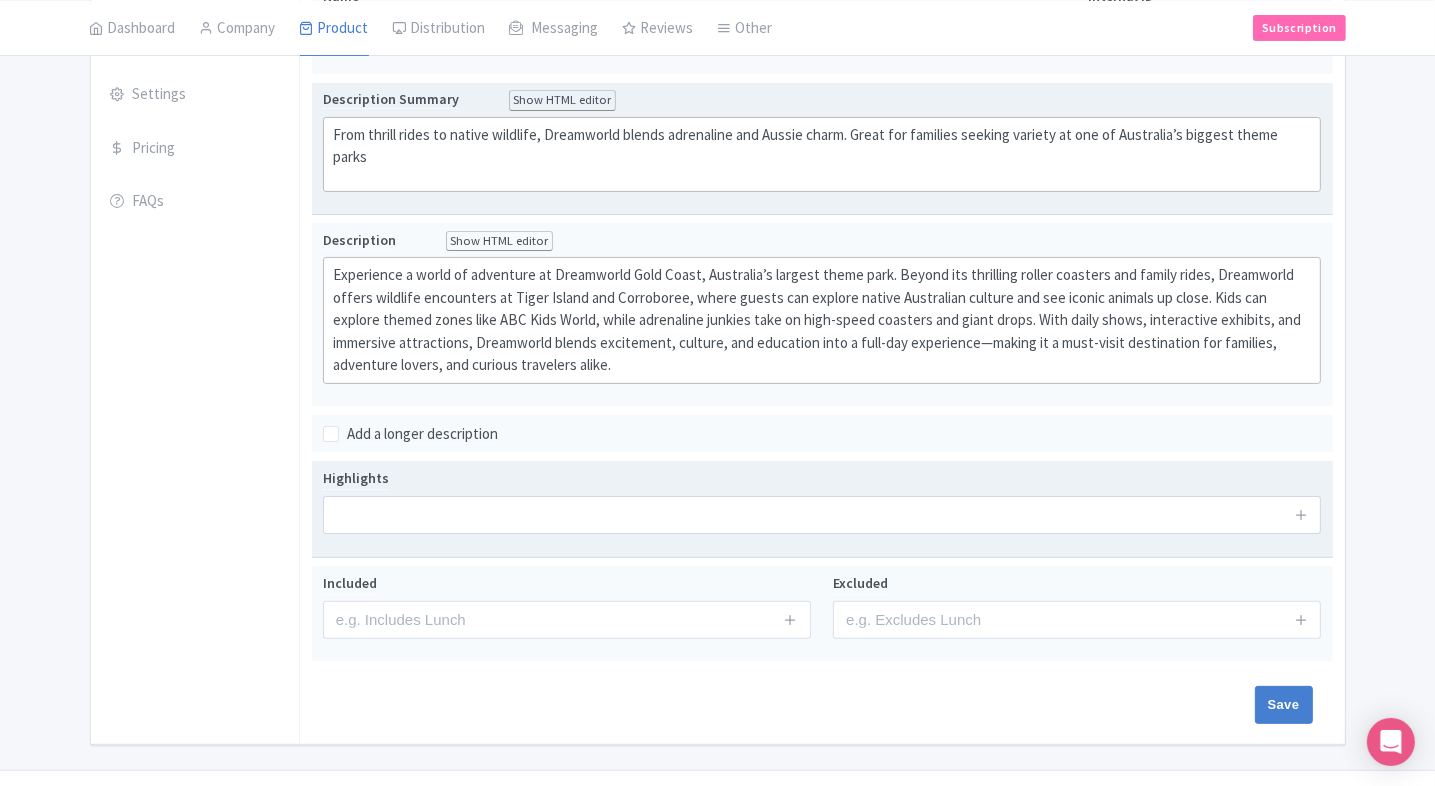 click on "Highlights" at bounding box center [822, 508] 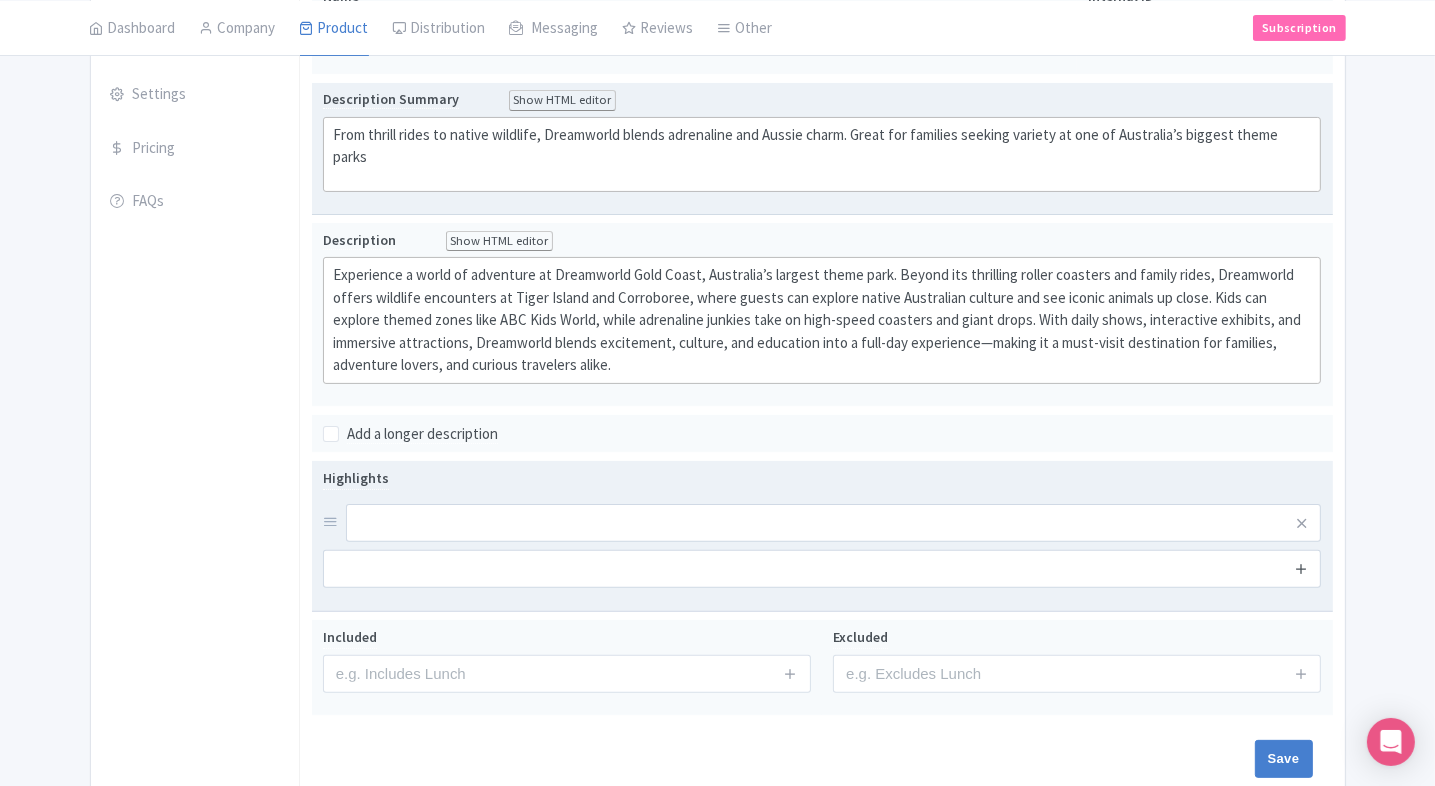 click at bounding box center (1301, 568) 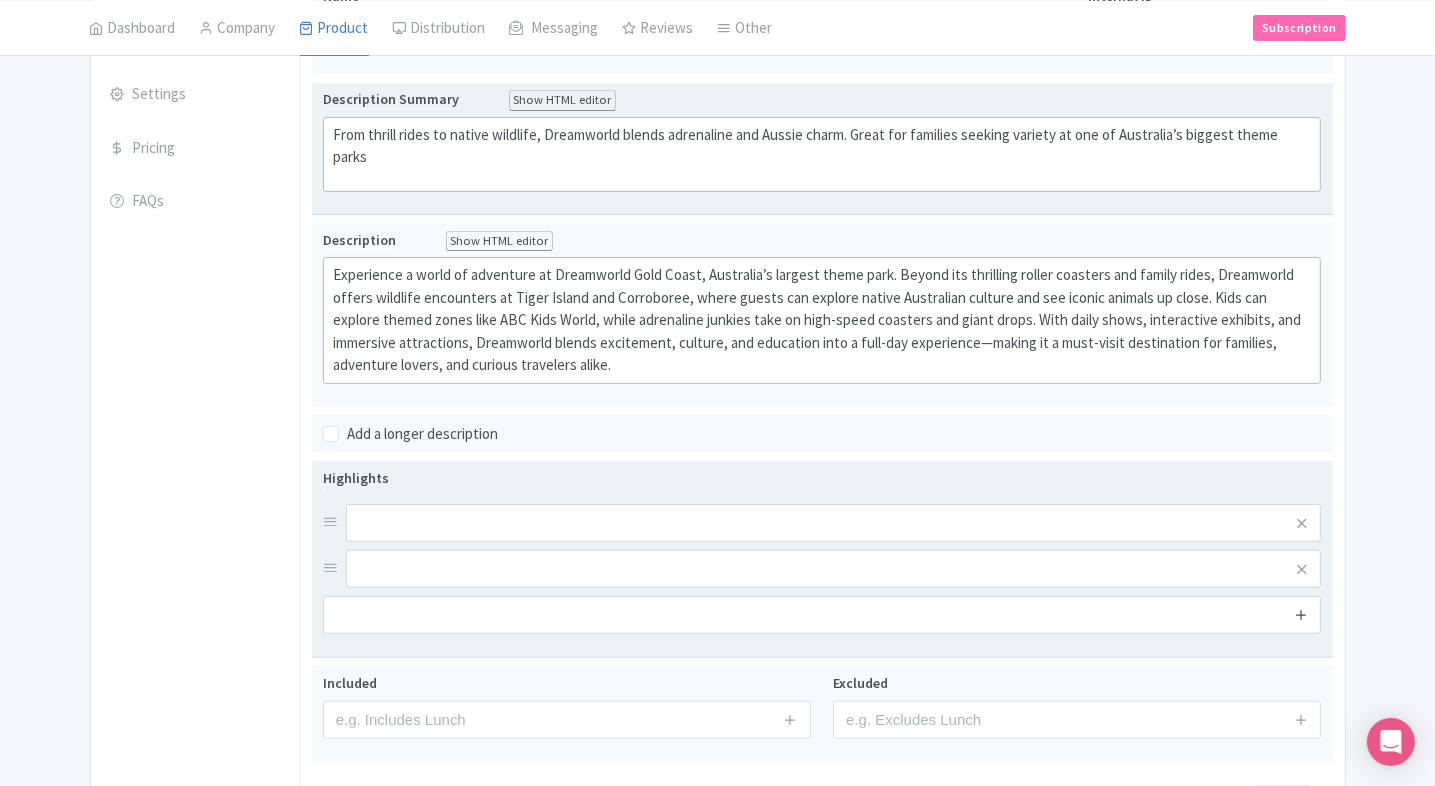 click at bounding box center [1301, 614] 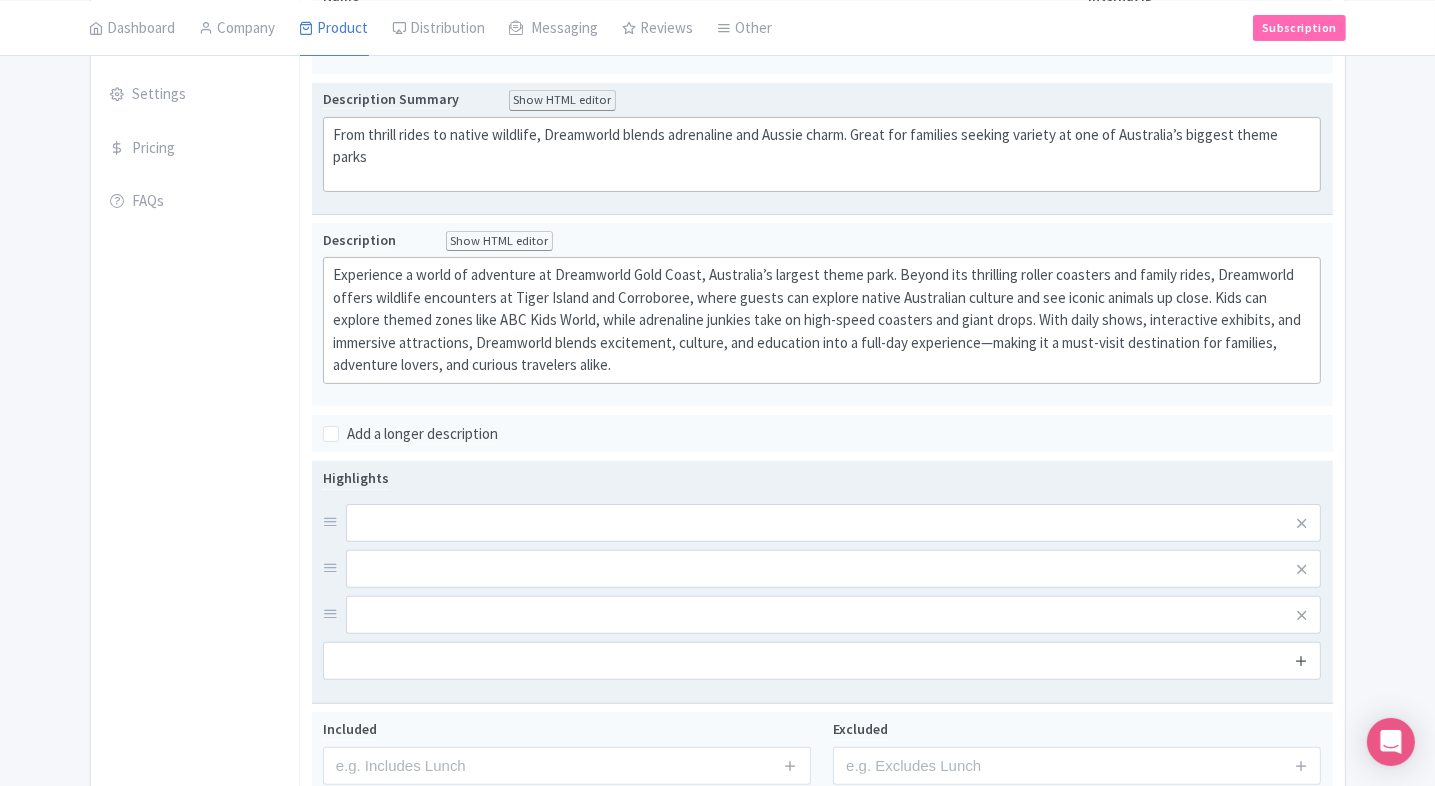 click at bounding box center (1301, 660) 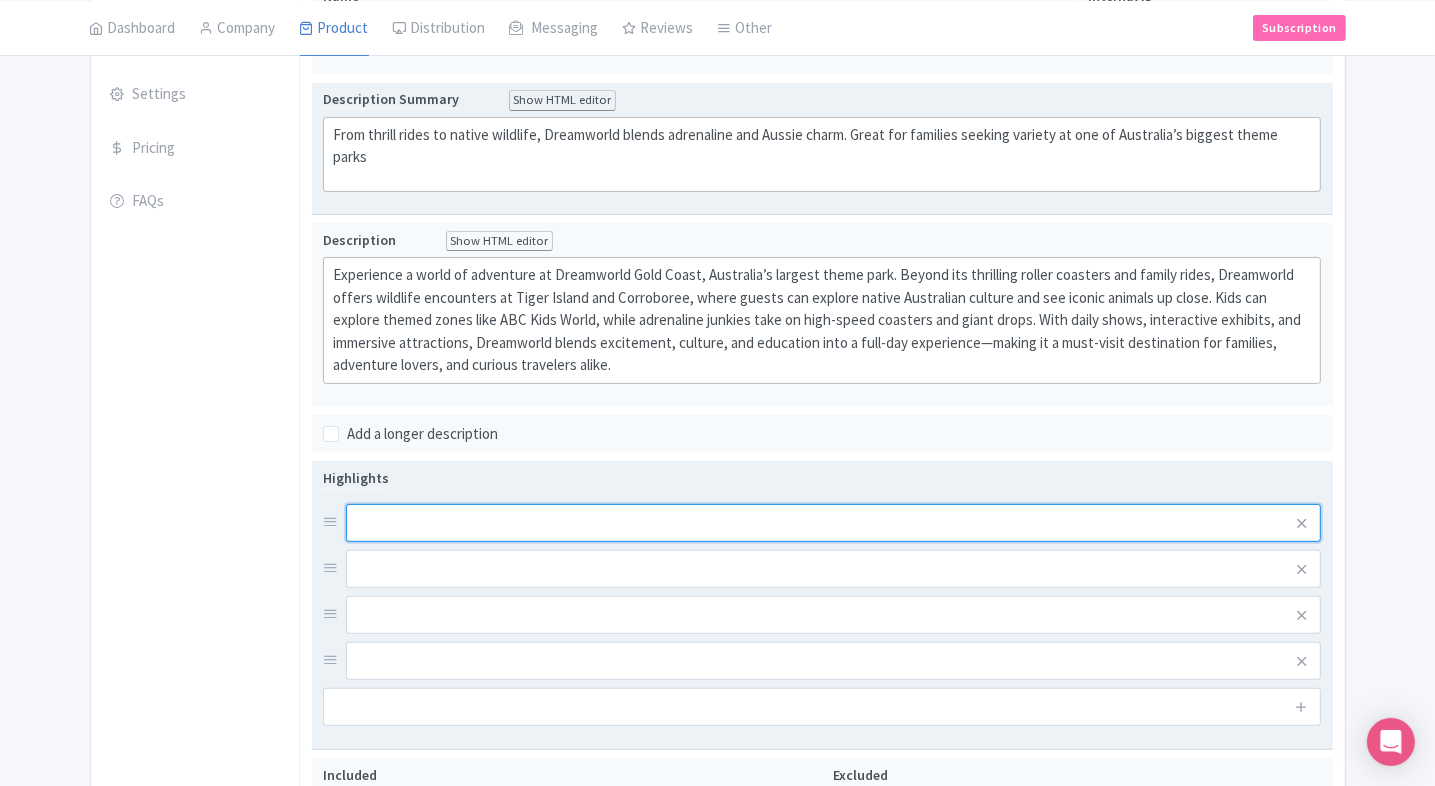 click at bounding box center (834, 523) 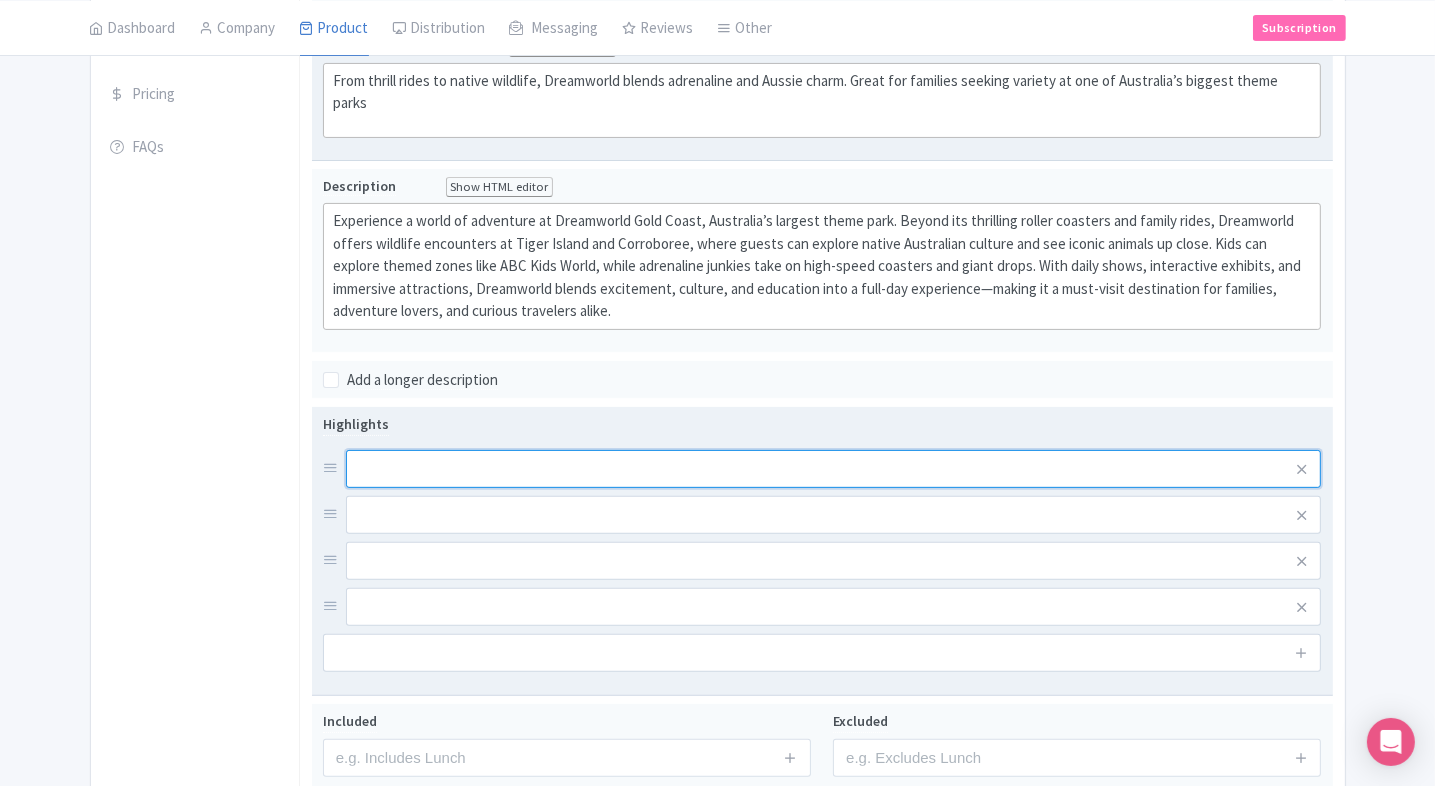 scroll, scrollTop: 427, scrollLeft: 0, axis: vertical 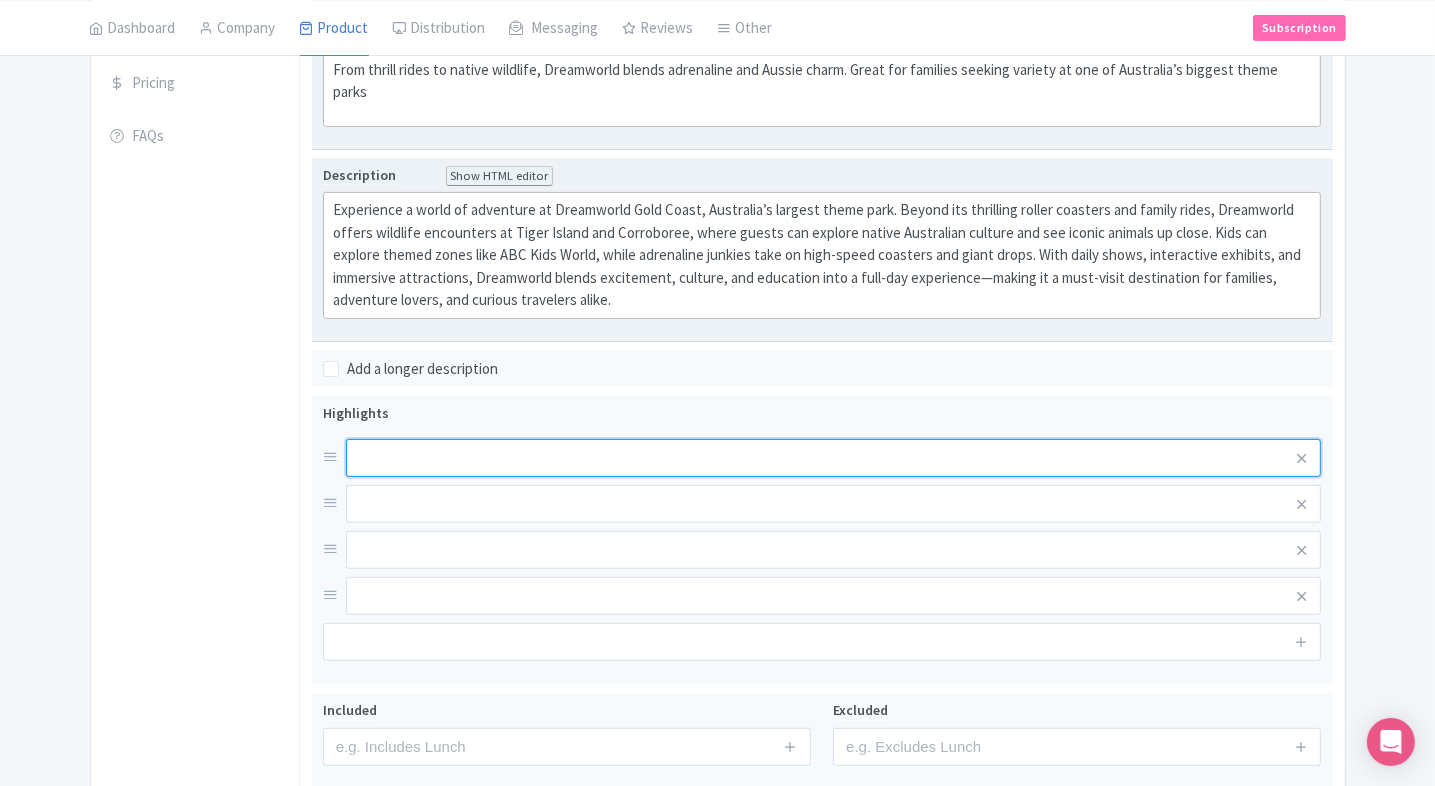paste on "Experience Australia’s largest theme park with 40+ rides, shows, and attractions across themed lands." 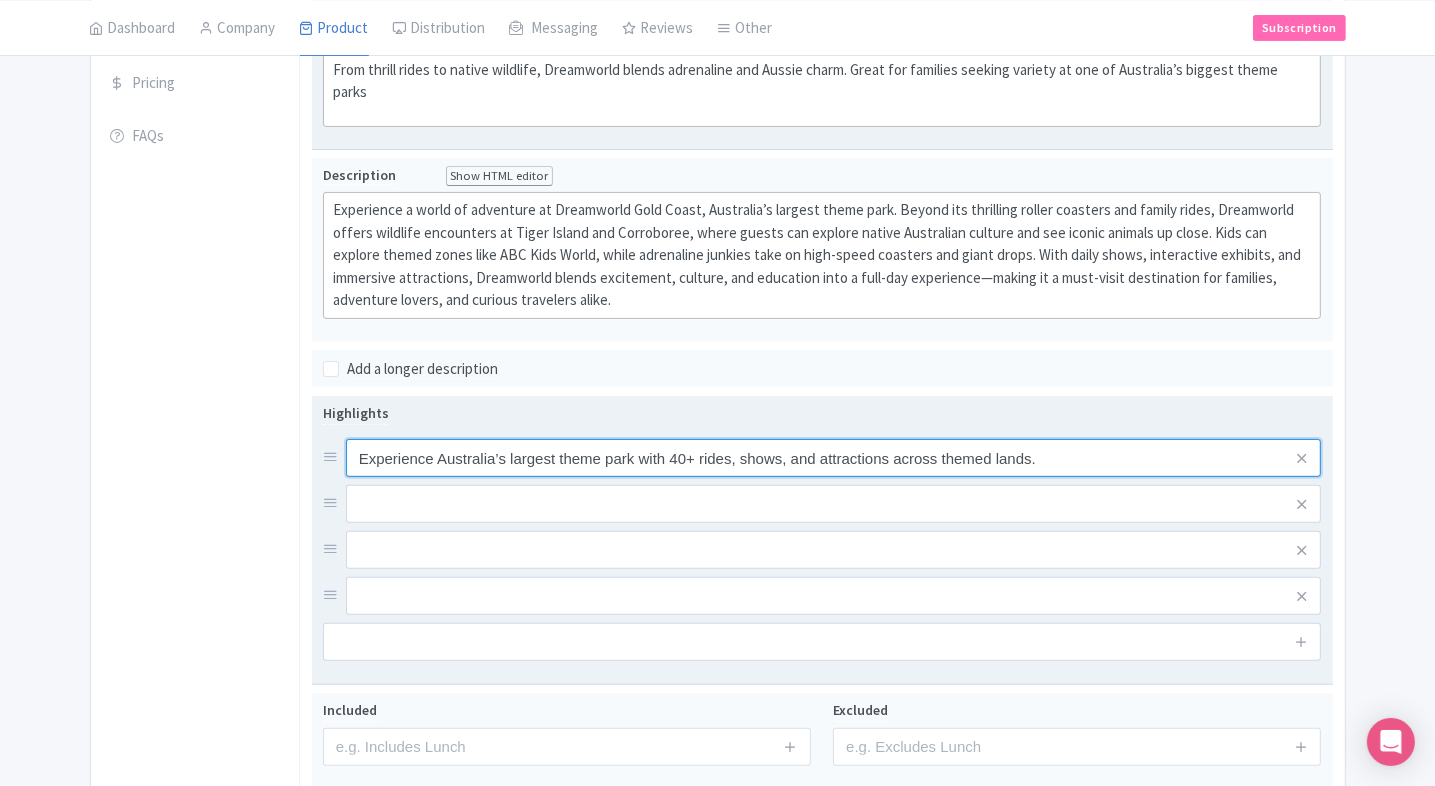 type on "Experience Australia’s largest theme park with 40+ rides, shows, and attractions across themed lands." 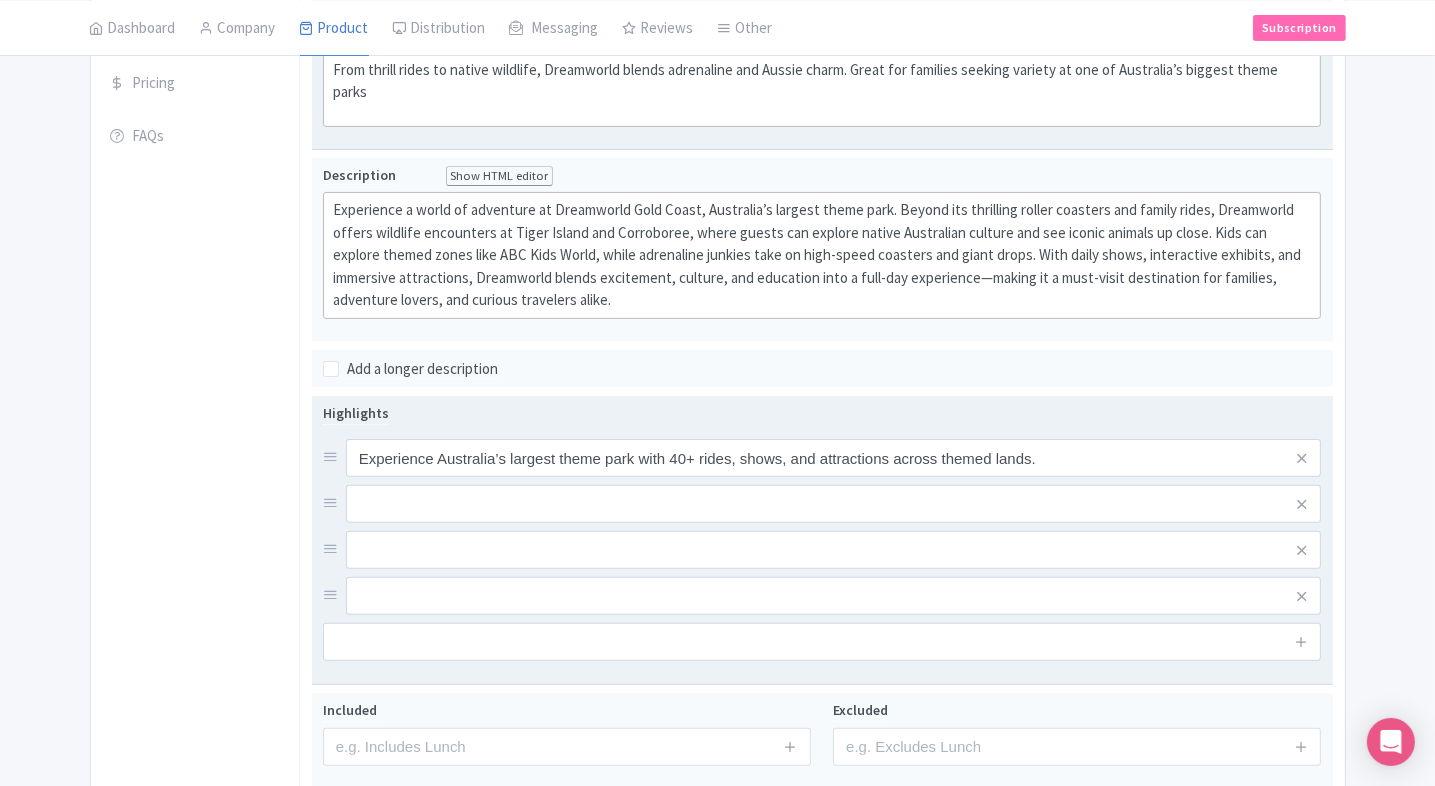 click at bounding box center [834, 458] 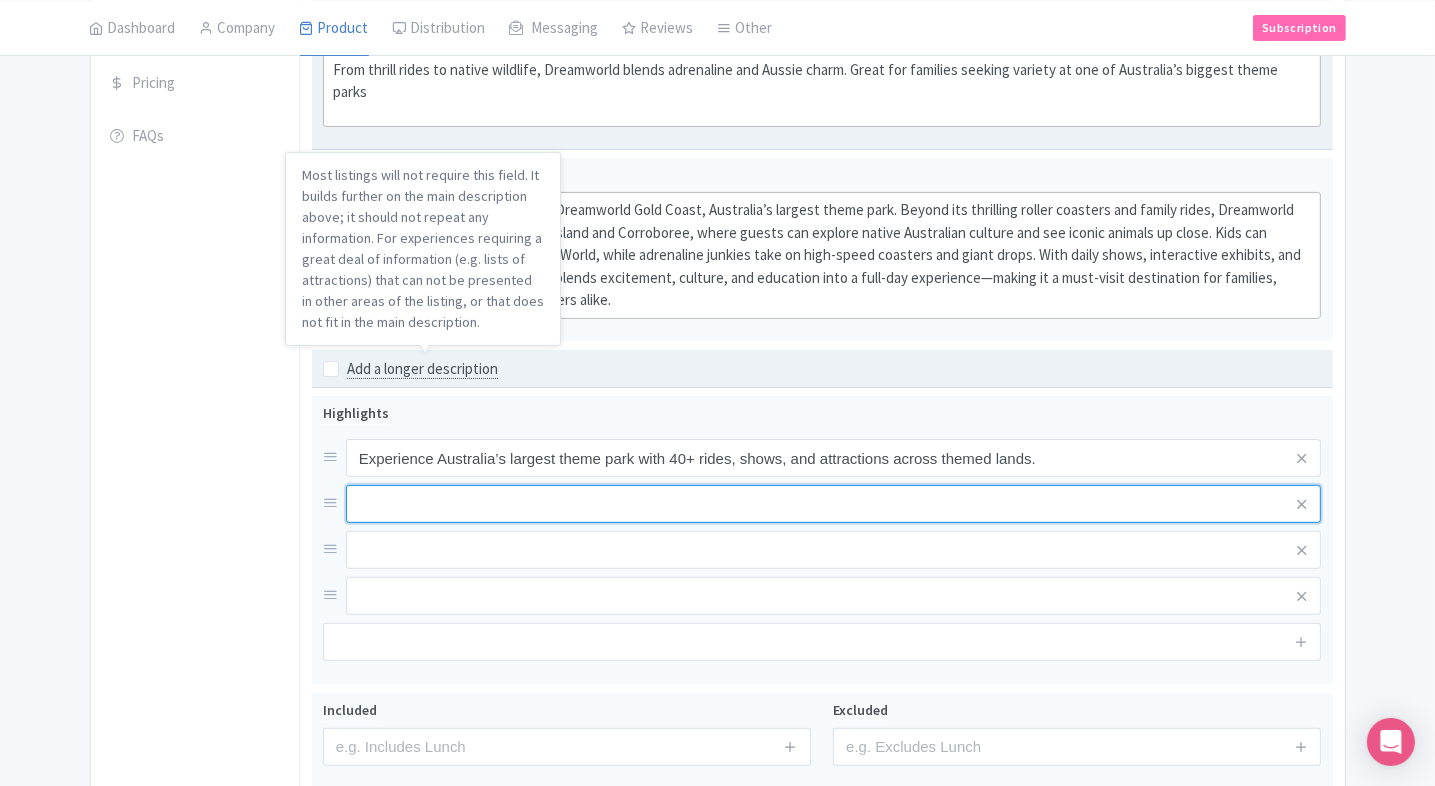 paste on "Get your adrenaline pumping on thrill rides like The Giant Drop, Tower of Terror II, and Steel Taipan." 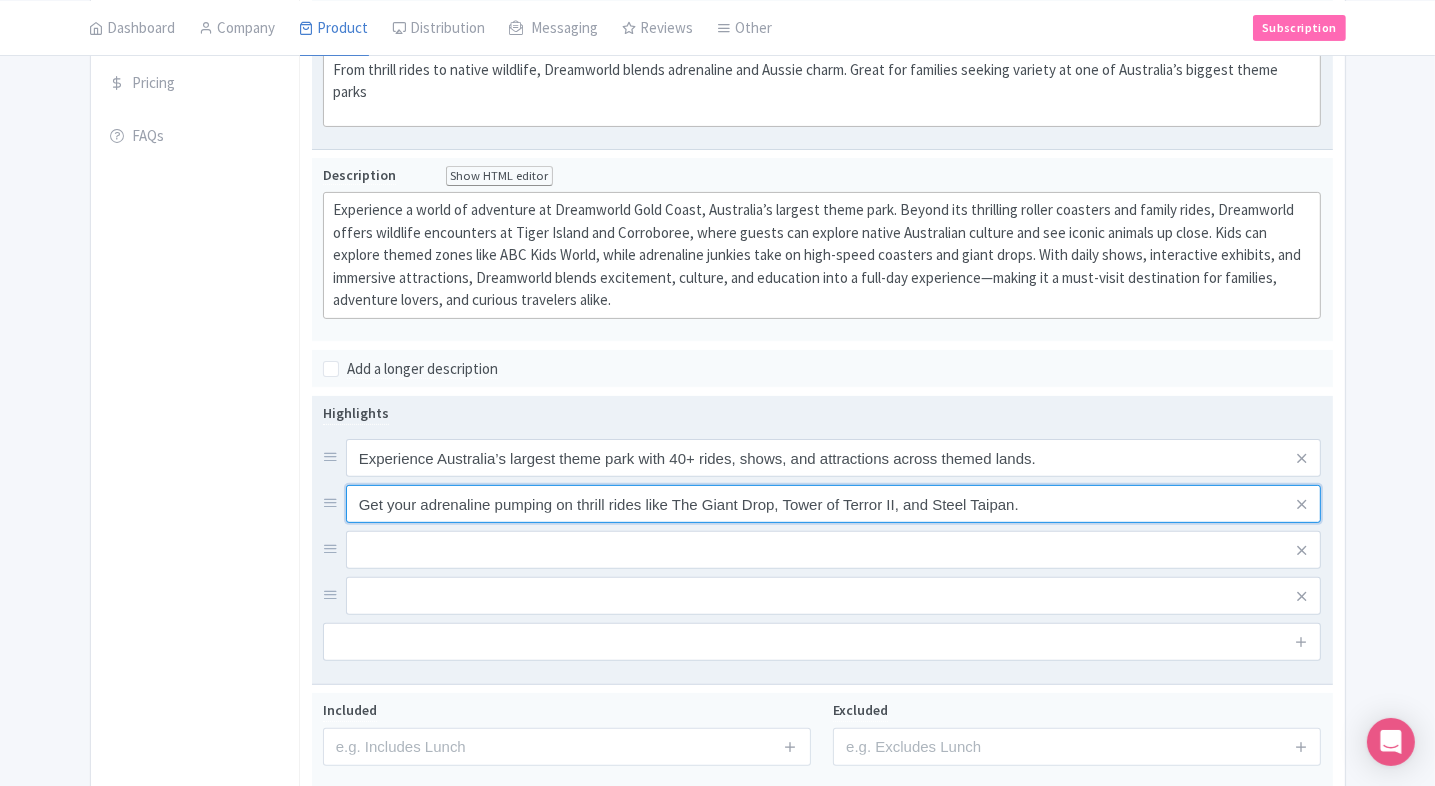 type on "Get your adrenaline pumping on thrill rides like The Giant Drop, Tower of Terror II, and Steel Taipan." 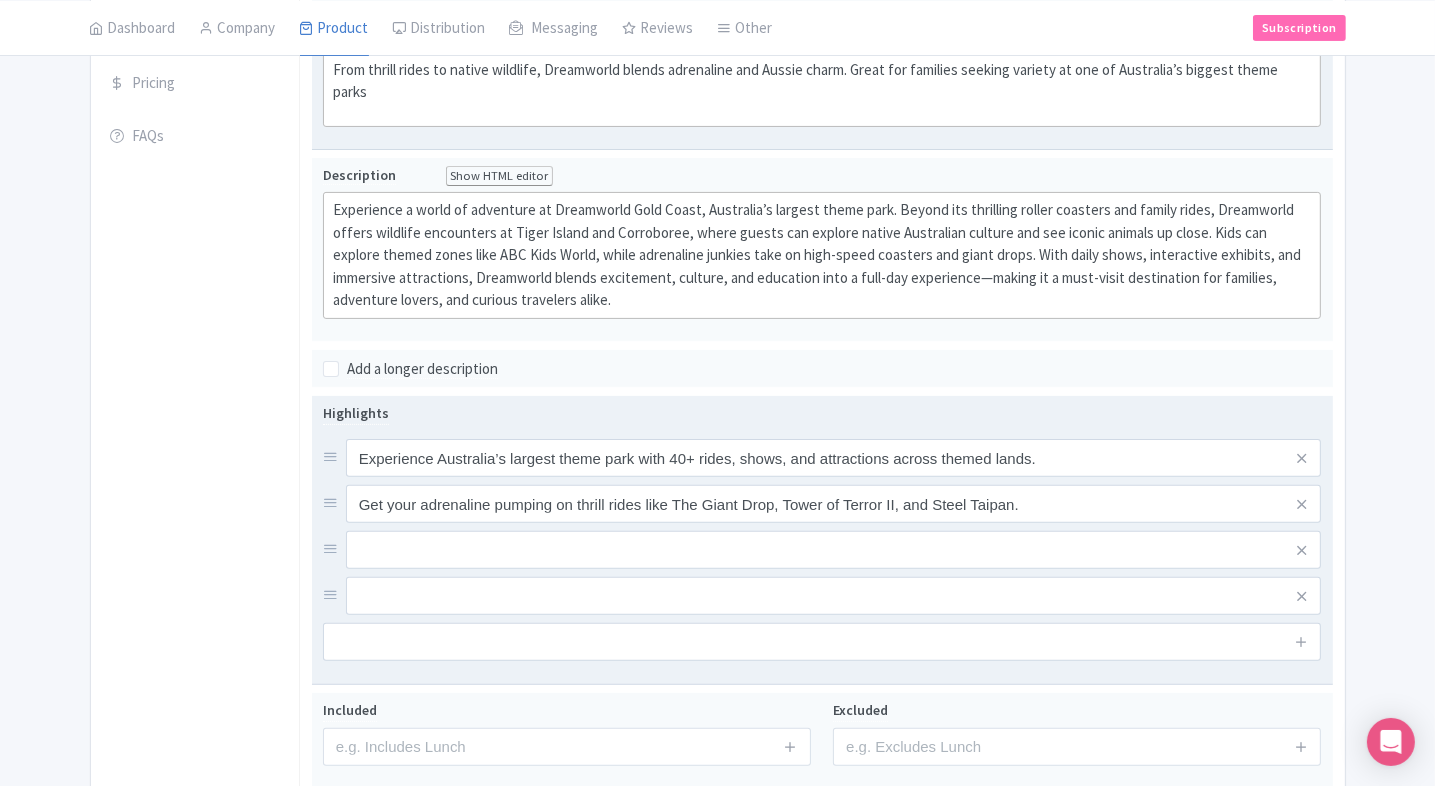 click at bounding box center [834, 458] 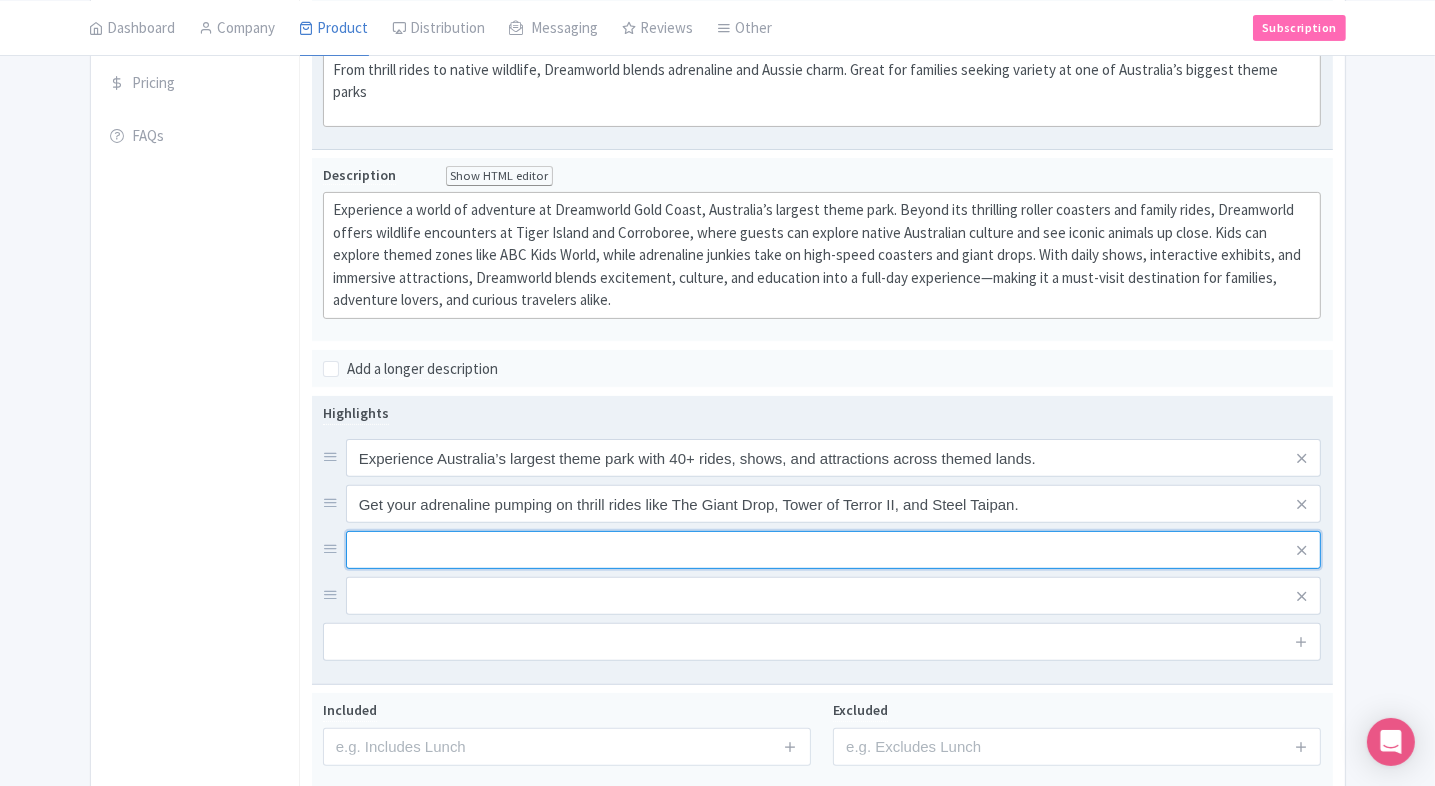 paste on "Meet native Australian wildlife at Dreamworld Corroboree and cuddle a koala or hand-feed kangaroos." 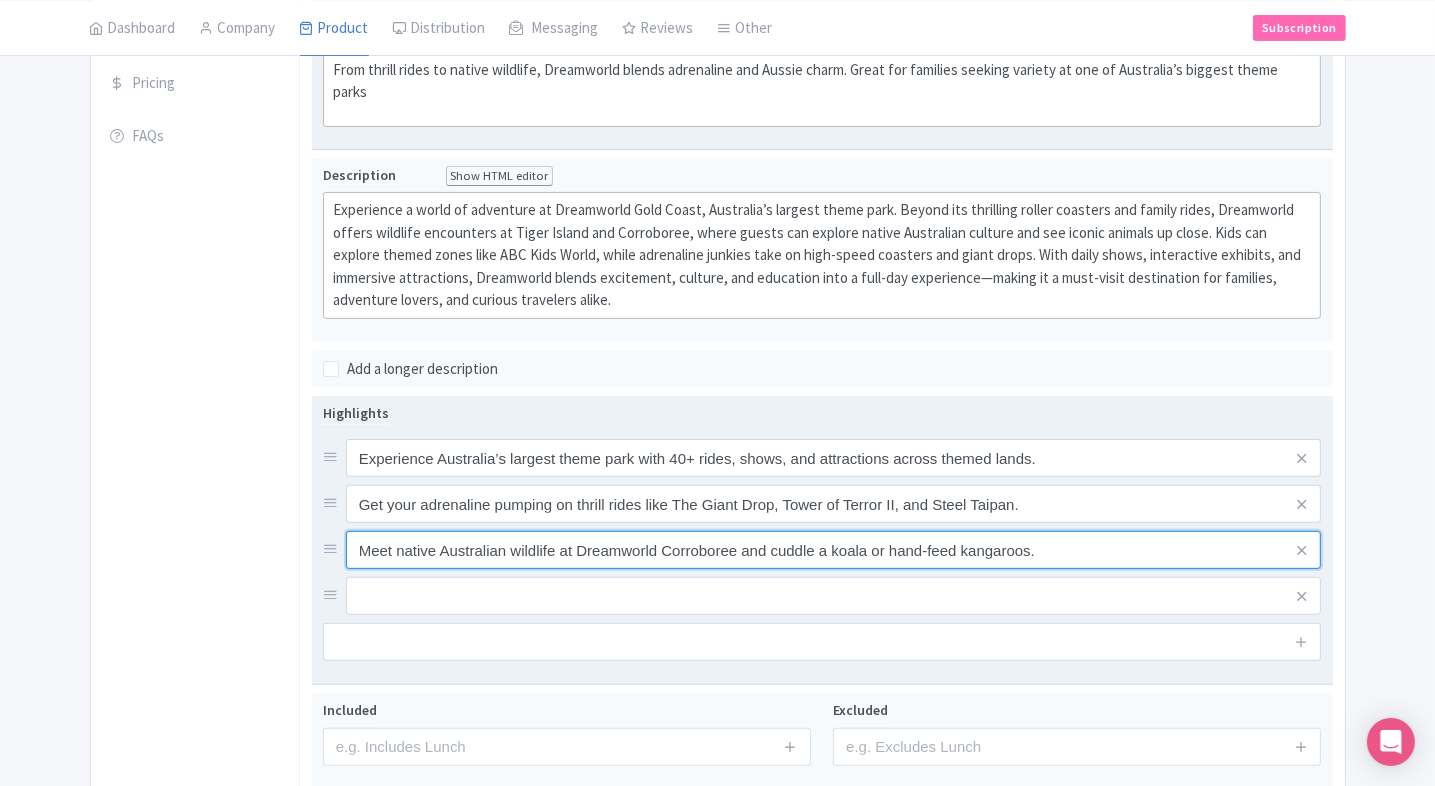 type on "Meet native Australian wildlife at Dreamworld Corroboree and cuddle a koala or hand-feed kangaroos." 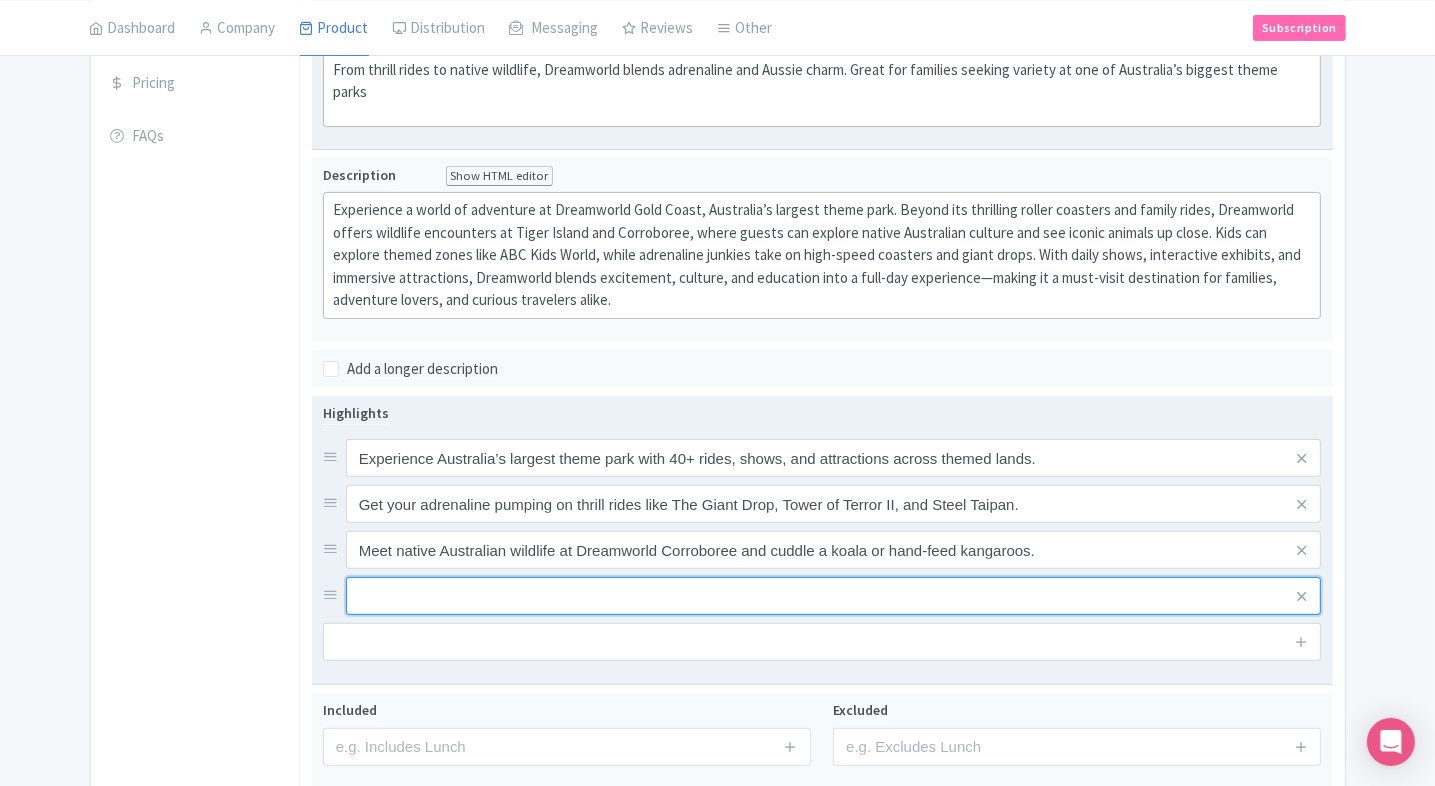 click at bounding box center [834, 458] 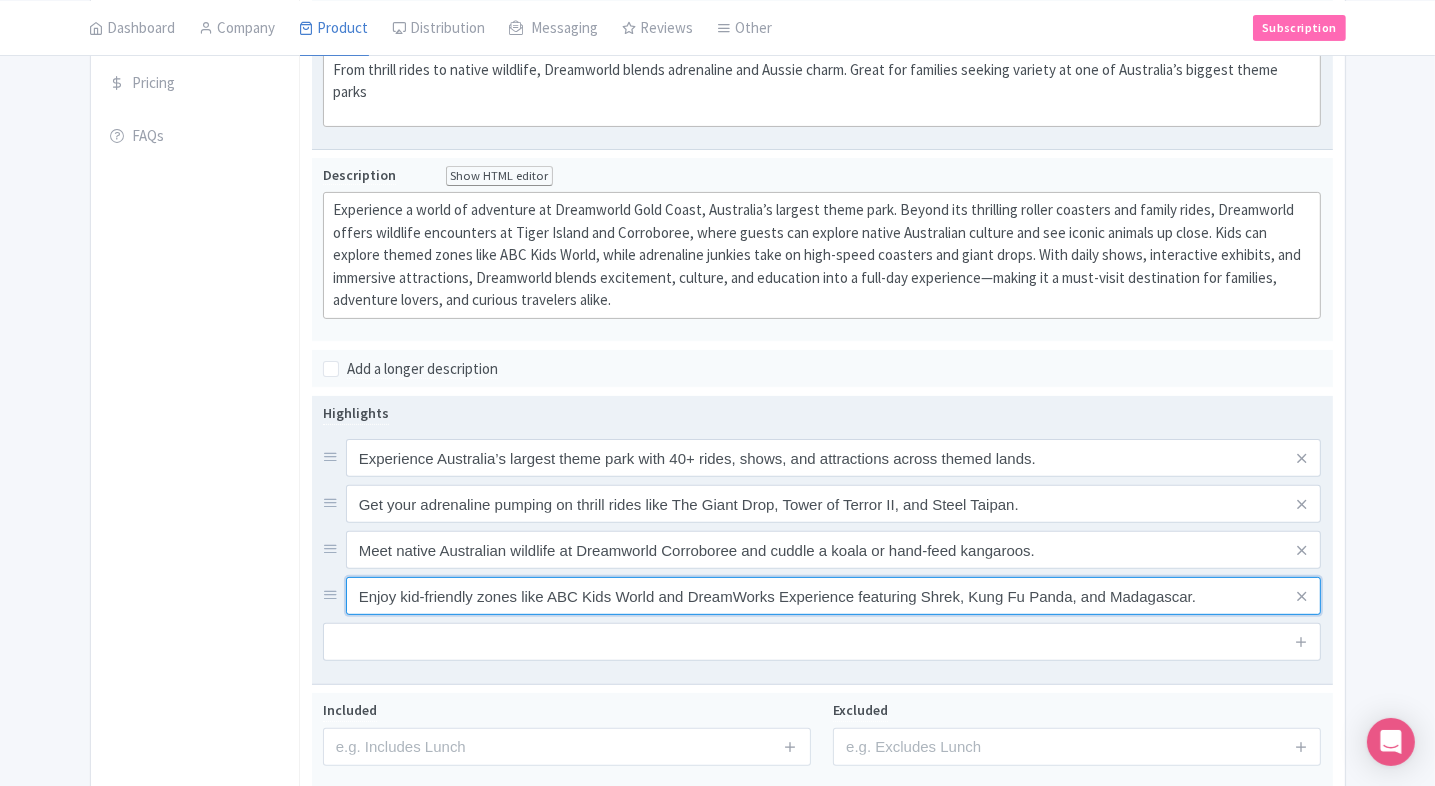 type on "Enjoy kid-friendly zones like ABC Kids World and DreamWorks Experience featuring Shrek, Kung Fu Panda, and Madagascar." 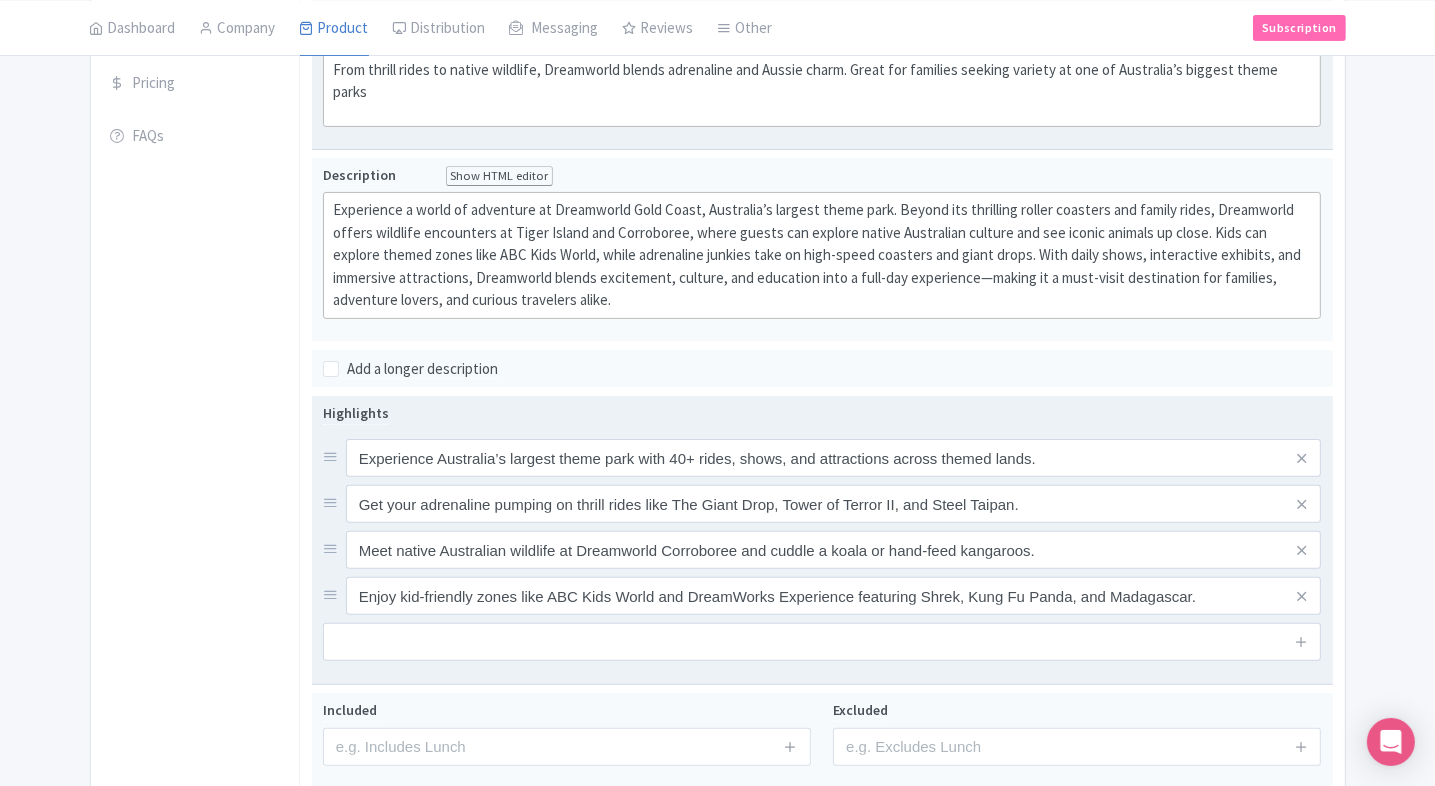 click at bounding box center [822, 642] 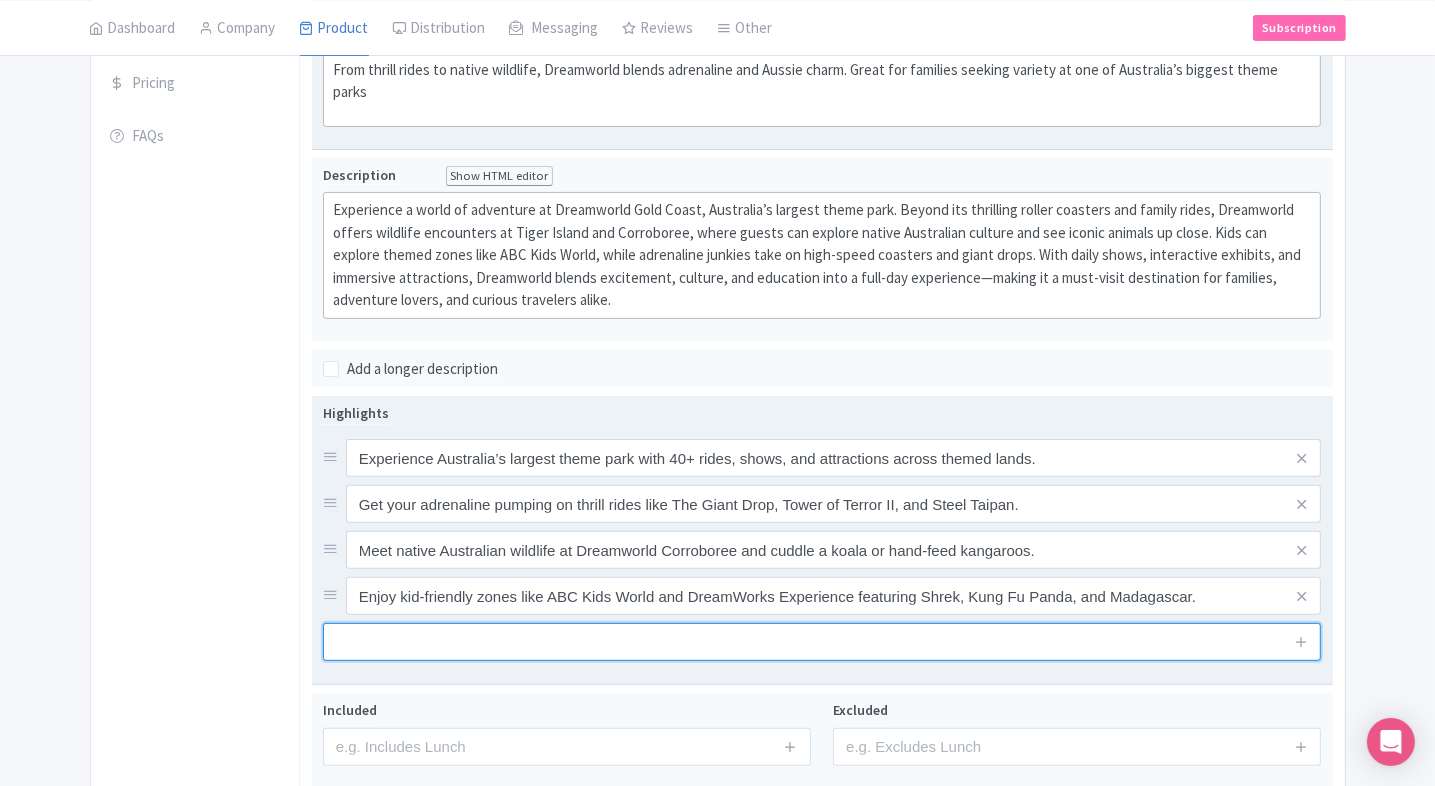 paste on "Access WhiteWater World (seasonal) and ride towering water slides just steps away from the main park." 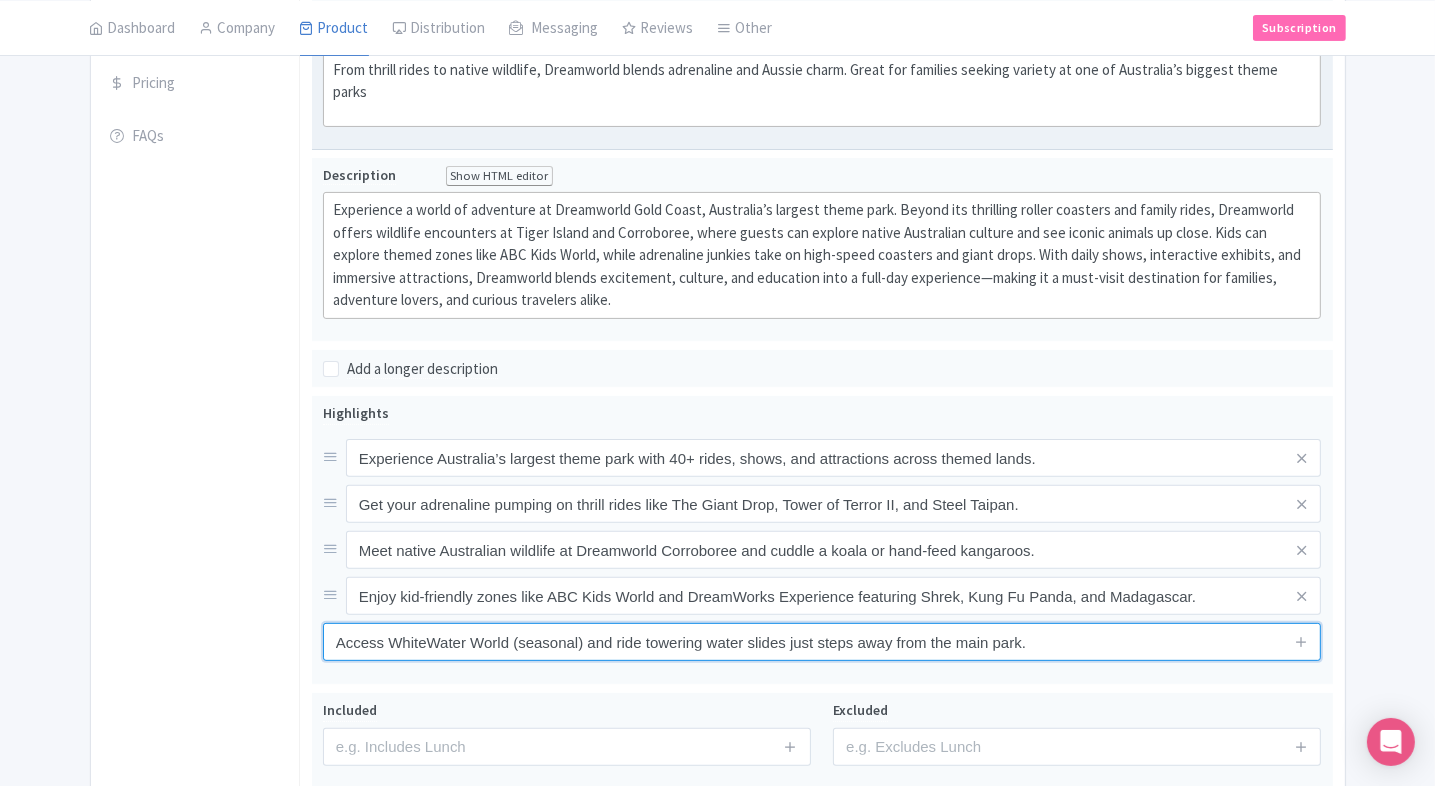type on "Access WhiteWater World (seasonal) and ride towering water slides just steps away from the main park." 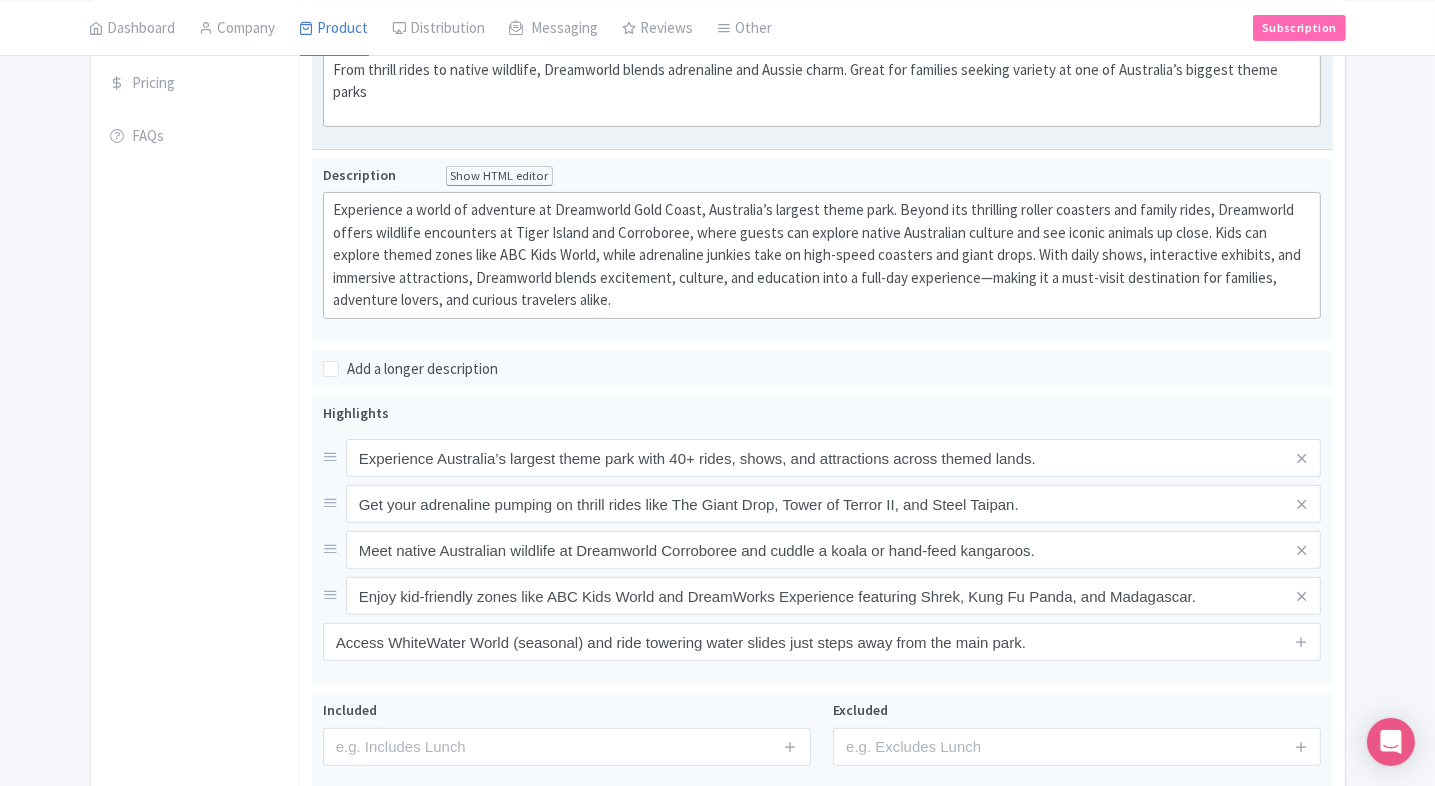 click on "General
Booking Info
Settings
Pricing
FAQs" at bounding box center (195, 383) 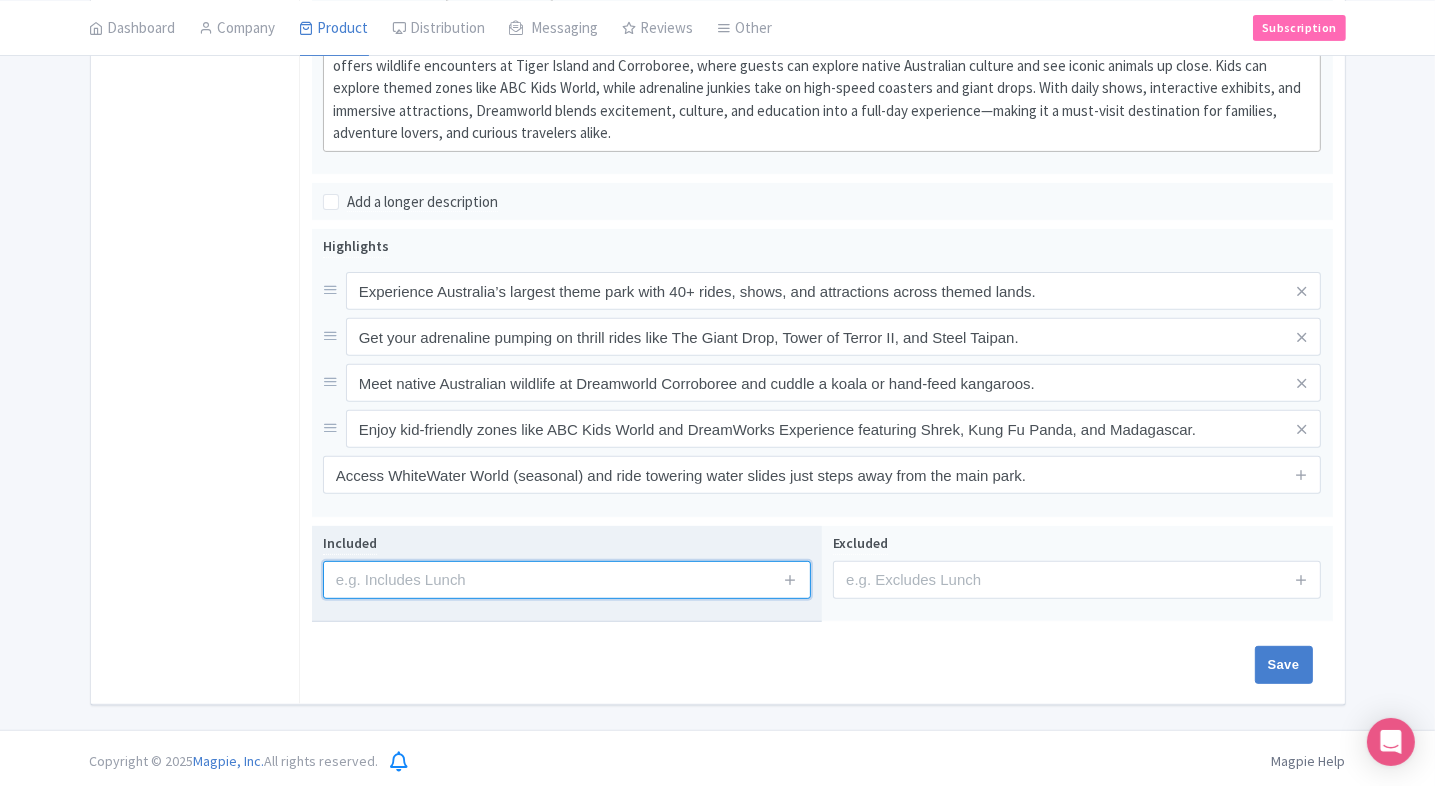 click at bounding box center [567, 580] 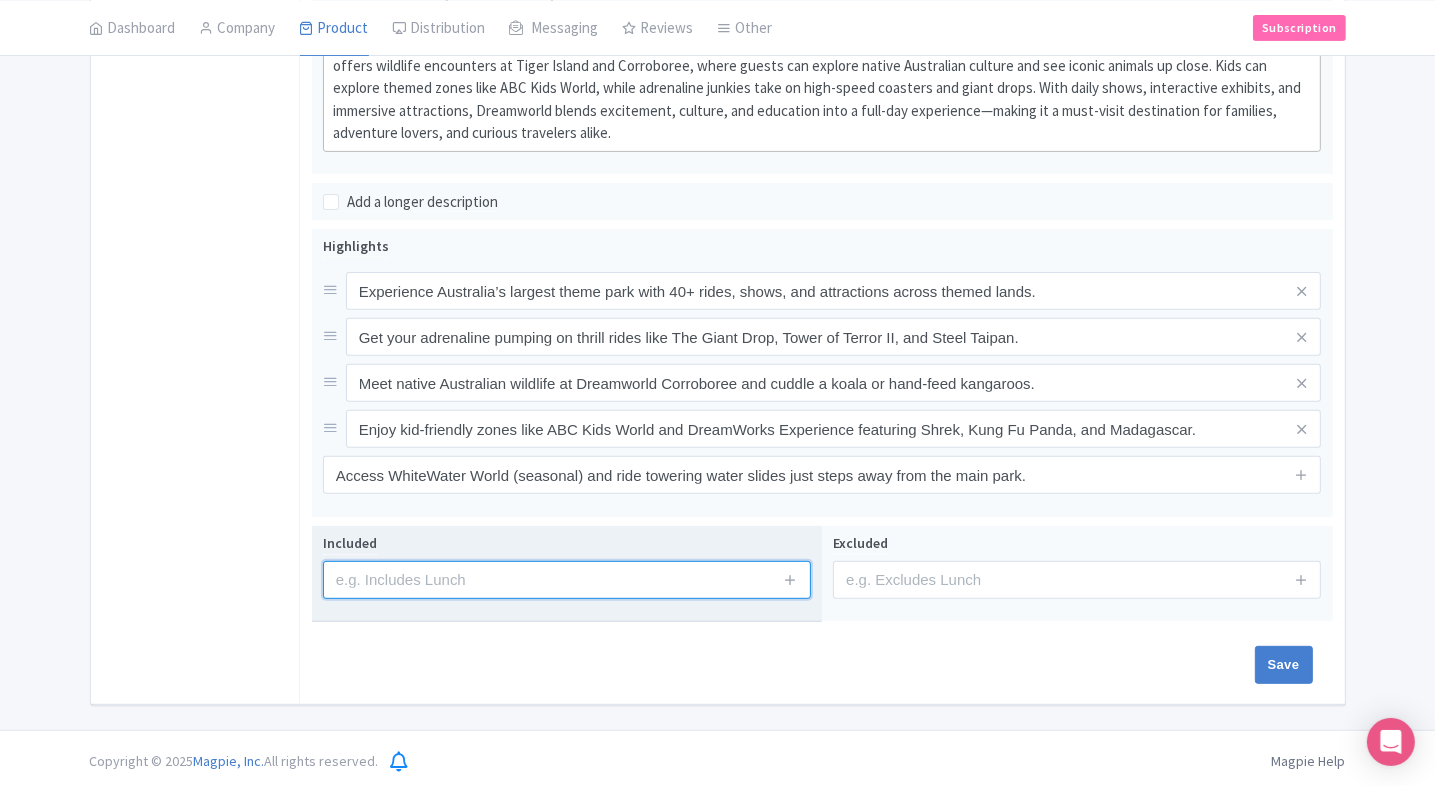 type on "Admission to the attraction" 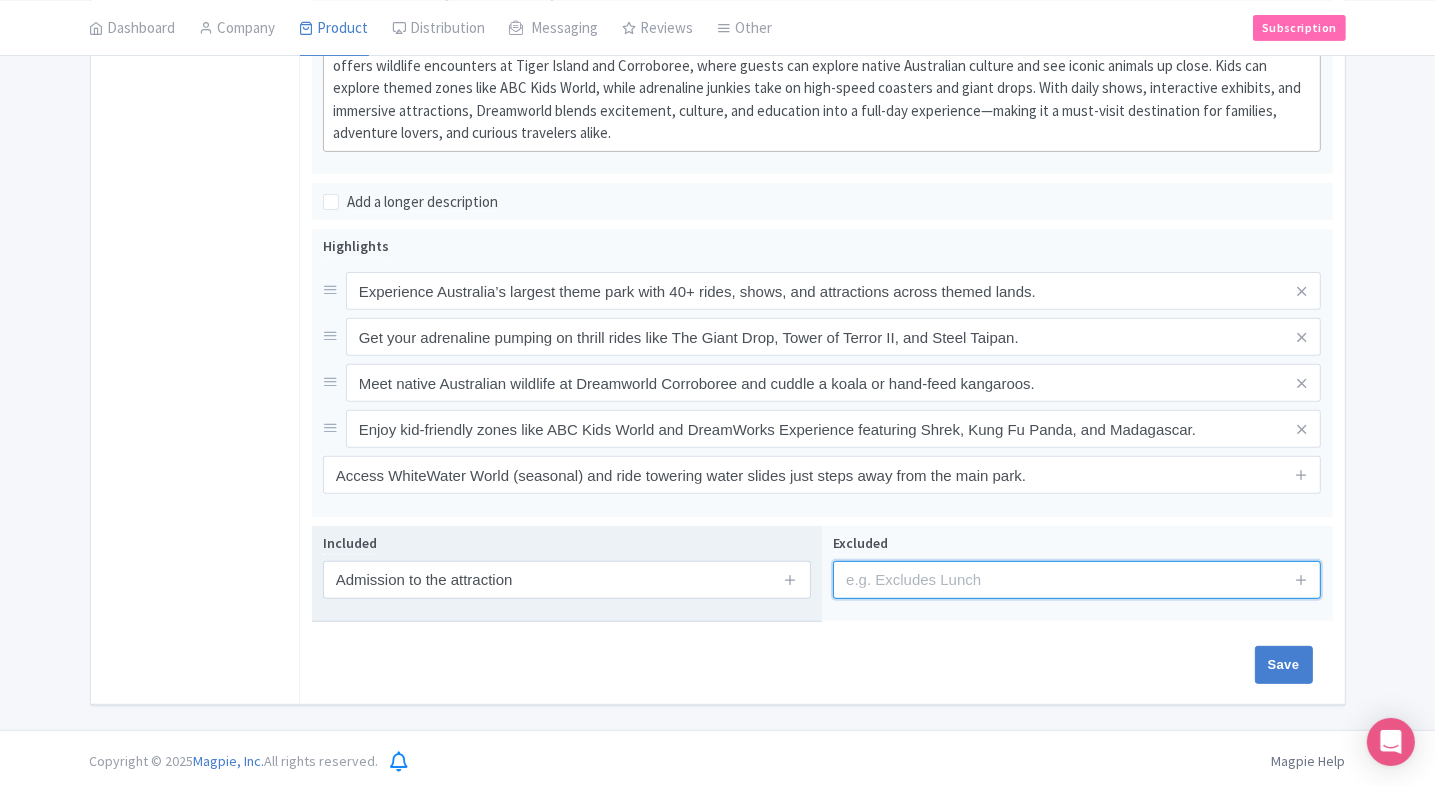 type on "guides, audio guides" 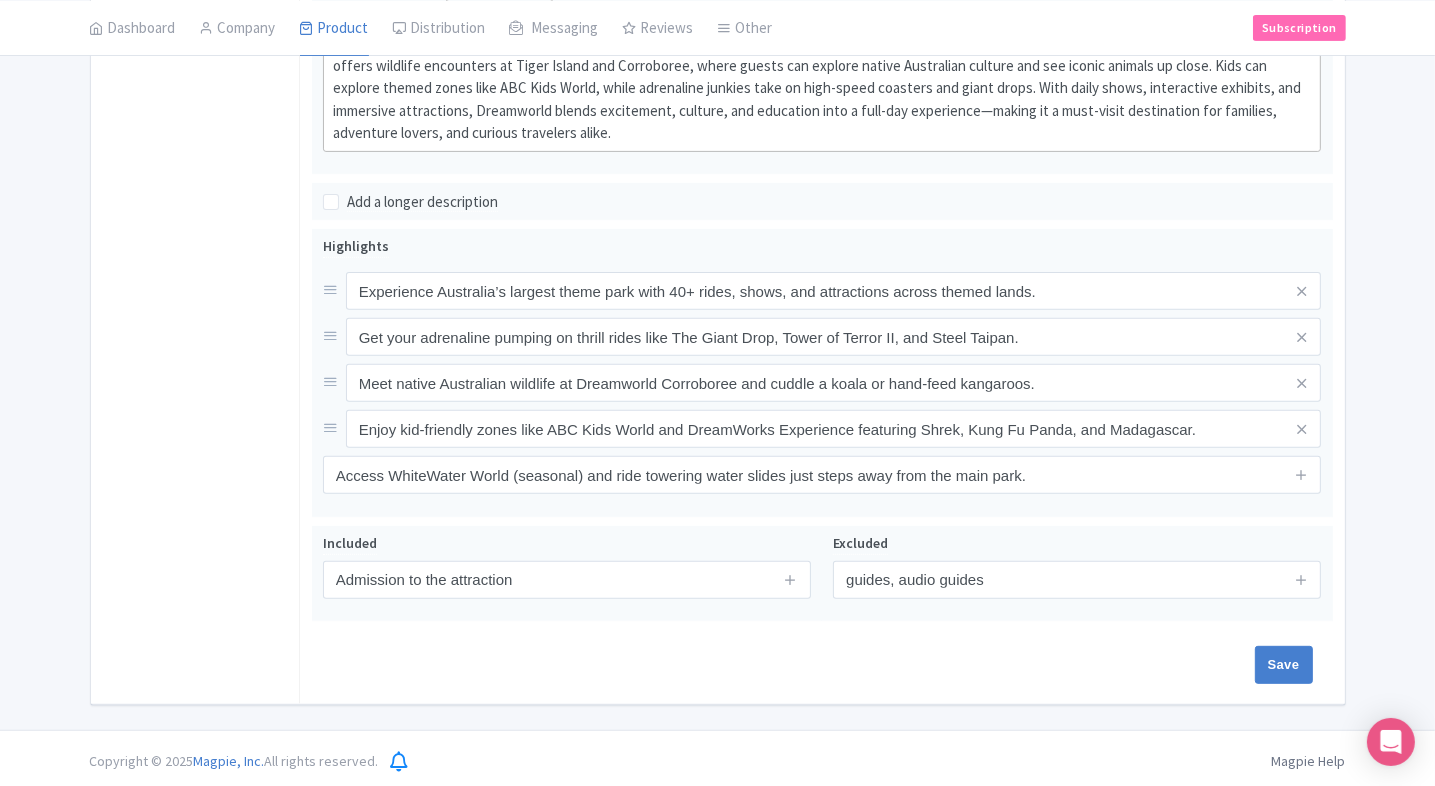 click on "General
Booking Info
Settings
Pricing
FAQs" at bounding box center [195, 216] 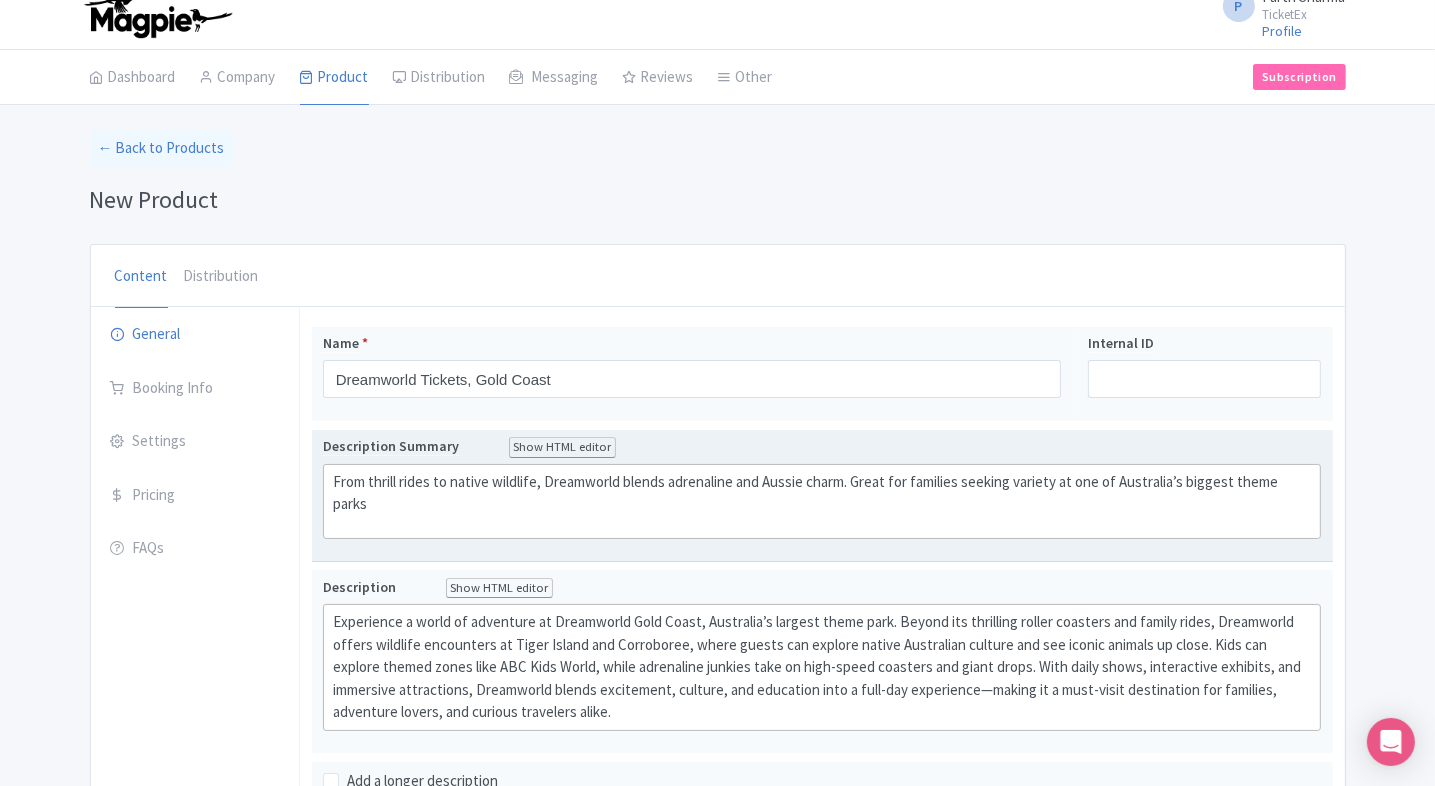 scroll, scrollTop: 0, scrollLeft: 0, axis: both 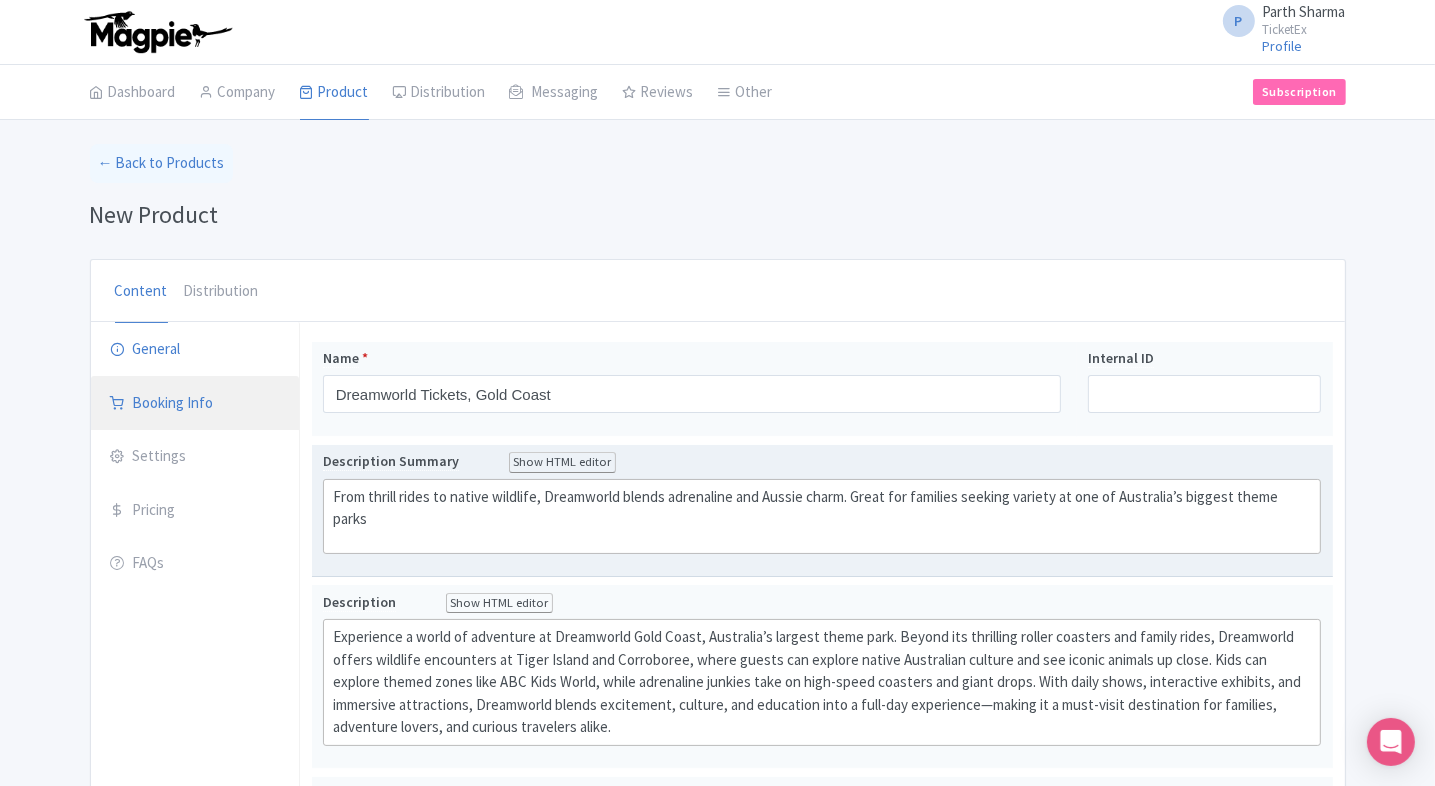 click on "Booking Info" at bounding box center (195, 404) 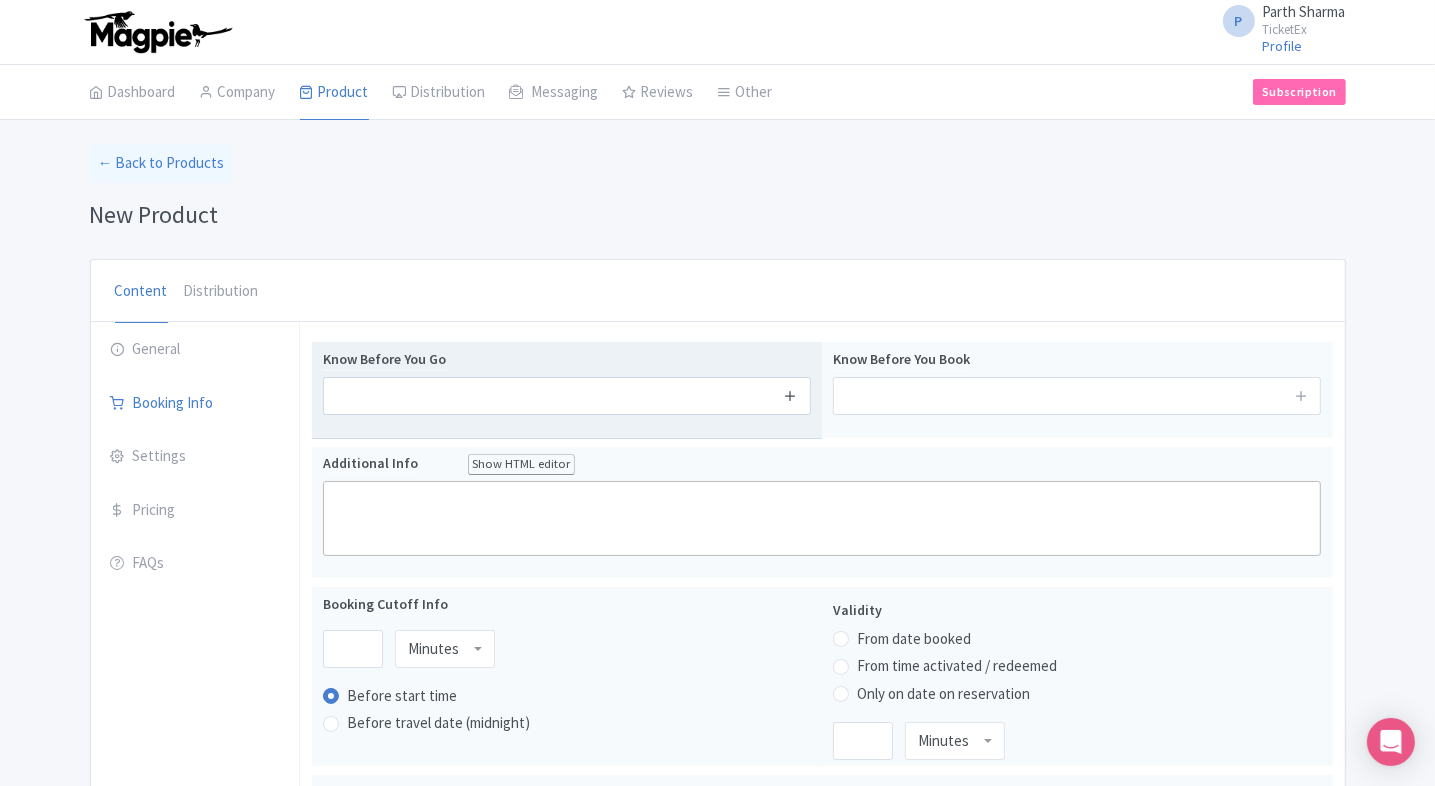 click at bounding box center (790, 395) 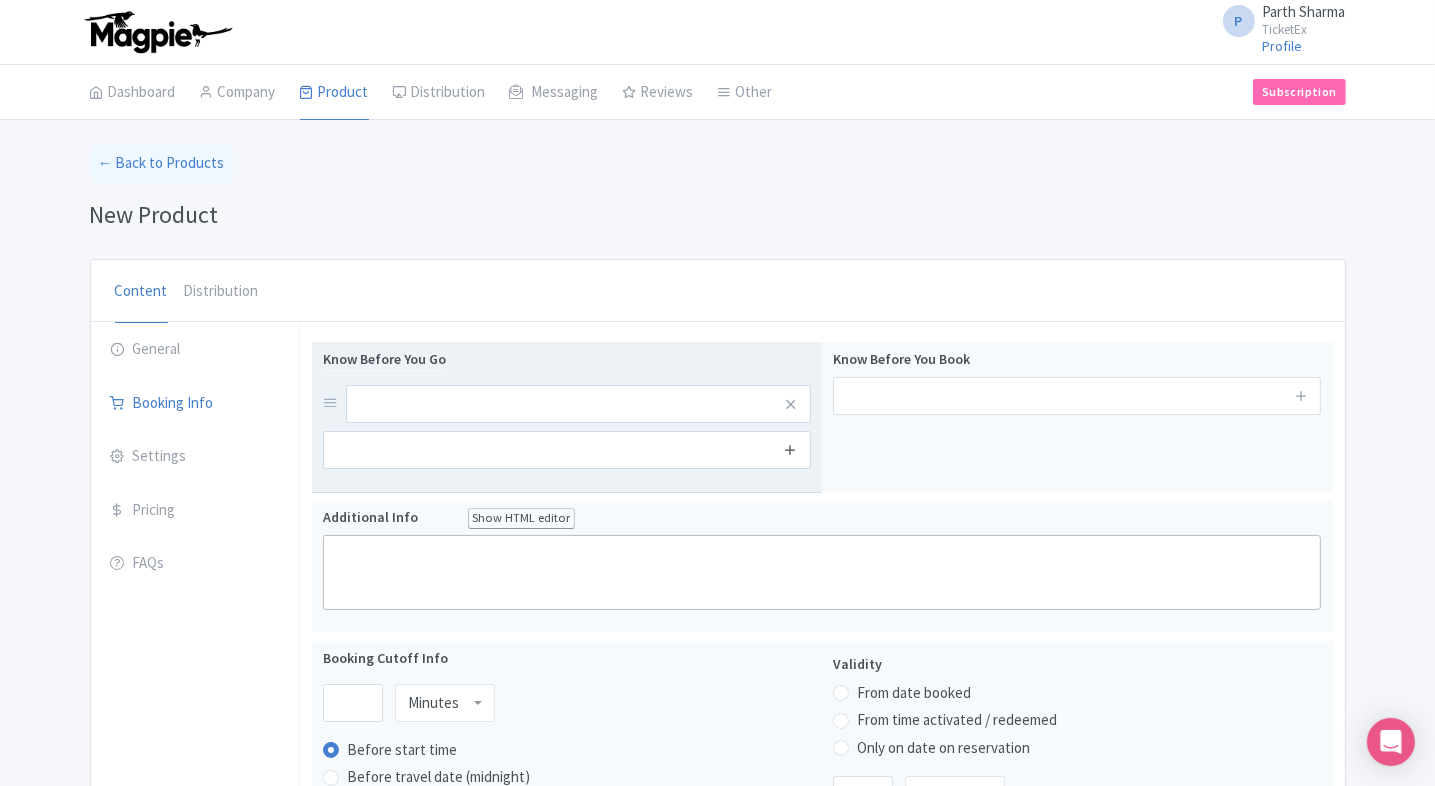 click at bounding box center (790, 449) 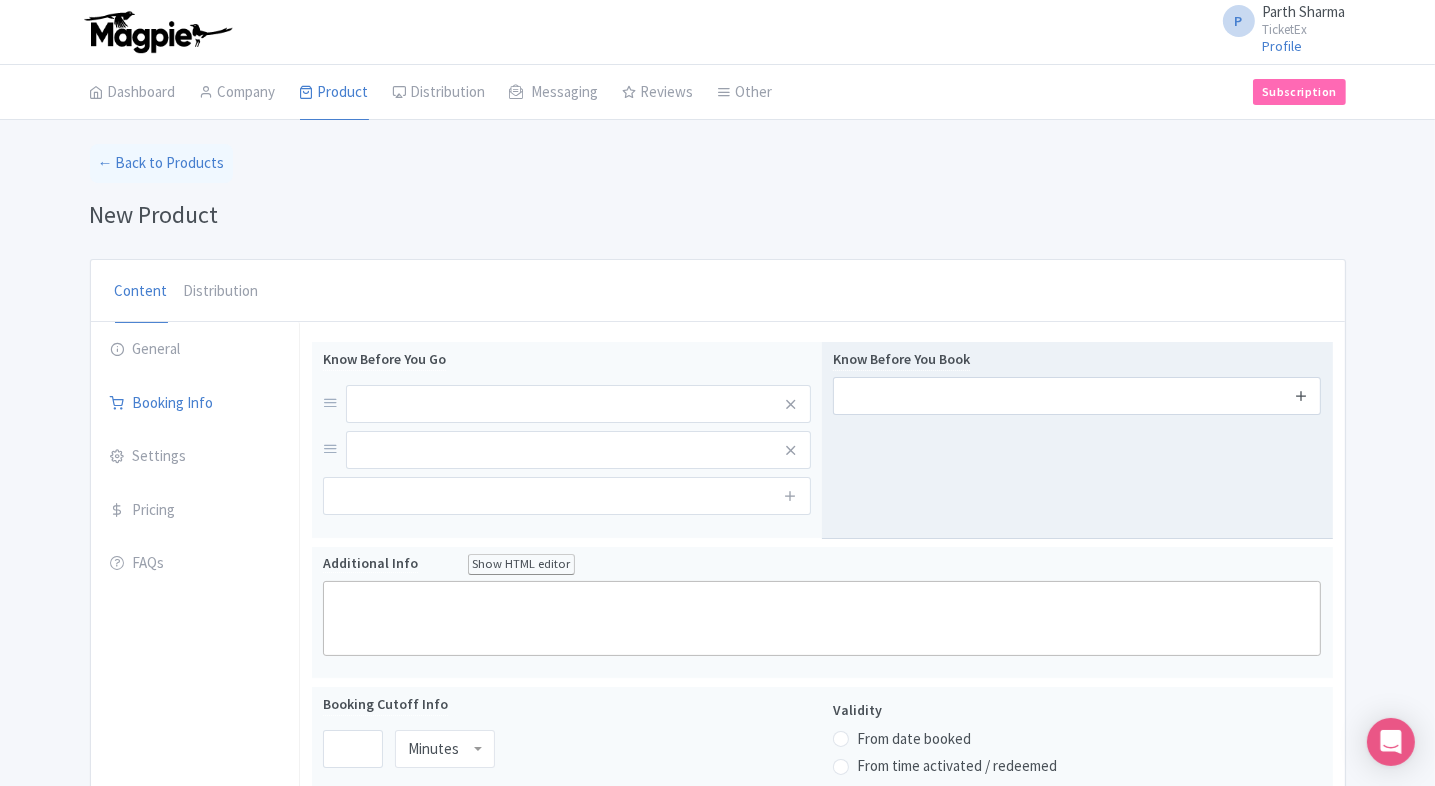 click at bounding box center (1301, 395) 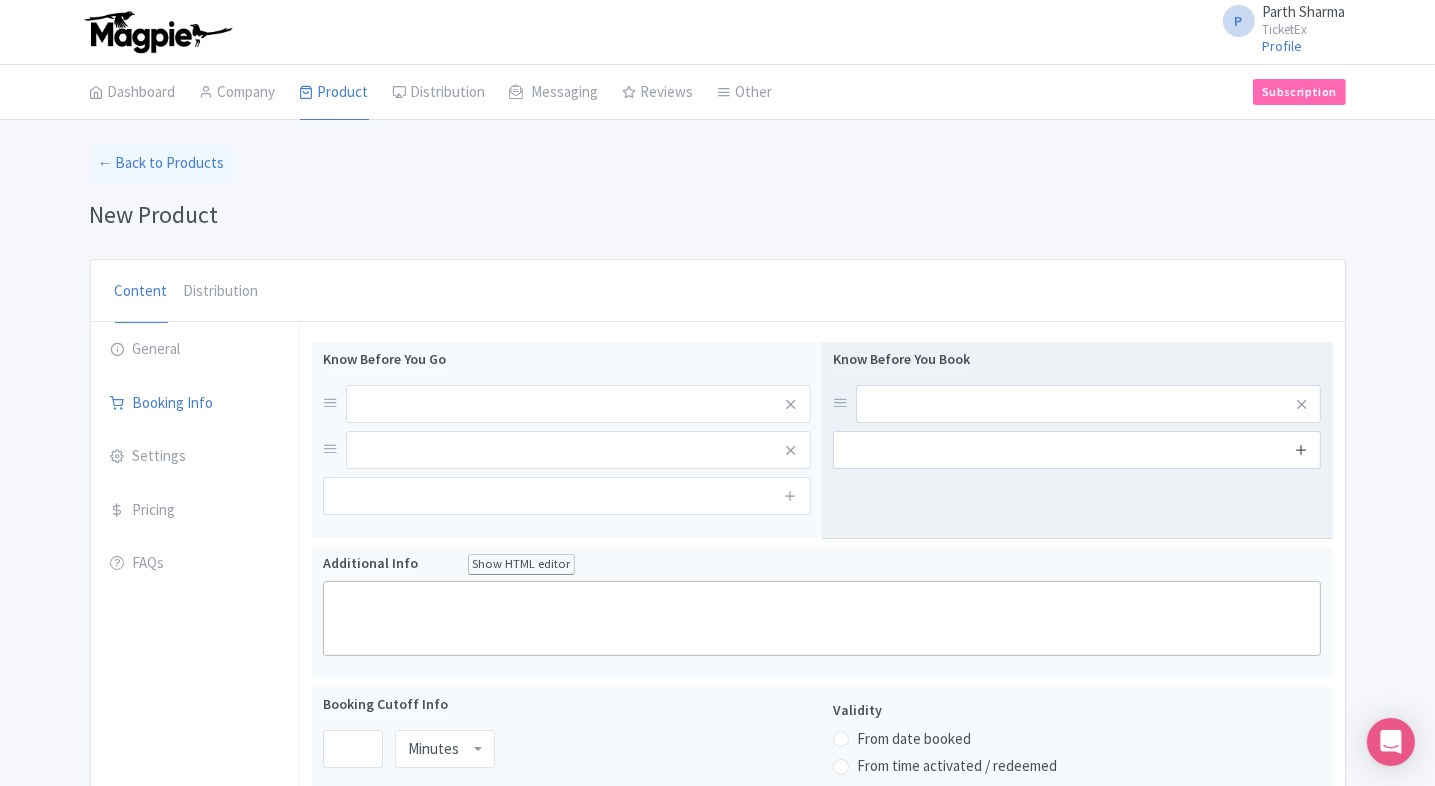 click at bounding box center [1301, 449] 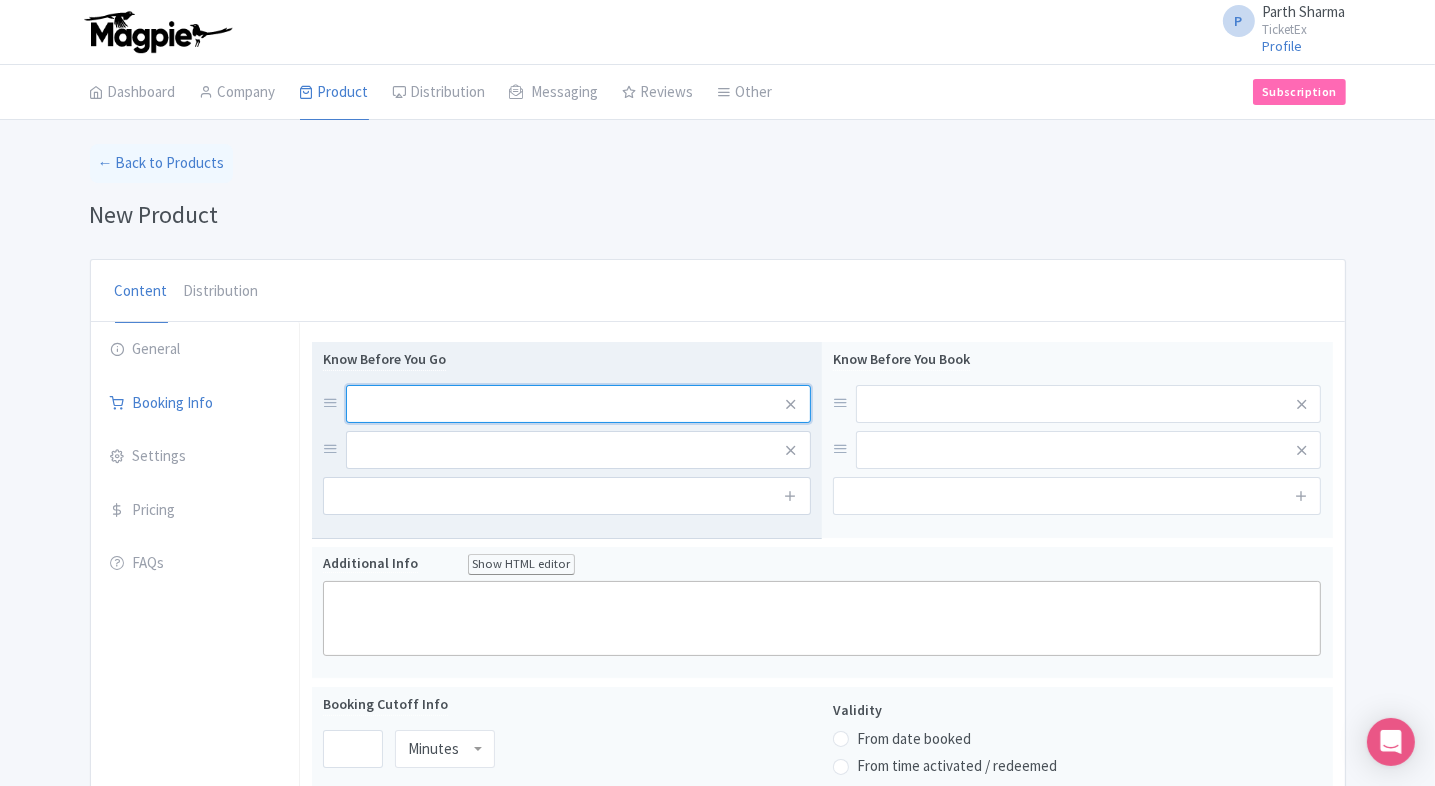 click at bounding box center [578, 404] 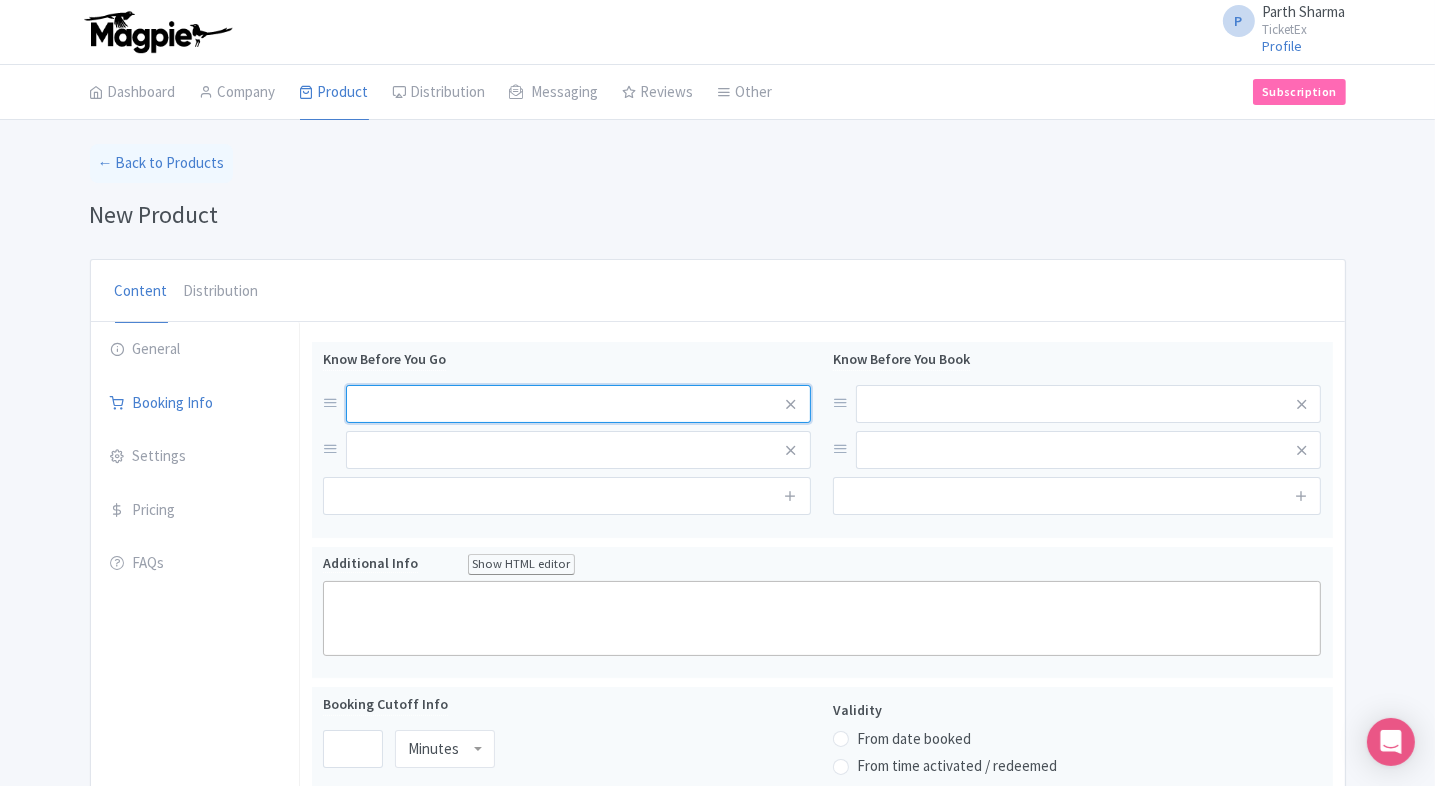 paste on "Carry a valid photo ID." 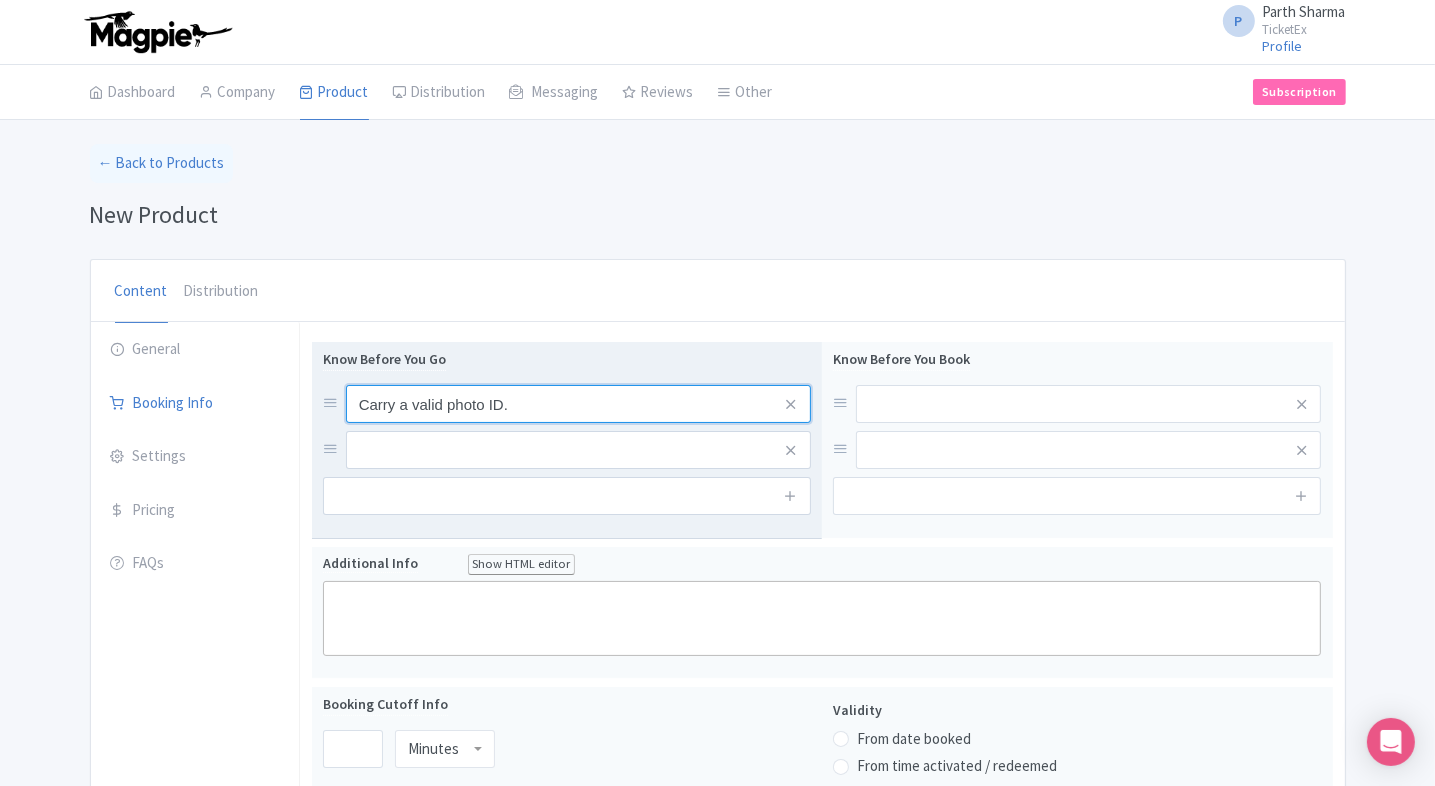 type on "Carry a valid photo ID." 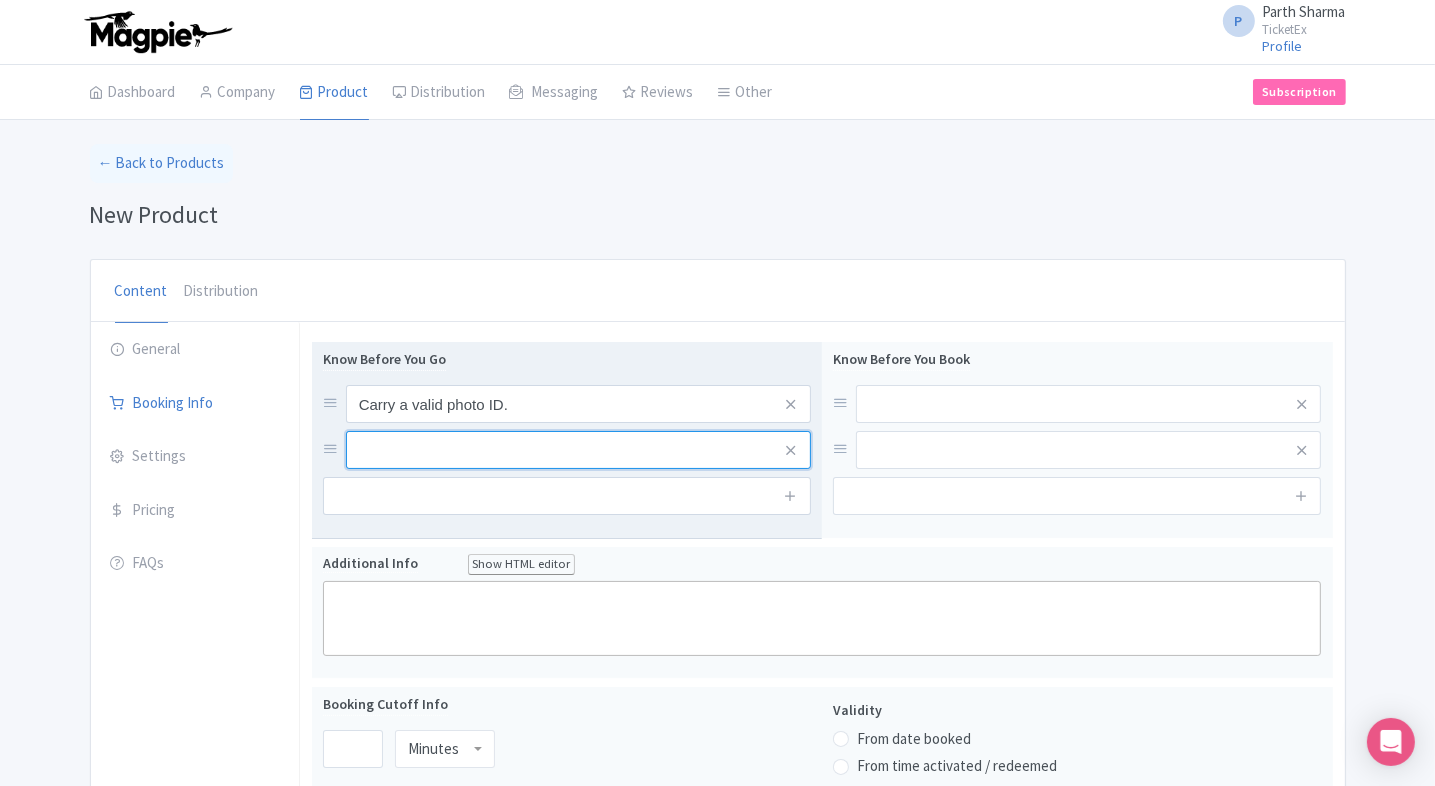 click at bounding box center (578, 404) 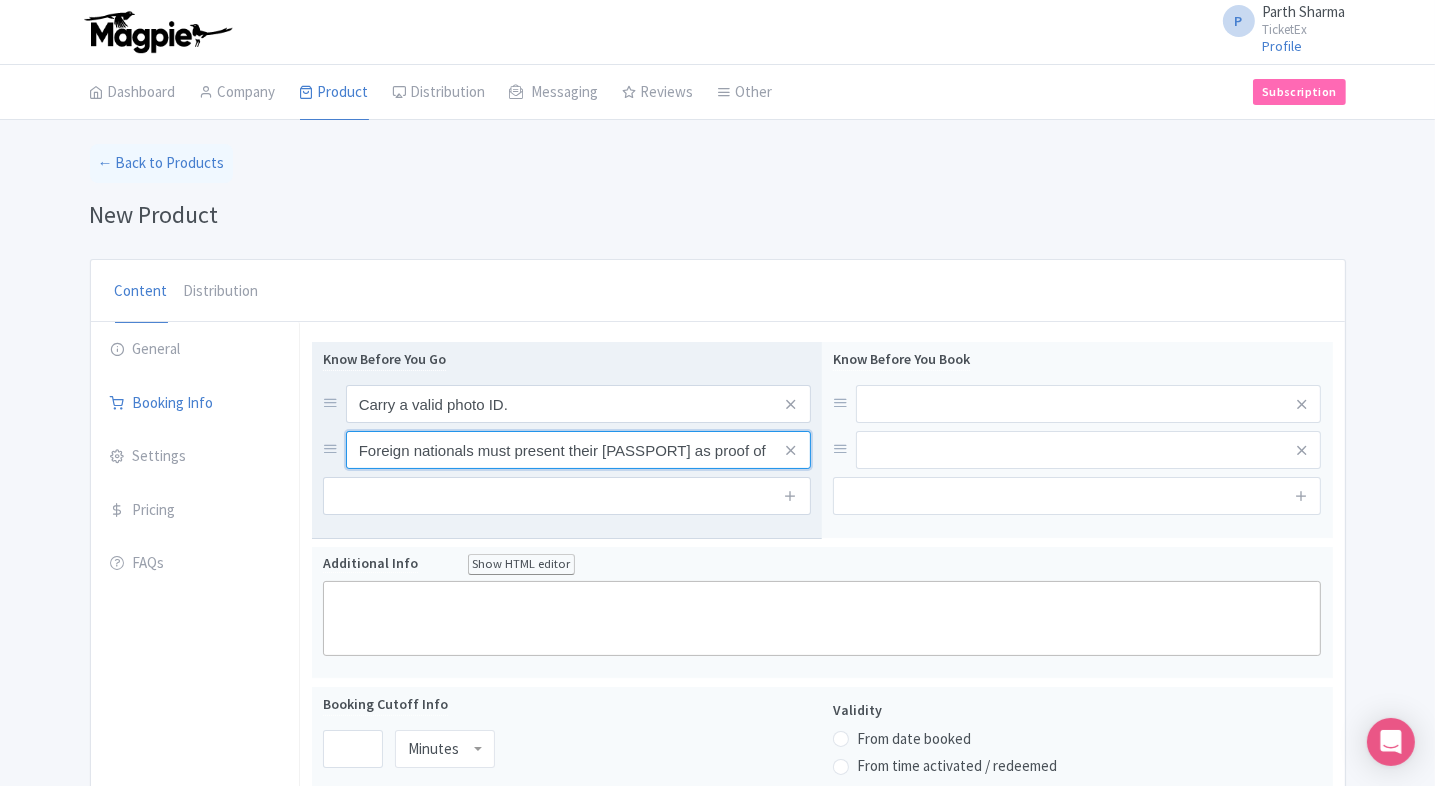 scroll, scrollTop: 0, scrollLeft: 18, axis: horizontal 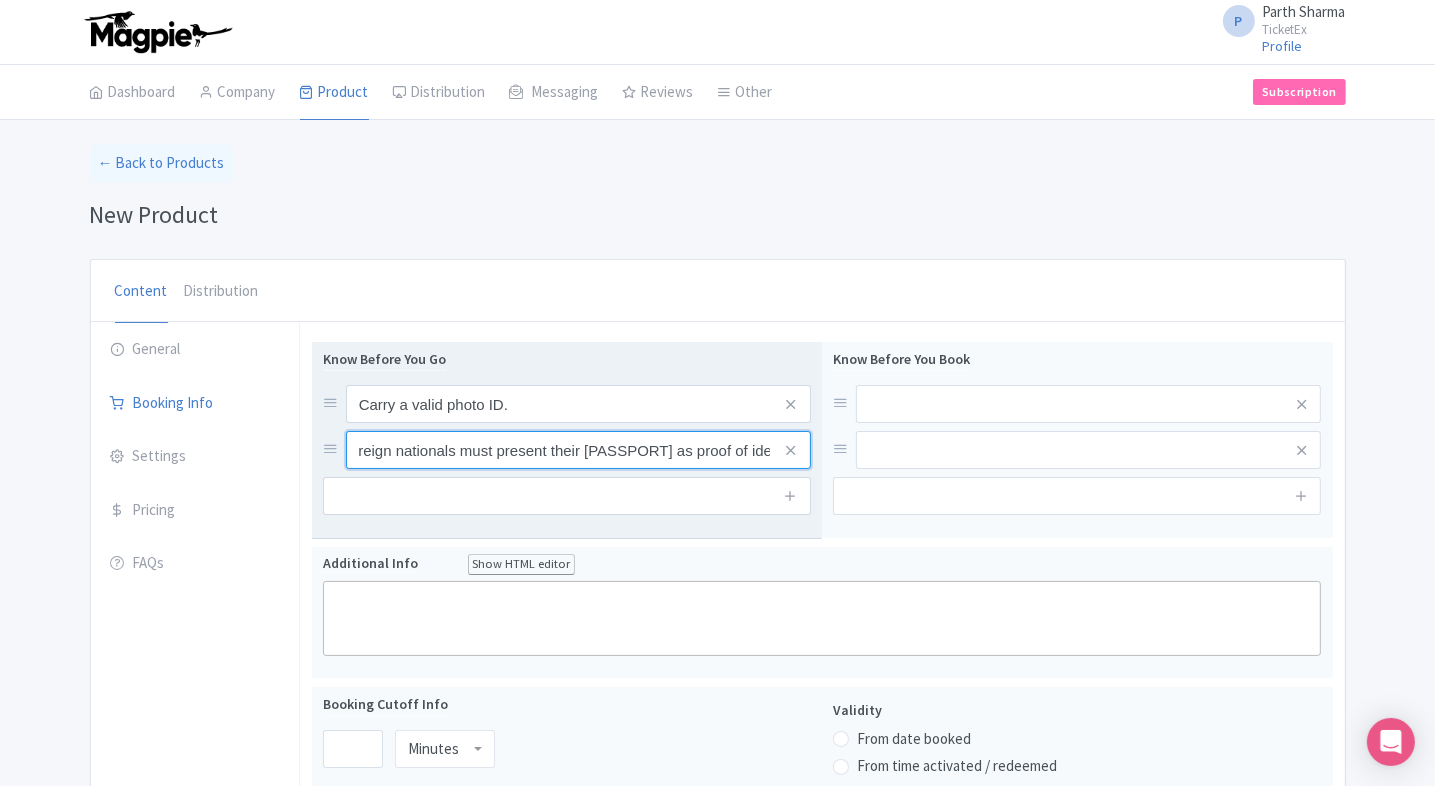type on "Foreign nationals must present their passport as proof of identity." 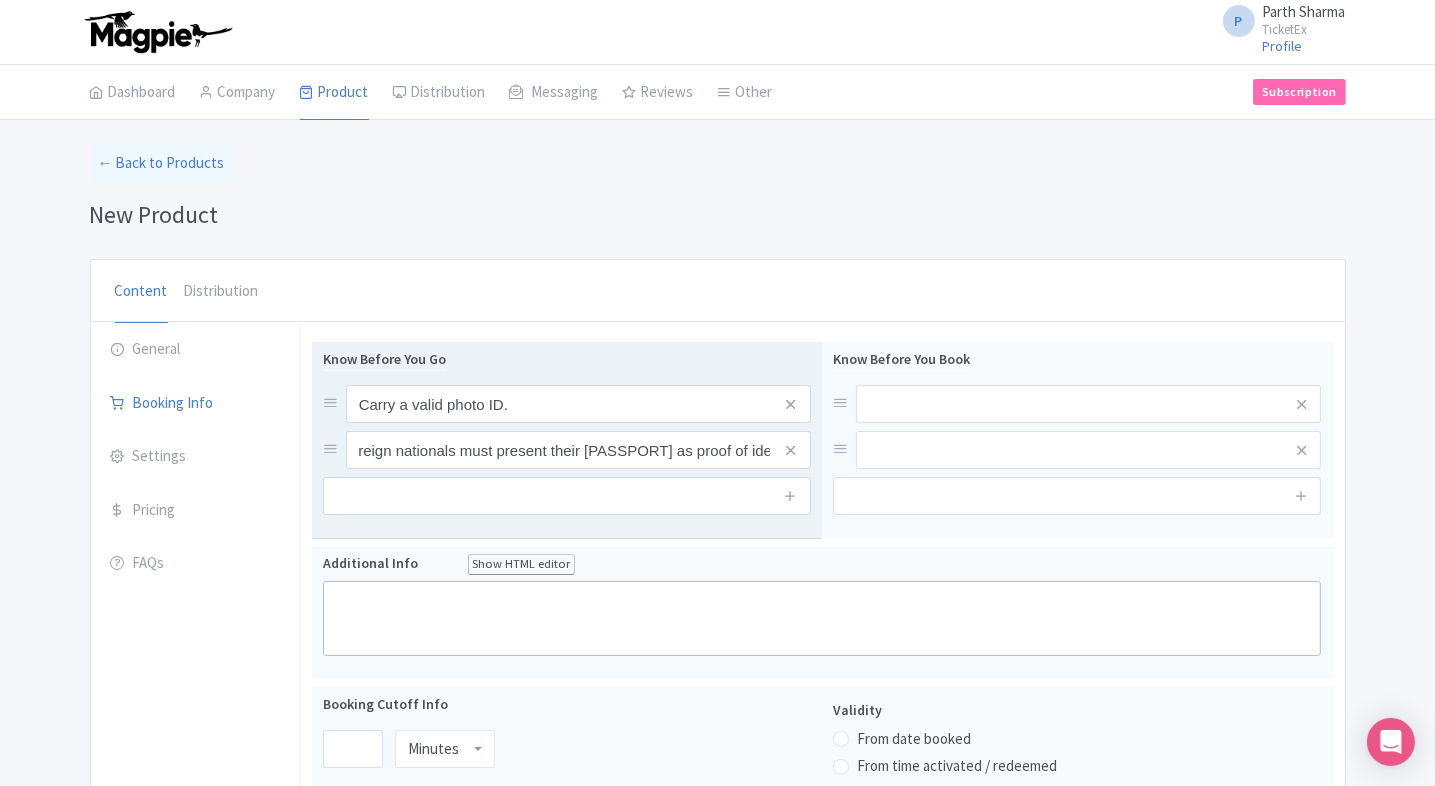 scroll, scrollTop: 0, scrollLeft: 0, axis: both 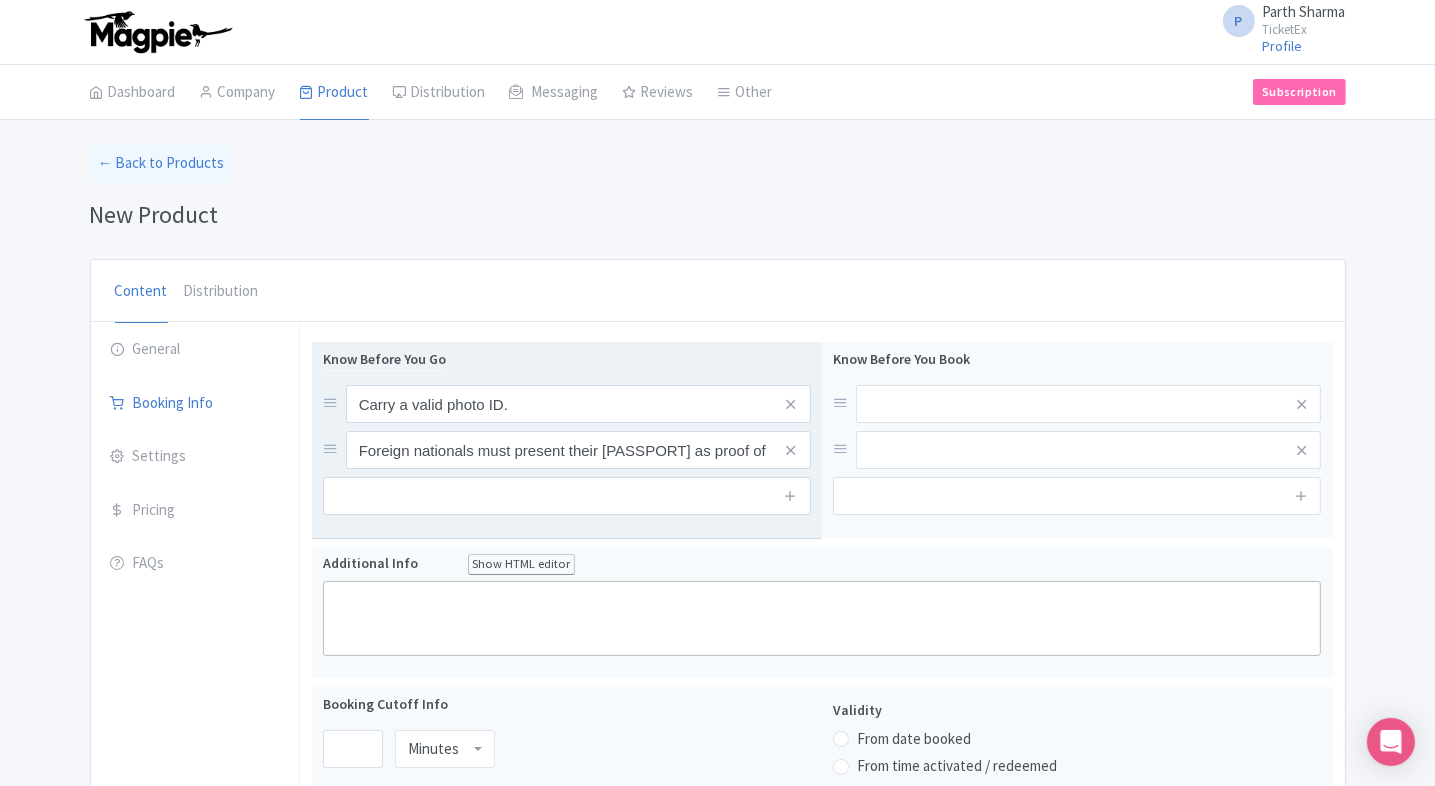 click on "Know Before You Go Carry a valid photo ID. Foreign nationals must present their passport as proof of identity." at bounding box center (567, 440) 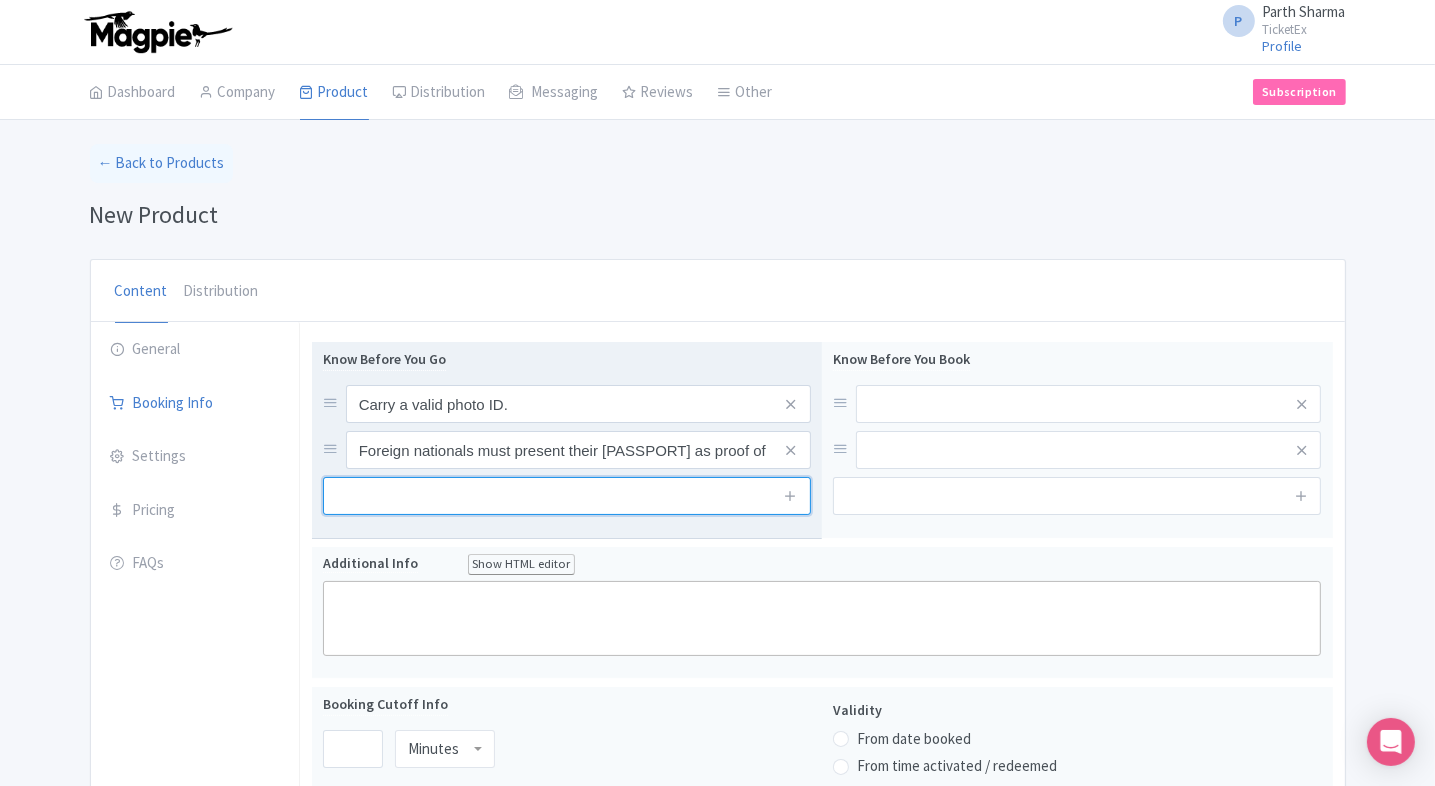 click 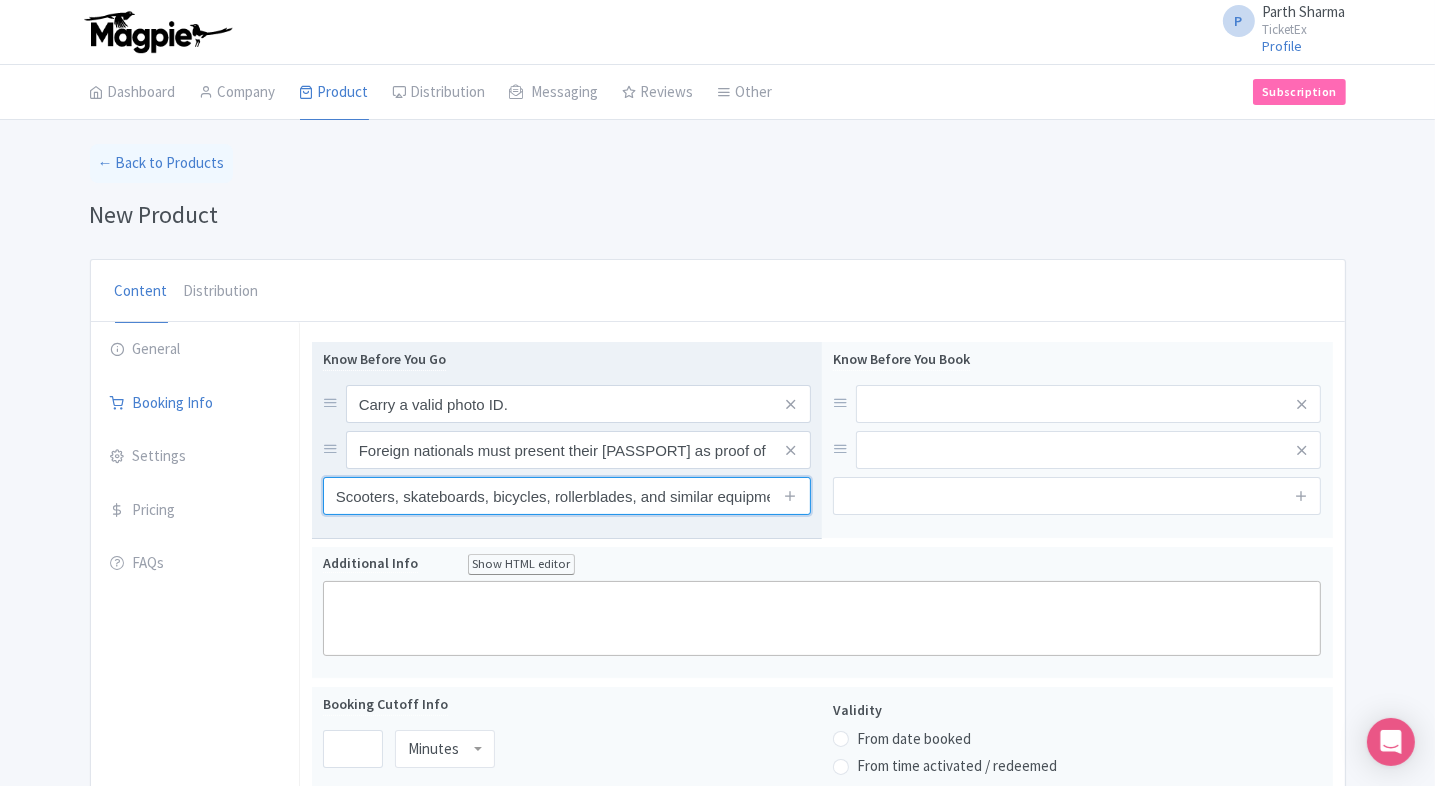 scroll, scrollTop: 0, scrollLeft: 228, axis: horizontal 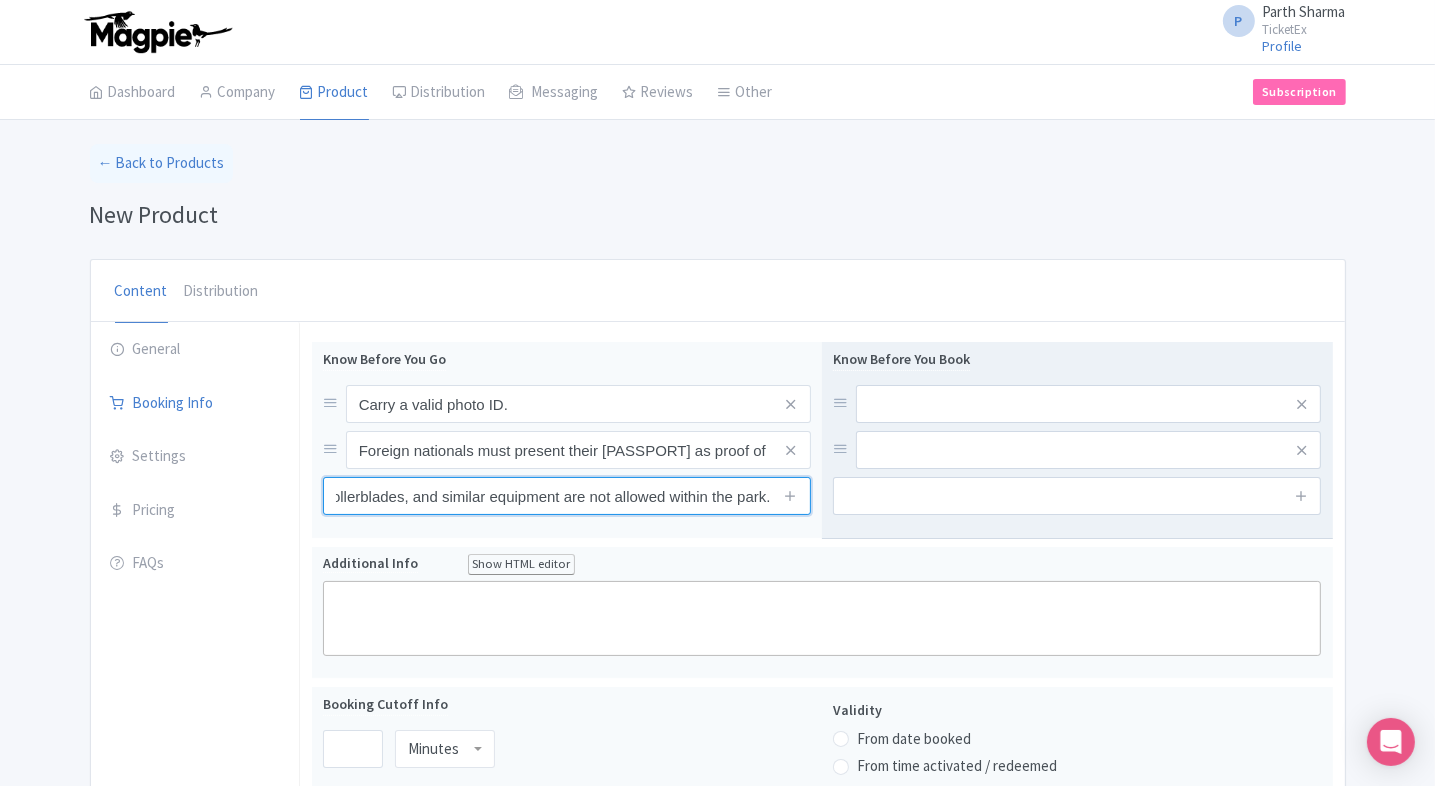 type on "Scooters, skateboards, bicycles, rollerblades, and similar equipment are not allowed within the park." 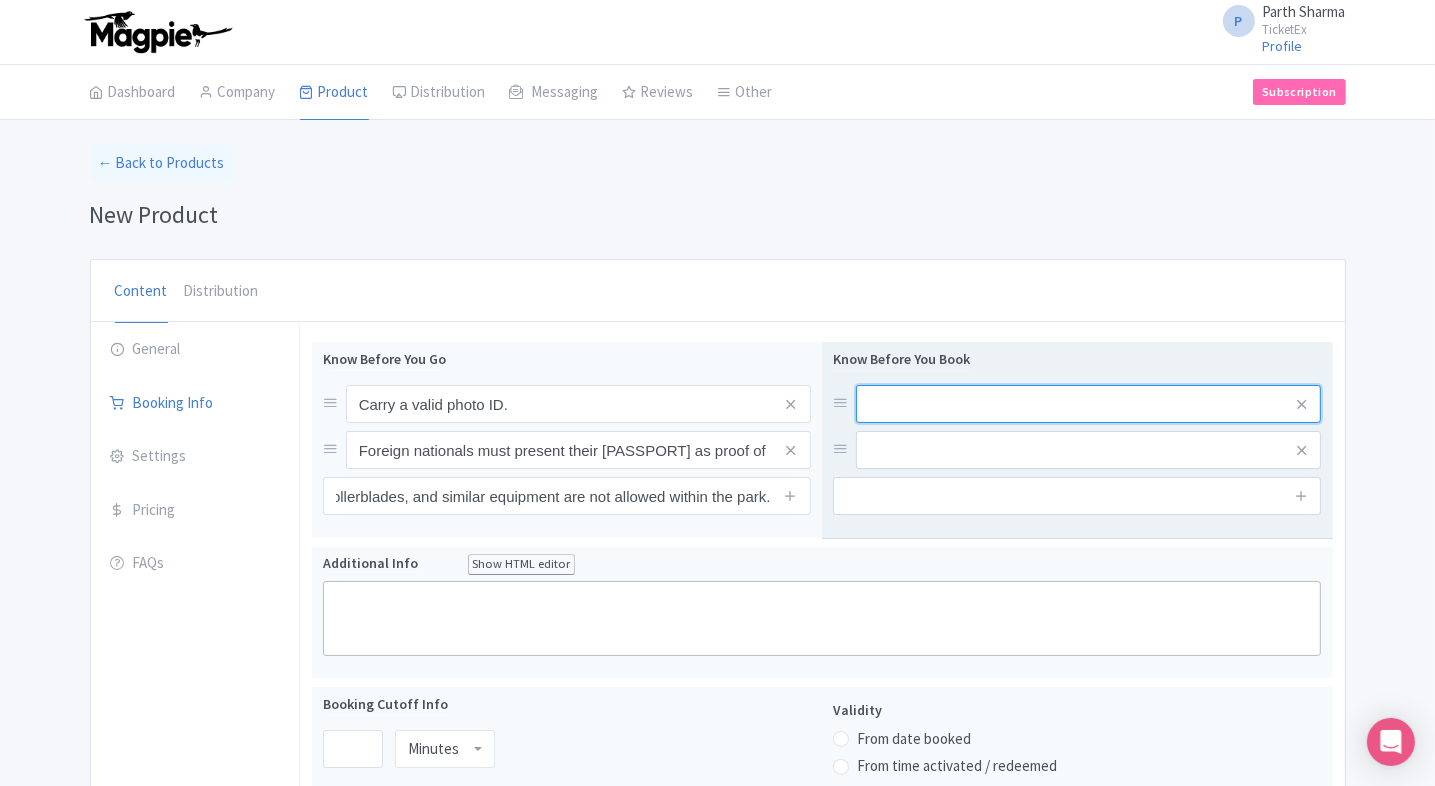 scroll, scrollTop: 0, scrollLeft: 0, axis: both 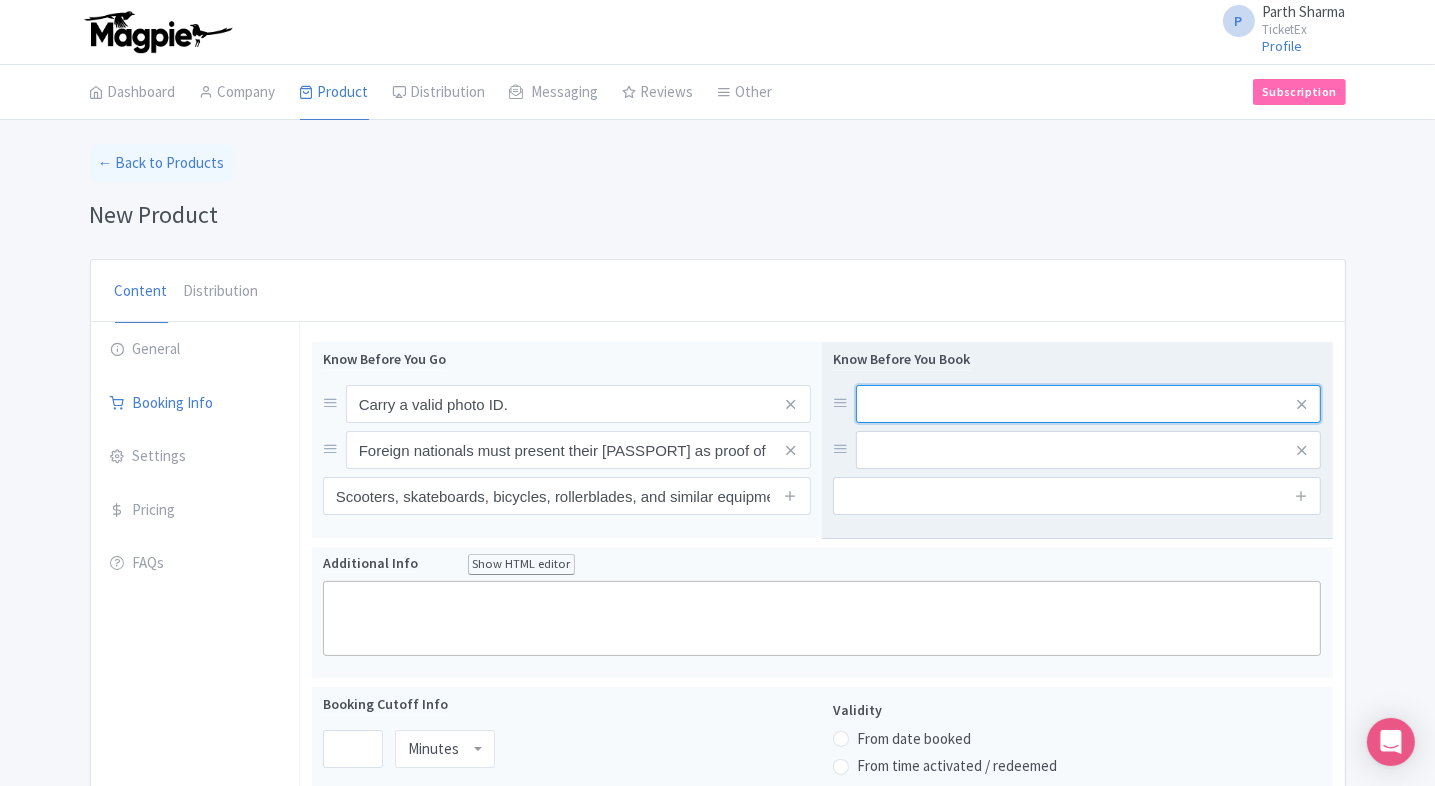 click 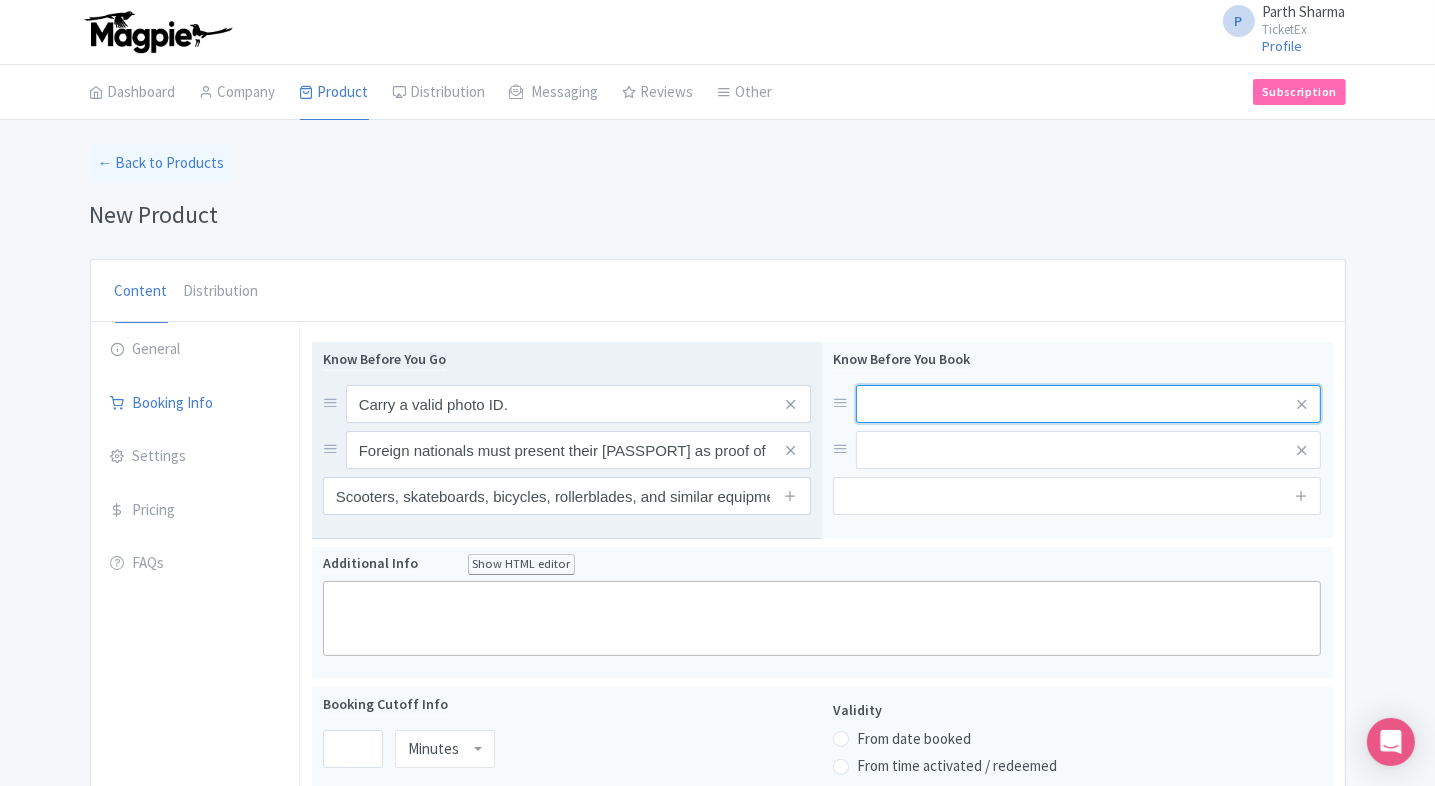 paste on "Once you leave the premises, re-entry is not allowed." 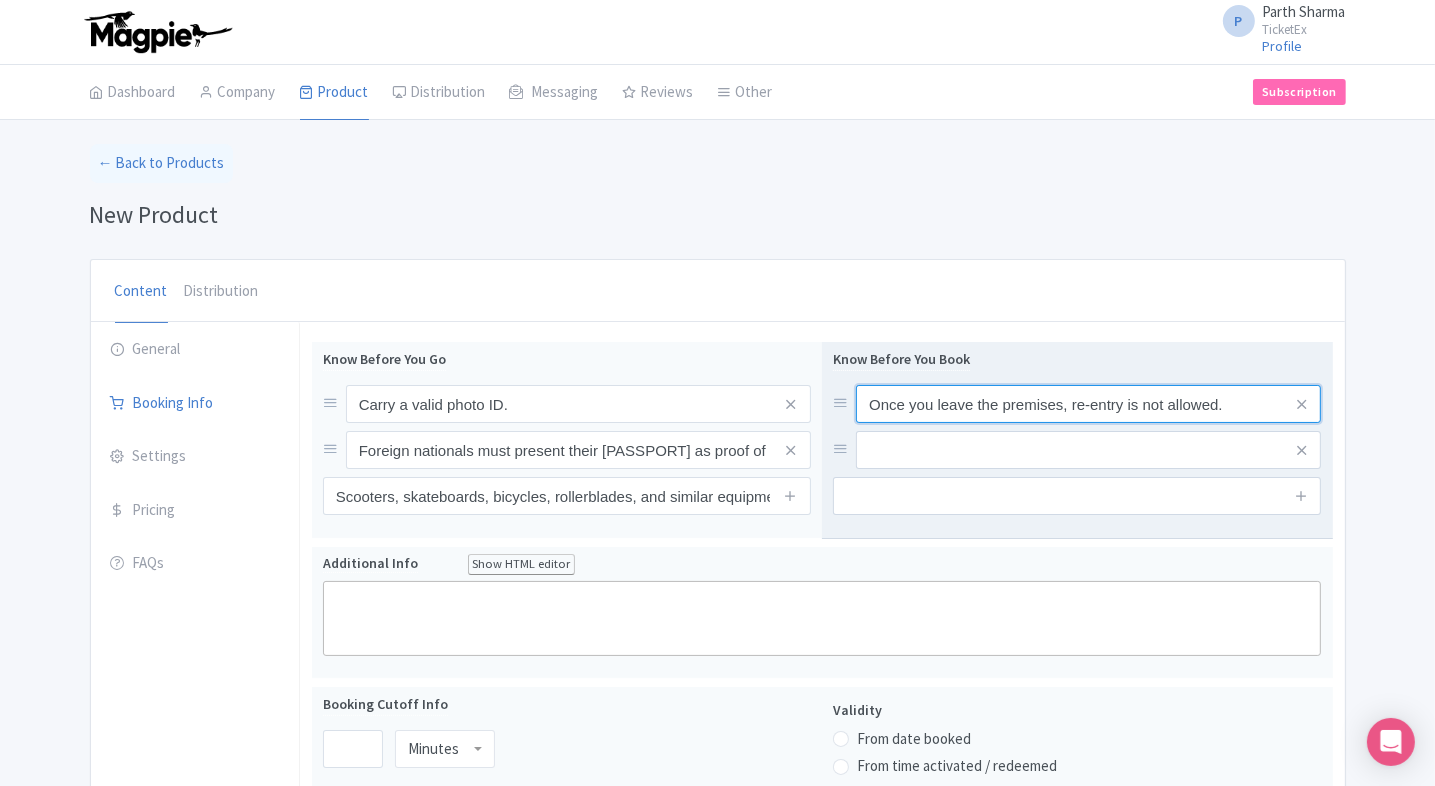 type on "Once you leave the premises, re-entry is not allowed." 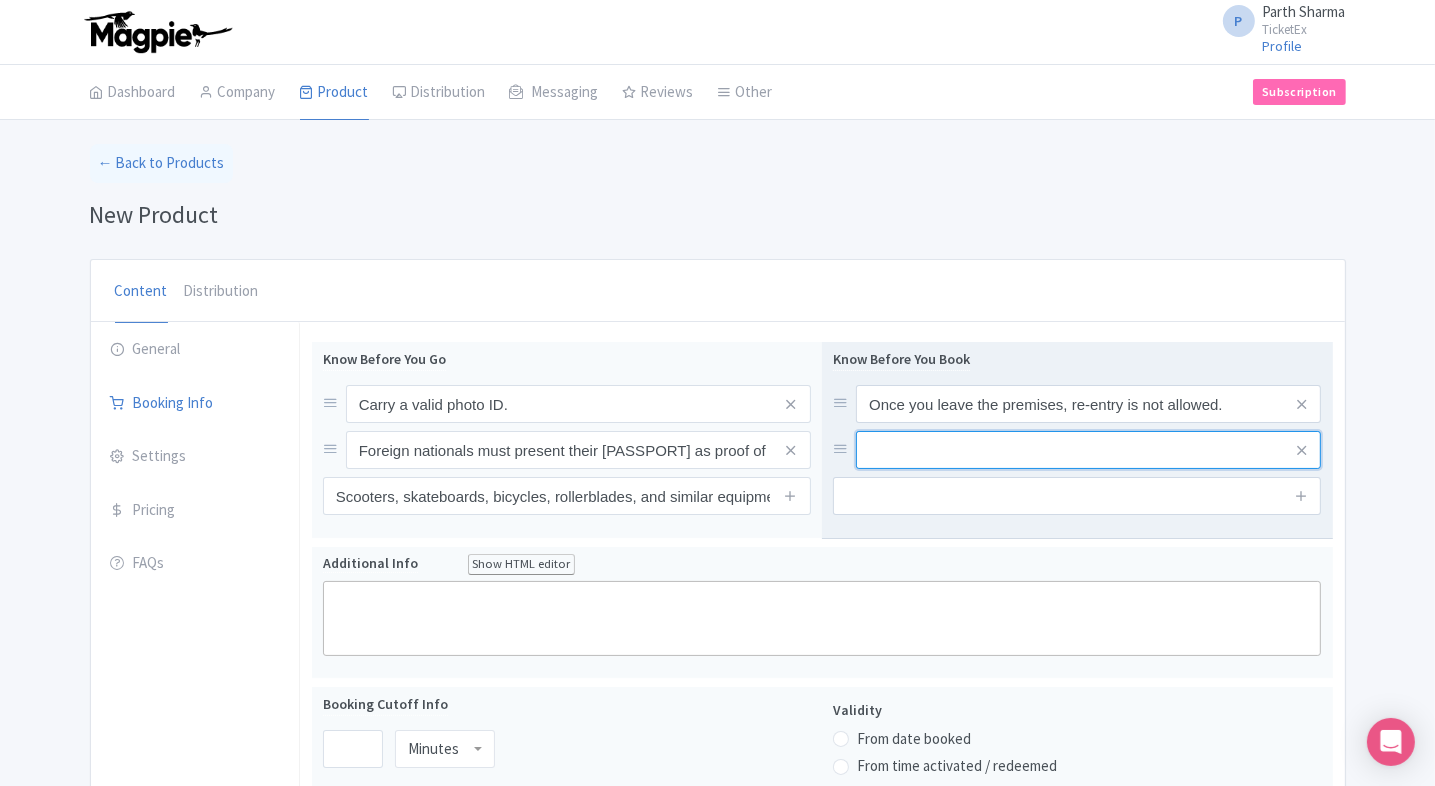 click 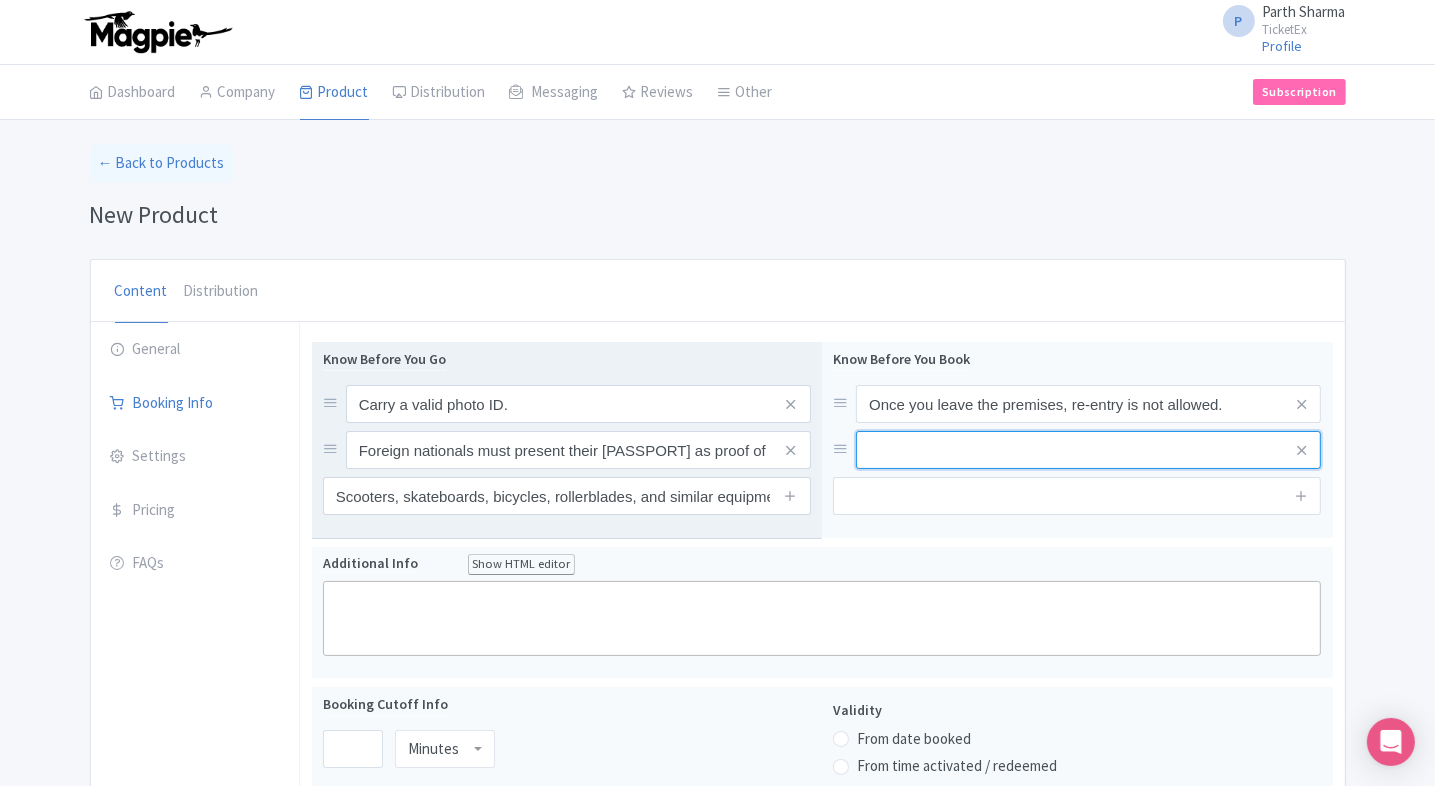 paste on "Outside food and beverages are prohibited." 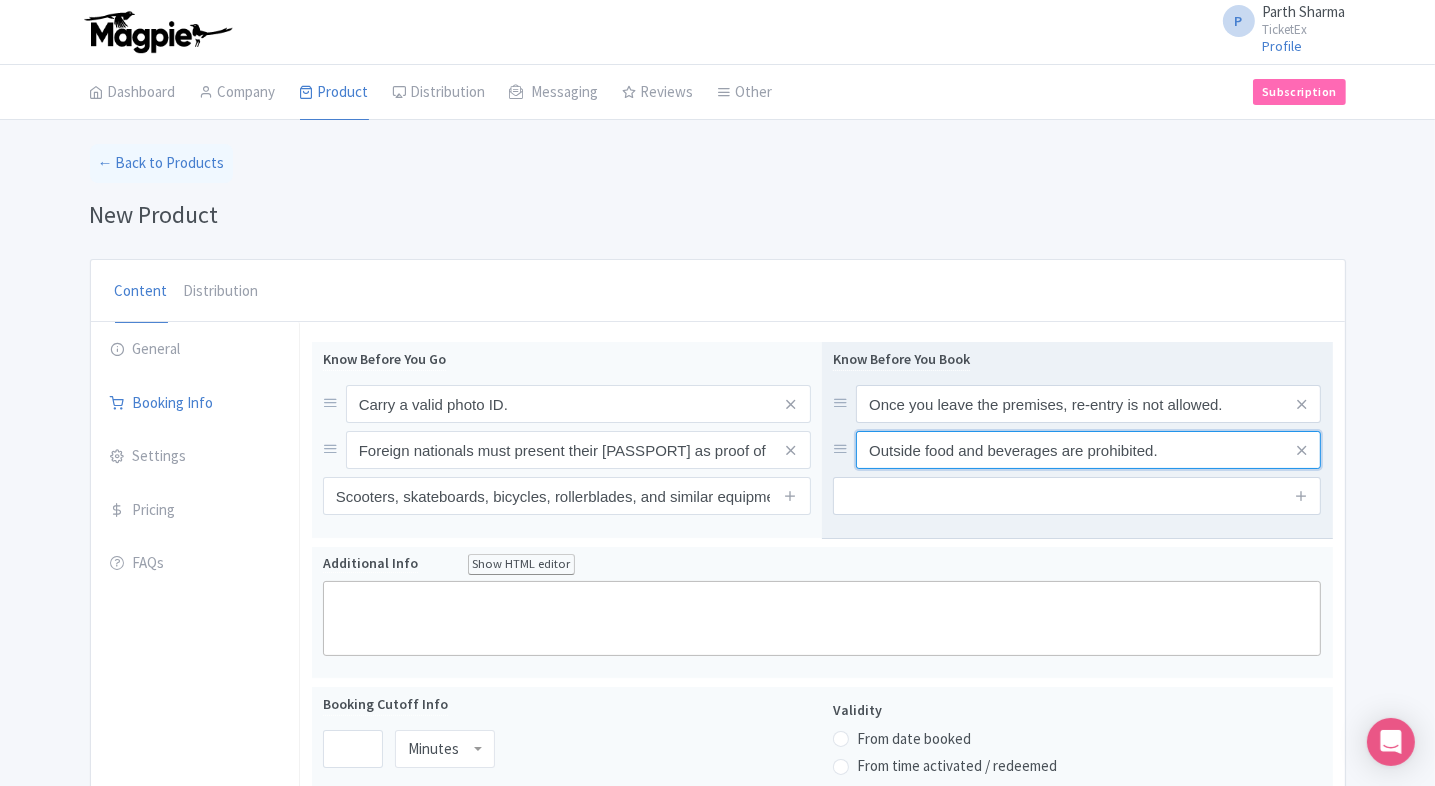 type on "Outside food and beverages are prohibited." 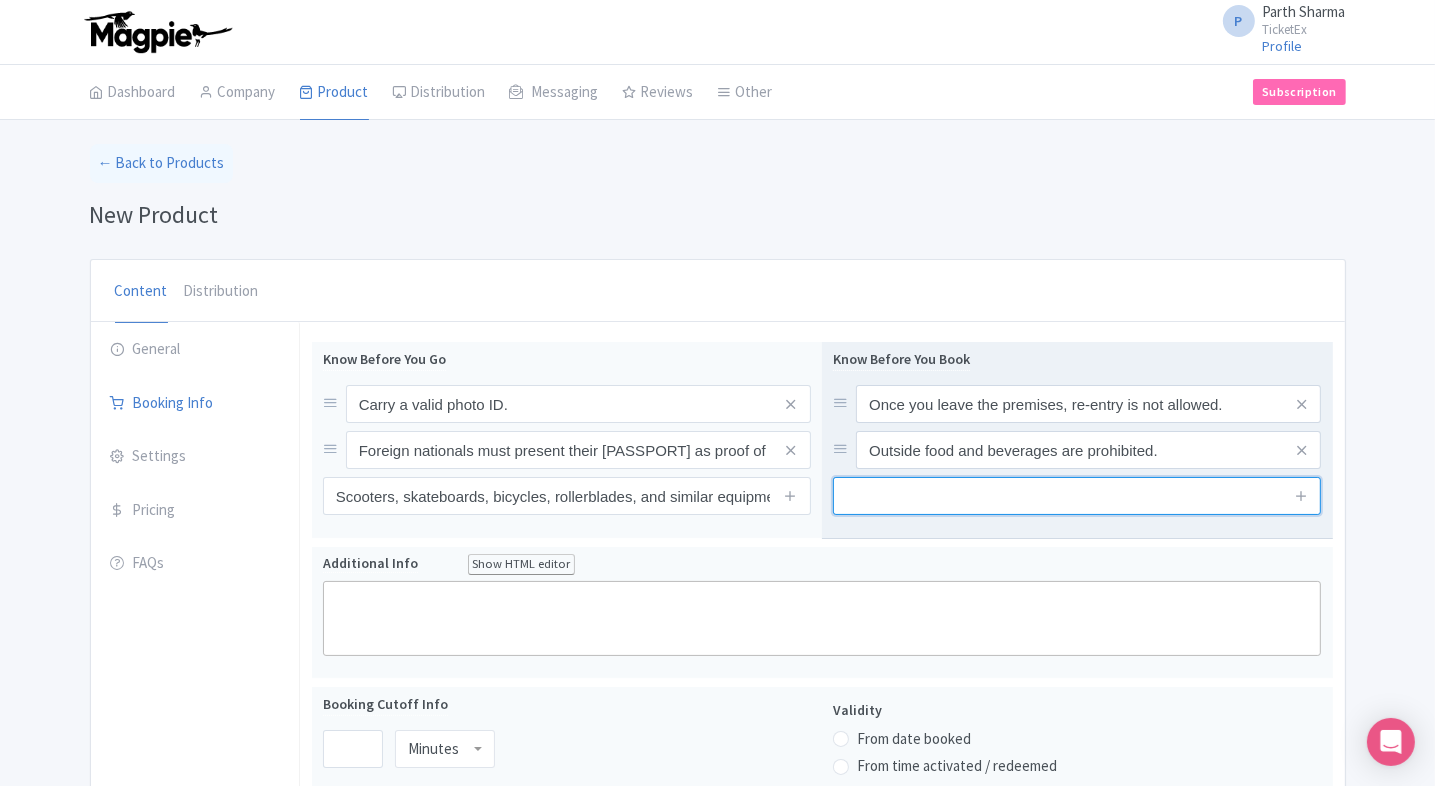 click 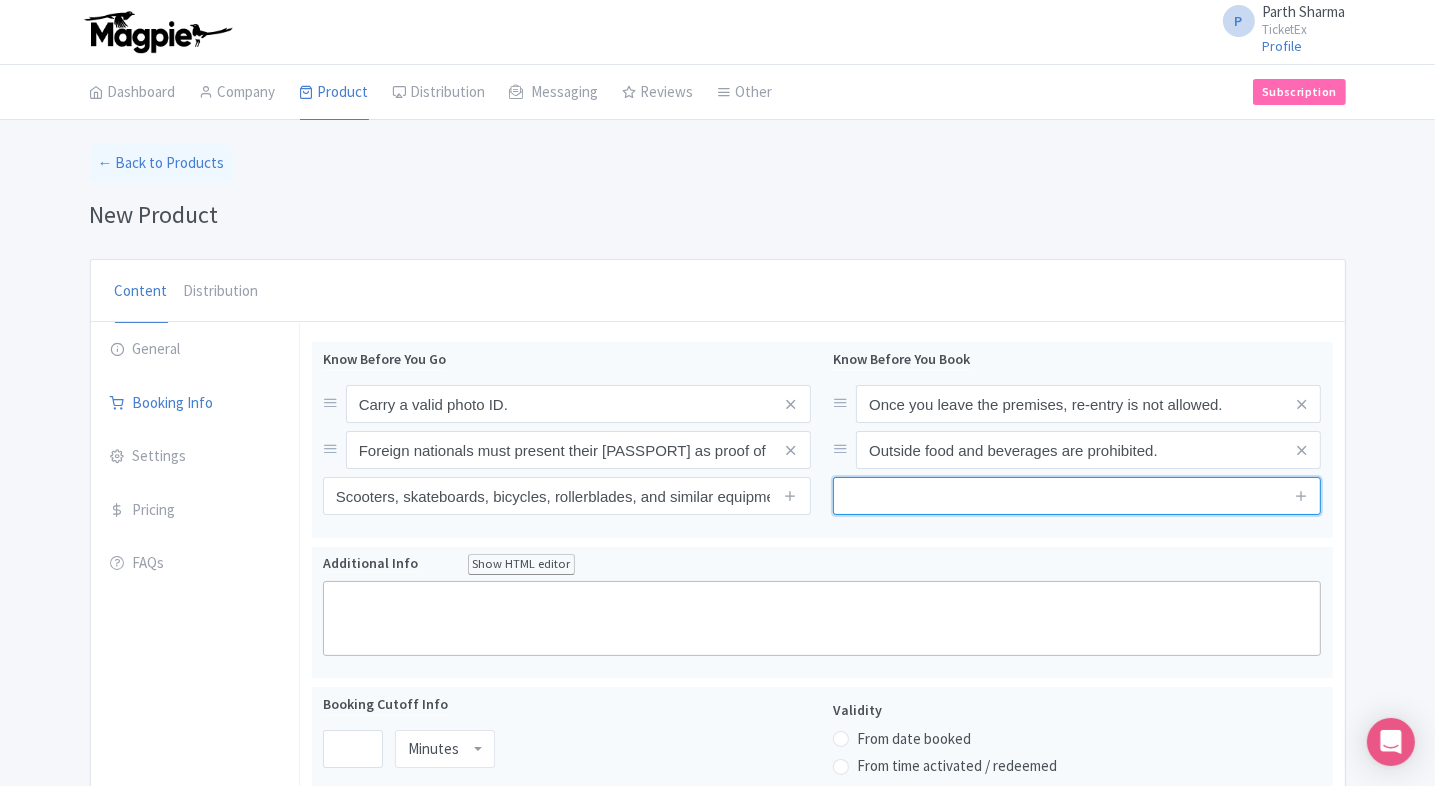 paste on "Visitors with specific medically required dietary needs may bring food, provided they have supporting medical documentation." 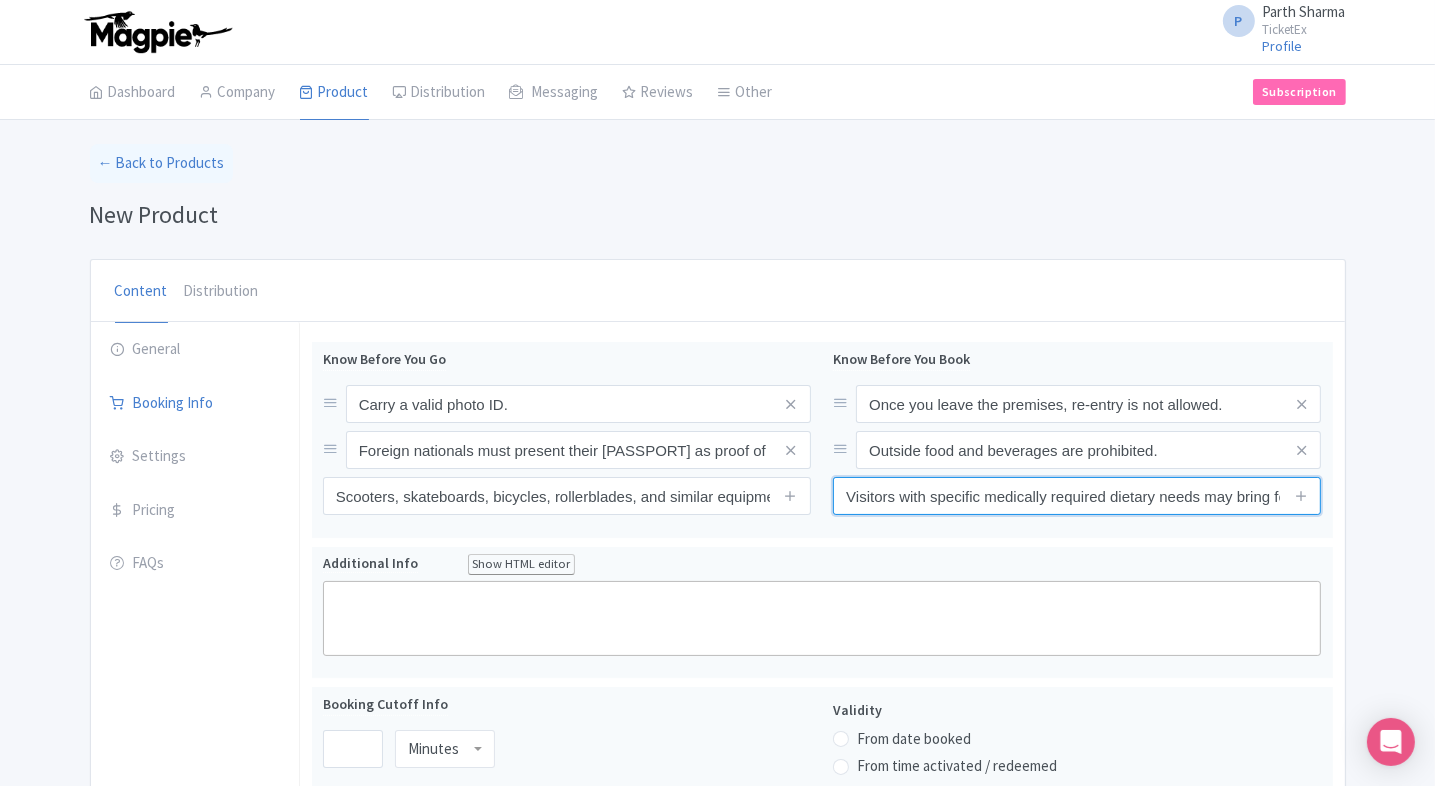 scroll, scrollTop: 0, scrollLeft: 394, axis: horizontal 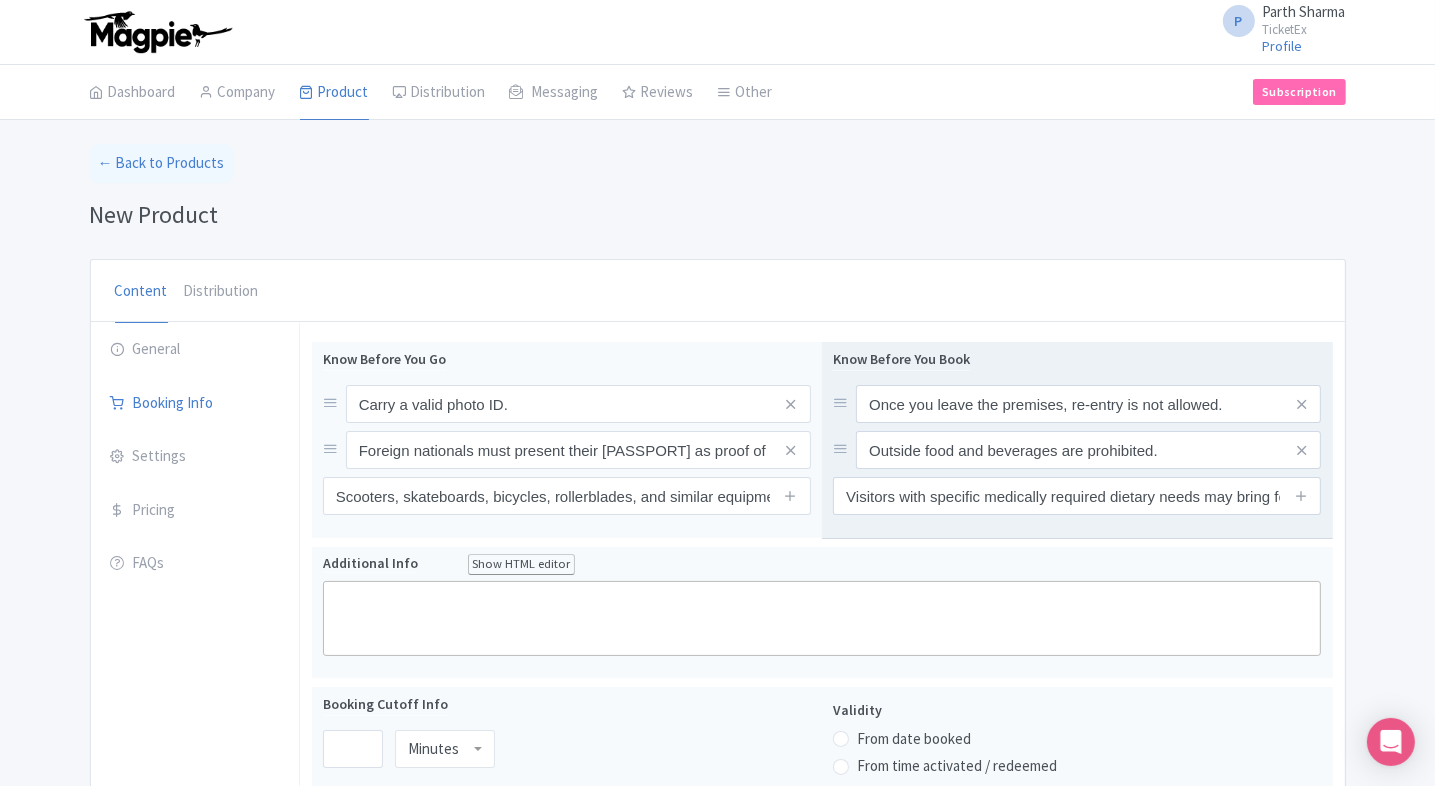 click on "Know Before You Book Once you leave the premises, re-entry is not allowed. Outside food and beverages are prohibited. Visitors with specific medically required dietary needs may bring food, provided they have supporting medical documentation." 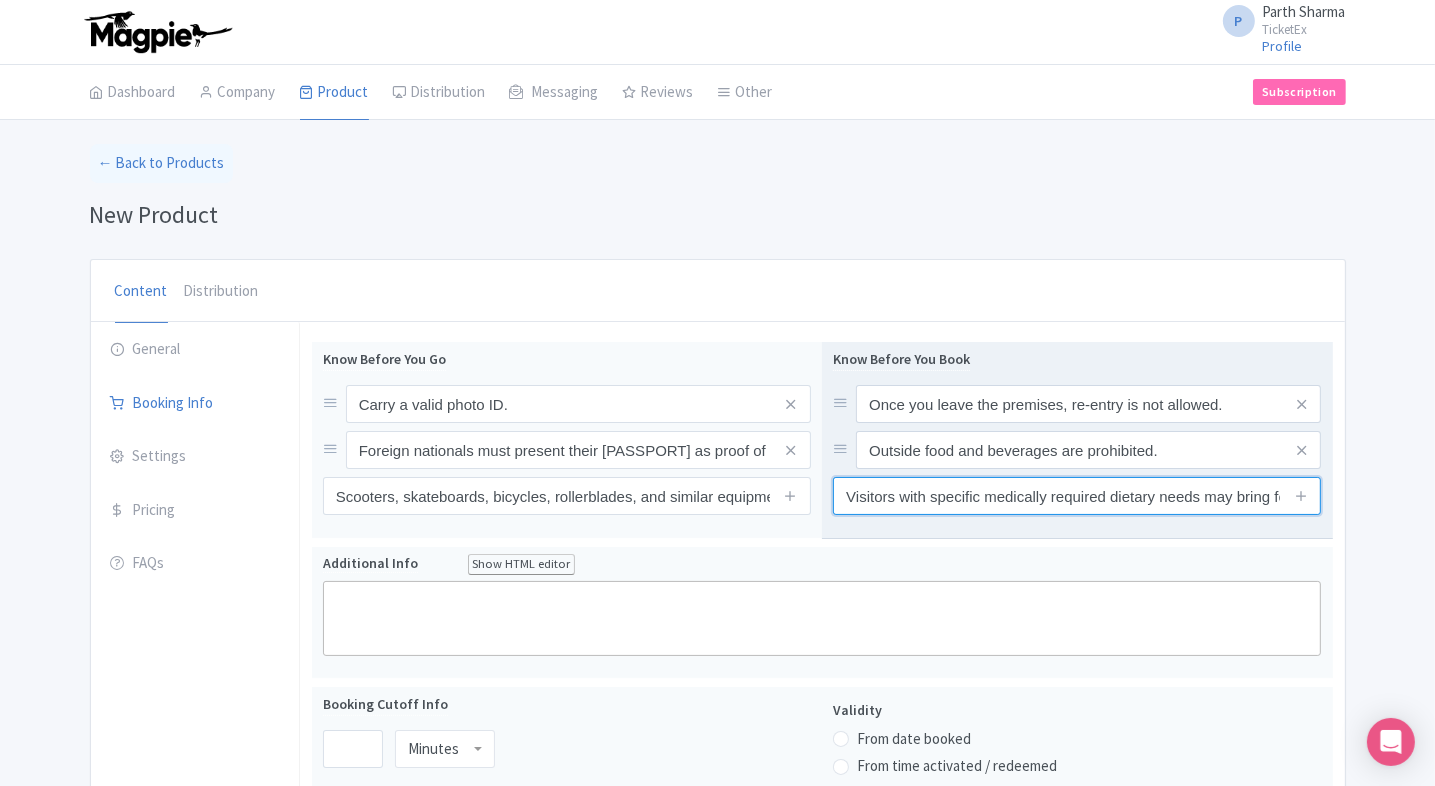 click on "Visitors with specific medically required dietary needs may bring food, provided they have supporting medical documentation." 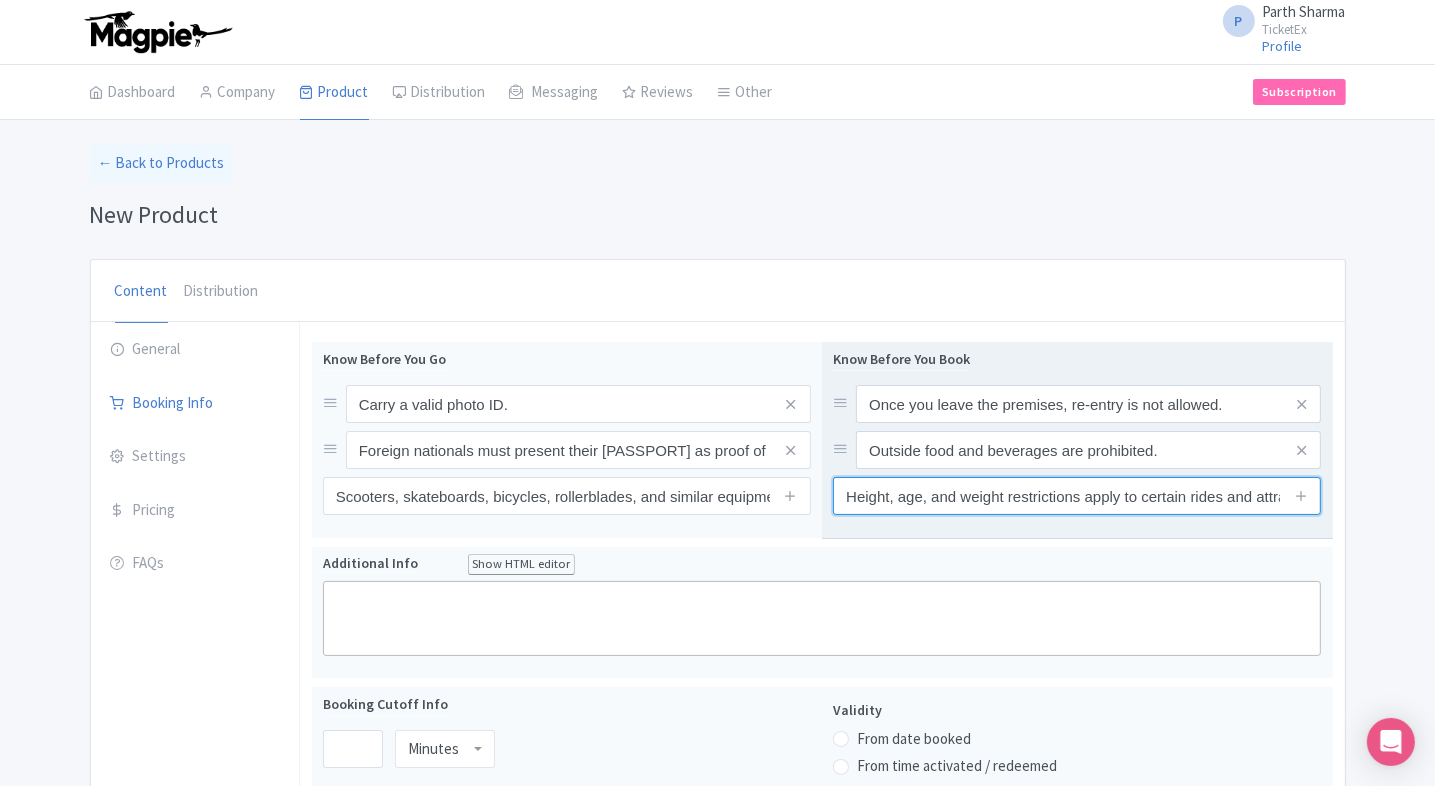 scroll, scrollTop: 0, scrollLeft: 48, axis: horizontal 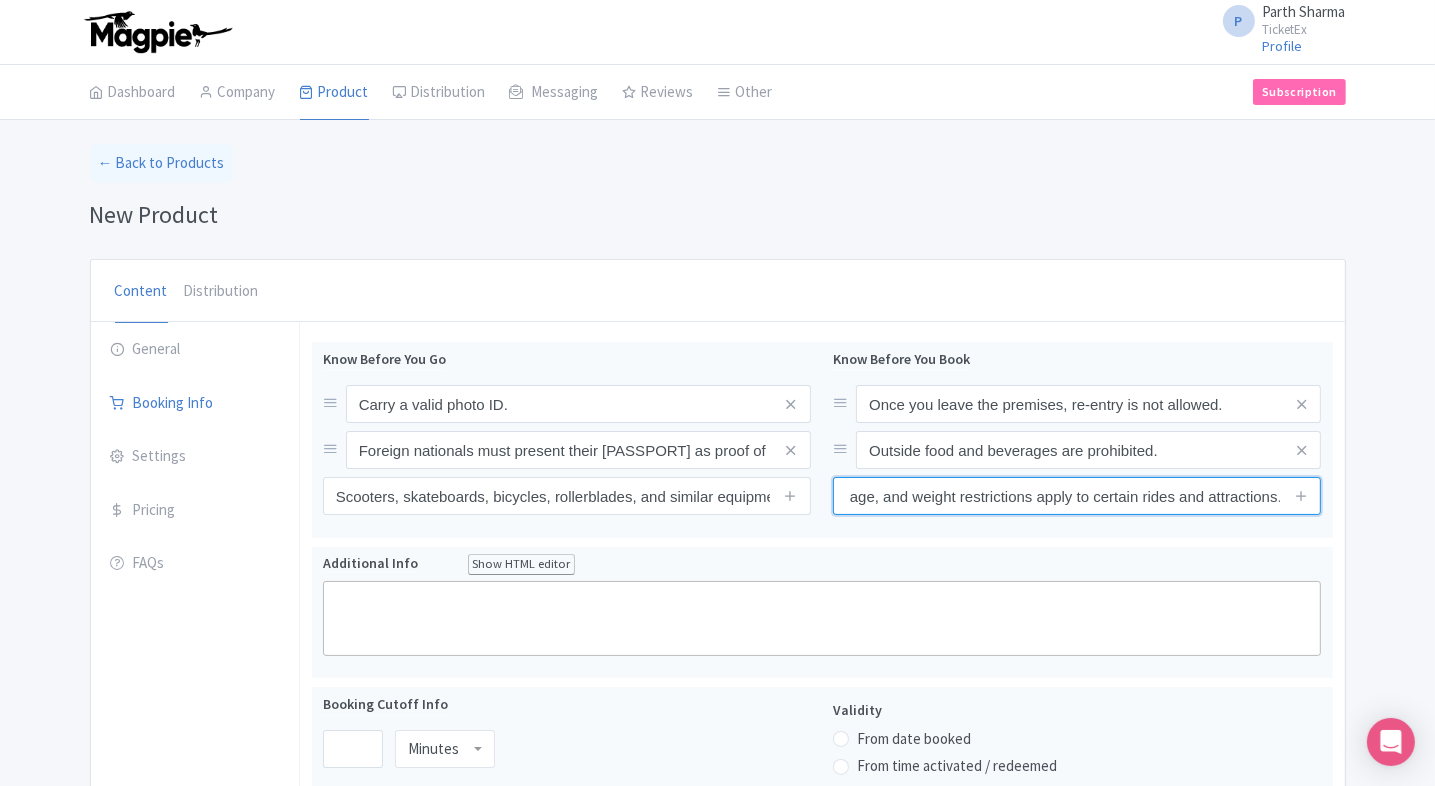 type on "Height, age, and weight restrictions apply to certain rides and attractions." 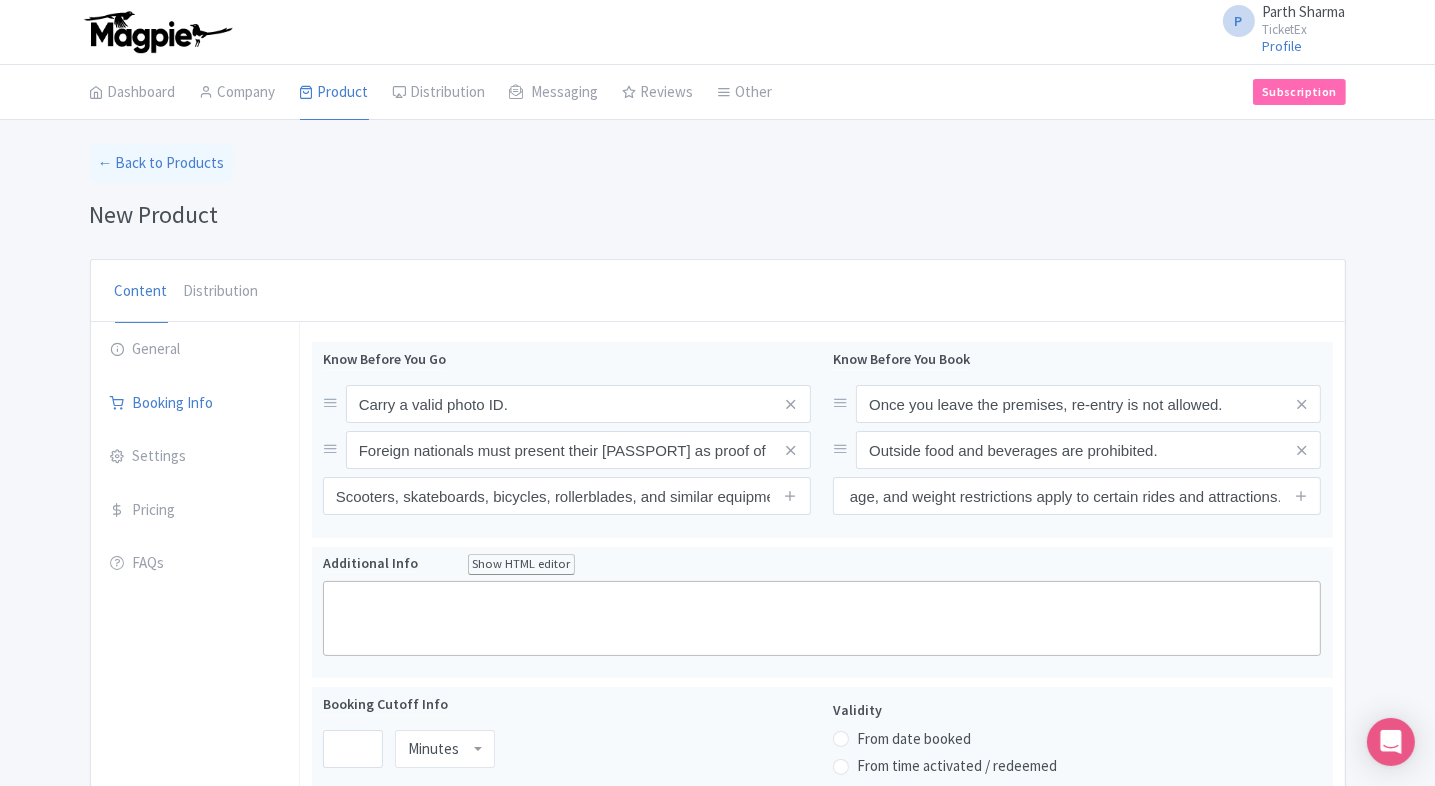 scroll, scrollTop: 0, scrollLeft: 0, axis: both 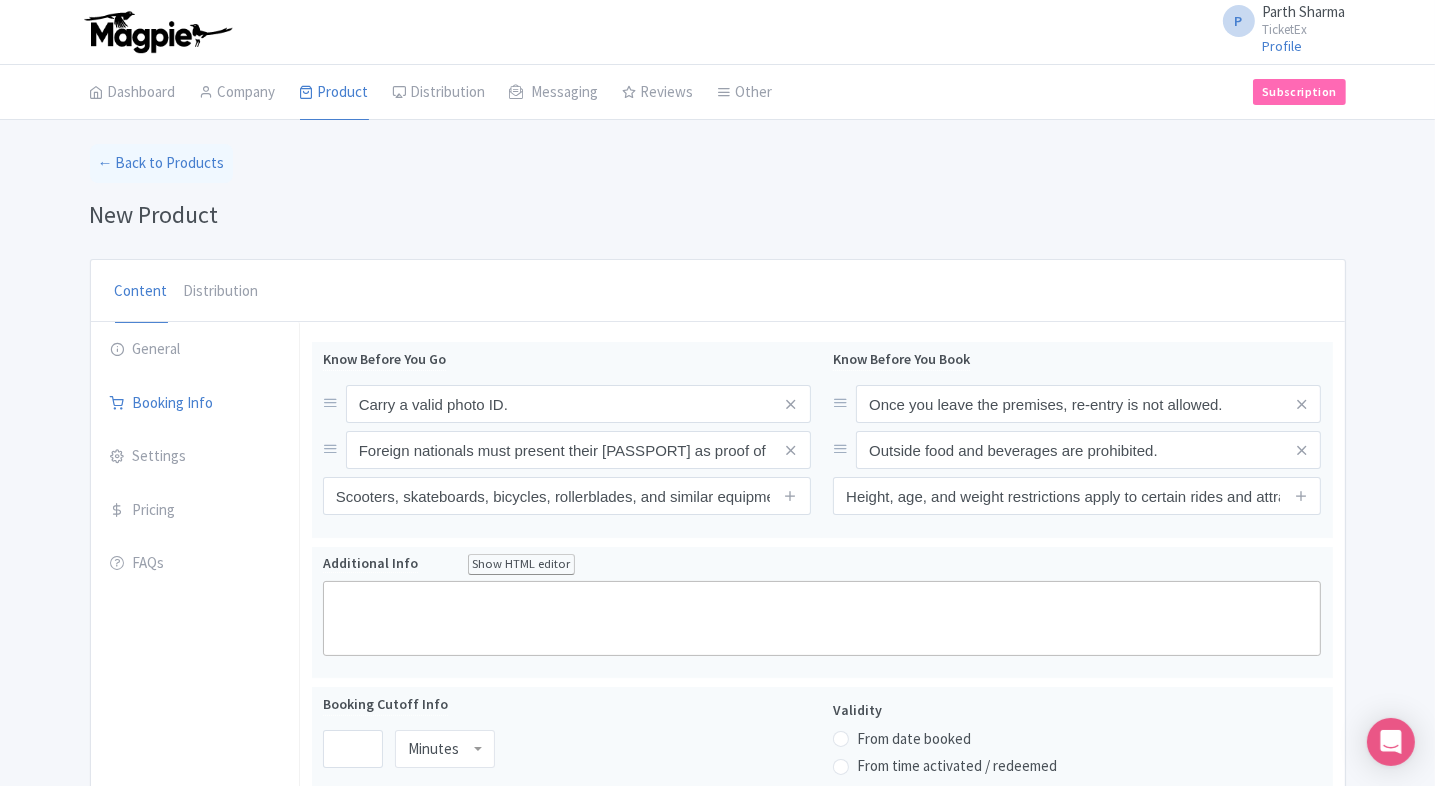 click on "← Back to Products
New Product
Content
Distribution
Confirm Copy Operation
Yes, Copy
Cancel
You are currently editing a version of this product: Primary Product
General
Booking Info
Settings
Pricing
FAQs
Template
Name   * Dreamworld Tickets, Gold Coast
Your product's name has 30 characters. We recommend between 10 and 60 characters.
Internal ID
Description Summary Show HTML editor
Bold
Italic
Strikethrough
Link
Heading
Quote
Code
Bullets
Numbers
Decrease Level
Increase Level
Attach Files
Undo
Redo
Link
Unlink
Your product's description summary has 0 characters. We recommend between 100 and 255 characters." 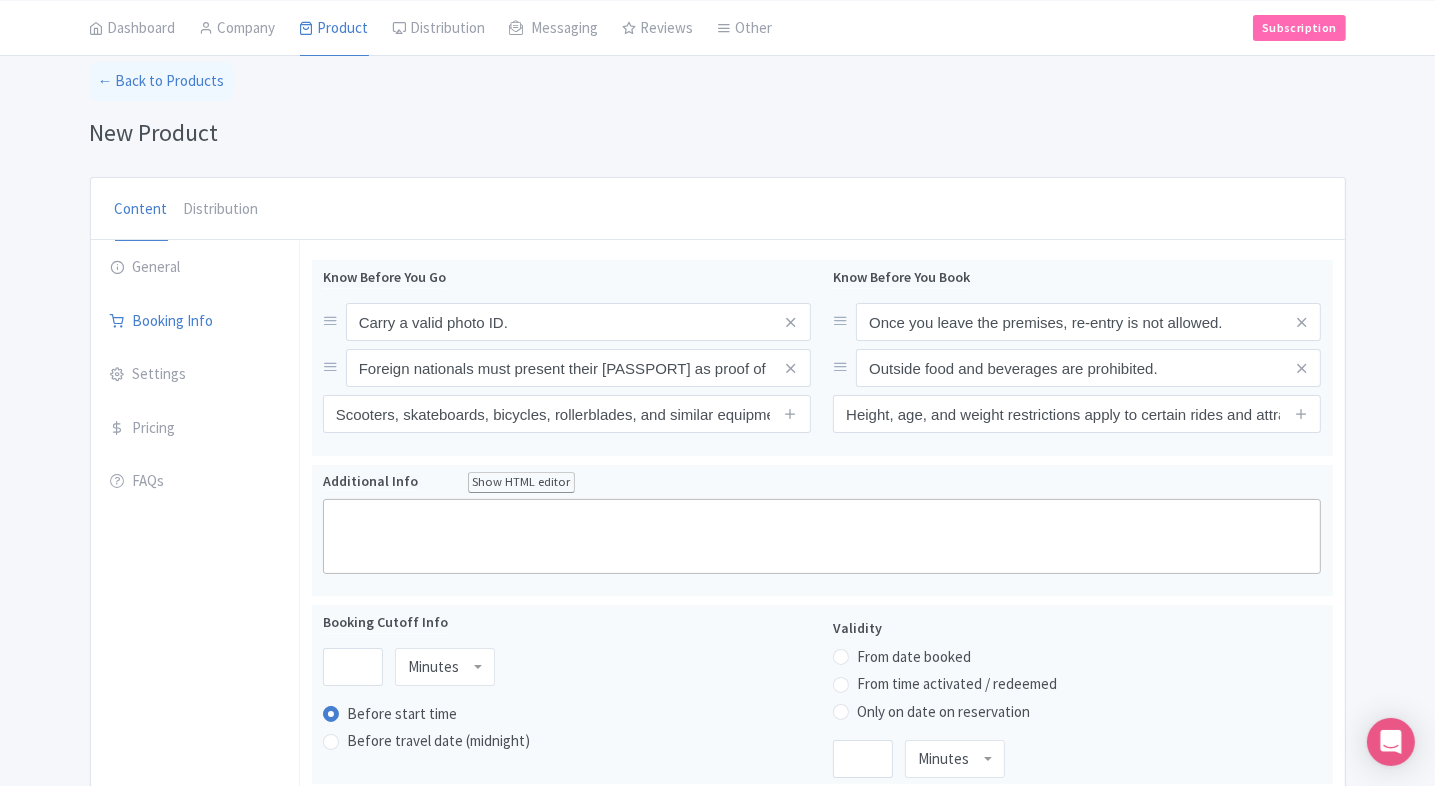 scroll, scrollTop: 81, scrollLeft: 0, axis: vertical 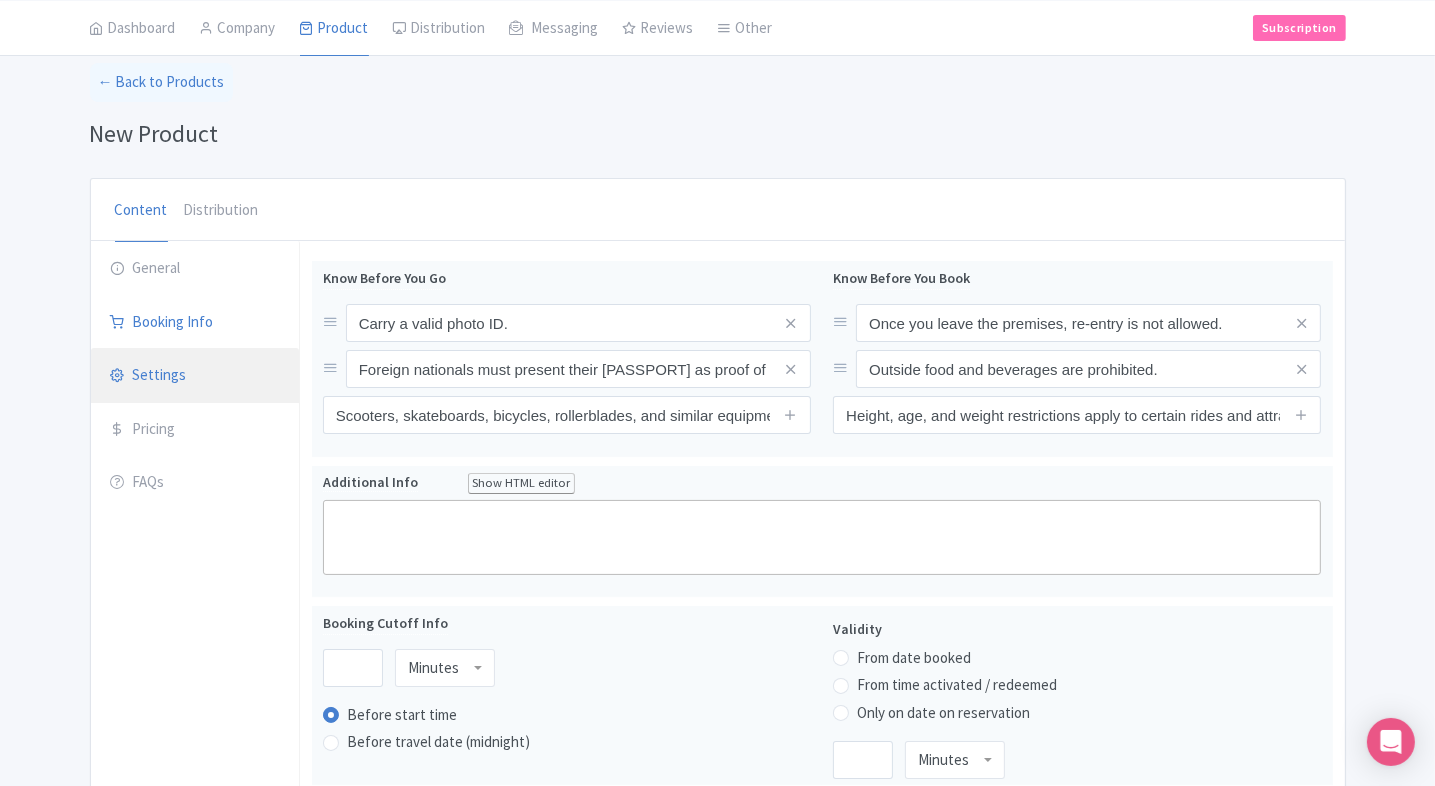 click on "Settings" 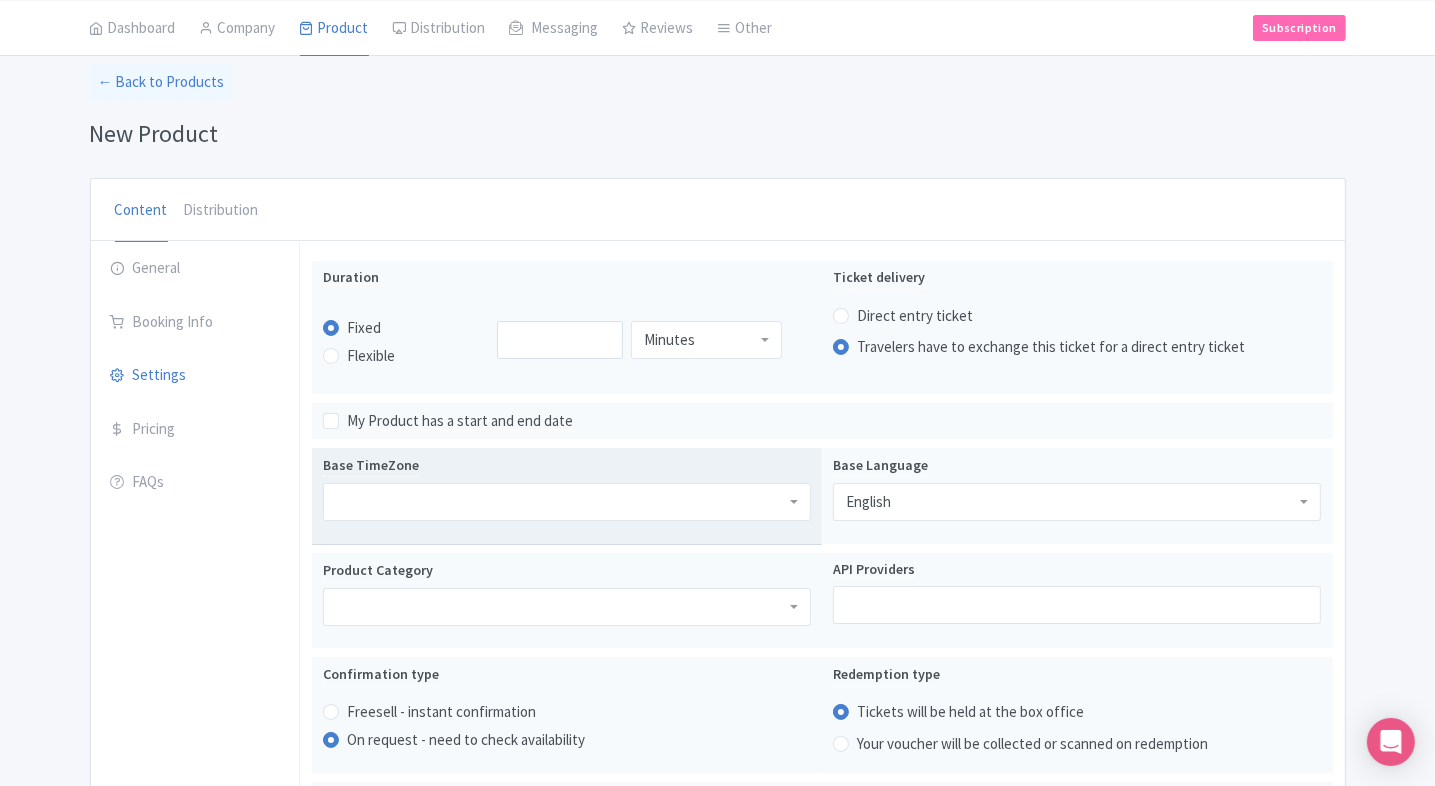 click 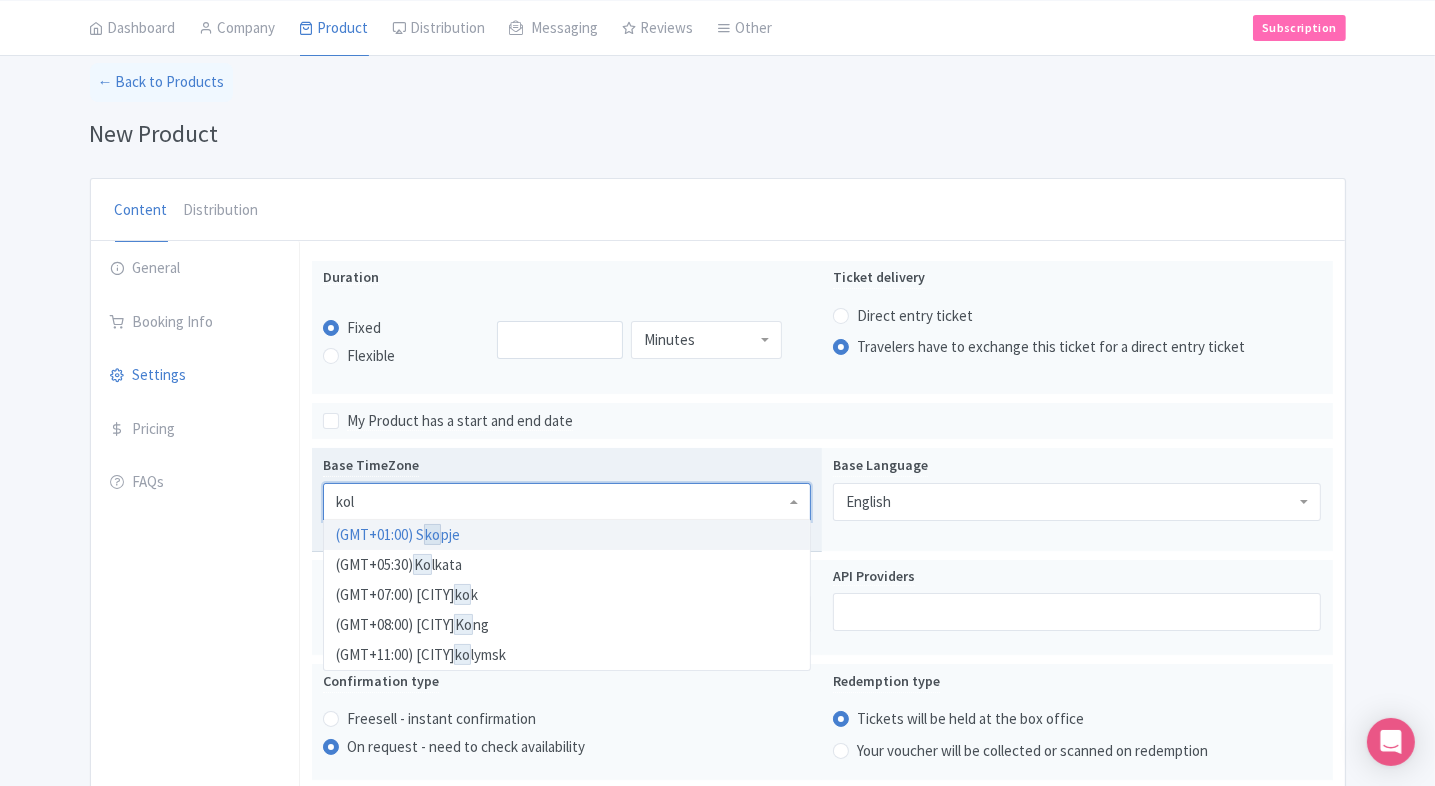 type on "kolk" 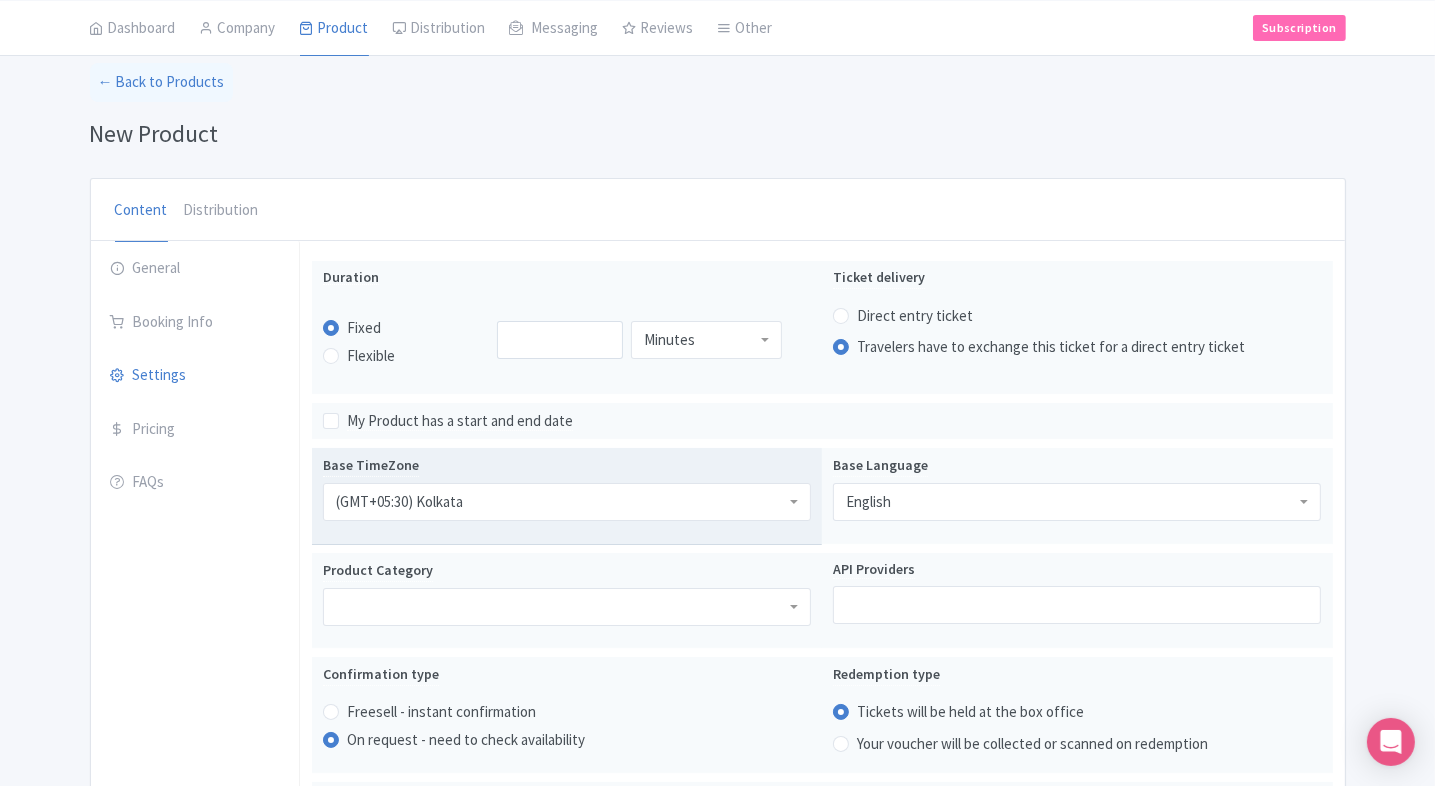 type 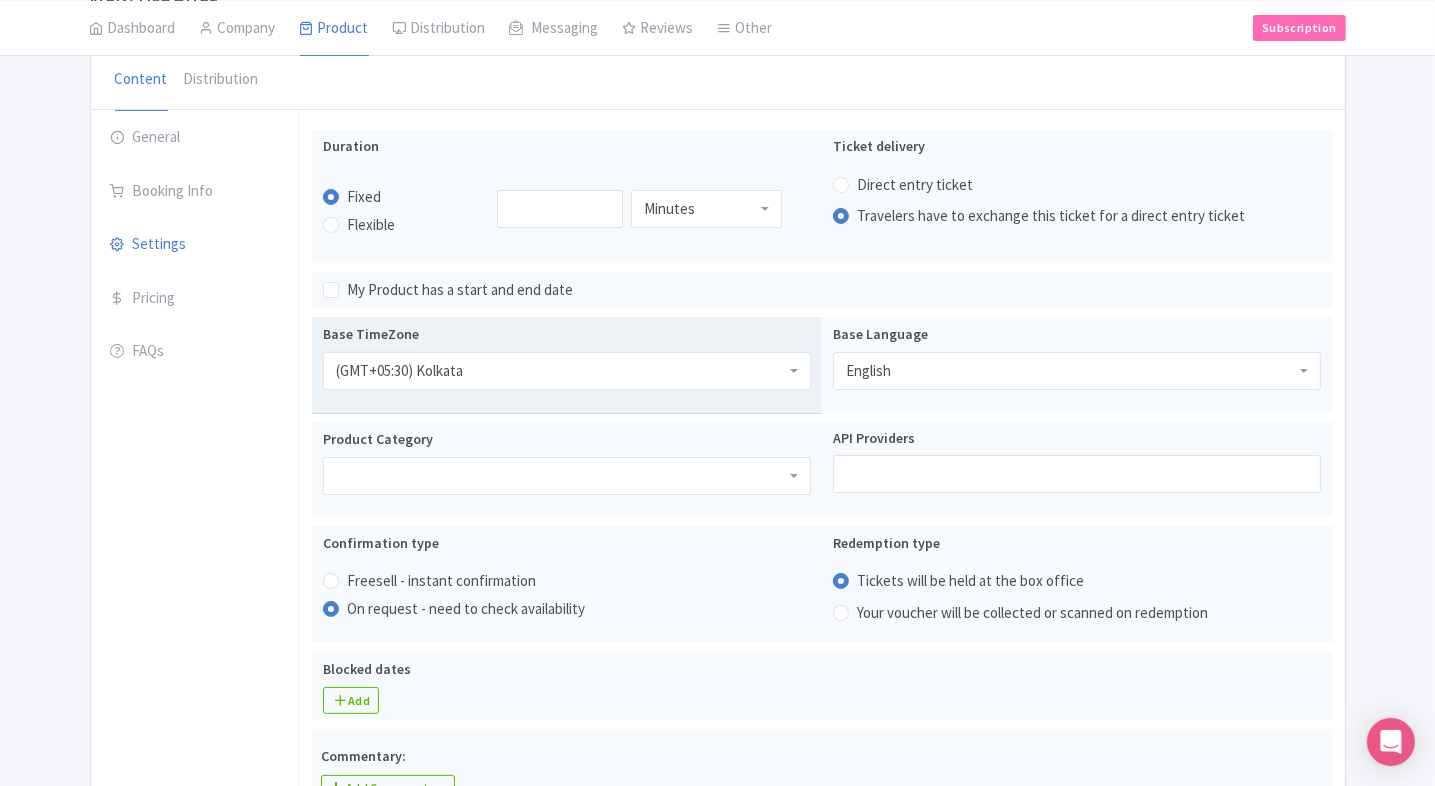 scroll, scrollTop: 213, scrollLeft: 0, axis: vertical 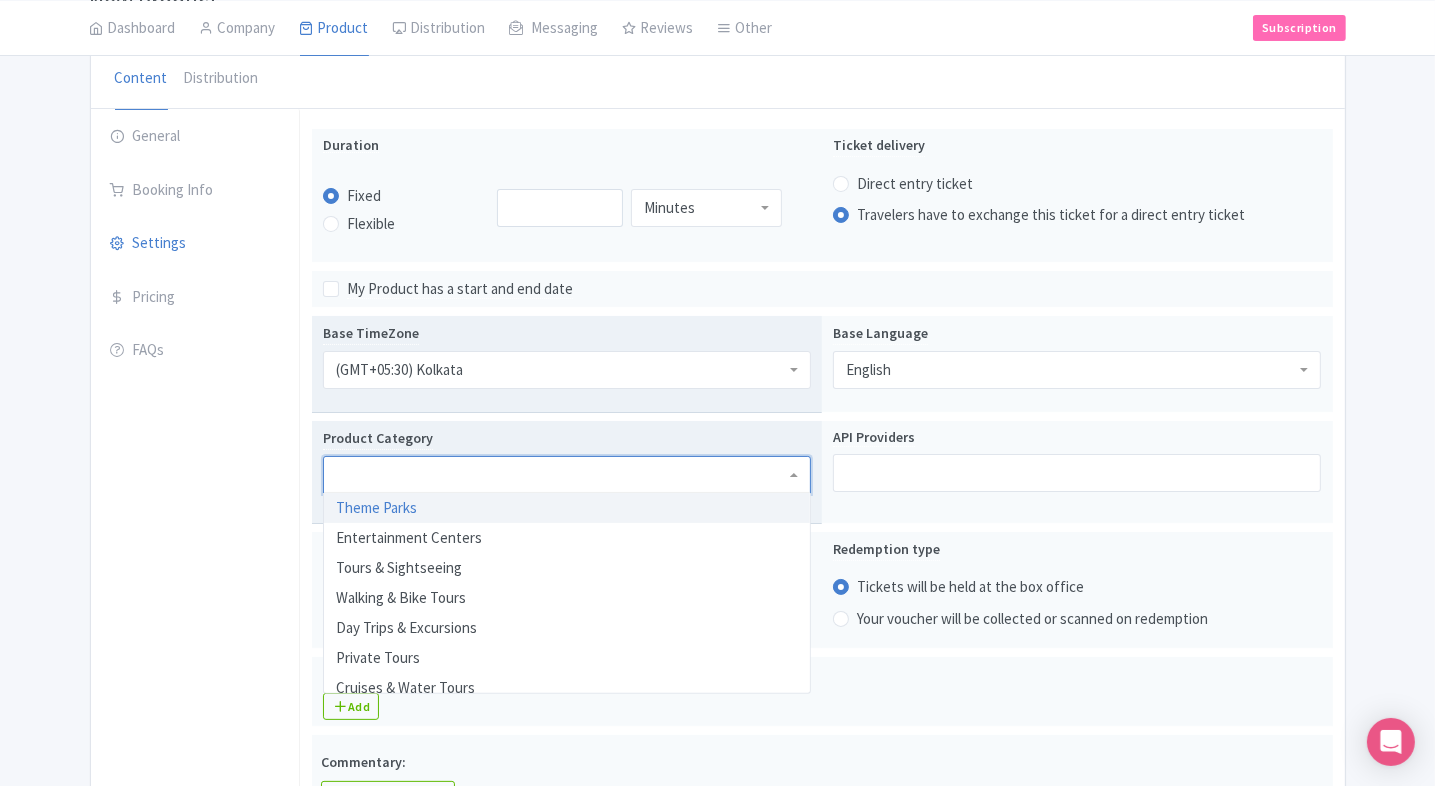 click 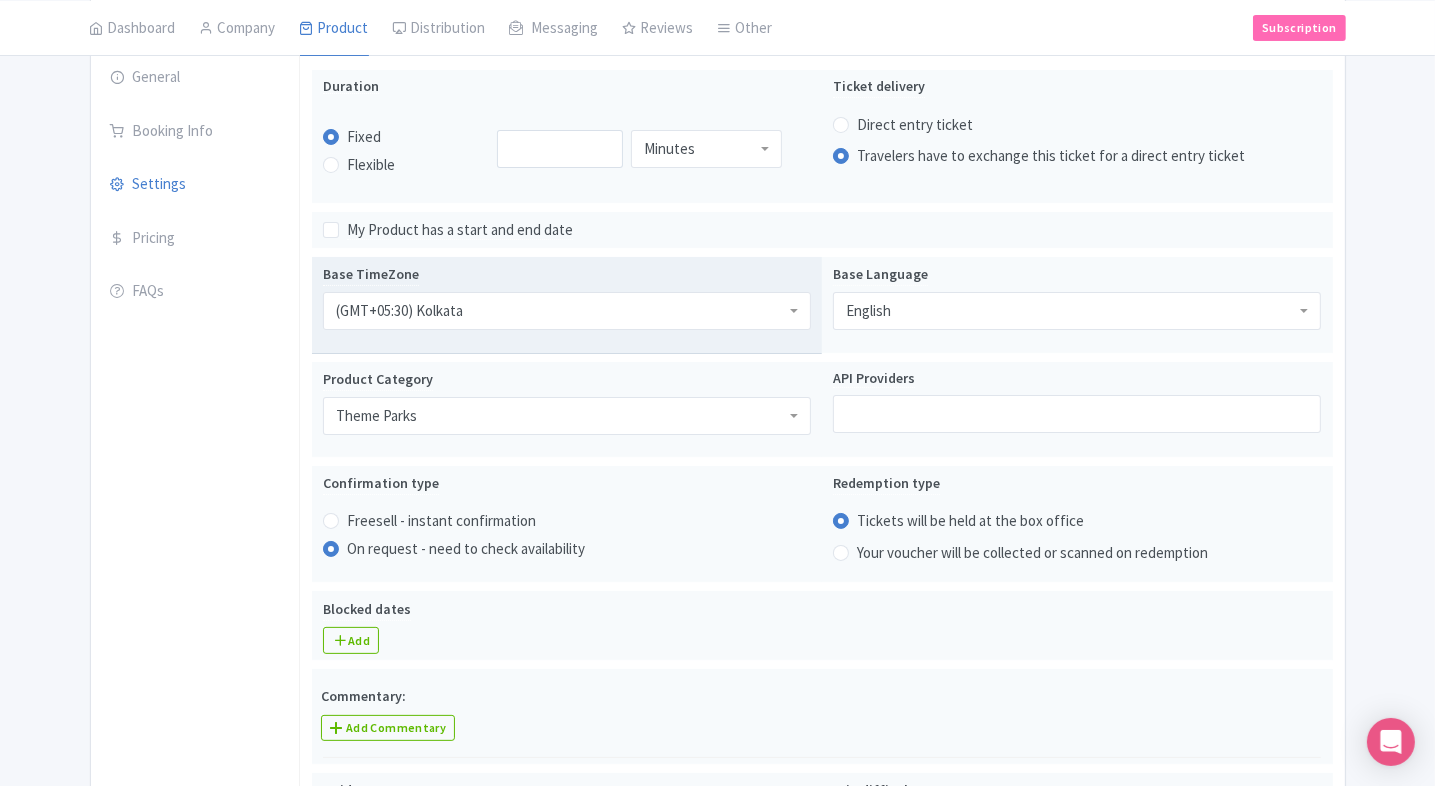 scroll, scrollTop: 0, scrollLeft: 0, axis: both 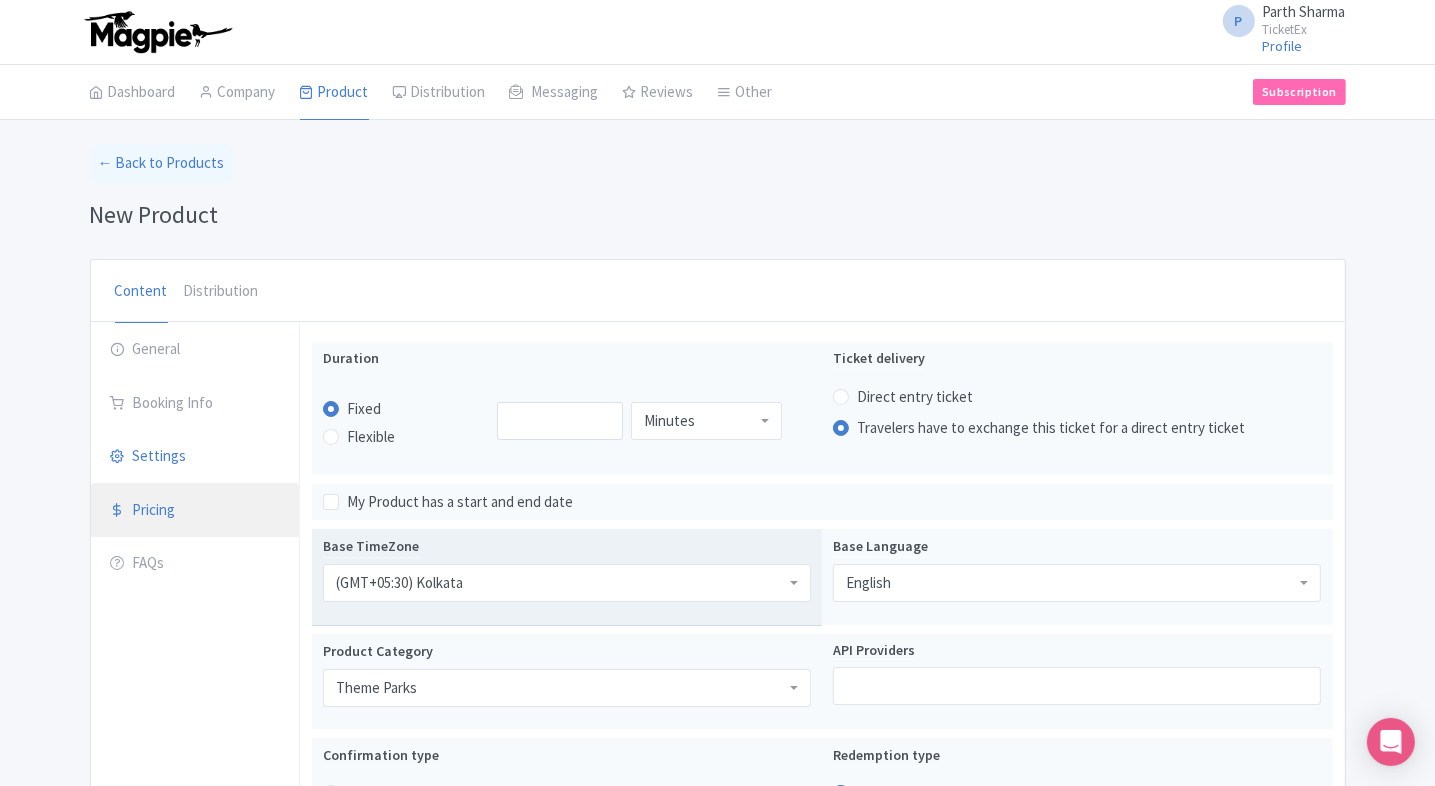 click on "Pricing" 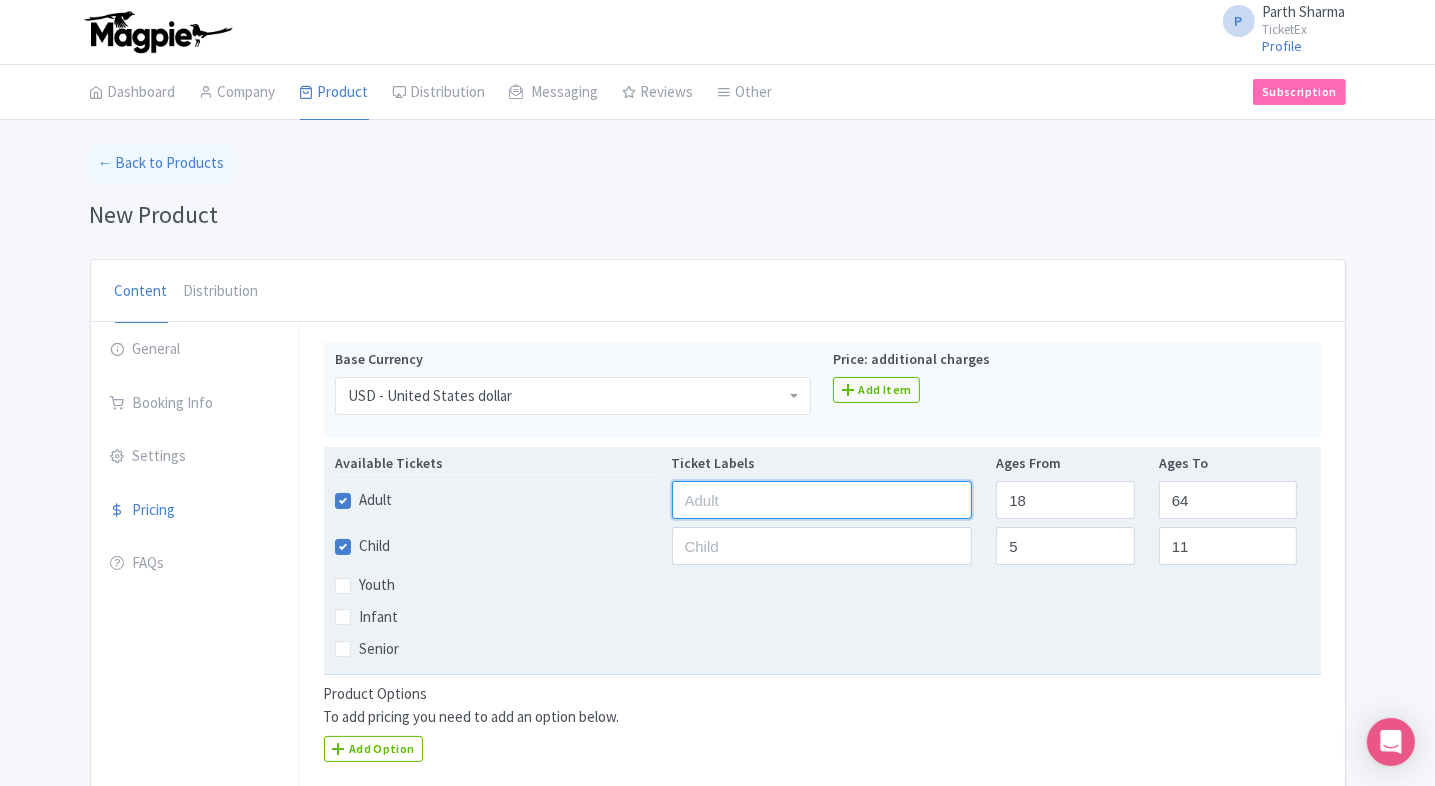 click 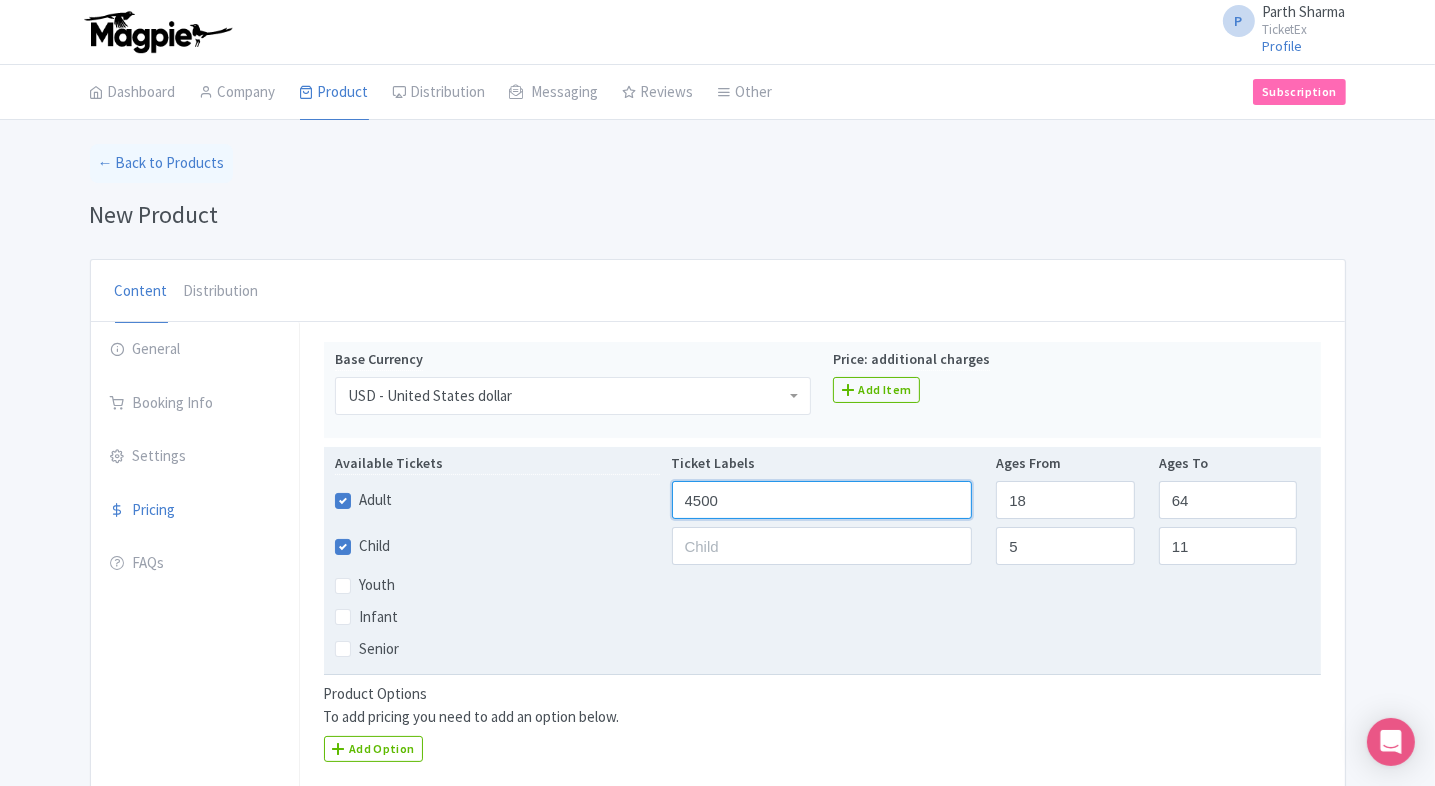 type on "4500" 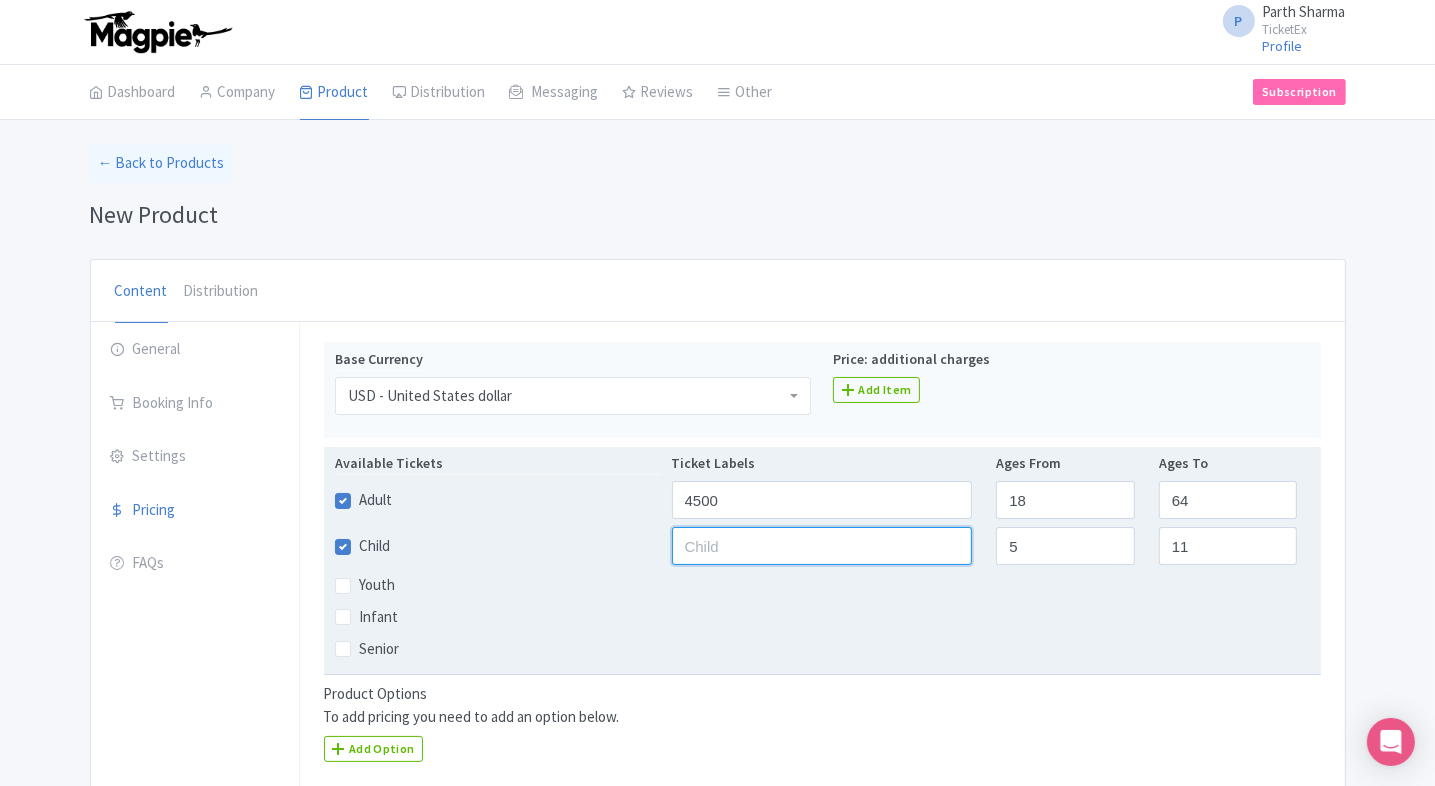 click 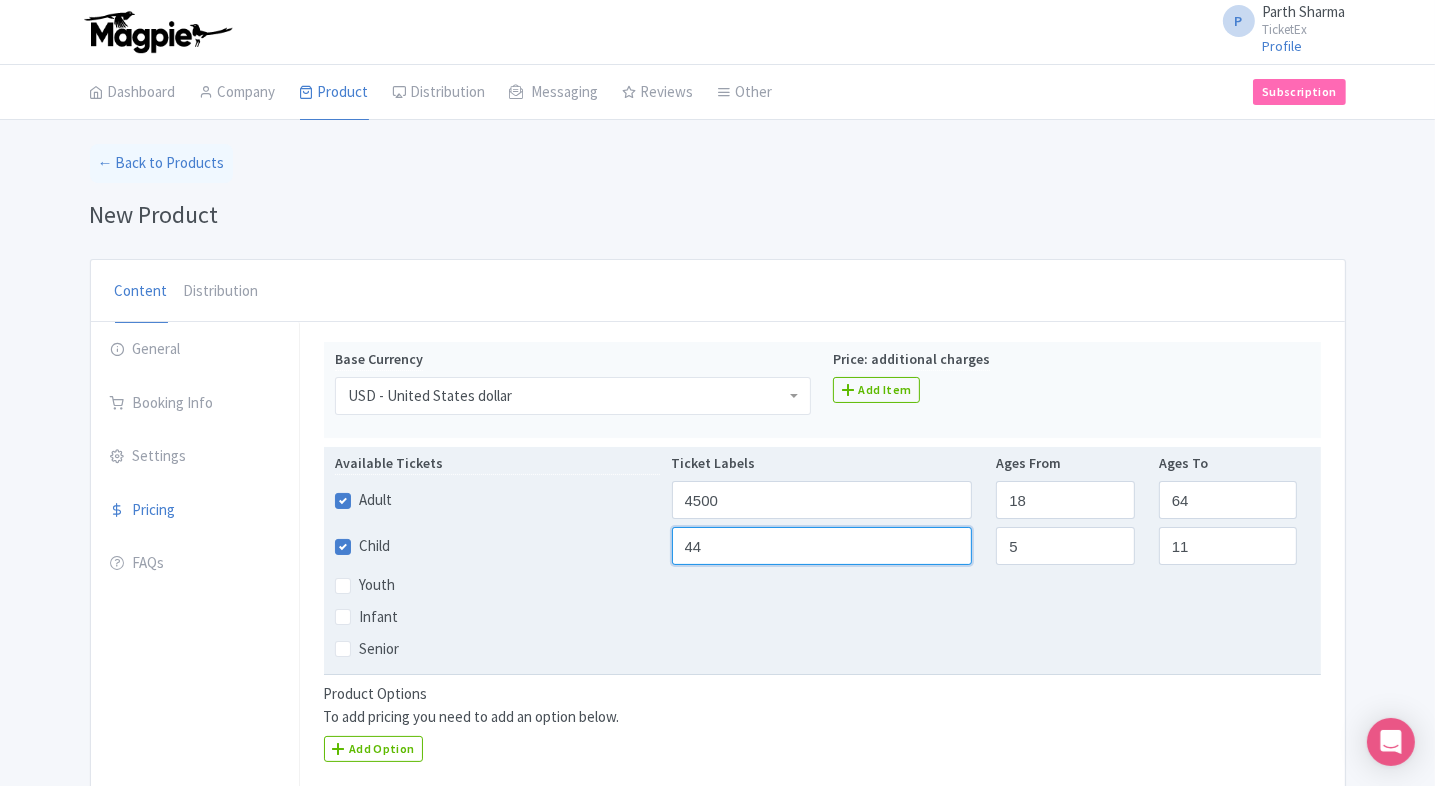 type on "4" 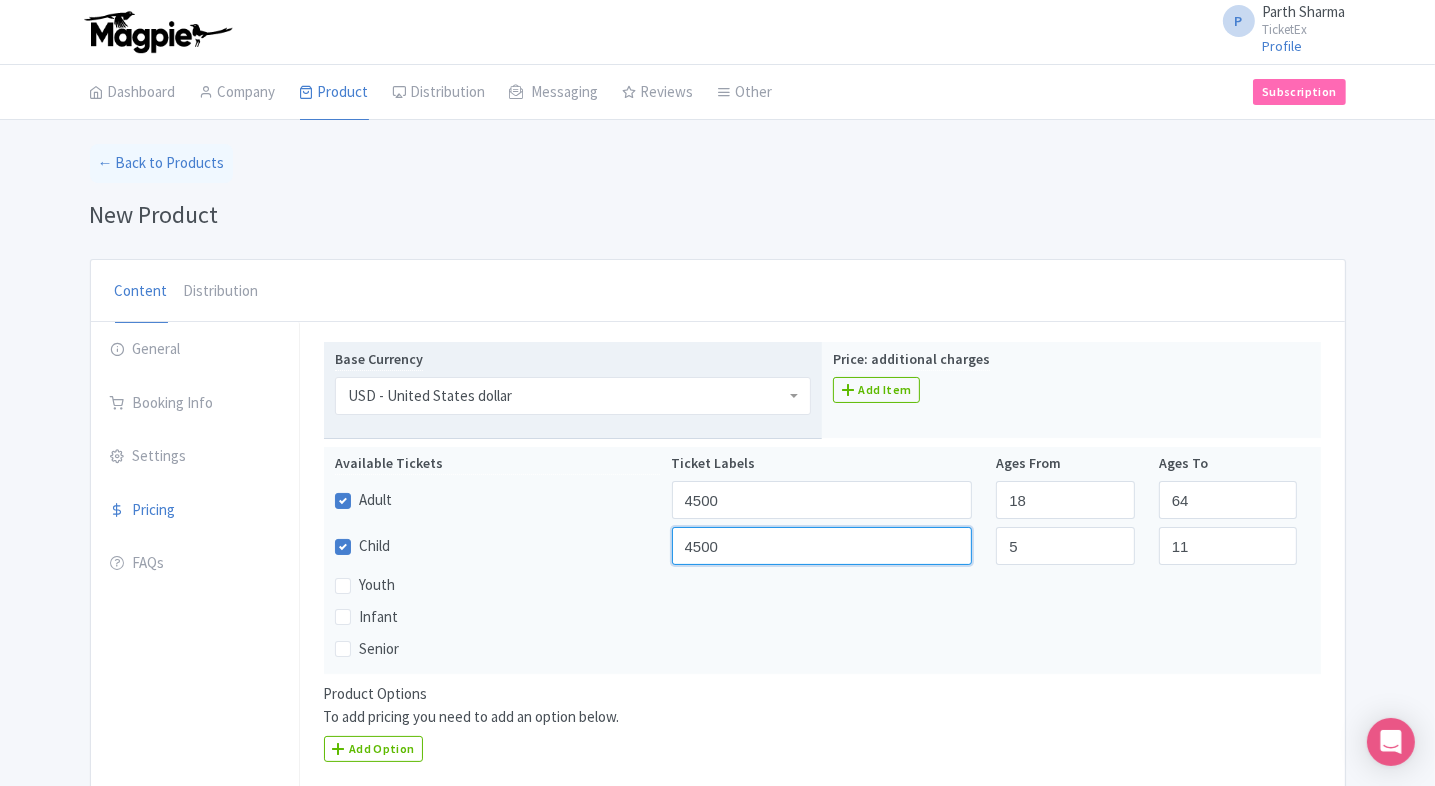type on "4500" 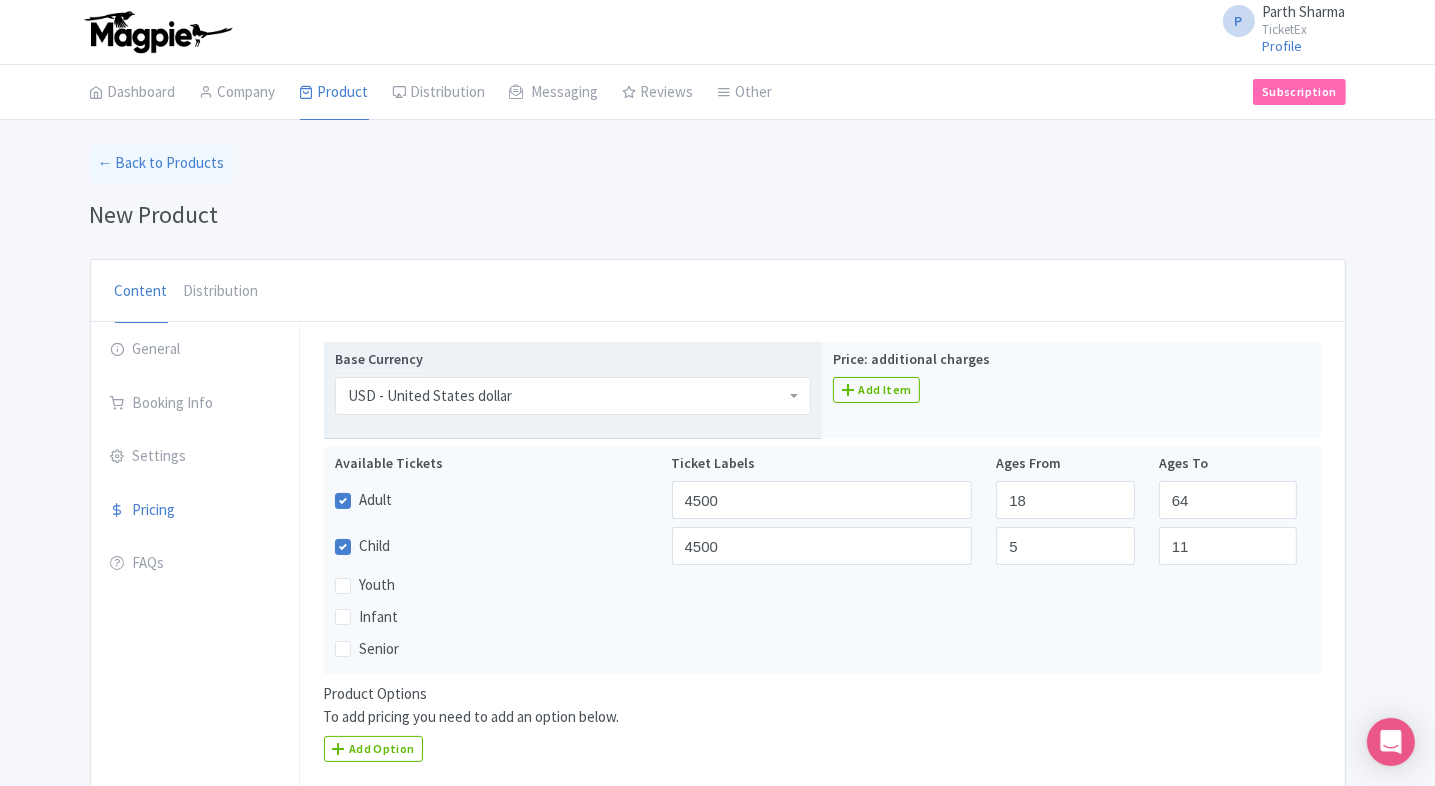 click on "USD - United States dollar" 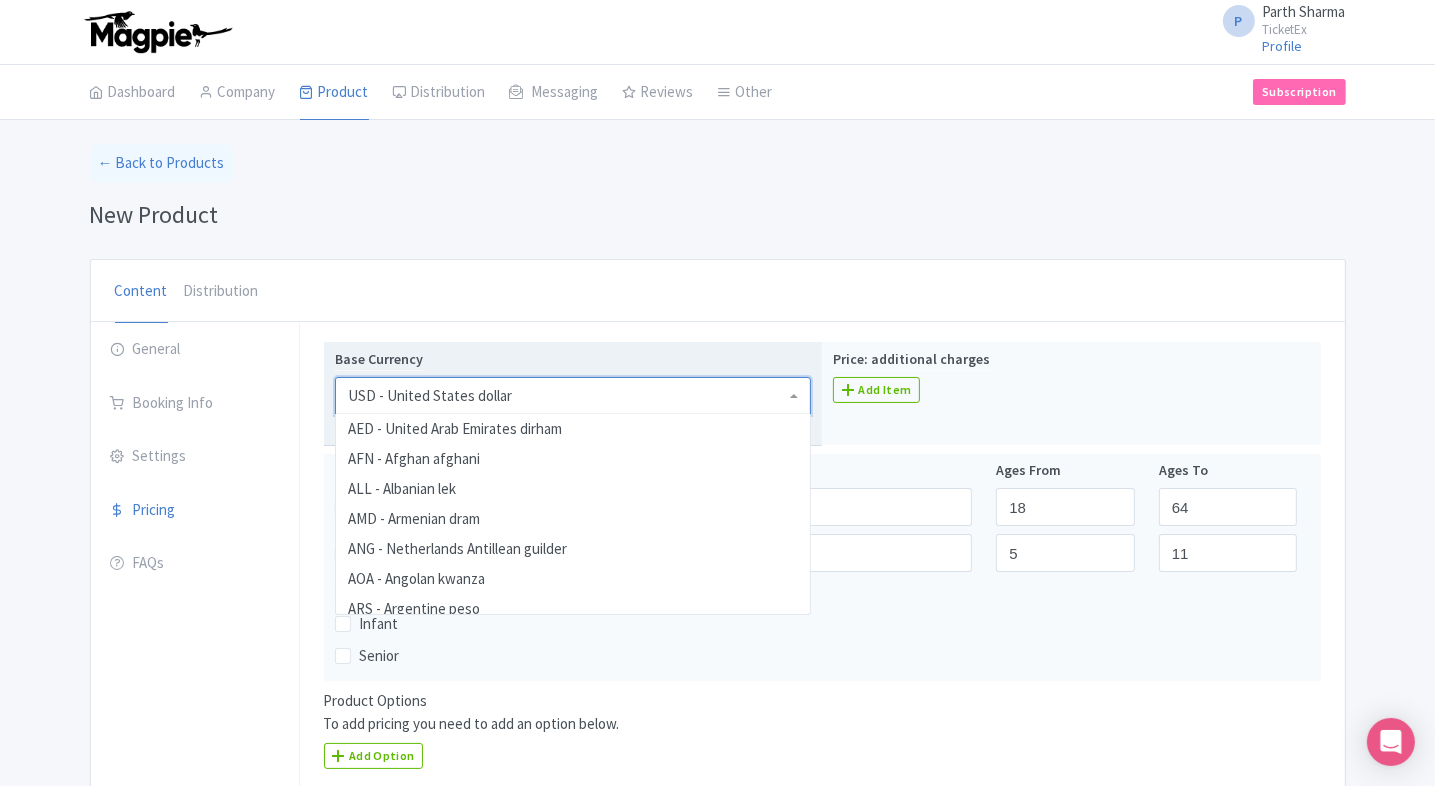scroll, scrollTop: 4180, scrollLeft: 0, axis: vertical 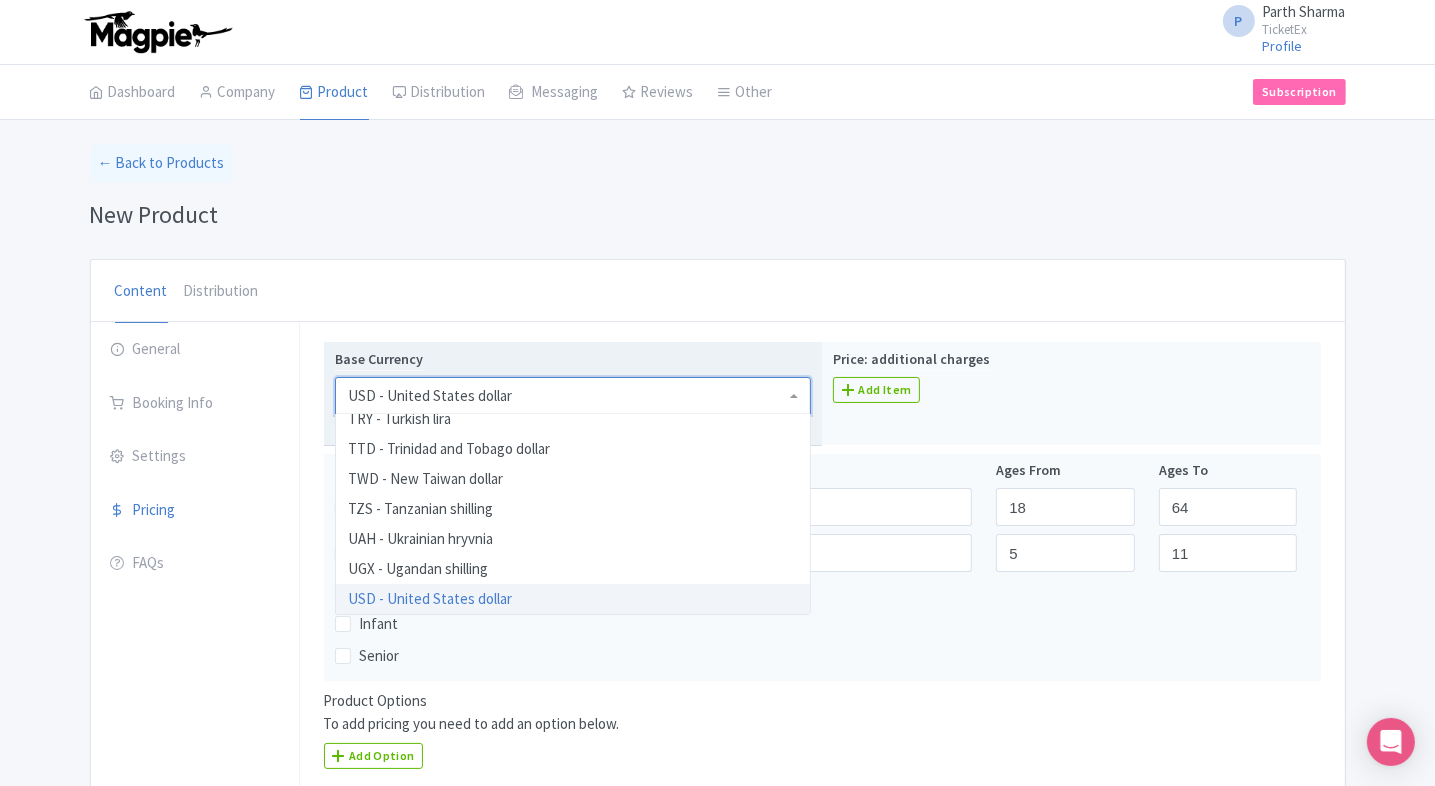 click on "USD - United States dollar" 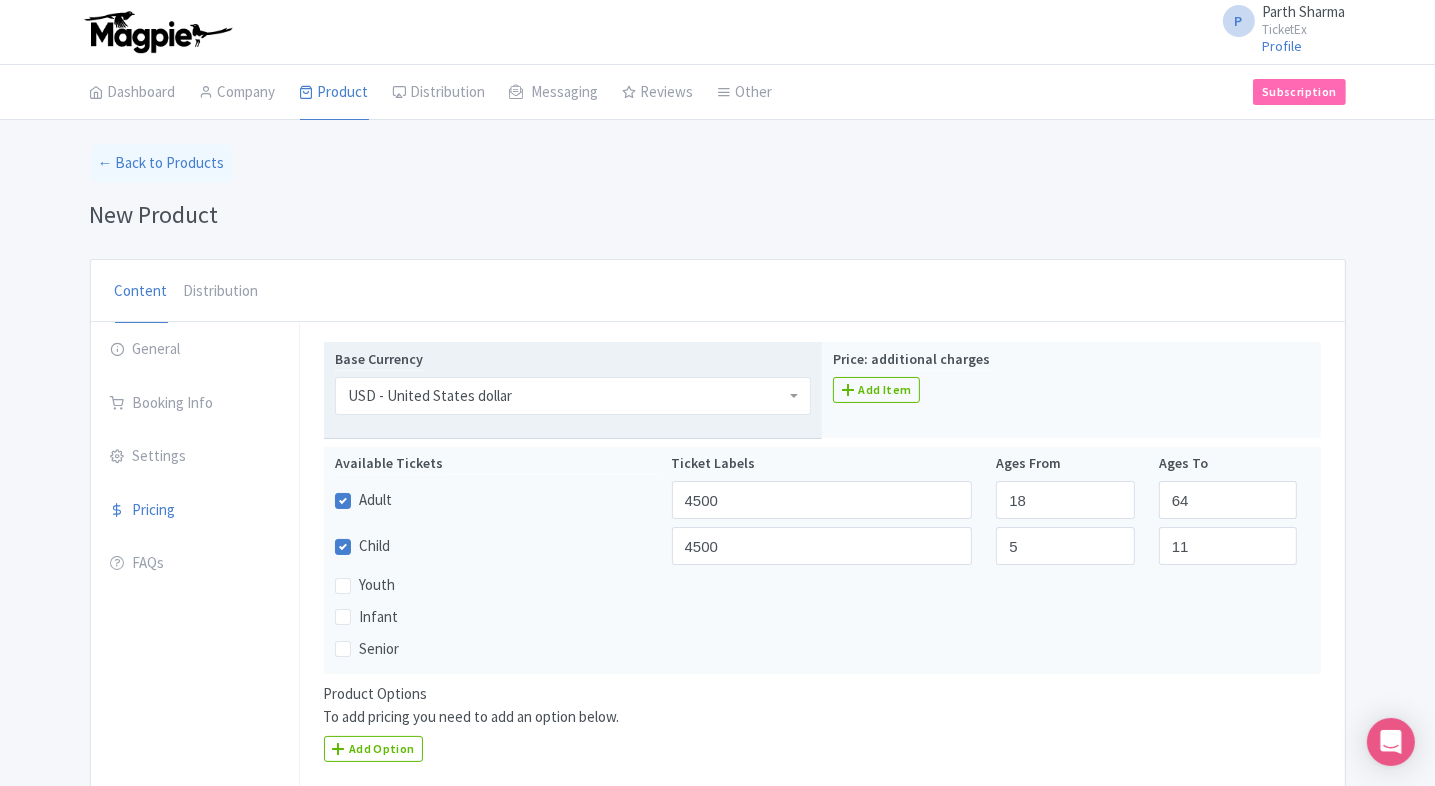 click on "USD - United States dollar" 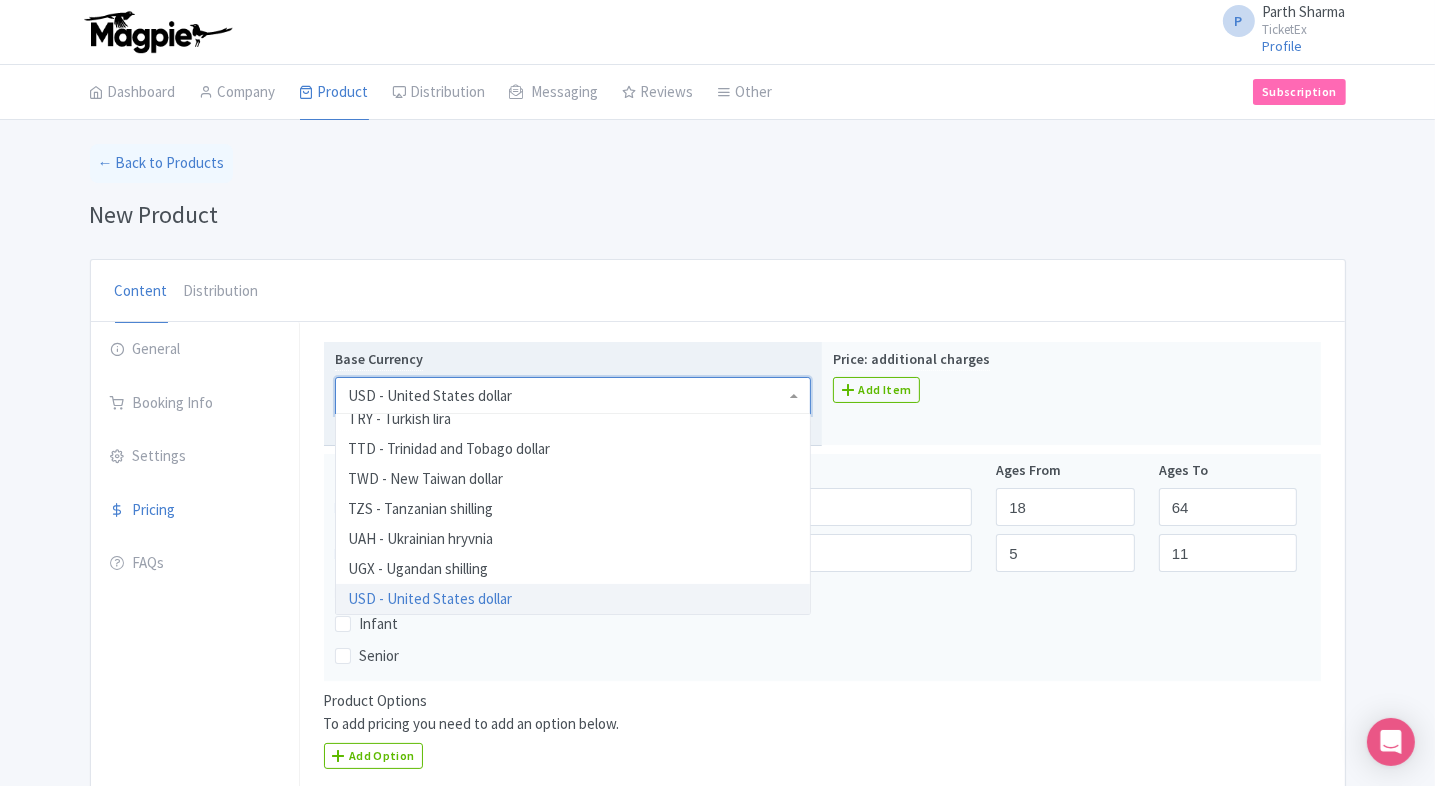 click on "USD - United States dollar" 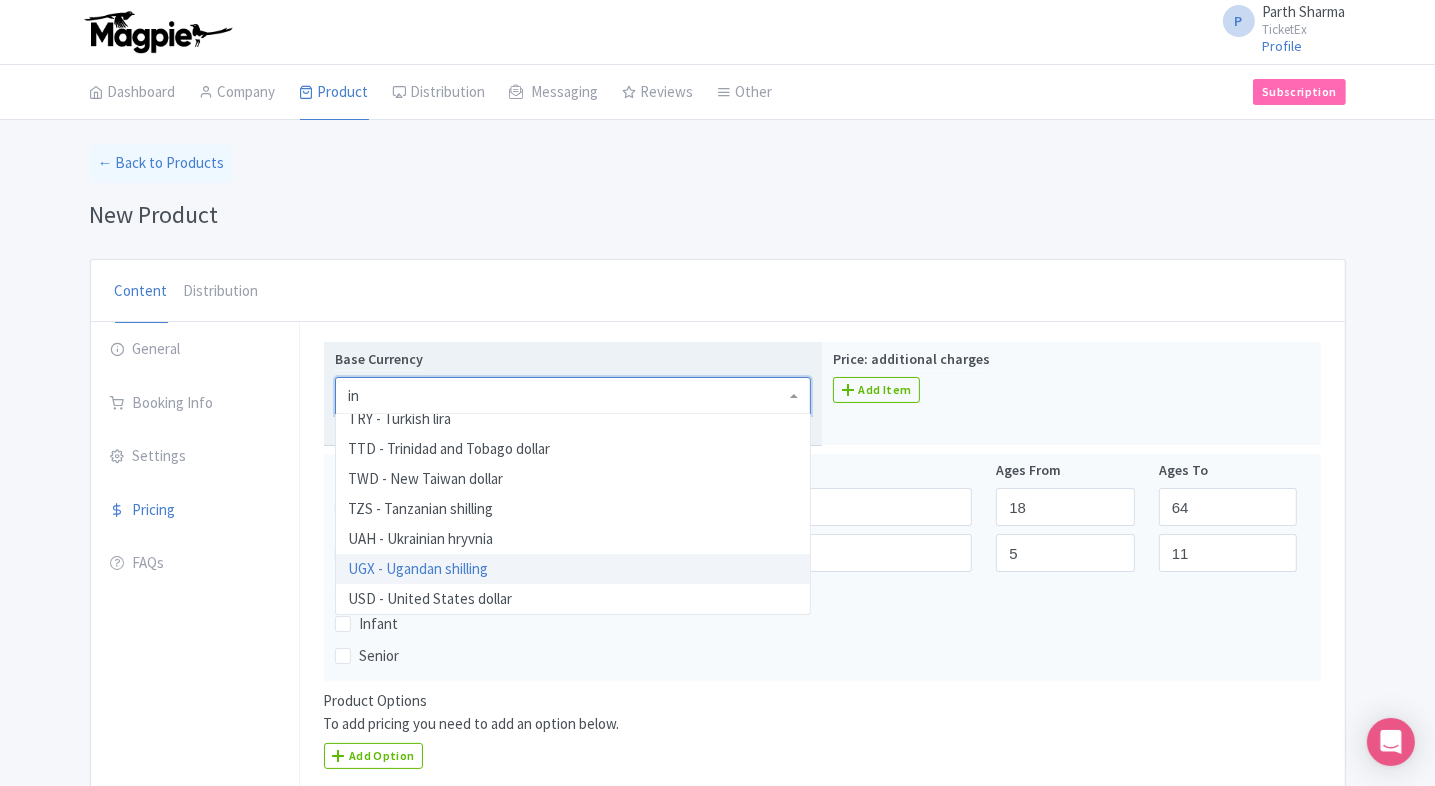 type on "inr" 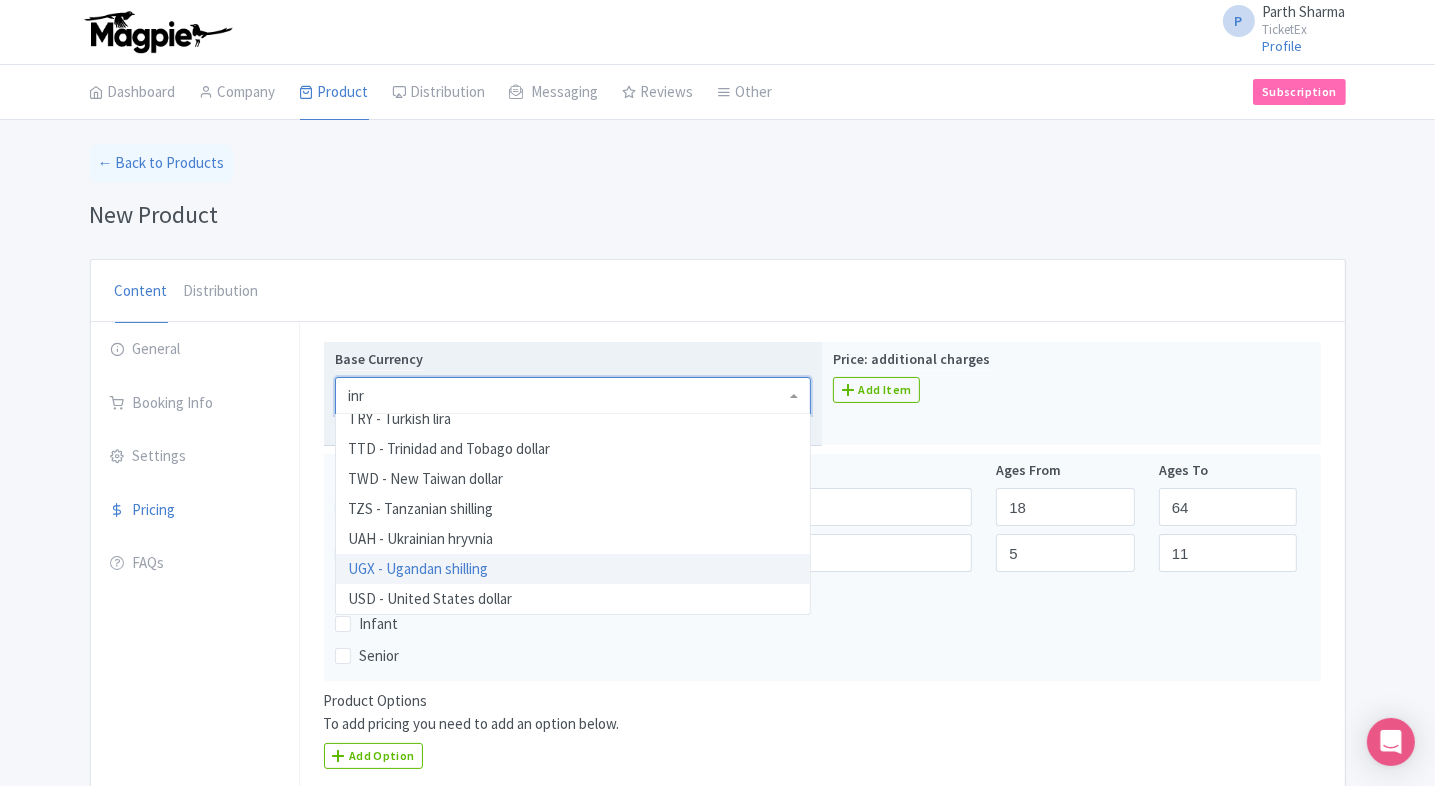 scroll, scrollTop: 0, scrollLeft: 0, axis: both 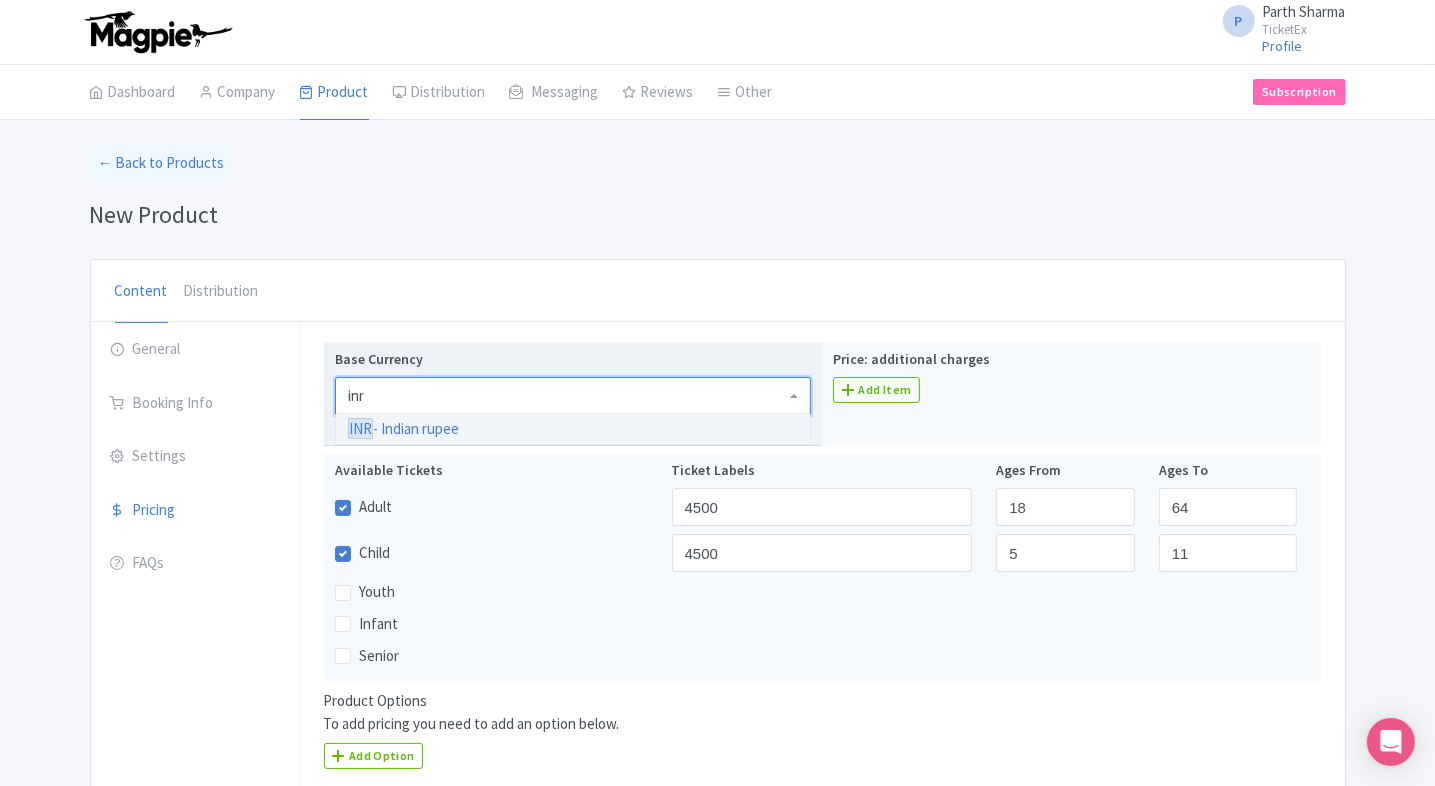 type 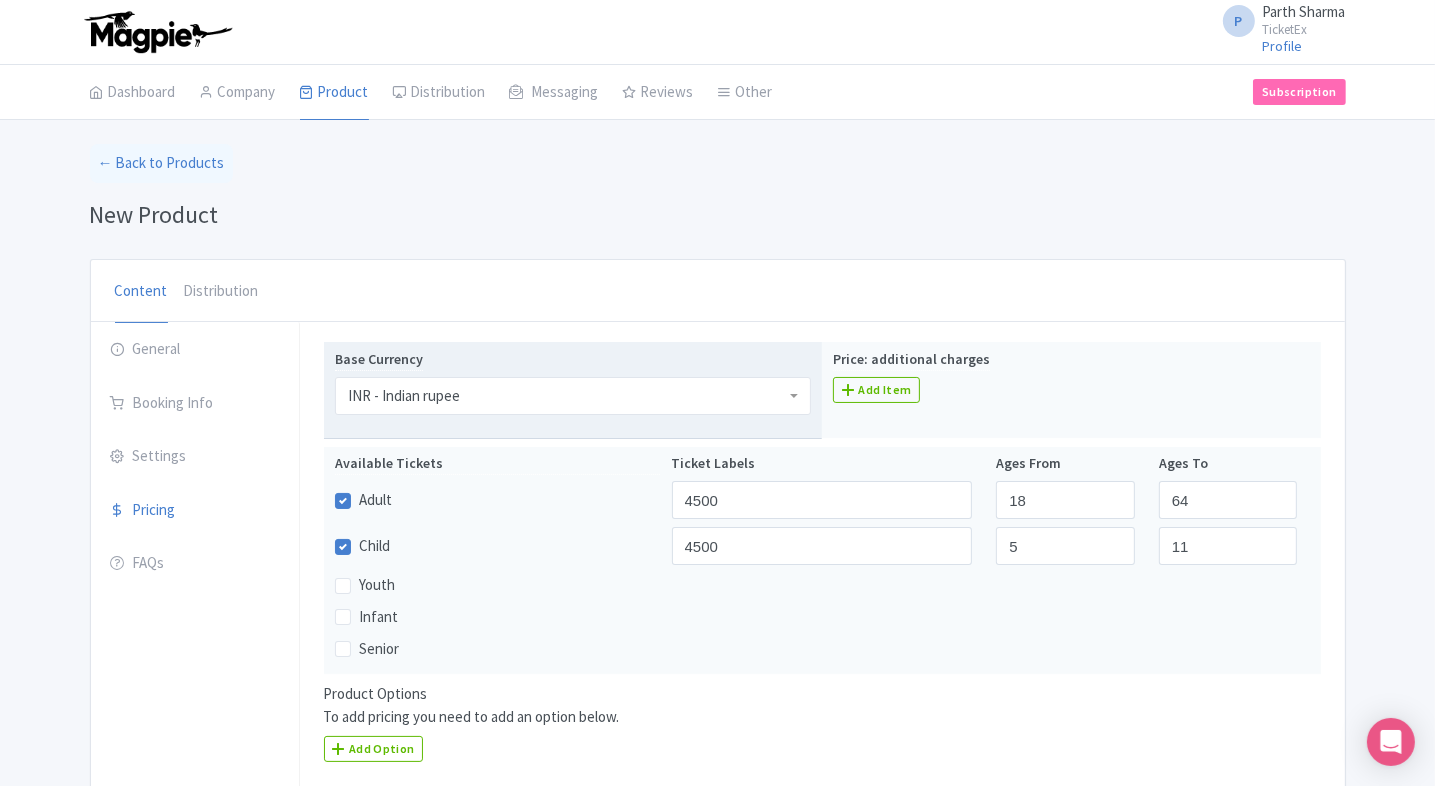 scroll, scrollTop: 0, scrollLeft: 0, axis: both 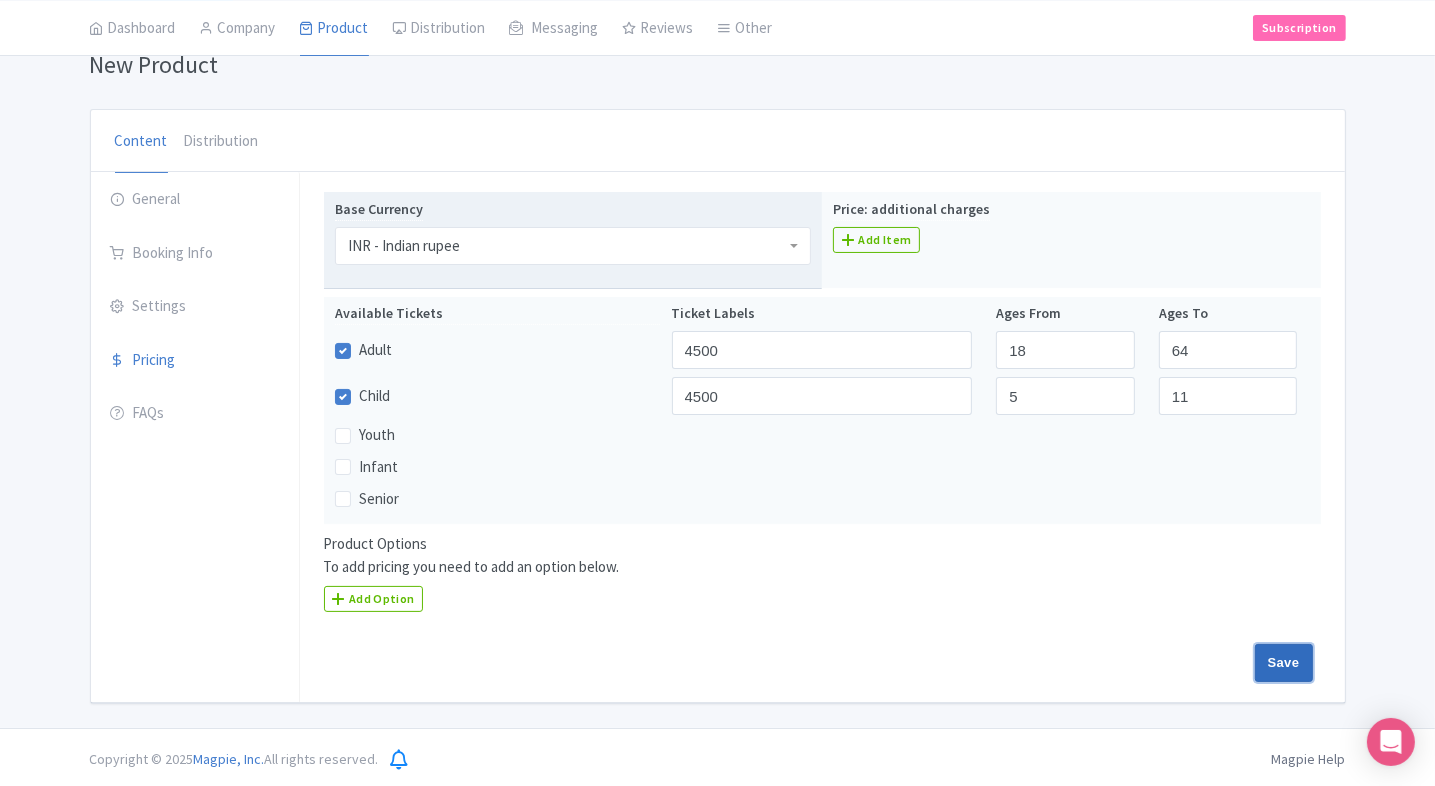 click on "Save" 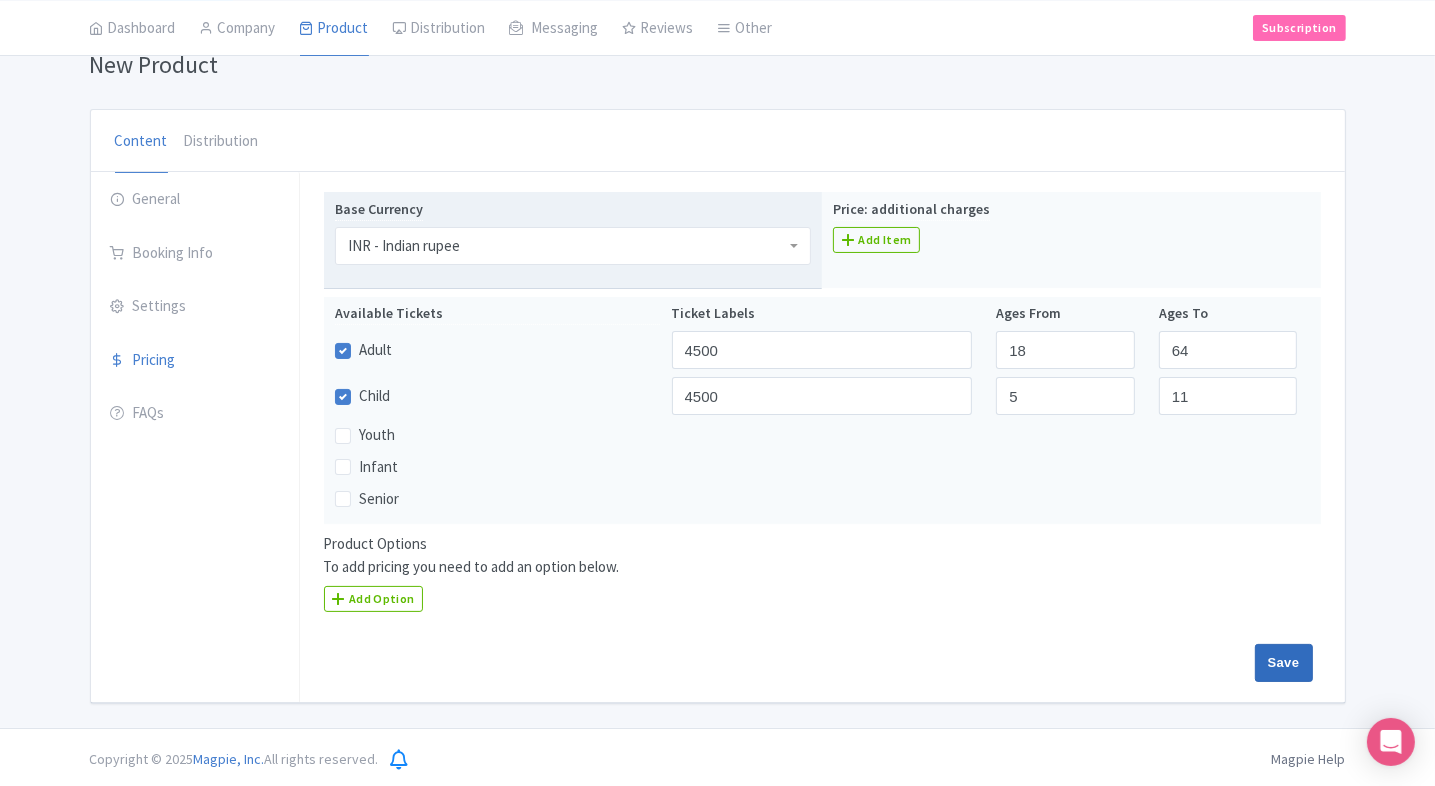 type on "Saving..." 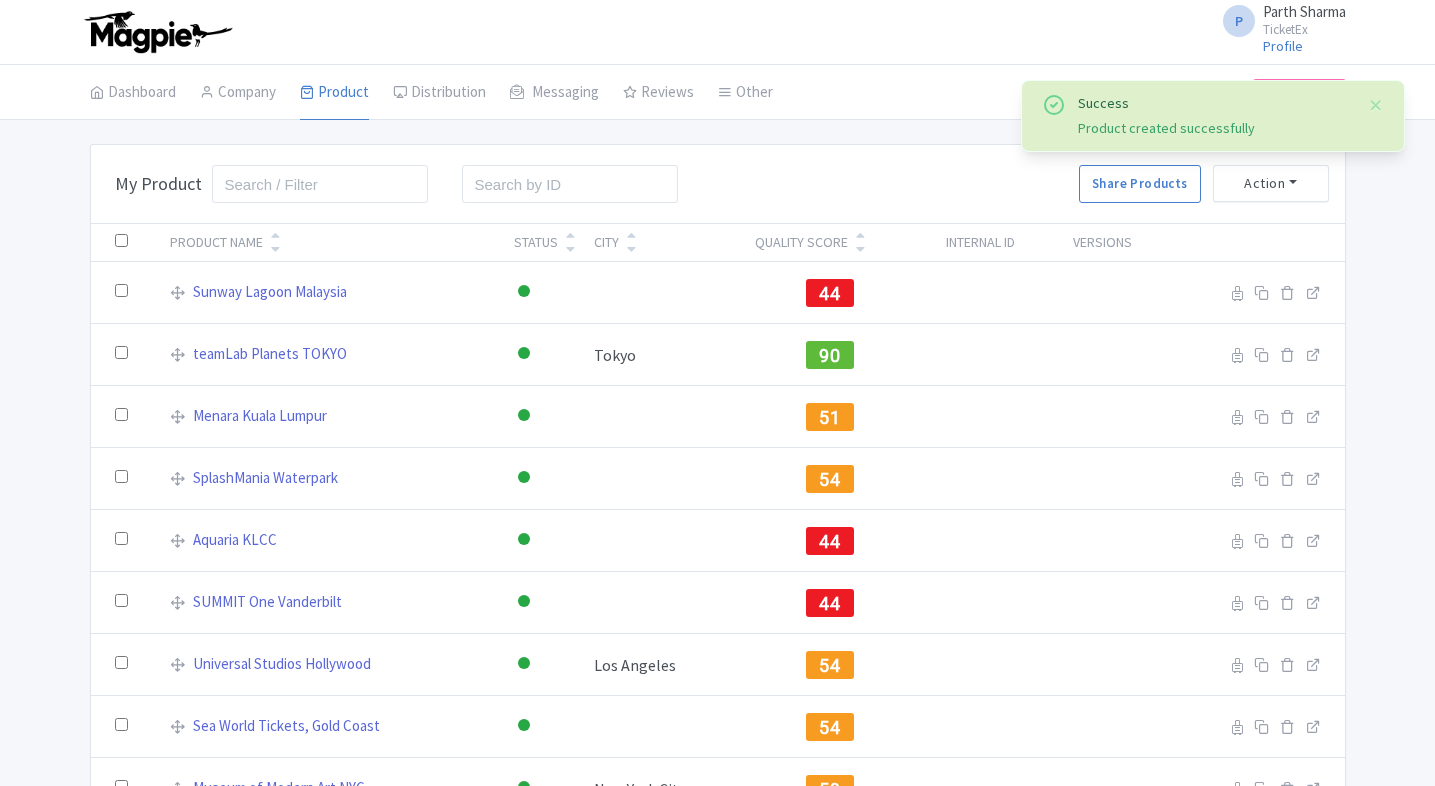 scroll, scrollTop: 178, scrollLeft: 0, axis: vertical 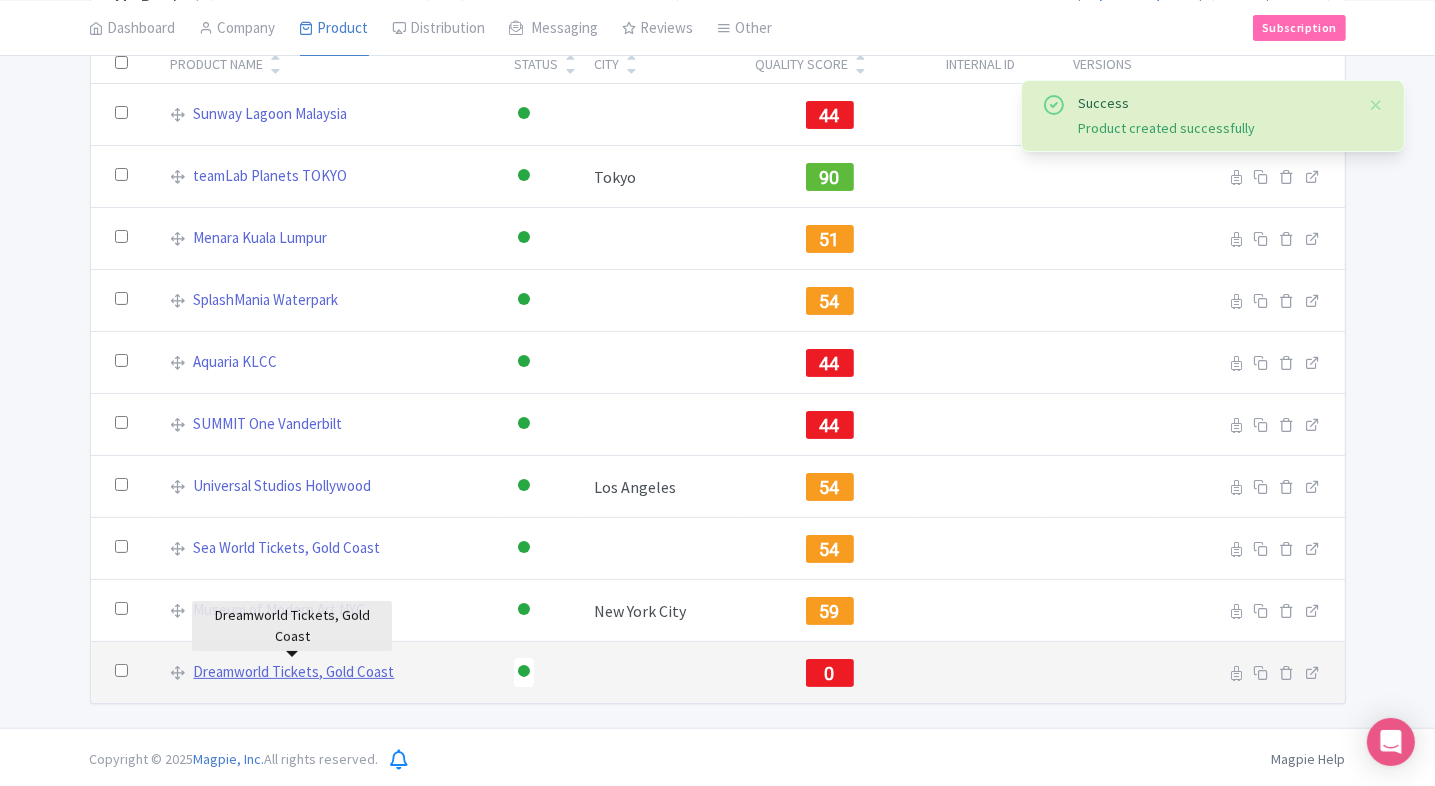 click on "Dreamworld Tickets, Gold Coast" at bounding box center [293, 672] 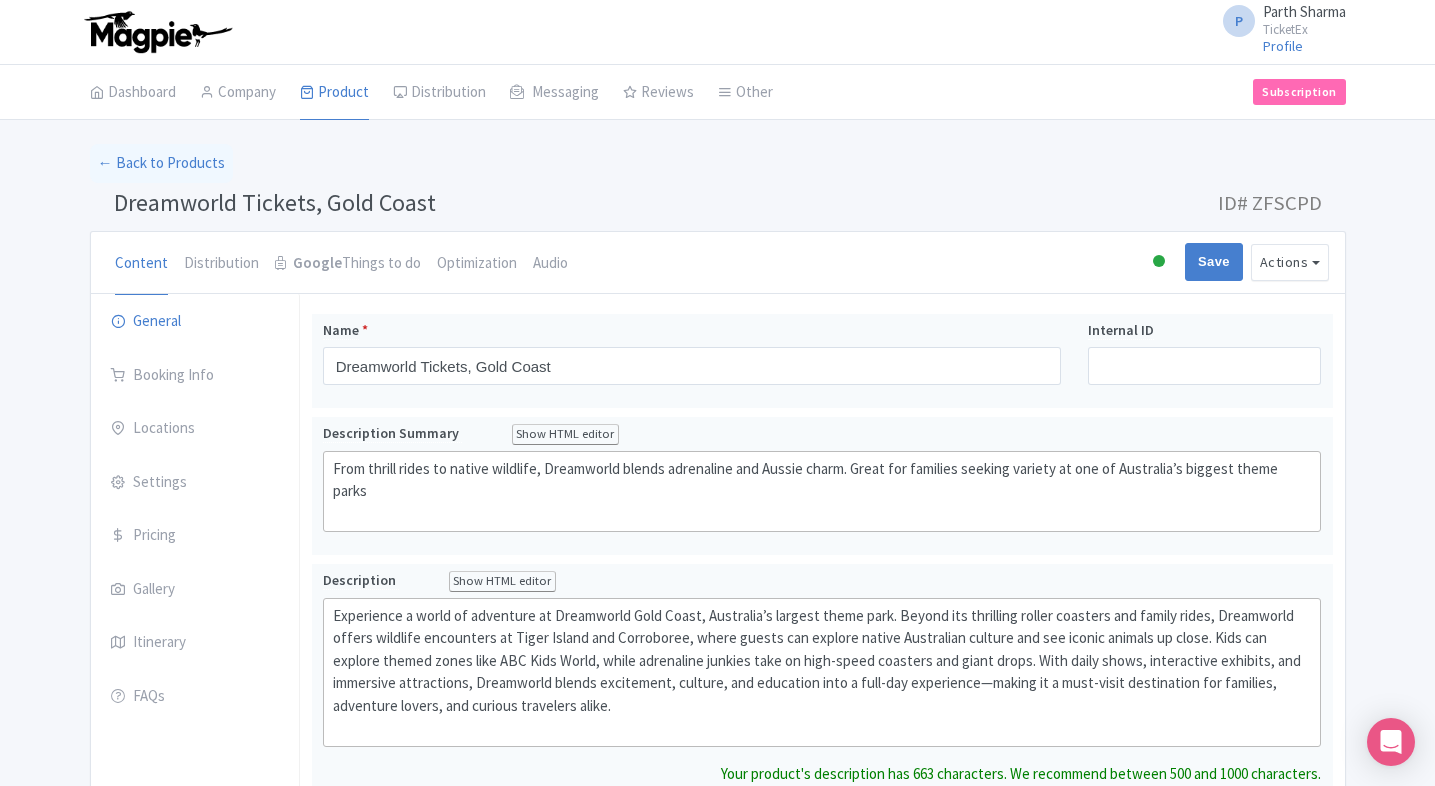 scroll, scrollTop: 0, scrollLeft: 0, axis: both 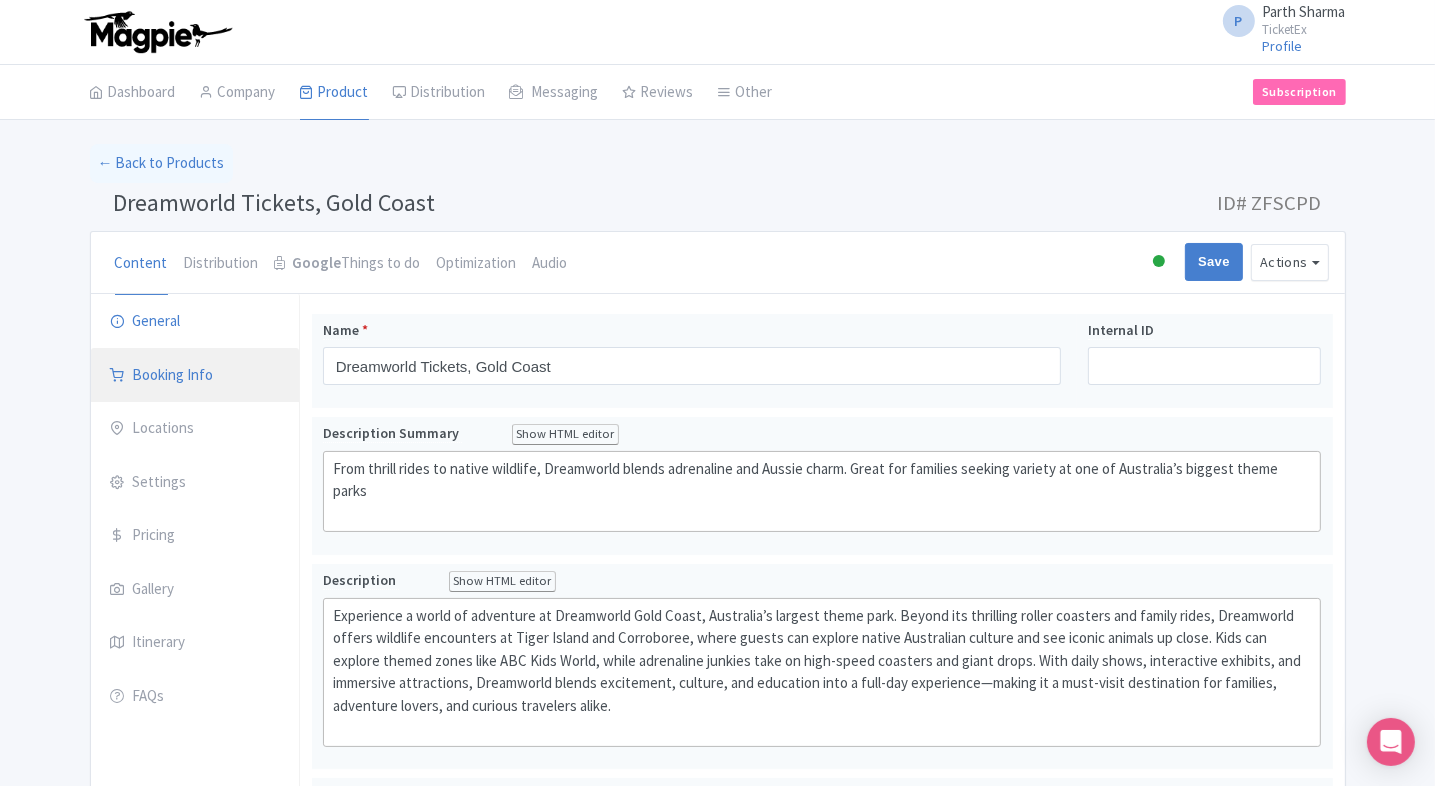 click on "Booking Info" at bounding box center (195, 376) 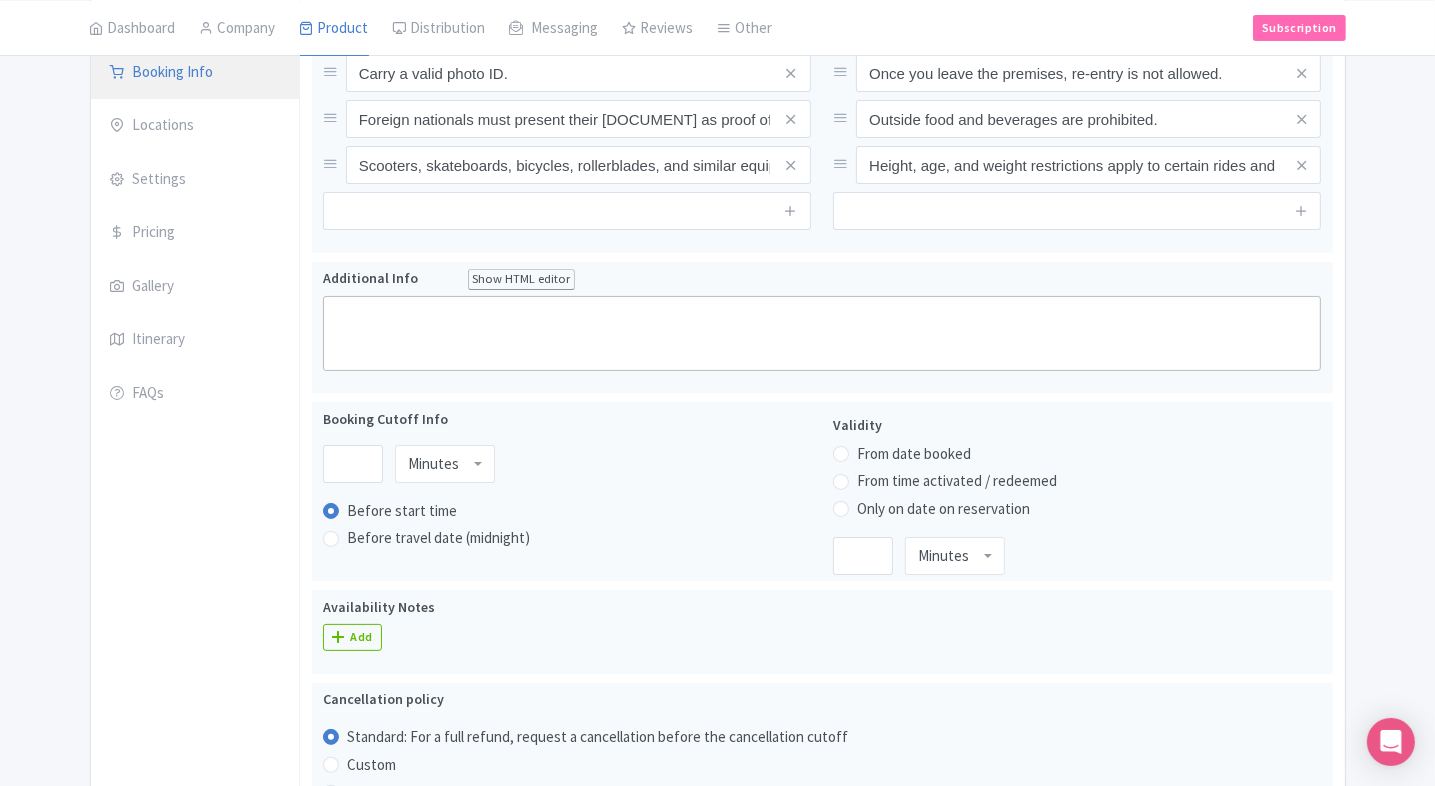 scroll, scrollTop: 128, scrollLeft: 0, axis: vertical 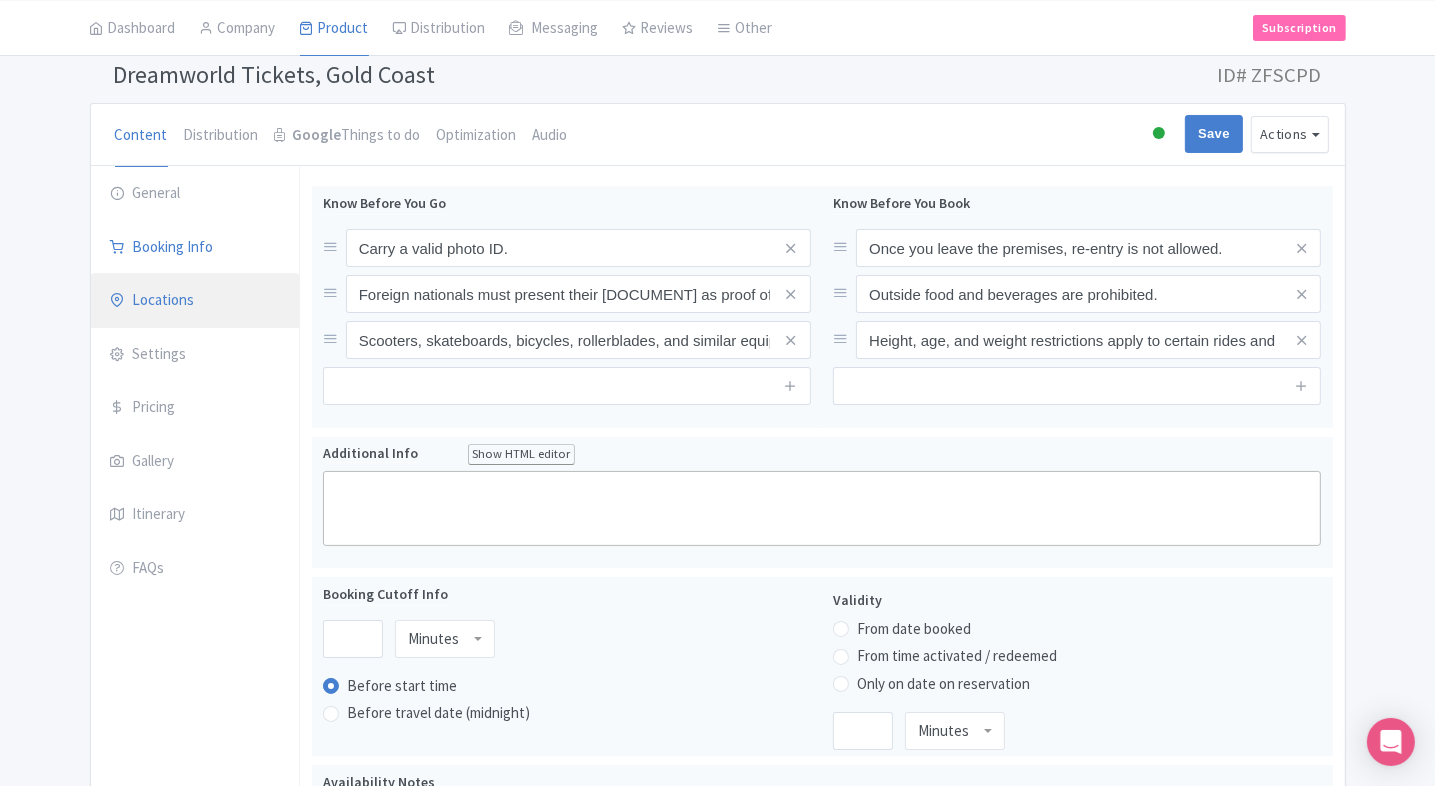click on "Locations" at bounding box center [195, 301] 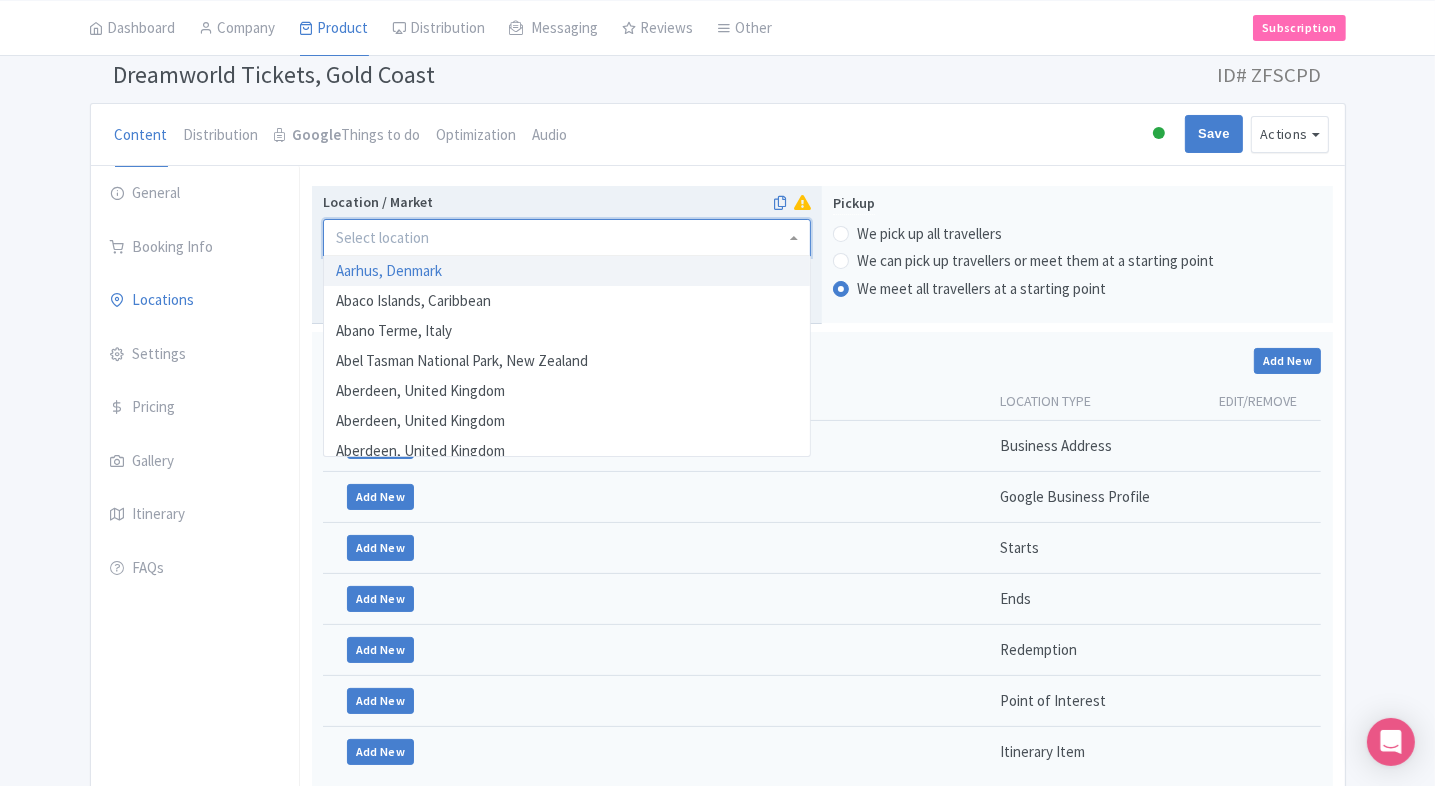 click at bounding box center [567, 238] 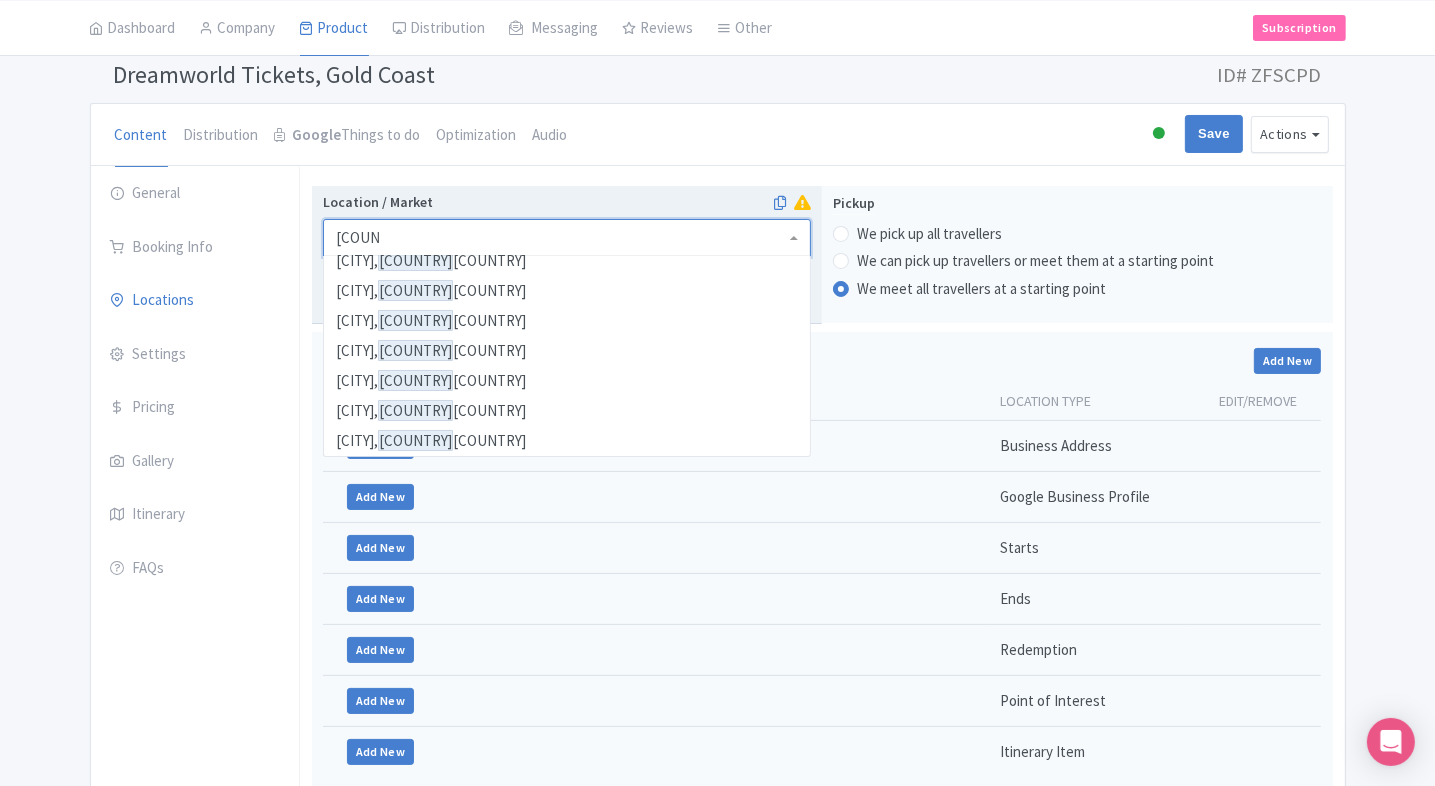 scroll, scrollTop: 0, scrollLeft: 0, axis: both 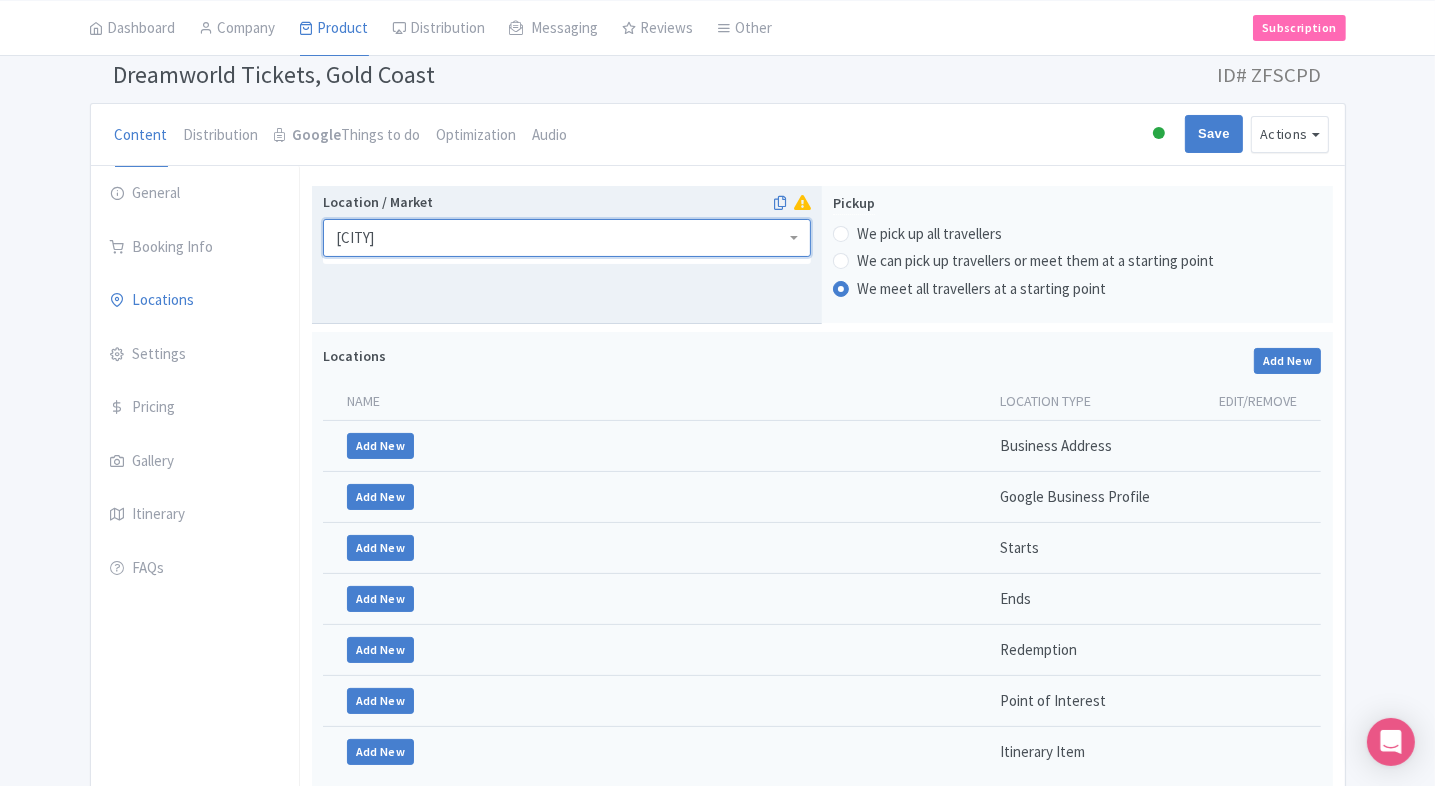 type on "gold coast" 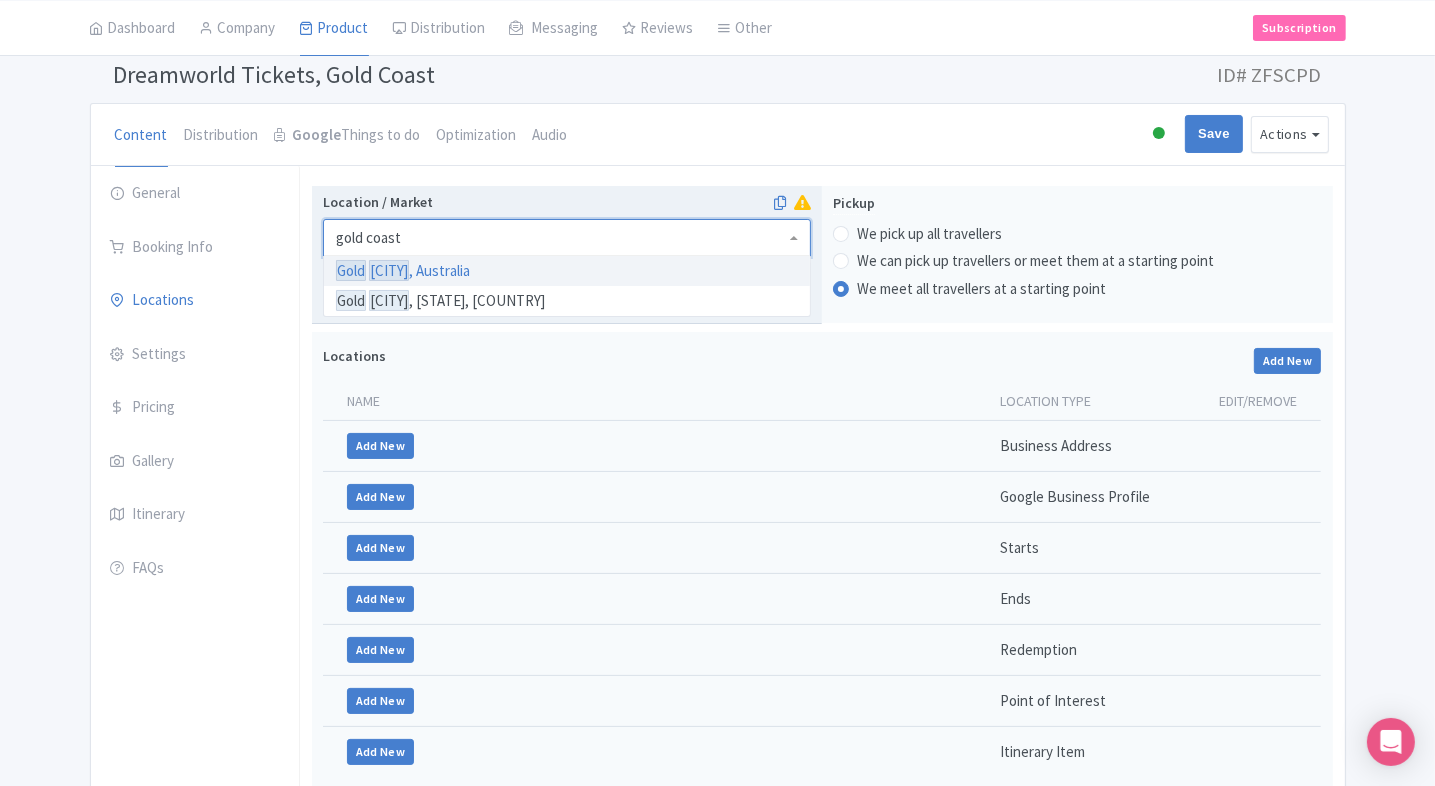 type 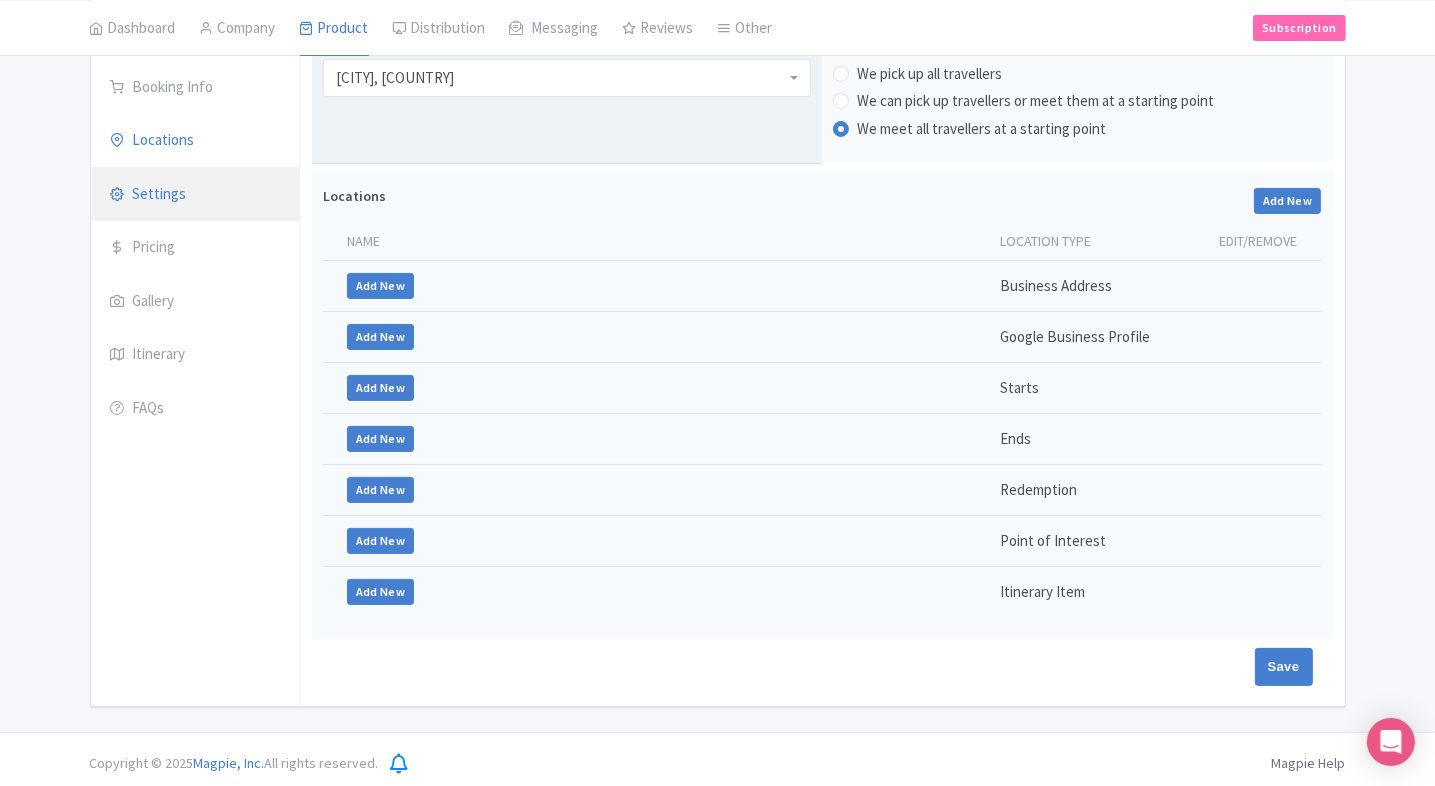 scroll, scrollTop: 177, scrollLeft: 0, axis: vertical 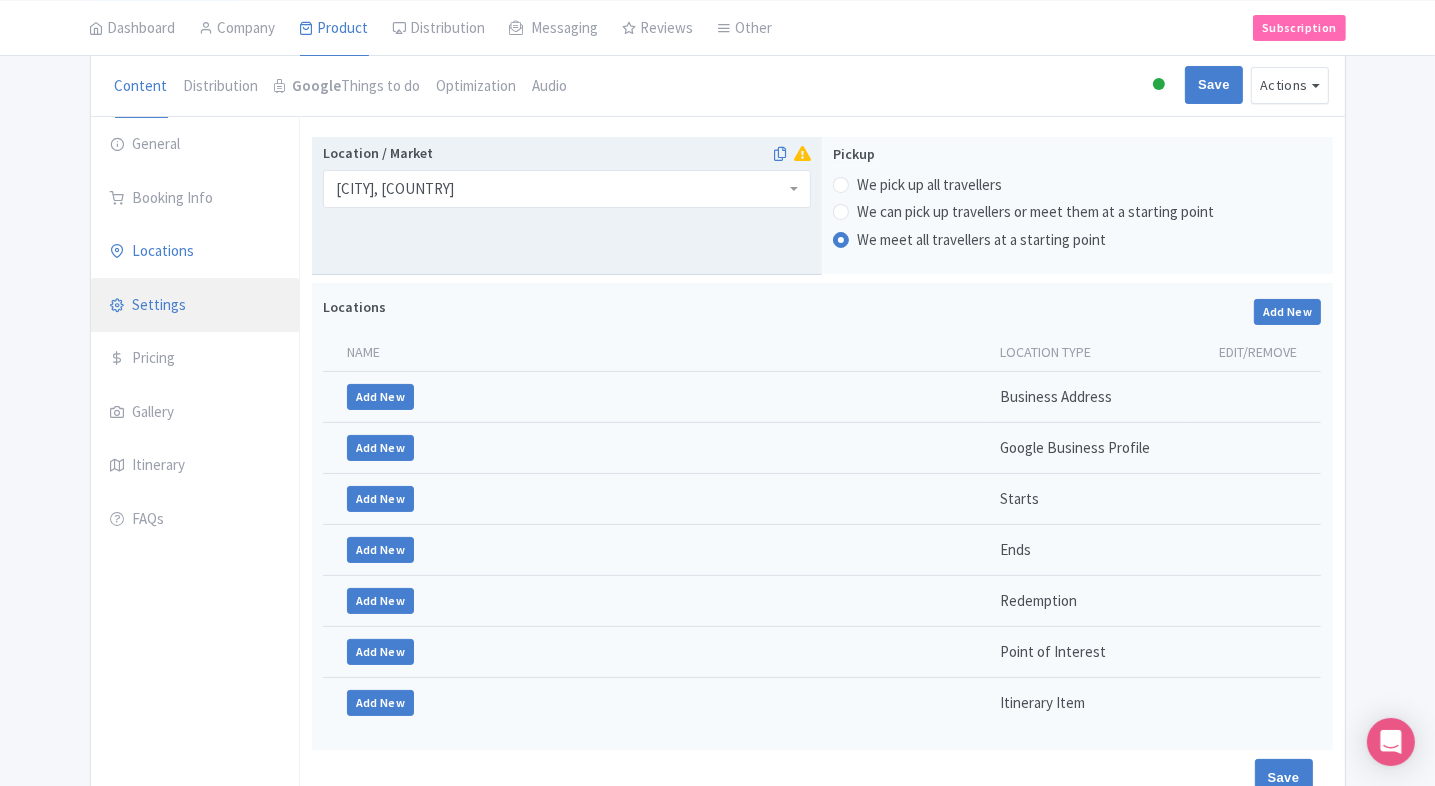 click on "Settings" at bounding box center (195, 306) 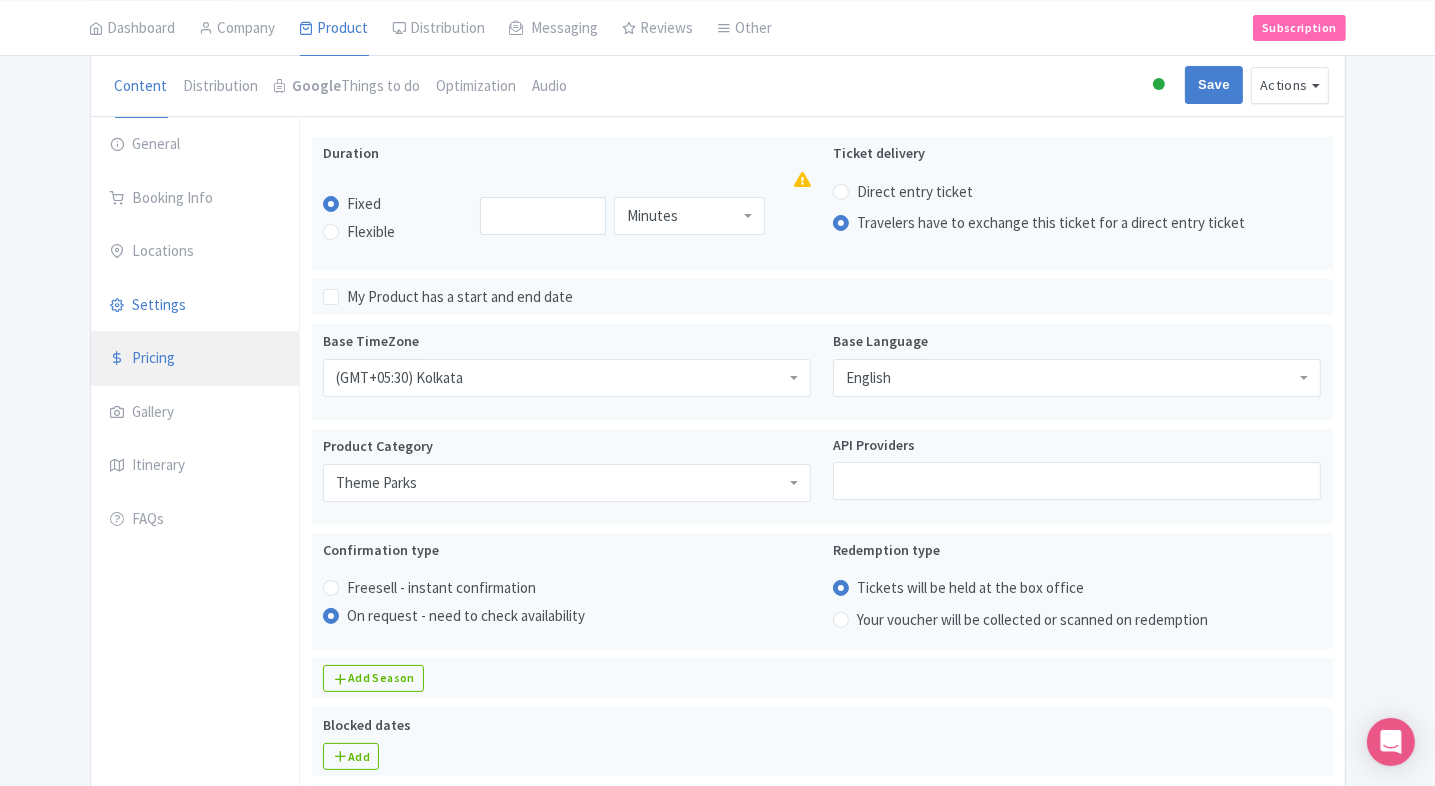 click on "Pricing" at bounding box center (195, 359) 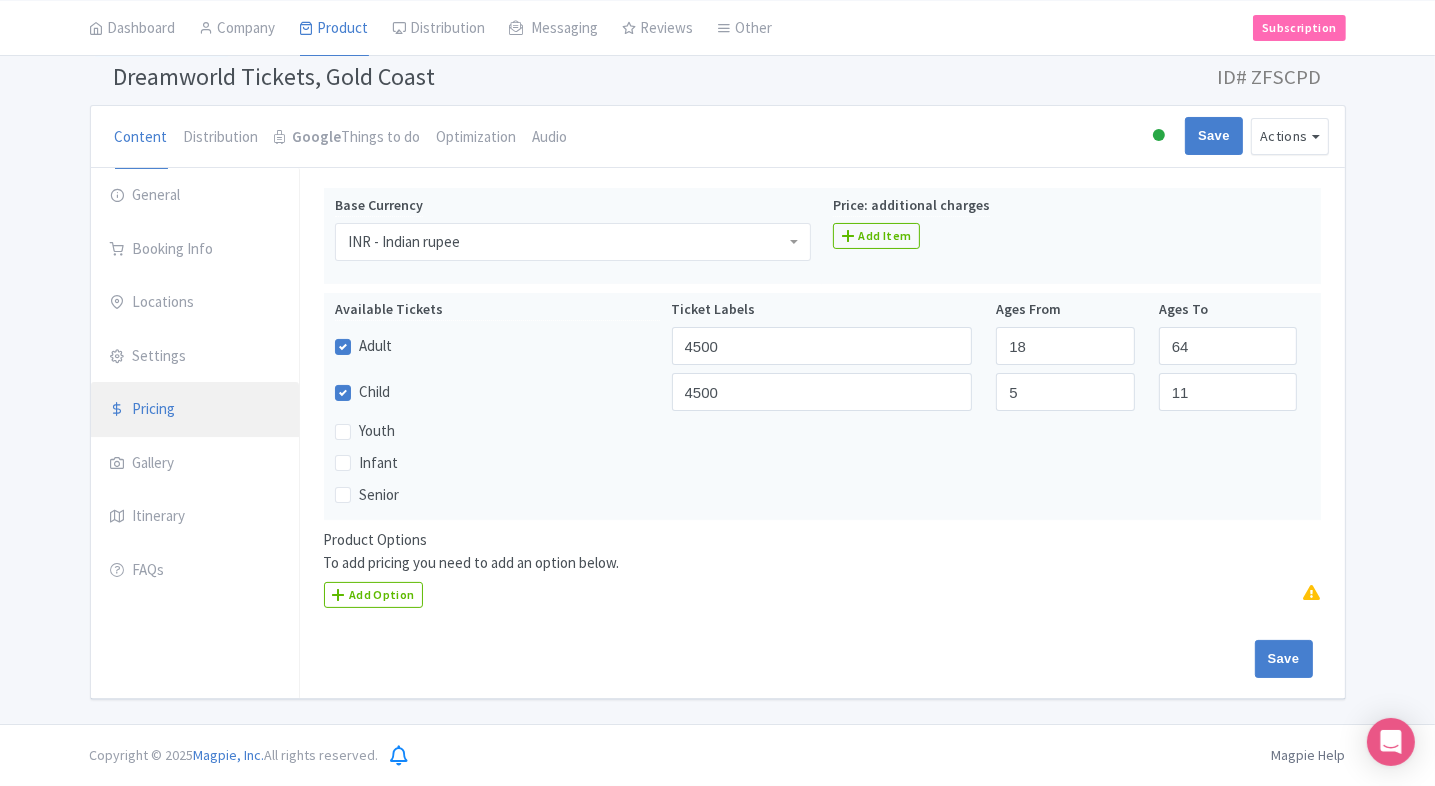 scroll, scrollTop: 122, scrollLeft: 0, axis: vertical 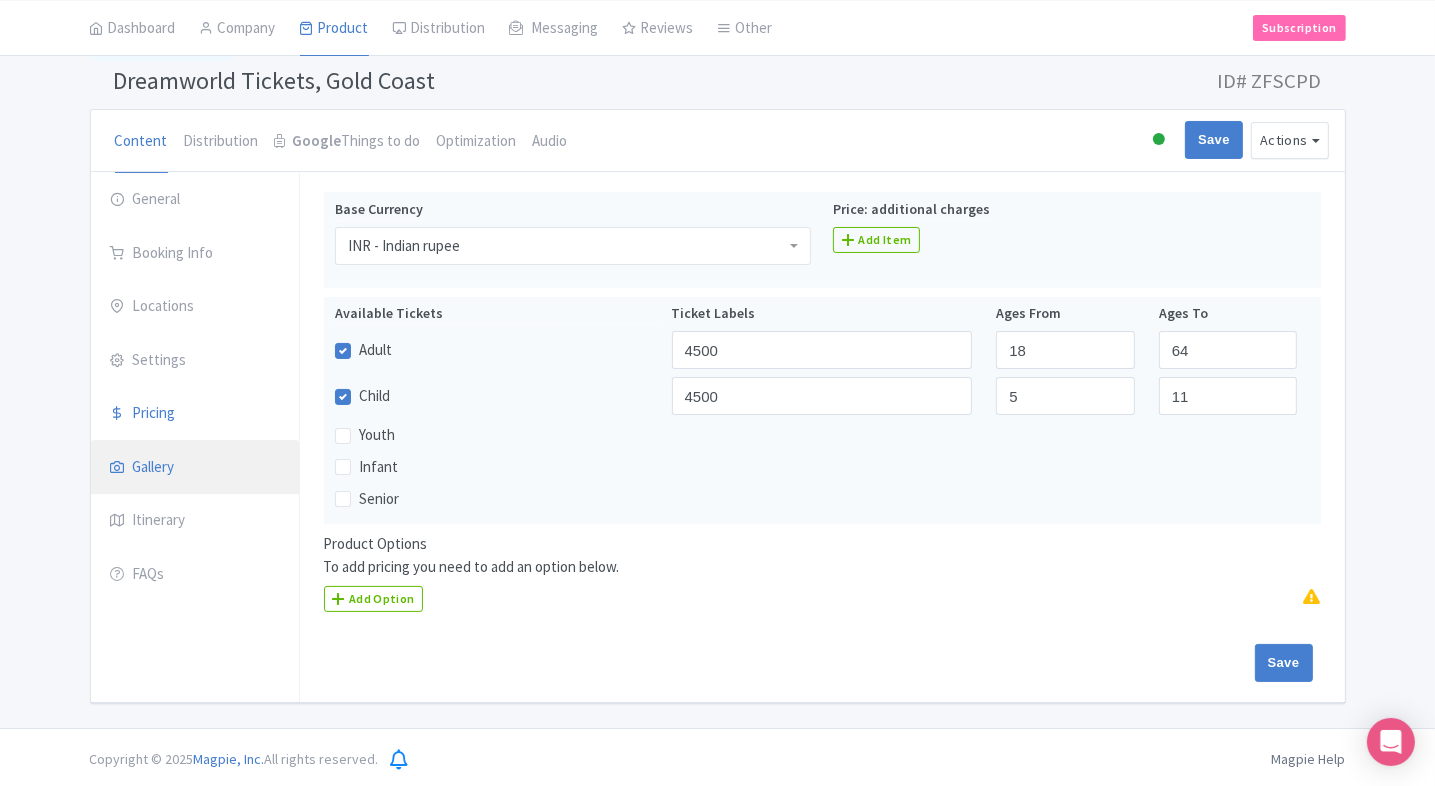 click on "Gallery" at bounding box center (195, 468) 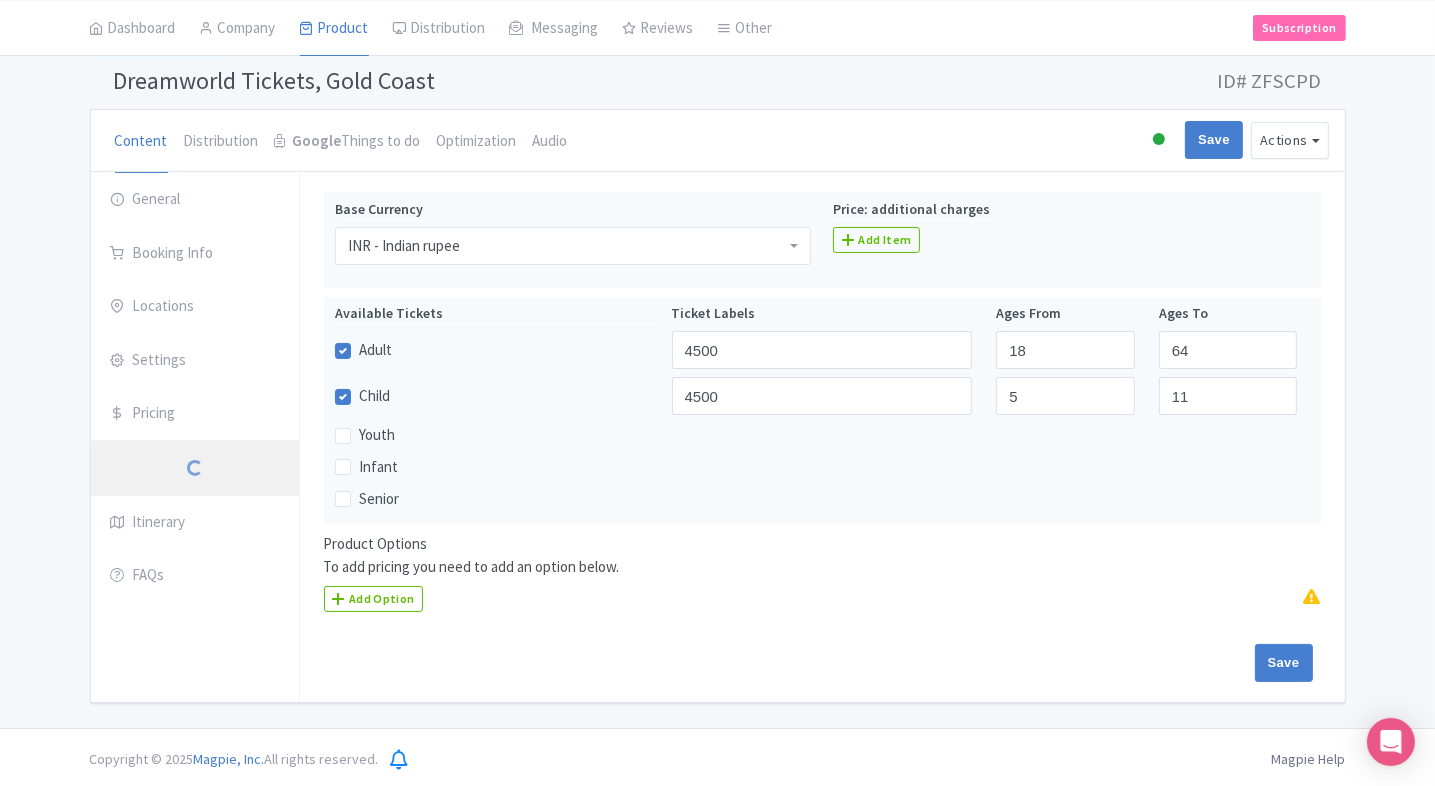 scroll, scrollTop: 28, scrollLeft: 0, axis: vertical 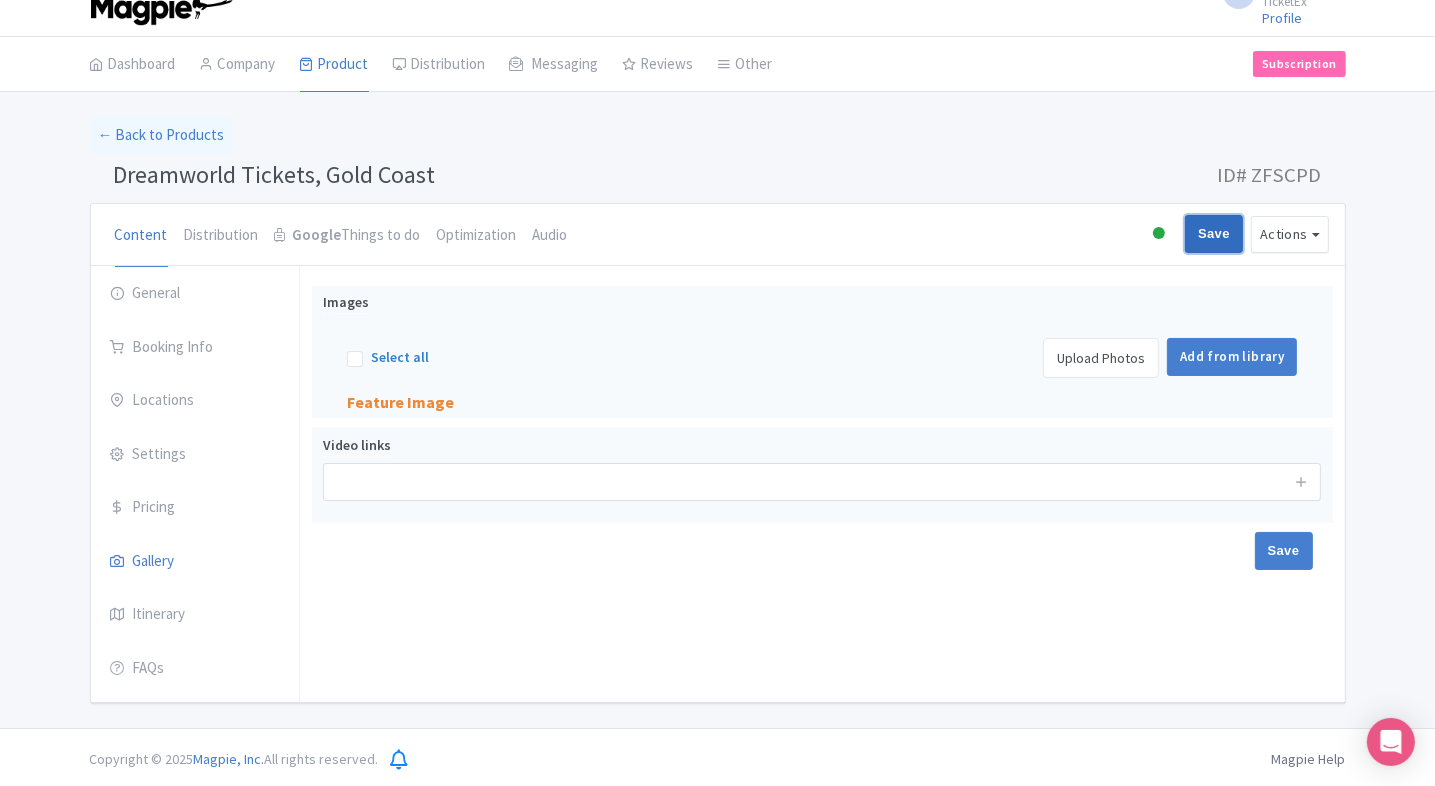 click on "Save" at bounding box center (1214, 234) 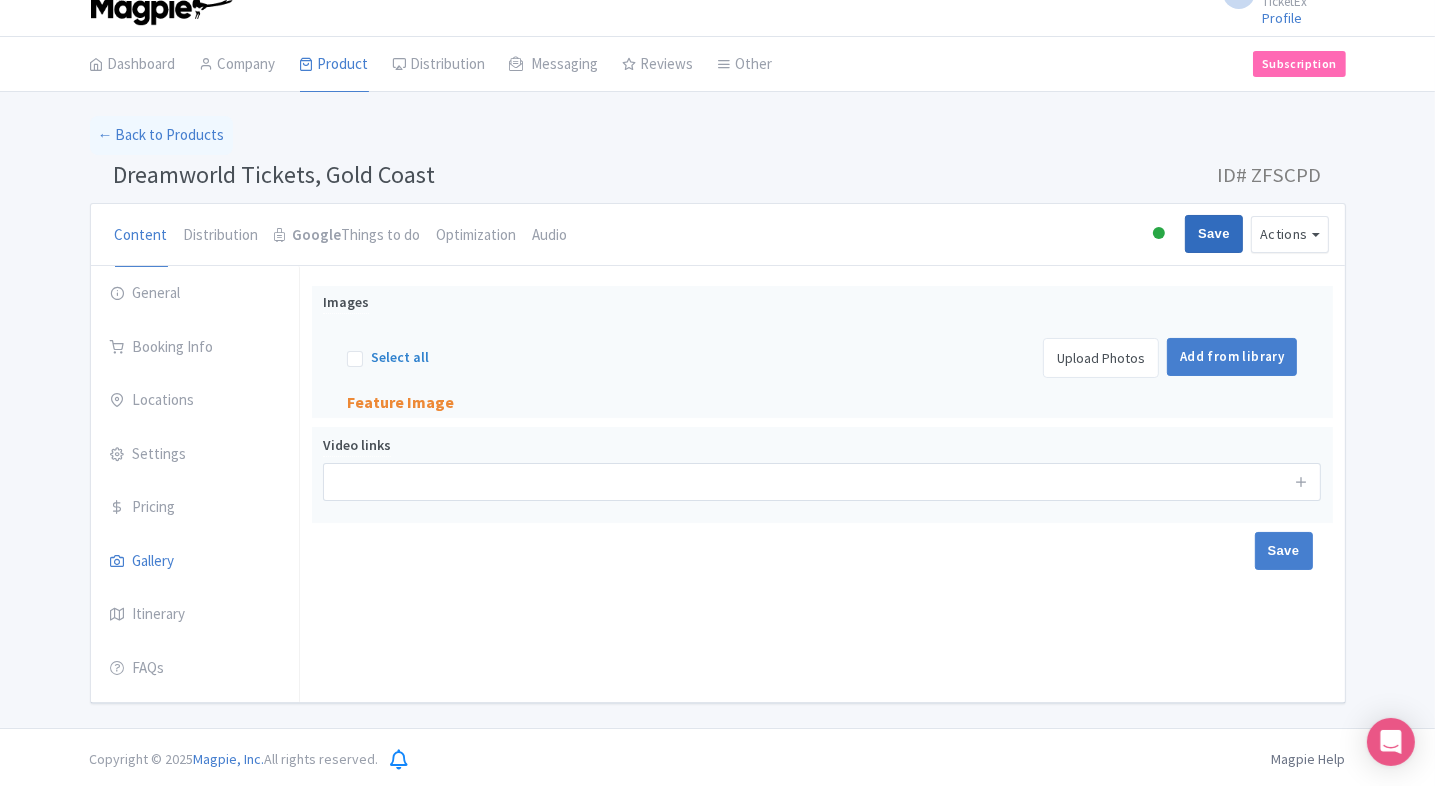 type on "Saving..." 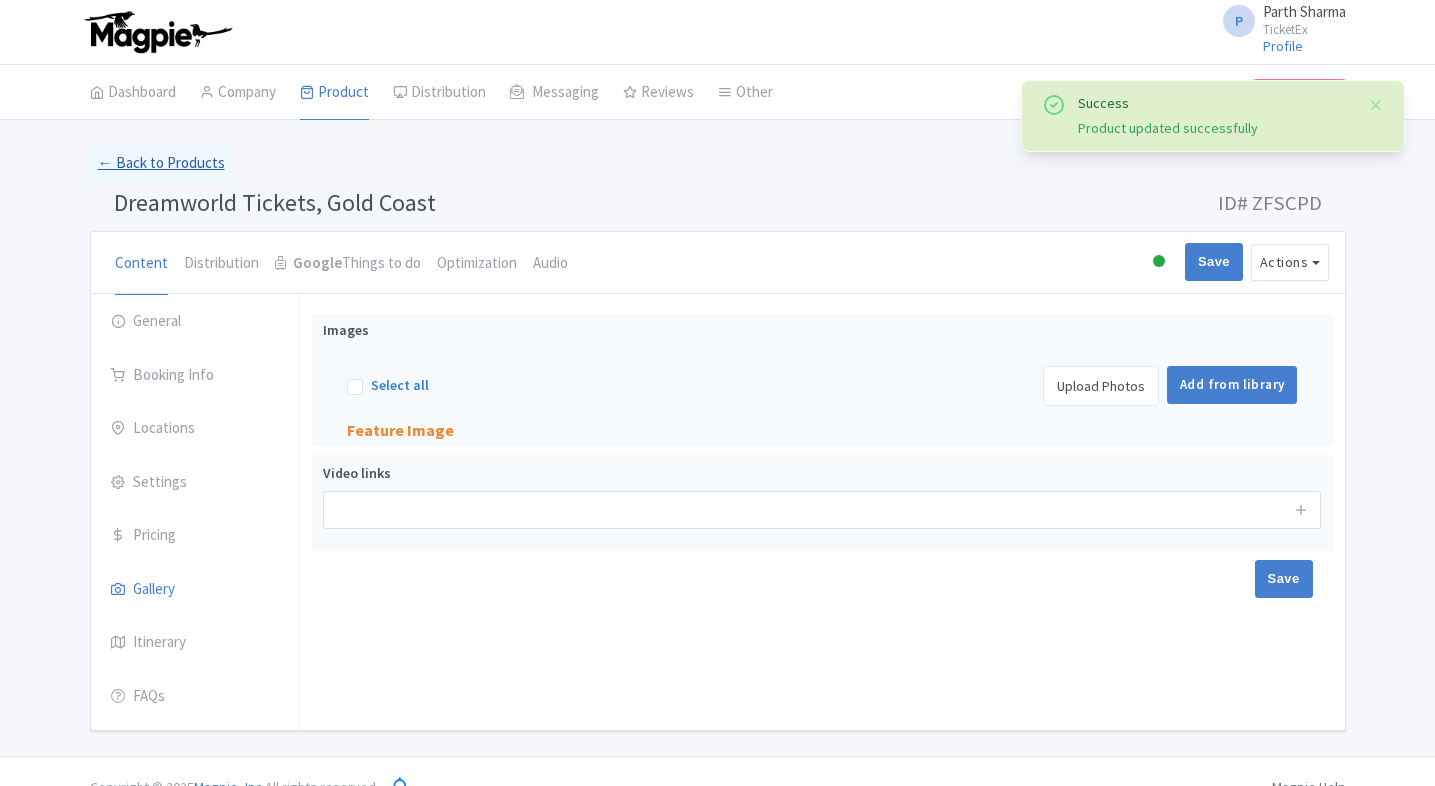 scroll, scrollTop: 28, scrollLeft: 0, axis: vertical 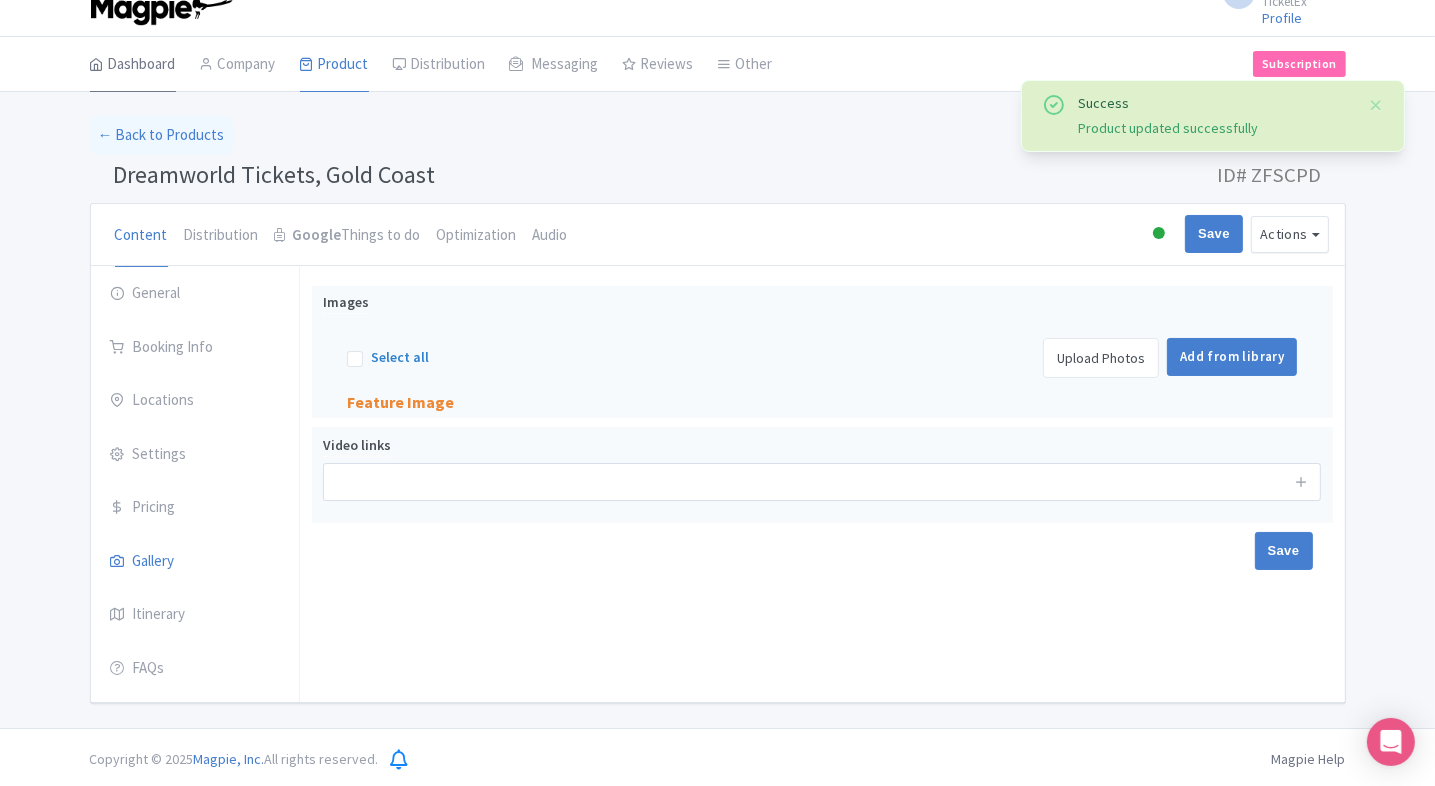 click on "Dashboard" at bounding box center (133, 65) 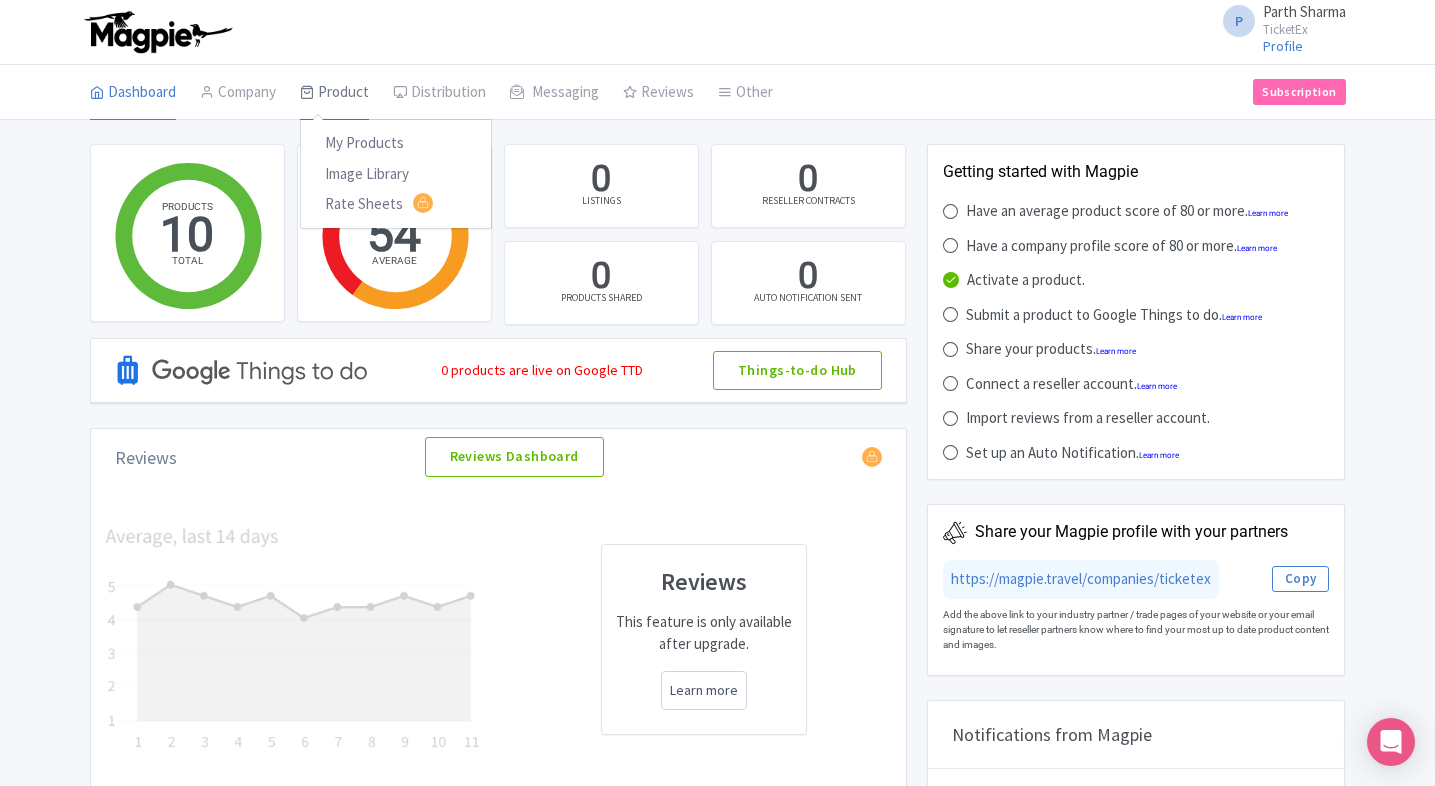 scroll, scrollTop: 0, scrollLeft: 0, axis: both 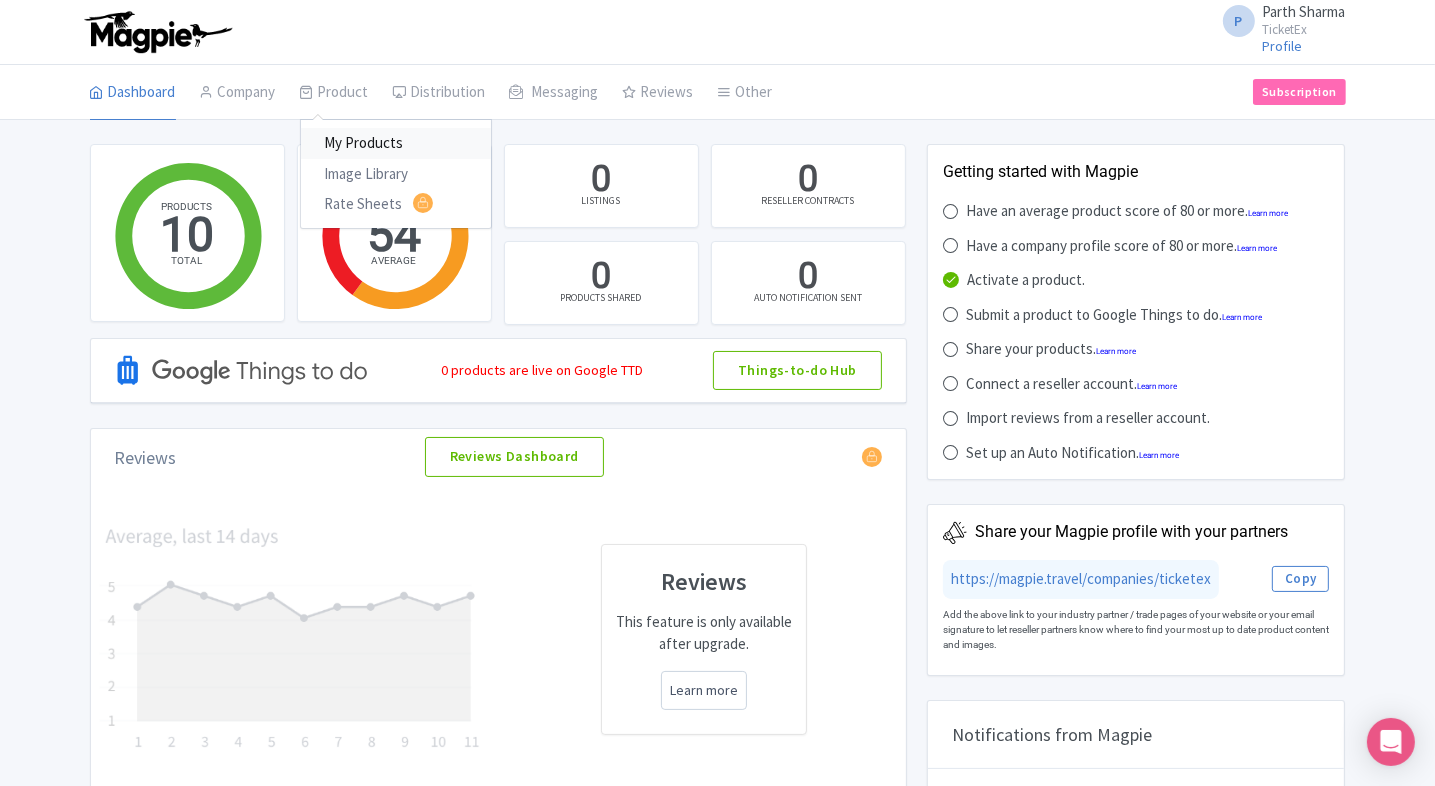 click on "My Products" at bounding box center (396, 143) 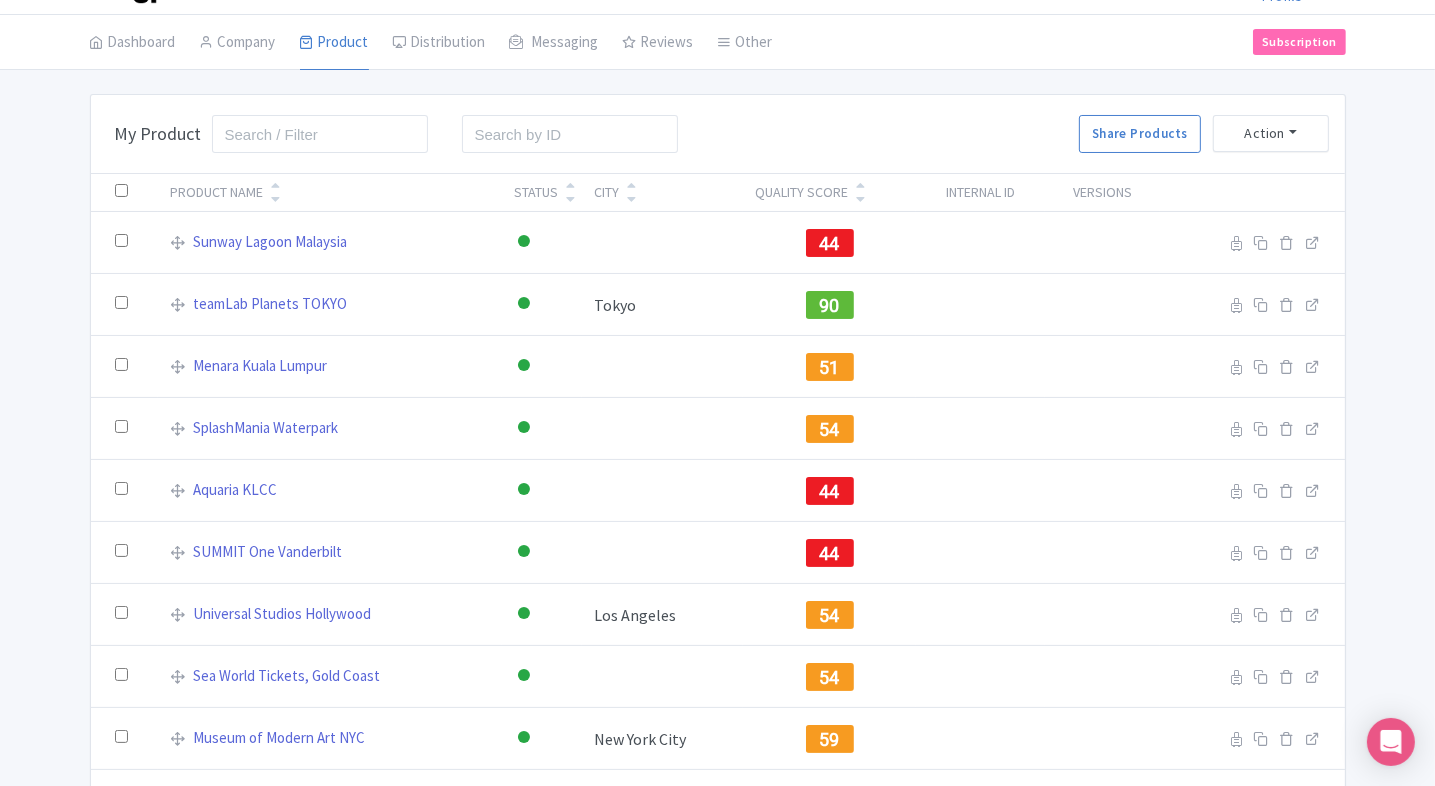 scroll, scrollTop: 12, scrollLeft: 0, axis: vertical 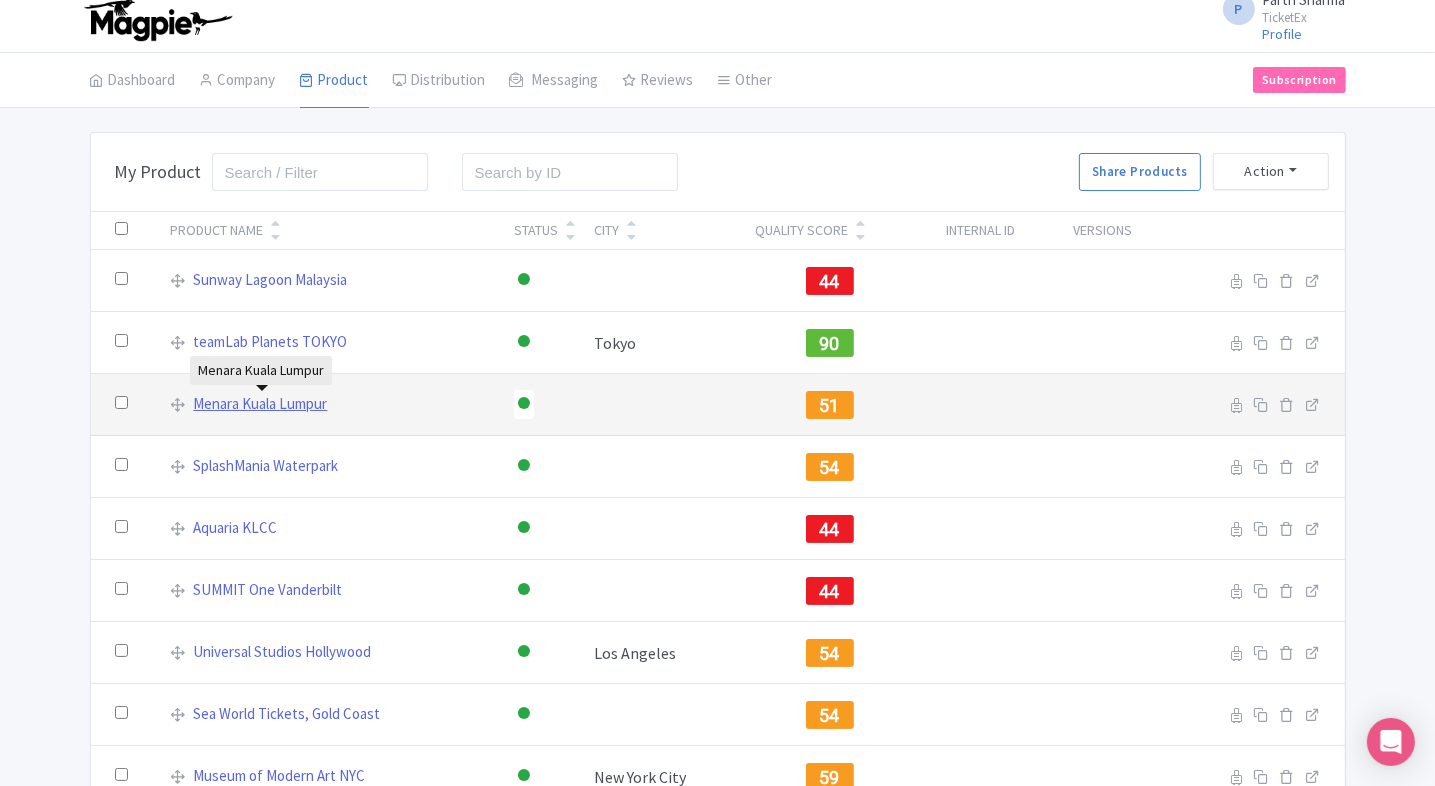 click on "Menara Kuala Lumpur" at bounding box center [260, 404] 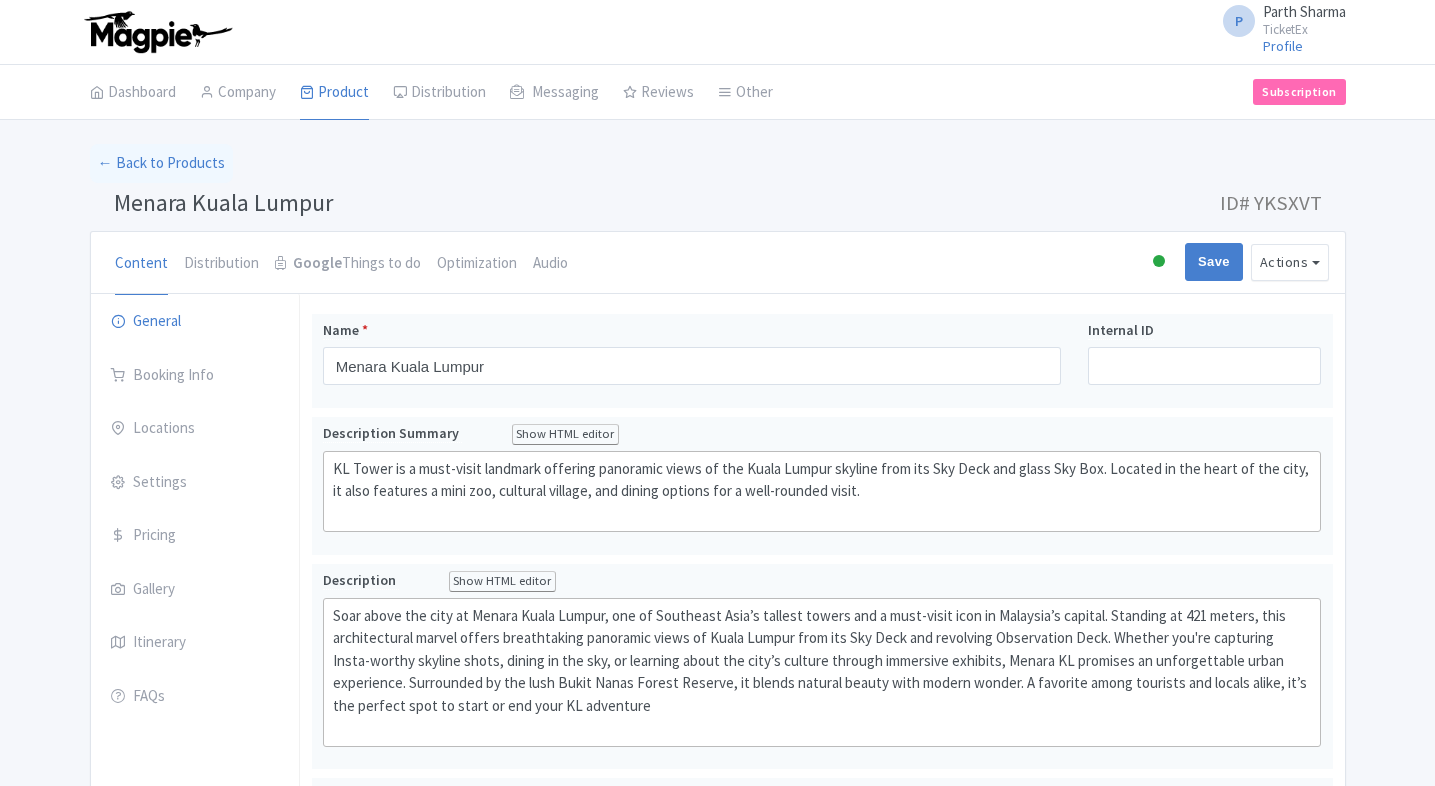 click on "Locations" at bounding box center (195, 429) 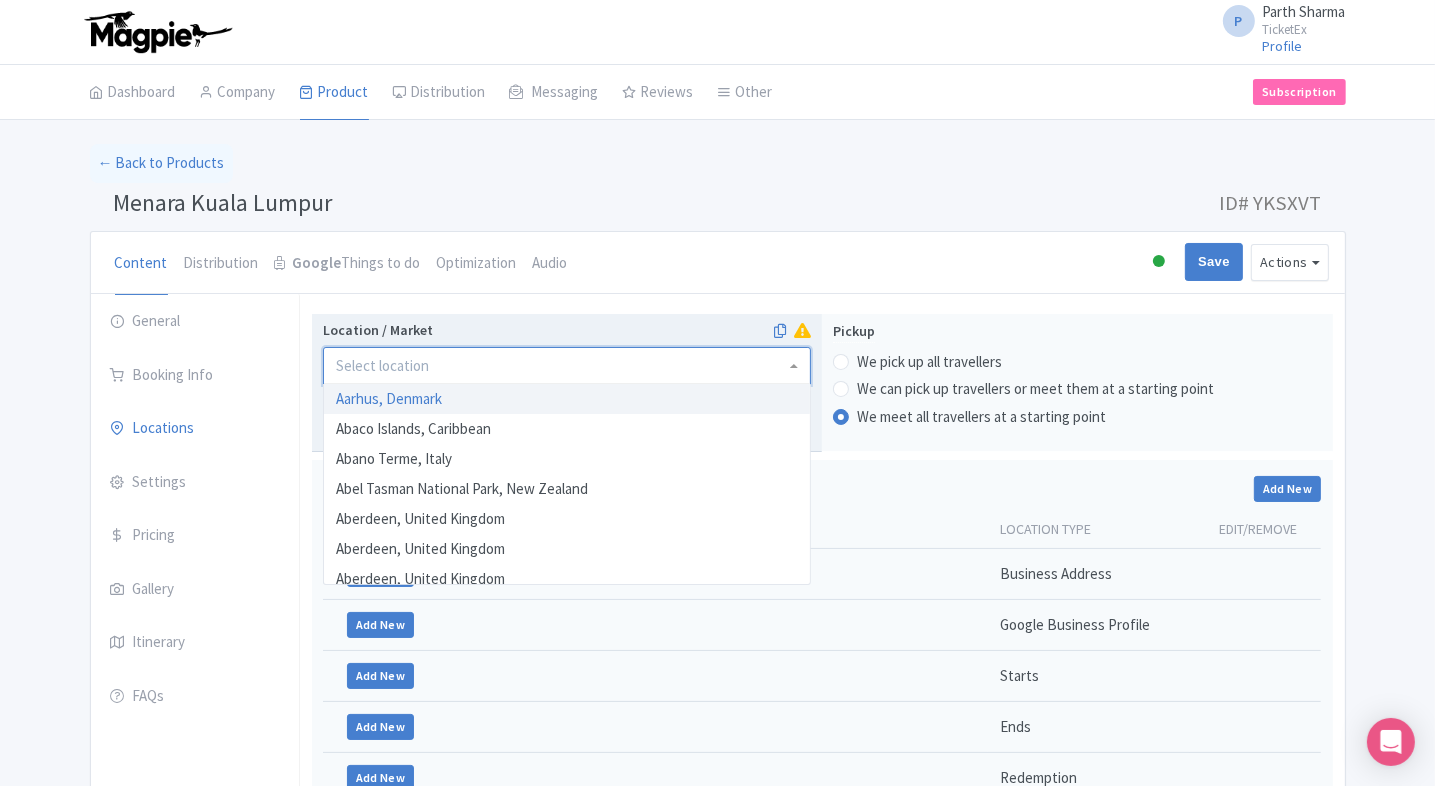 click on "Location / Market" at bounding box center [384, 366] 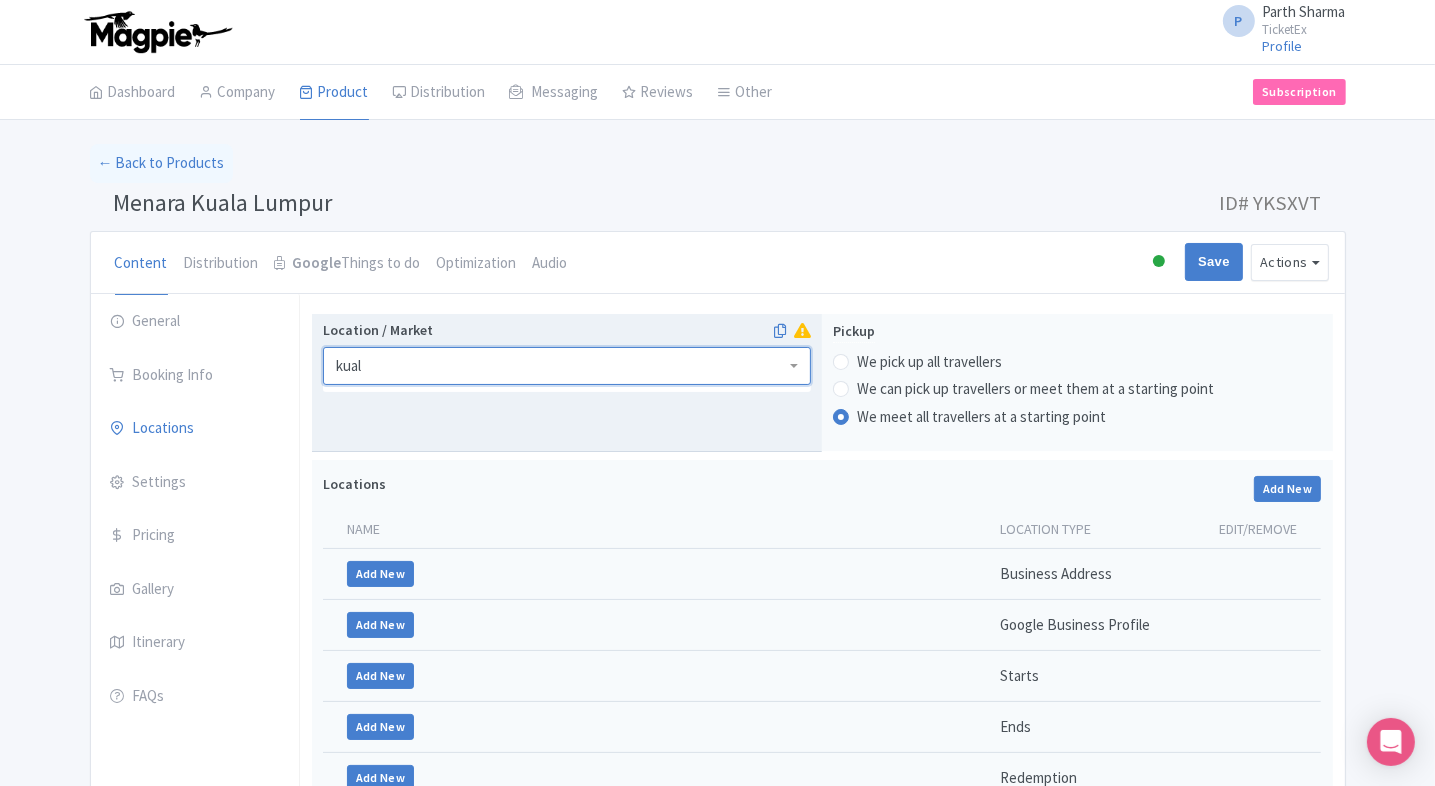 type on "kuala" 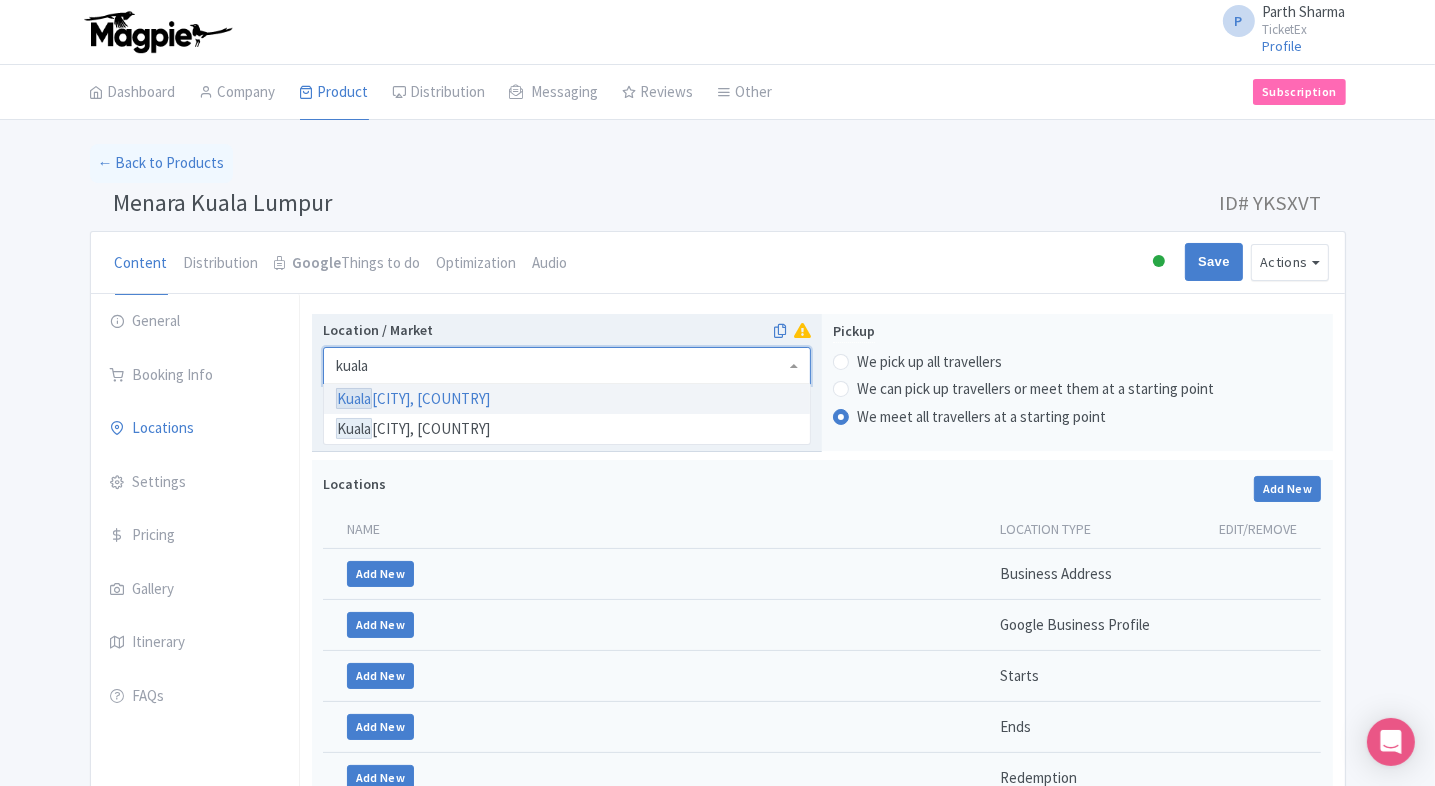 type 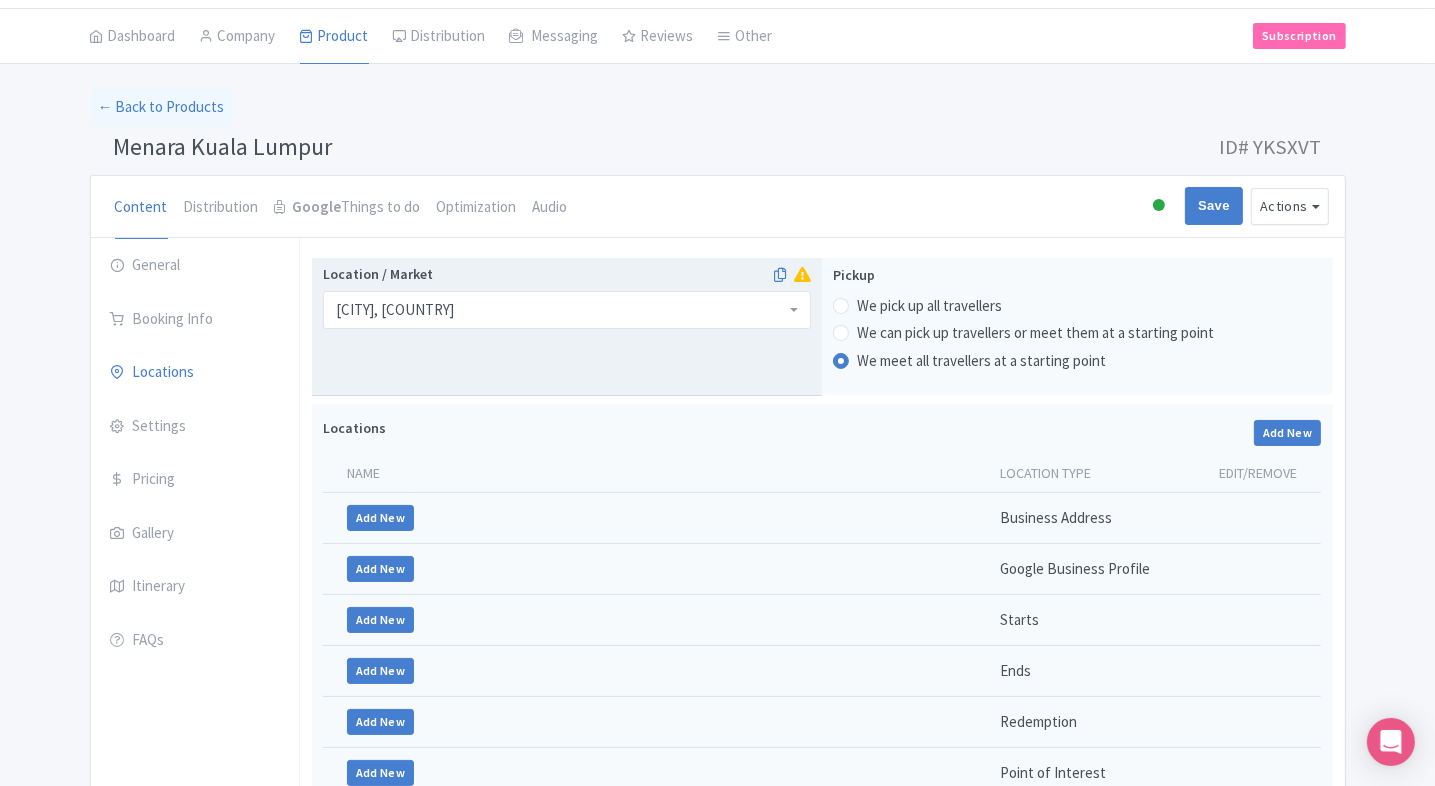 scroll, scrollTop: 52, scrollLeft: 0, axis: vertical 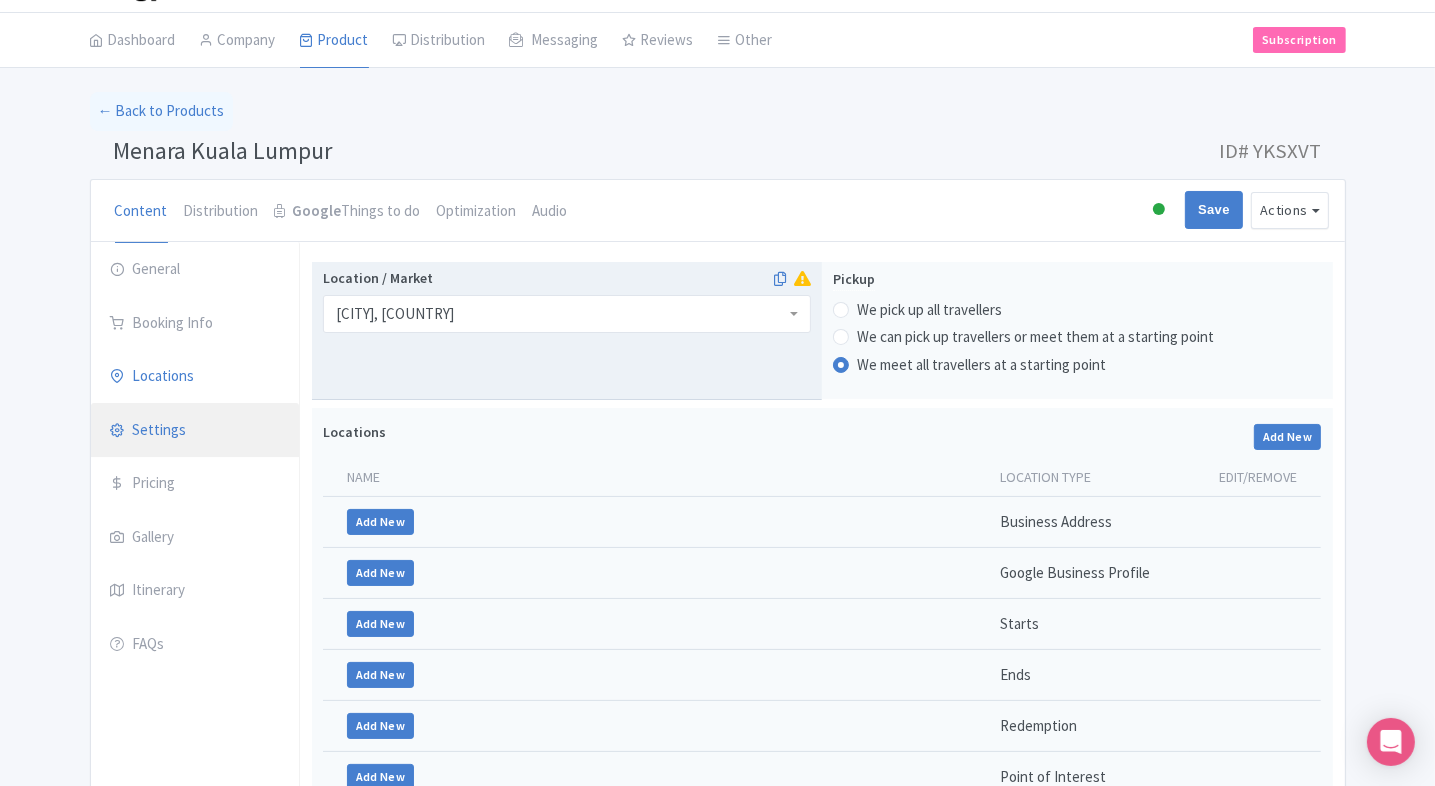 click on "Settings" at bounding box center (195, 431) 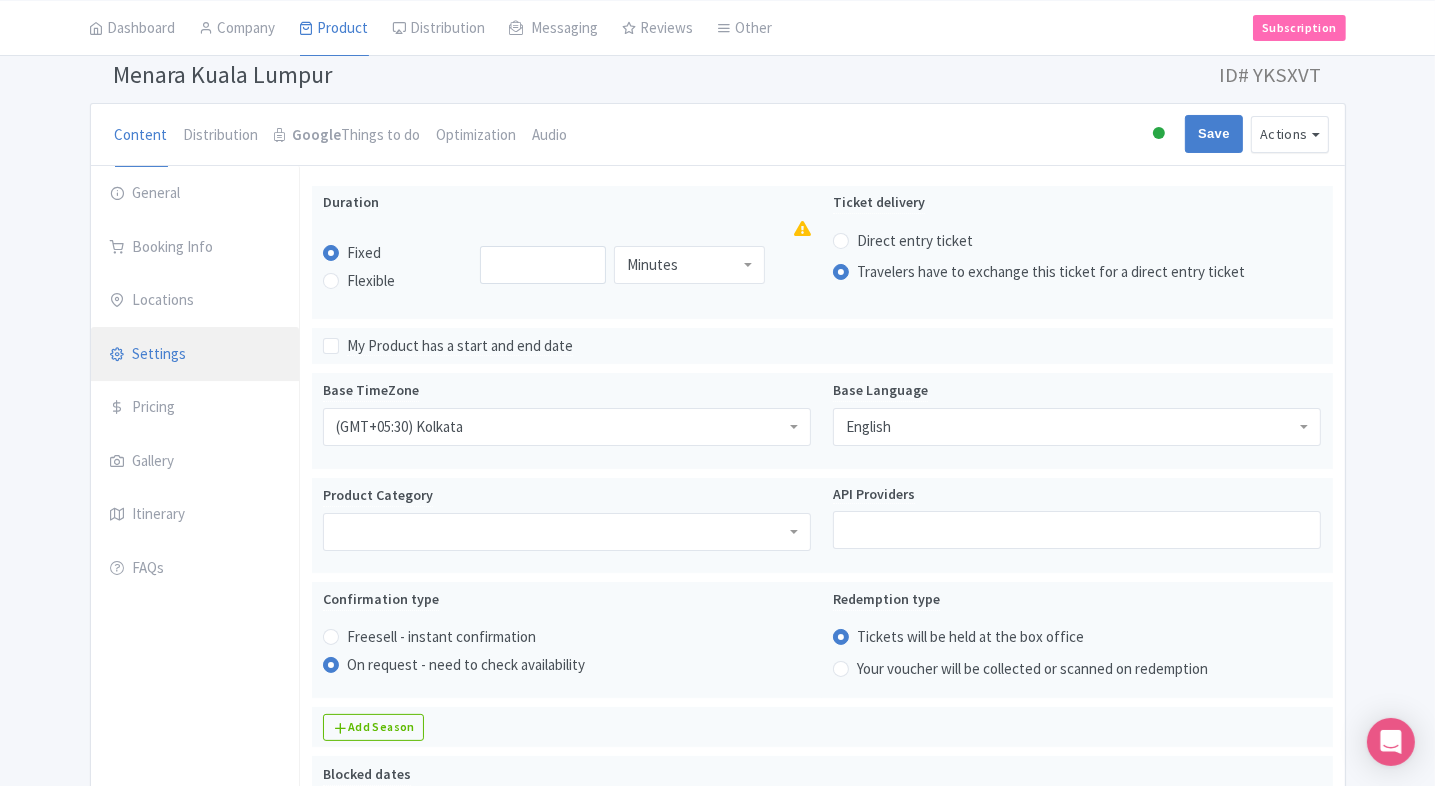 scroll, scrollTop: 129, scrollLeft: 0, axis: vertical 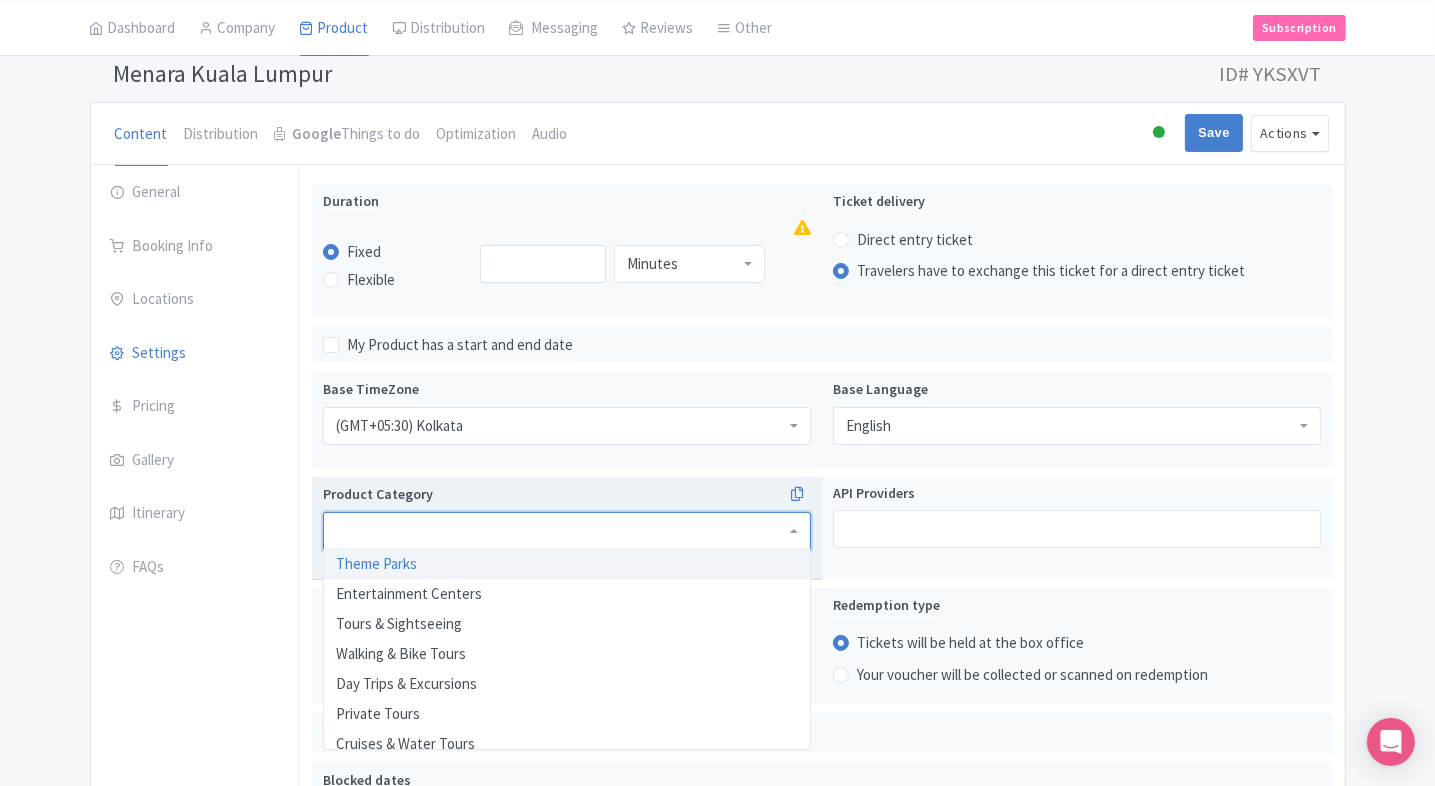 click at bounding box center [567, 531] 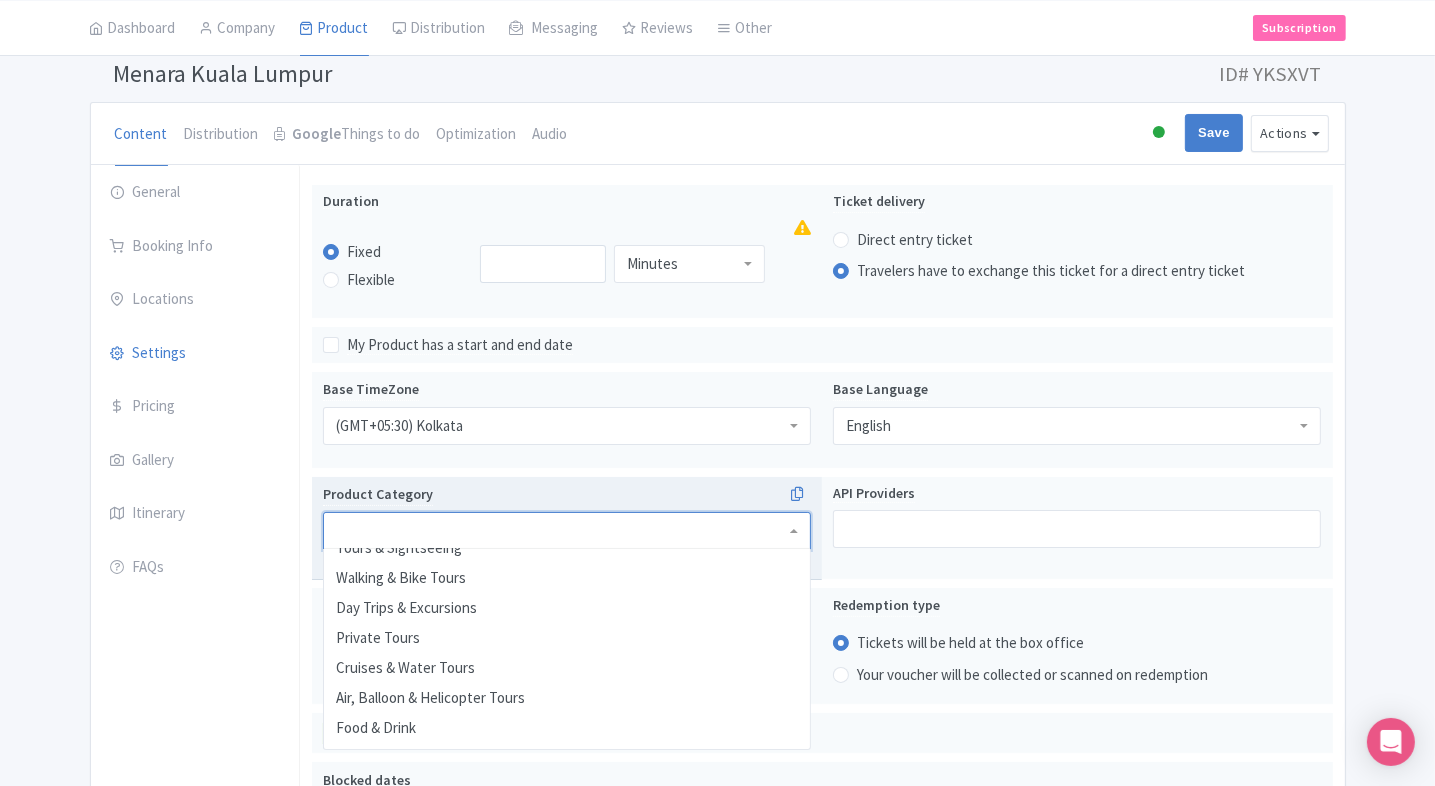 scroll, scrollTop: 0, scrollLeft: 0, axis: both 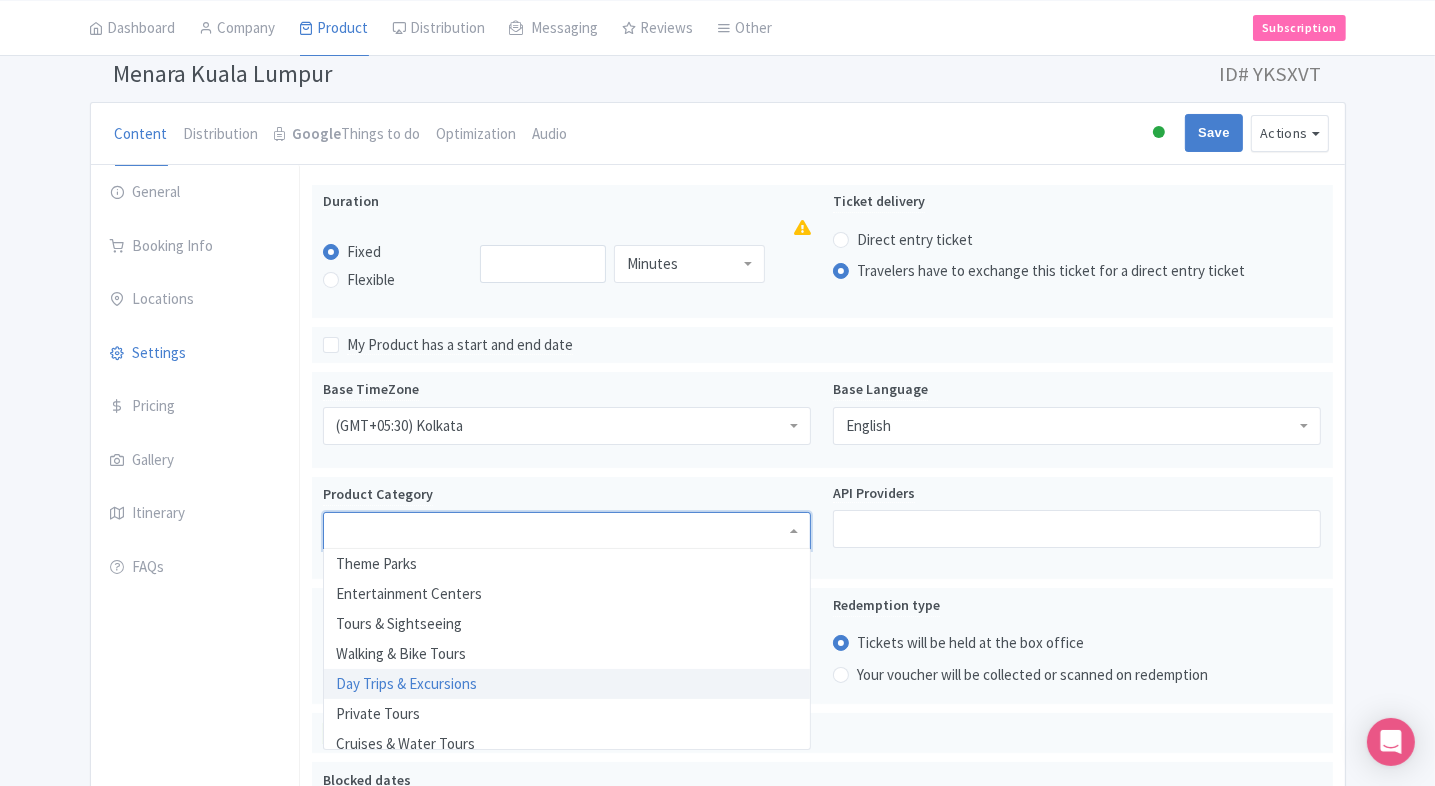 click on "General
Booking Info
Locations
Settings
Pricing
Gallery
Itinerary
FAQs" at bounding box center [195, 1146] 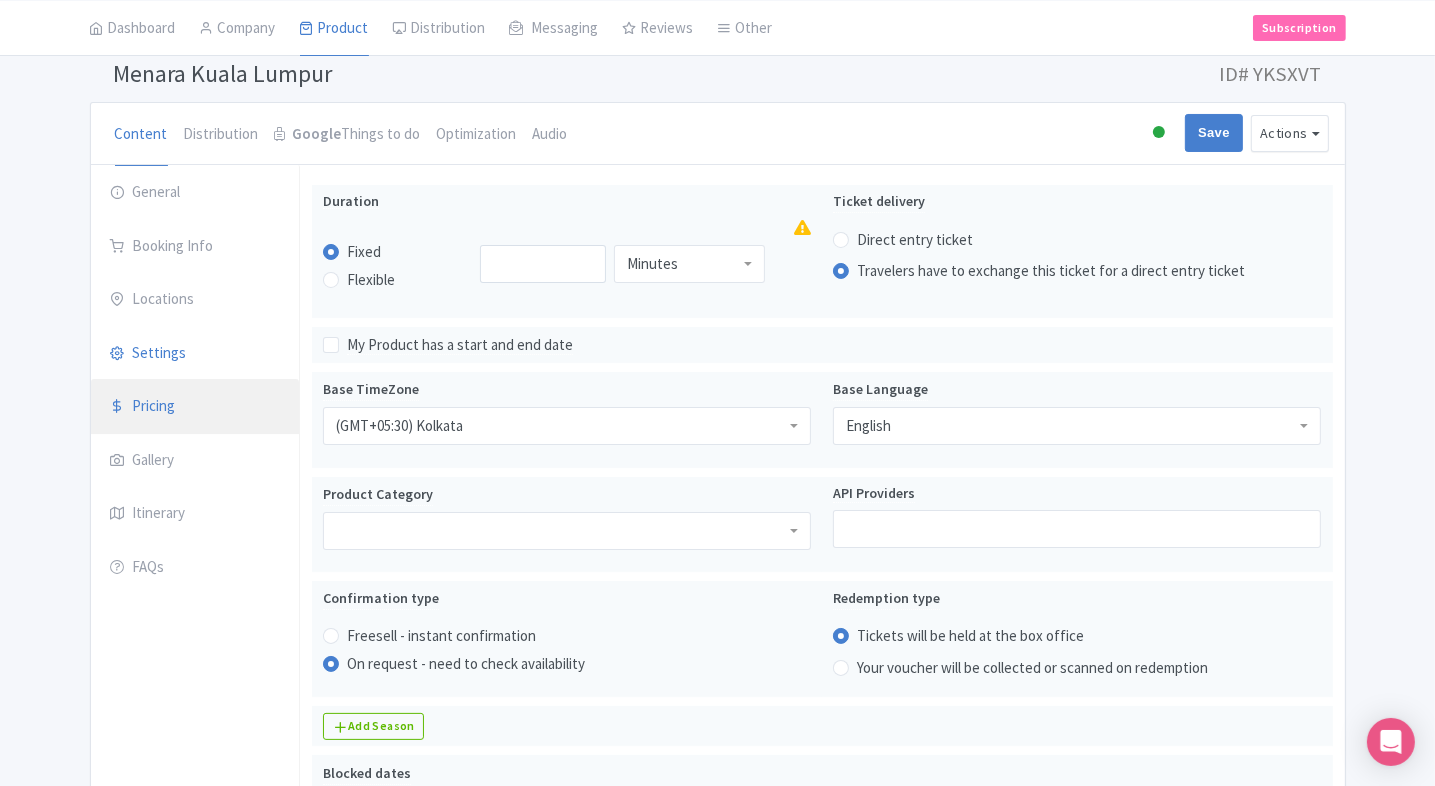 click on "Pricing" at bounding box center [195, 407] 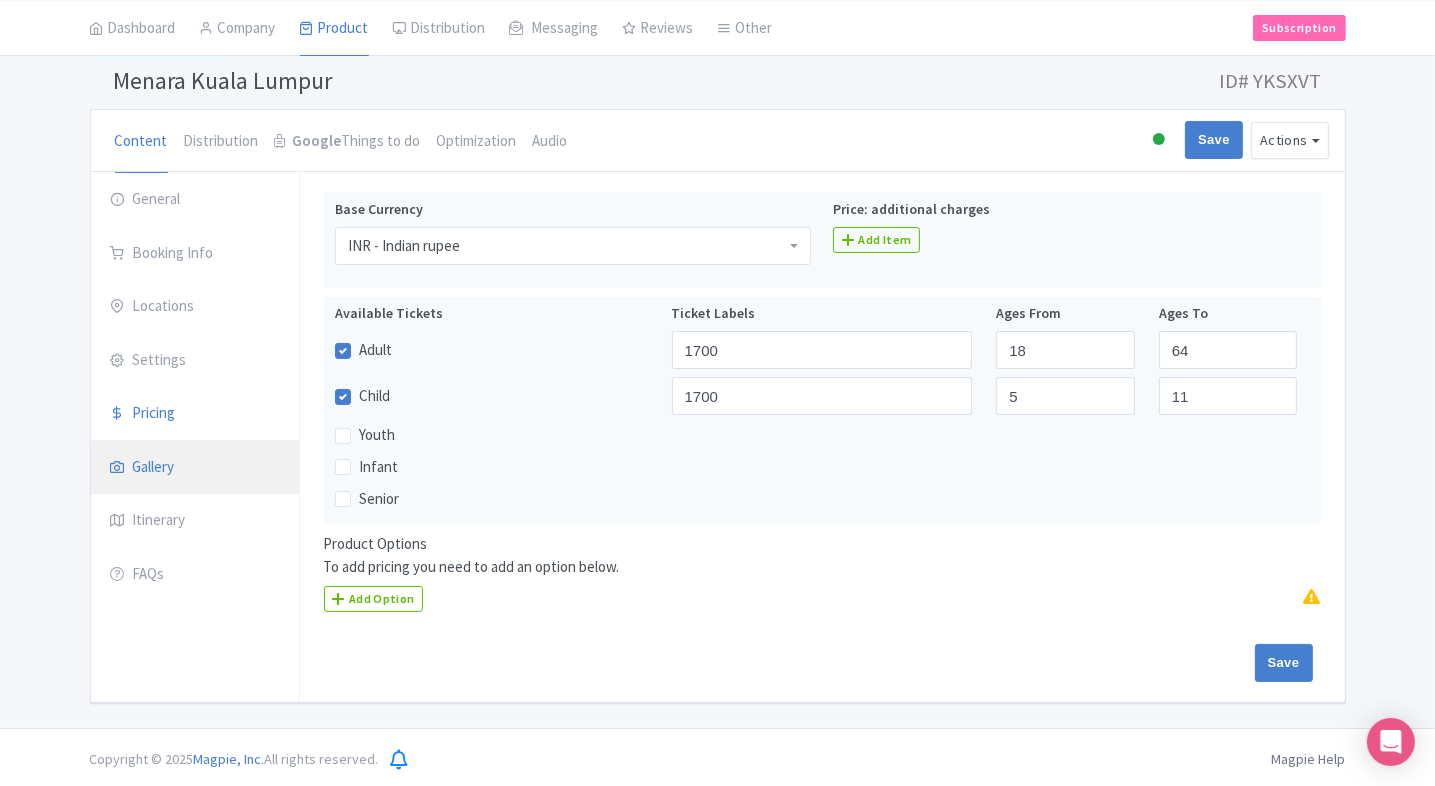 click on "Gallery" at bounding box center [195, 468] 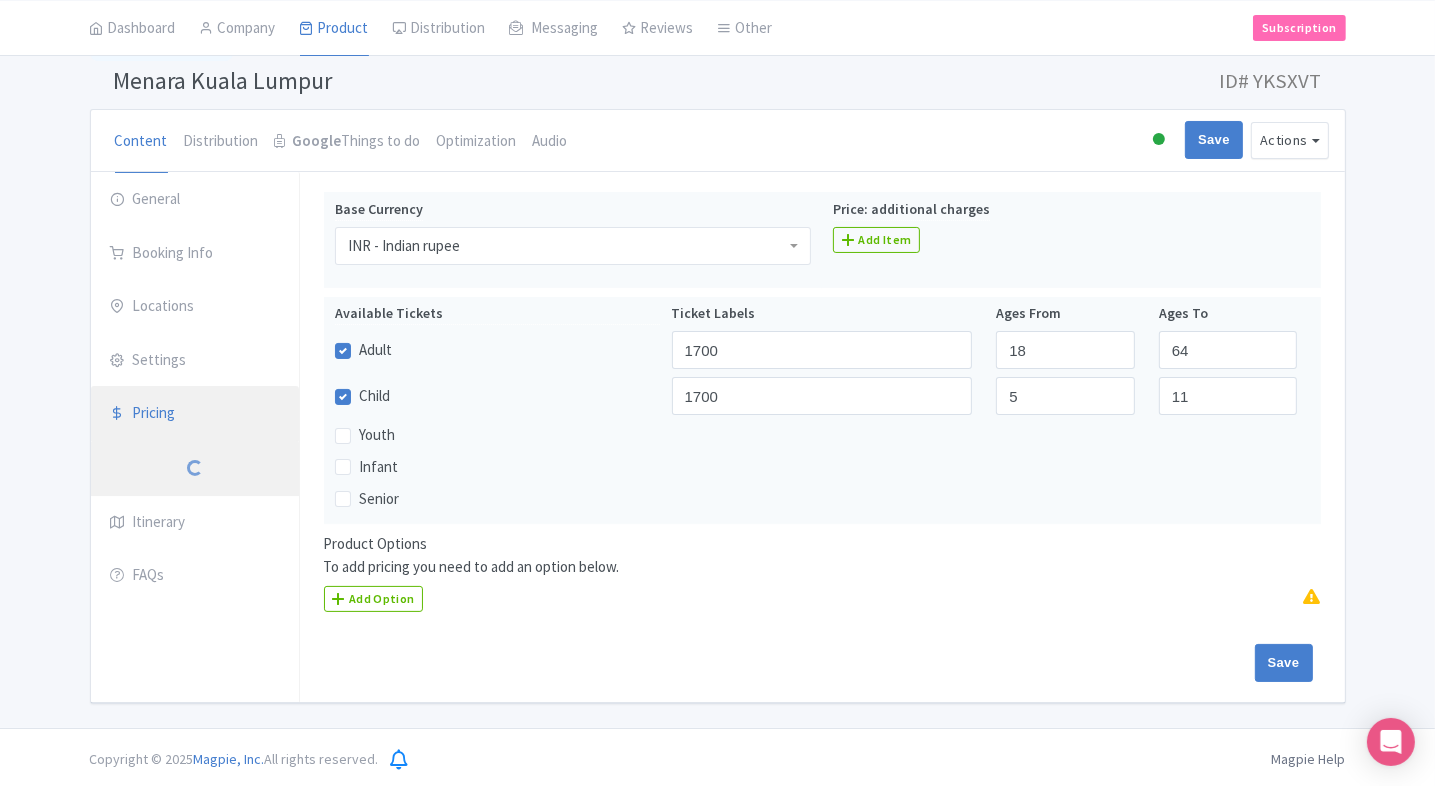 scroll, scrollTop: 28, scrollLeft: 0, axis: vertical 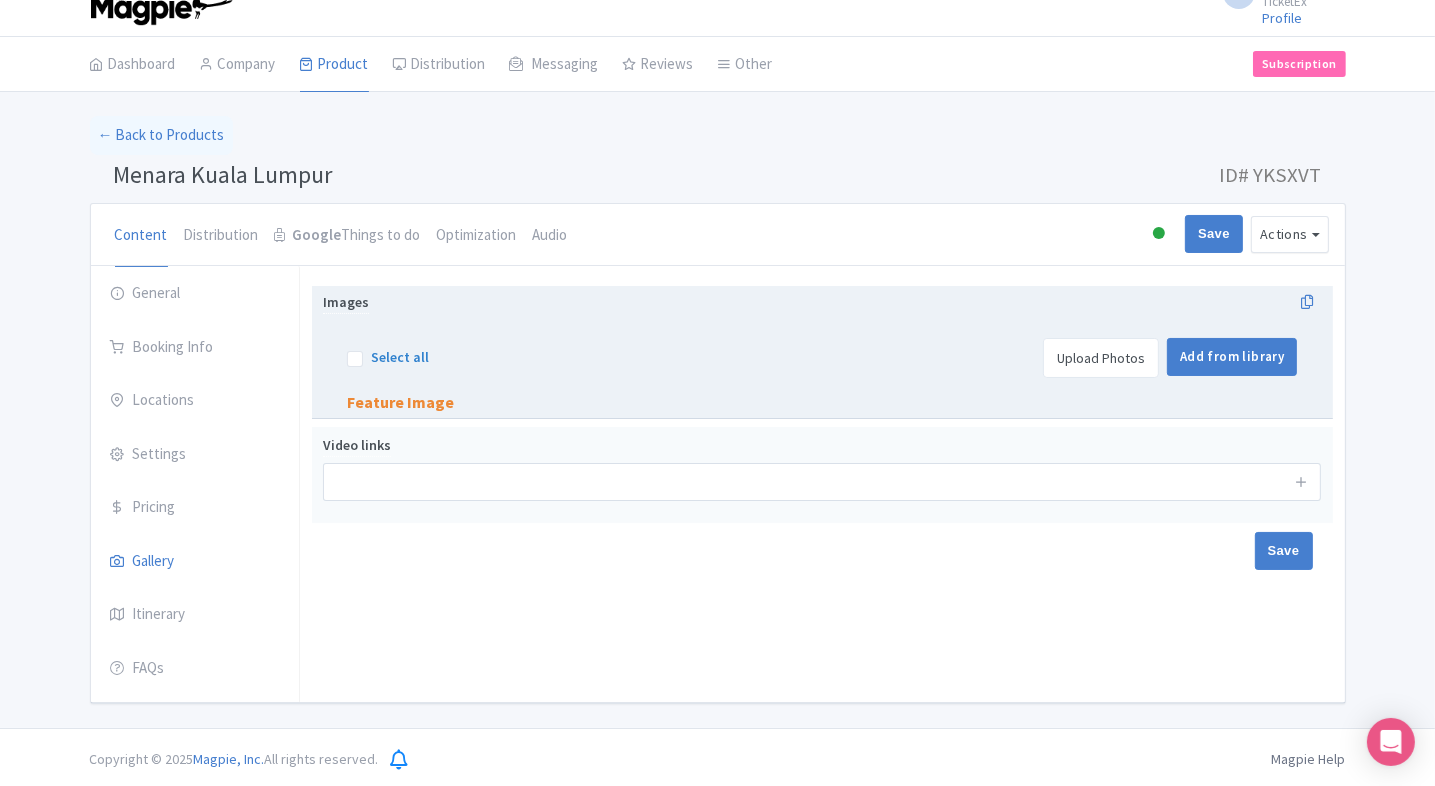 click on "Upload Photos" at bounding box center (1101, 358) 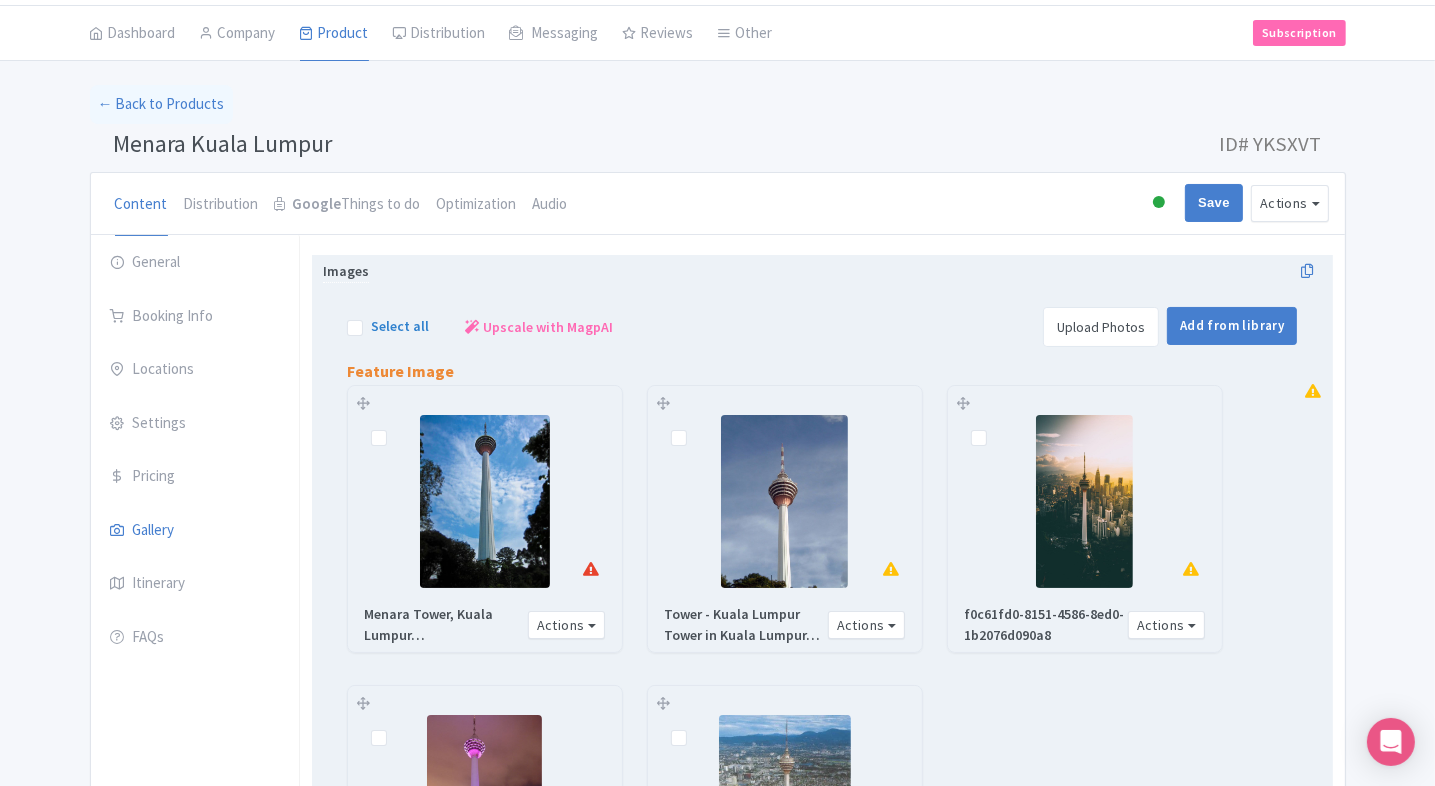 scroll, scrollTop: 20, scrollLeft: 0, axis: vertical 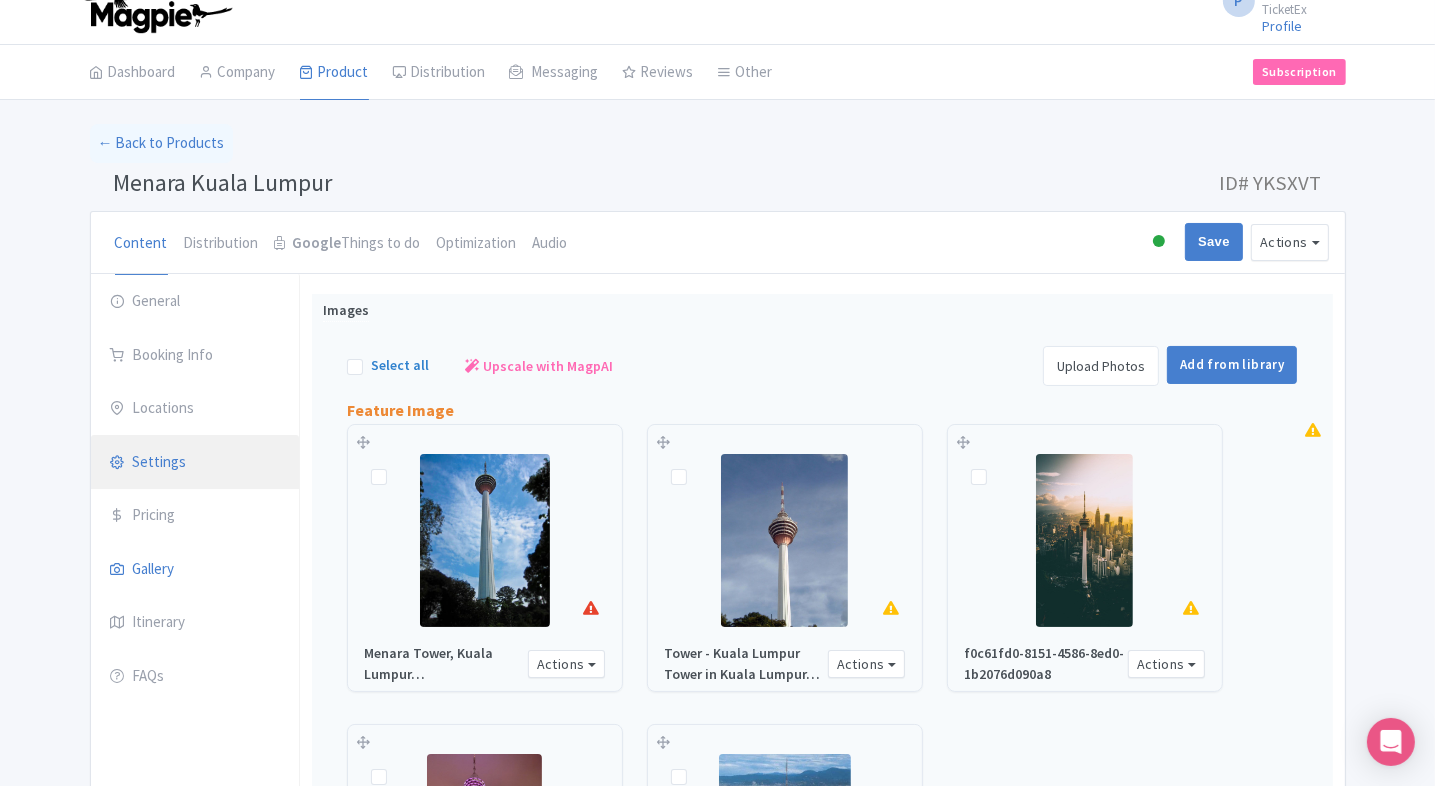click on "Settings" at bounding box center (195, 463) 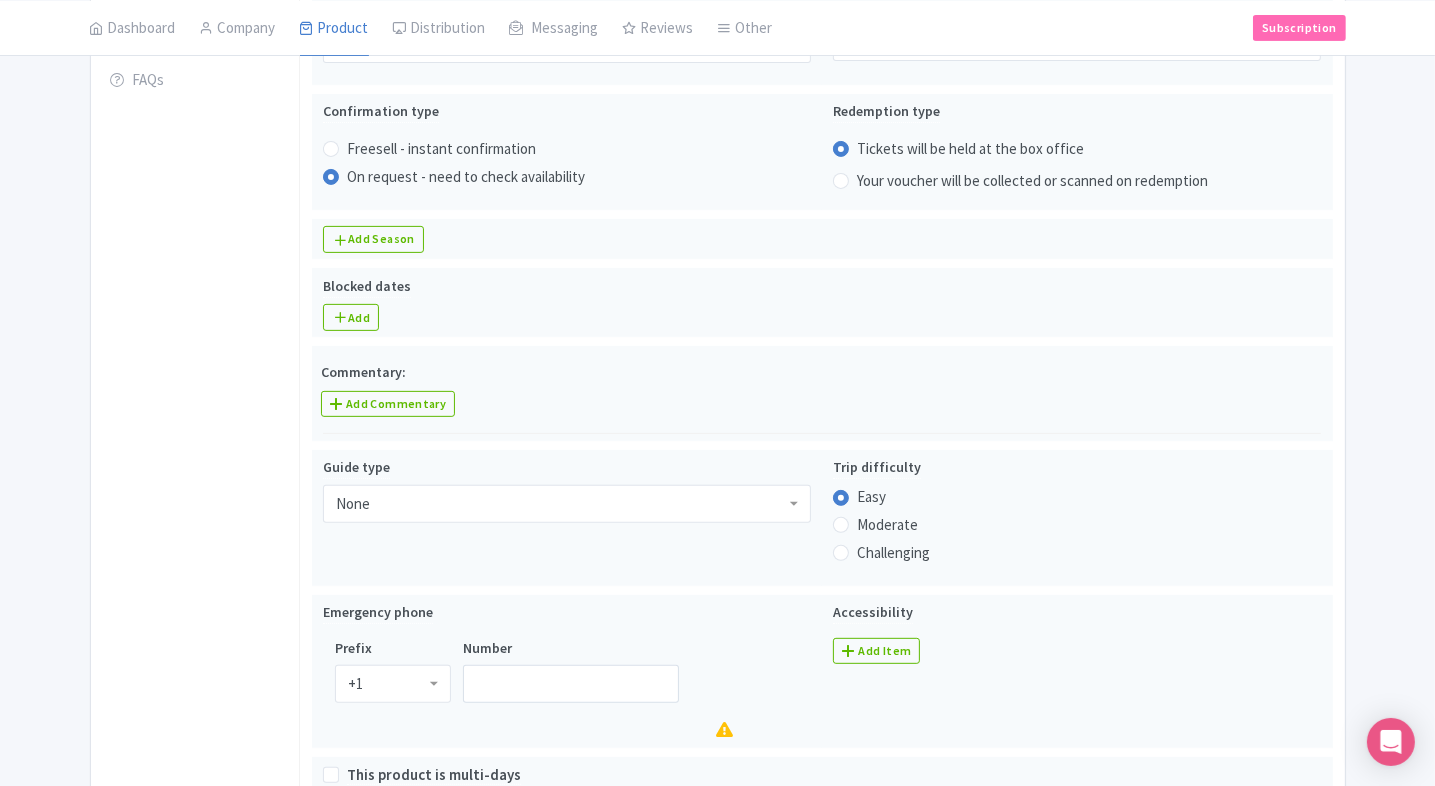 scroll, scrollTop: 278, scrollLeft: 0, axis: vertical 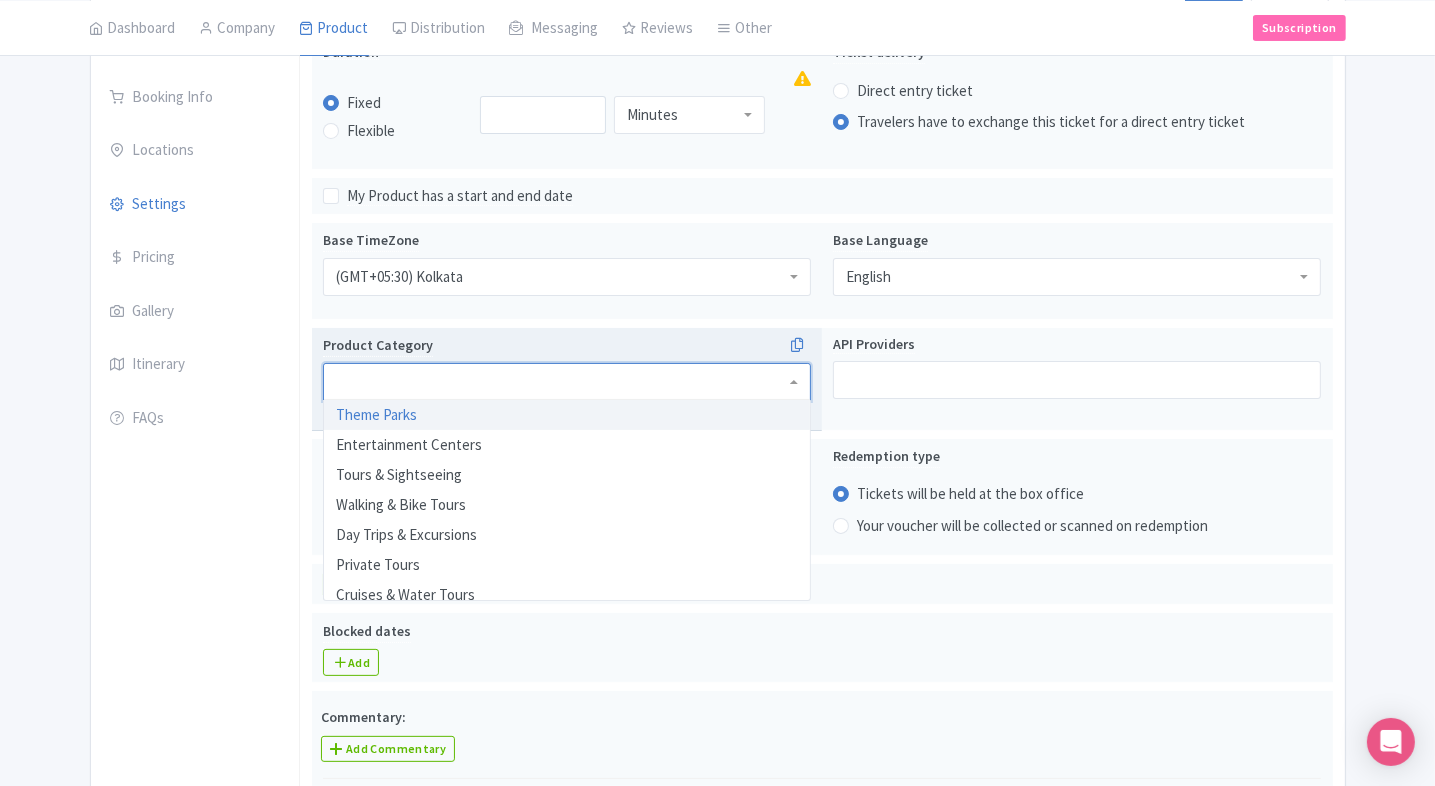 click at bounding box center (567, 382) 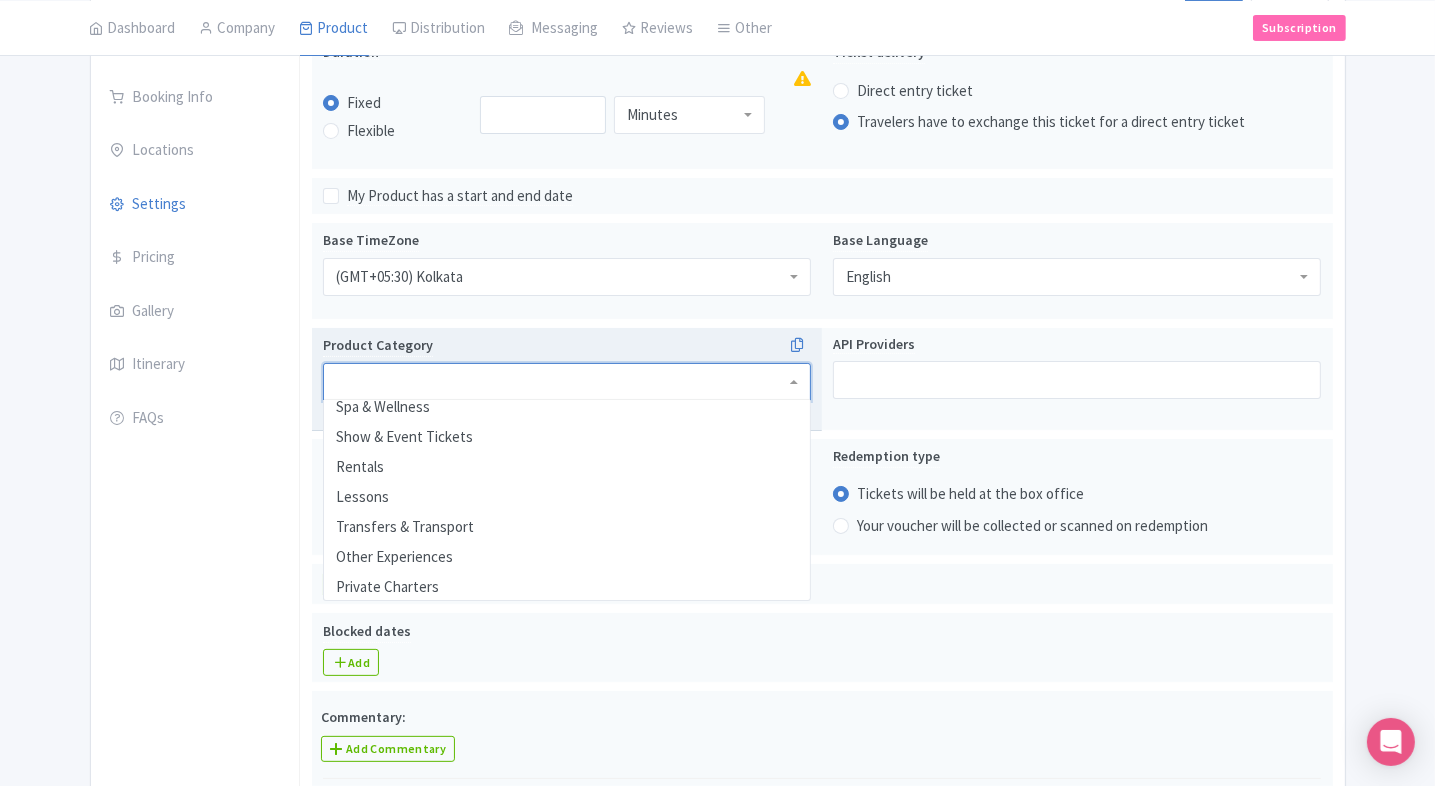 scroll, scrollTop: 444, scrollLeft: 0, axis: vertical 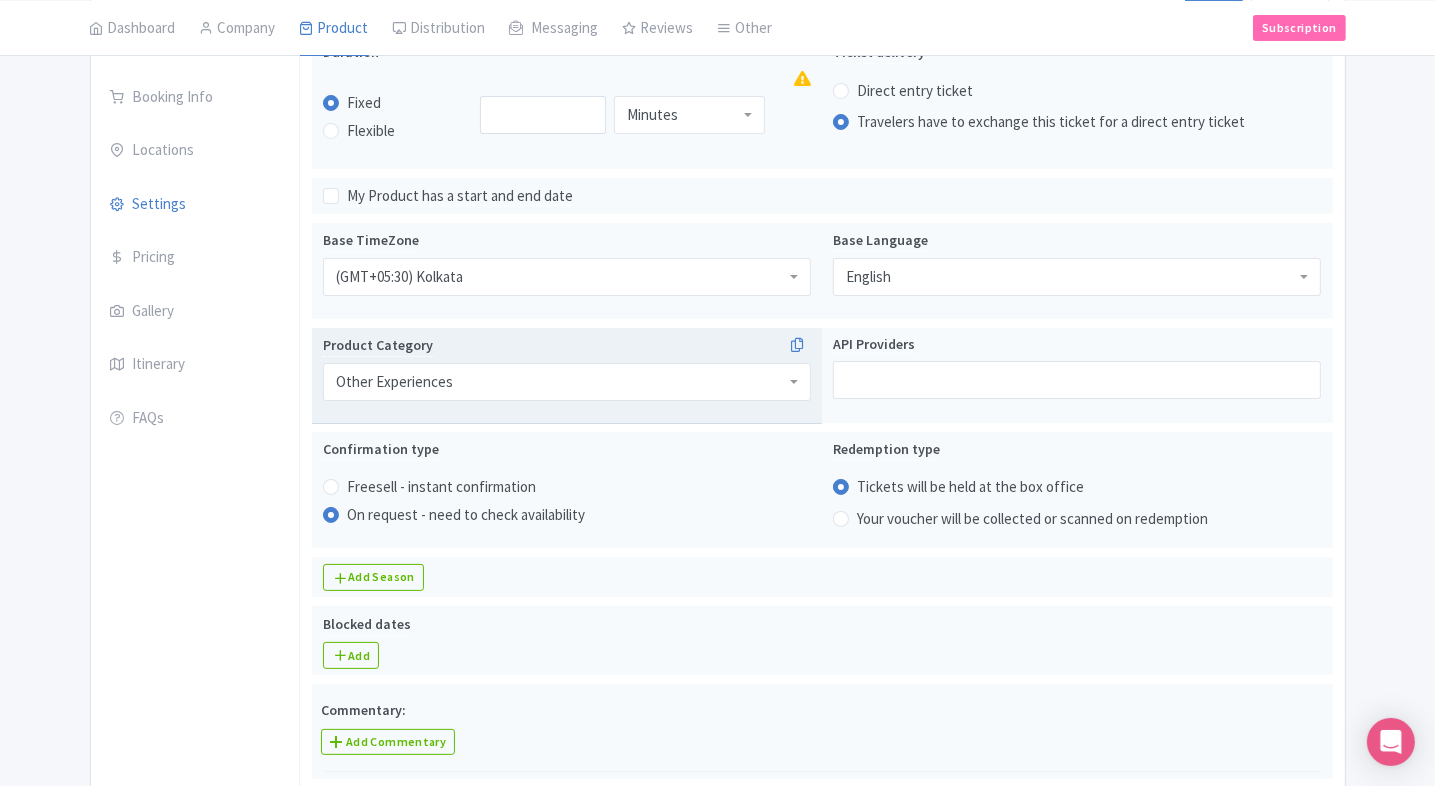 click on "General
Booking Info
Locations
Settings
Pricing
Gallery
Itinerary
FAQs" at bounding box center (195, 994) 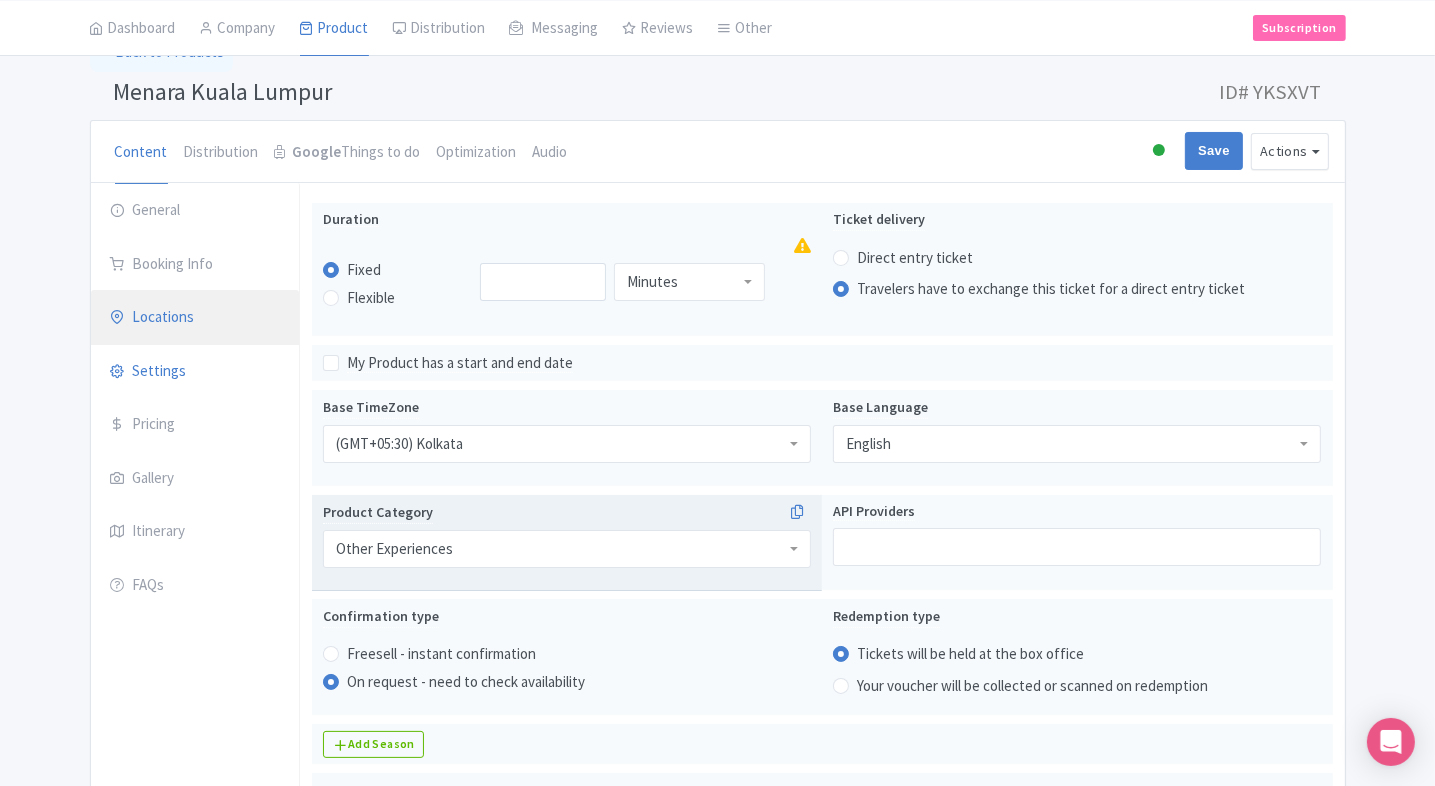 scroll, scrollTop: 110, scrollLeft: 0, axis: vertical 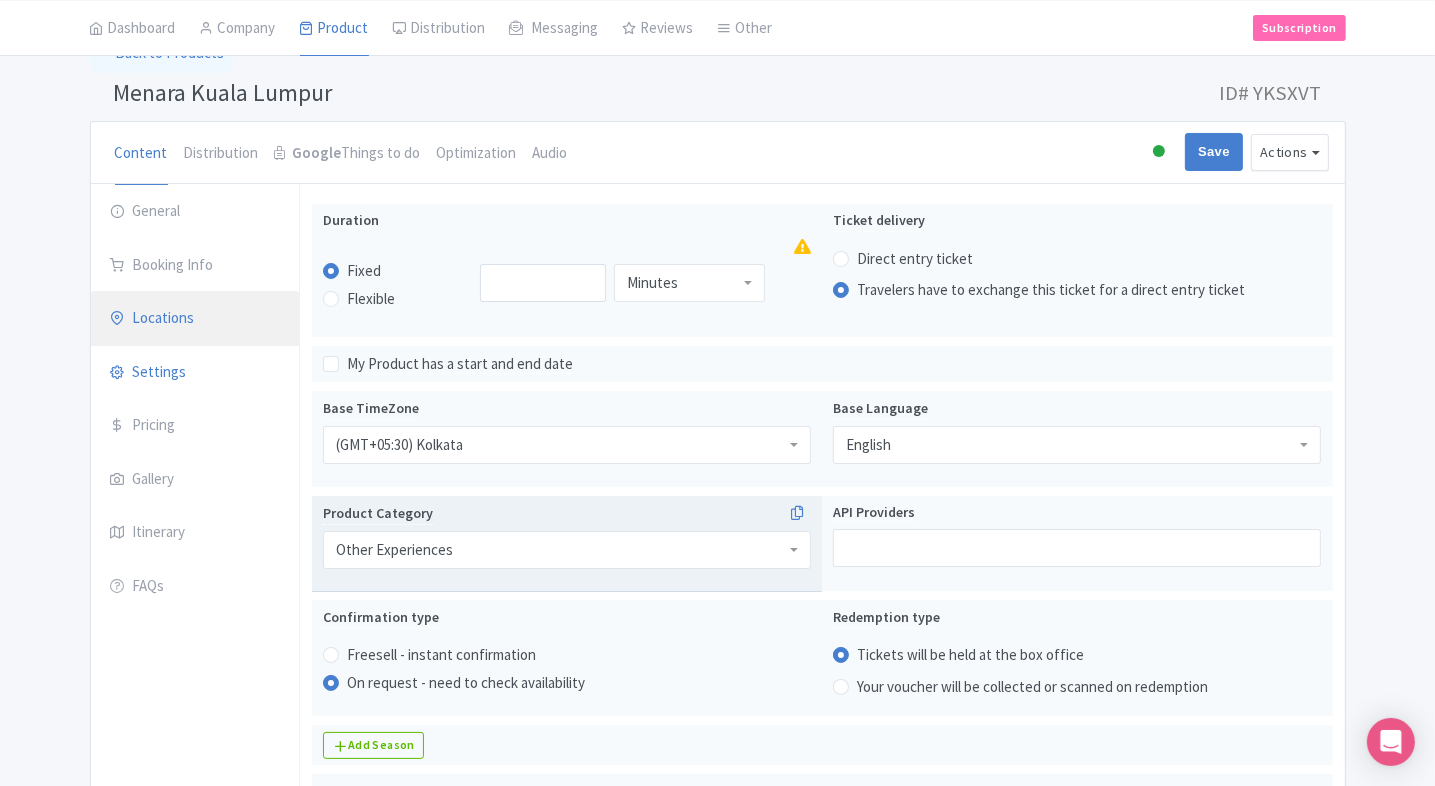 click on "Locations" at bounding box center [195, 319] 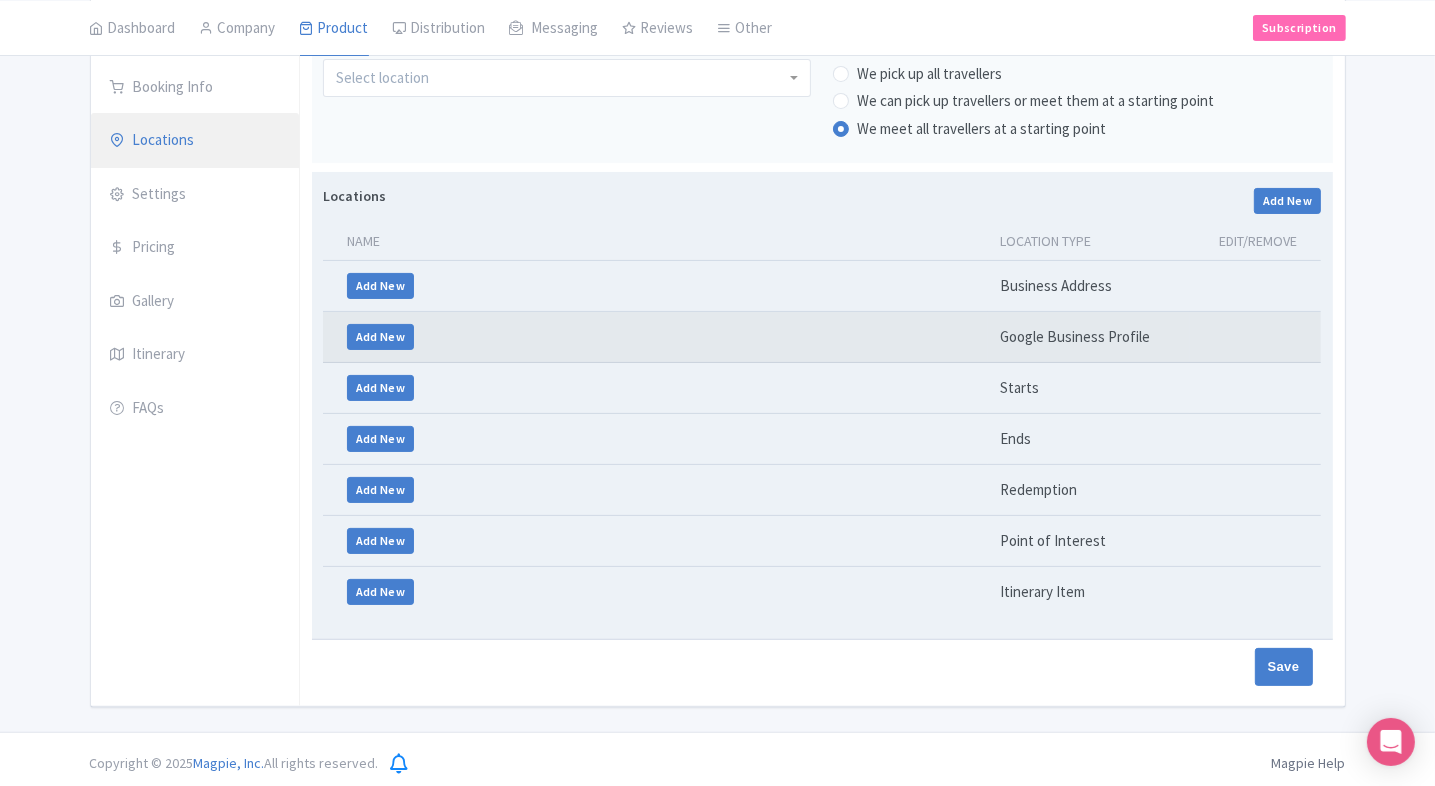 scroll, scrollTop: 0, scrollLeft: 0, axis: both 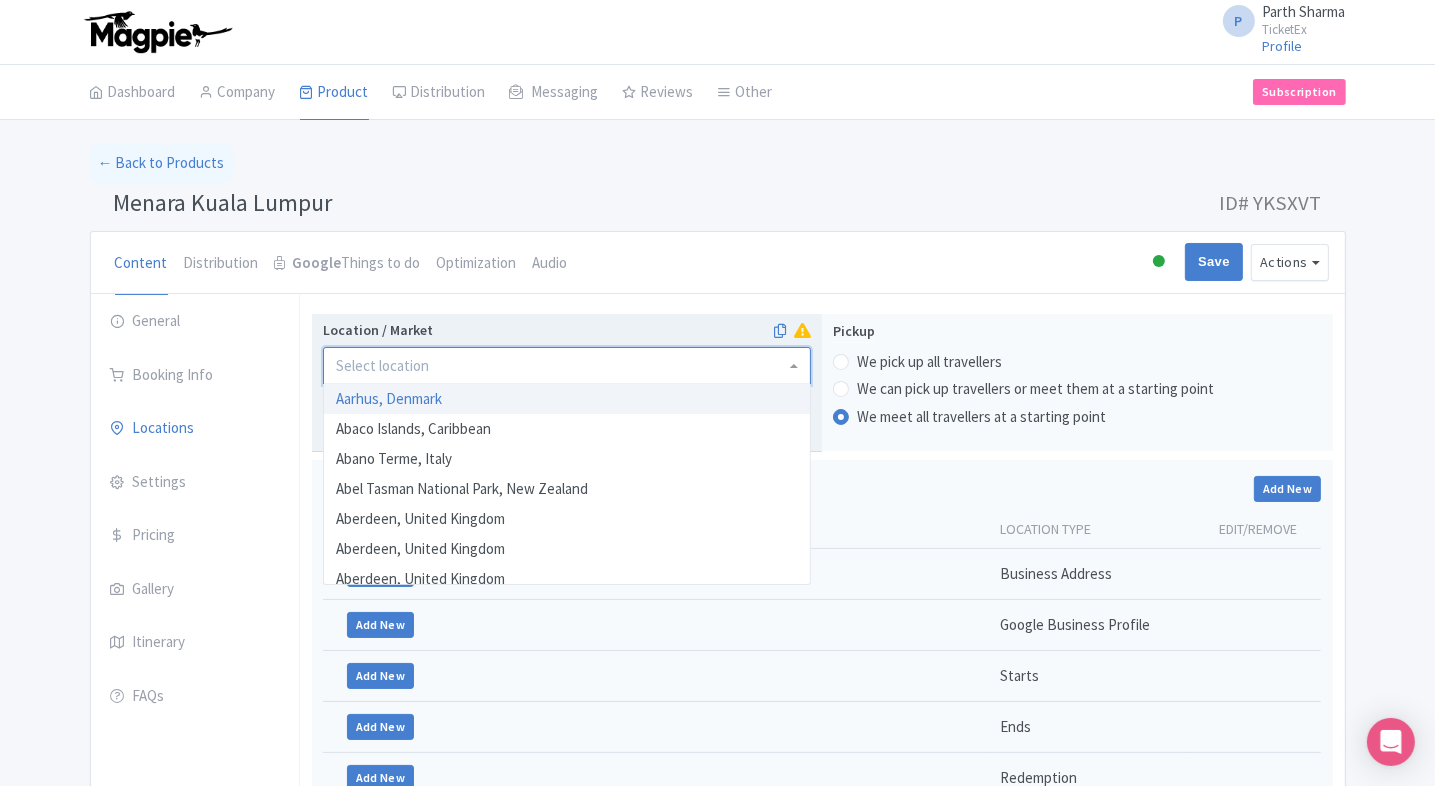click at bounding box center (567, 366) 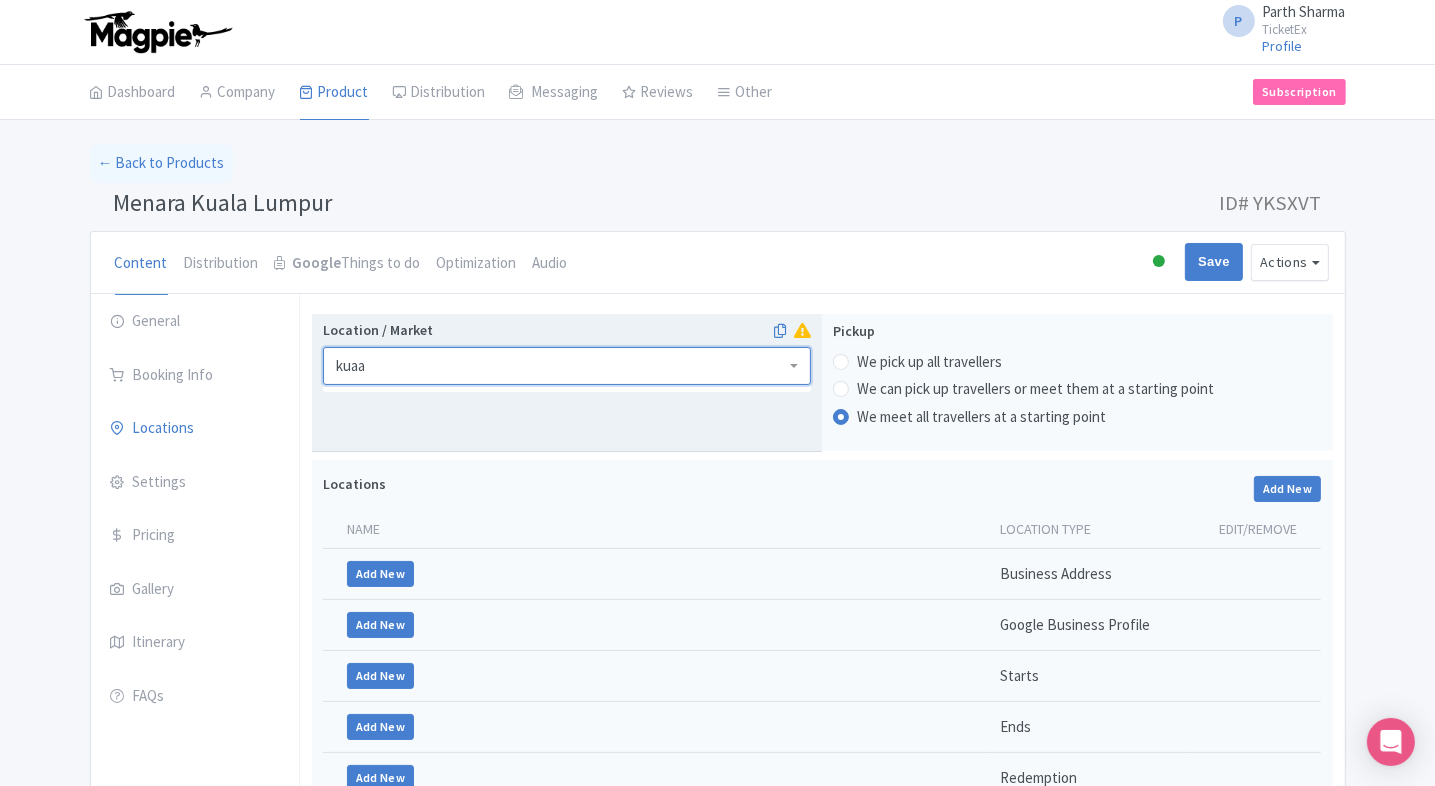 type on "kua" 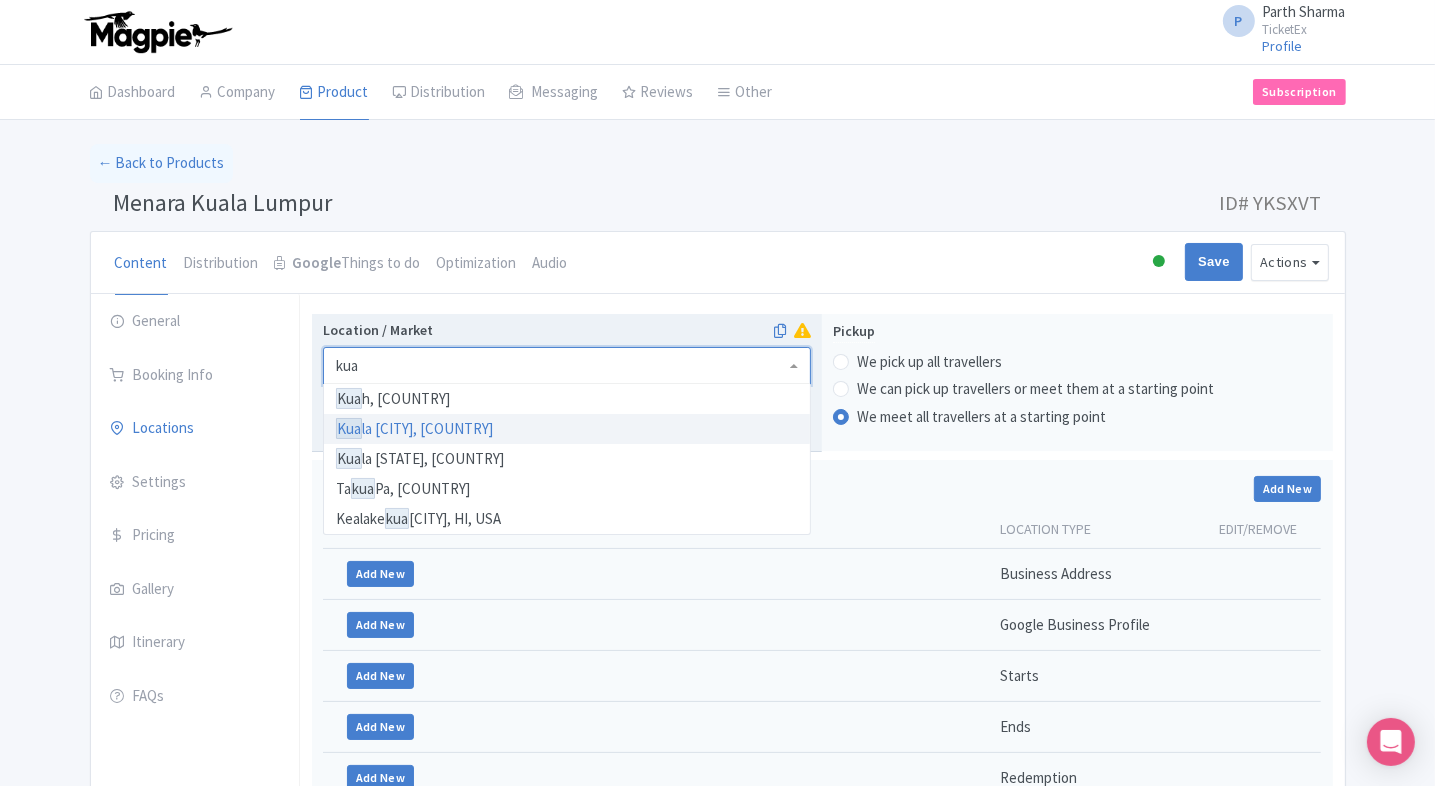 type 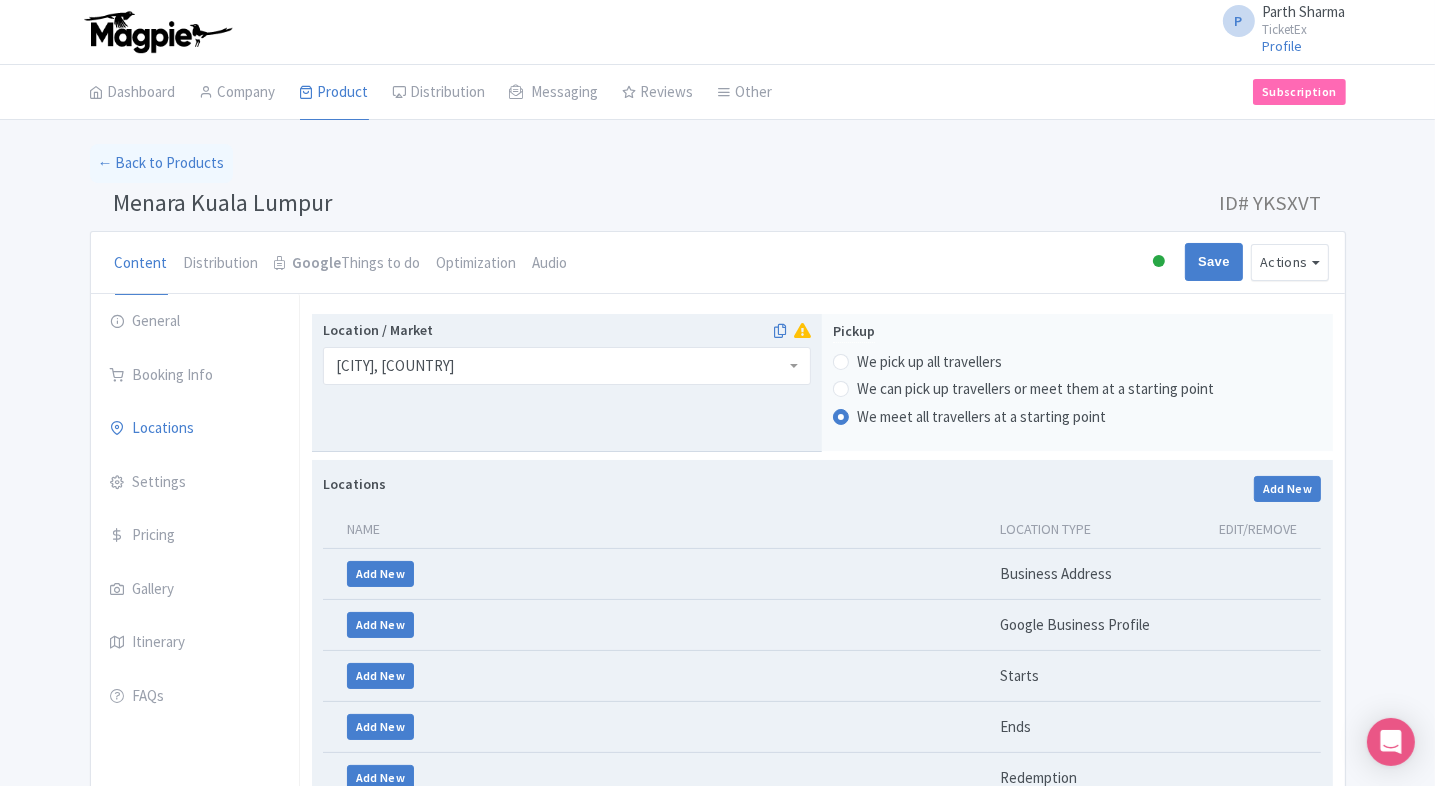 scroll, scrollTop: 288, scrollLeft: 0, axis: vertical 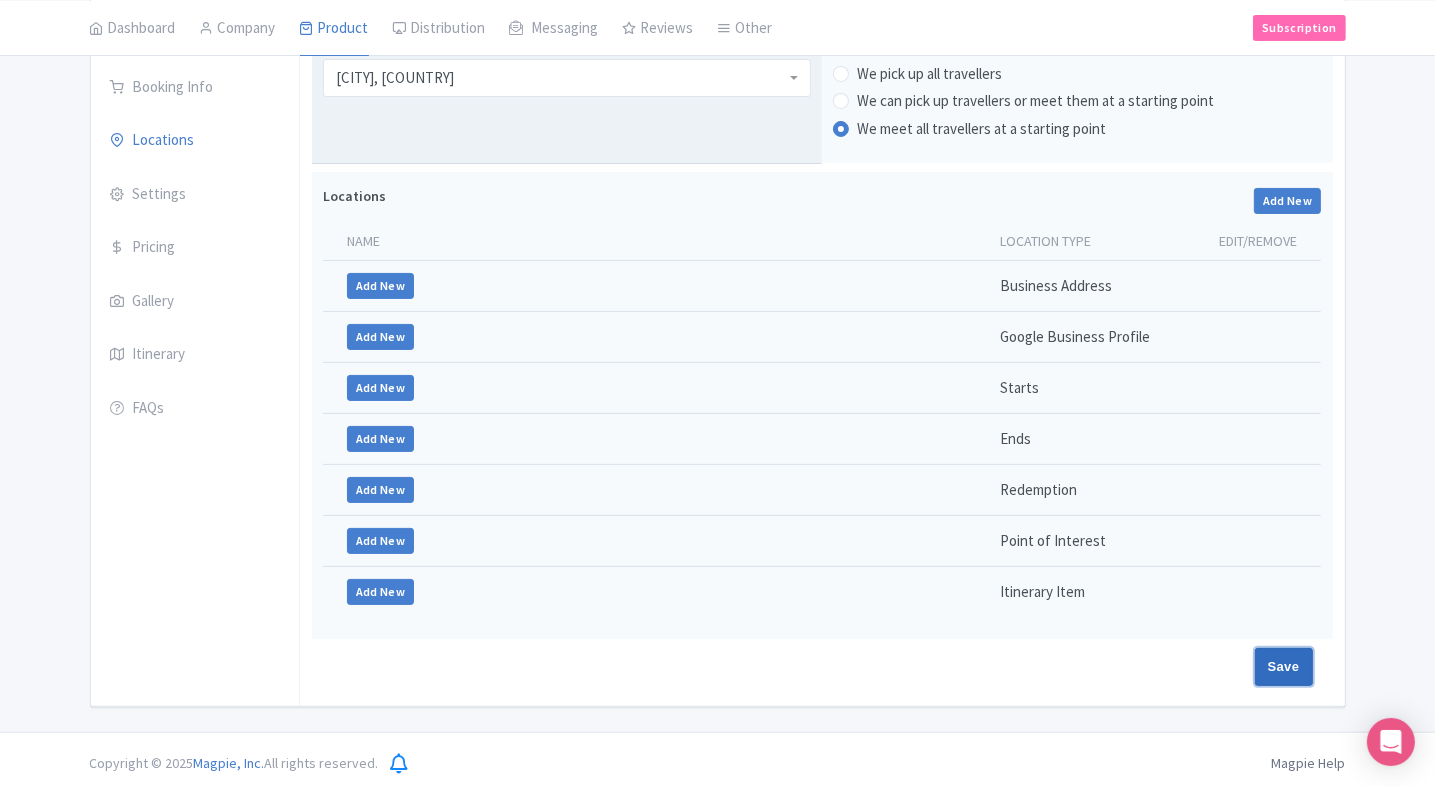 click on "Save" at bounding box center [1284, 667] 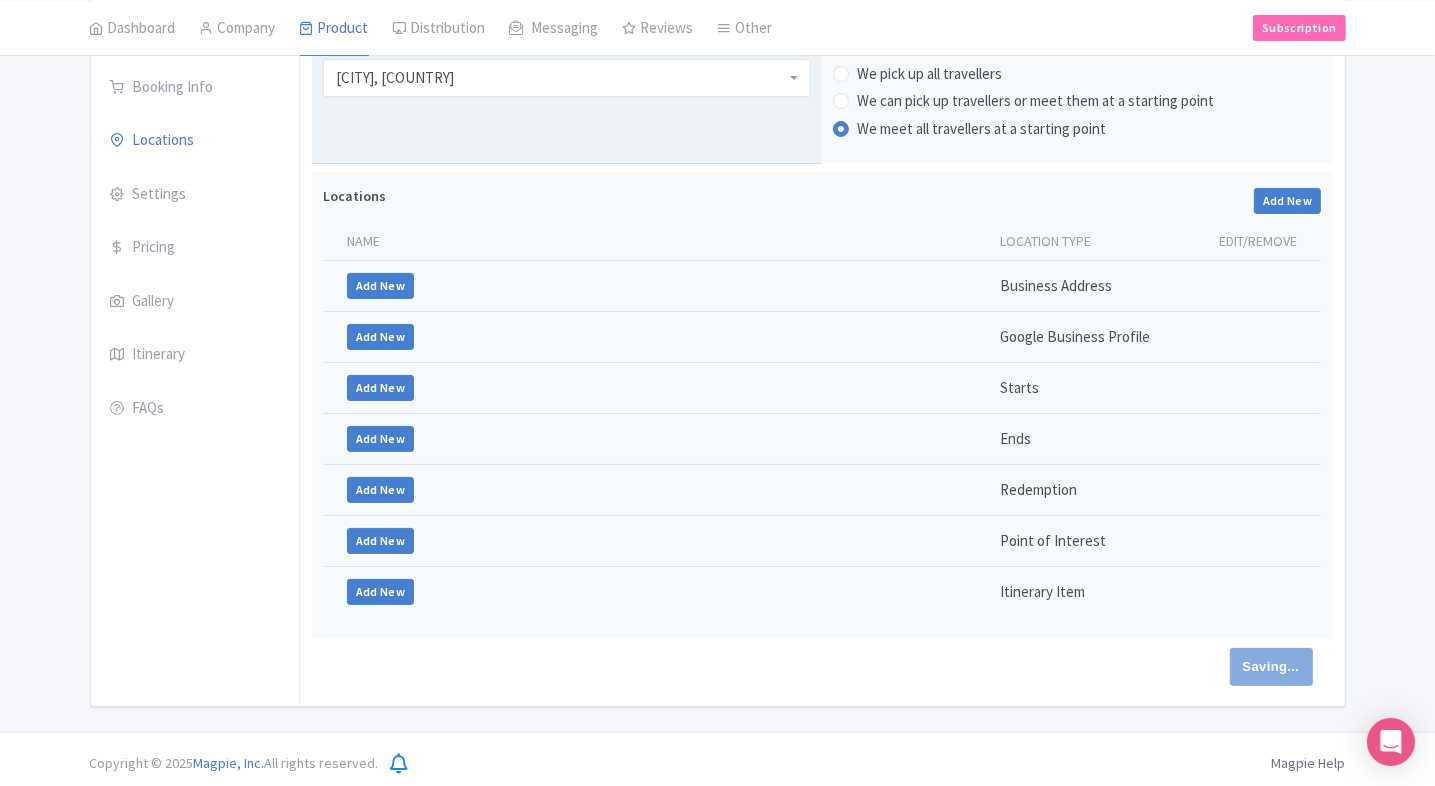 type on "Saving..." 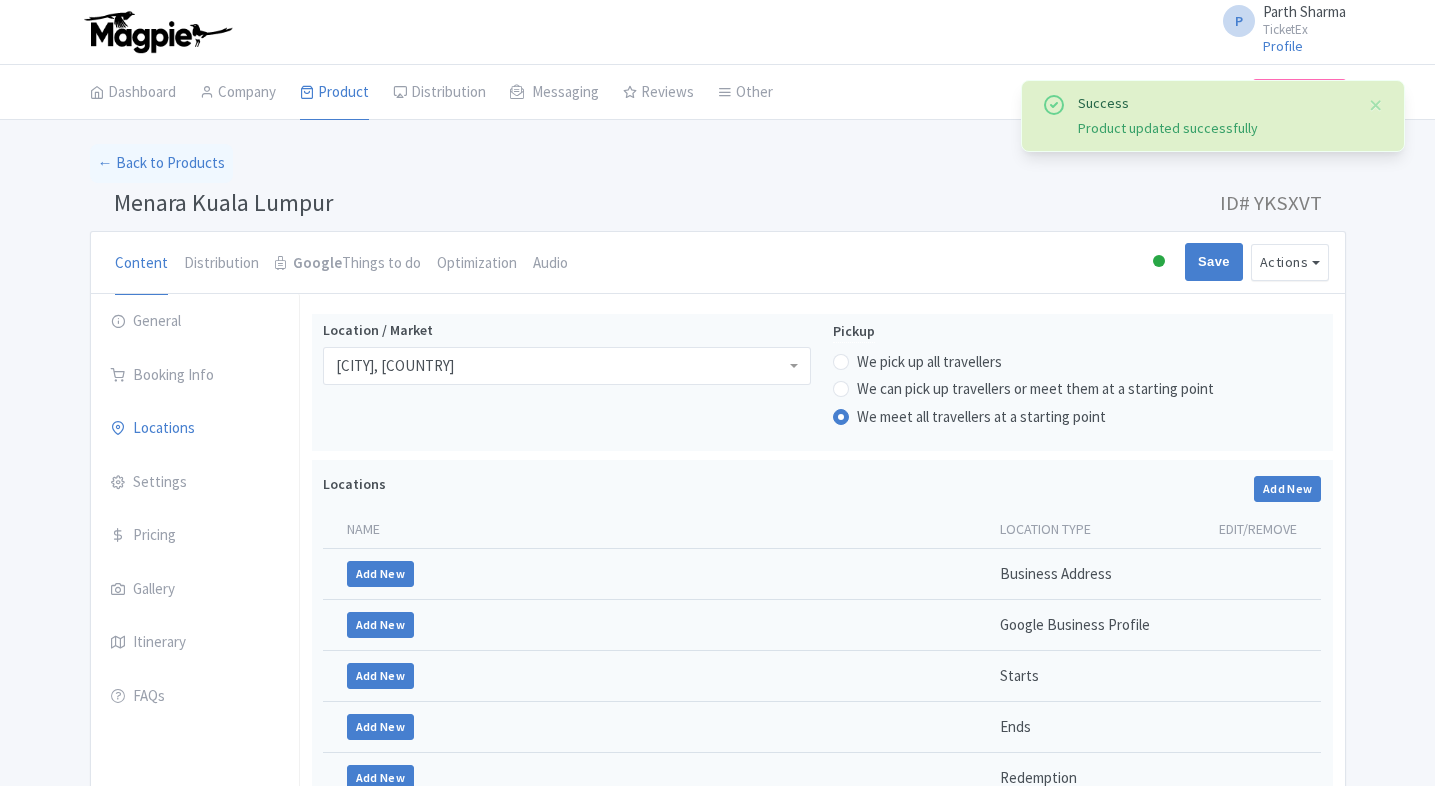 scroll, scrollTop: 0, scrollLeft: 0, axis: both 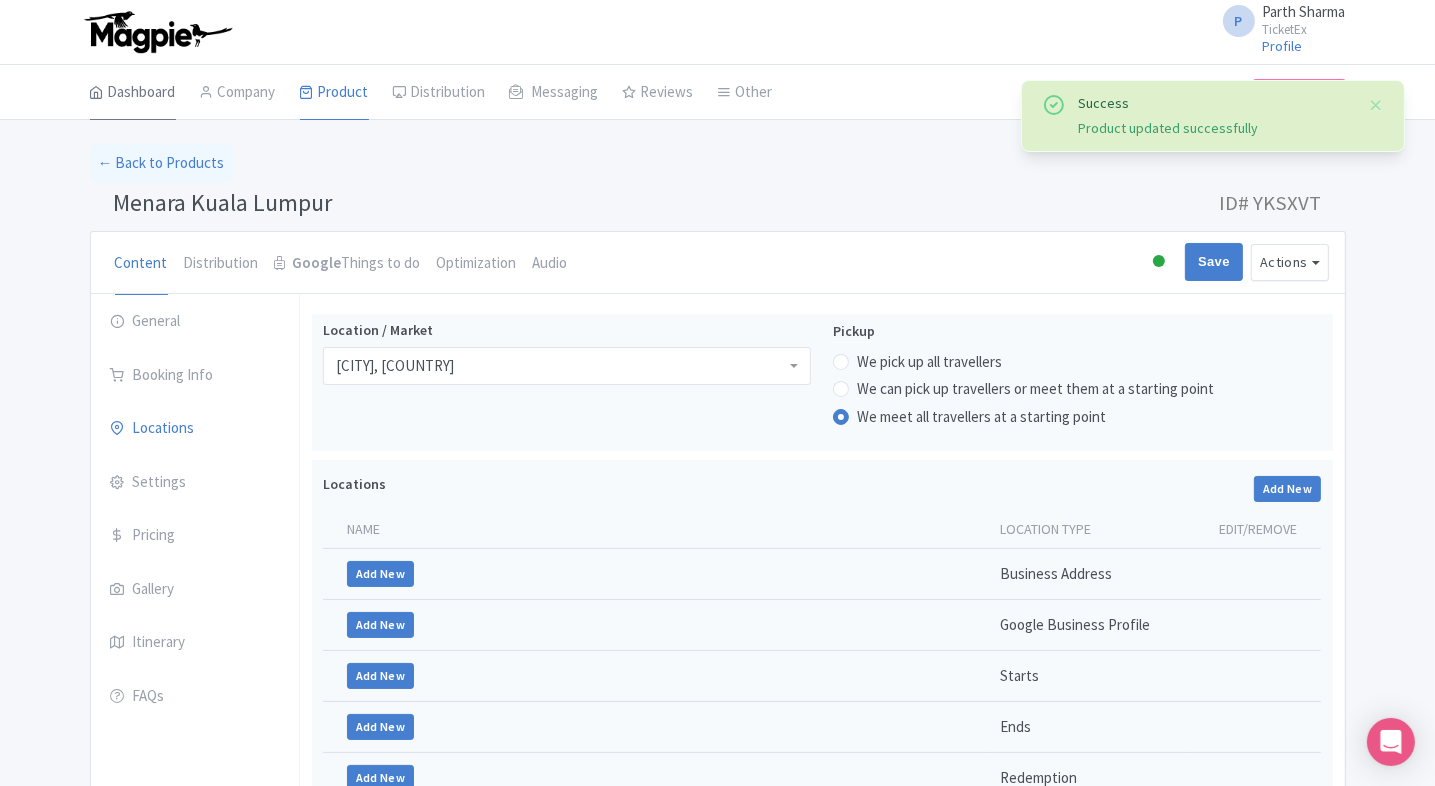 click on "Dashboard" at bounding box center (133, 93) 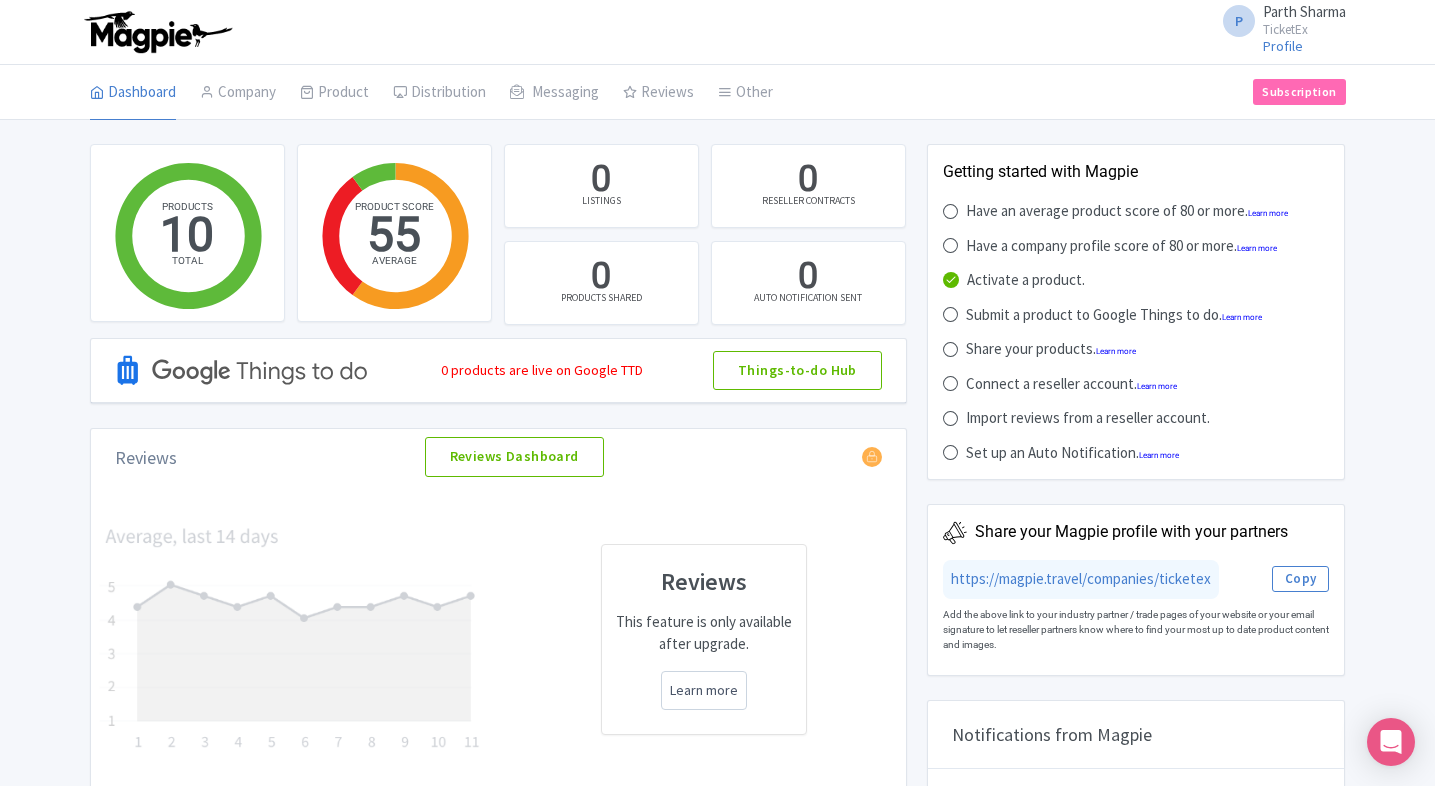 scroll, scrollTop: 0, scrollLeft: 0, axis: both 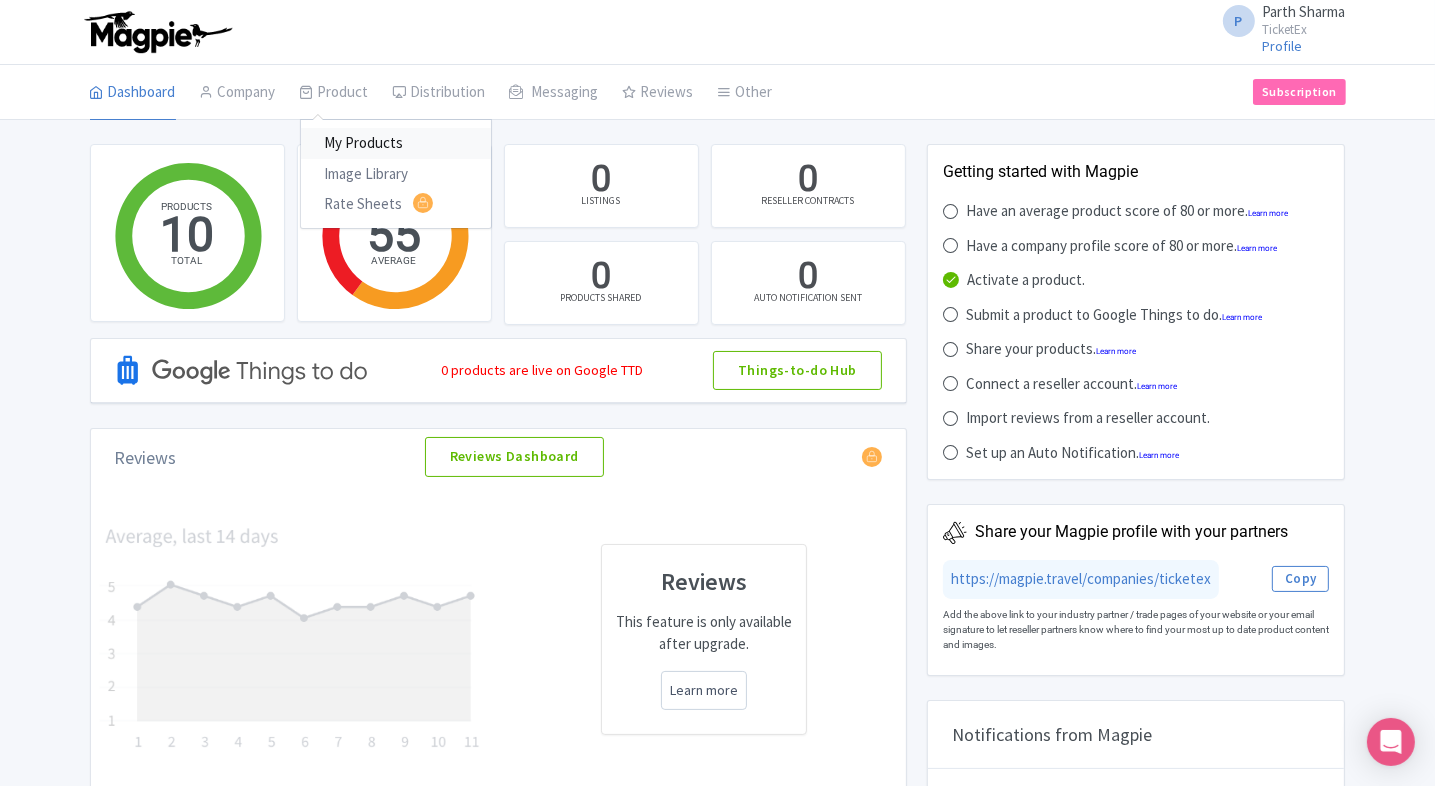 click on "My Products" at bounding box center [396, 143] 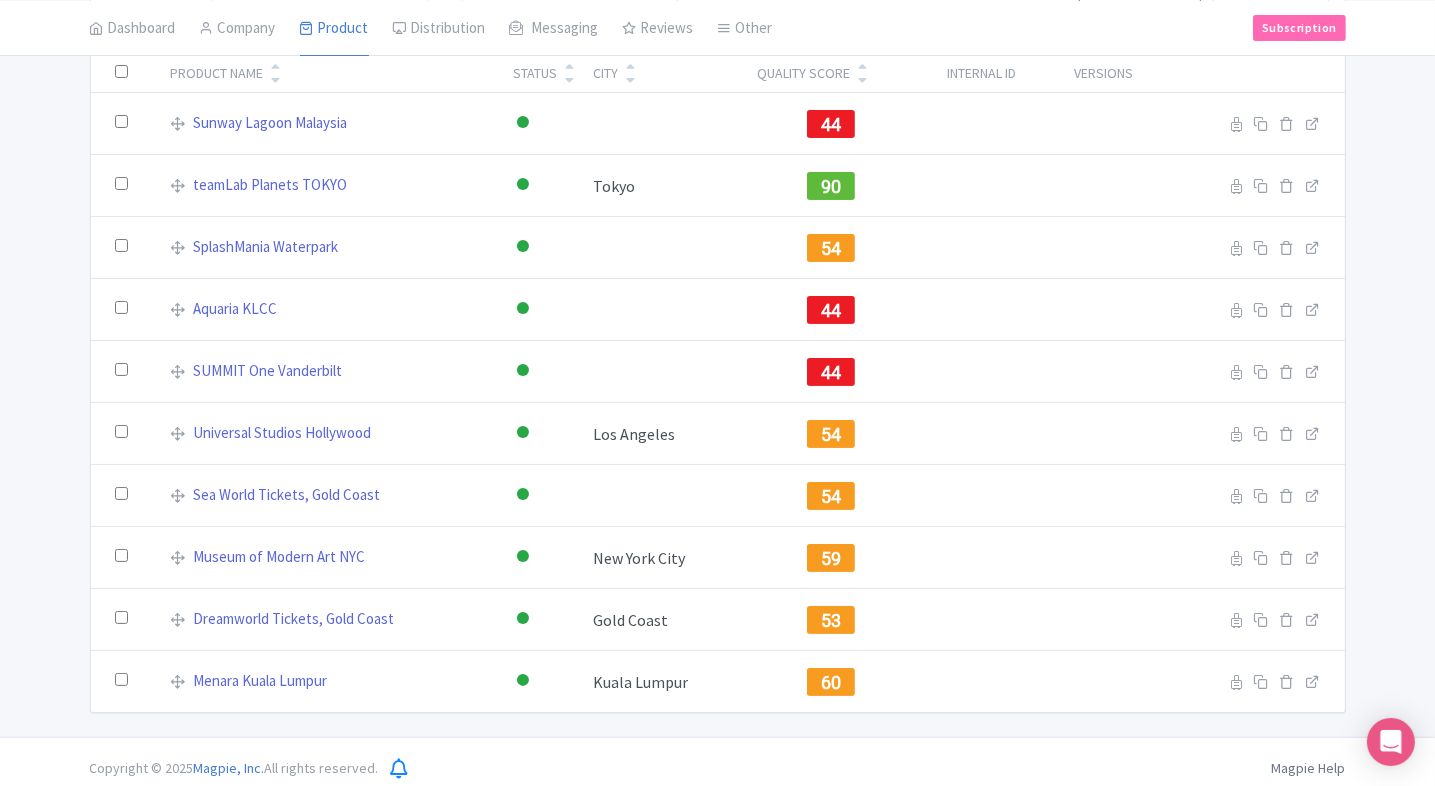 scroll, scrollTop: 178, scrollLeft: 0, axis: vertical 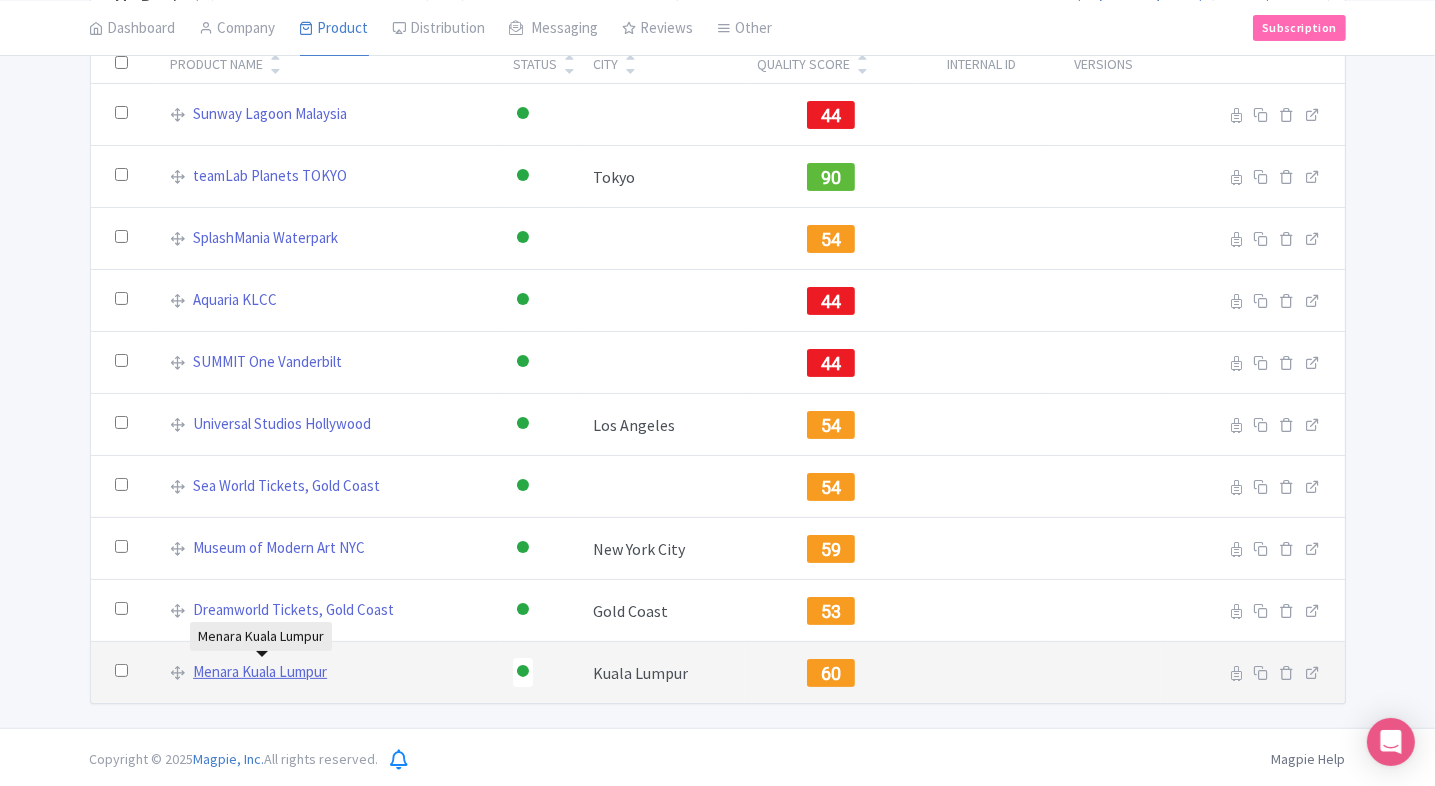 click on "Menara Kuala Lumpur" at bounding box center [260, 672] 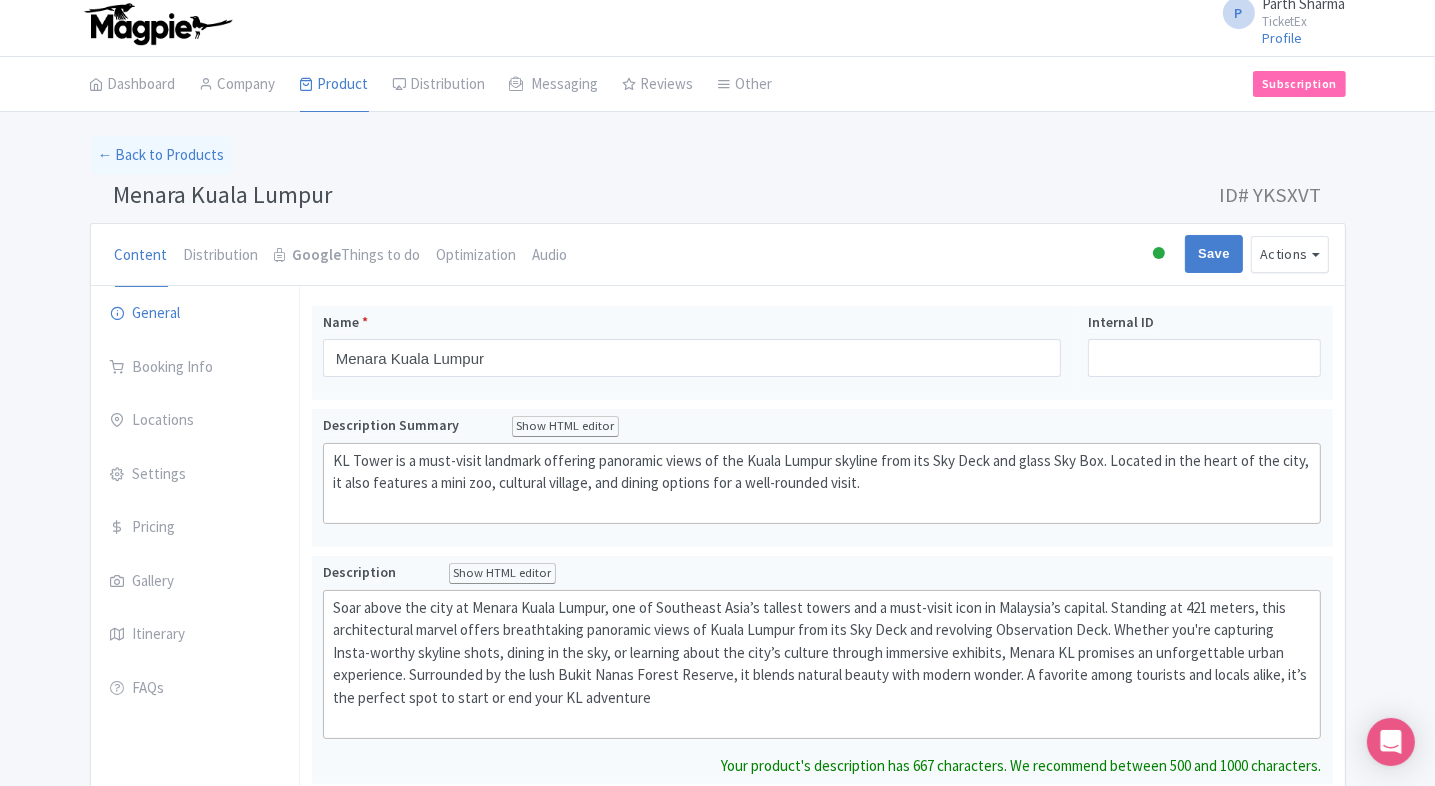 scroll, scrollTop: 0, scrollLeft: 0, axis: both 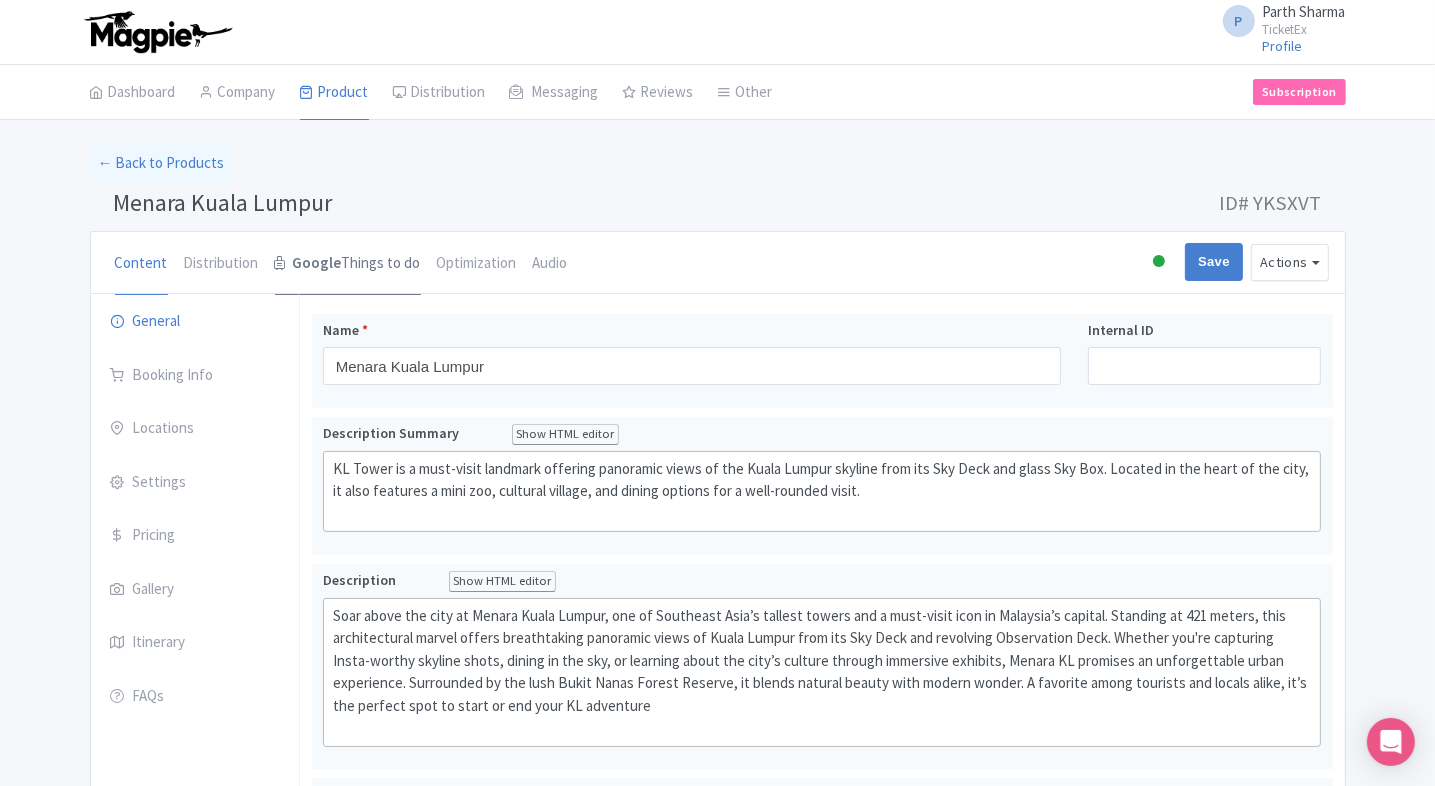 click on "Google" at bounding box center [317, 263] 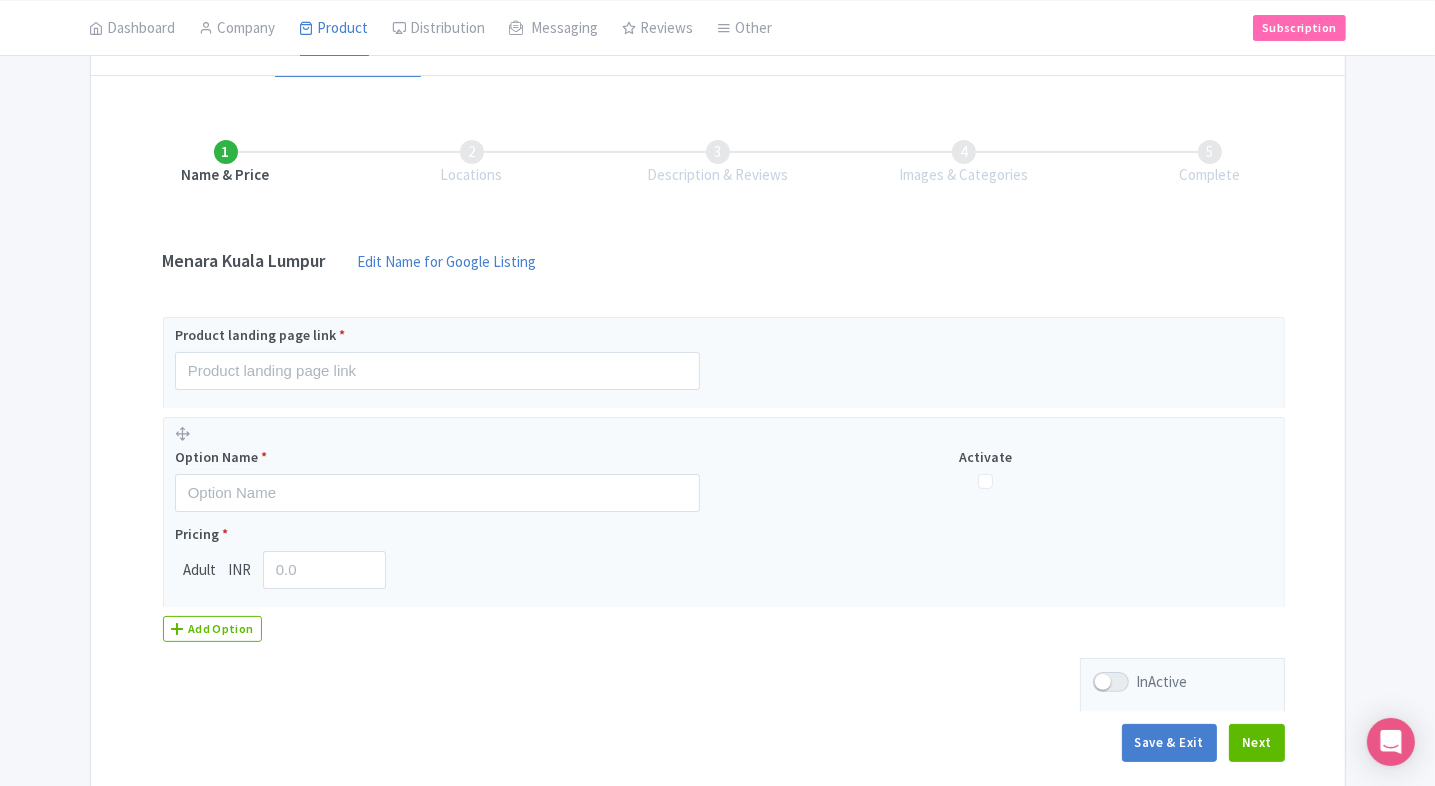 scroll, scrollTop: 224, scrollLeft: 0, axis: vertical 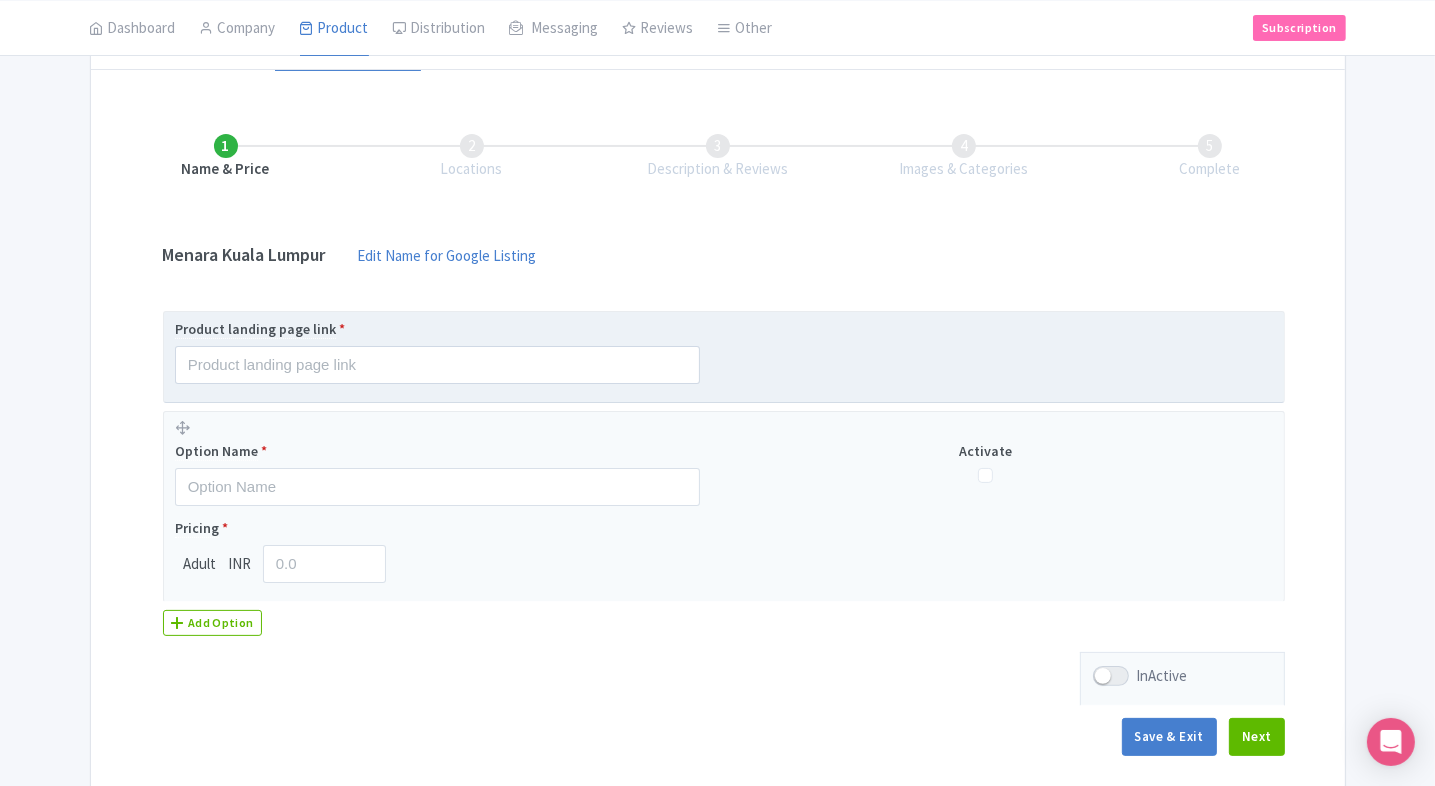 click on "Product landing page link
*" at bounding box center (724, 357) 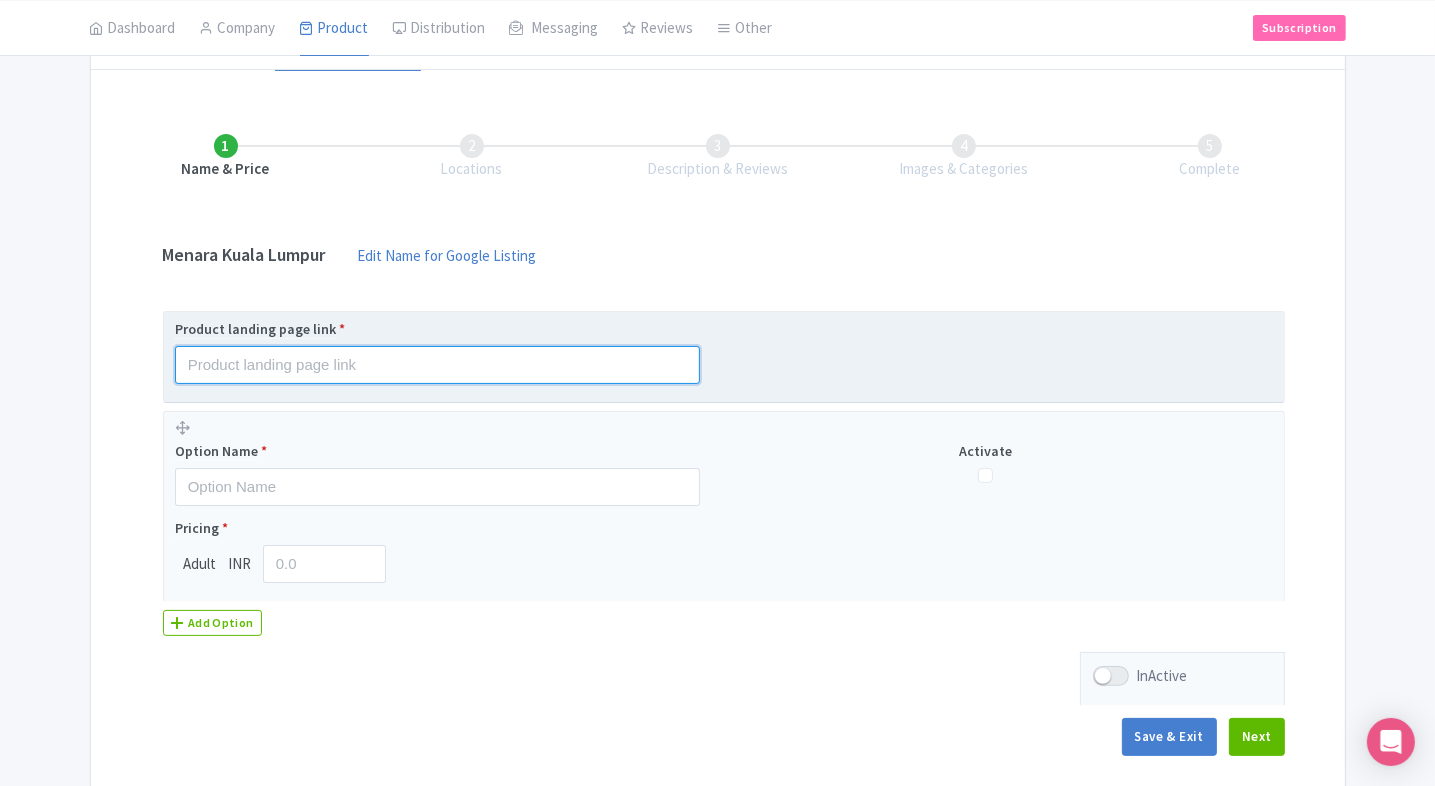 click at bounding box center (437, 365) 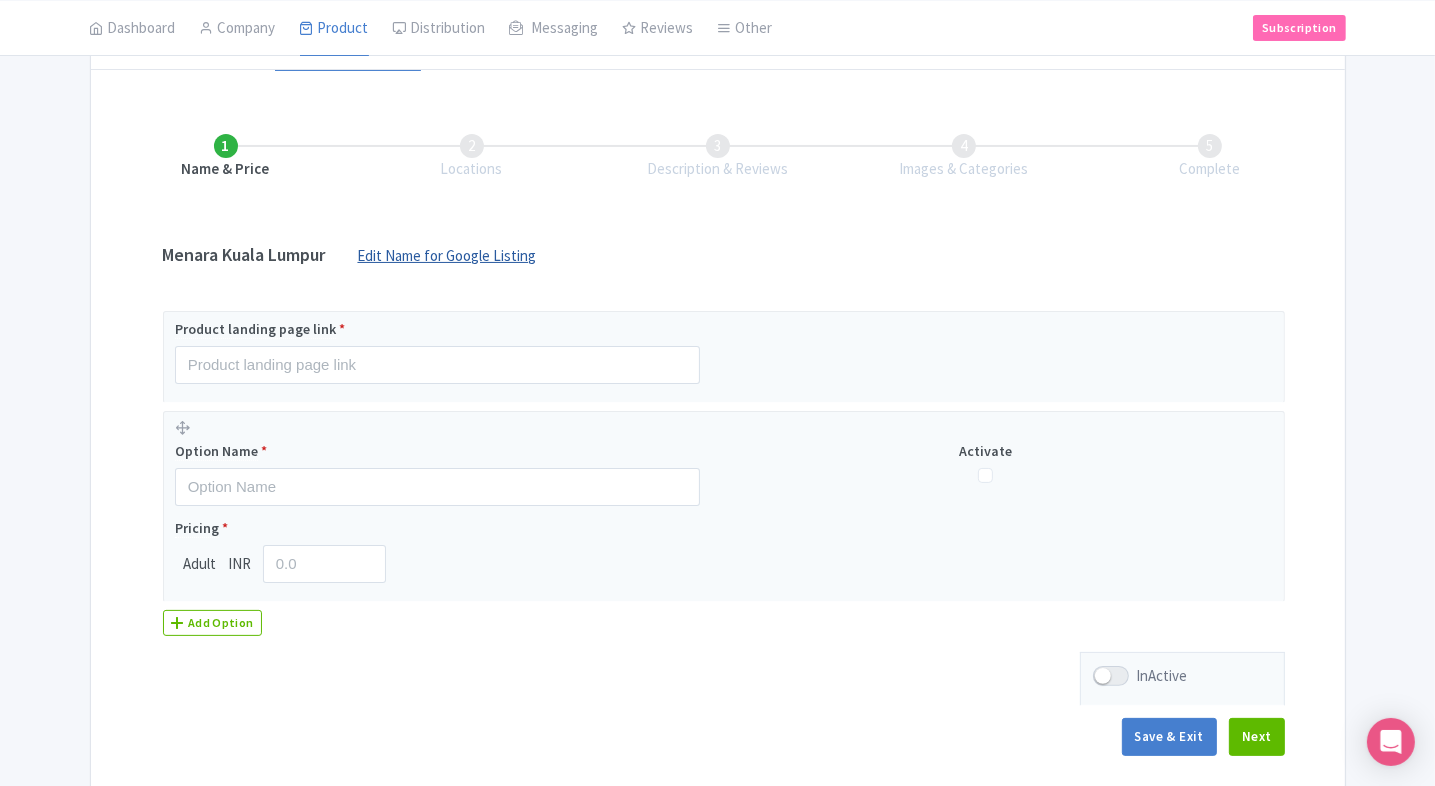 click on "Edit Name for Google Listing" at bounding box center (447, 261) 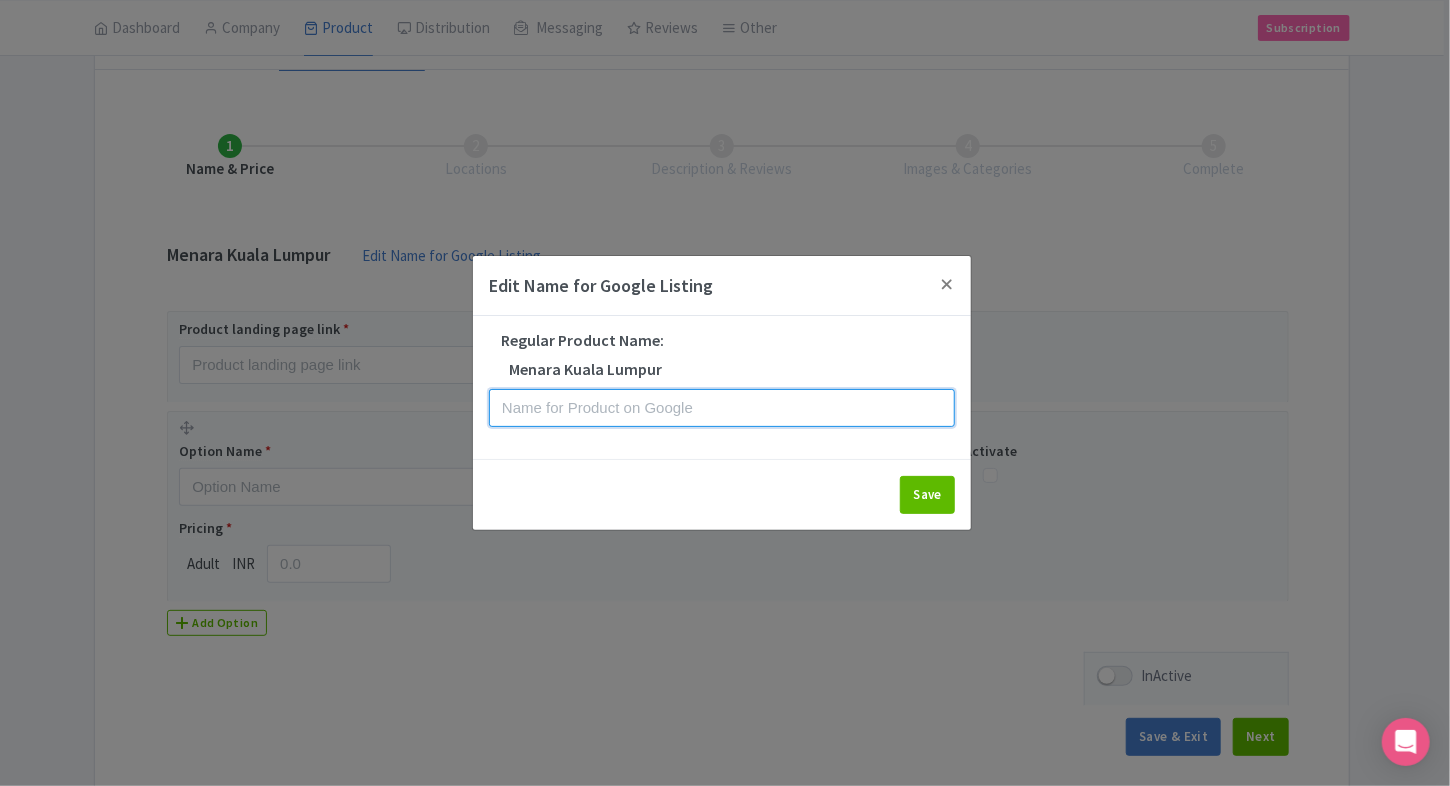 click at bounding box center (722, 408) 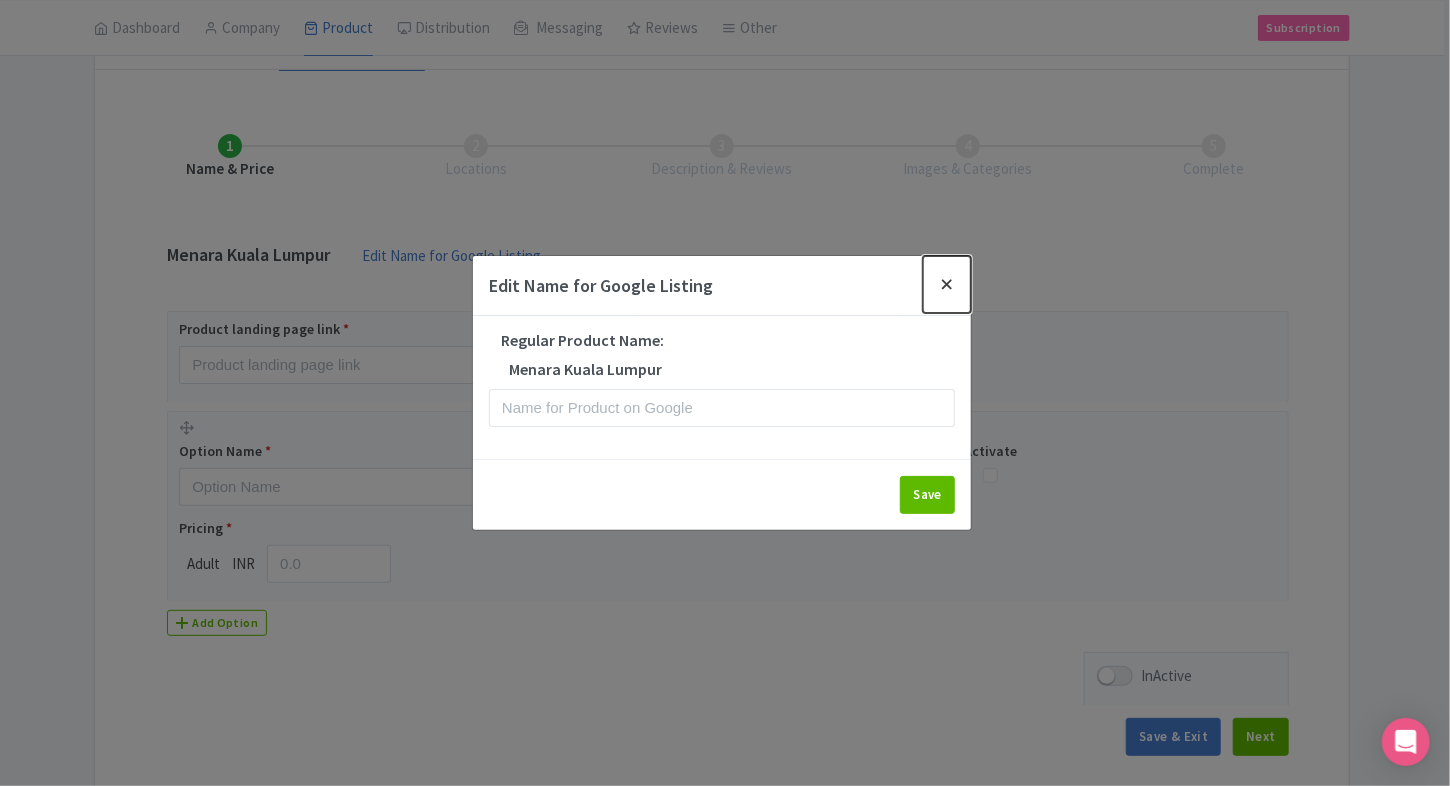 click at bounding box center [947, 284] 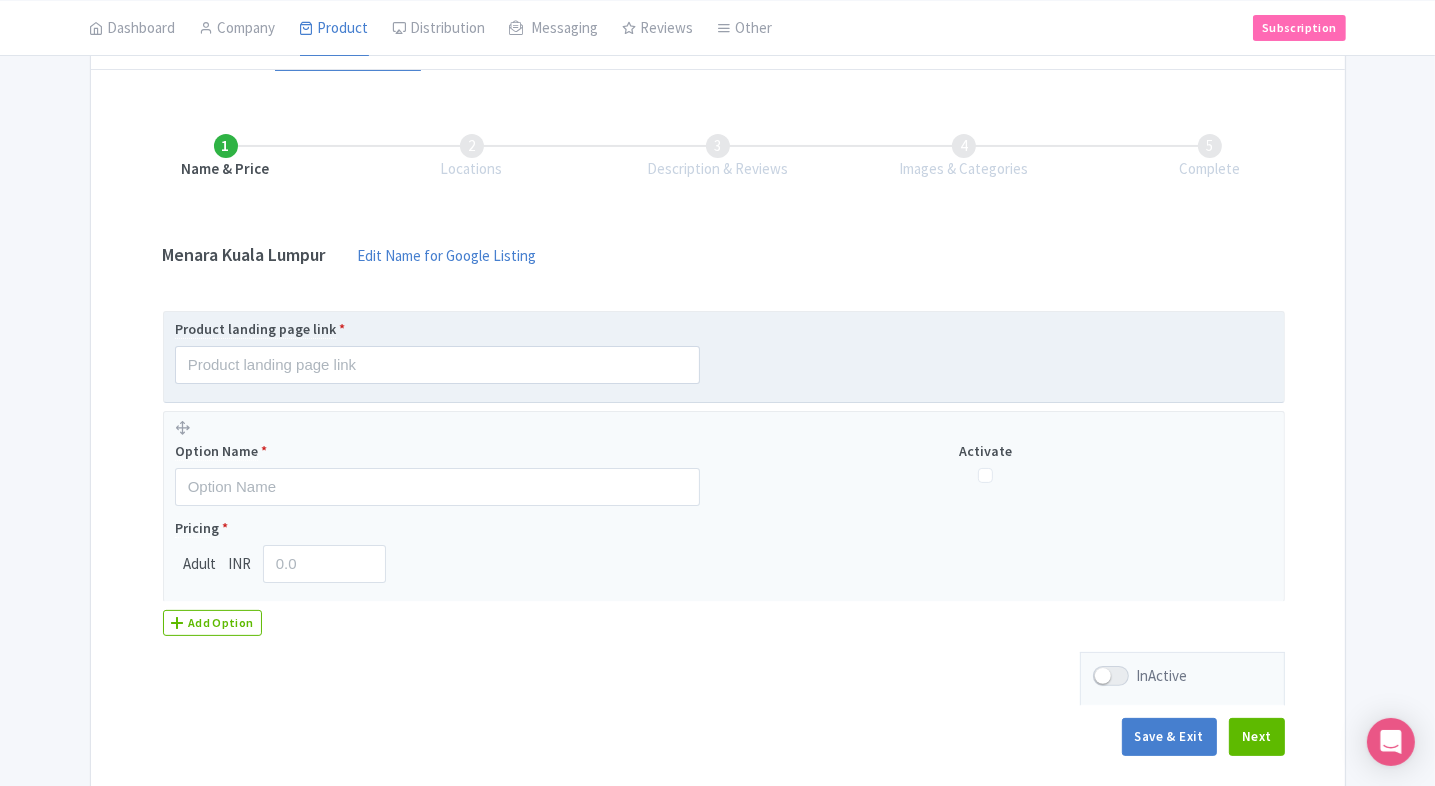 drag, startPoint x: 261, startPoint y: 340, endPoint x: 252, endPoint y: 355, distance: 17.492855 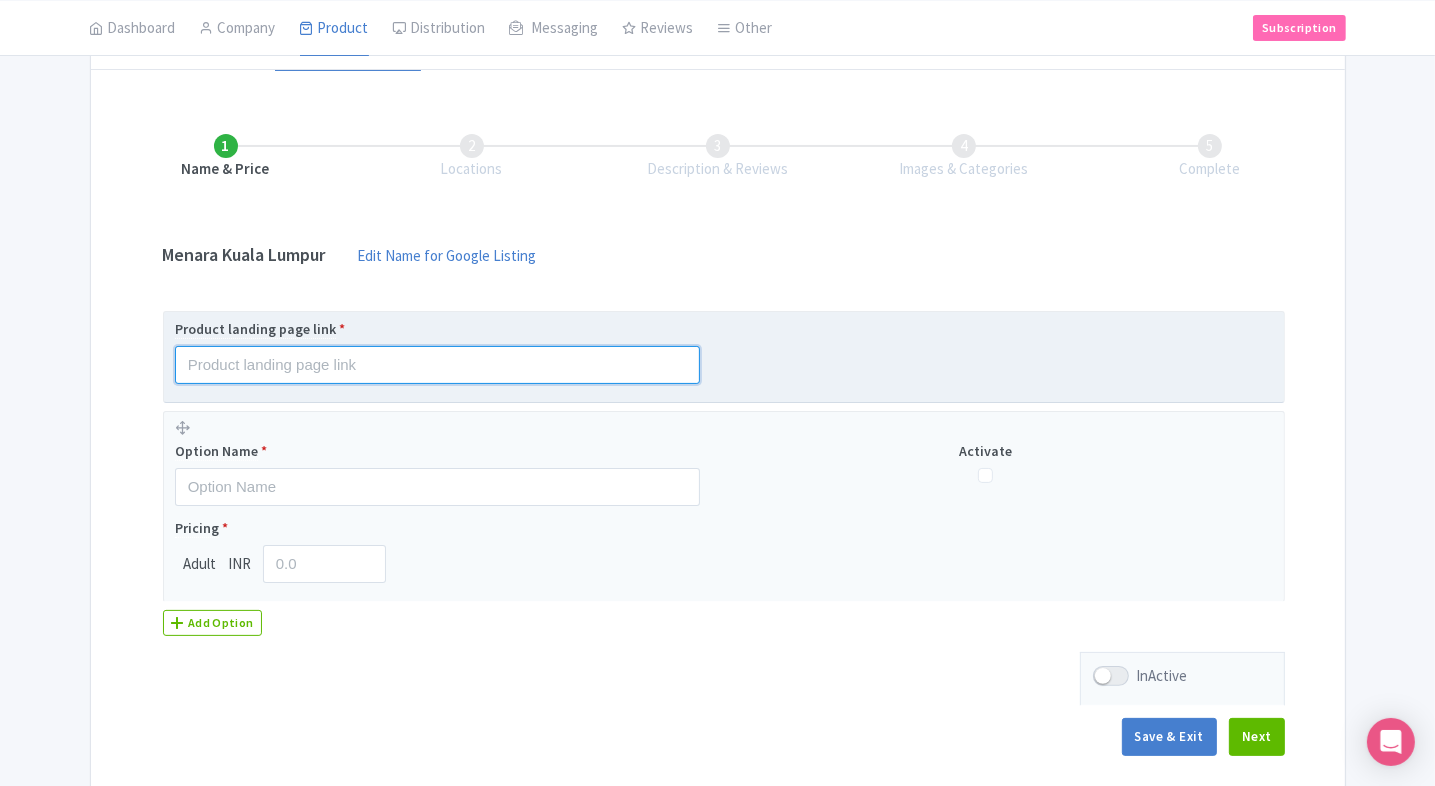 click at bounding box center (437, 365) 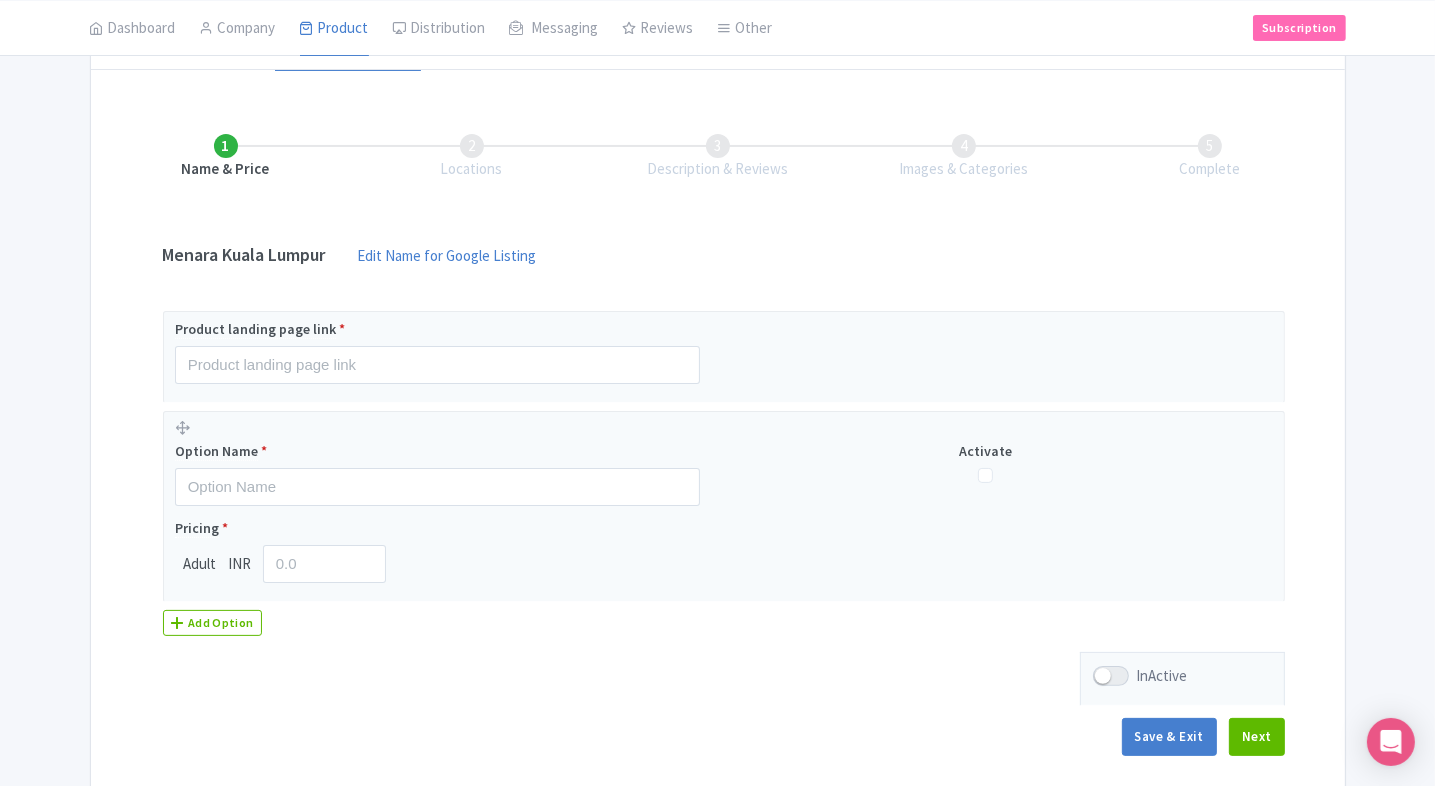 click on "← Back to Products
[LOCATION]
ID# [ALPHANUMERIC_ID]
Content
Distribution
Google  Things to do
Optimization
Audio
Active
Inactive
Building
Archived
Save
Actions
View on Magpie
Customer View
Industry Partner View
Download
Excel
Word
All Images ZIP
Share Products
Delete Product
Create new version
Confirm Copy Operation
Yes, Copy
Cancel
You are currently editing a version of this product: Primary Product
General
Booking Info
Locations
Settings
Pricing
Gallery
Itinerary
FAQs
[LOCATION]
Name   *
[LOCATION]
Your product's name has 19 characters. We recommend between 10 and 60 characters.
Internal ID" at bounding box center [718, 354] 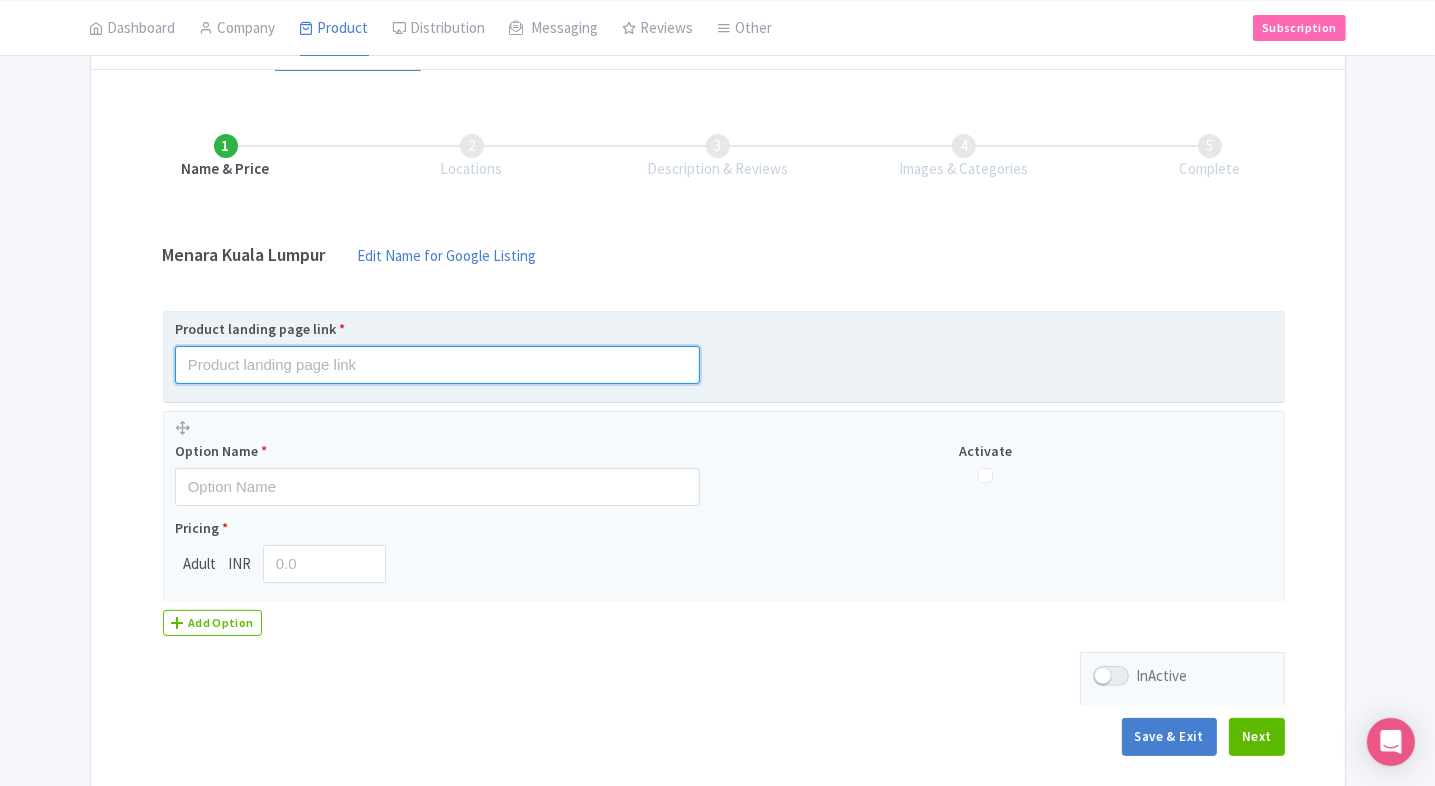 click at bounding box center (437, 365) 